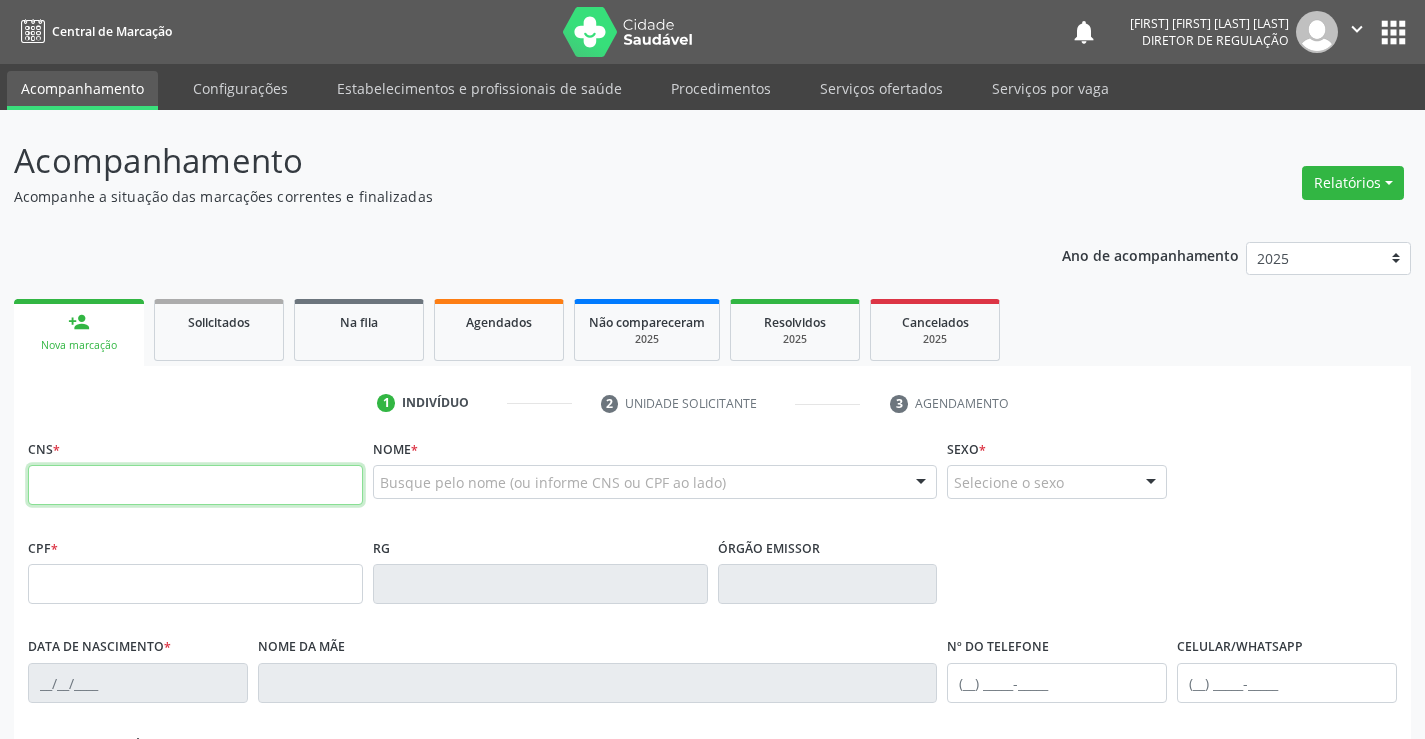 scroll, scrollTop: 0, scrollLeft: 0, axis: both 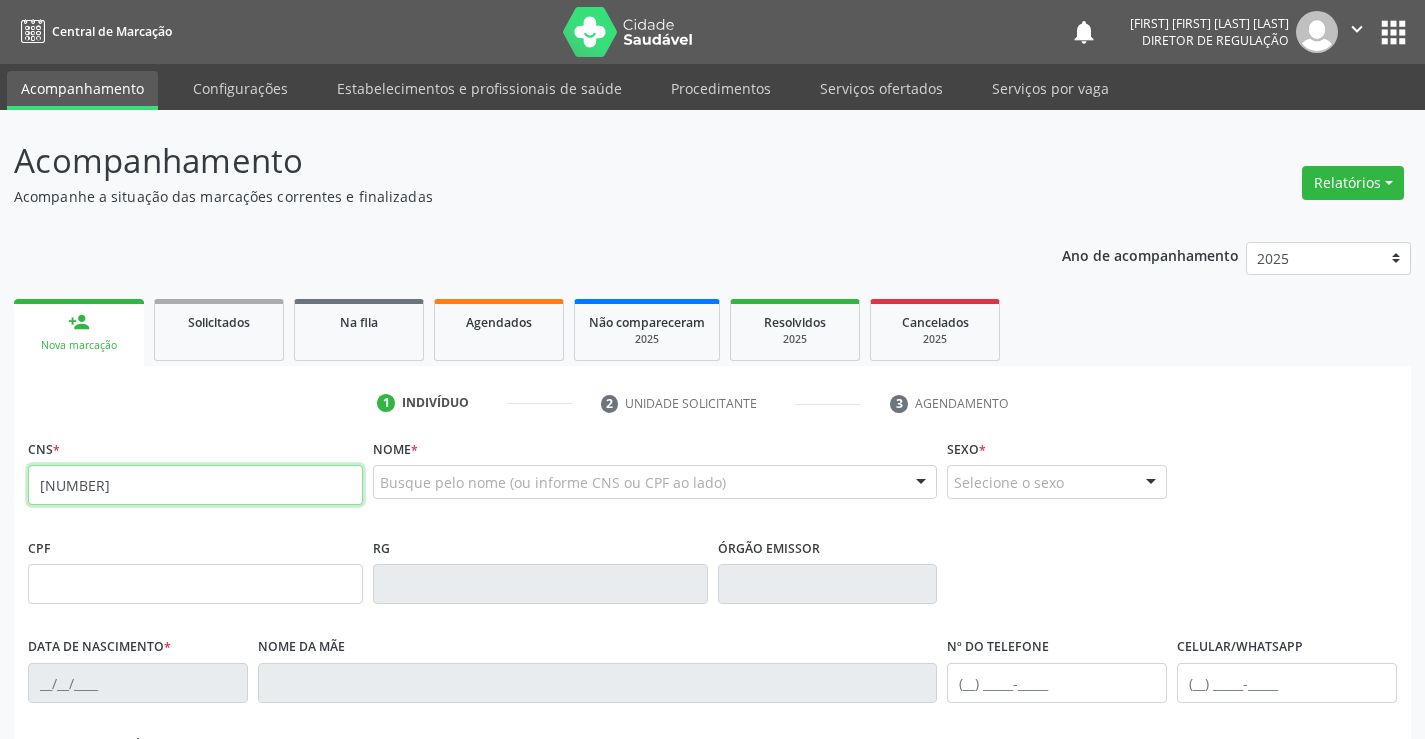 type on "700 0053 5636 9802" 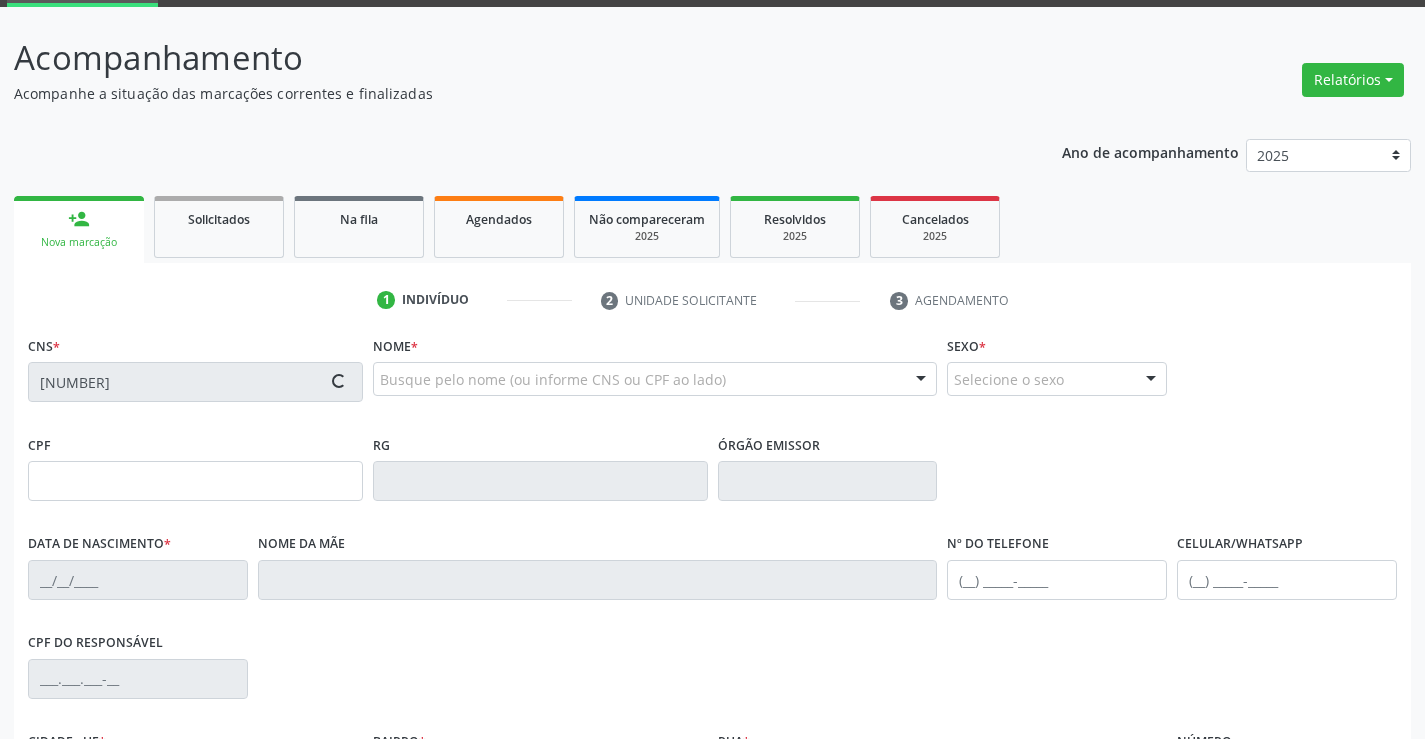 scroll, scrollTop: 300, scrollLeft: 0, axis: vertical 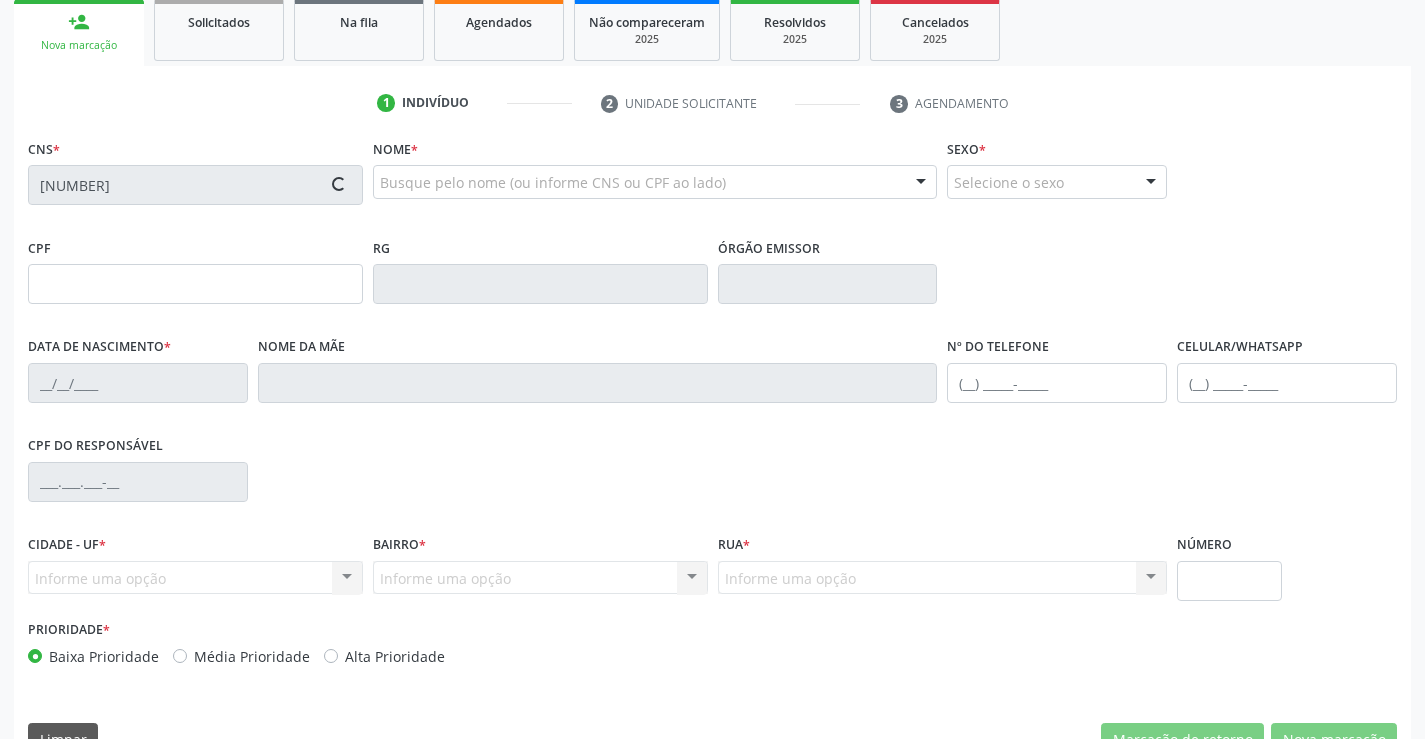 type on "20/05/2017" 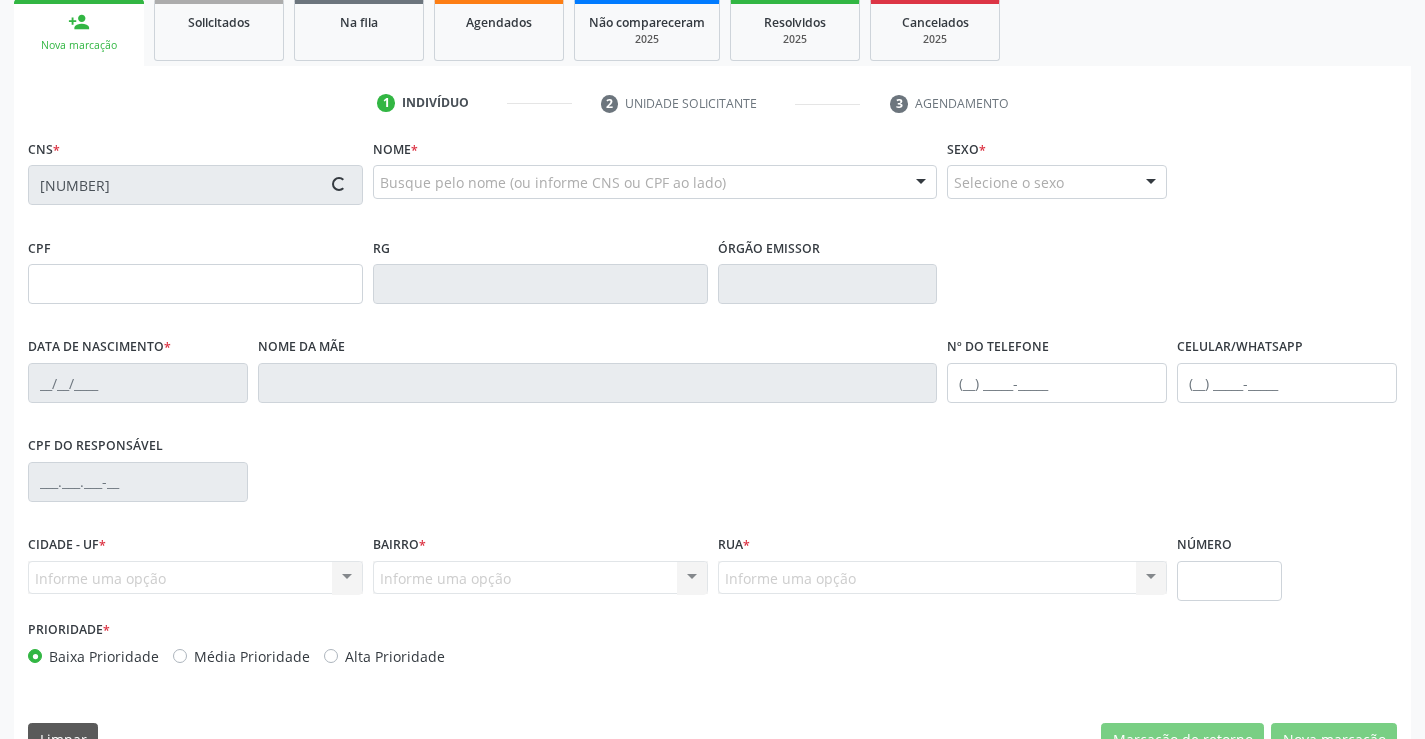 type on "095.883.065-74" 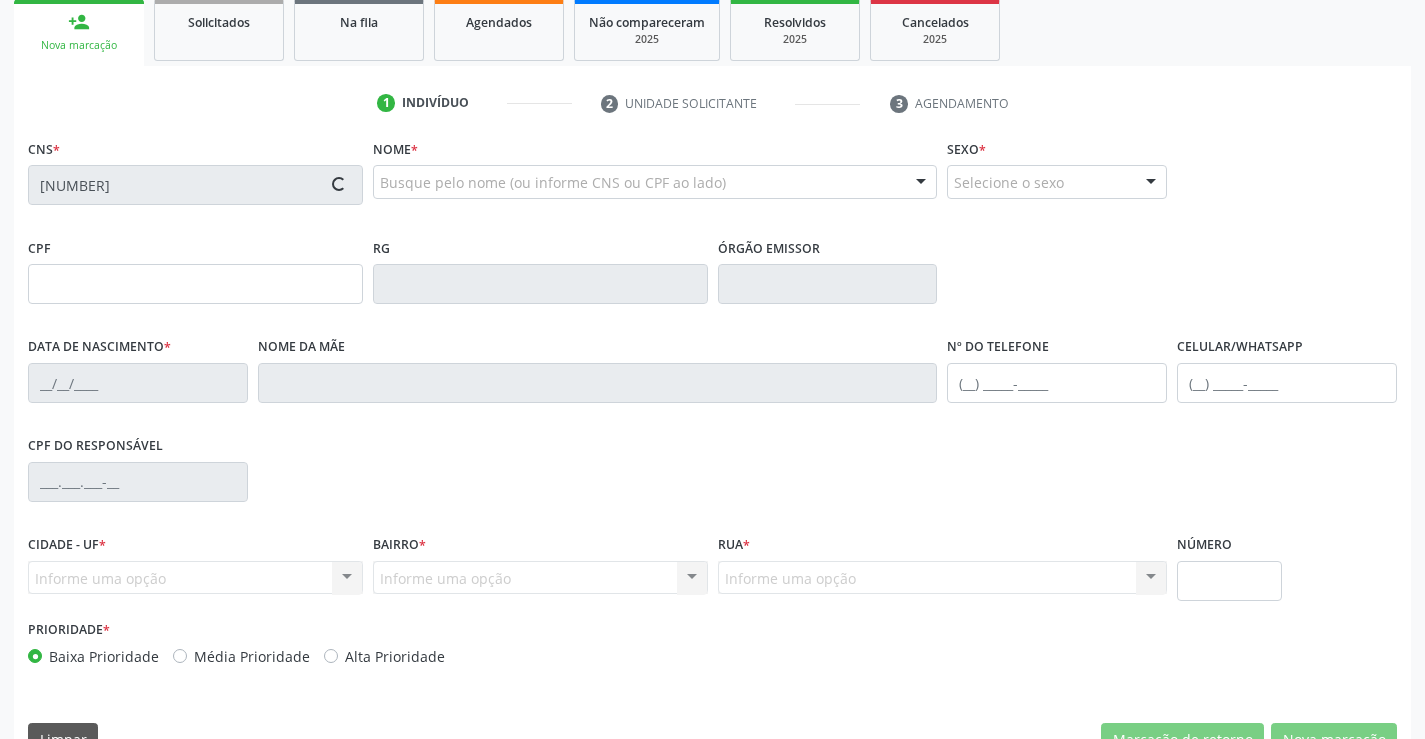 type on "sn" 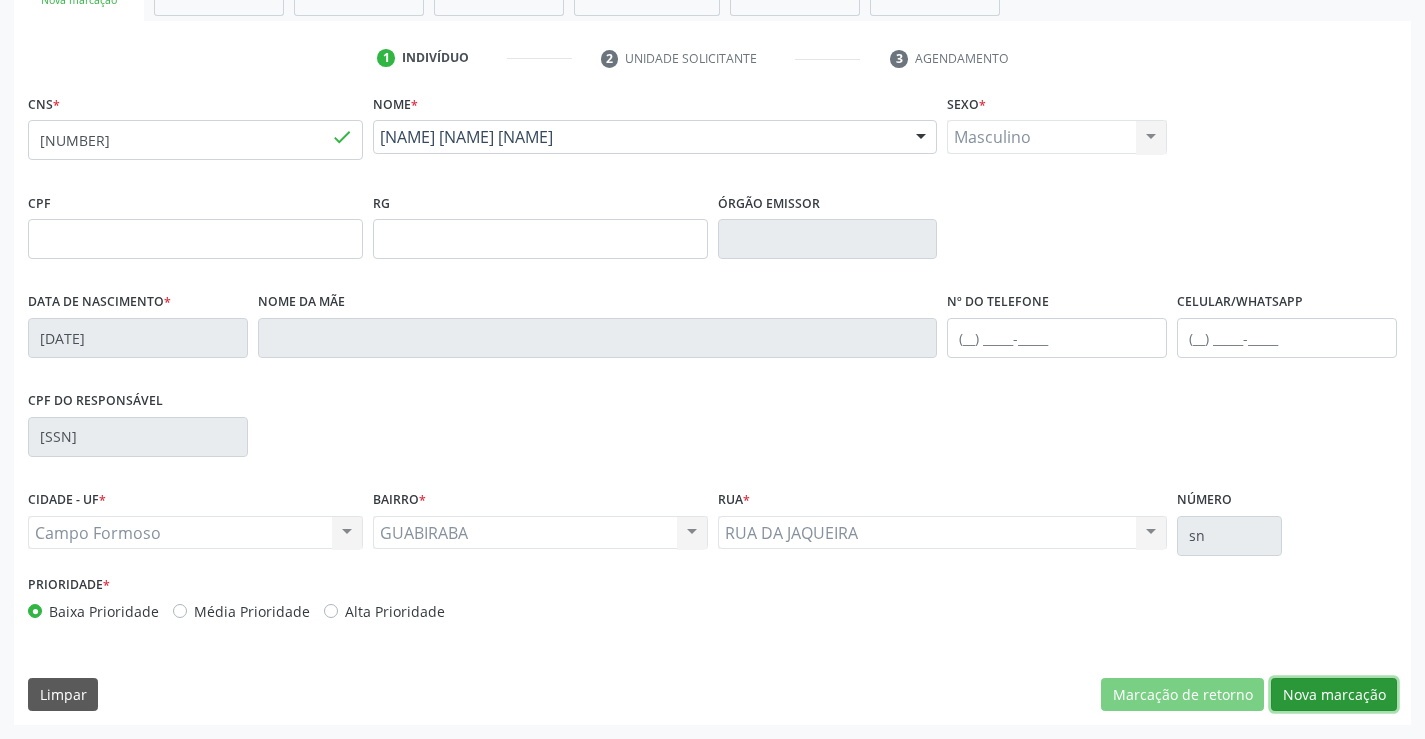 click on "Nova marcação" at bounding box center [1334, 695] 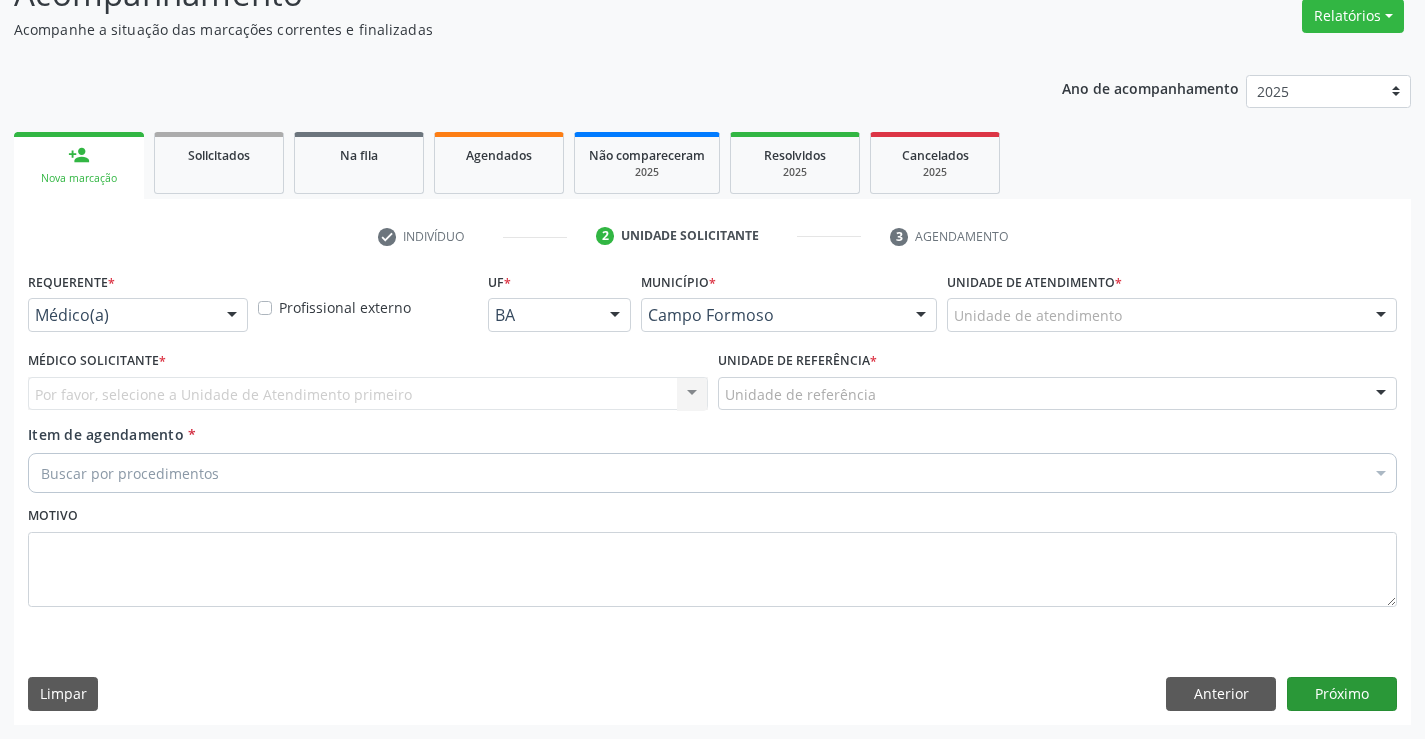 scroll, scrollTop: 167, scrollLeft: 0, axis: vertical 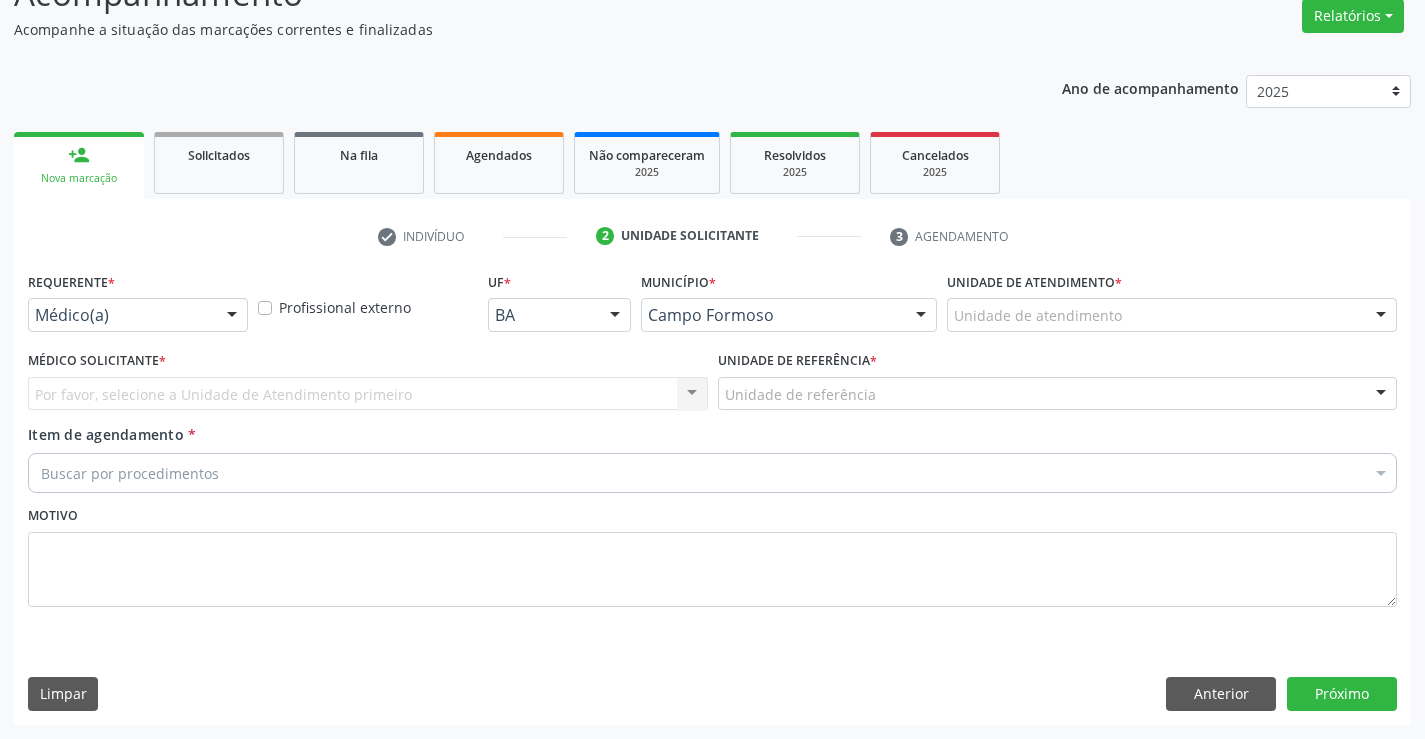 click on "Médico(a)" at bounding box center [138, 315] 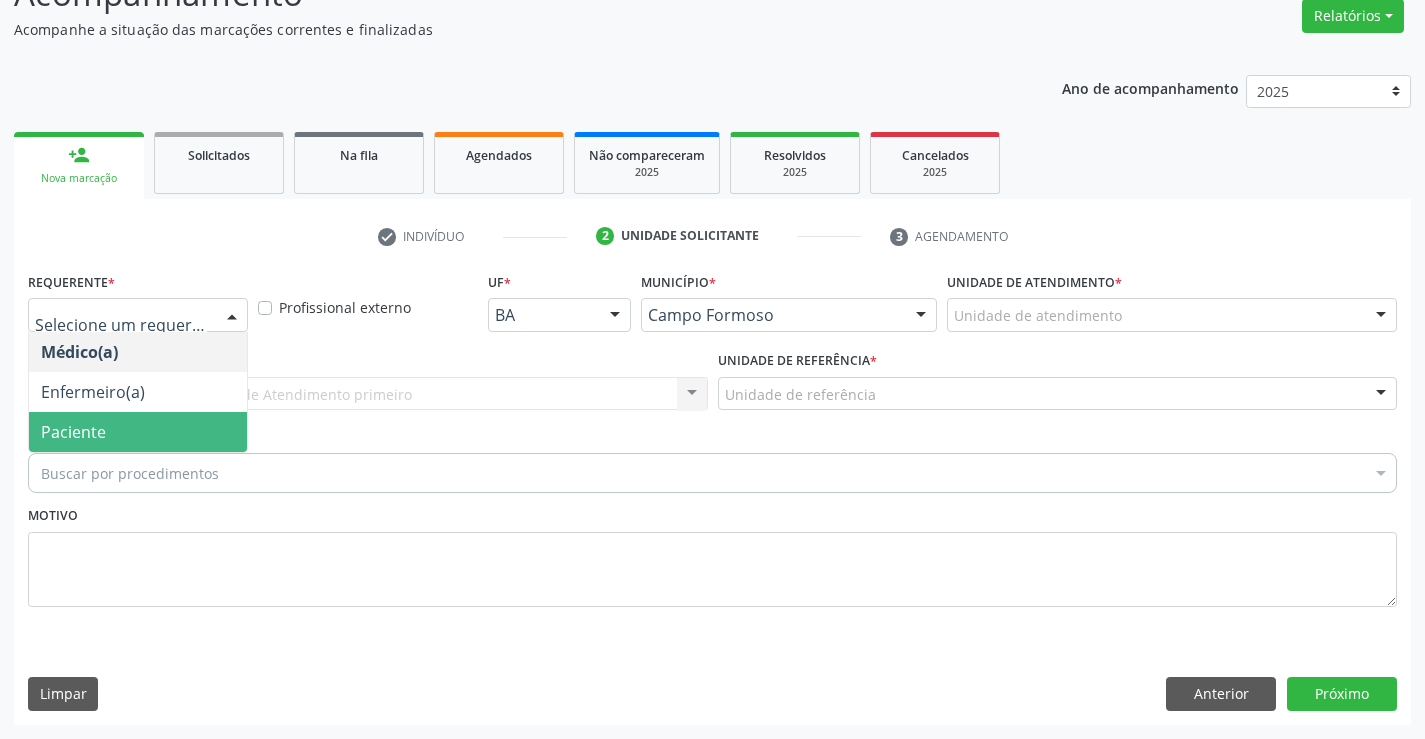click on "Paciente" at bounding box center [138, 432] 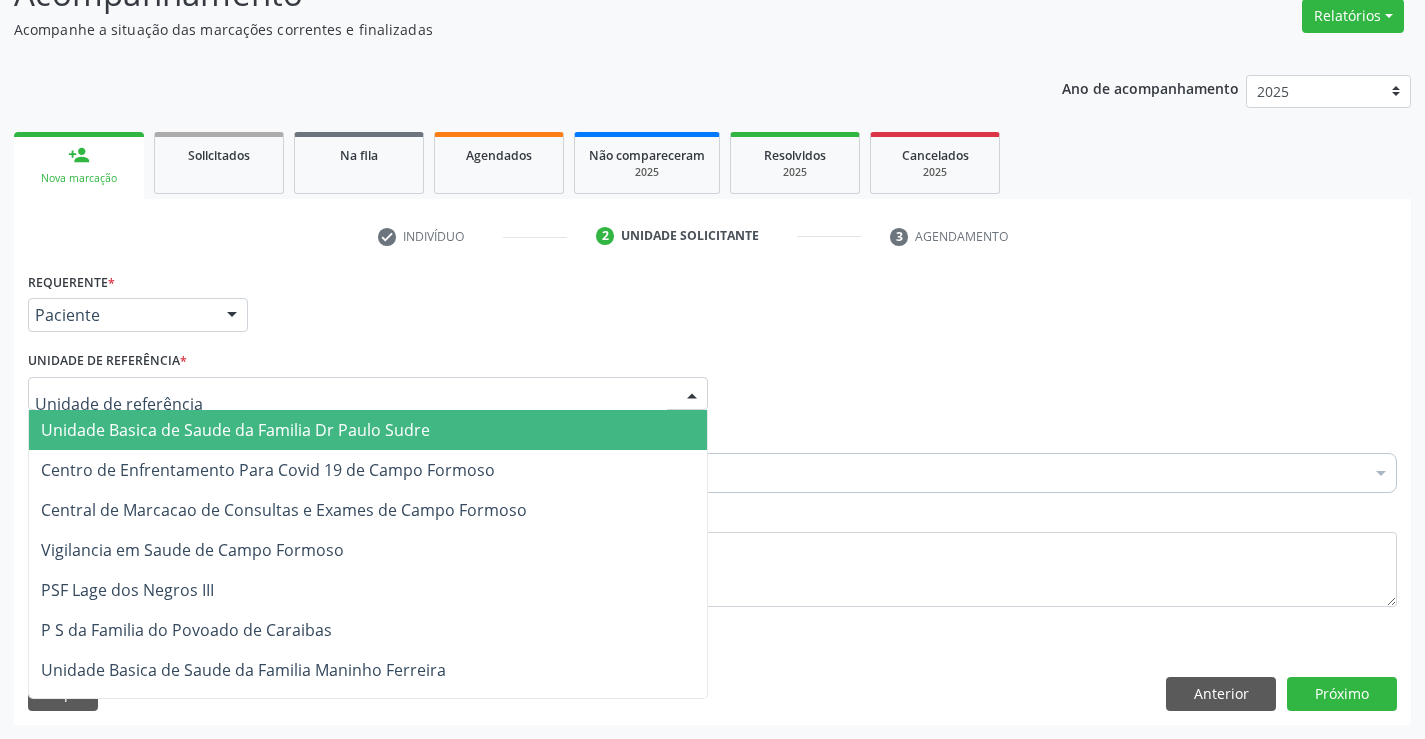 click at bounding box center (368, 394) 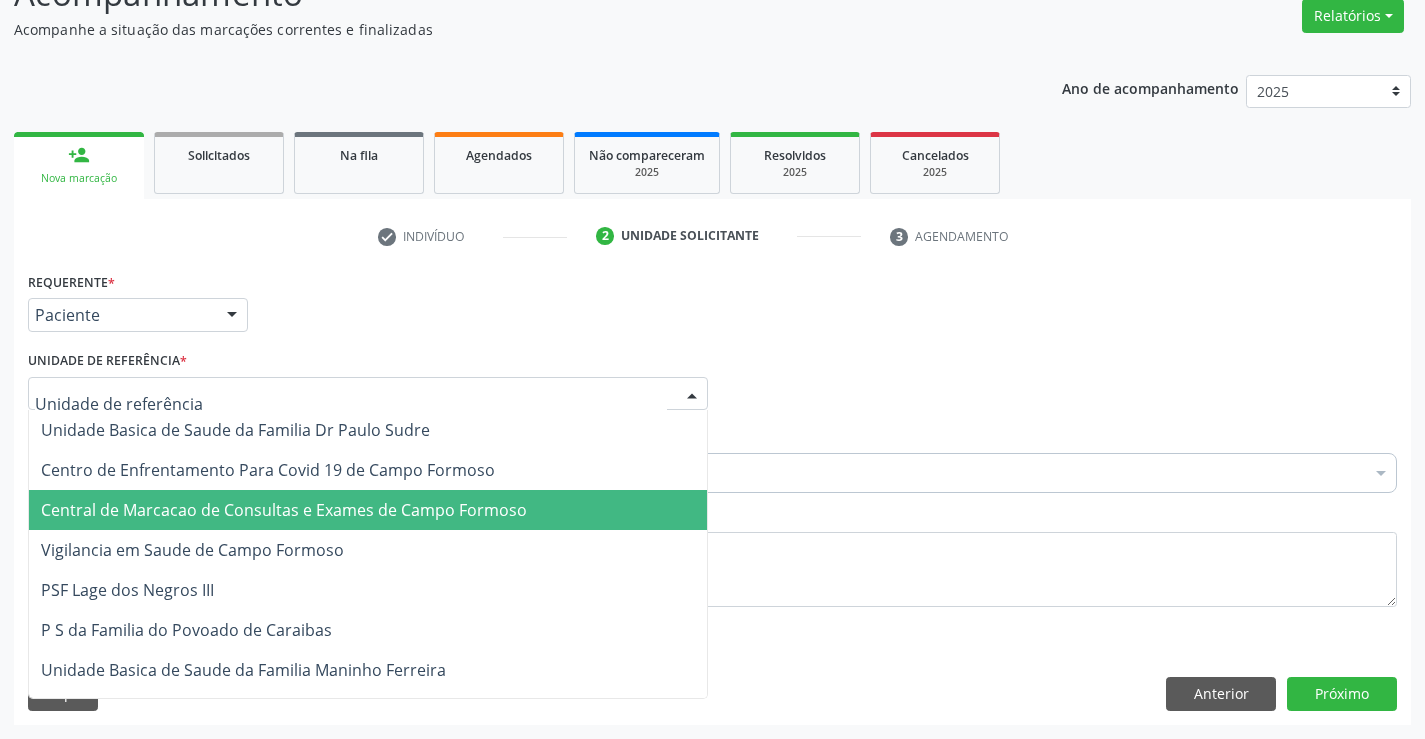 drag, startPoint x: 411, startPoint y: 488, endPoint x: 412, endPoint y: 521, distance: 33.01515 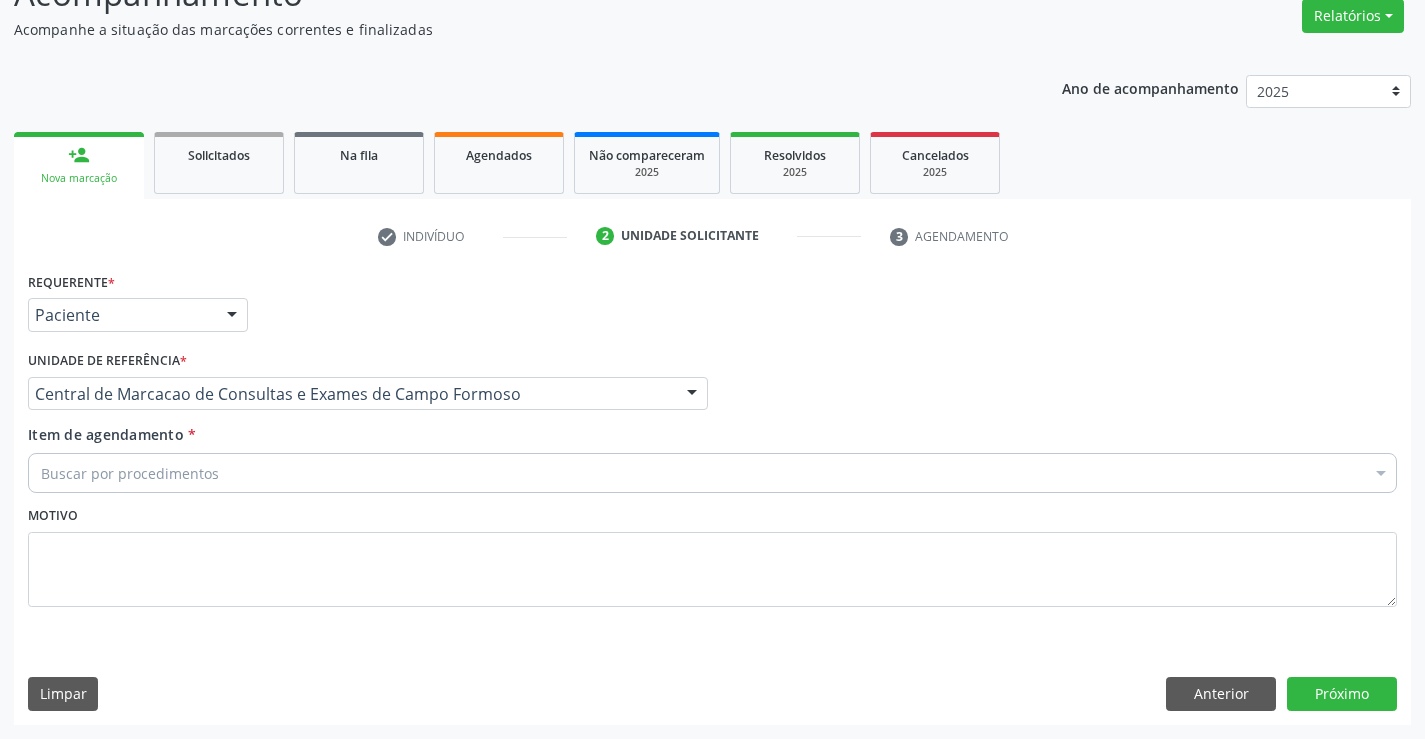 click on "Buscar por procedimentos" at bounding box center [712, 473] 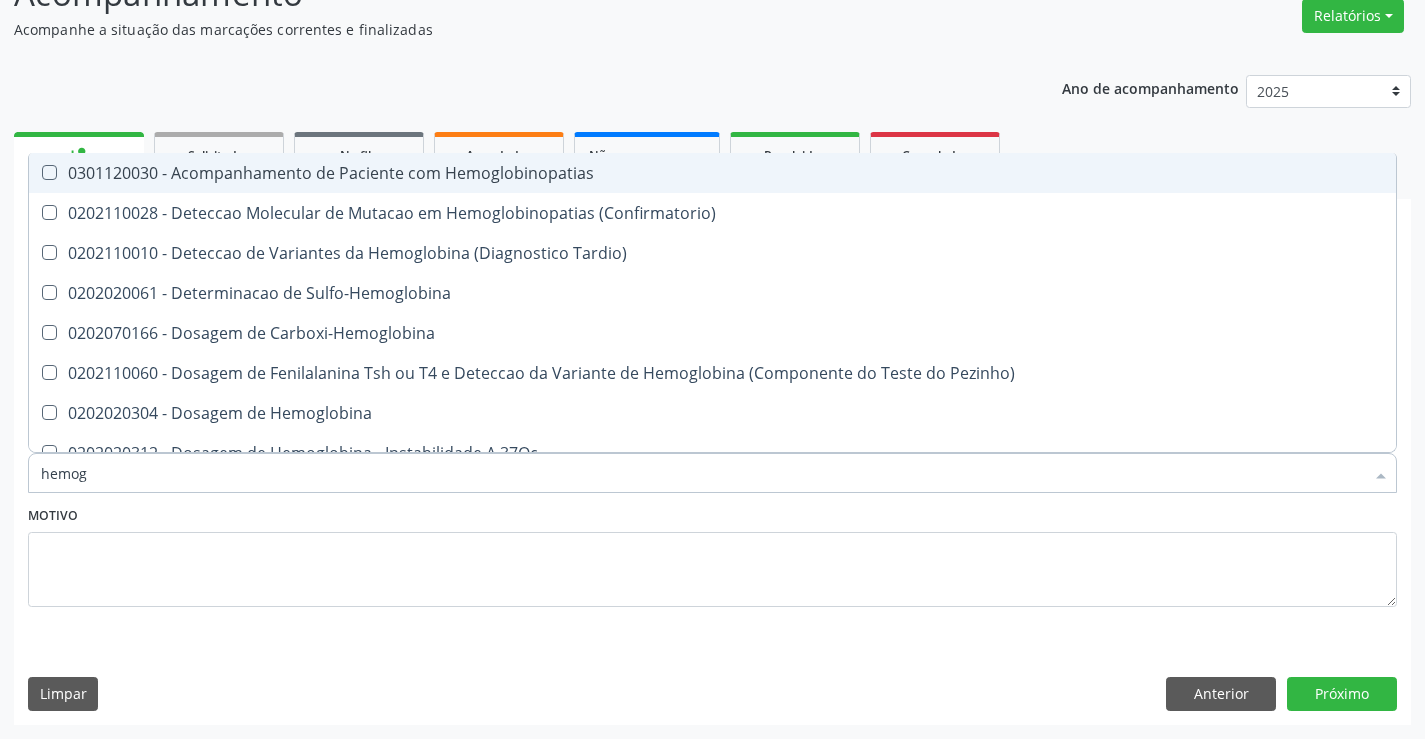type on "hemogr" 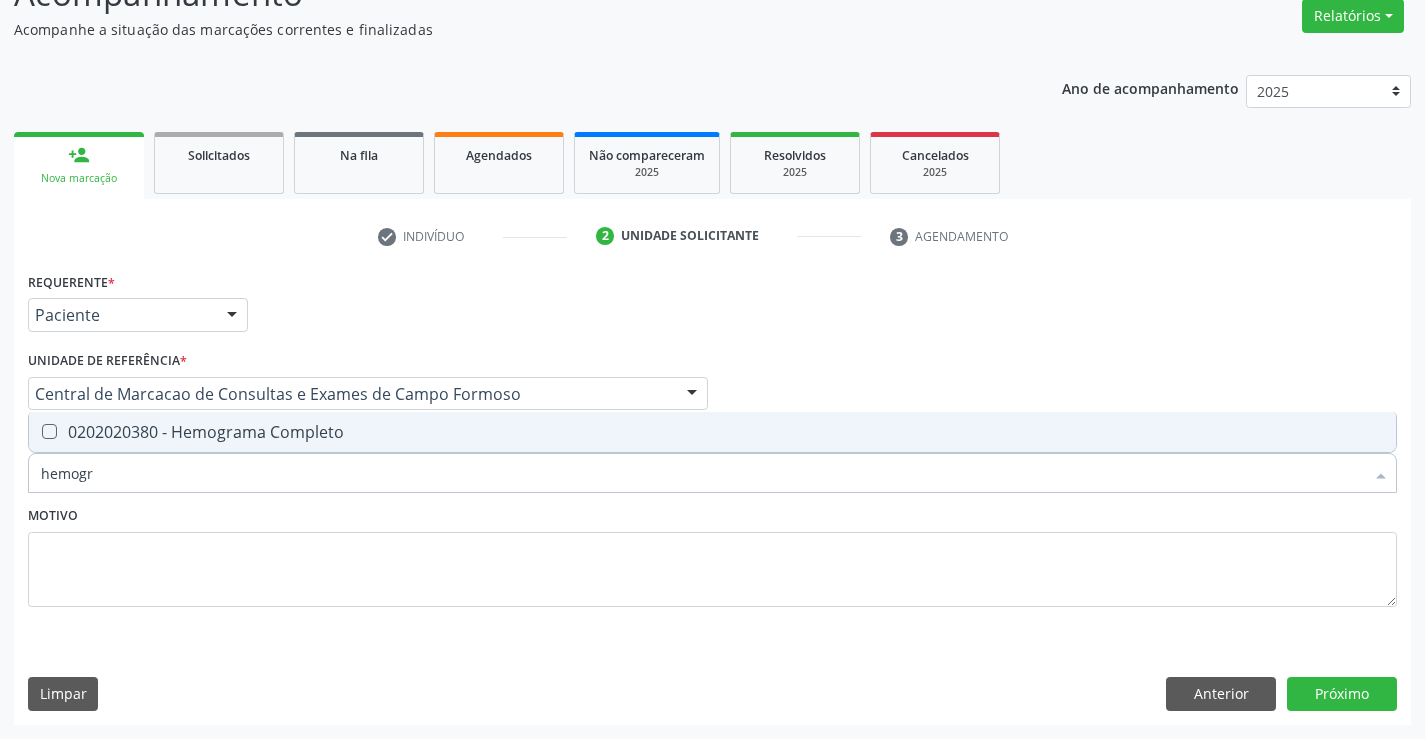 click on "0202020380 - Hemograma Completo" at bounding box center (712, 432) 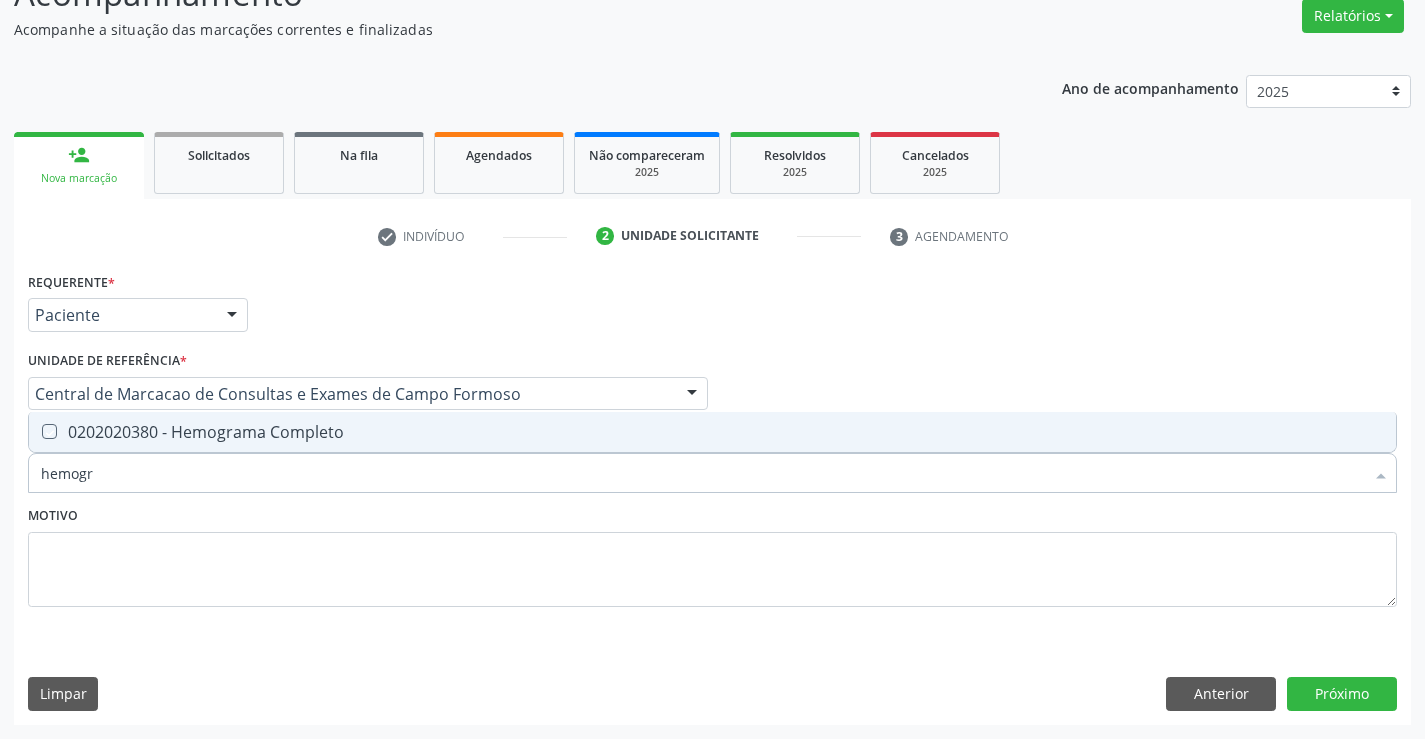 checkbox on "true" 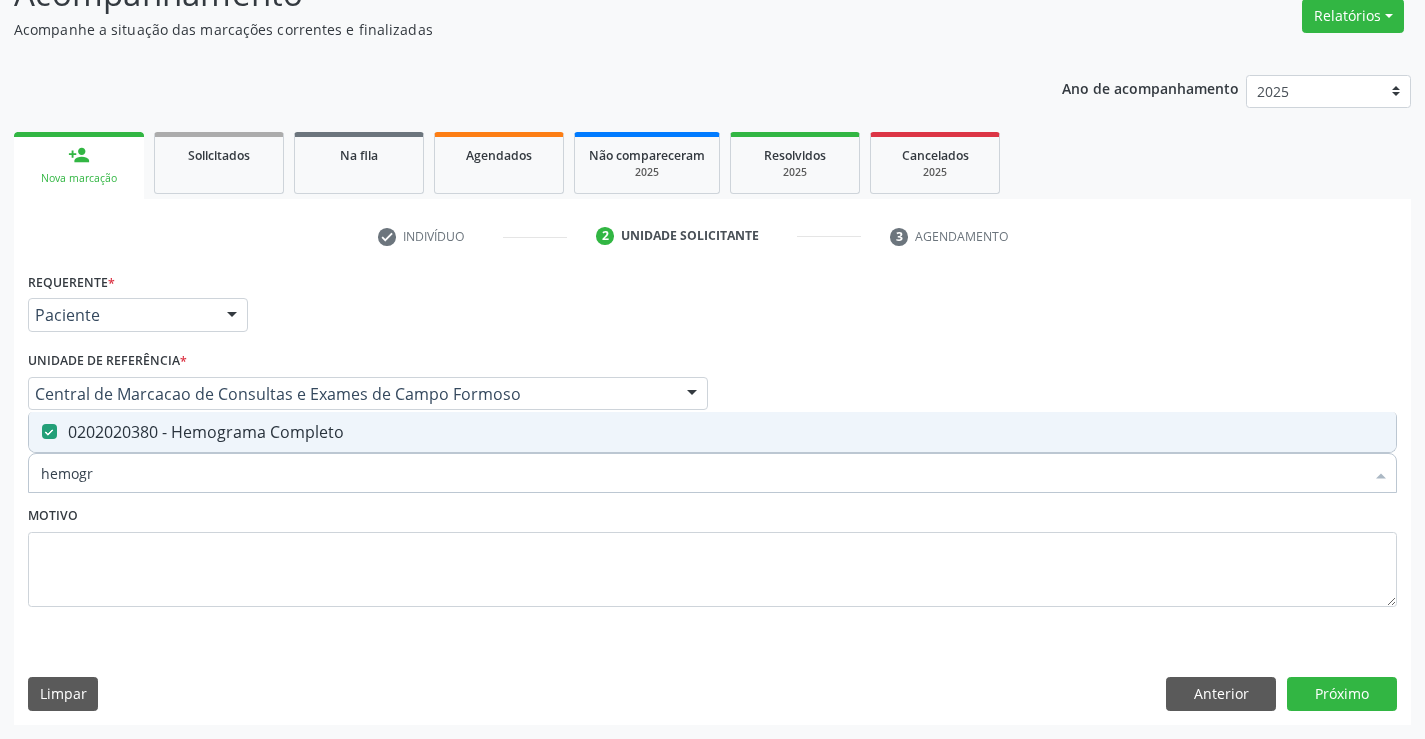 type on "hemogr" 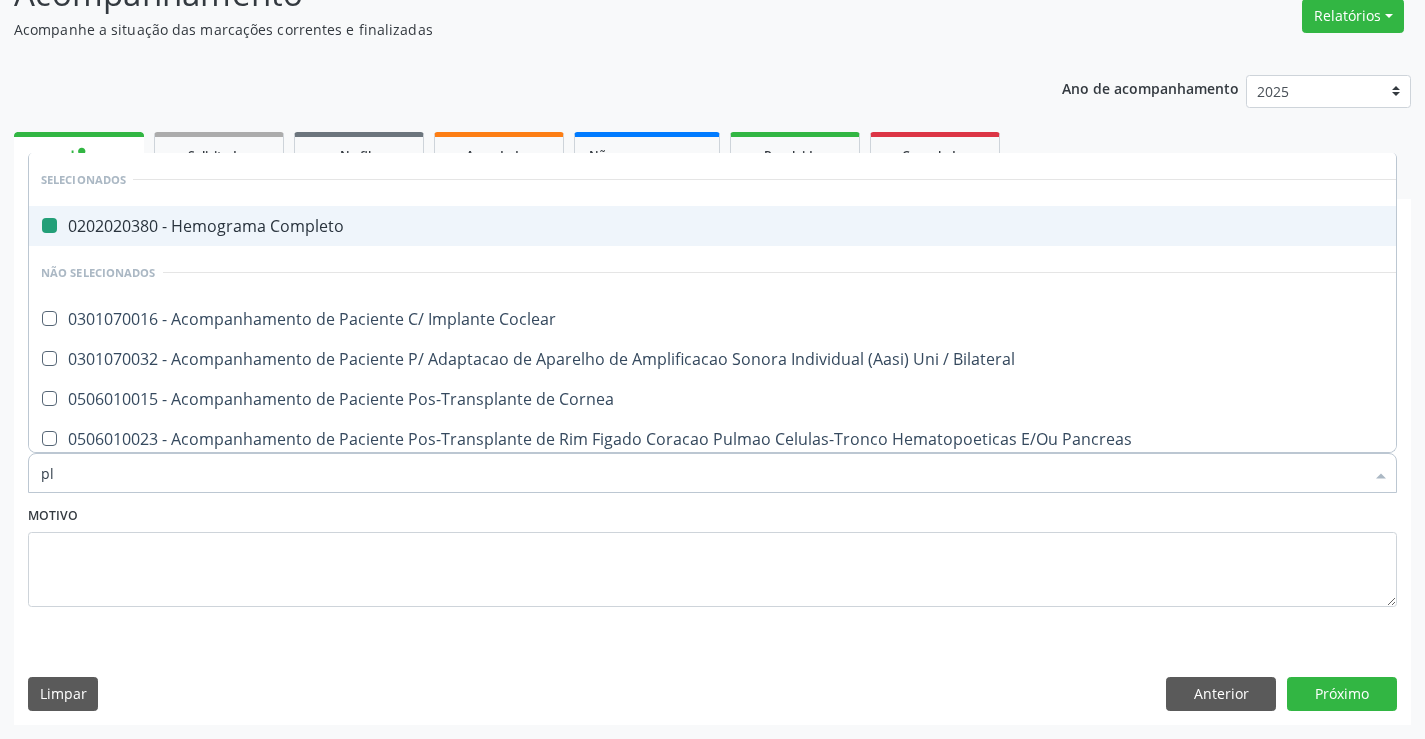 type on "pla" 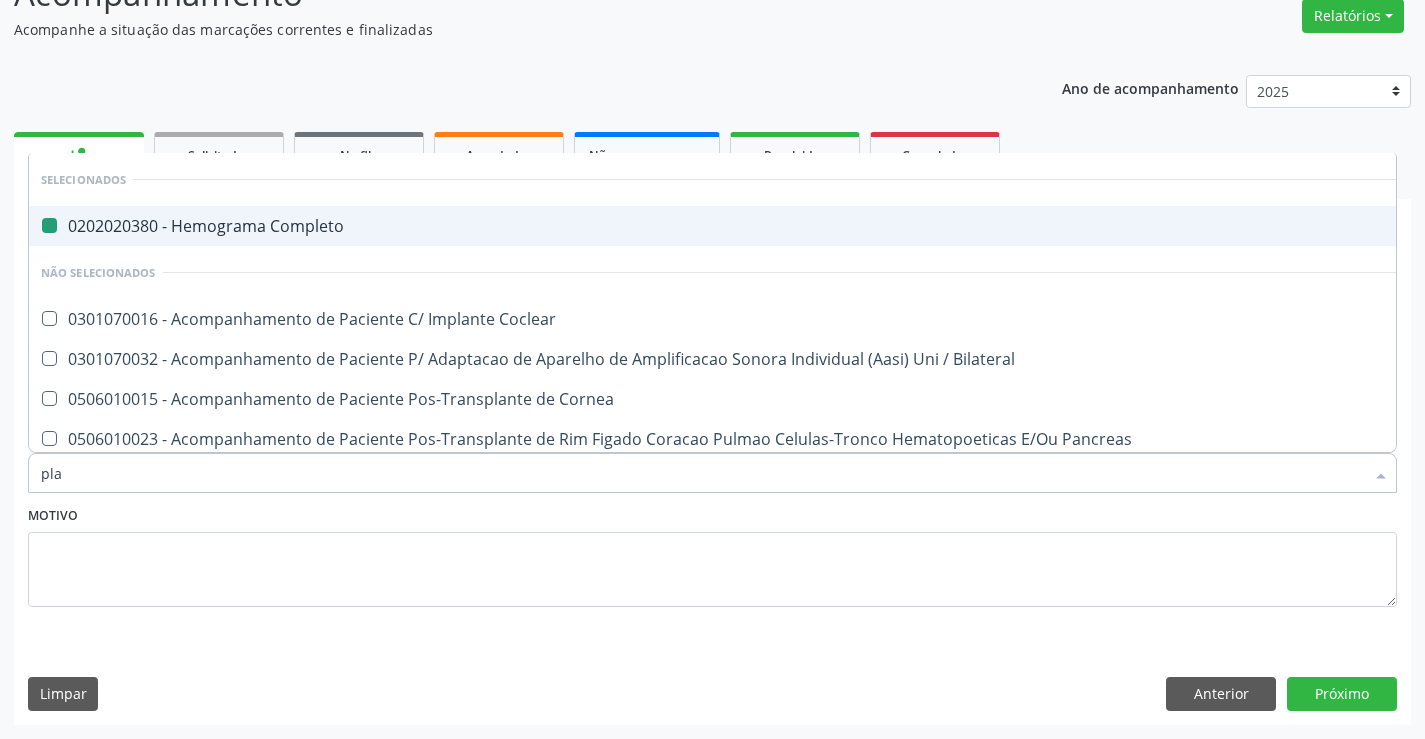 type on "plaq" 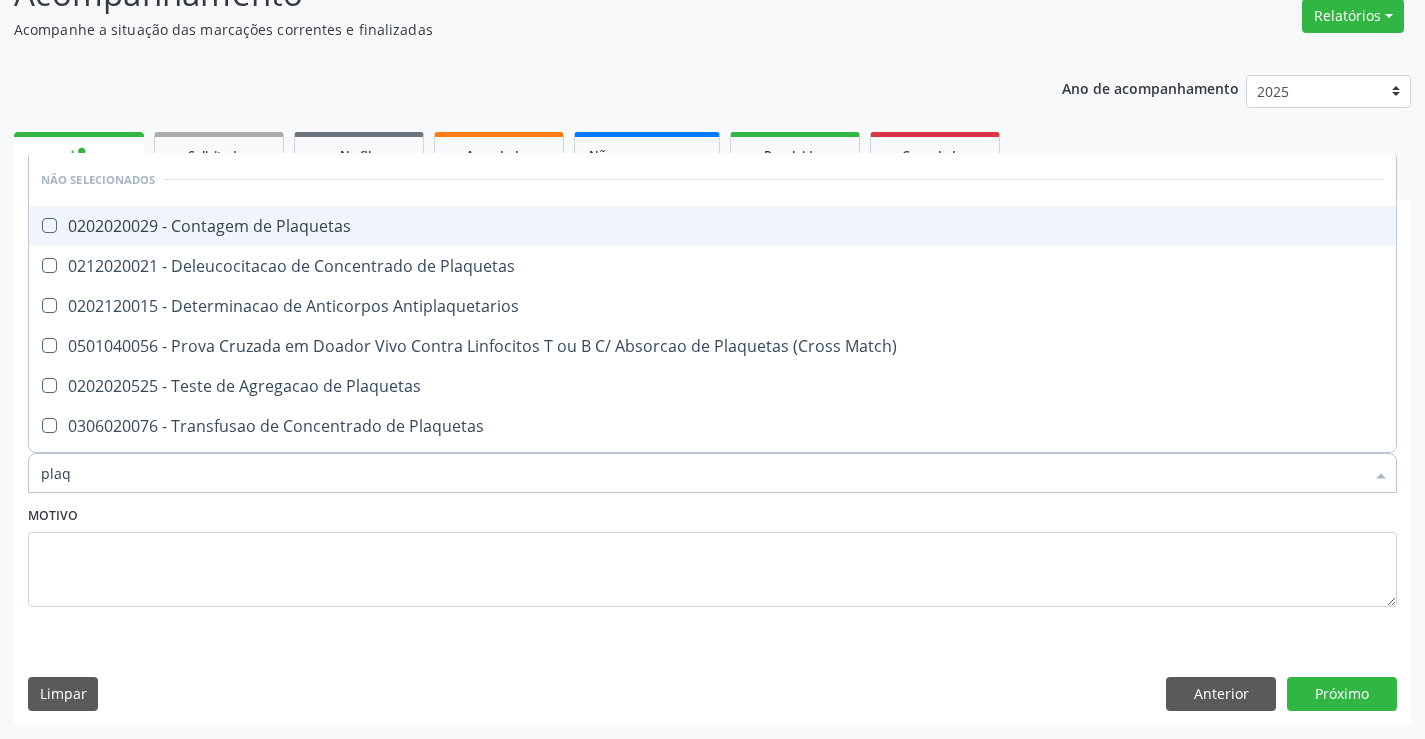 click on "0202020029 - Contagem de Plaquetas" at bounding box center (712, 226) 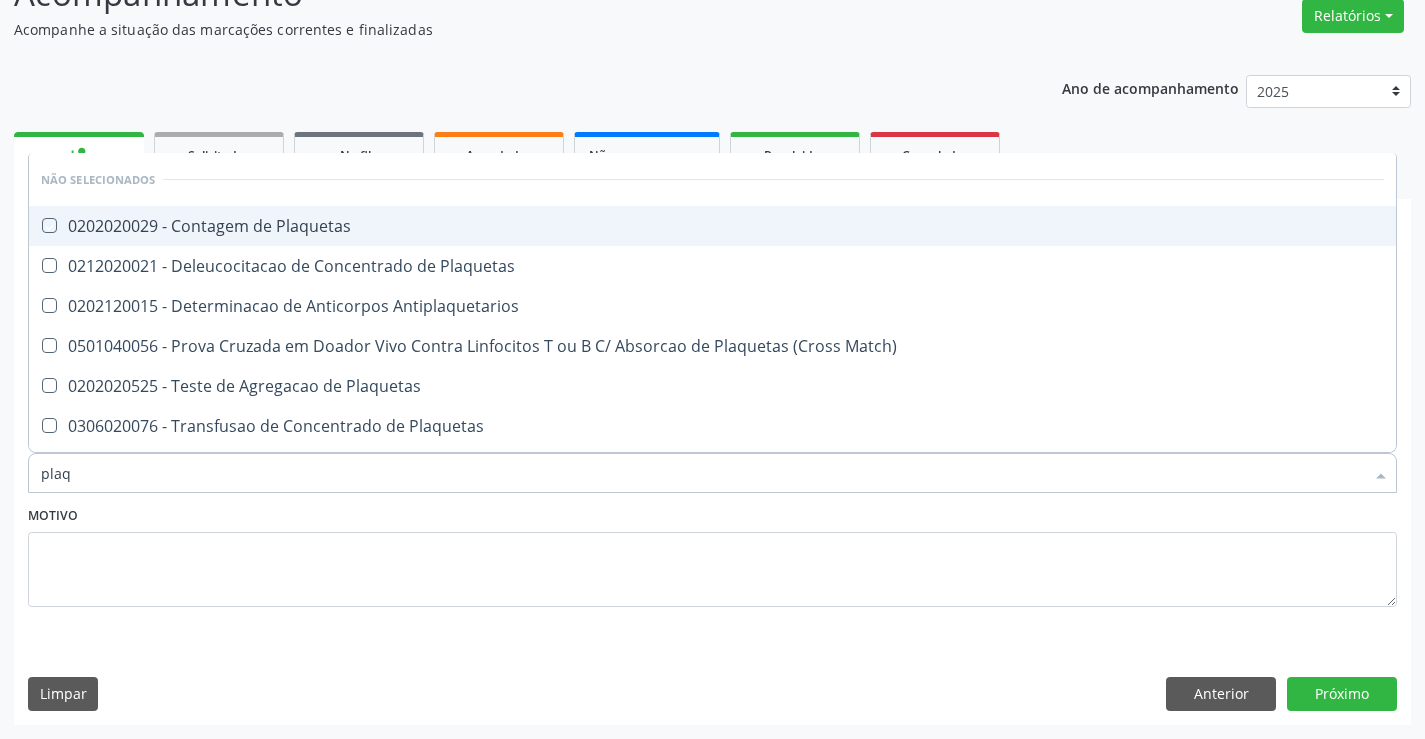 checkbox on "true" 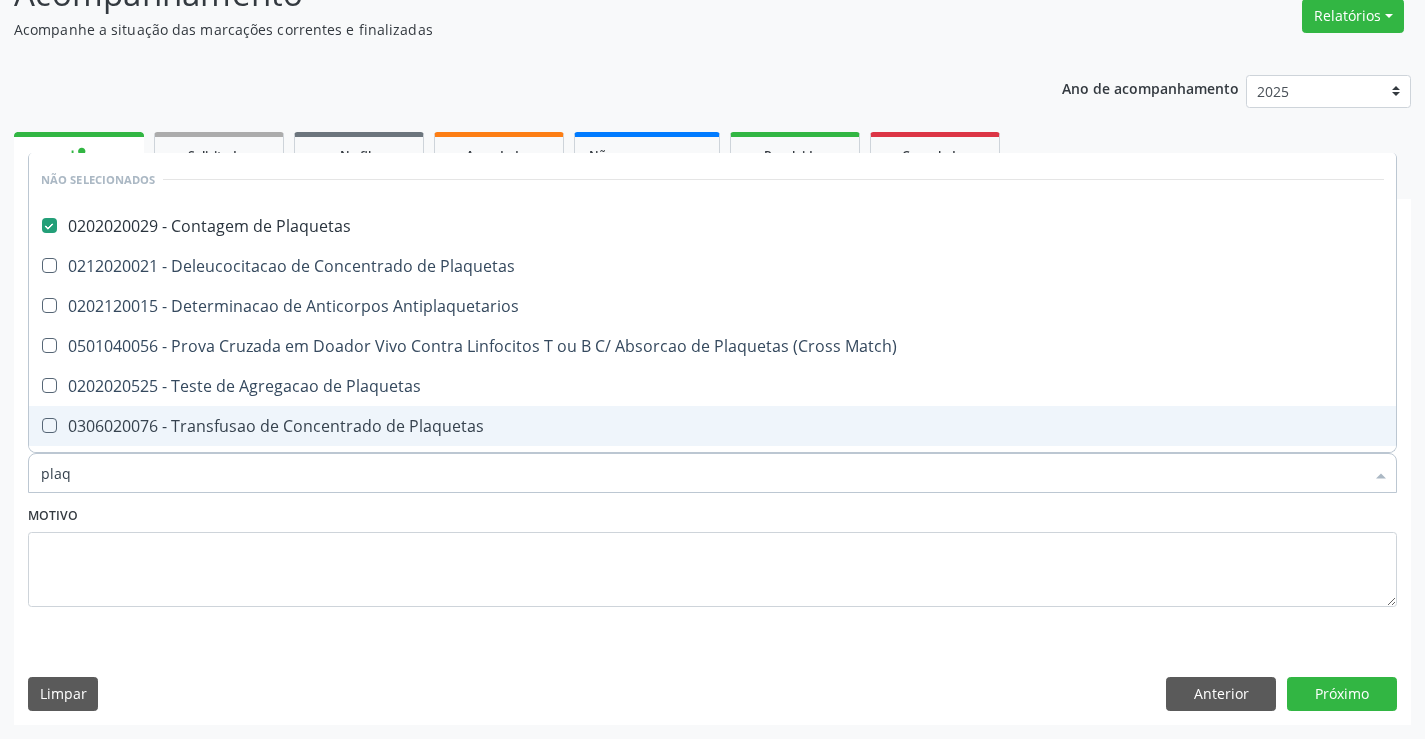 click on "Motivo" at bounding box center [712, 554] 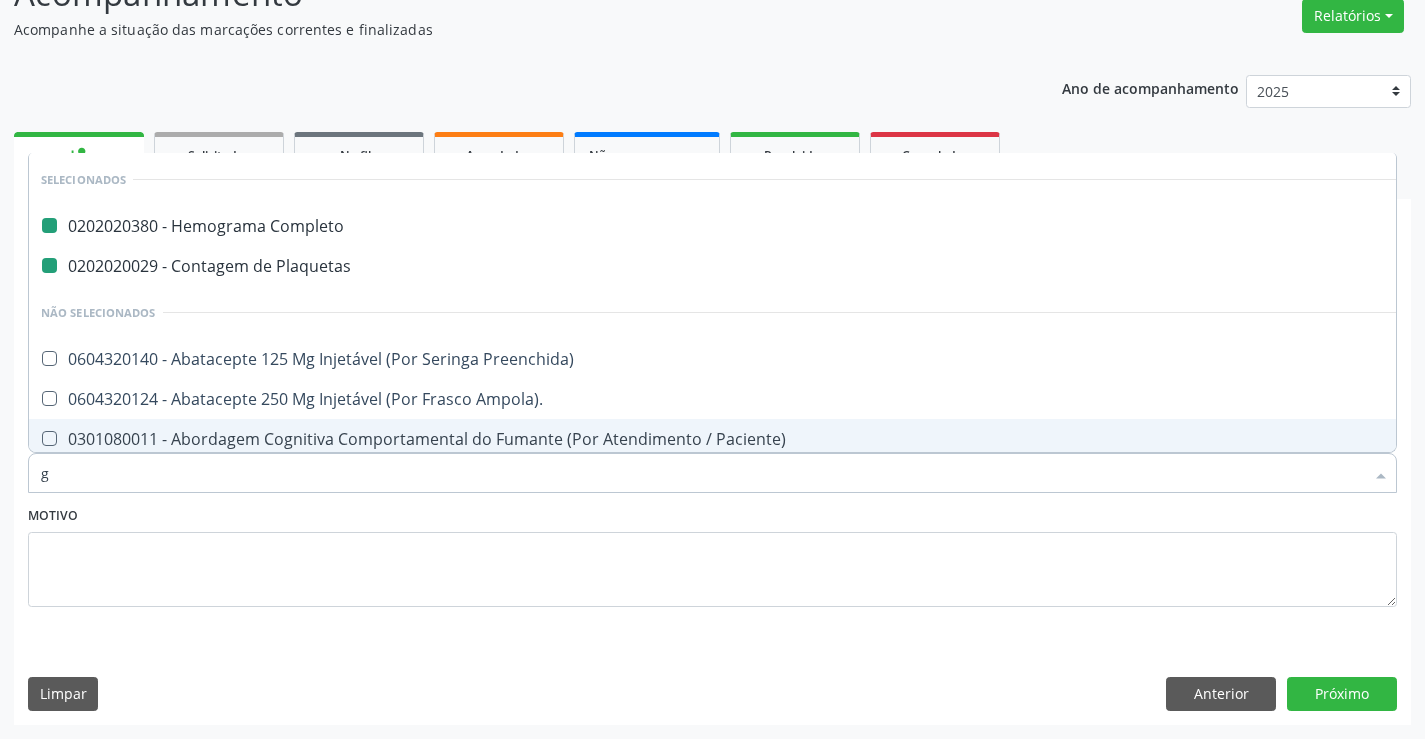 type on "gl" 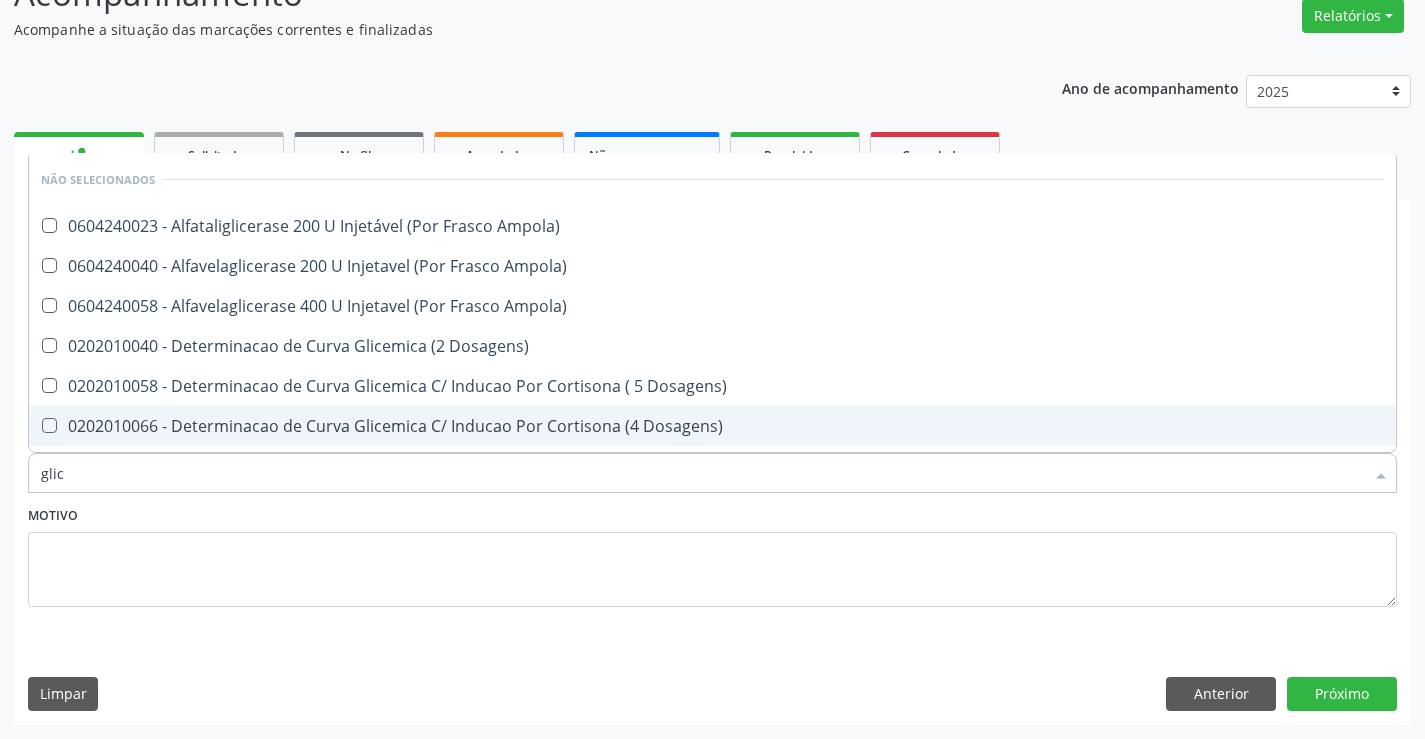 type on "glico" 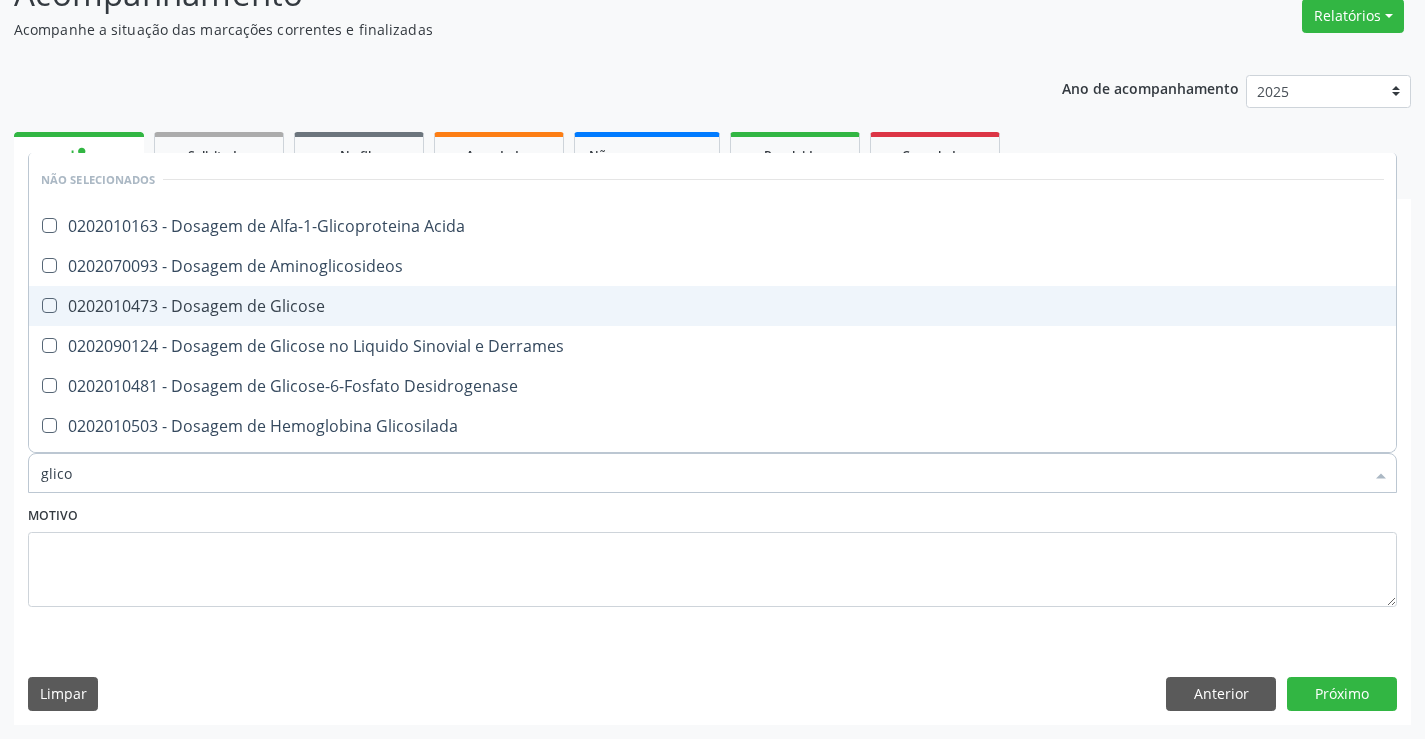 click on "0202010473 - Dosagem de Glicose" at bounding box center [712, 306] 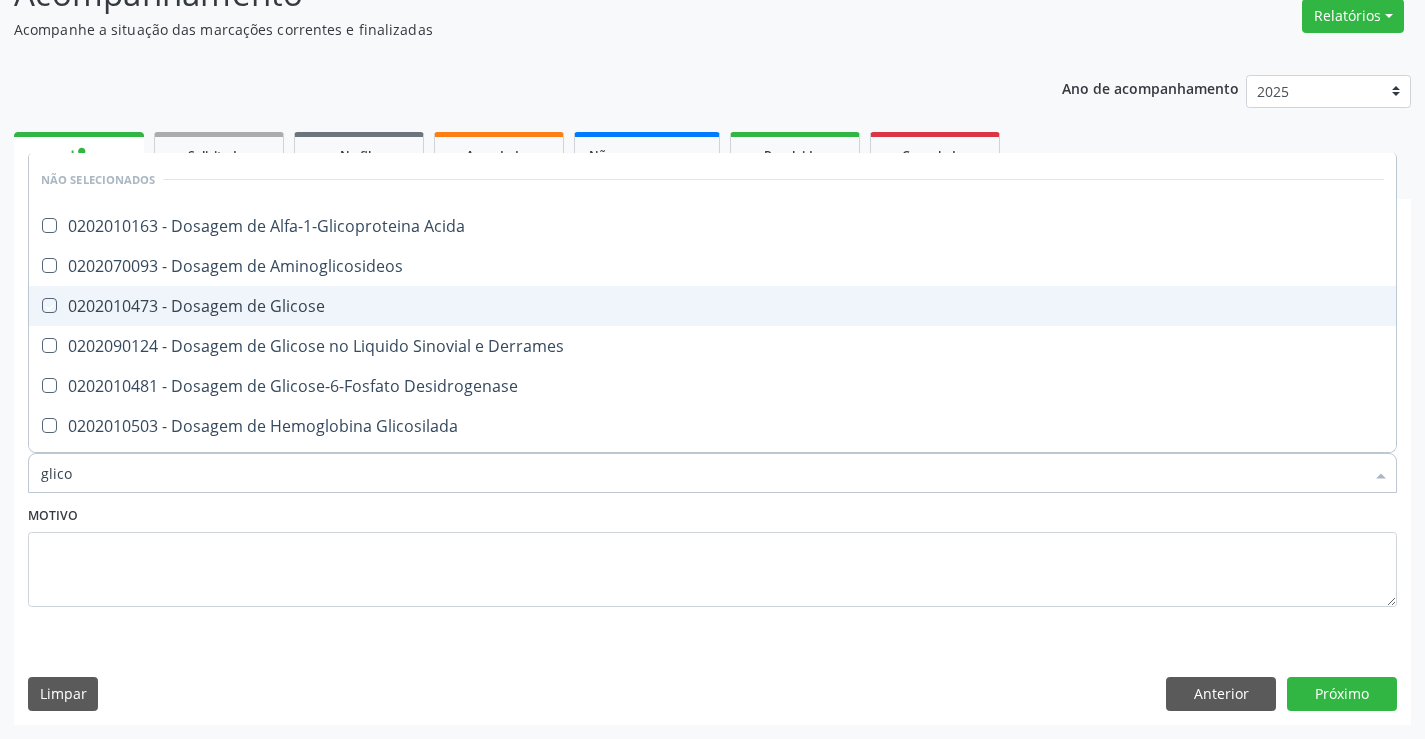 checkbox on "true" 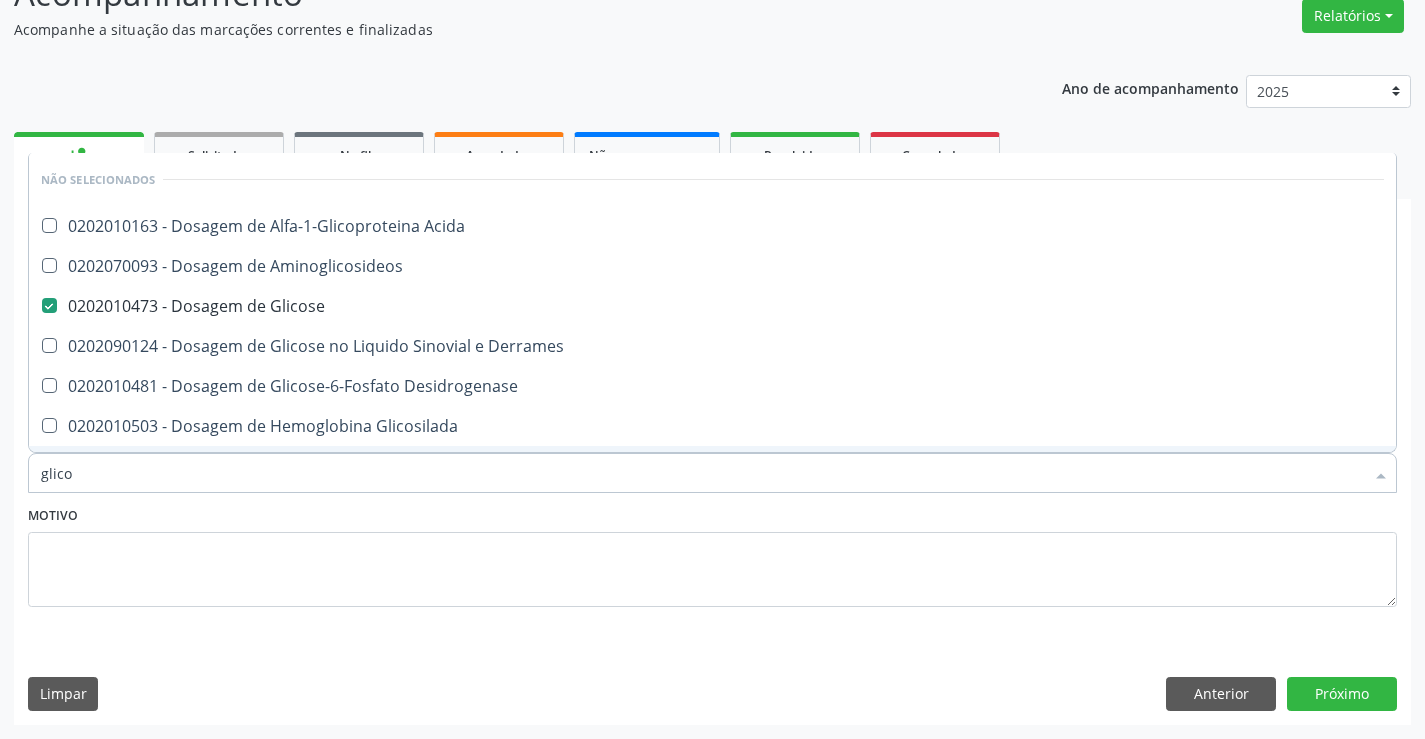 click on "Motivo" at bounding box center [712, 554] 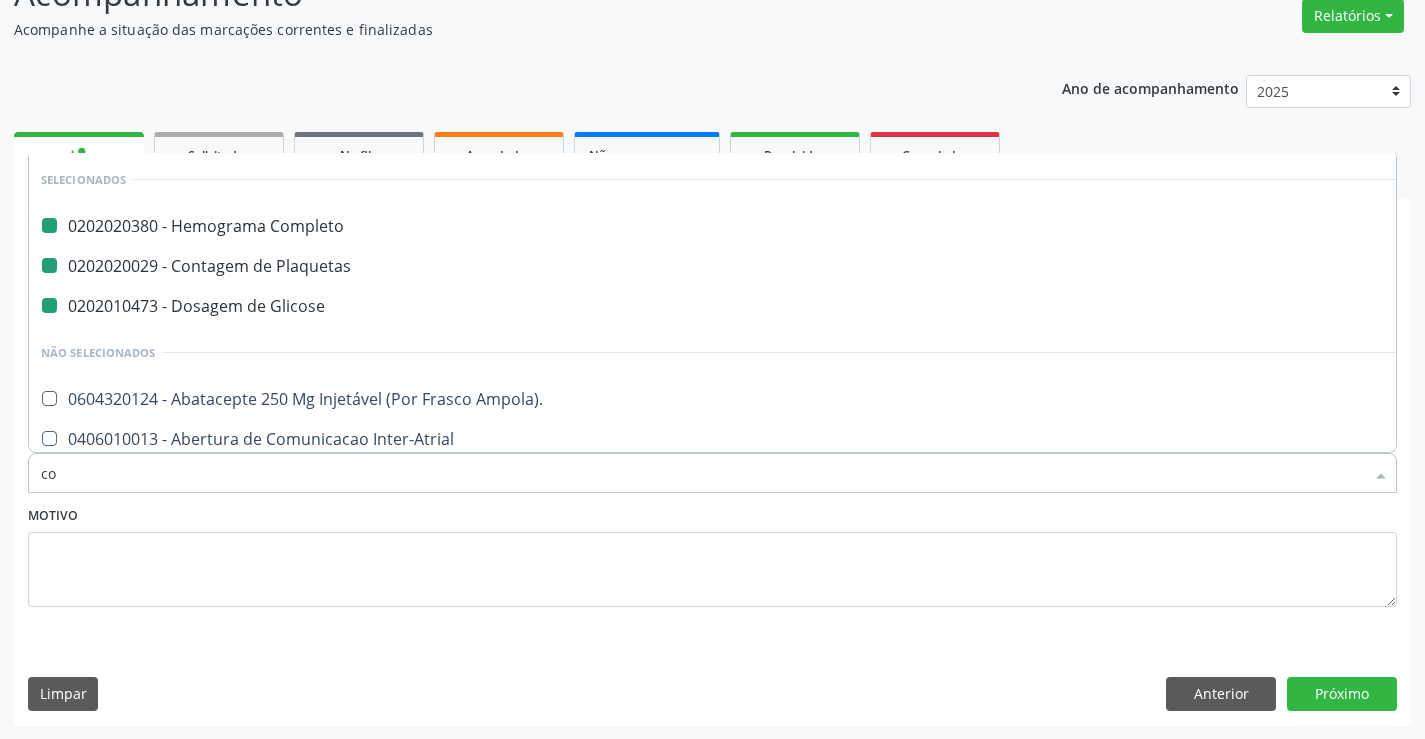 type on "col" 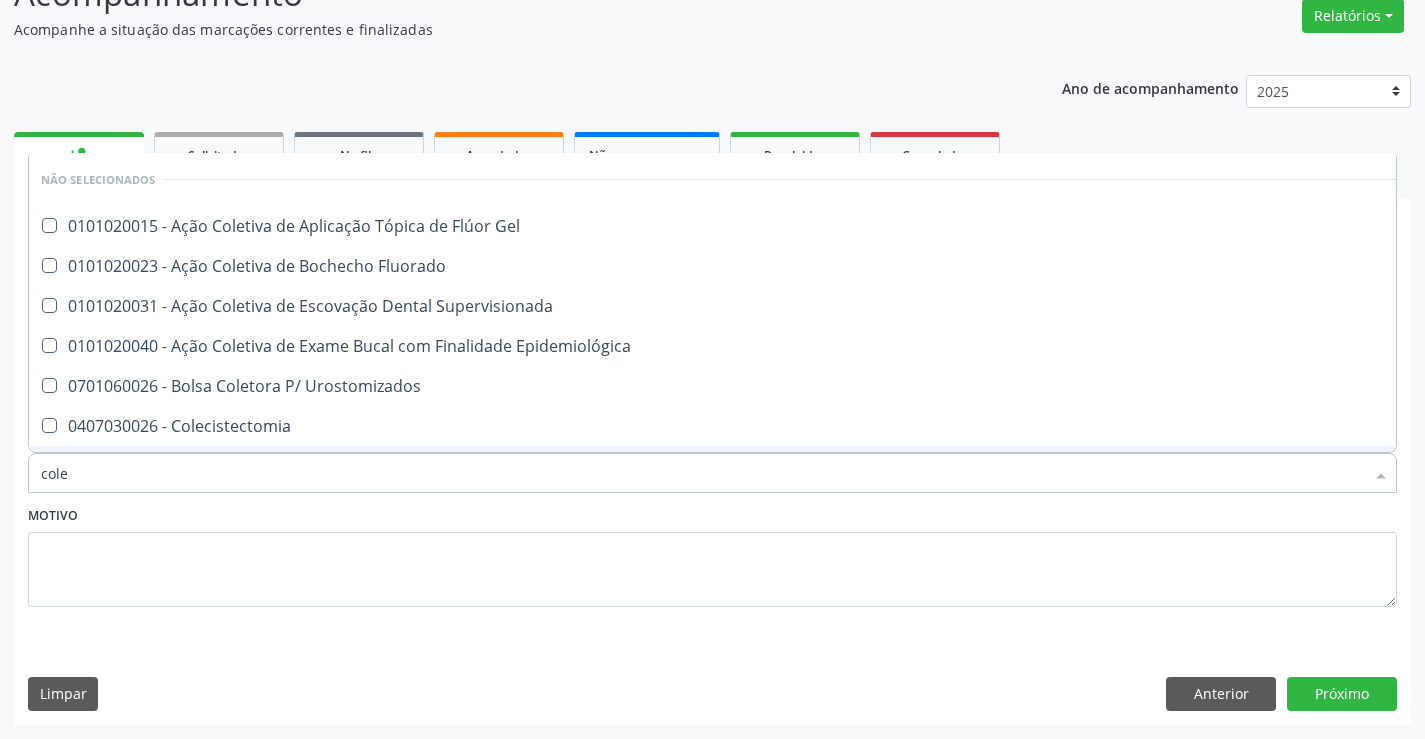 type on "coles" 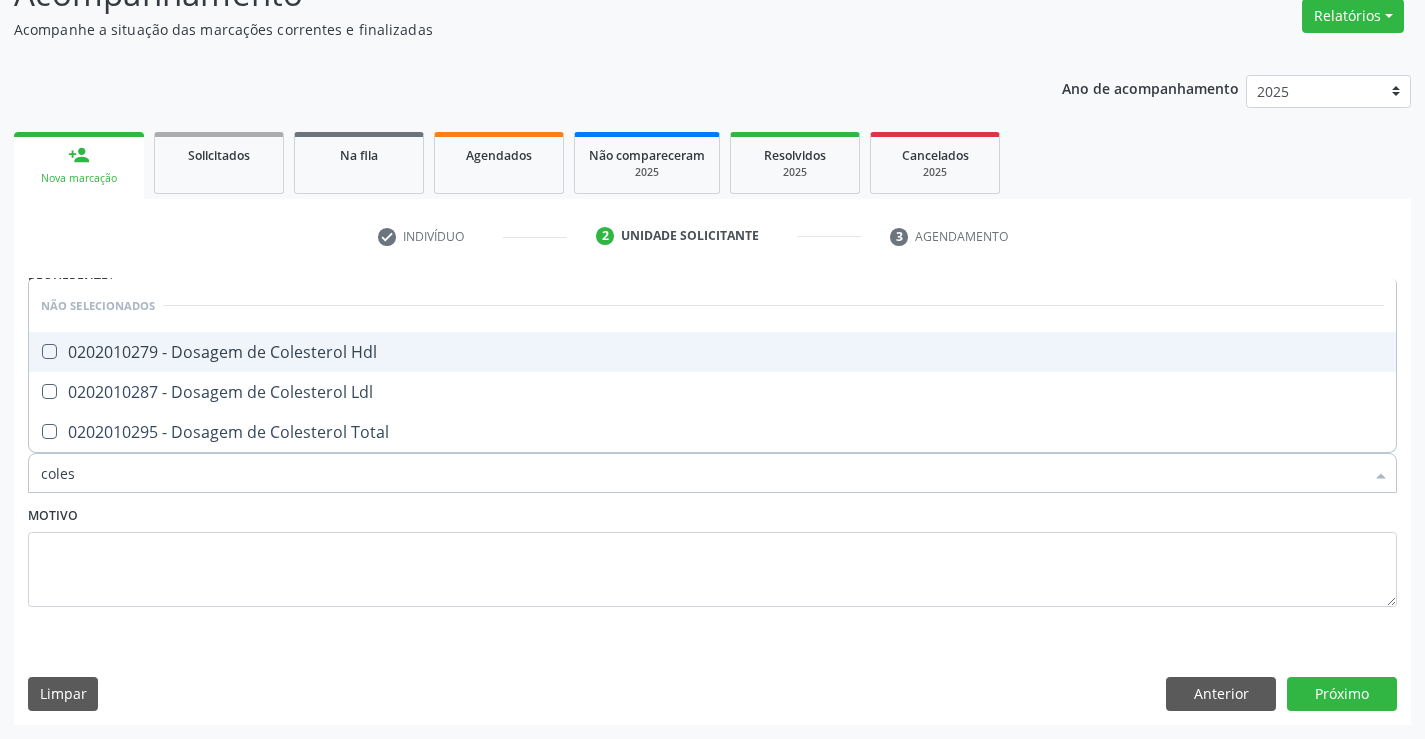 click on "0202010279 - Dosagem de Colesterol Hdl" at bounding box center [712, 352] 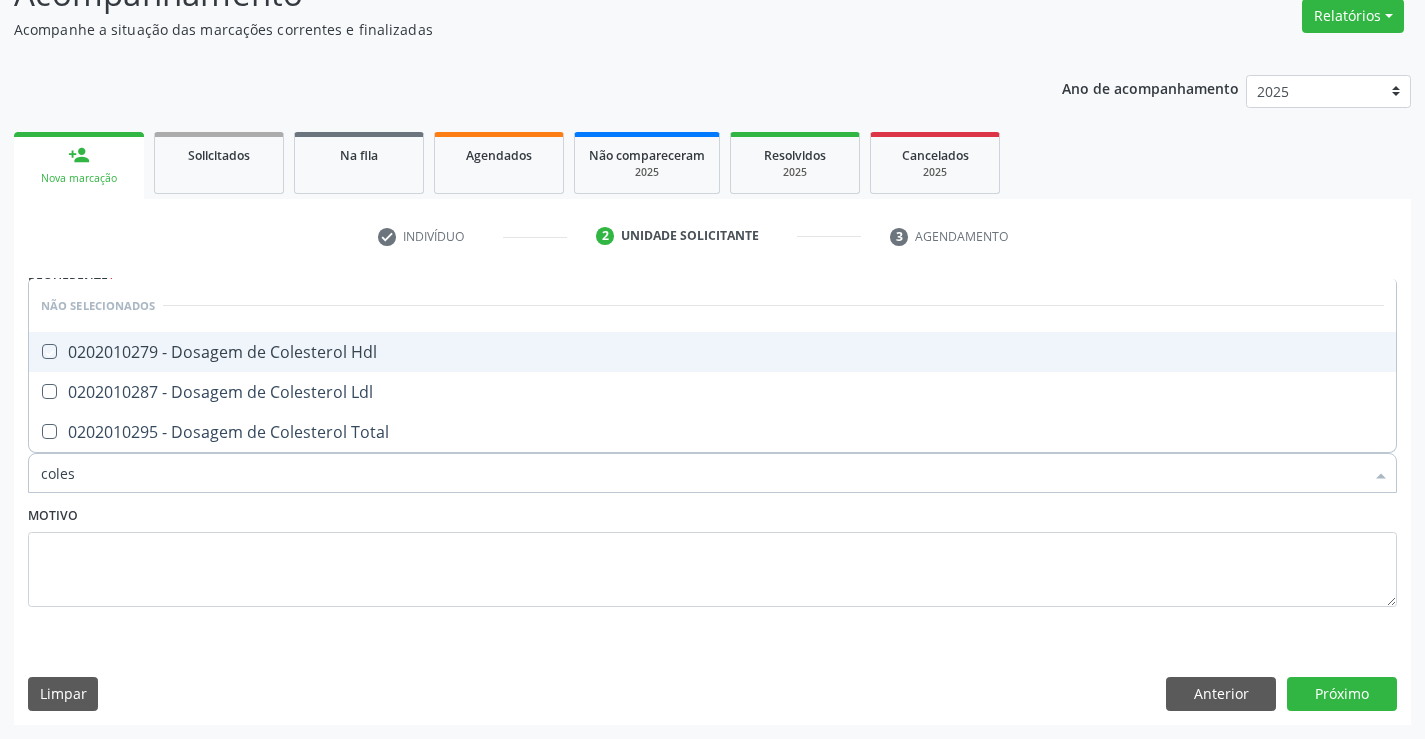 checkbox on "true" 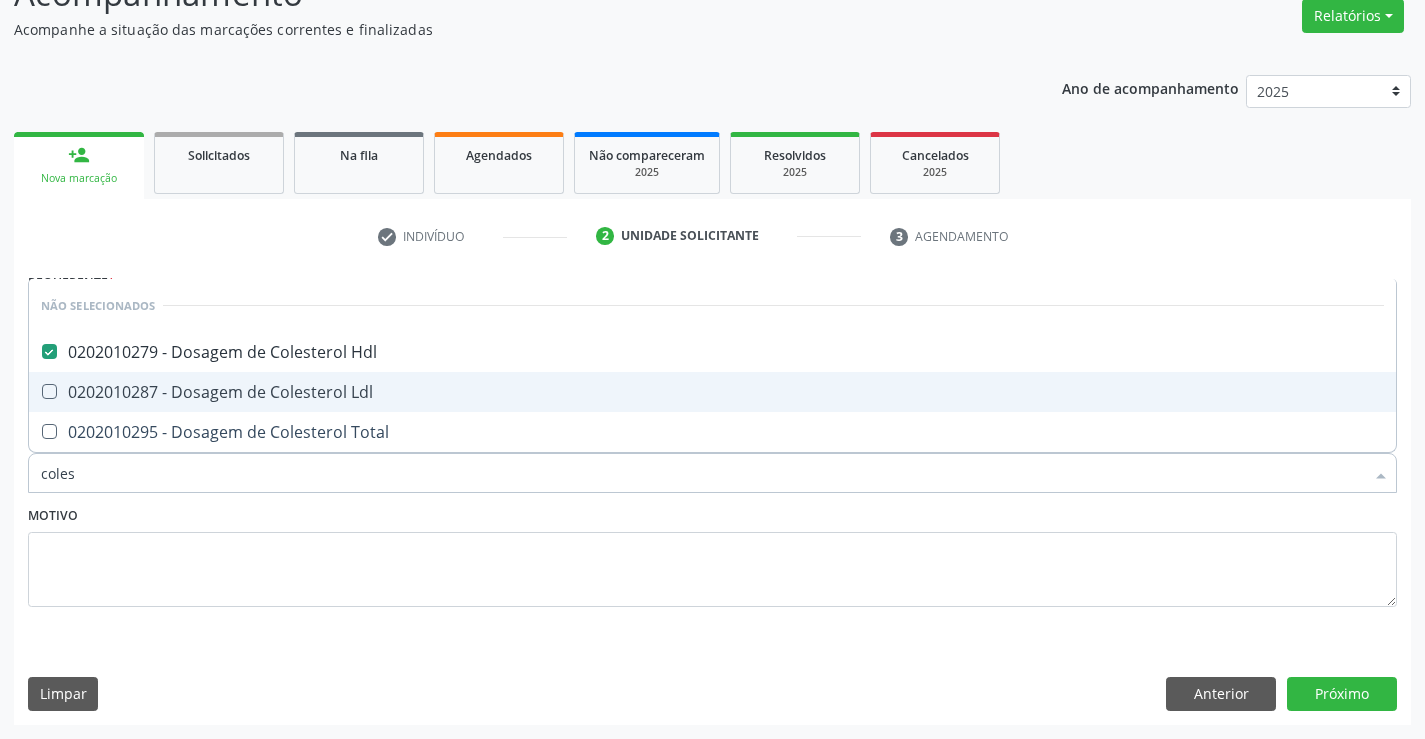 click on "0202010287 - Dosagem de Colesterol Ldl" at bounding box center (712, 392) 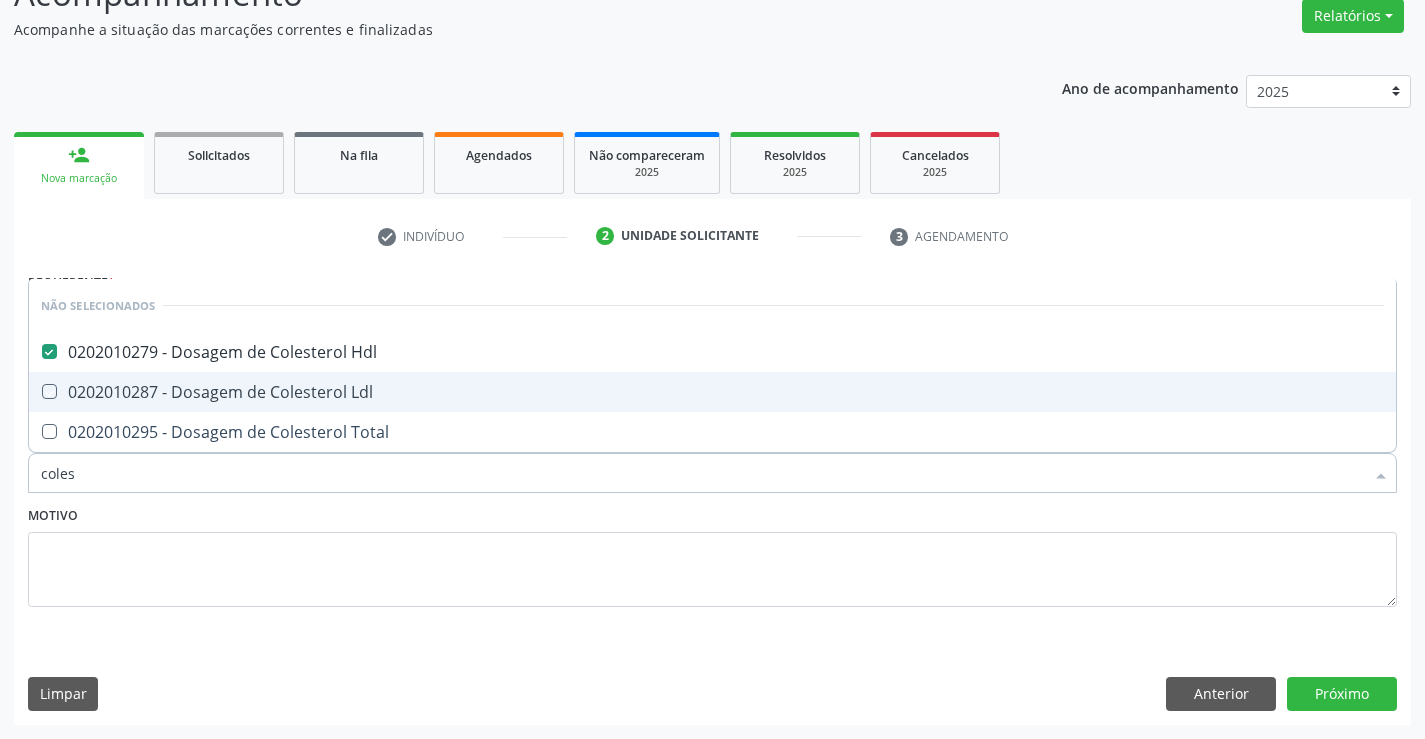 checkbox on "true" 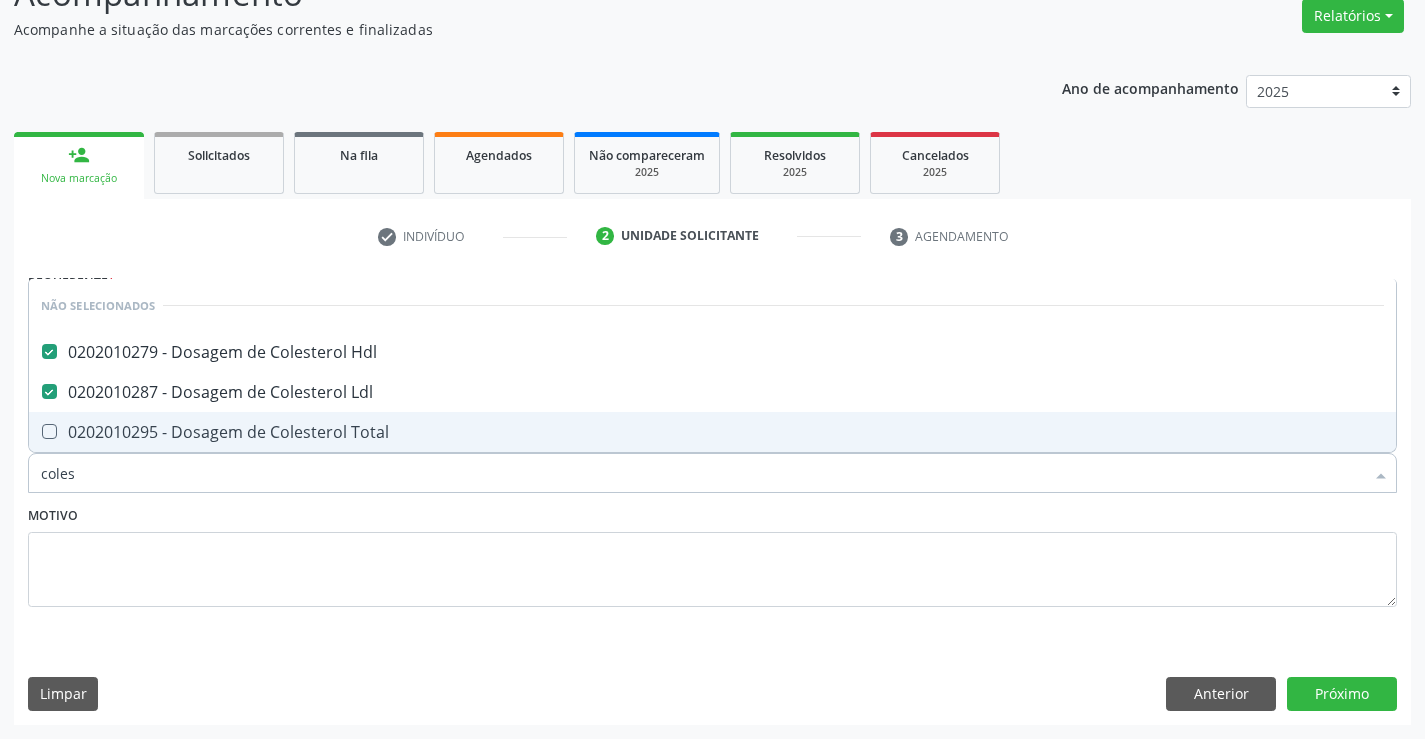 click on "0202010295 - Dosagem de Colesterol Total" at bounding box center (712, 432) 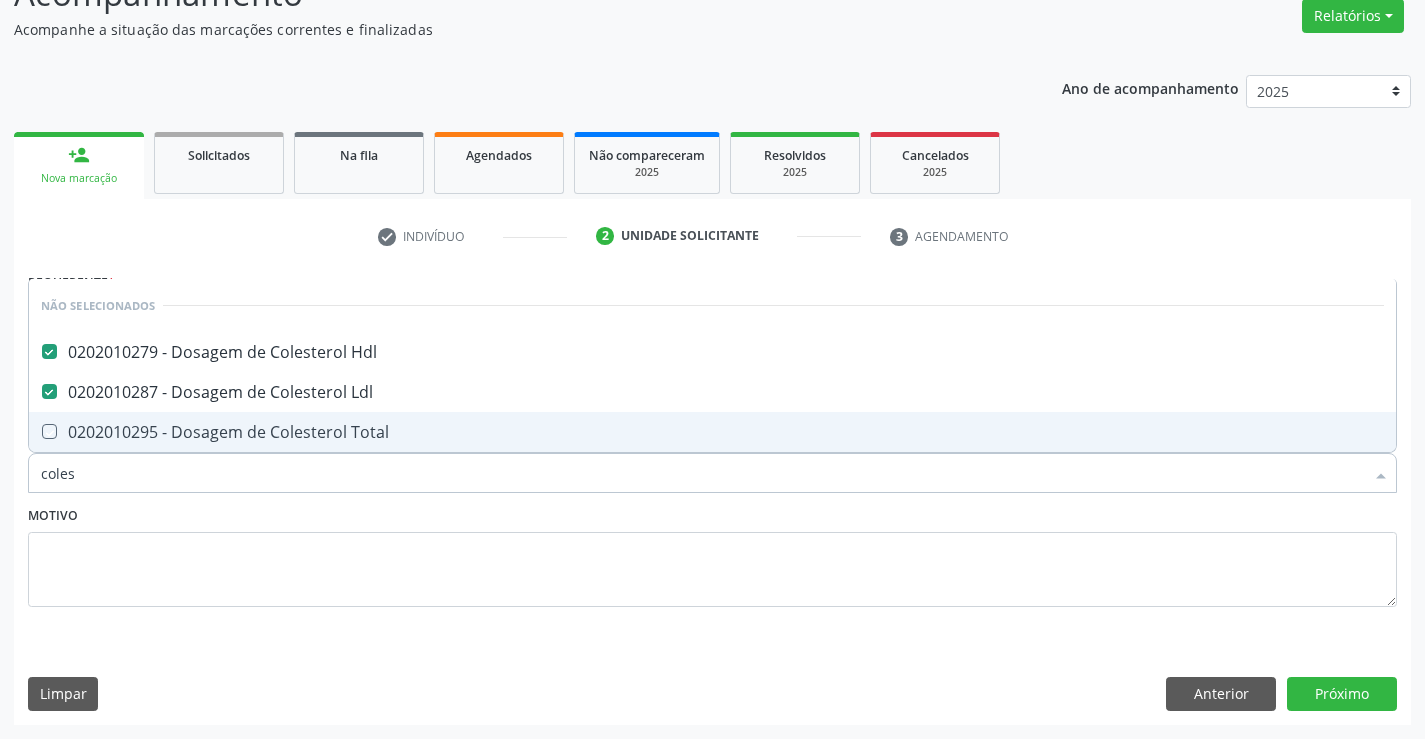 checkbox on "true" 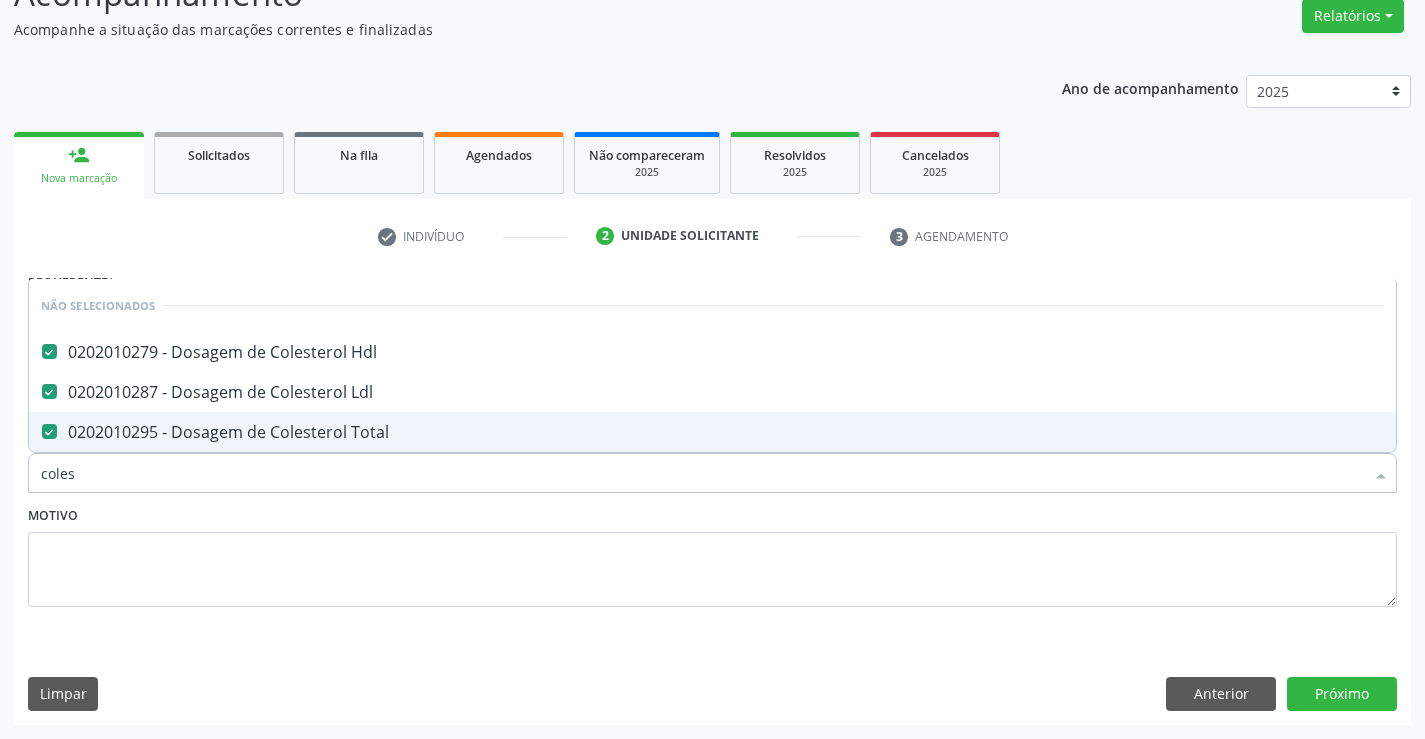 type on "coles" 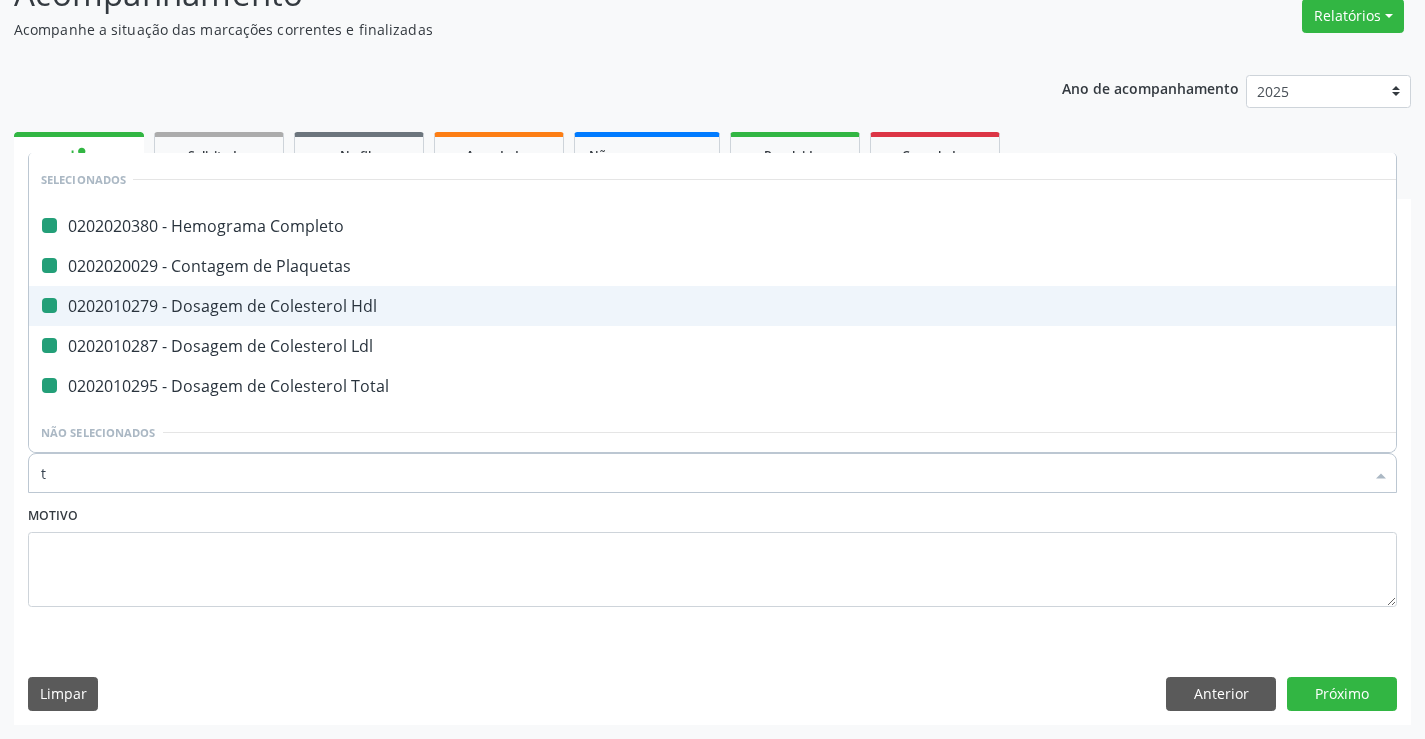 type on "tr" 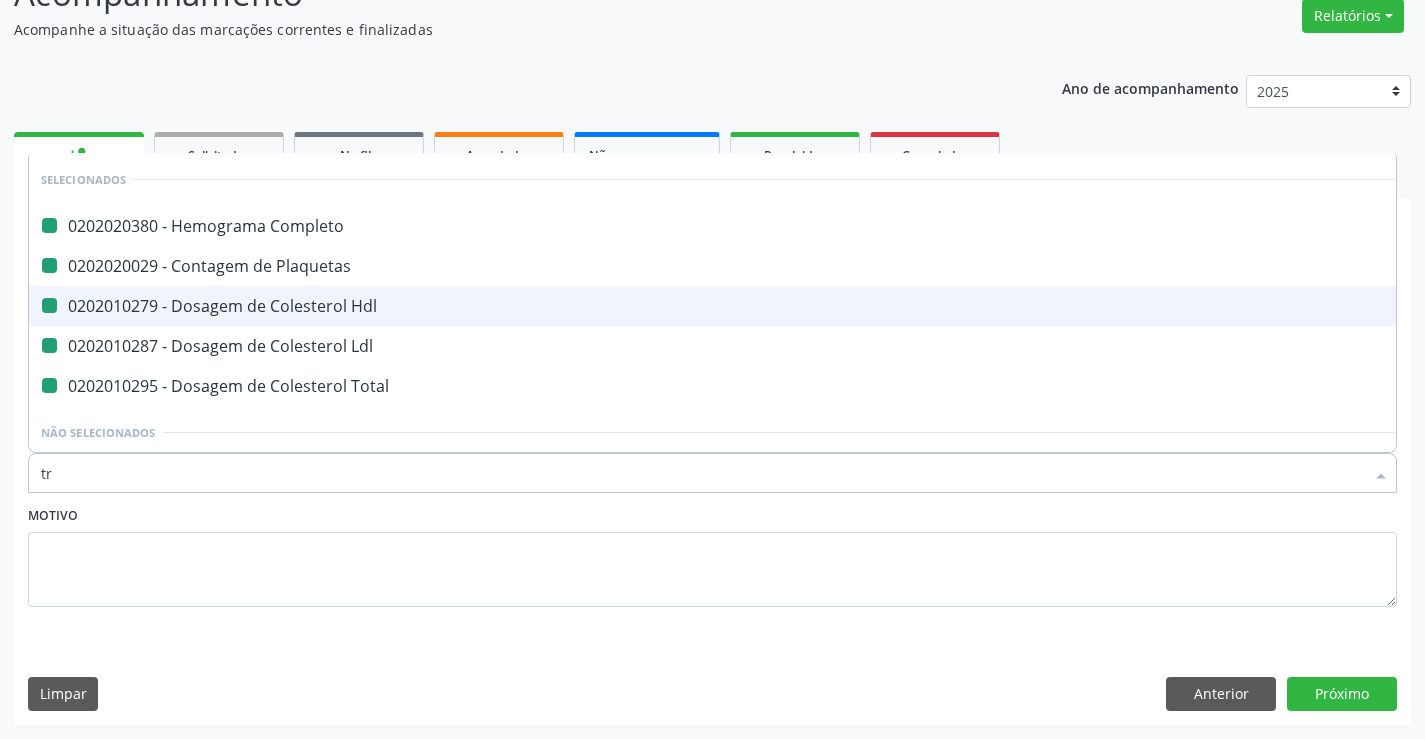 checkbox on "false" 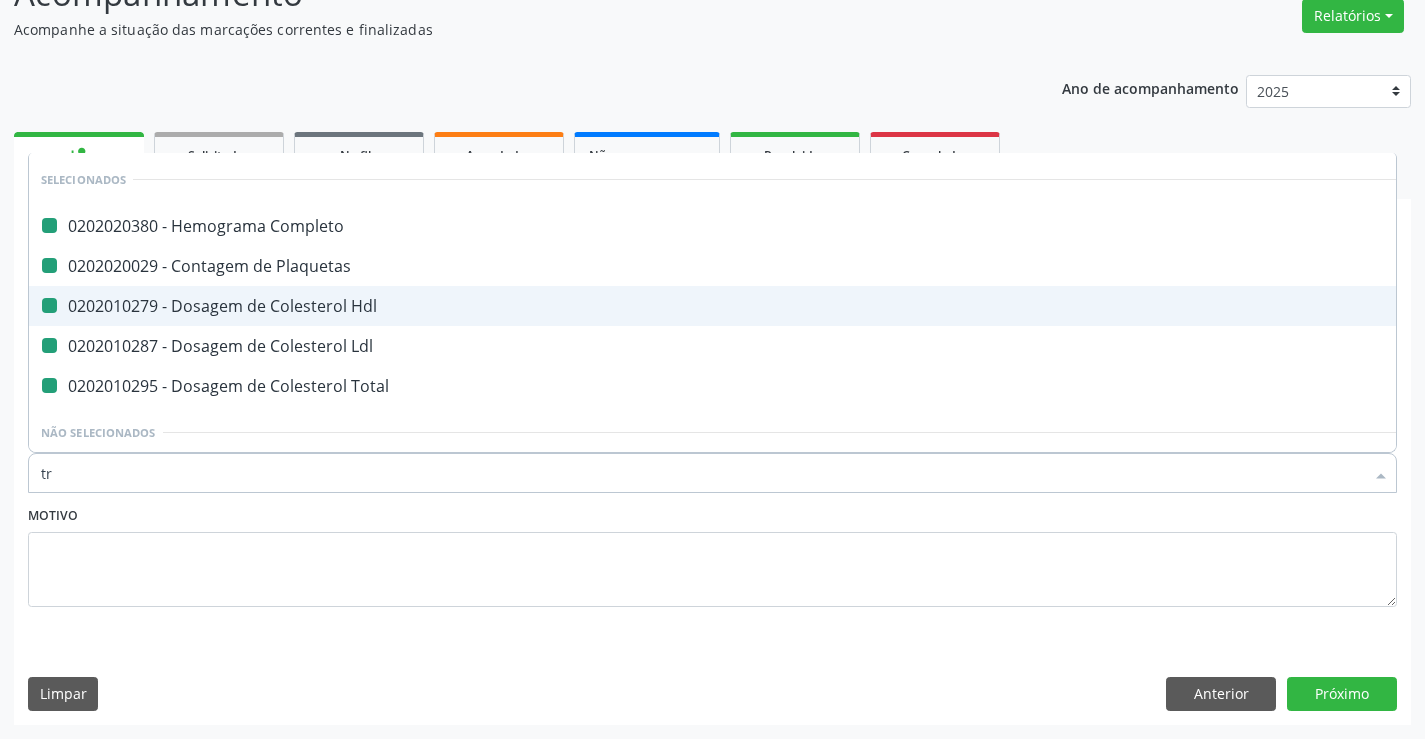 checkbox on "false" 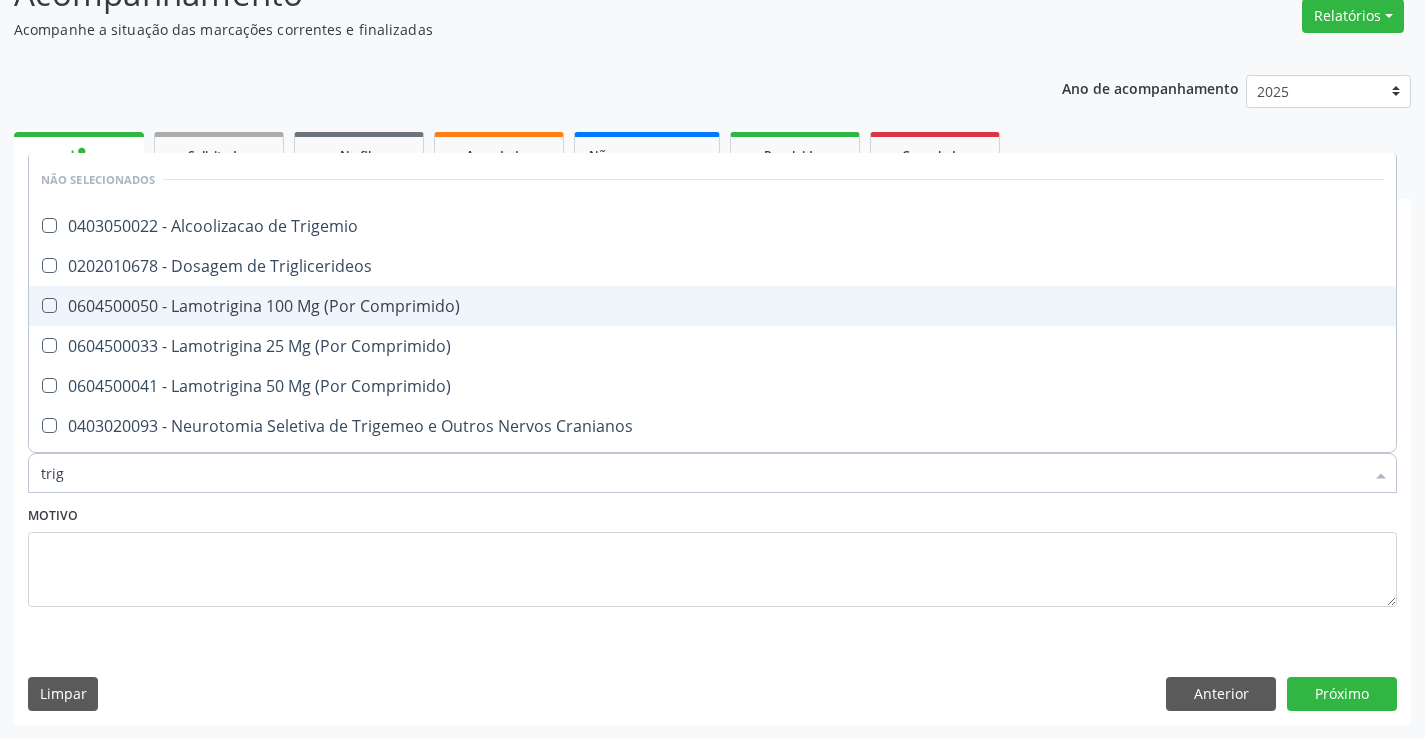 type on "trigl" 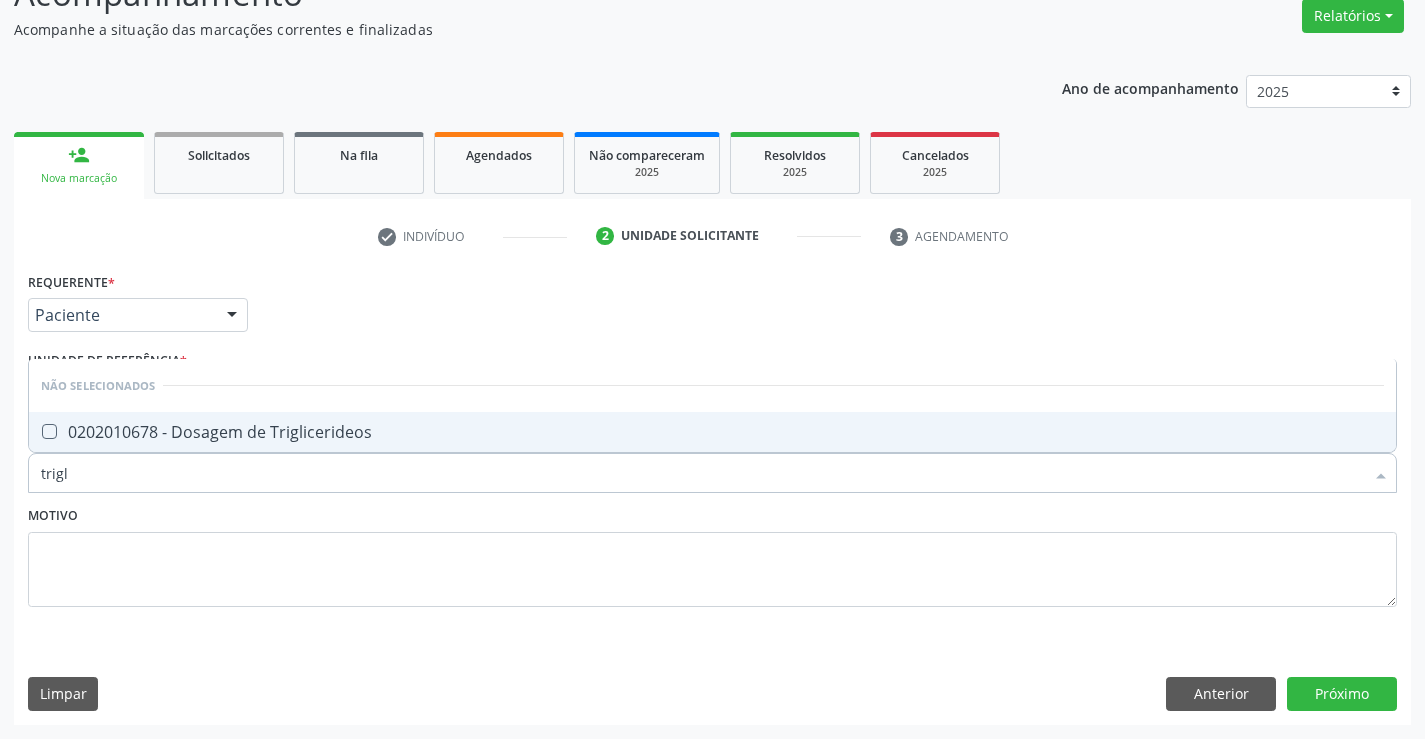 click on "0202010678 - Dosagem de Triglicerideos" at bounding box center [712, 432] 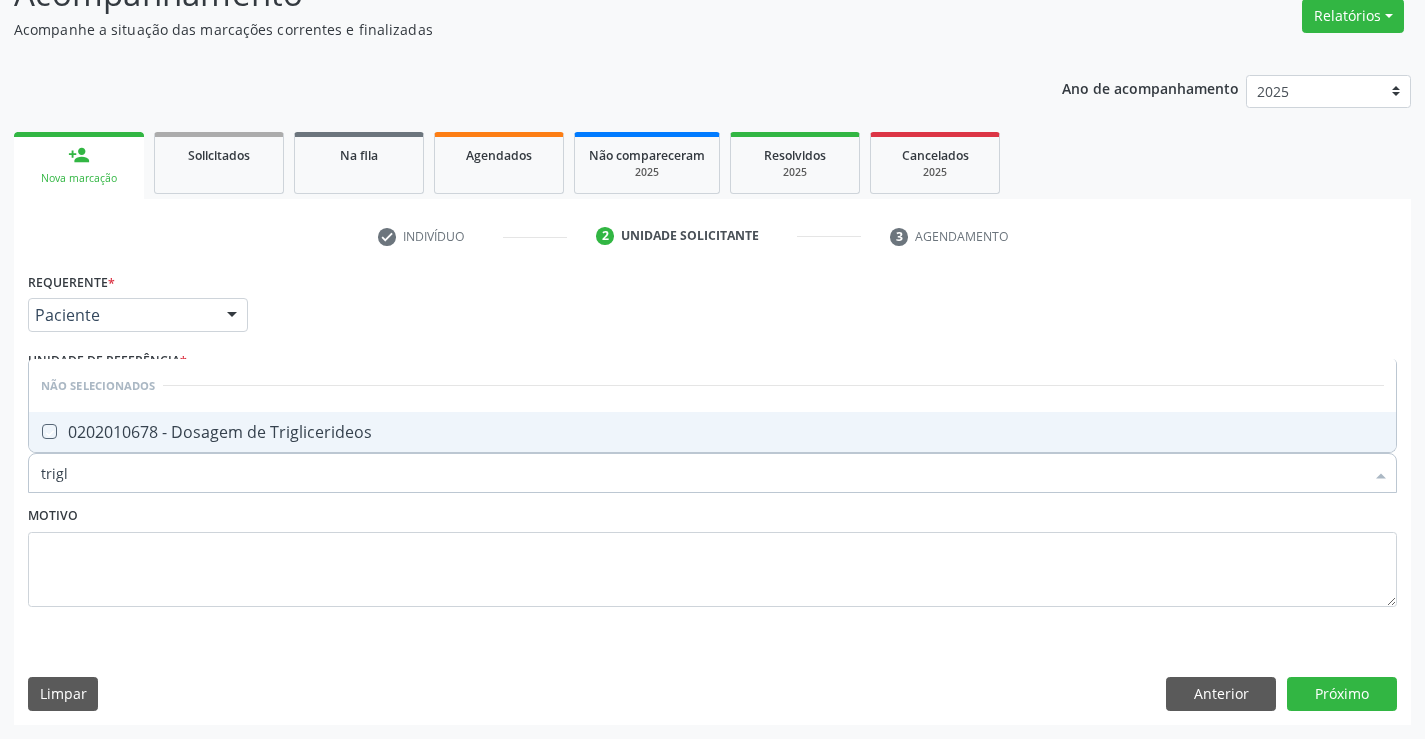 checkbox on "true" 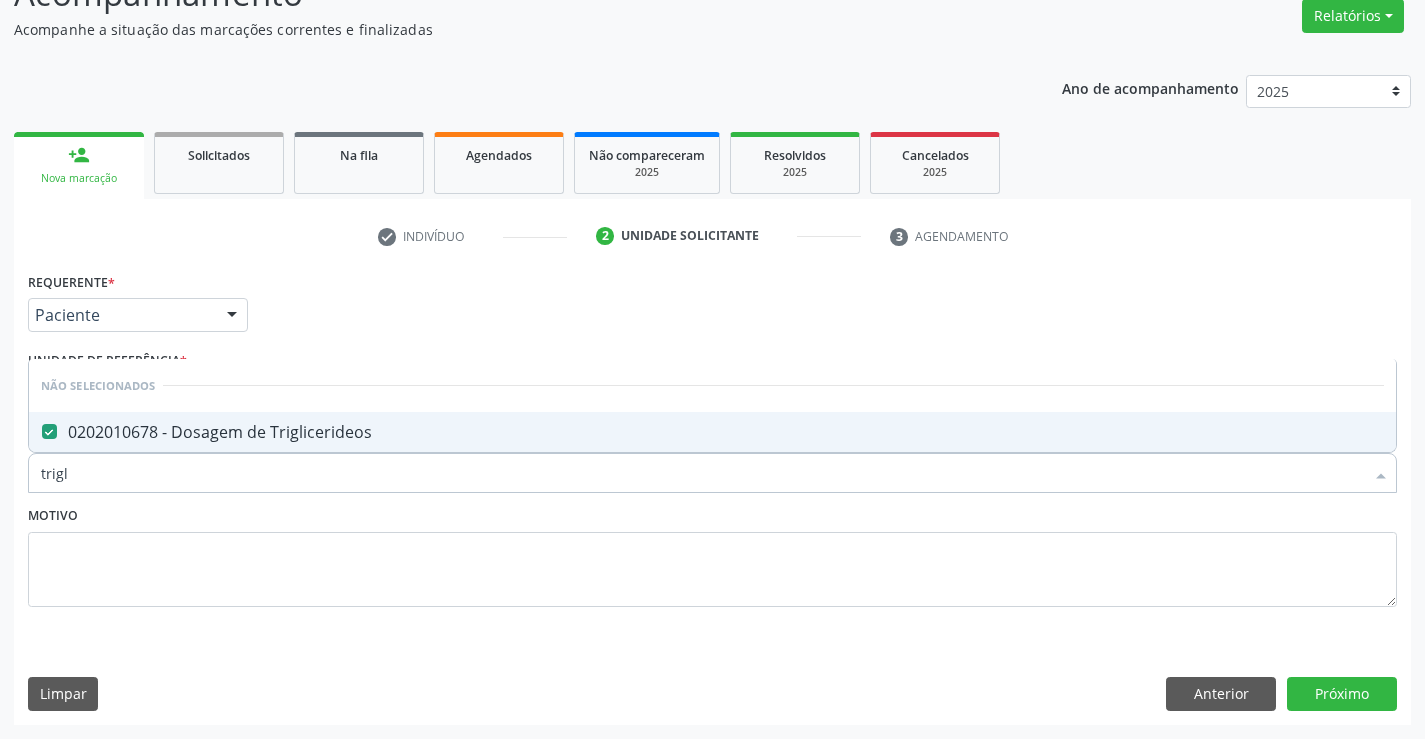 click on "Motivo" at bounding box center (712, 554) 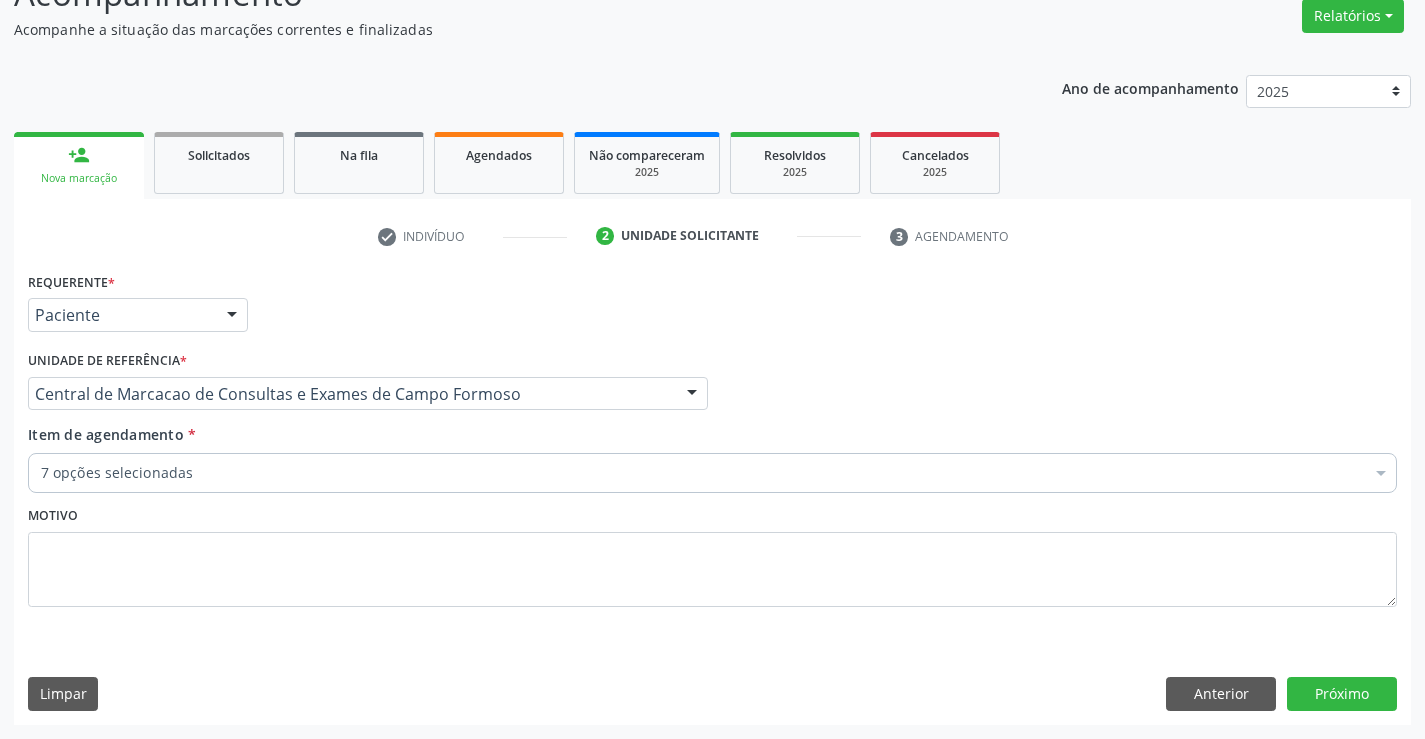 click on "Item de agendamento
*
7 opções selecionadas
Desfazer seleção
Selecionados
0202020380 - Hemograma Completo
0202020029 - Contagem de Plaquetas
0202010473 - Dosagem de Glicose
0202010279 - Dosagem de Colesterol Hdl
0202010287 - Dosagem de Colesterol Ldl
0202010295 - Dosagem de Colesterol Total
0202010678 - Dosagem de Triglicerideos
Não selecionados
0202040089 - 3X Pesquisa de Larvas Nas Fezes
0604320140 - Abatacepte 125 Mg Injetável (Por Seringa Preenchida)
0604320124 - Abatacepte 250 Mg Injetável (Por Frasco Ampola).
0603050018 - Abciximabe
0406010013 - Abertura de Comunicacao Inter-Atrial
0406010021 - Abertura de Estenose Aortica Valvar
0406011265 - Abertura de Estenose Aortica Valvar (Criança e Adolescente)" at bounding box center [712, 455] 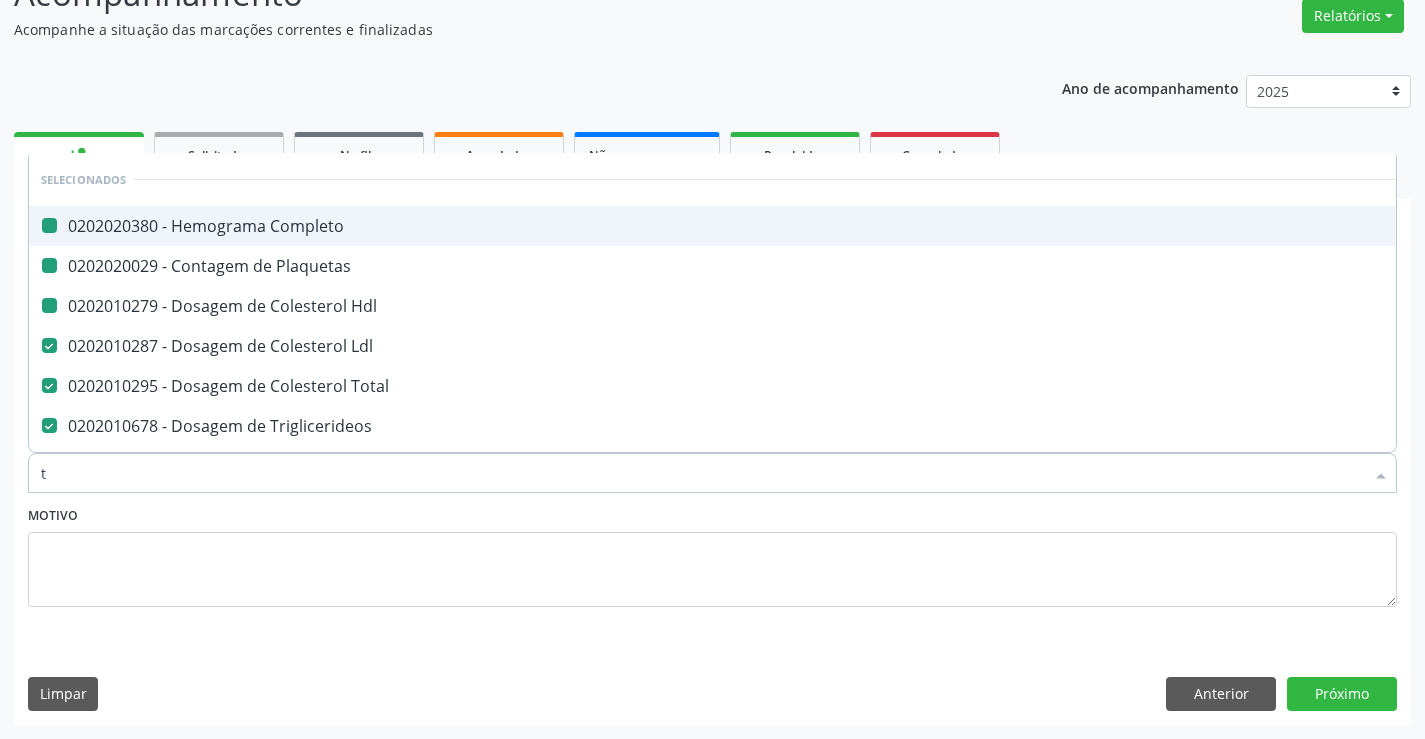 type on "tg" 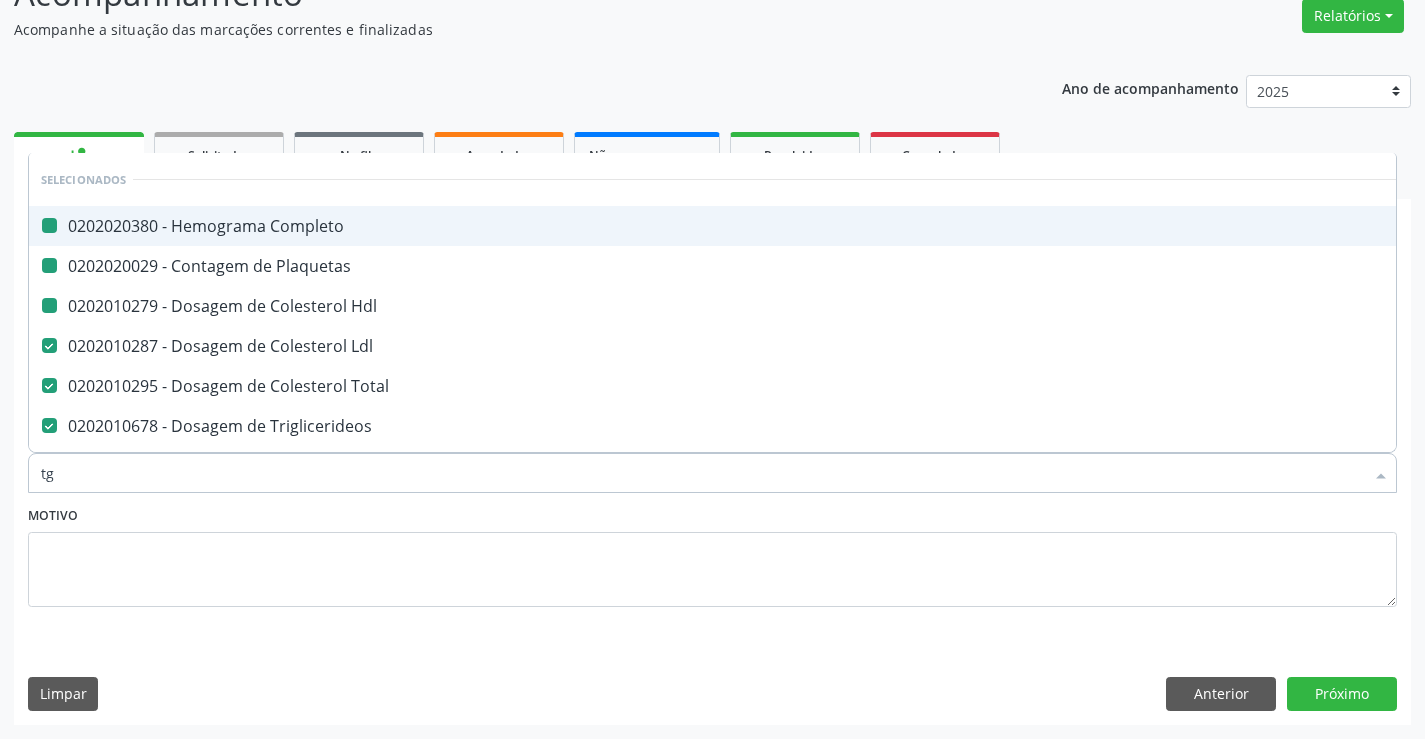 checkbox on "false" 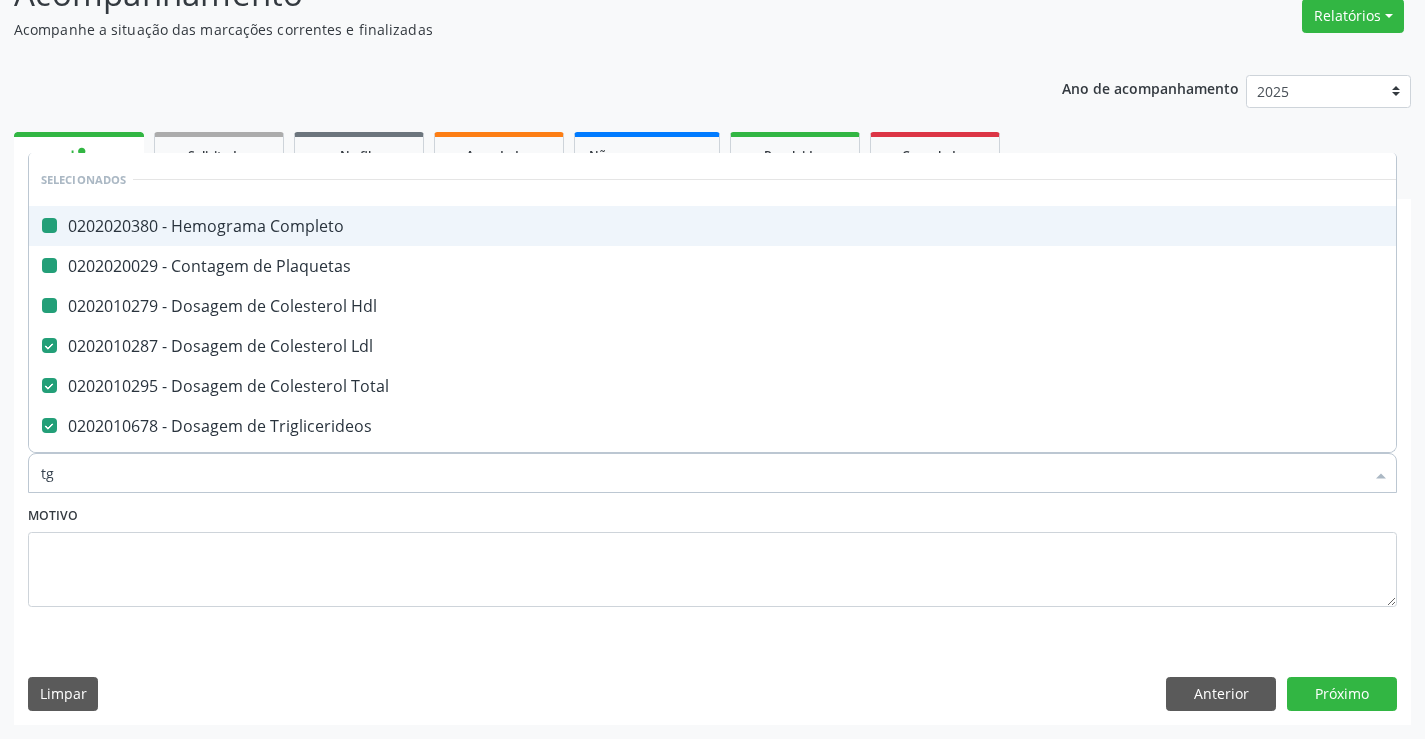 checkbox on "false" 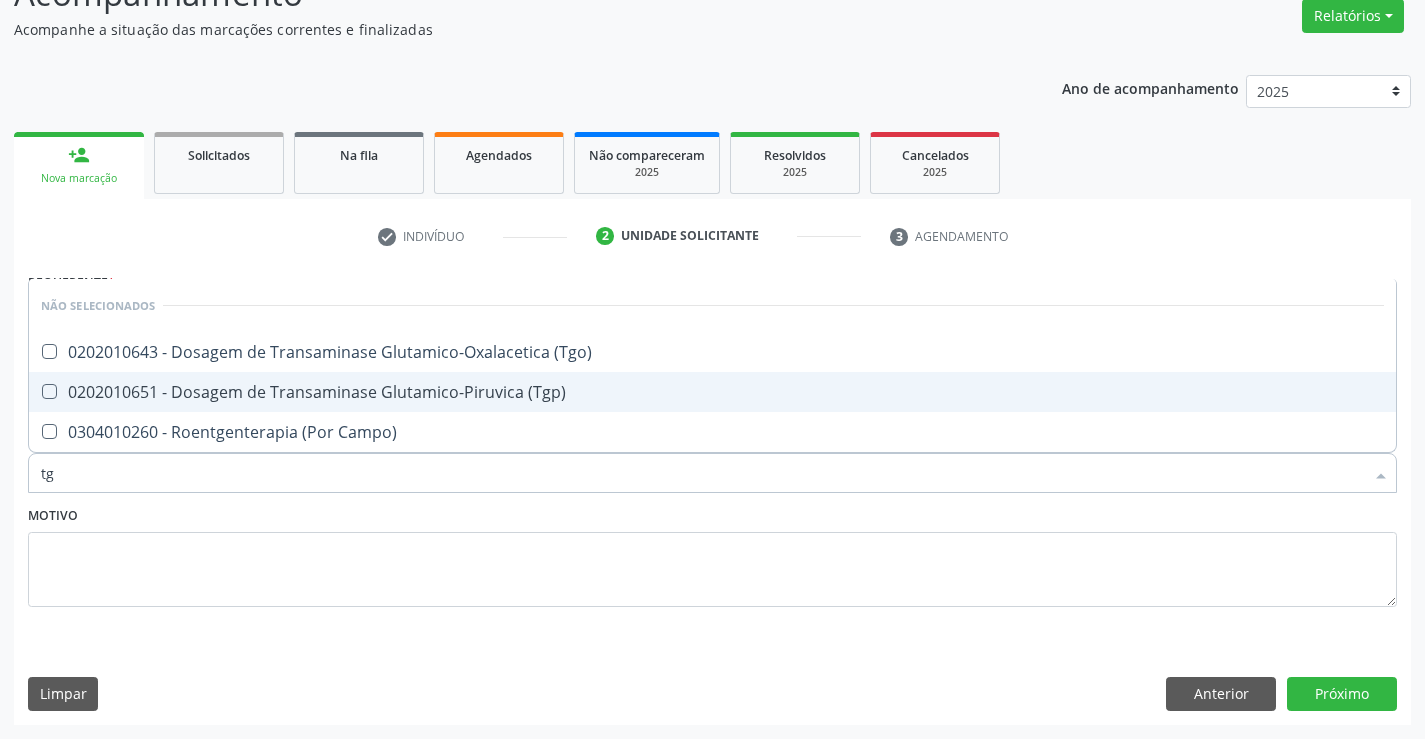 click on "0202010651 - Dosagem de Transaminase Glutamico-Piruvica (Tgp)" at bounding box center [712, 392] 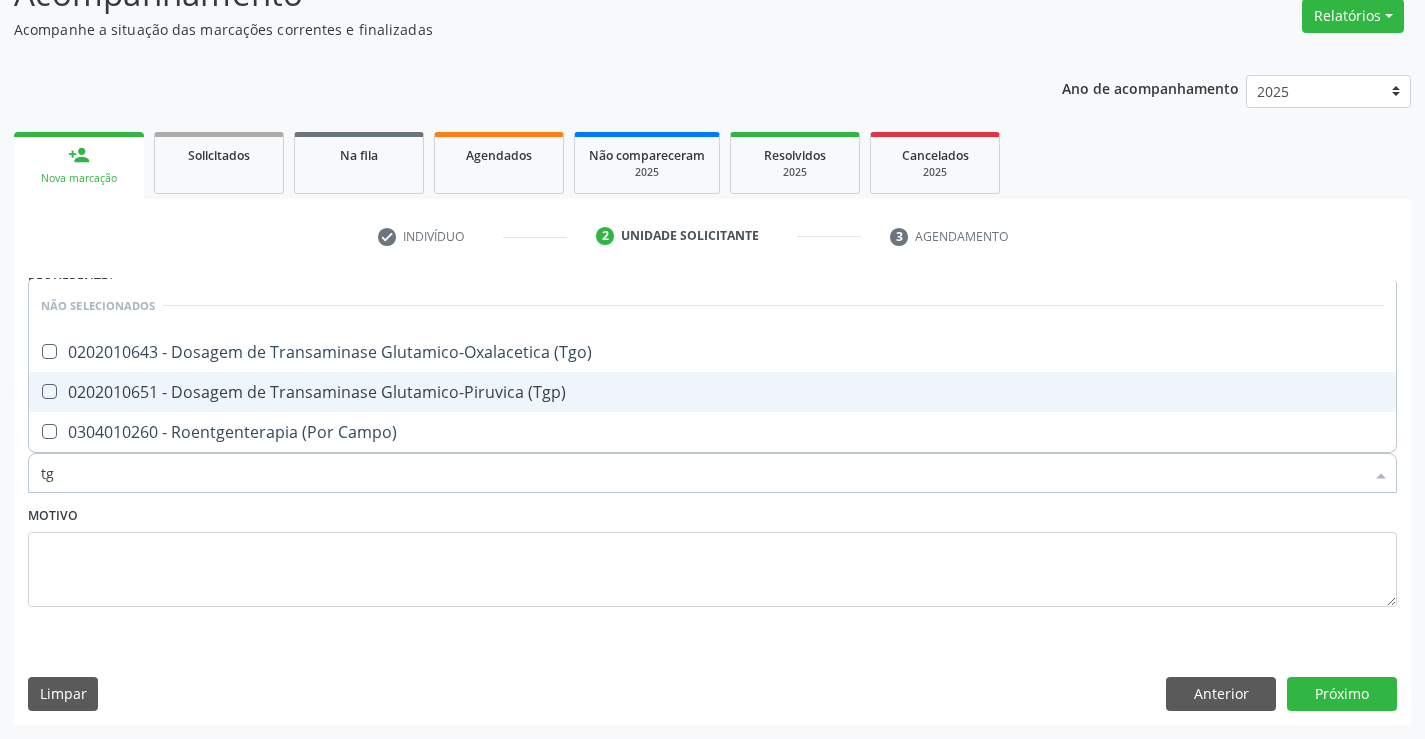 checkbox on "true" 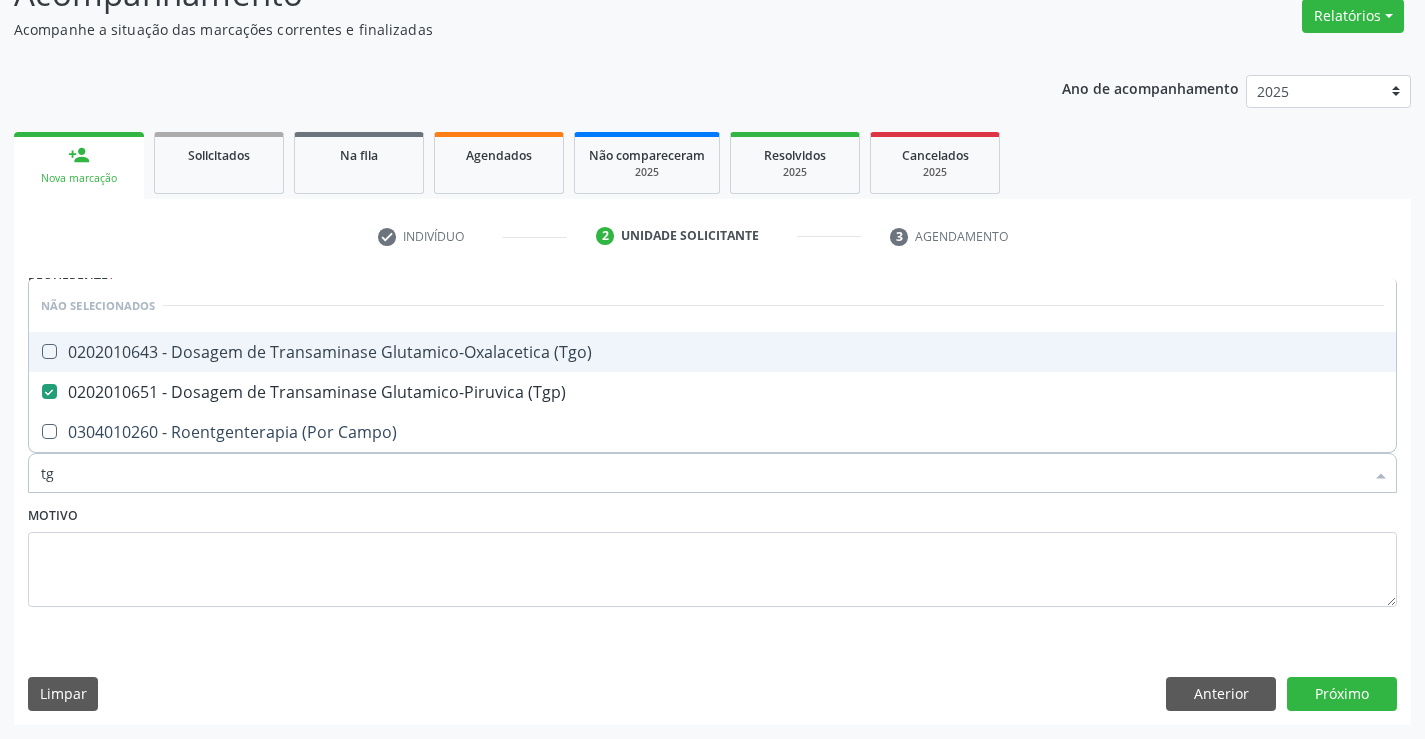 click on "0202010643 - Dosagem de Transaminase Glutamico-Oxalacetica (Tgo)" at bounding box center (712, 352) 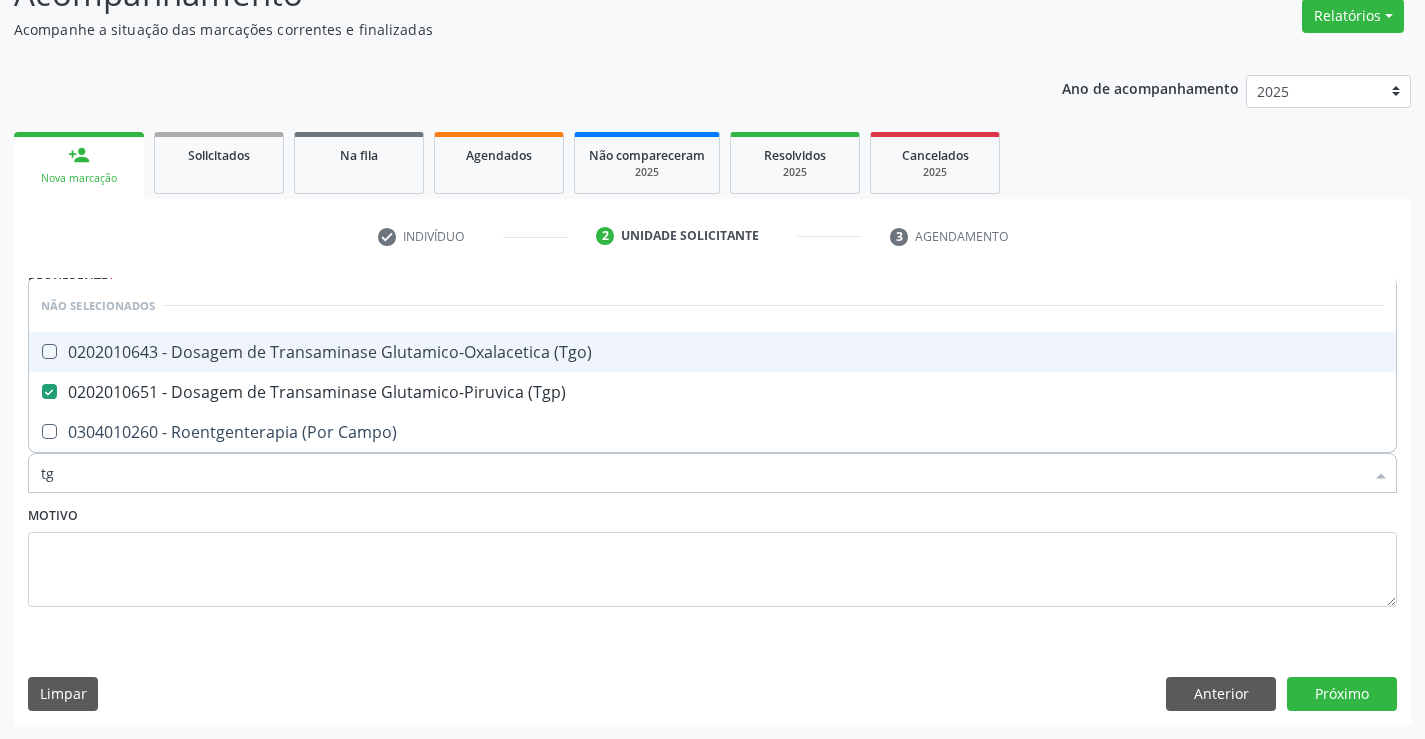 checkbox on "true" 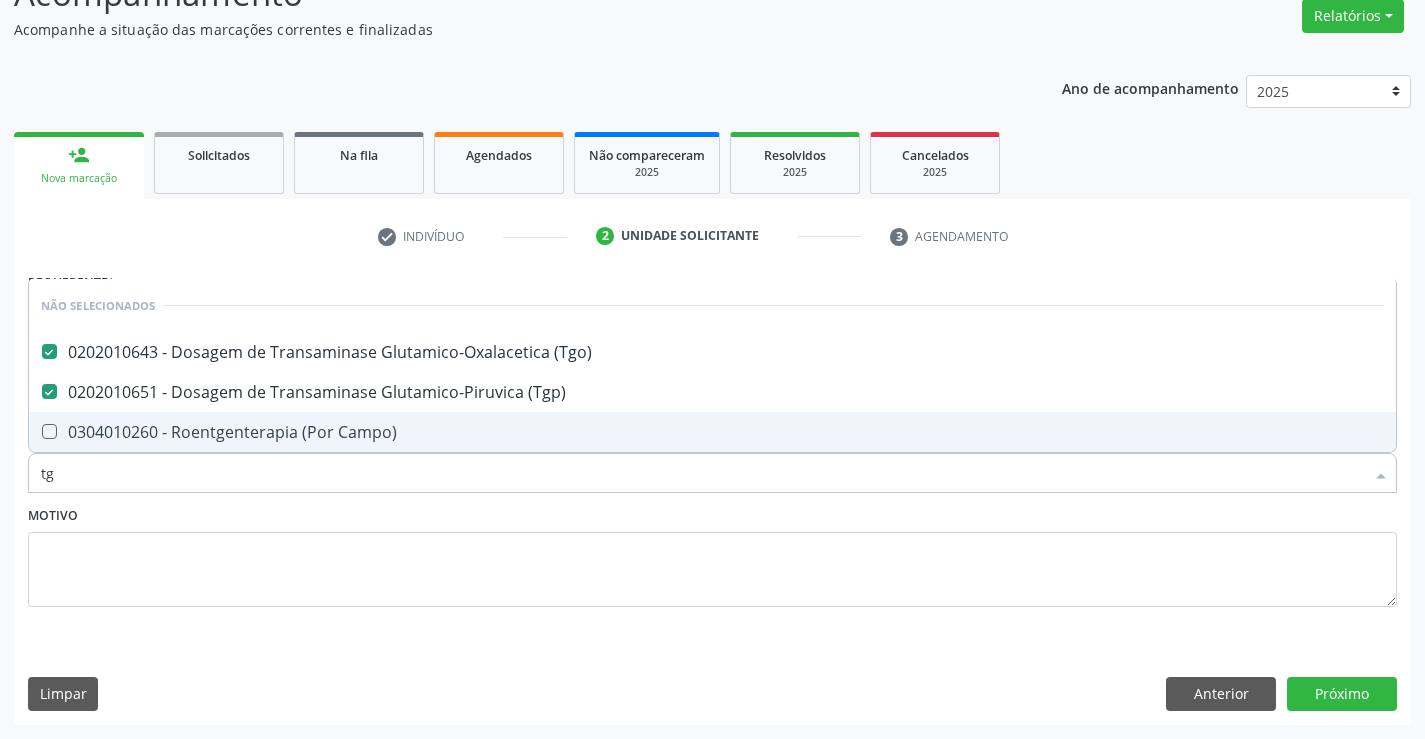 click on "Motivo" at bounding box center (712, 554) 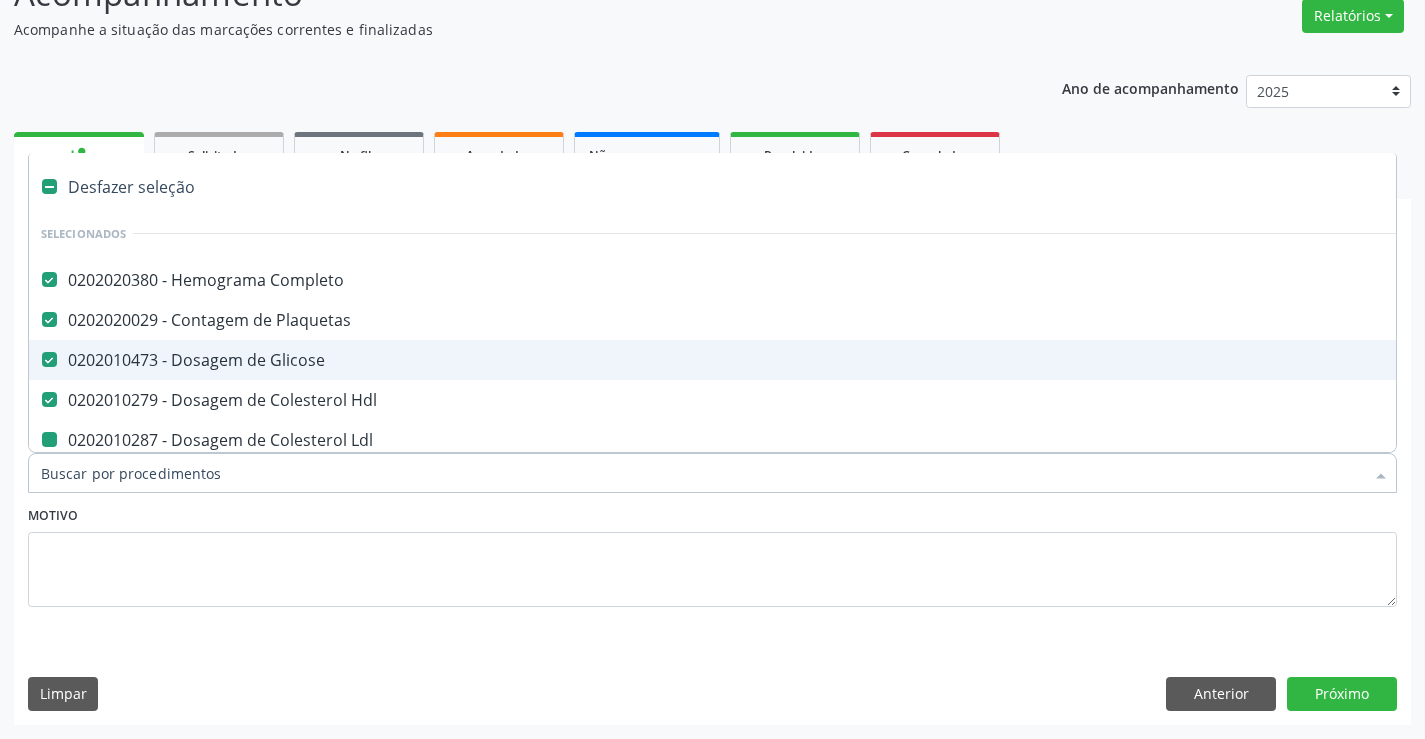 type on "u" 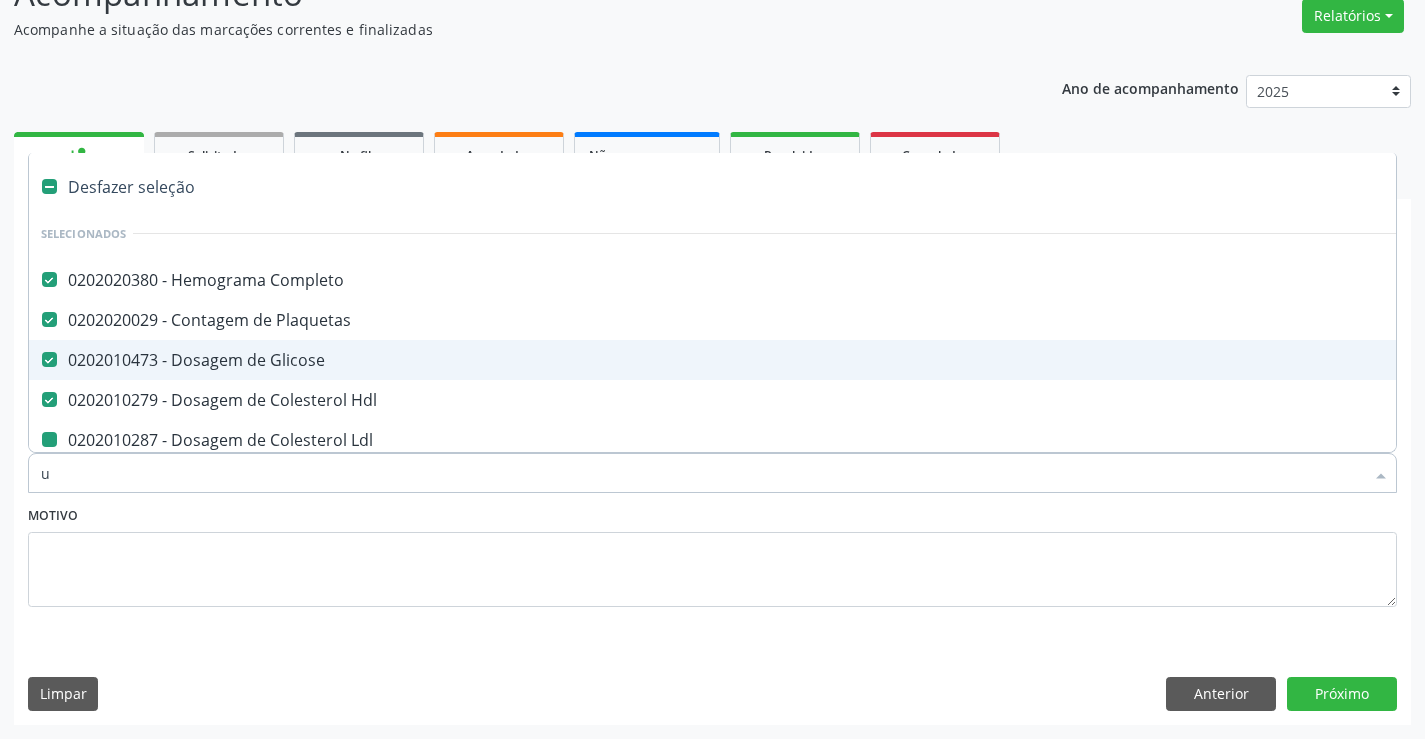 checkbox on "false" 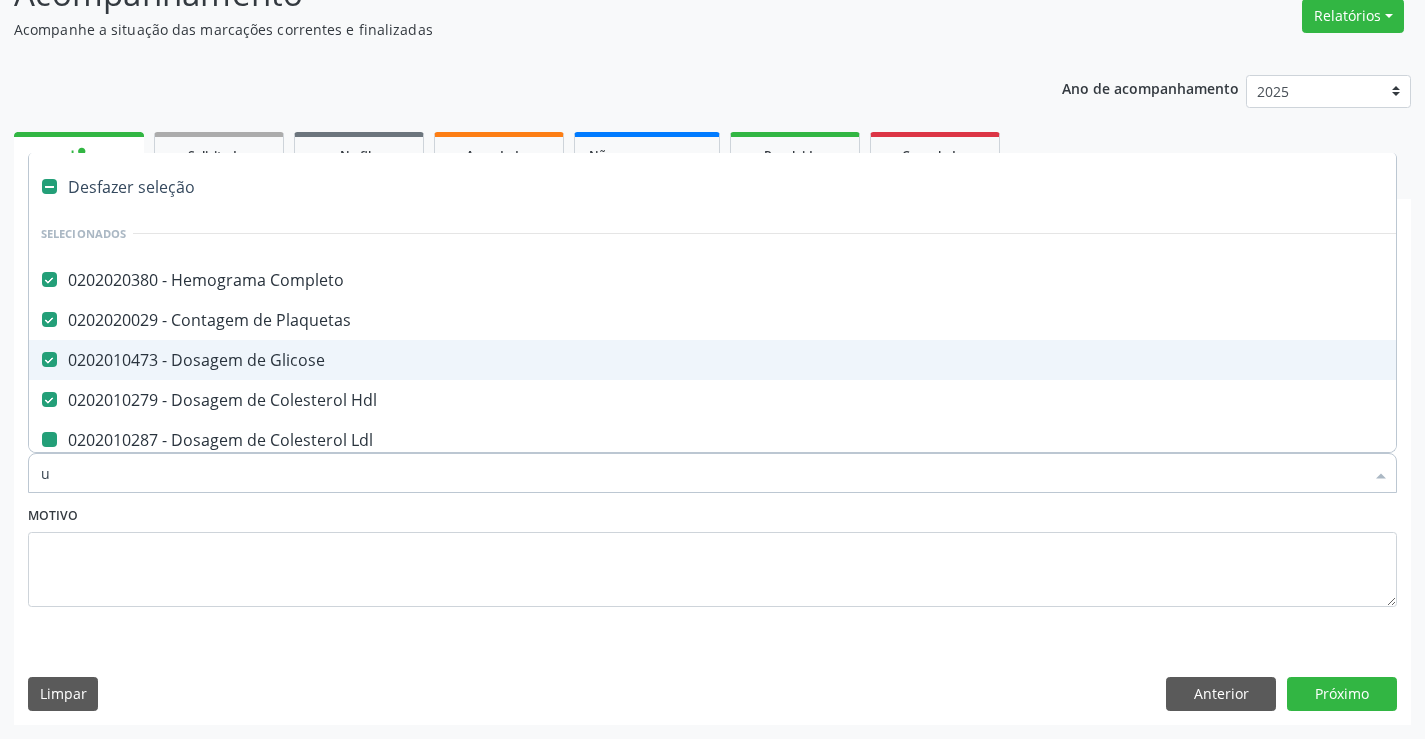 checkbox on "false" 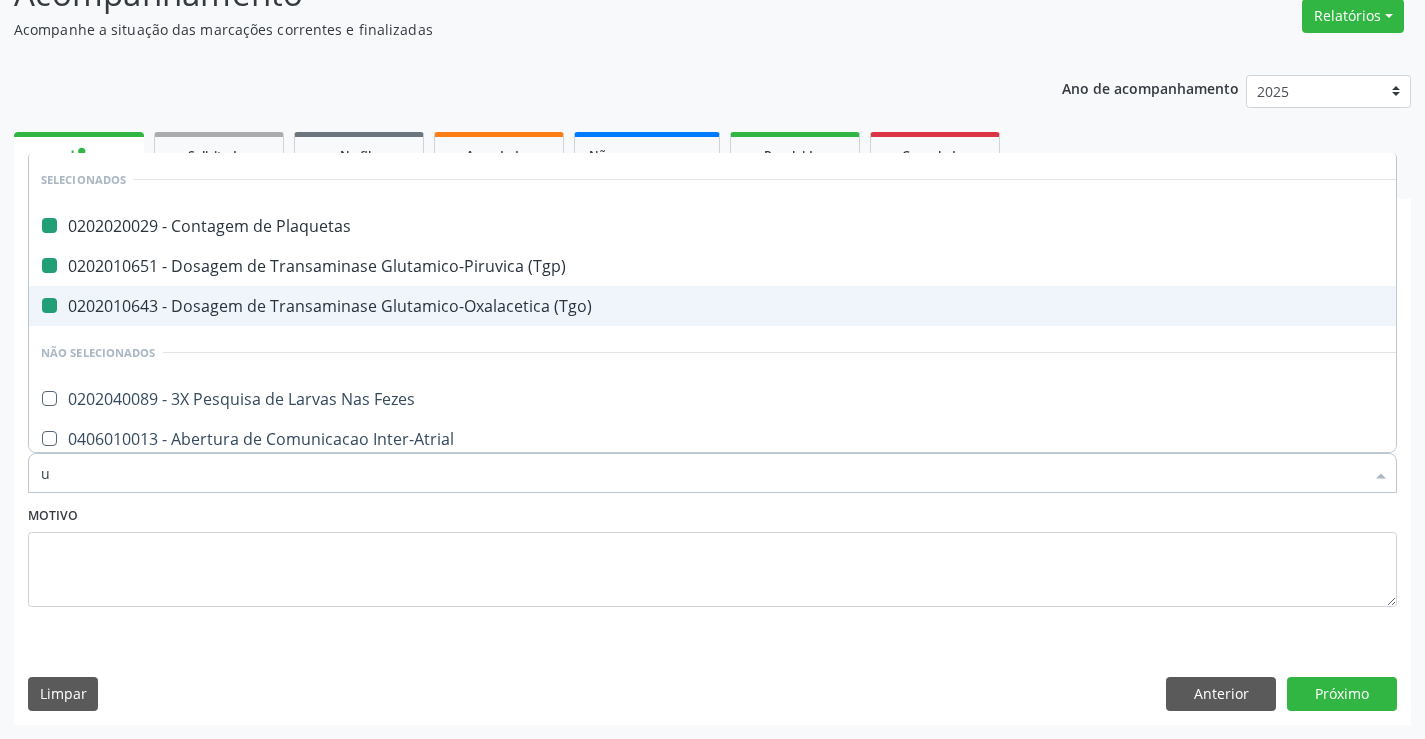type on "ur" 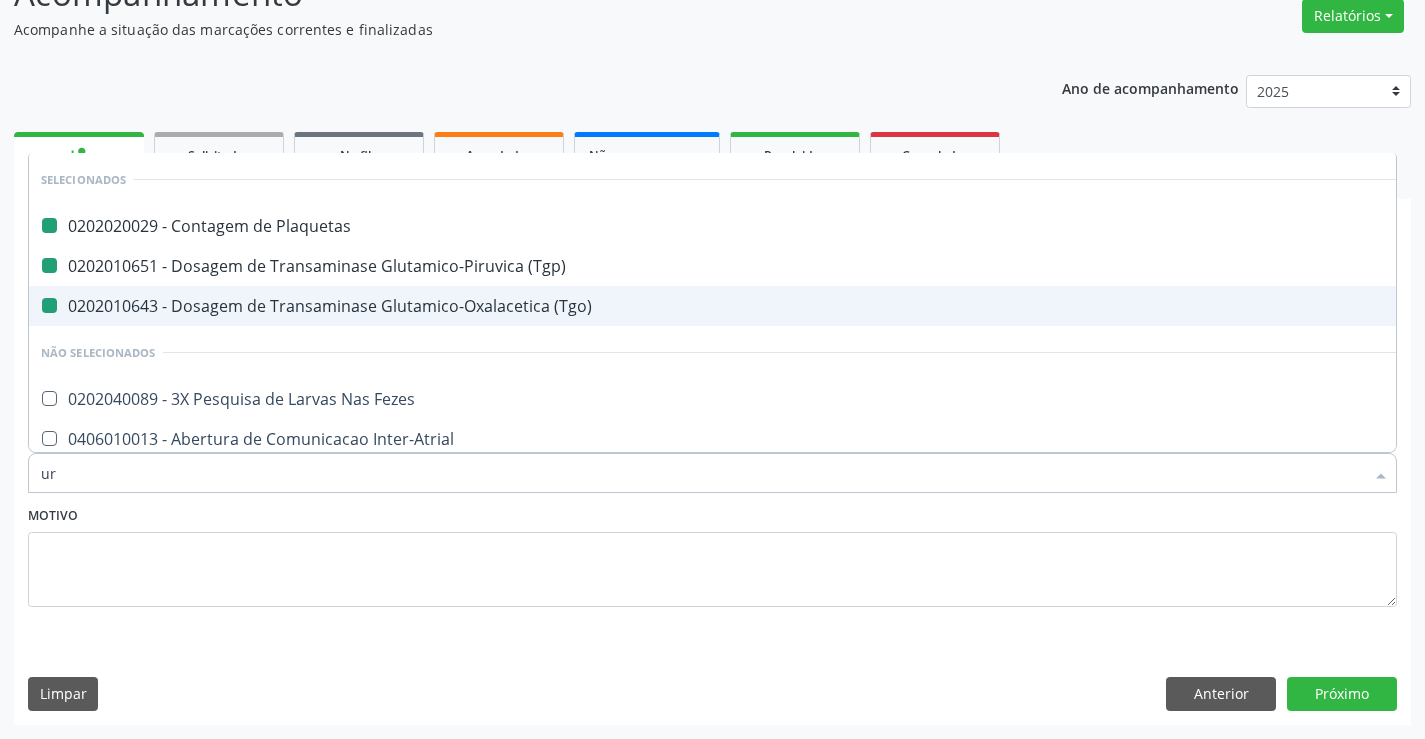 checkbox on "false" 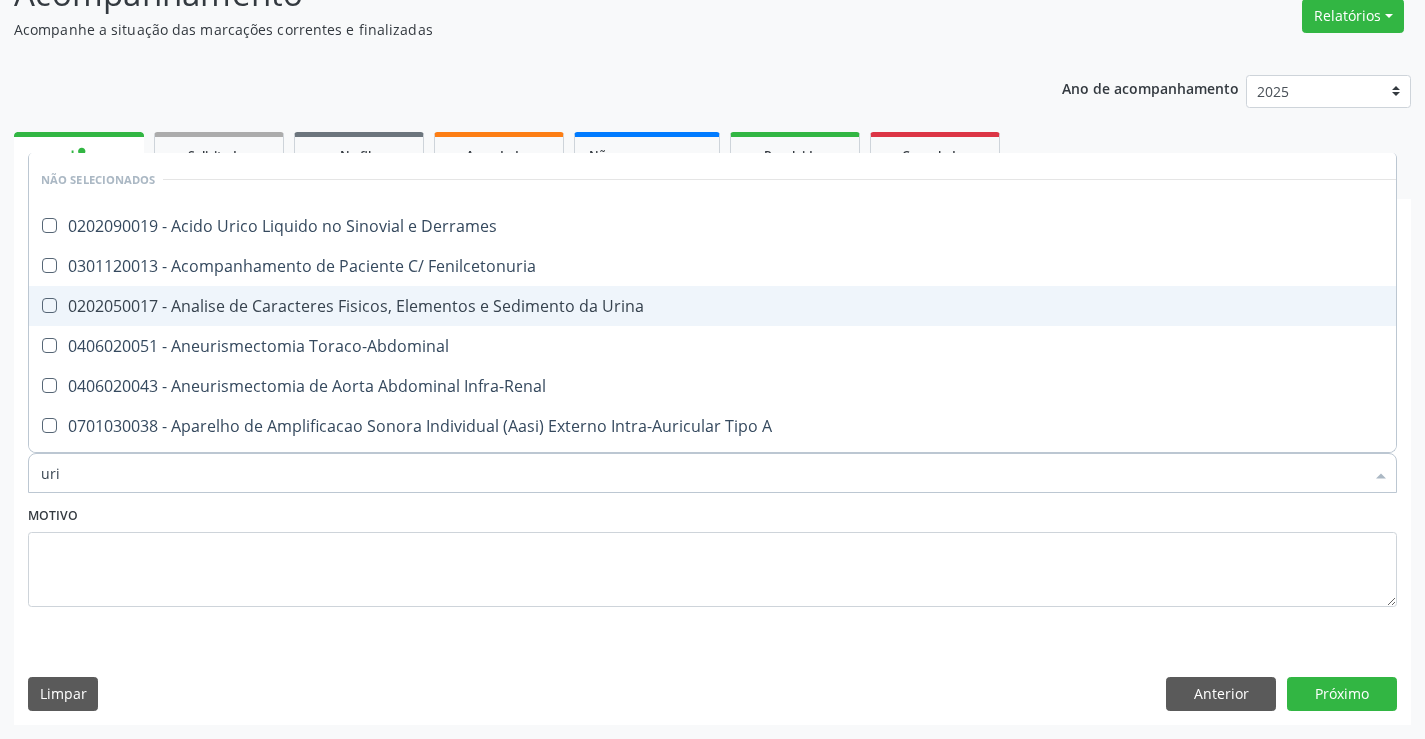 type on "urin" 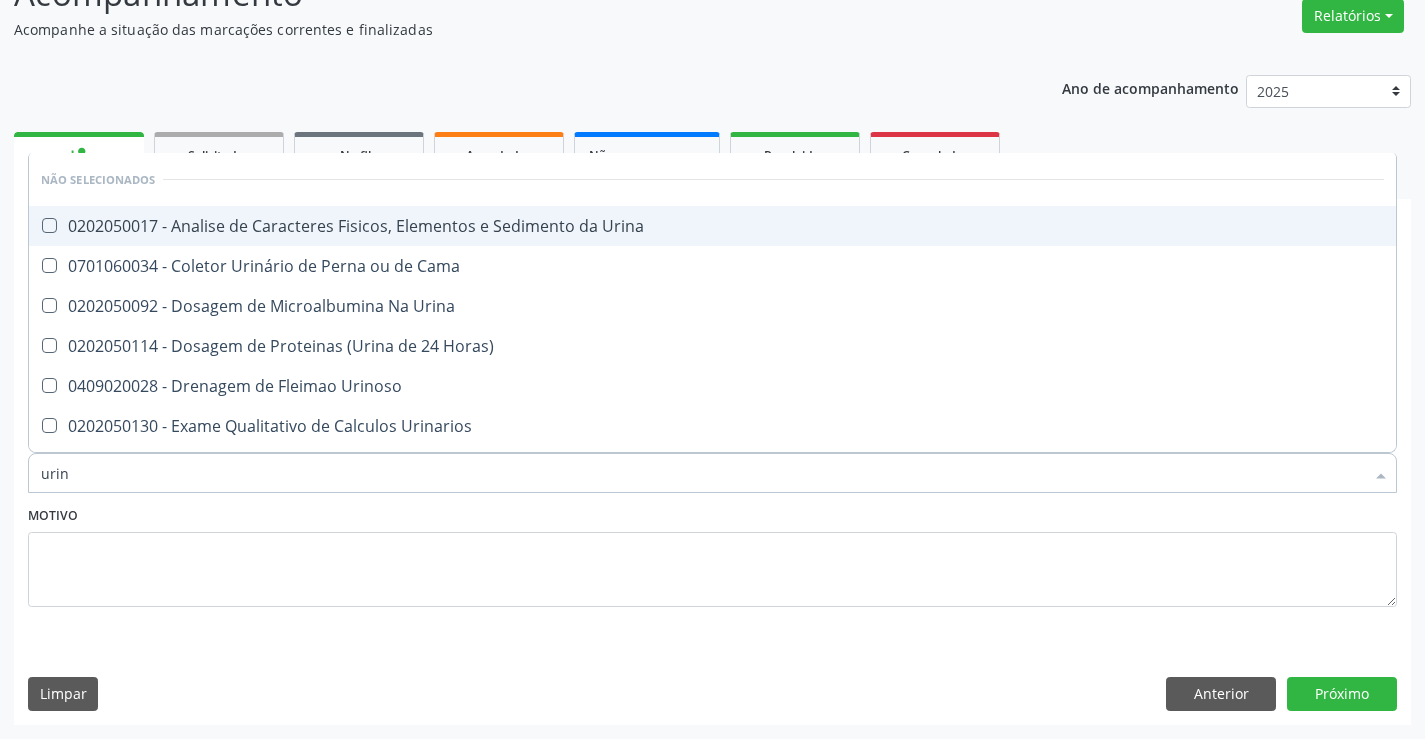 click on "0202050017 - Analise de Caracteres Fisicos, Elementos e Sedimento da Urina" at bounding box center (712, 226) 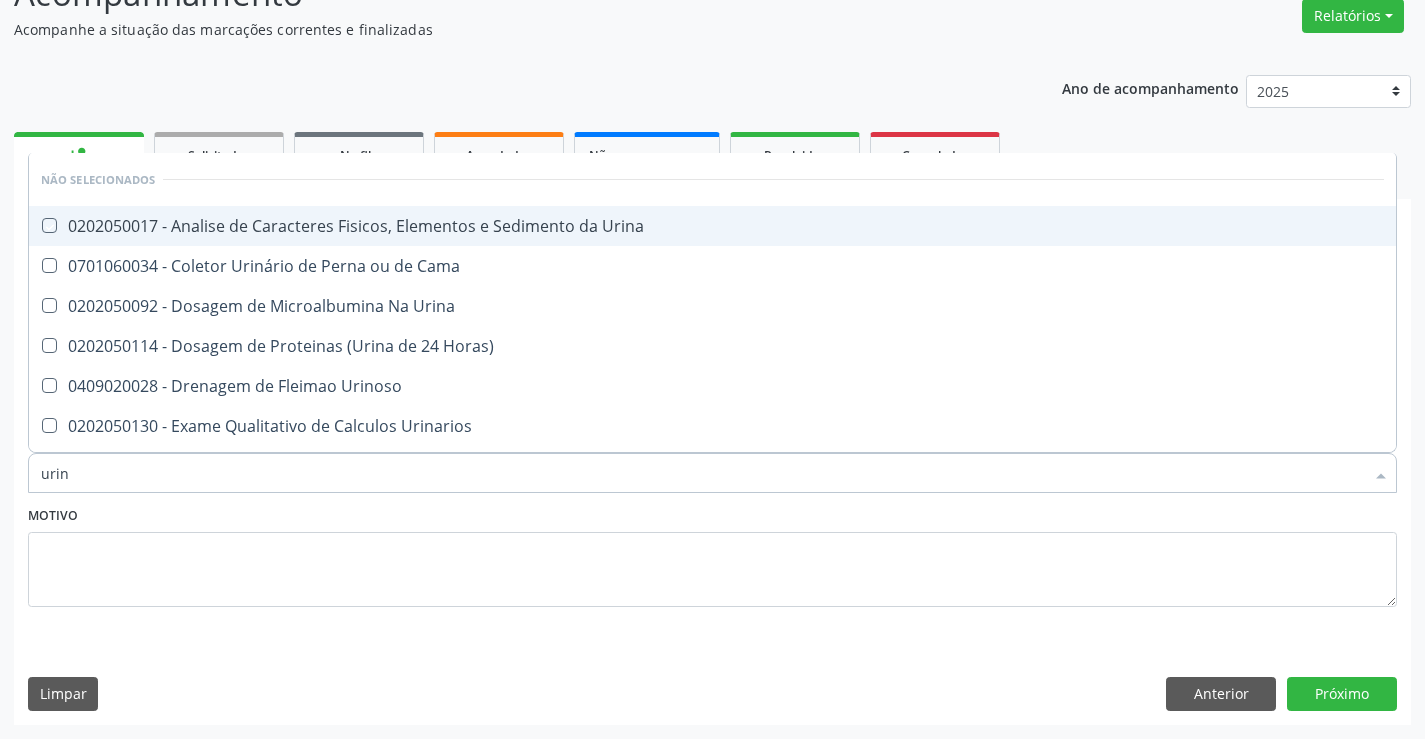 checkbox on "true" 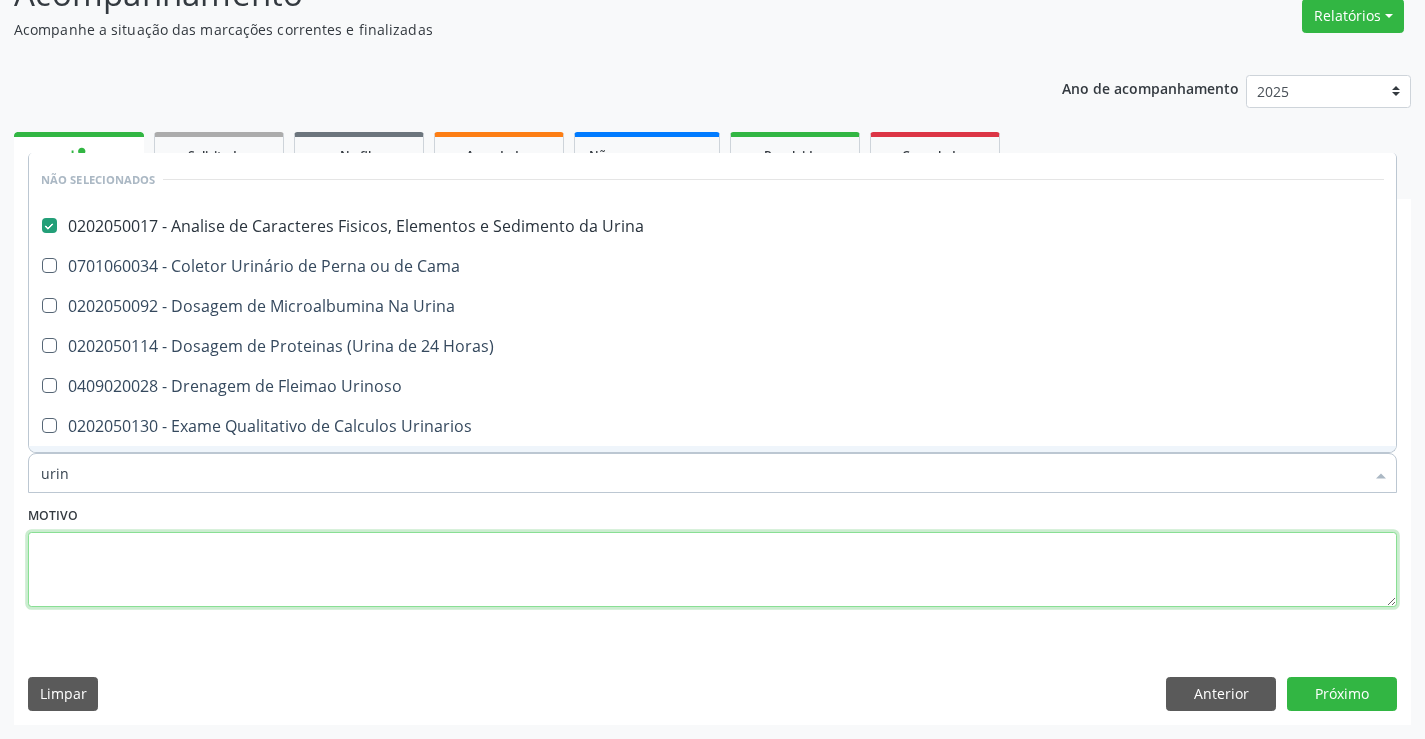 click at bounding box center [712, 570] 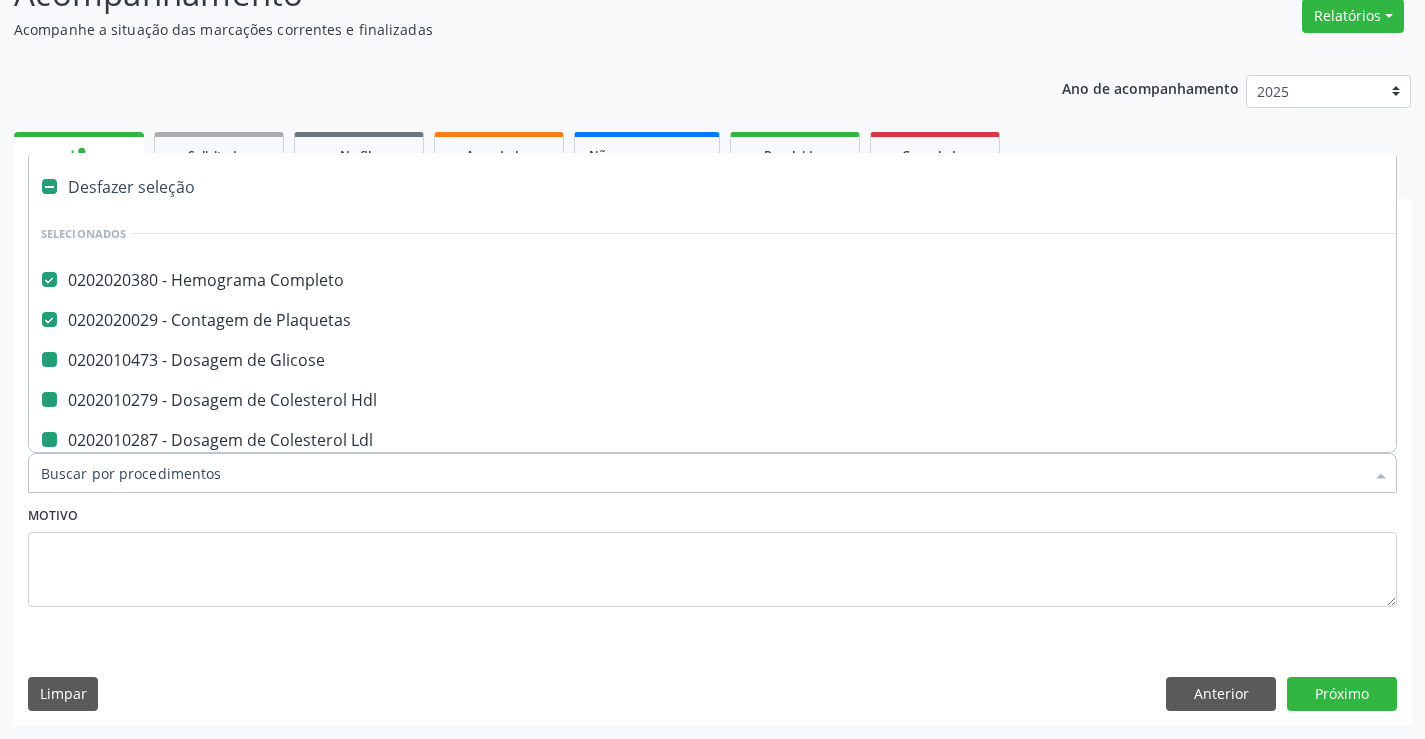 type on "f" 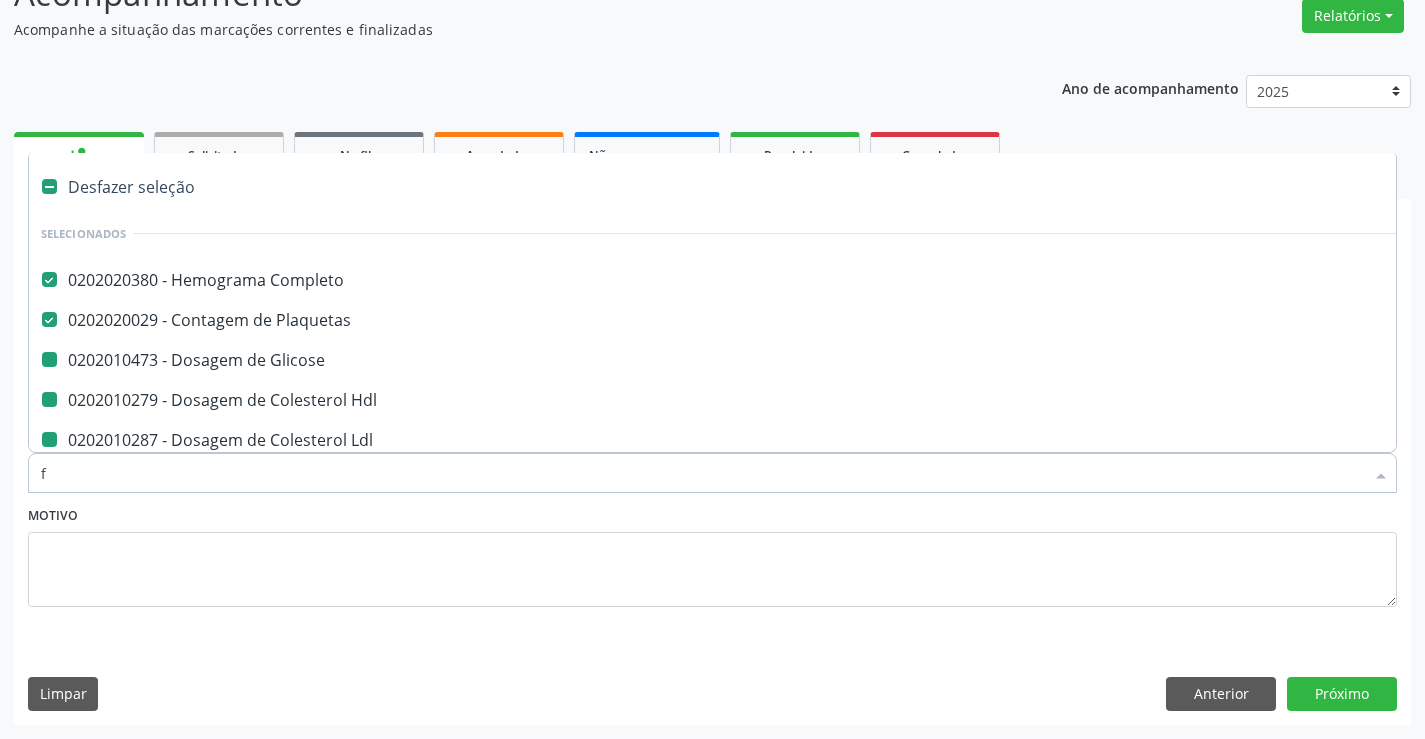 checkbox on "false" 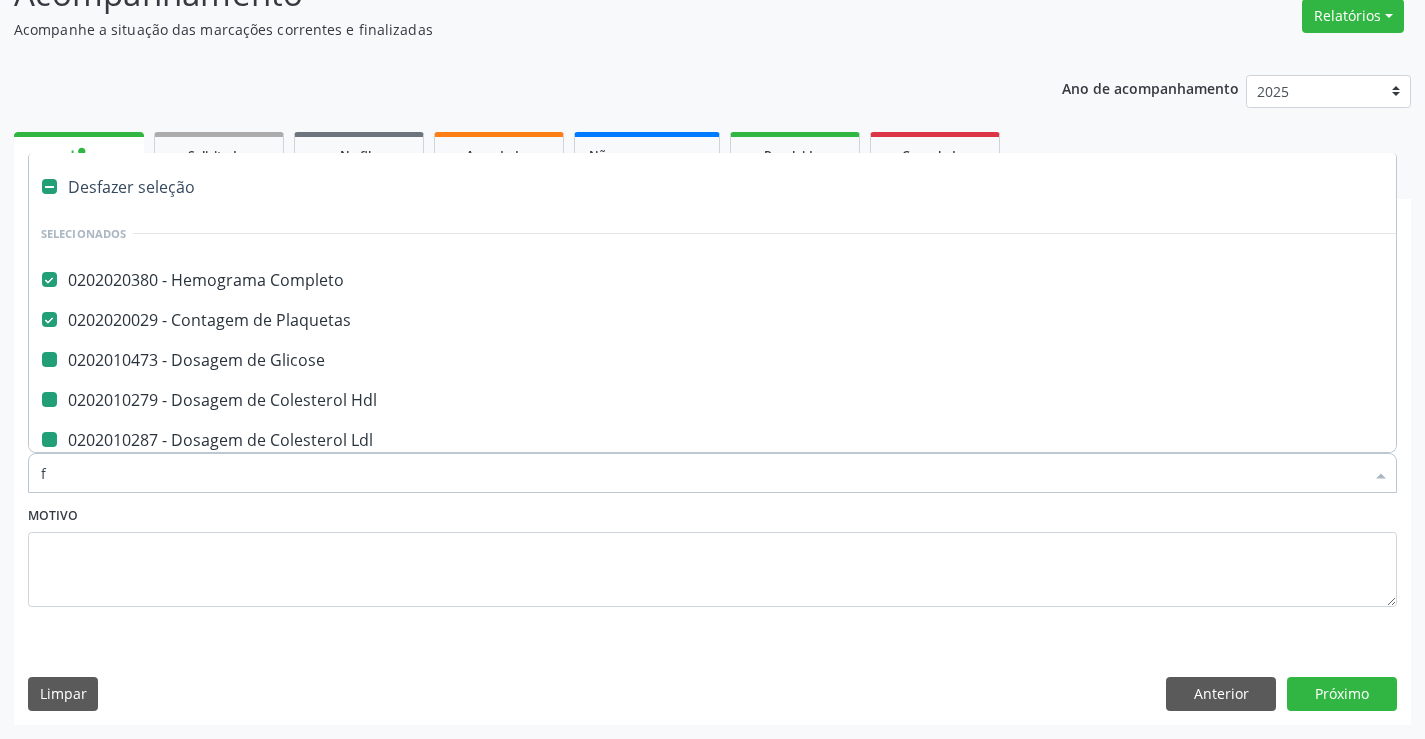 checkbox on "false" 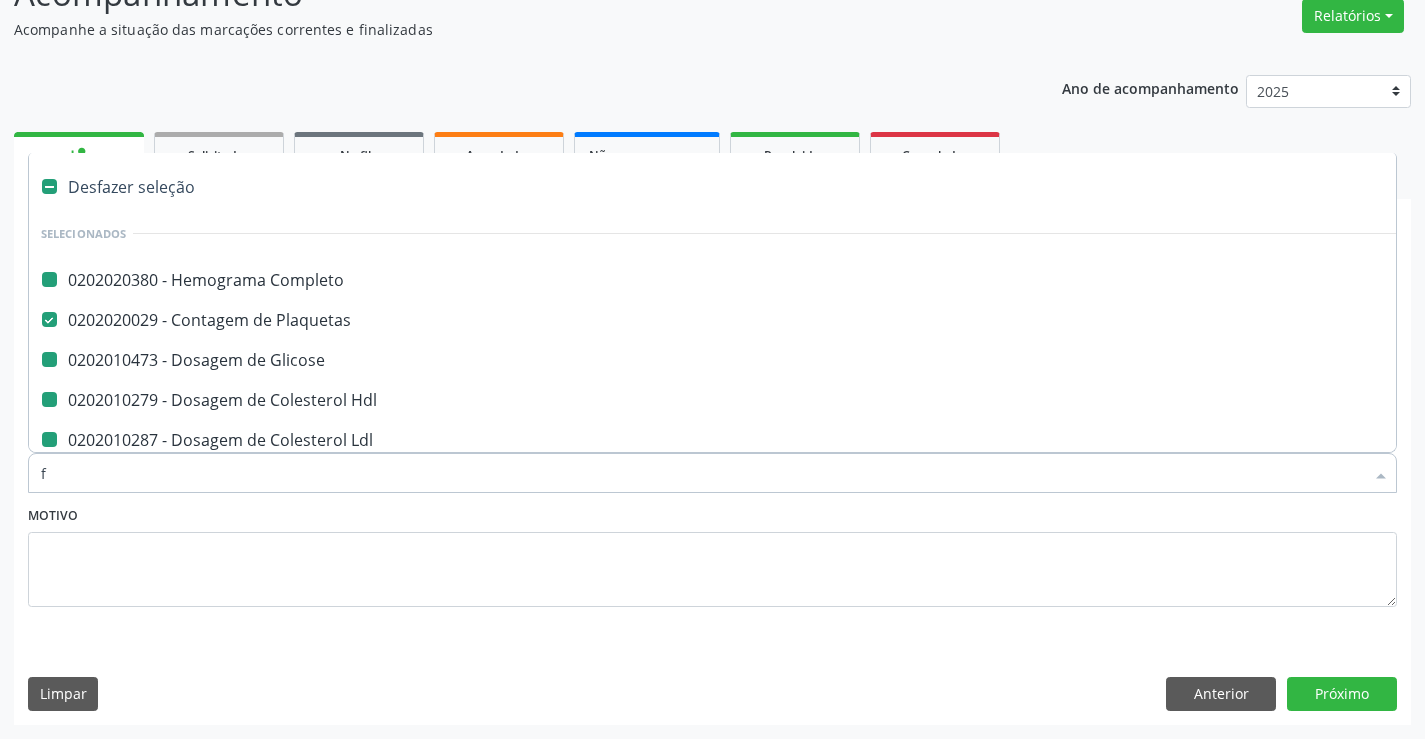 type on "fe" 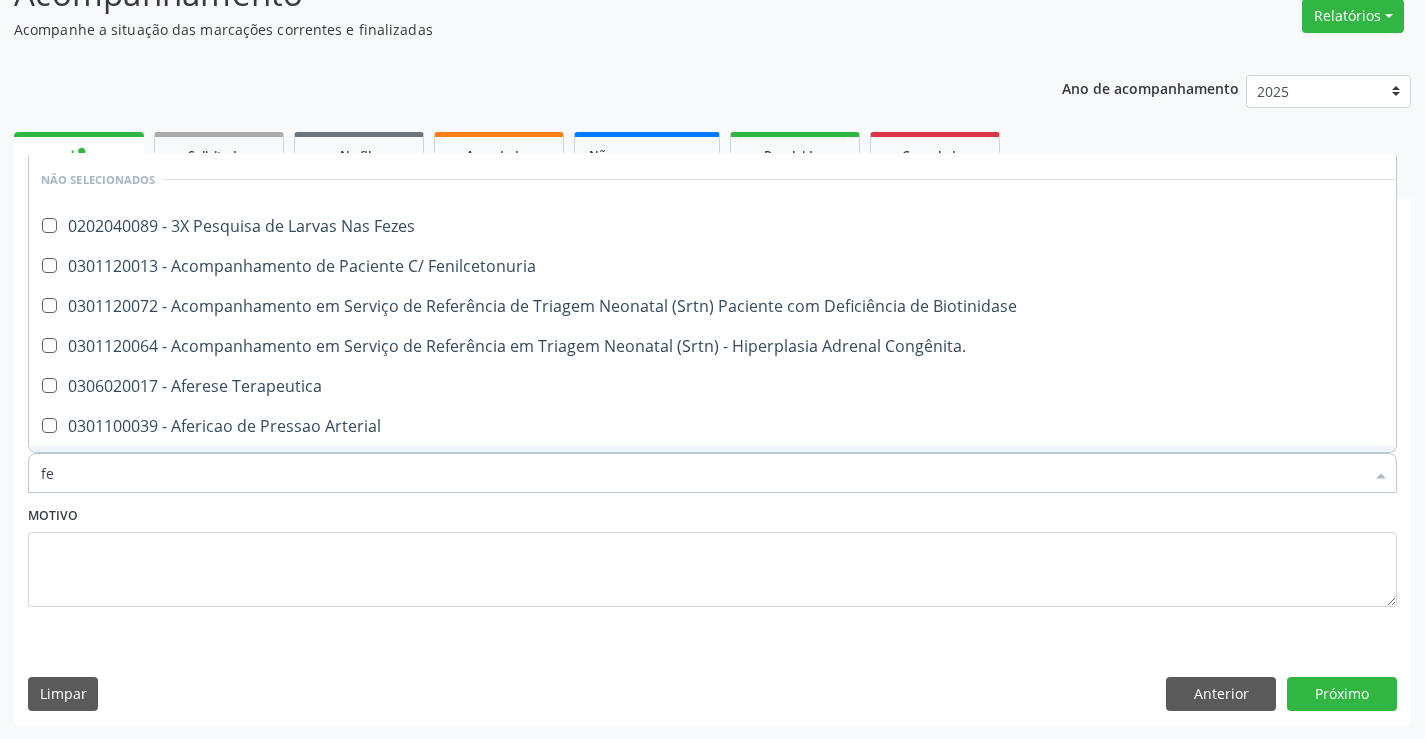 type on "fez" 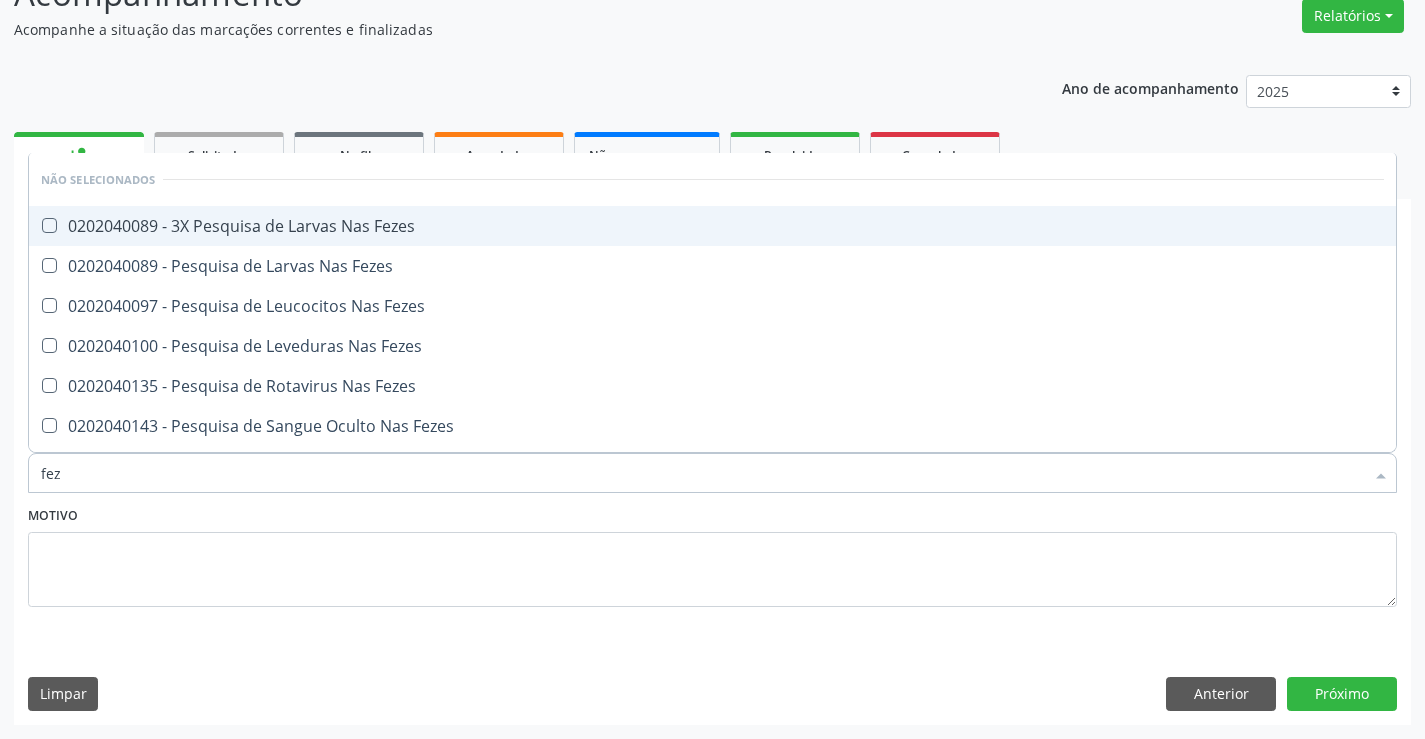 drag, startPoint x: 394, startPoint y: 248, endPoint x: 419, endPoint y: 234, distance: 28.653097 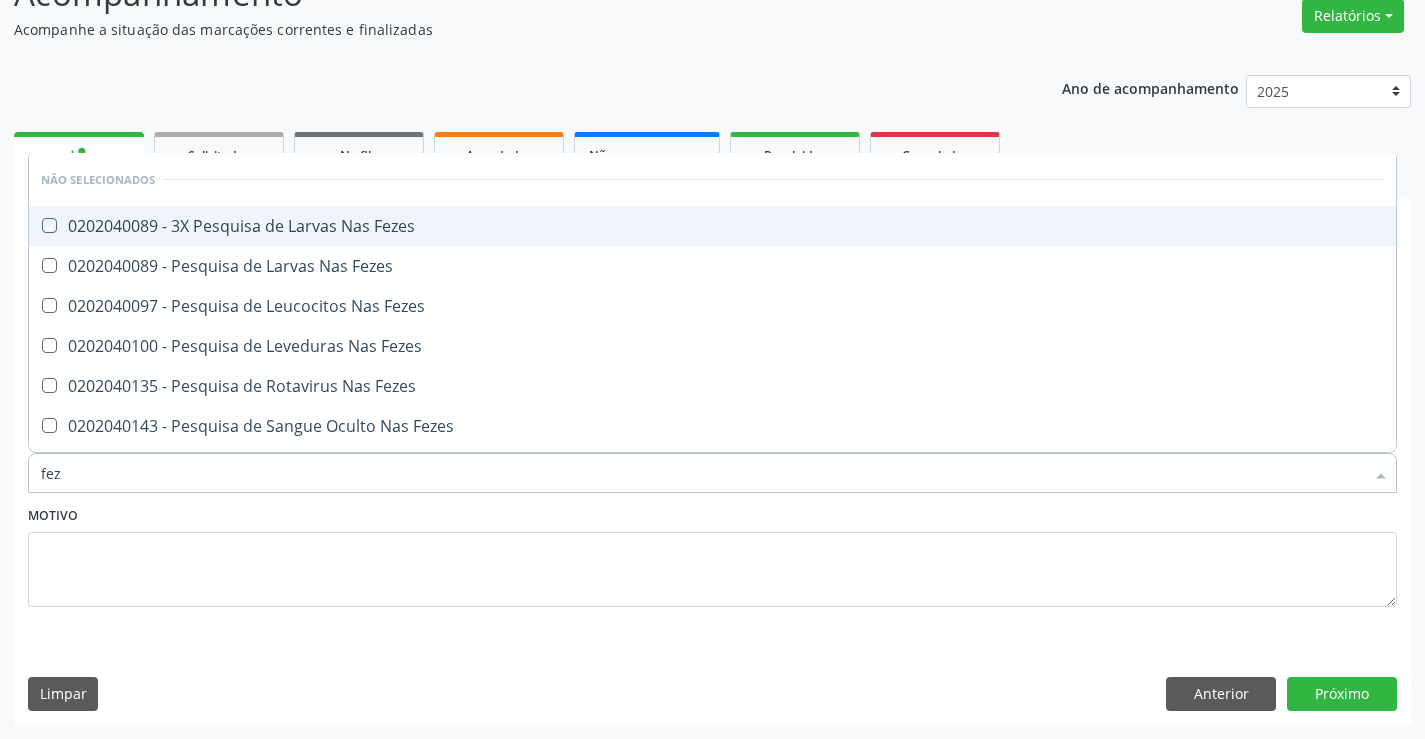 checkbox on "true" 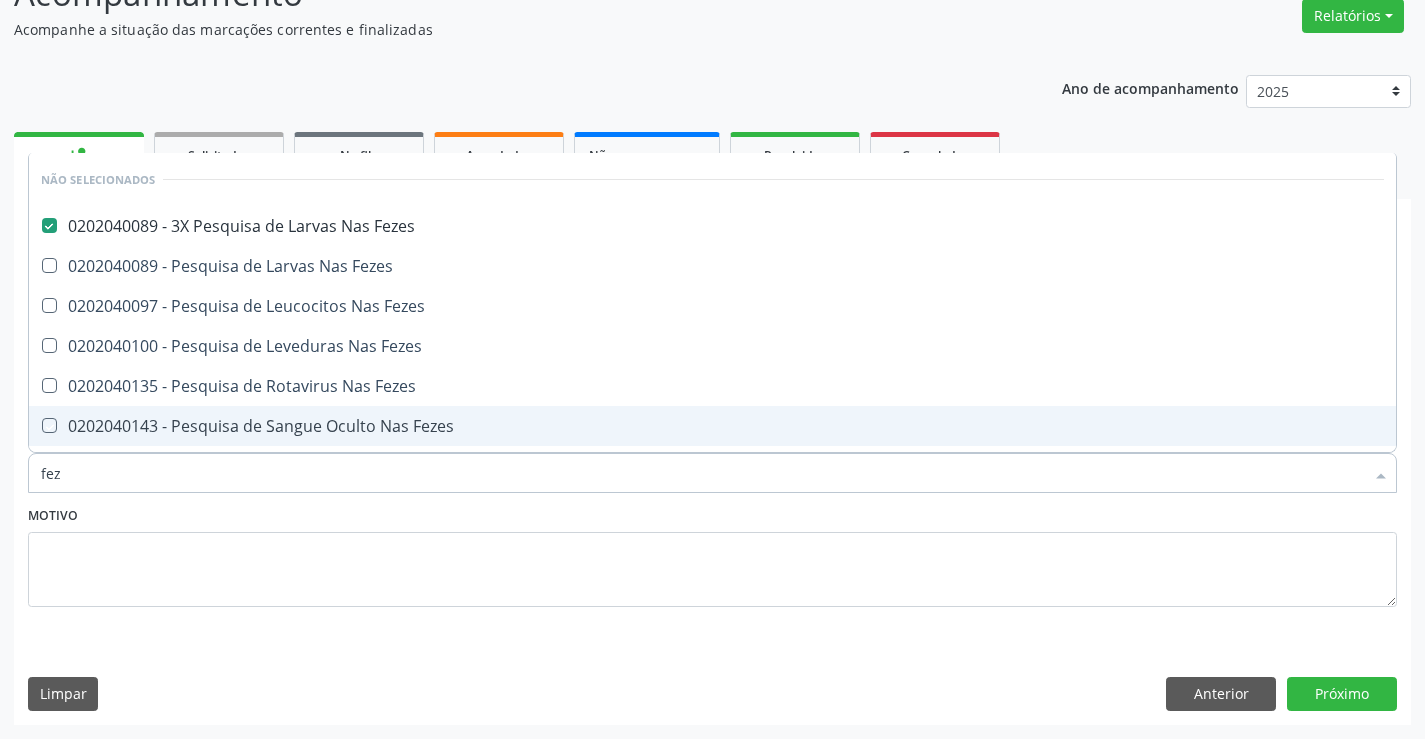 click on "Motivo" at bounding box center (712, 554) 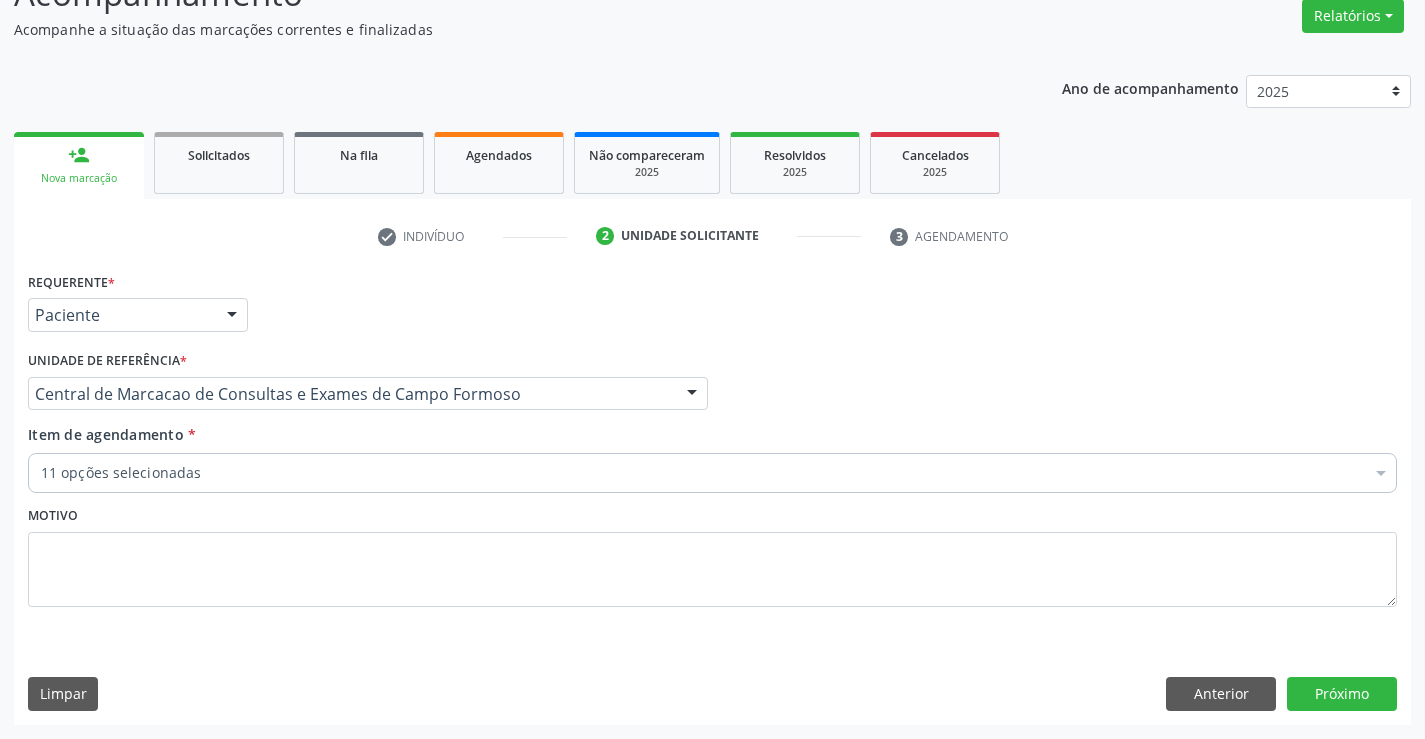 click on "11 opções selecionadas" at bounding box center [712, 473] 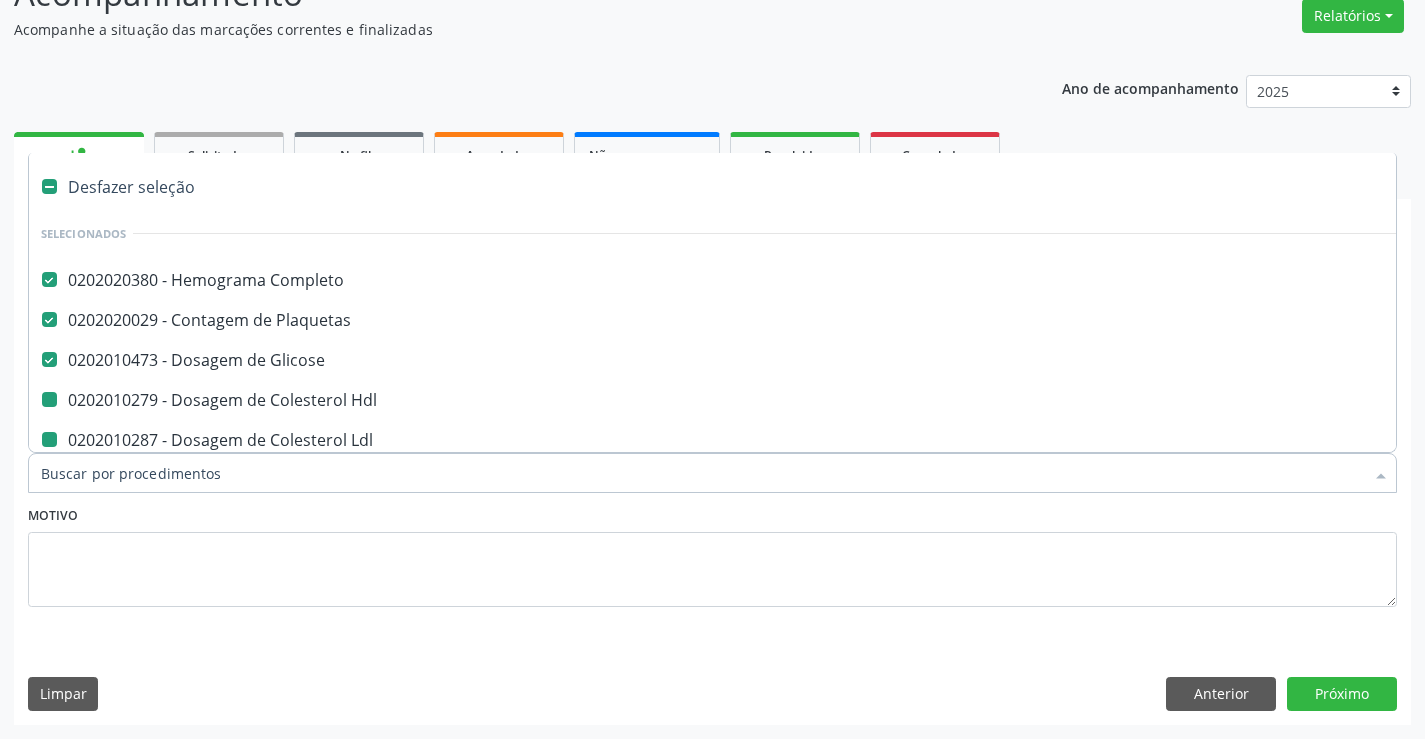 type on "f" 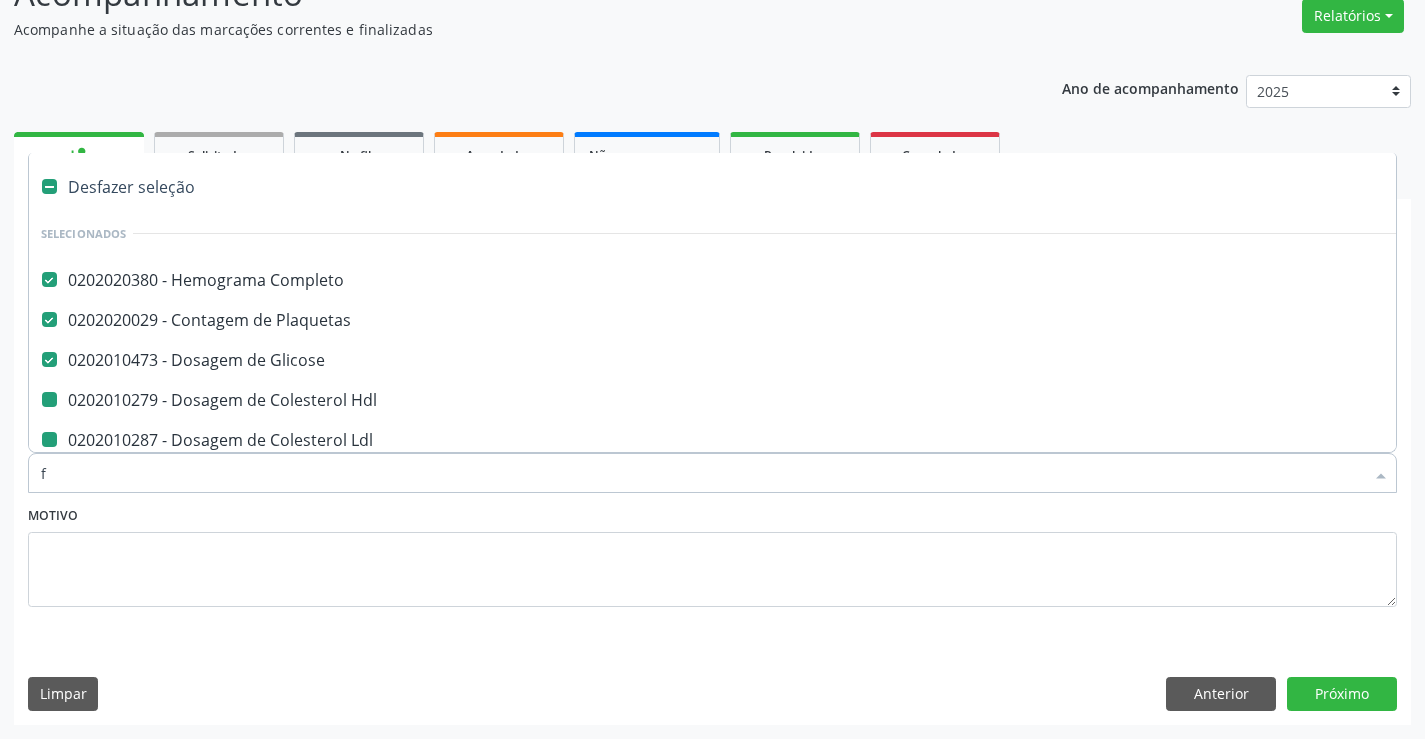 checkbox on "false" 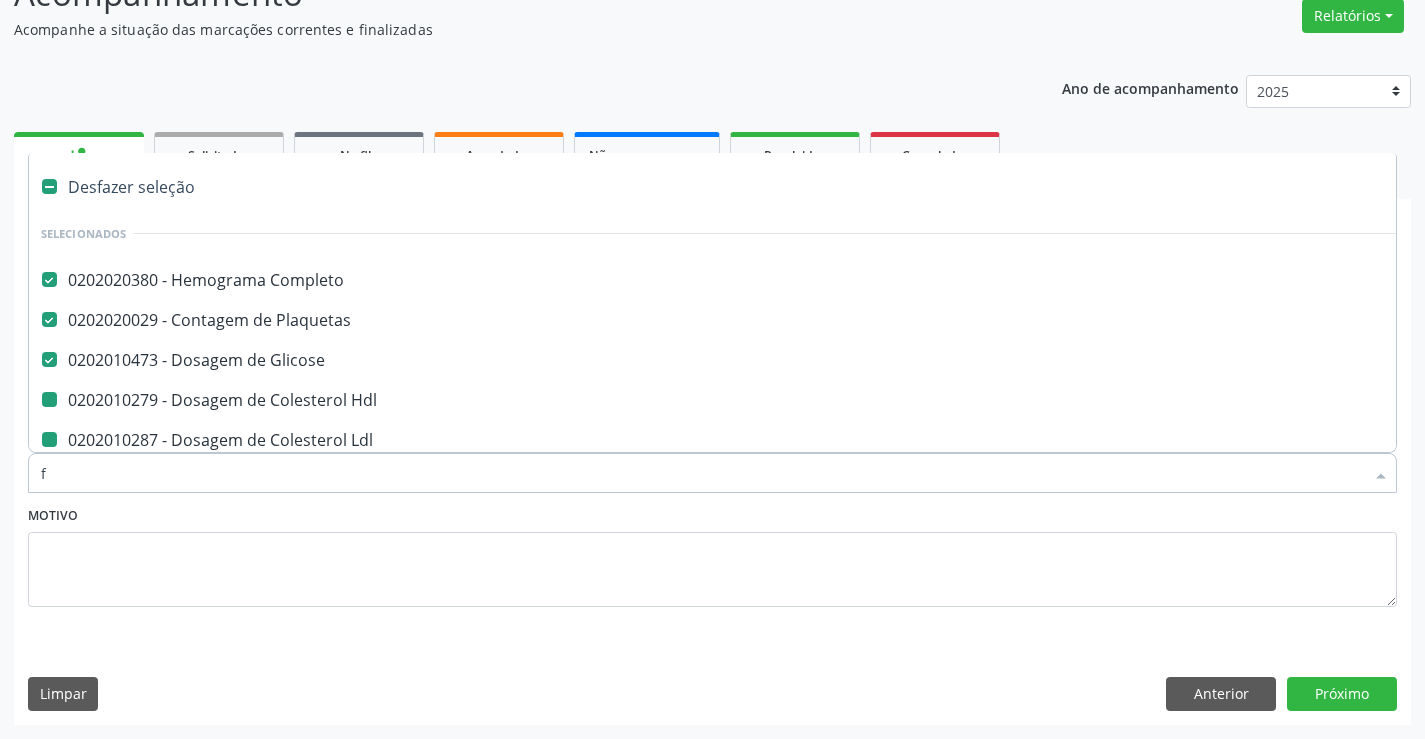 checkbox on "false" 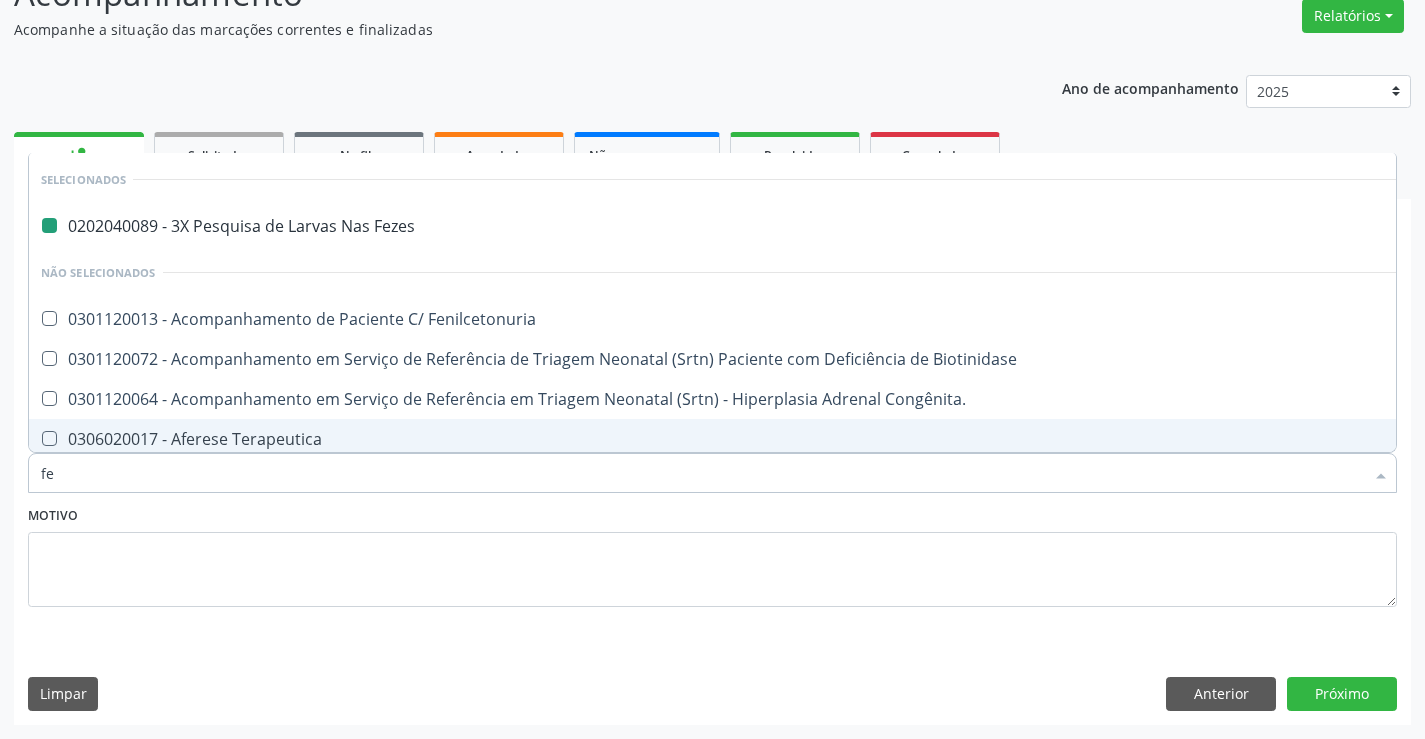 type on "fer" 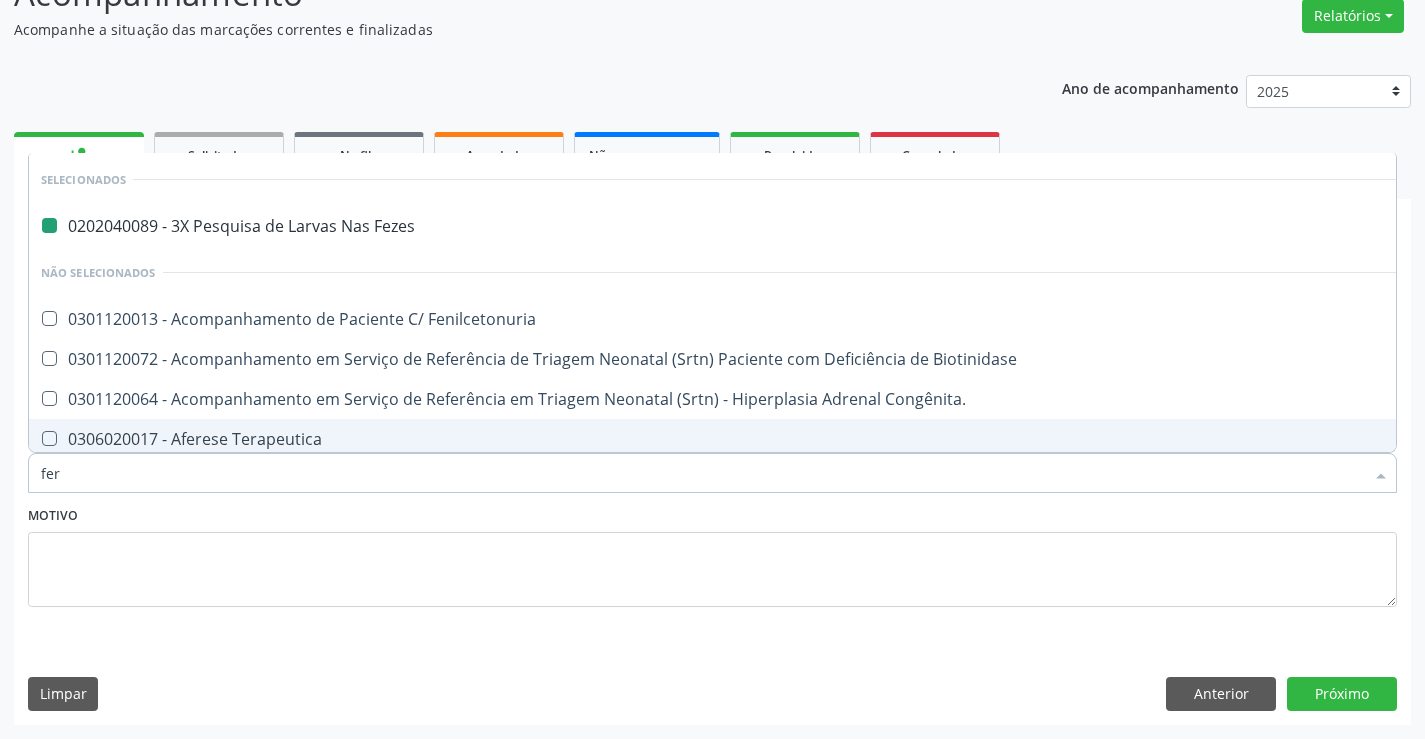 type on "ferr" 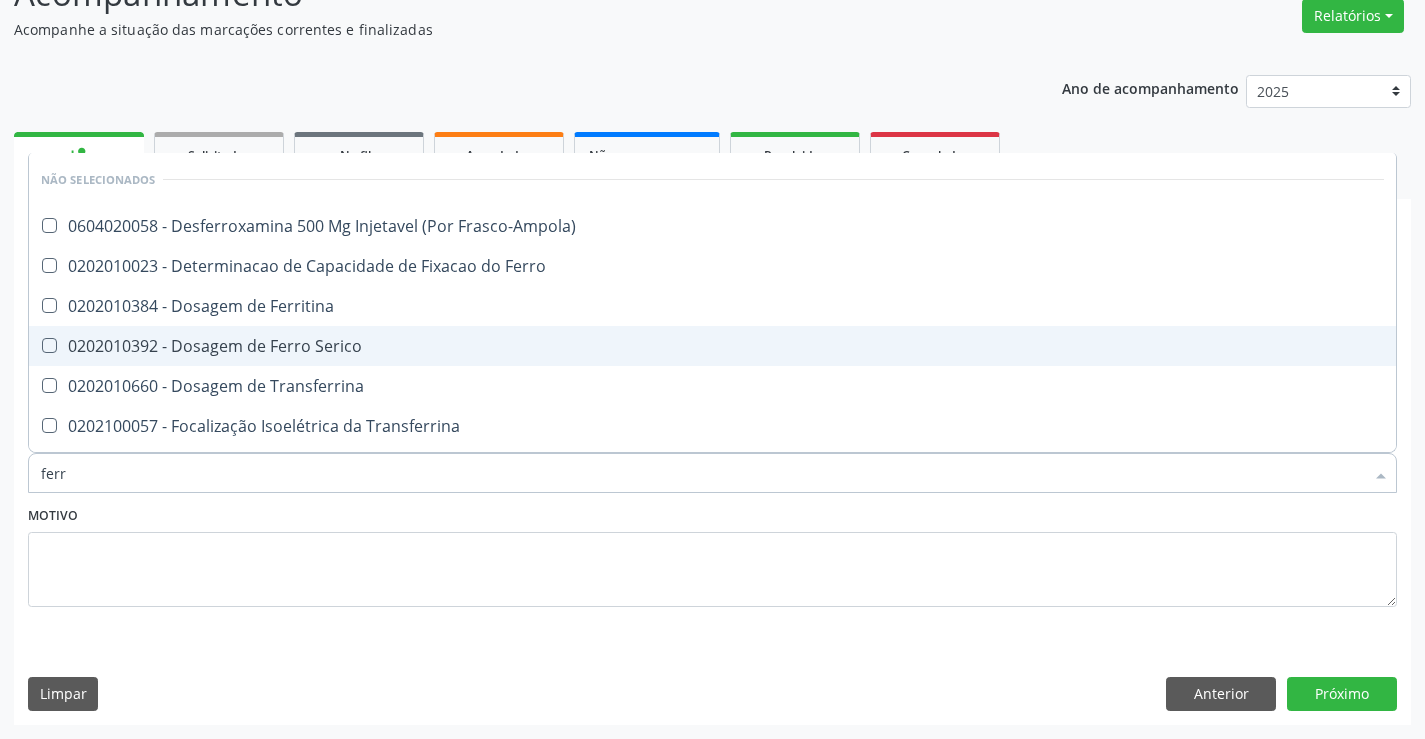 click on "0202010392 - Dosagem de Ferro Serico" at bounding box center [712, 346] 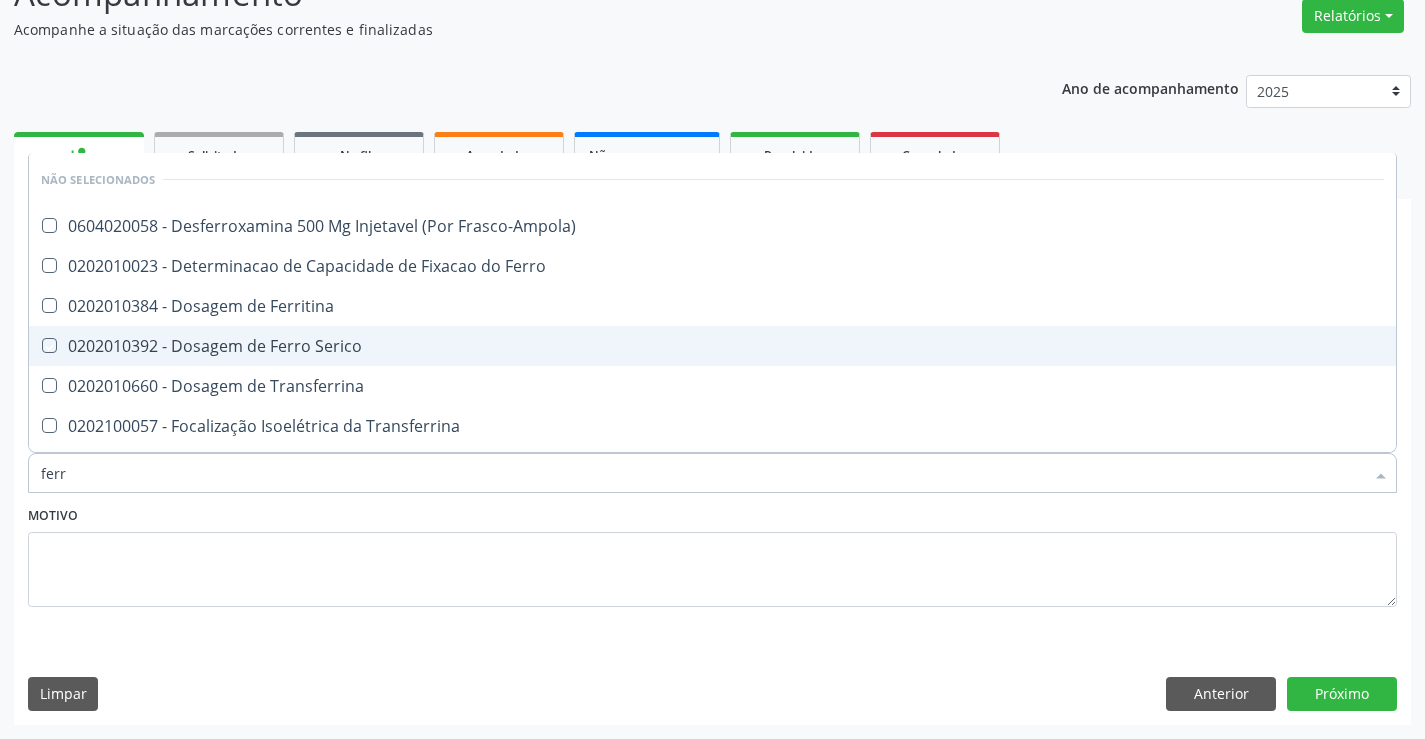 checkbox on "true" 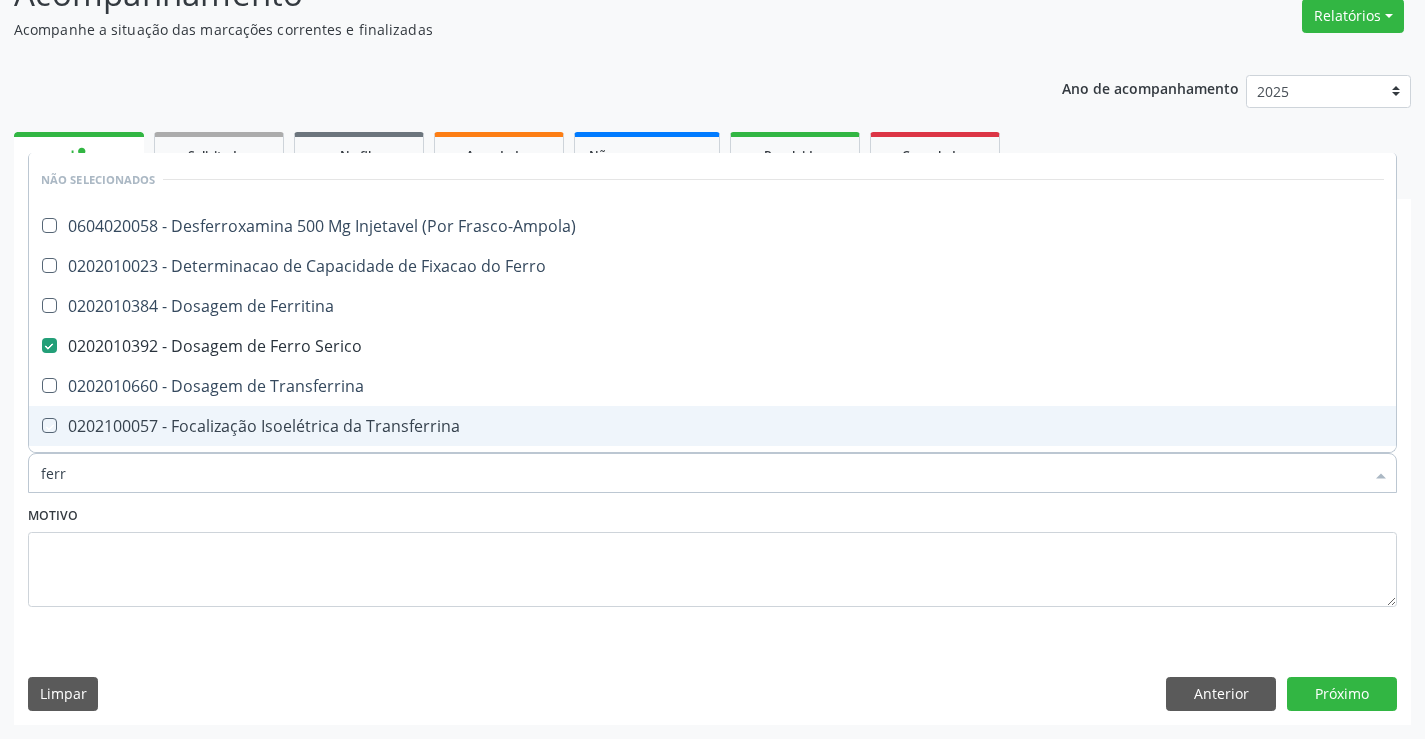 click on "Requerente
*
Paciente         Médico(a)   Enfermeiro(a)   Paciente
Nenhum resultado encontrado para: "   "
Não há nenhuma opção para ser exibida.
UF
BA         BA
Nenhum resultado encontrado para: "   "
Não há nenhuma opção para ser exibida.
Município
Campo Formoso         Campo Formoso
Nenhum resultado encontrado para: "   "
Não há nenhuma opção para ser exibida.
Médico Solicitante
Por favor, selecione a Unidade de Atendimento primeiro
Nenhum resultado encontrado para: "   "
Não há nenhuma opção para ser exibida.
Unidade de referência
*
Central de Marcacao de Consultas e Exames de Campo Formoso         Unidade Basica de Saude da Familia Dr Paulo Sudre   Centro de Enfrentamento Para Covid 19 de Campo Formoso" at bounding box center (712, 495) 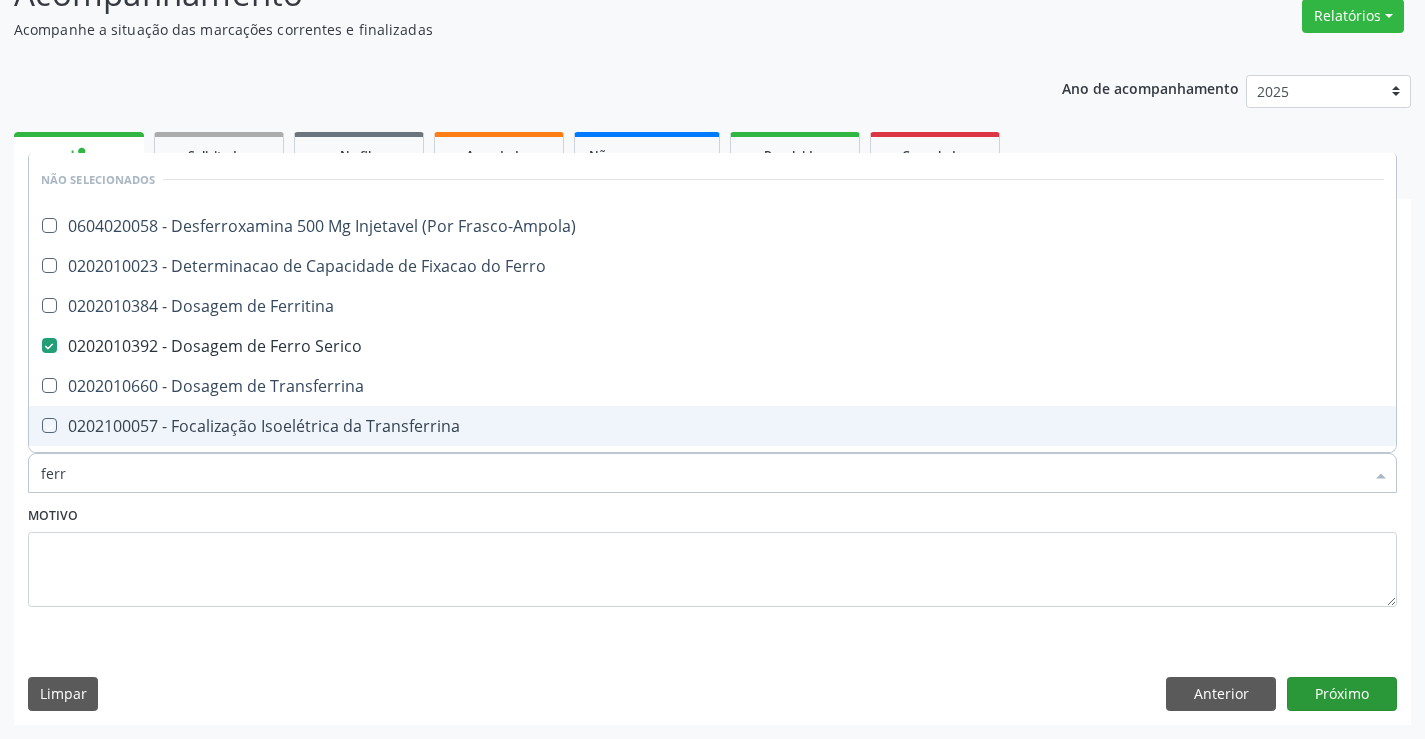 checkbox on "true" 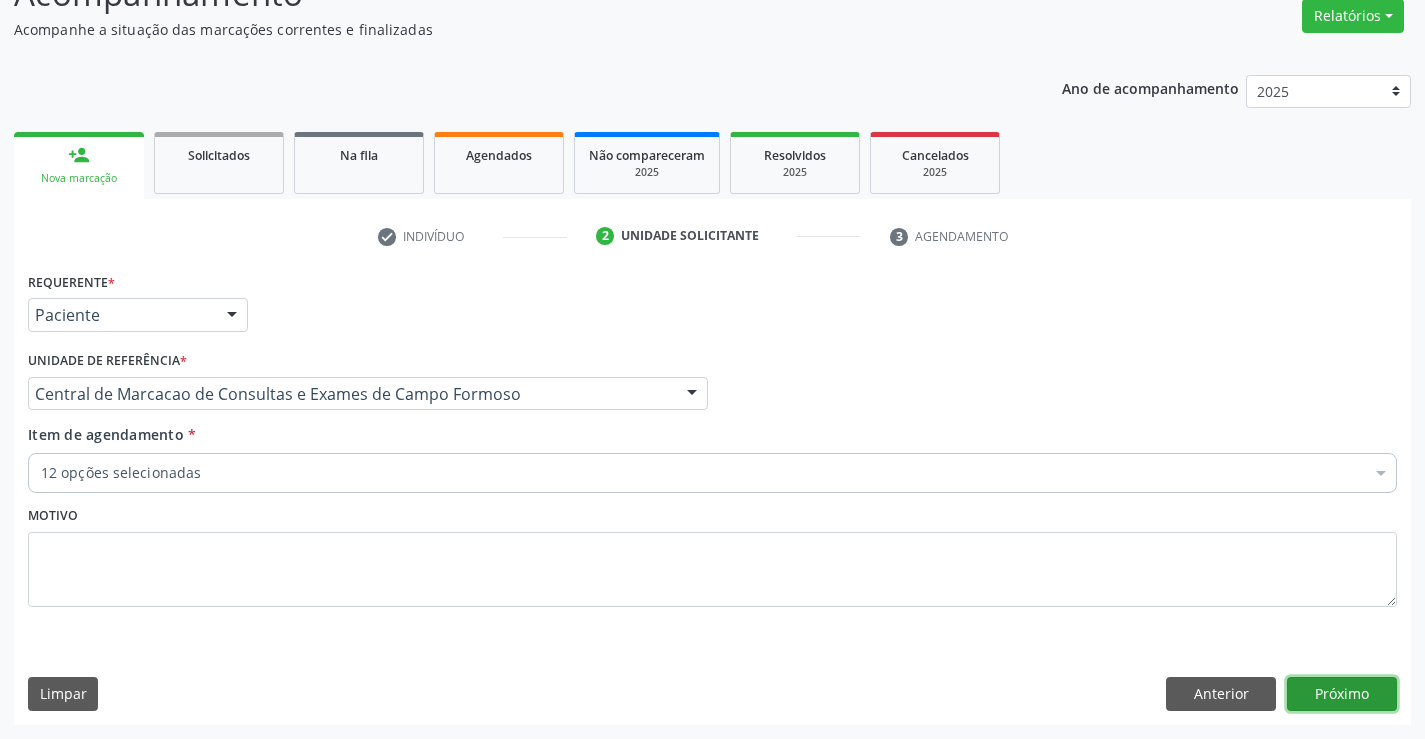 click on "Próximo" at bounding box center [1342, 694] 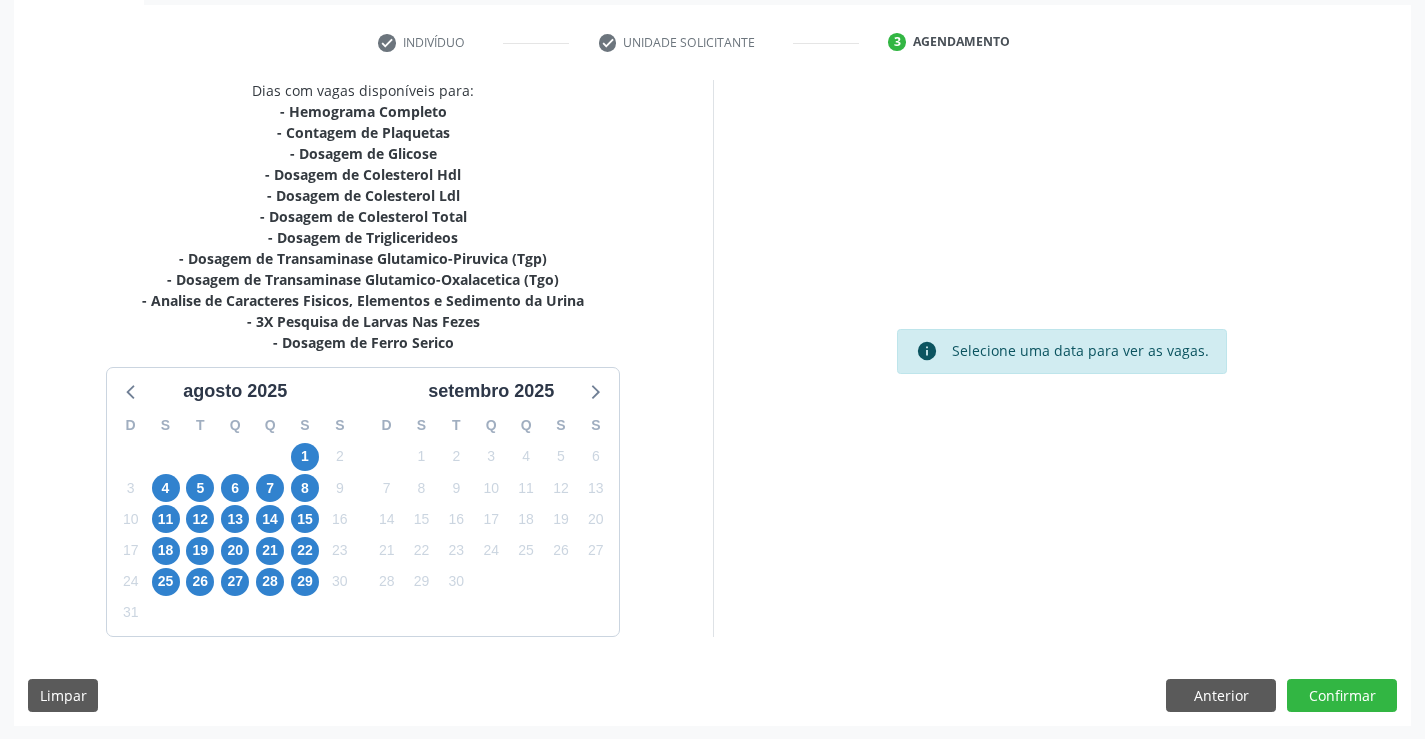 scroll, scrollTop: 362, scrollLeft: 0, axis: vertical 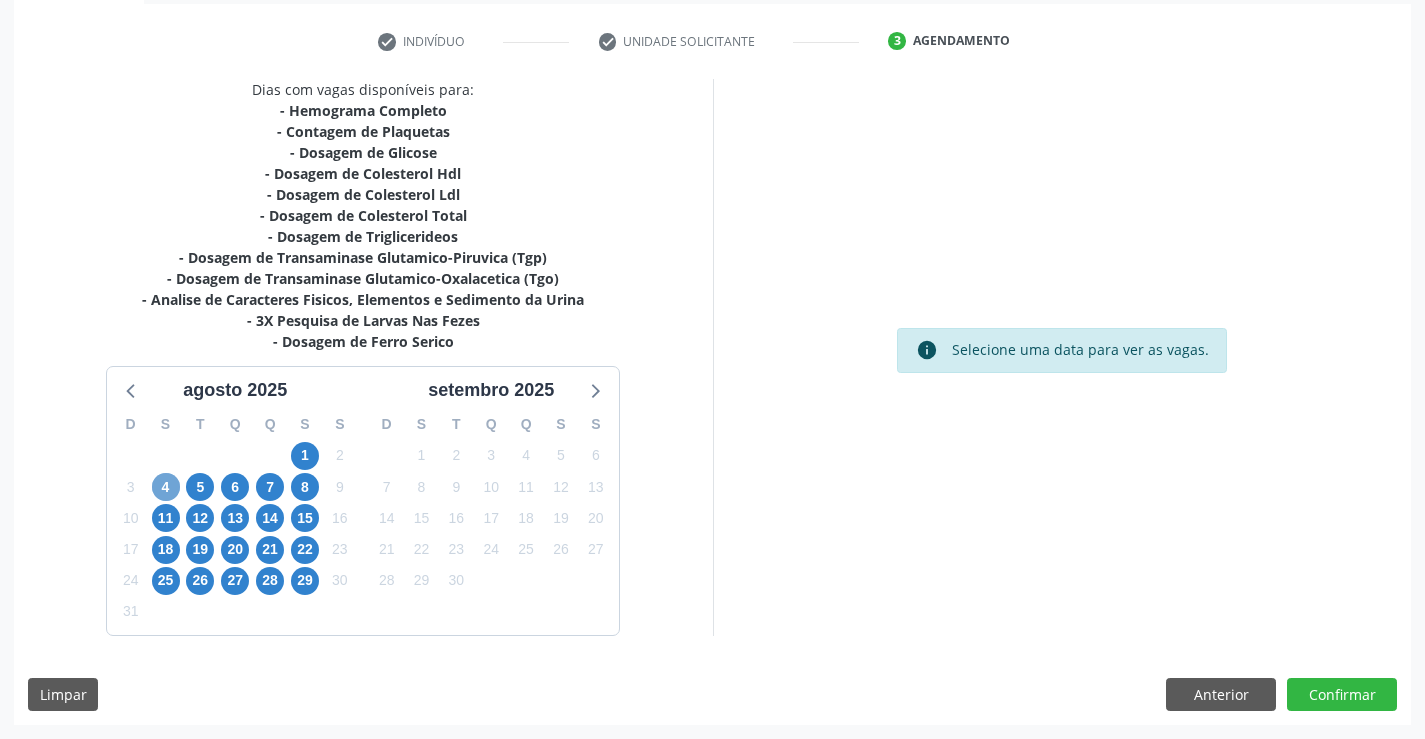 click on "4" at bounding box center [166, 487] 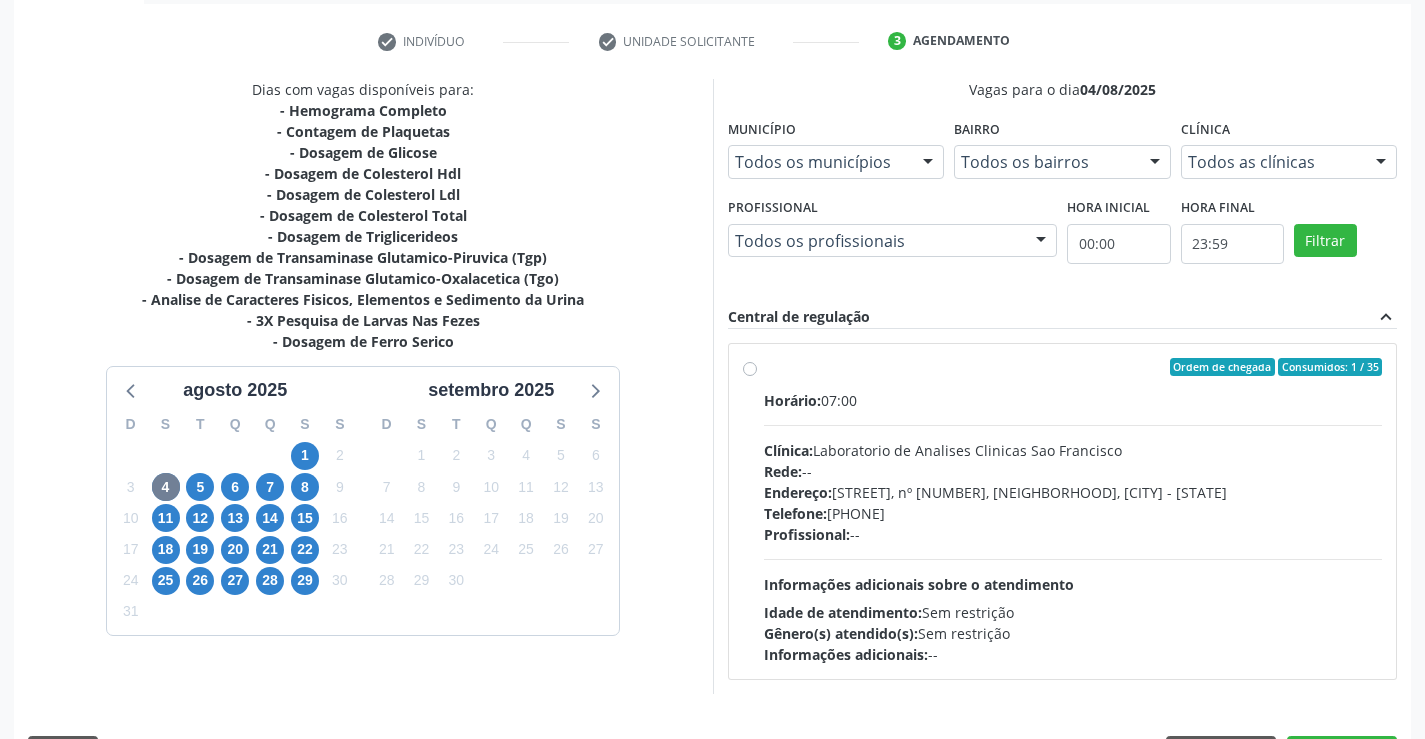 click on "Ordem de chegada
Consumidos: 1 / 35
Horário:   07:00
Clínica:  Laboratorio de Analises Clinicas Sao Francisco
Rede:
--
Endereço:   Terreo, nº 258, Centro, Campo Formoso - BA
Telefone:   (74) 36453588
Profissional:
--
Informações adicionais sobre o atendimento
Idade de atendimento:
Sem restrição
Gênero(s) atendido(s):
Sem restrição
Informações adicionais:
--" at bounding box center [1073, 511] 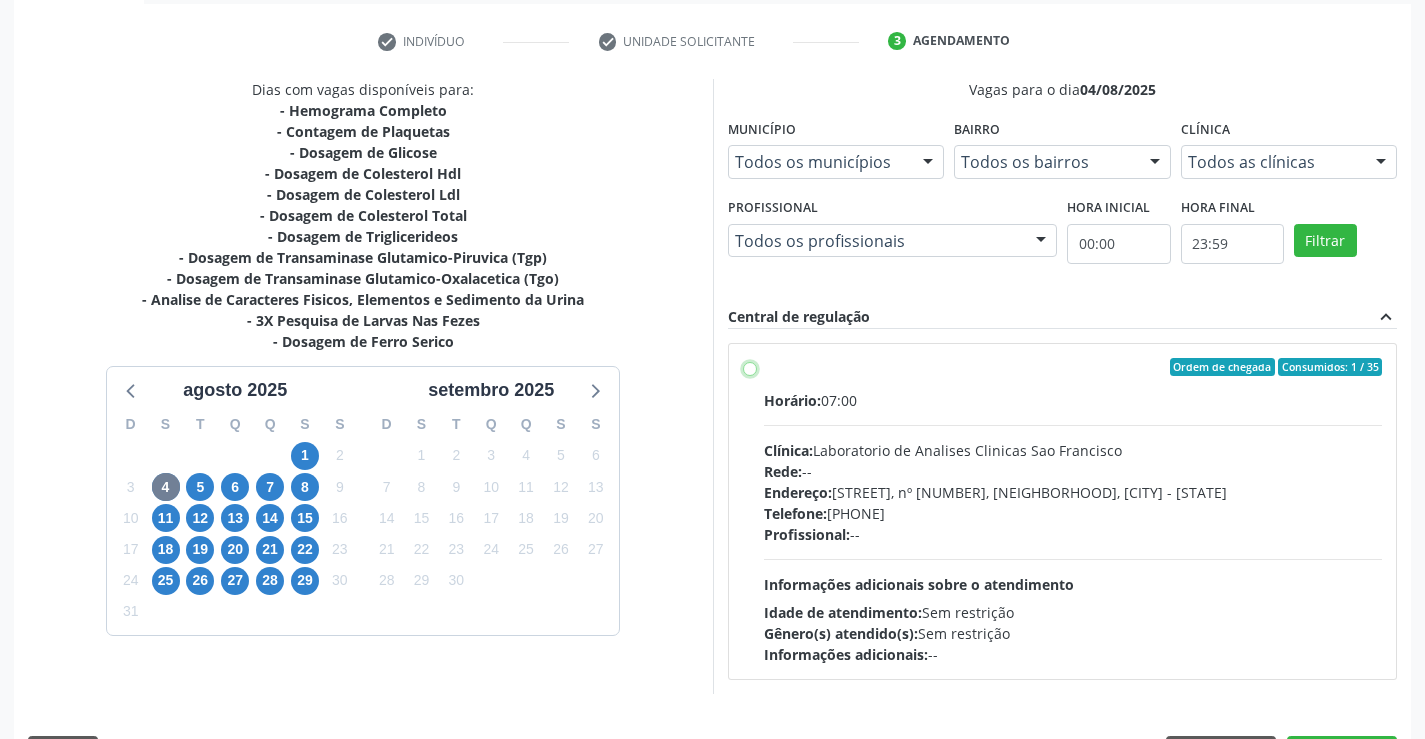 click on "Ordem de chegada
Consumidos: 1 / 35
Horário:   07:00
Clínica:  Laboratorio de Analises Clinicas Sao Francisco
Rede:
--
Endereço:   Terreo, nº 258, Centro, Campo Formoso - BA
Telefone:   (74) 36453588
Profissional:
--
Informações adicionais sobre o atendimento
Idade de atendimento:
Sem restrição
Gênero(s) atendido(s):
Sem restrição
Informações adicionais:
--" at bounding box center [750, 367] 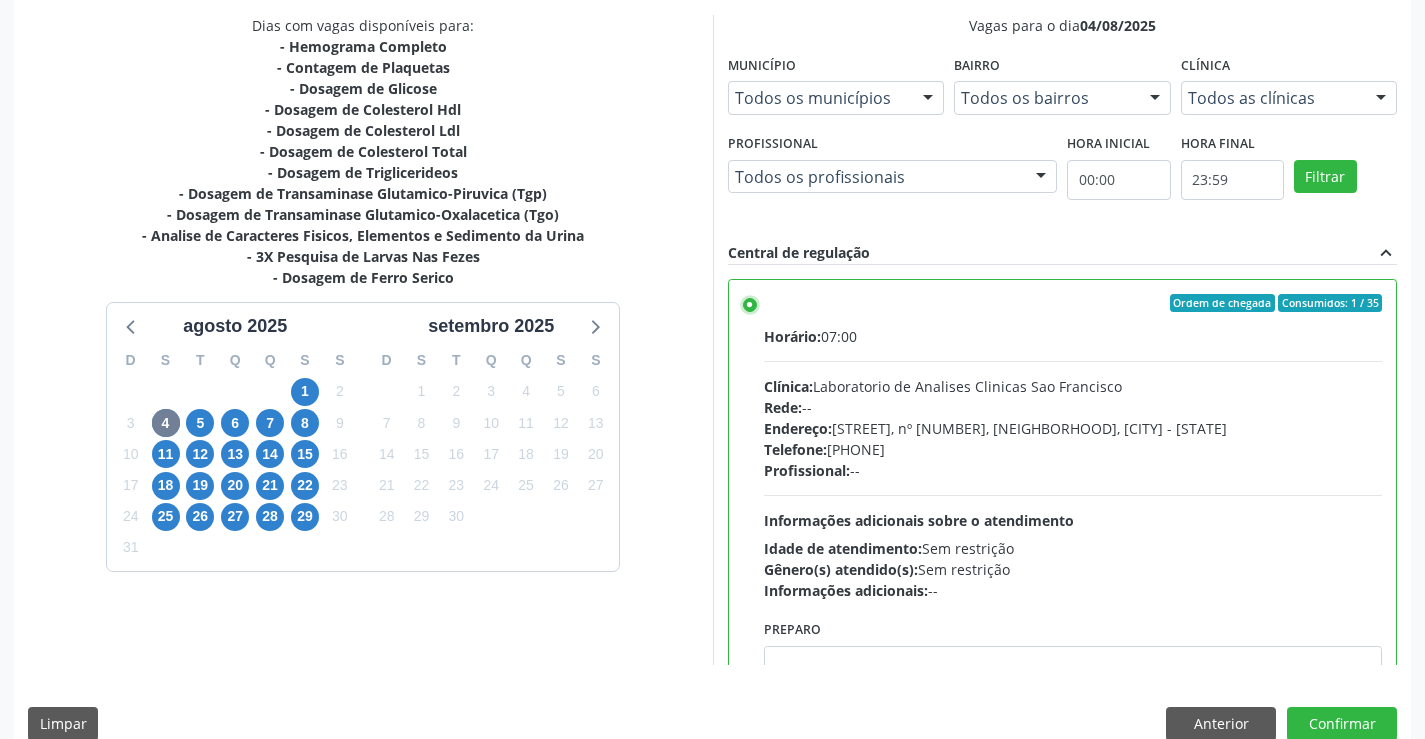scroll, scrollTop: 456, scrollLeft: 0, axis: vertical 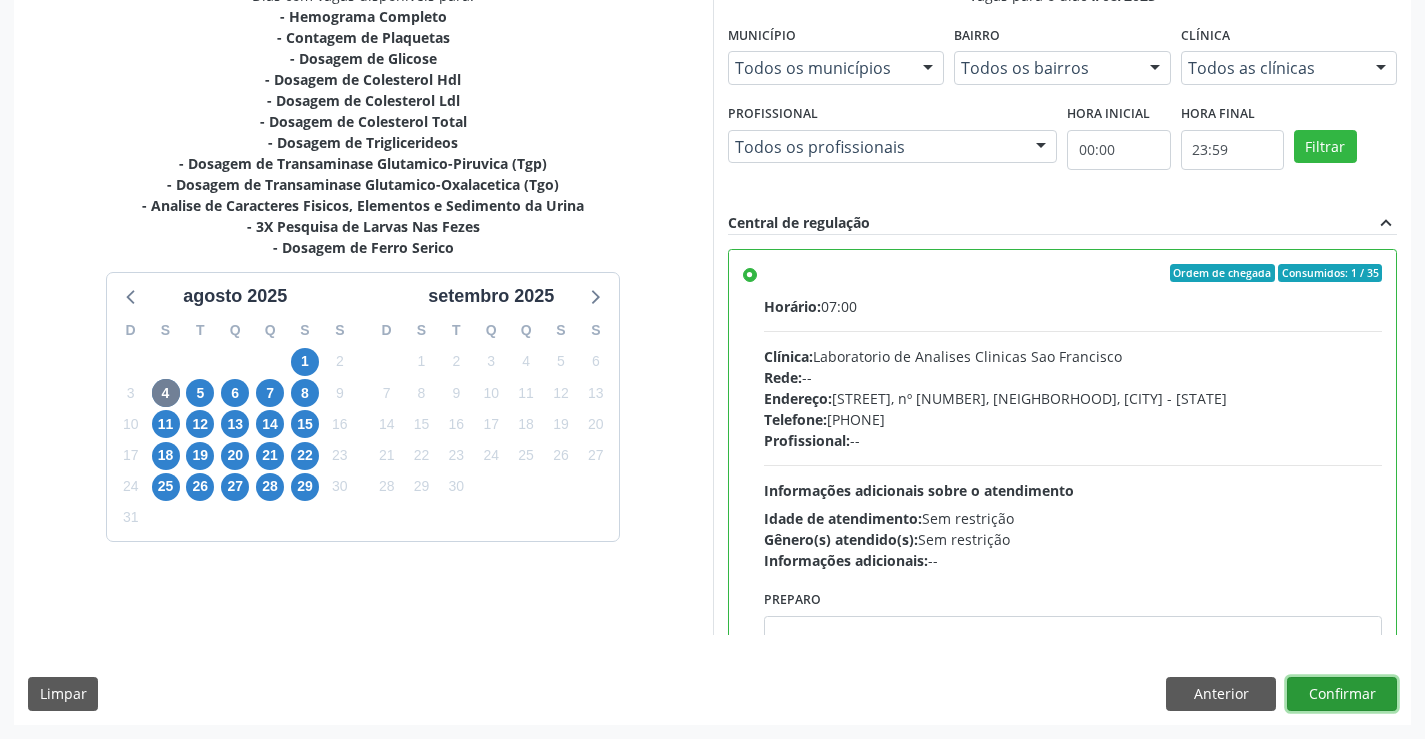 click on "Confirmar" at bounding box center (1342, 694) 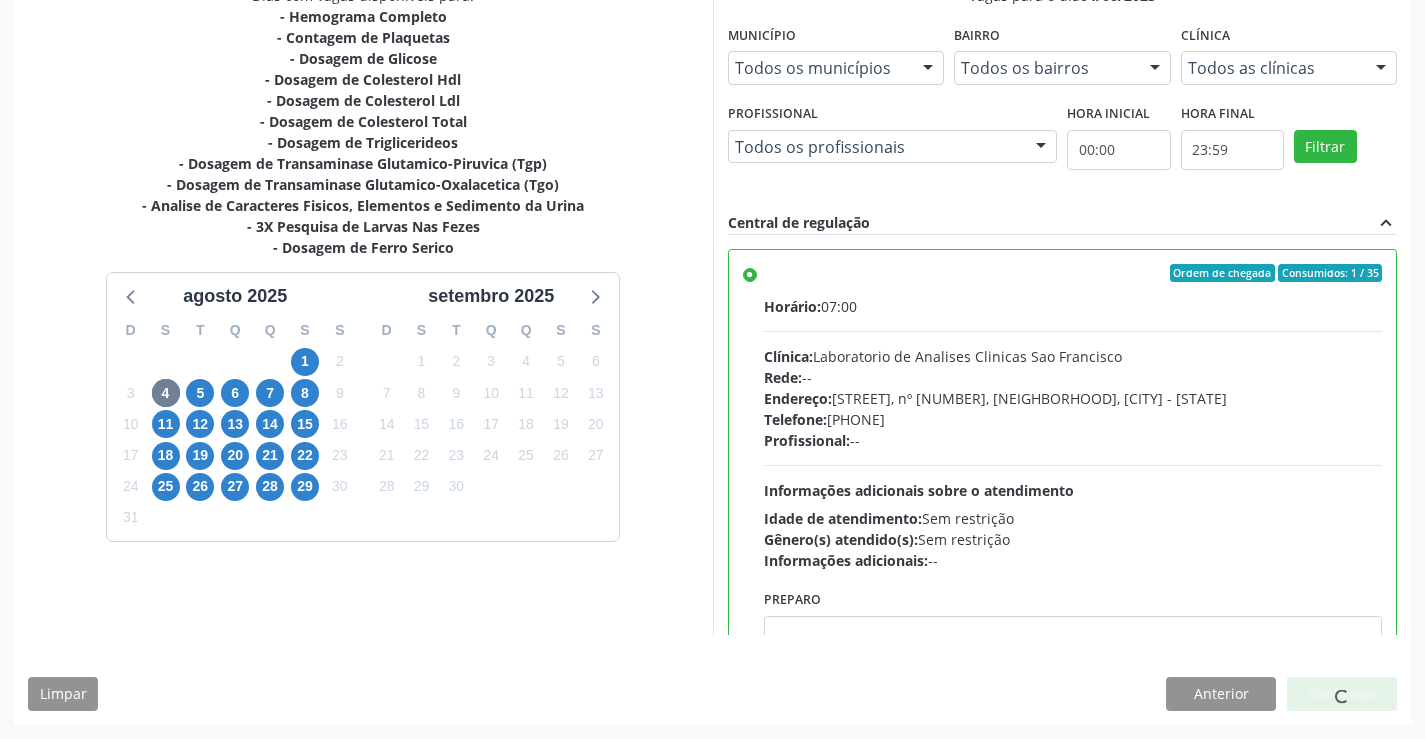 scroll, scrollTop: 0, scrollLeft: 0, axis: both 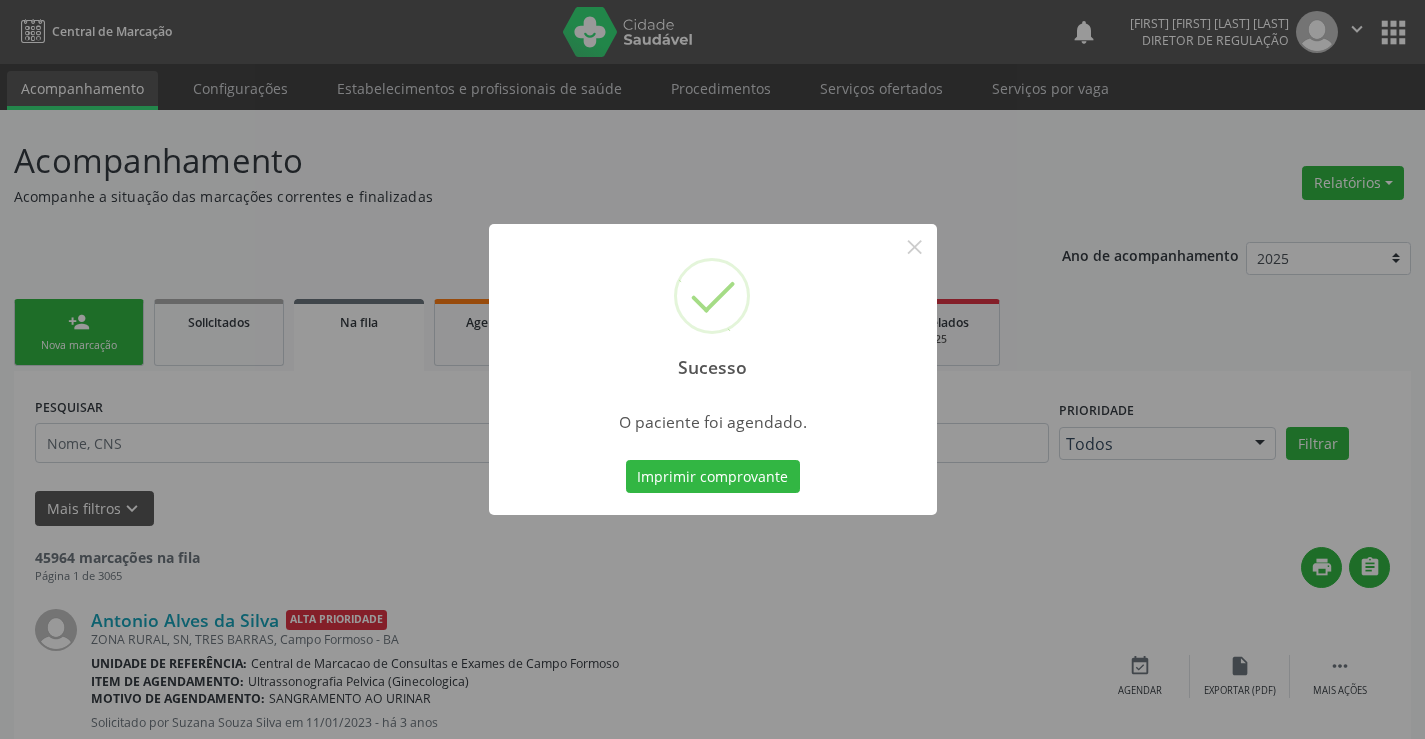 type 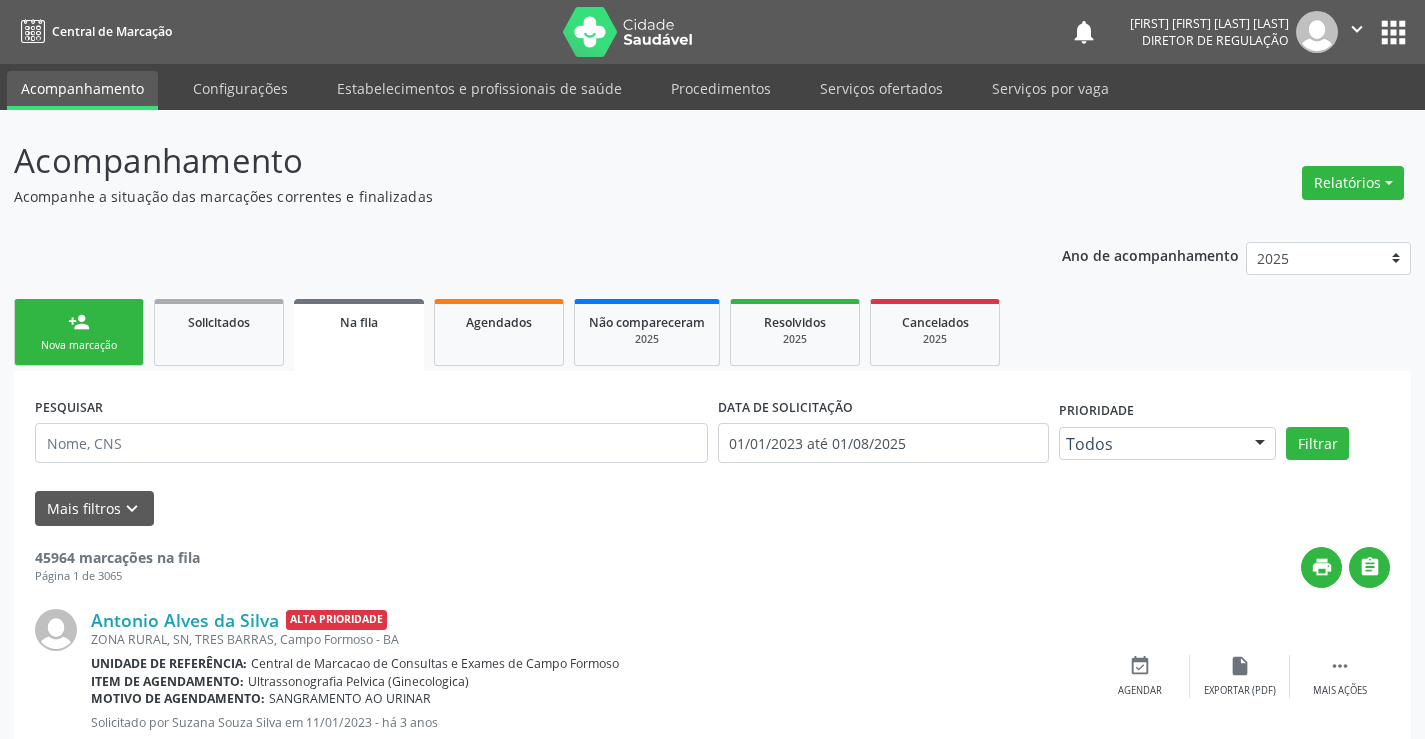 click on "Nova marcação" at bounding box center [79, 345] 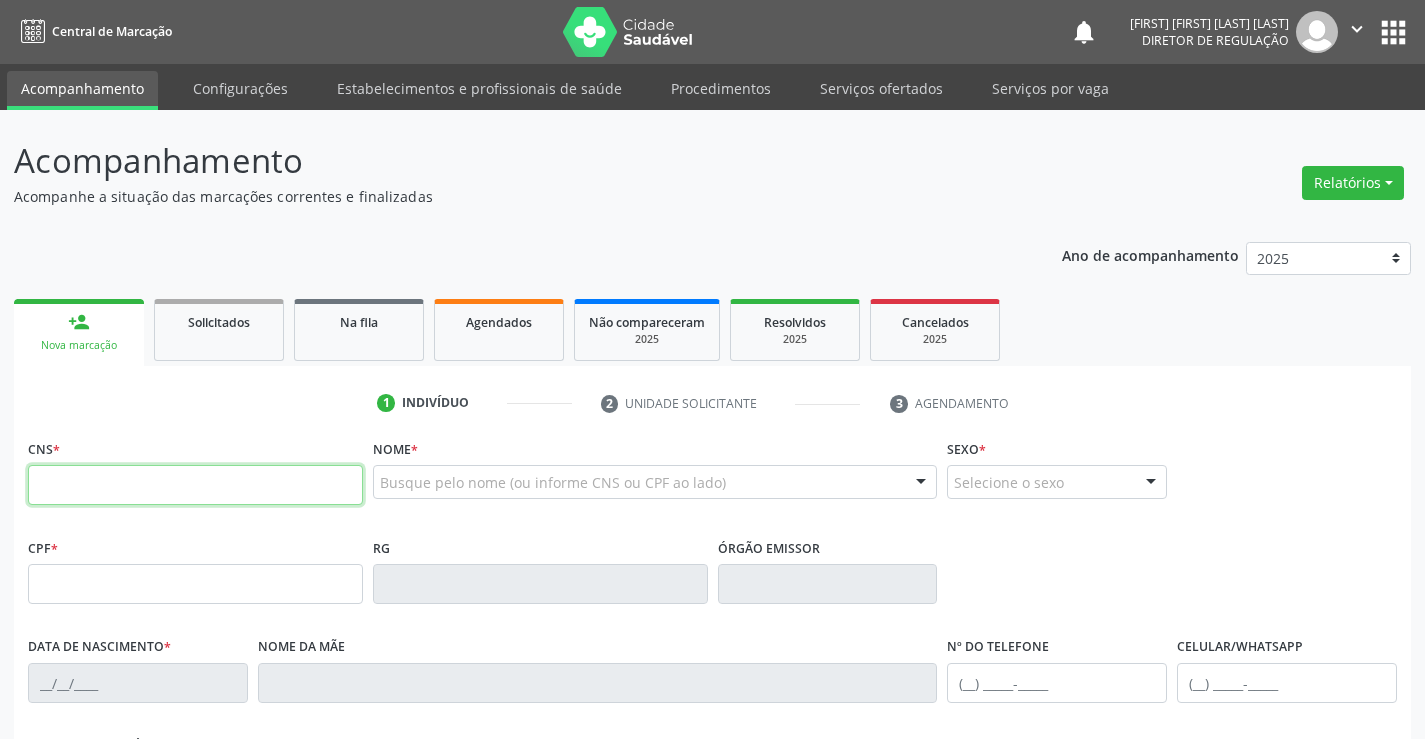 click at bounding box center (195, 485) 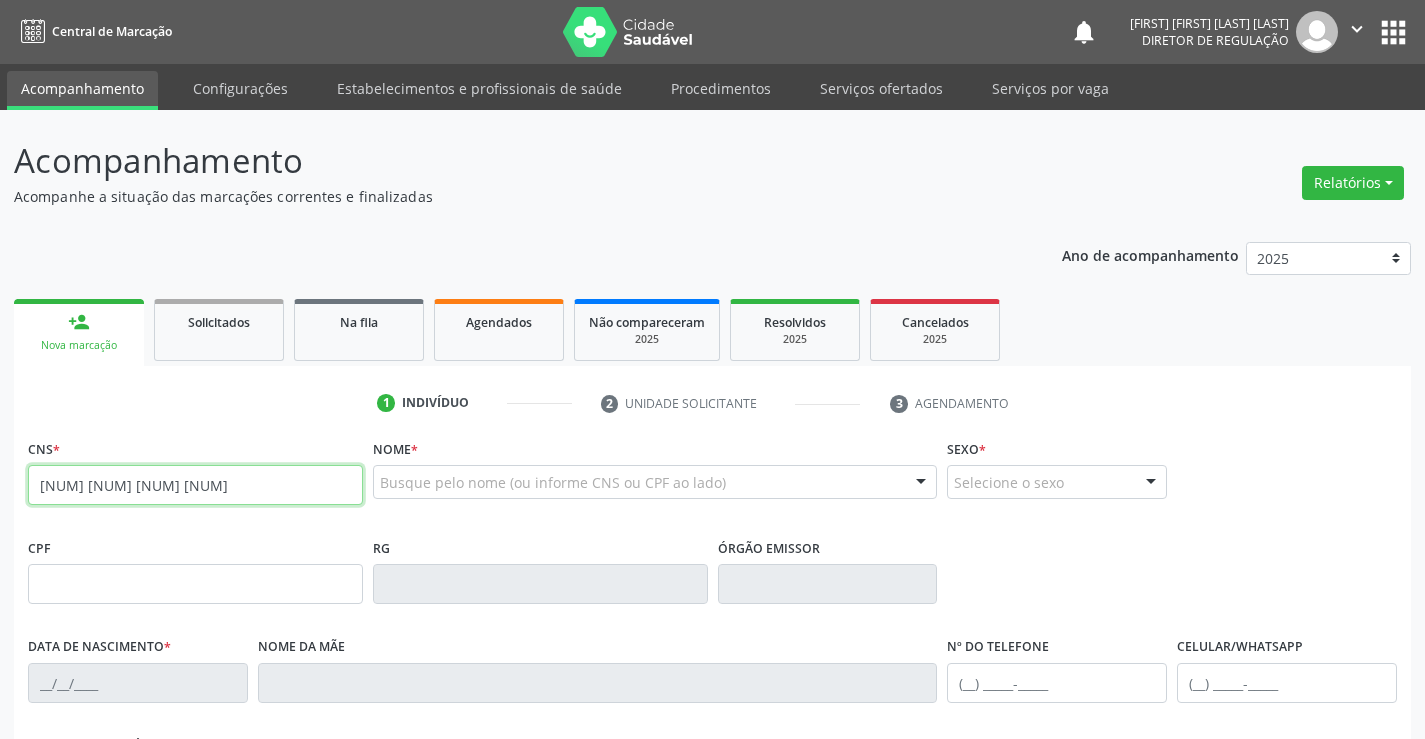 type on "700 4094 3548 4248" 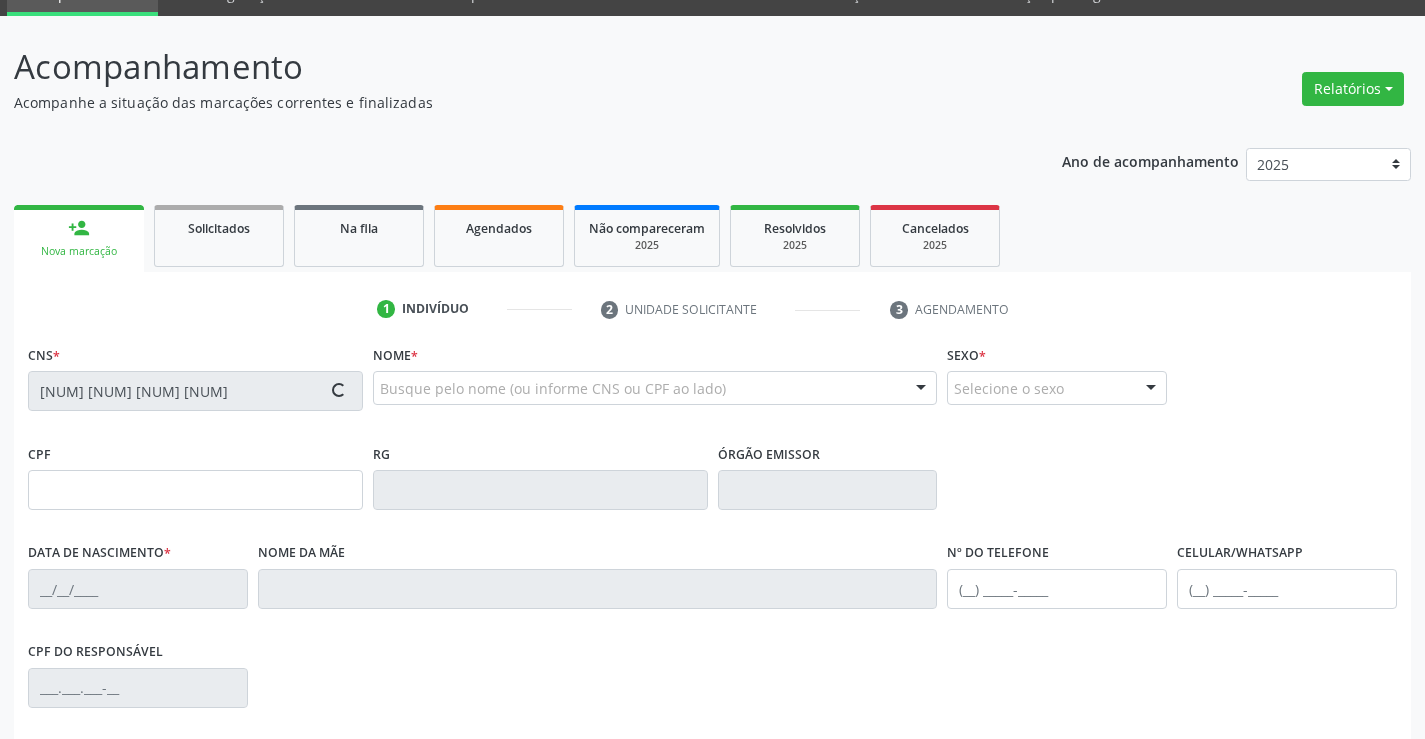 scroll, scrollTop: 345, scrollLeft: 0, axis: vertical 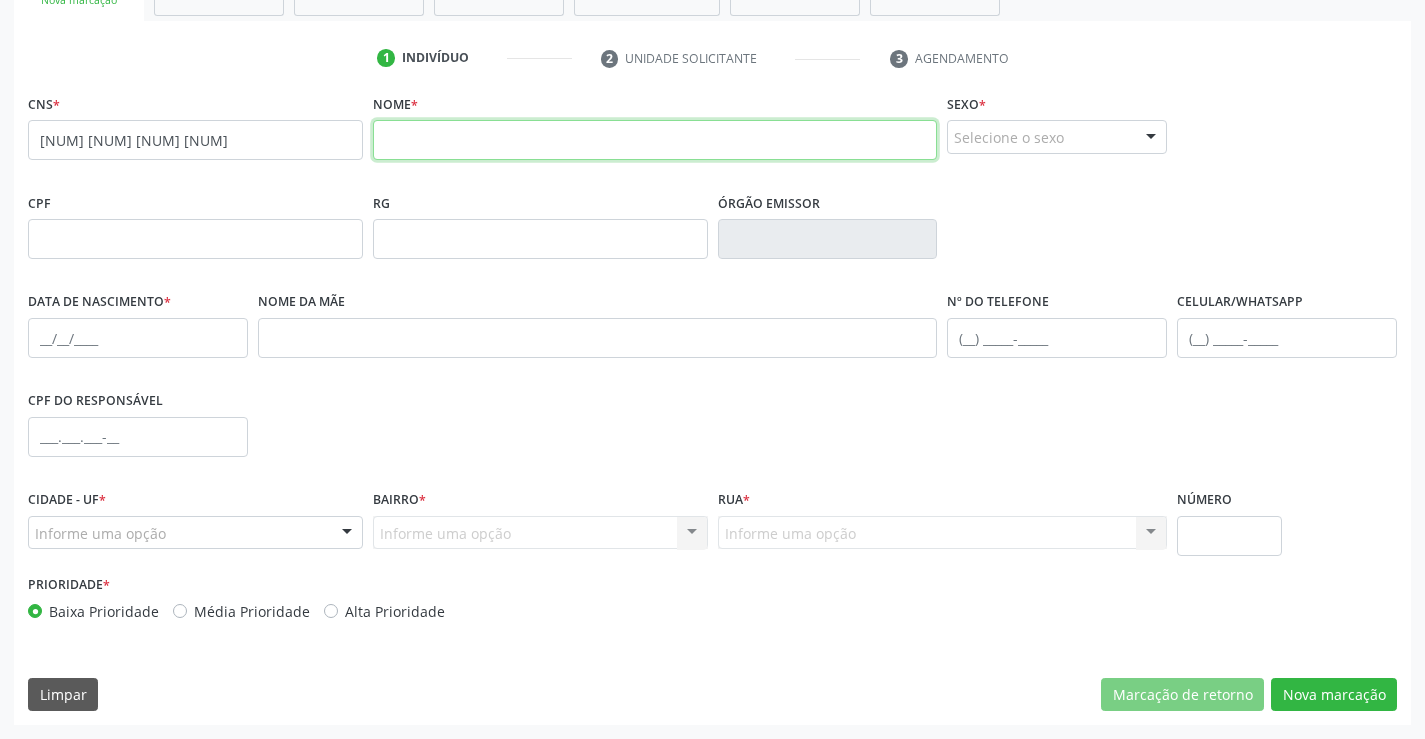 click at bounding box center [655, 140] 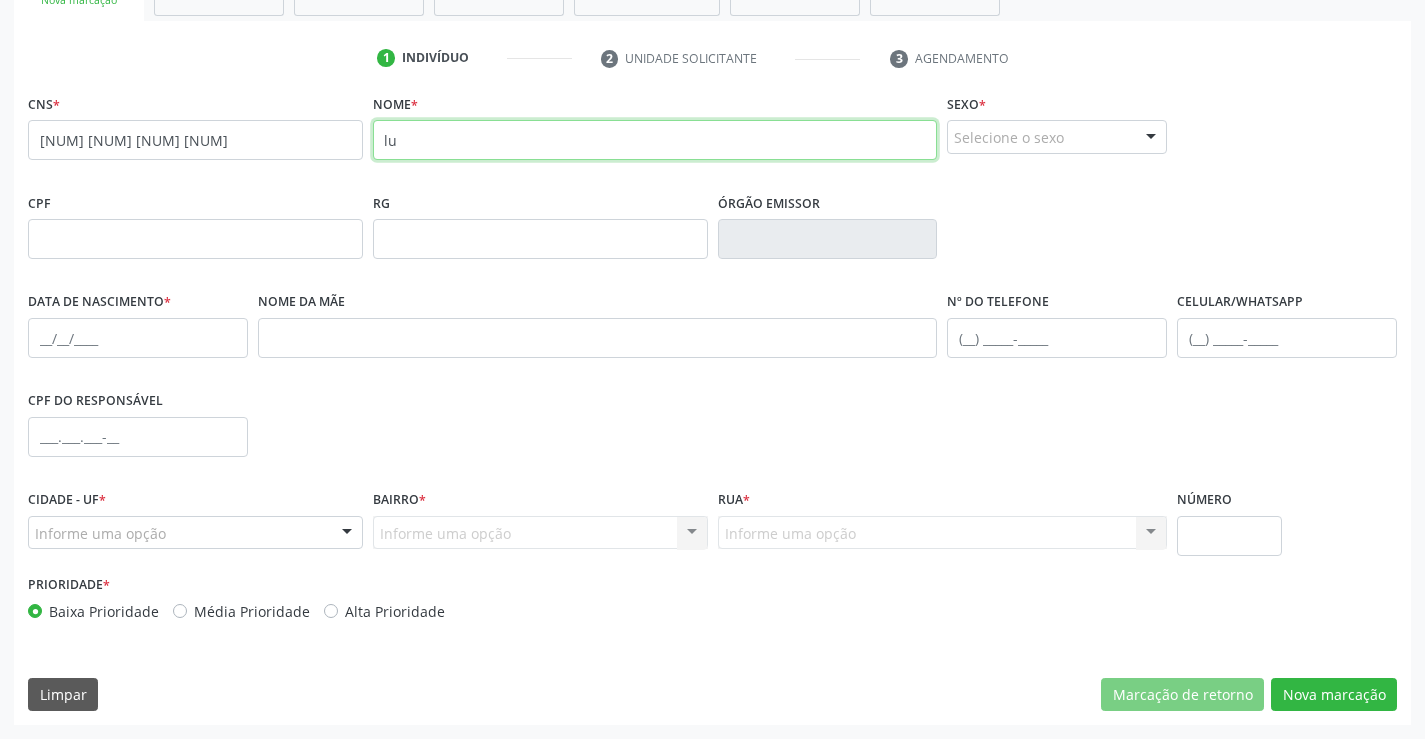type on "l" 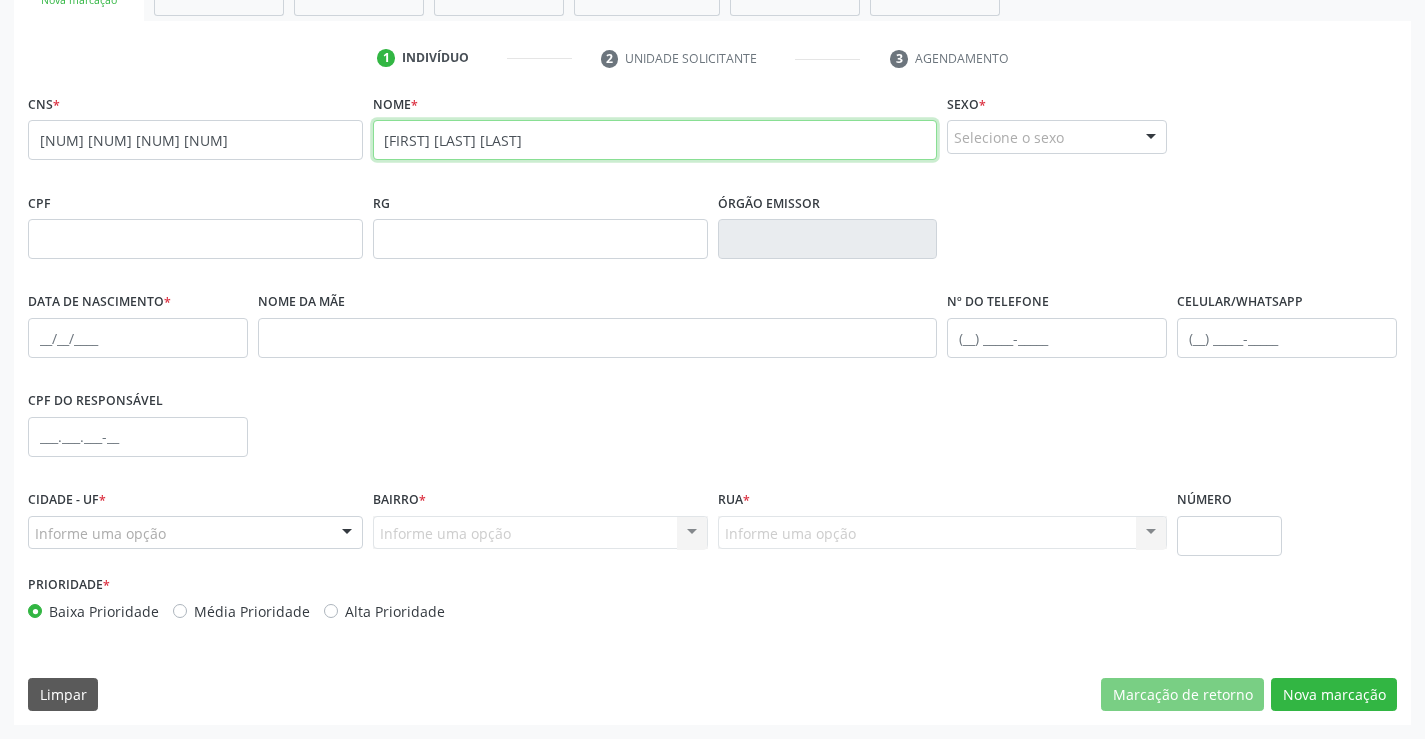 type on "LUCIANO RODRIGUES PEREIRA" 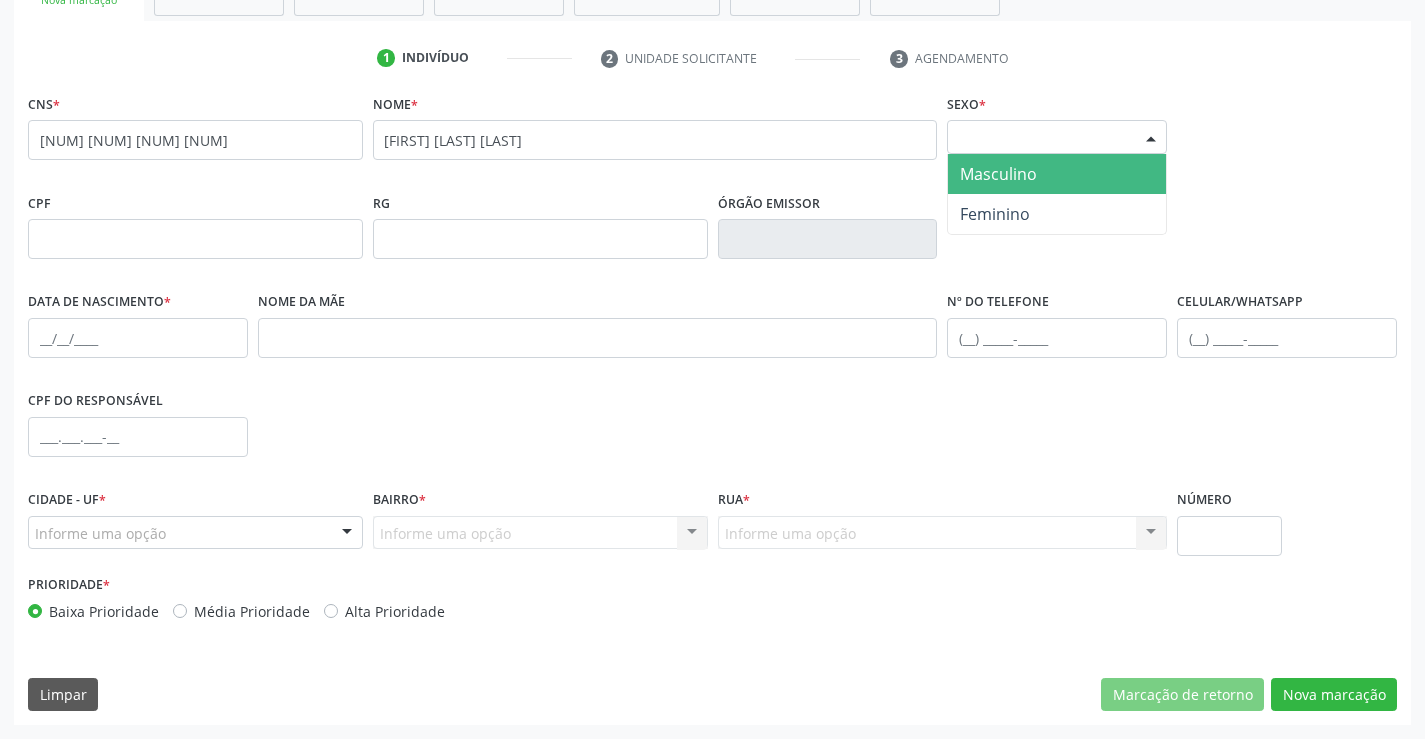 click on "Selecione o sexo" at bounding box center (1057, 137) 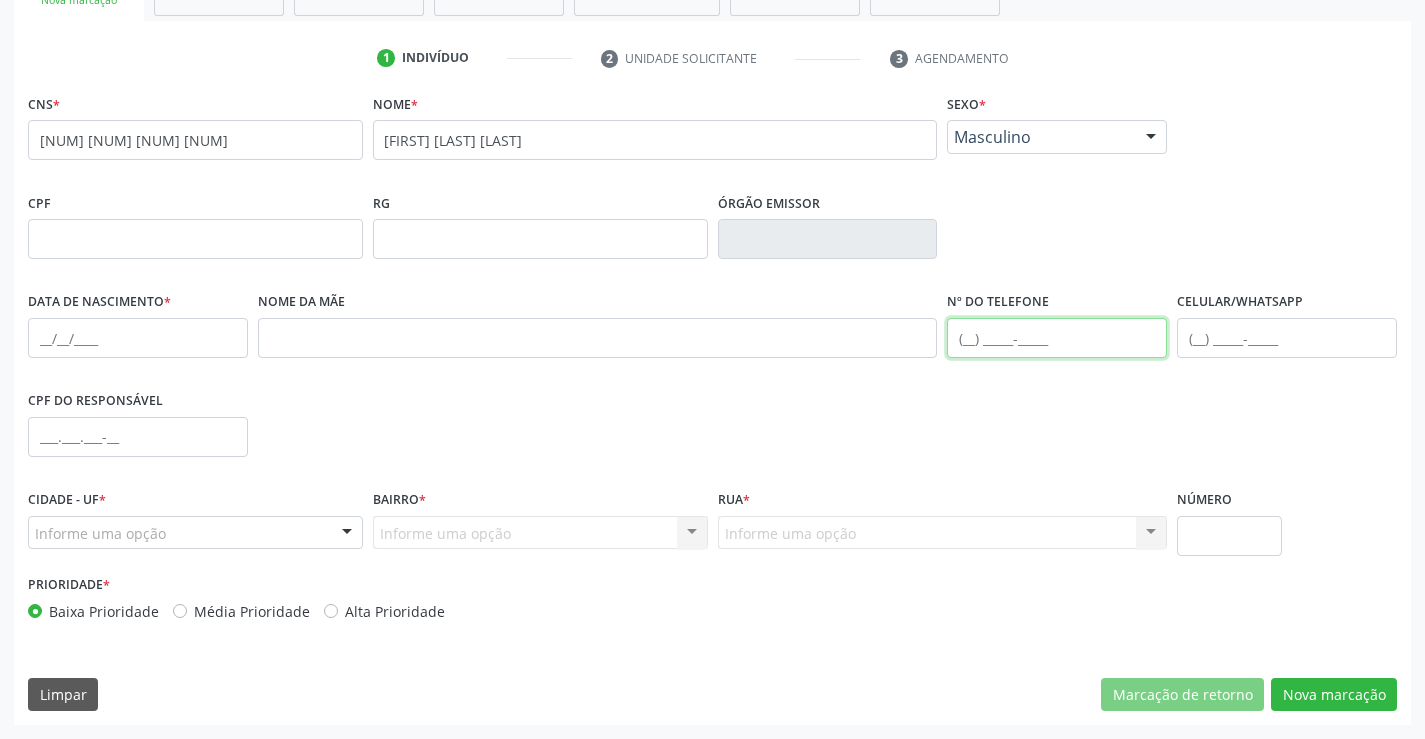 click at bounding box center [1057, 338] 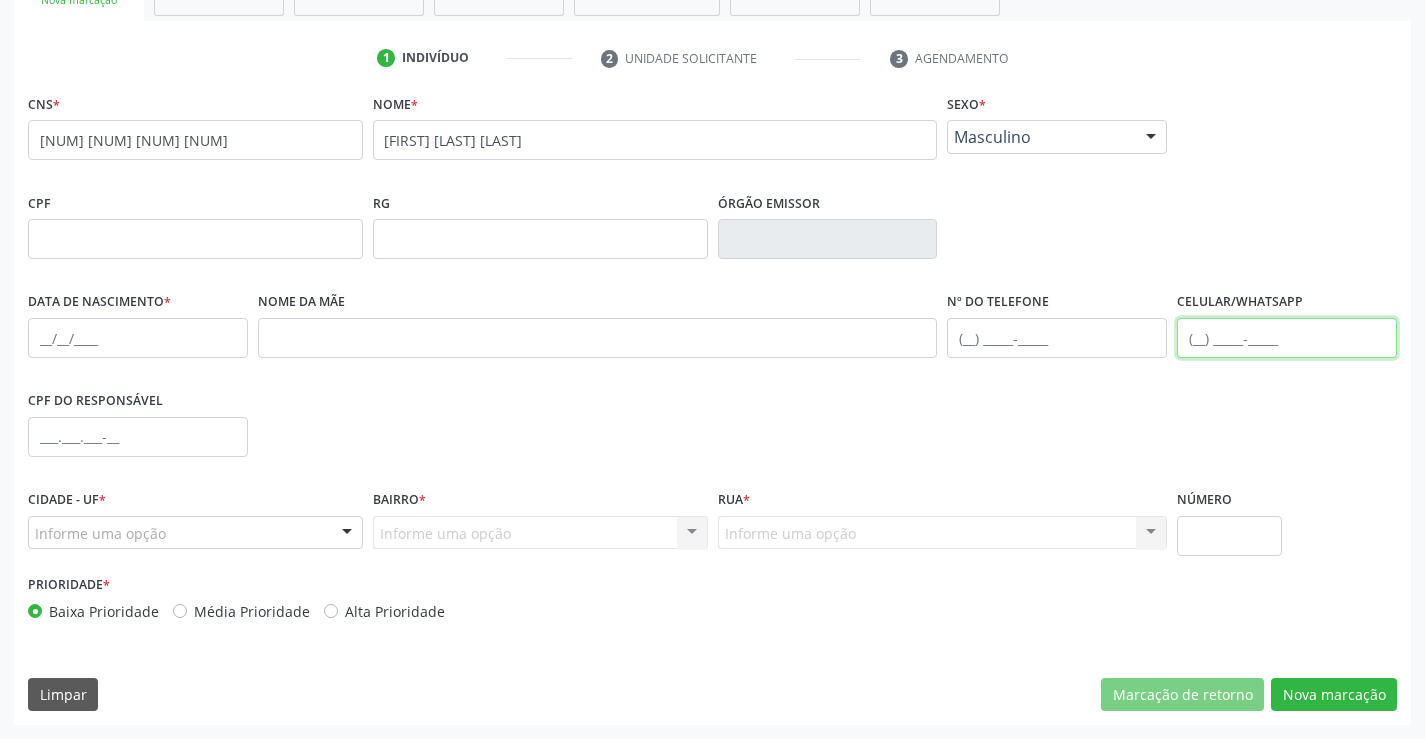 click at bounding box center (1287, 338) 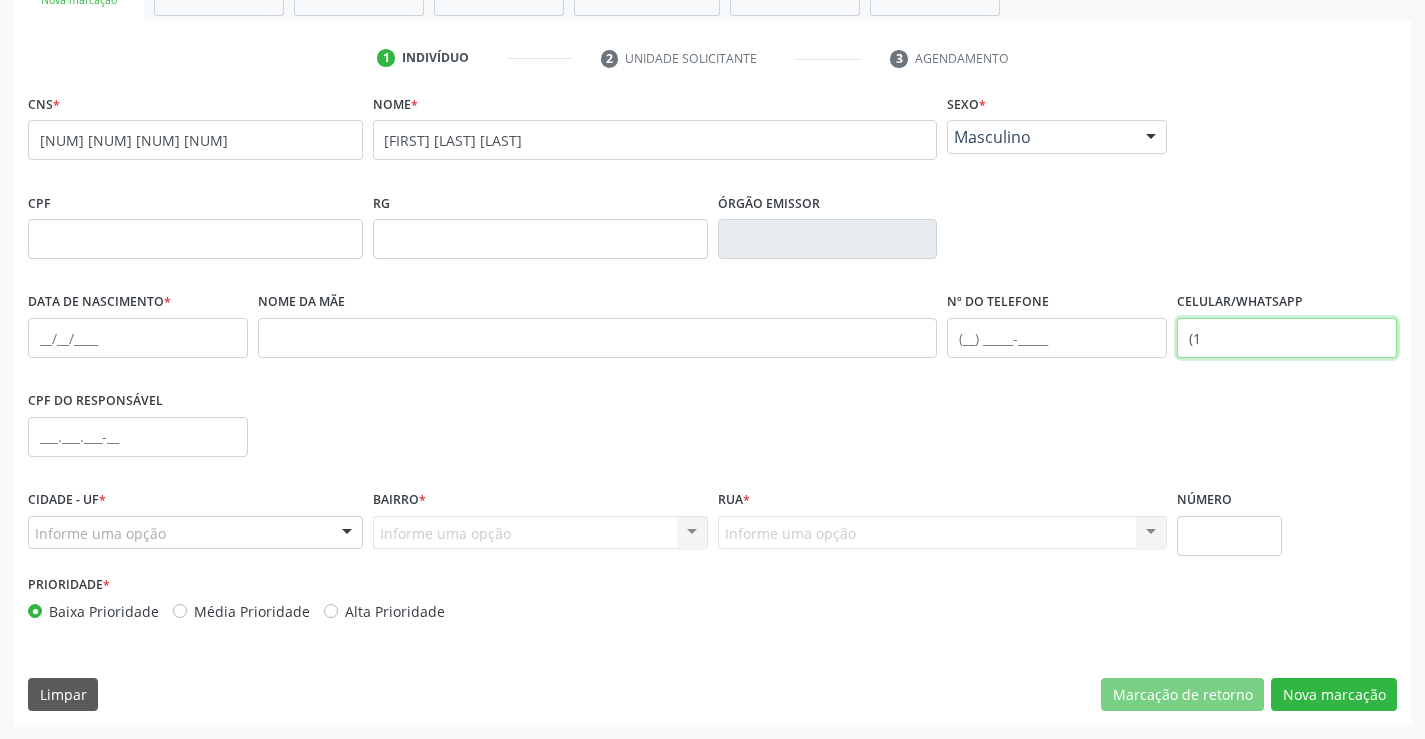 type on "(" 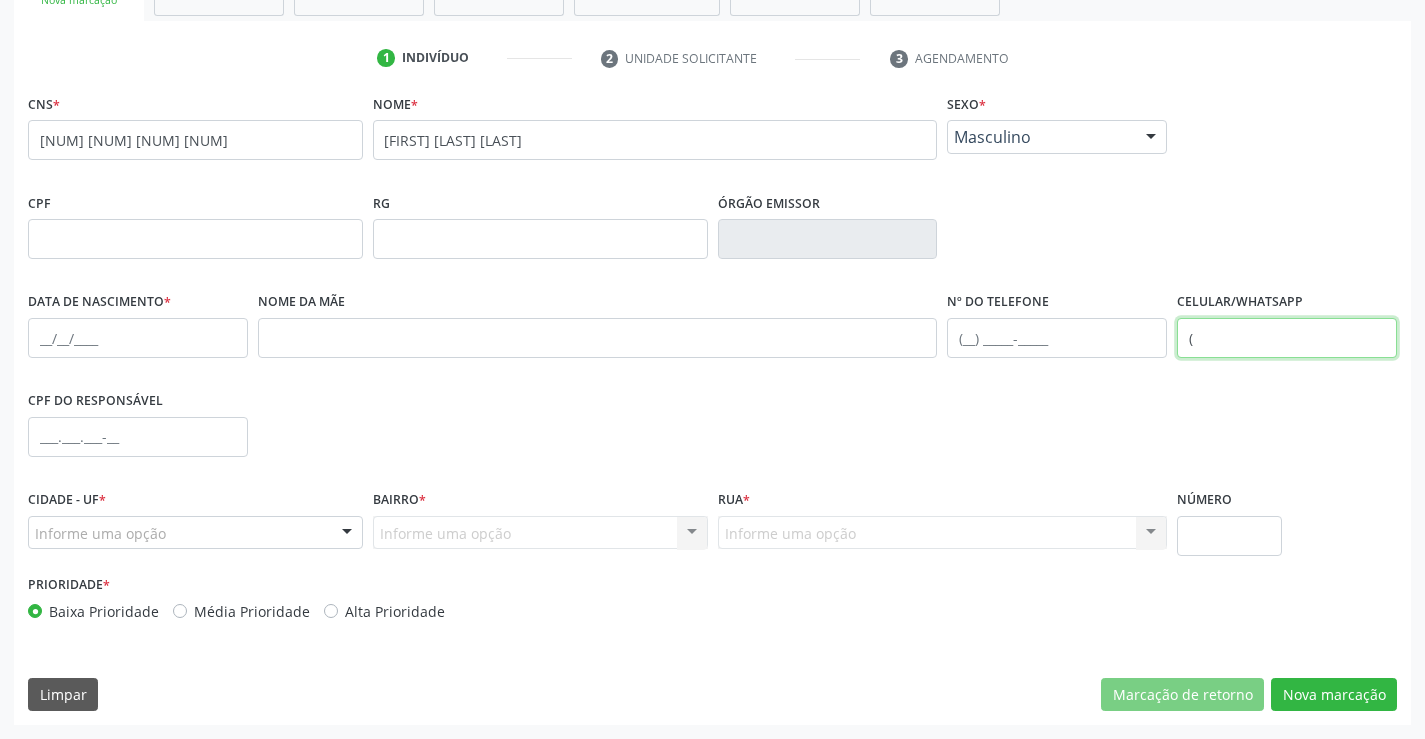 type 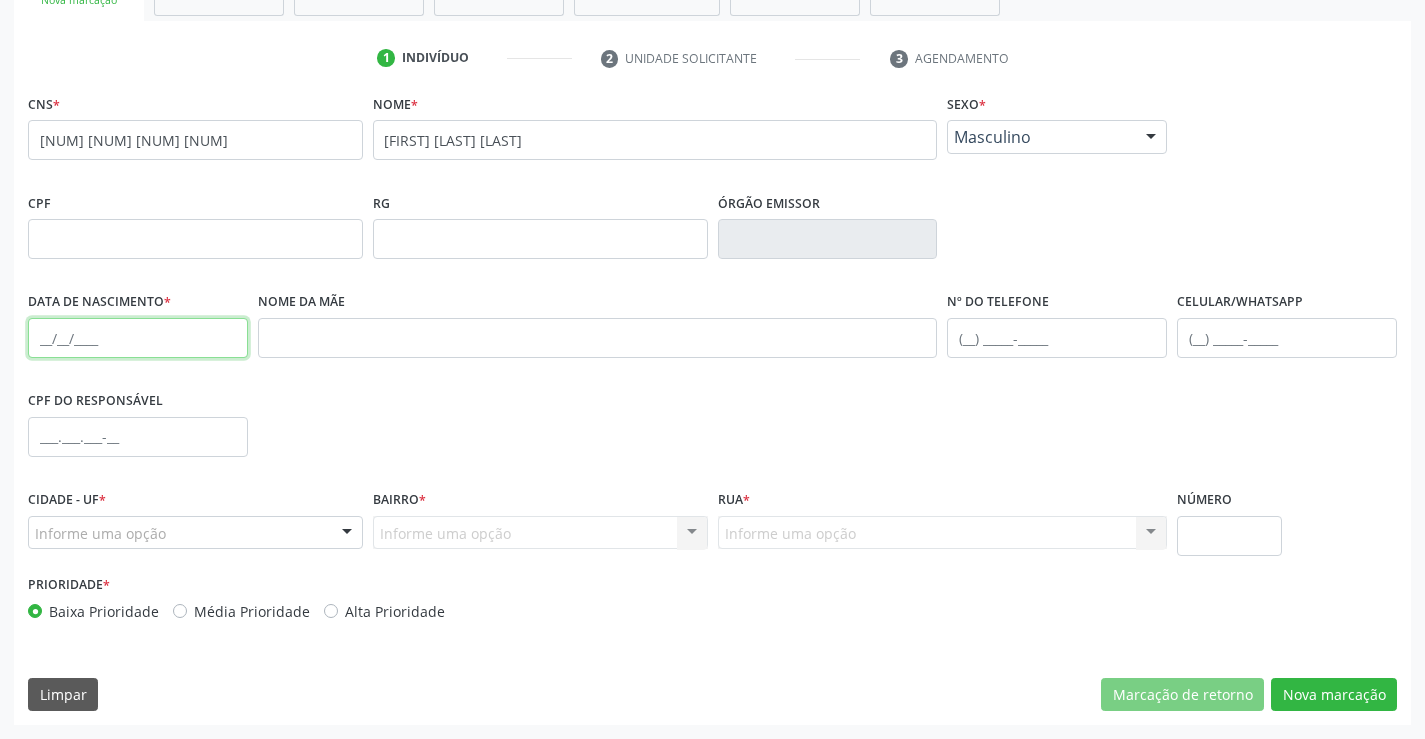 click at bounding box center (138, 338) 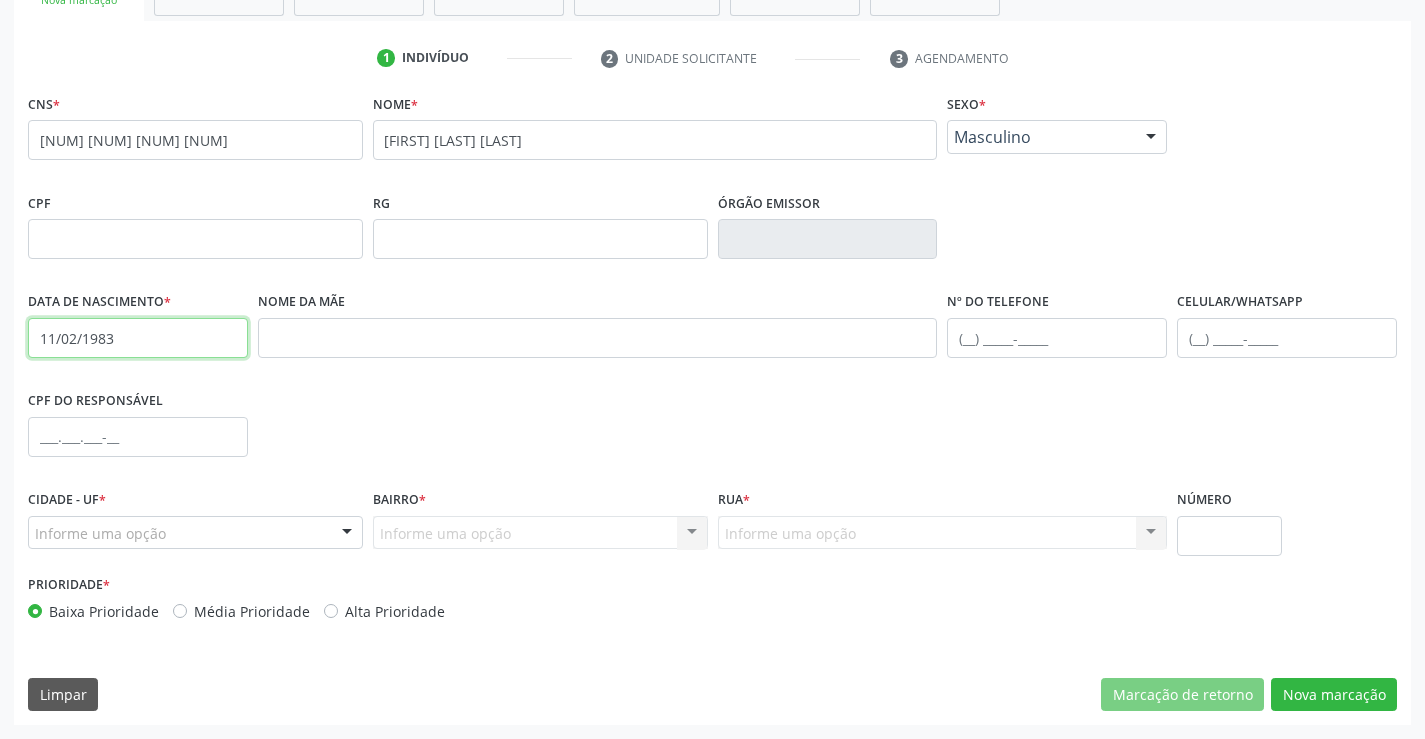 type on "11/02/1983" 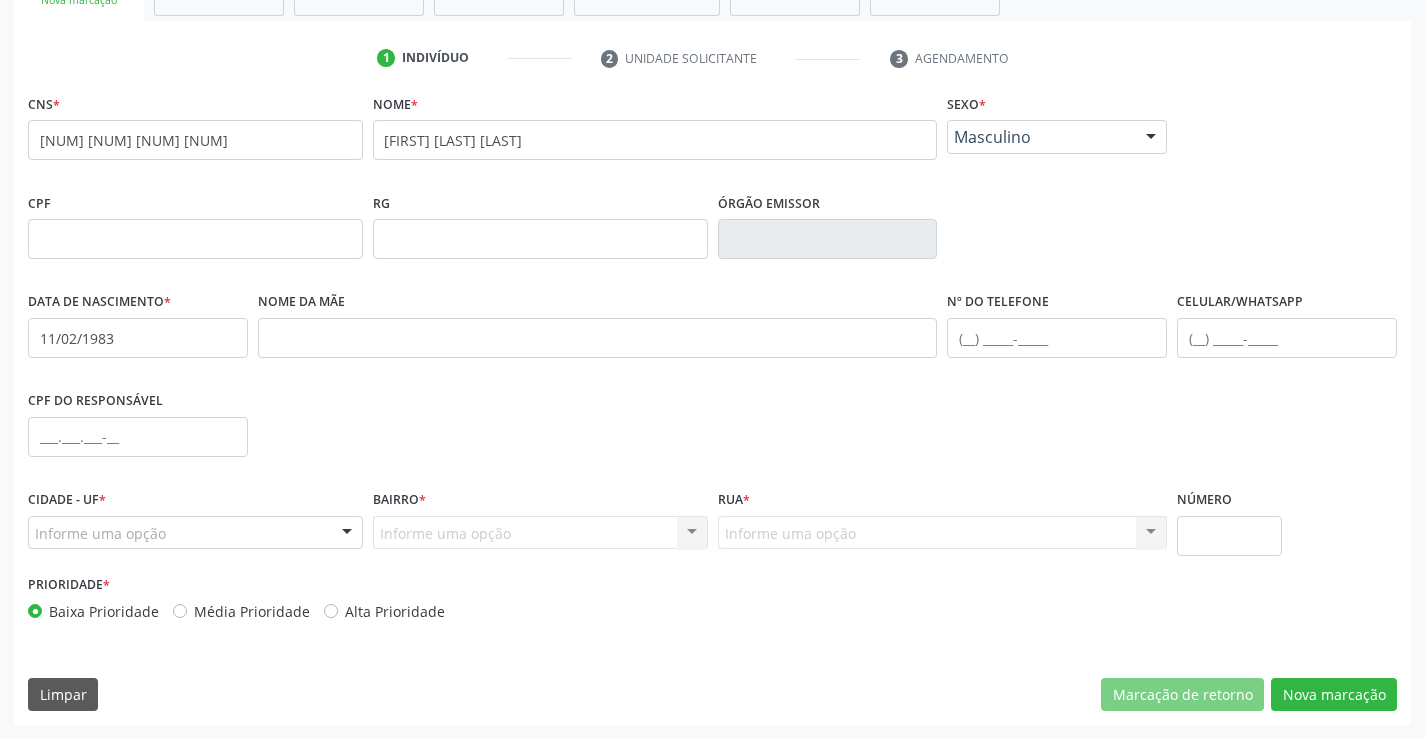 click on "Informe uma opção" at bounding box center (195, 533) 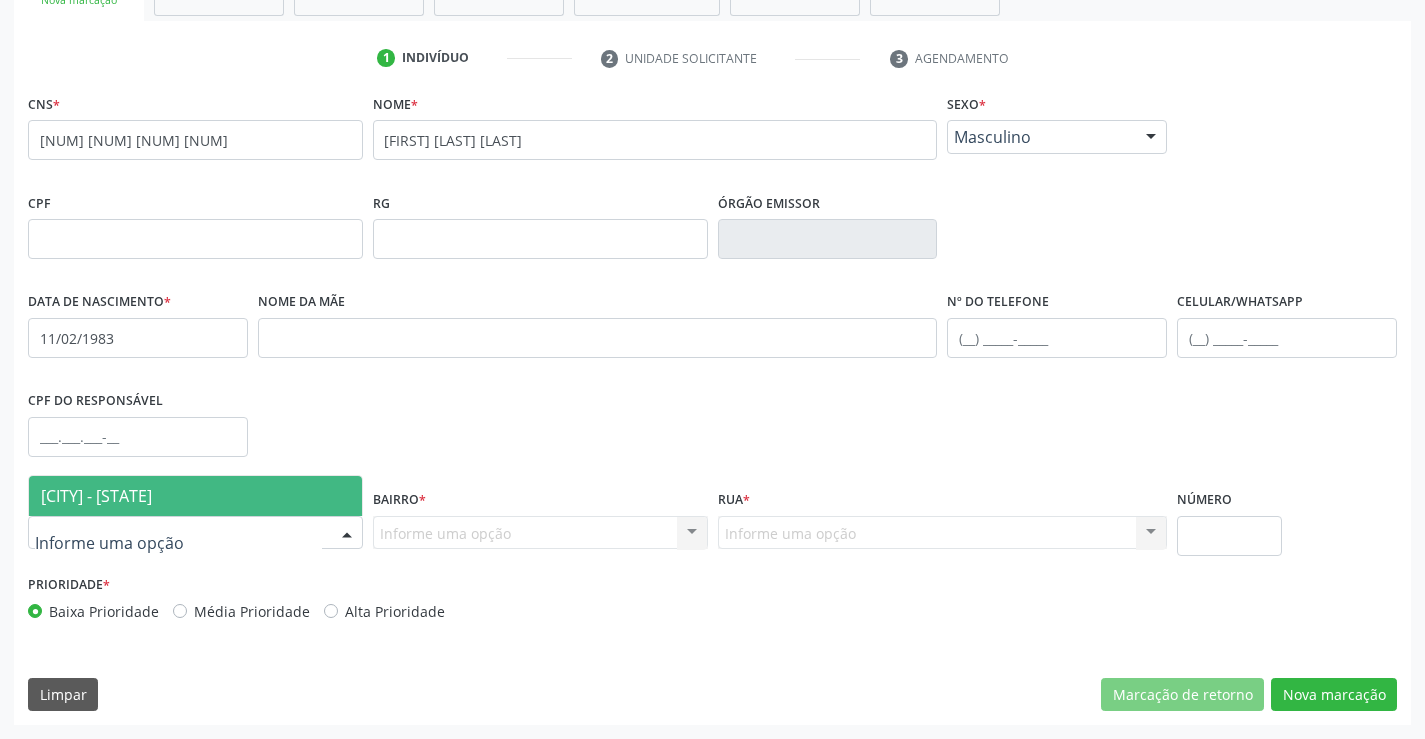click on "[CITY] - [STATE]" at bounding box center (195, 496) 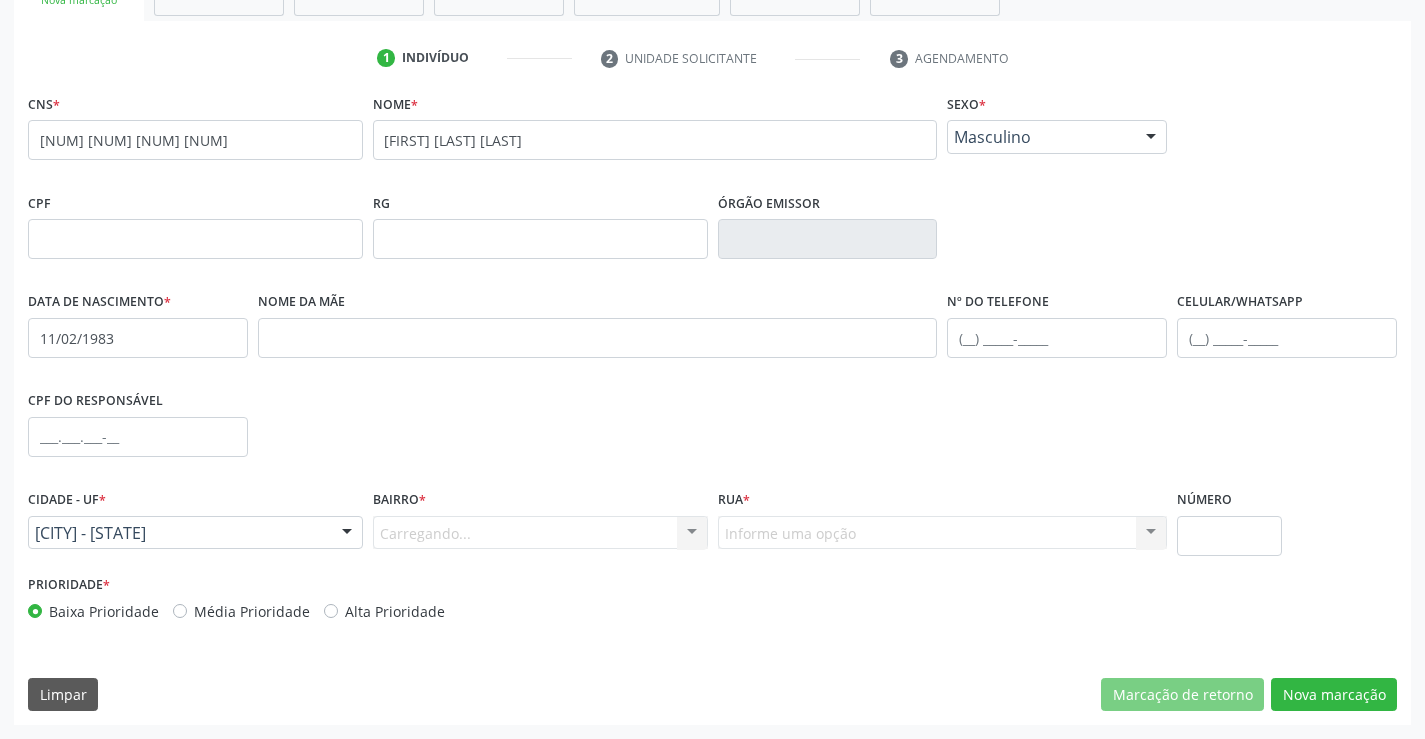 click on "Carregando...
Nenhum resultado encontrado para: "   "
Nenhuma opção encontrada. Digite para adicionar." at bounding box center (540, 533) 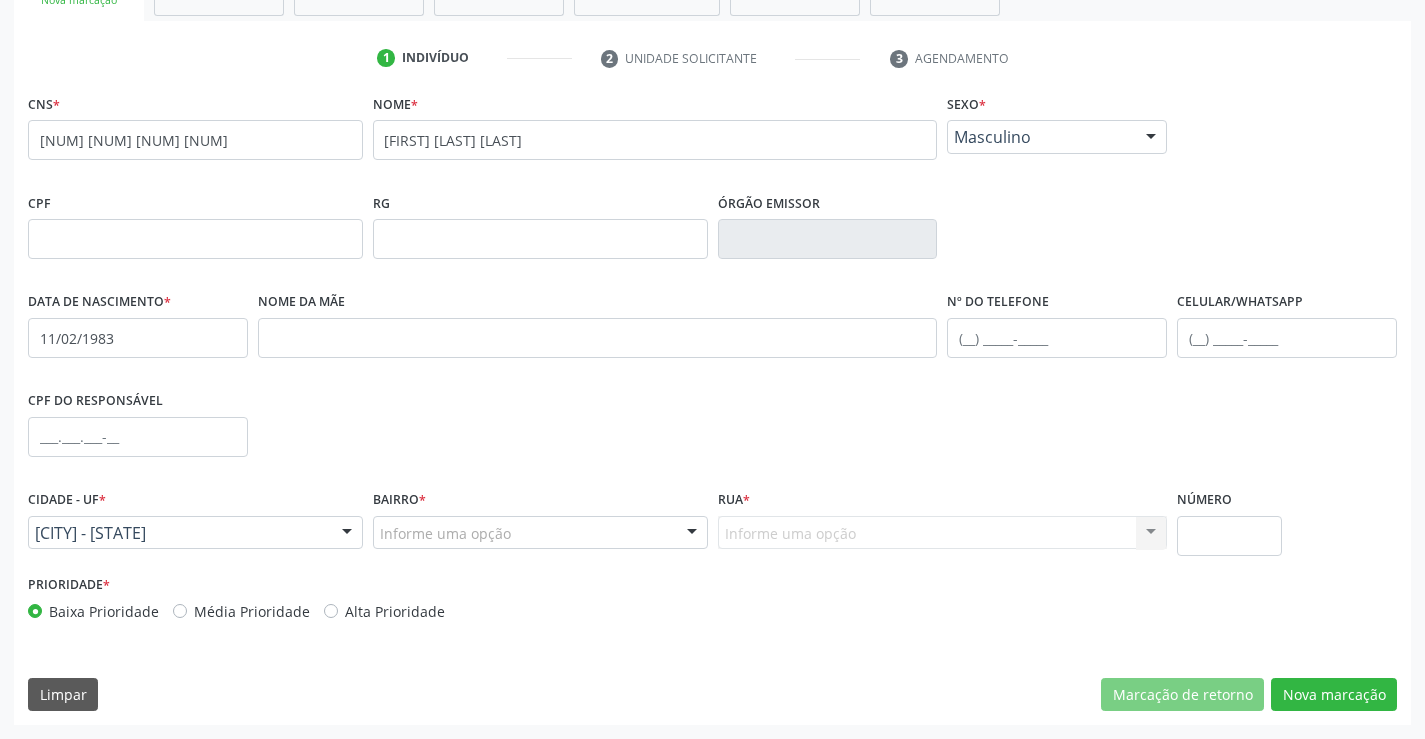 click on "Informe uma opção" at bounding box center [540, 533] 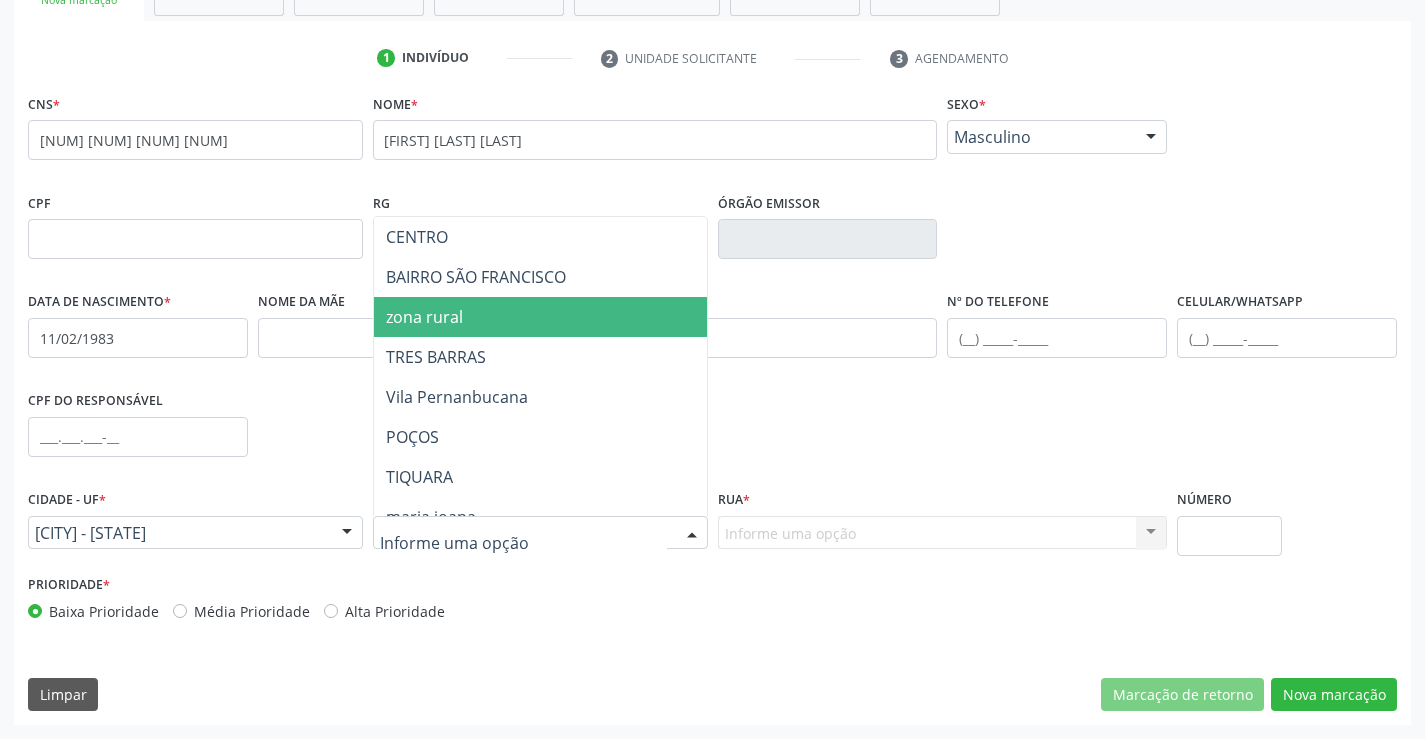 click on "zona rural" at bounding box center (578, 317) 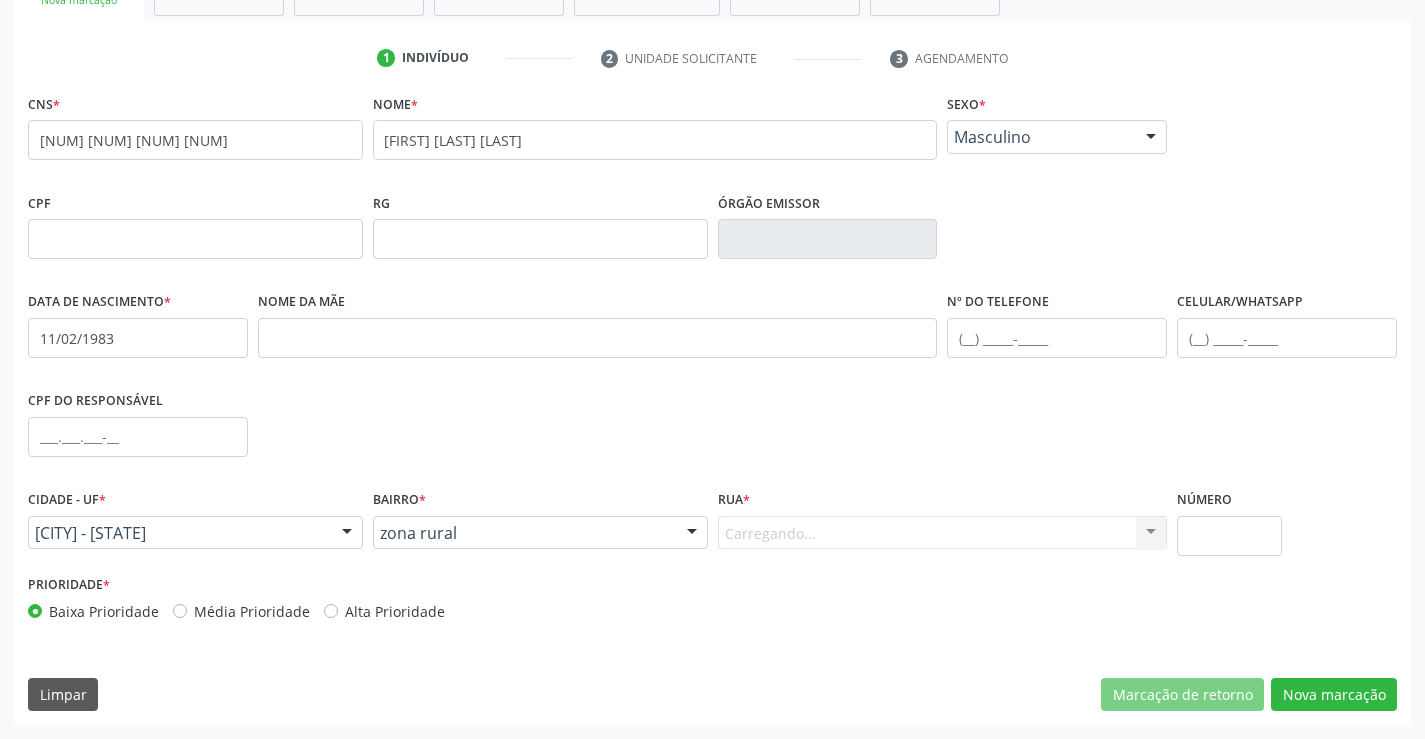 click on "Carregando...
Nenhum resultado encontrado para: "   "
Nenhuma opção encontrada. Digite para adicionar." at bounding box center [943, 533] 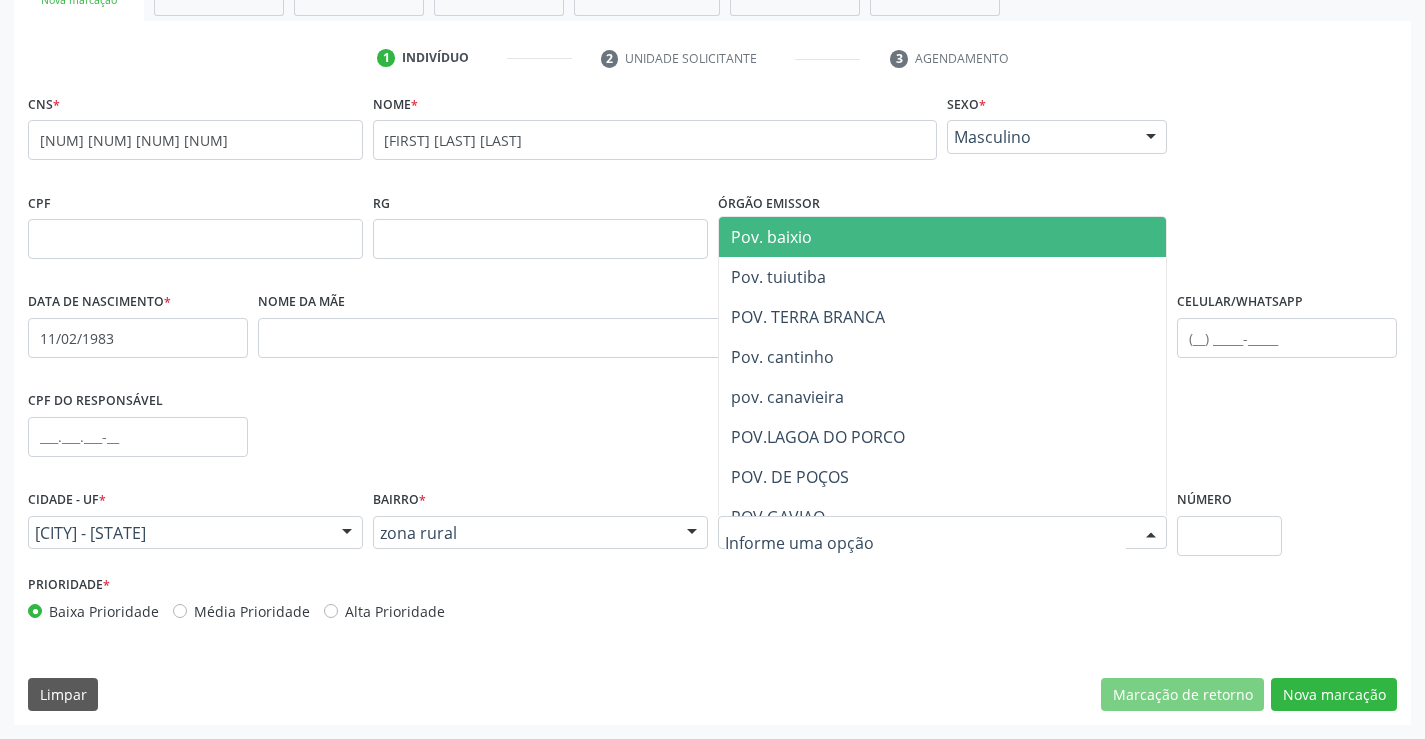 click at bounding box center [943, 533] 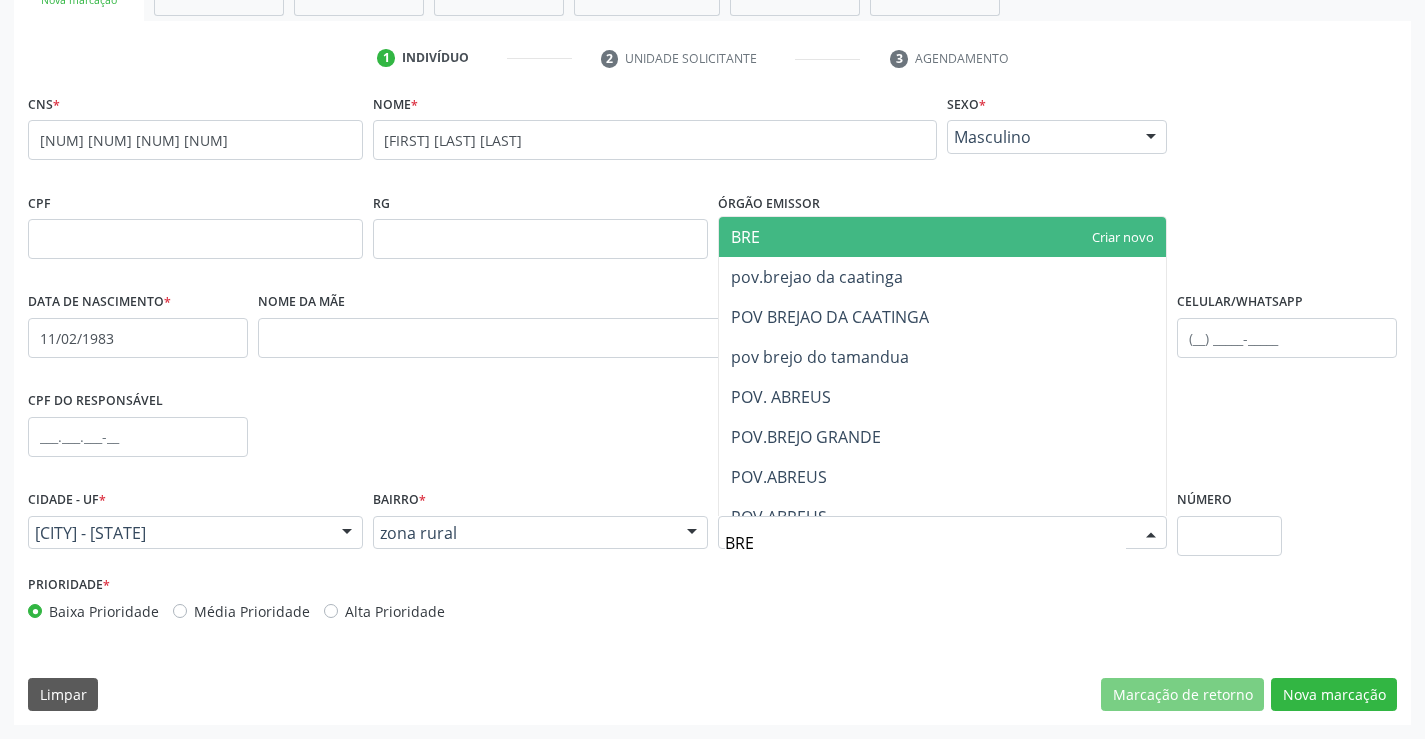 type on "BREJ" 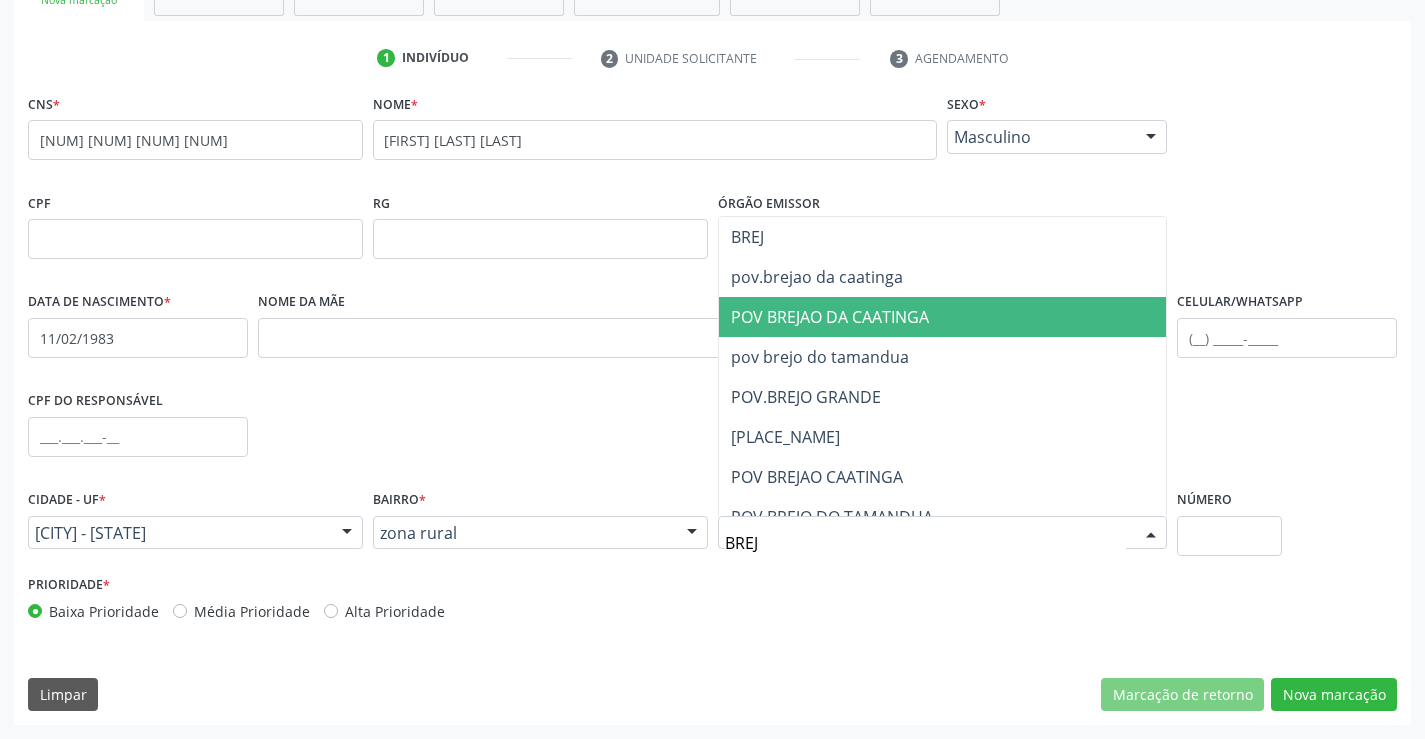 click on "POV BREJAO DA CAATINGA" at bounding box center [830, 317] 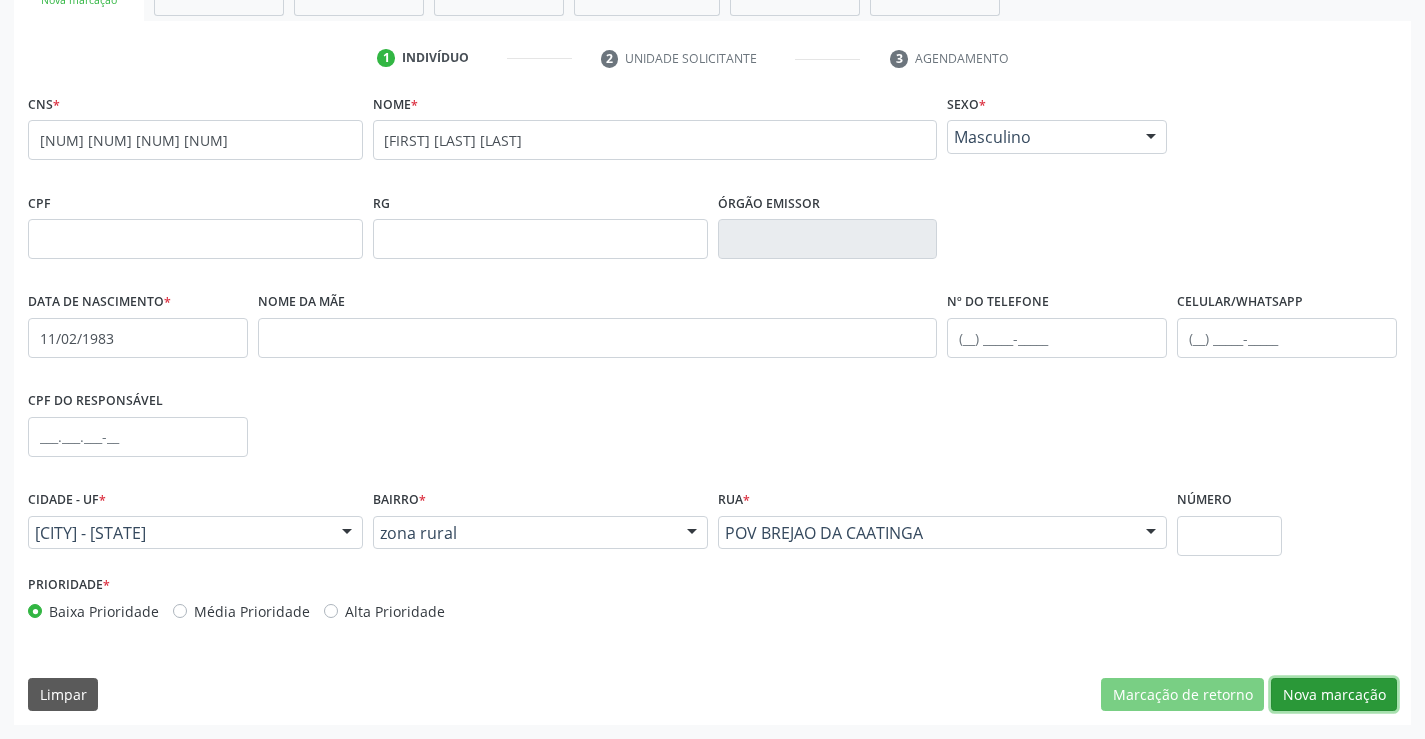 click on "Nova marcação" at bounding box center [1334, 695] 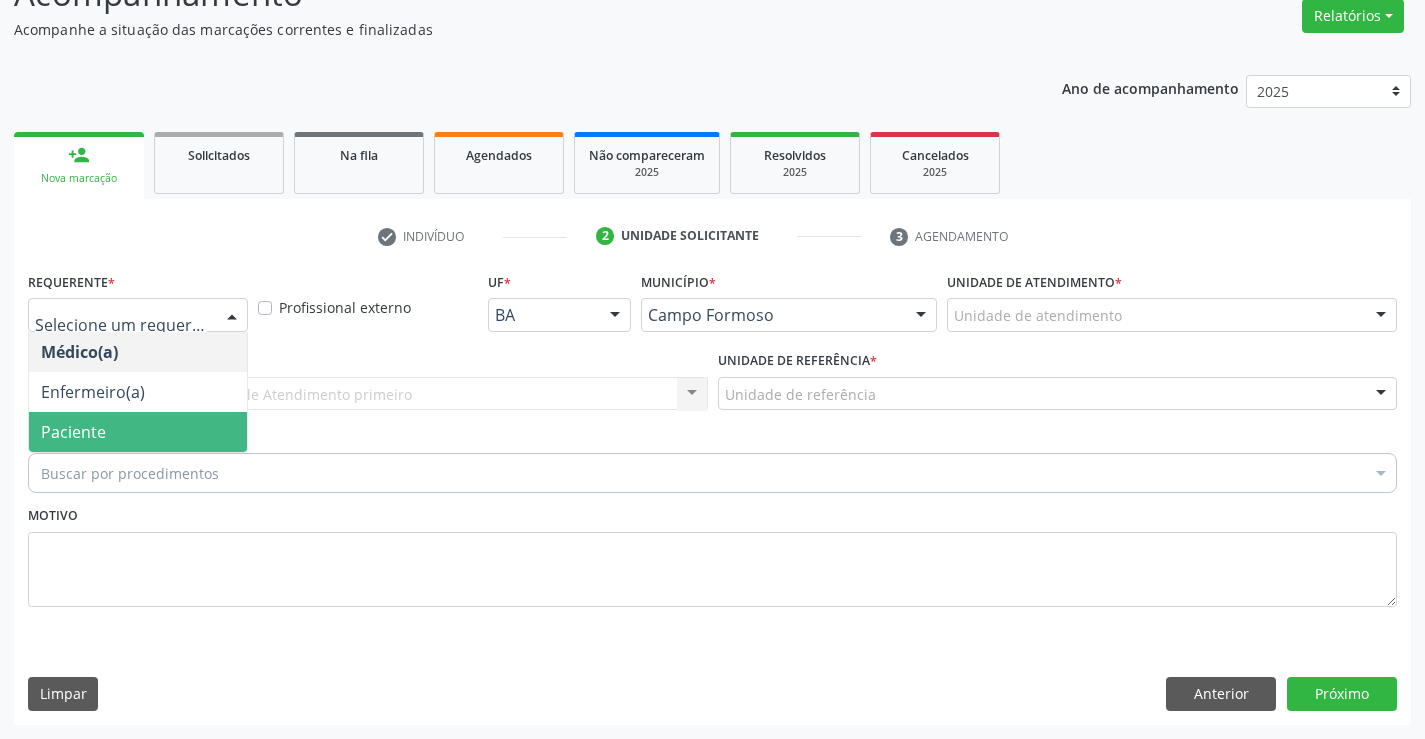 click on "Paciente" at bounding box center (138, 432) 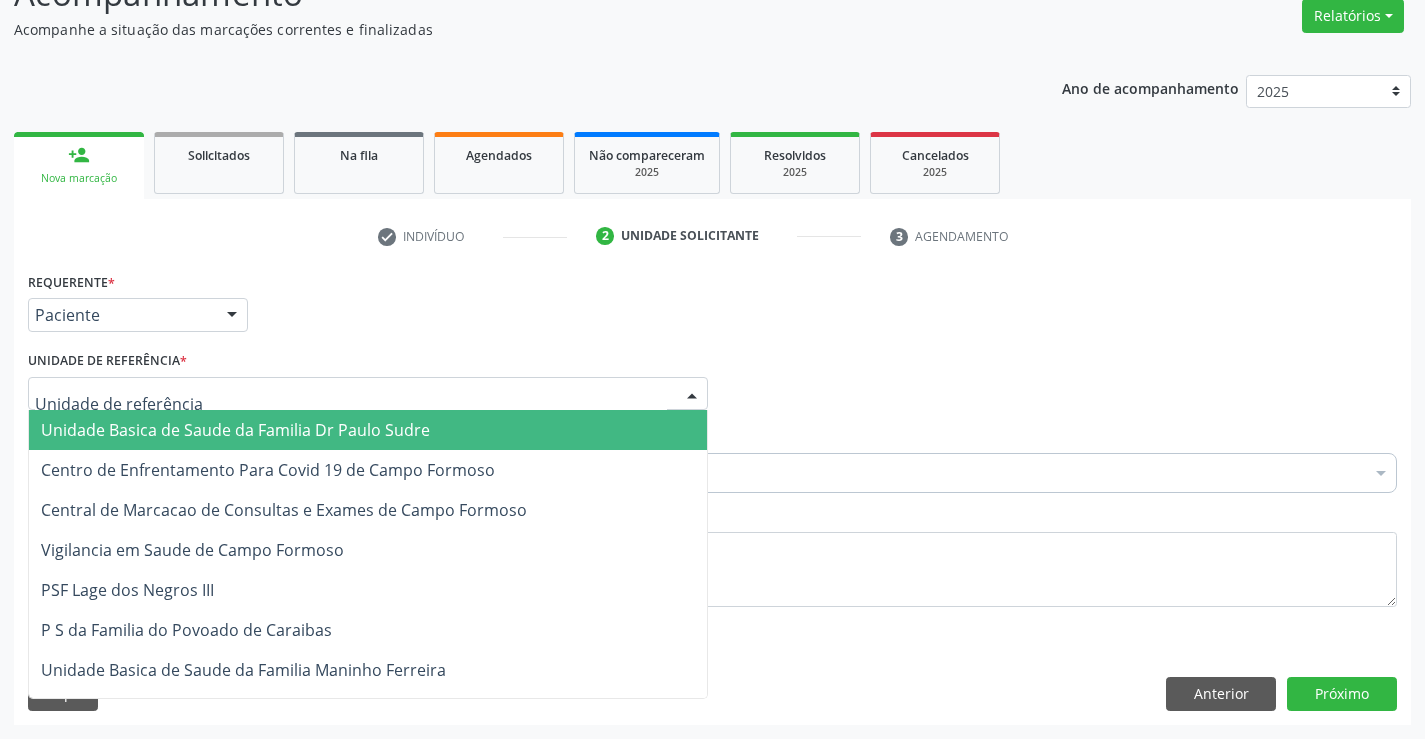 click at bounding box center [368, 394] 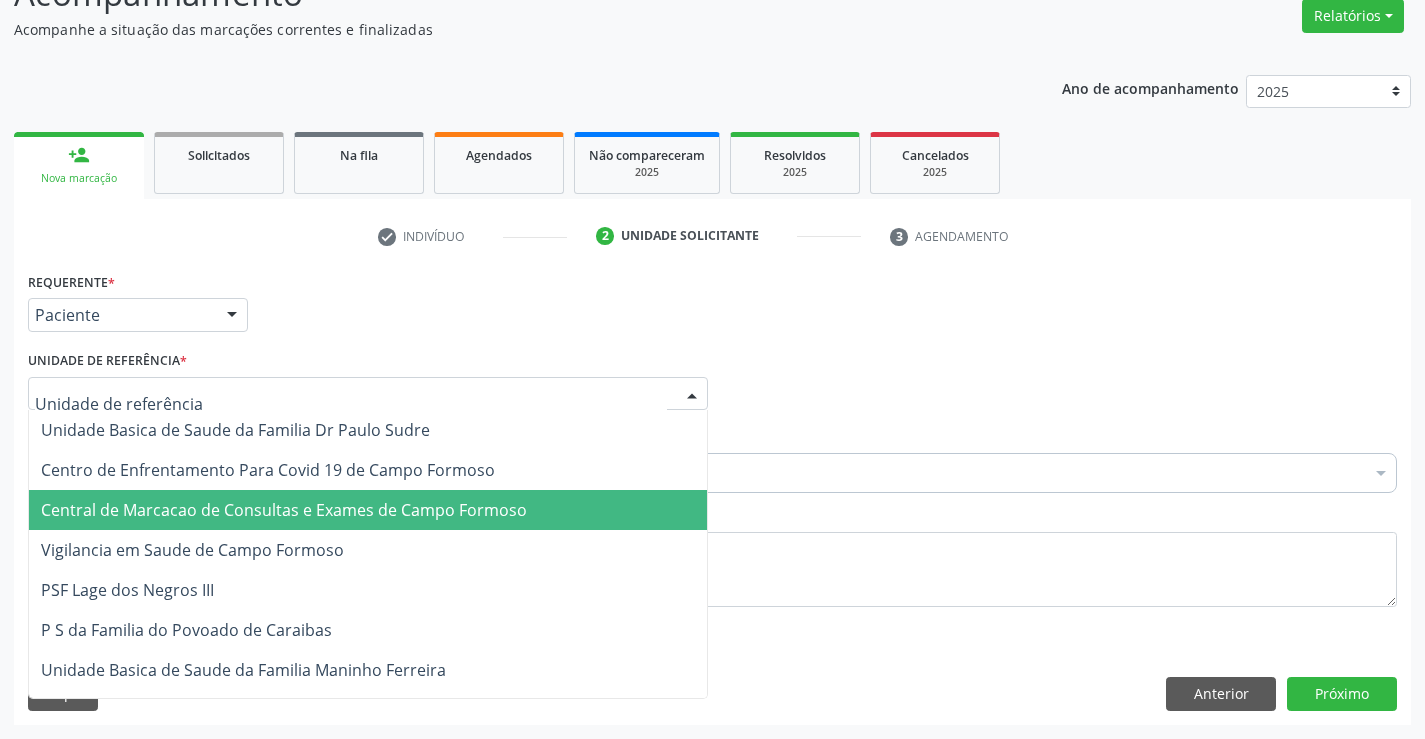 click on "Central de Marcacao de Consultas e Exames de Campo Formoso" at bounding box center [284, 510] 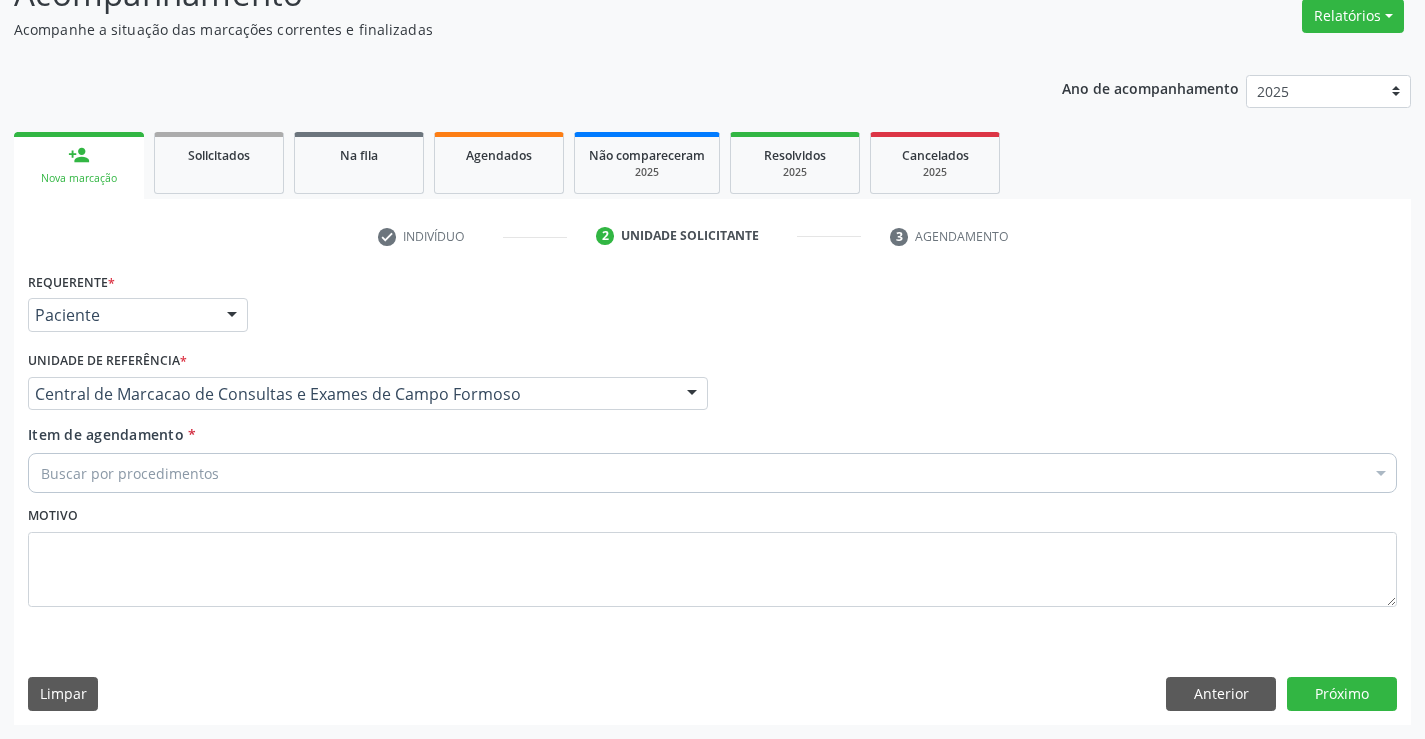 click on "Buscar por procedimentos" at bounding box center [712, 473] 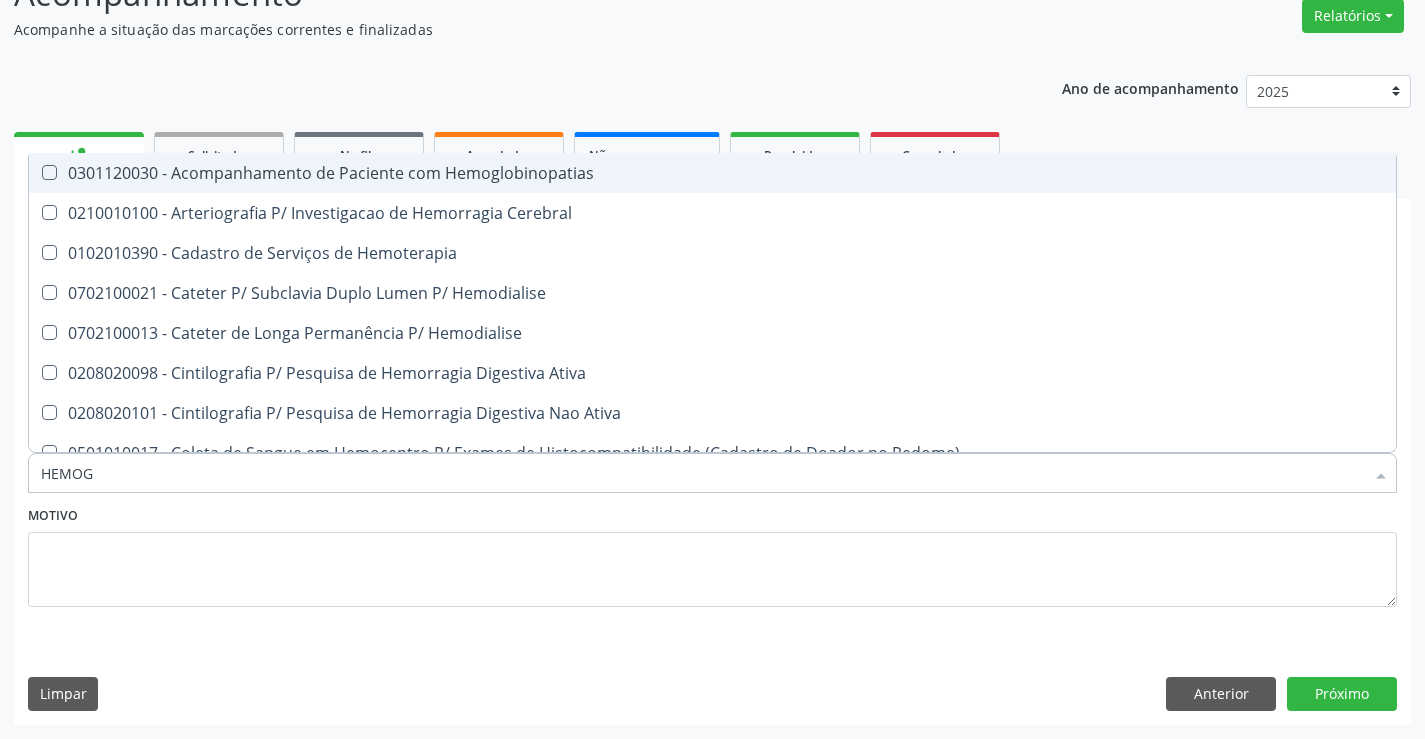 type on "HEMOGR" 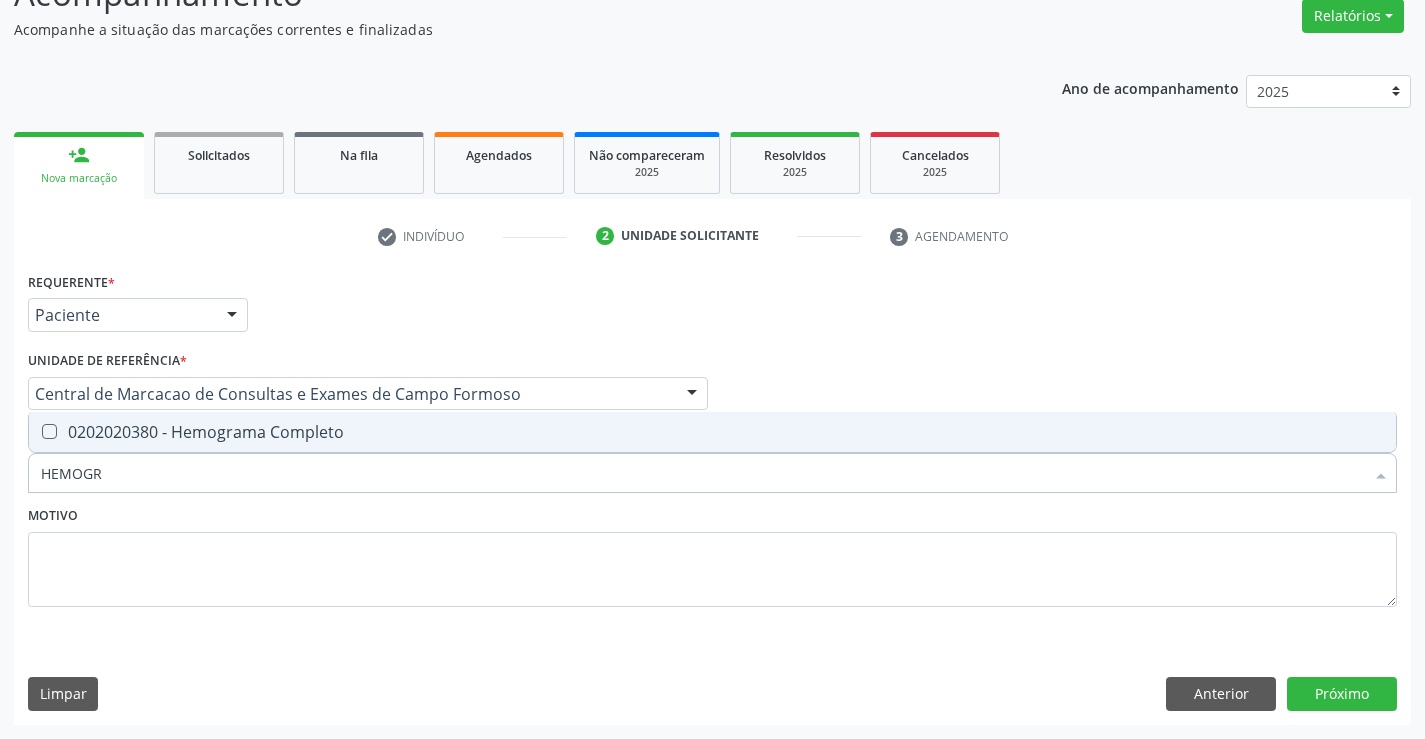 click on "0202020380 - Hemograma Completo" at bounding box center (712, 432) 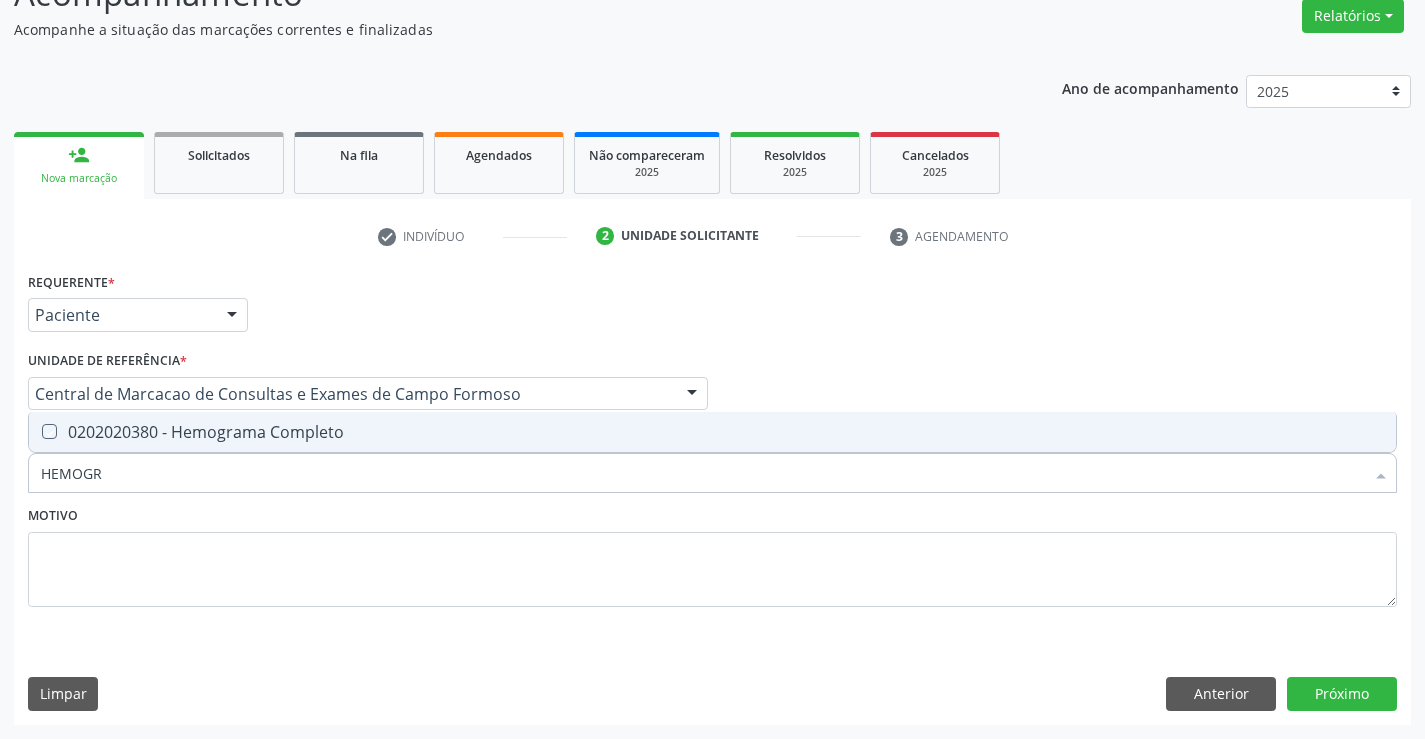 checkbox on "true" 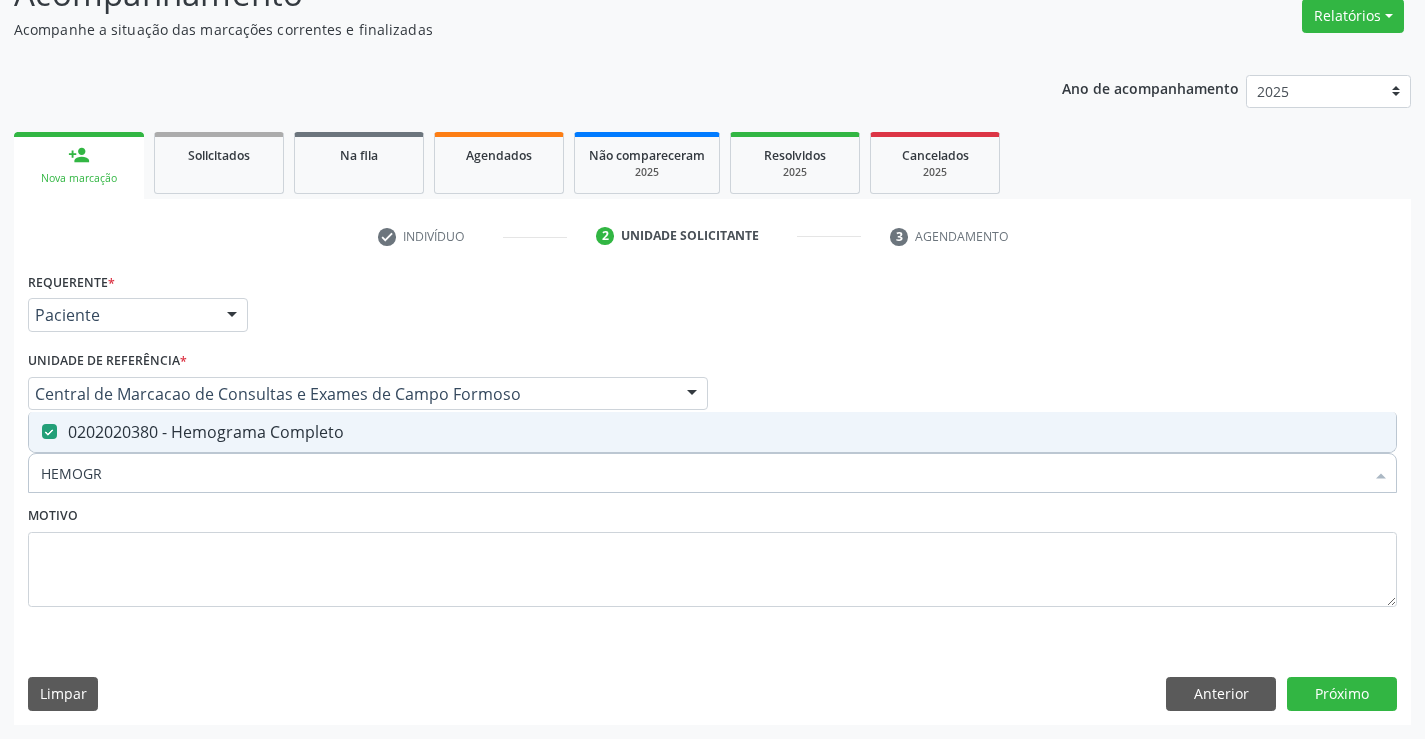 type on "HEMOGR" 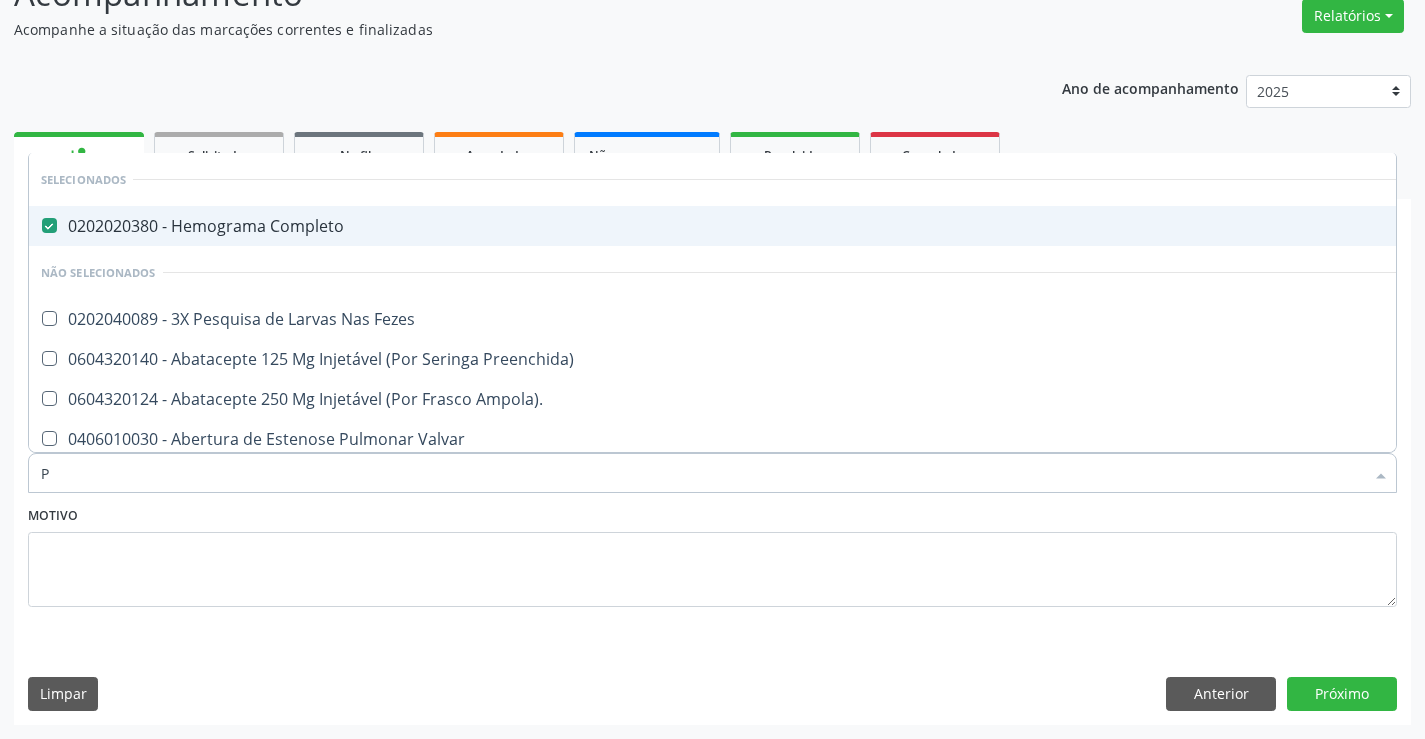 type on "PL" 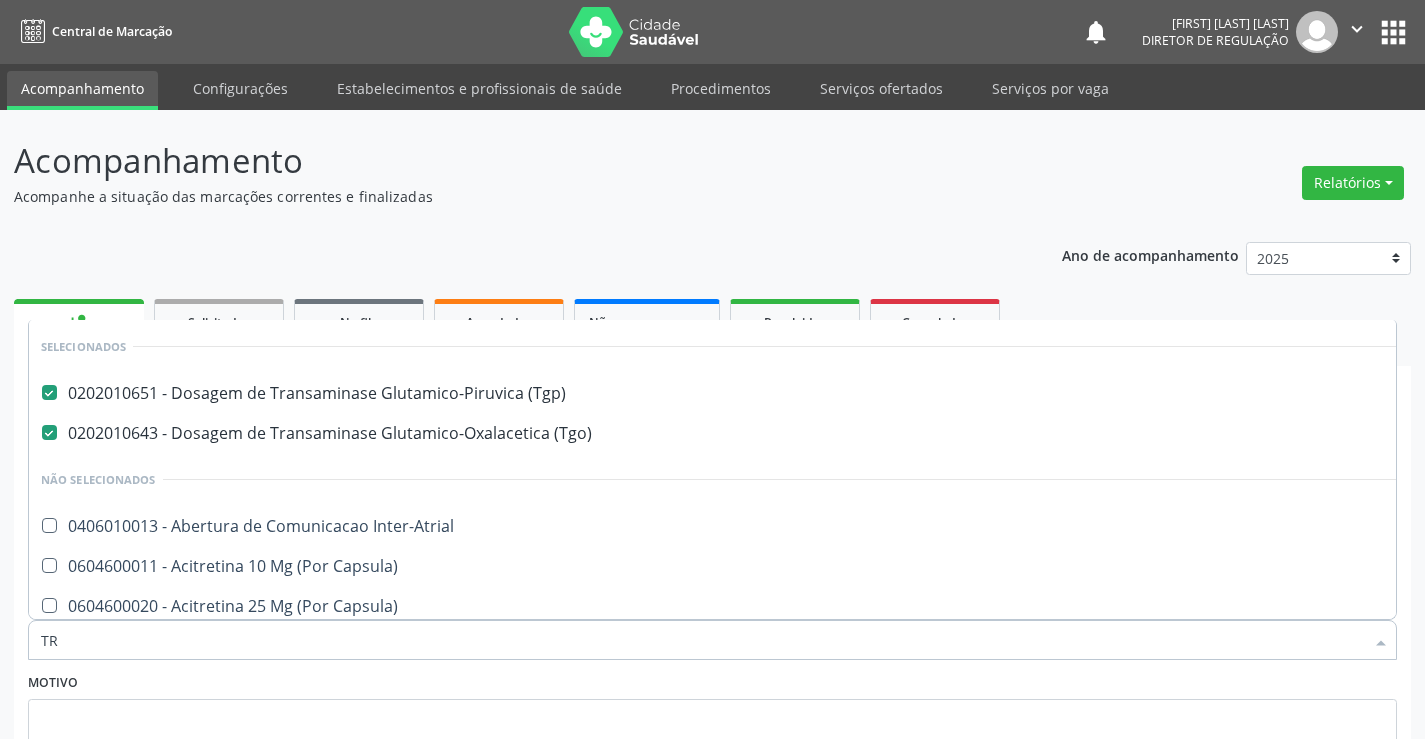 scroll, scrollTop: 167, scrollLeft: 0, axis: vertical 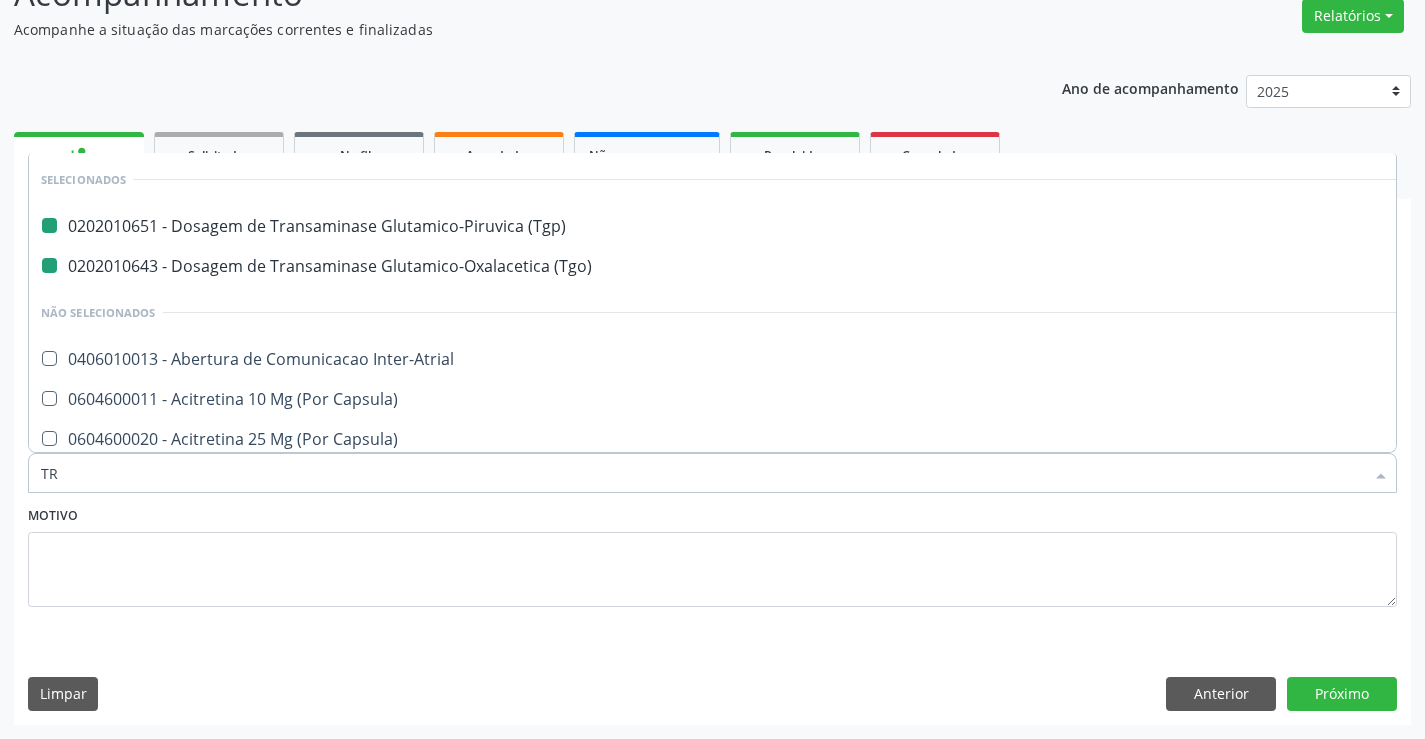 type on "TRI" 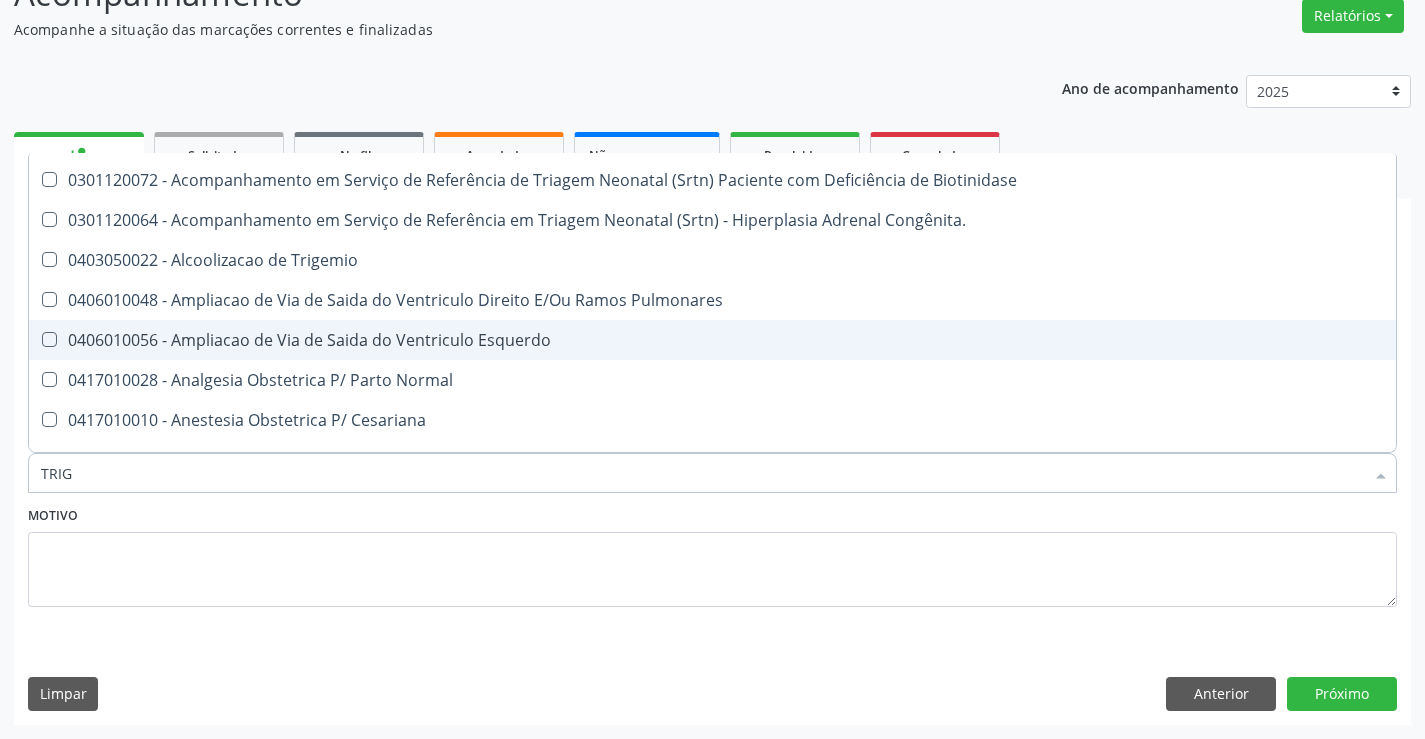 scroll, scrollTop: 34, scrollLeft: 0, axis: vertical 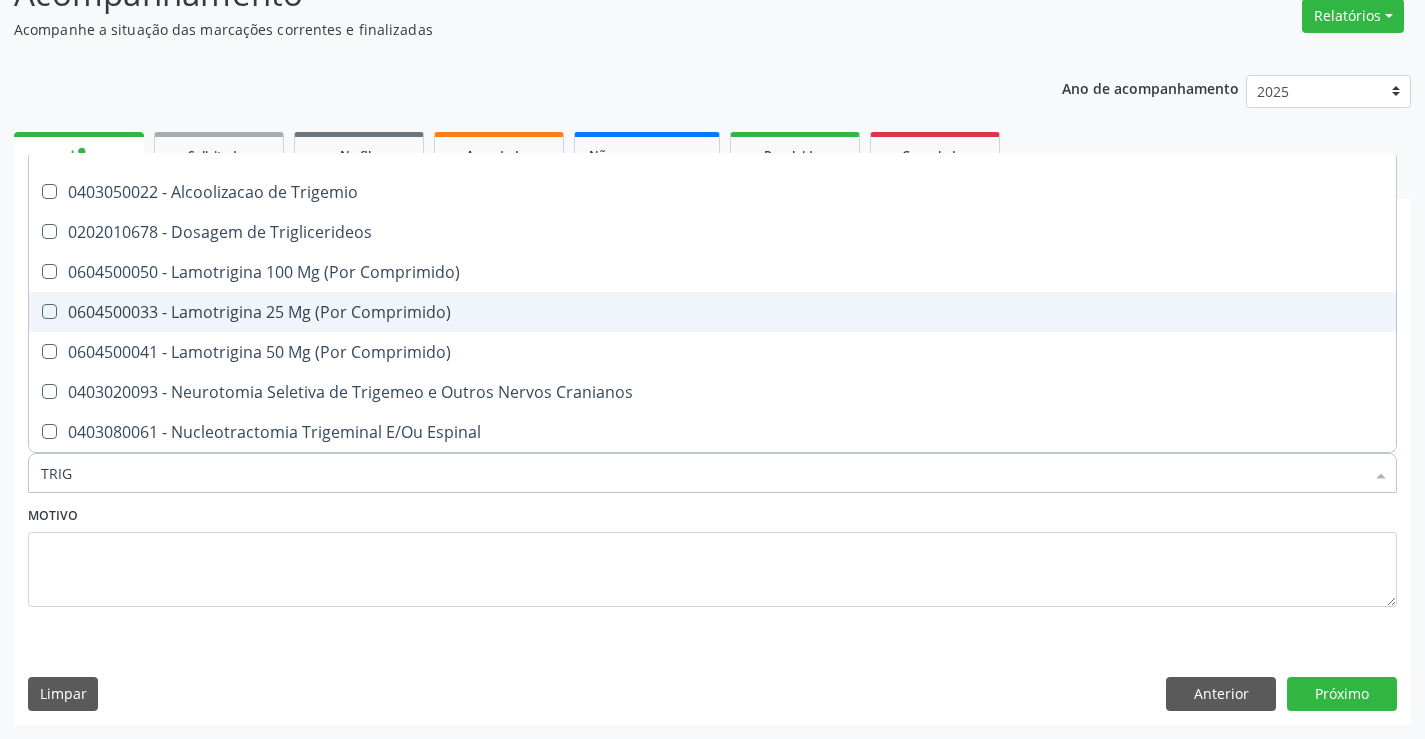 type on "TRIGL" 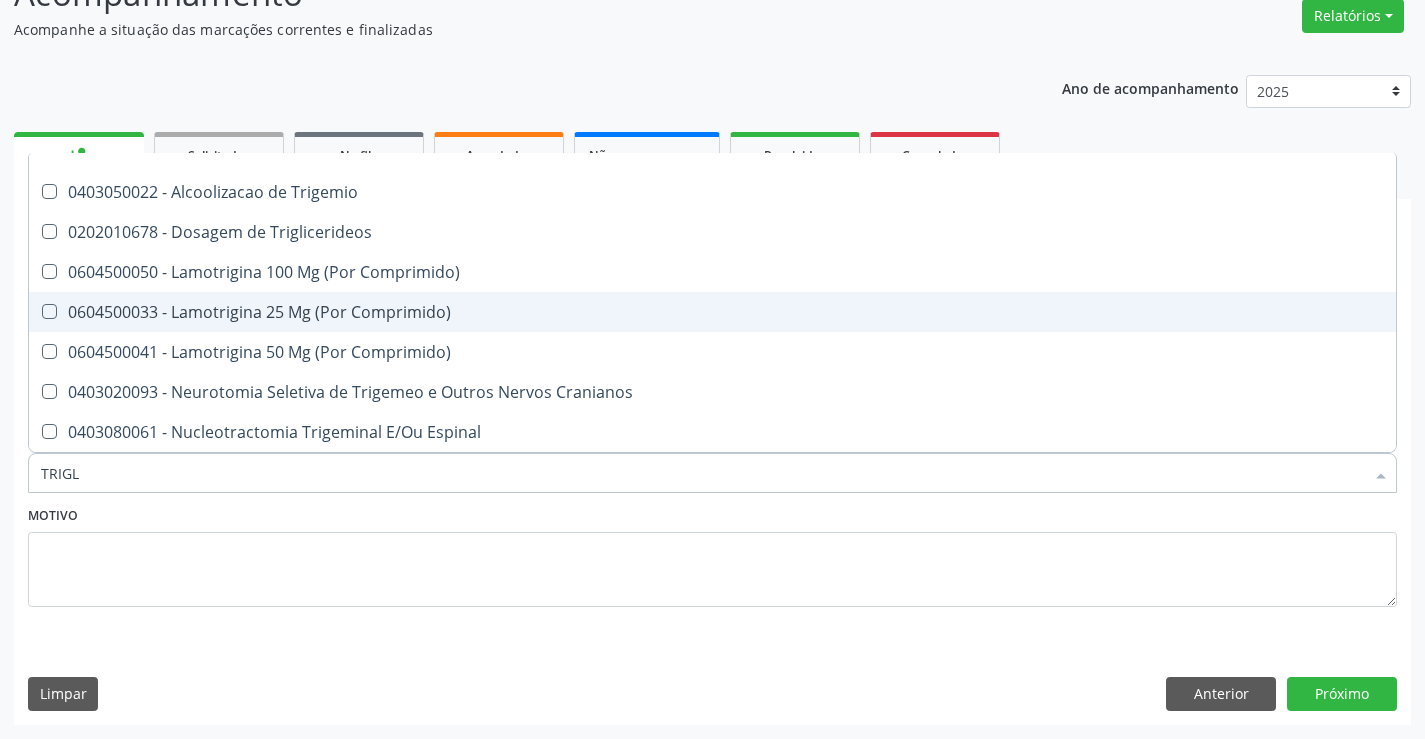 scroll, scrollTop: 0, scrollLeft: 0, axis: both 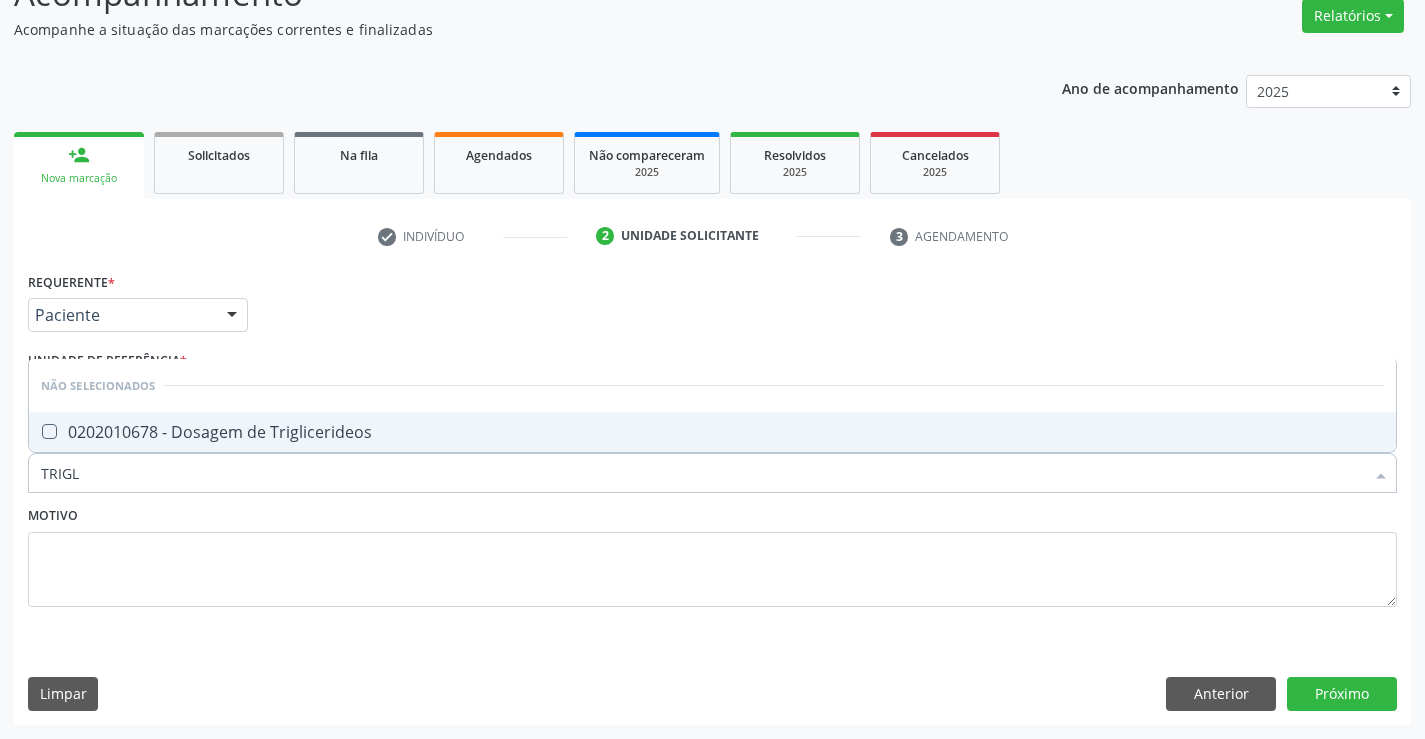 click on "0202010678 - Dosagem de Triglicerideos" at bounding box center [712, 432] 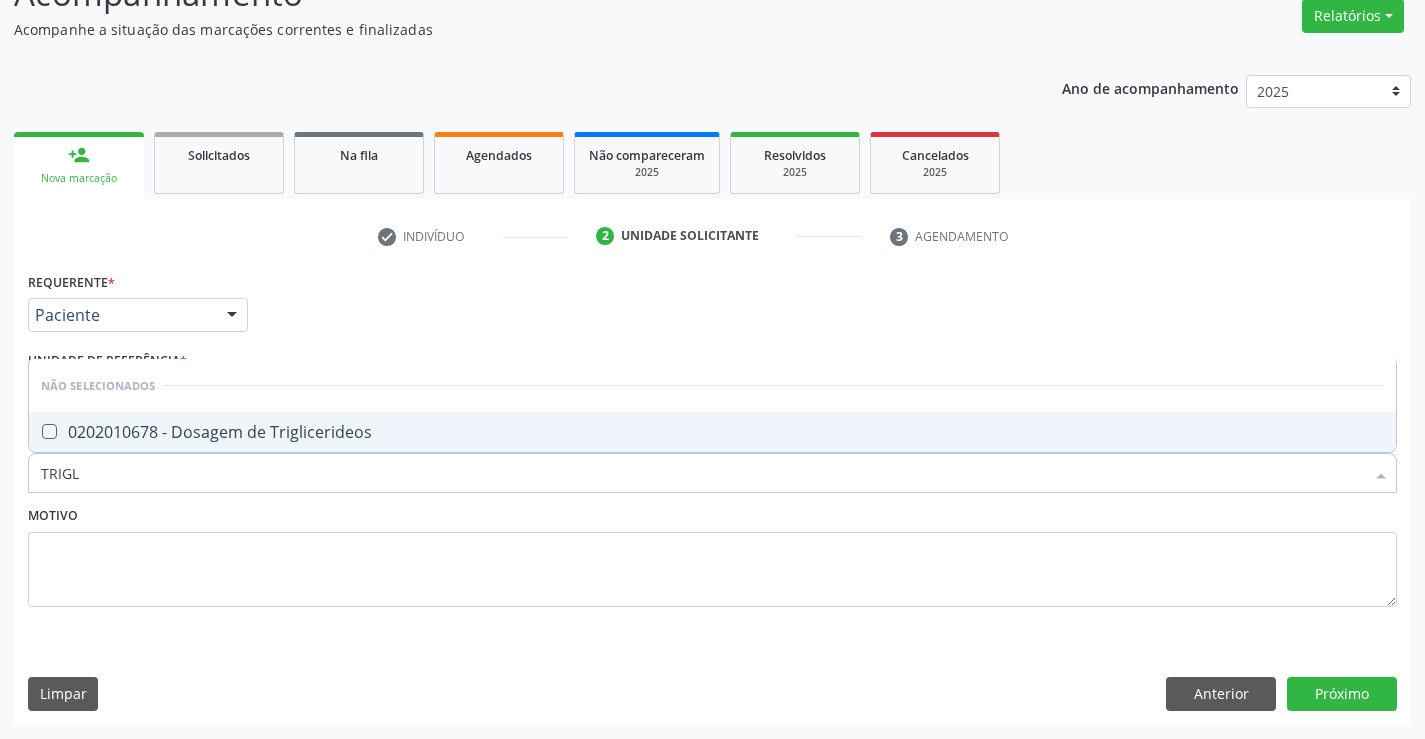 checkbox on "true" 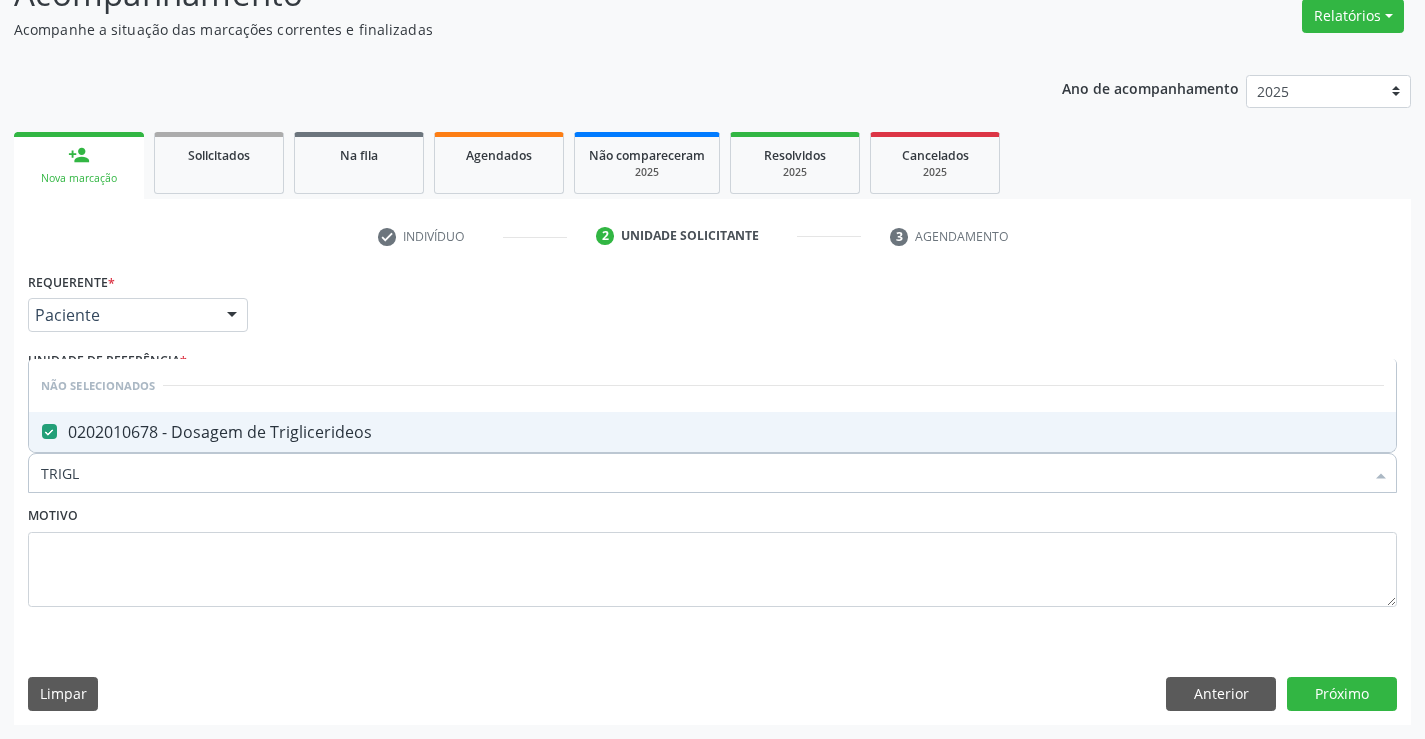 type on "TRIGL" 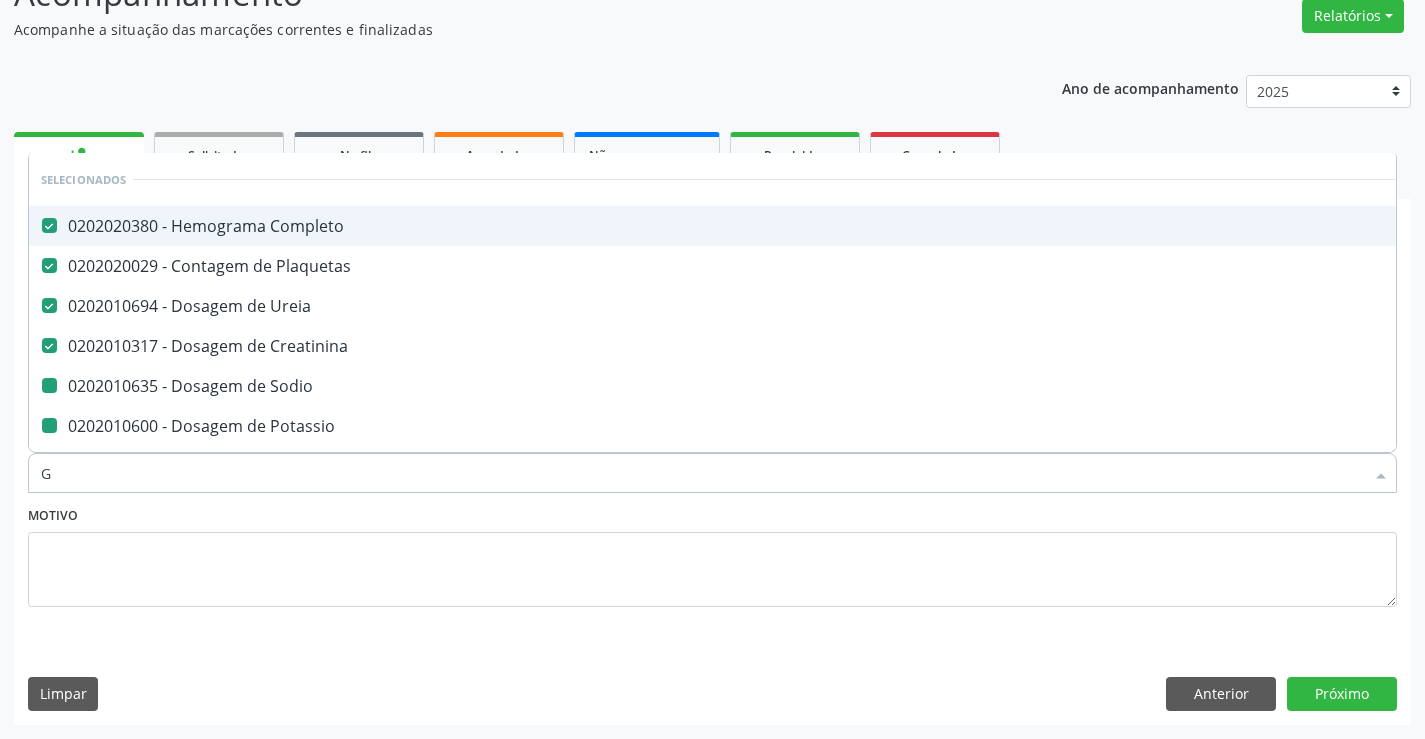 type on "GL" 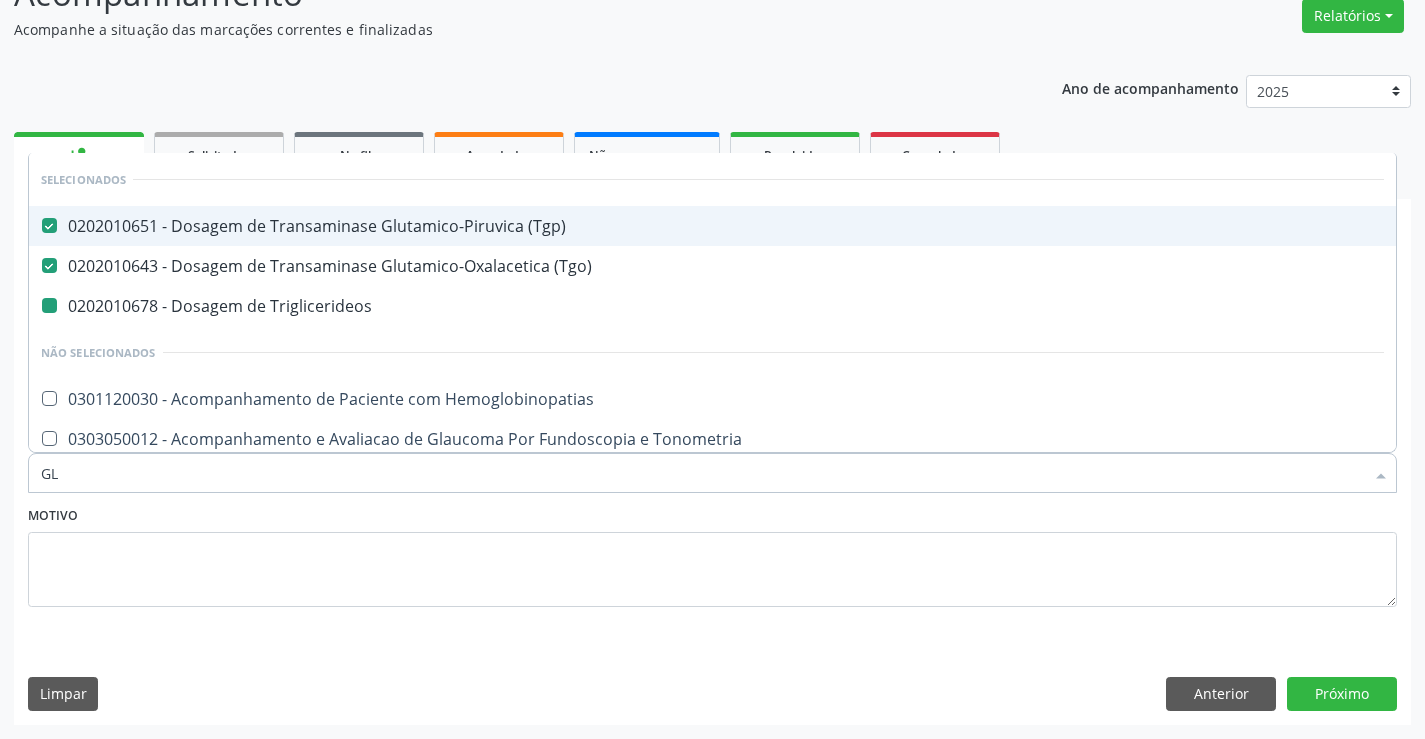 type on "GLI" 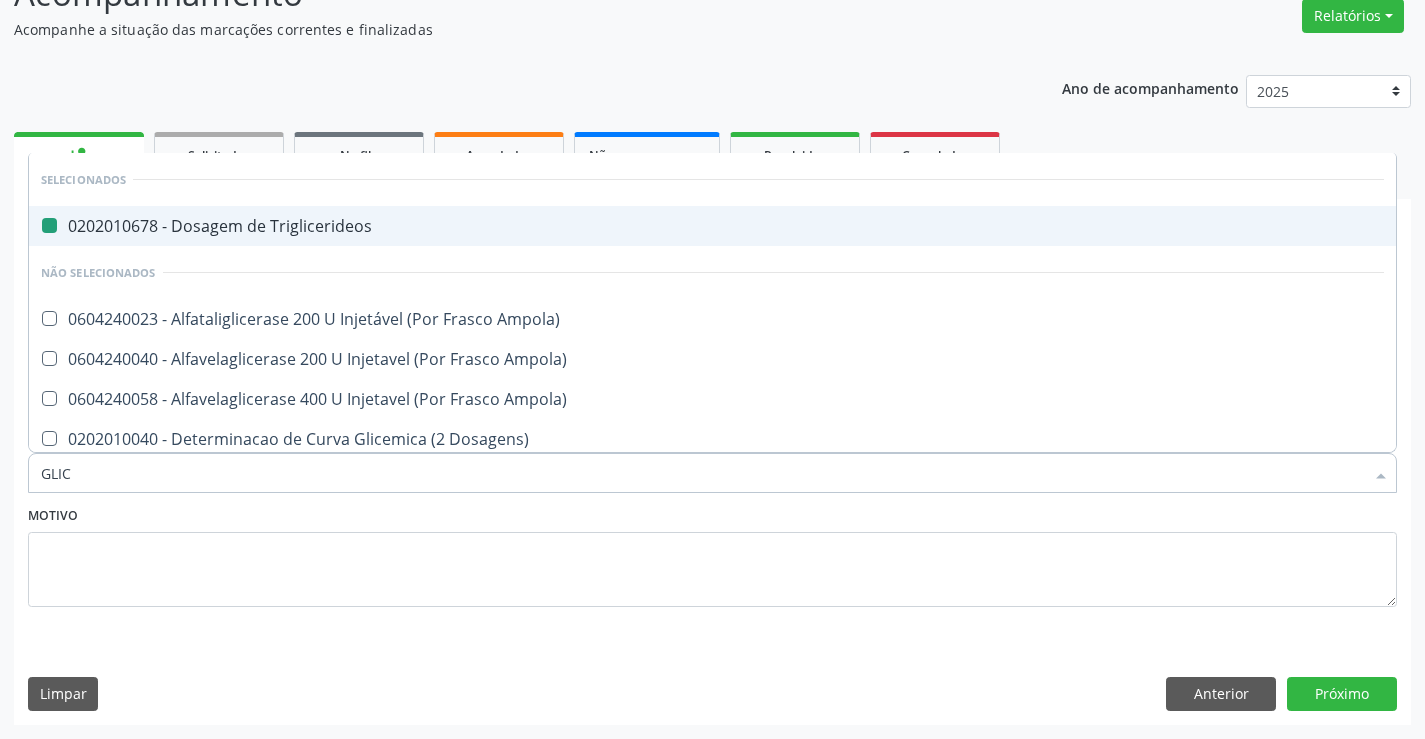 type on "GLICO" 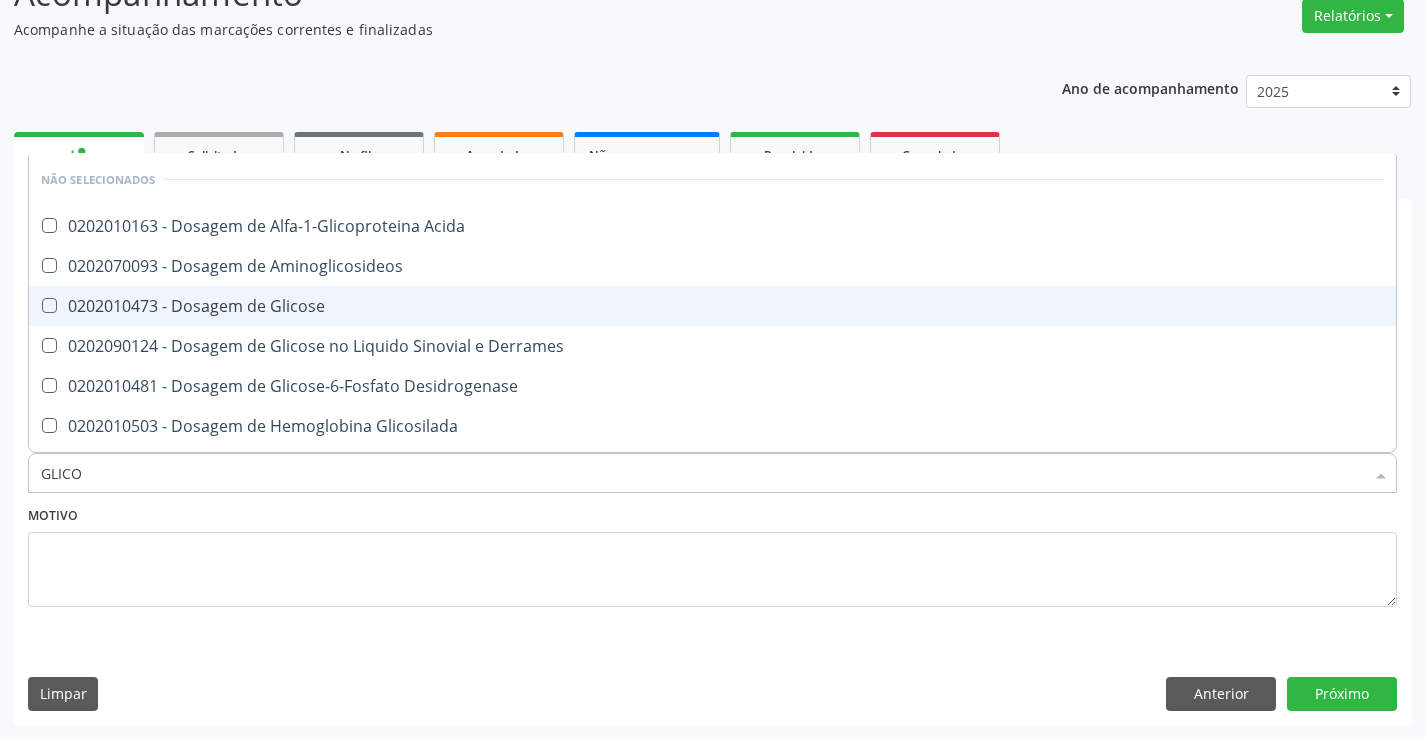 click on "0202010473 - Dosagem de Glicose" at bounding box center [712, 306] 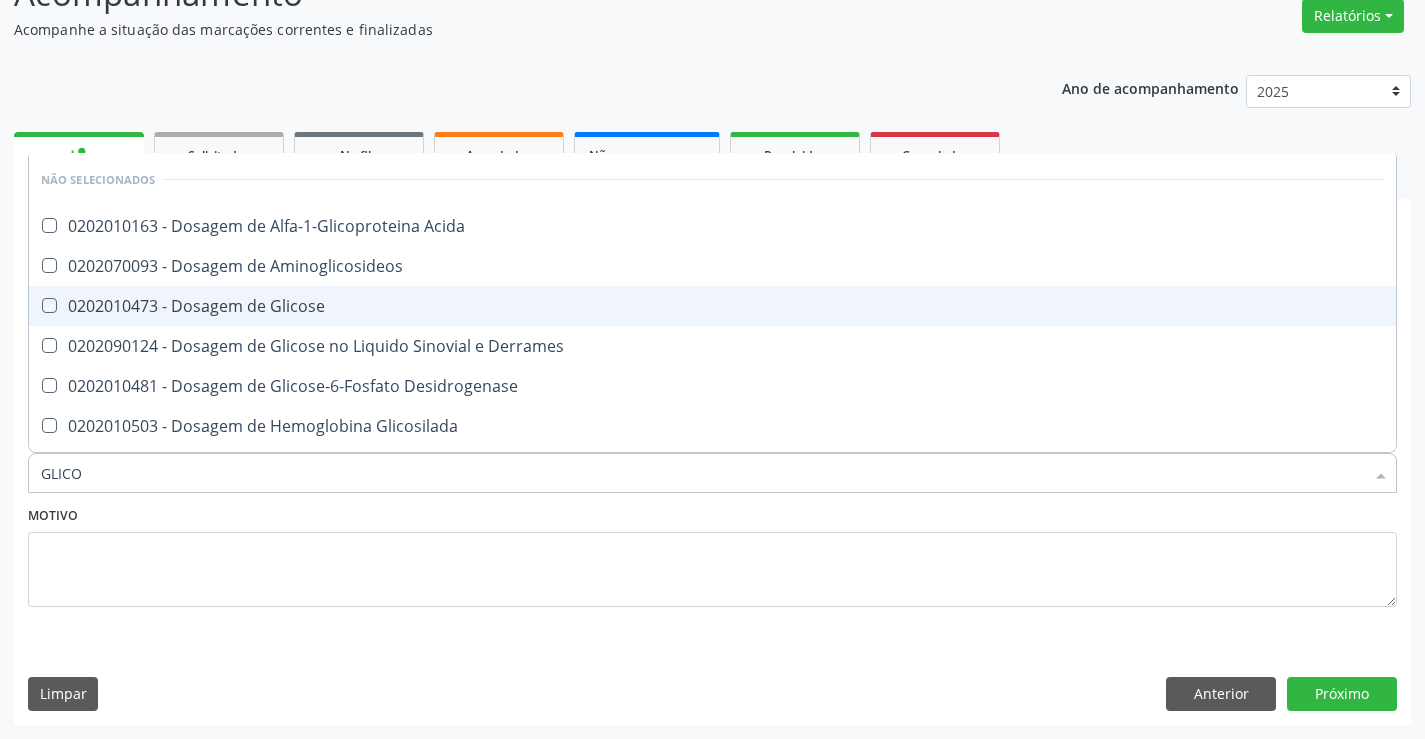 checkbox on "true" 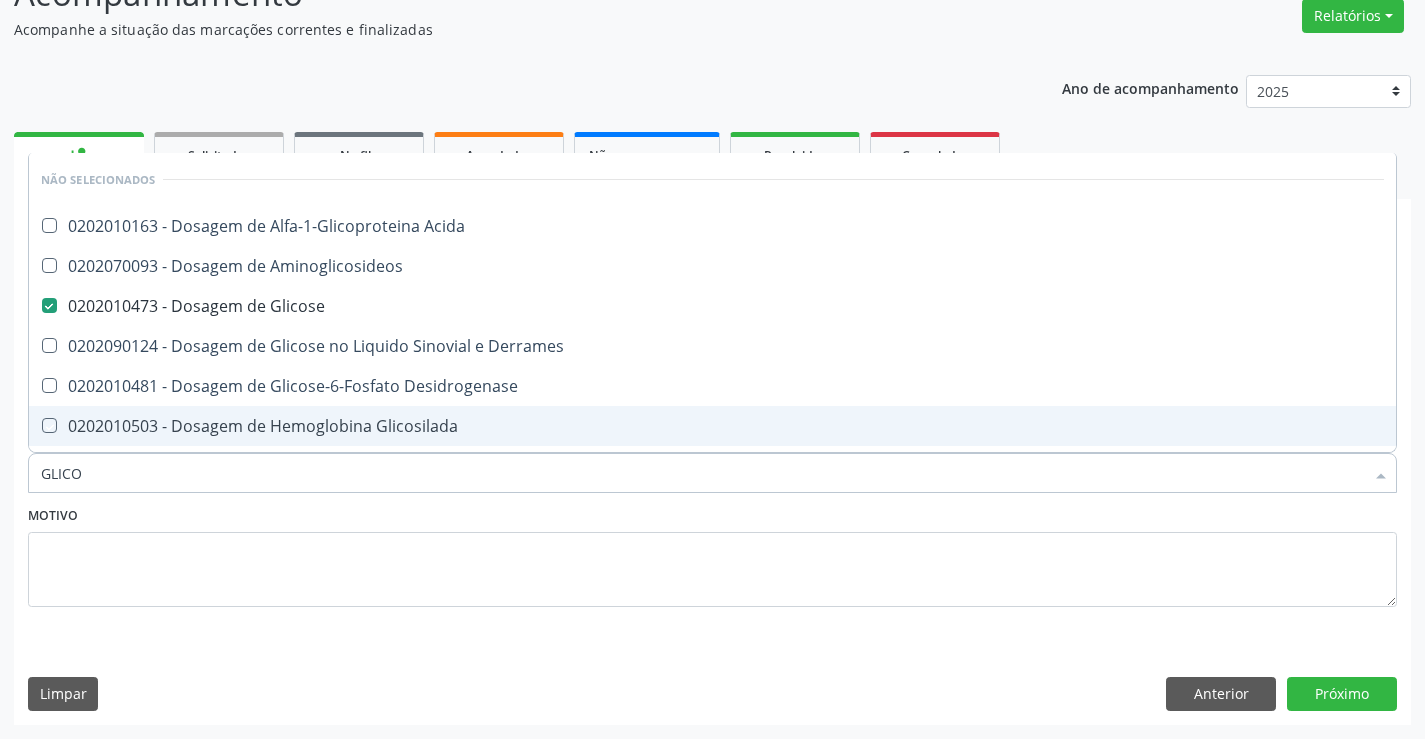 click on "Motivo" at bounding box center (712, 554) 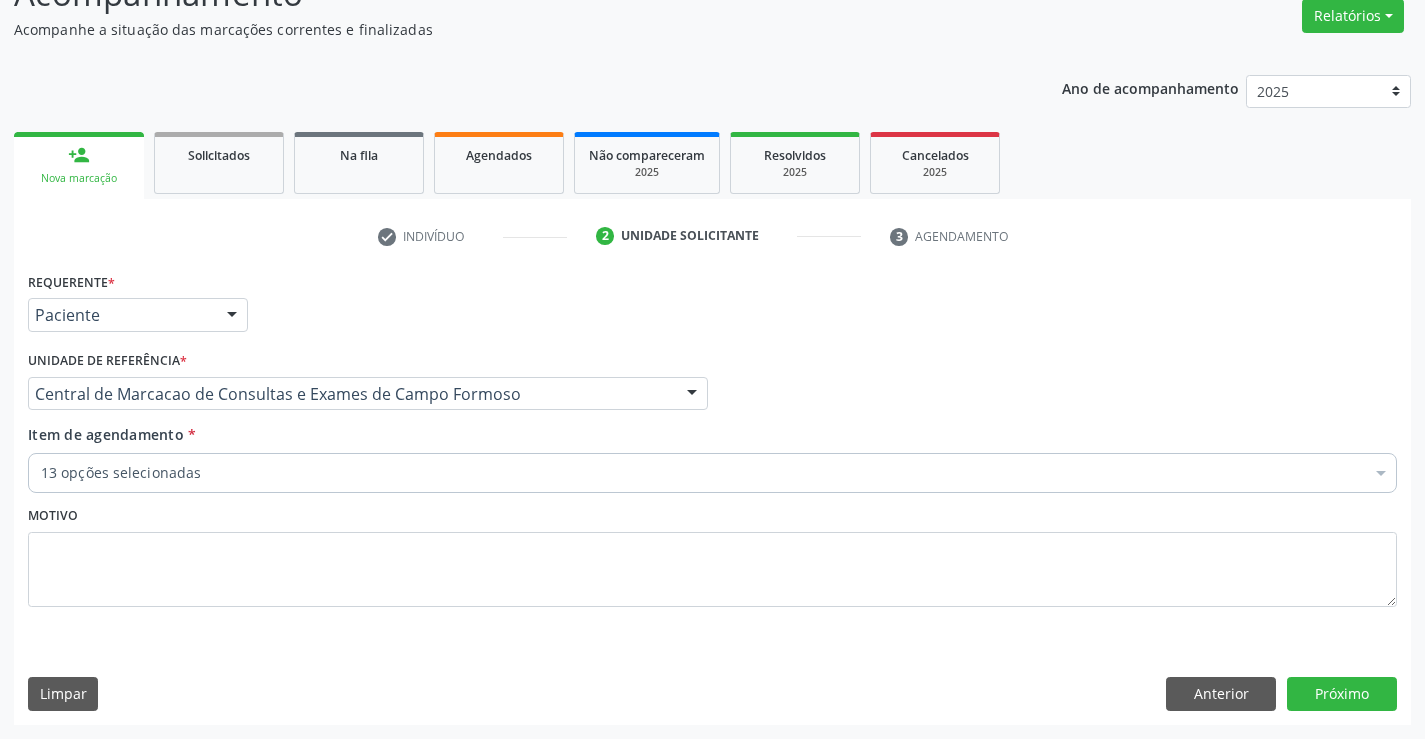 click on "13 opções selecionadas" at bounding box center (712, 473) 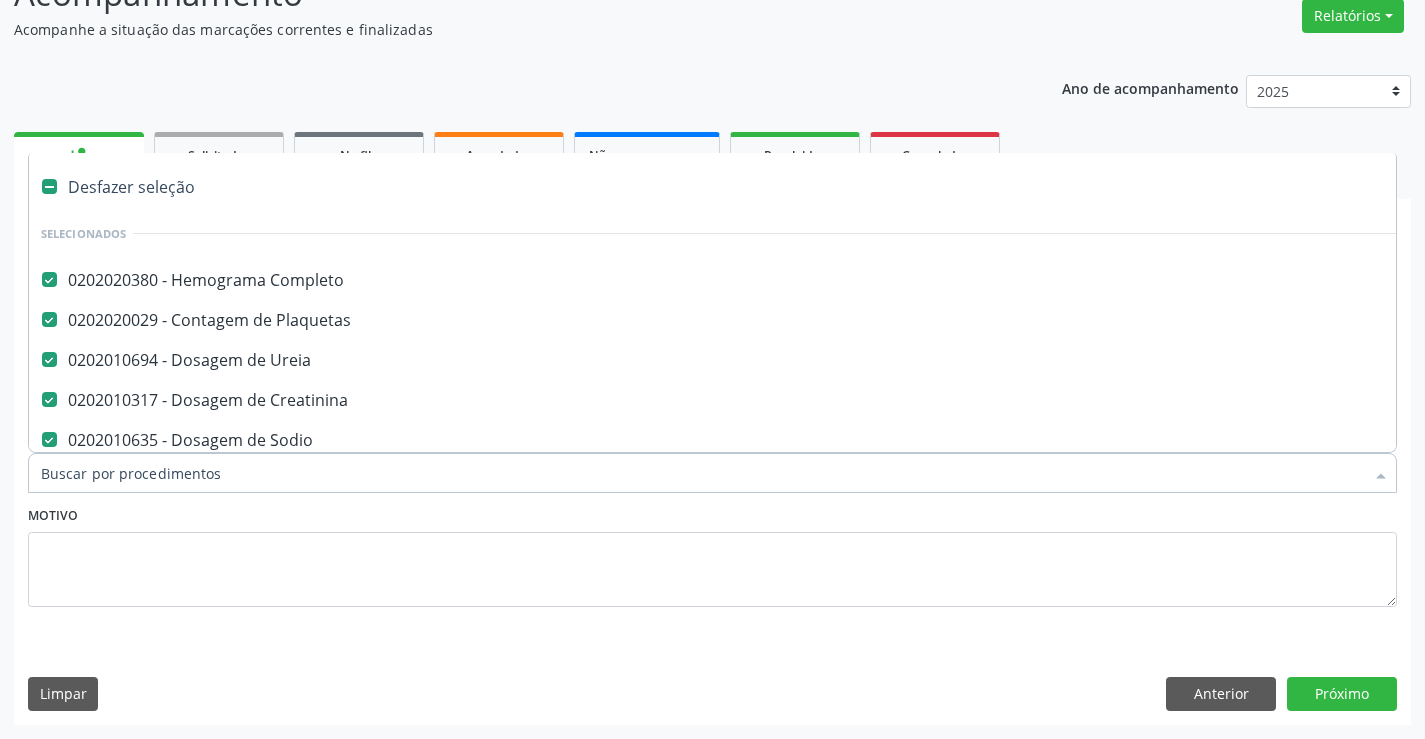 type on "U" 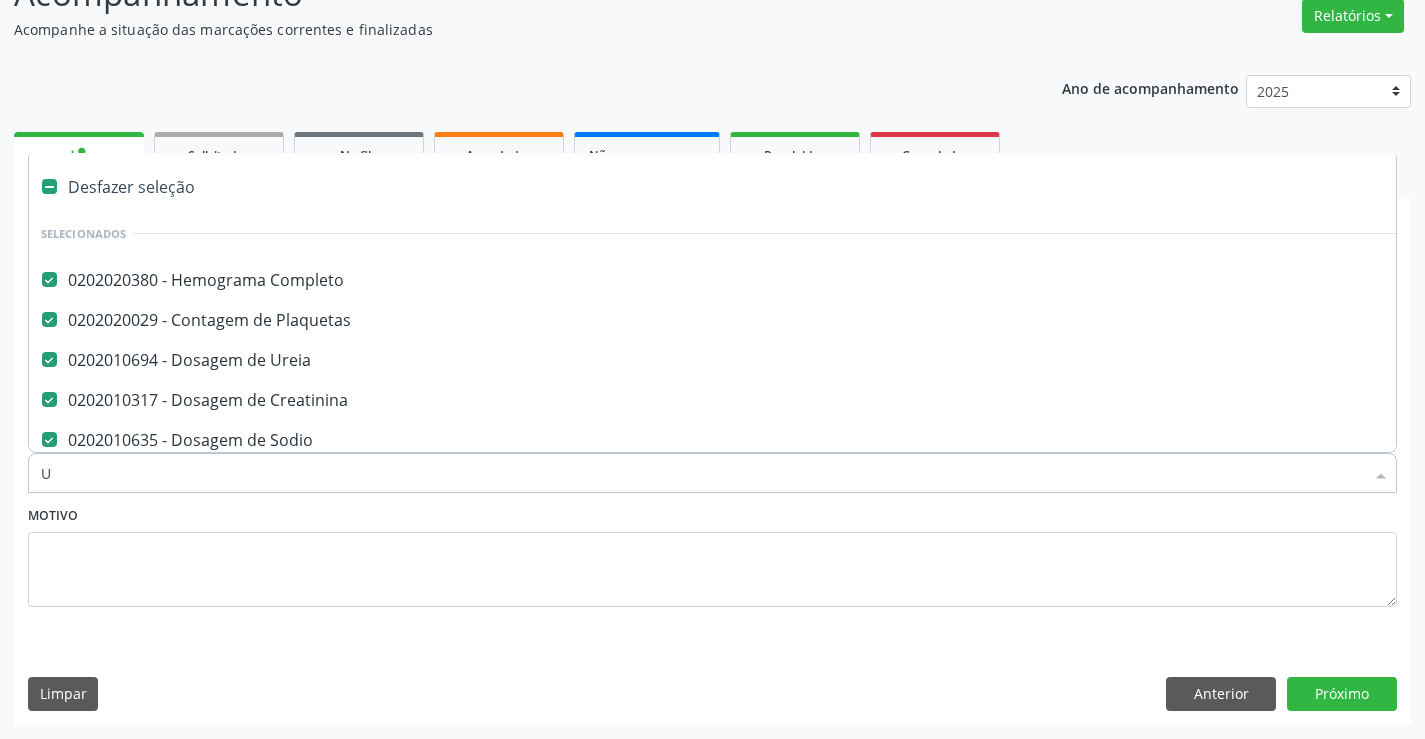 checkbox on "false" 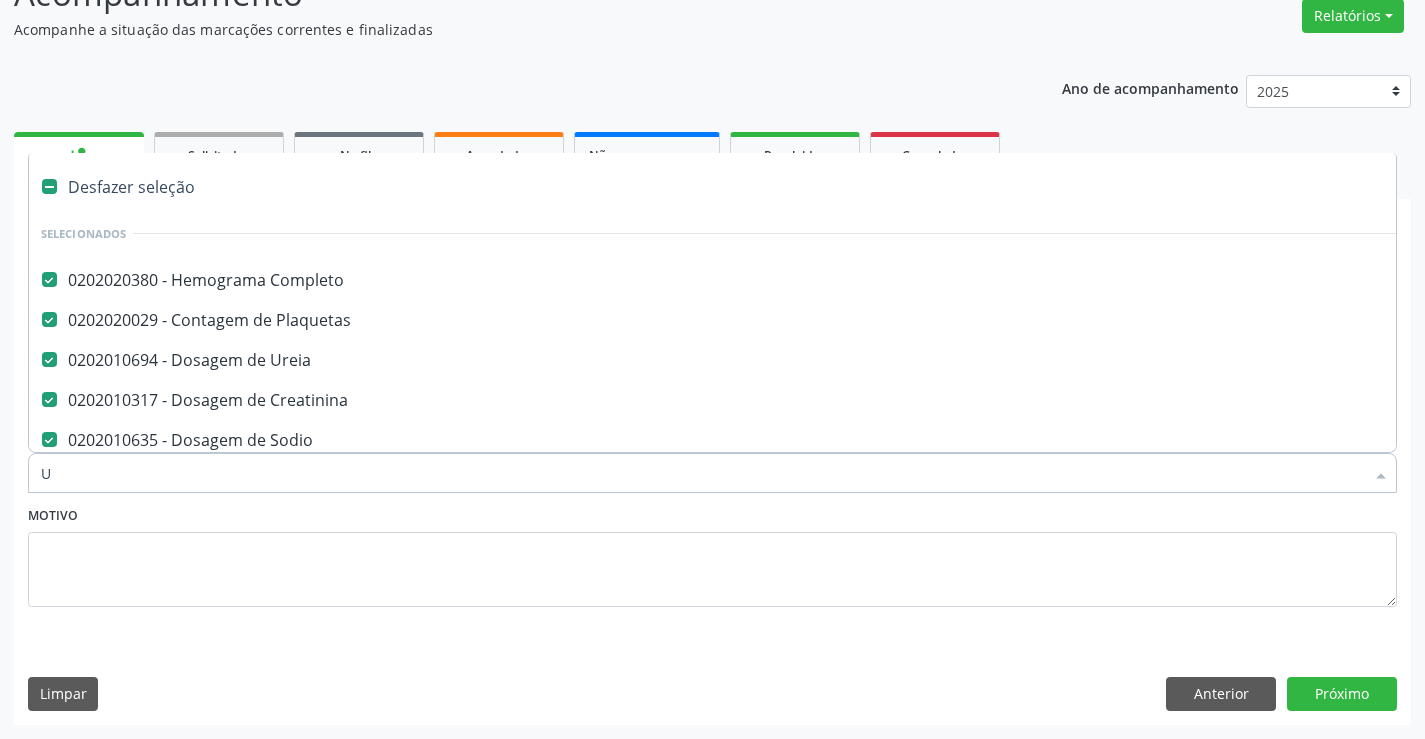 checkbox on "false" 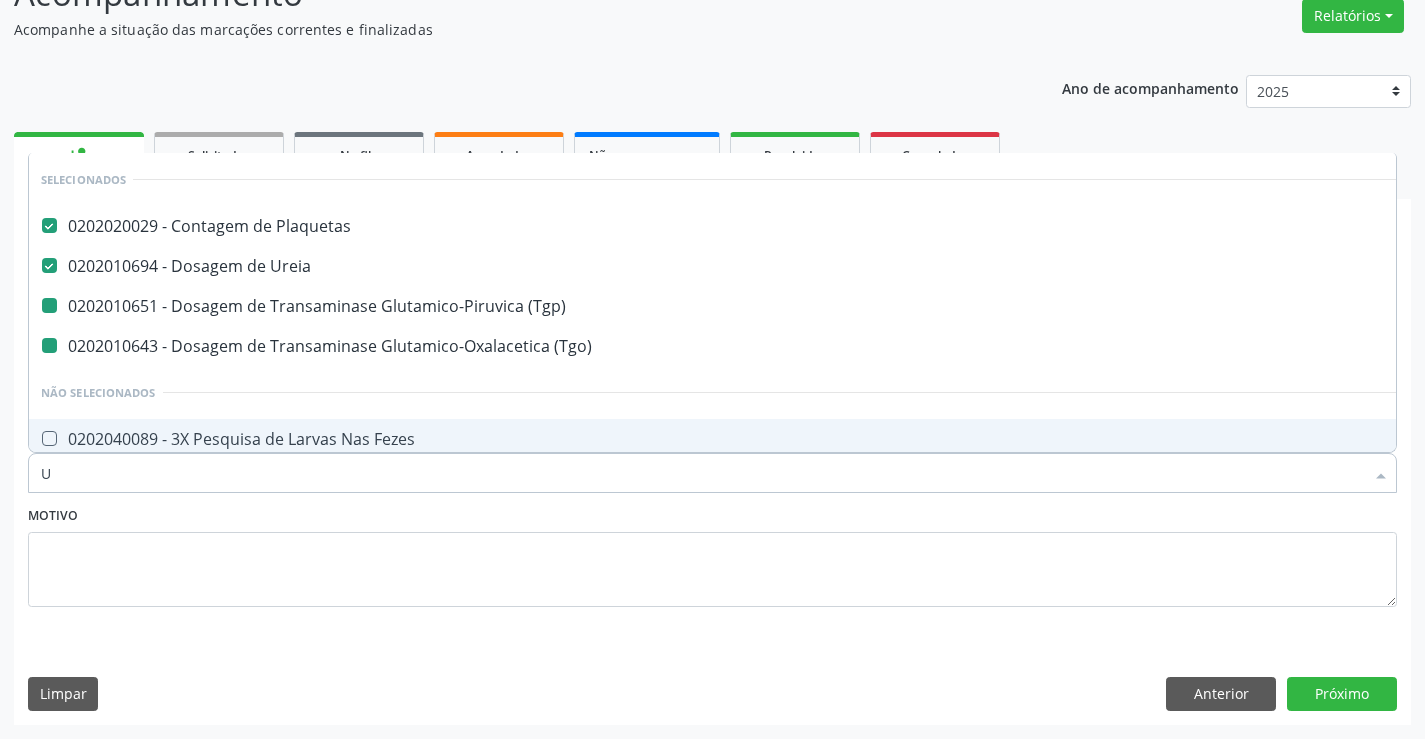 type on "UR" 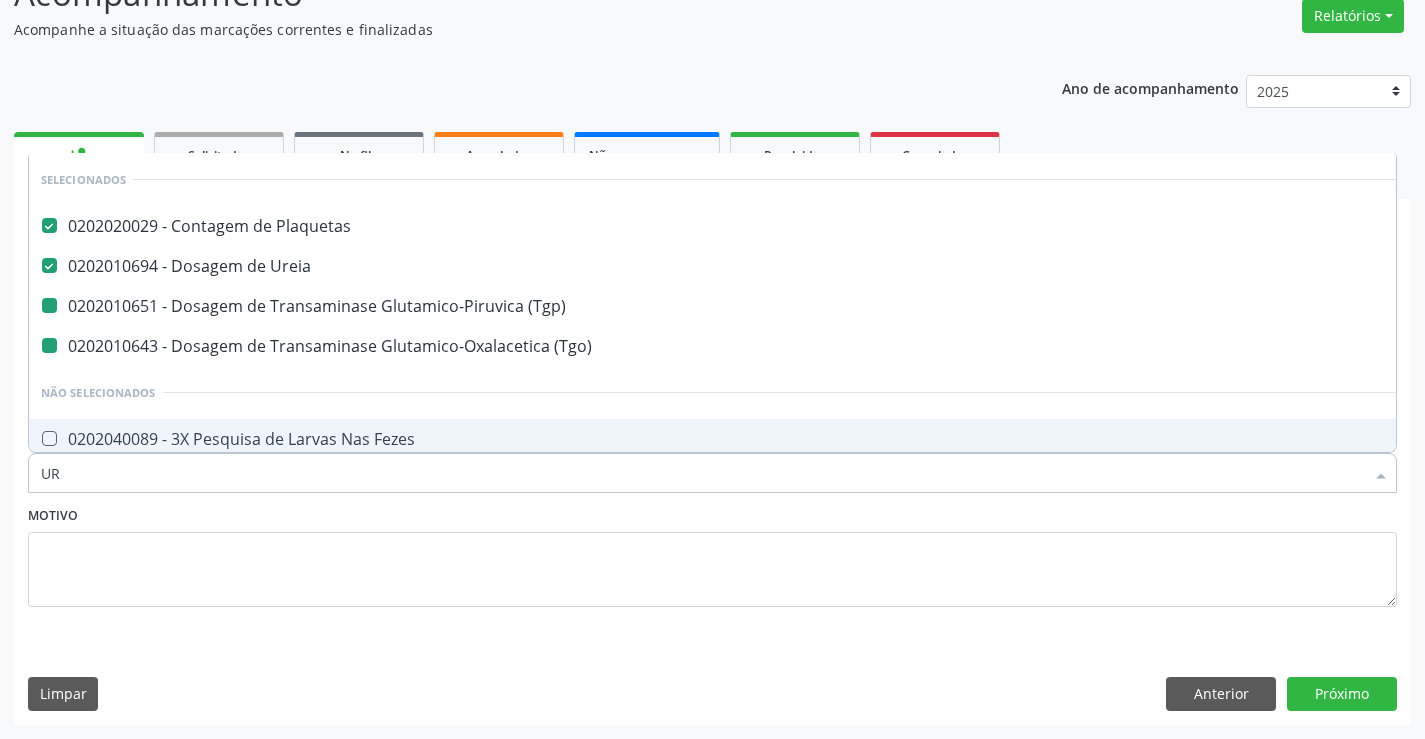 checkbox on "false" 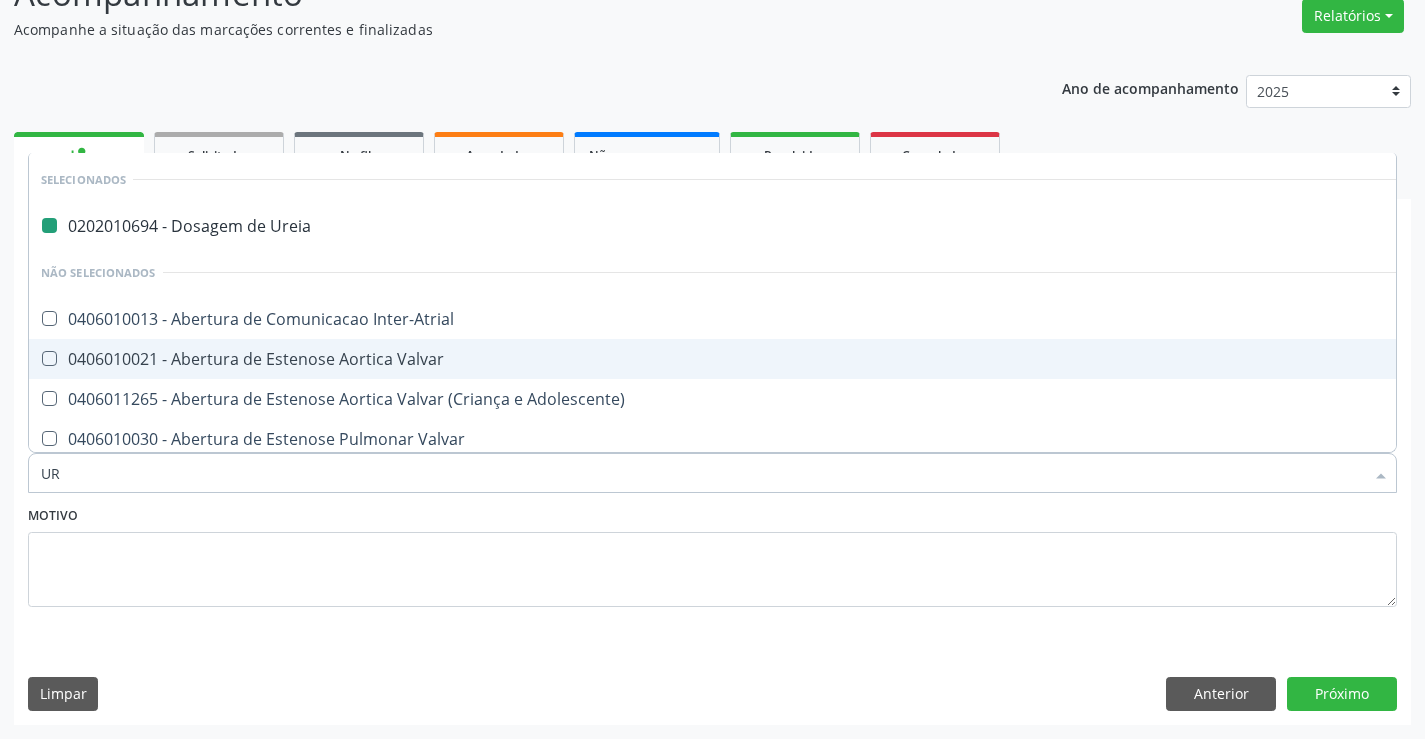 type on "URI" 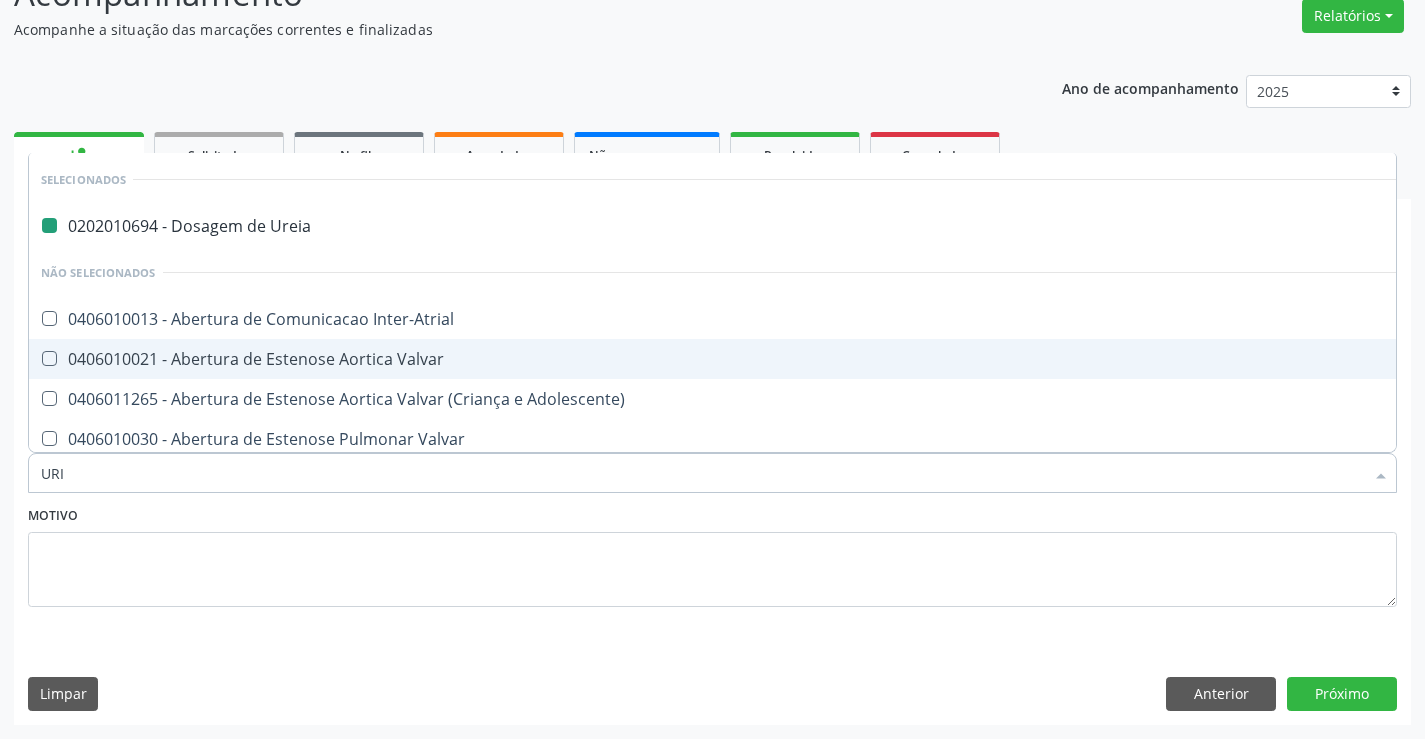 checkbox on "false" 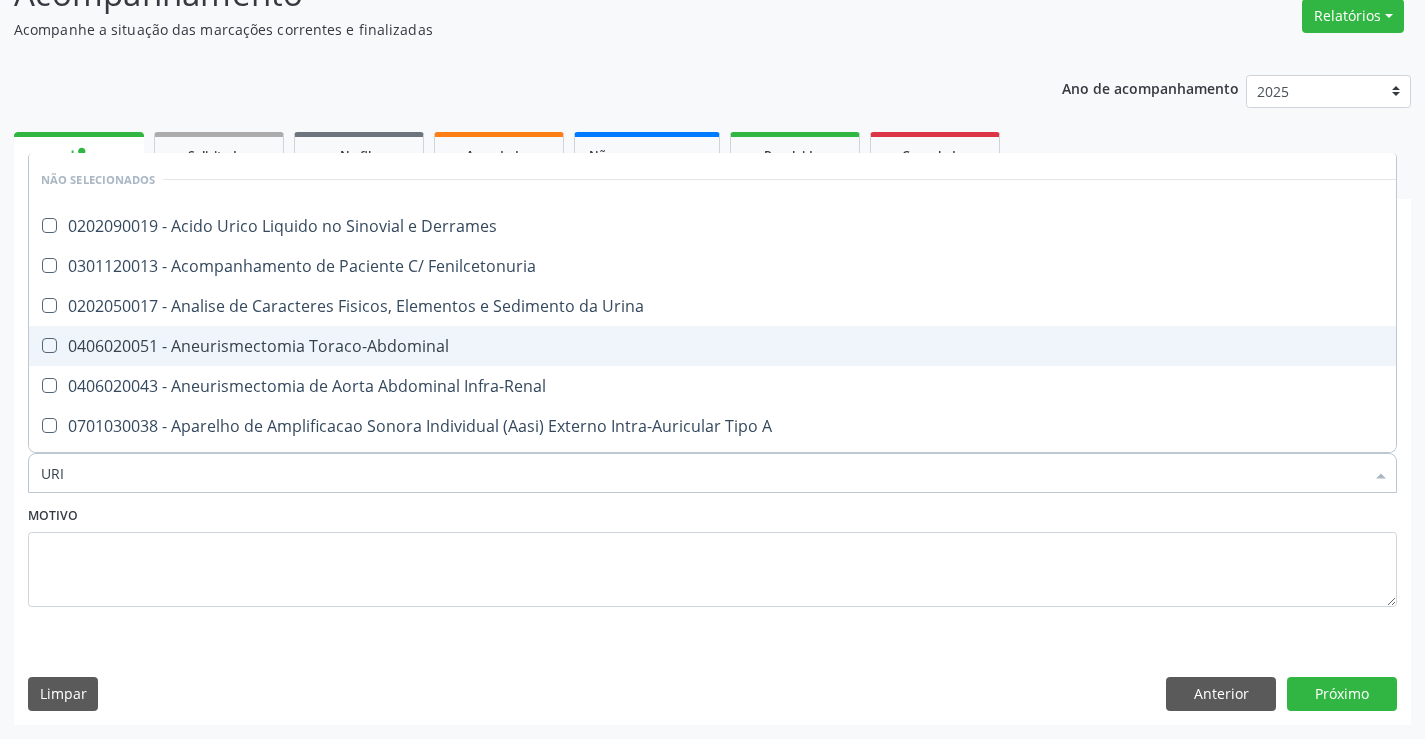 type on "URIN" 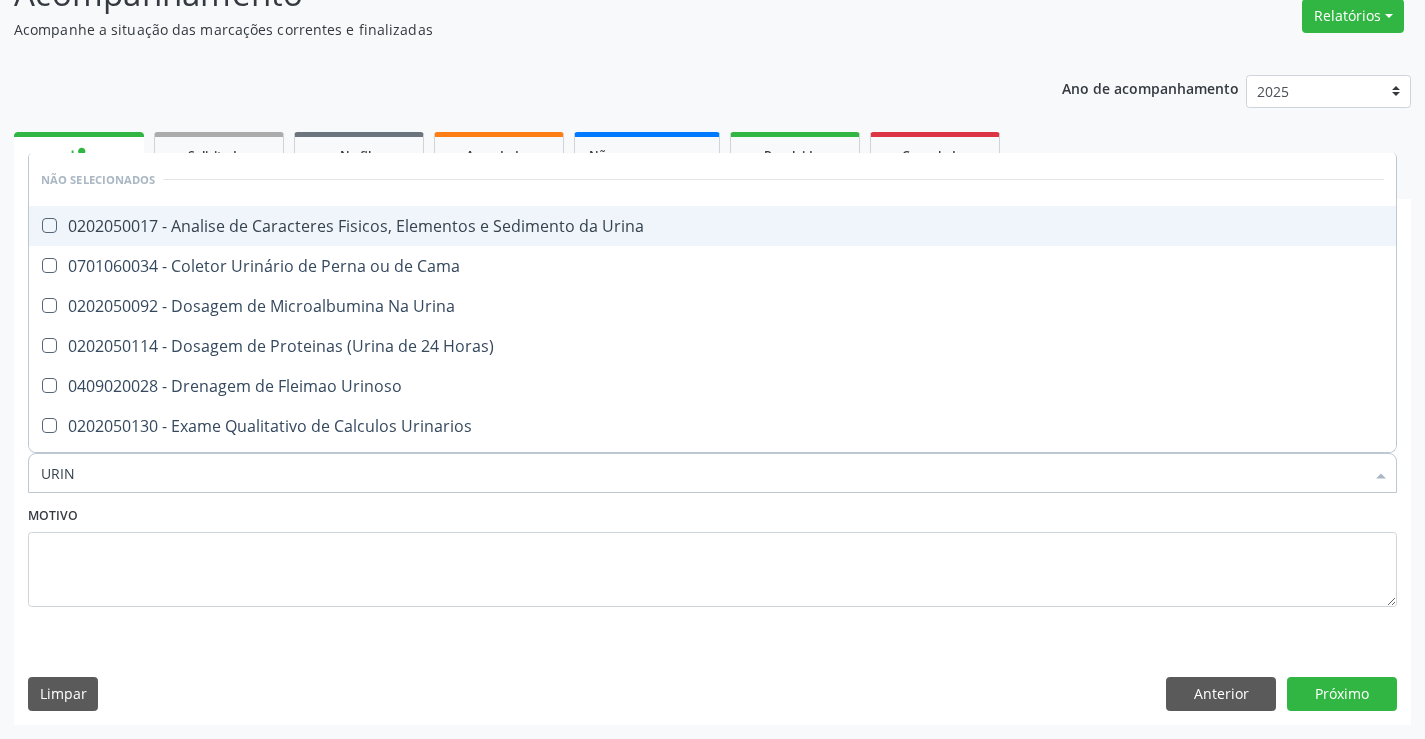 drag, startPoint x: 365, startPoint y: 248, endPoint x: 387, endPoint y: 233, distance: 26.627054 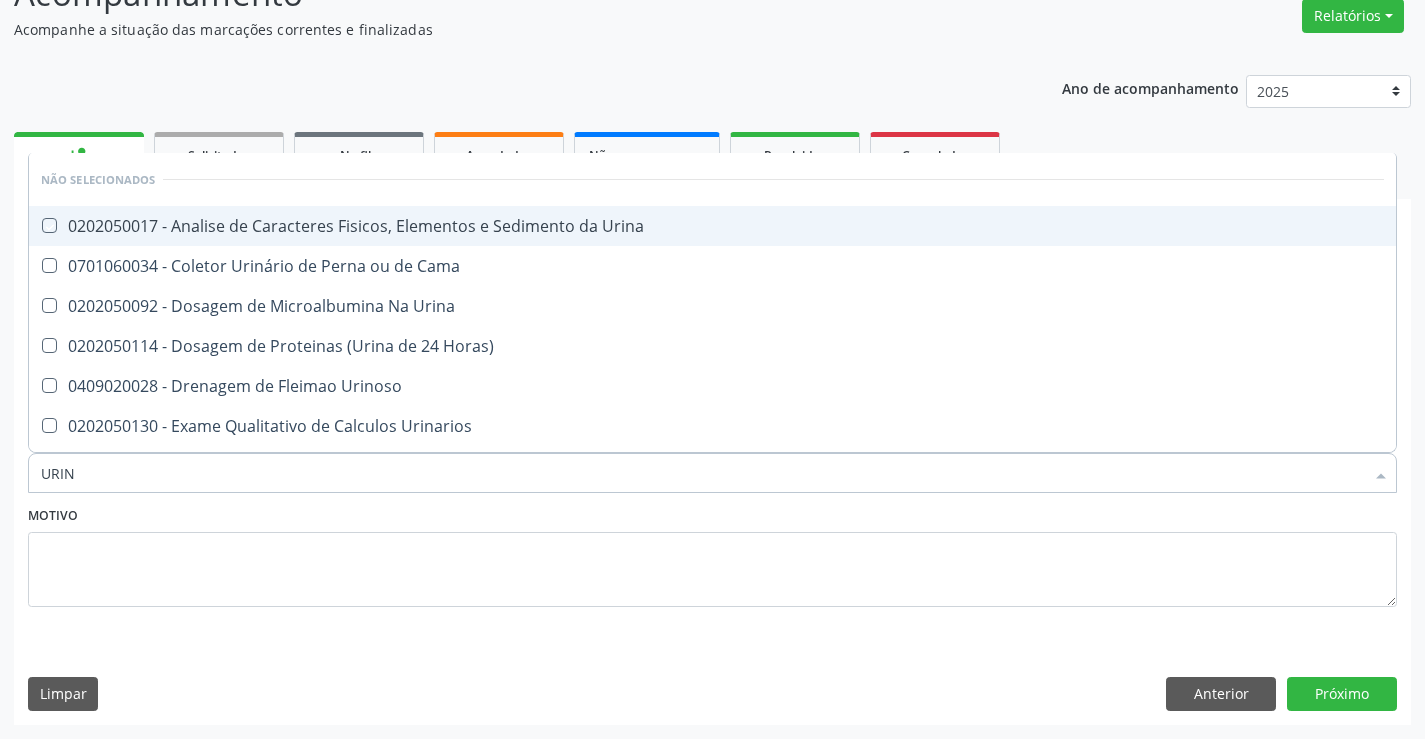checkbox on "true" 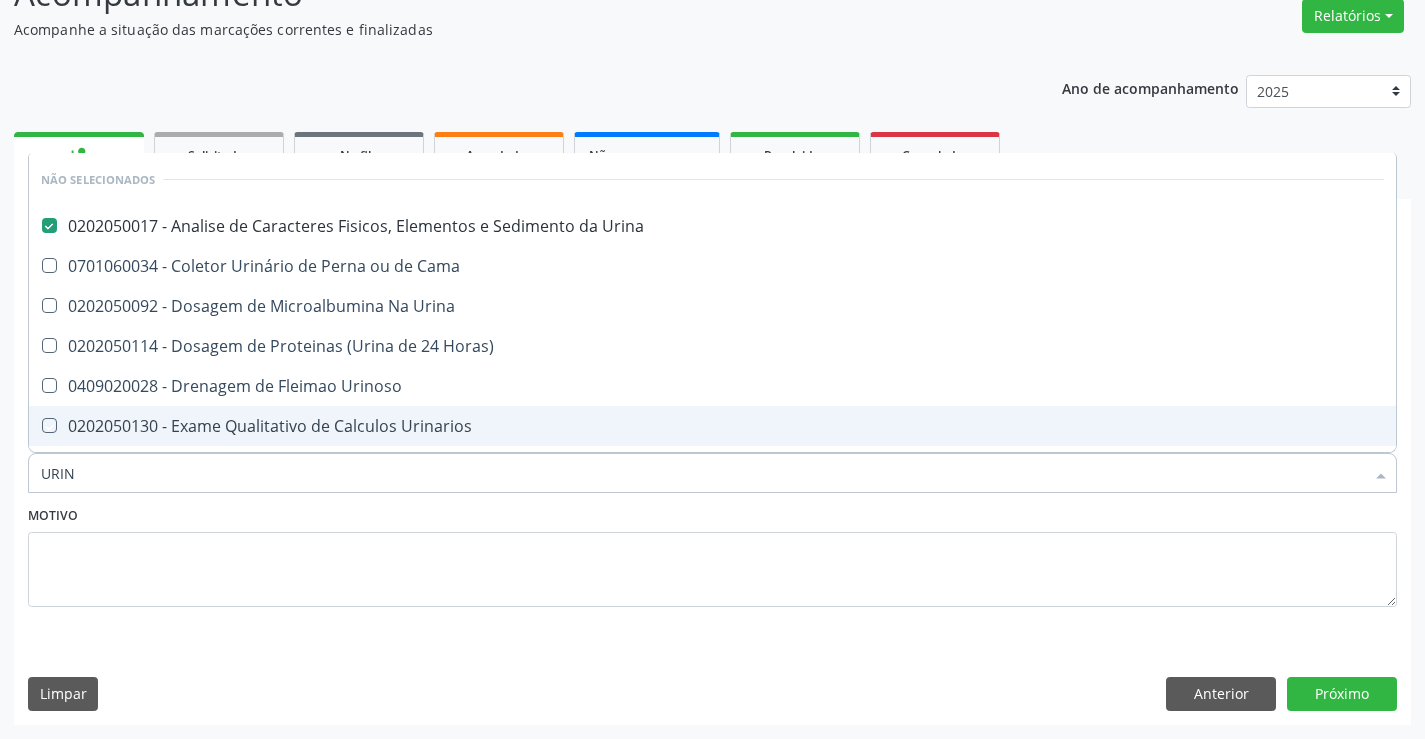 click on "Motivo" at bounding box center (712, 554) 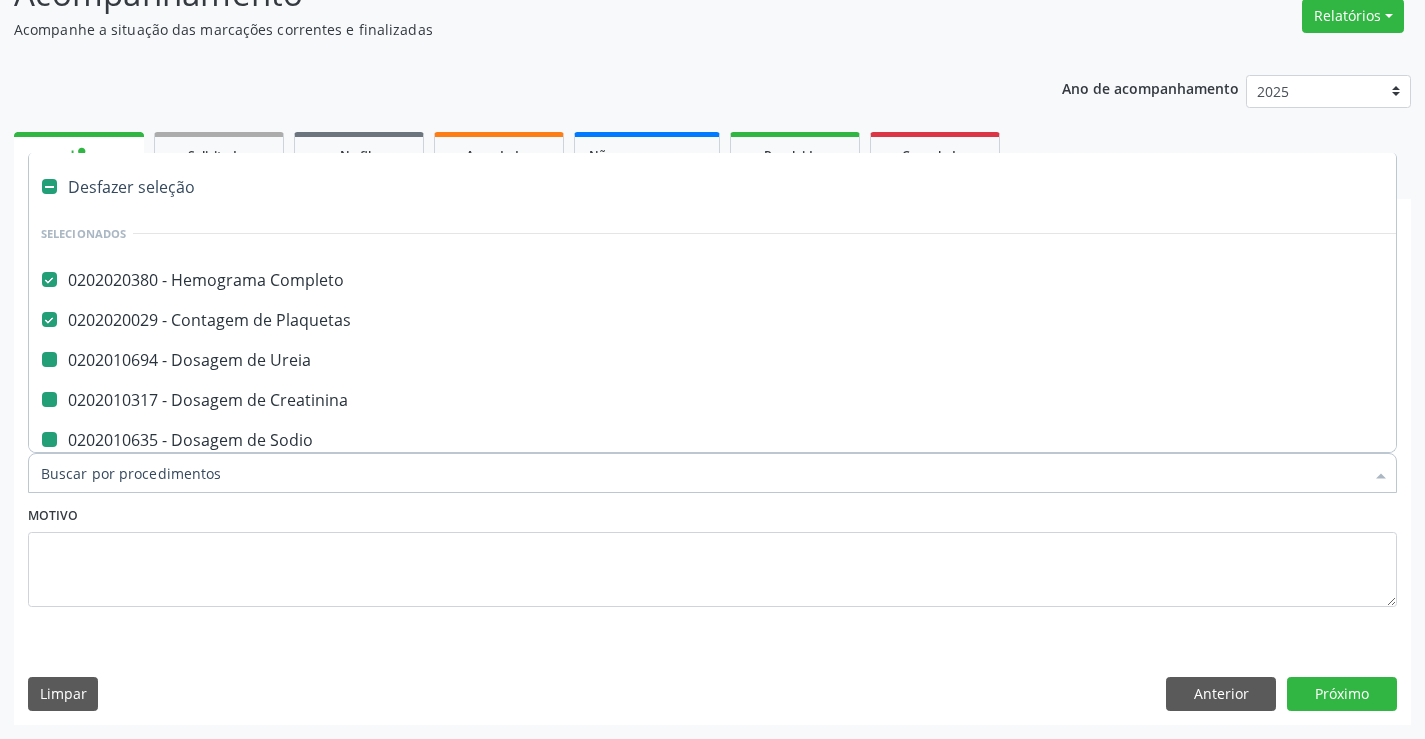 type on "F" 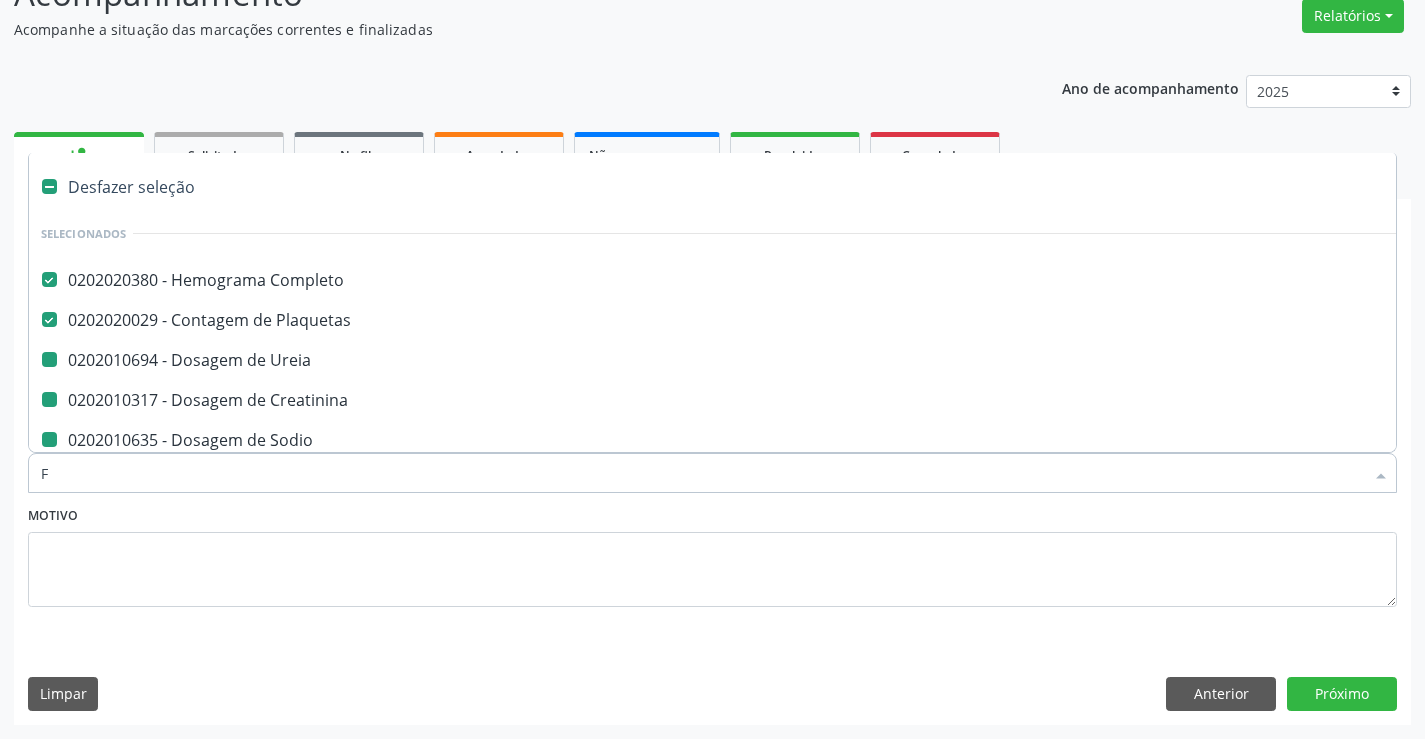 checkbox on "false" 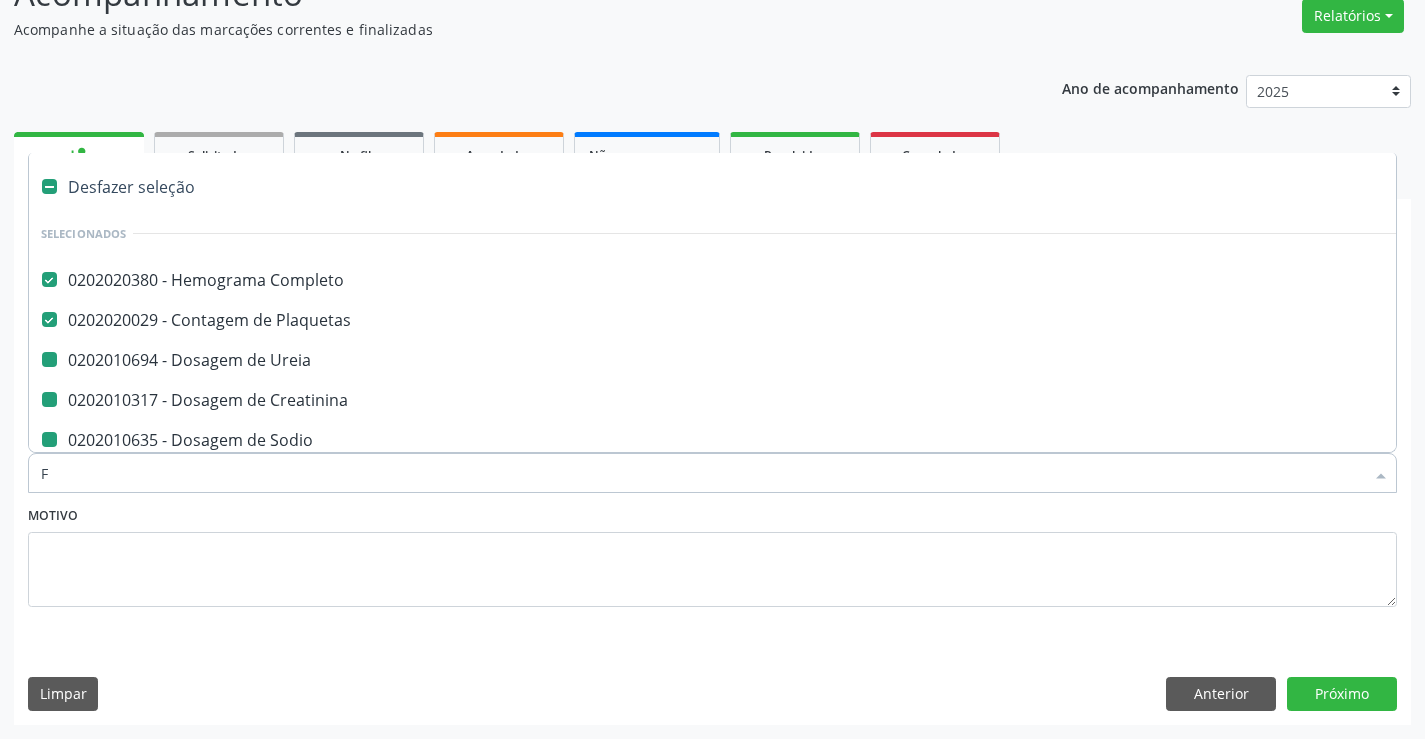 checkbox on "false" 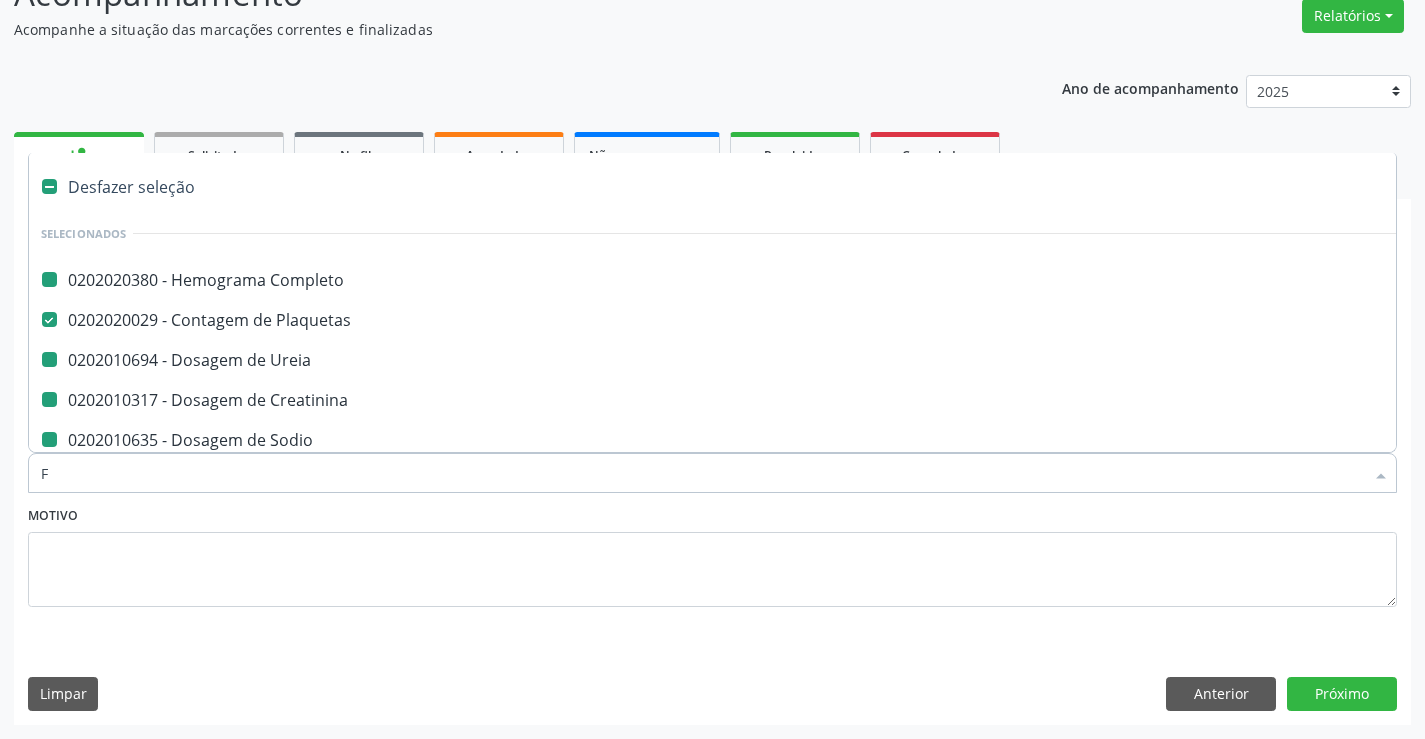 type on "FE" 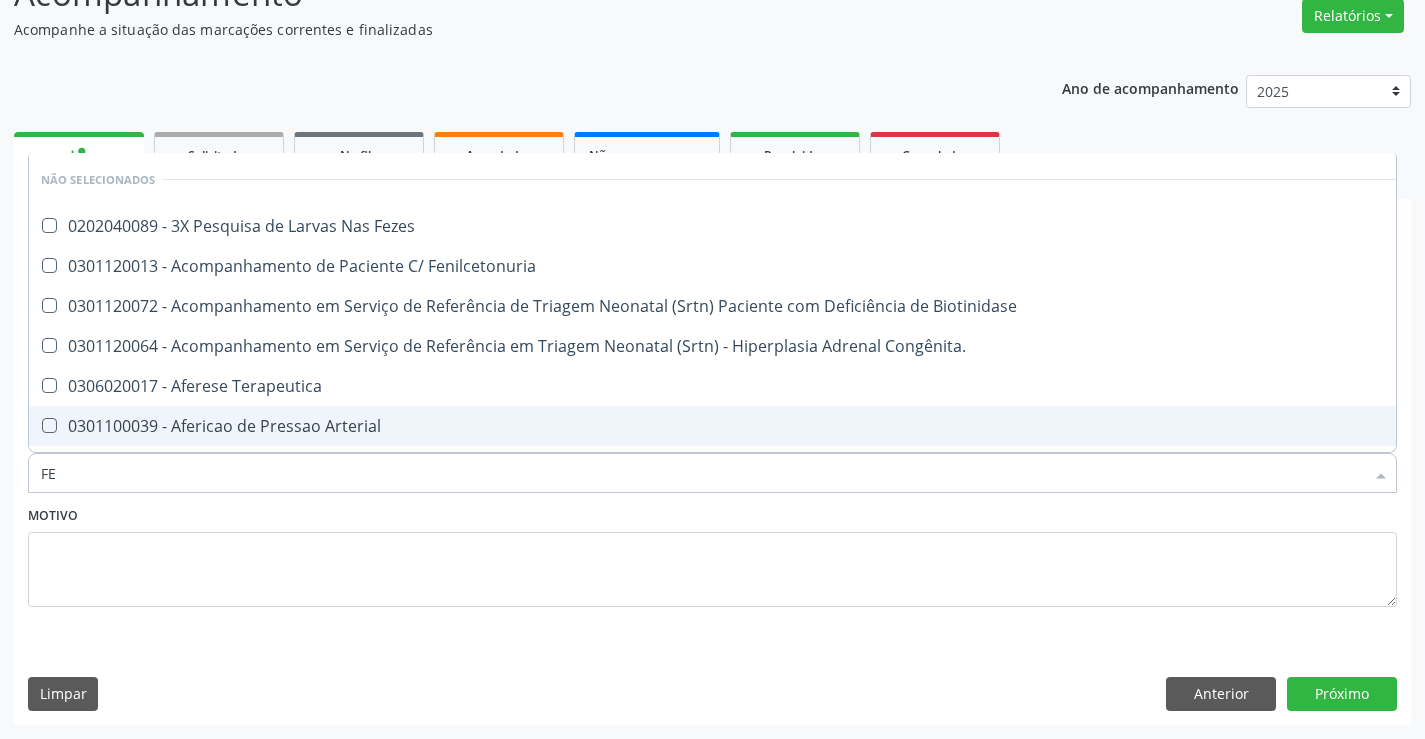 type on "FEZ" 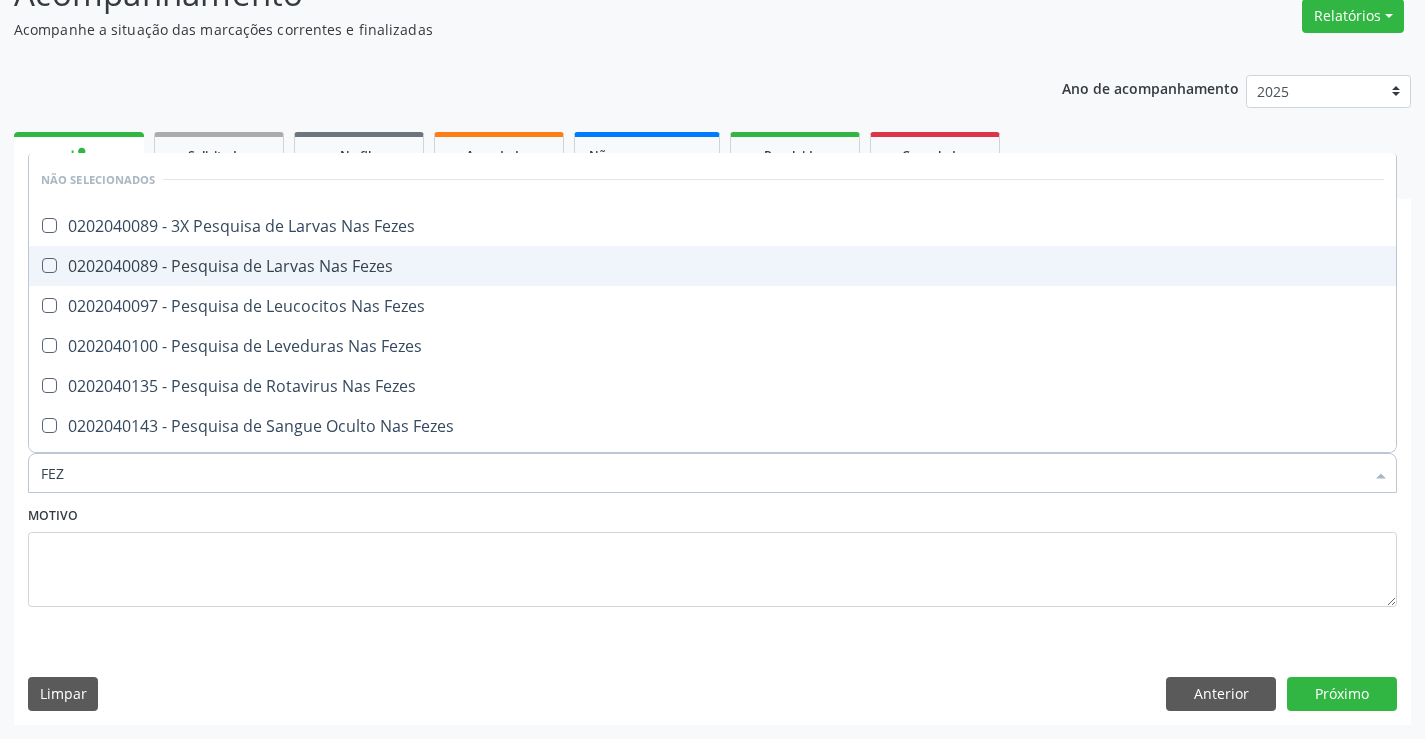 click on "0202040089 - Pesquisa de Larvas Nas Fezes" at bounding box center (712, 266) 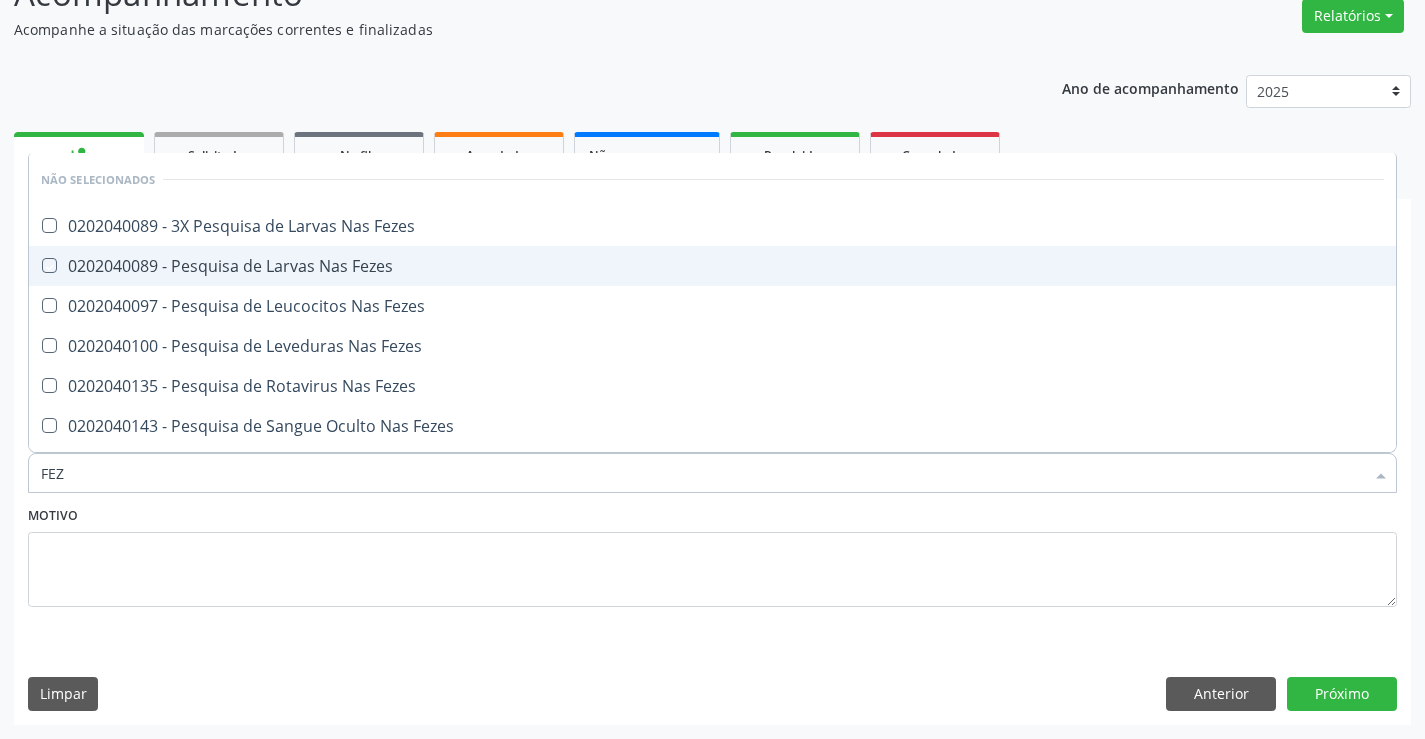 checkbox on "true" 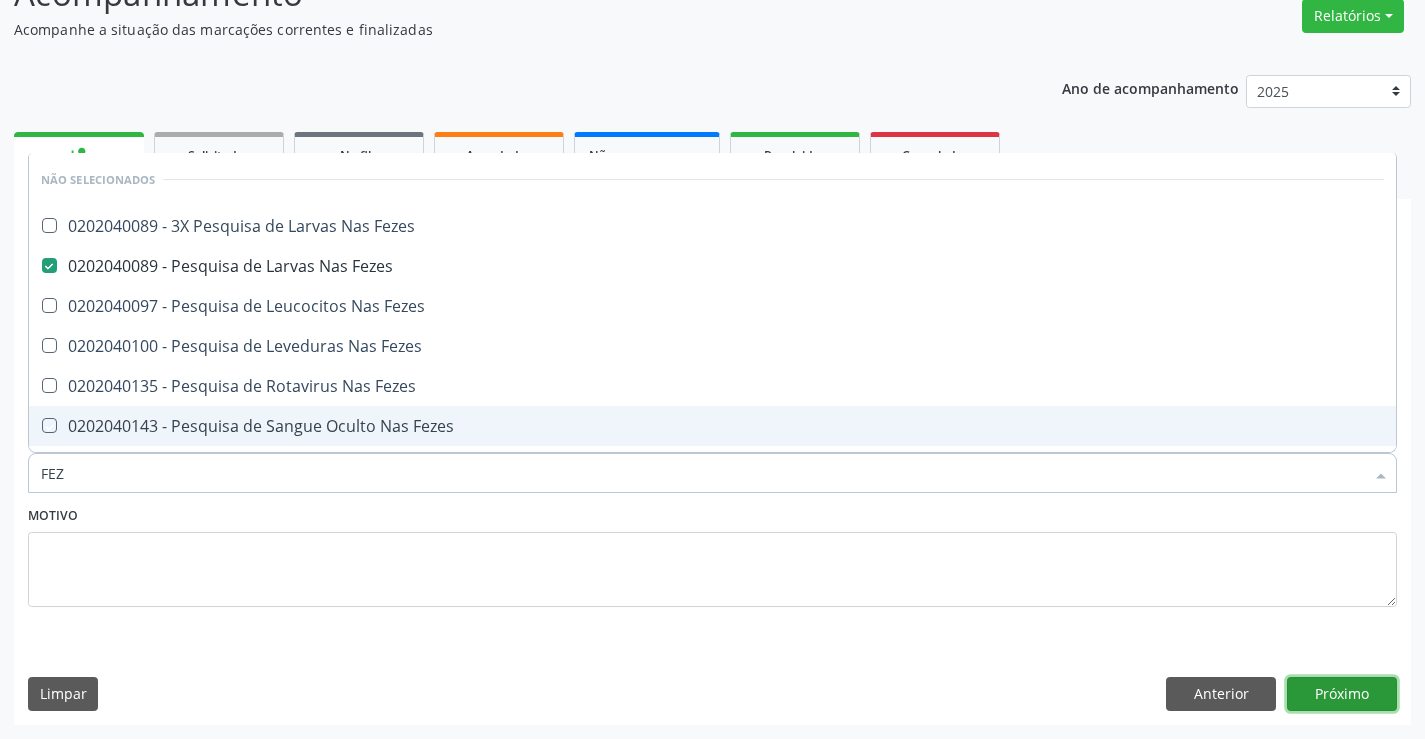 click on "Próximo" at bounding box center [1342, 694] 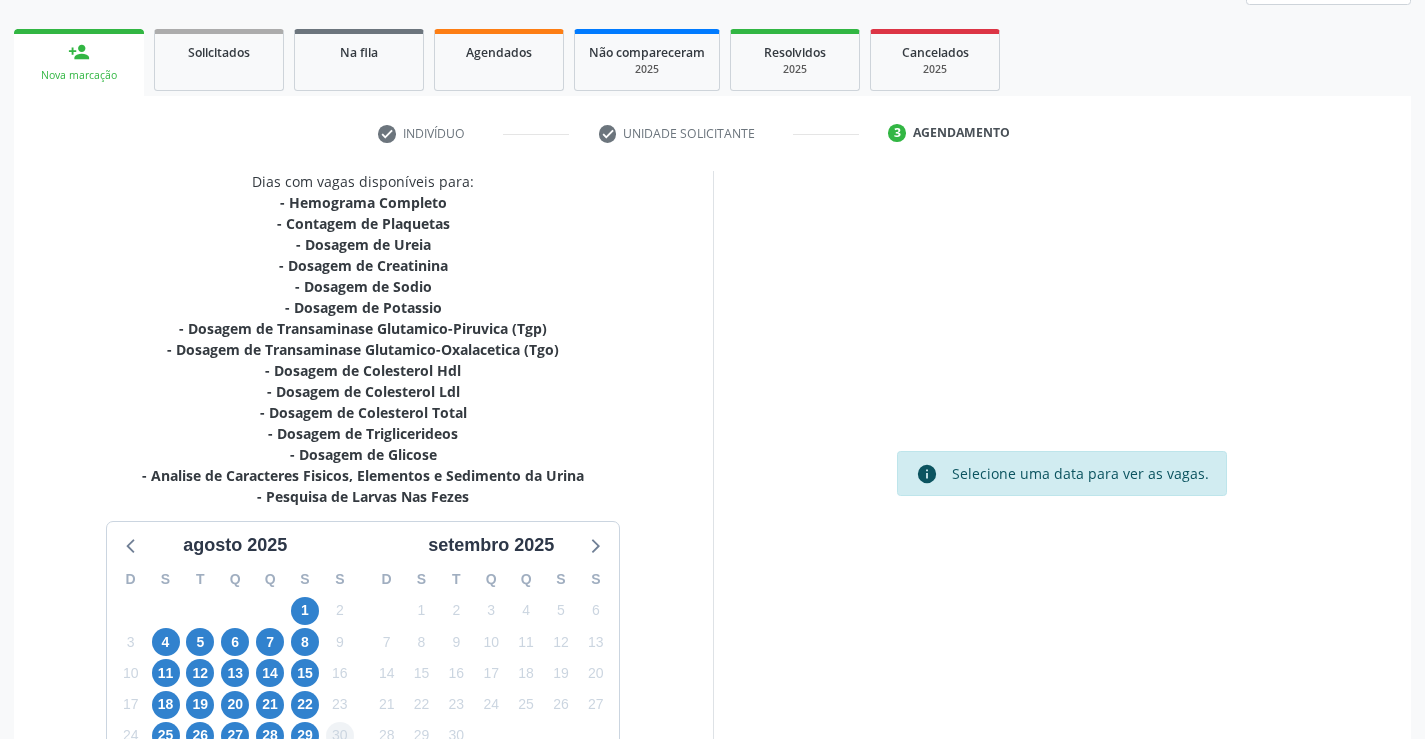 scroll, scrollTop: 425, scrollLeft: 0, axis: vertical 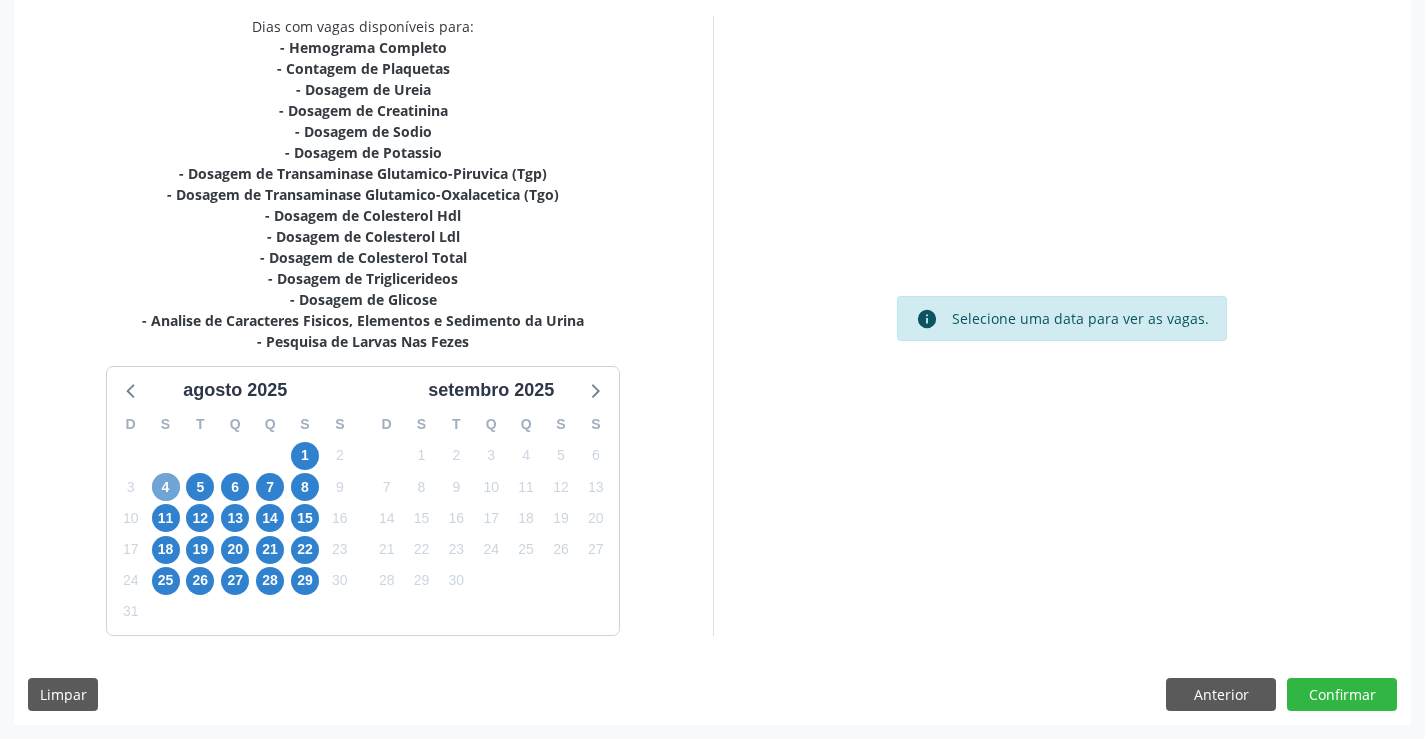 click on "4" at bounding box center (166, 487) 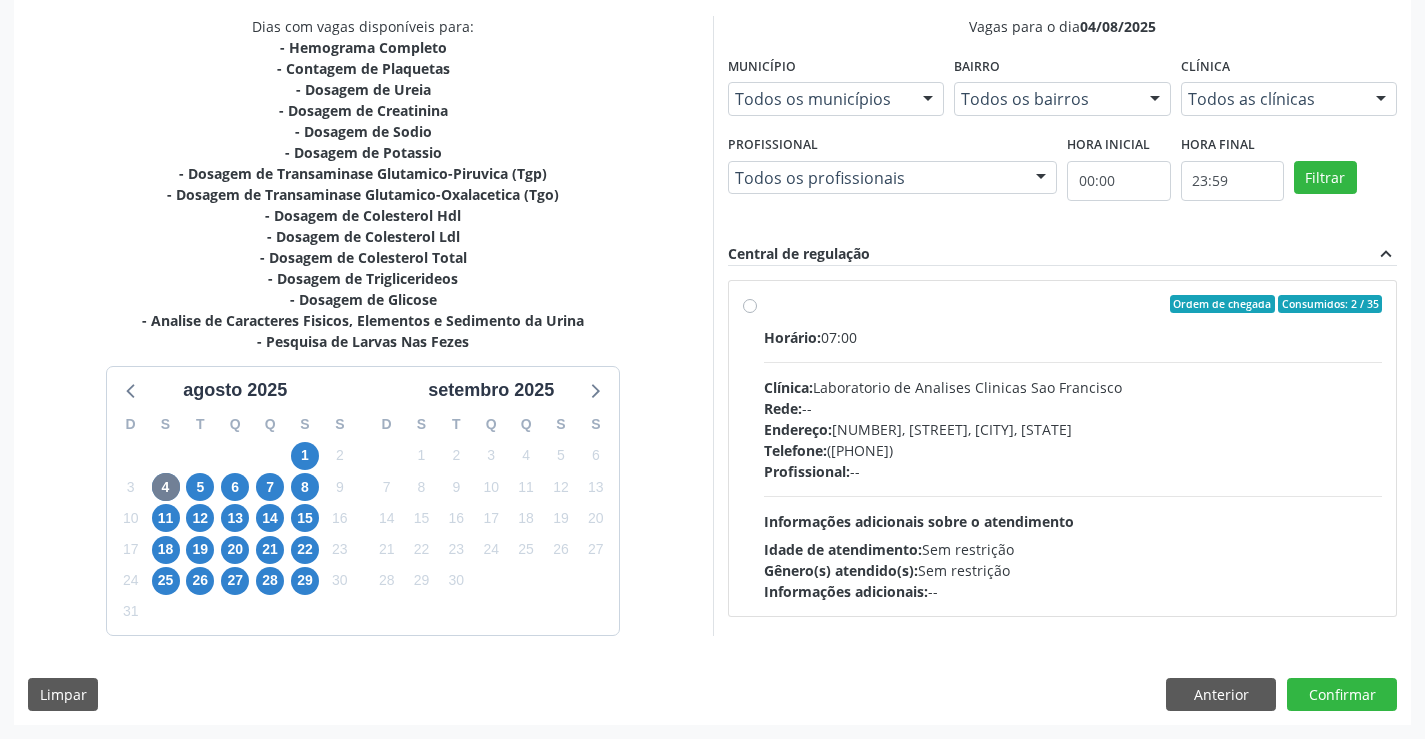 click on "Horário:   07:00
Clínica:  Laboratorio de Analises Clinicas Sao Francisco
Rede:
--
Endereço:   Terreo, nº 258, Centro, Campo Formoso - BA
Telefone:   (74) 36453588
Profissional:
--
Informações adicionais sobre o atendimento
Idade de atendimento:
Sem restrição
Gênero(s) atendido(s):
Sem restrição
Informações adicionais:
--" at bounding box center [1073, 464] 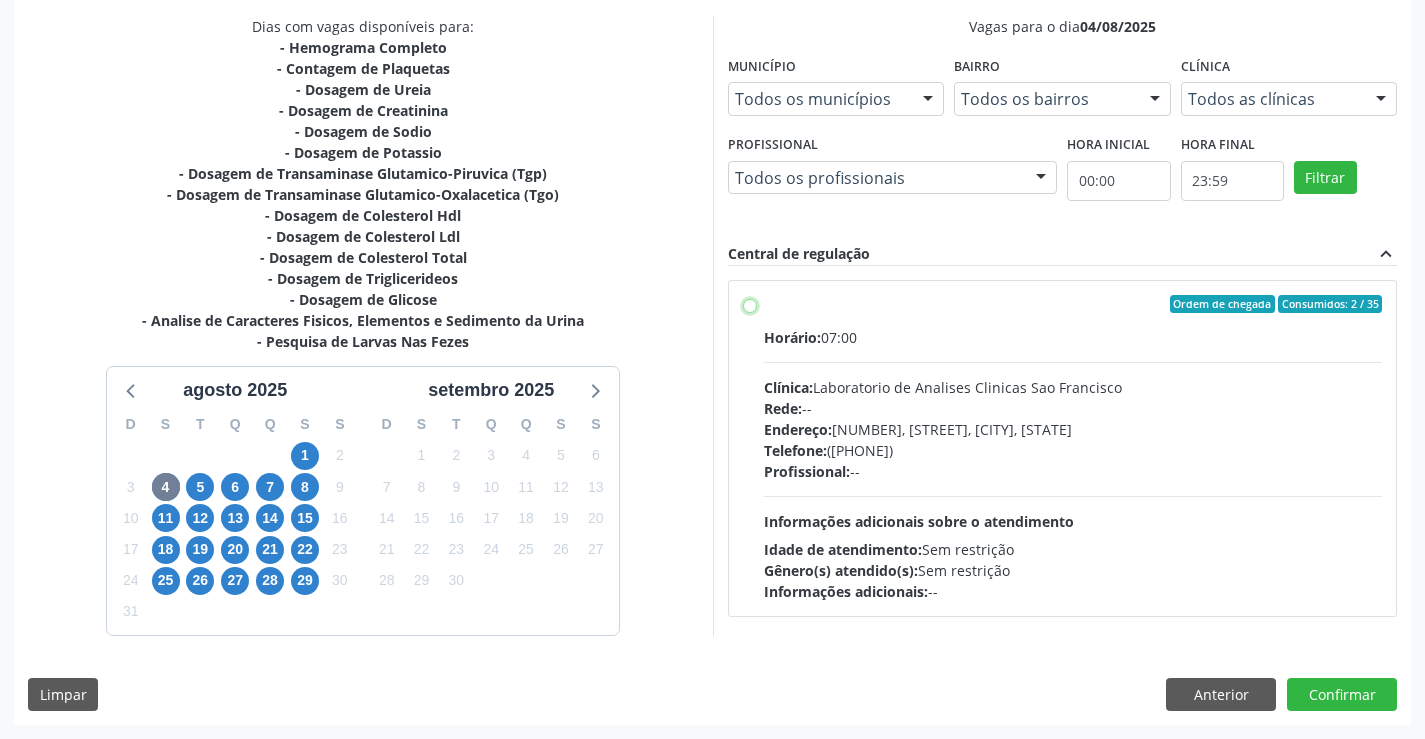 click on "Ordem de chegada
Consumidos: 2 / 35
Horário:   07:00
Clínica:  Laboratorio de Analises Clinicas Sao Francisco
Rede:
--
Endereço:   Terreo, nº 258, Centro, Campo Formoso - BA
Telefone:   (74) 36453588
Profissional:
--
Informações adicionais sobre o atendimento
Idade de atendimento:
Sem restrição
Gênero(s) atendido(s):
Sem restrição
Informações adicionais:
--" at bounding box center [750, 304] 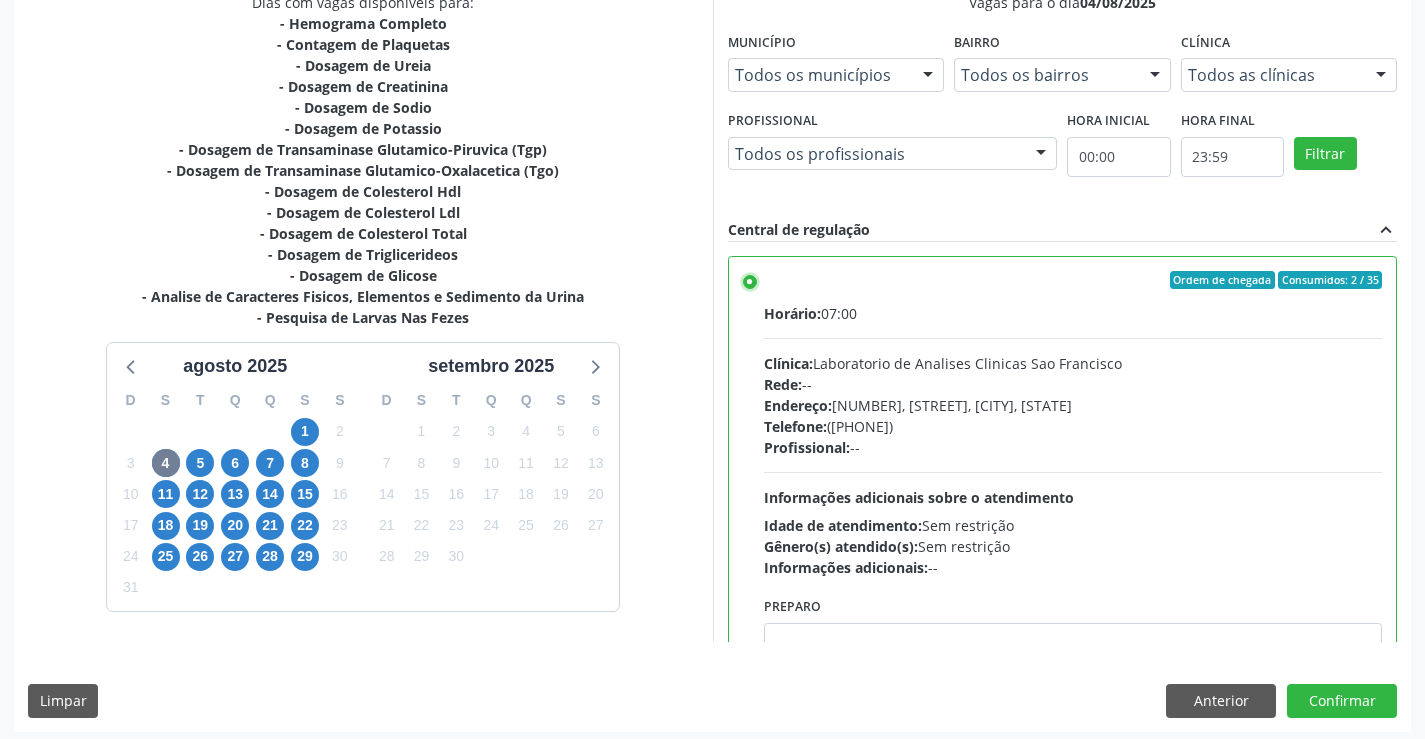 scroll, scrollTop: 456, scrollLeft: 0, axis: vertical 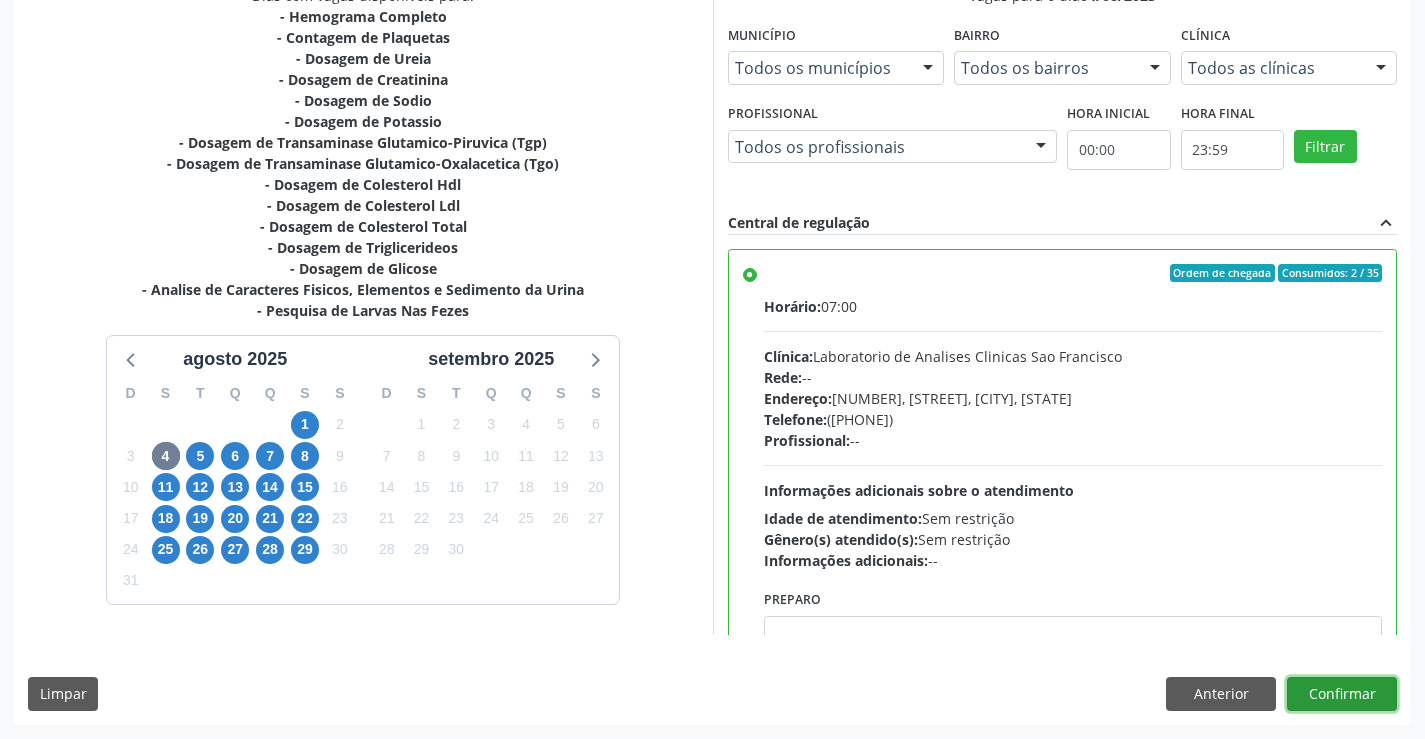 click on "Confirmar" at bounding box center (1342, 694) 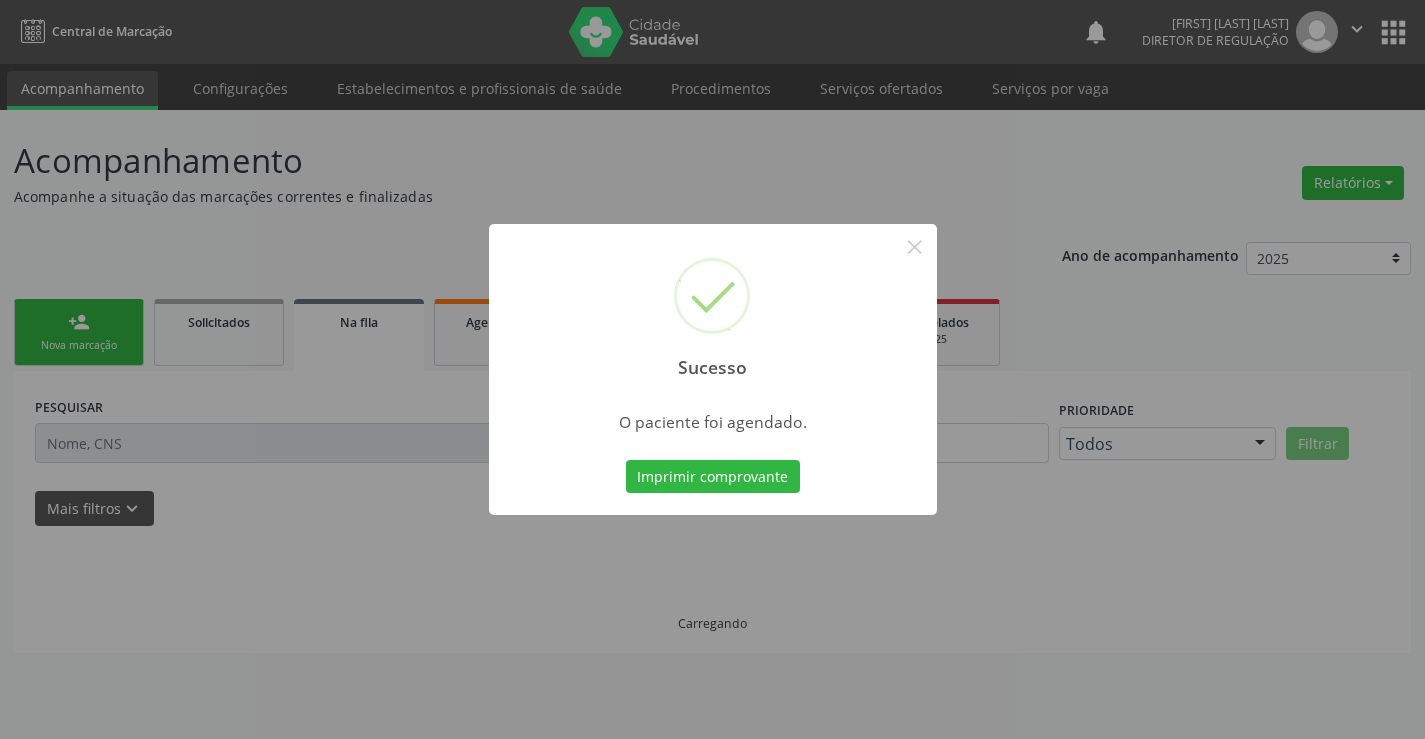 scroll, scrollTop: 0, scrollLeft: 0, axis: both 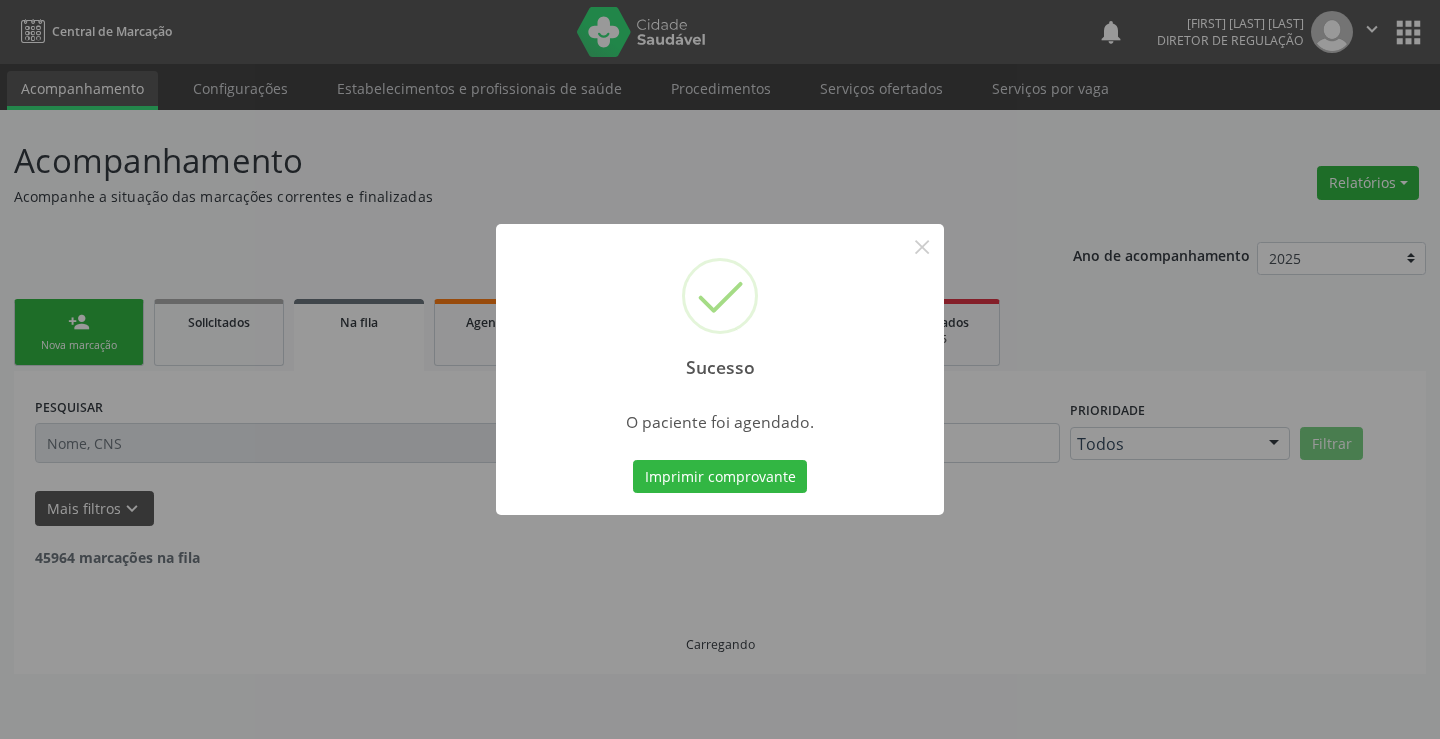 type 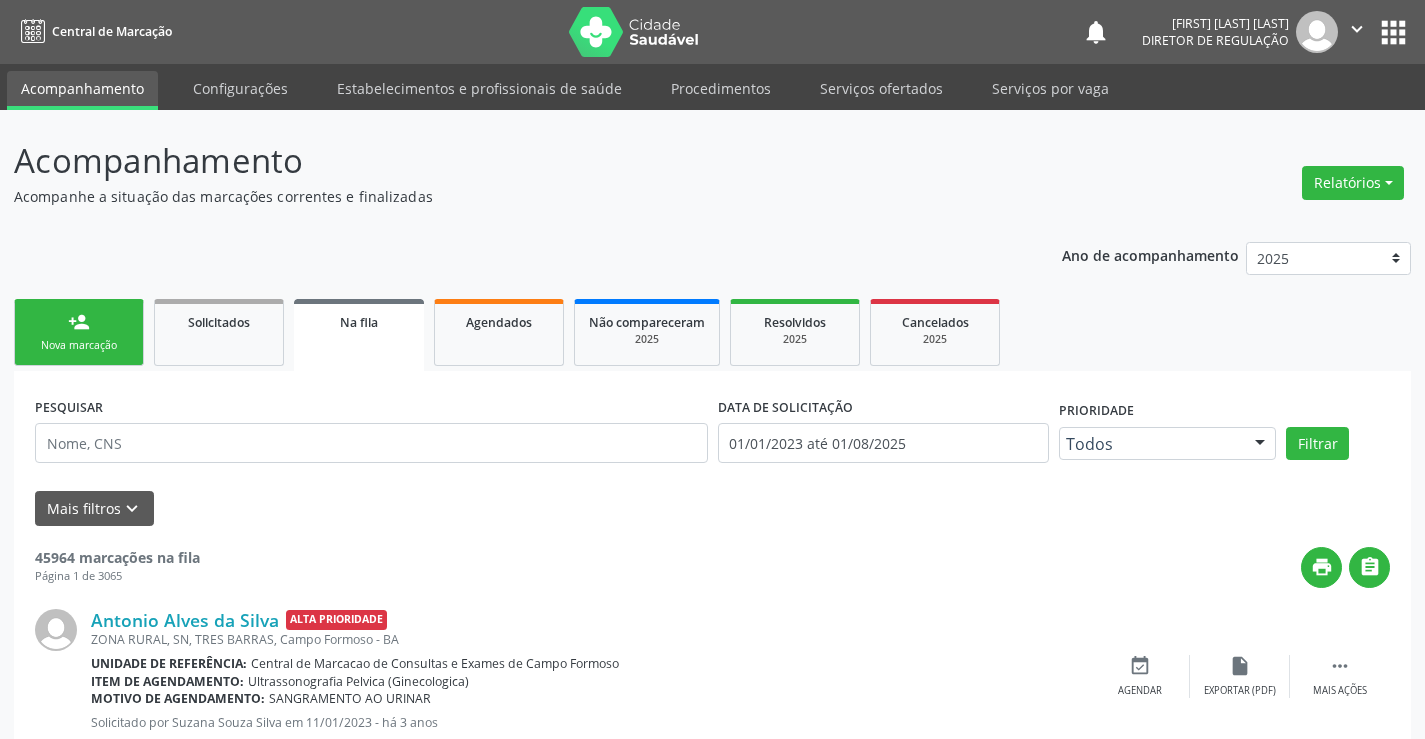 click on "person_add
Nova marcação" at bounding box center (79, 332) 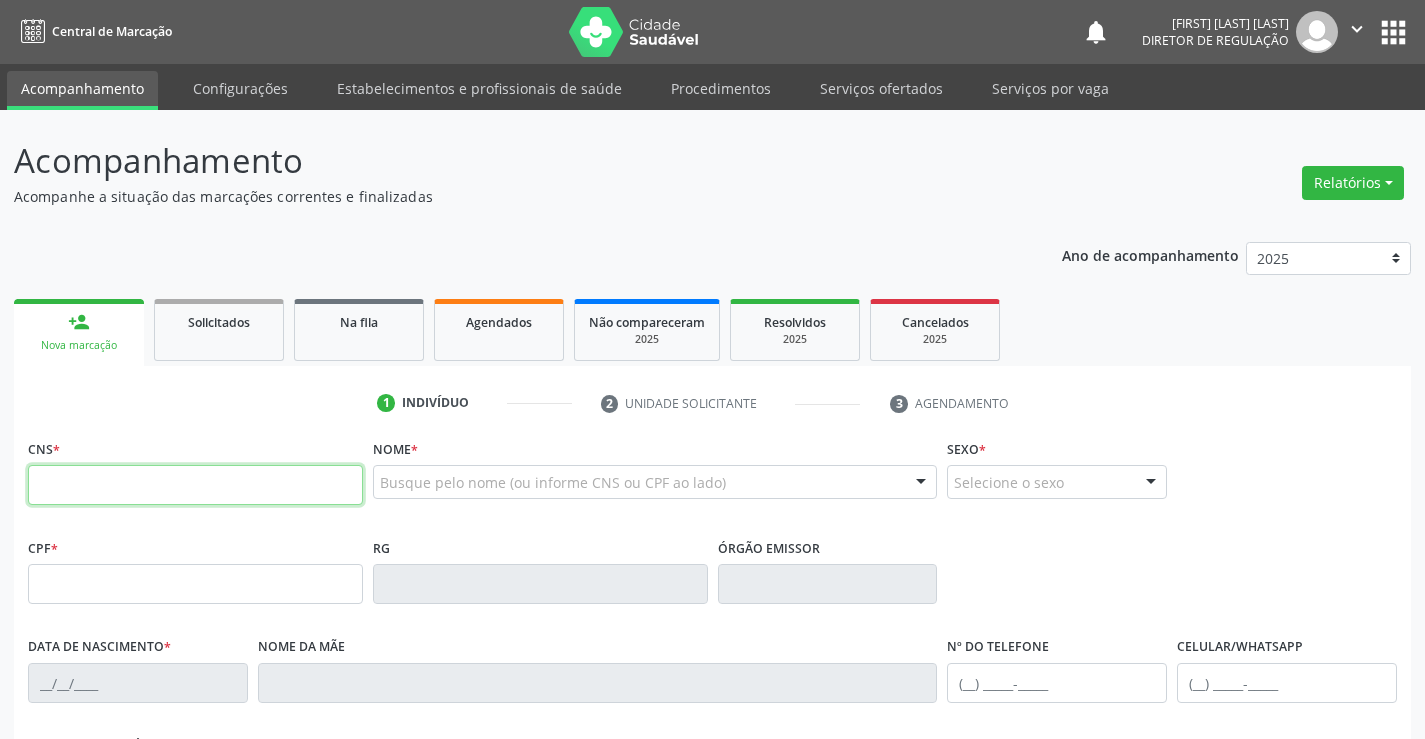 click at bounding box center [195, 485] 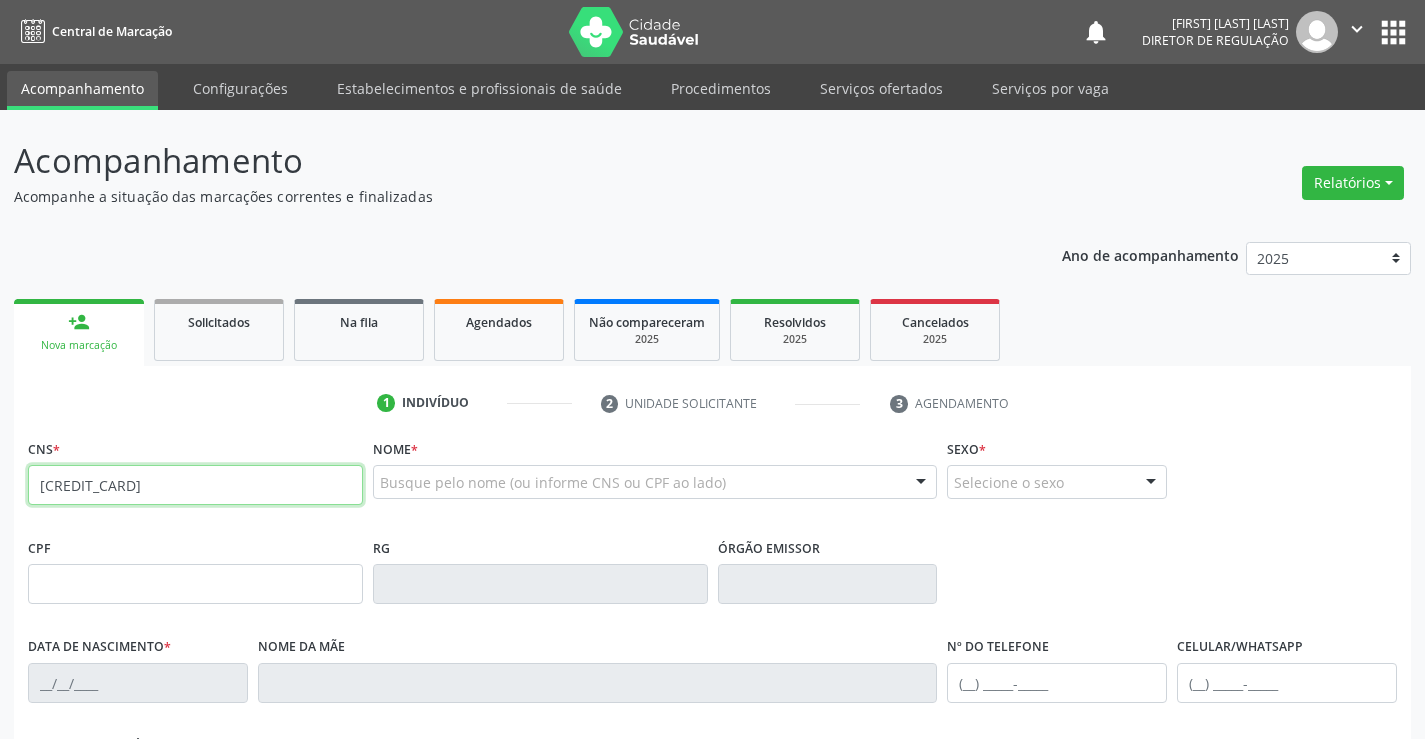 type on "704 2067 9199 9484" 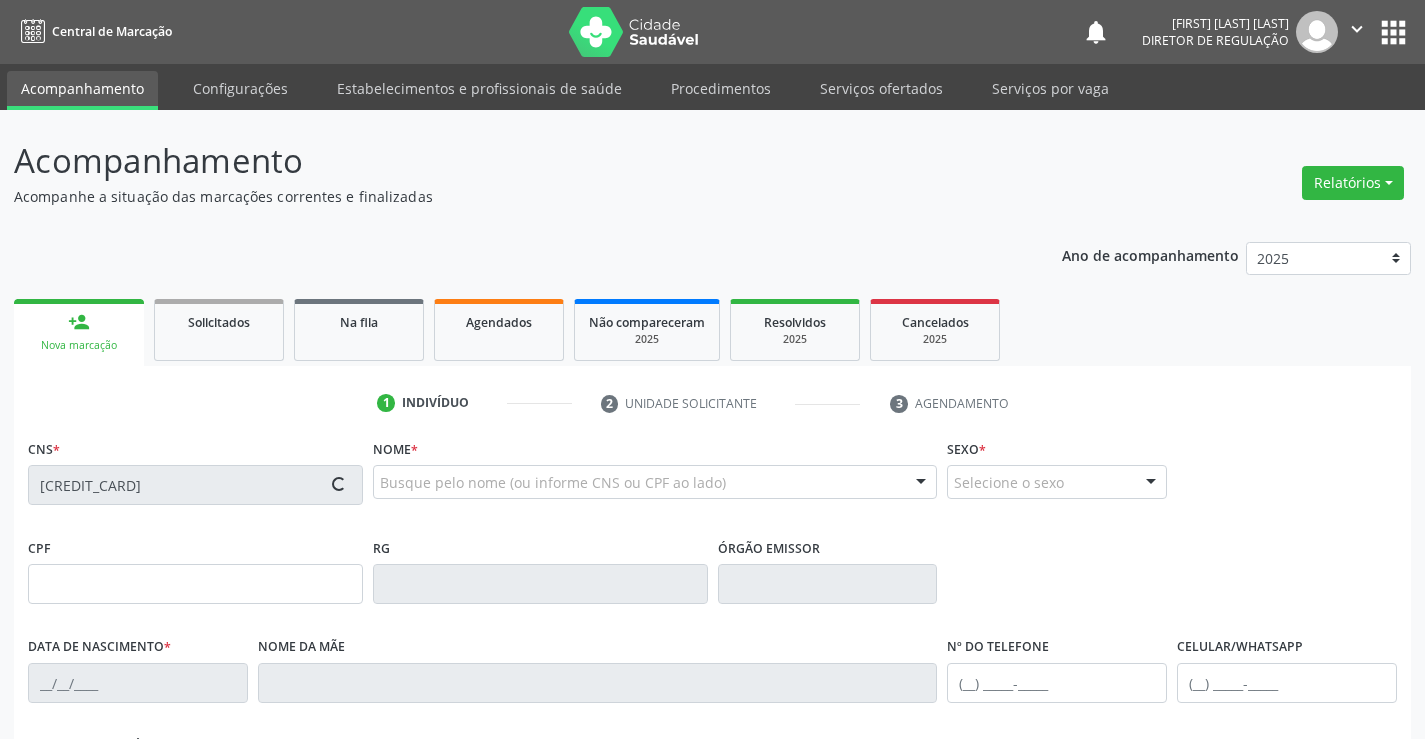 type on "998.736.565-53" 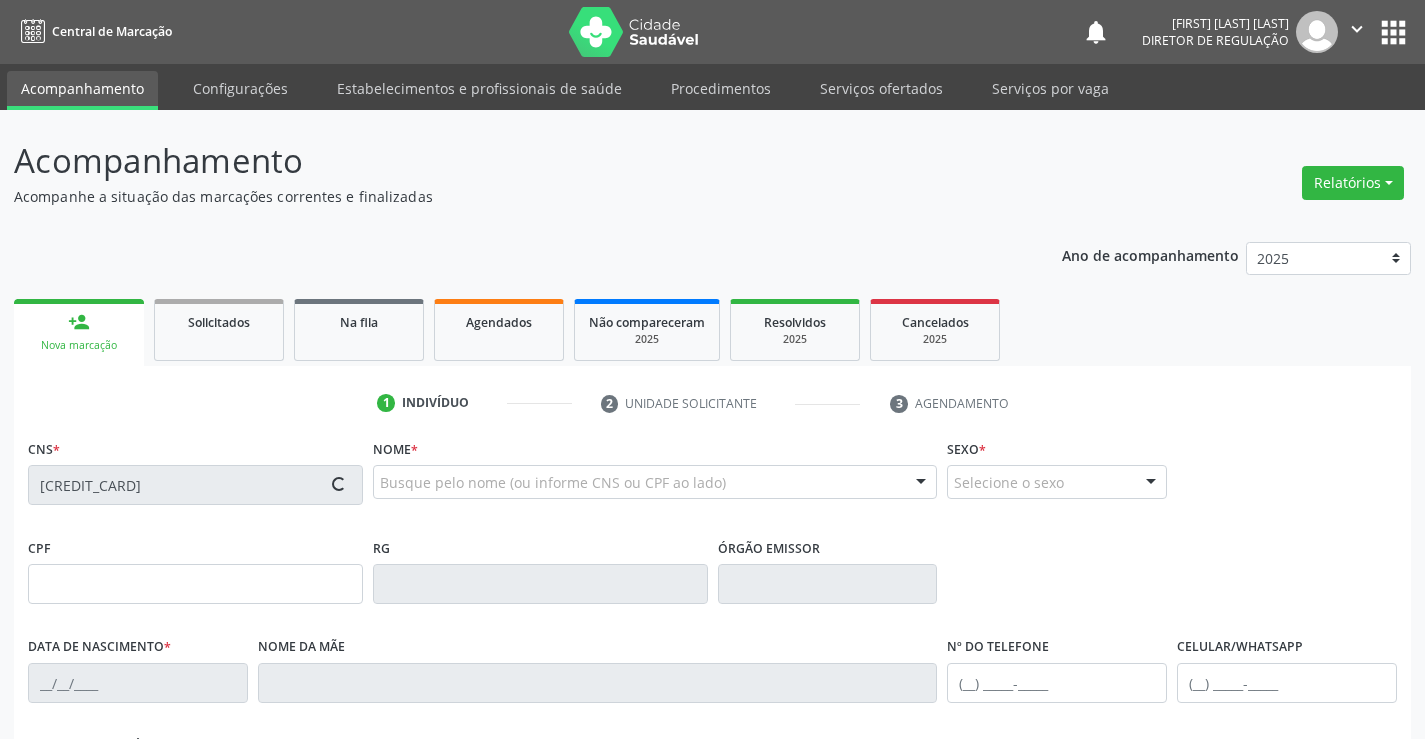 type on "0917950607" 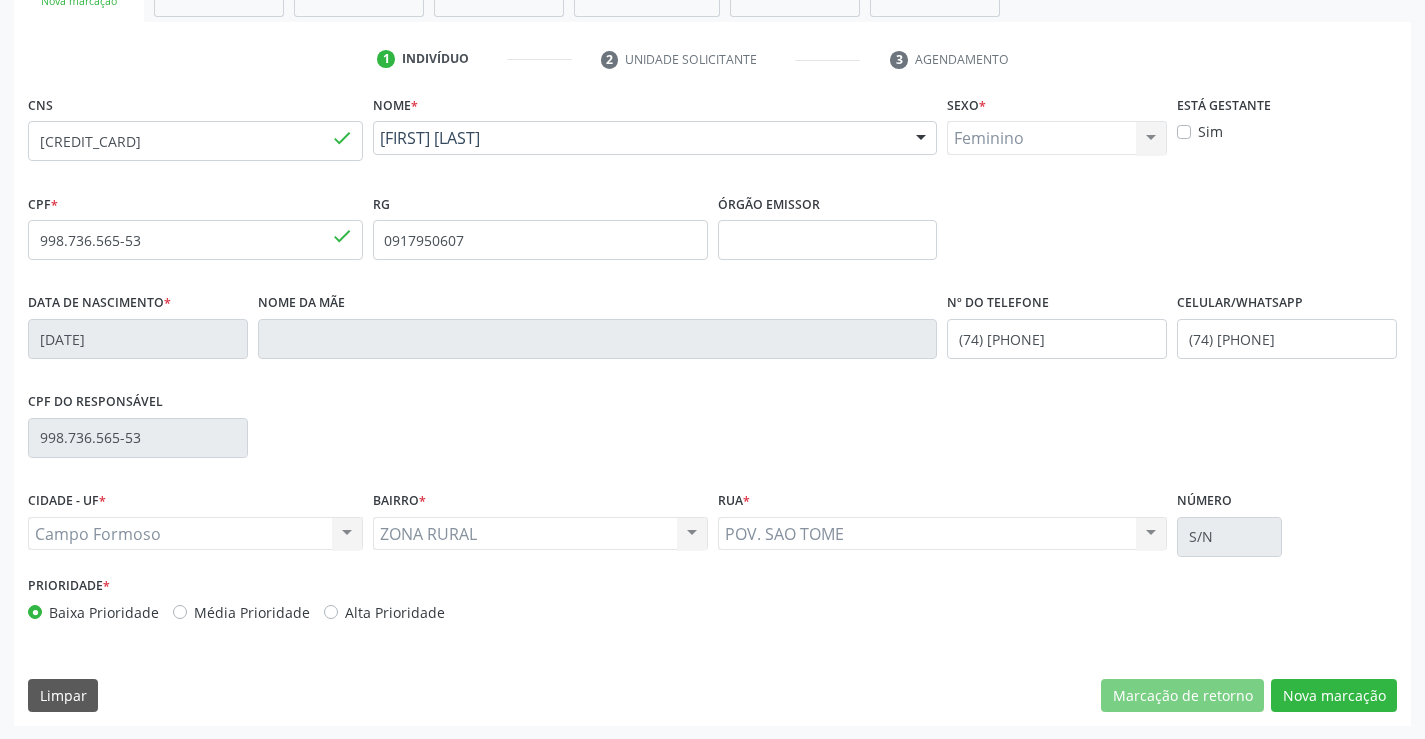 scroll, scrollTop: 345, scrollLeft: 0, axis: vertical 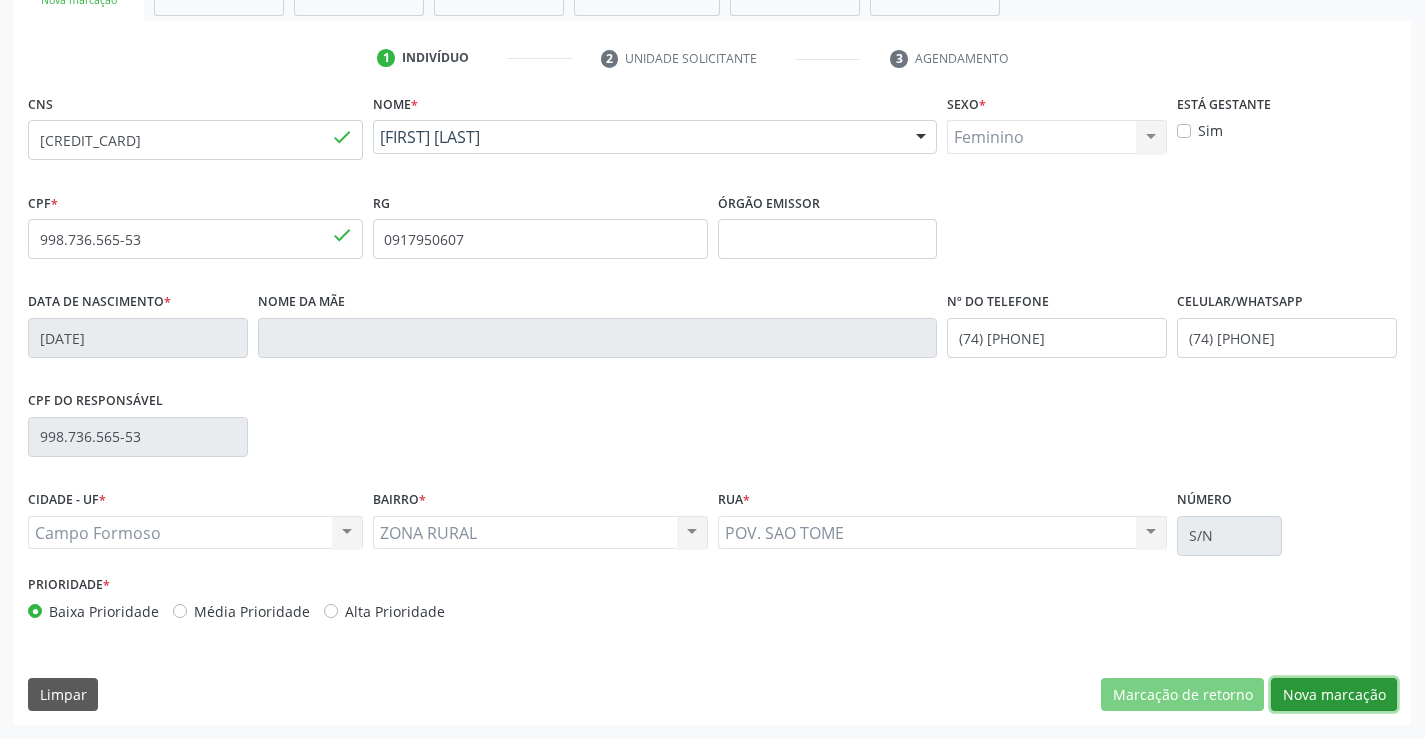 click on "Nova marcação" at bounding box center (1334, 695) 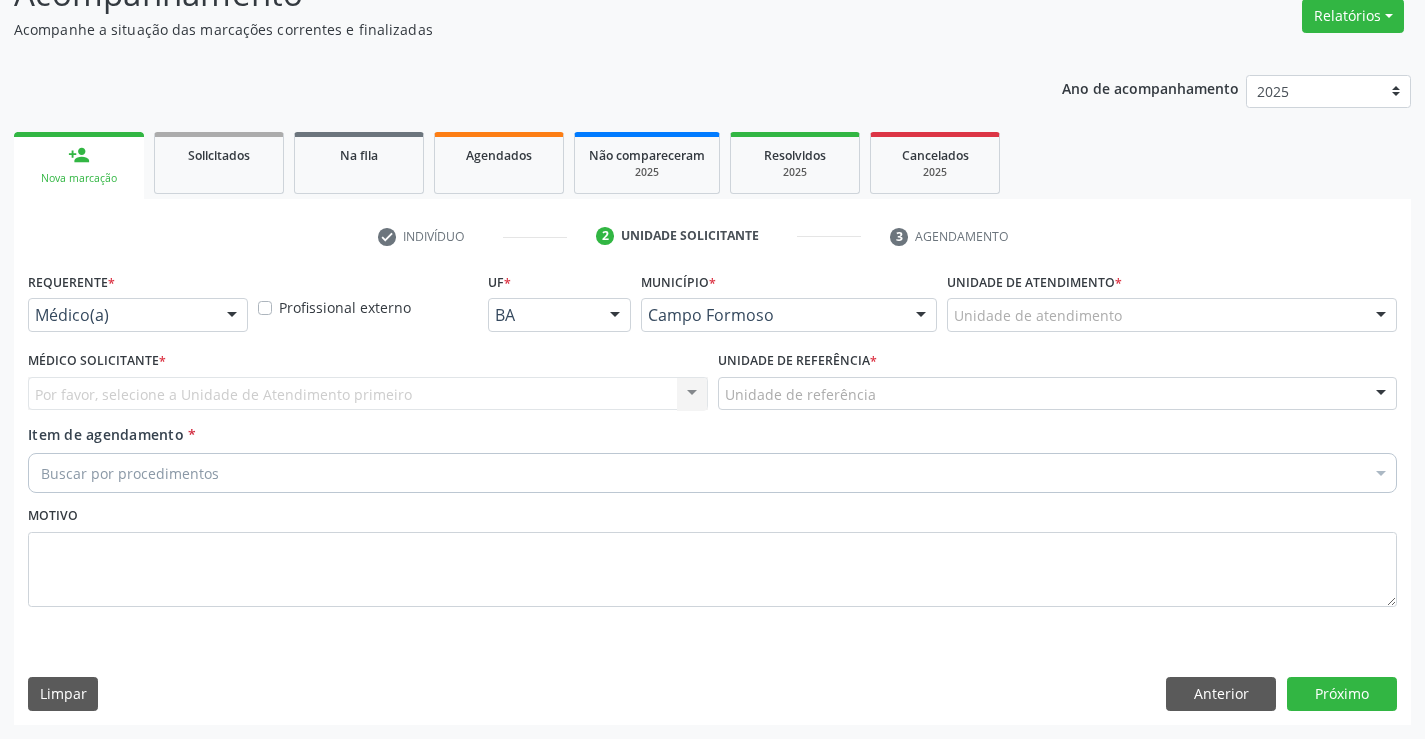 scroll, scrollTop: 167, scrollLeft: 0, axis: vertical 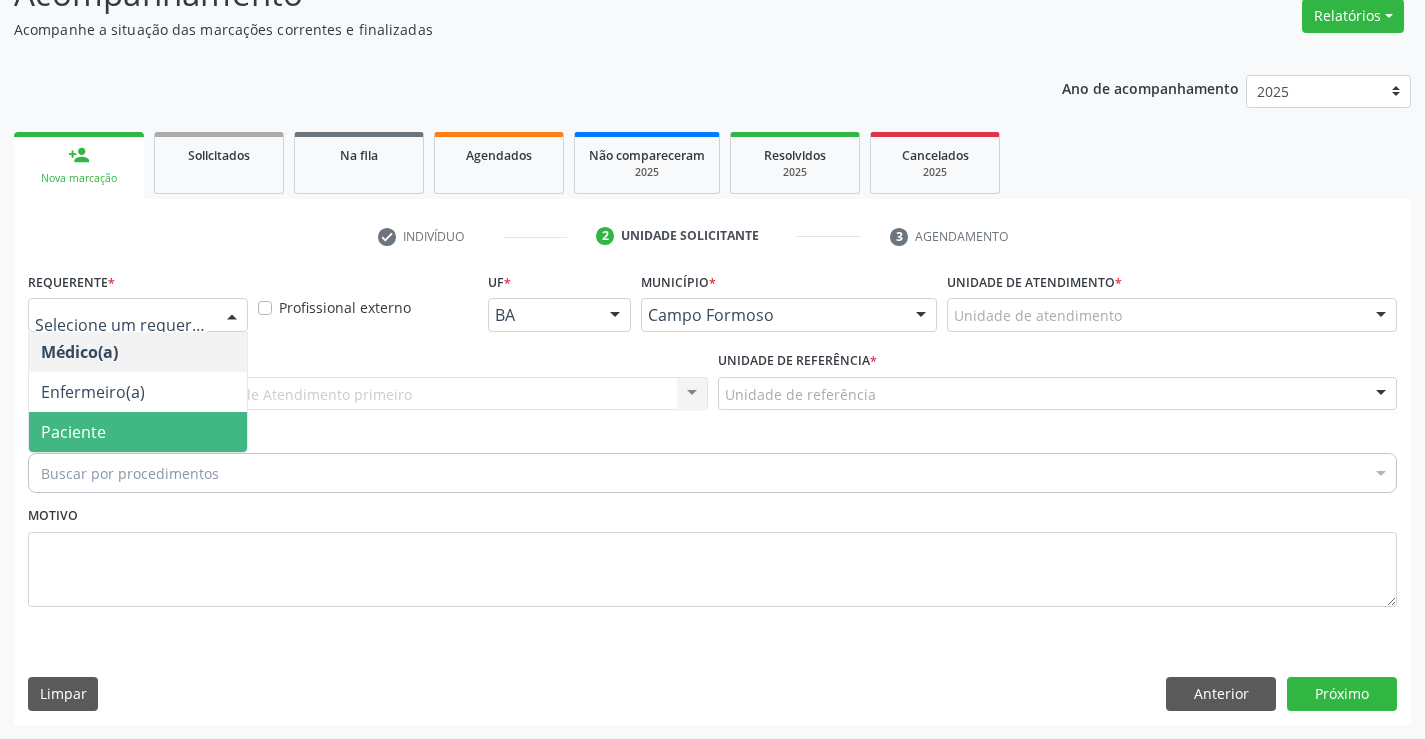 click on "Paciente" at bounding box center (138, 432) 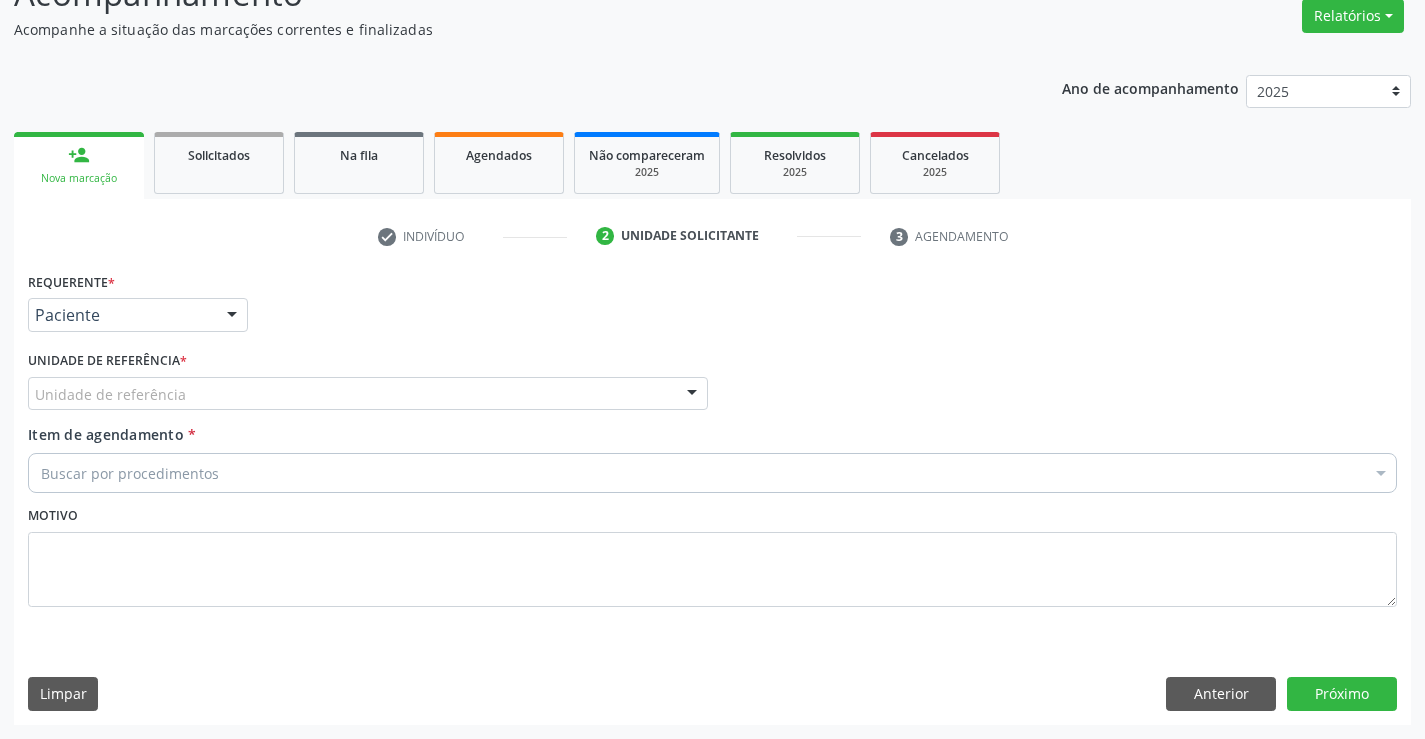 click on "Unidade de referência
*
Unidade de referência
Unidade Basica de Saude da Familia Dr Paulo Sudre   Centro de Enfrentamento Para Covid 19 de Campo Formoso   Central de Marcacao de Consultas e Exames de Campo Formoso   Vigilancia em Saude de Campo Formoso   PSF Lage dos Negros III   P S da Familia do Povoado de Caraibas   Unidade Basica de Saude da Familia Maninho Ferreira   P S de Curral da Ponta Psf Oseas Manoel da Silva   Farmacia Basica   Unidade Basica de Saude da Familia de Brejao da Caatinga   P S da Familia do Povoado de Pocos   P S da Familia do Povoado de Tiquara   P S da Familia do Povoado de Sao Tome   P S de Lages dos Negros   P S da Familia do Povoado de Tuiutiba   P S de Curral Velho   Centro de Saude Mutirao   Caps Centro de Atencao Psicossocial   Unidade Odontologica Movel   Unidade Basica de Saude da Familia Limoeiro   Unidade Basica de Saude da Familia Izabel Godinho de Freitas   Unidade Basica de Saude da Familia de Olho Dagua das Pombas" at bounding box center [368, 378] 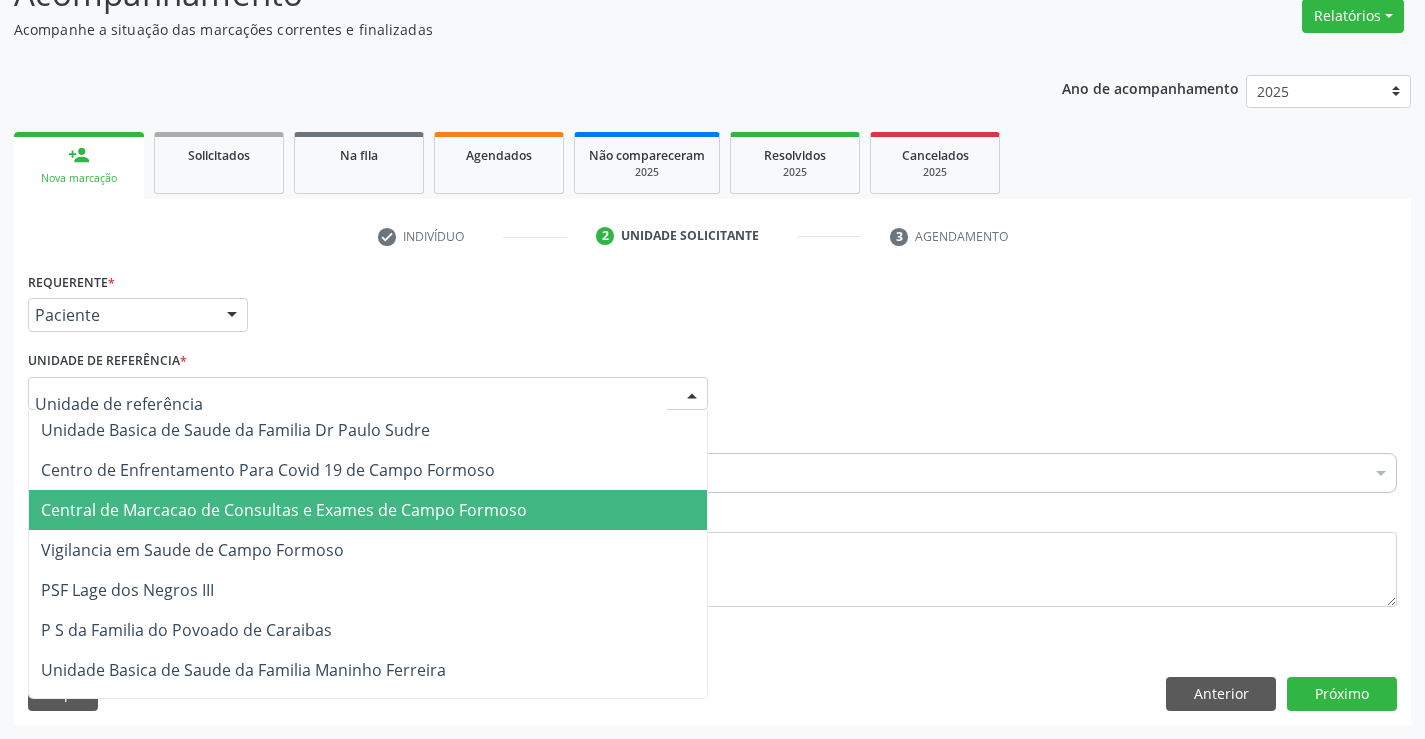 click on "Central de Marcacao de Consultas e Exames de Campo Formoso" at bounding box center [284, 510] 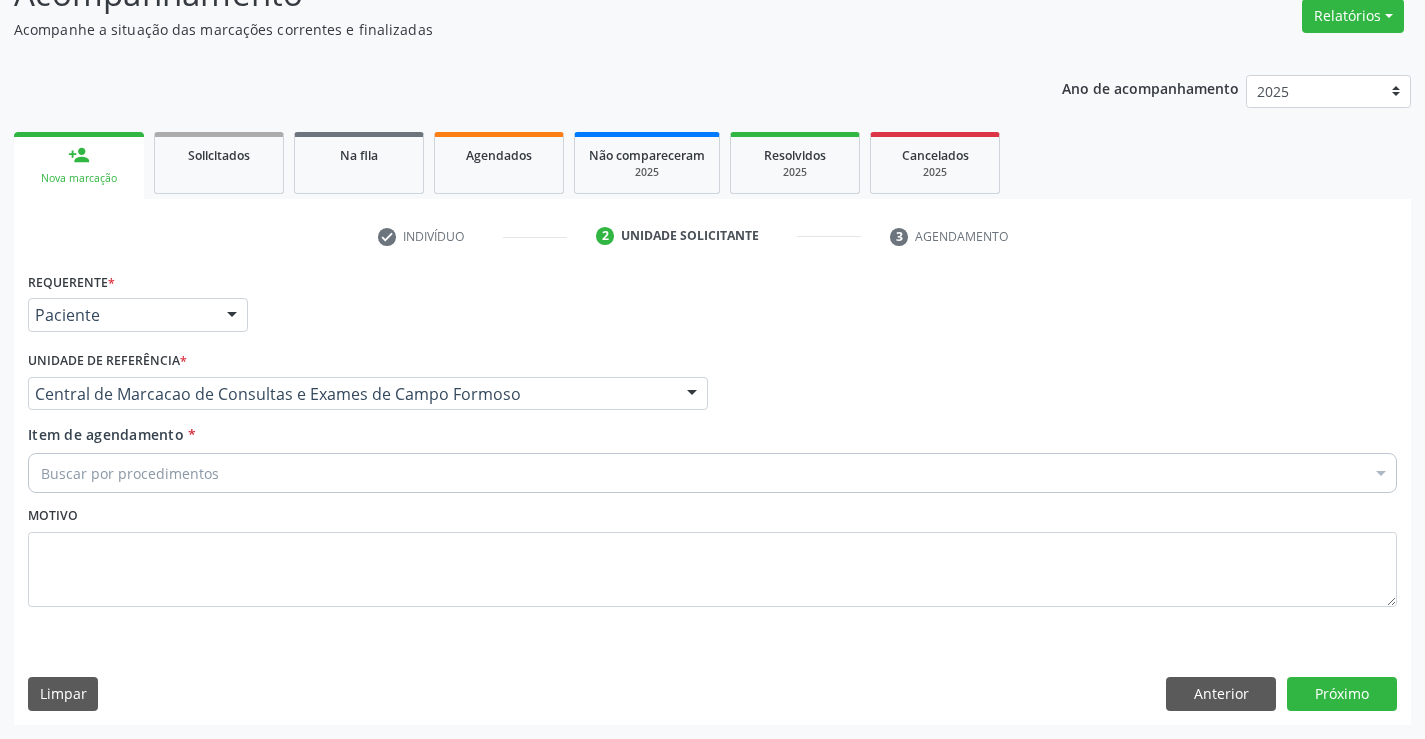 click on "Buscar por procedimentos" at bounding box center (712, 473) 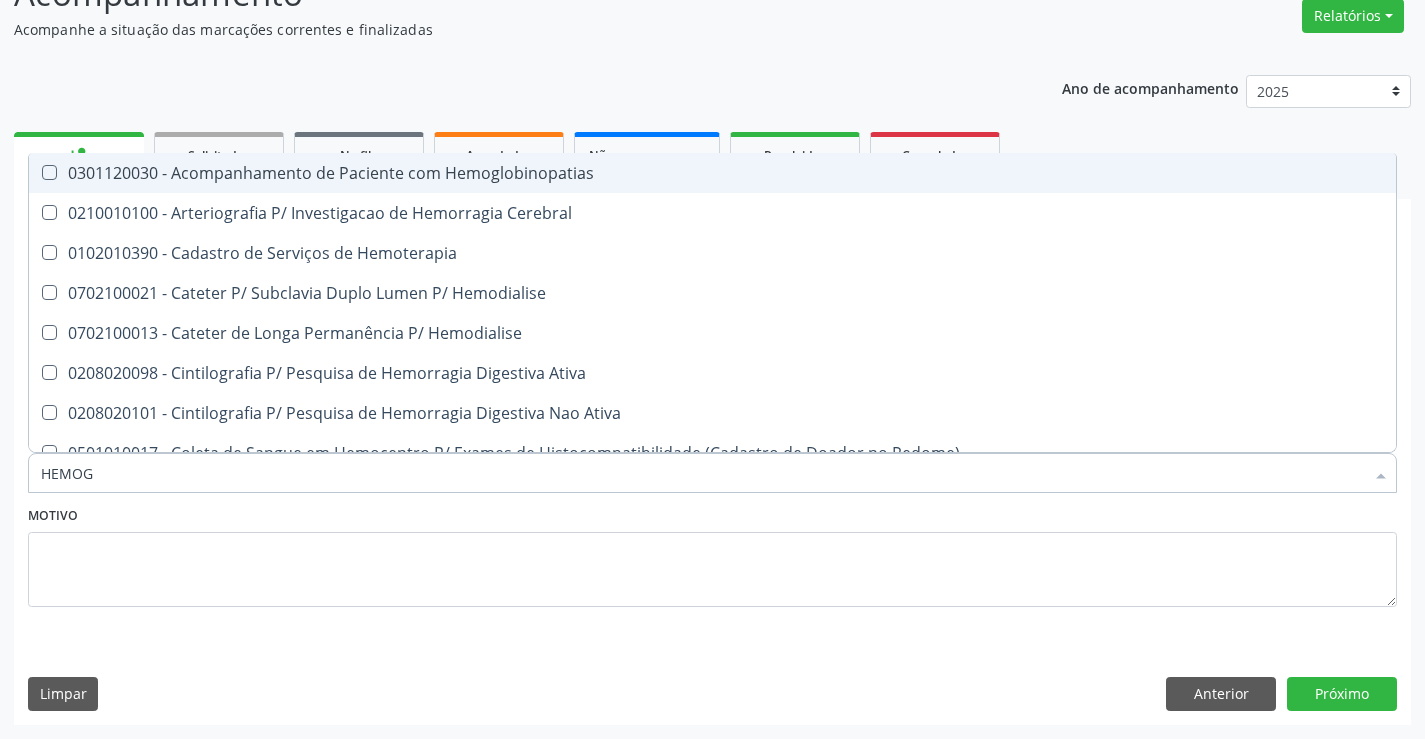 type on "HEMOGR" 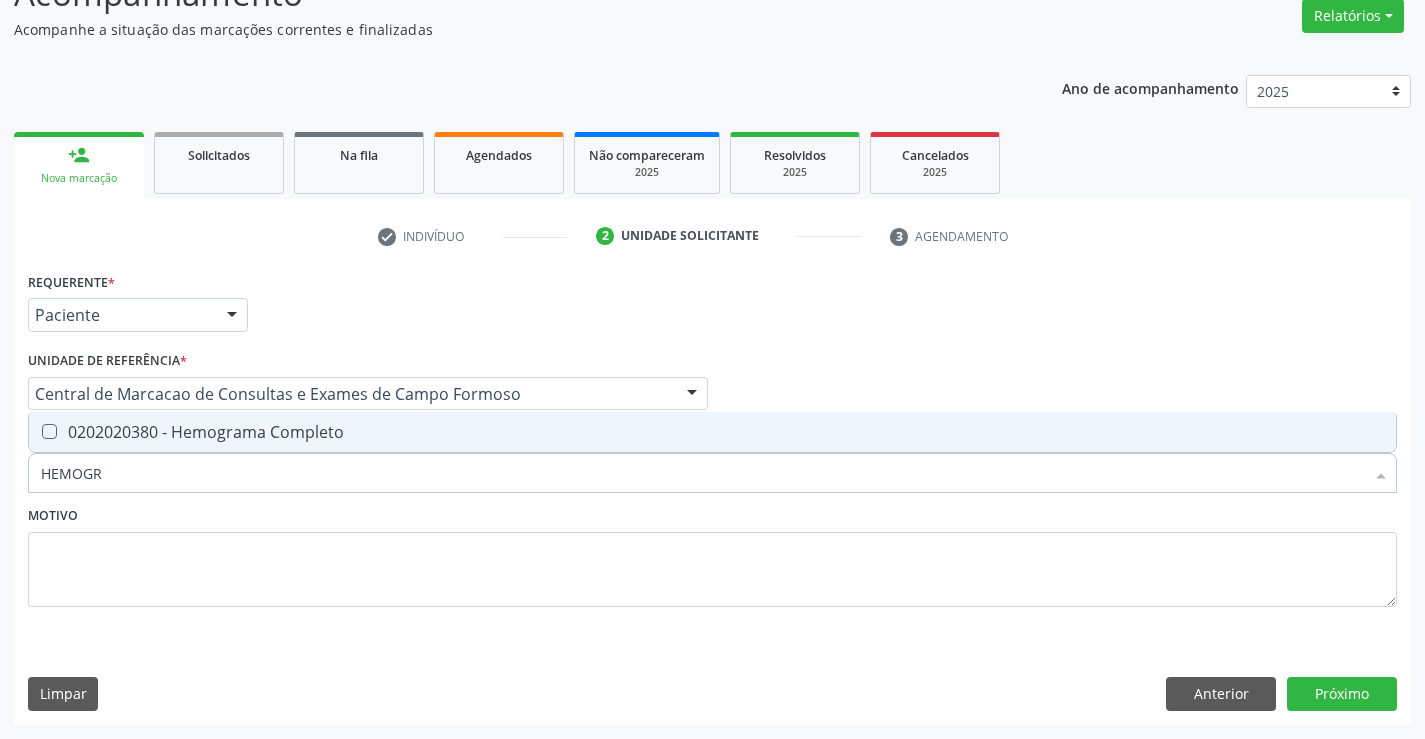 click on "0202020380 - Hemograma Completo" at bounding box center [712, 432] 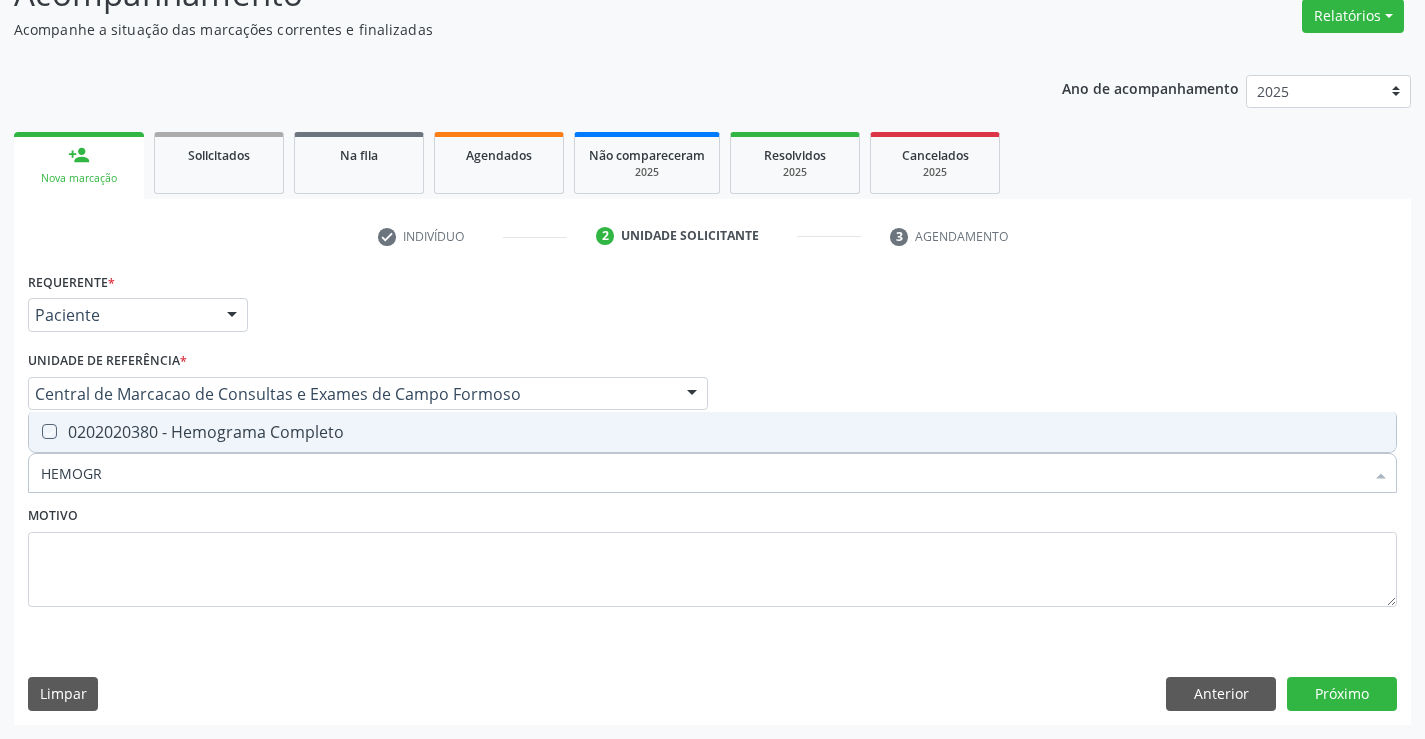 checkbox on "true" 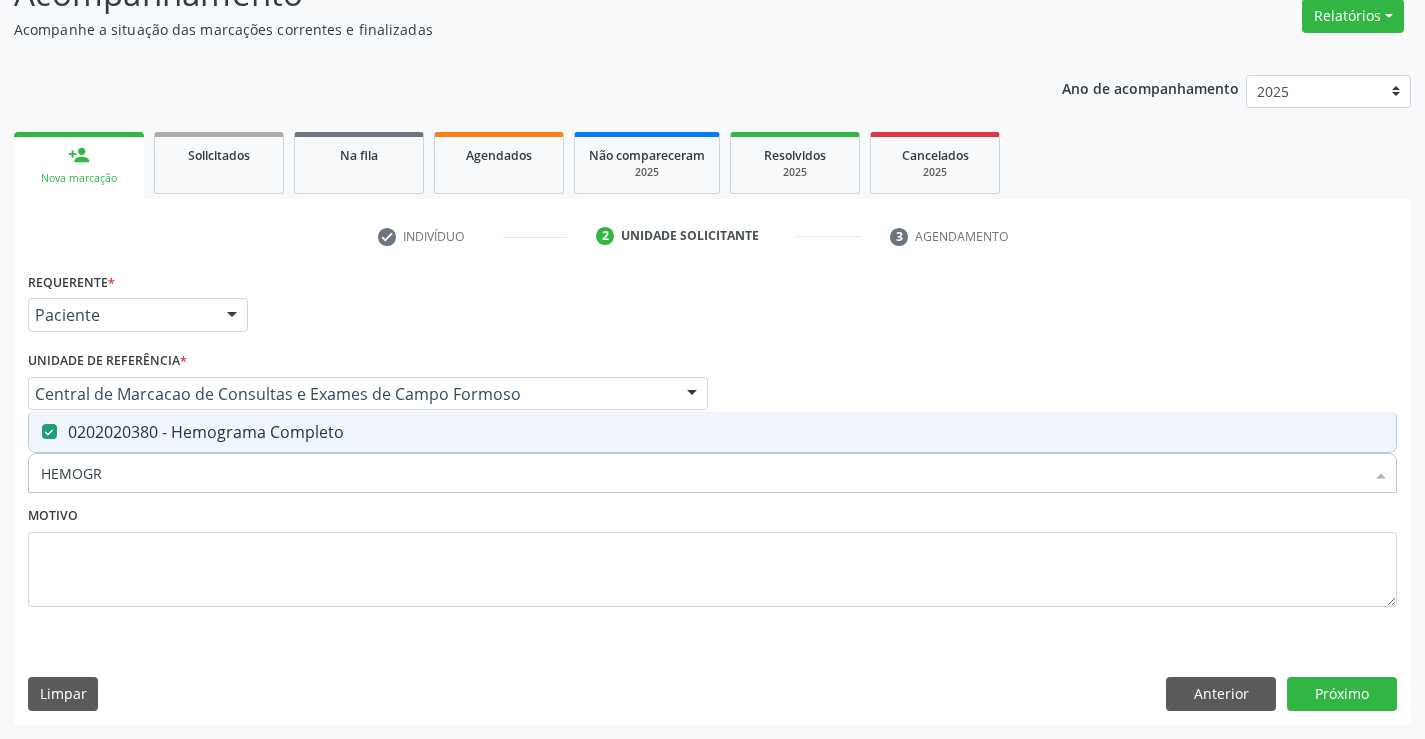 type on "HEMOGR" 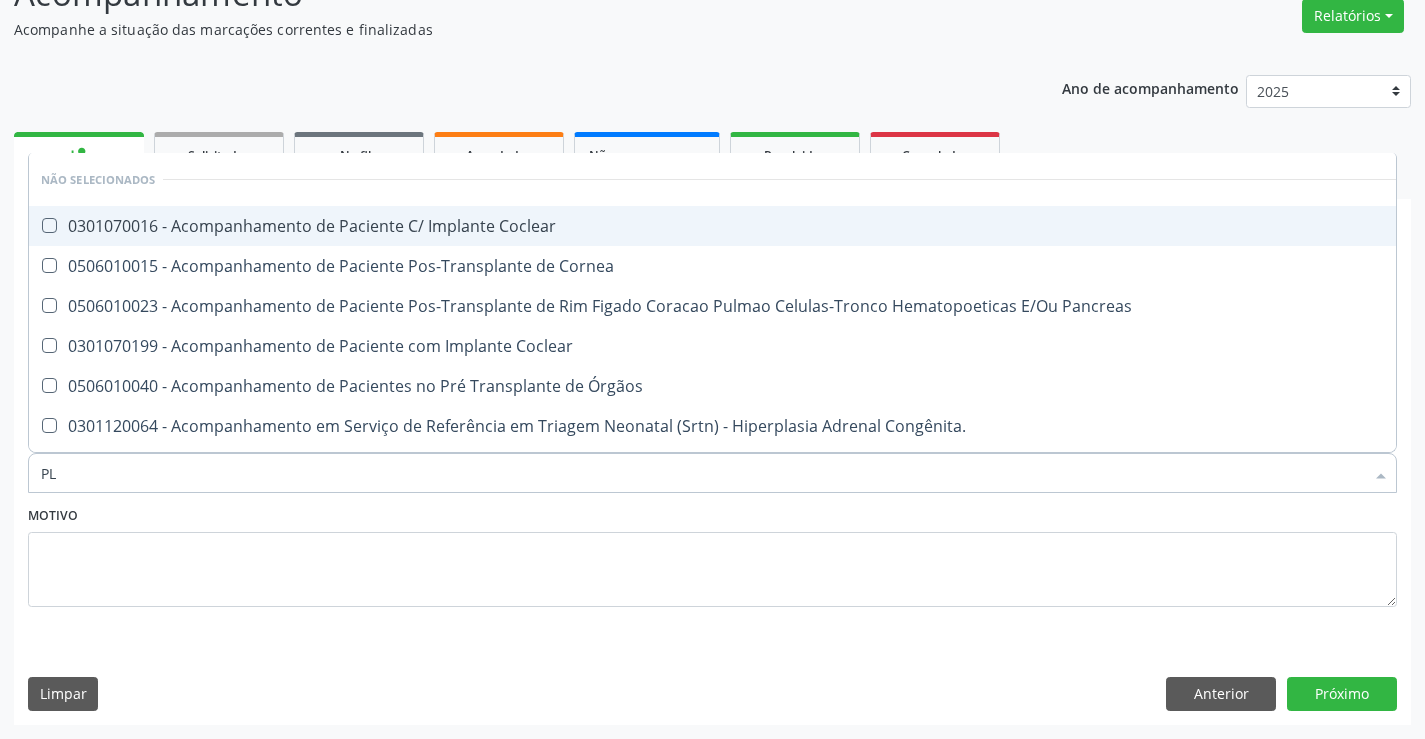 type on "PLA" 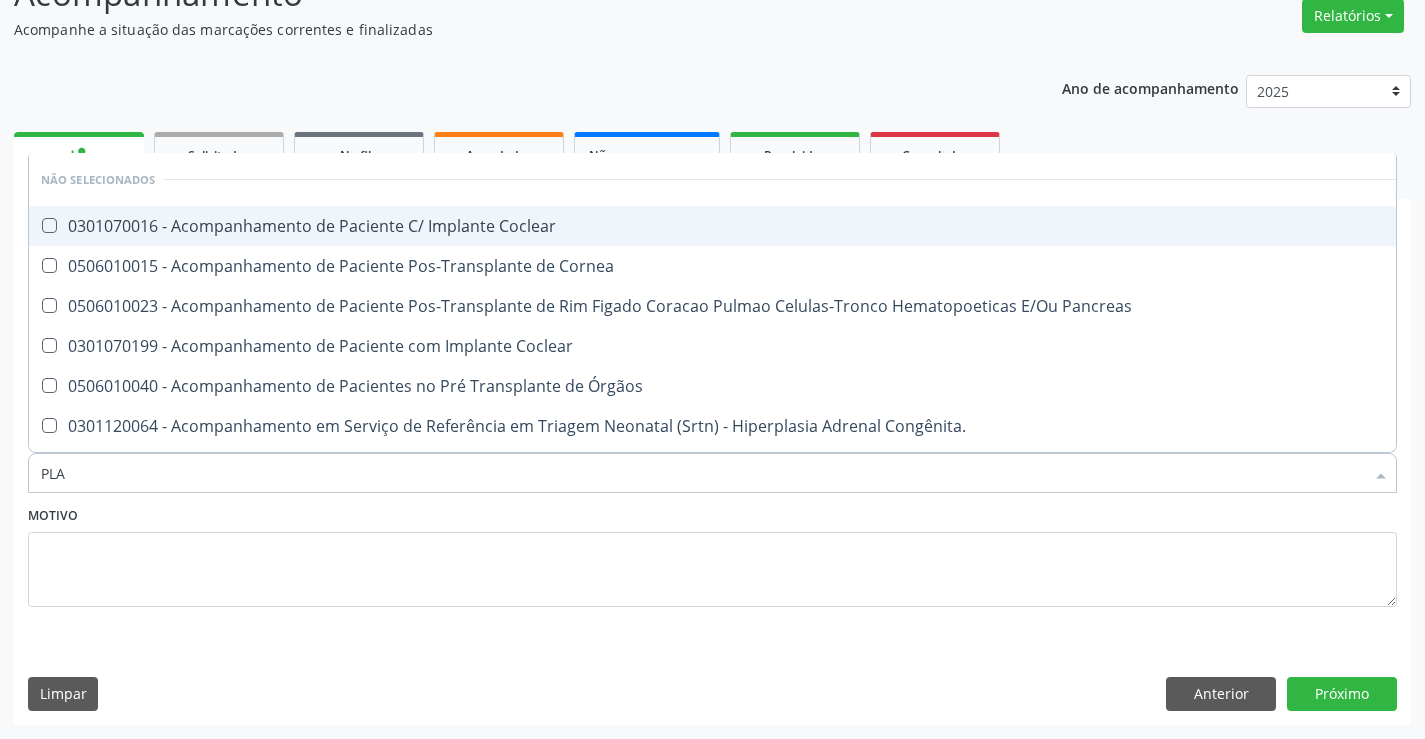 type on "PLAQ" 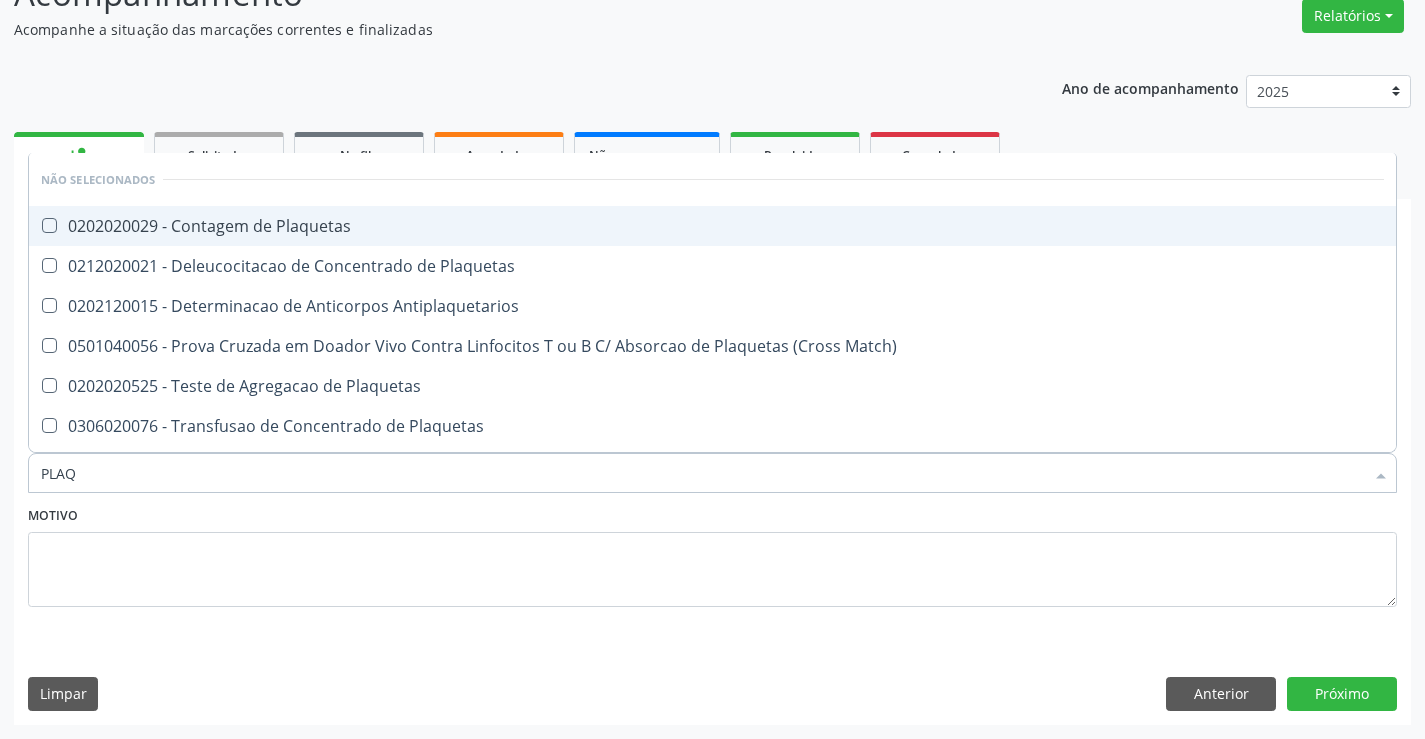 click on "0202020029 - Contagem de Plaquetas" at bounding box center (712, 226) 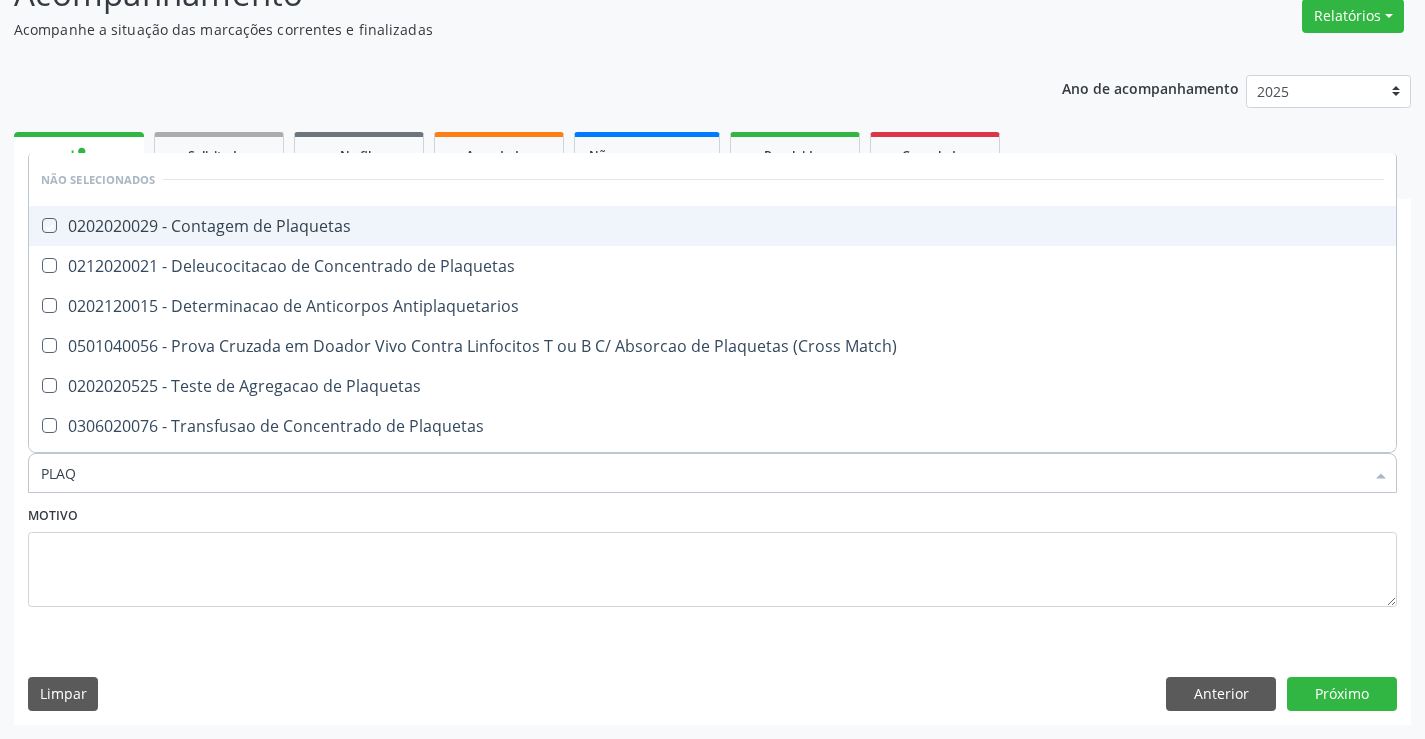 checkbox on "true" 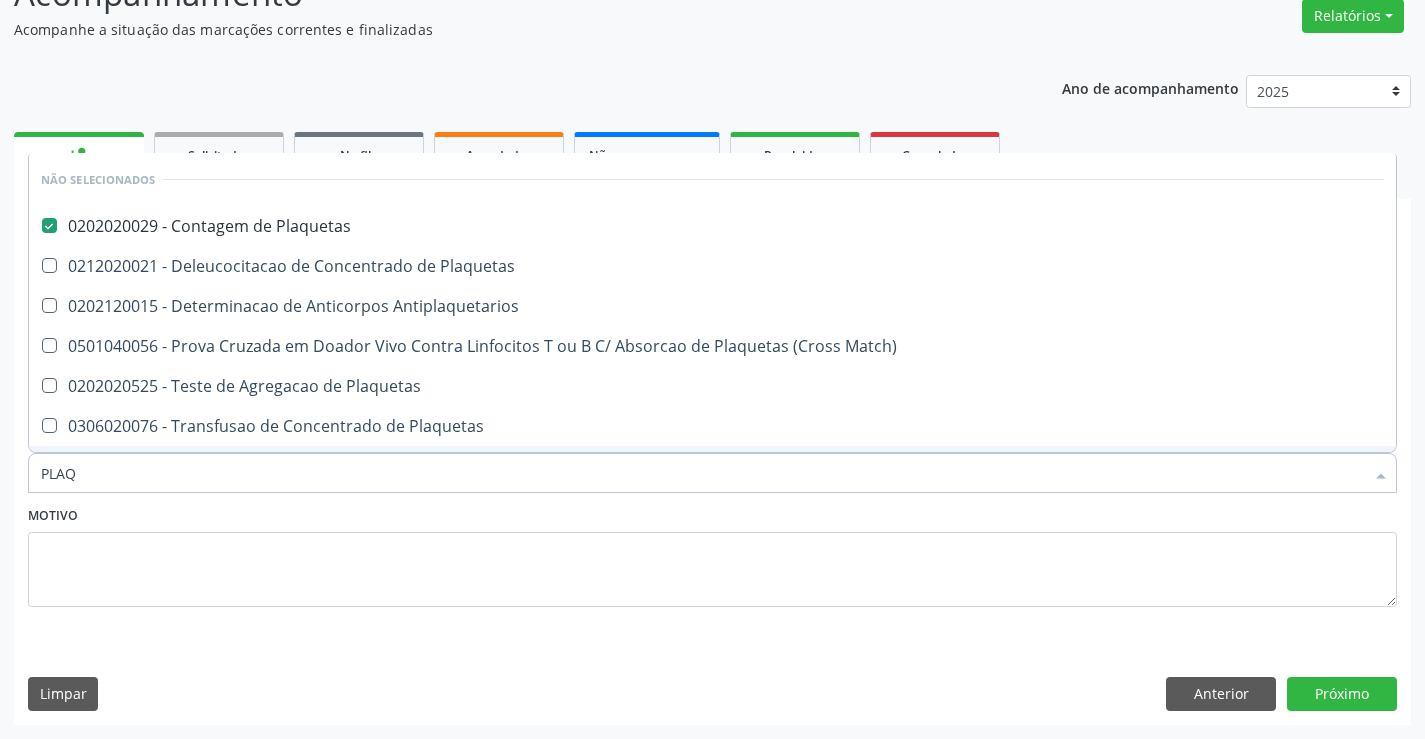 click on "Motivo" at bounding box center [712, 554] 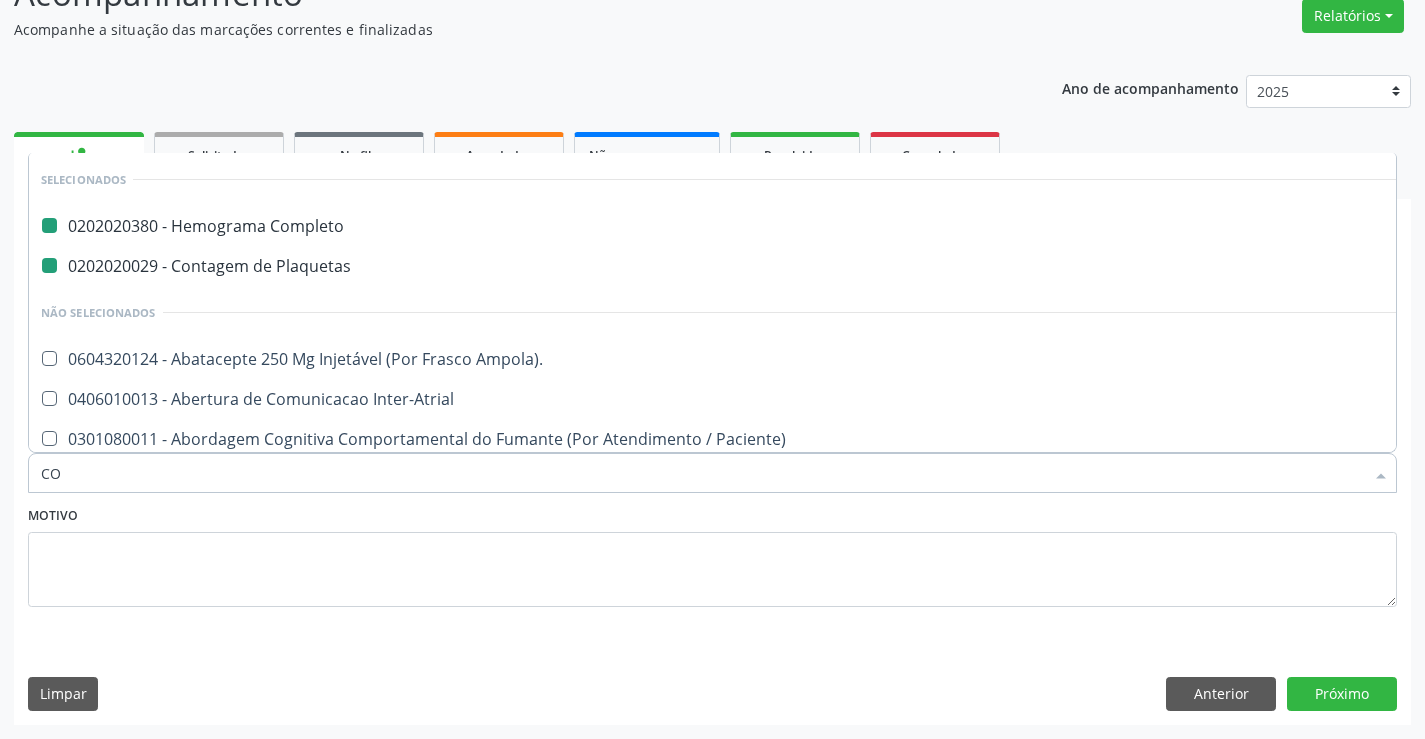 type on "COL" 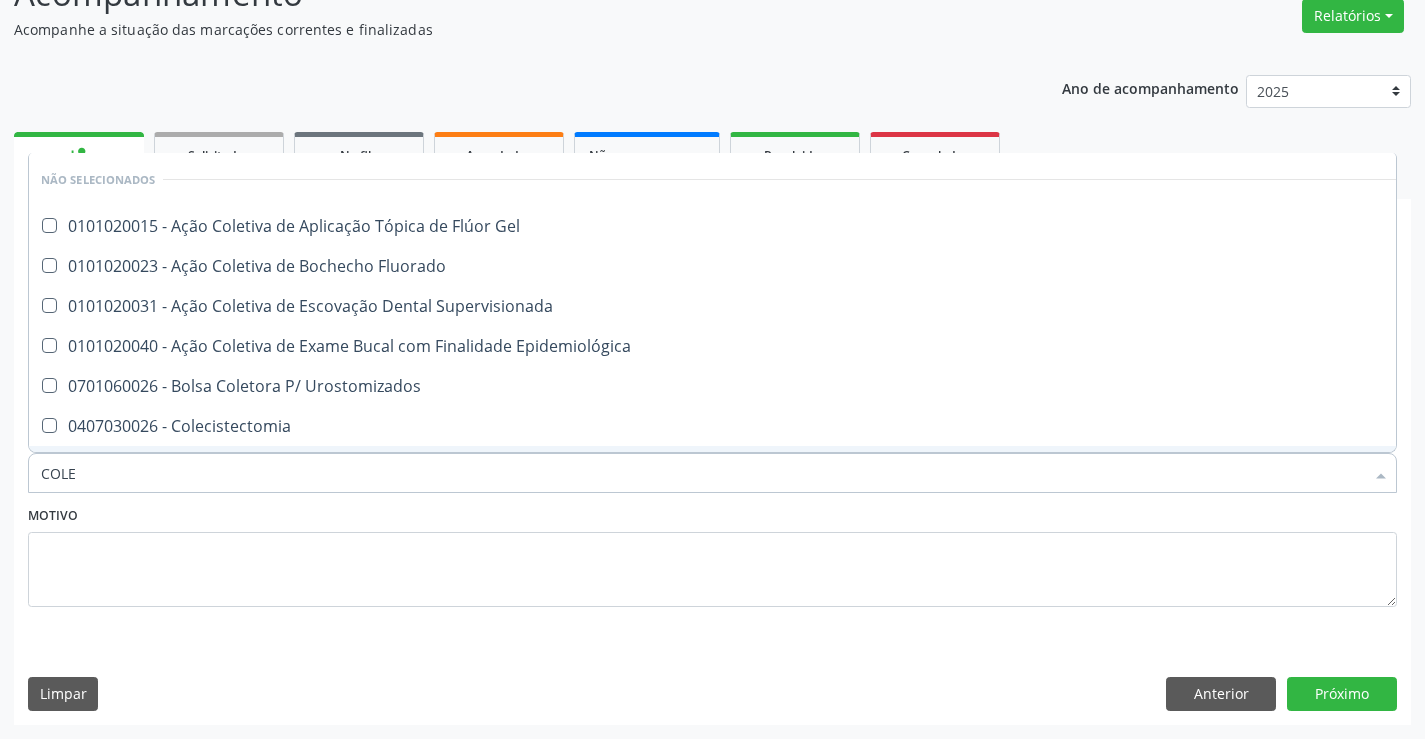 type on "COLES" 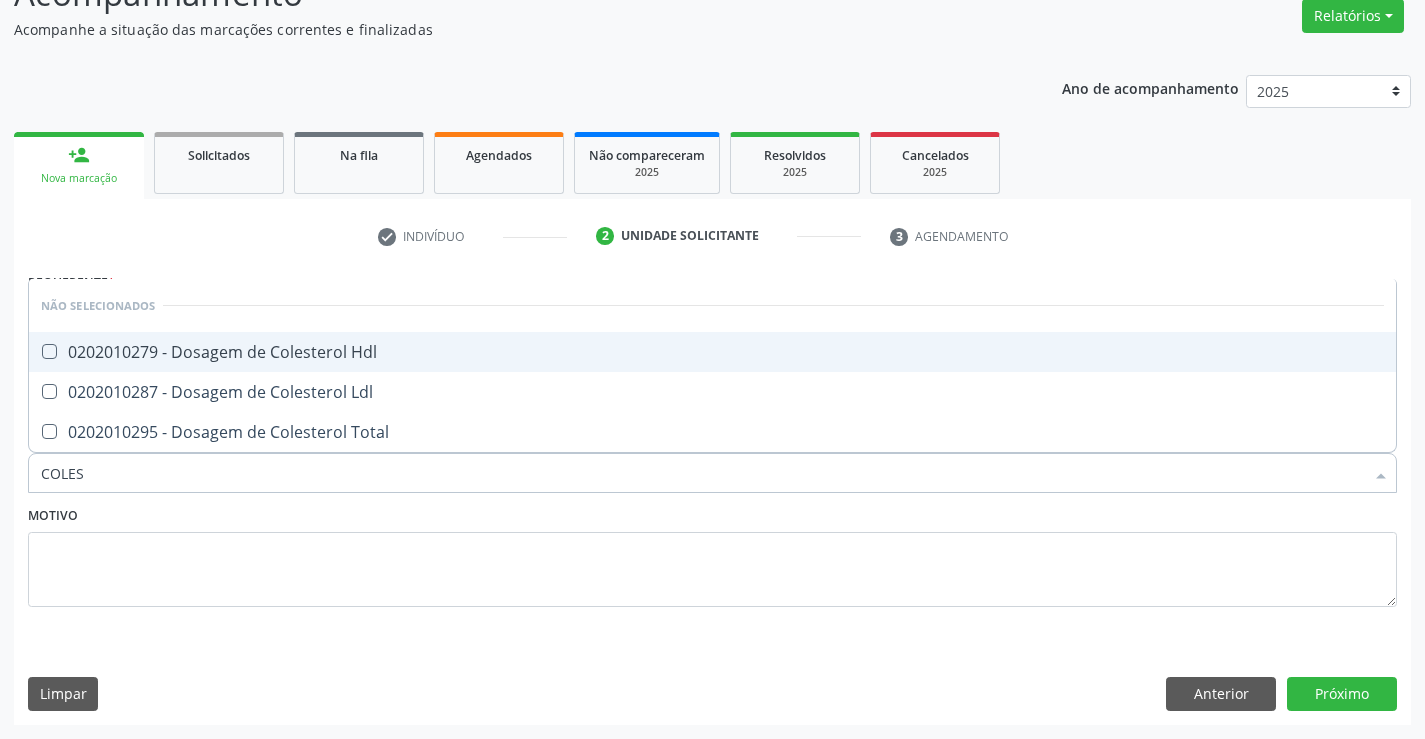click on "0202010279 - Dosagem de Colesterol Hdl" at bounding box center (712, 352) 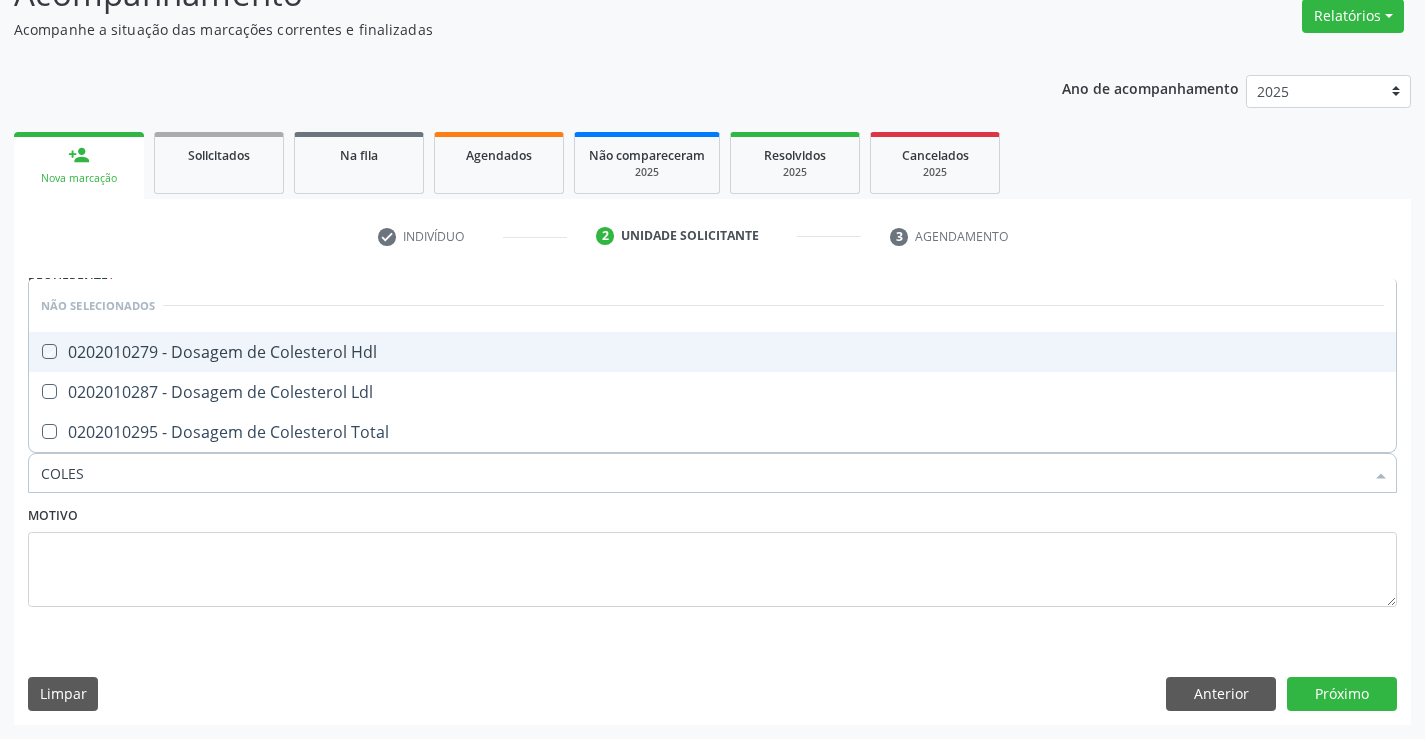 checkbox on "true" 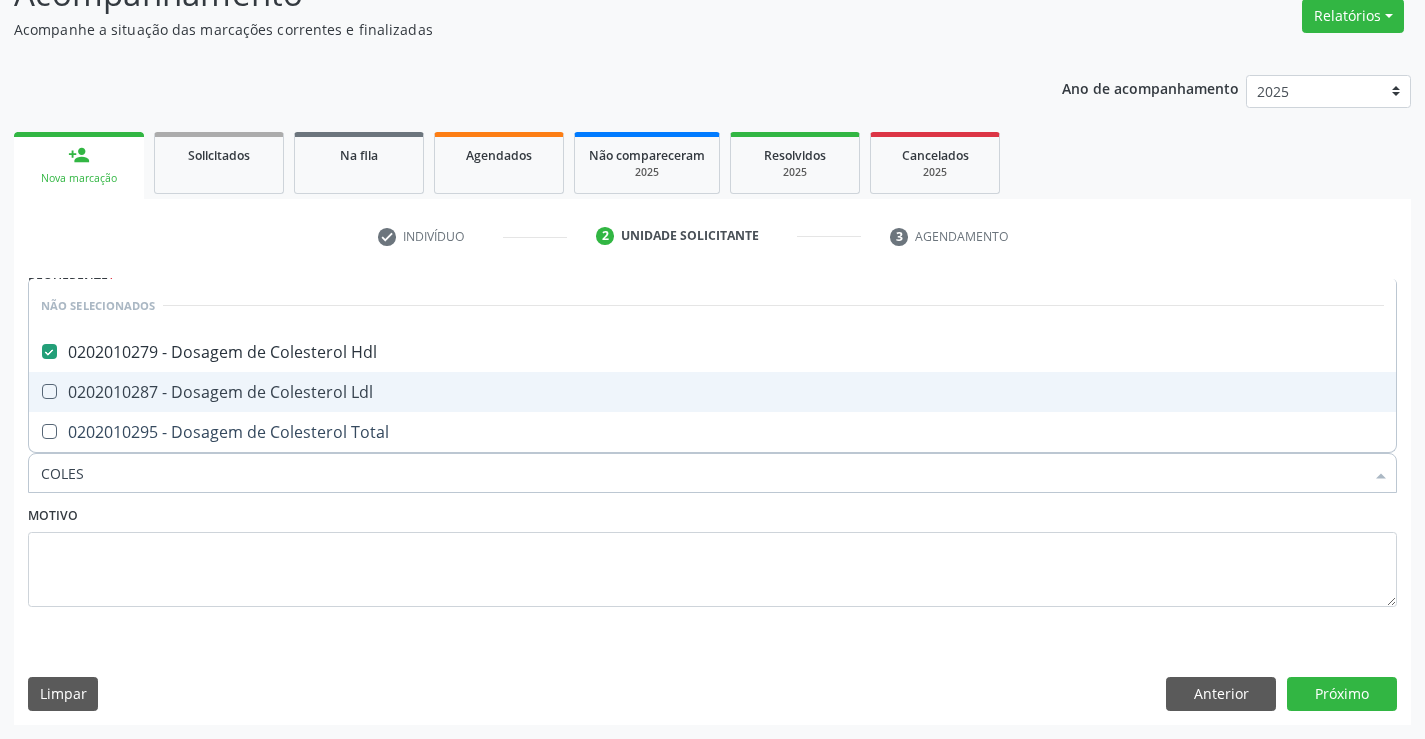 click on "0202010287 - Dosagem de Colesterol Ldl" at bounding box center [712, 392] 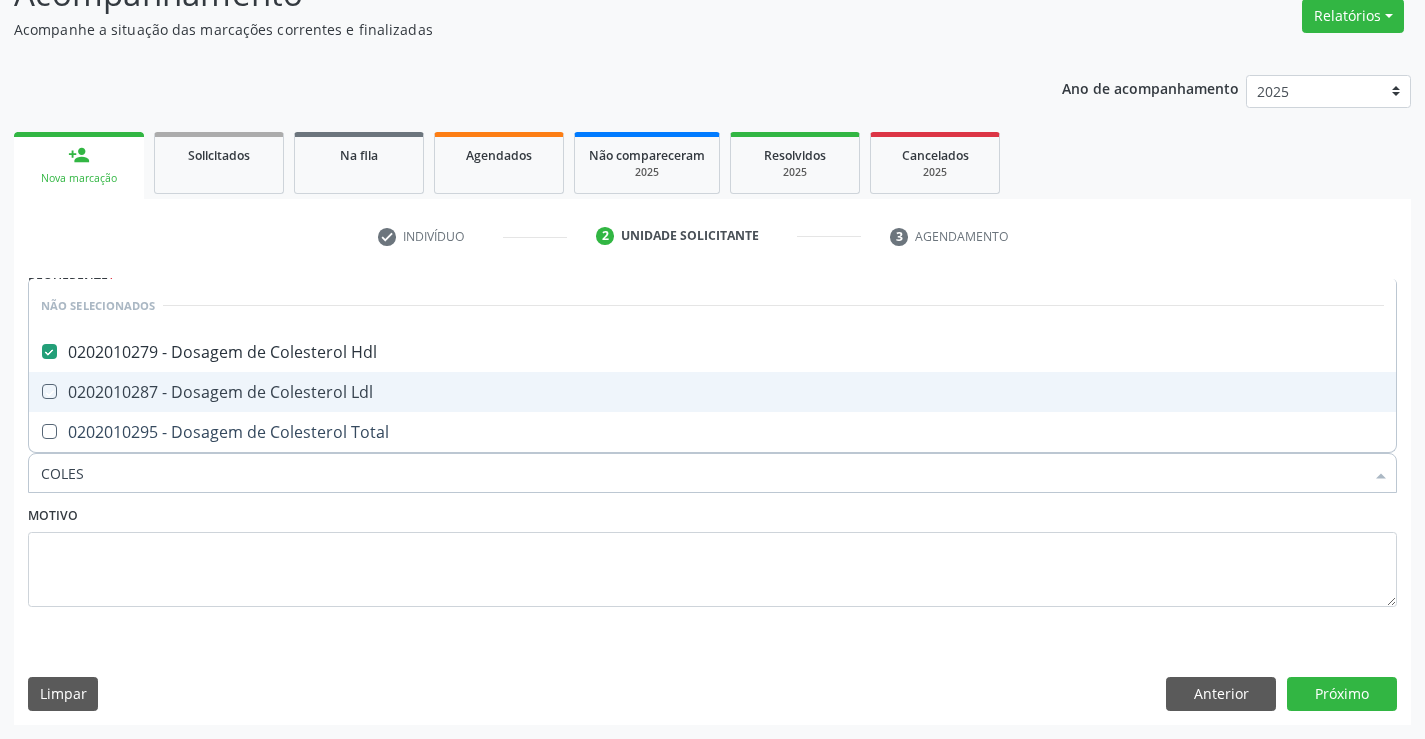 checkbox on "true" 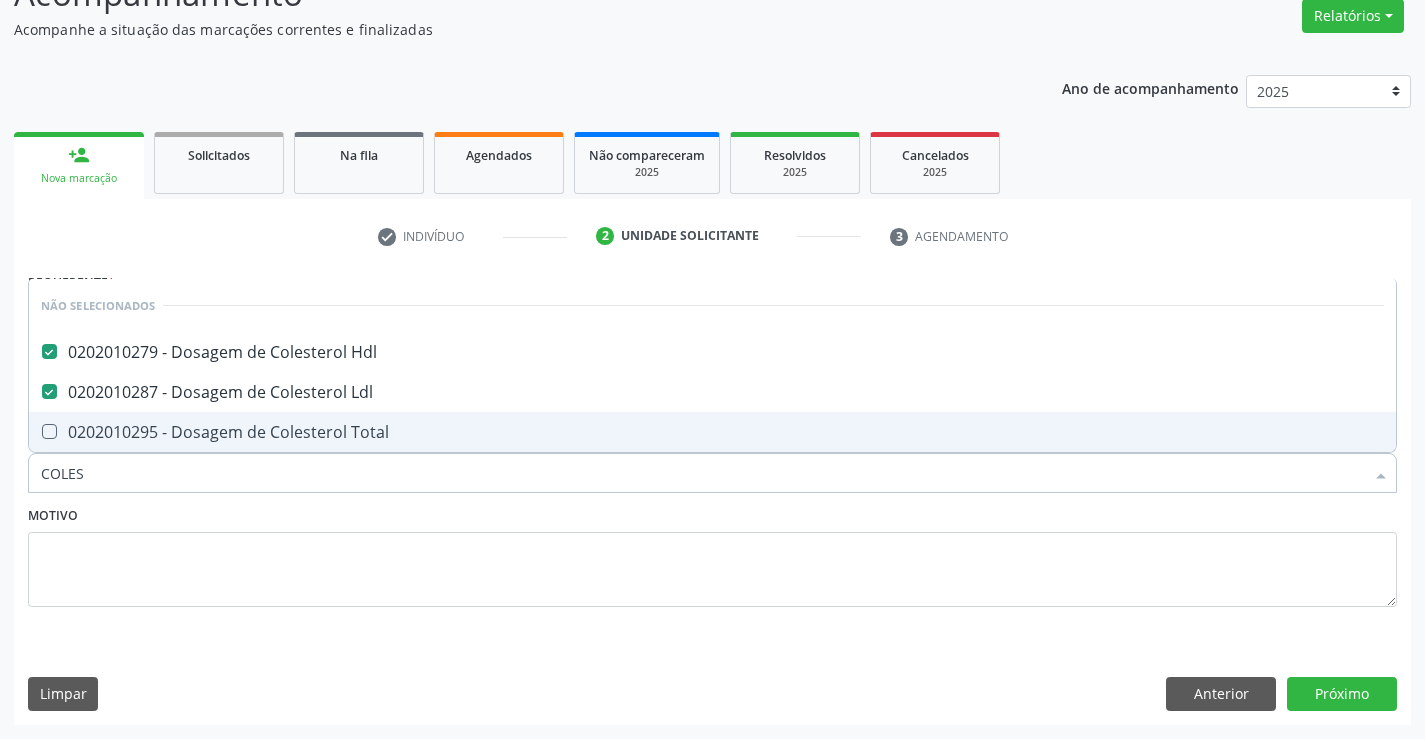 click on "0202010295 - Dosagem de Colesterol Total" at bounding box center (712, 432) 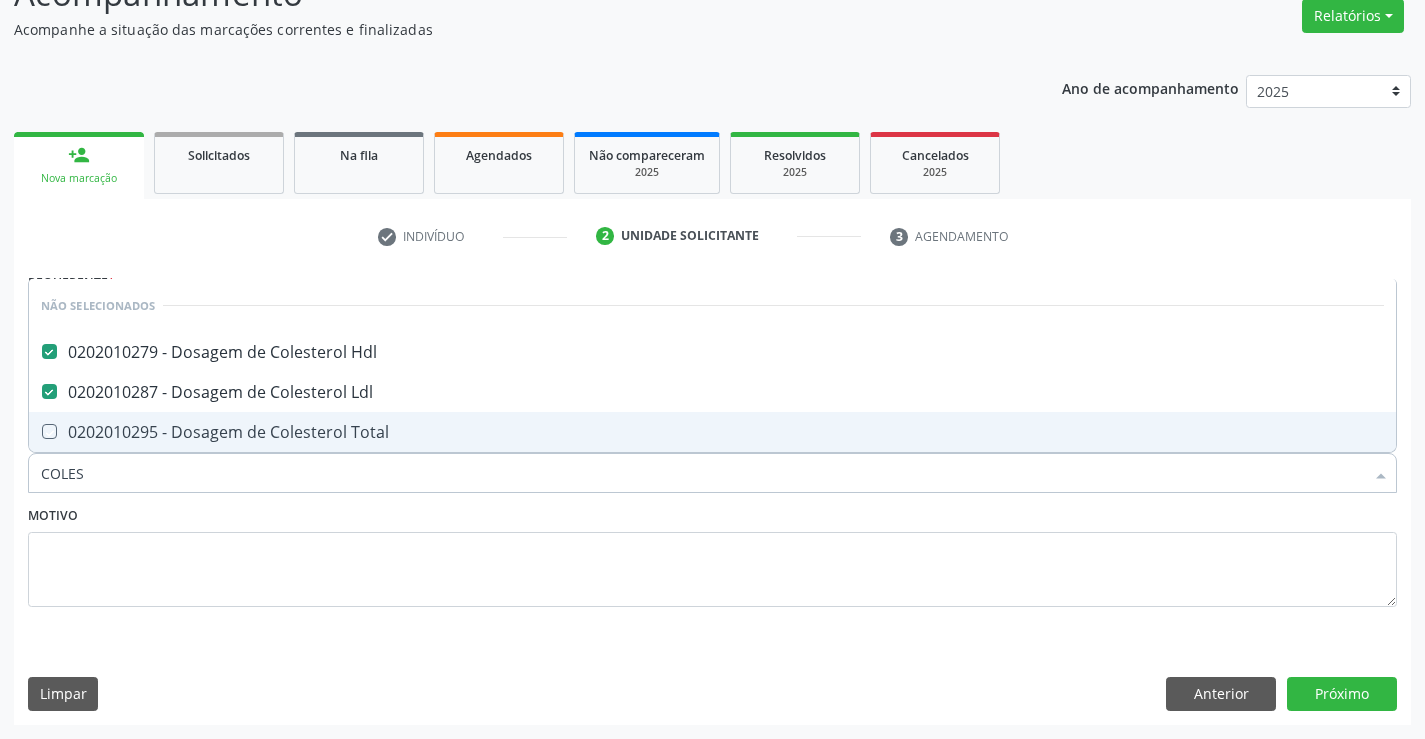 checkbox on "true" 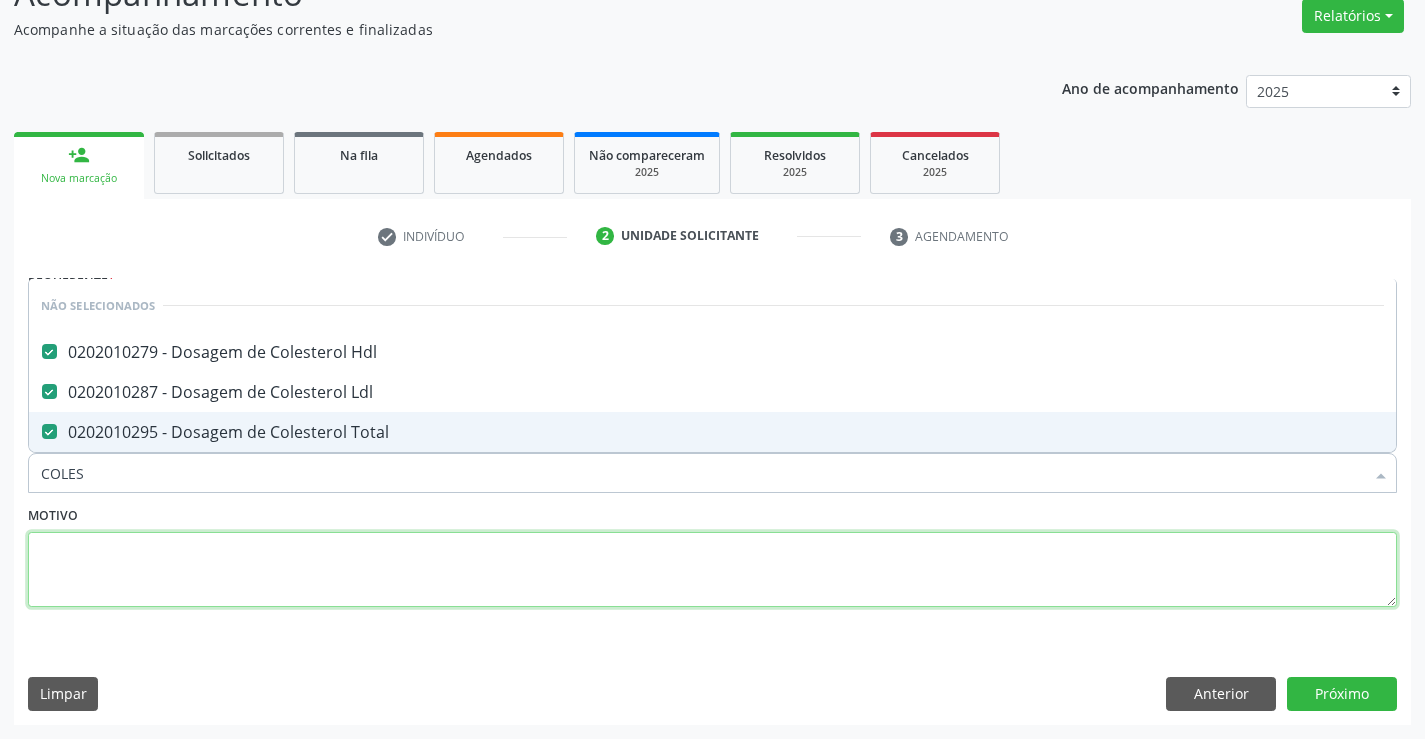 click at bounding box center [712, 570] 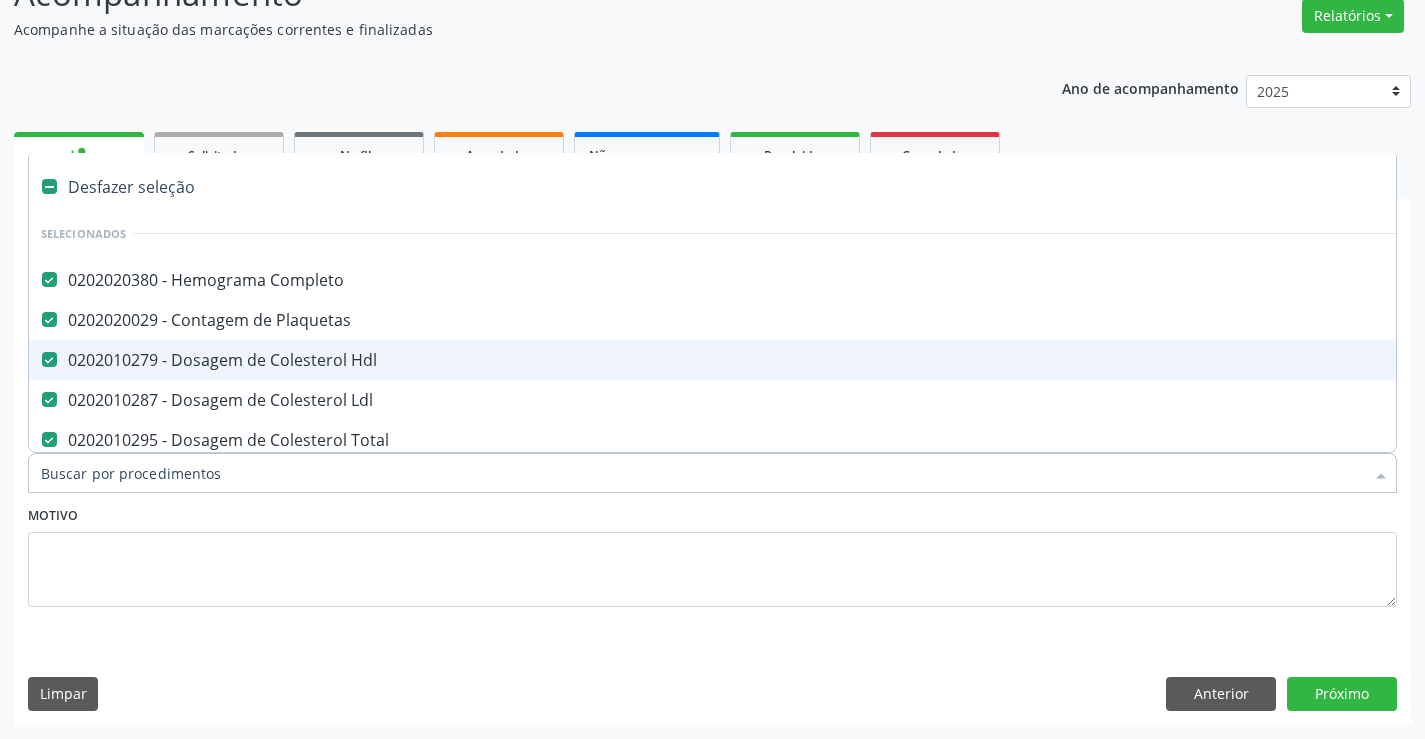 click at bounding box center [712, 473] 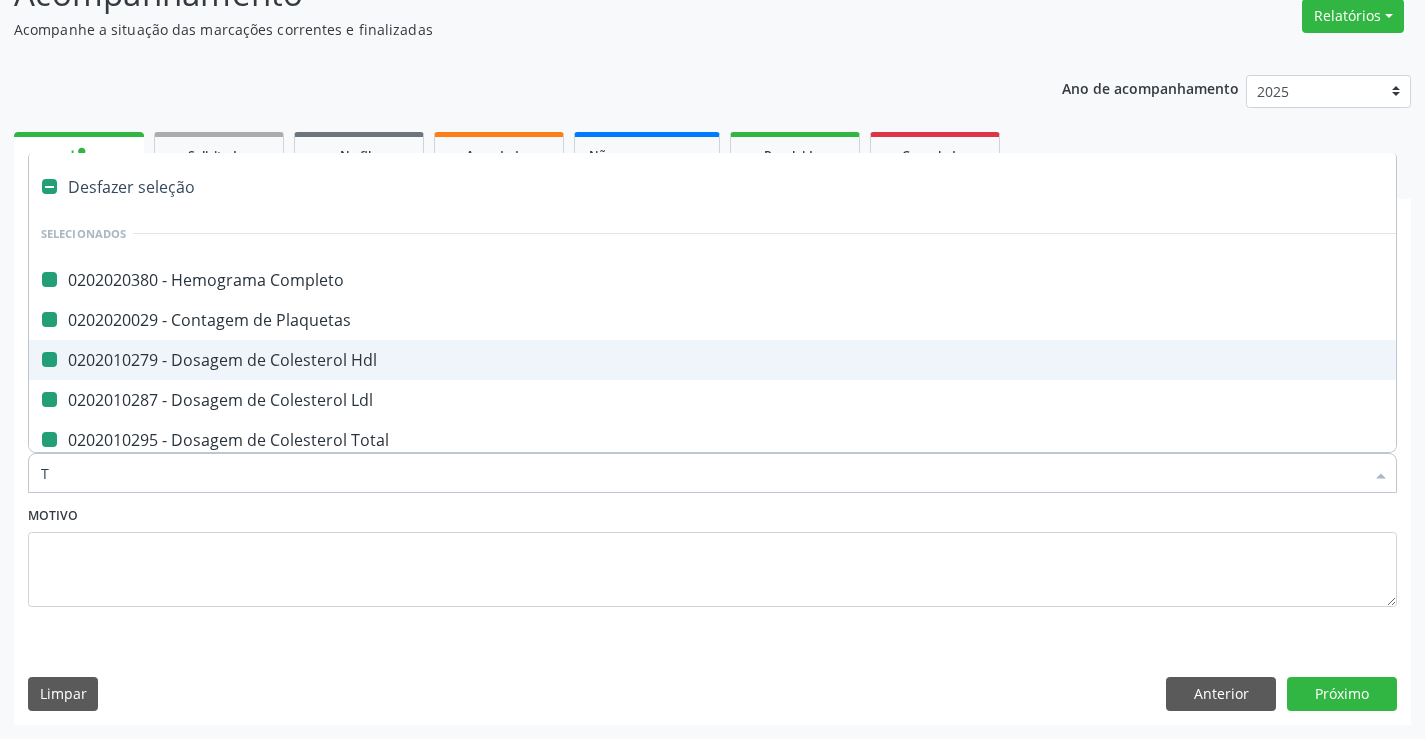 type on "TR" 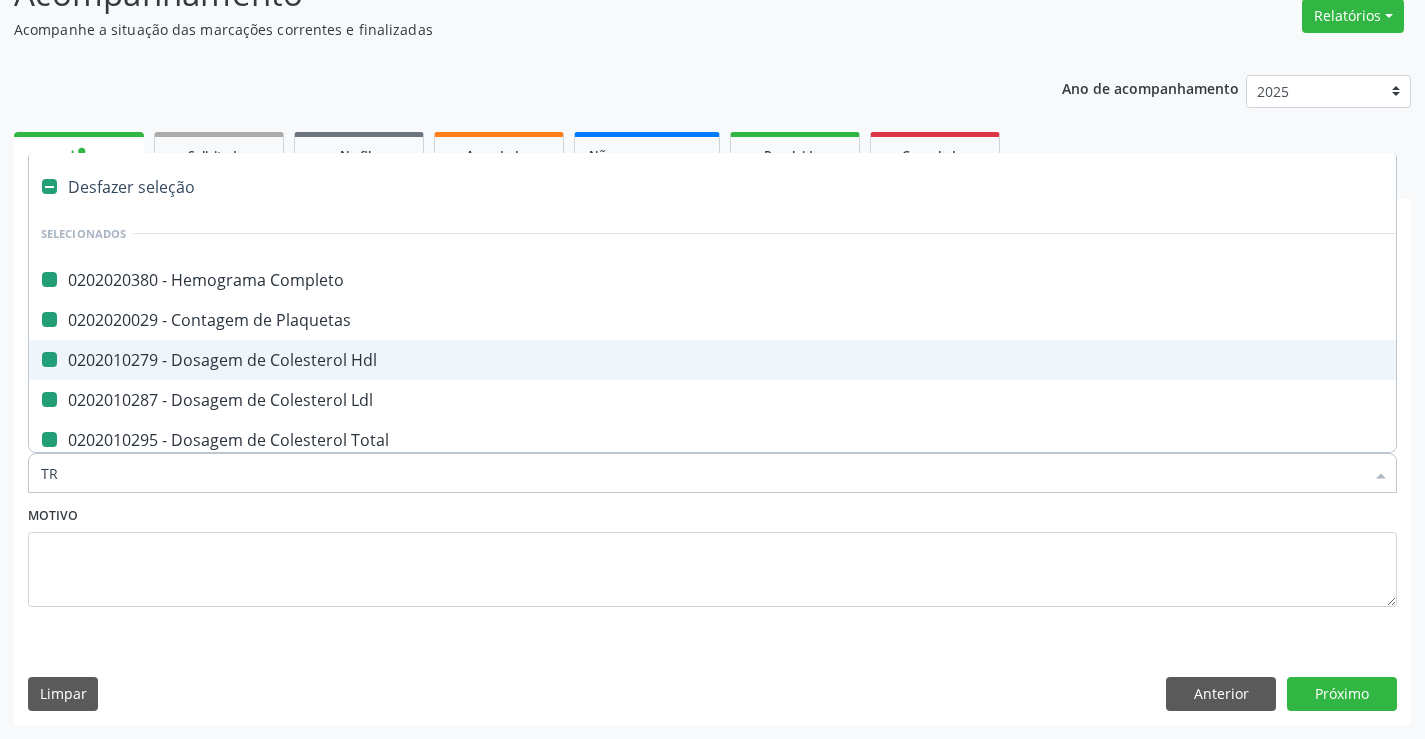 checkbox on "false" 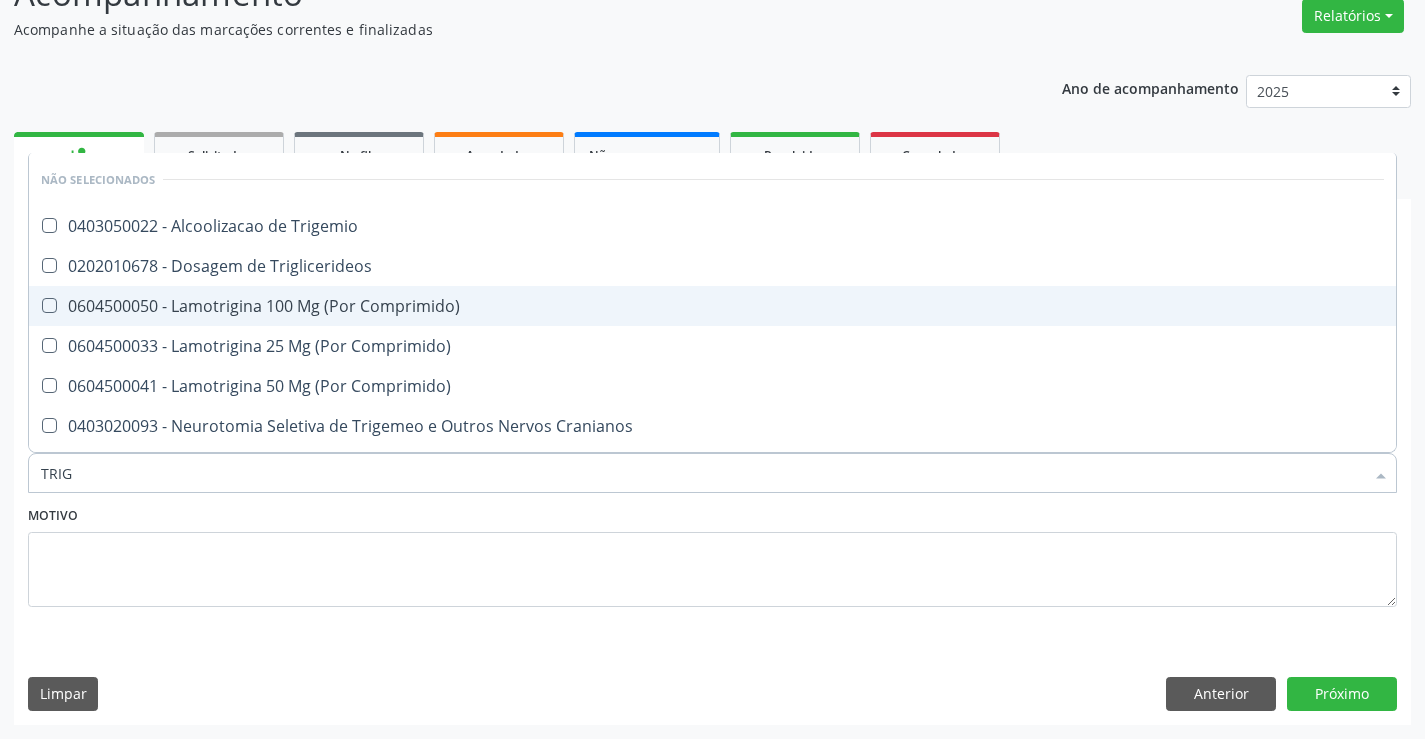 type on "TRIGL" 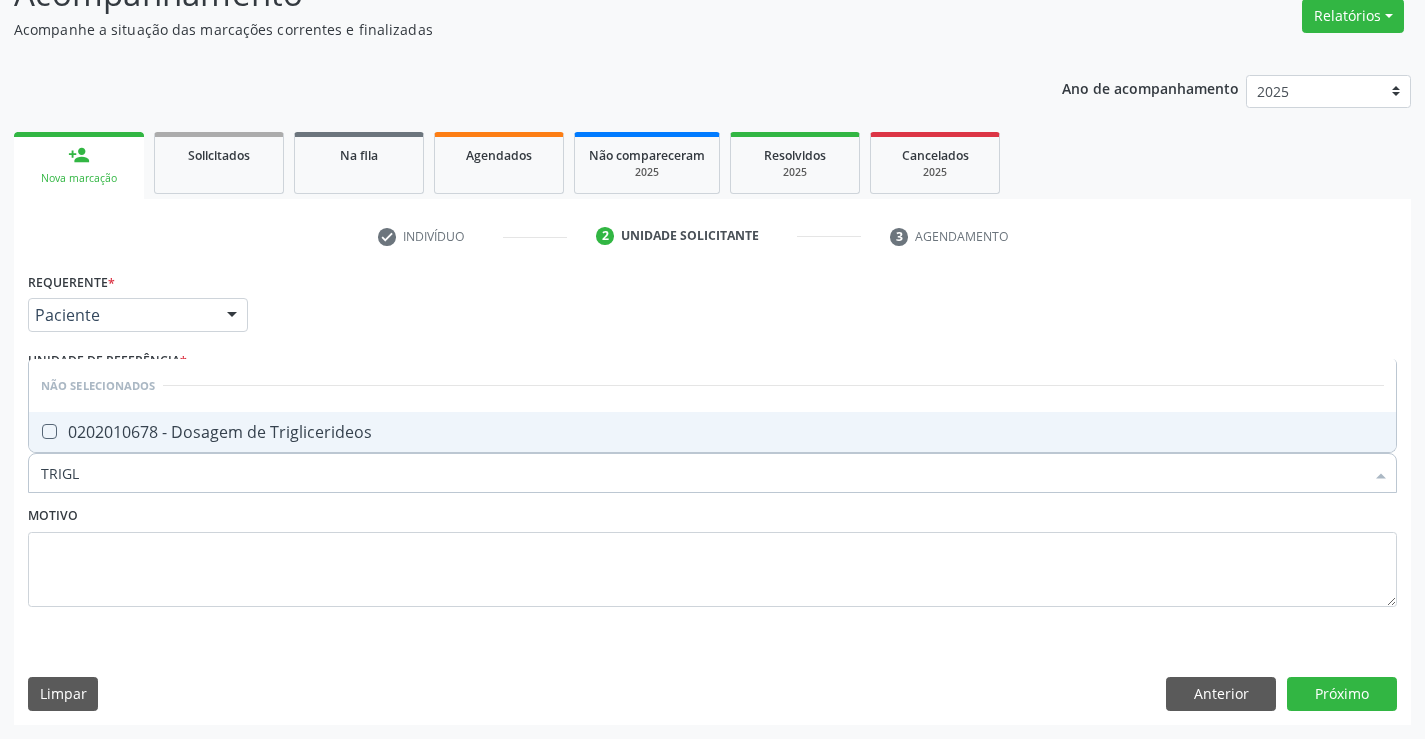click on "0202010678 - Dosagem de Triglicerideos" at bounding box center (712, 432) 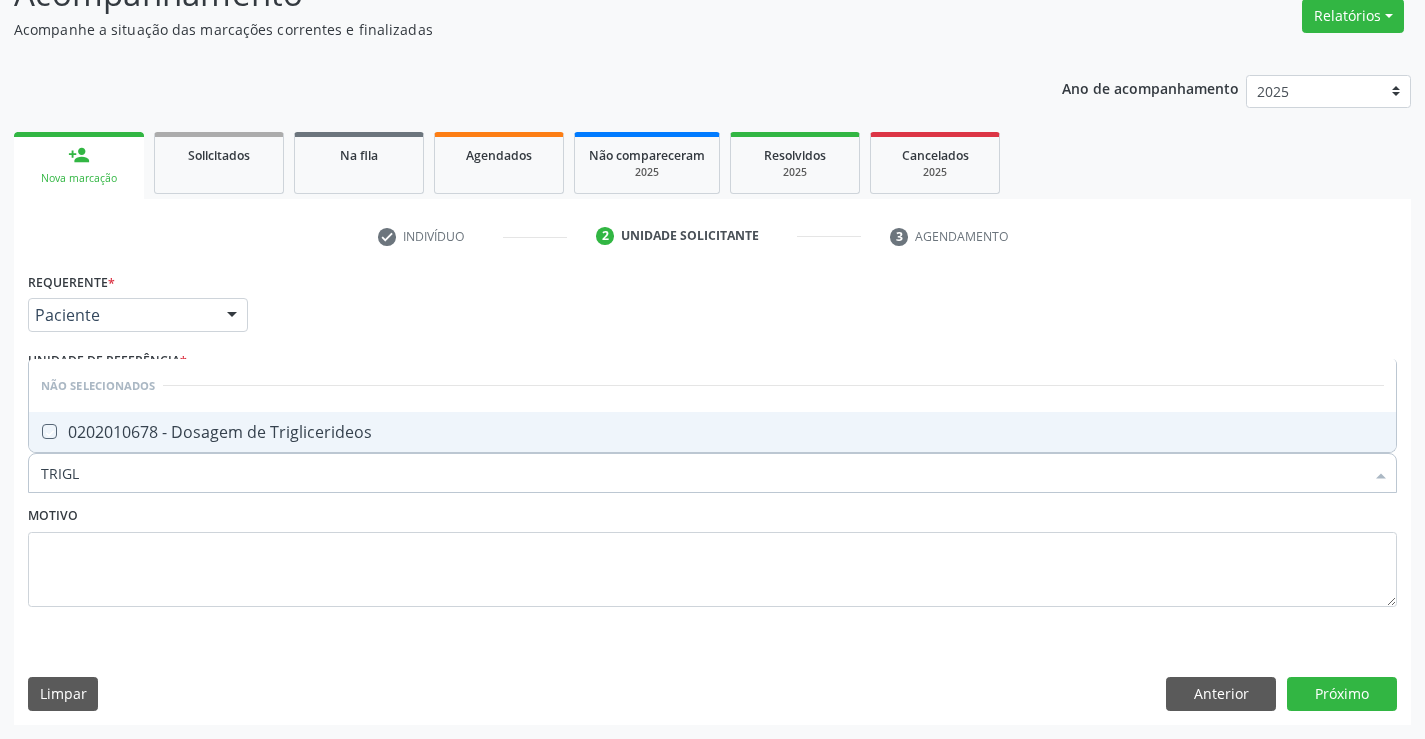 checkbox on "true" 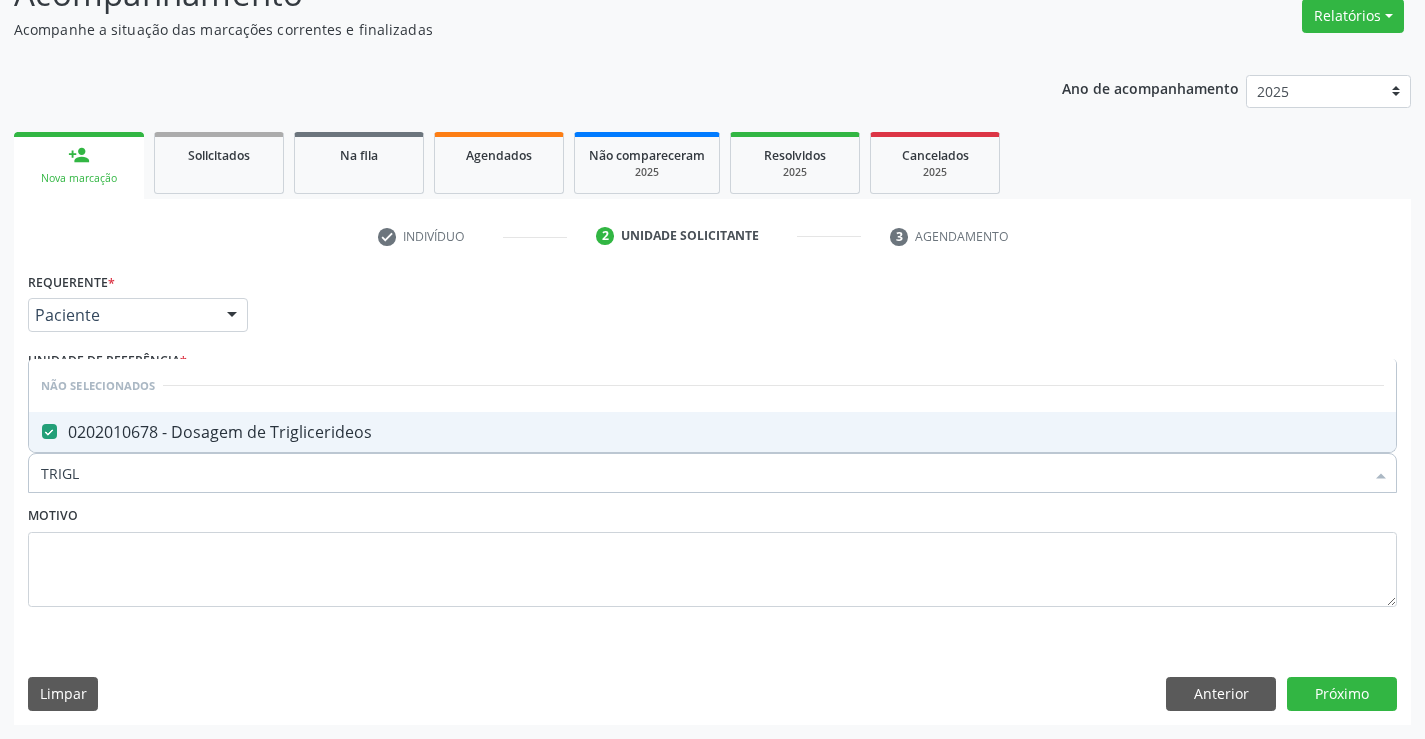 click on "Motivo" at bounding box center (712, 554) 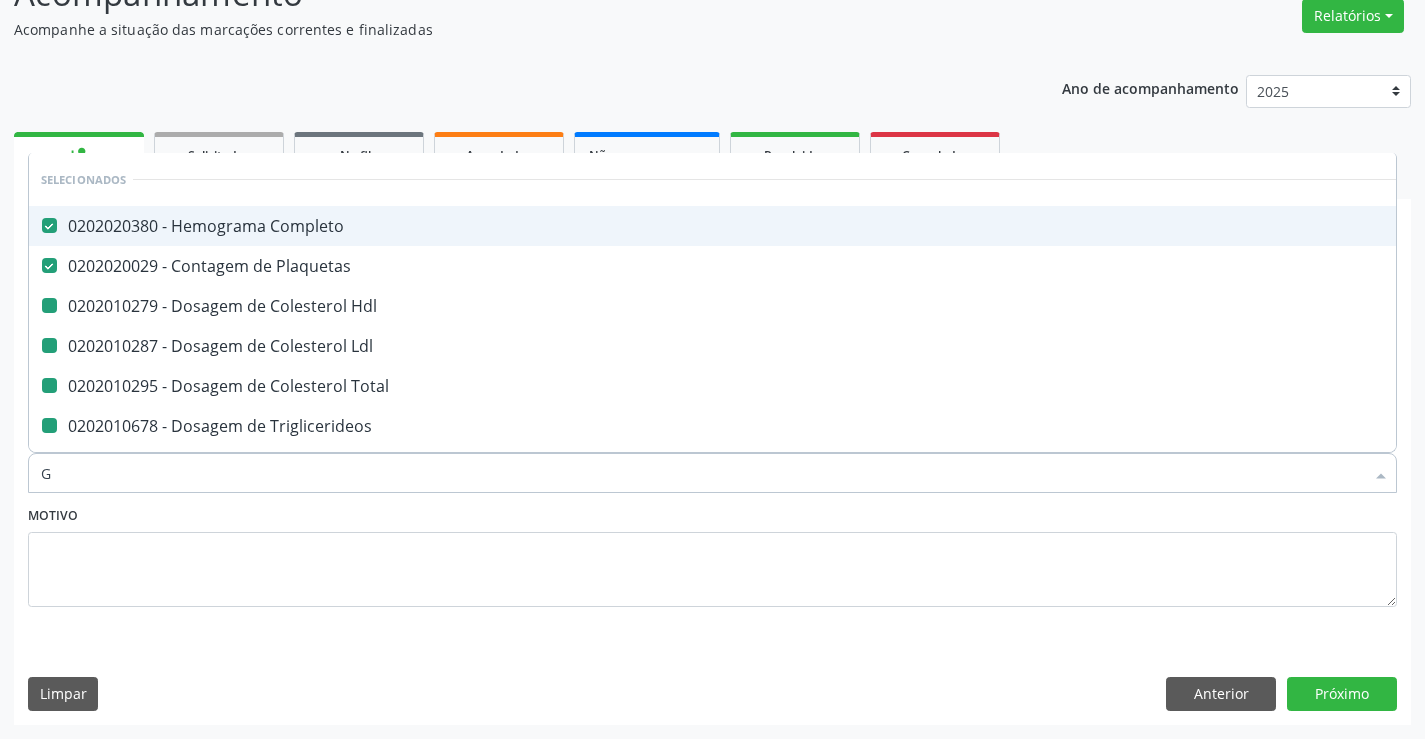 type on "GL" 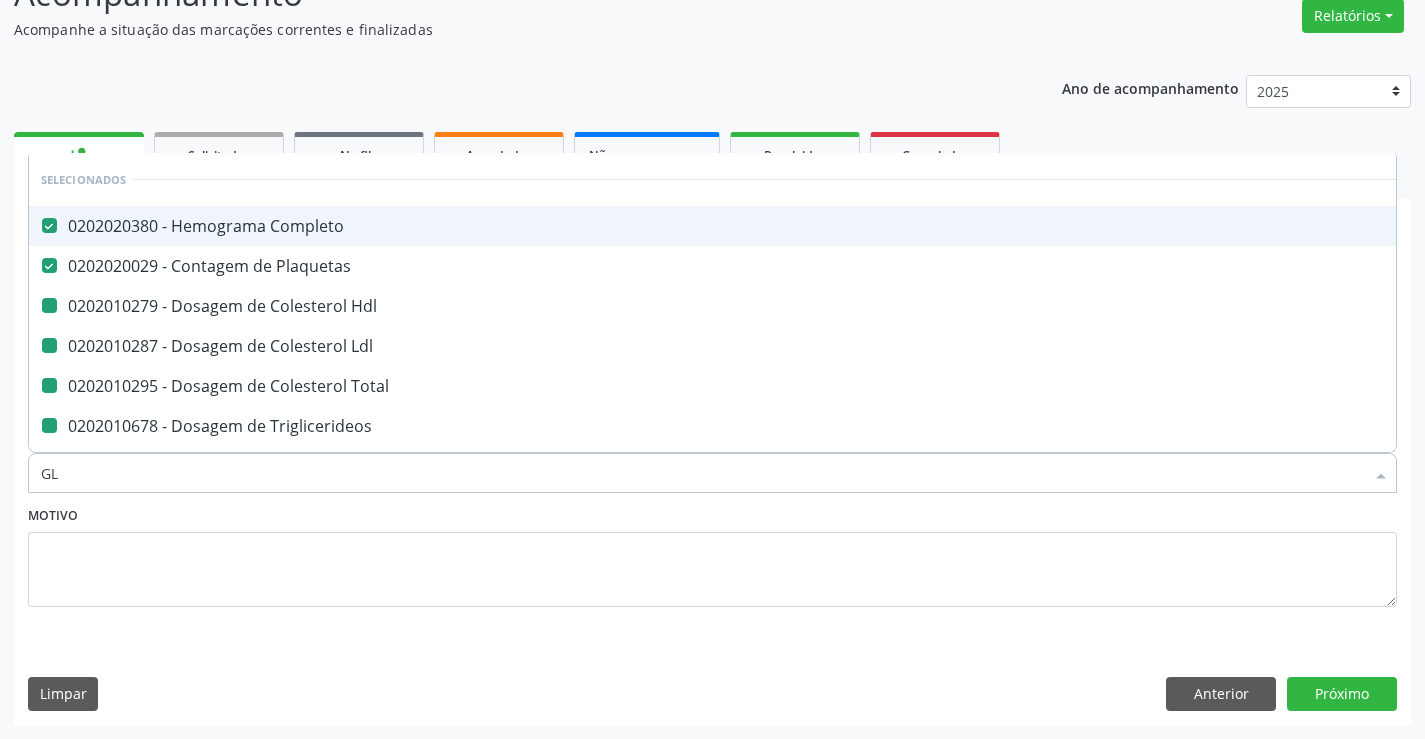 checkbox on "false" 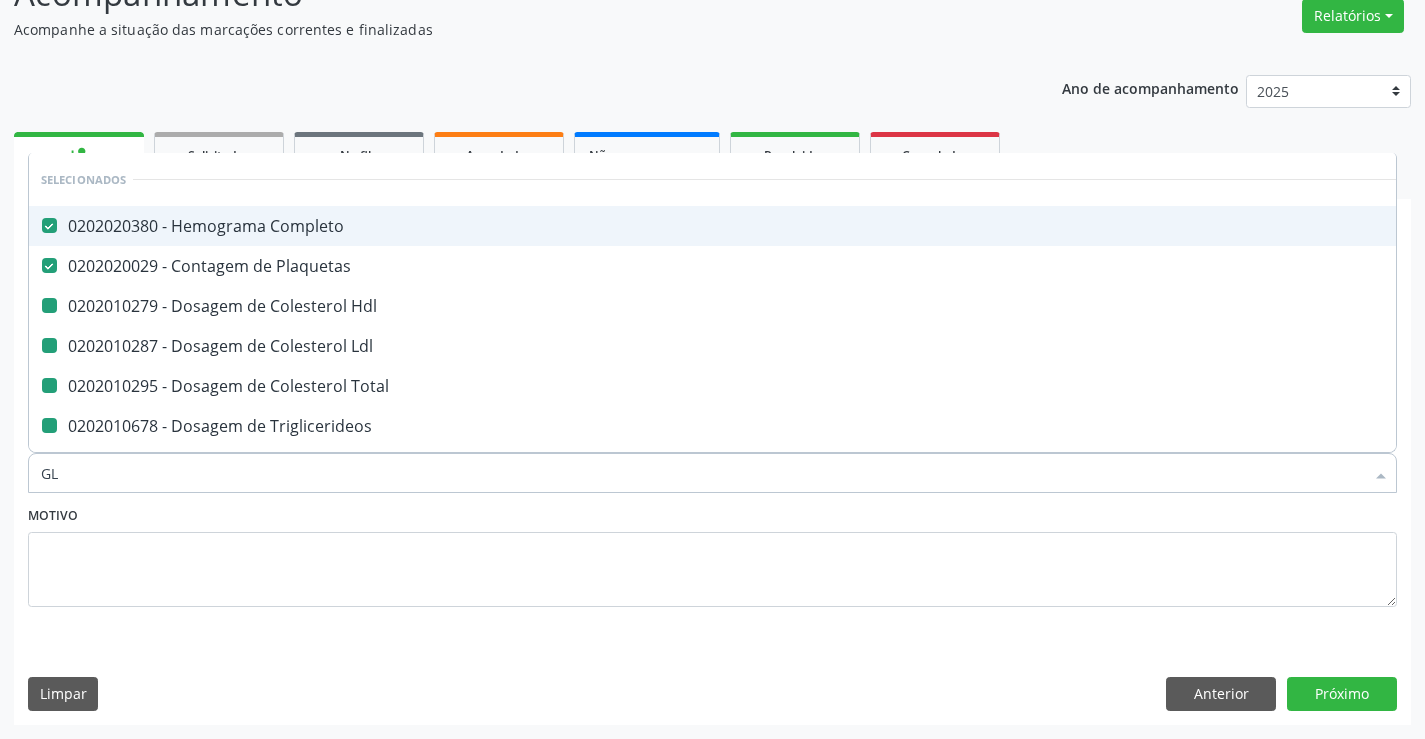 checkbox on "false" 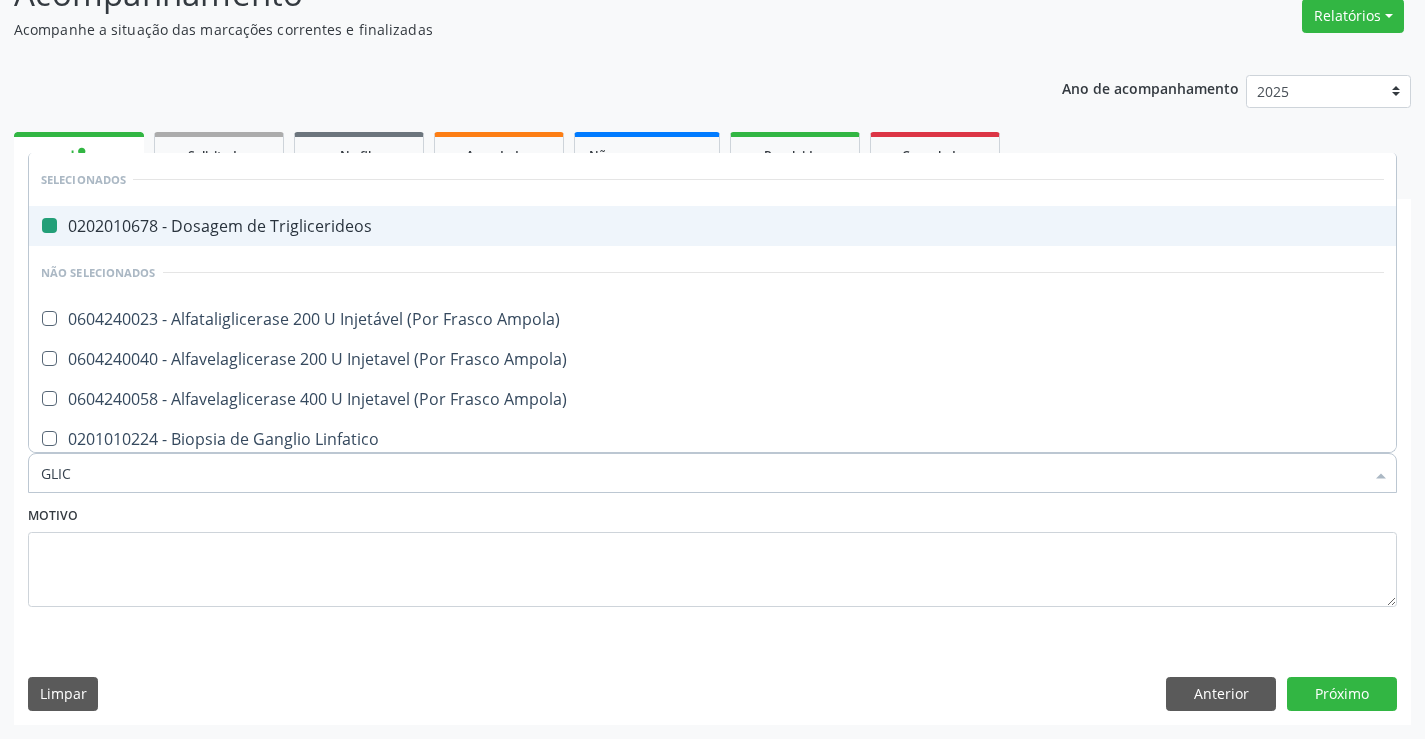 type on "GLICO" 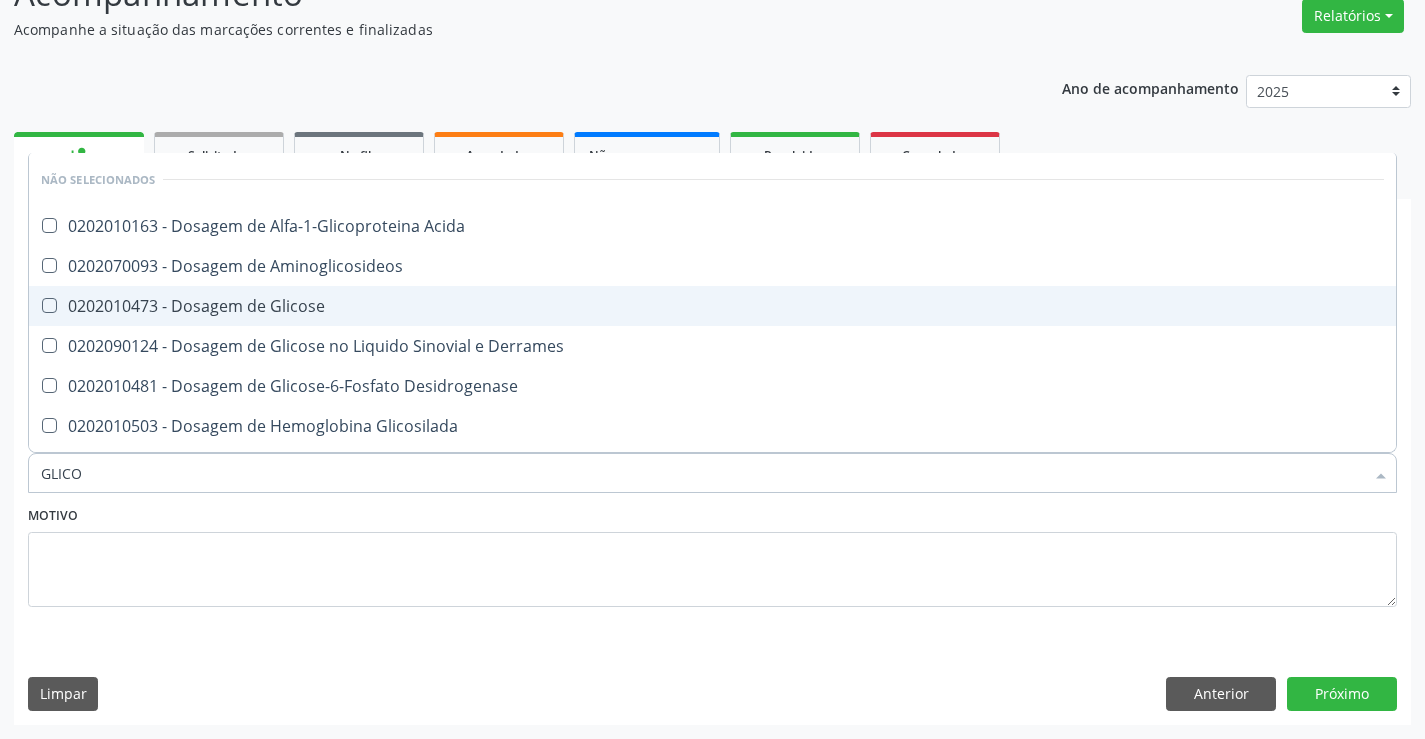 click on "0202010473 - Dosagem de Glicose" at bounding box center (712, 306) 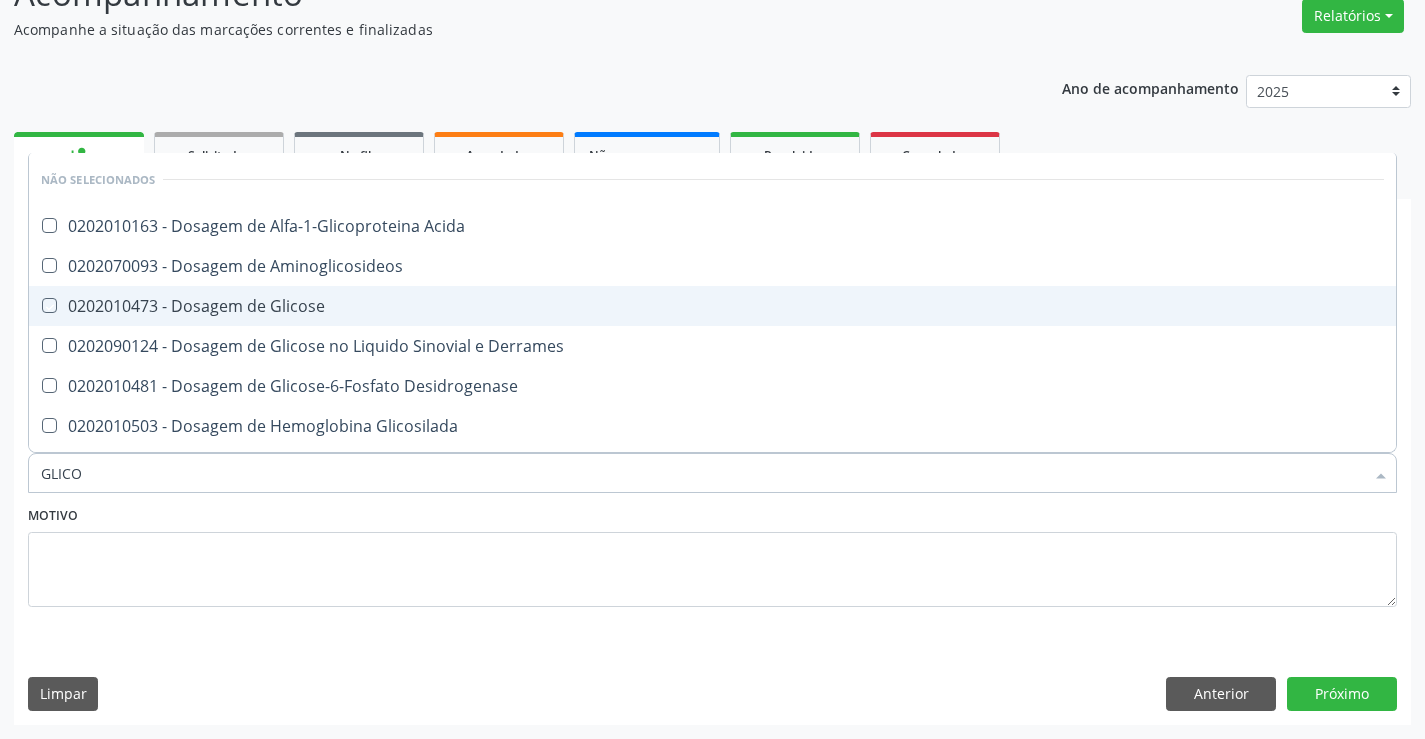 checkbox on "true" 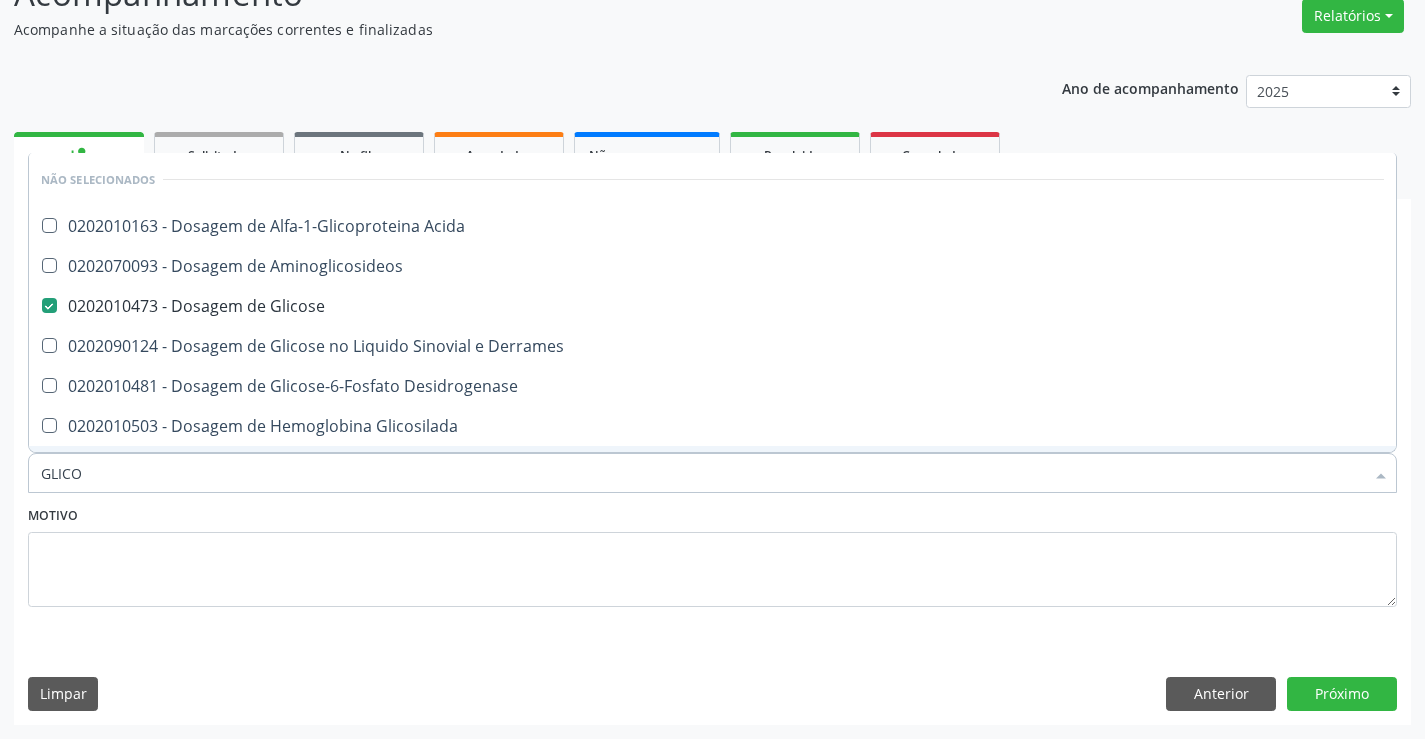 click on "Motivo" at bounding box center [712, 554] 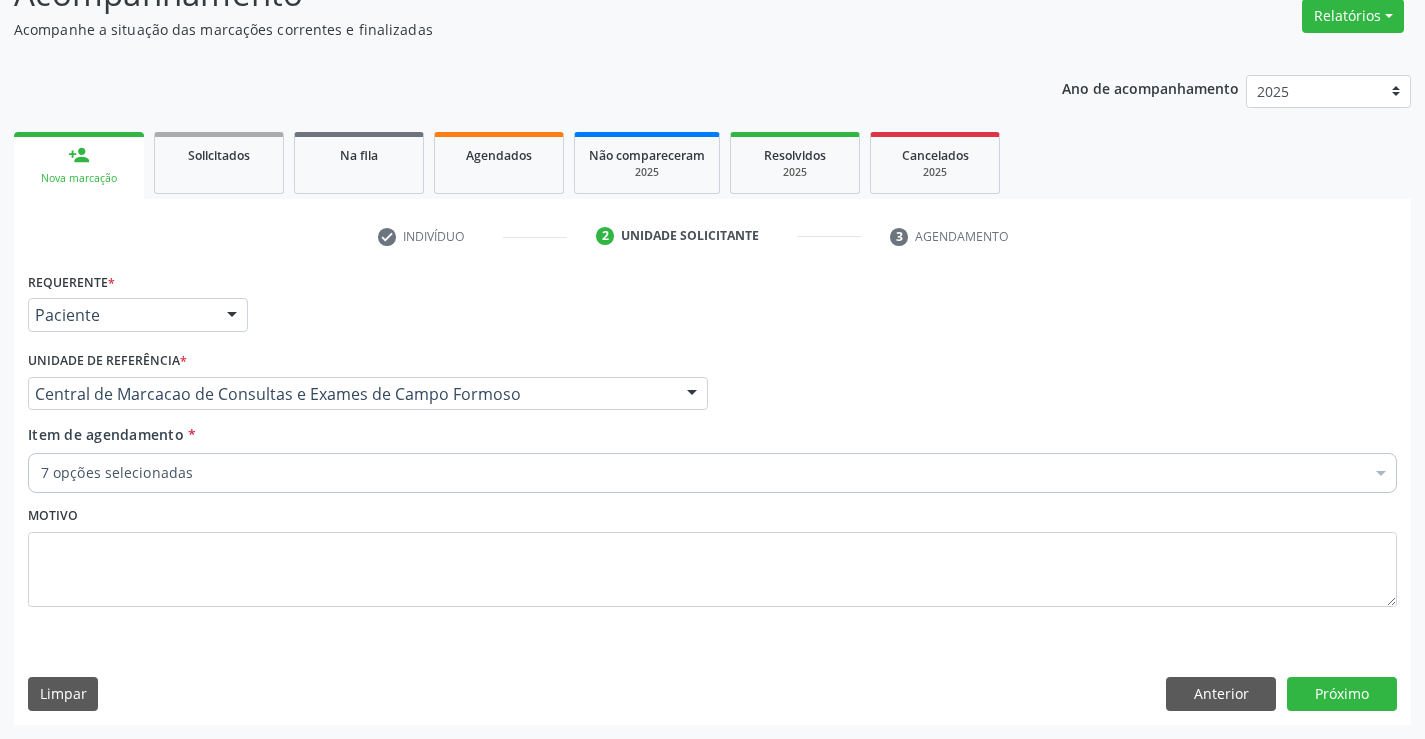 checkbox on "true" 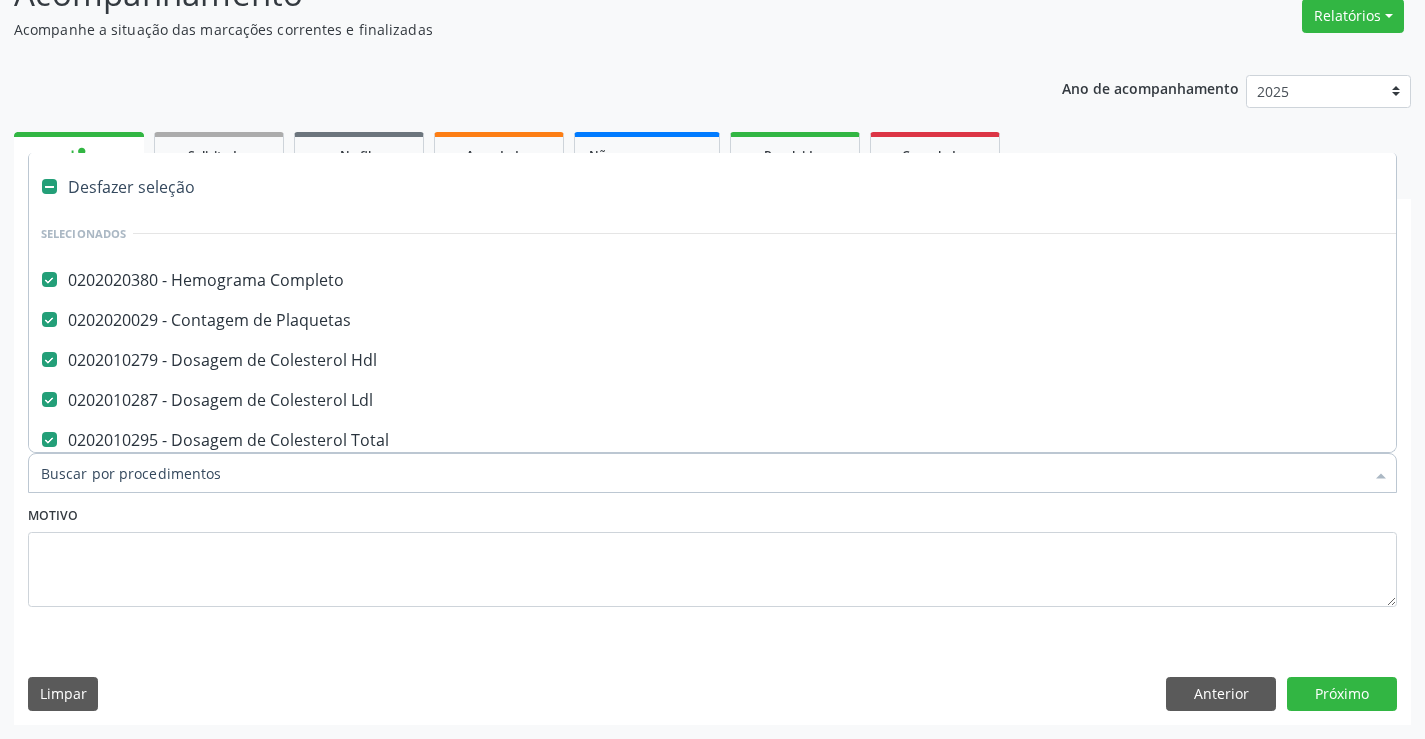 type on "A" 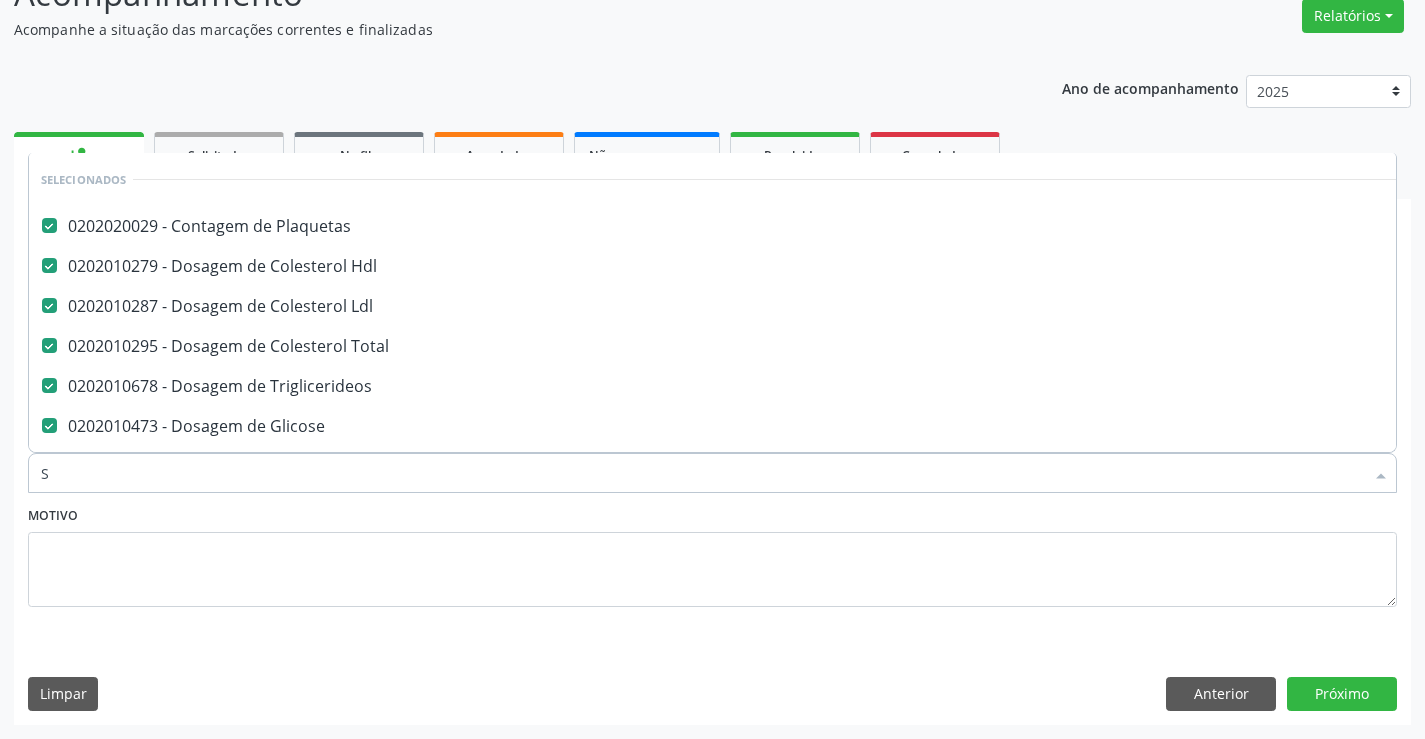 scroll, scrollTop: 6, scrollLeft: 0, axis: vertical 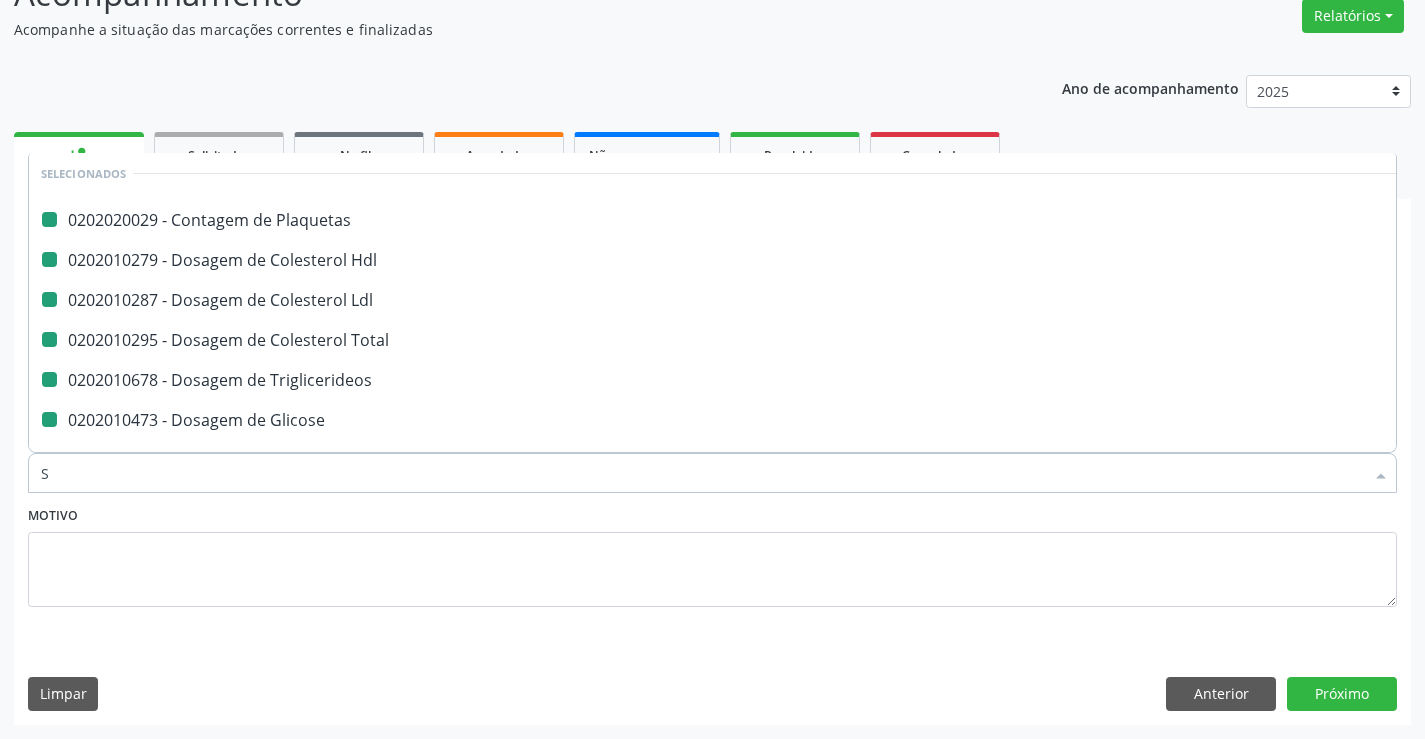 type on "SI" 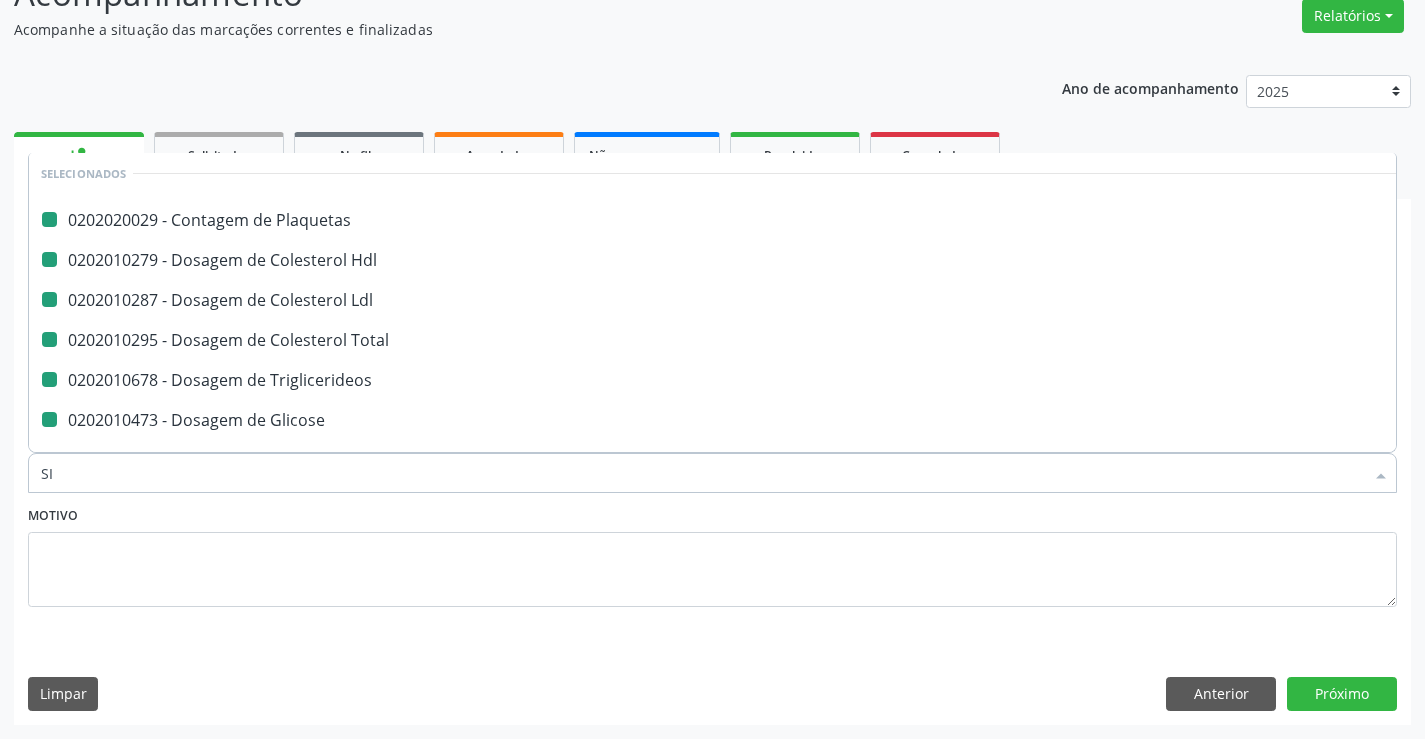checkbox on "false" 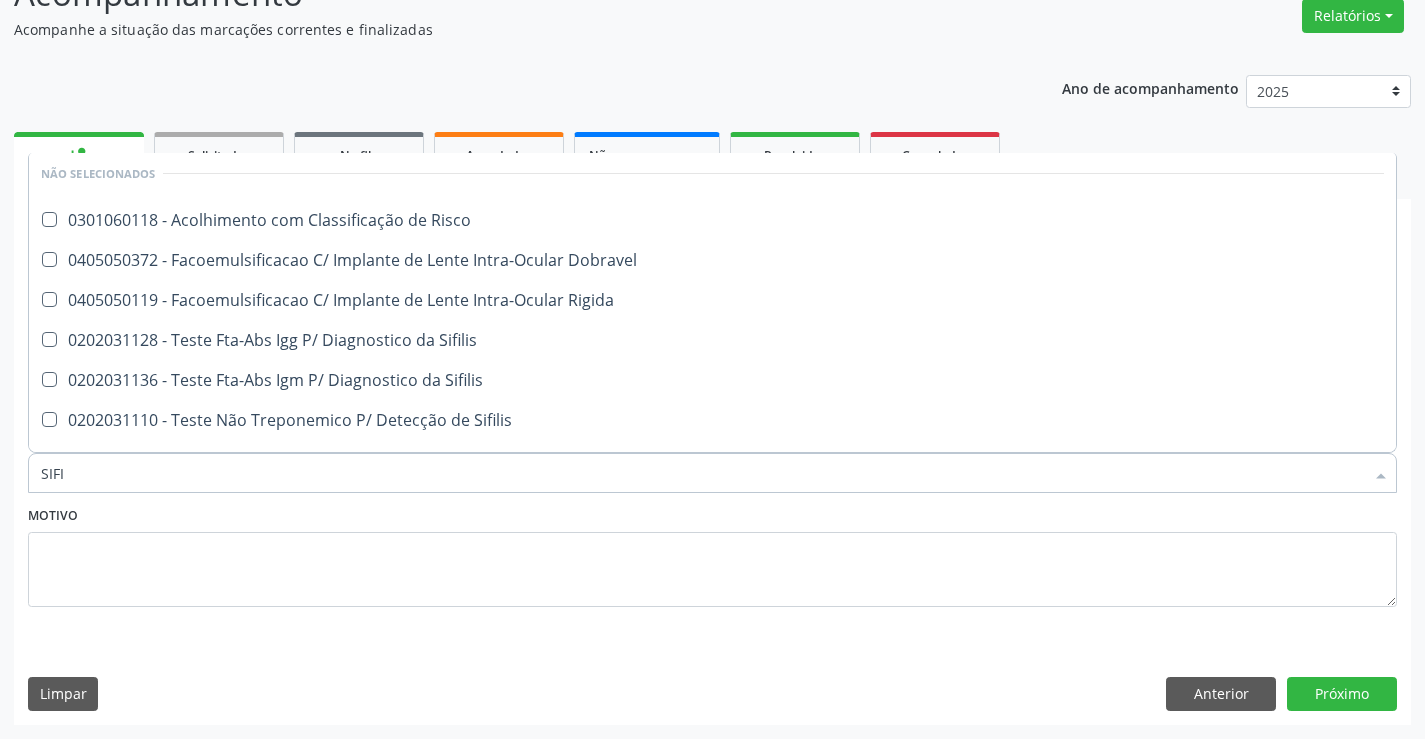 type on "SIFIL" 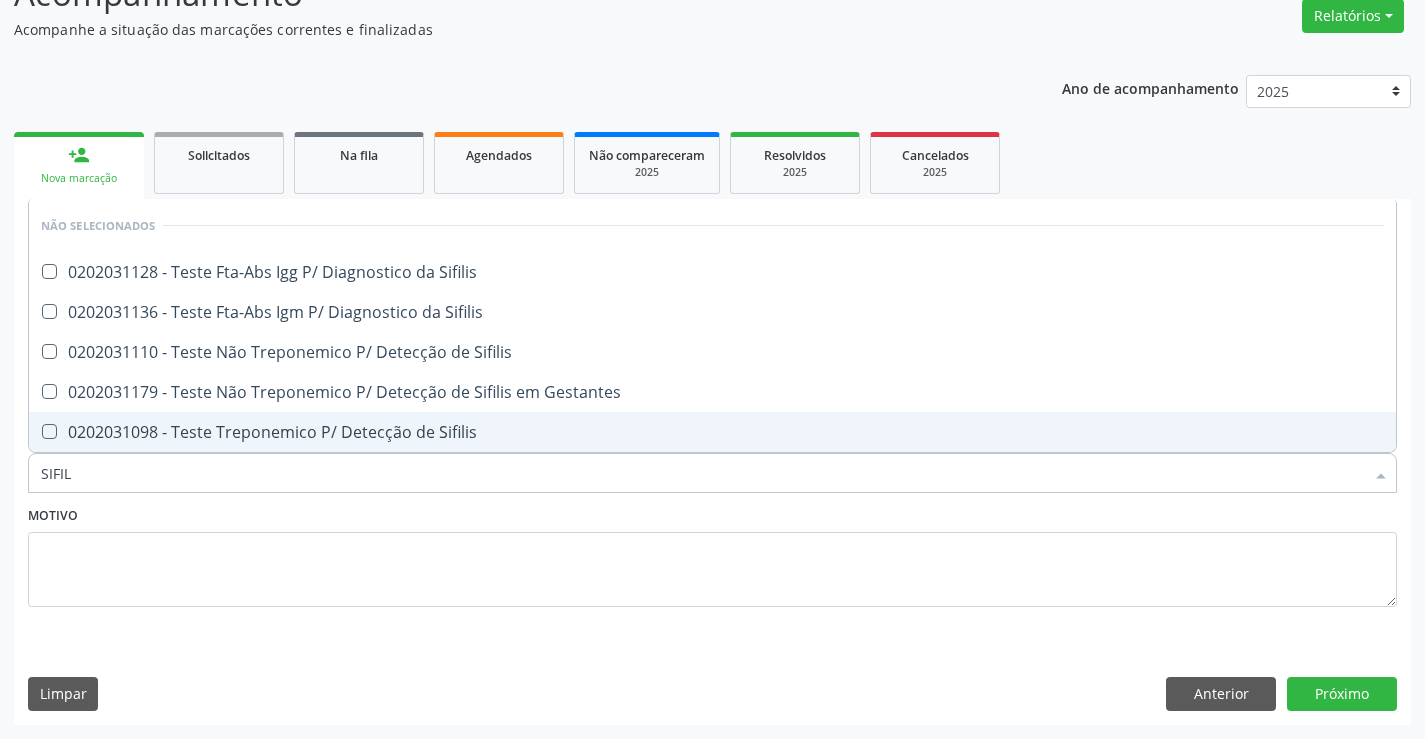 scroll, scrollTop: 0, scrollLeft: 0, axis: both 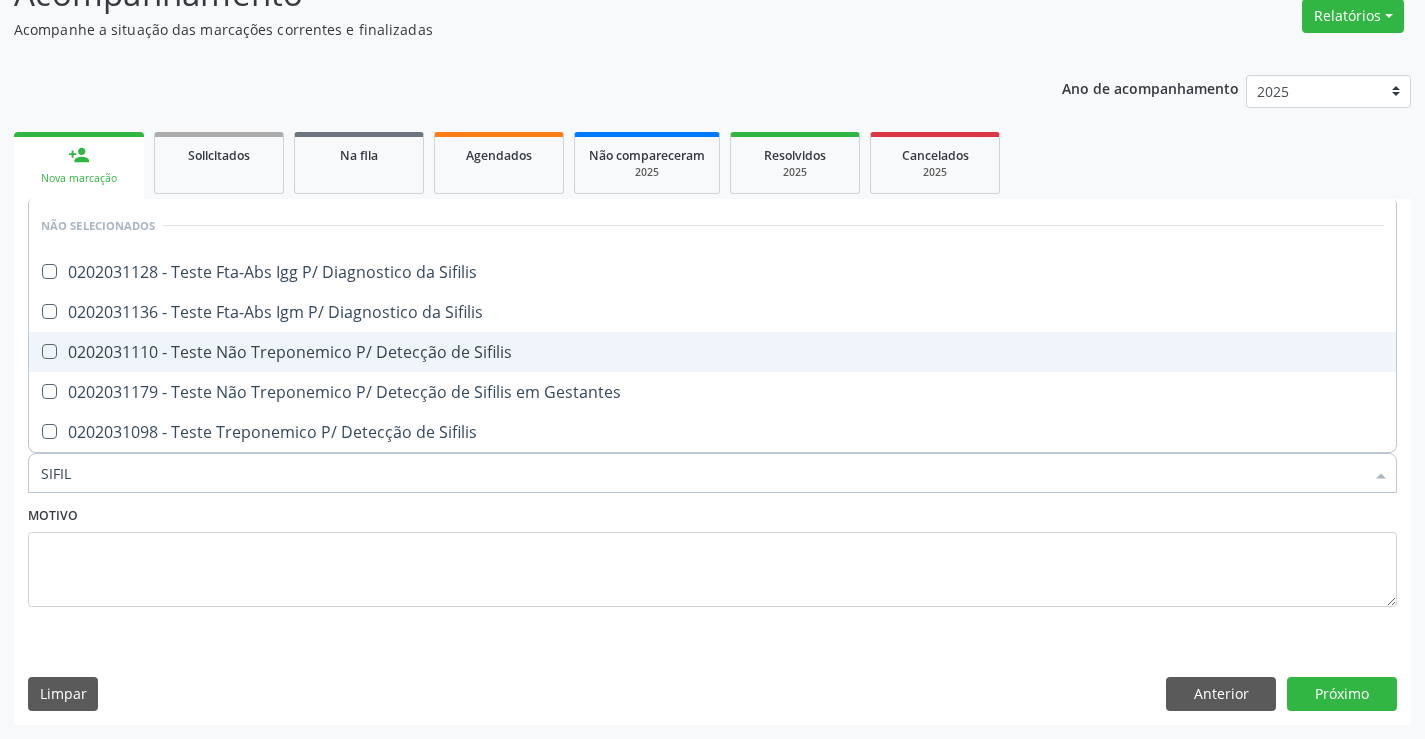 click on "0202031110 - Teste Não Treponemico P/ Detecção de Sifilis" at bounding box center [712, 352] 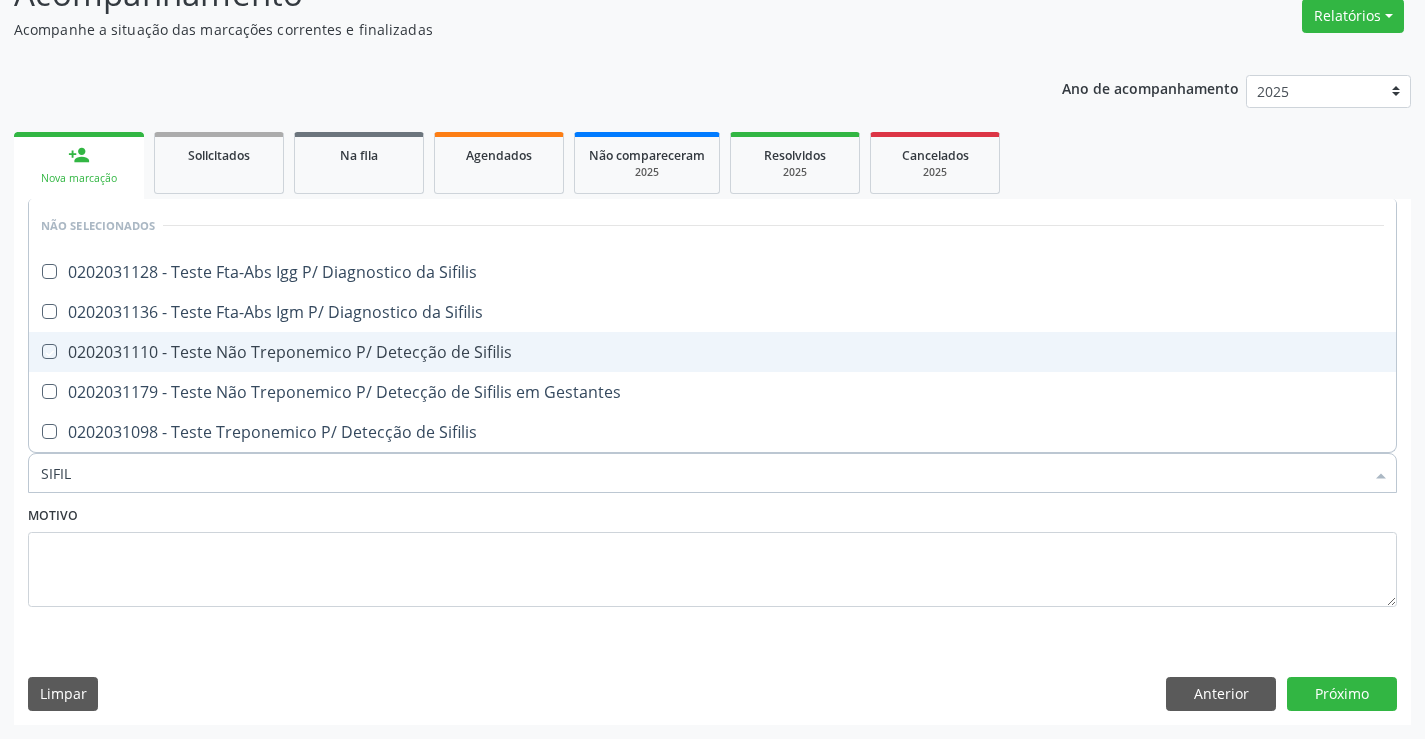 checkbox on "true" 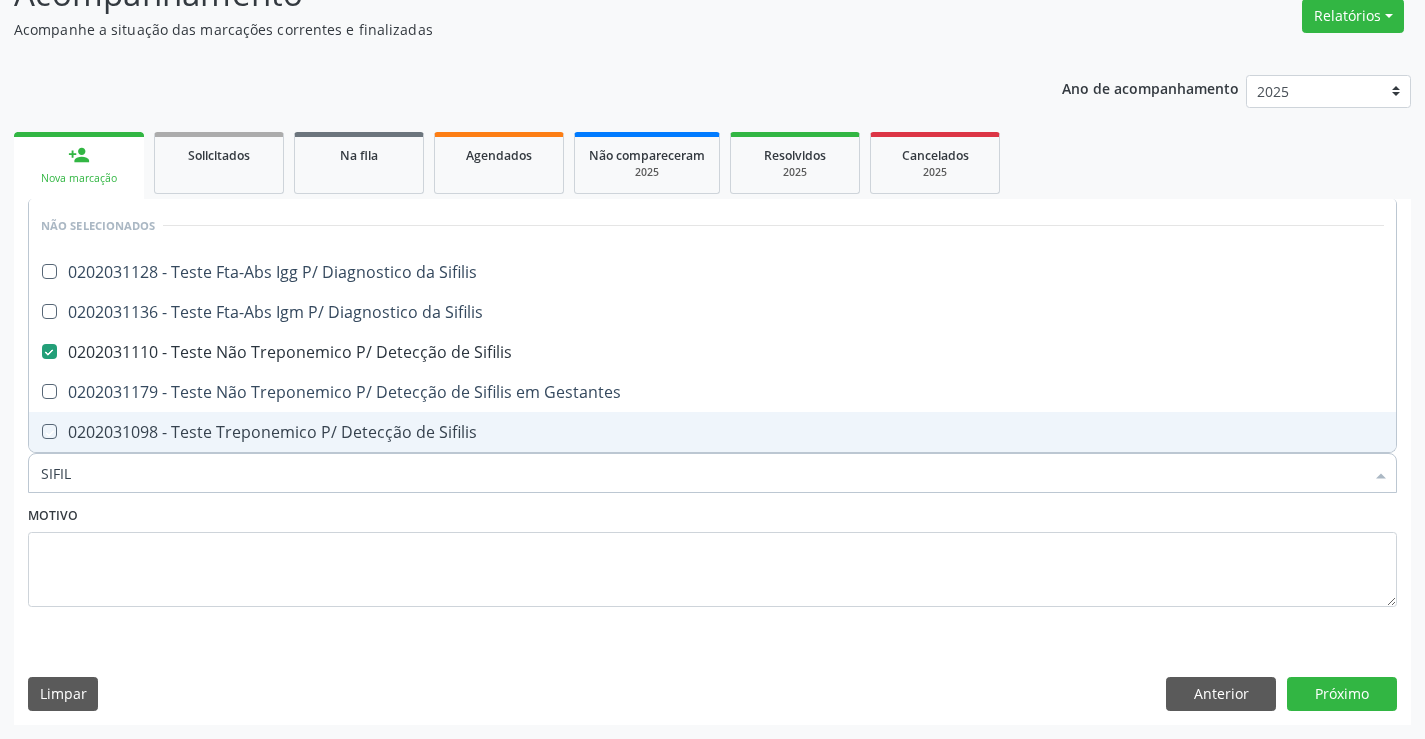 click on "Motivo" at bounding box center (712, 554) 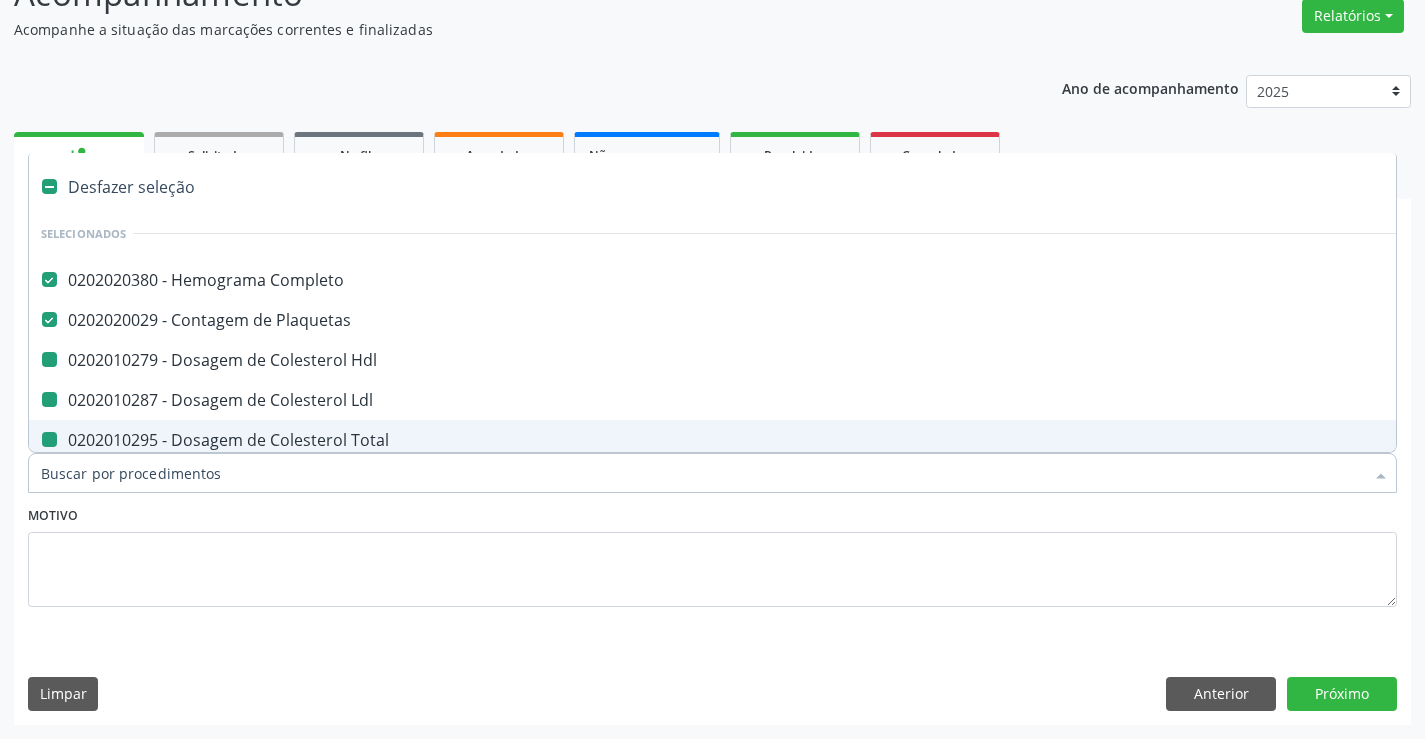 type on "U" 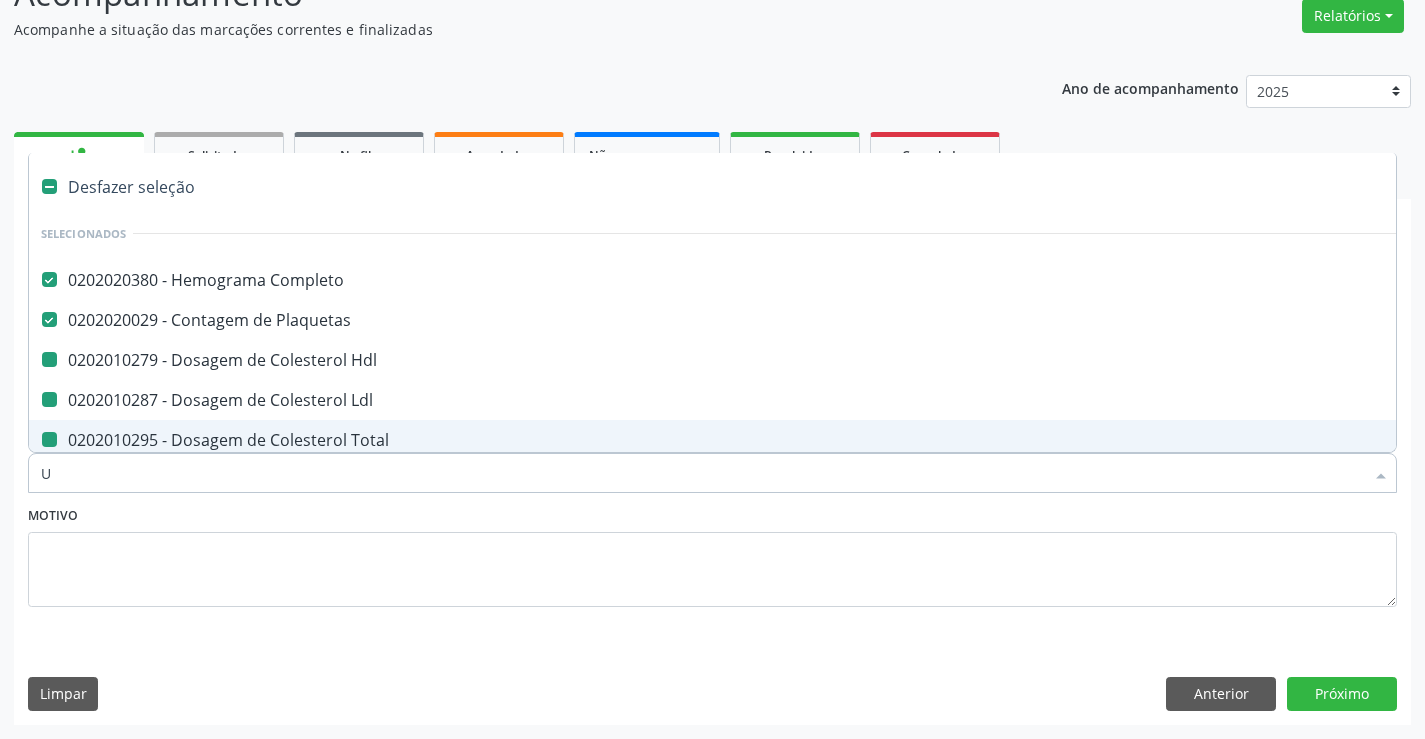 checkbox on "false" 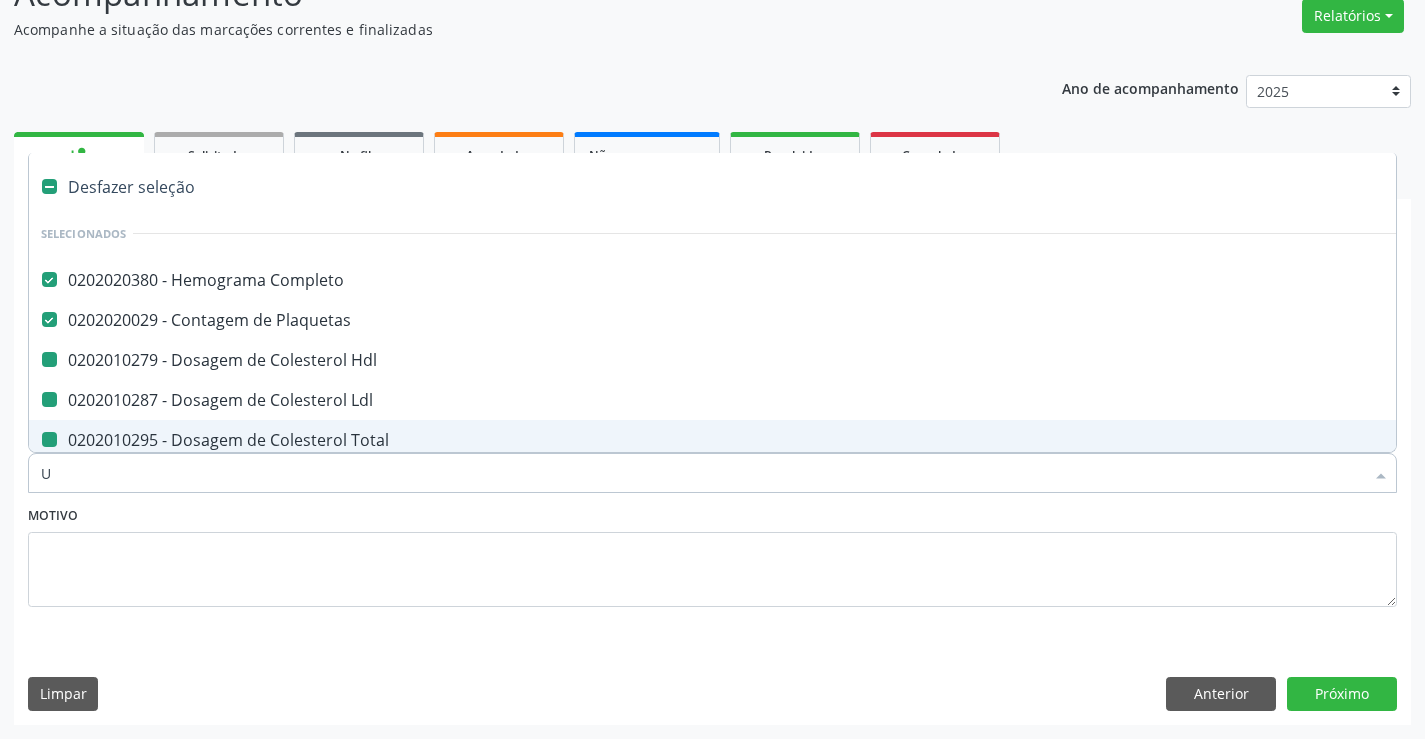 checkbox on "false" 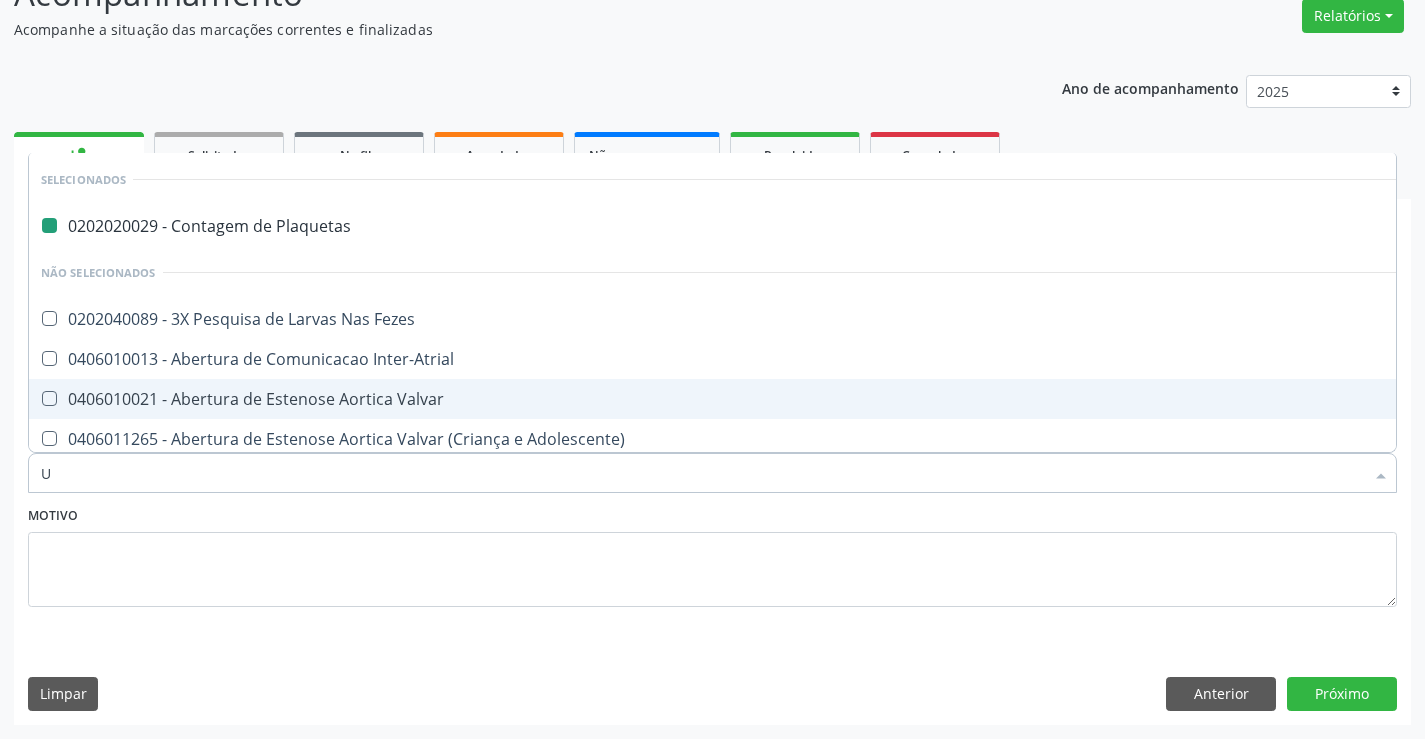 type on "UR" 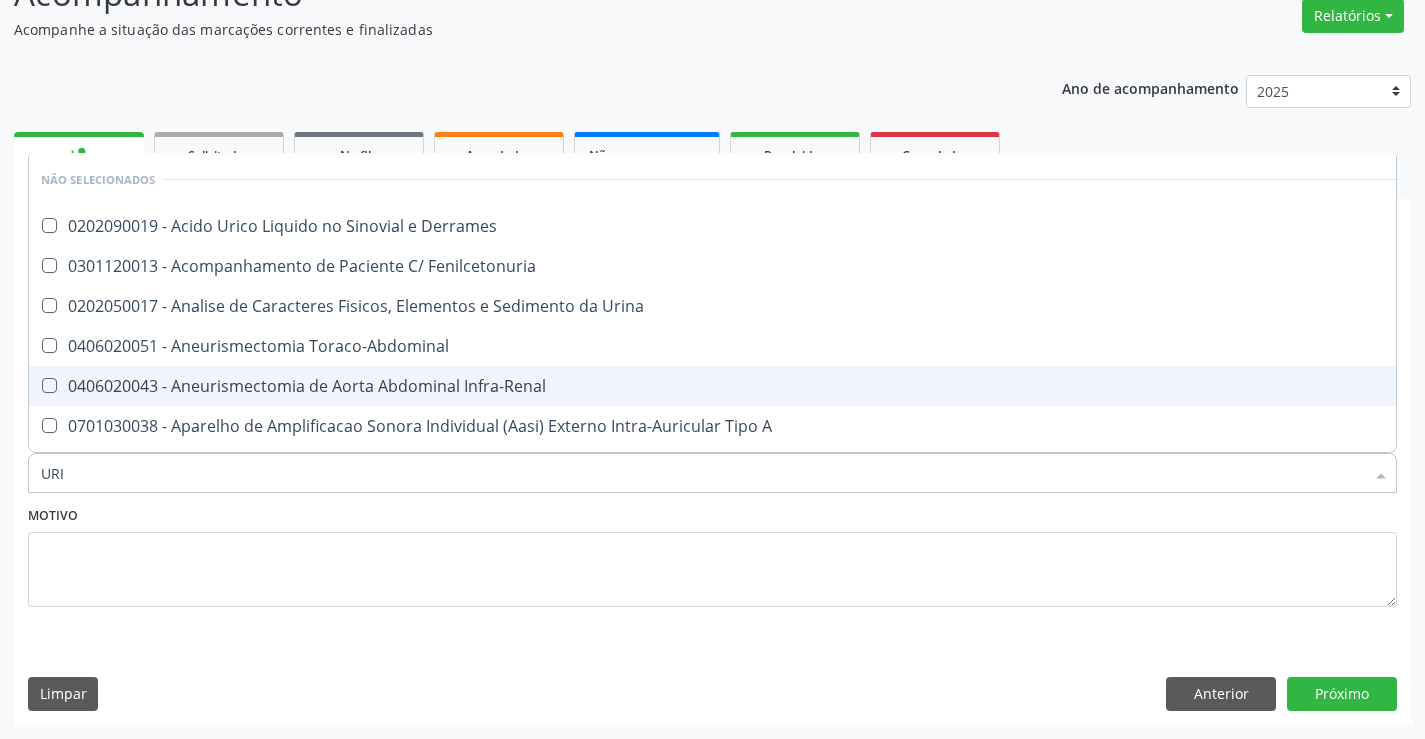 type on "URIN" 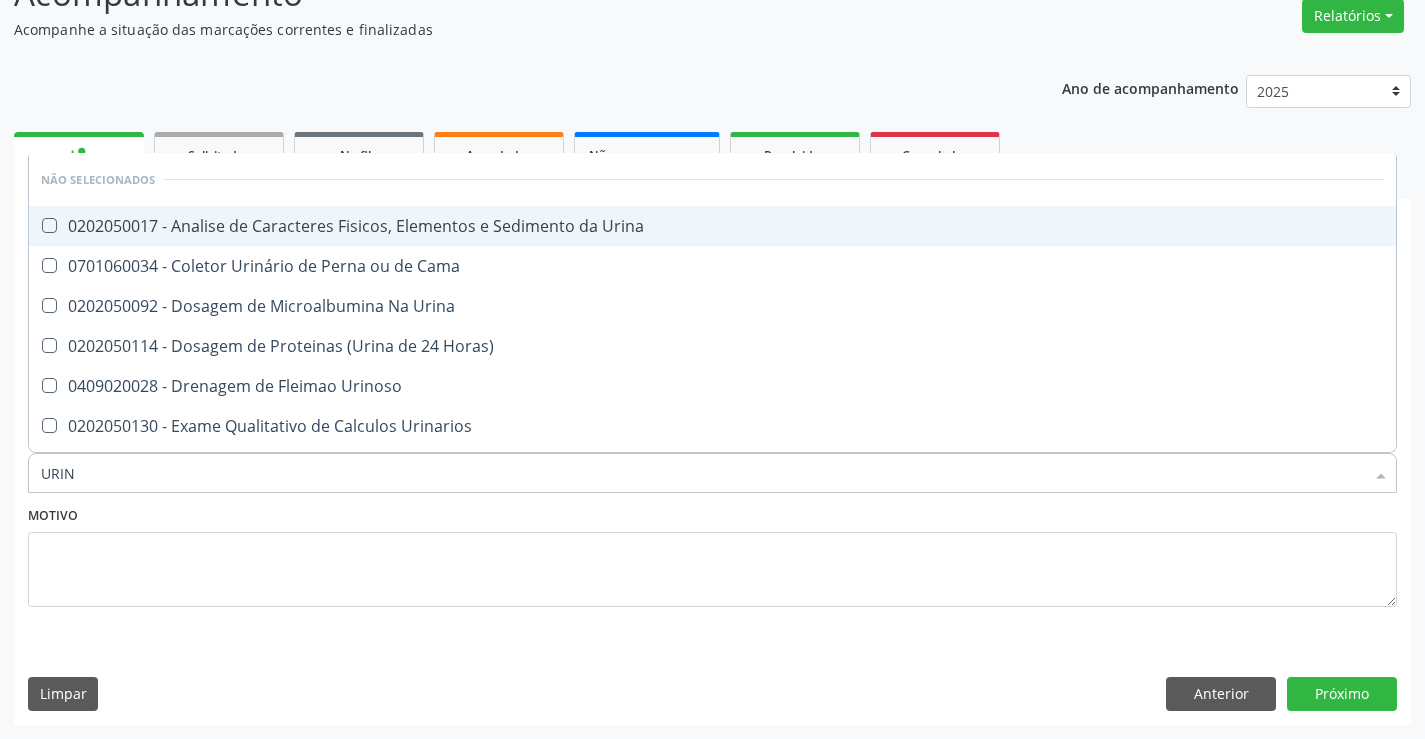 click on "0202050017 - Analise de Caracteres Fisicos, Elementos e Sedimento da Urina" at bounding box center (712, 226) 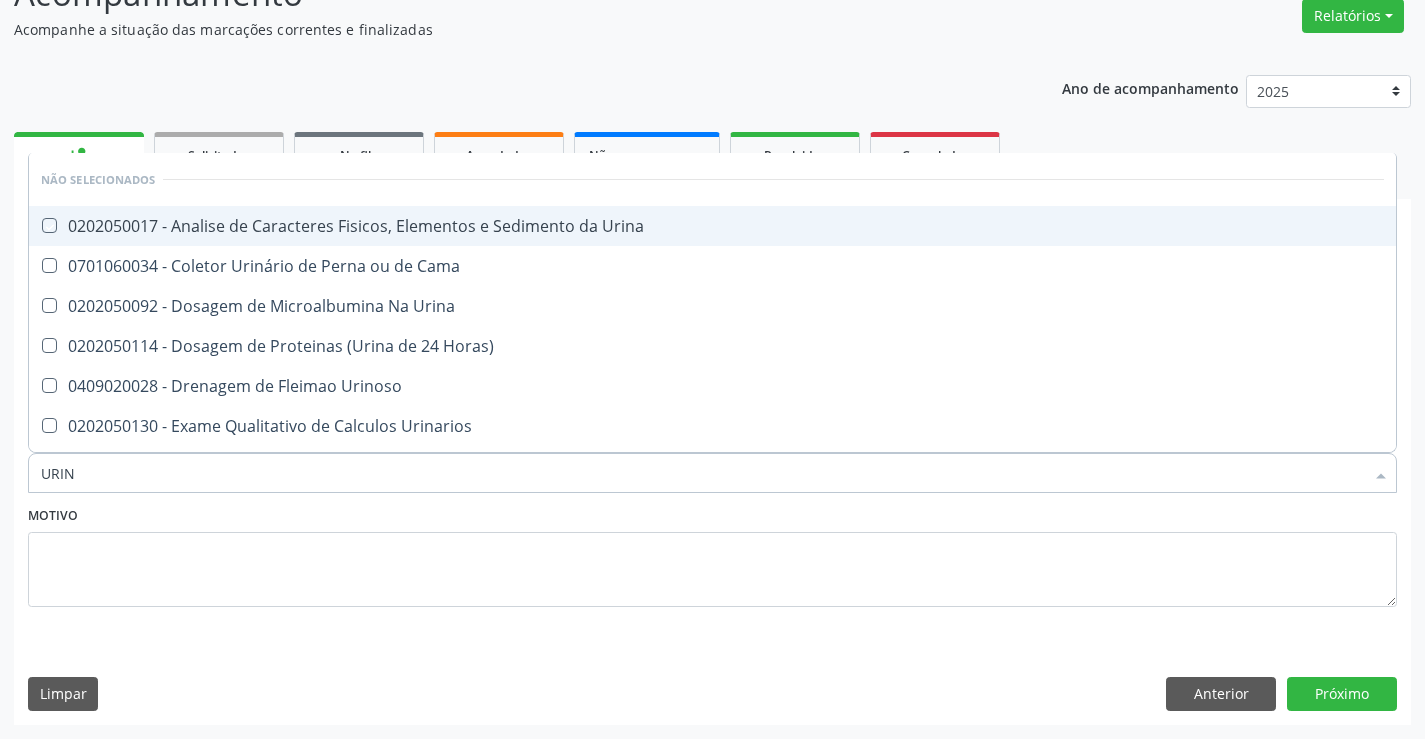 checkbox on "true" 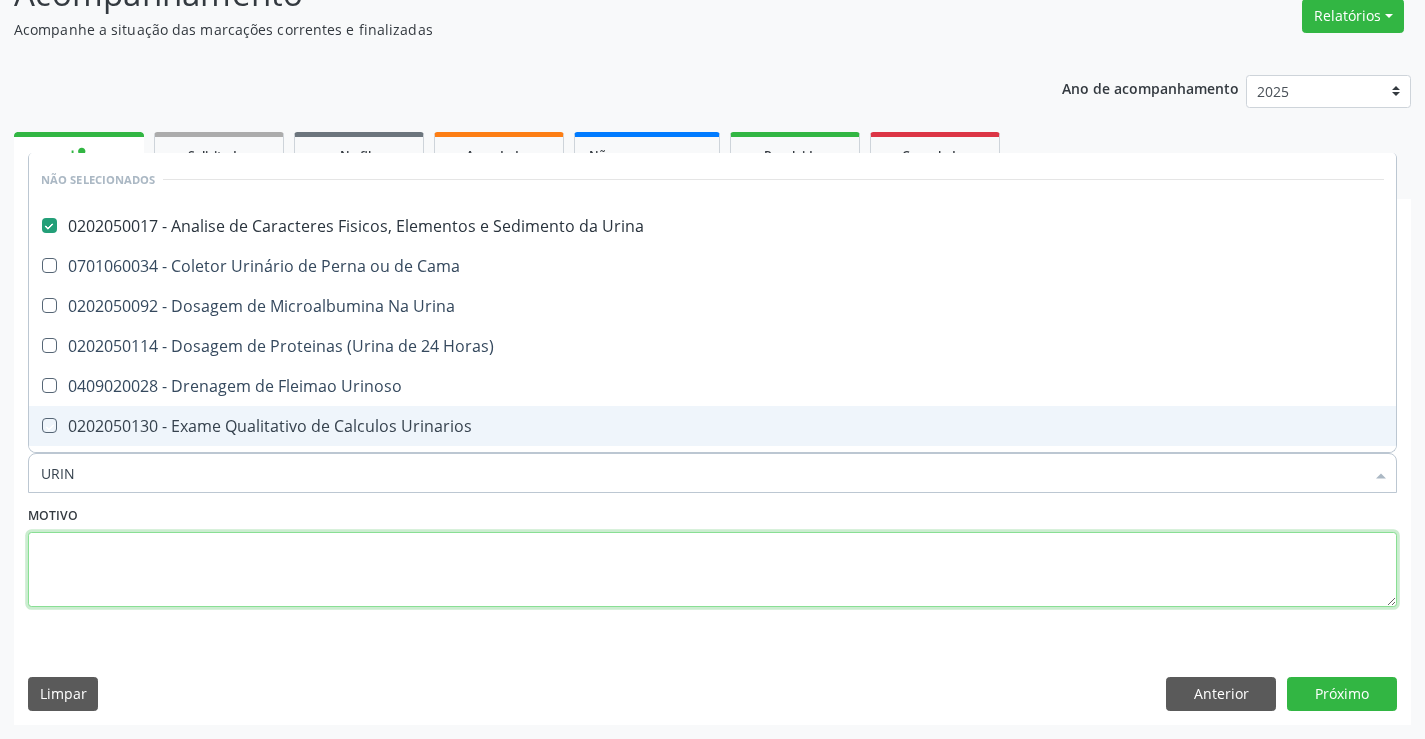 click at bounding box center (712, 570) 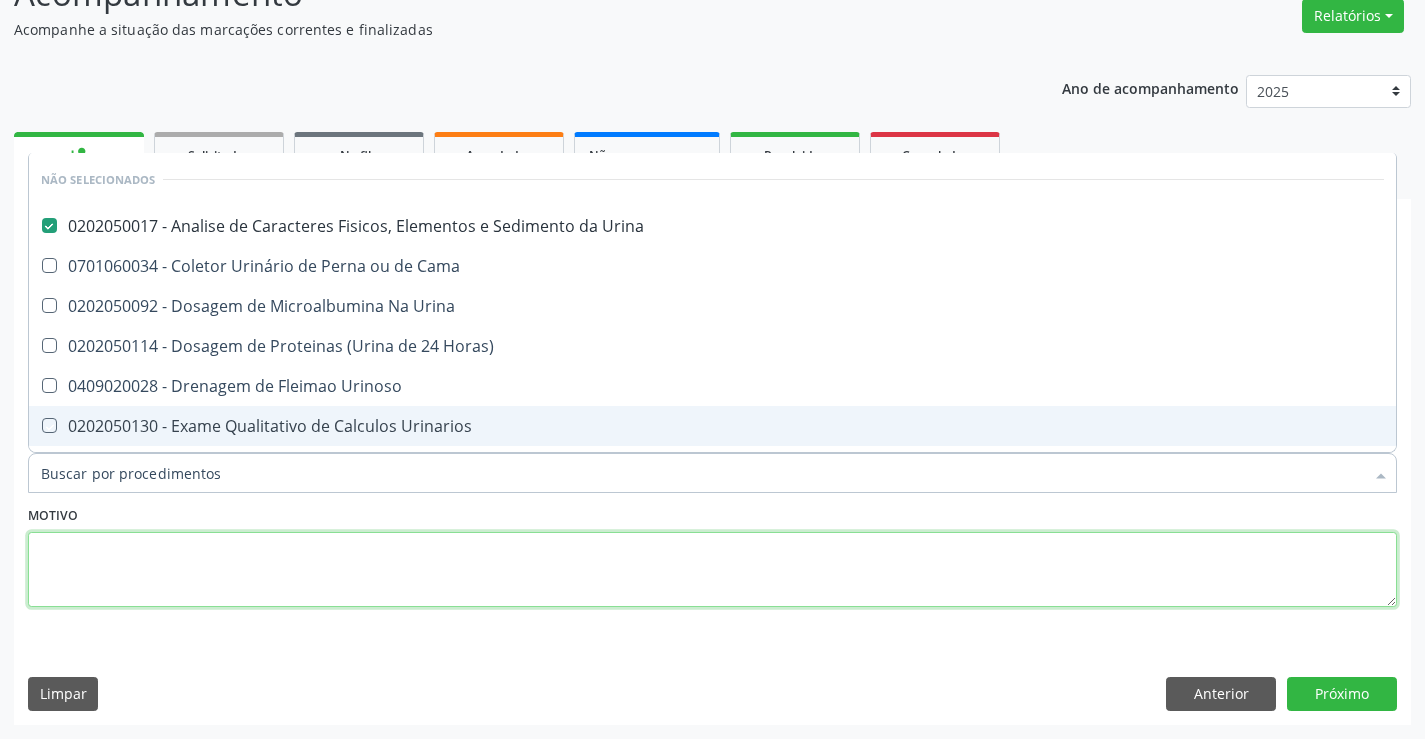 checkbox on "true" 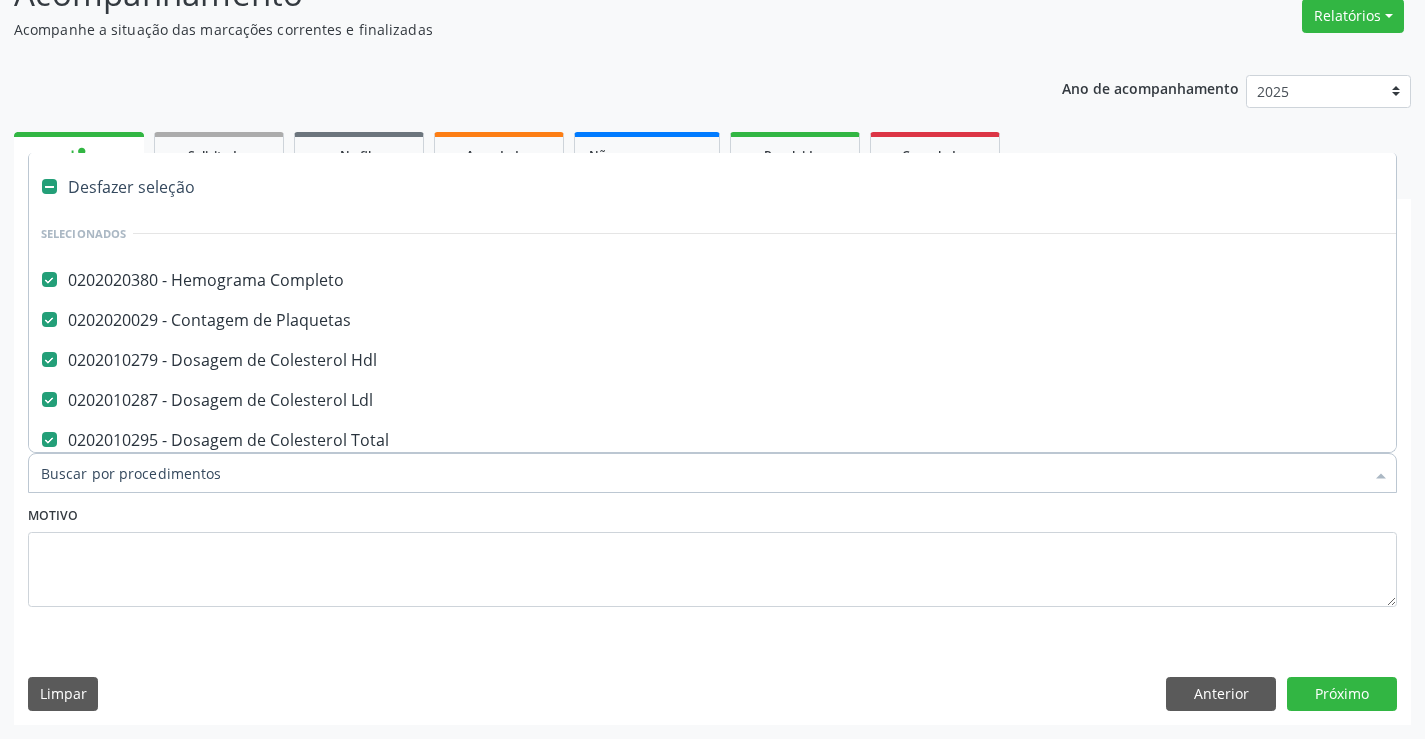 type on "G" 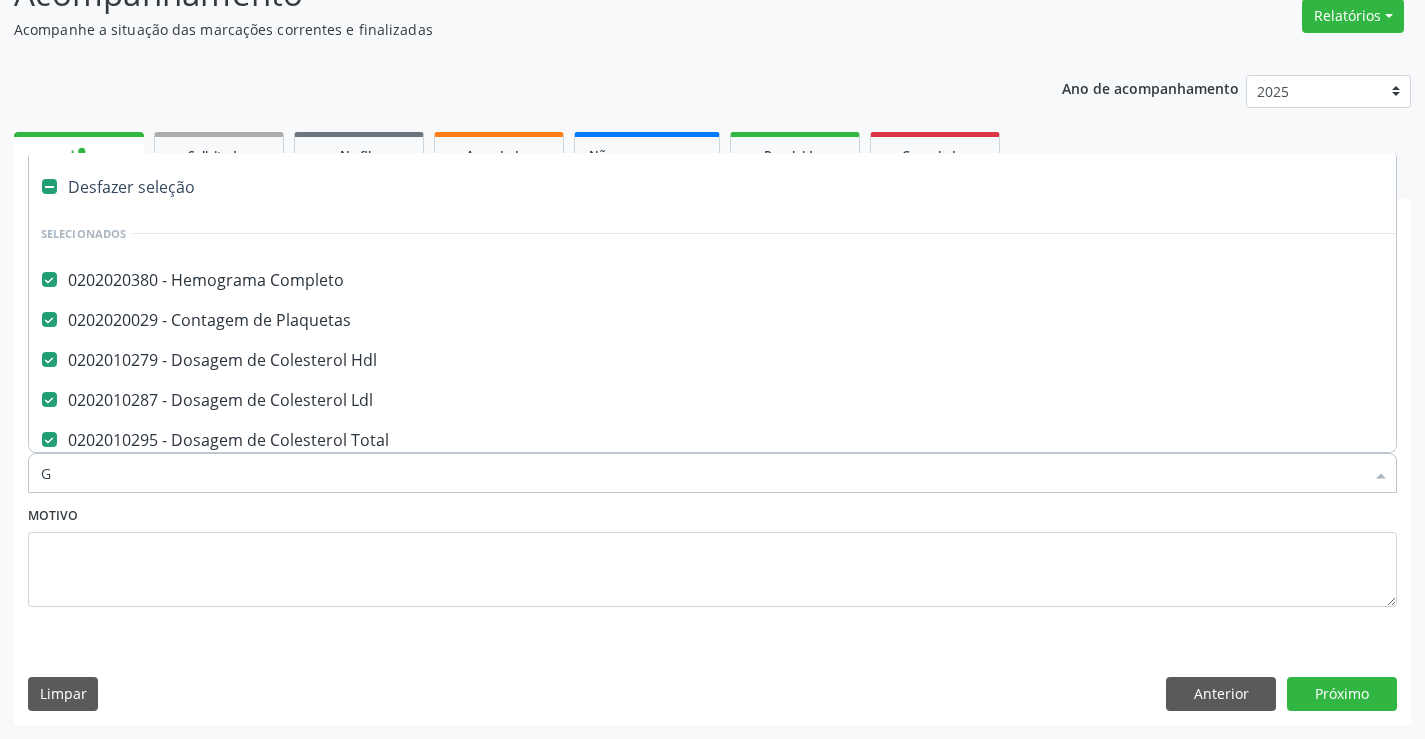checkbox on "false" 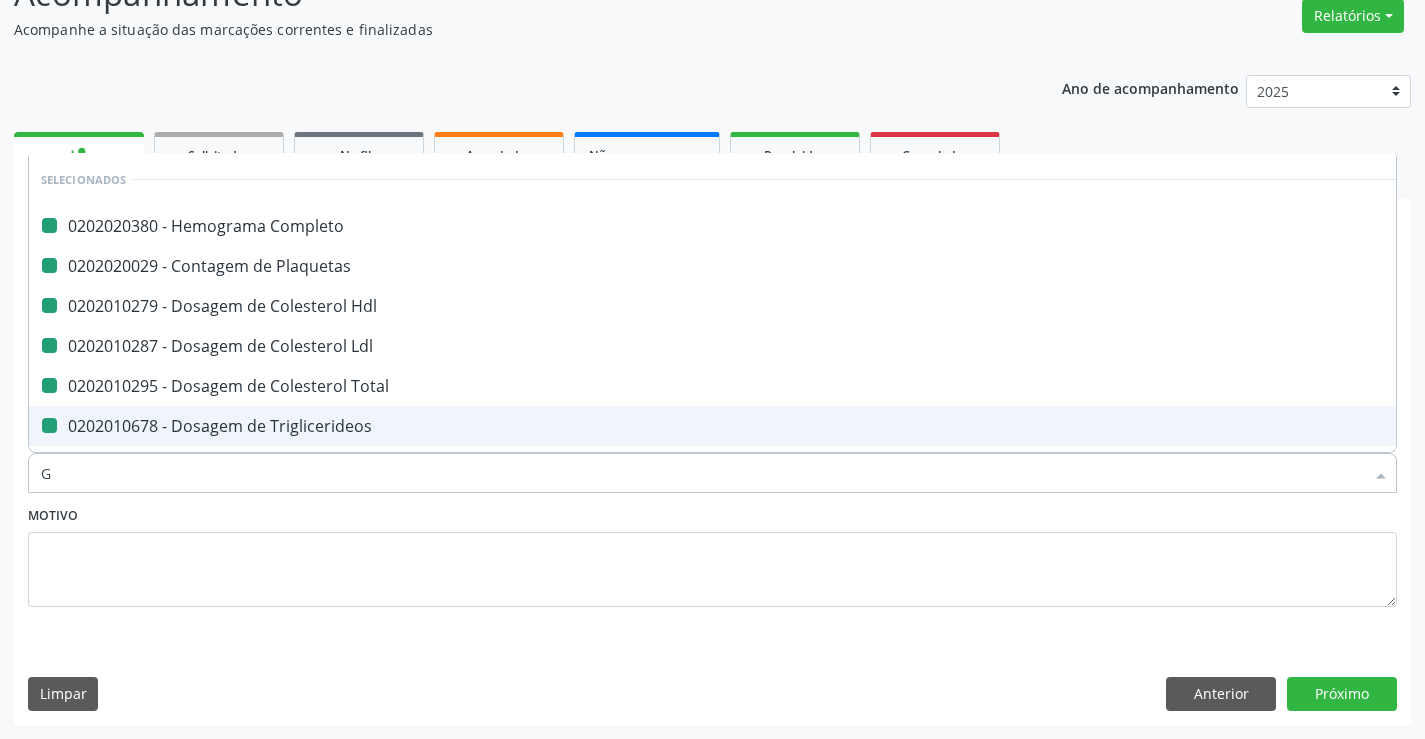 type on "GA" 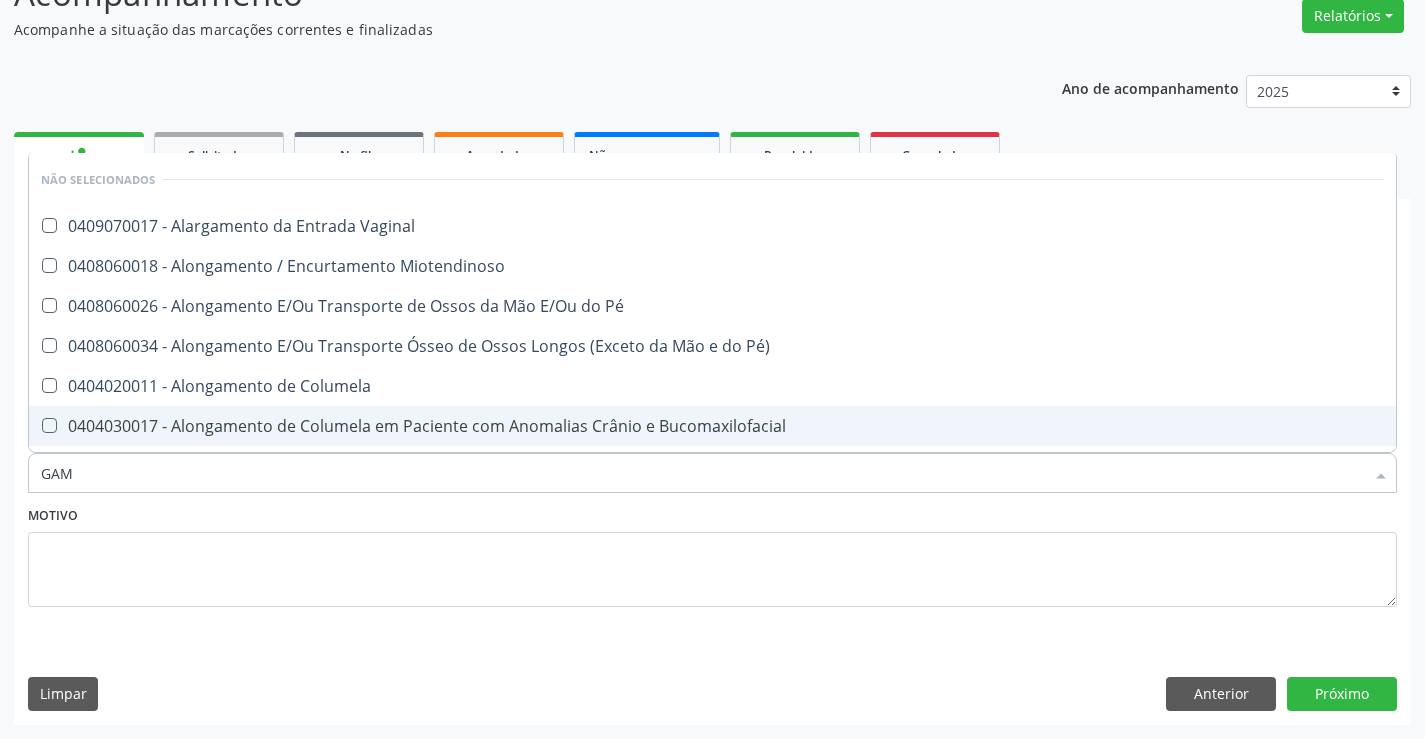 type on "GAMA" 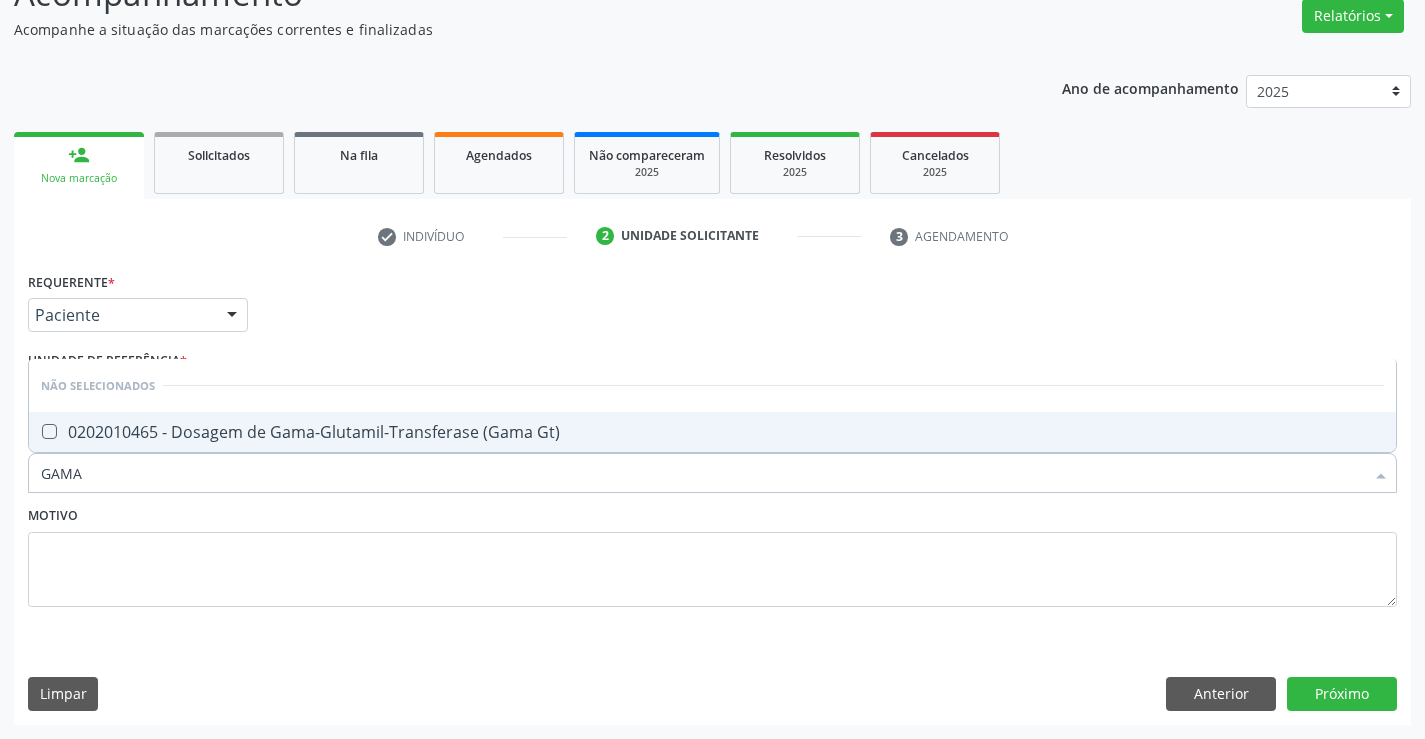 click on "0202010465 - Dosagem de Gama-Glutamil-Transferase (Gama Gt)" at bounding box center (712, 432) 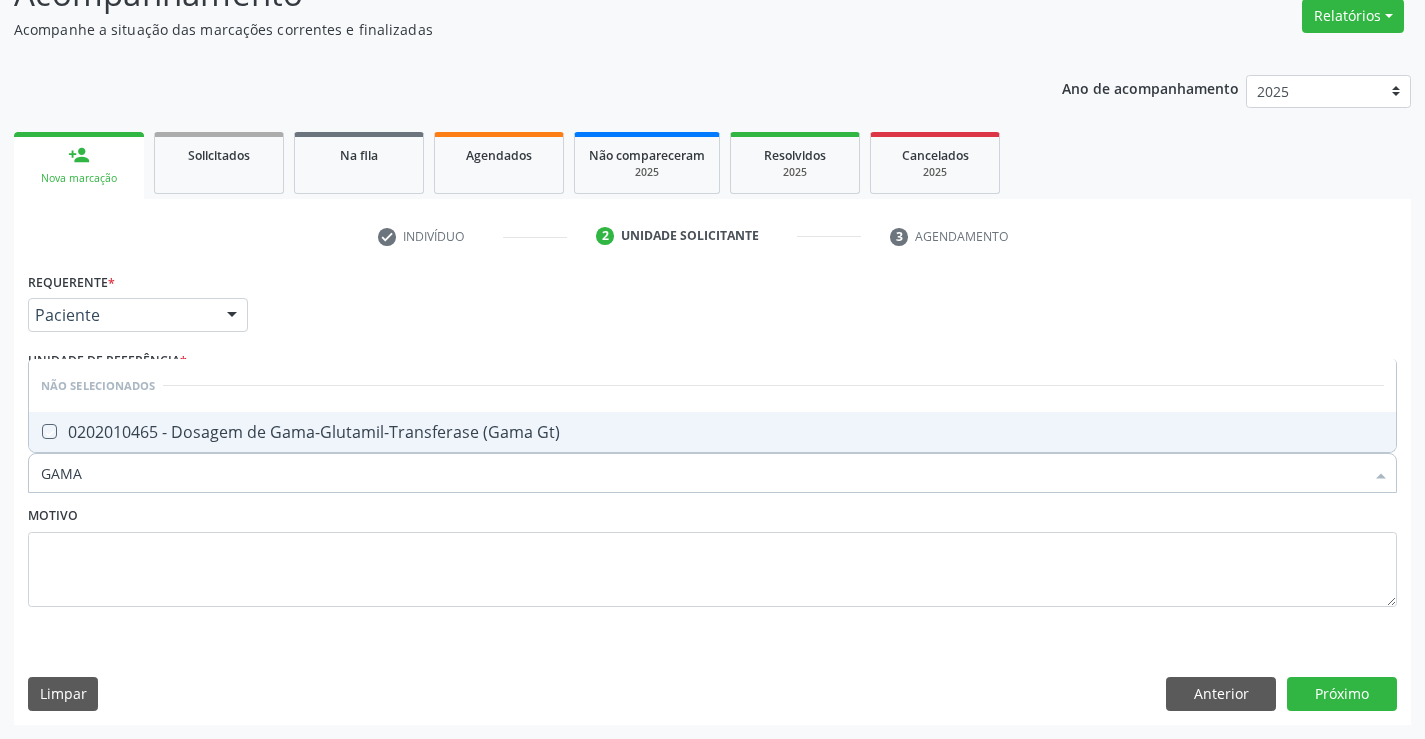 checkbox on "true" 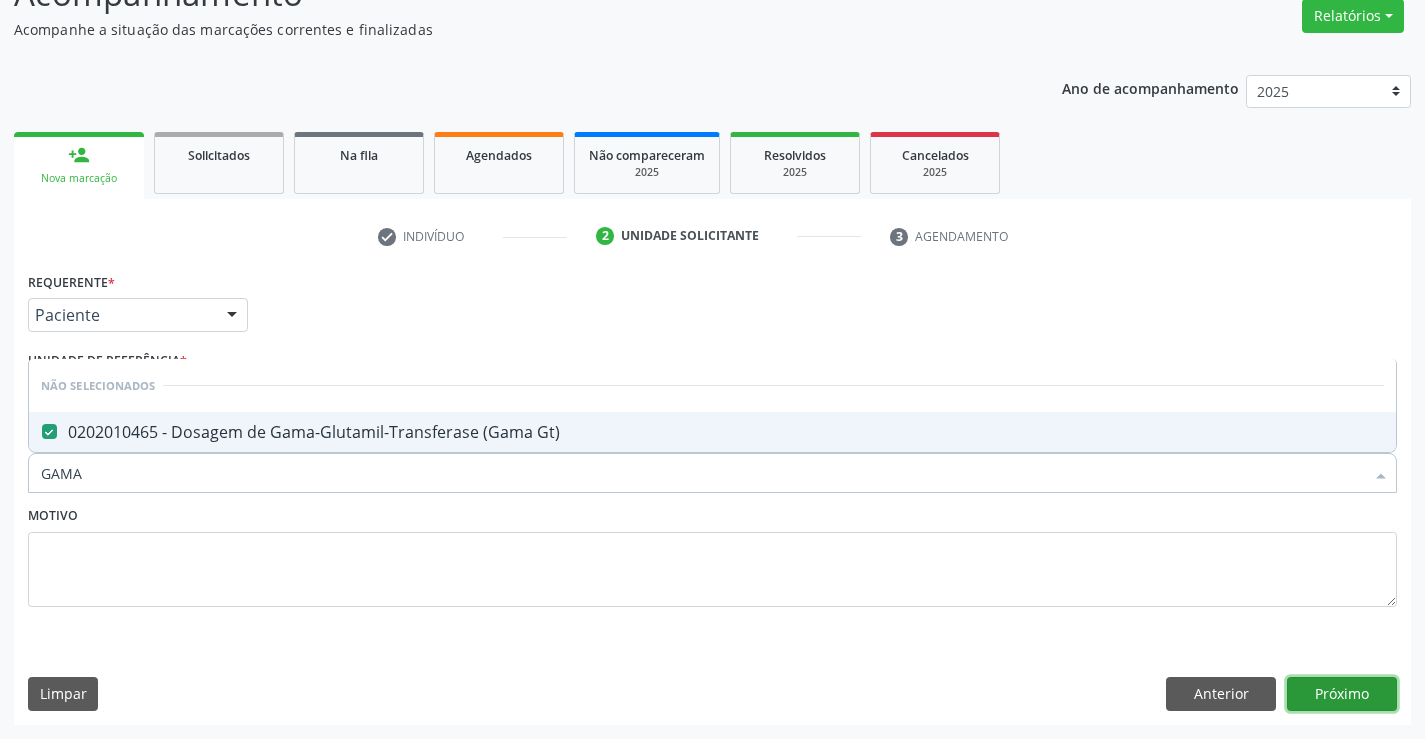 click on "Próximo" at bounding box center (1342, 694) 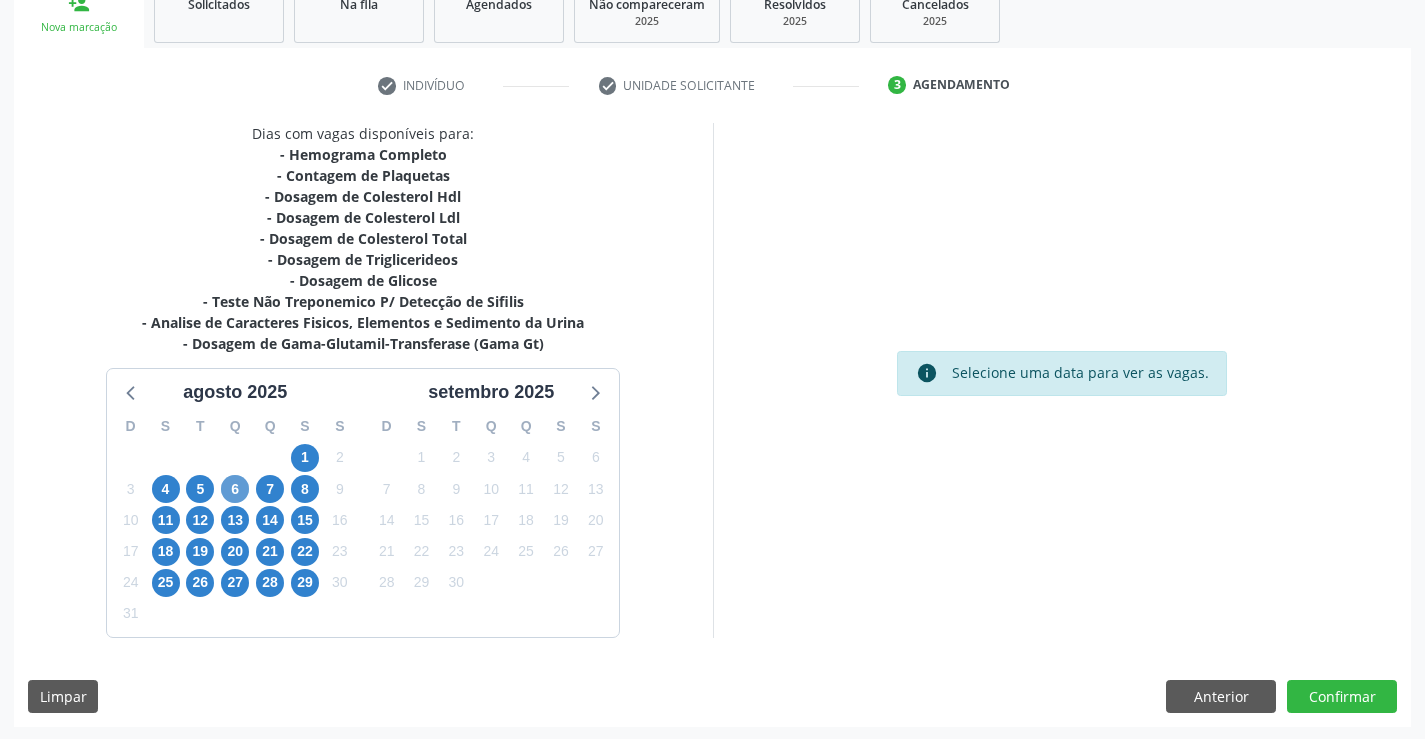 scroll, scrollTop: 320, scrollLeft: 0, axis: vertical 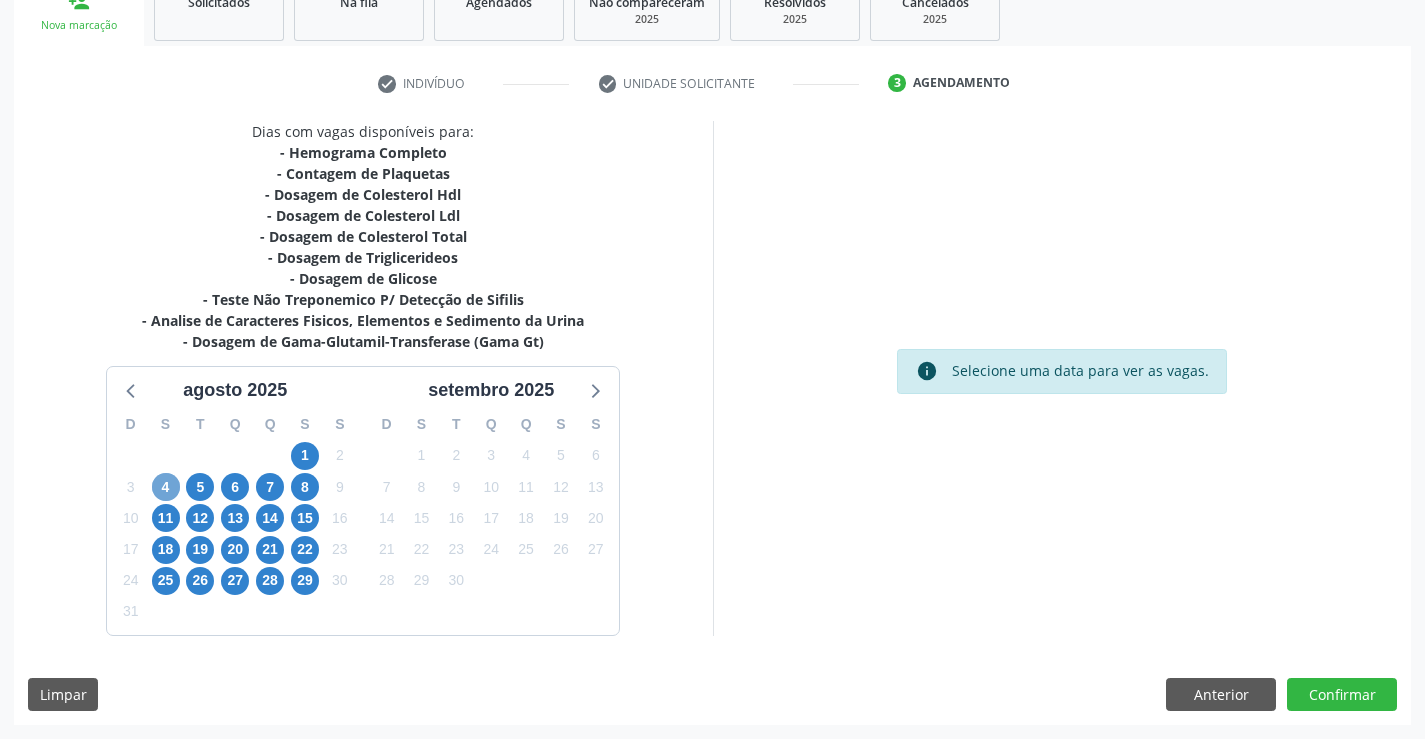 click on "4" at bounding box center [166, 487] 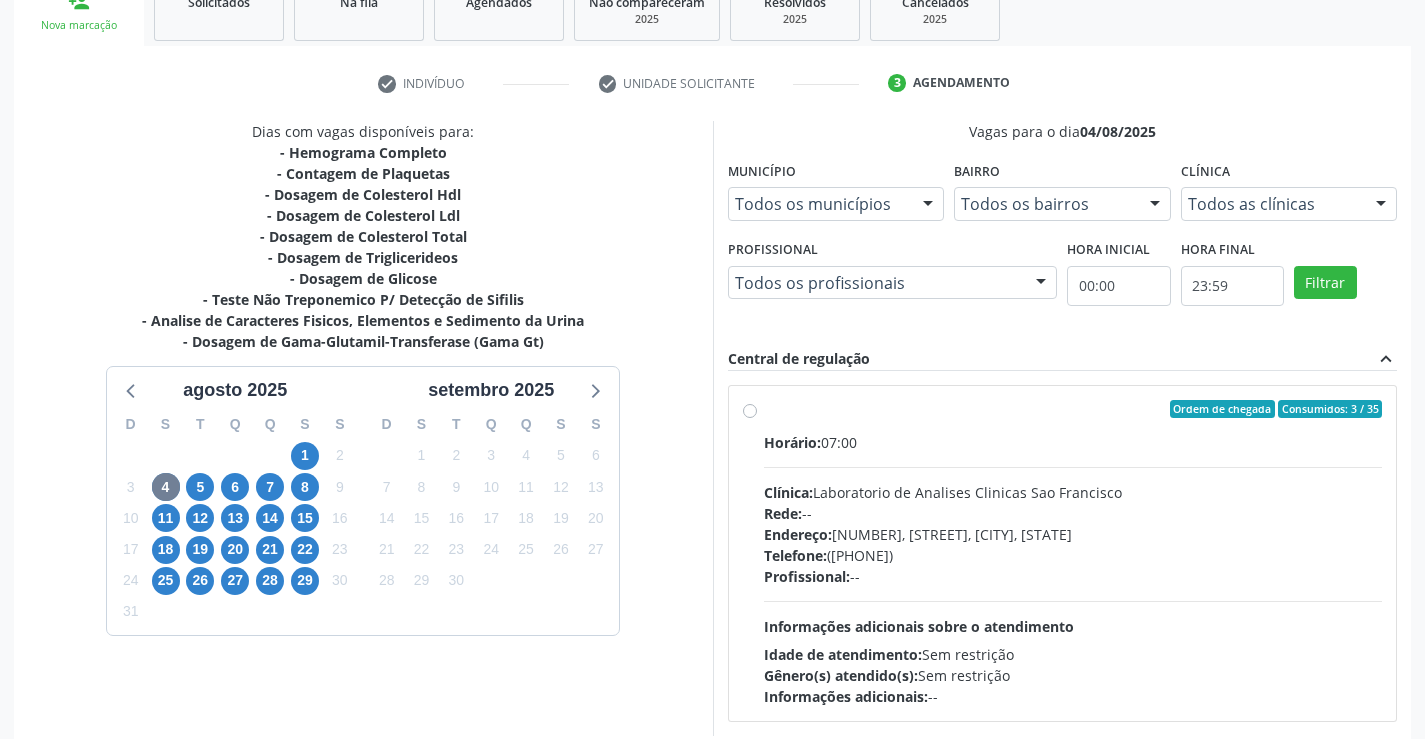 click on "Profissional:
--" at bounding box center [1073, 576] 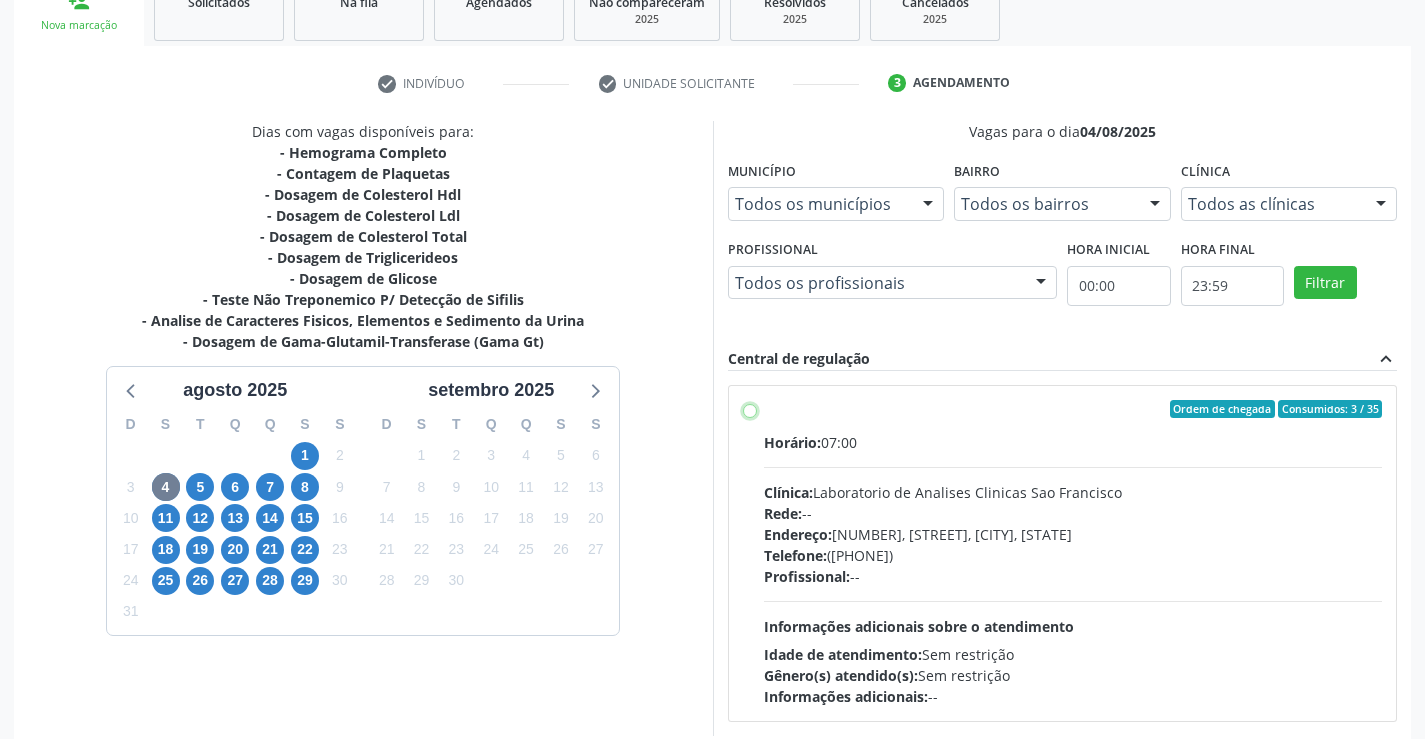 click on "Ordem de chegada
Consumidos: 3 / 35
Horário:   07:00
Clínica:  Laboratorio de Analises Clinicas Sao Francisco
Rede:
--
Endereço:   Terreo, nº 258, Centro, Campo Formoso - BA
Telefone:   (74) 36453588
Profissional:
--
Informações adicionais sobre o atendimento
Idade de atendimento:
Sem restrição
Gênero(s) atendido(s):
Sem restrição
Informações adicionais:
--" at bounding box center (750, 409) 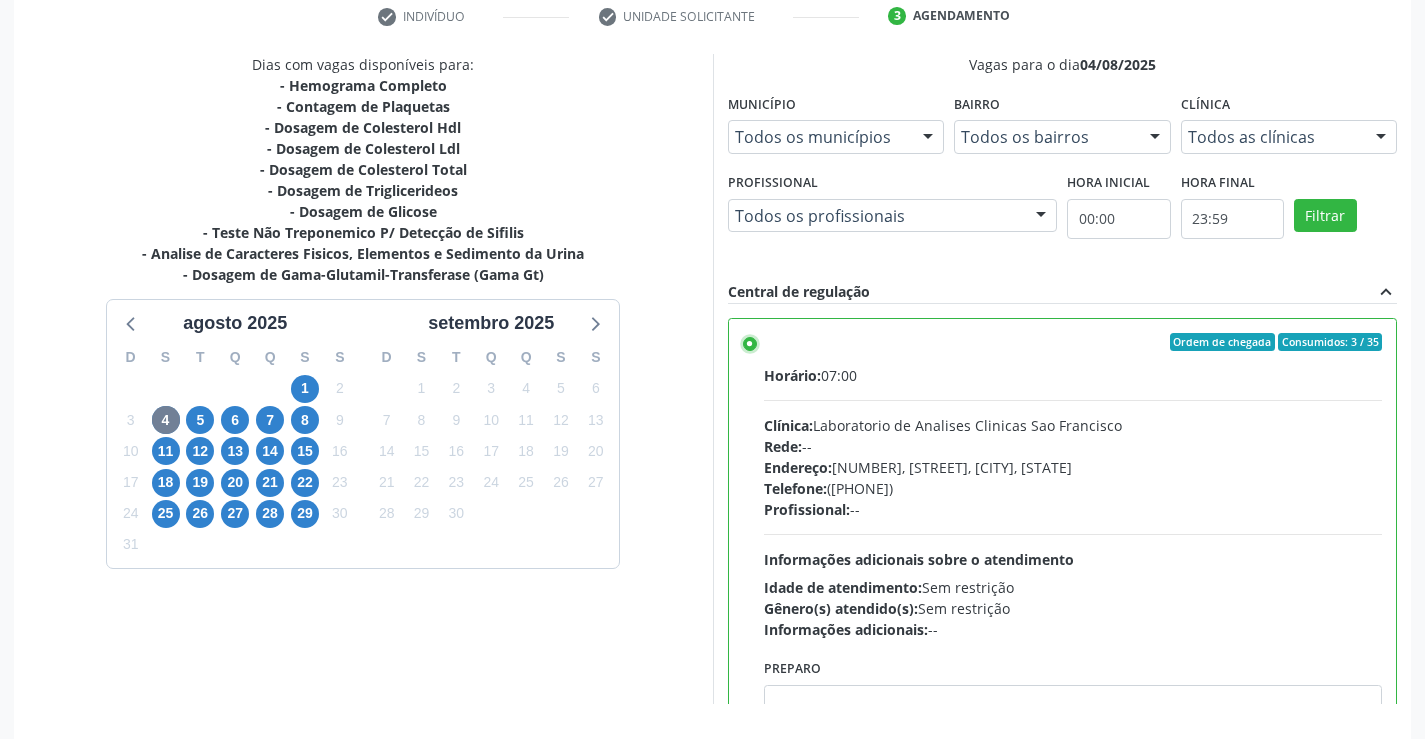 scroll, scrollTop: 456, scrollLeft: 0, axis: vertical 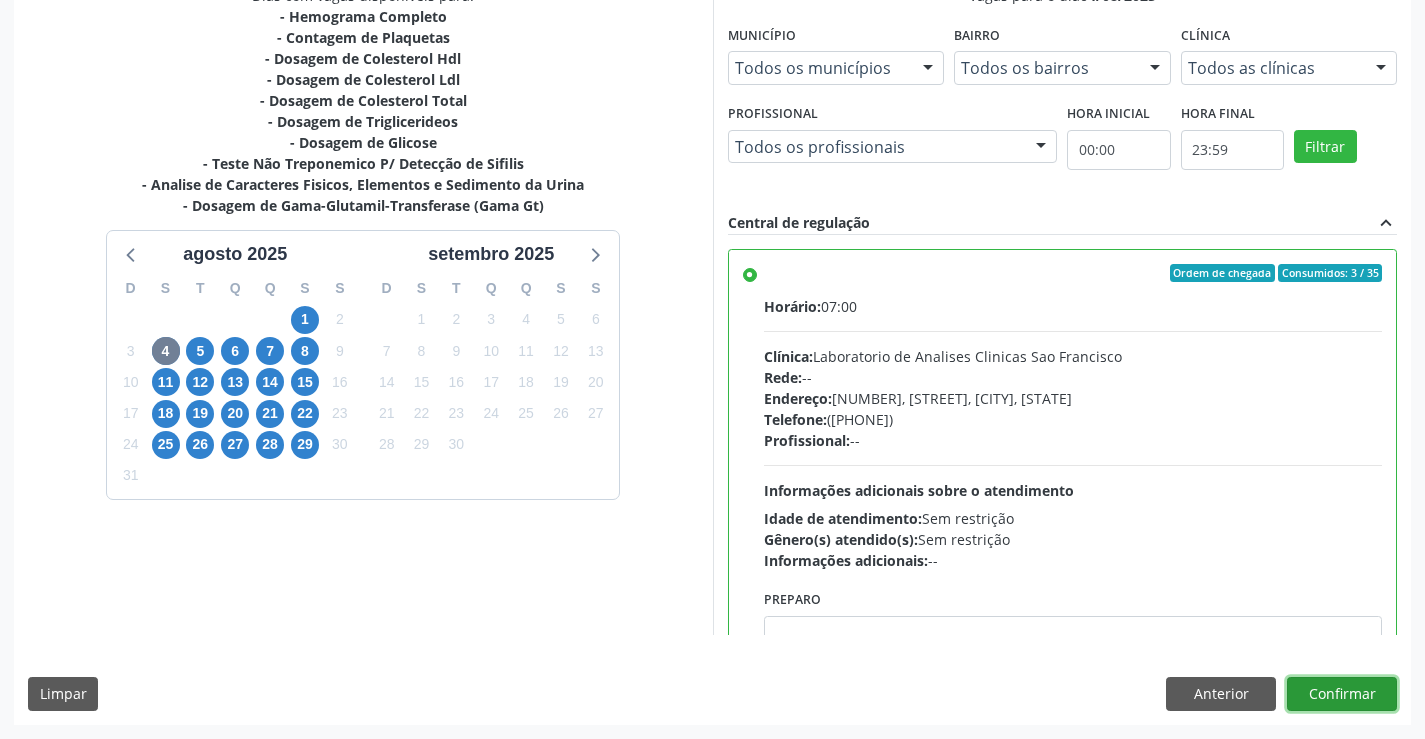 click on "Confirmar" at bounding box center (1342, 694) 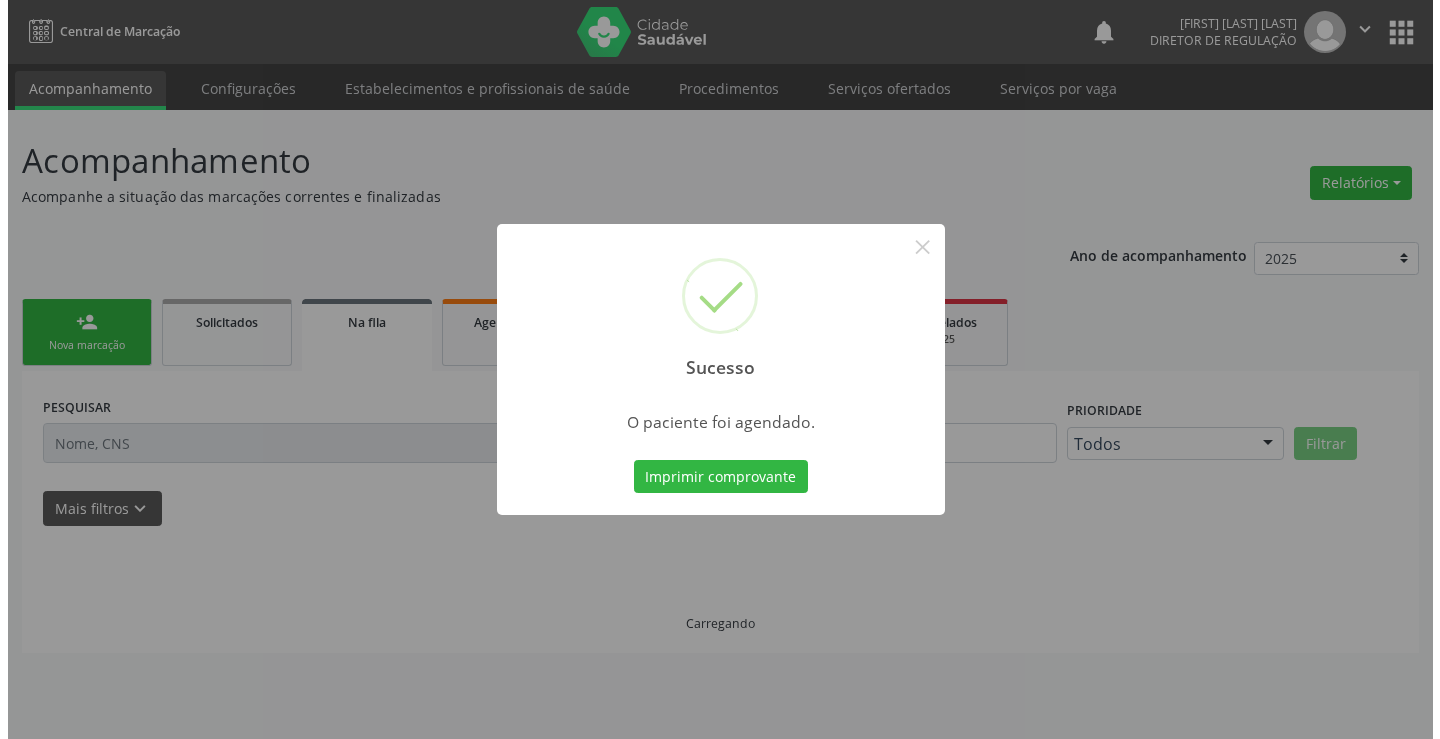scroll, scrollTop: 0, scrollLeft: 0, axis: both 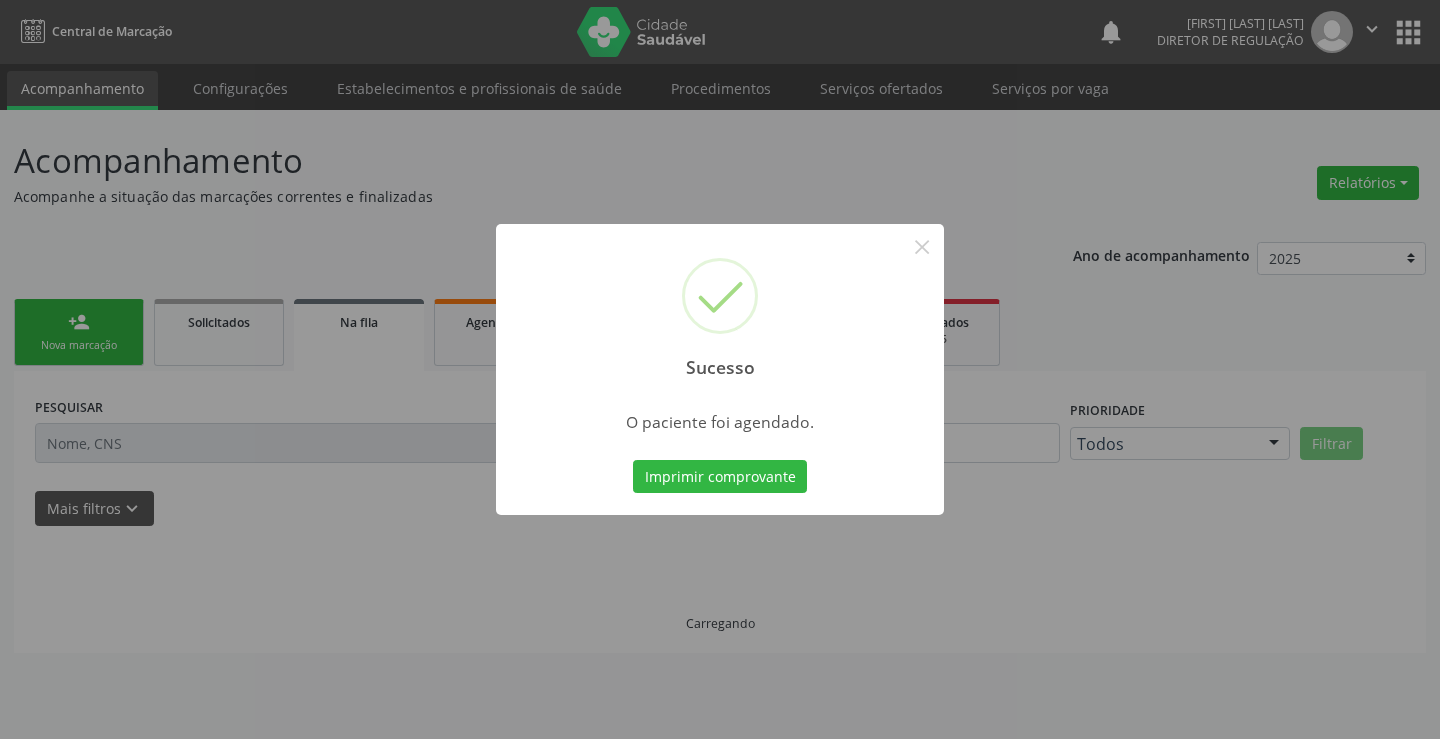 type 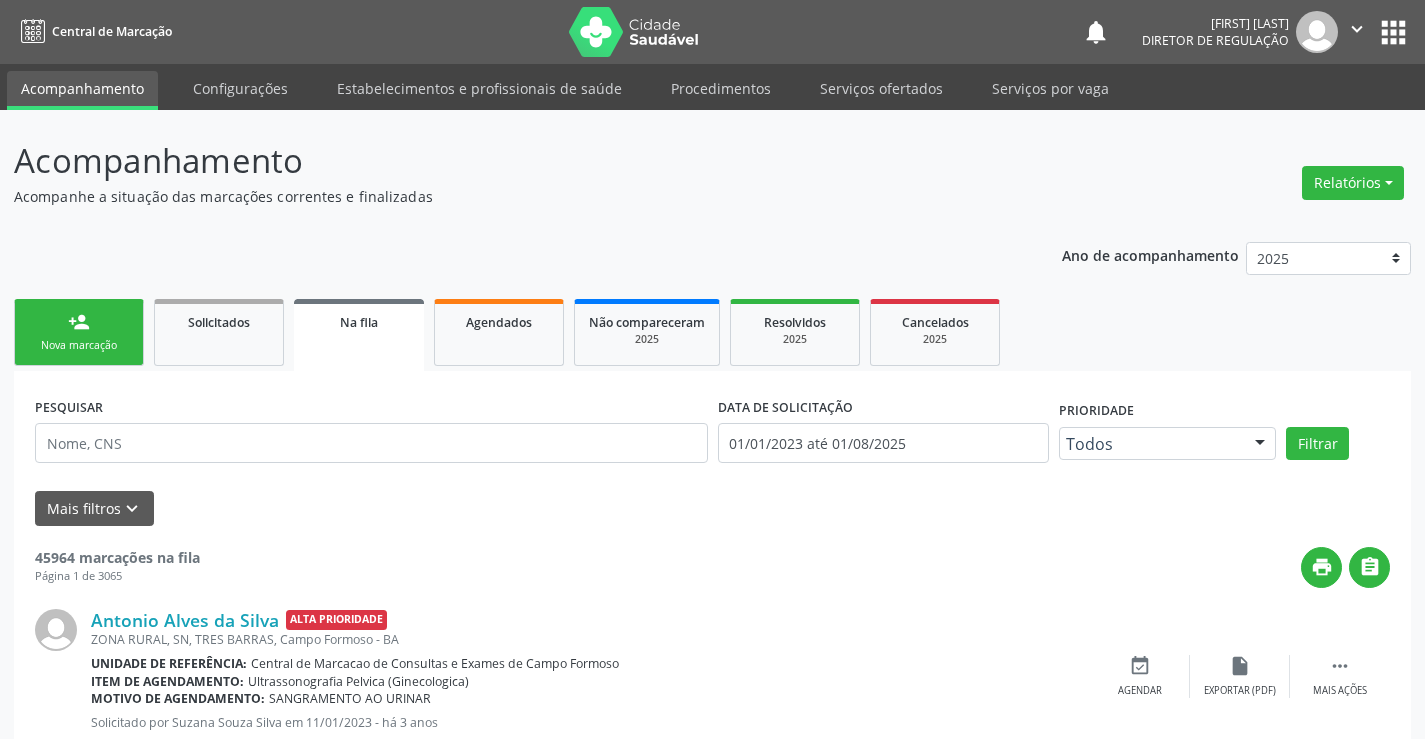 scroll, scrollTop: 0, scrollLeft: 0, axis: both 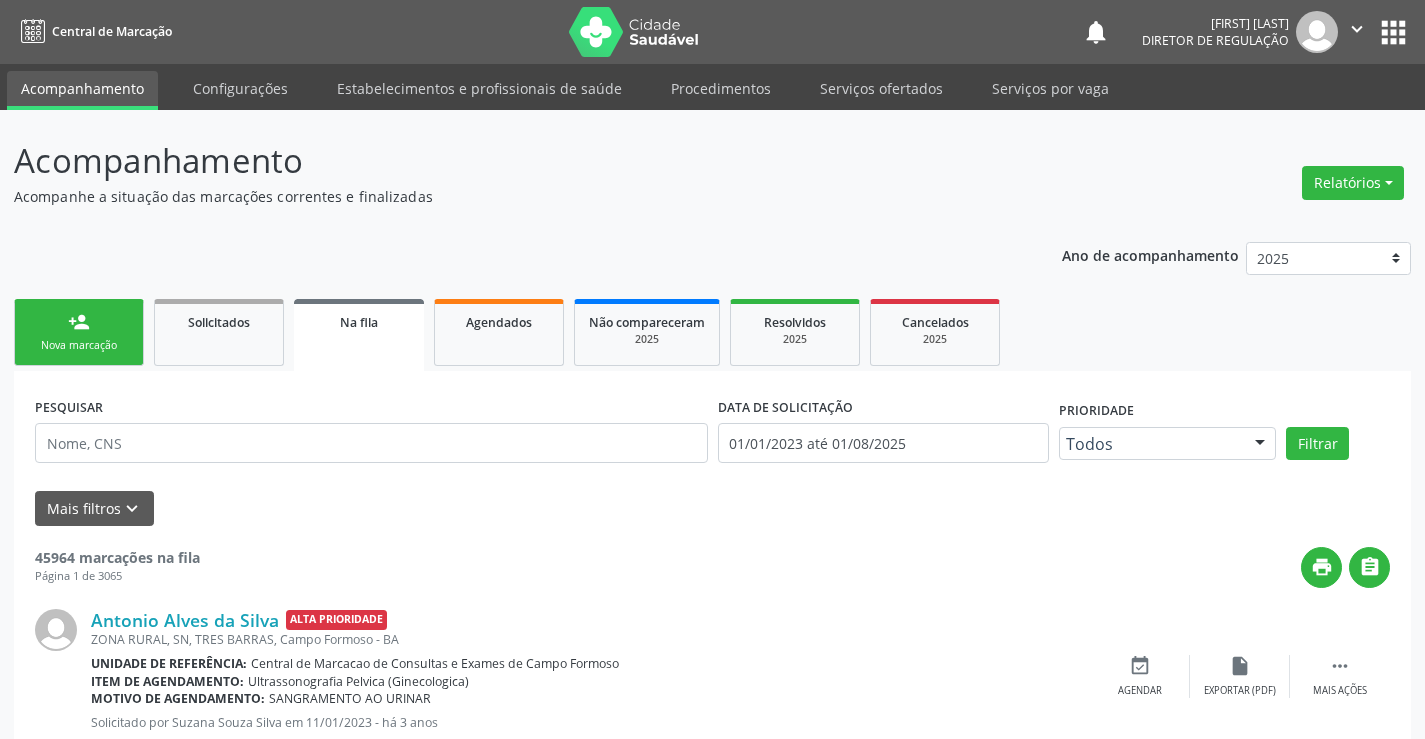 click on "Nova marcação" at bounding box center [79, 345] 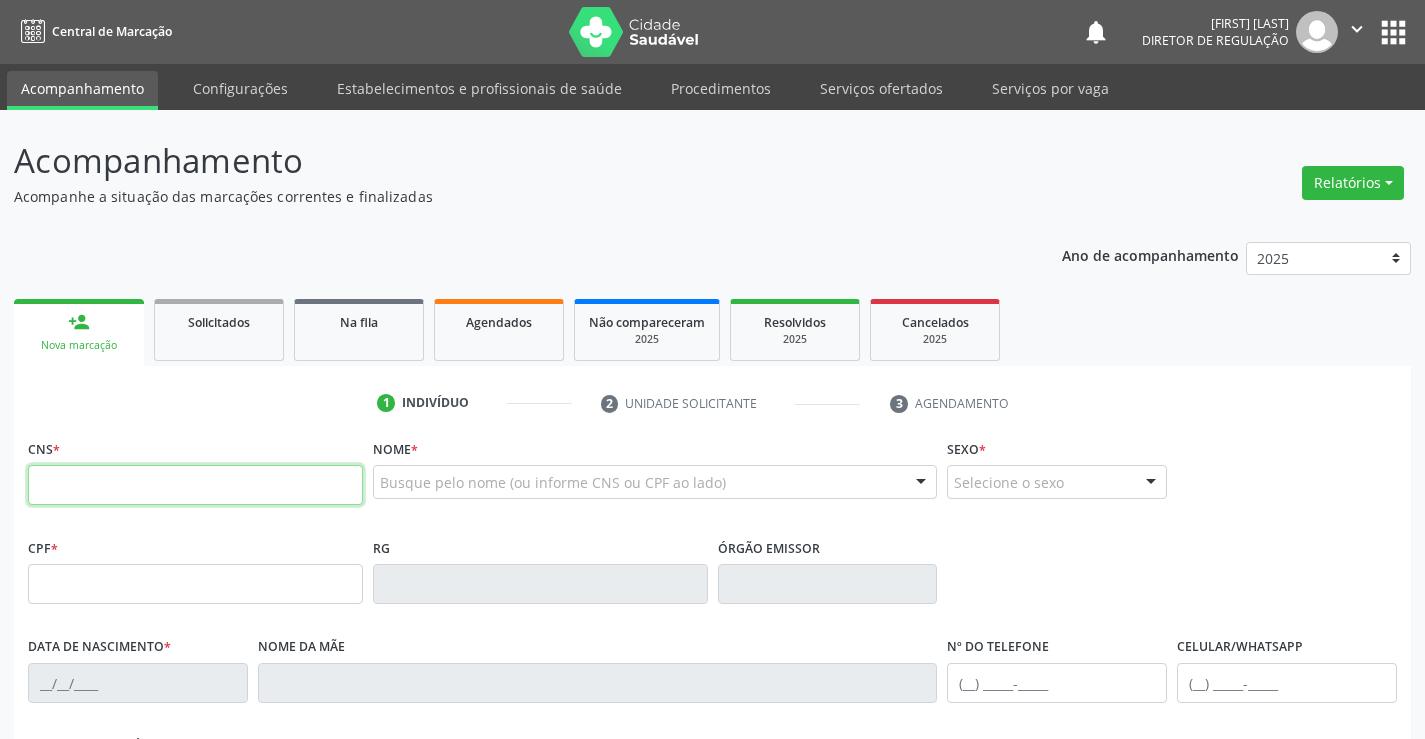 click at bounding box center (195, 485) 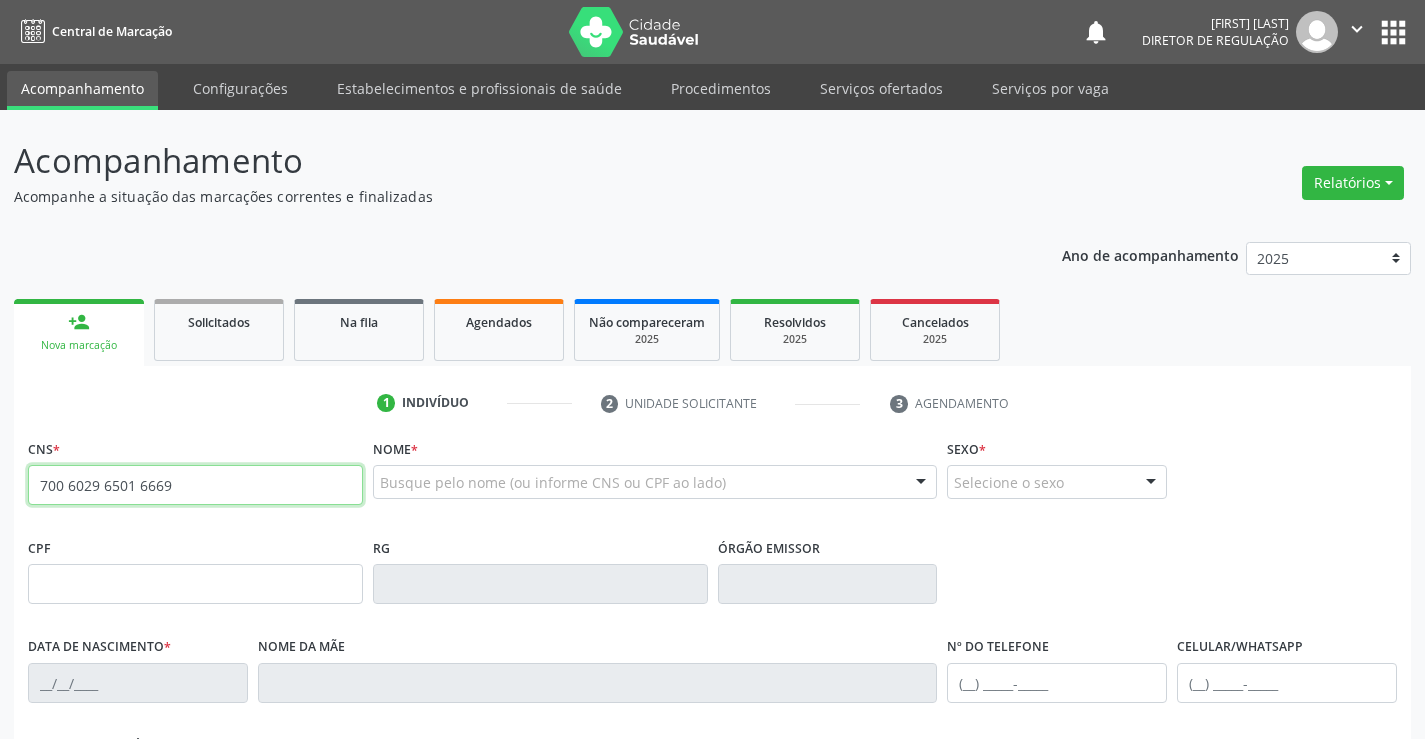 type on "700 6029 6501 6669" 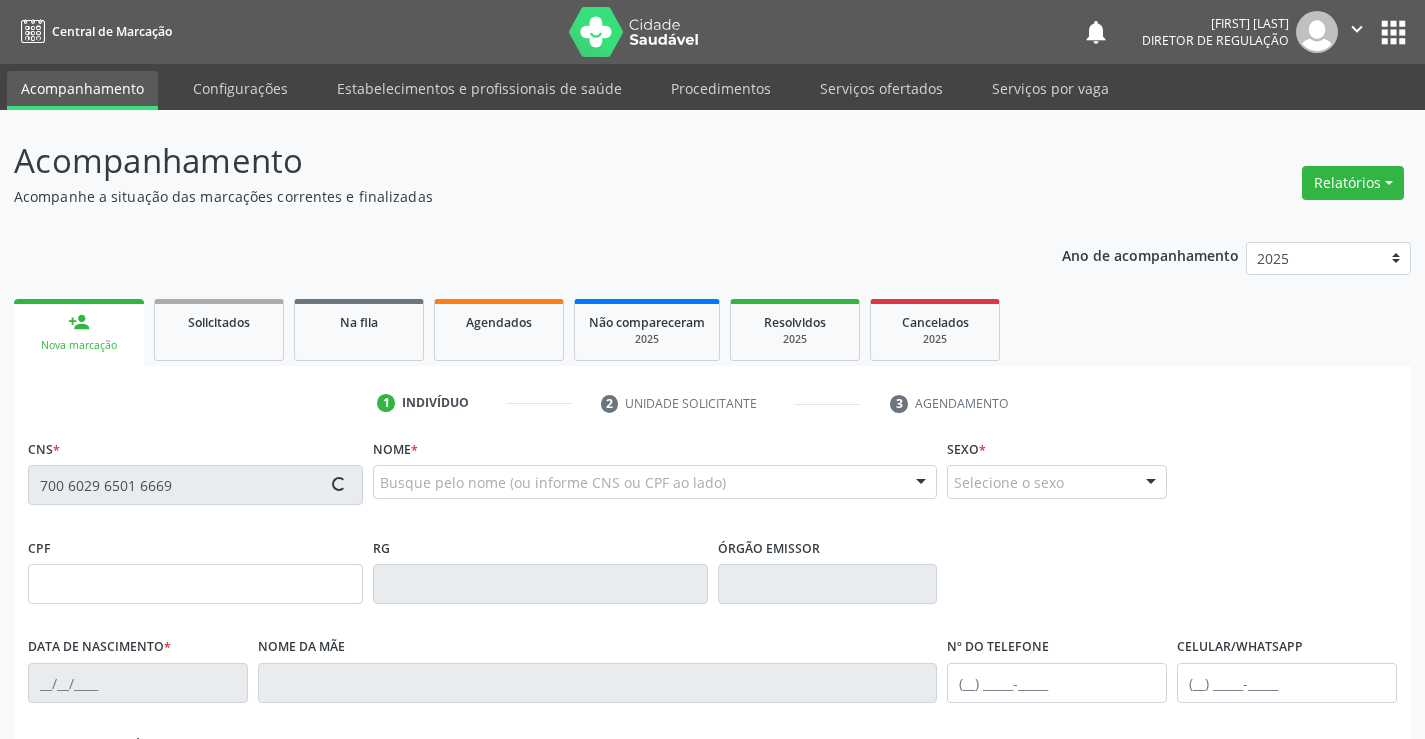 type on "0979652600" 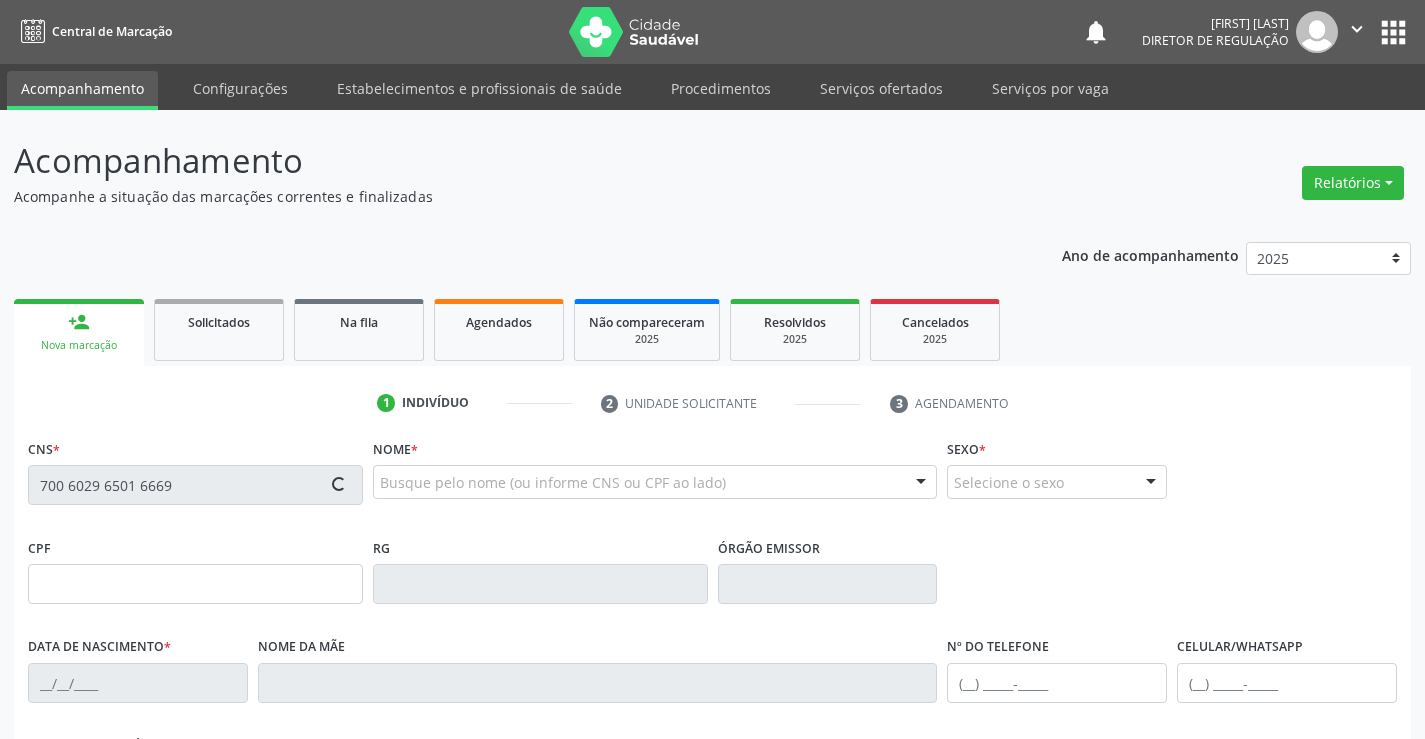 type on "(74) 98866-8483" 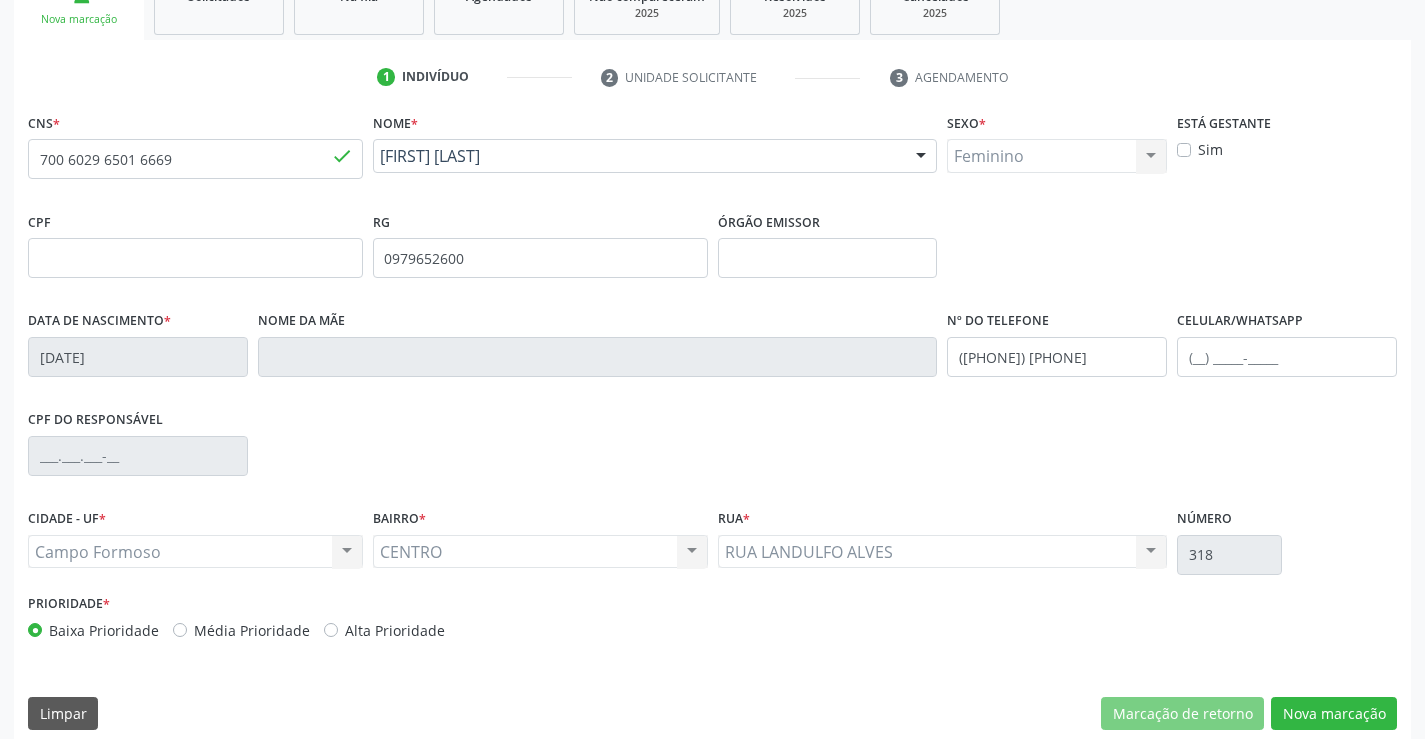 scroll, scrollTop: 345, scrollLeft: 0, axis: vertical 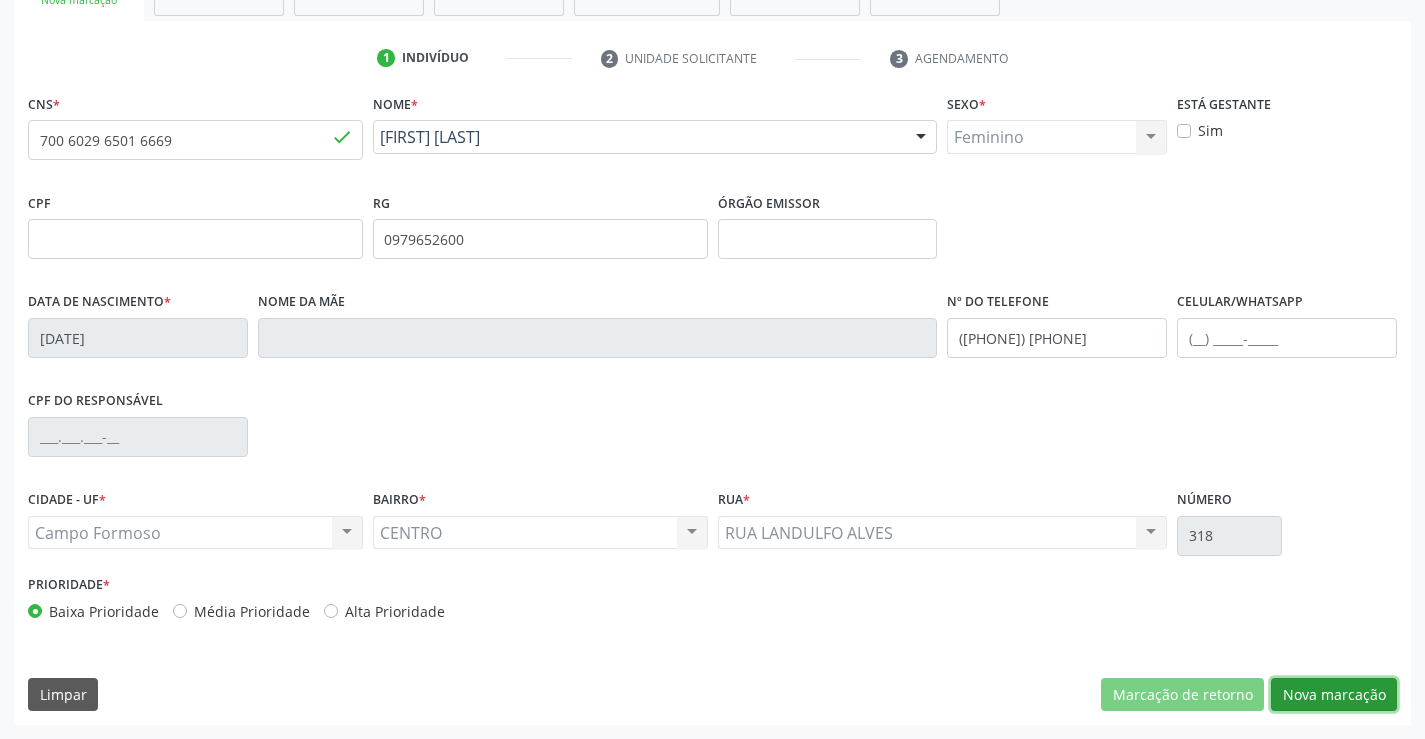click on "Nova marcação" at bounding box center (1334, 695) 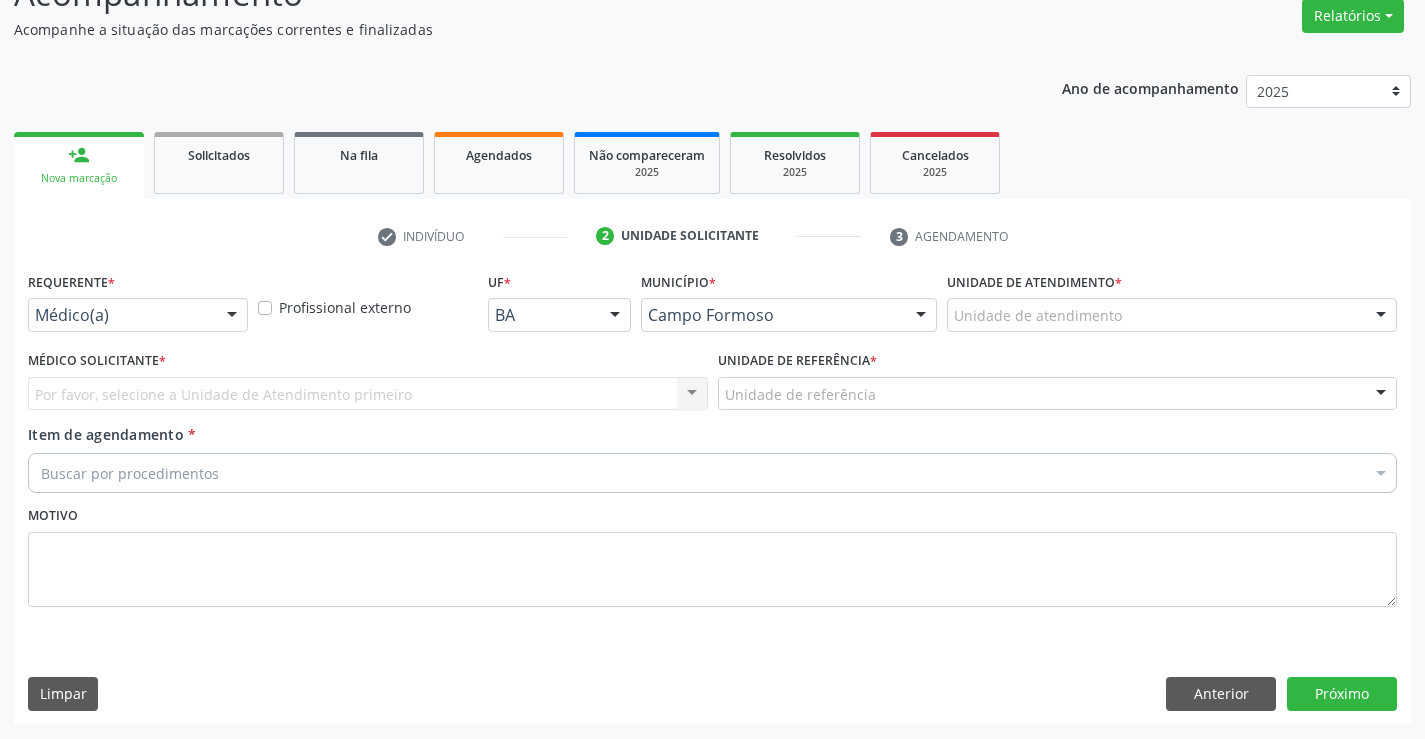 scroll, scrollTop: 167, scrollLeft: 0, axis: vertical 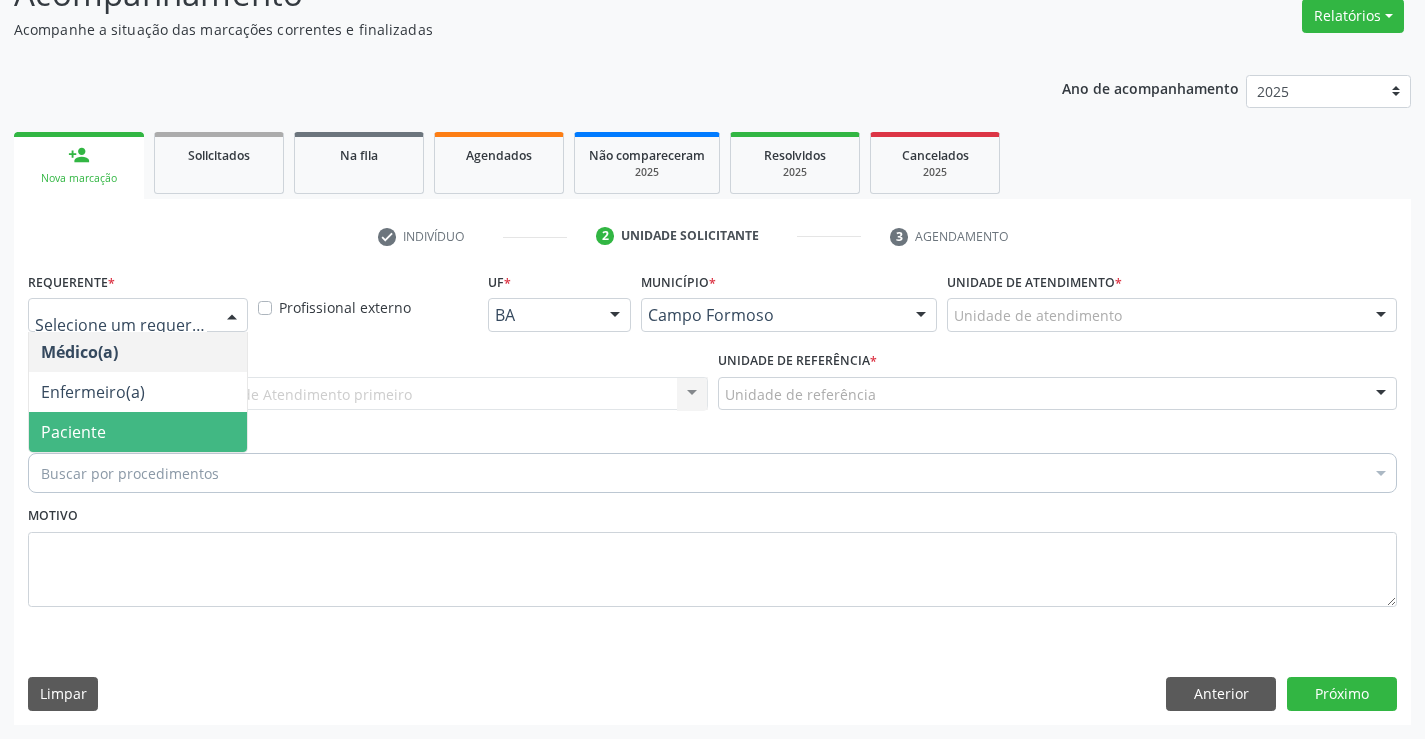 click on "Paciente" at bounding box center [138, 432] 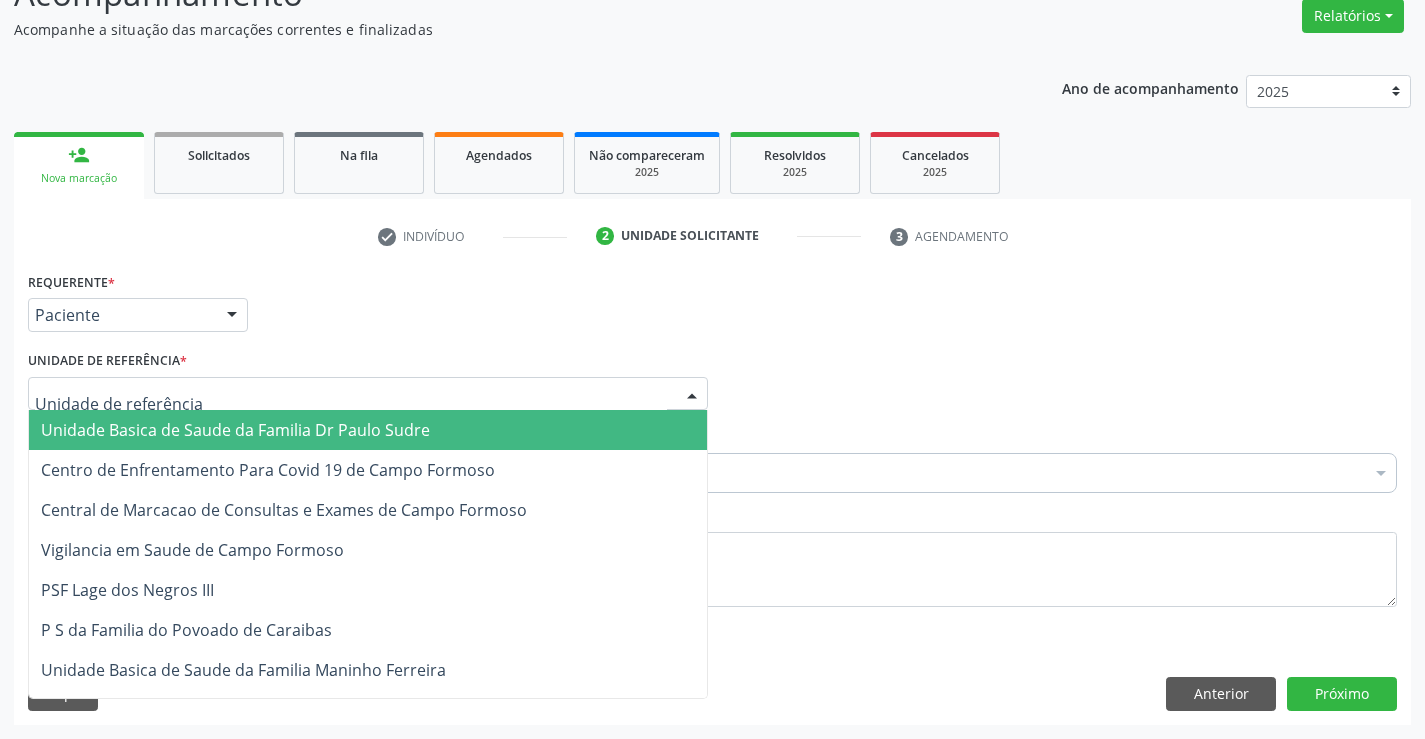 click at bounding box center [368, 394] 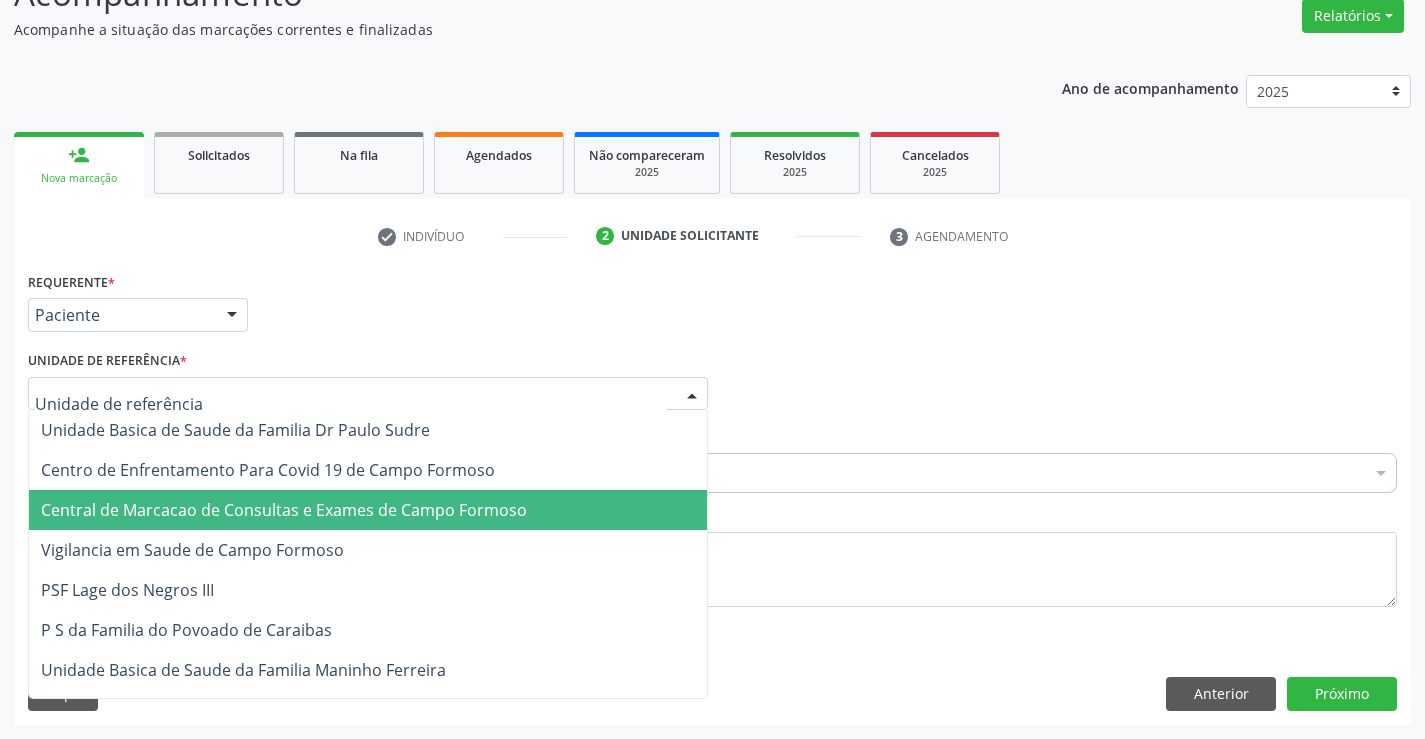 click on "Central de Marcacao de Consultas e Exames de Campo Formoso" at bounding box center (284, 510) 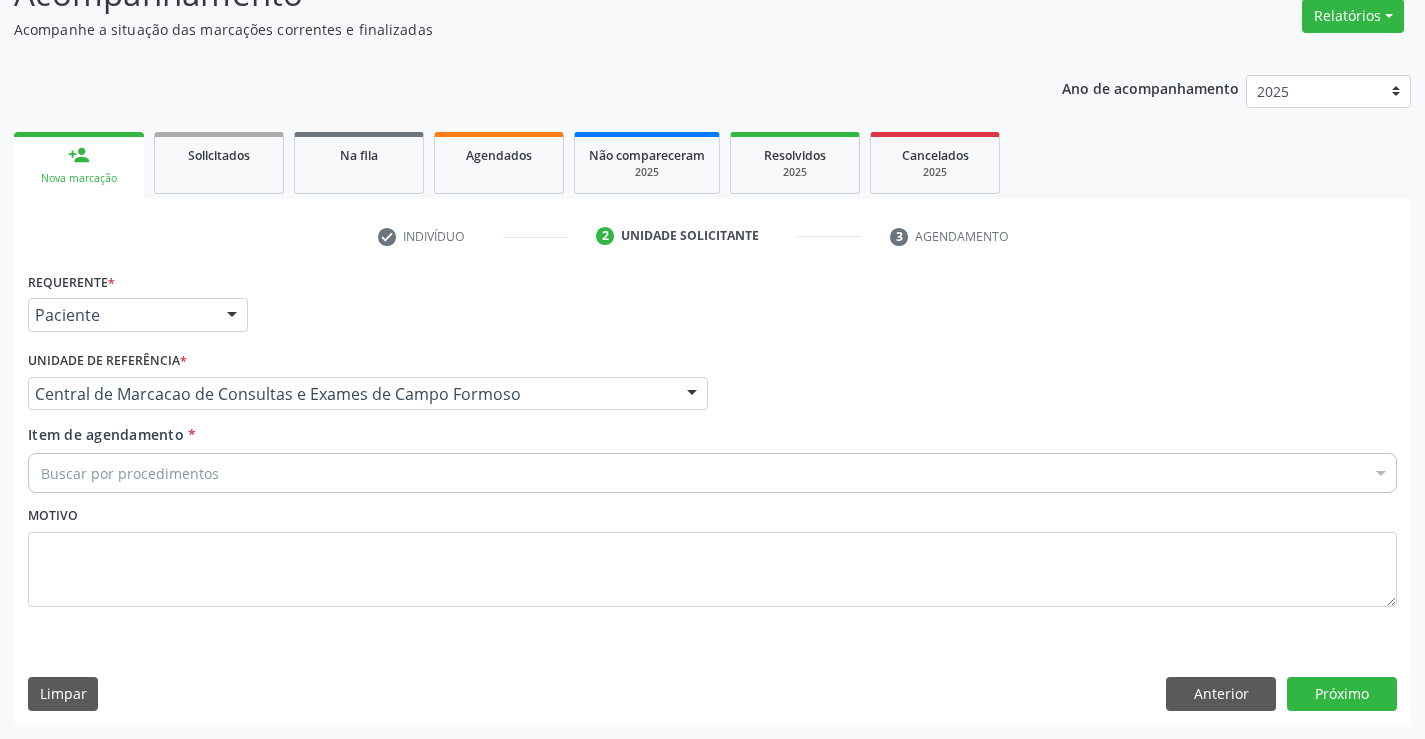 click on "Buscar por procedimentos" at bounding box center (712, 473) 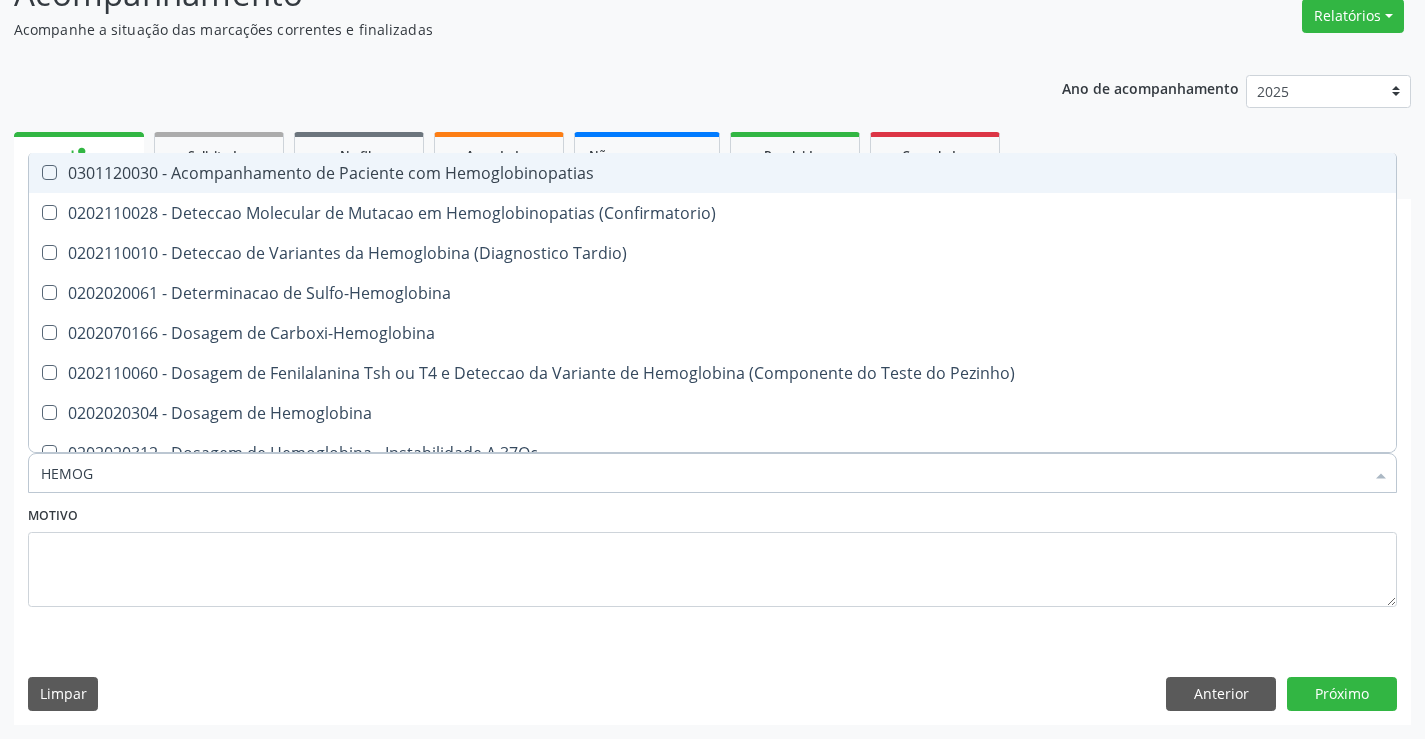 type on "HEMOGR" 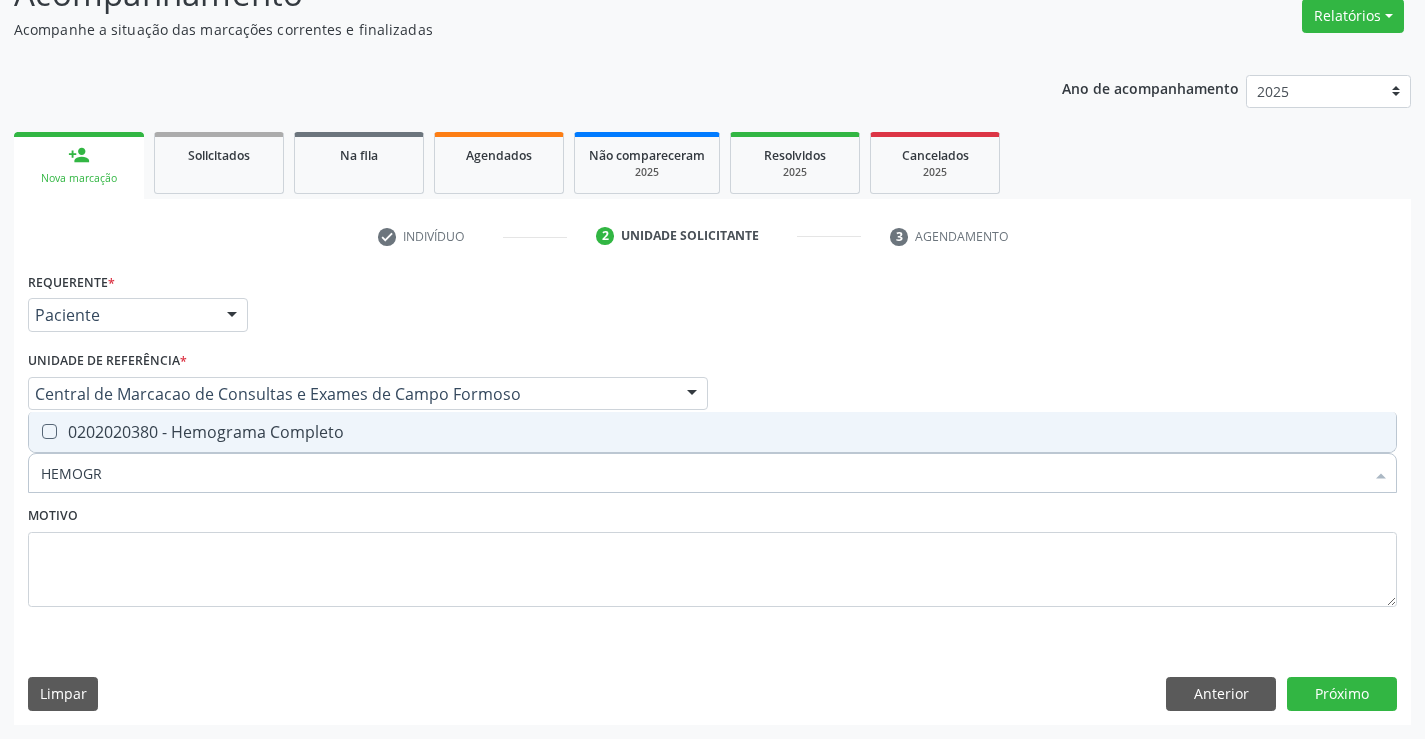 click on "HEMOGR" at bounding box center [702, 473] 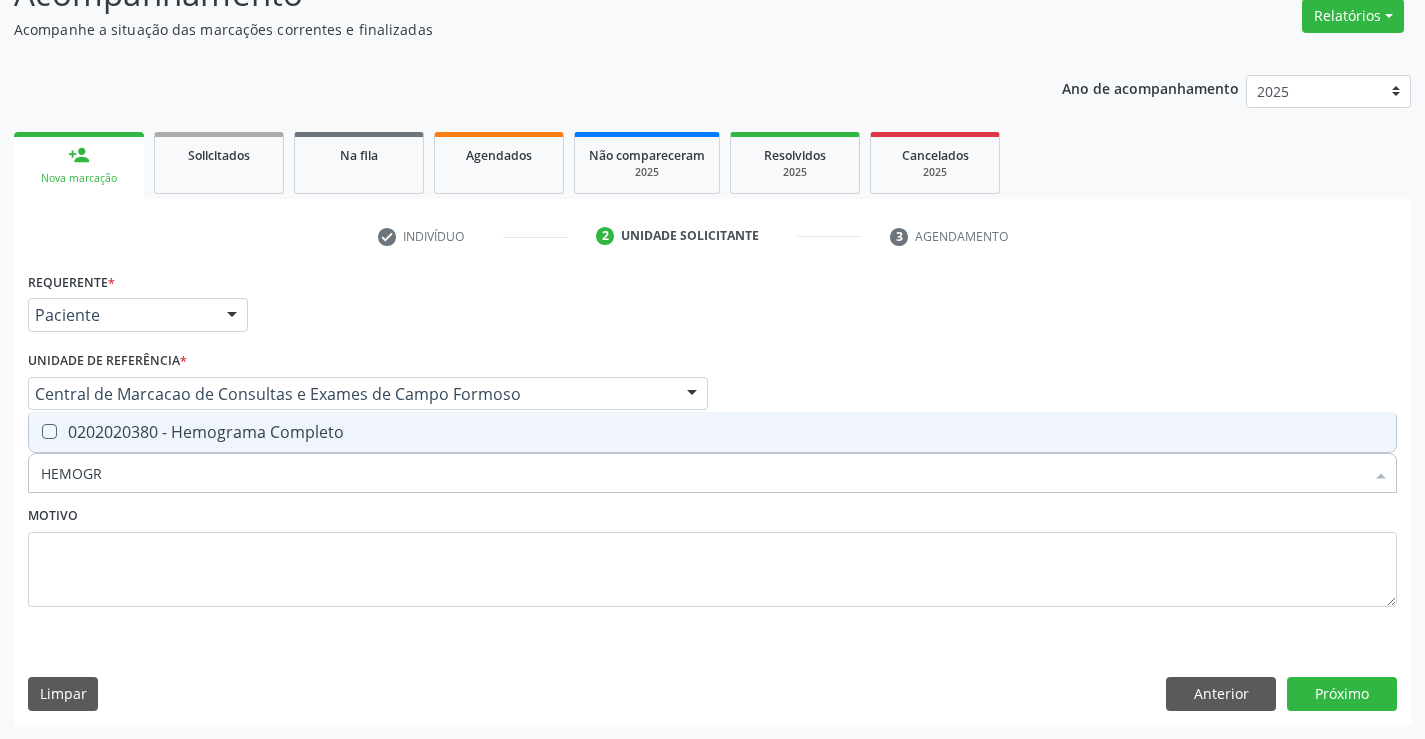 checkbox on "true" 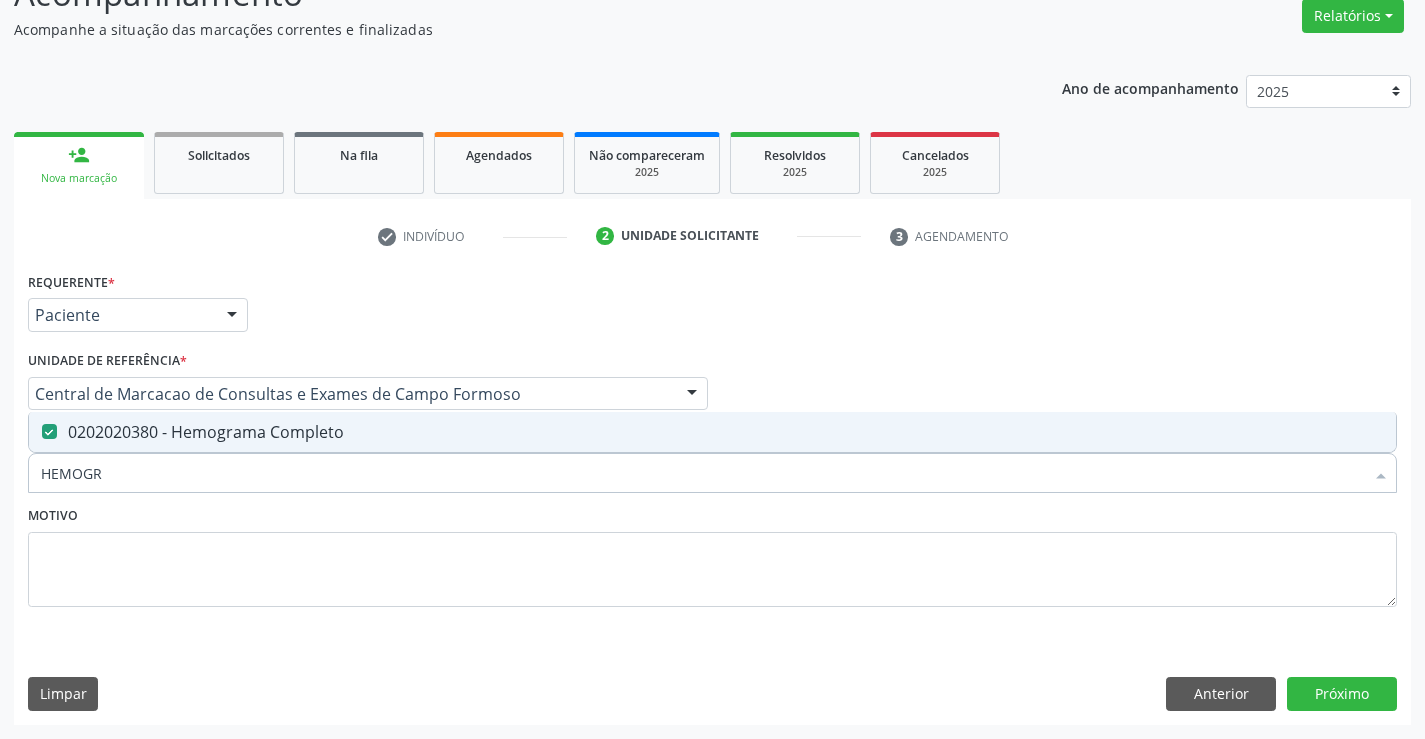 click on "Motivo" at bounding box center (712, 554) 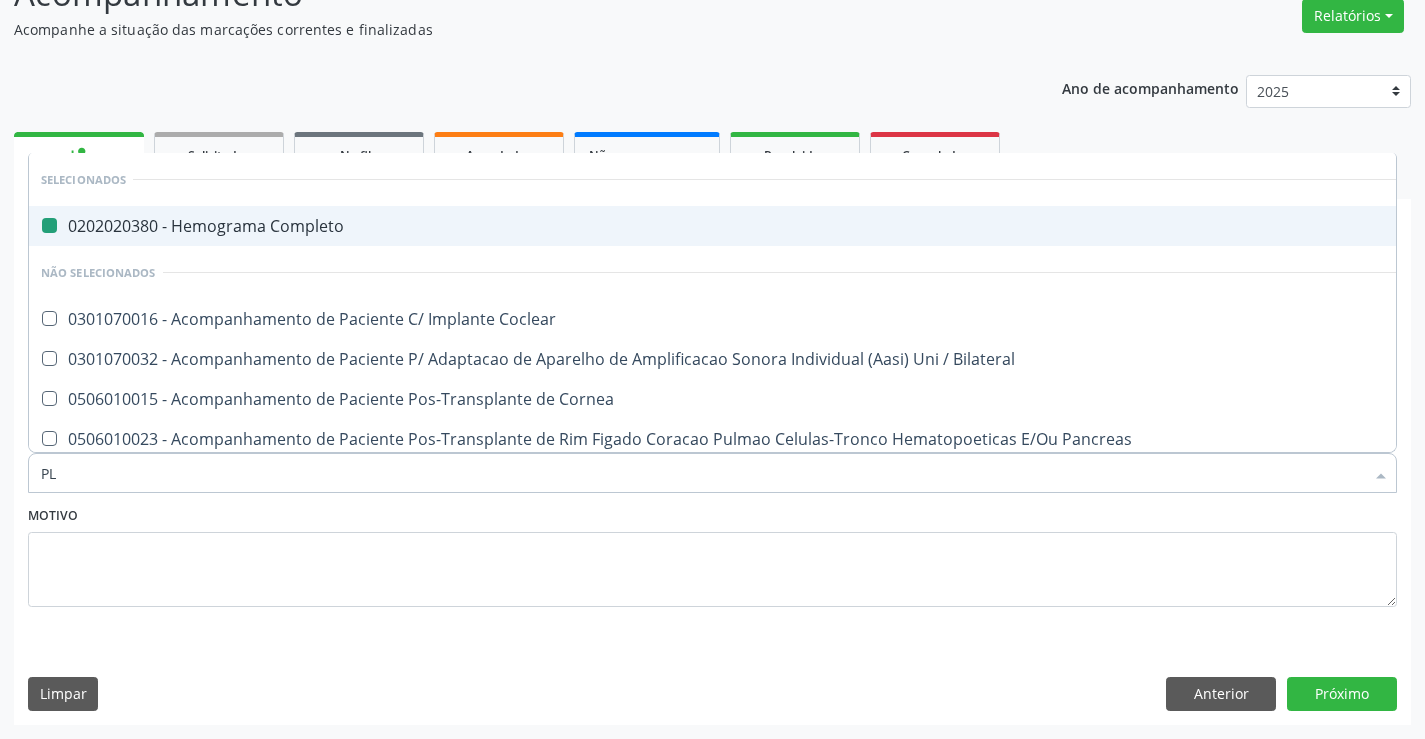 type on "PLA" 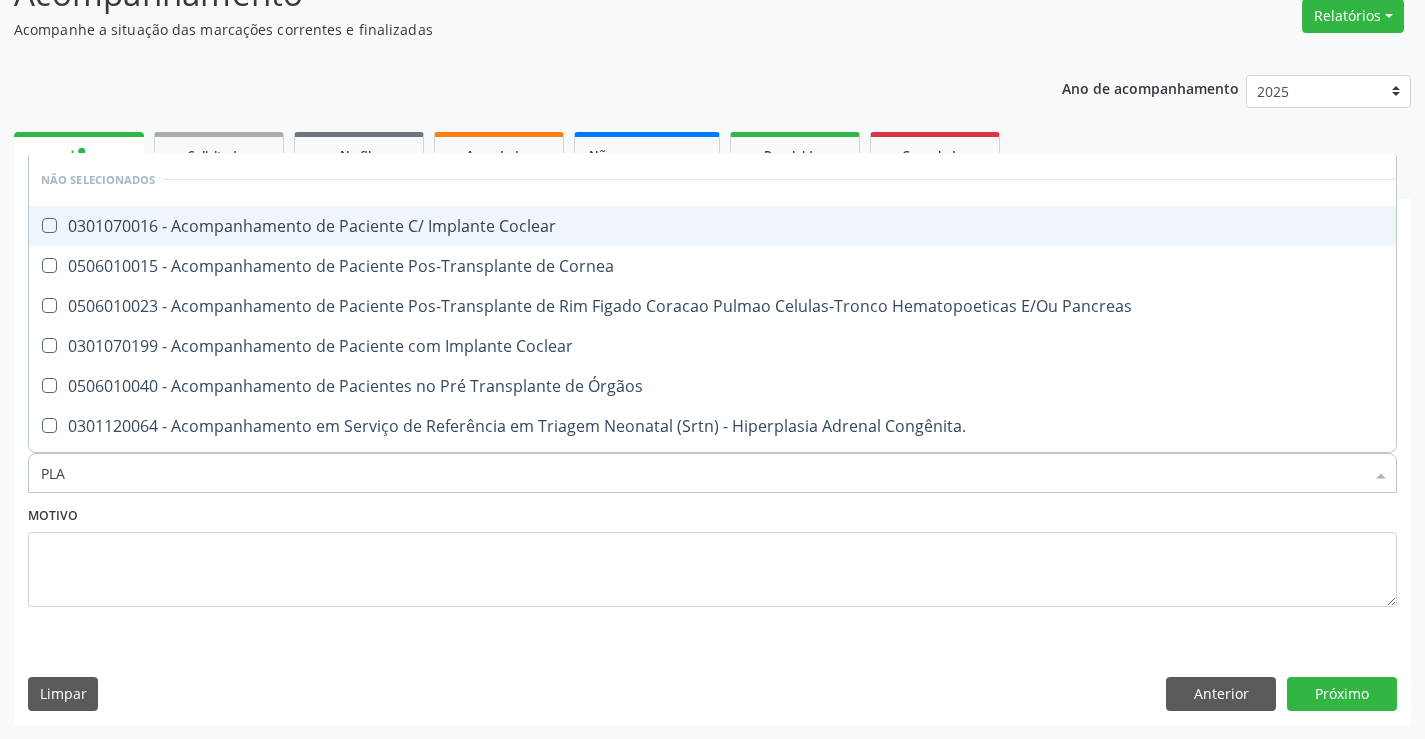 type on "PLAQ" 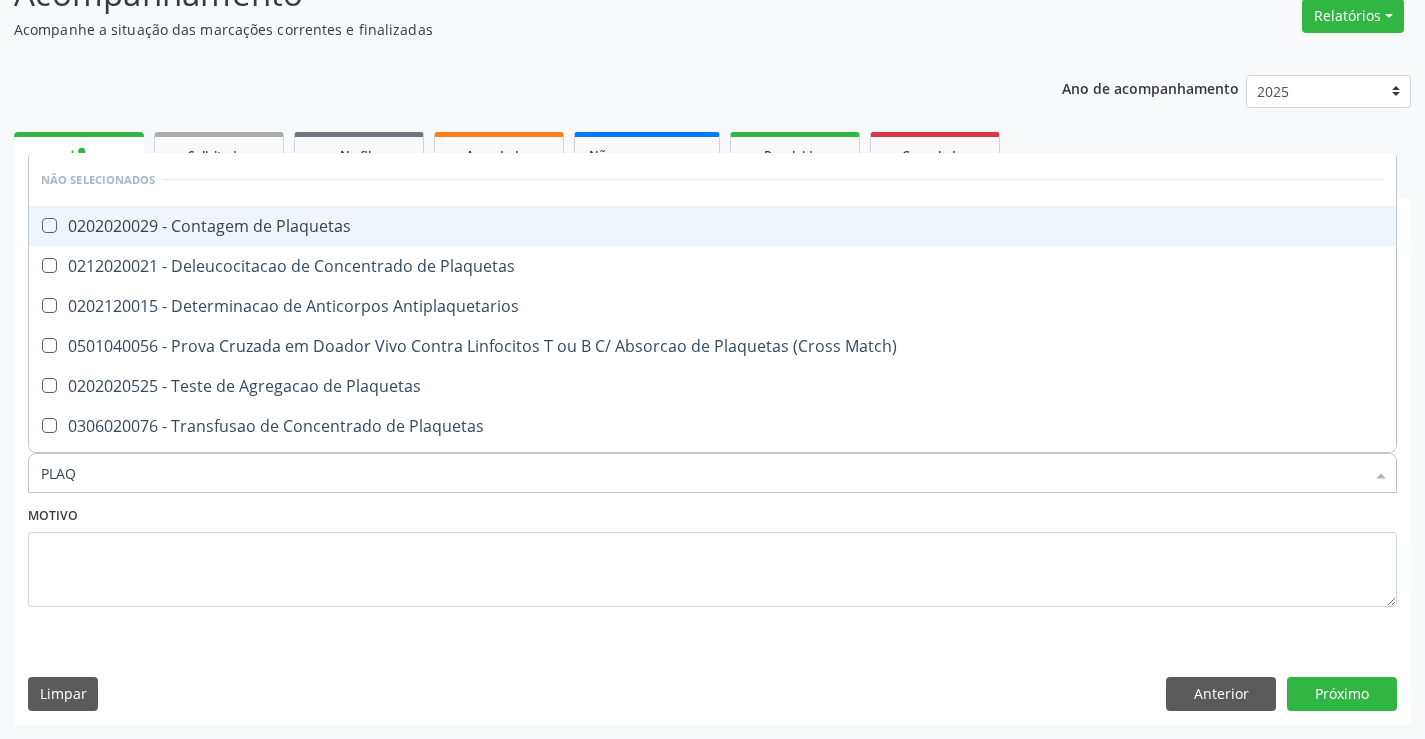 click on "0202020029 - Contagem de Plaquetas" at bounding box center [712, 226] 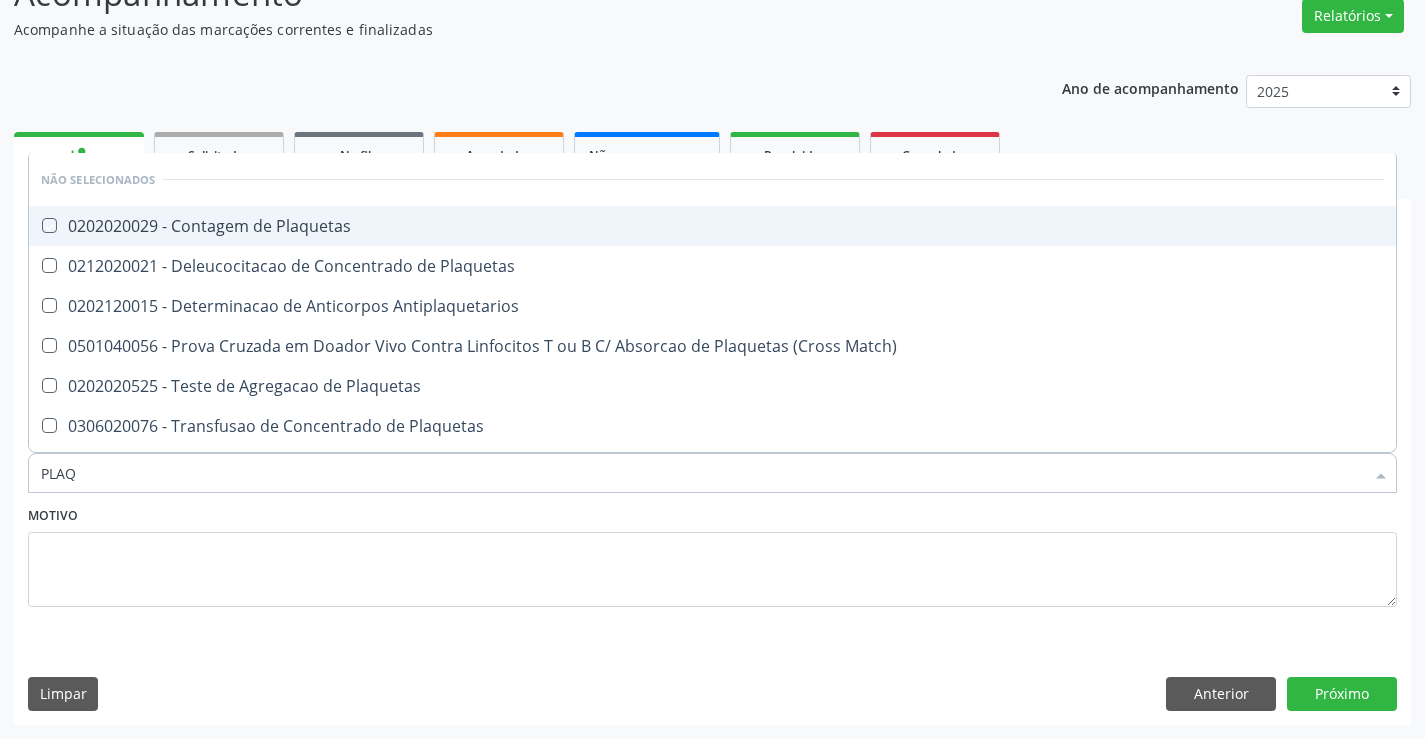checkbox on "true" 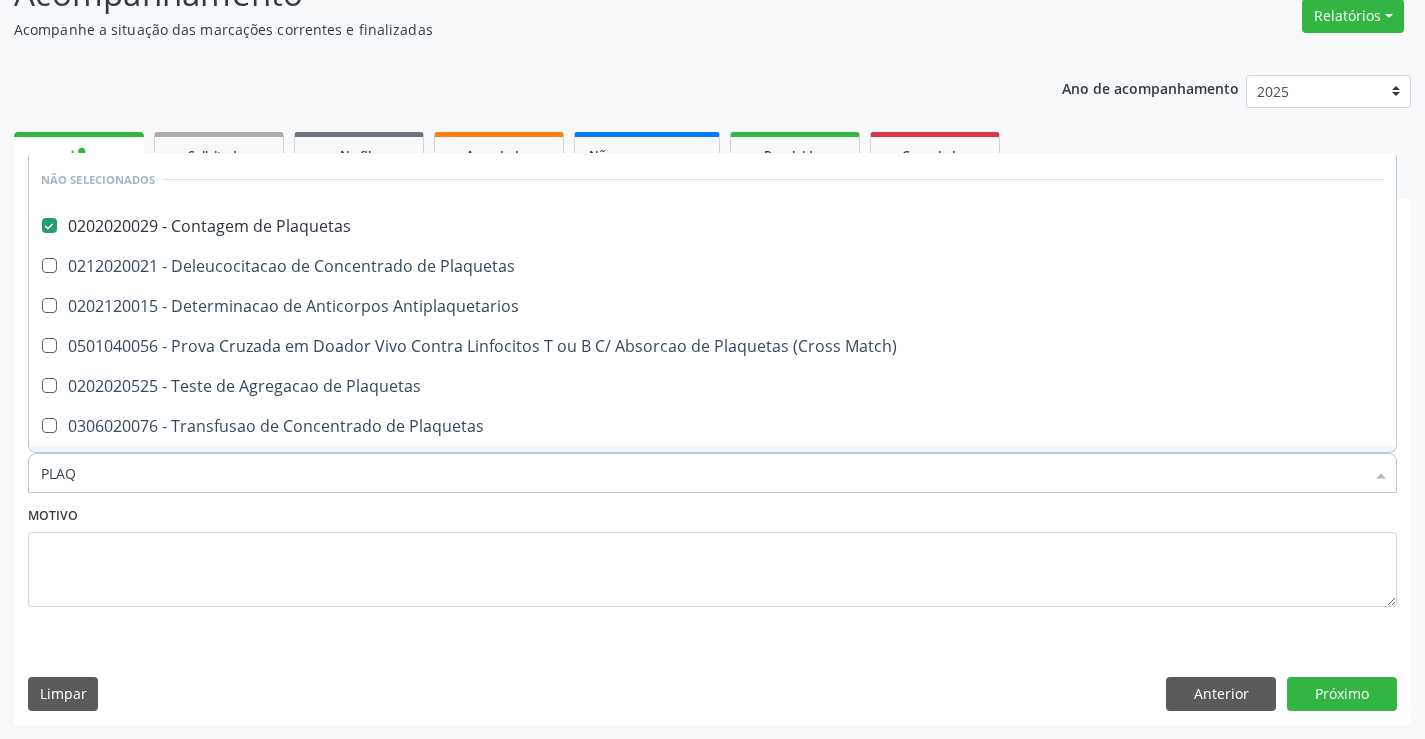 type on "PLAQ" 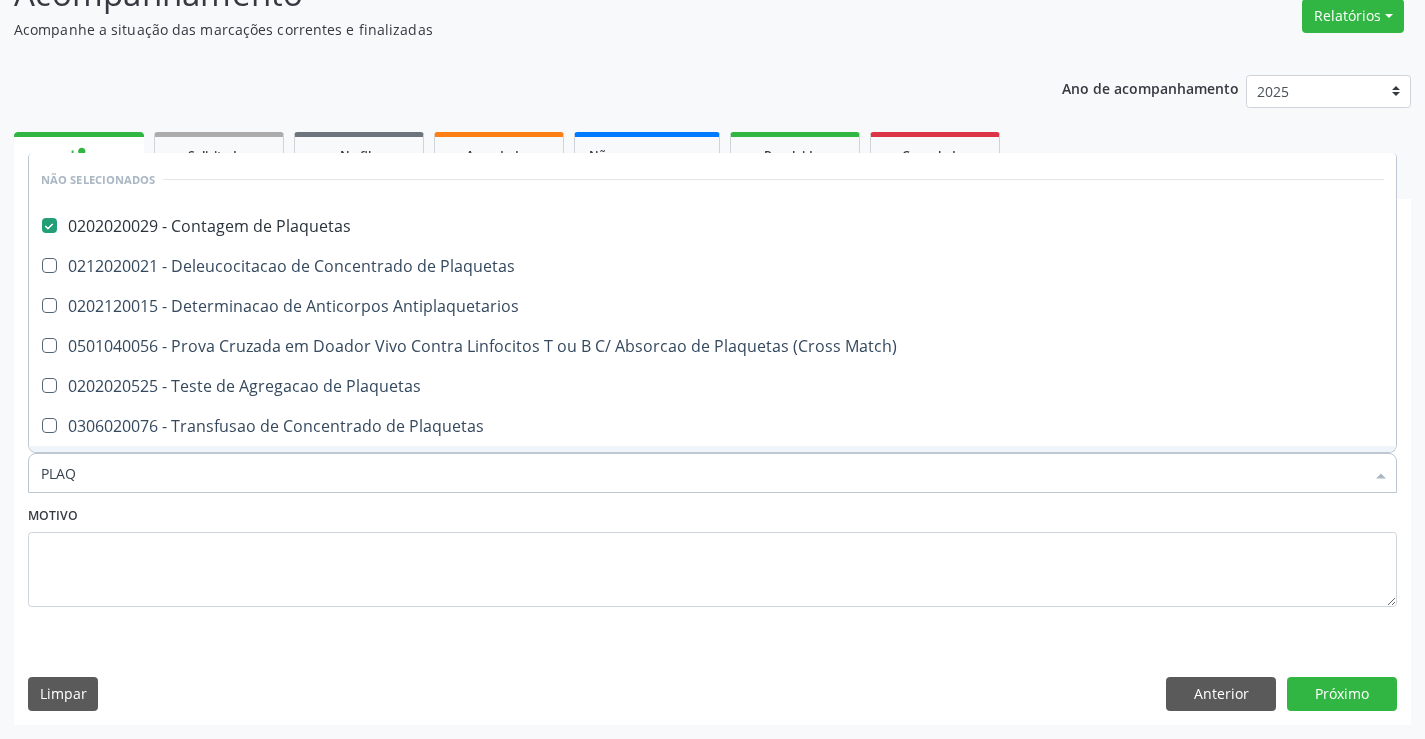 click on "Motivo" at bounding box center (712, 554) 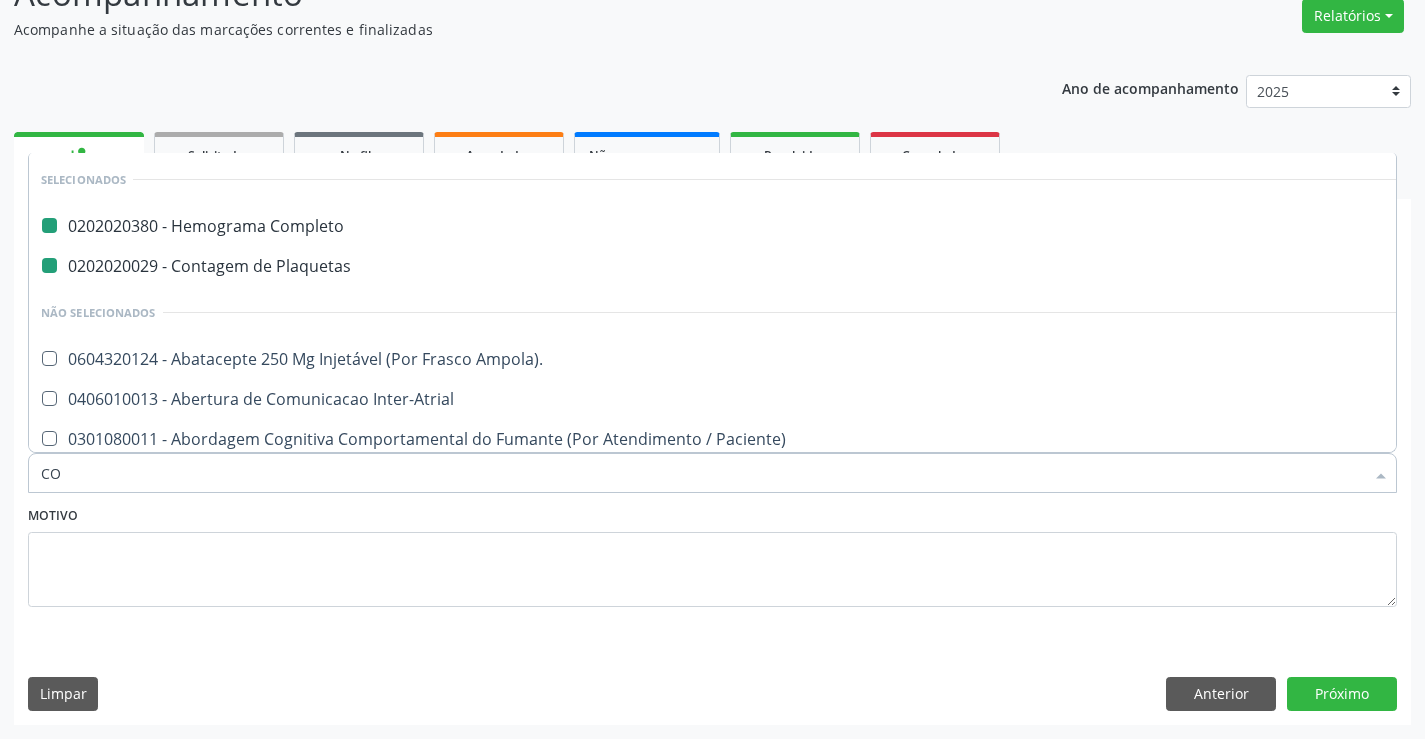 type on "COL" 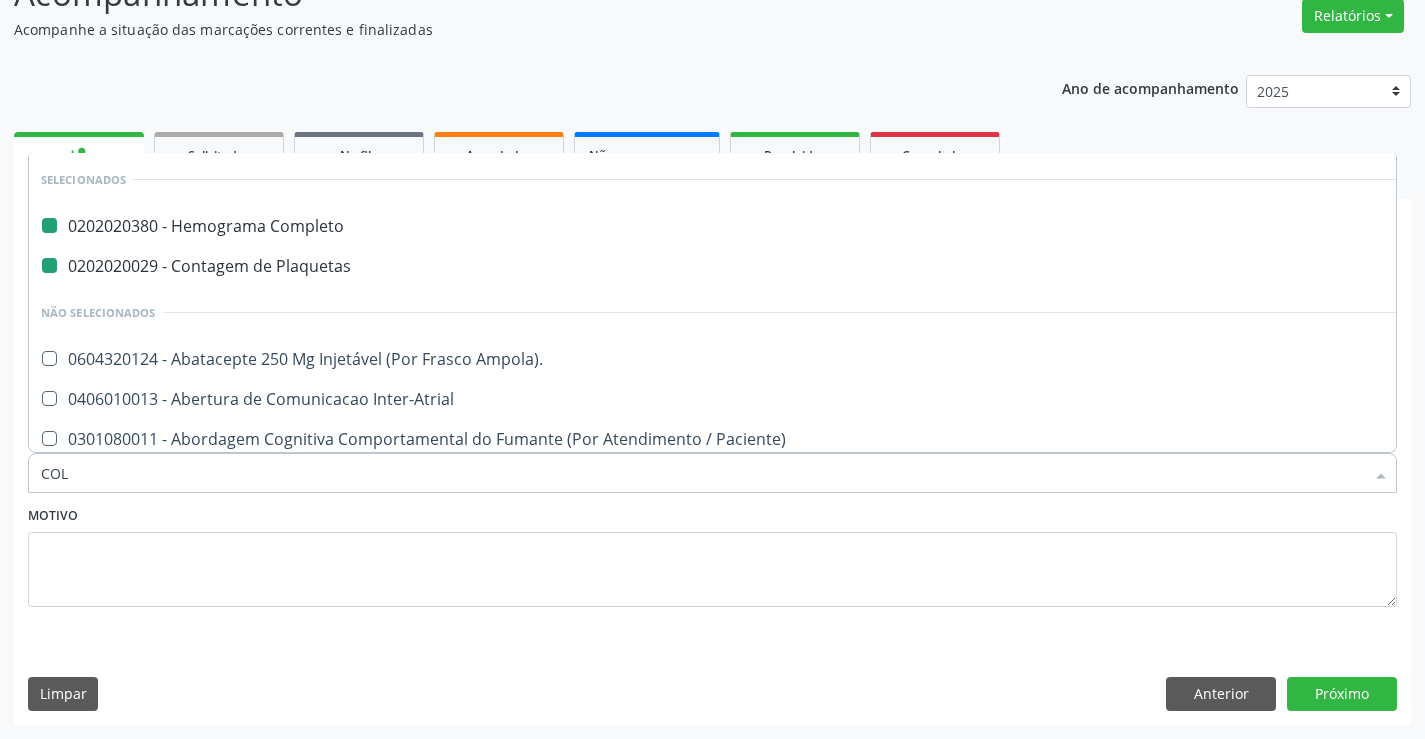 checkbox on "false" 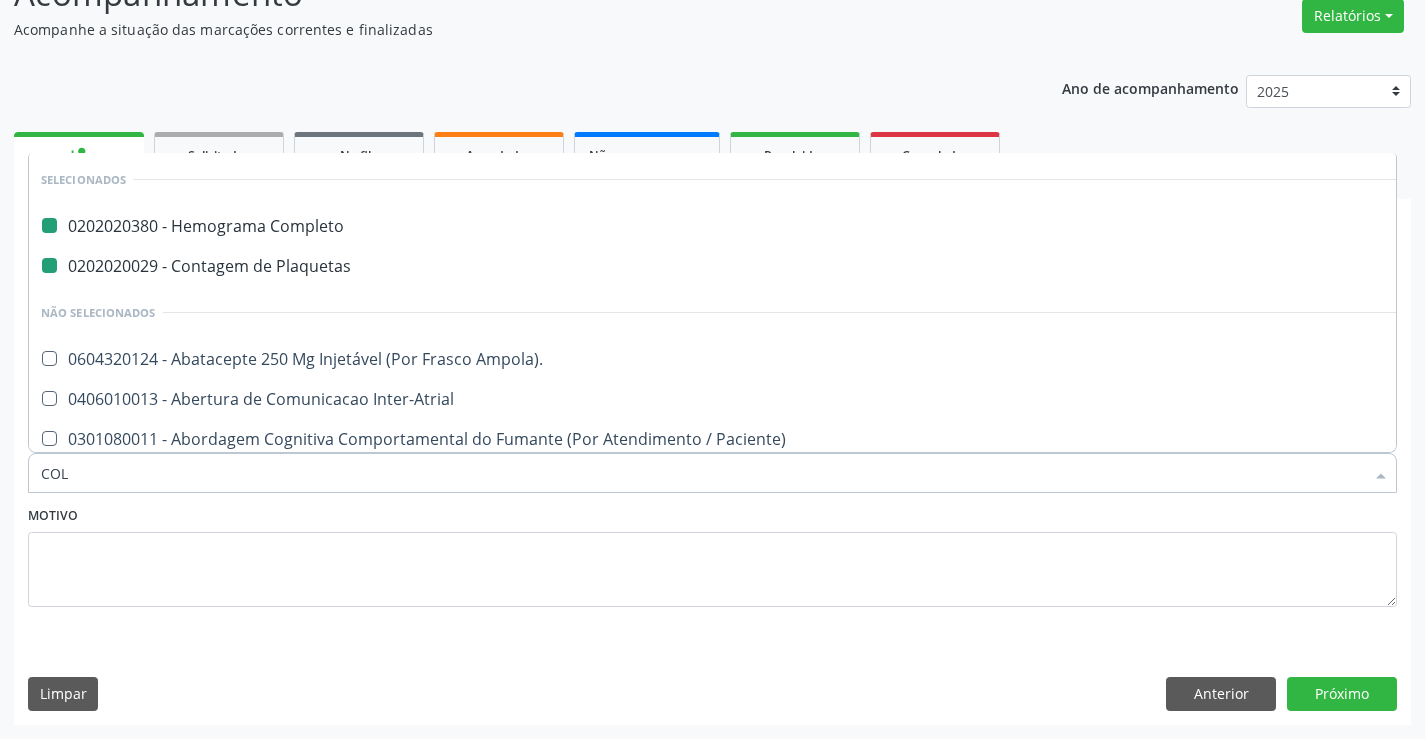 checkbox on "false" 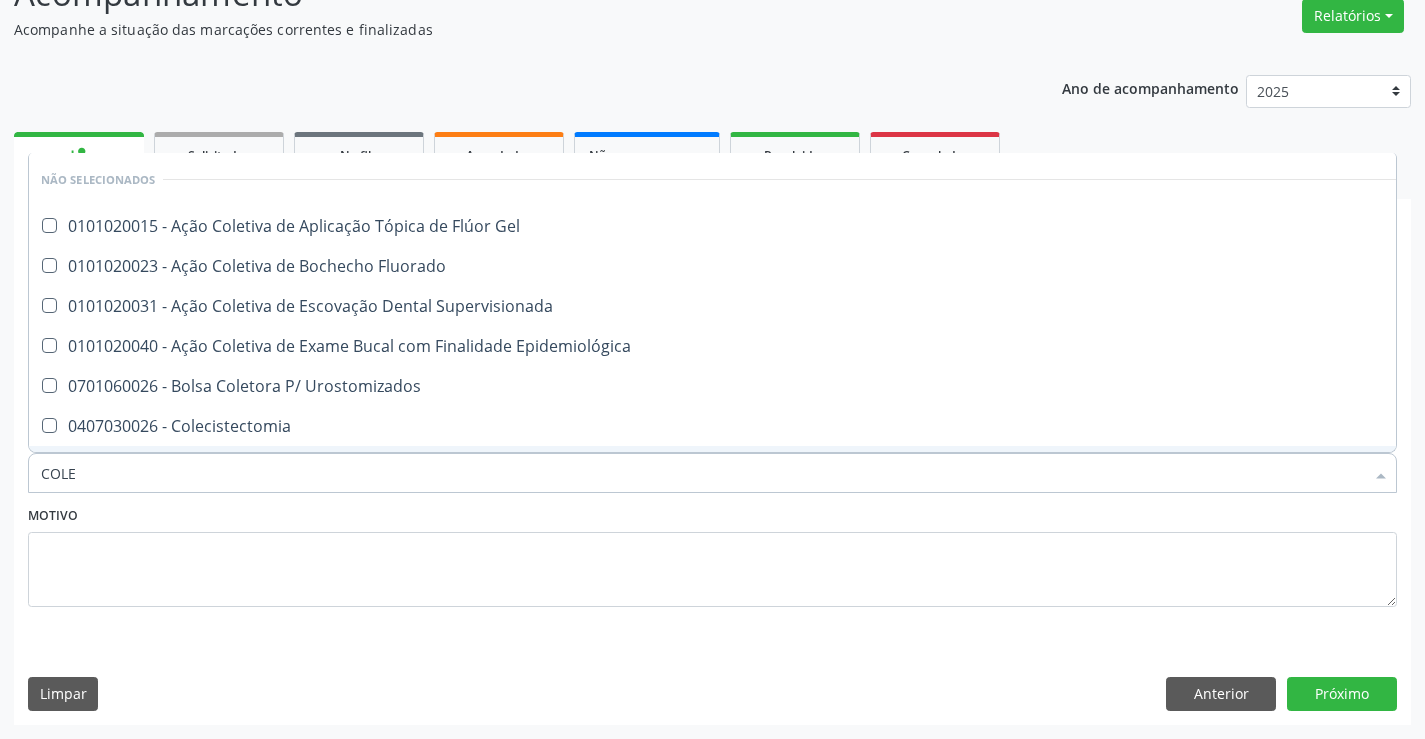 type on "COLES" 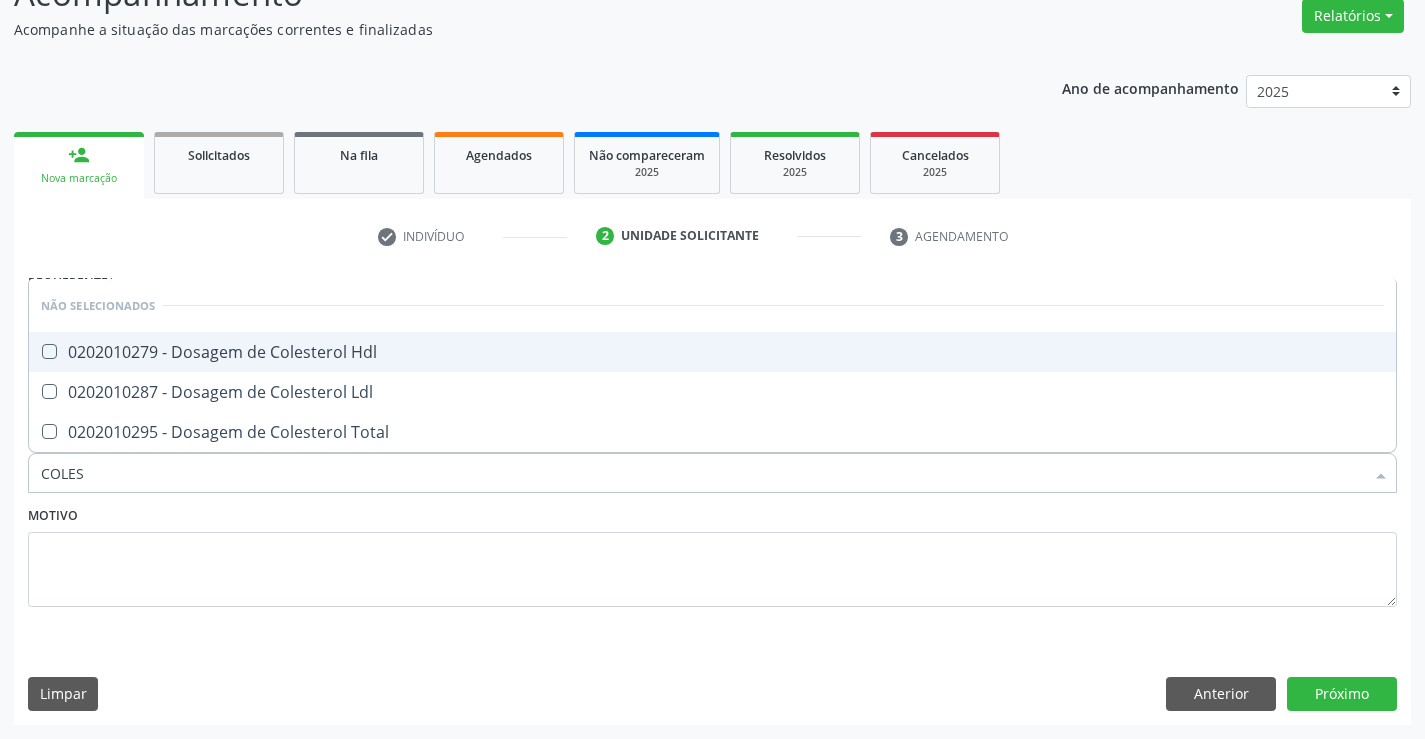 click on "0202010279 - Dosagem de Colesterol Hdl" at bounding box center (712, 352) 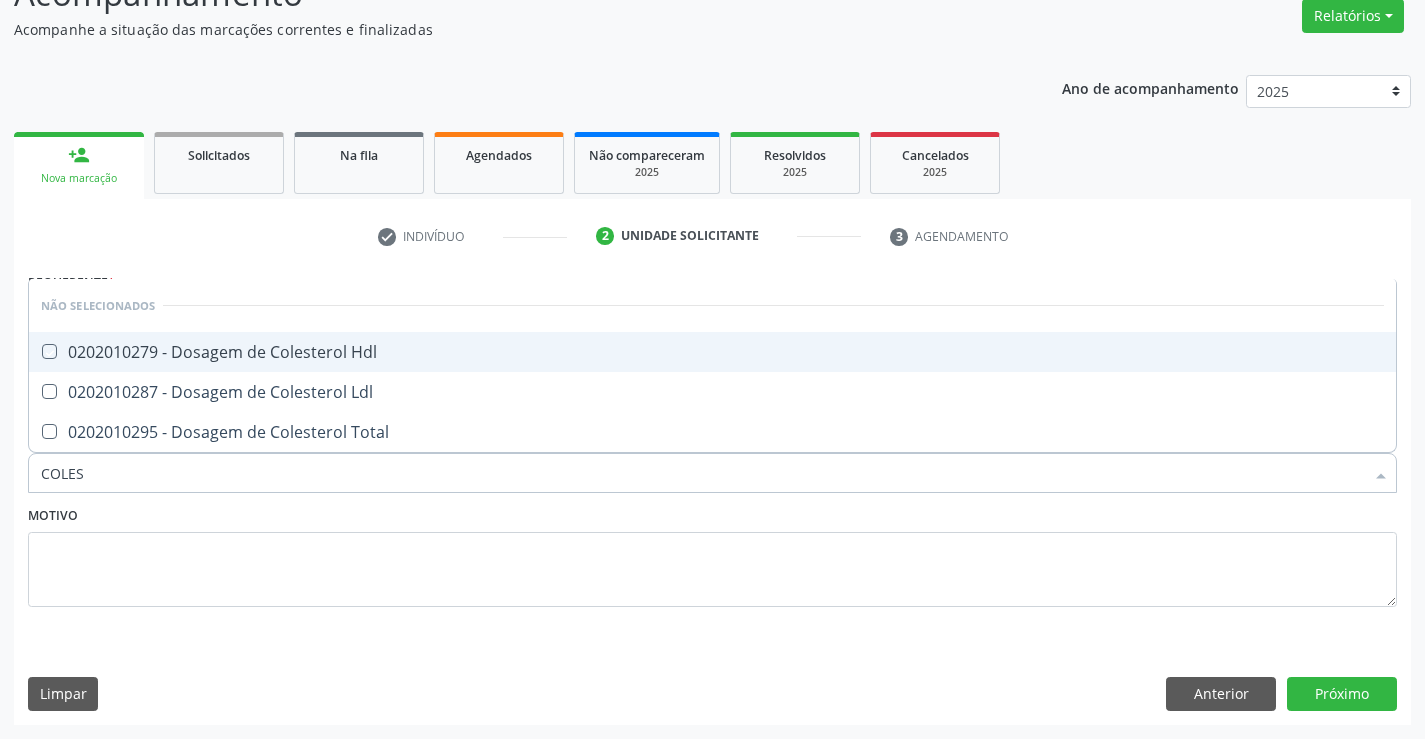 checkbox on "true" 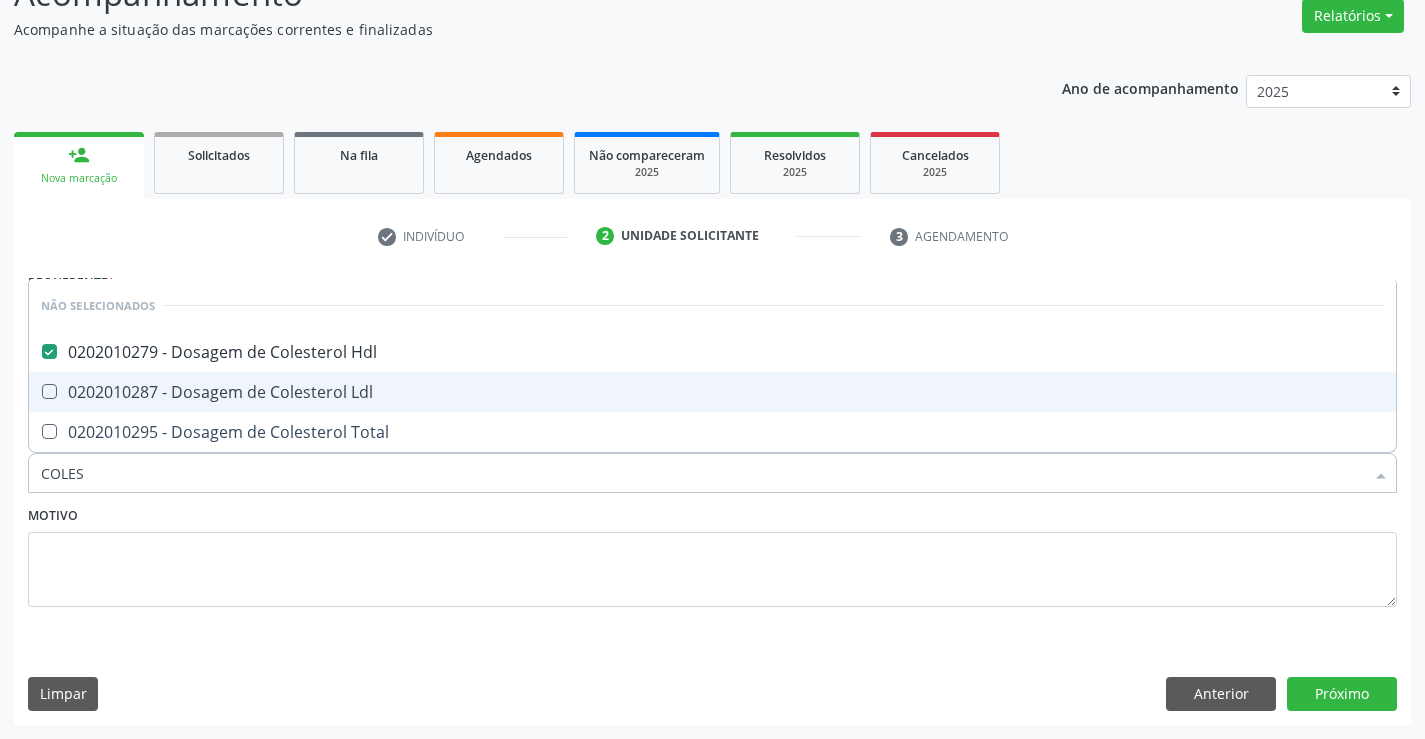 click on "0202010287 - Dosagem de Colesterol Ldl" at bounding box center (712, 392) 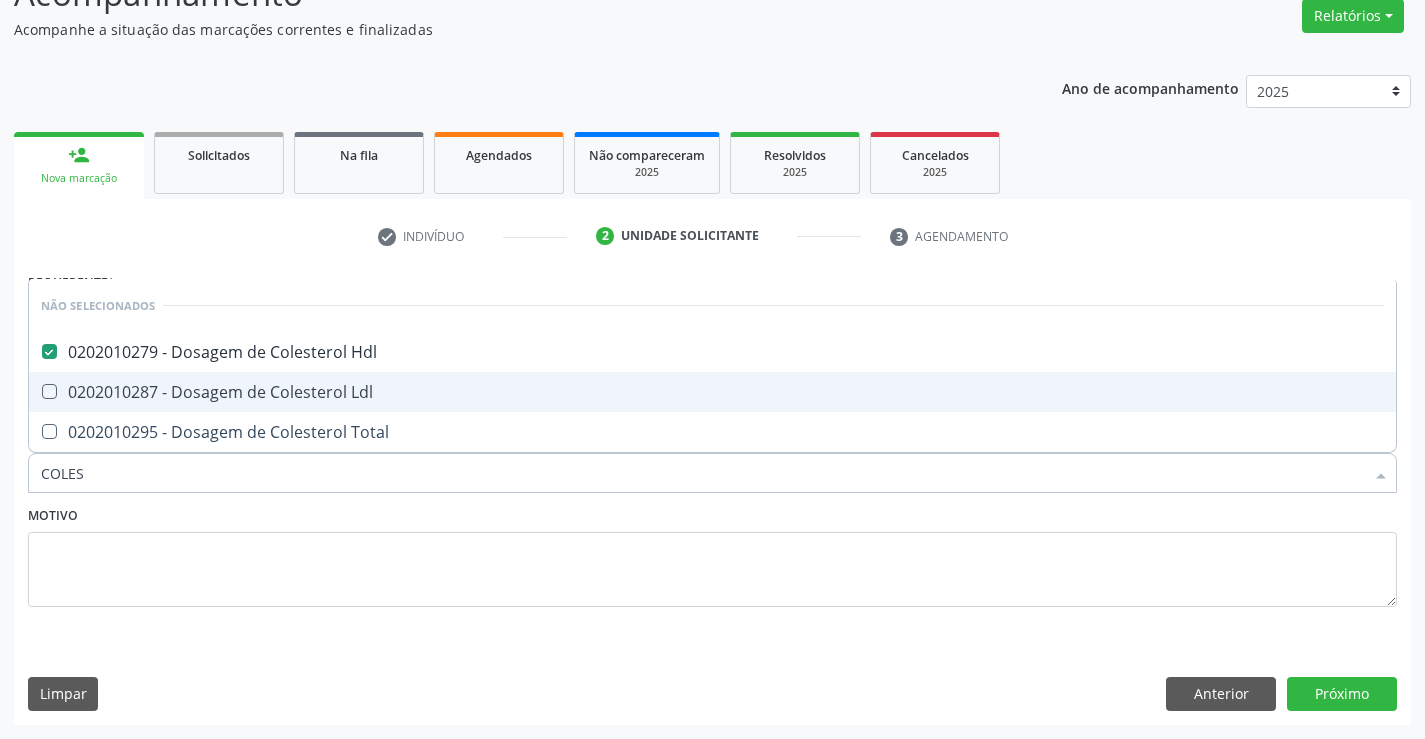 checkbox on "true" 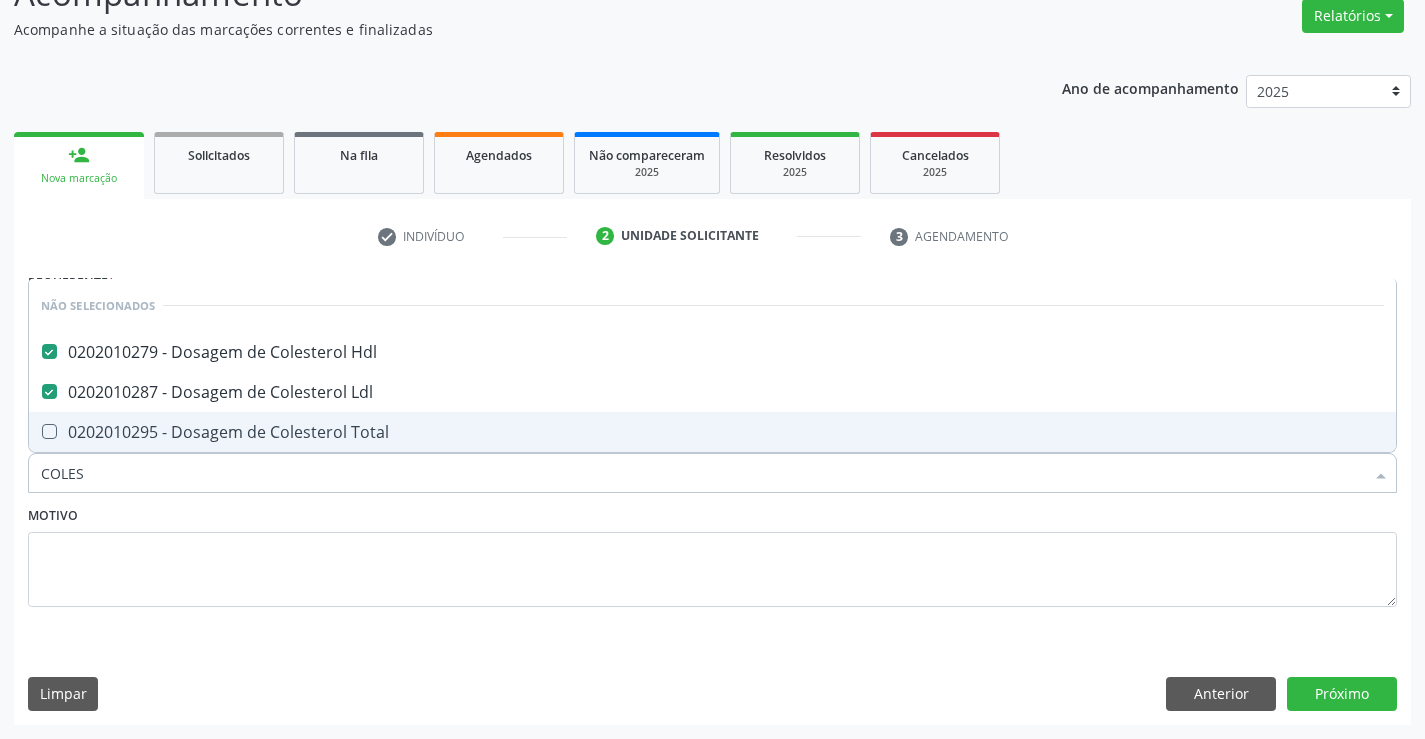 click on "0202010295 - Dosagem de Colesterol Total" at bounding box center [712, 432] 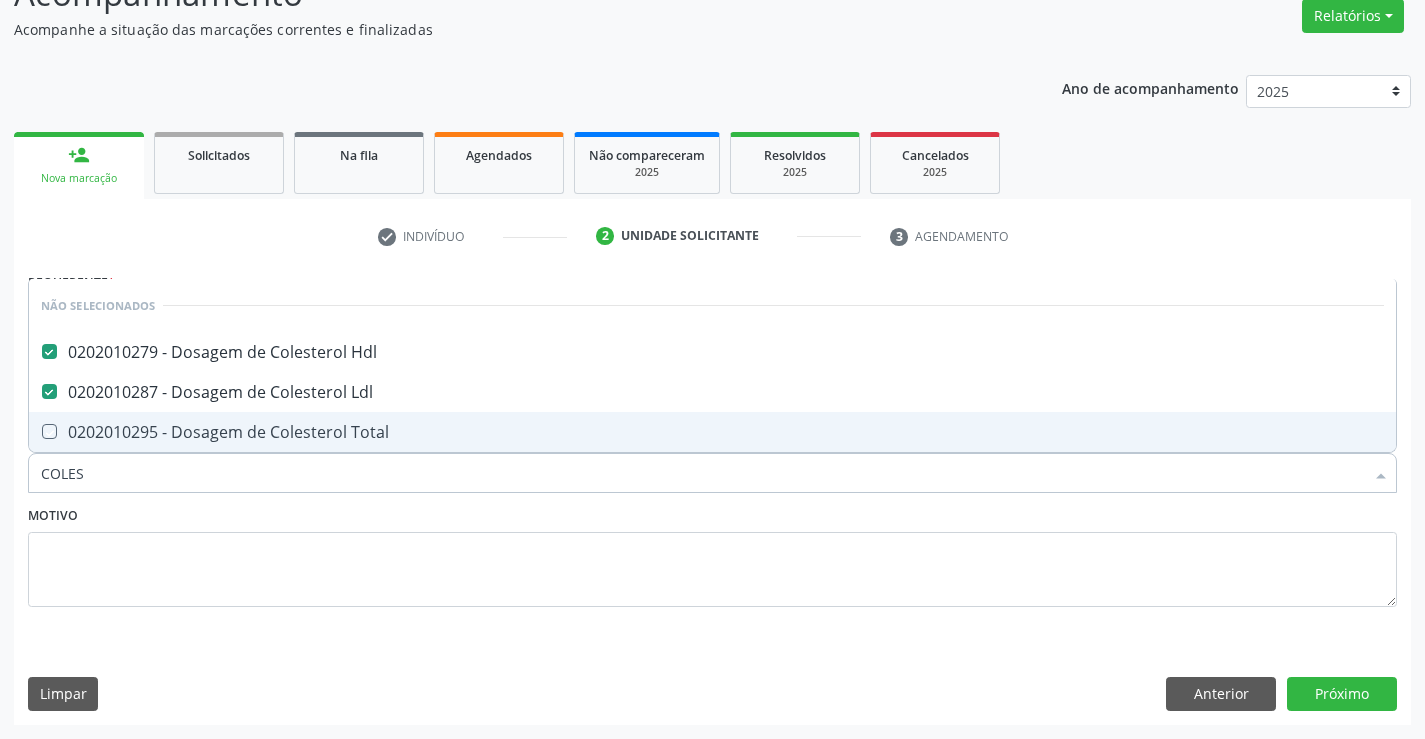 checkbox on "true" 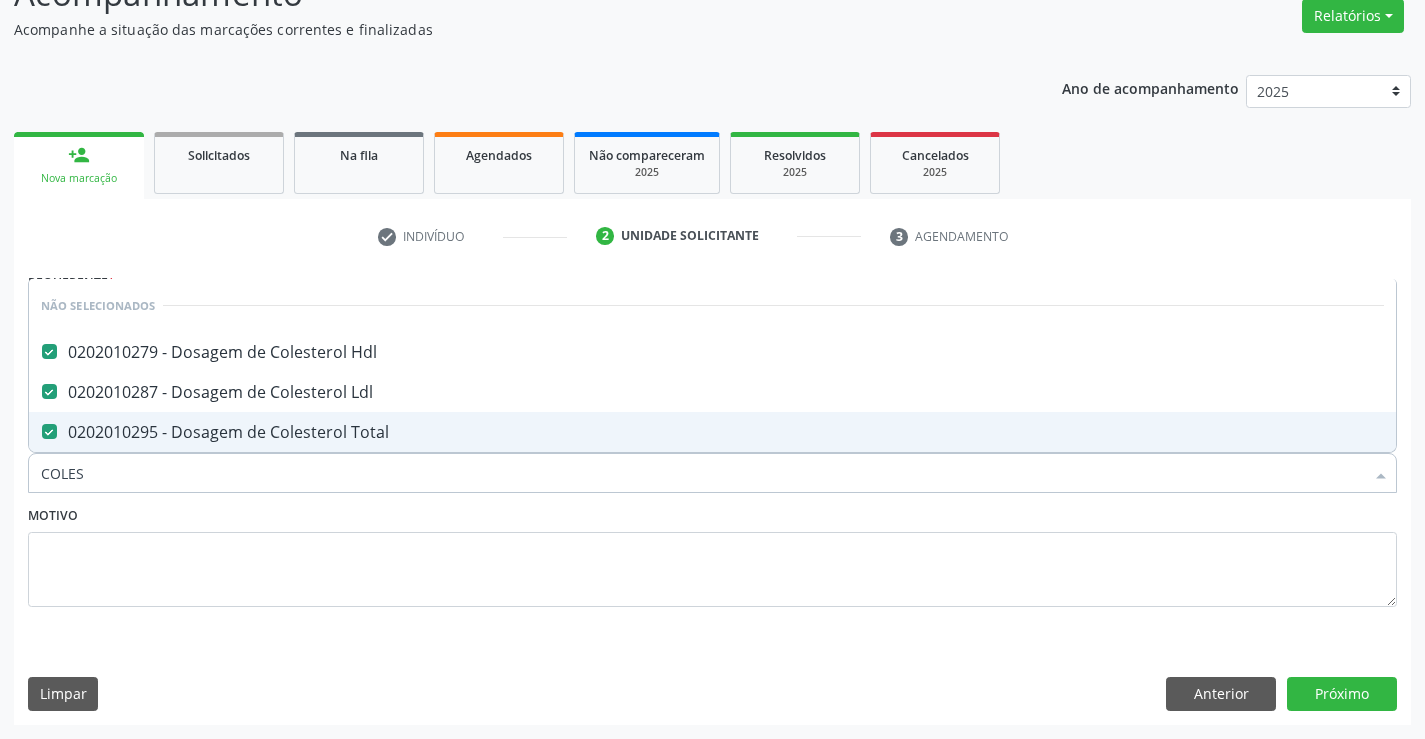 click on "Motivo" at bounding box center (712, 554) 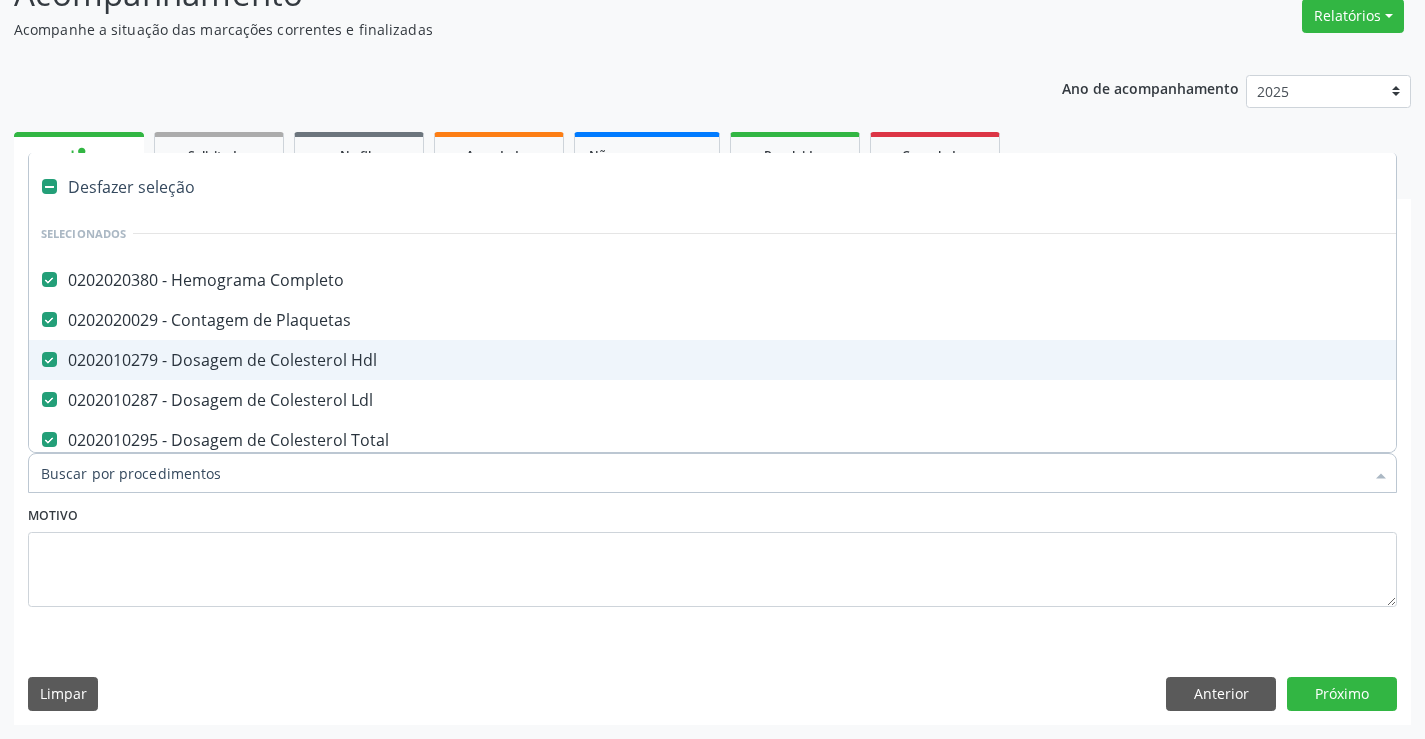 click at bounding box center [712, 473] 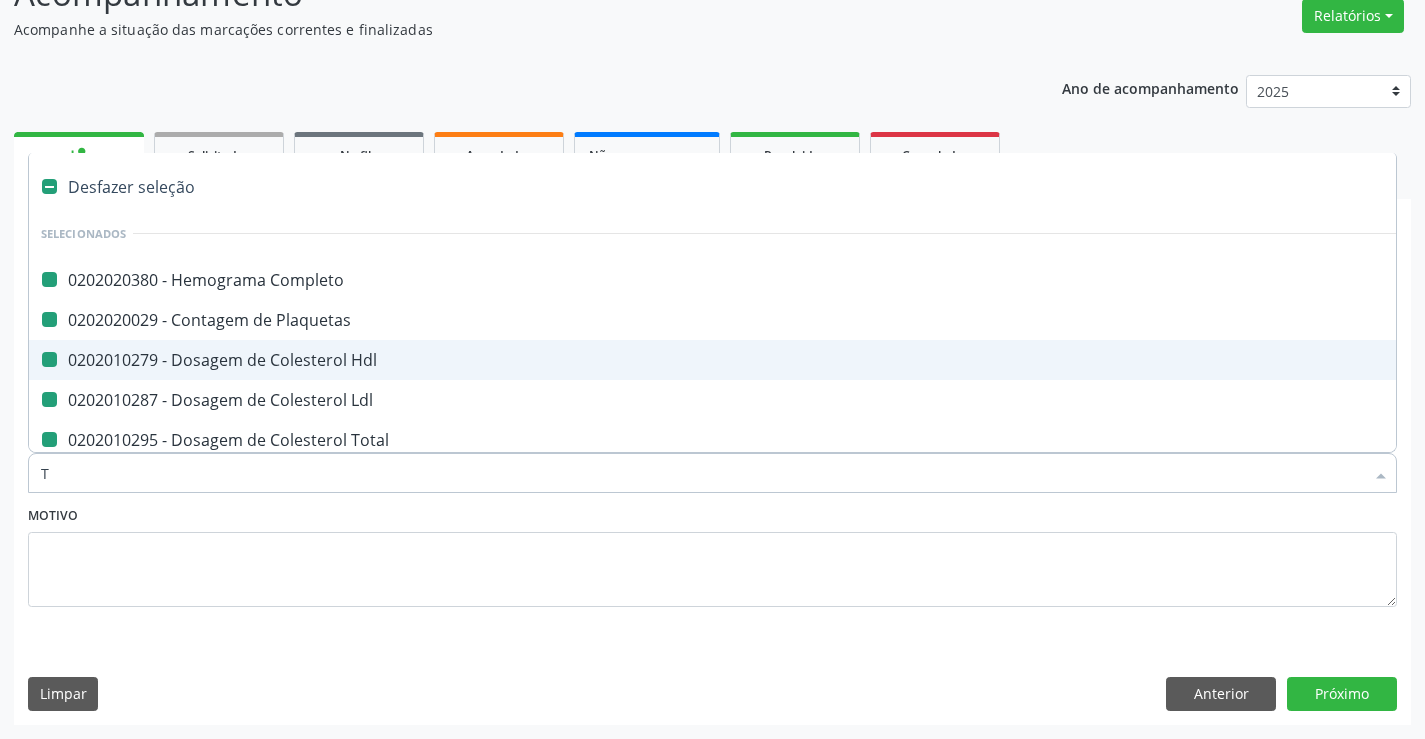 type on "TR" 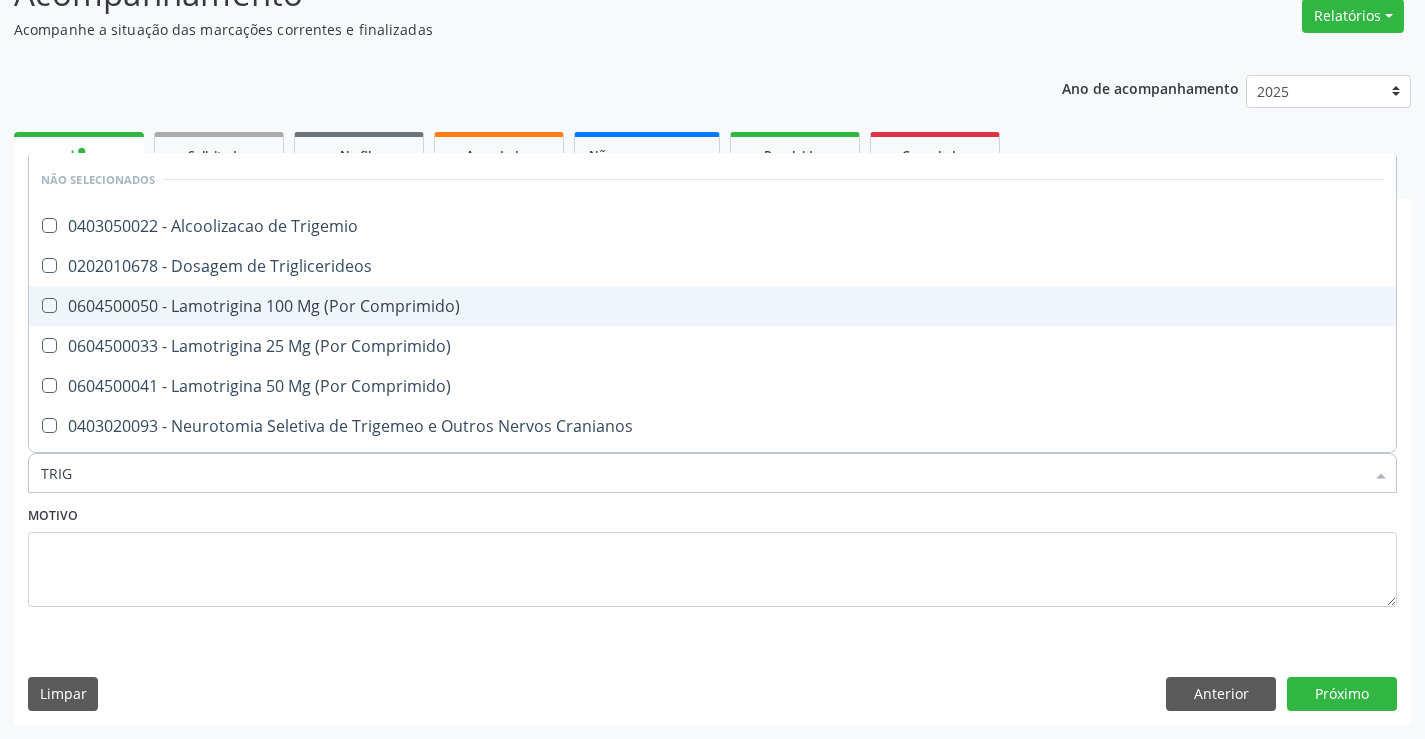 type on "TRIGL" 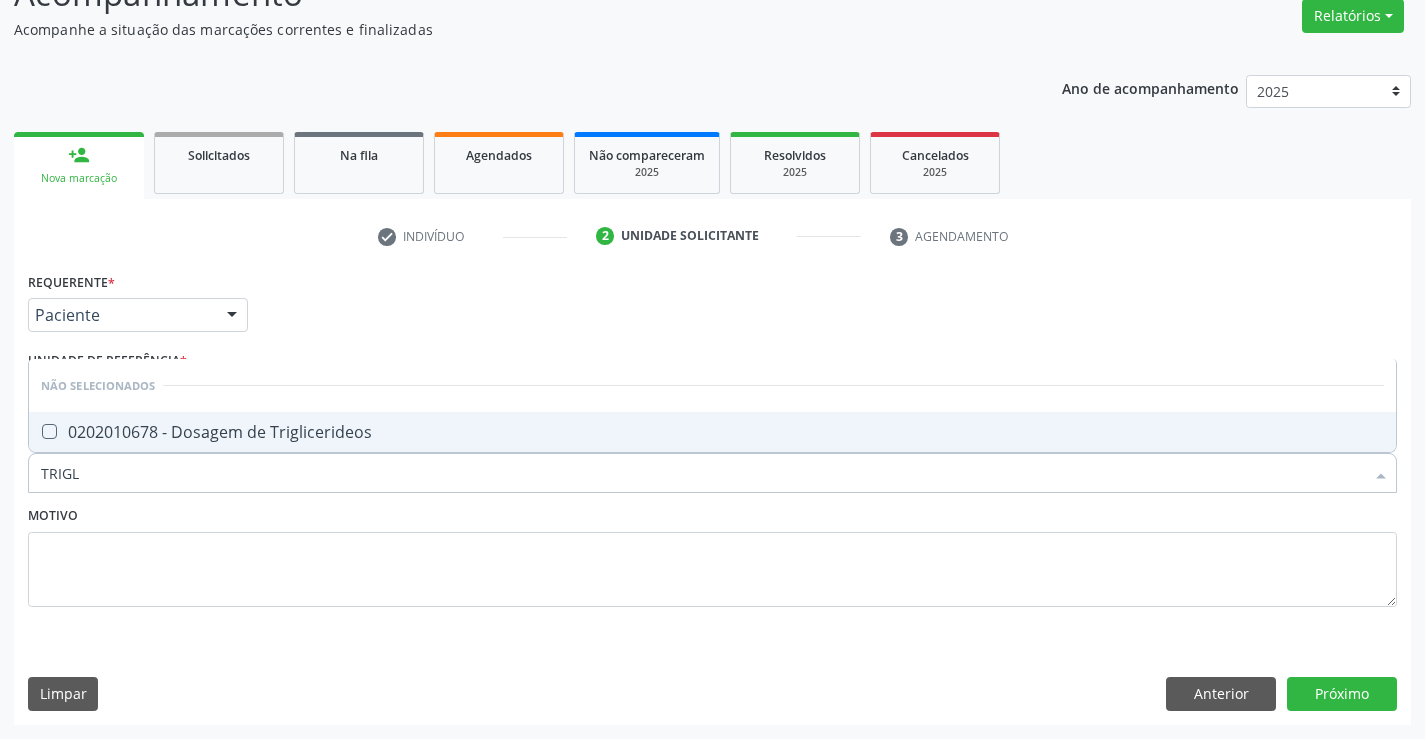 click on "0202010678 - Dosagem de Triglicerideos" at bounding box center (712, 432) 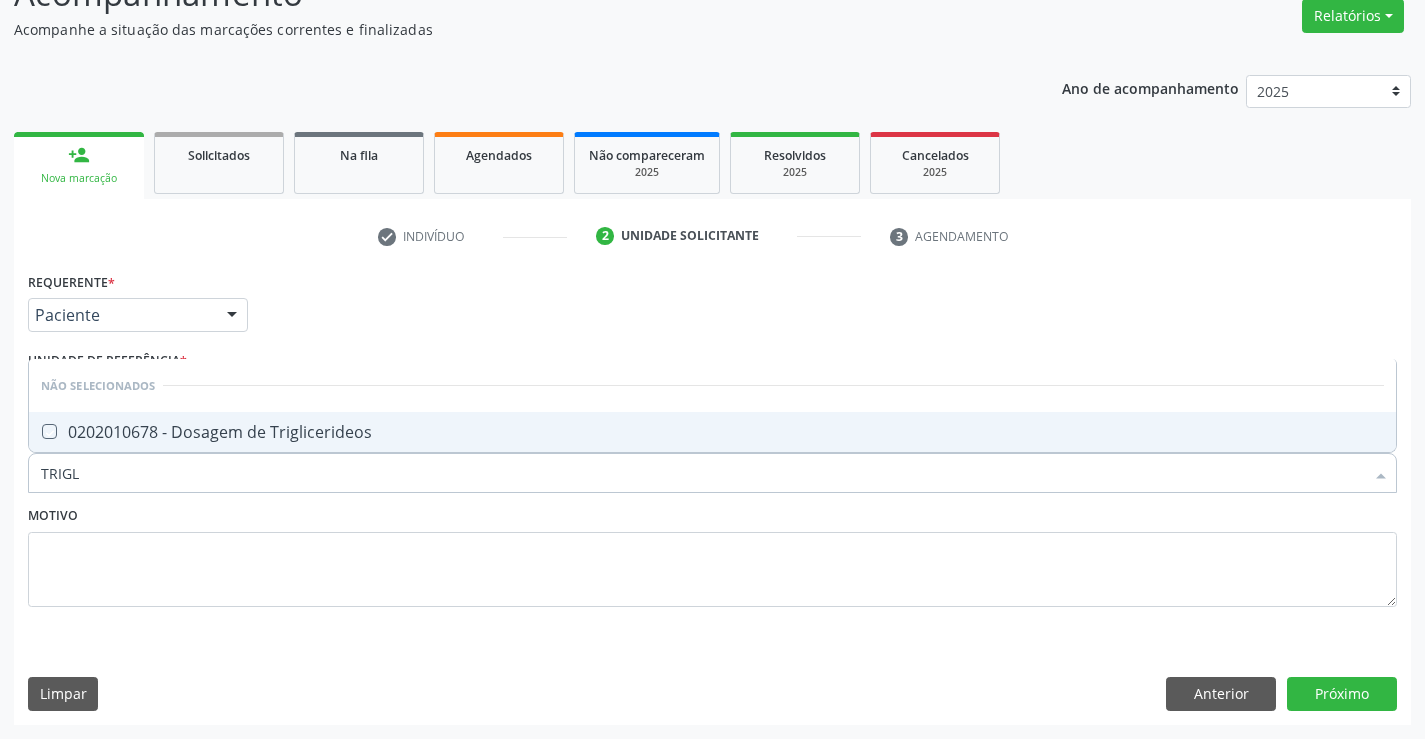 checkbox on "true" 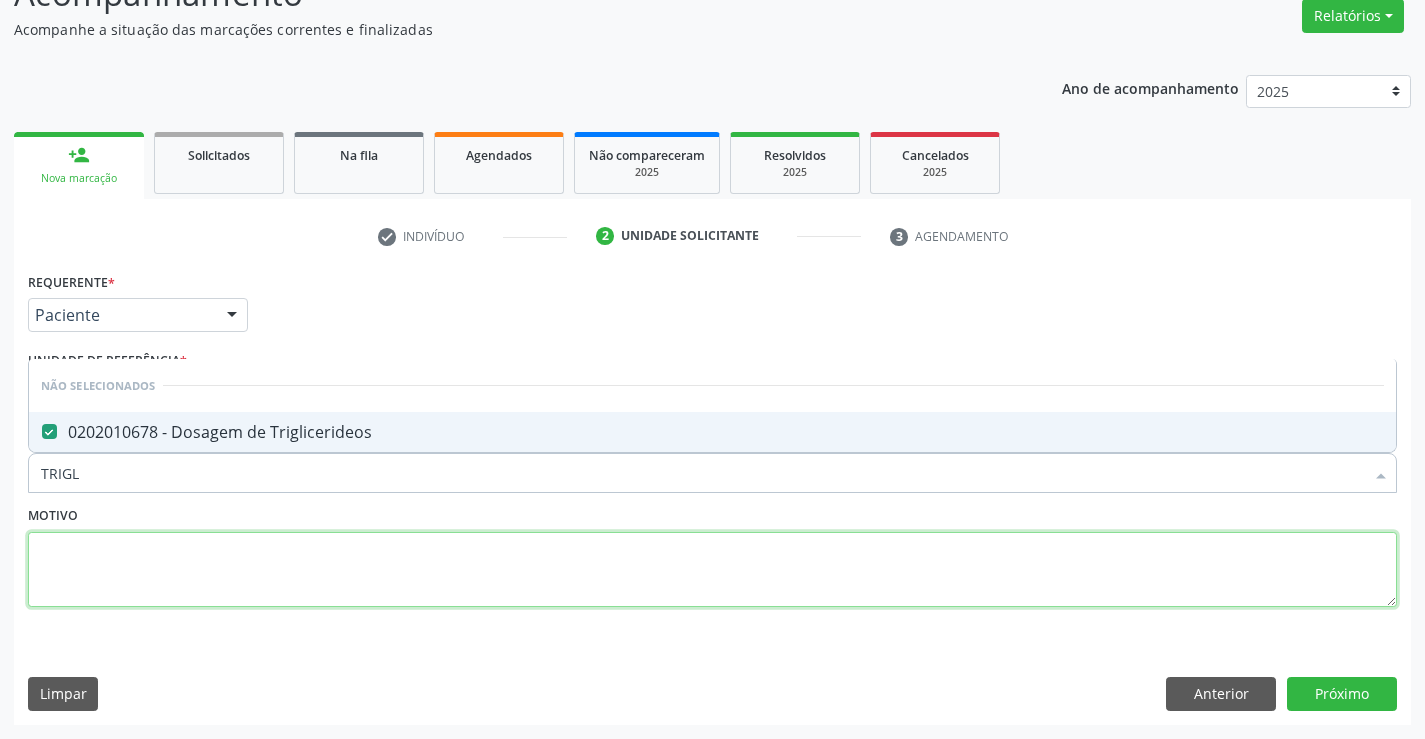 click at bounding box center (712, 570) 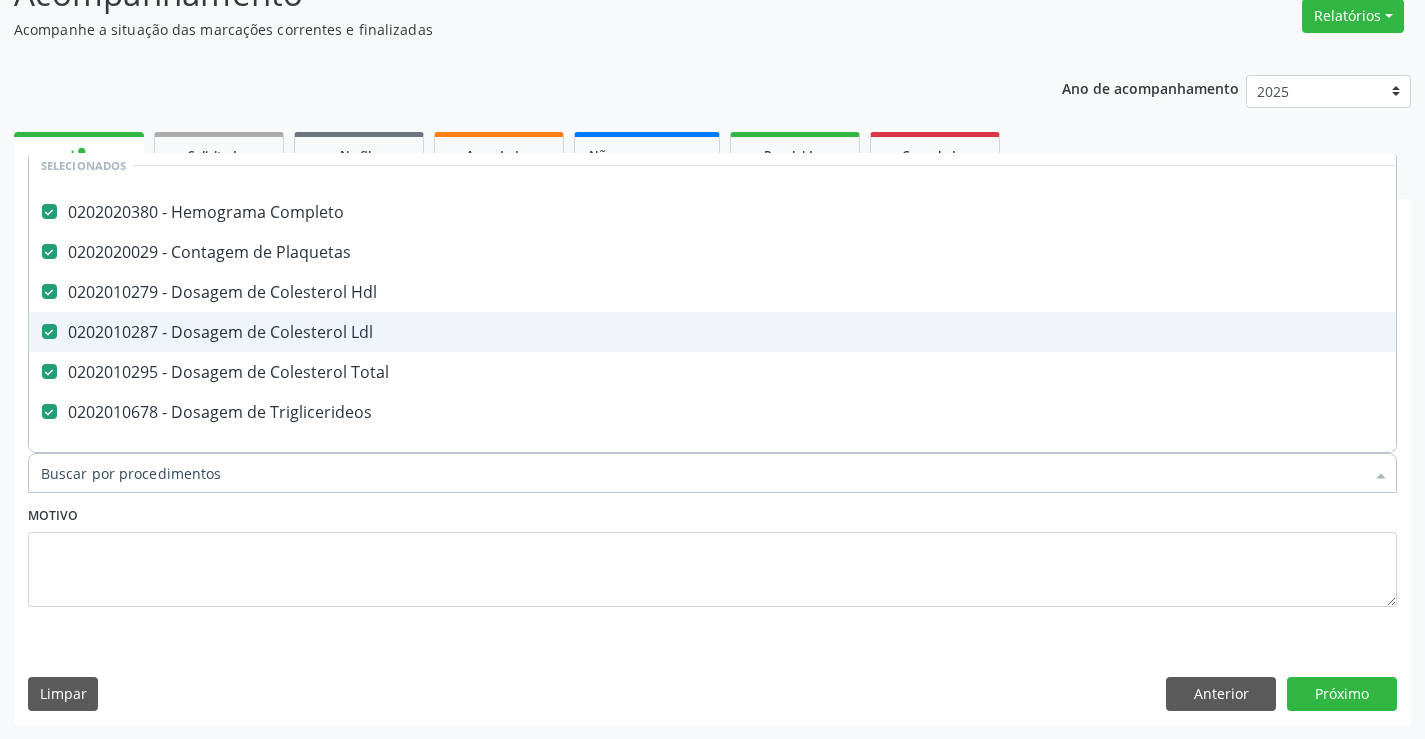 scroll, scrollTop: 100, scrollLeft: 0, axis: vertical 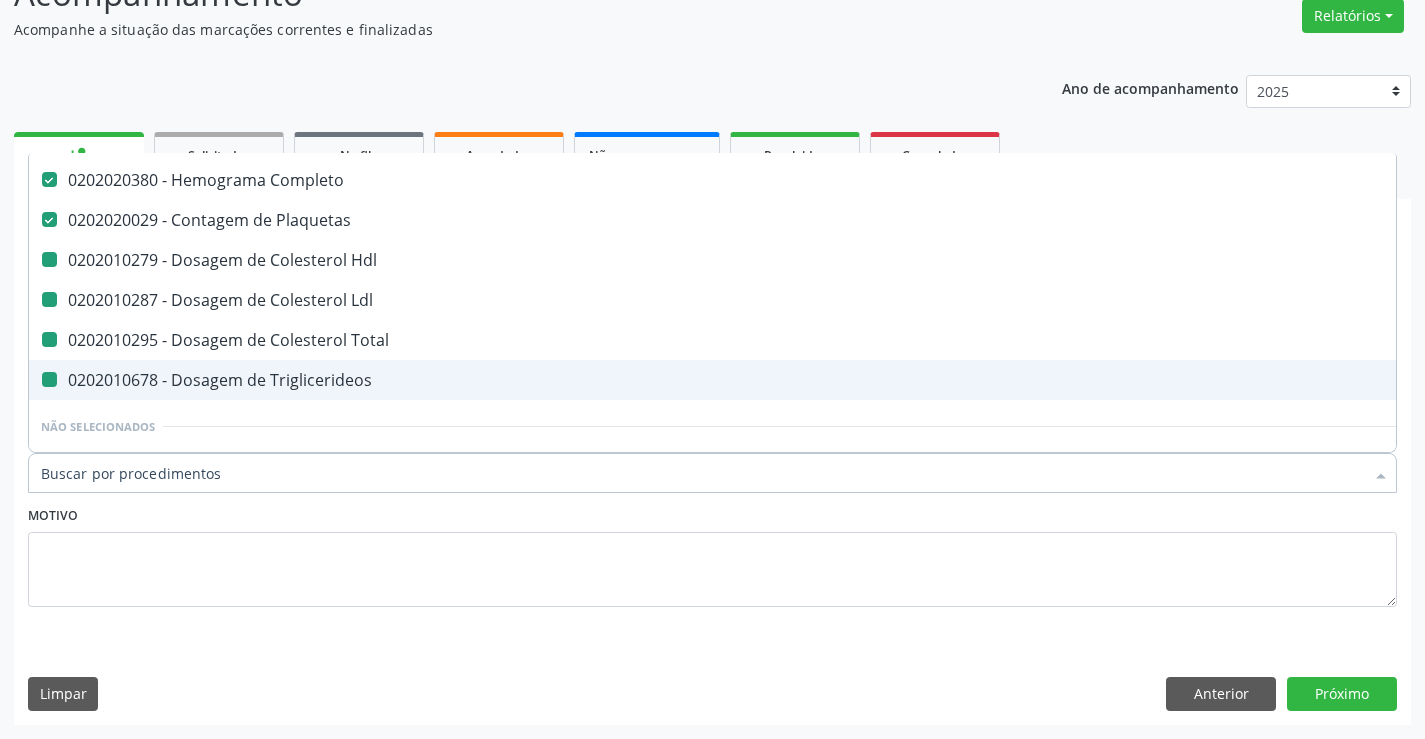 type on "U" 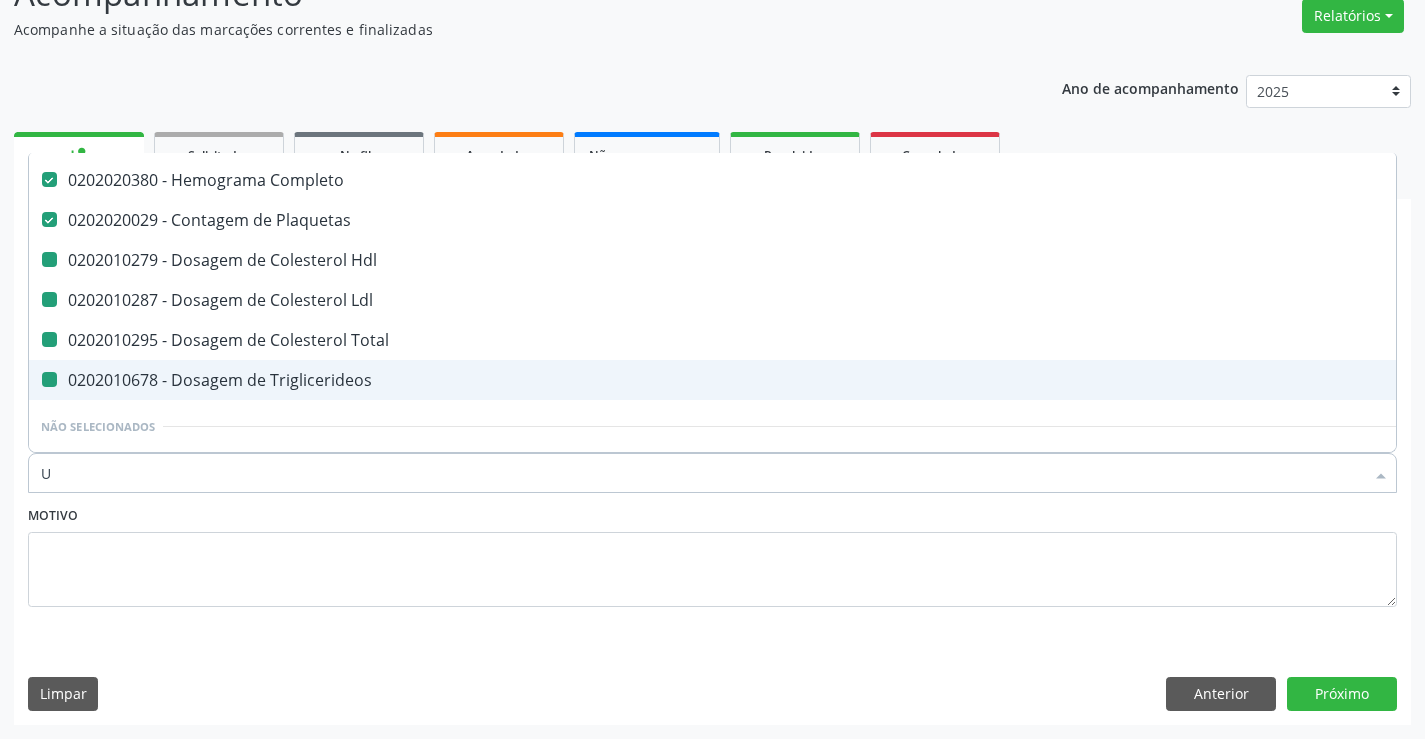 checkbox on "false" 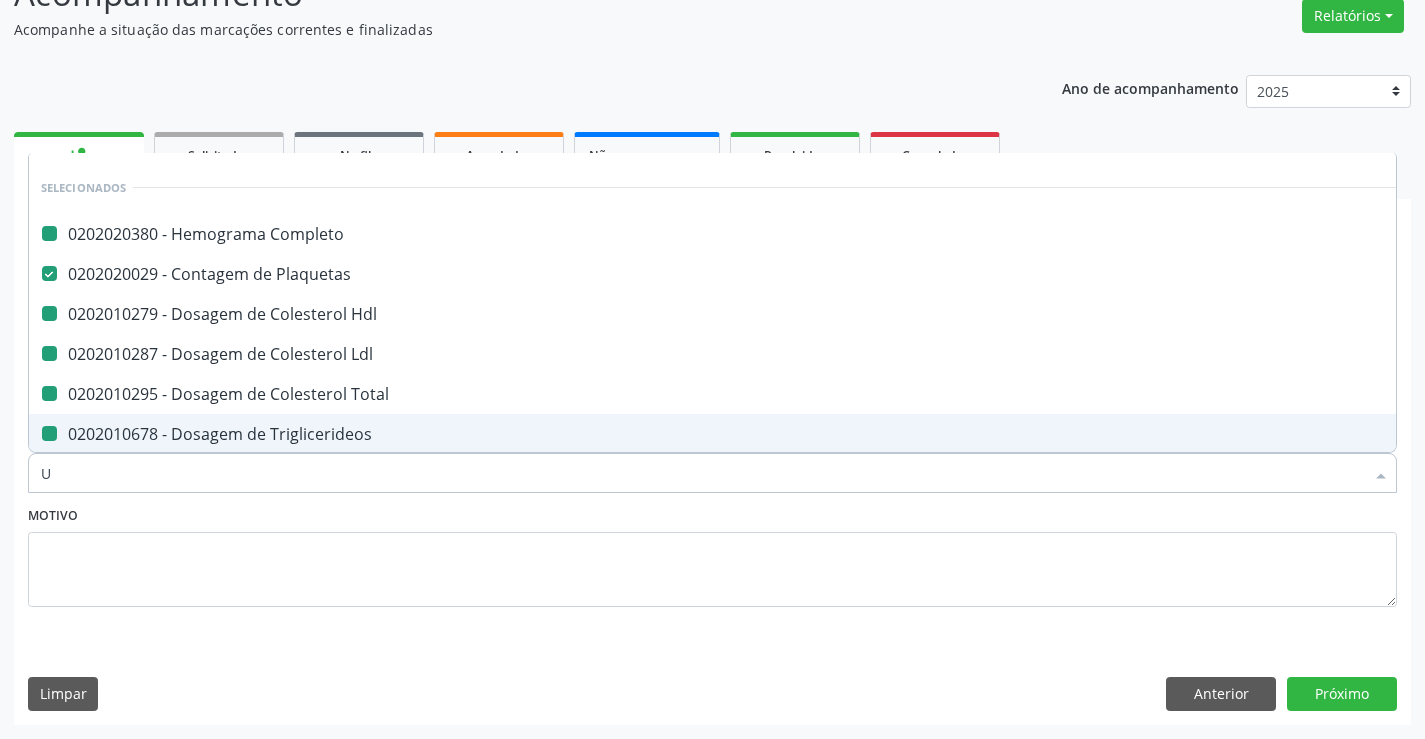 type on "UR" 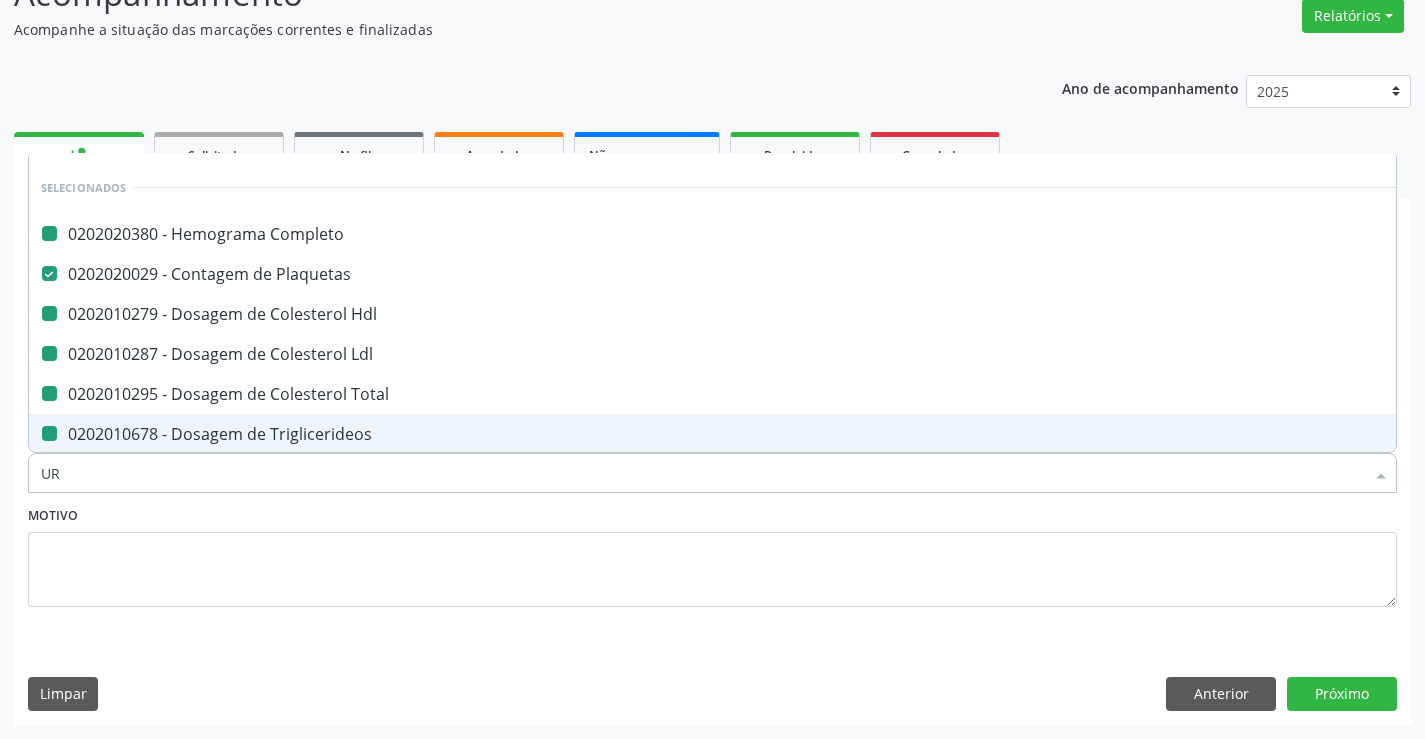 checkbox on "false" 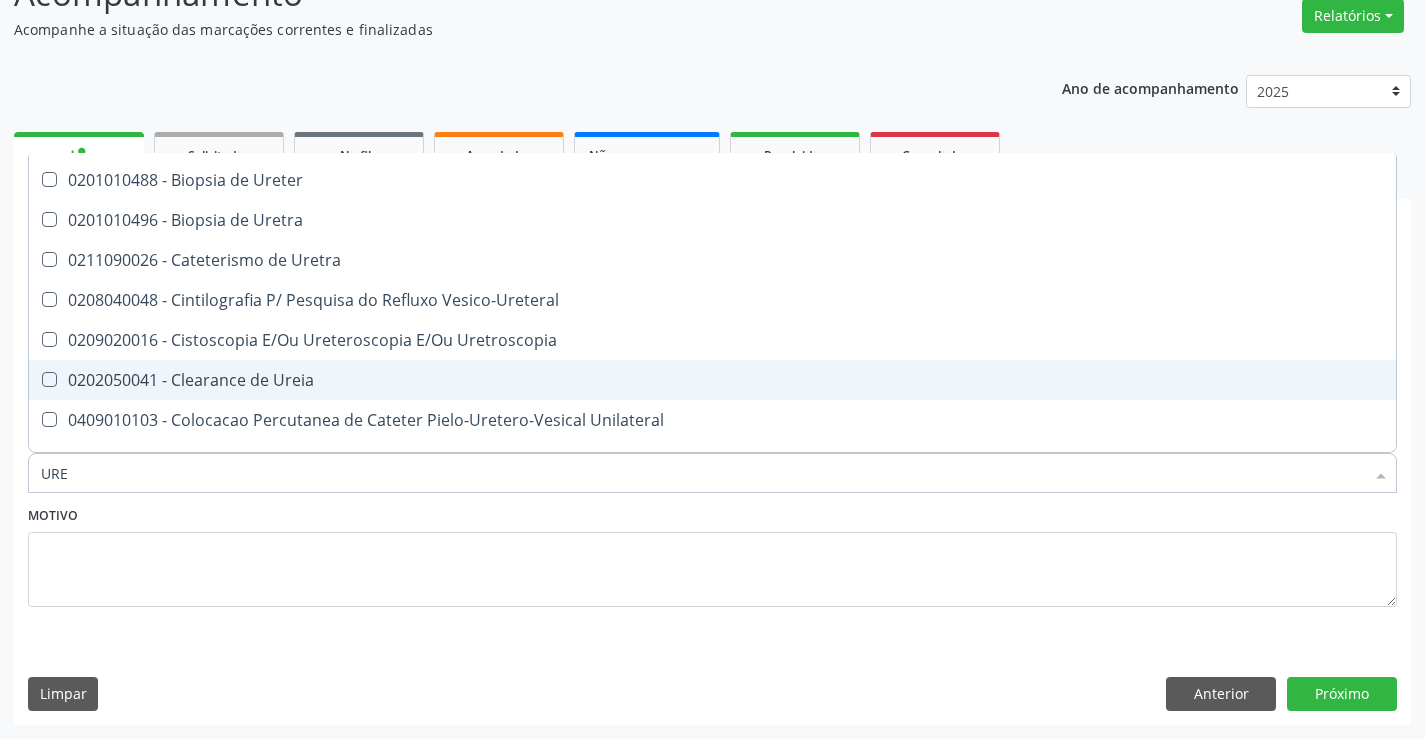type on "UREI" 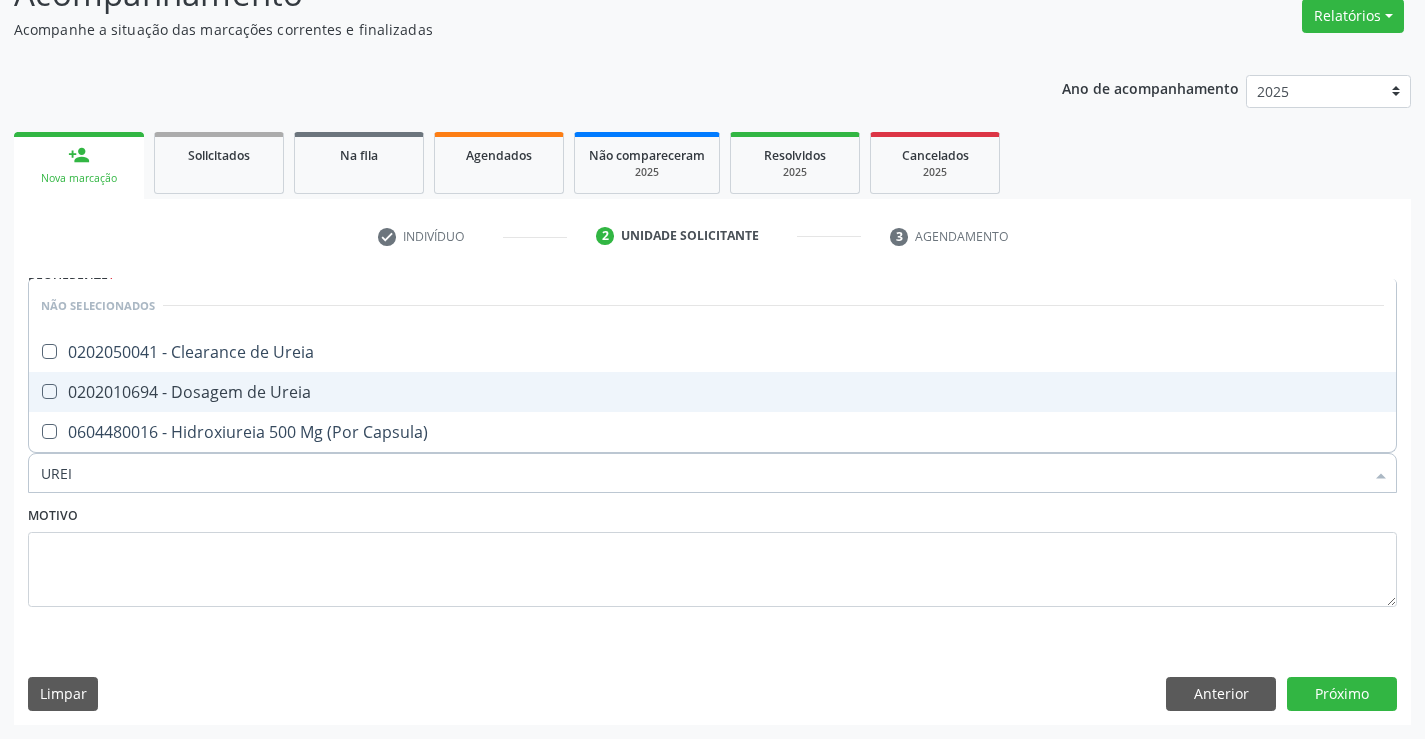 scroll, scrollTop: 0, scrollLeft: 0, axis: both 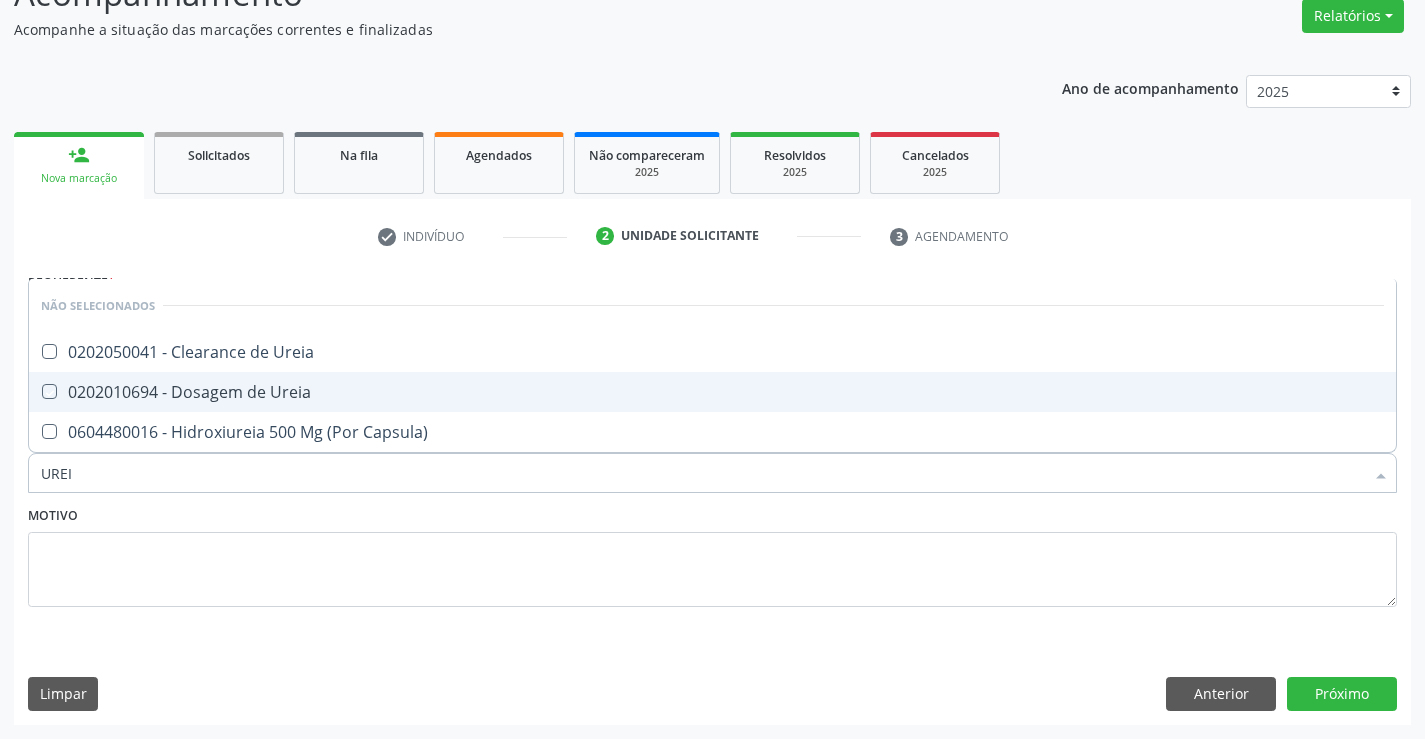 checkbox on "true" 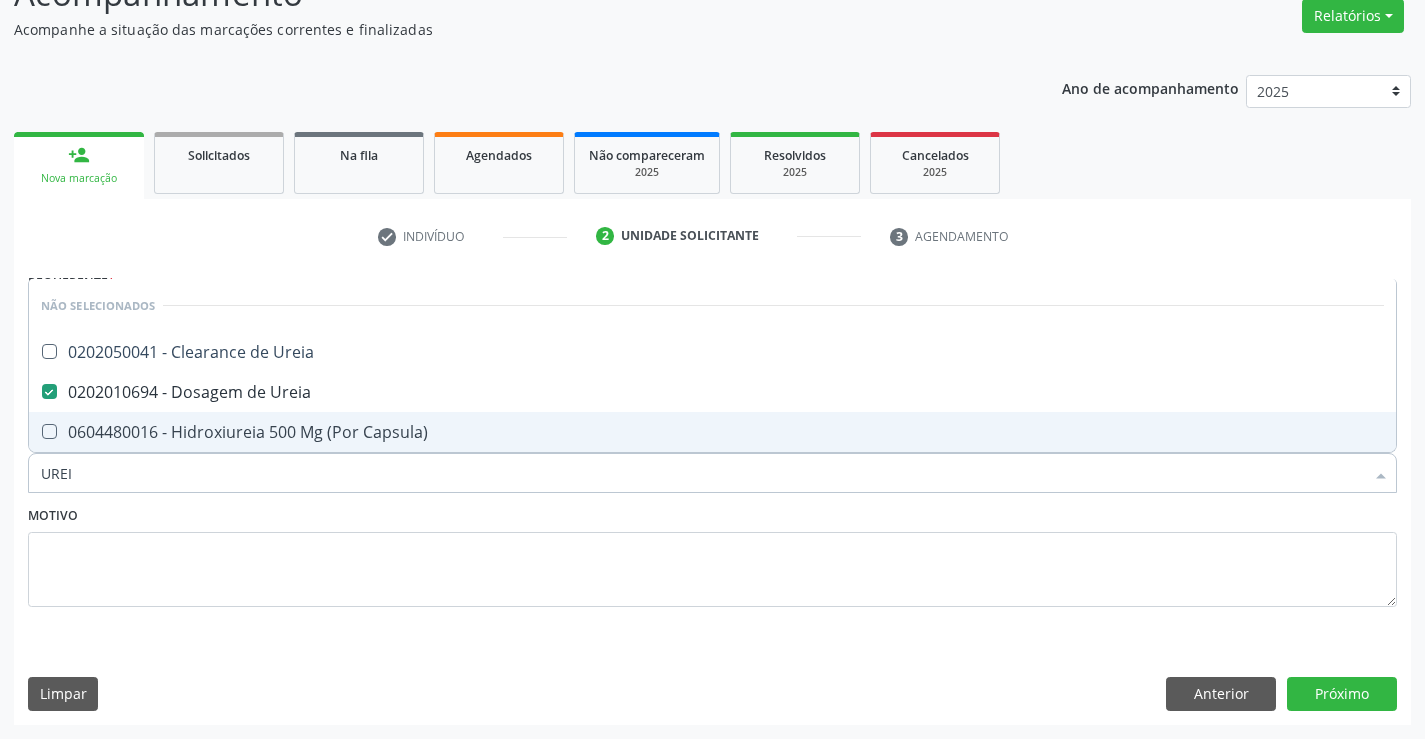 type on "UREI" 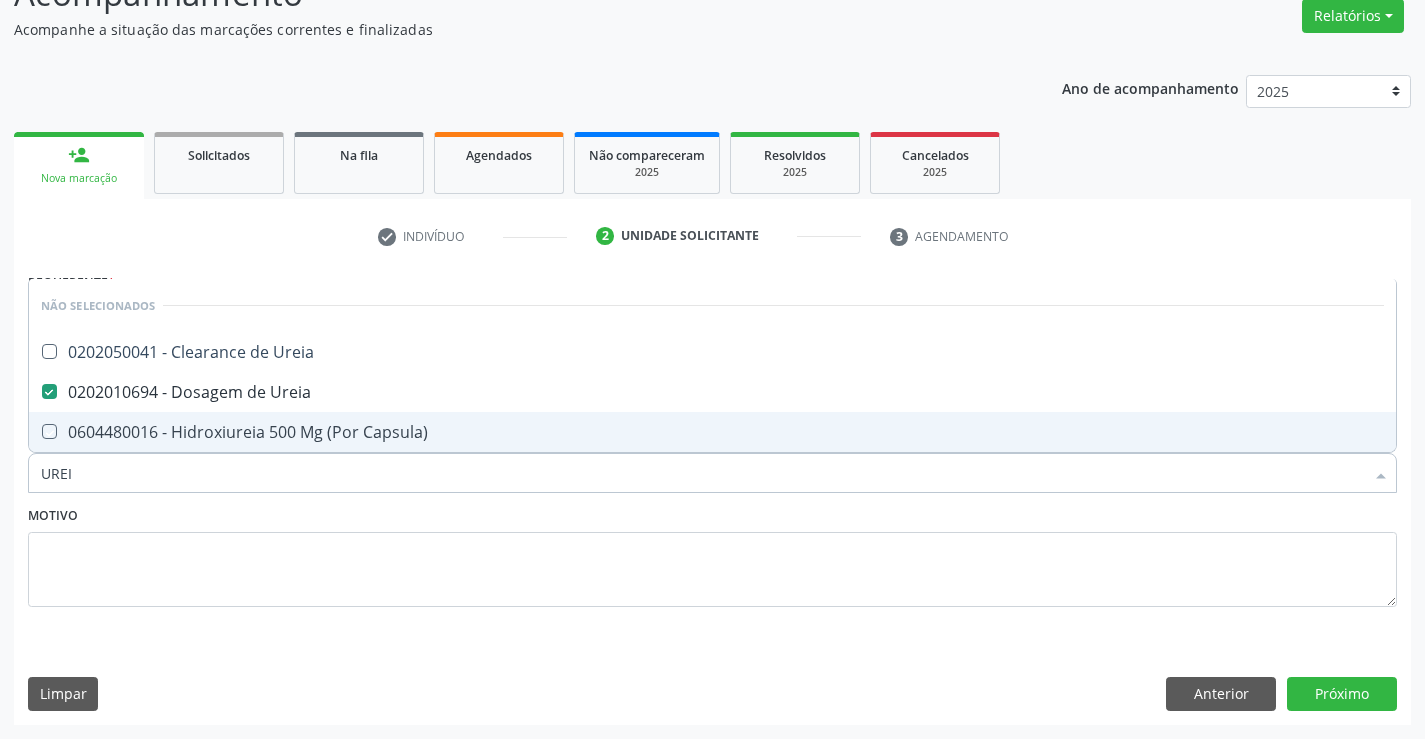 click on "Motivo" at bounding box center [712, 554] 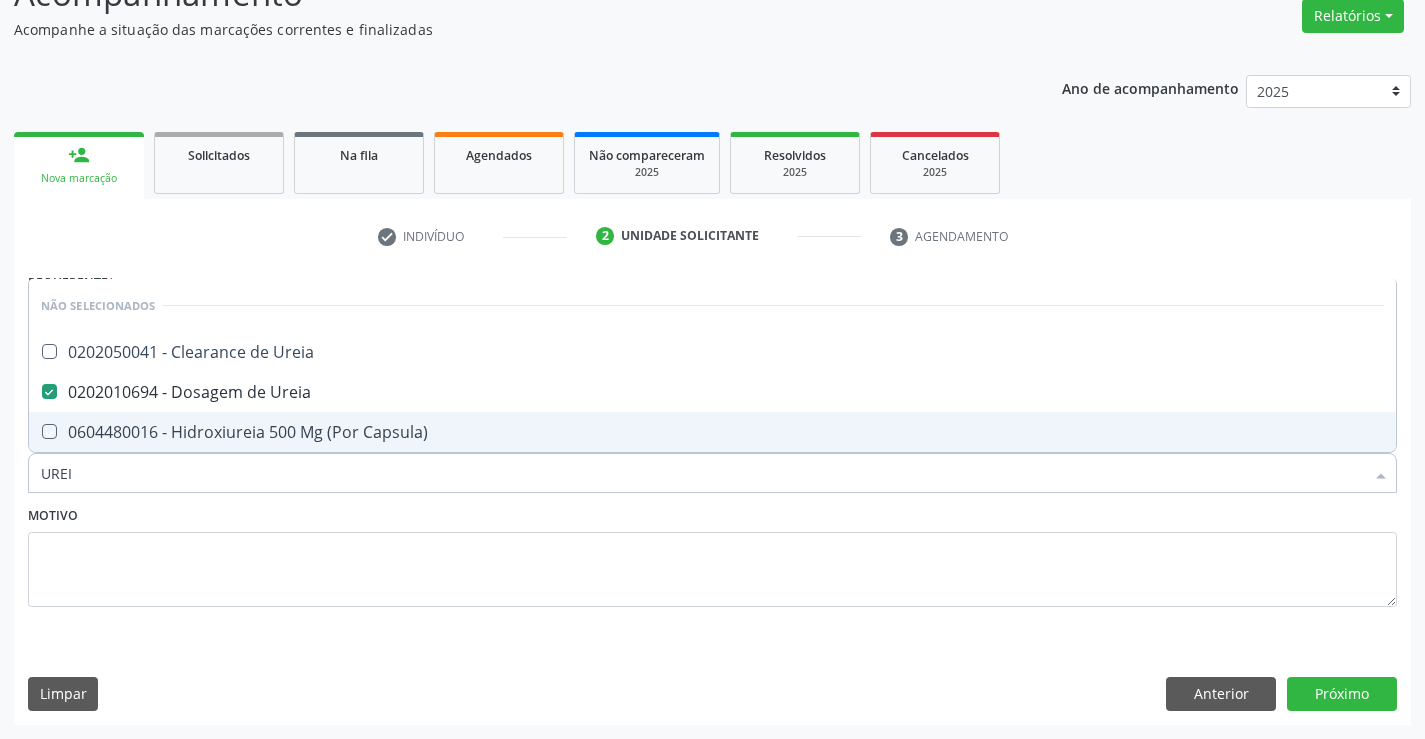 checkbox on "true" 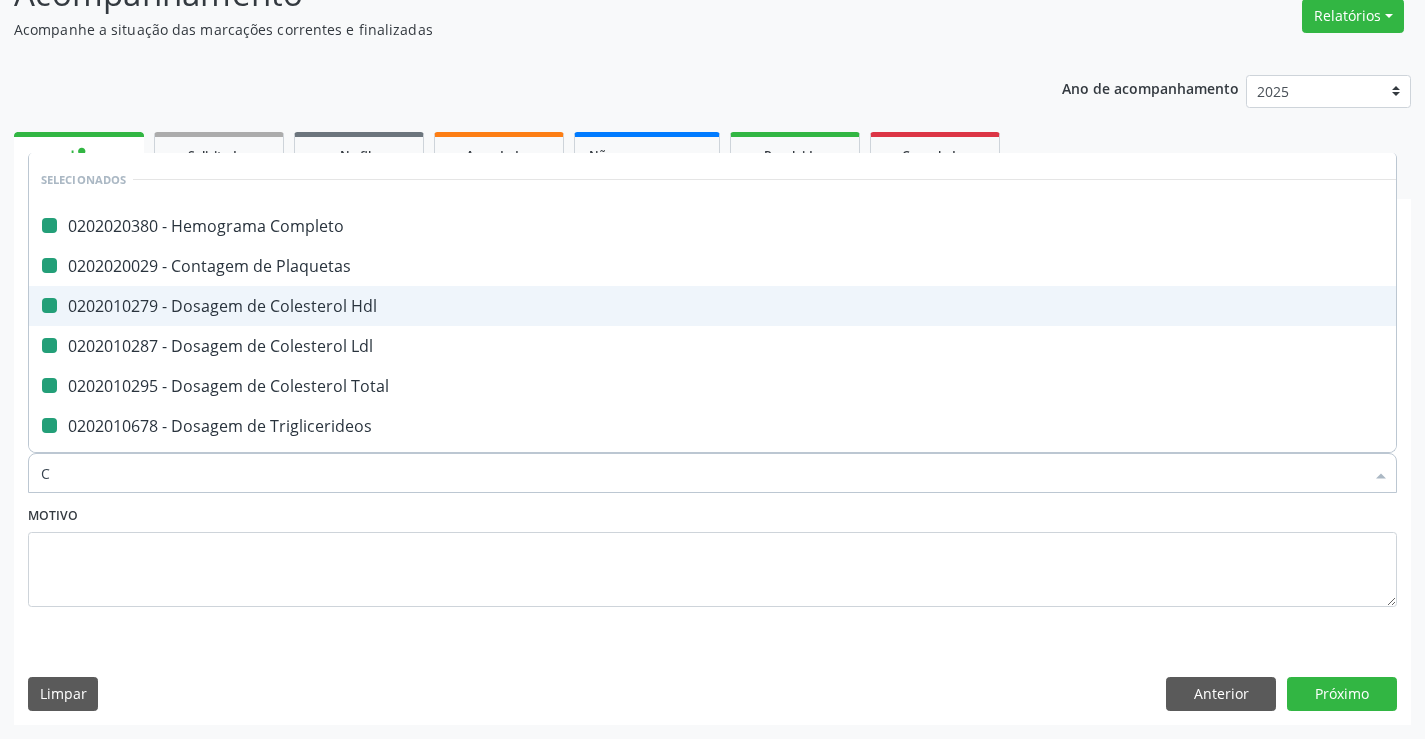 type on "CR" 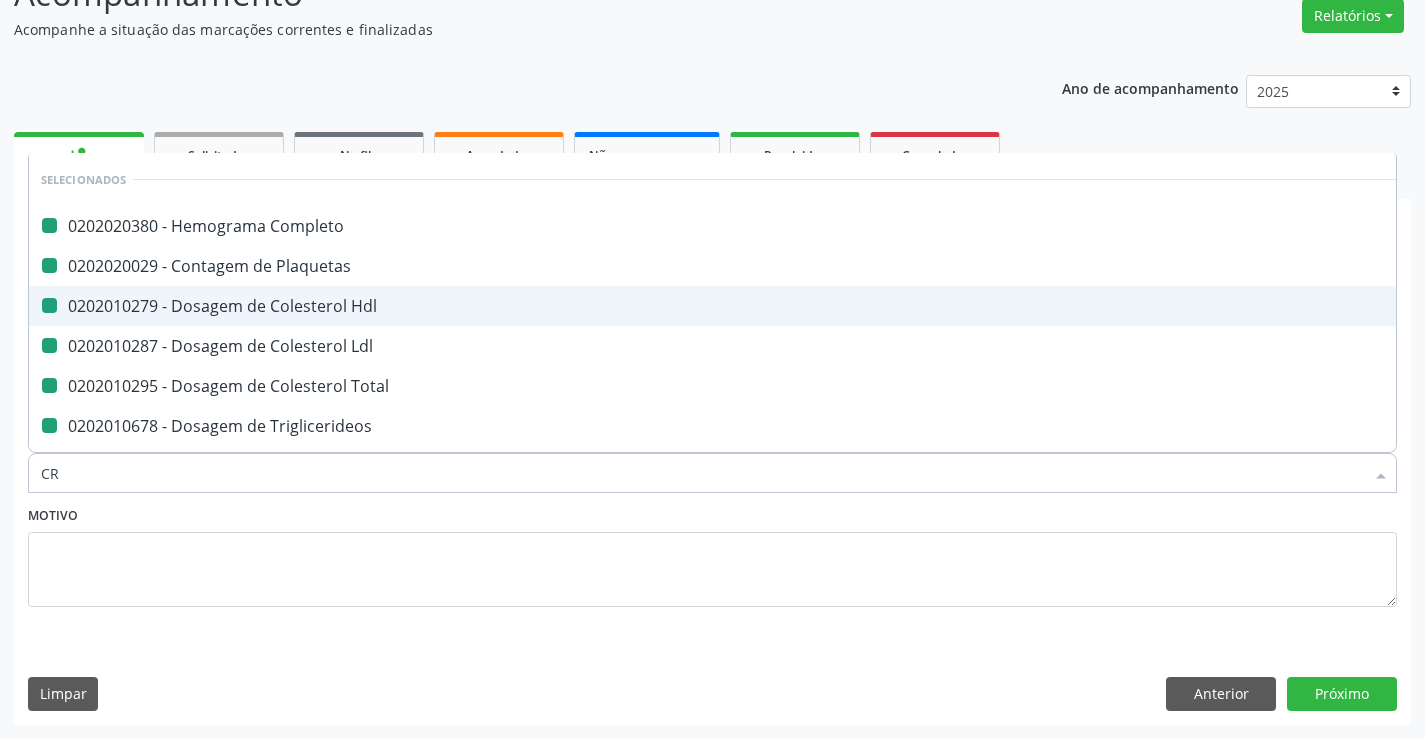 checkbox on "false" 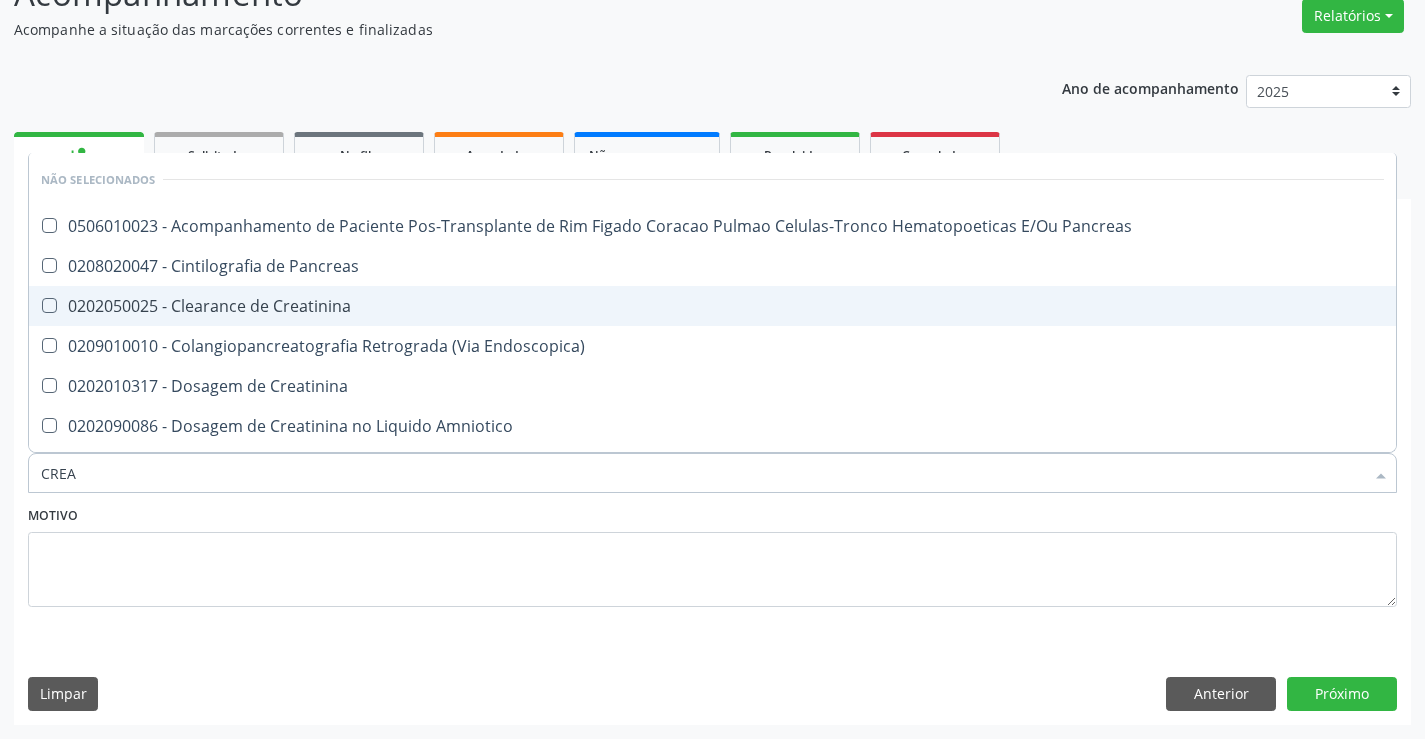 type on "CREAT" 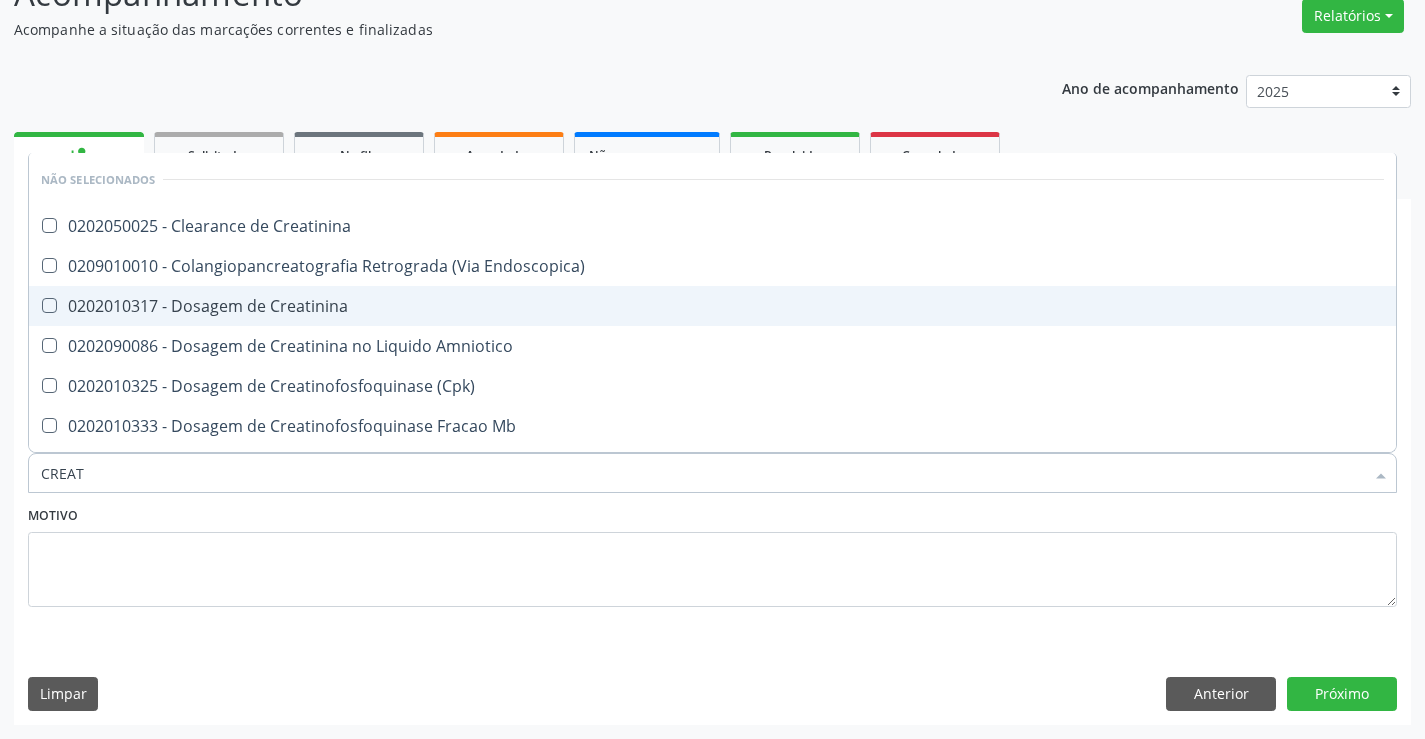 click on "0202010317 - Dosagem de Creatinina" at bounding box center (712, 306) 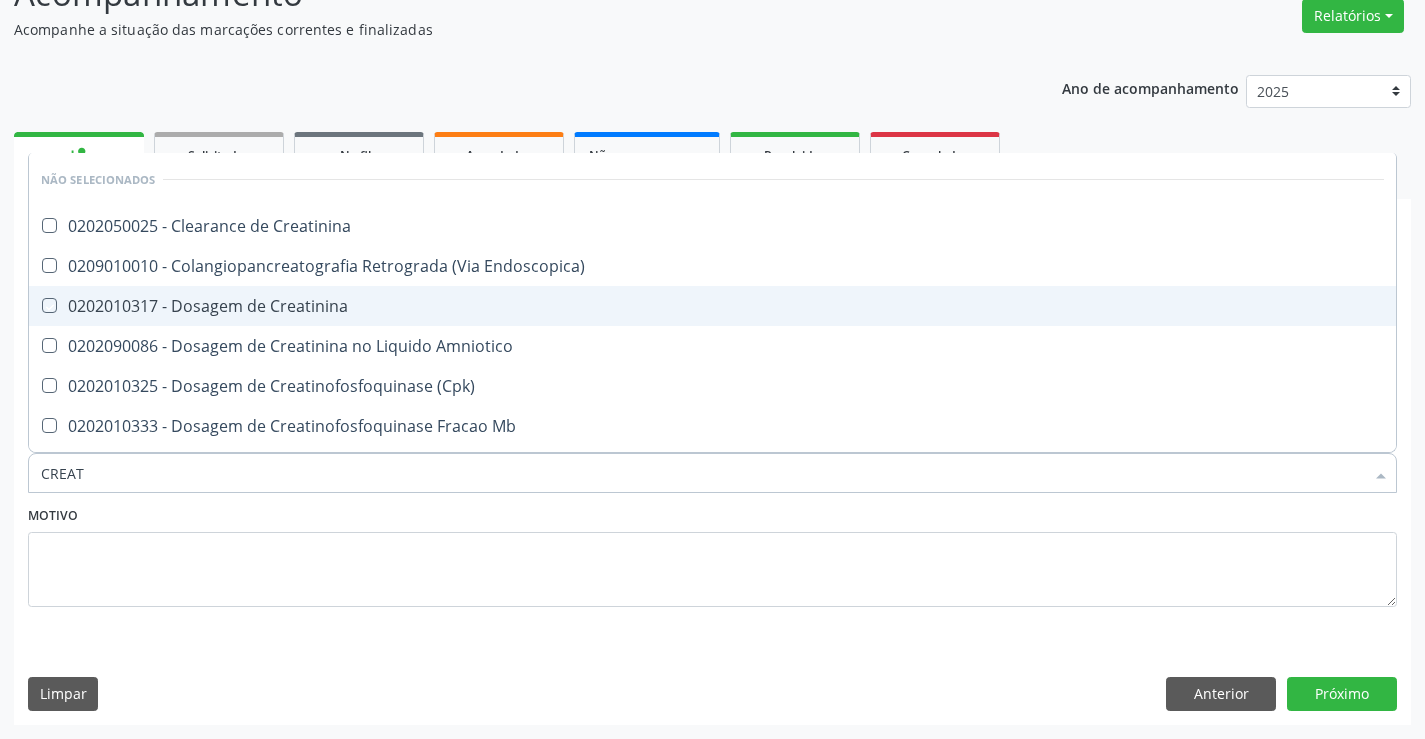 checkbox on "true" 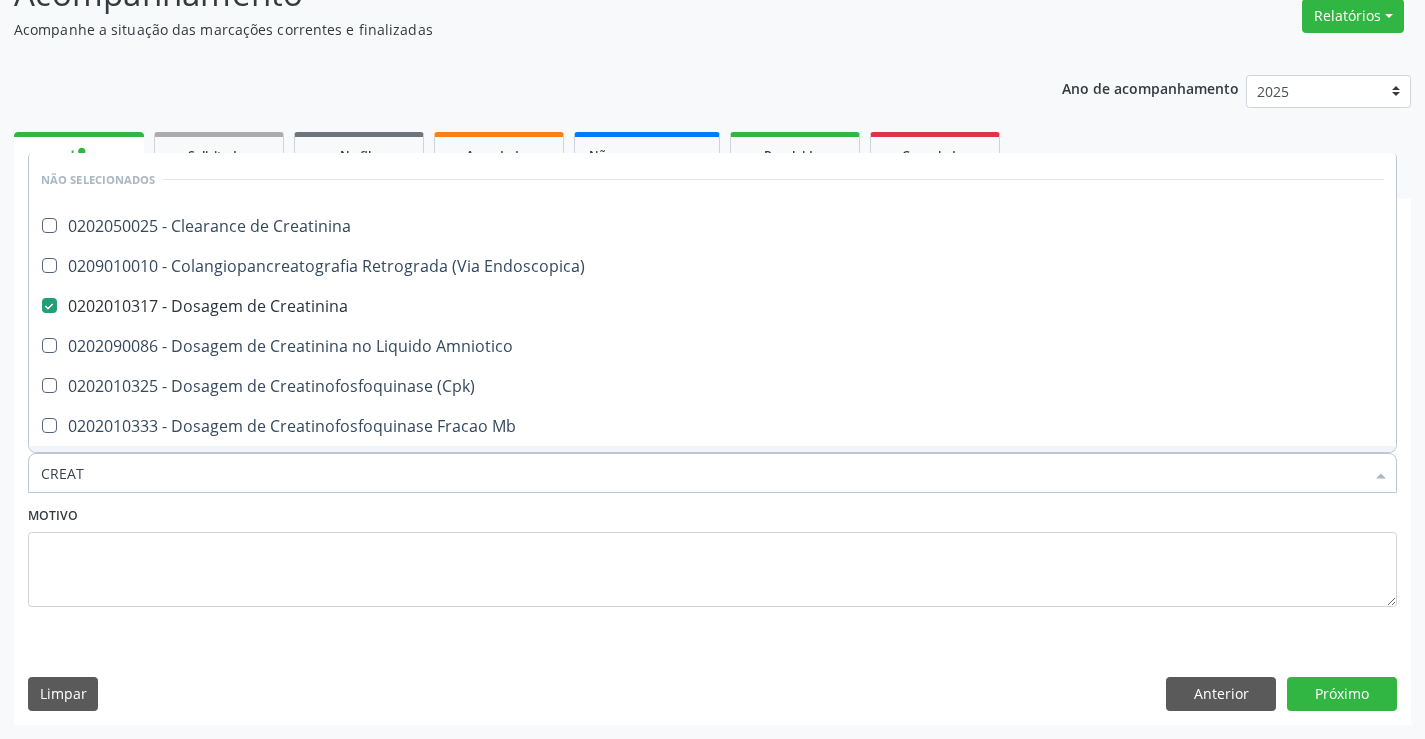 click on "Motivo" at bounding box center (712, 554) 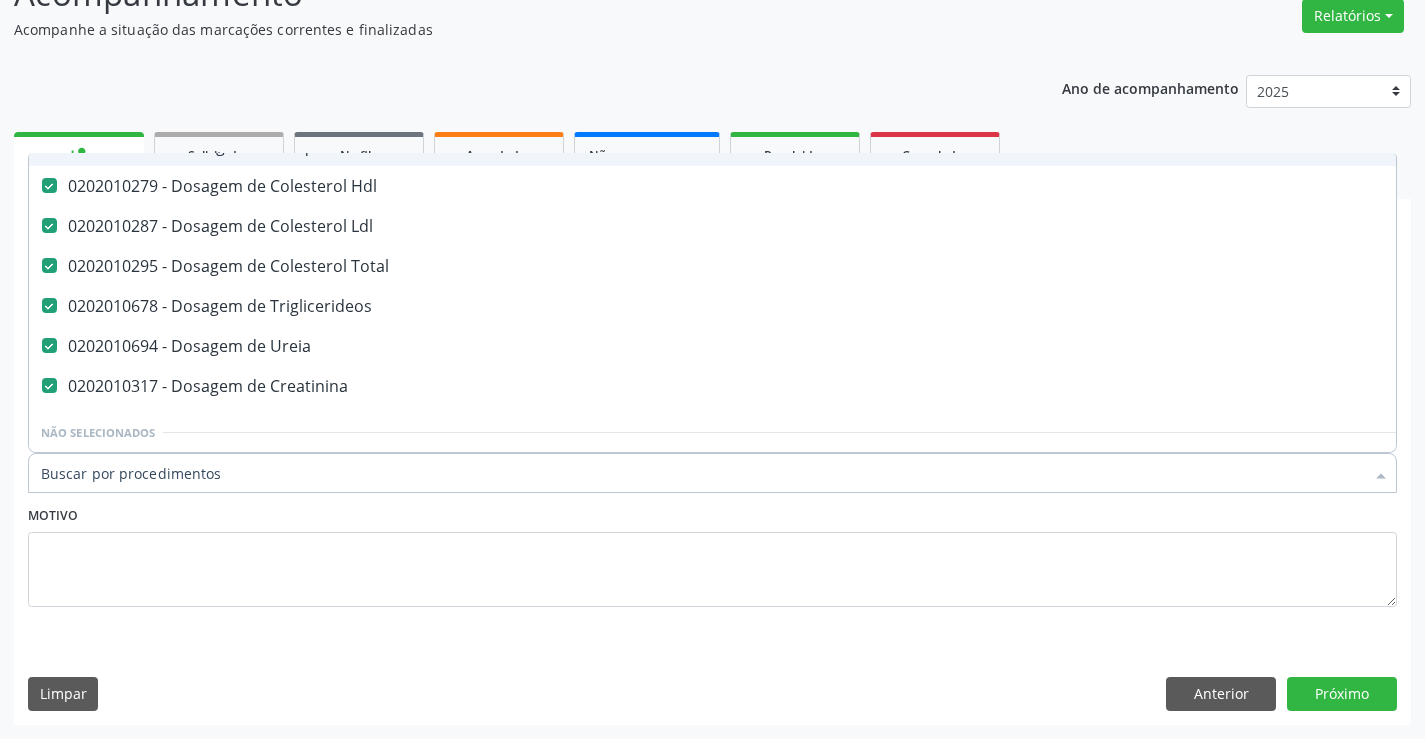 scroll, scrollTop: 200, scrollLeft: 0, axis: vertical 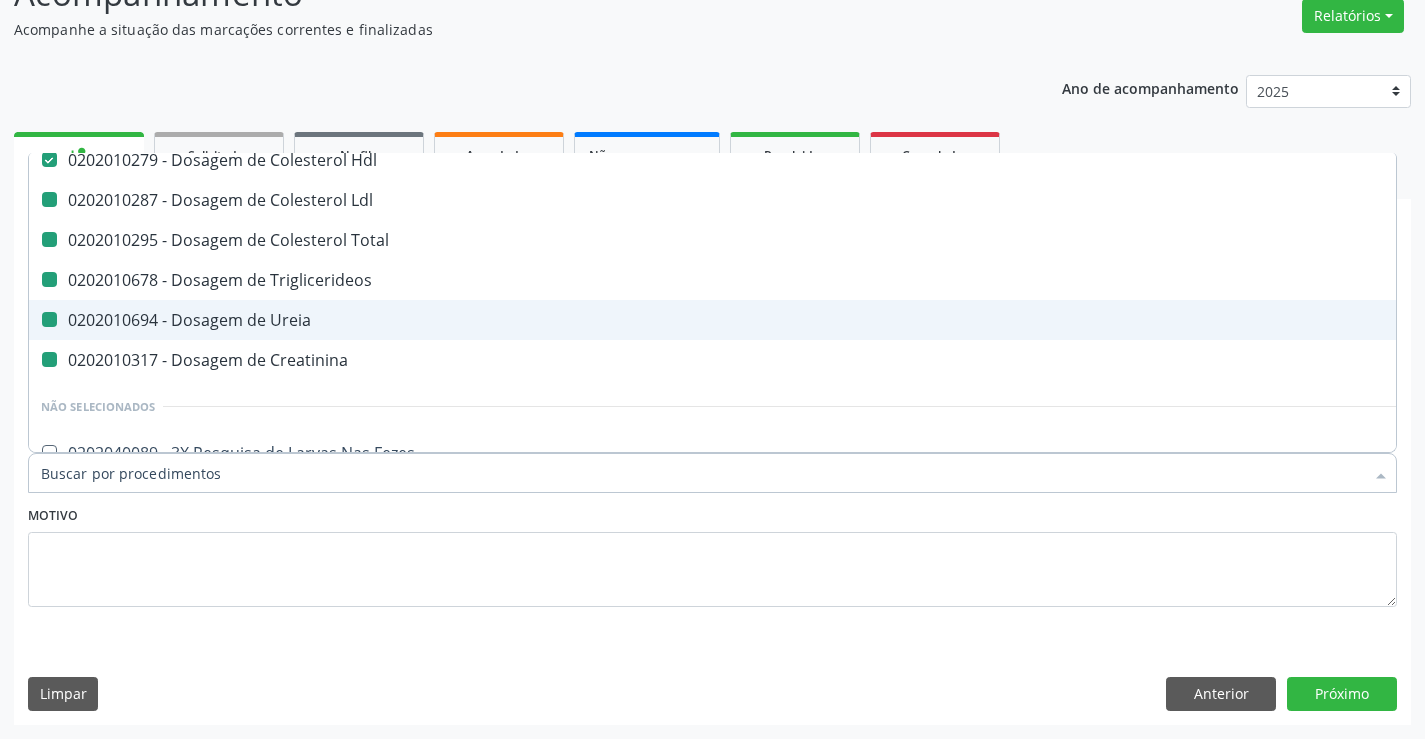 type on "U" 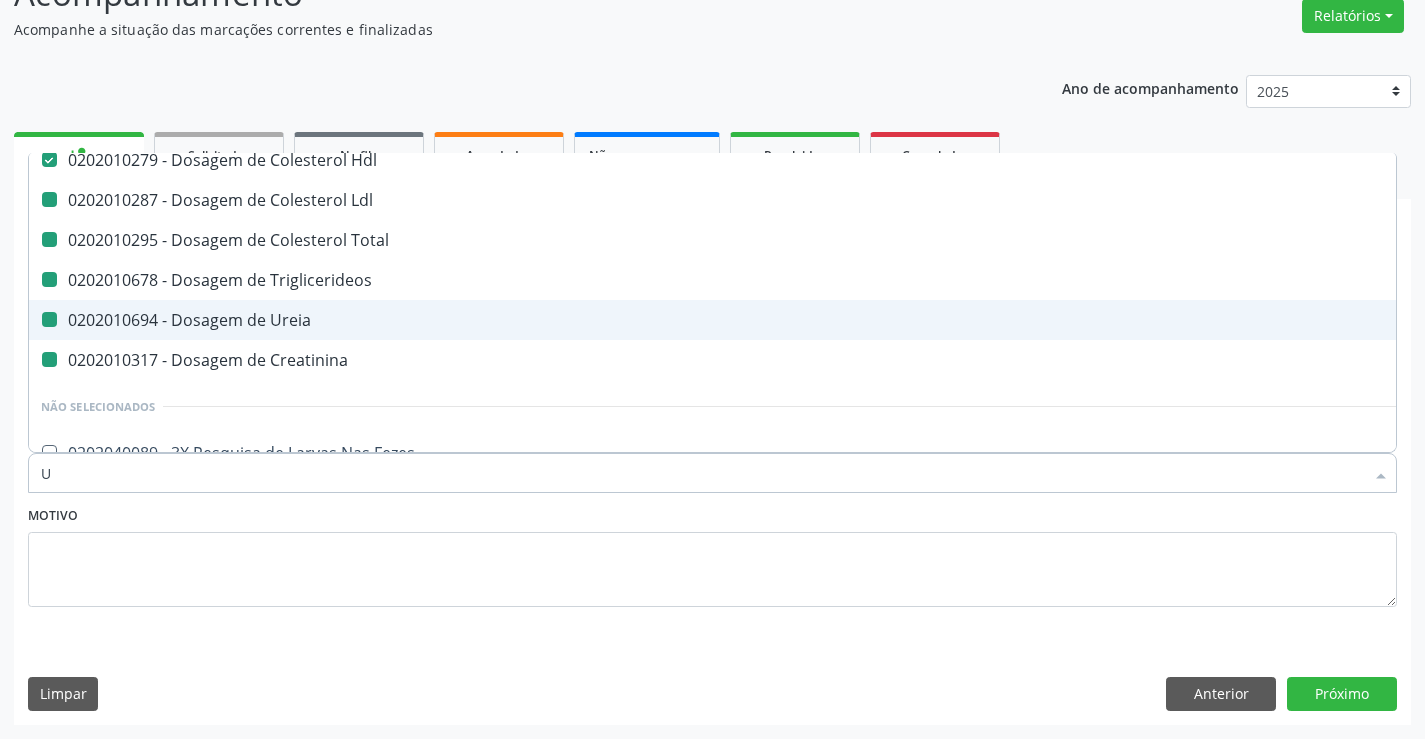 checkbox on "false" 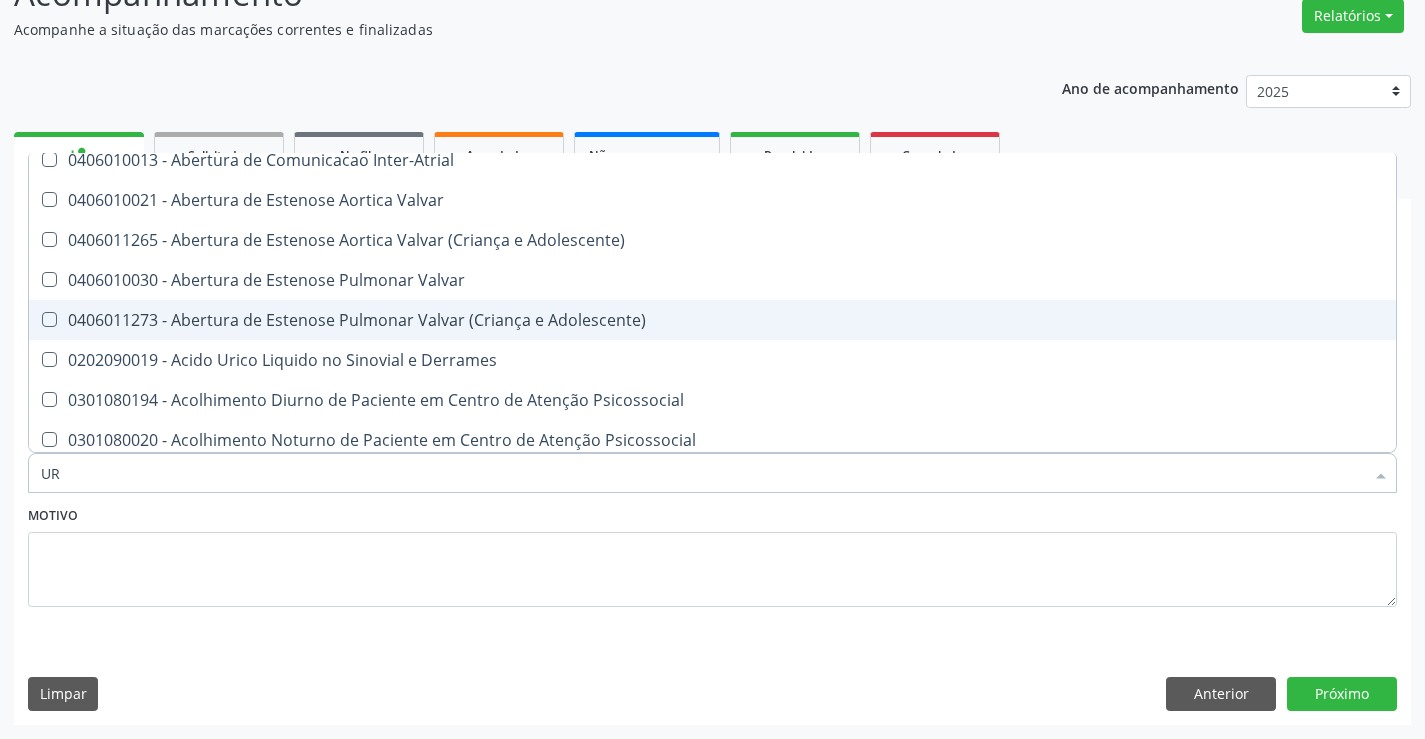 type on "URI" 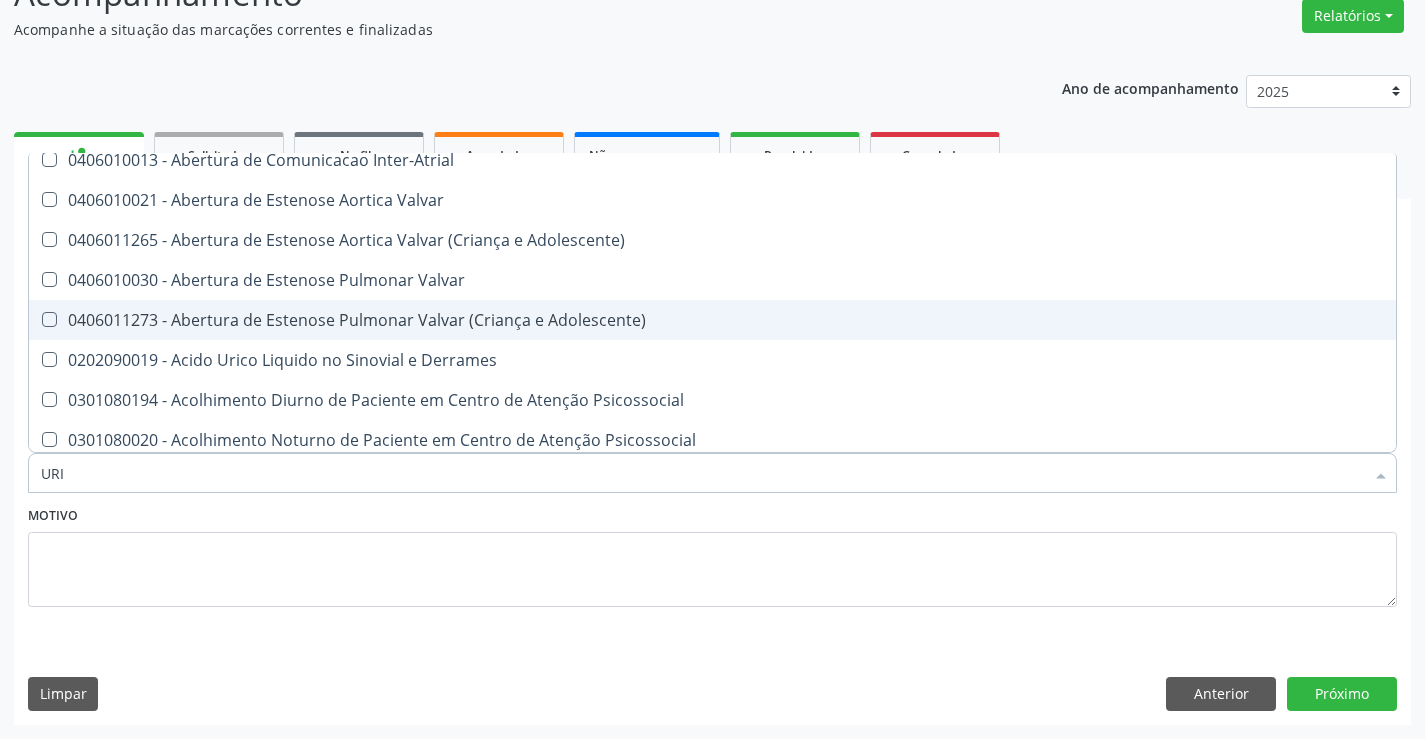checkbox on "false" 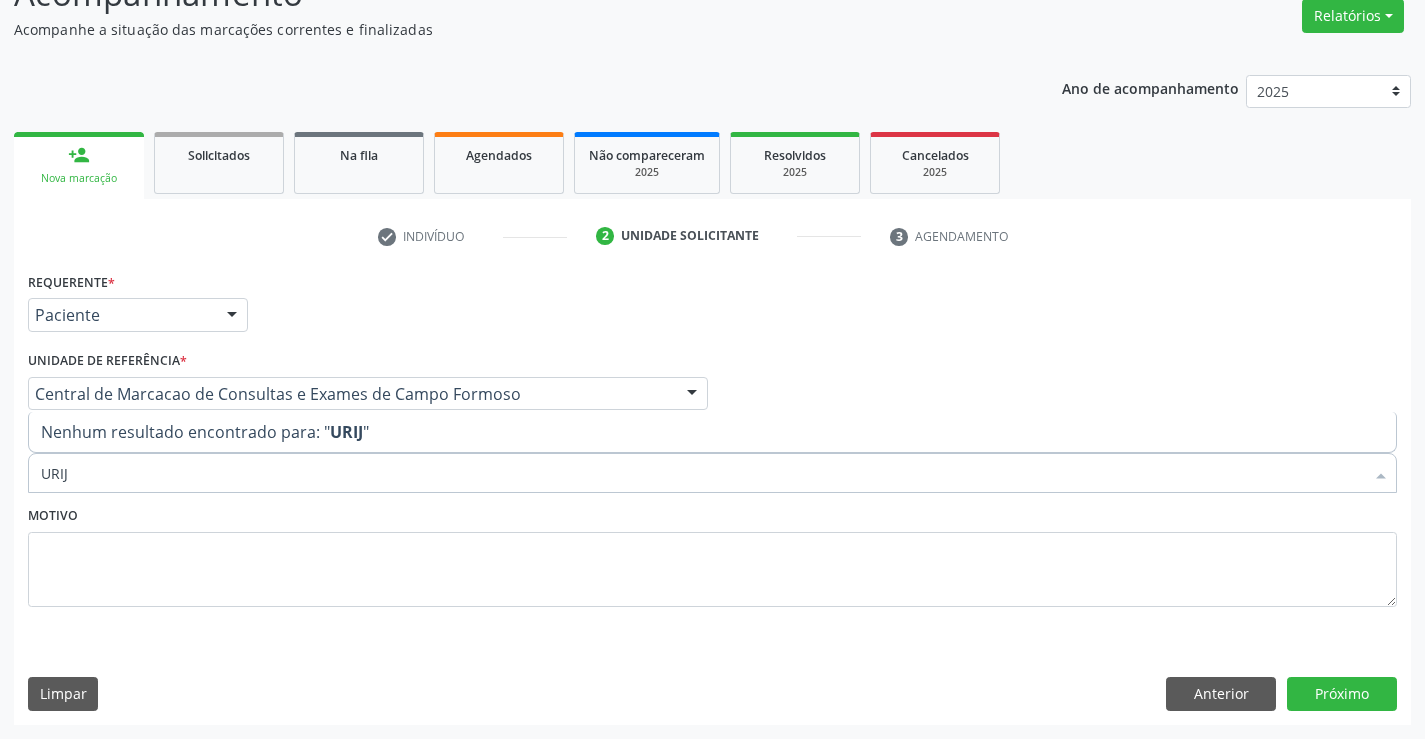 scroll, scrollTop: 0, scrollLeft: 0, axis: both 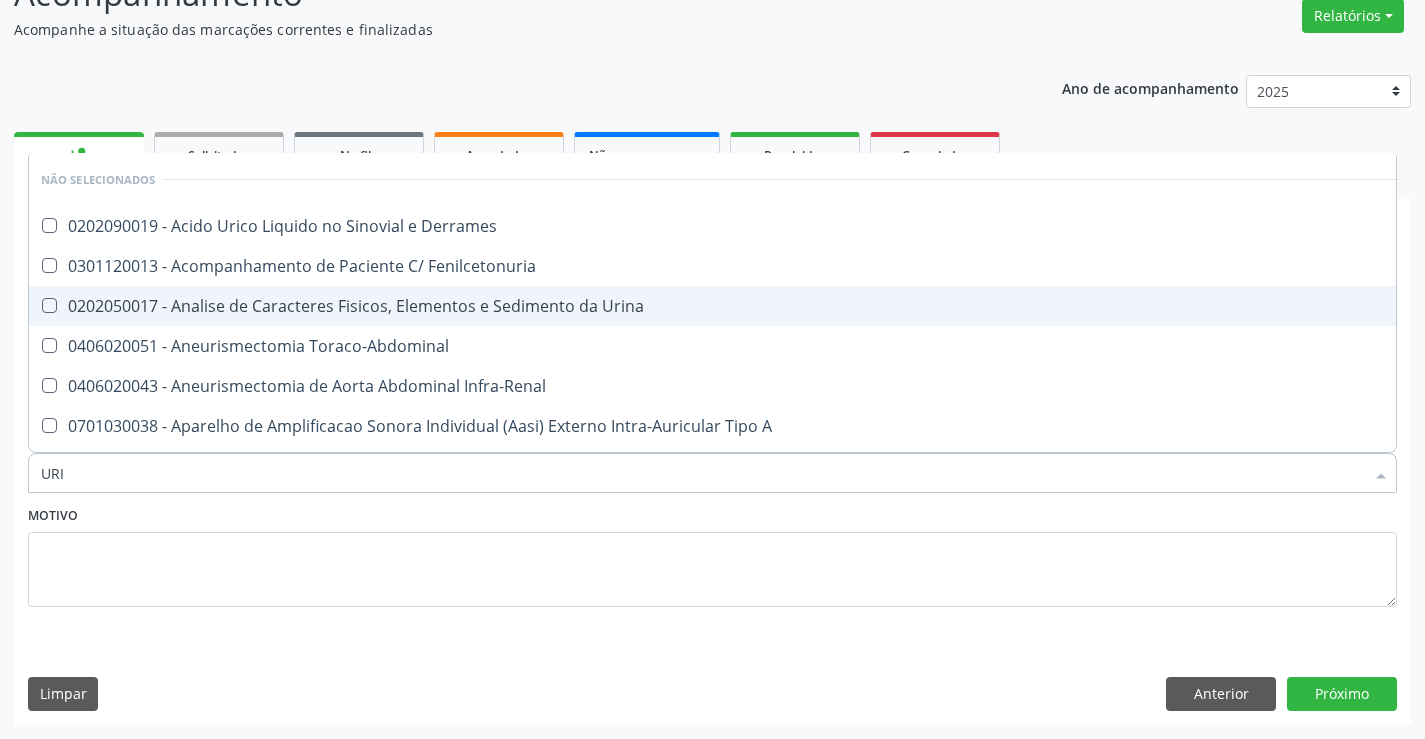 click on "0202050017 - Analise de Caracteres Fisicos, Elementos e Sedimento da Urina" at bounding box center (756, 306) 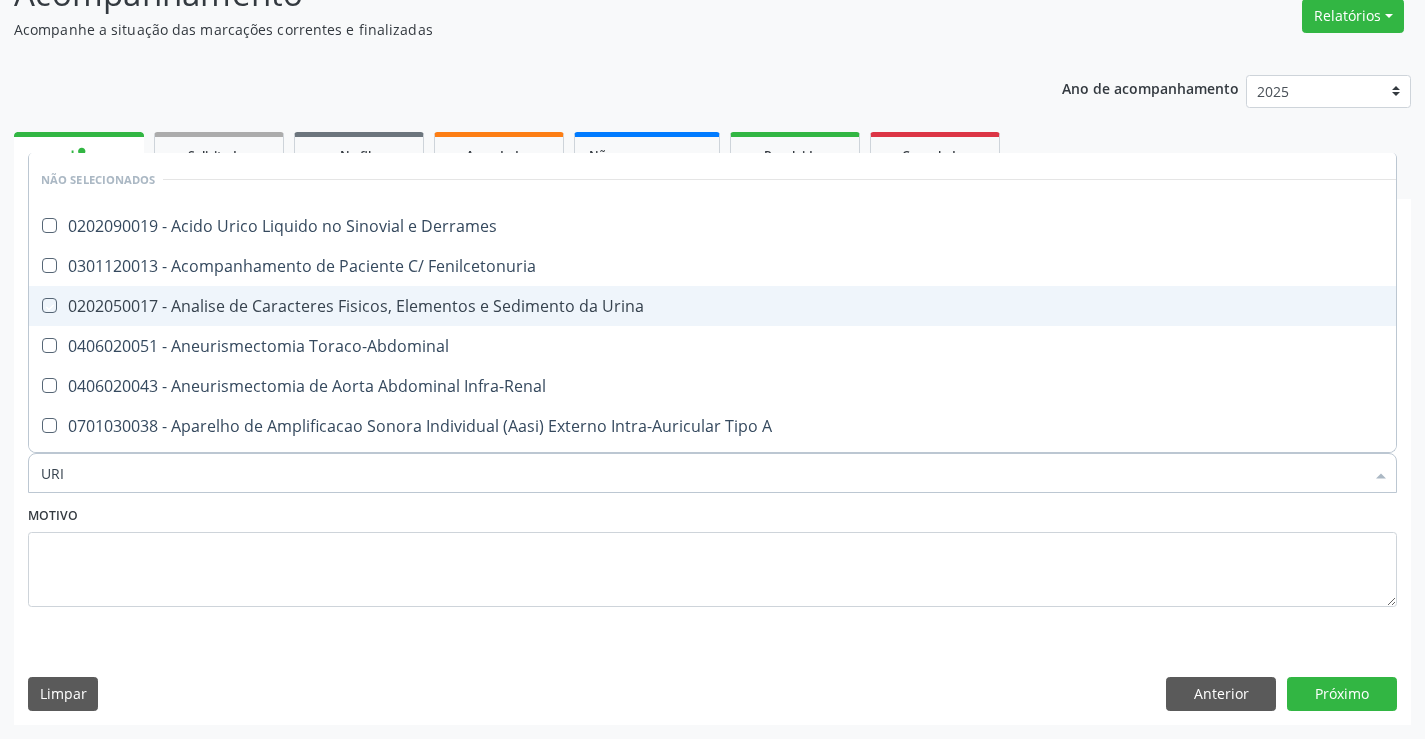 checkbox on "true" 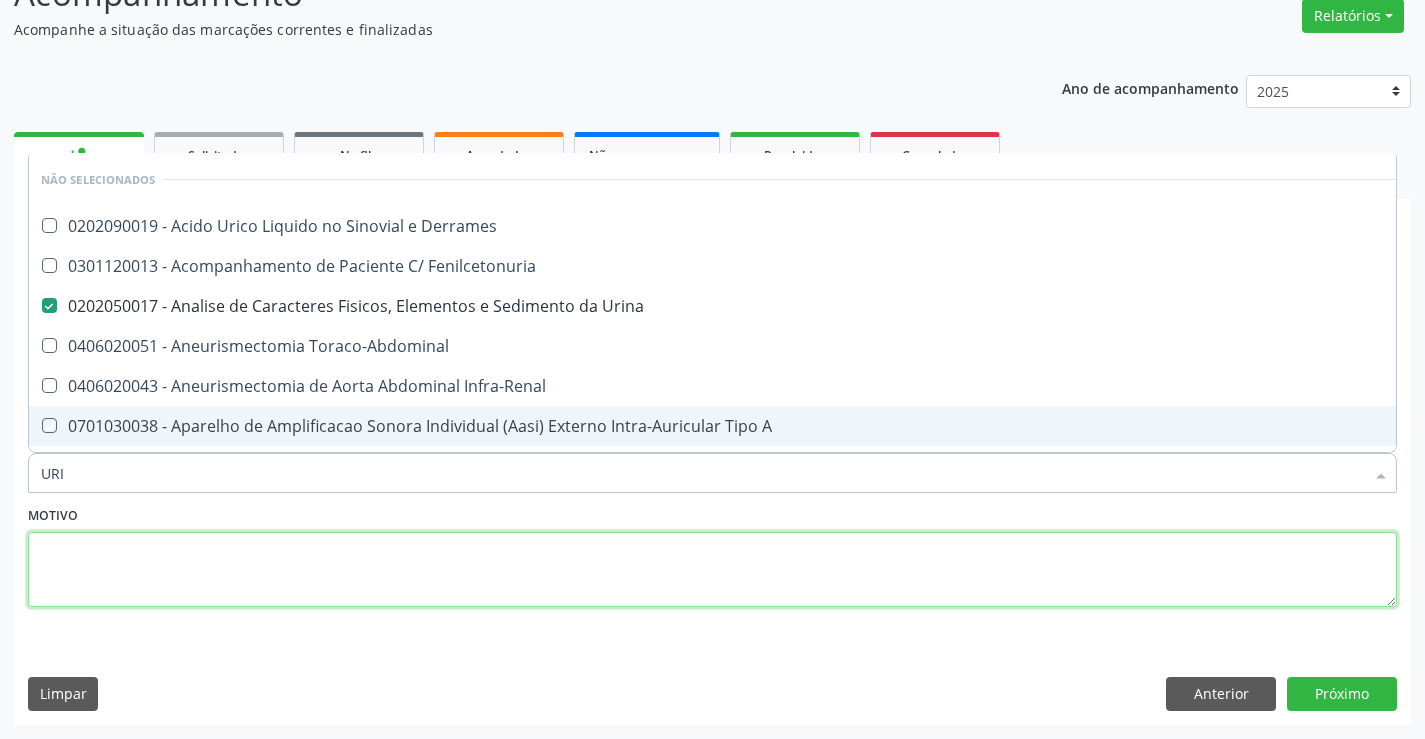 click at bounding box center (712, 570) 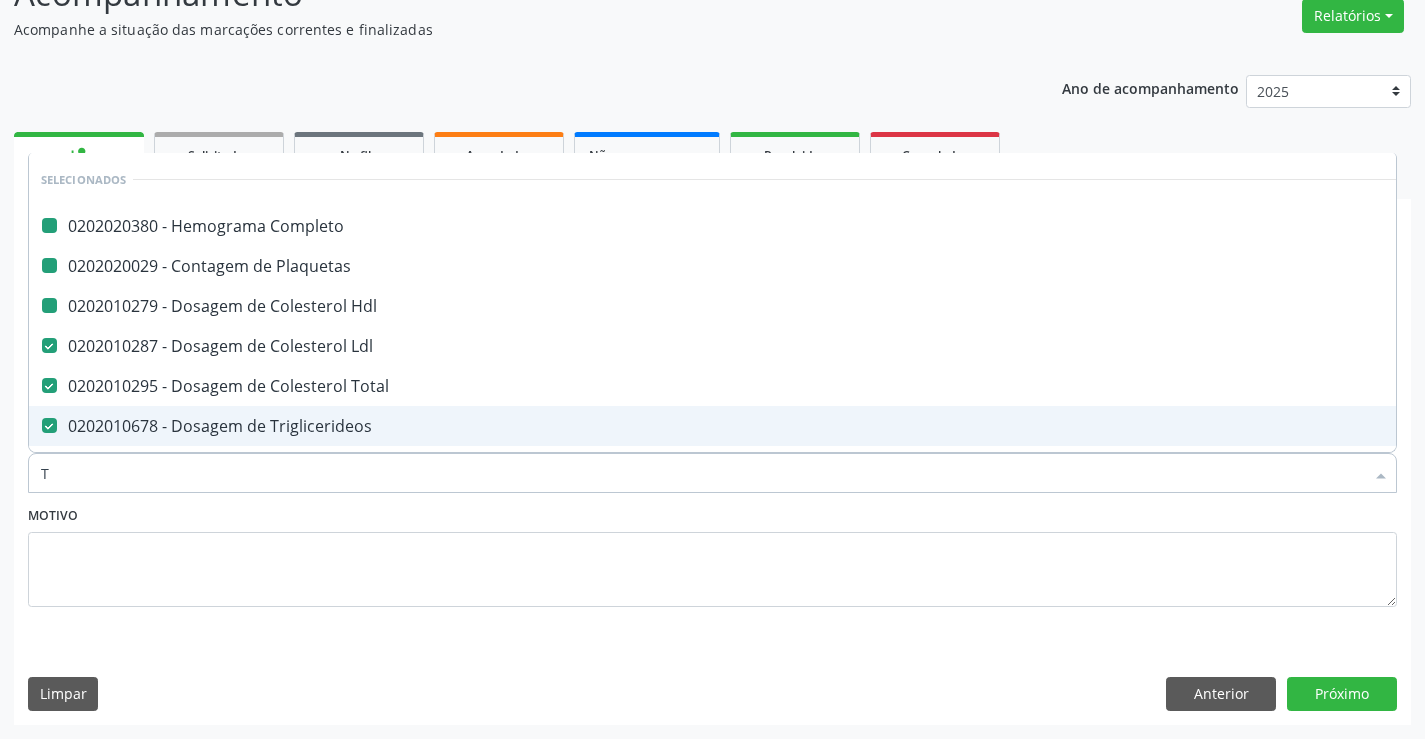 type on "TG" 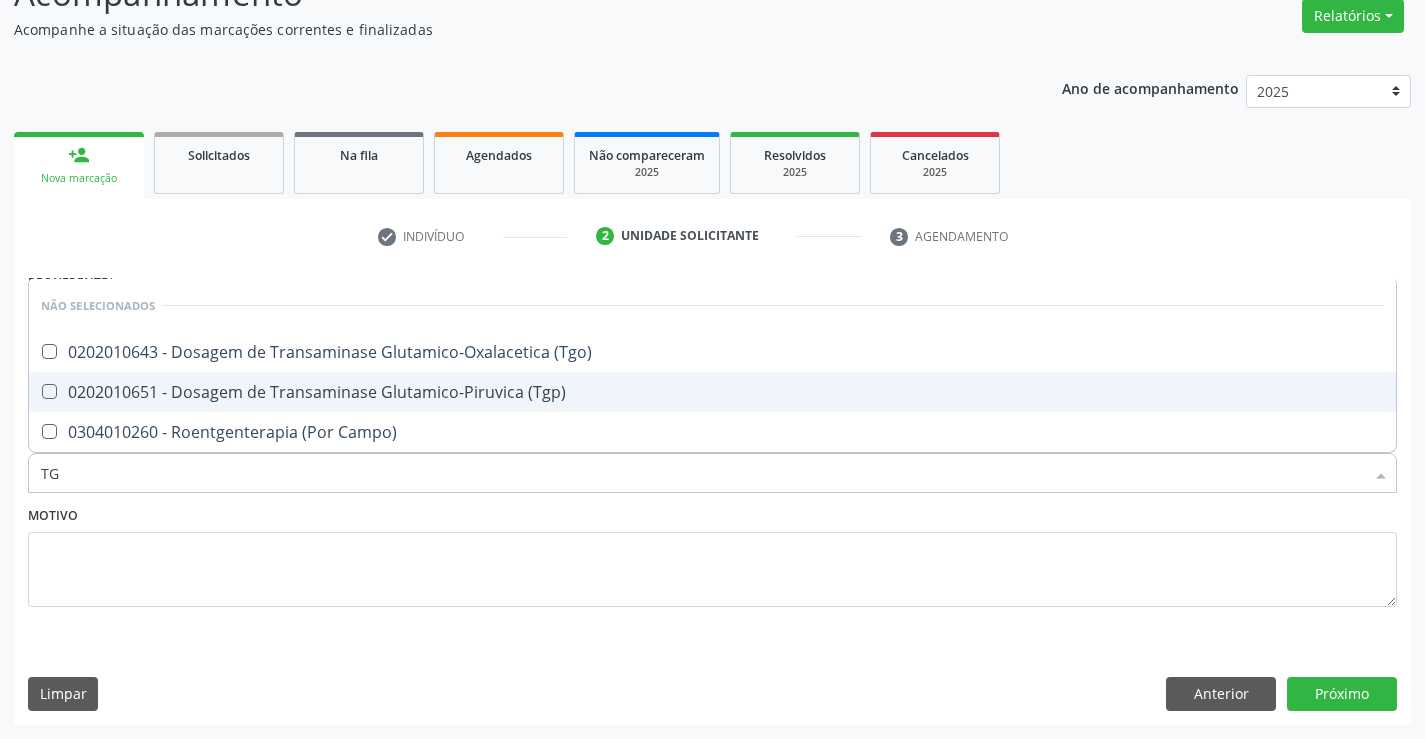 click on "0202010651 - Dosagem de Transaminase Glutamico-Piruvica (Tgp)" at bounding box center [712, 392] 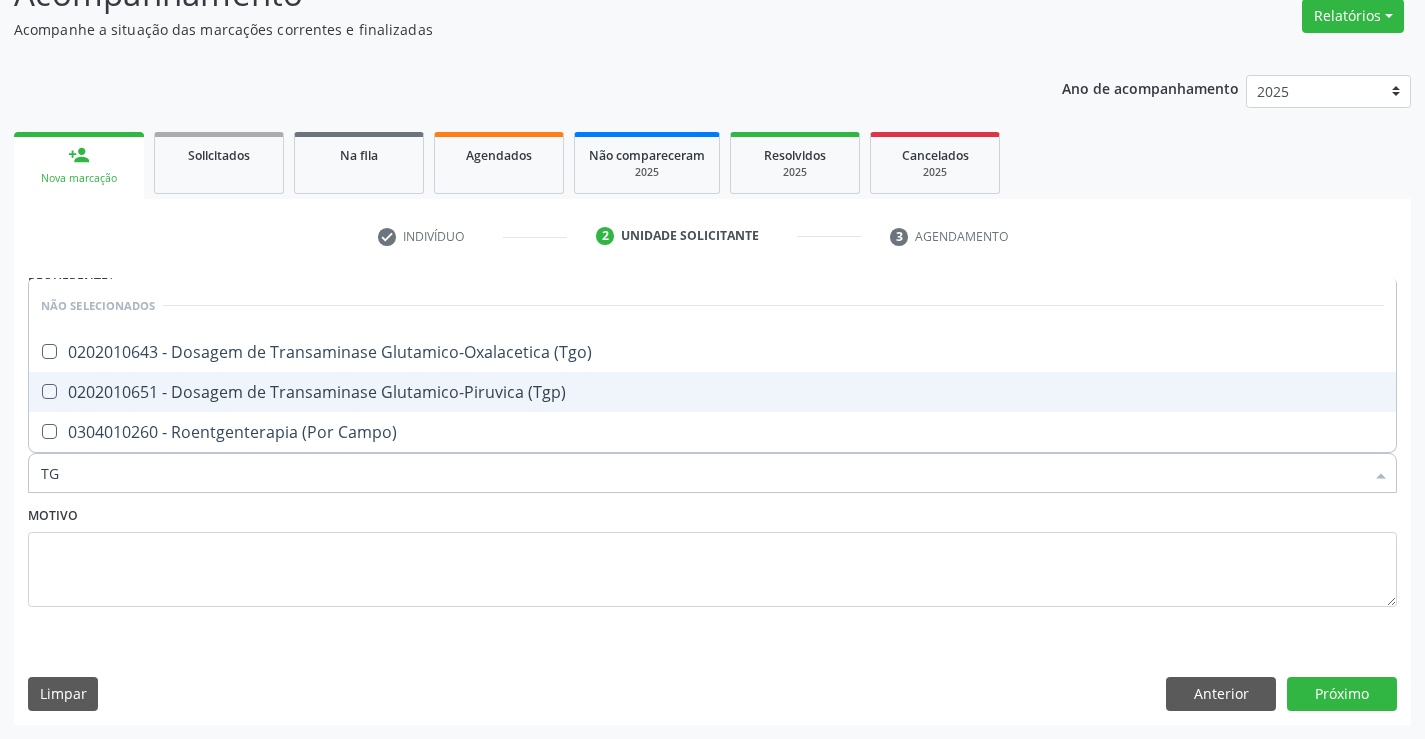 checkbox on "true" 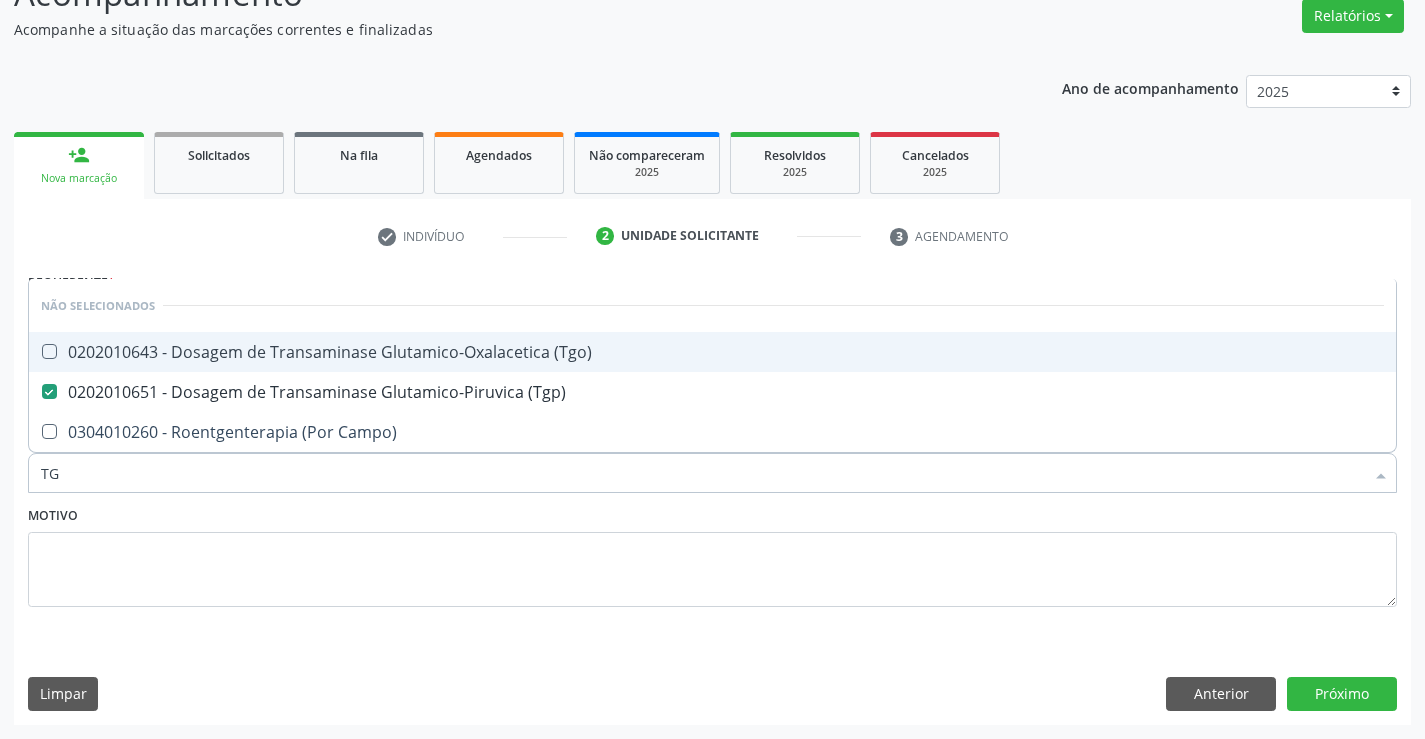 click on "0202010643 - Dosagem de Transaminase Glutamico-Oxalacetica (Tgo)" at bounding box center [712, 352] 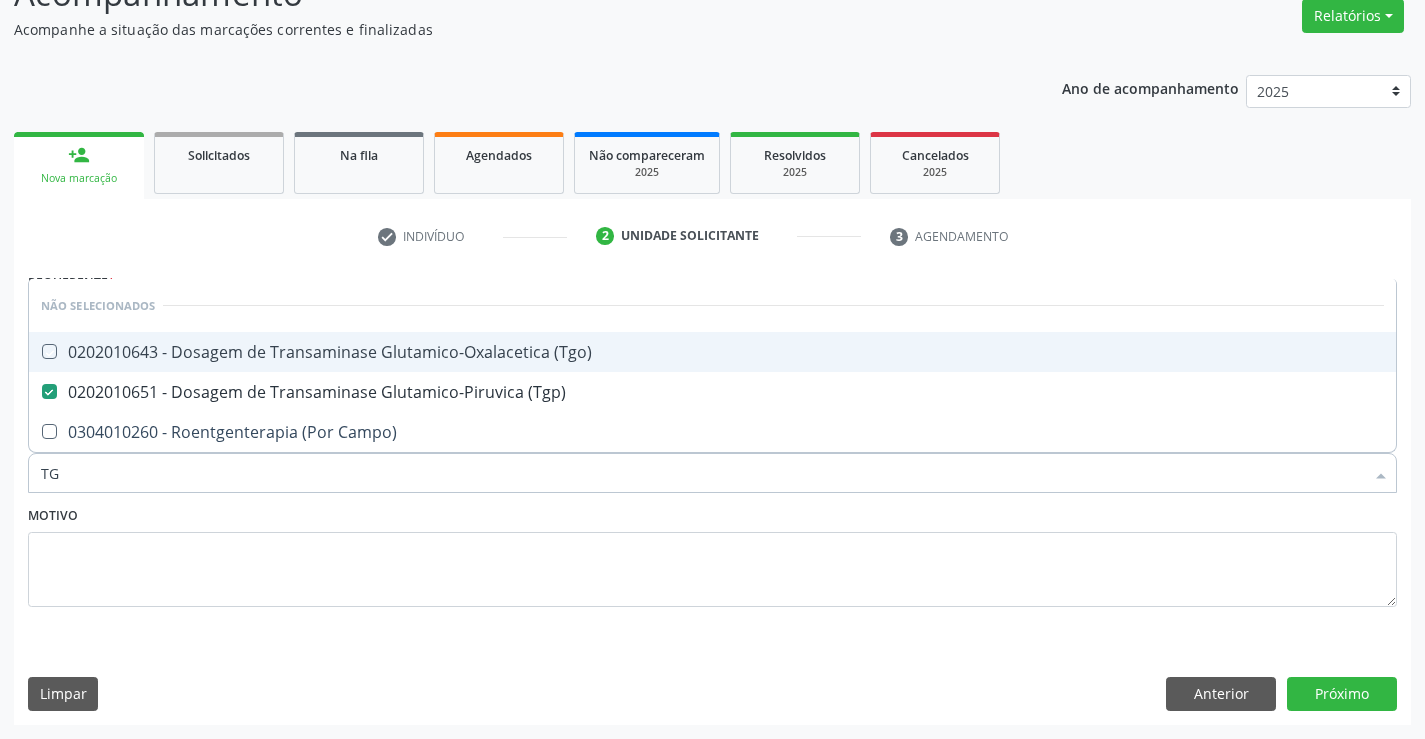 checkbox on "true" 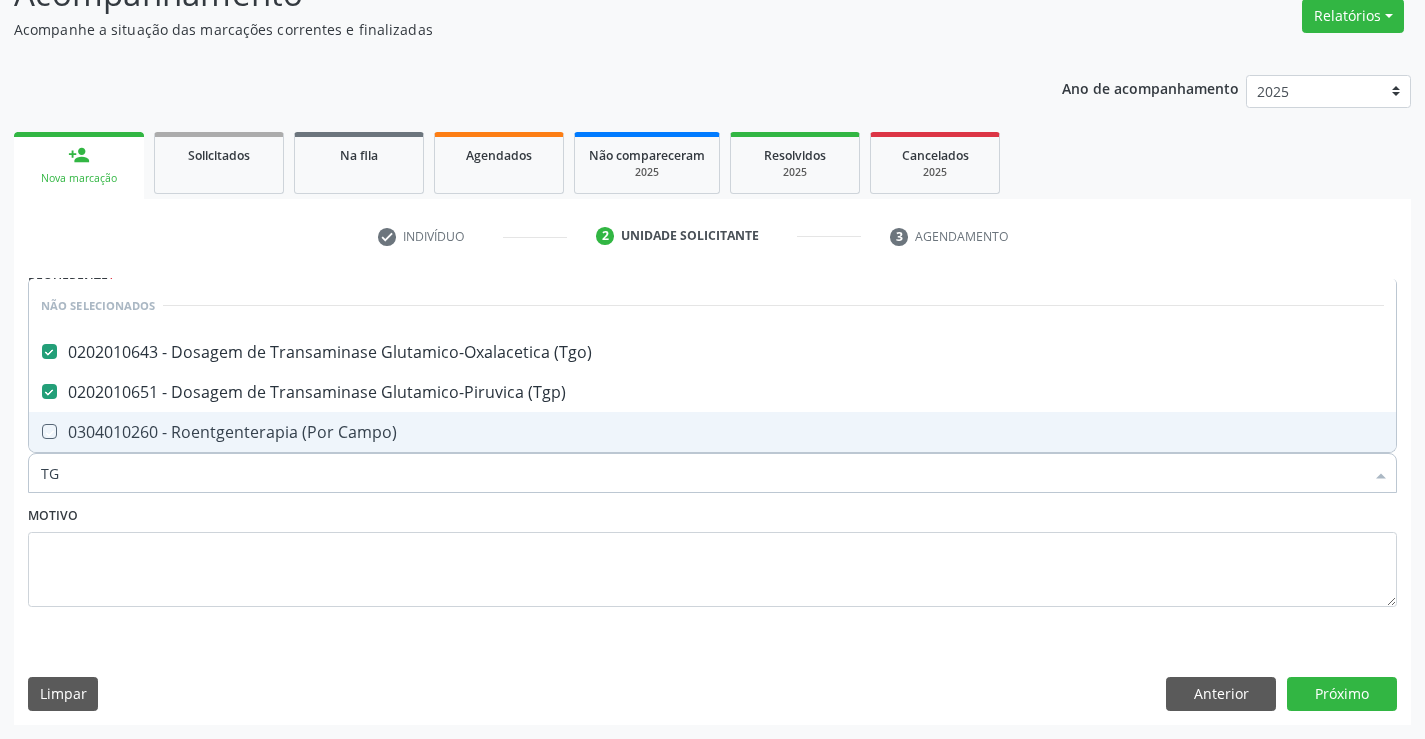 click on "Motivo" at bounding box center (712, 554) 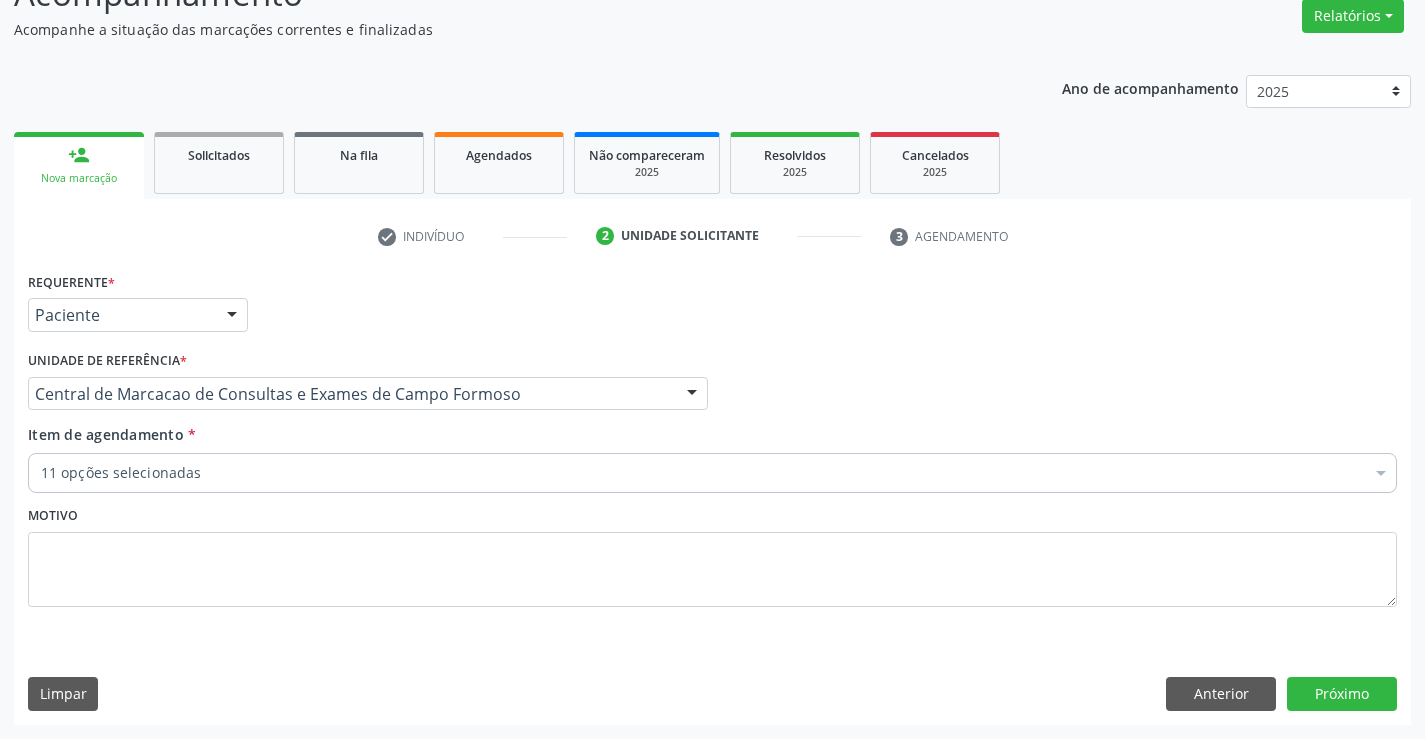 click on "11 opções selecionadas" at bounding box center [712, 473] 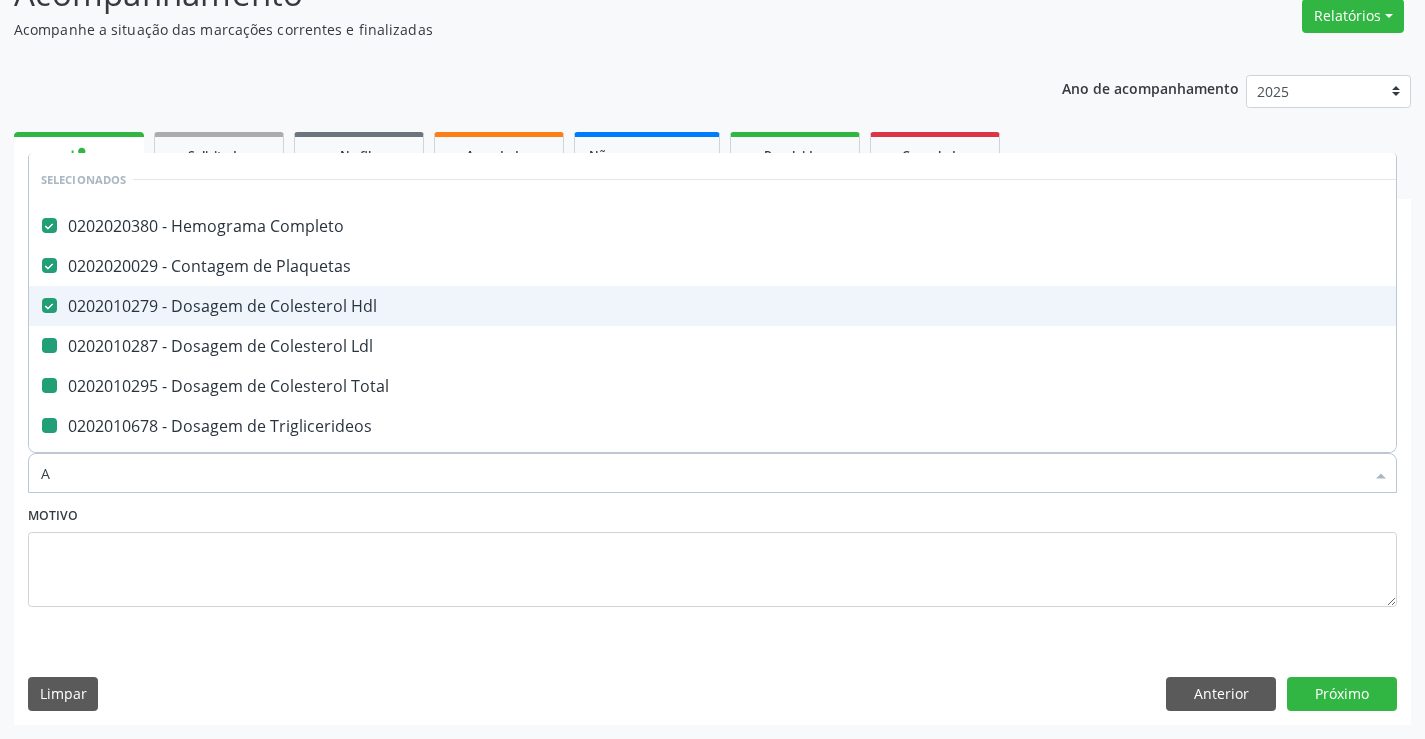 type on "AC" 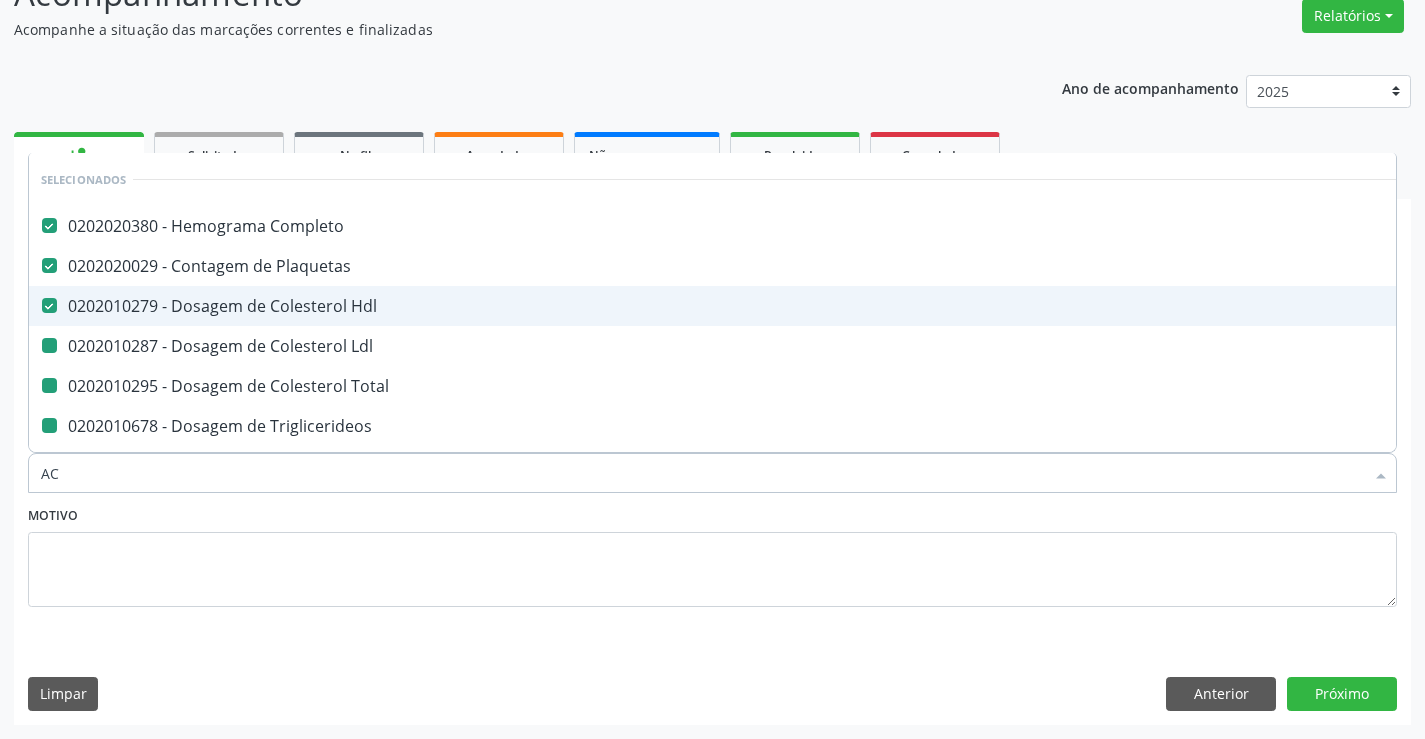 checkbox on "false" 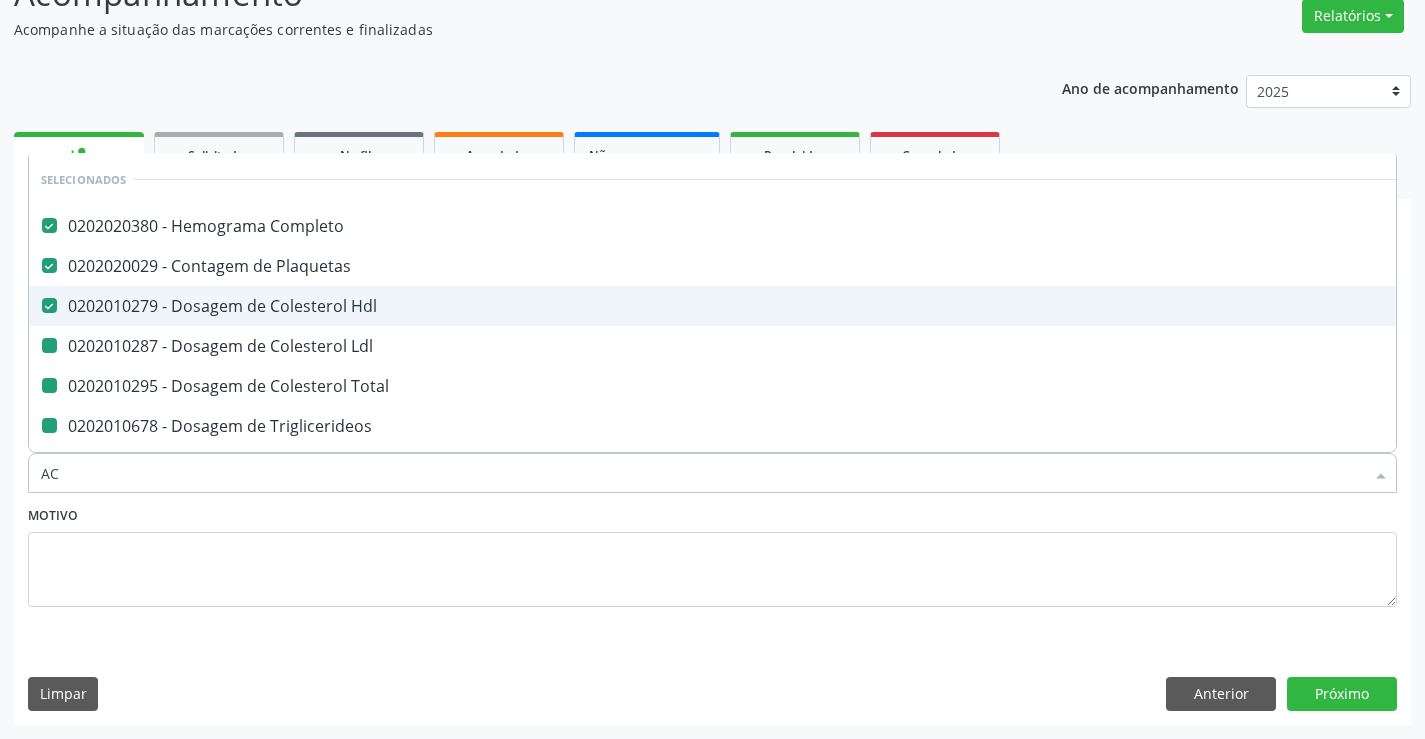 checkbox on "false" 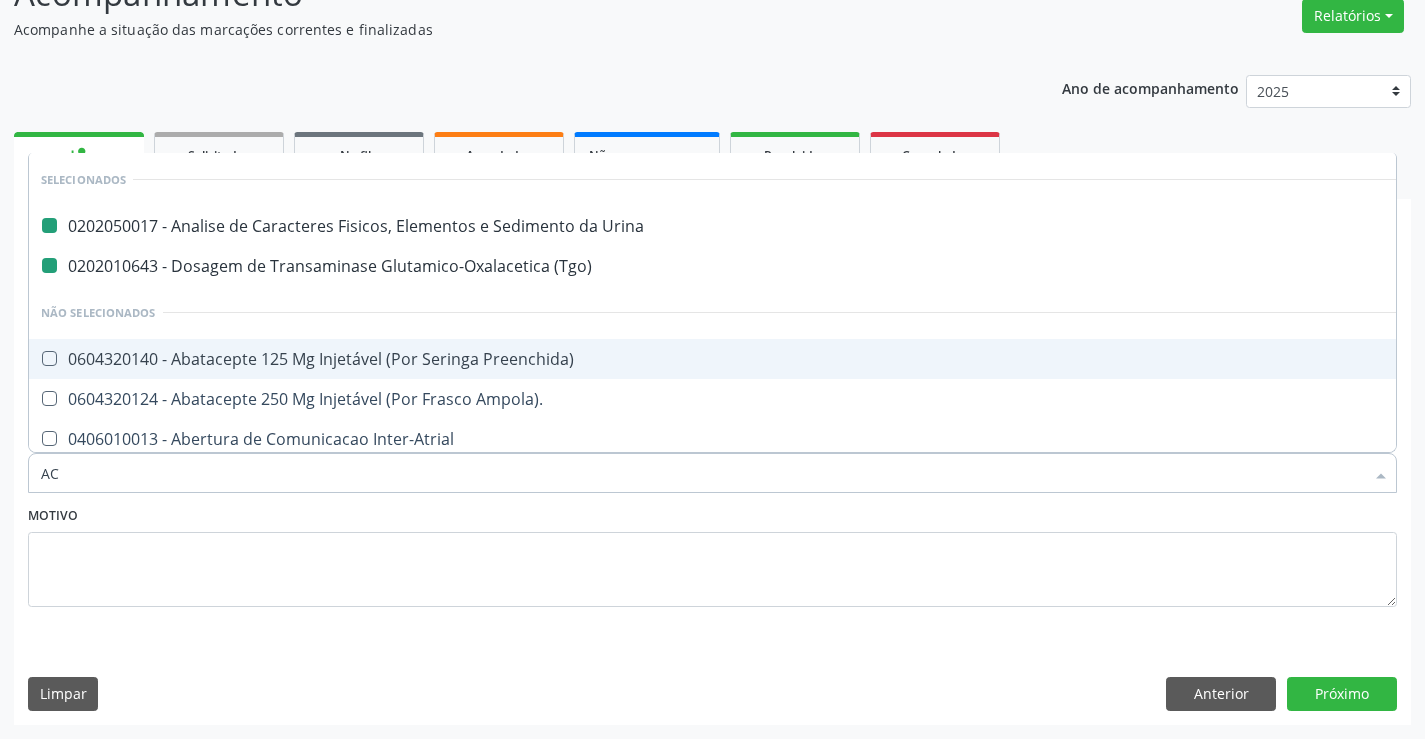 type on "ACI" 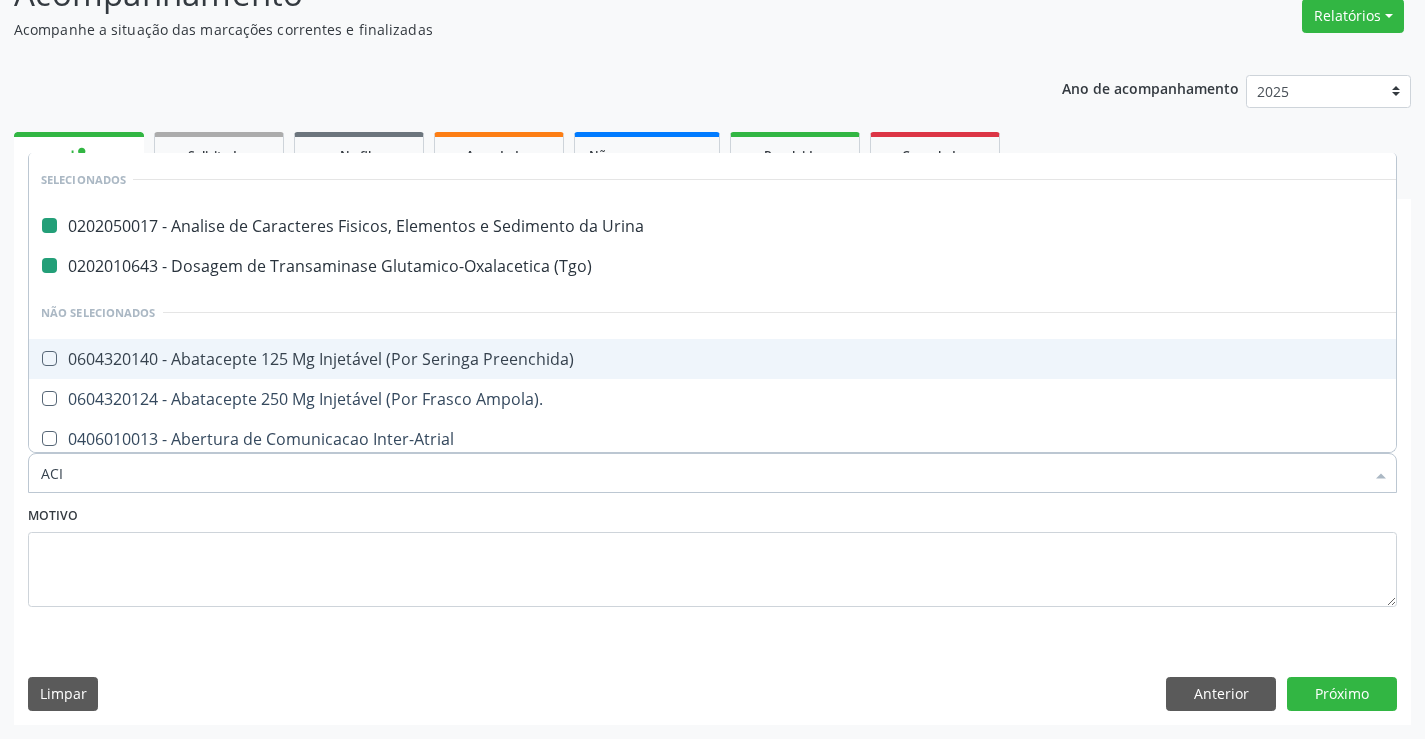 checkbox on "false" 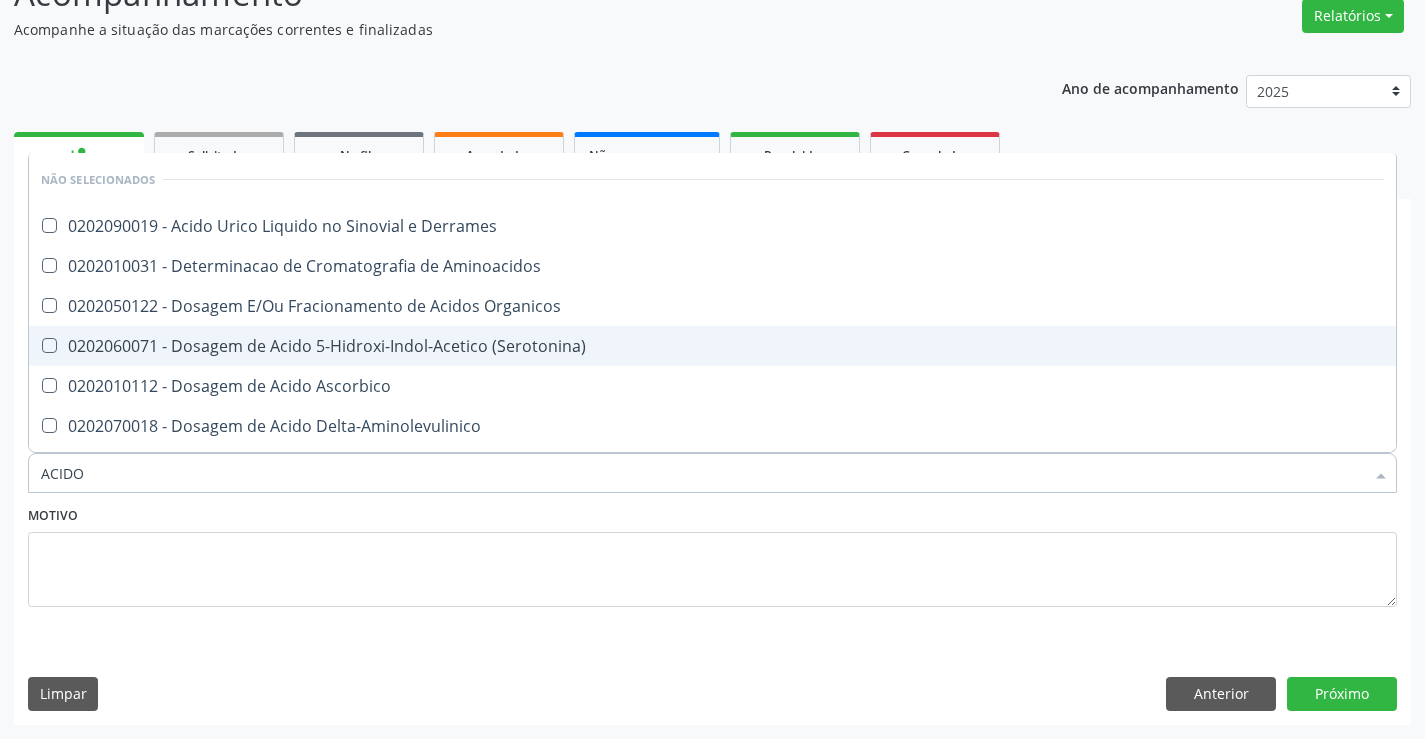 type on "ACIDO U" 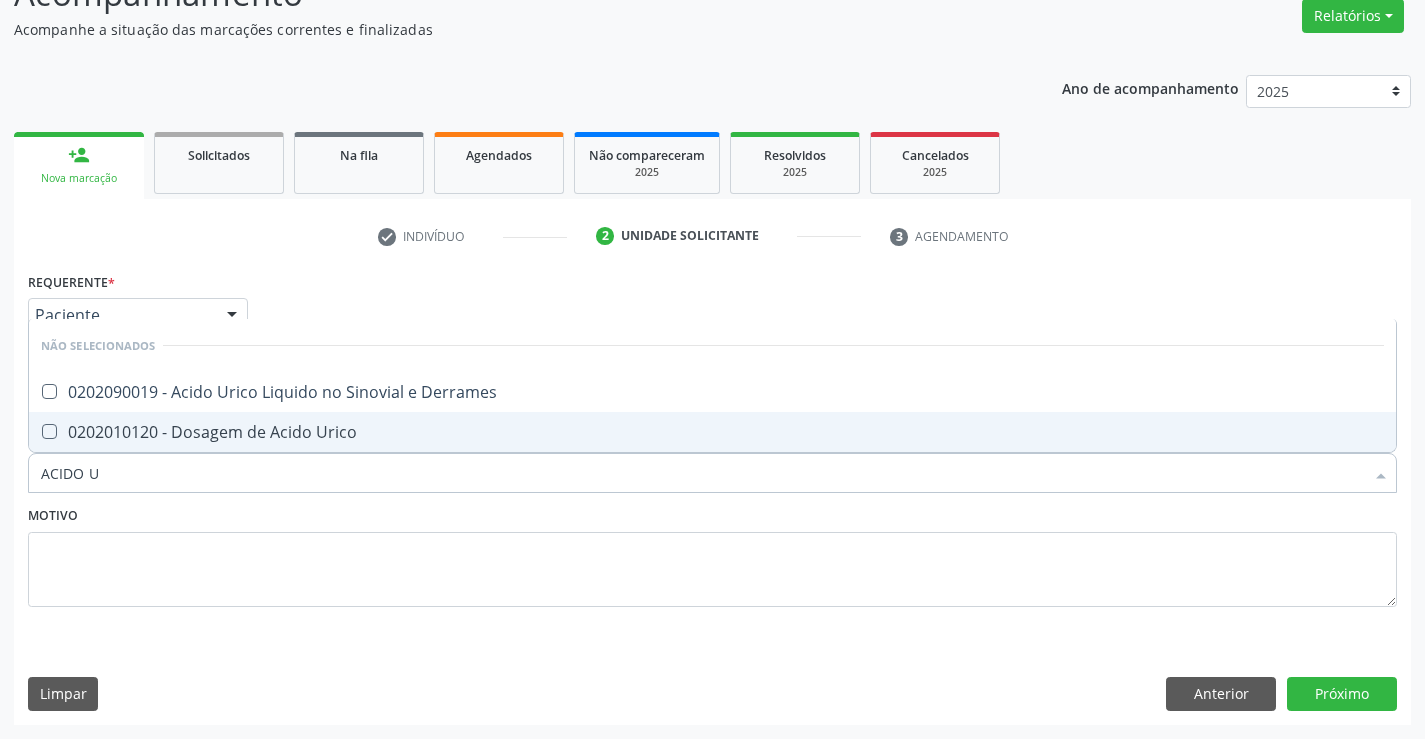 click on "0202010120 - Dosagem de Acido Urico" at bounding box center (712, 432) 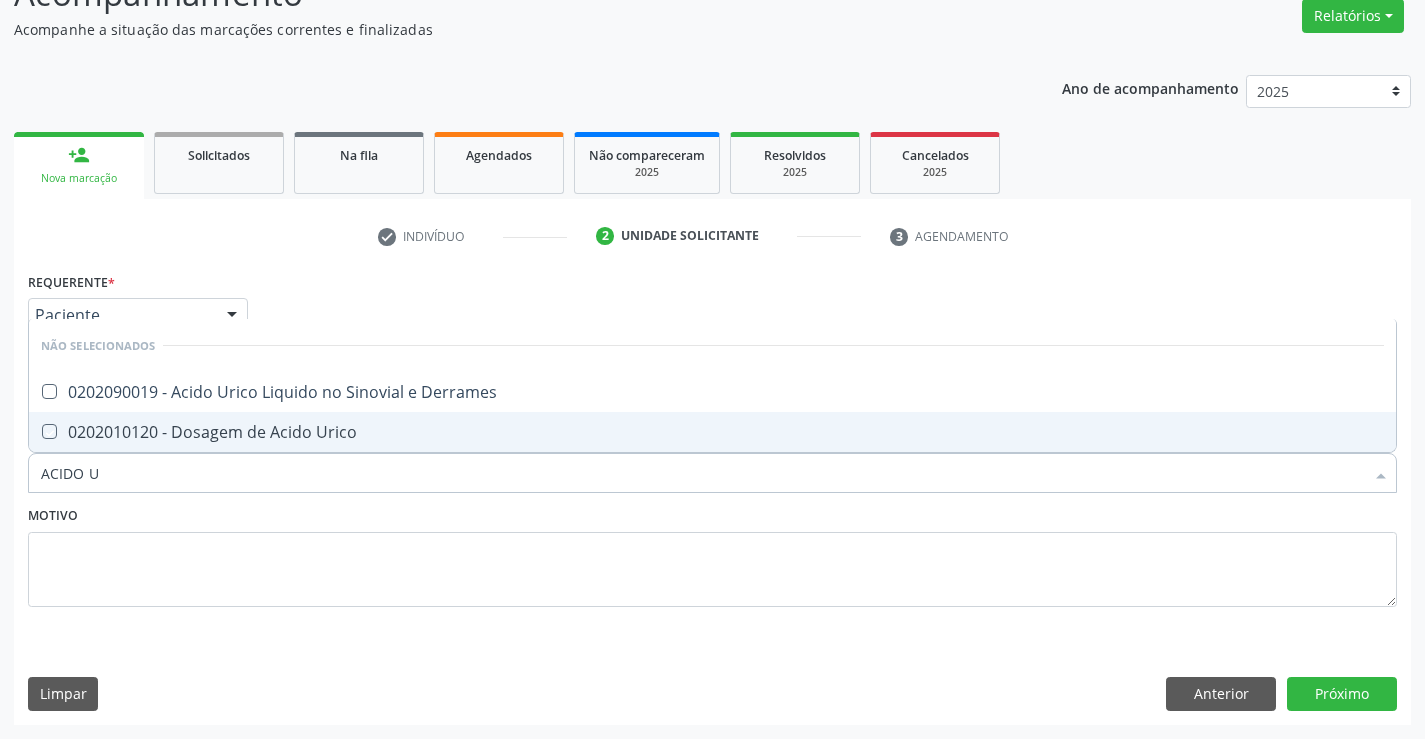 checkbox on "true" 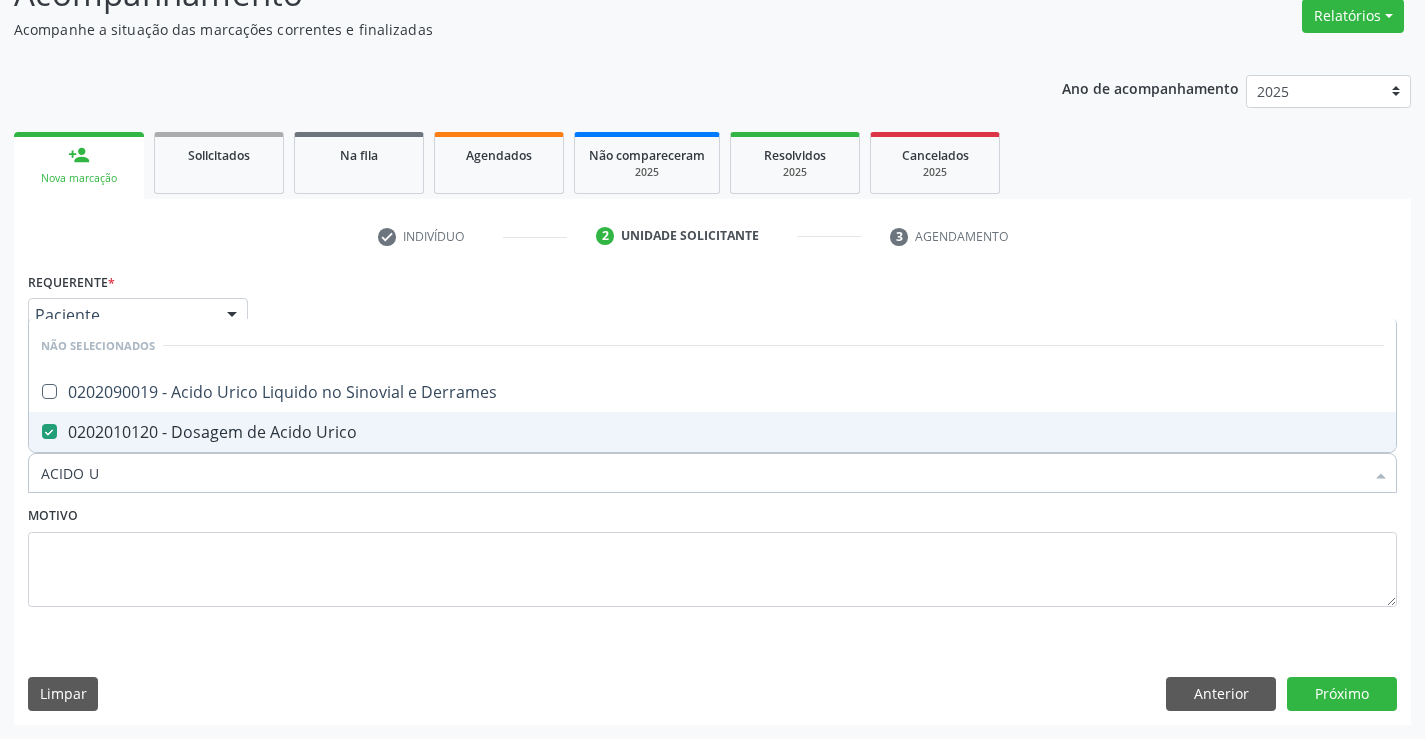 click on "Motivo" at bounding box center [712, 554] 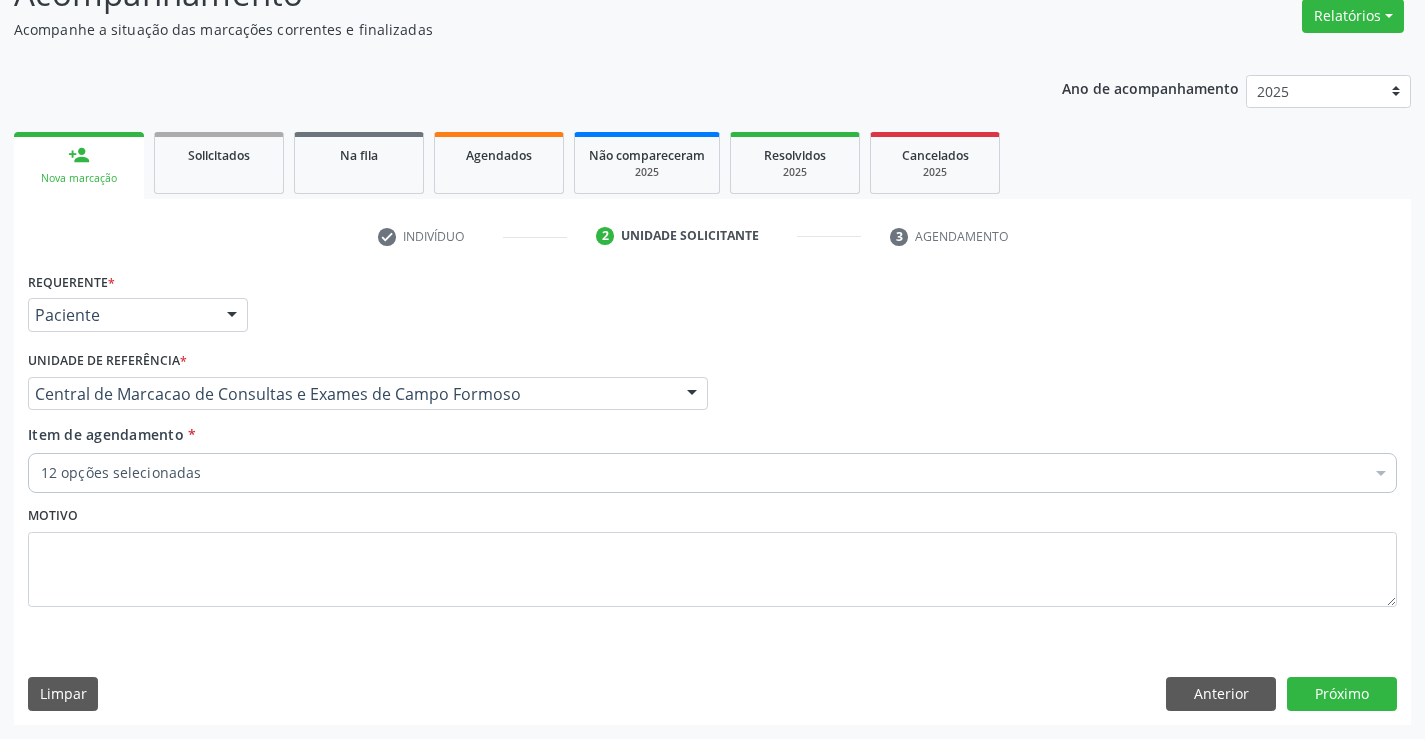click on "Item de agendamento
*
12 opções selecionadas
Desfazer seleção
Selecionados
0202020380 - Hemograma Completo
0202020029 - Contagem de Plaquetas
0202010279 - Dosagem de Colesterol Hdl
0202010287 - Dosagem de Colesterol Ldl
0202010295 - Dosagem de Colesterol Total
0202010678 - Dosagem de Triglicerideos
0202010694 - Dosagem de Ureia
0202010317 - Dosagem de Creatinina
0202050017 - Analise de Caracteres Fisicos, Elementos e Sedimento da Urina
0202010651 - Dosagem de Transaminase Glutamico-Piruvica (Tgp)
0202010643 - Dosagem de Transaminase Glutamico-Oxalacetica (Tgo)
0202010120 - Dosagem de Acido Urico
Não selecionados
0202040089 - 3X Pesquisa de Larvas Nas Fezes
0604320140 - Abatacepte 125 Mg Injetável (Por Seringa Preenchida)" at bounding box center (712, 455) 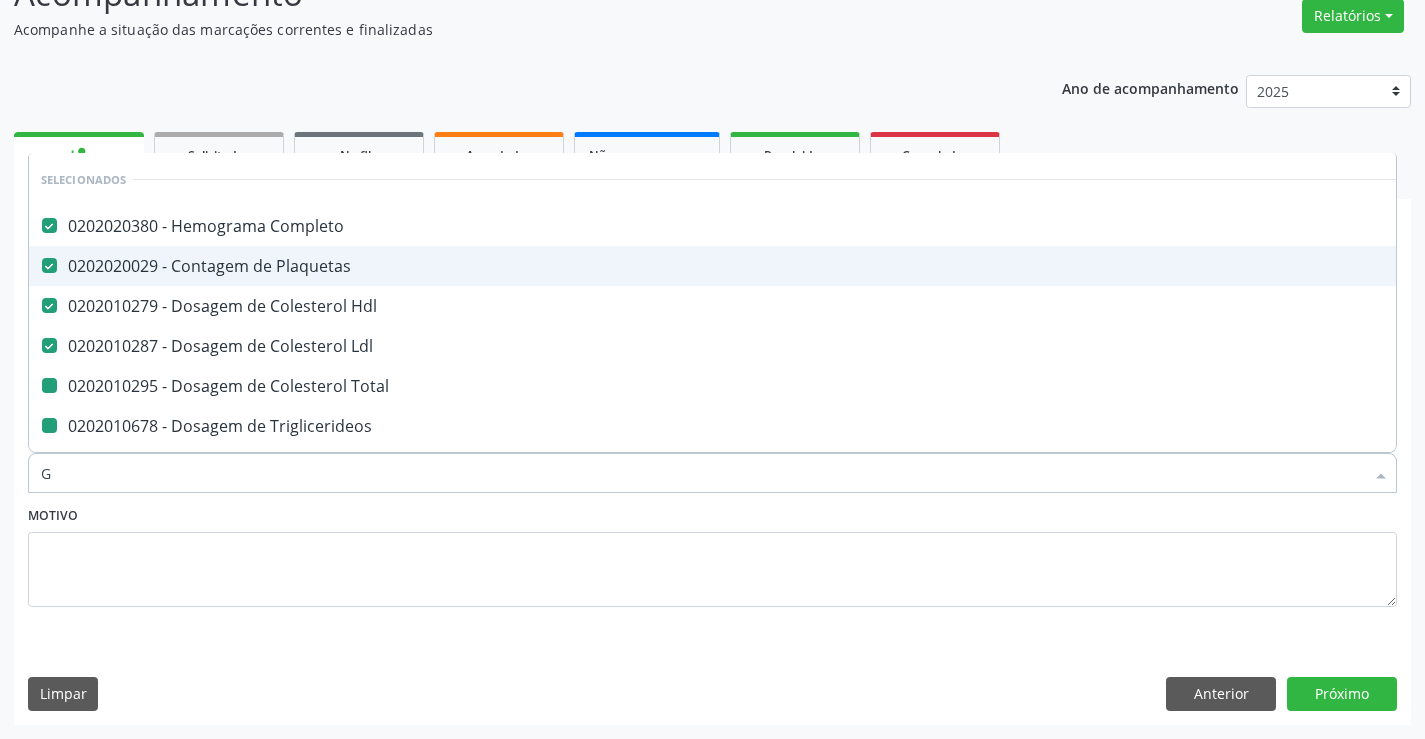 type on "GL" 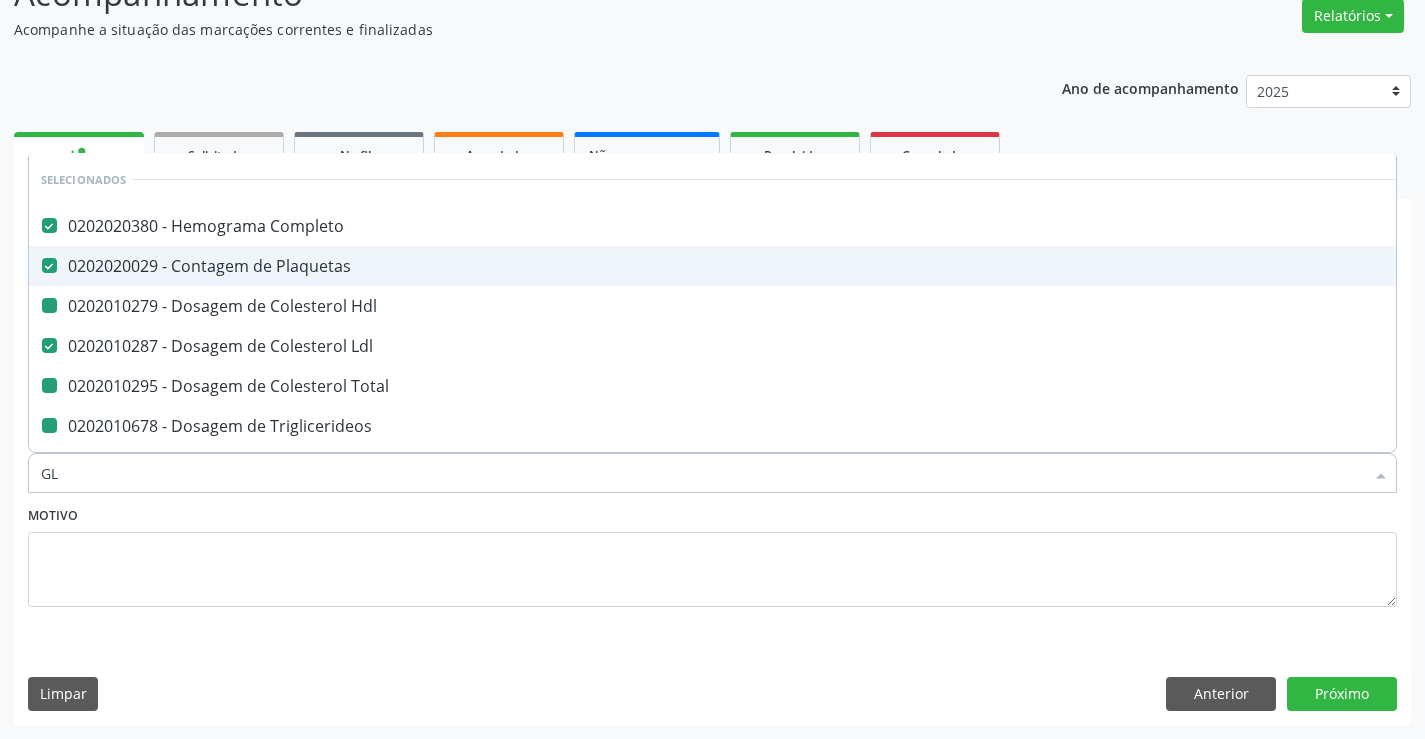 type on "GLI" 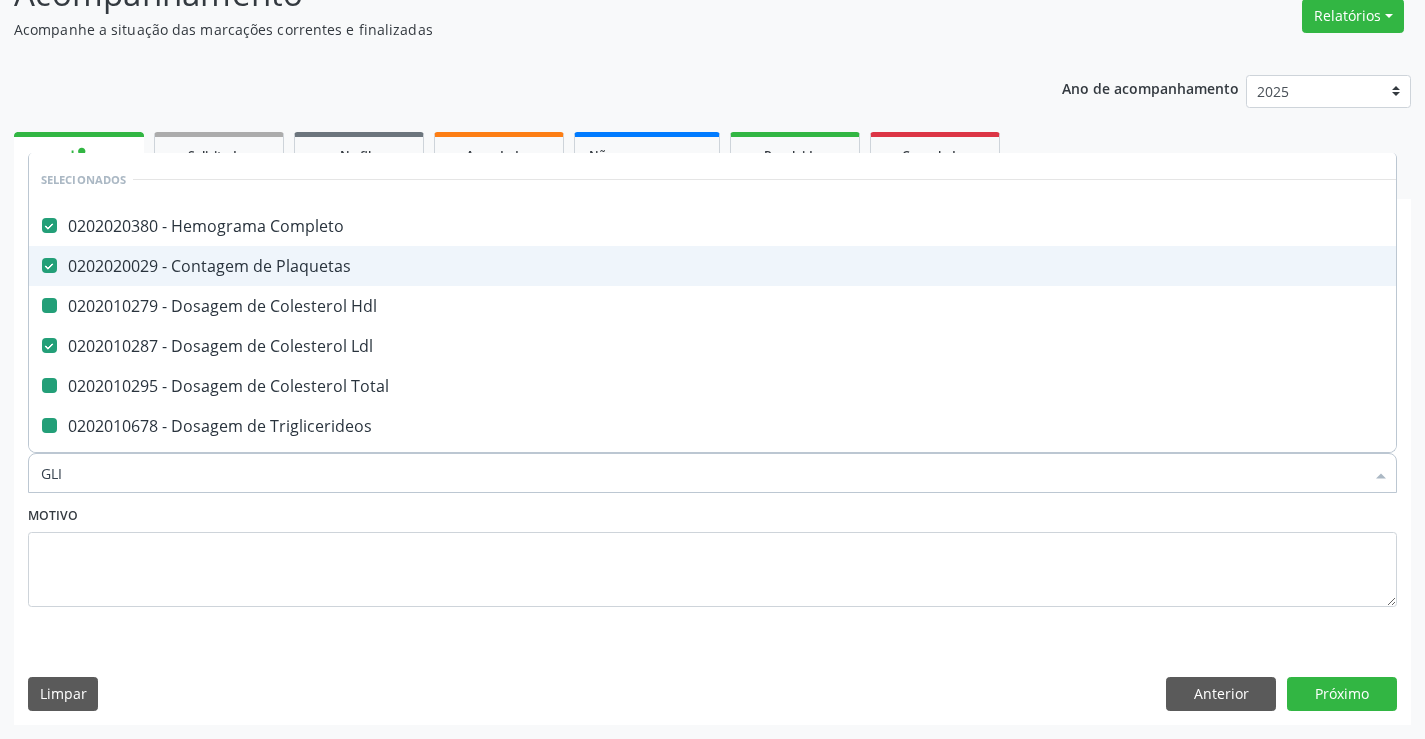 checkbox on "false" 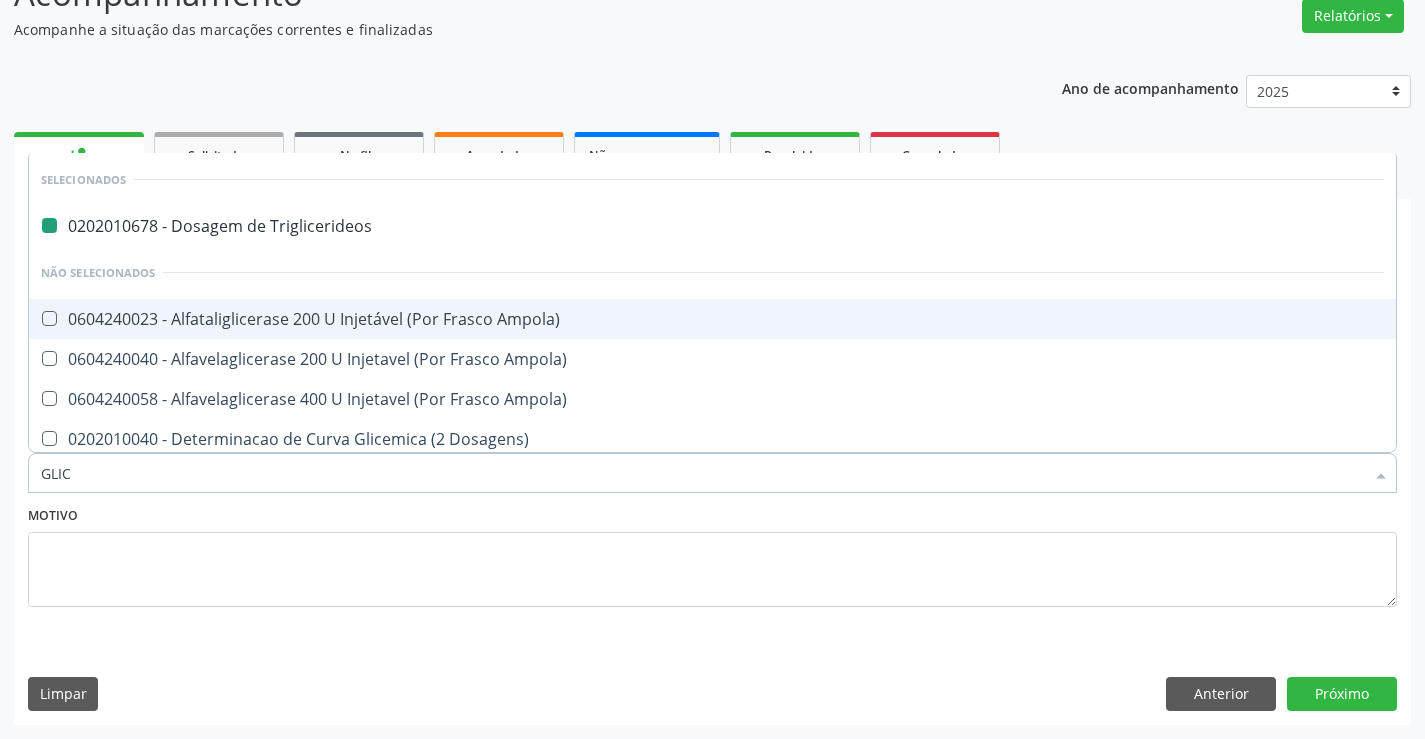 type on "GLICO" 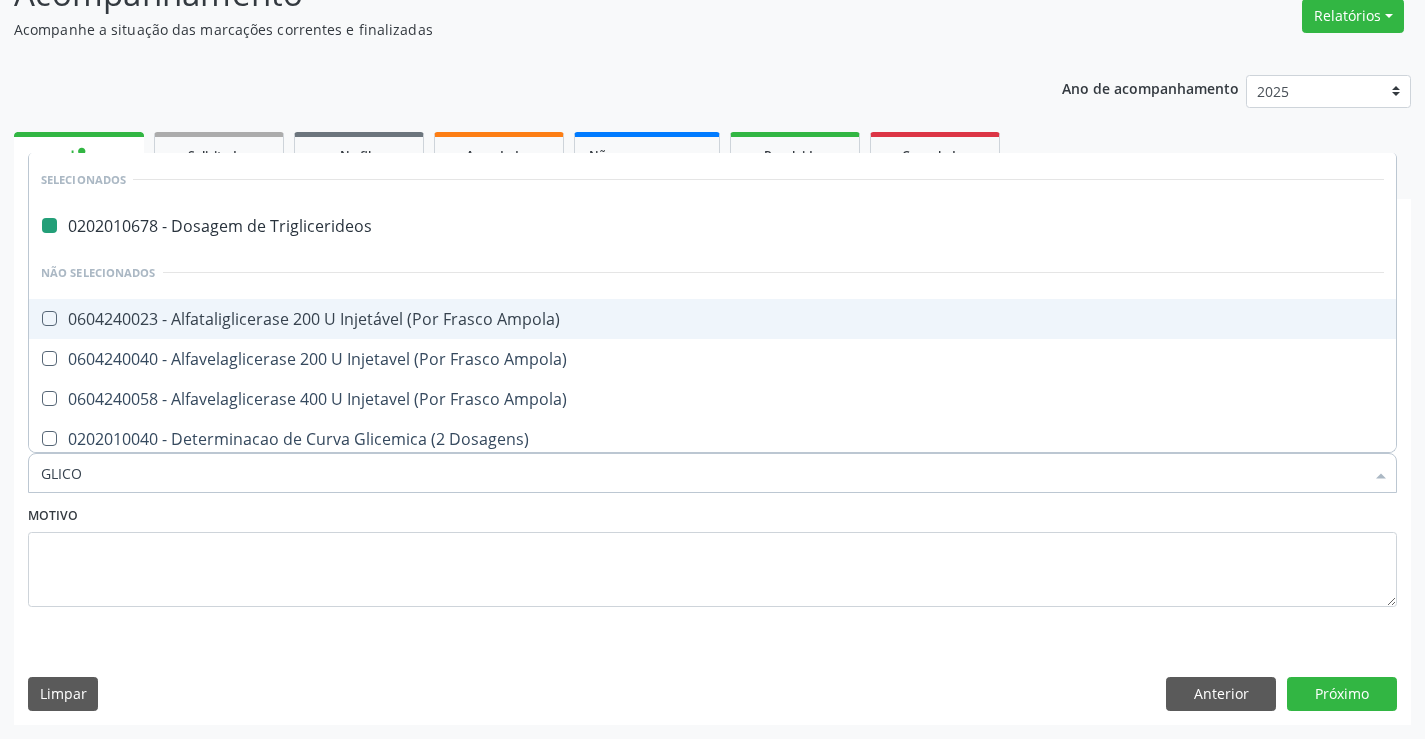 checkbox on "false" 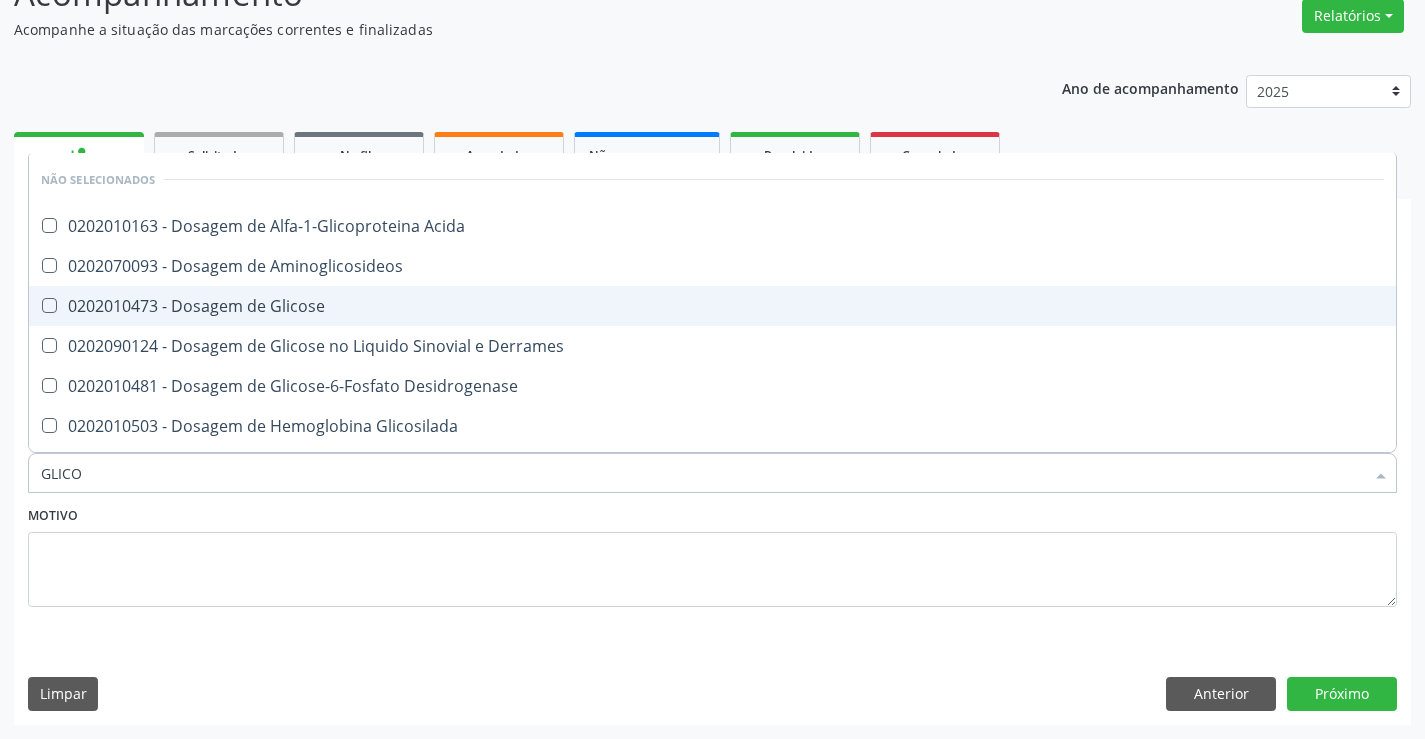 click on "0202010473 - Dosagem de Glicose" at bounding box center (712, 306) 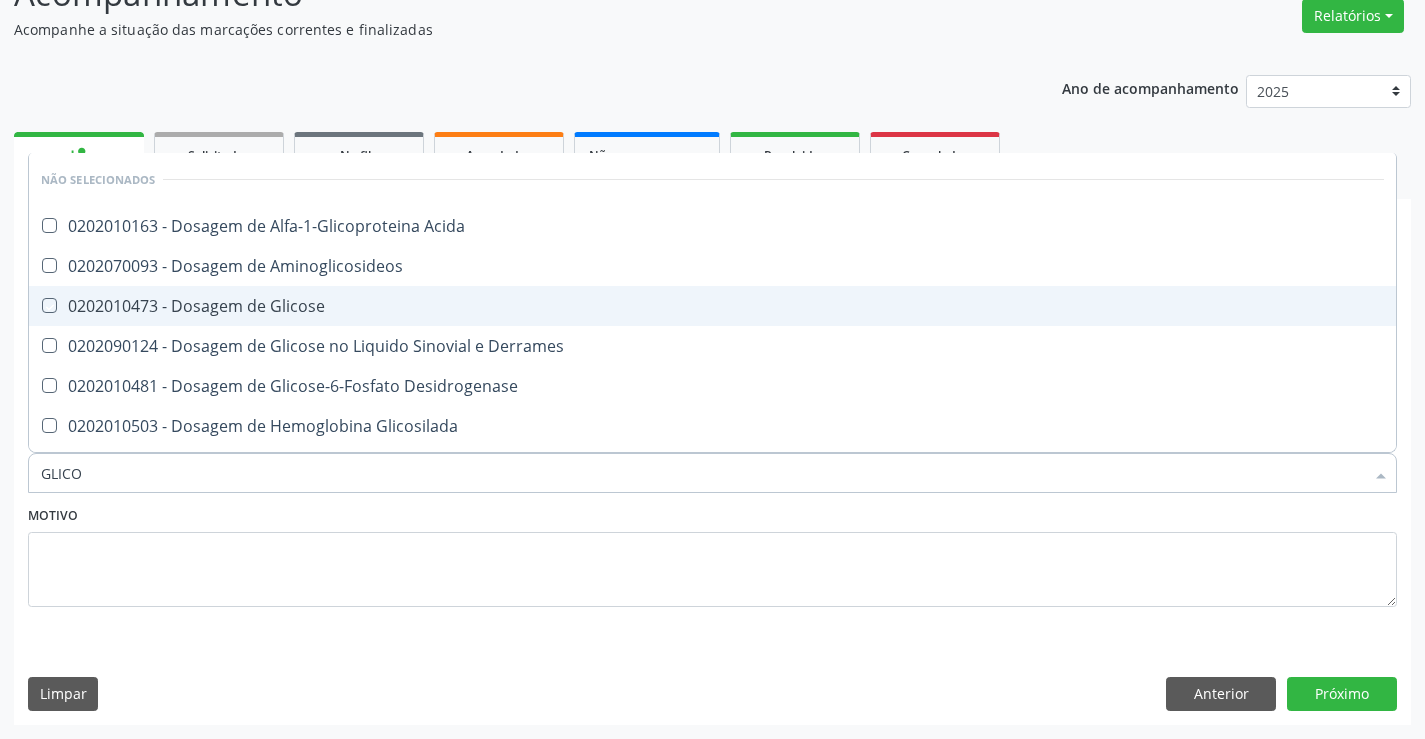 checkbox on "true" 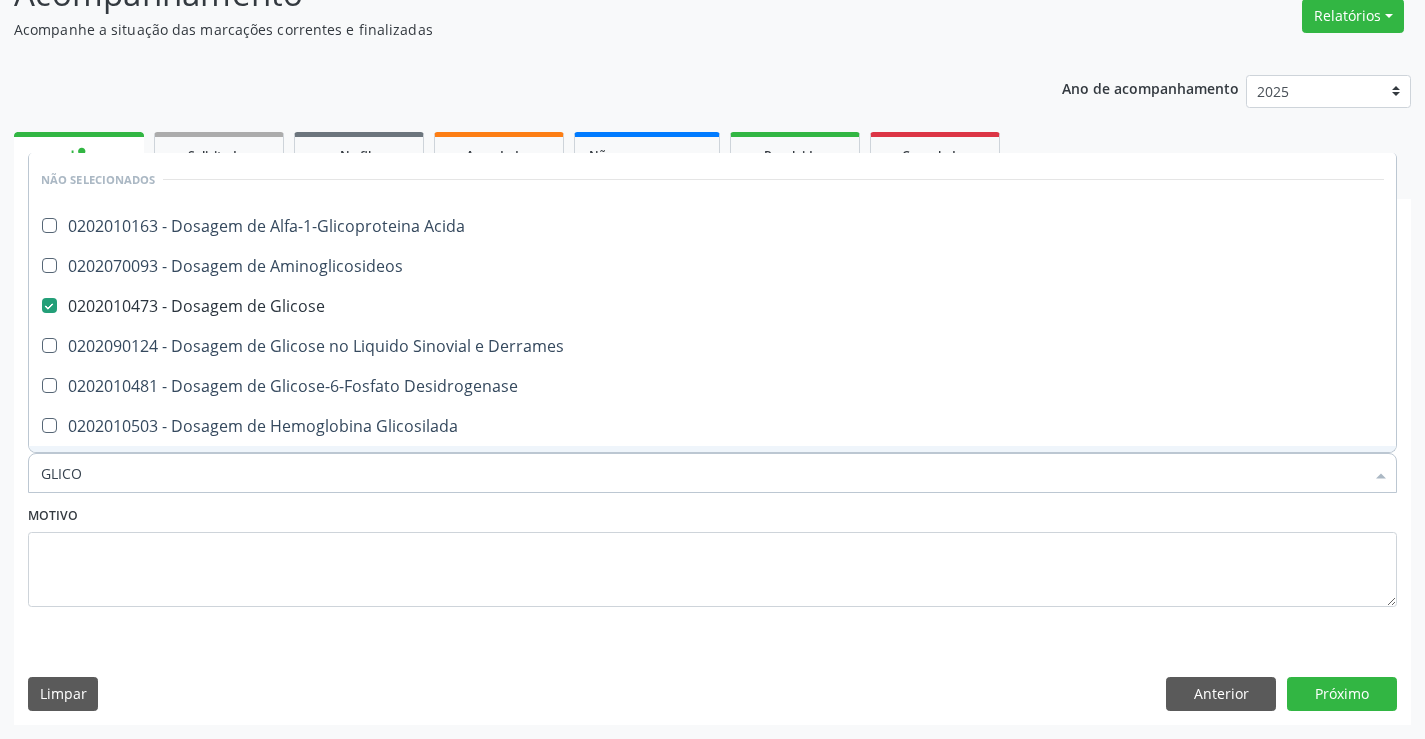 click on "Motivo" at bounding box center [712, 554] 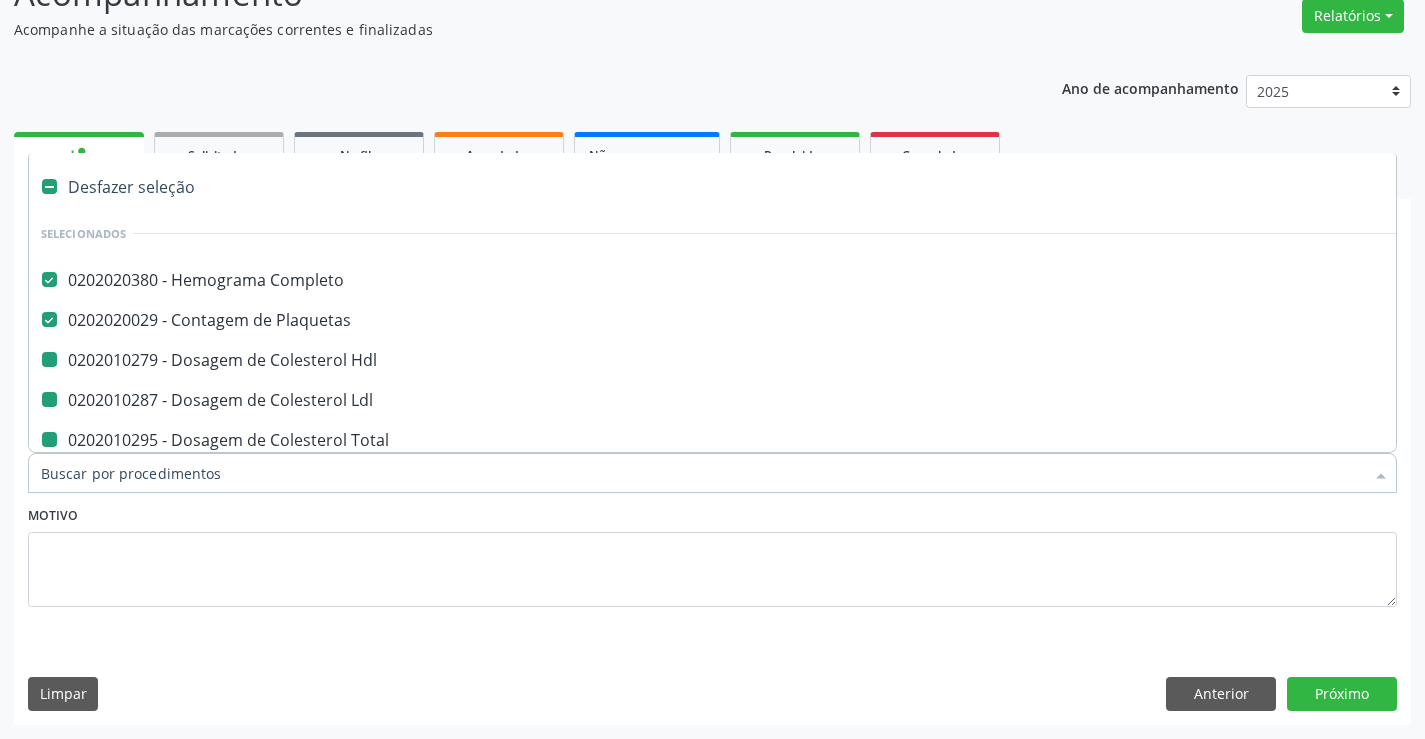 type on "F" 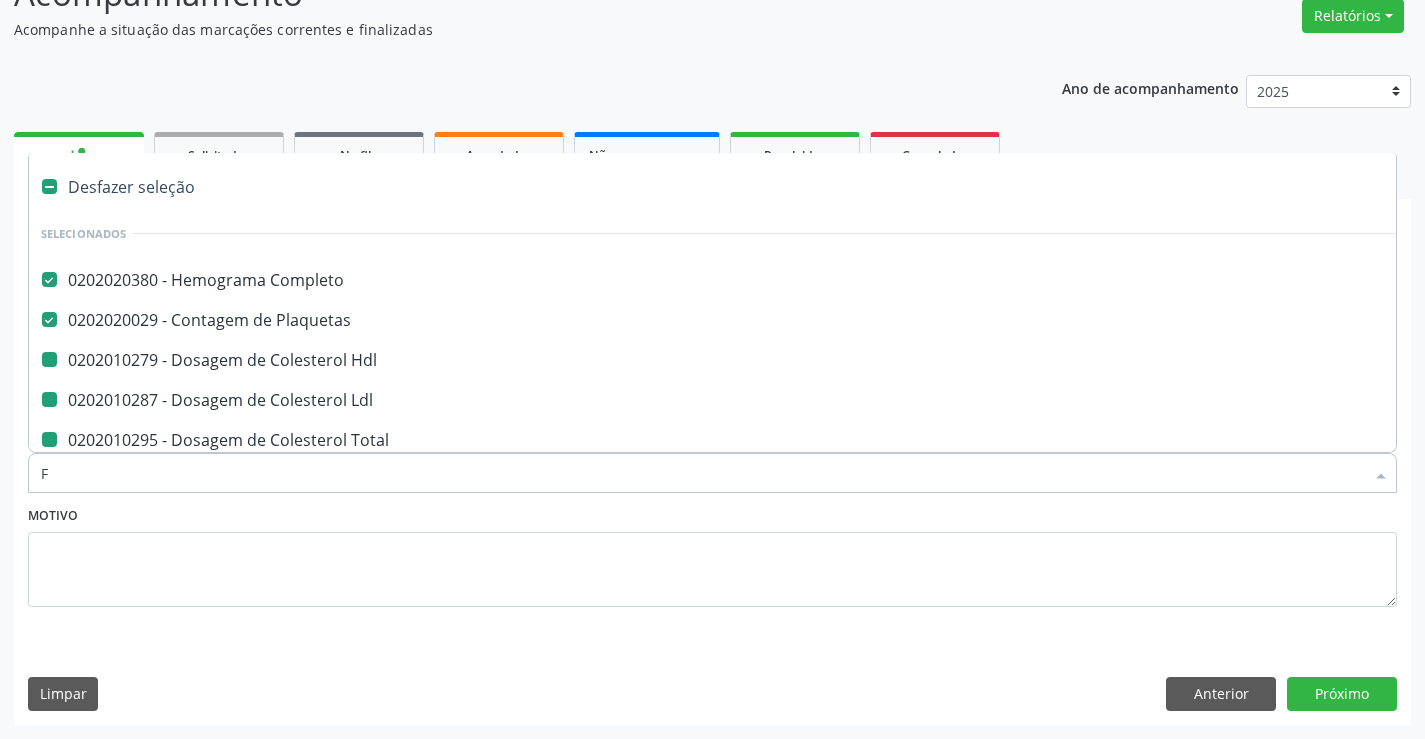 checkbox on "false" 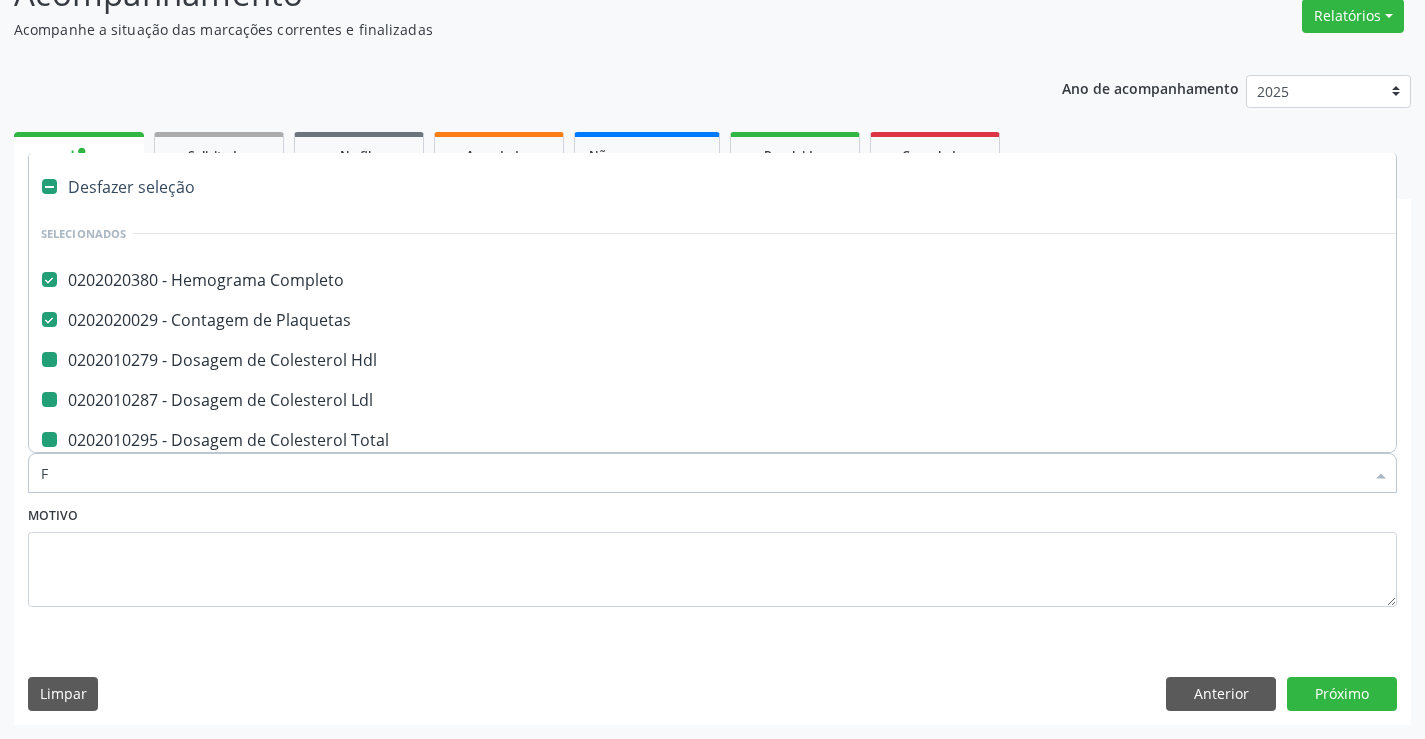 checkbox on "false" 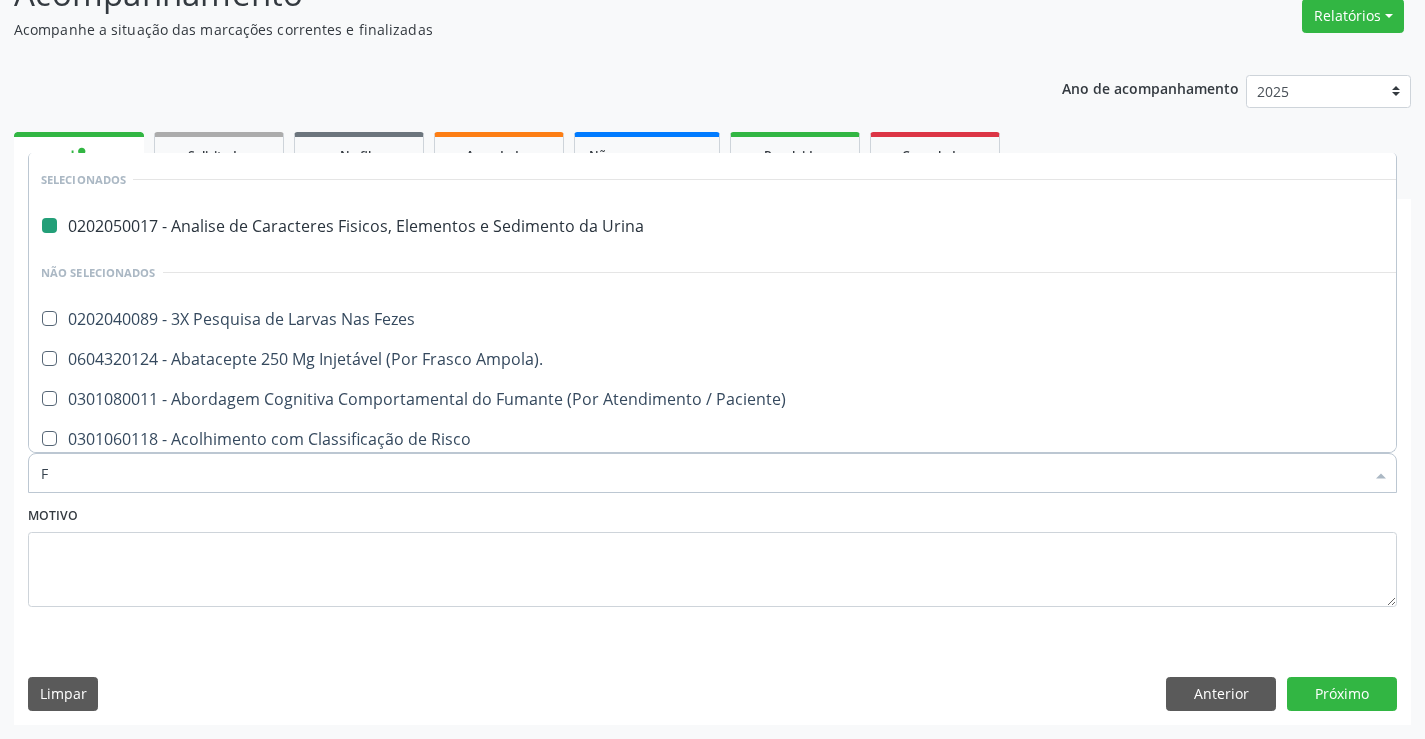 type on "FE" 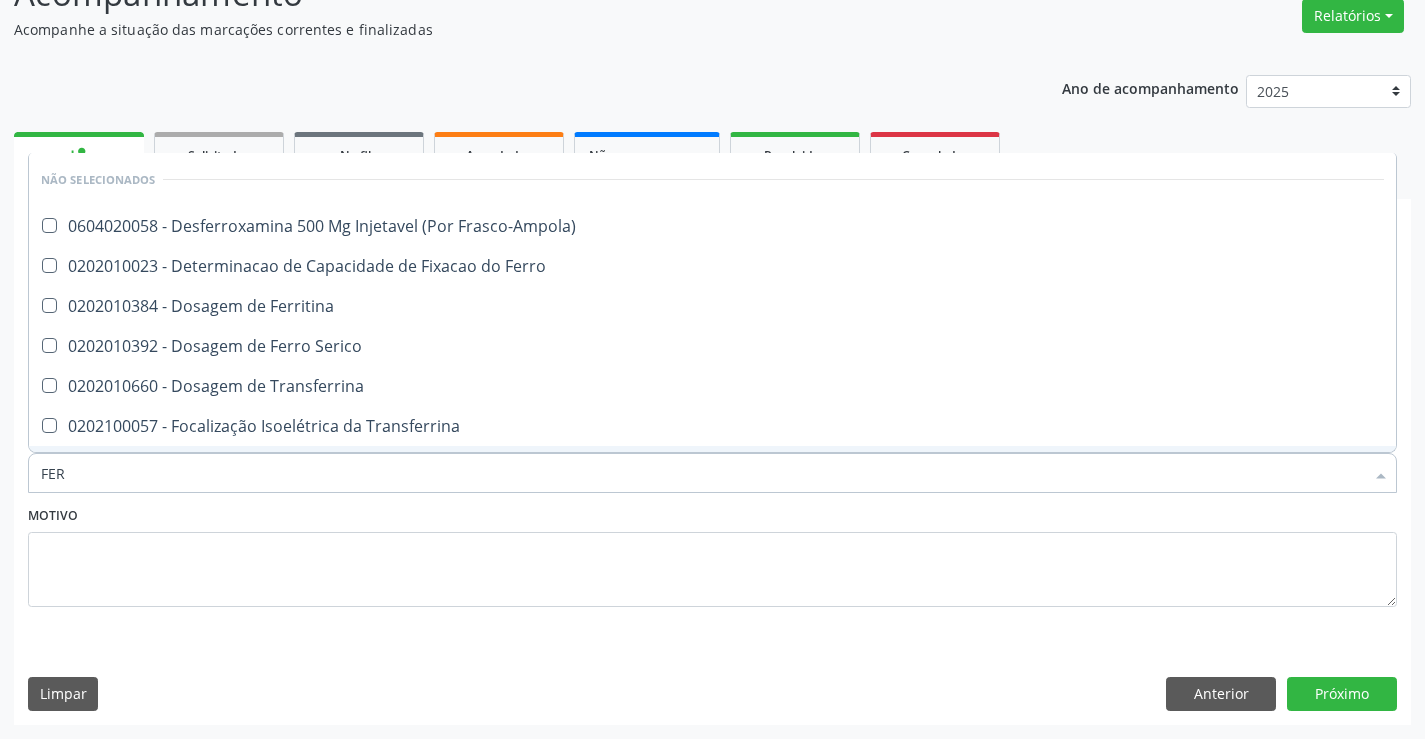 type on "FERR" 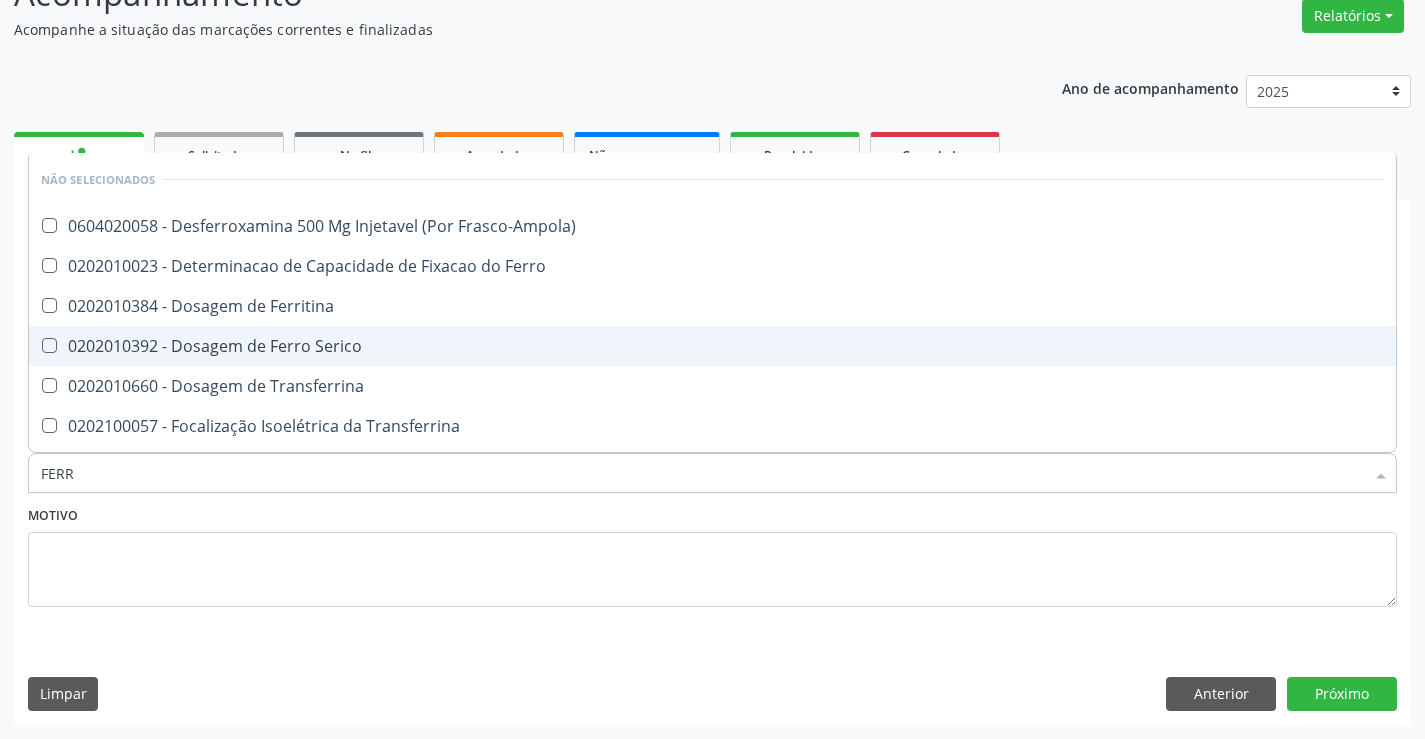 click on "0202010392 - Dosagem de Ferro Serico" at bounding box center (712, 346) 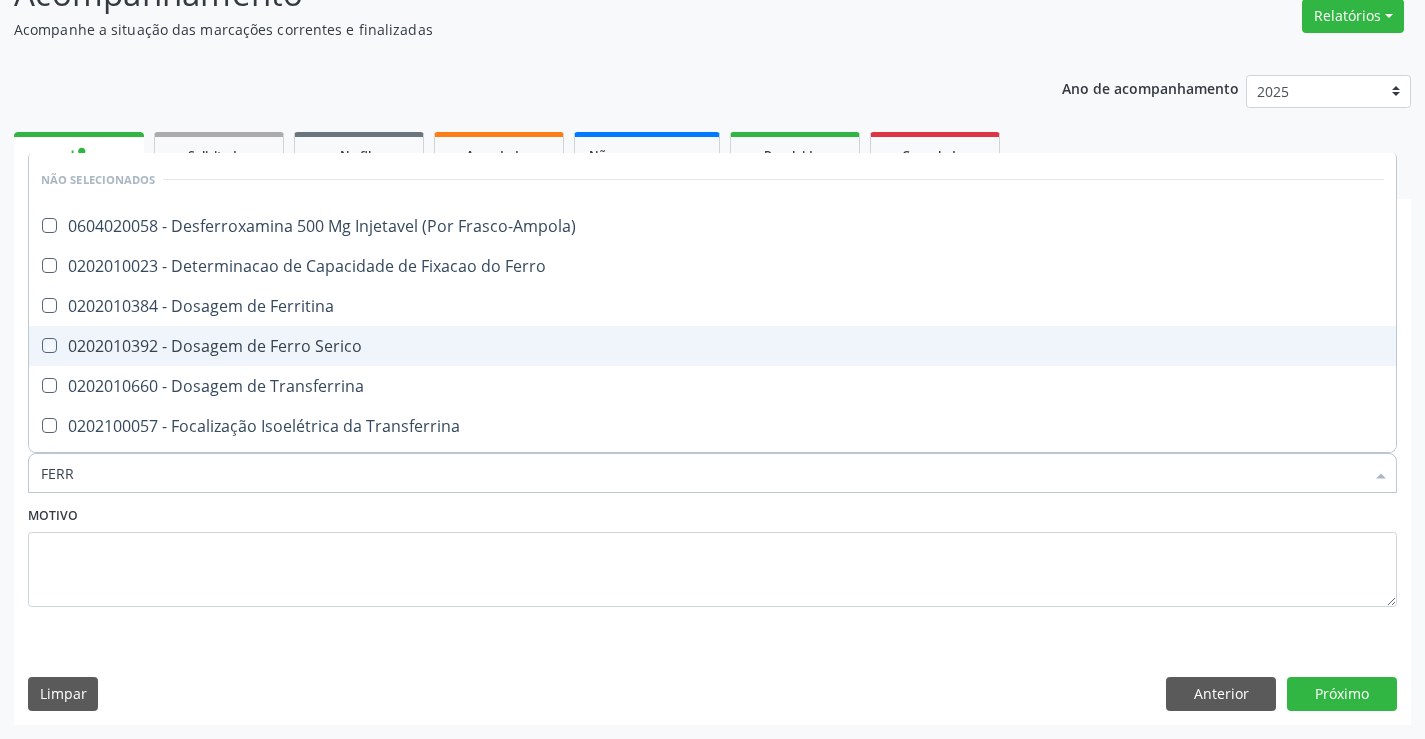checkbox on "true" 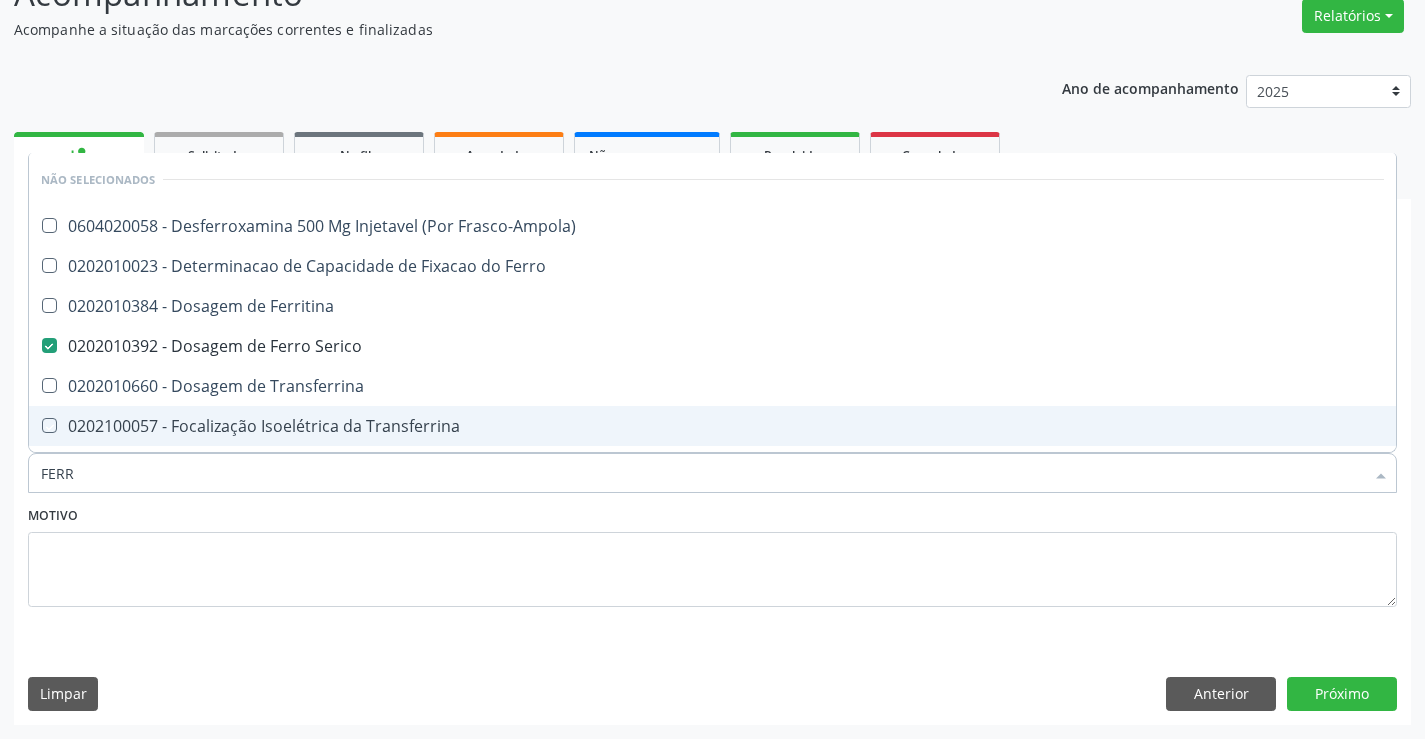 click on "Motivo" at bounding box center (712, 554) 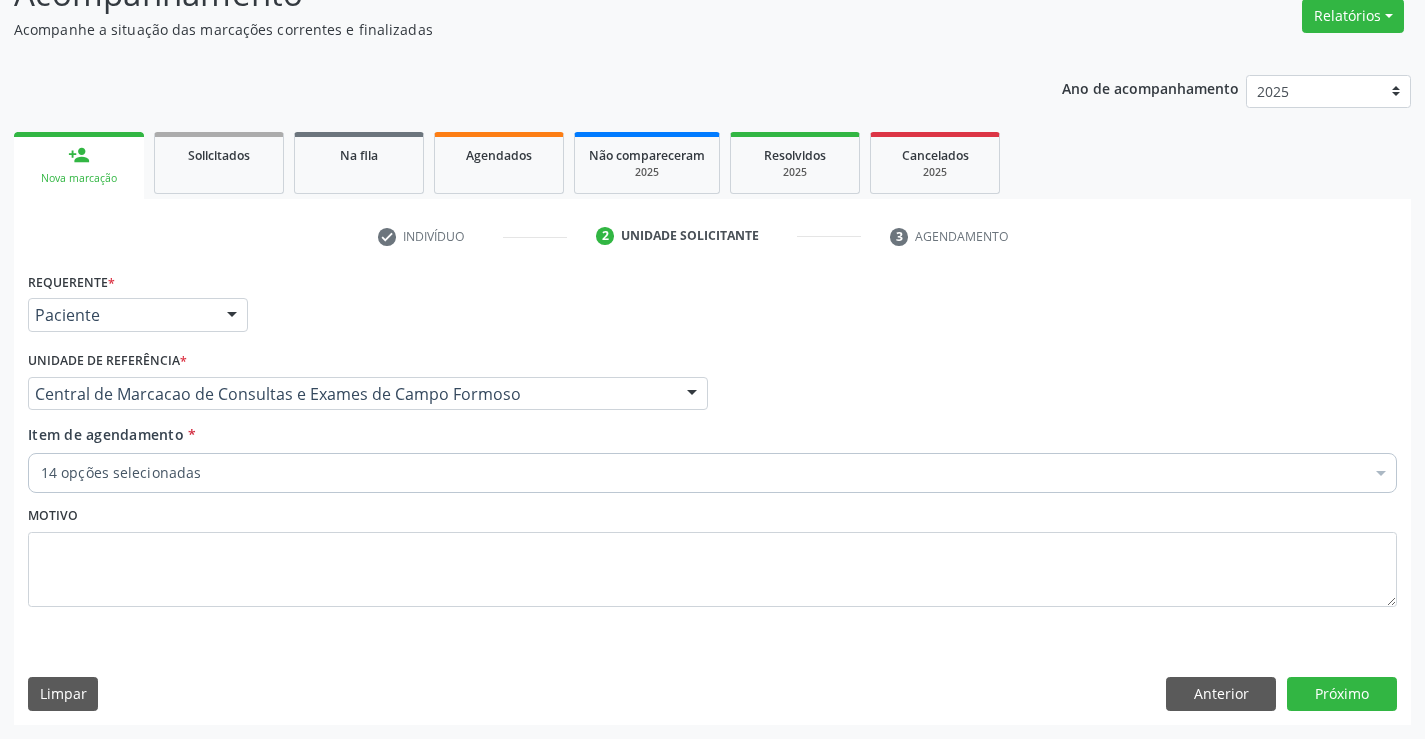 click on "14 opções selecionadas" at bounding box center (712, 473) 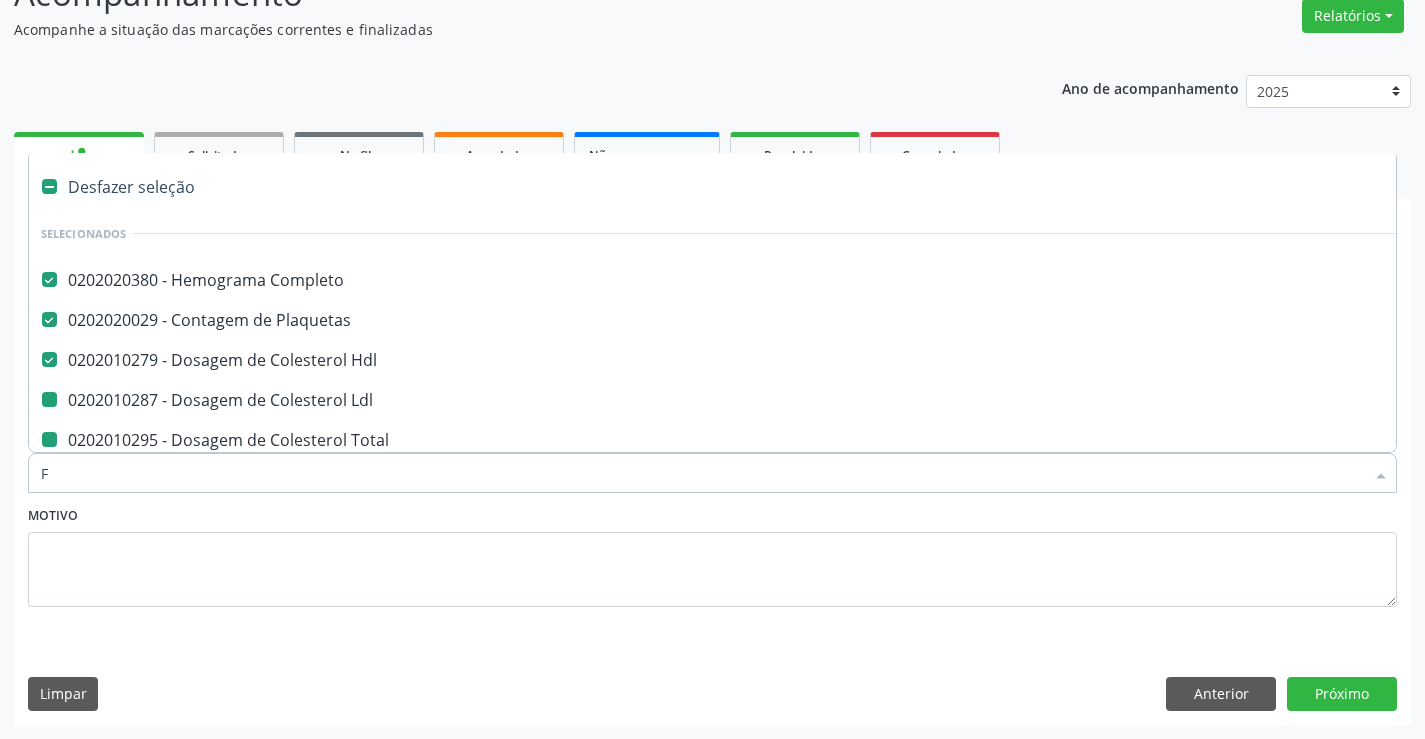 type on "FE" 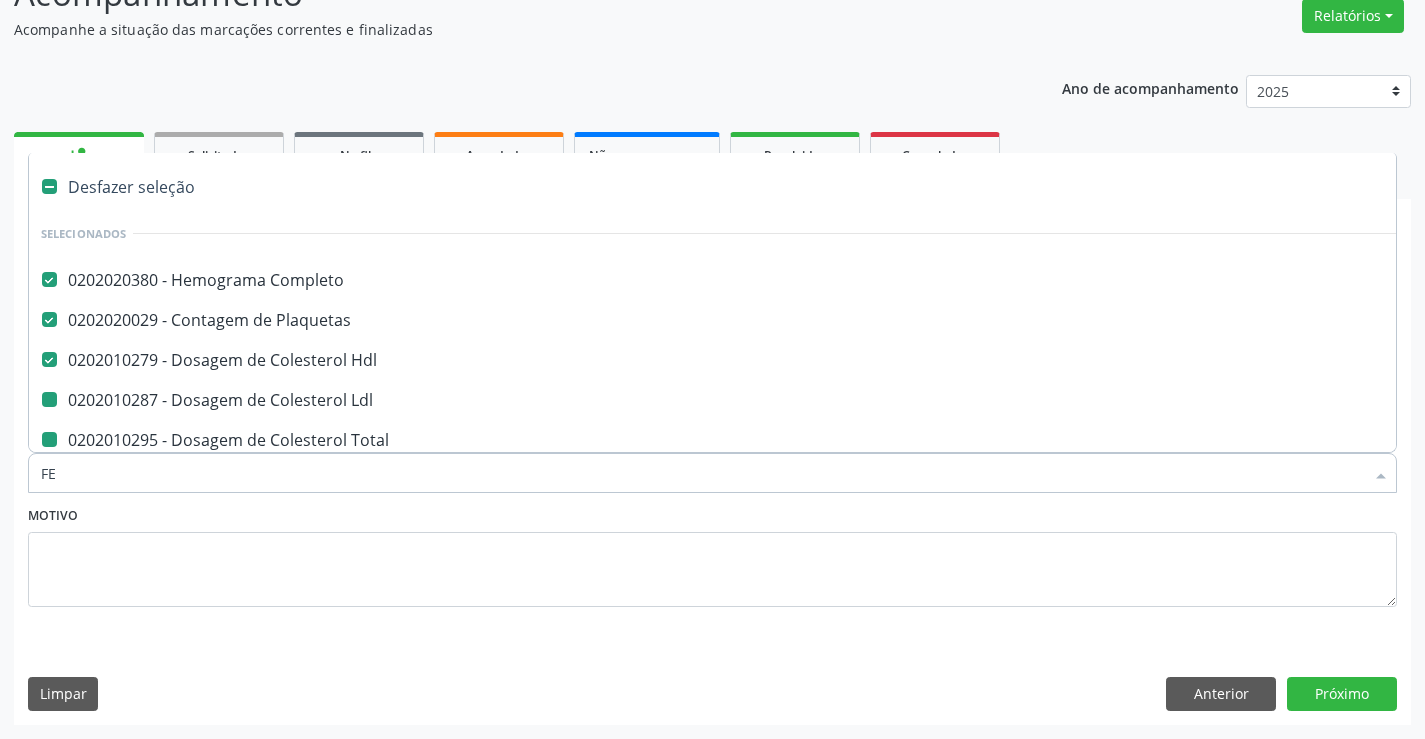 checkbox on "false" 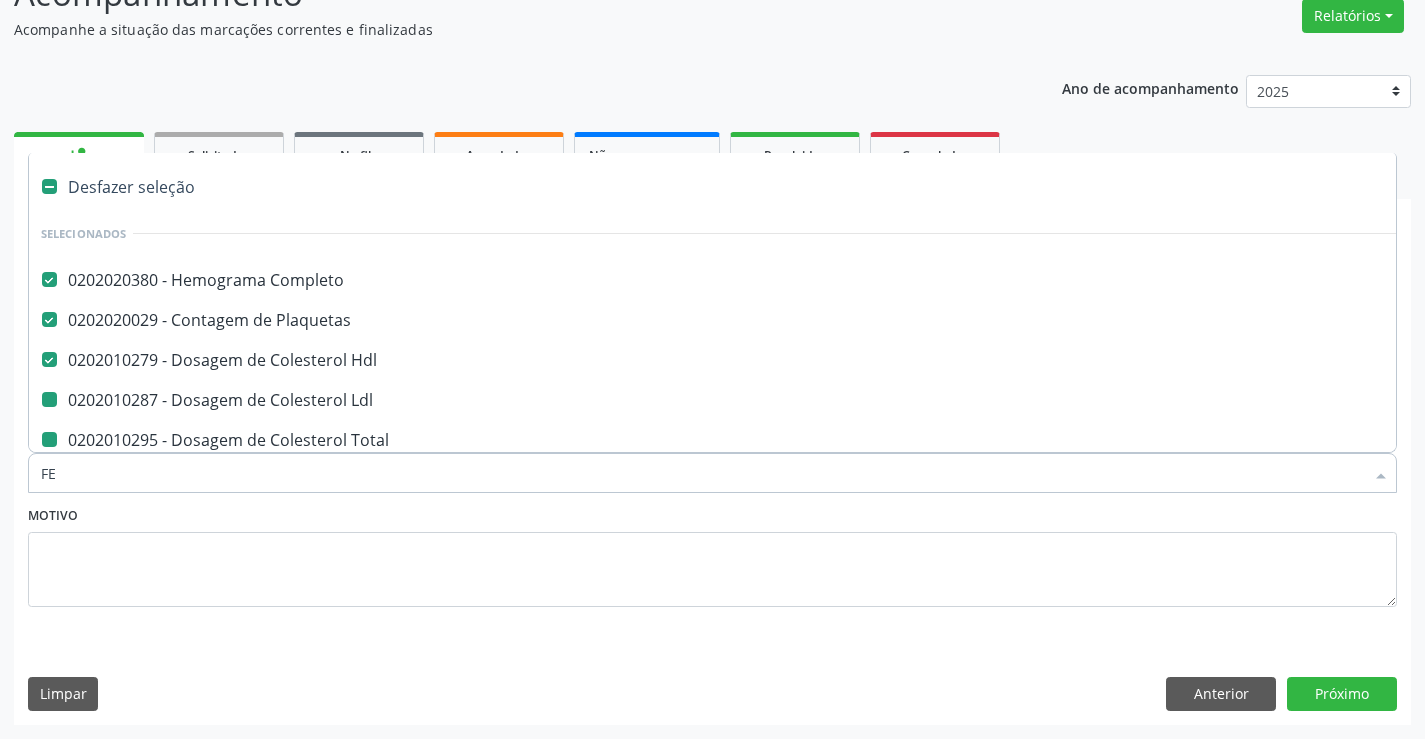 checkbox on "false" 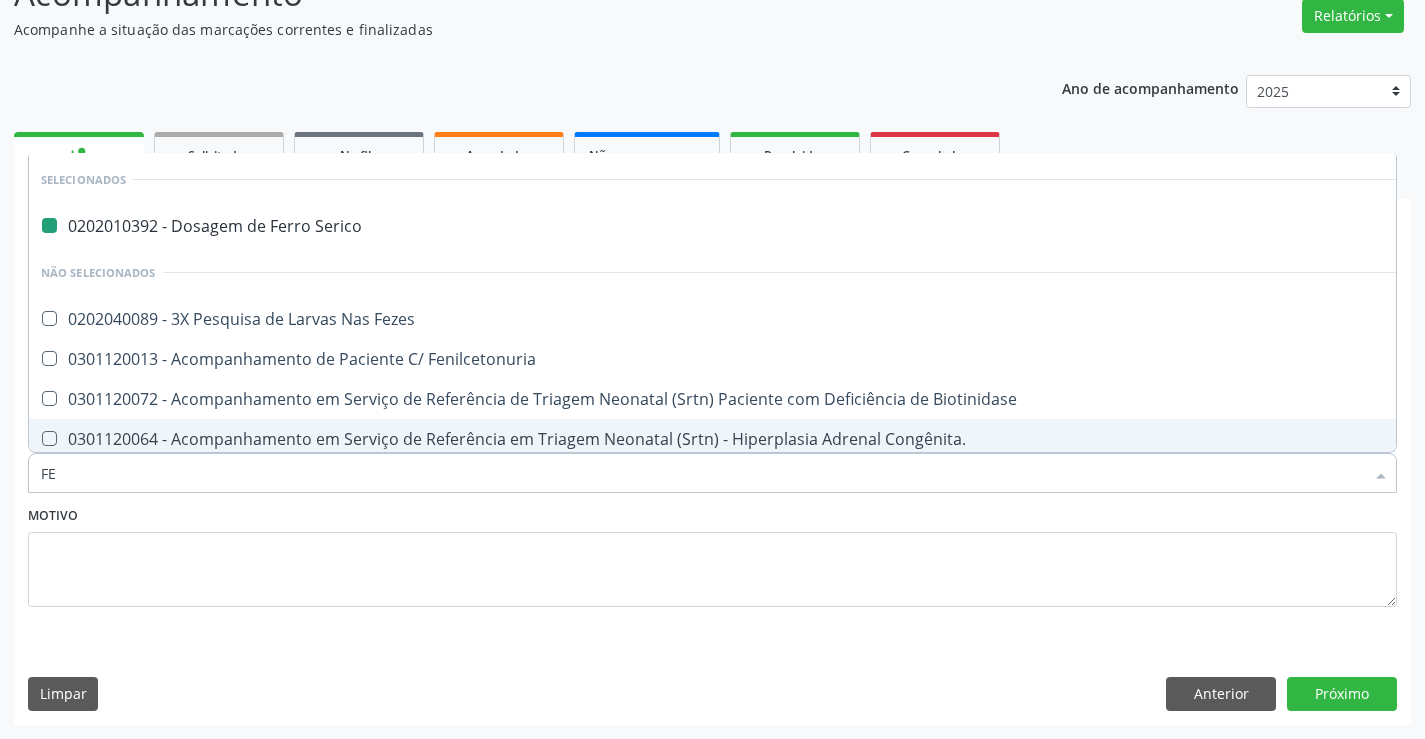 type on "FEZ" 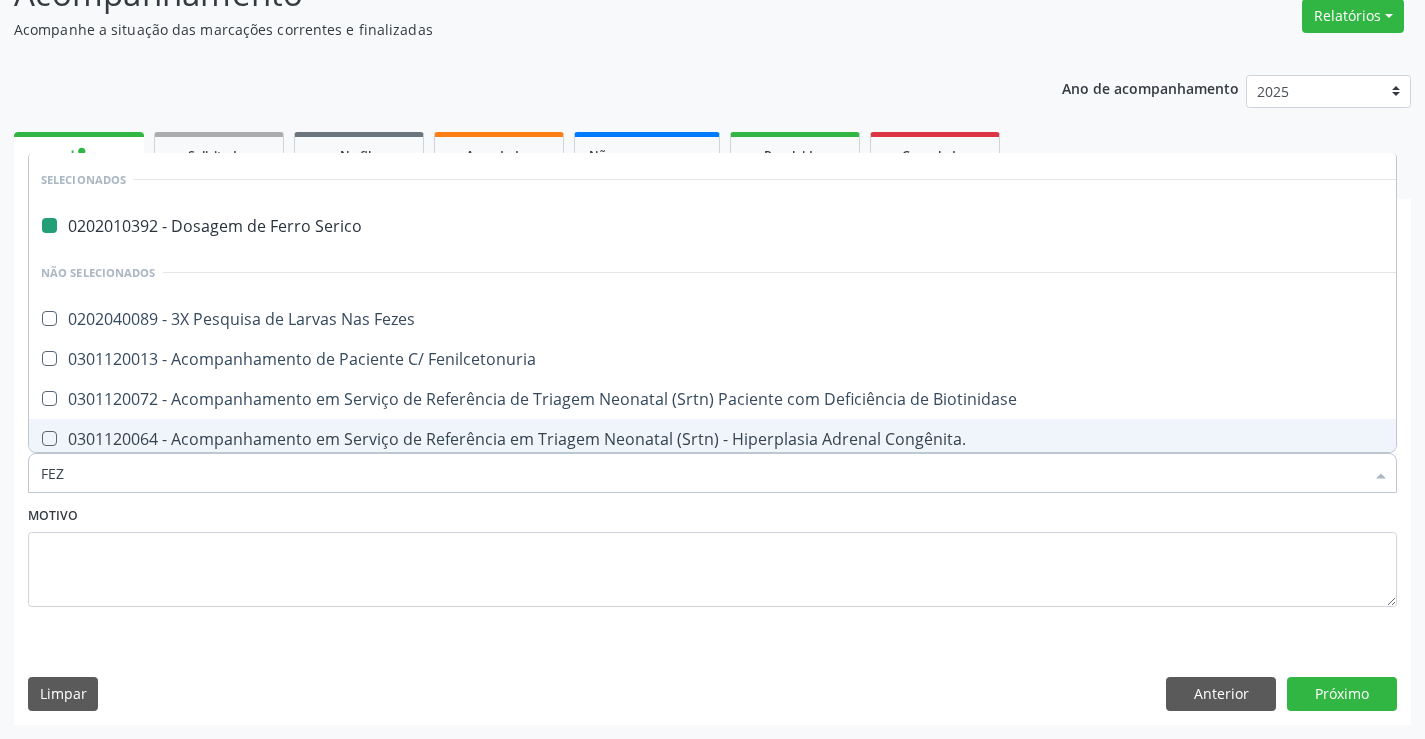 checkbox on "false" 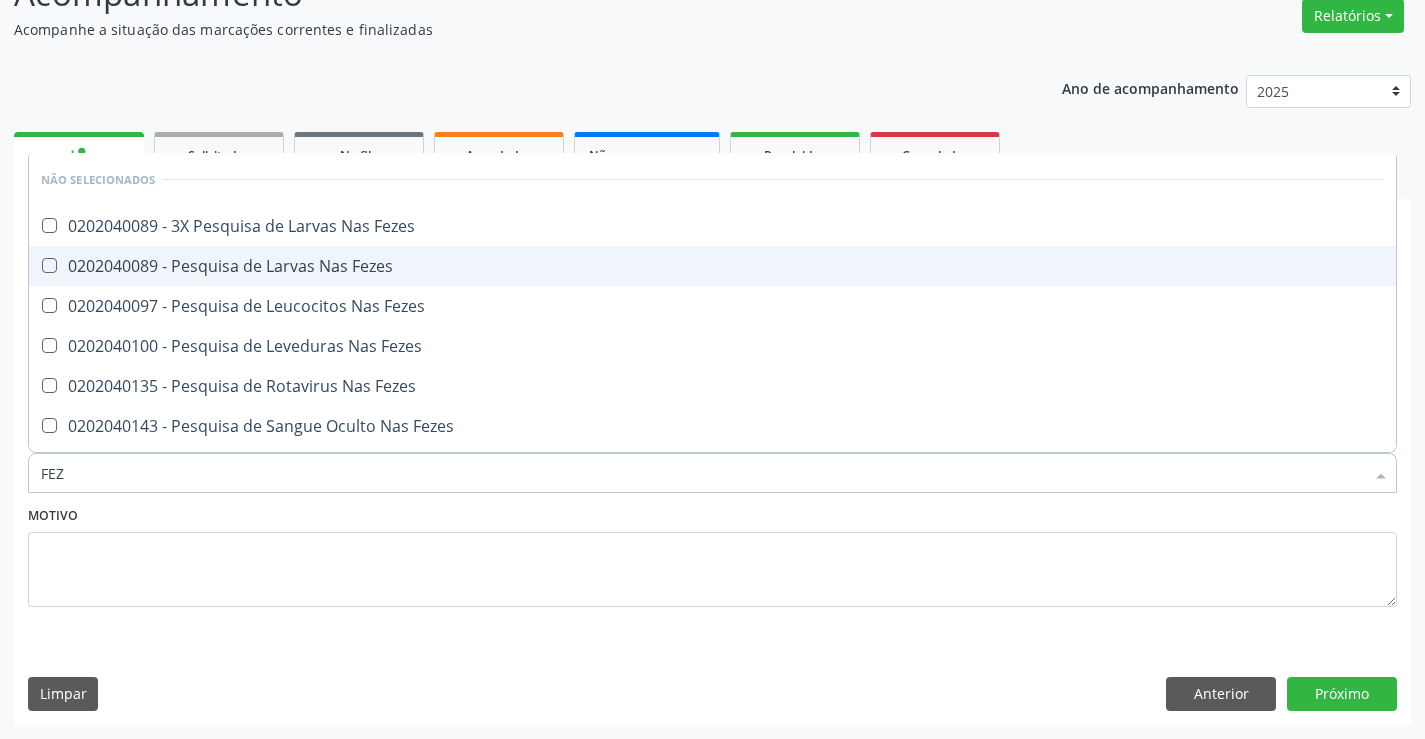 click on "0202040089 - Pesquisa de Larvas Nas Fezes" at bounding box center [712, 266] 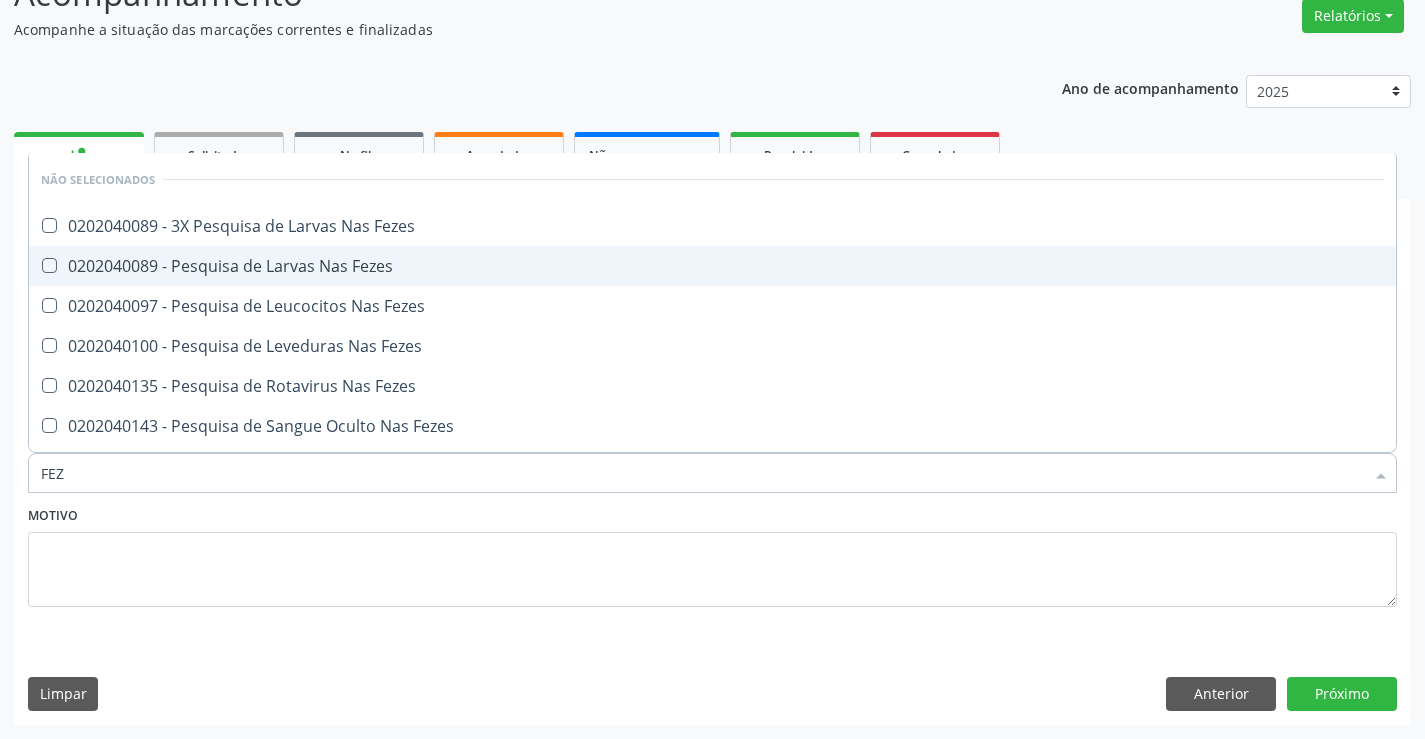 checkbox on "true" 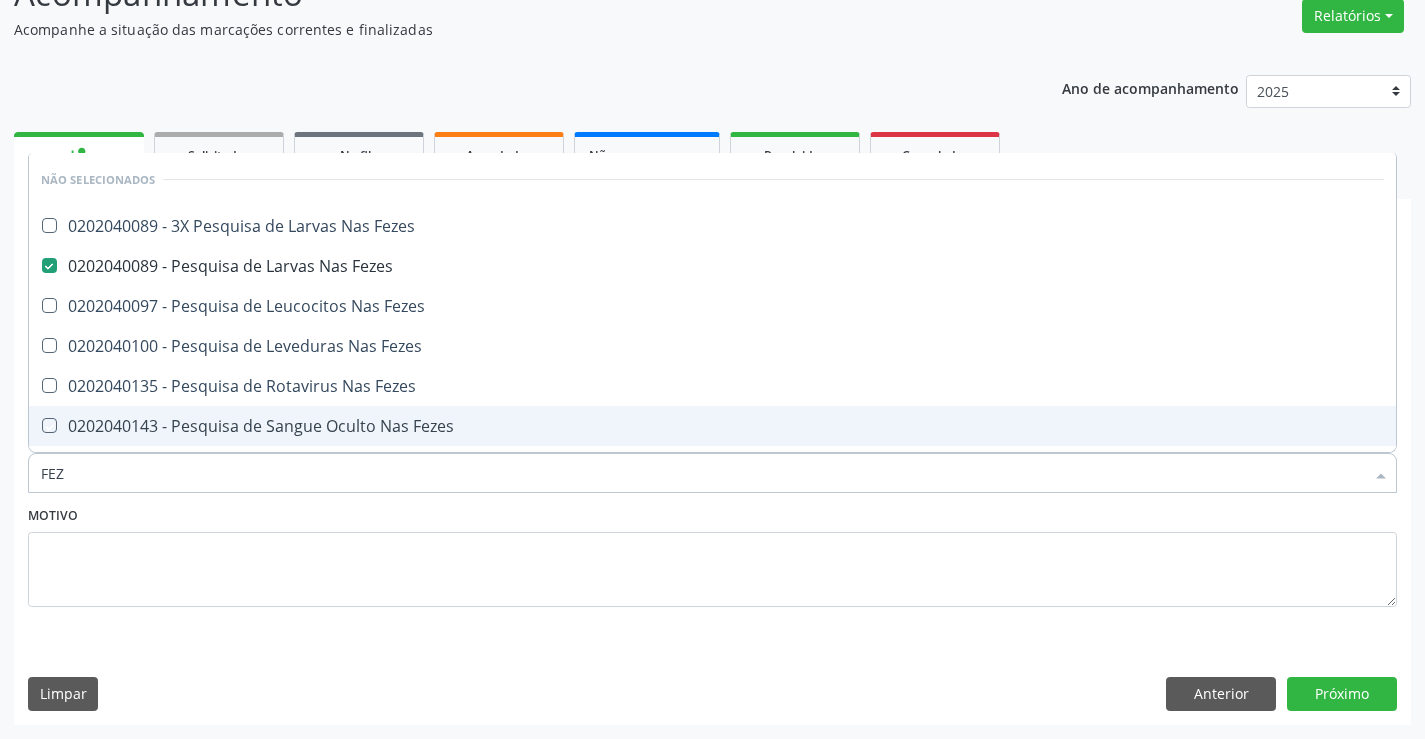 click on "Motivo" at bounding box center [712, 554] 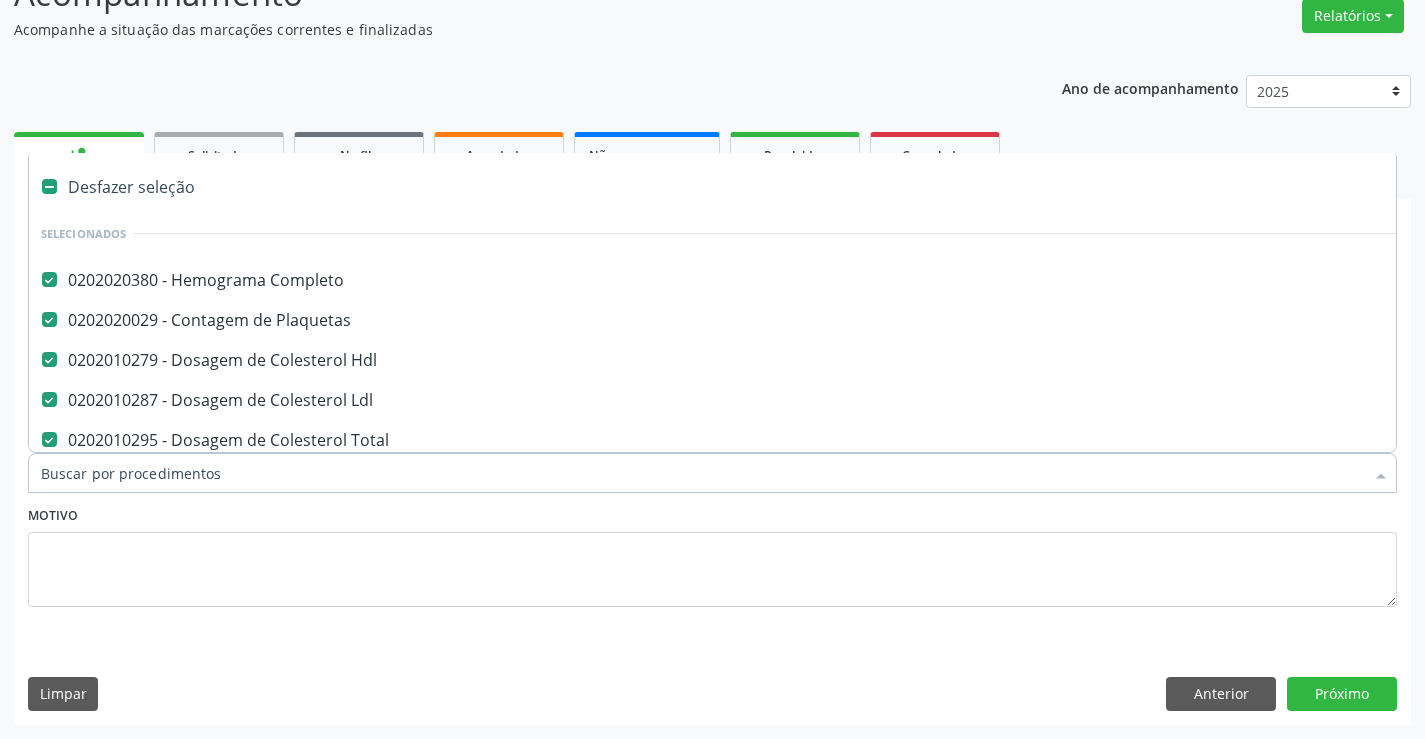 type on "C" 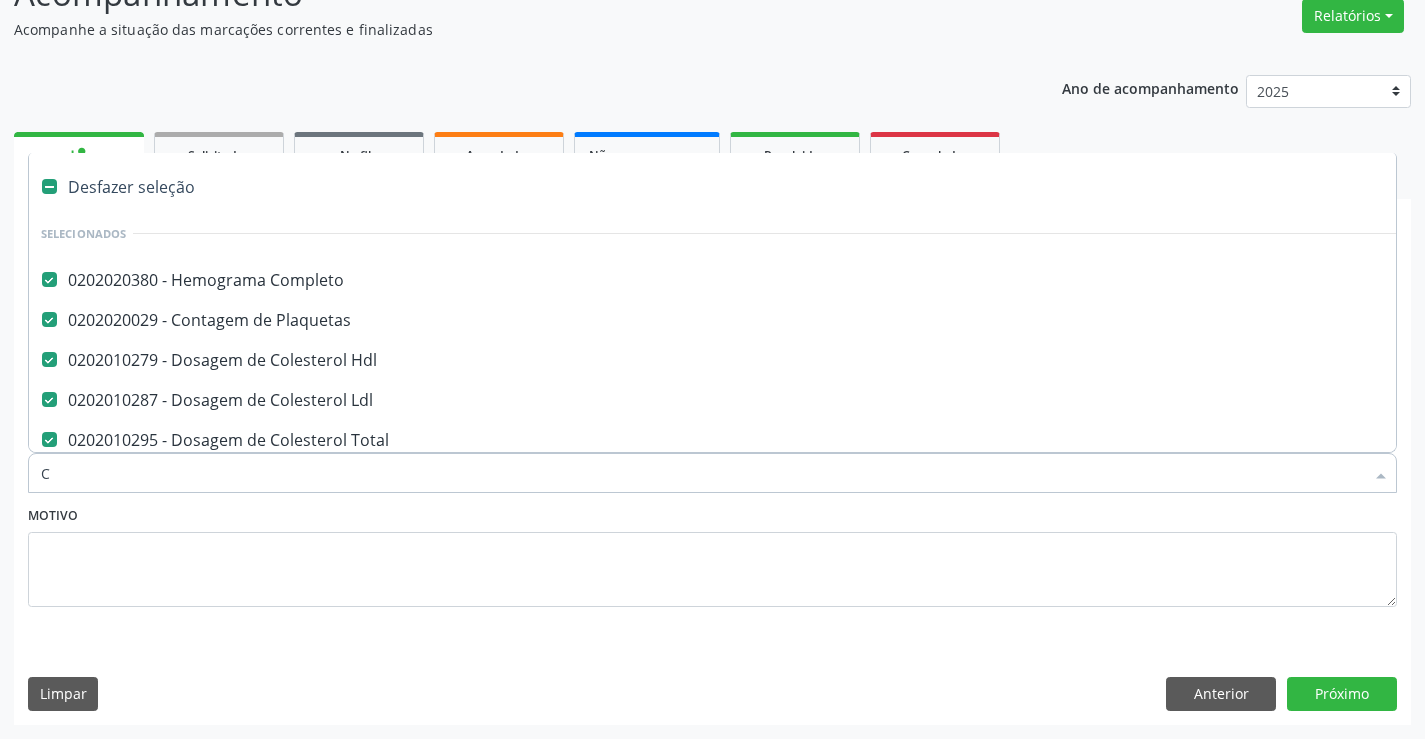checkbox on "false" 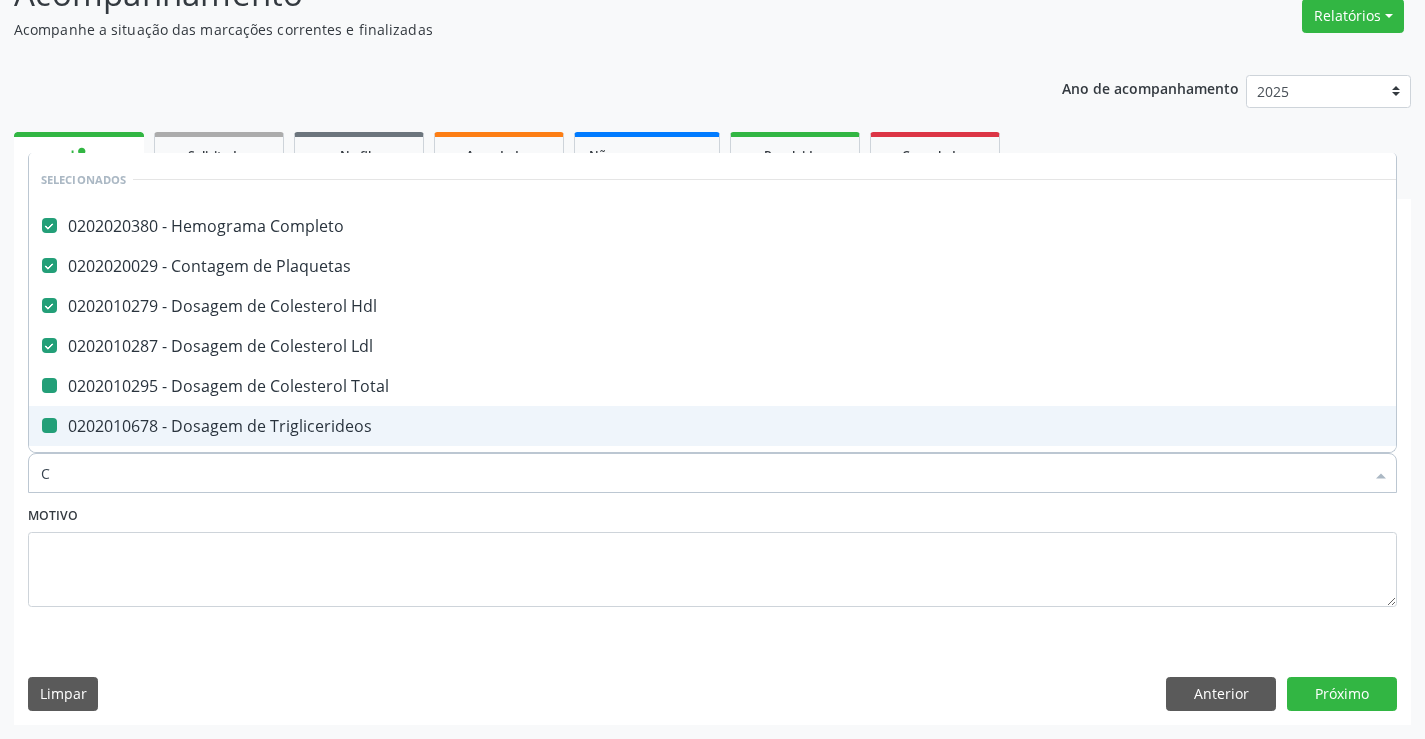 type on "CA" 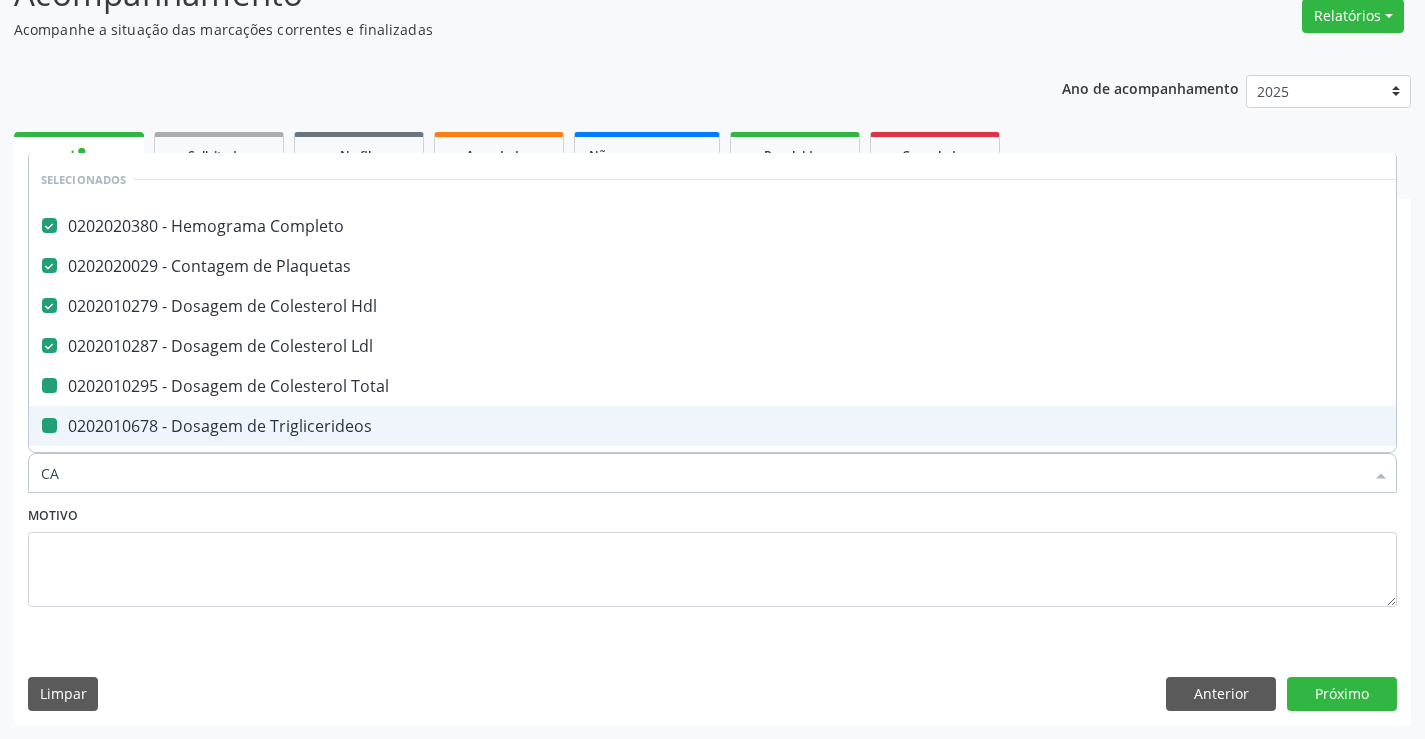 checkbox on "false" 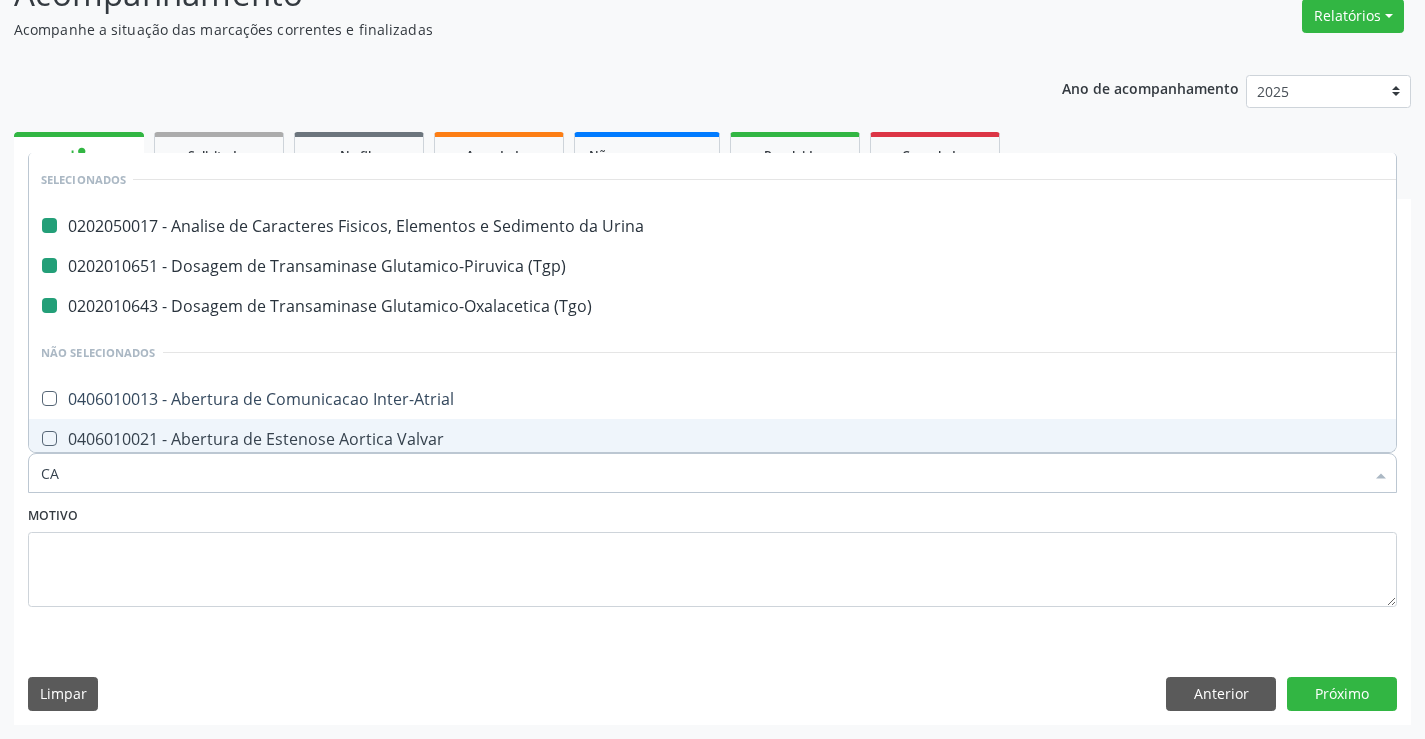 type on "CAL" 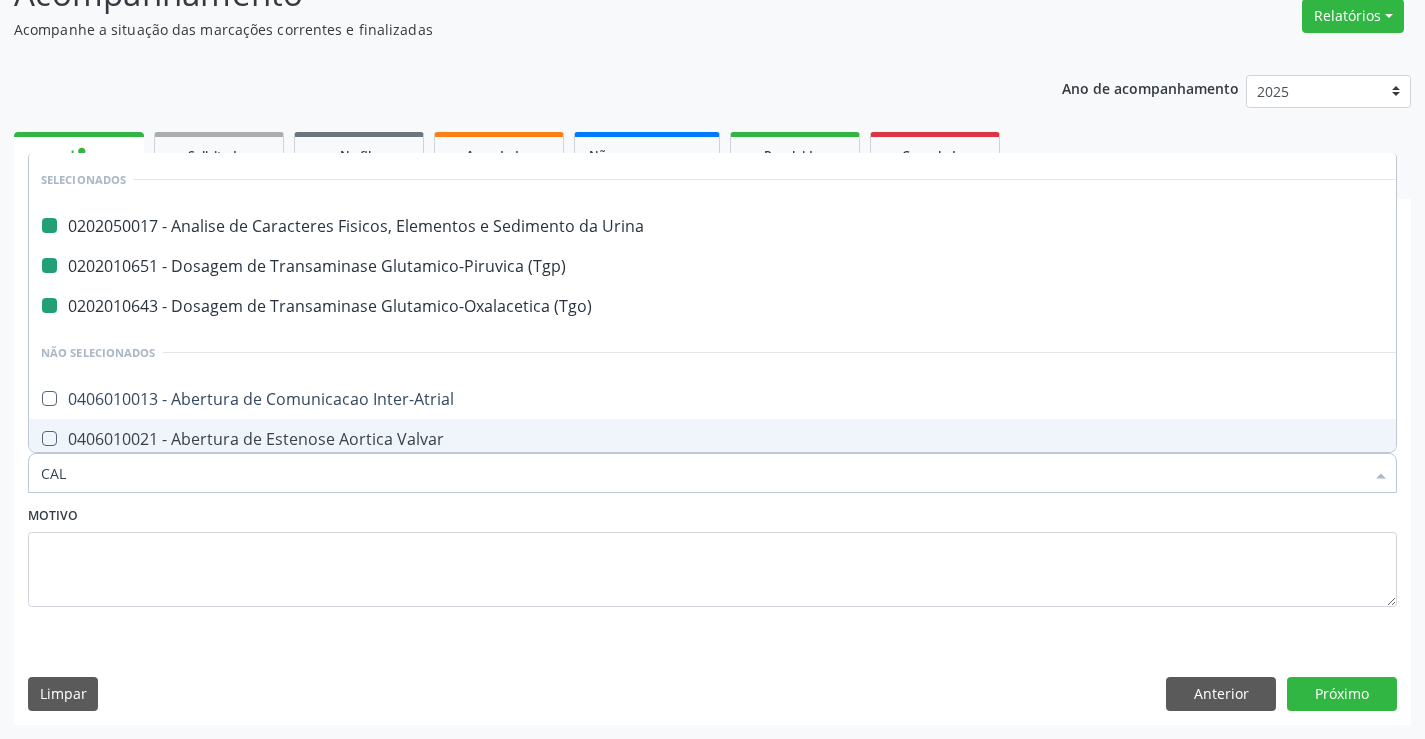 checkbox on "false" 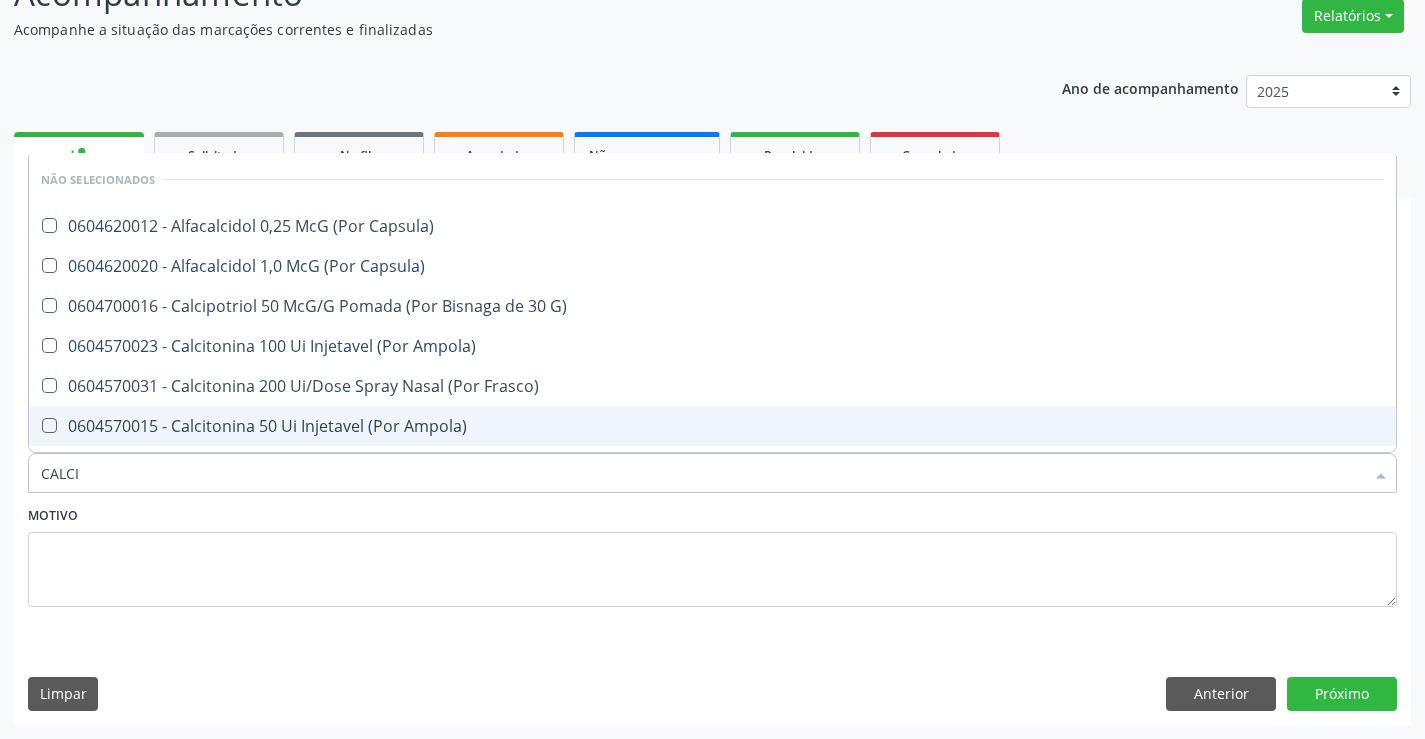 type on "CALCIO" 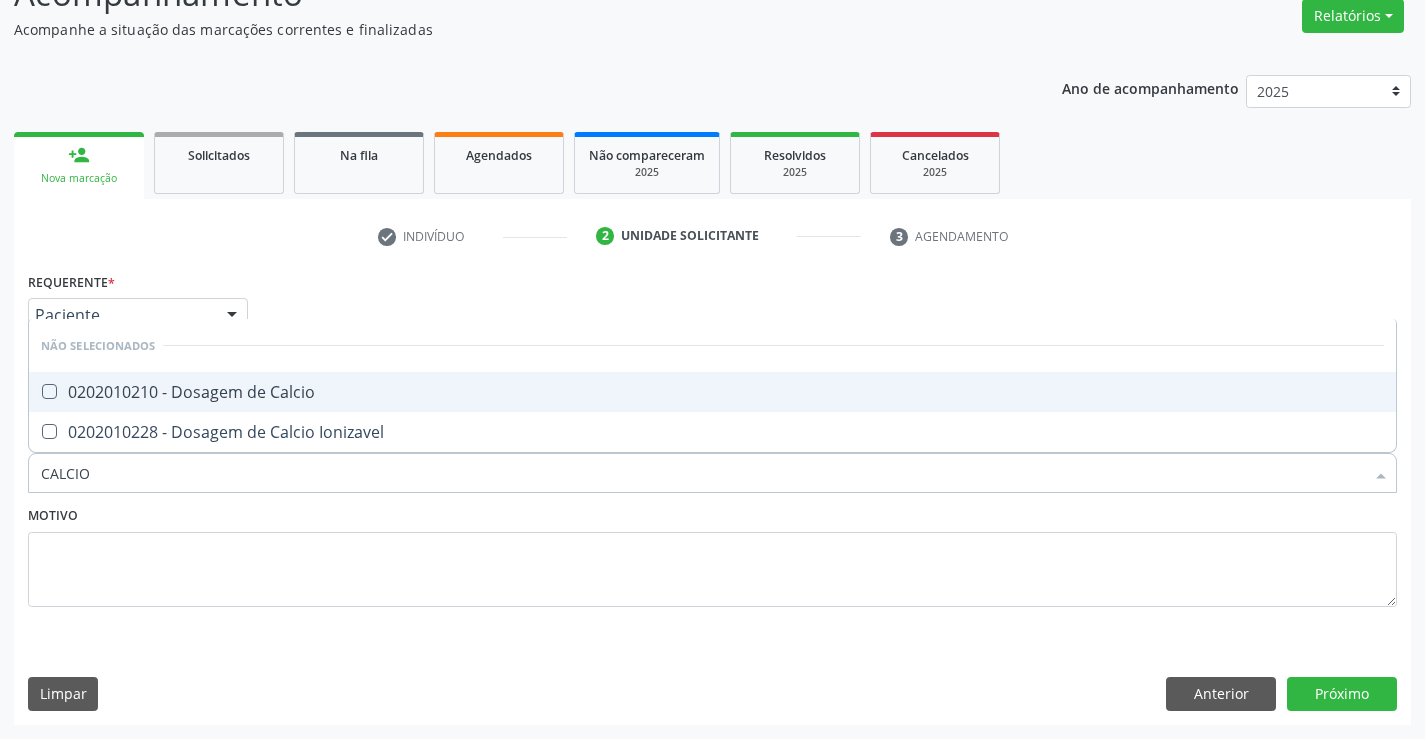 drag, startPoint x: 417, startPoint y: 371, endPoint x: 433, endPoint y: 414, distance: 45.88028 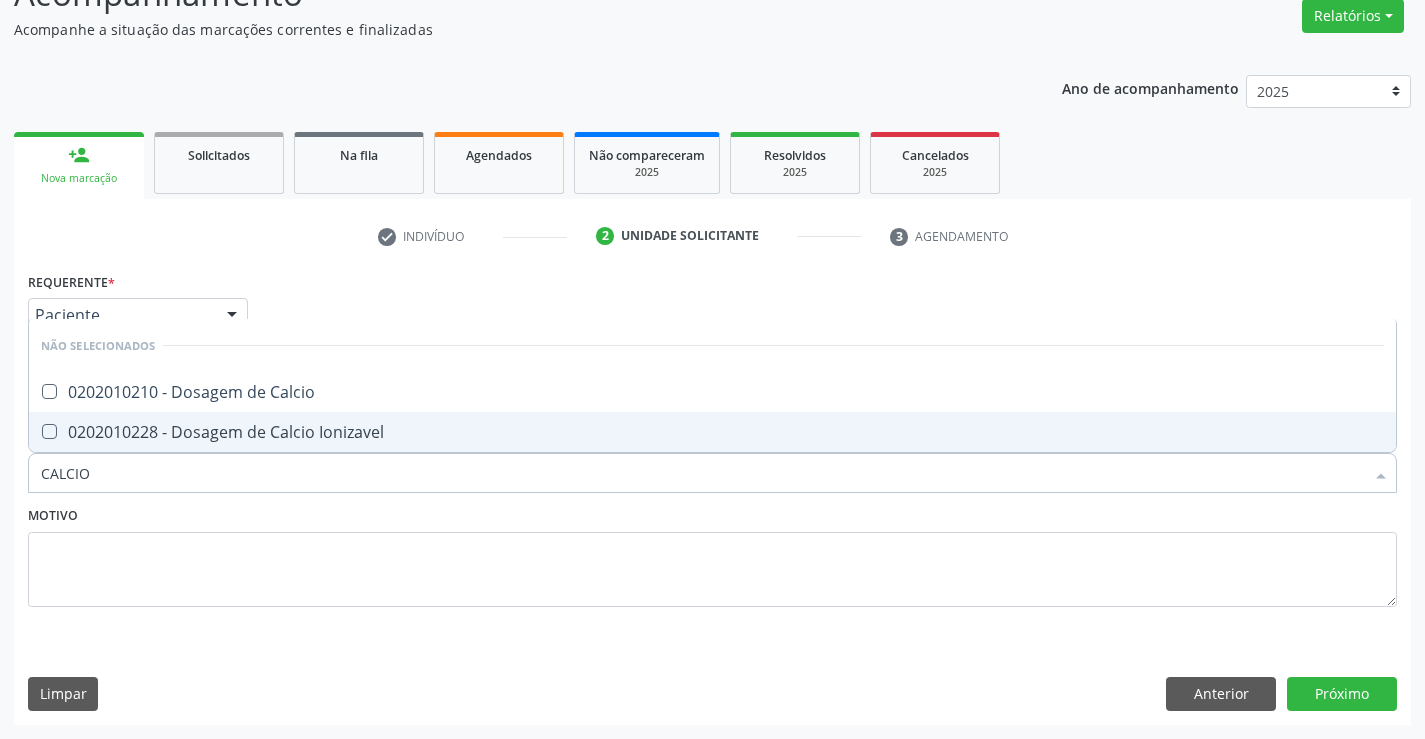 click on "0202010228 - Dosagem de Calcio Ionizavel" at bounding box center (712, 432) 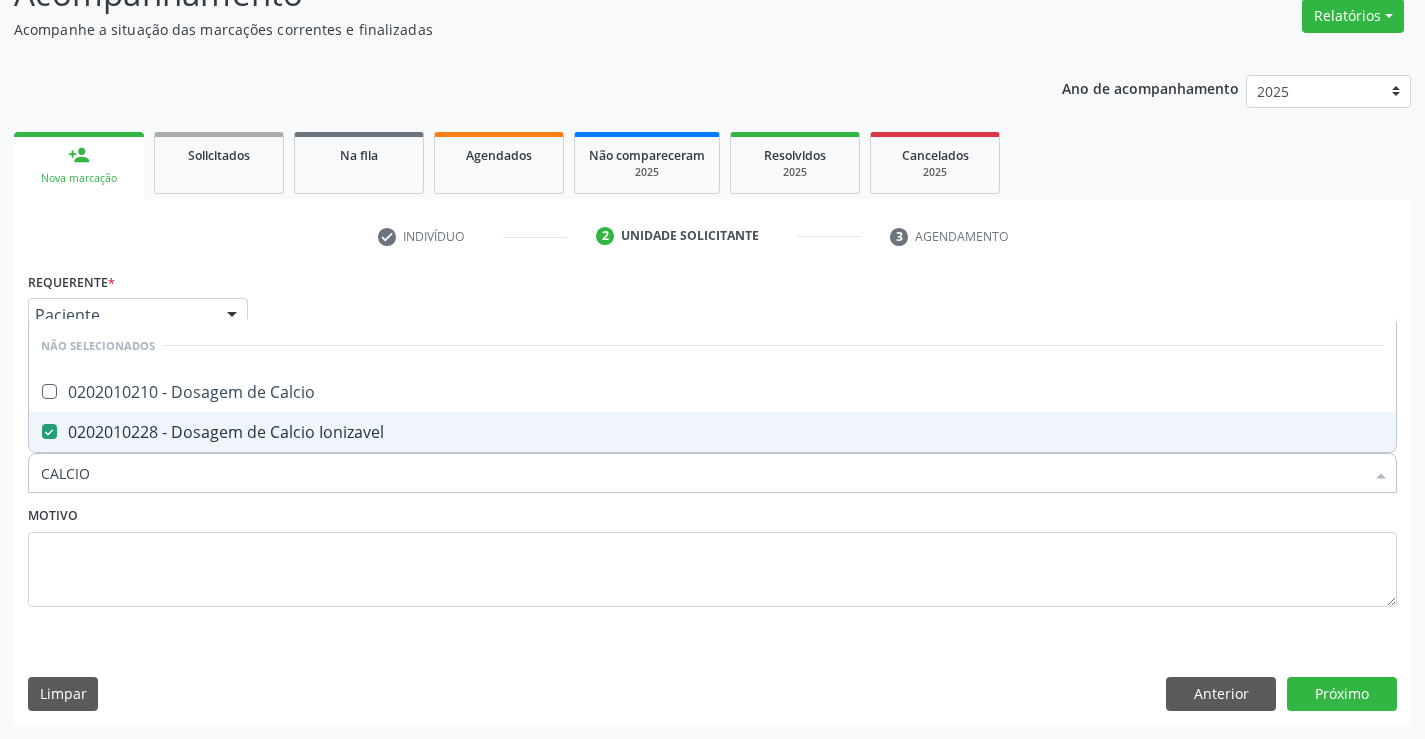 click on "0202010228 - Dosagem de Calcio Ionizavel" at bounding box center (712, 432) 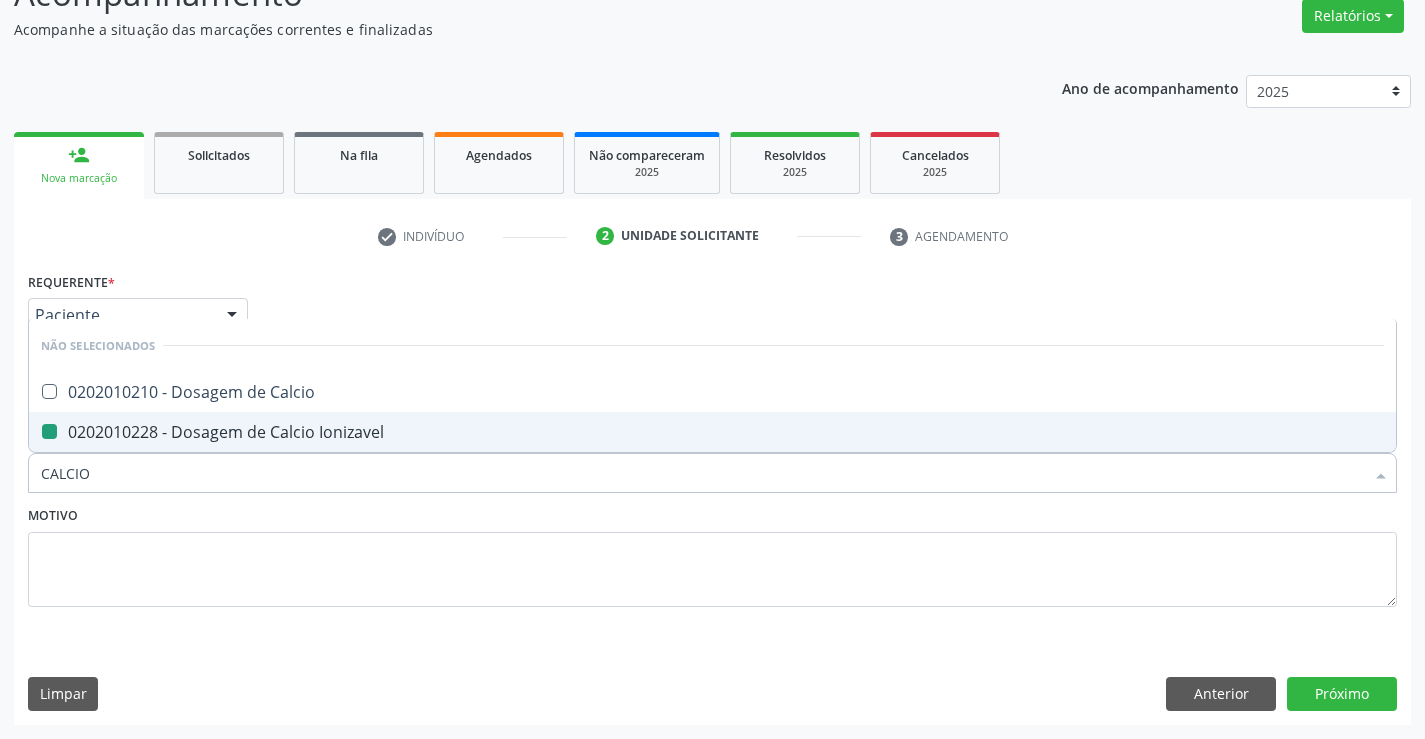 checkbox on "false" 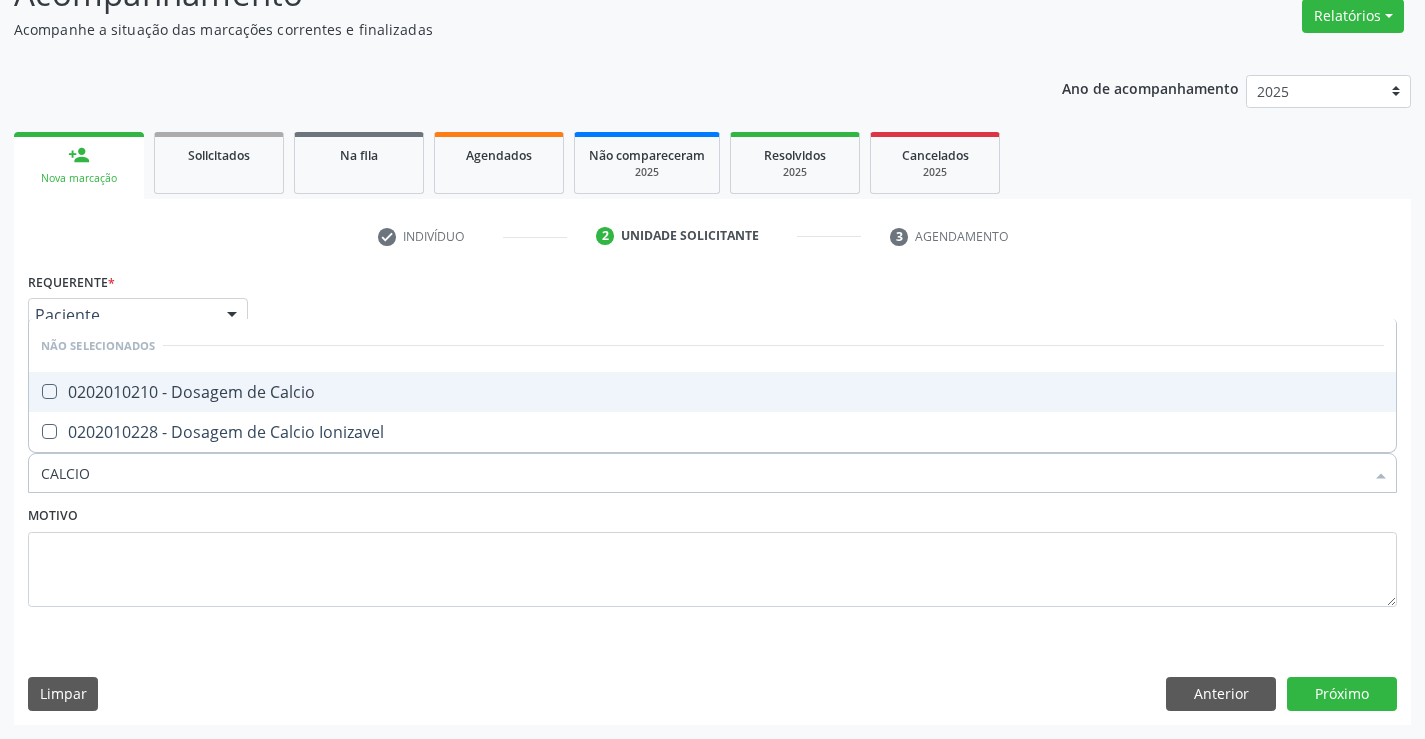 click on "0202010210 - Dosagem de Calcio" at bounding box center [712, 392] 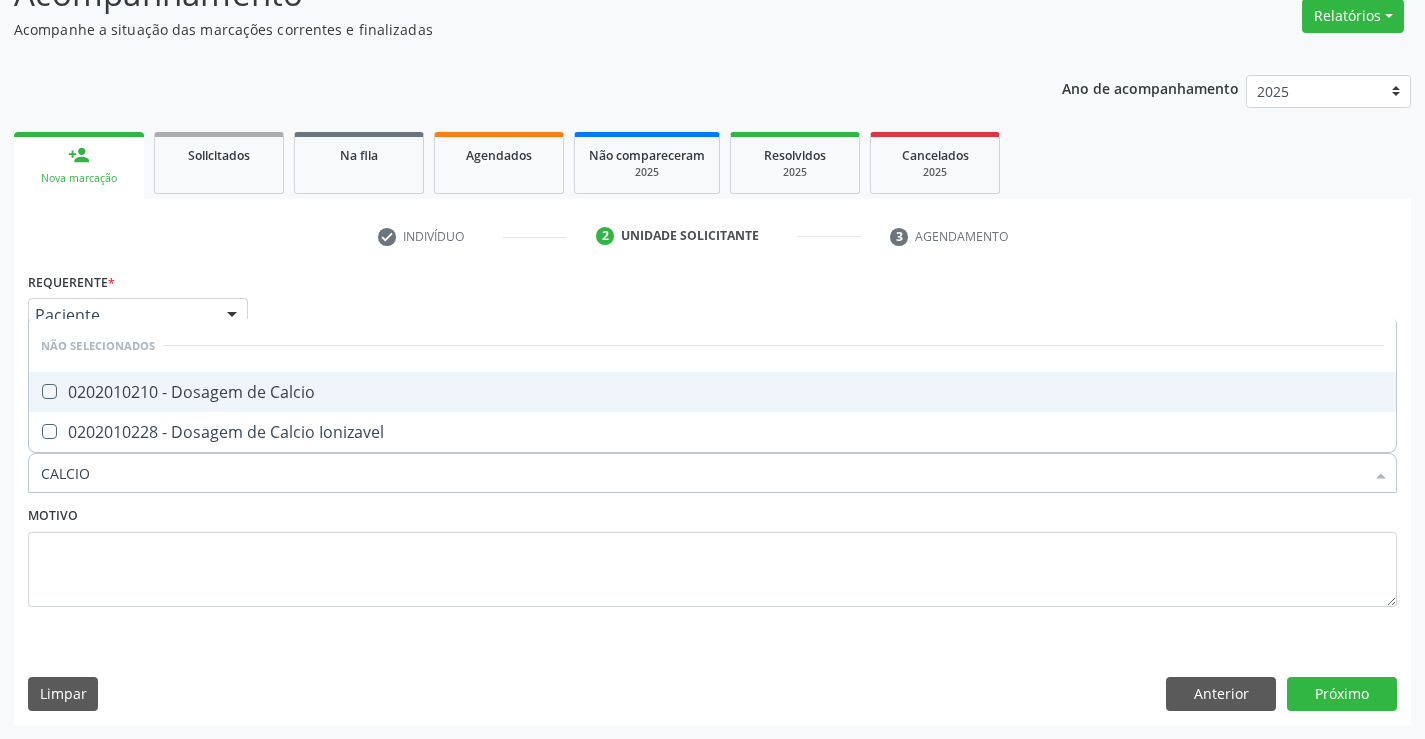 checkbox on "true" 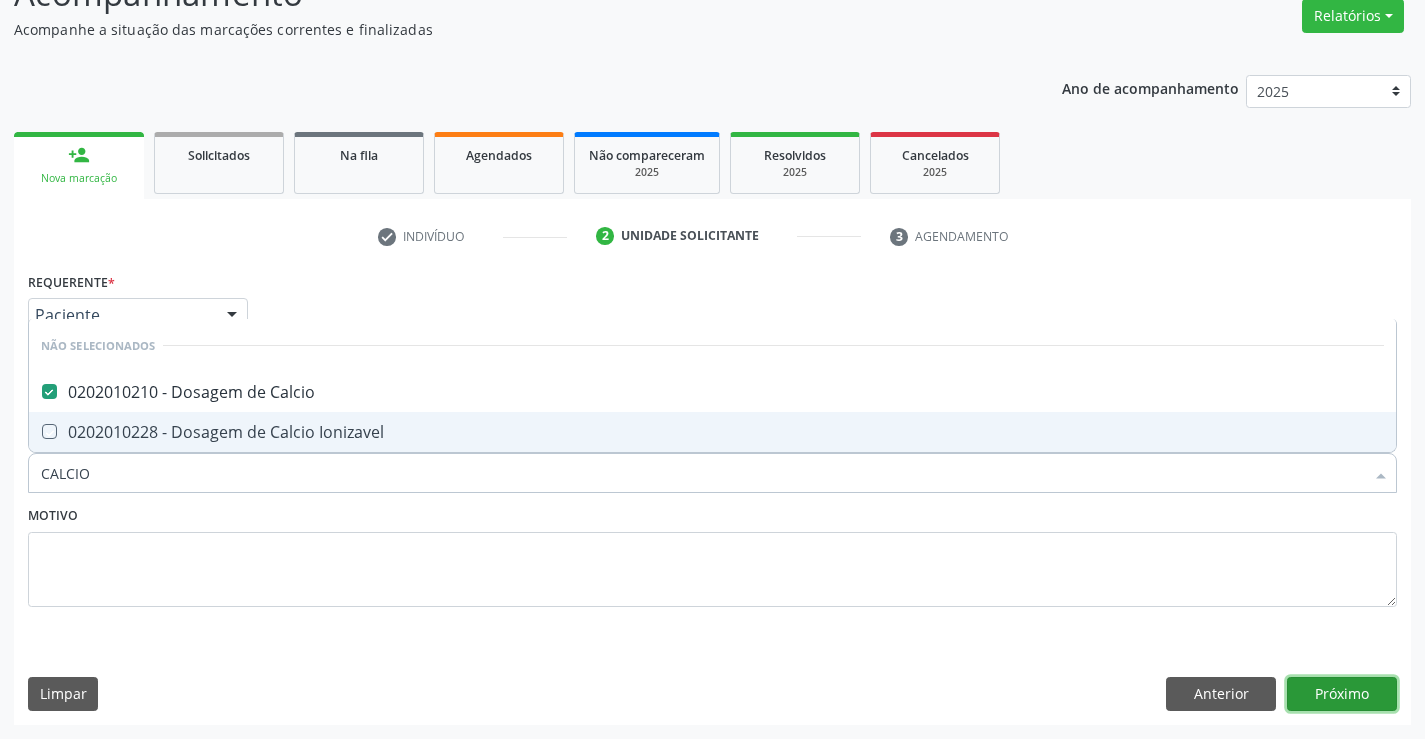 click on "Próximo" at bounding box center (1342, 694) 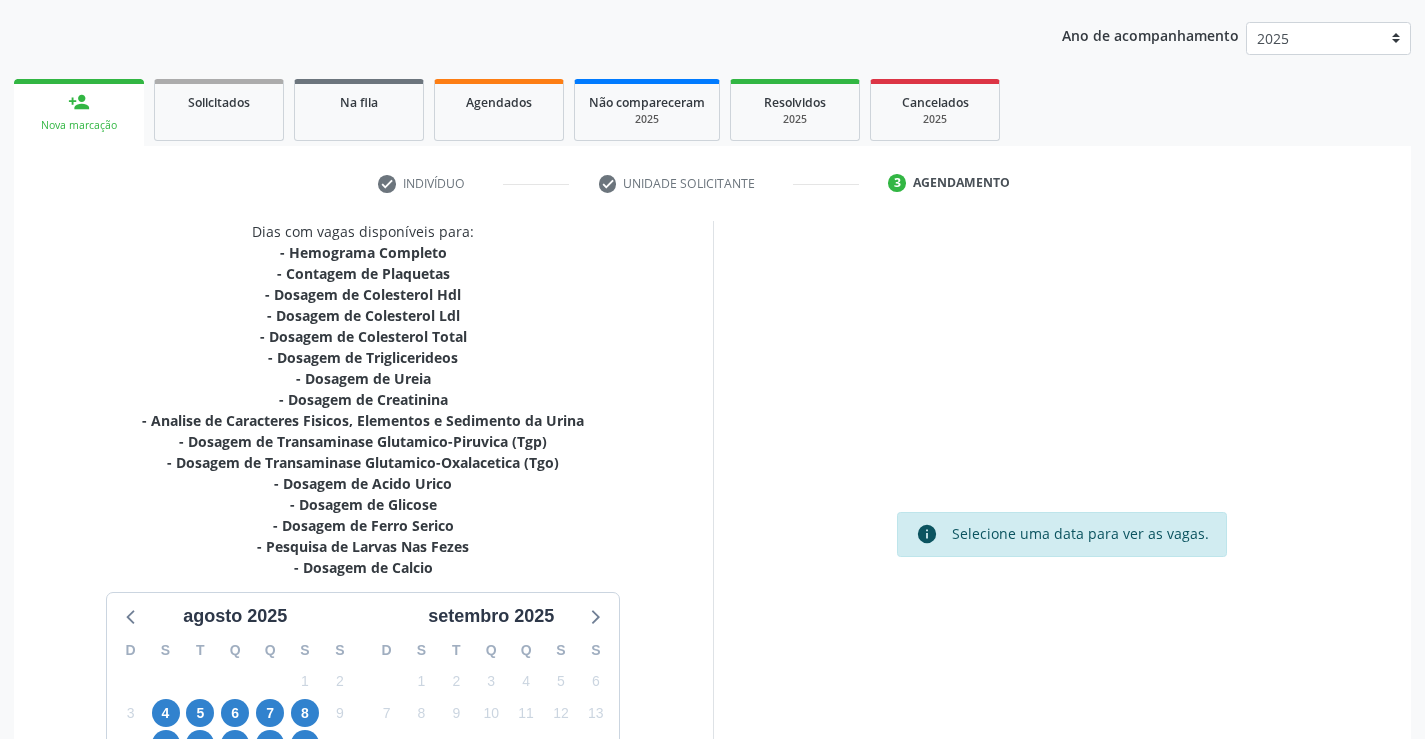 scroll, scrollTop: 367, scrollLeft: 0, axis: vertical 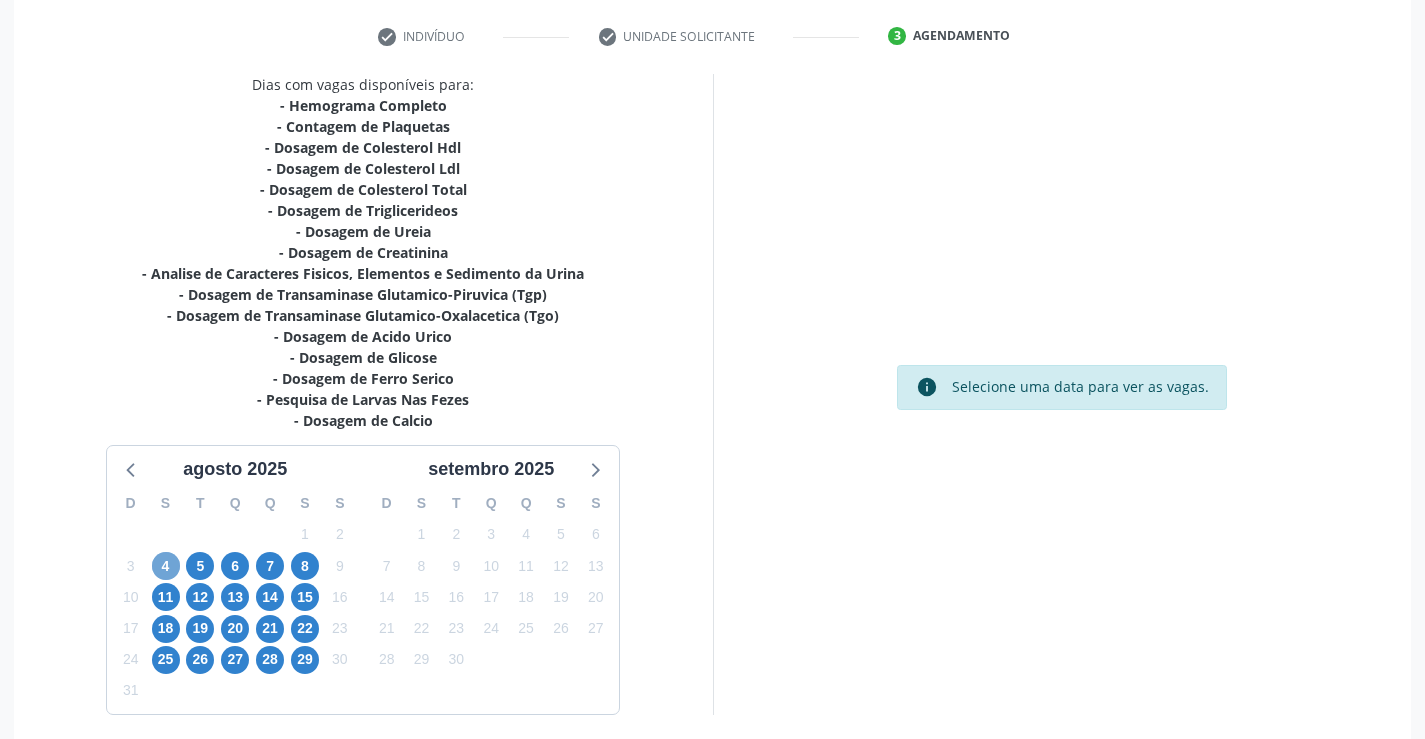 click on "4" at bounding box center (166, 566) 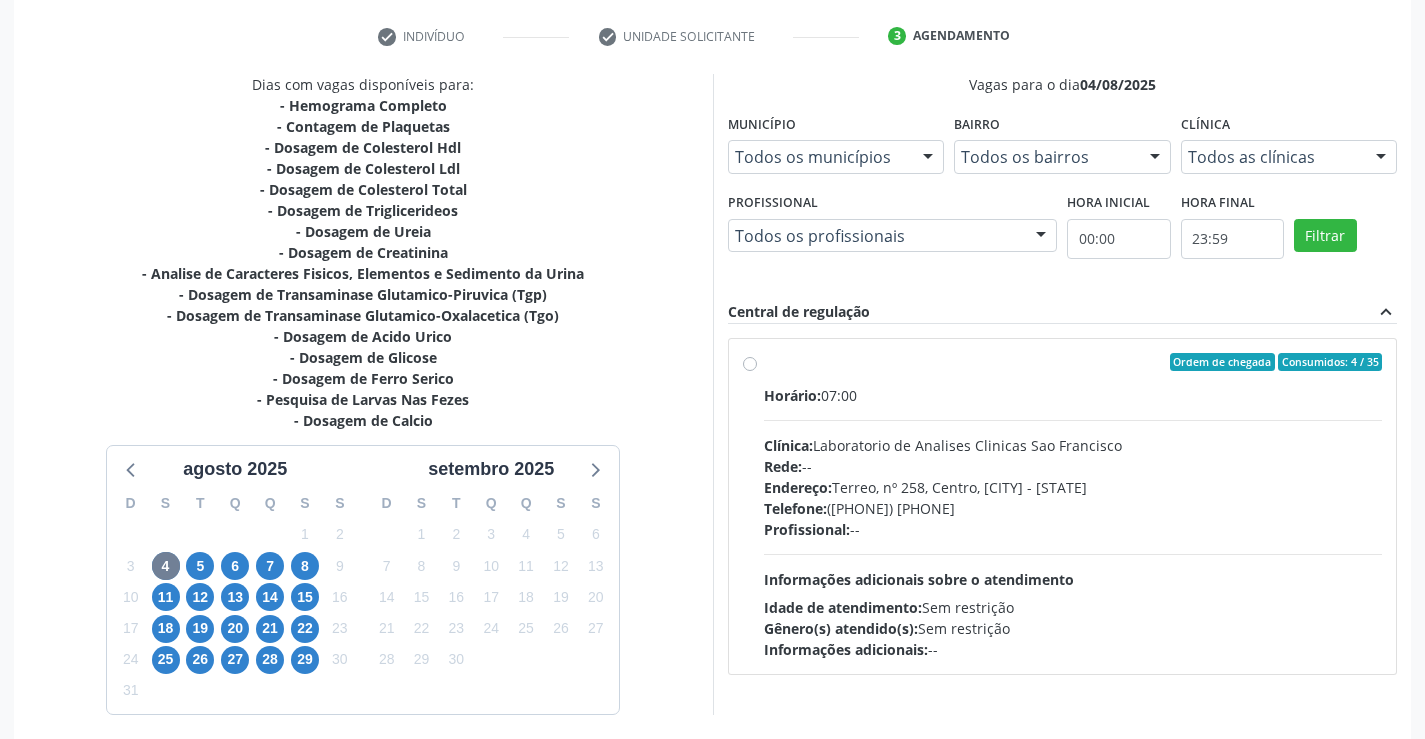 click on "Endereço:   Terreo, nº 258, Centro, Campo Formoso - BA" at bounding box center (1073, 487) 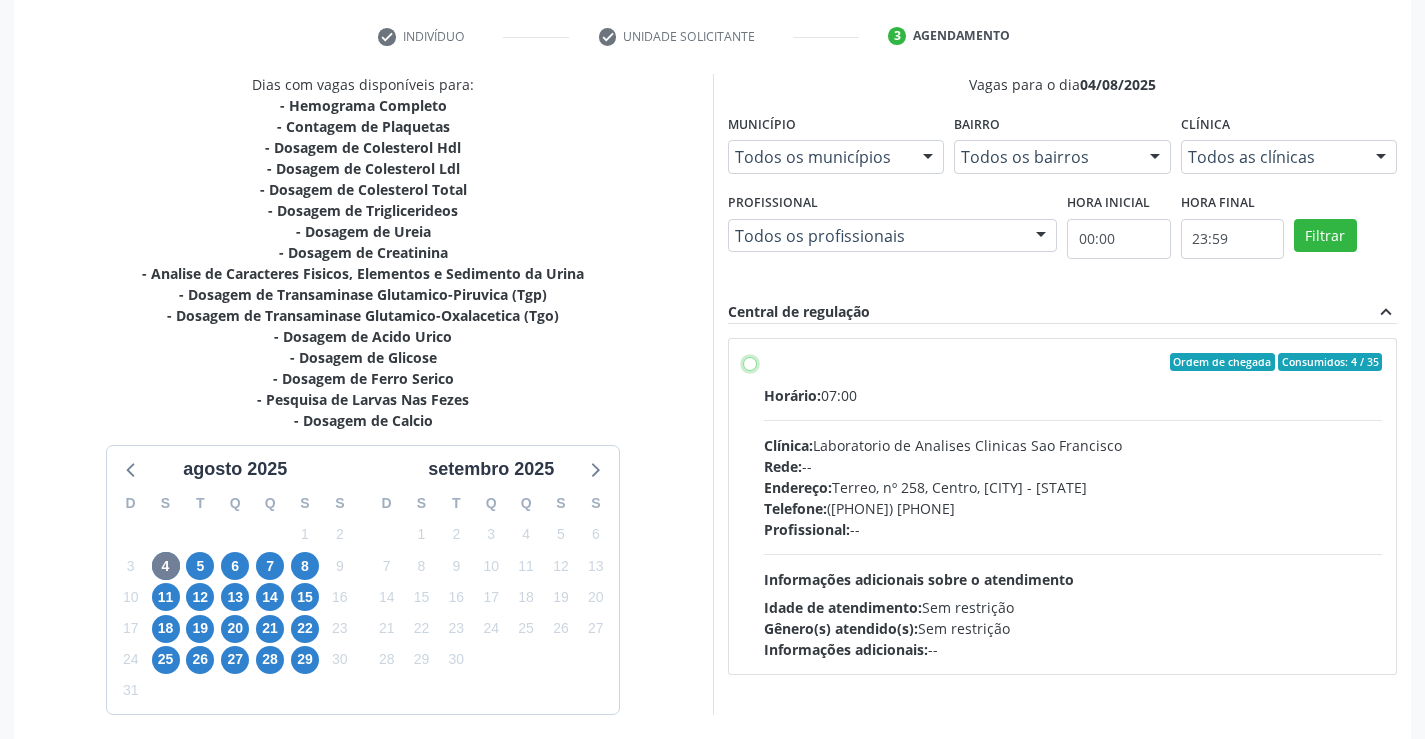 radio on "true" 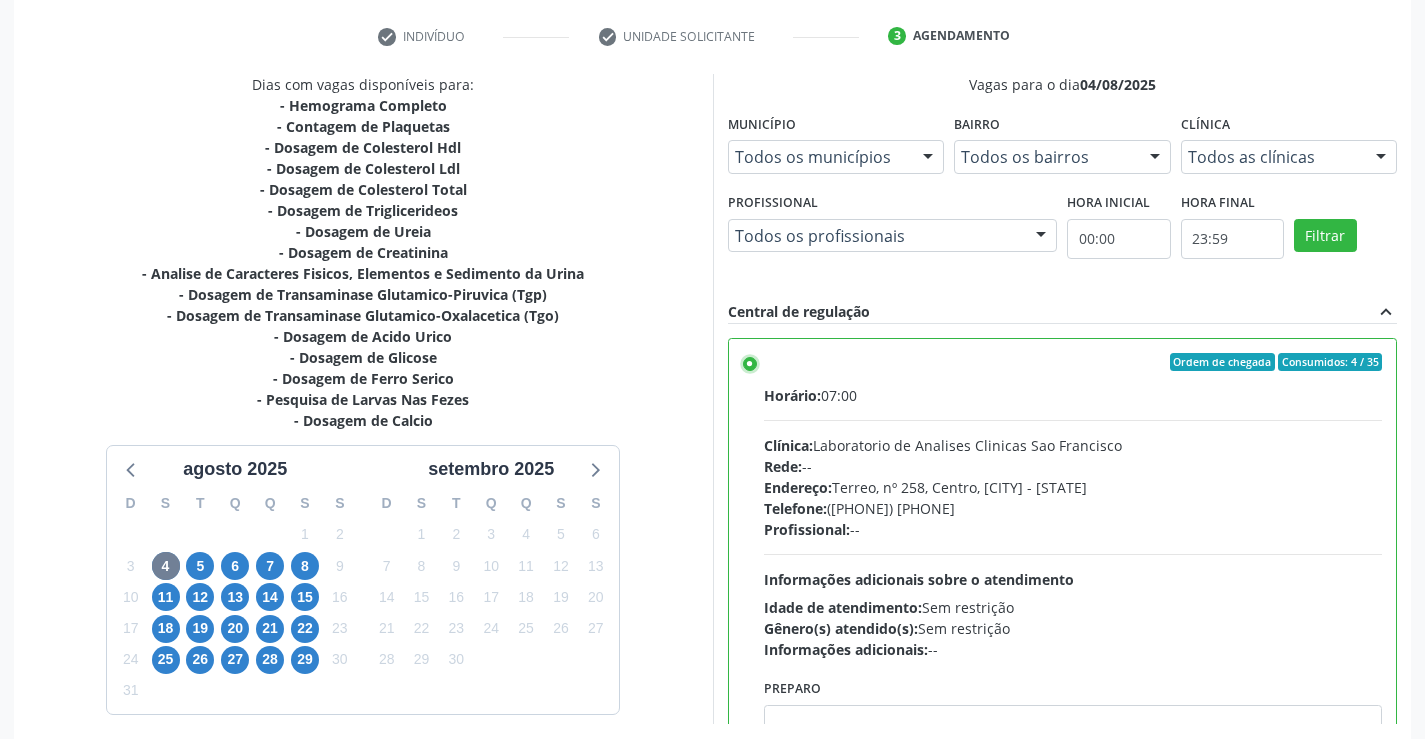 scroll, scrollTop: 456, scrollLeft: 0, axis: vertical 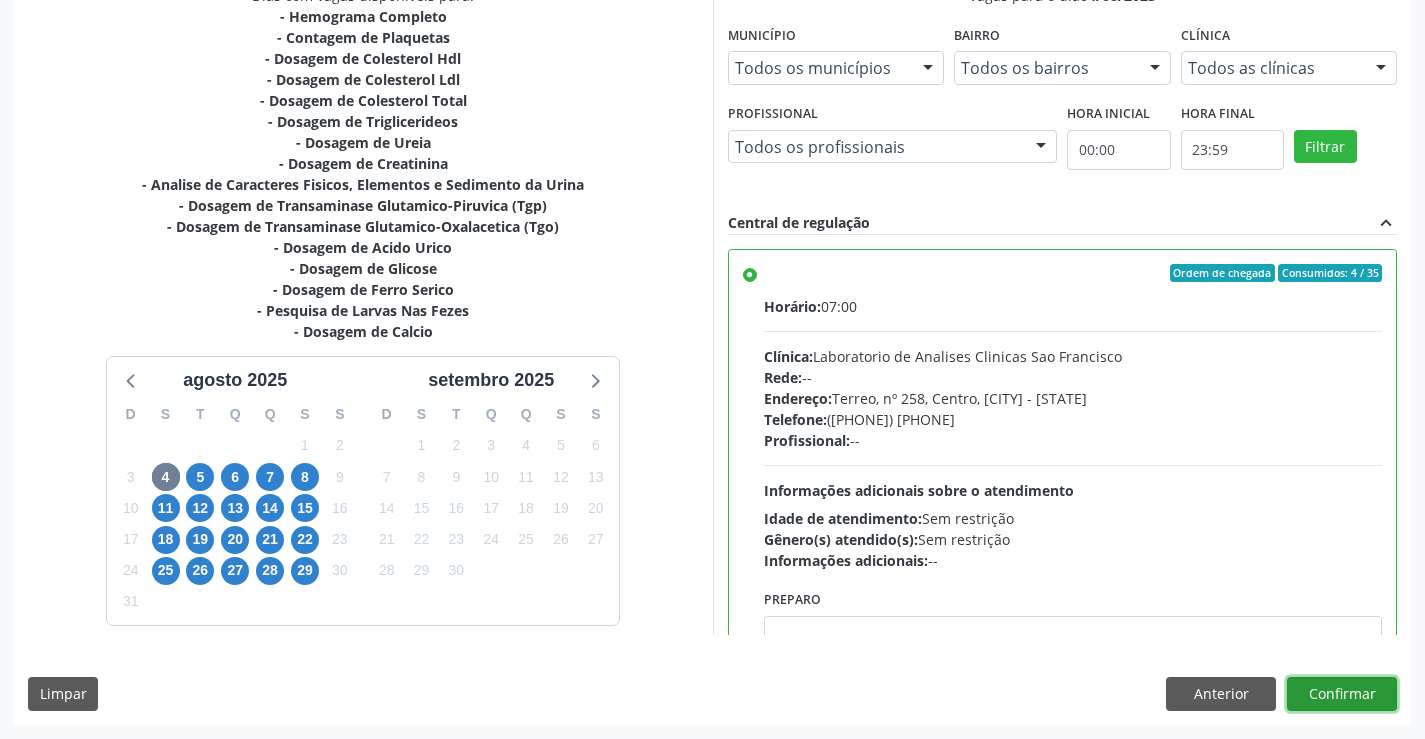 click on "Confirmar" at bounding box center [1342, 694] 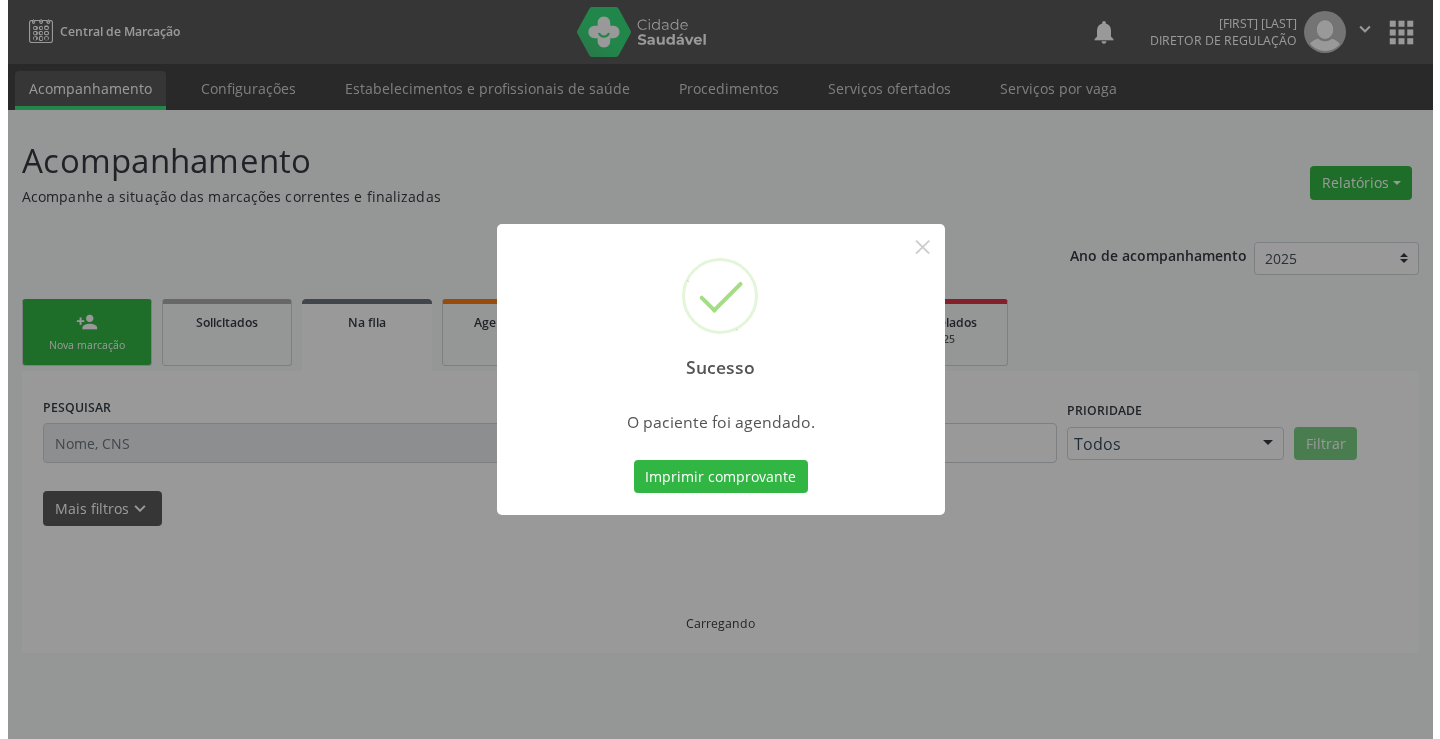 scroll, scrollTop: 0, scrollLeft: 0, axis: both 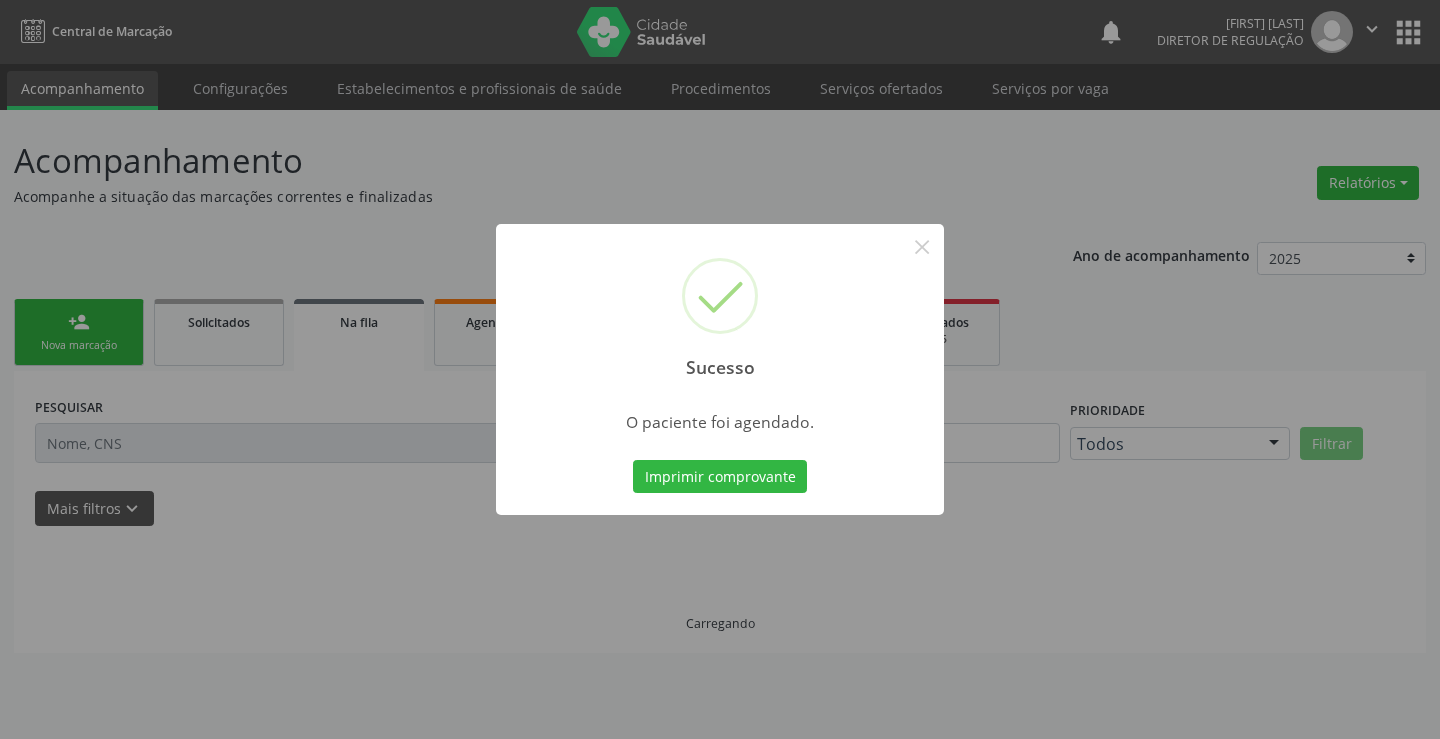 type 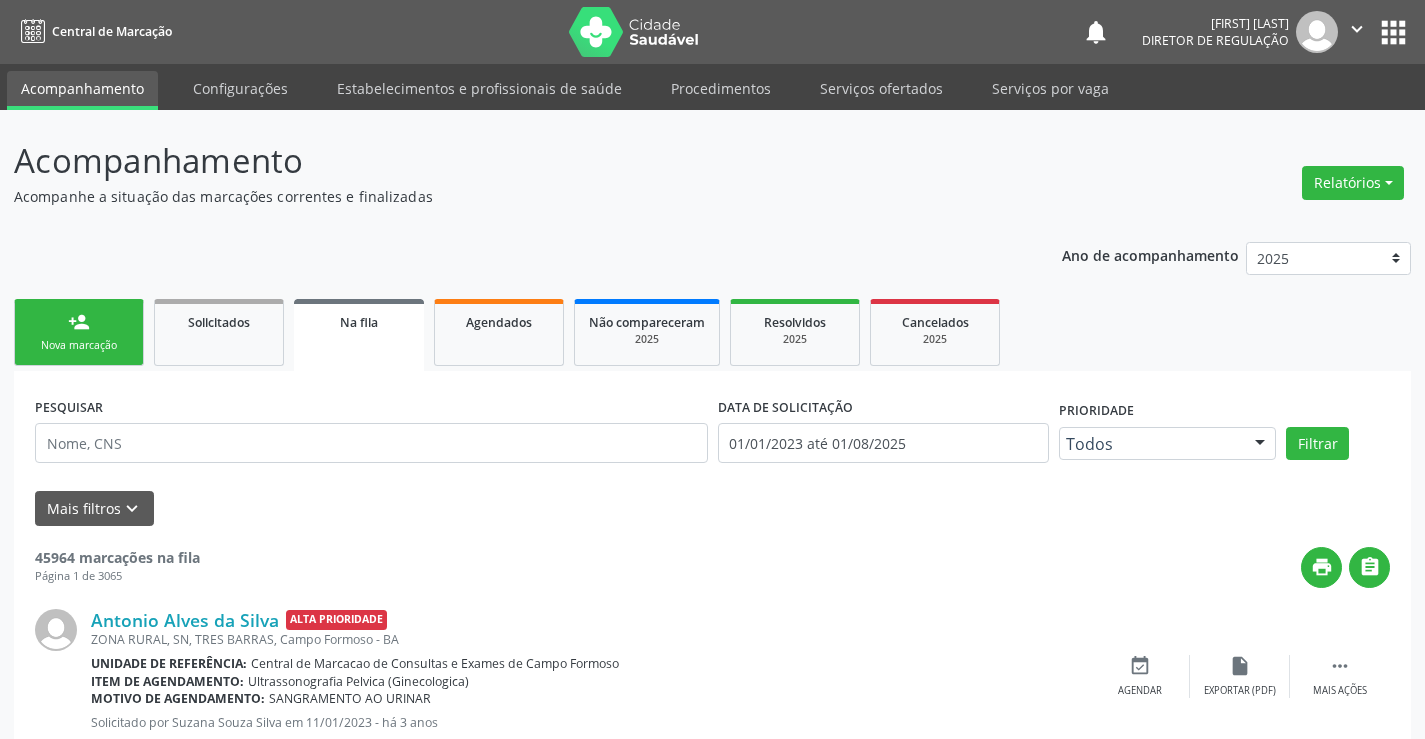 scroll, scrollTop: 0, scrollLeft: 0, axis: both 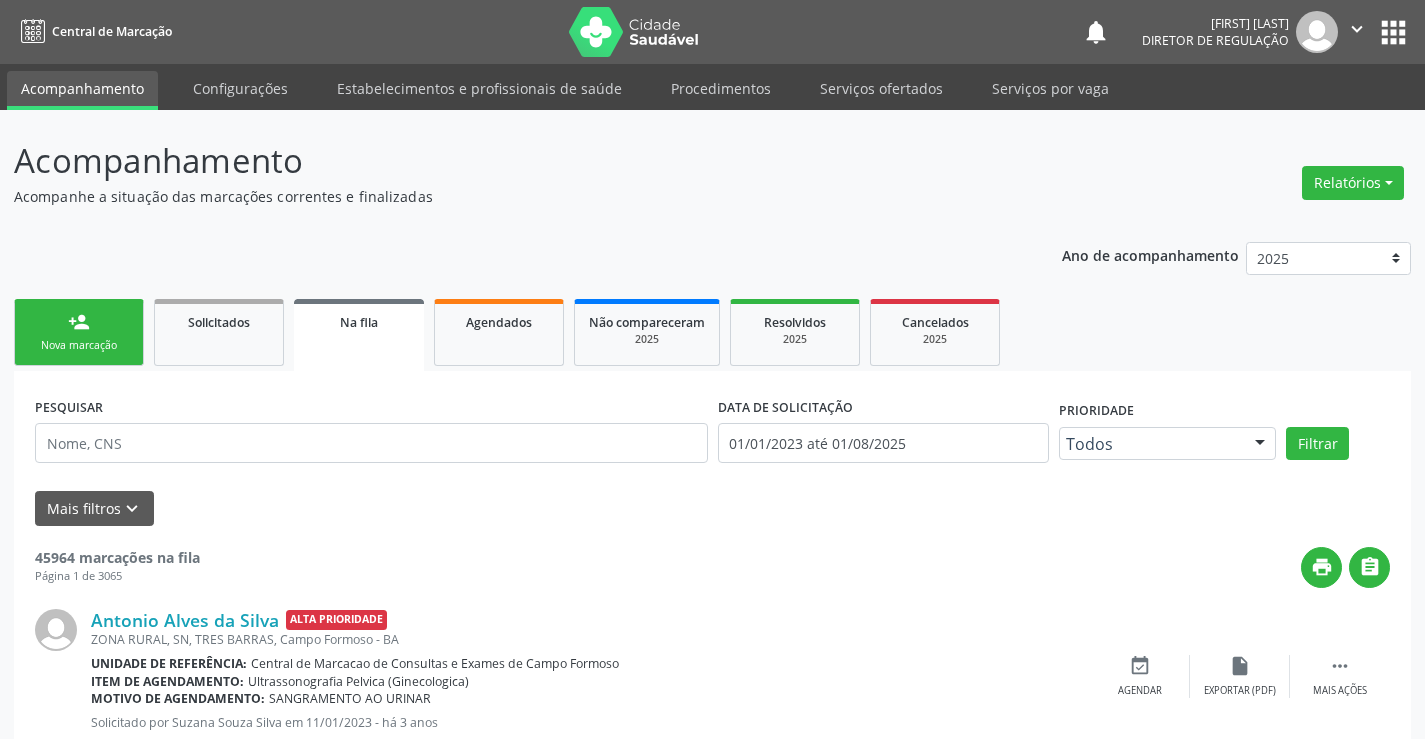 click on "person_add
Nova marcação" at bounding box center (79, 332) 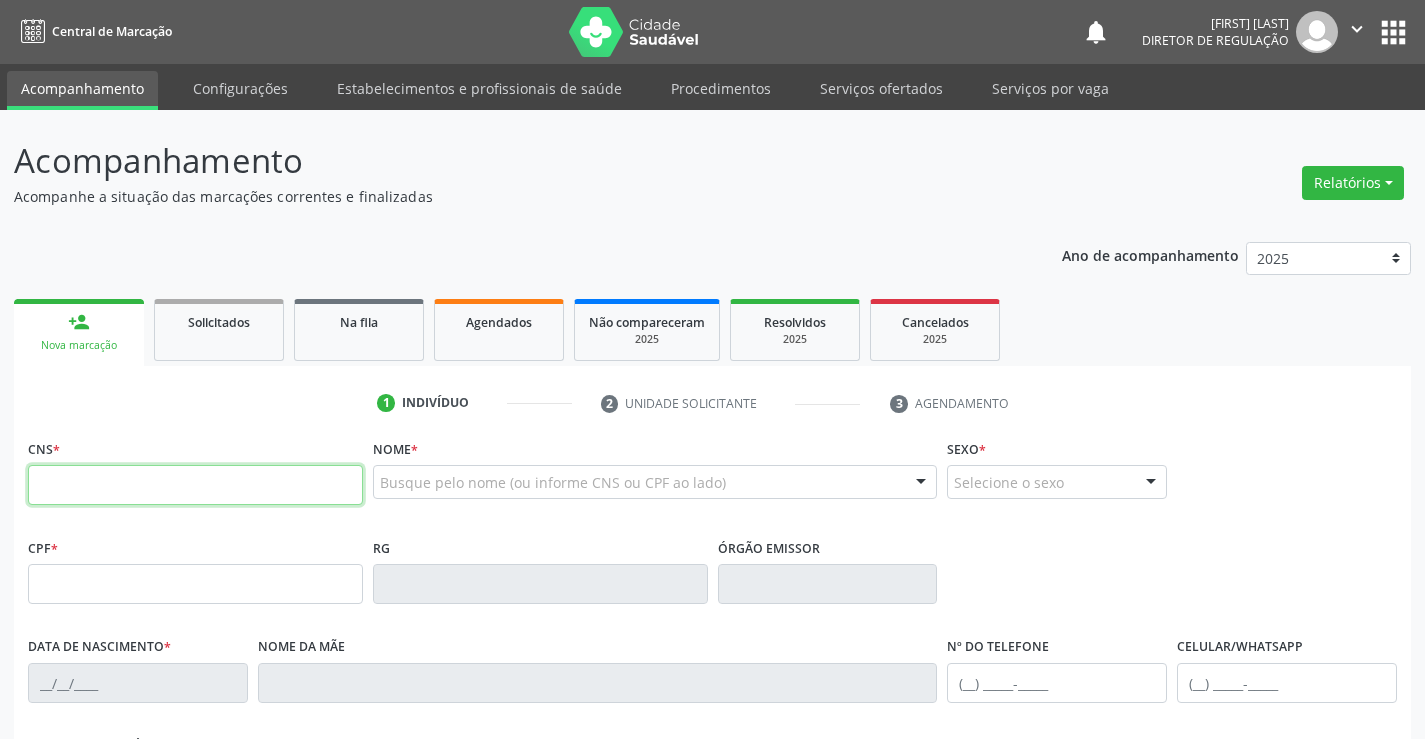 click at bounding box center (195, 485) 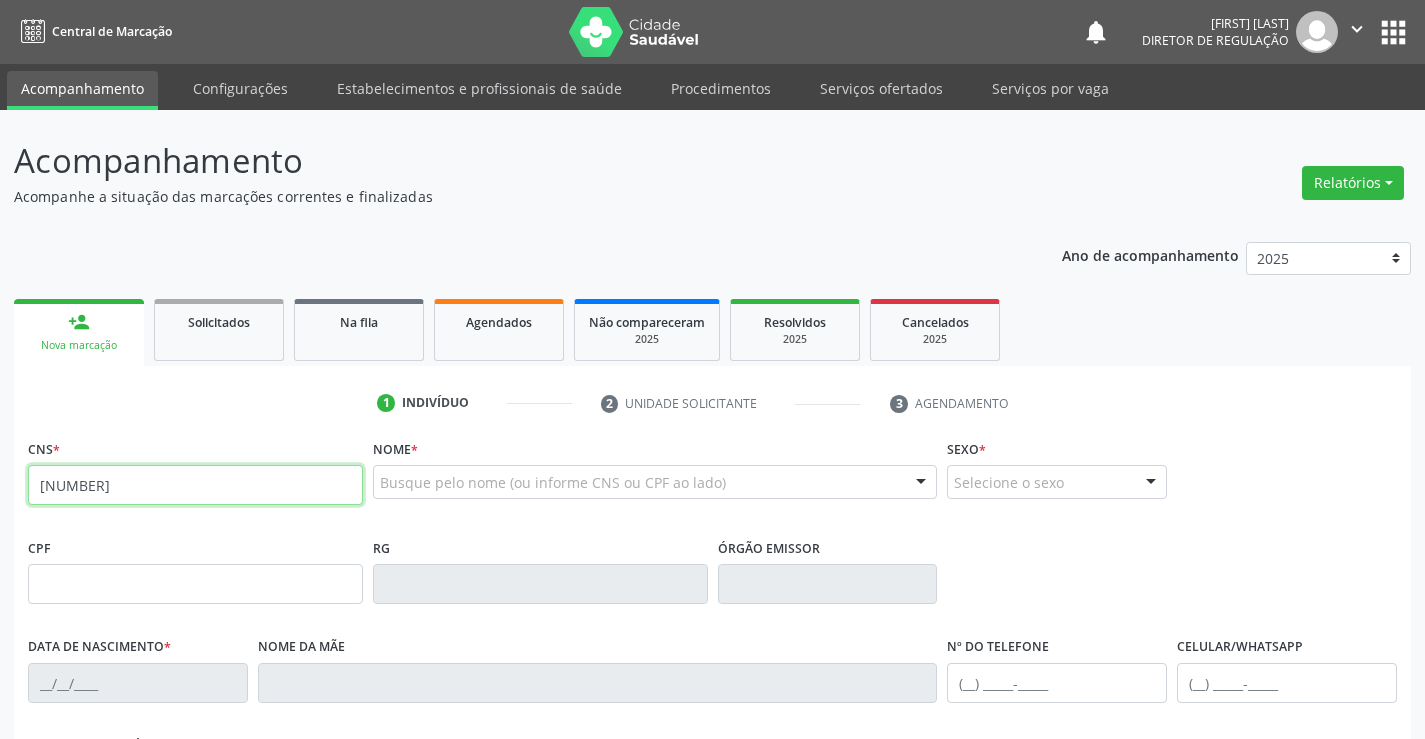 type on "[NUMBER]" 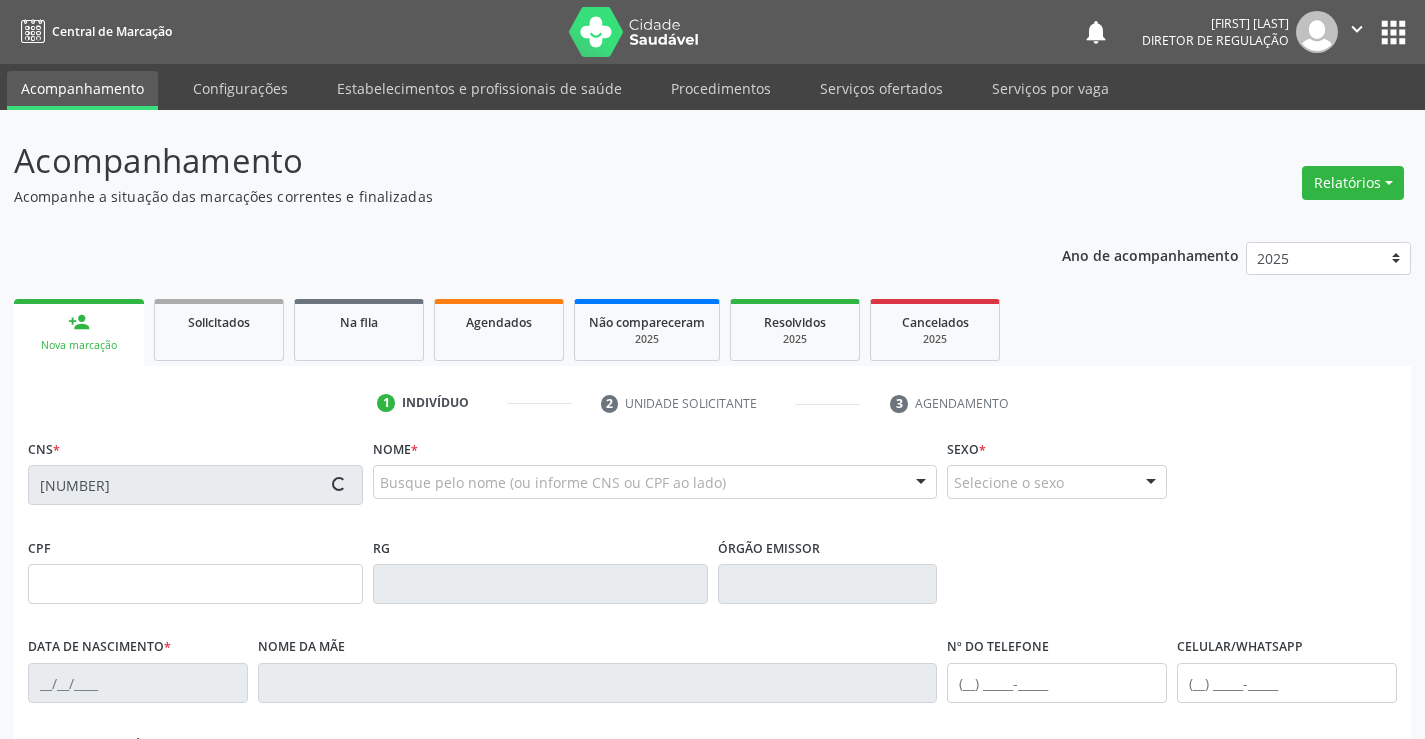 type on "[DATE]" 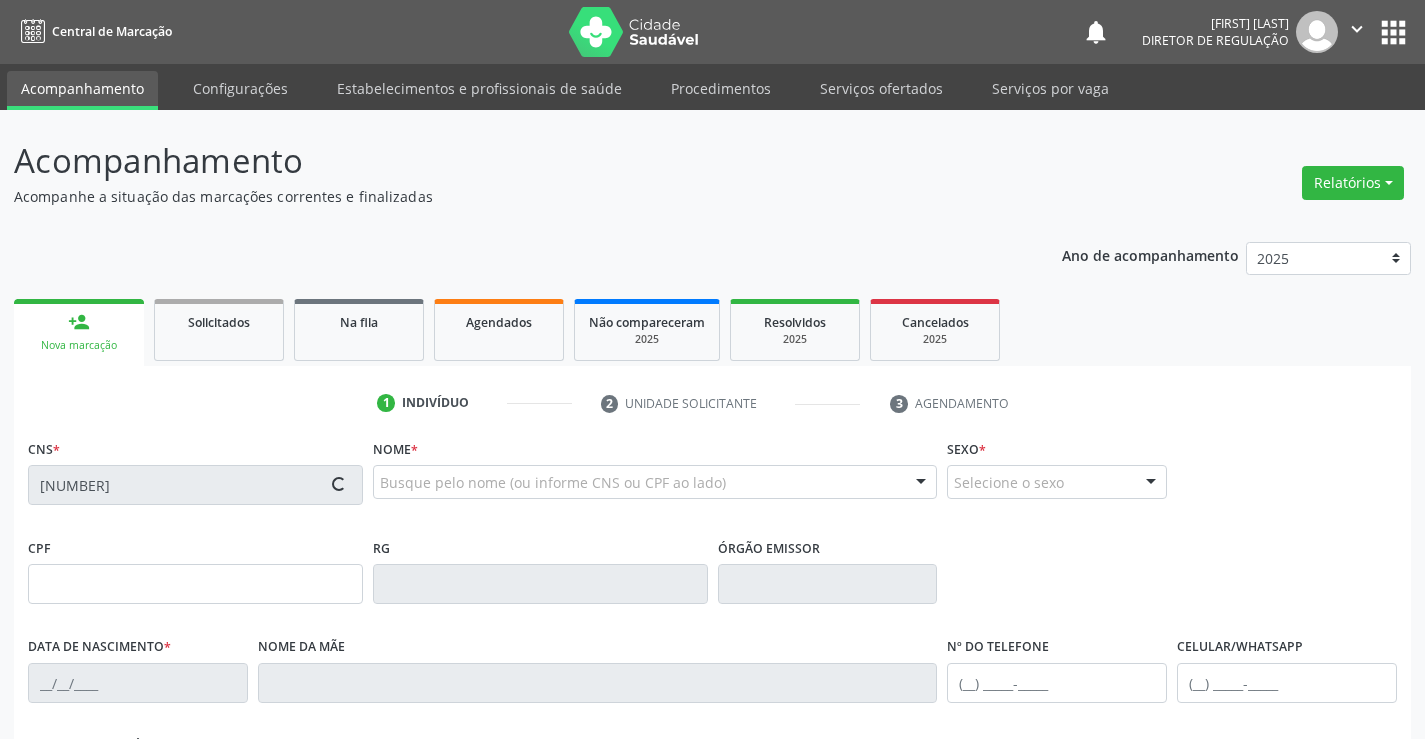 type on "([PHONE])" 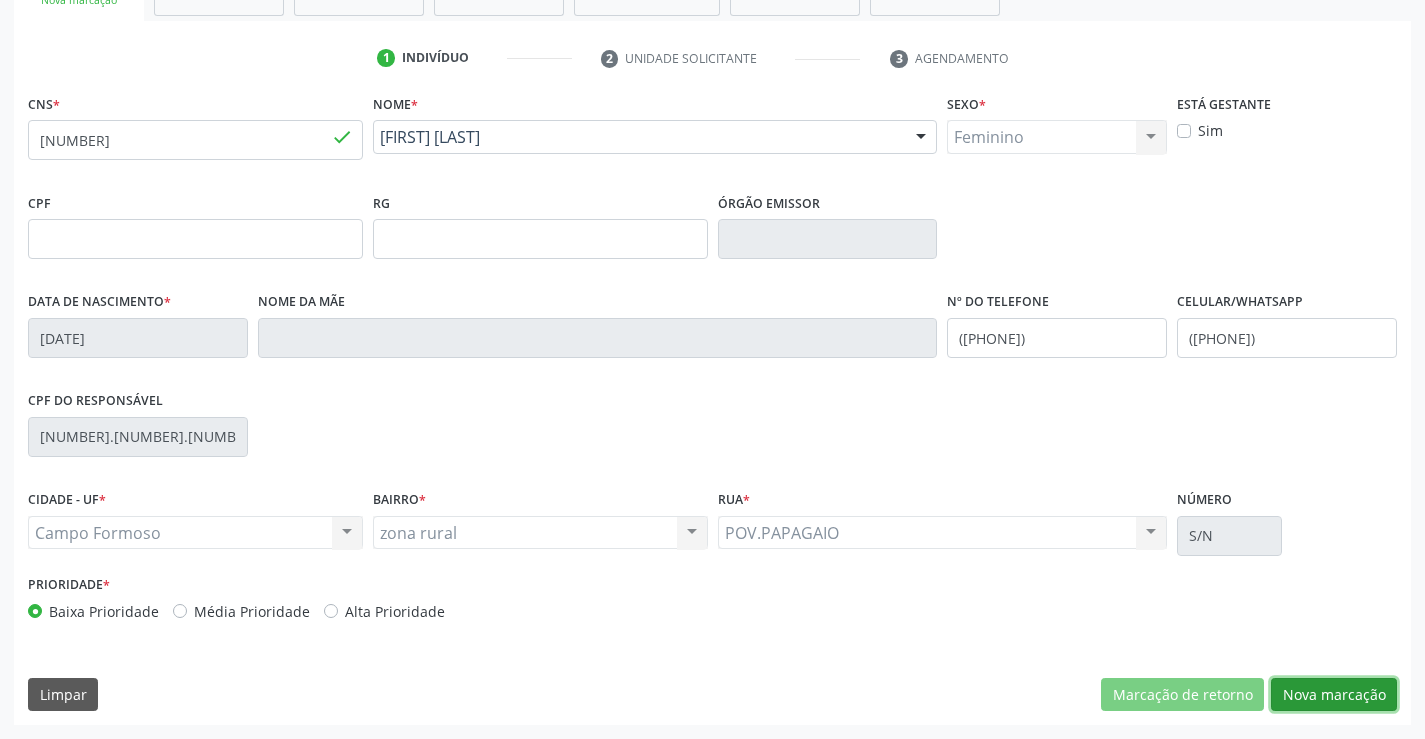 click on "Nova marcação" at bounding box center [1334, 695] 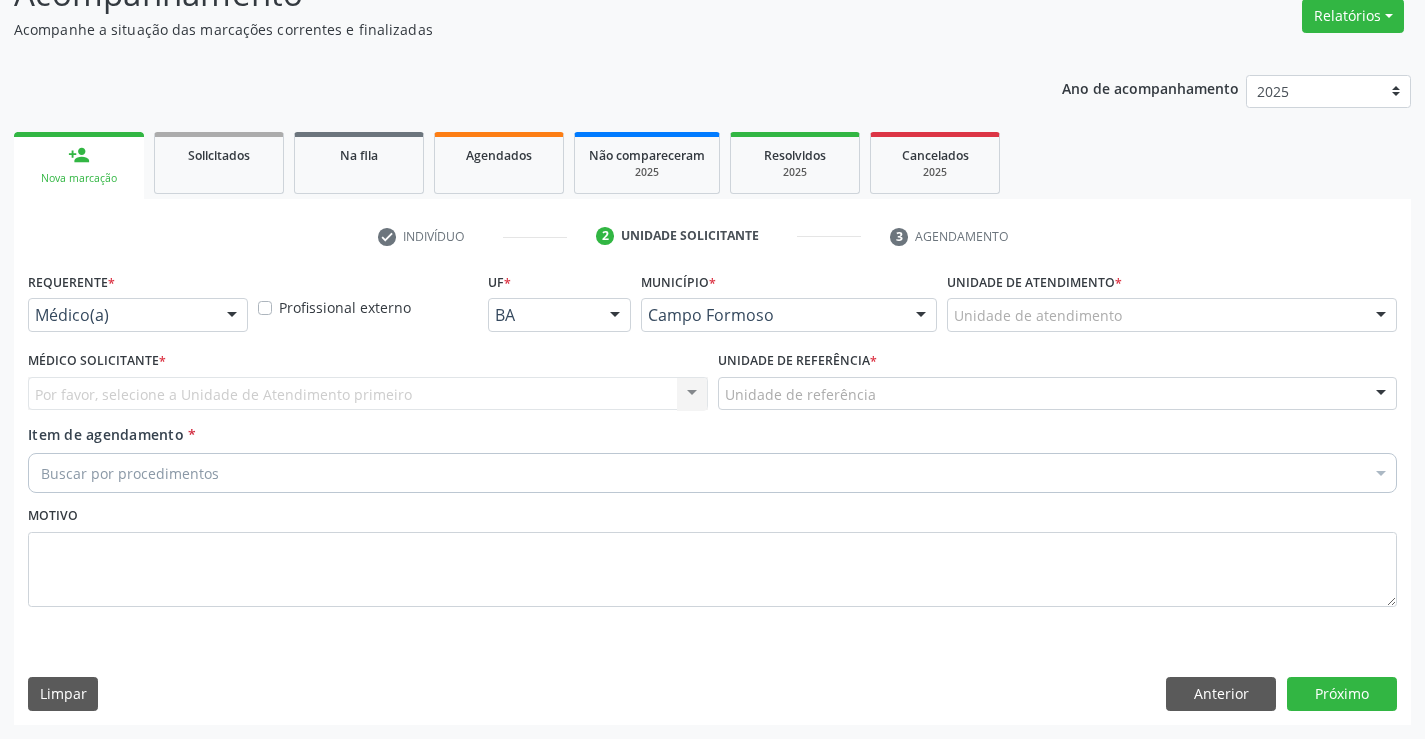 scroll, scrollTop: 167, scrollLeft: 0, axis: vertical 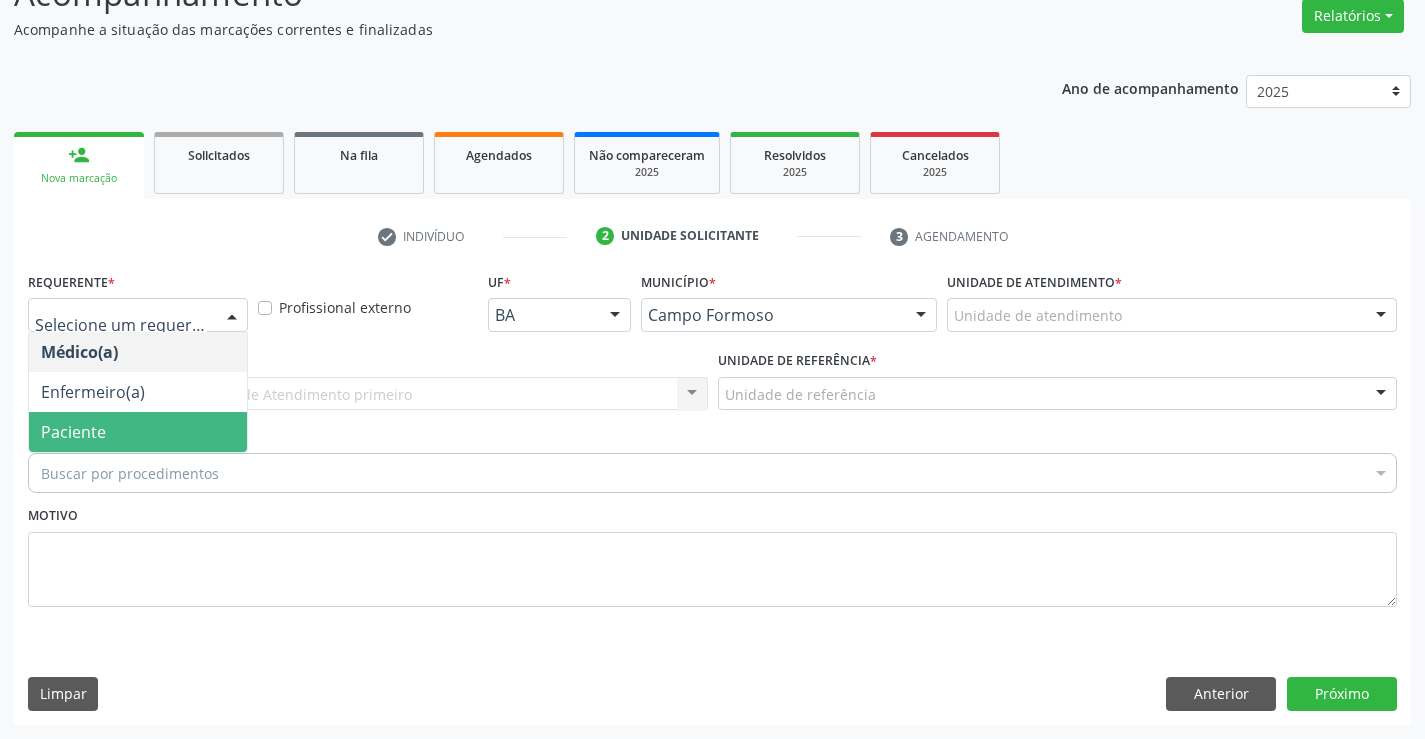 click on "Paciente" at bounding box center (138, 432) 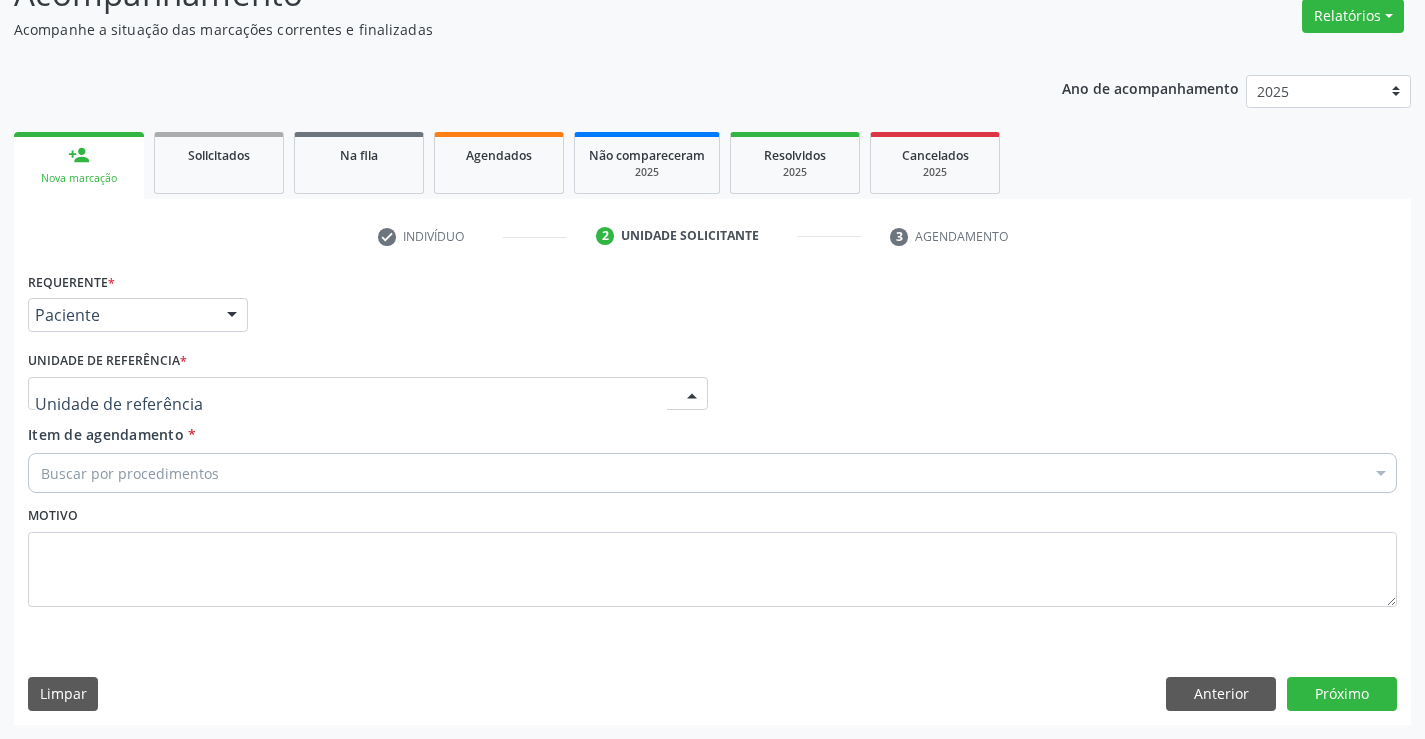 click at bounding box center [368, 394] 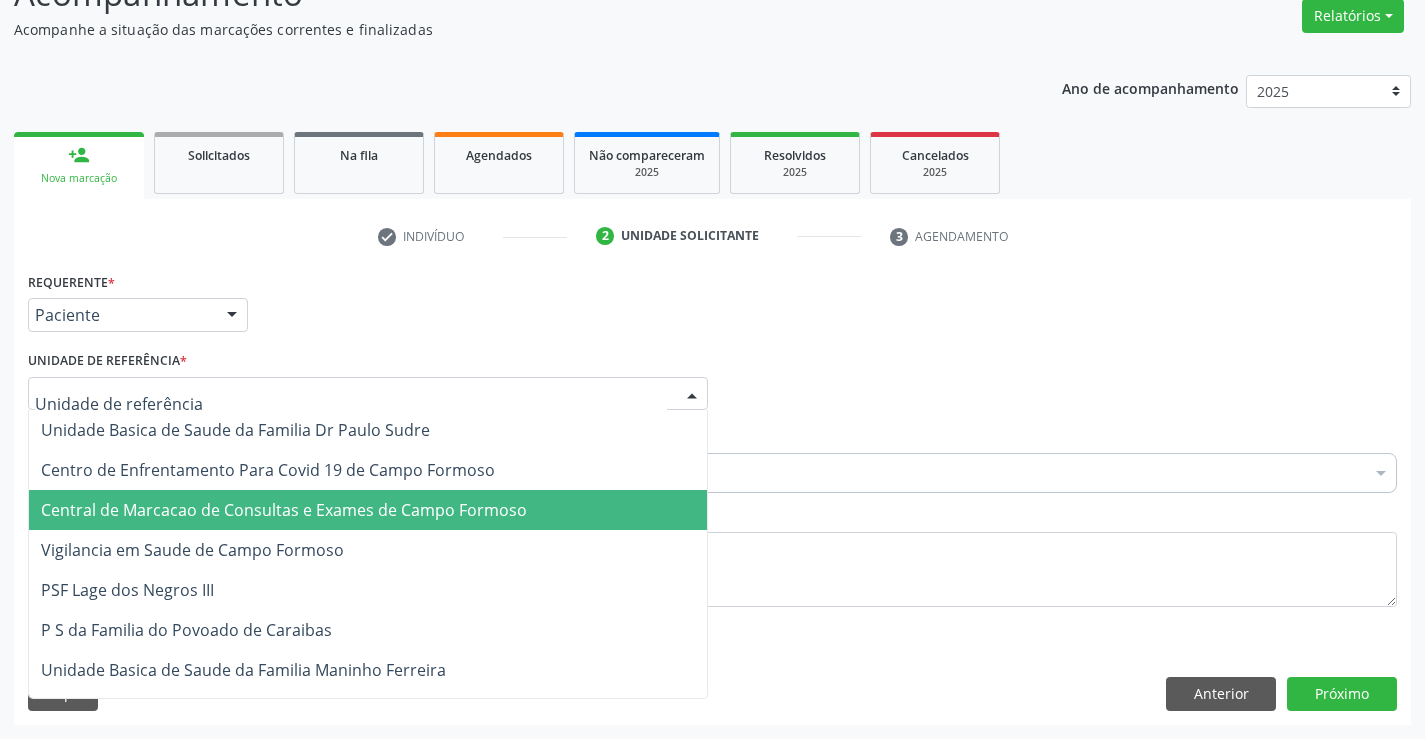 drag, startPoint x: 387, startPoint y: 488, endPoint x: 387, endPoint y: 504, distance: 16 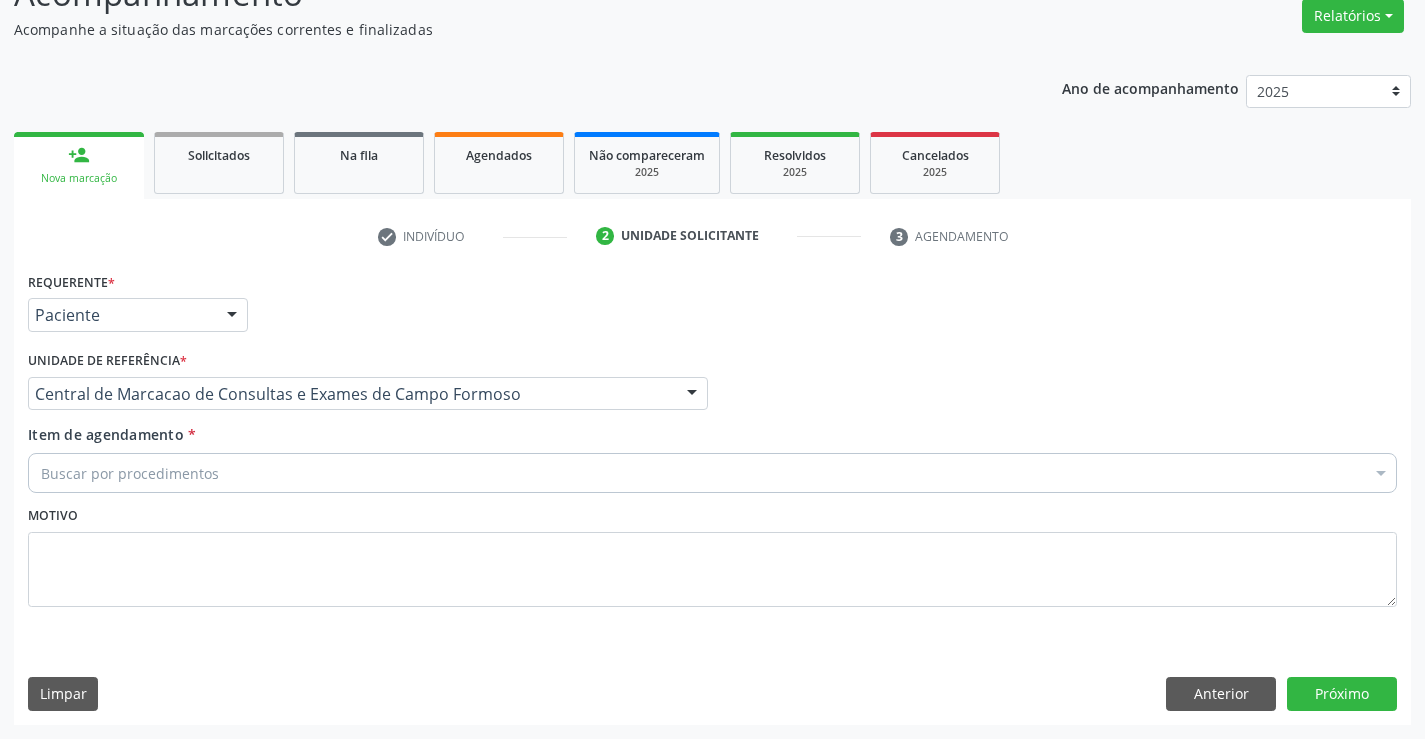 click on "Buscar por procedimentos" at bounding box center (712, 473) 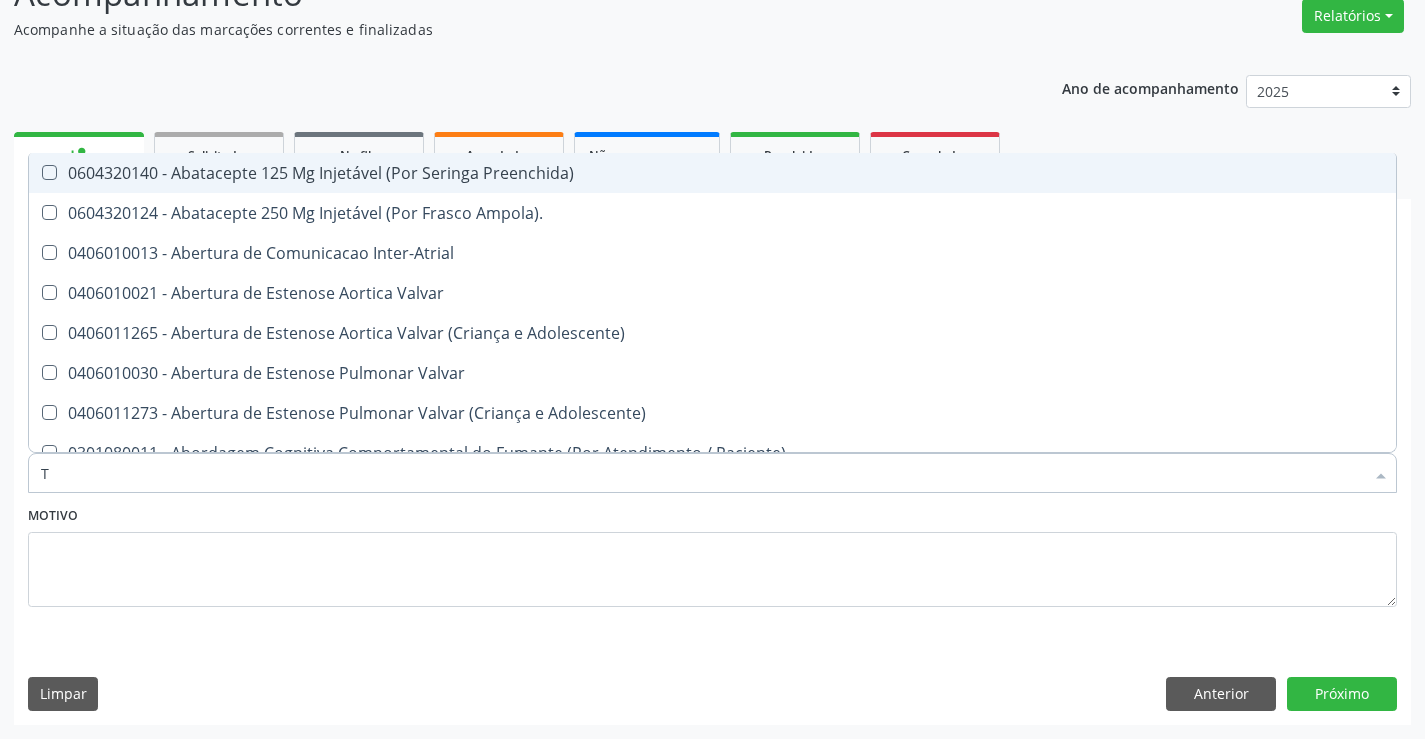 type on "TG" 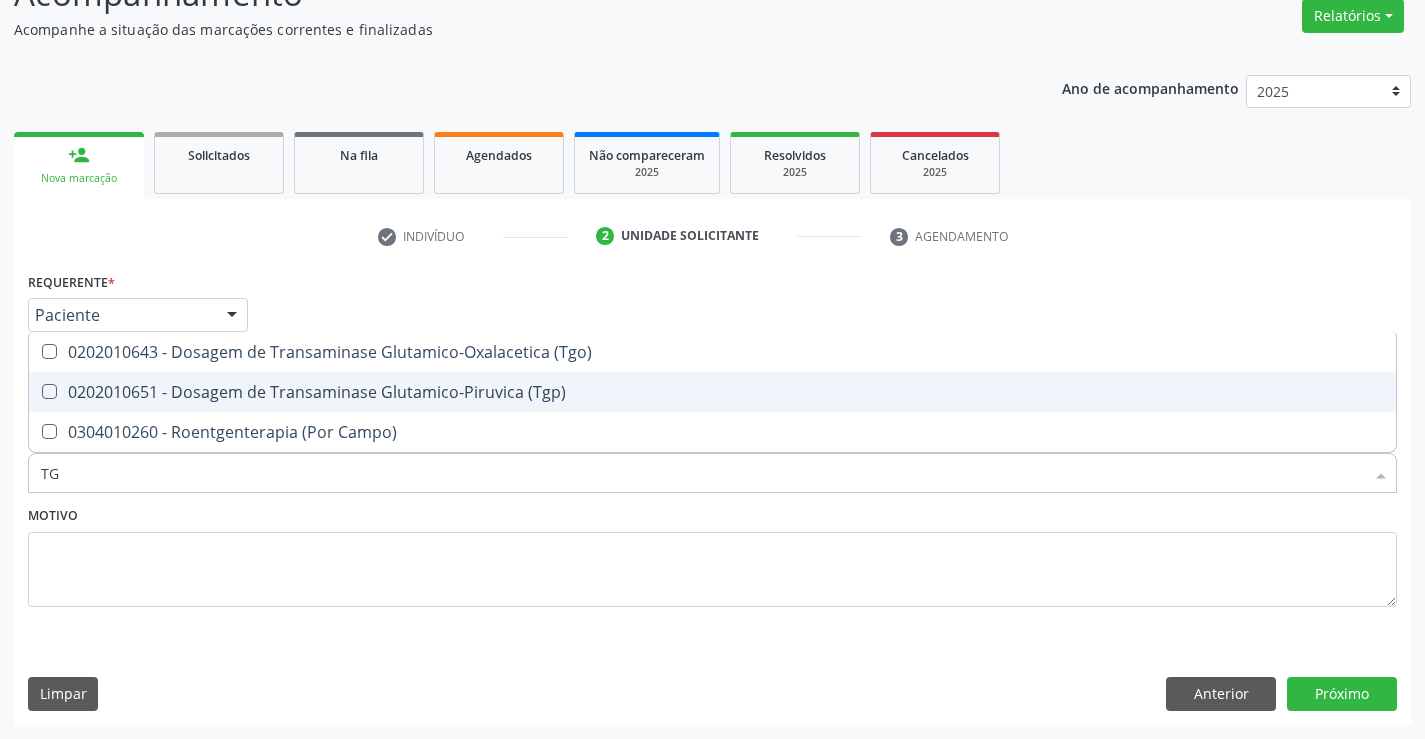 drag, startPoint x: 459, startPoint y: 377, endPoint x: 449, endPoint y: 399, distance: 24.166092 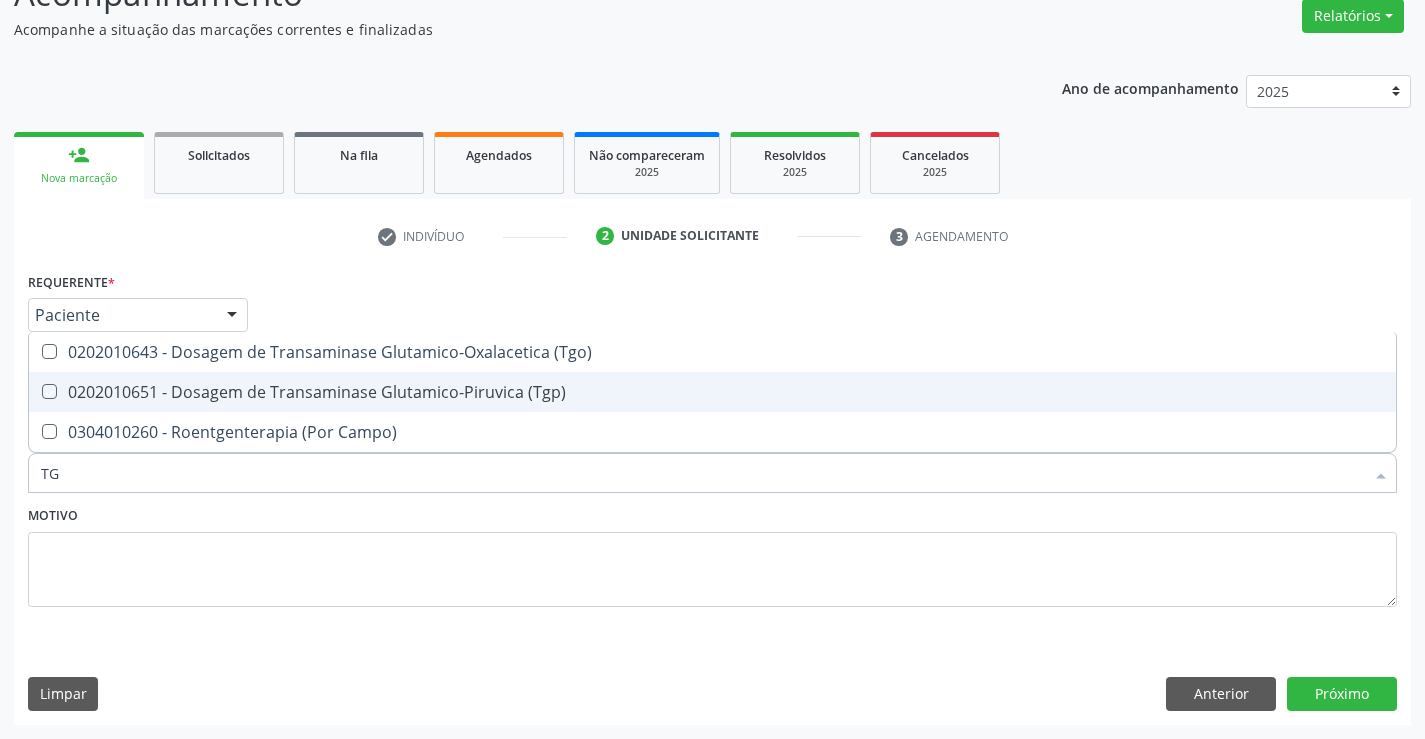 checkbox on "true" 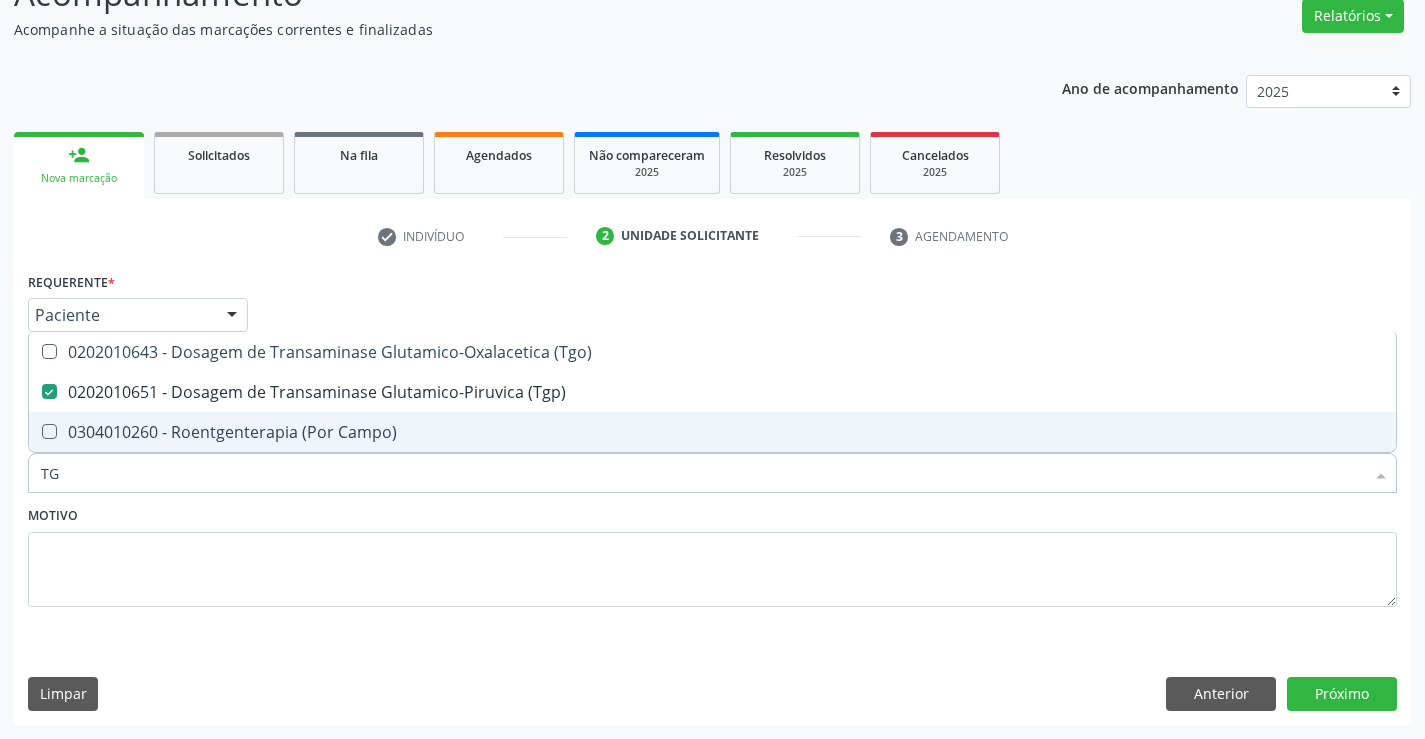 type on "TG" 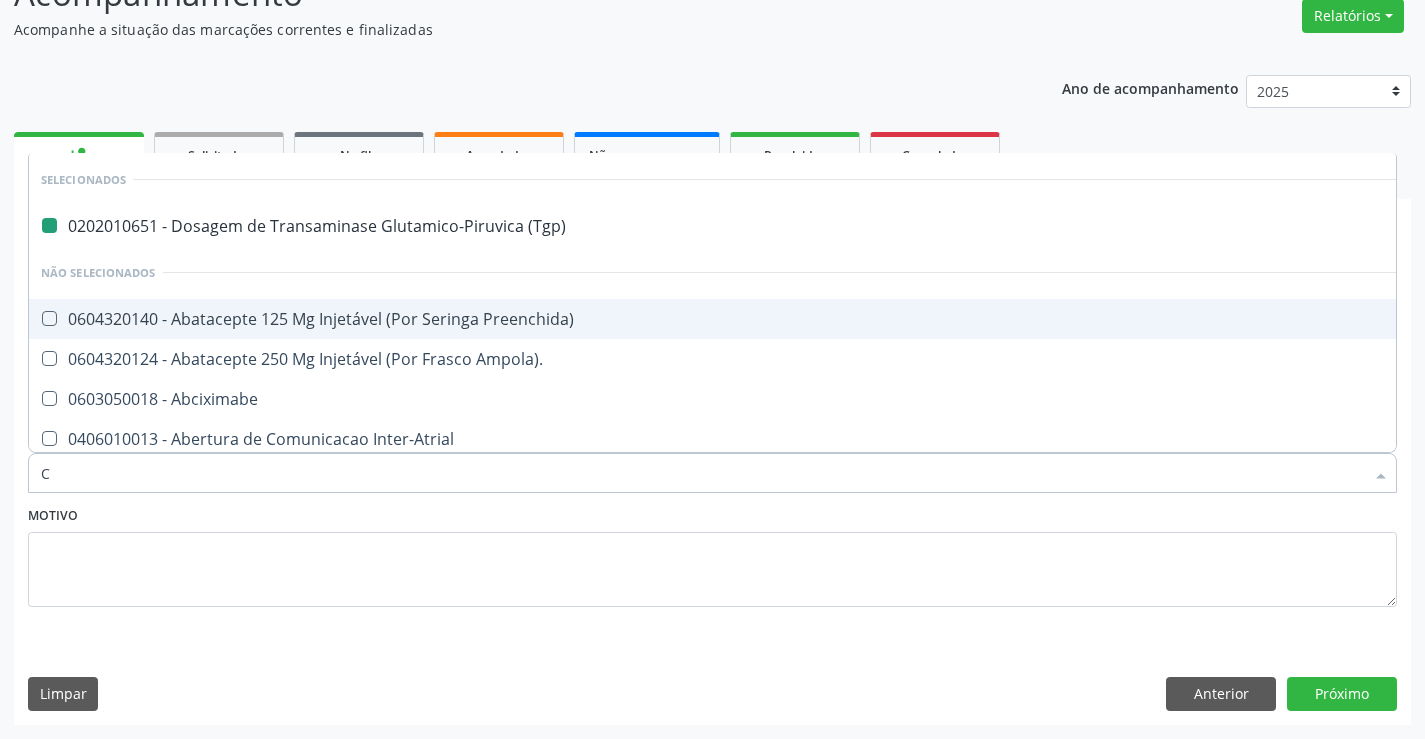 type on "CR" 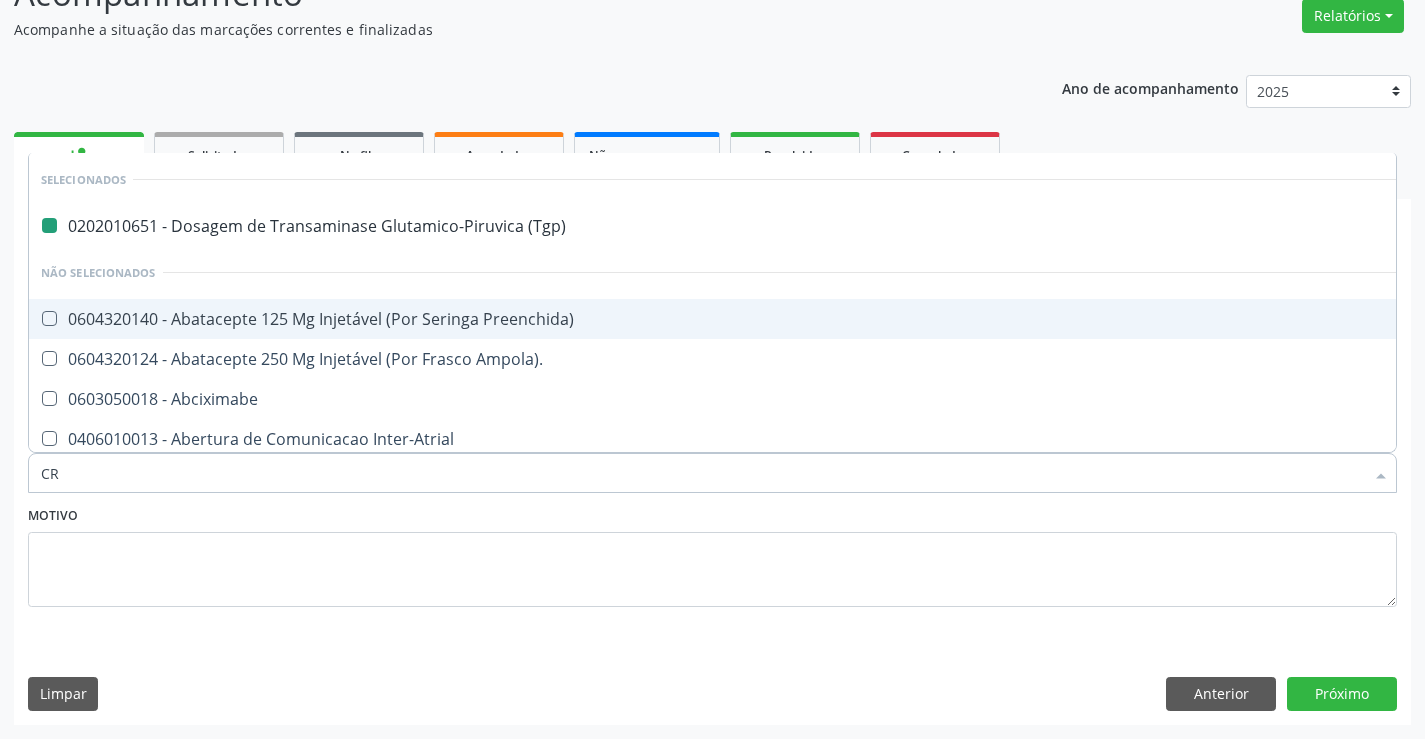 checkbox on "false" 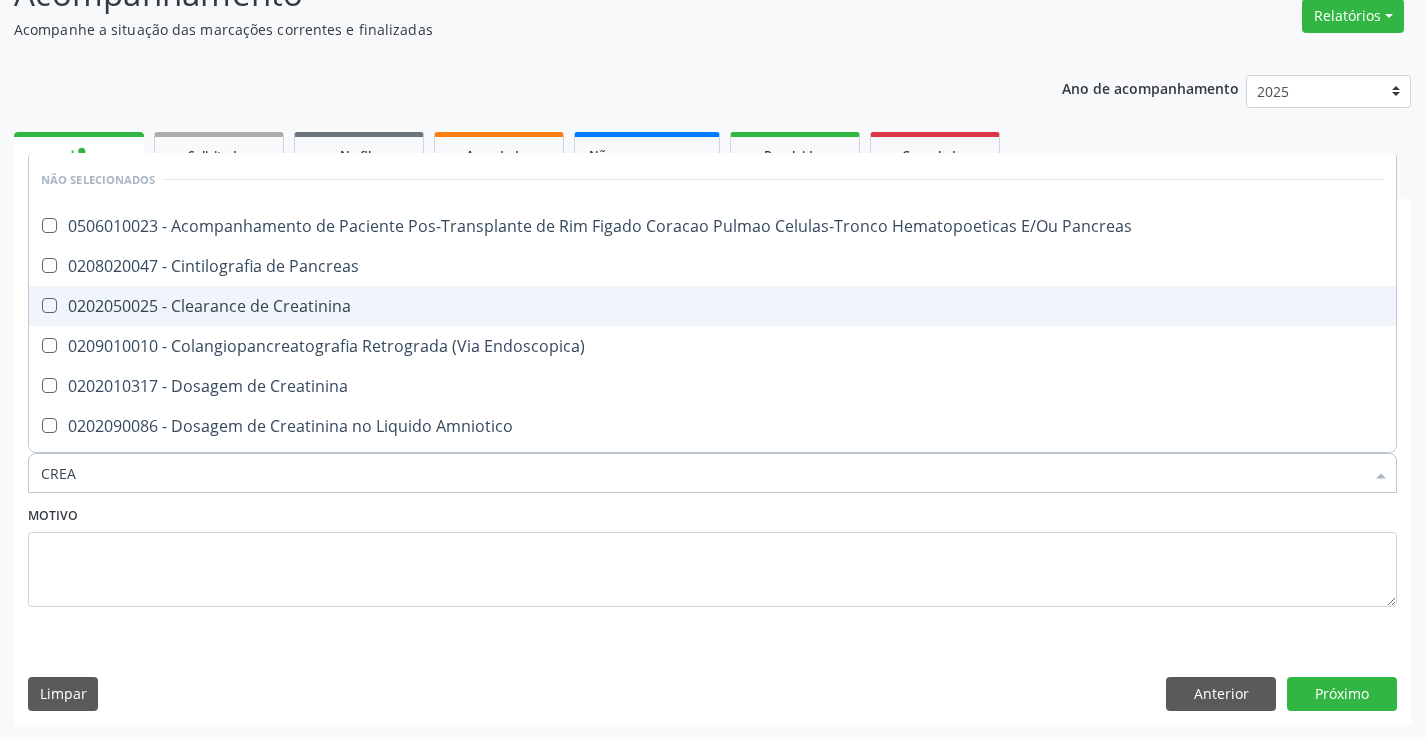 type on "CREAT" 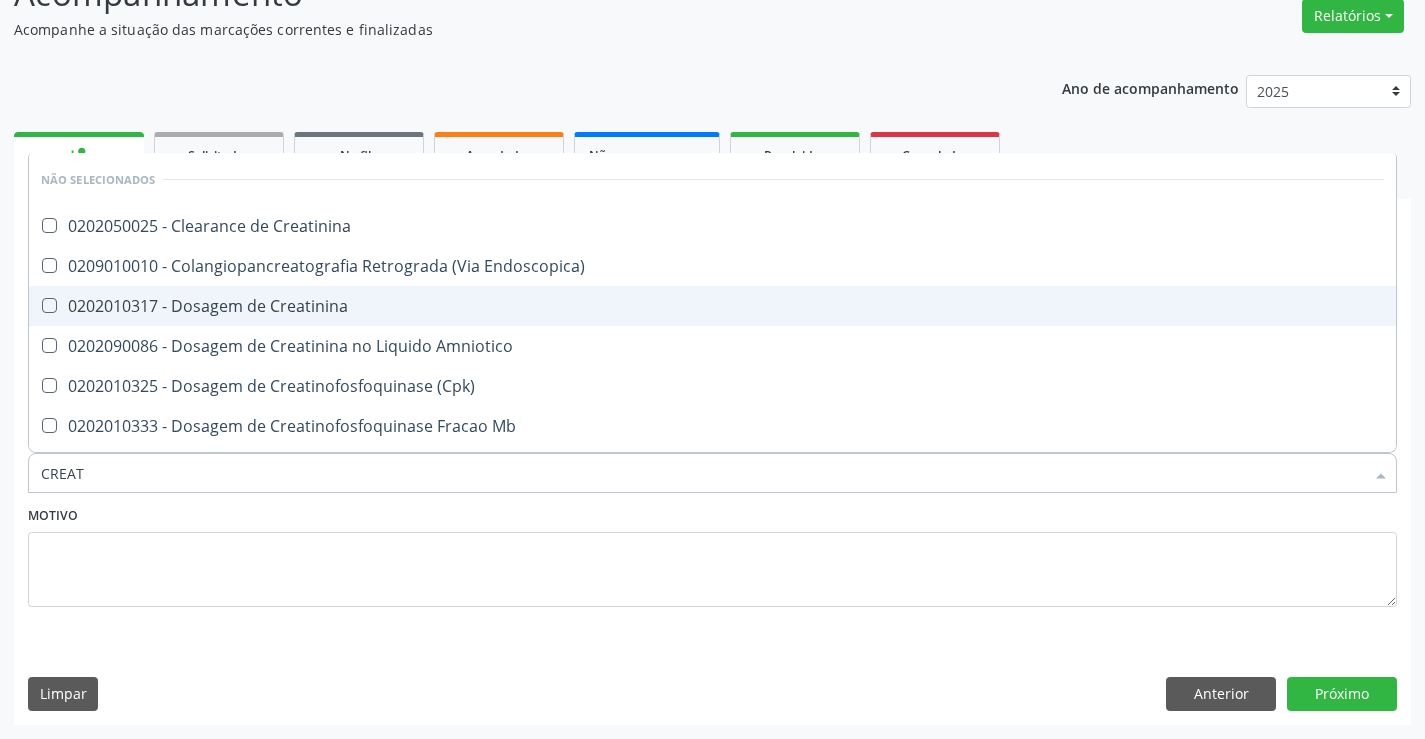 click on "0202010317 - Dosagem de Creatinina" at bounding box center (712, 306) 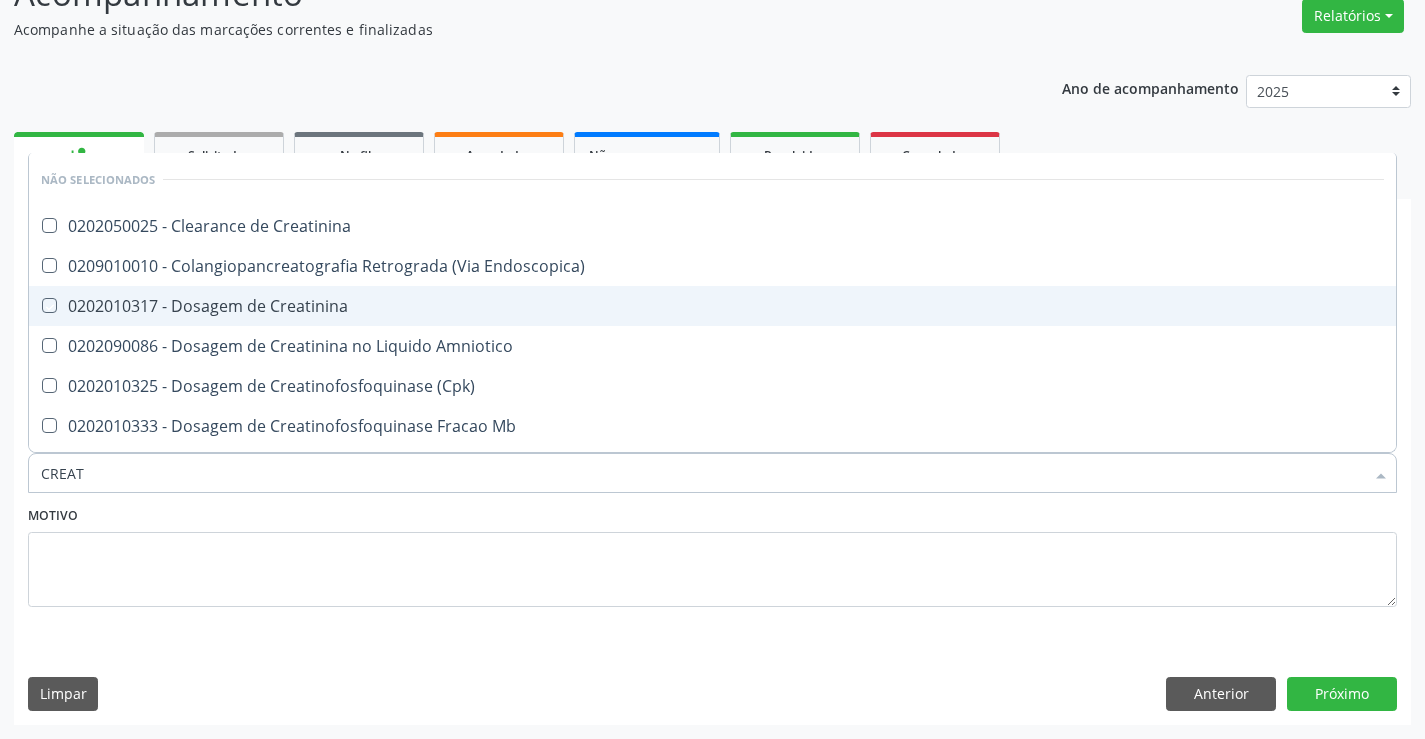 checkbox on "true" 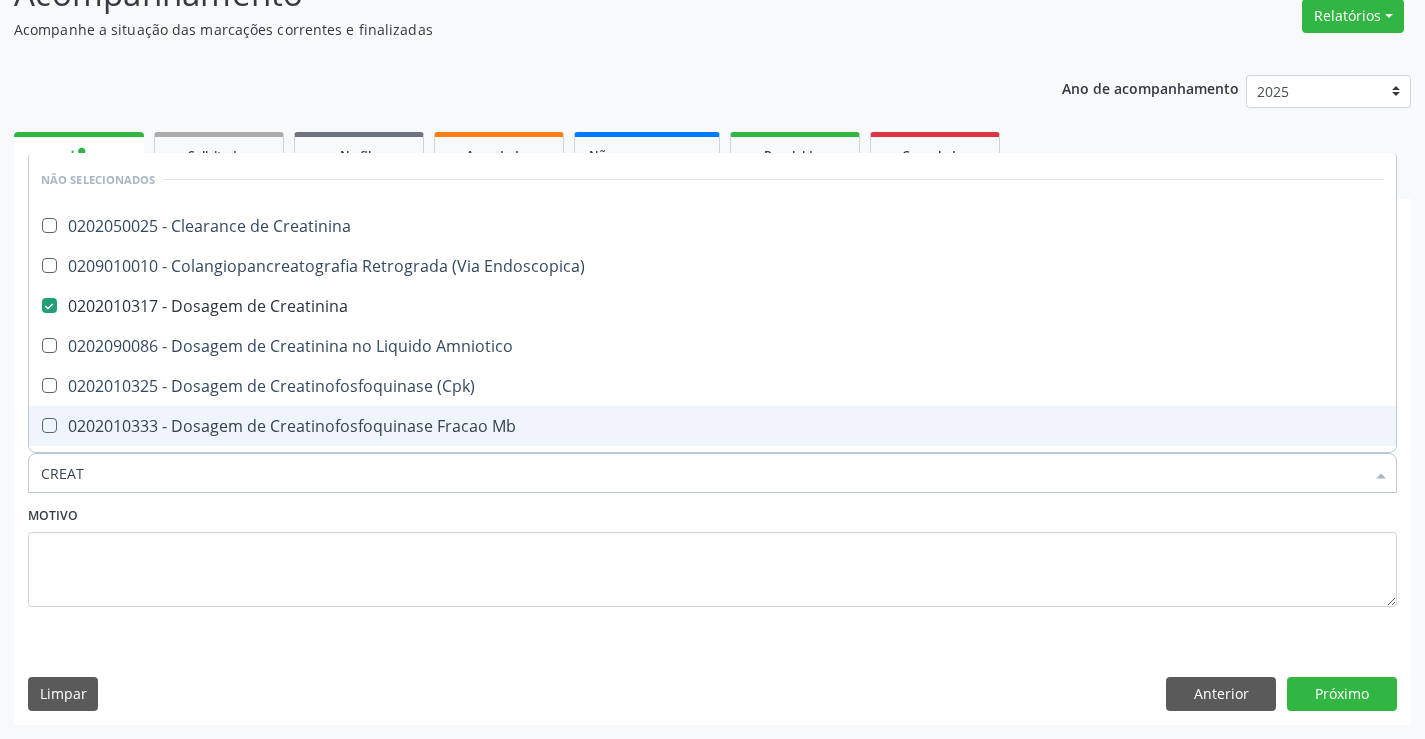 click on "Motivo" at bounding box center (712, 554) 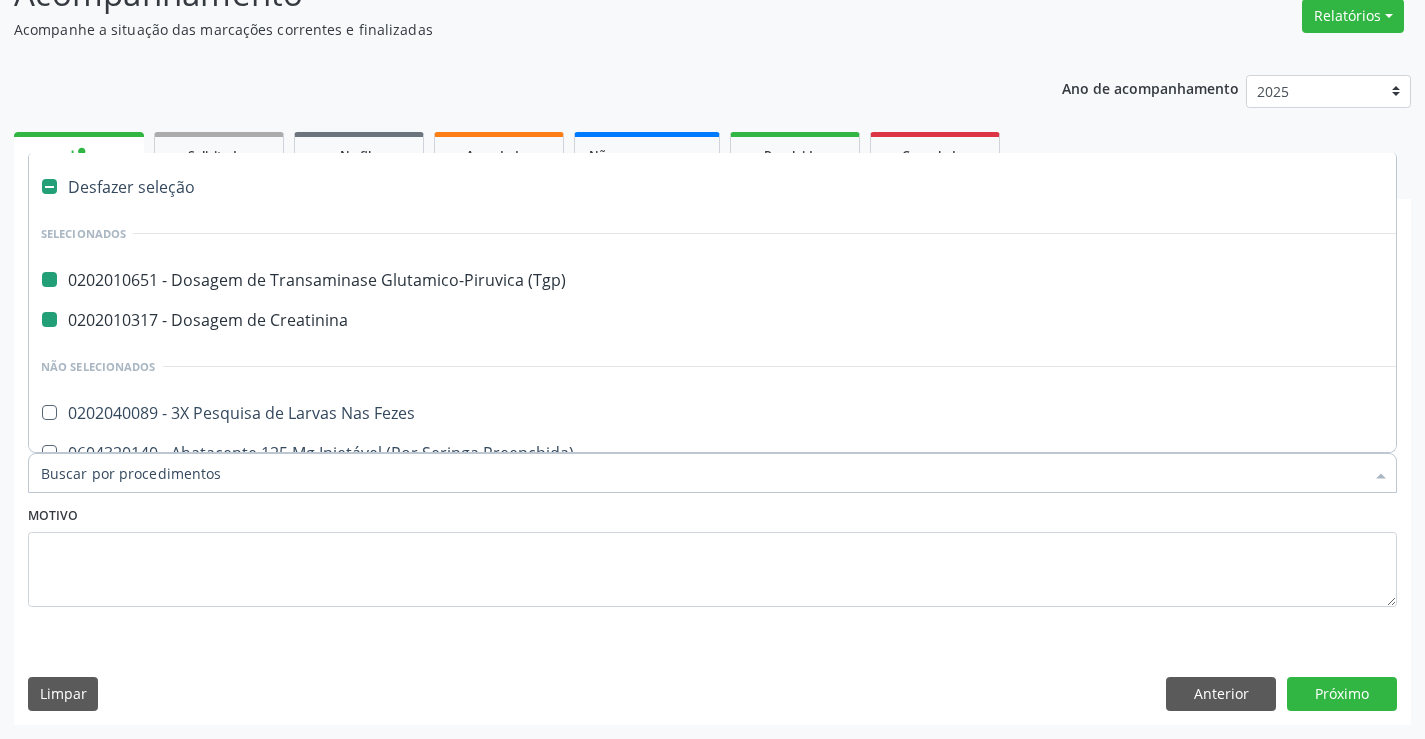 type on "H" 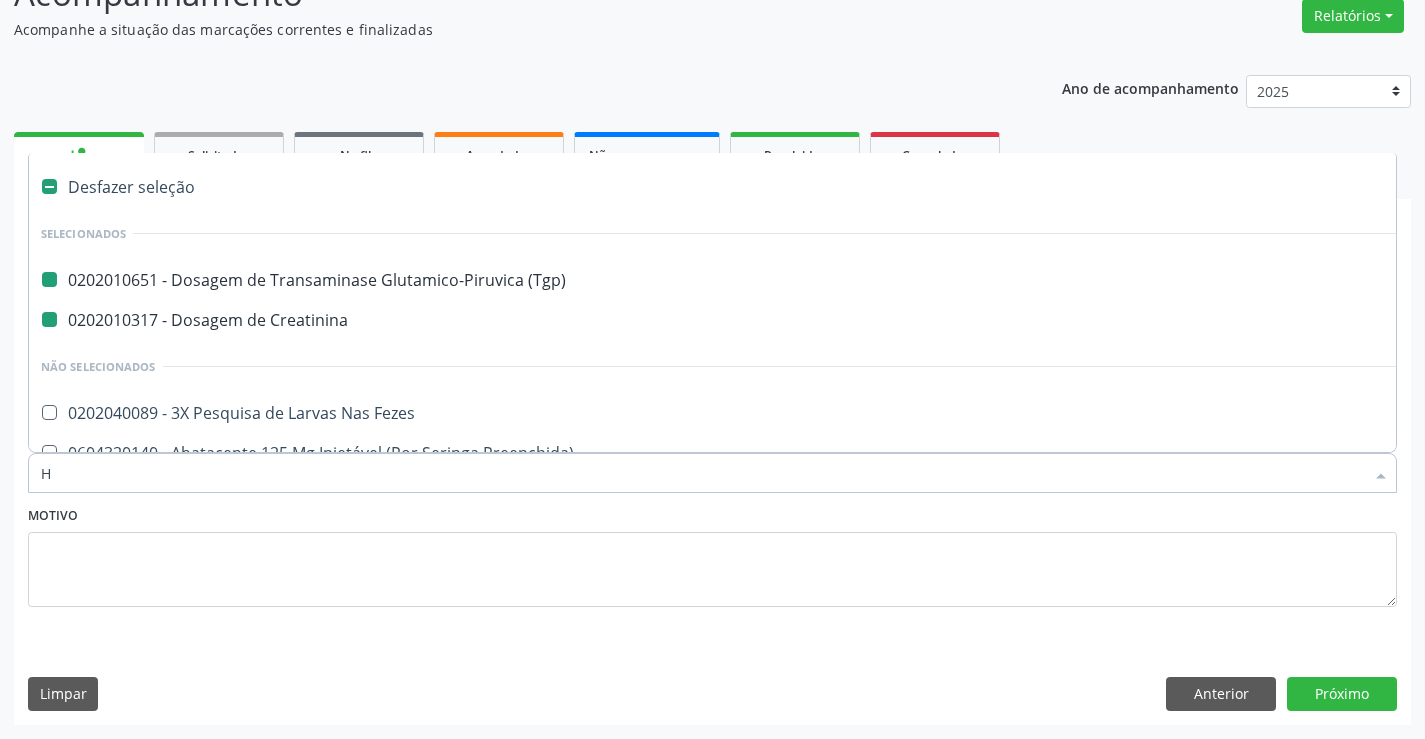 checkbox on "false" 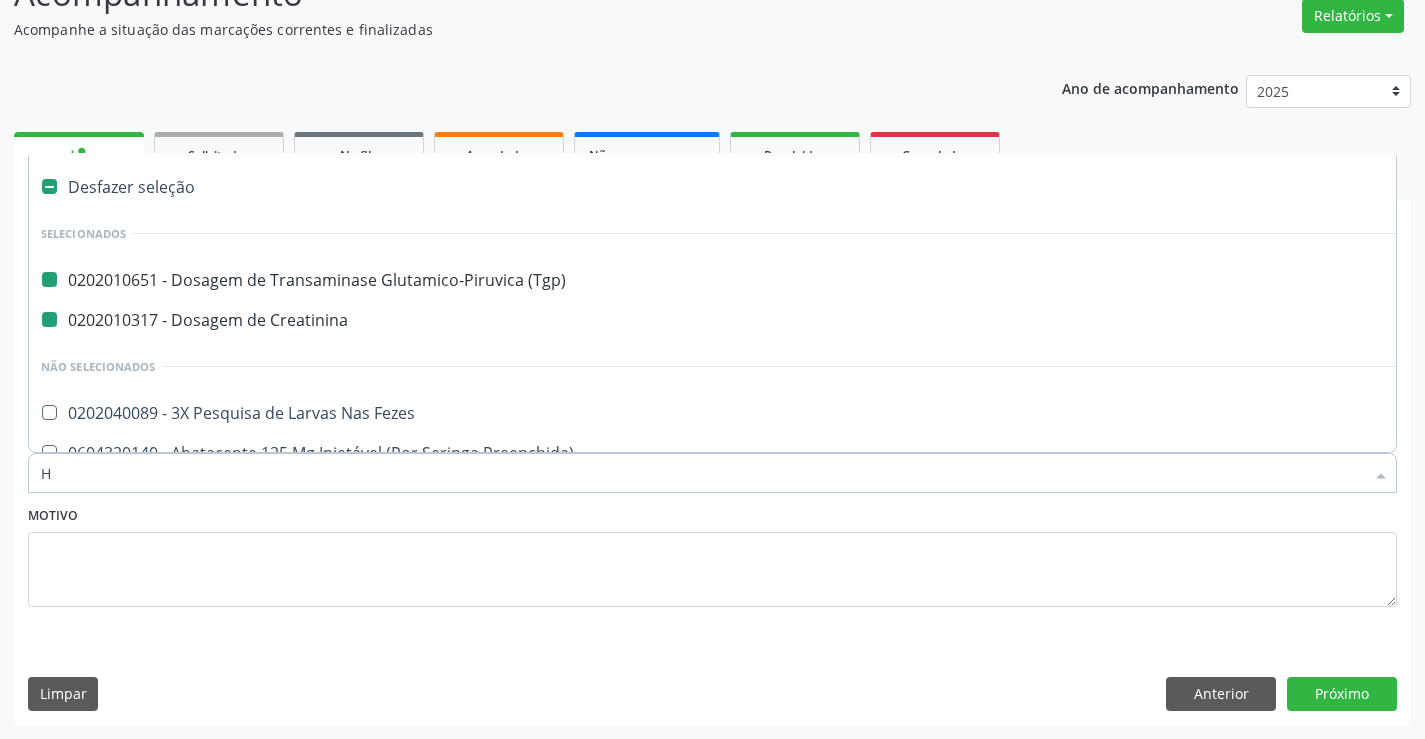 checkbox on "false" 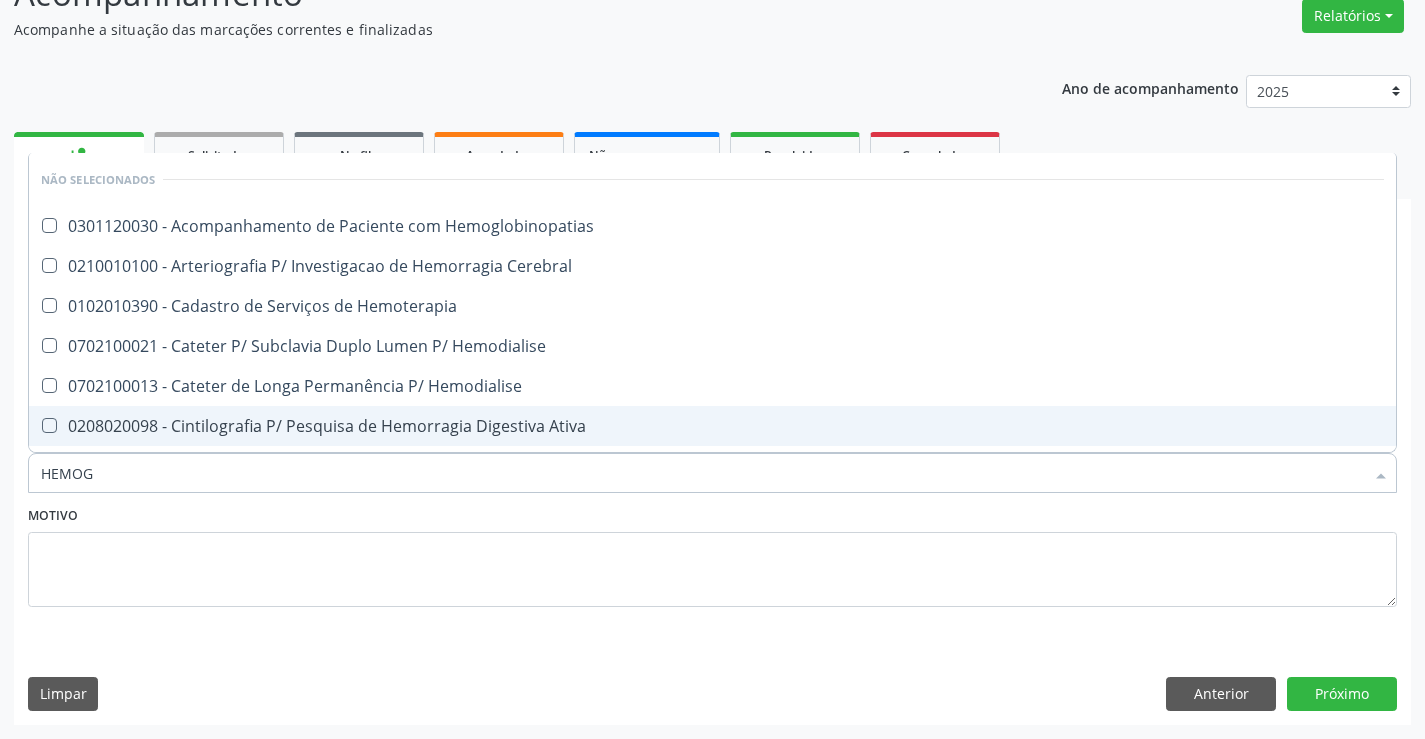 type on "HEMOGR" 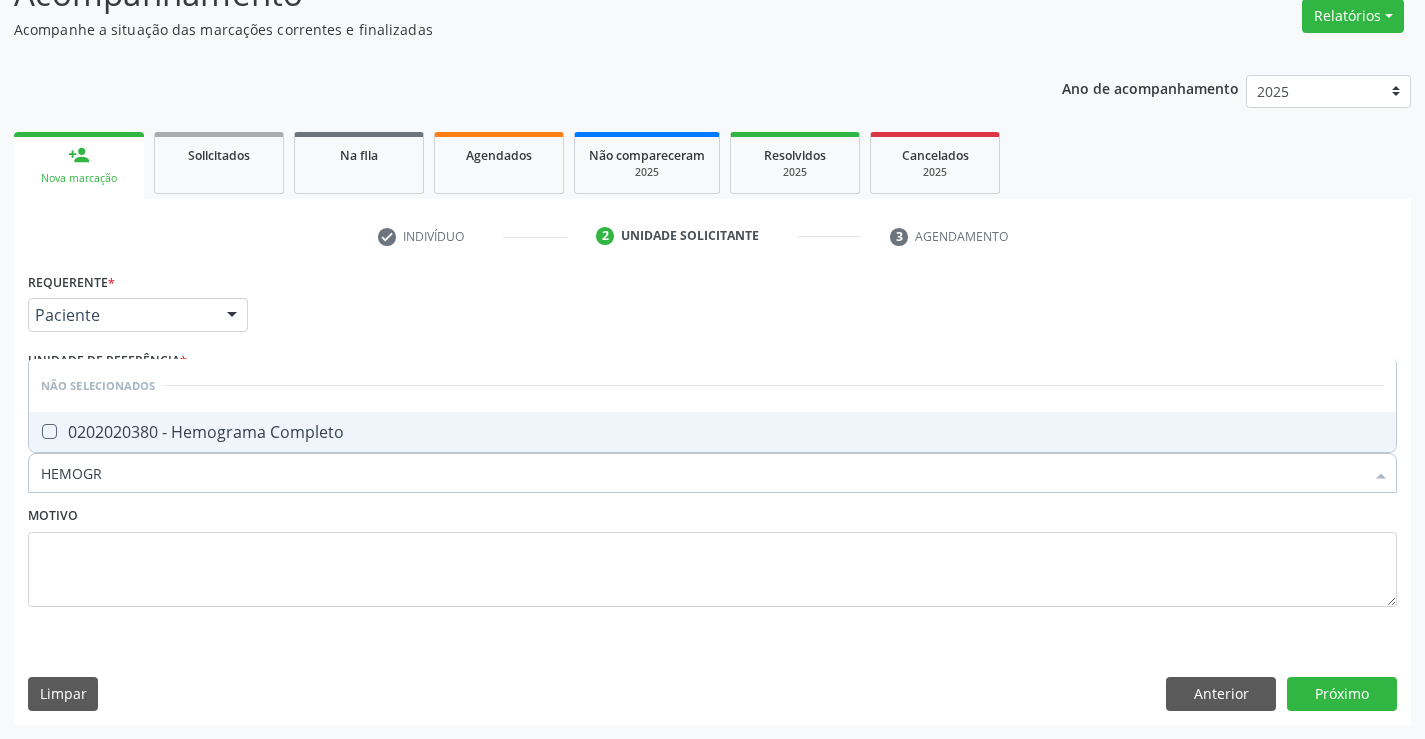 click on "0202020380 - Hemograma Completo" at bounding box center [712, 432] 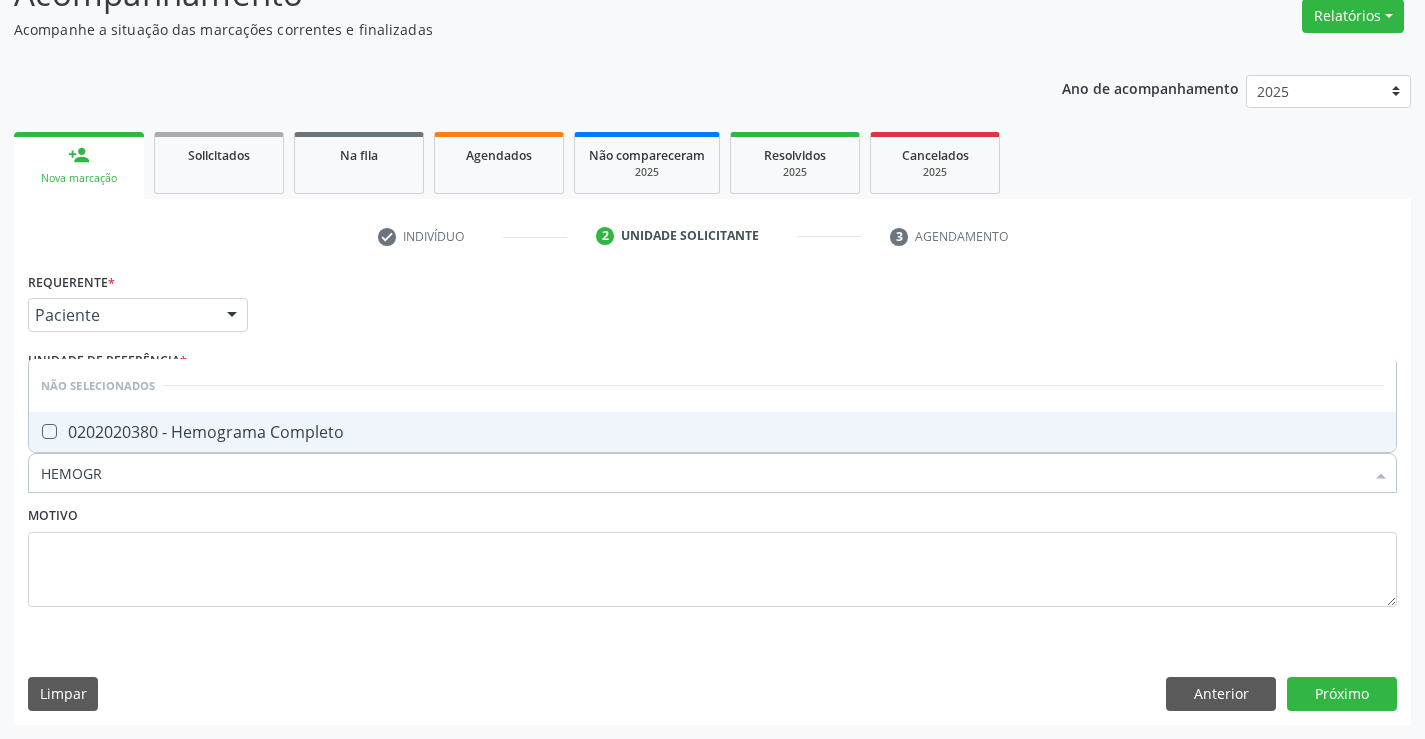 checkbox on "true" 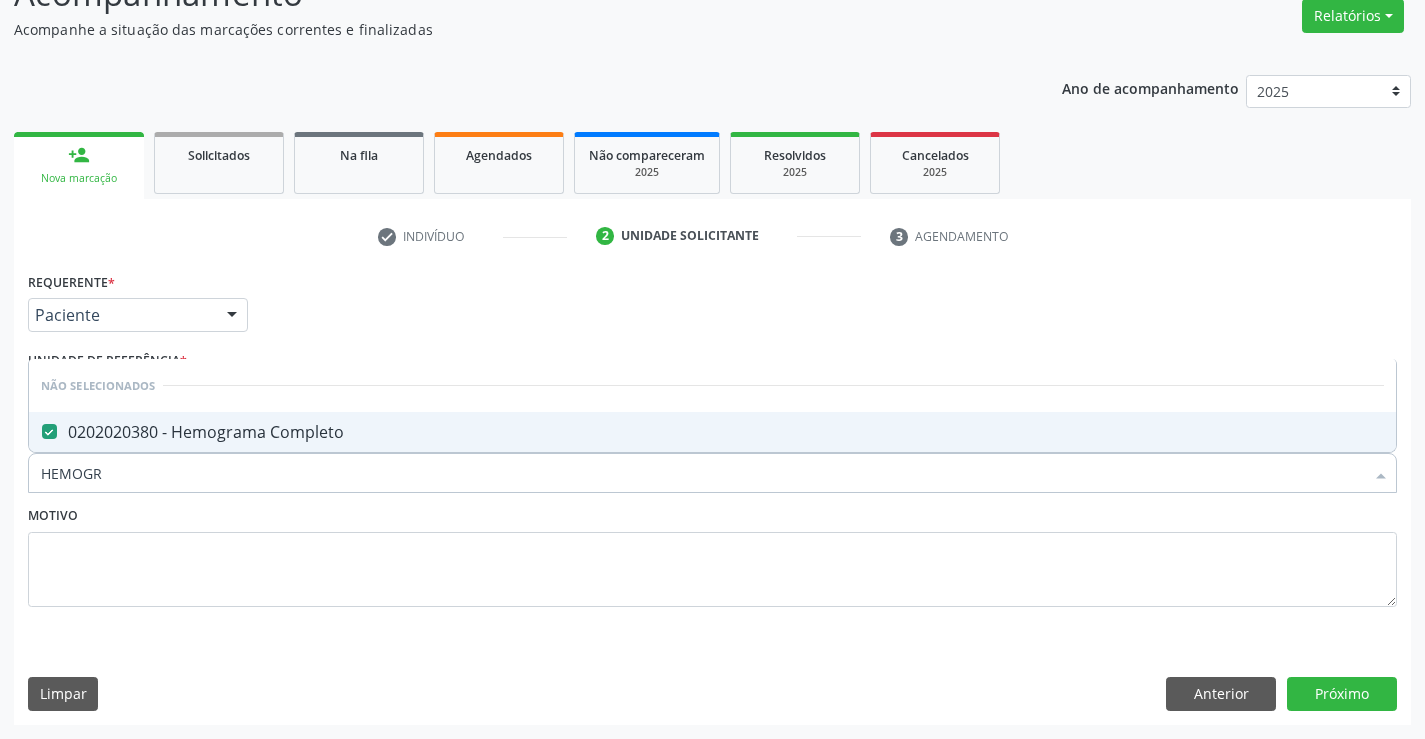 type on "HEMOGR" 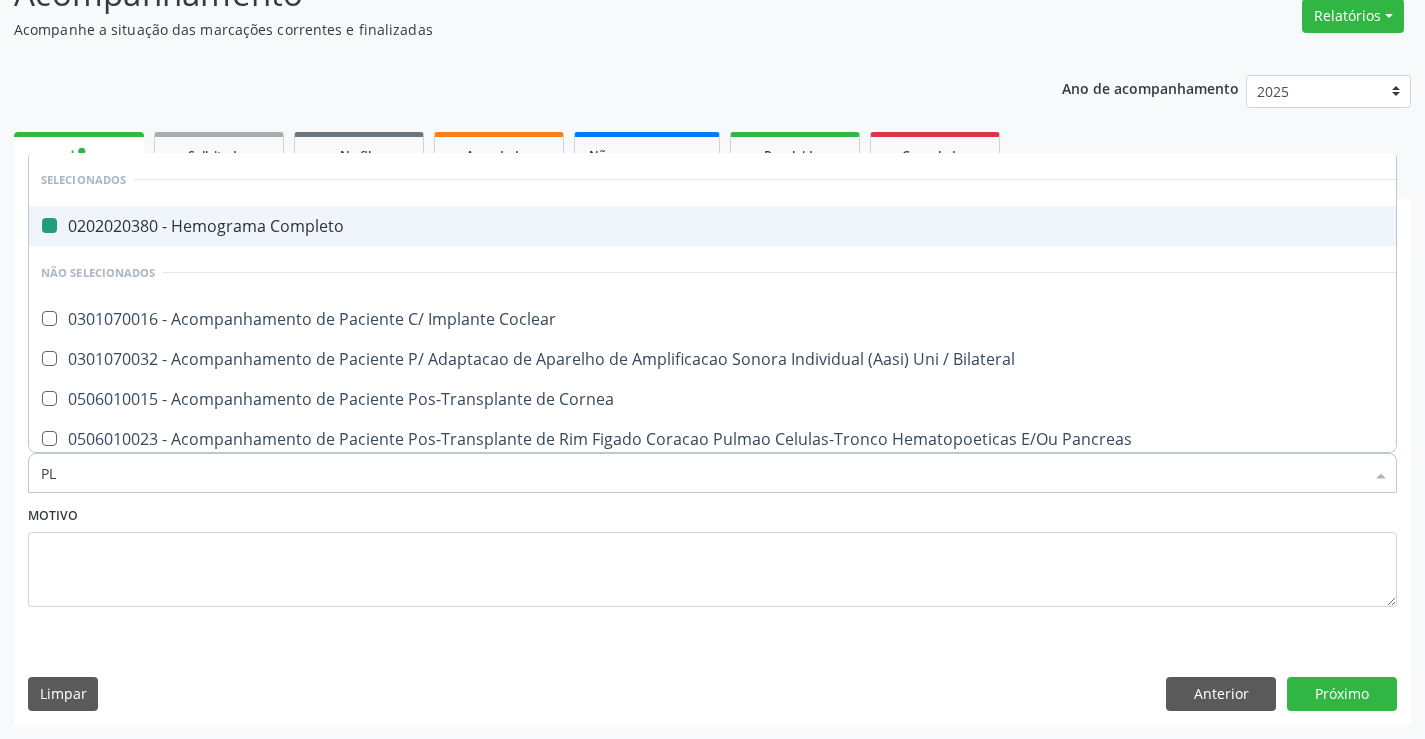 type on "PLA" 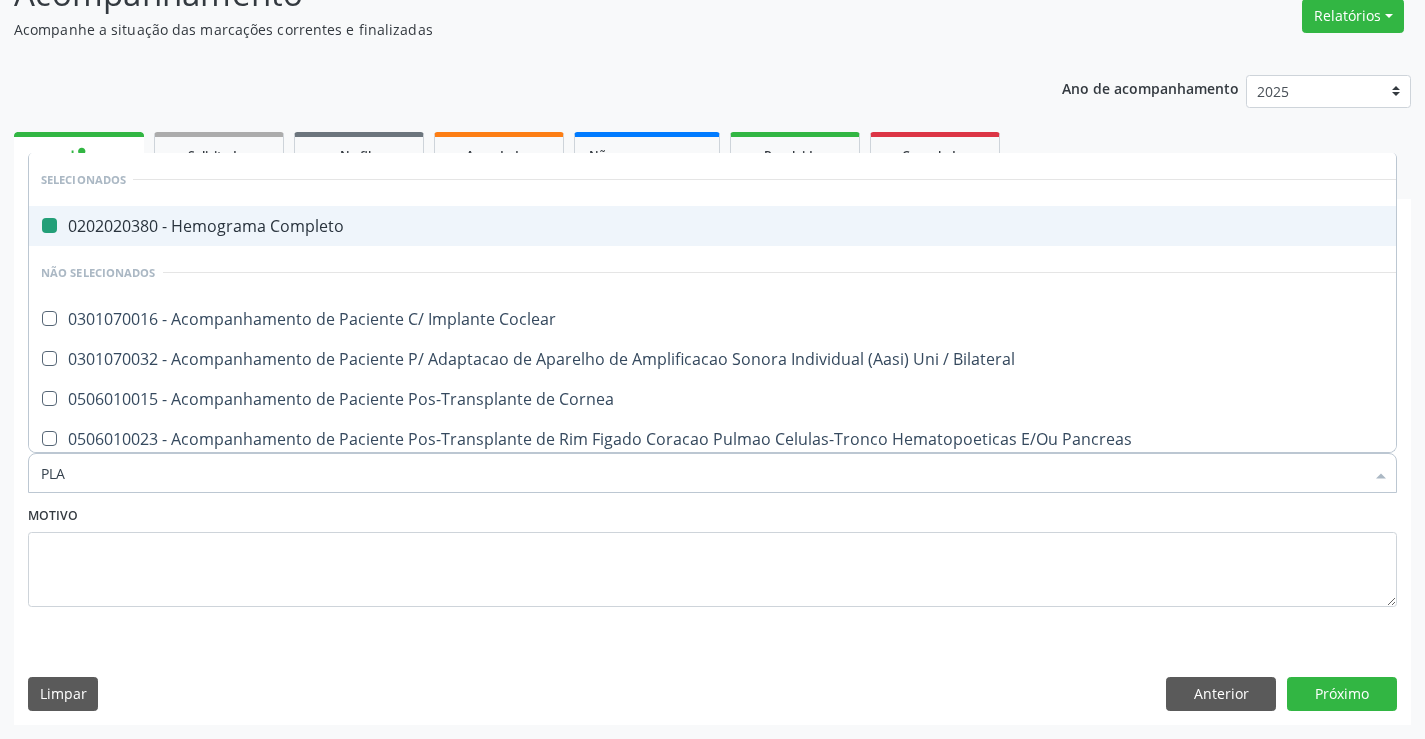 type on "PLAQ" 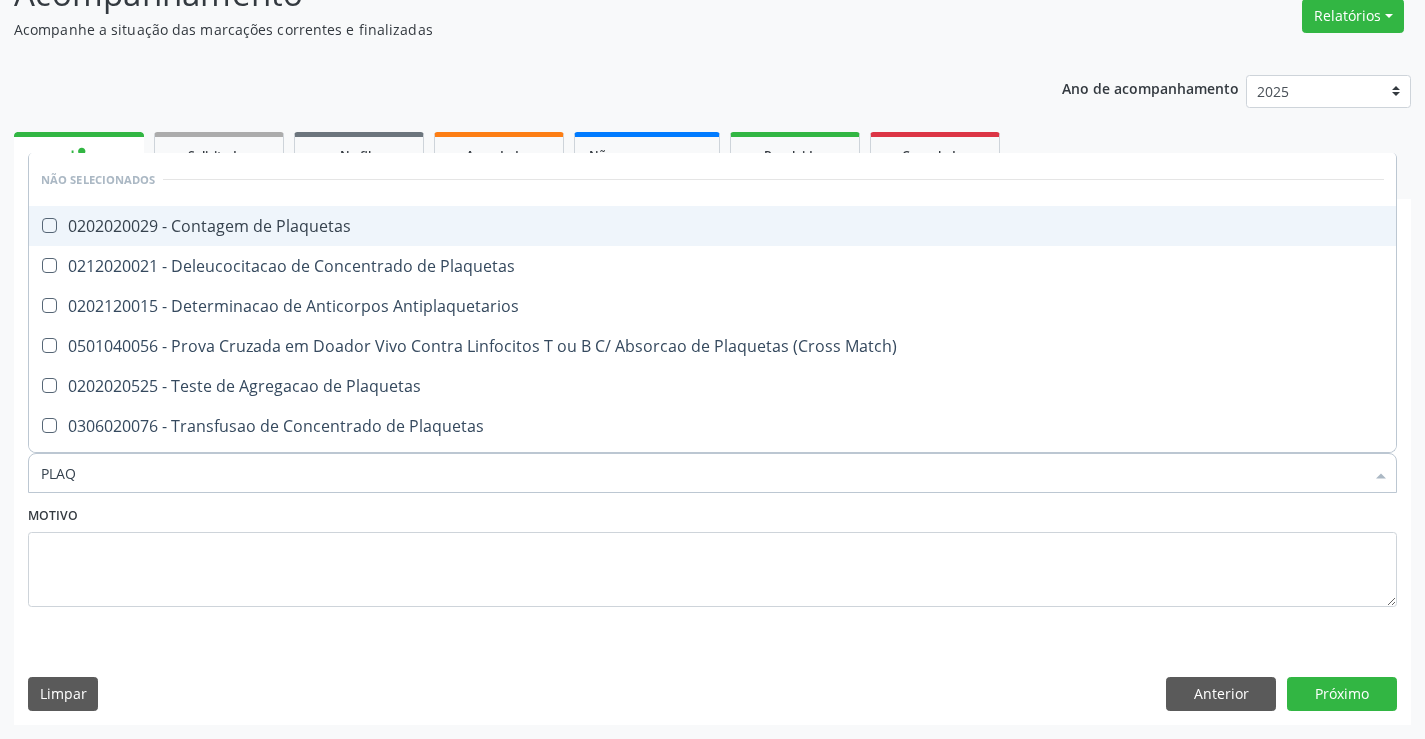 click on "0202020029 - Contagem de Plaquetas" at bounding box center (712, 226) 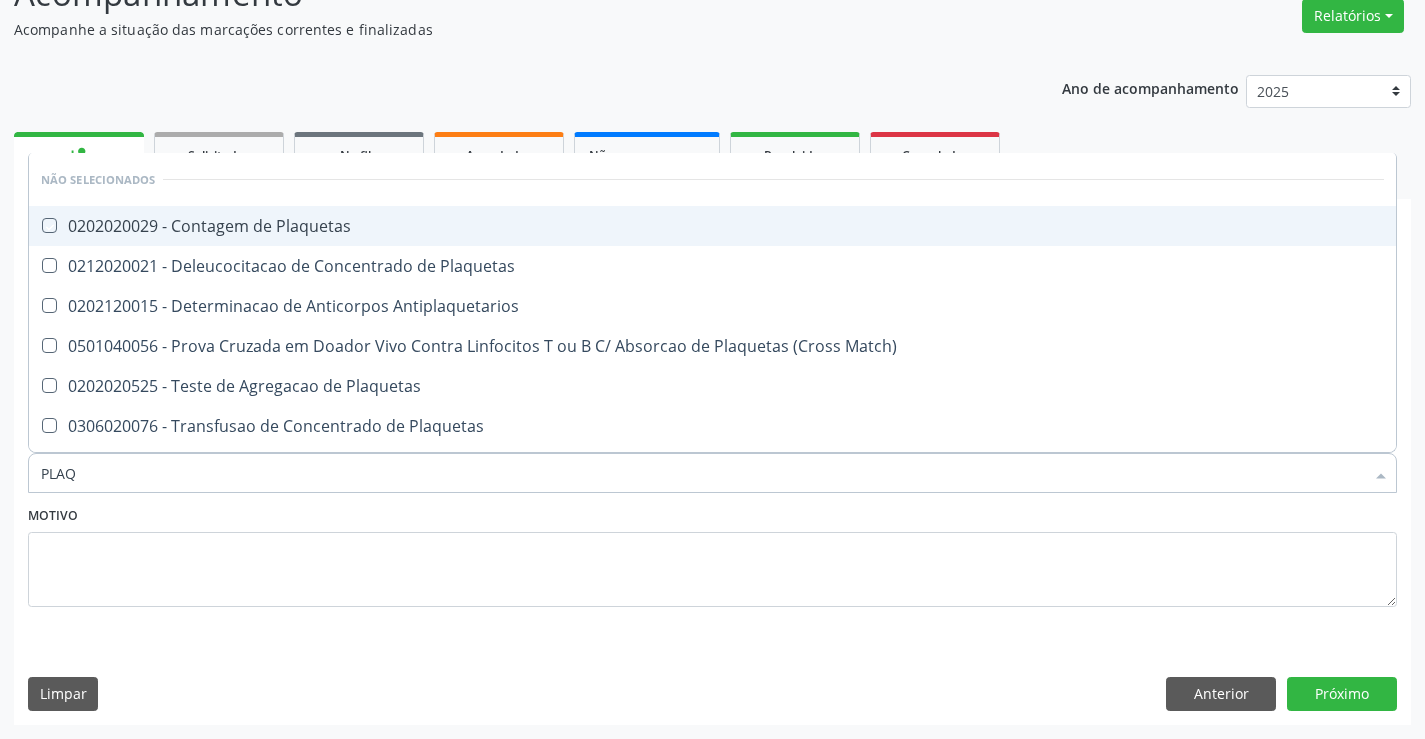 checkbox on "true" 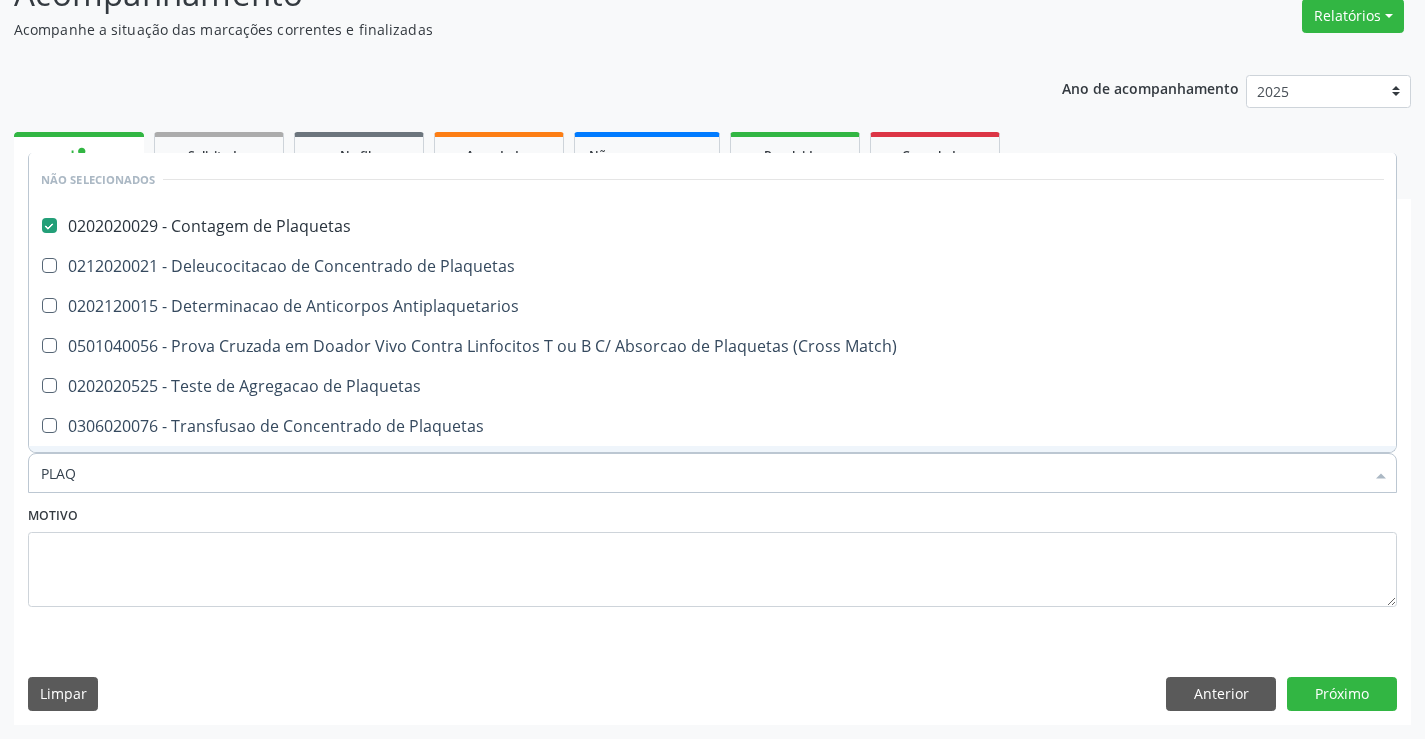 type on "PLAQ" 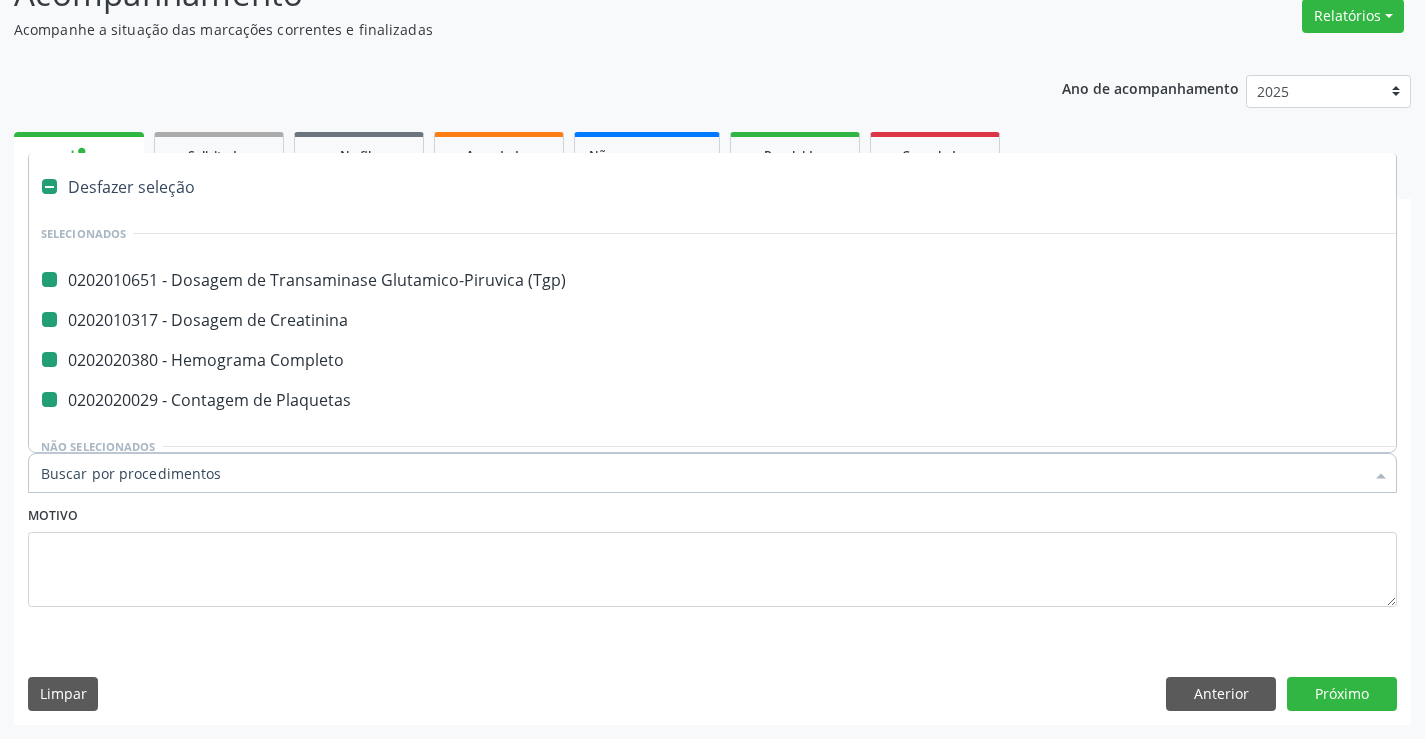 type on "F" 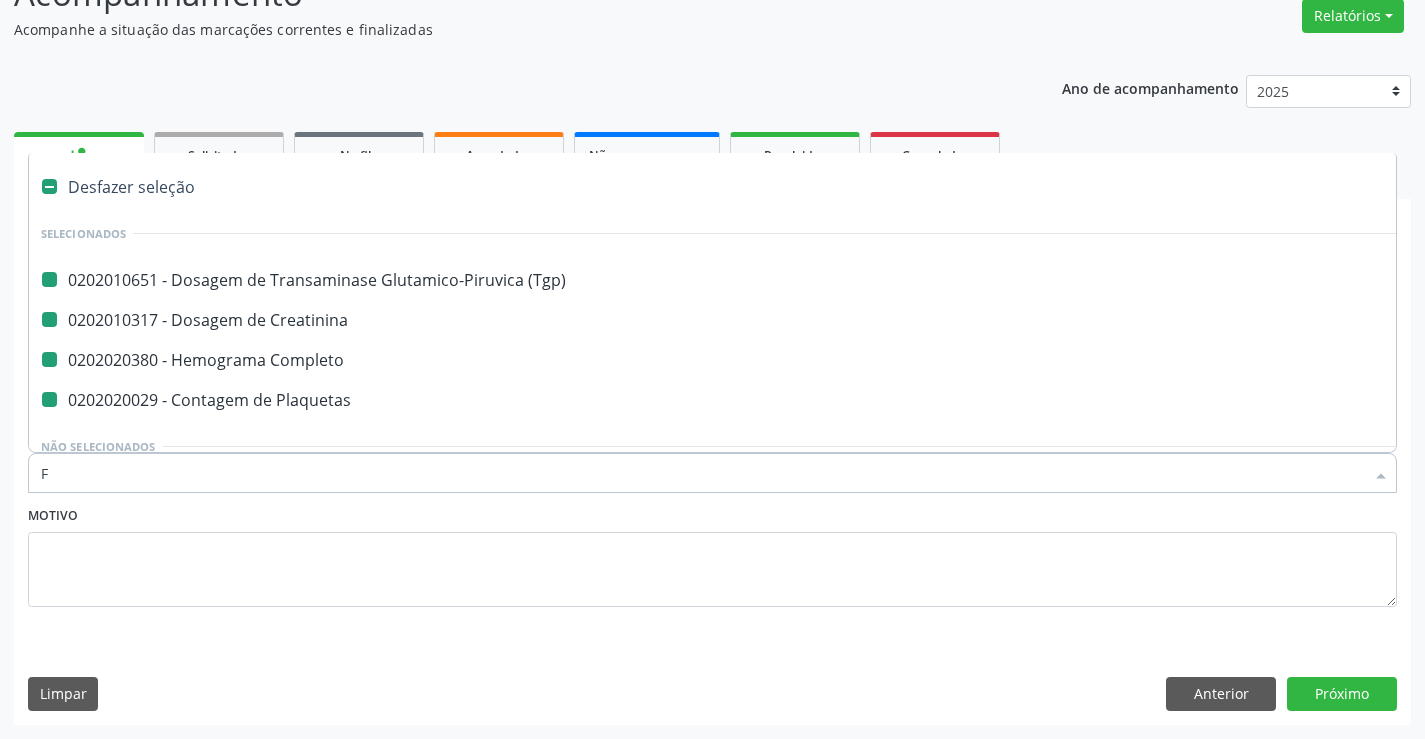 checkbox on "false" 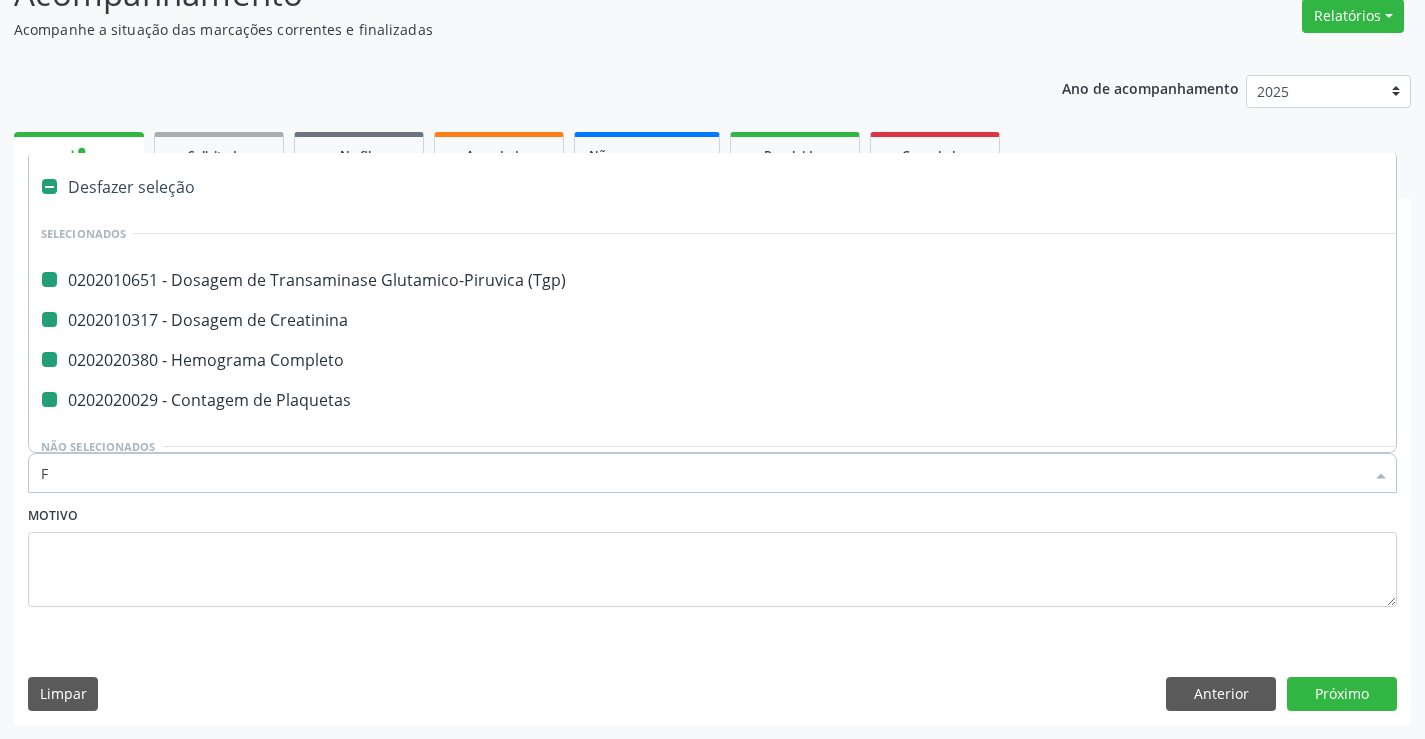 checkbox on "false" 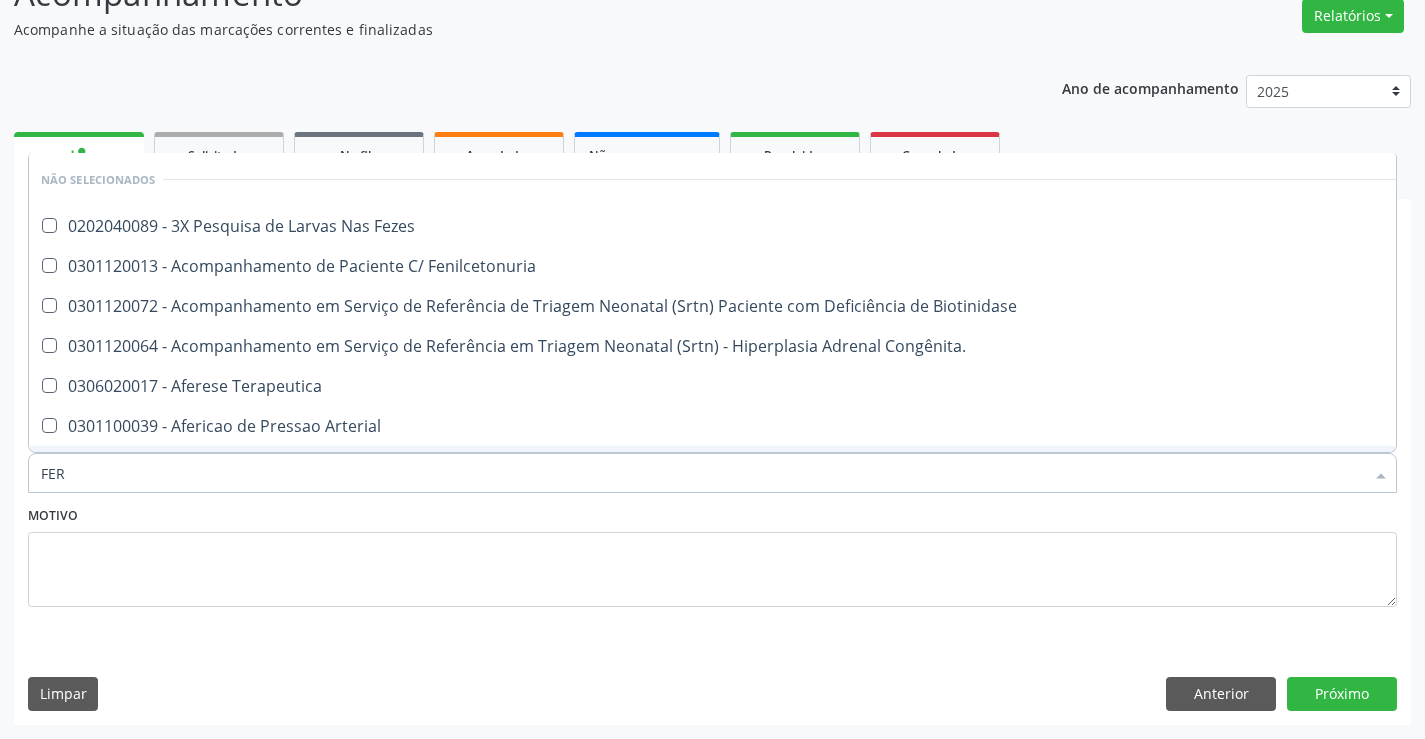 type on "FERR" 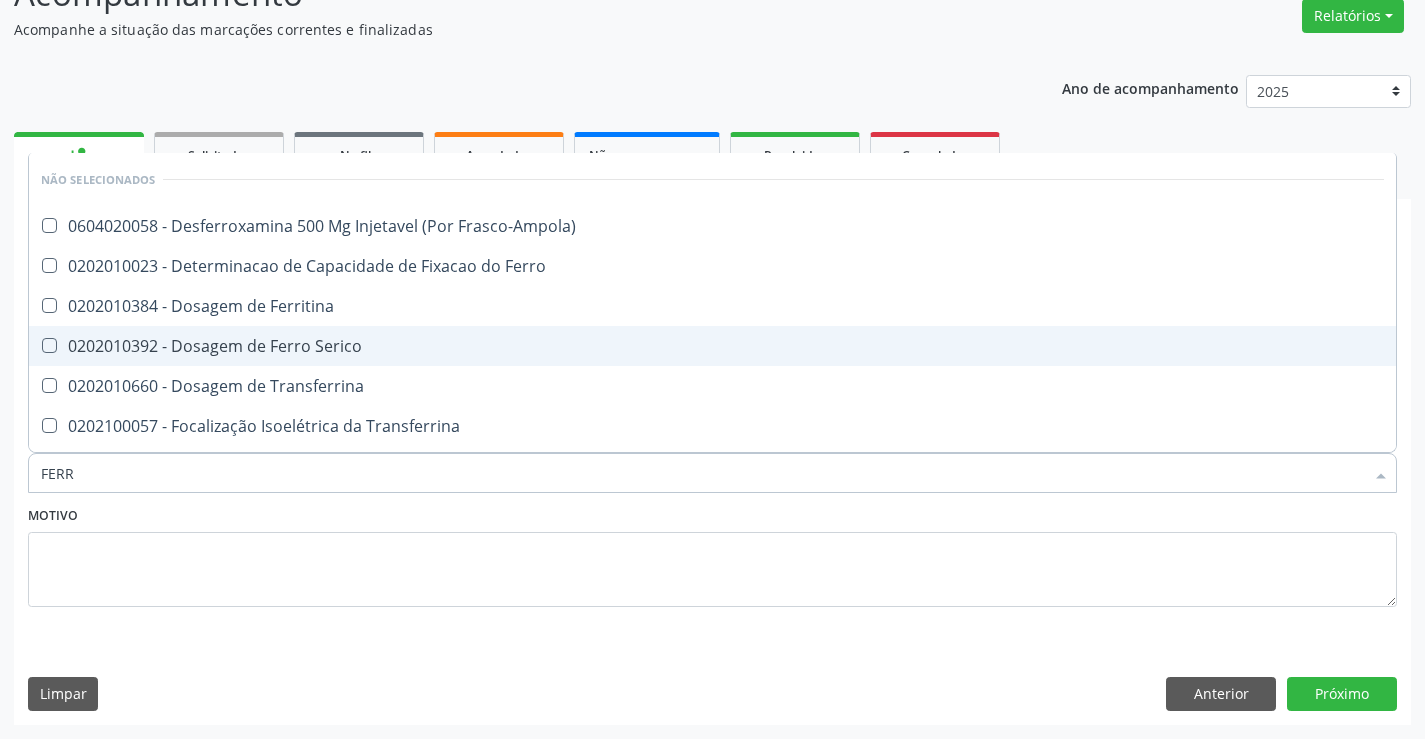 click on "0202010392 - Dosagem de Ferro Serico" at bounding box center (712, 346) 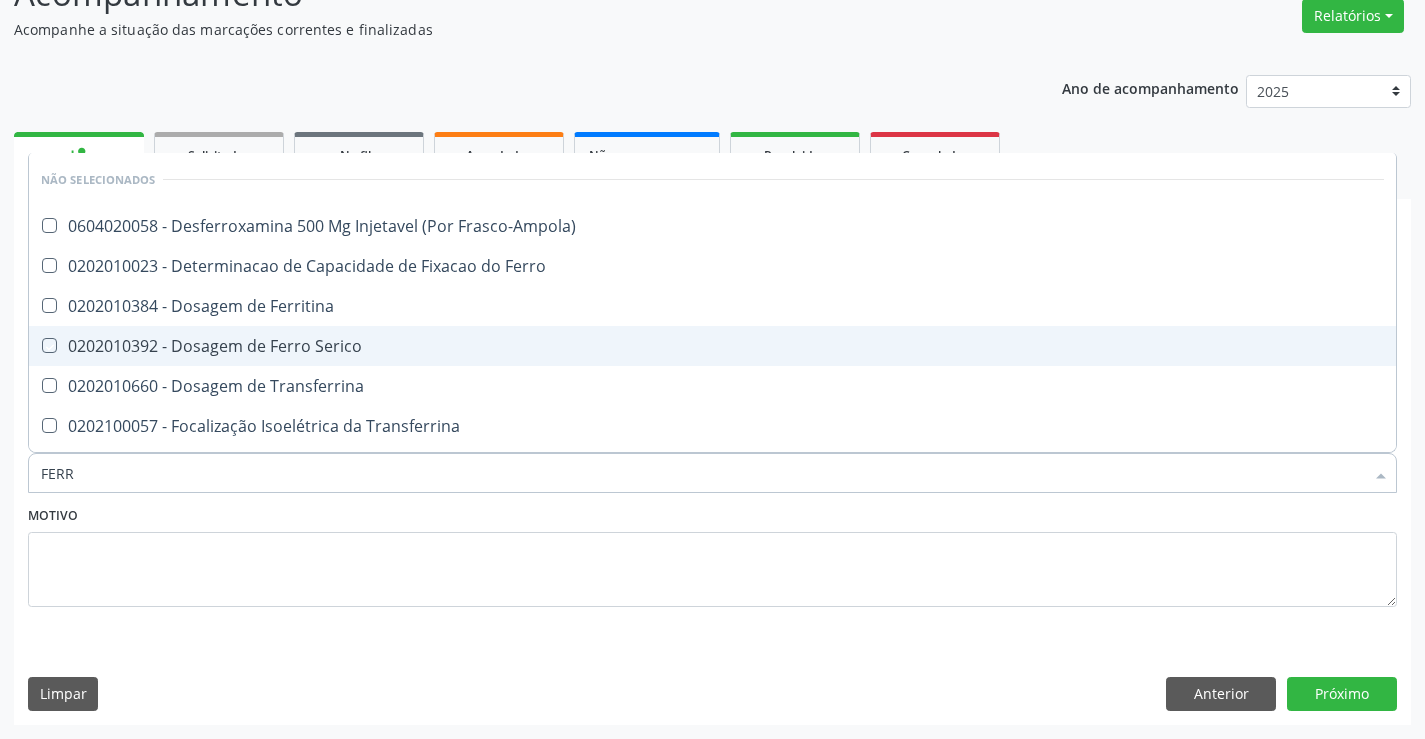 checkbox on "true" 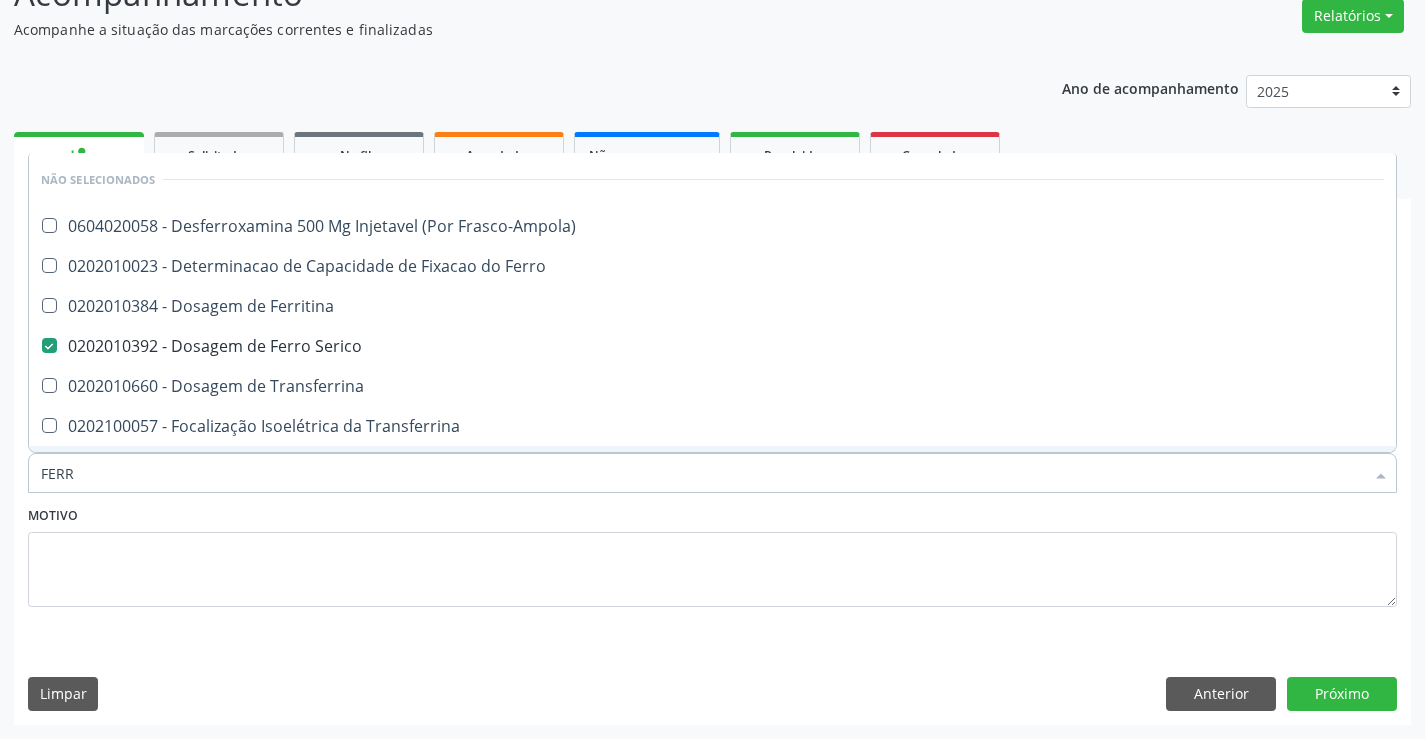 click on "Motivo" at bounding box center [712, 554] 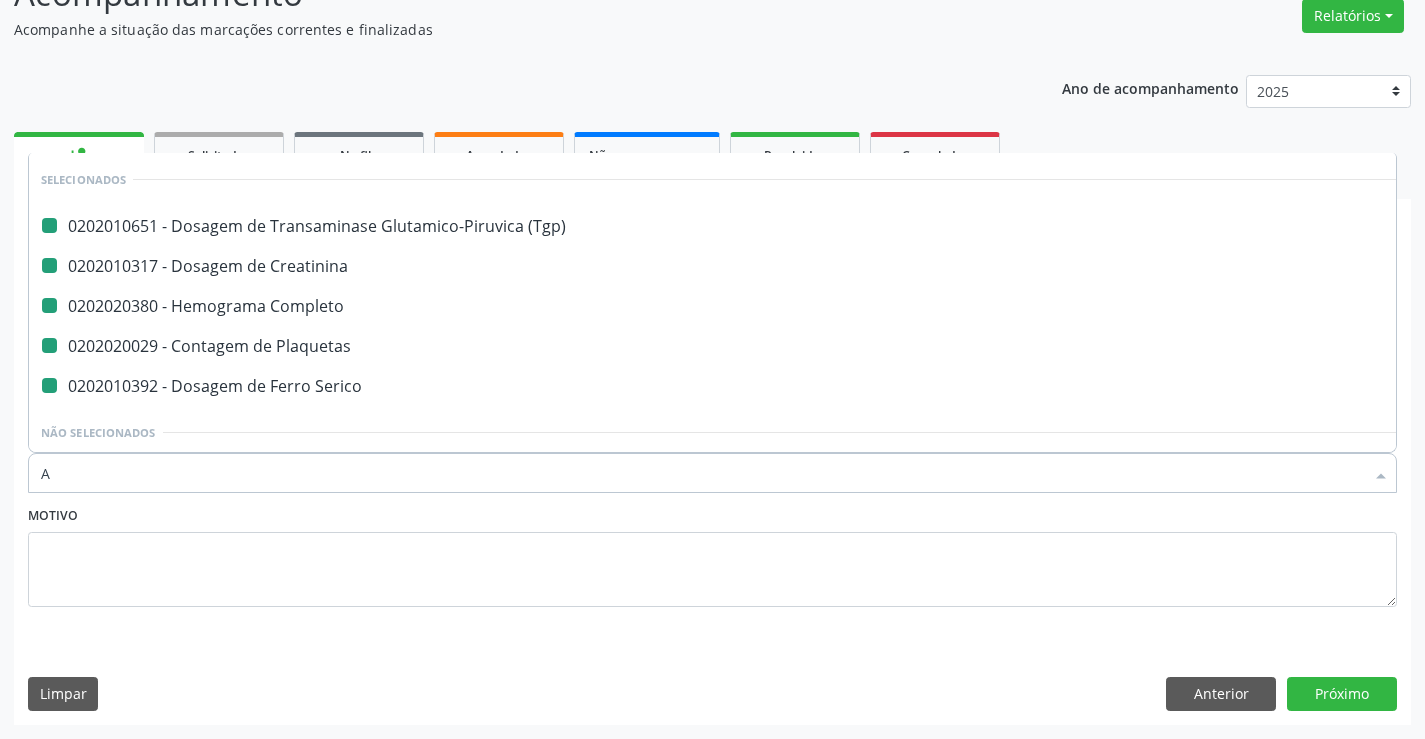 type on "AB" 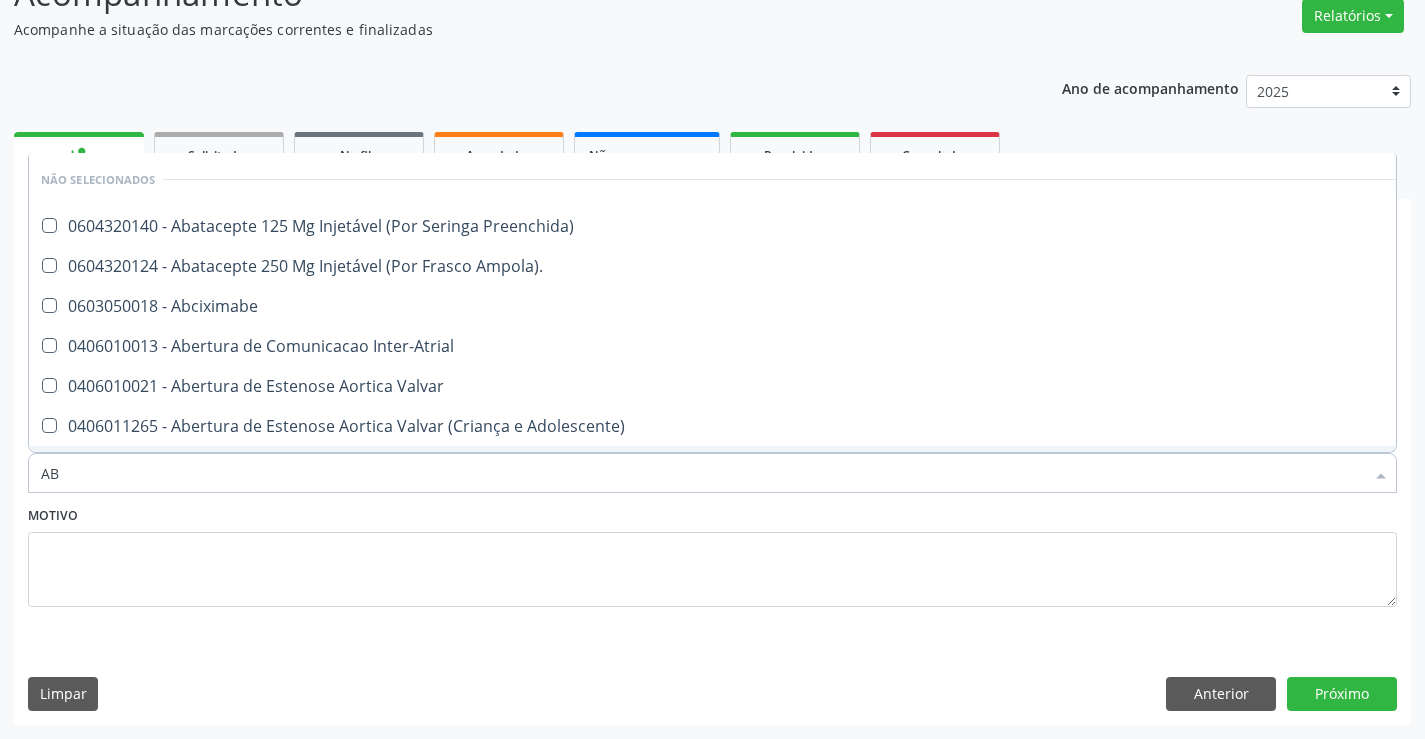 type on "ABO" 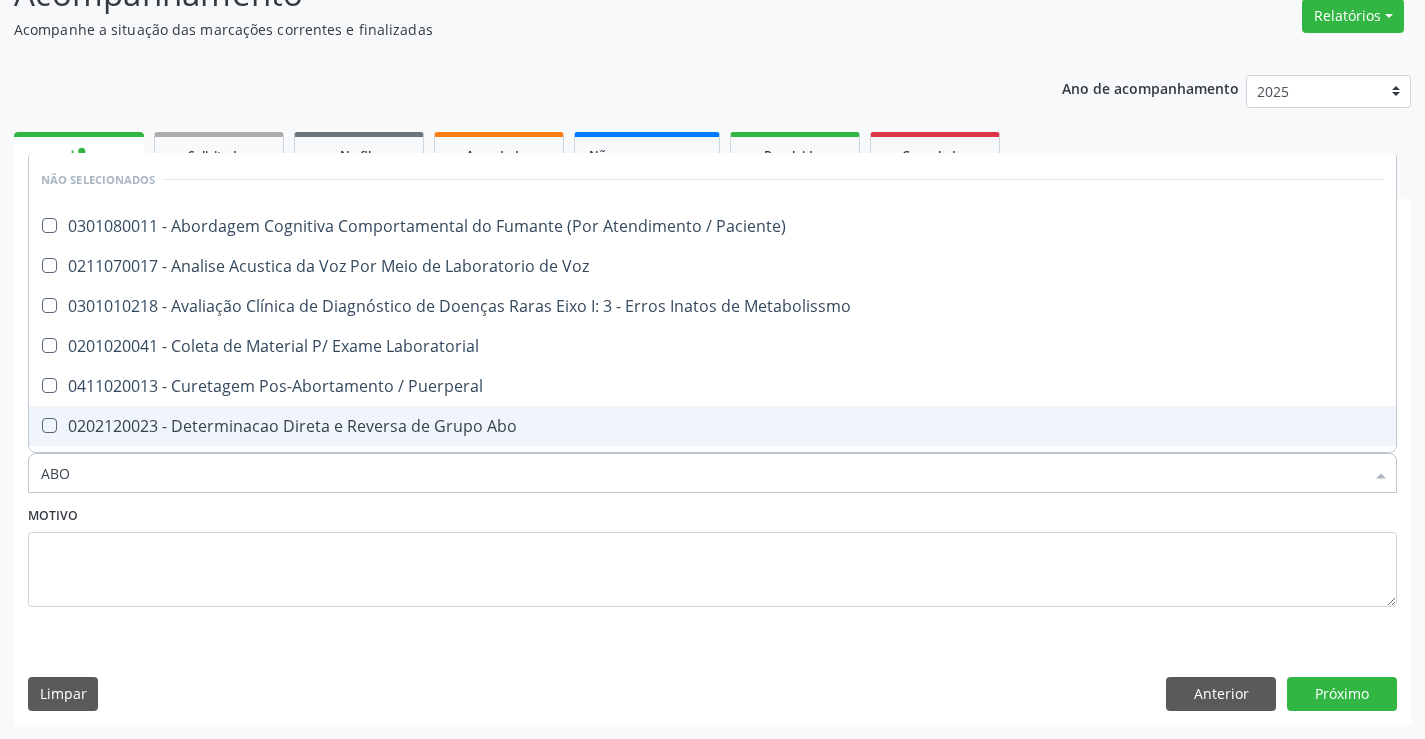 click on "0202120023 - Determinacao Direta e Reversa de Grupo Abo" at bounding box center [712, 426] 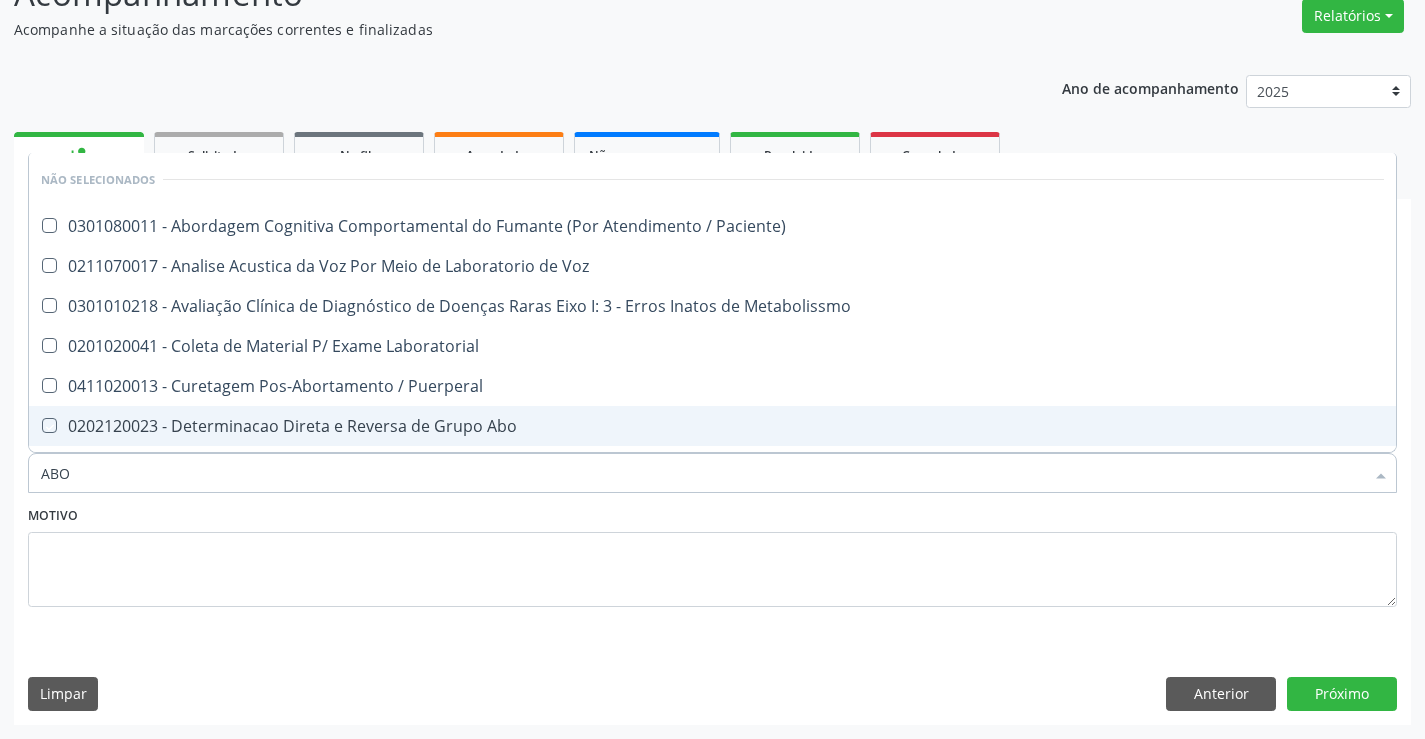 checkbox on "true" 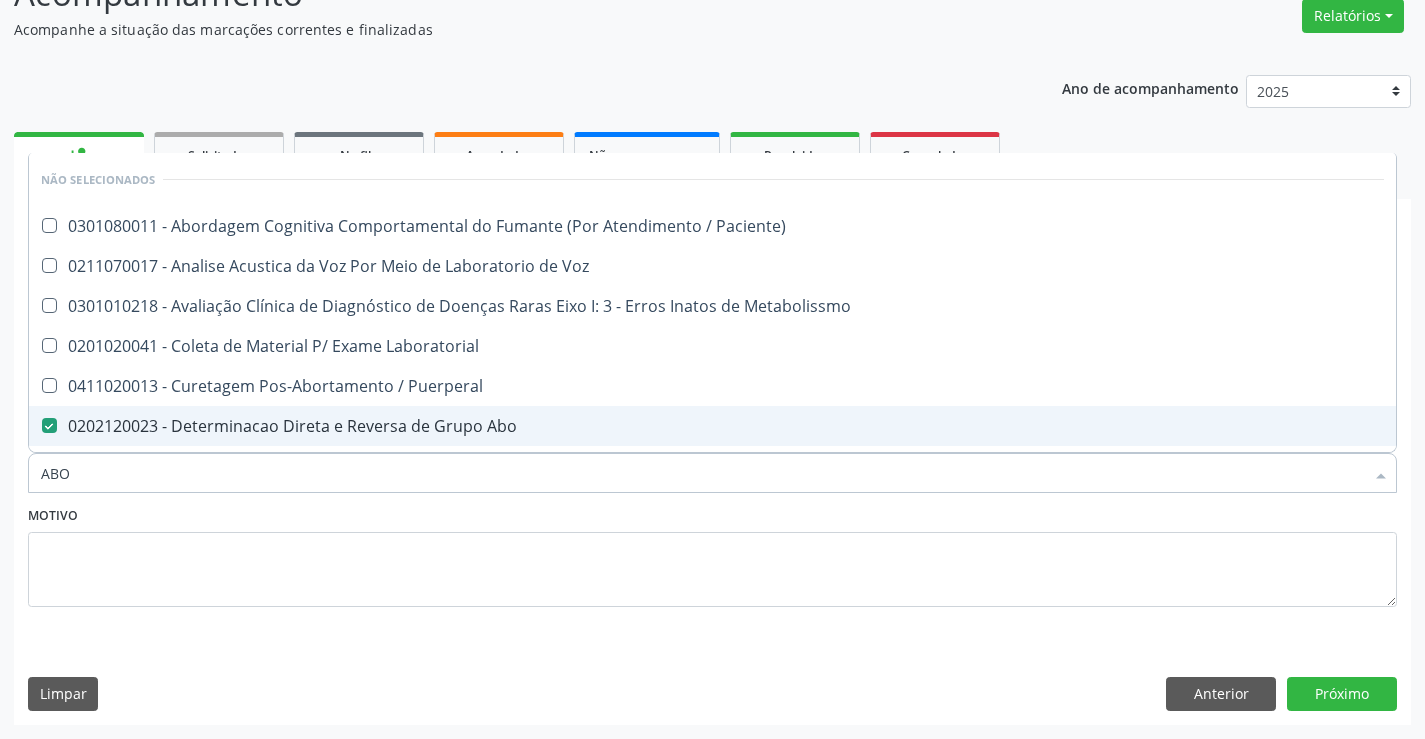type on "ABO" 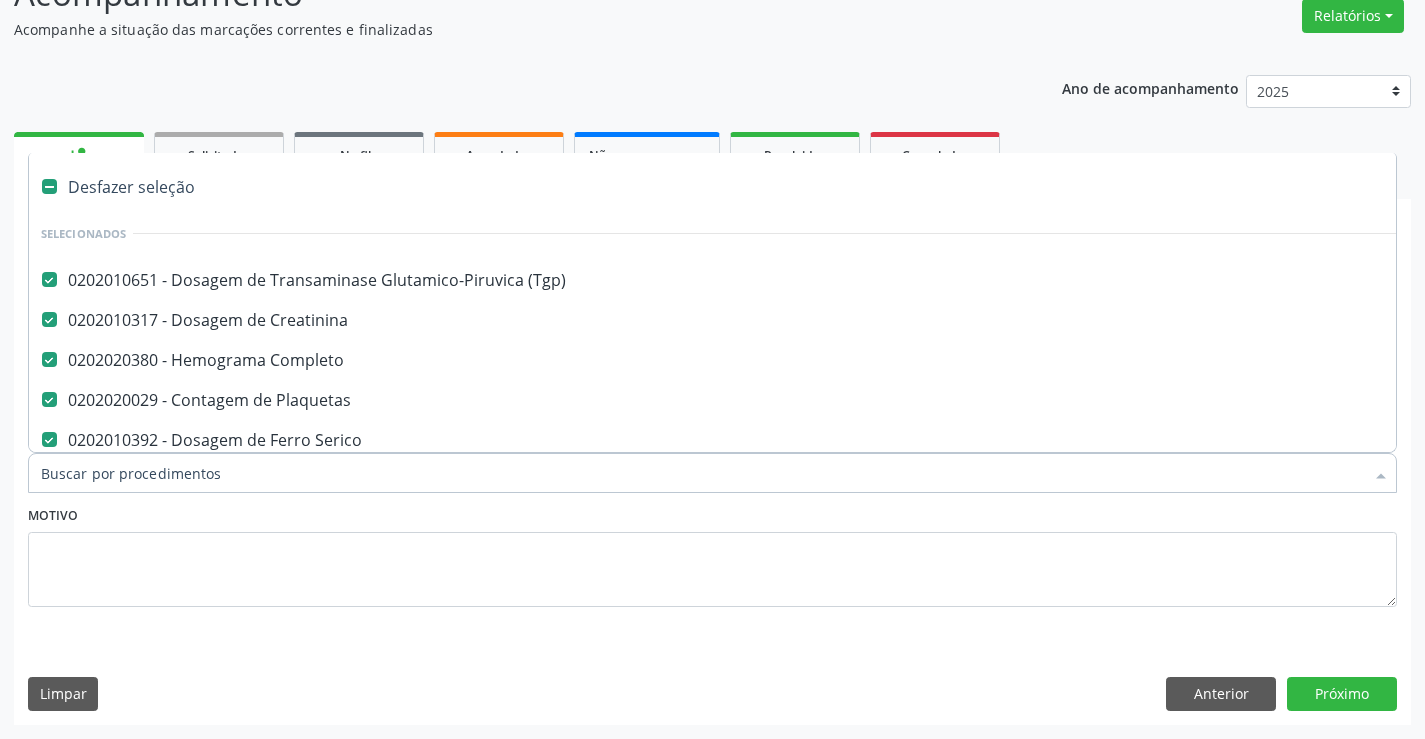 click at bounding box center (712, 473) 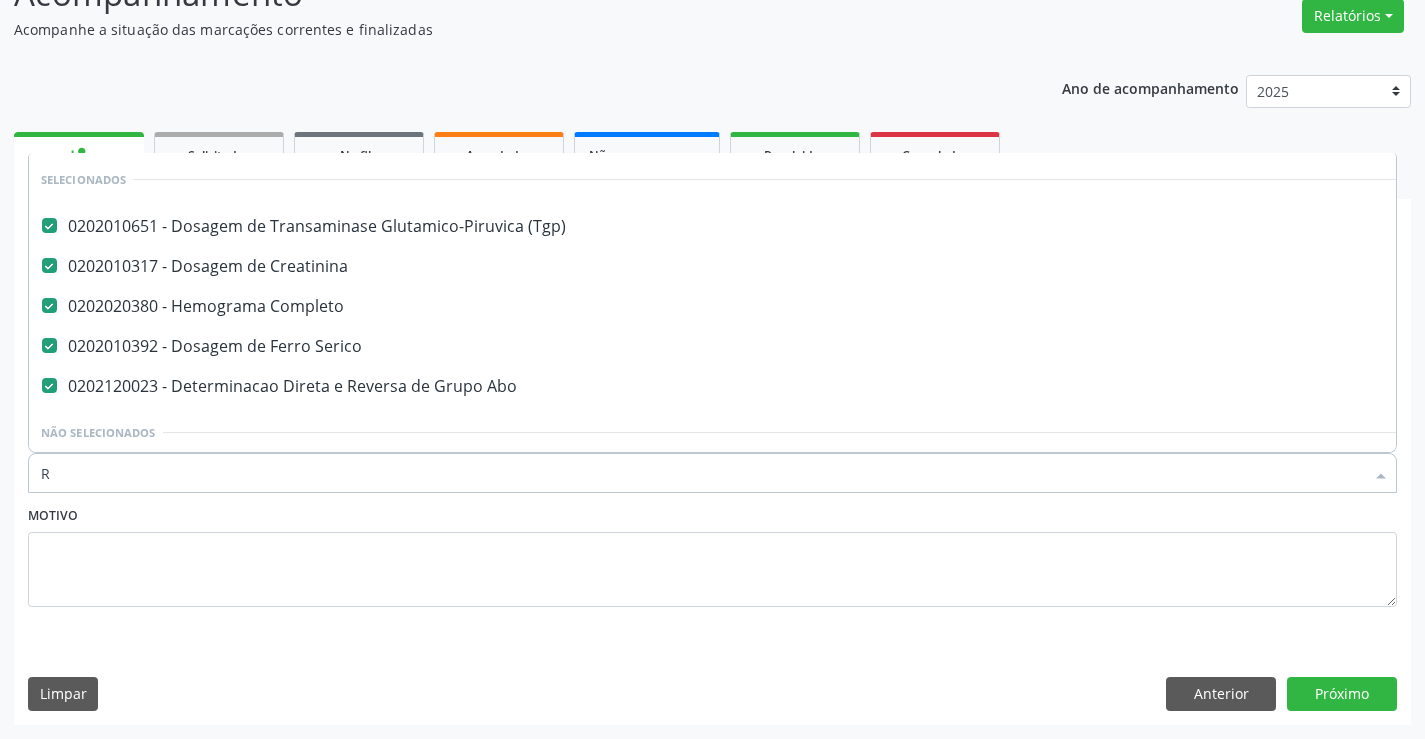 scroll, scrollTop: 0, scrollLeft: 0, axis: both 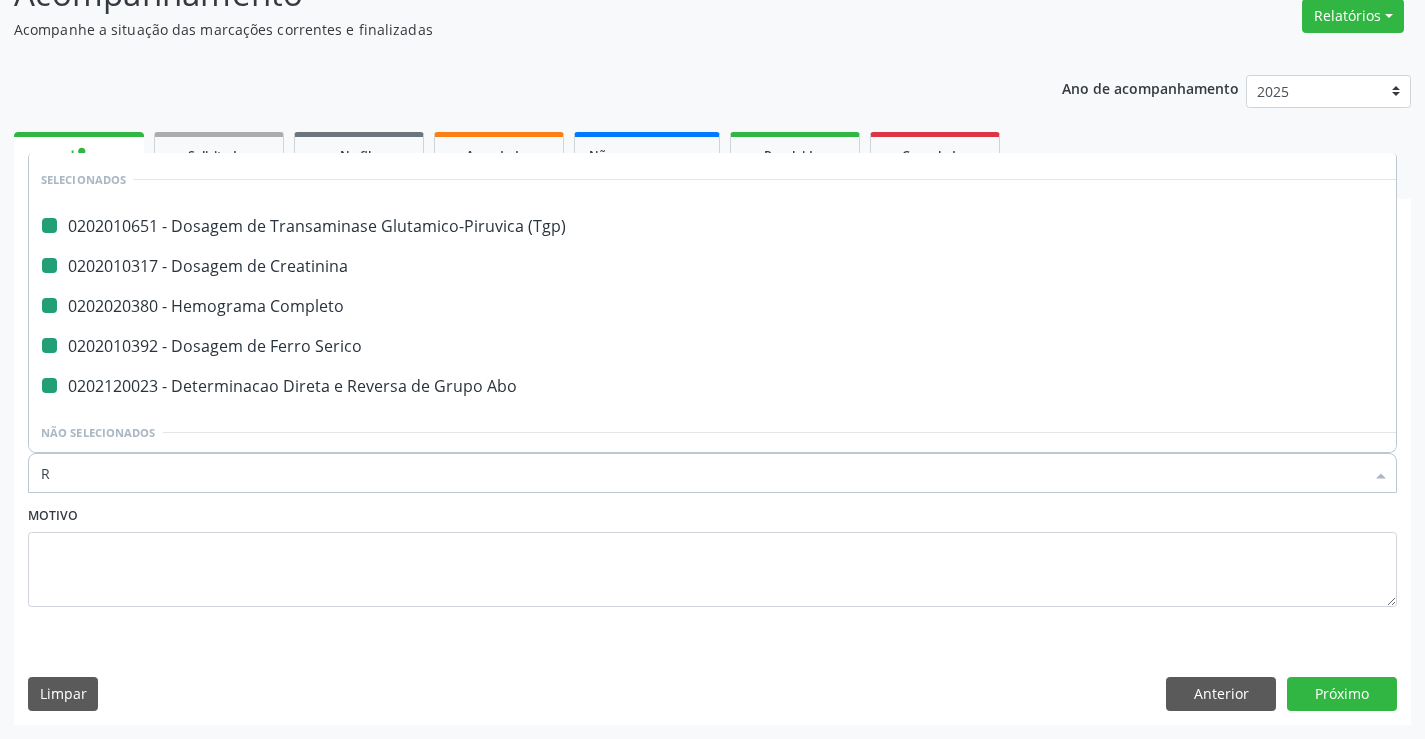 type on "RH" 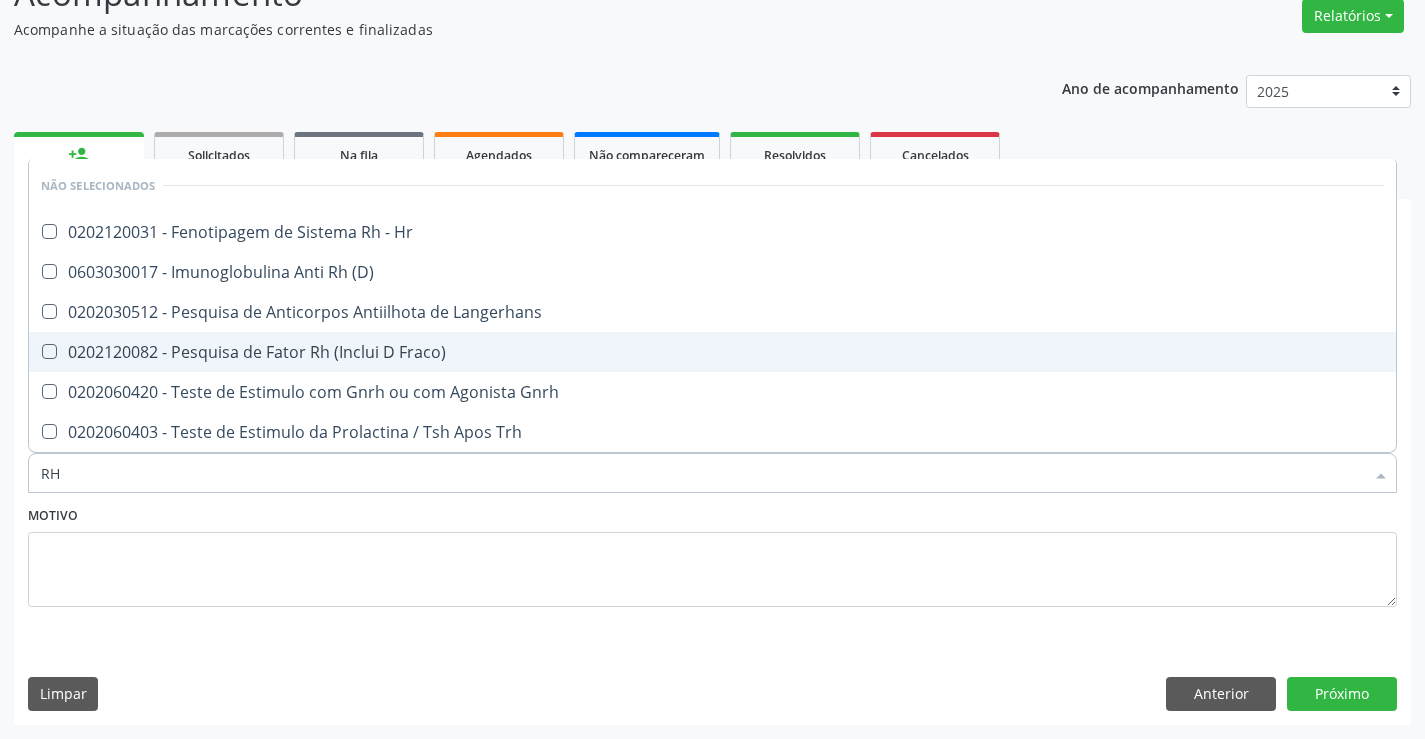 click on "0202120082 - Pesquisa de Fator Rh (Inclui D Fraco)" at bounding box center (712, 352) 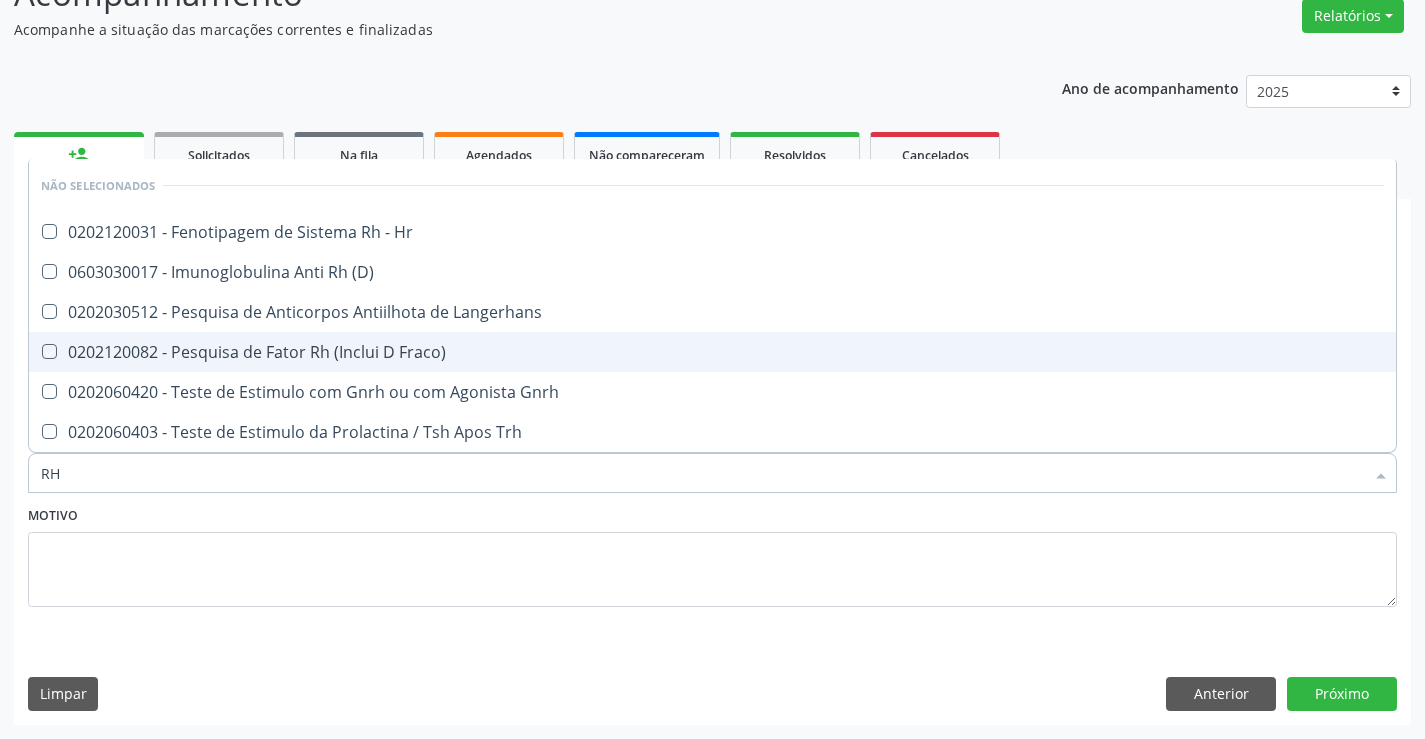 checkbox on "true" 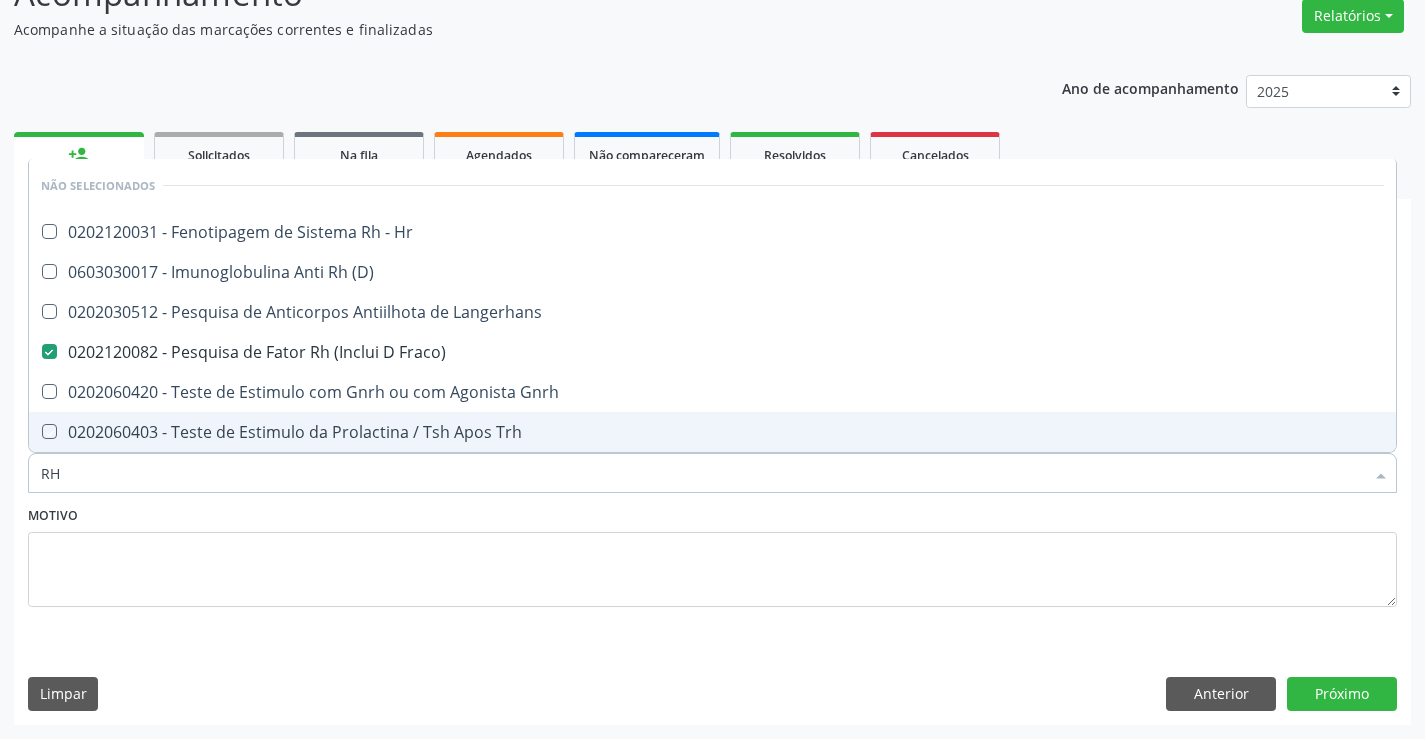 click on "Motivo" at bounding box center [712, 554] 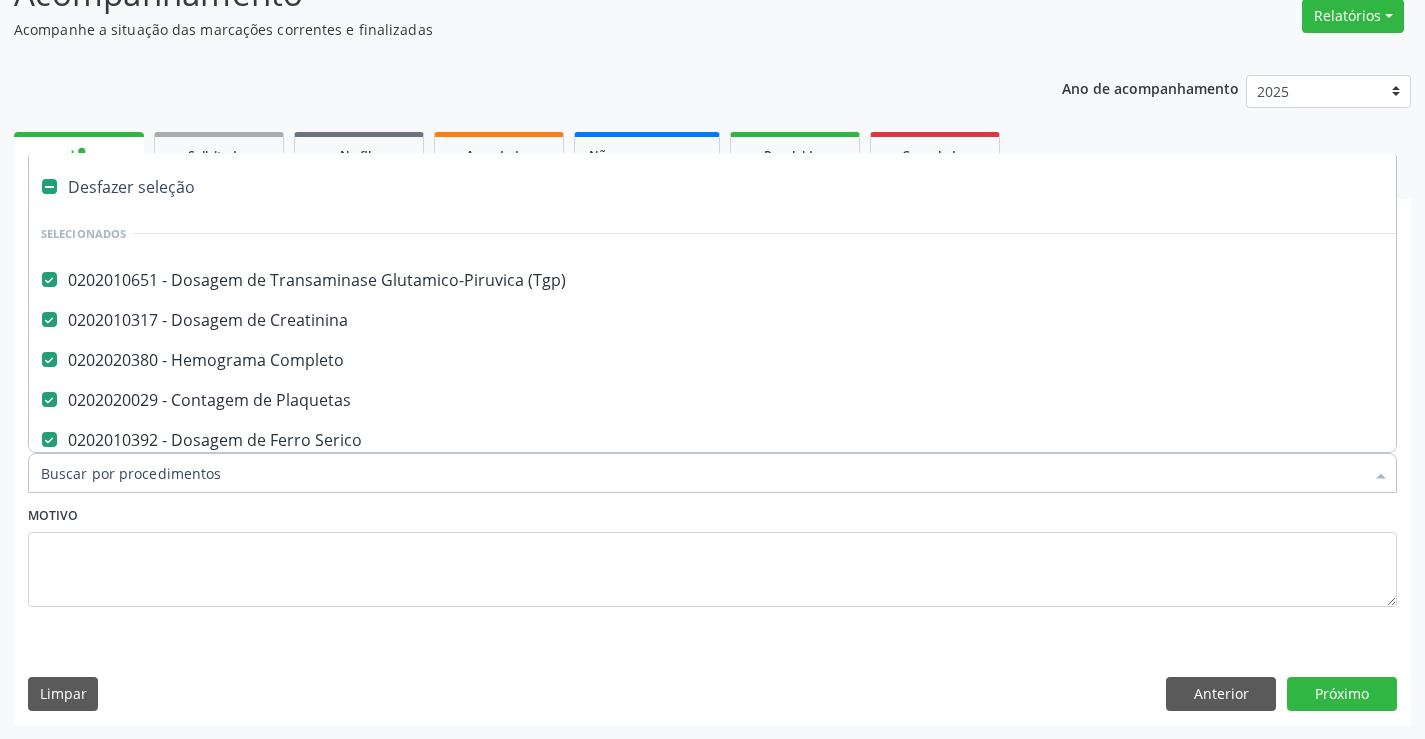 type on "U" 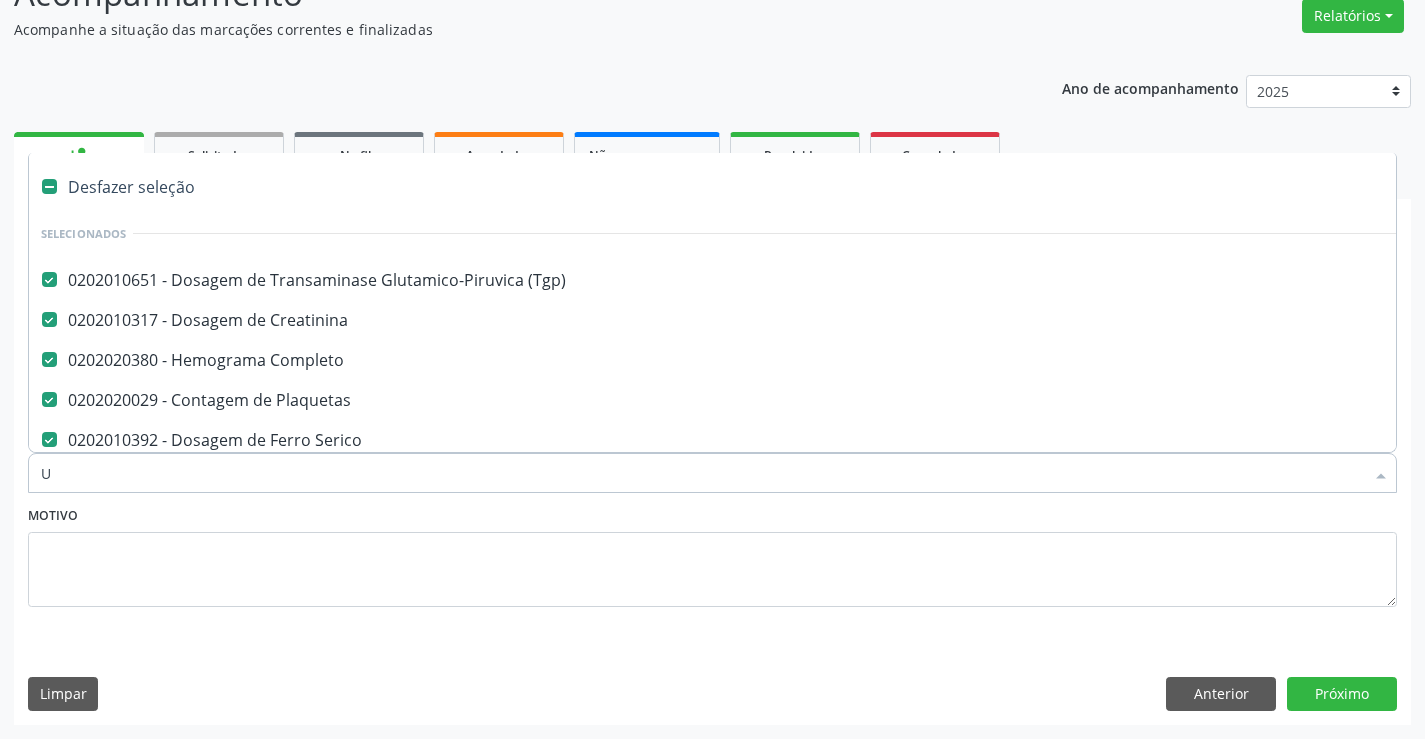 checkbox on "false" 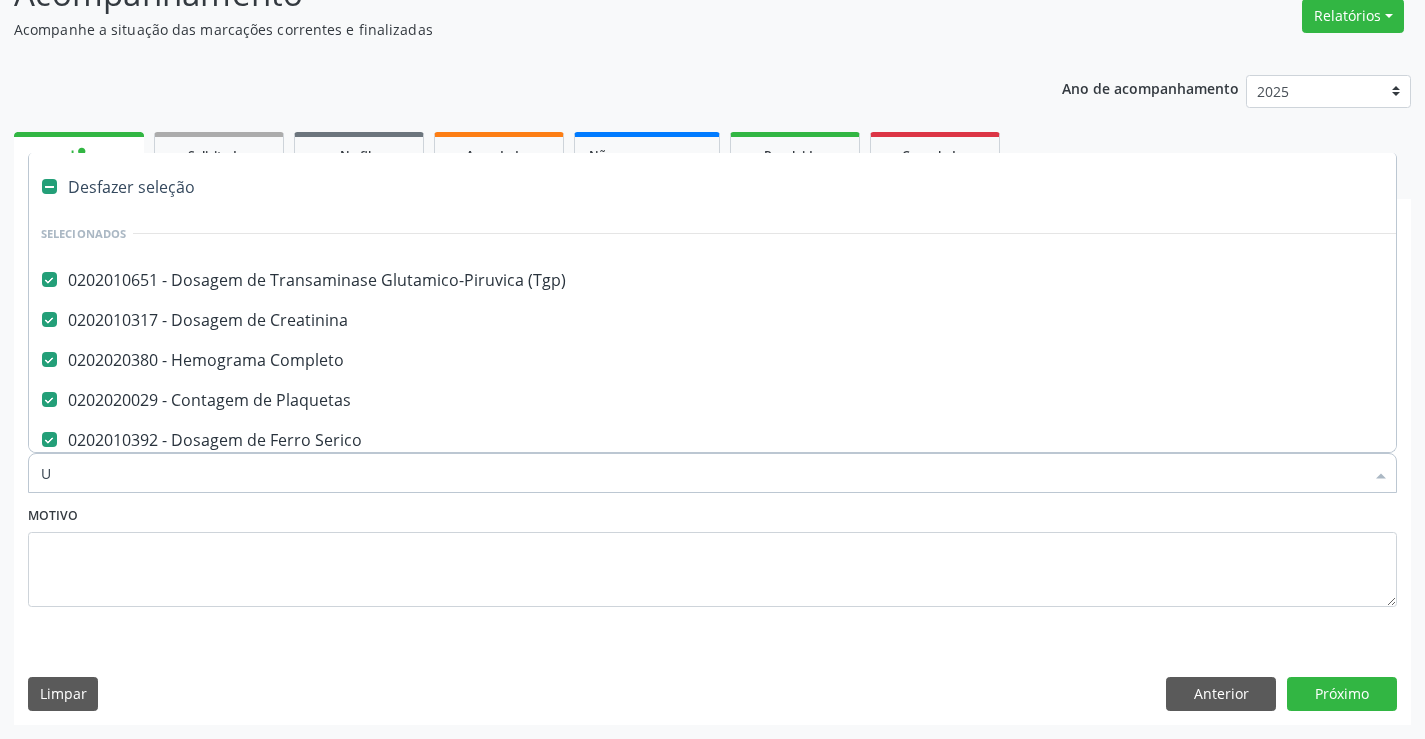 checkbox on "false" 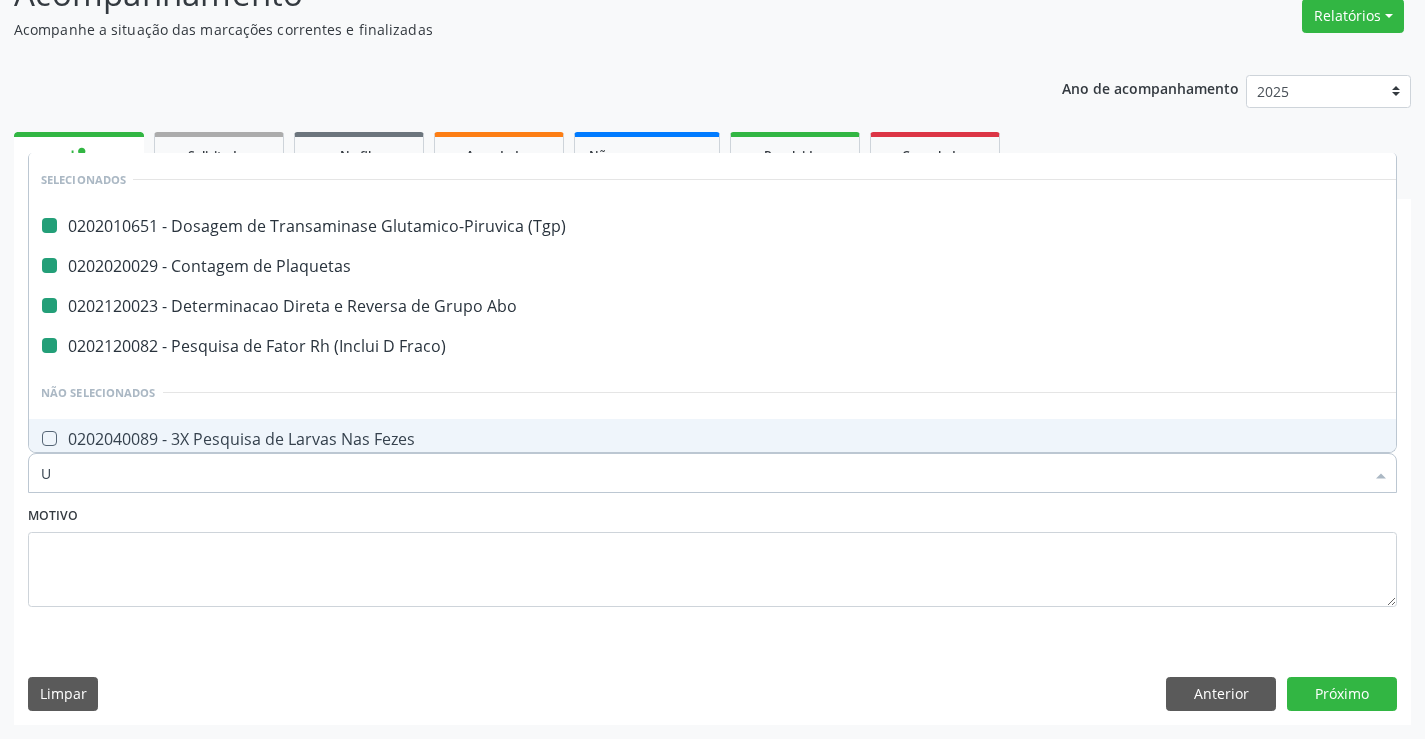 type on "UR" 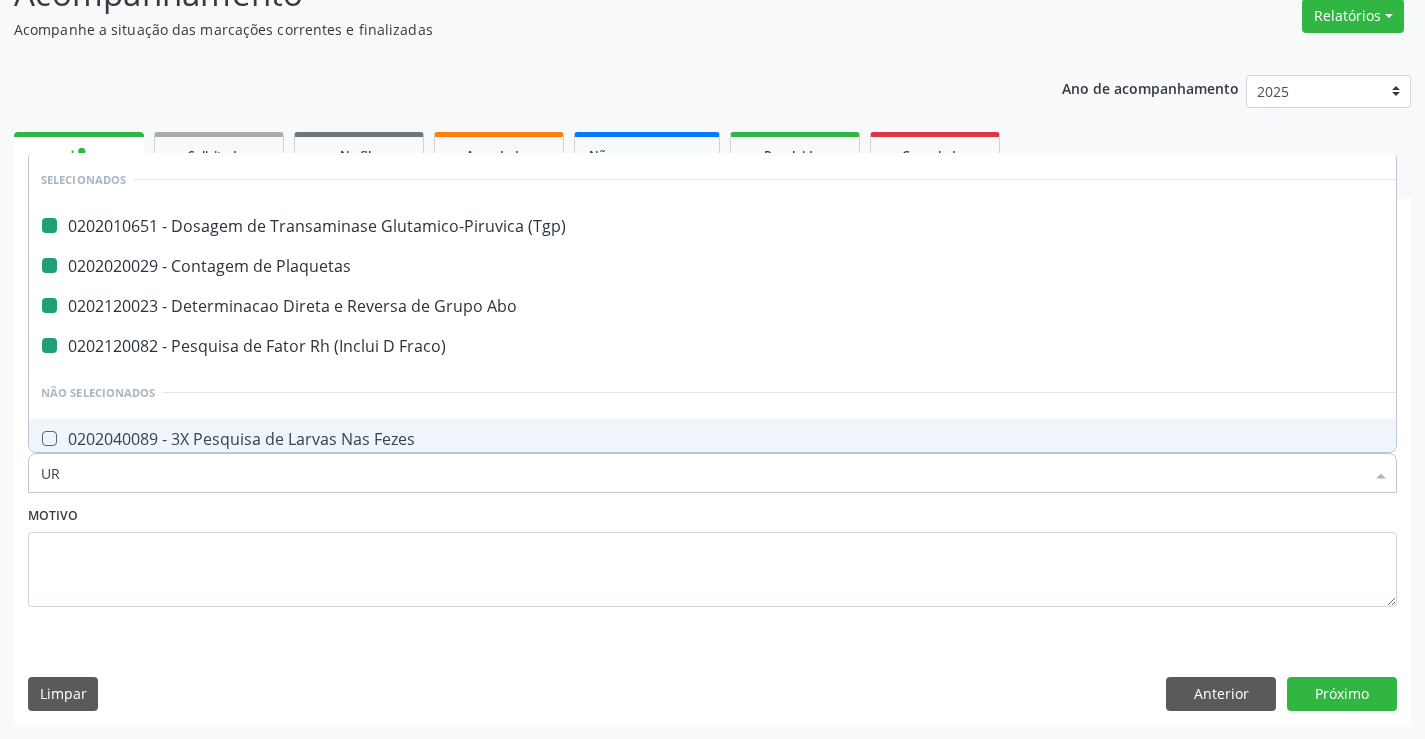 checkbox on "false" 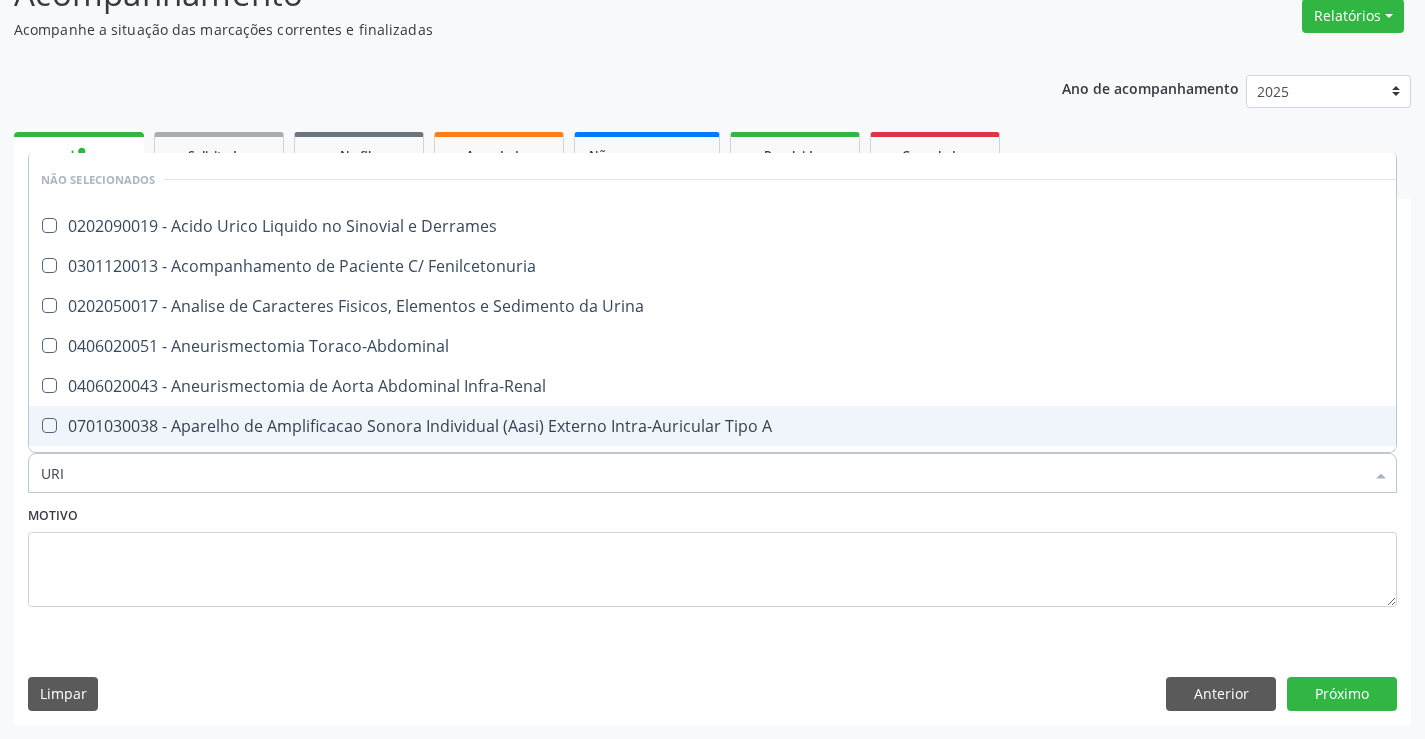 type on "URIN" 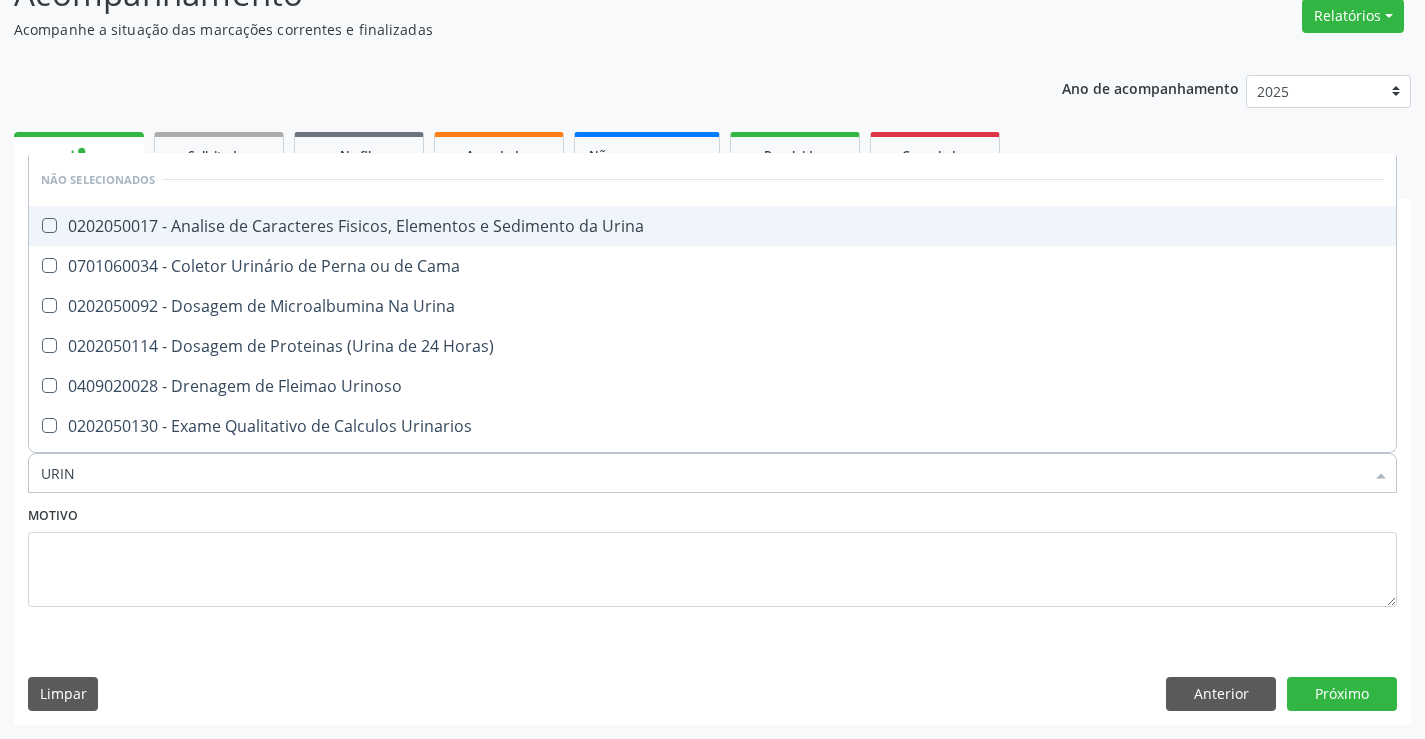 drag, startPoint x: 433, startPoint y: 246, endPoint x: 454, endPoint y: 235, distance: 23.70654 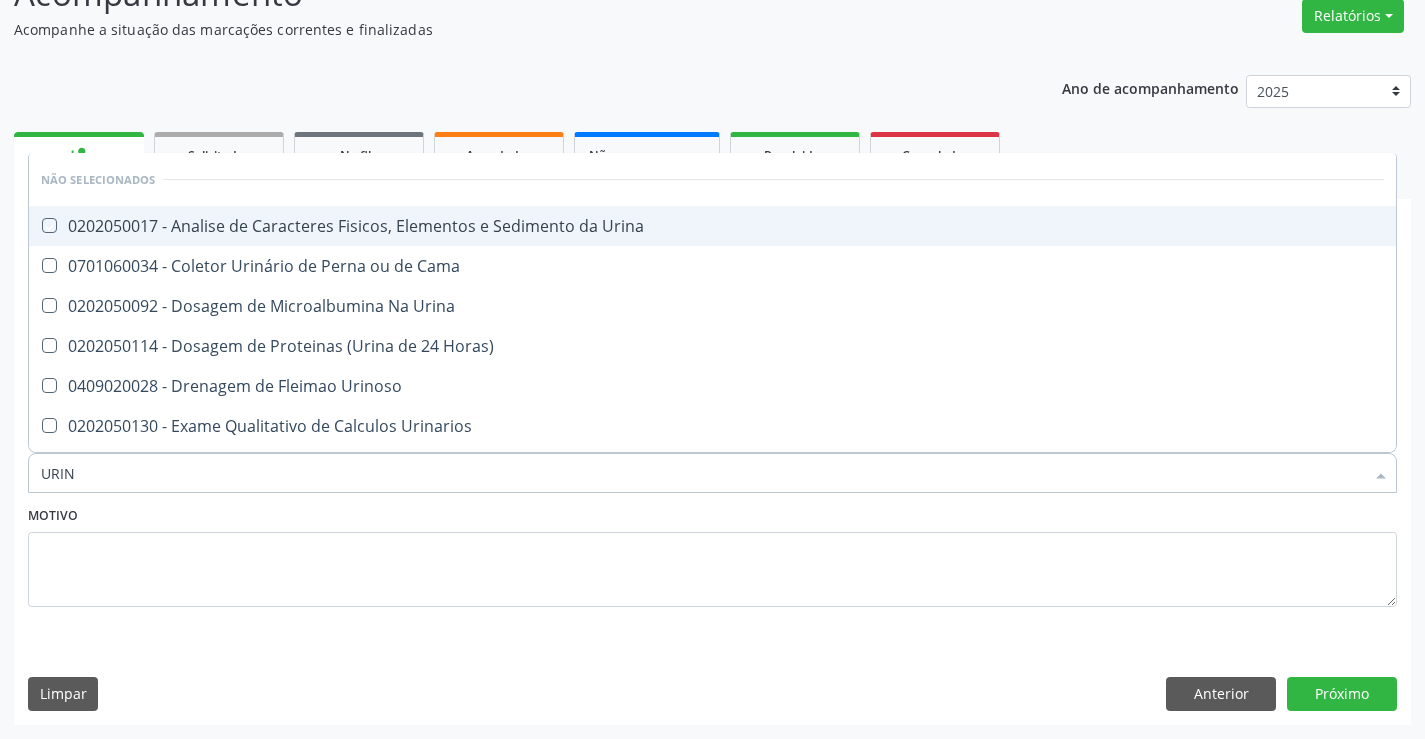 checkbox on "true" 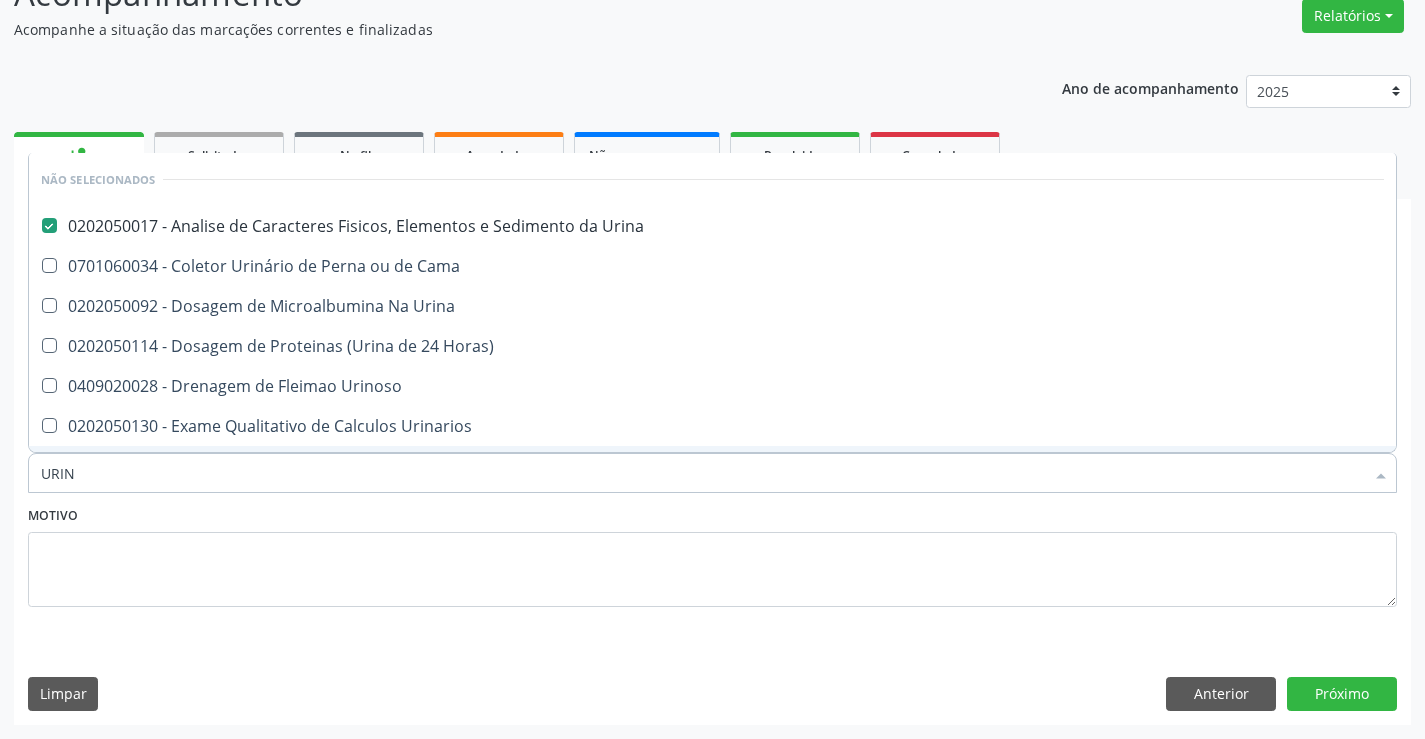 click on "Motivo" at bounding box center (712, 554) 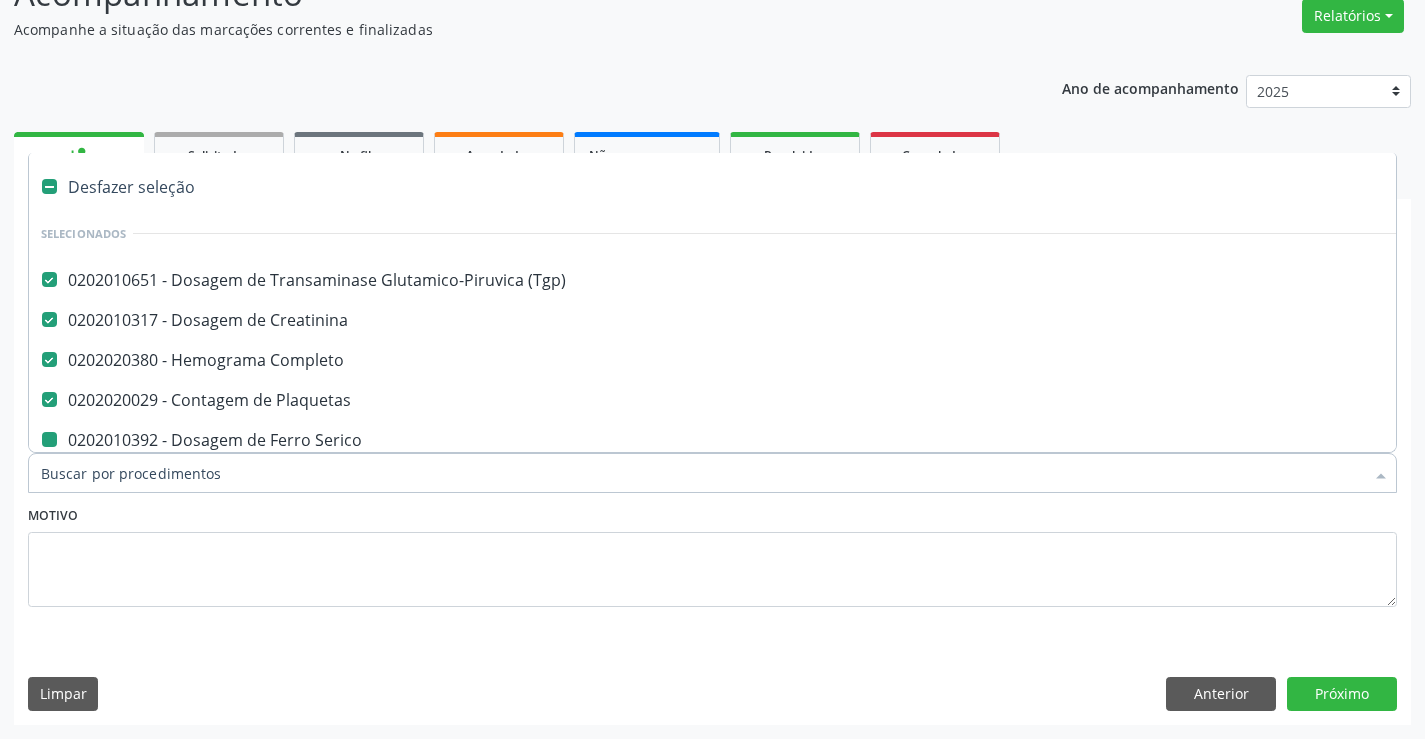 type on "F" 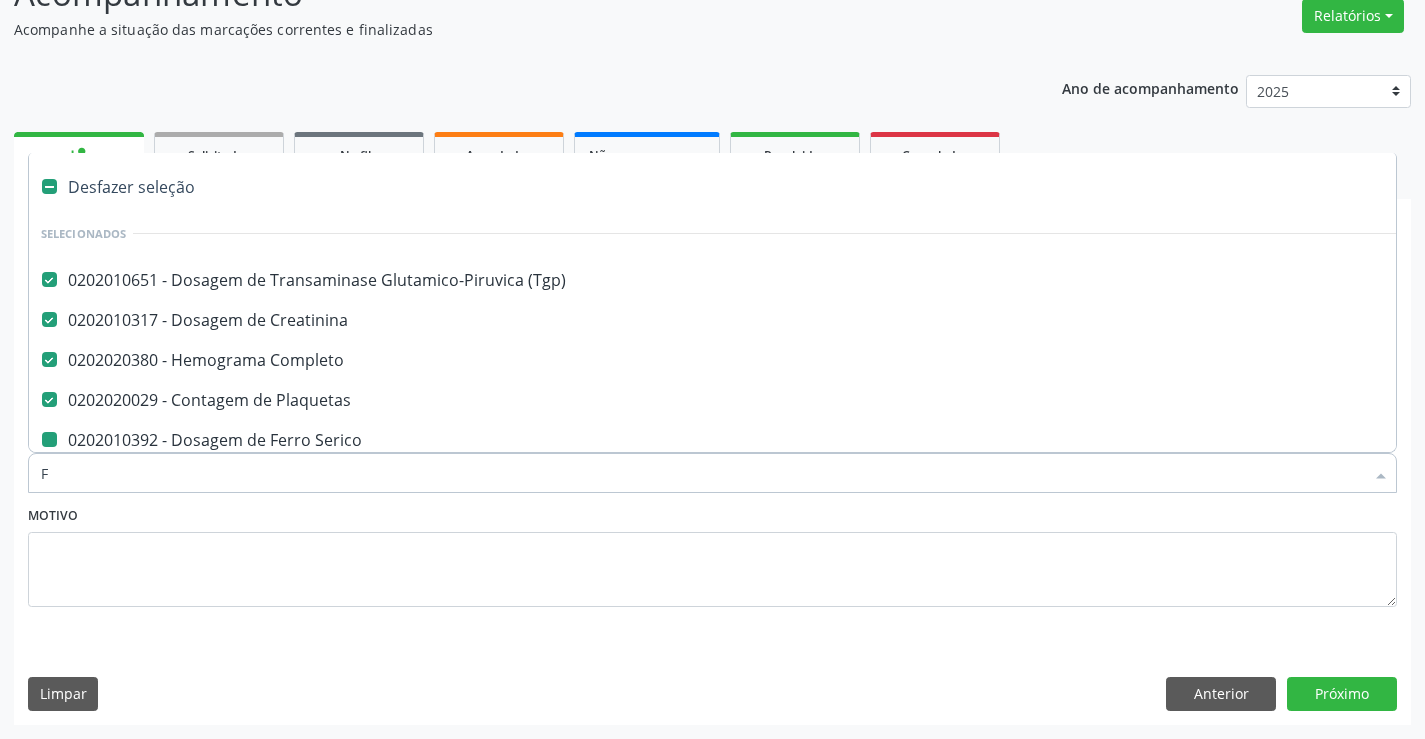checkbox on "false" 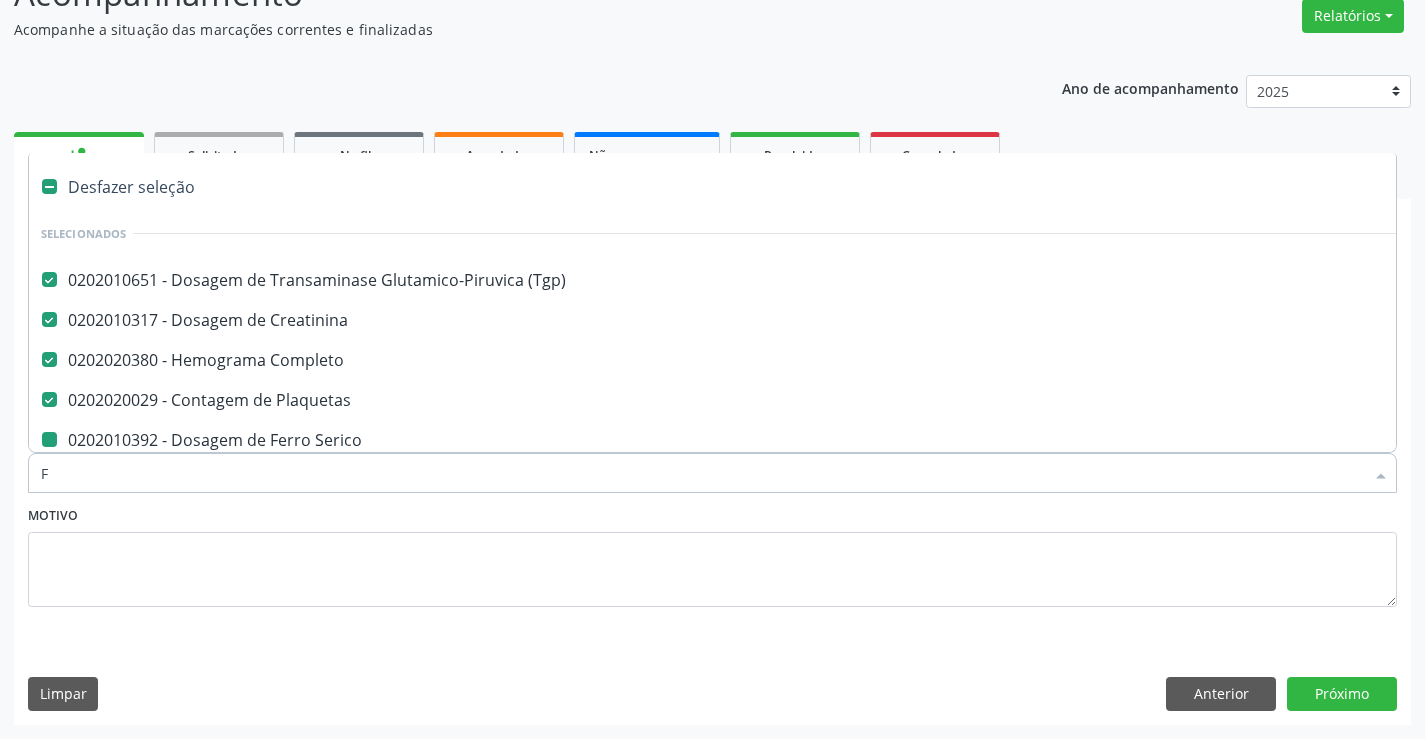 checkbox on "false" 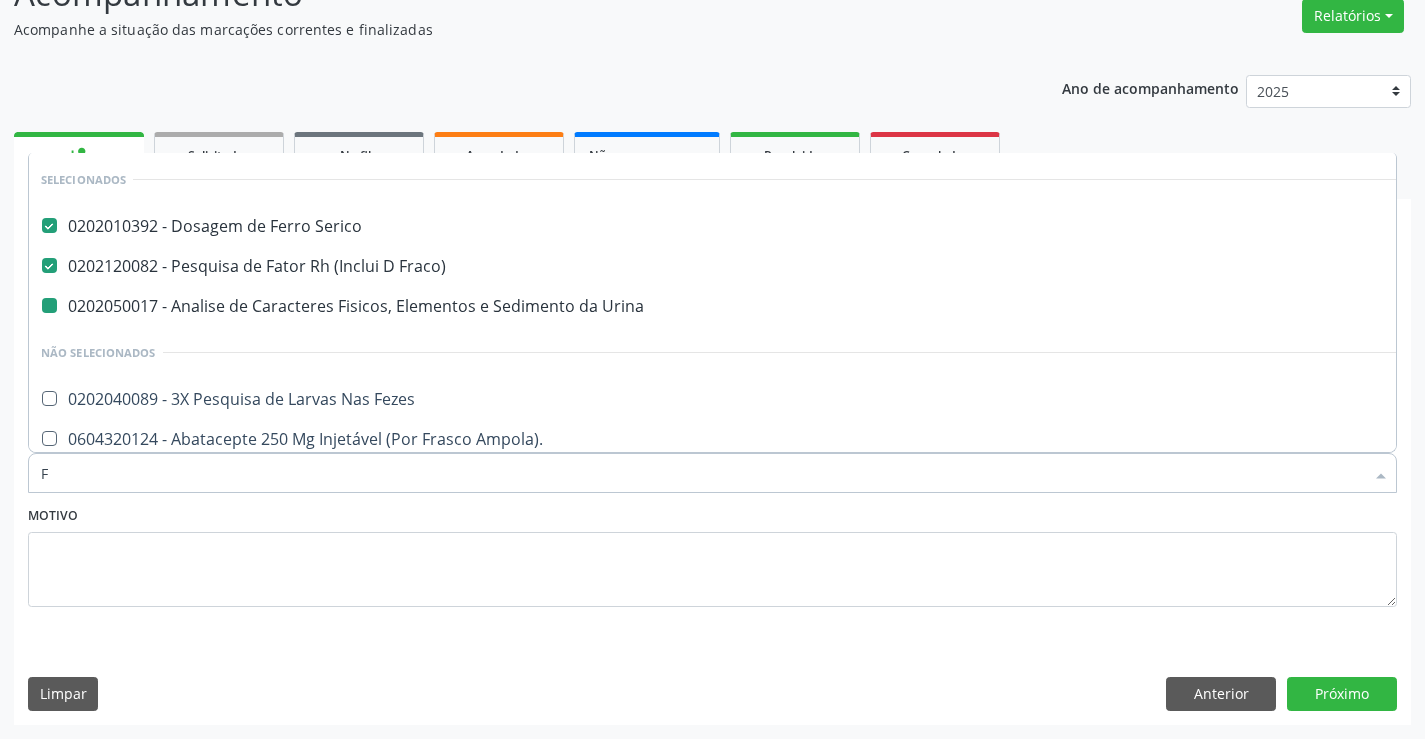 type on "FE" 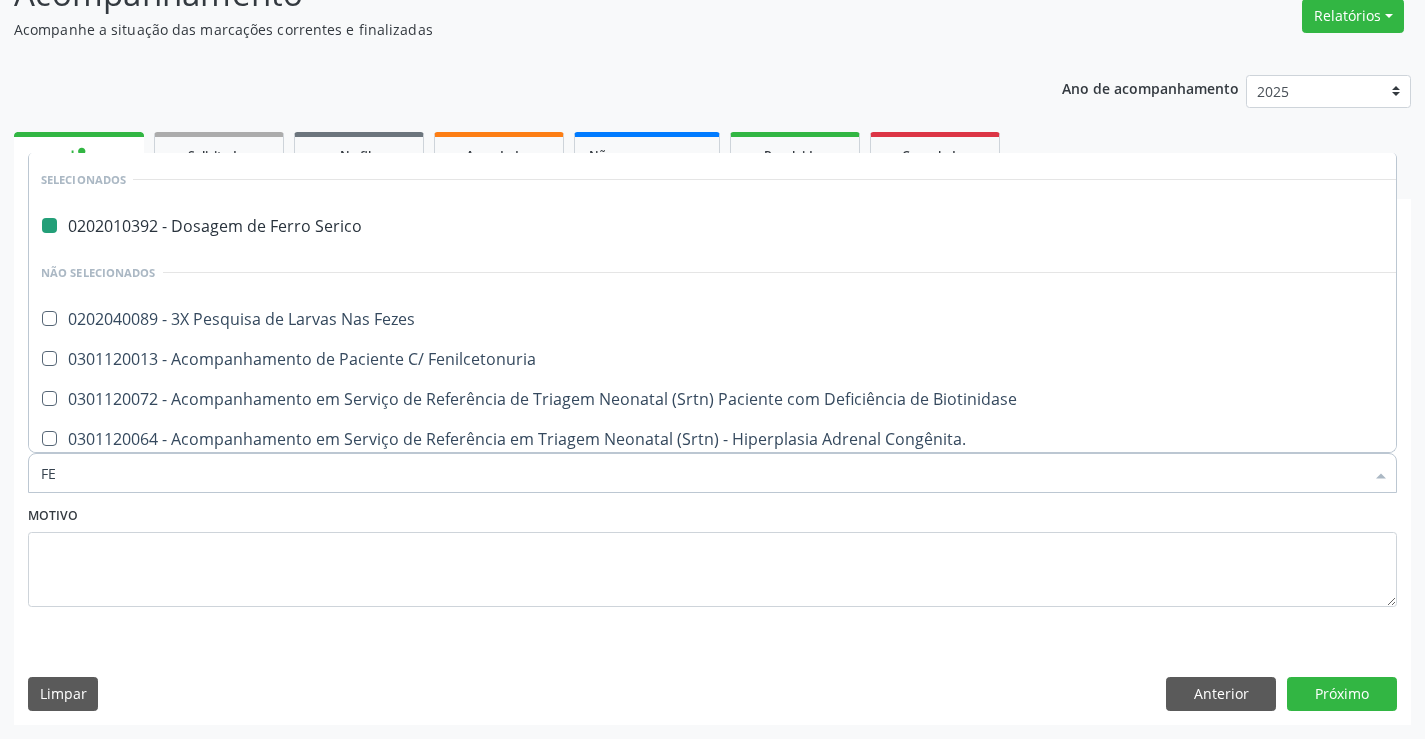 type on "FEZ" 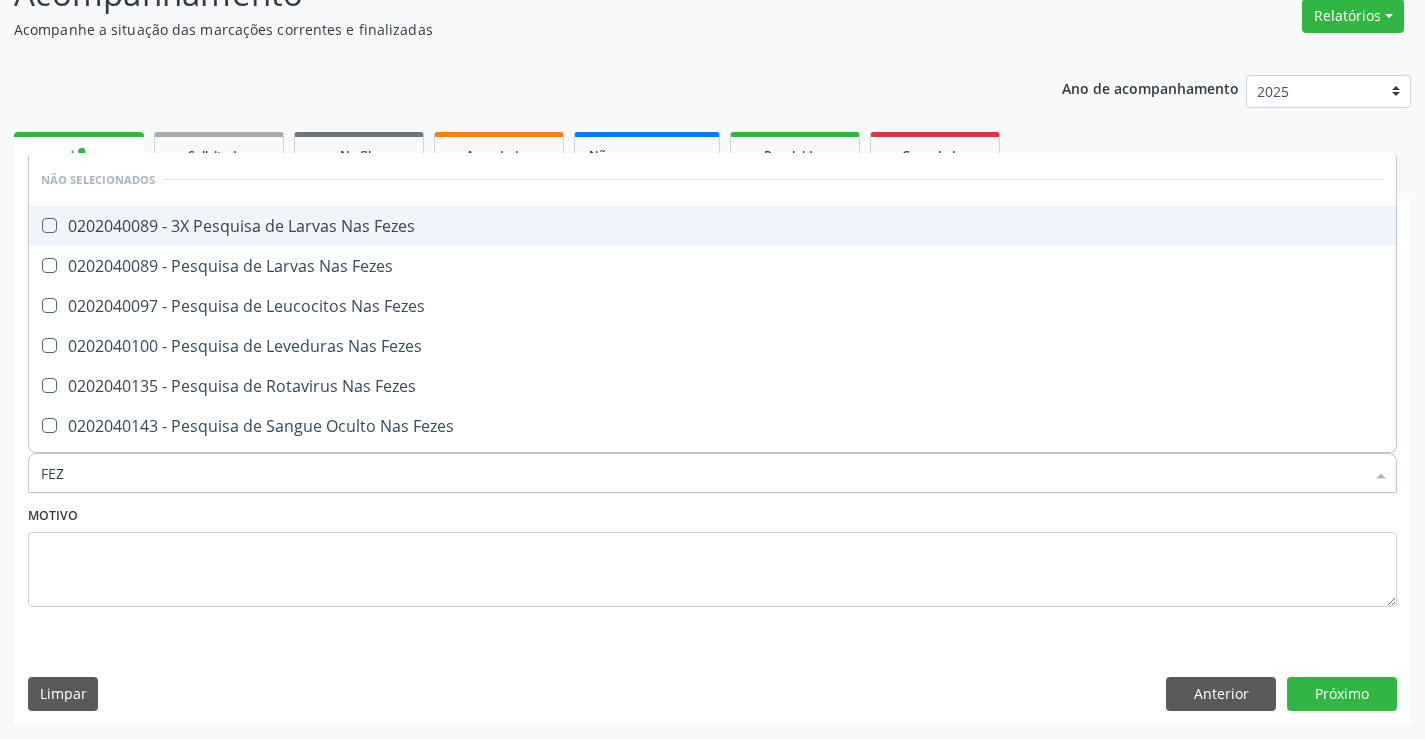 click on "0202040089 - 3X Pesquisa de Larvas Nas Fezes" at bounding box center (712, 226) 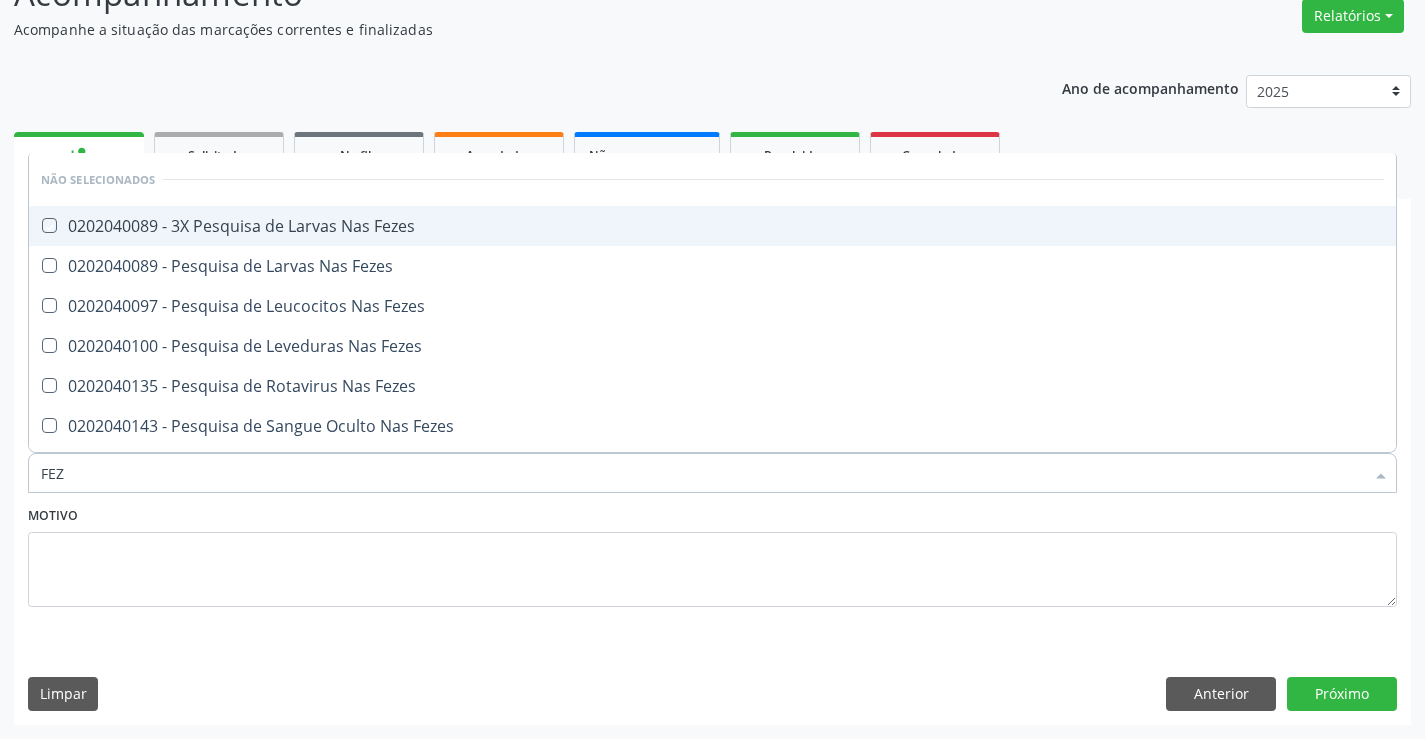 checkbox on "true" 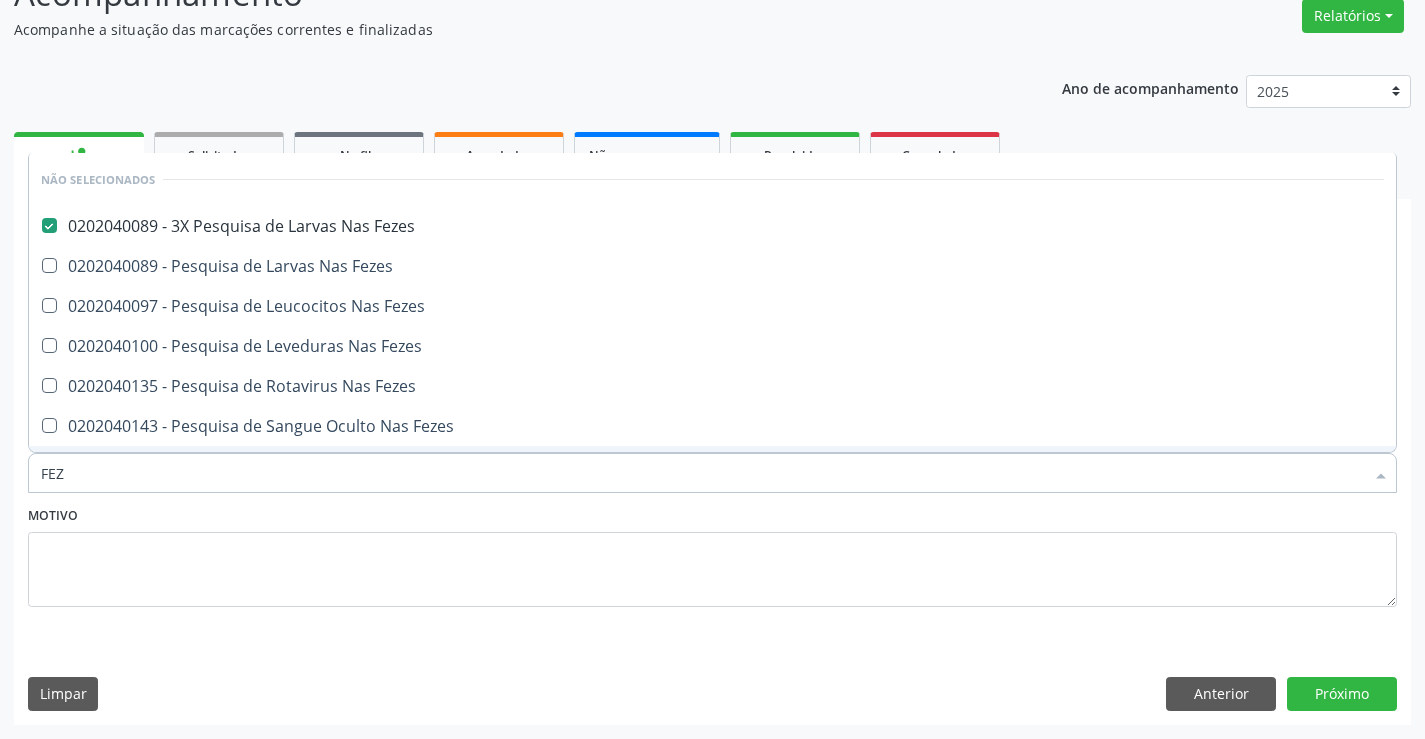 click on "Motivo" at bounding box center (712, 554) 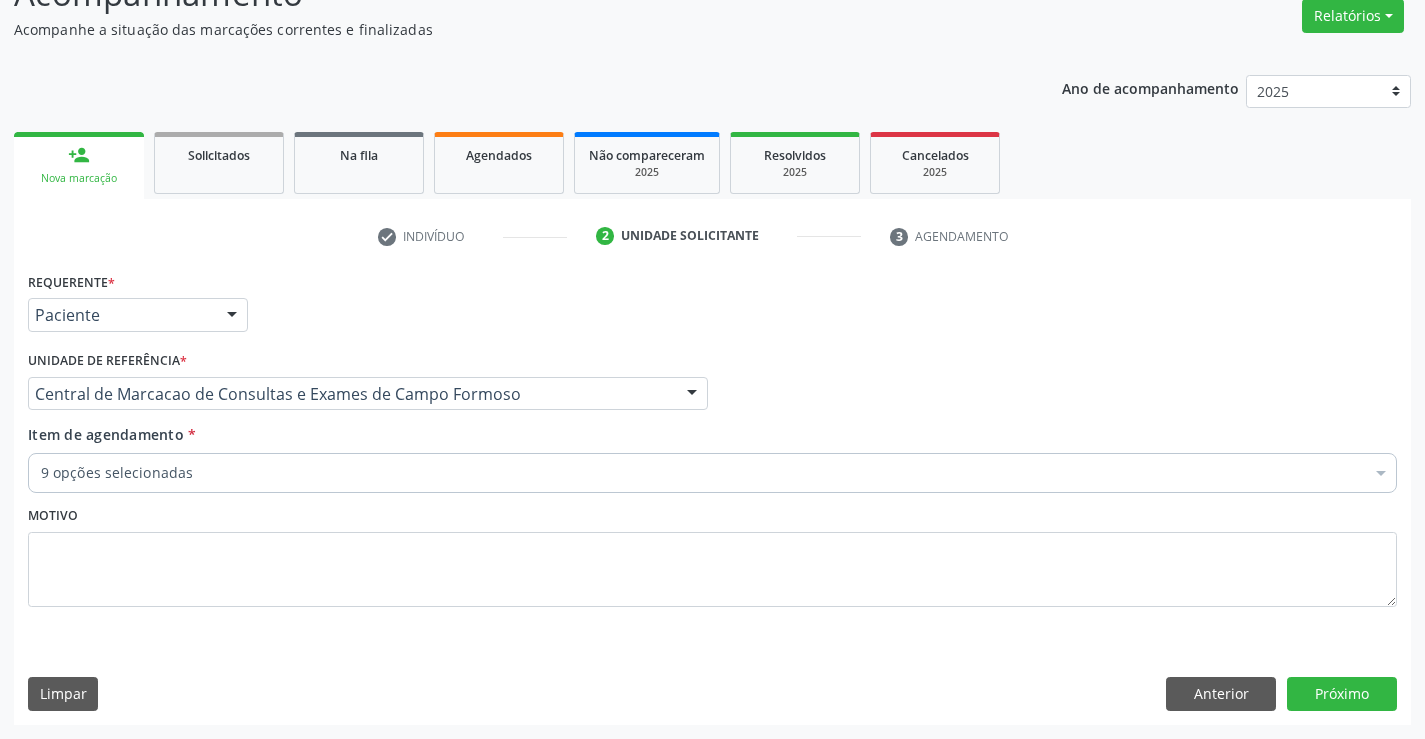 click on "9 opções selecionadas" at bounding box center [712, 473] 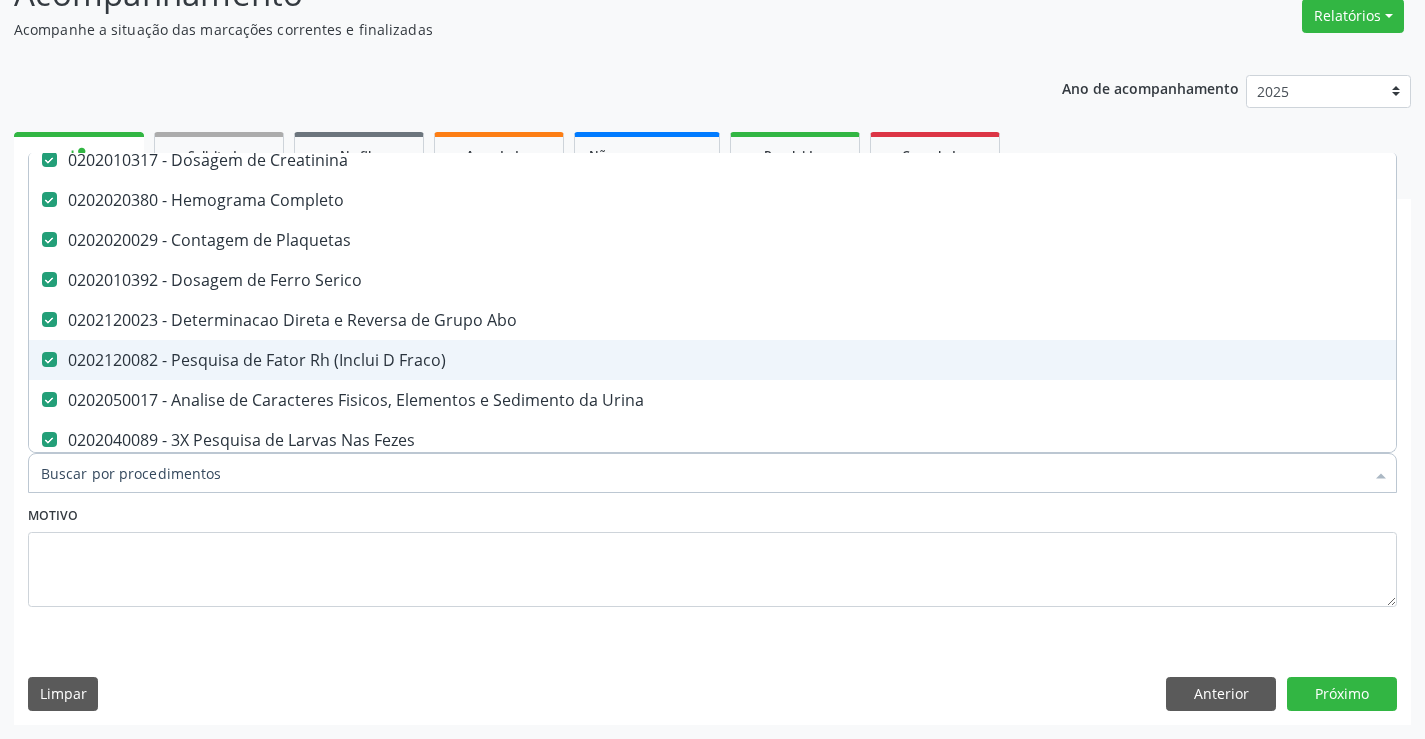 scroll, scrollTop: 0, scrollLeft: 0, axis: both 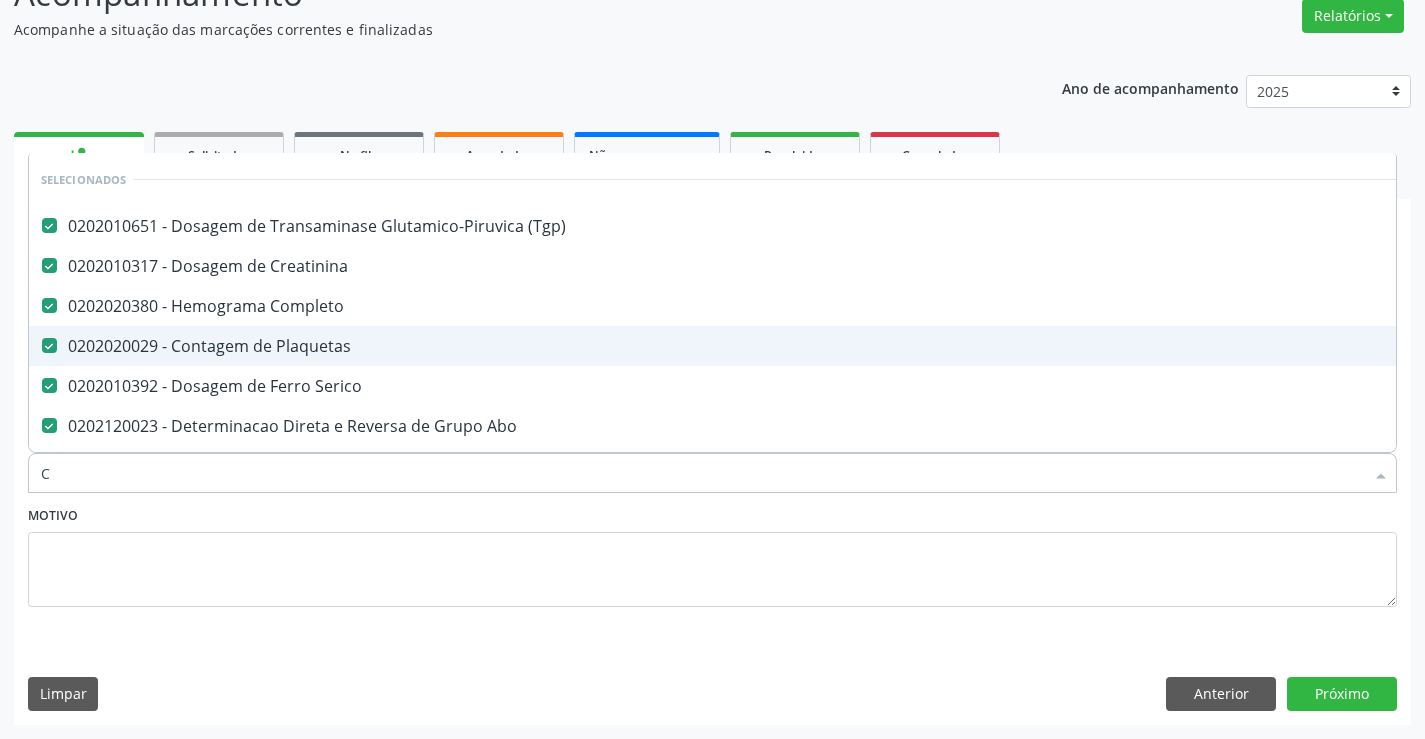 type on "CO" 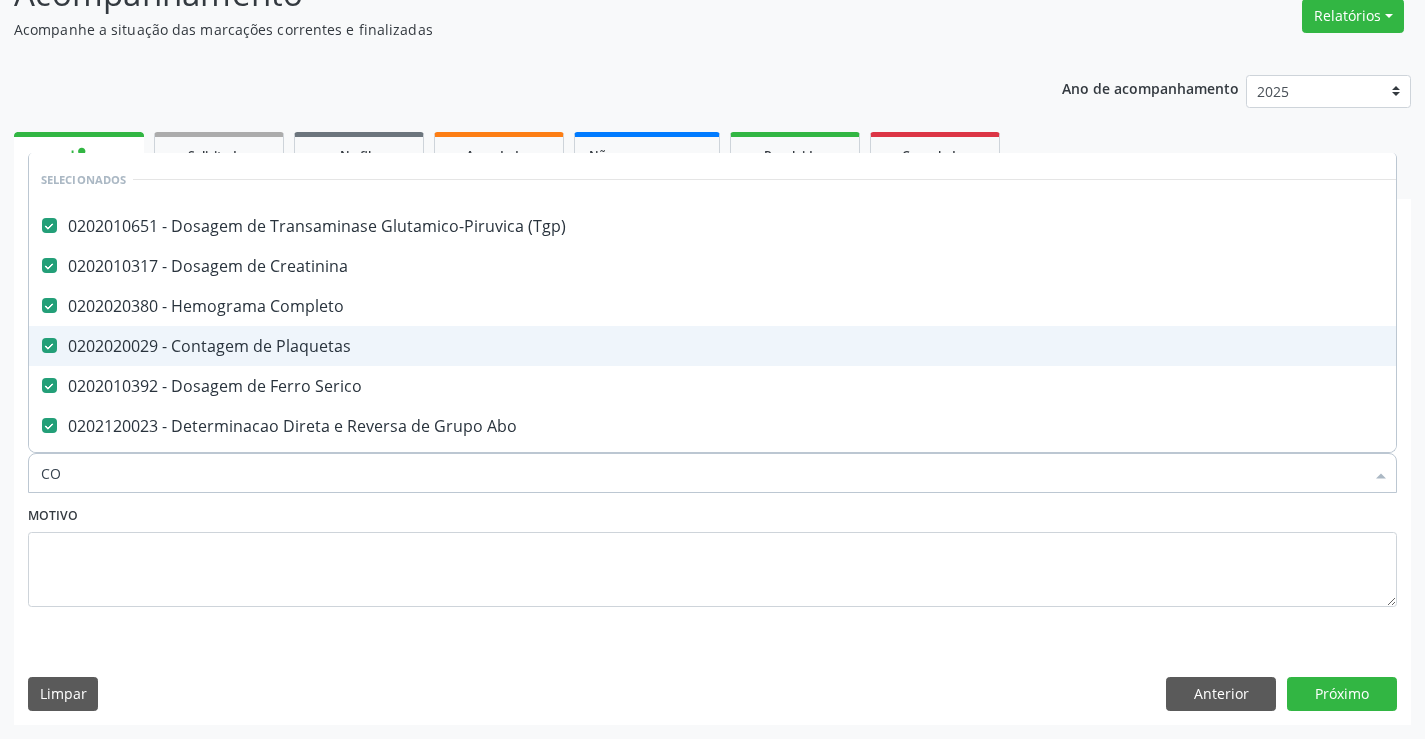 checkbox on "false" 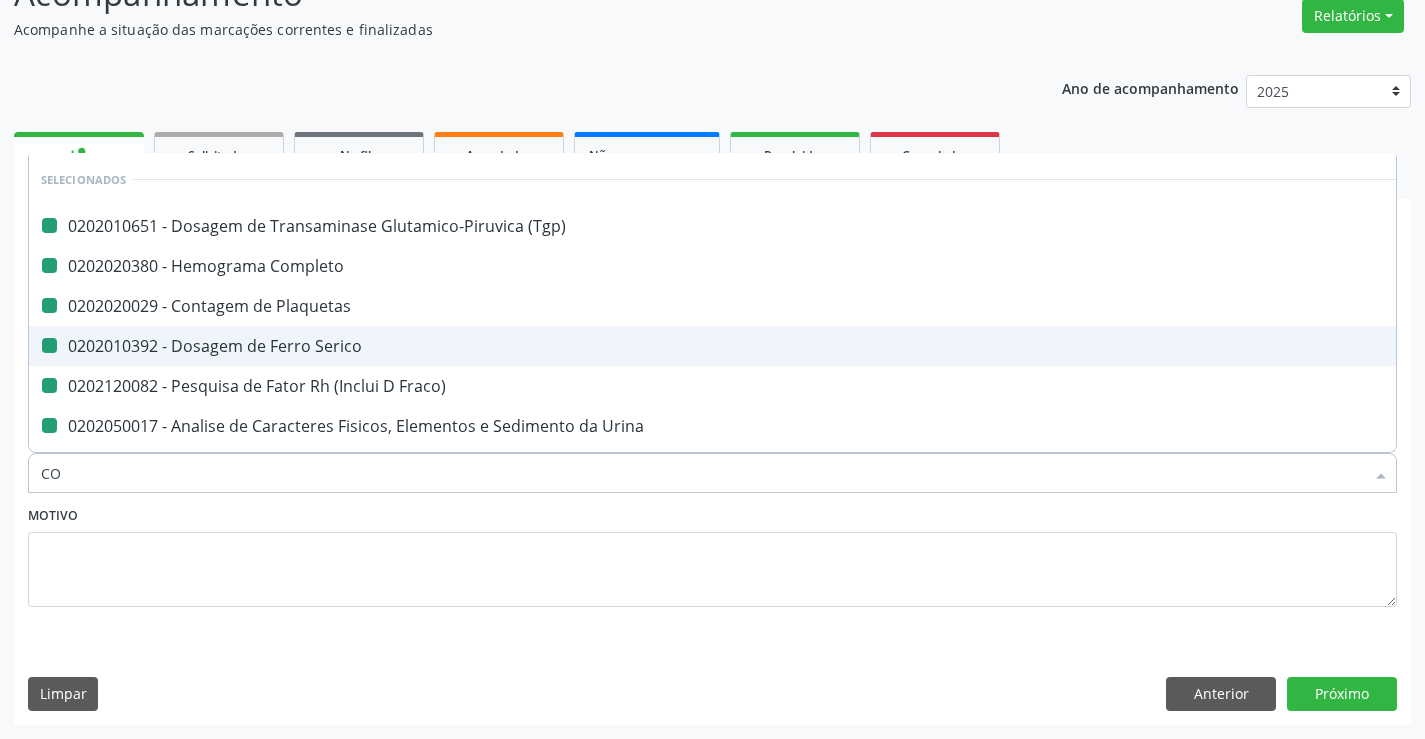 type on "COL" 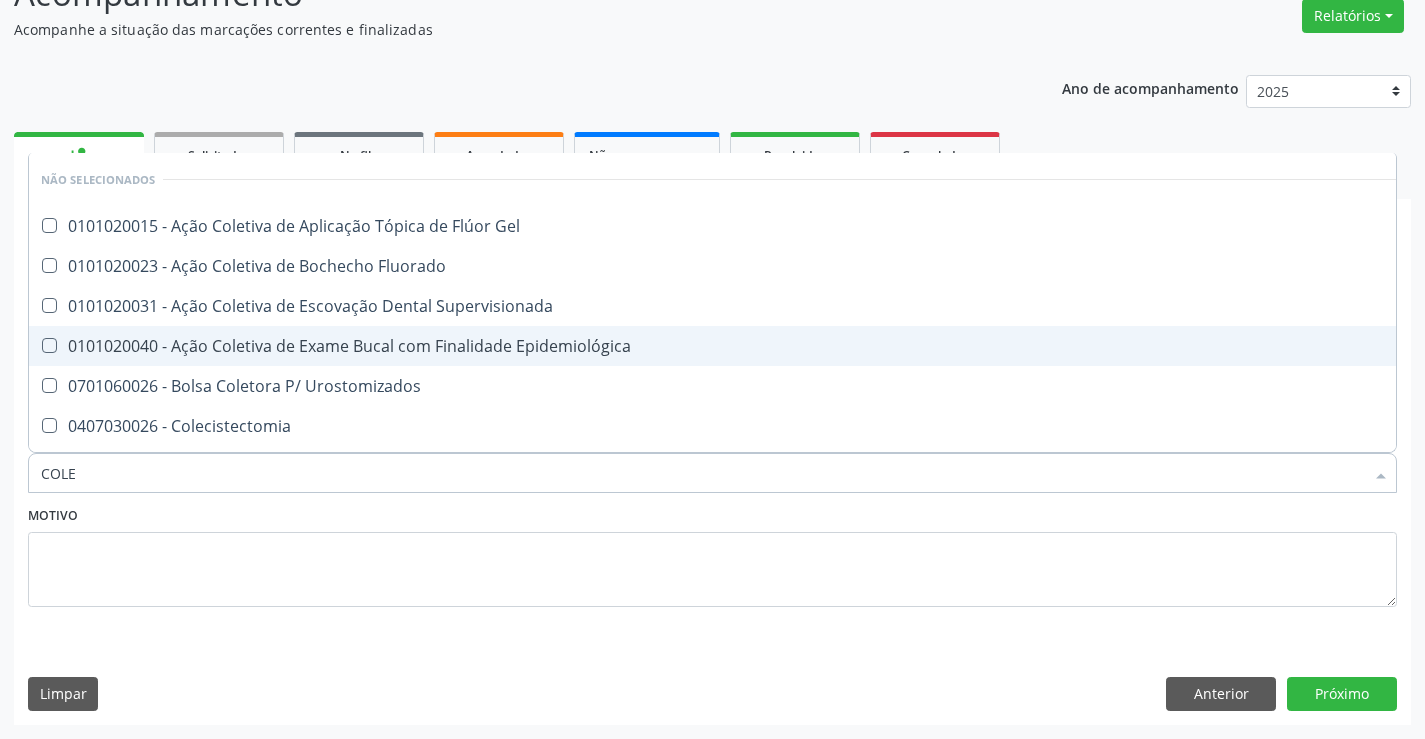 type on "COLES" 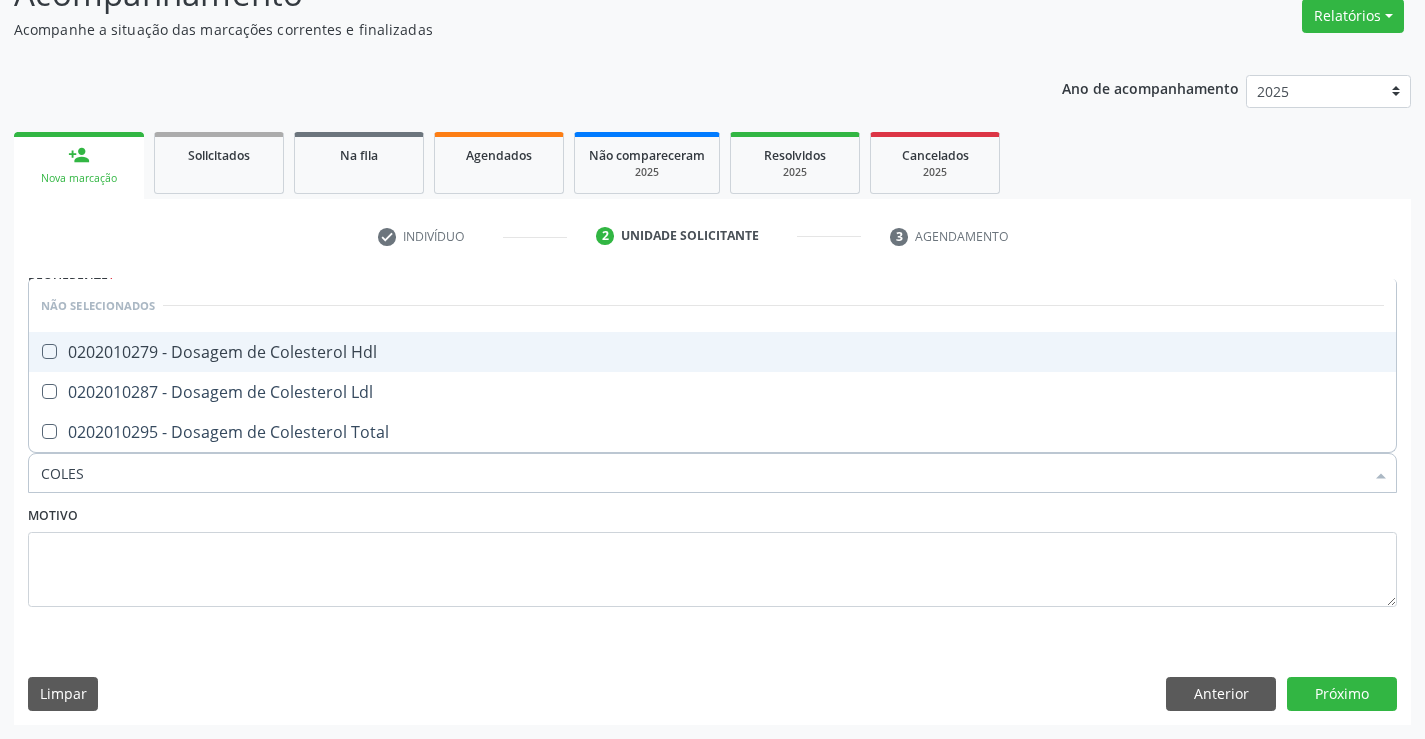 click on "0202010279 - Dosagem de Colesterol Hdl" at bounding box center [712, 352] 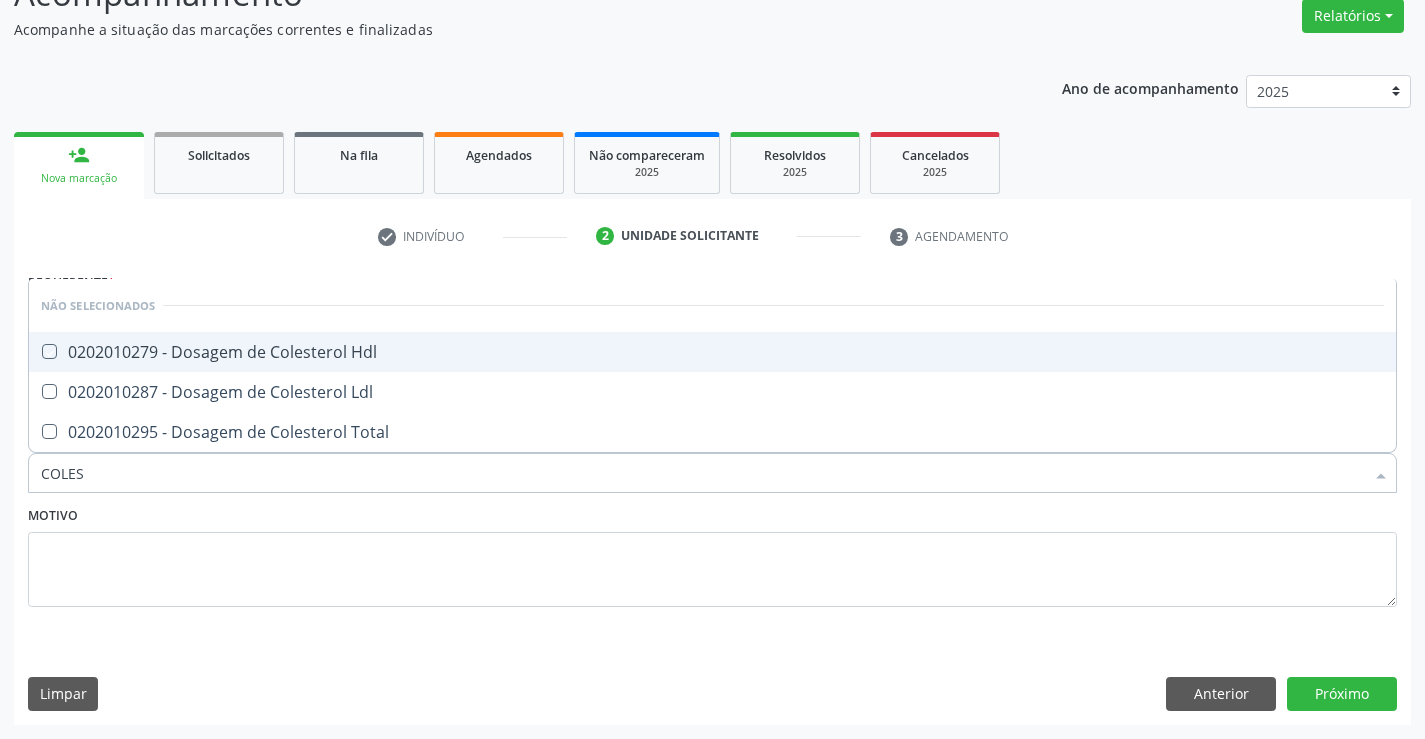 checkbox on "true" 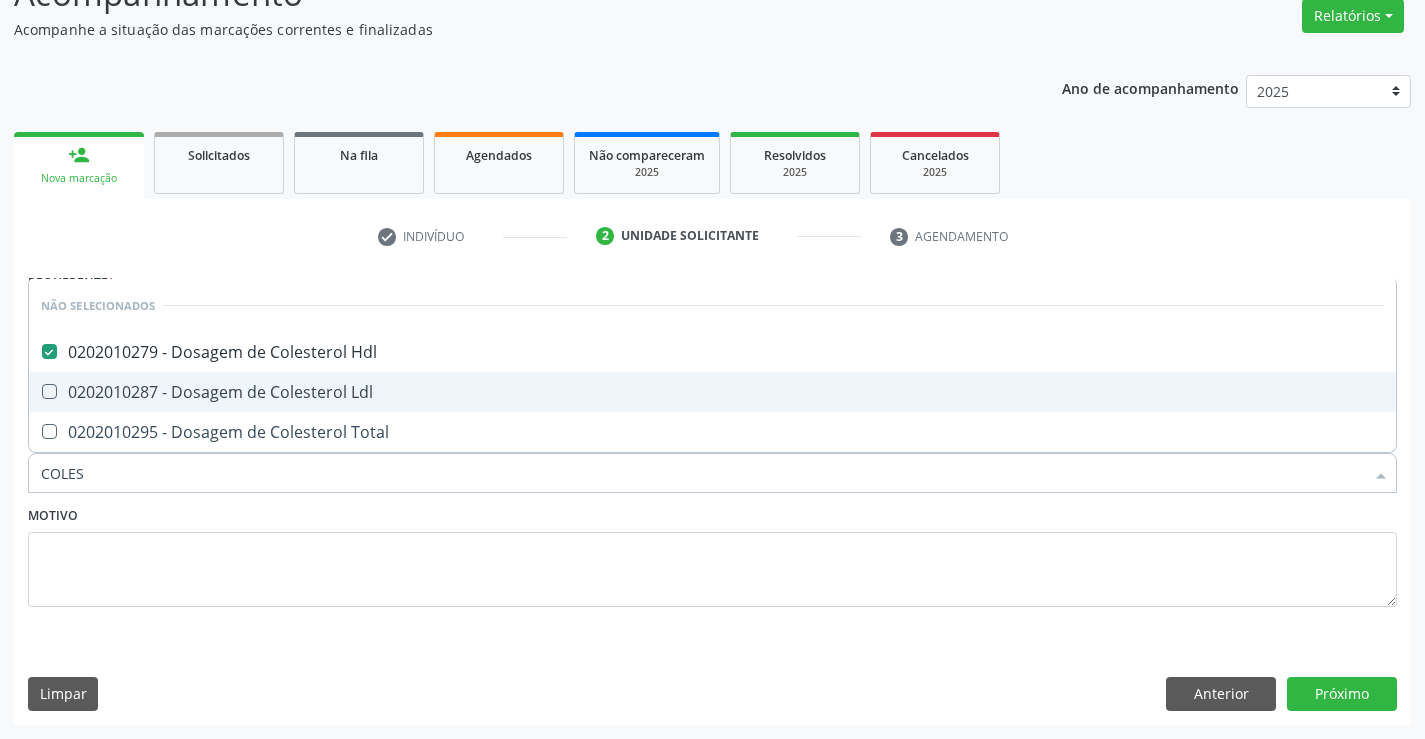 click on "0202010287 - Dosagem de Colesterol Ldl" at bounding box center [712, 392] 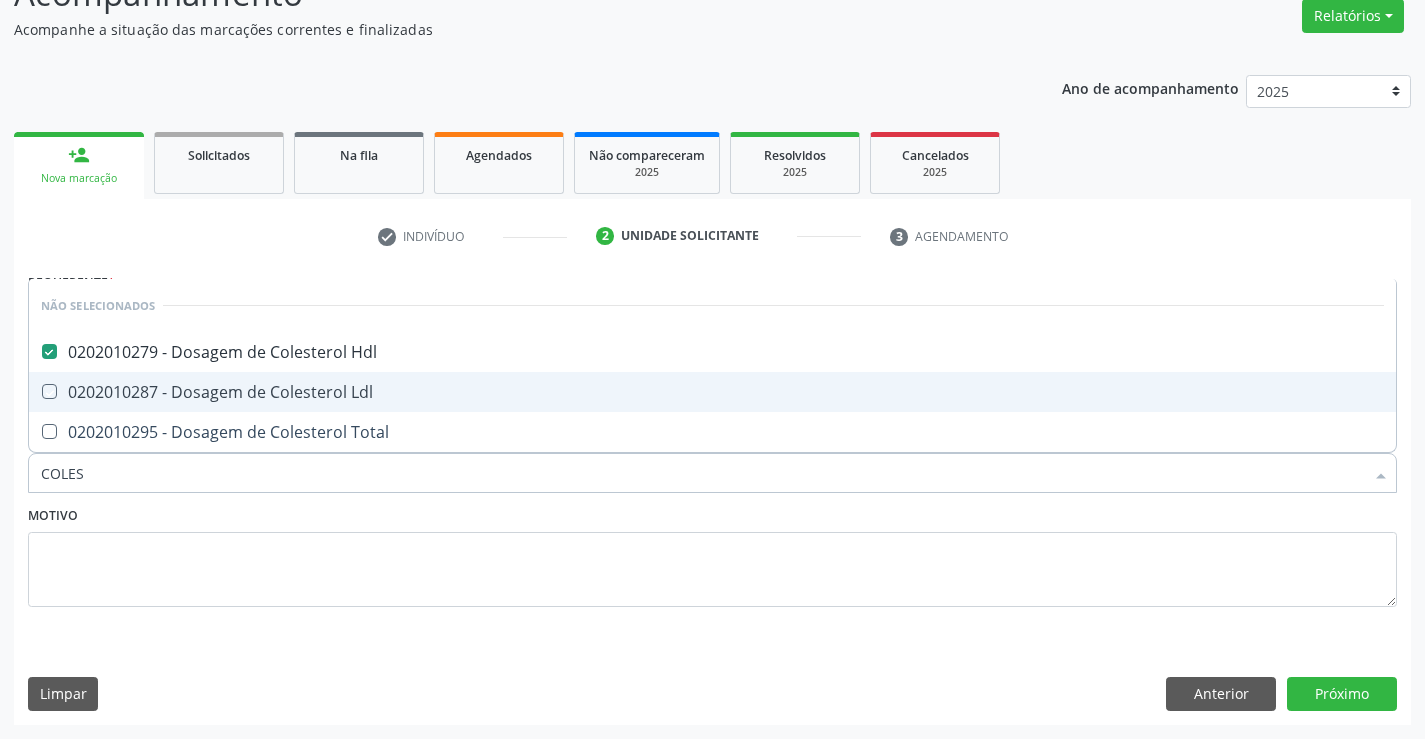 checkbox on "true" 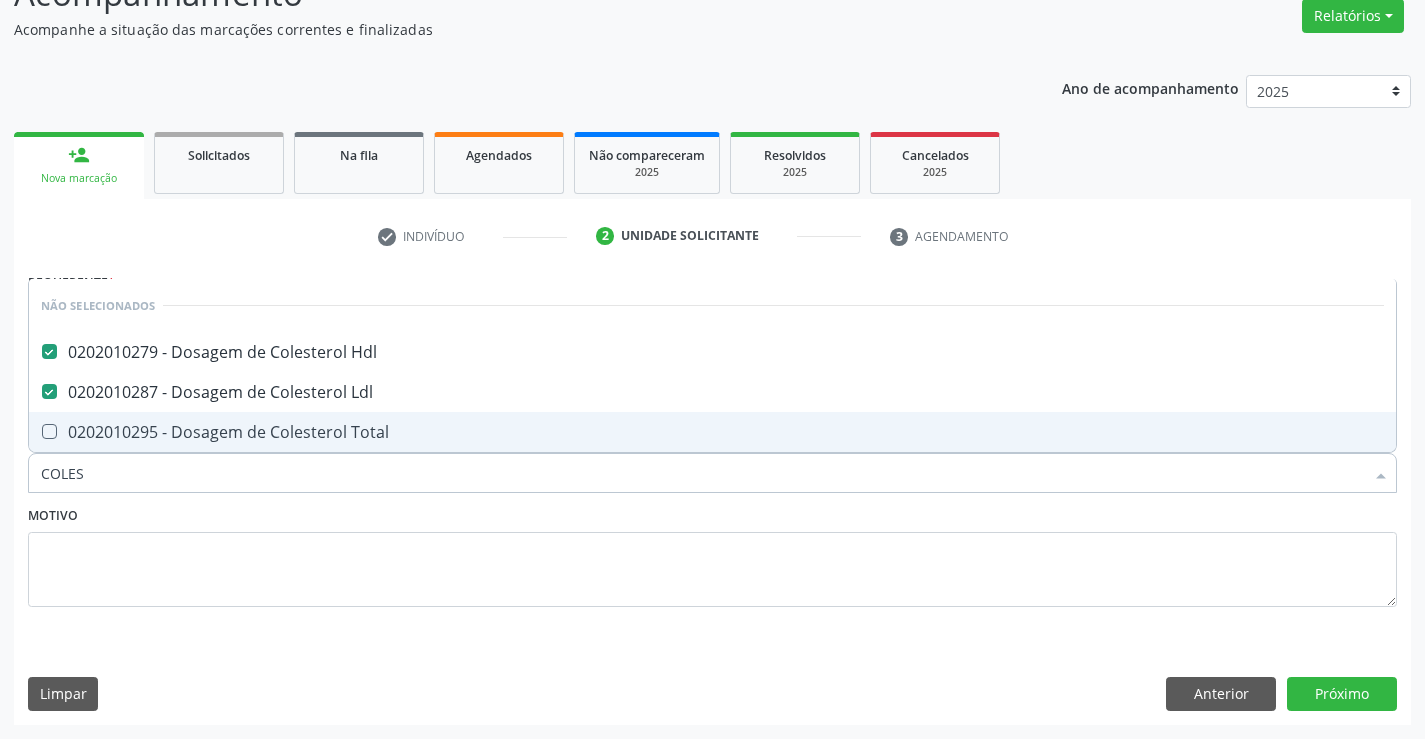 click on "0202010295 - Dosagem de Colesterol Total" at bounding box center (712, 432) 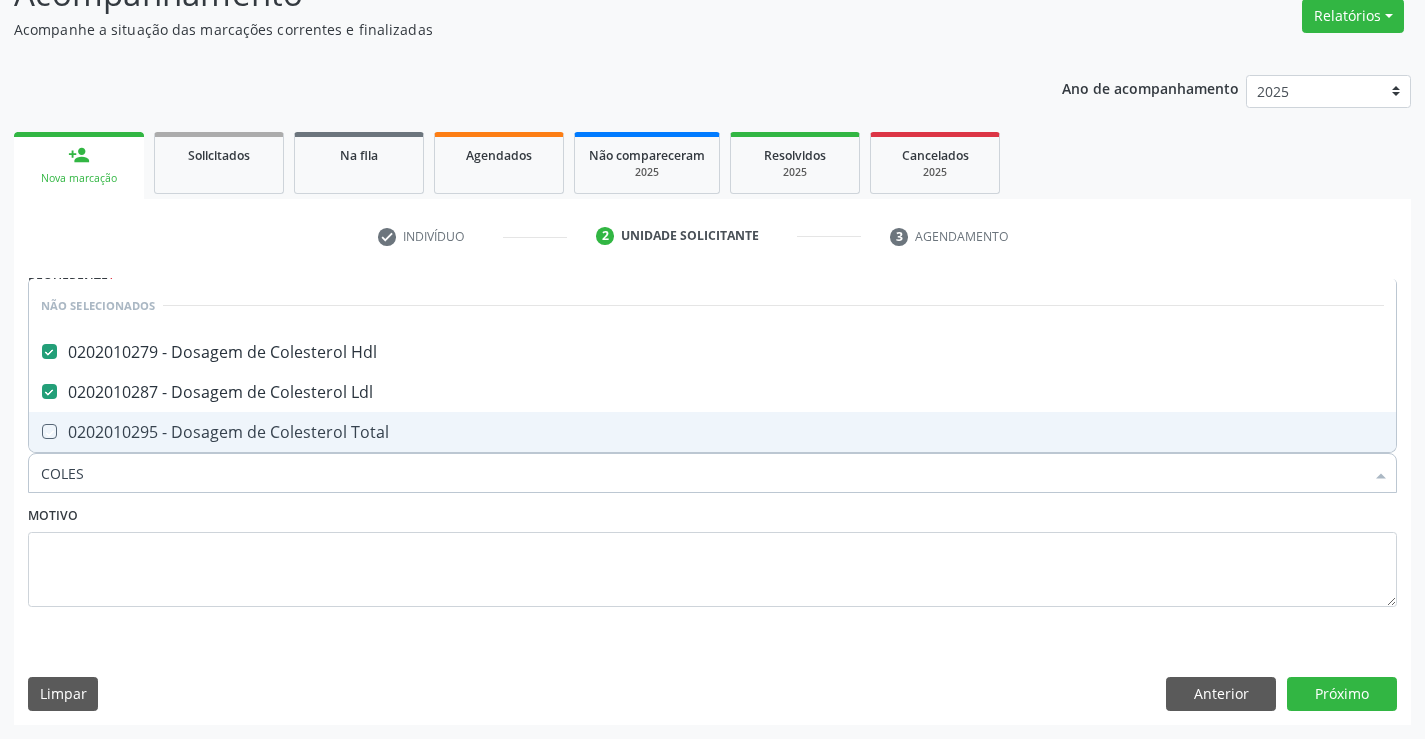 checkbox on "true" 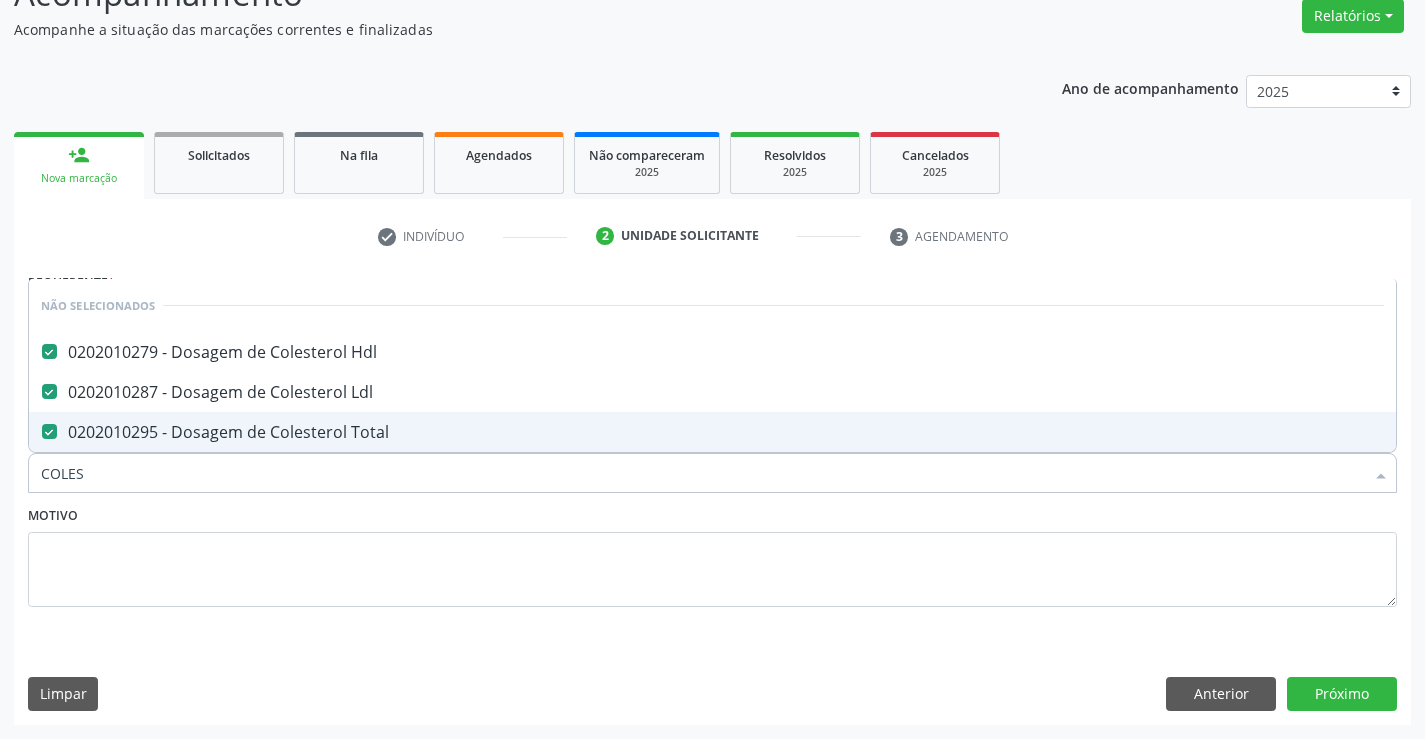 click on "Motivo" at bounding box center (712, 554) 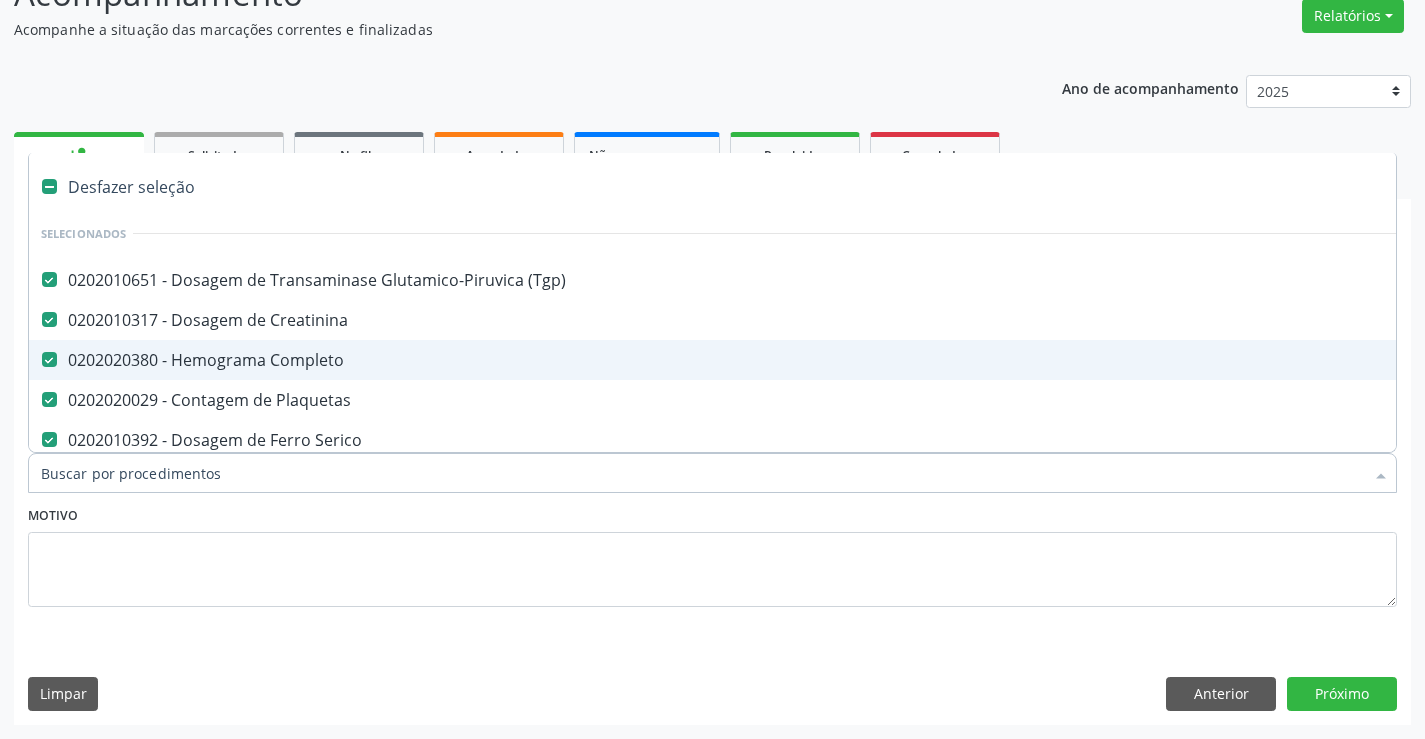 type on "T" 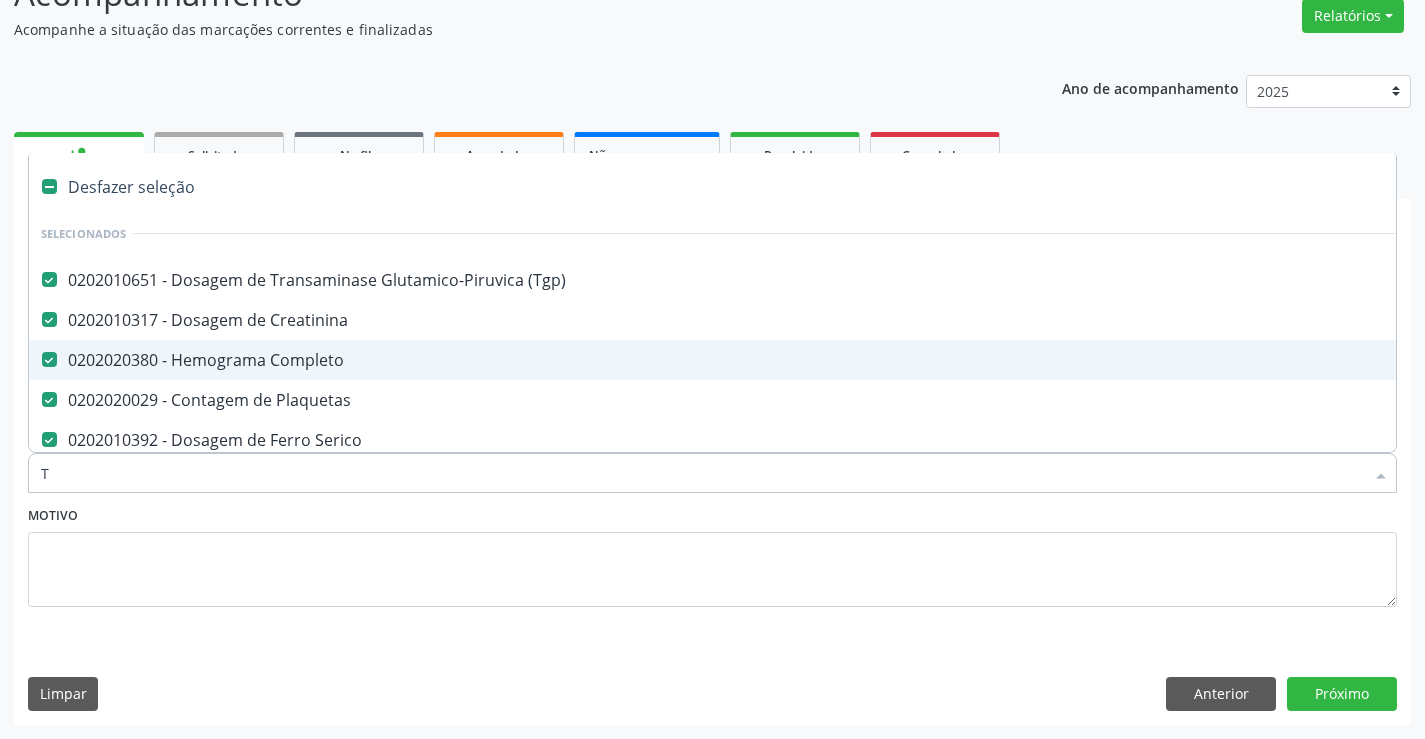 checkbox on "false" 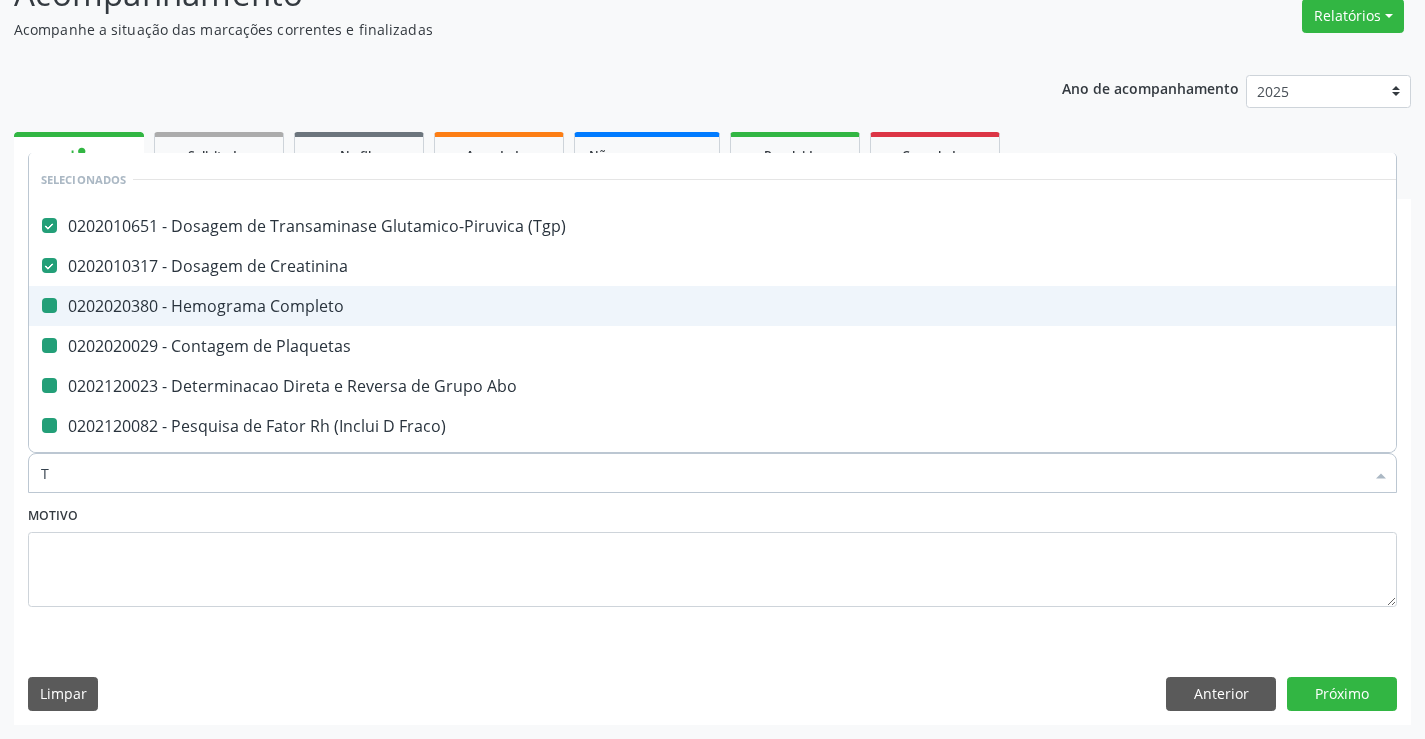 type on "TR" 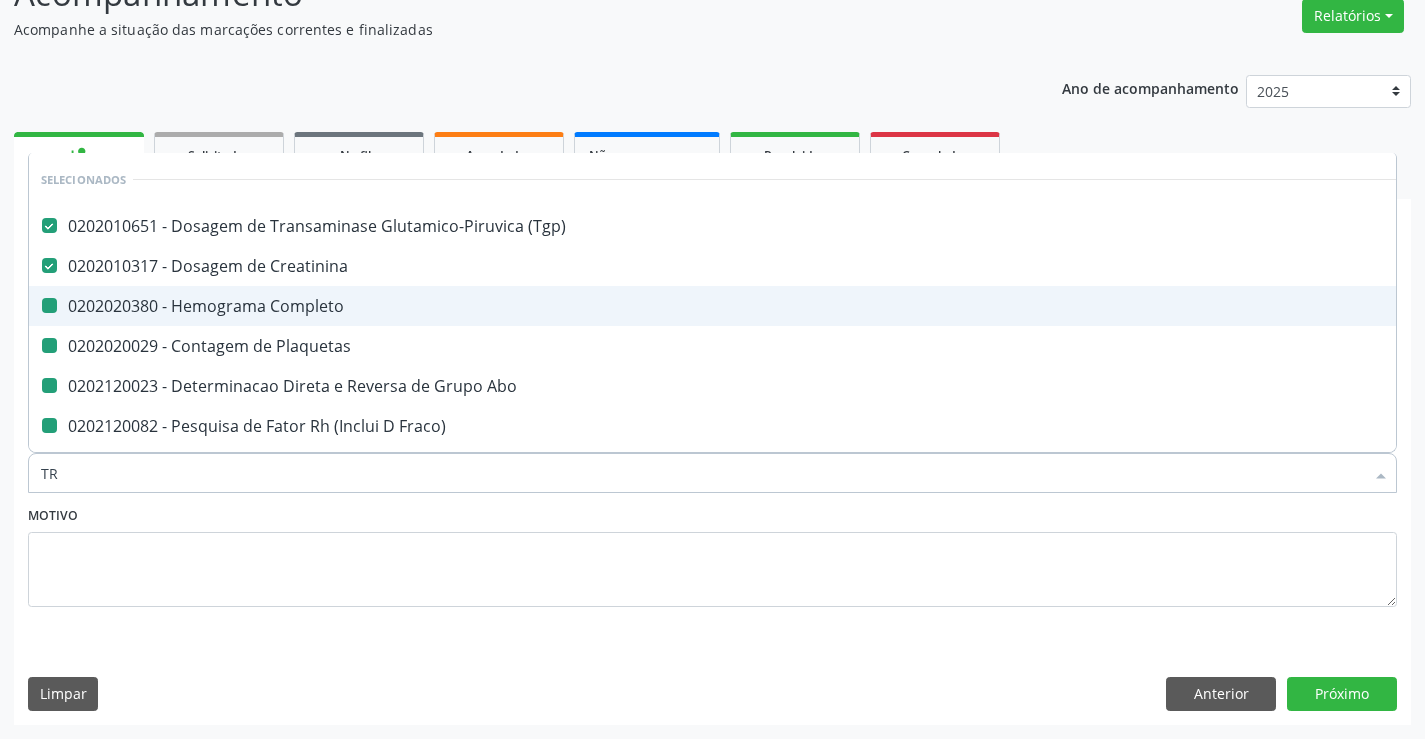 checkbox on "false" 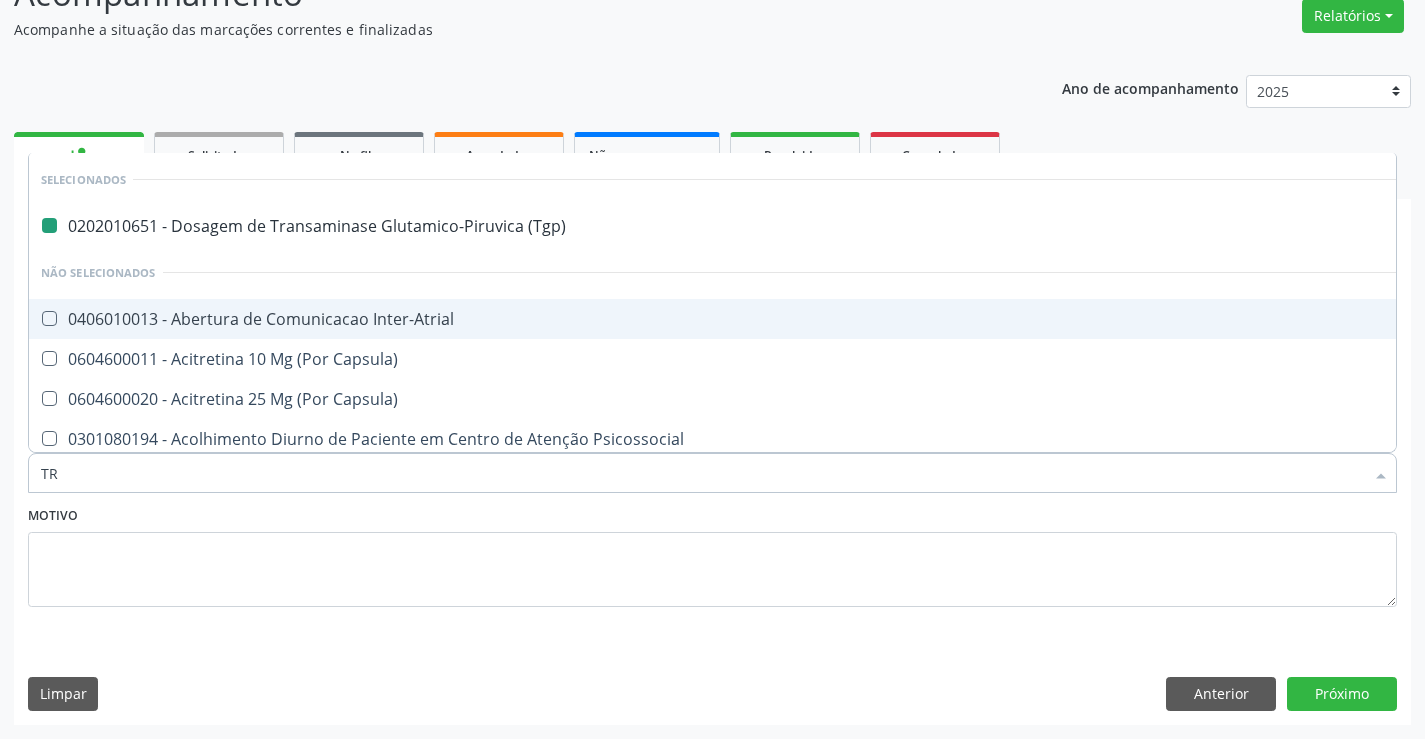 type on "TRI" 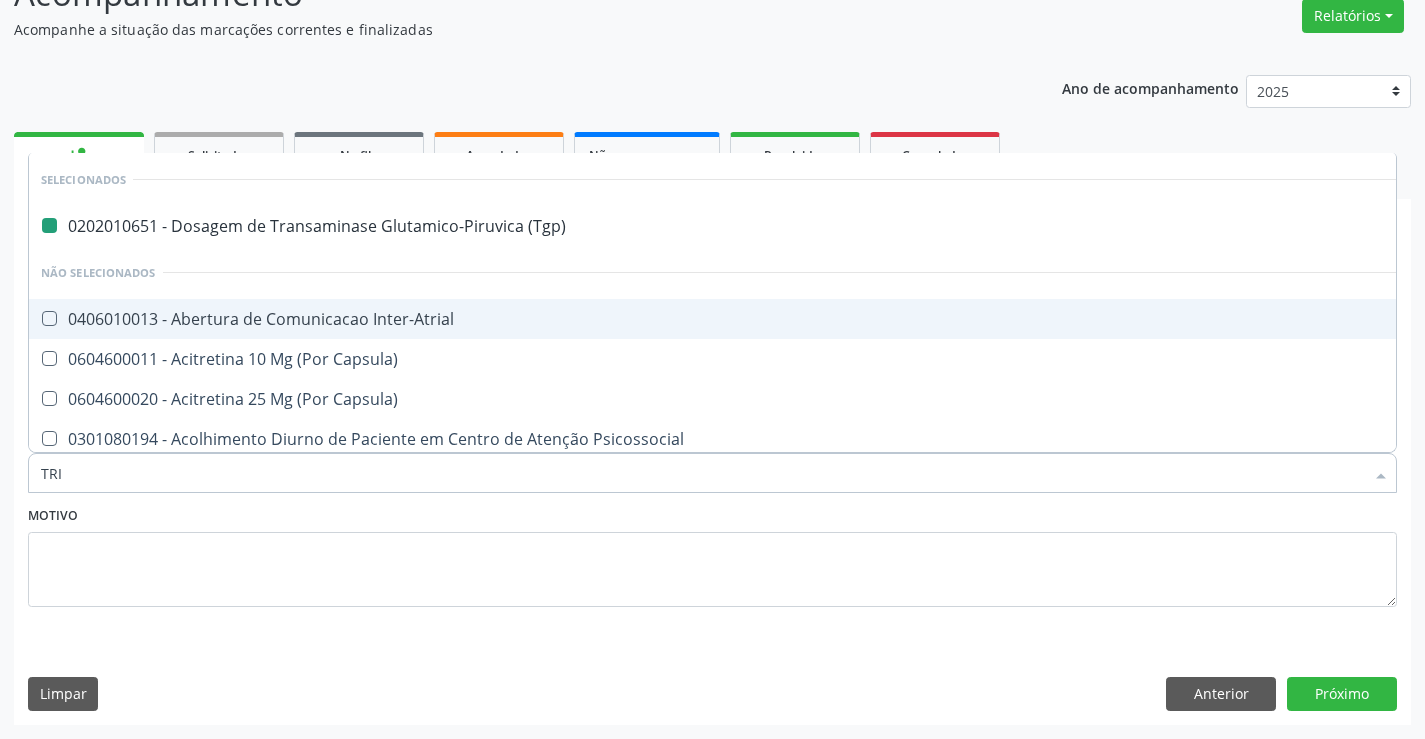 checkbox on "false" 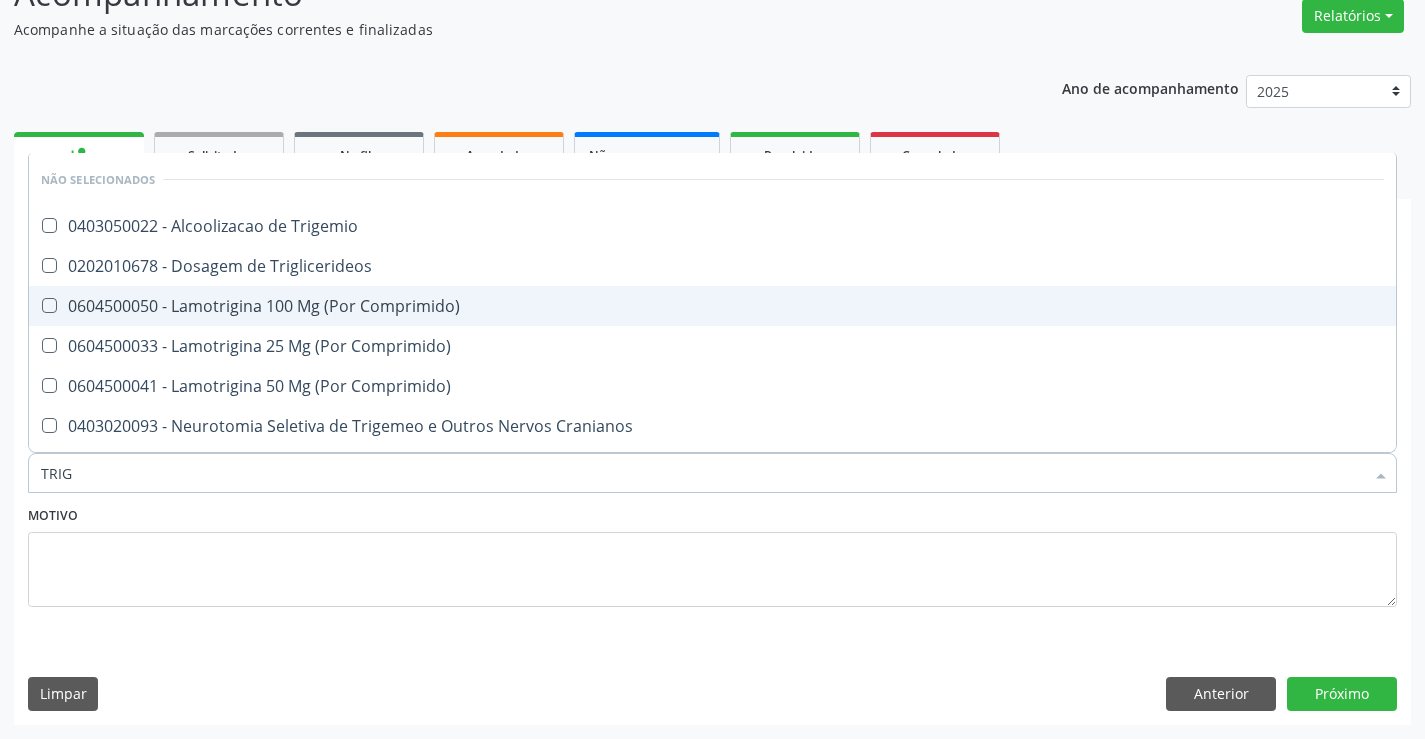 type on "TRIGL" 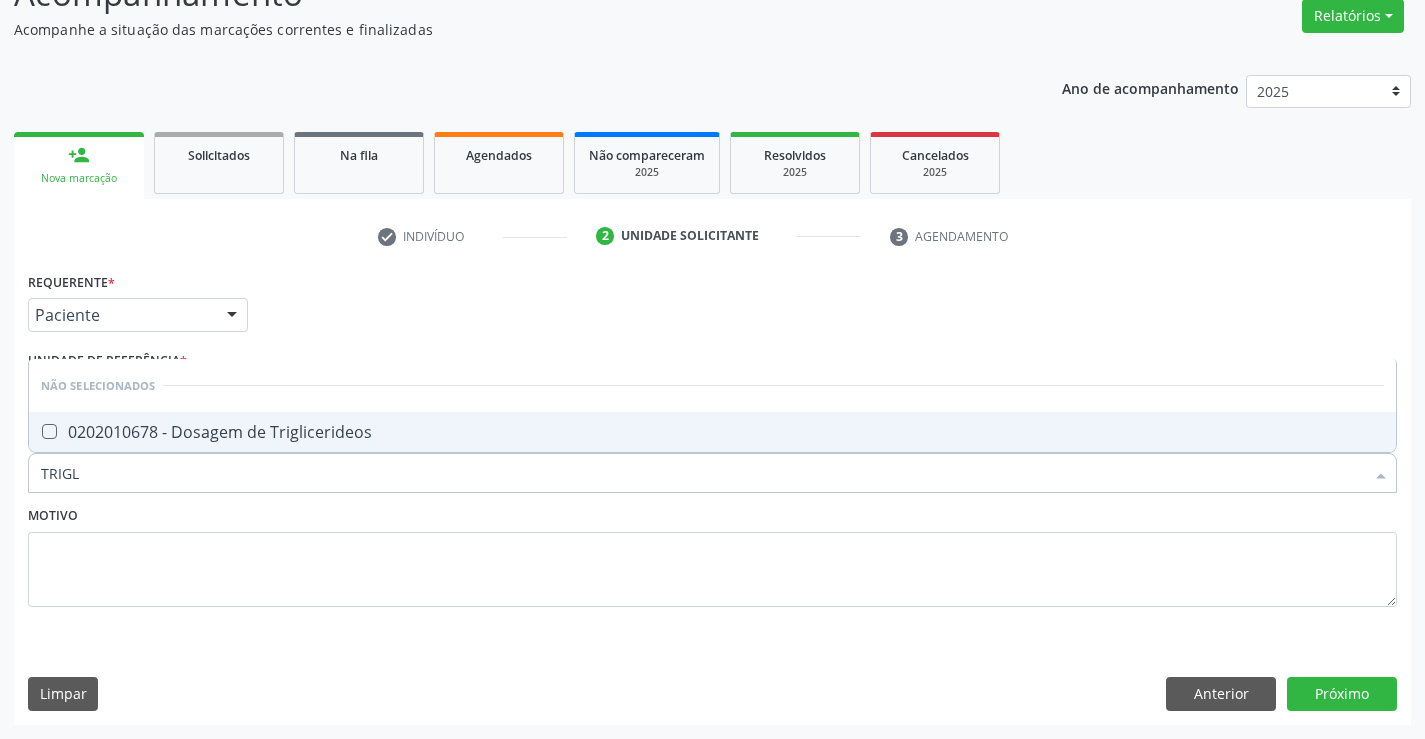 click on "Não selecionados" at bounding box center (712, 385) 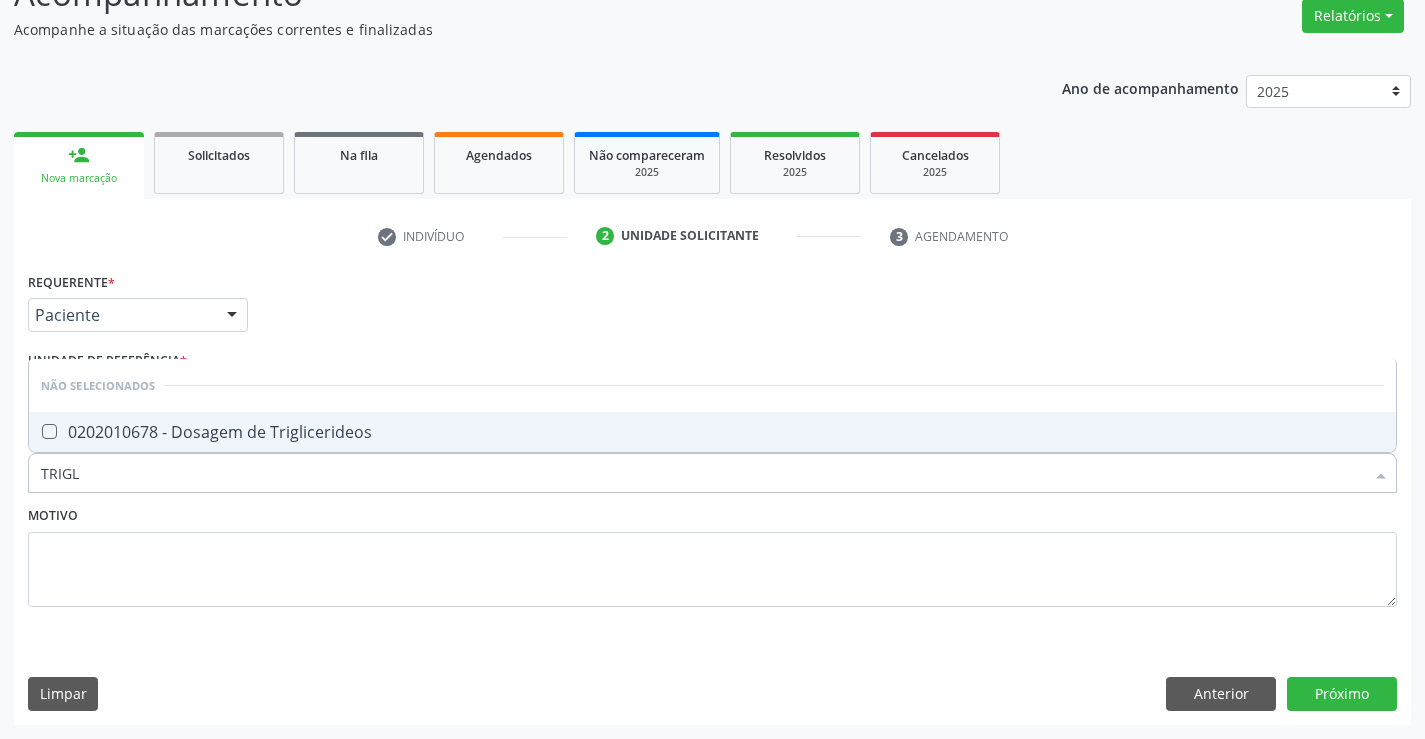 checkbox on "true" 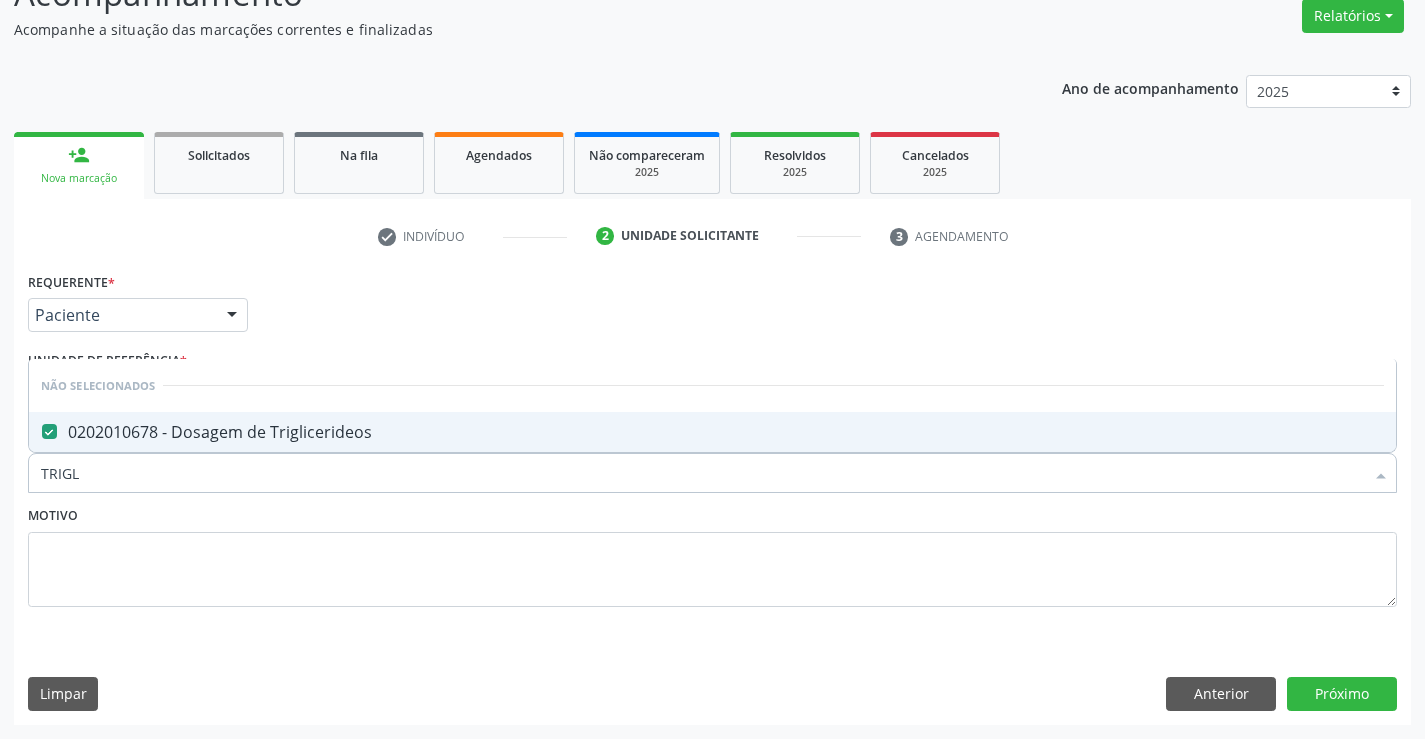 click on "Motivo" at bounding box center (712, 554) 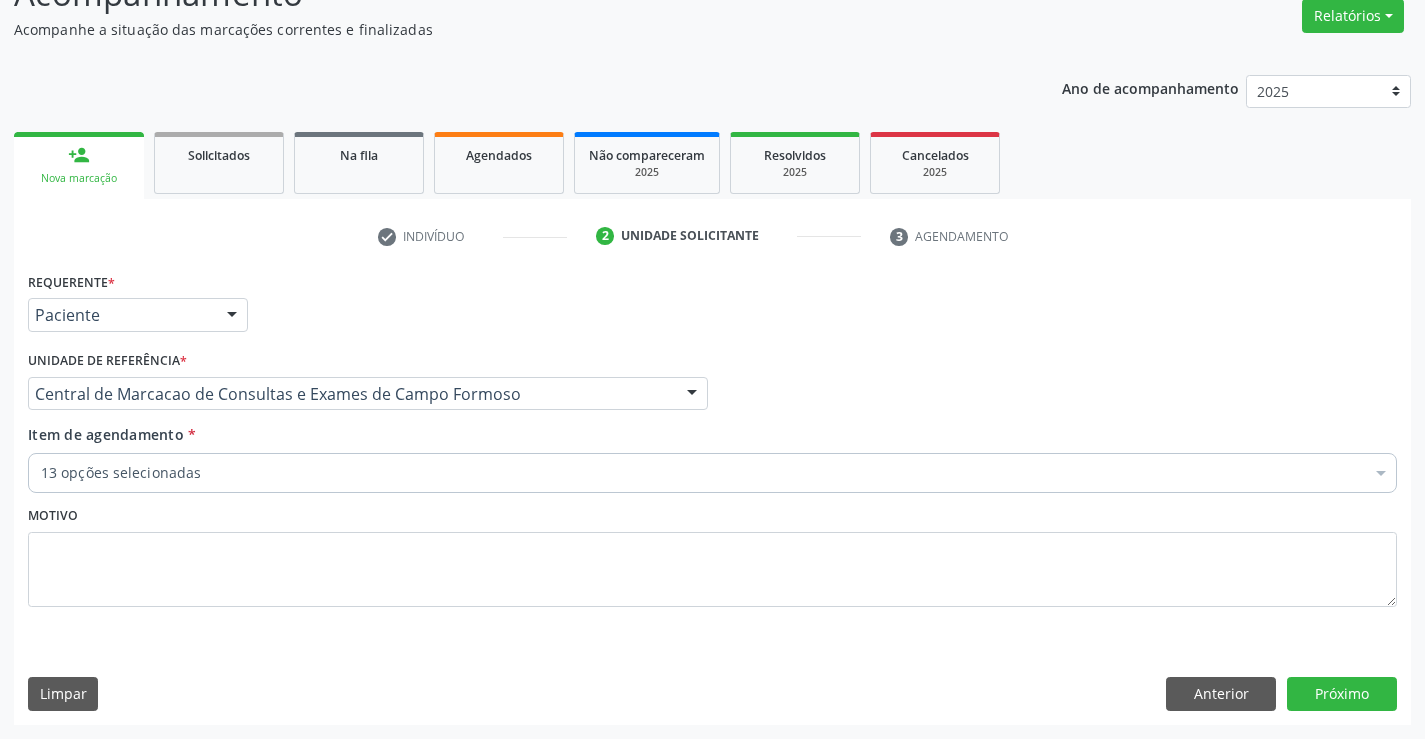 scroll, scrollTop: 0, scrollLeft: 0, axis: both 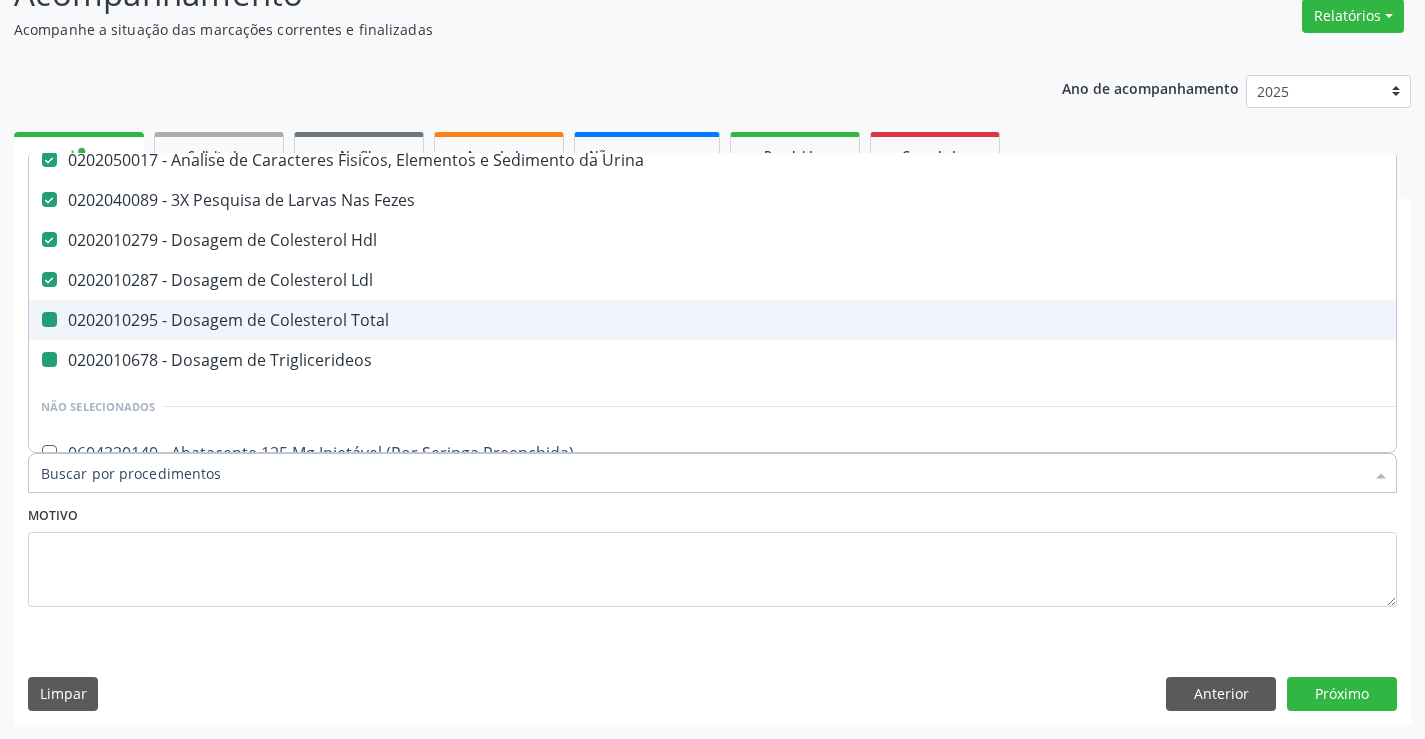 type on "G" 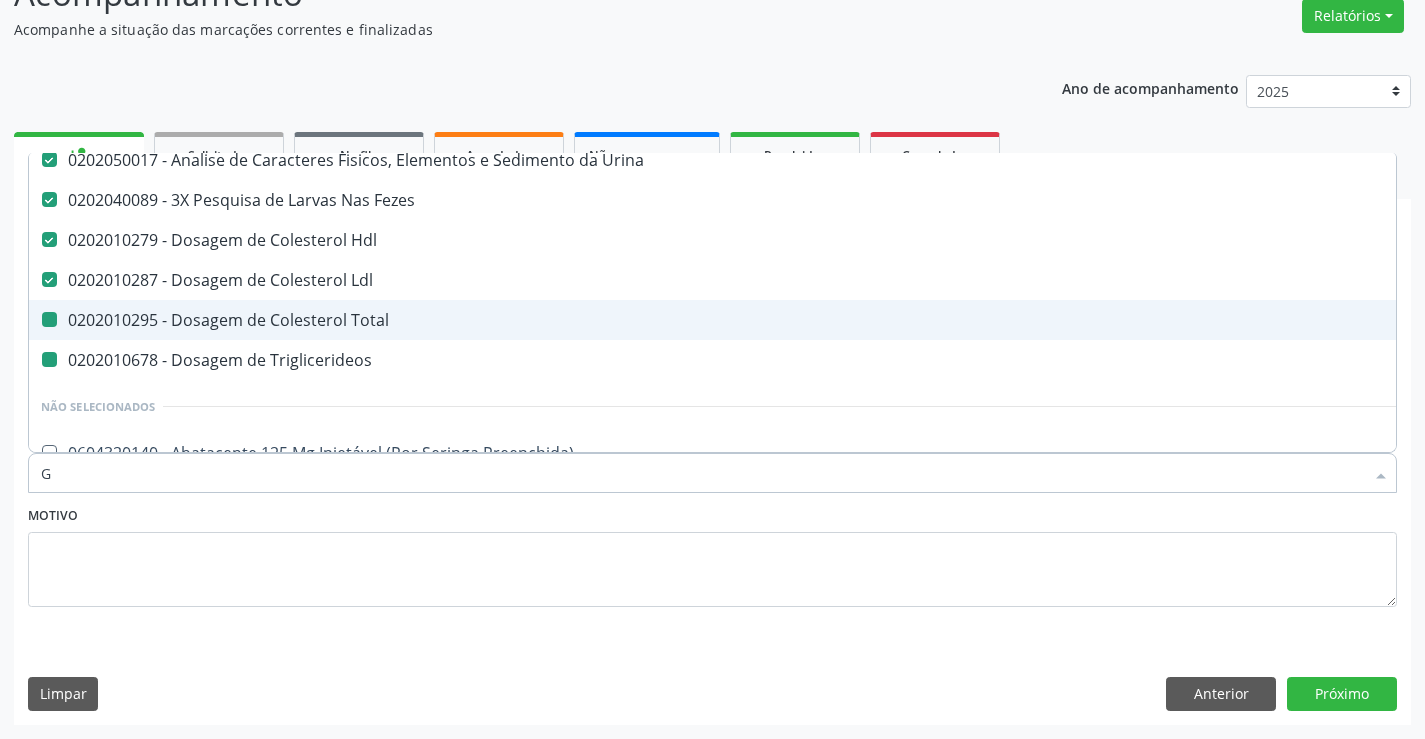 checkbox on "false" 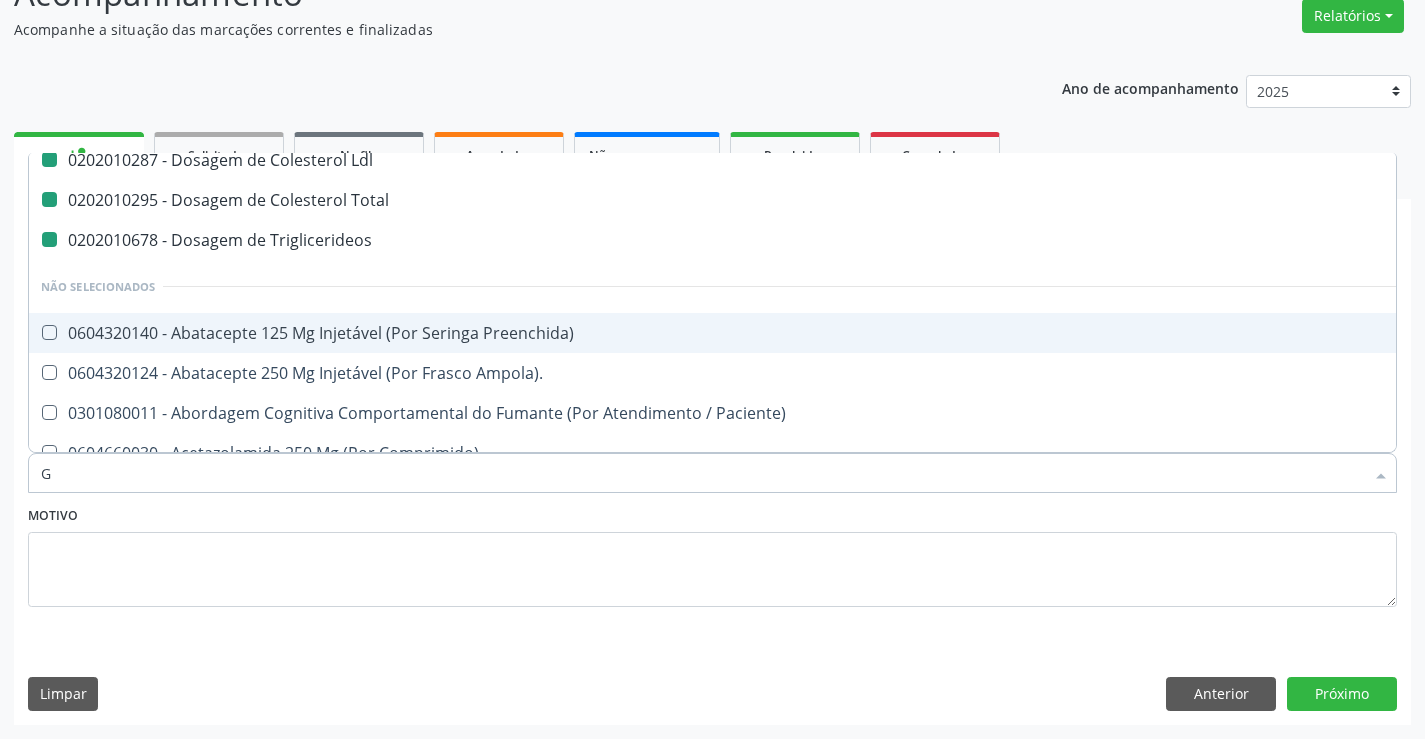 type on "GL" 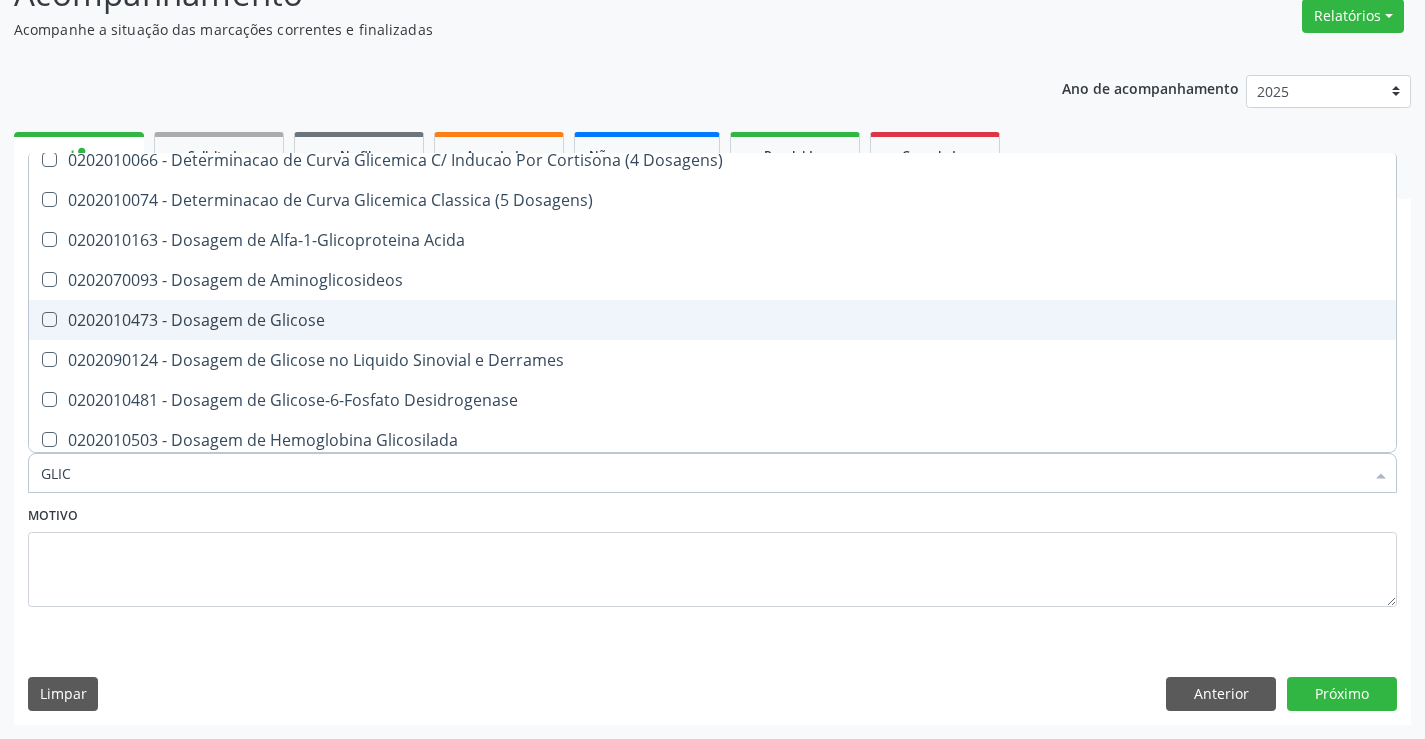 type on "GLICO" 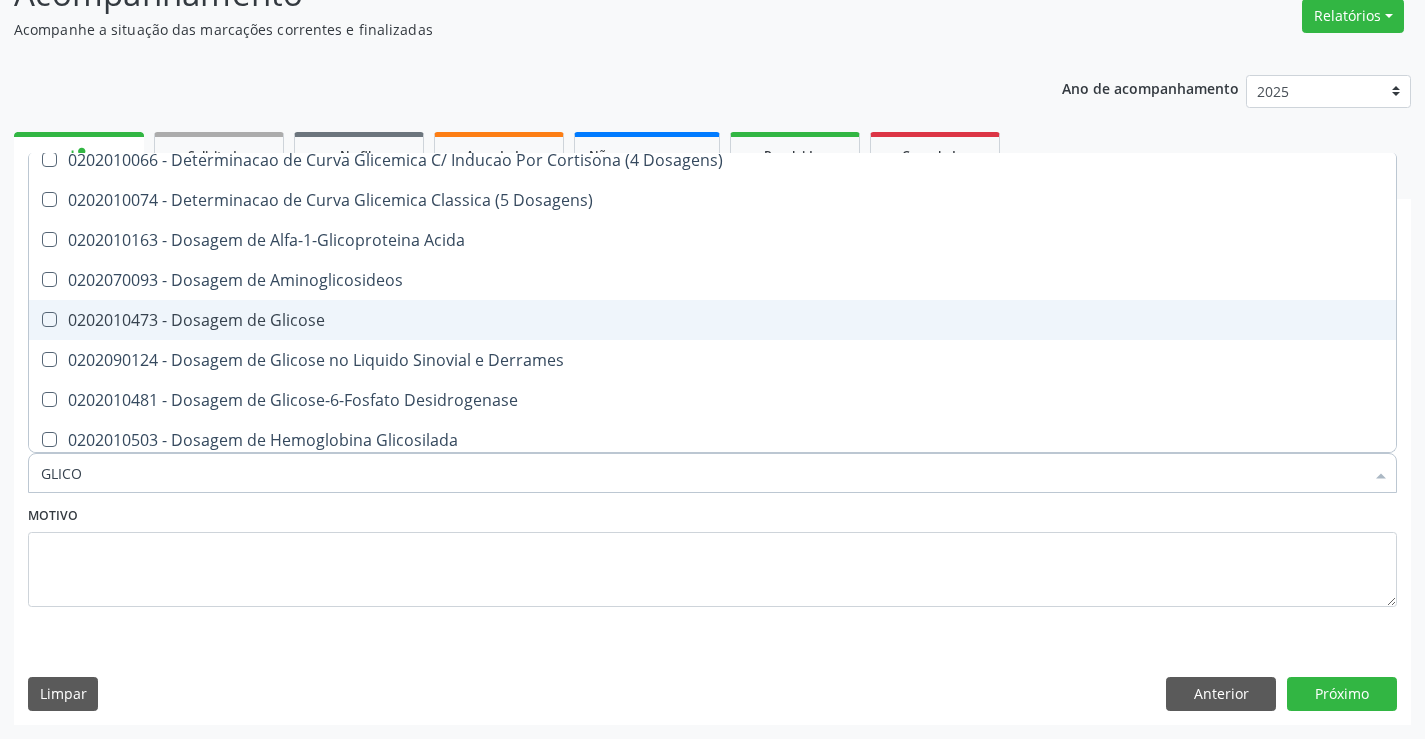 checkbox on "false" 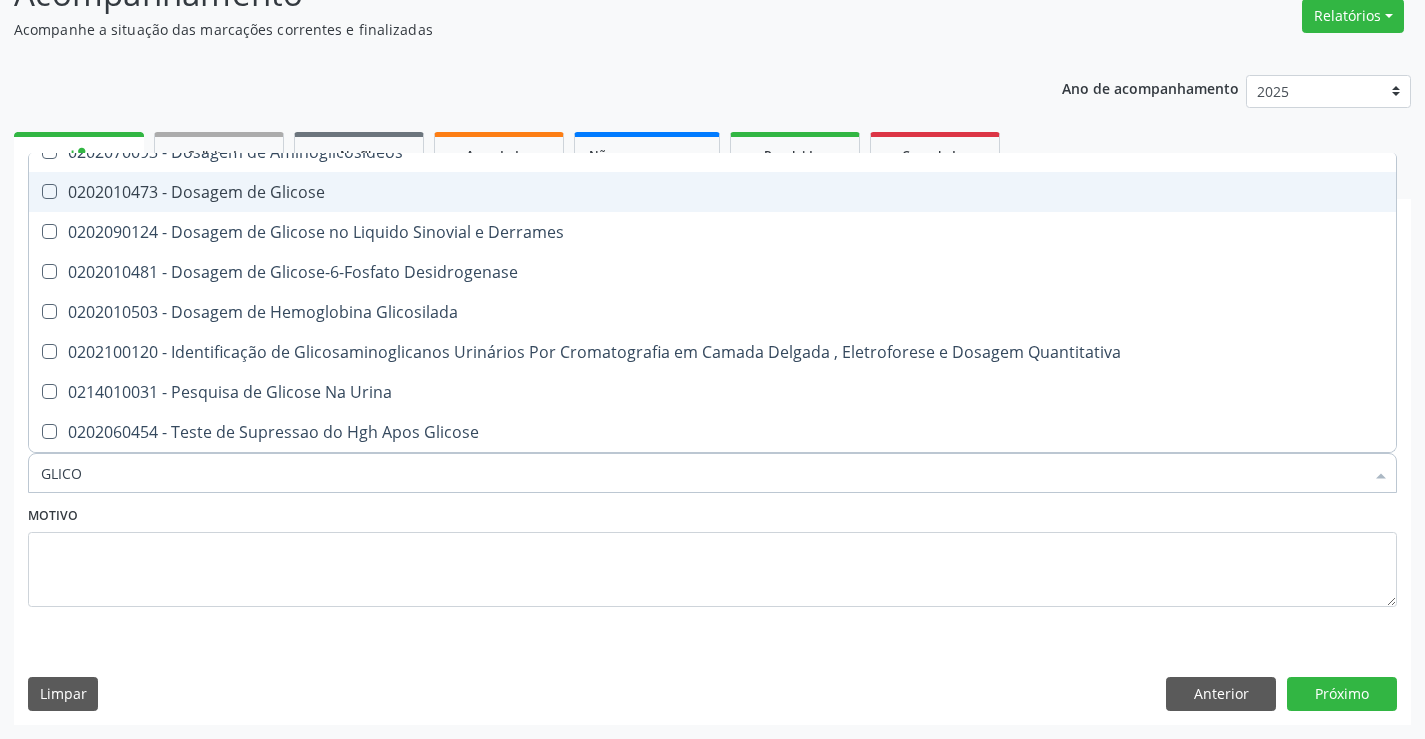 click on "0202010473 - Dosagem de Glicose" at bounding box center (712, 192) 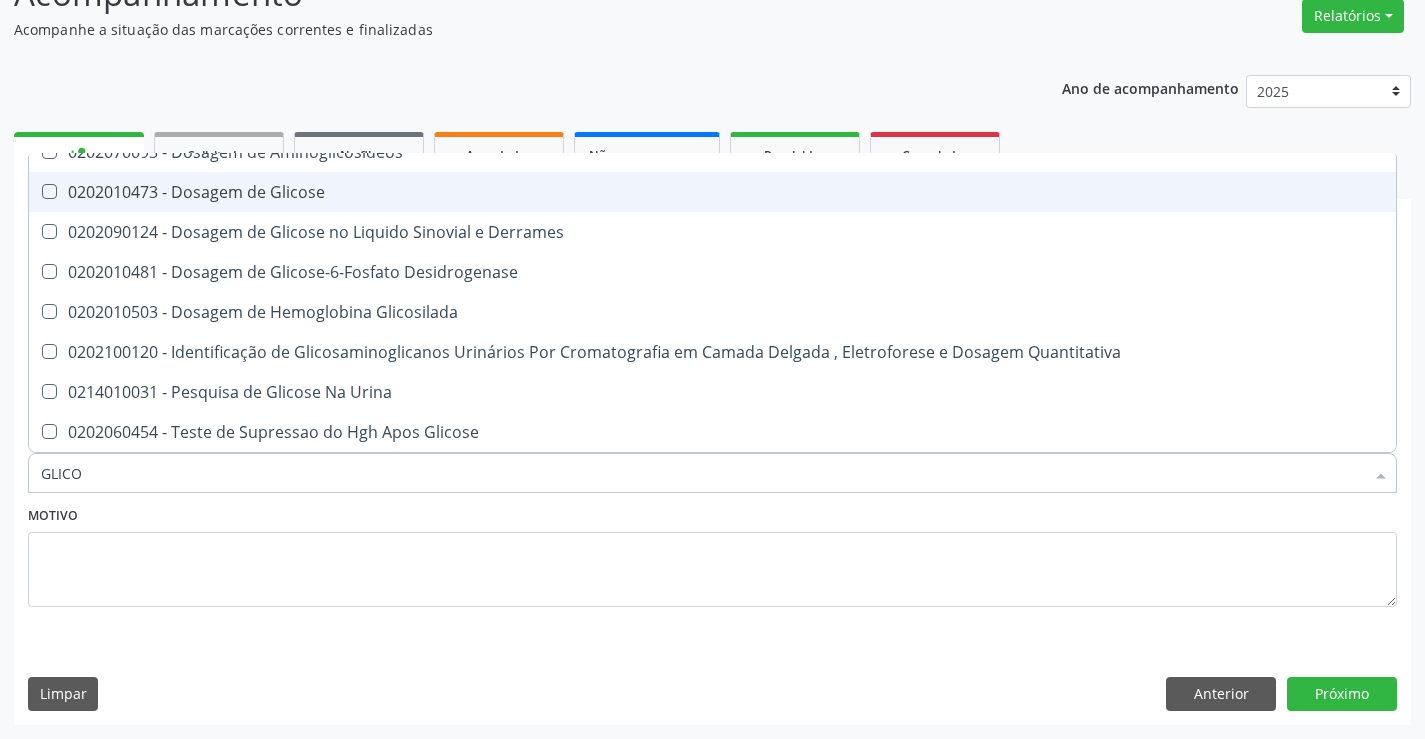 checkbox on "true" 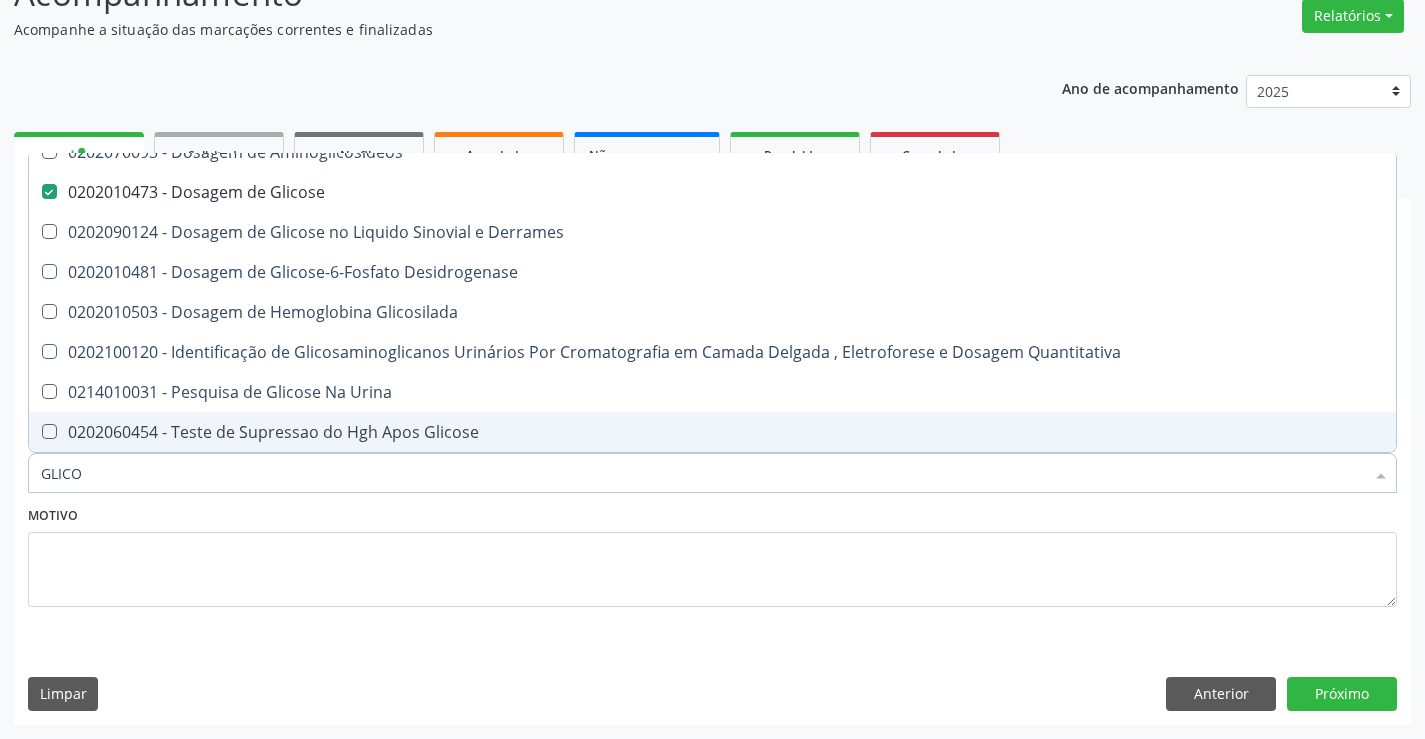 click on "Motivo" at bounding box center [712, 554] 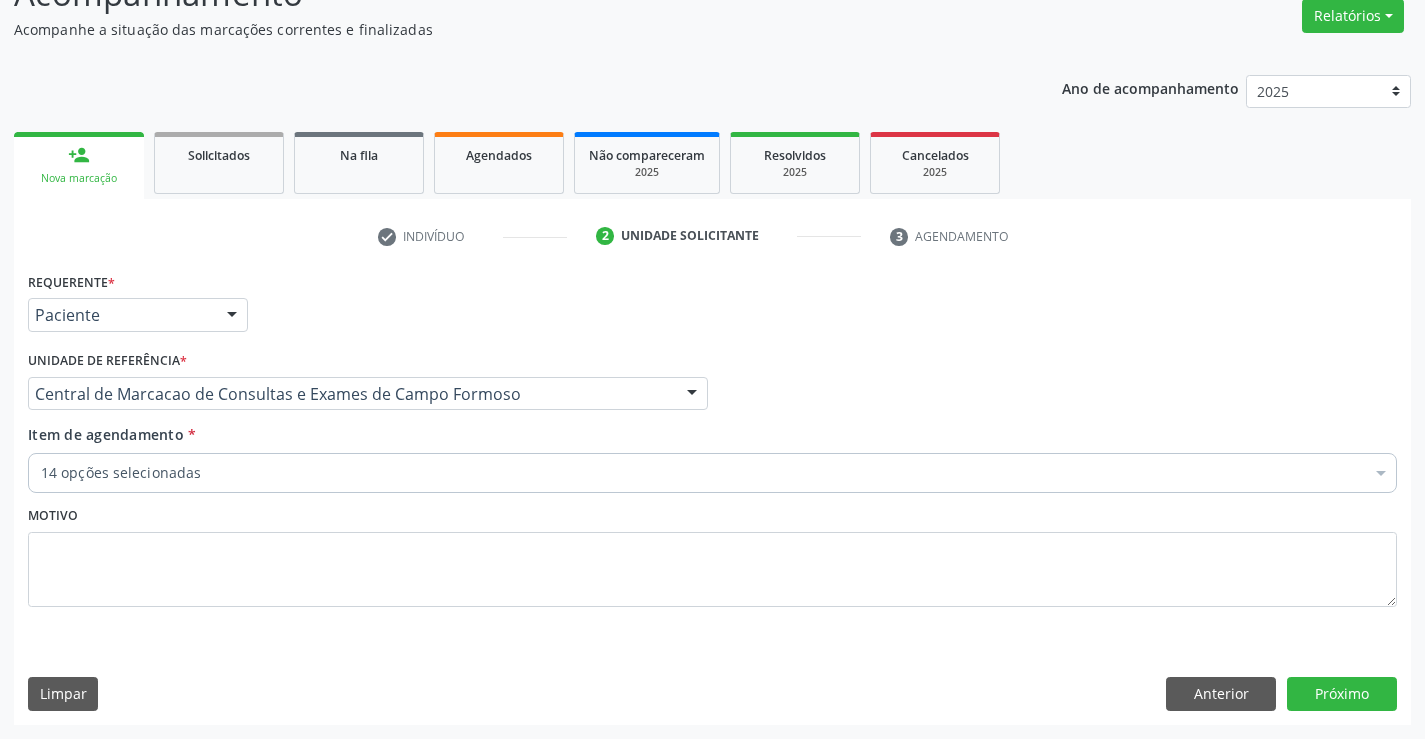 scroll, scrollTop: 0, scrollLeft: 0, axis: both 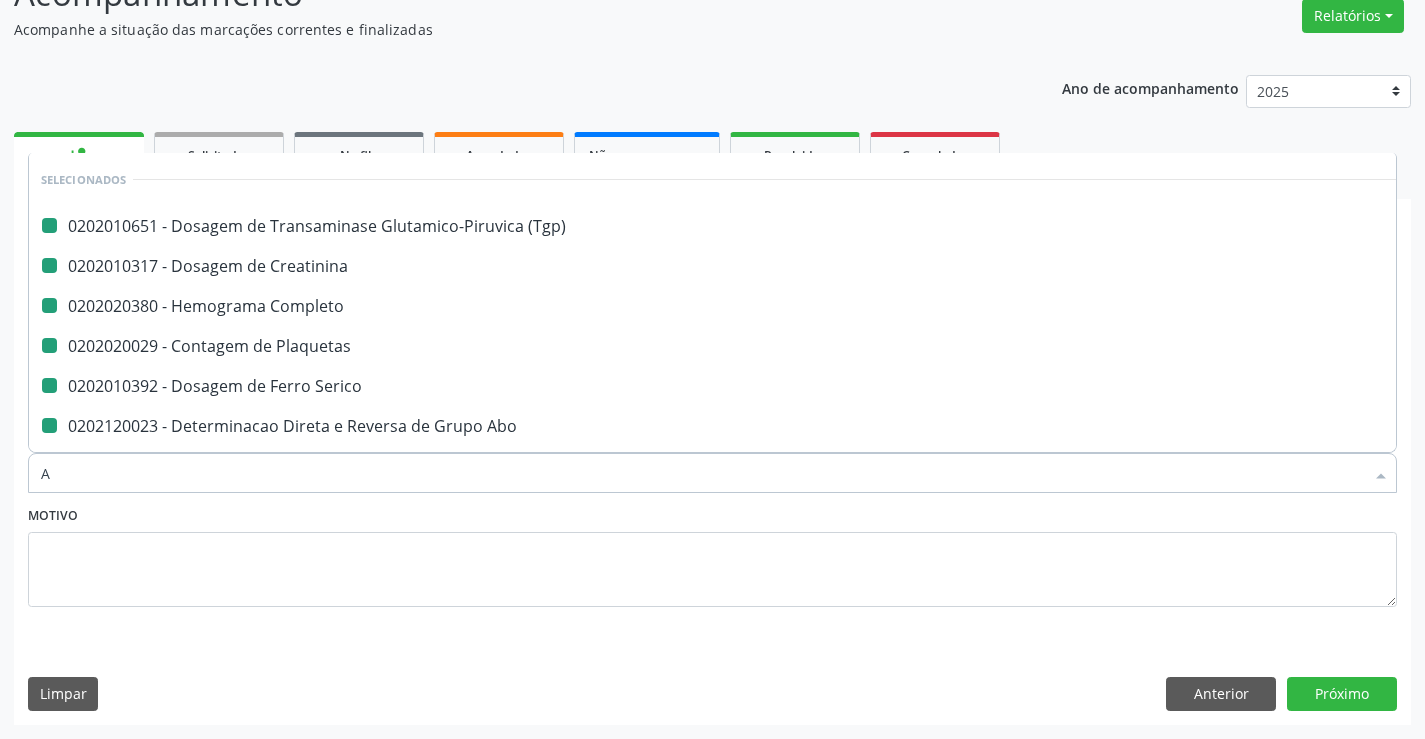 type on "AV" 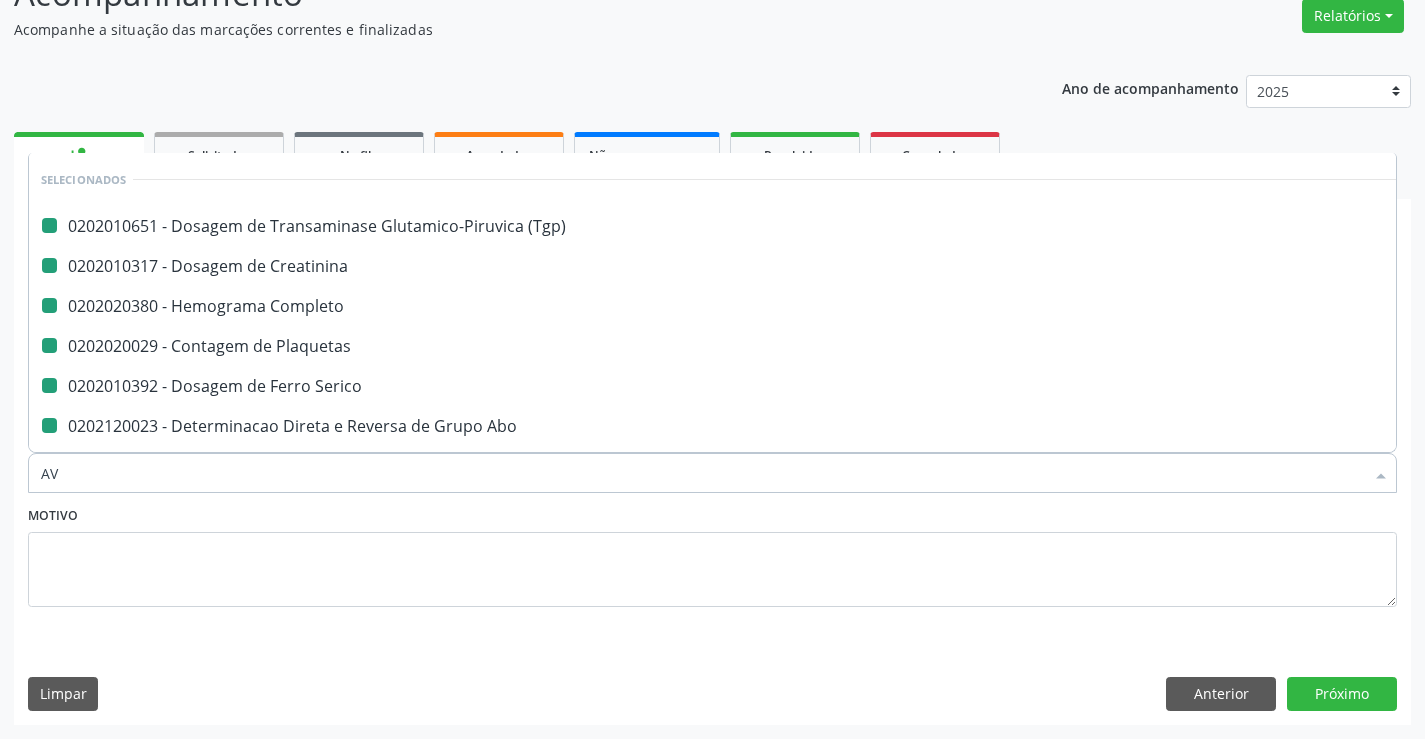 checkbox on "false" 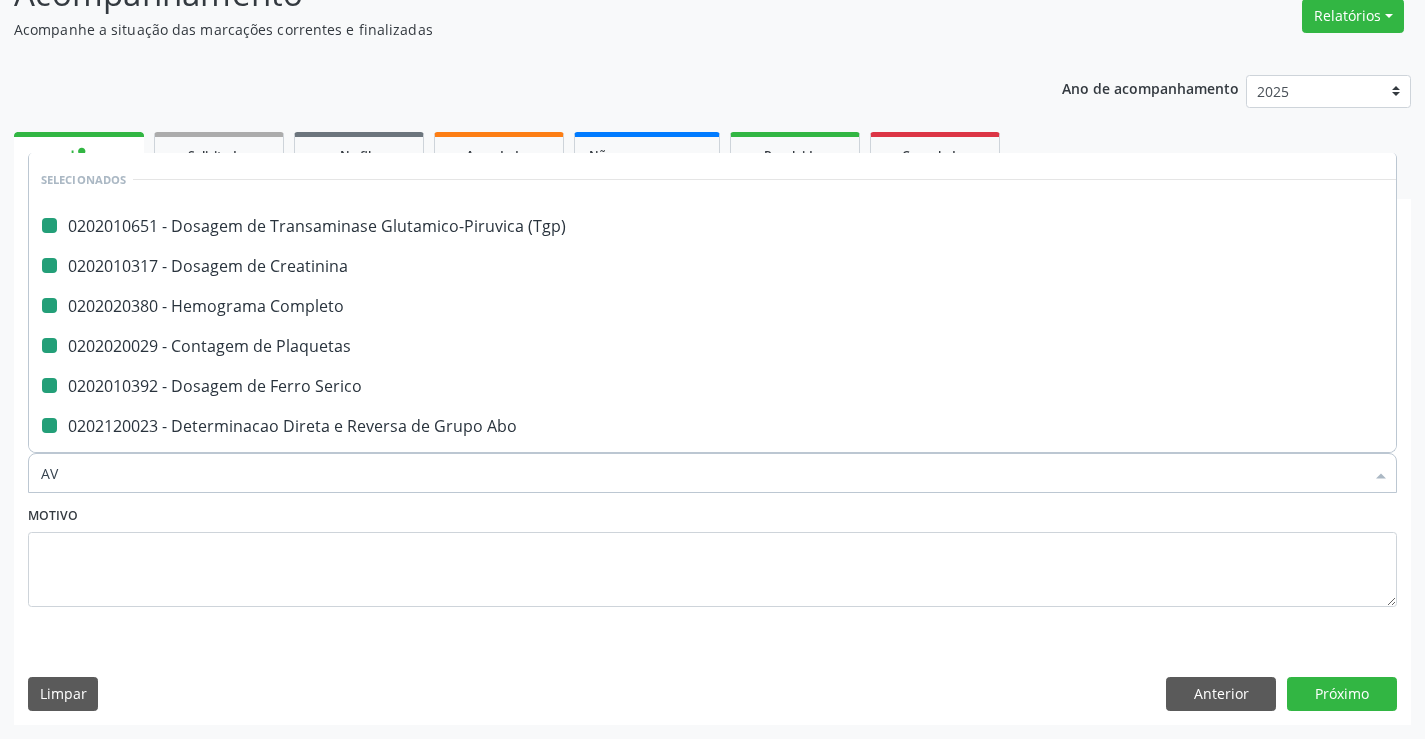 checkbox on "false" 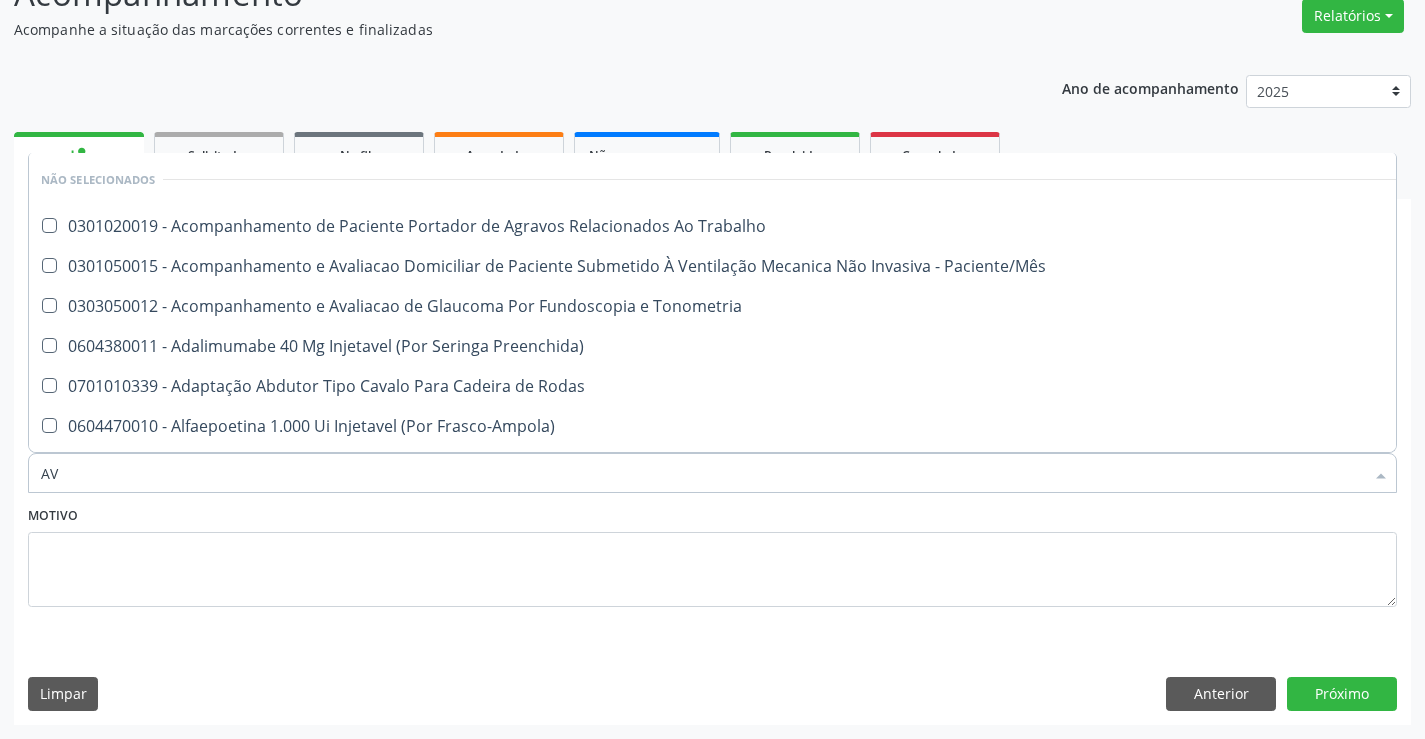 type on "A" 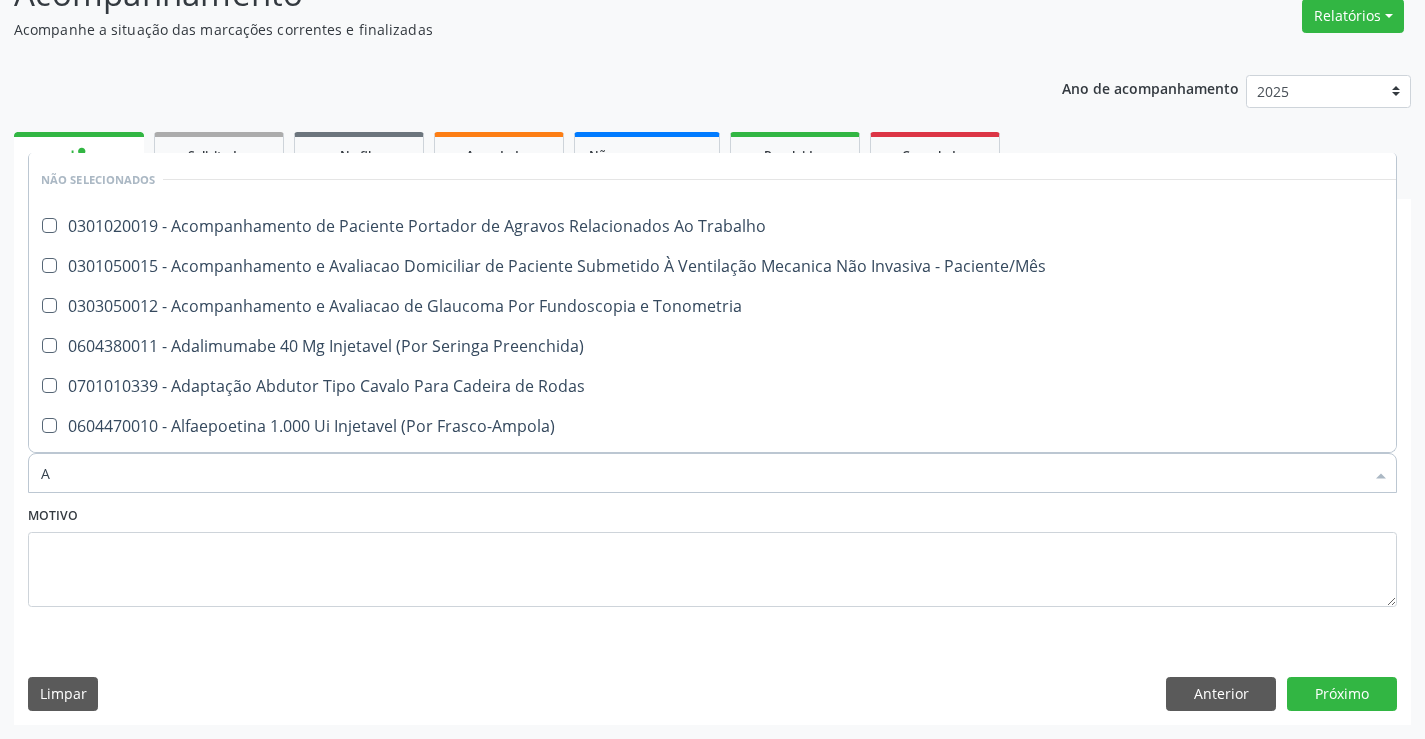 checkbox on "true" 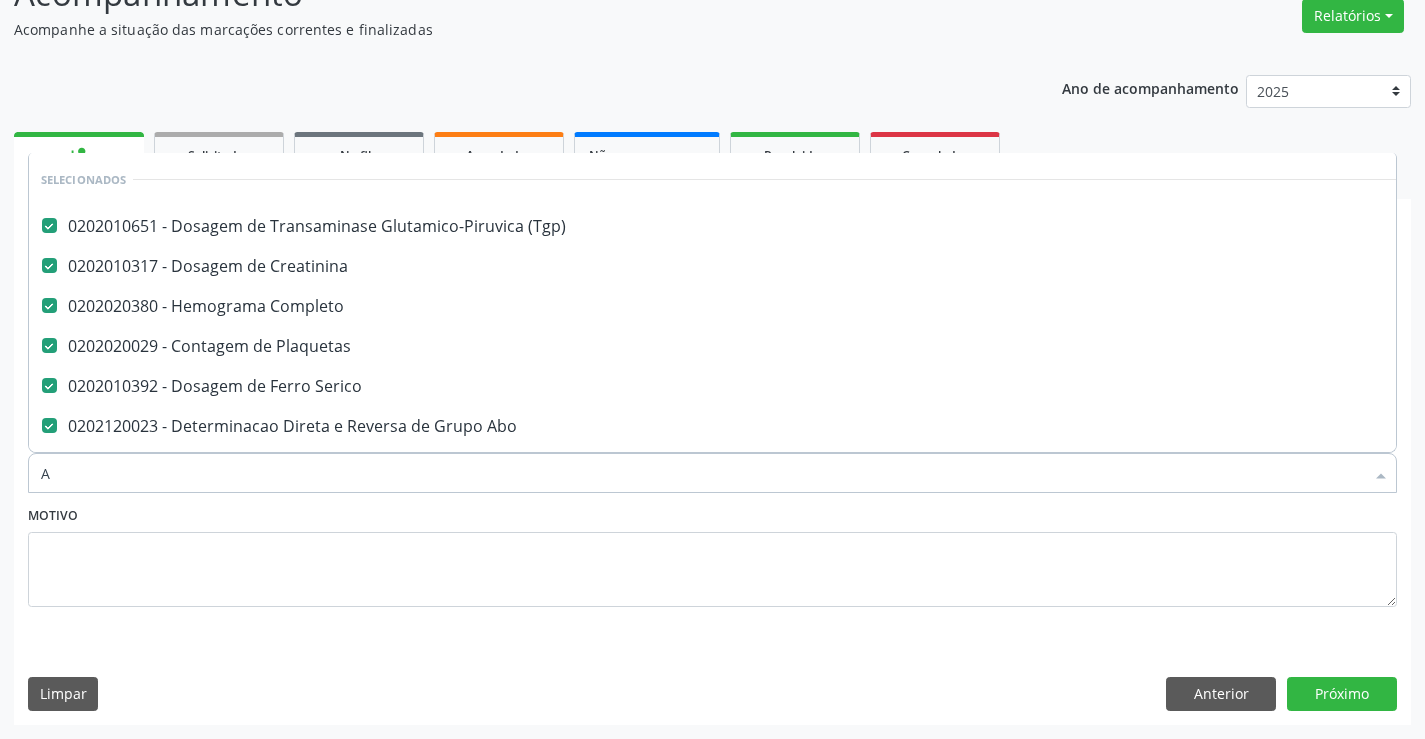 type on "AB" 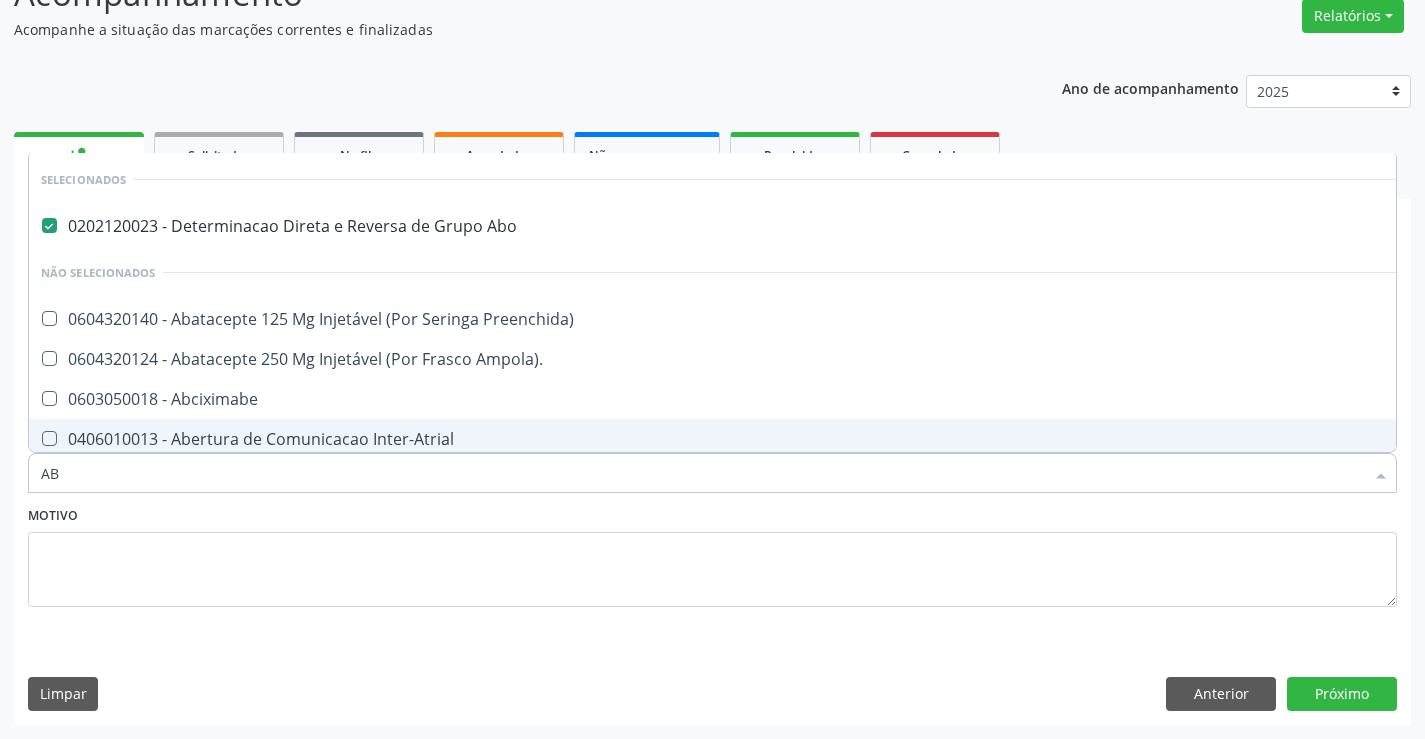 type on "A" 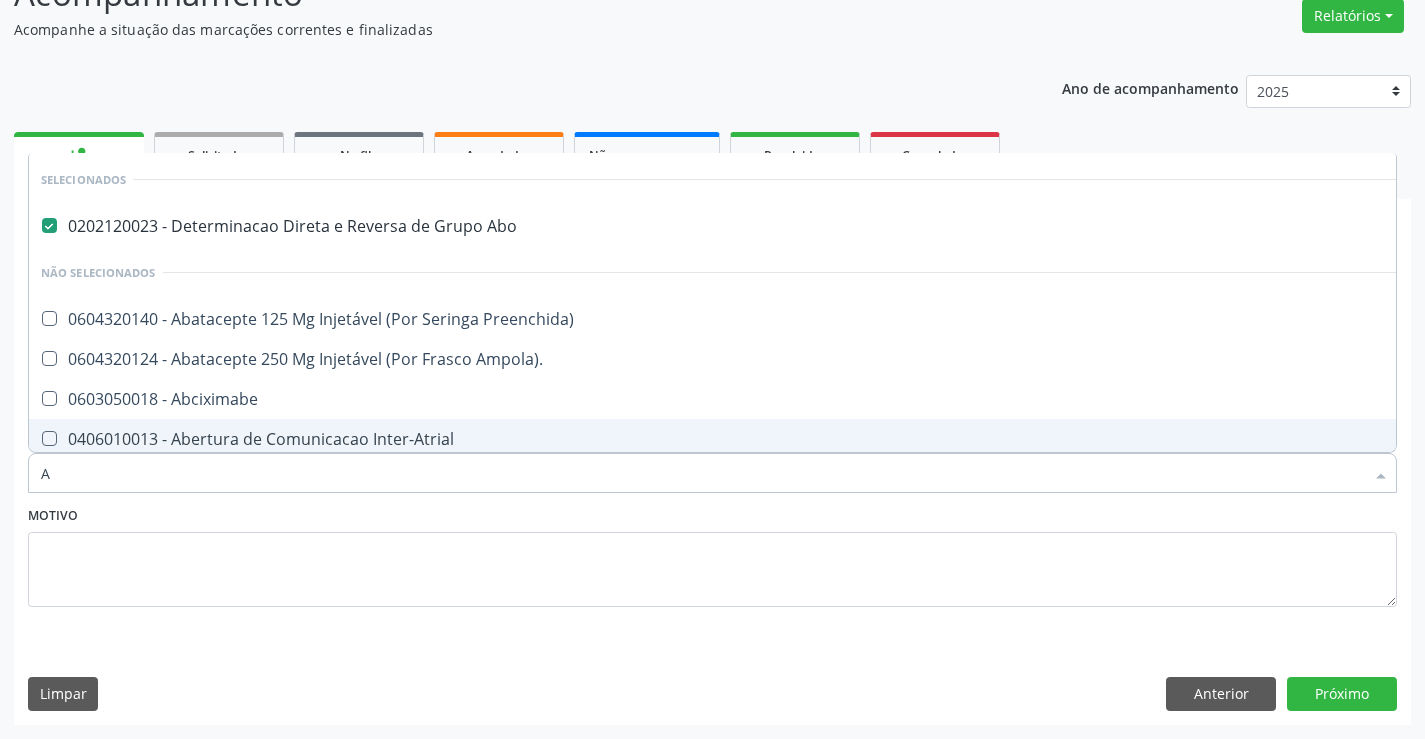 type 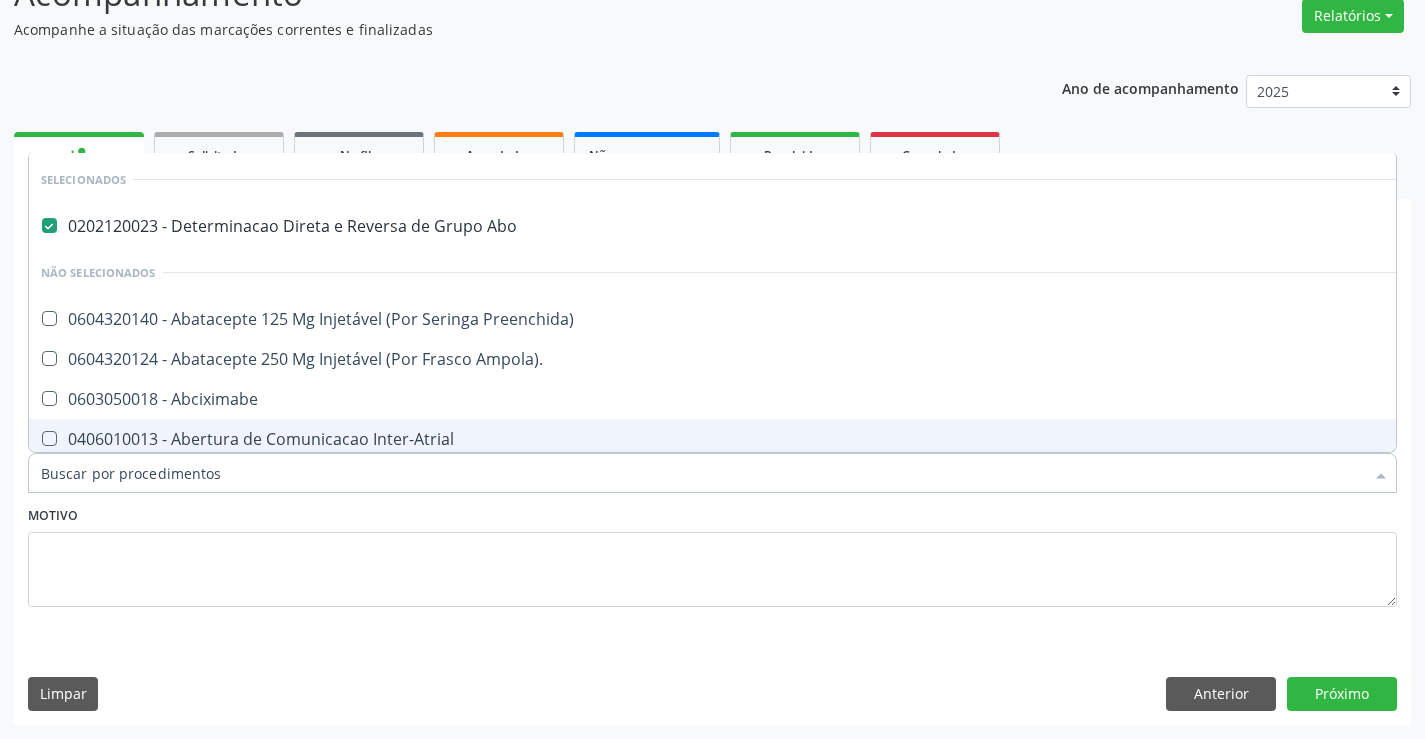 checkbox on "true" 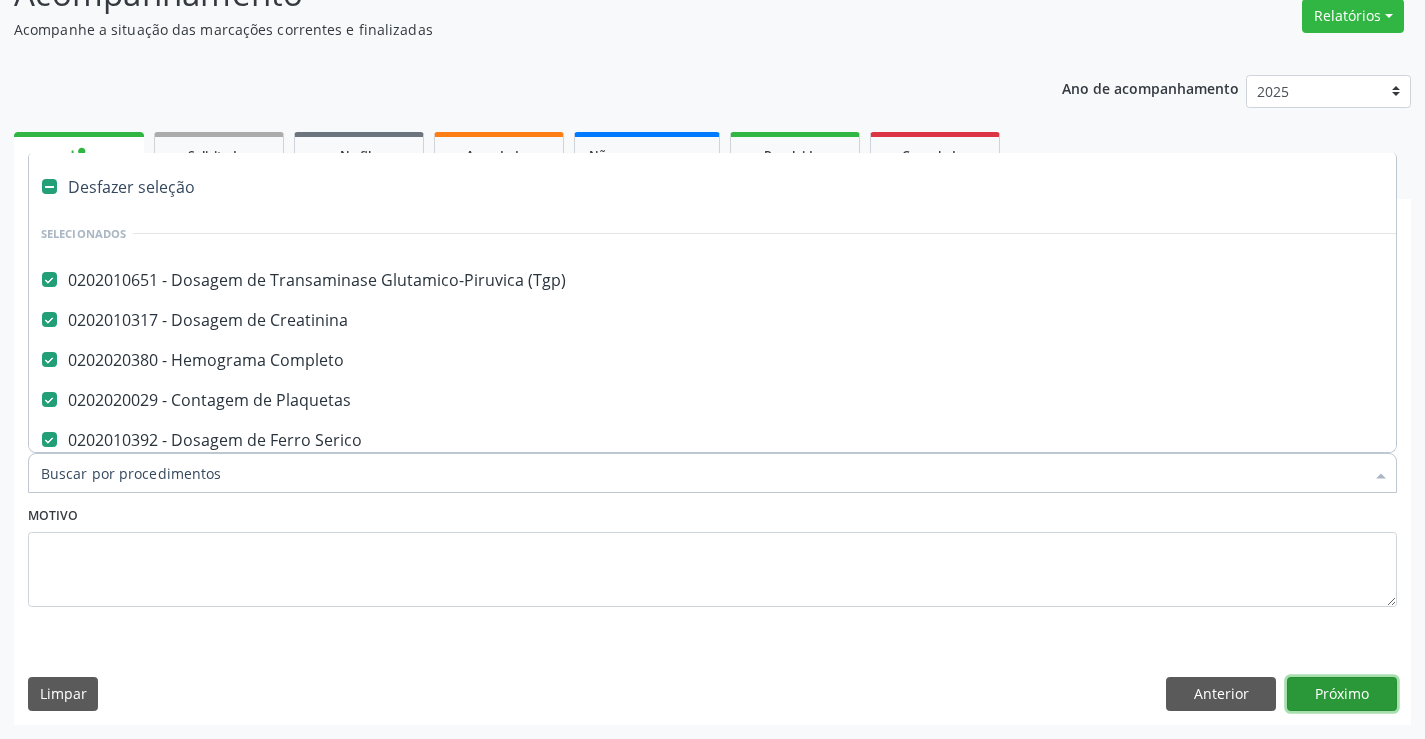 click on "Próximo" at bounding box center (1342, 694) 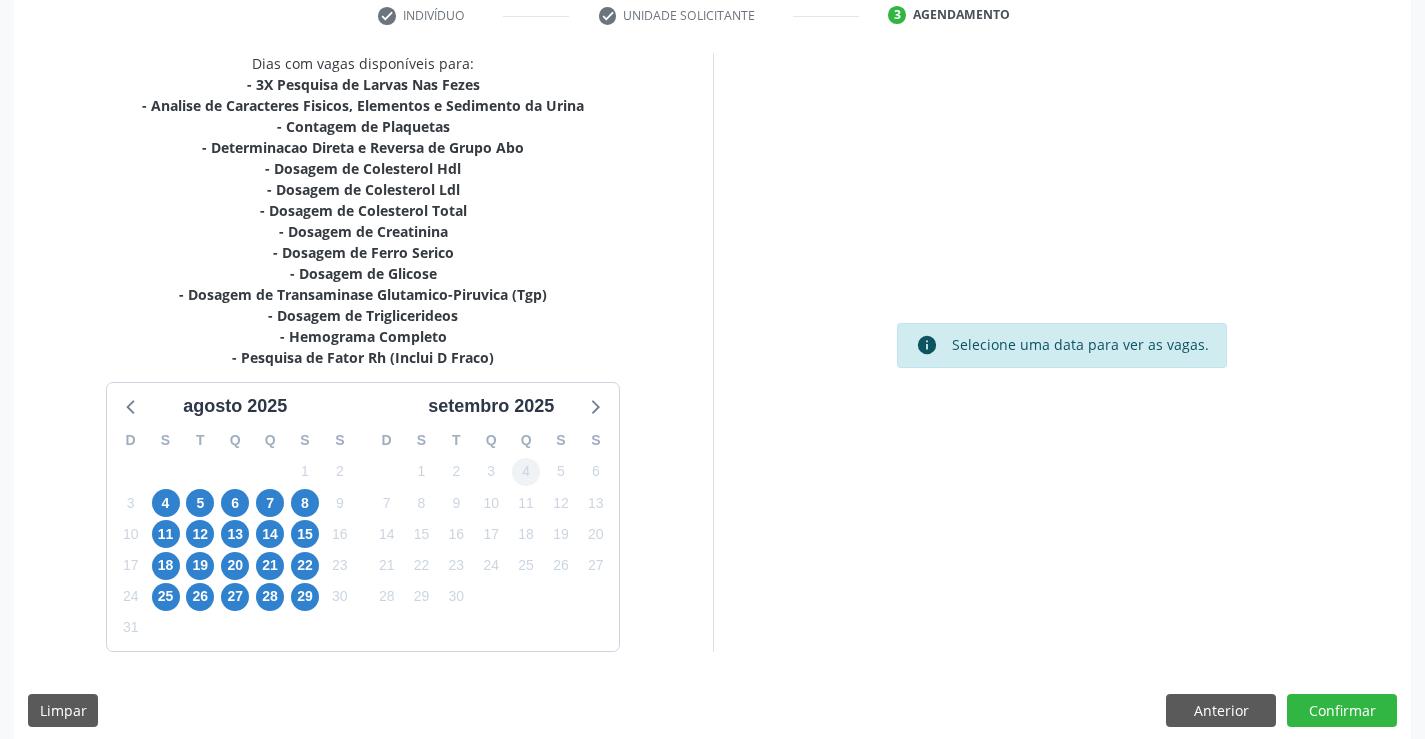 scroll, scrollTop: 404, scrollLeft: 0, axis: vertical 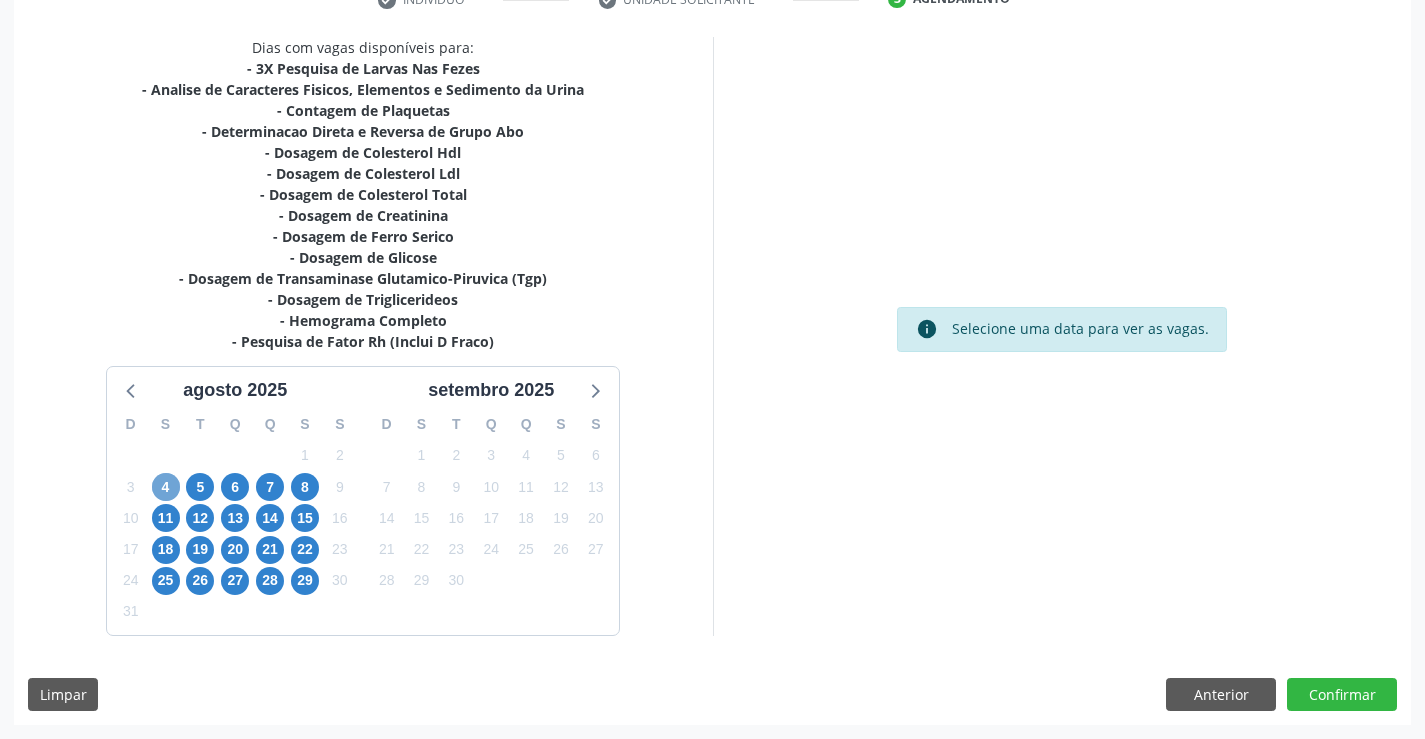 click on "4" at bounding box center (166, 487) 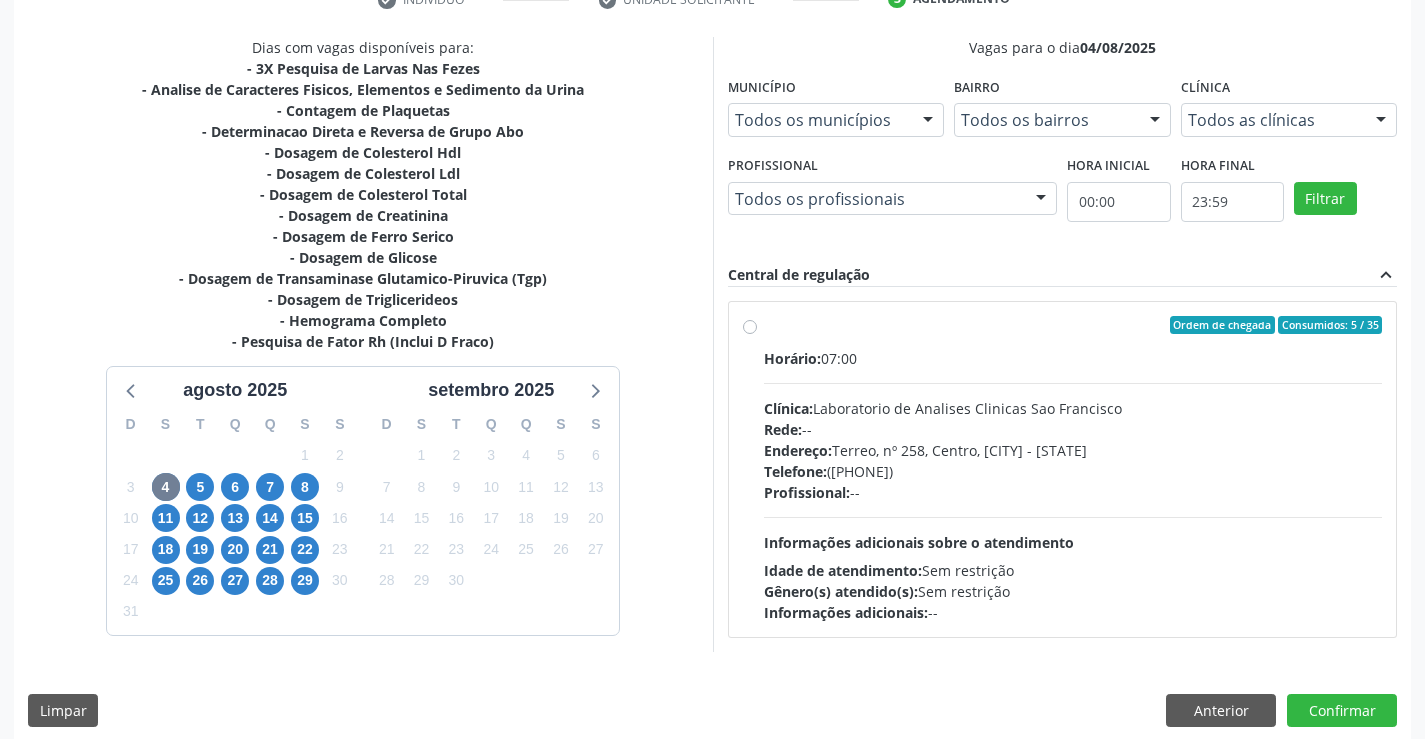 click on "Ordem de chegada
Consumidos: 5 / 35
Horário:   07:00
Clínica:  Laboratorio de Analises Clinicas Sao Francisco
Rede:
--
Endereço:   Terreo, nº 258, Centro, Campo Formoso - BA
Telefone:   (74) 36453588
Profissional:
--
Informações adicionais sobre o atendimento
Idade de atendimento:
Sem restrição
Gênero(s) atendido(s):
Sem restrição
Informações adicionais:
--" at bounding box center [1073, 469] 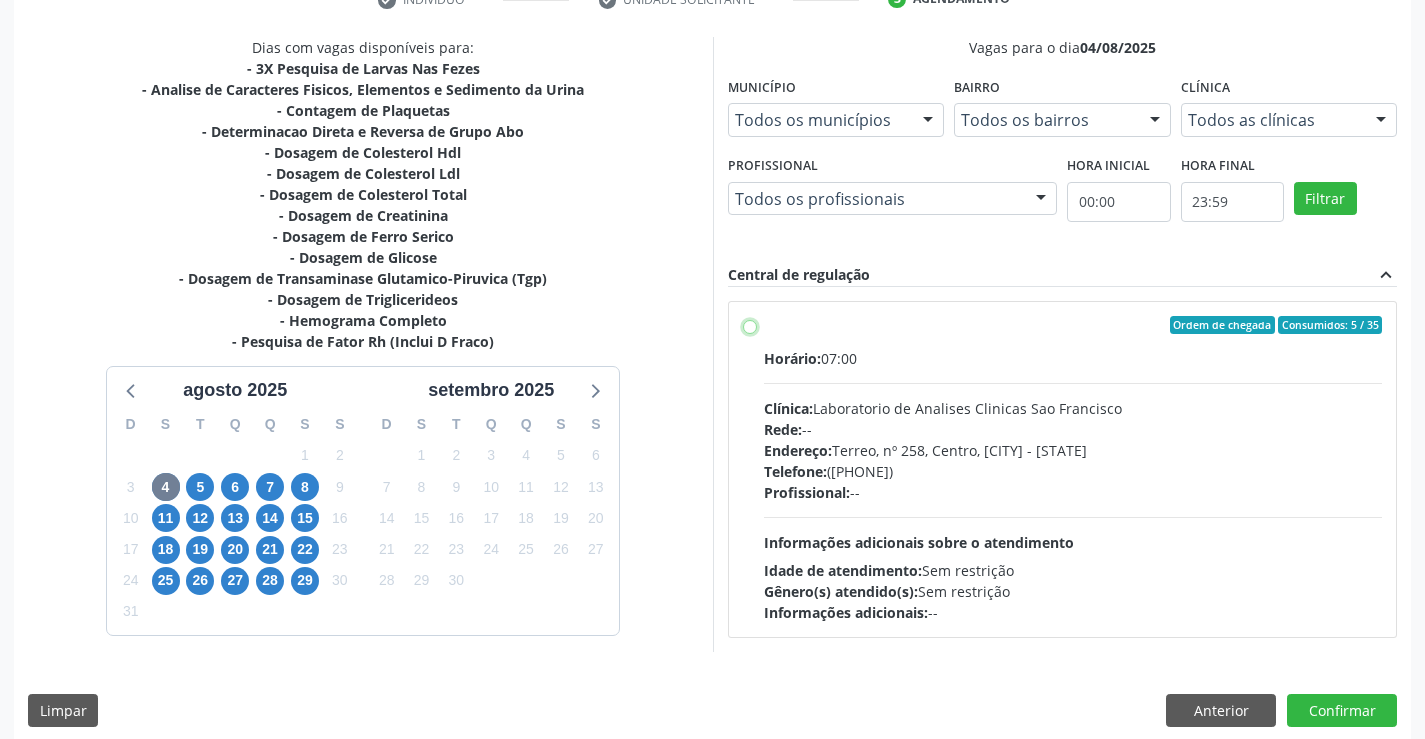 click on "Ordem de chegada
Consumidos: 5 / 35
Horário:   07:00
Clínica:  Laboratorio de Analises Clinicas Sao Francisco
Rede:
--
Endereço:   Terreo, nº 258, Centro, Campo Formoso - BA
Telefone:   (74) 36453588
Profissional:
--
Informações adicionais sobre o atendimento
Idade de atendimento:
Sem restrição
Gênero(s) atendido(s):
Sem restrição
Informações adicionais:
--" at bounding box center (750, 325) 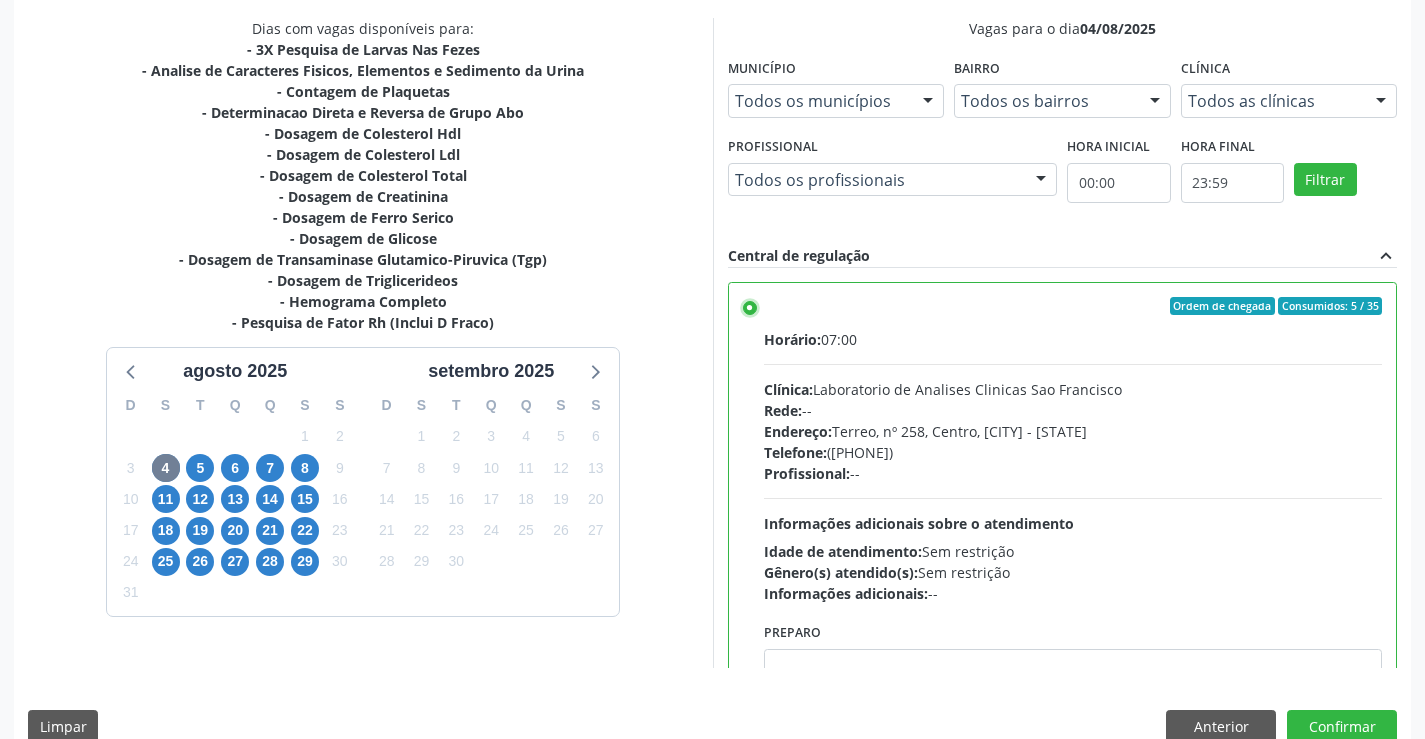 scroll, scrollTop: 456, scrollLeft: 0, axis: vertical 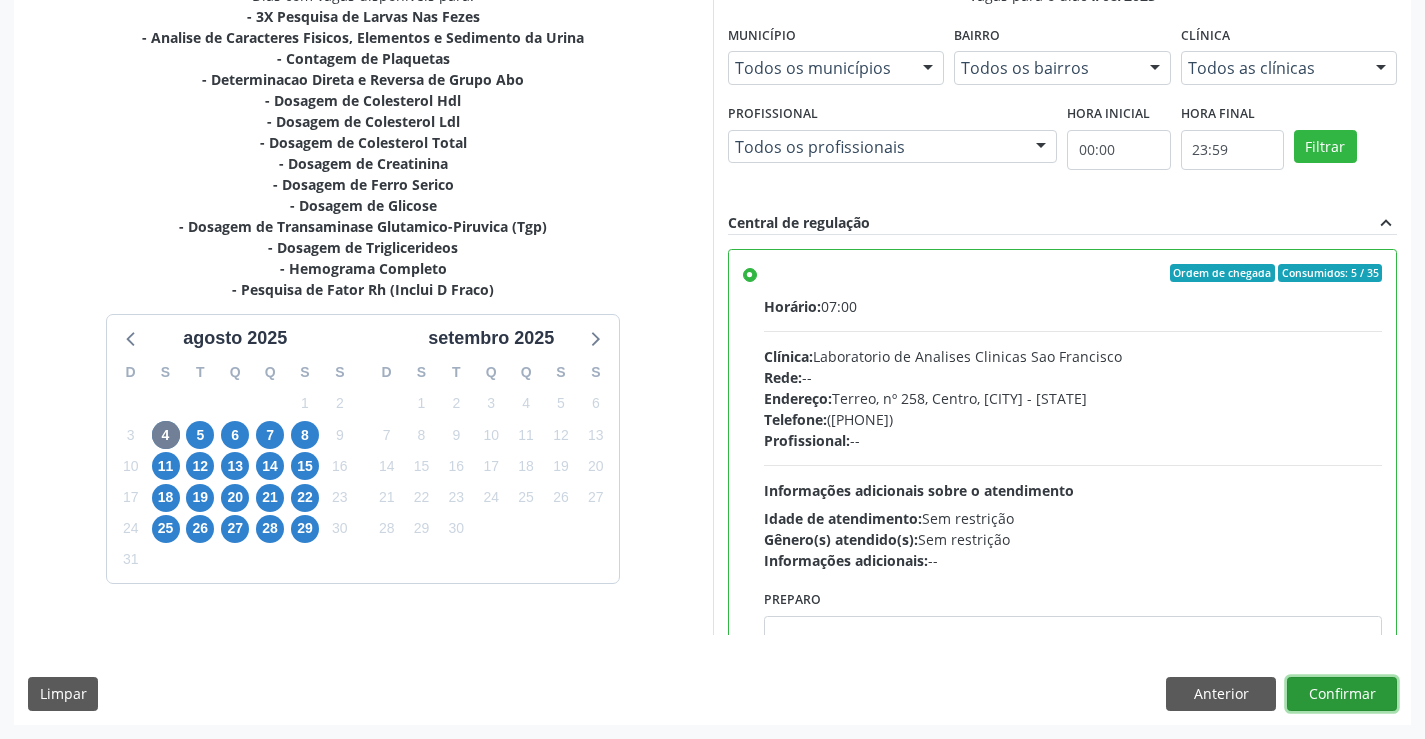 click on "Confirmar" at bounding box center (1342, 694) 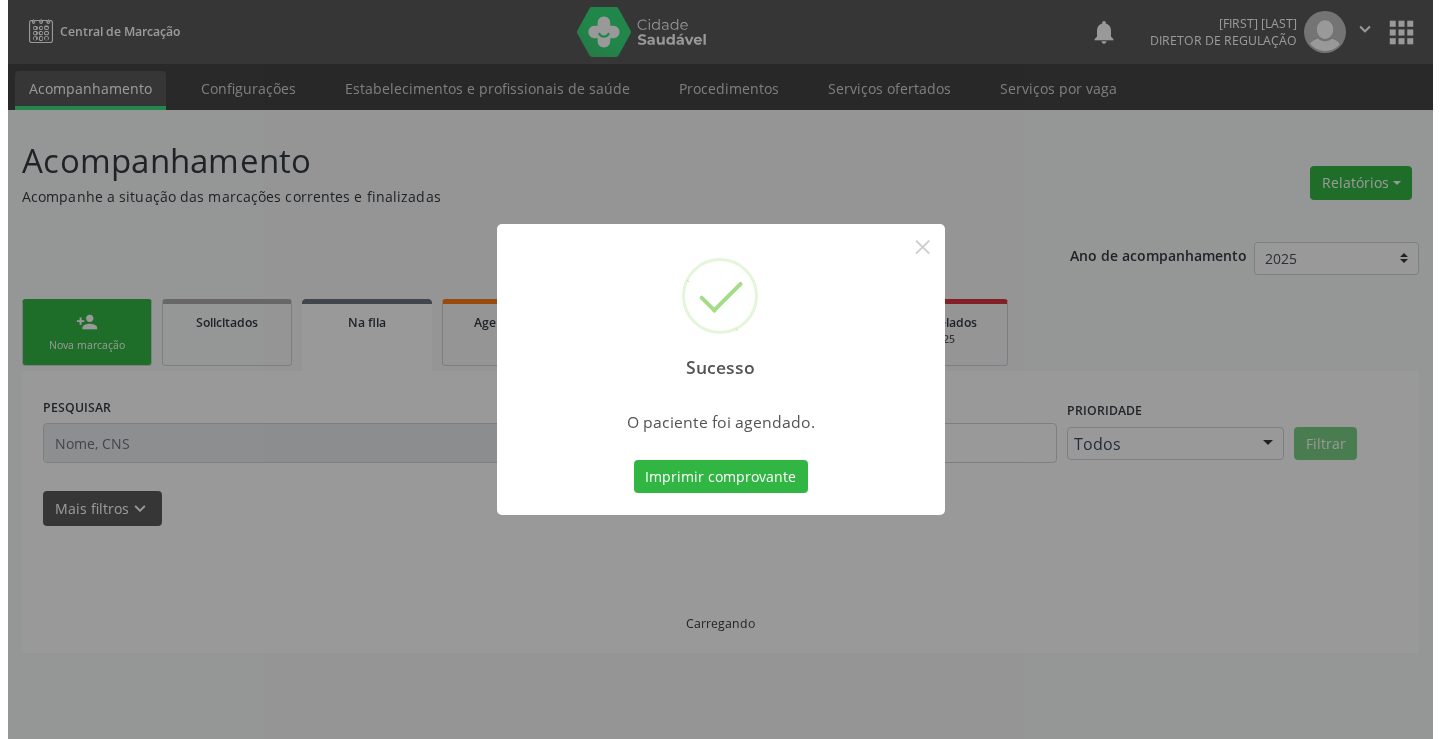 scroll, scrollTop: 0, scrollLeft: 0, axis: both 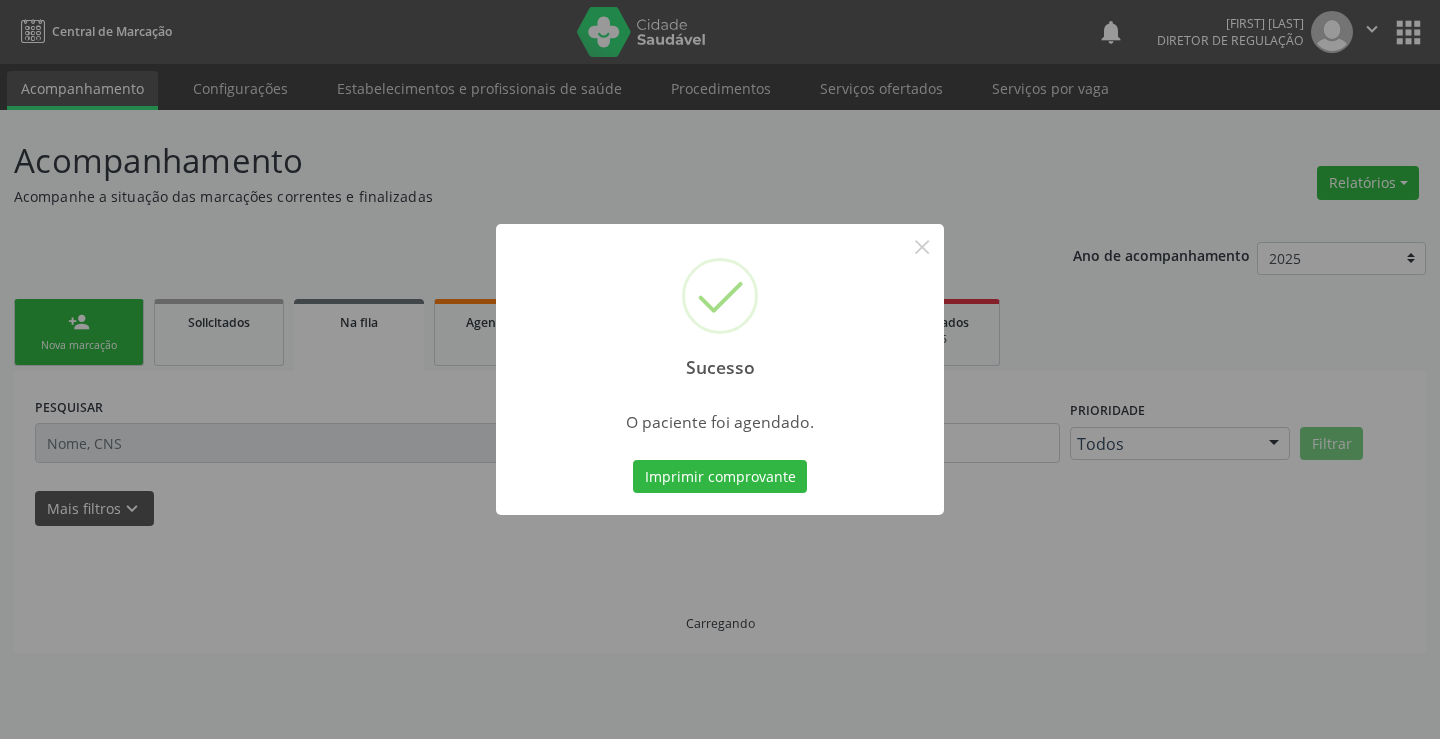 click on "Imprimir comprovante" at bounding box center (720, 477) 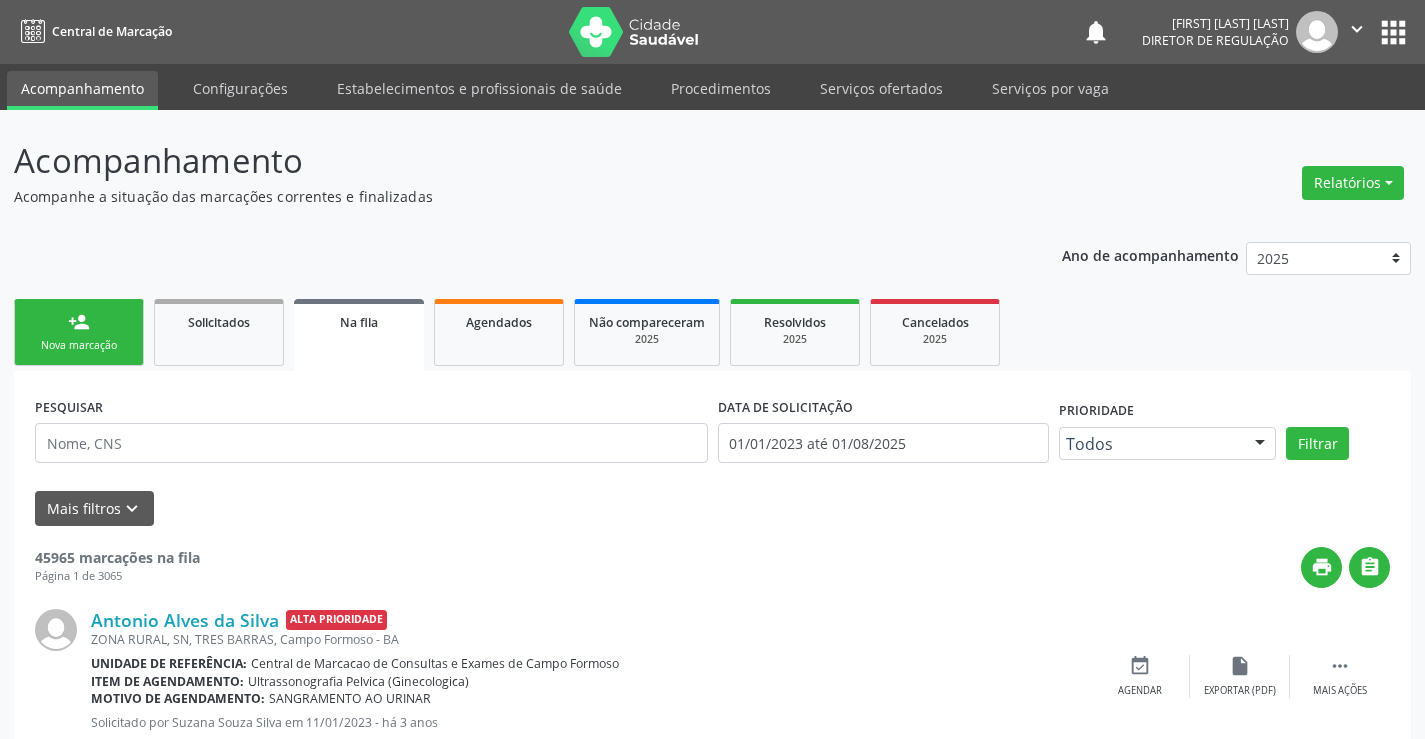 scroll, scrollTop: 0, scrollLeft: 0, axis: both 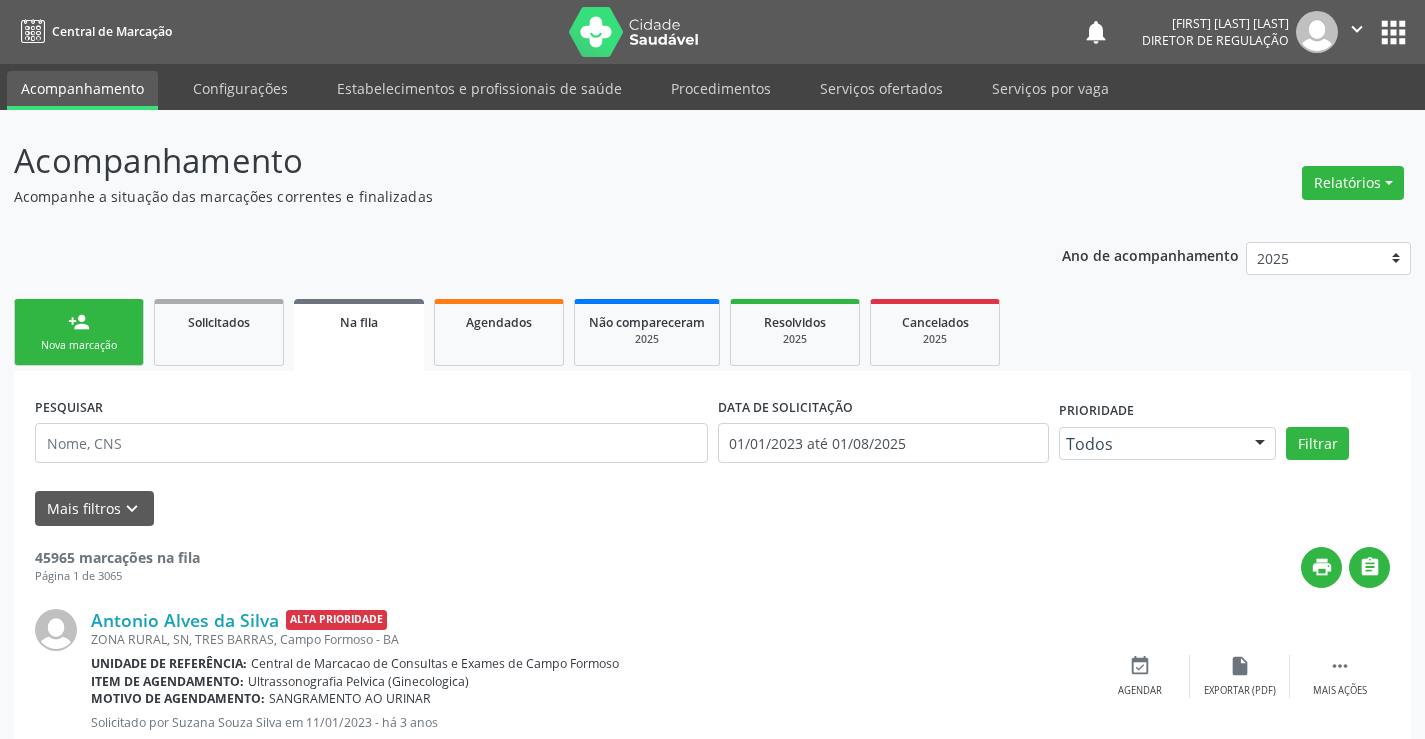click on "person_add
Nova marcação" at bounding box center (79, 332) 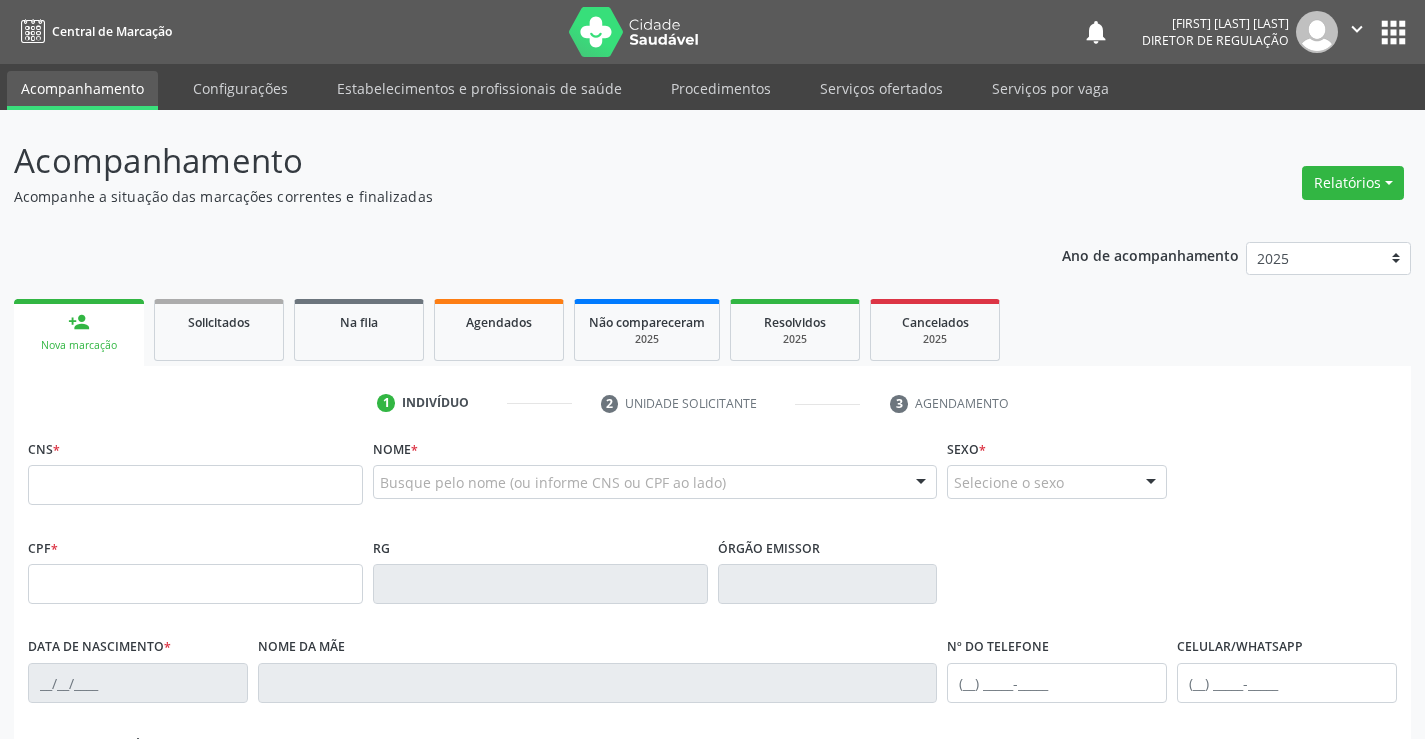 click on "CNS
*" at bounding box center [195, 476] 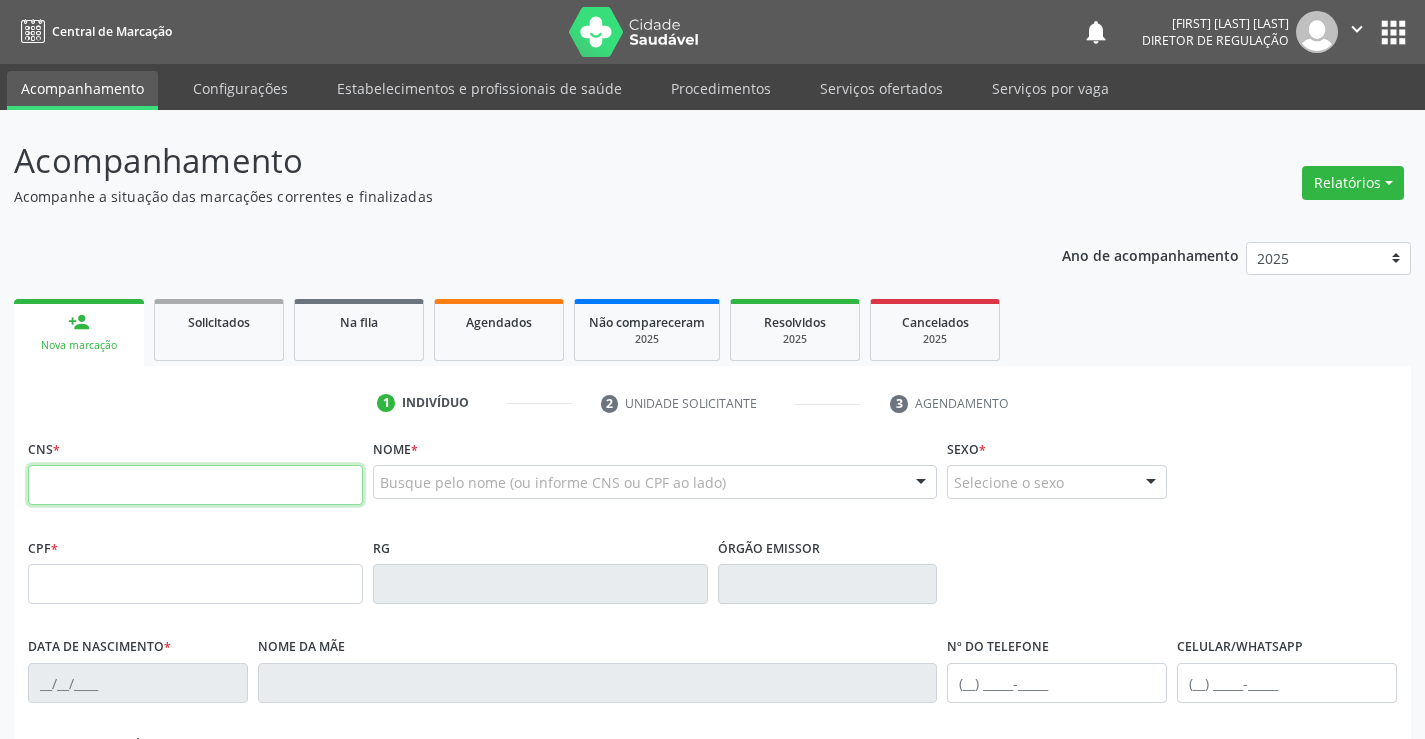 click at bounding box center [195, 485] 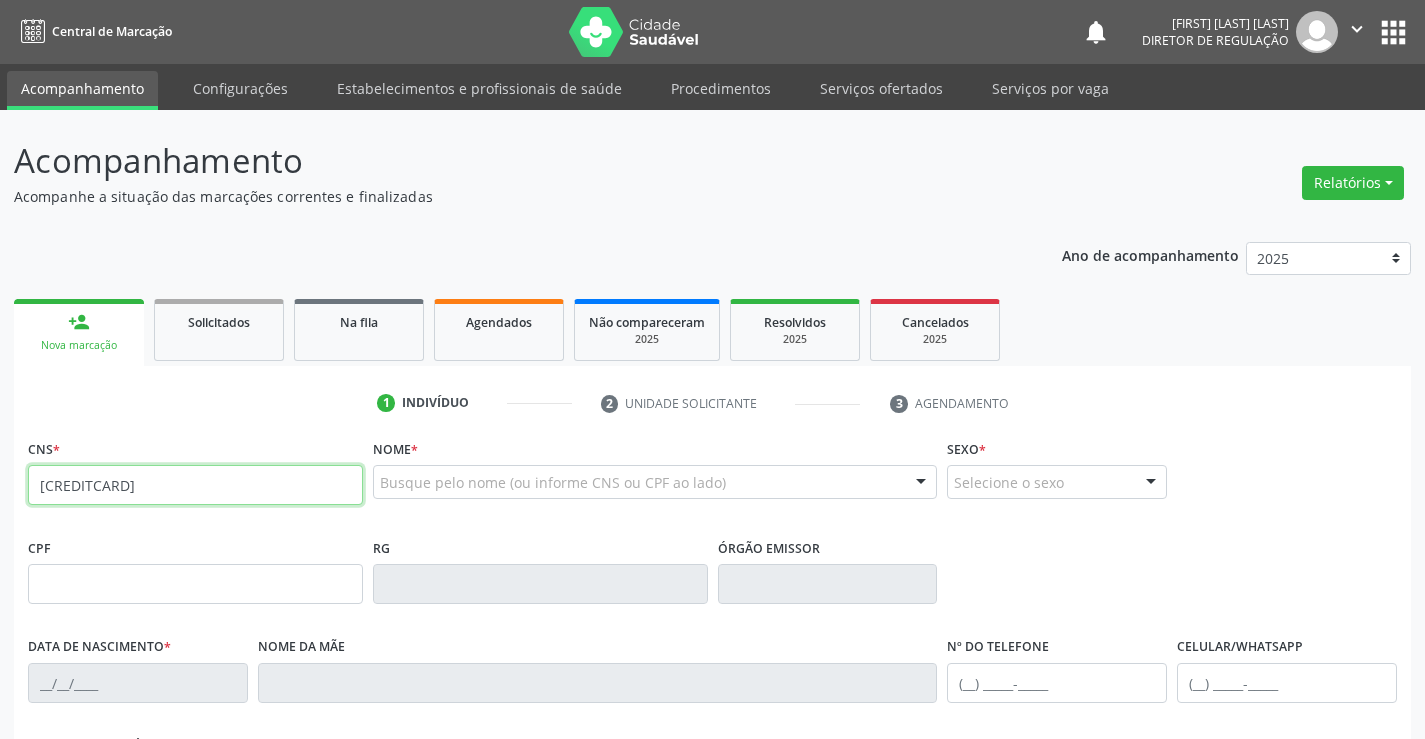type on "[CREDITCARD]" 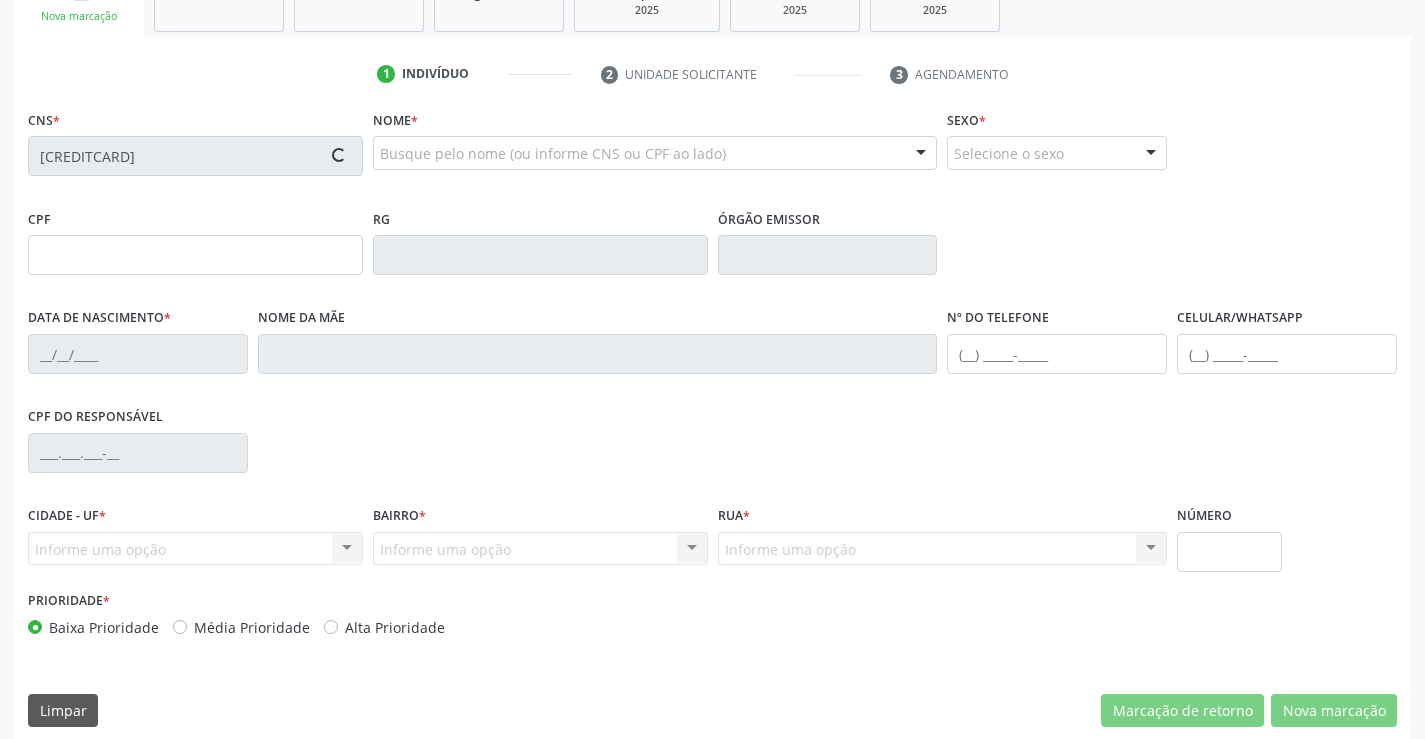 scroll, scrollTop: 345, scrollLeft: 0, axis: vertical 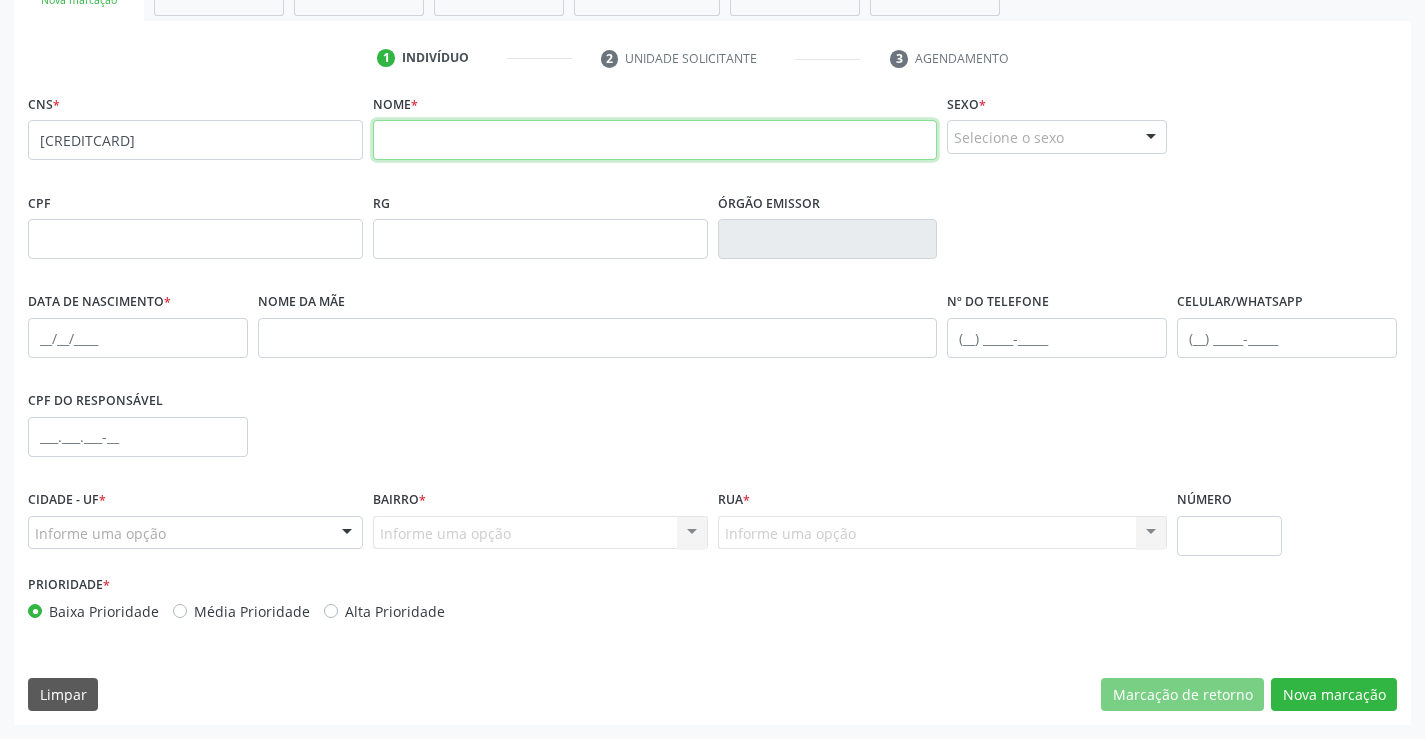 click at bounding box center [655, 140] 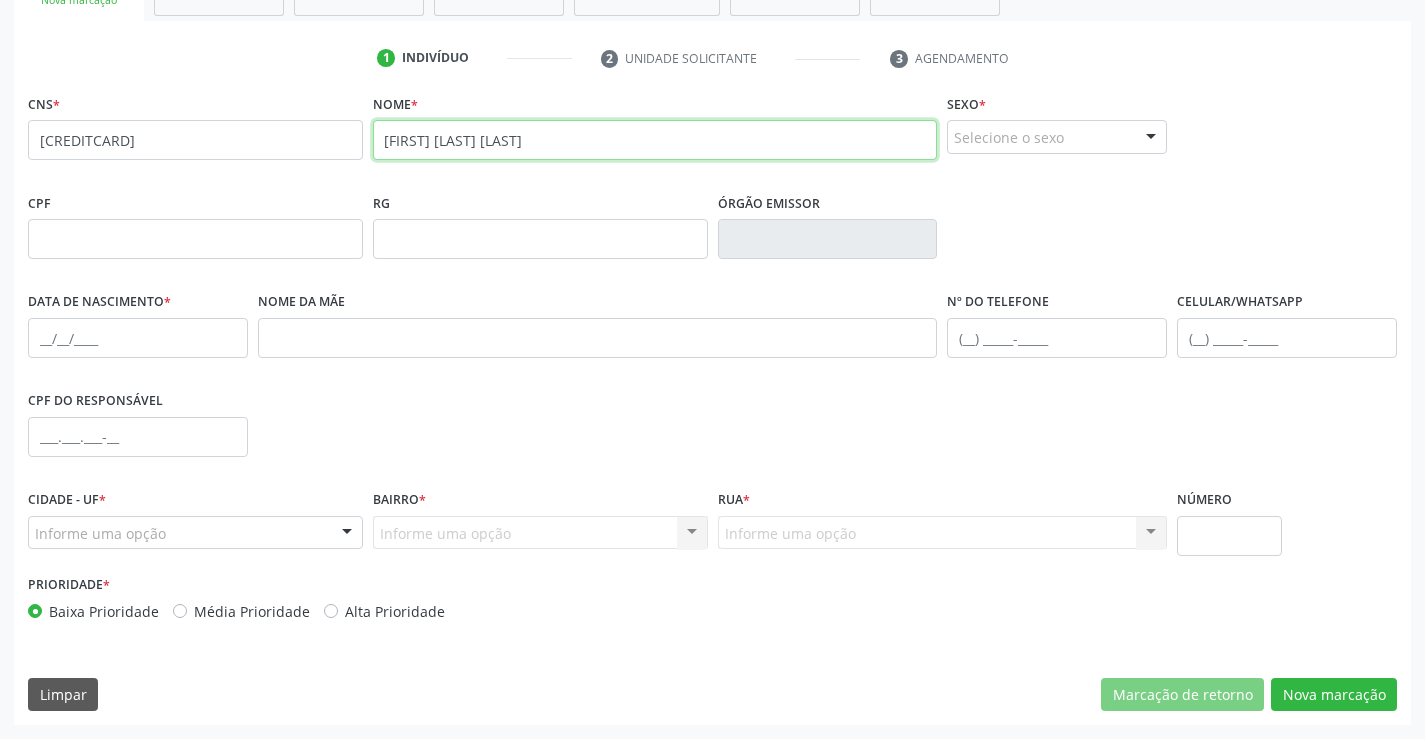 type on "[FIRST] [LAST] [LAST]" 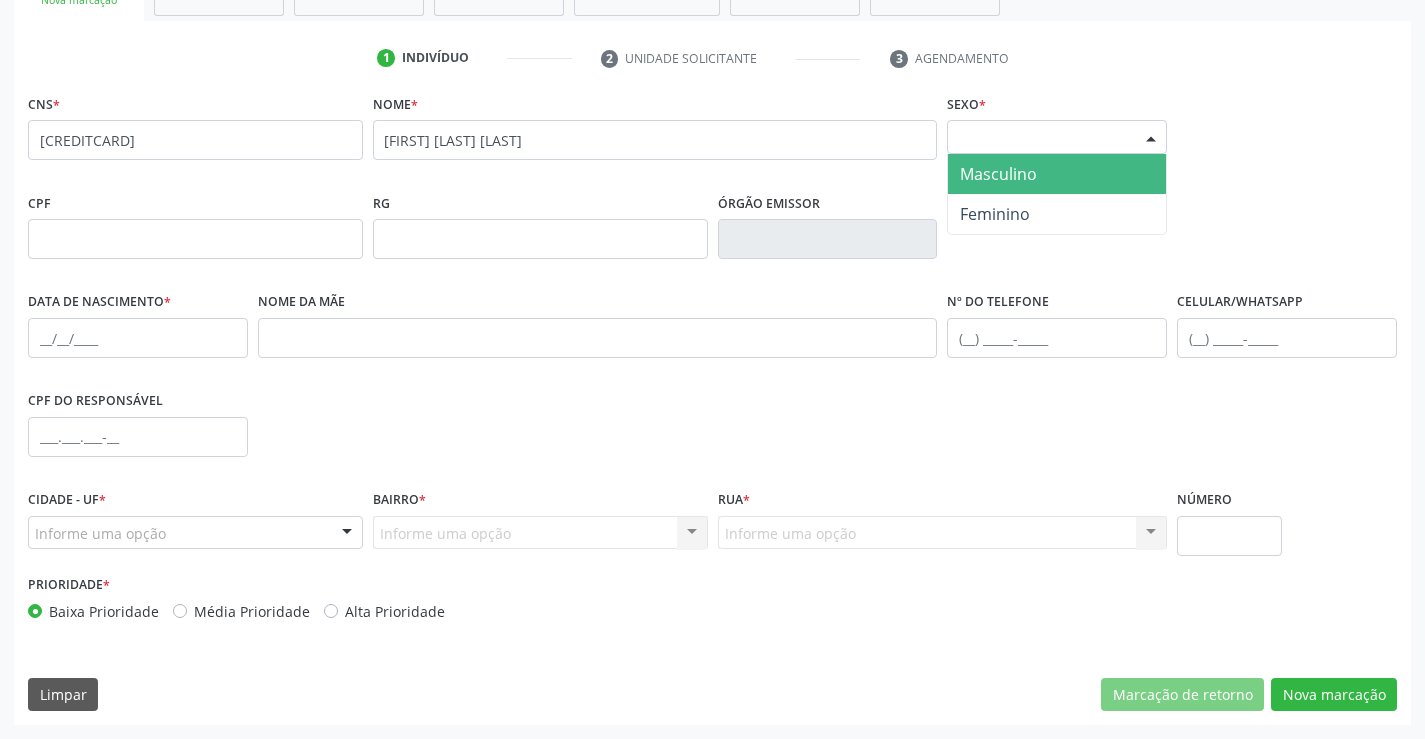 click on "Selecione o sexo" at bounding box center [1057, 137] 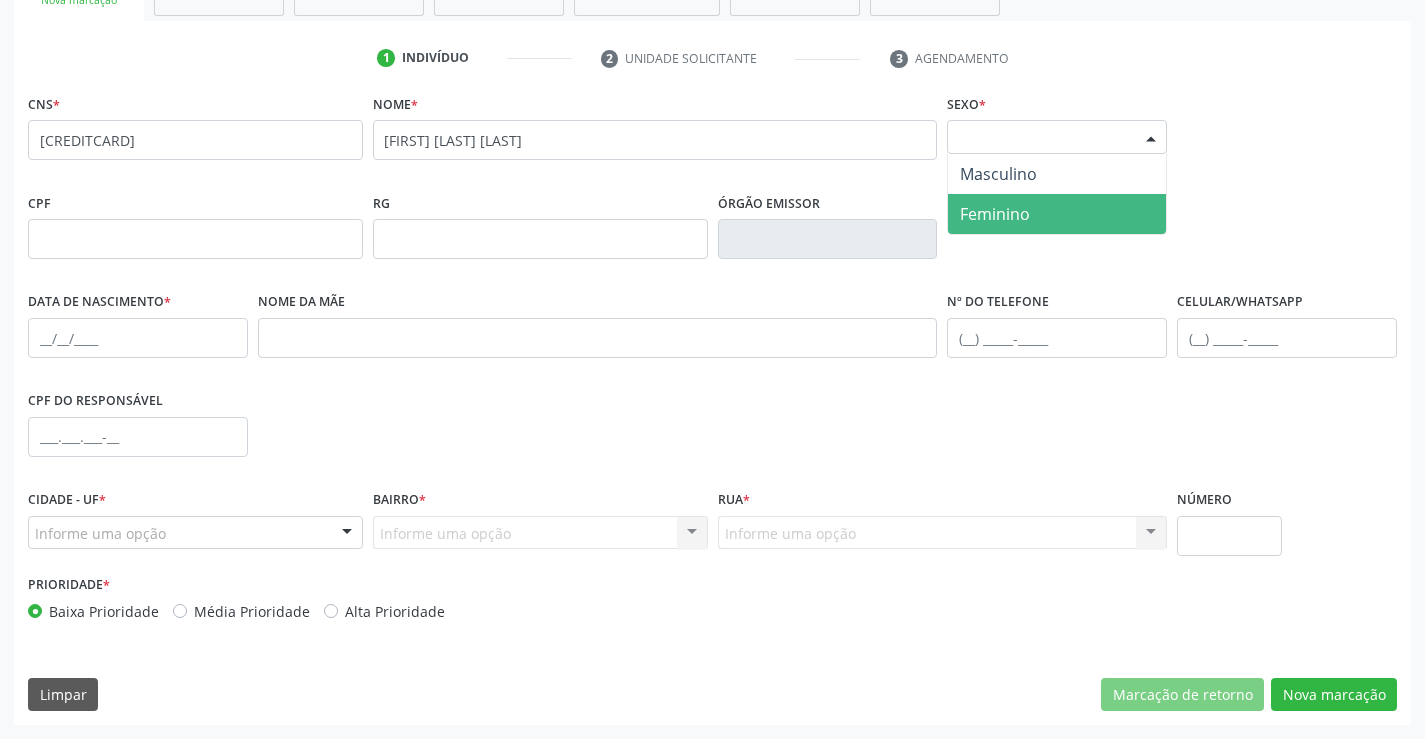 drag, startPoint x: 1064, startPoint y: 191, endPoint x: 1064, endPoint y: 205, distance: 14 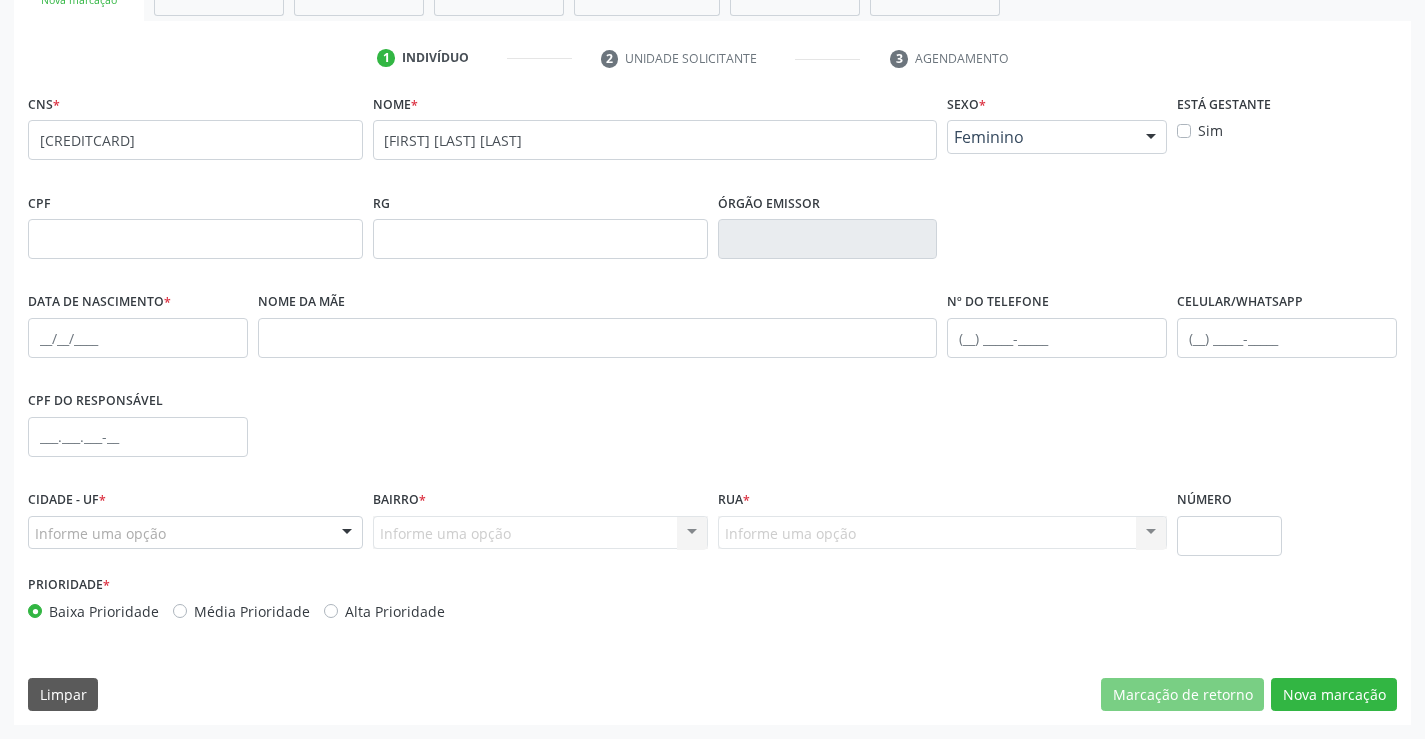 click on "Celular/WhatsApp" at bounding box center [1287, 329] 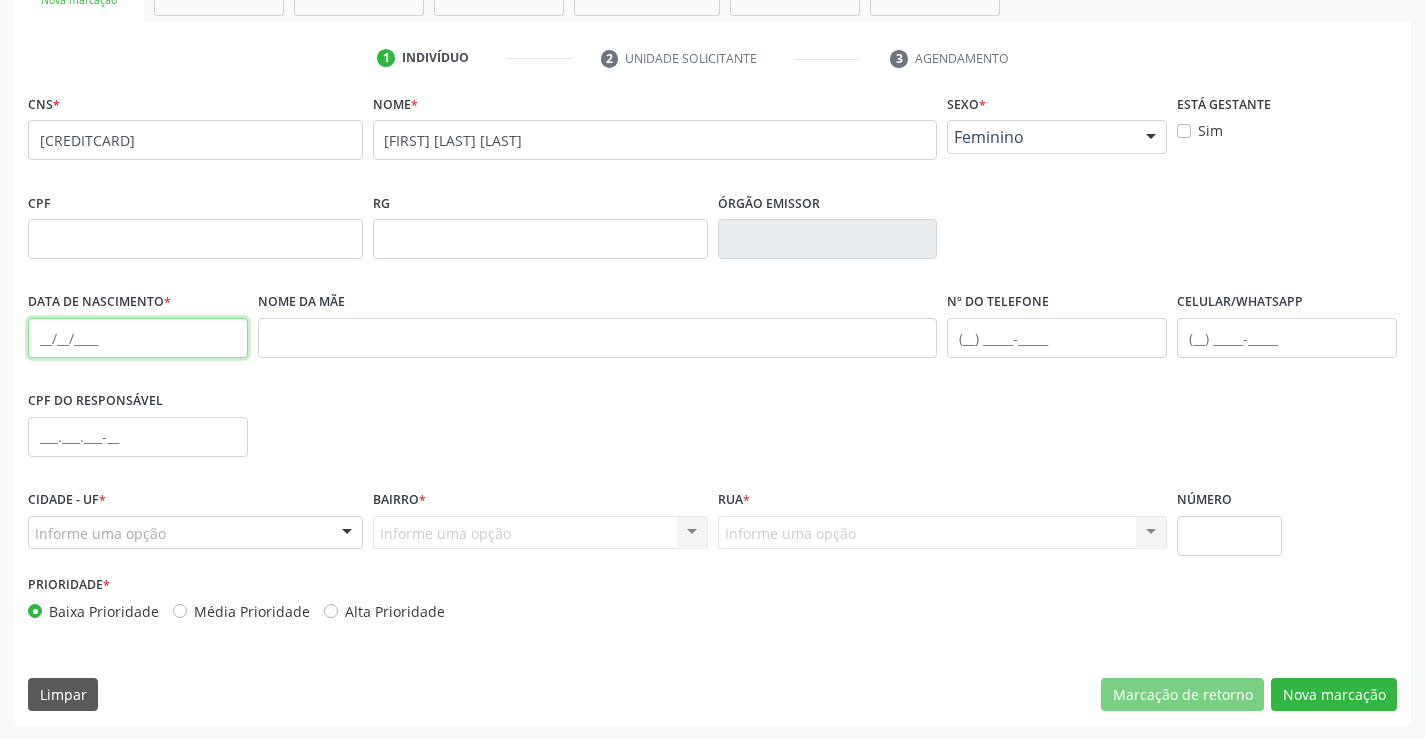 click at bounding box center (138, 338) 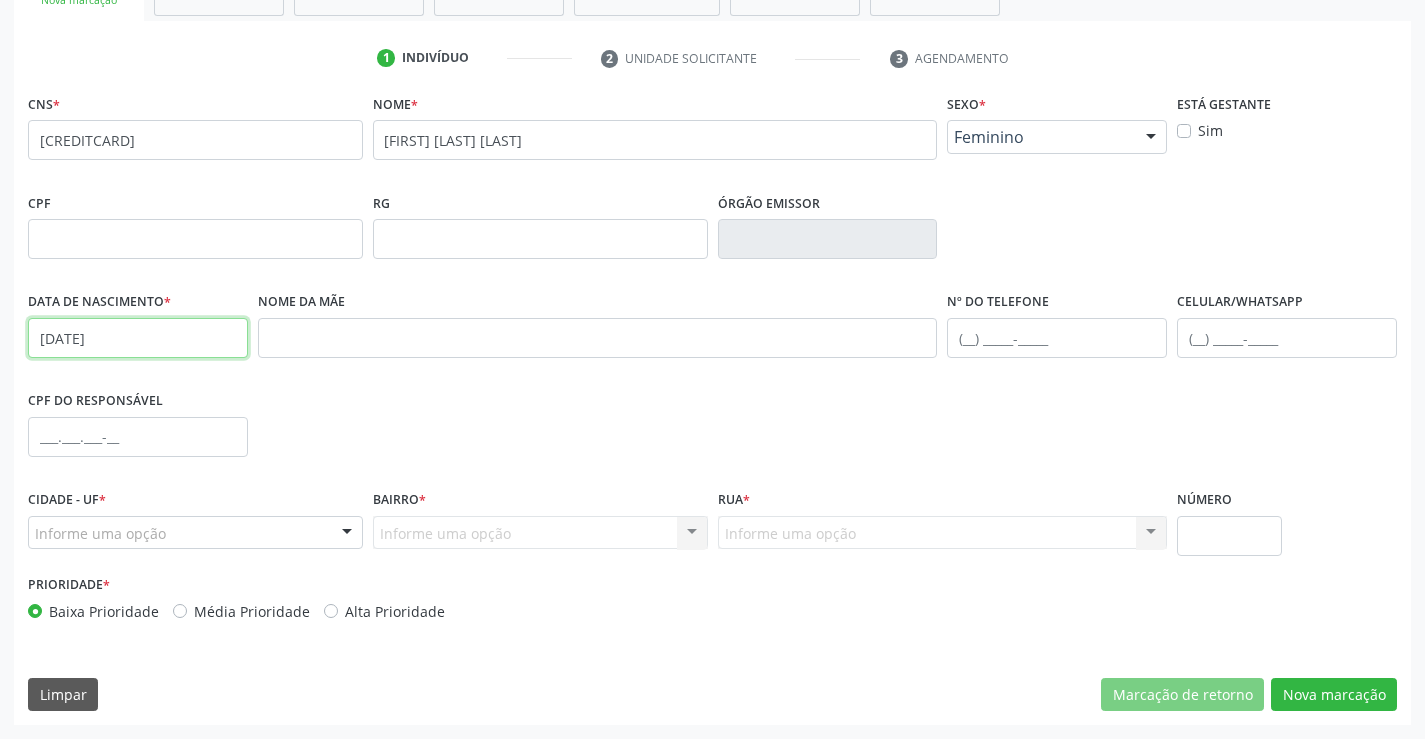 type on "[DATE]" 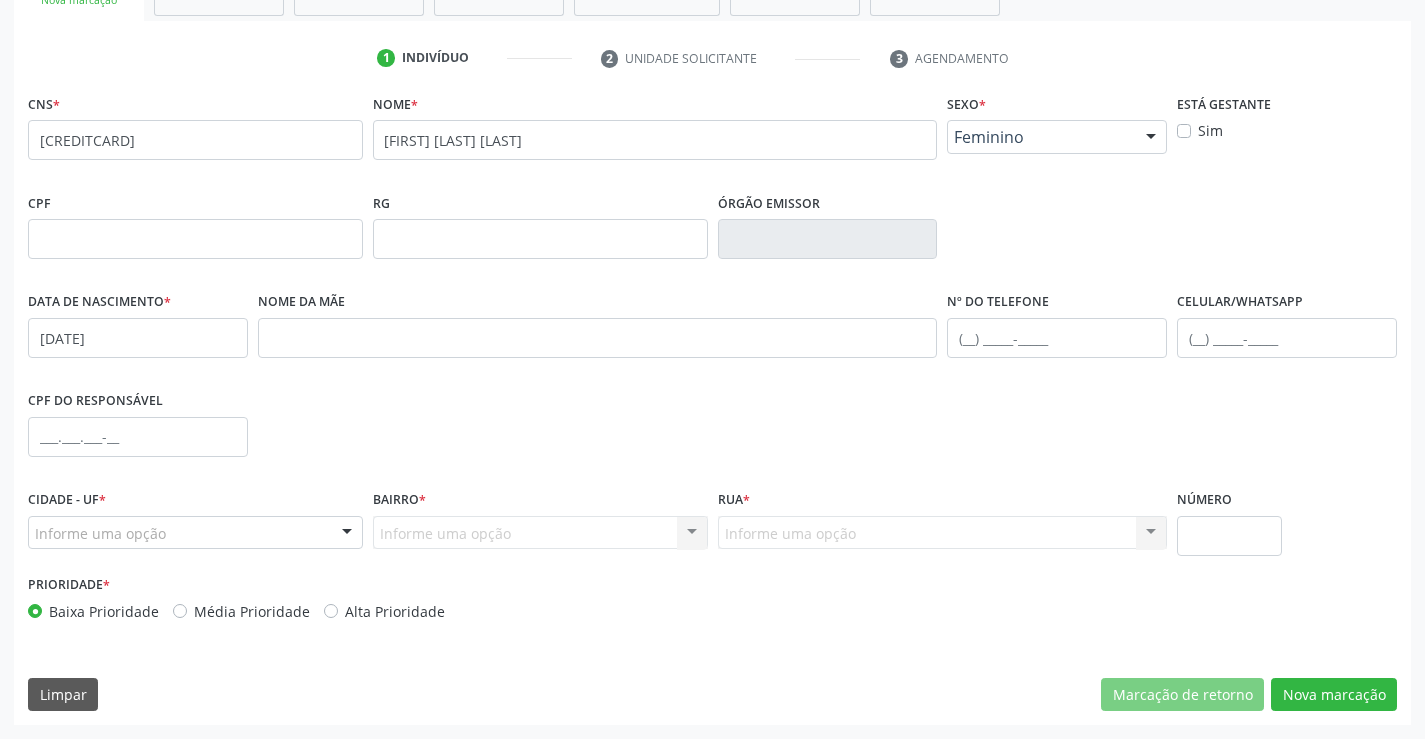 click on "Informe uma opção" at bounding box center [195, 533] 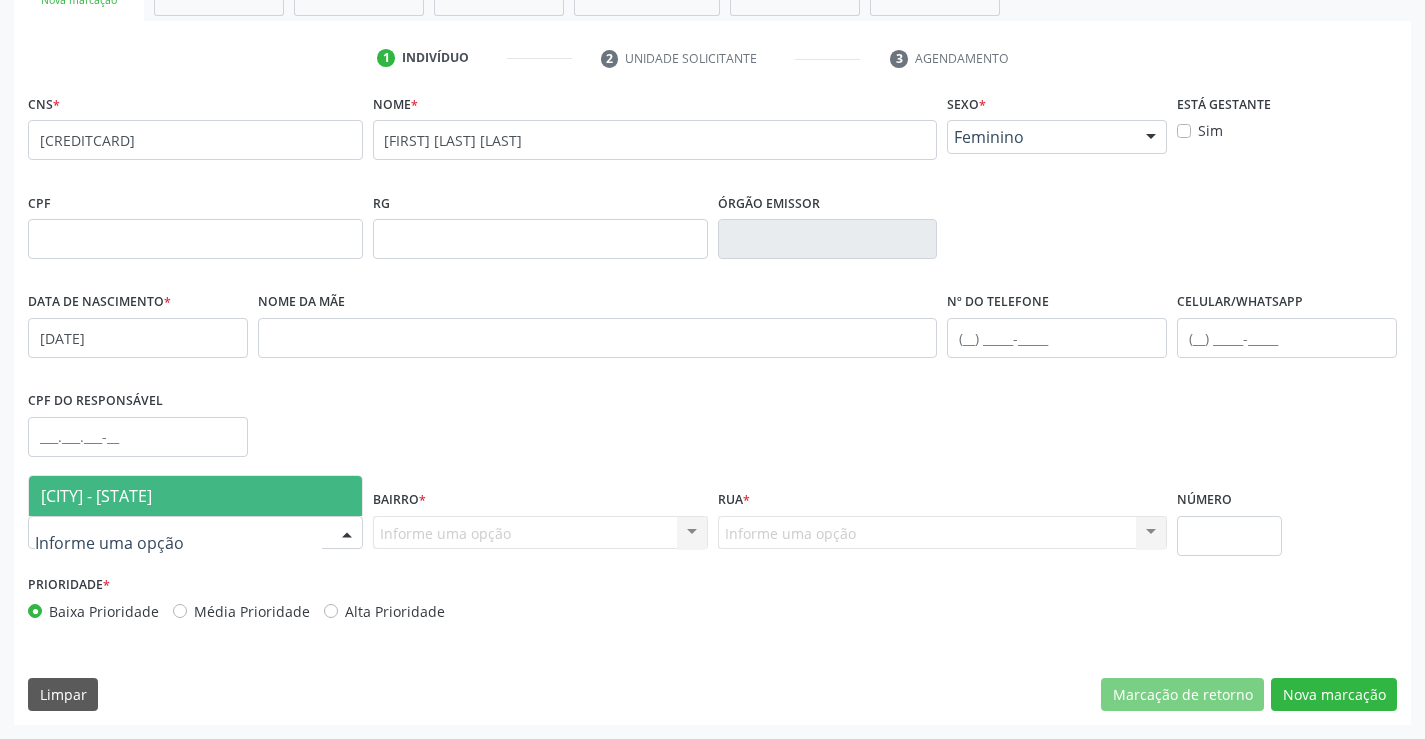 click on "[CITY] - [STATE]" at bounding box center (195, 496) 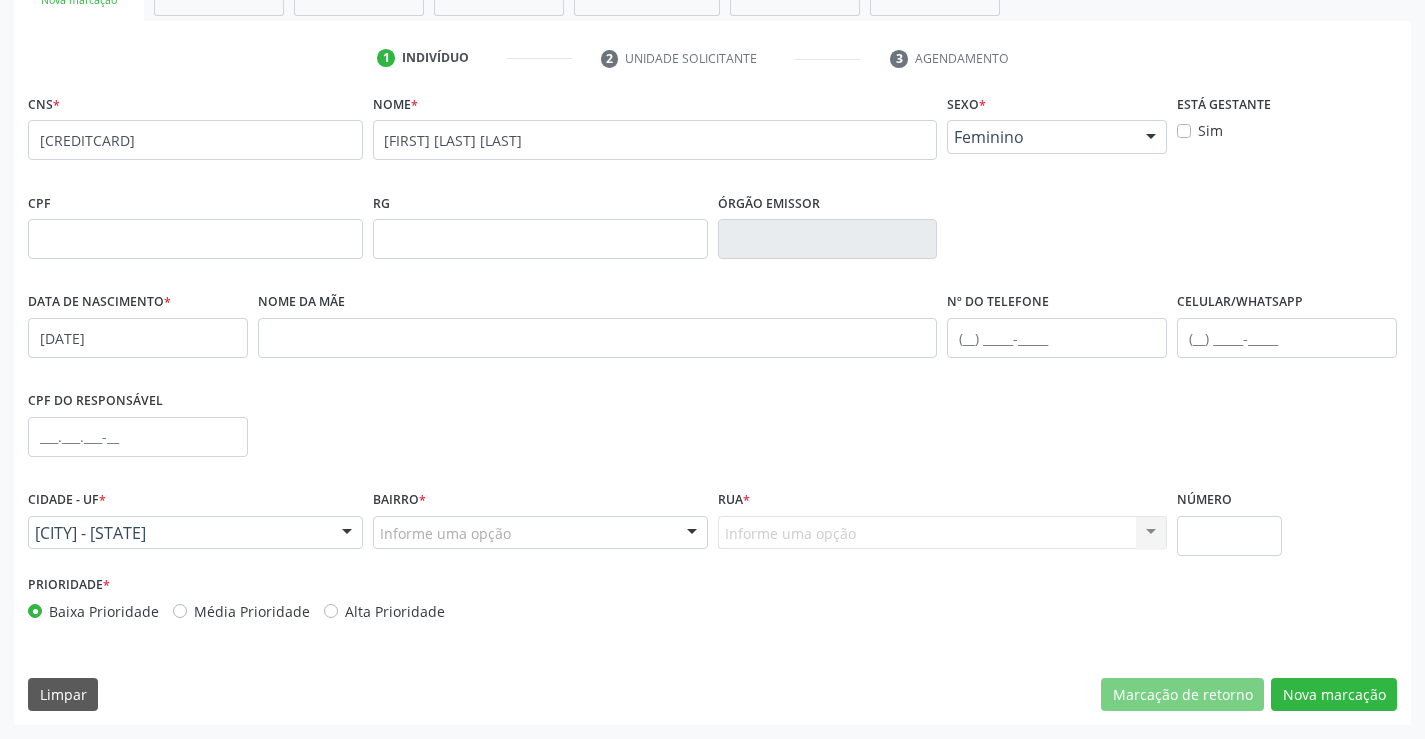 click on "Informe uma opção" at bounding box center [540, 533] 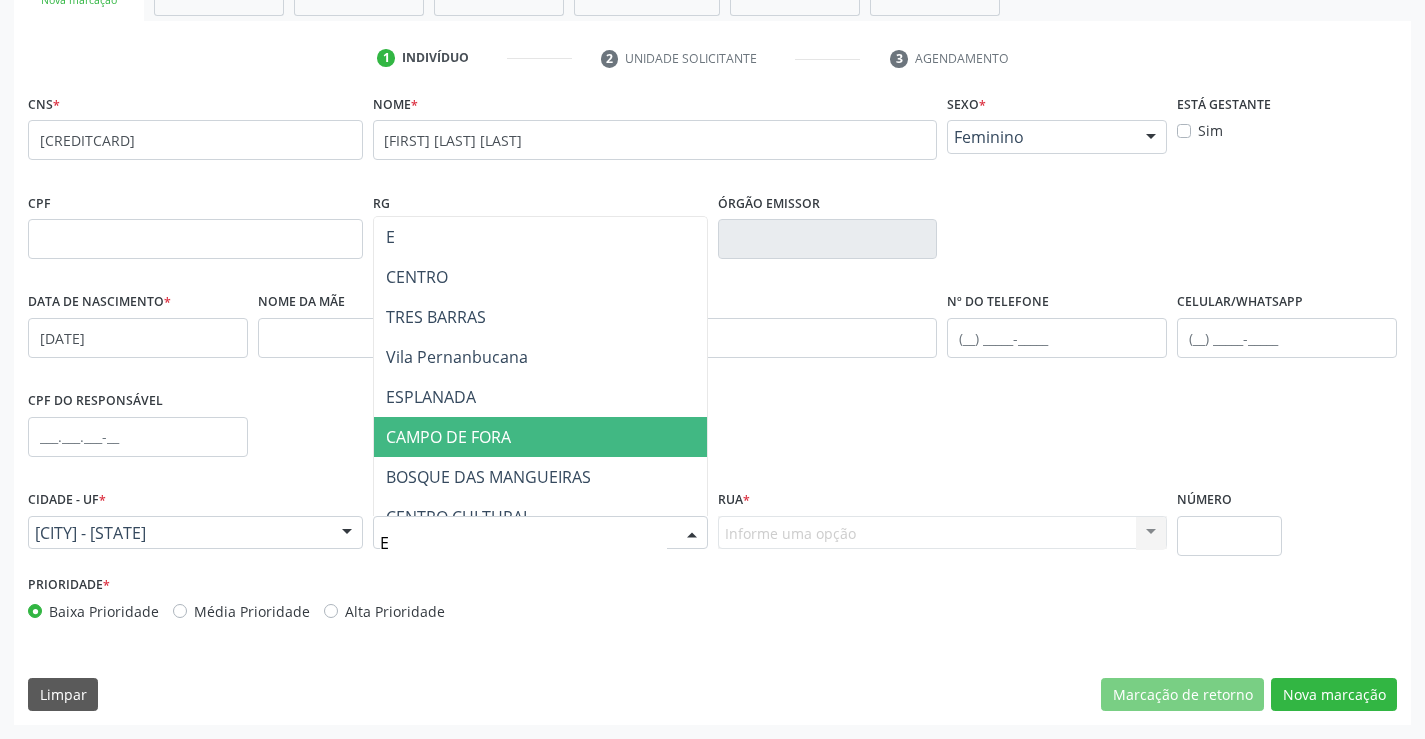type on "ES" 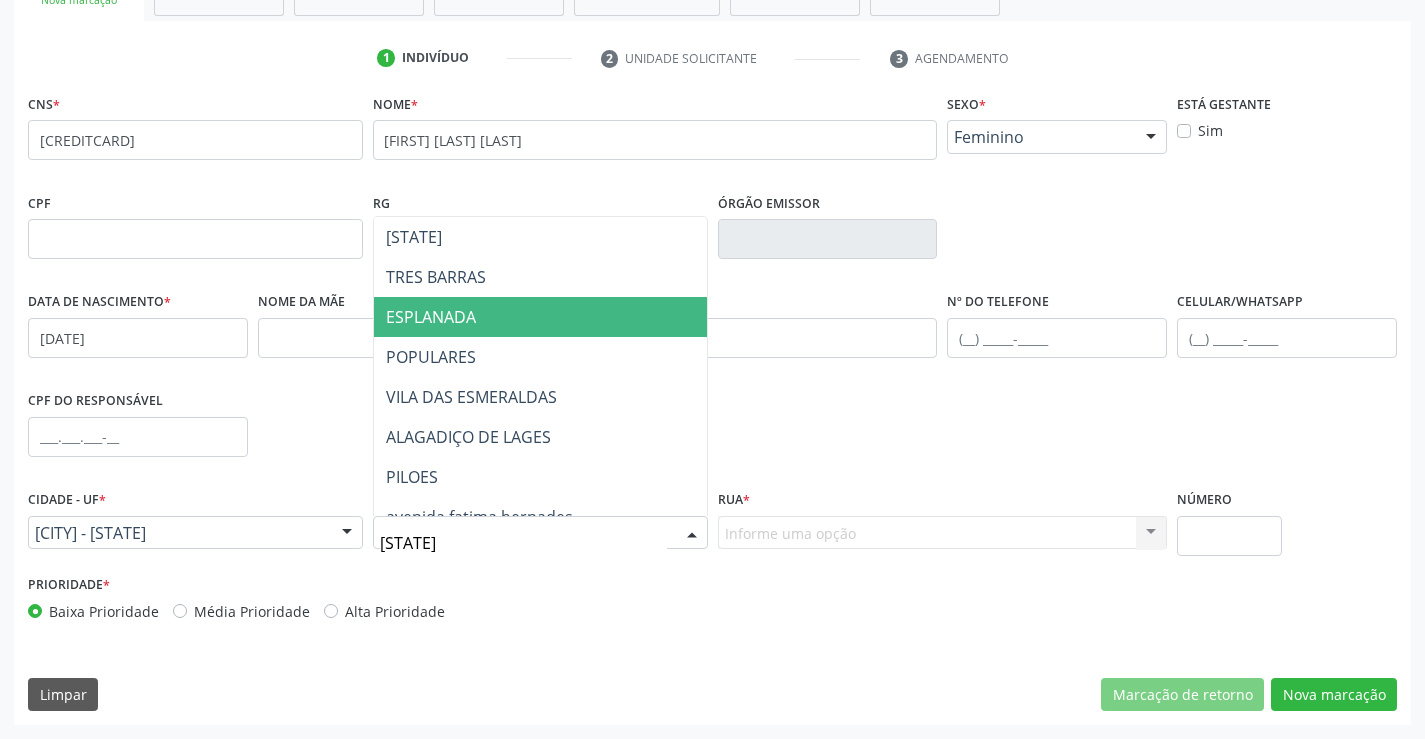 click on "ESPLANADA" at bounding box center [578, 317] 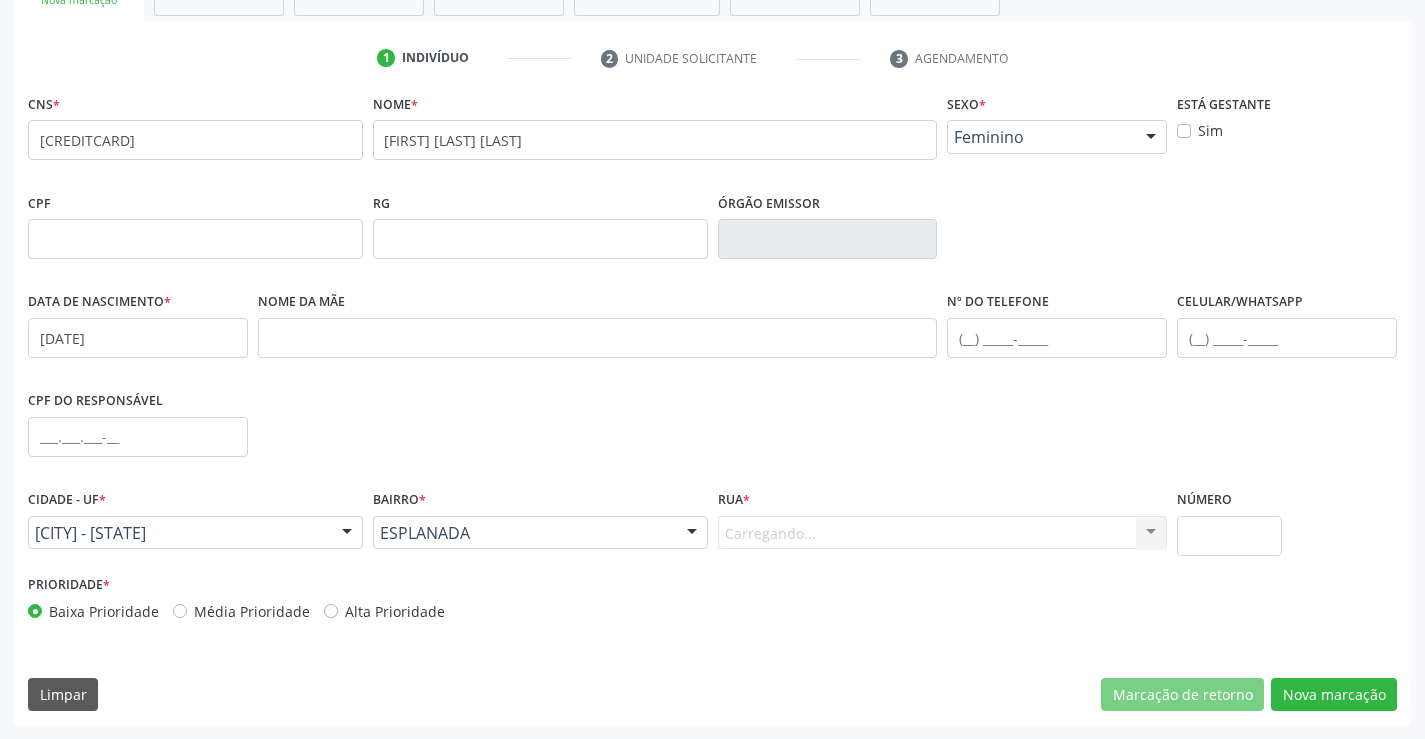 click on "Carregando...
Nenhum resultado encontrado para: "   "
Nenhuma opção encontrada. Digite para adicionar." at bounding box center [943, 533] 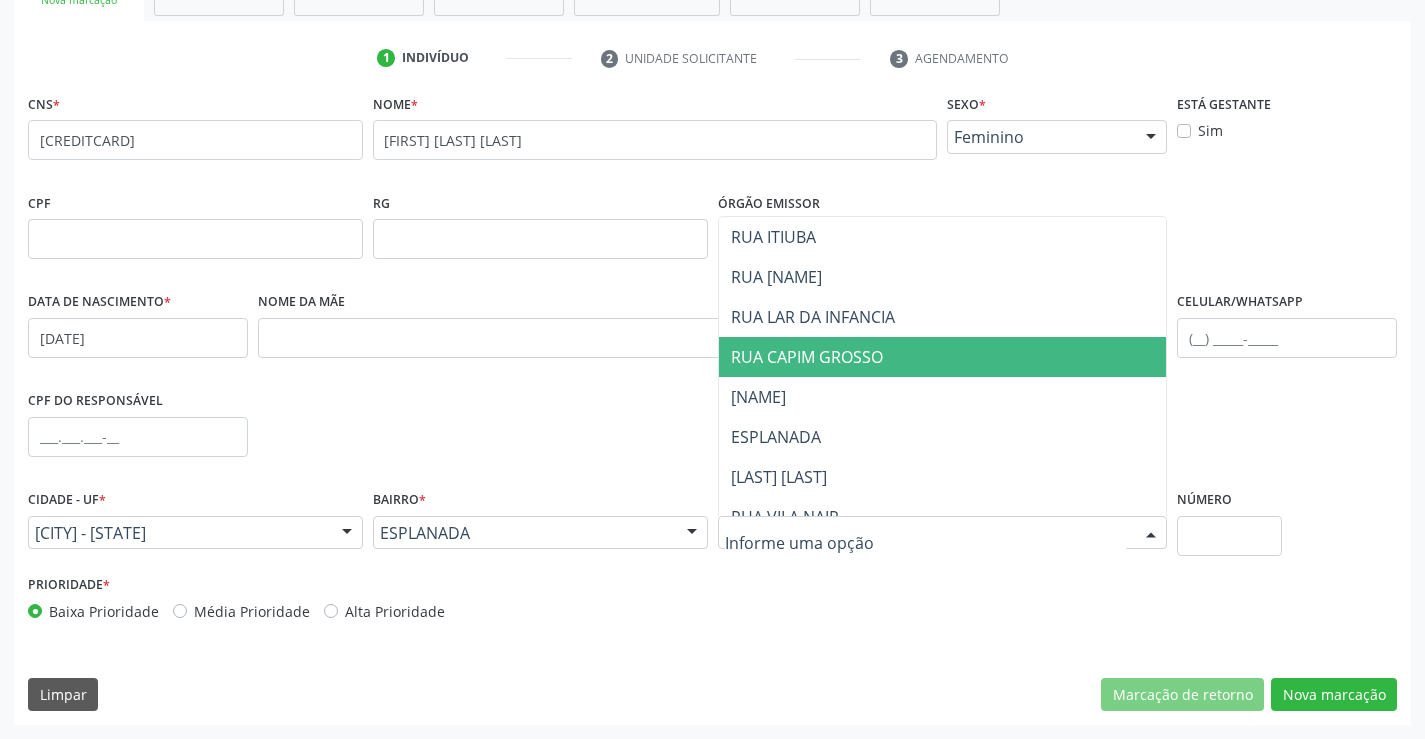 click on "RUA CAPIM GROSSO" at bounding box center (807, 357) 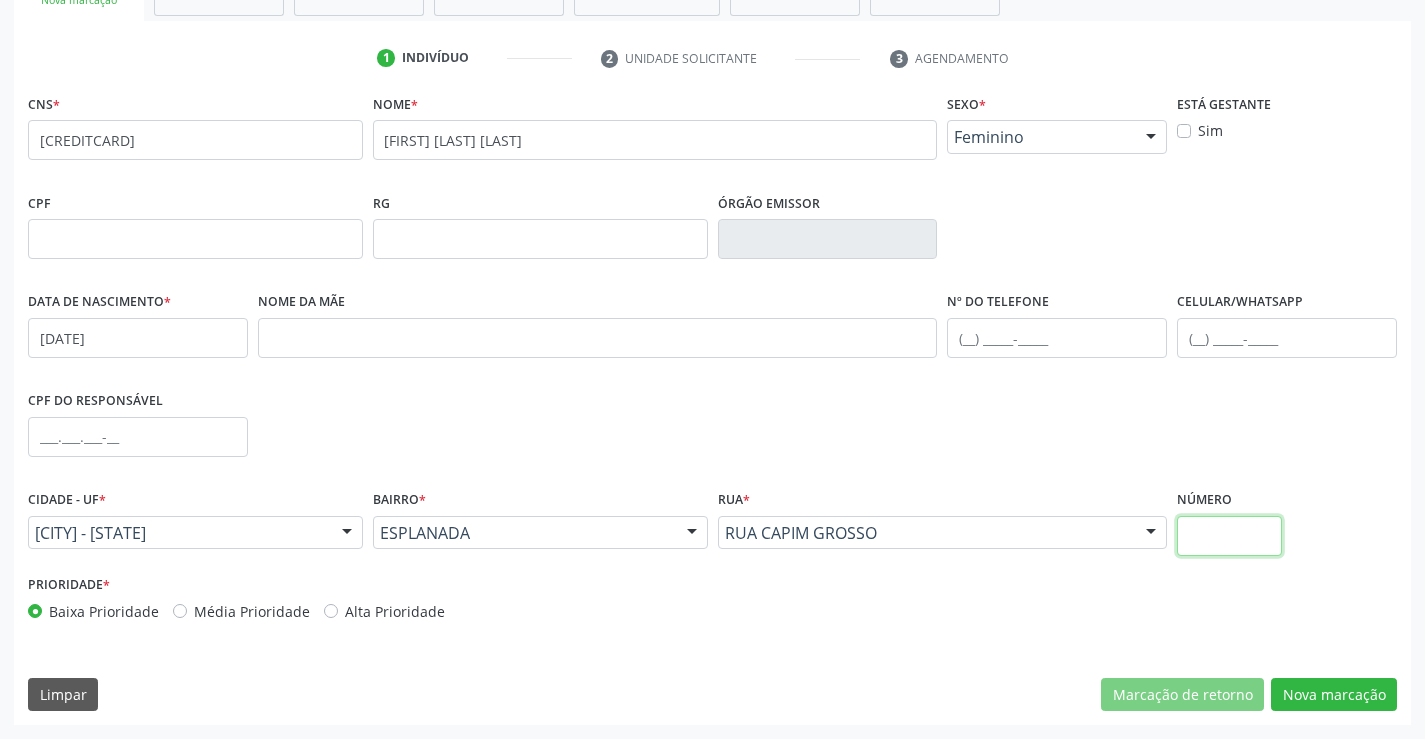 click at bounding box center (1229, 536) 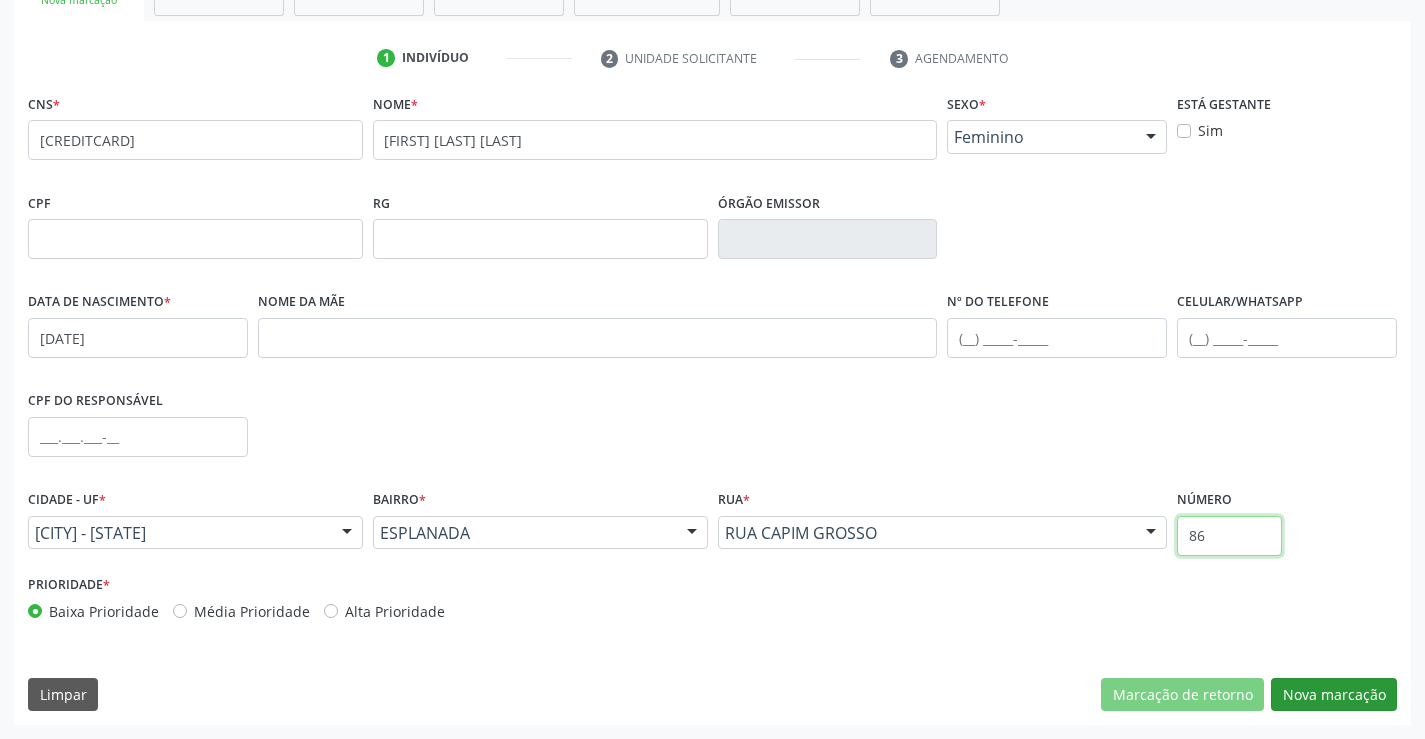 type on "86" 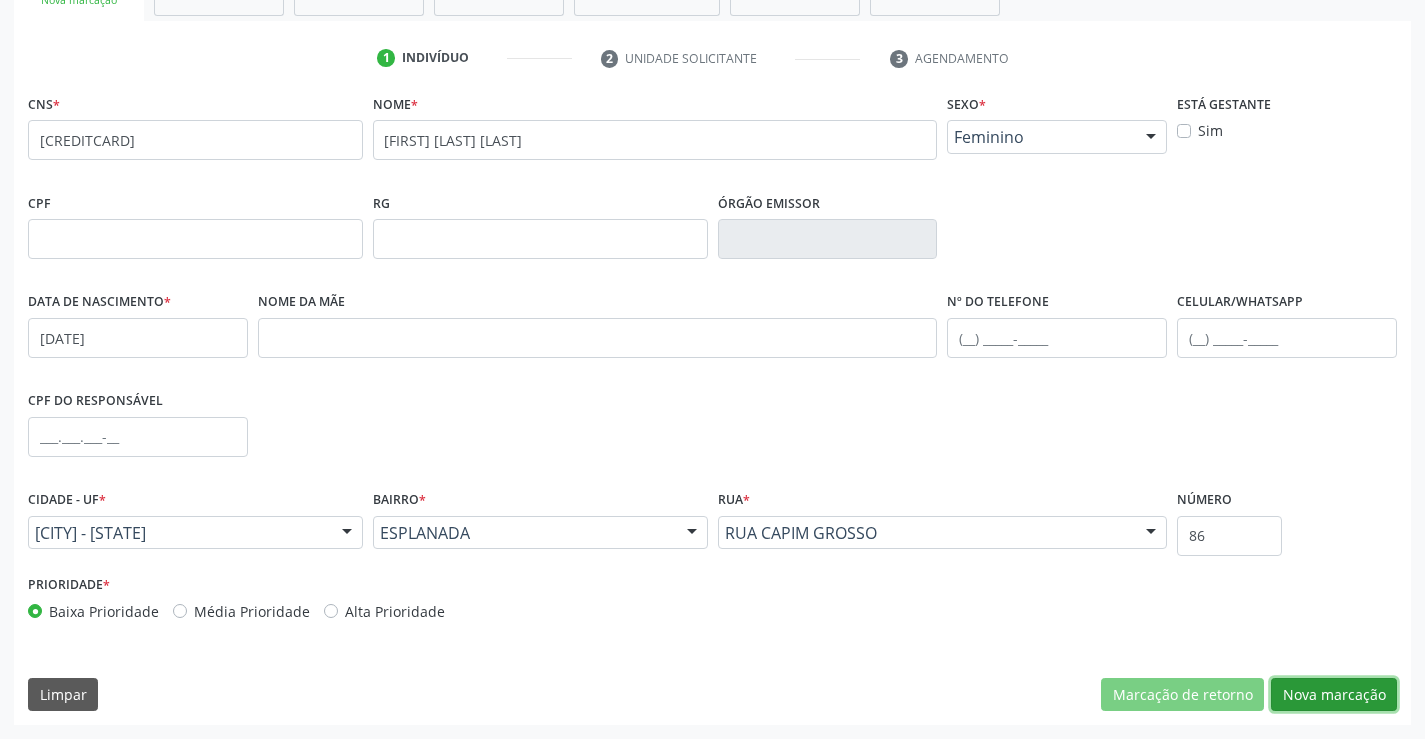 click on "Nova marcação" at bounding box center [1334, 695] 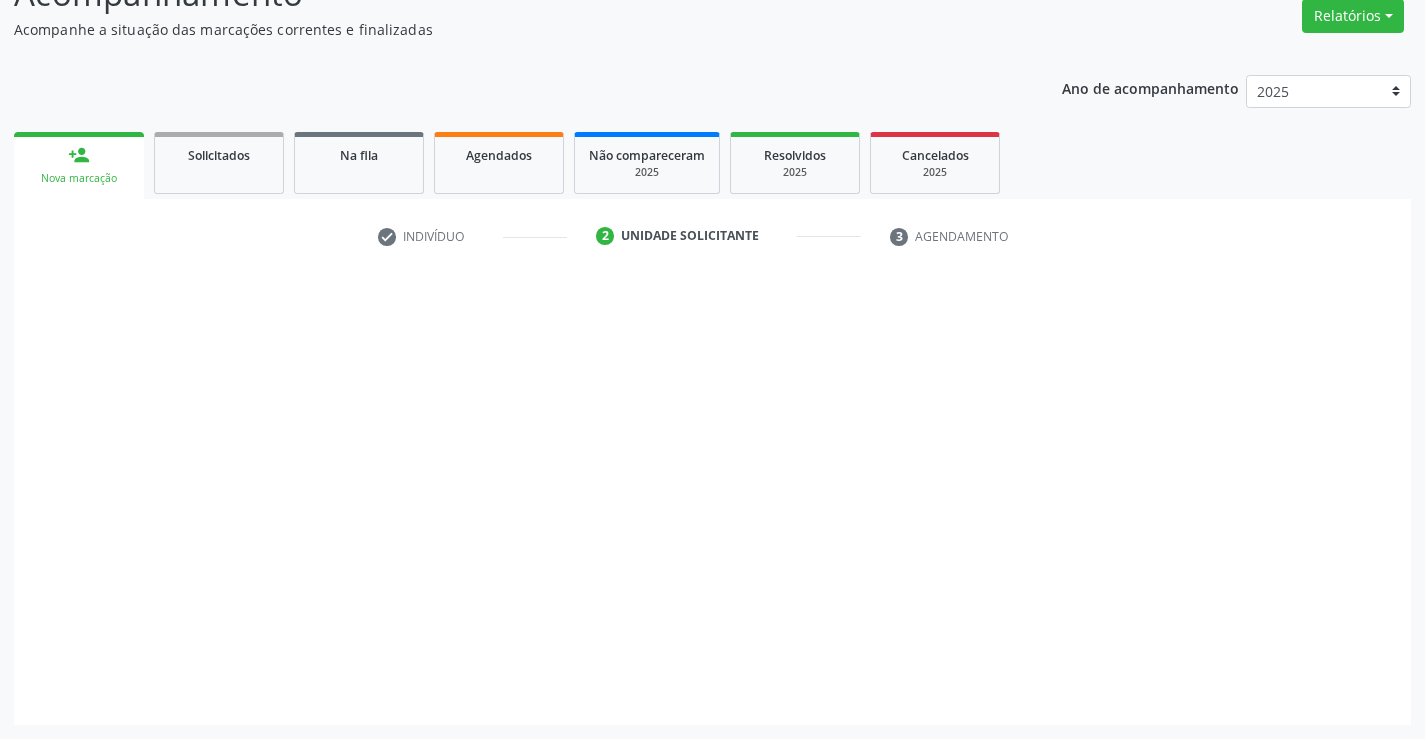 scroll, scrollTop: 167, scrollLeft: 0, axis: vertical 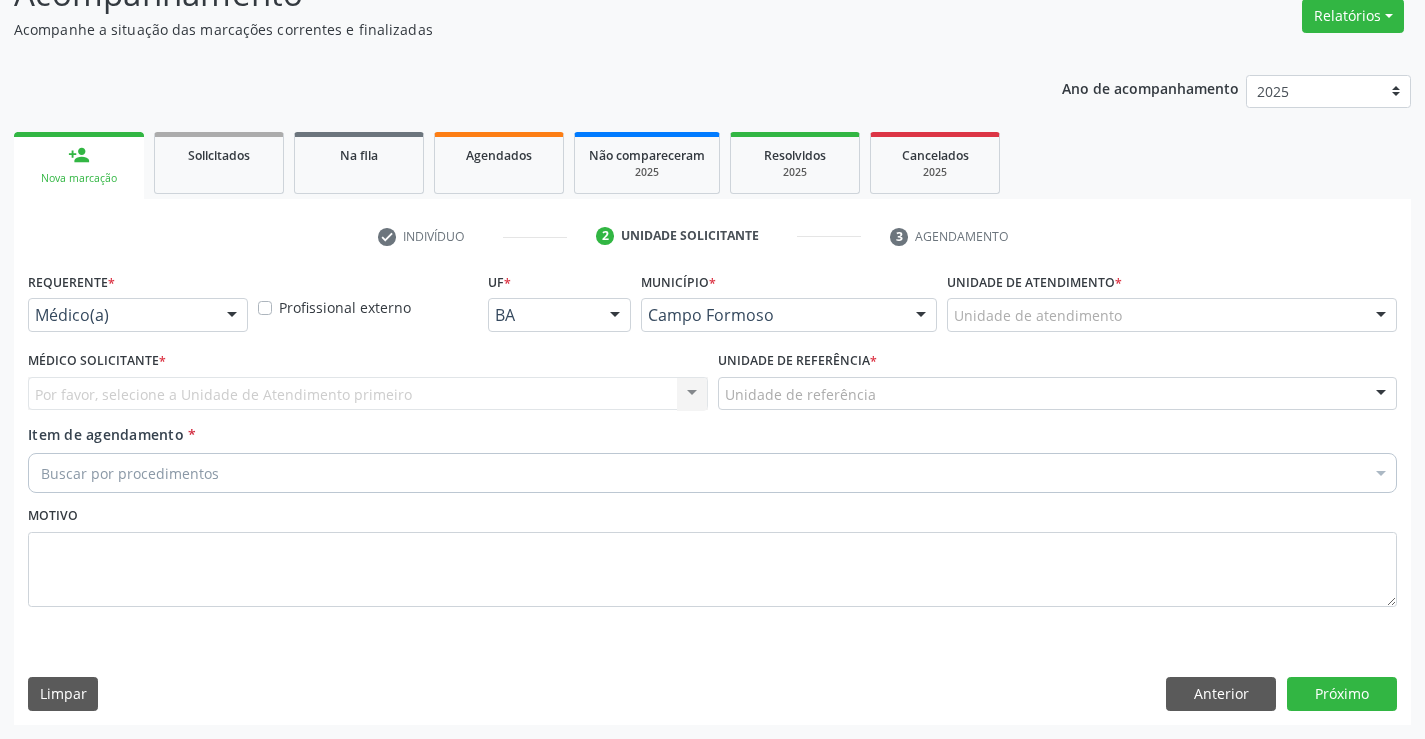 click at bounding box center (232, 316) 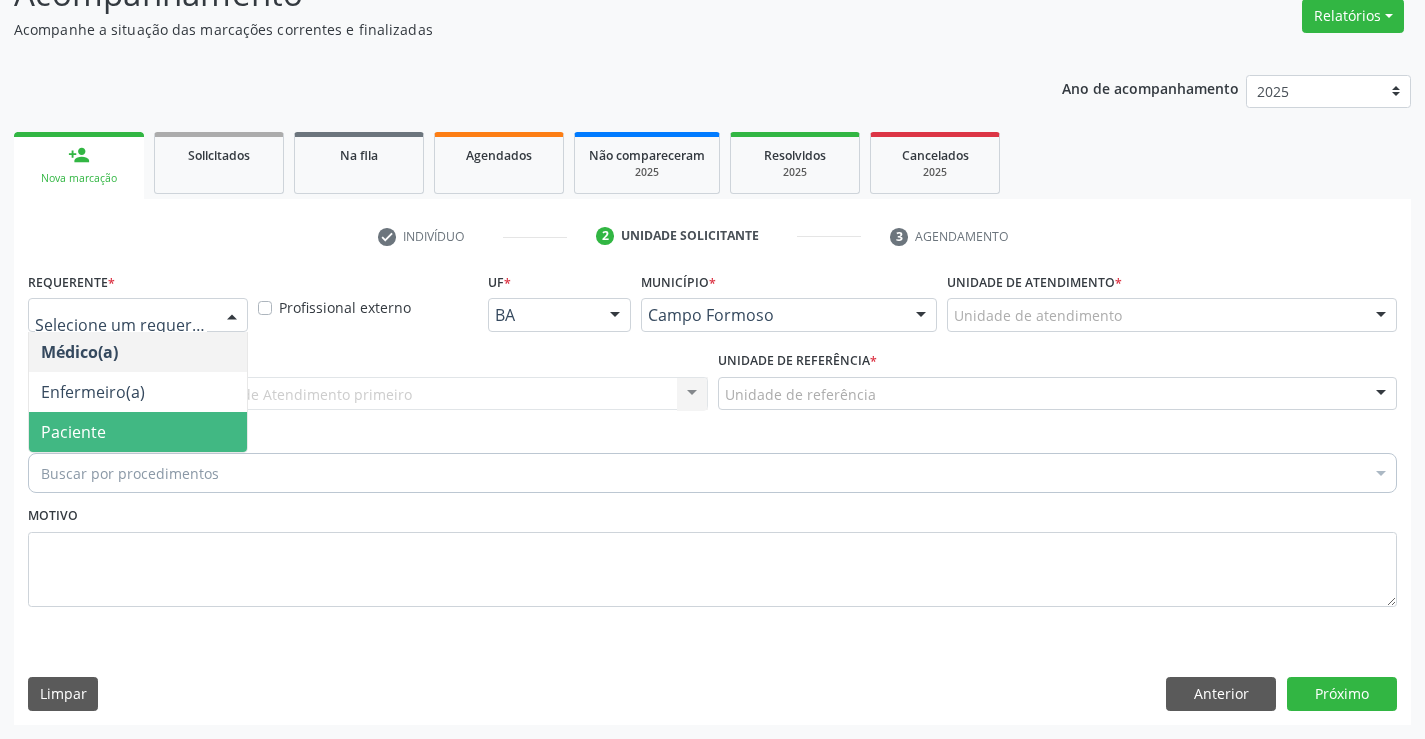 click on "Paciente" at bounding box center [138, 432] 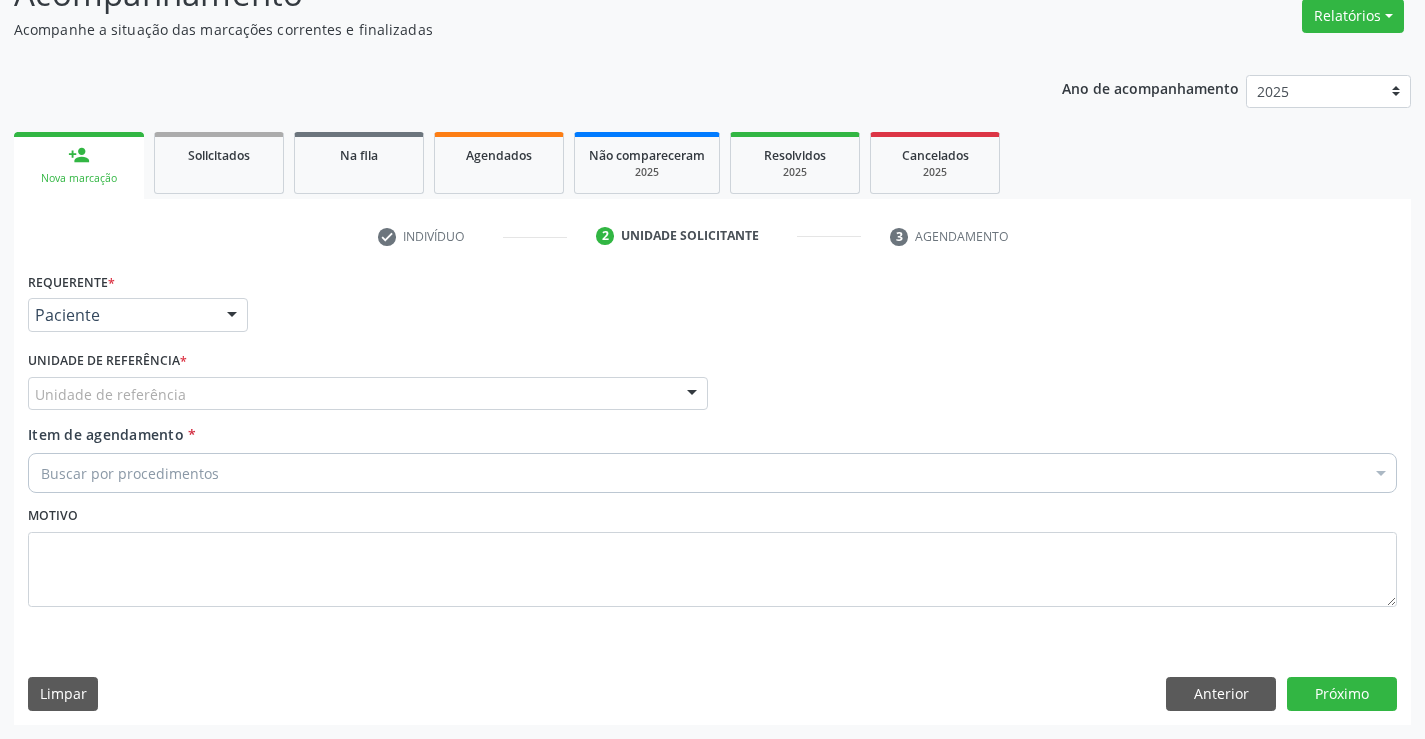 click on "Unidade de referência" at bounding box center [368, 394] 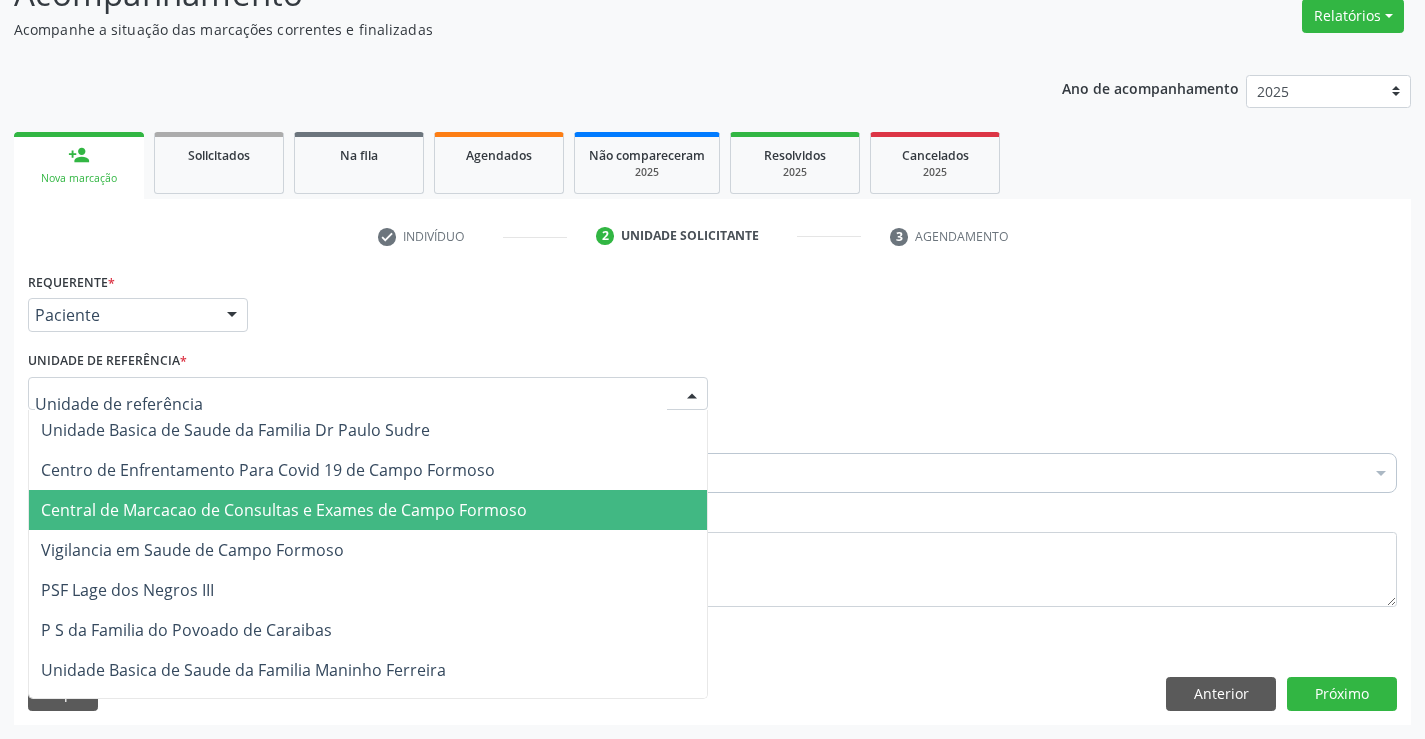 click on "Central de Marcacao de Consultas e Exames de Campo Formoso" at bounding box center [284, 510] 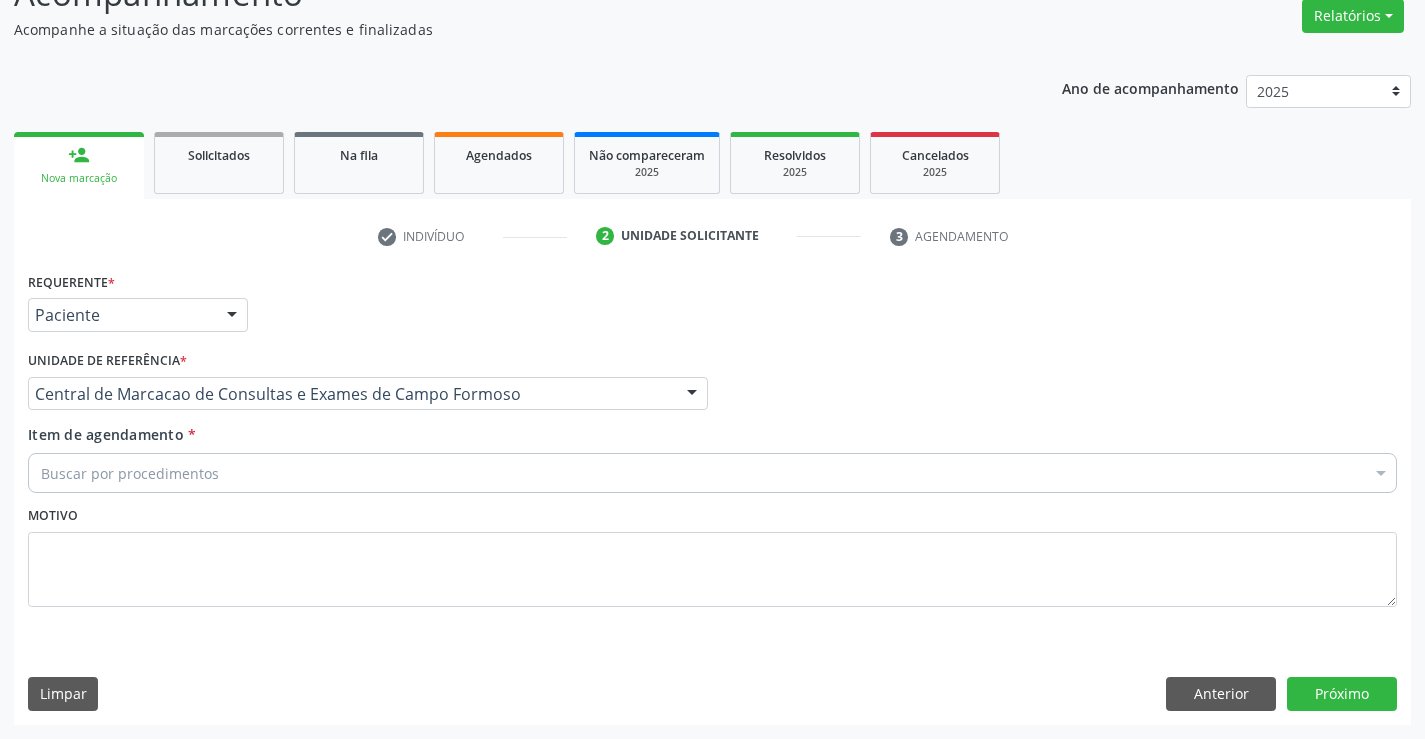 click on "Buscar por procedimentos" at bounding box center (712, 473) 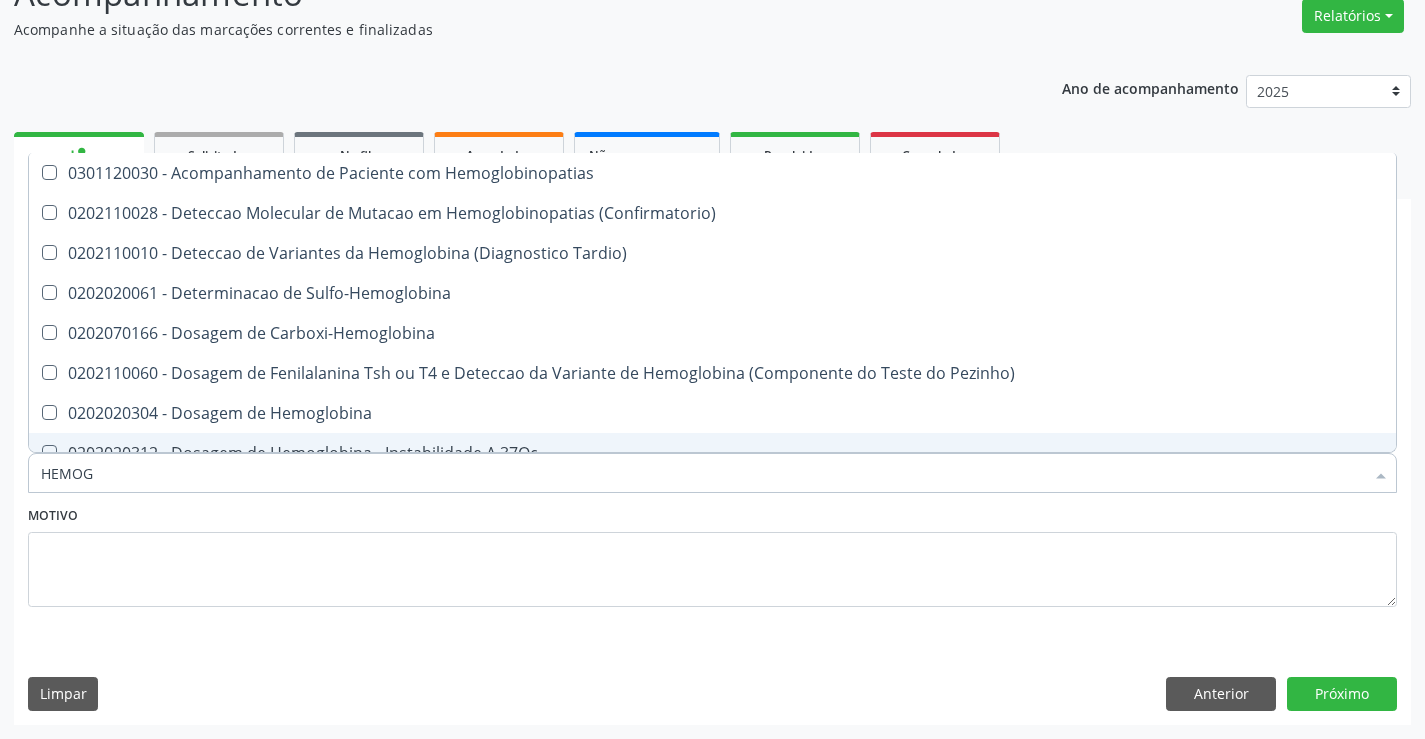 type on "HEMOGR" 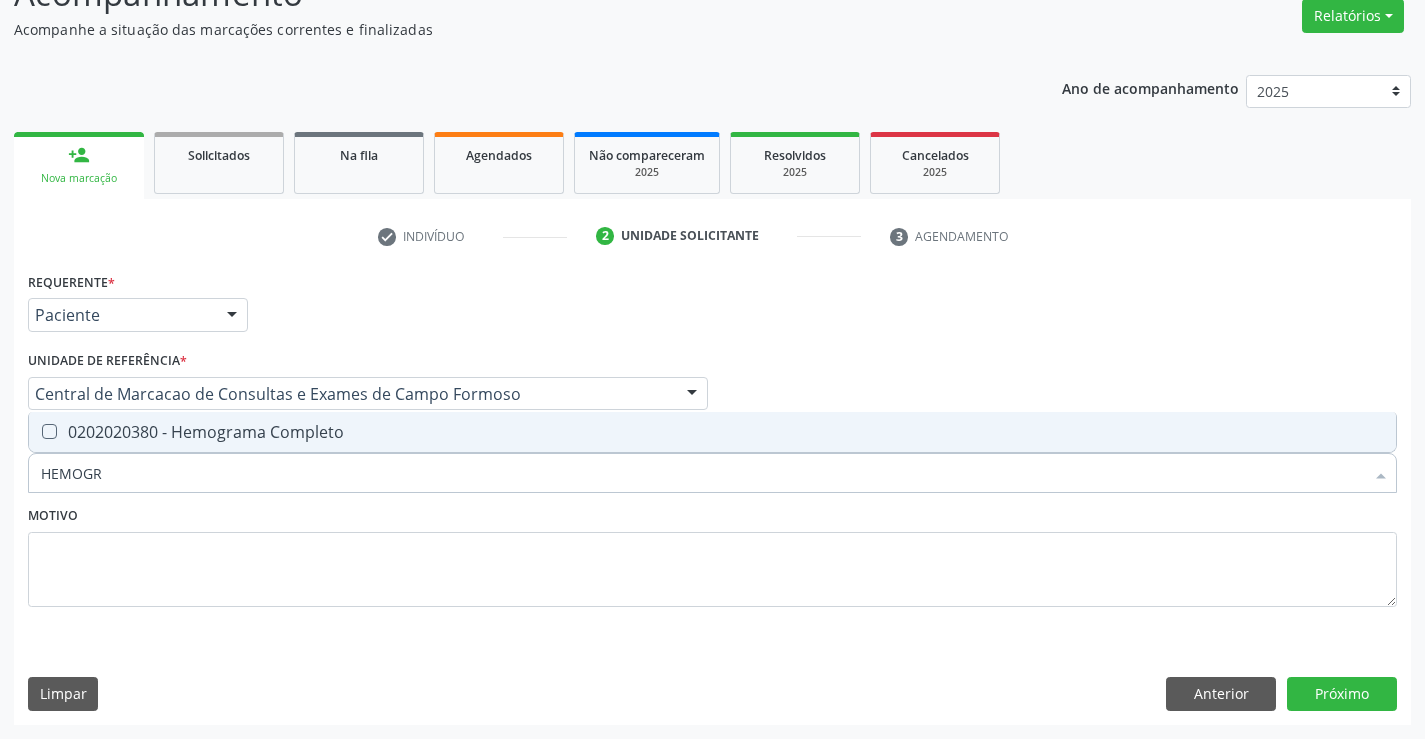 click on "0202020380 - Hemograma Completo" at bounding box center [712, 432] 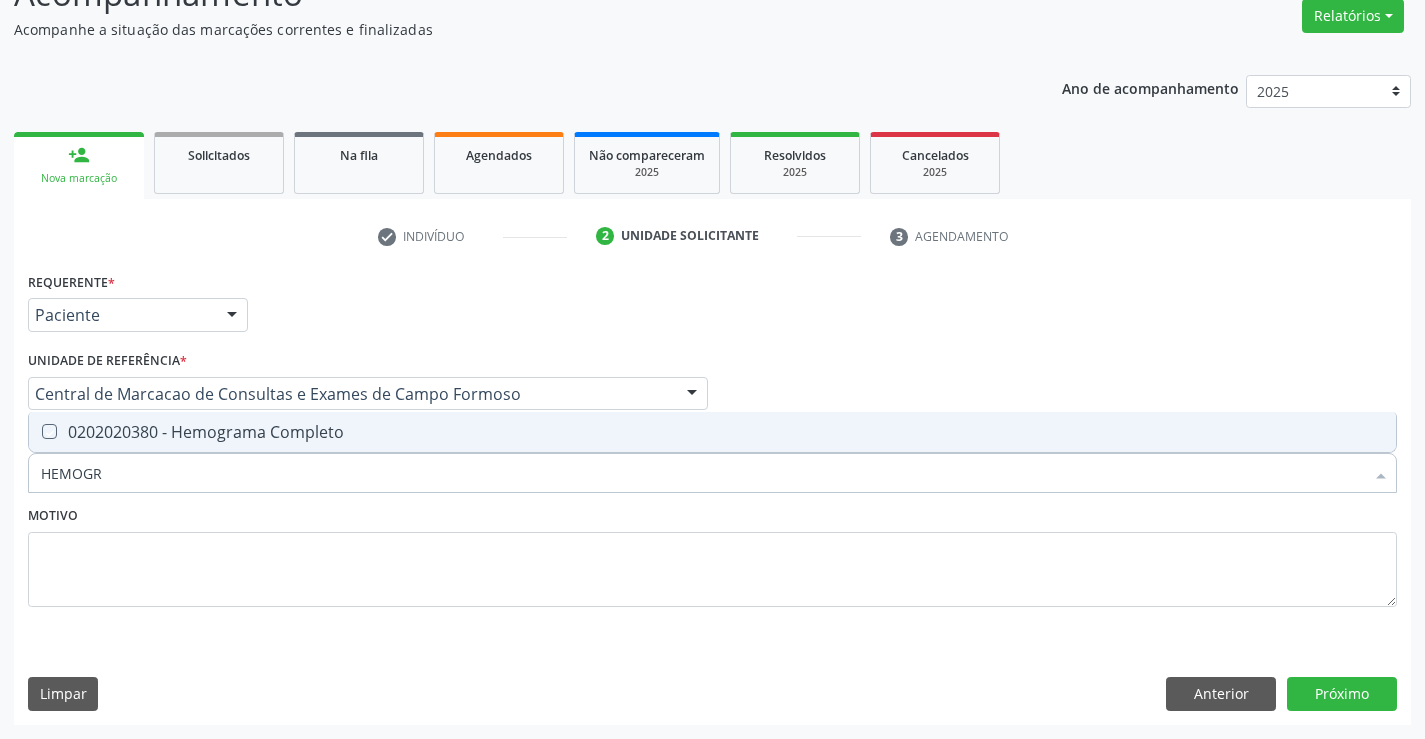 checkbox on "true" 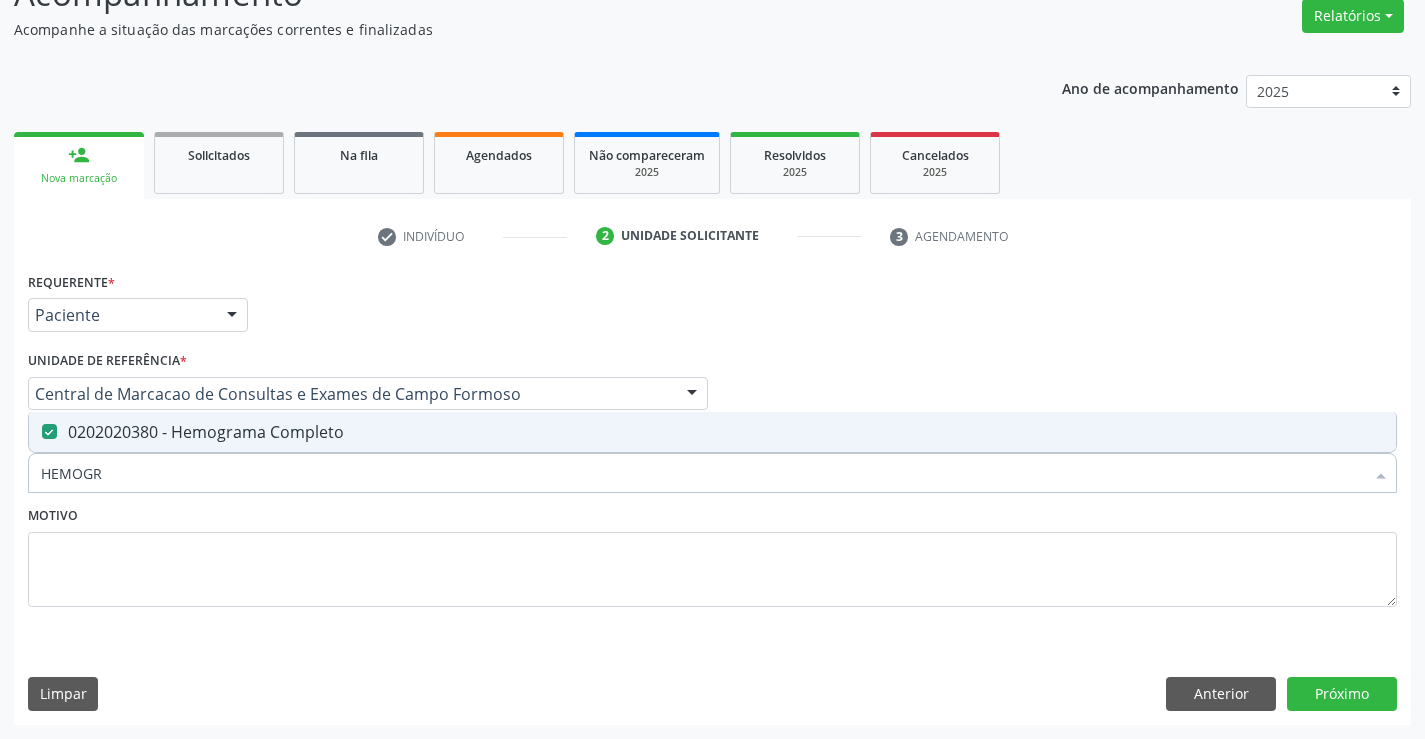 type on "HEMOGR" 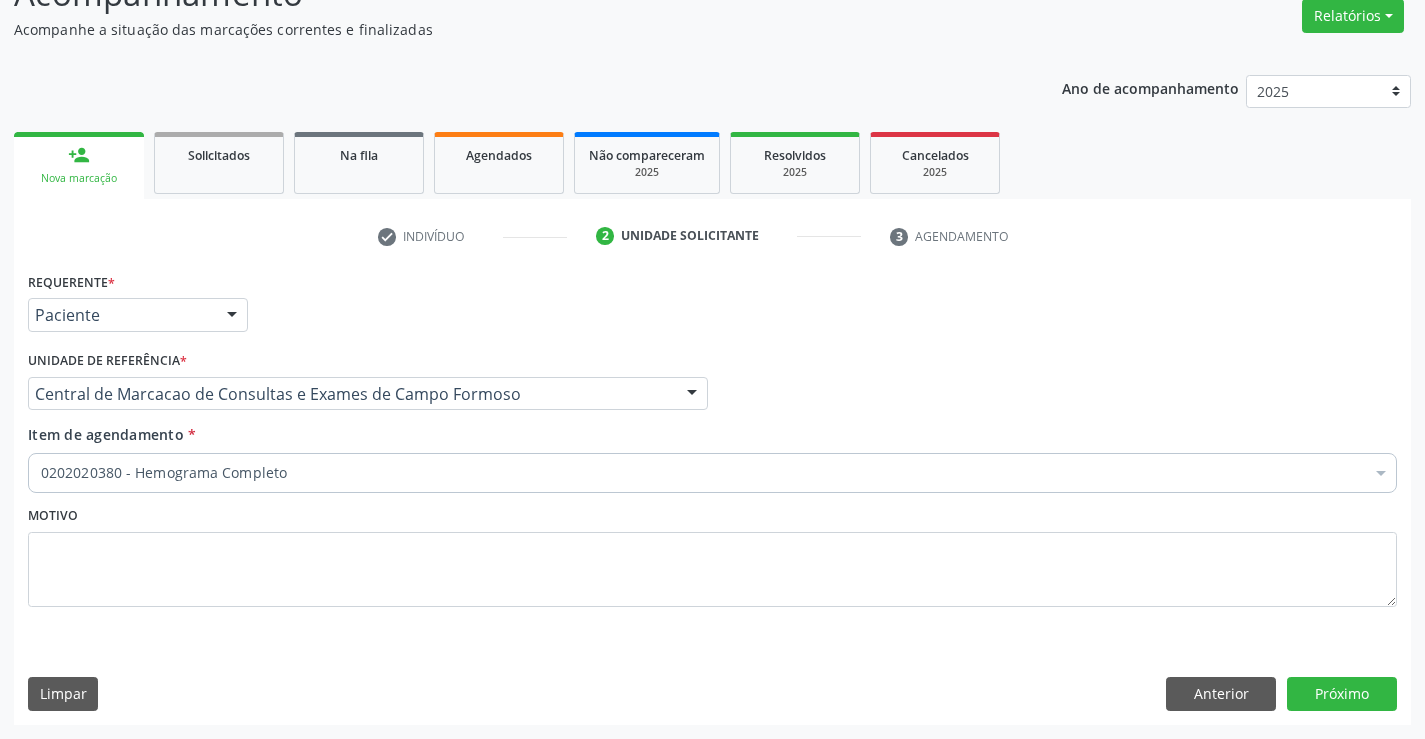 click on "0202020380 - Hemograma Completo" at bounding box center [712, 473] 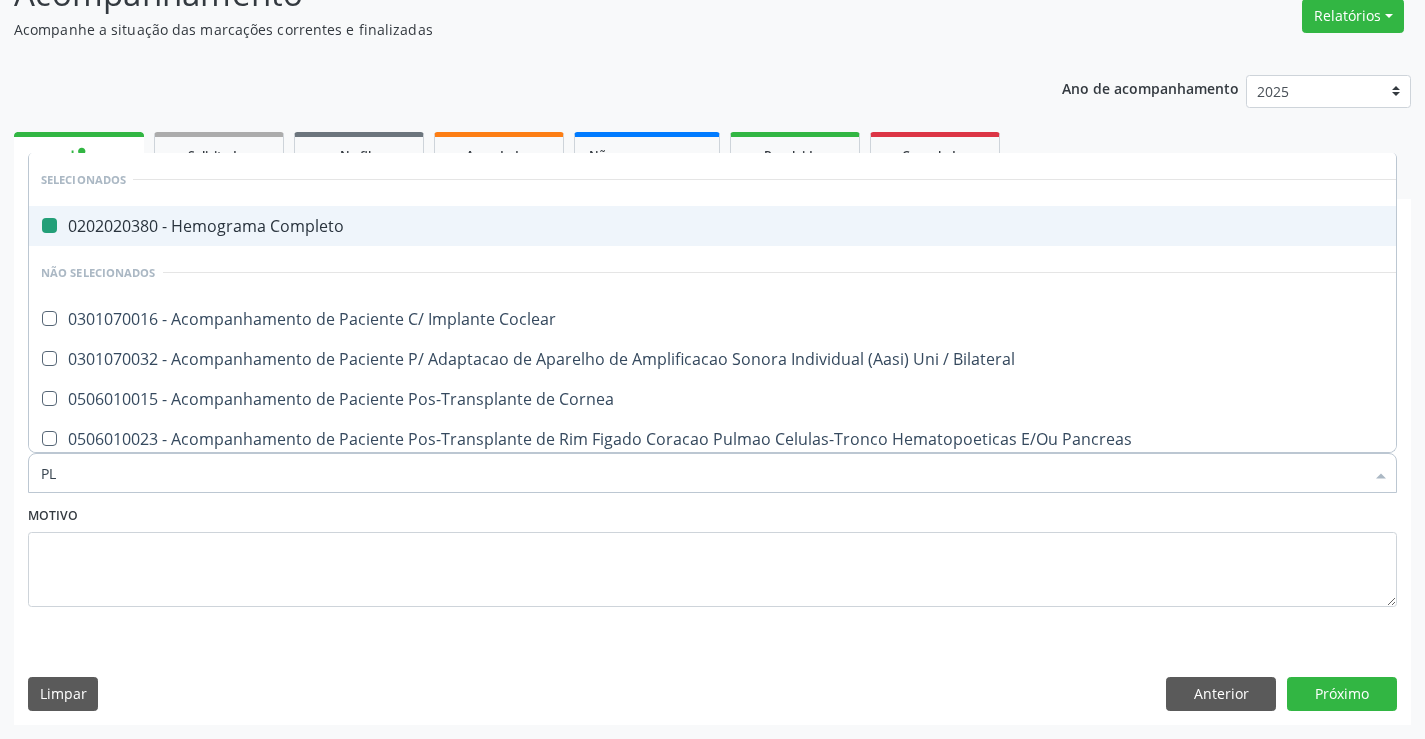 type on "PLA" 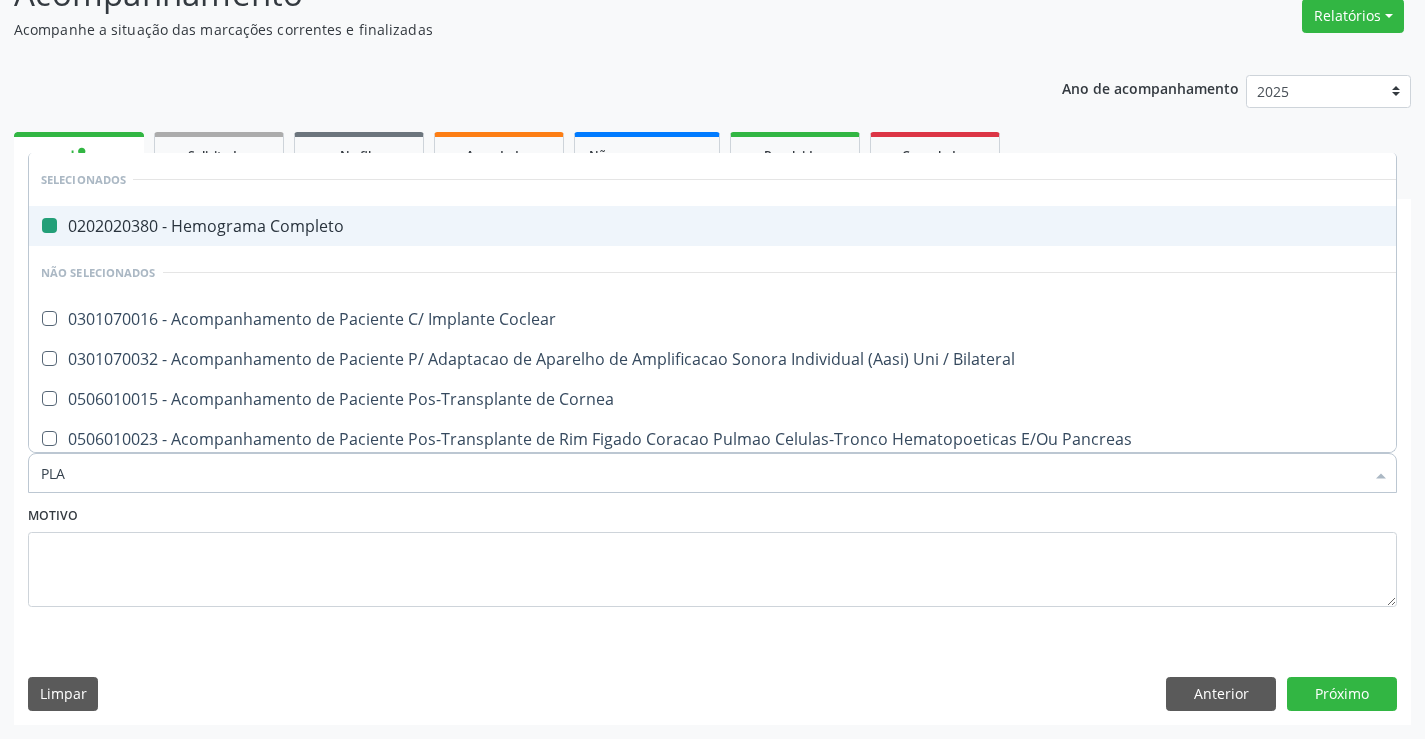 type on "PLAQ" 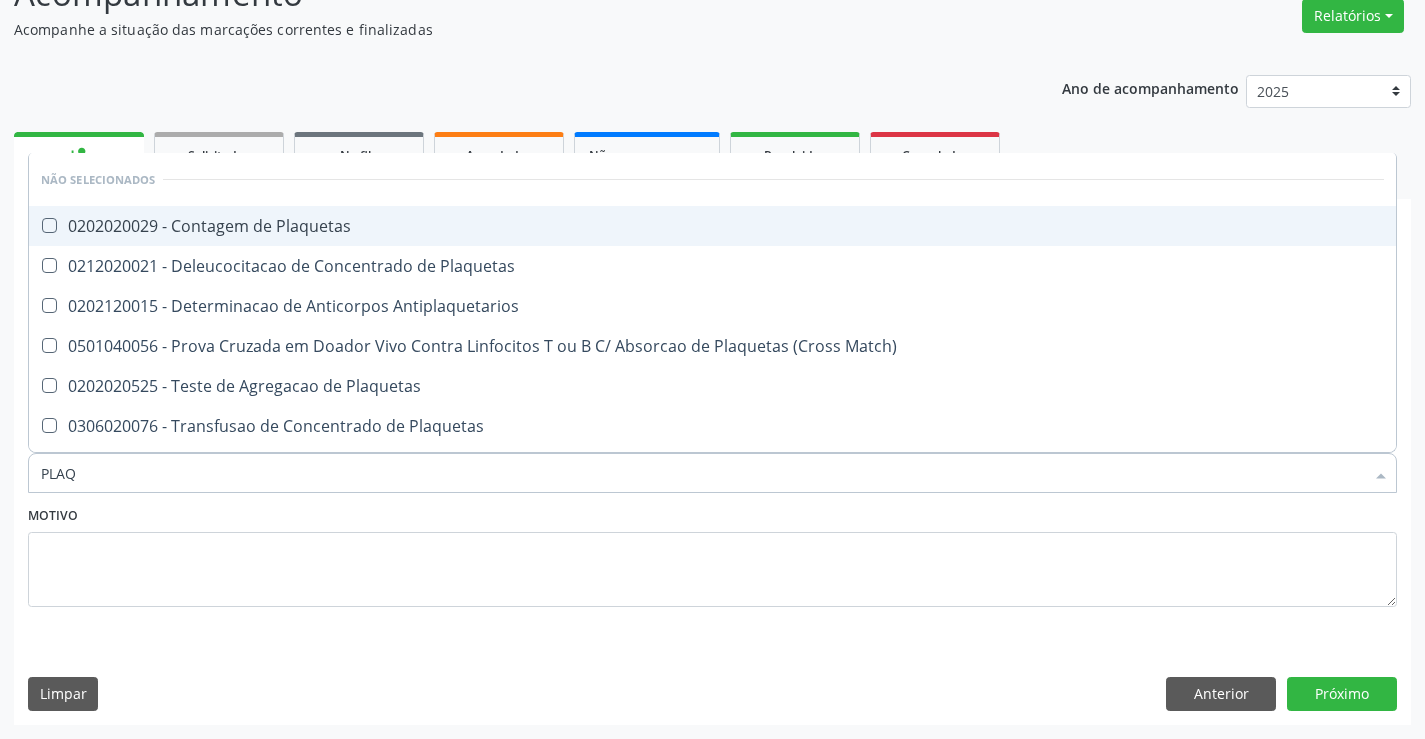 click on "0202020029 - Contagem de Plaquetas" at bounding box center (712, 226) 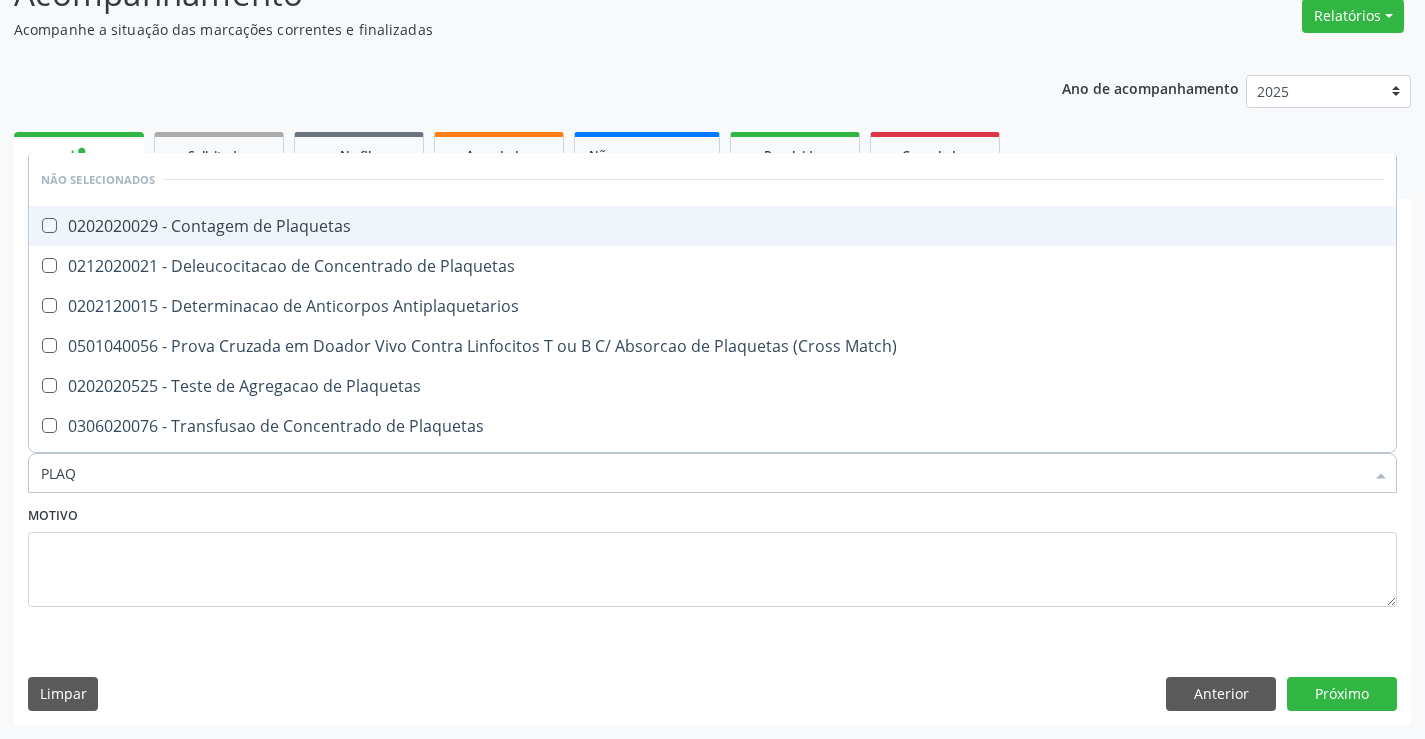 checkbox on "true" 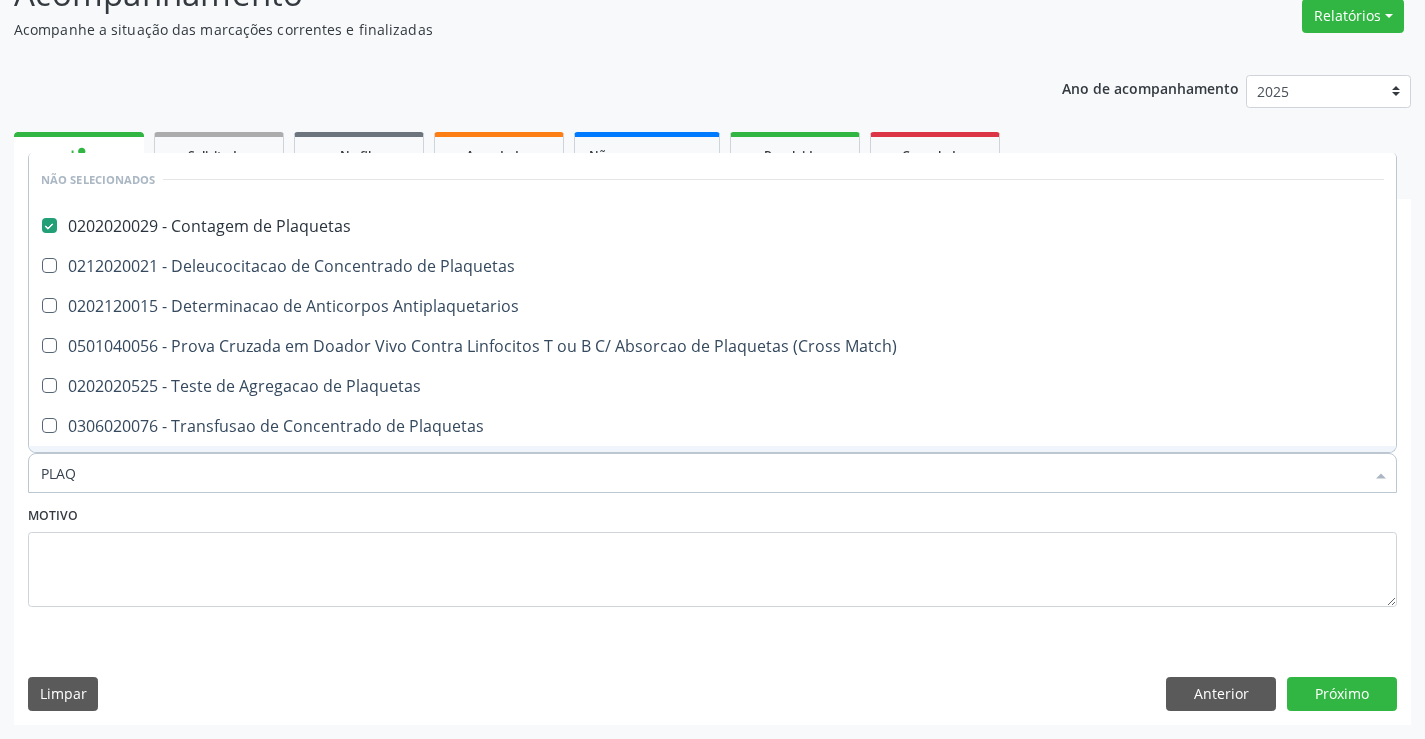 type on "PLAQ" 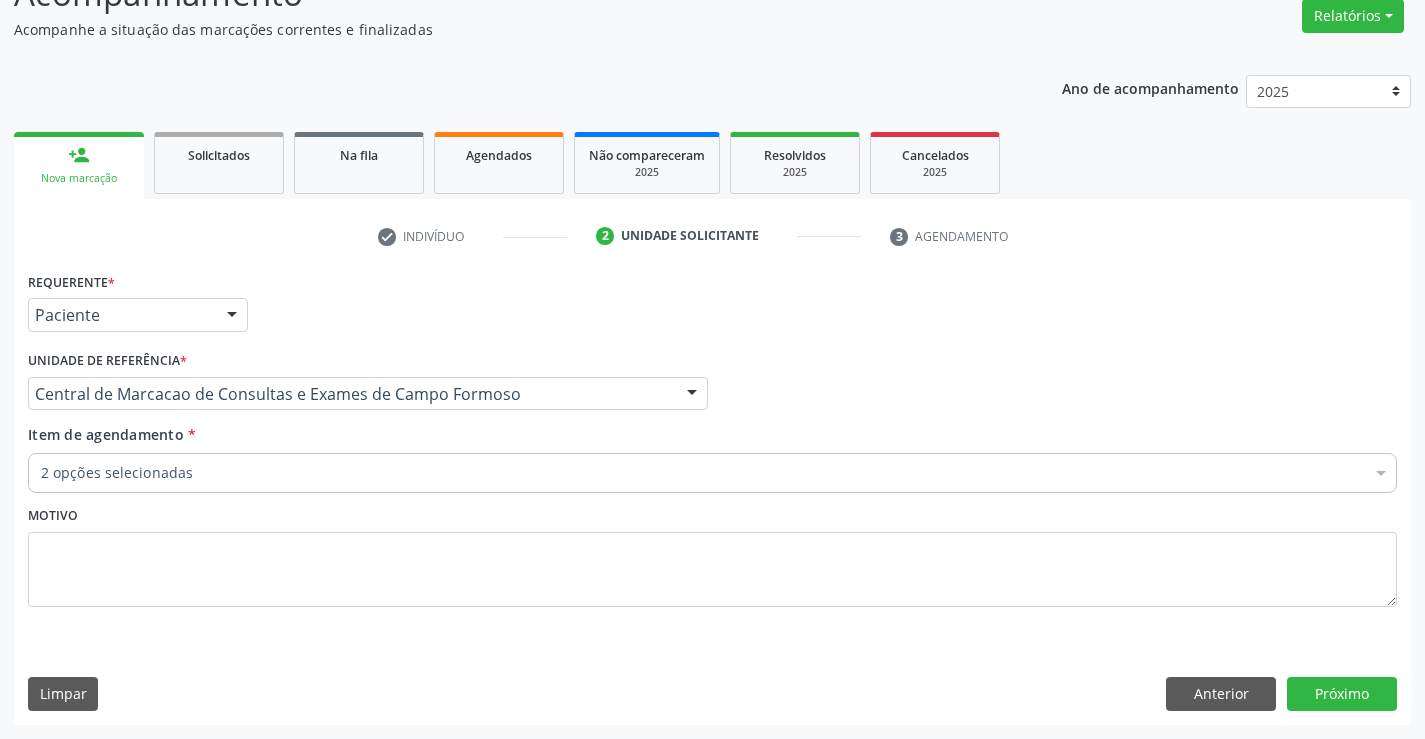 click on "2 opções selecionadas" at bounding box center [712, 473] 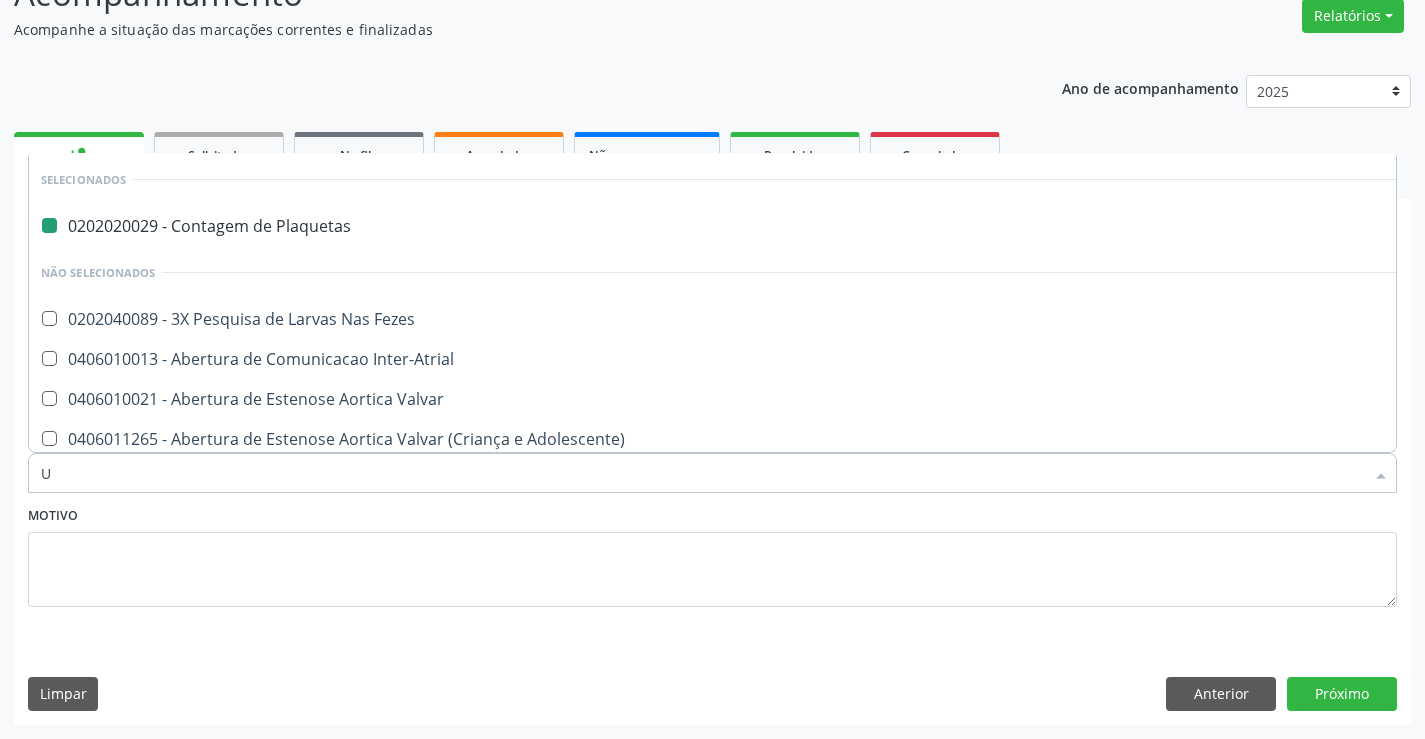 type on "UR" 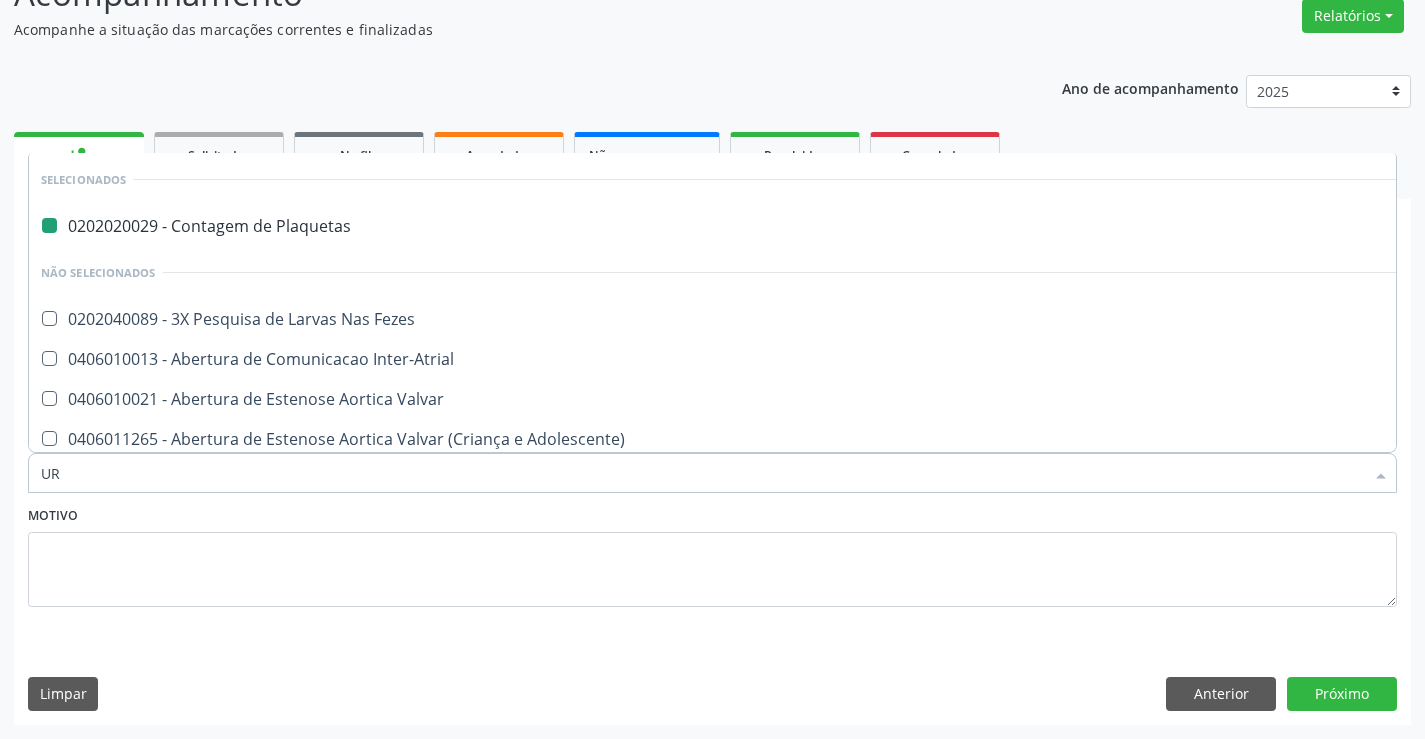 checkbox on "false" 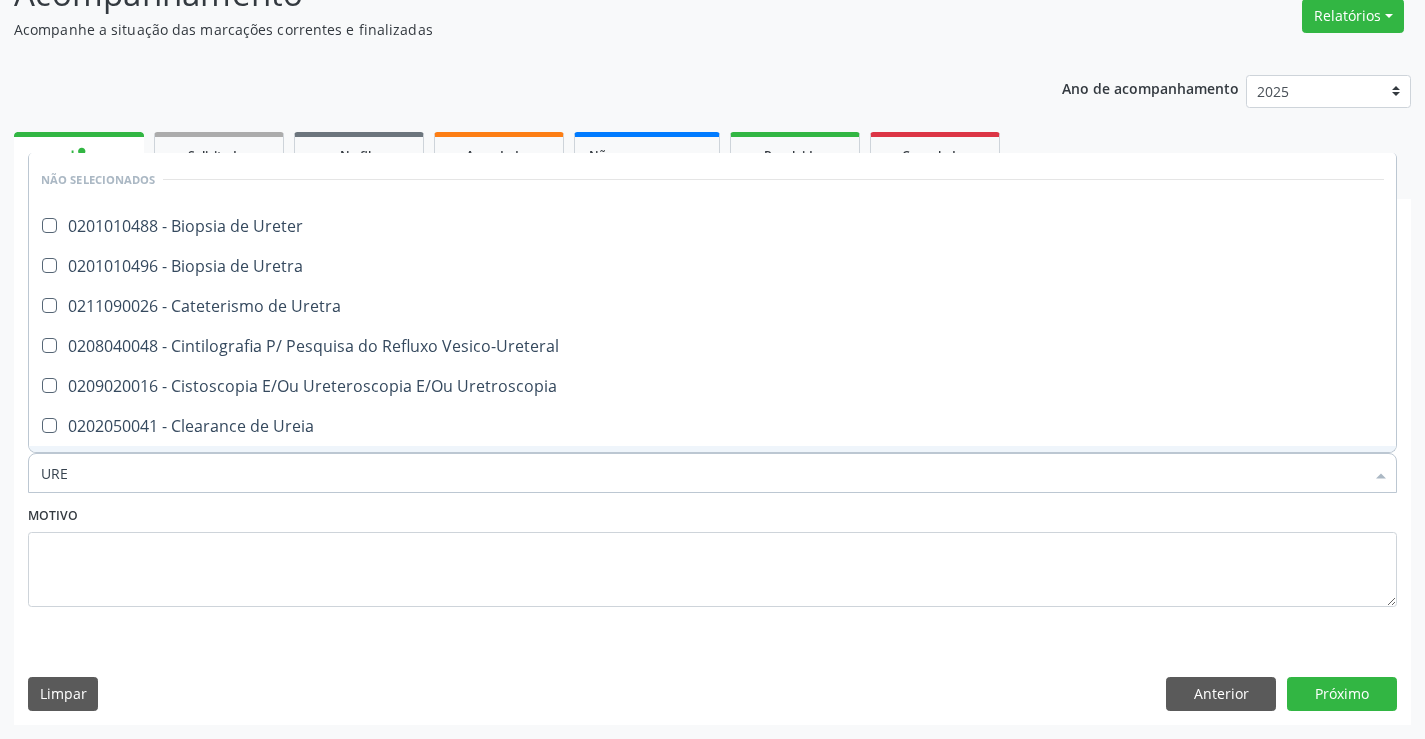 type on "UREI" 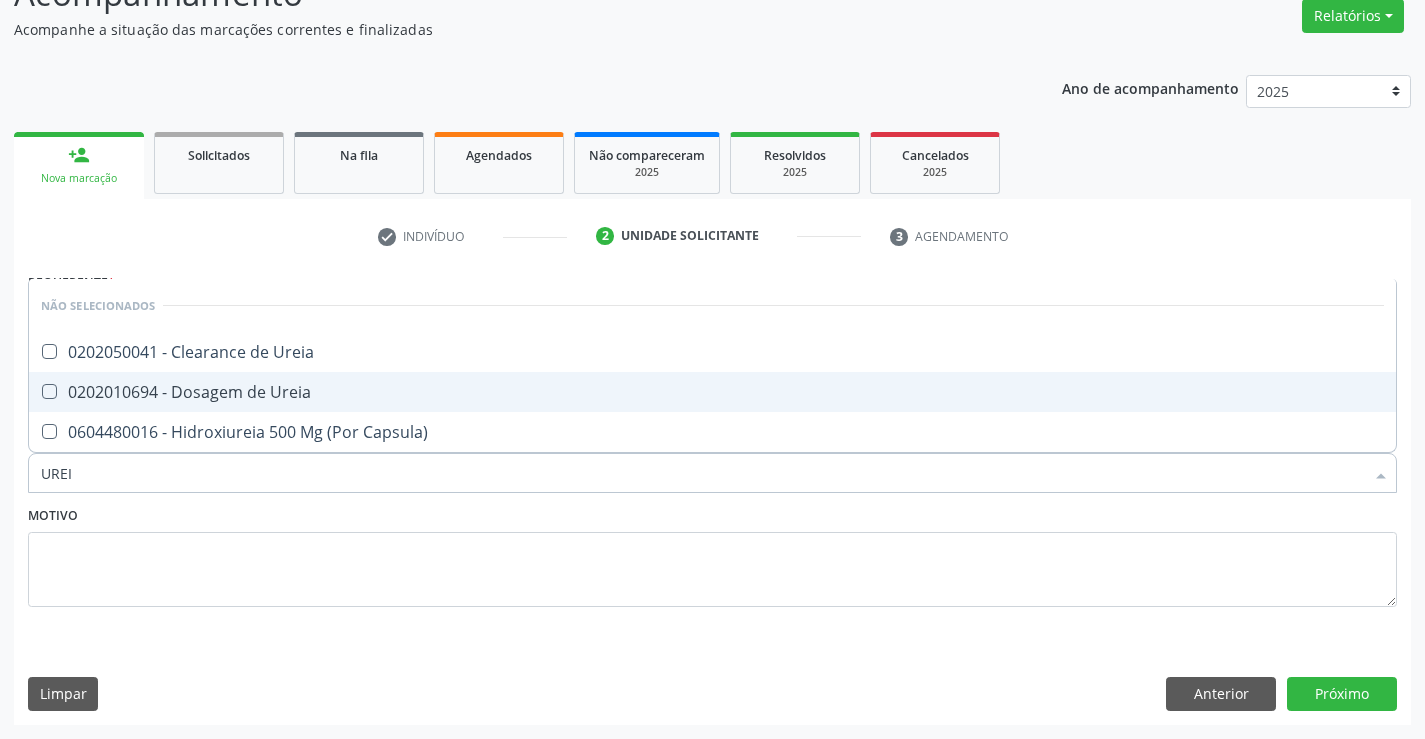 click on "0202010694 - Dosagem de Ureia" at bounding box center [712, 392] 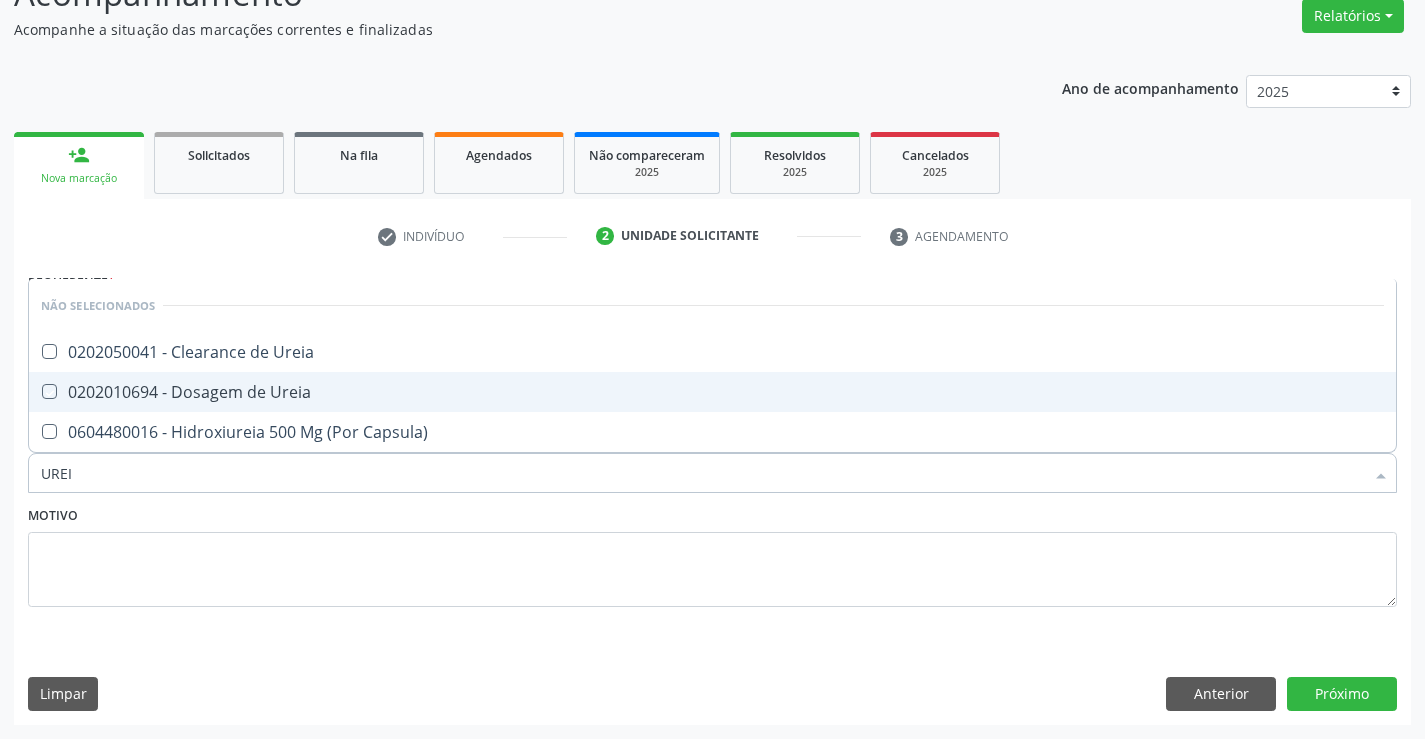 checkbox on "true" 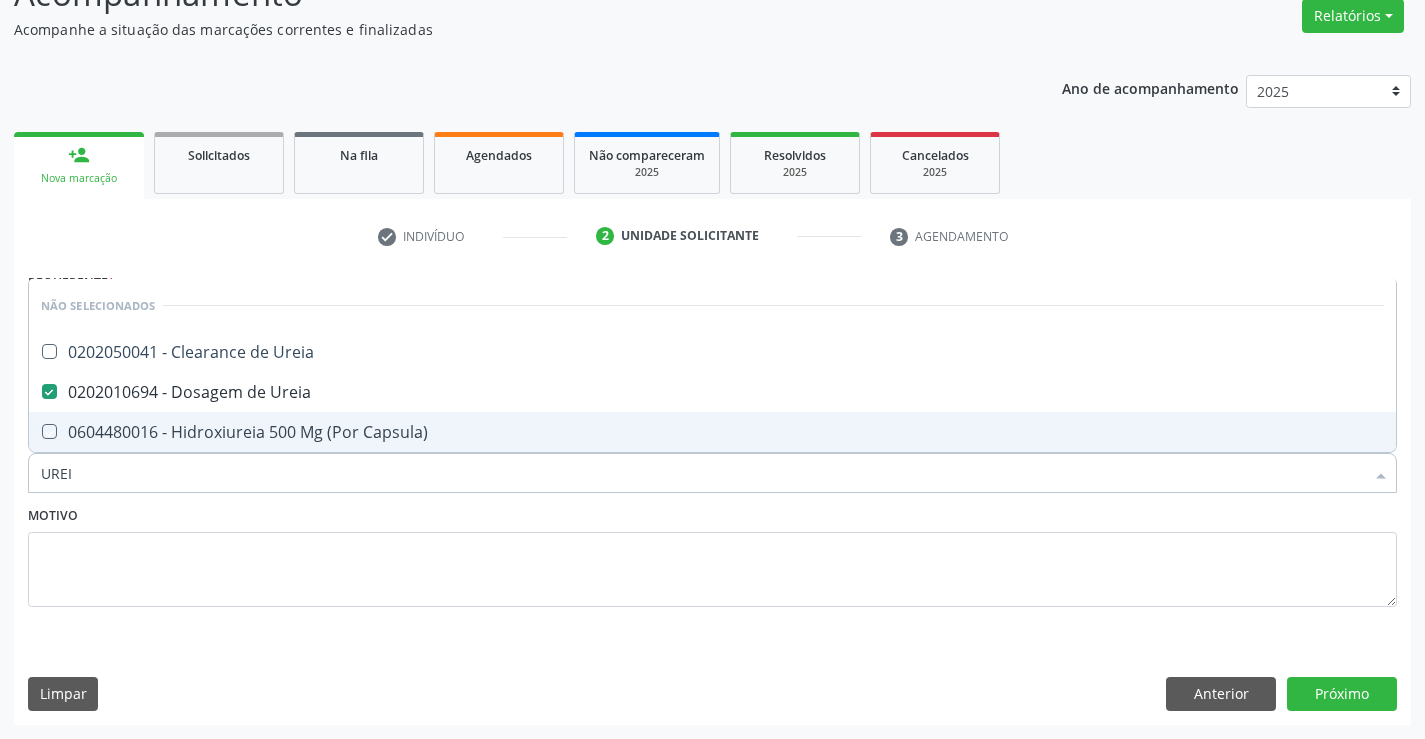 click on "Motivo" at bounding box center [712, 554] 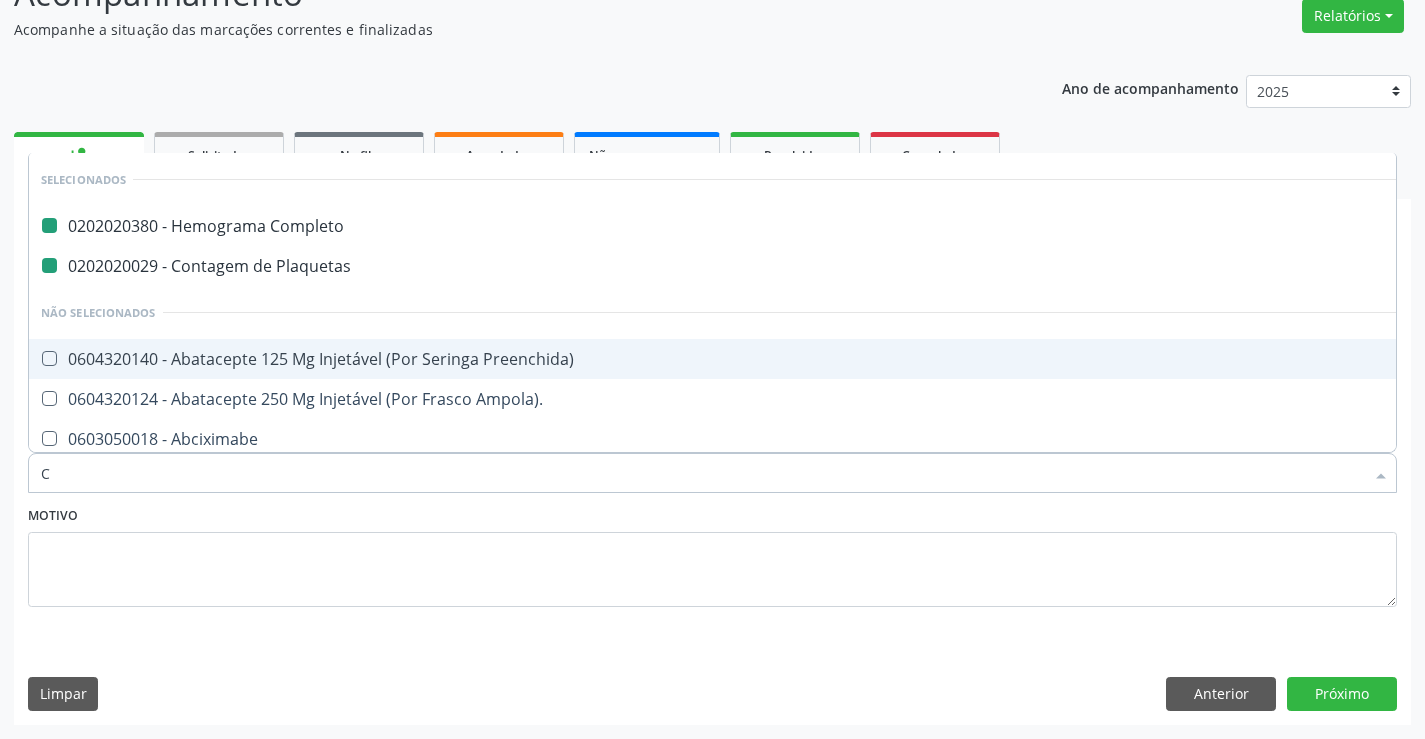type on "CR" 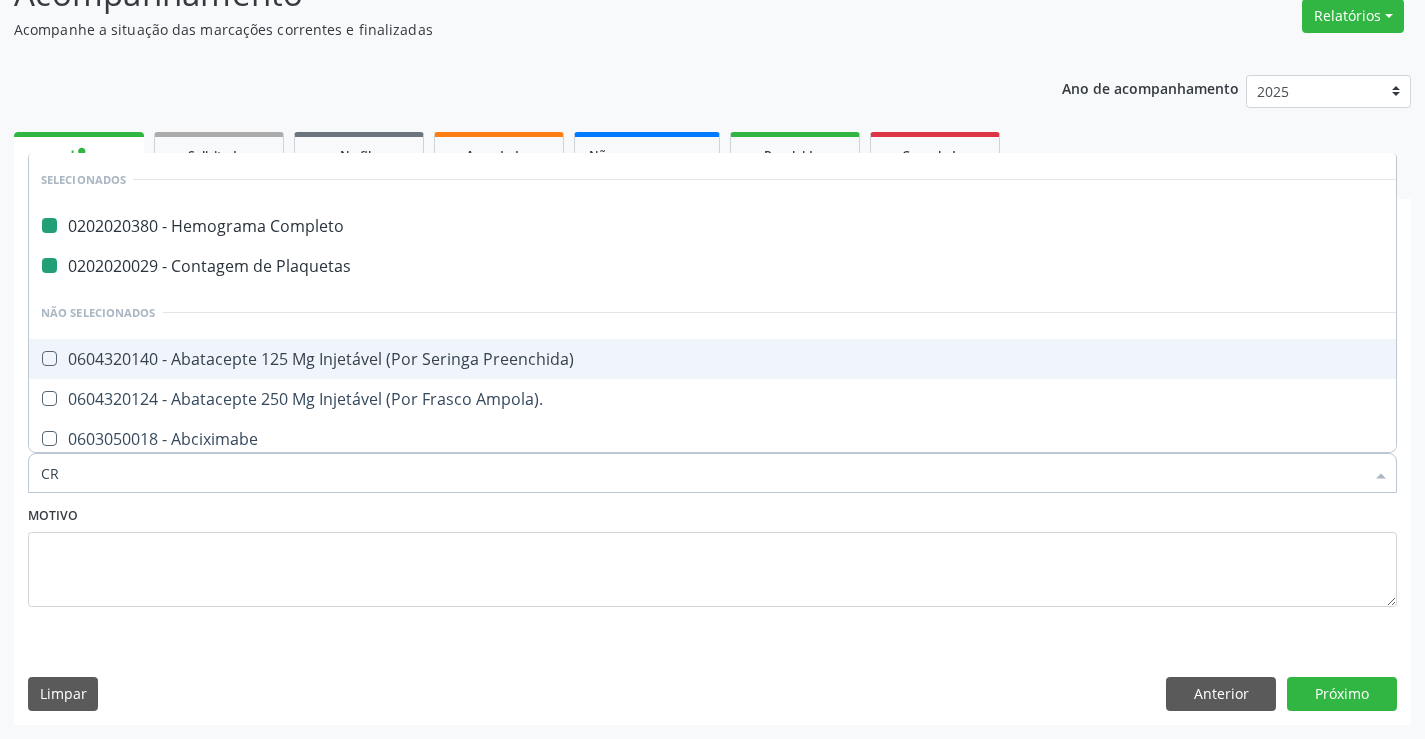 checkbox on "false" 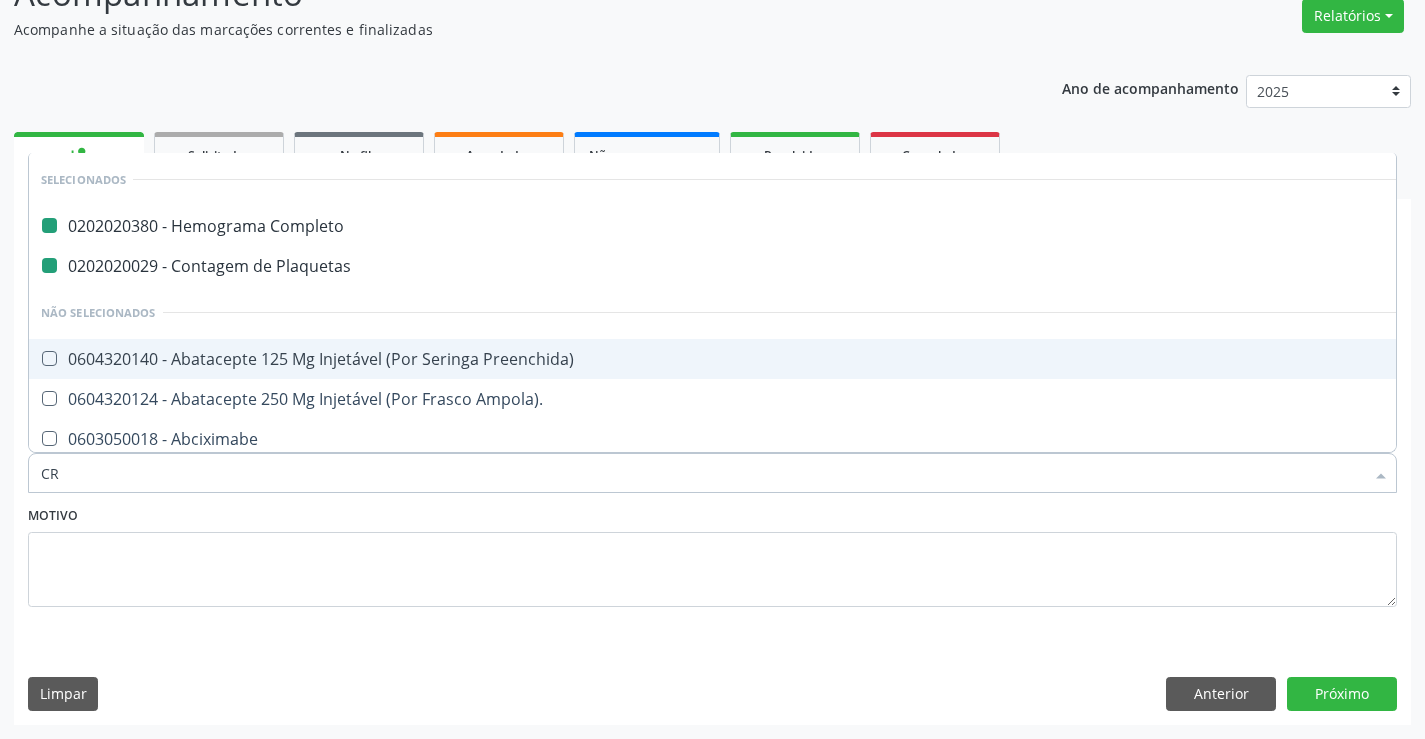 checkbox on "false" 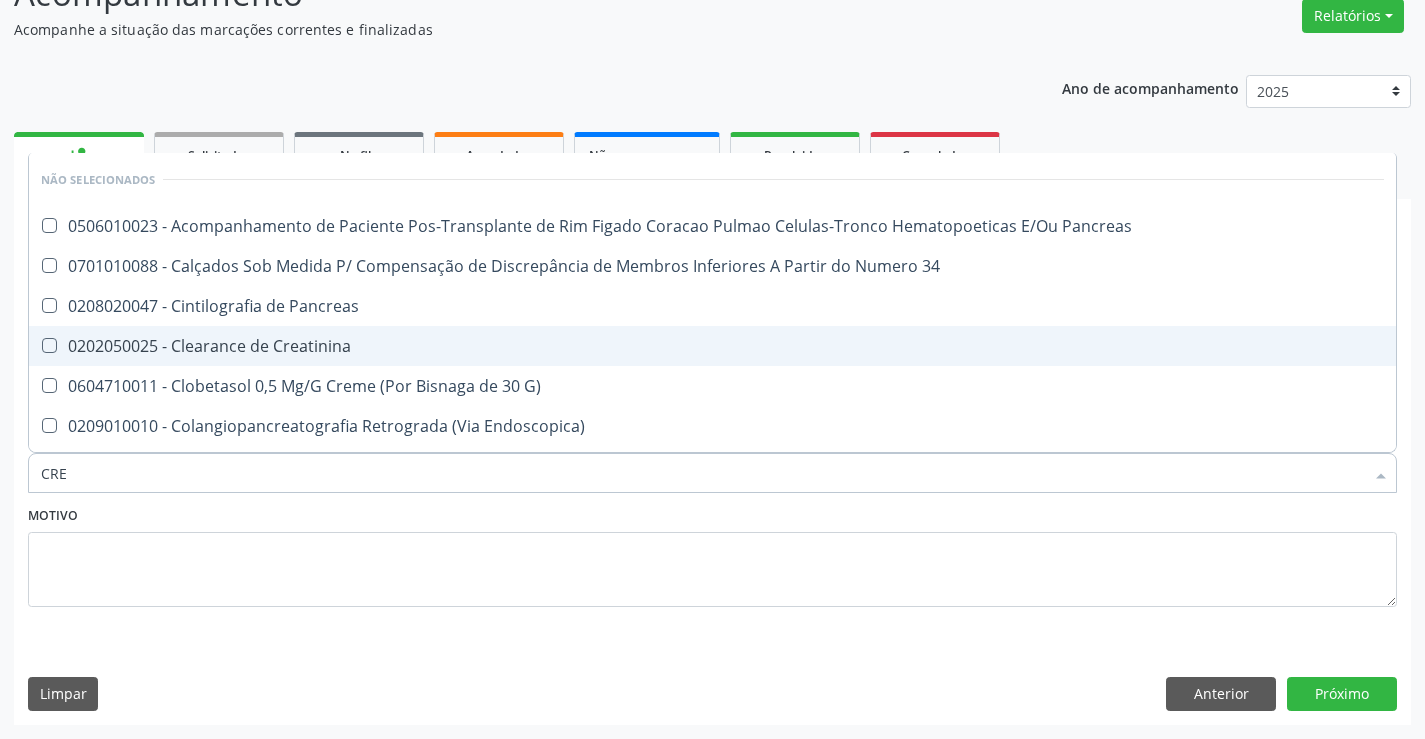 type on "CREA" 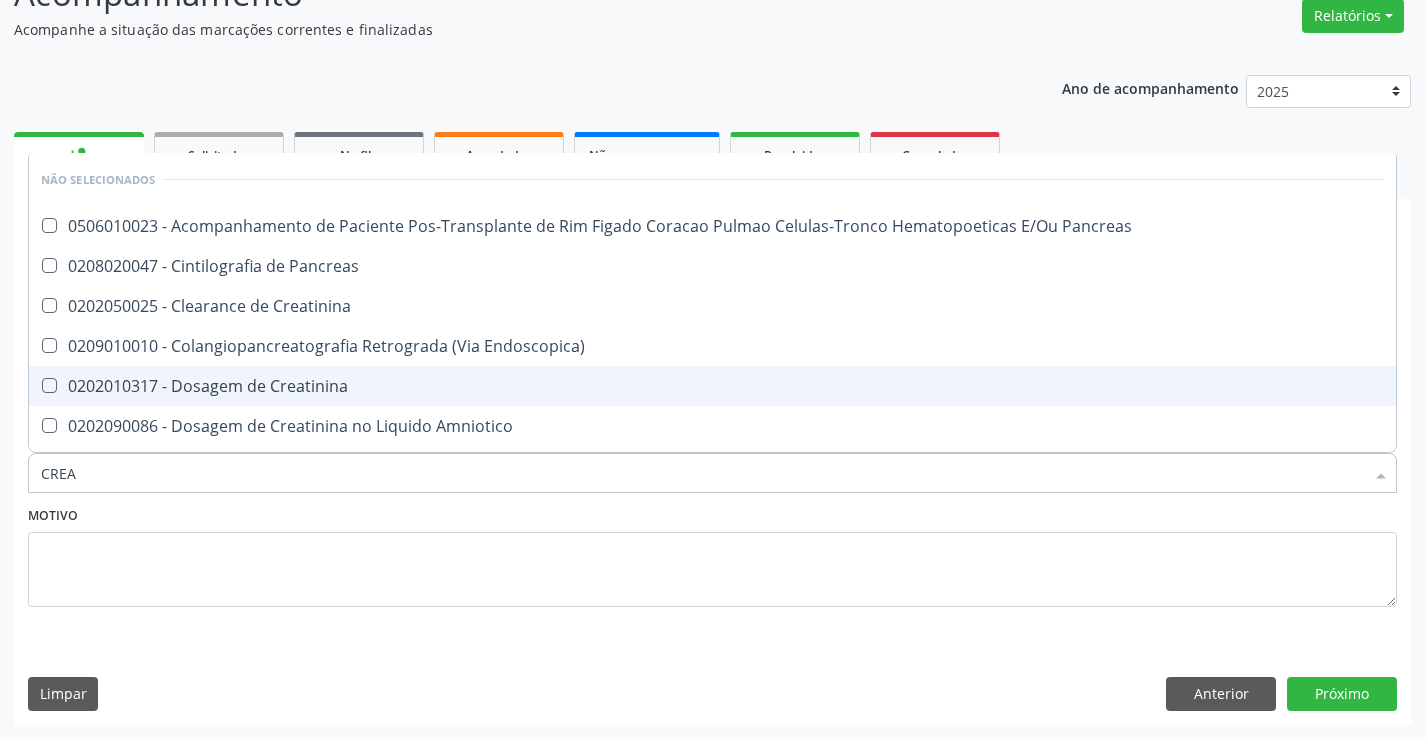click on "0202010317 - Dosagem de Creatinina" at bounding box center [712, 386] 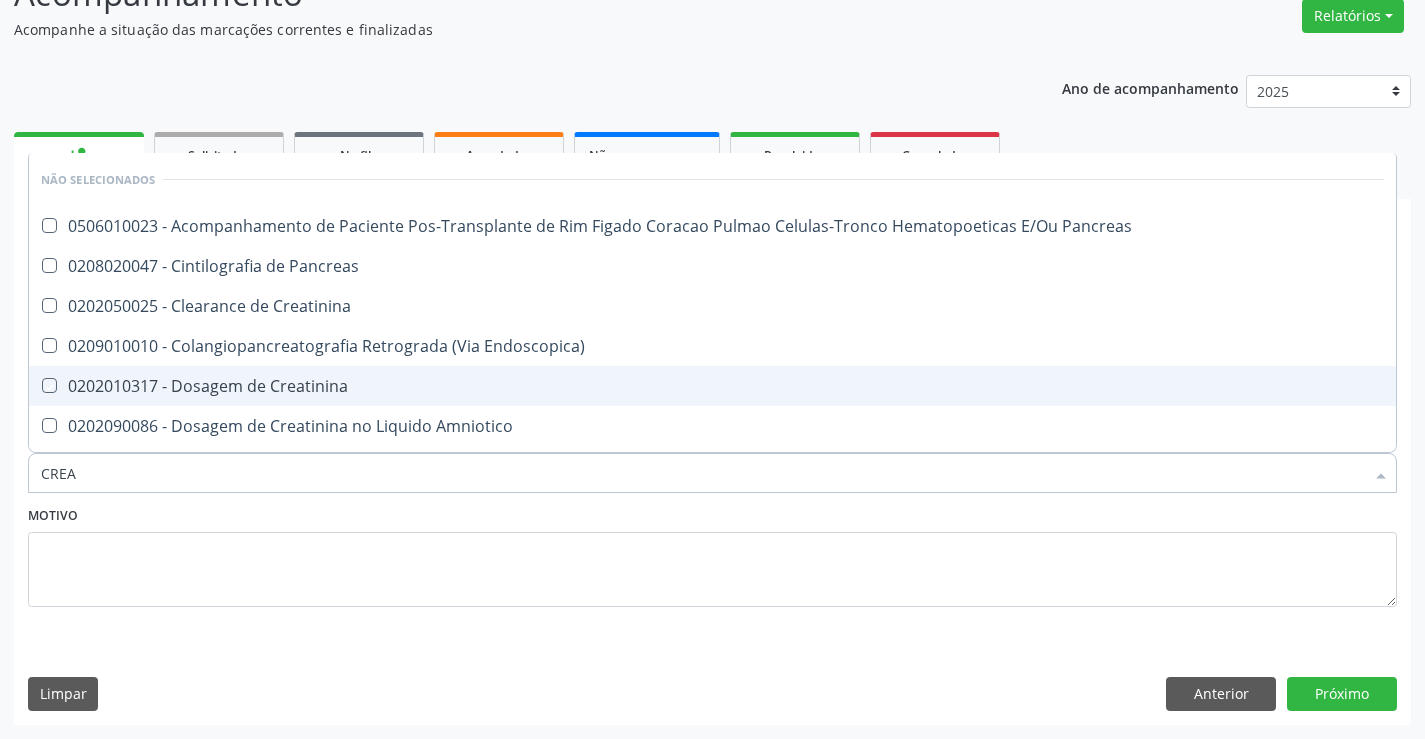 checkbox on "true" 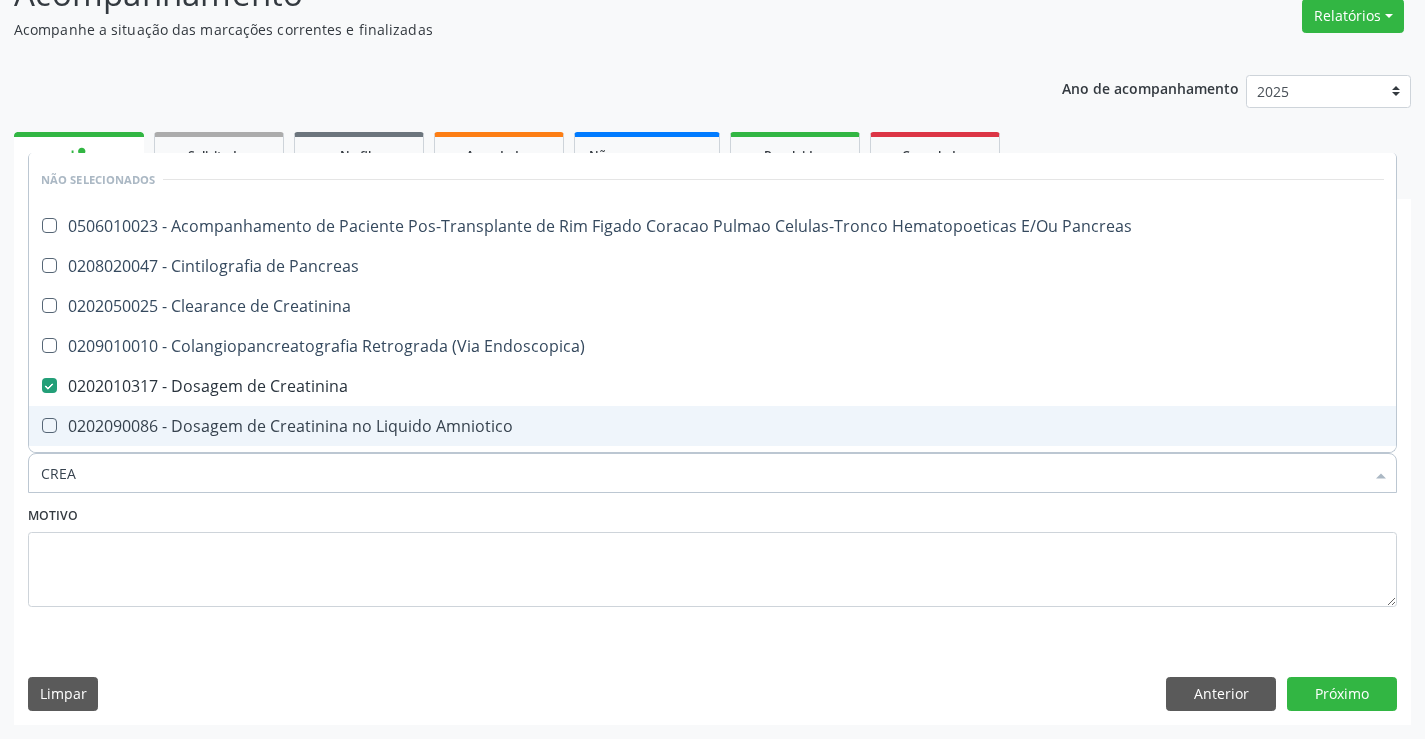 click on "Motivo" at bounding box center (712, 554) 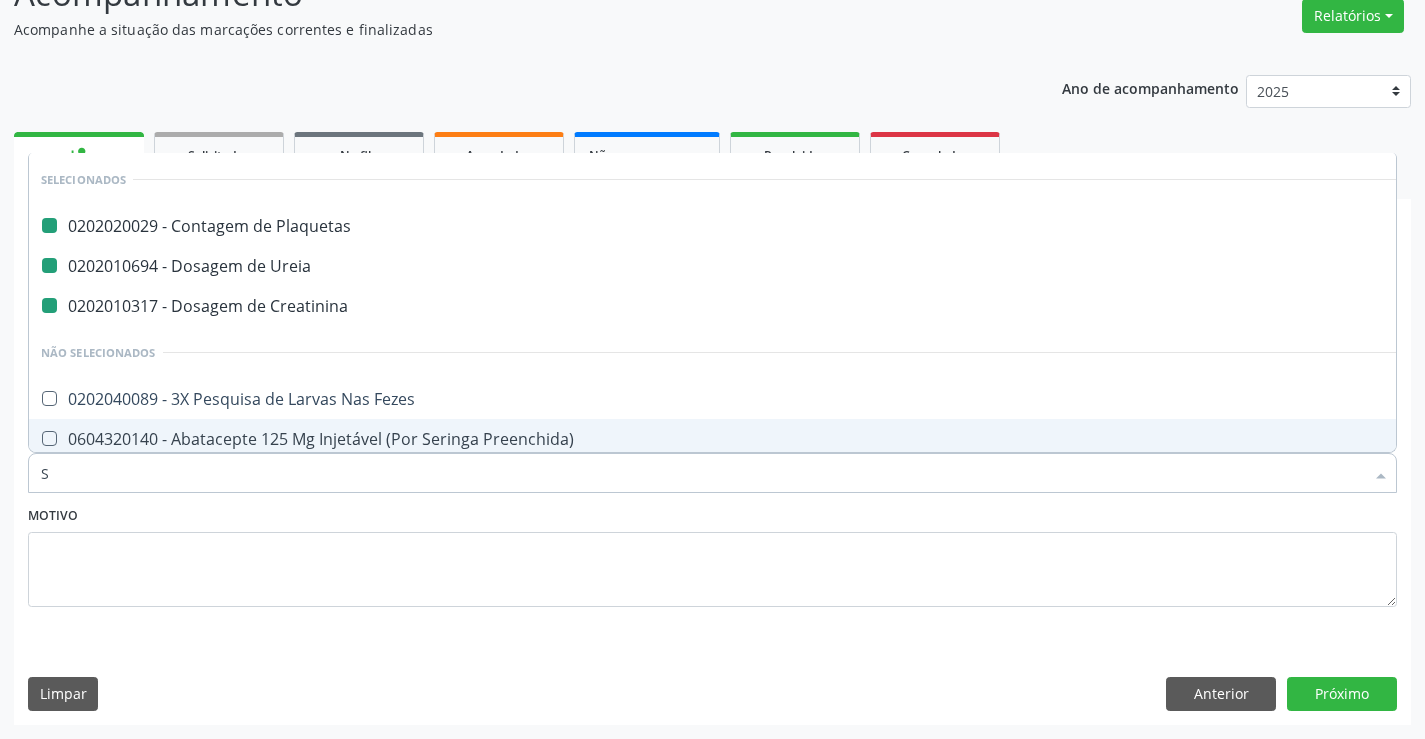 type on "[STATE_CODE]" 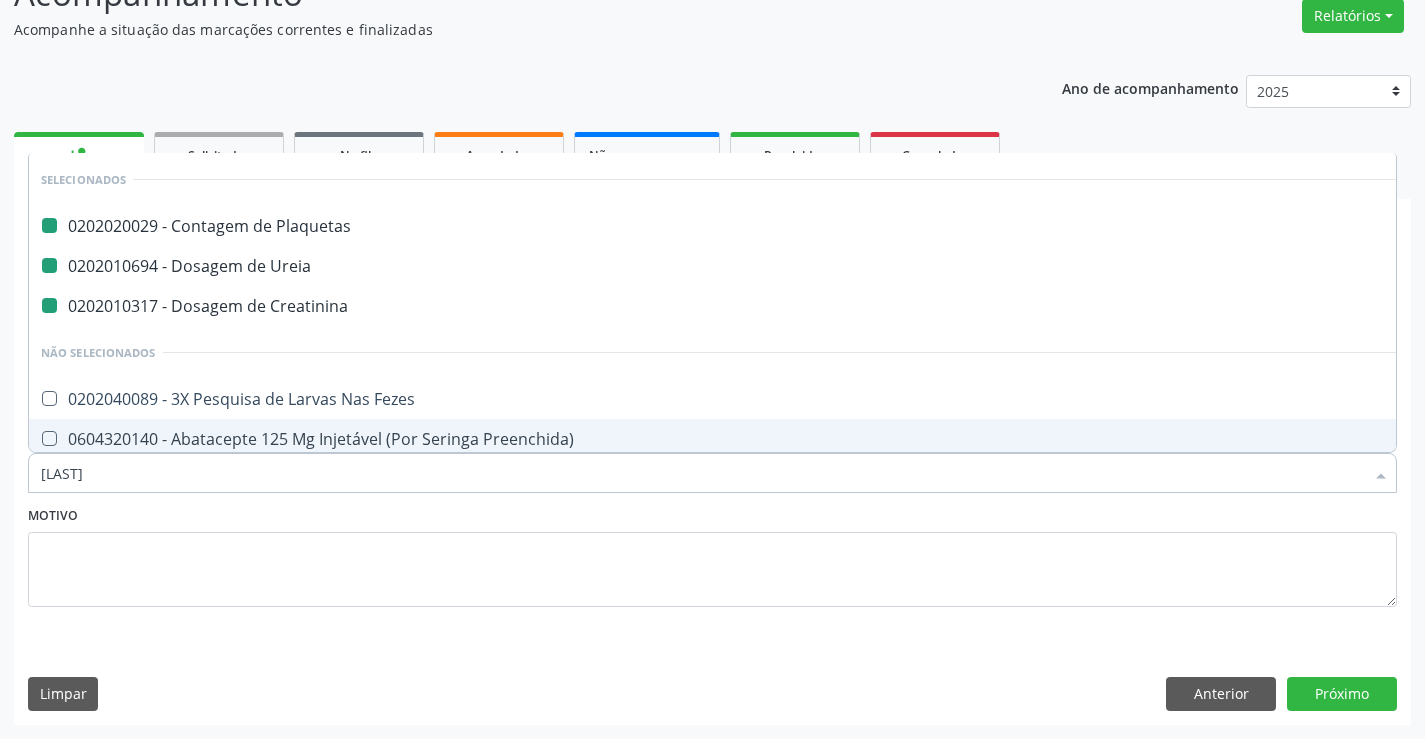 checkbox on "false" 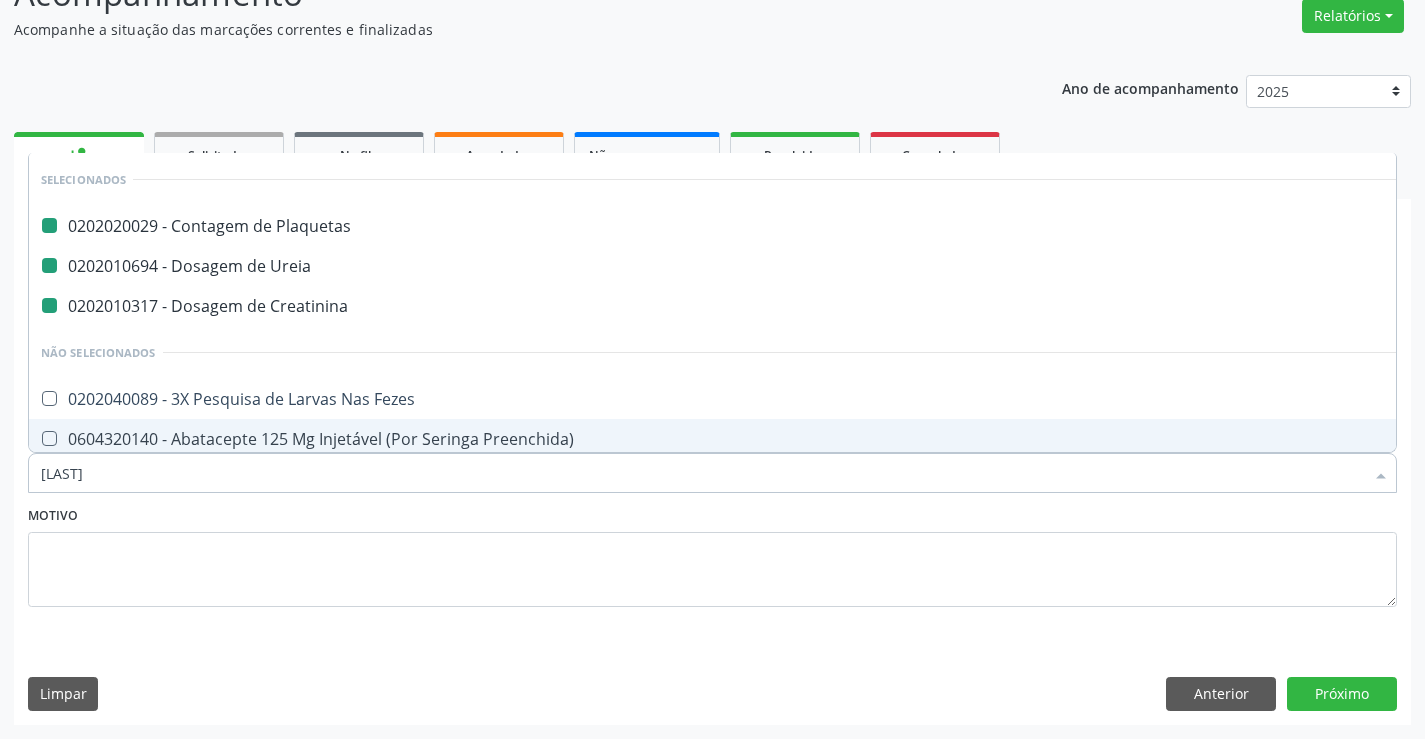 checkbox on "false" 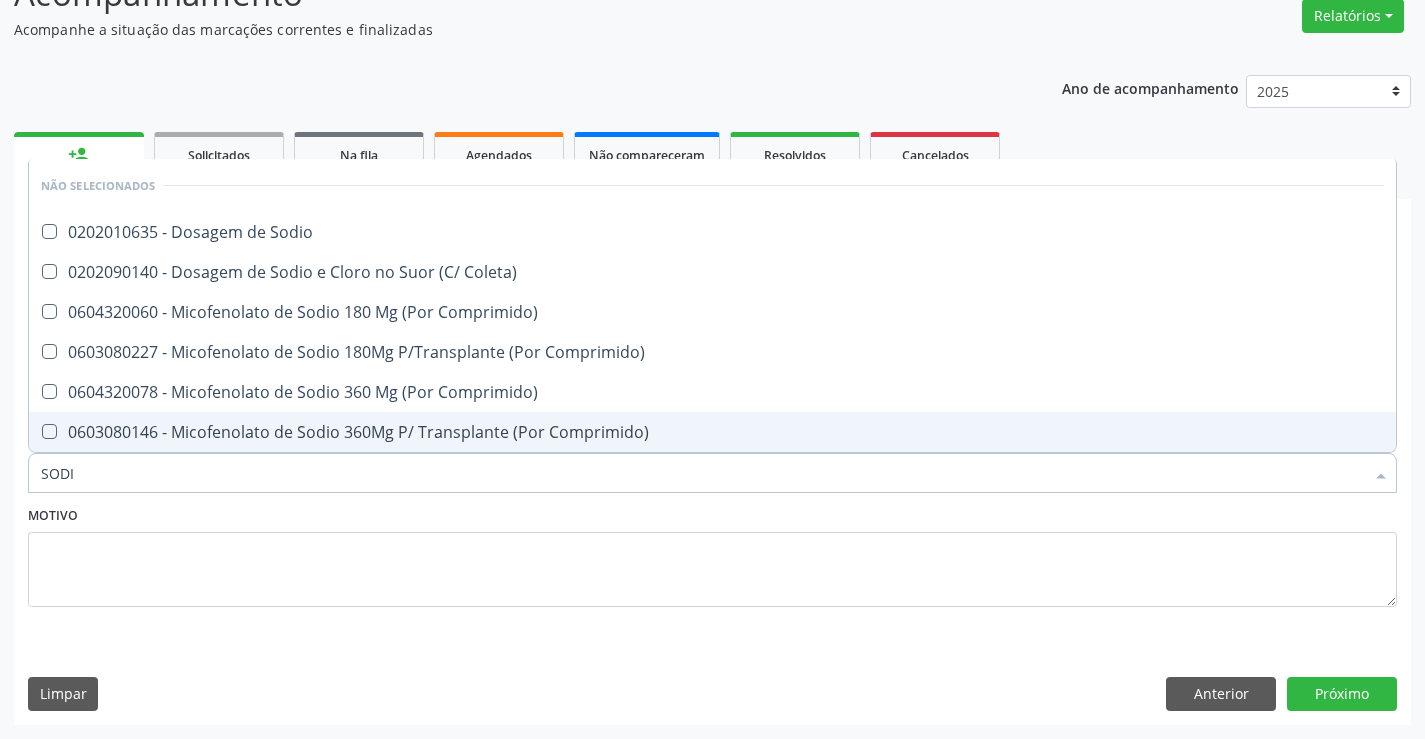 type on "SODIO" 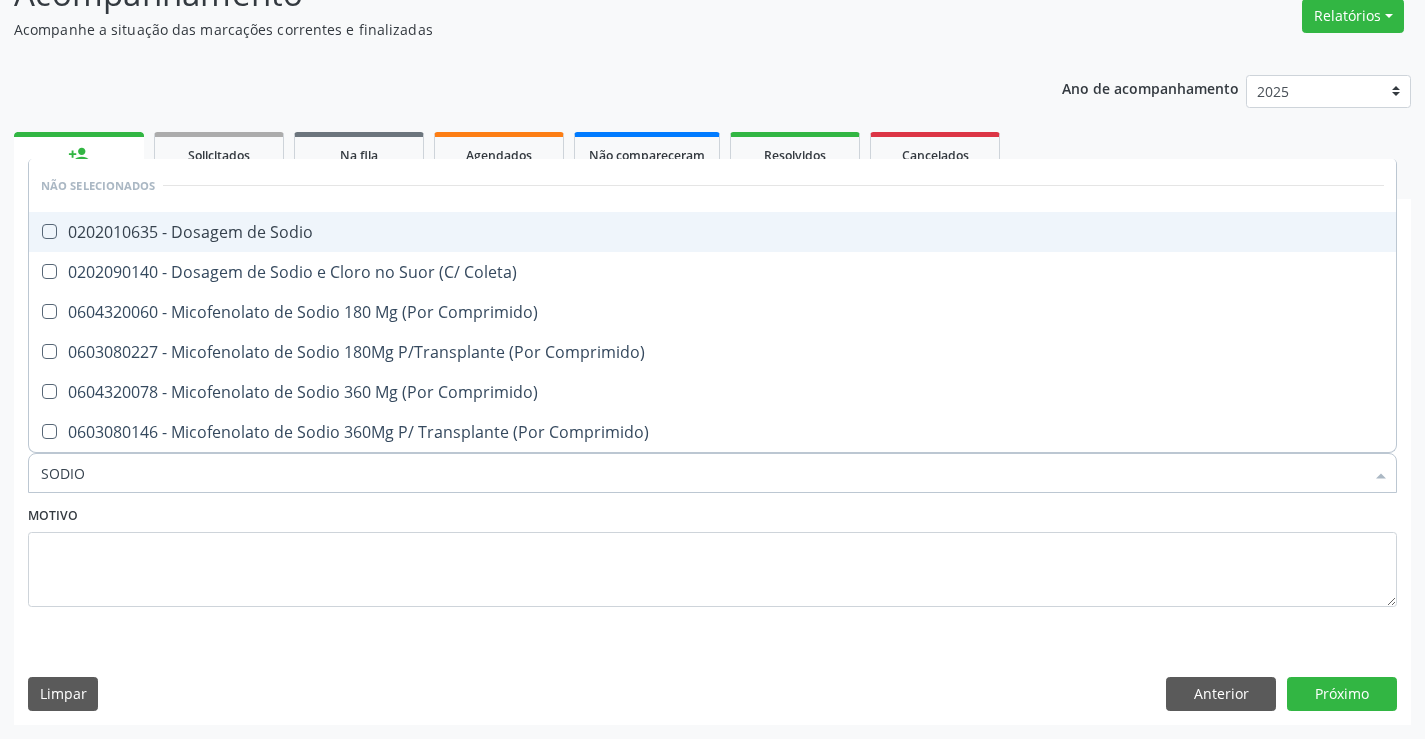 click on "0202010635 - Dosagem de Sodio" at bounding box center (712, 232) 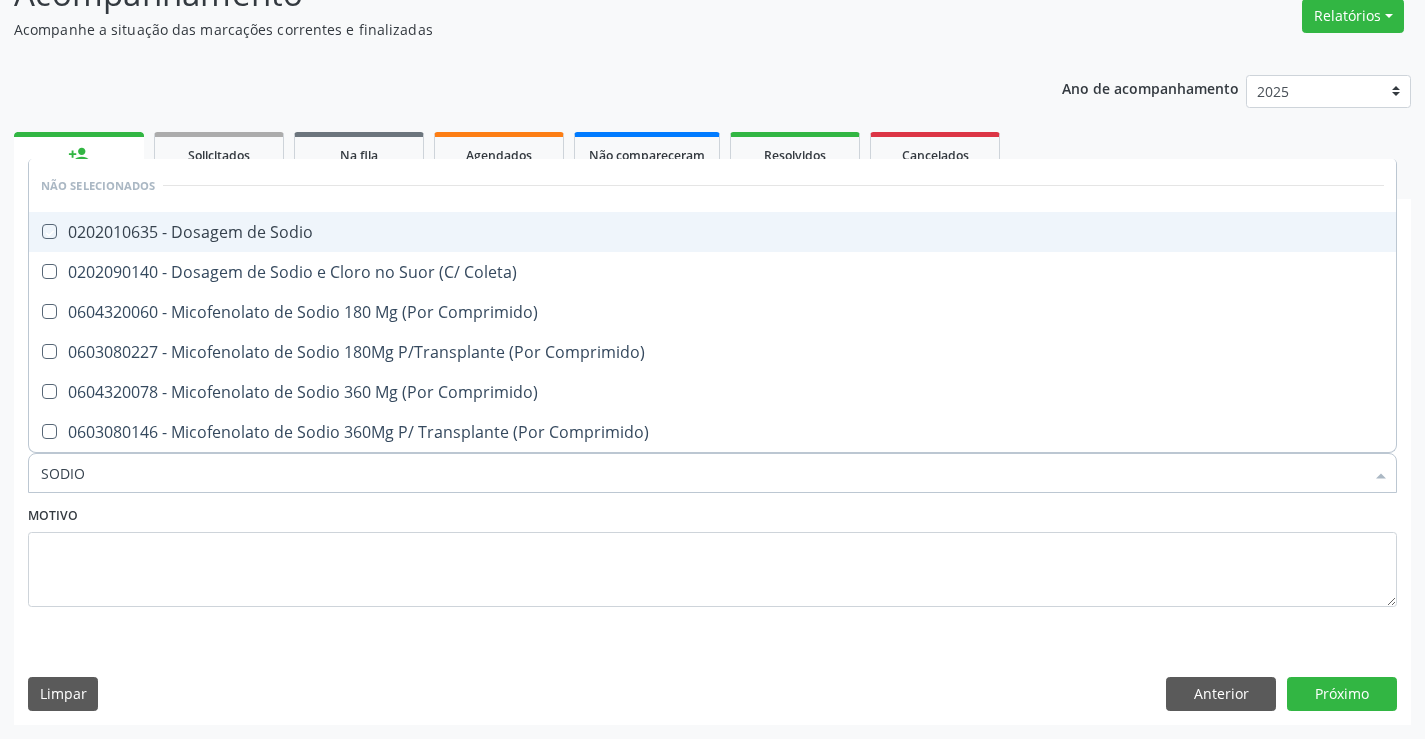 checkbox on "true" 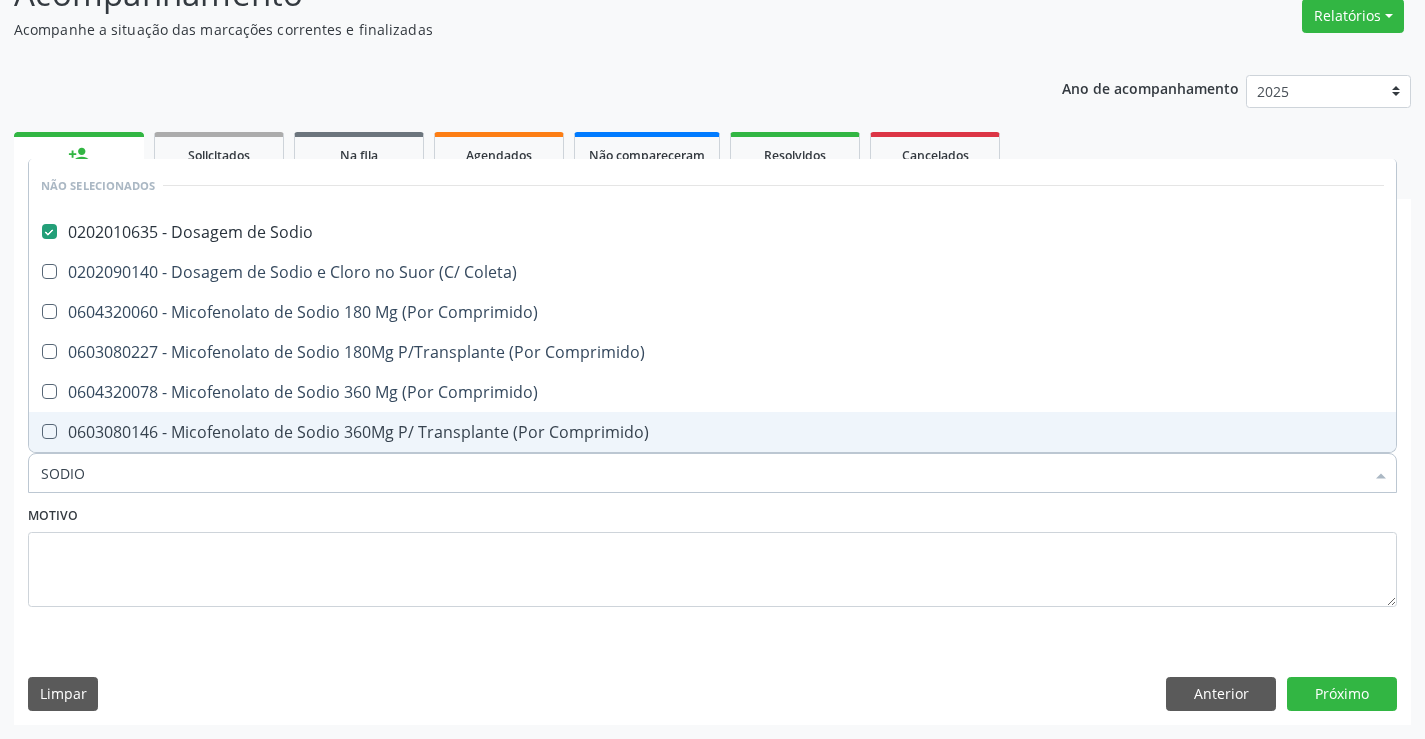 type on "SODIO" 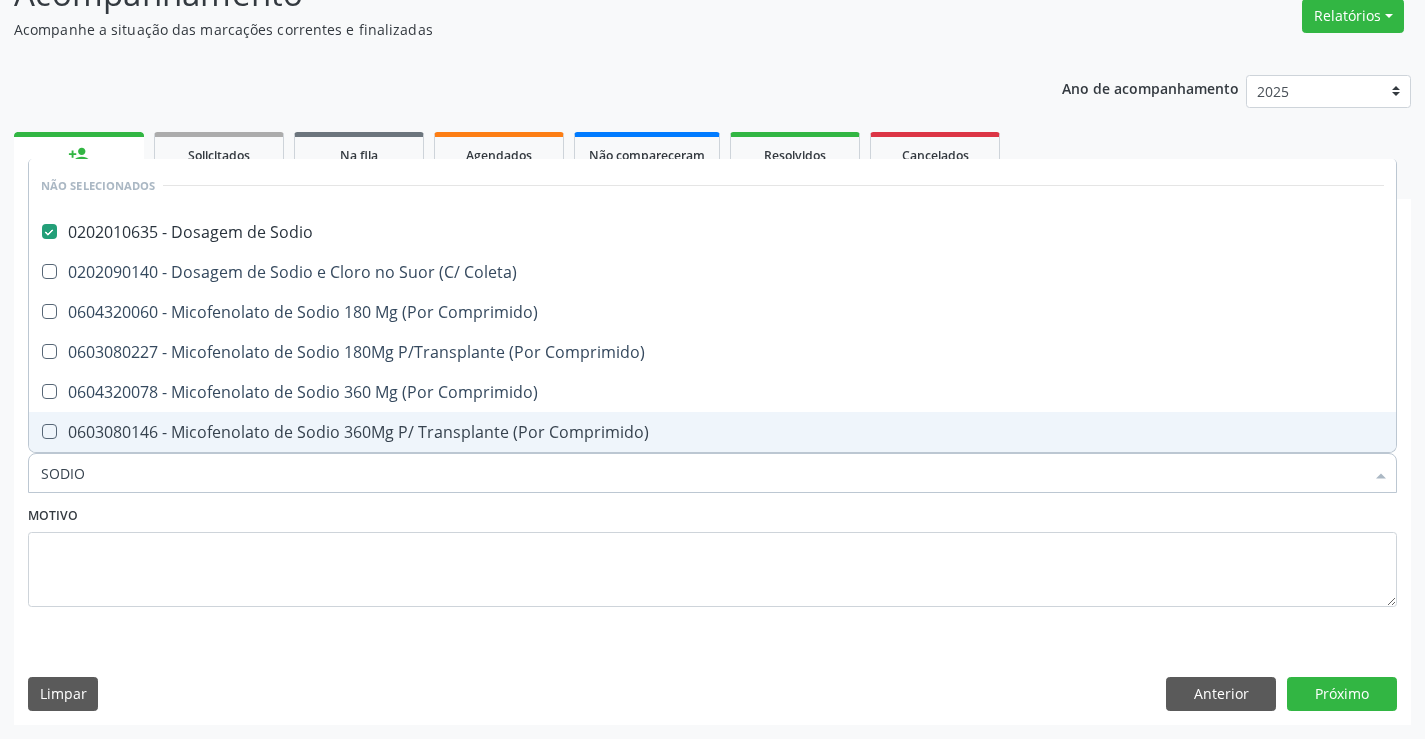 click on "Motivo" at bounding box center (712, 554) 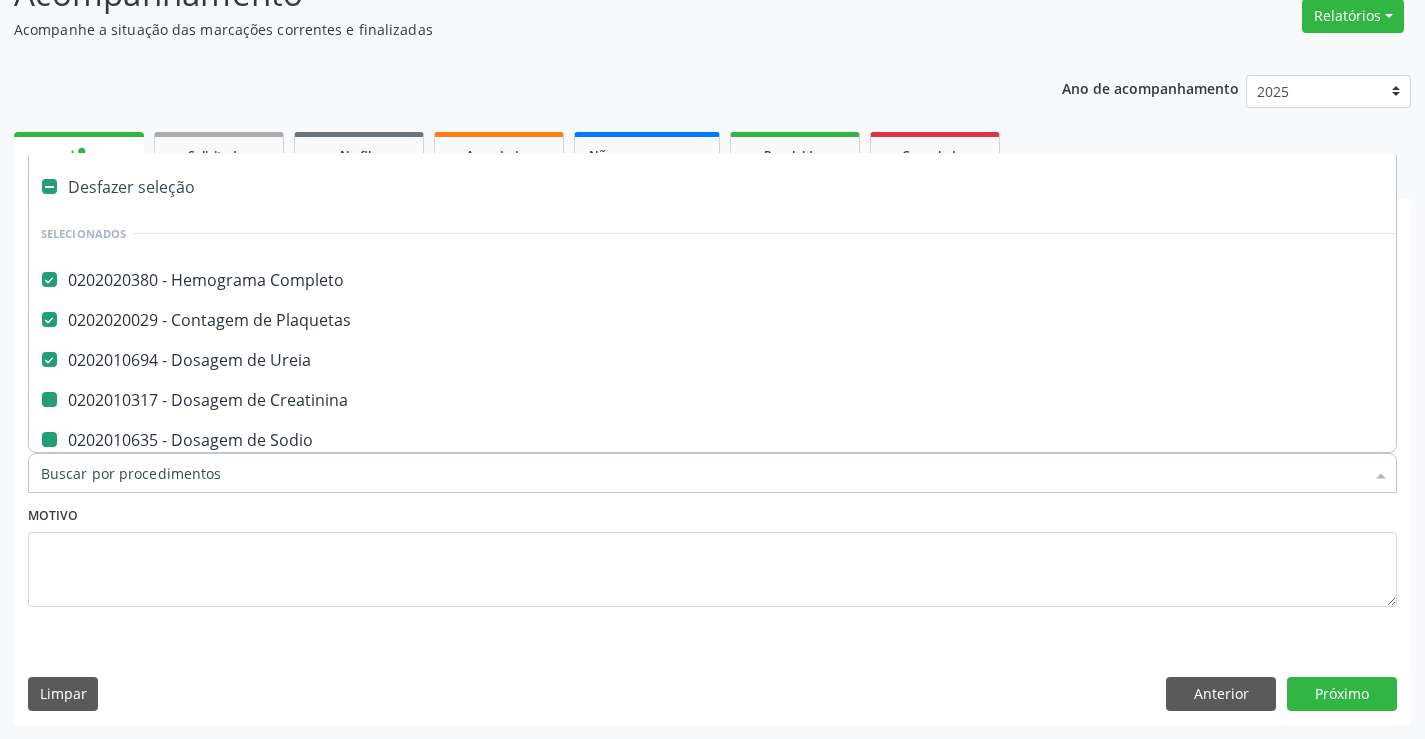 type on "P" 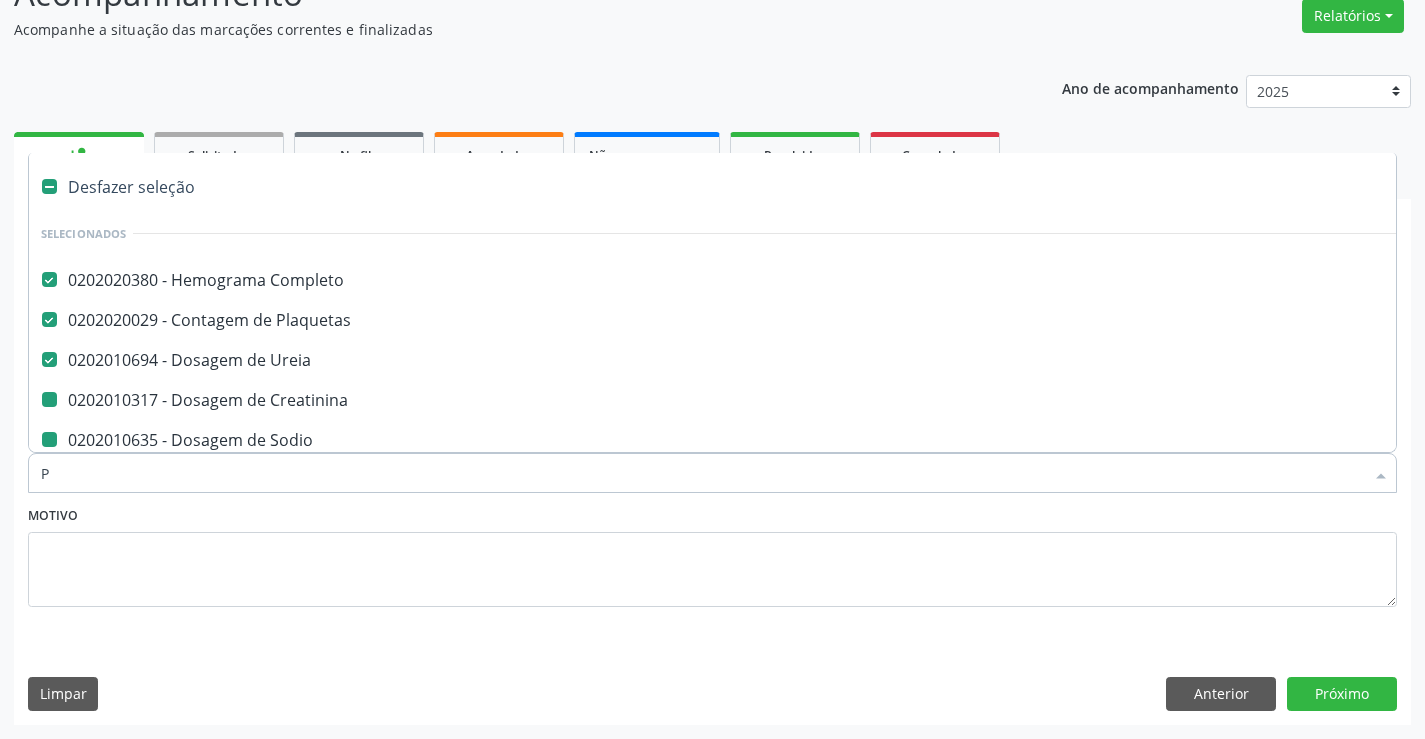 checkbox on "false" 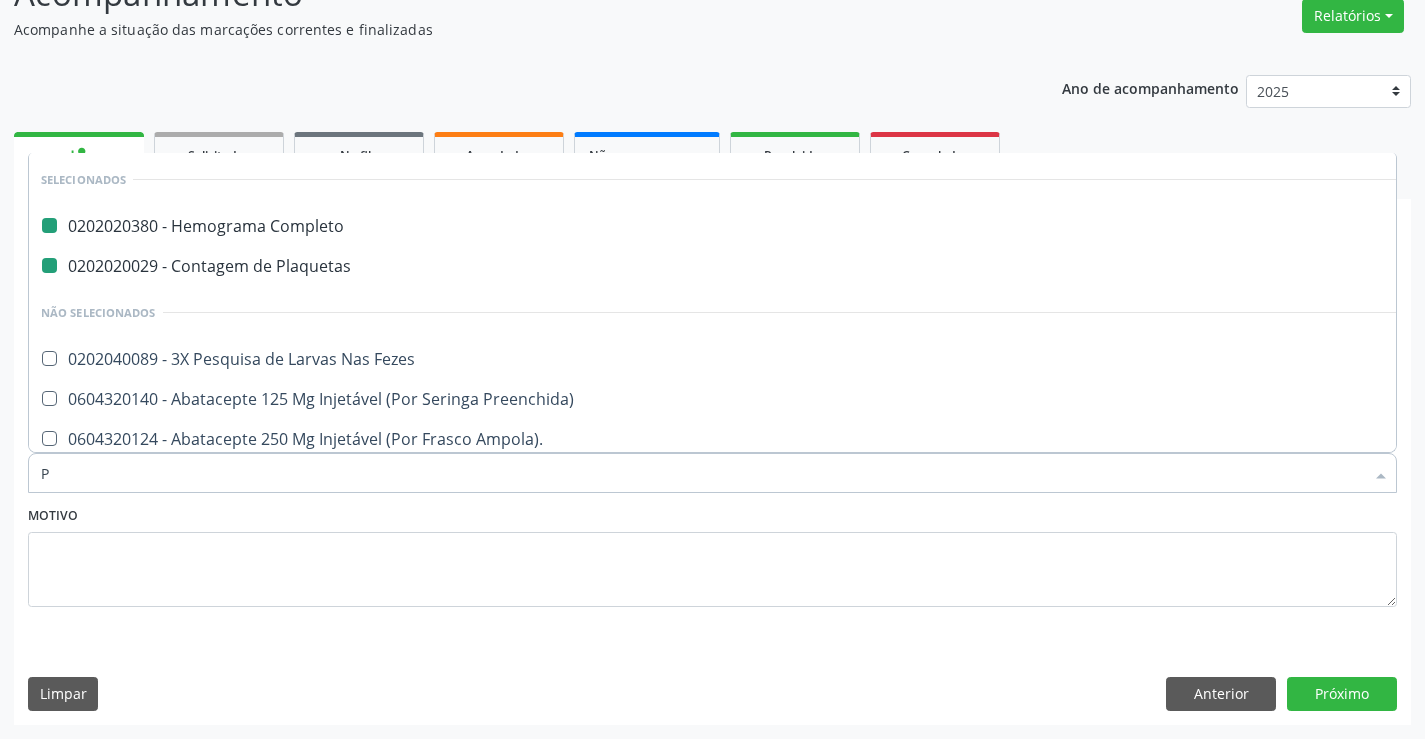 type on "PO" 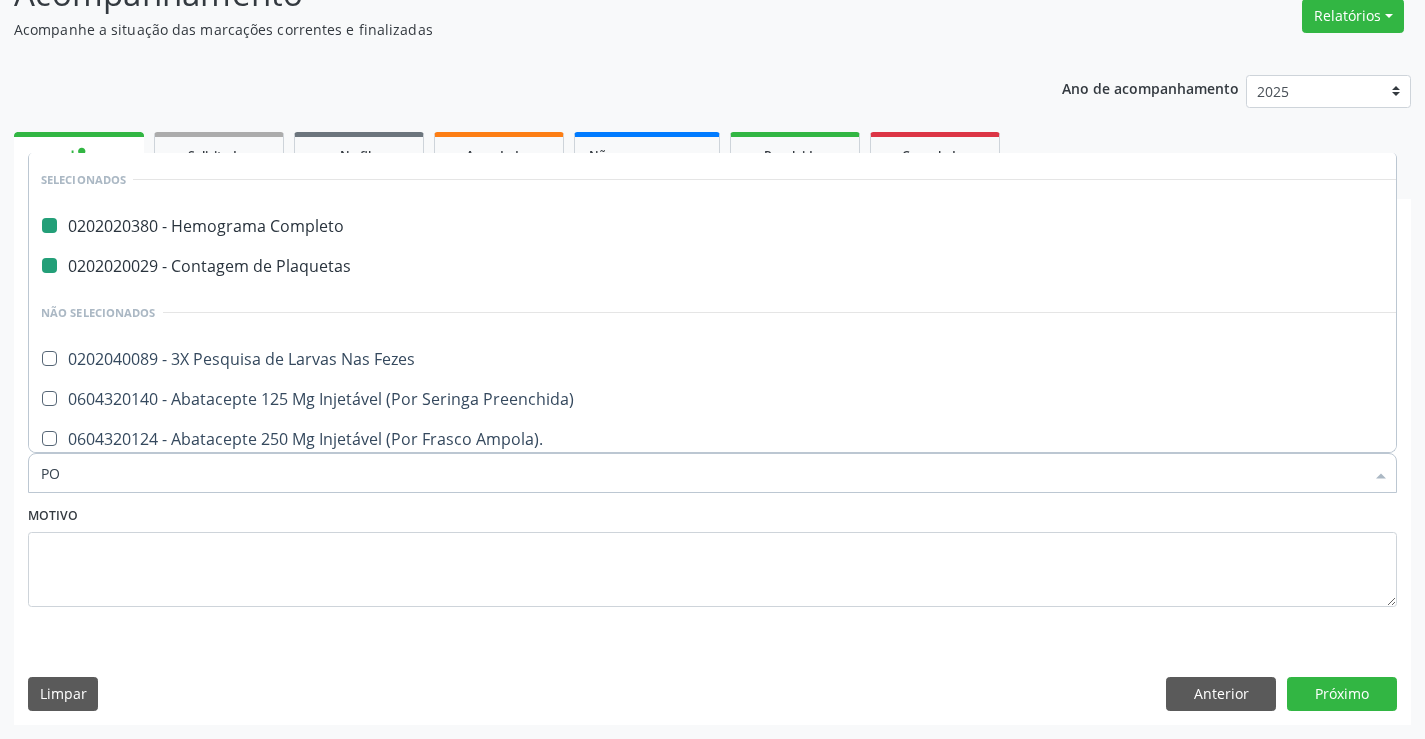 checkbox on "false" 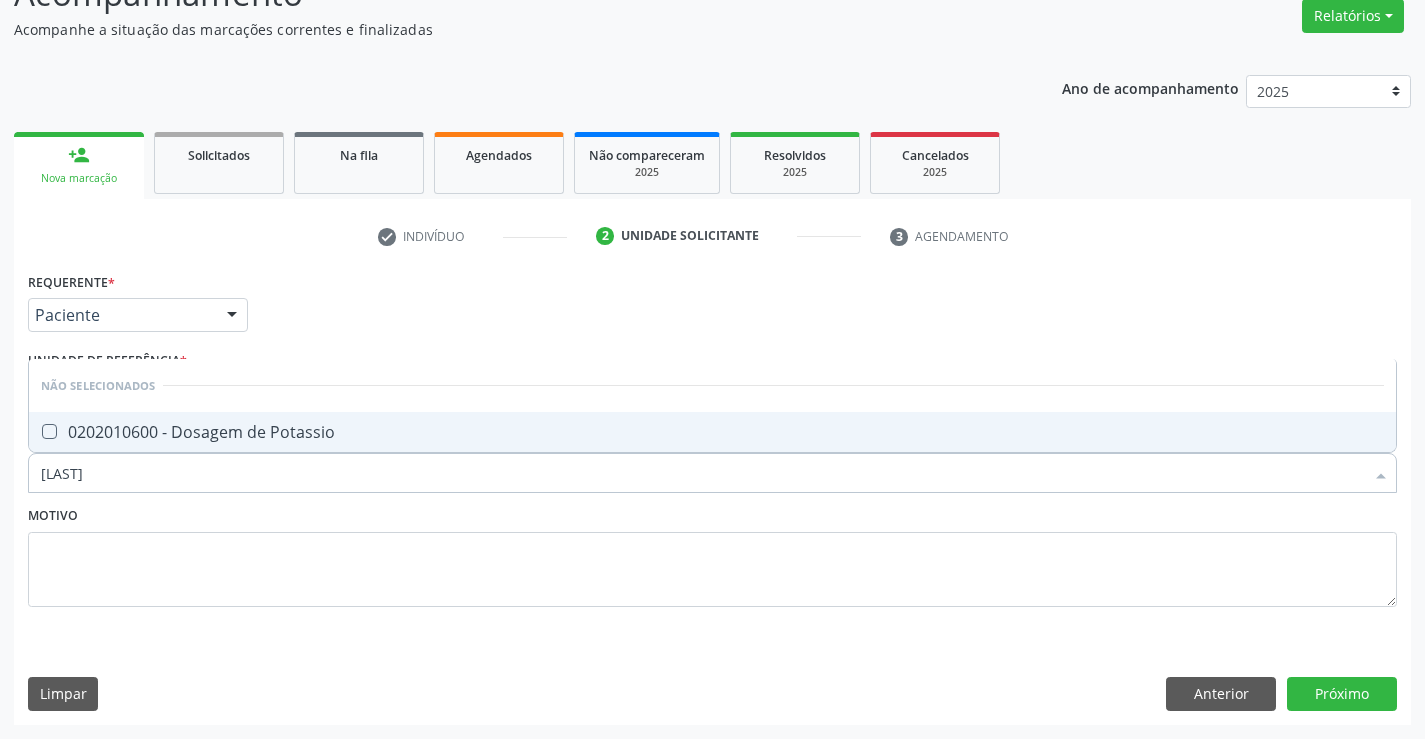 type on "POTASS" 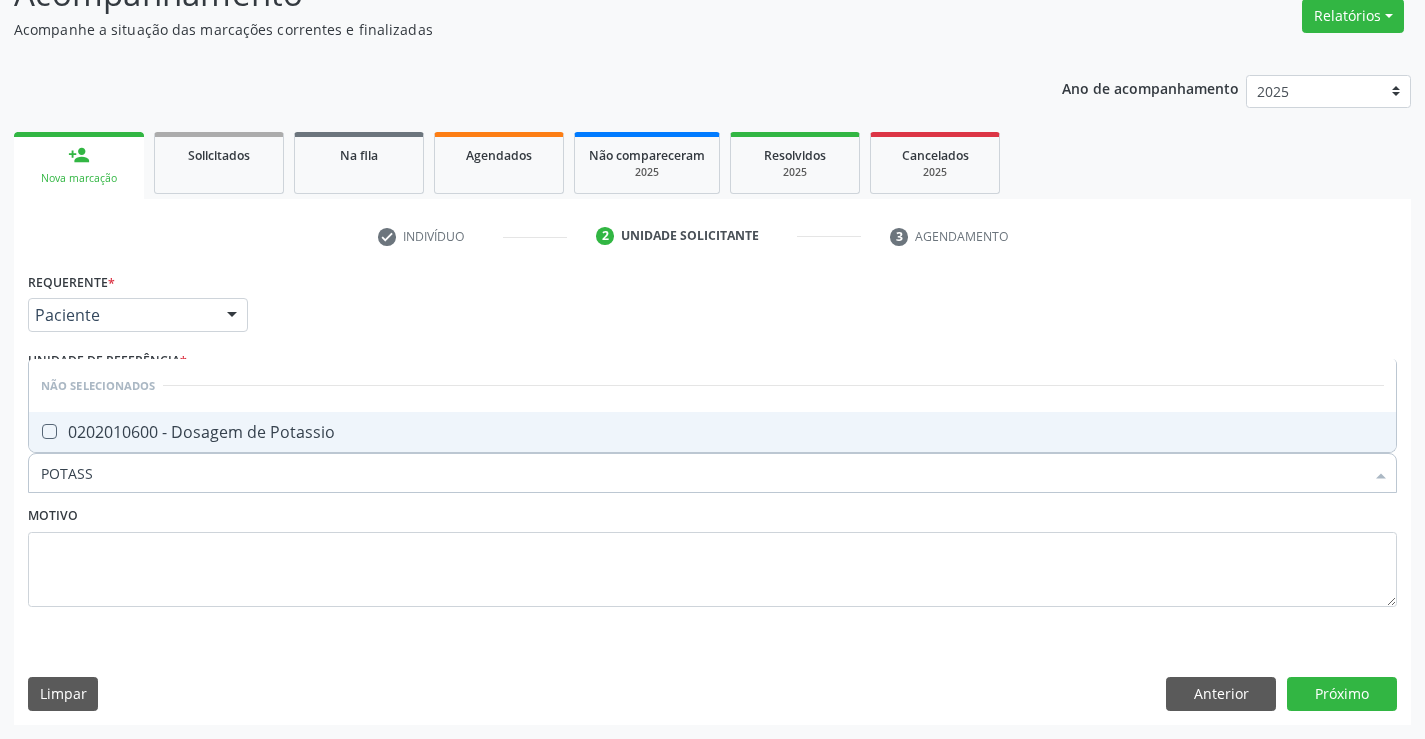 click on "0202010600 - Dosagem de Potassio" at bounding box center [712, 432] 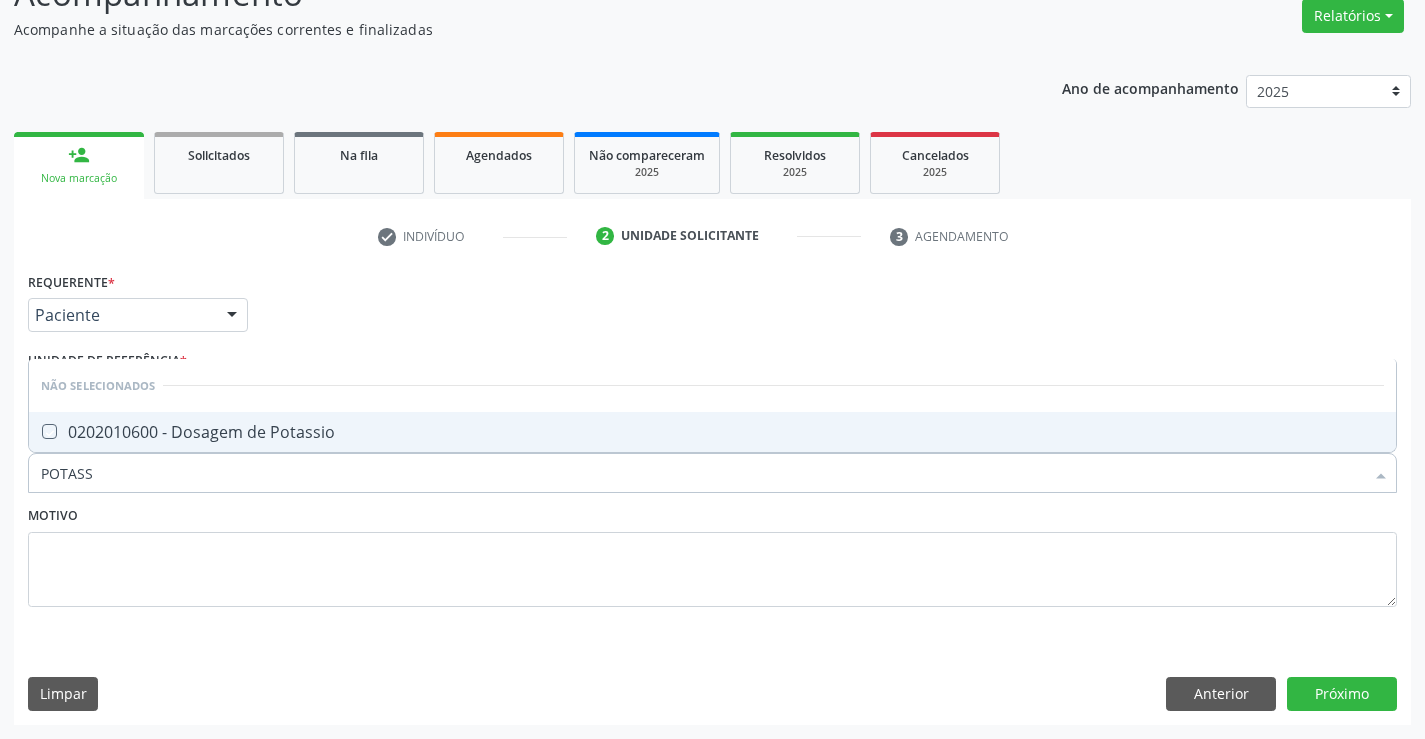 checkbox on "true" 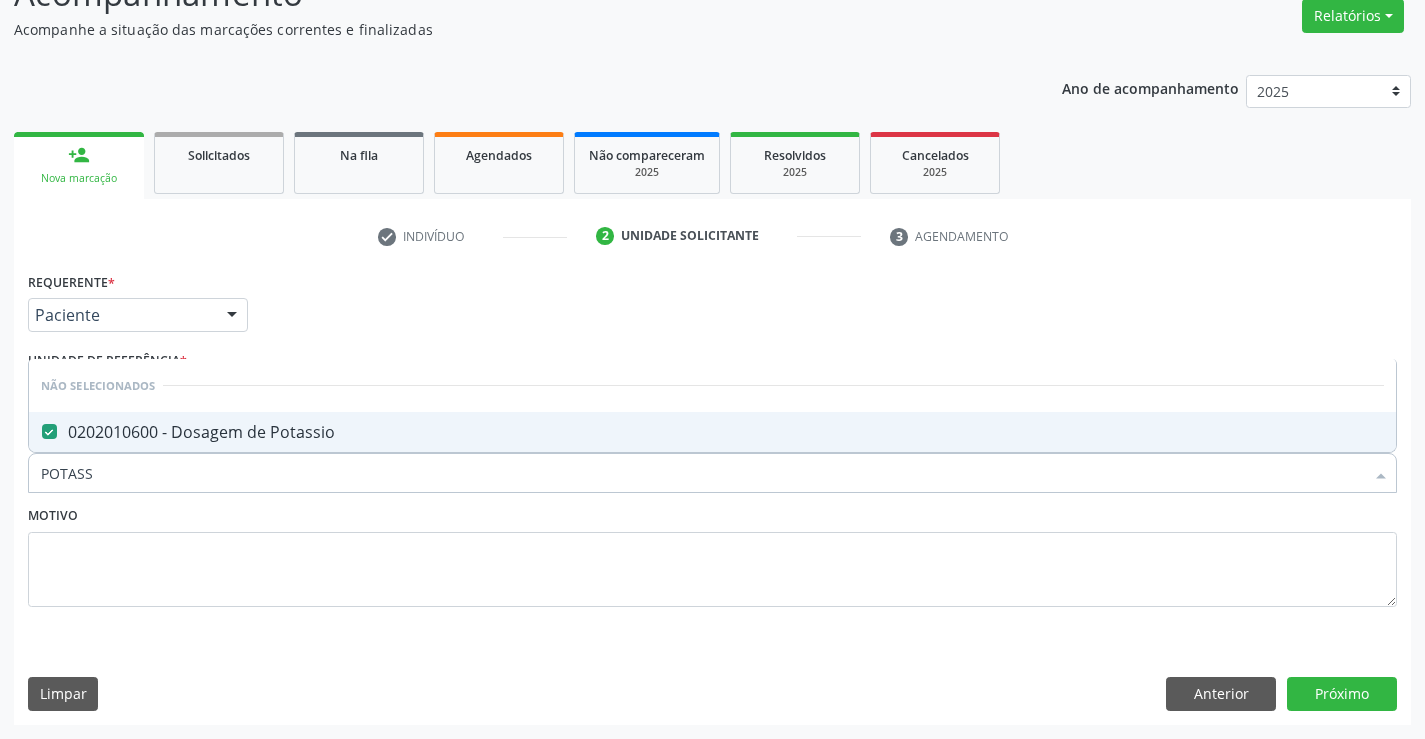 click on "Motivo" at bounding box center [712, 554] 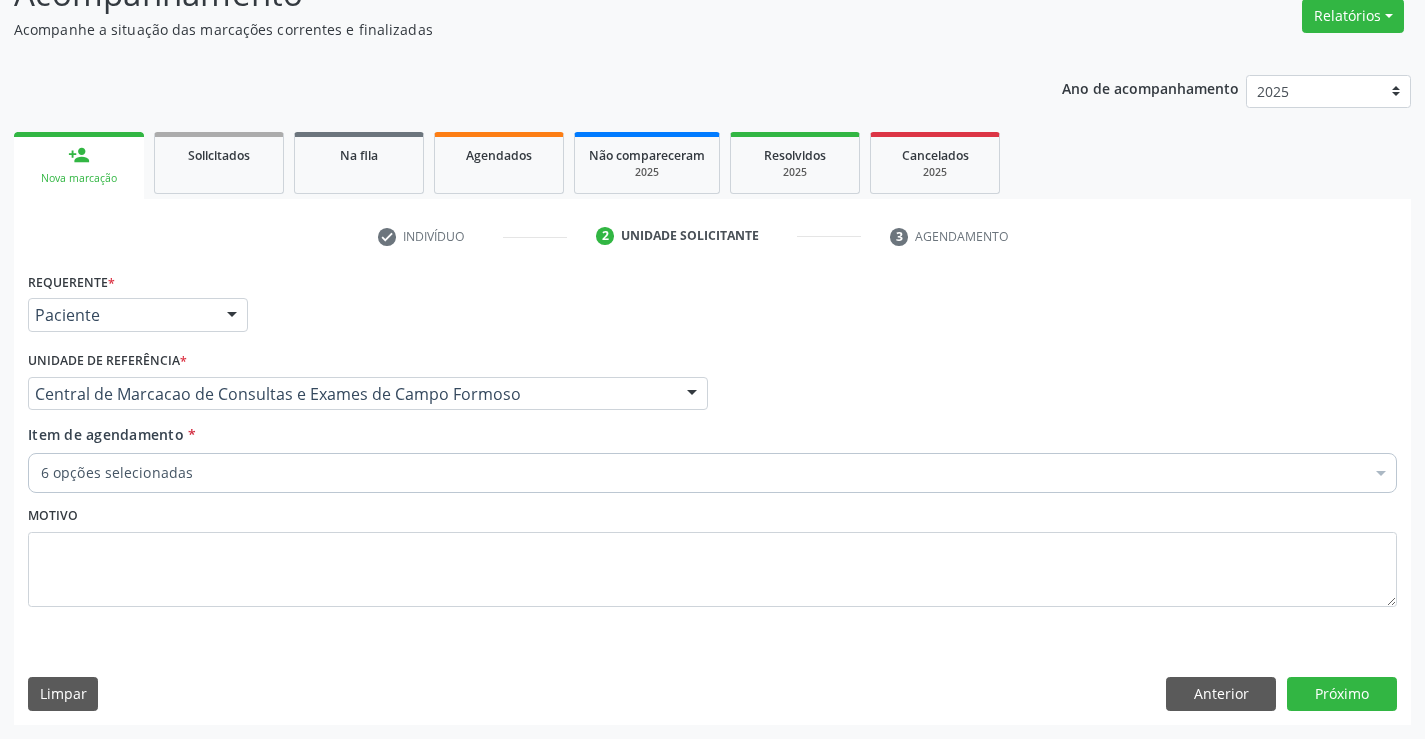 click on "6 opções selecionadas" at bounding box center (712, 473) 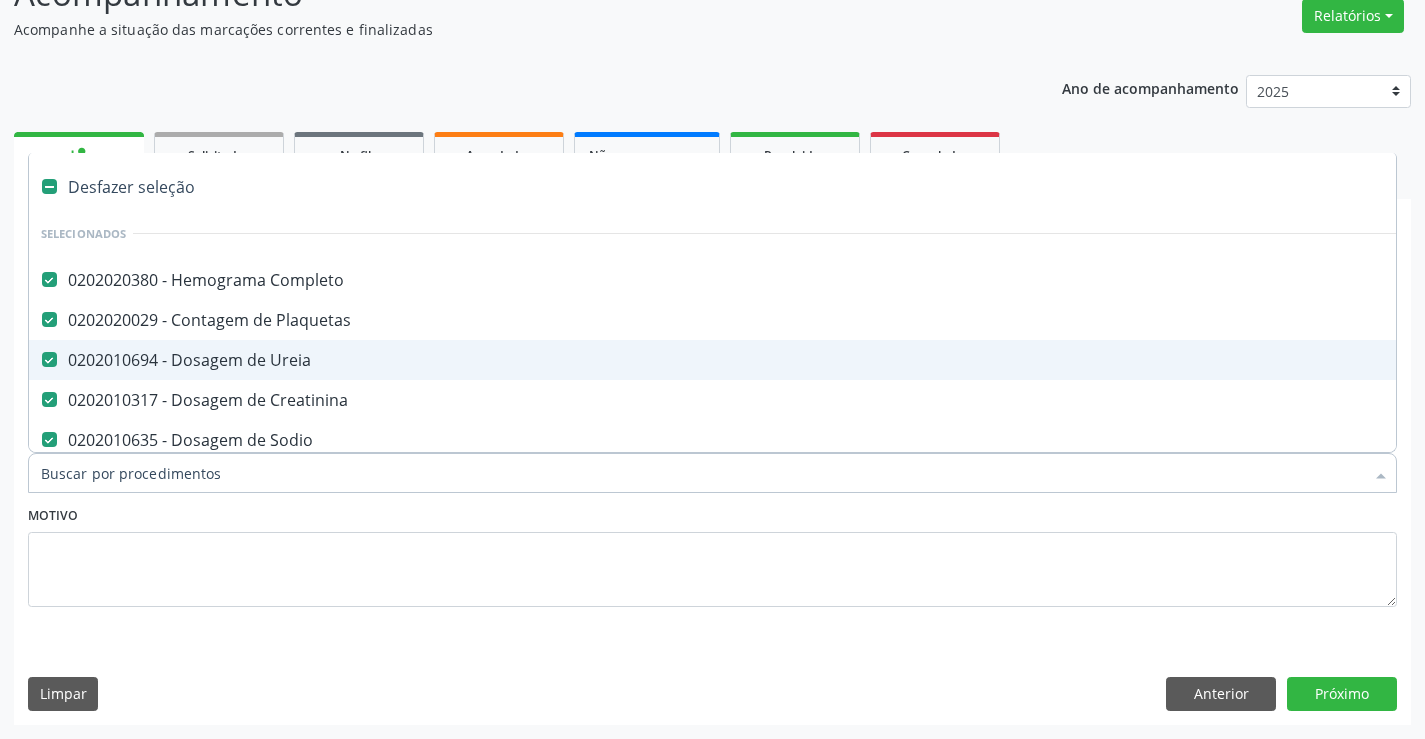 scroll, scrollTop: 100, scrollLeft: 0, axis: vertical 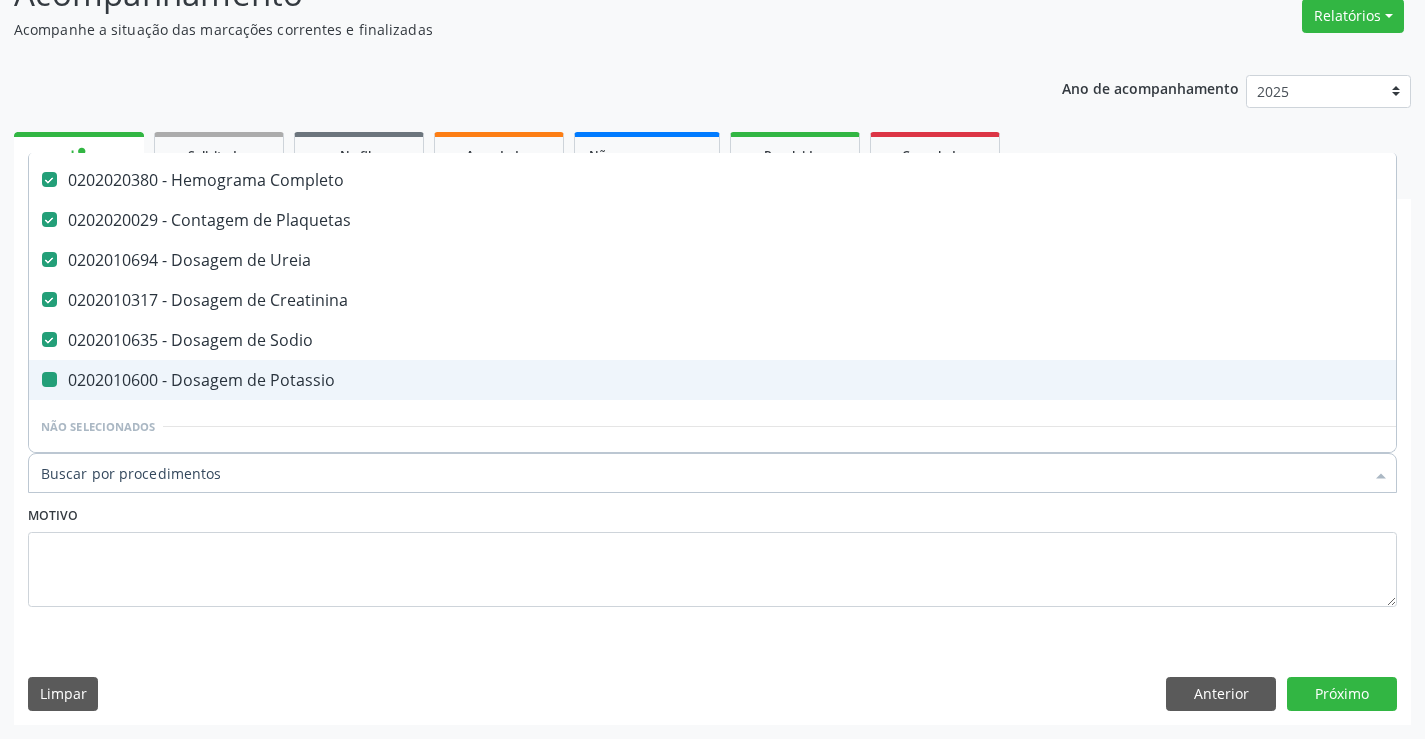 type on "T" 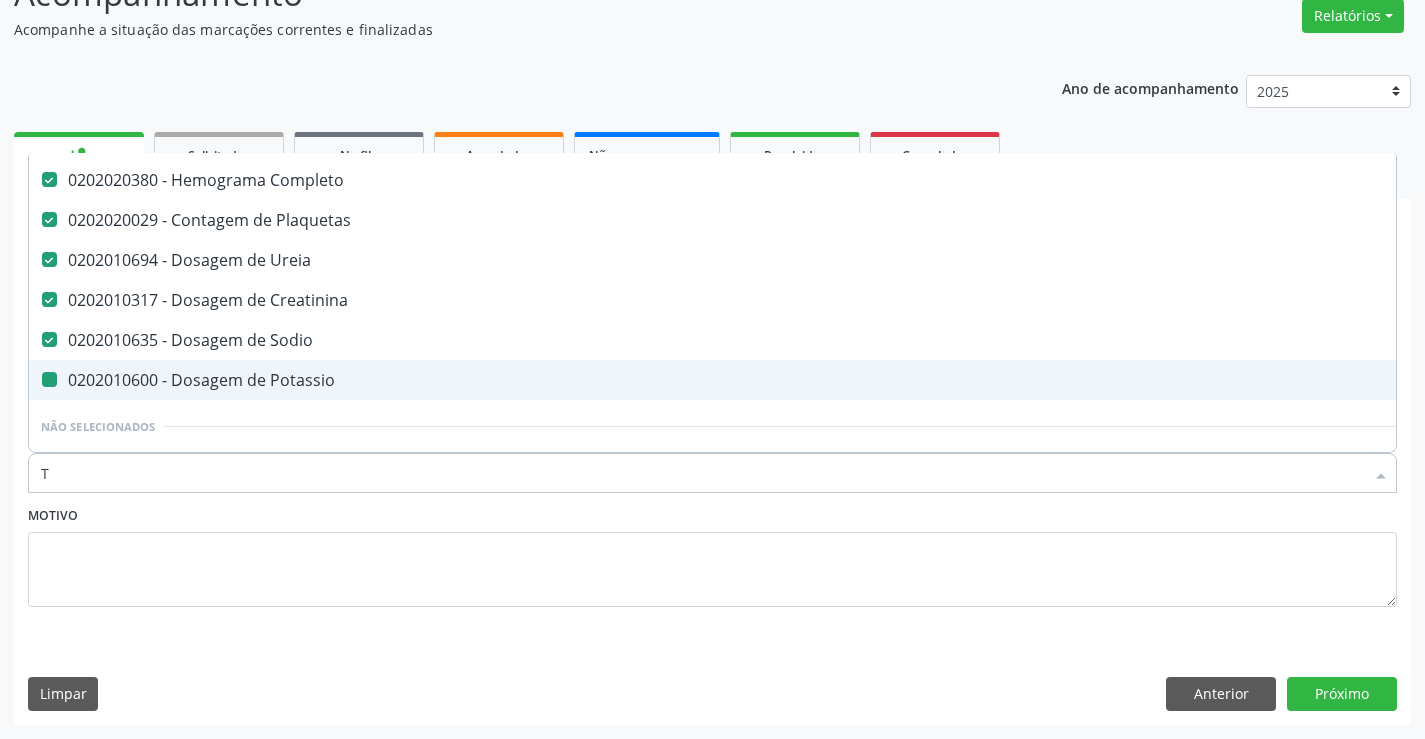 checkbox on "false" 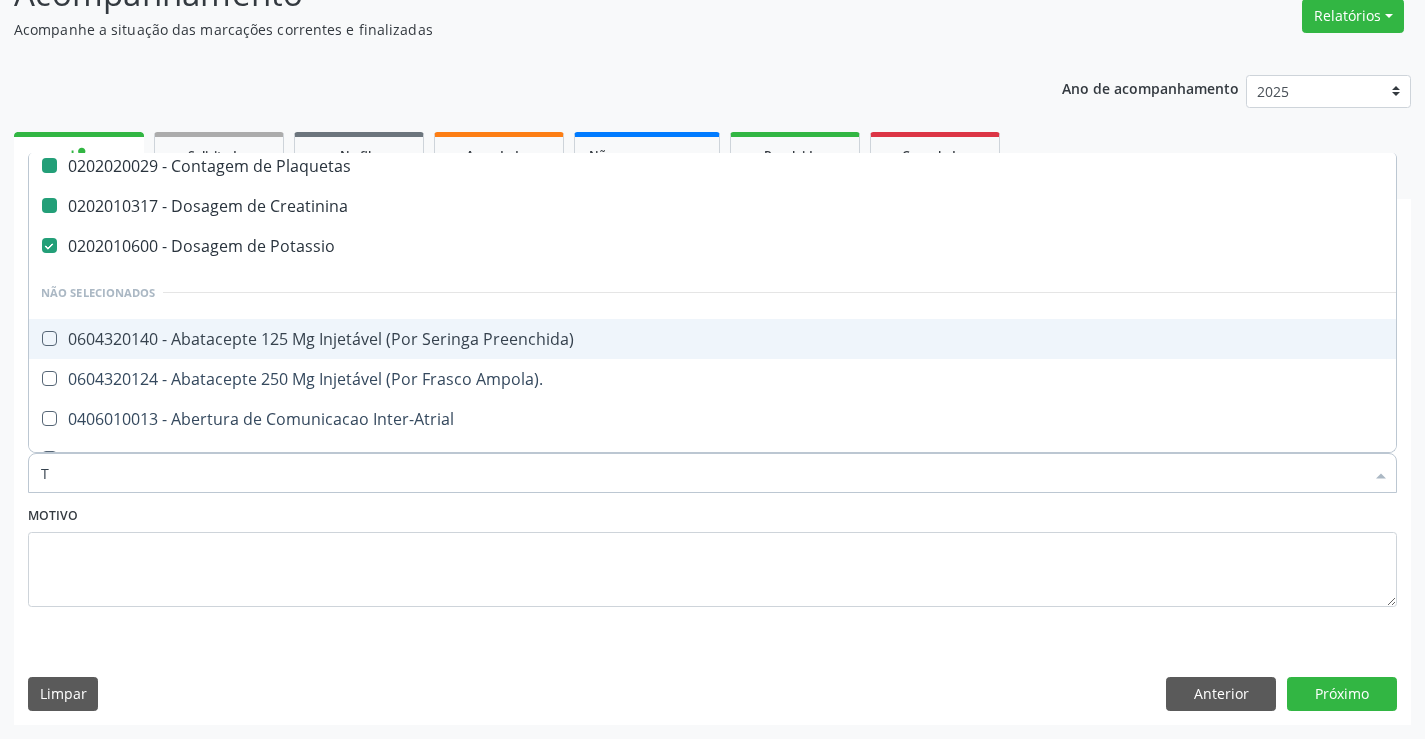 type on "TG" 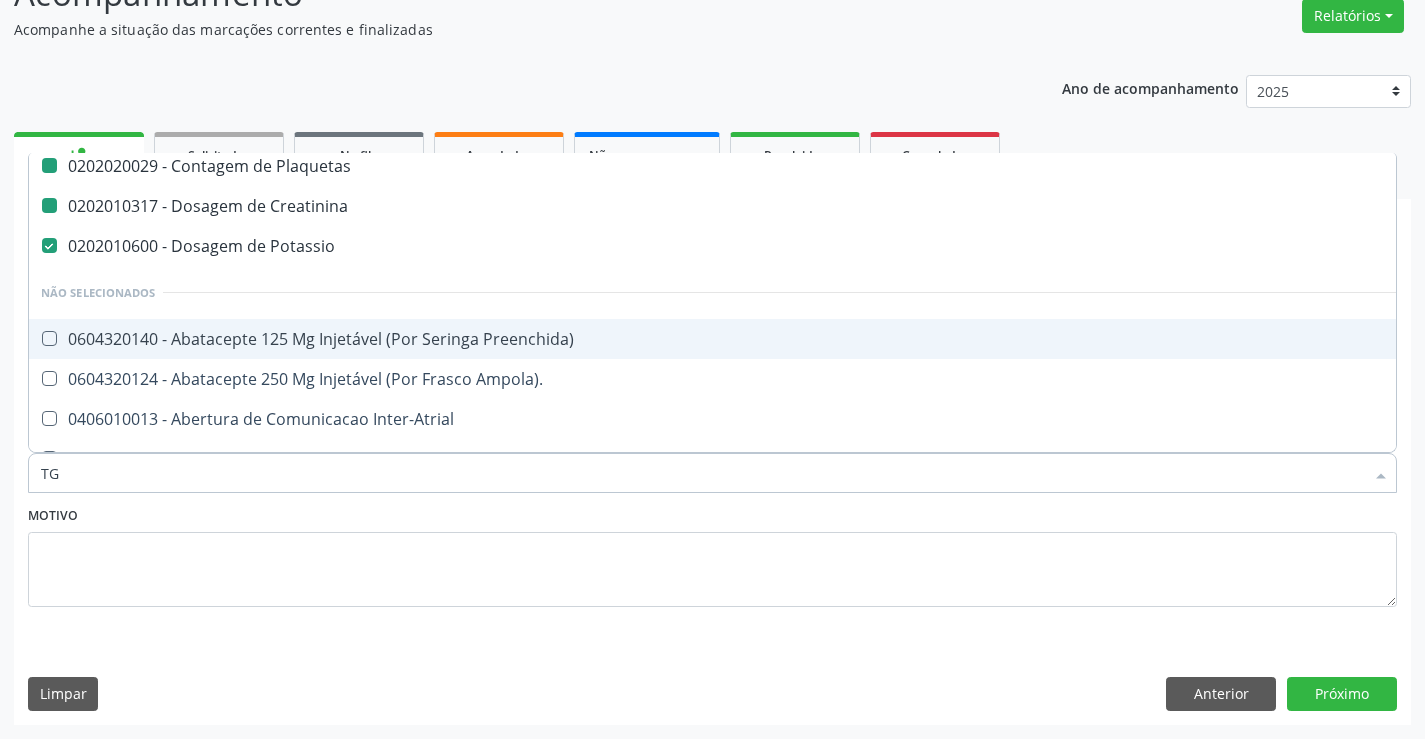 checkbox on "false" 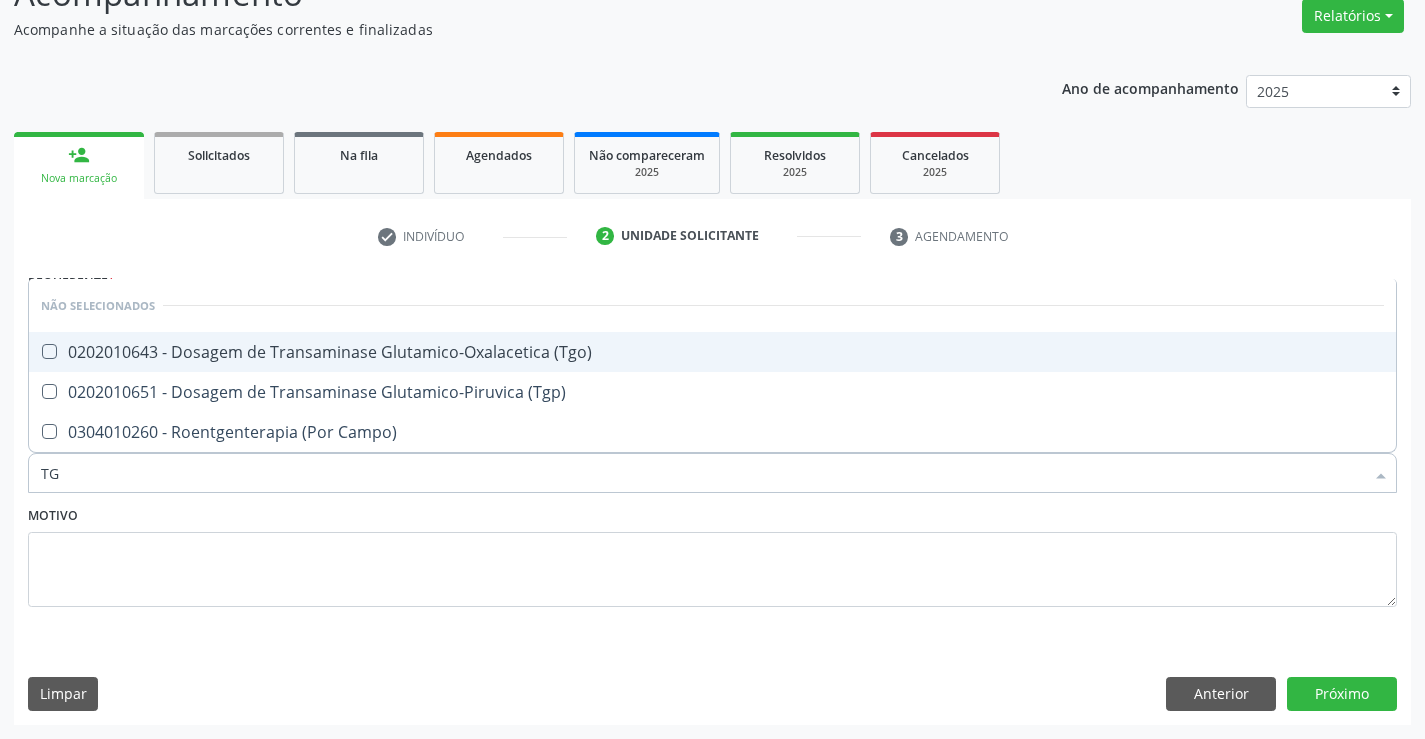 click on "0202010643 - Dosagem de Transaminase Glutamico-Oxalacetica (Tgo)" at bounding box center [712, 352] 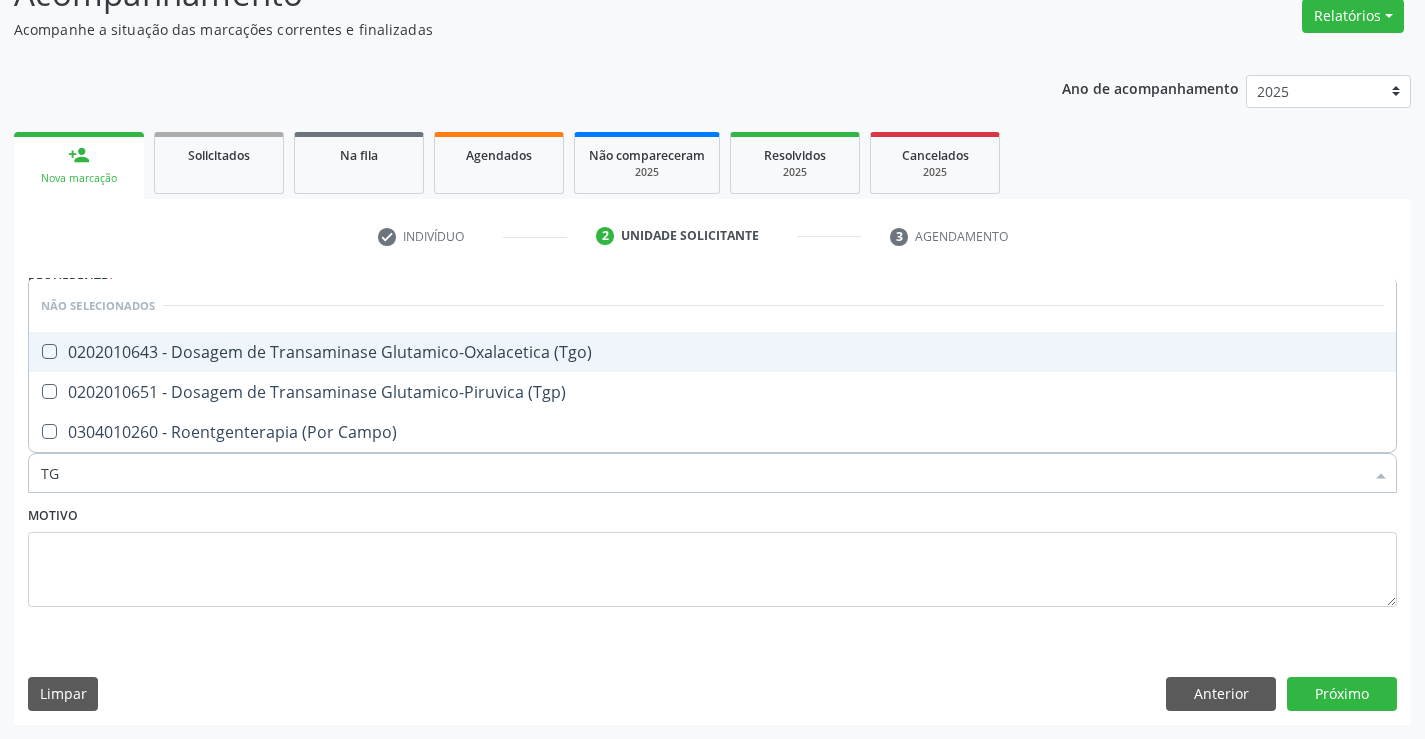 checkbox on "true" 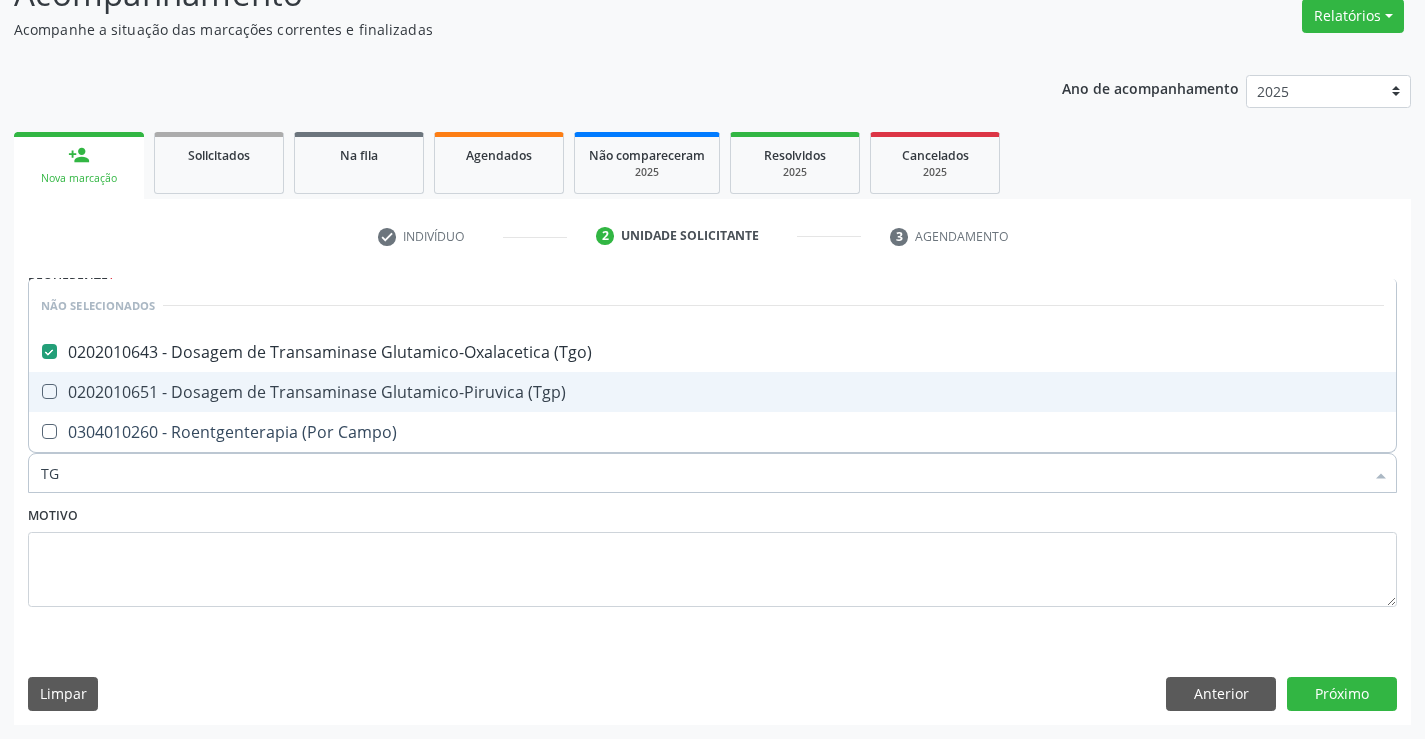 click on "0202010651 - Dosagem de Transaminase Glutamico-Piruvica (Tgp)" at bounding box center (712, 392) 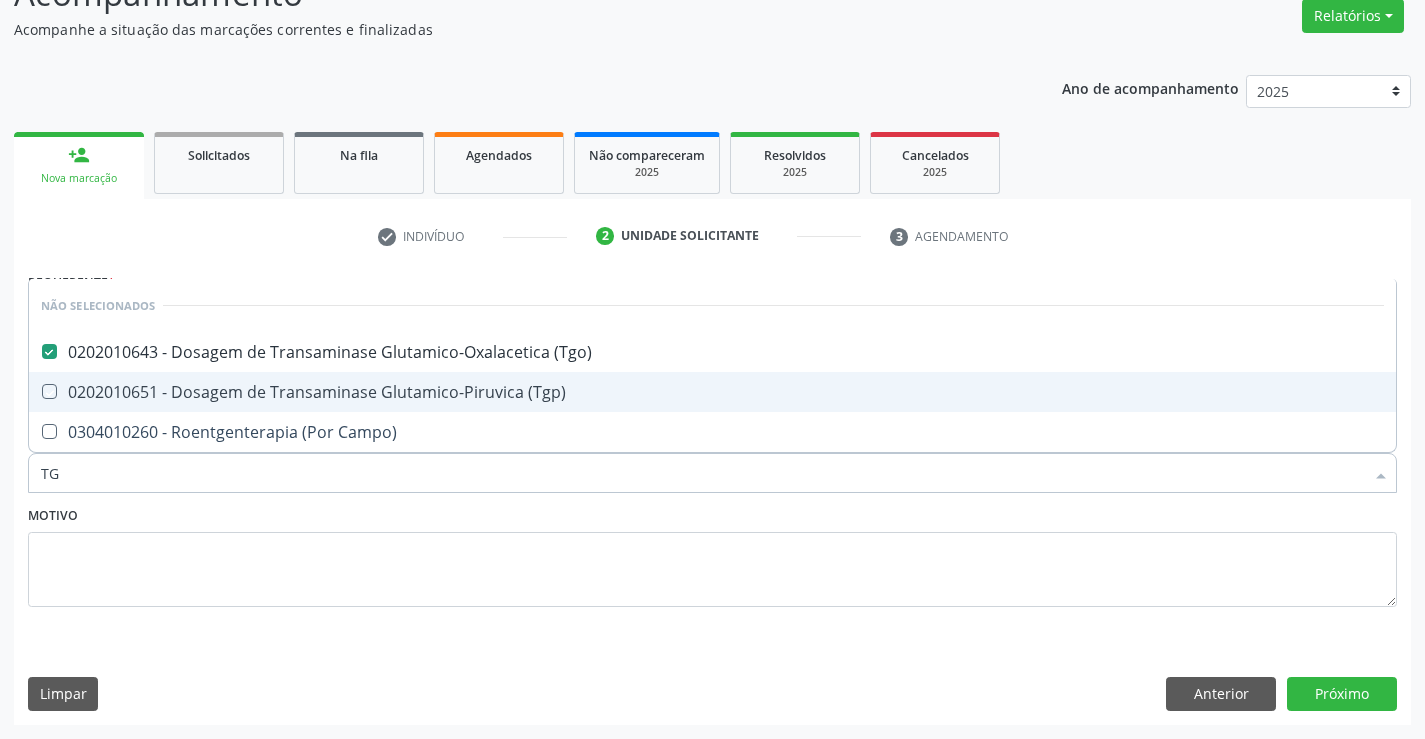 checkbox on "true" 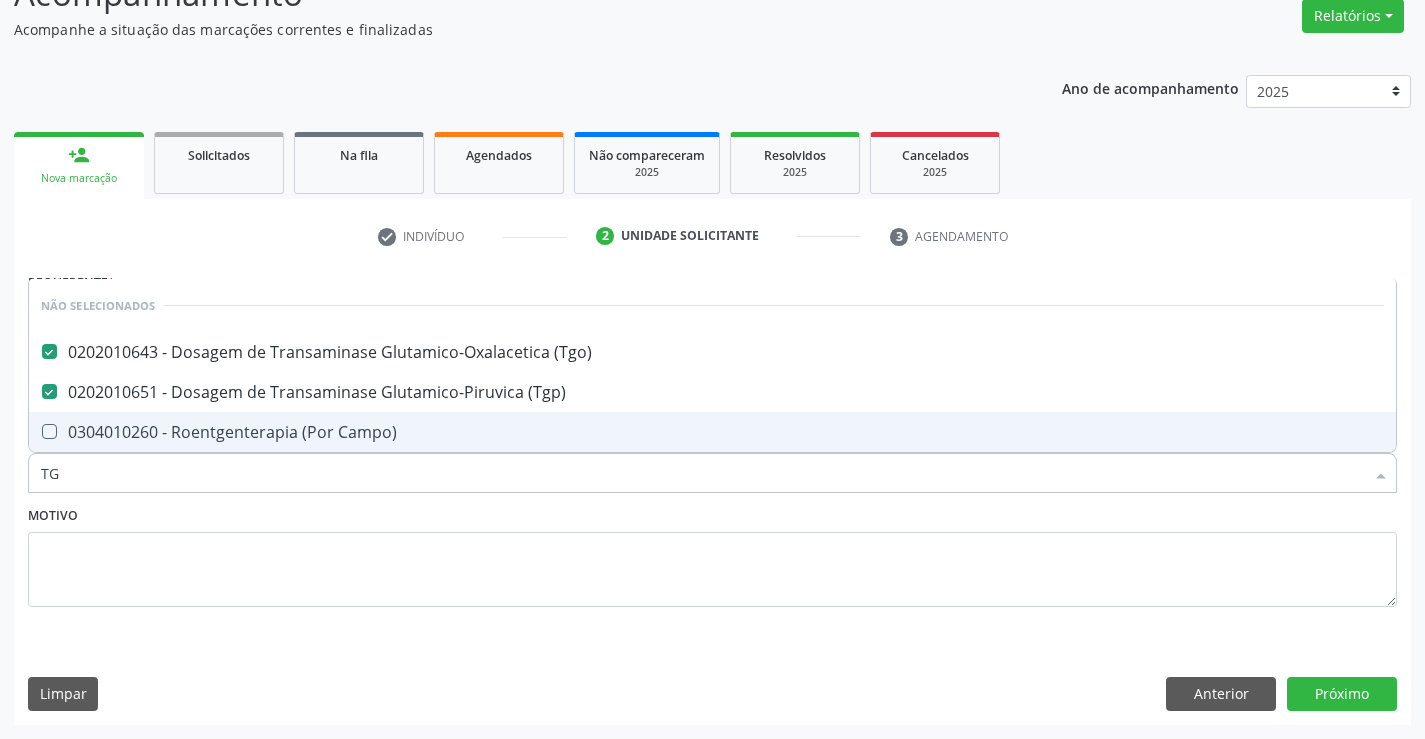 click on "Motivo" at bounding box center (712, 554) 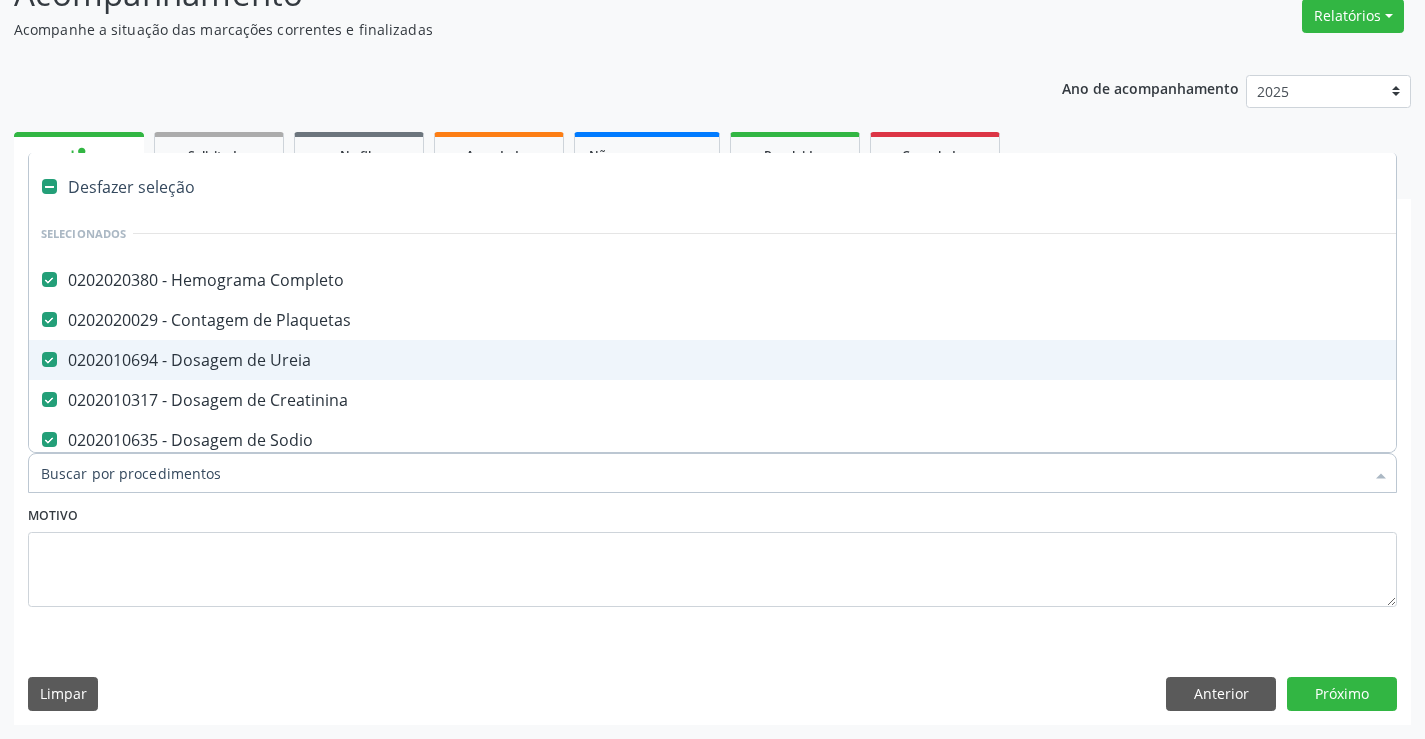 type on "C" 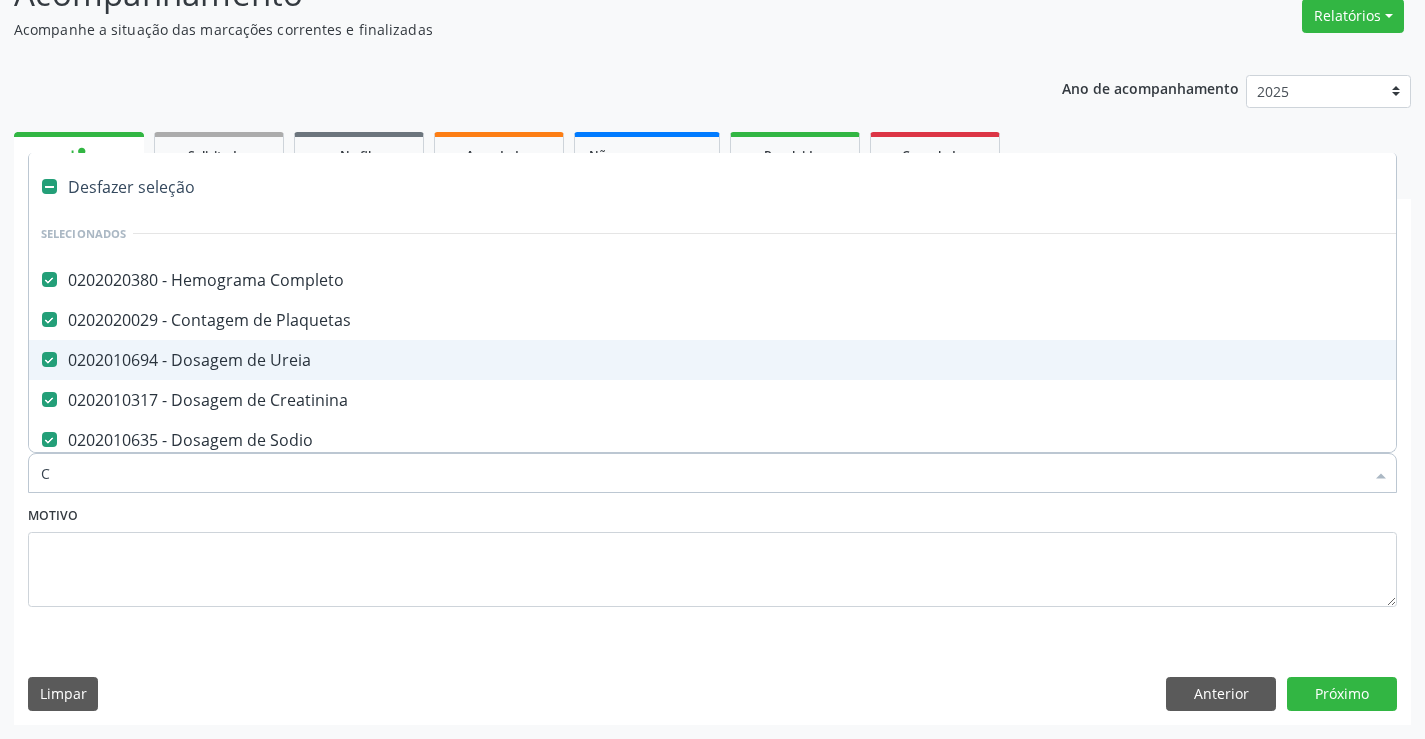 checkbox on "false" 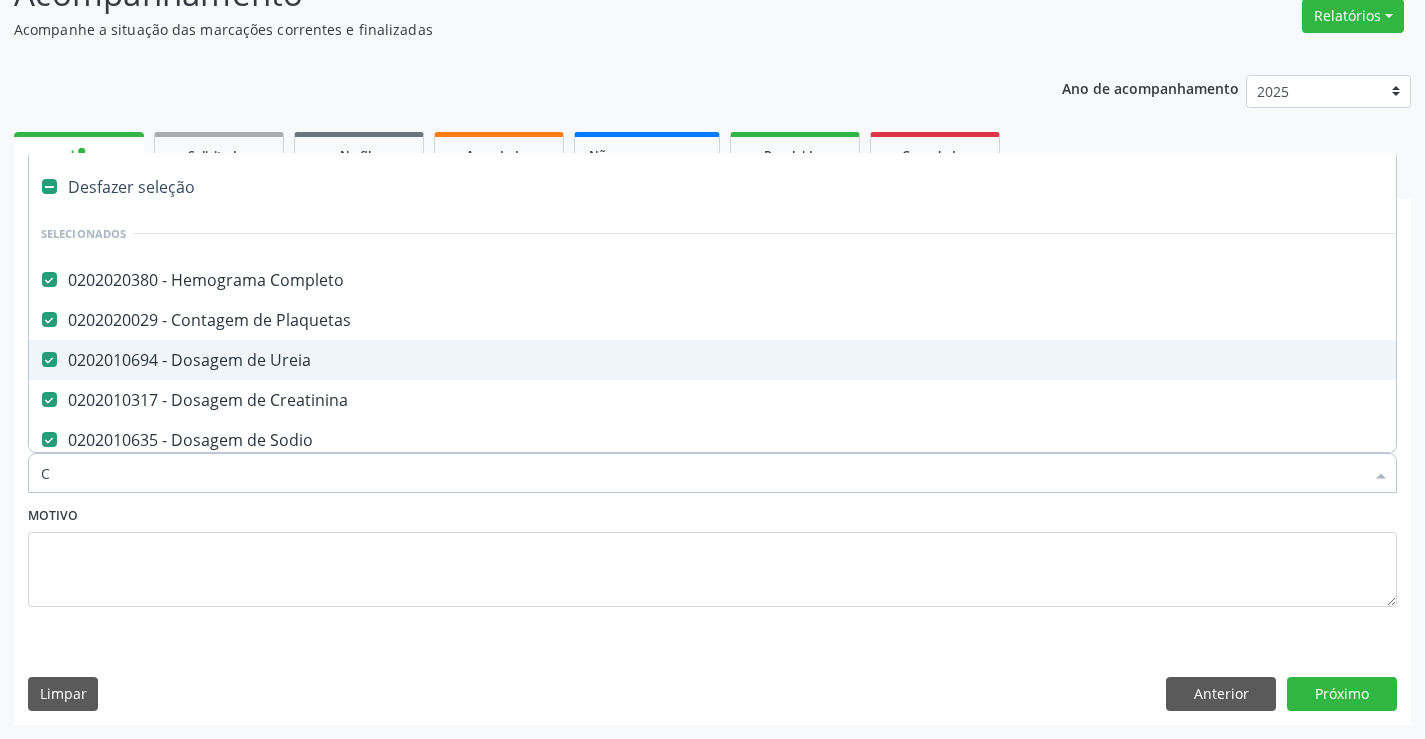 checkbox on "false" 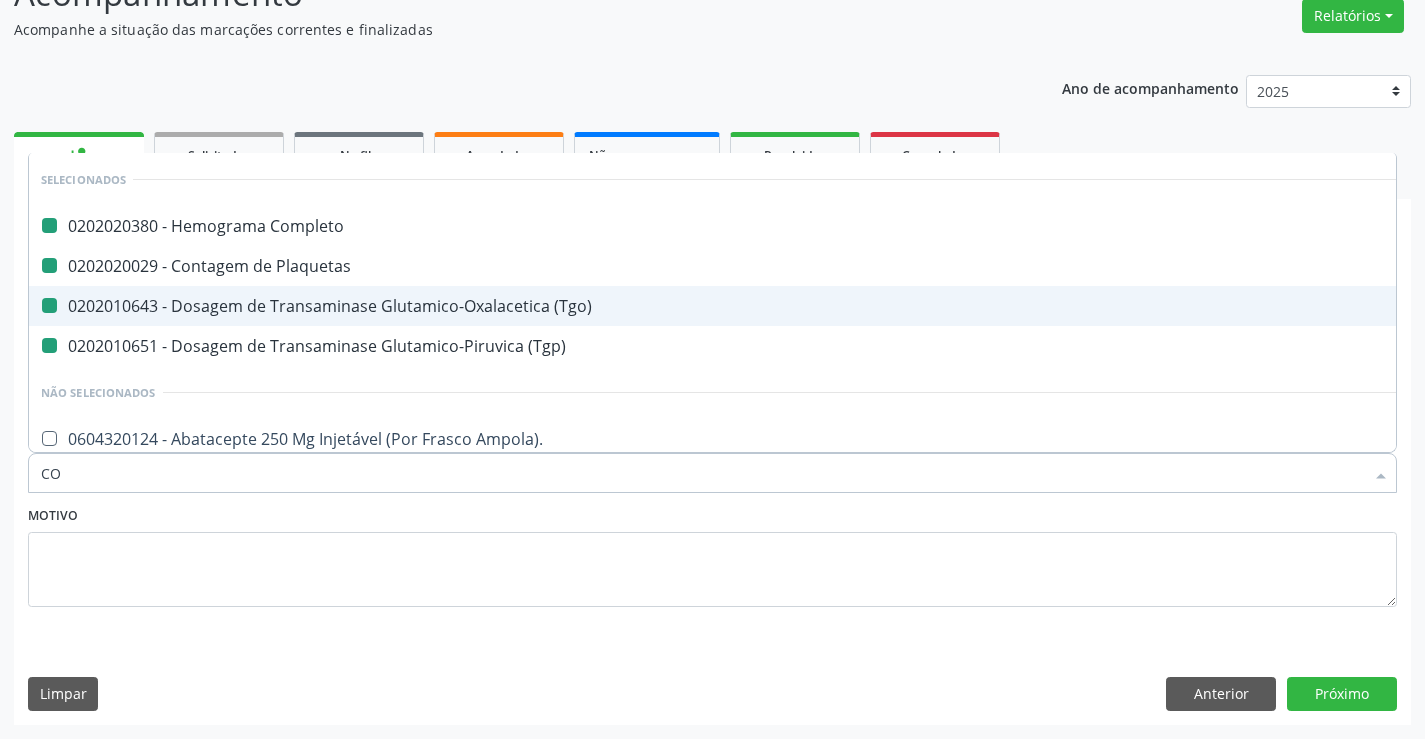 type on "COL" 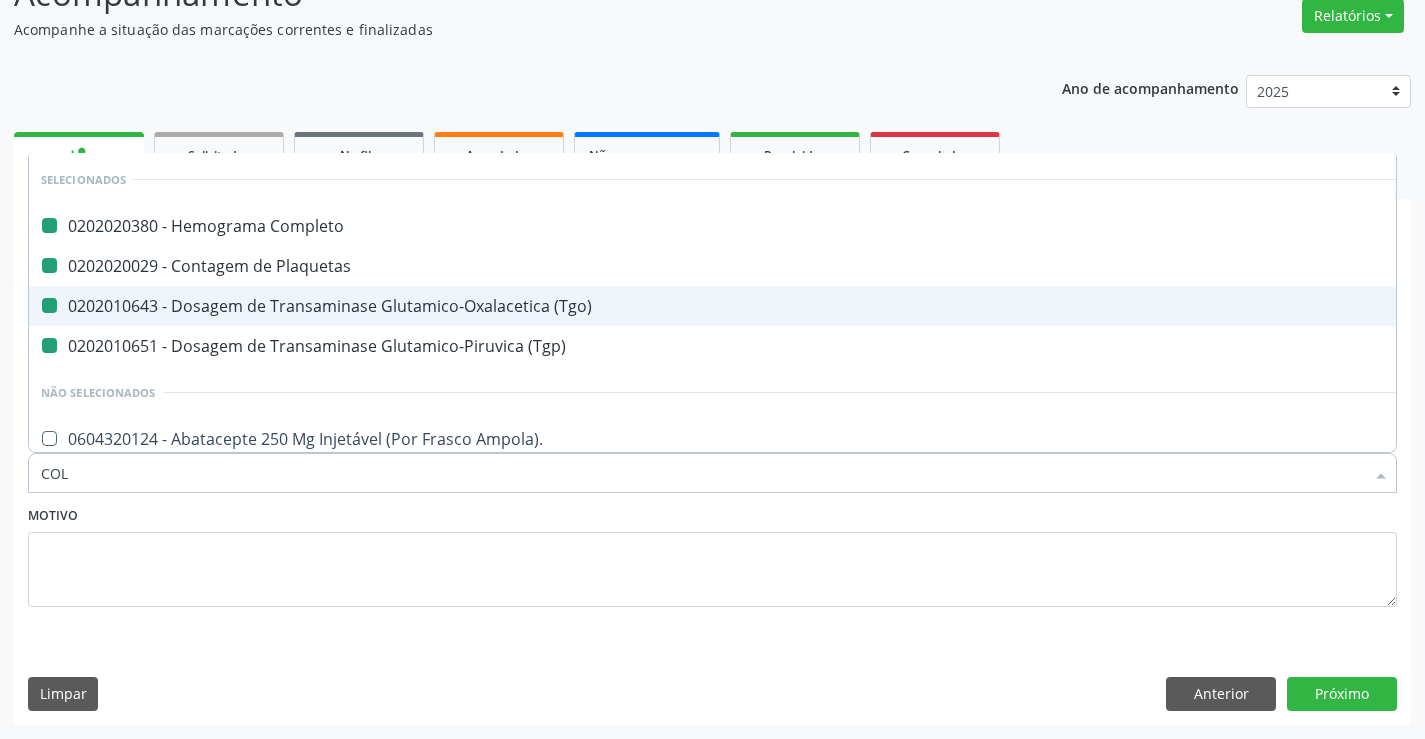 checkbox on "false" 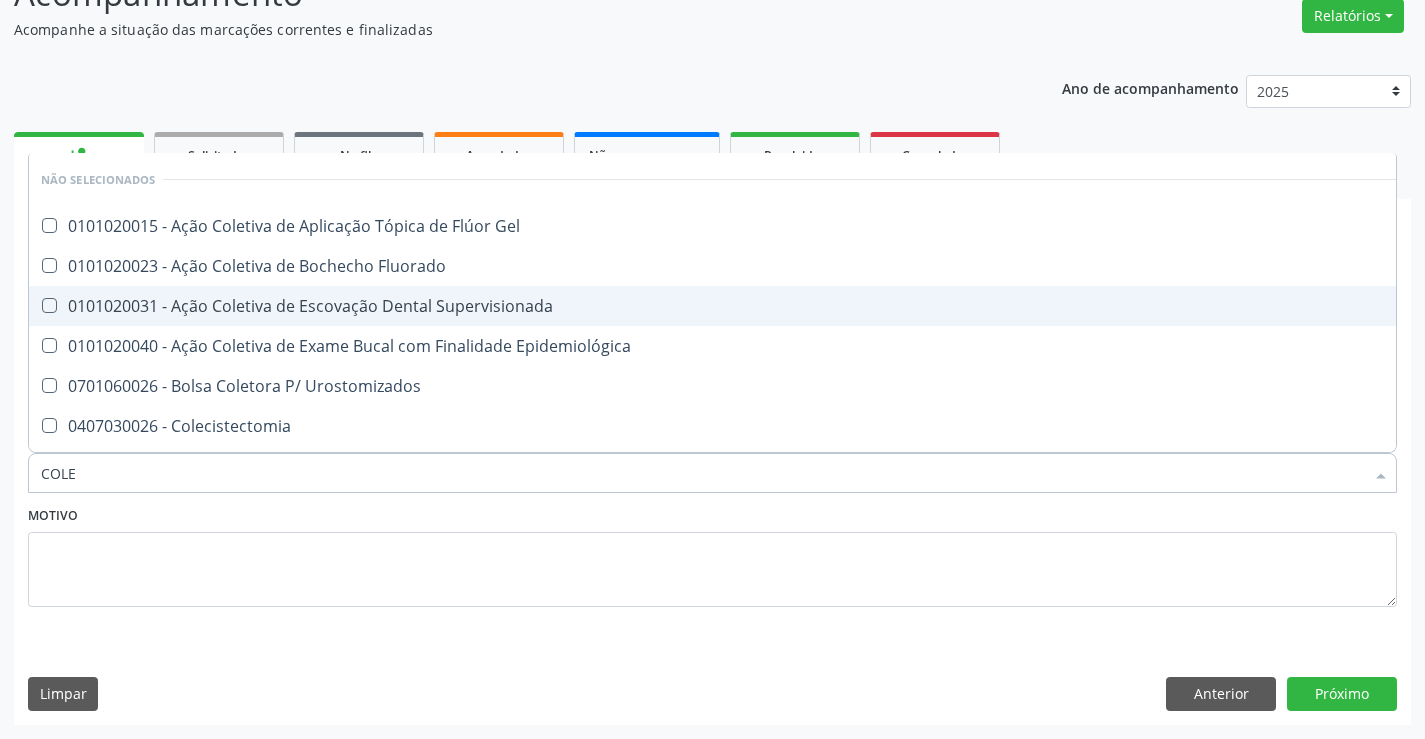 type on "COLES" 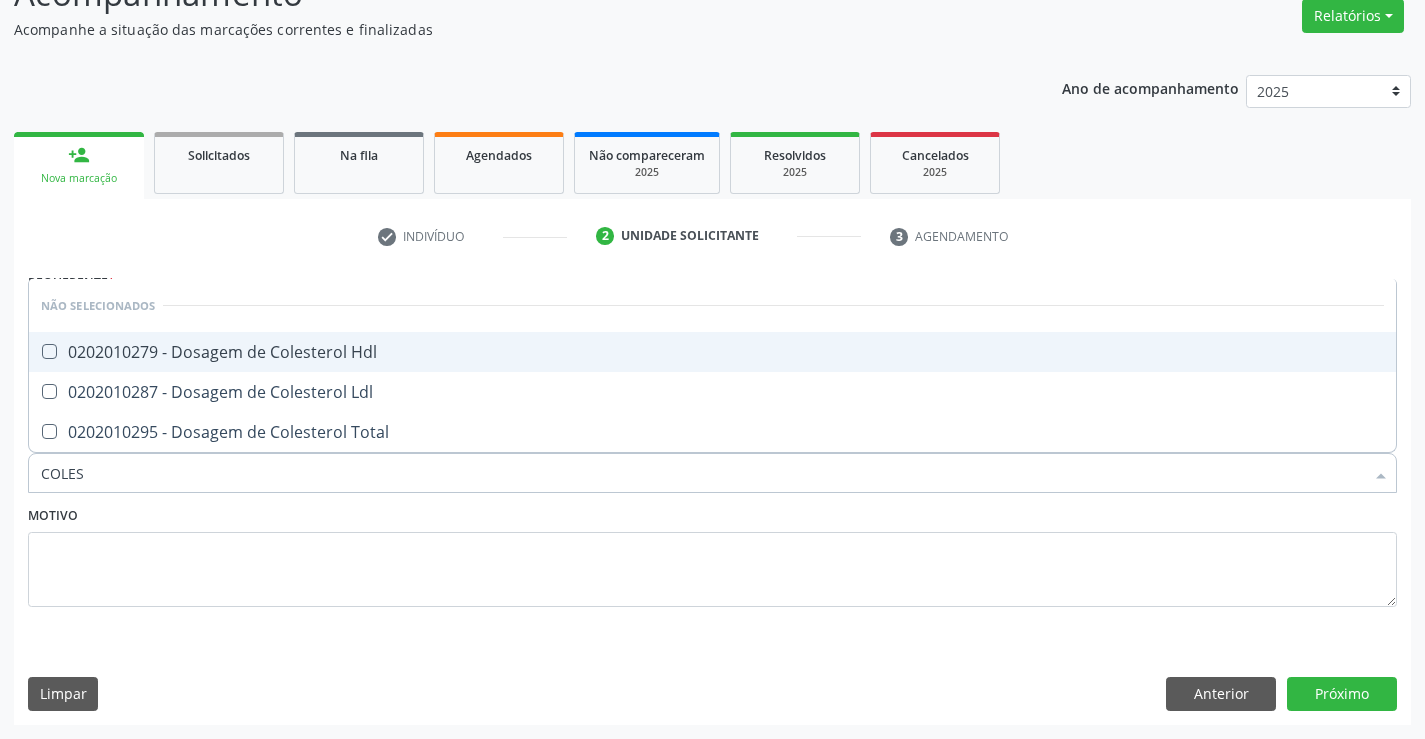 click on "0202010279 - Dosagem de Colesterol Hdl" at bounding box center (712, 352) 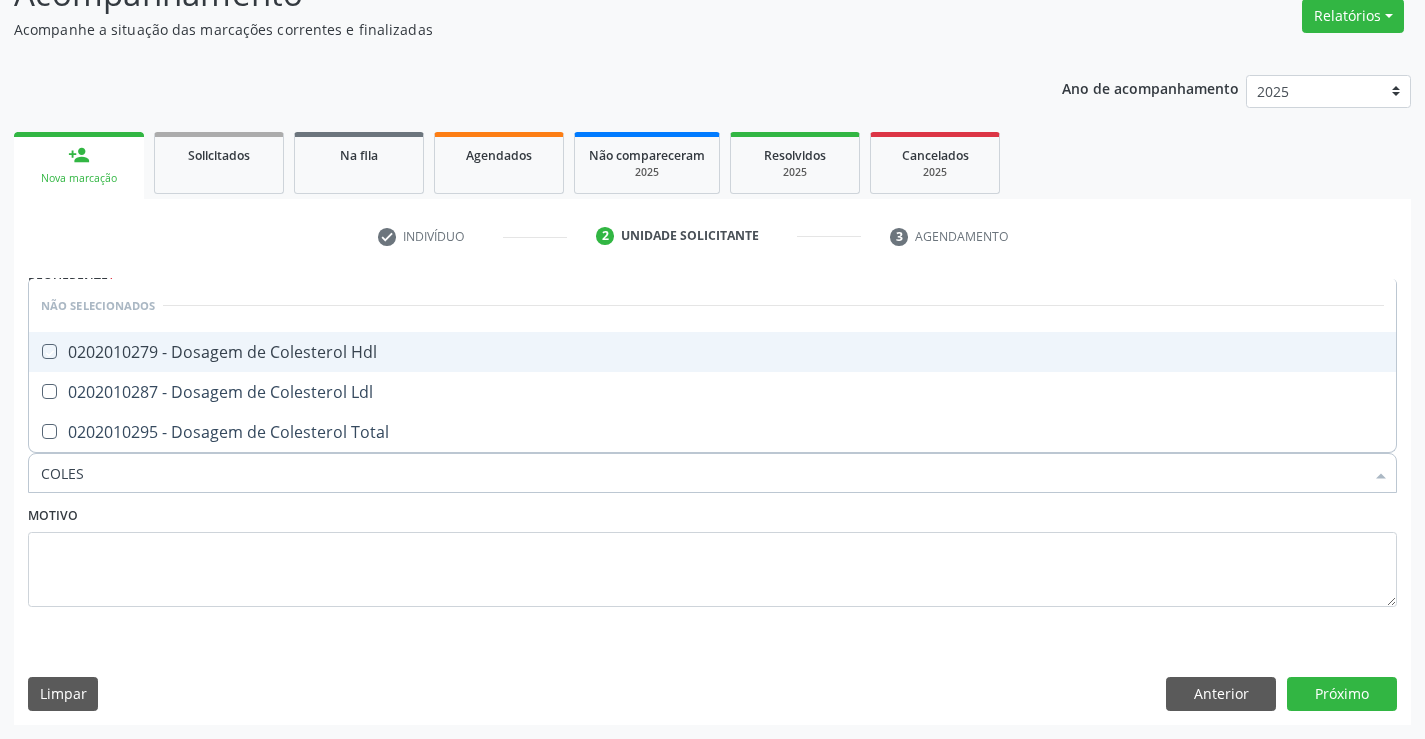 checkbox on "true" 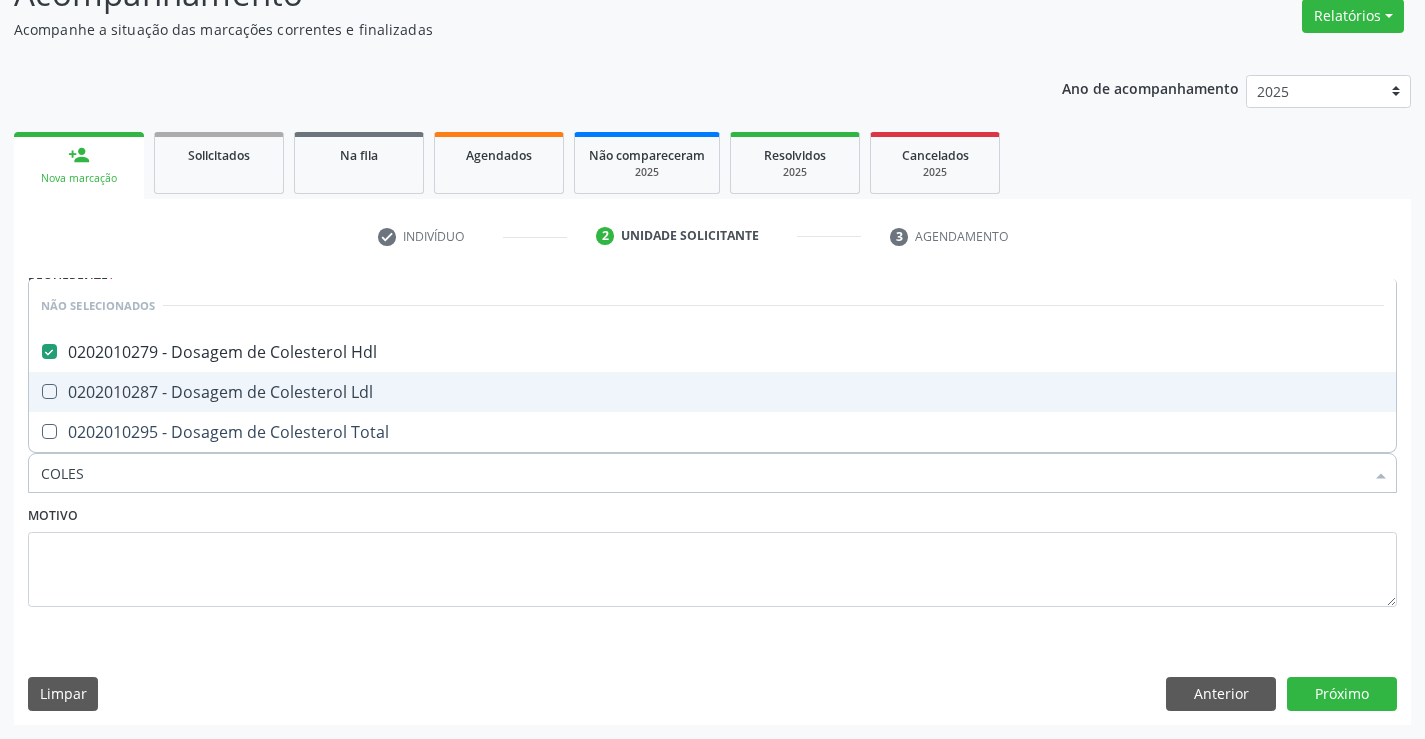 click on "0202010287 - Dosagem de Colesterol Ldl" at bounding box center [712, 392] 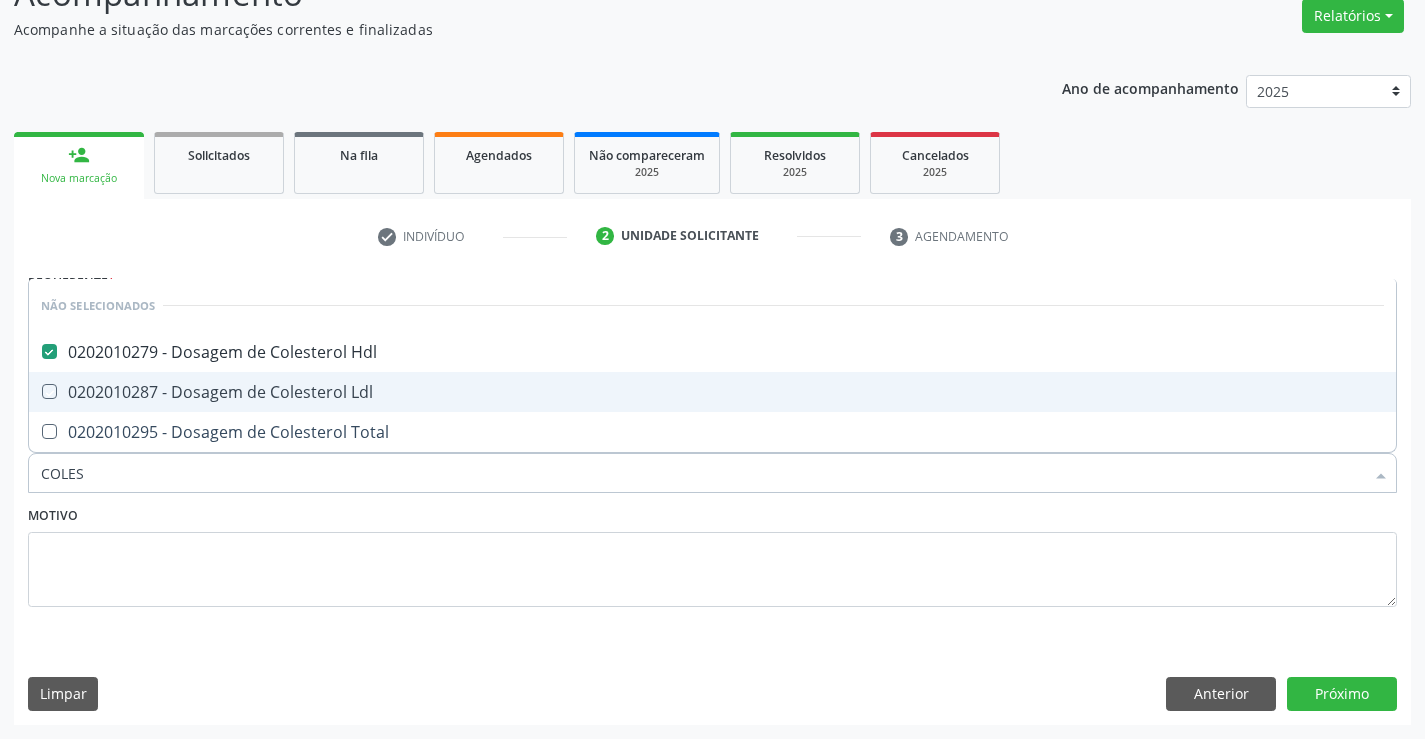 checkbox on "true" 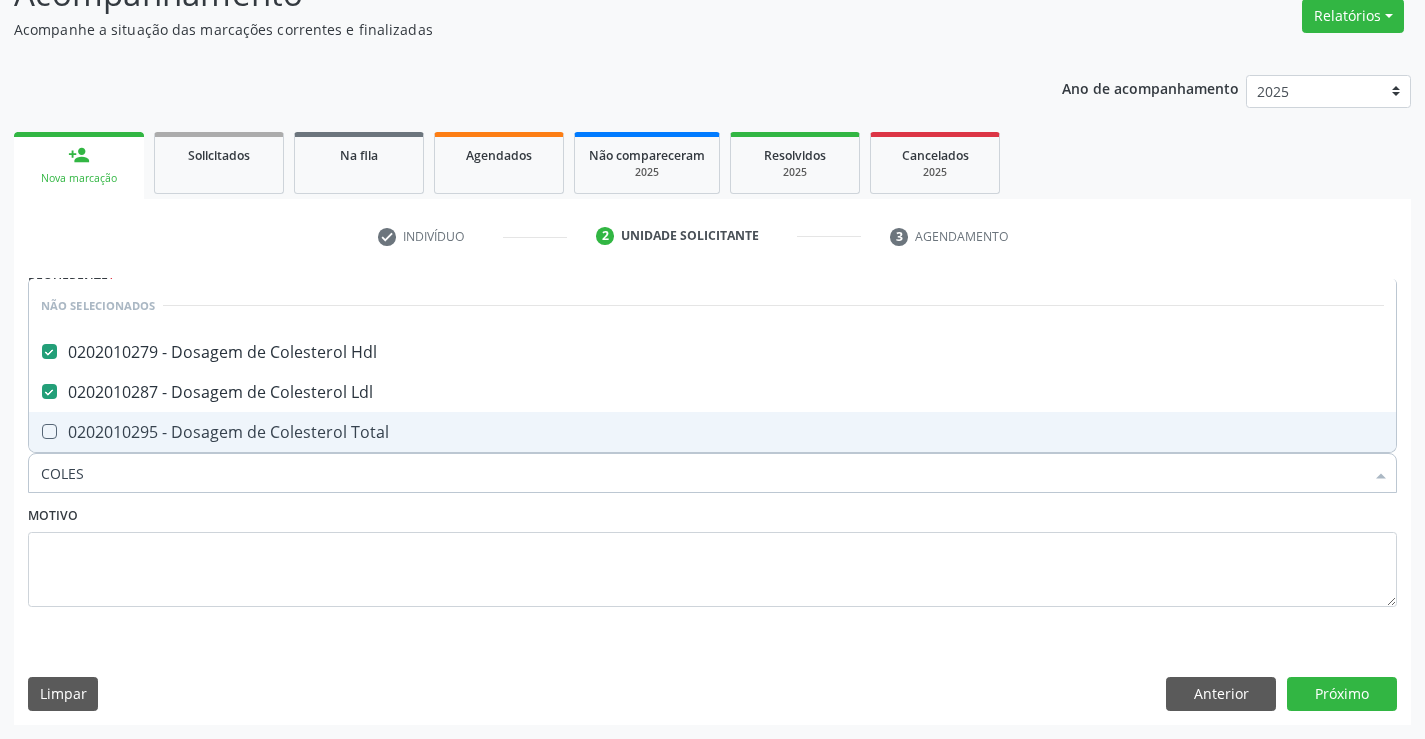 click on "0202010295 - Dosagem de Colesterol Total" at bounding box center [712, 432] 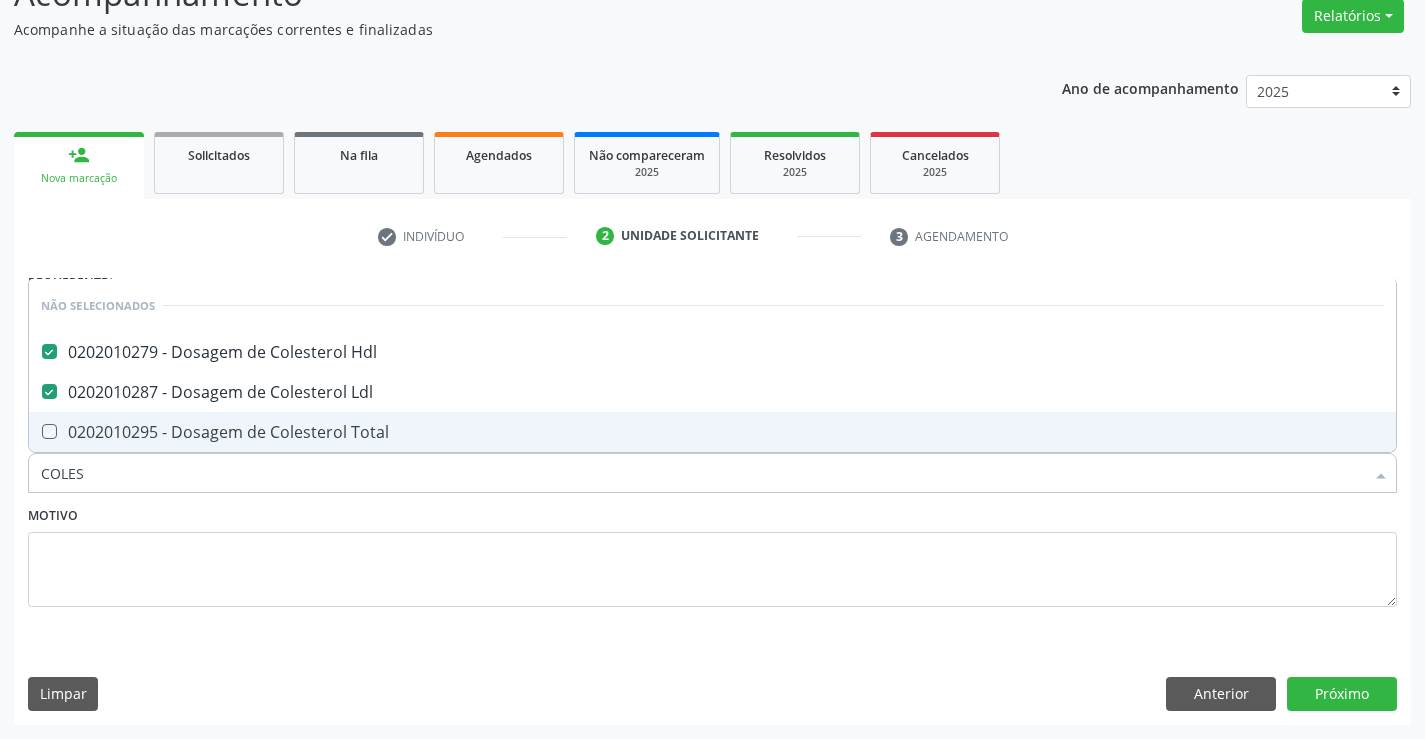 checkbox on "true" 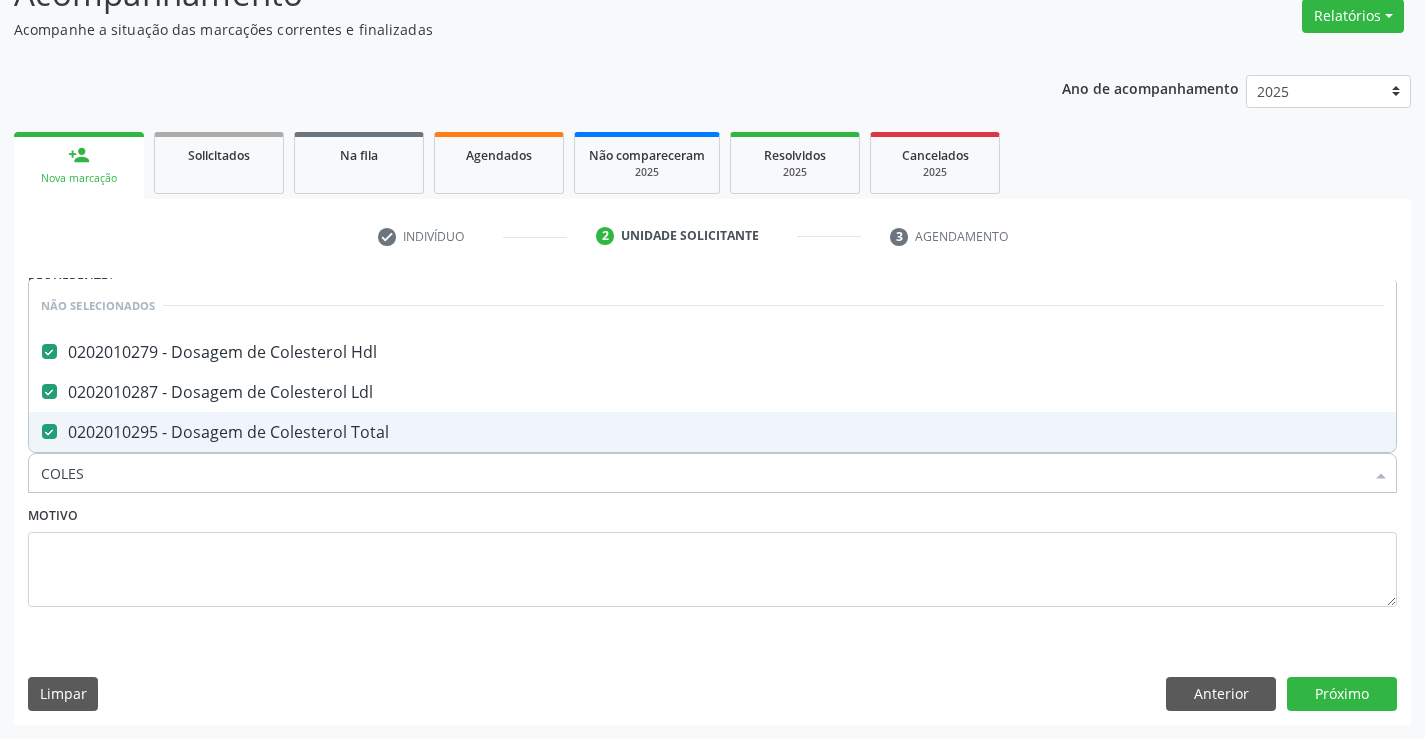 click on "COLES" at bounding box center (702, 473) 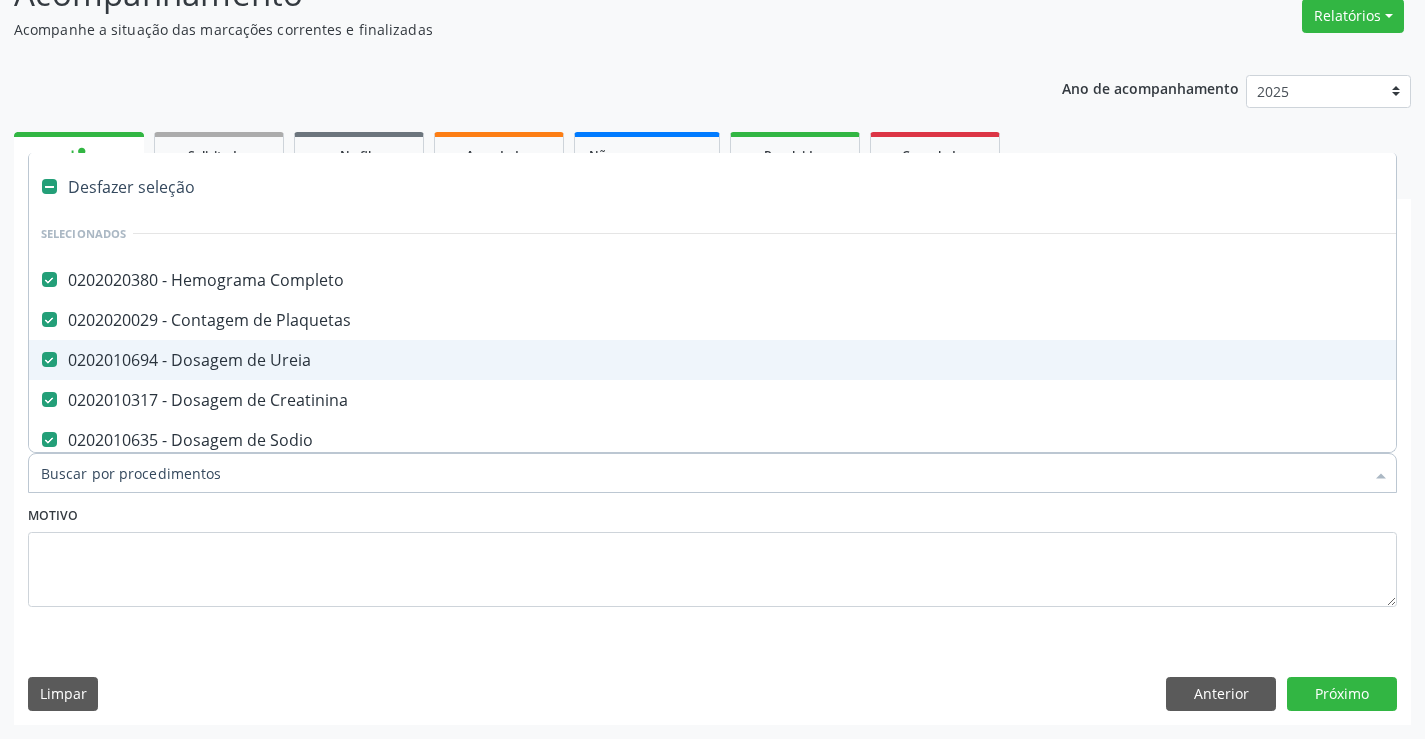 type on "T" 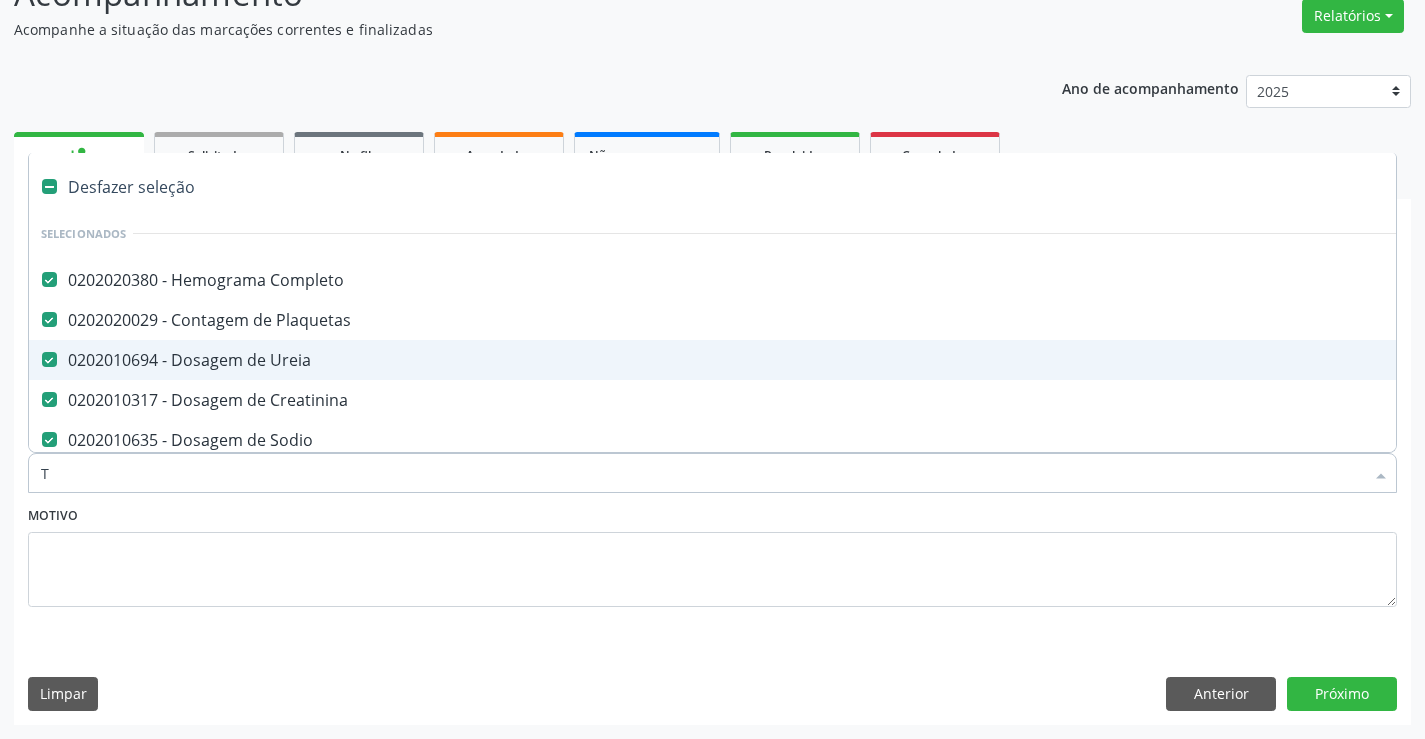 checkbox on "false" 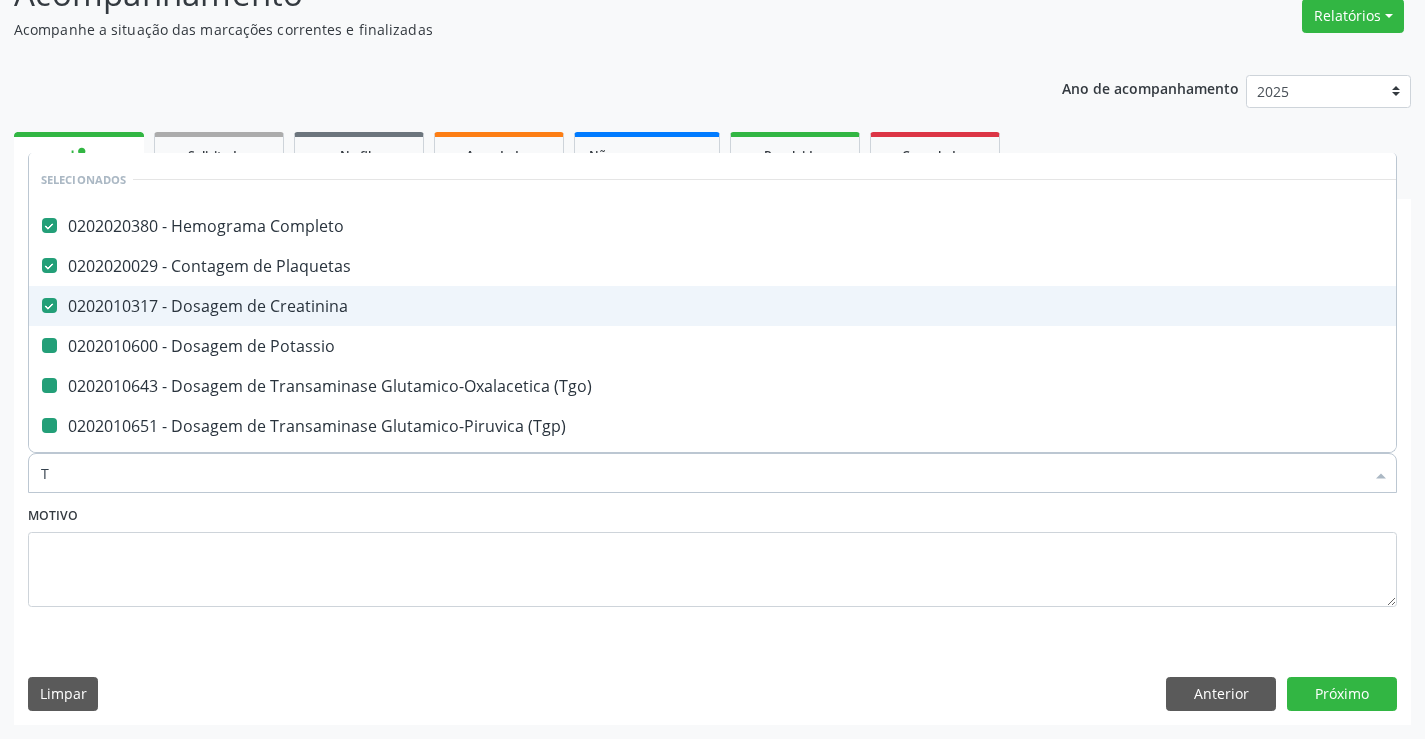 type on "TR" 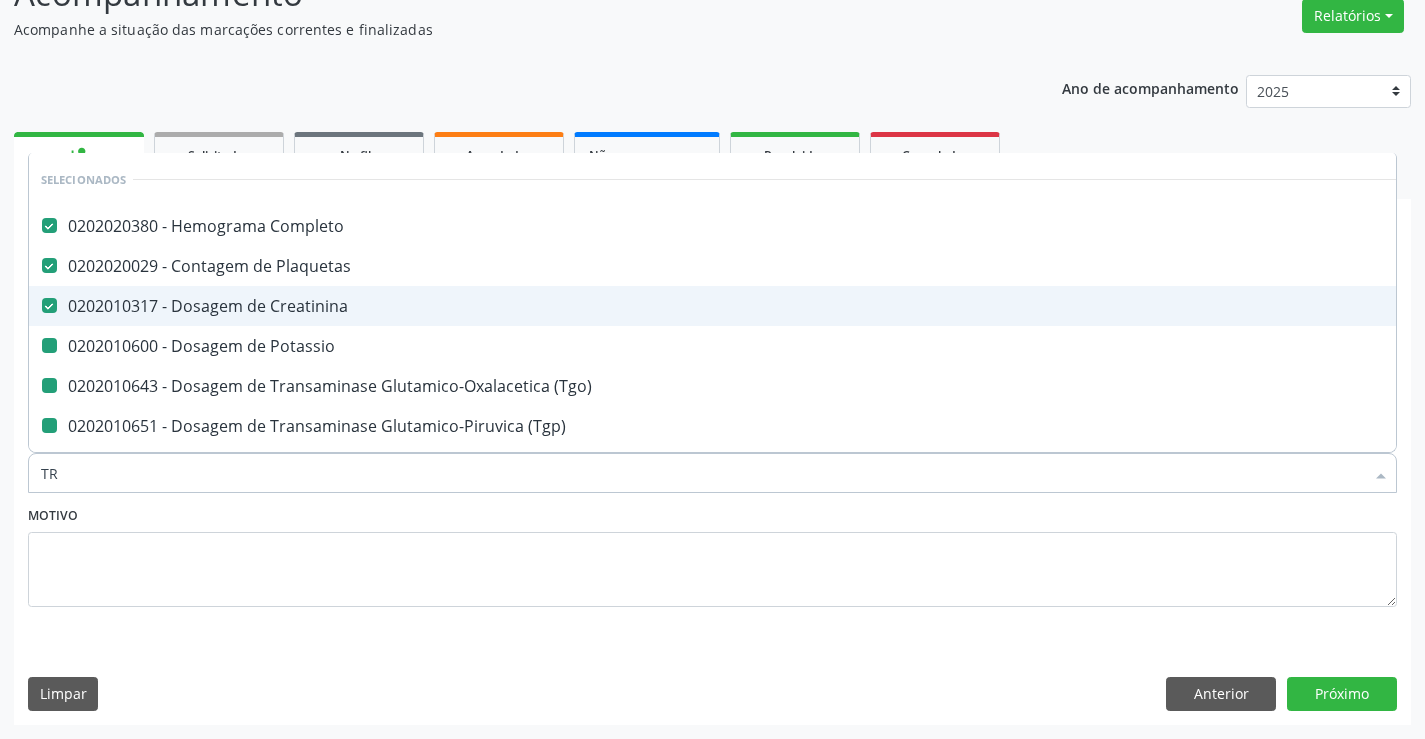 checkbox on "false" 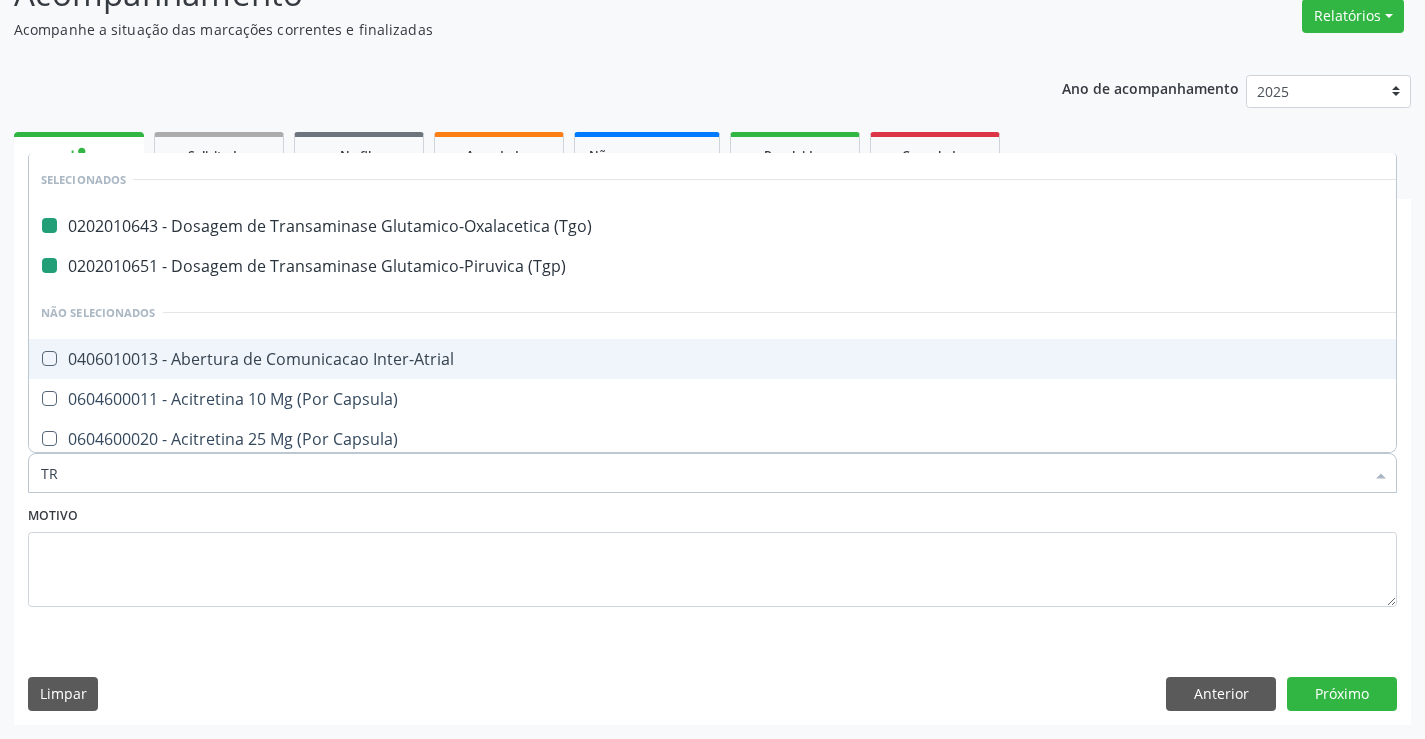 type on "TRI" 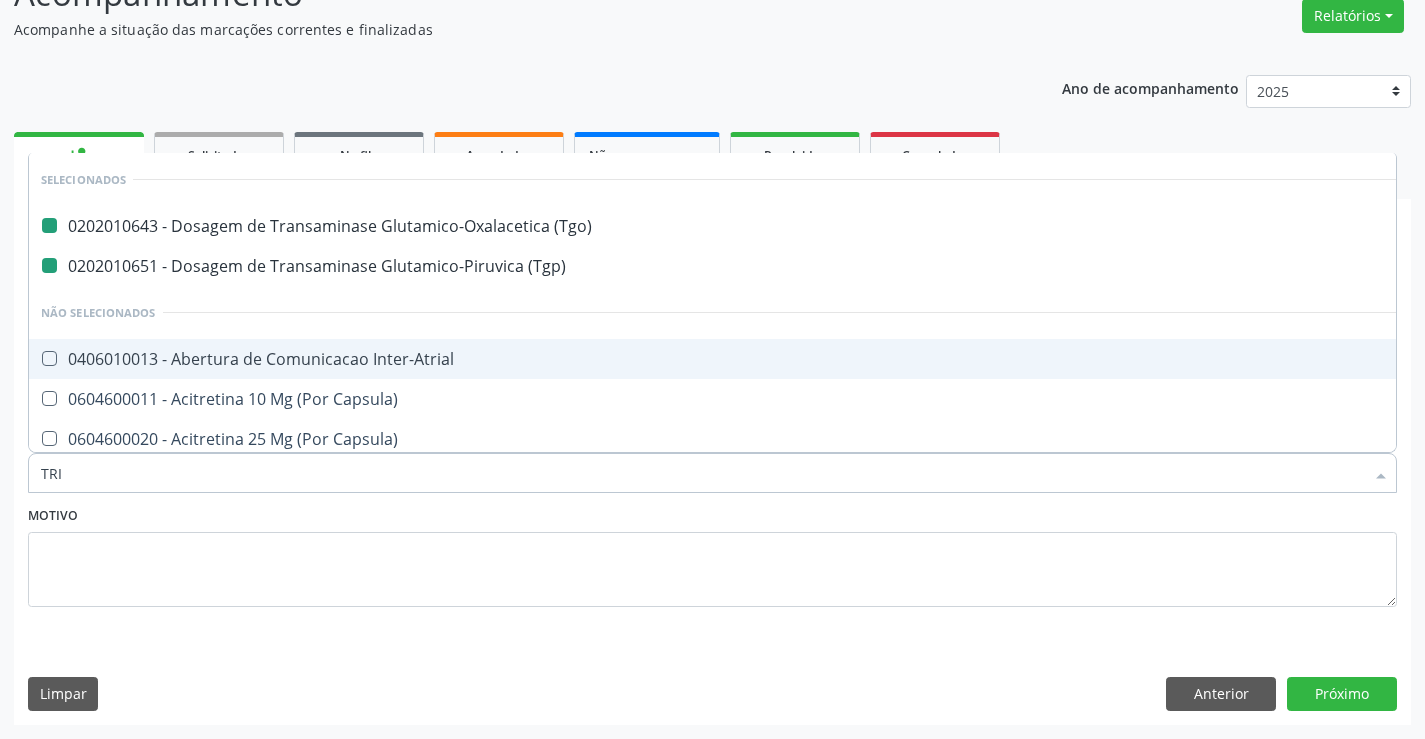 checkbox on "false" 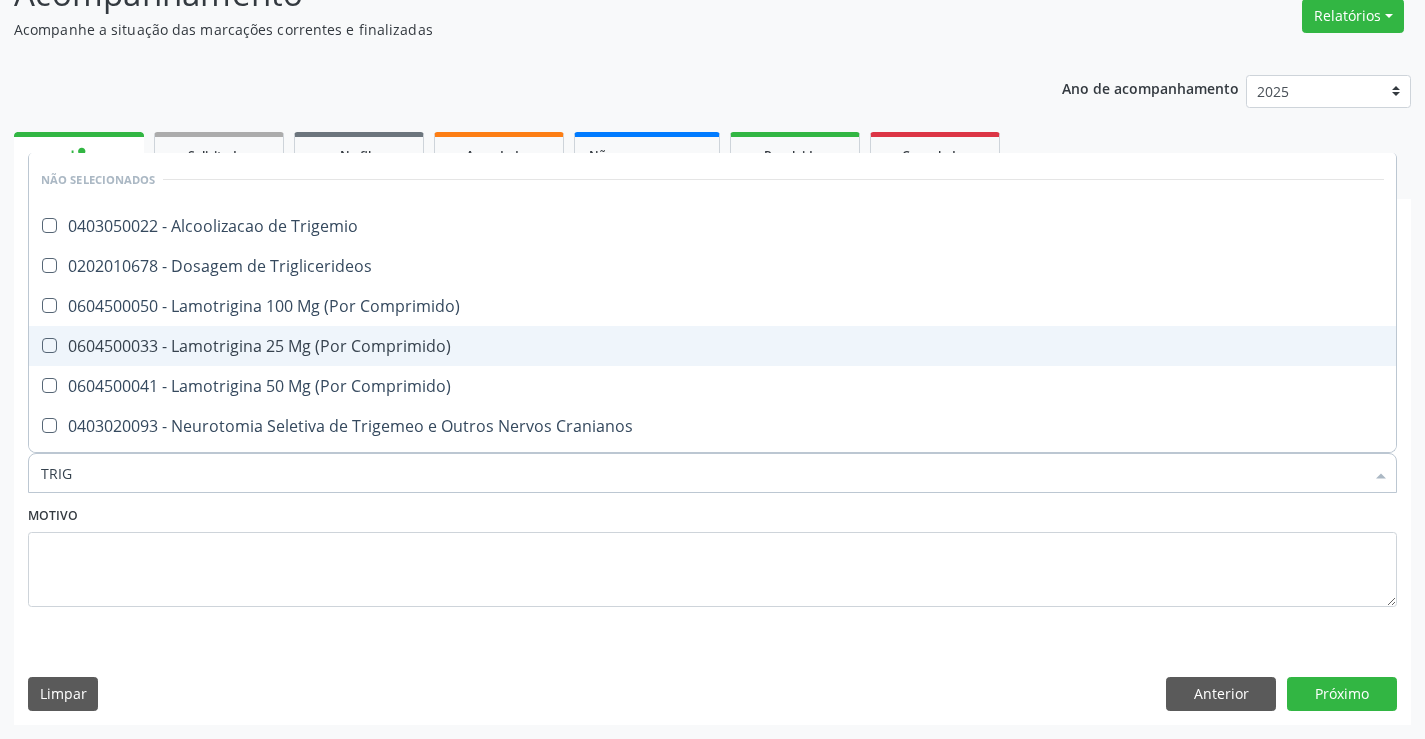 type on "TRIGL" 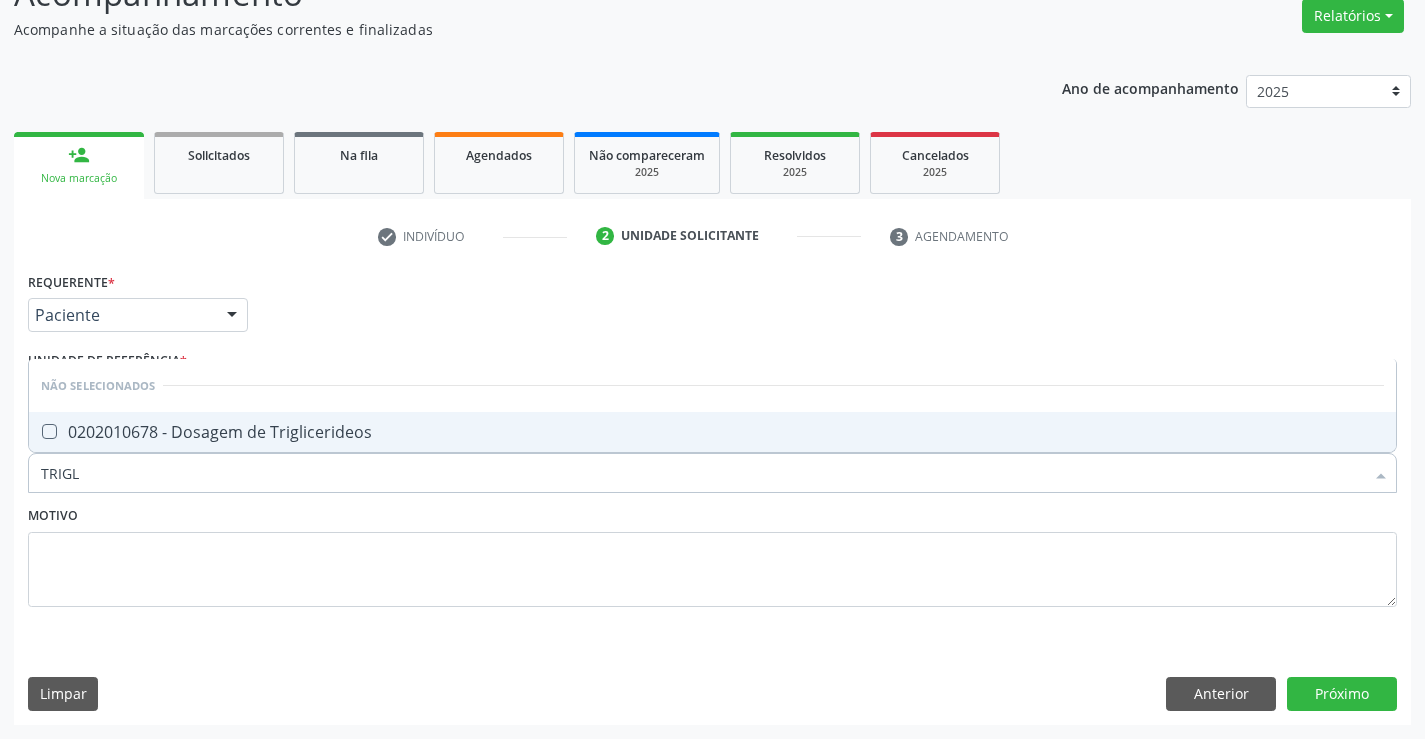 click on "0202010678 - Dosagem de Triglicerideos" at bounding box center [712, 432] 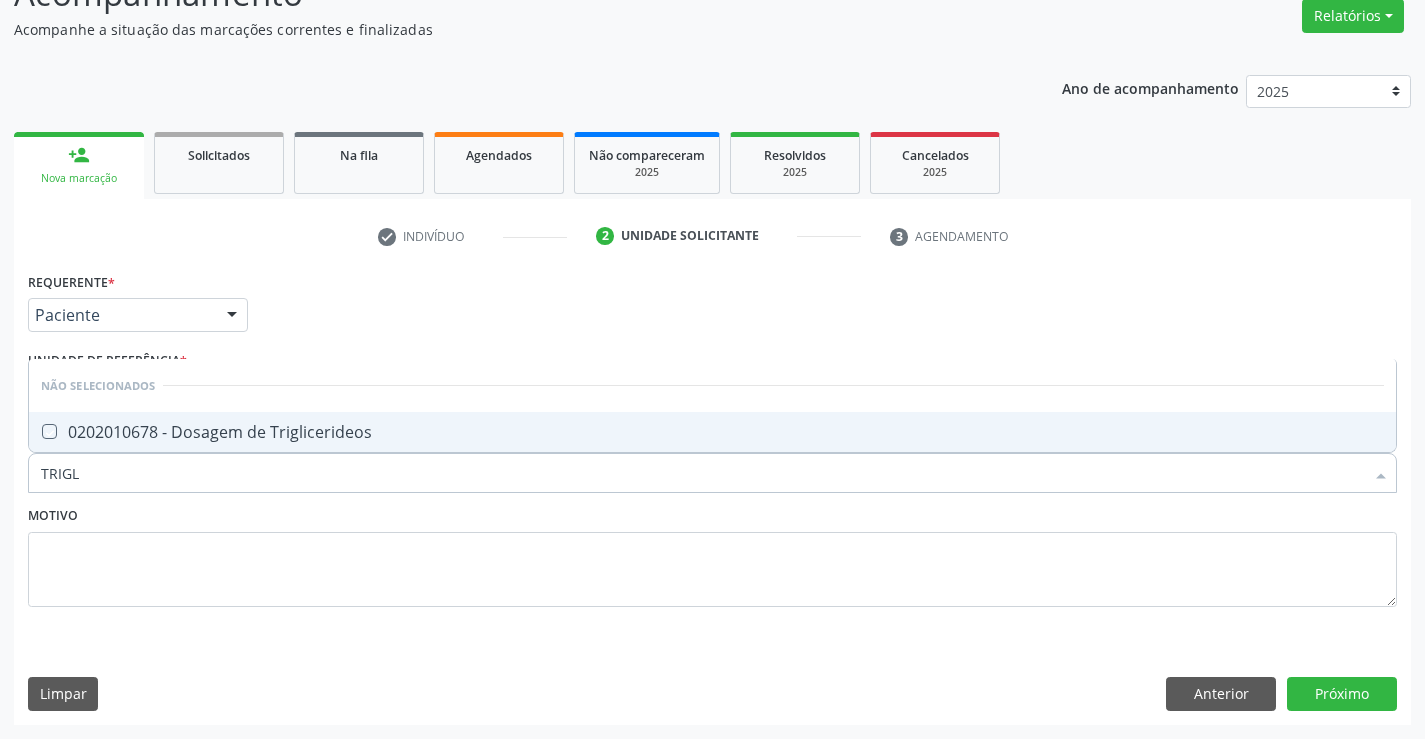 checkbox on "true" 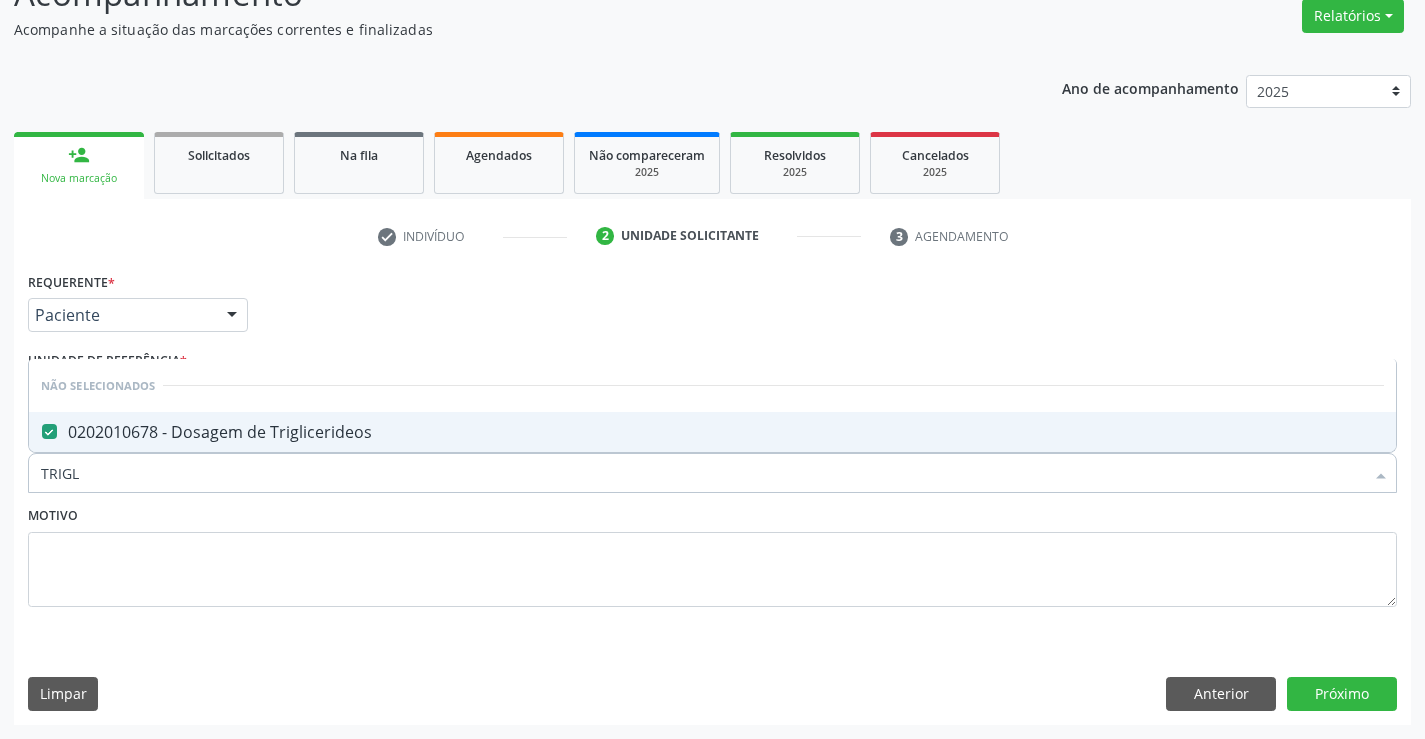 click on "Motivo" at bounding box center (712, 554) 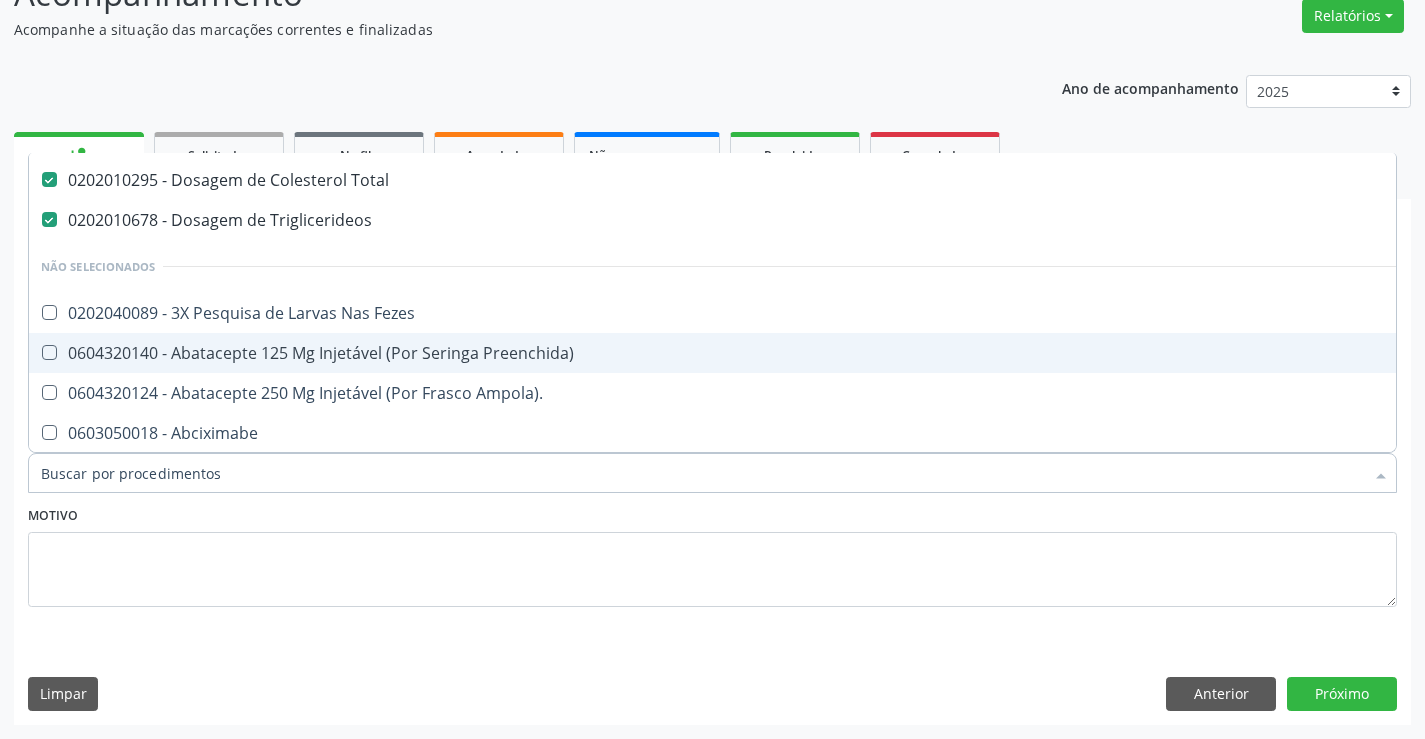 scroll, scrollTop: 400, scrollLeft: 0, axis: vertical 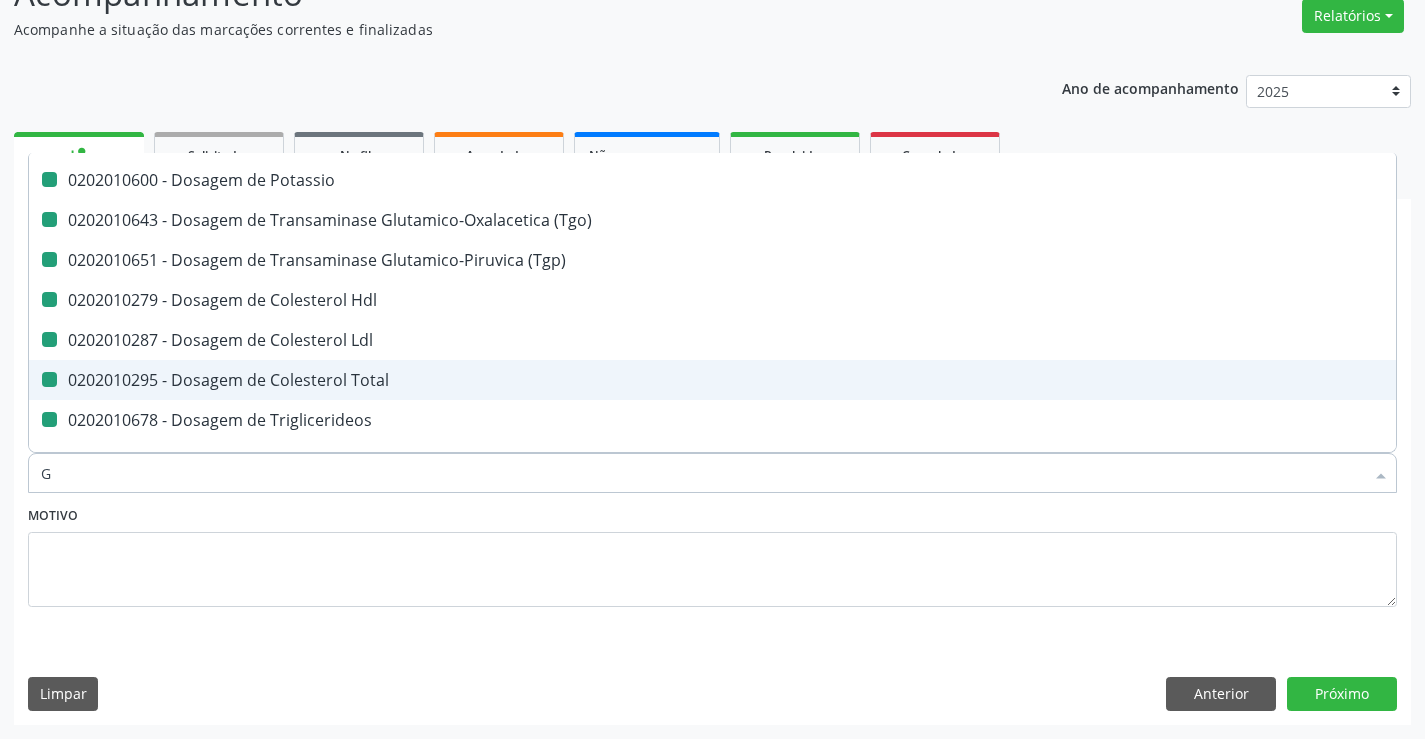 type on "GL" 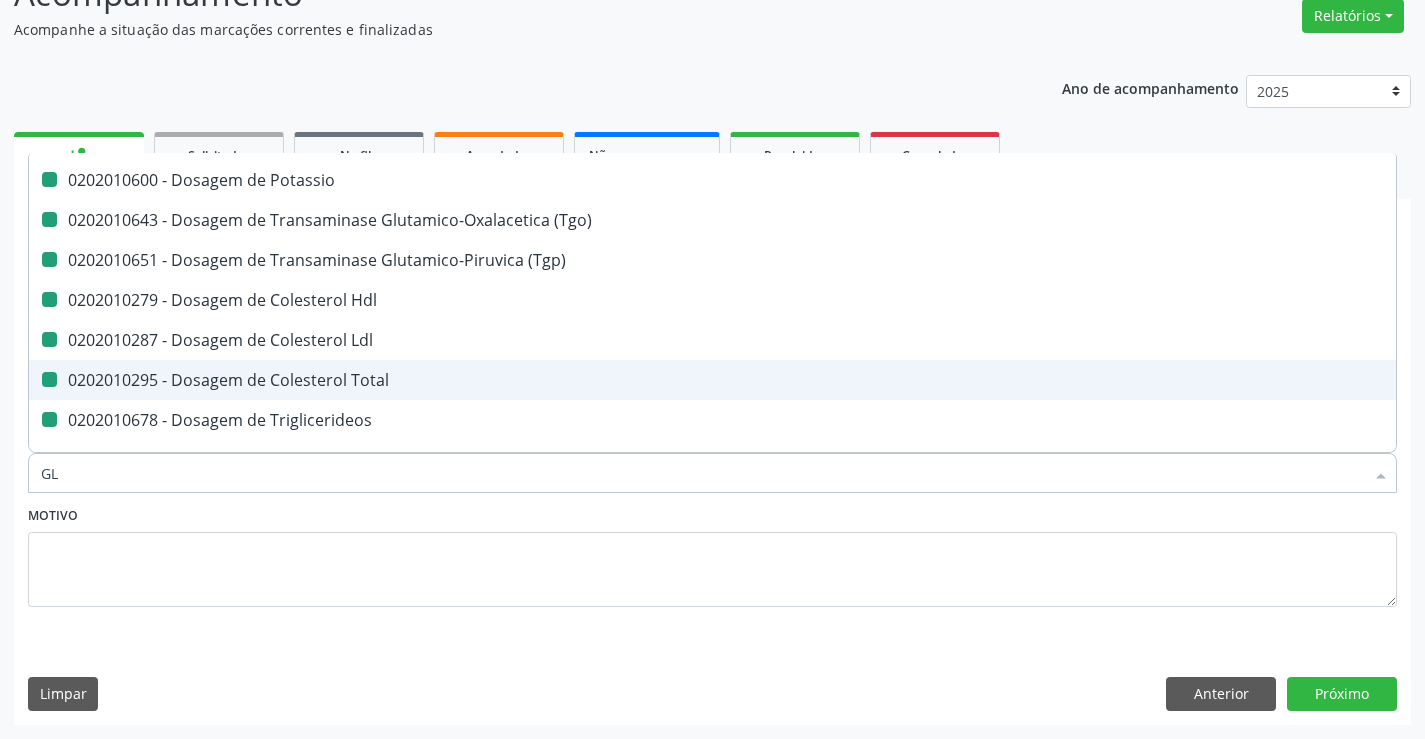 checkbox on "false" 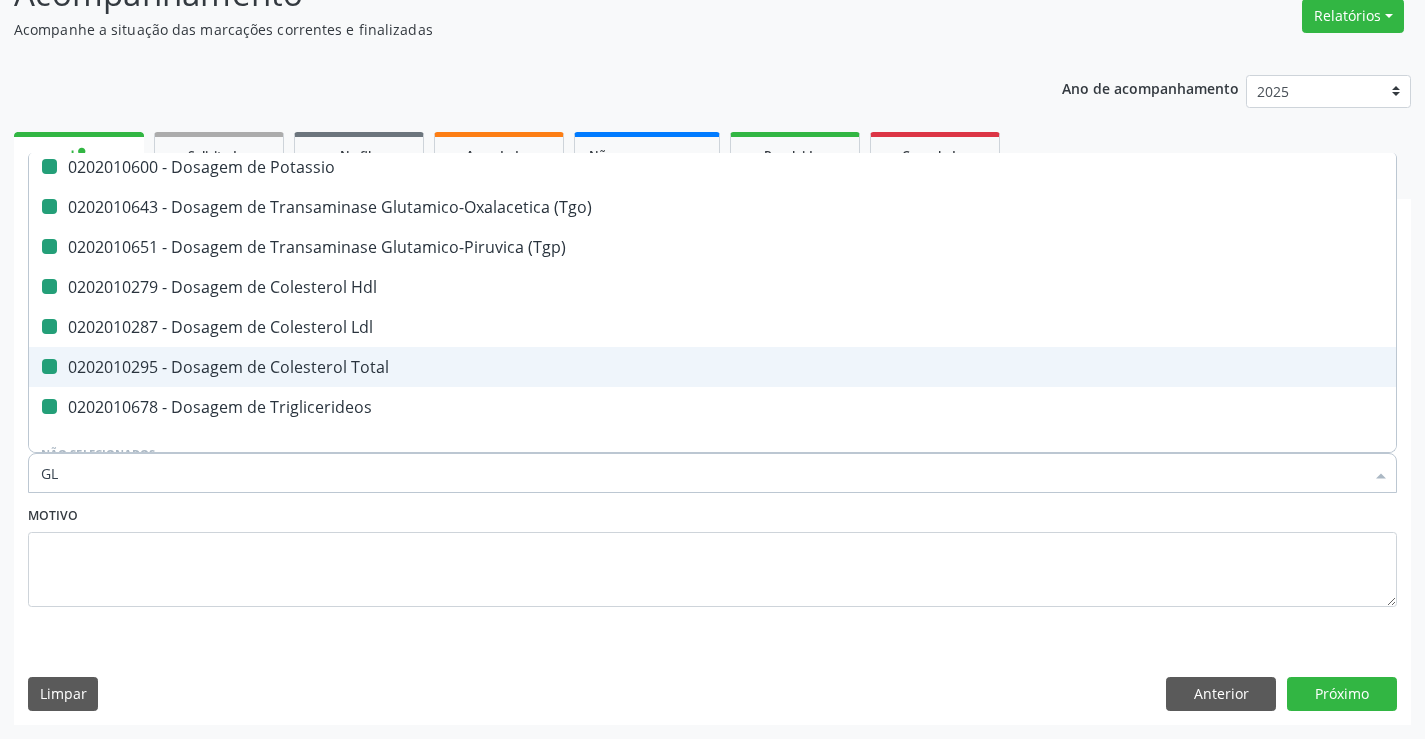 type on "GLI" 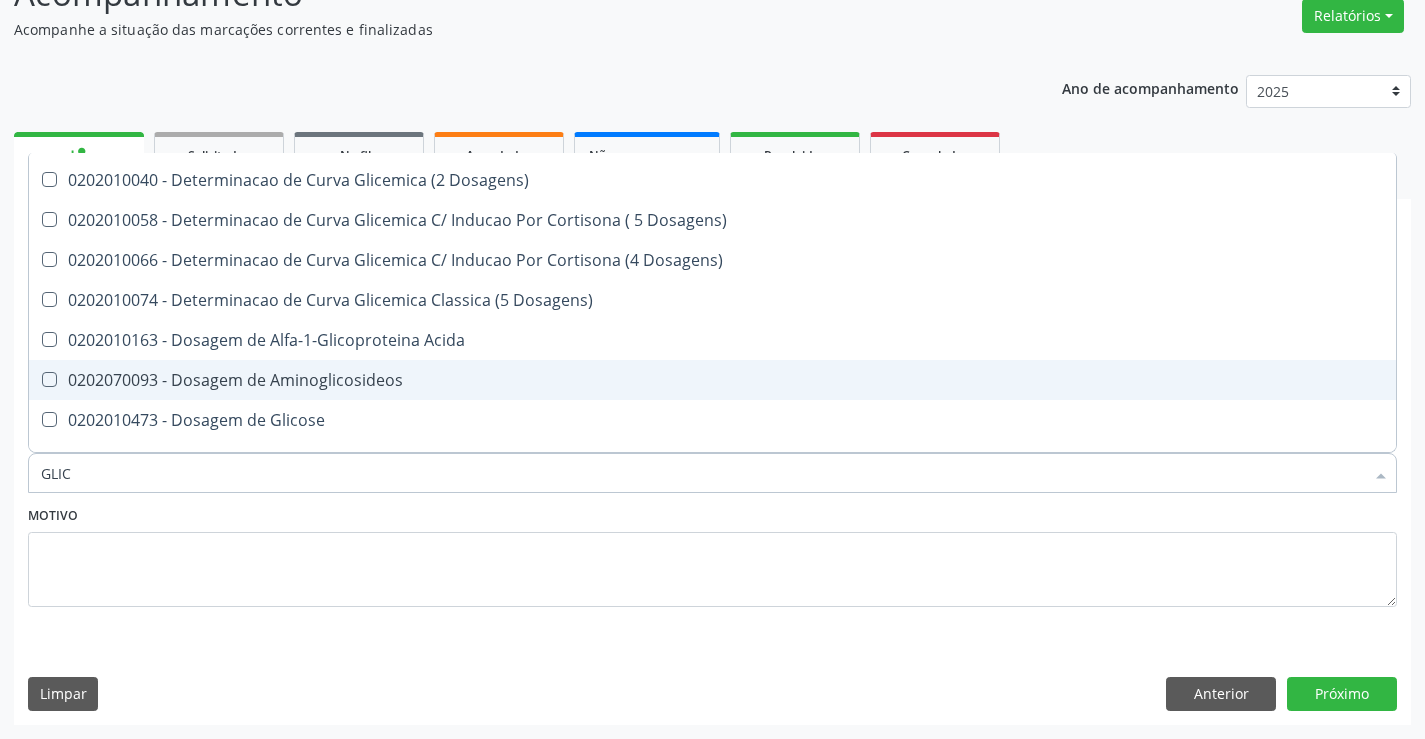 type on "GLICO" 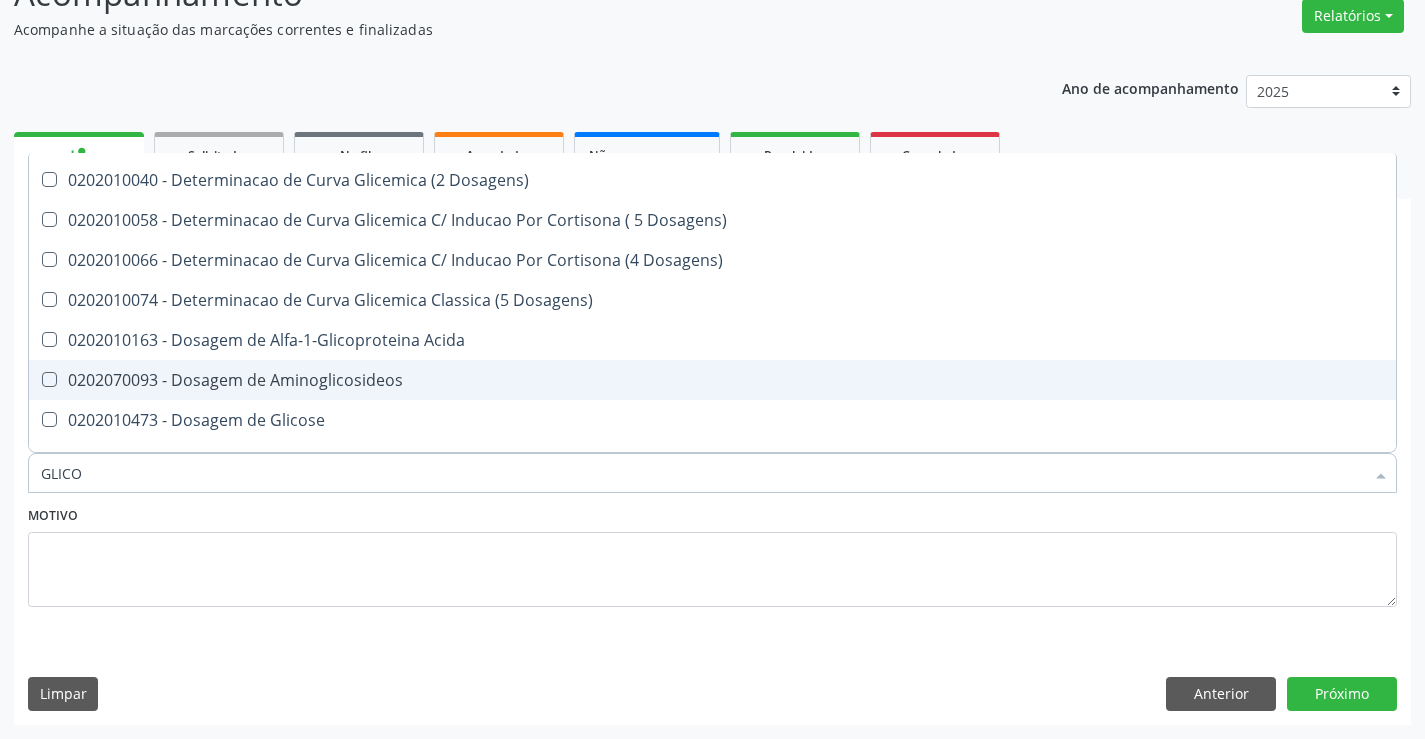 scroll, scrollTop: 114, scrollLeft: 0, axis: vertical 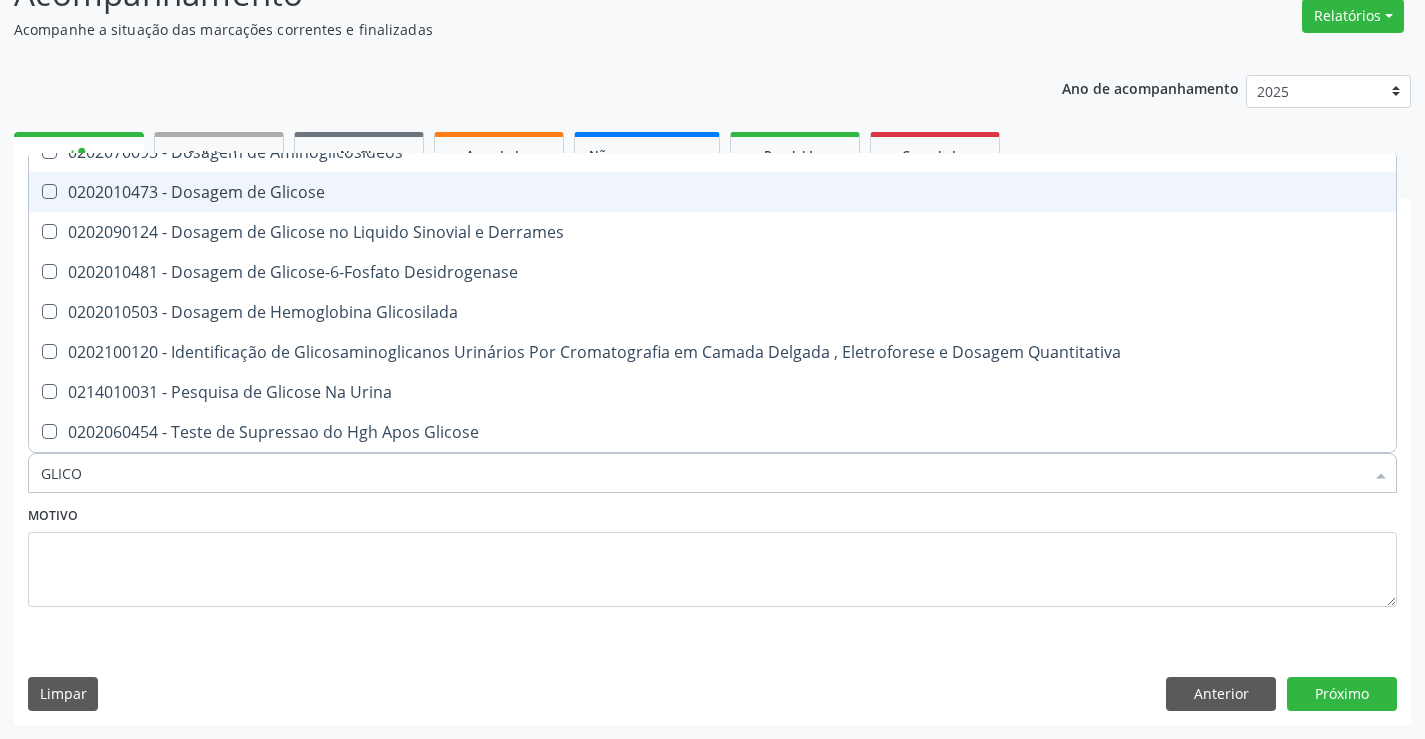click on "0202010473 - Dosagem de Glicose" at bounding box center [712, 192] 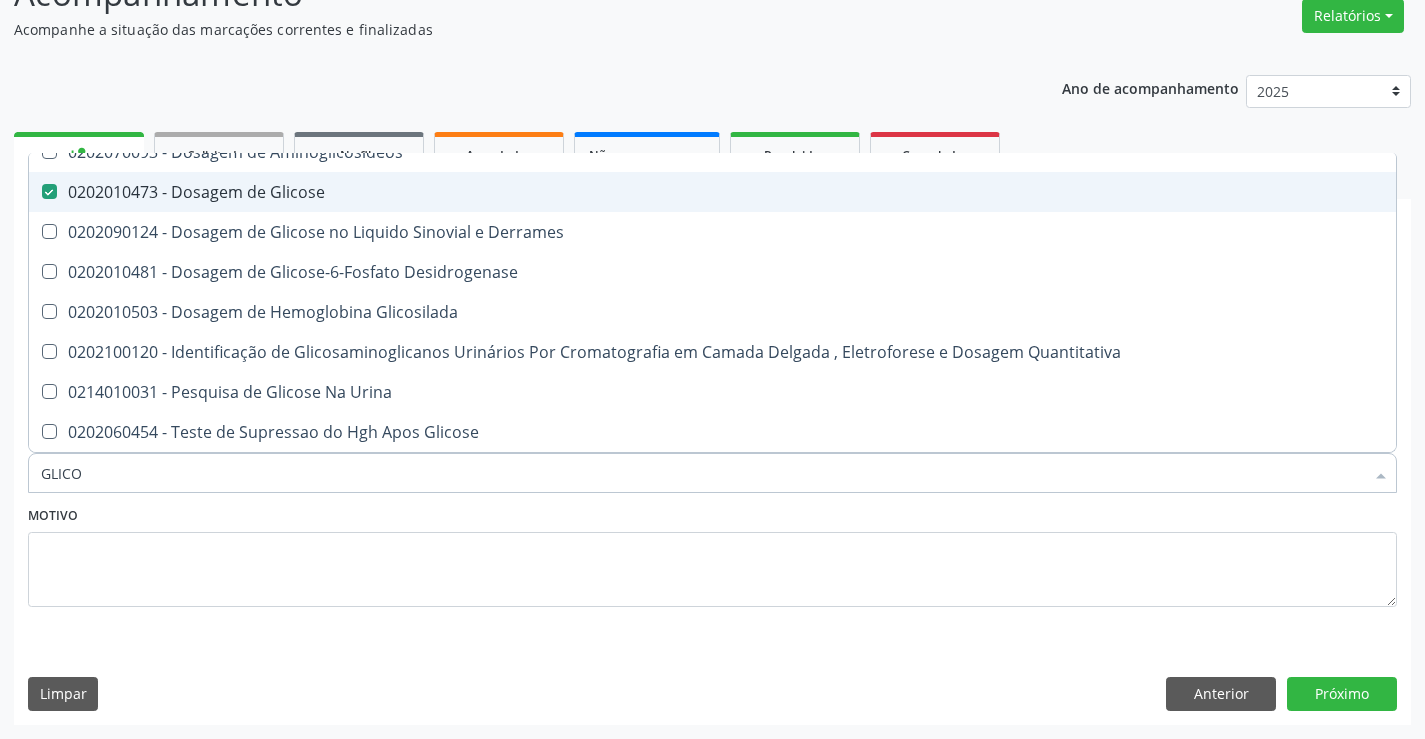 checkbox on "true" 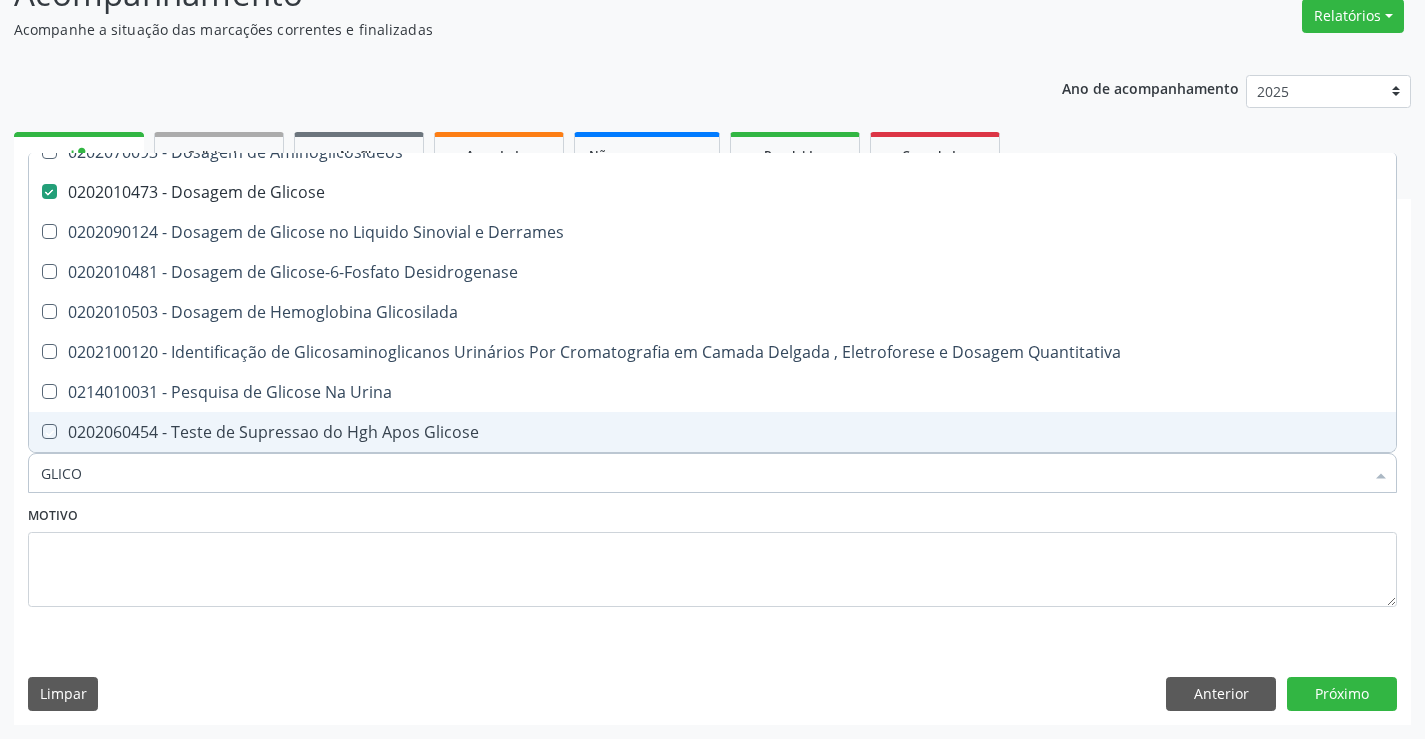 click on "Motivo" at bounding box center [712, 554] 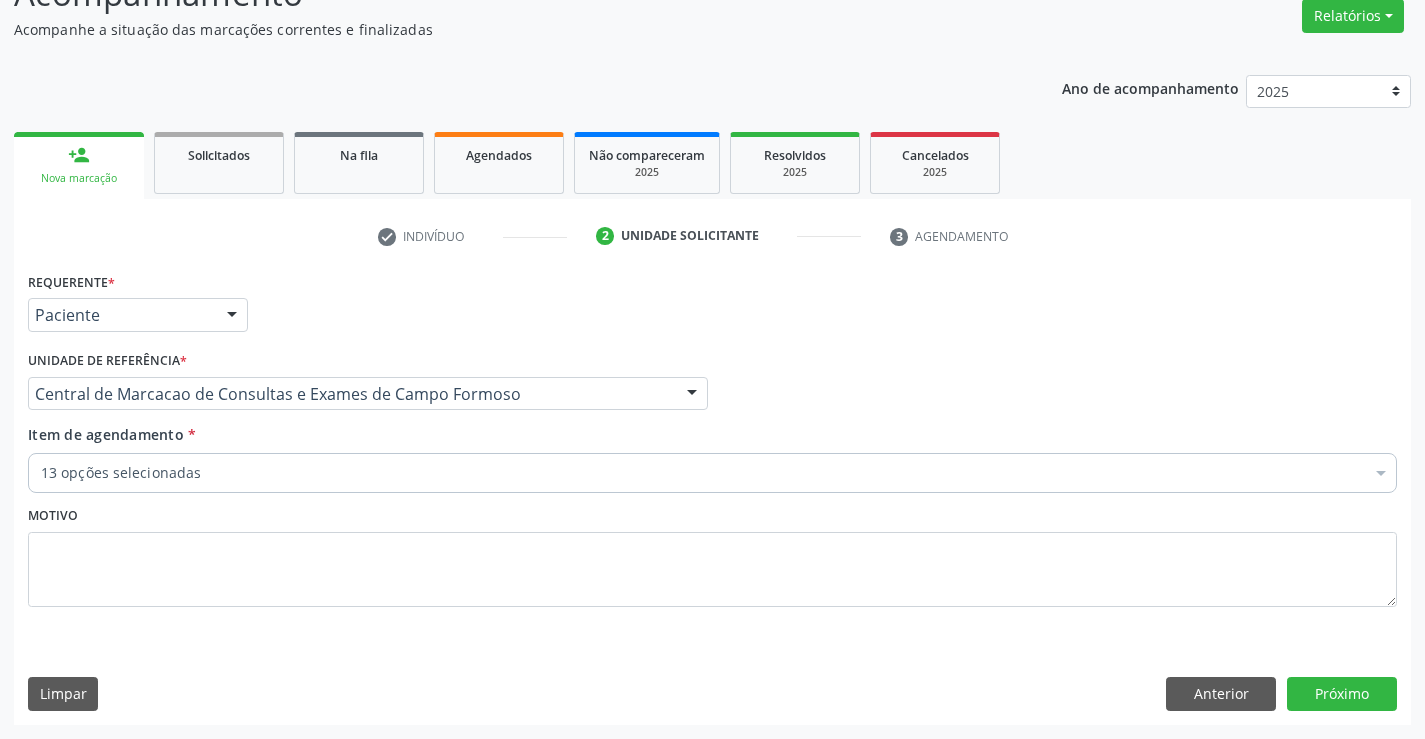 scroll, scrollTop: 0, scrollLeft: 0, axis: both 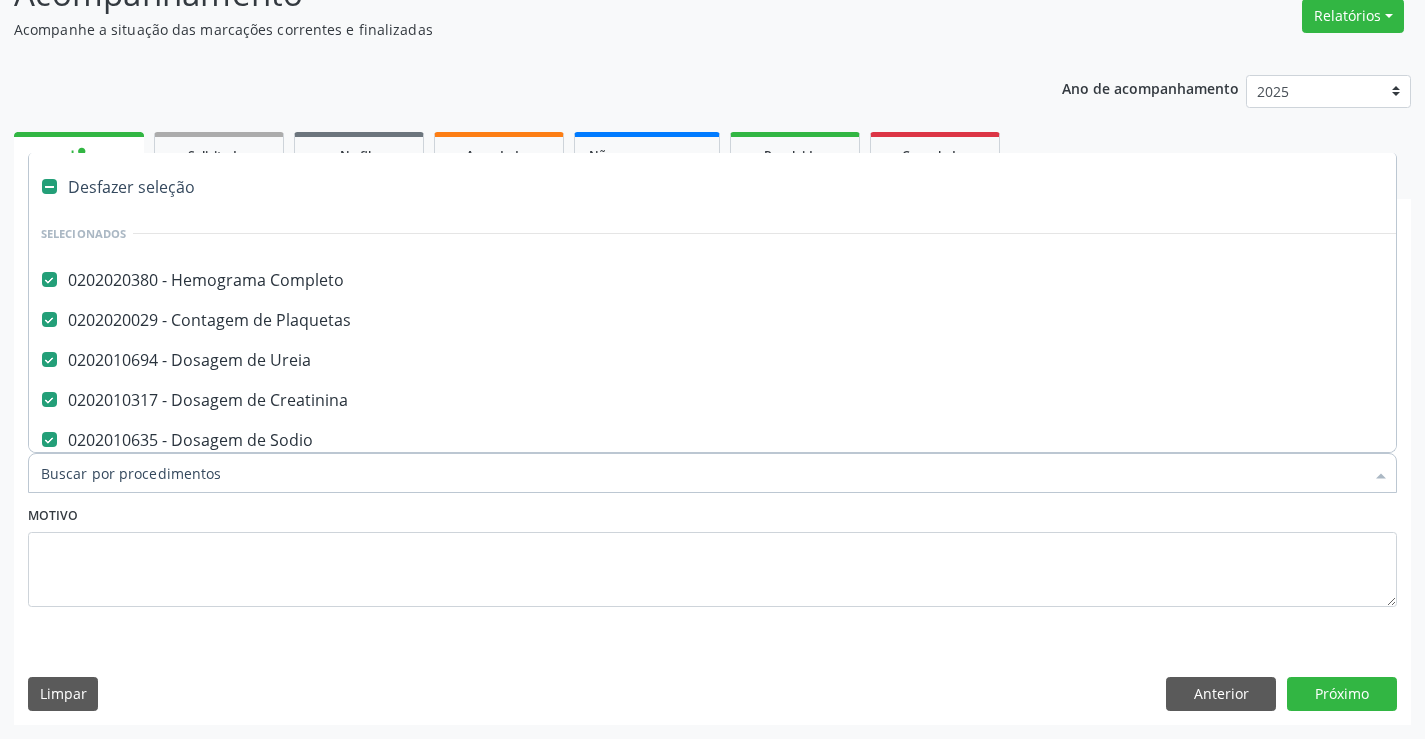type on "U" 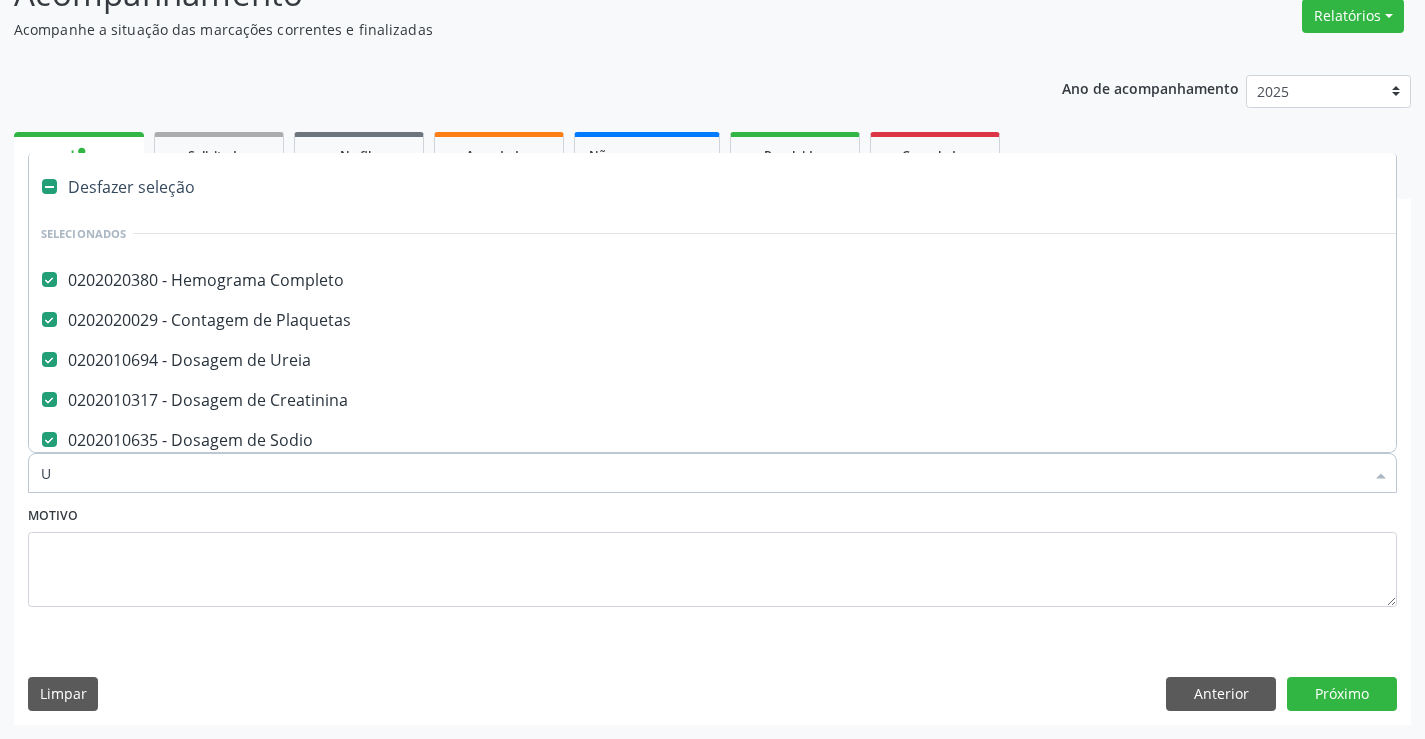 checkbox on "false" 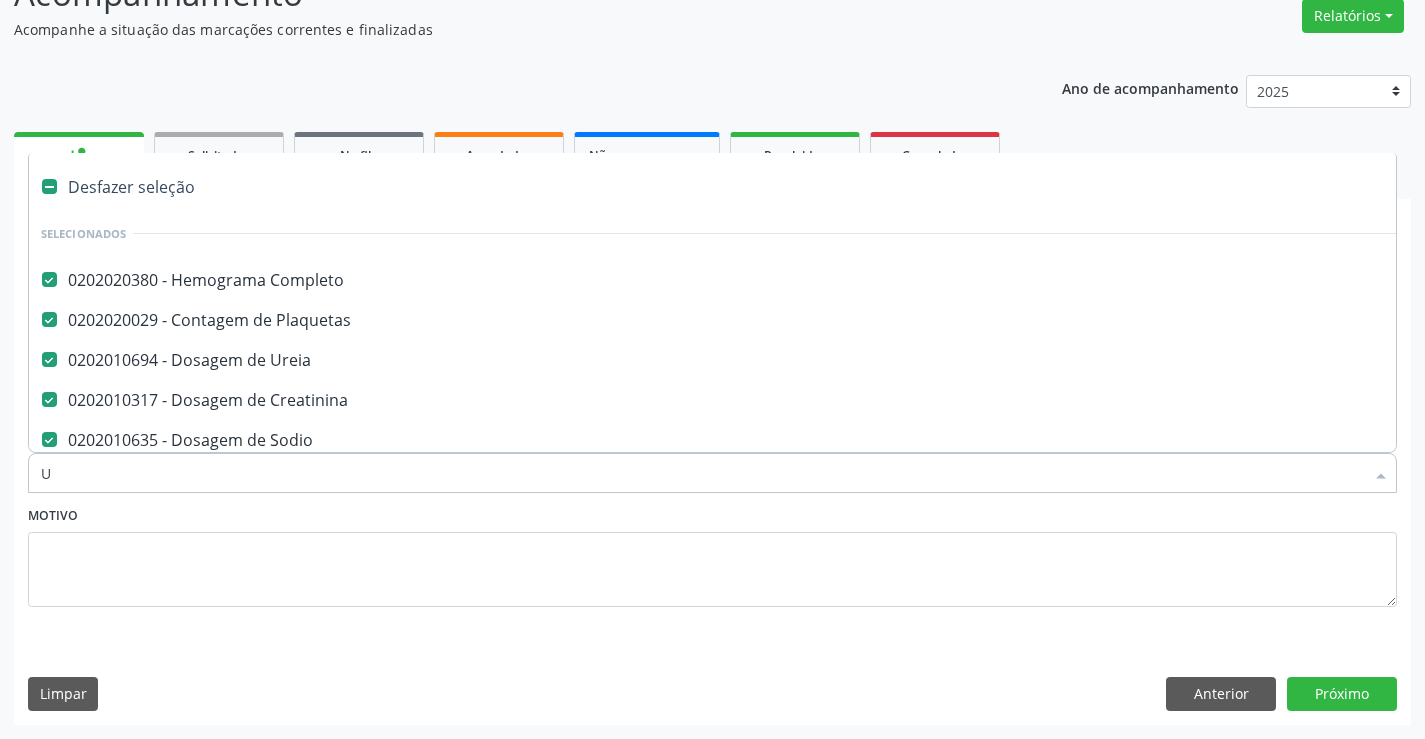 checkbox on "false" 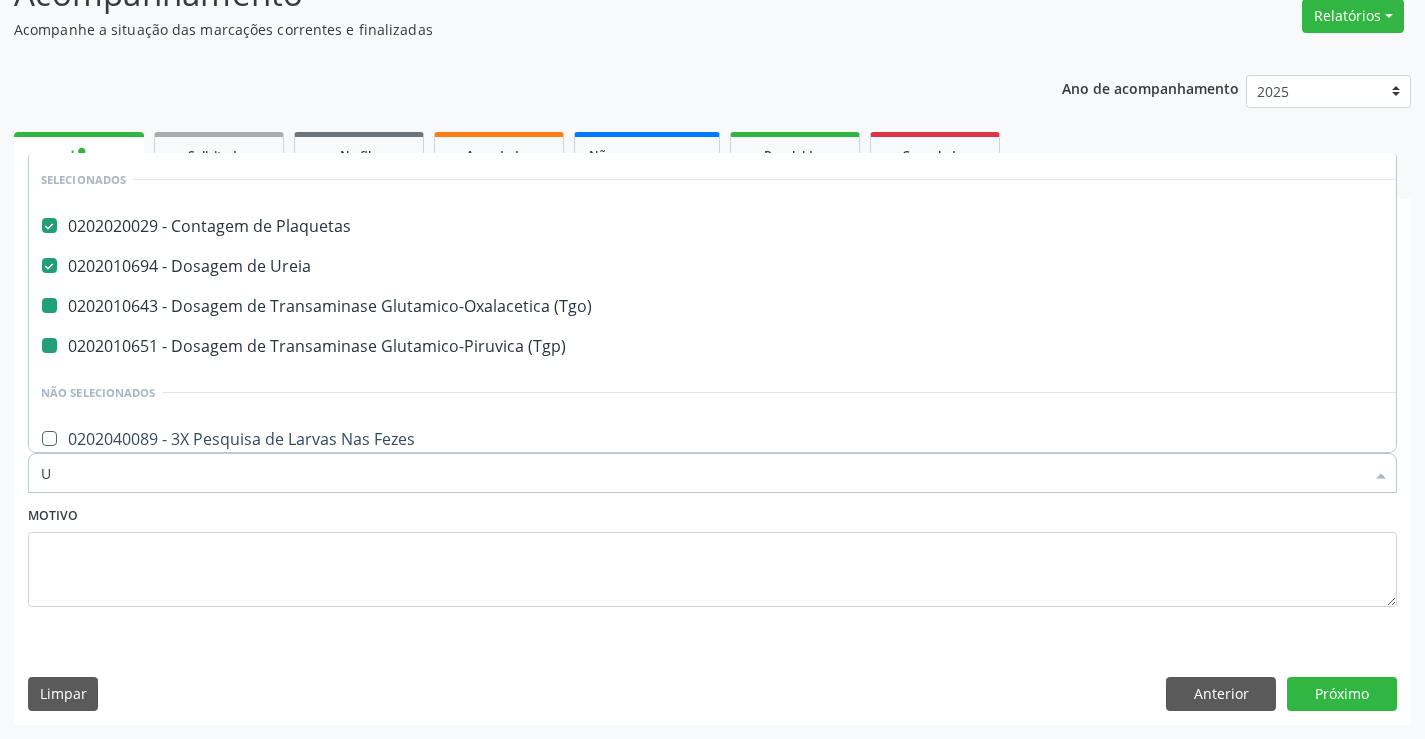 type on "UR" 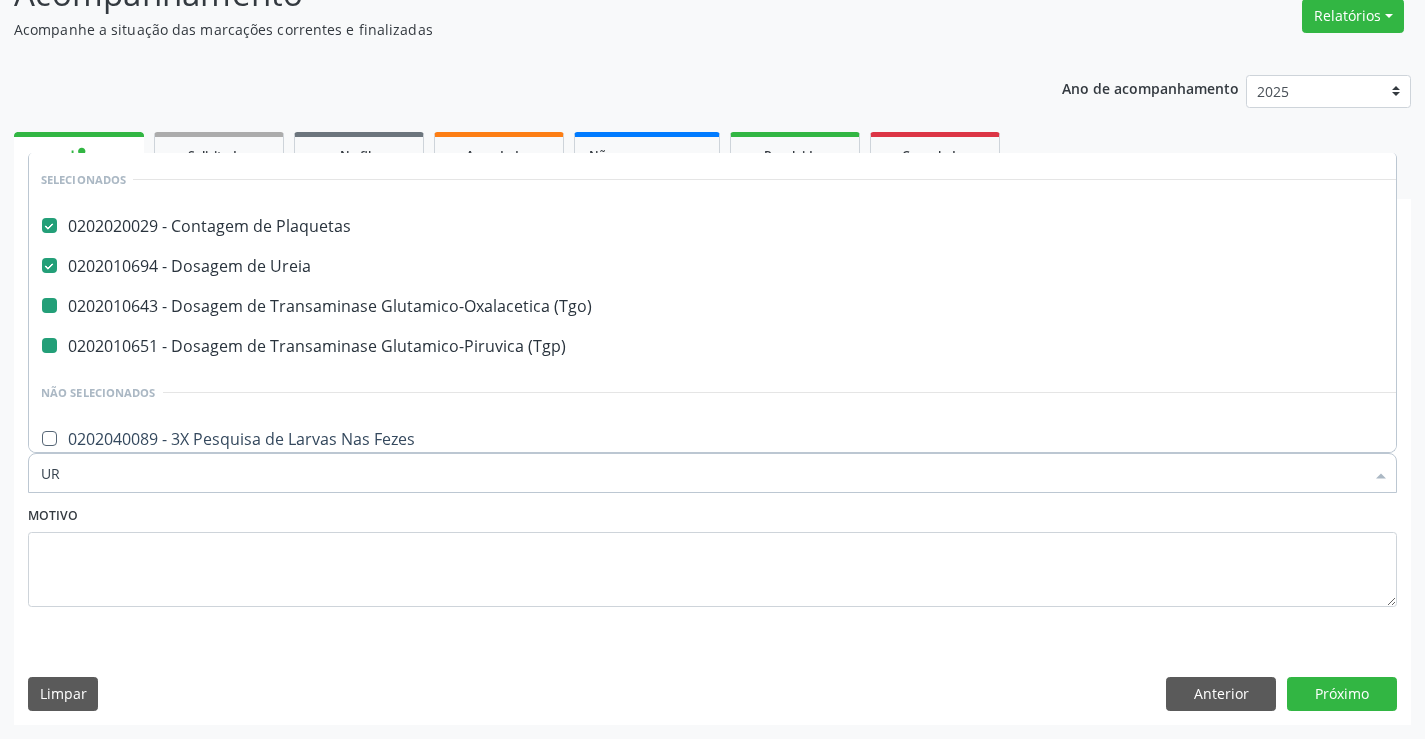 checkbox on "false" 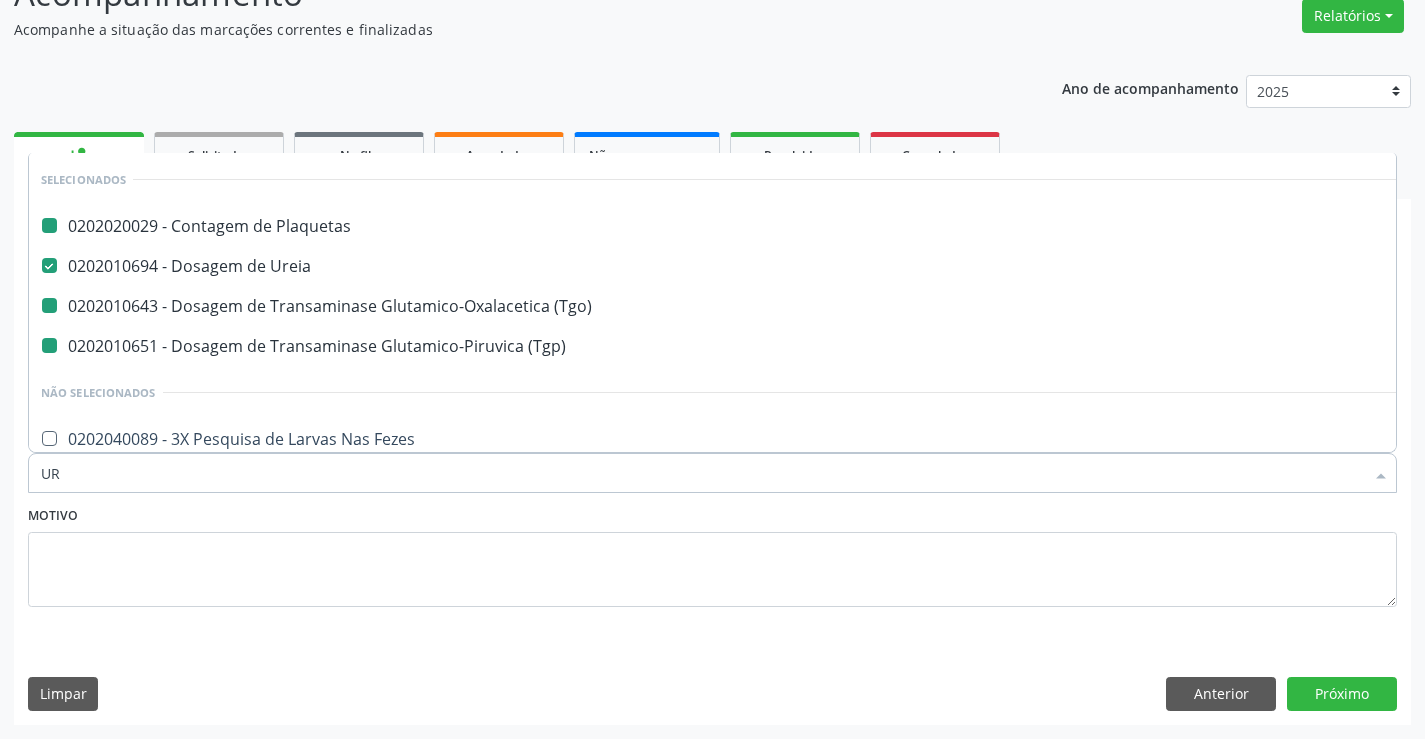 type on "URI" 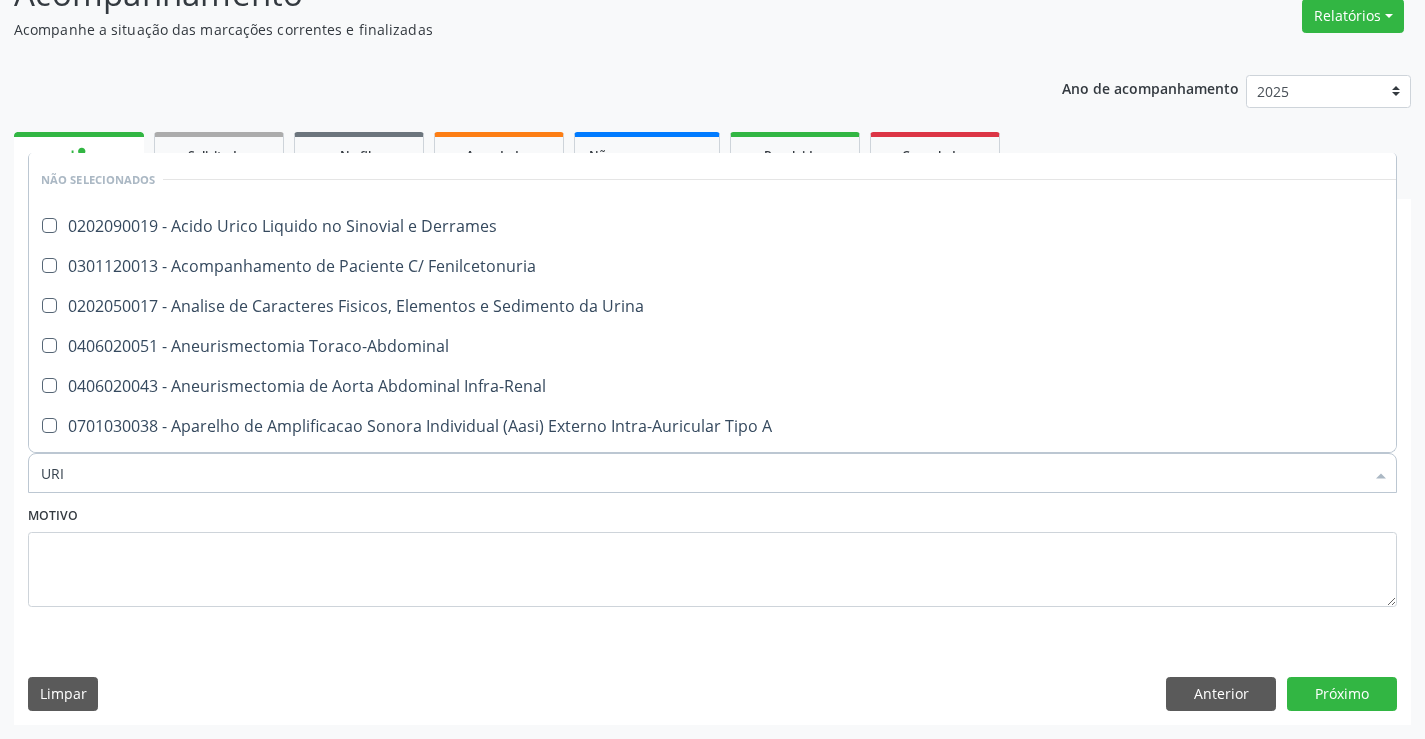 checkbox on "false" 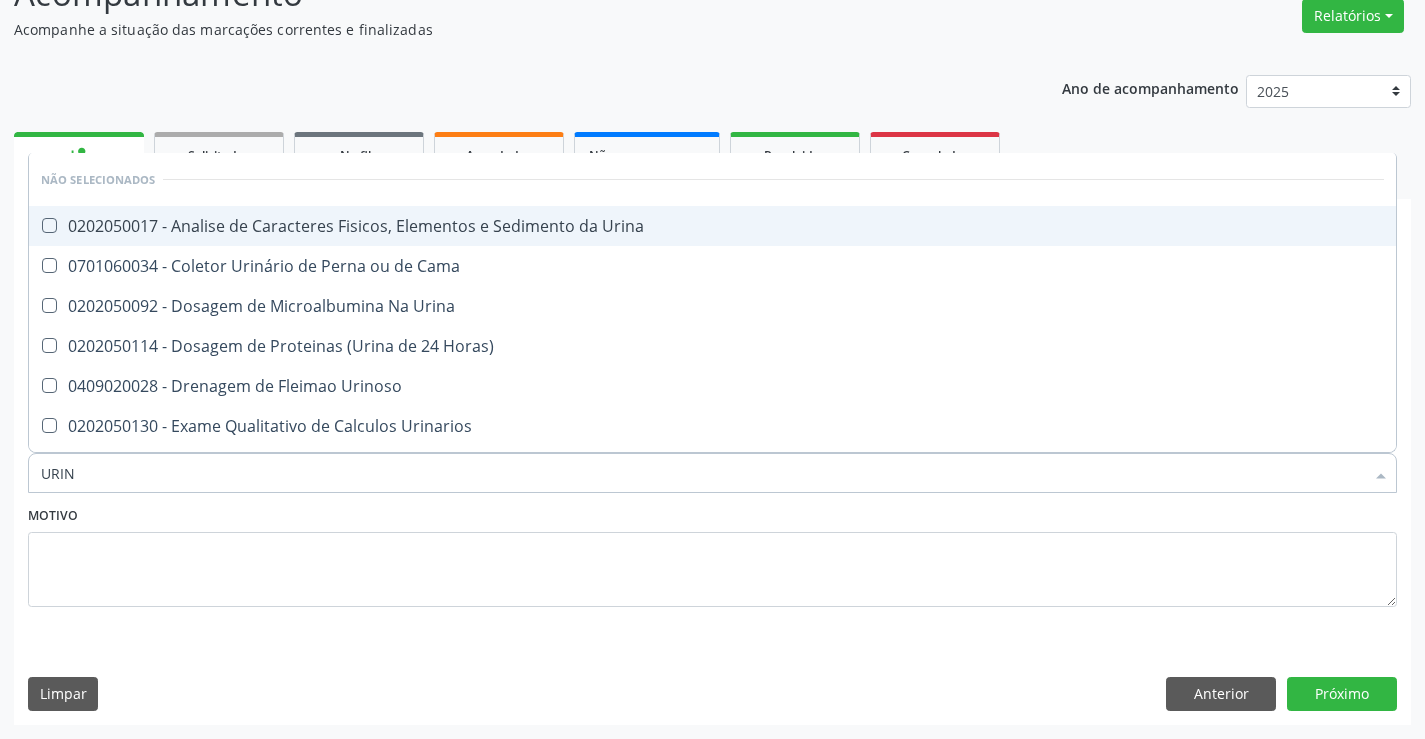 click on "0202050017 - Analise de Caracteres Fisicos, Elementos e Sedimento da Urina" at bounding box center [712, 226] 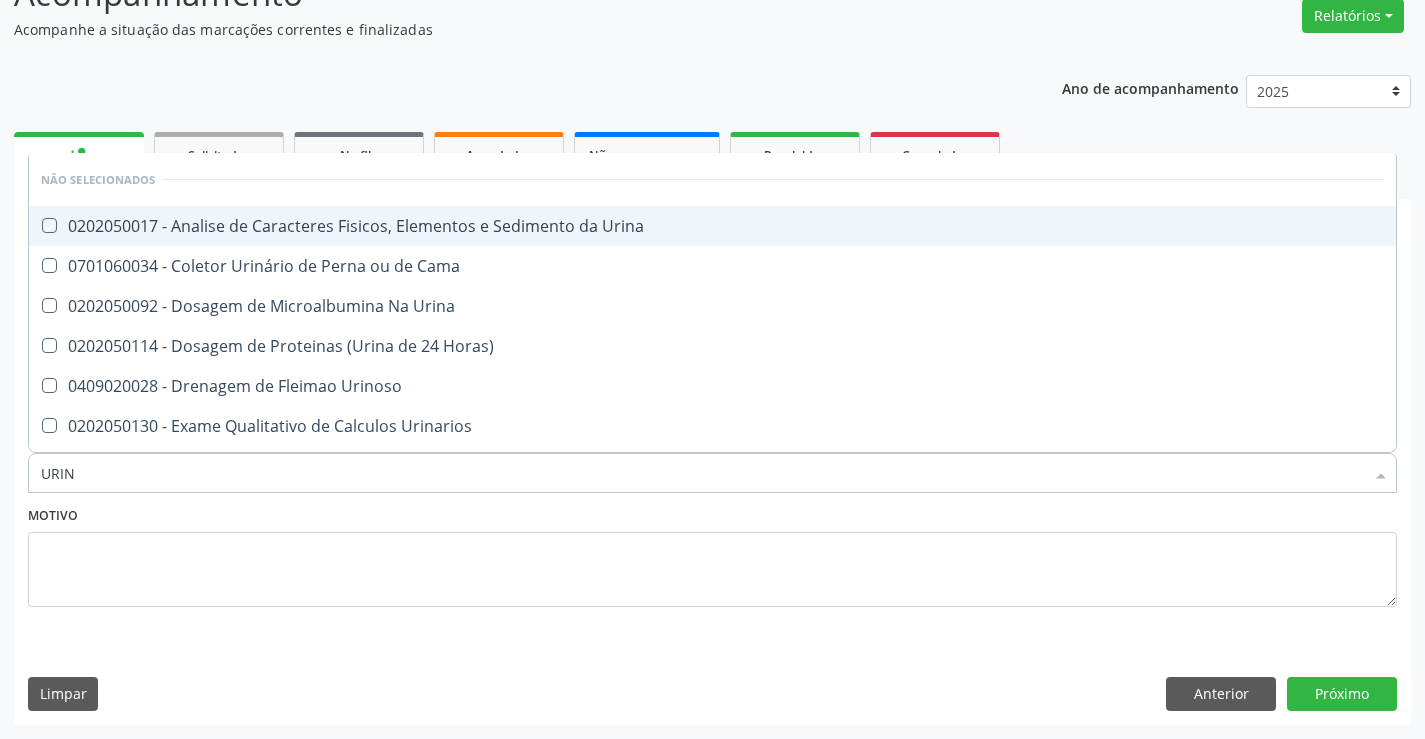 checkbox on "true" 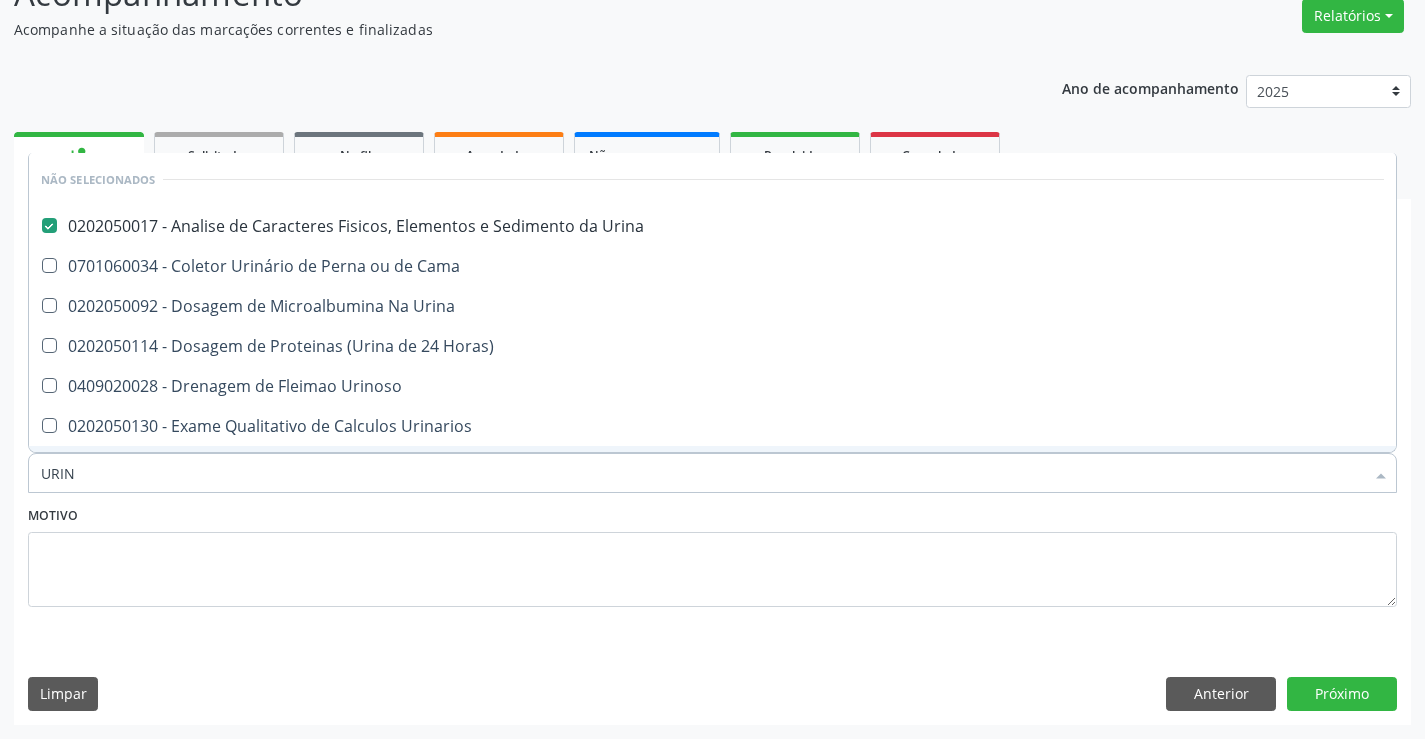click on "Motivo" at bounding box center (712, 554) 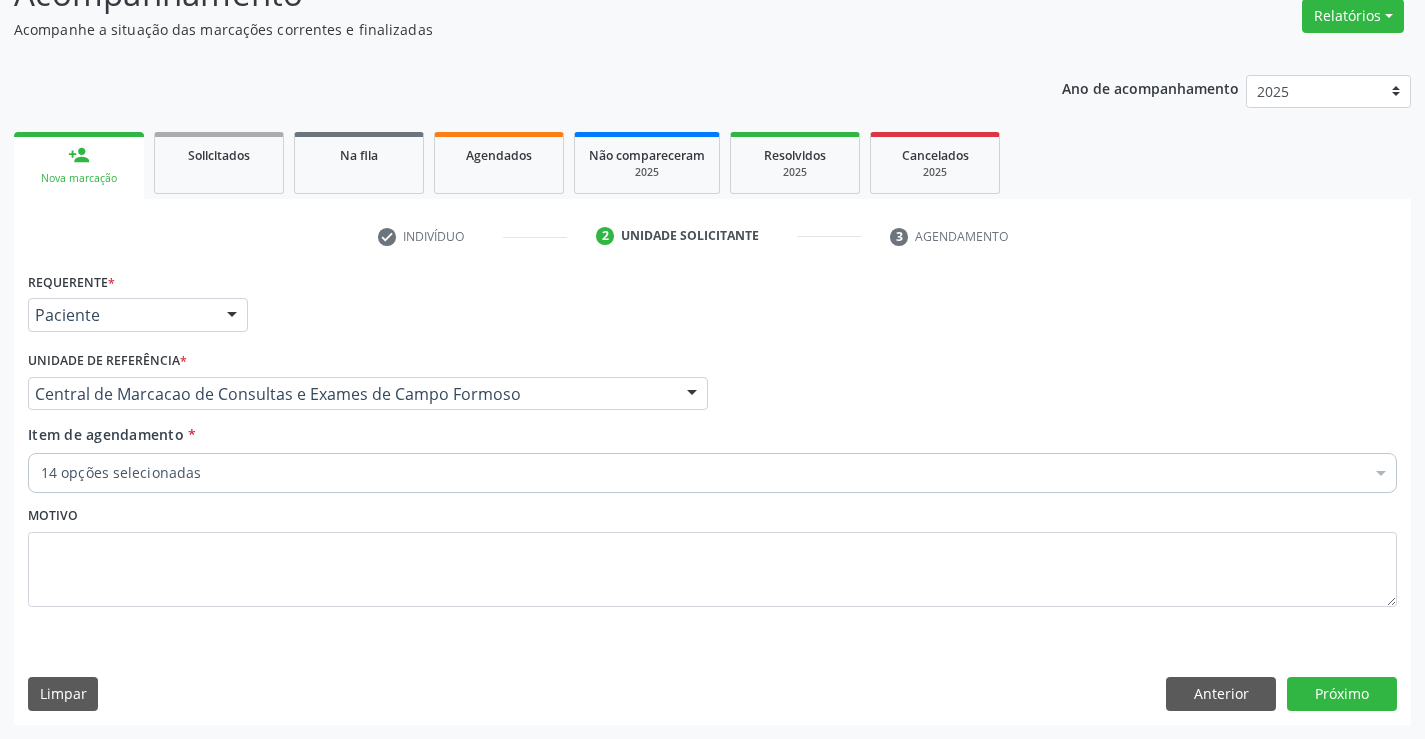 drag, startPoint x: 295, startPoint y: 472, endPoint x: 316, endPoint y: 472, distance: 21 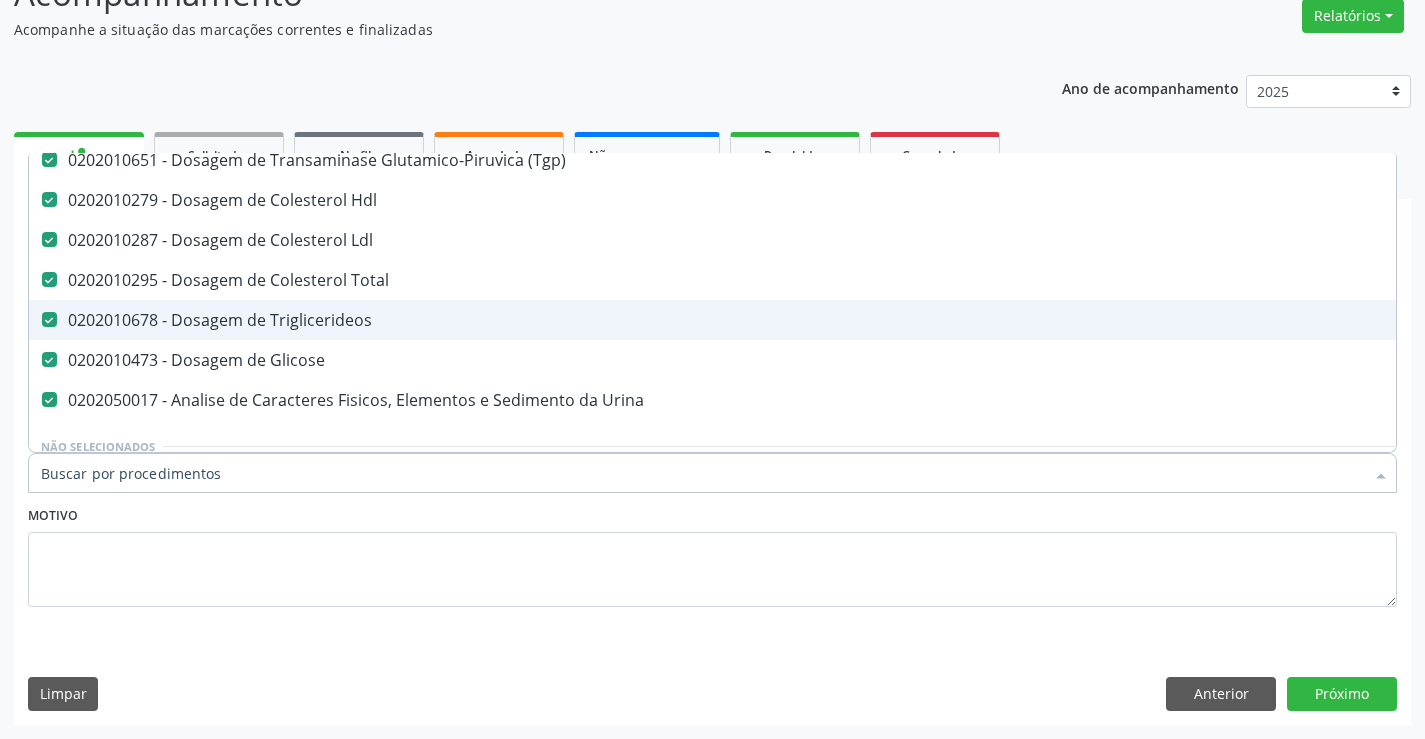 scroll, scrollTop: 500, scrollLeft: 0, axis: vertical 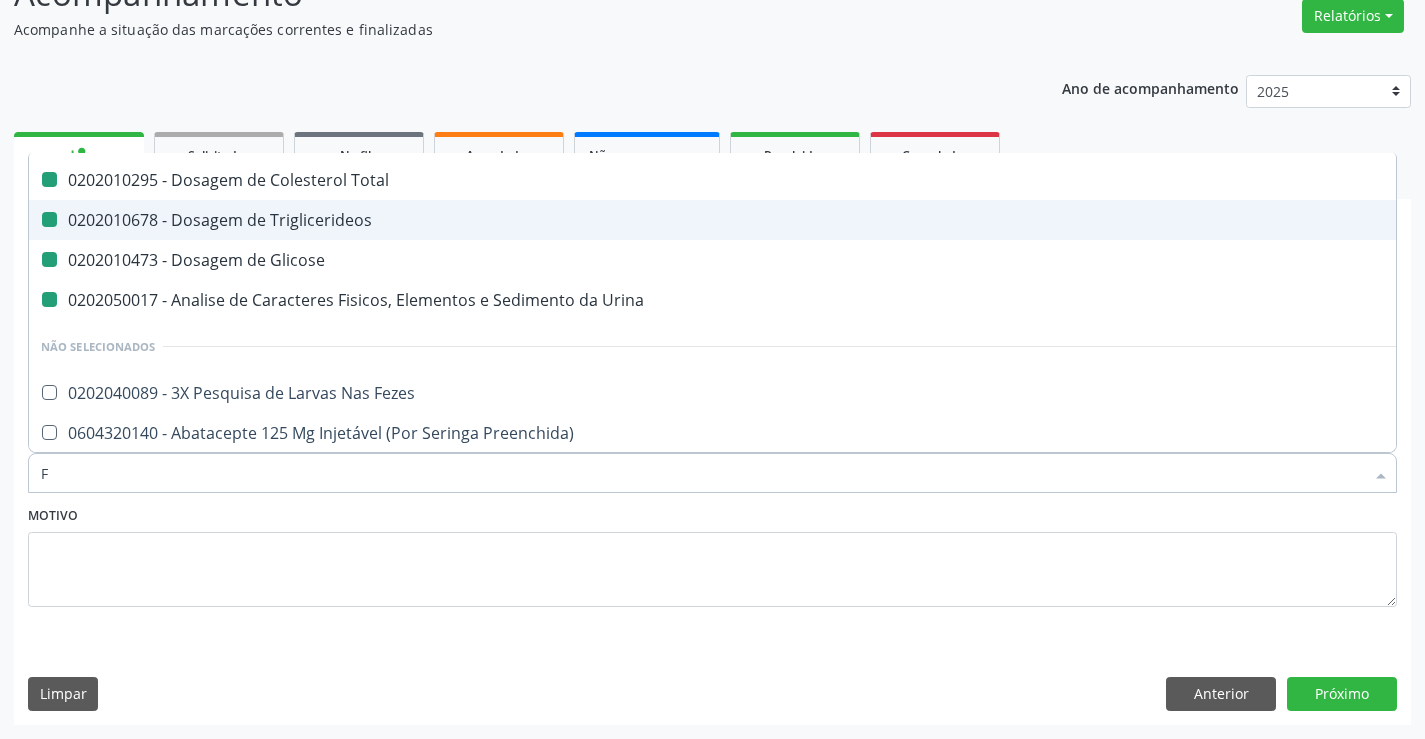 type on "FE" 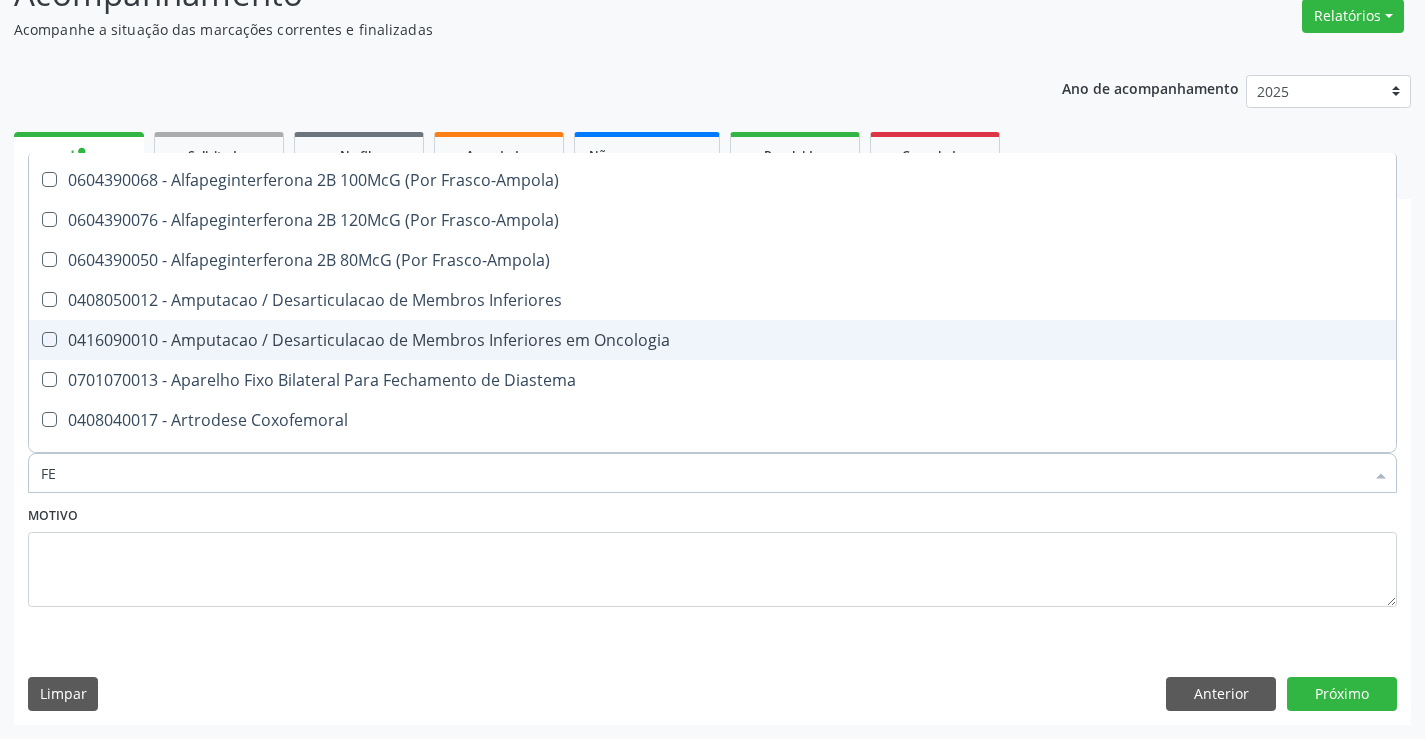 type on "FEZ" 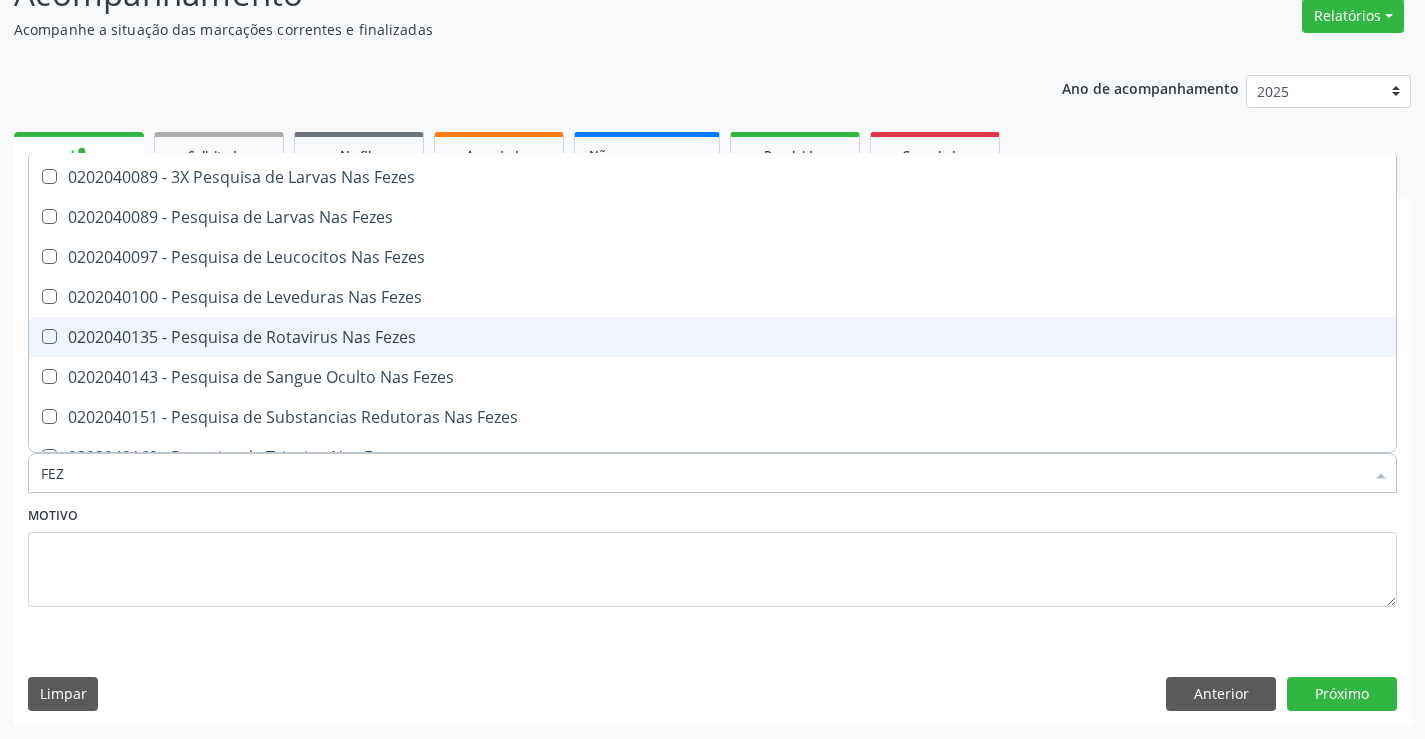scroll, scrollTop: 14, scrollLeft: 0, axis: vertical 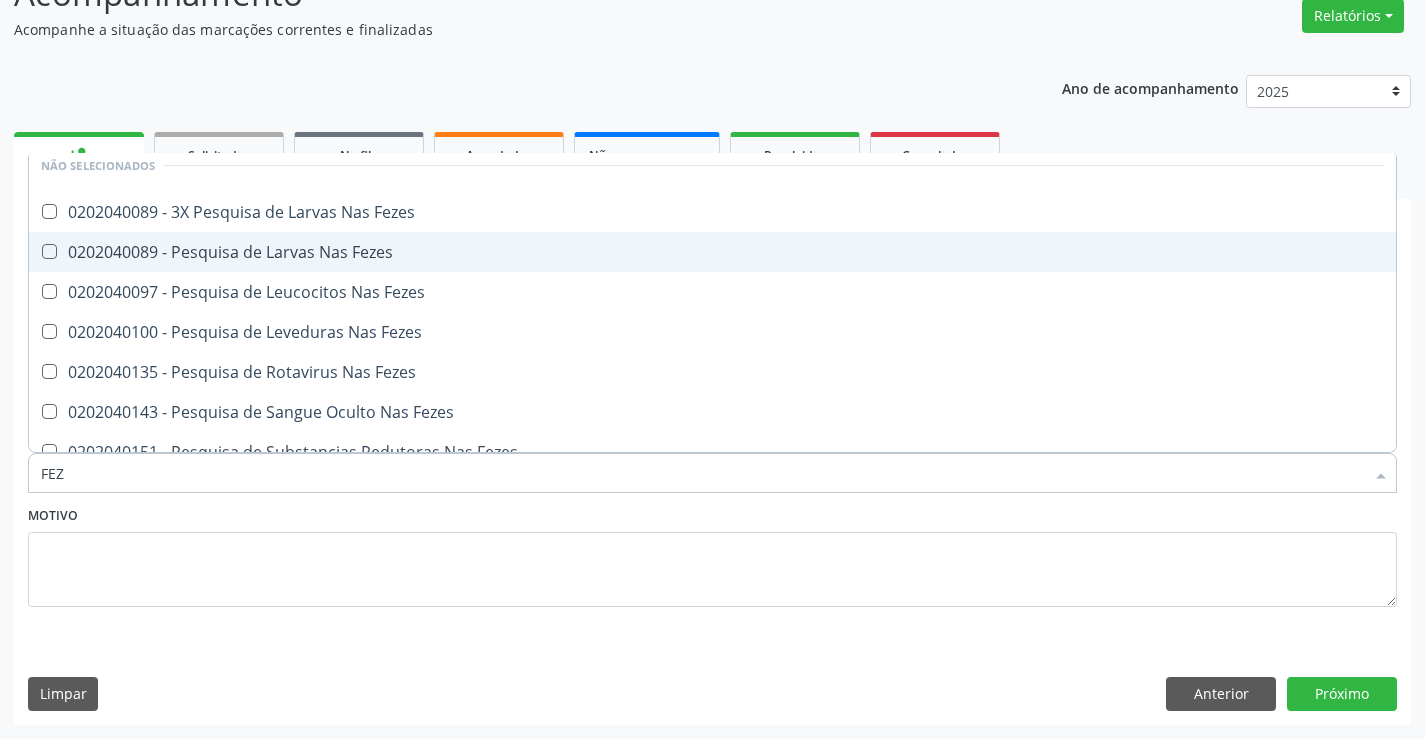 click on "0202040089 - Pesquisa de Larvas Nas Fezes" at bounding box center [712, 252] 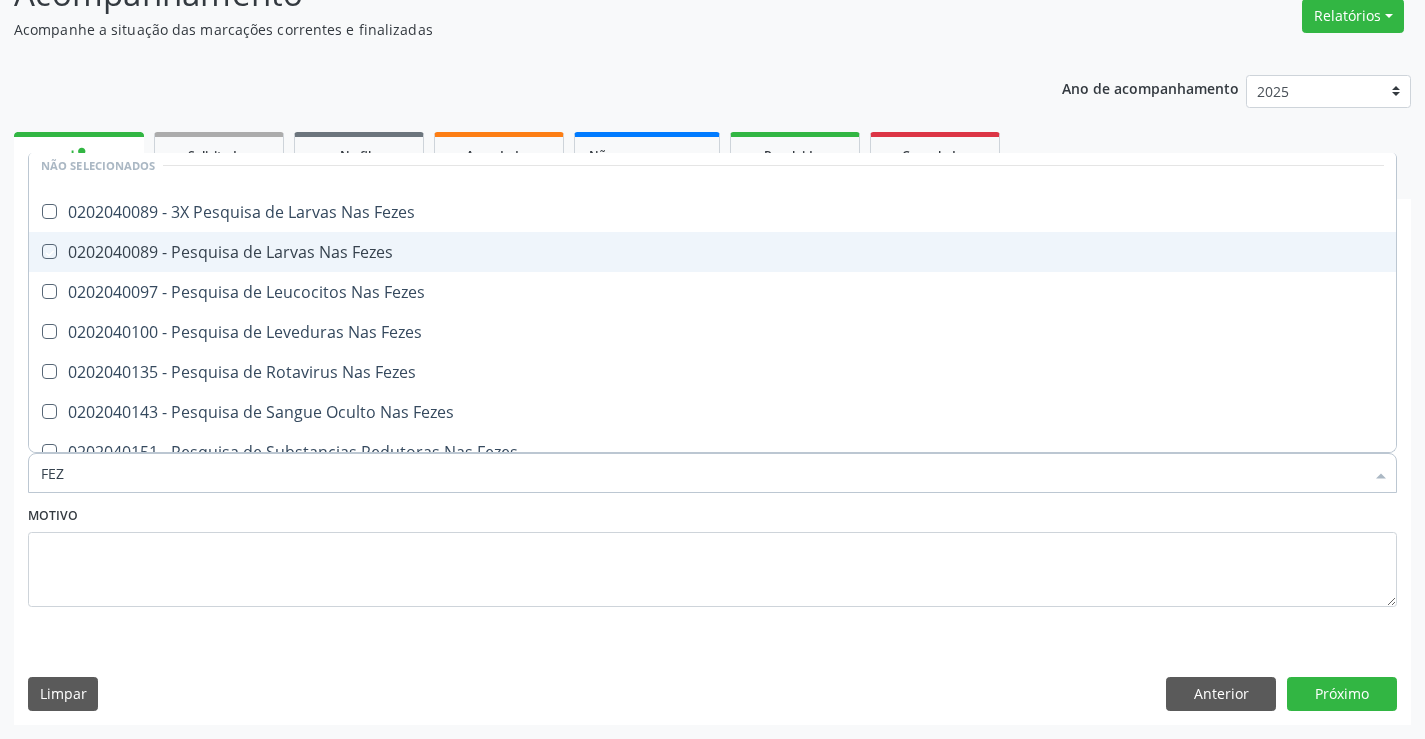 checkbox on "true" 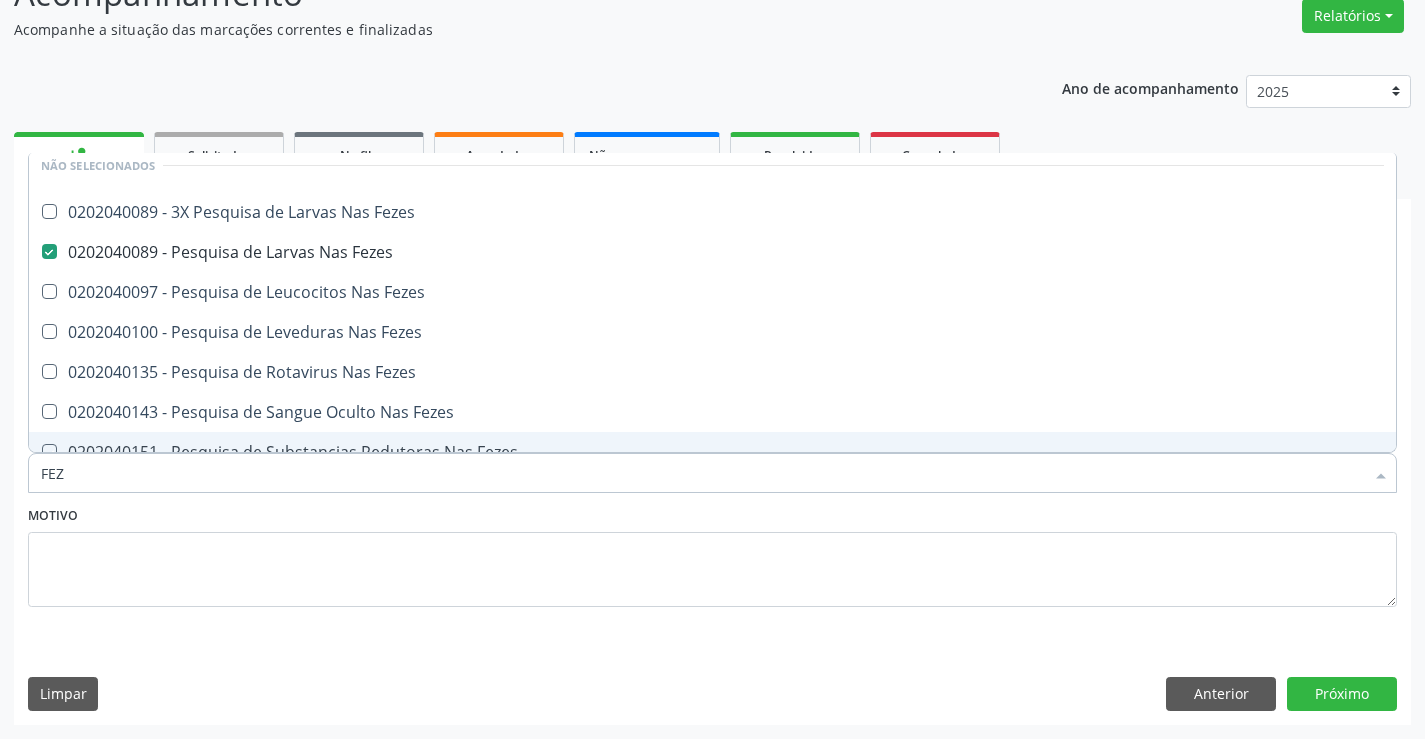click on "Motivo" at bounding box center [712, 554] 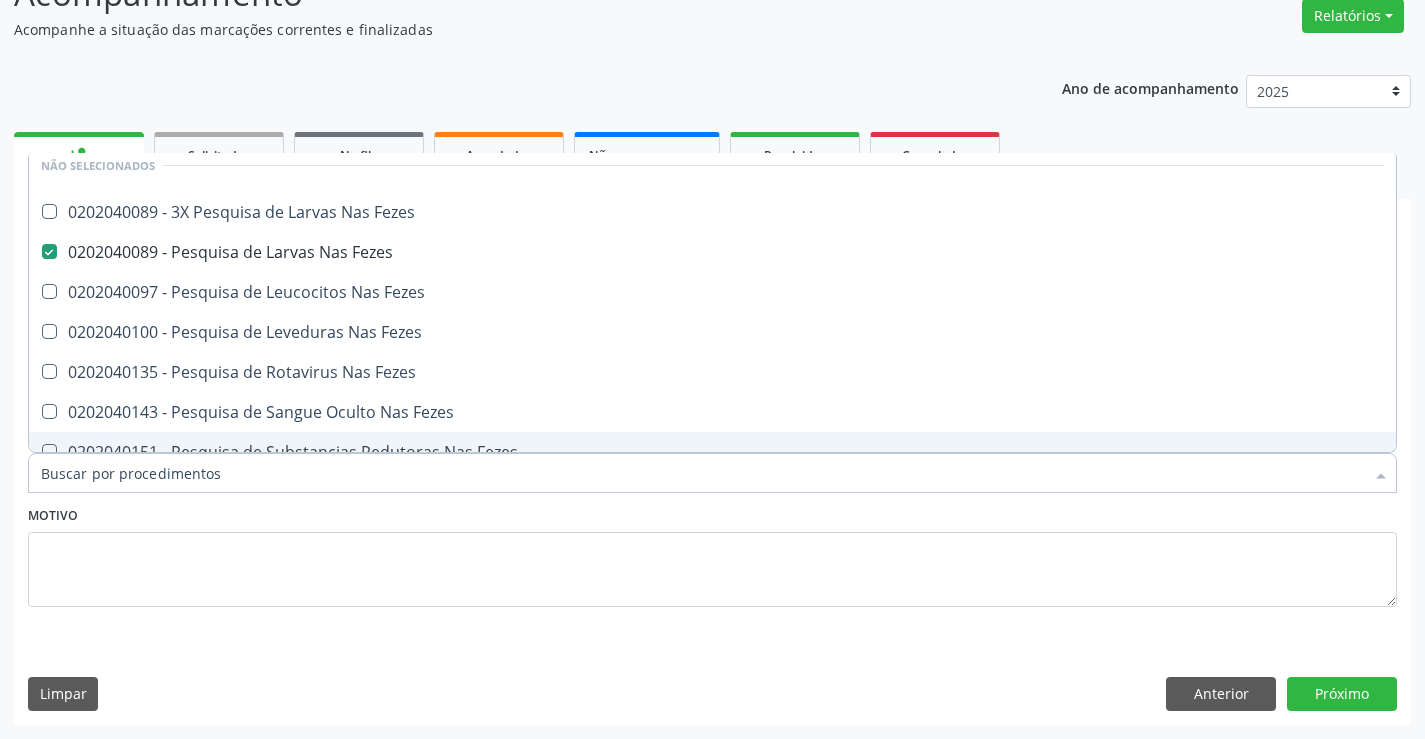 checkbox on "true" 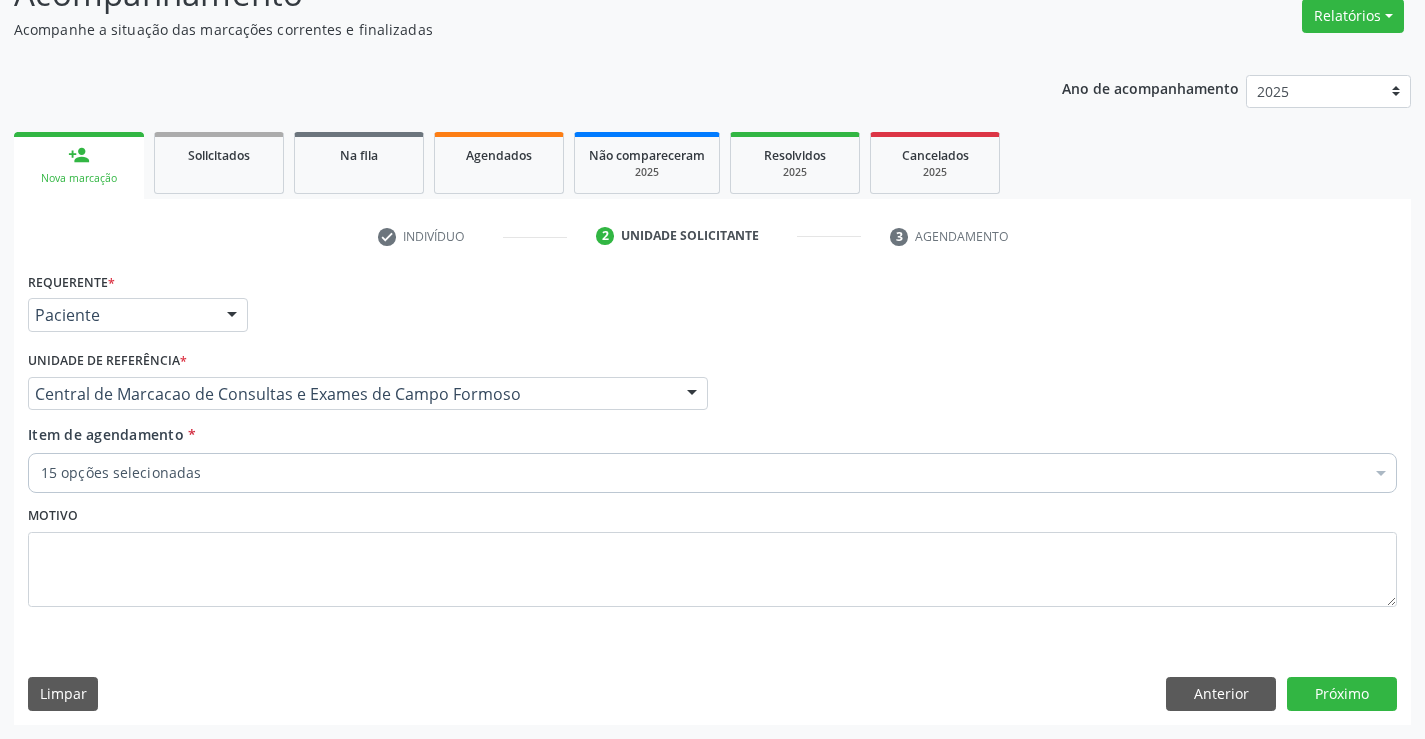scroll, scrollTop: 0, scrollLeft: 0, axis: both 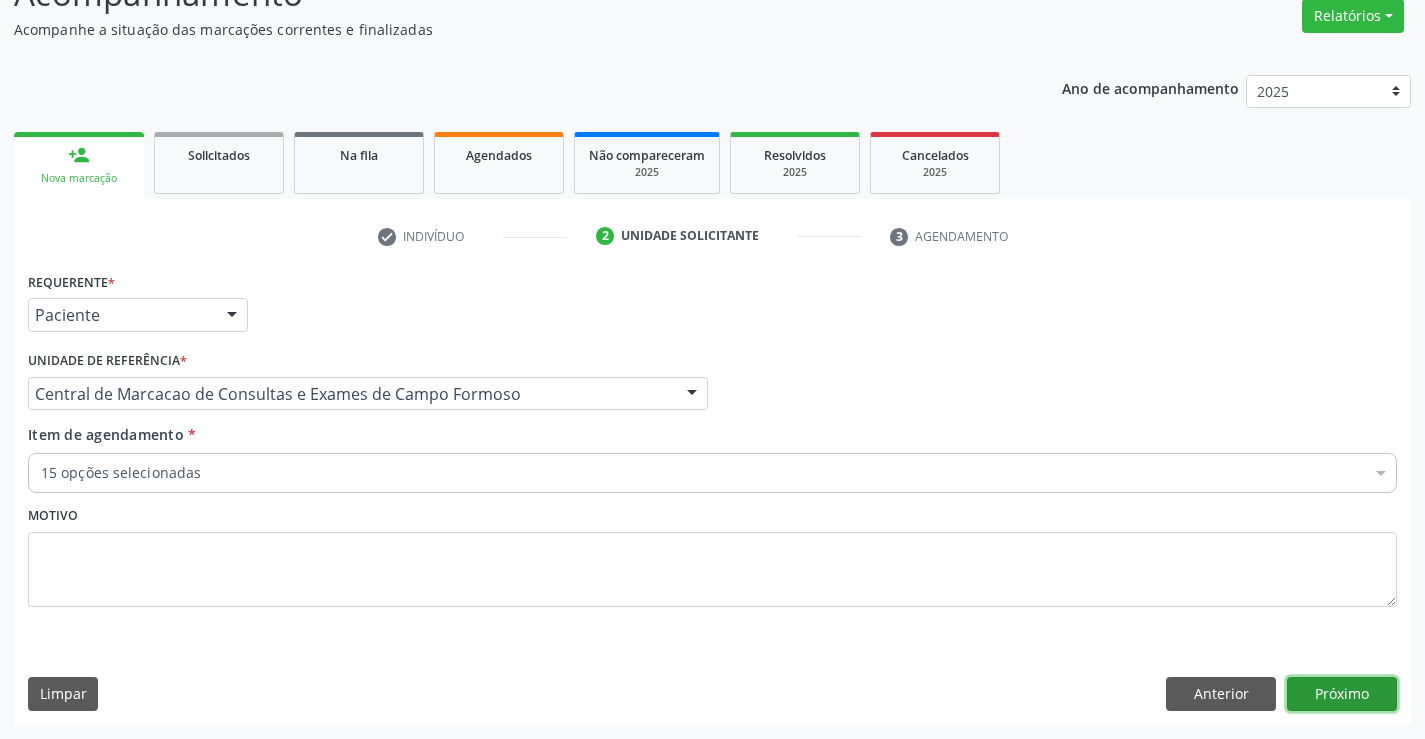 click on "Próximo" at bounding box center (1342, 694) 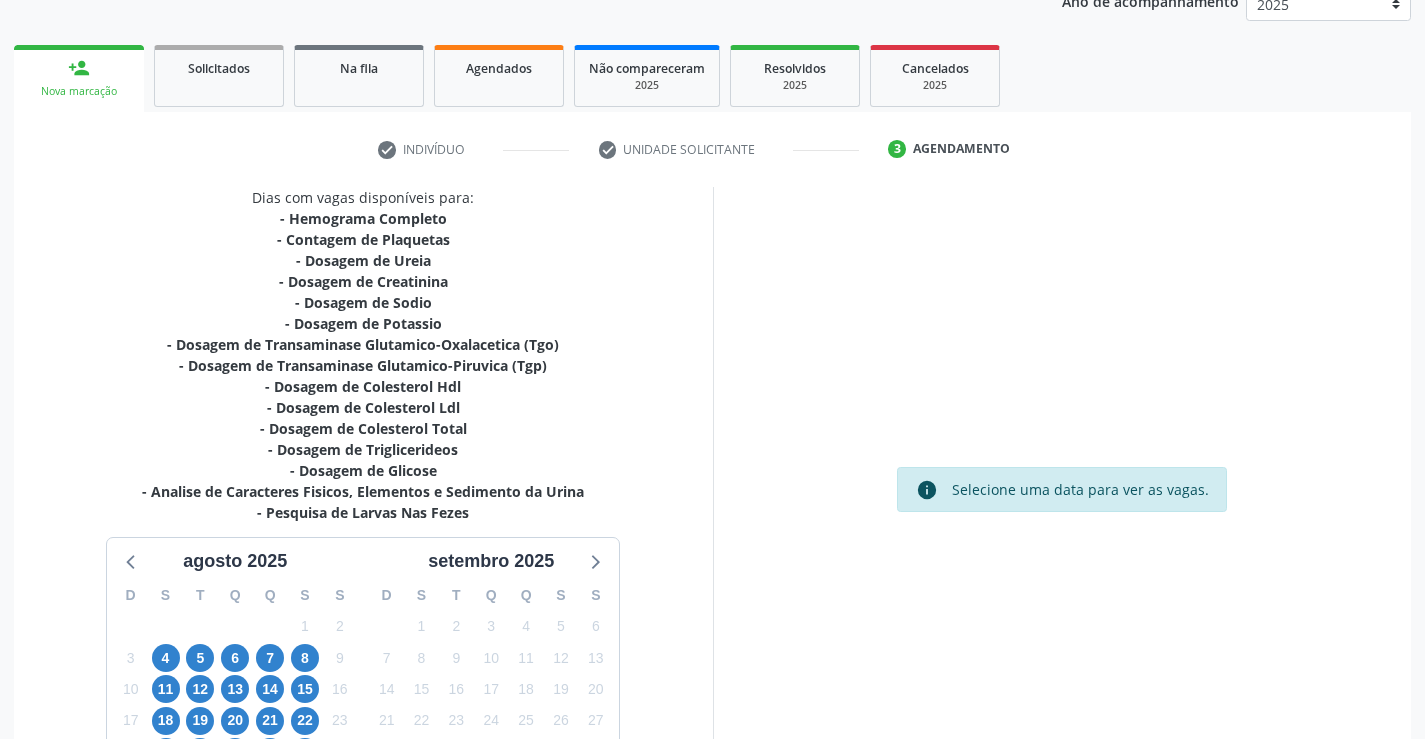 scroll, scrollTop: 425, scrollLeft: 0, axis: vertical 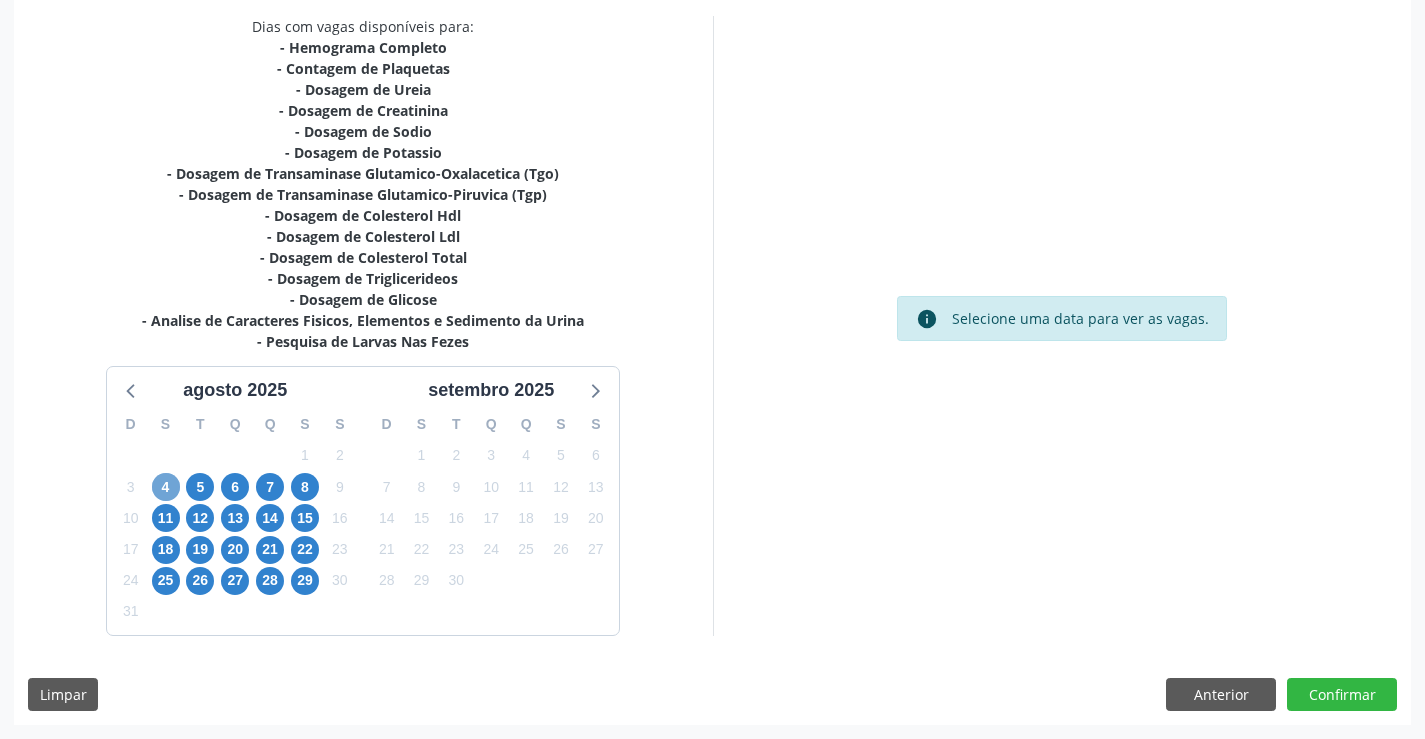 click on "4" at bounding box center [166, 487] 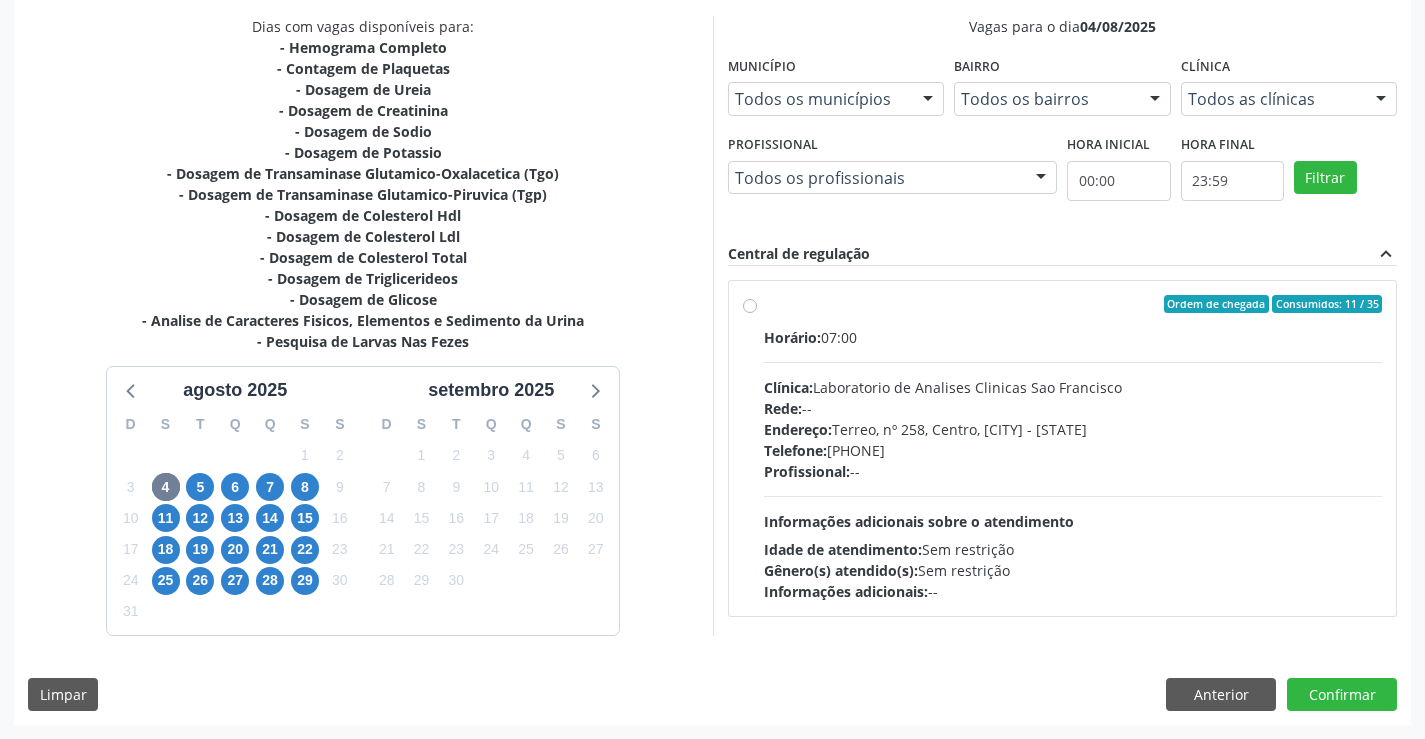 click on "Horário:   07:00
Clínica:  Laboratorio de Analises Clinicas Sao Francisco
Rede:
--
Endereço:   Terreo, nº 258, Centro, Campo Formoso - BA
Telefone:   (74) 36453588
Profissional:
--
Informações adicionais sobre o atendimento
Idade de atendimento:
Sem restrição
Gênero(s) atendido(s):
Sem restrição
Informações adicionais:
--" at bounding box center [1073, 464] 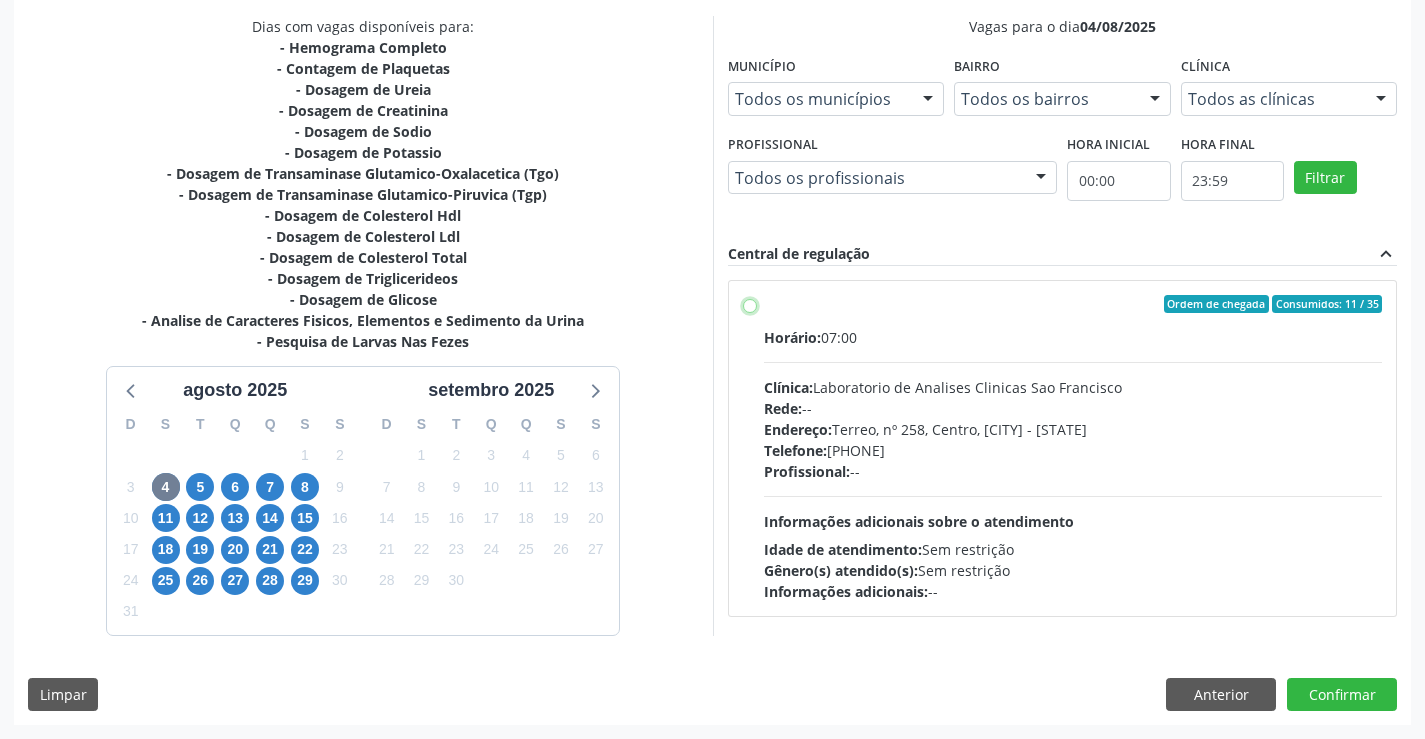 click on "Ordem de chegada
Consumidos: 11 / 35
Horário:   07:00
Clínica:  Laboratorio de Analises Clinicas Sao Francisco
Rede:
--
Endereço:   Terreo, nº 258, Centro, Campo Formoso - BA
Telefone:   (74) 36453588
Profissional:
--
Informações adicionais sobre o atendimento
Idade de atendimento:
Sem restrição
Gênero(s) atendido(s):
Sem restrição
Informações adicionais:
--" at bounding box center (750, 304) 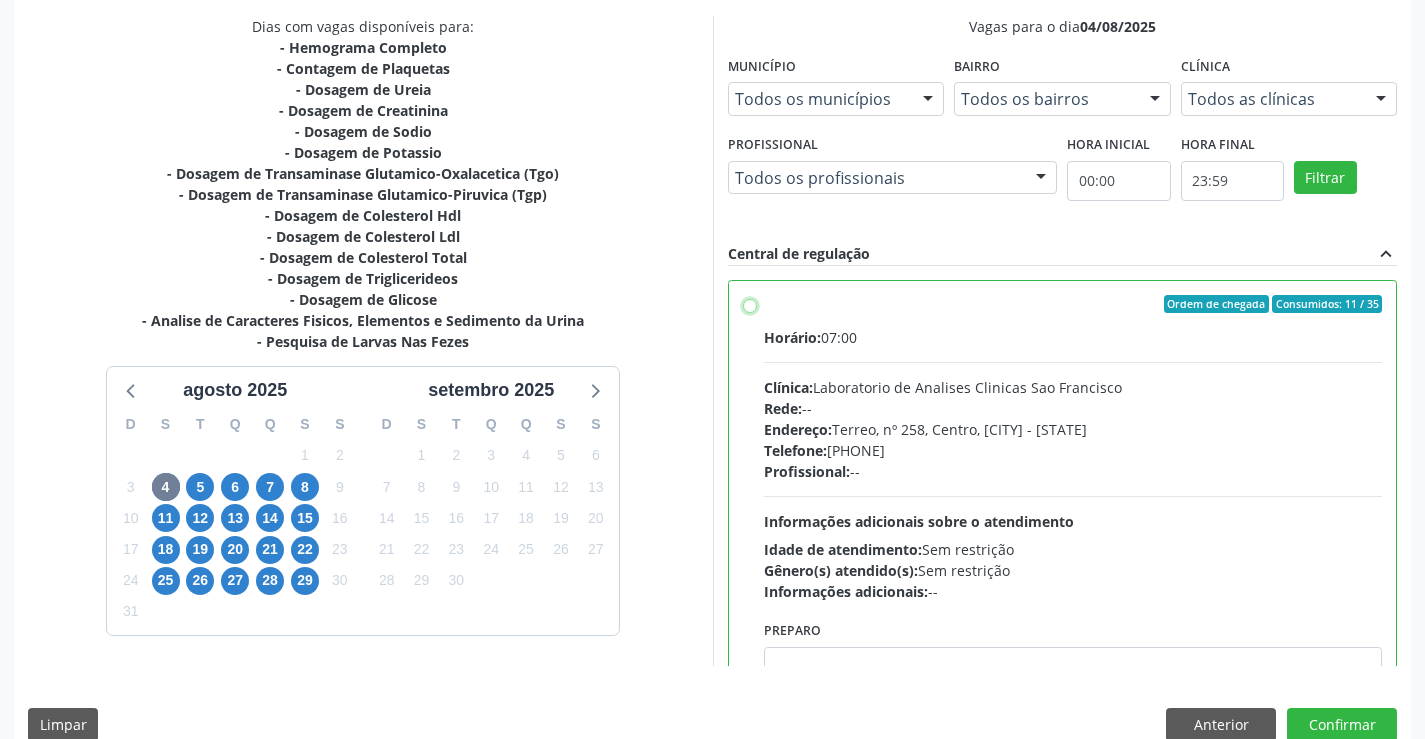 radio on "true" 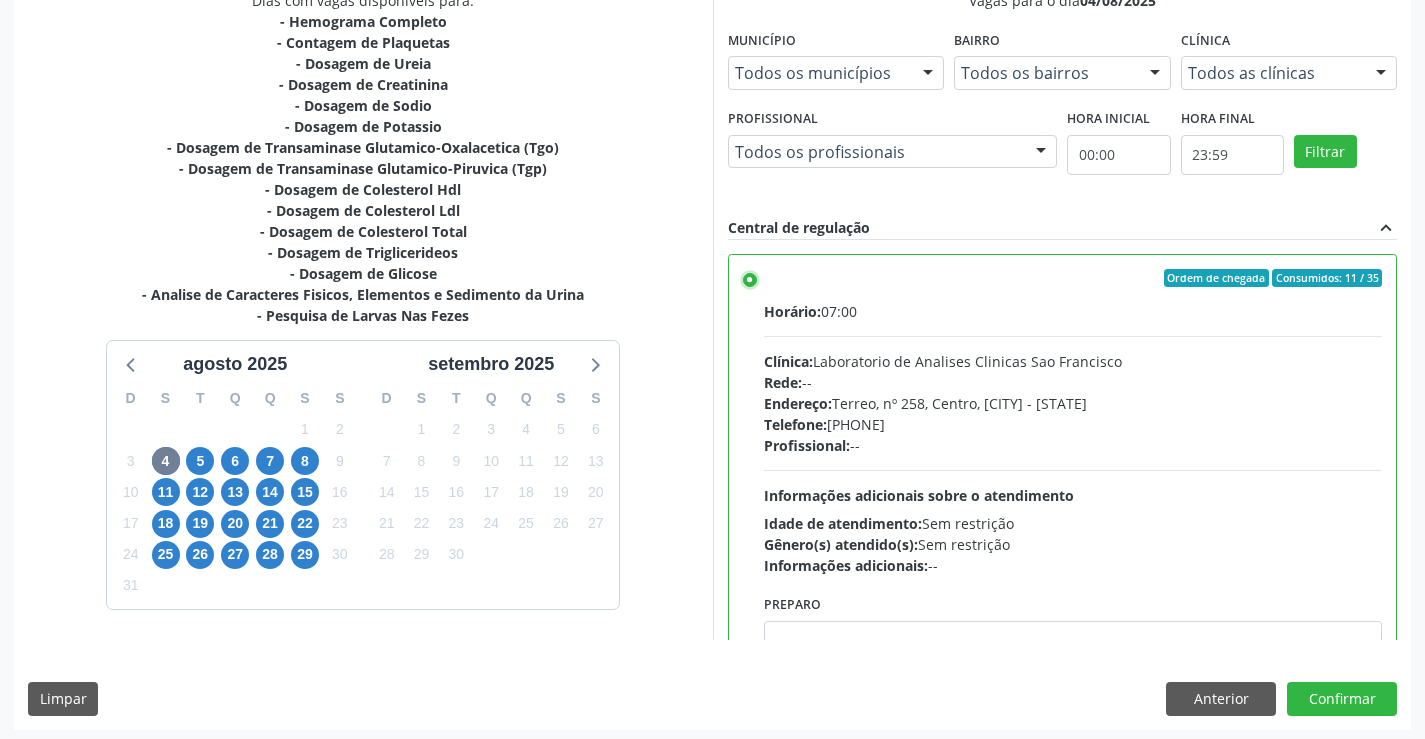 scroll, scrollTop: 456, scrollLeft: 0, axis: vertical 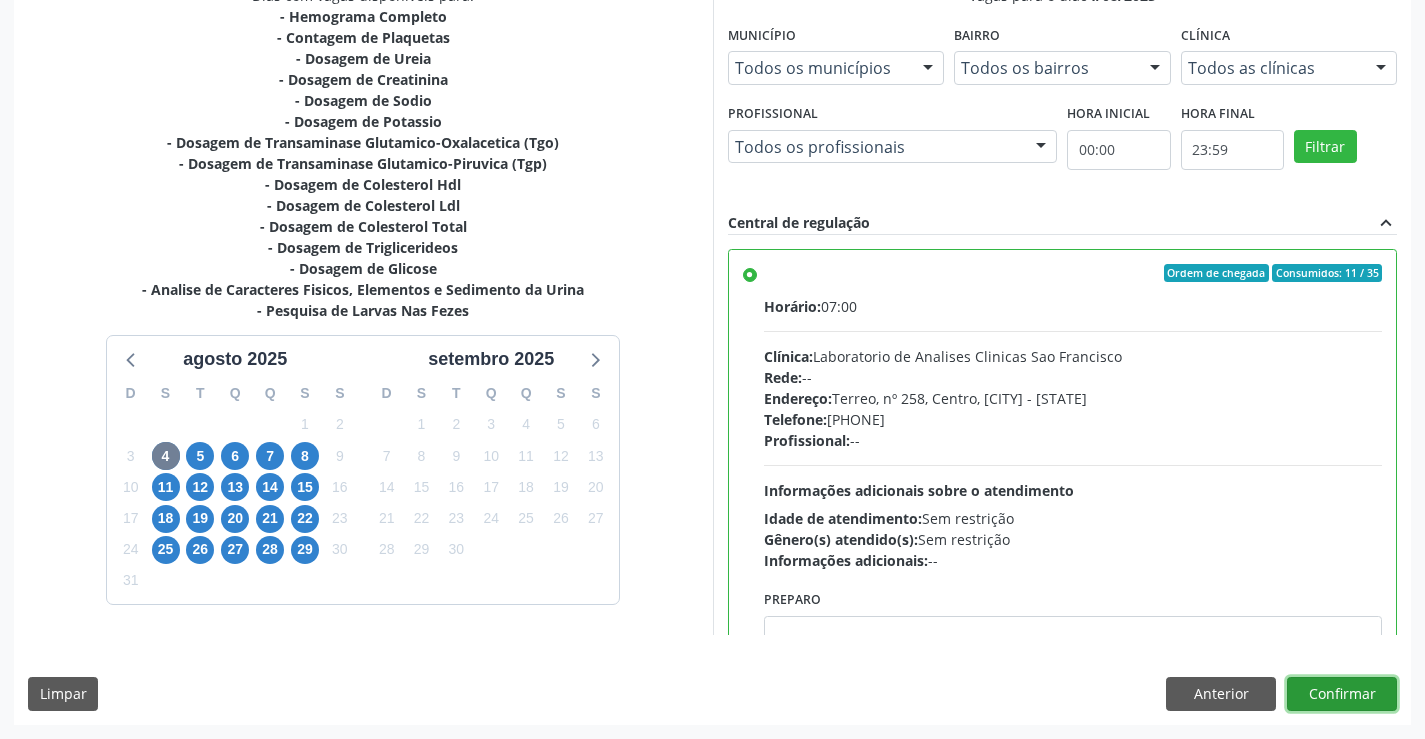 click on "Confirmar" at bounding box center (1342, 694) 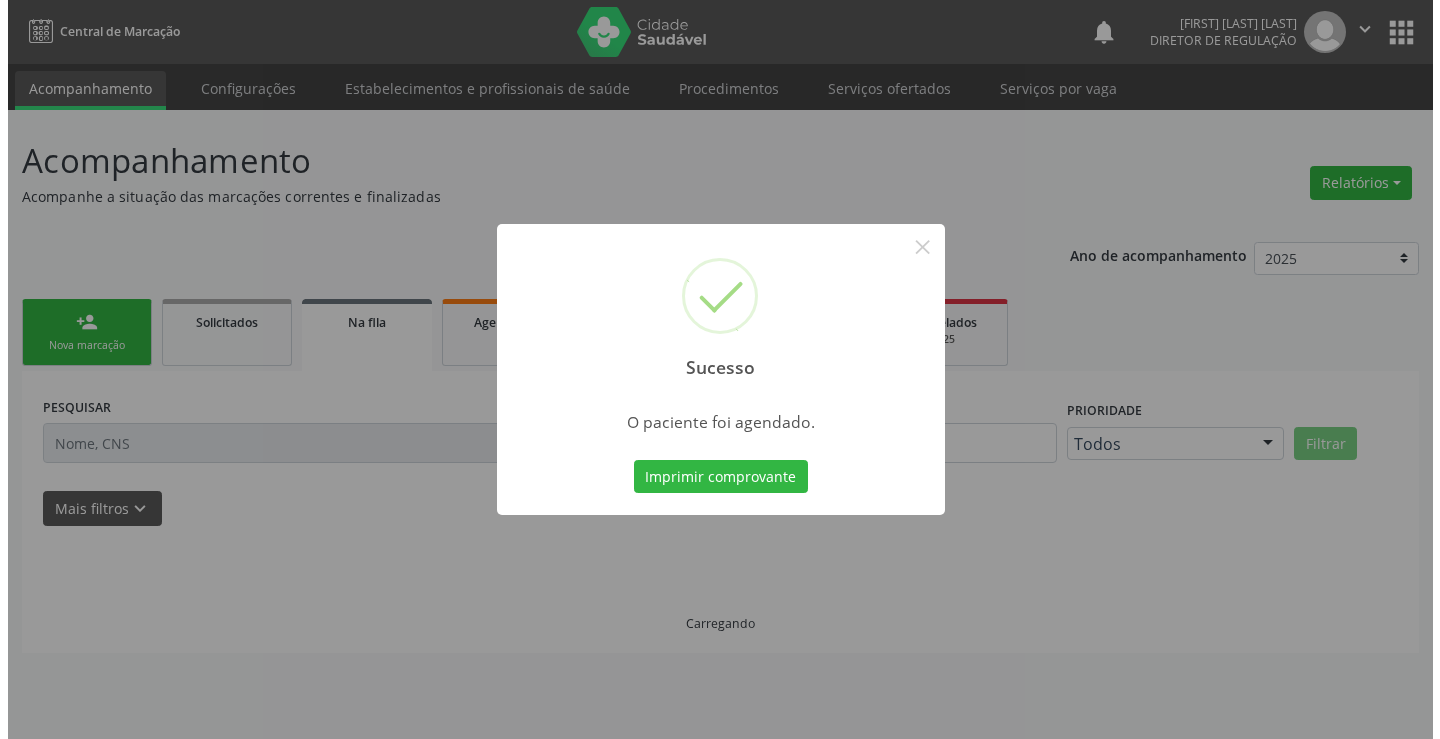 scroll, scrollTop: 0, scrollLeft: 0, axis: both 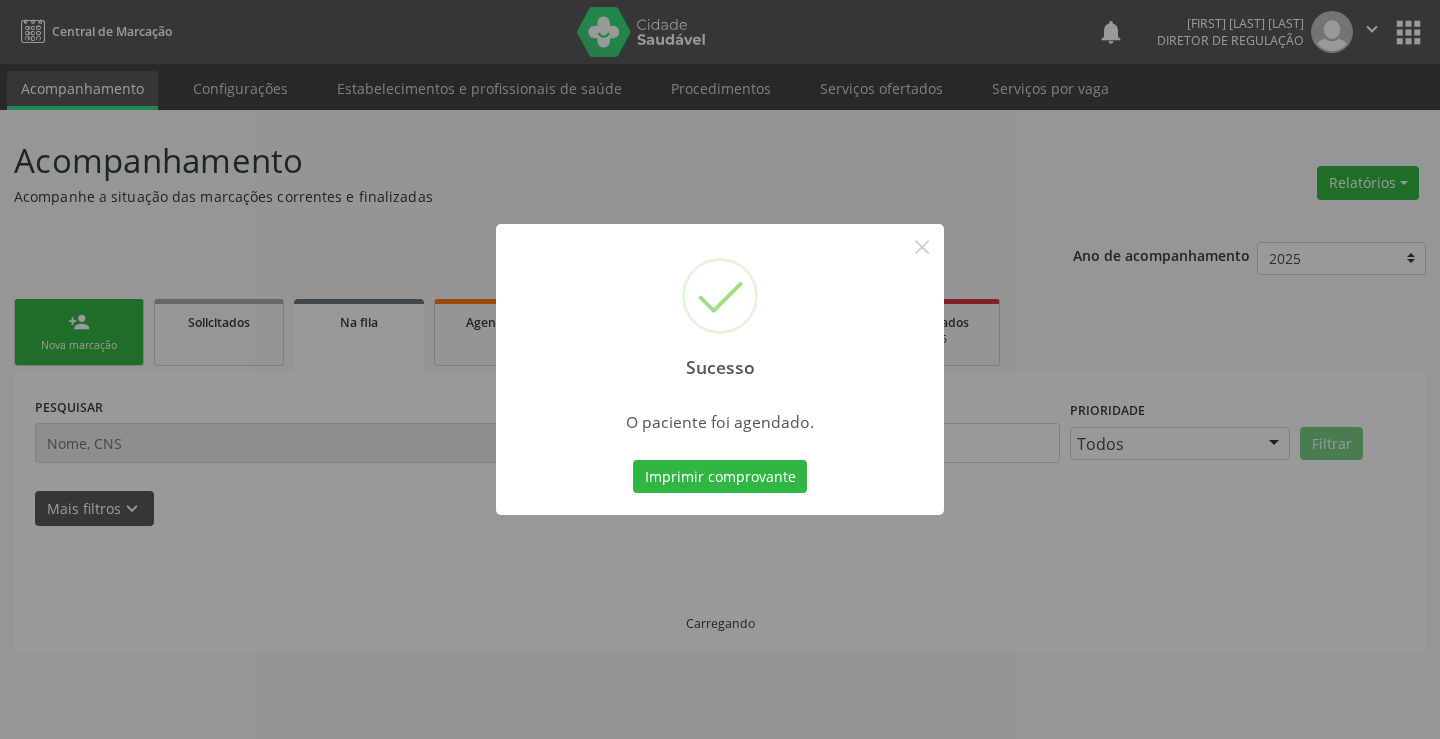 type 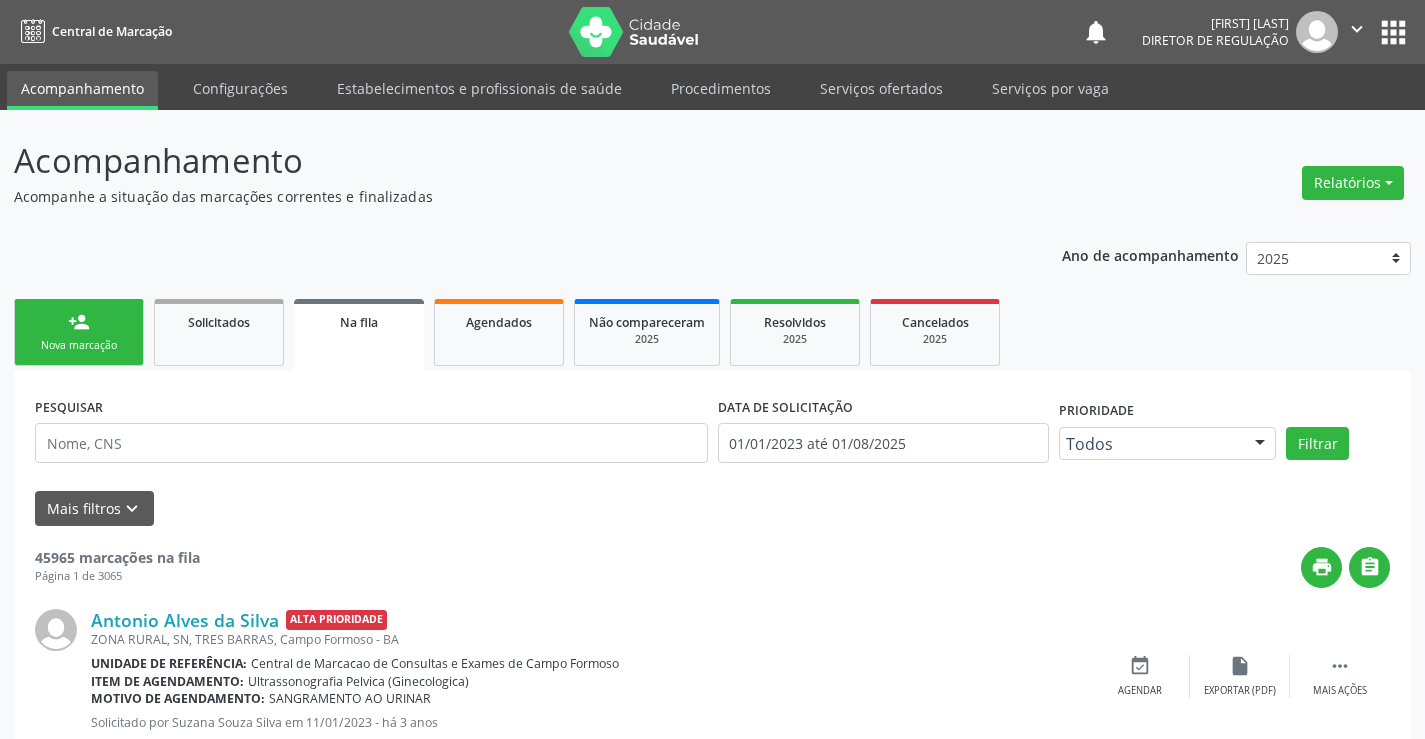 scroll, scrollTop: 0, scrollLeft: 0, axis: both 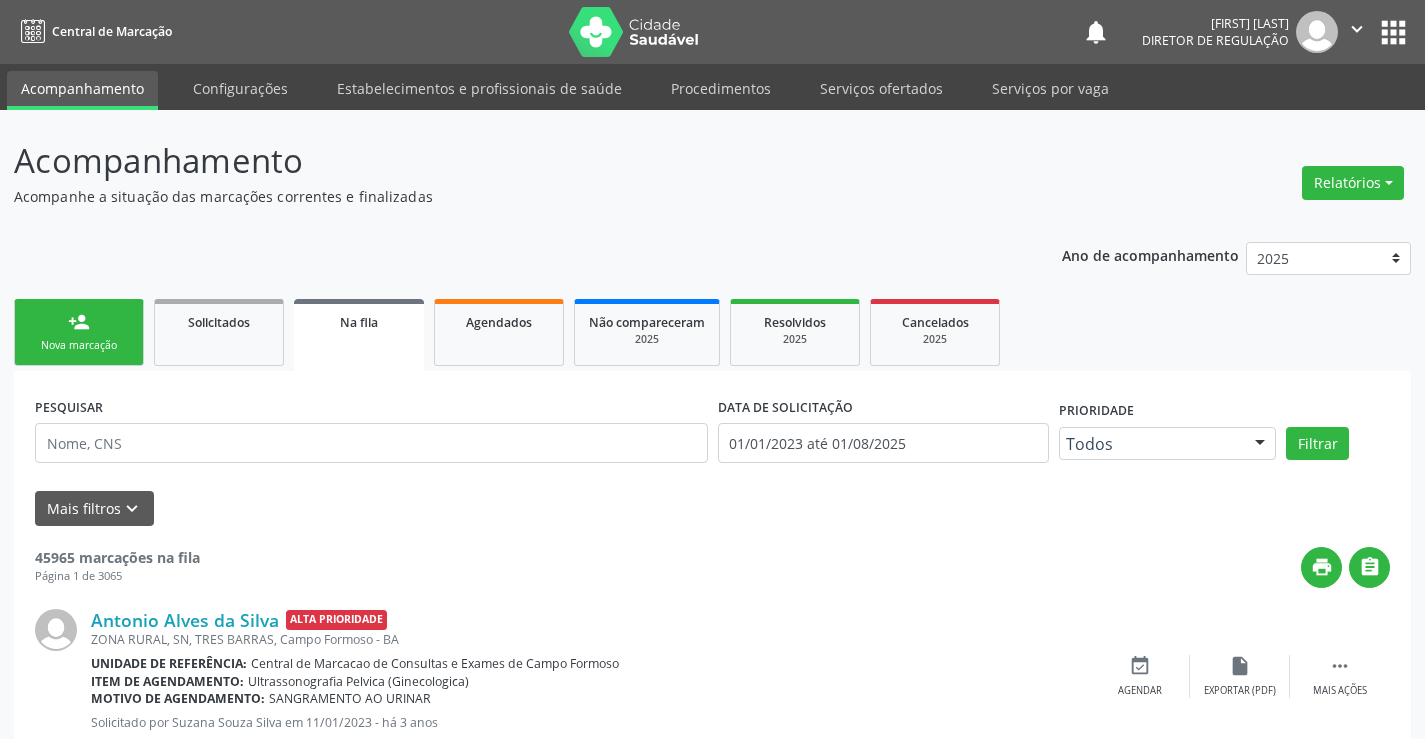 click on "Nova marcação" at bounding box center [79, 345] 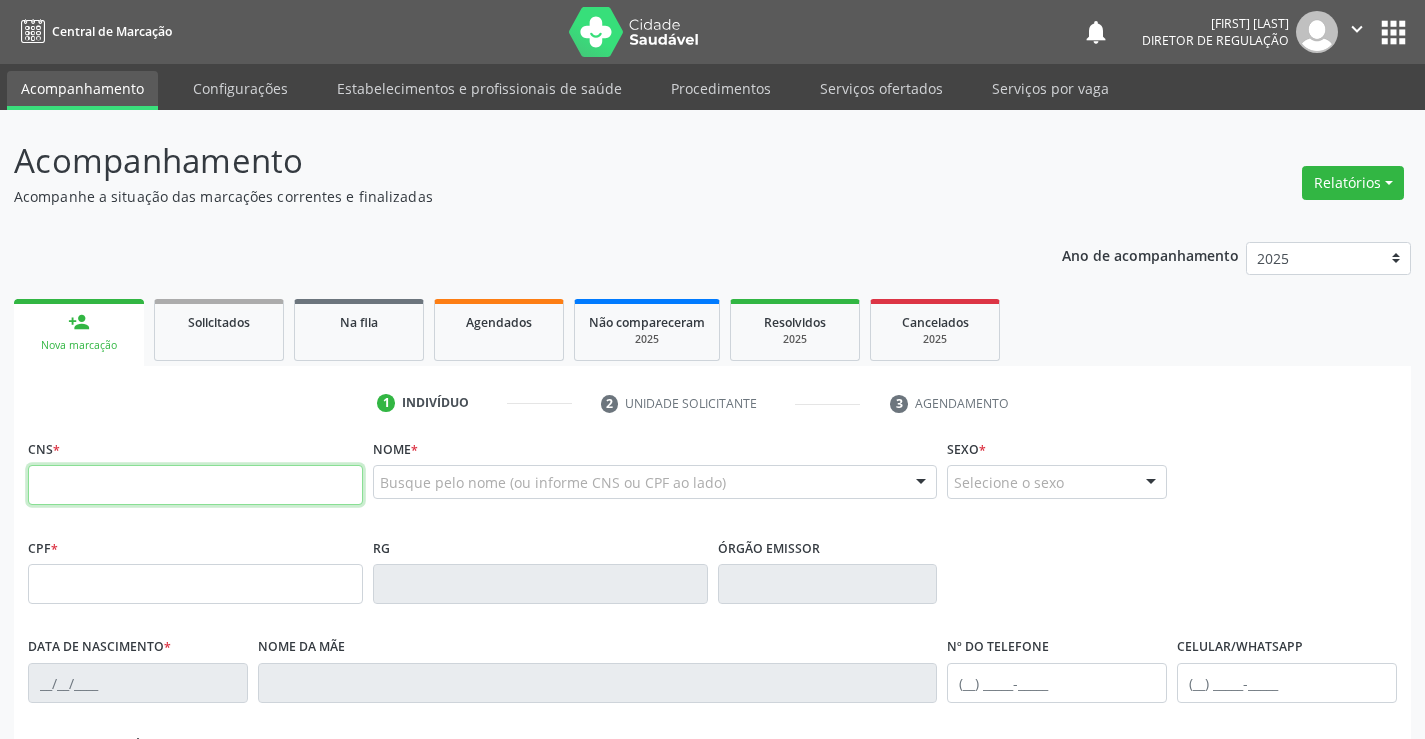 click at bounding box center (195, 485) 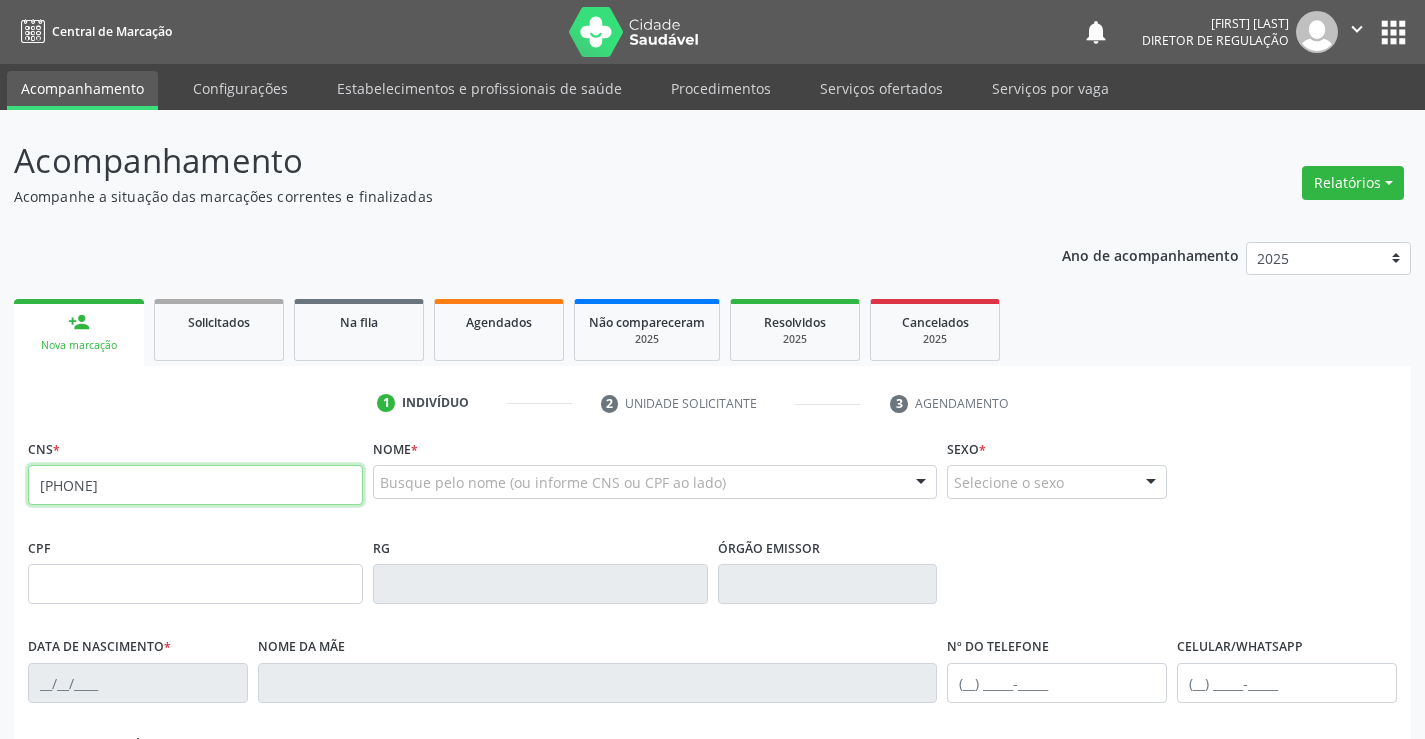 type on "[PHONE]" 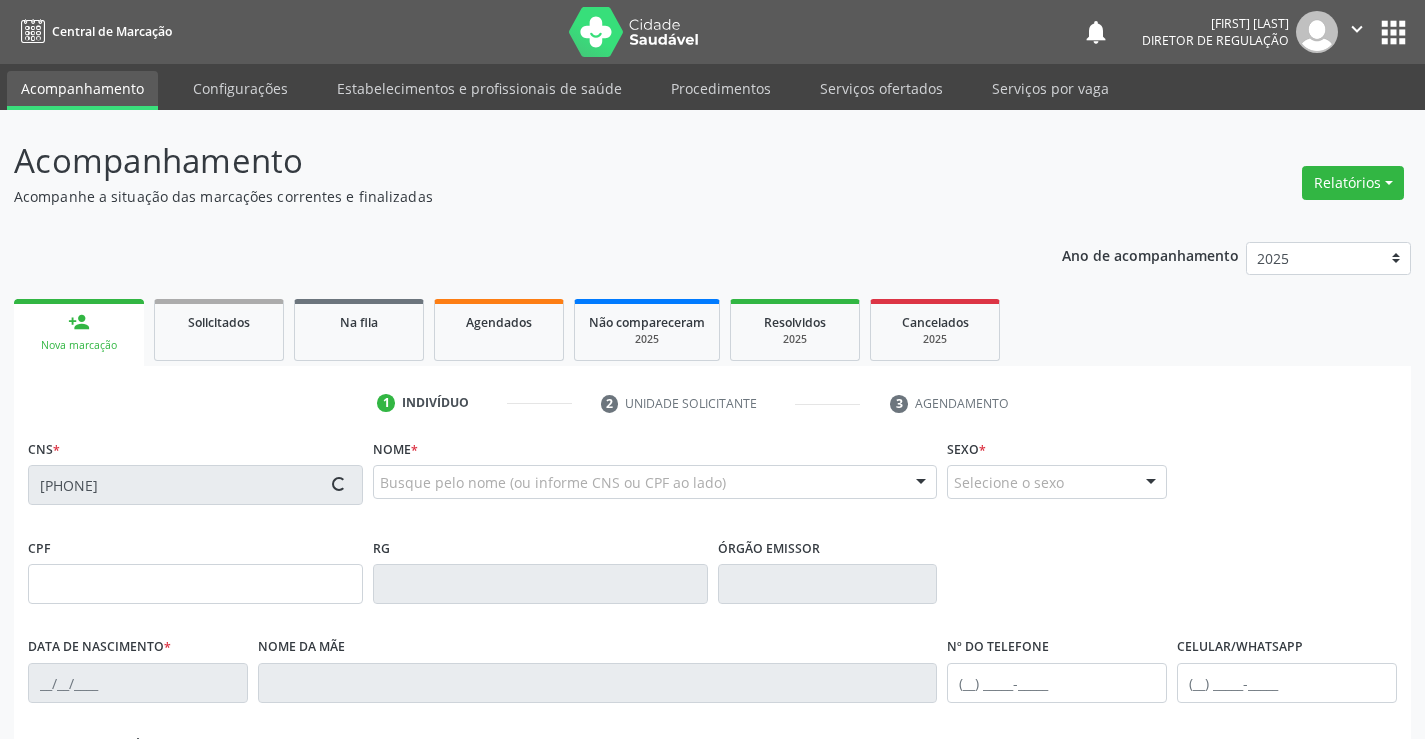 type on "[DRUG_CODE]" 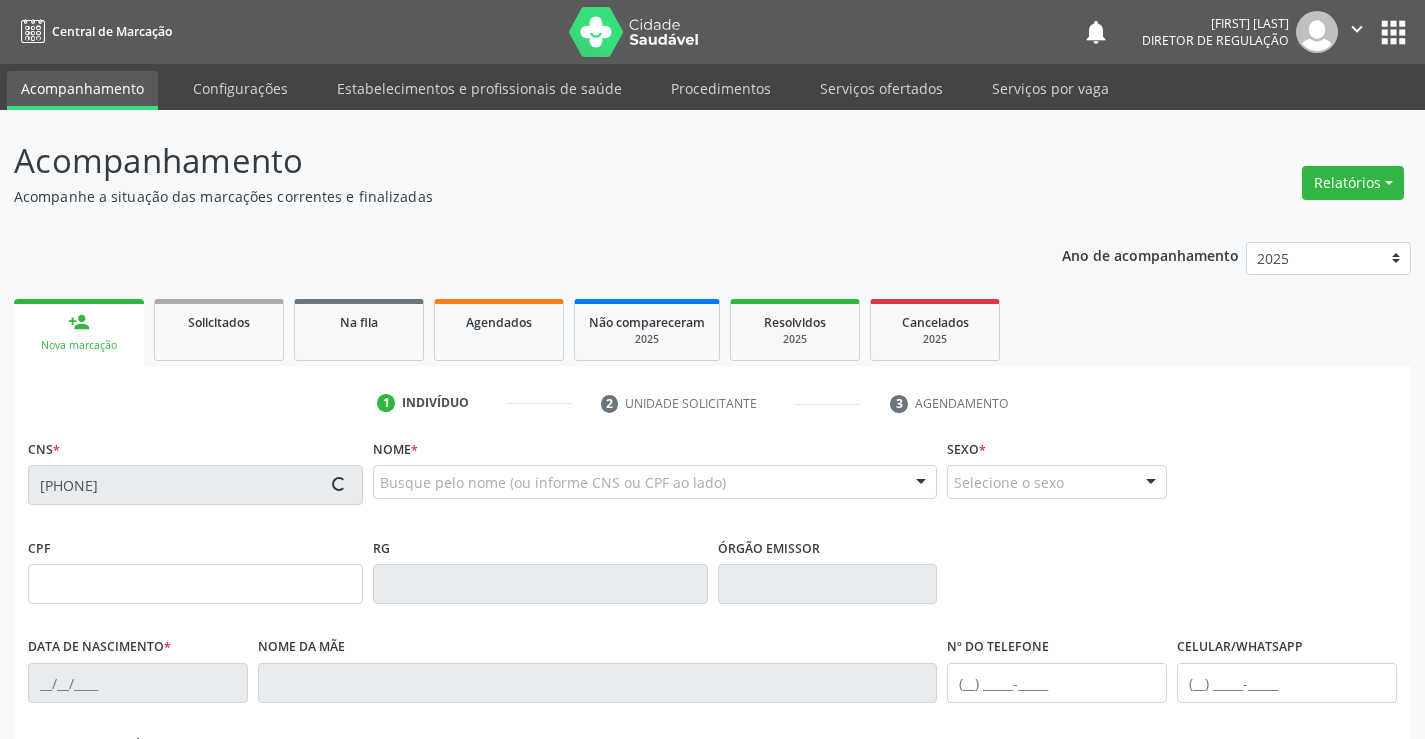 type on "[DATE]" 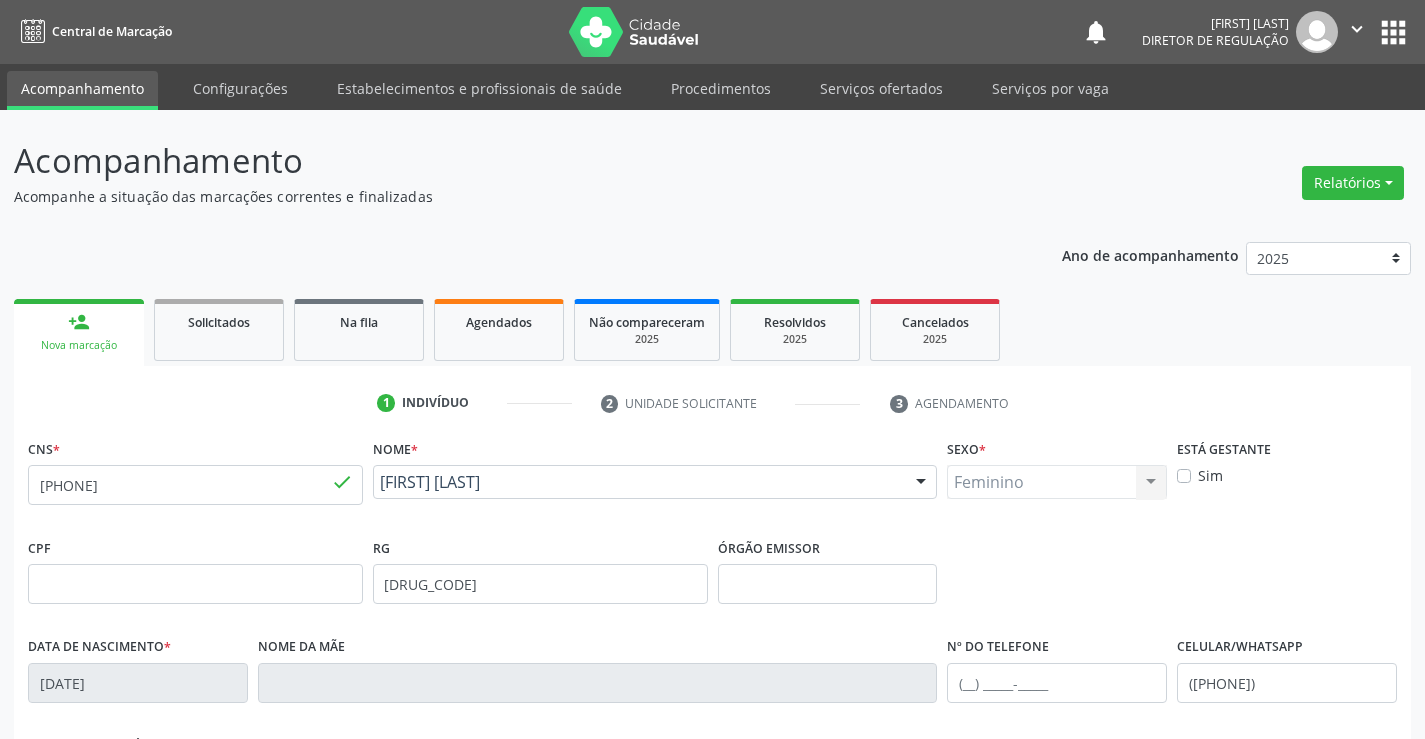 scroll, scrollTop: 345, scrollLeft: 0, axis: vertical 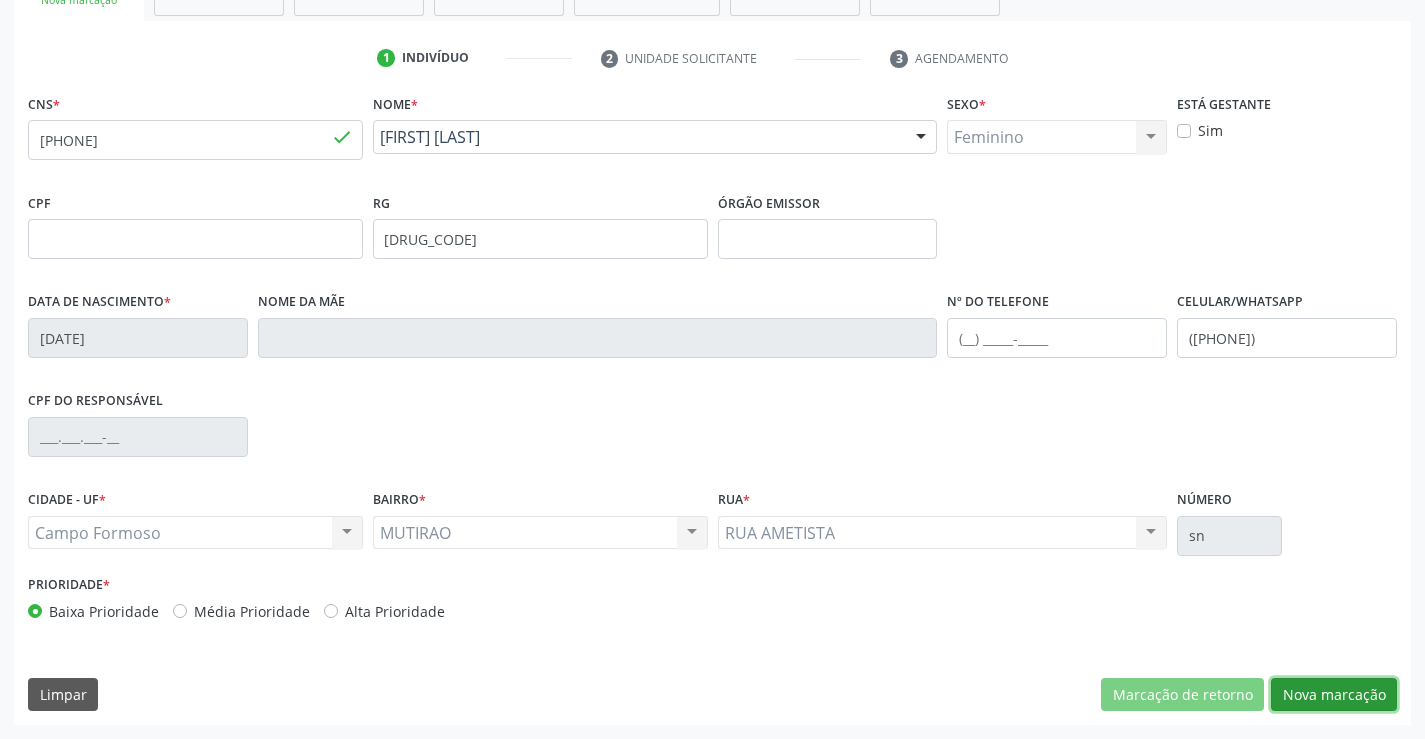 click on "Nova marcação" at bounding box center [1334, 695] 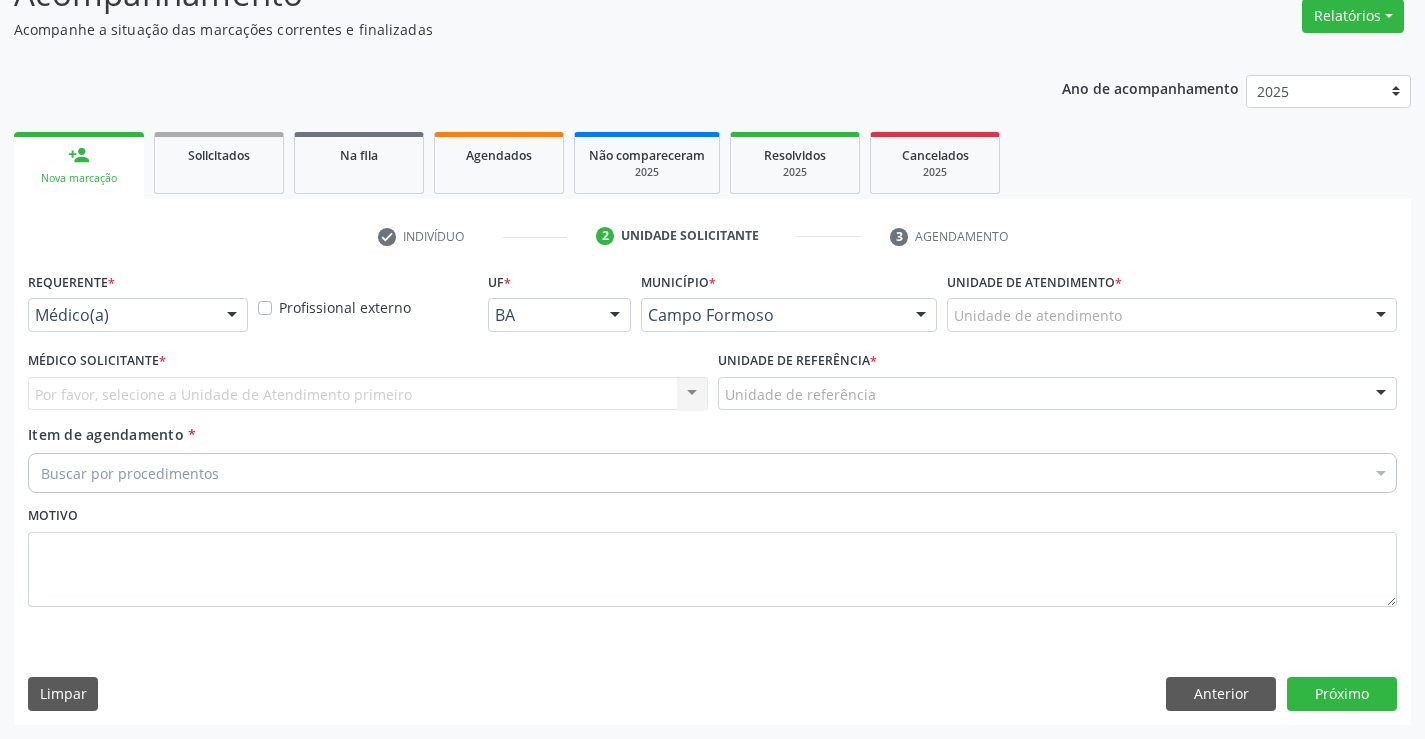 scroll, scrollTop: 167, scrollLeft: 0, axis: vertical 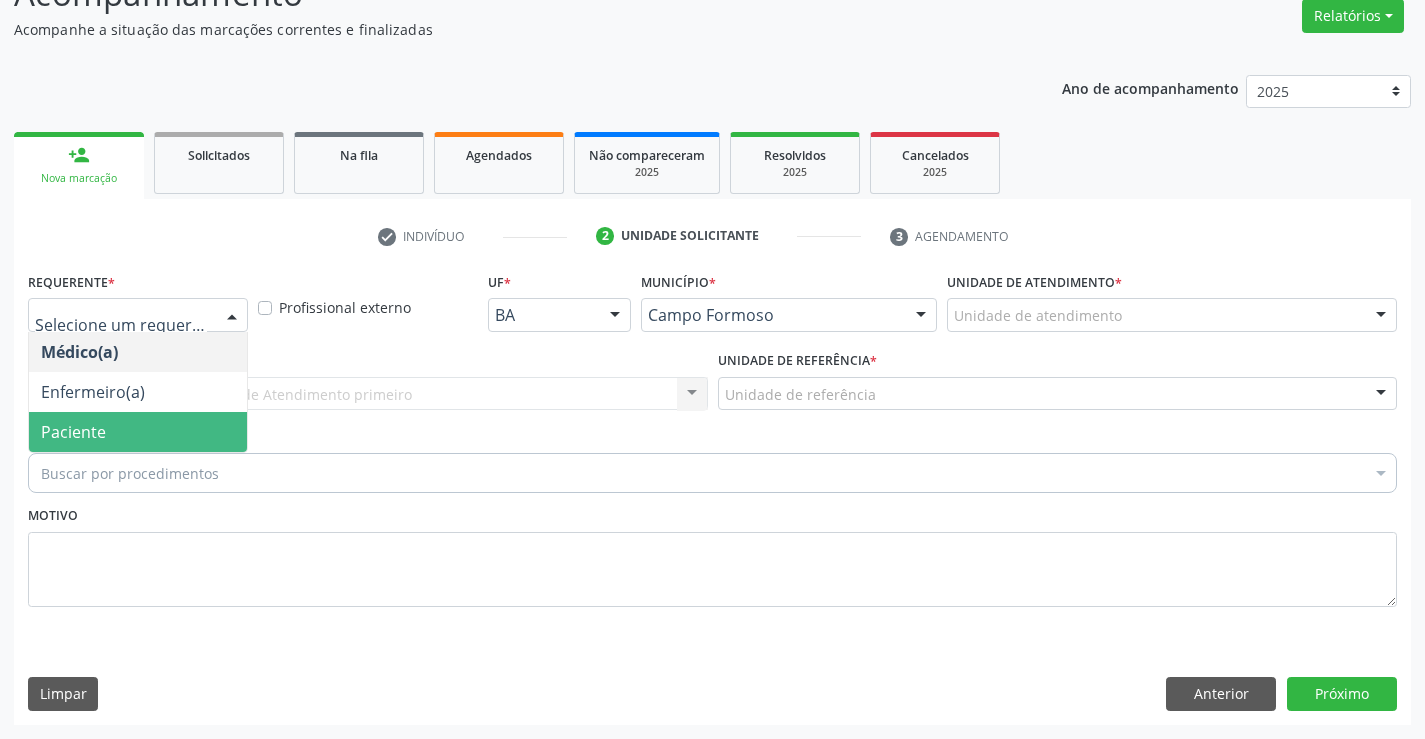 click on "Paciente" at bounding box center [138, 432] 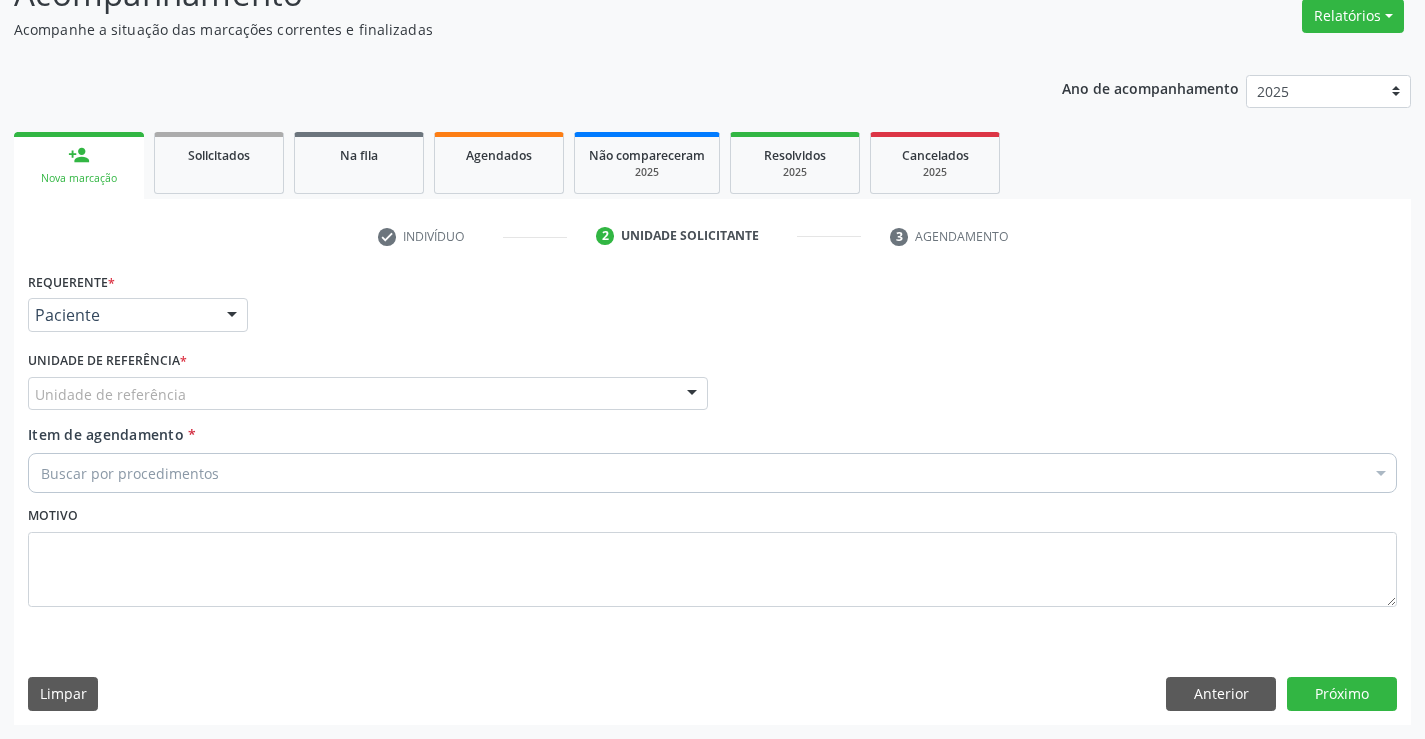 click on "Unidade de referência" at bounding box center (368, 394) 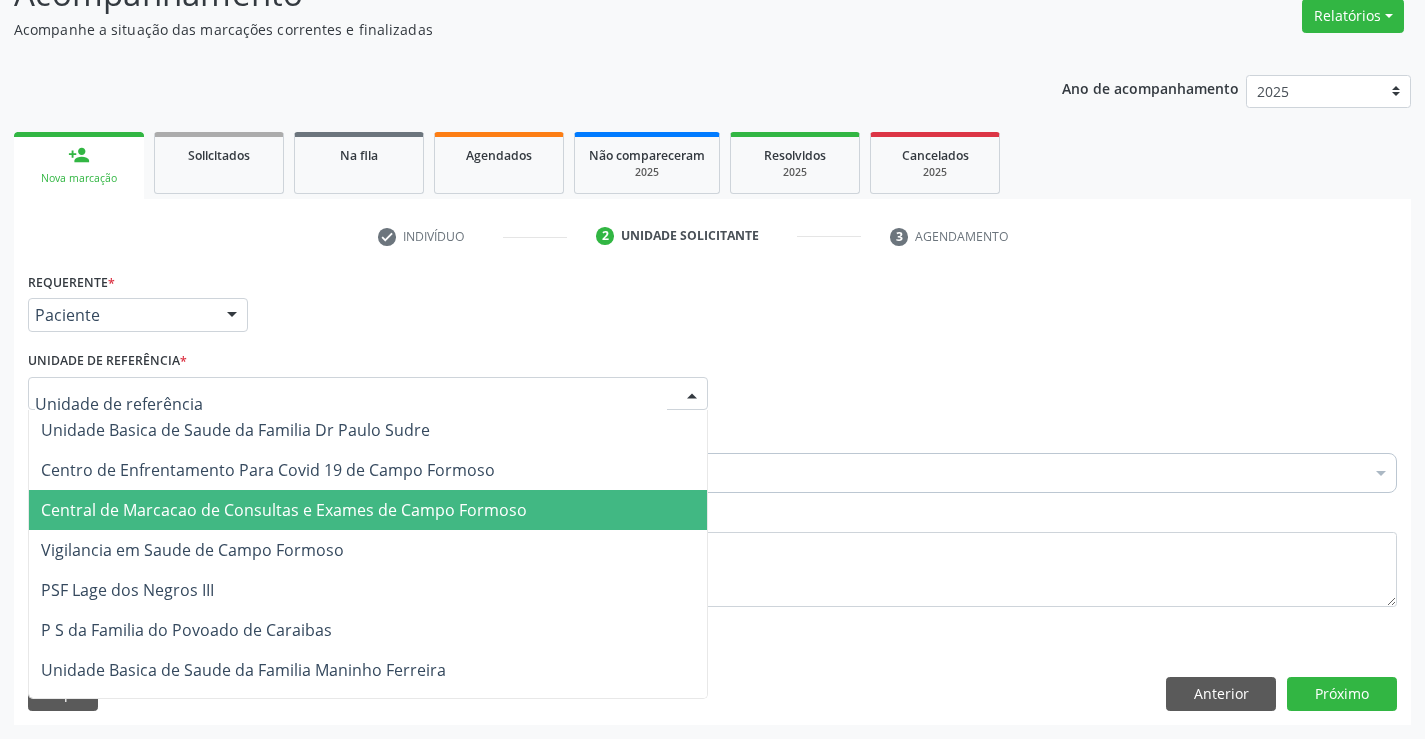 click on "Central de Marcacao de Consultas e Exames de Campo Formoso" at bounding box center [368, 510] 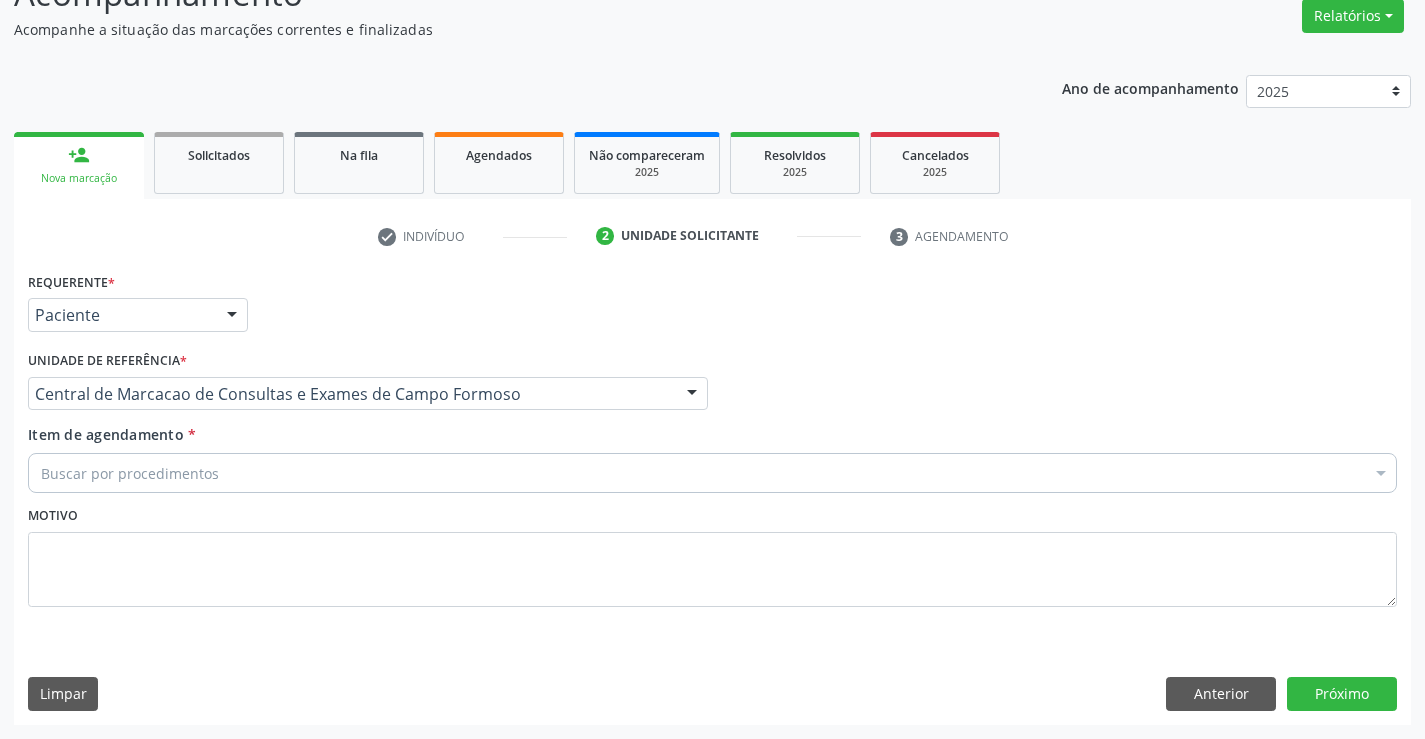 click on "Buscar por procedimentos" at bounding box center (712, 473) 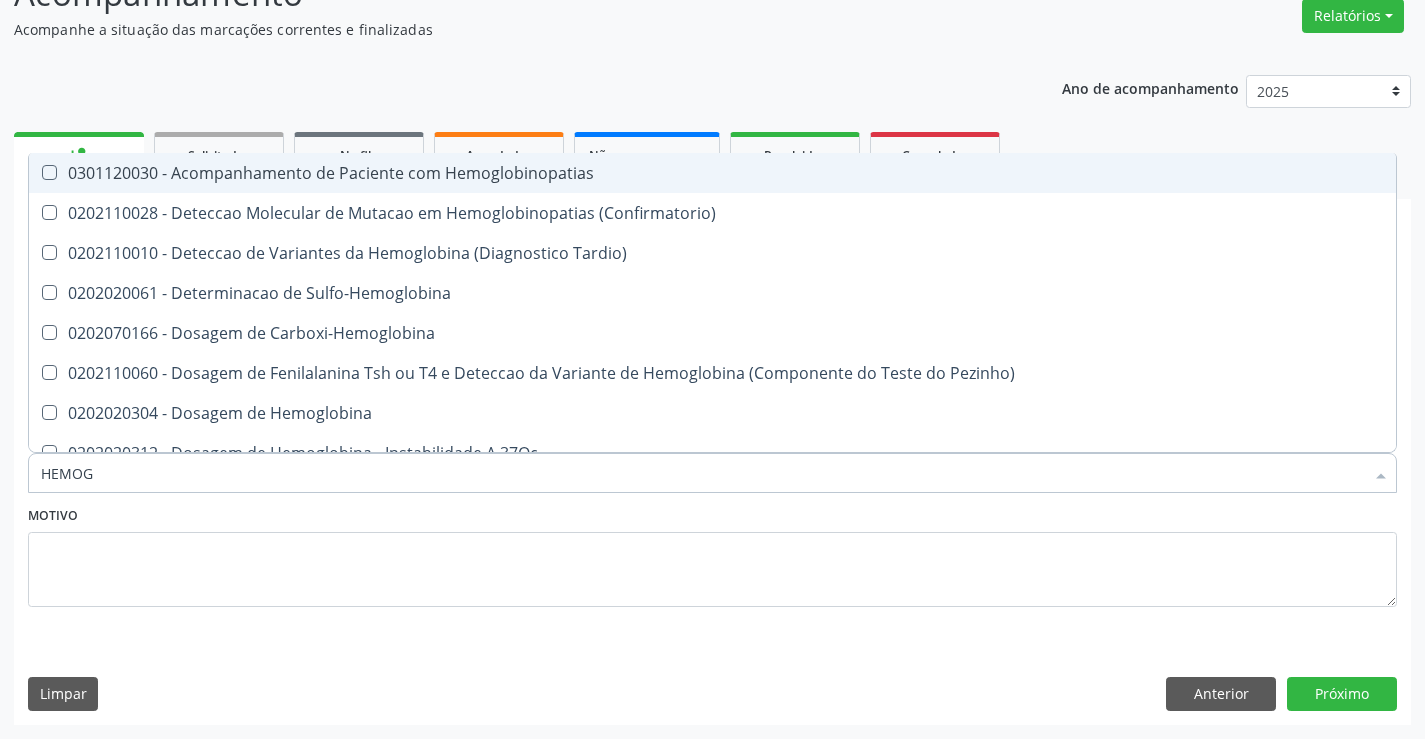 type on "HEMOGR" 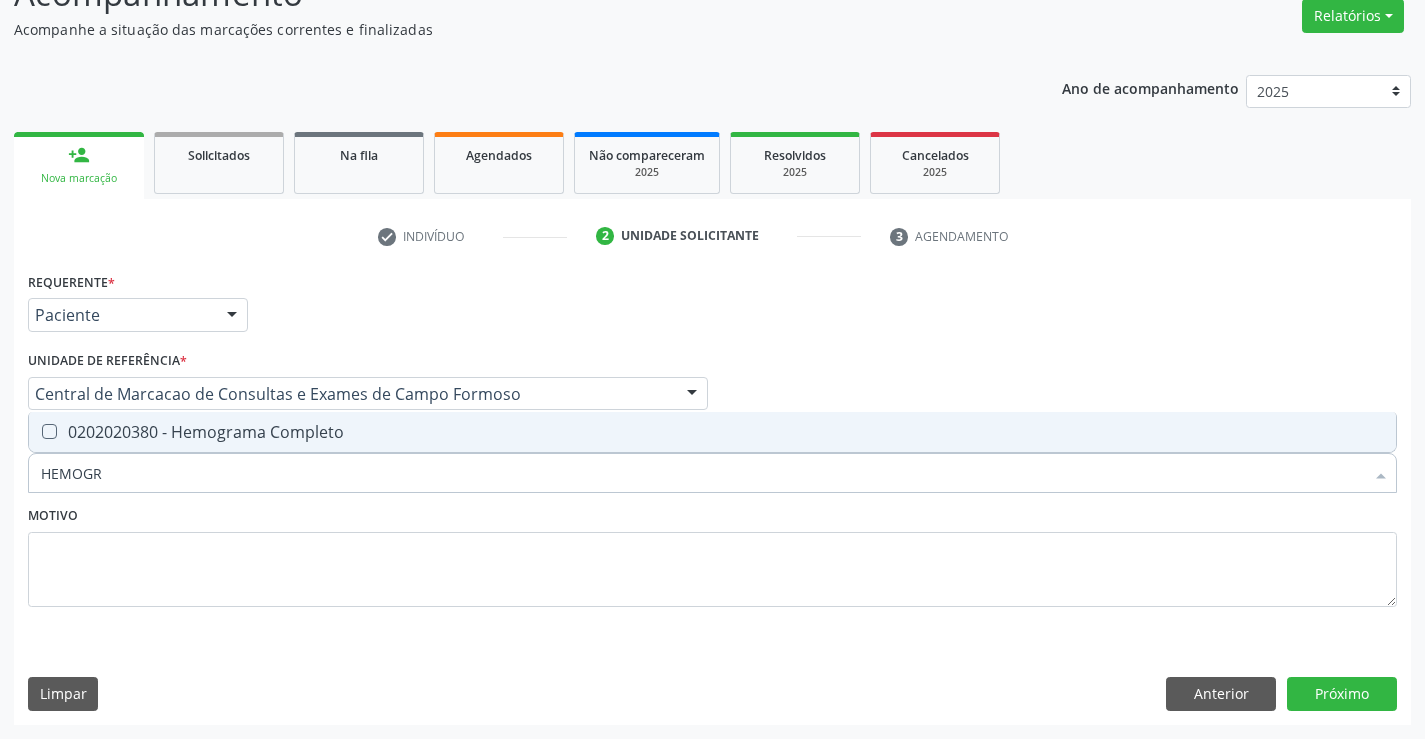 click on "0202020380 - Hemograma Completo" at bounding box center (712, 432) 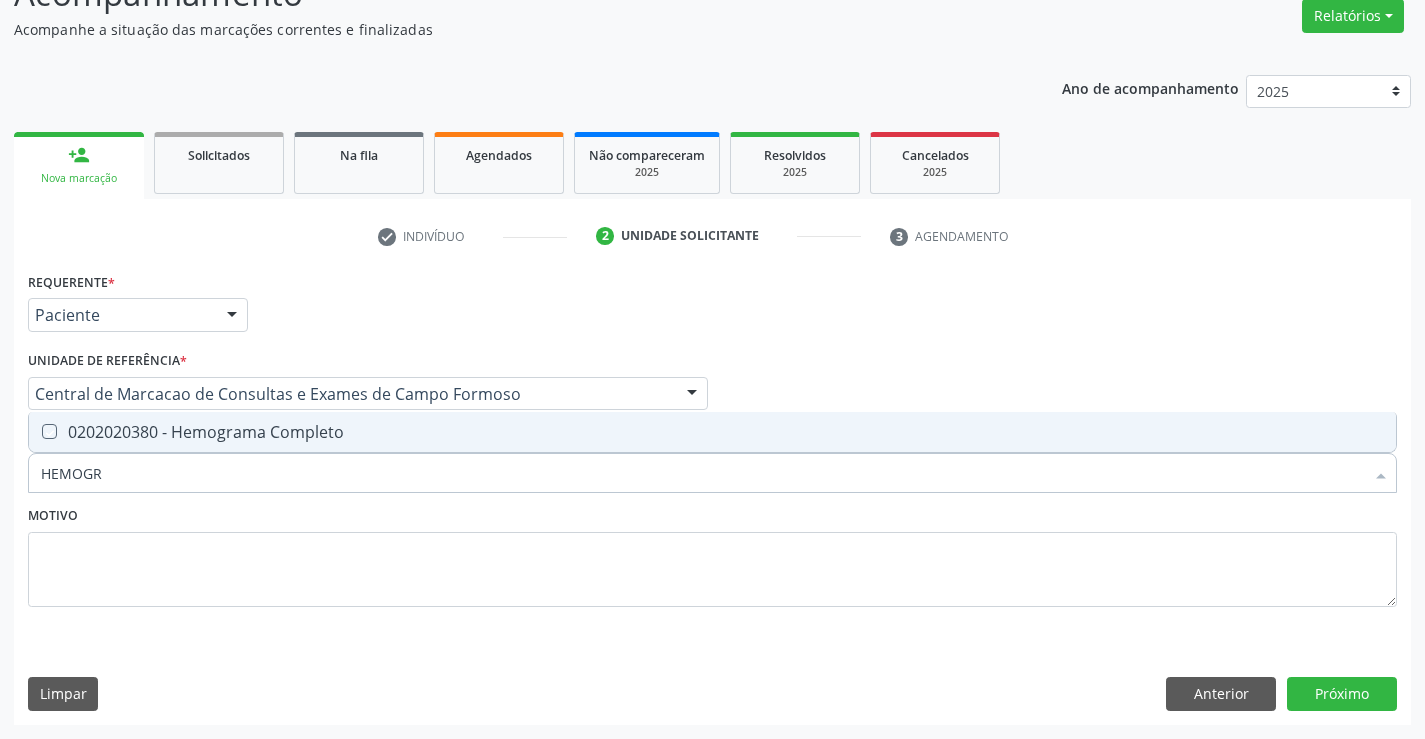 checkbox on "true" 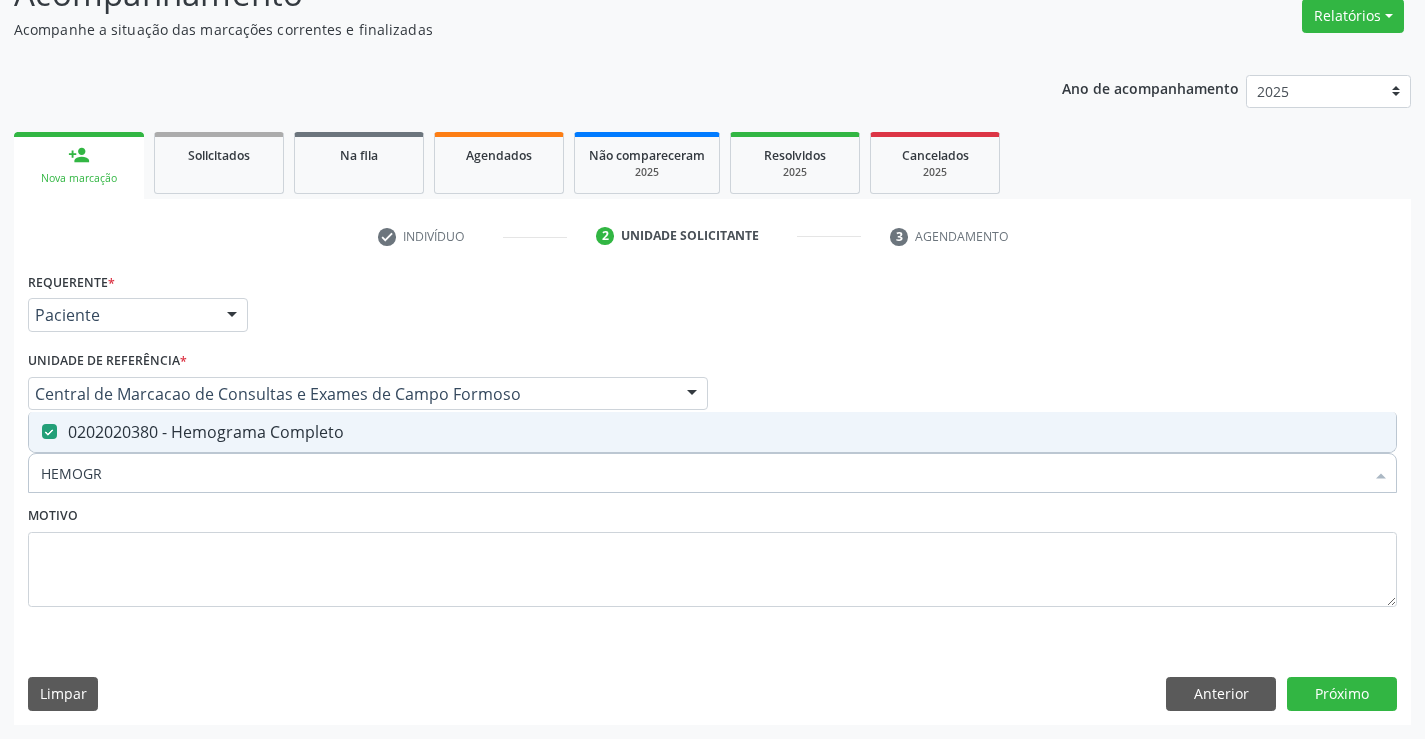 type on "HEMOGR" 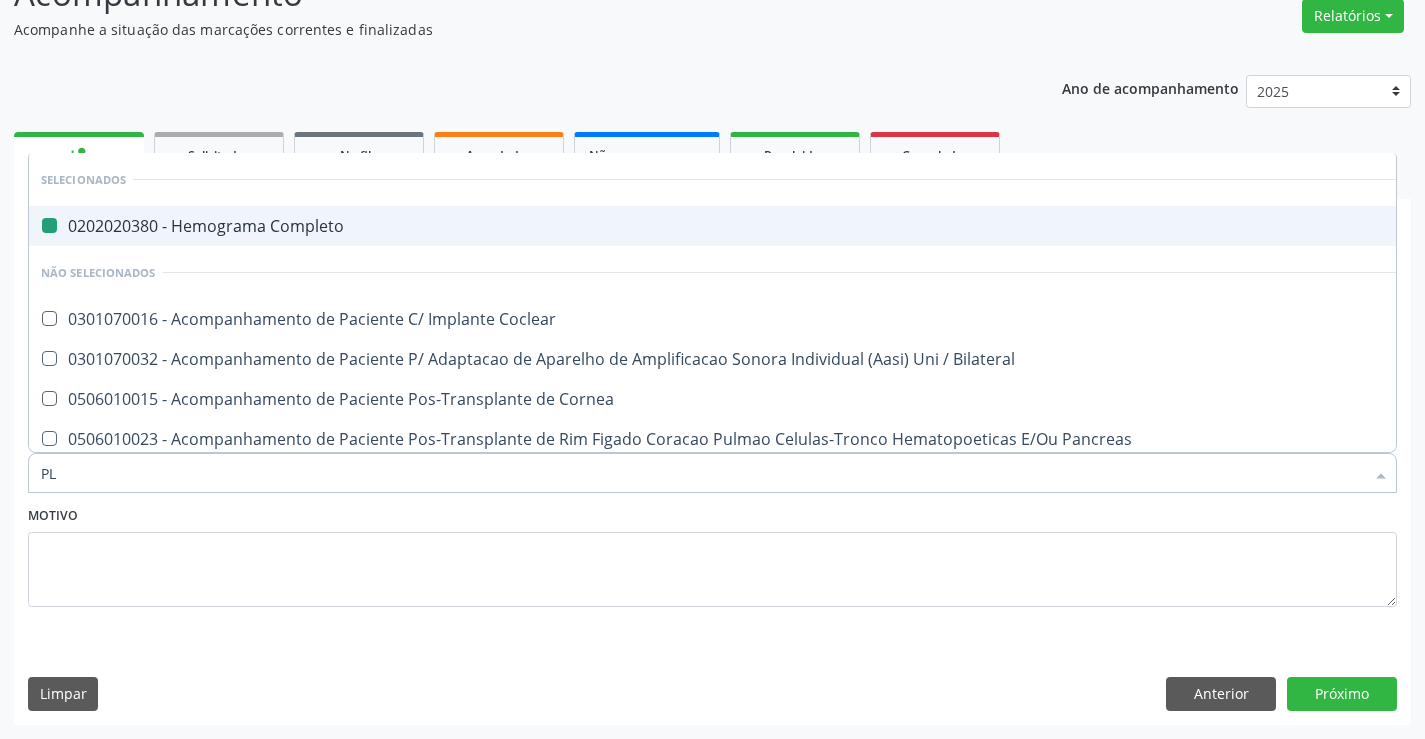 type on "PLA" 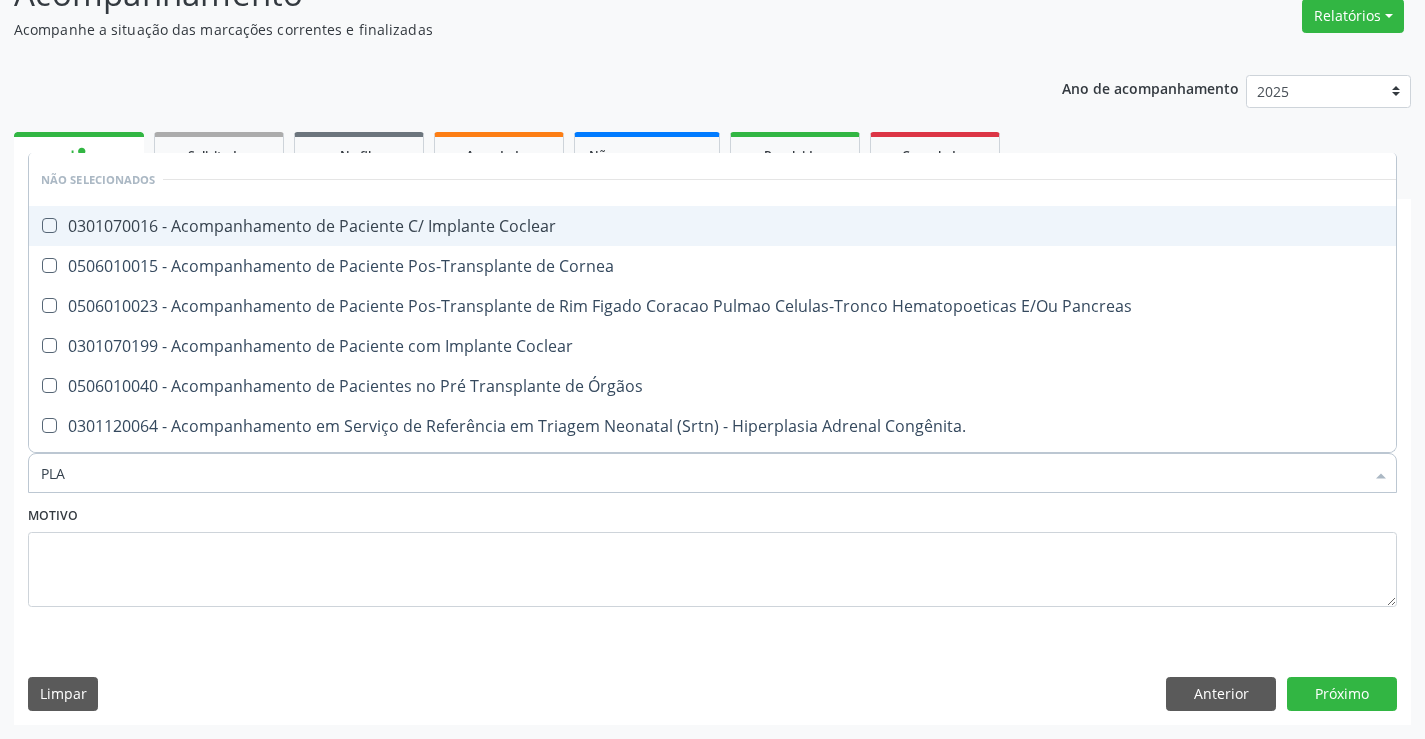 type on "PLAQ" 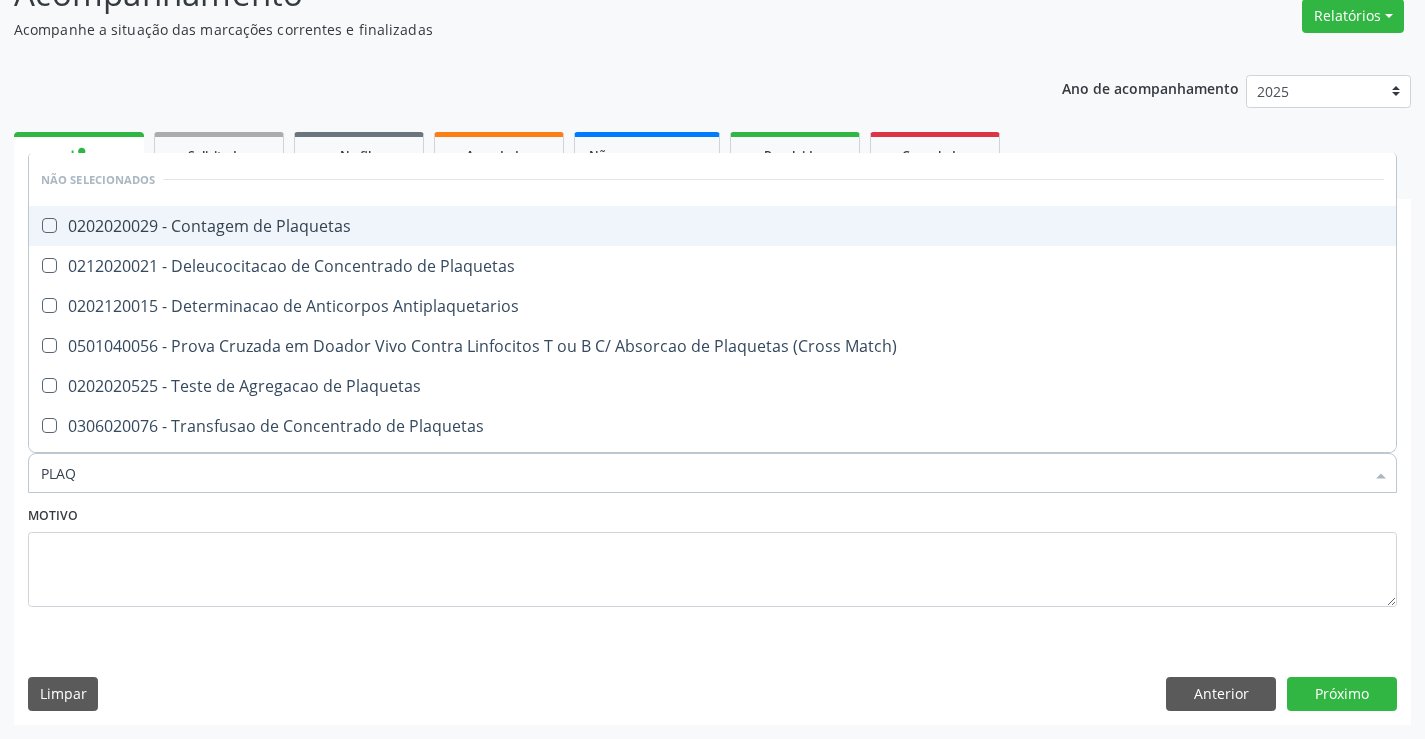 click on "0202020029 - Contagem de Plaquetas" at bounding box center (712, 226) 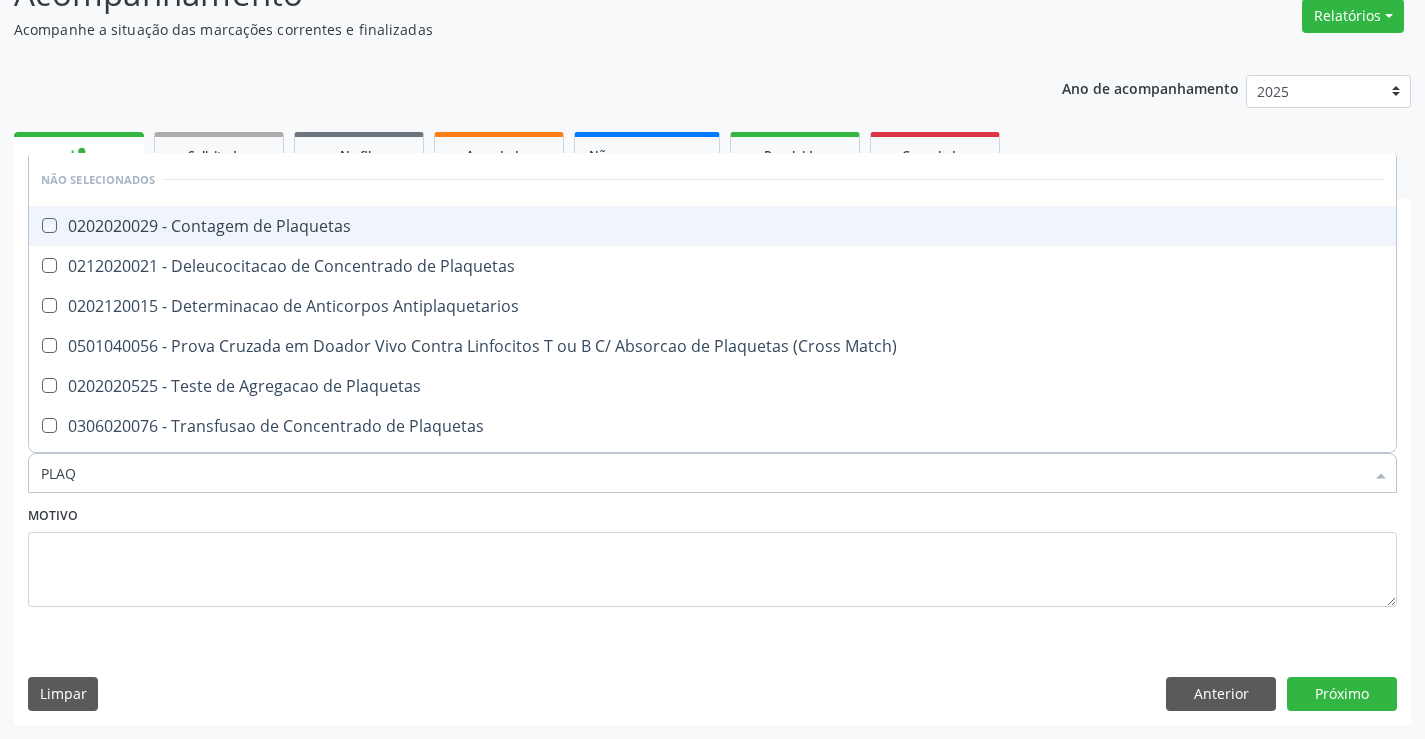 checkbox on "true" 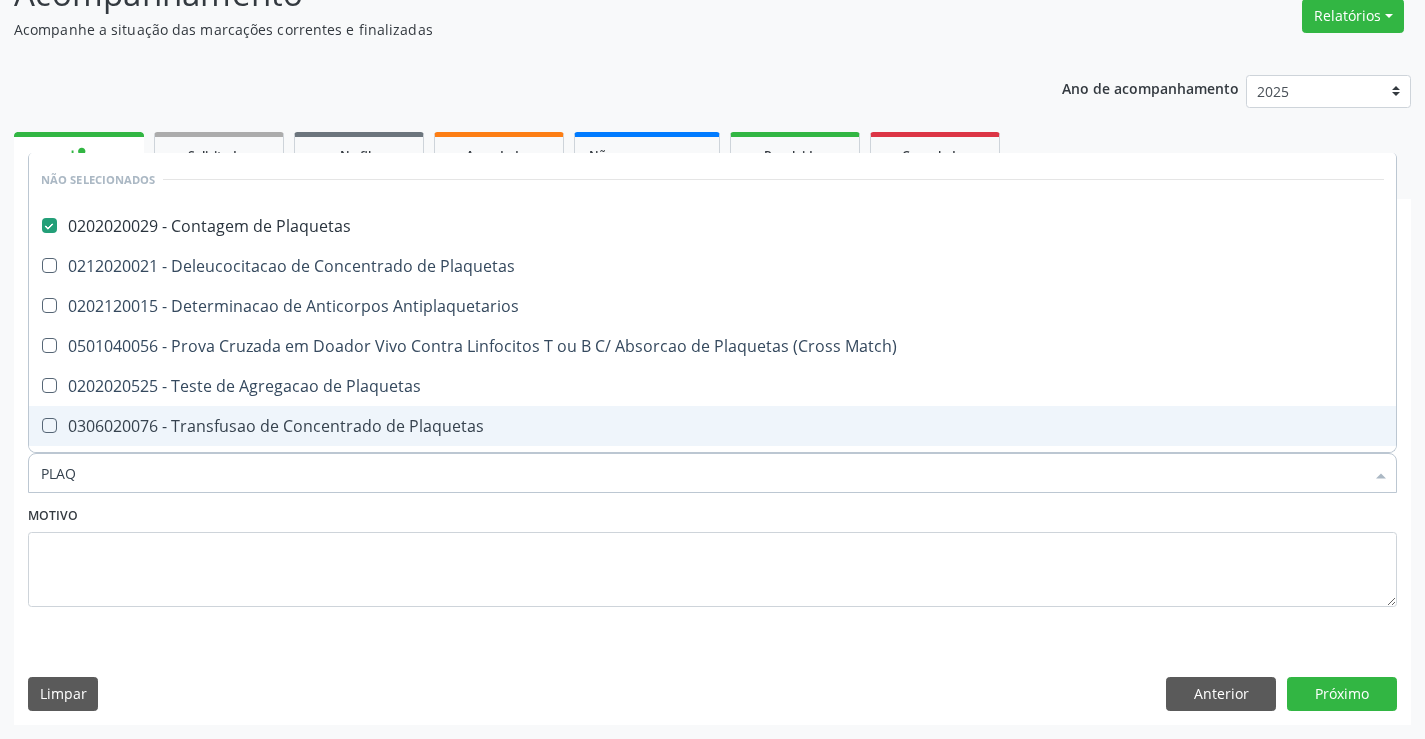 type on "PLAQ" 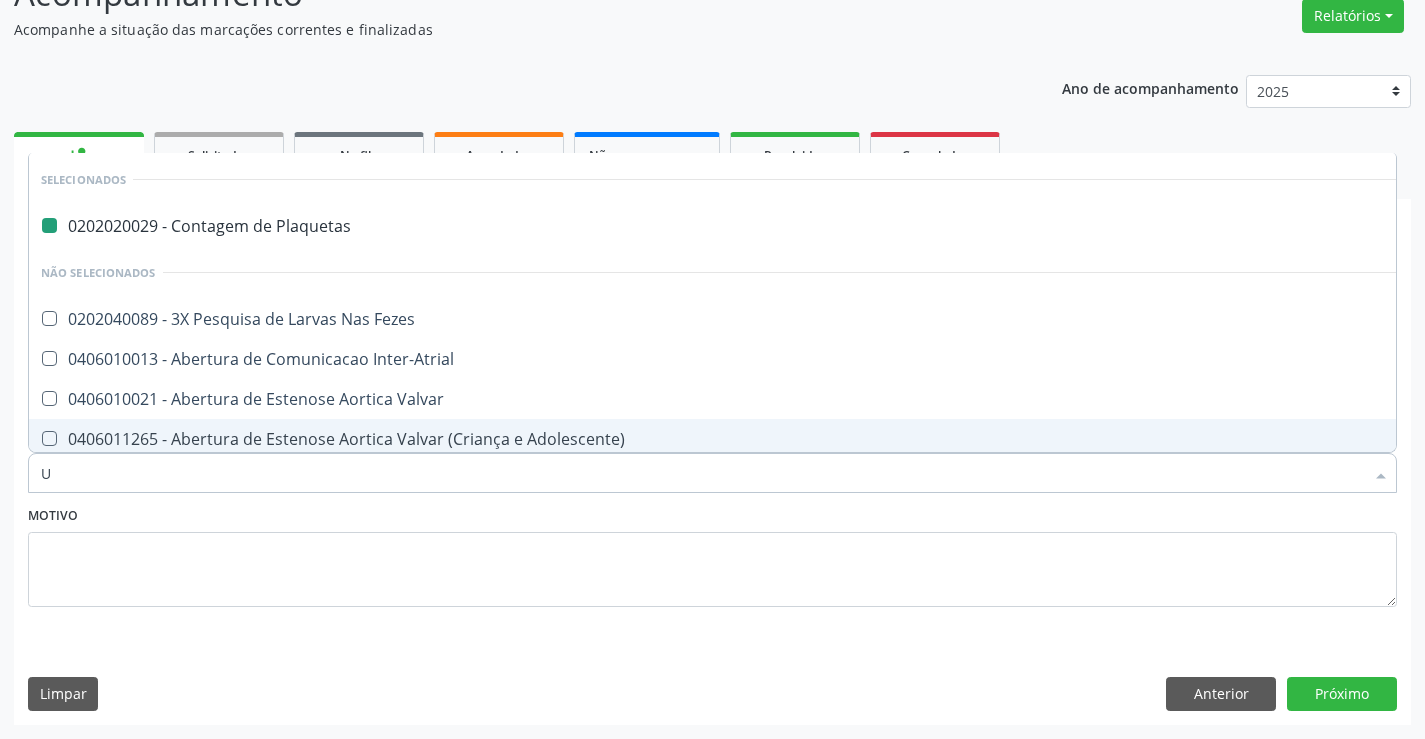 type on "UR" 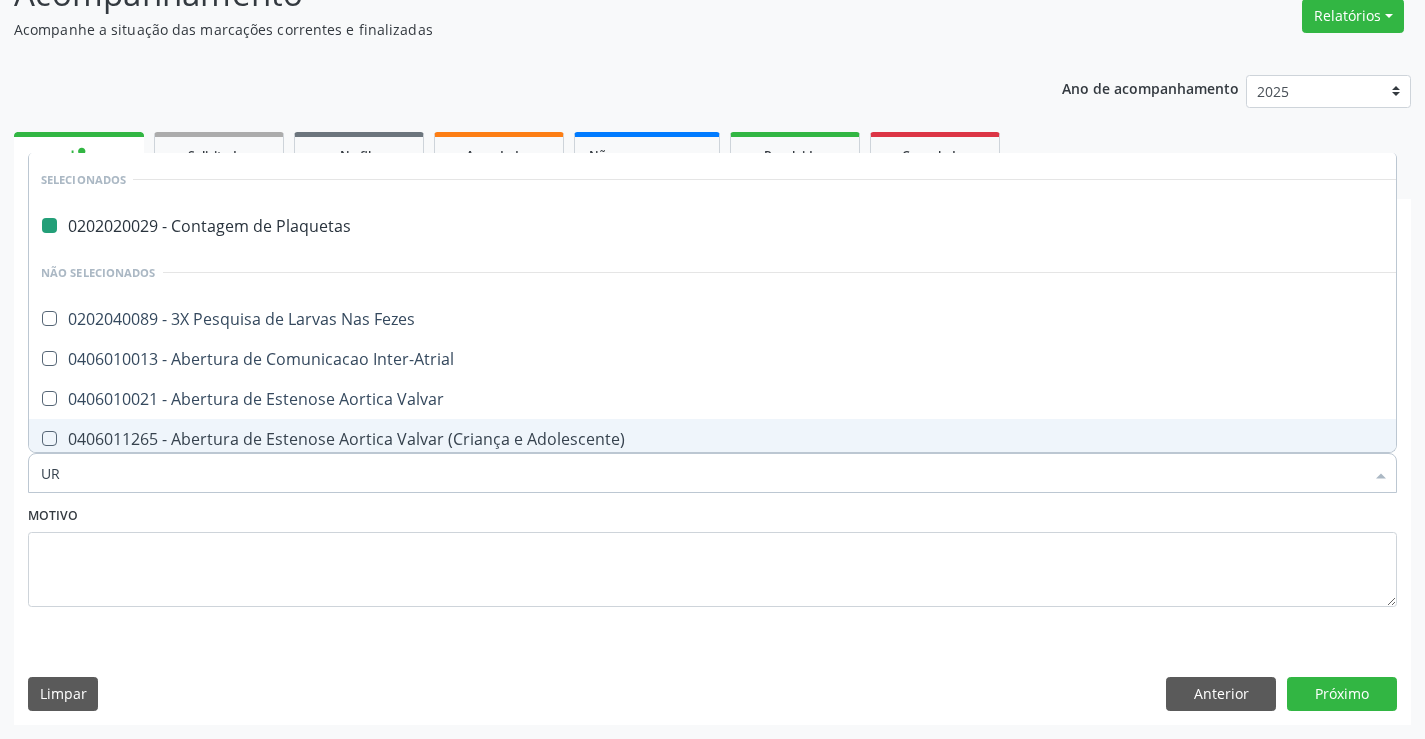 checkbox on "false" 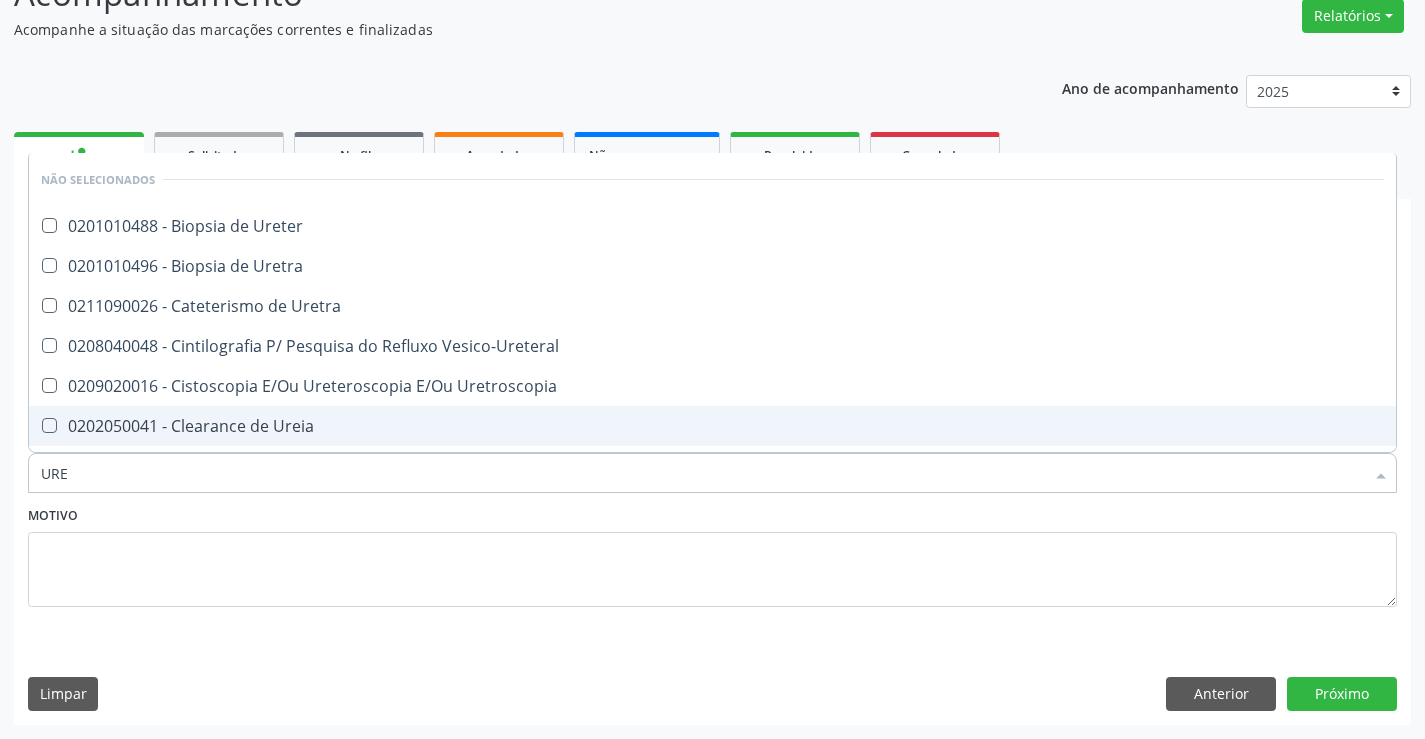 type on "UREI" 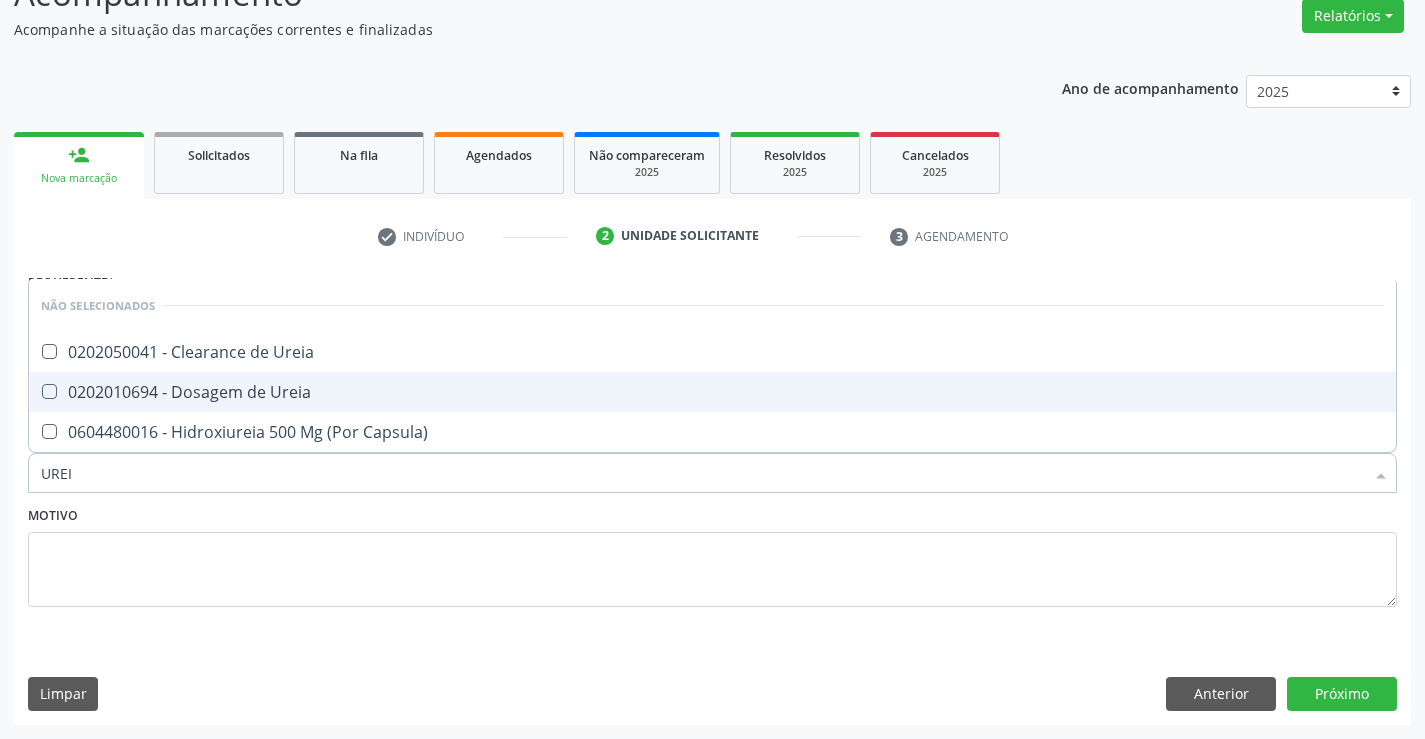 click on "0202010694 - Dosagem de Ureia" at bounding box center [712, 392] 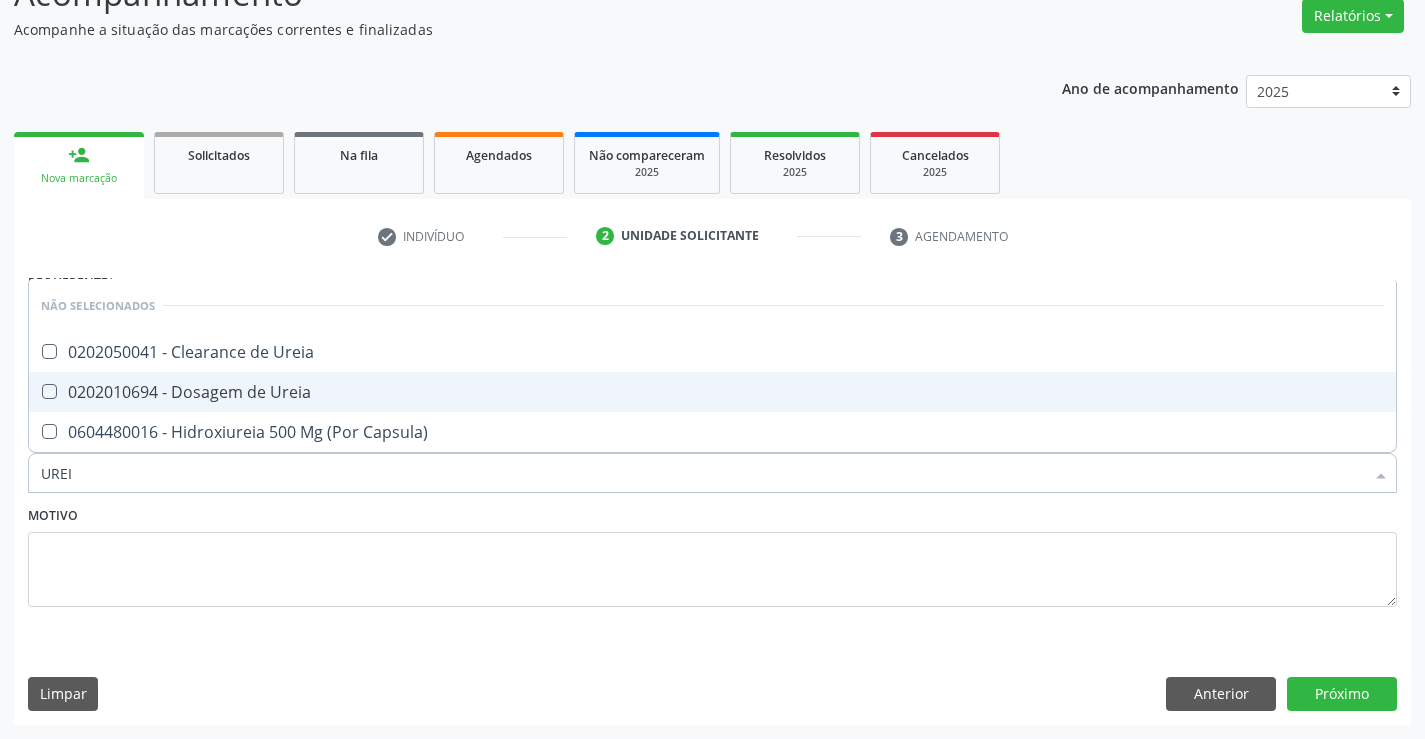 checkbox on "true" 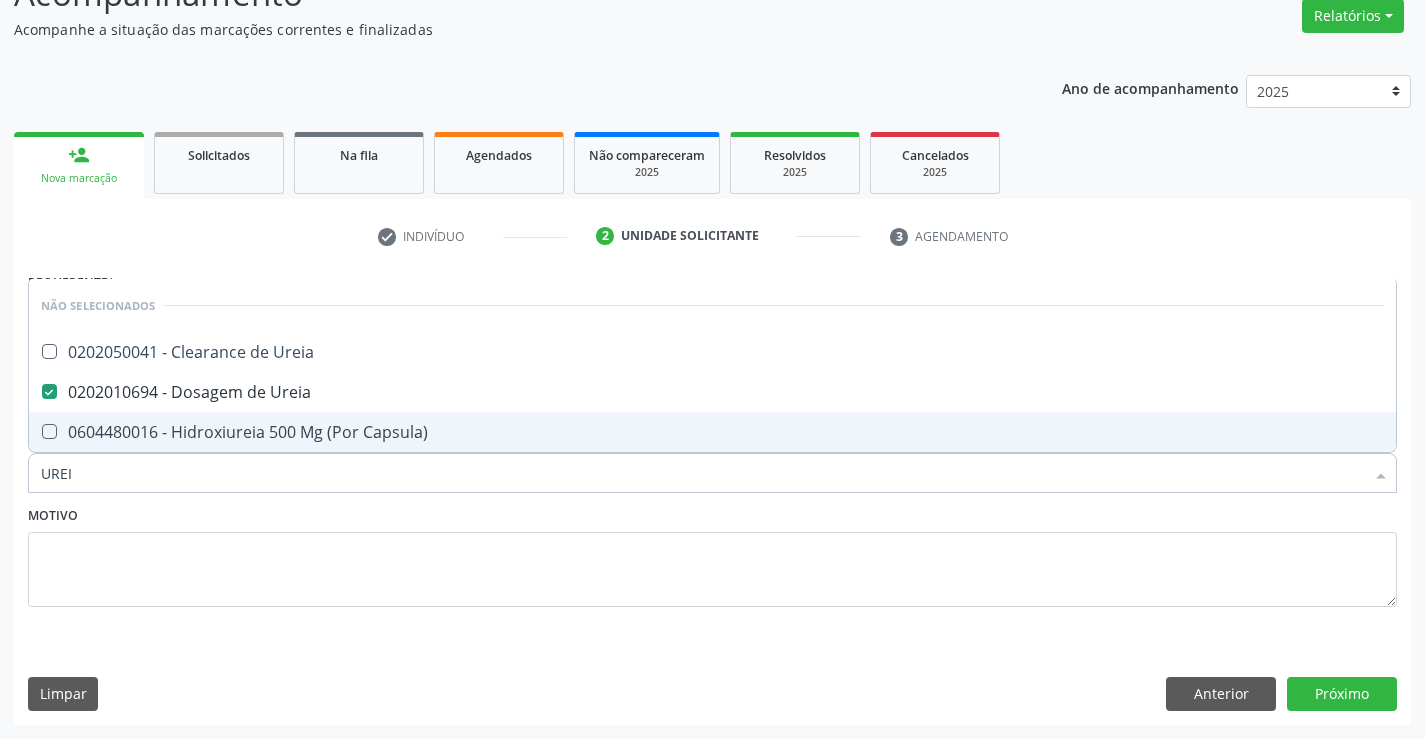 type on "UREI" 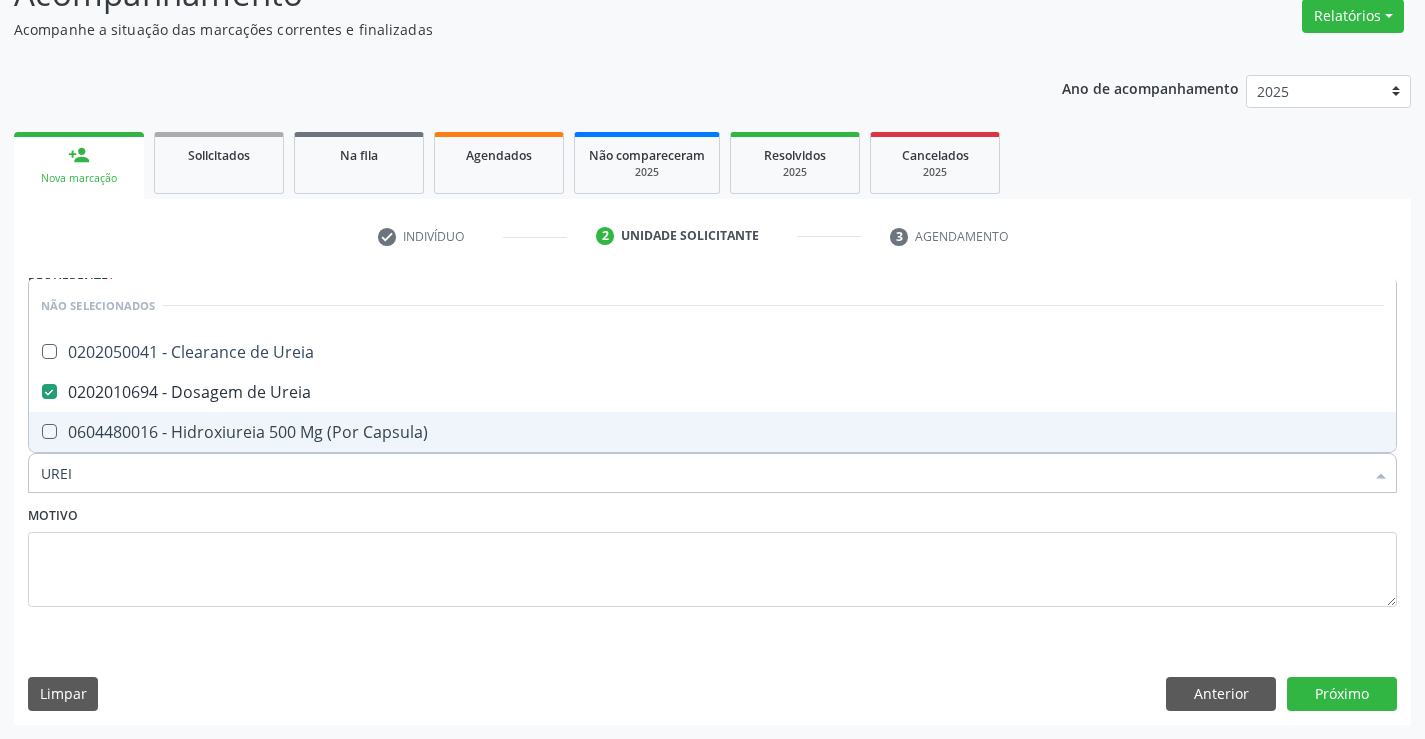 click on "Motivo" at bounding box center [712, 554] 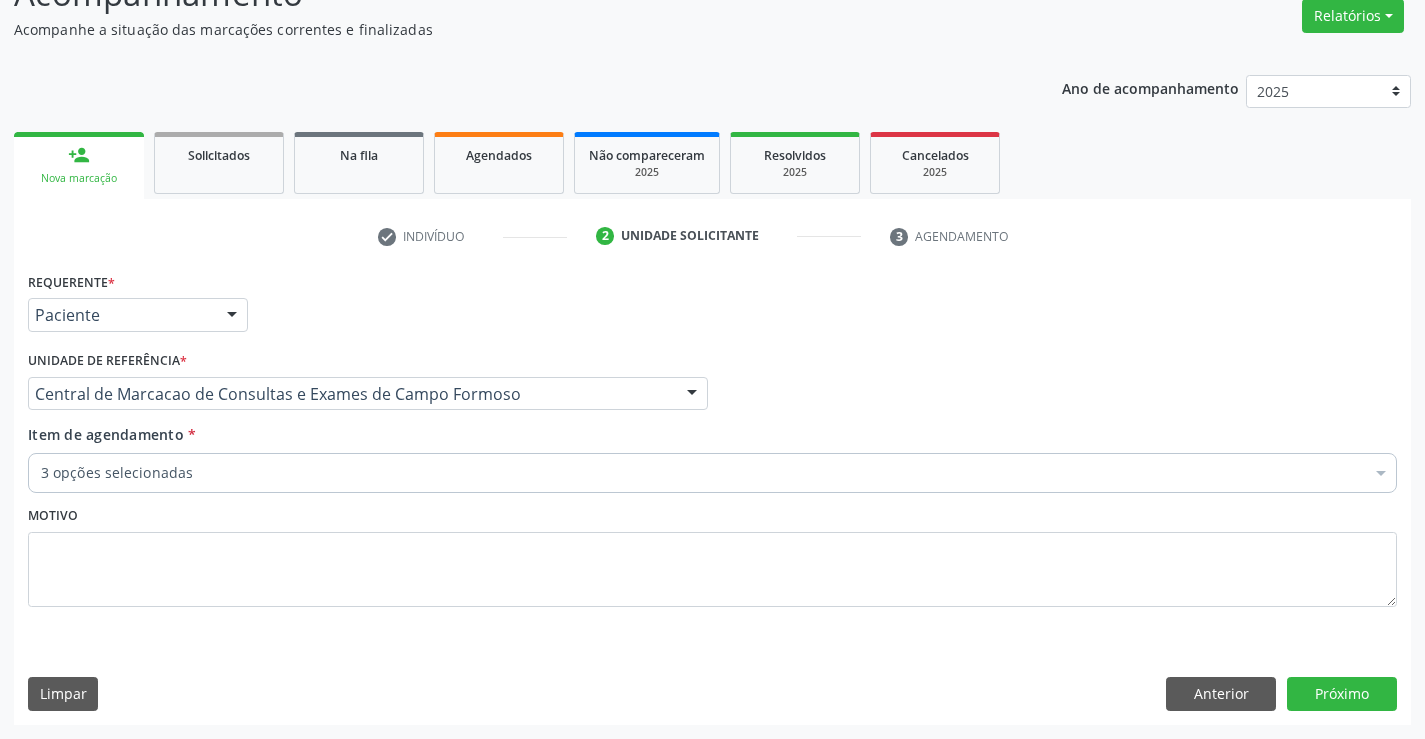 type 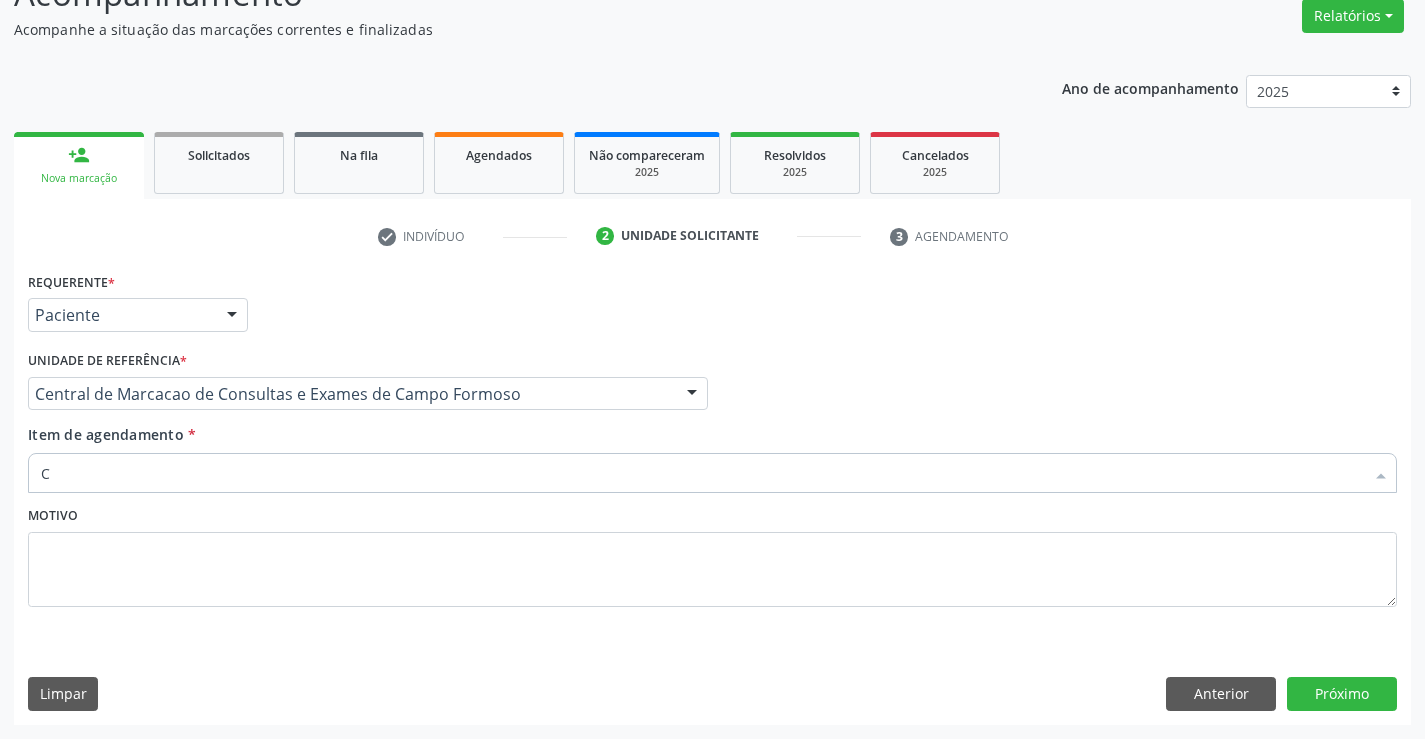 type on "CR" 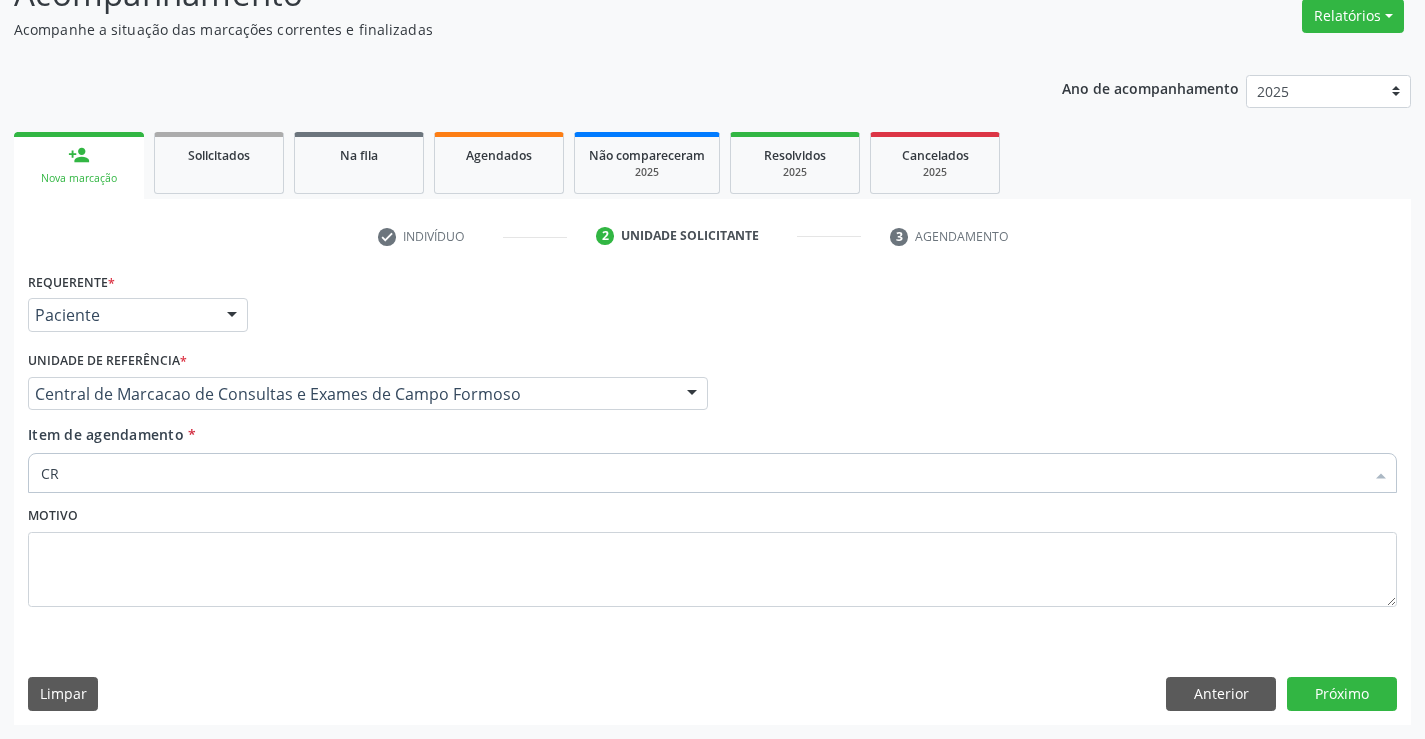 checkbox on "false" 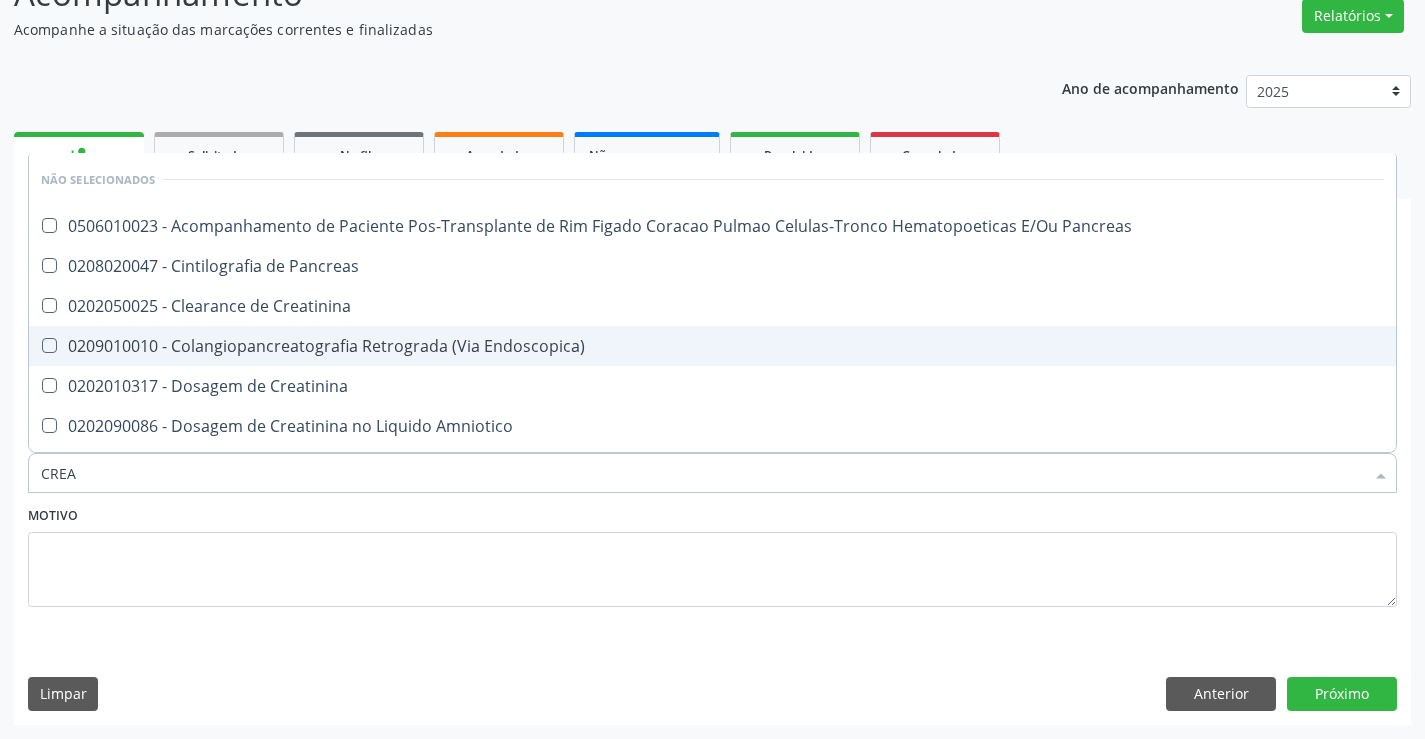 type on "CREAT" 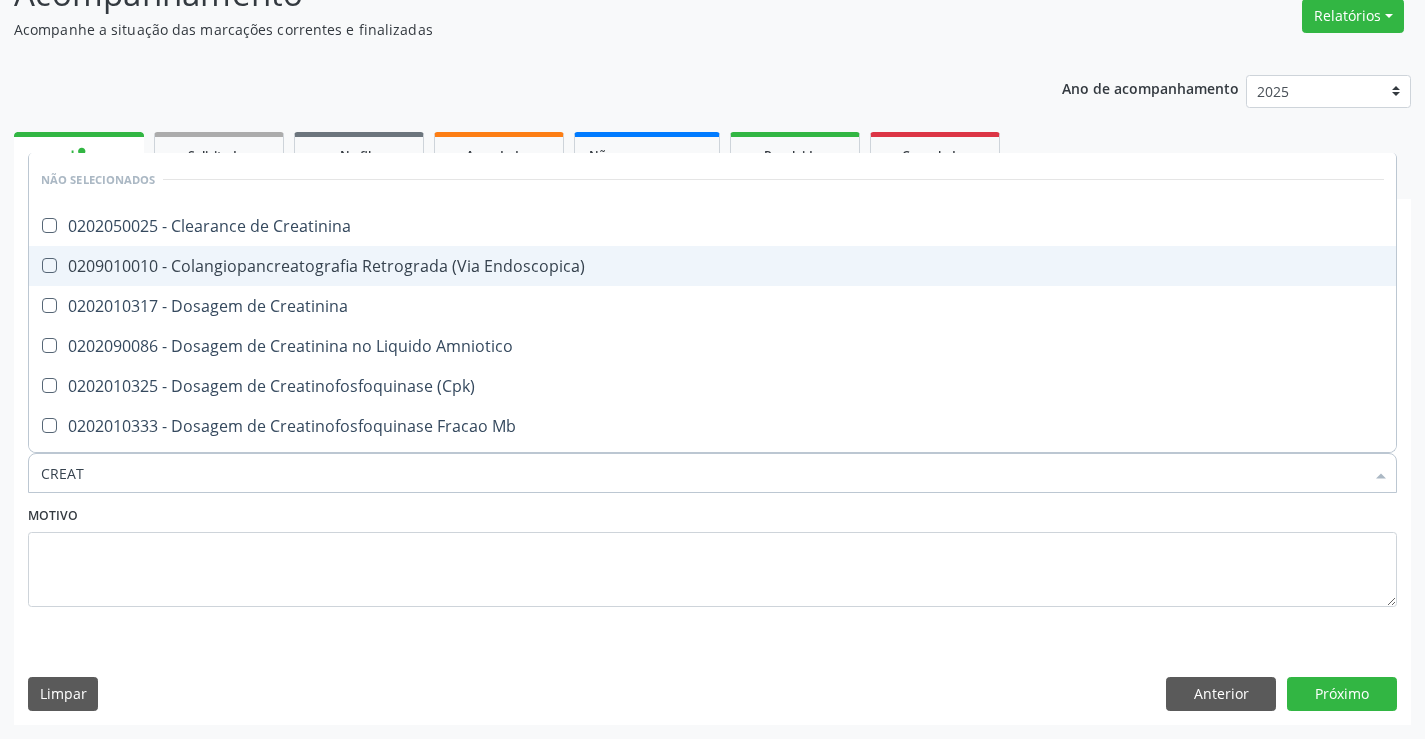 click on "0209010010 - Colangiopancreatografia Retrograda (Via Endoscopica)" at bounding box center [712, 266] 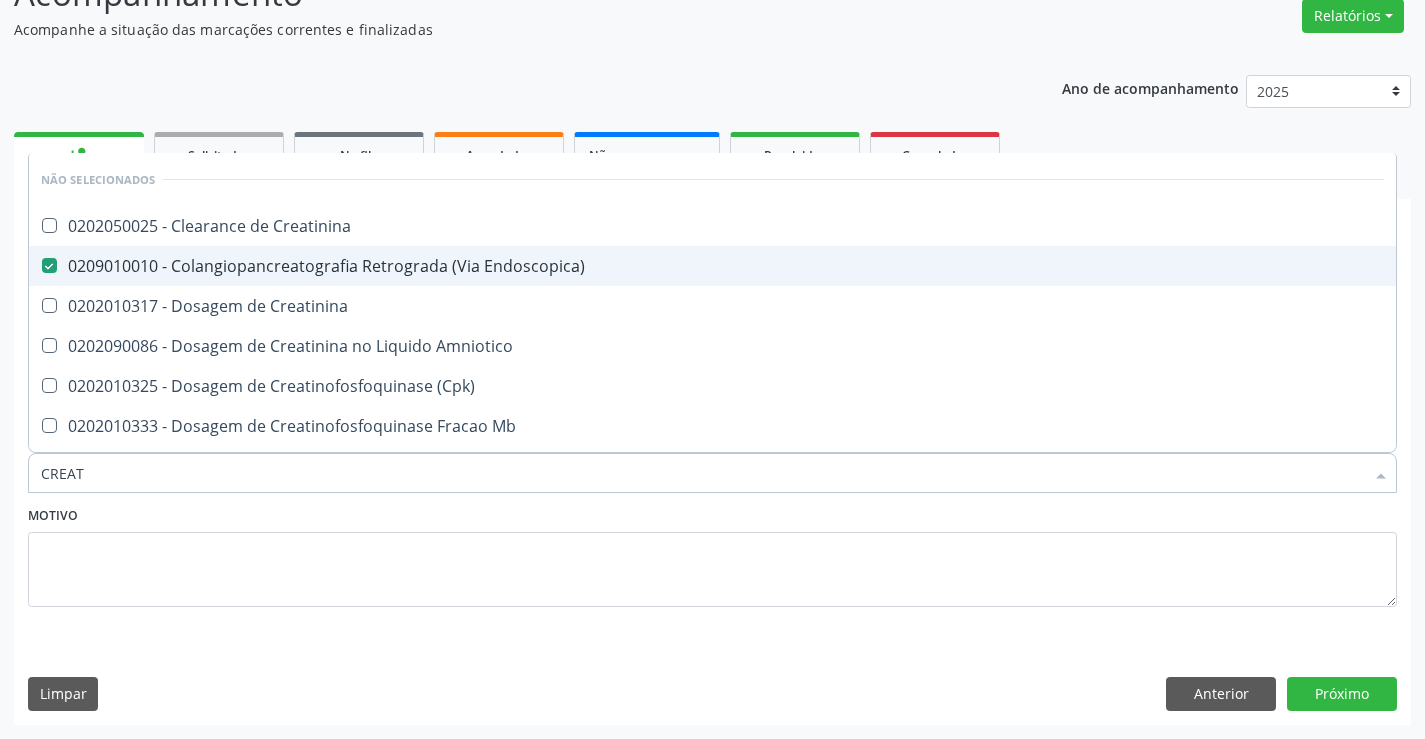 click on "0209010010 - Colangiopancreatografia Retrograda (Via Endoscopica)" at bounding box center (712, 266) 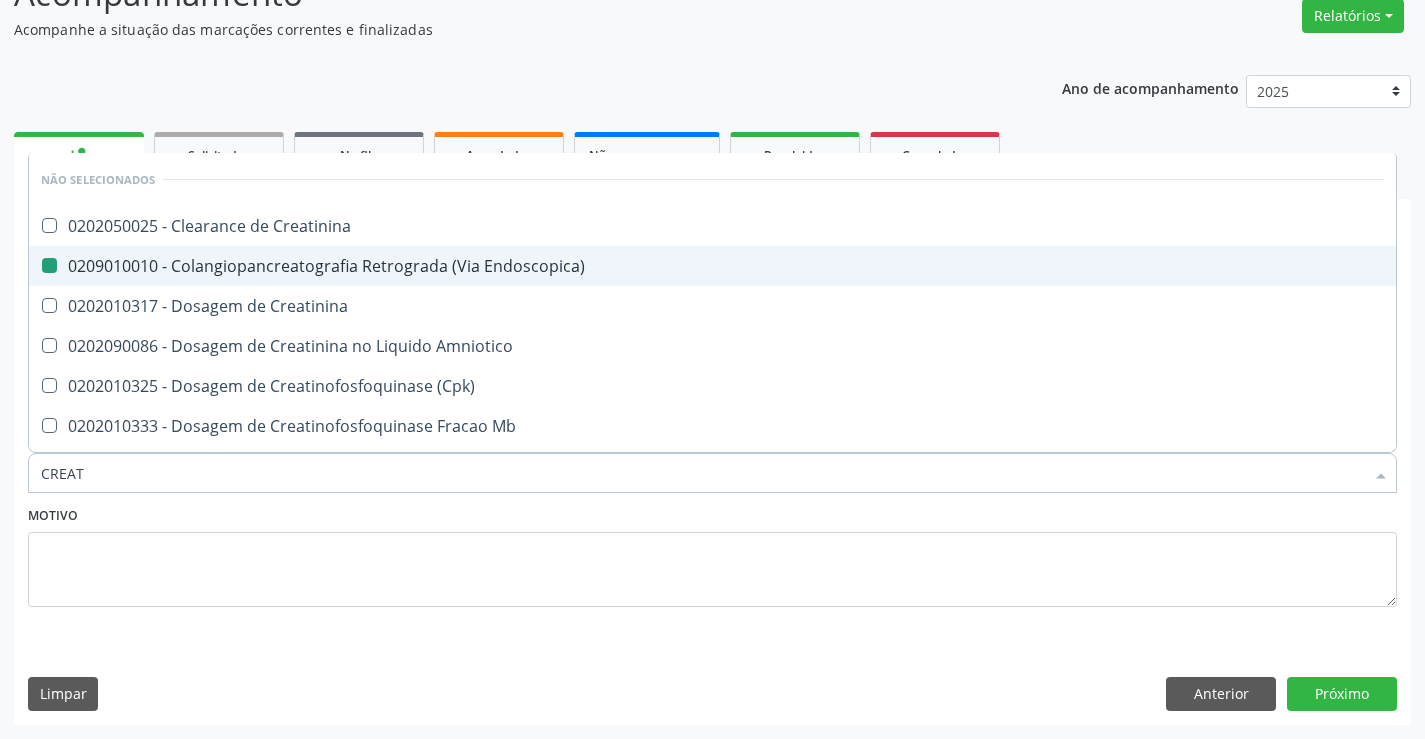 checkbox on "false" 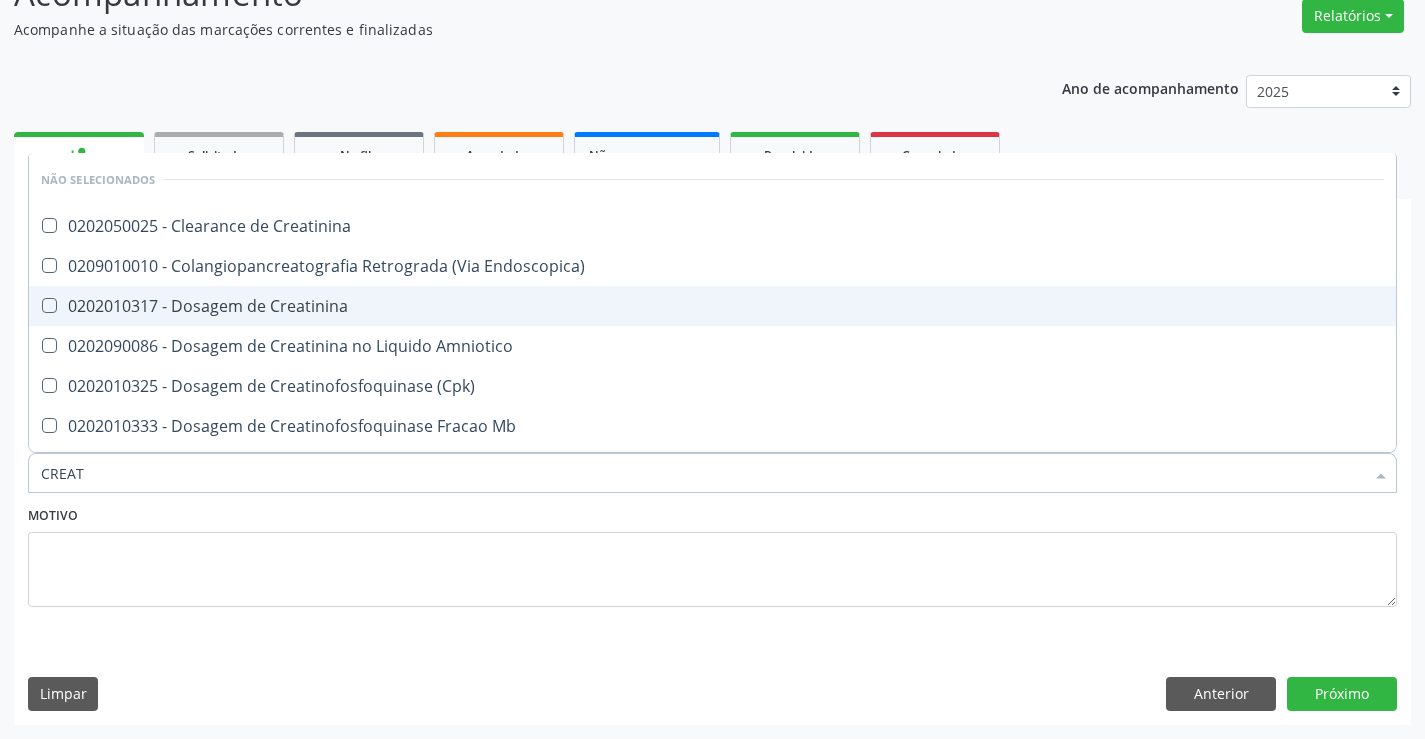 click on "0202010317 - Dosagem de Creatinina" at bounding box center [712, 306] 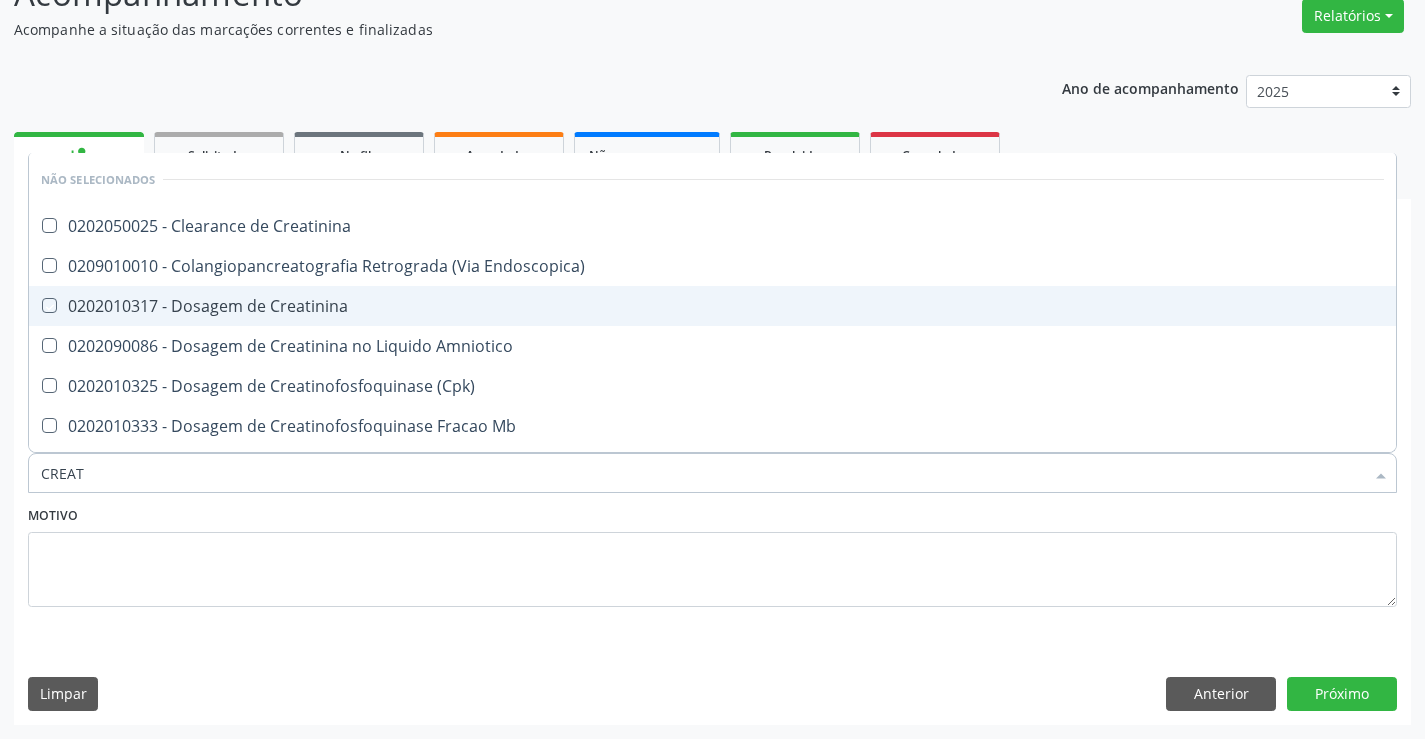 checkbox on "true" 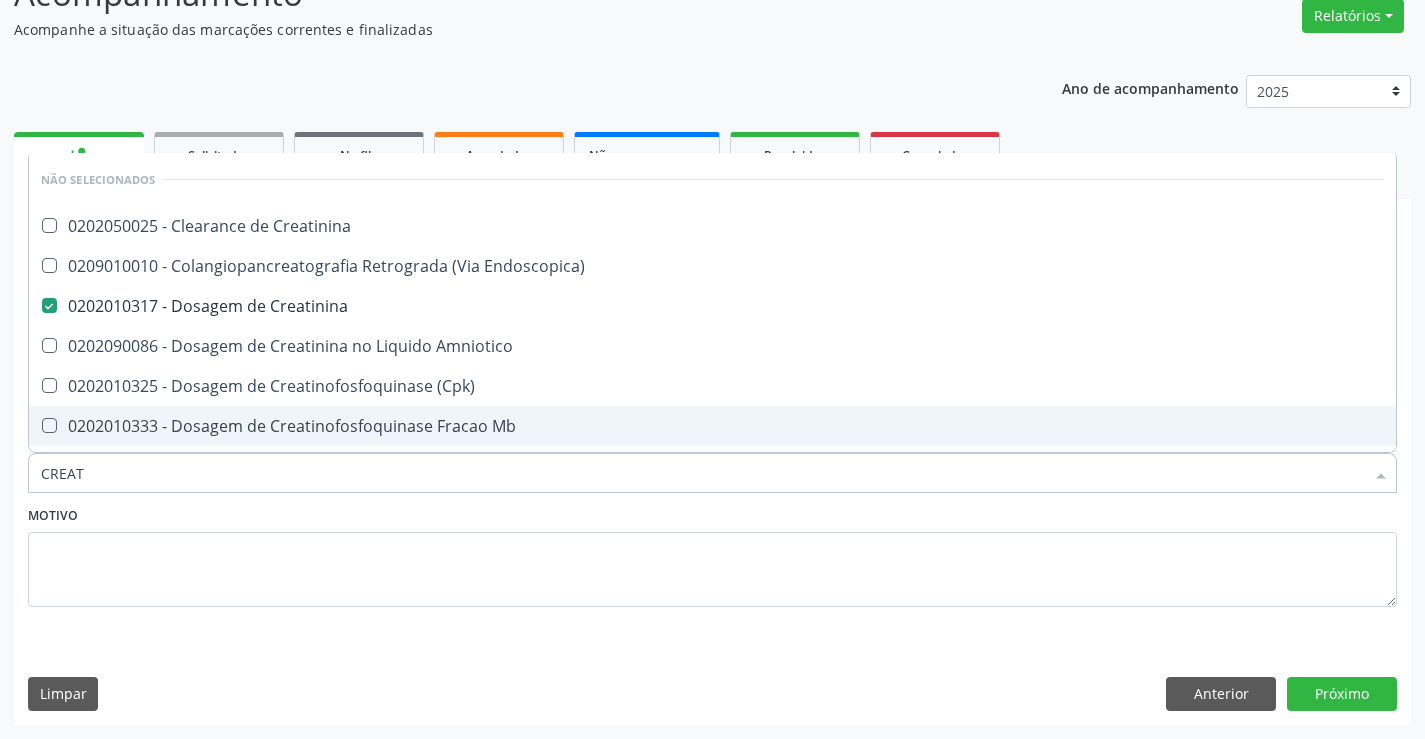 click on "Motivo" at bounding box center [712, 554] 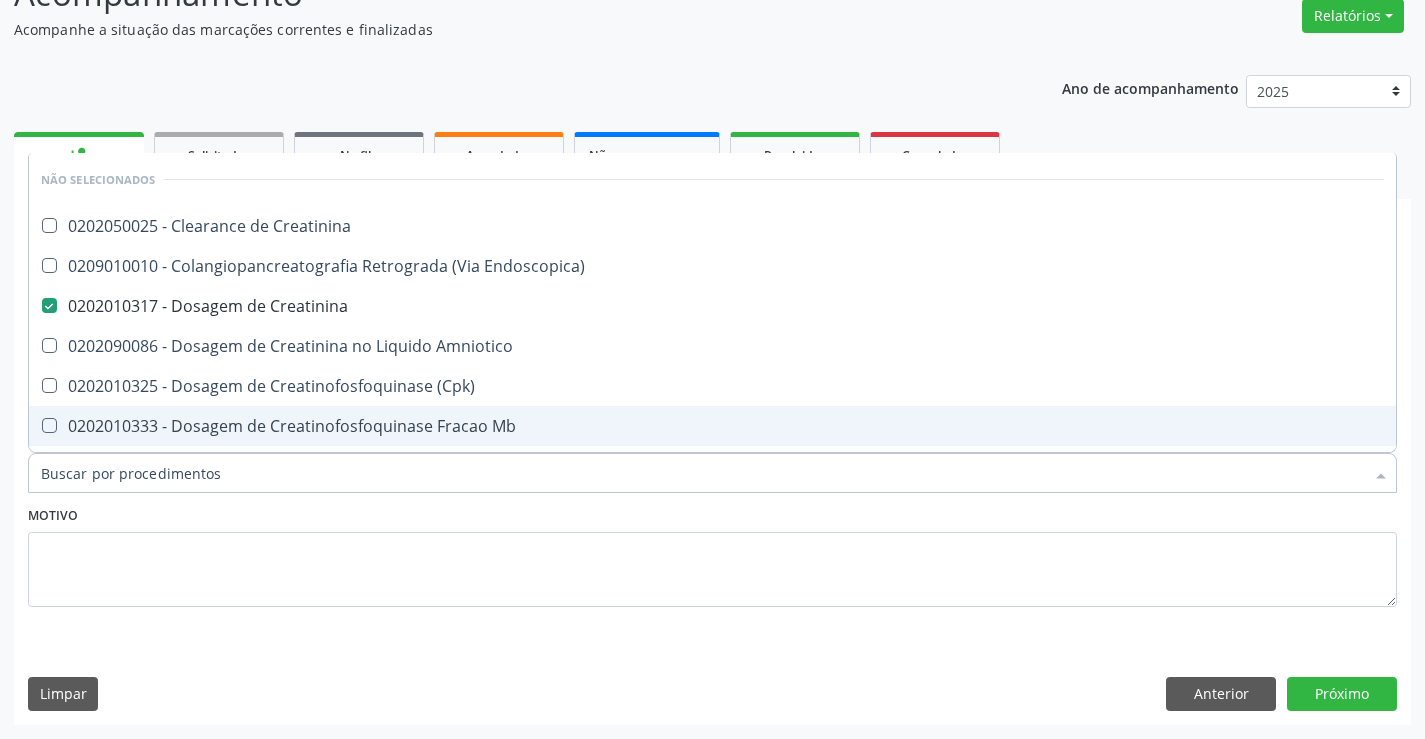 checkbox on "true" 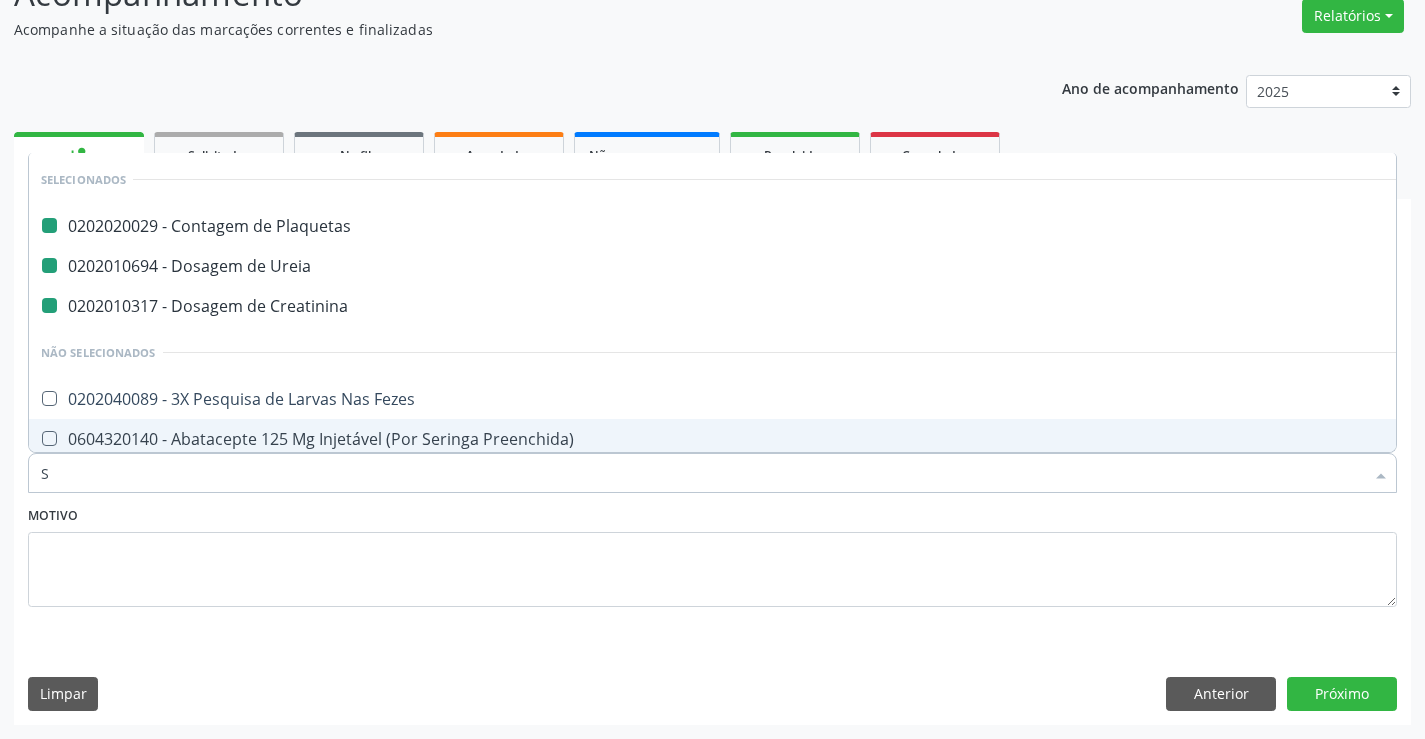 type on "[STATE_CODE]" 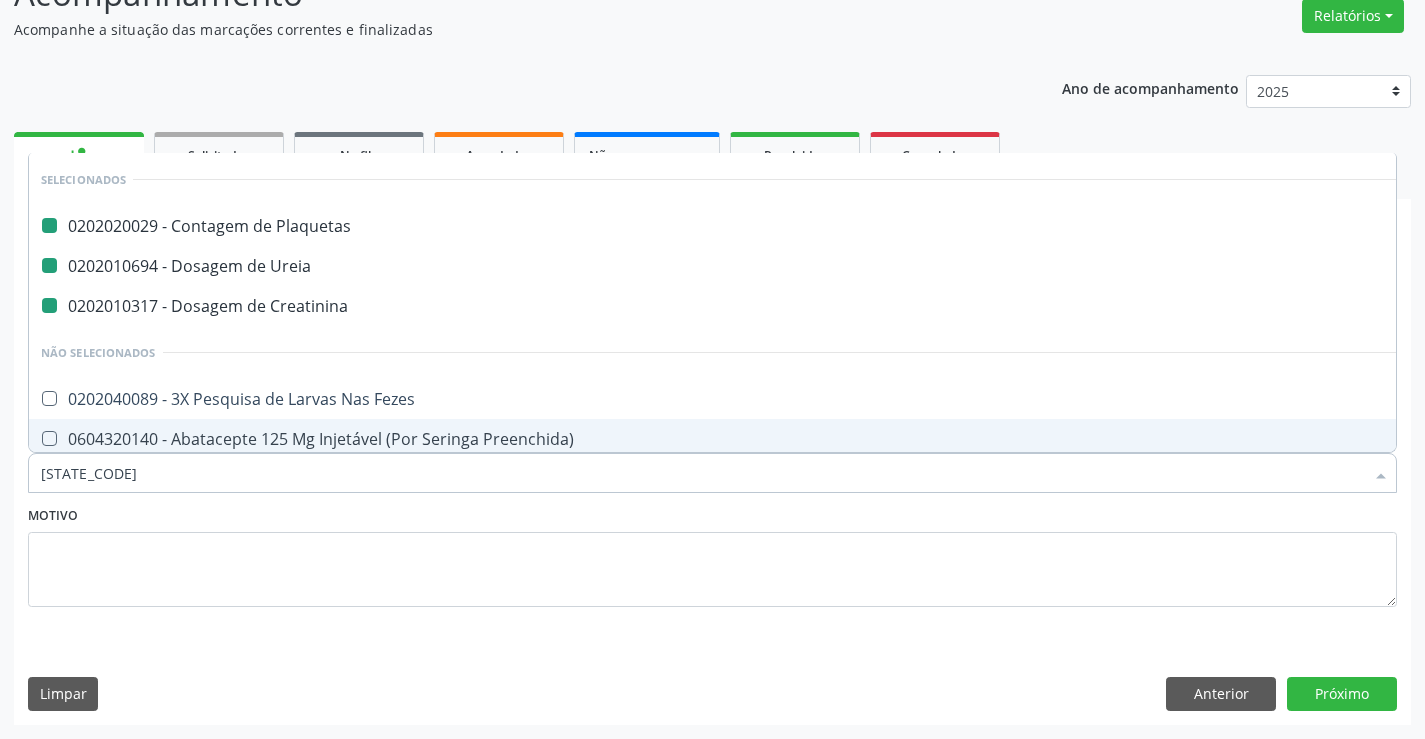 checkbox on "false" 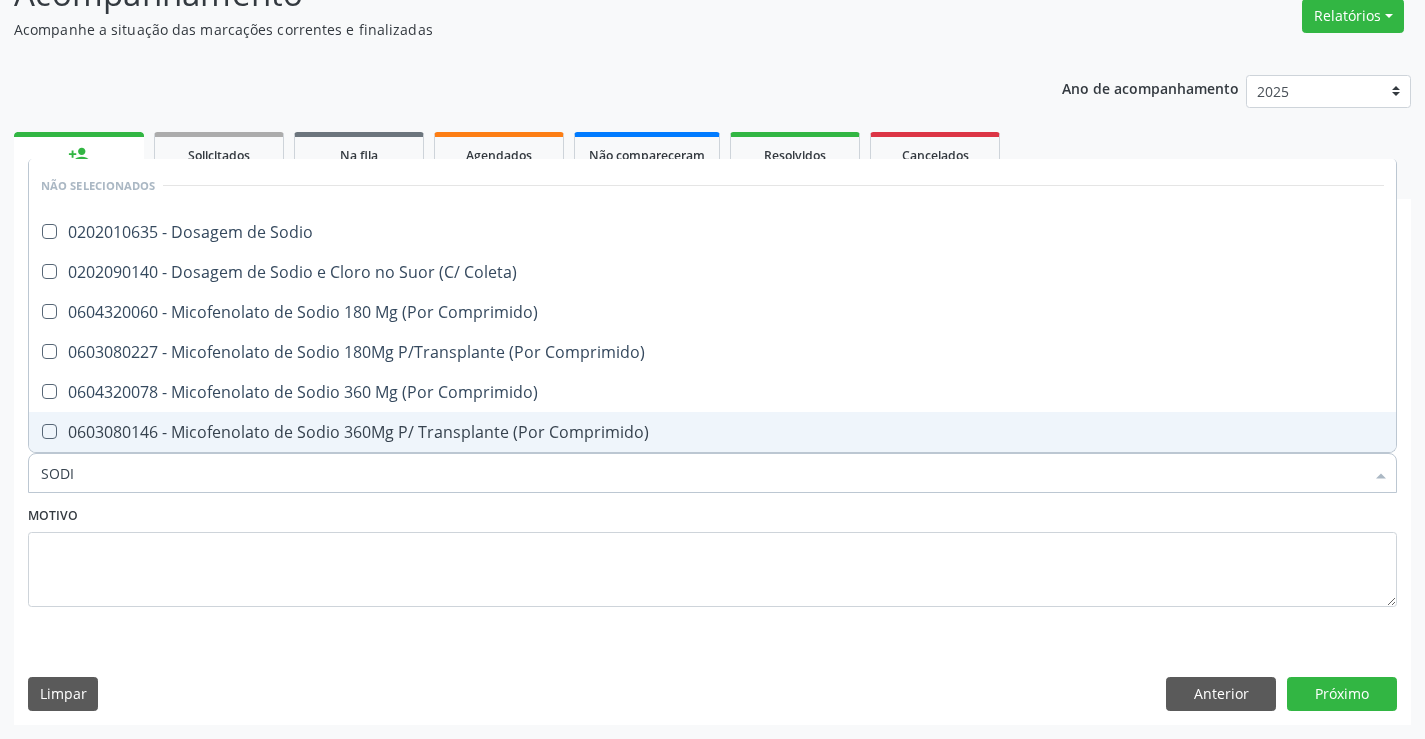 type on "SODIO" 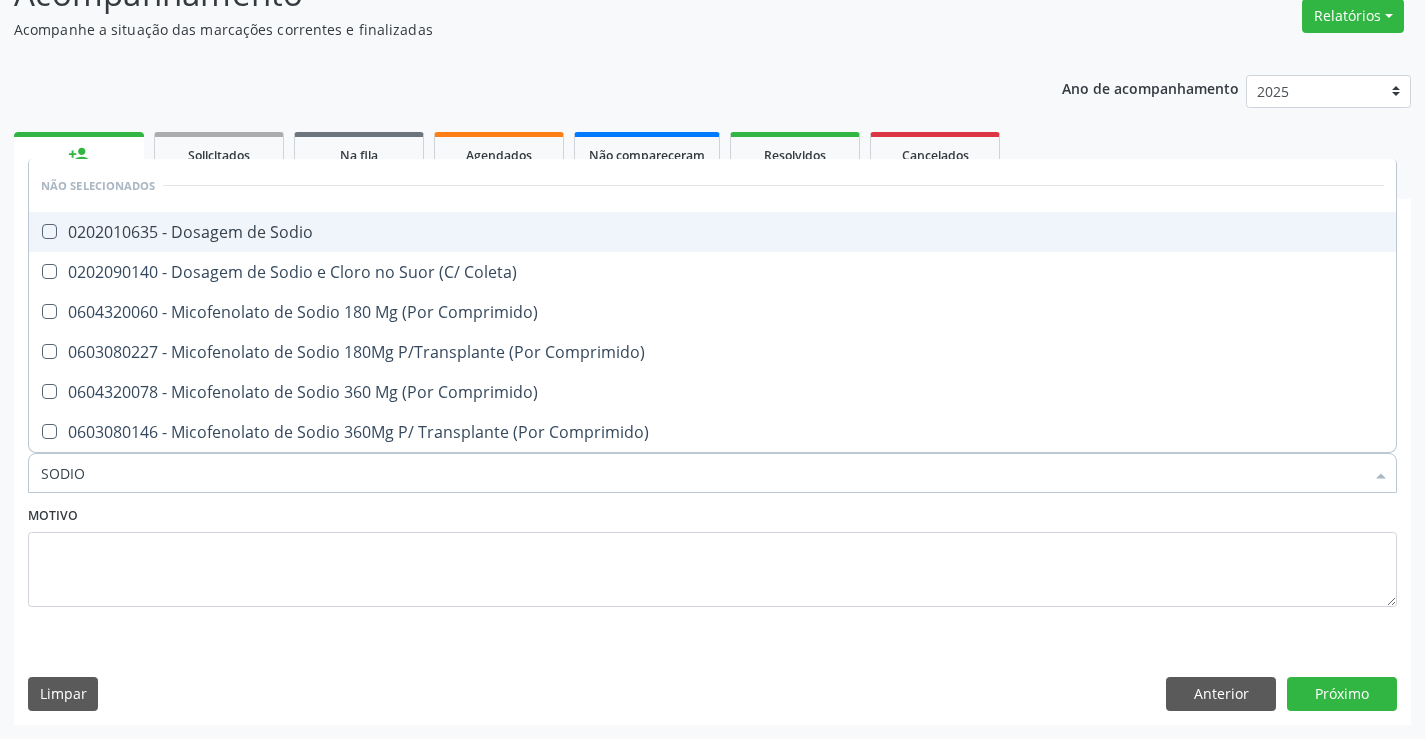 click on "0202010635 - Dosagem de Sodio" at bounding box center [712, 232] 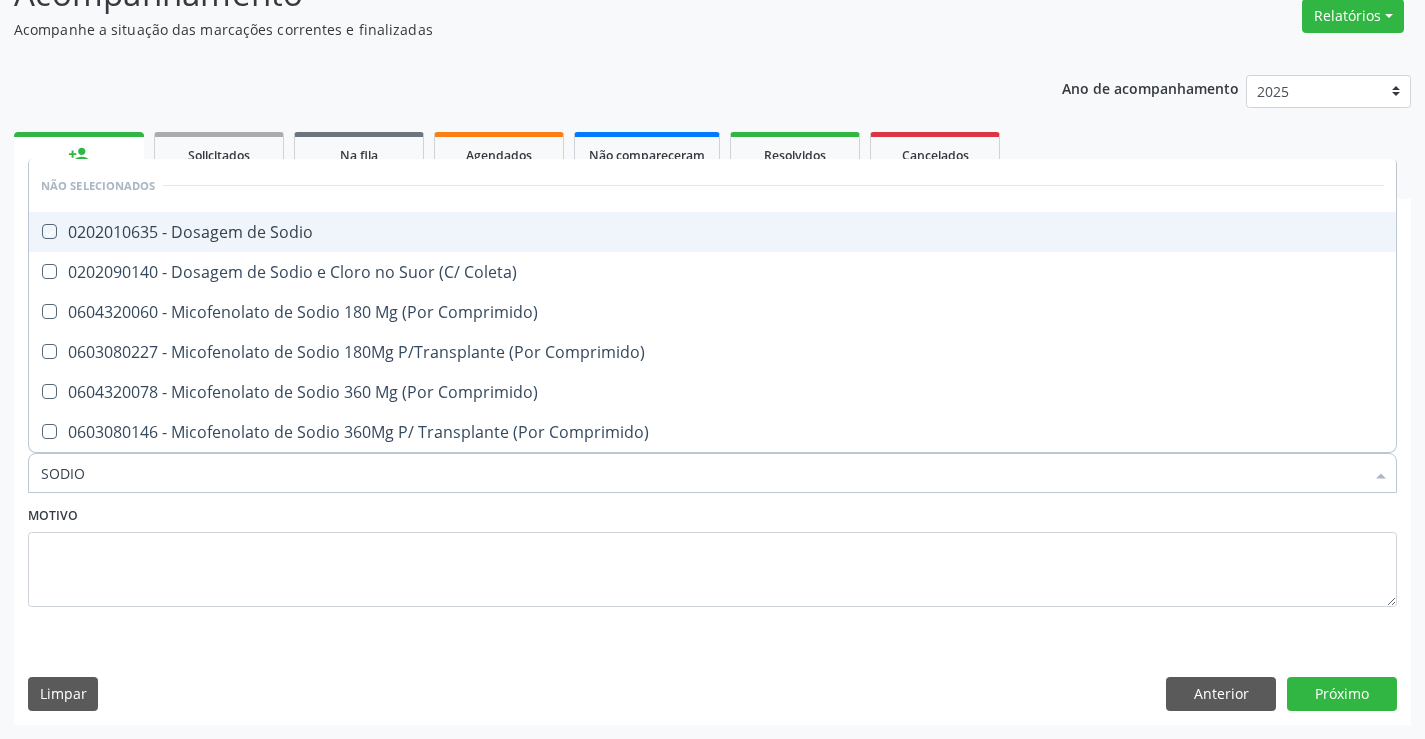 checkbox on "true" 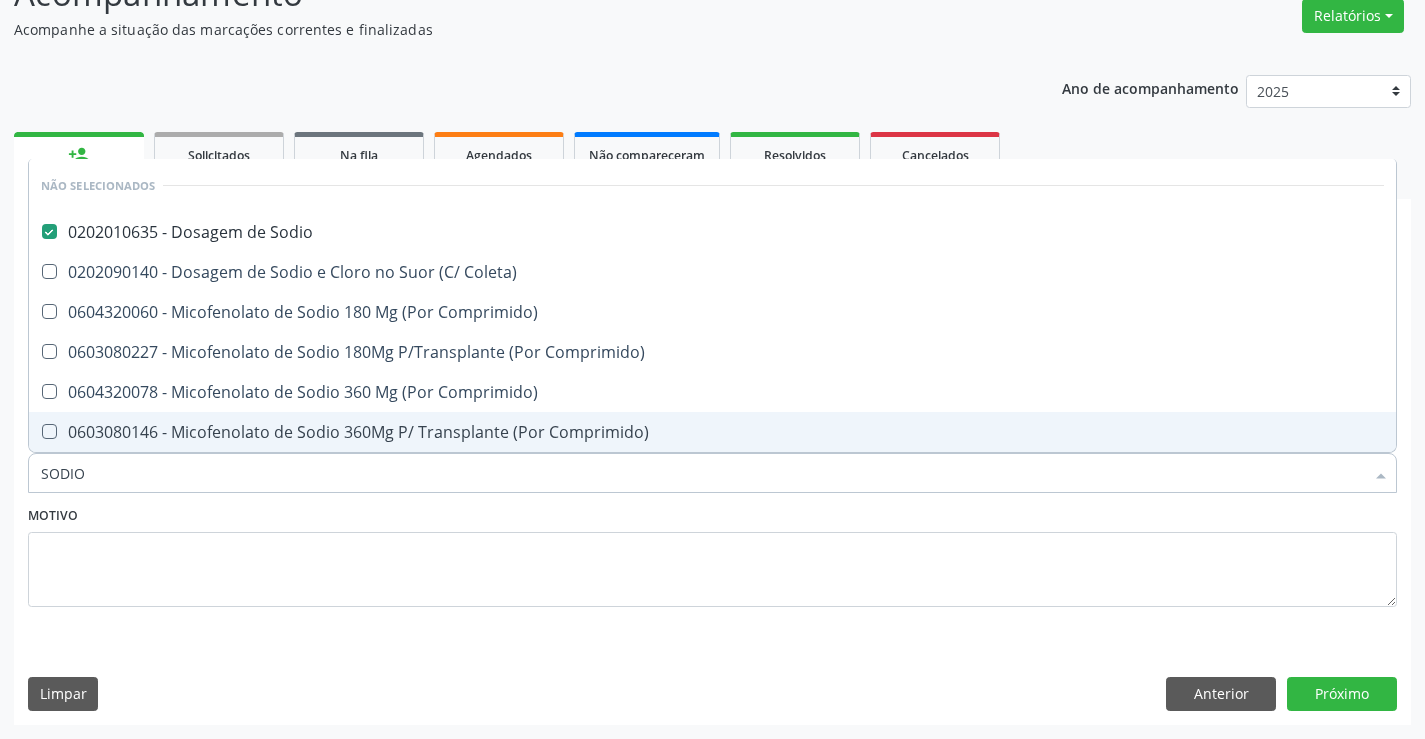 type on "SODIO" 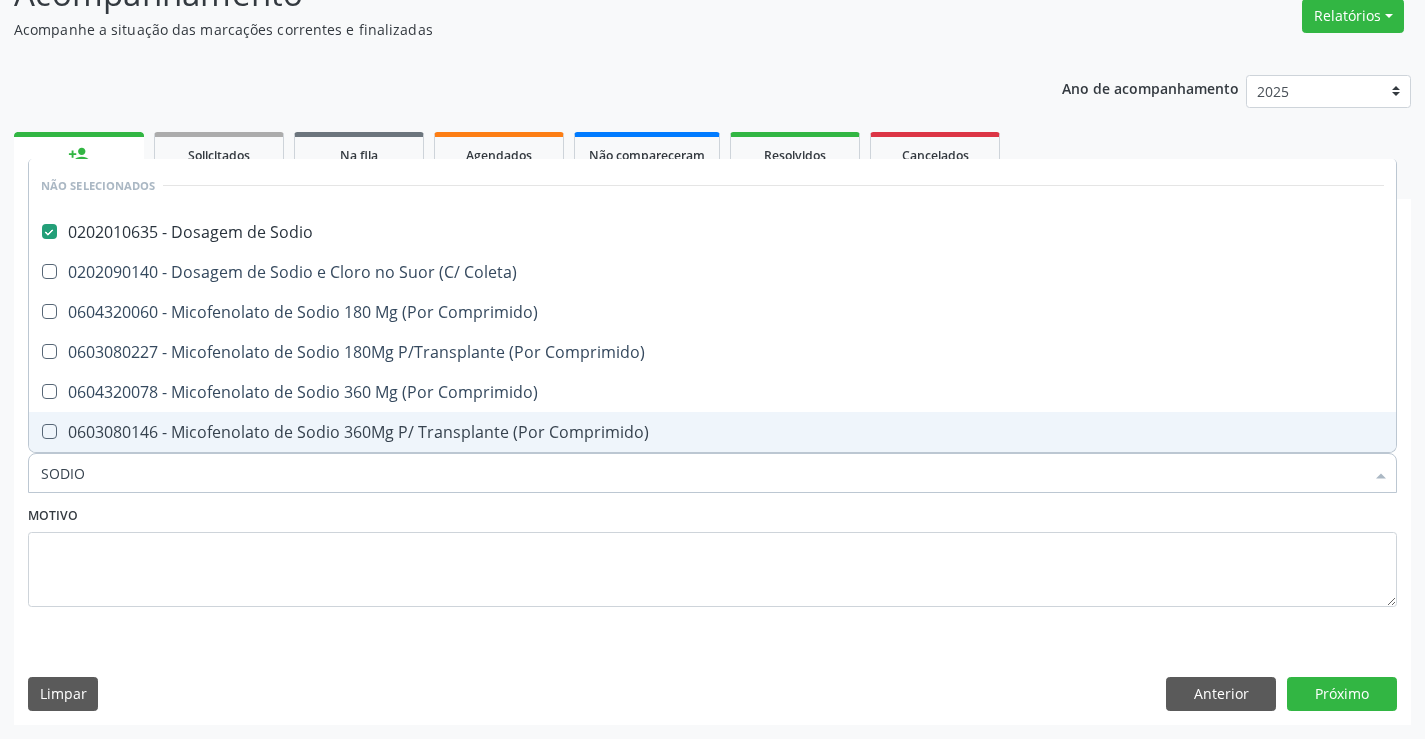 click on "Motivo" at bounding box center (712, 554) 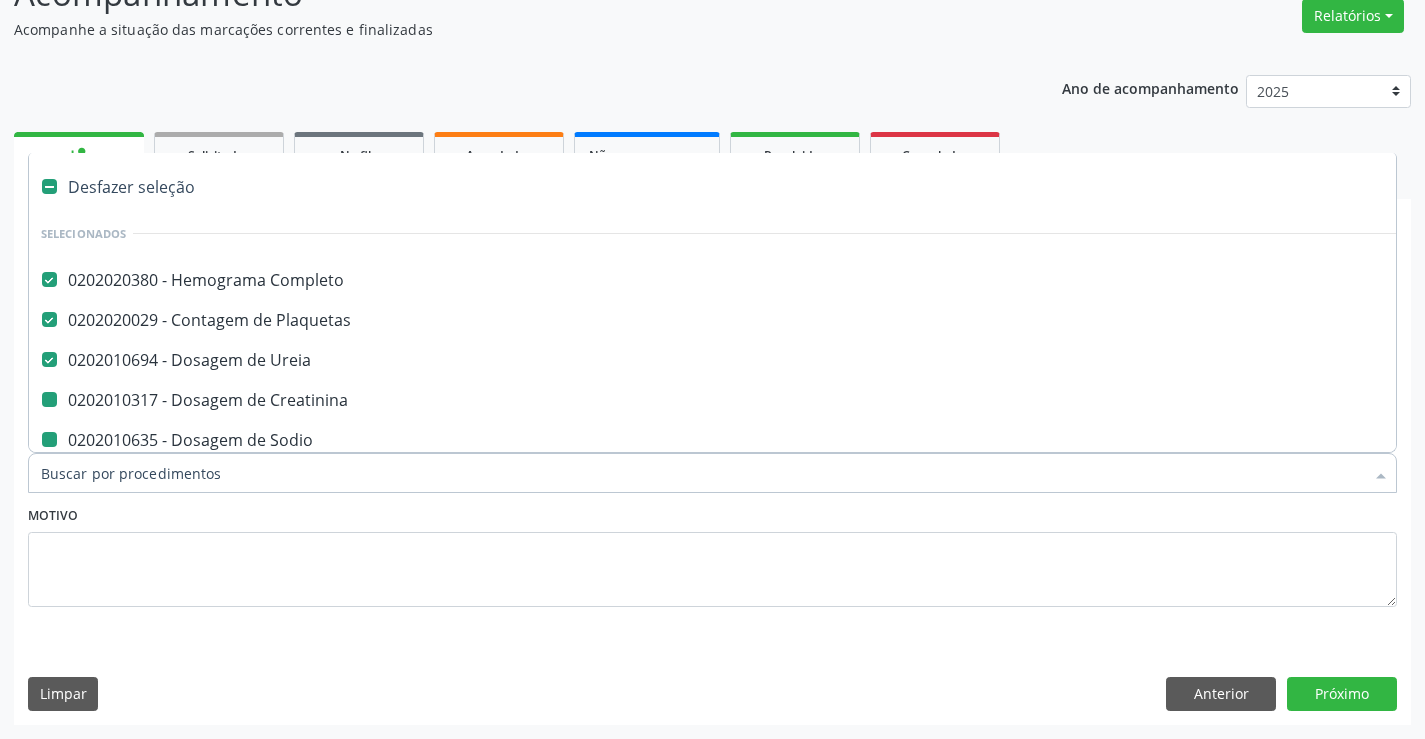 type on "P" 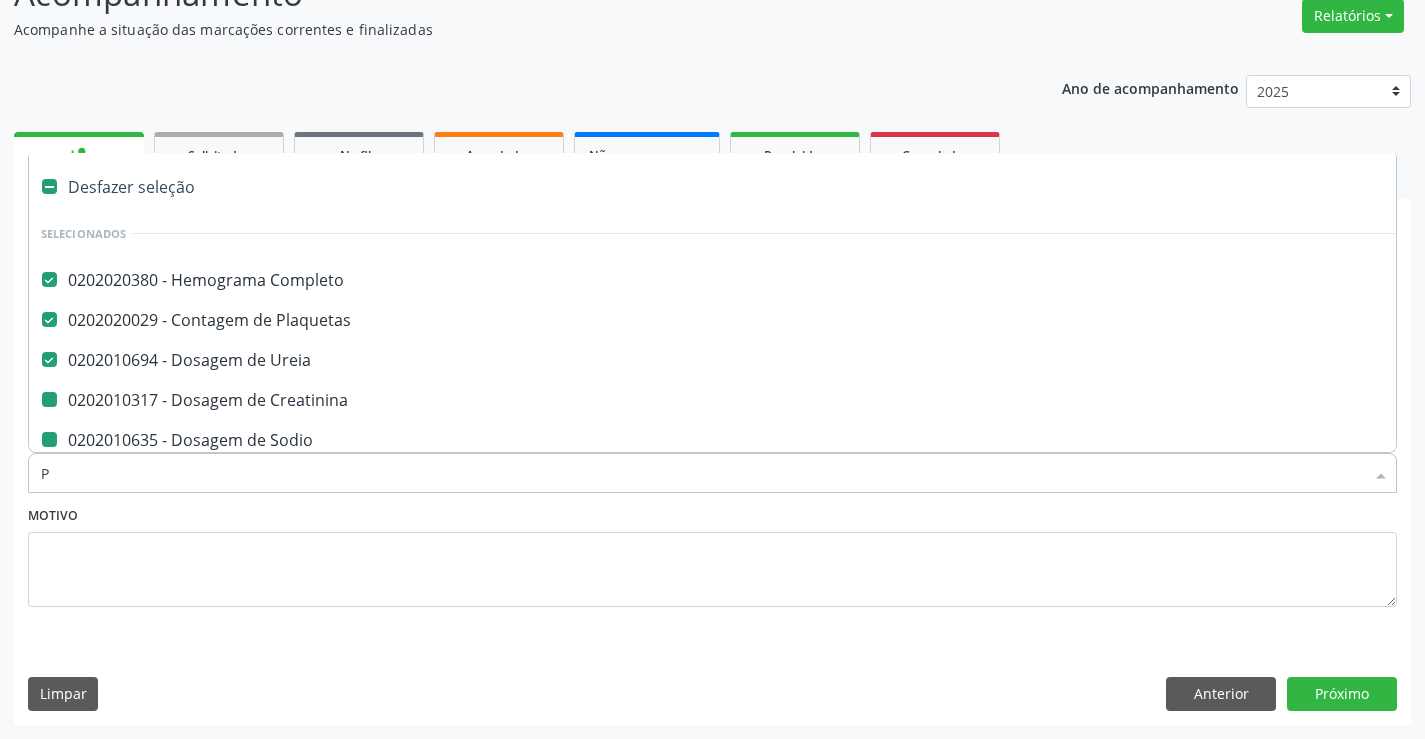checkbox on "false" 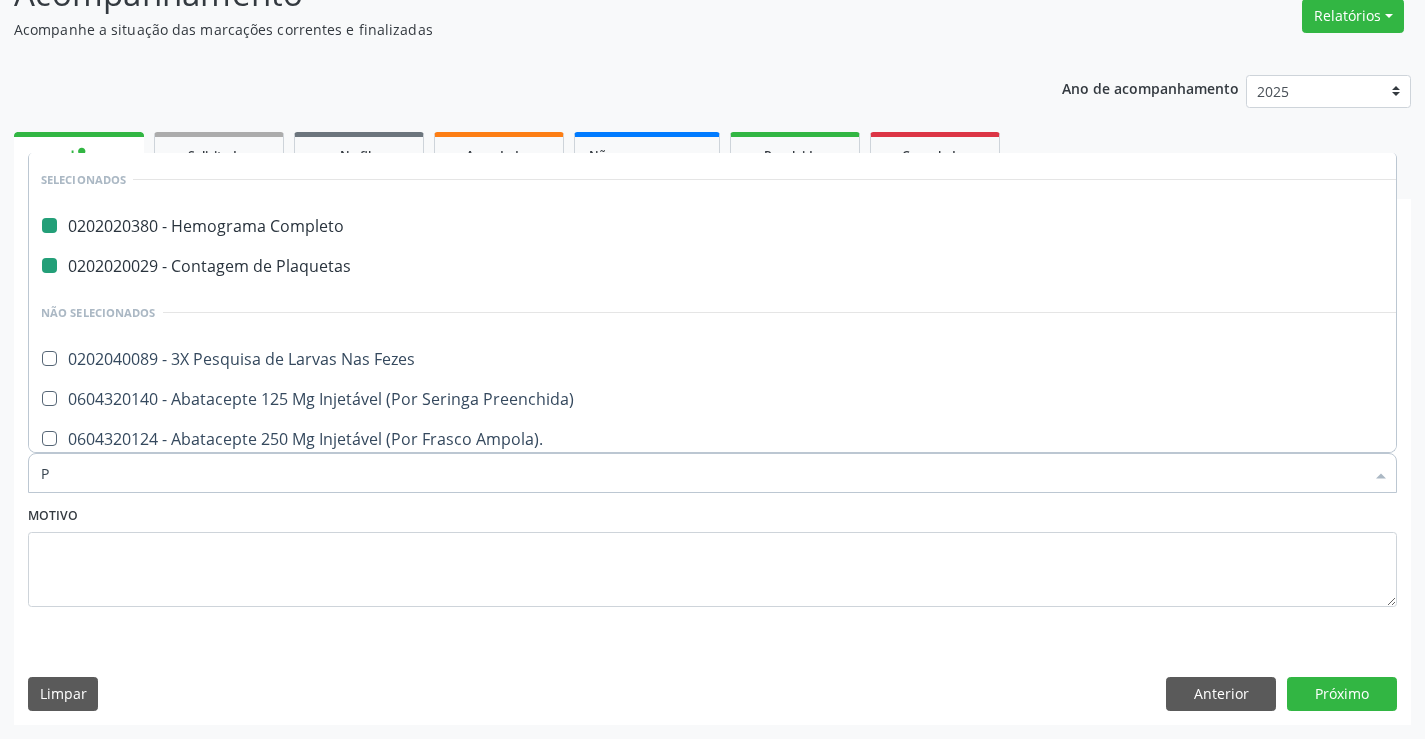 type on "PO" 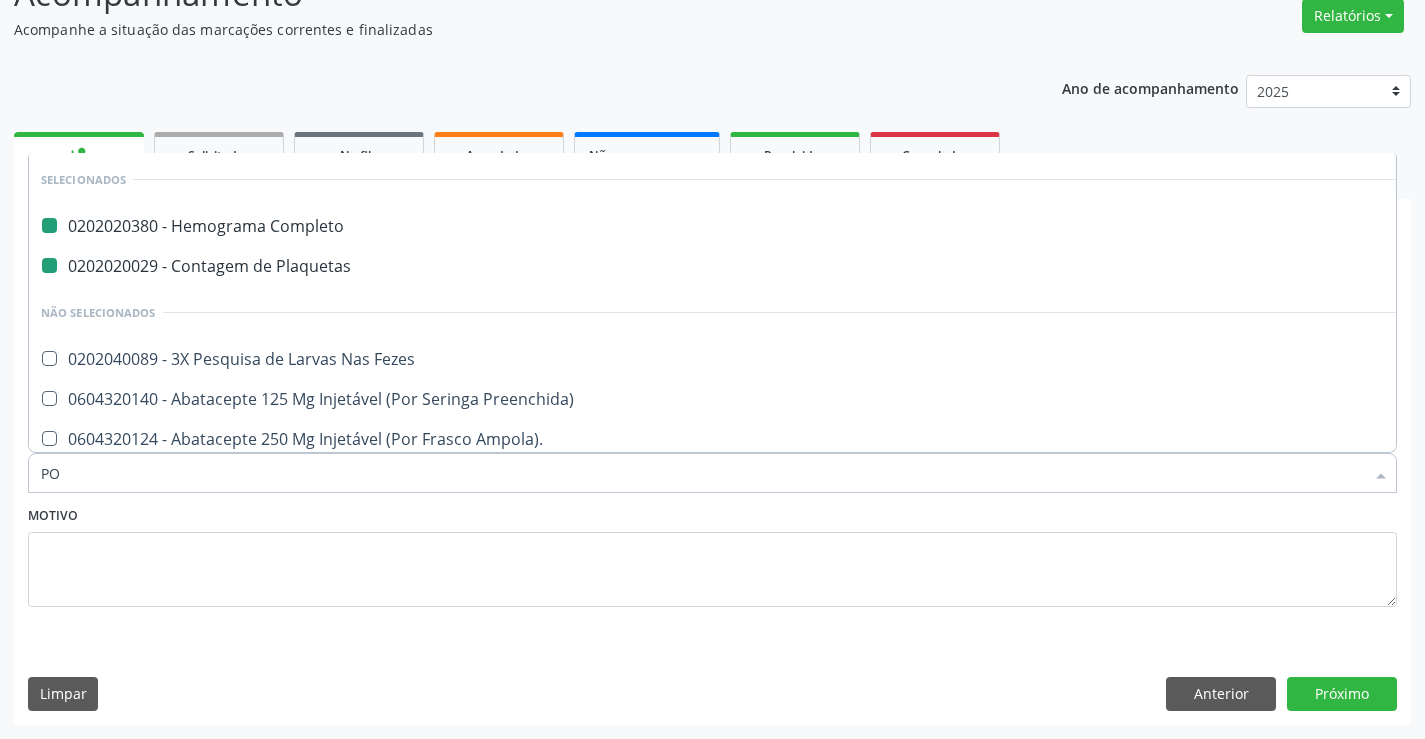 checkbox on "false" 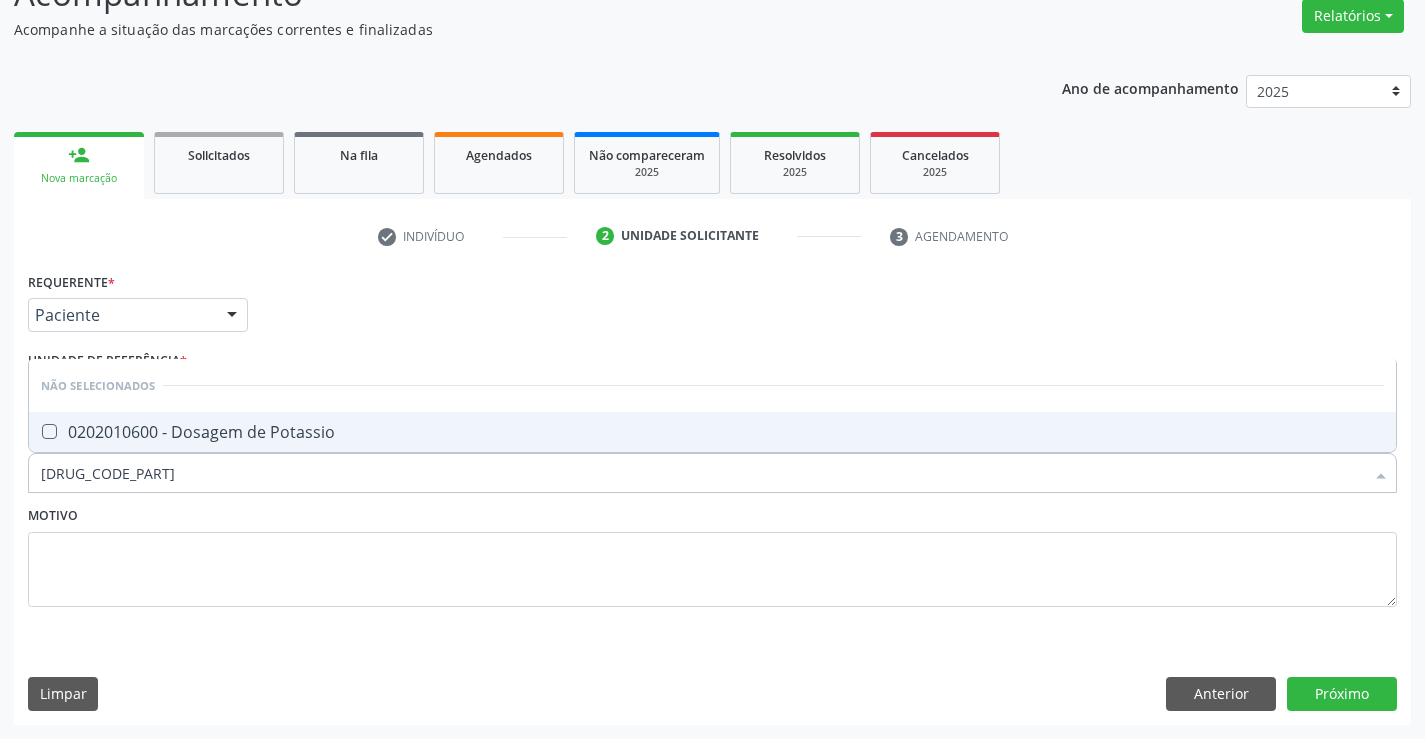 type on "POTASS" 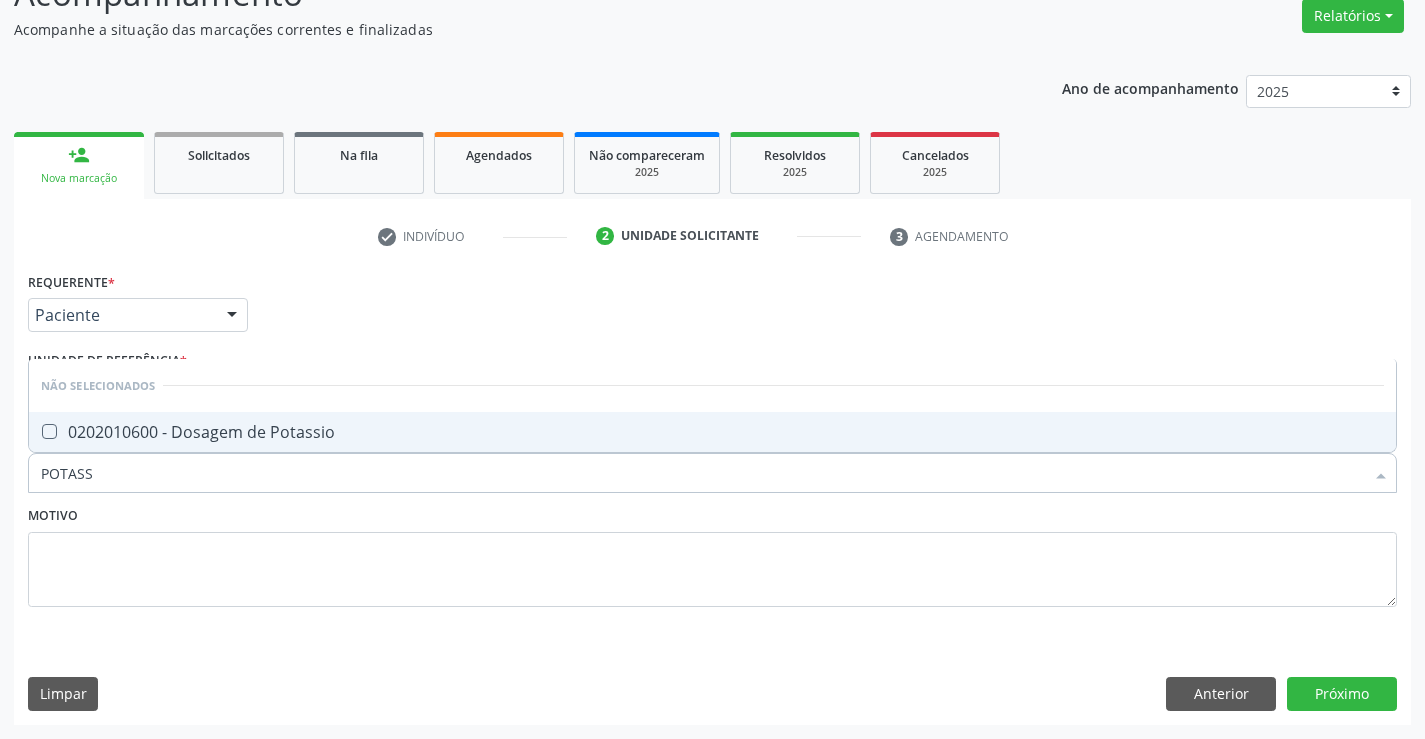 click on "0202010600 - Dosagem de Potassio" at bounding box center (712, 432) 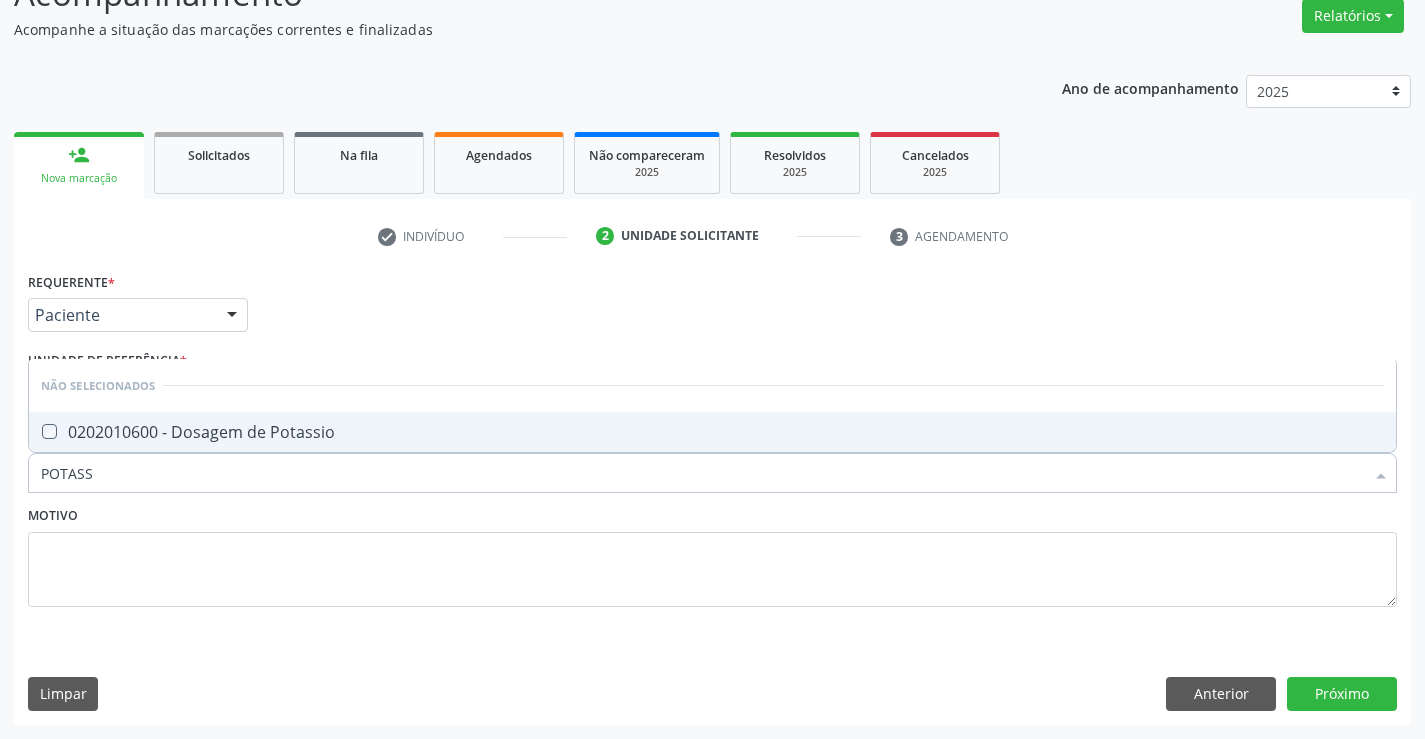 checkbox on "true" 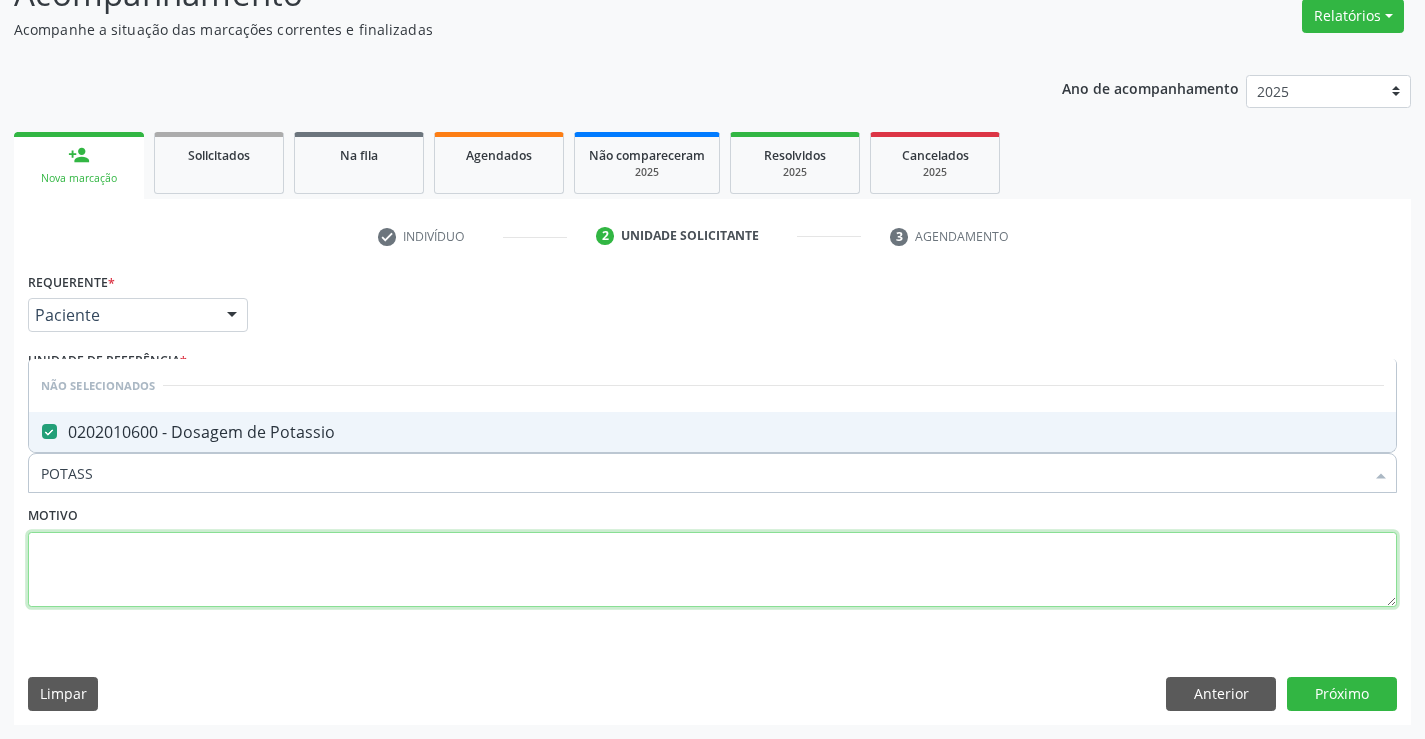 click at bounding box center (712, 570) 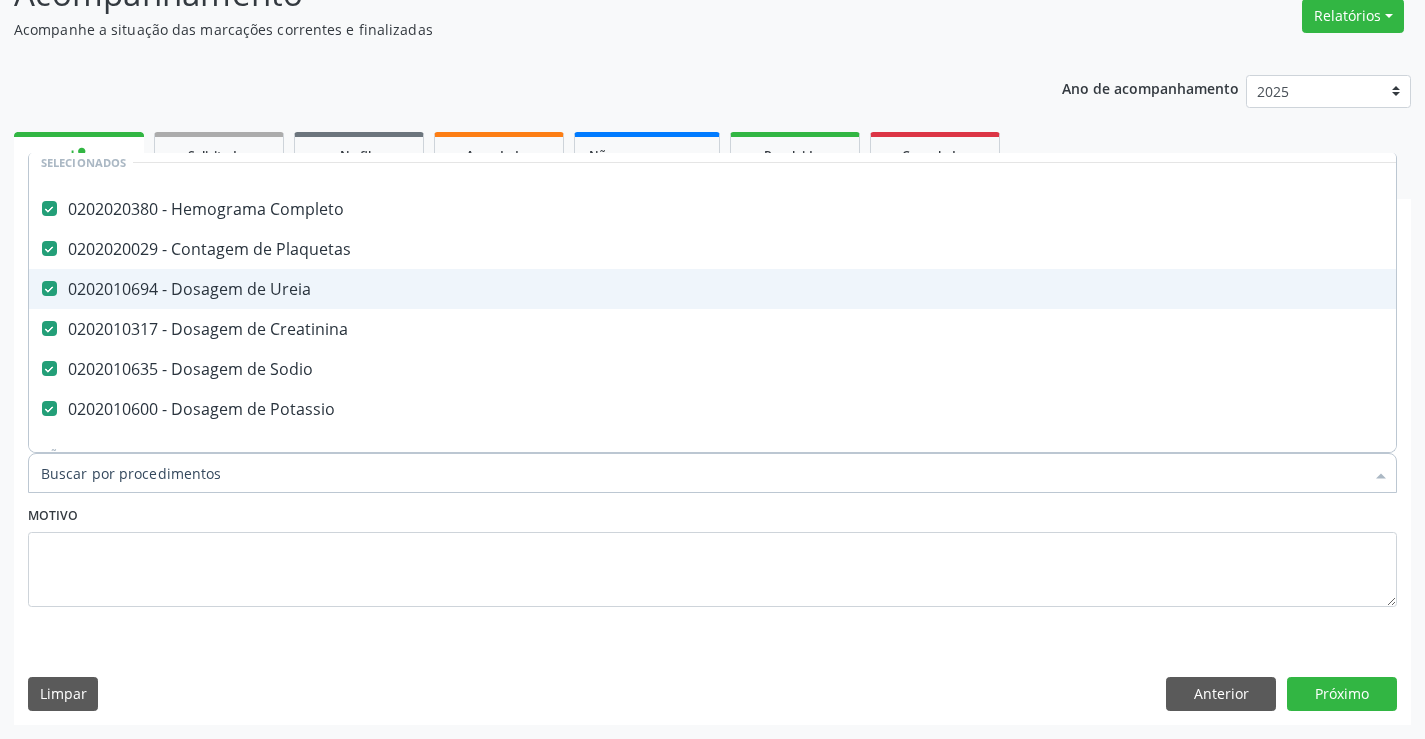 scroll, scrollTop: 100, scrollLeft: 0, axis: vertical 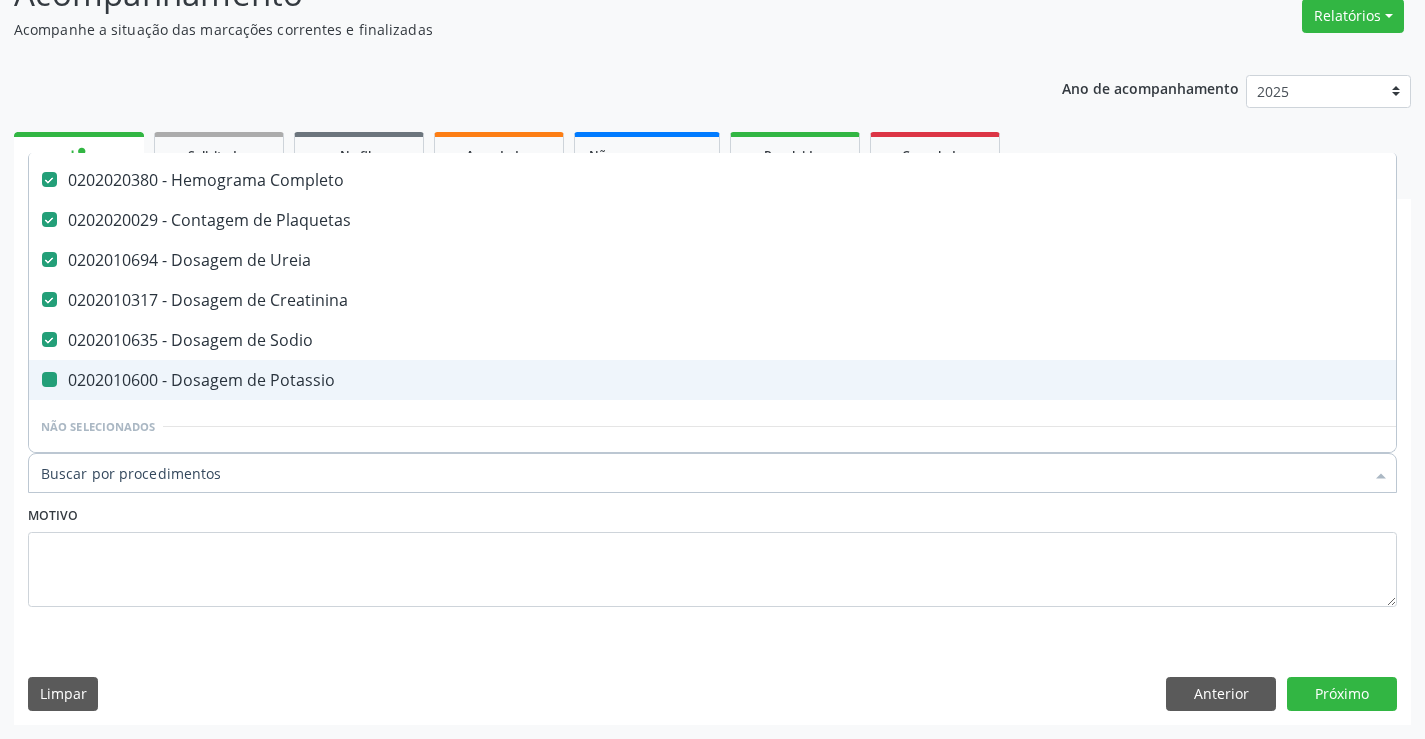 type on "T" 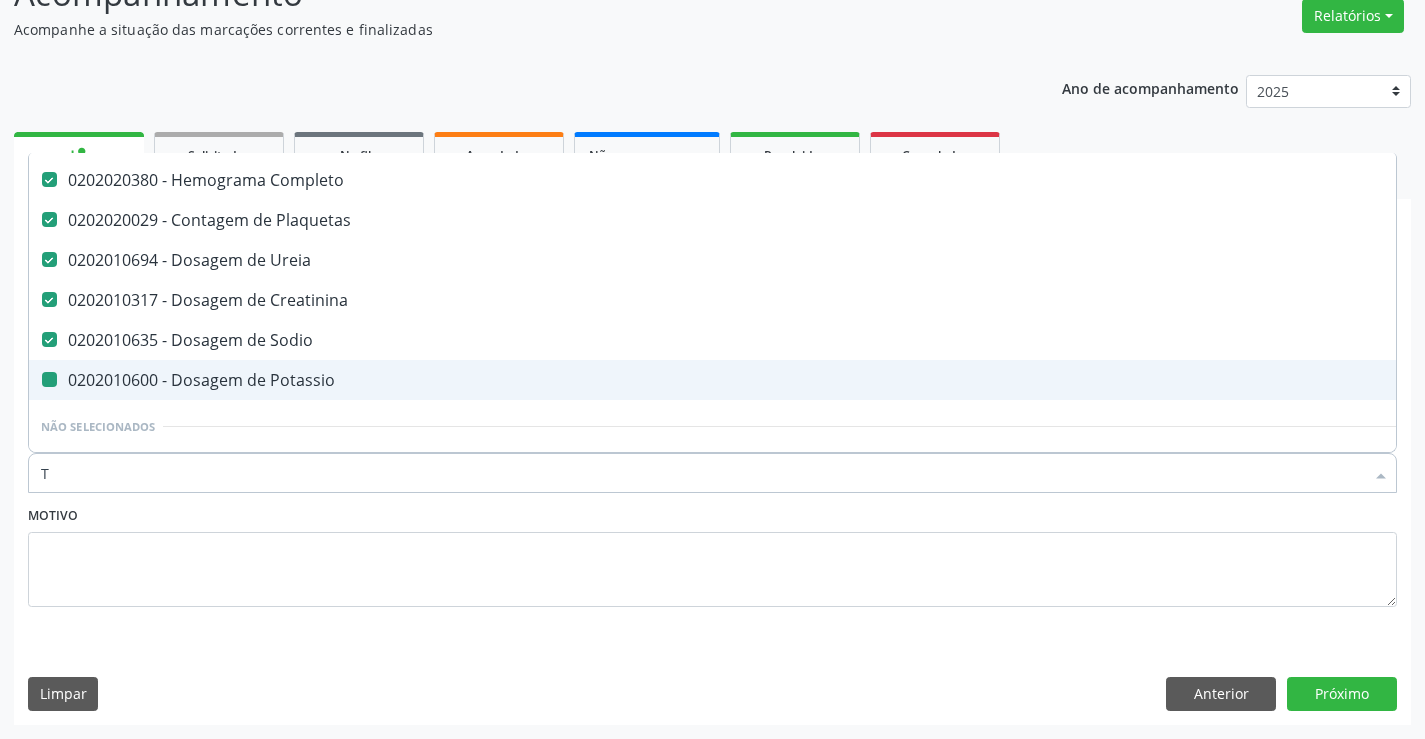 checkbox on "false" 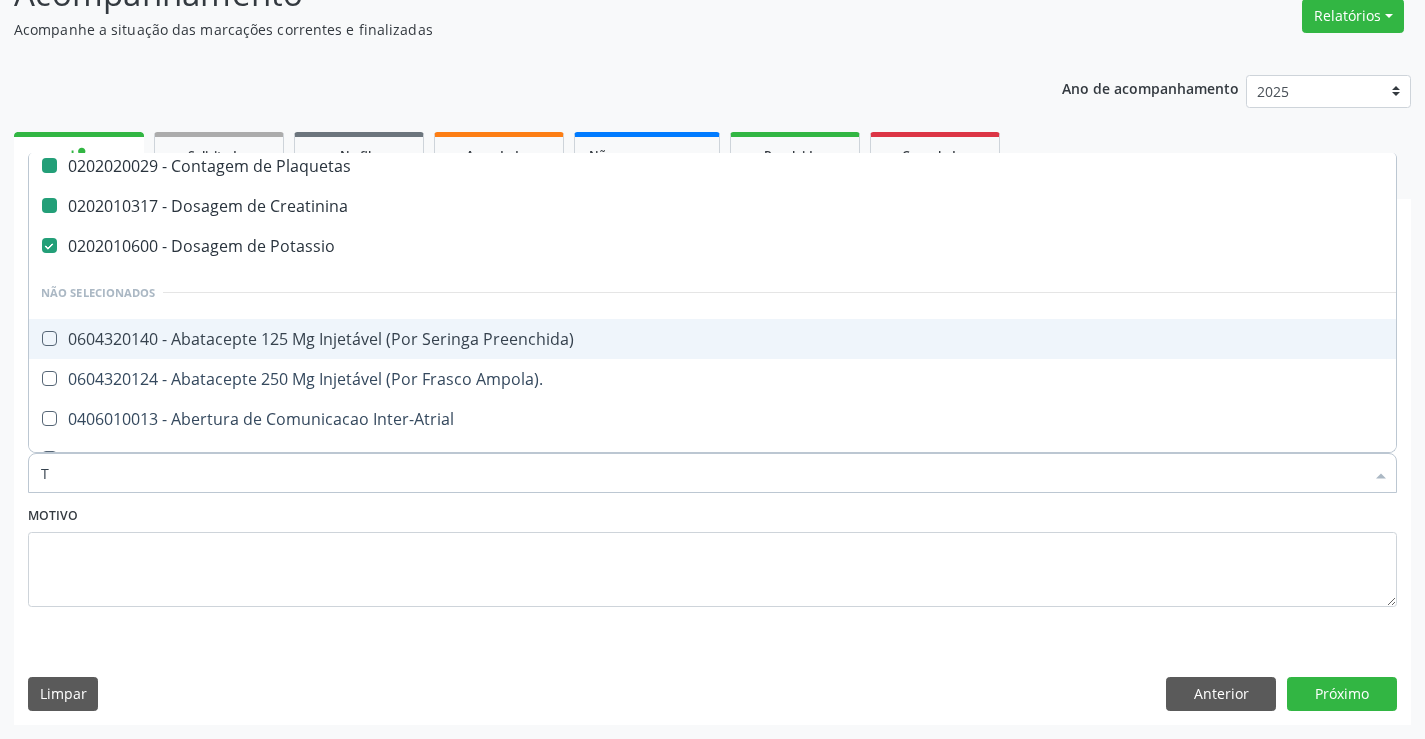 type on "TG" 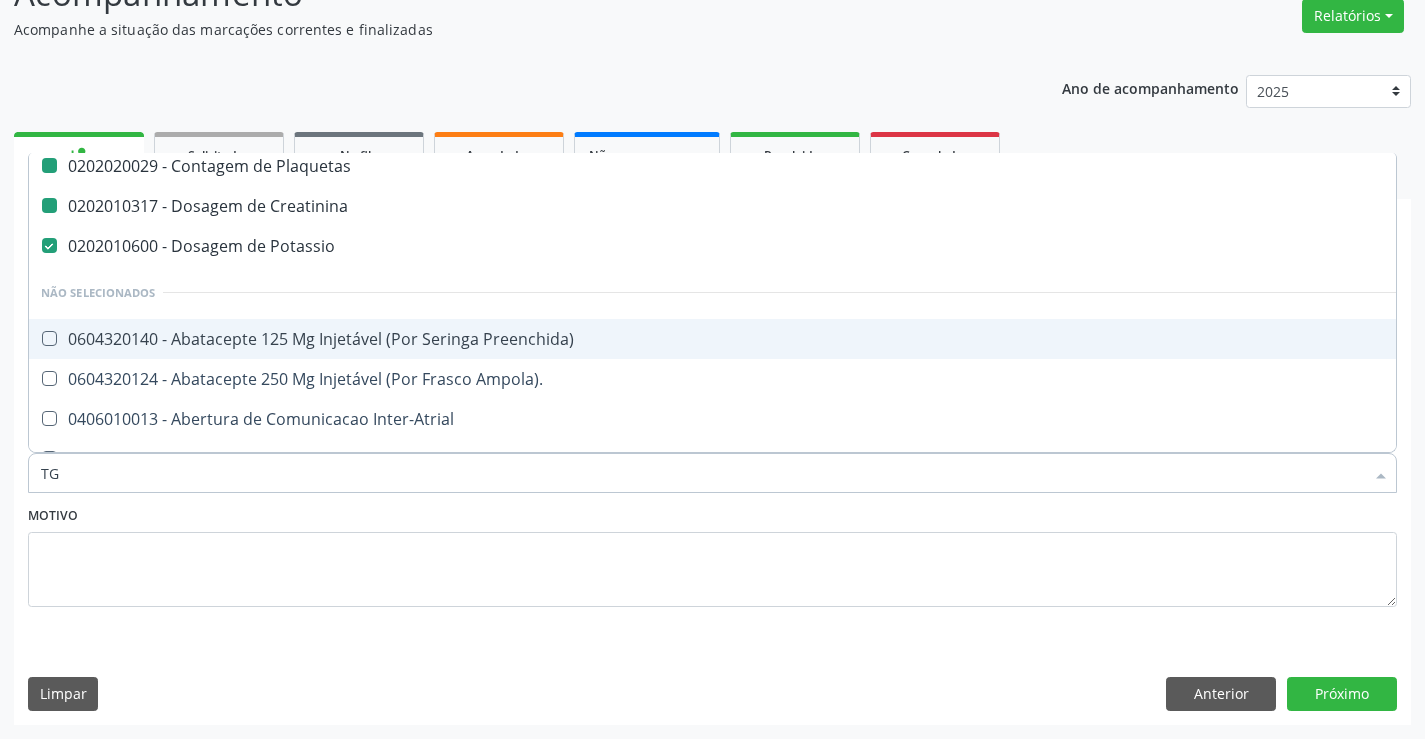 checkbox on "false" 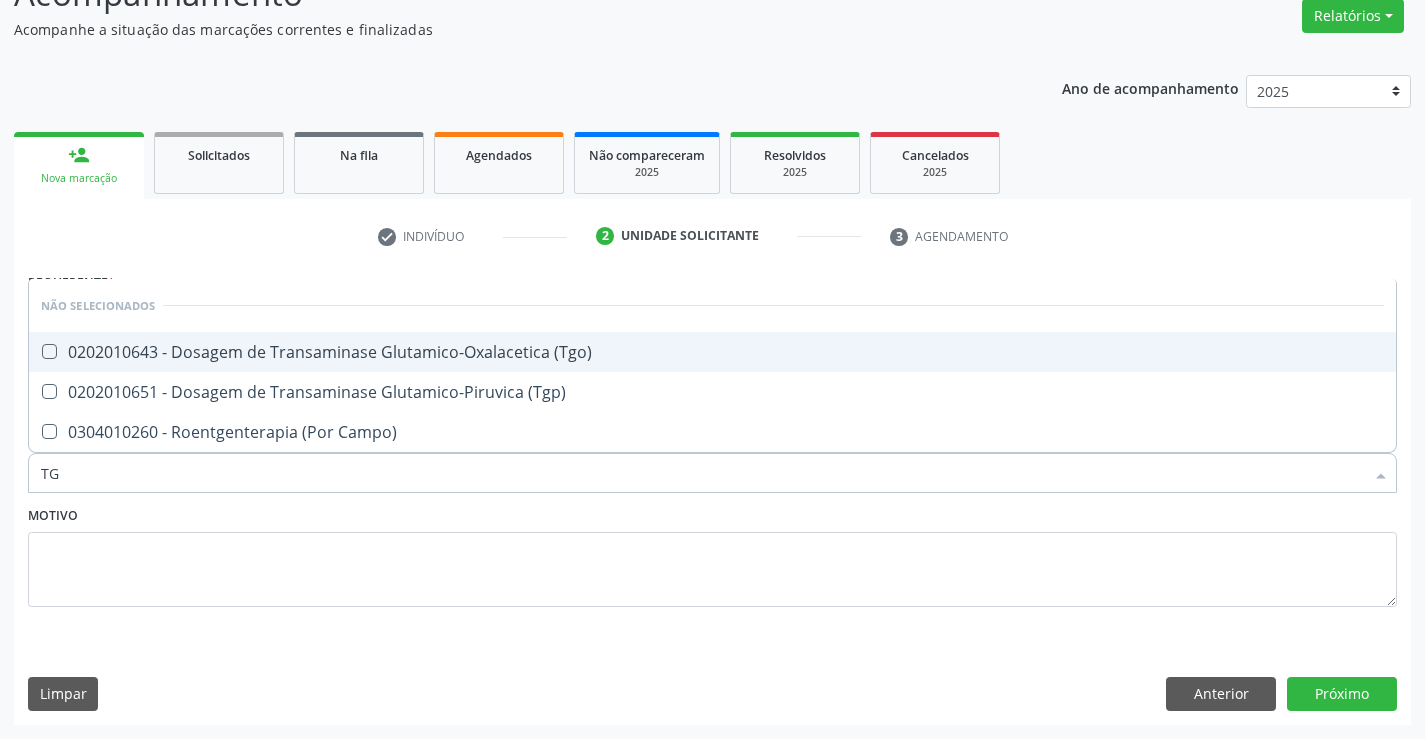 click on "0202010643 - Dosagem de Transaminase Glutamico-Oxalacetica (Tgo)" at bounding box center (712, 352) 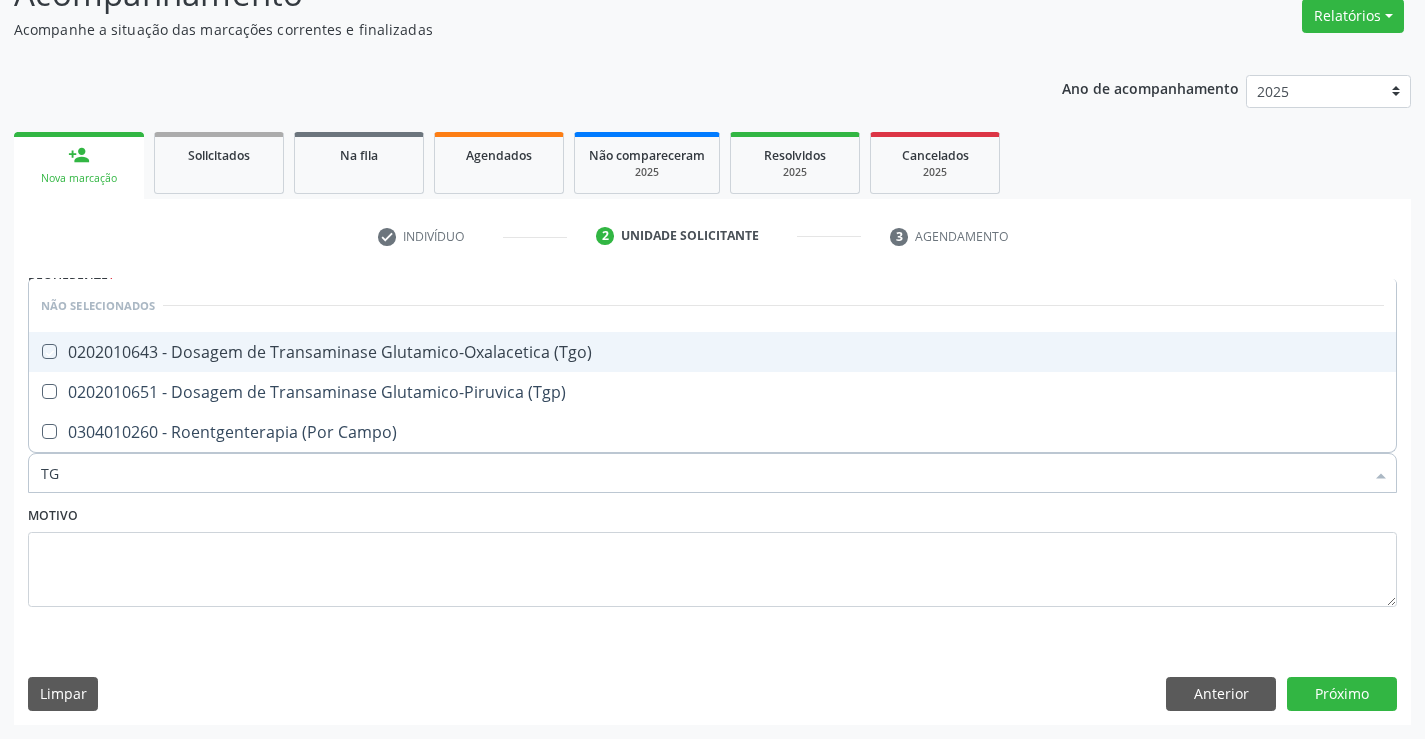 checkbox on "true" 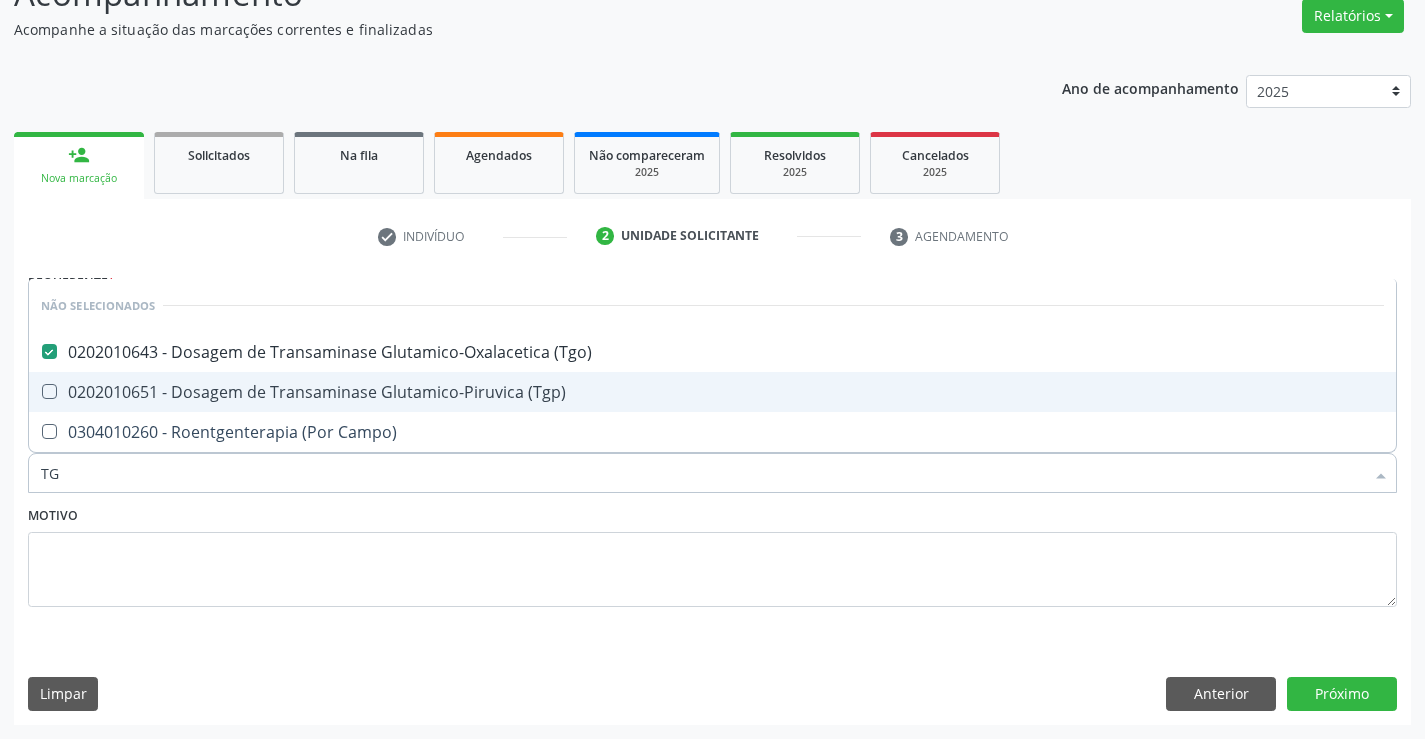 click on "0202010651 - Dosagem de Transaminase Glutamico-Piruvica (Tgp)" at bounding box center [712, 392] 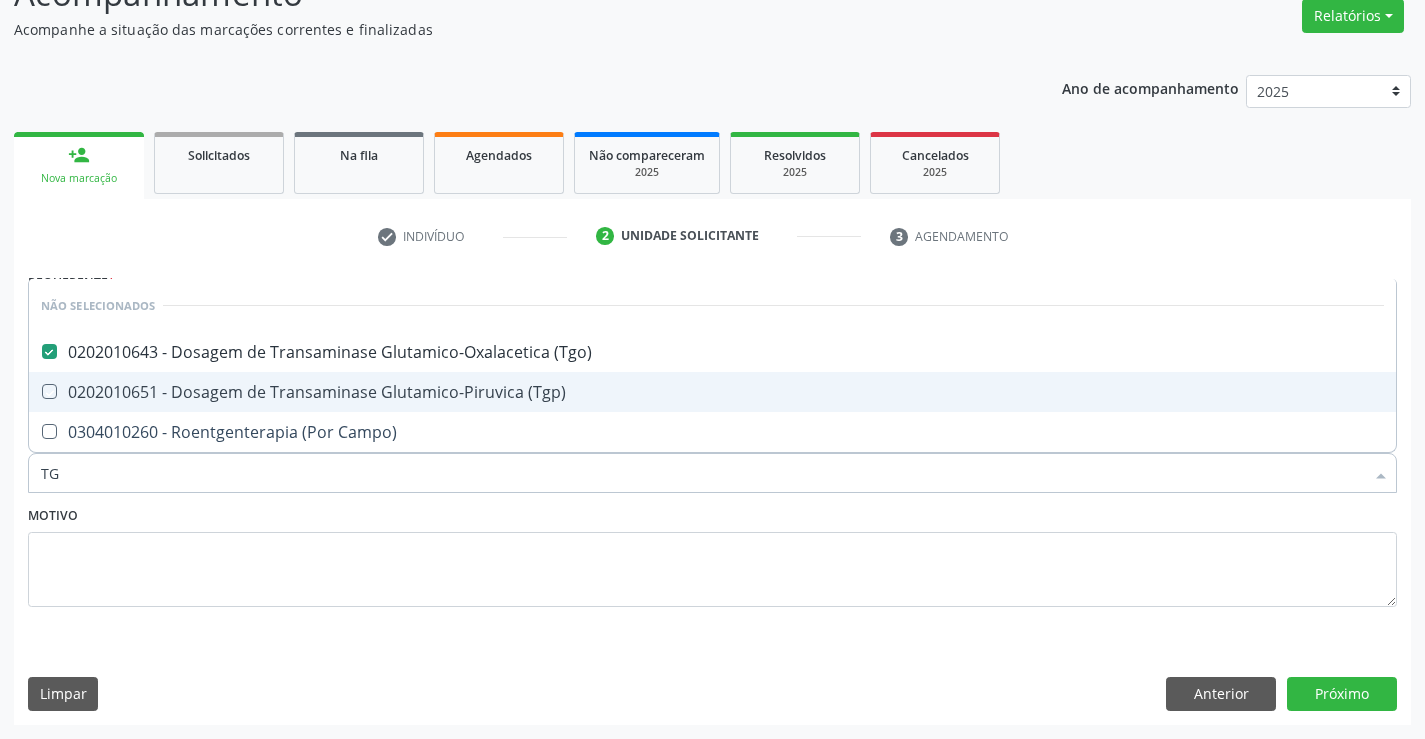 checkbox on "true" 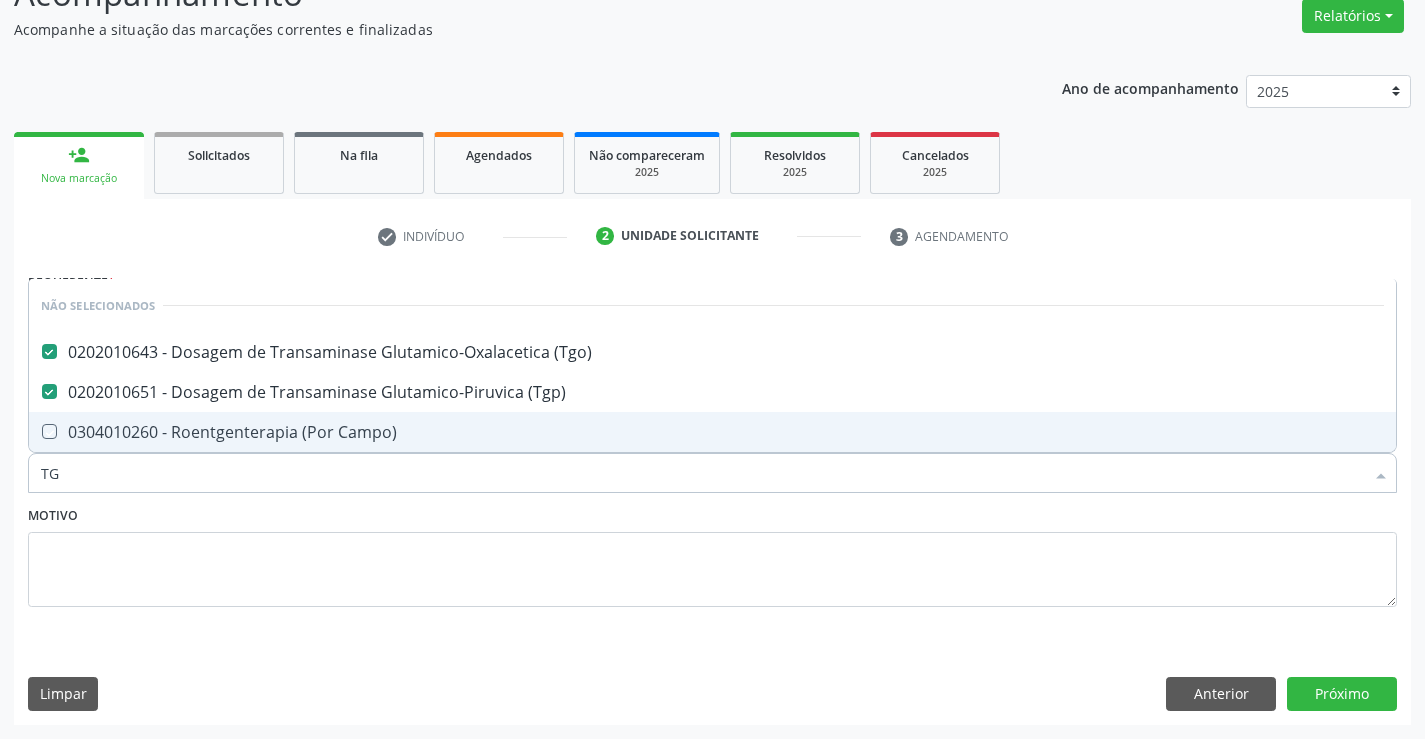 click on "Motivo" at bounding box center (712, 554) 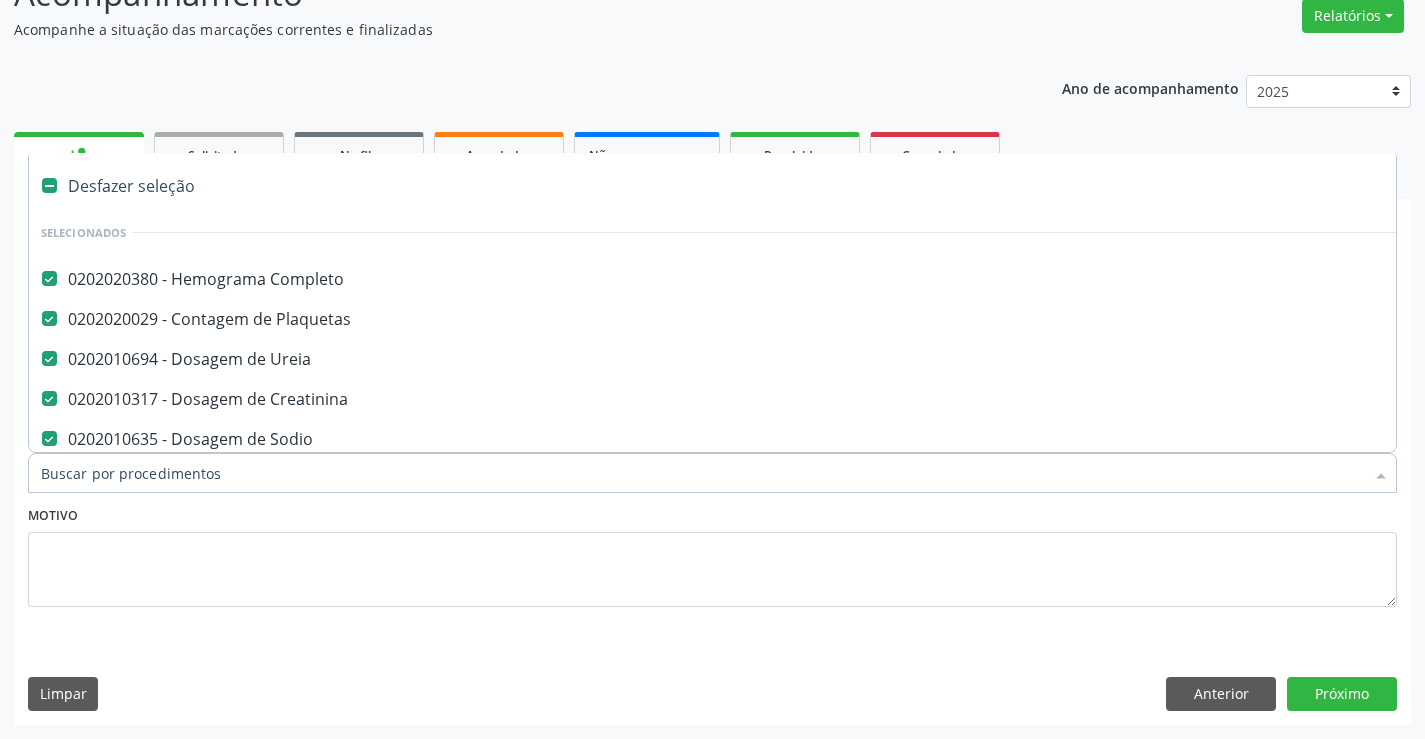 scroll, scrollTop: 0, scrollLeft: 0, axis: both 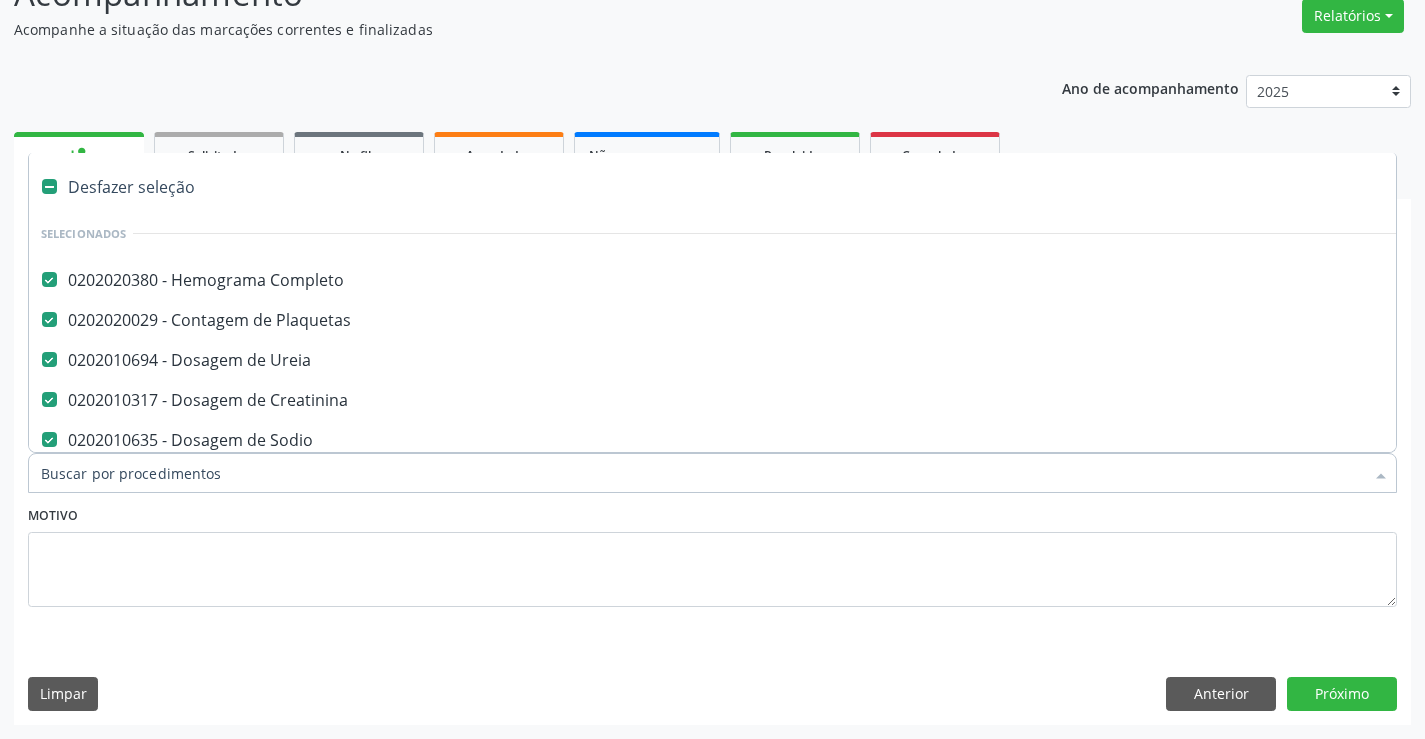 type on "C" 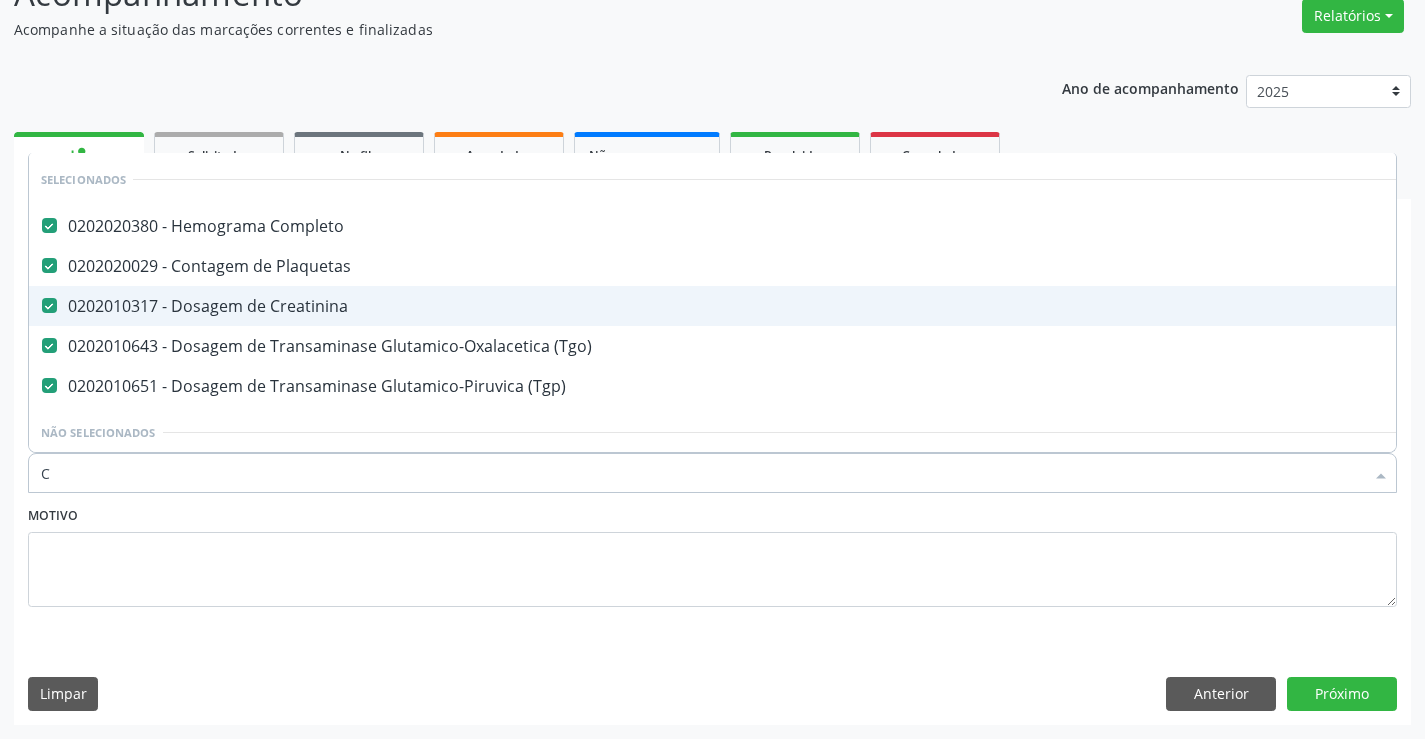 checkbox on "false" 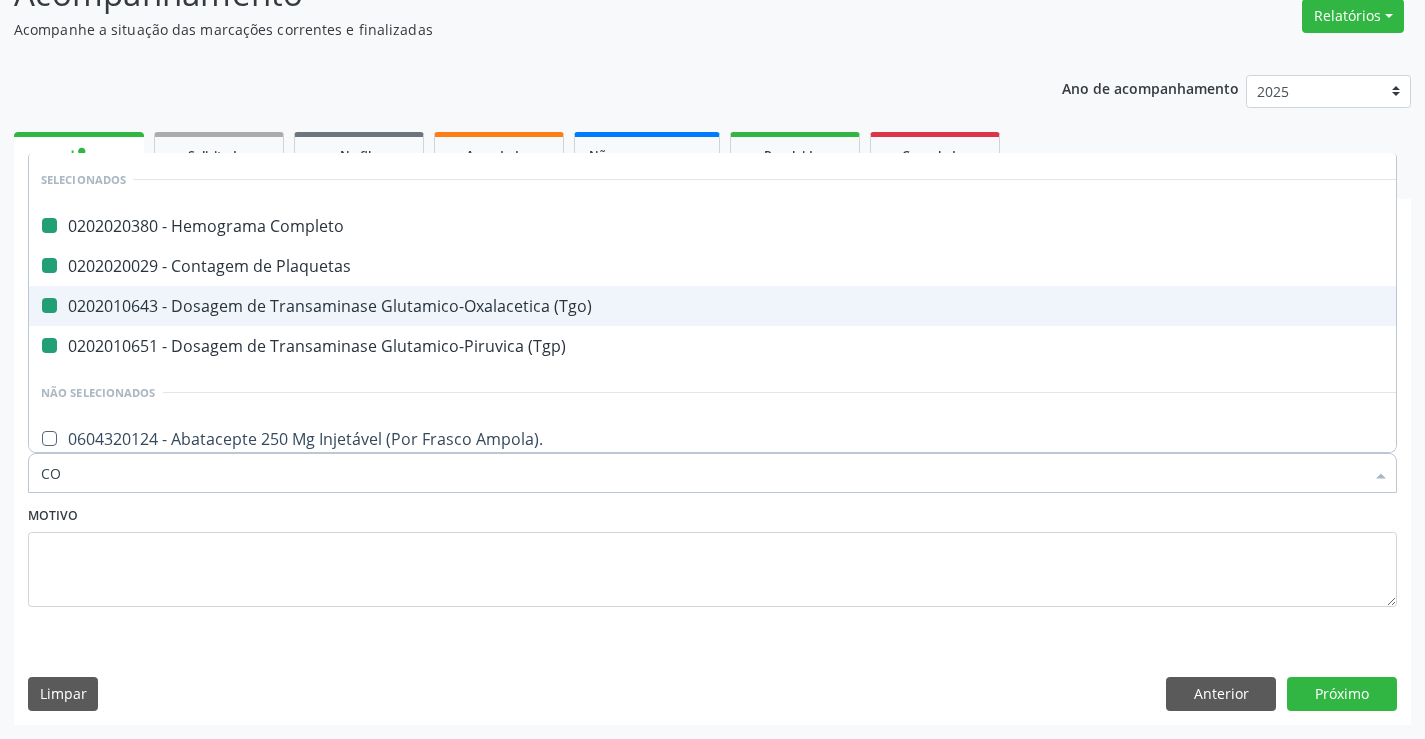 type on "COL" 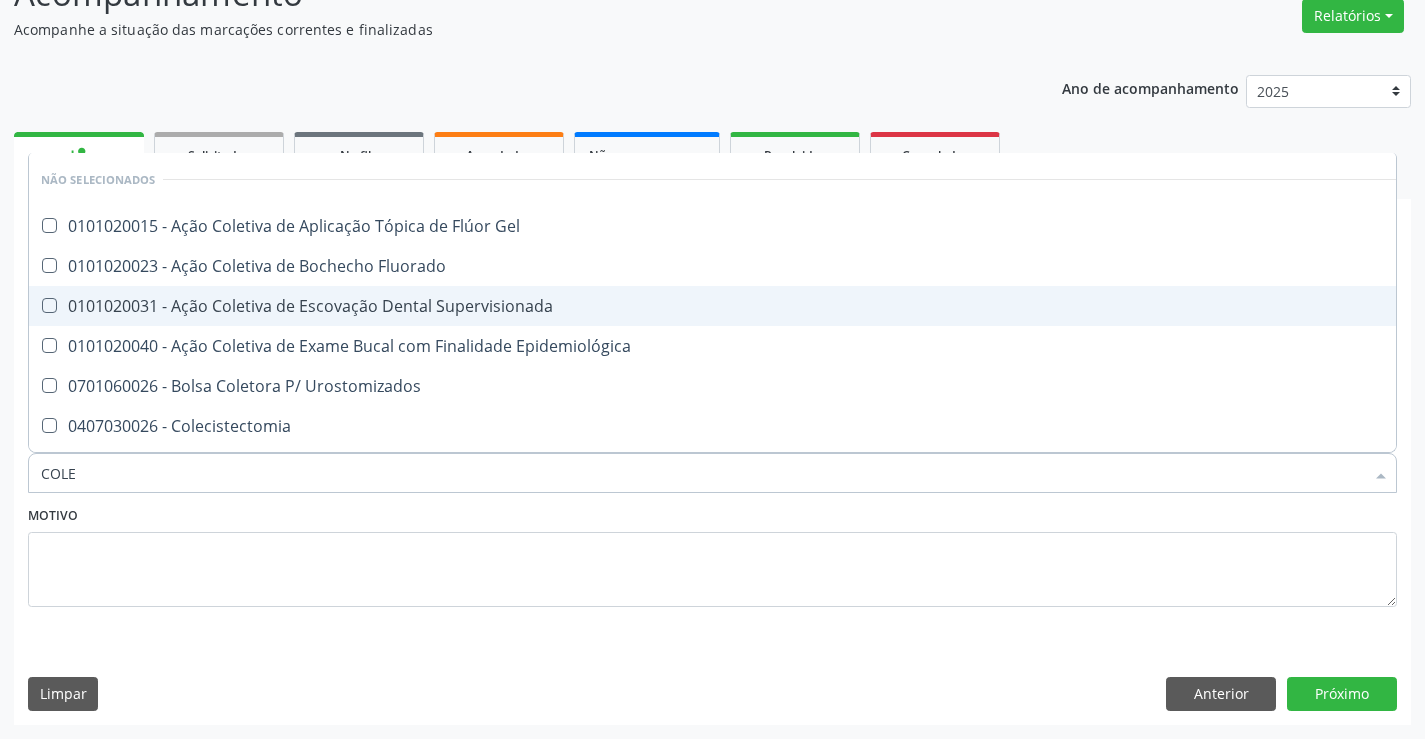type on "COLES" 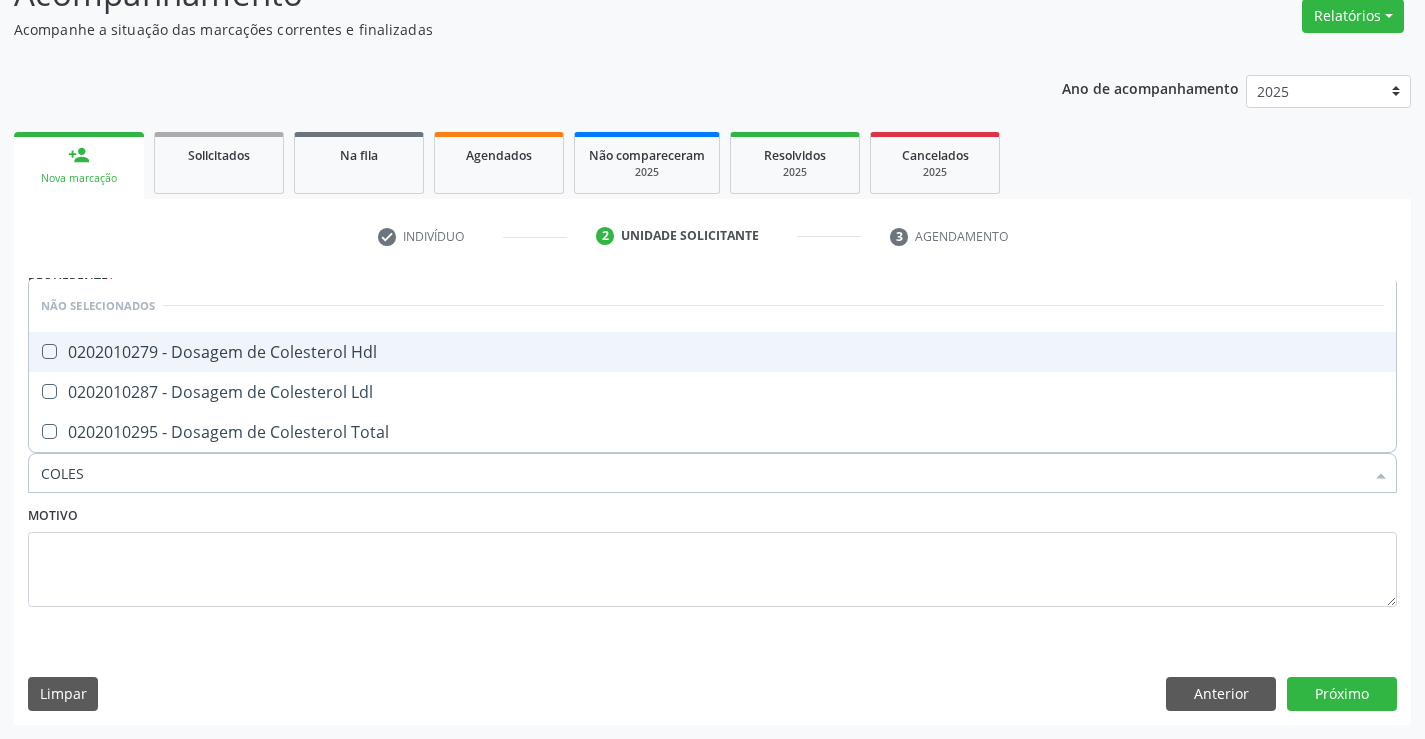 click on "0202010279 - Dosagem de Colesterol Hdl" at bounding box center [712, 352] 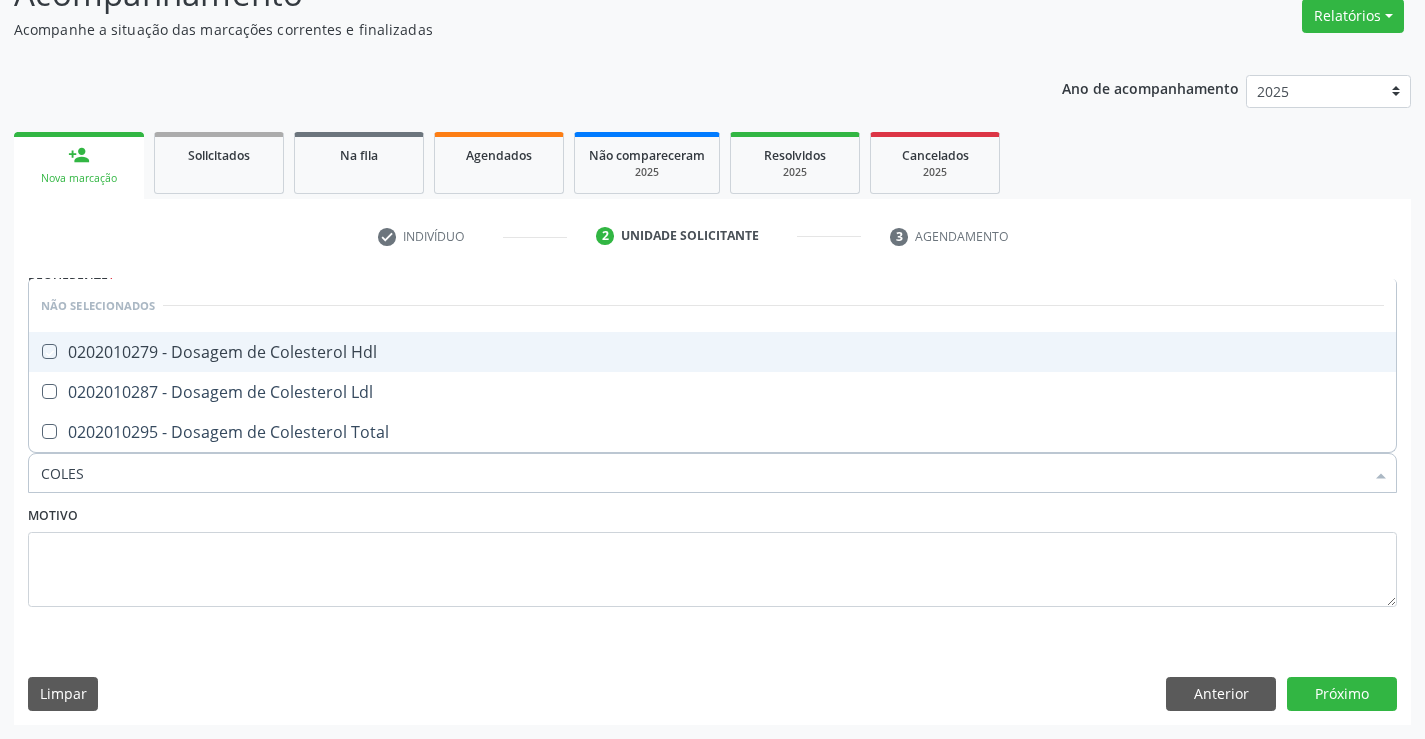 checkbox on "true" 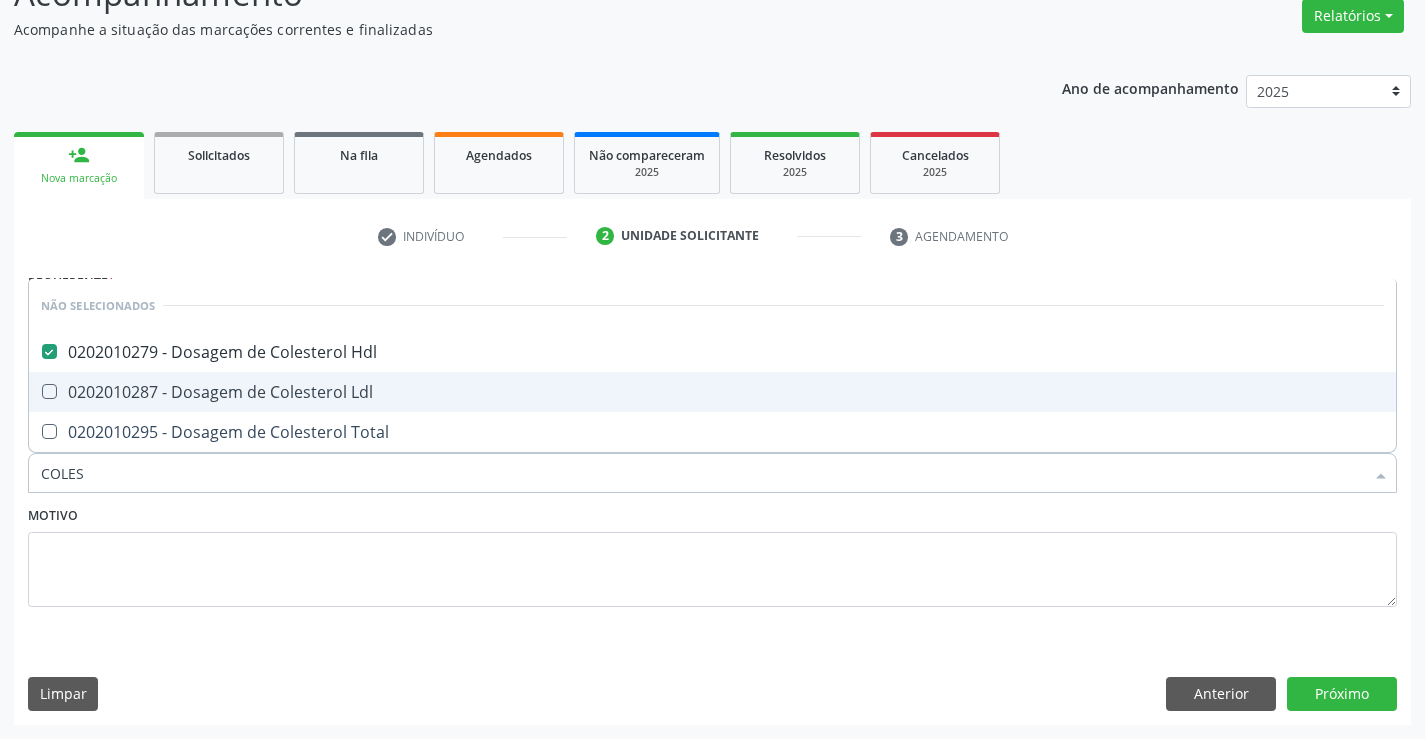 click on "0202010287 - Dosagem de Colesterol Ldl" at bounding box center (712, 392) 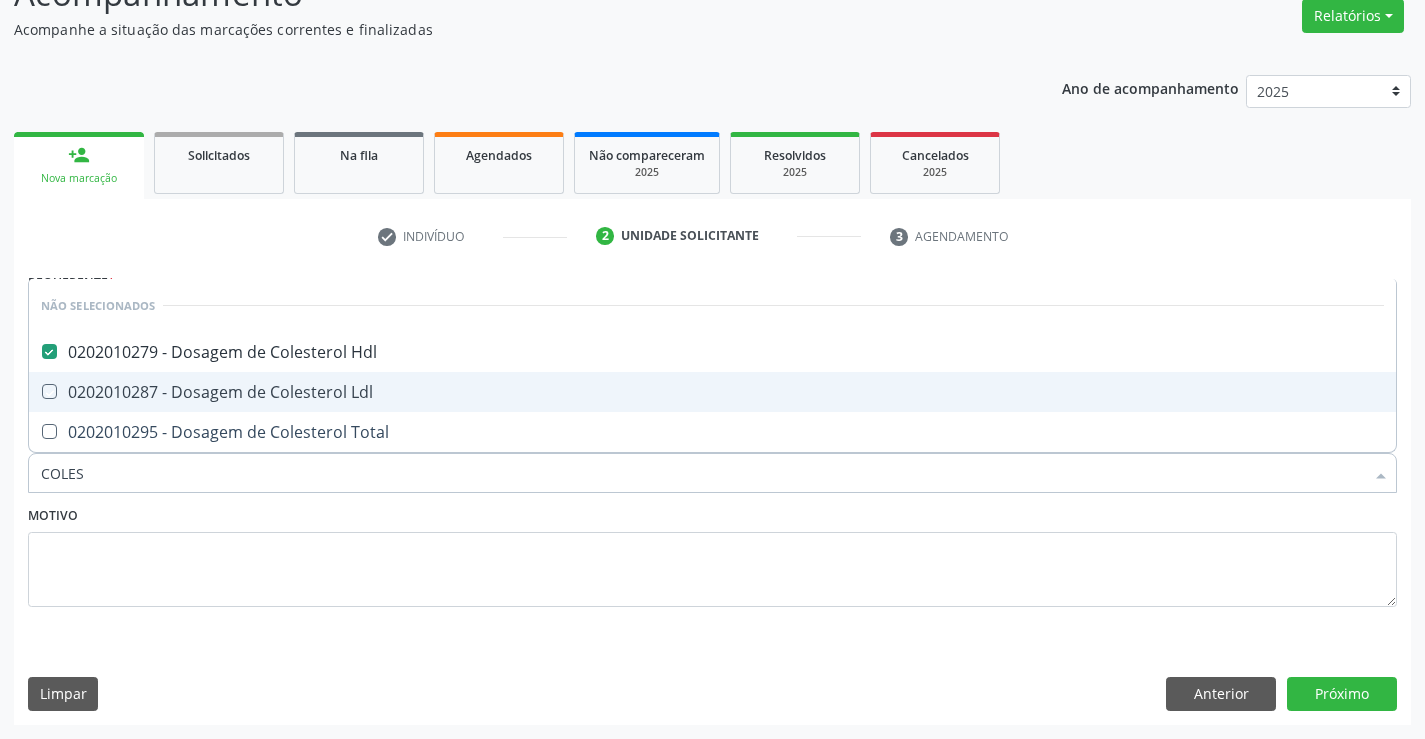 checkbox on "true" 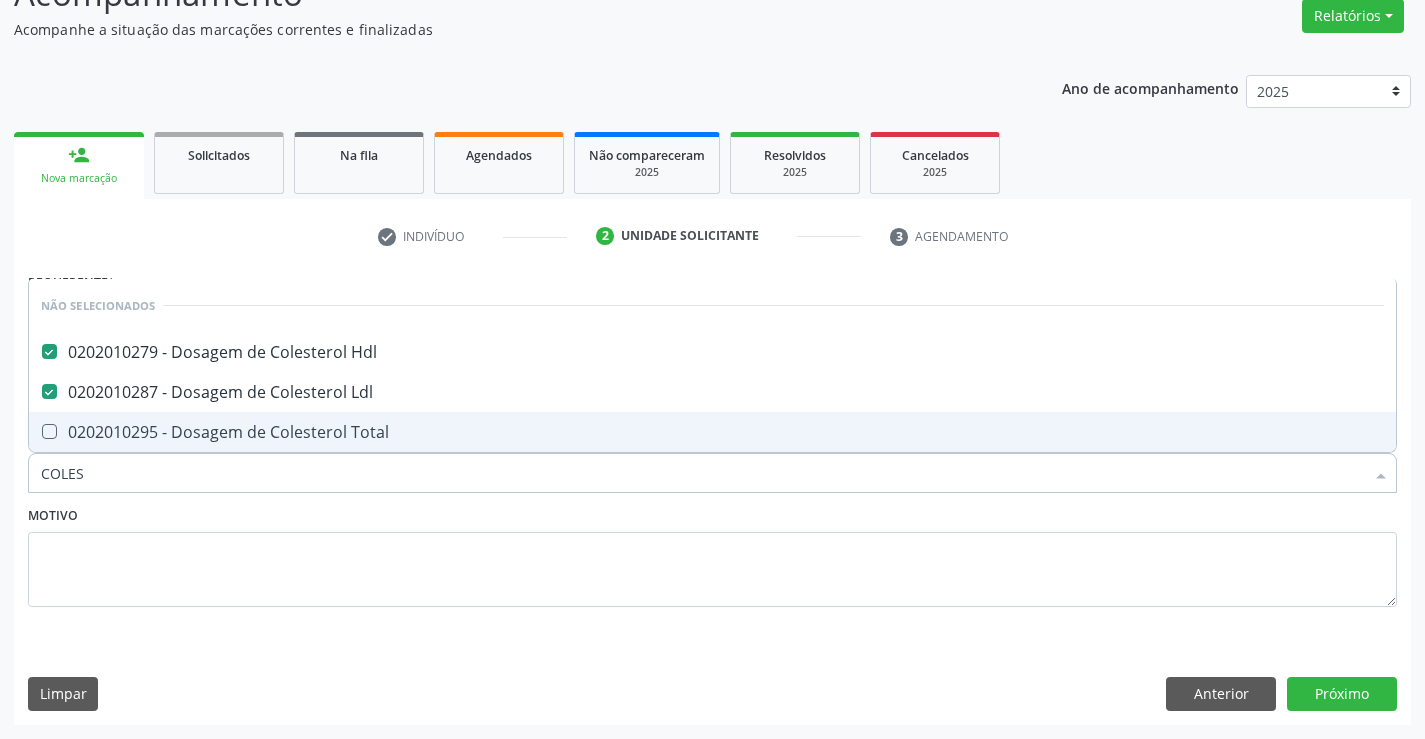 click on "0202010295 - Dosagem de Colesterol Total" at bounding box center [712, 432] 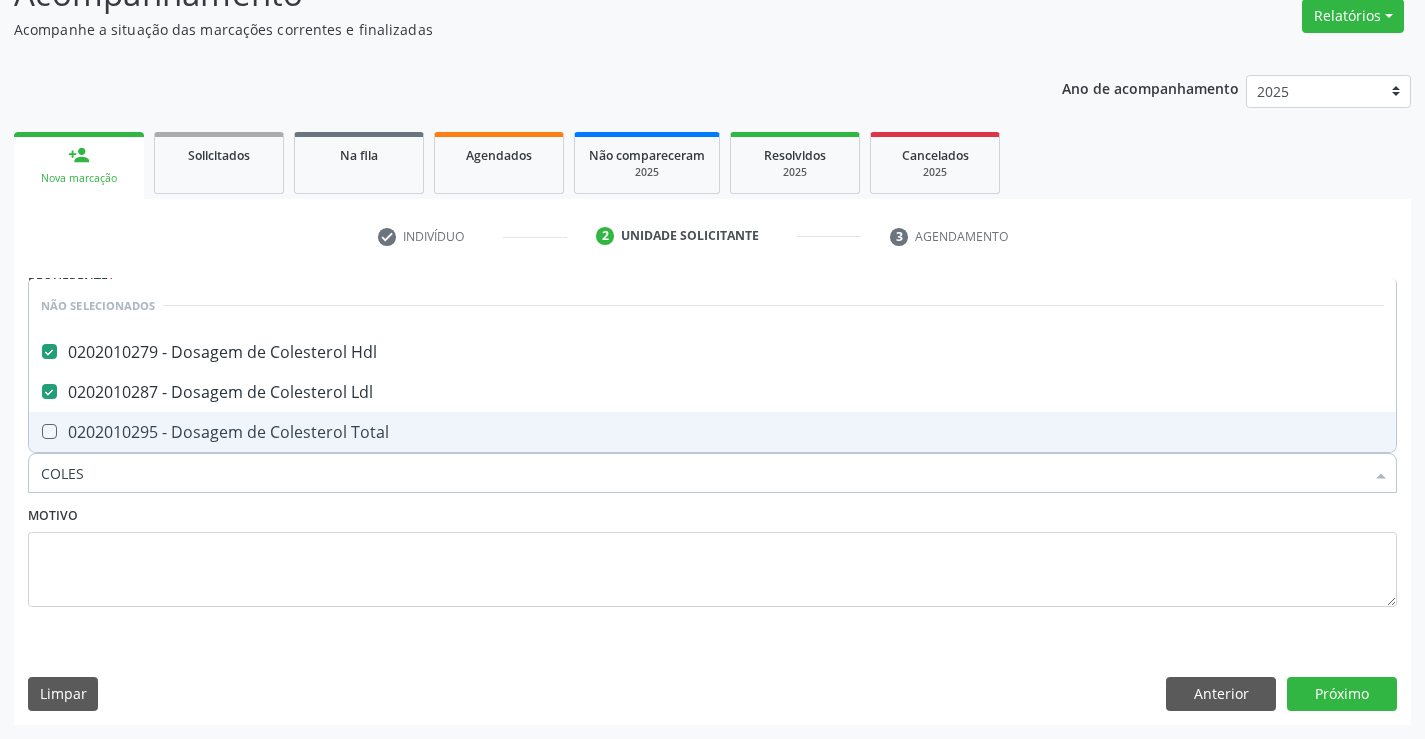checkbox on "true" 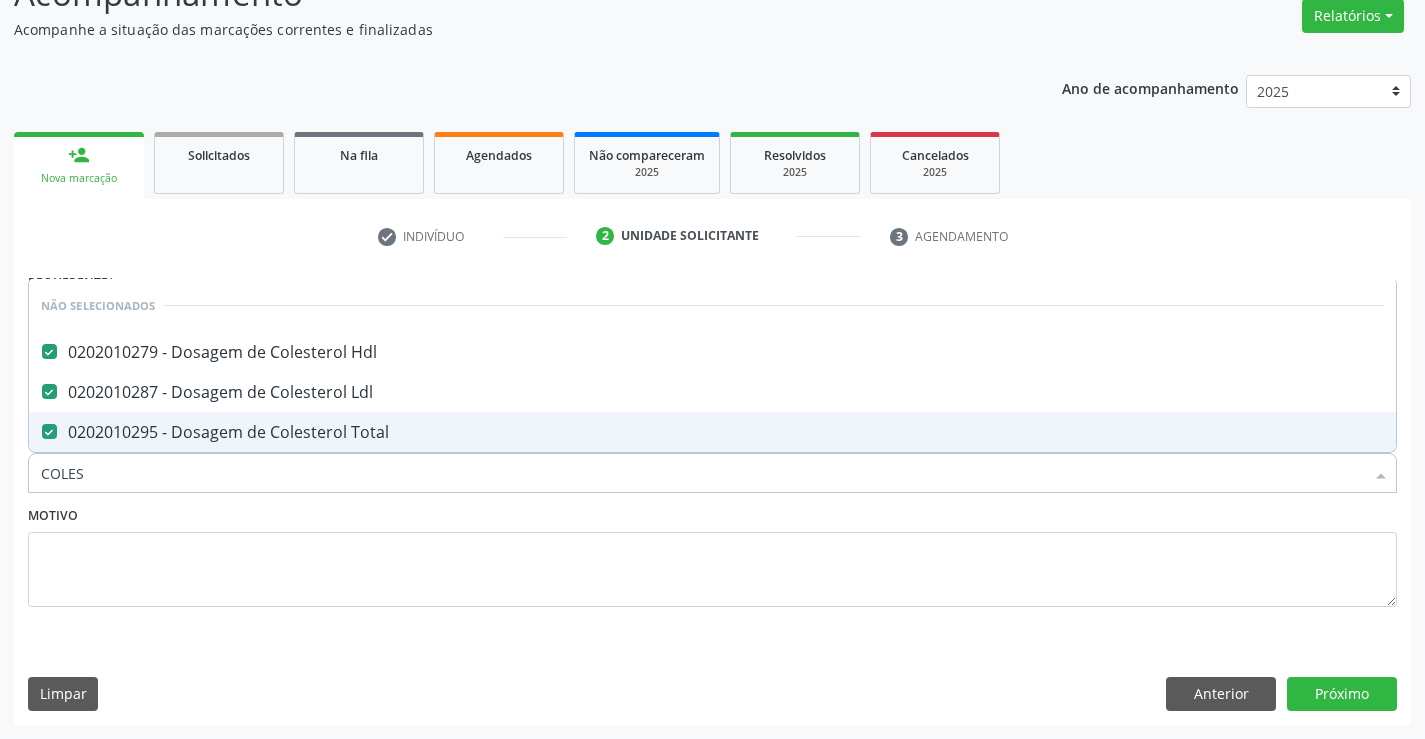click on "Motivo" at bounding box center (712, 554) 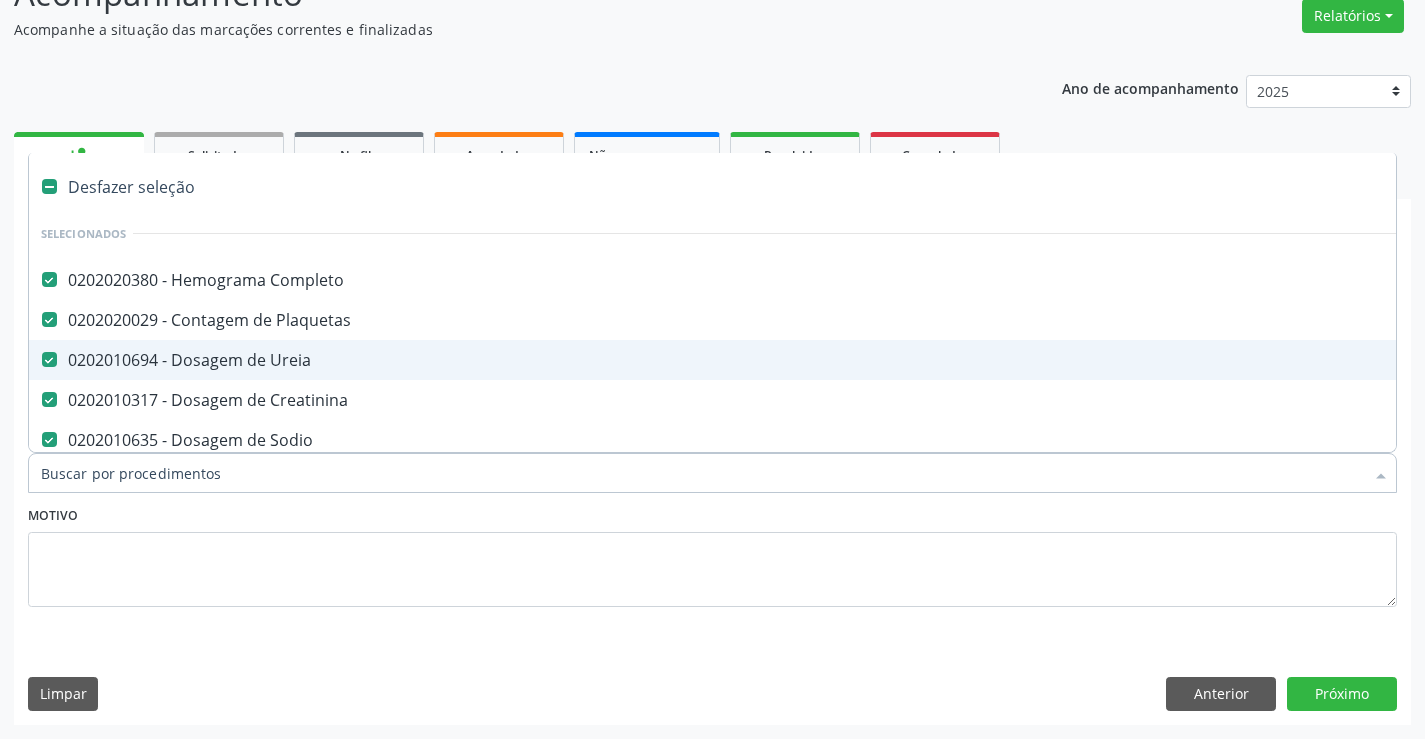 type on "T" 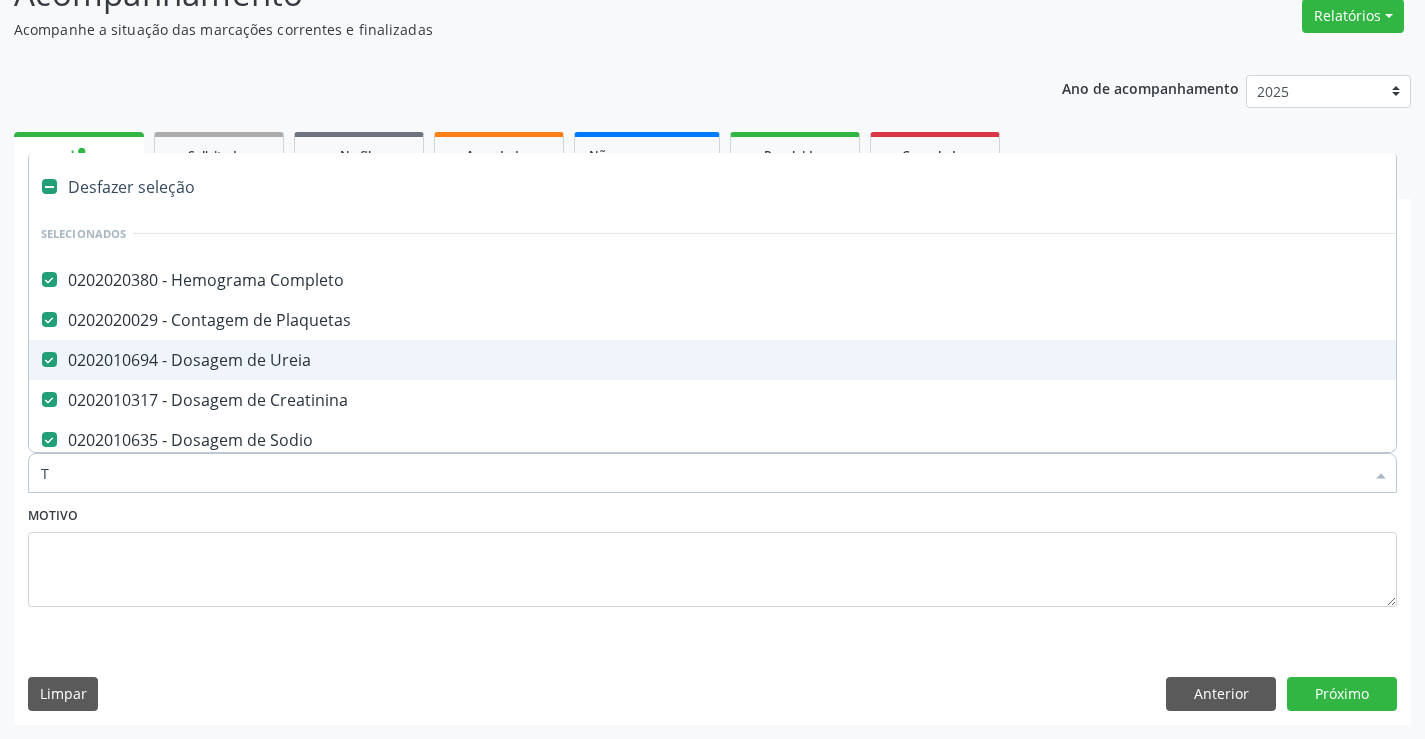 checkbox on "false" 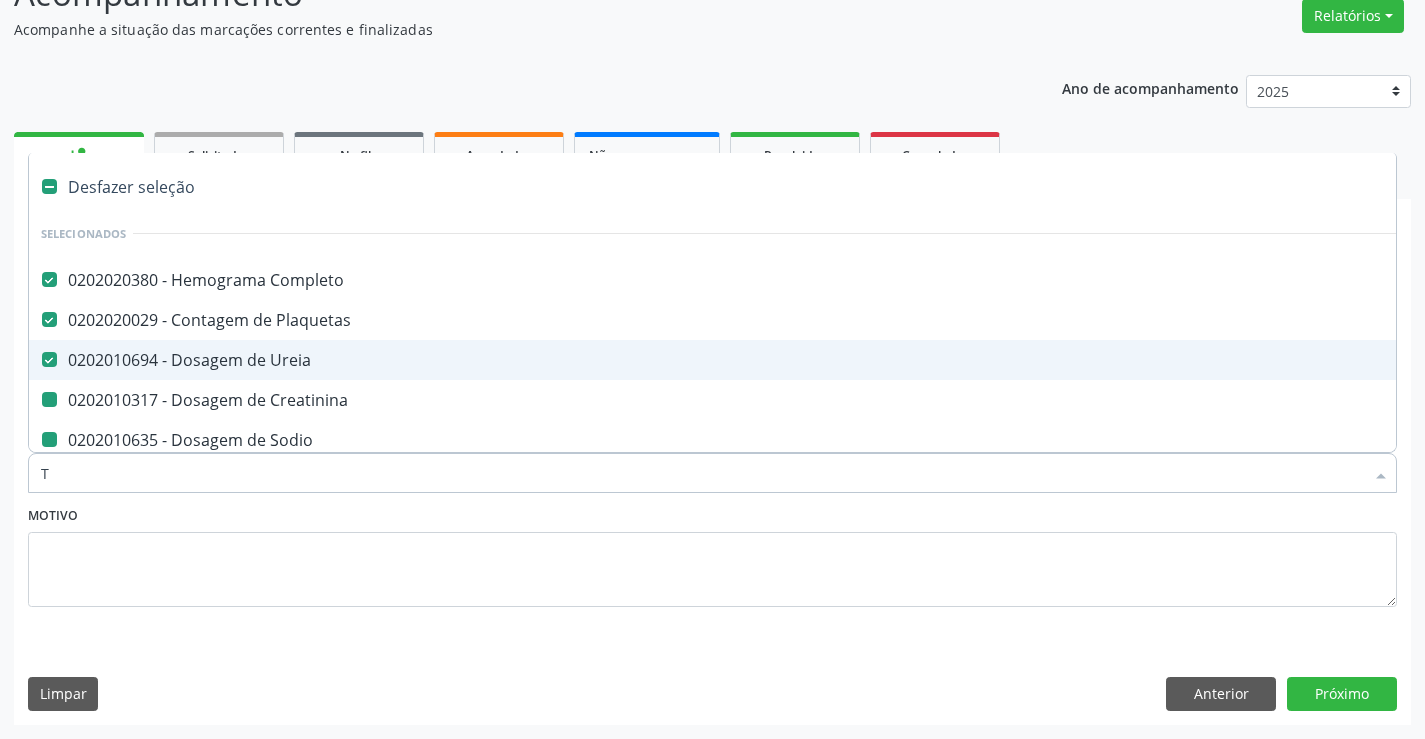 type on "TR" 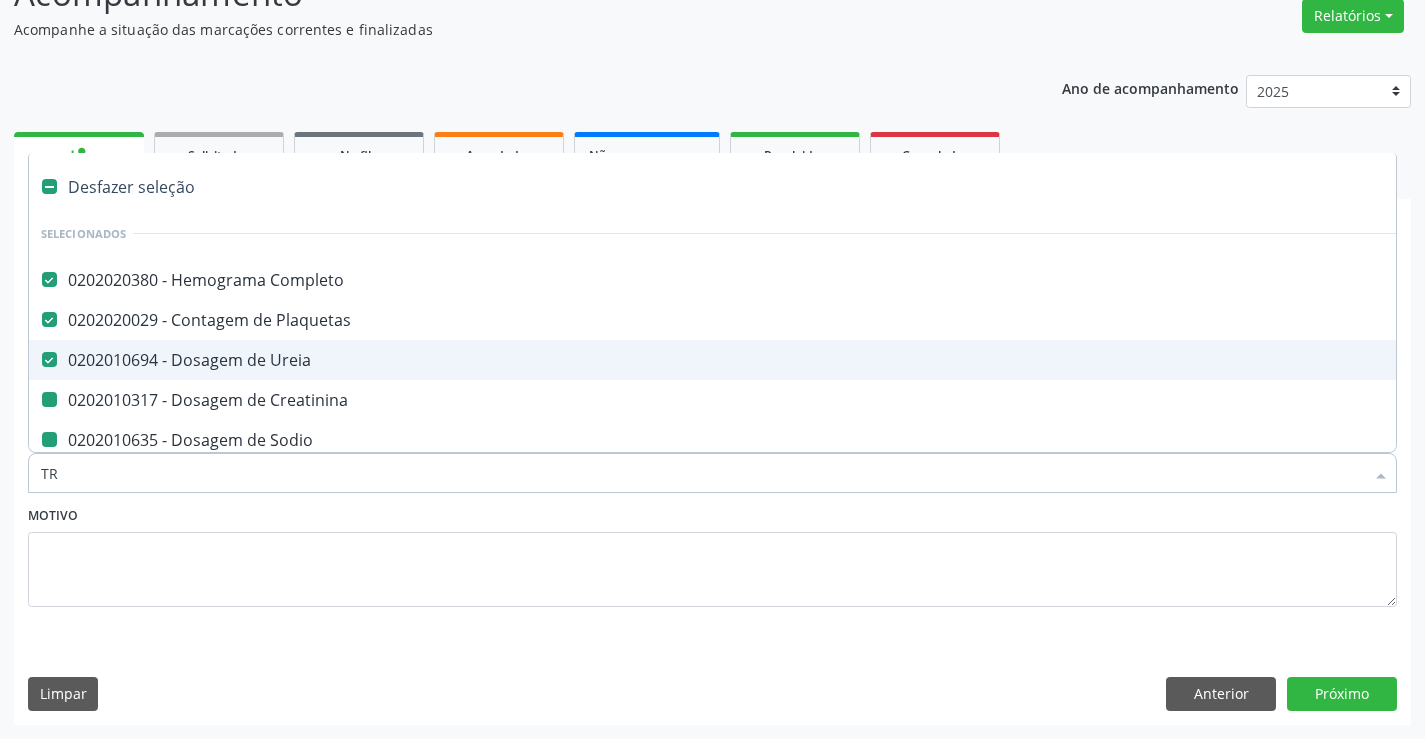checkbox on "false" 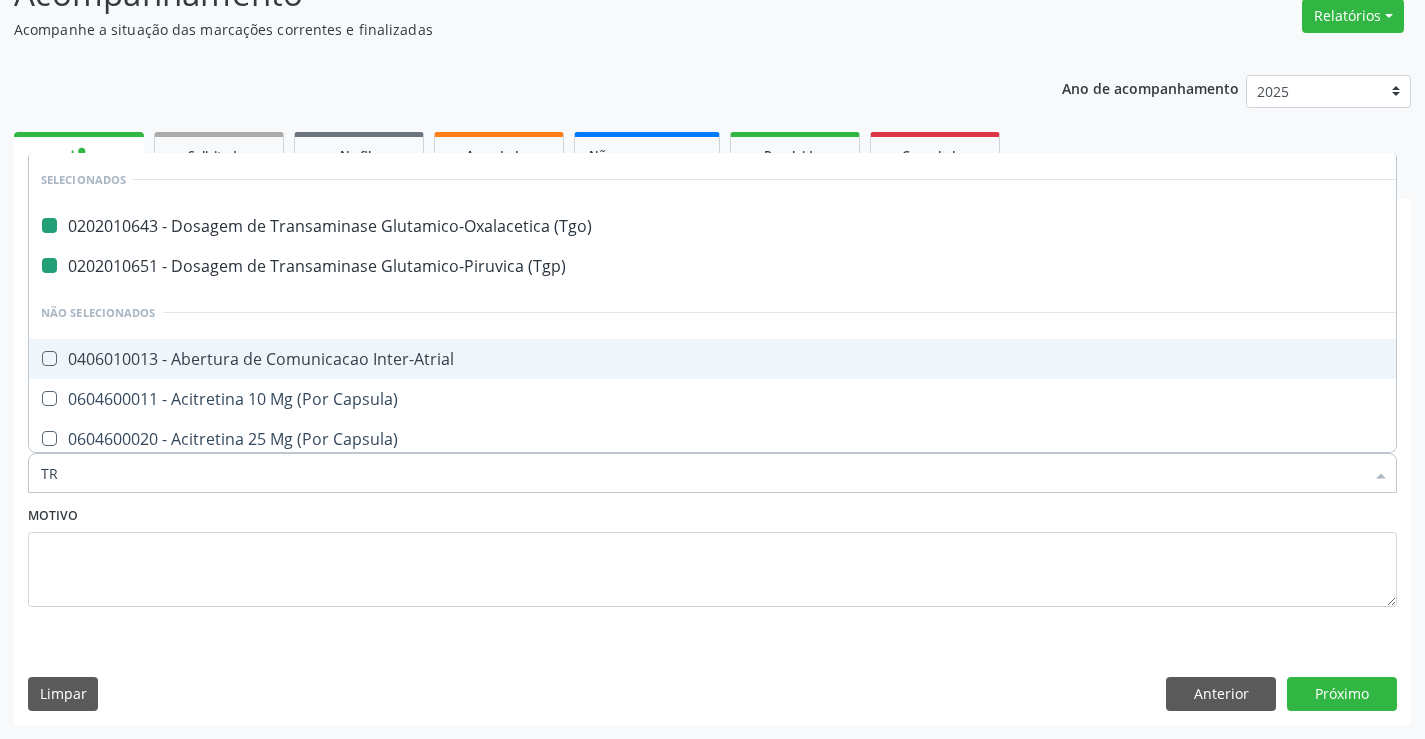 type on "TRI" 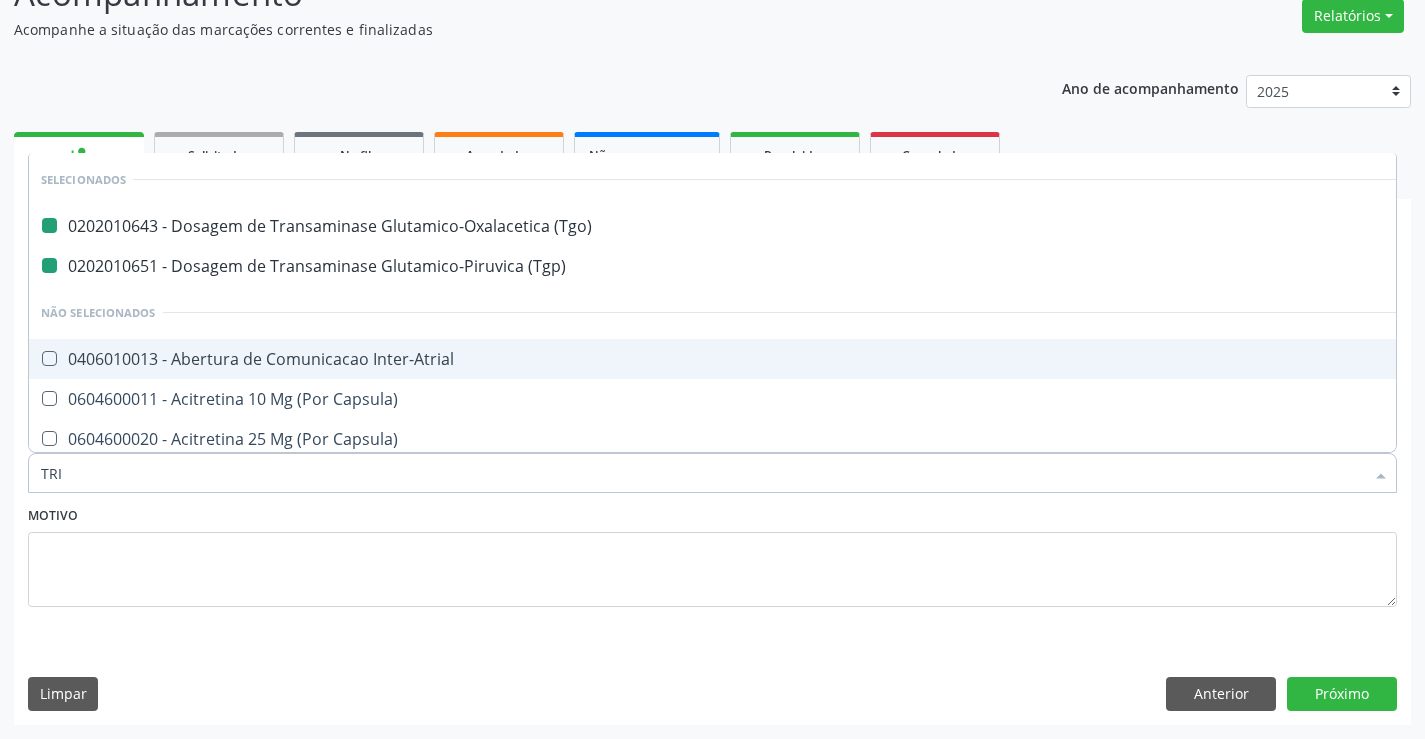 checkbox on "false" 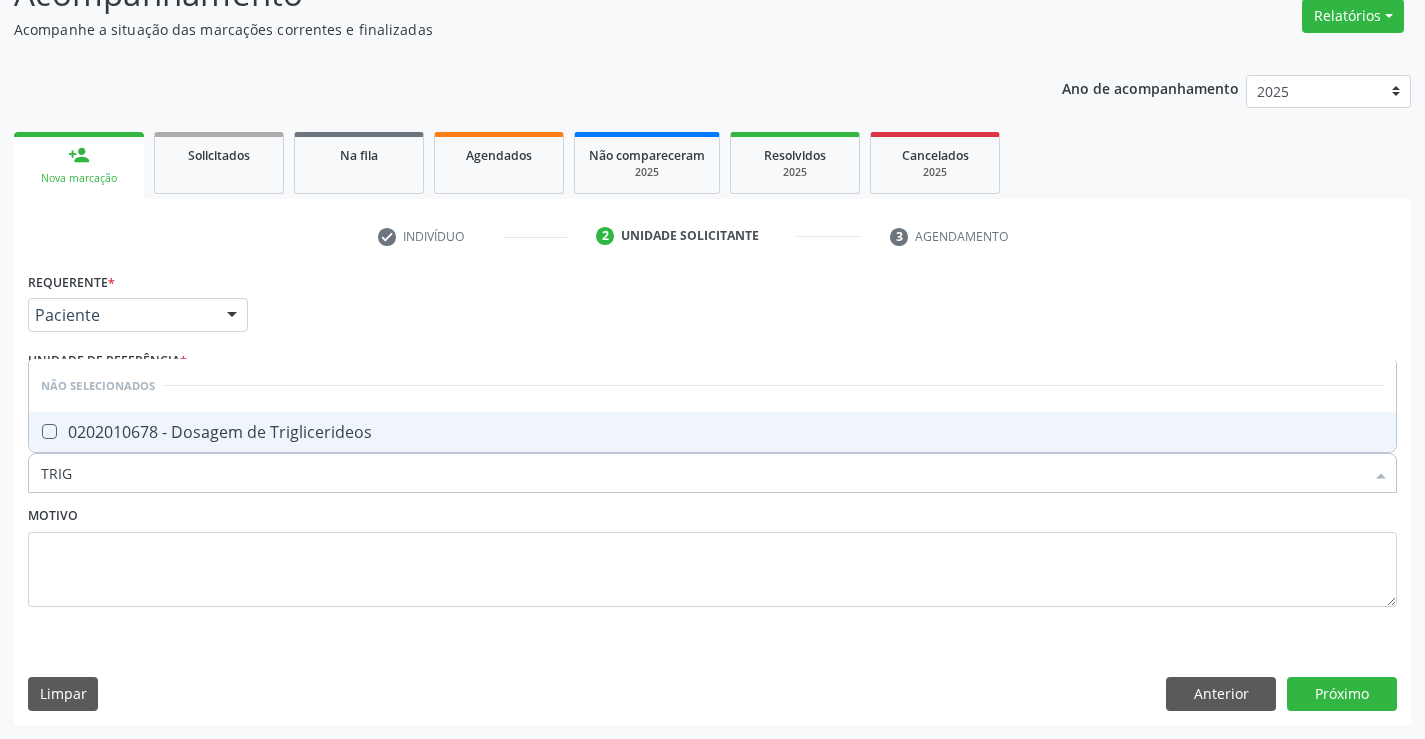 type on "TRIGL" 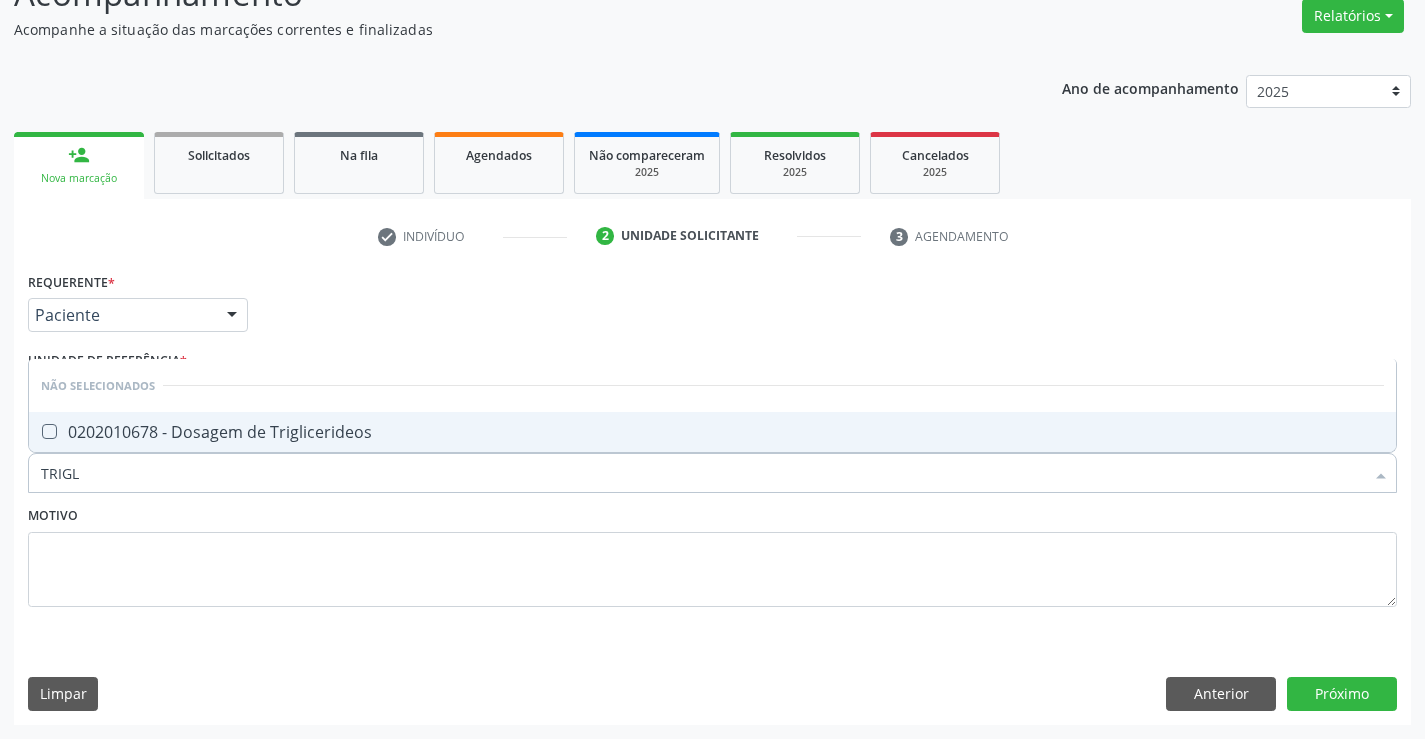 click on "0202010678 - Dosagem de Triglicerideos" at bounding box center (712, 432) 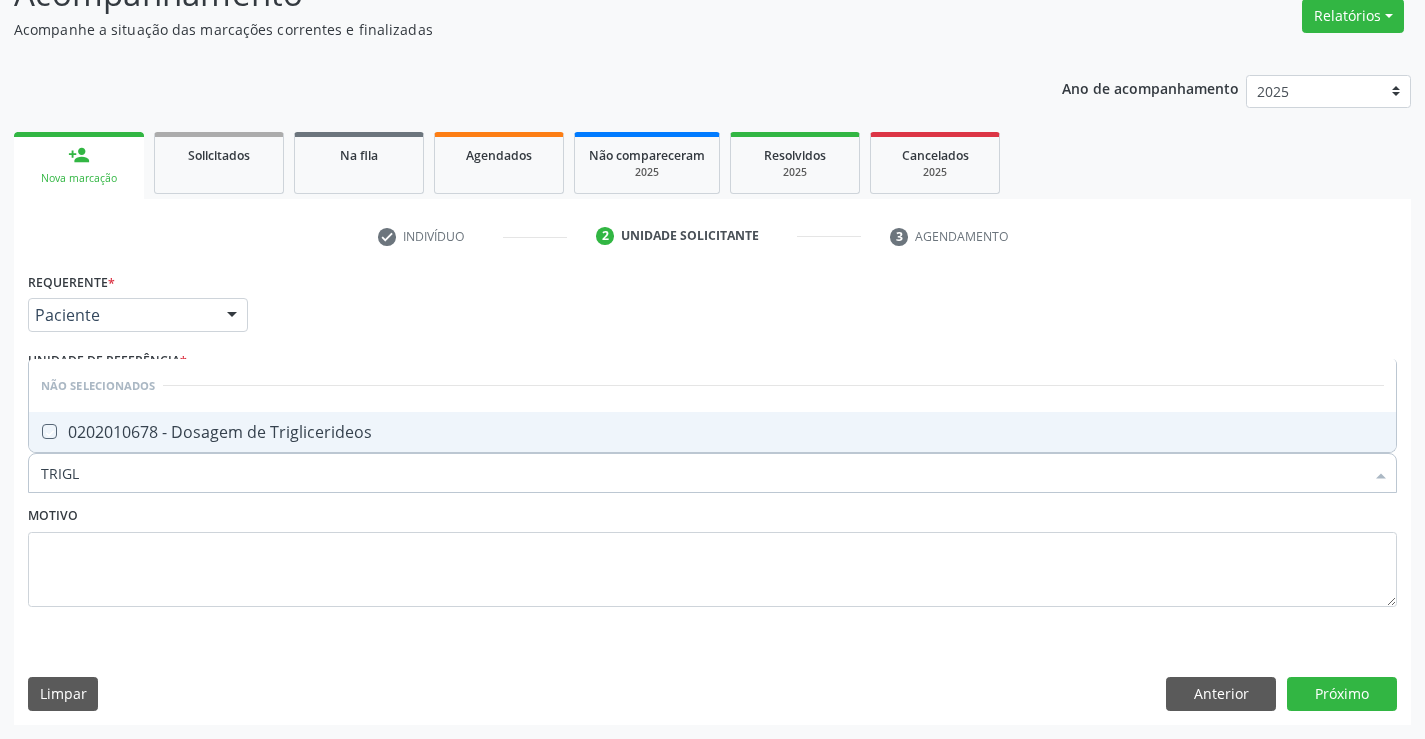 checkbox on "true" 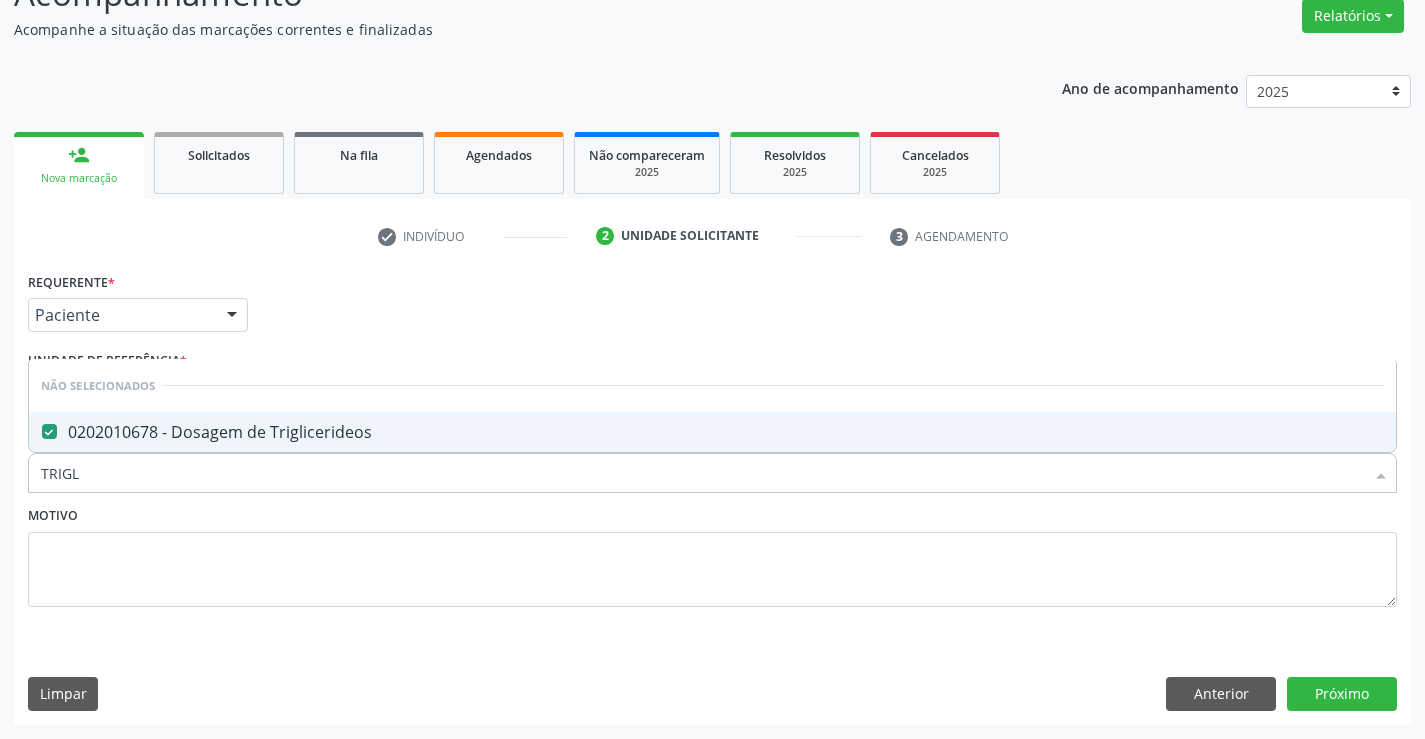 click on "Motivo" at bounding box center (712, 554) 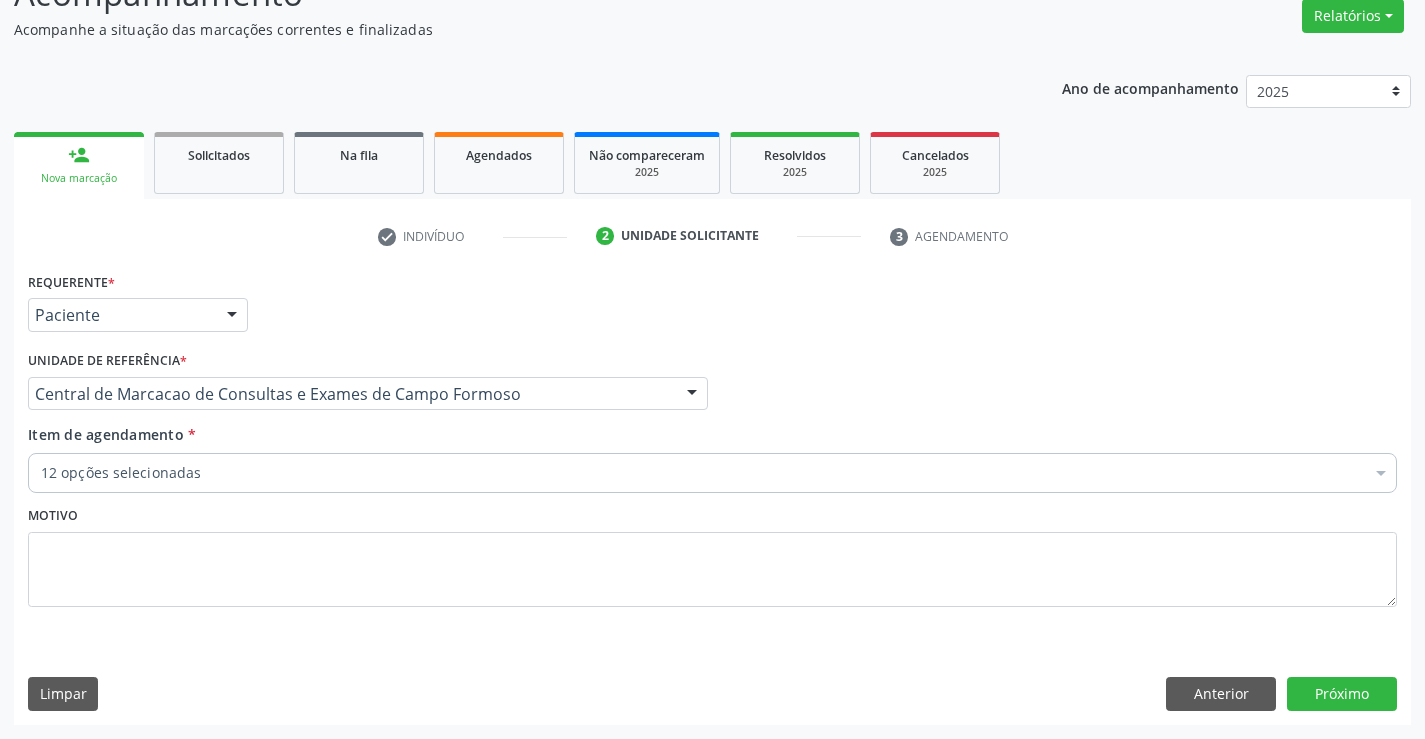 click on "Item de agendamento
*
12 opções selecionadas
Desfazer seleção
Selecionados
[PROCEDURE_CODE] - Hemograma Completo
[PROCEDURE_CODE] - Contagem de Plaquetas
[PROCEDURE_CODE] - Dosagem de Ureia
[PROCEDURE_CODE] - Dosagem de Creatinina
[PROCEDURE_CODE] - Dosagem de Sodio
[PROCEDURE_CODE] - Dosagem de Potassio
[PROCEDURE_CODE] - Dosagem de Transaminase Glutamico-Oxalacetica (Tgo)
[PROCEDURE_CODE] - Dosagem de Transaminase Glutamico-Piruvica (Tgp)
[PROCEDURE_CODE] - Dosagem de Colesterol Hdl
[PROCEDURE_CODE] - Dosagem de Colesterol Ldl
[PROCEDURE_CODE] - Dosagem de Colesterol Total
[PROCEDURE_CODE] - Dosagem de Triglicerideos
Não selecionados
[PROCEDURE_CODE] - 3X Pesquisa de Larvas Nas Fezes
[DRUG_CODE] - Abatacepte 125 Mg Injetável (Por Seringa Preenchida)
[DRUG_CODE] - Abatacepte 250 Mg Injetável (Por Frasco Ampola)." at bounding box center [712, 462] 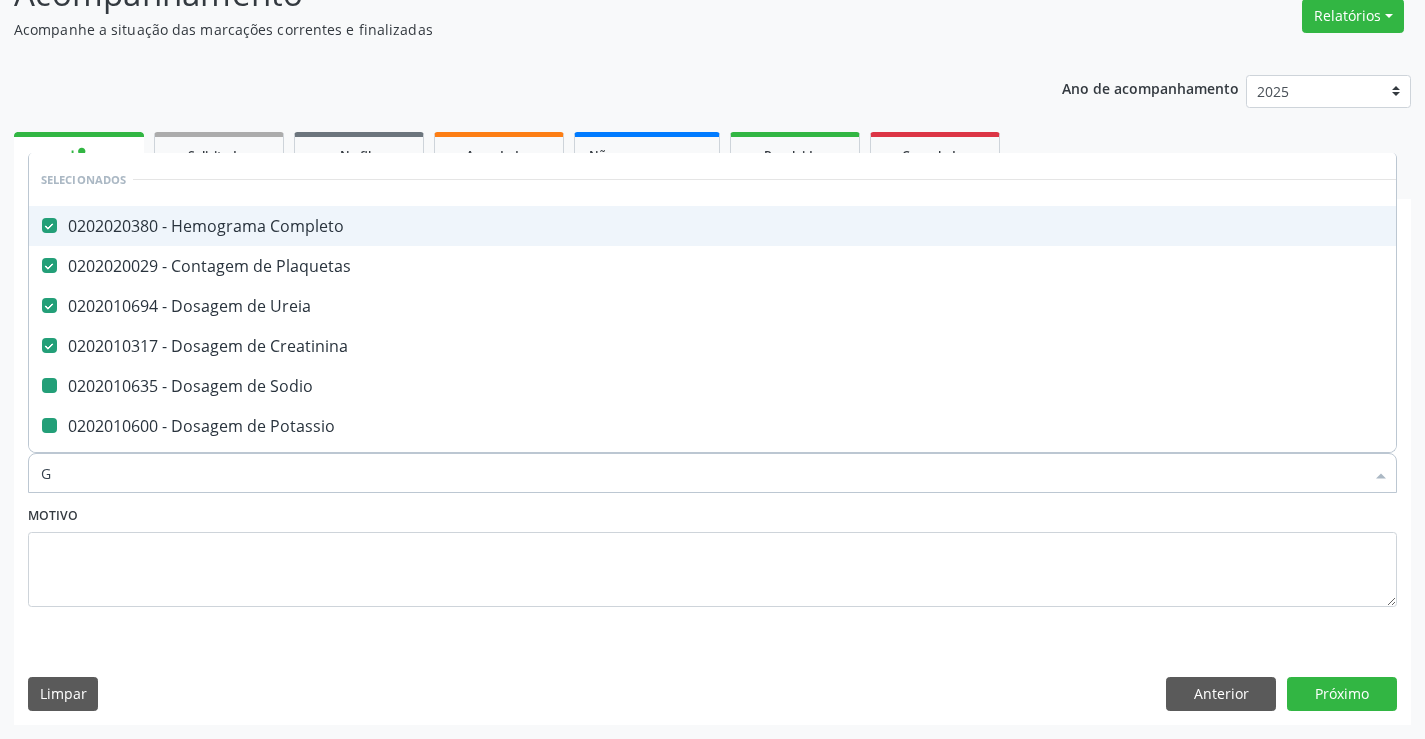 type on "GL" 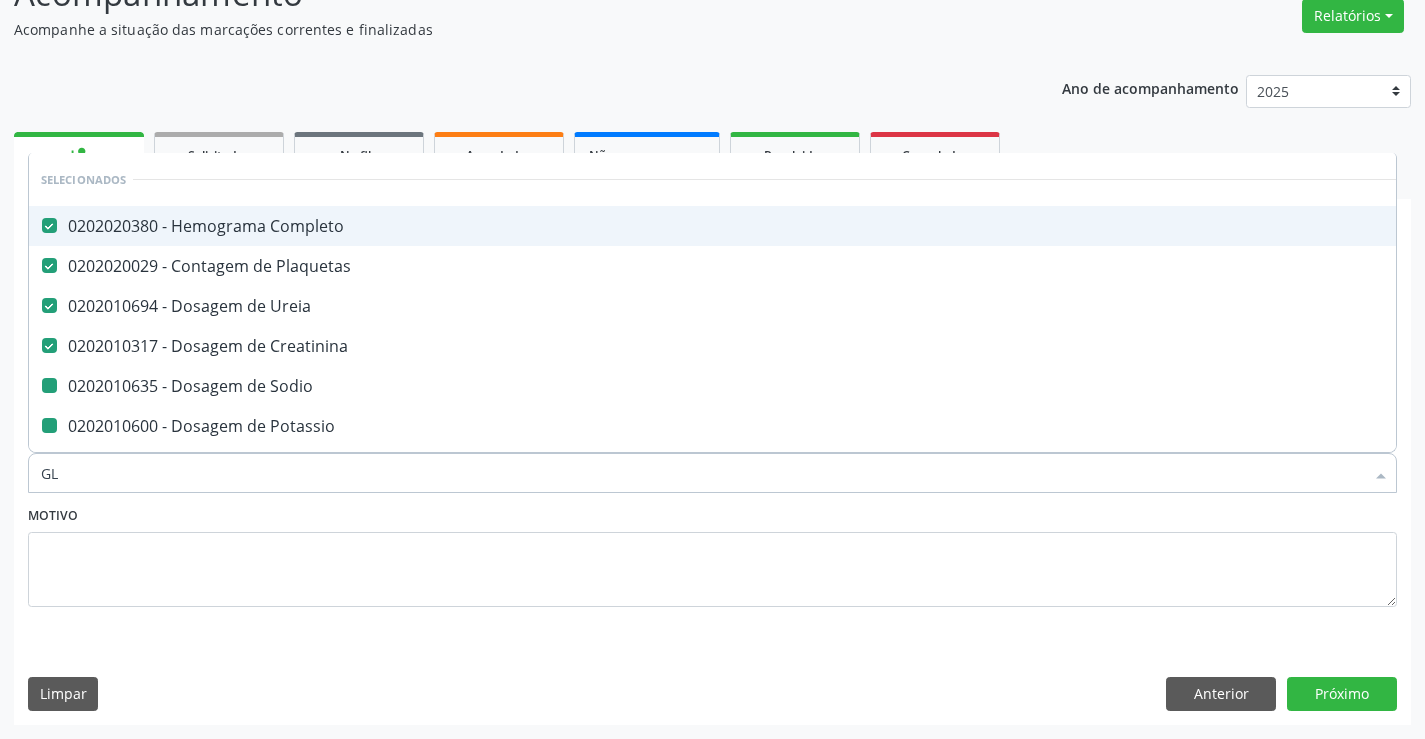 checkbox on "false" 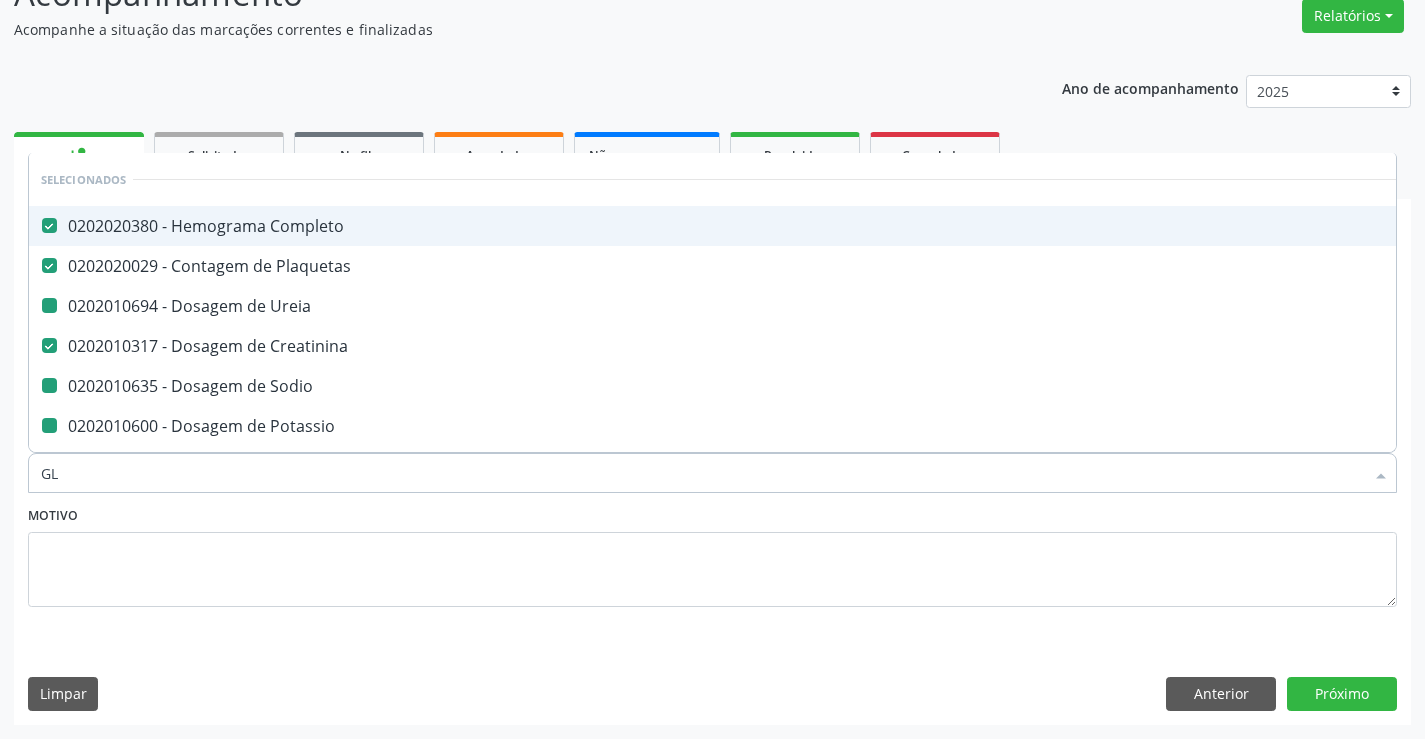 type on "GLI" 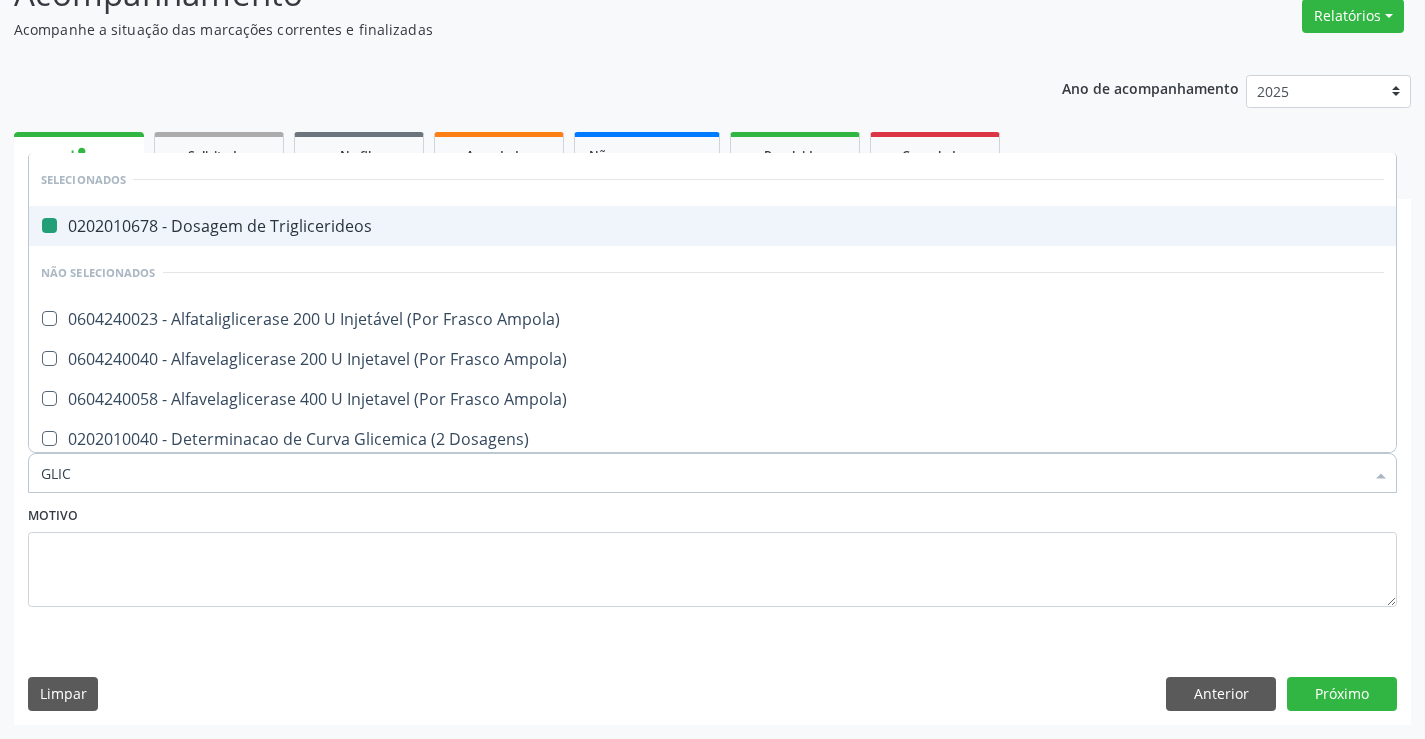 type on "GLICO" 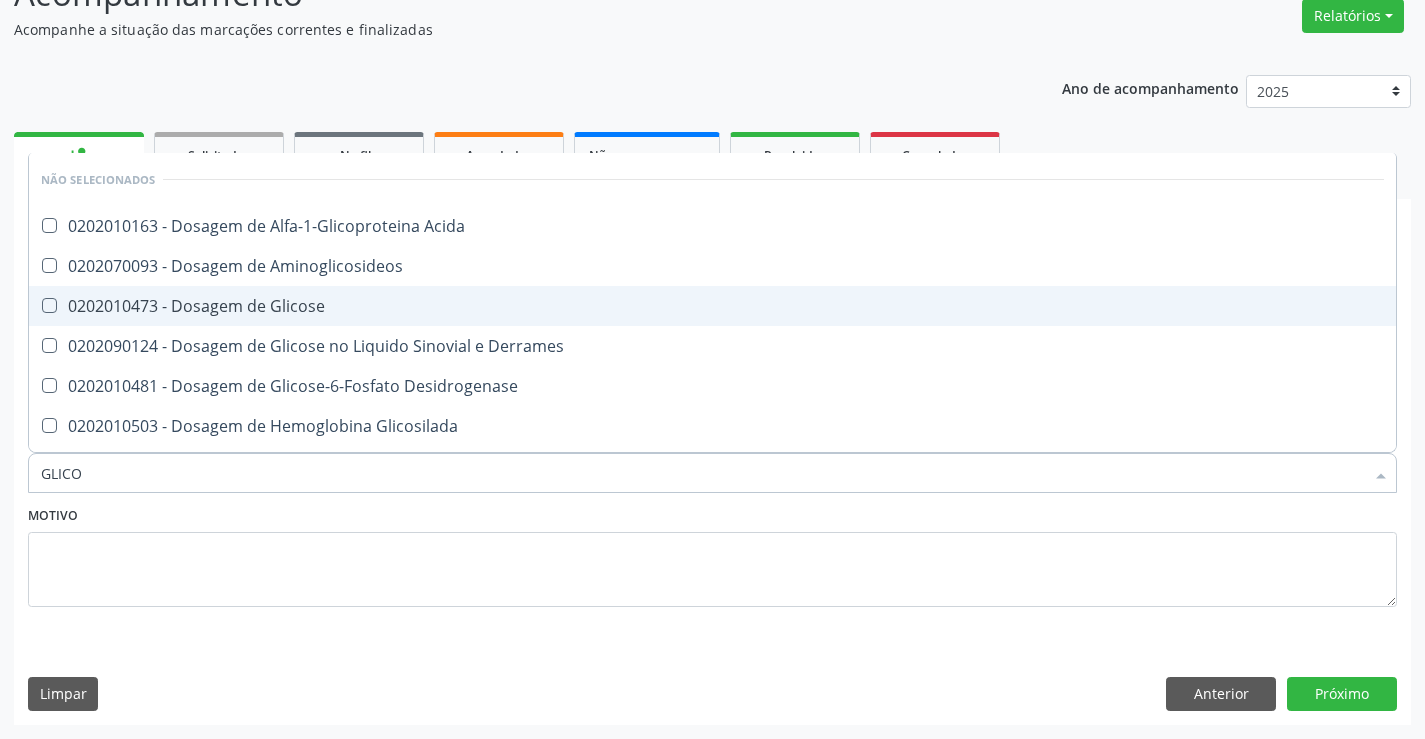 click on "0202010473 - Dosagem de Glicose" at bounding box center [712, 306] 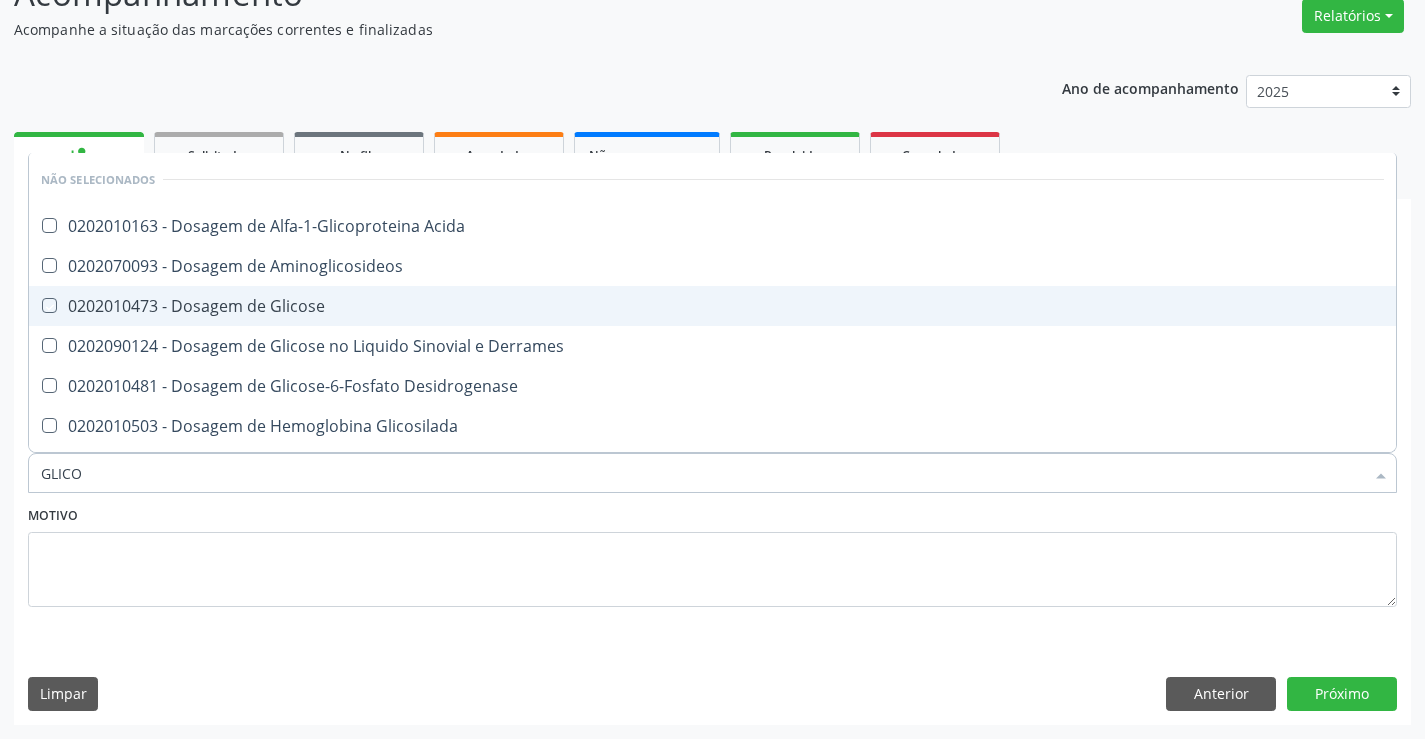 checkbox on "true" 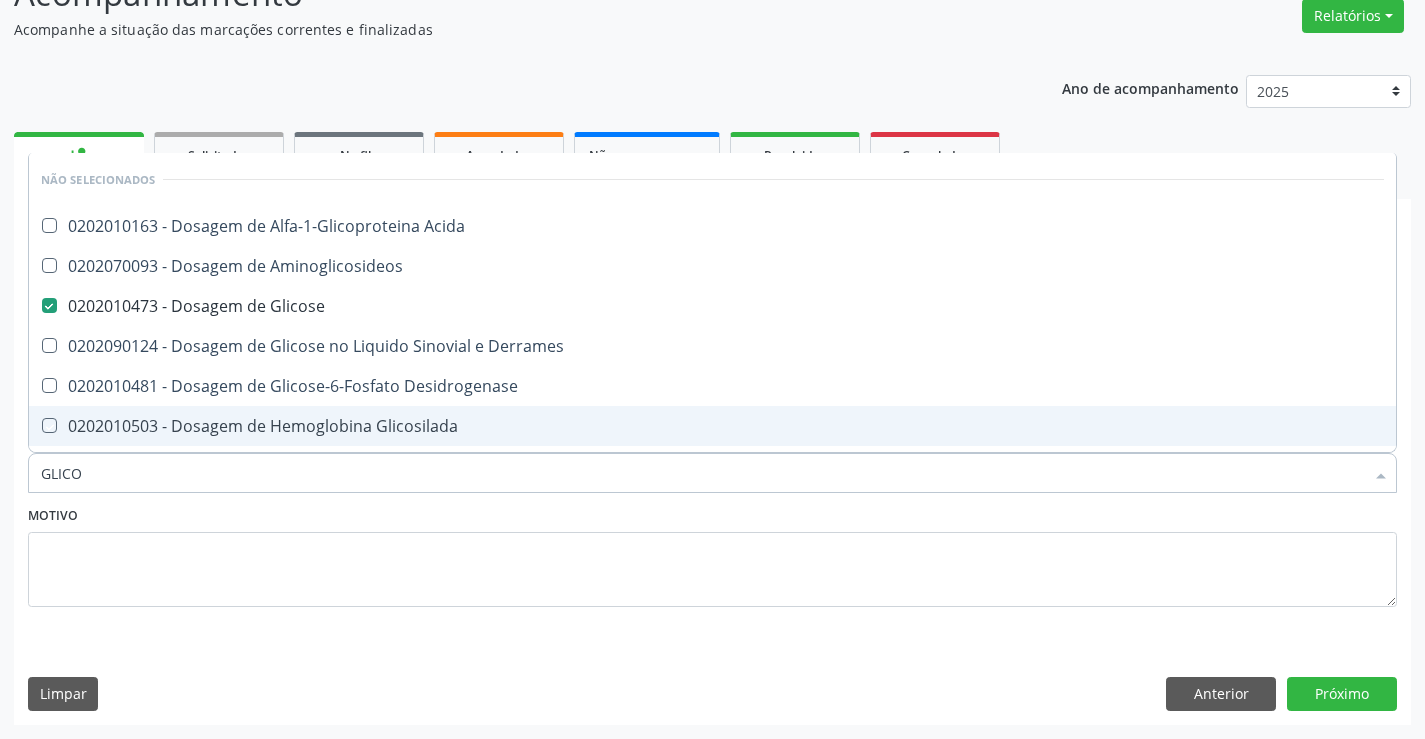 click on "Motivo" at bounding box center (712, 554) 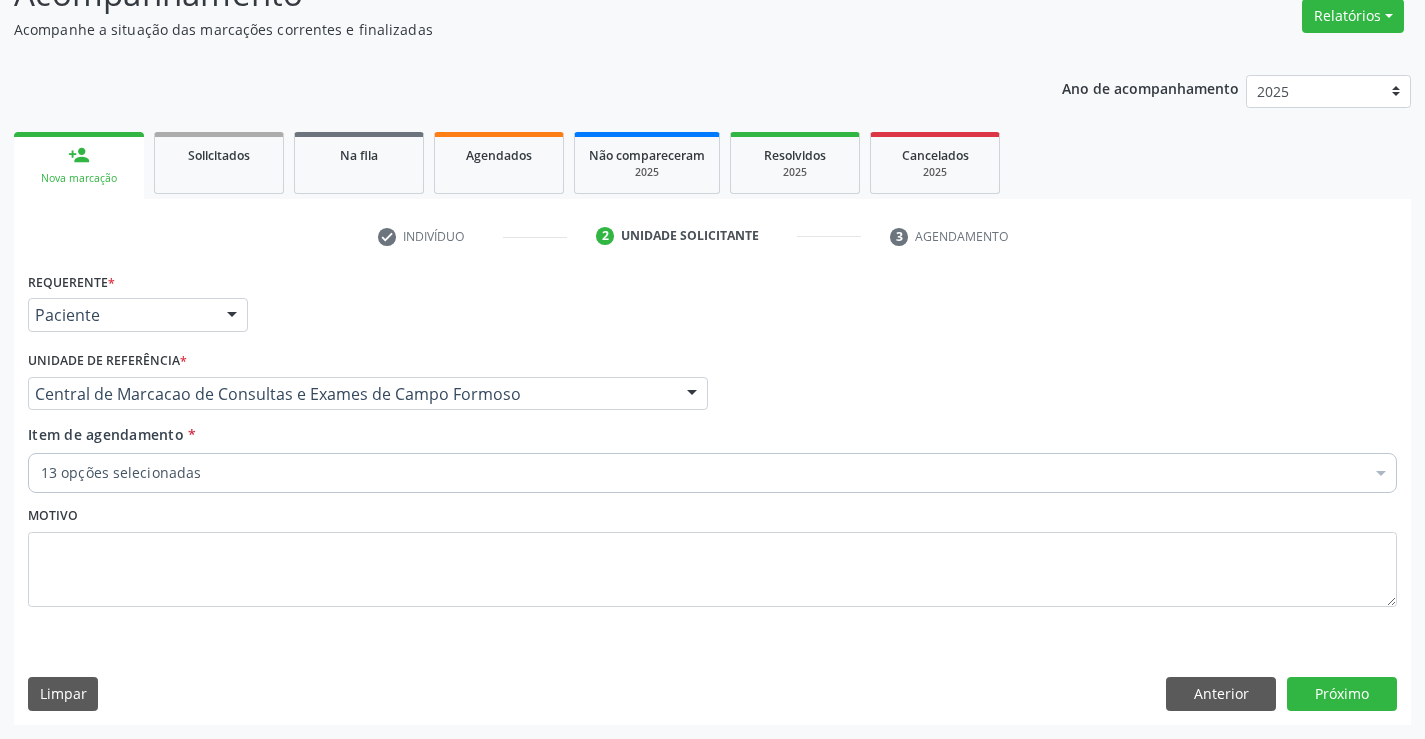 click on "13 opções selecionadas" at bounding box center (712, 473) 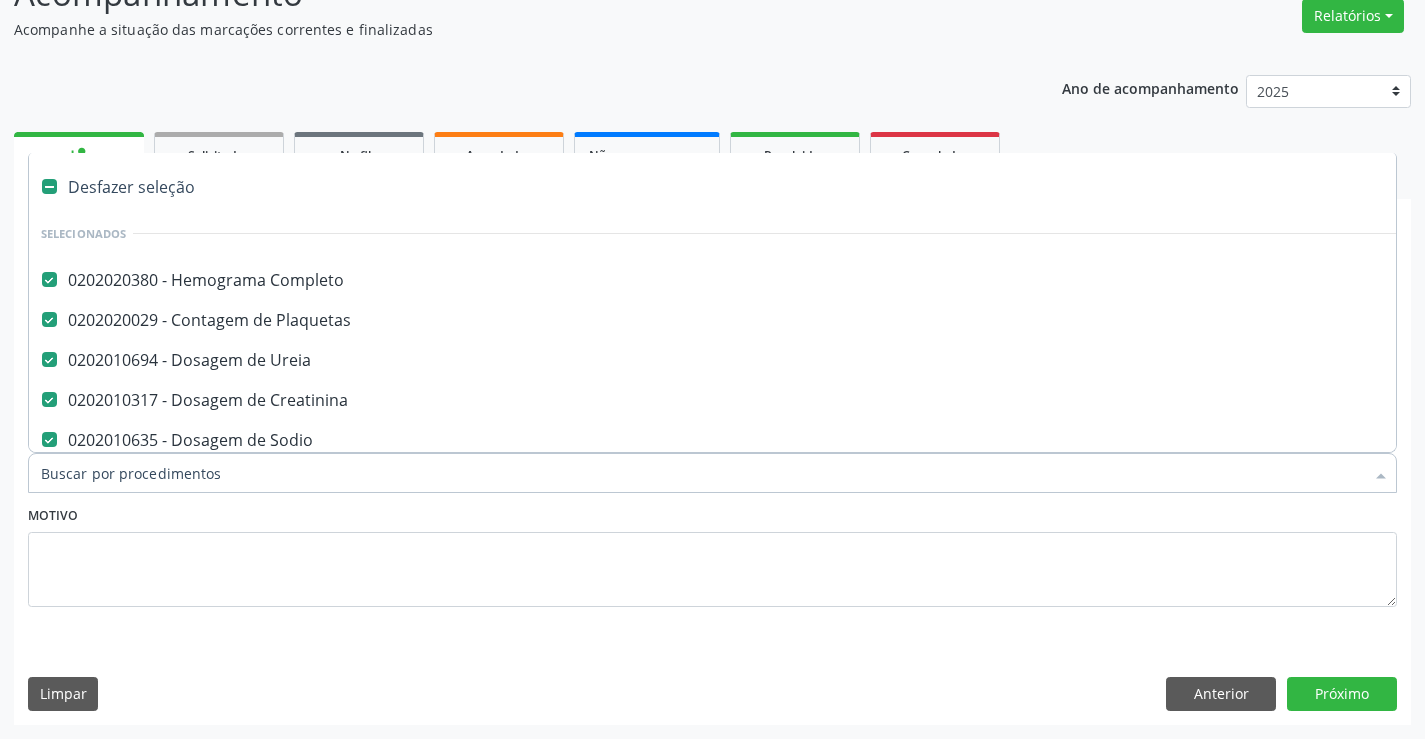 type on "U" 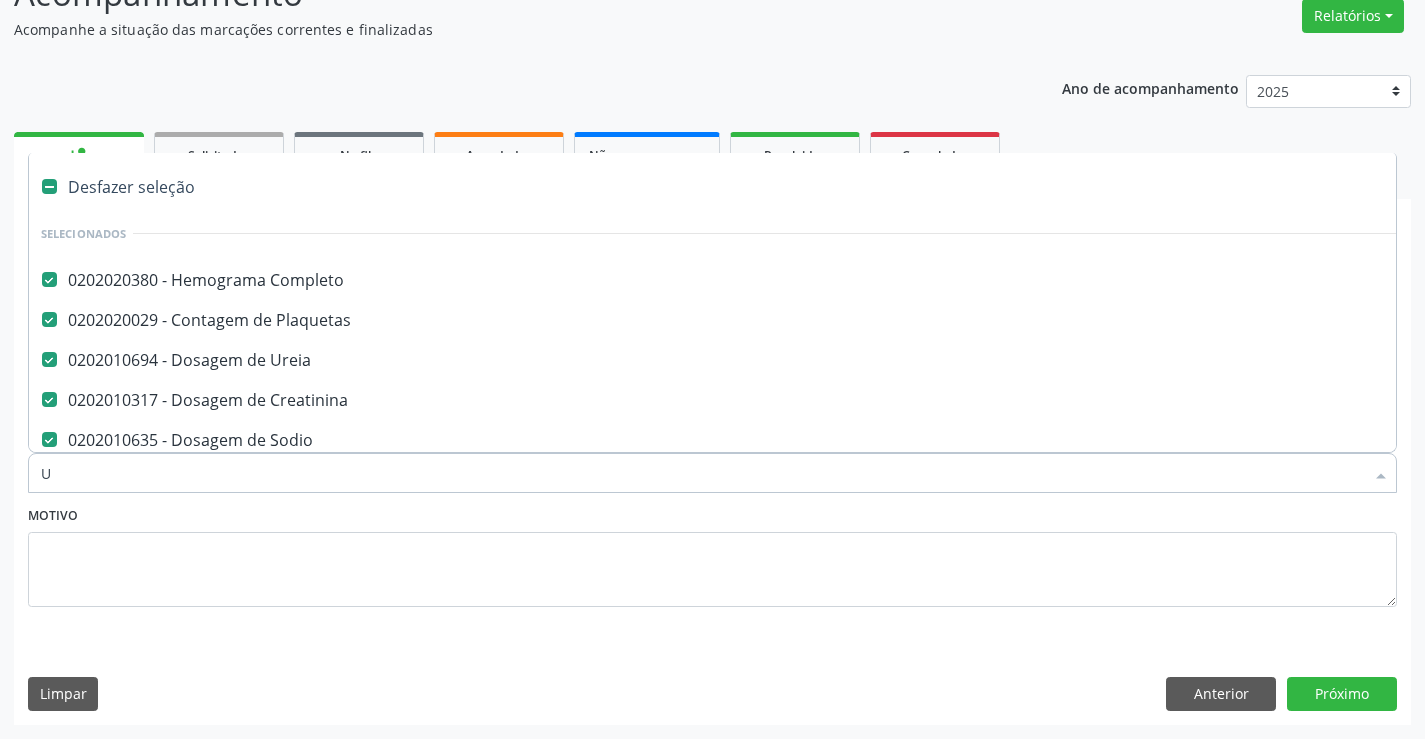 checkbox on "false" 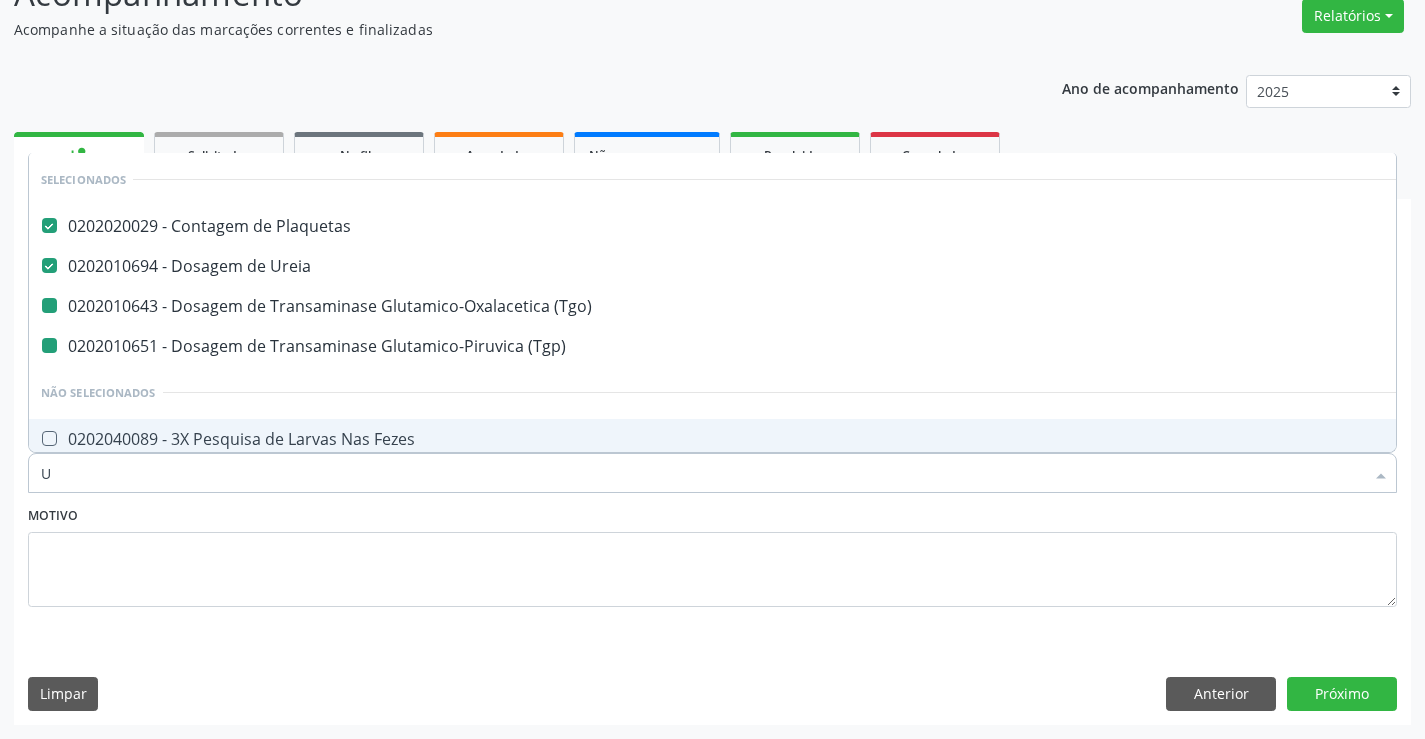 type on "UR" 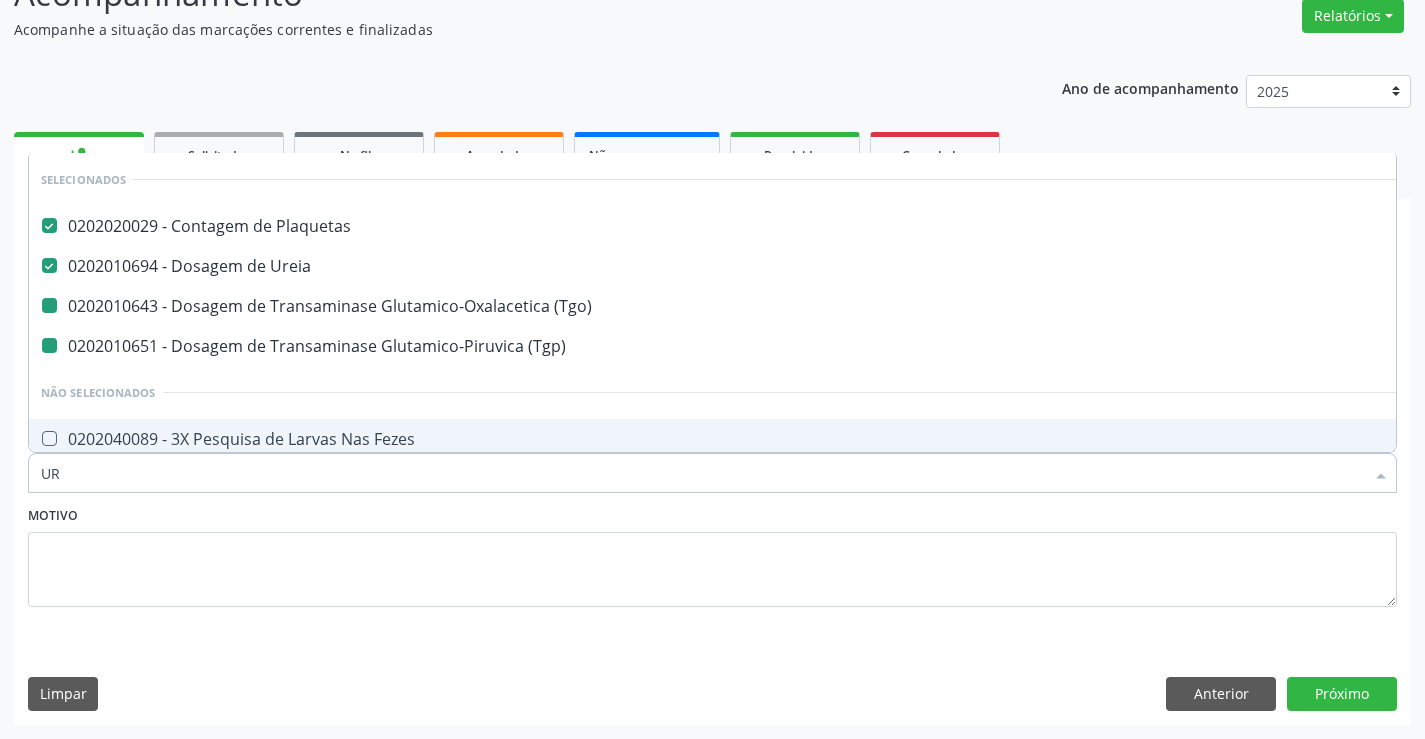 checkbox on "false" 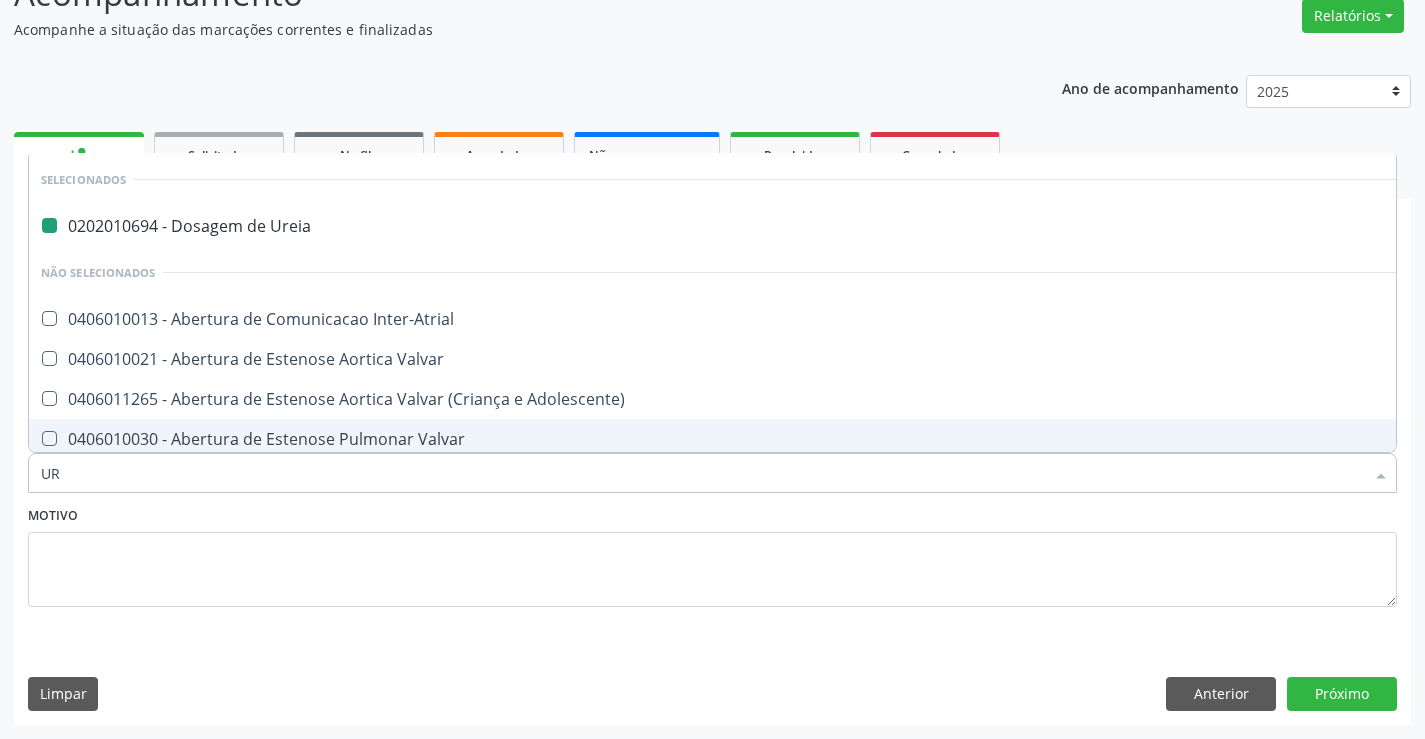 type on "URI" 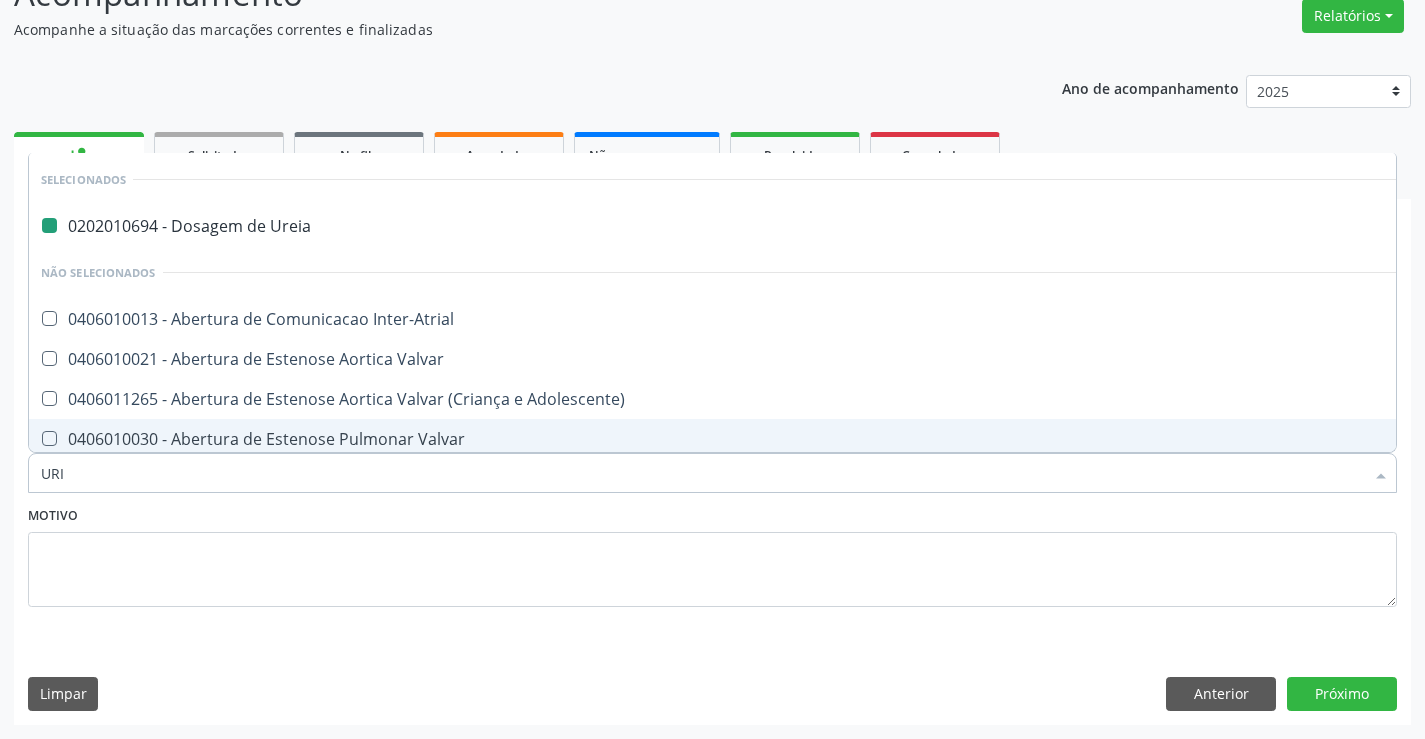 checkbox on "false" 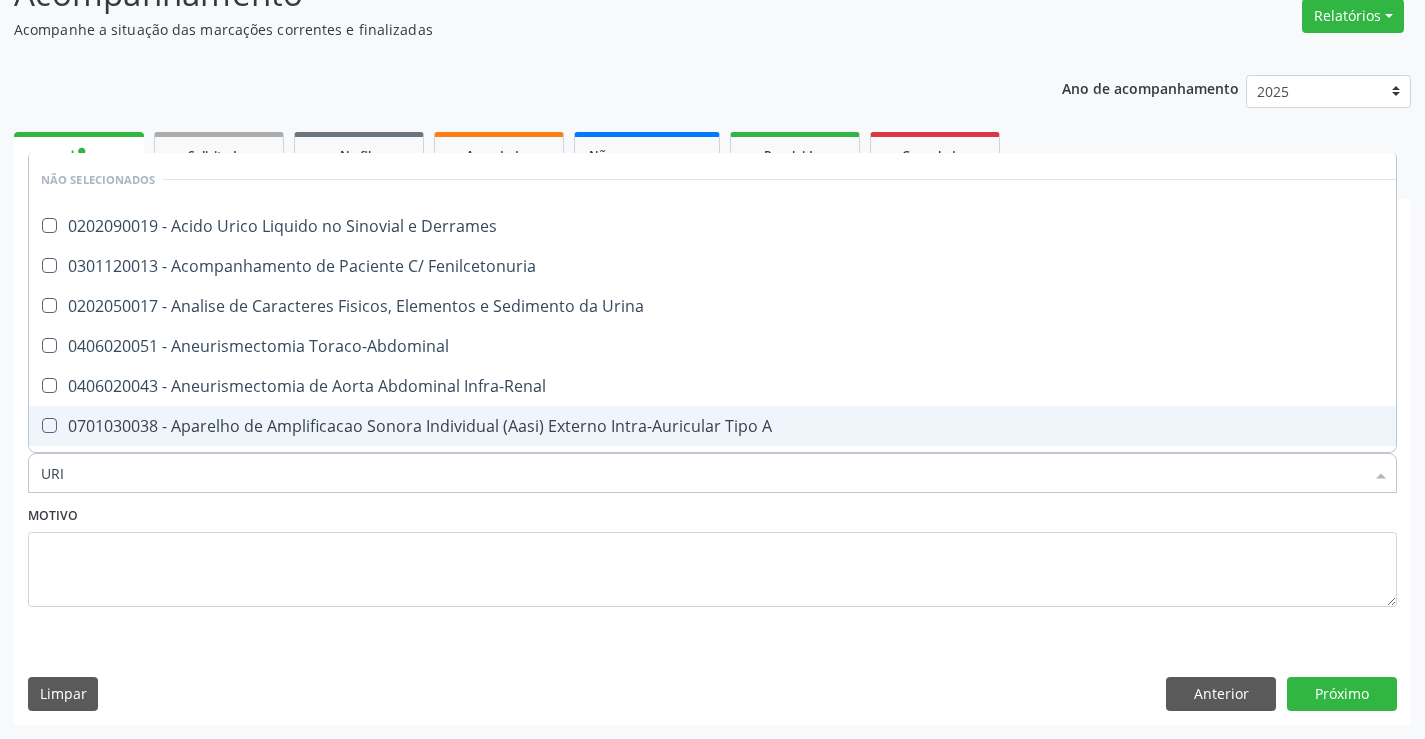 type on "URIN" 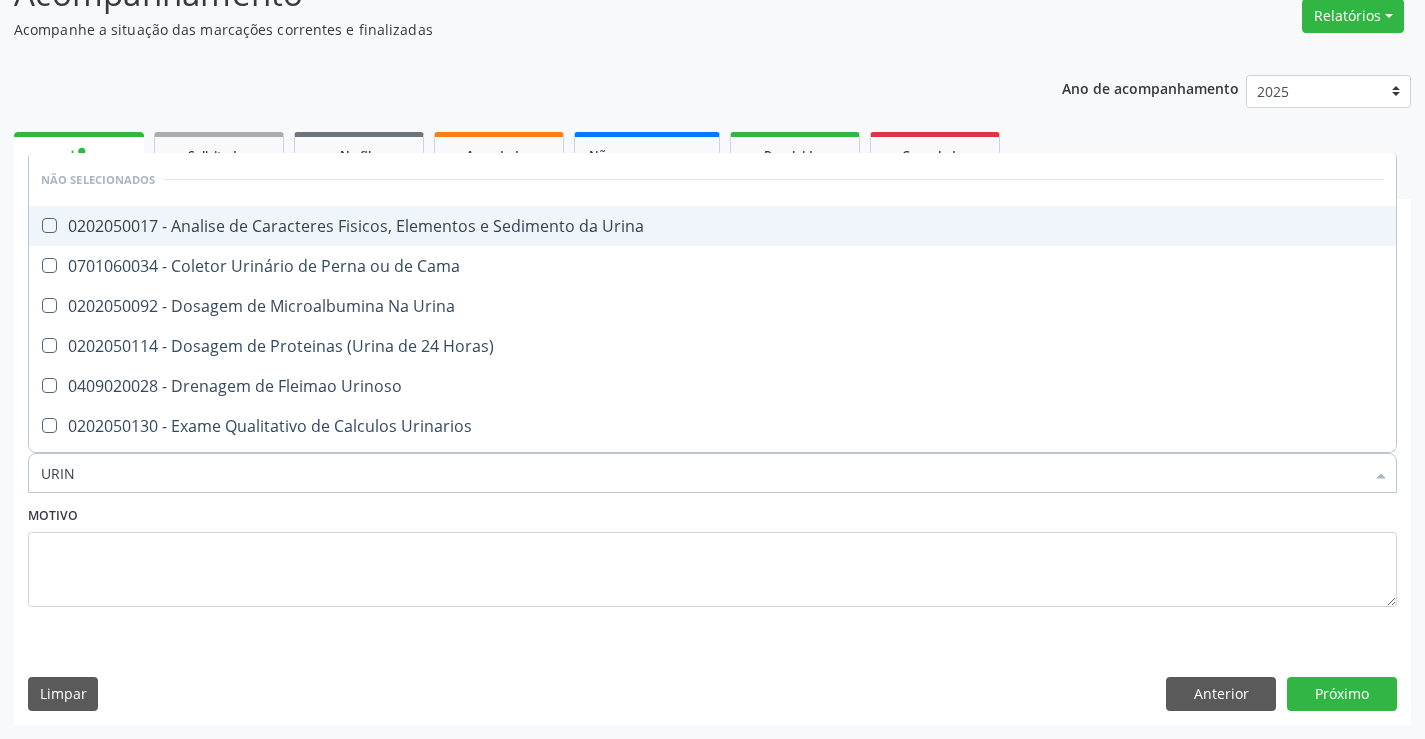 click on "0202050017 - Analise de Caracteres Fisicos, Elementos e Sedimento da Urina" at bounding box center (712, 226) 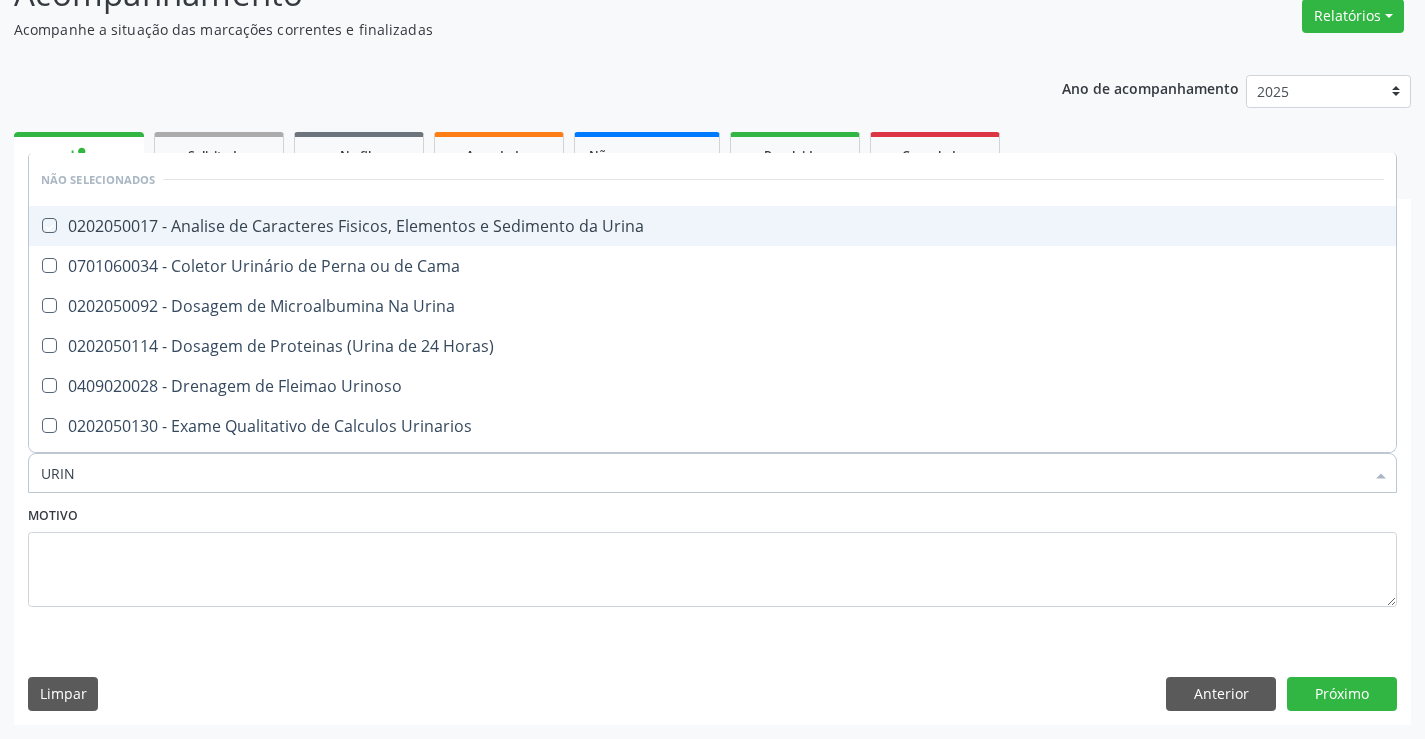 checkbox on "true" 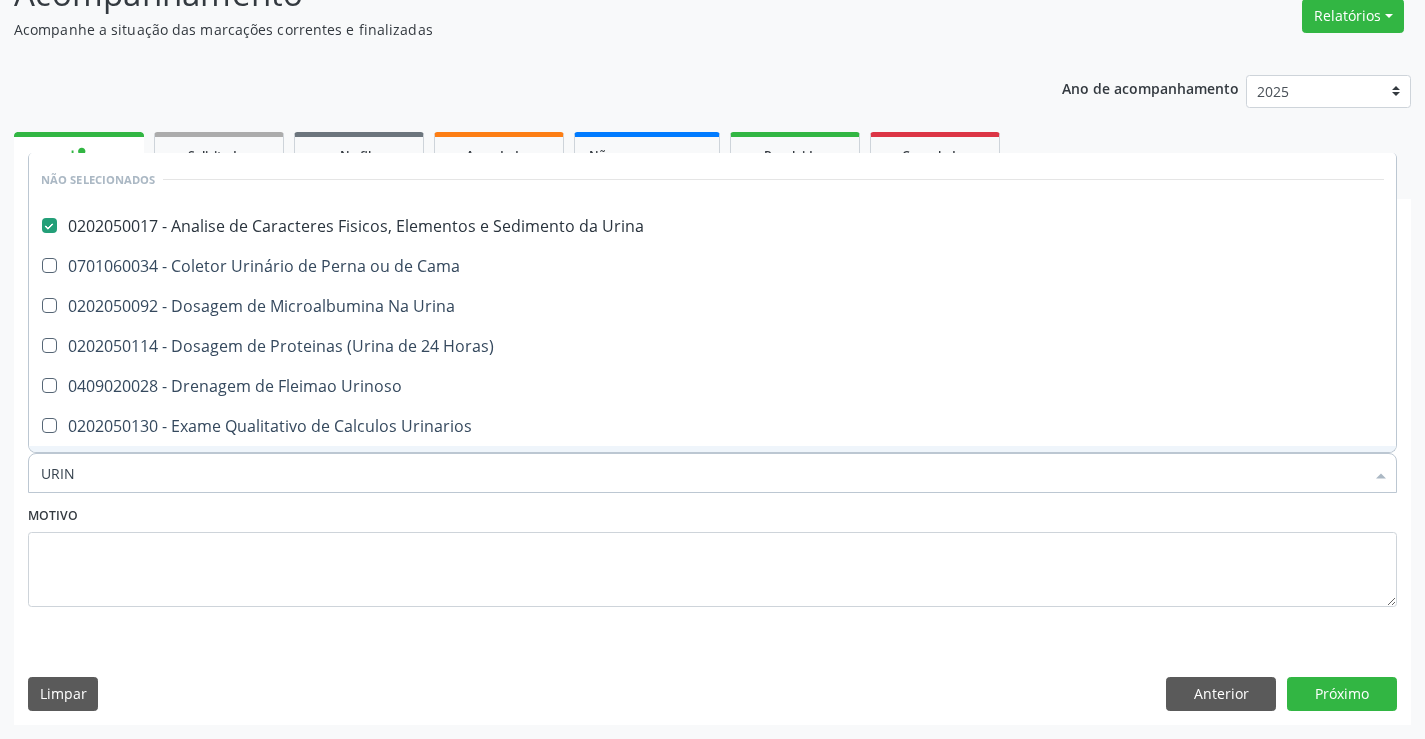 click on "Motivo" at bounding box center [712, 554] 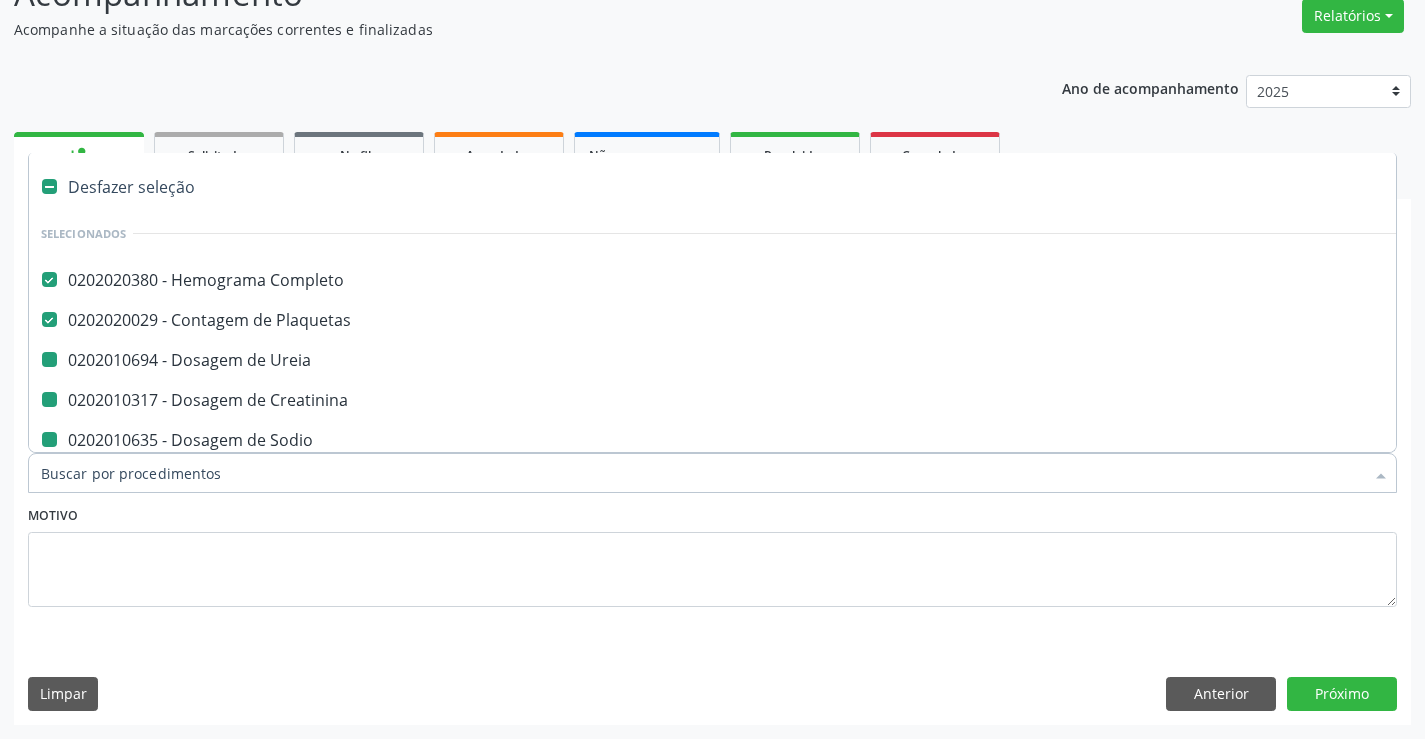 type on "F" 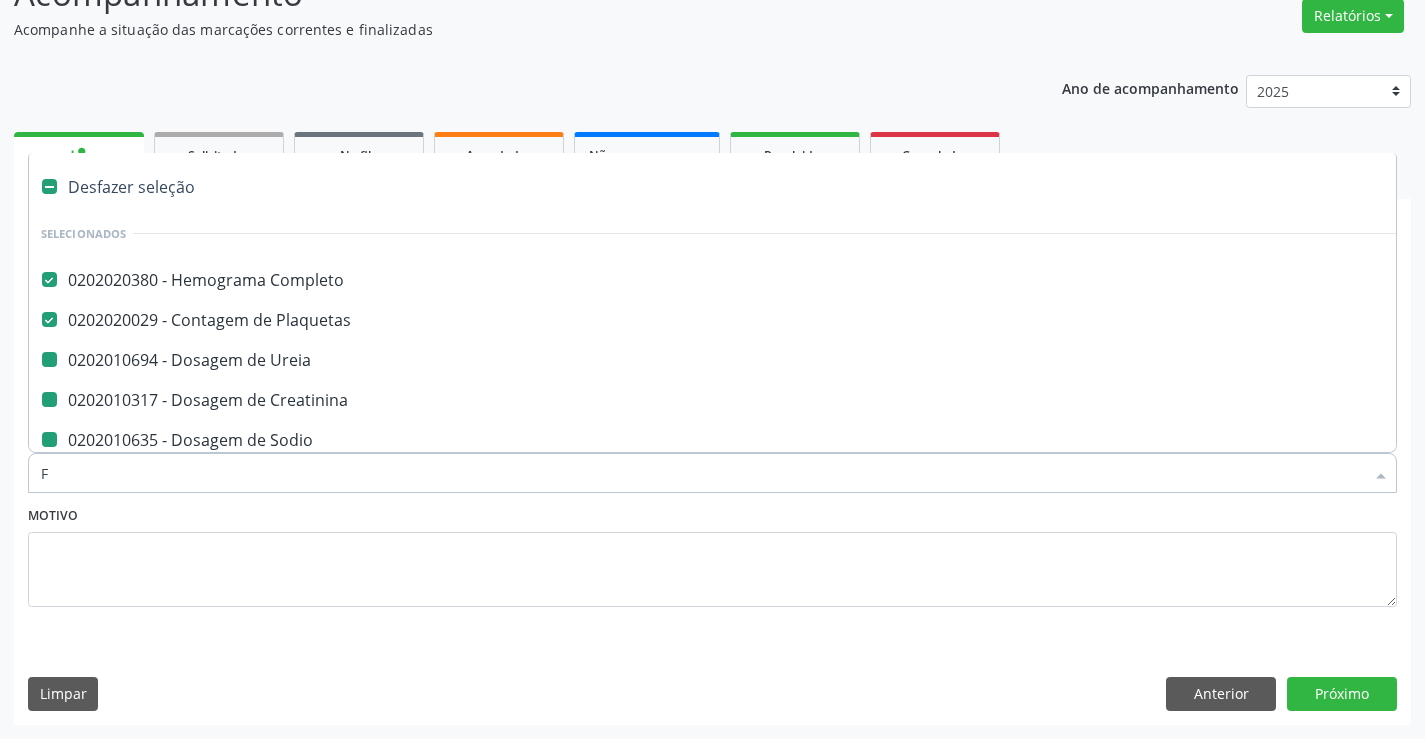 checkbox on "false" 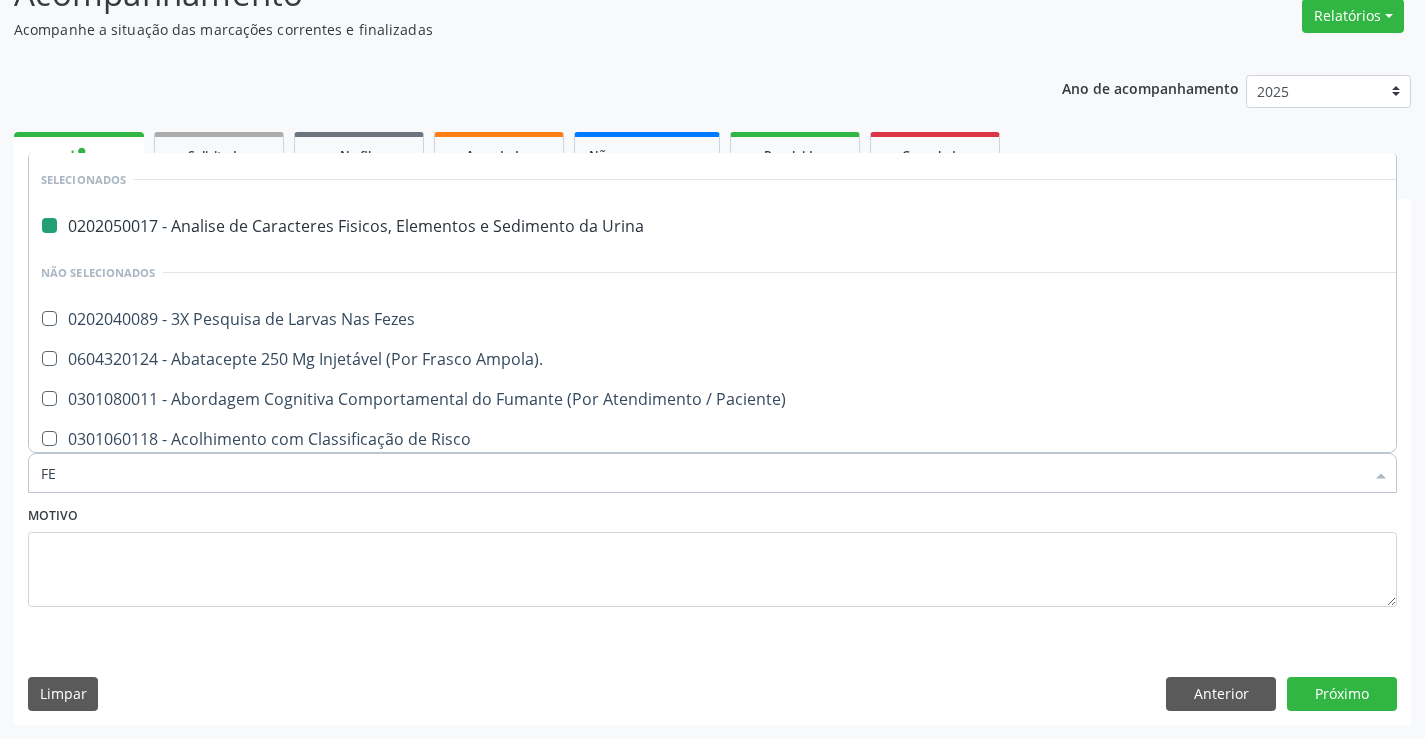 type on "FEZ" 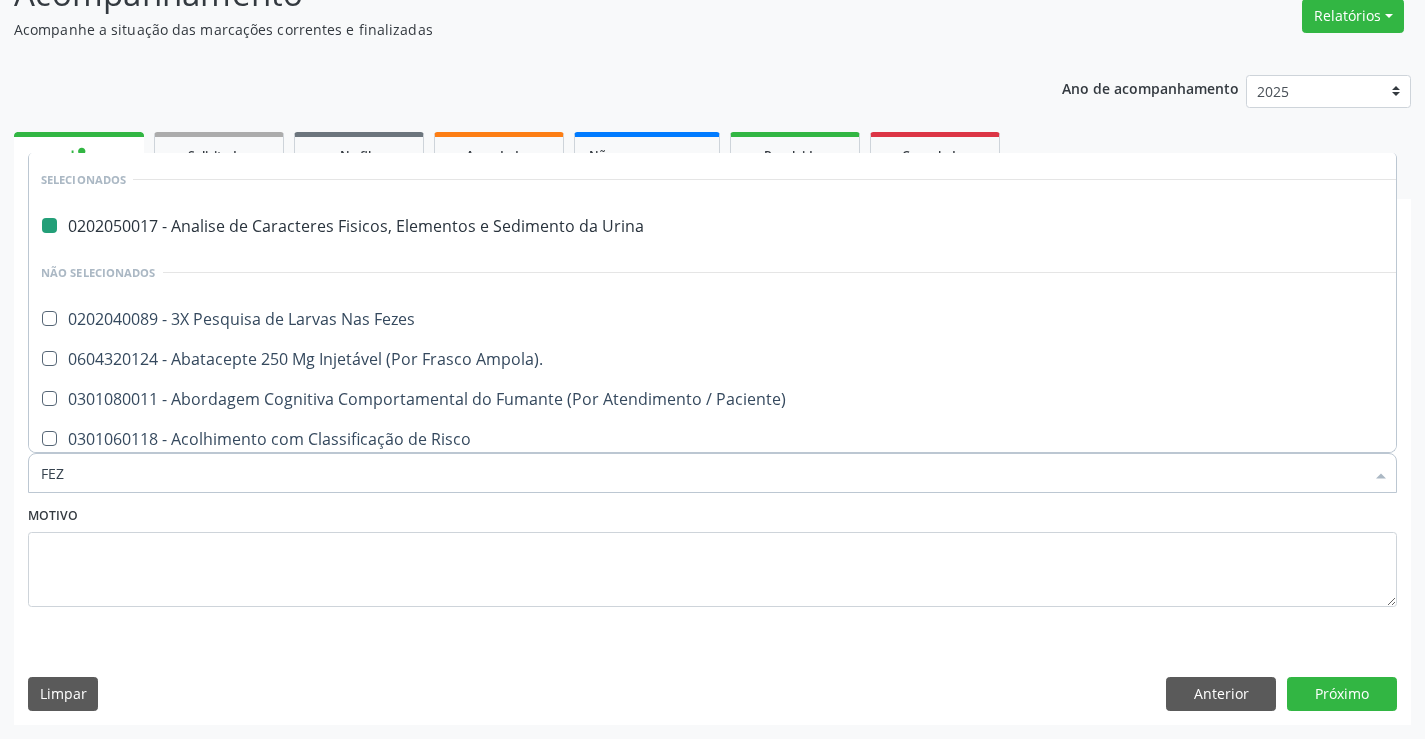 checkbox on "false" 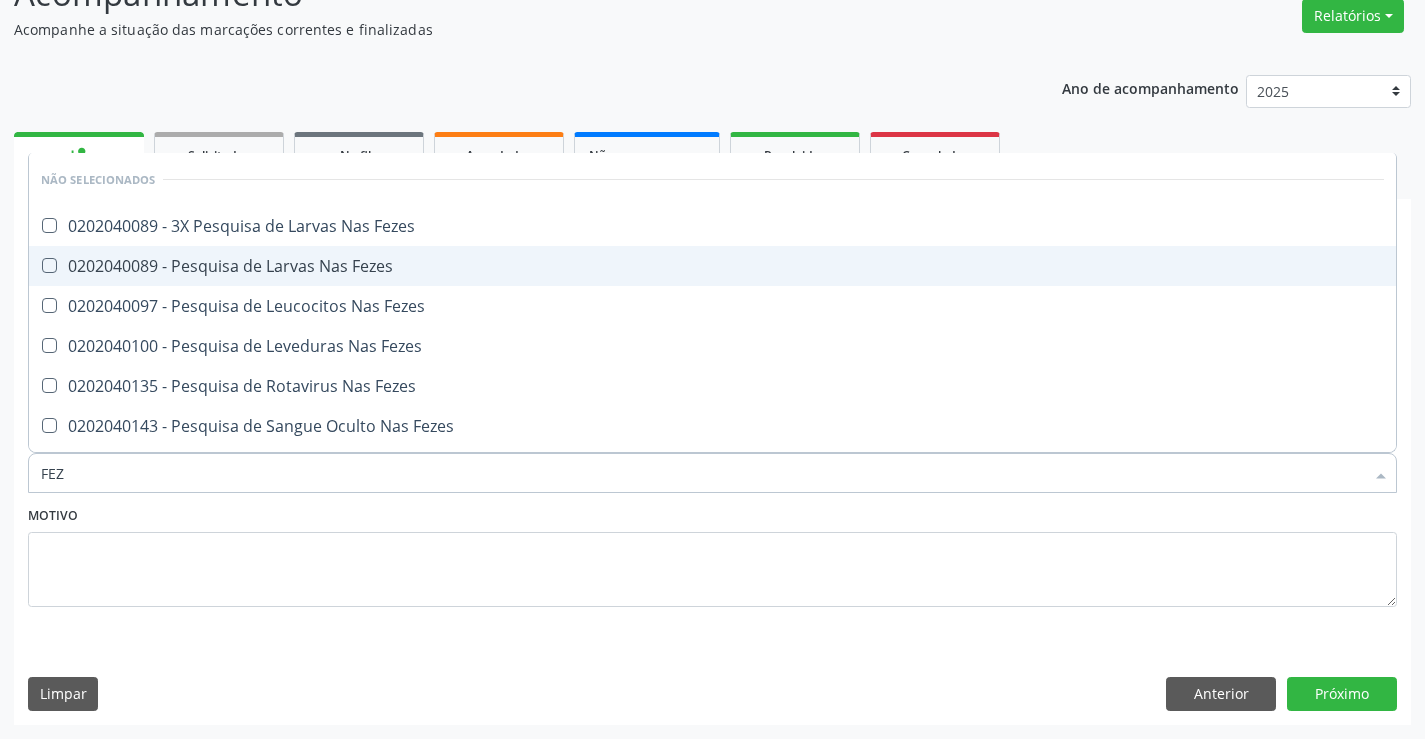 click on "0202040089 - Pesquisa de Larvas Nas Fezes" at bounding box center (712, 266) 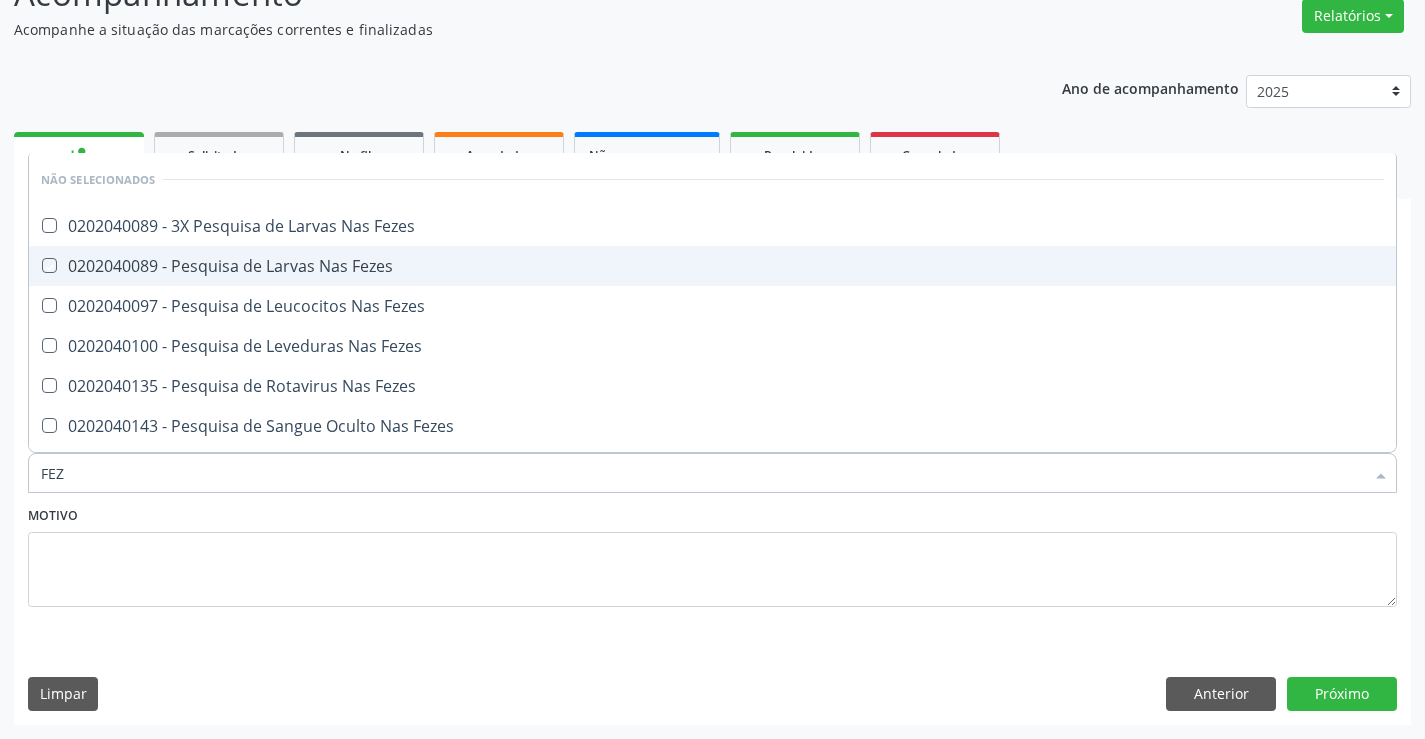 checkbox on "true" 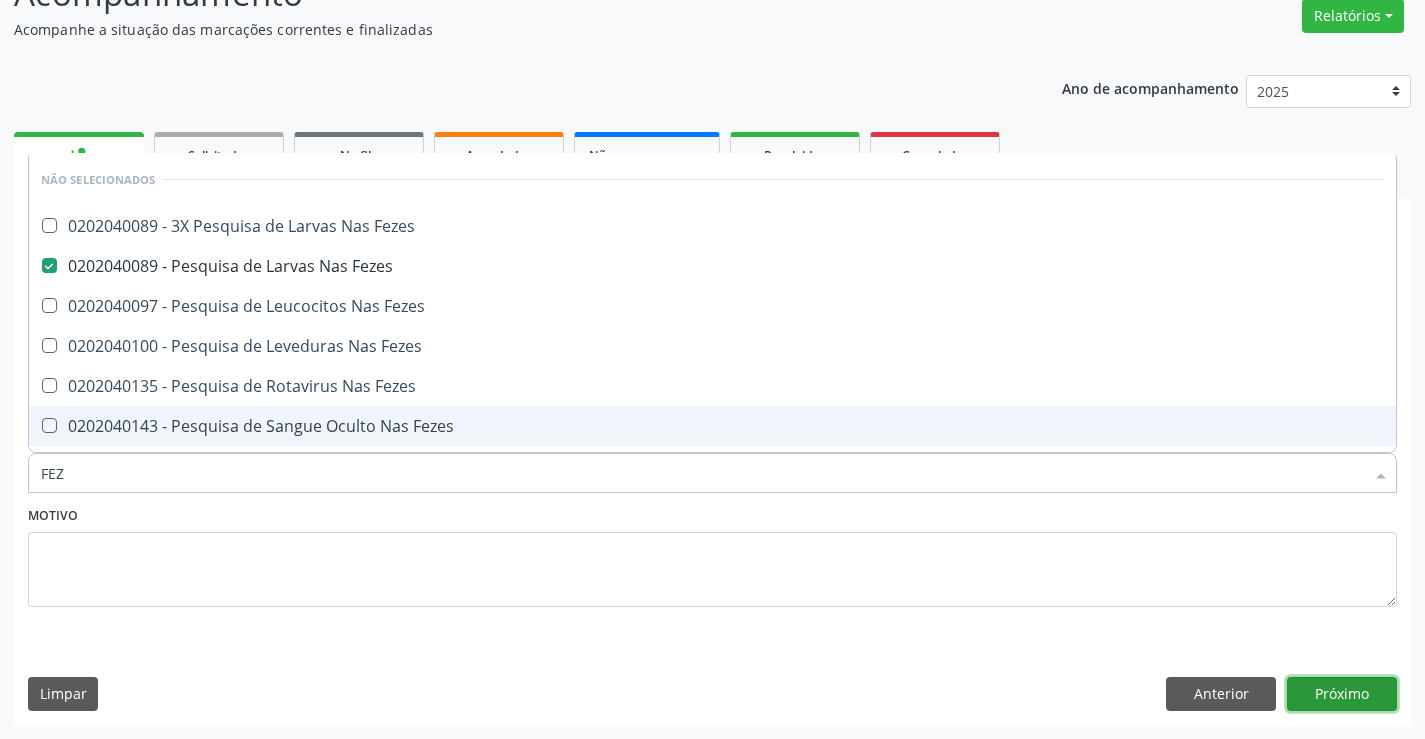 click on "Próximo" at bounding box center (1342, 694) 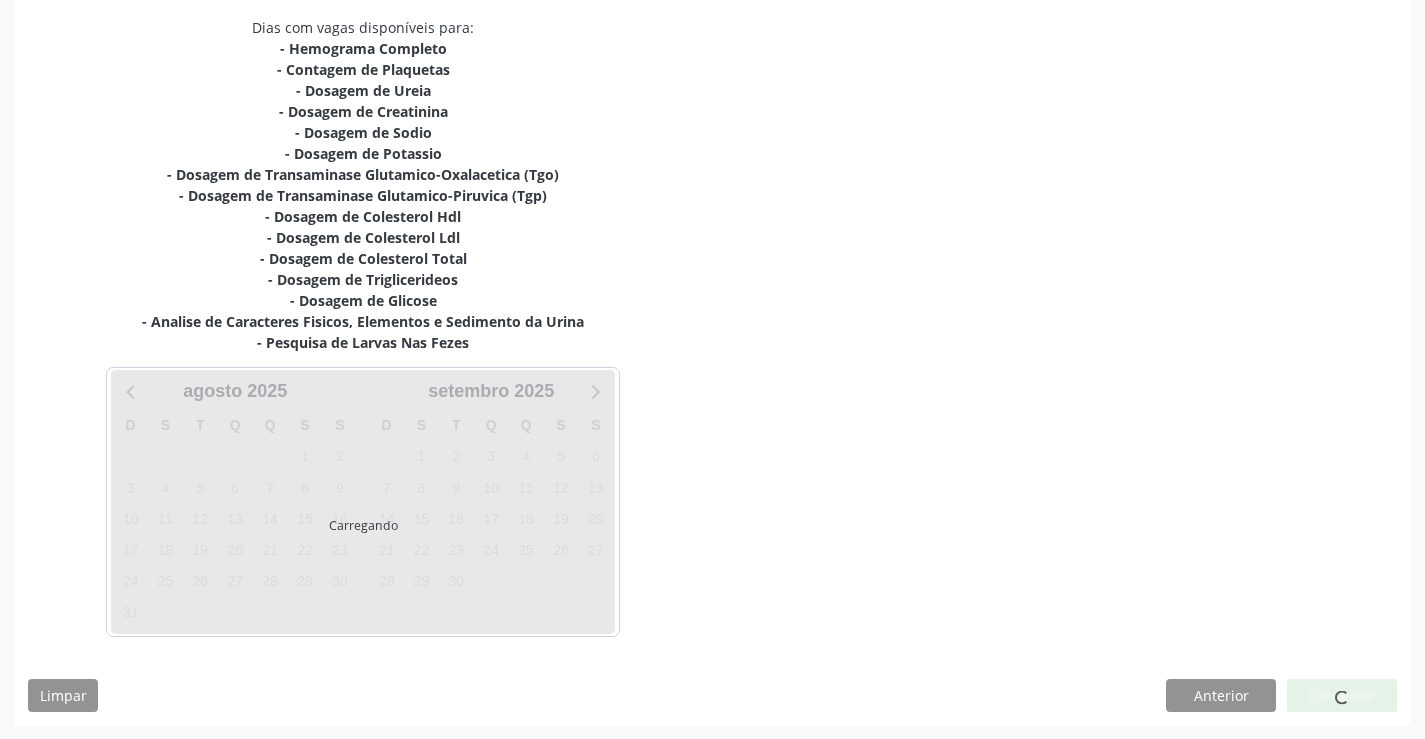 scroll, scrollTop: 425, scrollLeft: 0, axis: vertical 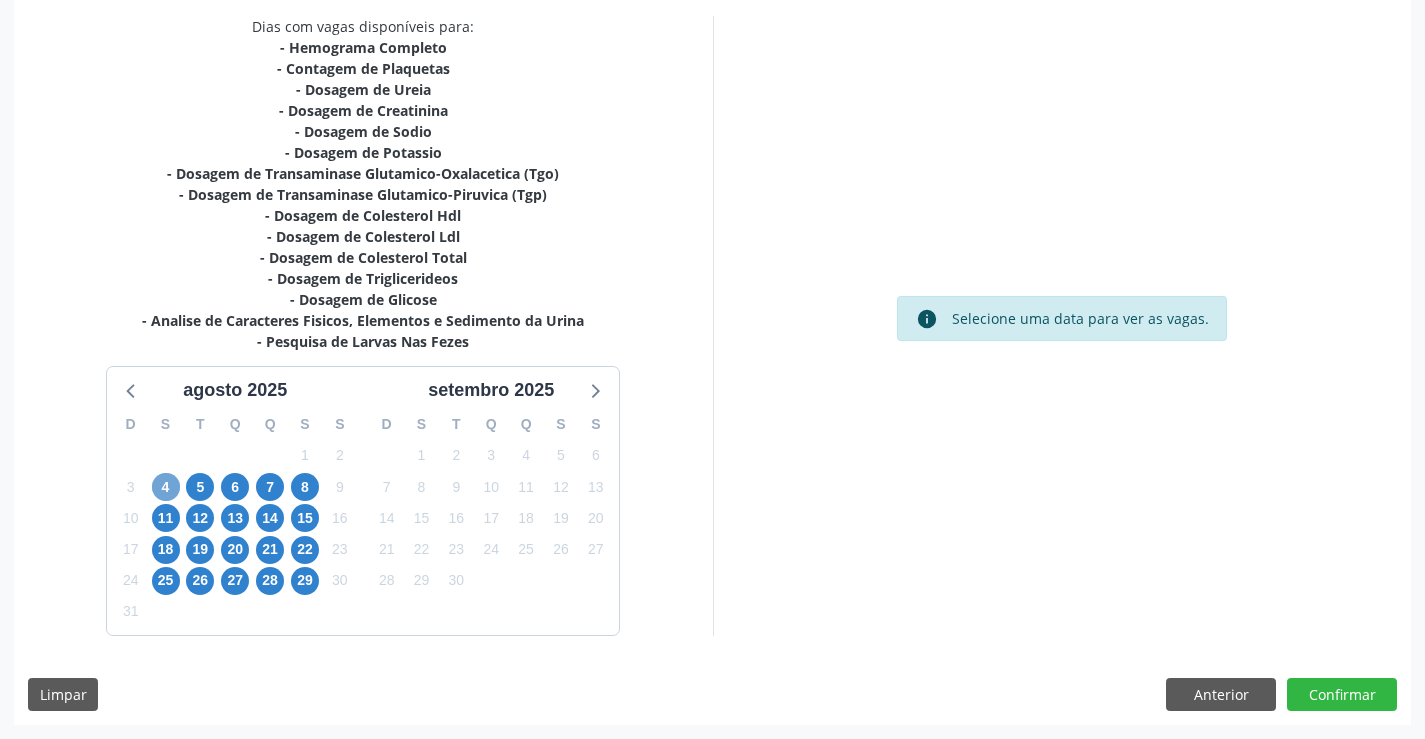 click on "4" at bounding box center (166, 487) 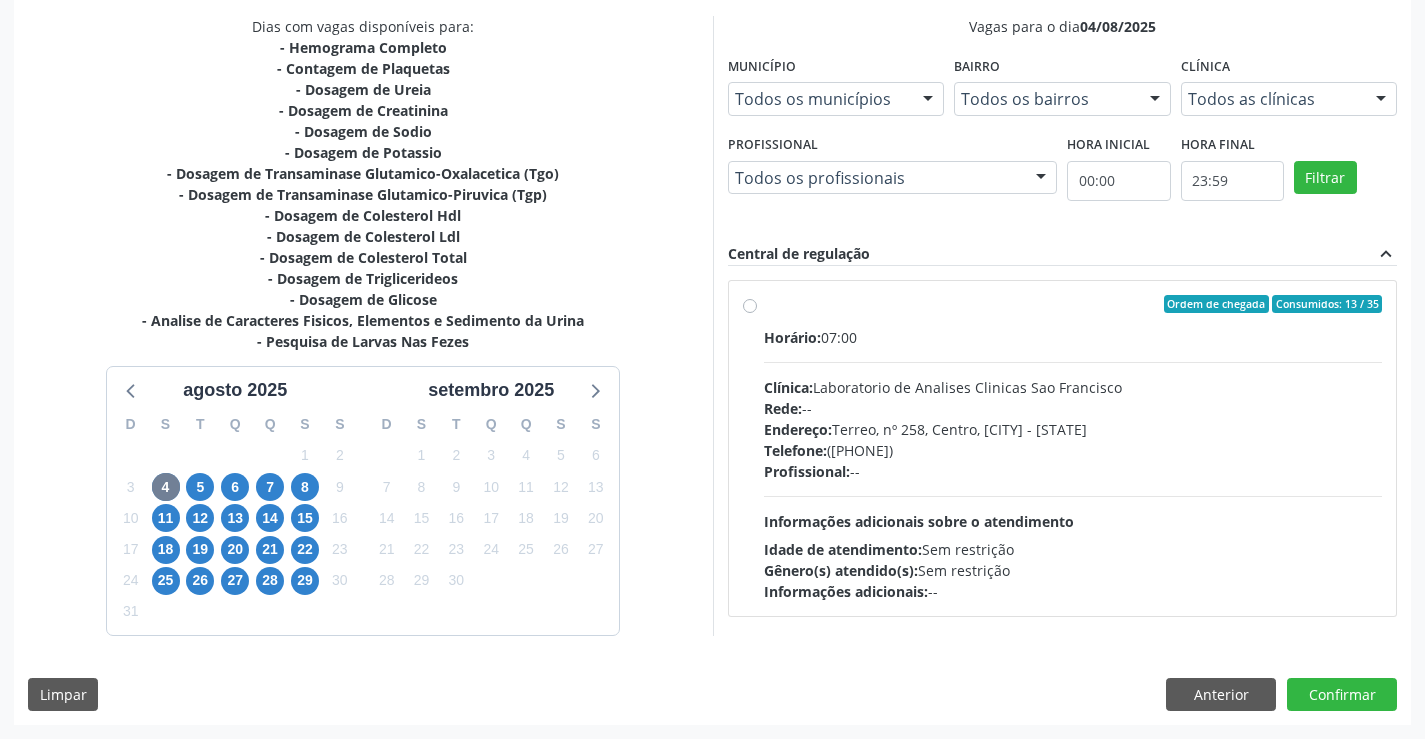 click on "Horário:   07:00
Clínica:  Laboratorio de Analises Clinicas Sao Francisco
Rede:
--
Endereço:   Terreo, nº 258, Centro, [CITY] - [STATE]
Telefone:   ([PHONE])
Profissional:
--
Informações adicionais sobre o atendimento
Idade de atendimento:
Sem restrição
Gênero(s) atendido(s):
Sem restrição
Informações adicionais:
--" at bounding box center [1073, 464] 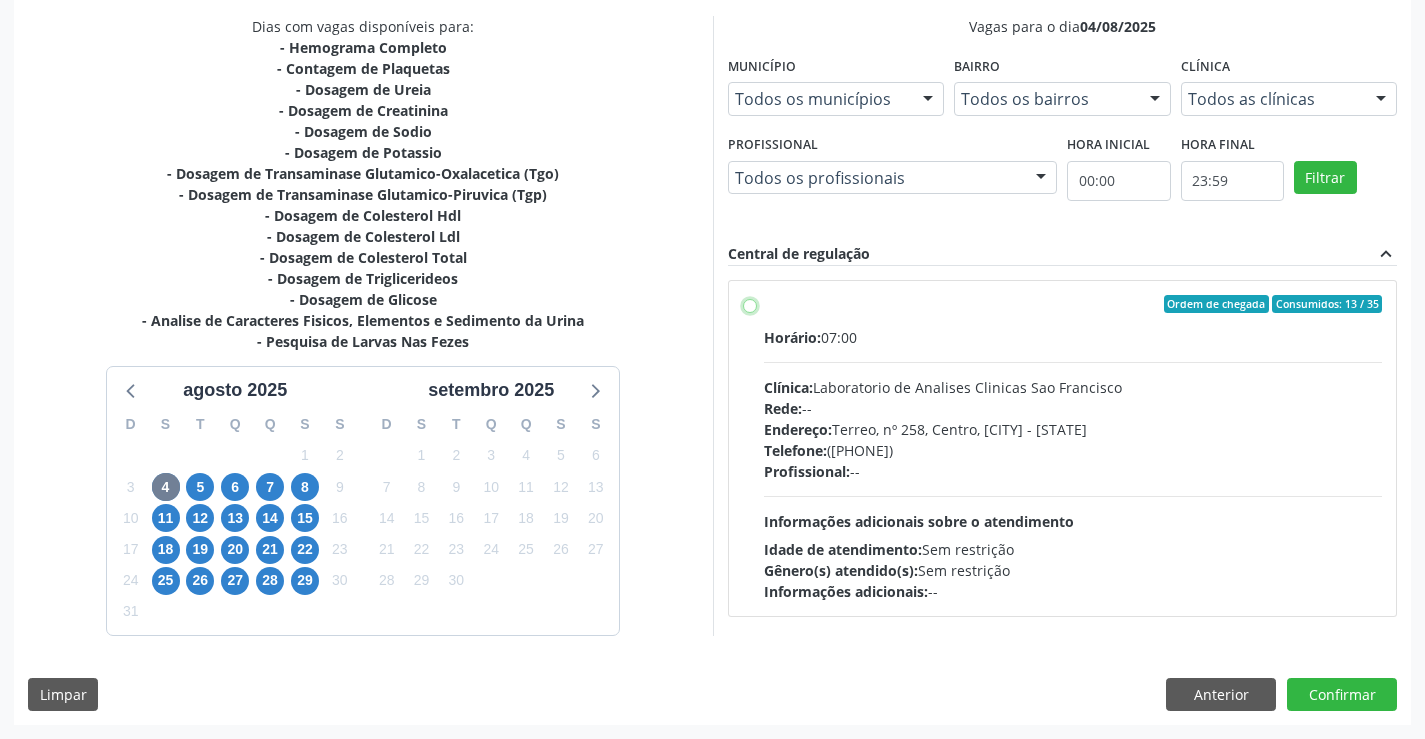 click on "Ordem de chegada
Consumidos: 13 / 35
Horário:   07:00
Clínica:  Laboratorio de Analises Clinicas Sao Francisco
Rede:
--
Endereço:   Terreo, nº 258, Centro, [CITY] - [STATE]
Telefone:   ([PHONE])
Profissional:
--
Informações adicionais sobre o atendimento
Idade de atendimento:
Sem restrição
Gênero(s) atendido(s):
Sem restrição
Informações adicionais:
--" at bounding box center (750, 304) 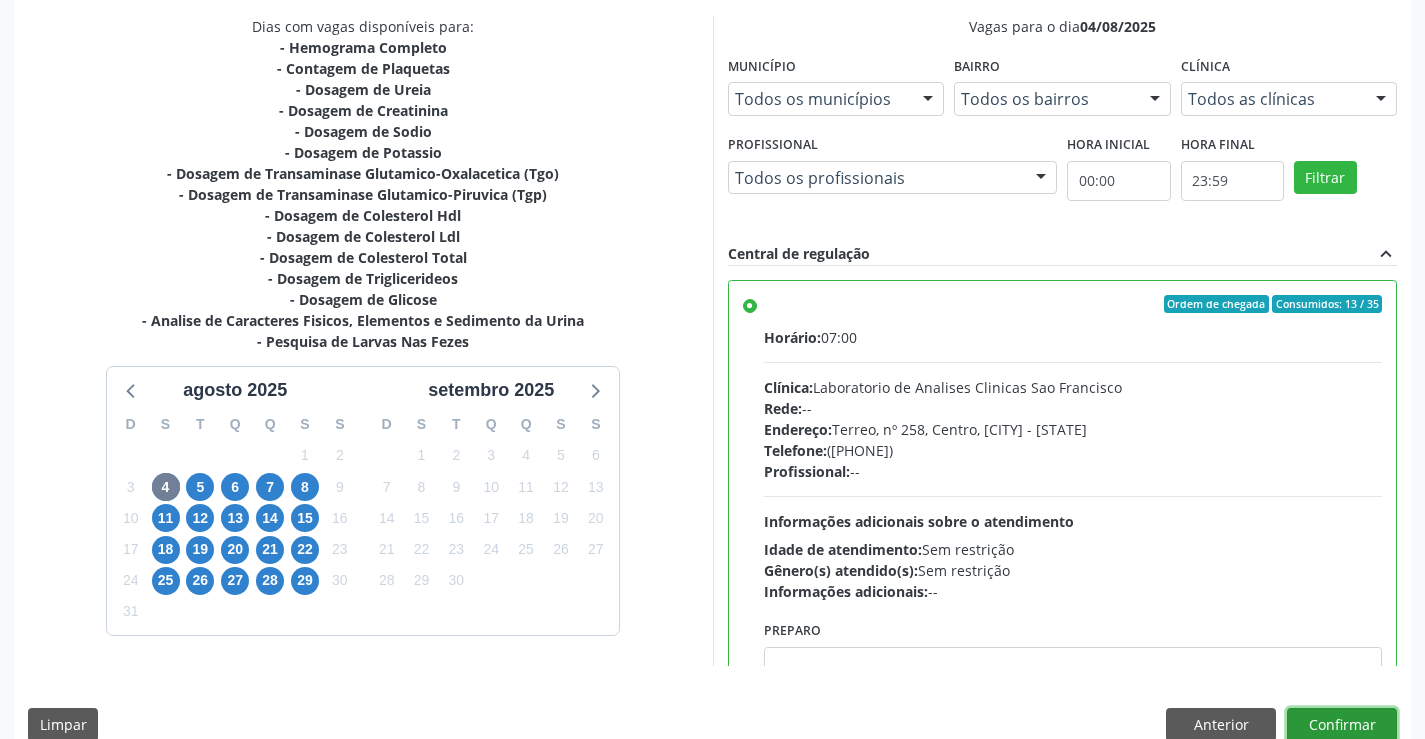 click on "Confirmar" at bounding box center [1342, 725] 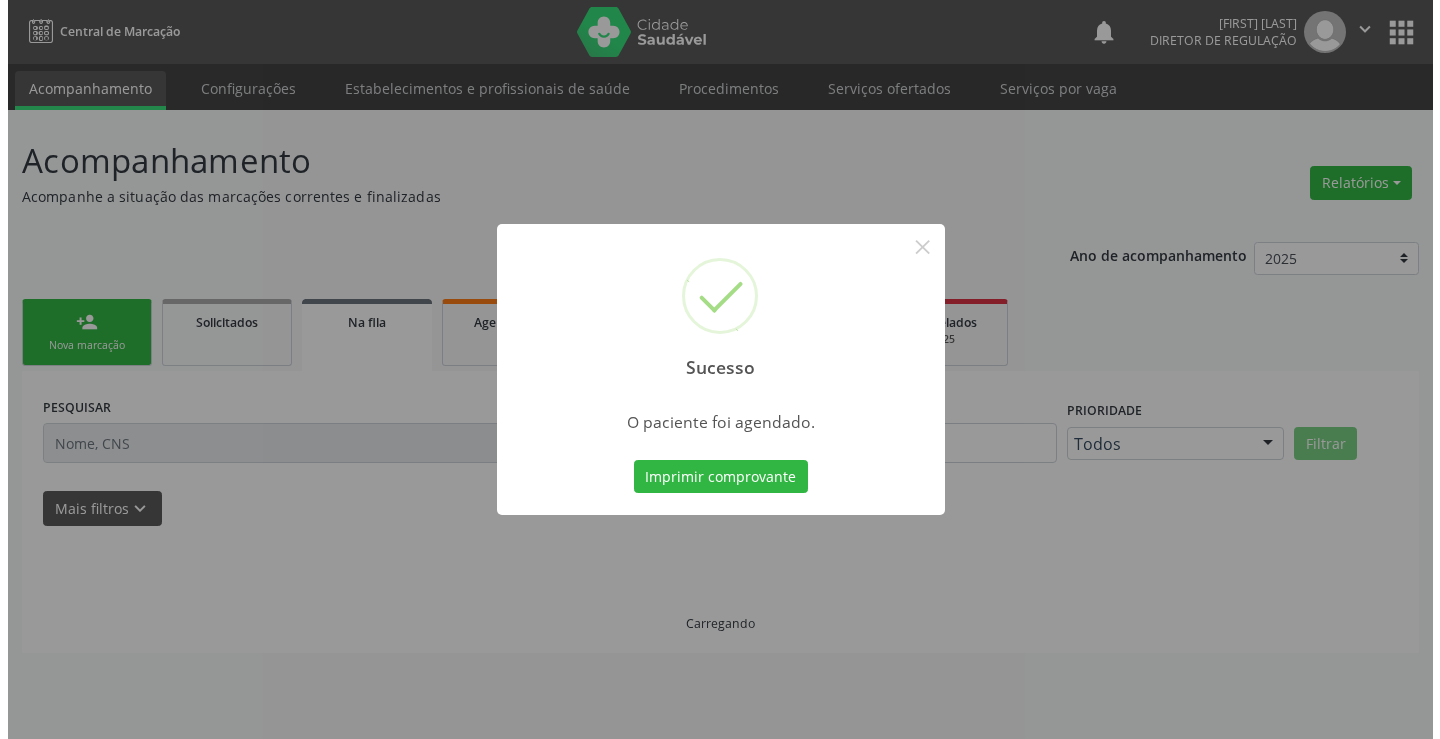 scroll, scrollTop: 0, scrollLeft: 0, axis: both 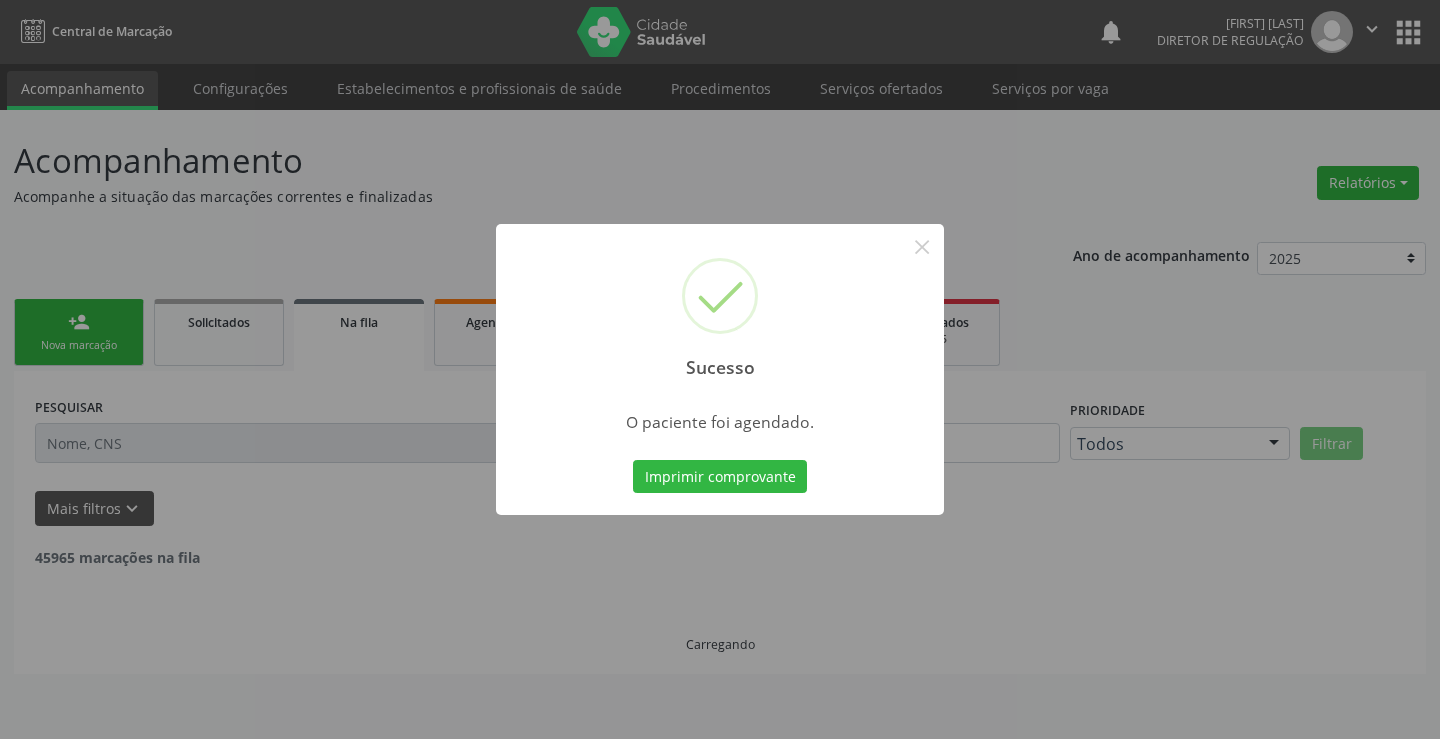 type 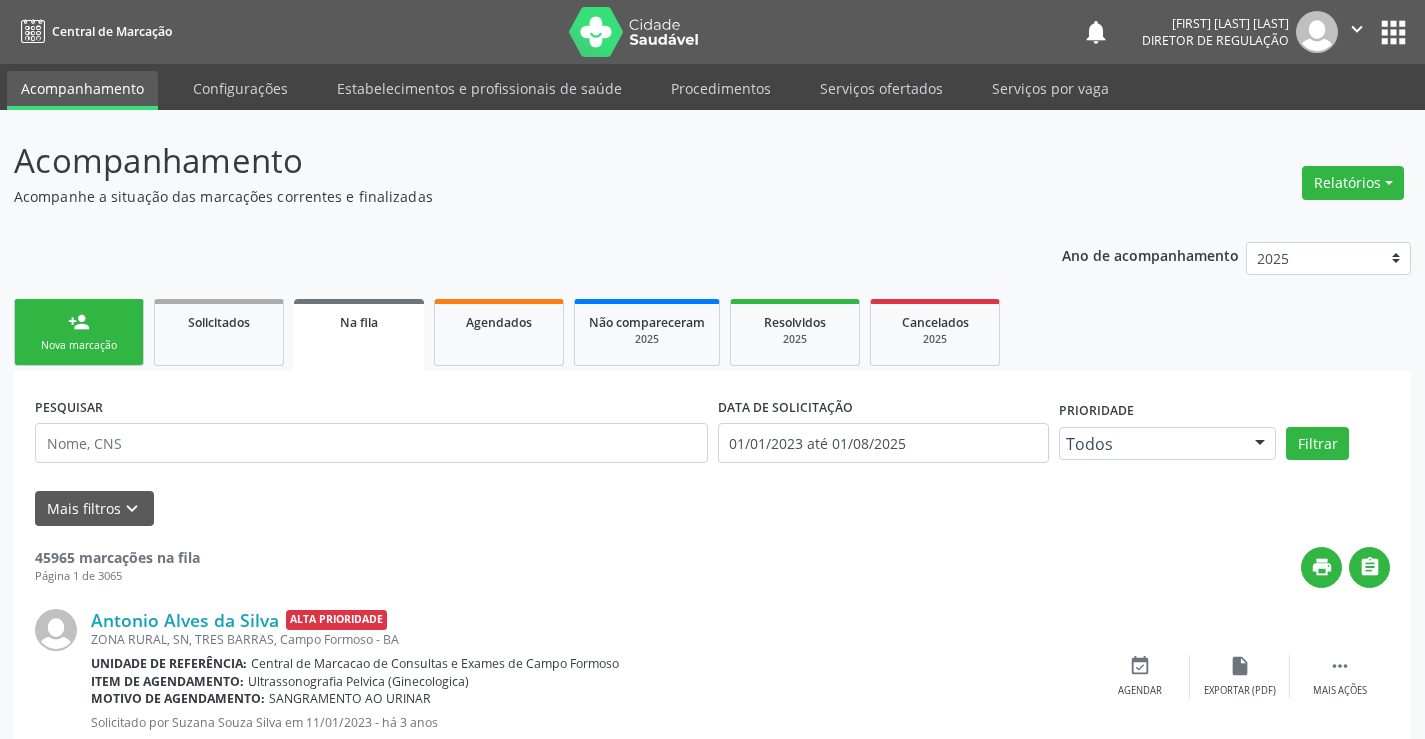 scroll, scrollTop: 0, scrollLeft: 0, axis: both 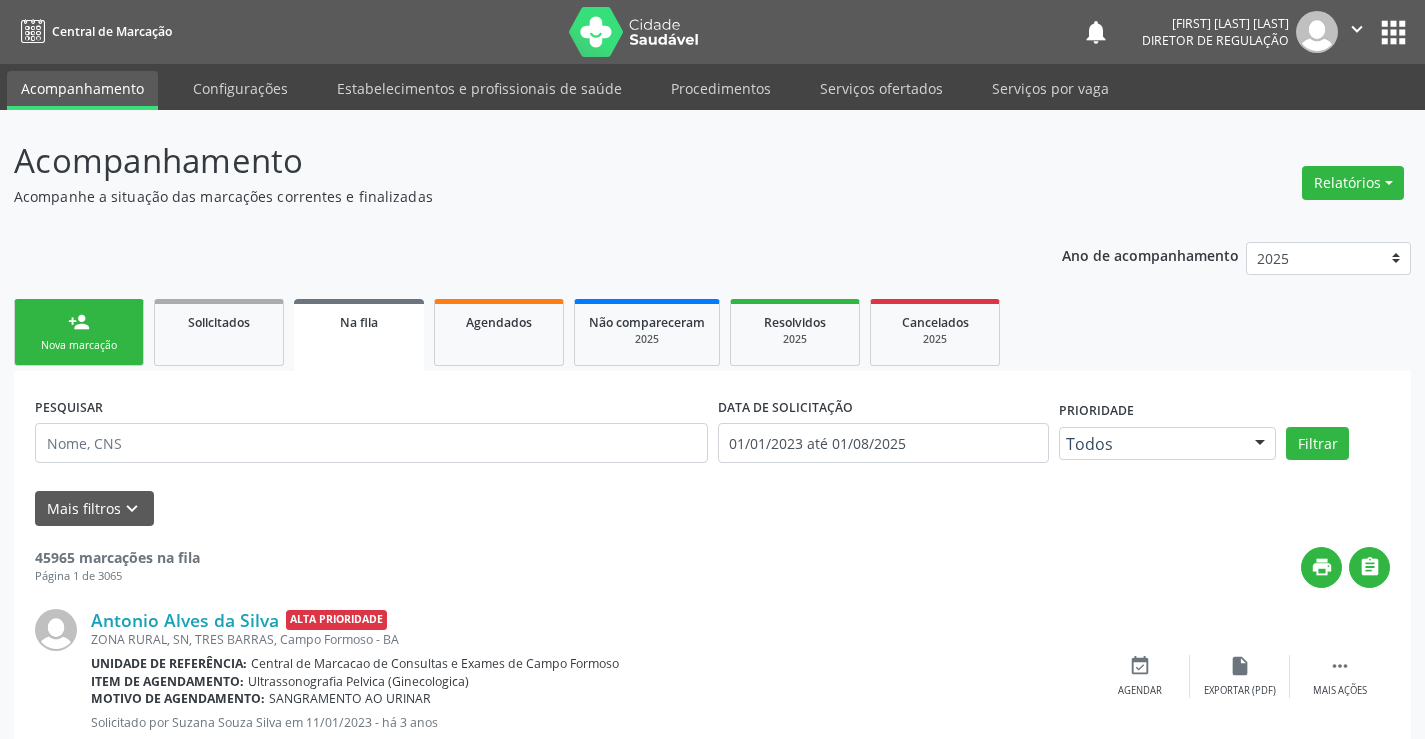 click on "Nova marcação" at bounding box center [79, 345] 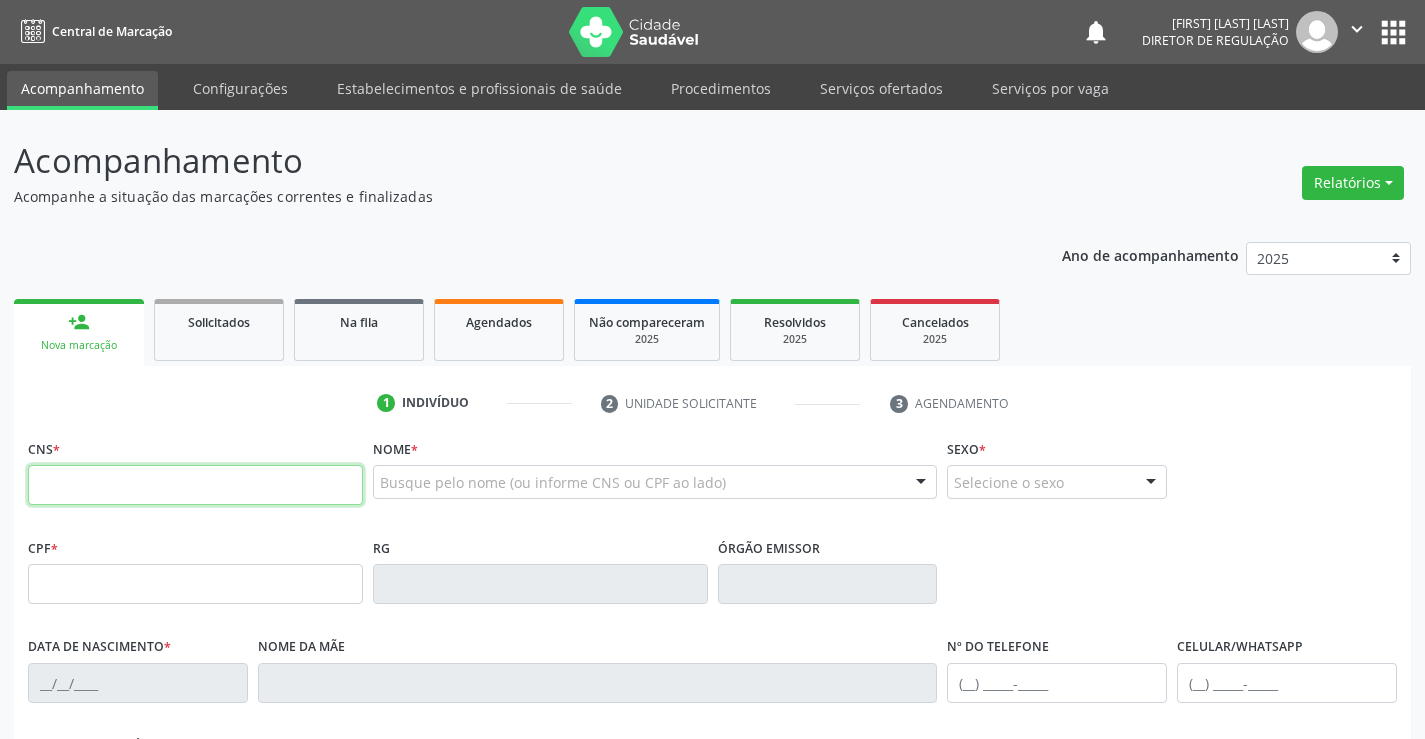 click at bounding box center (195, 485) 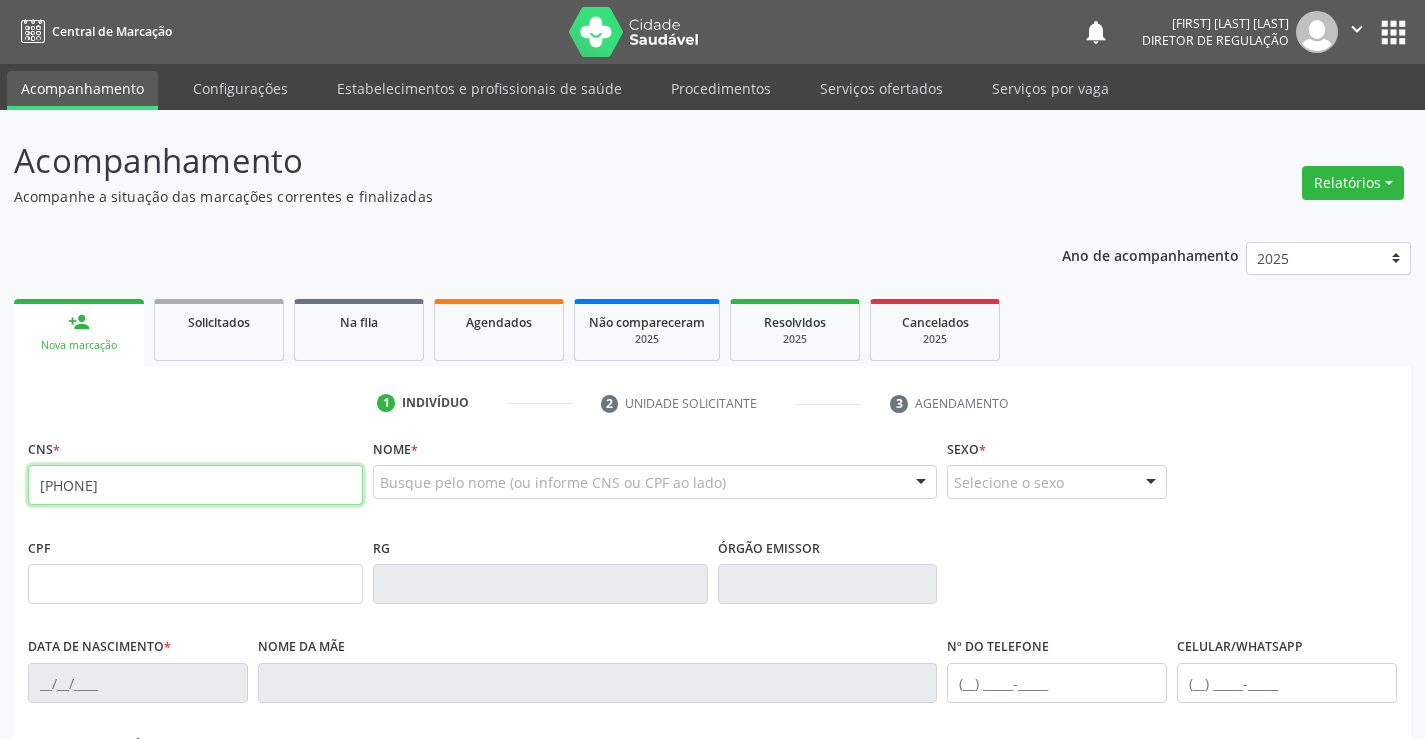 type on "[PHONE]" 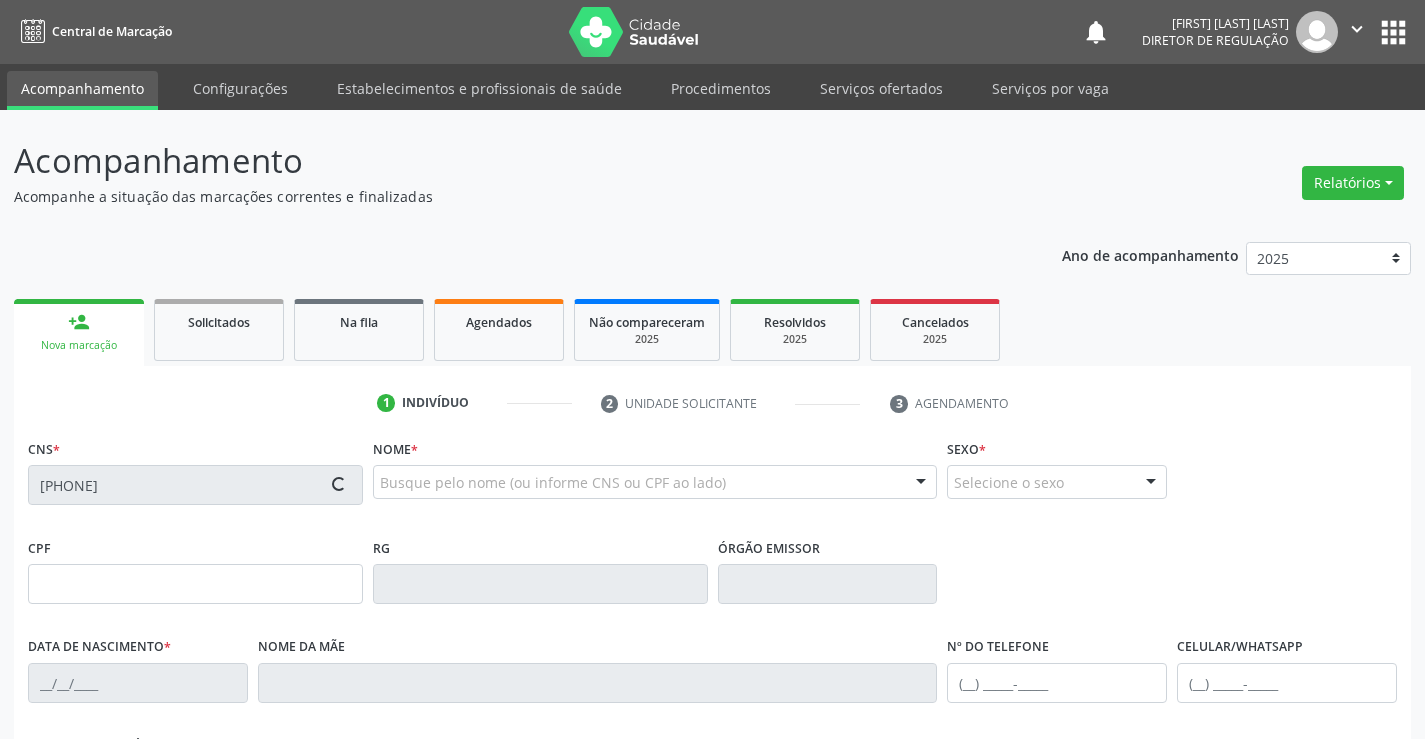 type on "[PHONE]" 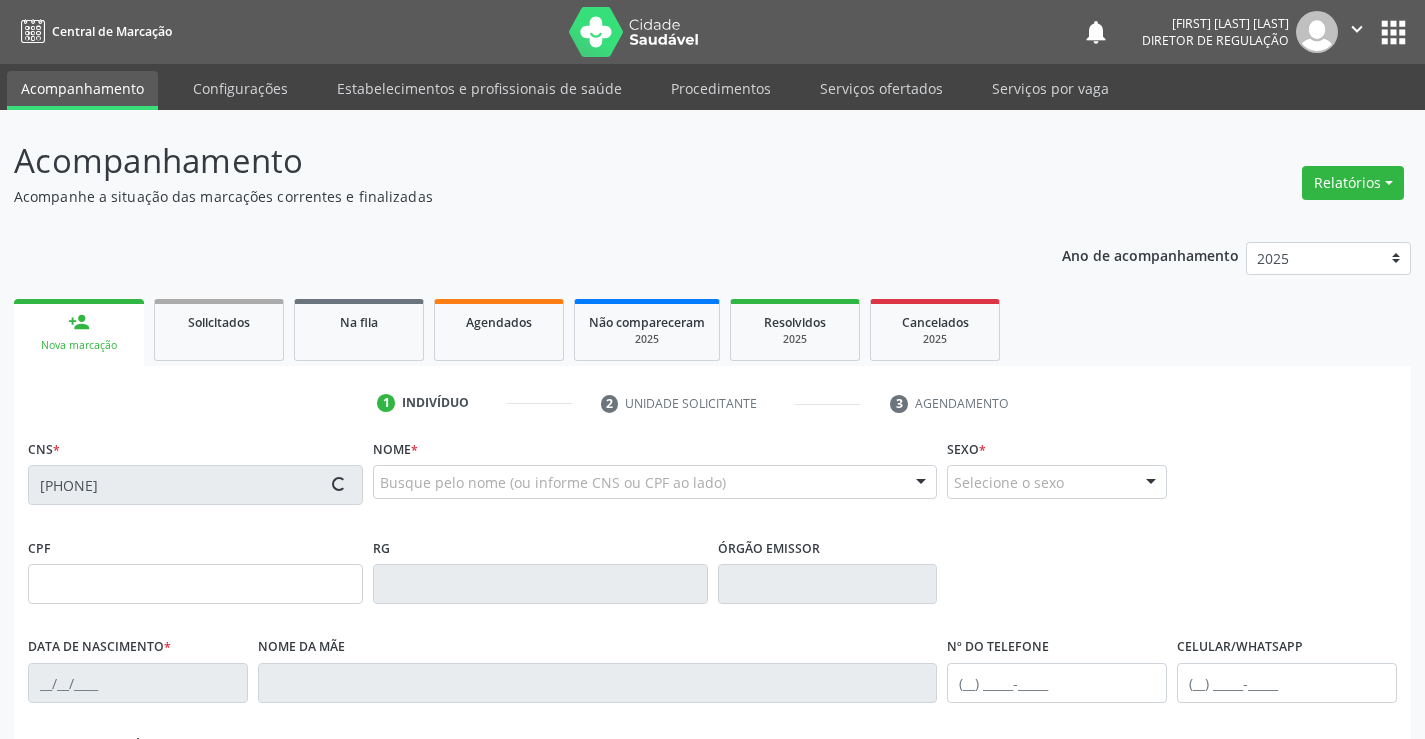 type on "[DATE]" 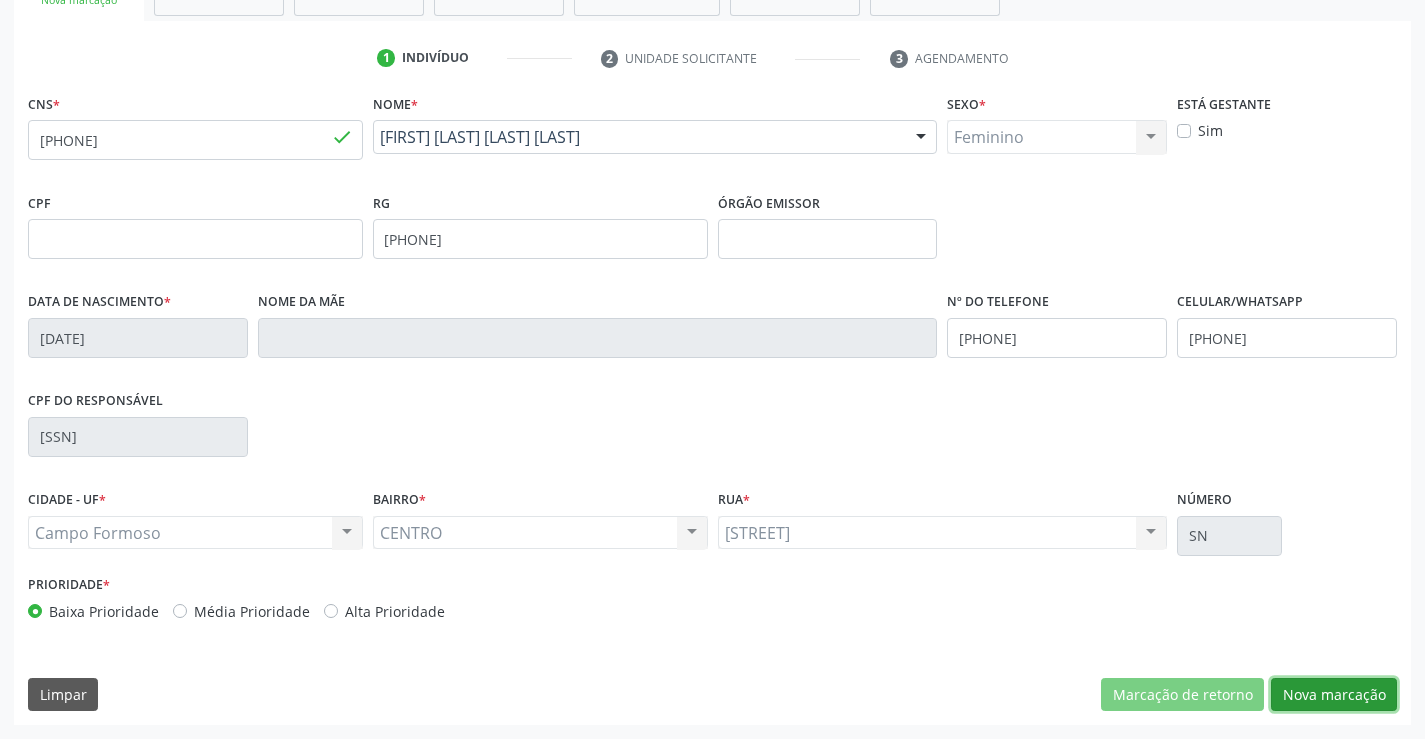 click on "Nova marcação" at bounding box center [1334, 695] 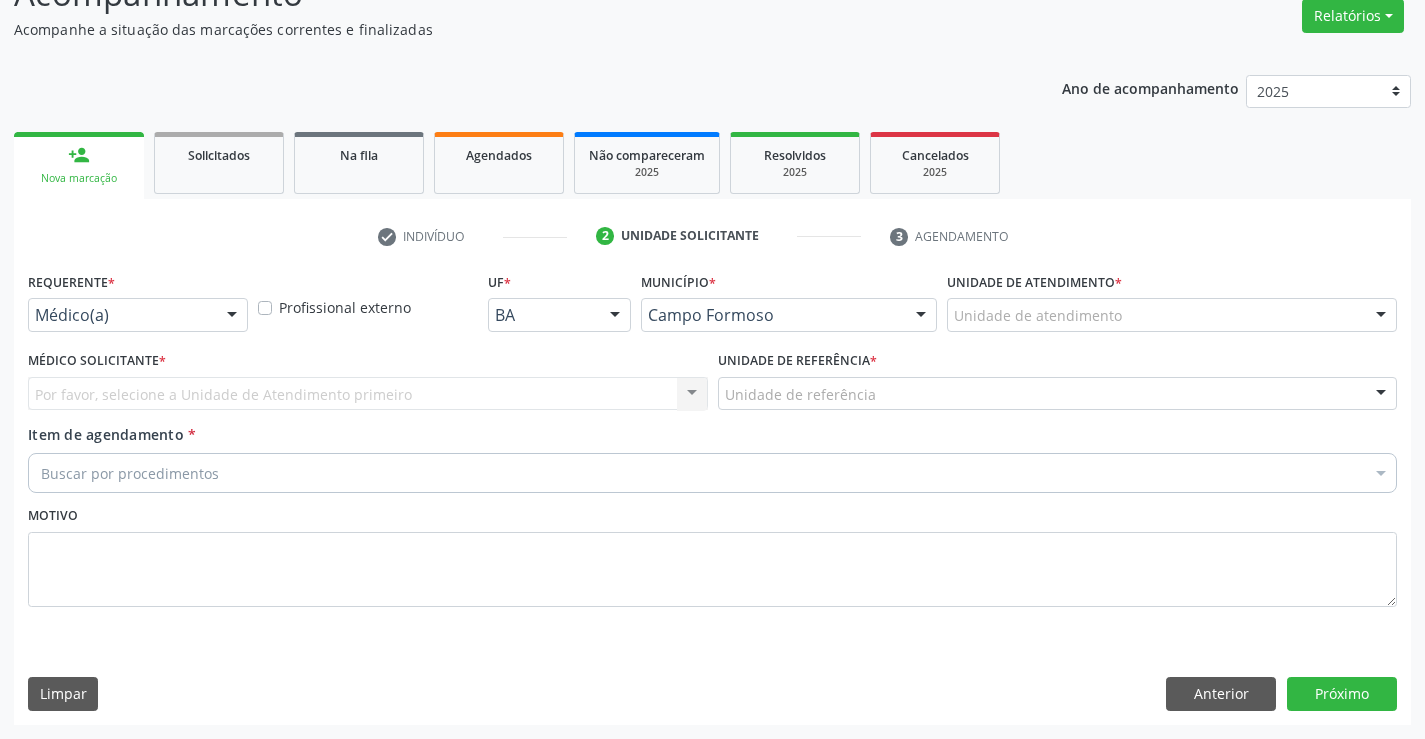 scroll, scrollTop: 167, scrollLeft: 0, axis: vertical 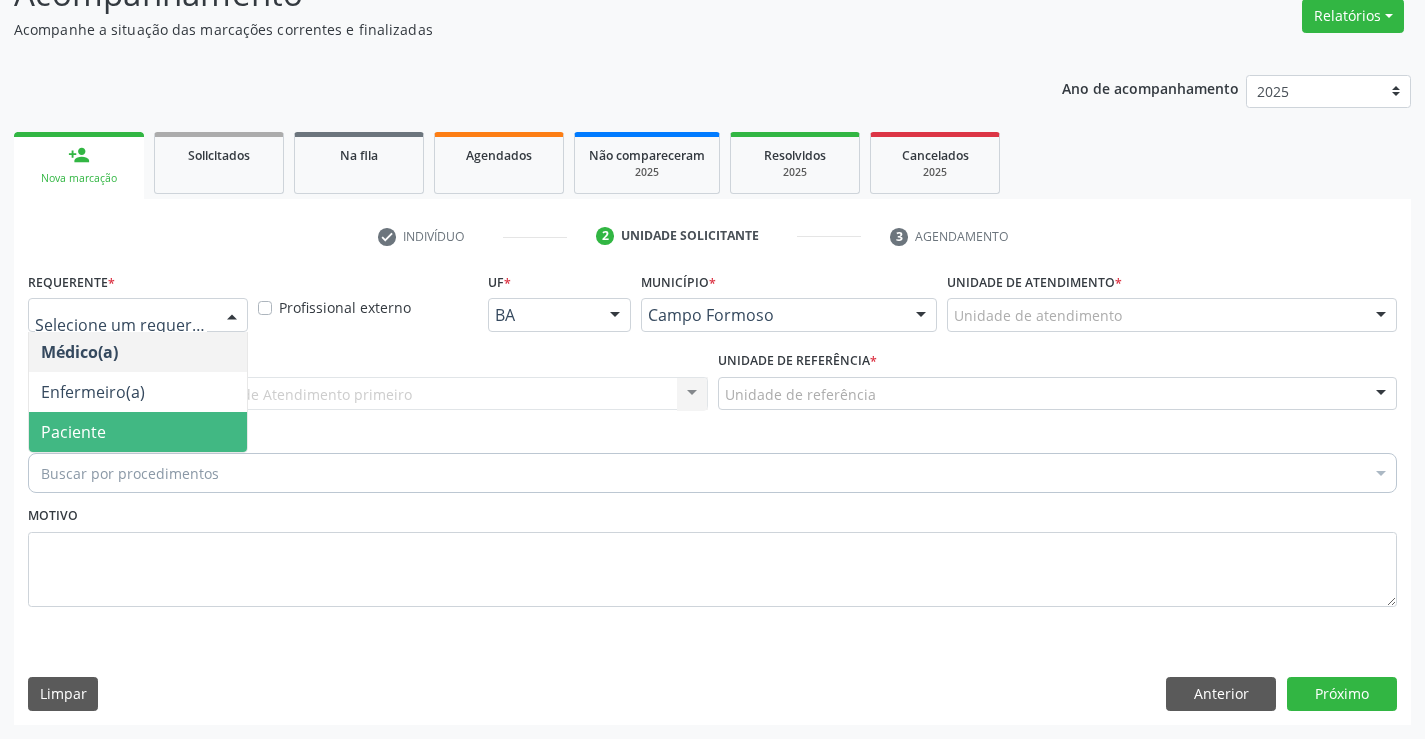 click on "Paciente" at bounding box center [138, 432] 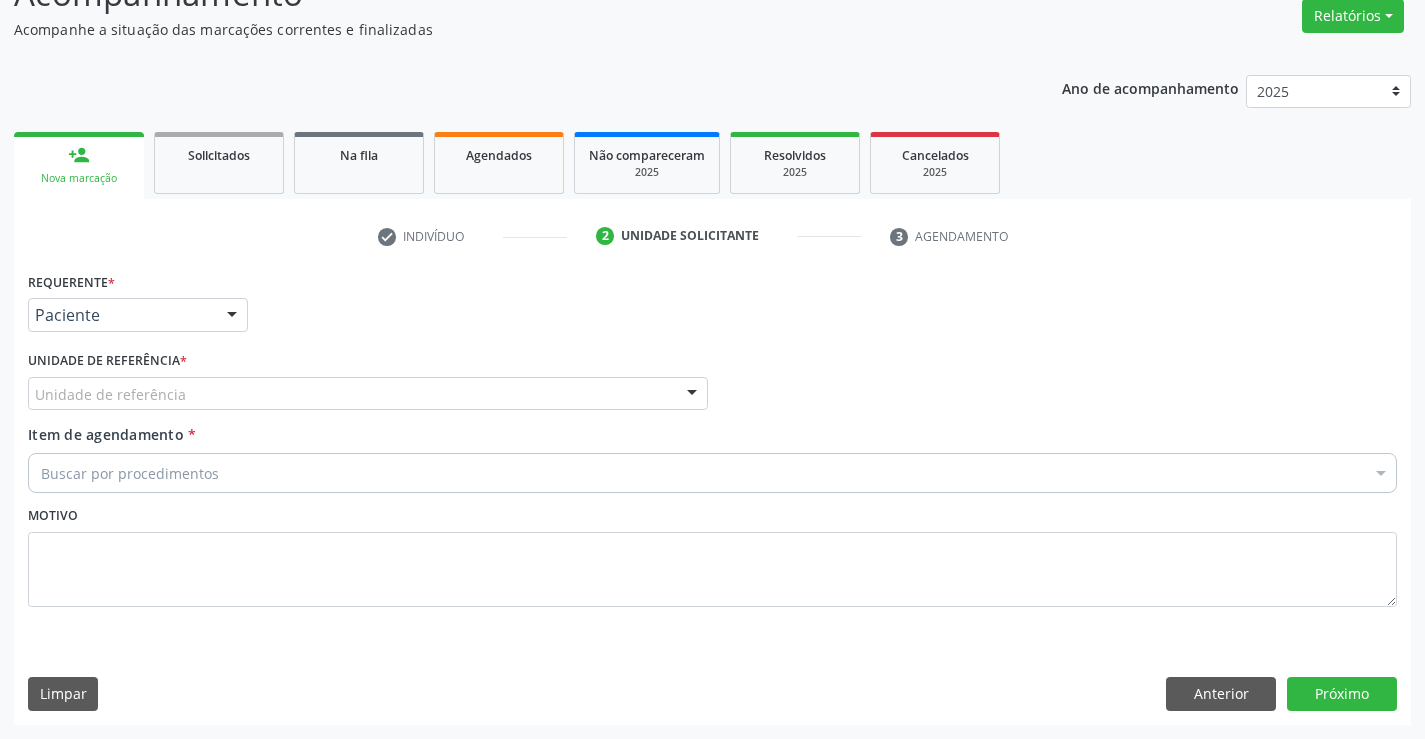 click on "Unidade de referência" at bounding box center [368, 394] 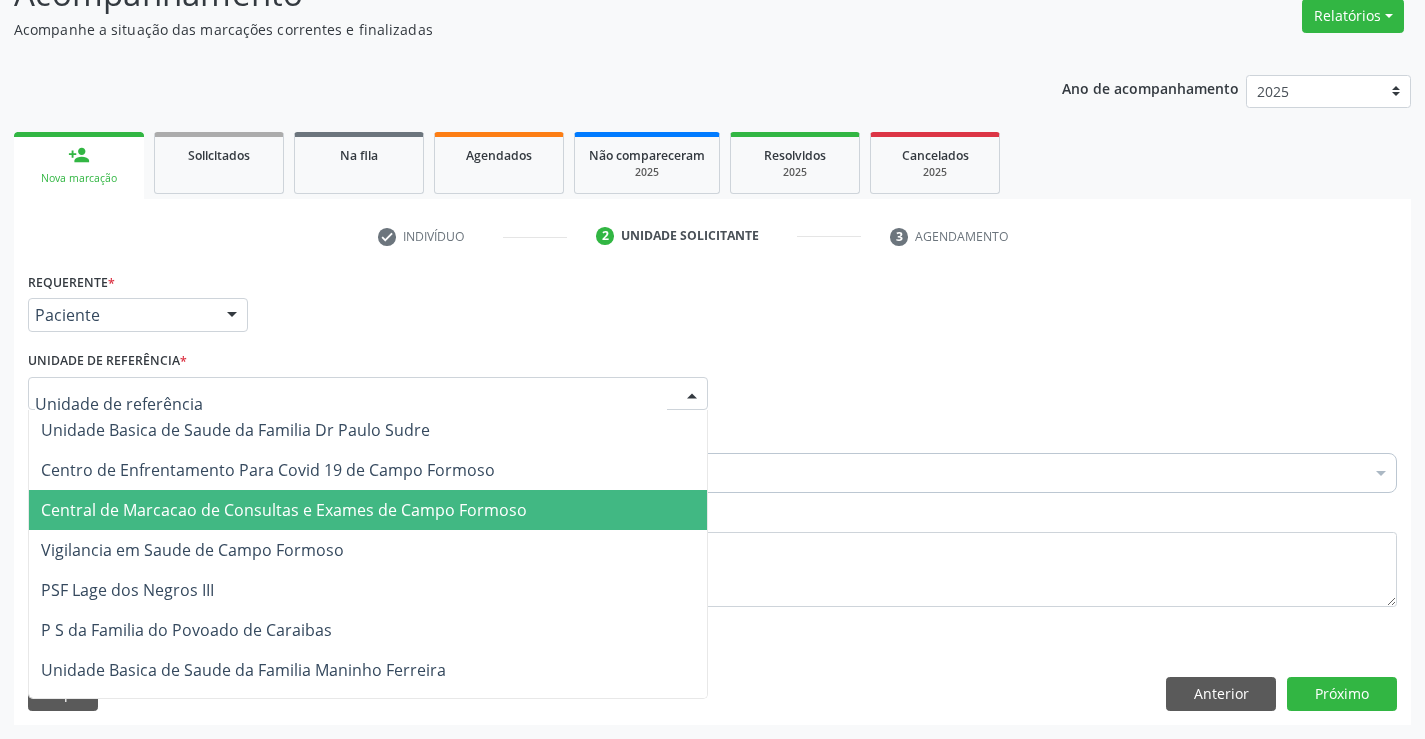 drag, startPoint x: 327, startPoint y: 486, endPoint x: 331, endPoint y: 503, distance: 17.464249 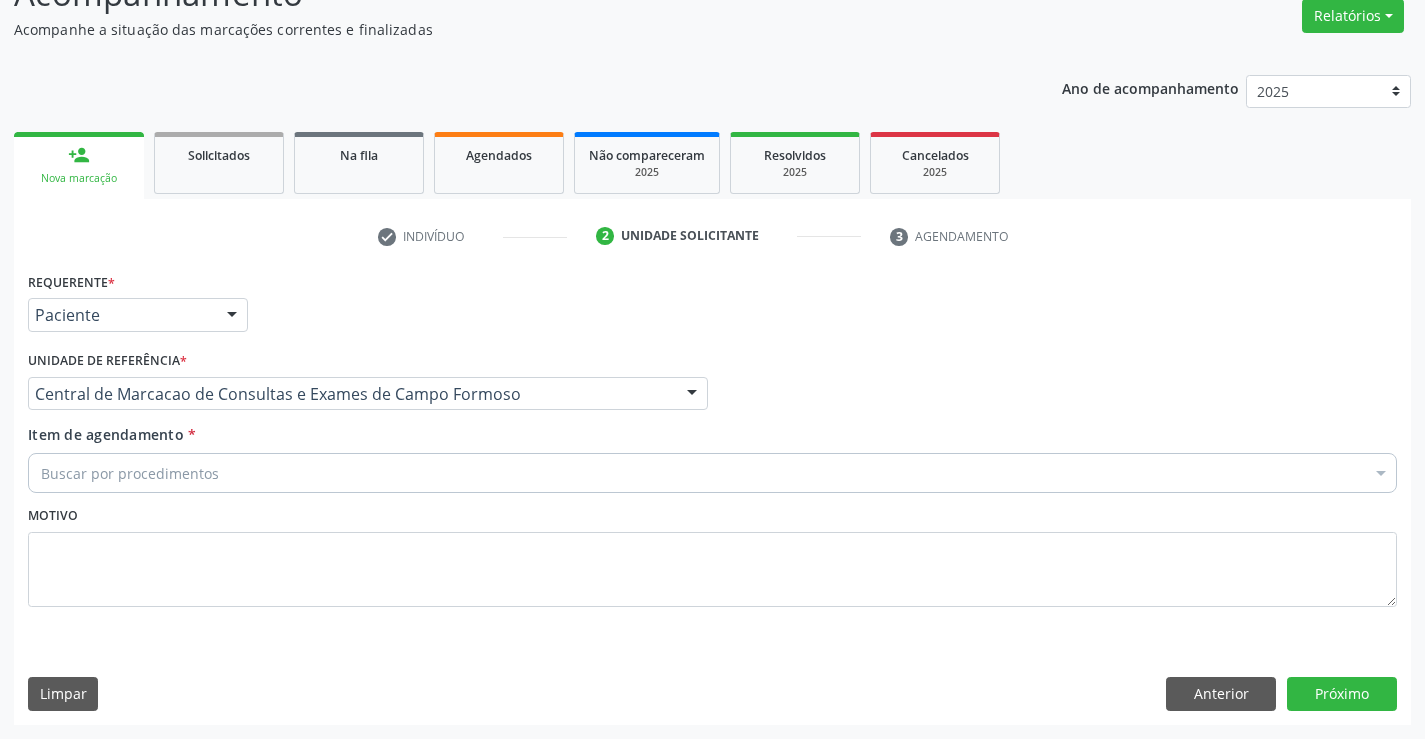 click on "Buscar por procedimentos" at bounding box center [712, 473] 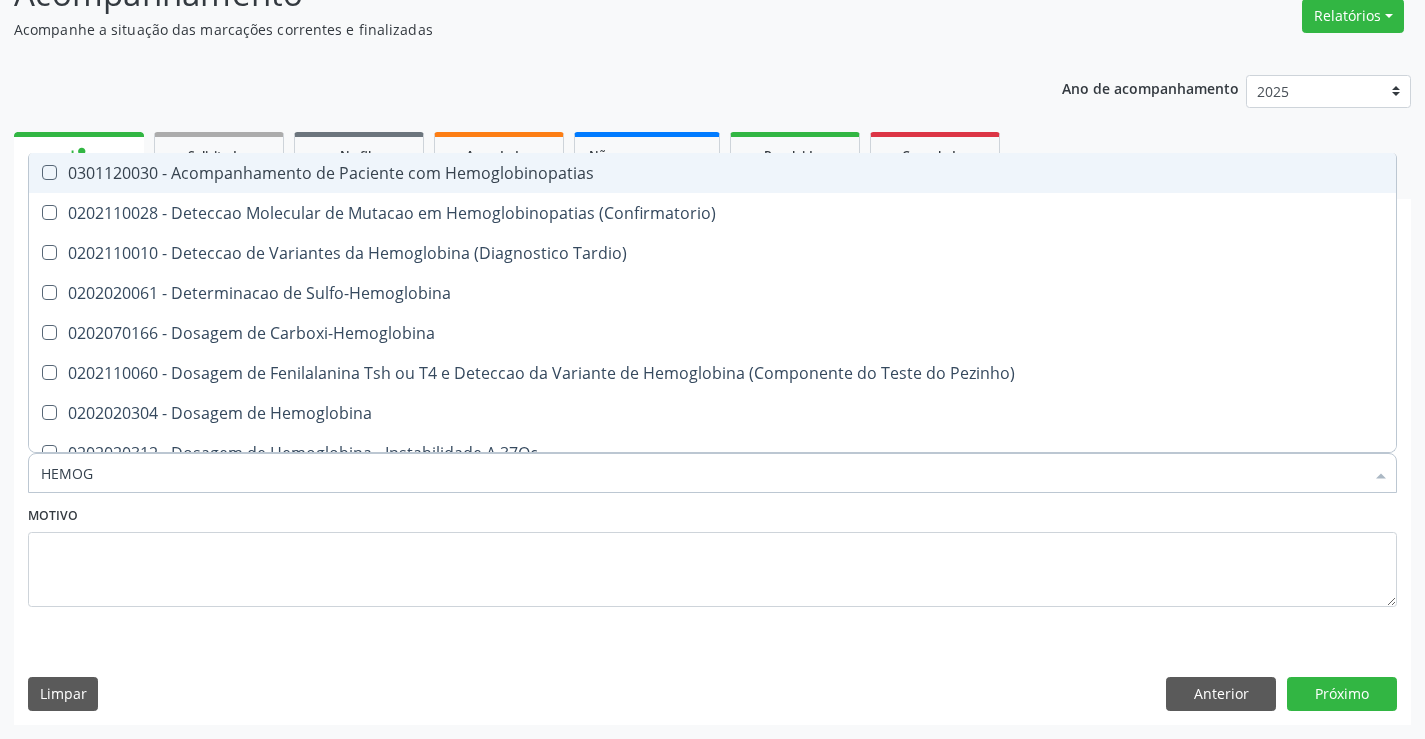 type on "HEMOGR" 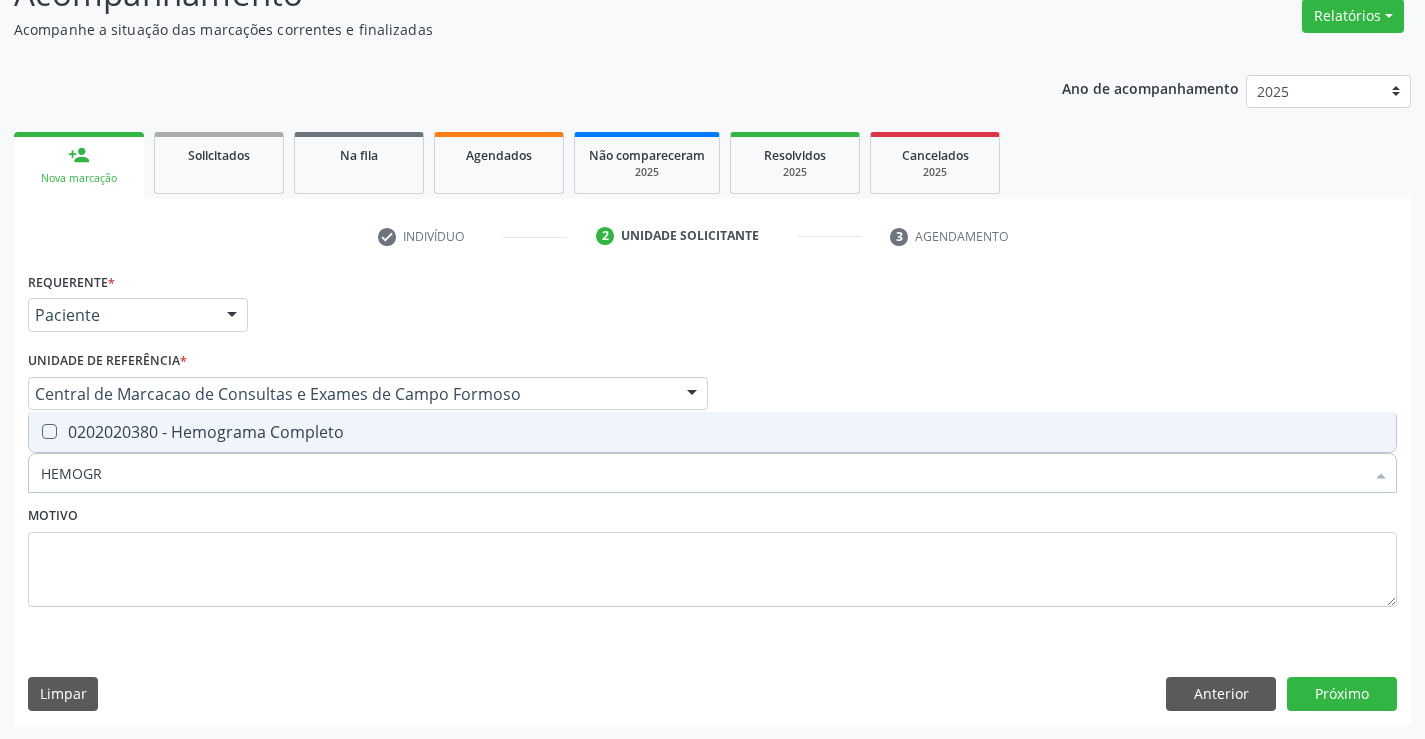 click on "0202020380 - Hemograma Completo" at bounding box center [712, 432] 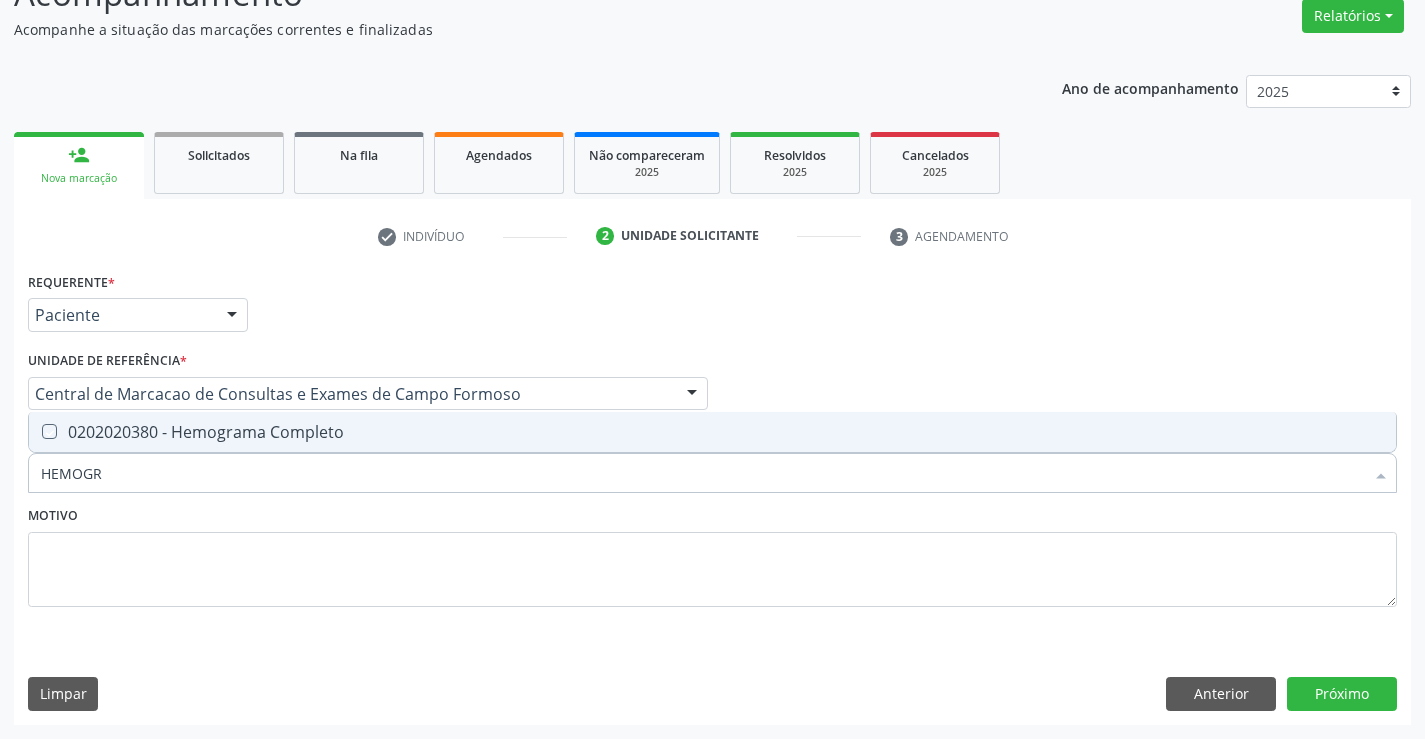 checkbox on "true" 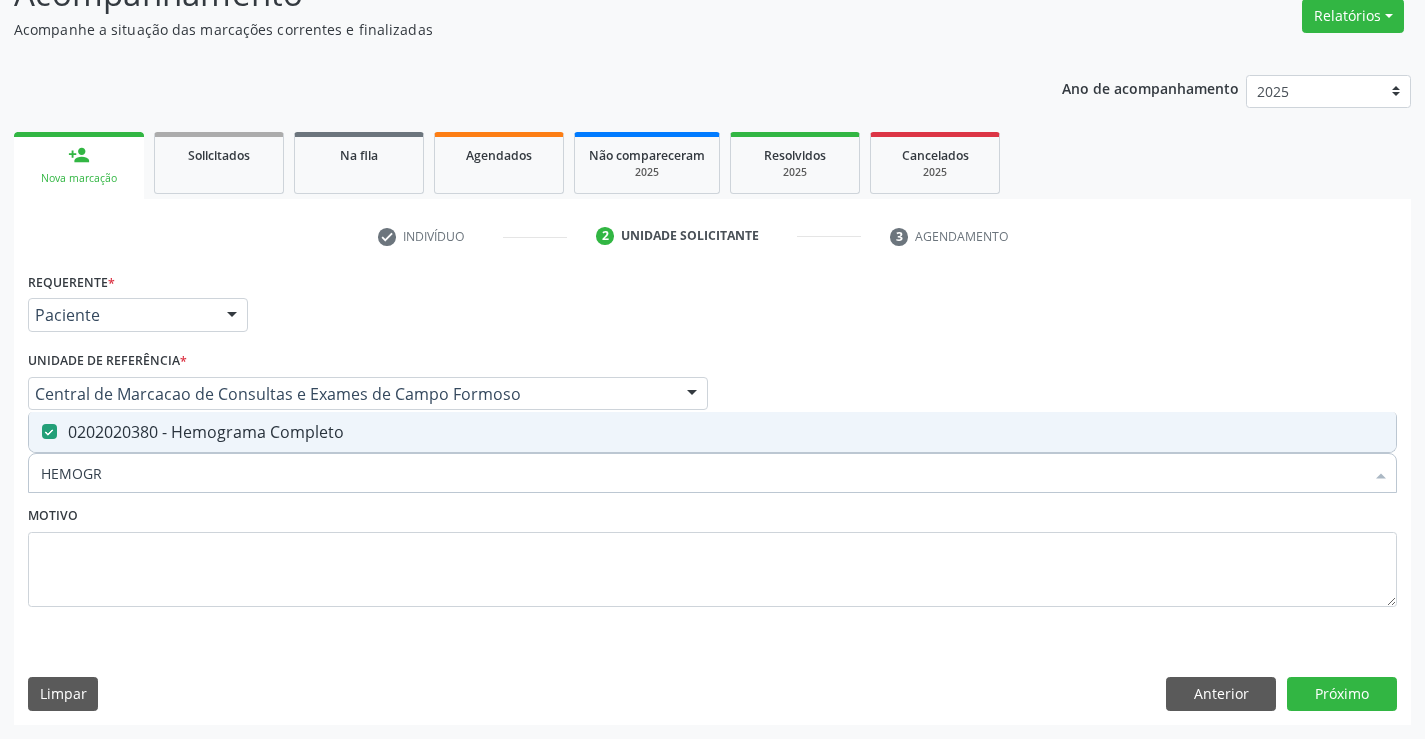 type on "HEMOGR" 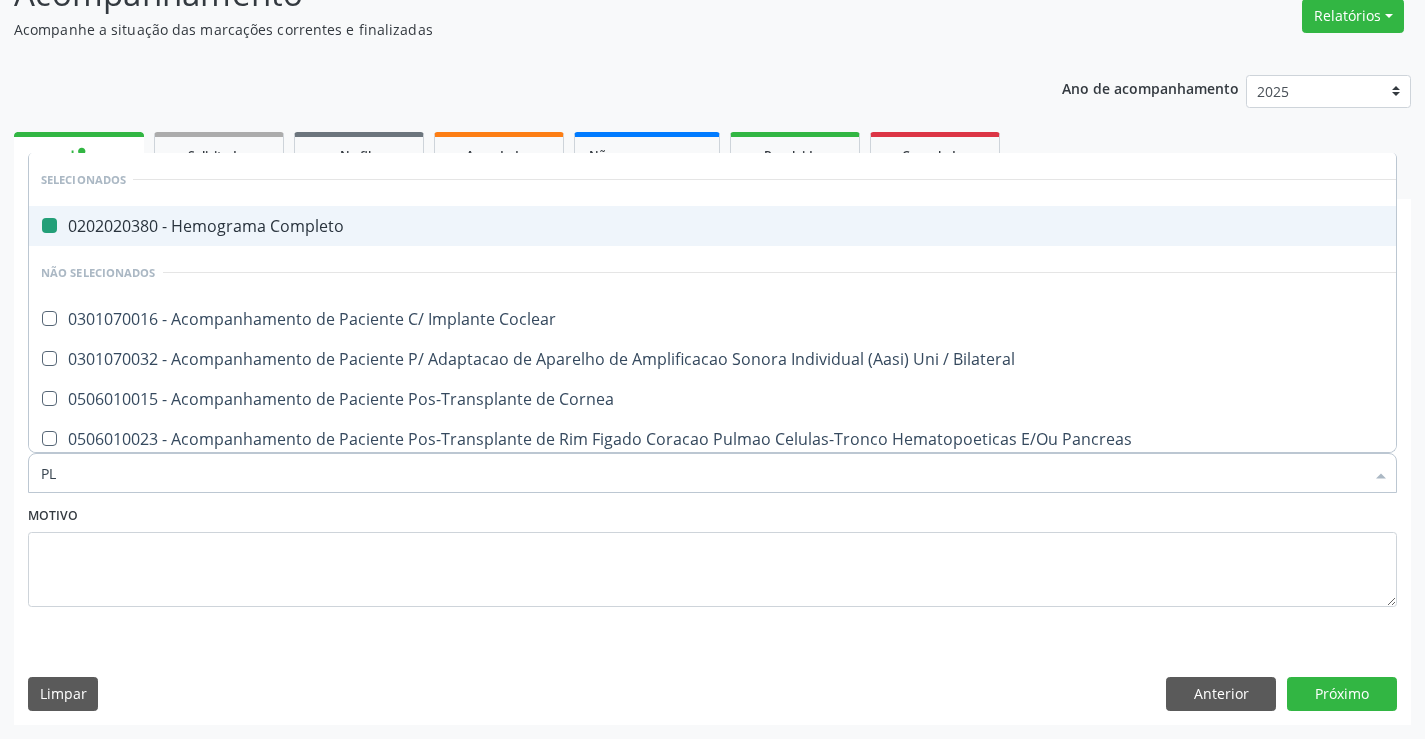 type on "PLA" 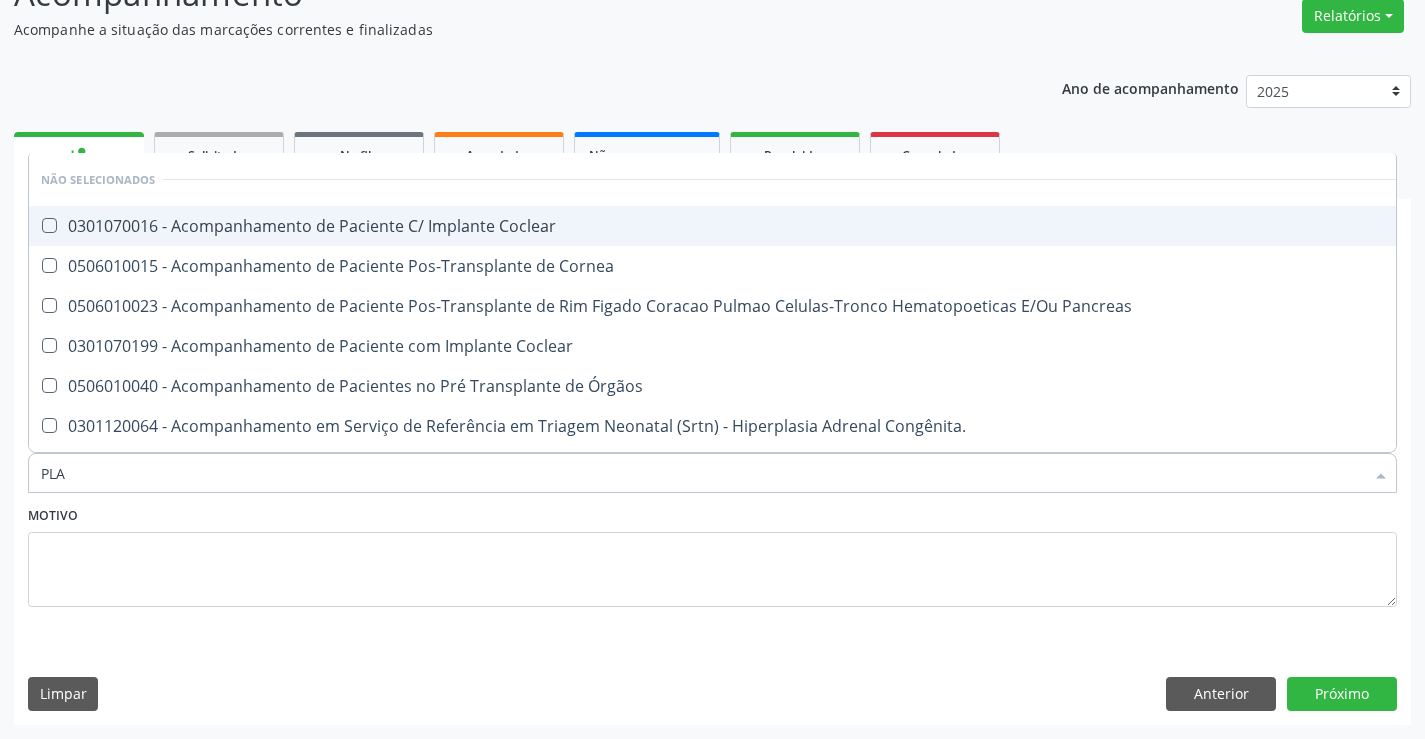 type on "PLAQ" 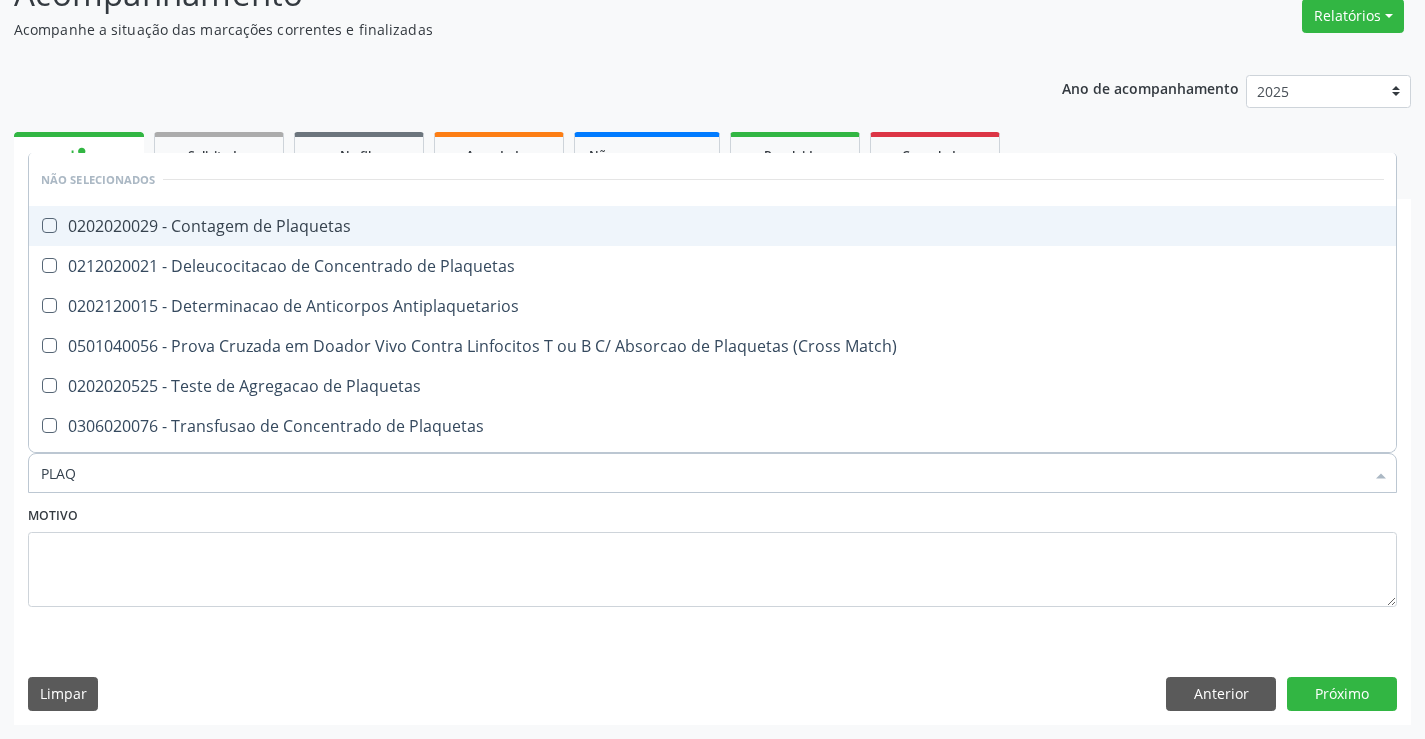 click on "0202020029 - Contagem de Plaquetas" at bounding box center (712, 226) 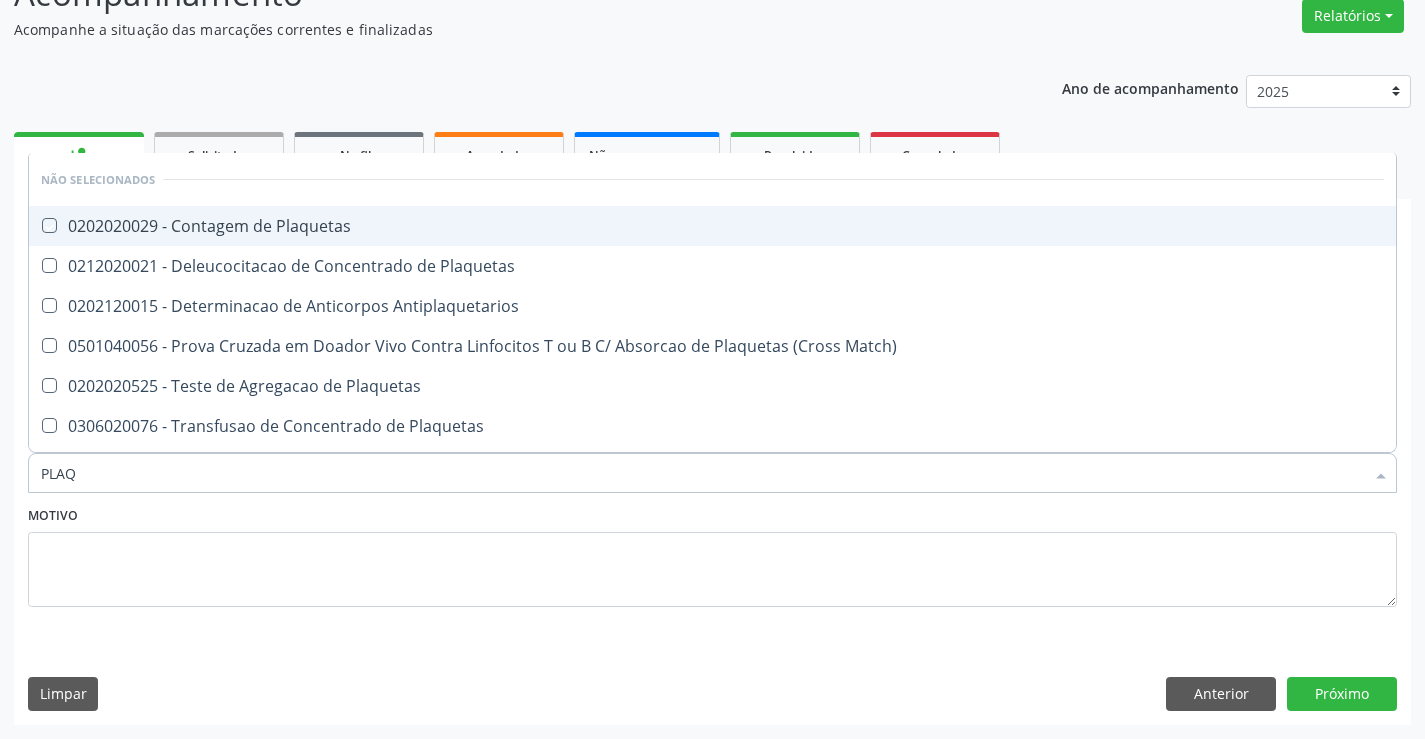checkbox on "true" 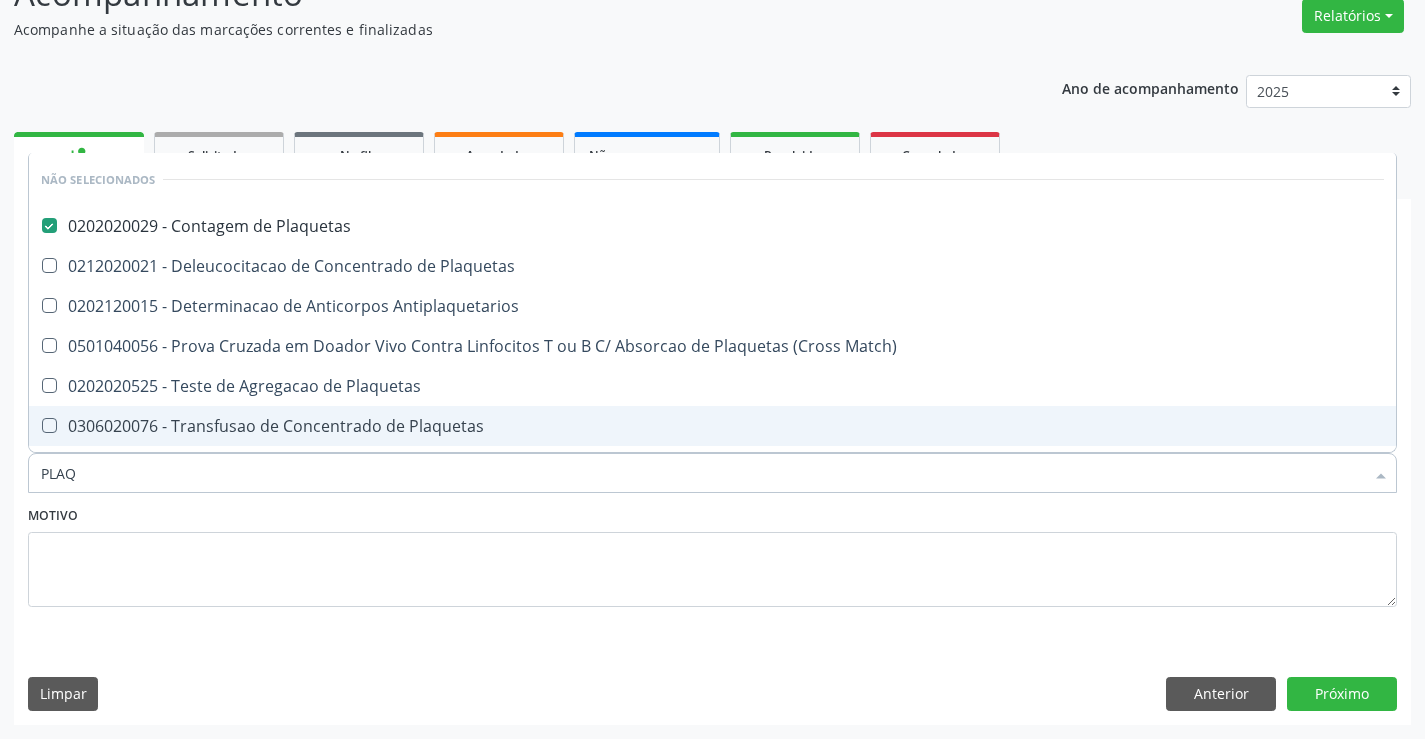 type on "PLAQ" 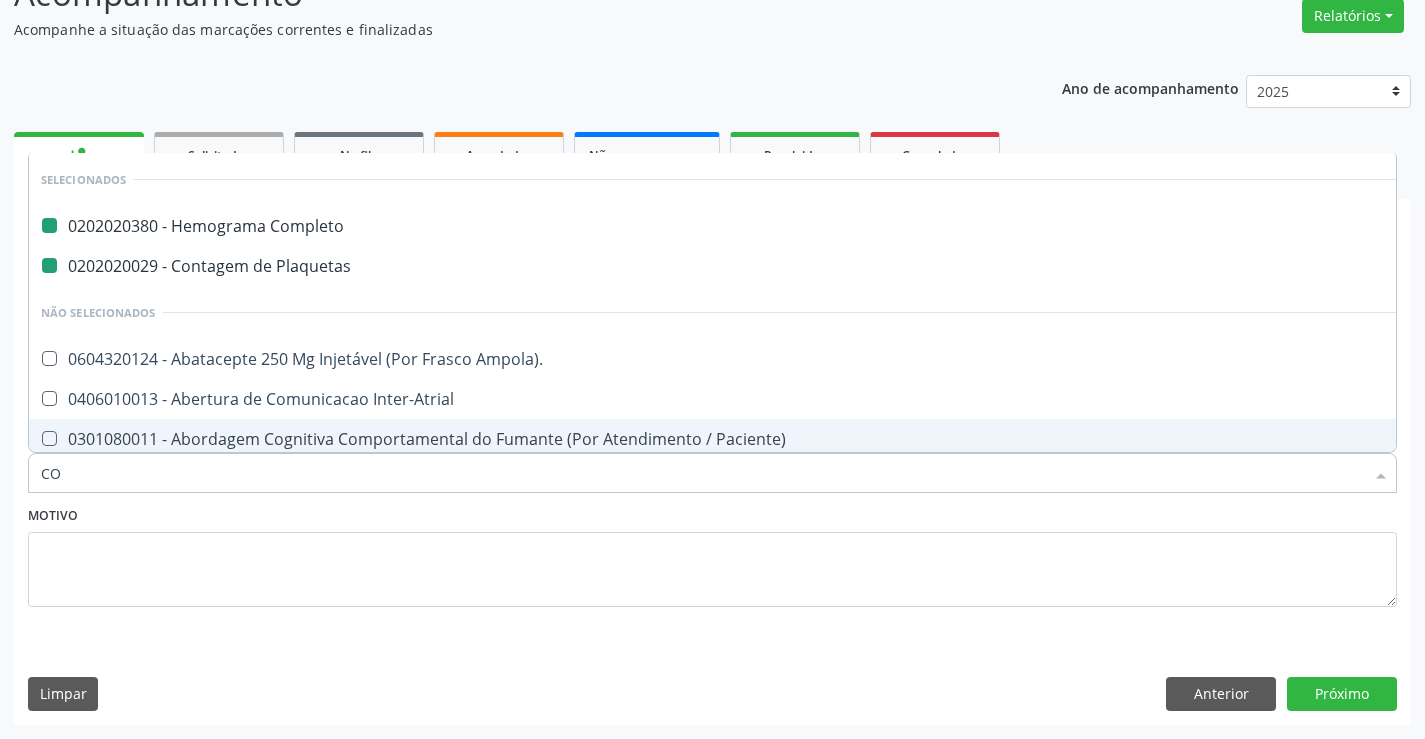 type on "COL" 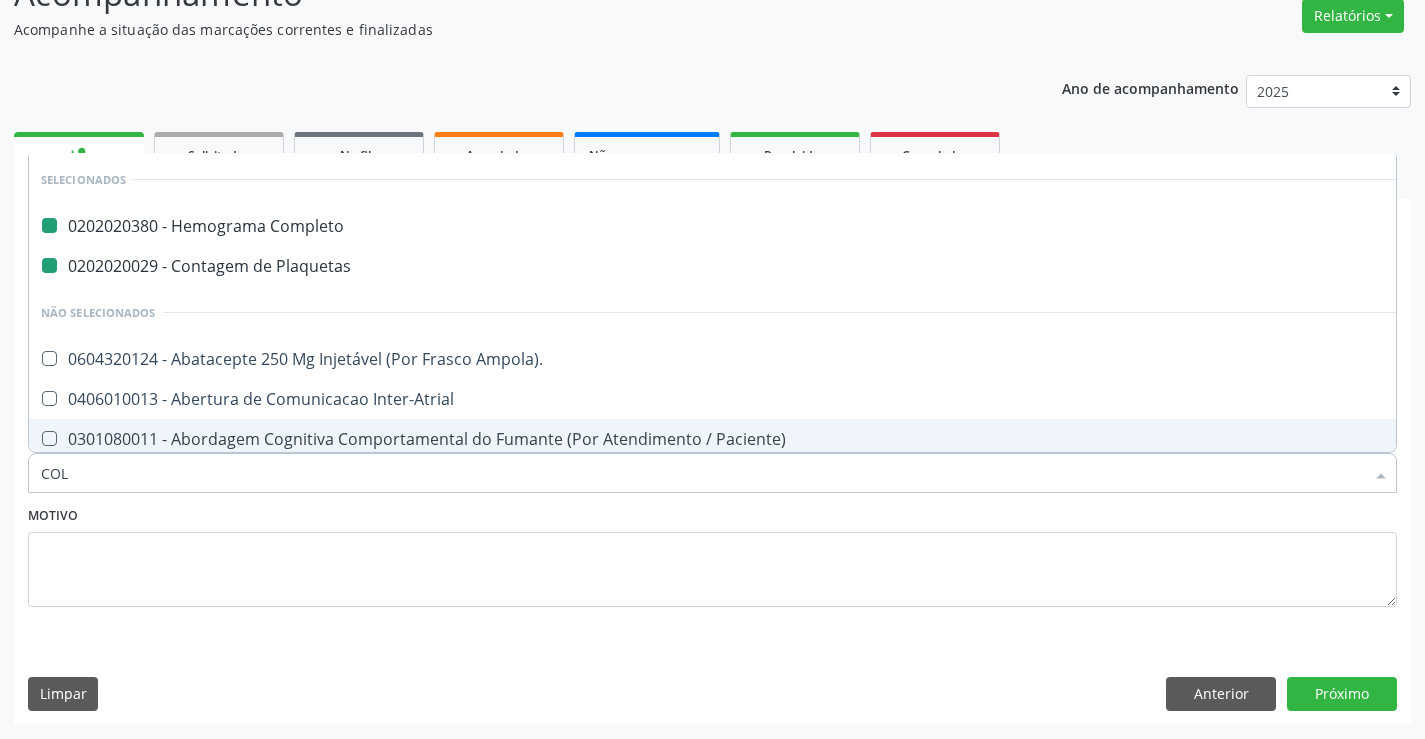 checkbox on "false" 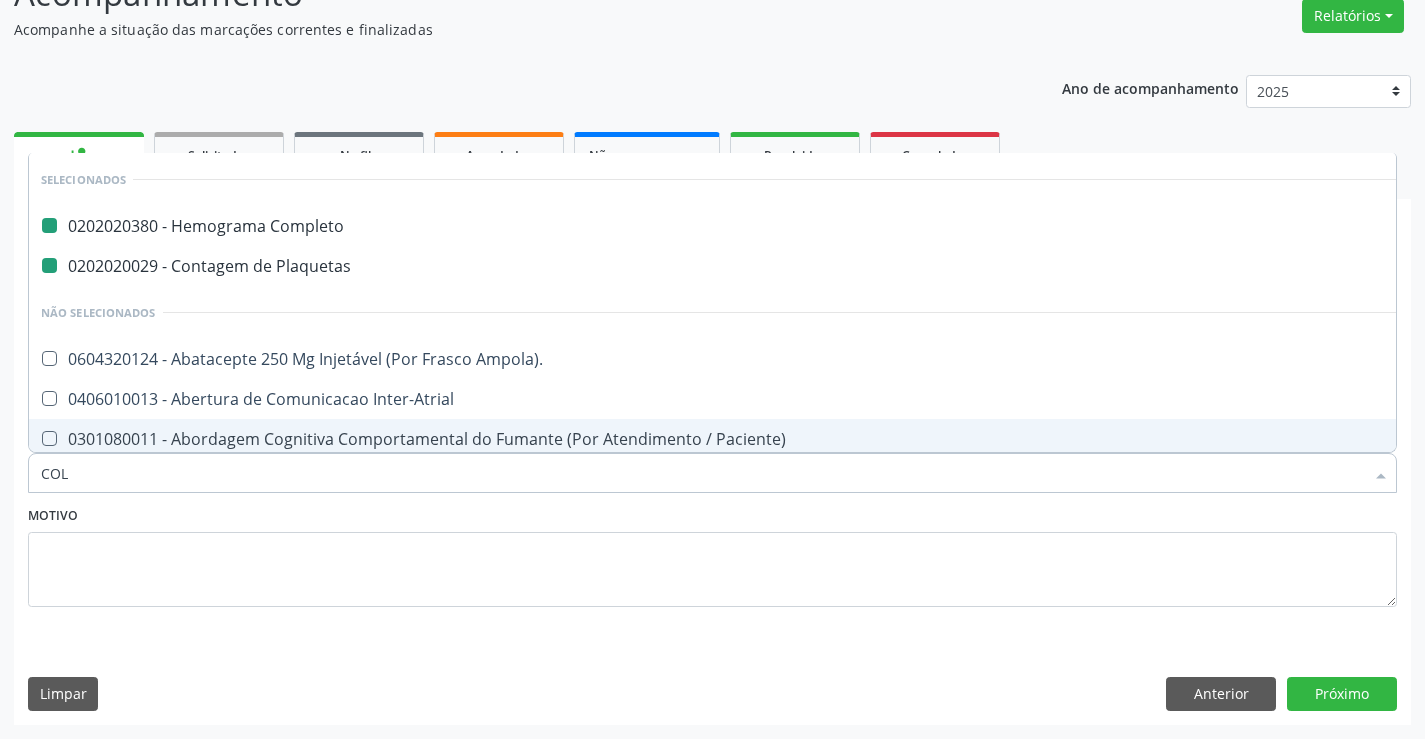checkbox on "false" 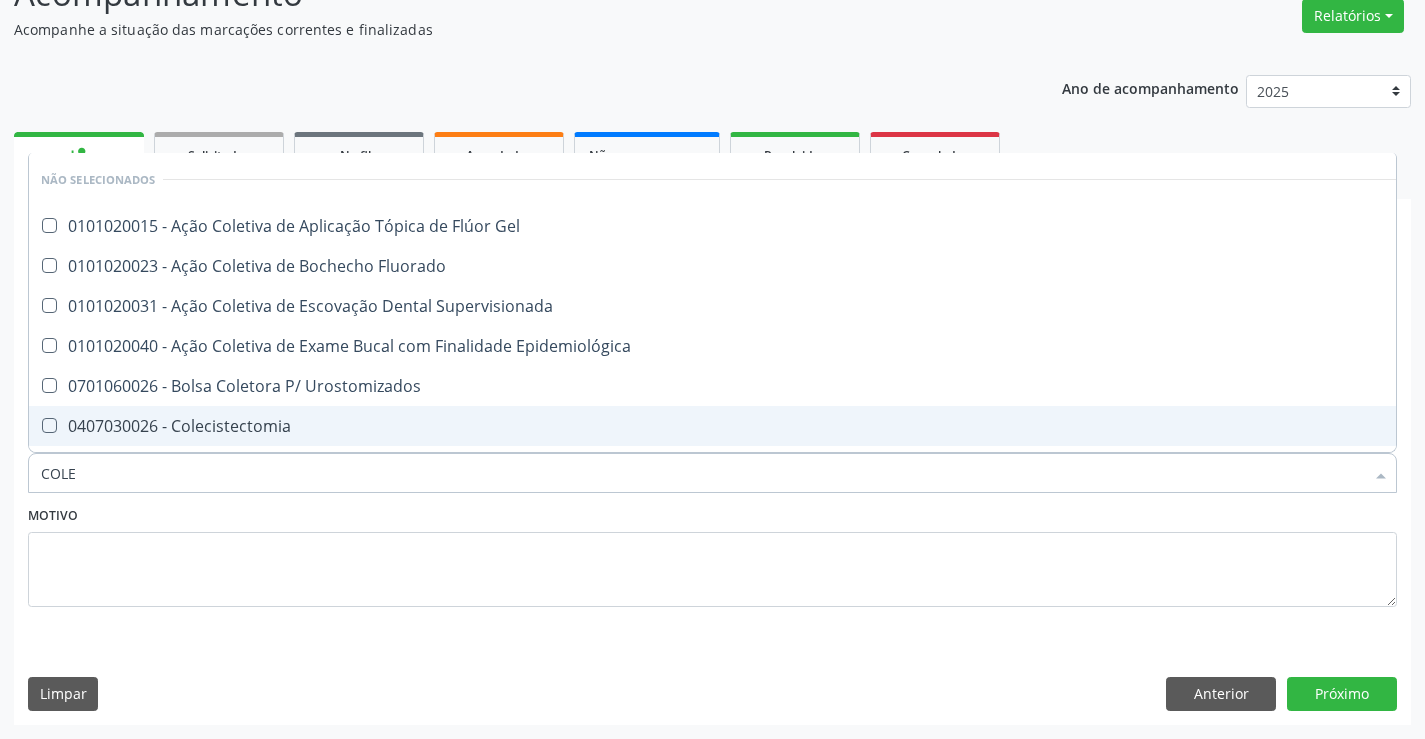 type on "COLES" 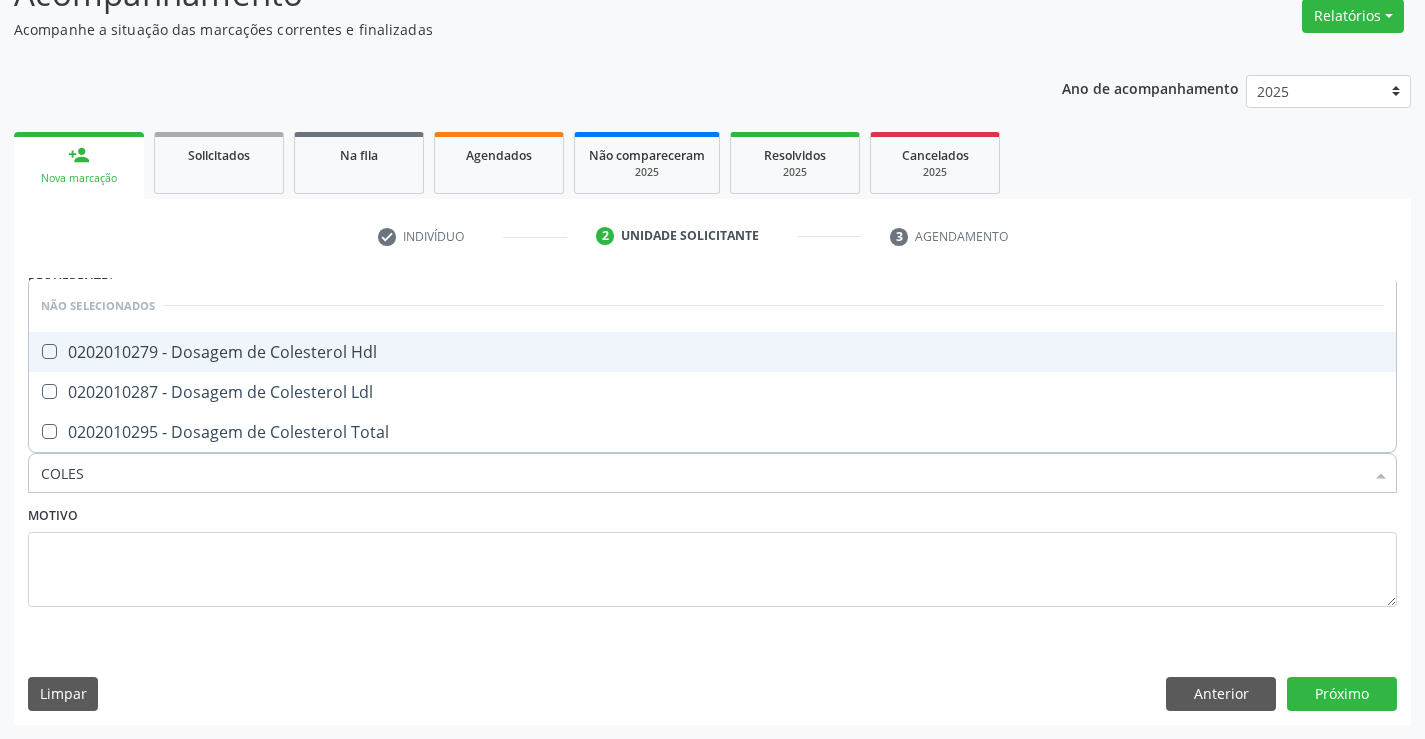 click on "0202010279 - Dosagem de Colesterol Hdl" at bounding box center (712, 352) 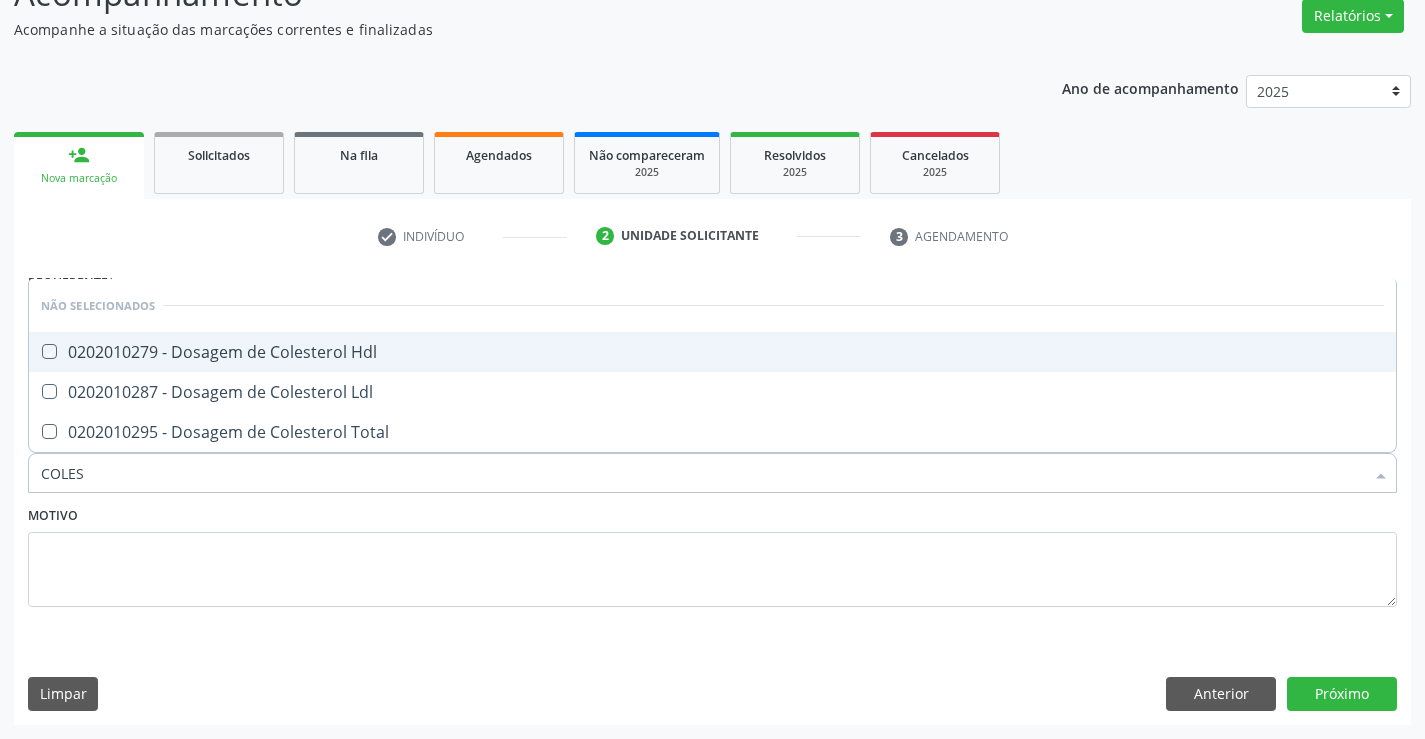 checkbox on "true" 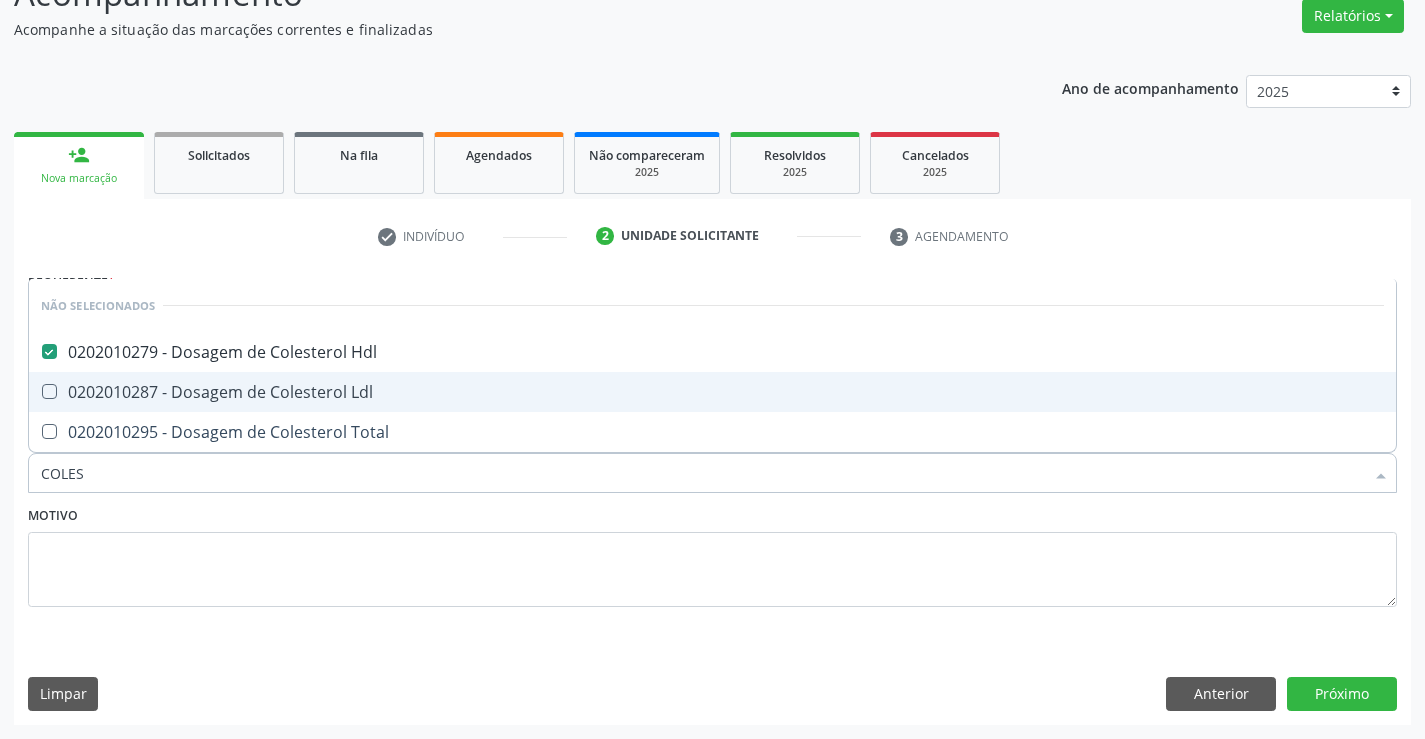 click on "0202010287 - Dosagem de Colesterol Ldl" at bounding box center (712, 392) 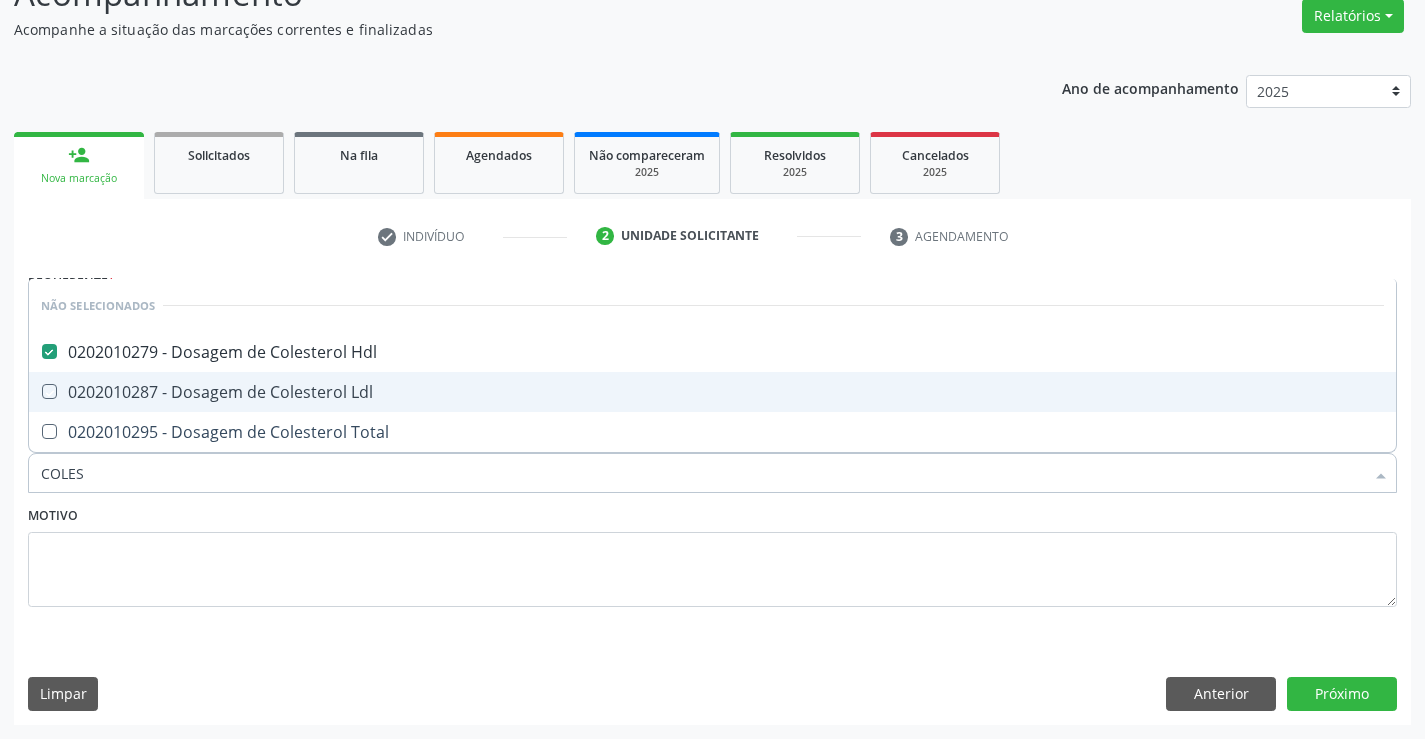 checkbox on "true" 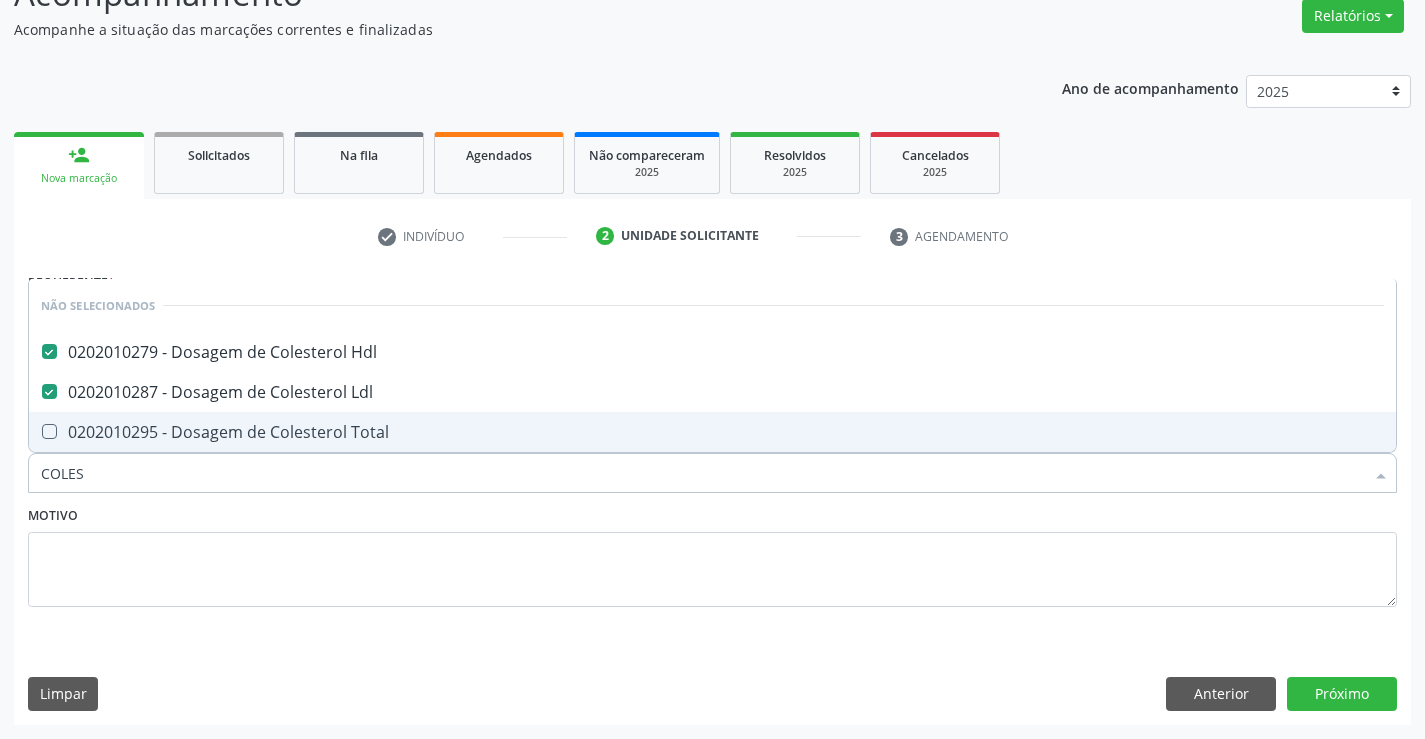click on "0202010295 - Dosagem de Colesterol Total" at bounding box center (712, 432) 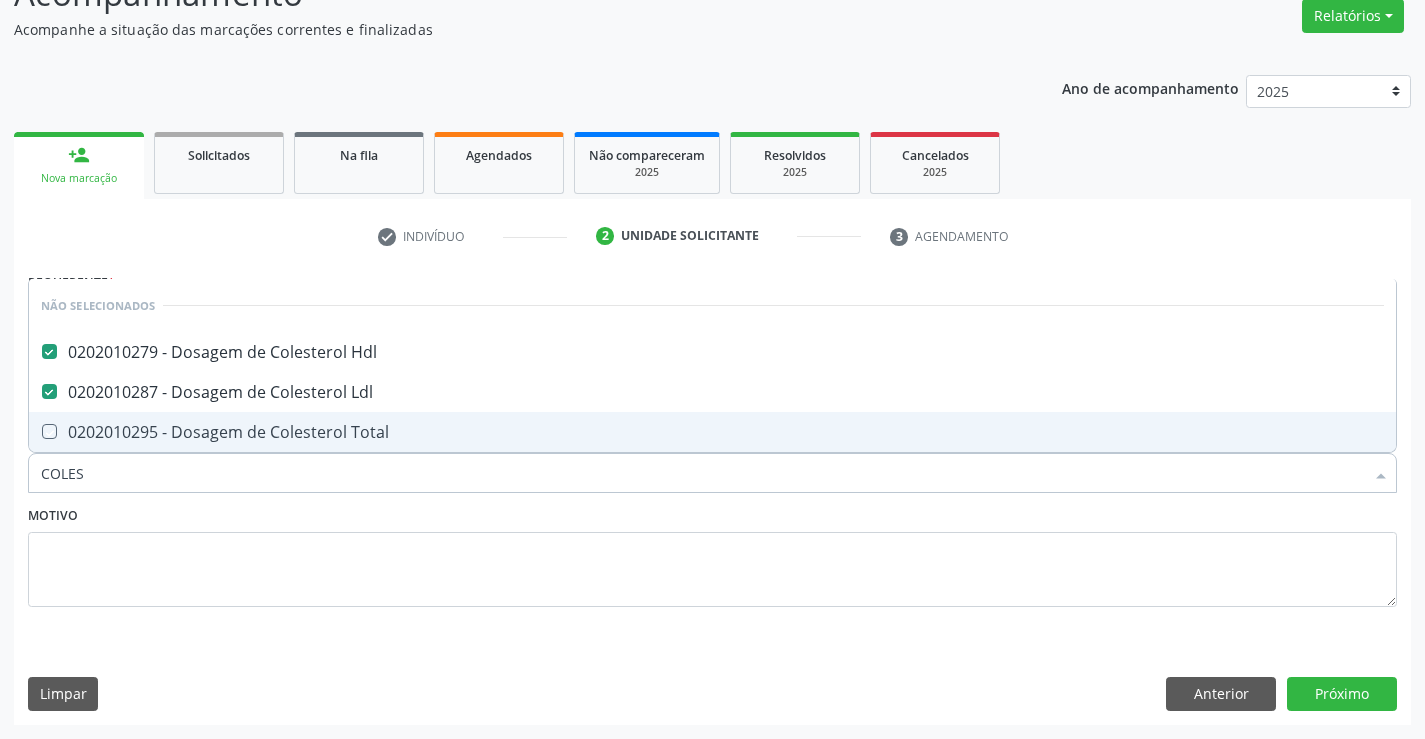 checkbox on "true" 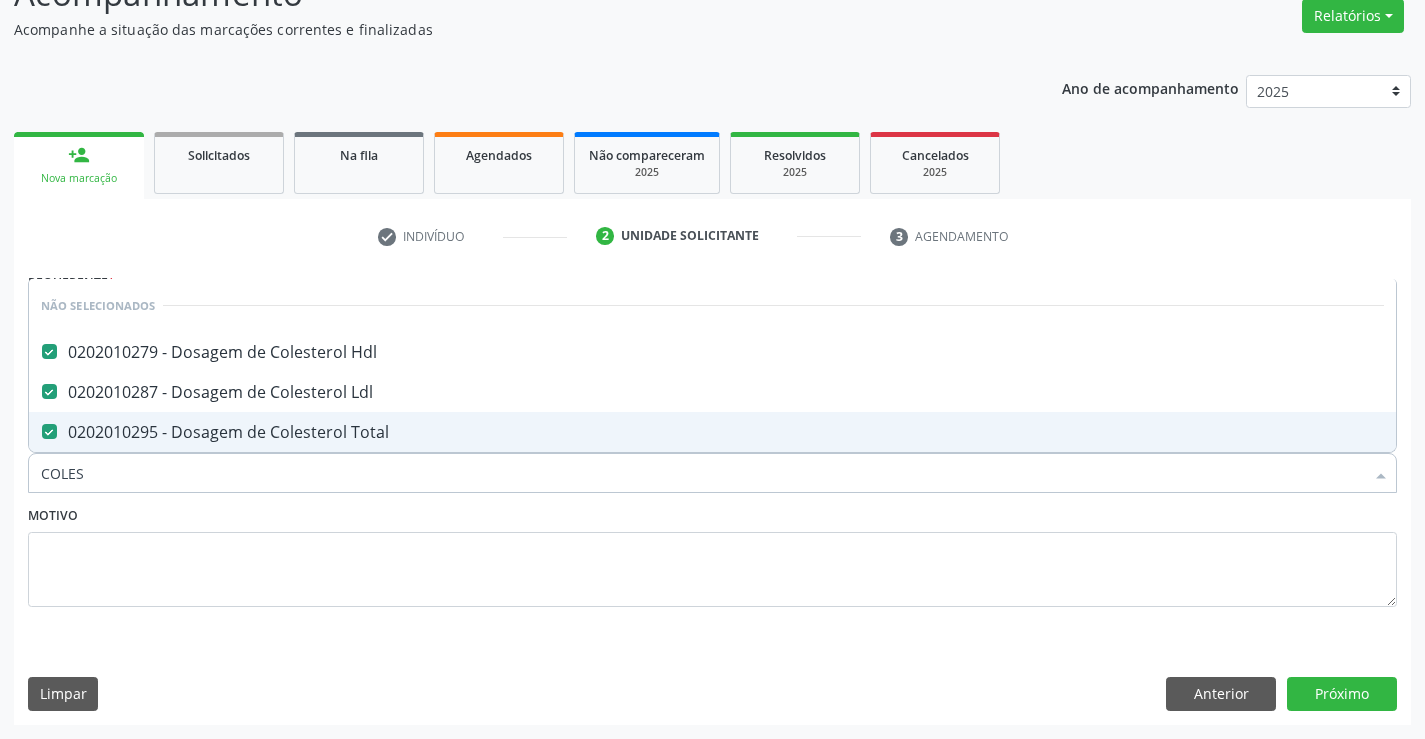 type on "COLES" 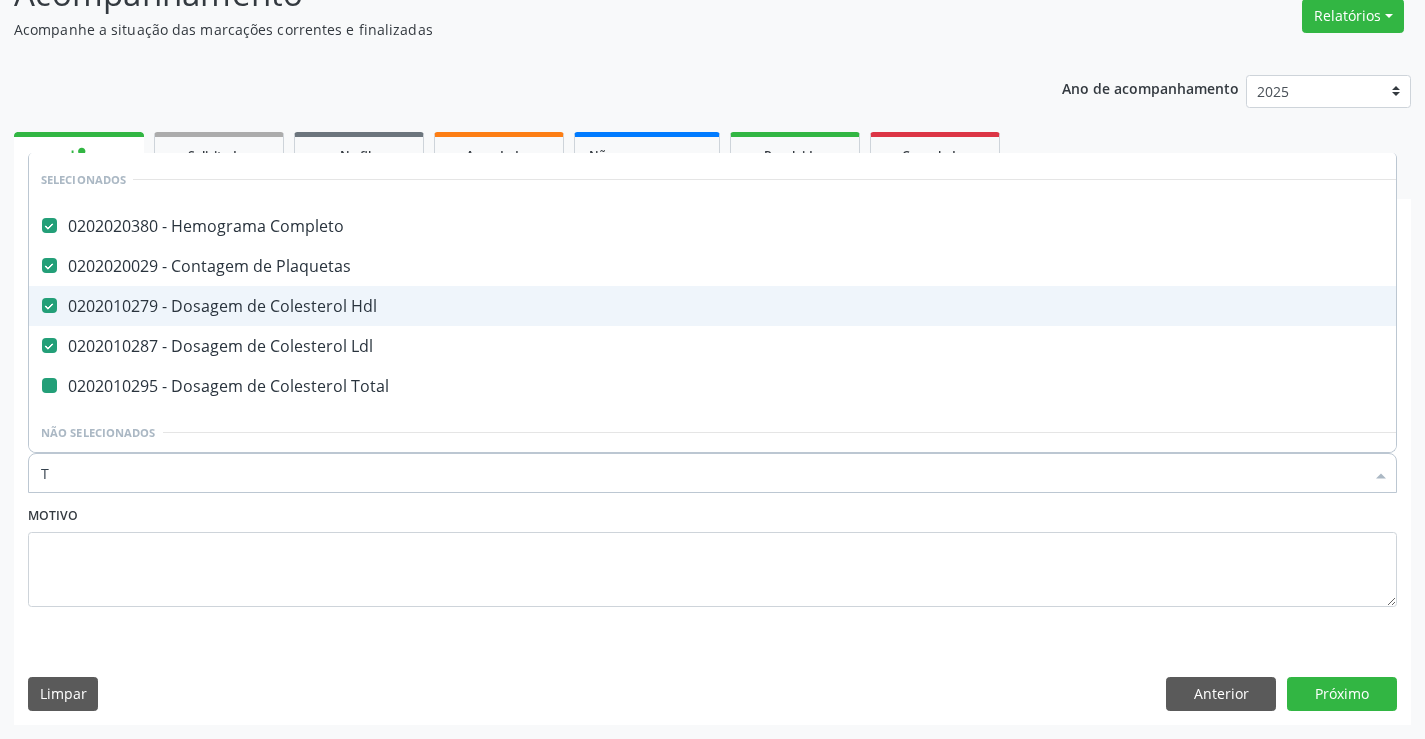 type on "TE" 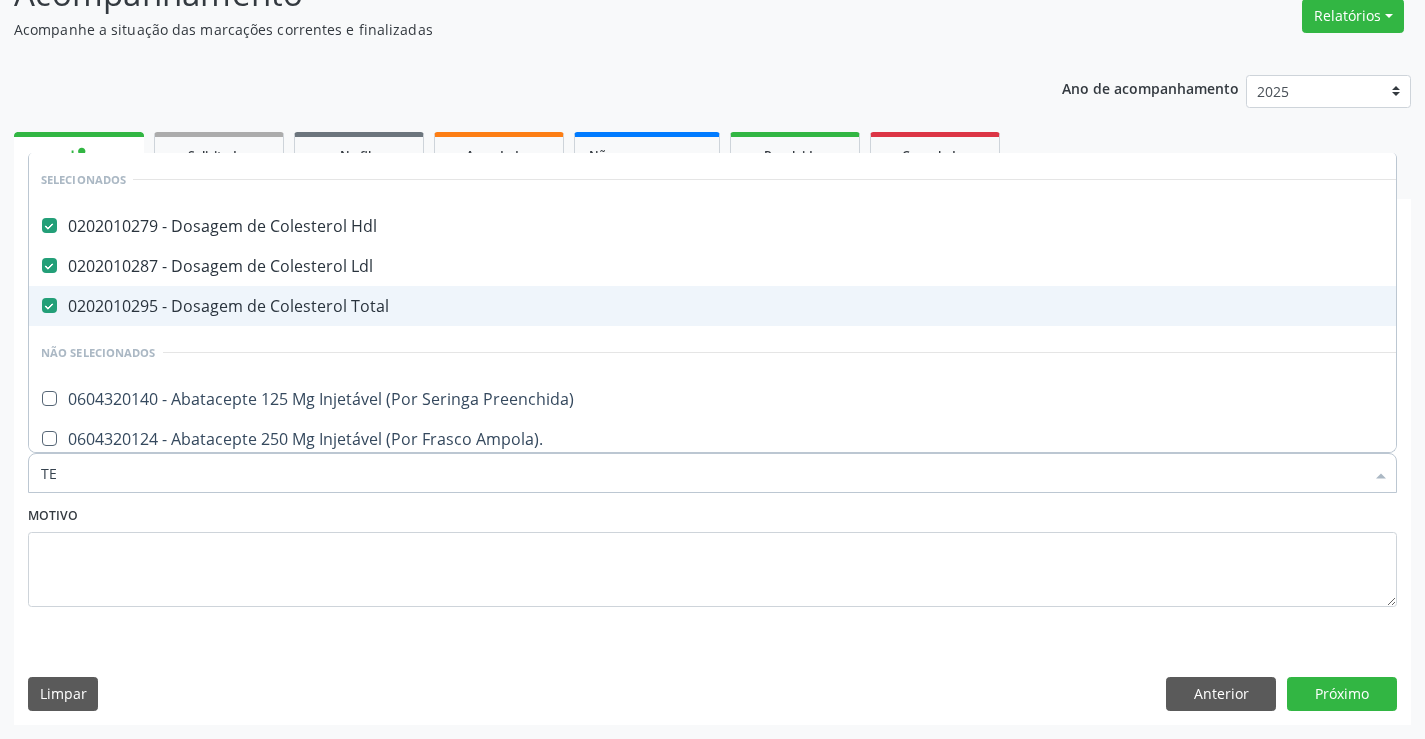 checkbox on "false" 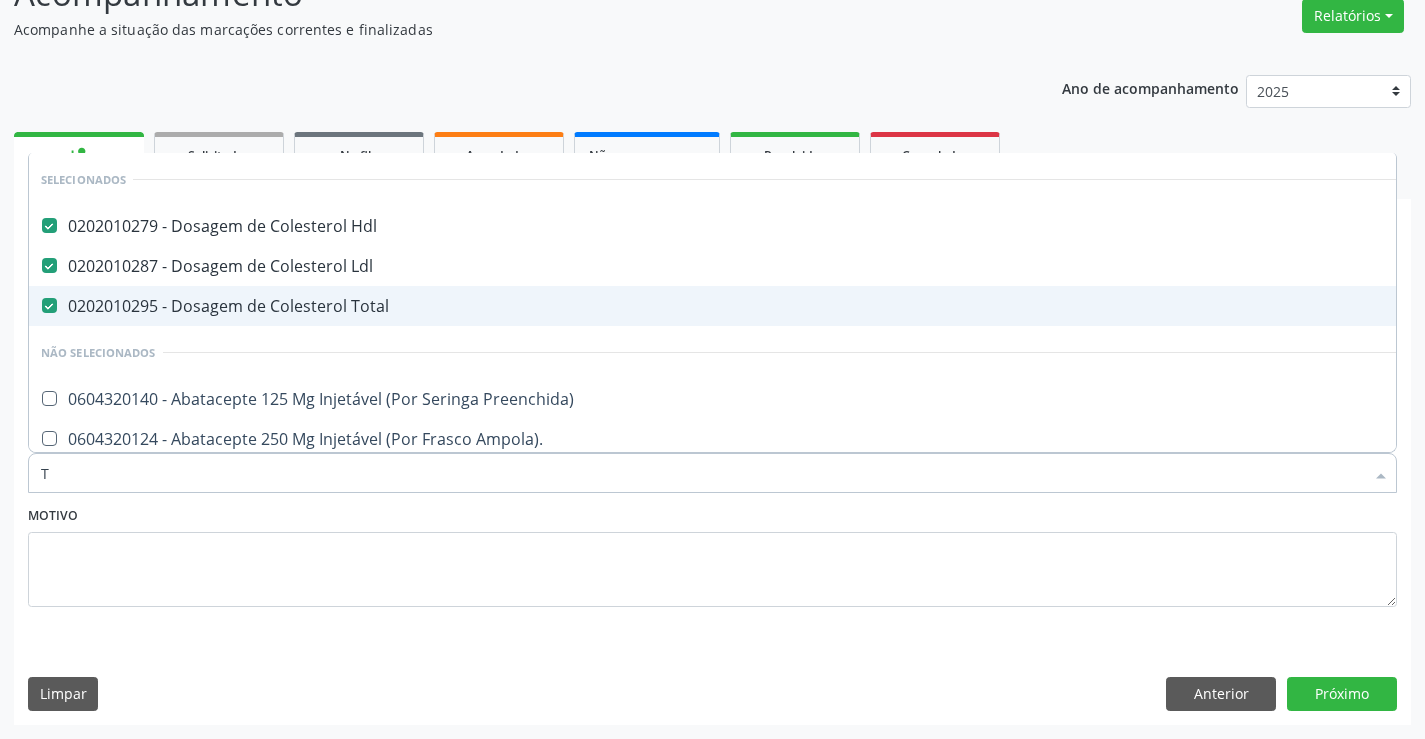 checkbox on "true" 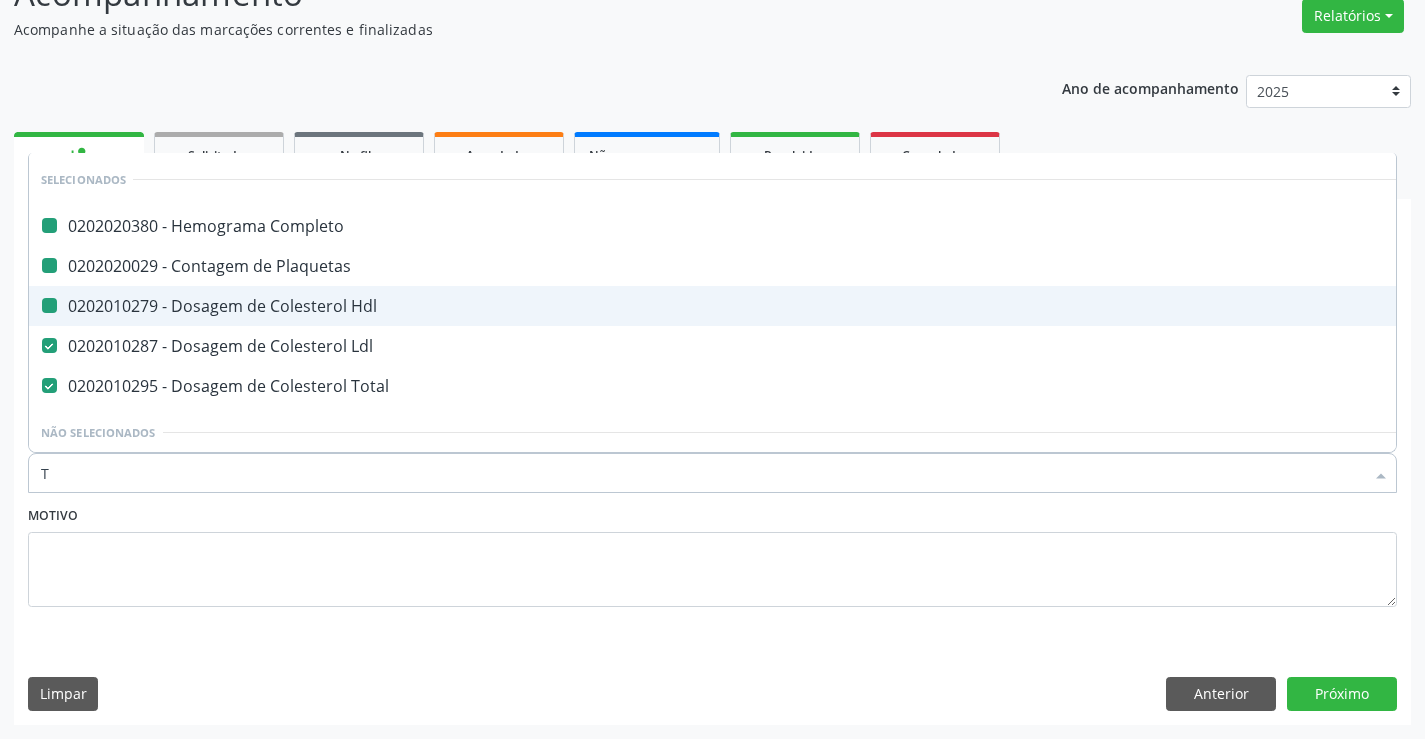type on "TR" 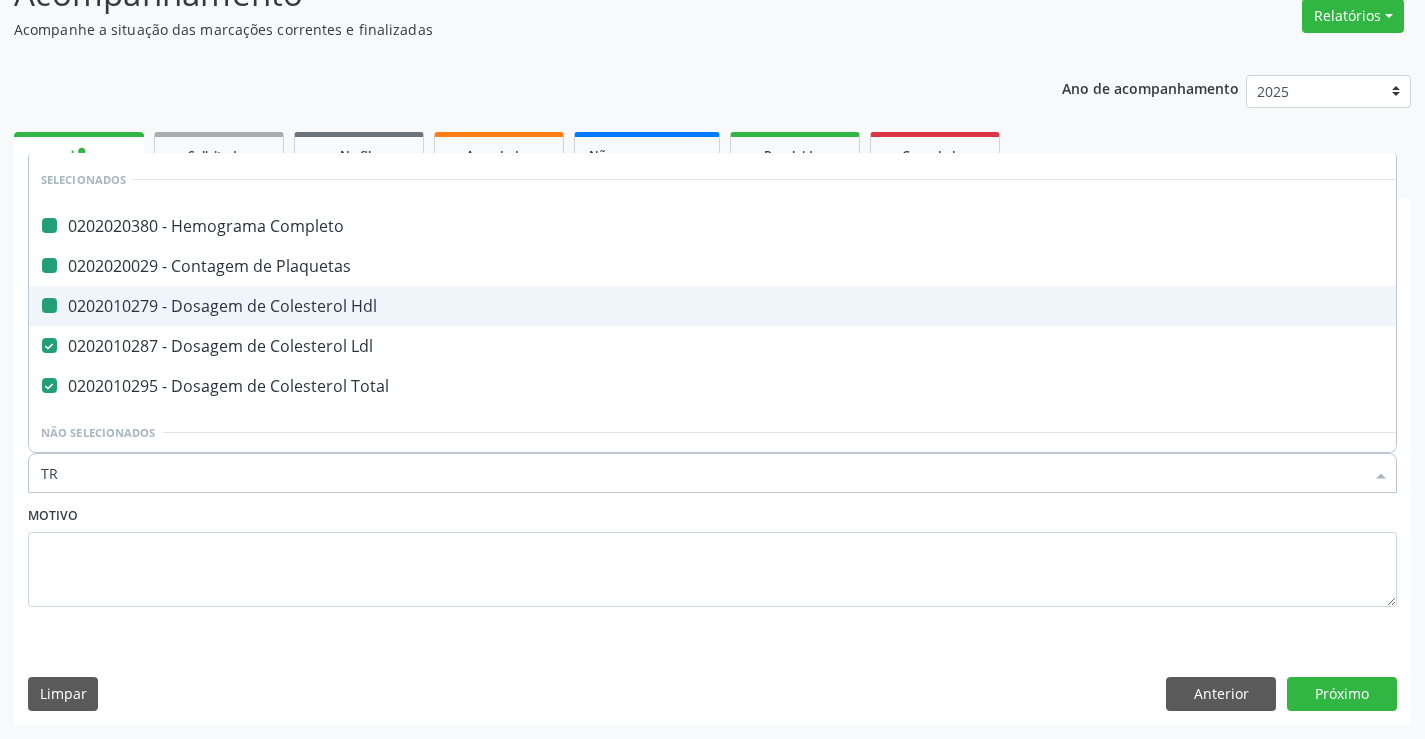checkbox on "false" 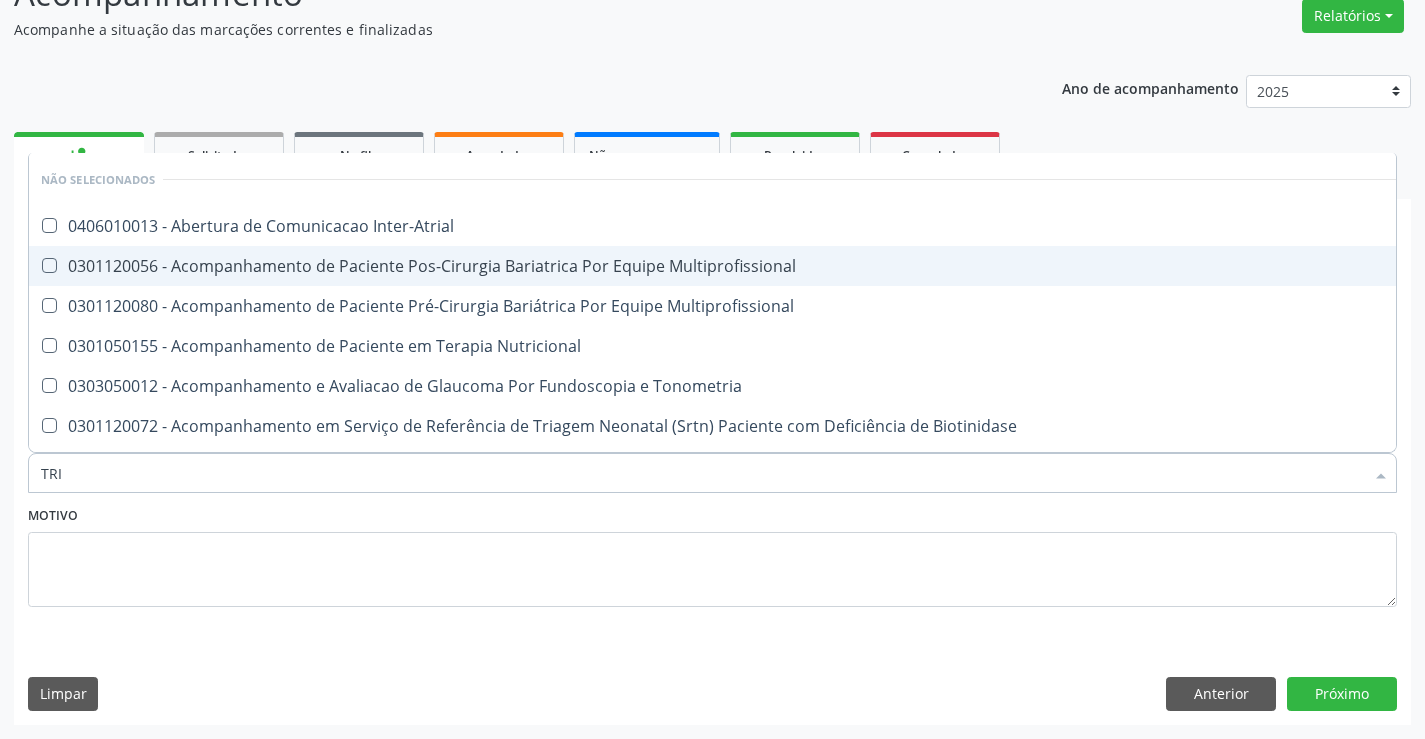 type on "TRIG" 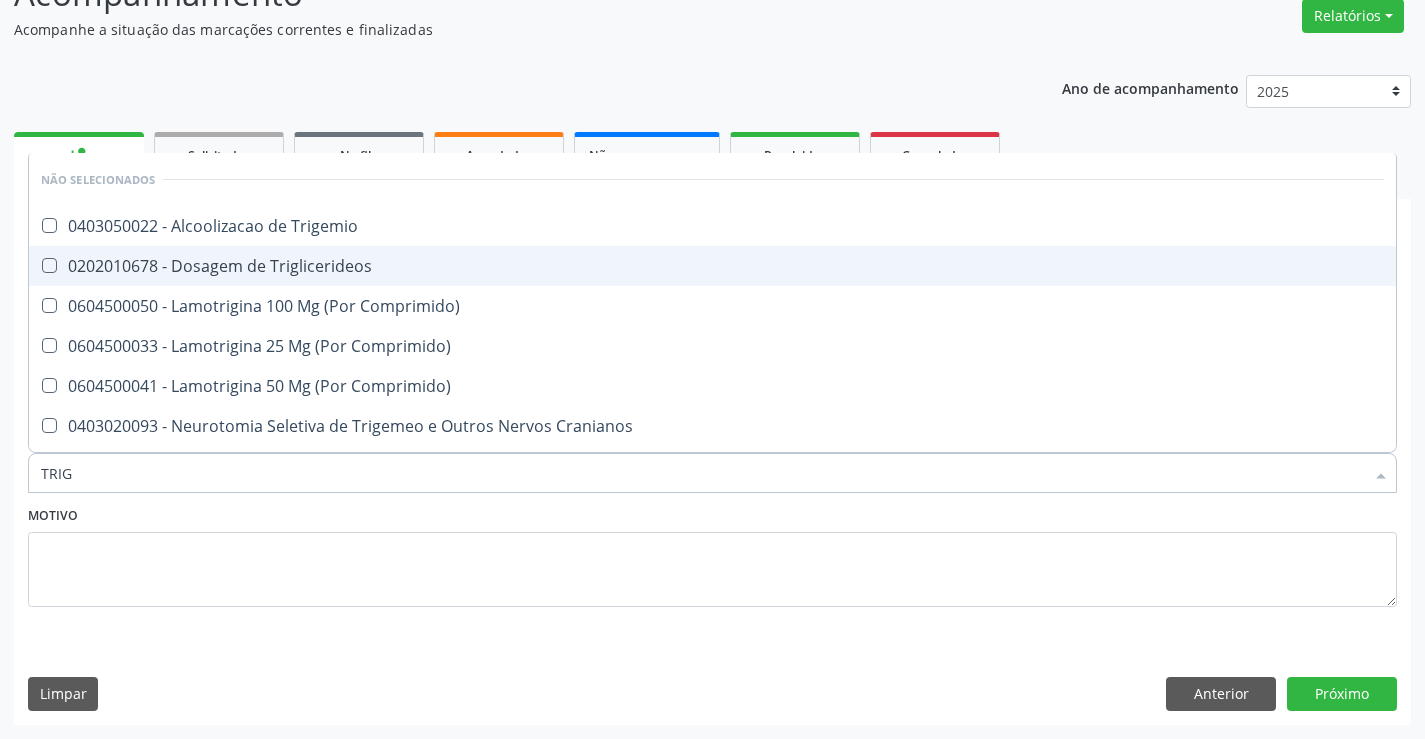 click on "0202010678 - Dosagem de Triglicerideos" at bounding box center [712, 266] 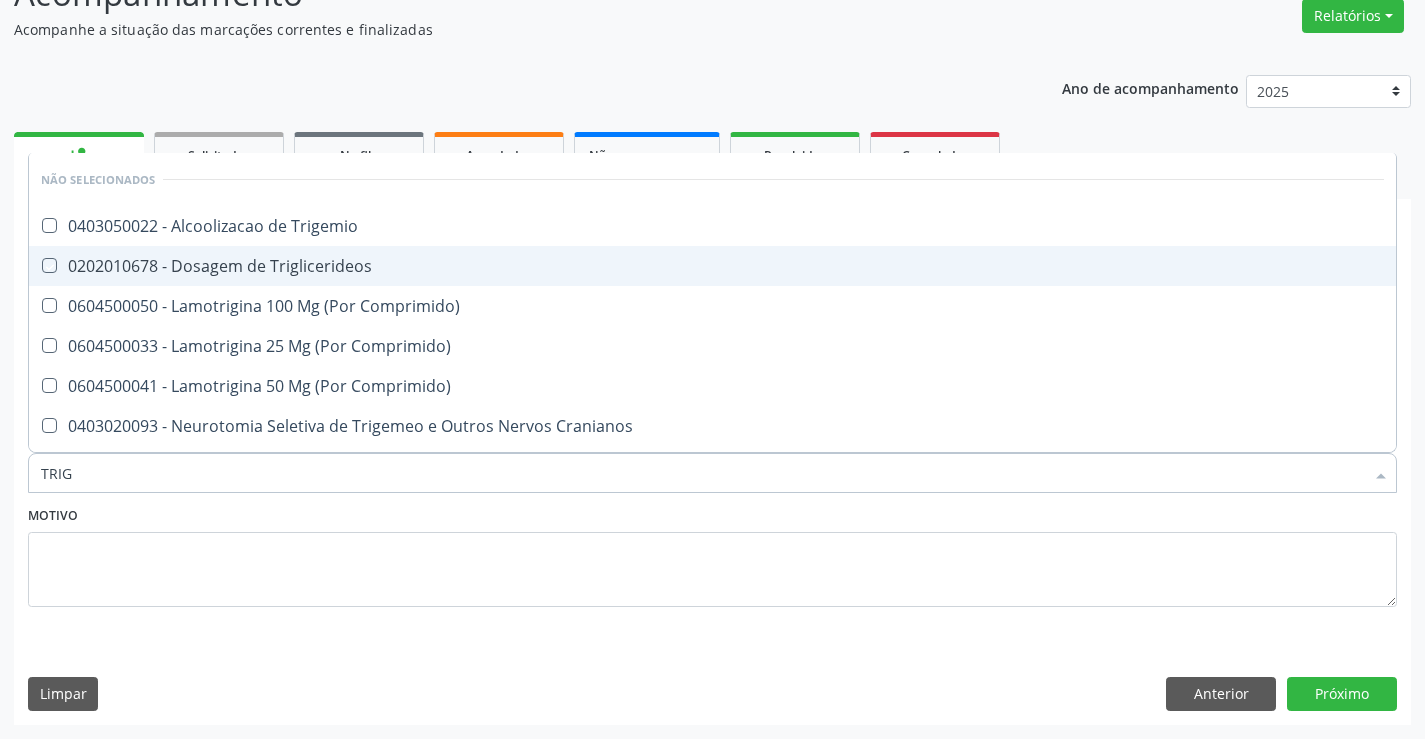 checkbox on "true" 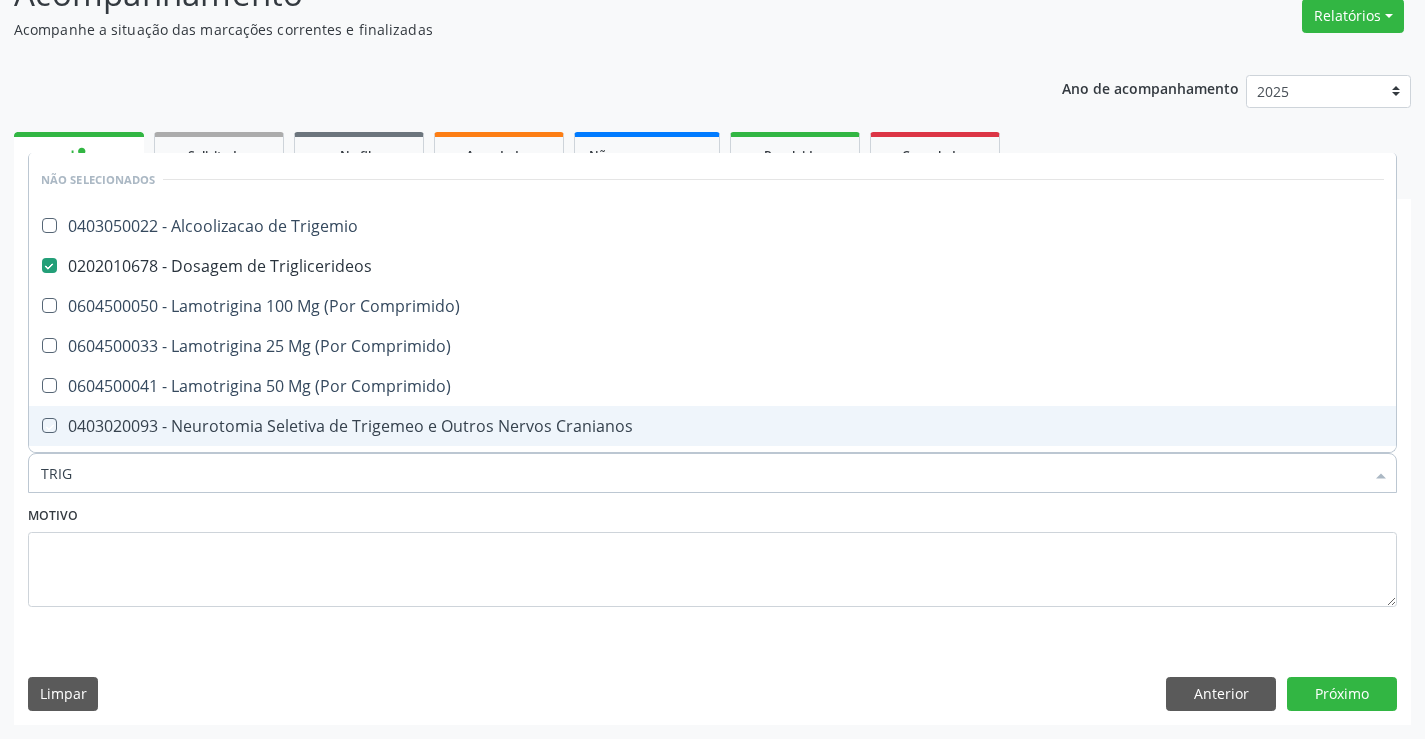 click on "Motivo" at bounding box center [712, 554] 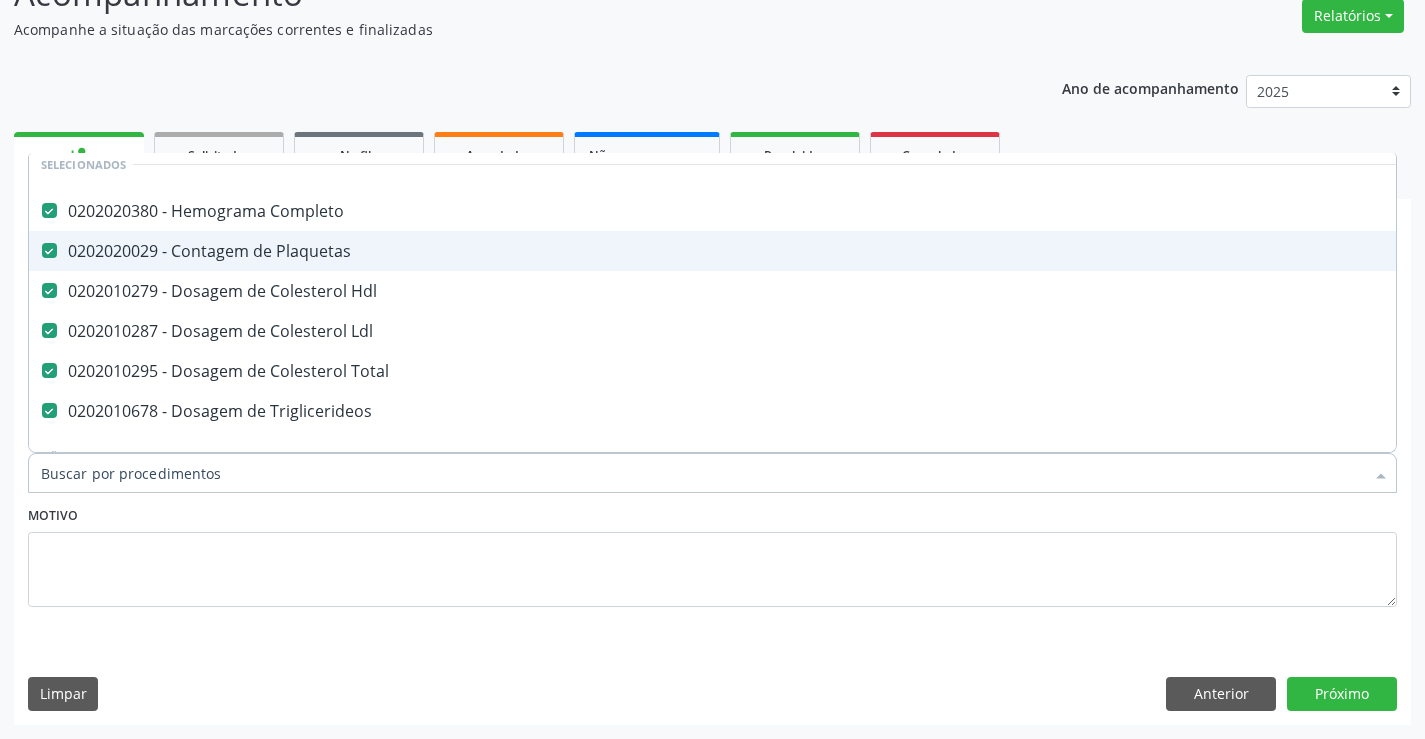 scroll, scrollTop: 100, scrollLeft: 0, axis: vertical 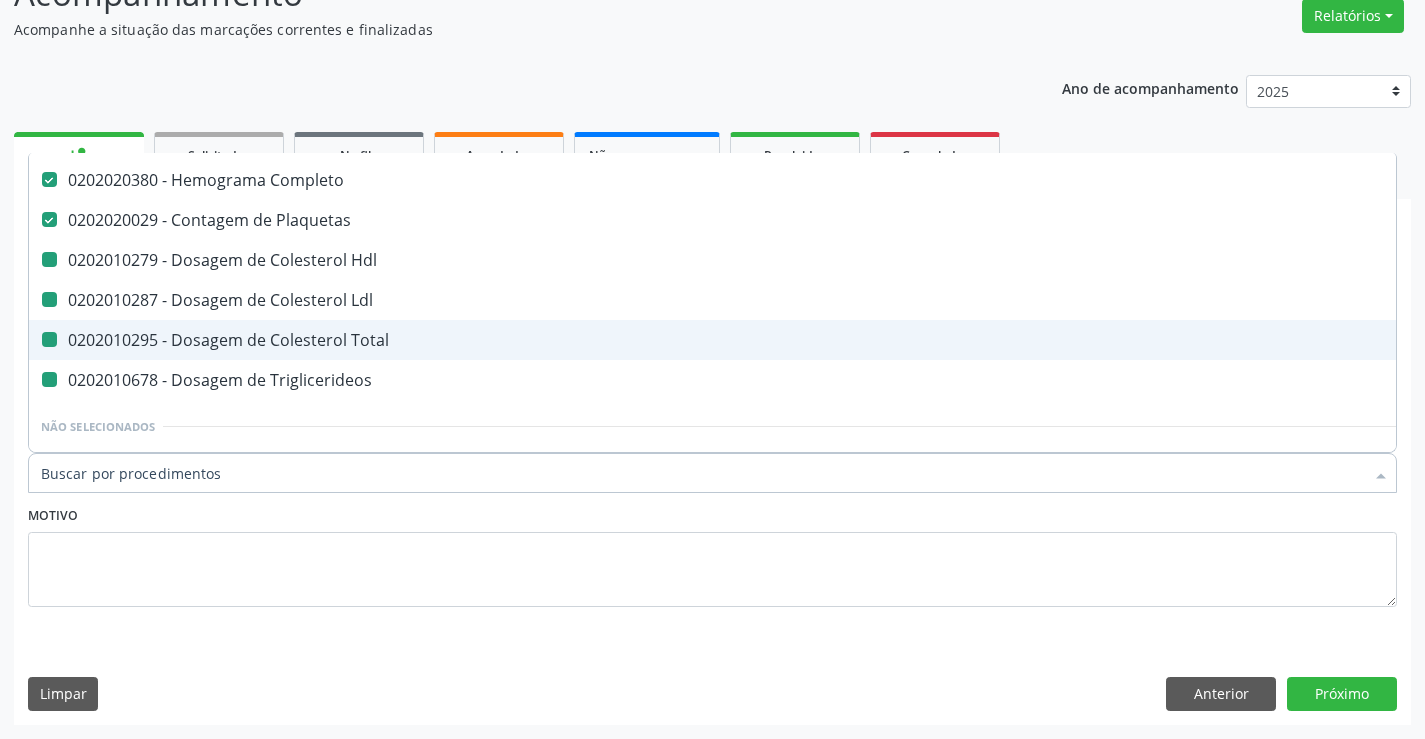 type on "U" 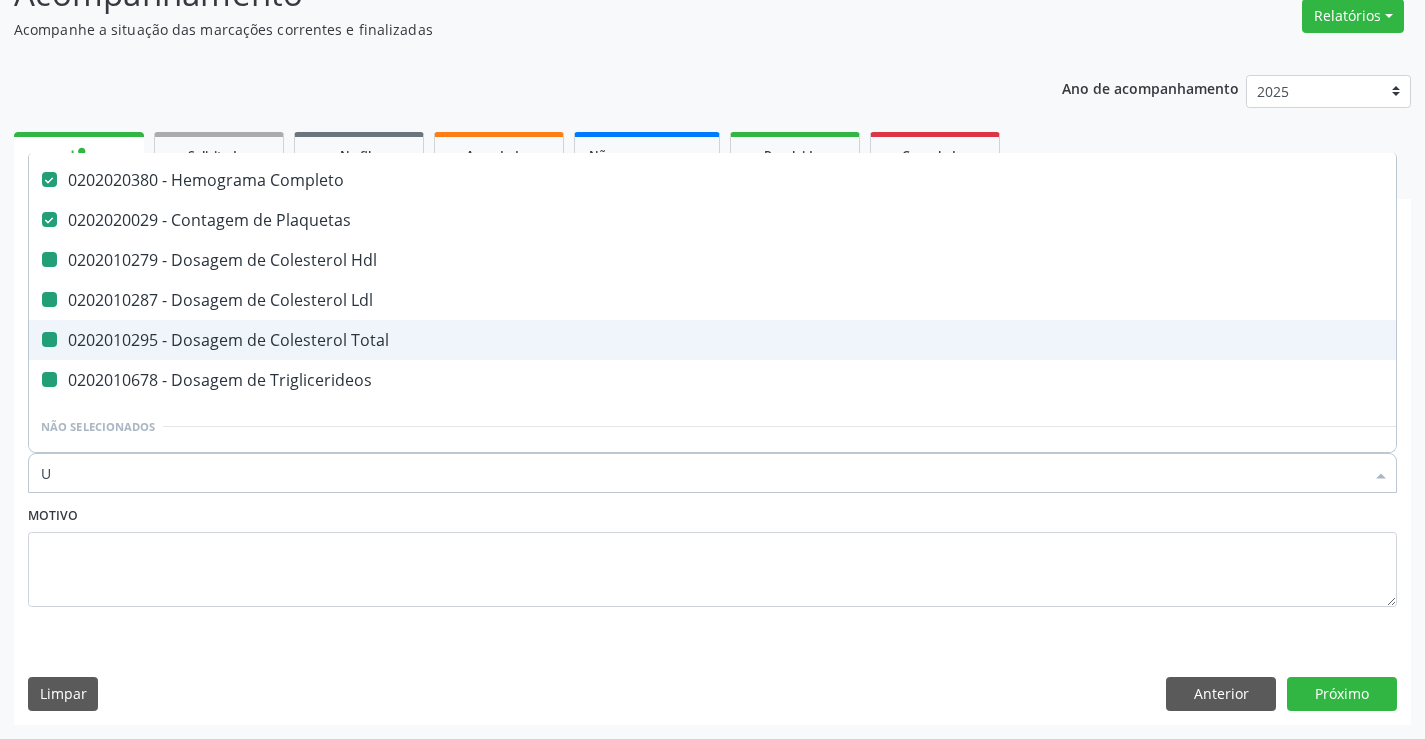 checkbox on "false" 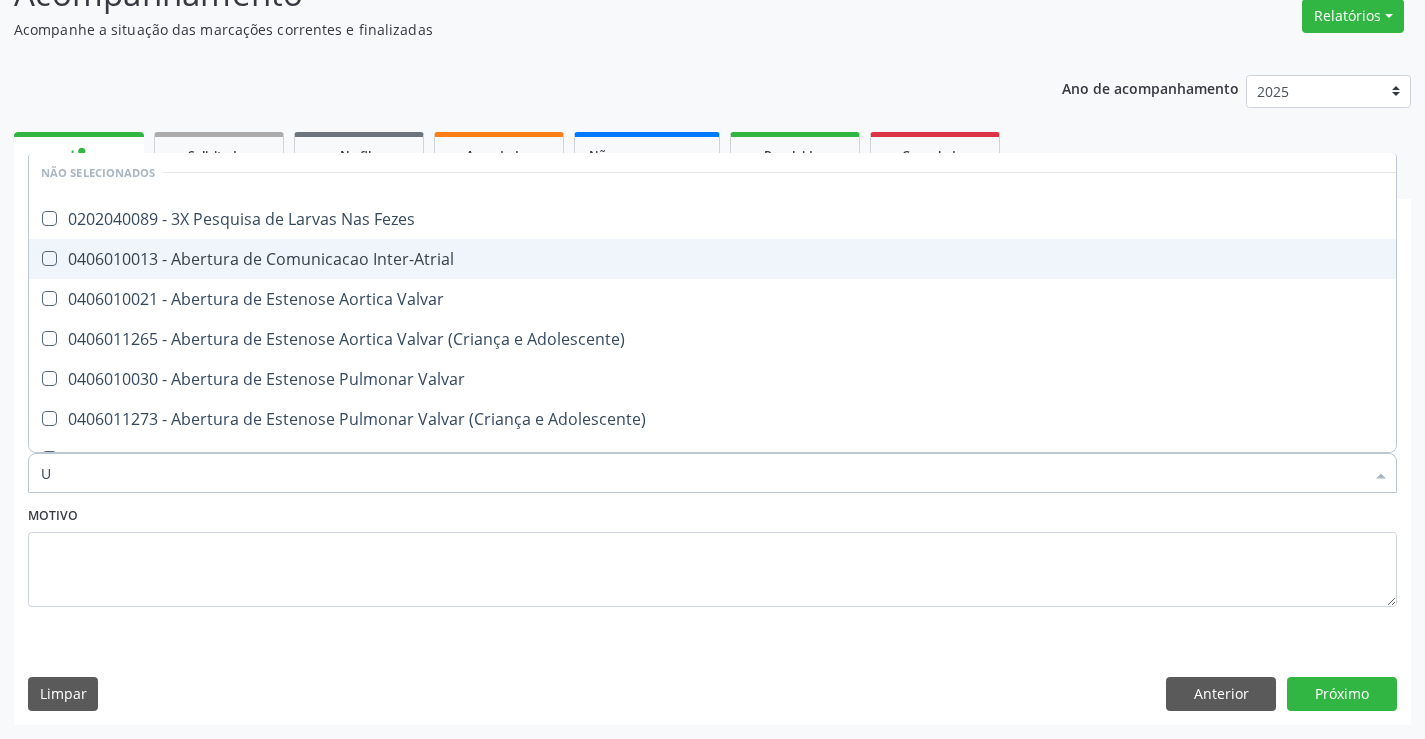 type on "UR" 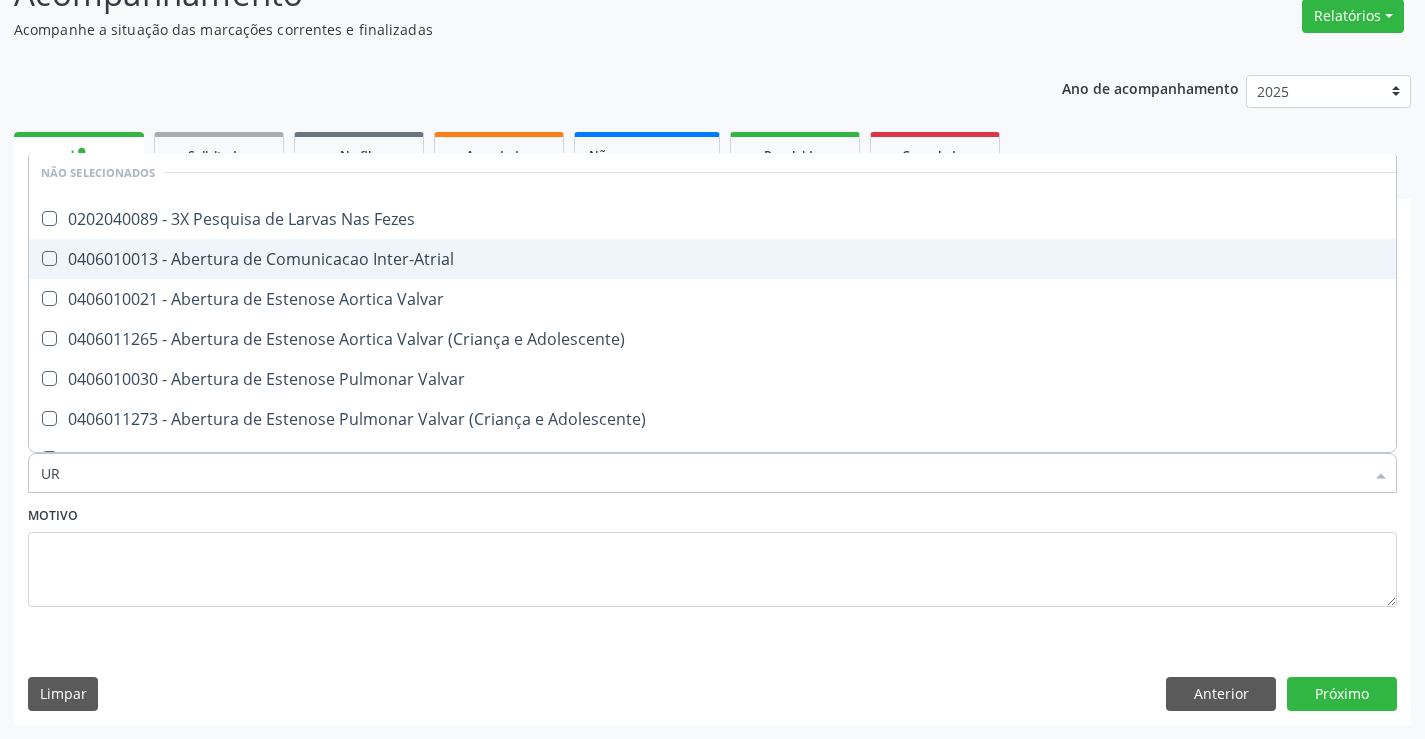 checkbox on "false" 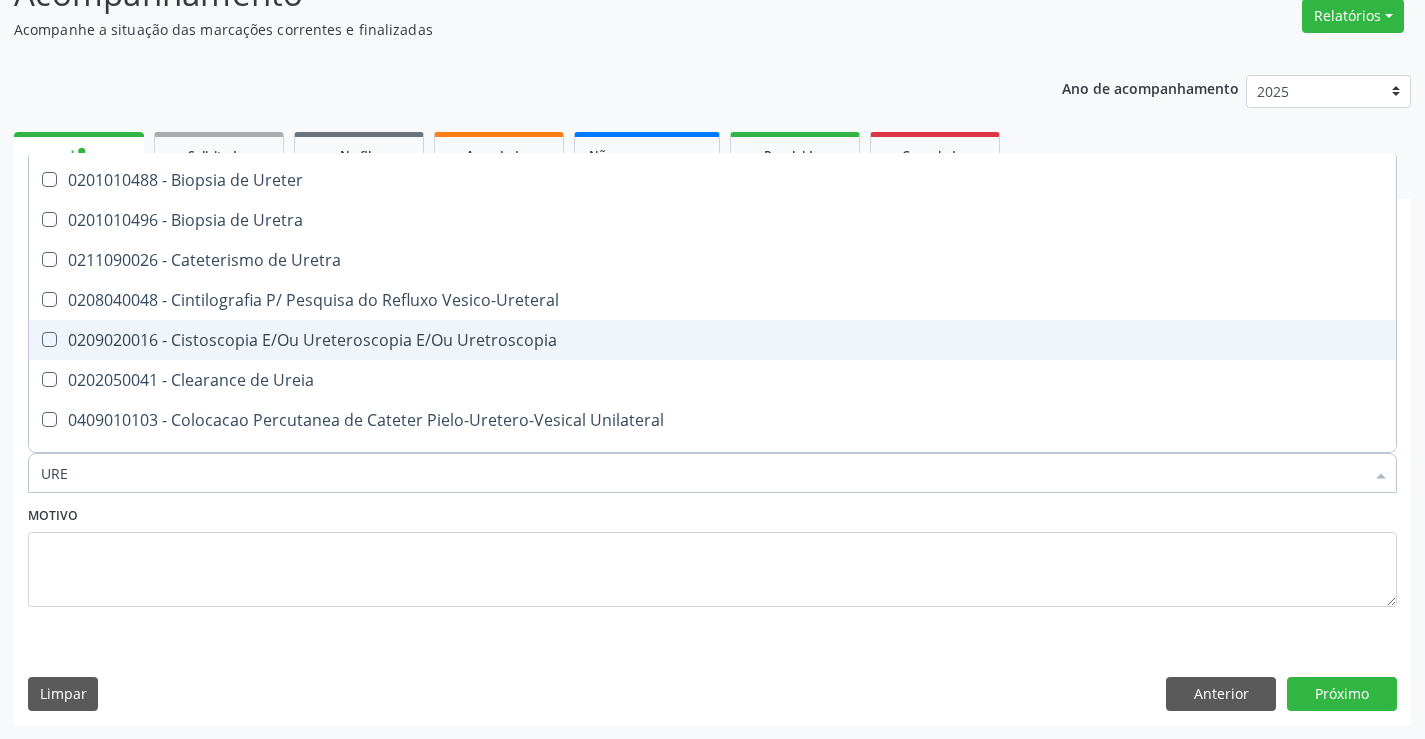 type on "UREI" 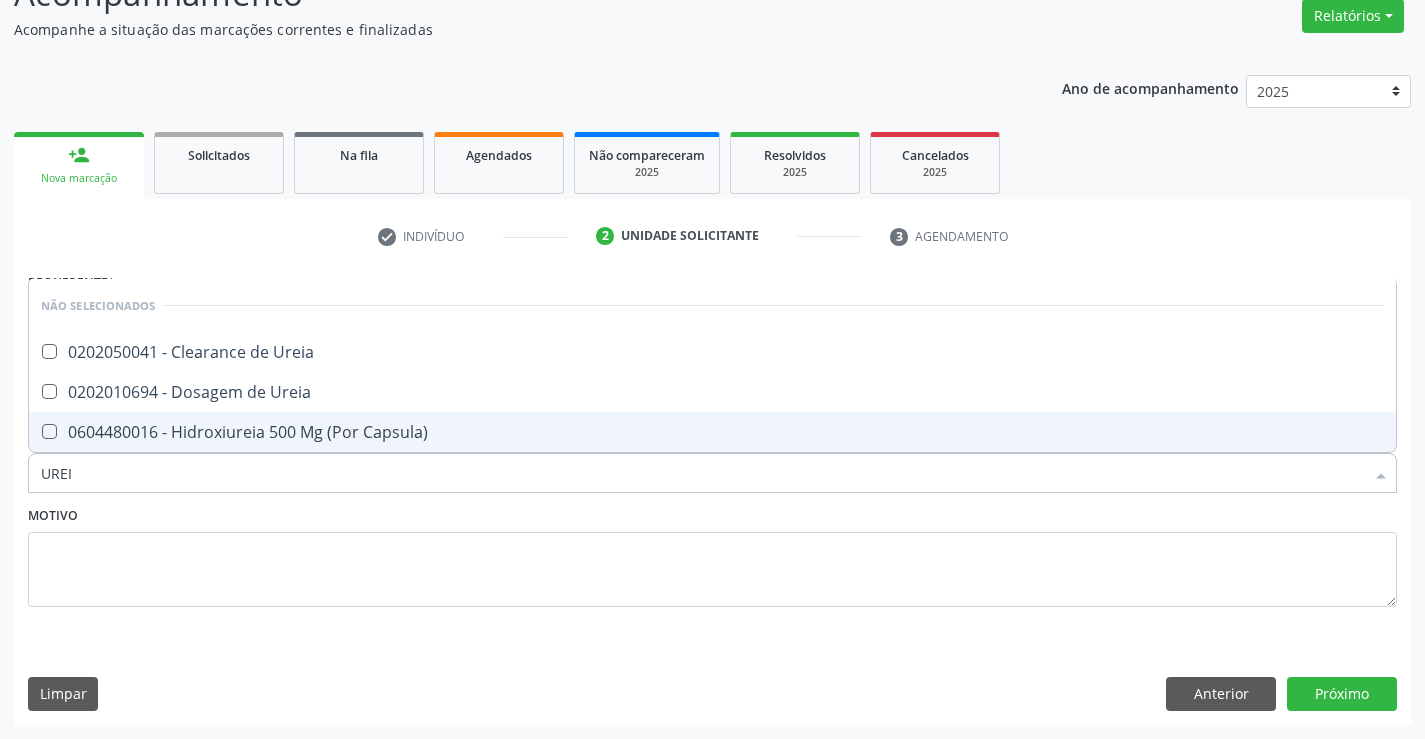 scroll, scrollTop: 0, scrollLeft: 0, axis: both 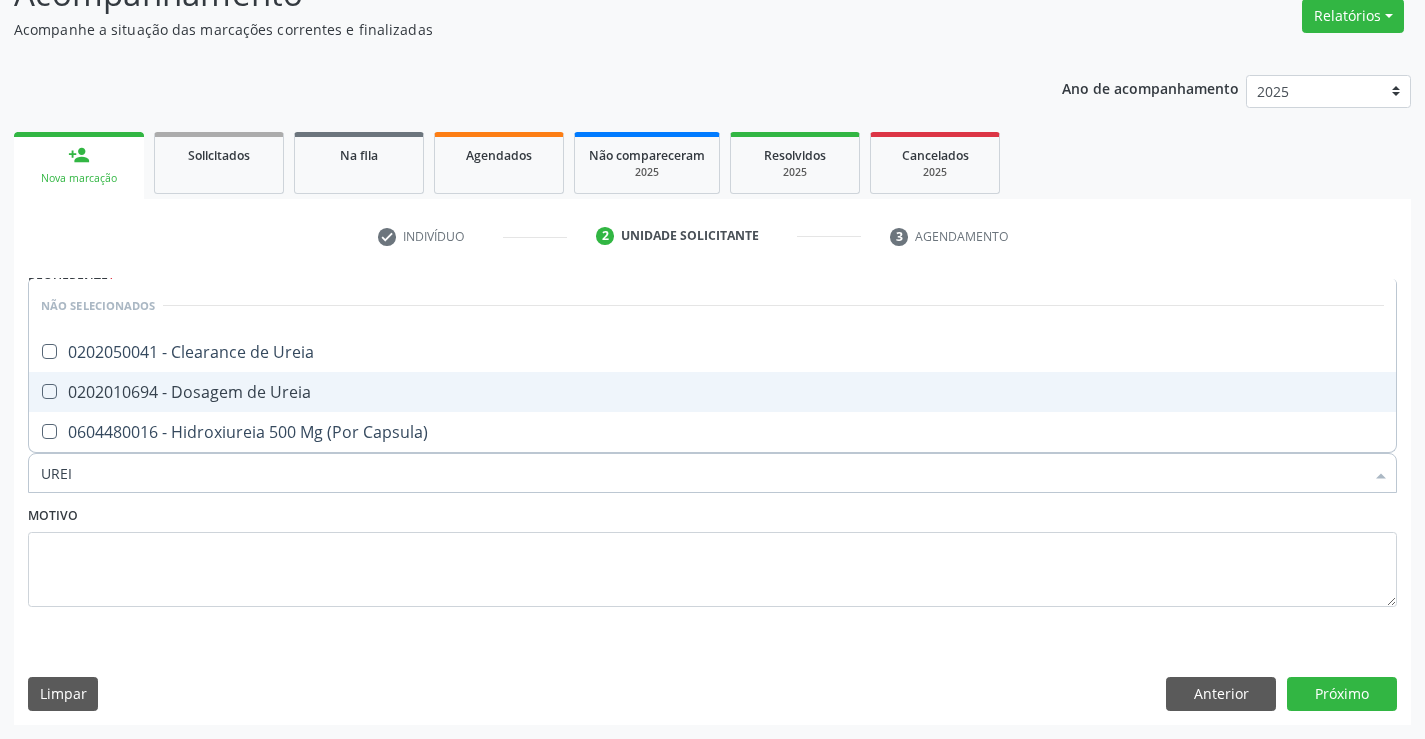 click on "0202010694 - Dosagem de Ureia" at bounding box center [712, 392] 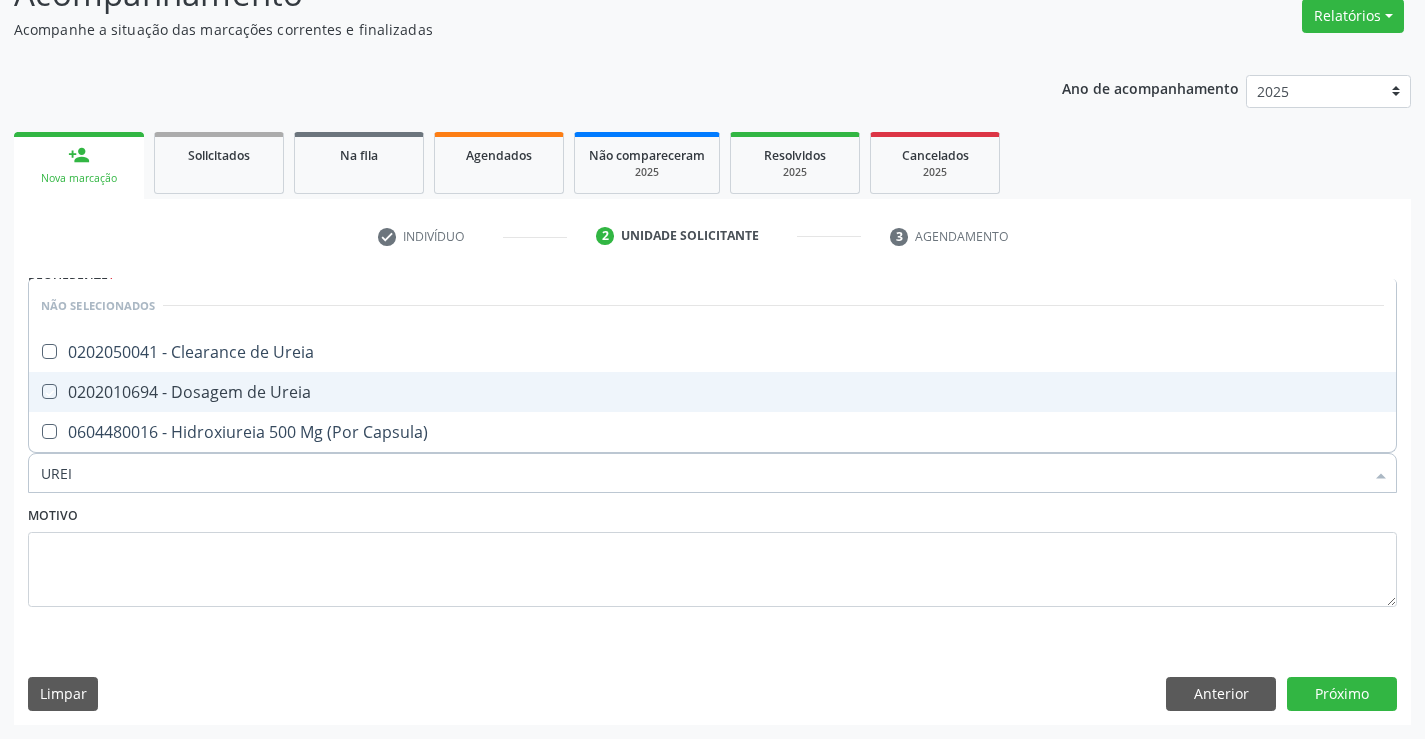 checkbox on "true" 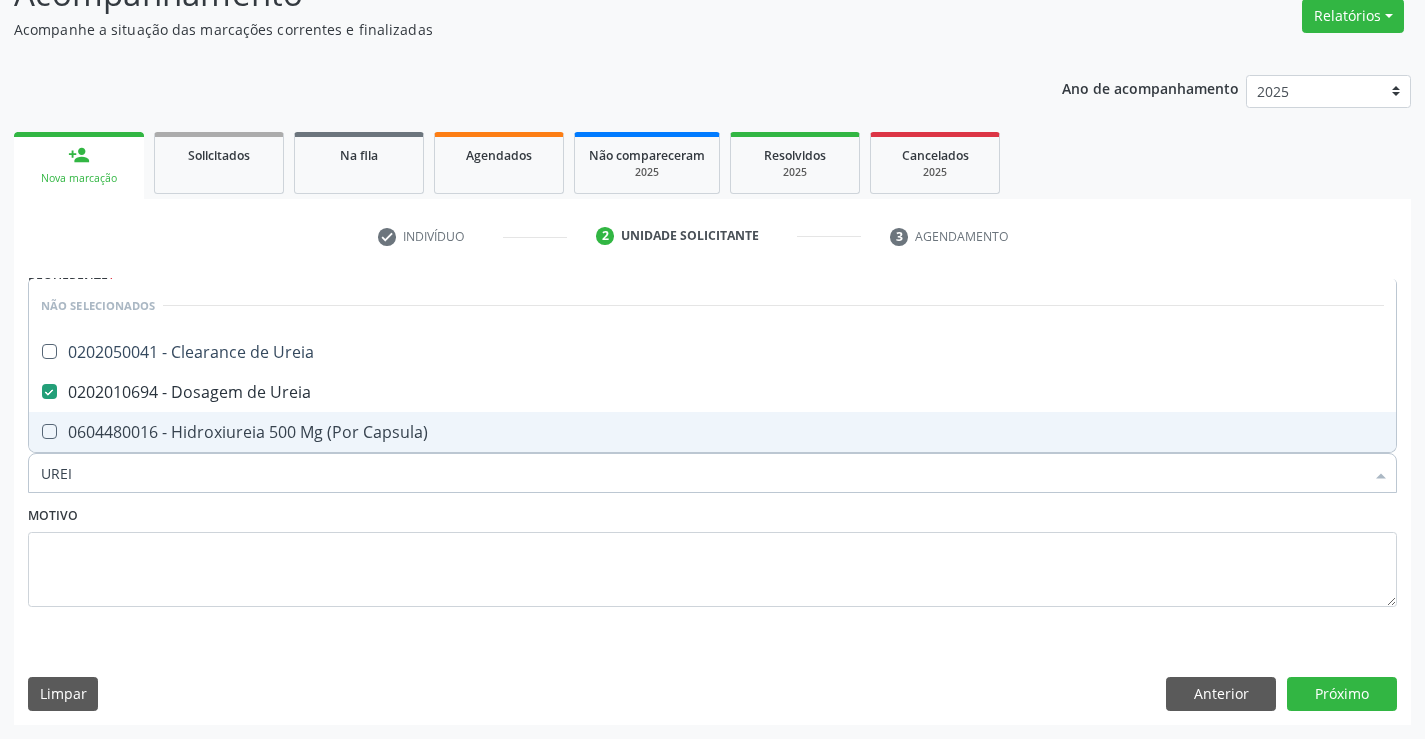 type on "UREI" 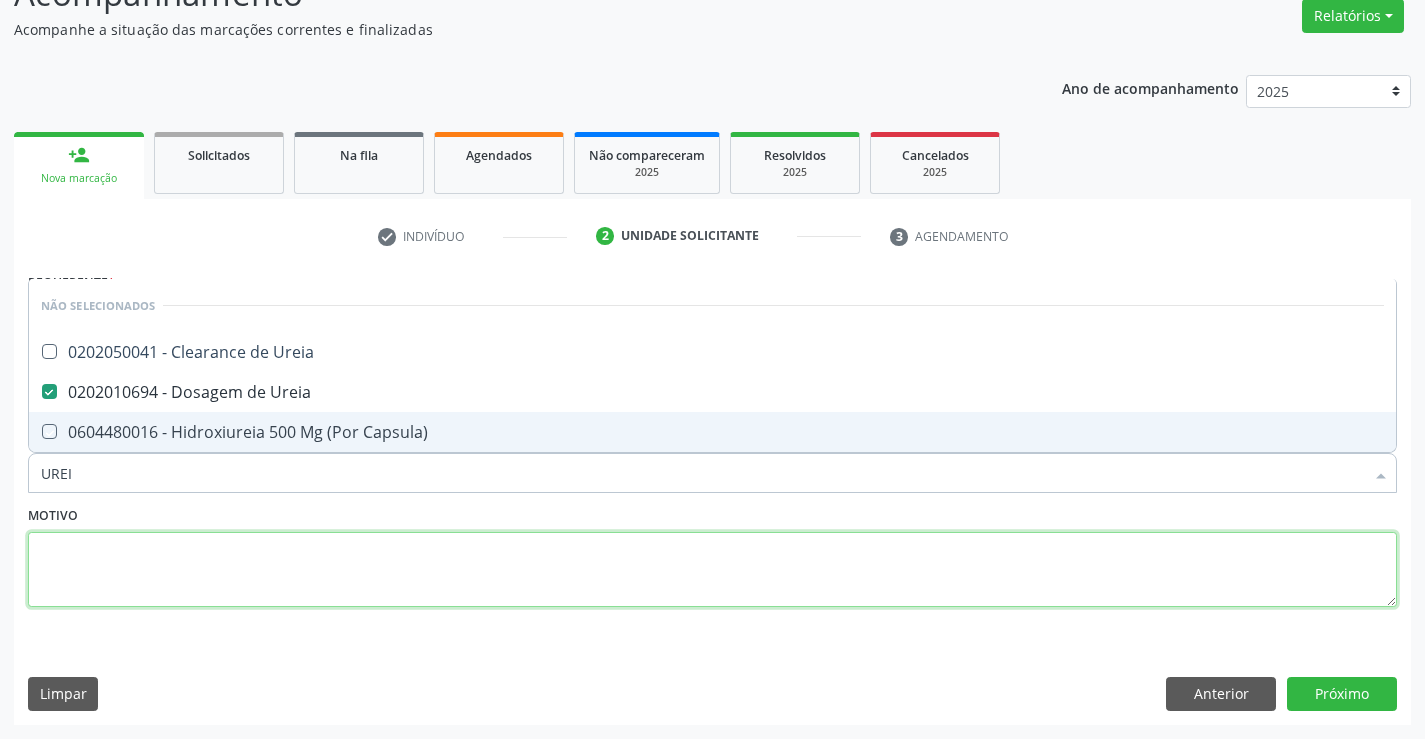 click at bounding box center (712, 570) 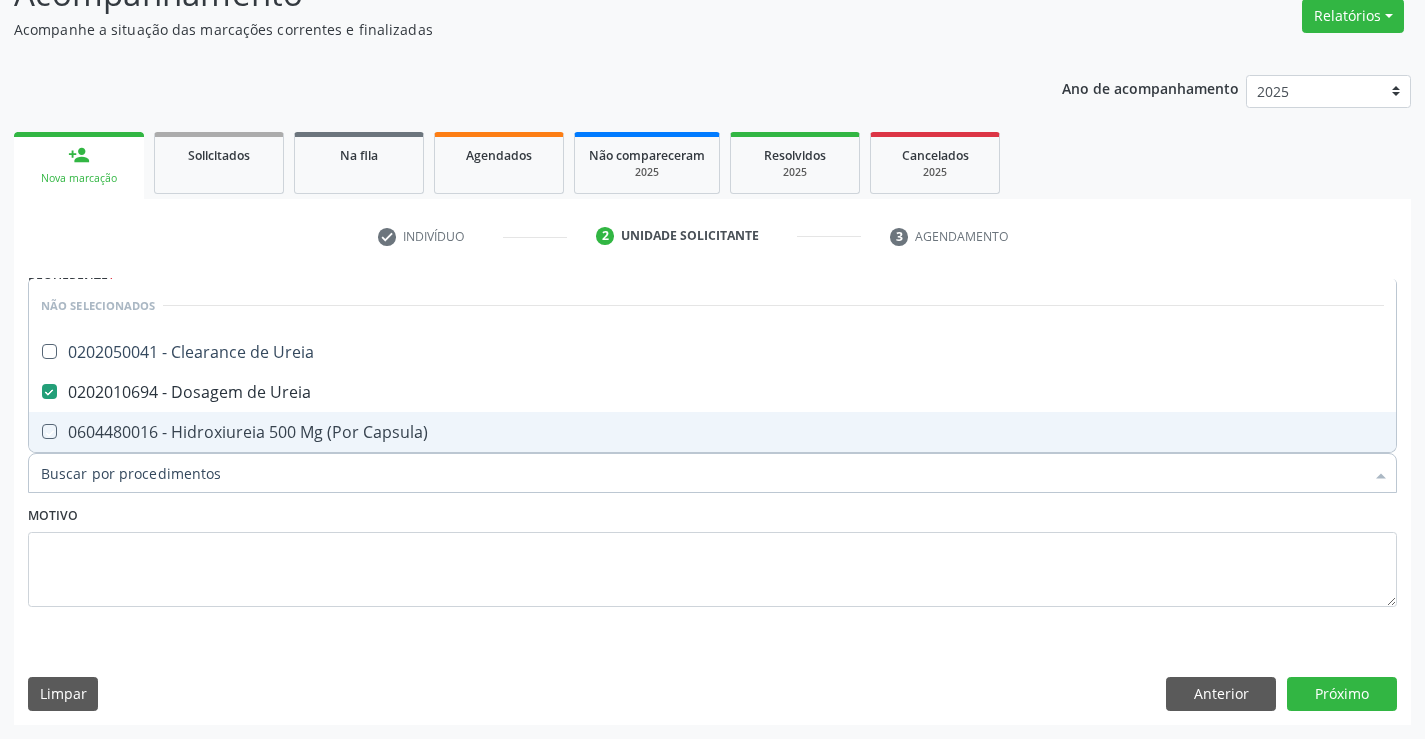 type on "C" 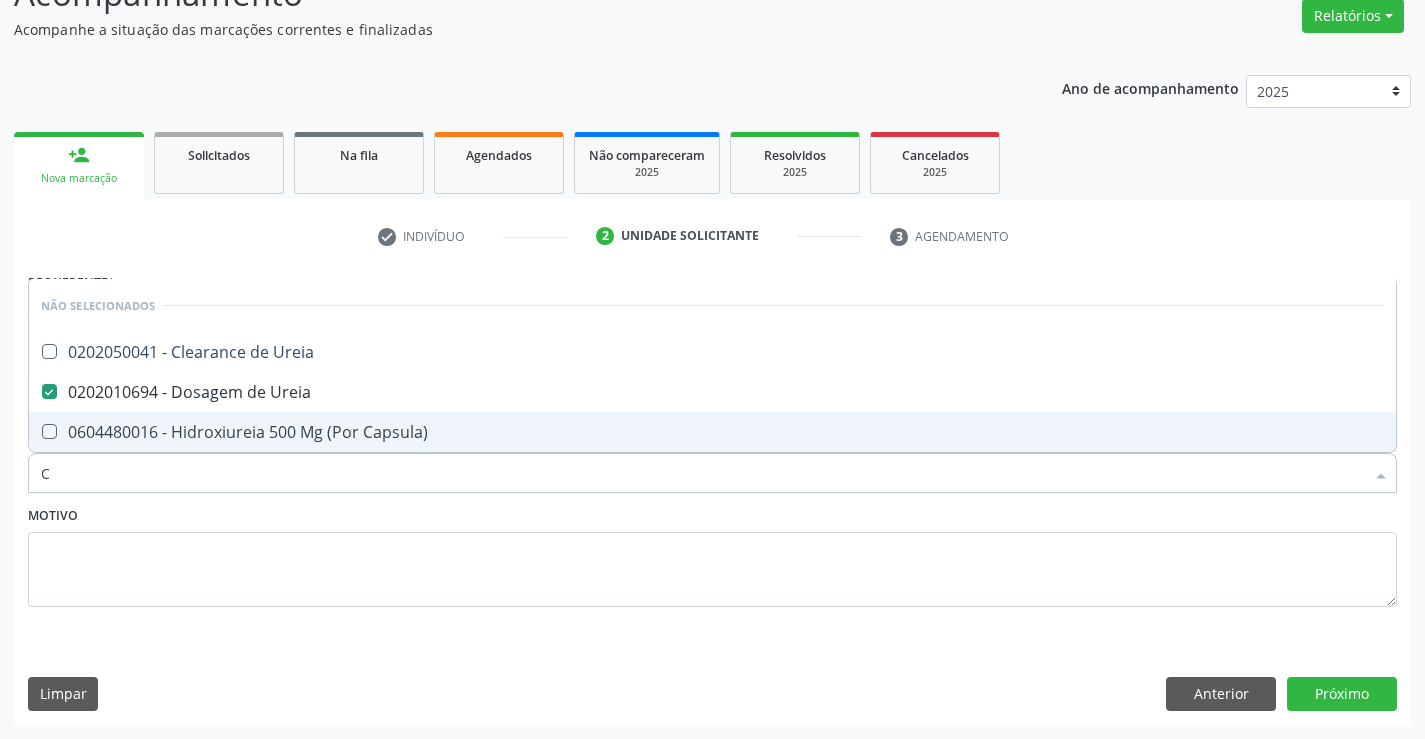 checkbox on "true" 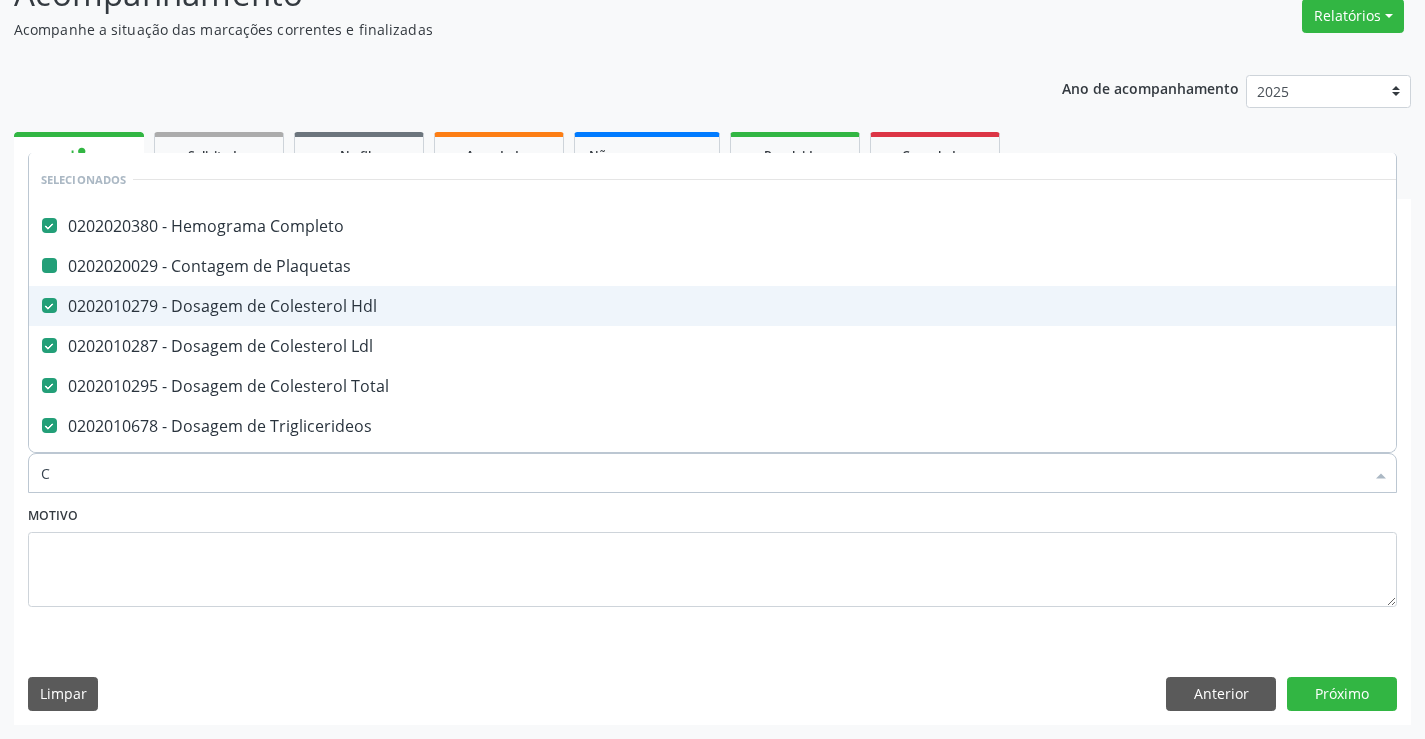 type on "CR" 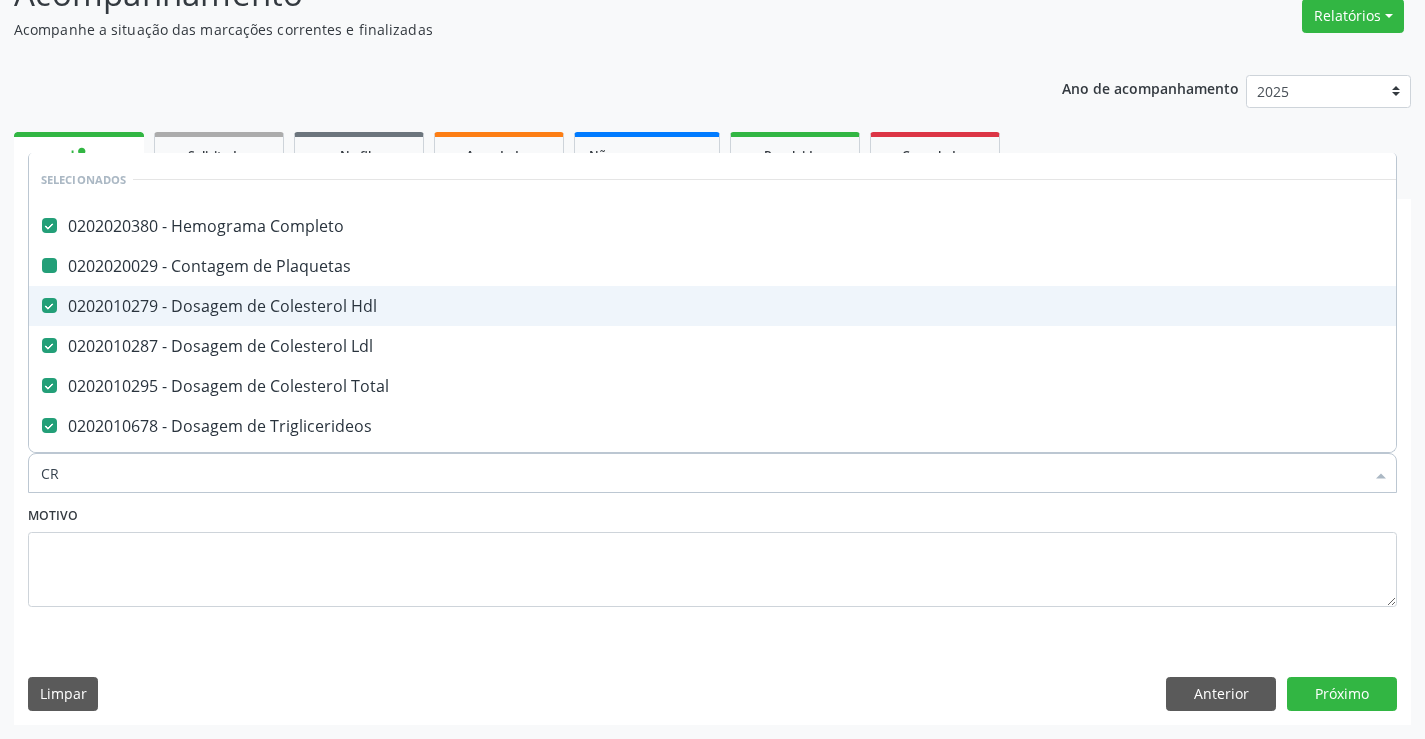 checkbox on "false" 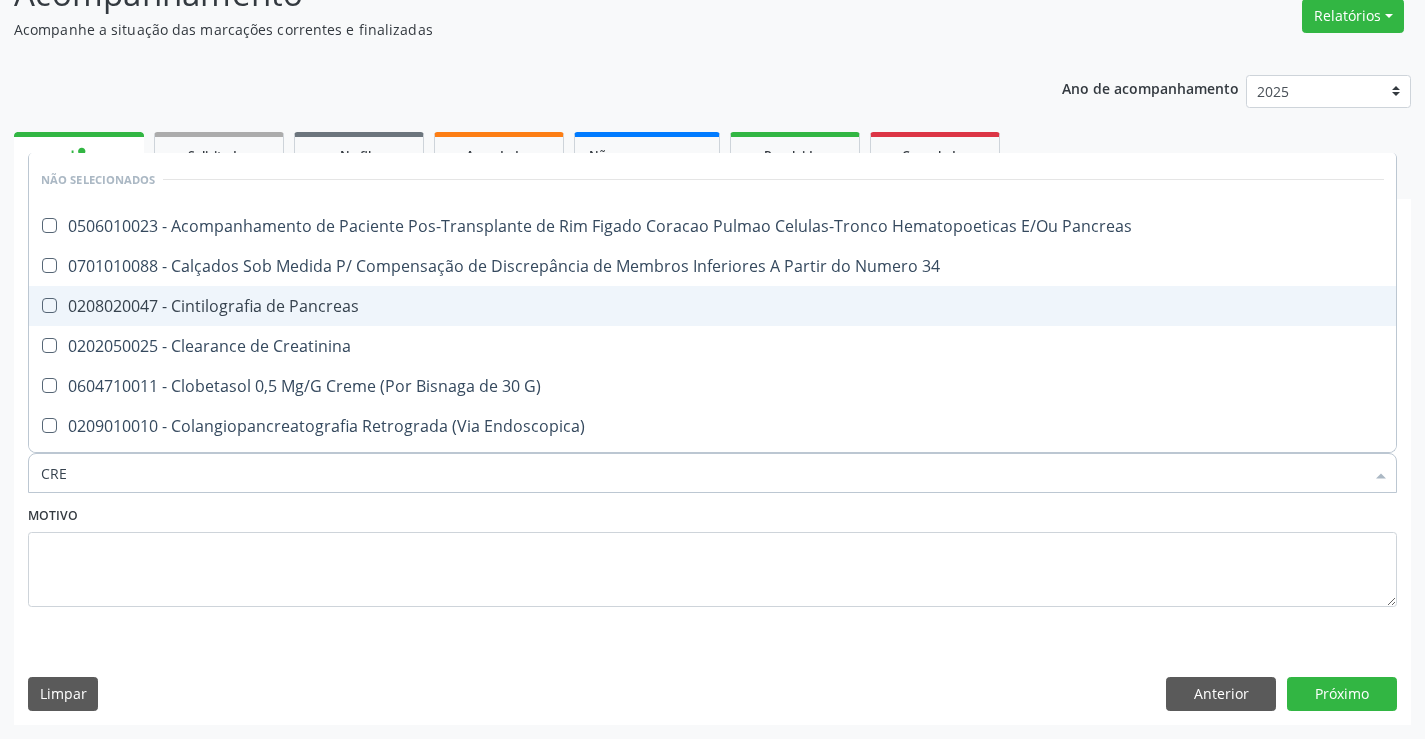 type on "CREA" 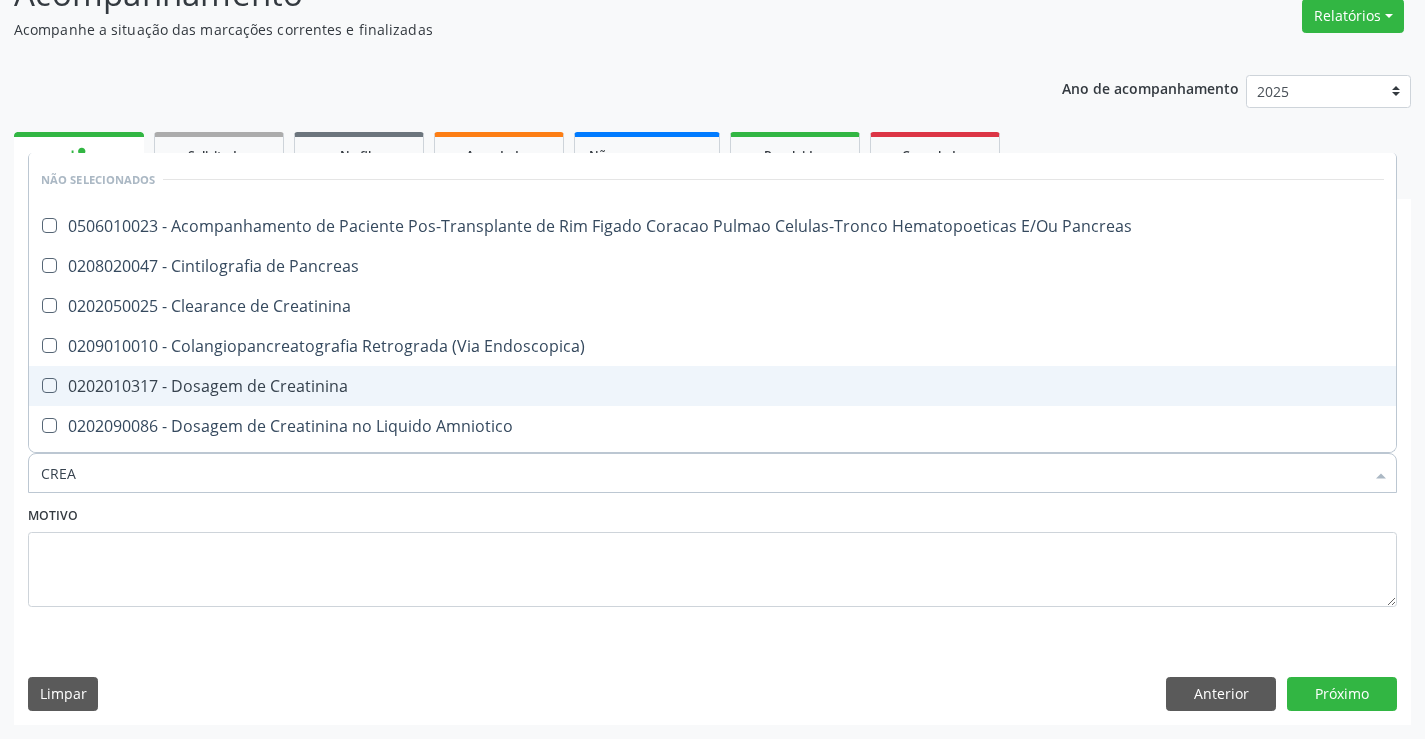 click on "0202010317 - Dosagem de Creatinina" at bounding box center (712, 386) 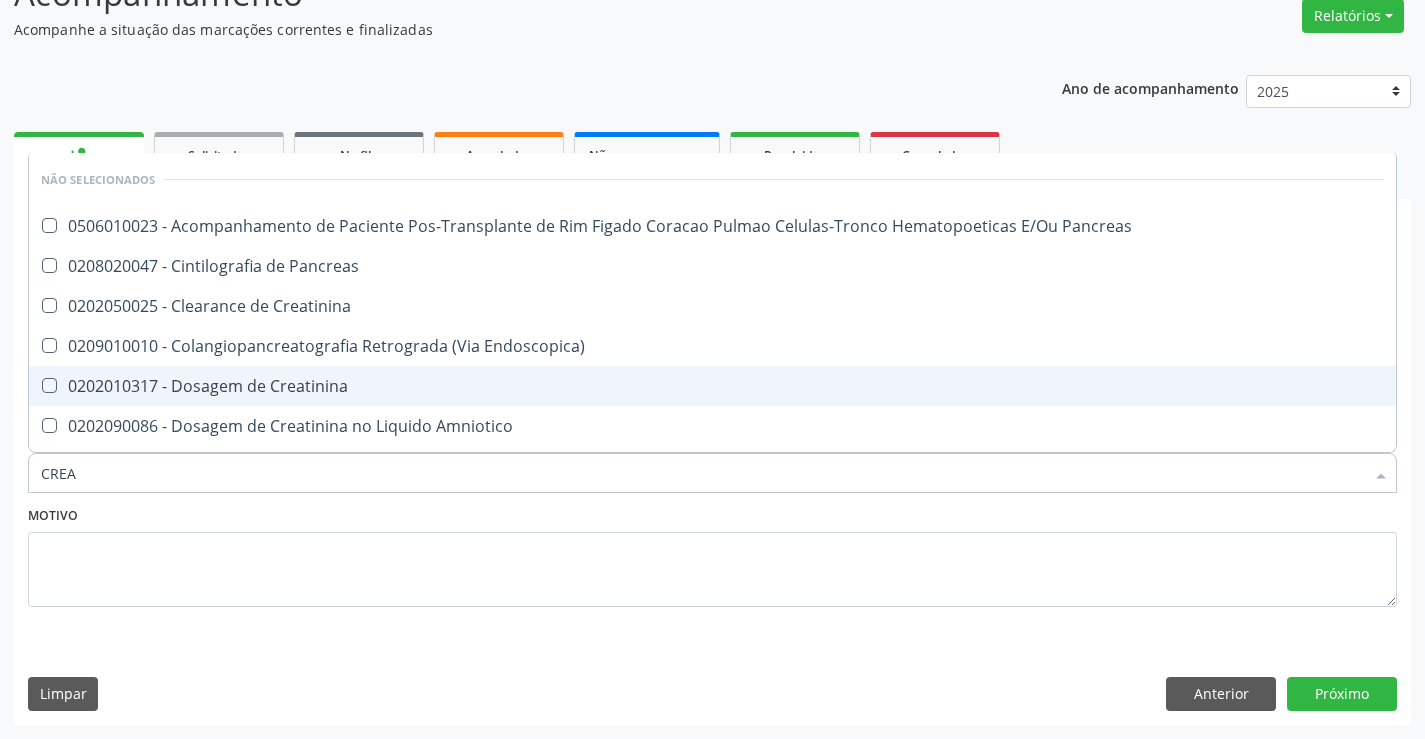 checkbox on "true" 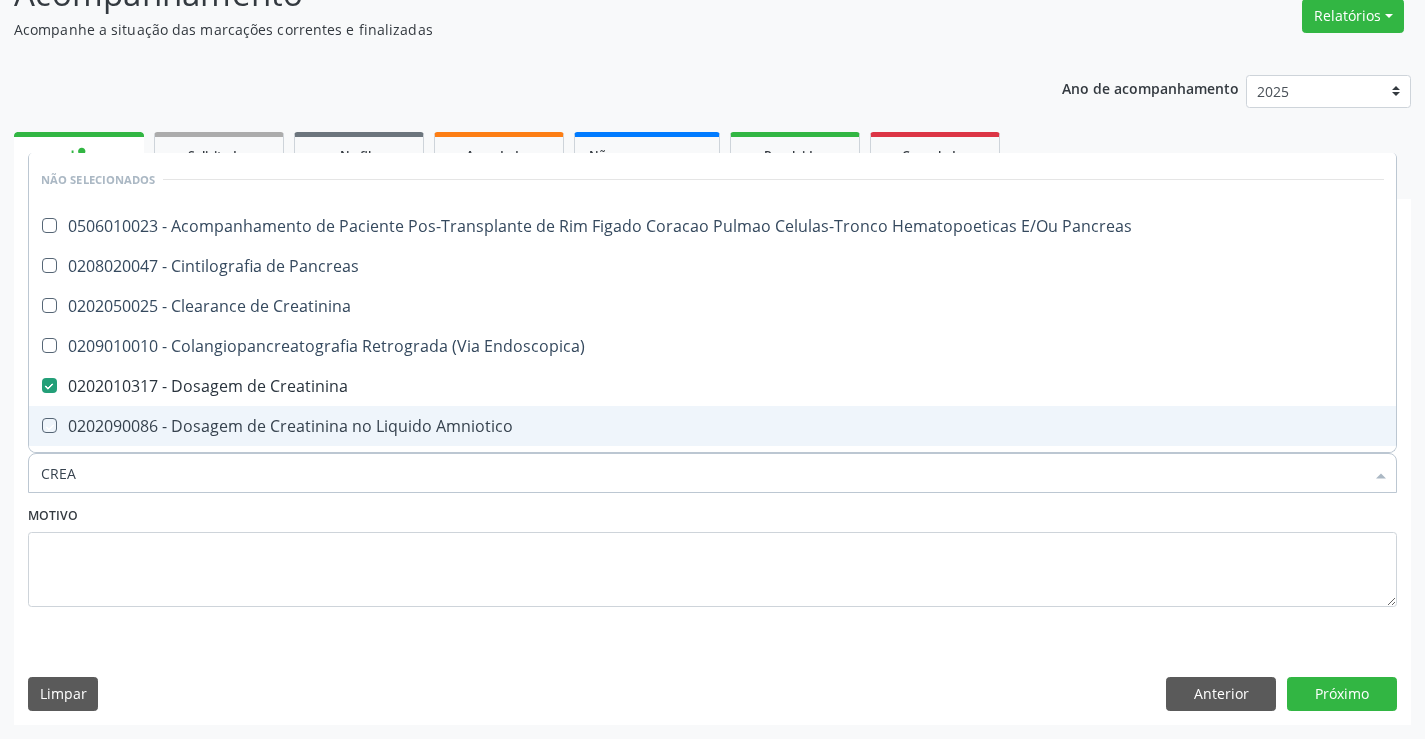 click on "Motivo" at bounding box center (712, 554) 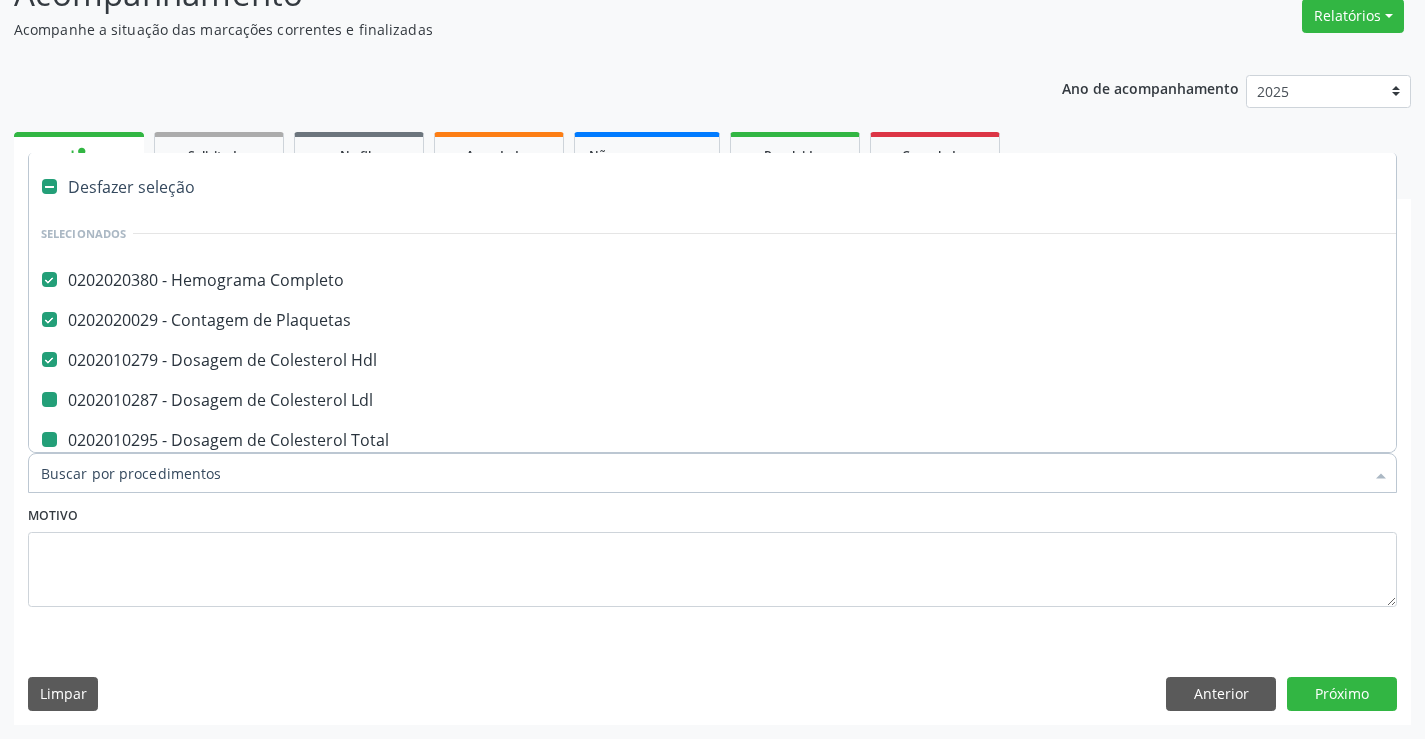 type on "U" 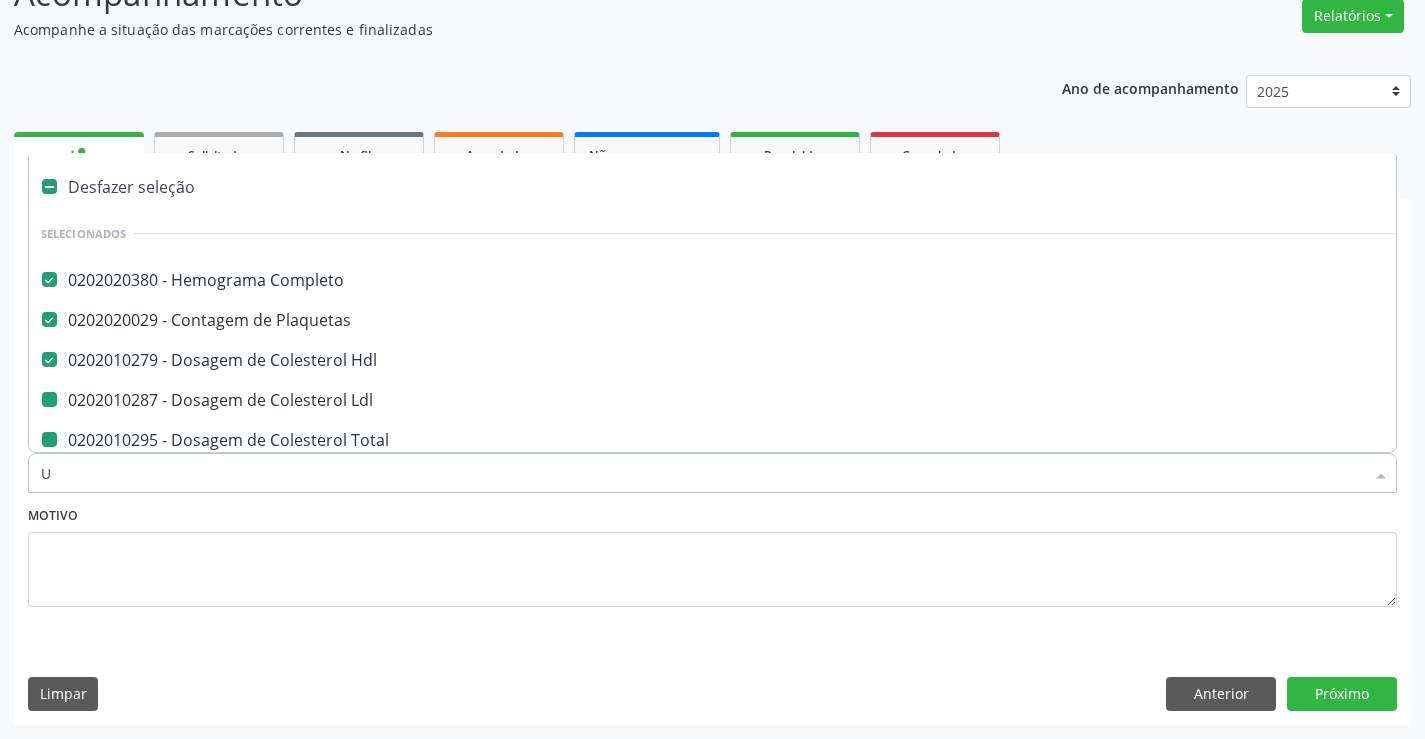 checkbox on "false" 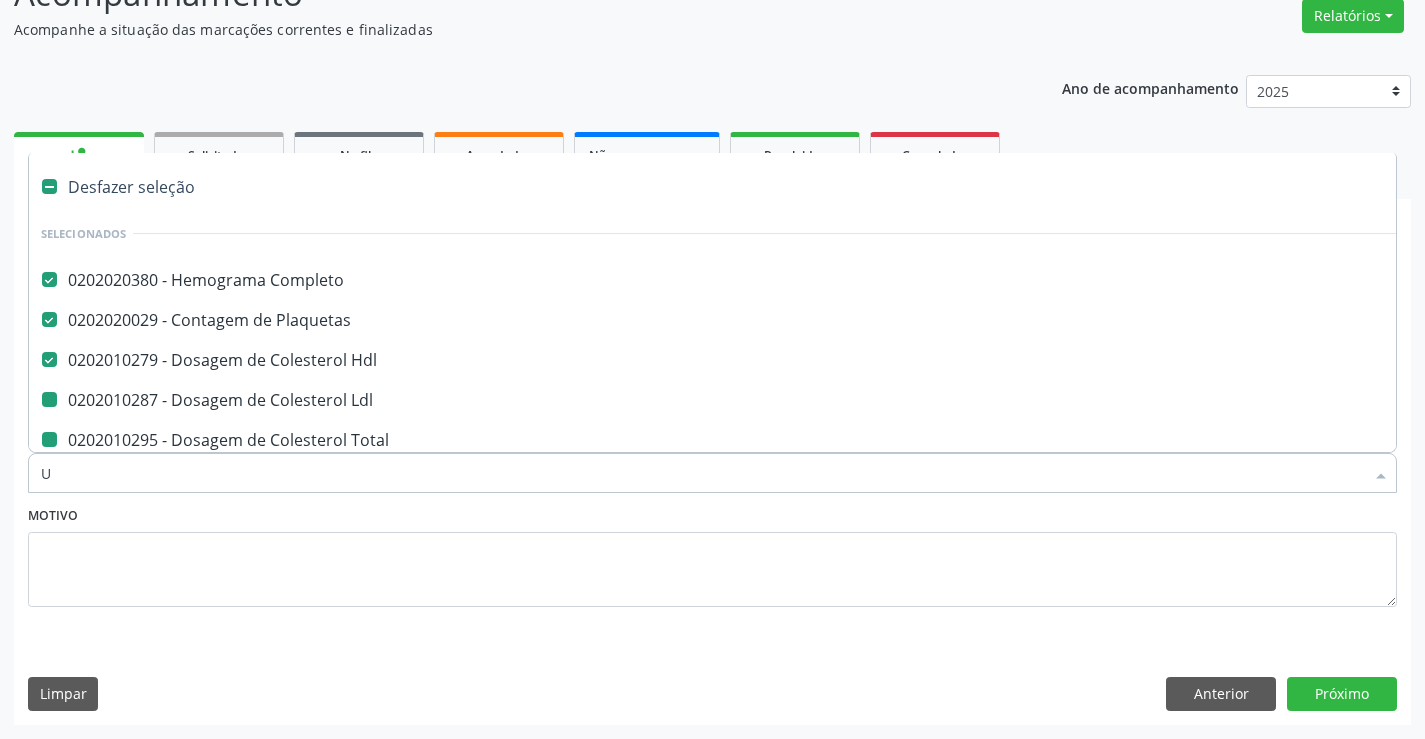 checkbox on "false" 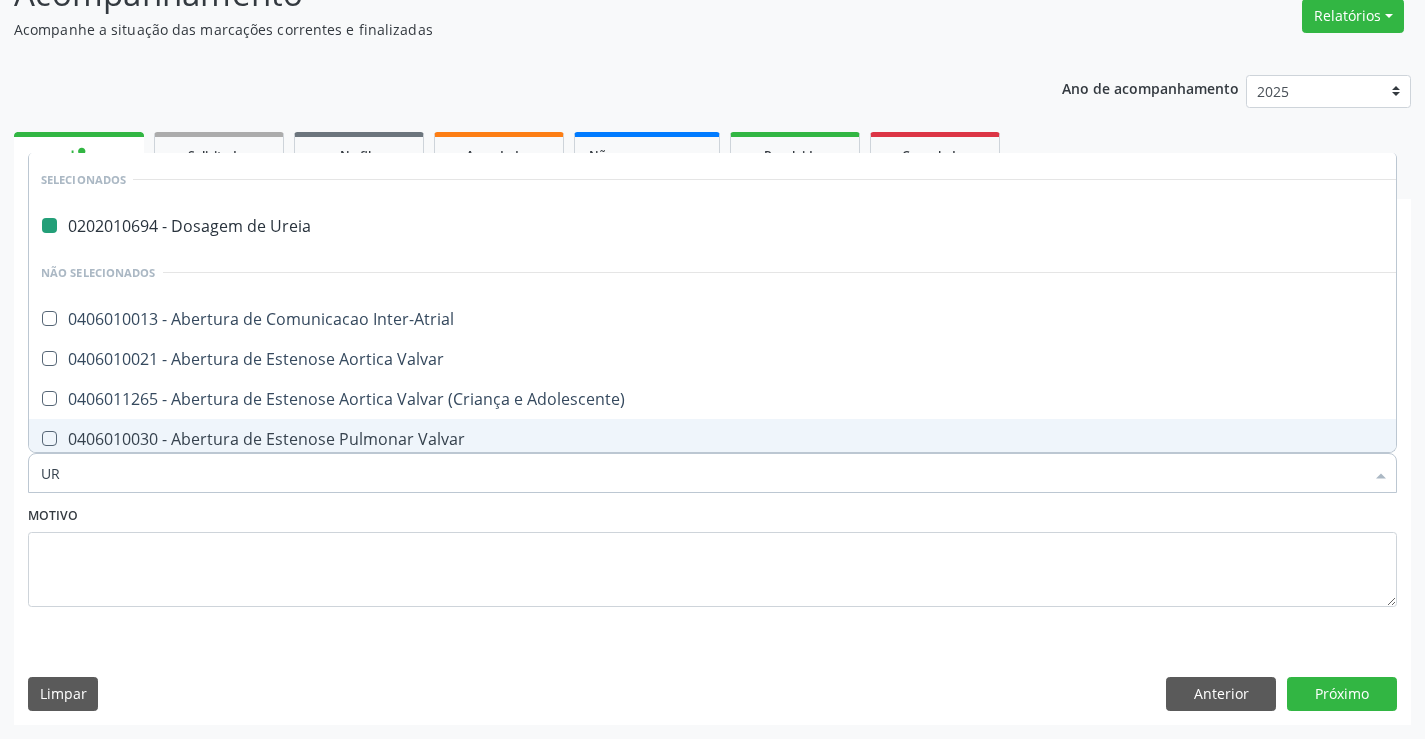 type on "URI" 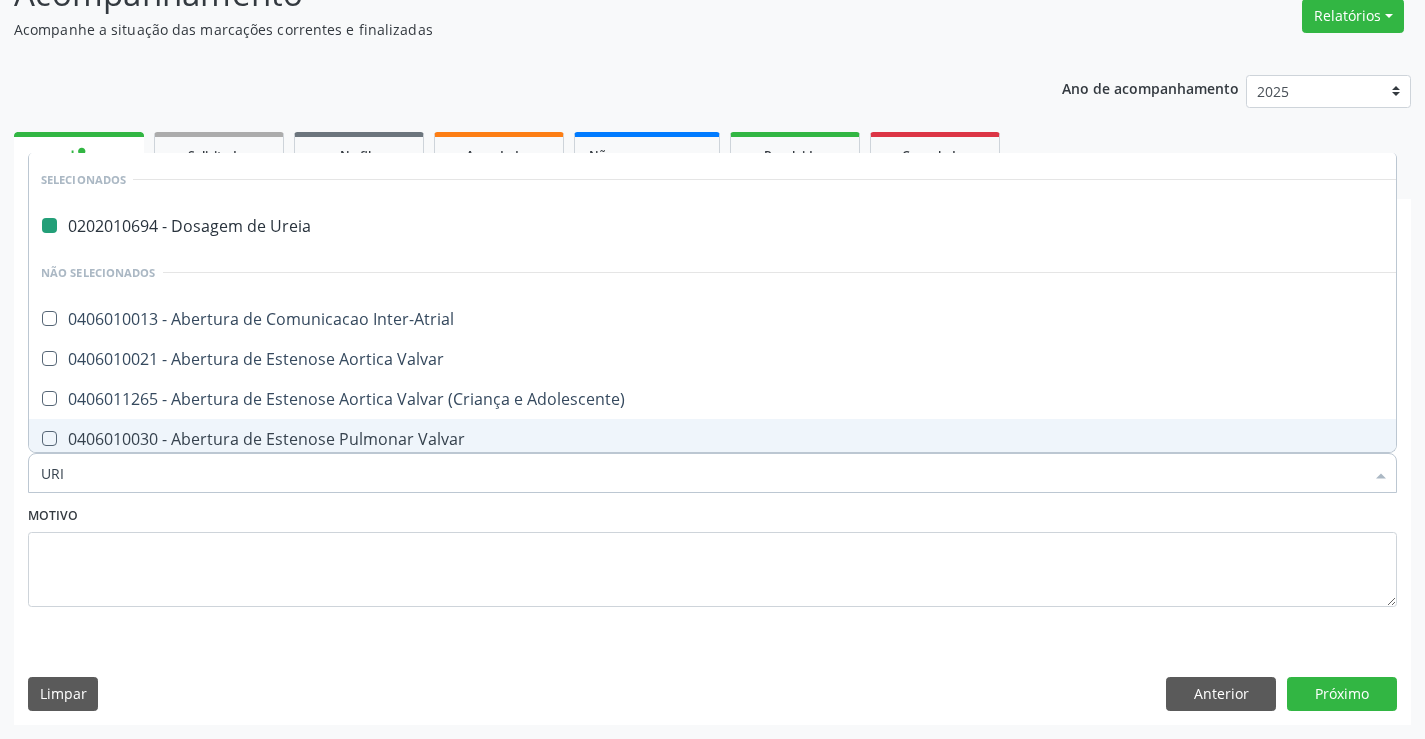 checkbox on "false" 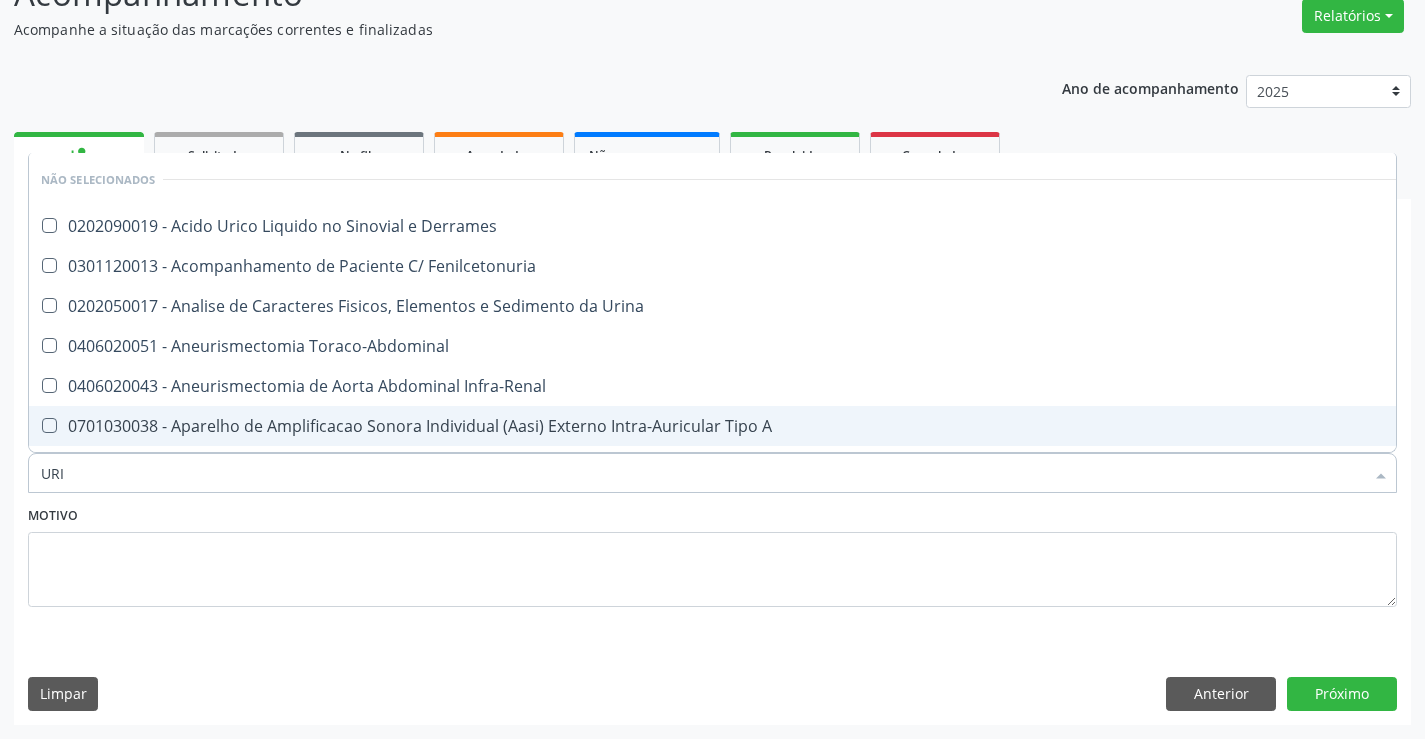 type on "URIN" 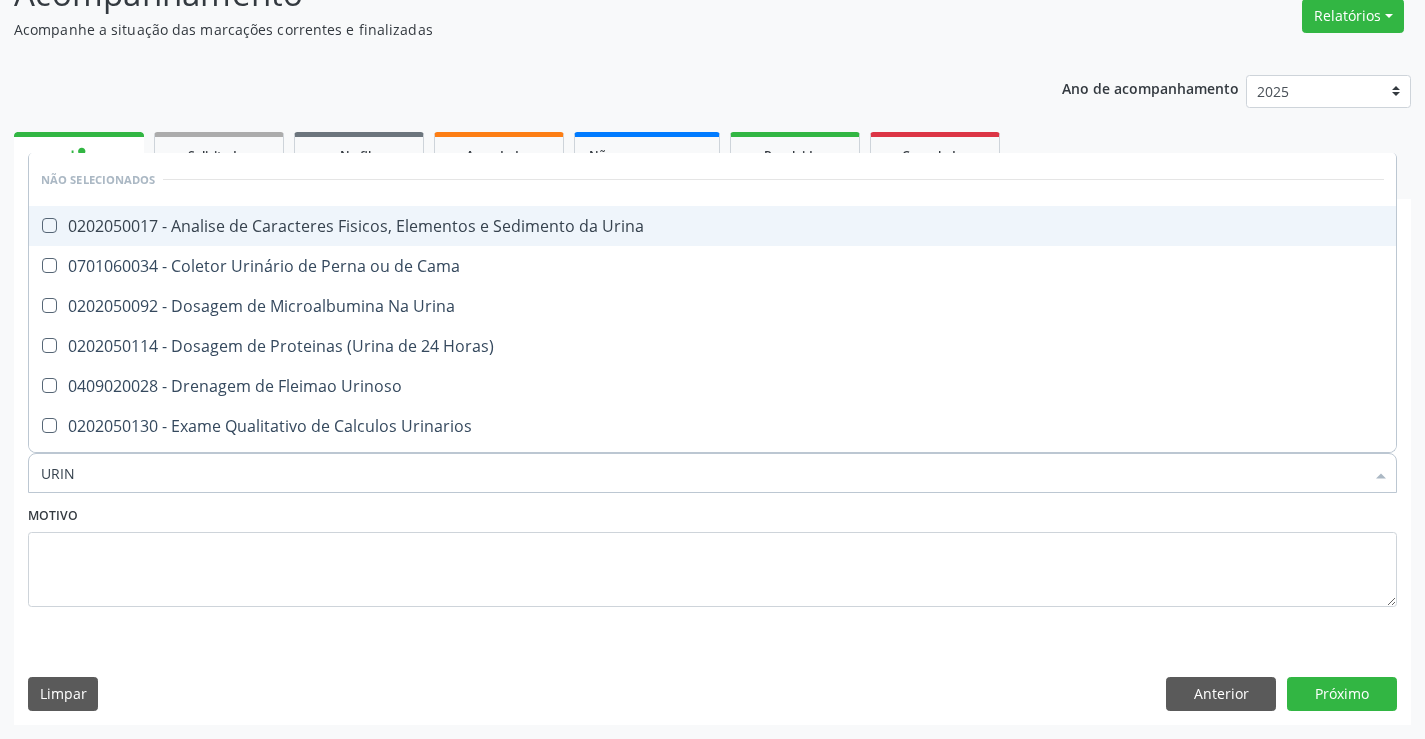 click on "0202050017 - Analise de Caracteres Fisicos, Elementos e Sedimento da Urina" at bounding box center (712, 226) 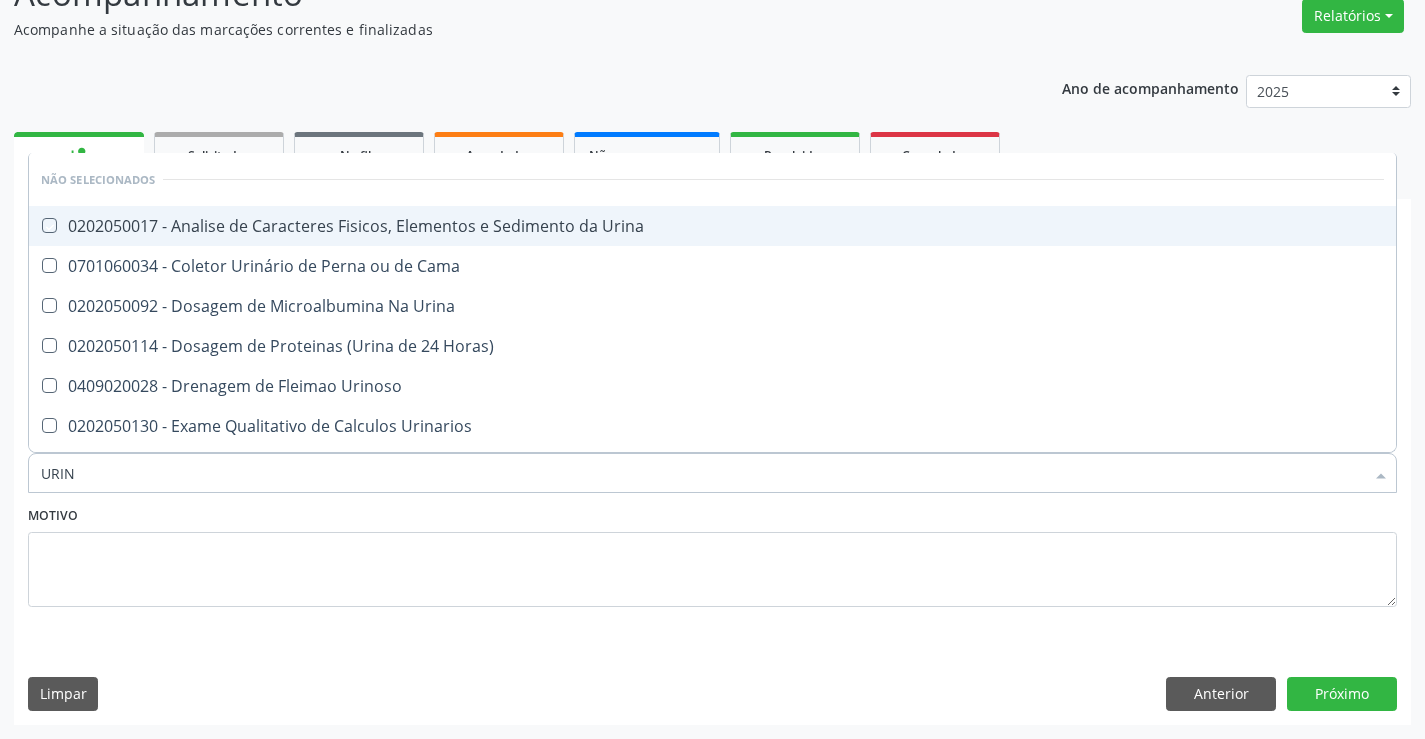 checkbox on "true" 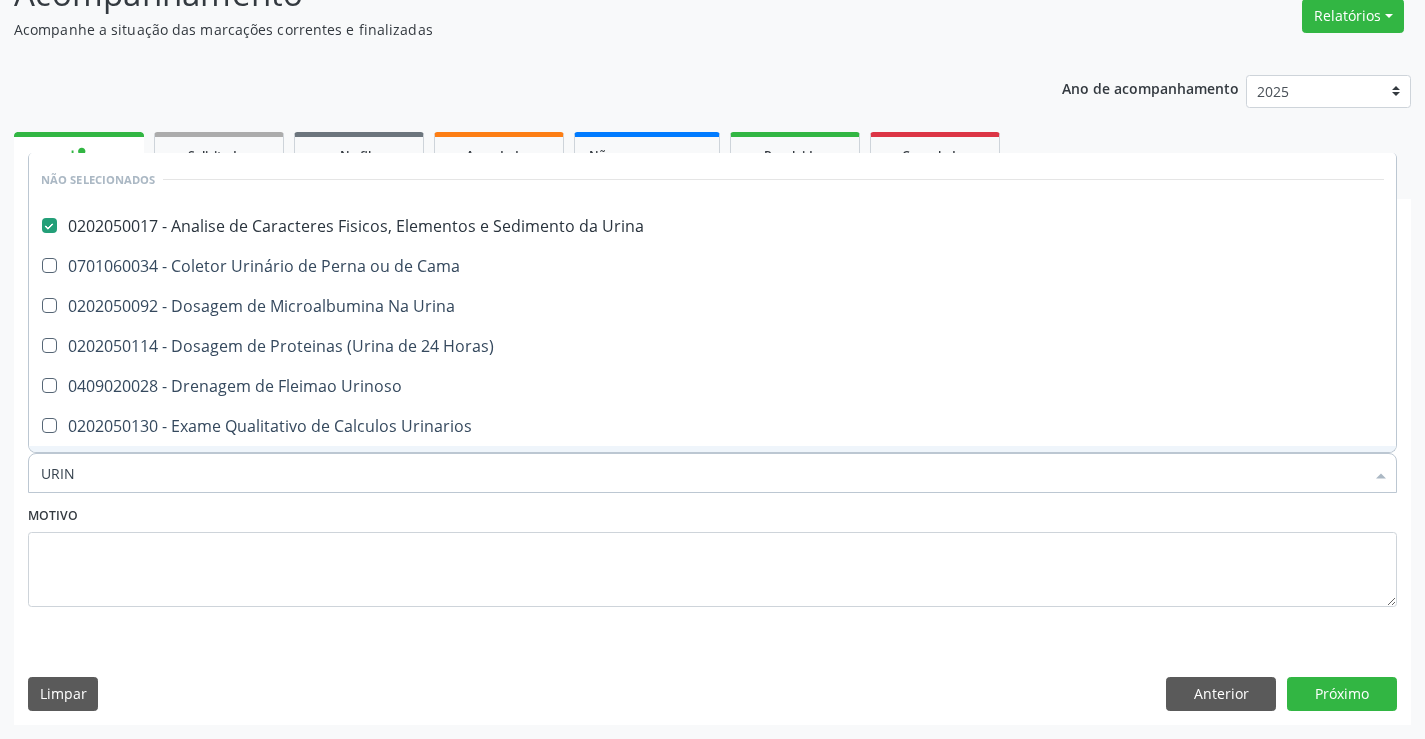click on "Motivo" at bounding box center (712, 554) 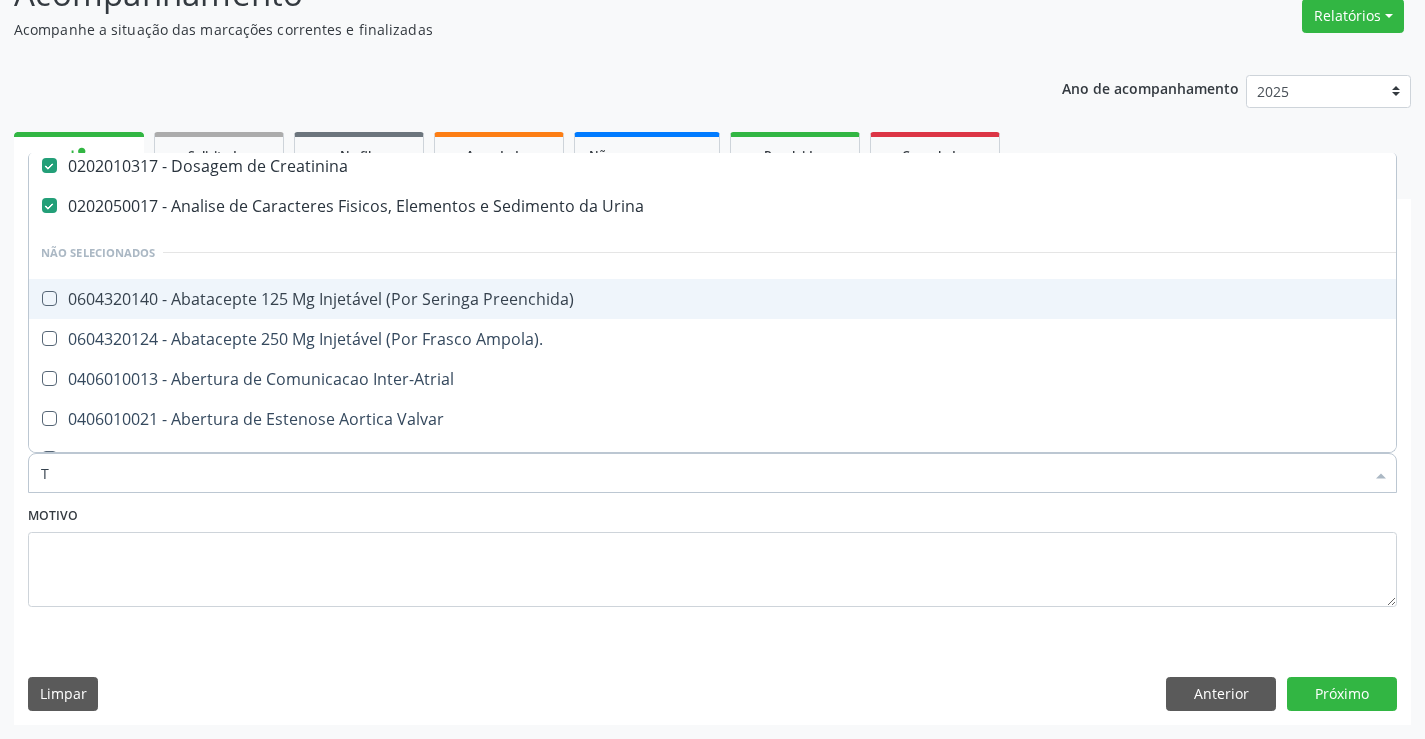 scroll, scrollTop: 246, scrollLeft: 0, axis: vertical 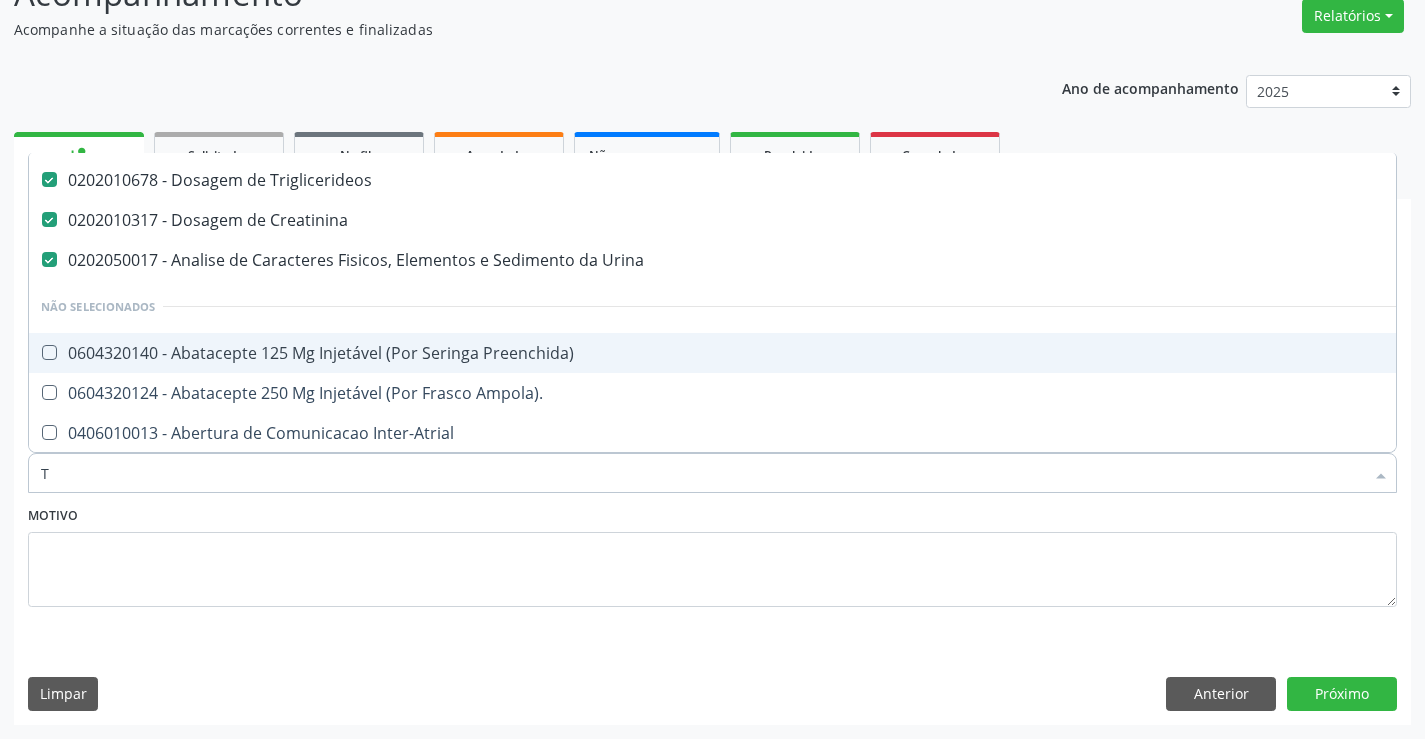 type on "TG" 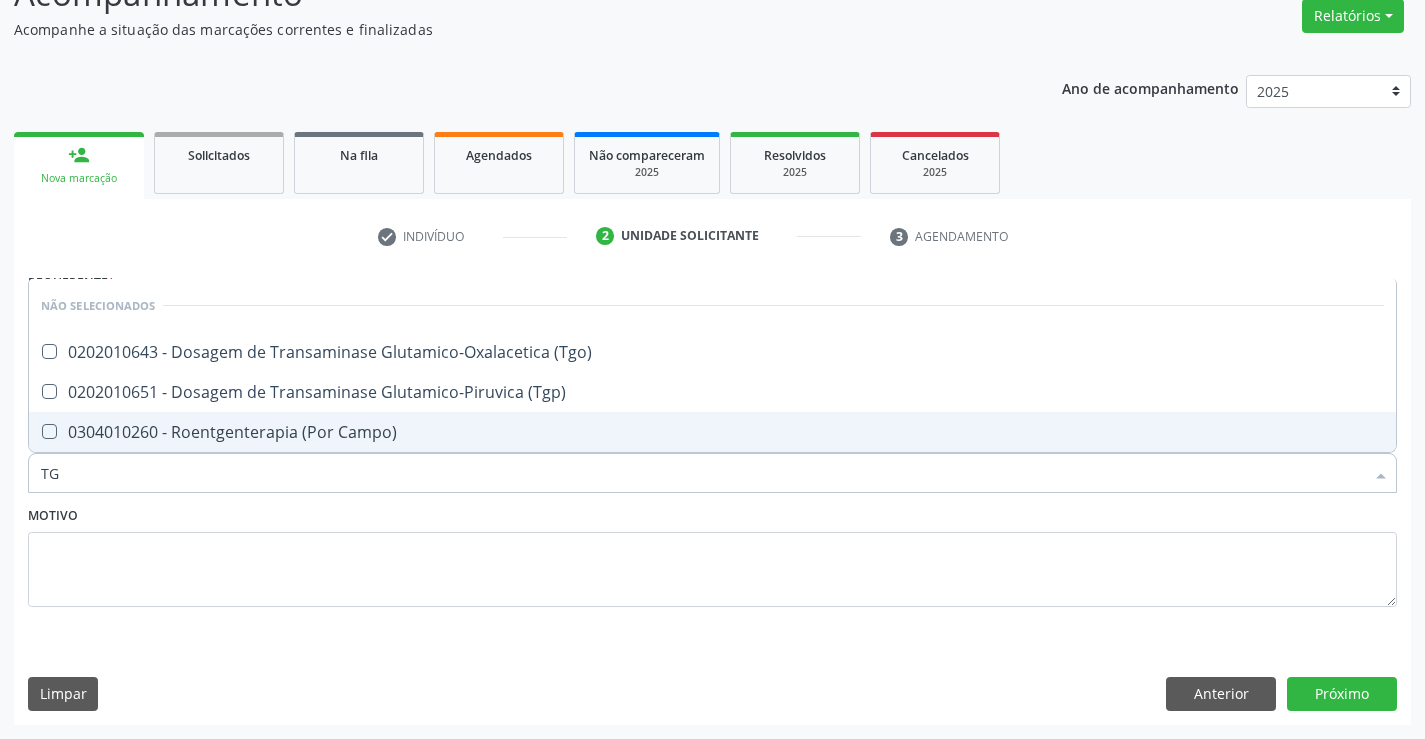 scroll, scrollTop: 0, scrollLeft: 0, axis: both 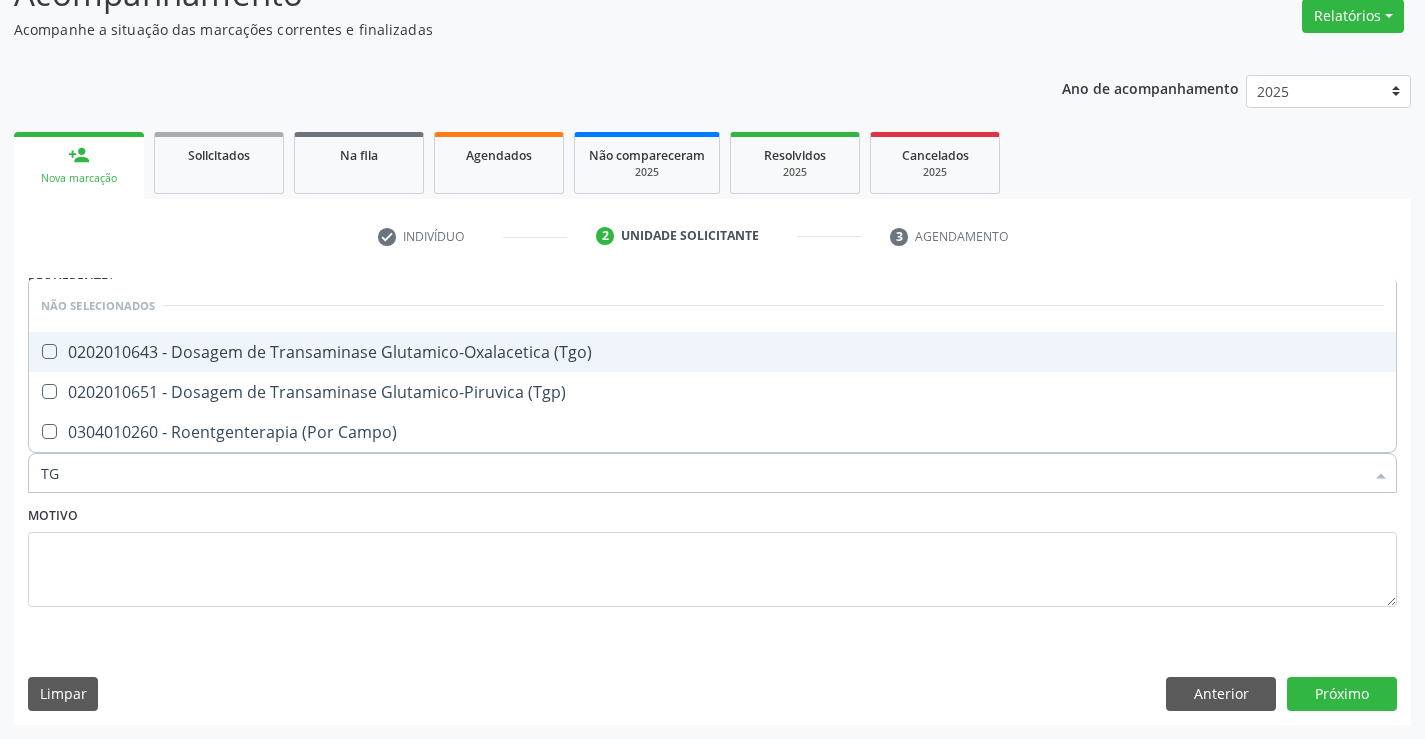 click on "0202010643 - Dosagem de Transaminase Glutamico-Oxalacetica (Tgo)" at bounding box center (712, 352) 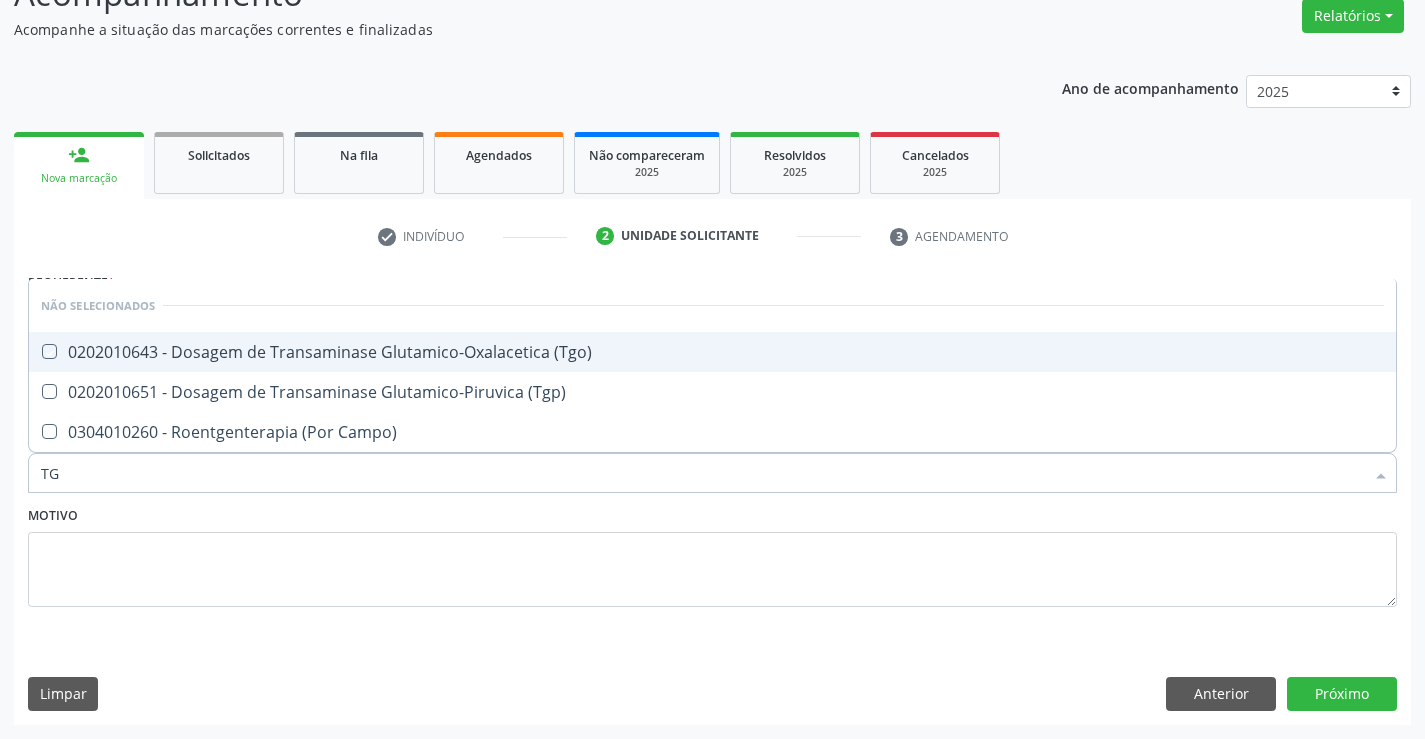 checkbox on "true" 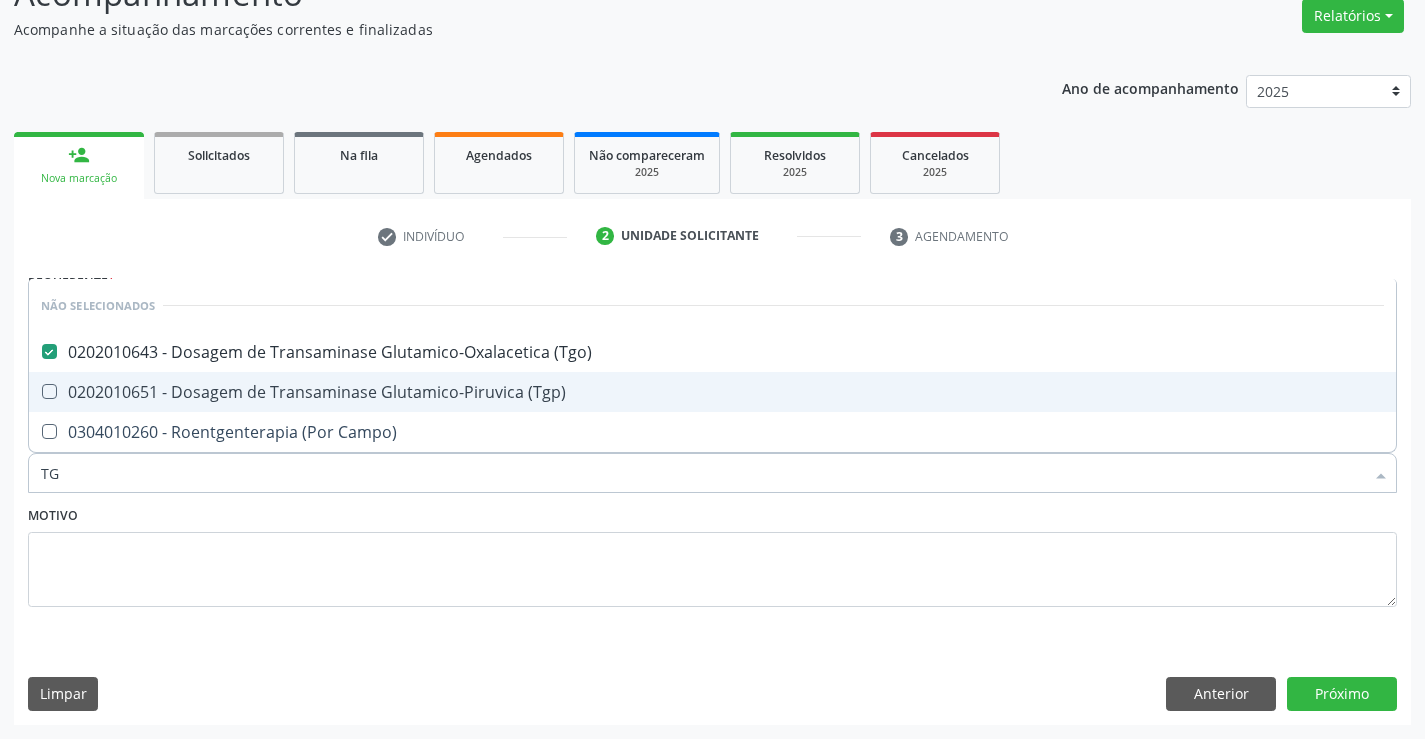 click on "0202010651 - Dosagem de Transaminase Glutamico-Piruvica (Tgp)" at bounding box center (712, 392) 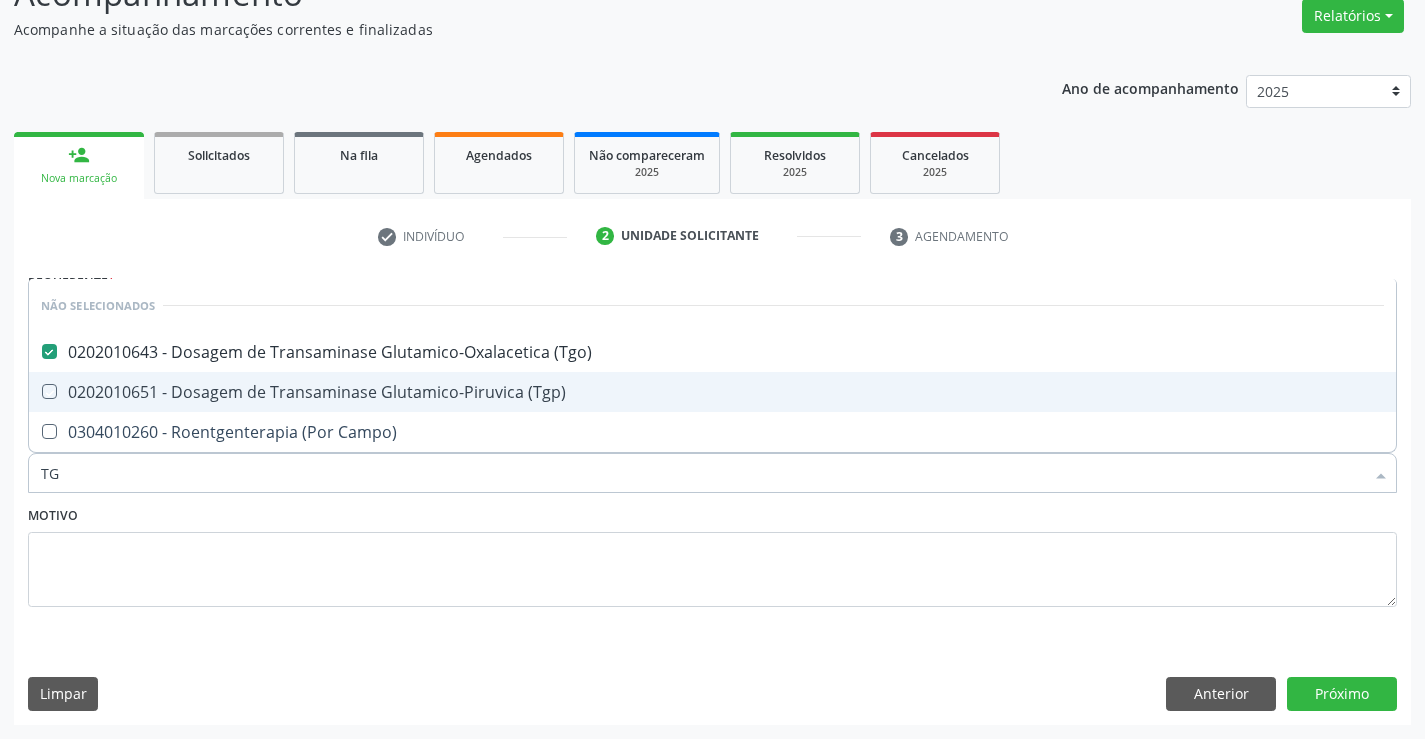 checkbox on "true" 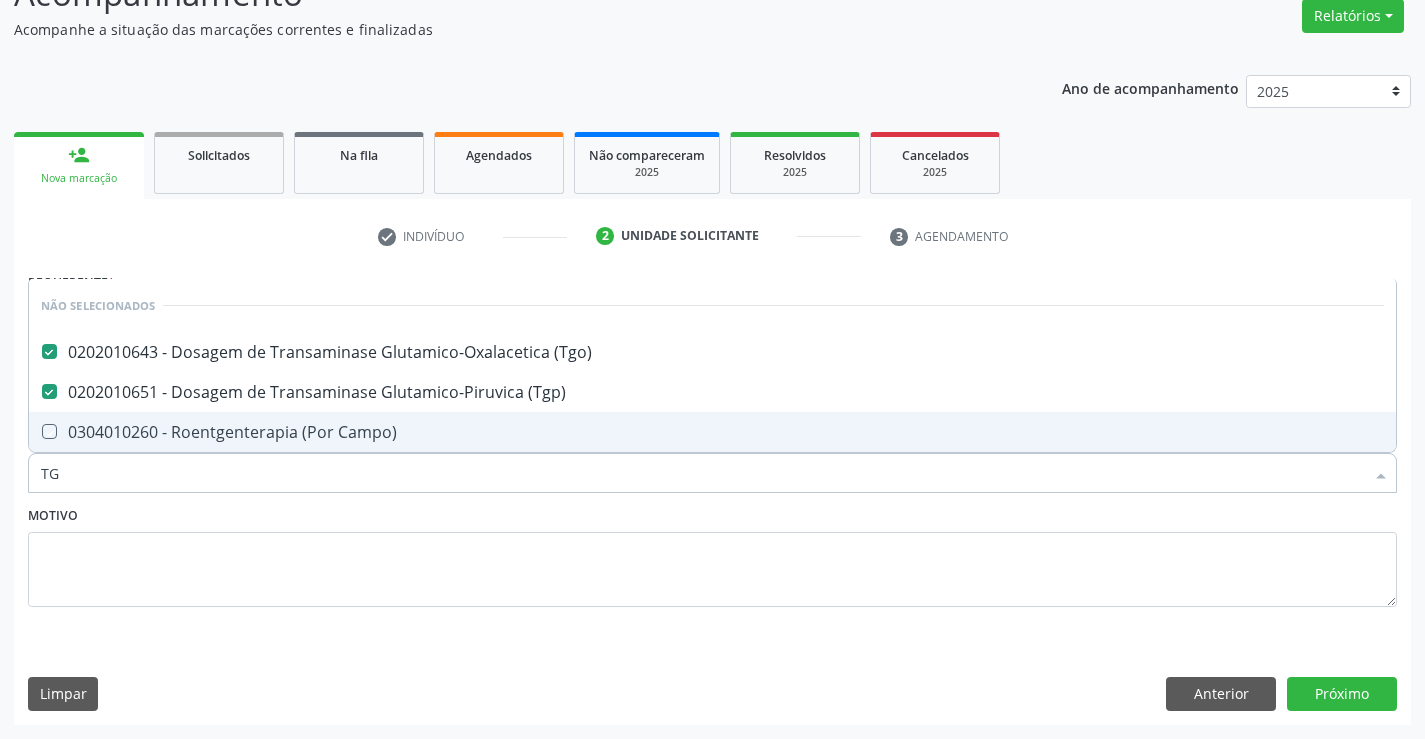 click on "Motivo" at bounding box center (712, 554) 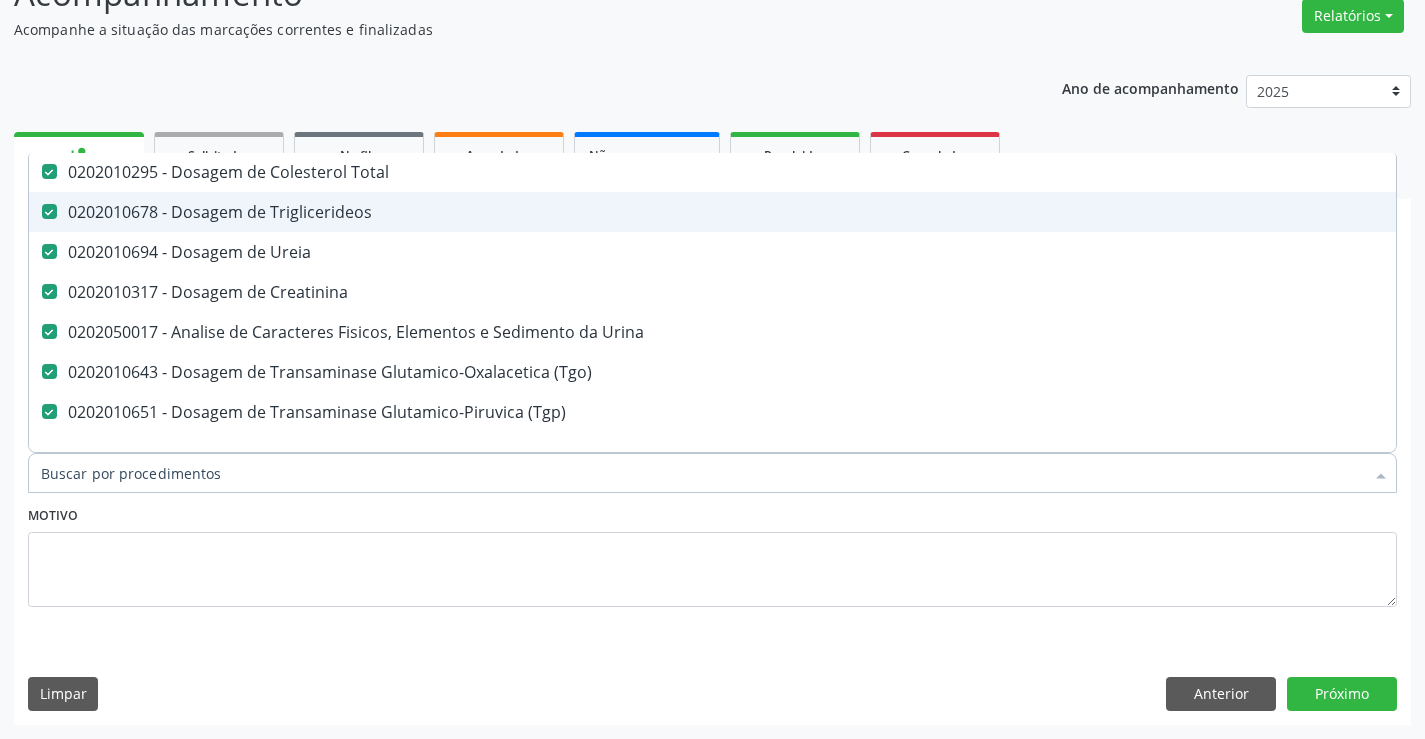 scroll, scrollTop: 300, scrollLeft: 0, axis: vertical 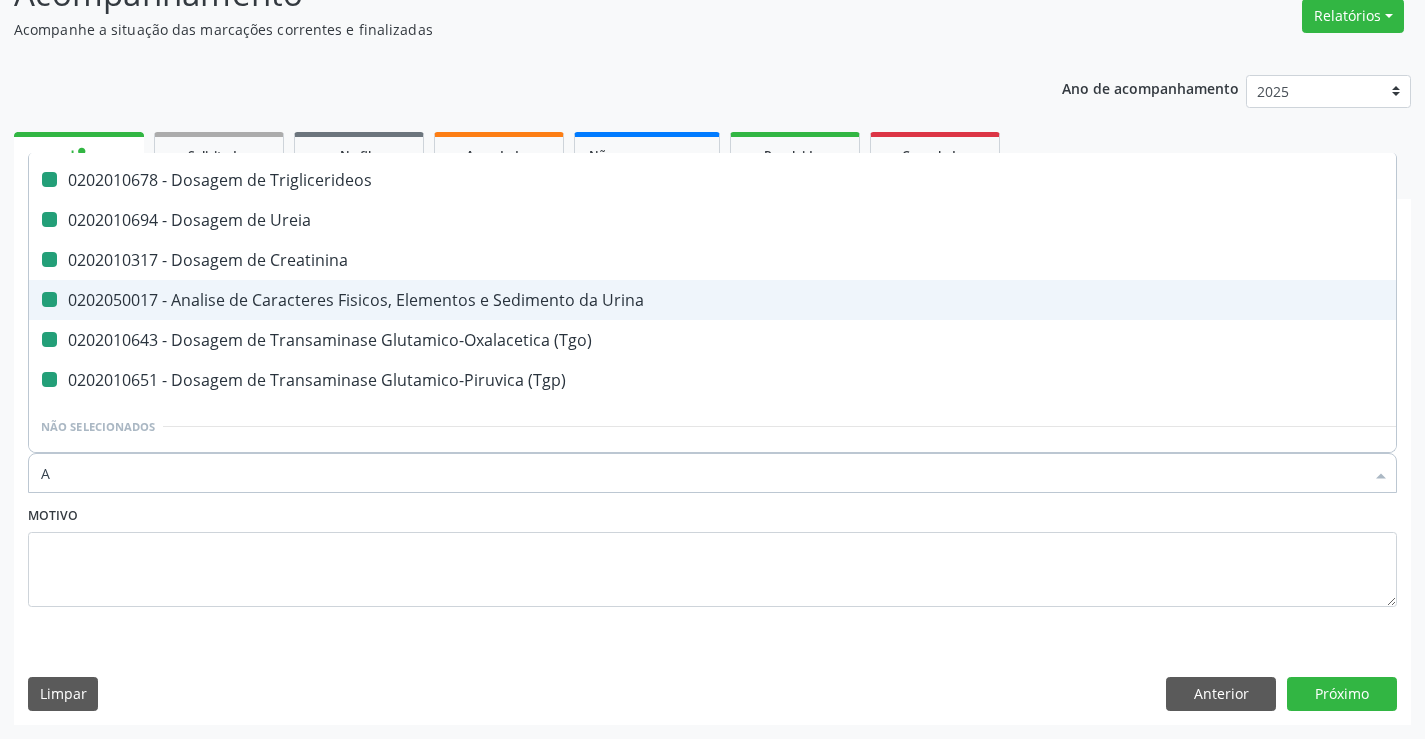 type on "AC" 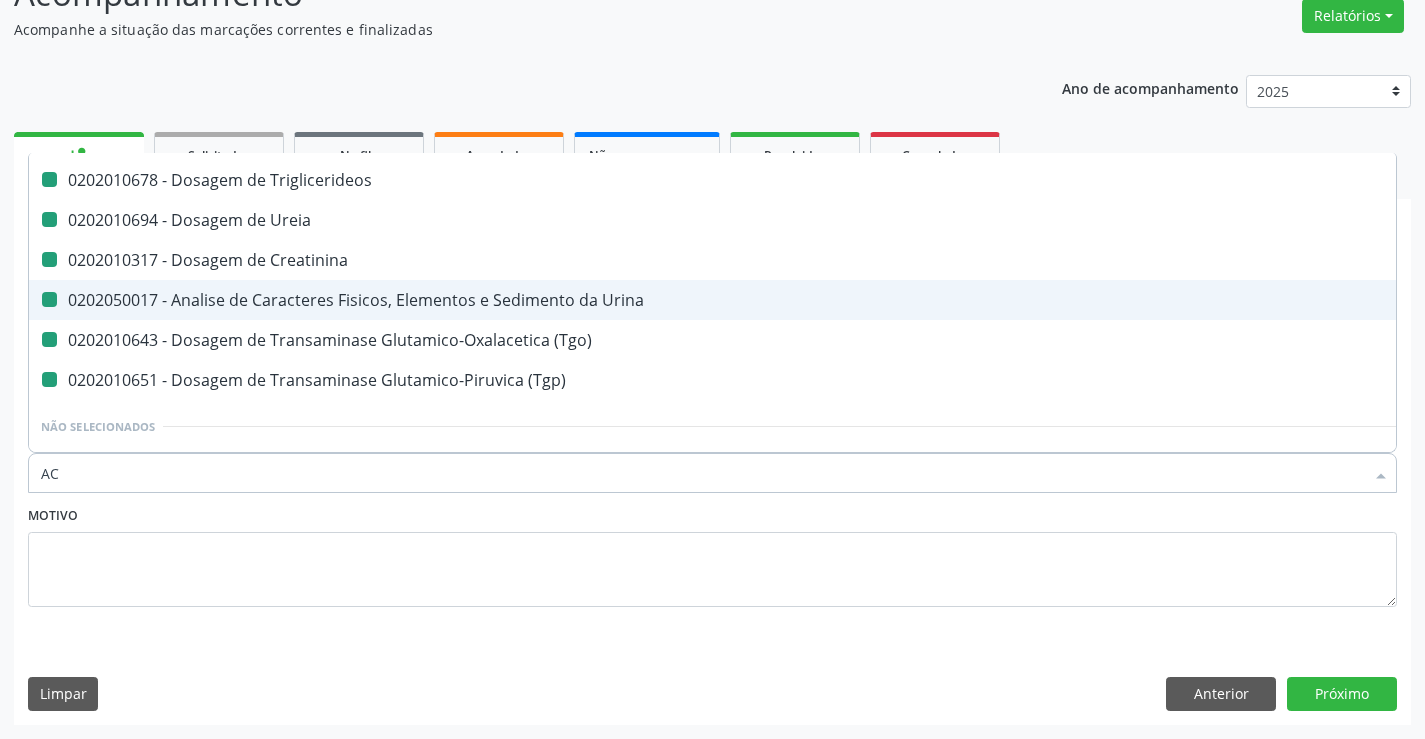 checkbox on "false" 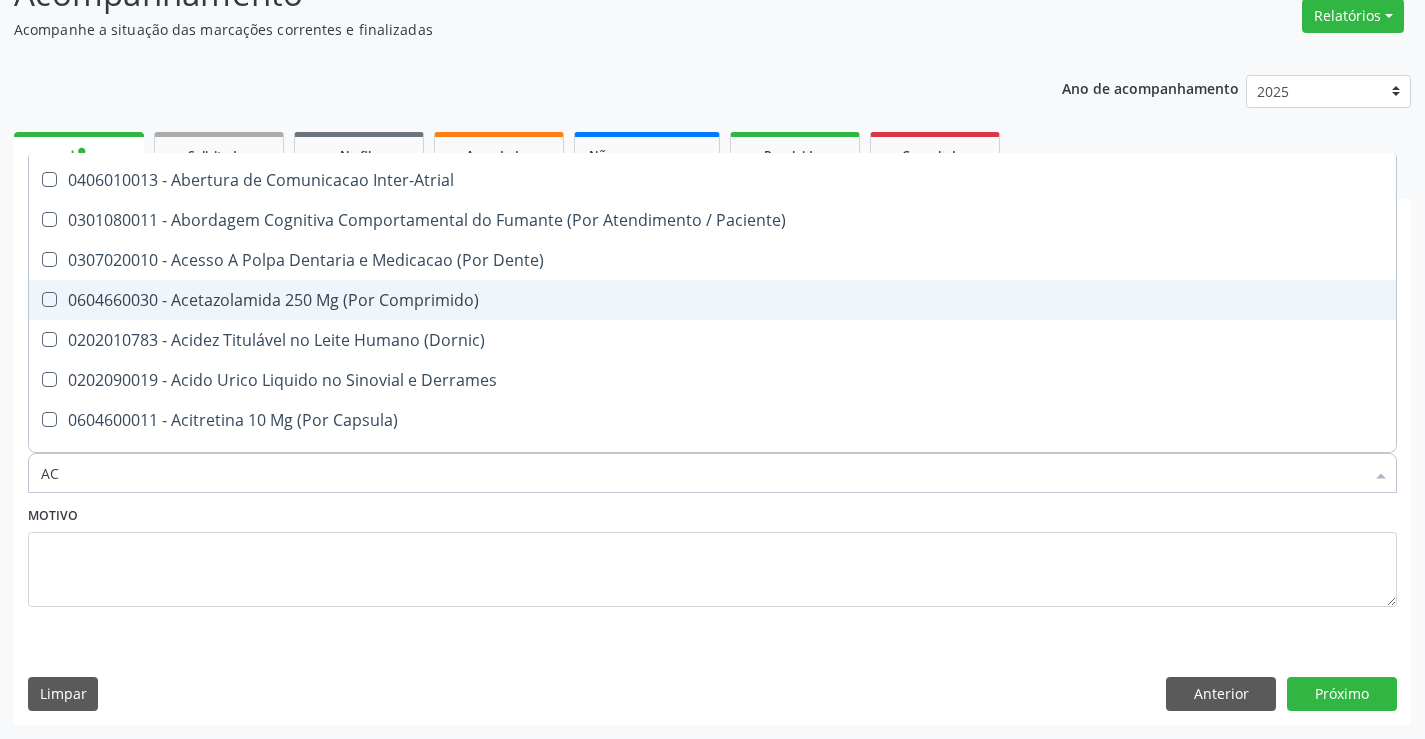 type on "ACI" 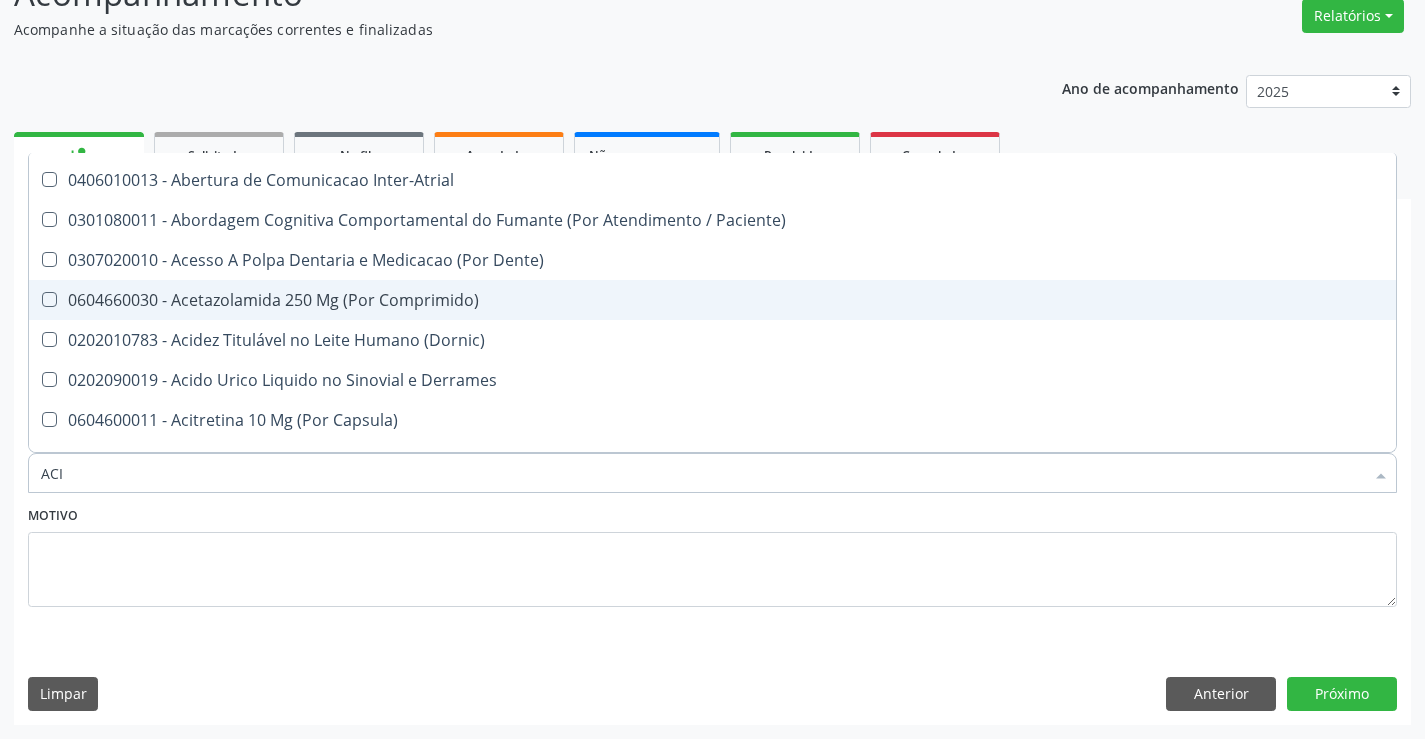 checkbox on "false" 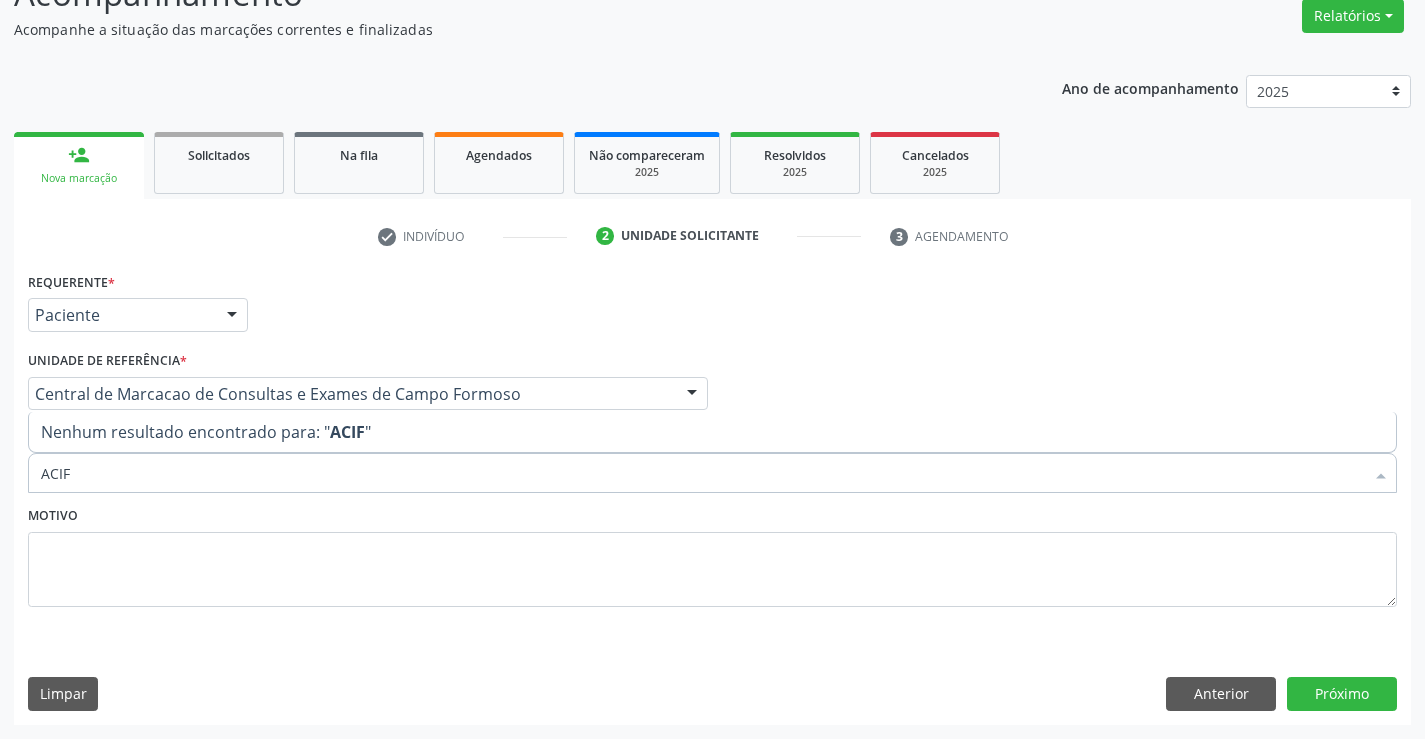 scroll, scrollTop: 0, scrollLeft: 0, axis: both 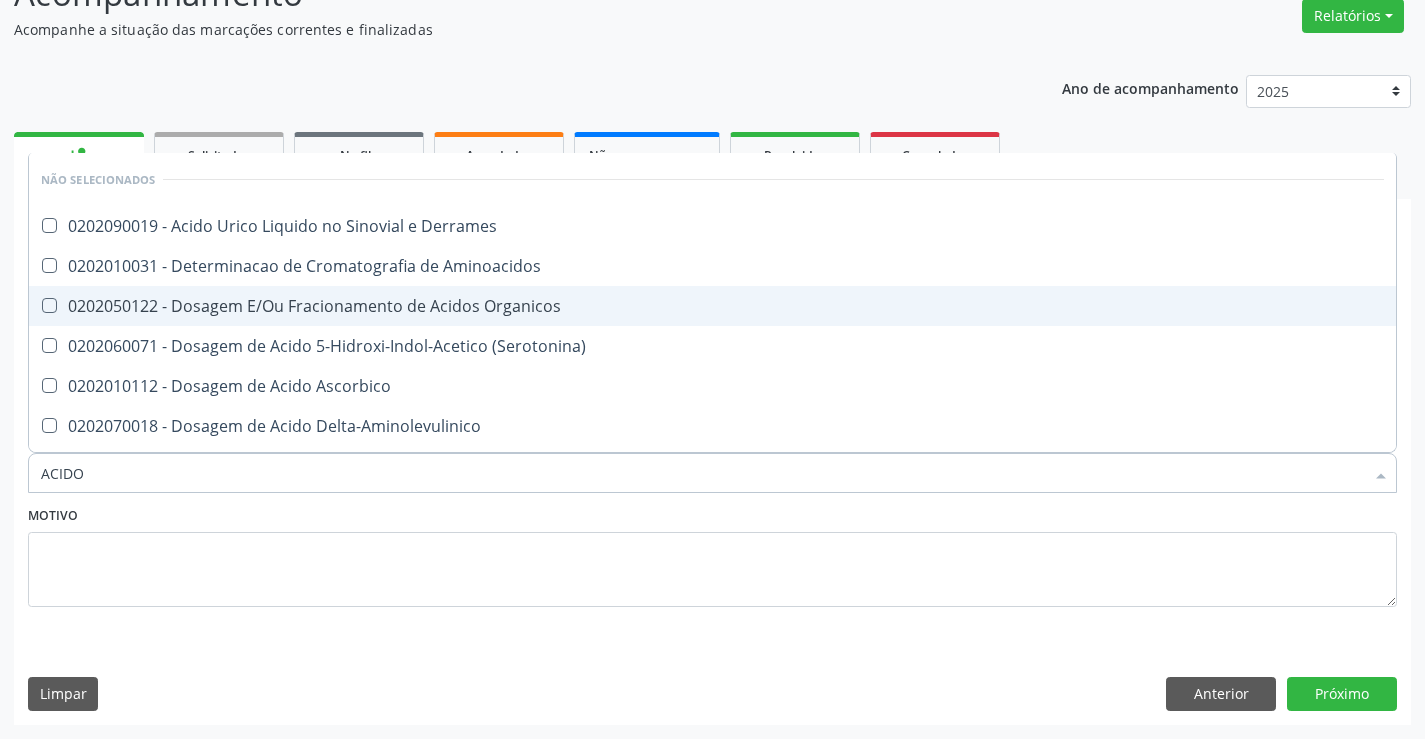 type on "ACIDO U" 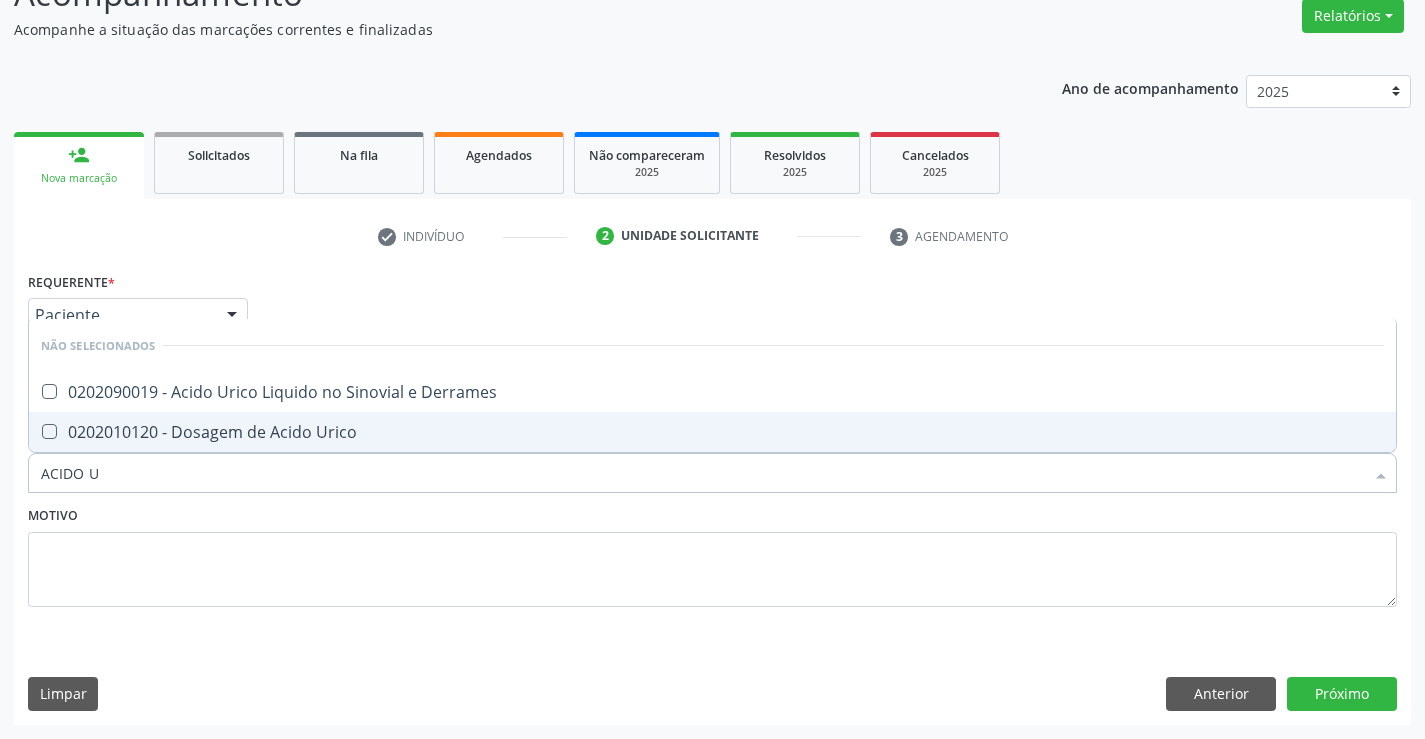 click on "0202010120 - Dosagem de Acido Urico" at bounding box center [712, 432] 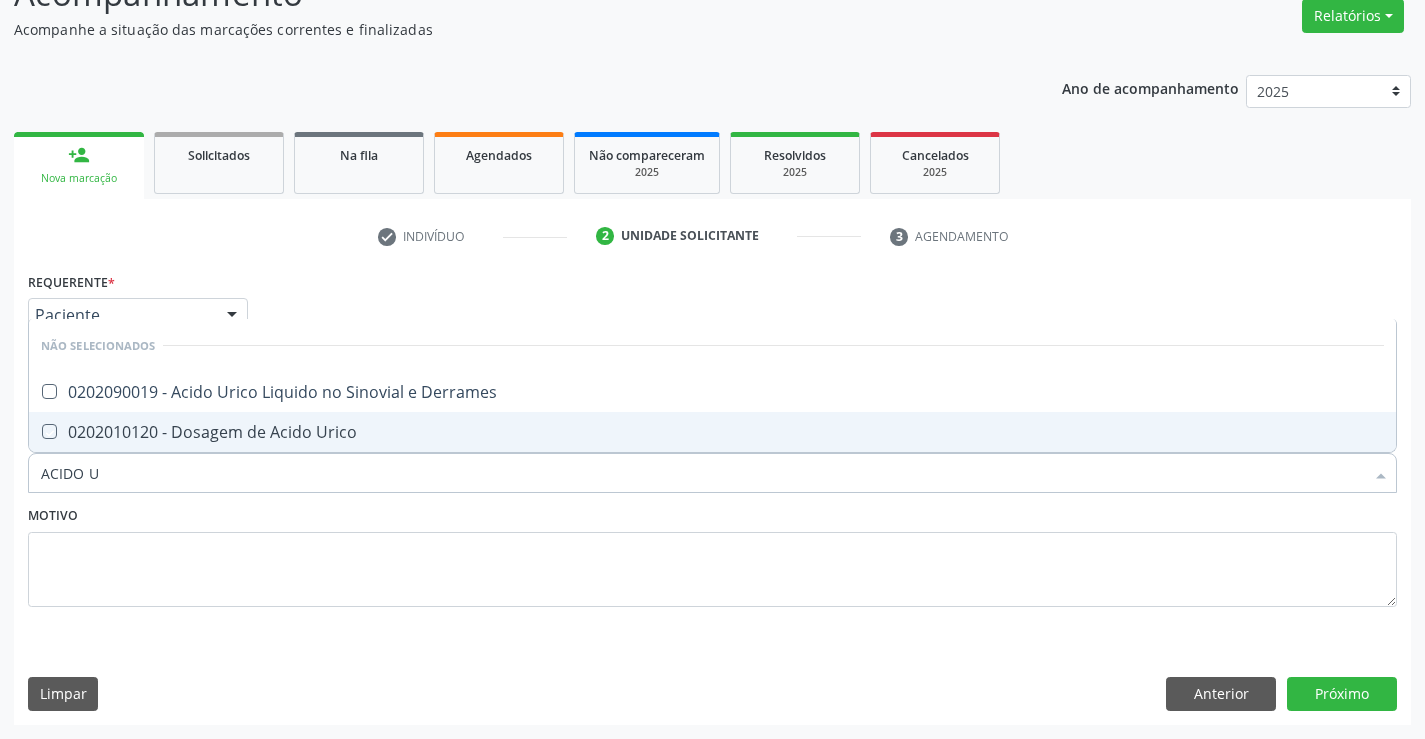 checkbox on "true" 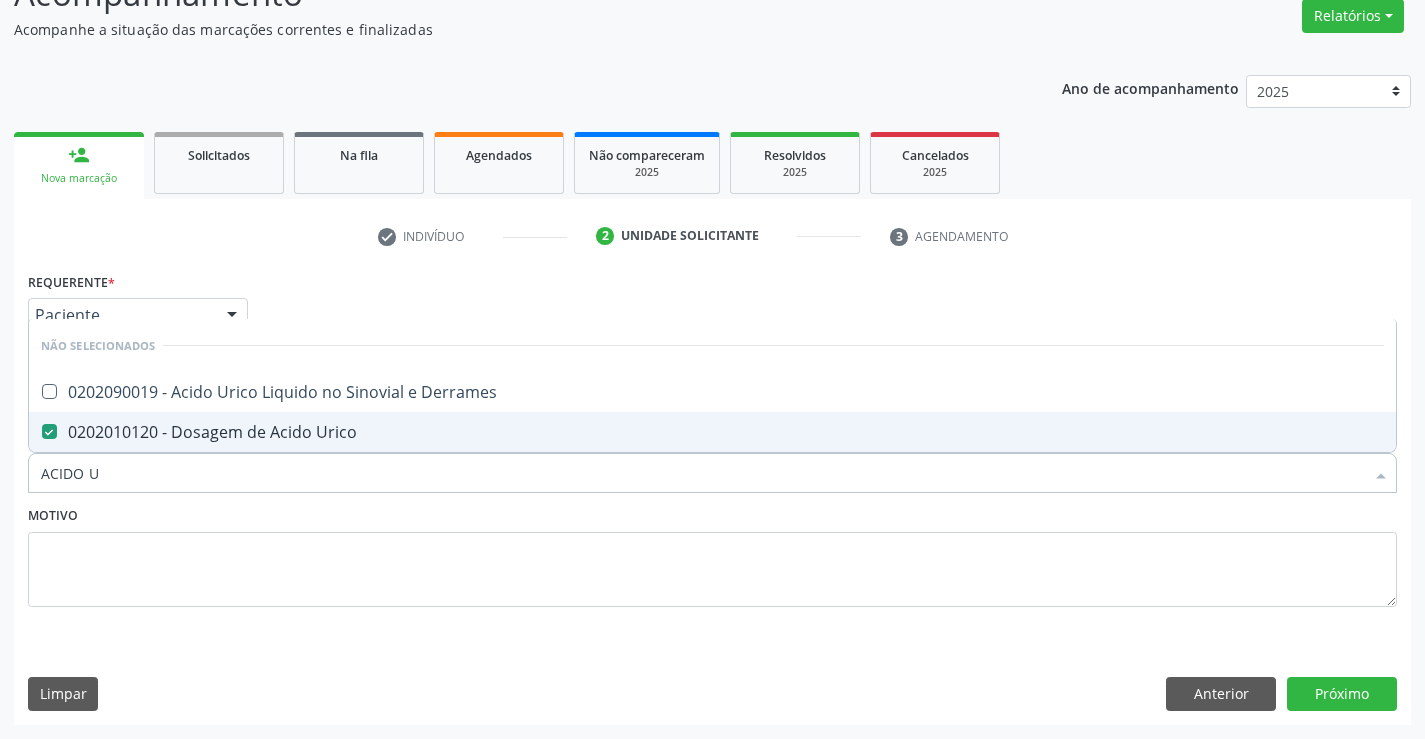 click on "Motivo" at bounding box center [712, 554] 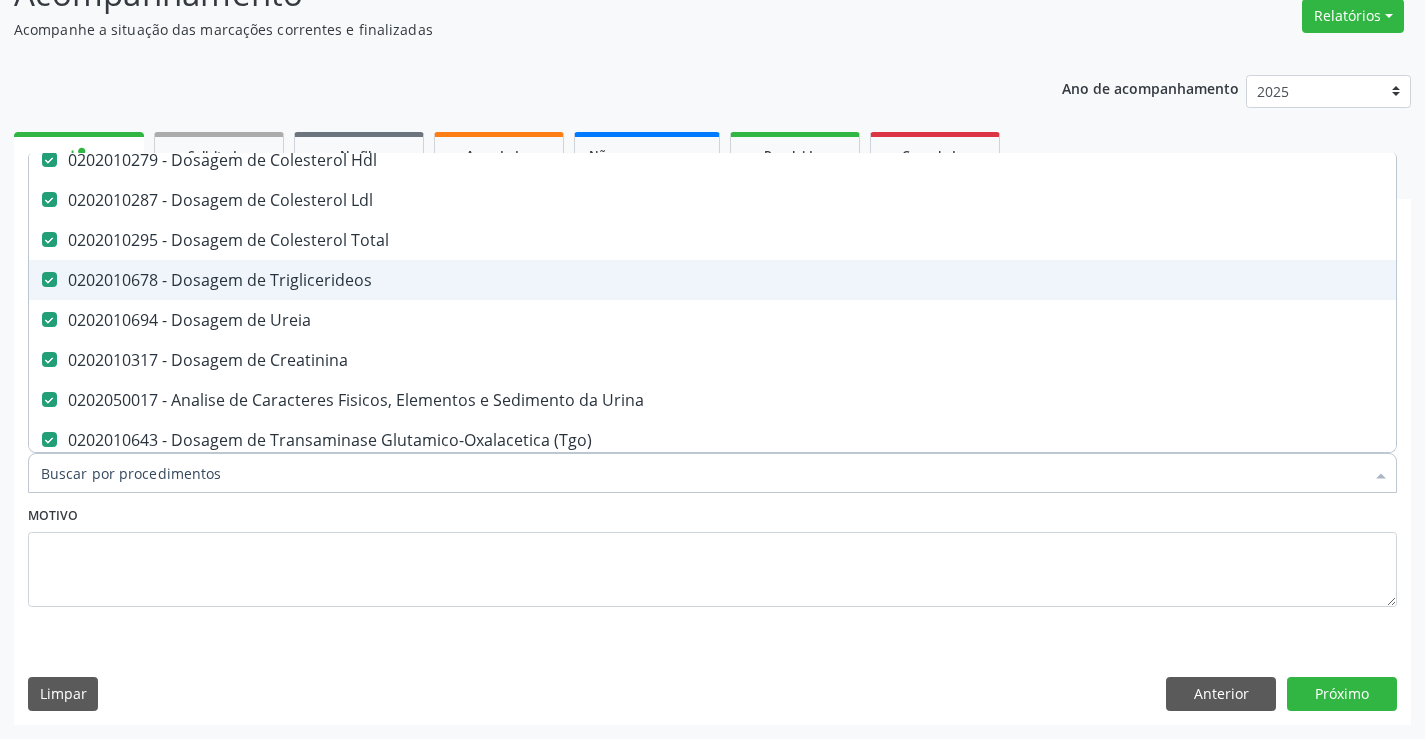 scroll, scrollTop: 300, scrollLeft: 0, axis: vertical 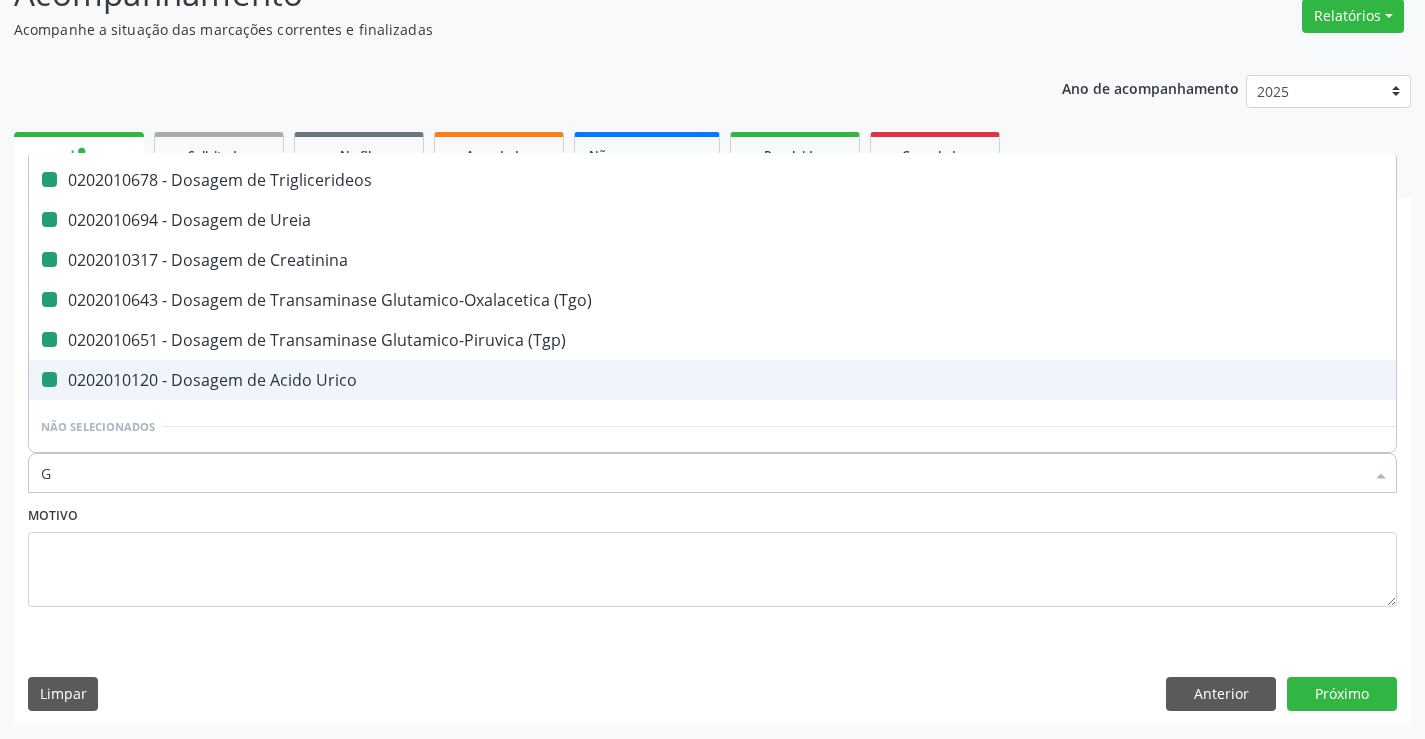 type on "GL" 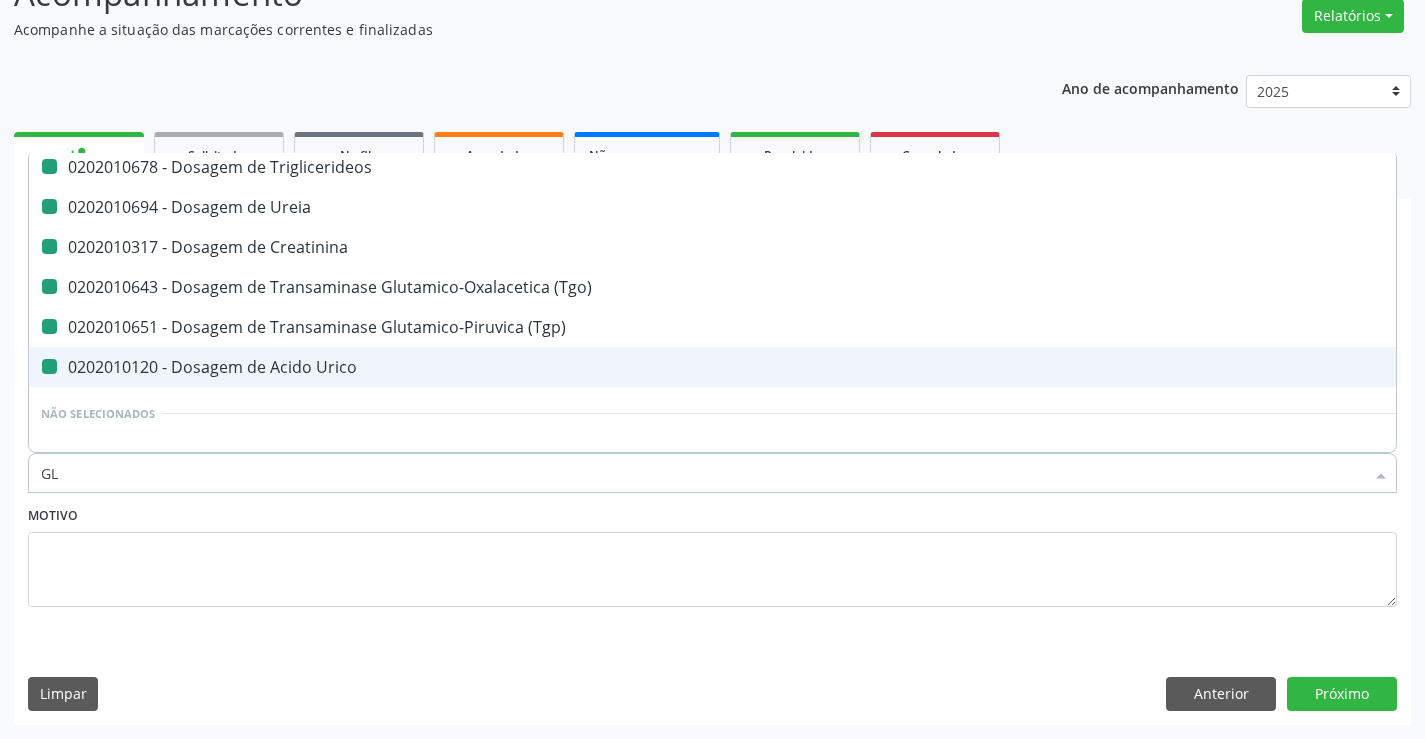type on "GLI" 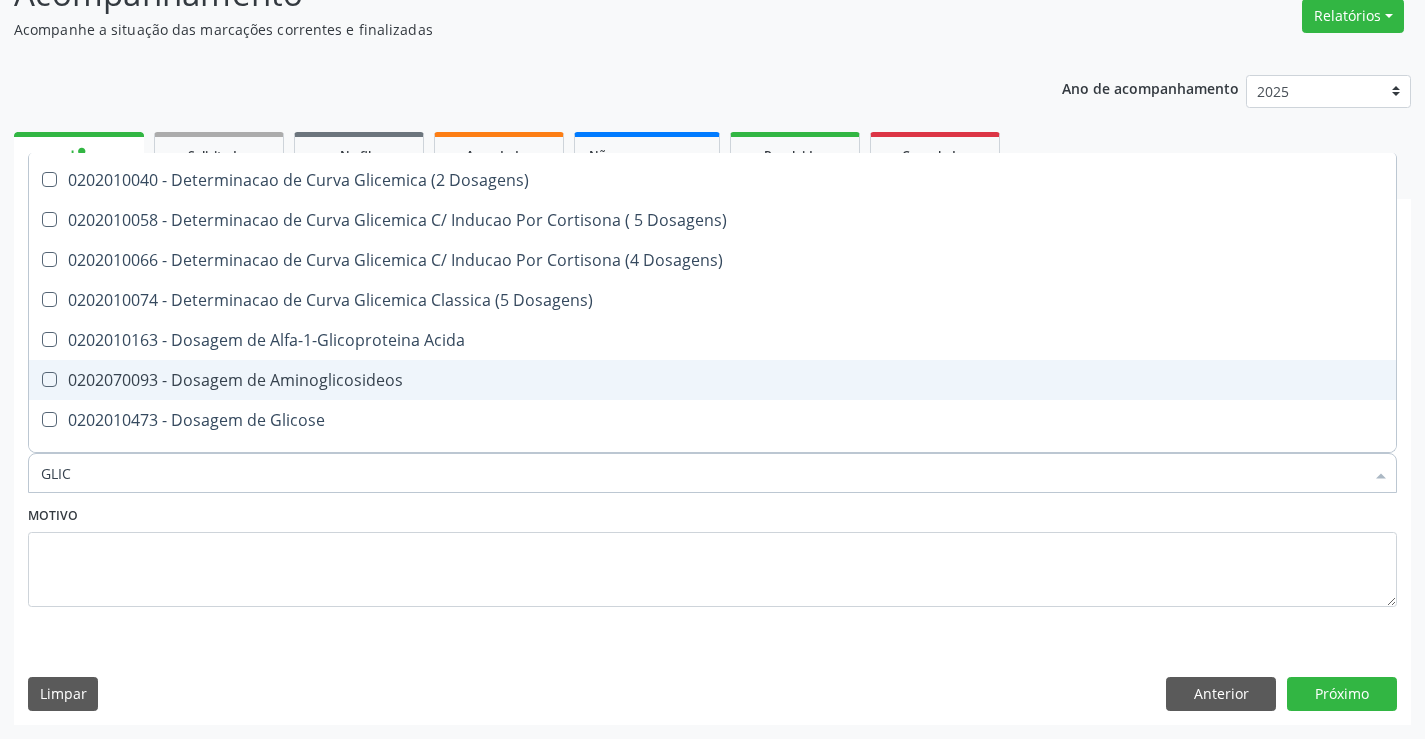 type on "GLICO" 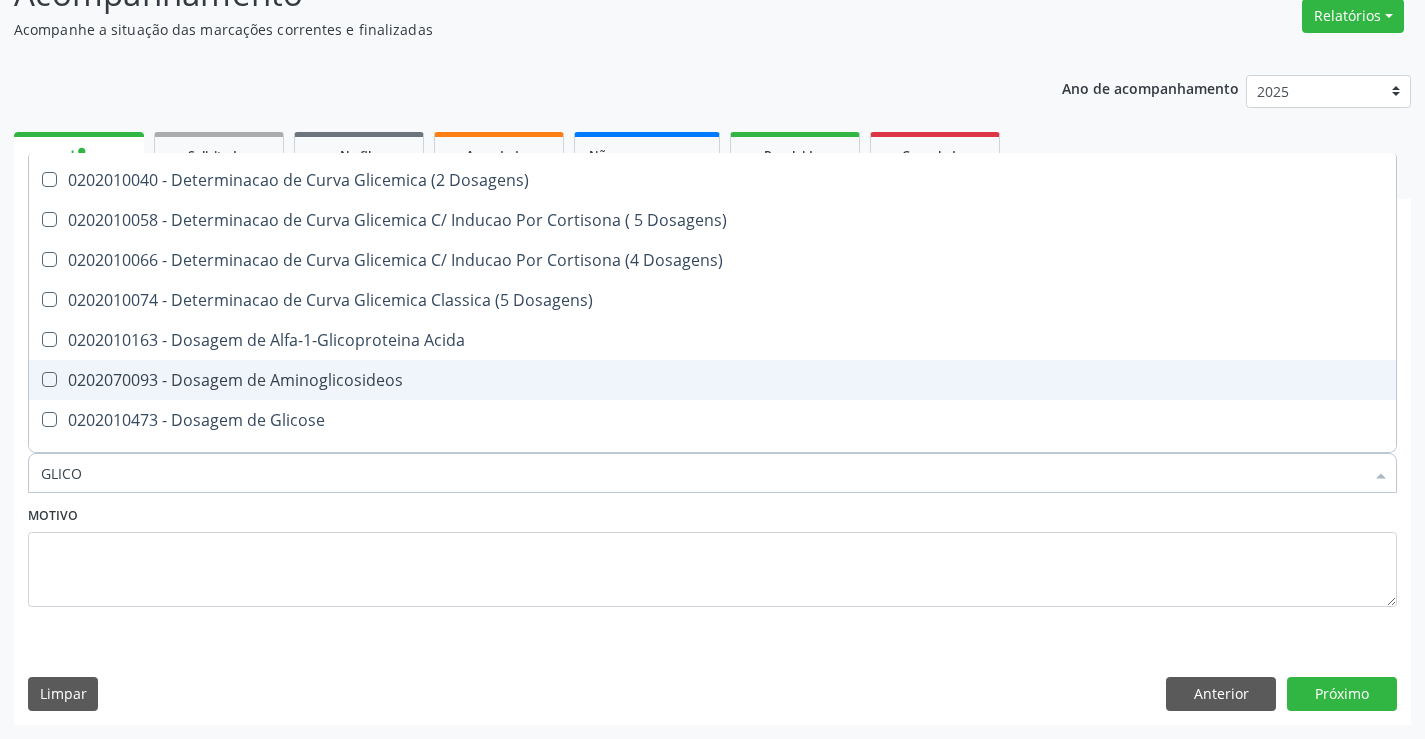 scroll, scrollTop: 114, scrollLeft: 0, axis: vertical 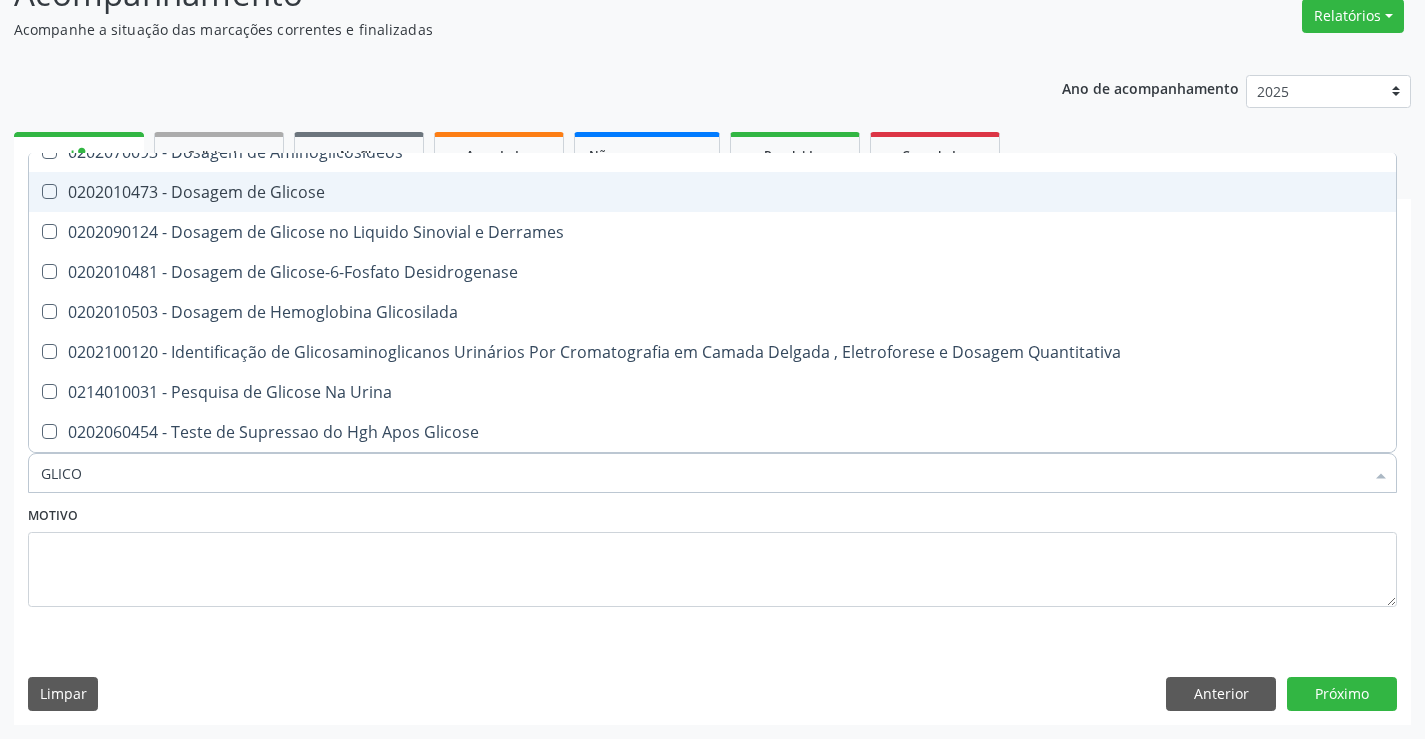 drag, startPoint x: 385, startPoint y: 213, endPoint x: 401, endPoint y: 205, distance: 17.888544 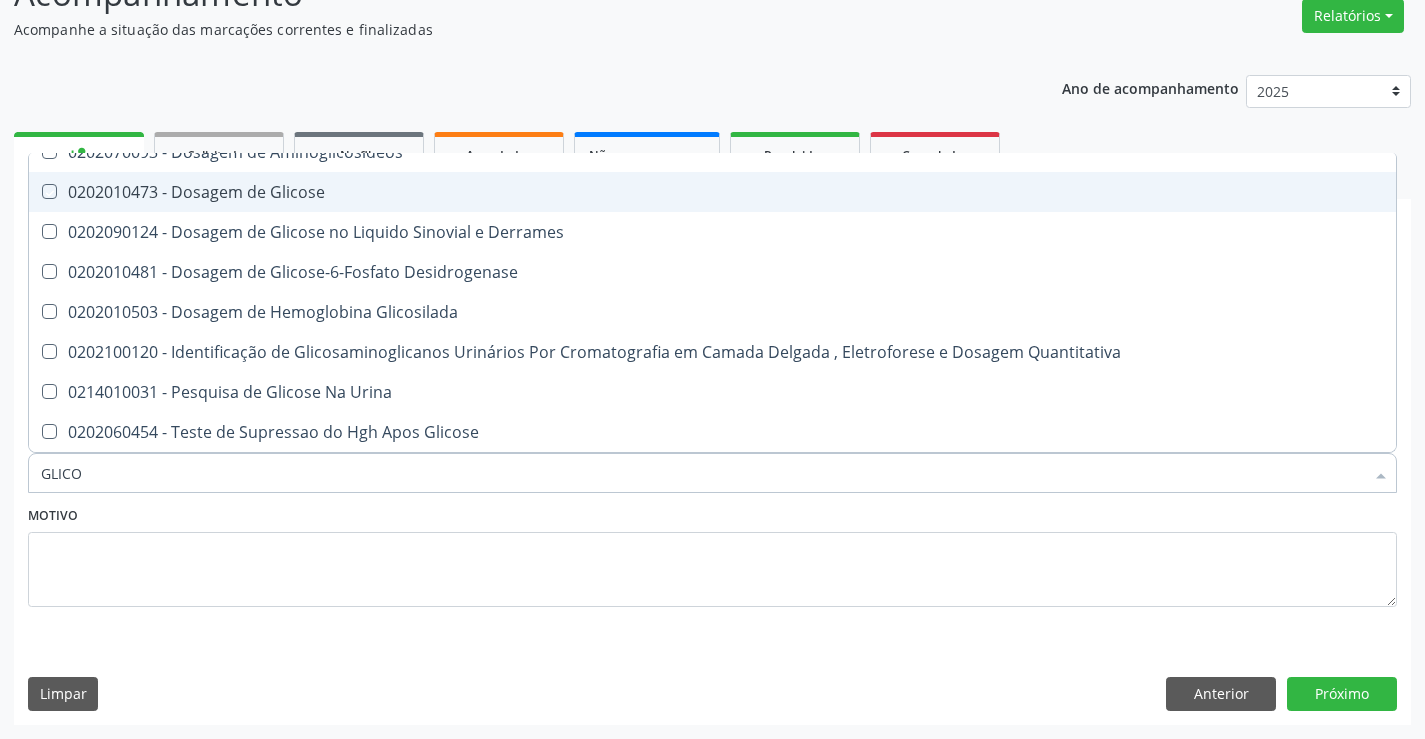 checkbox on "true" 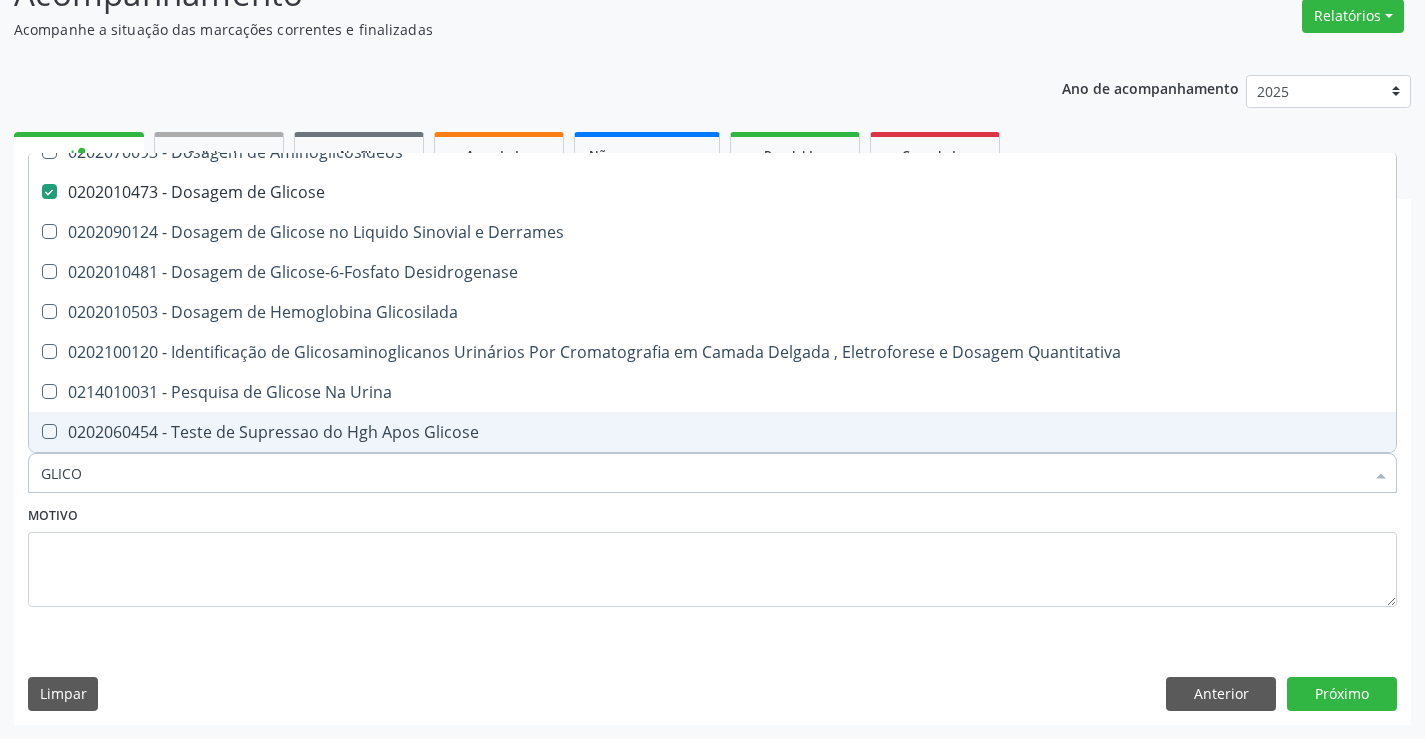 click on "Motivo" at bounding box center (712, 554) 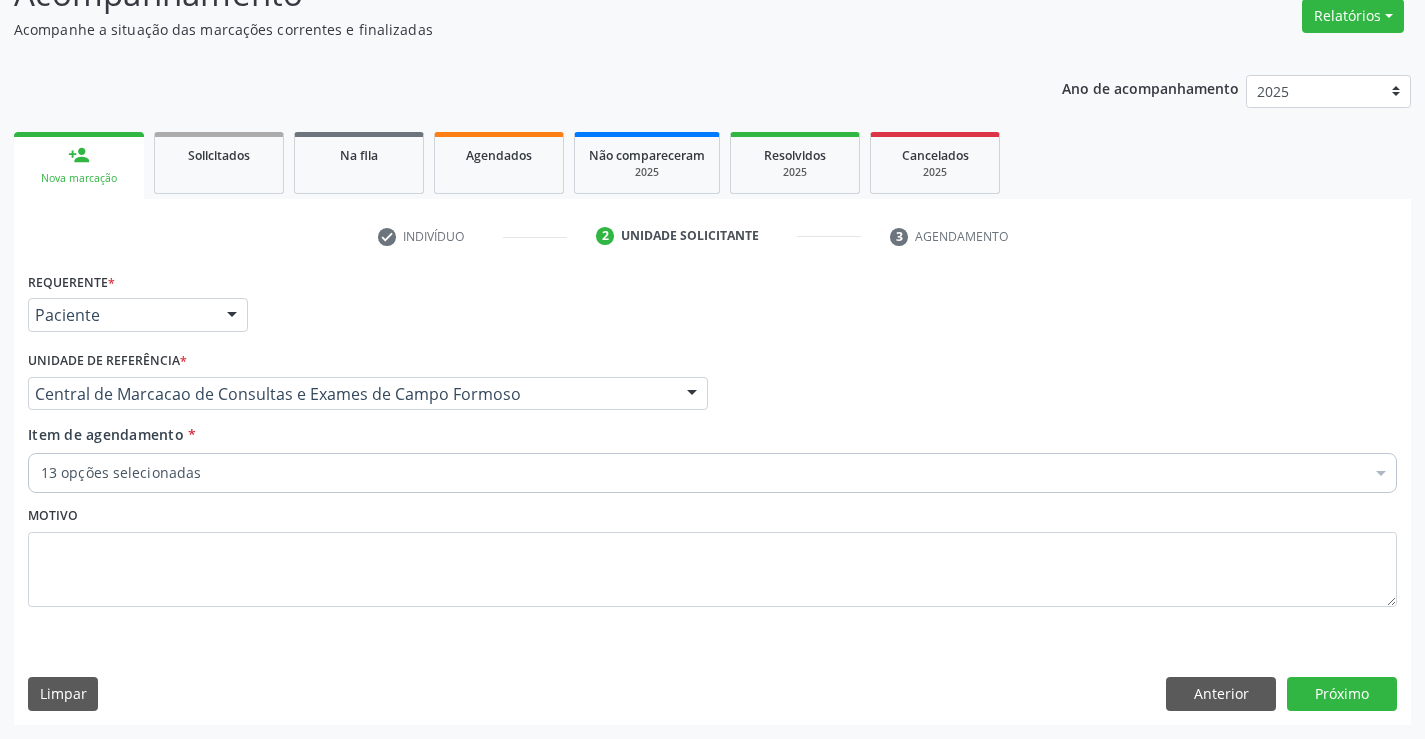 scroll, scrollTop: 0, scrollLeft: 0, axis: both 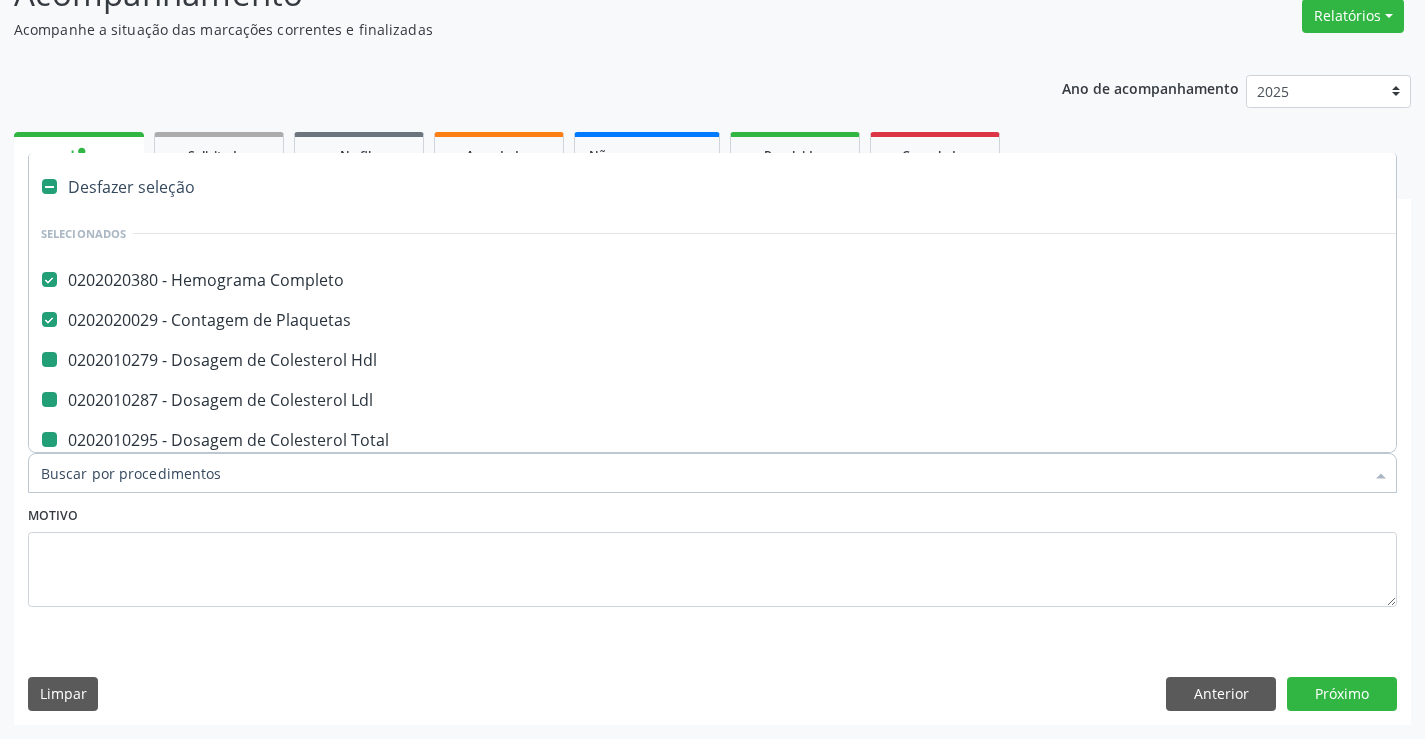type on "F" 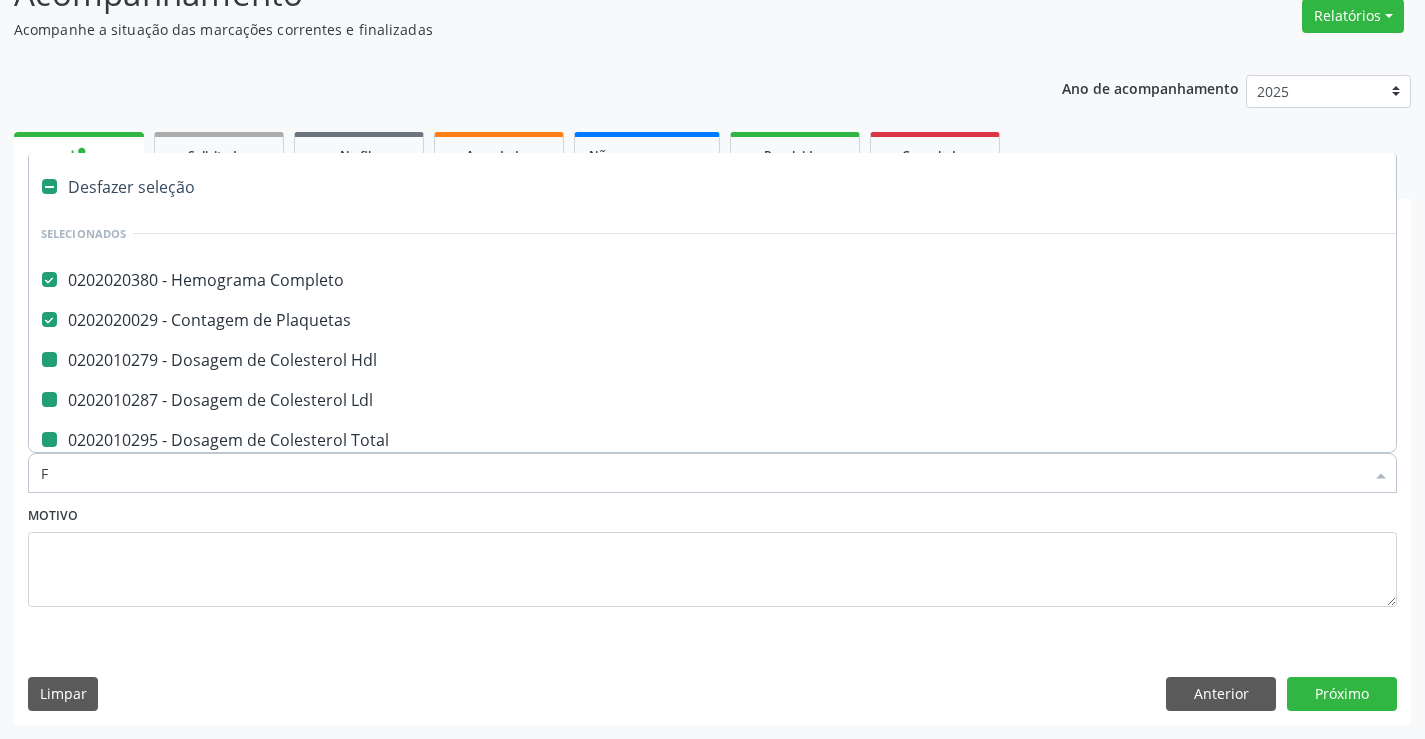 checkbox on "false" 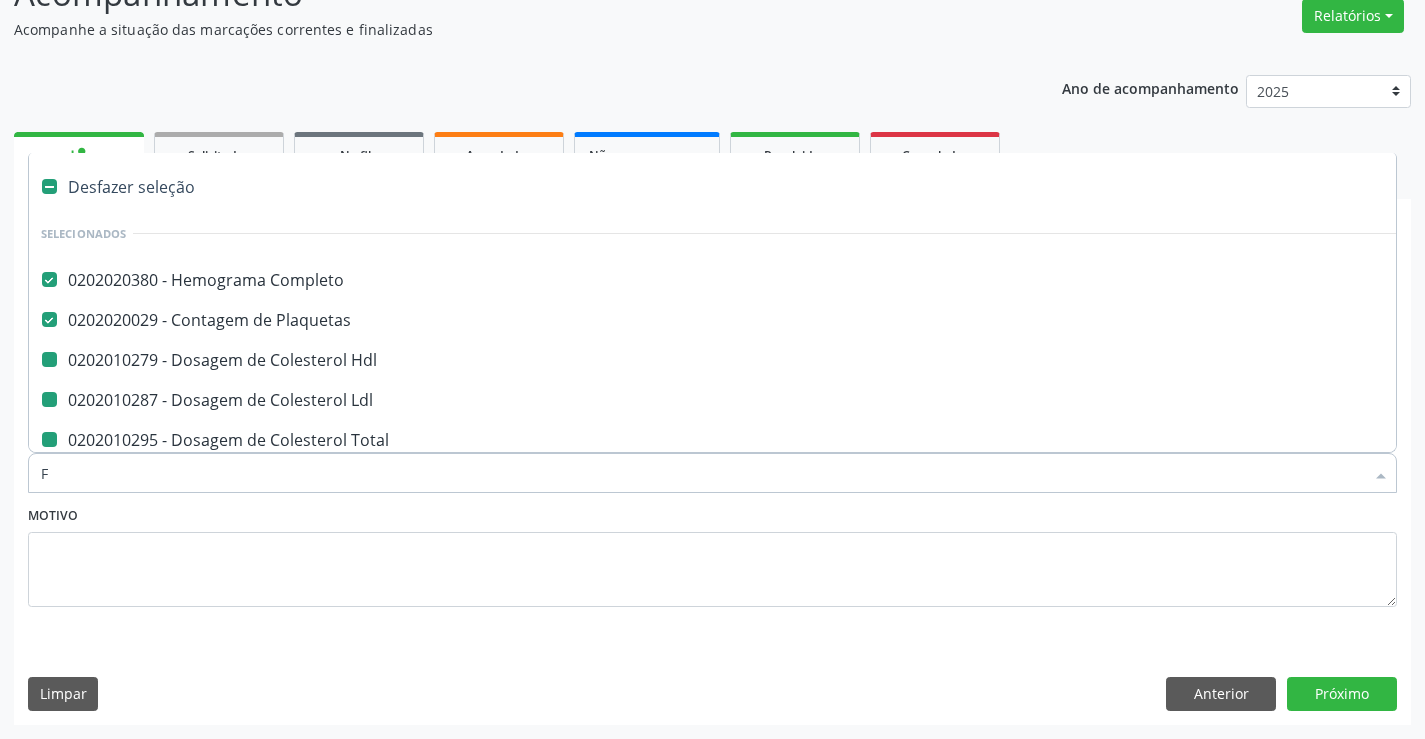 checkbox on "false" 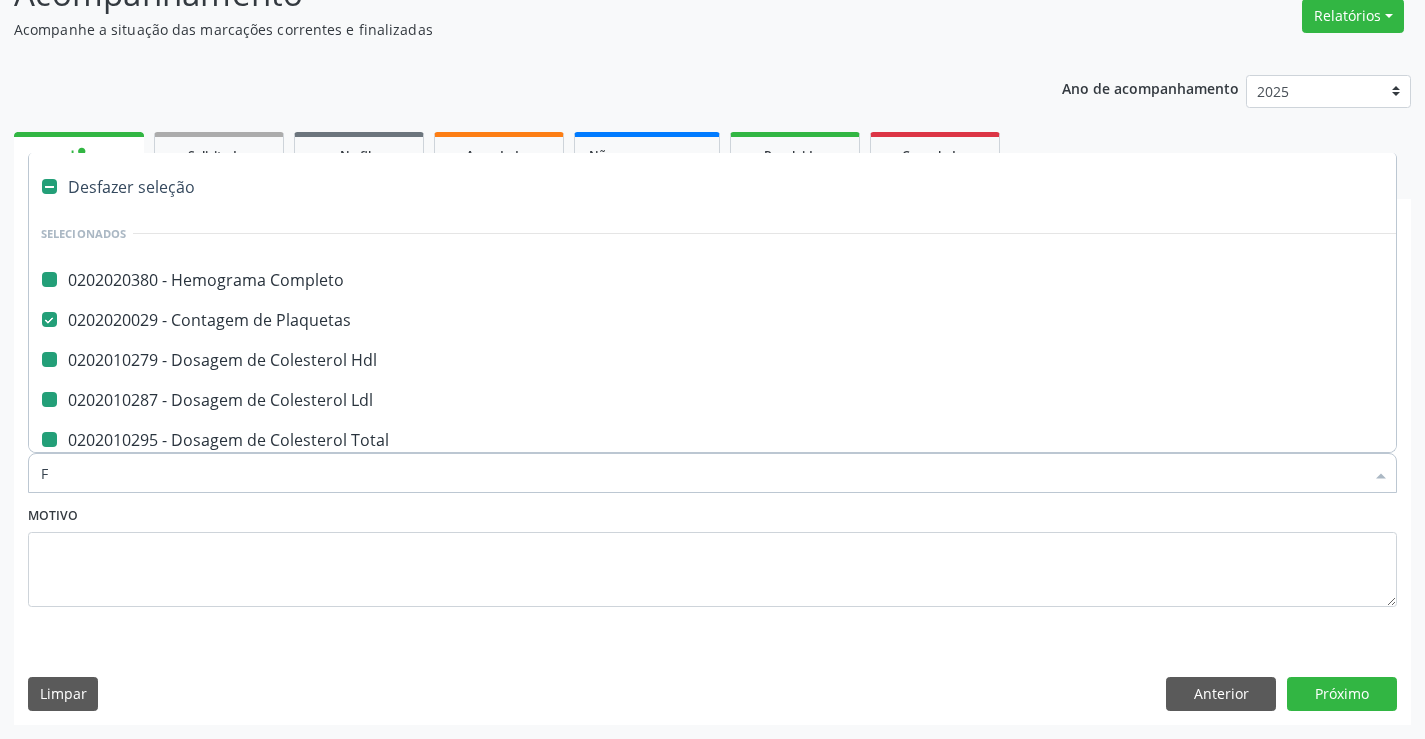 type on "FE" 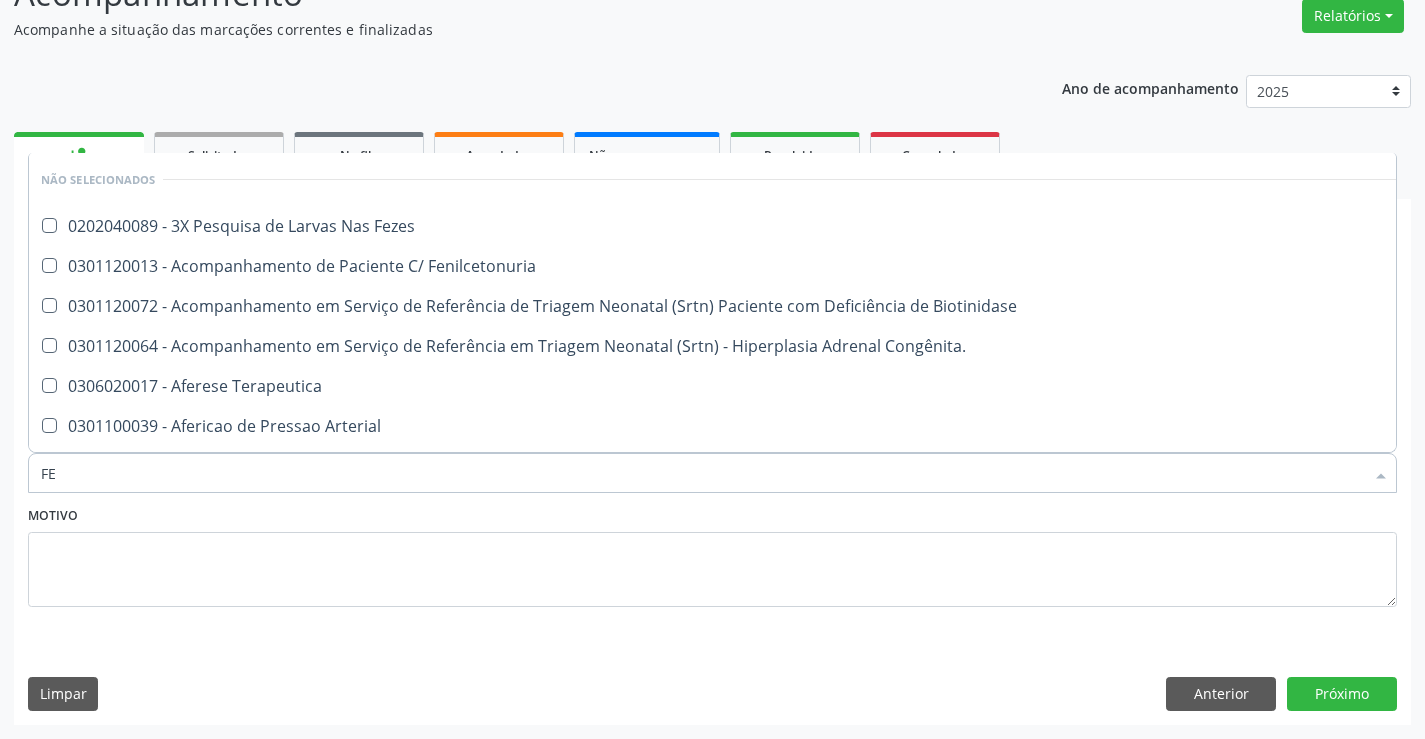 type on "FEZ" 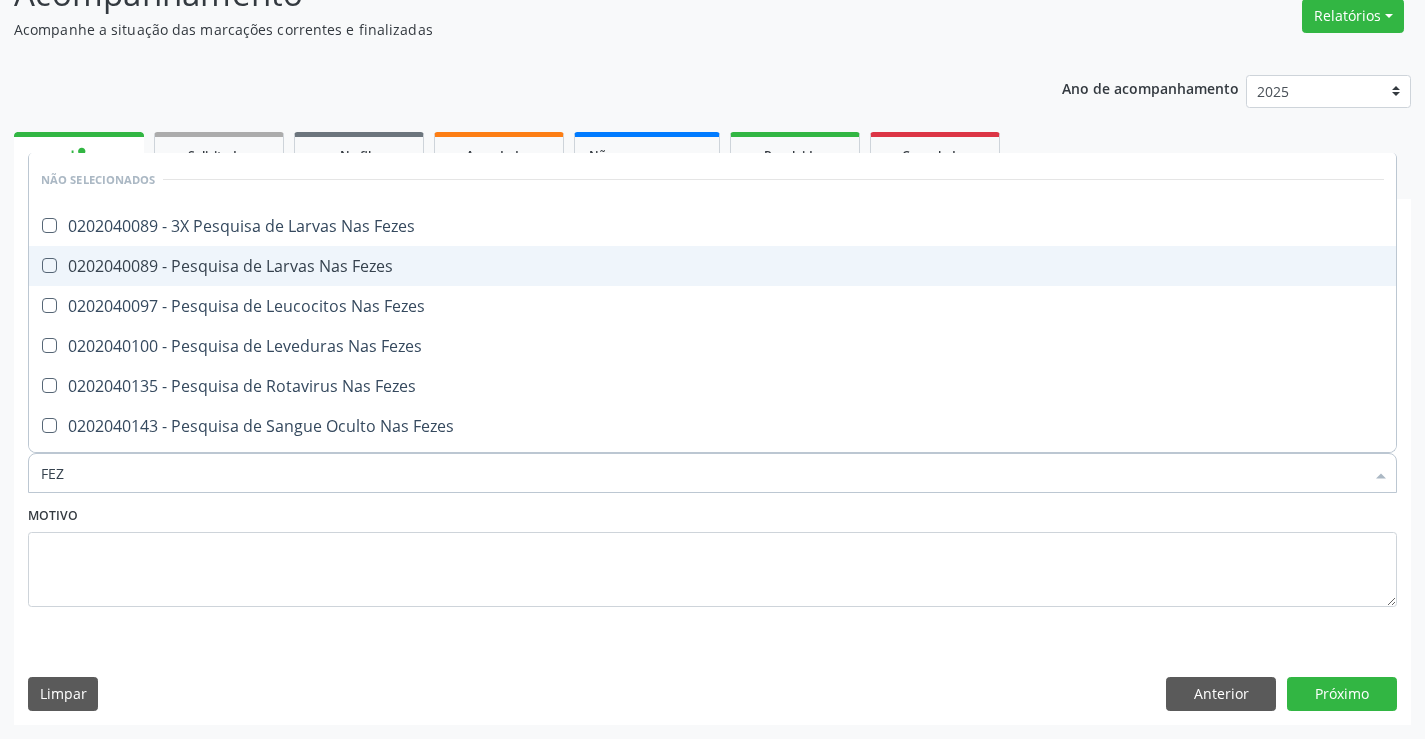 click on "0202040089 - Pesquisa de Larvas Nas Fezes" at bounding box center [712, 266] 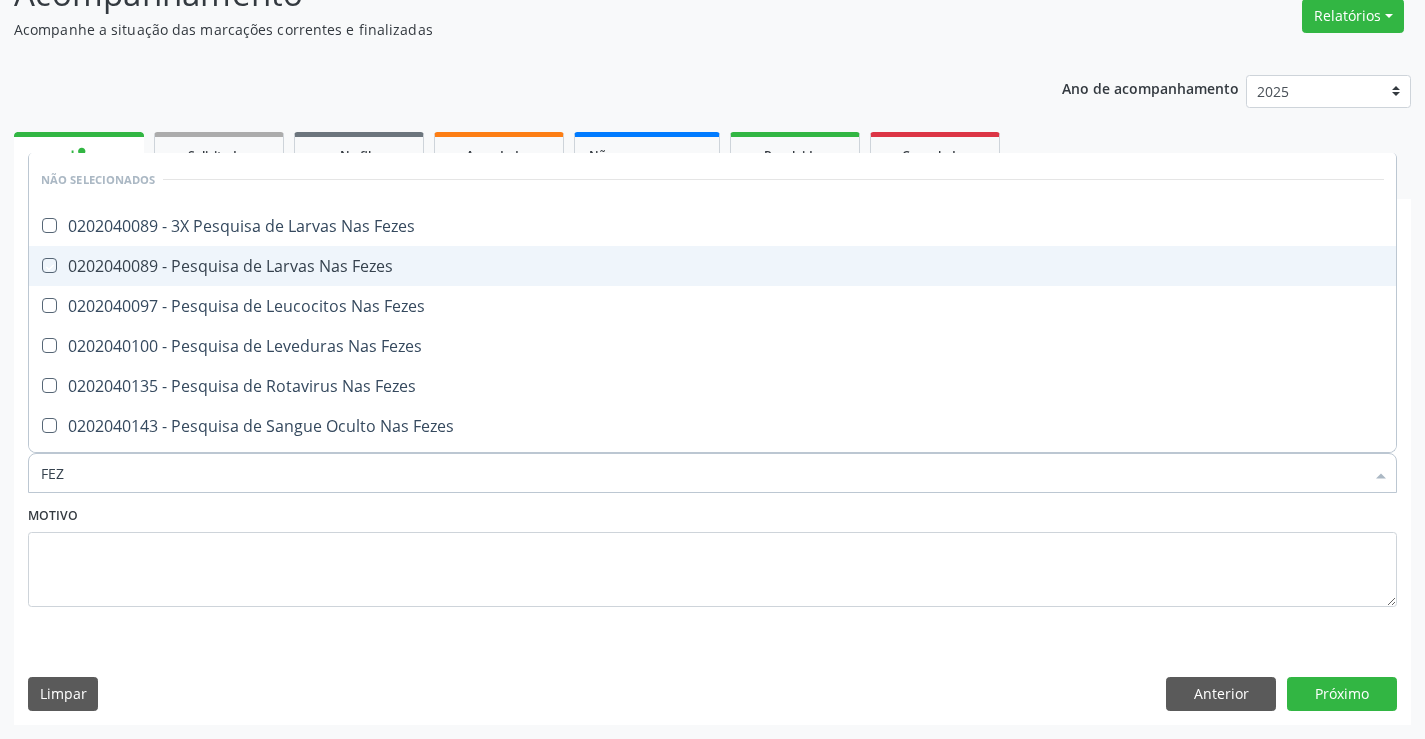 checkbox on "true" 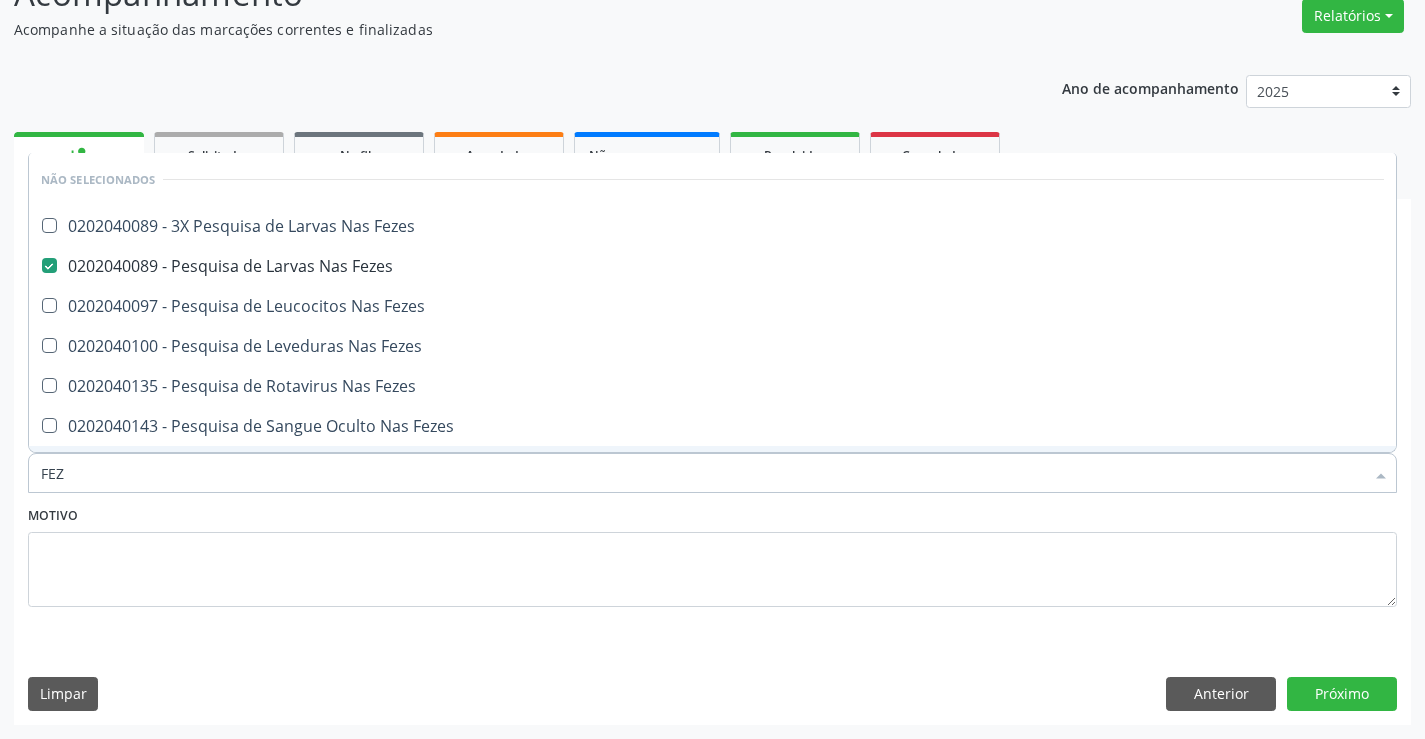 click on "Motivo" at bounding box center [712, 554] 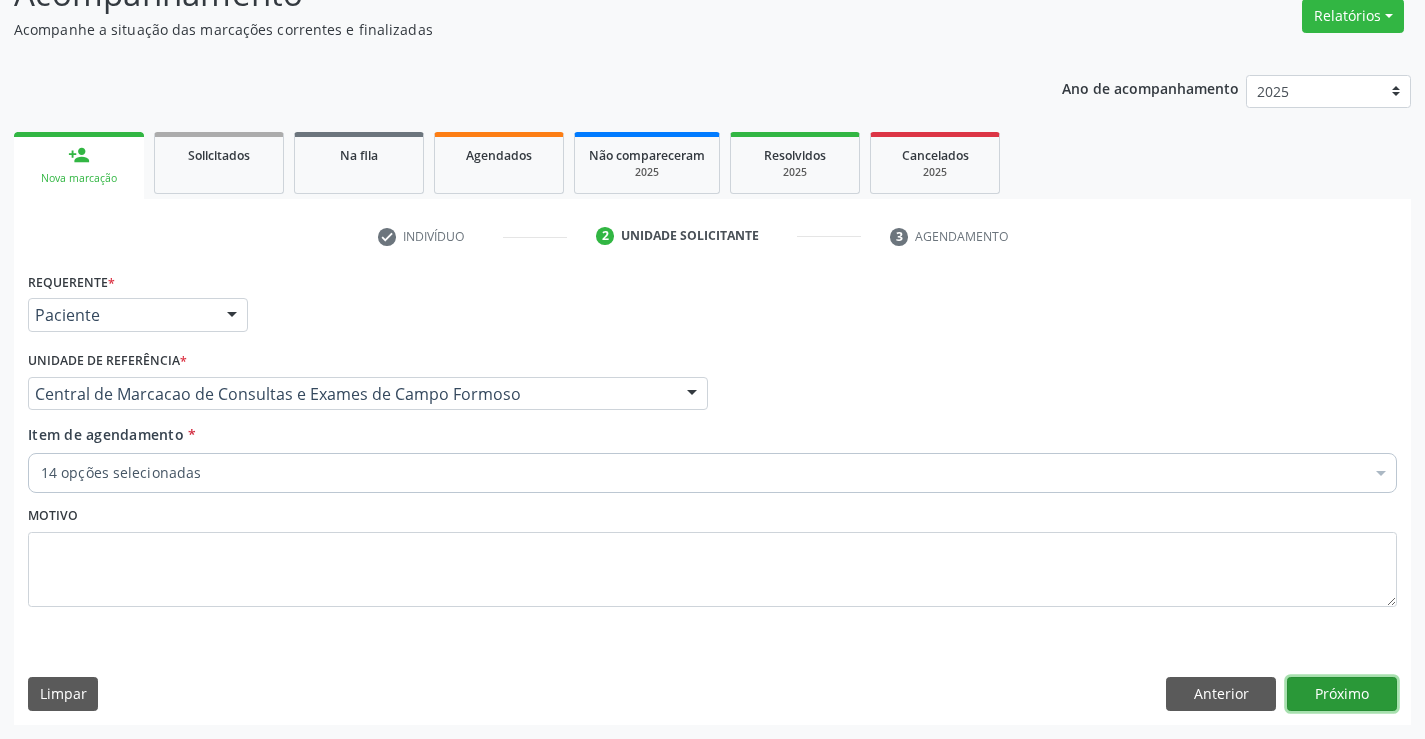 click on "Próximo" at bounding box center [1342, 694] 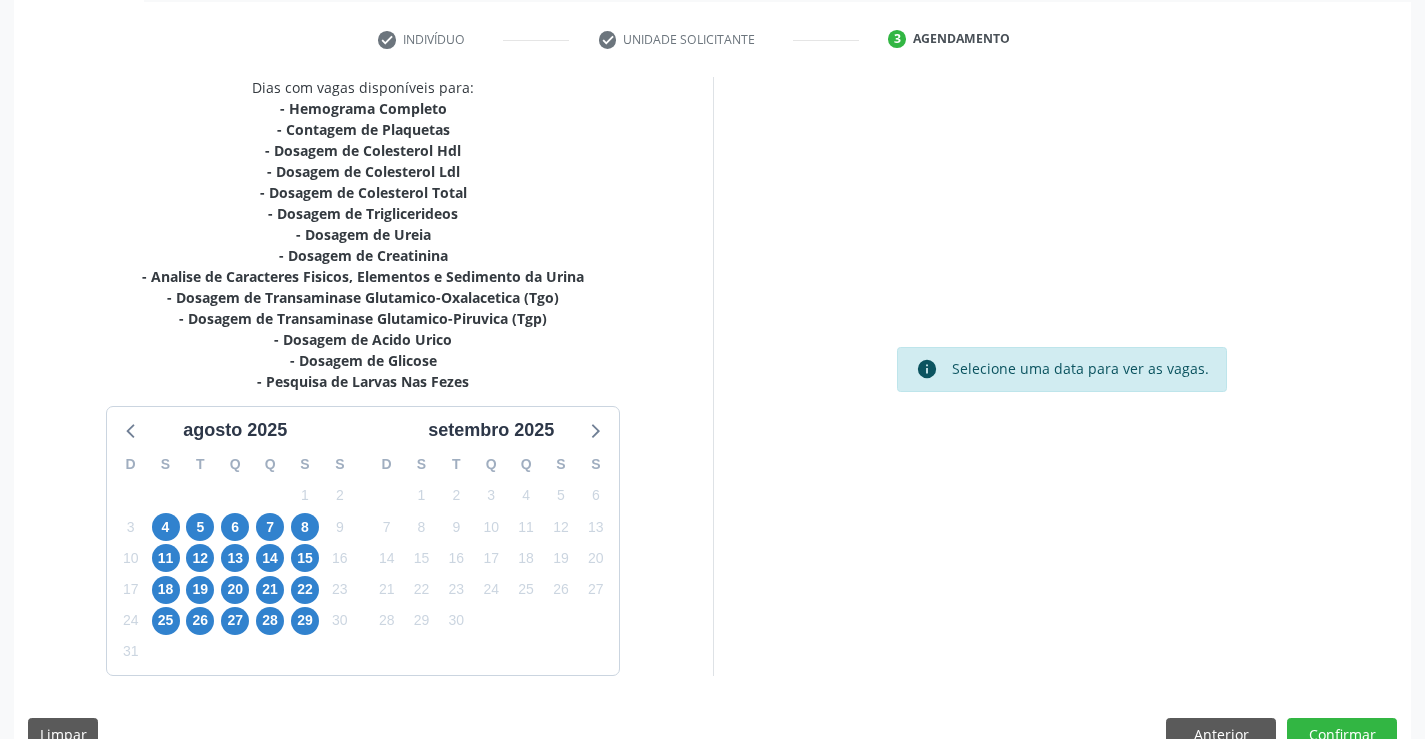 scroll, scrollTop: 404, scrollLeft: 0, axis: vertical 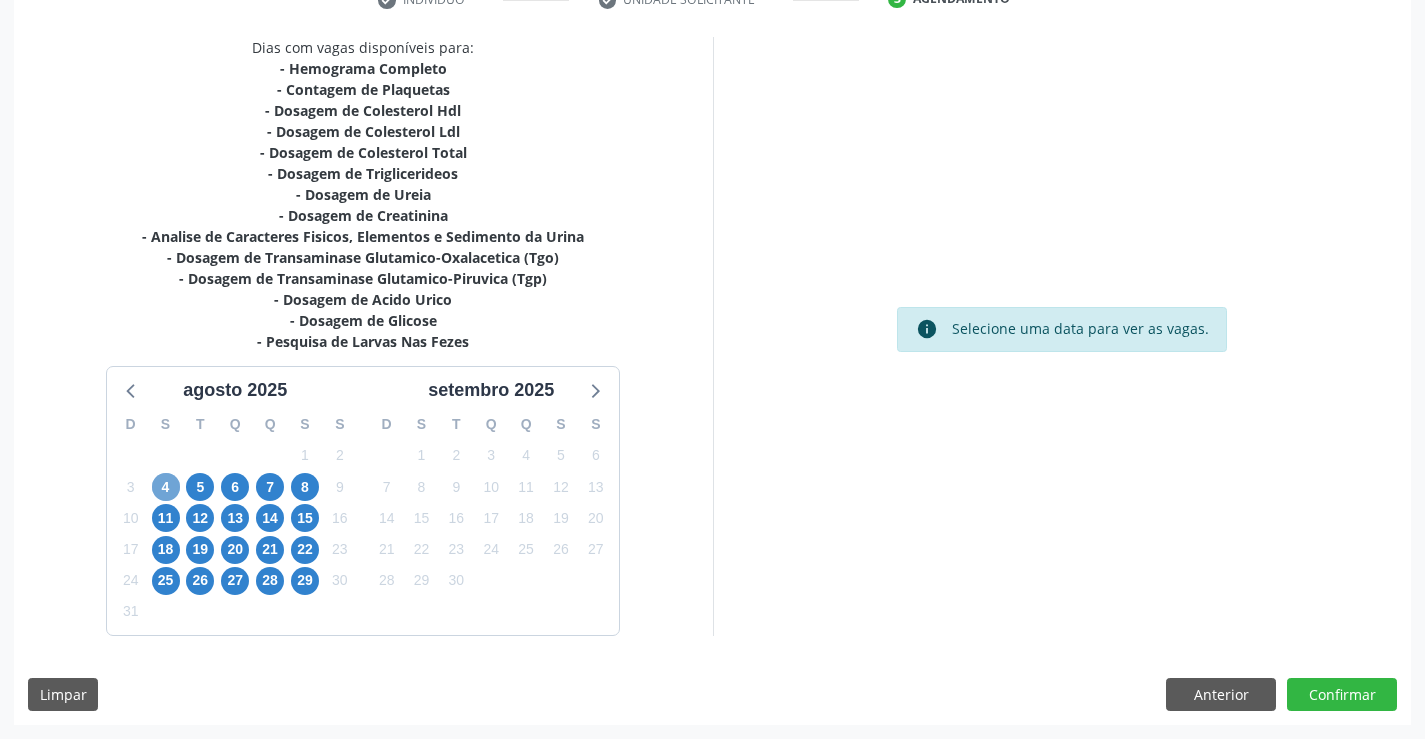 click on "4" at bounding box center [166, 487] 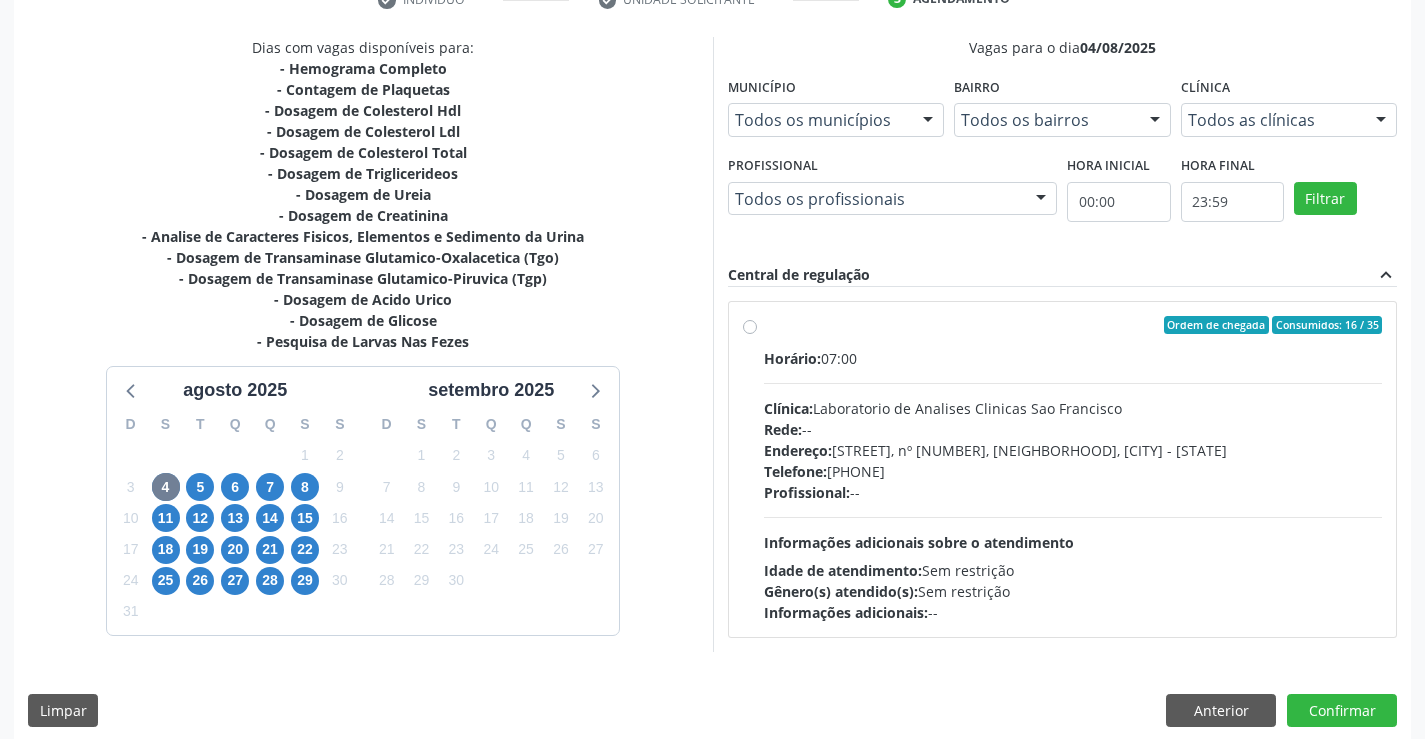 click on "Telefone:   (74) 36453588" at bounding box center [1073, 471] 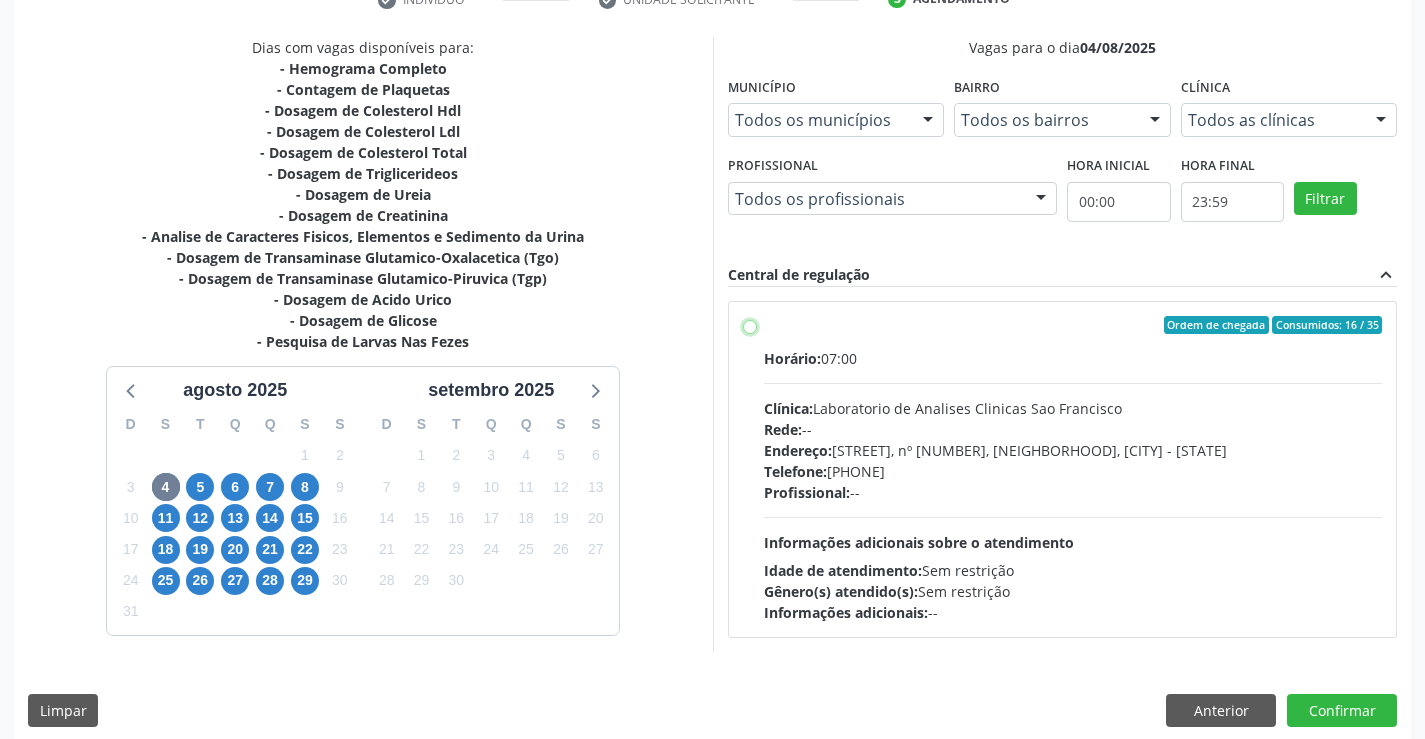 click on "Ordem de chegada
Consumidos: 16 / 35
Horário:   07:00
Clínica:  Laboratorio de Analises Clinicas Sao Francisco
Rede:
--
Endereço:   Terreo, nº 258, Centro, Campo Formoso - BA
Telefone:   (74) 36453588
Profissional:
--
Informações adicionais sobre o atendimento
Idade de atendimento:
Sem restrição
Gênero(s) atendido(s):
Sem restrição
Informações adicionais:
--" at bounding box center (750, 325) 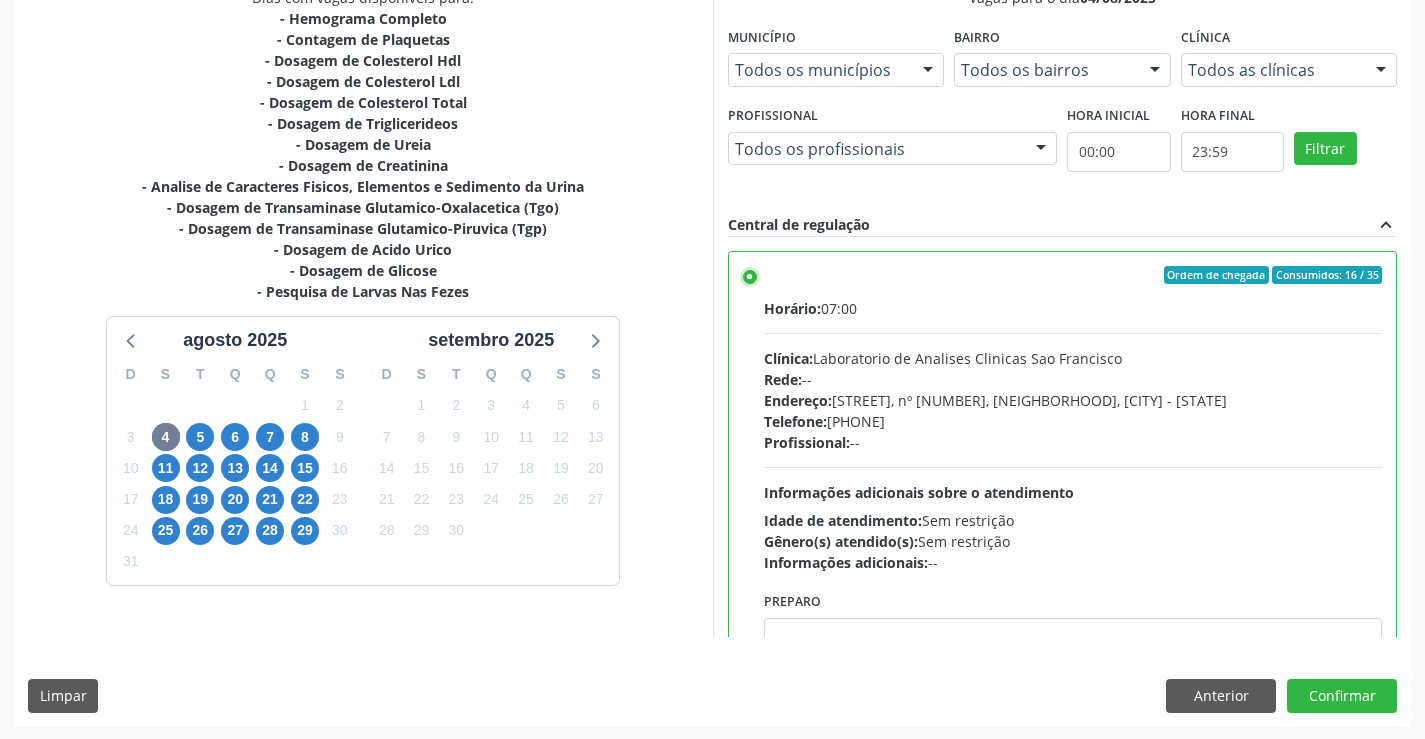 scroll, scrollTop: 456, scrollLeft: 0, axis: vertical 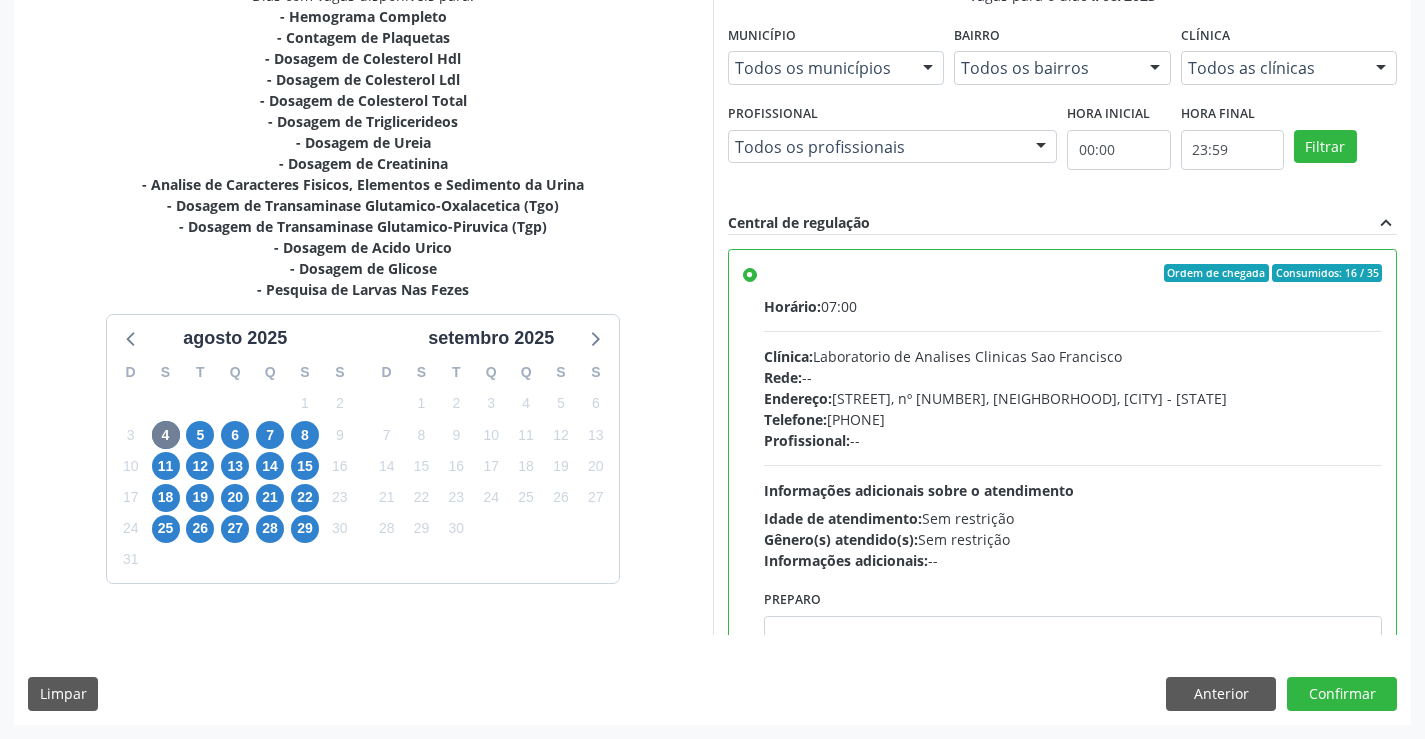 click on "Dias com vagas disponíveis para:
- Hemograma Completo
- Contagem de Plaquetas
- Dosagem de Colesterol Hdl
- Dosagem de Colesterol Ldl
- Dosagem de Colesterol Total
- Dosagem de Triglicerideos
- Dosagem de Ureia
- Dosagem de Creatinina
- Analise de Caracteres Fisicos, Elementos e Sedimento da Urina
- Dosagem de Transaminase Glutamico-Oxalacetica (Tgo)
- Dosagem de Transaminase Glutamico-Piruvica (Tgp)
- Dosagem de Acido Urico
- Dosagem de Glicose
- Pesquisa de Larvas Nas Fezes
agosto 2025 D S T Q Q S S 27 28 29 30 31 1 2 3 4 5 6 7 8 9 10 11 12 13 14 15 16 17 18 19 20 21 22 23 24 25 26 27 28 29 30 31 1 2 3 4 5 6 setembro 2025 D S T Q Q S S 31 1 2 3 4 5 6 7 8 9 10 11 12 13 14 15 16 17 18 19 20 21 22 23 24 25 26 27 28 29 30 1 2 3 4 5 6 7 8 9 10 11
Vagas para o dia
04/08/2025
Município" at bounding box center [712, 354] 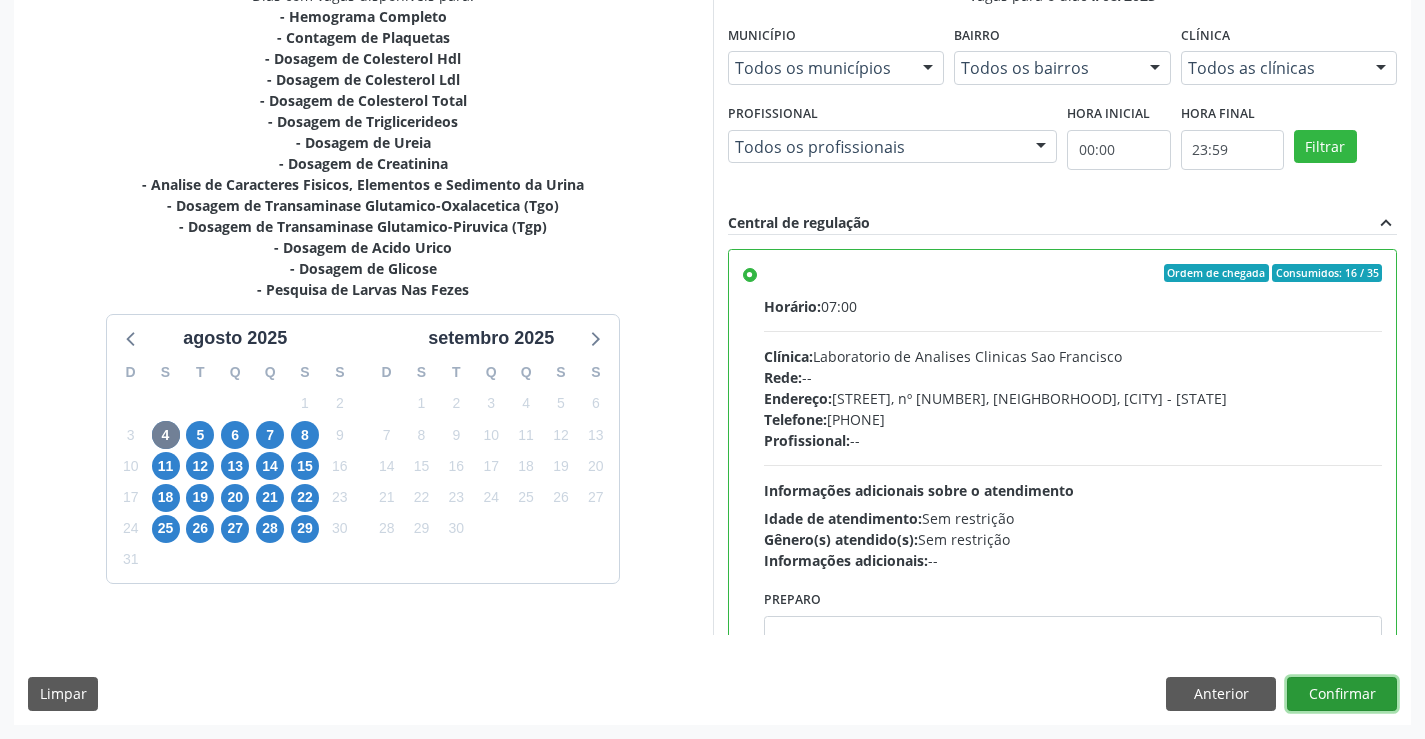 click on "Confirmar" at bounding box center (1342, 694) 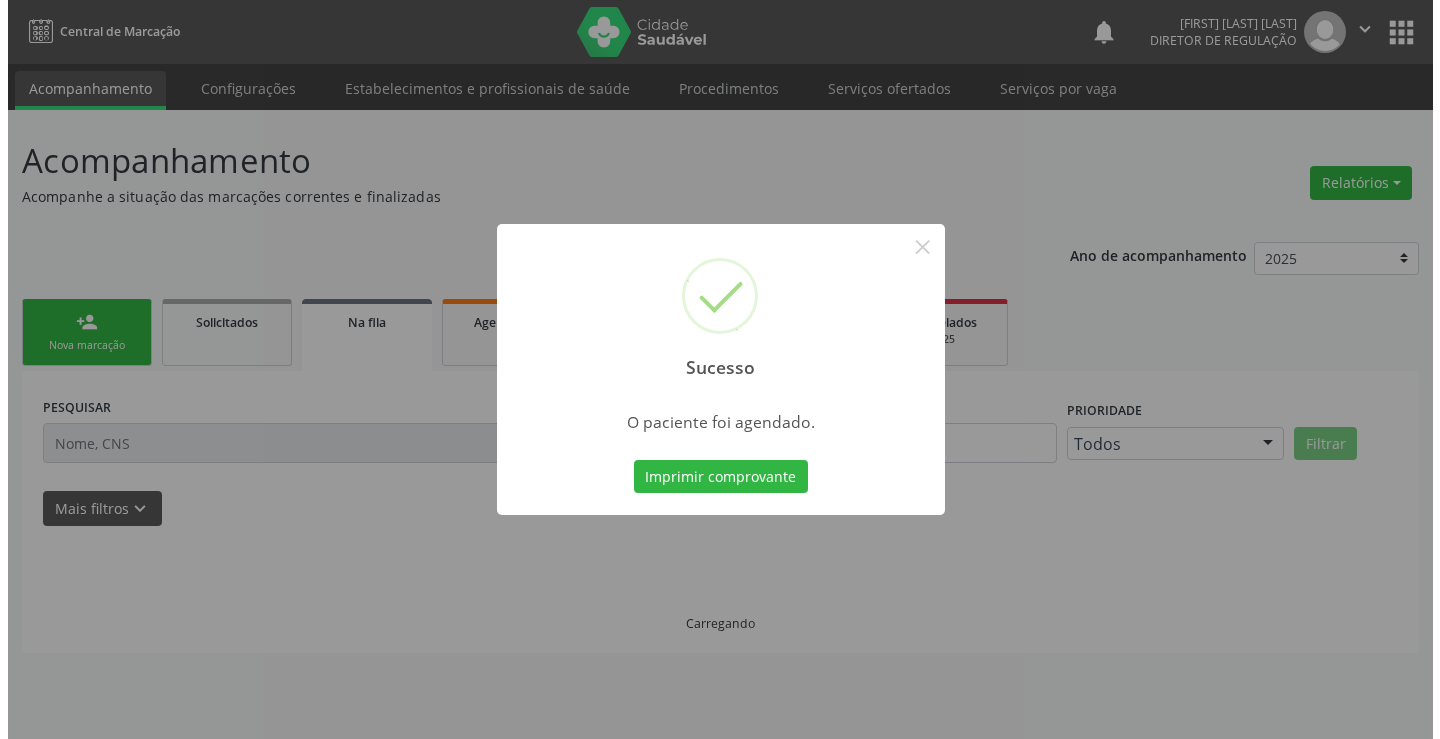 scroll, scrollTop: 0, scrollLeft: 0, axis: both 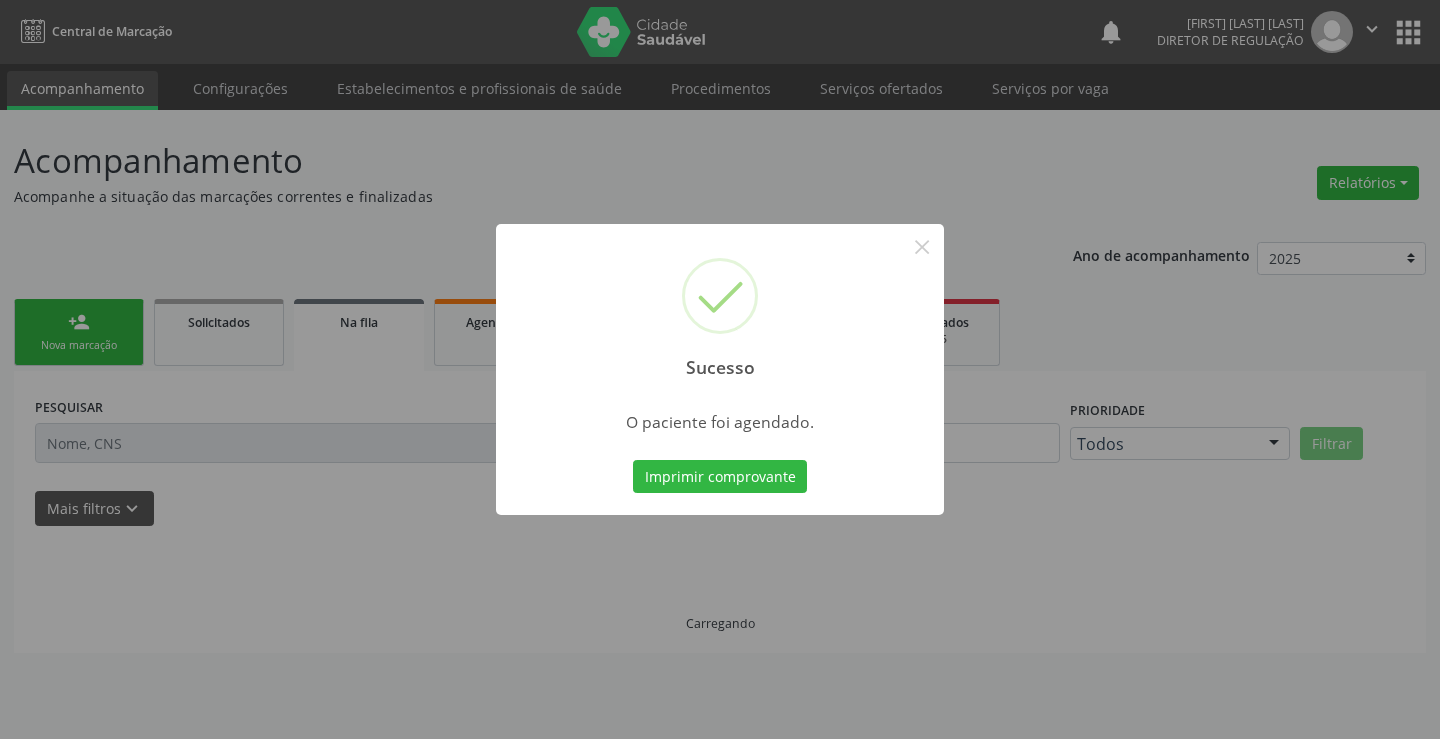 type 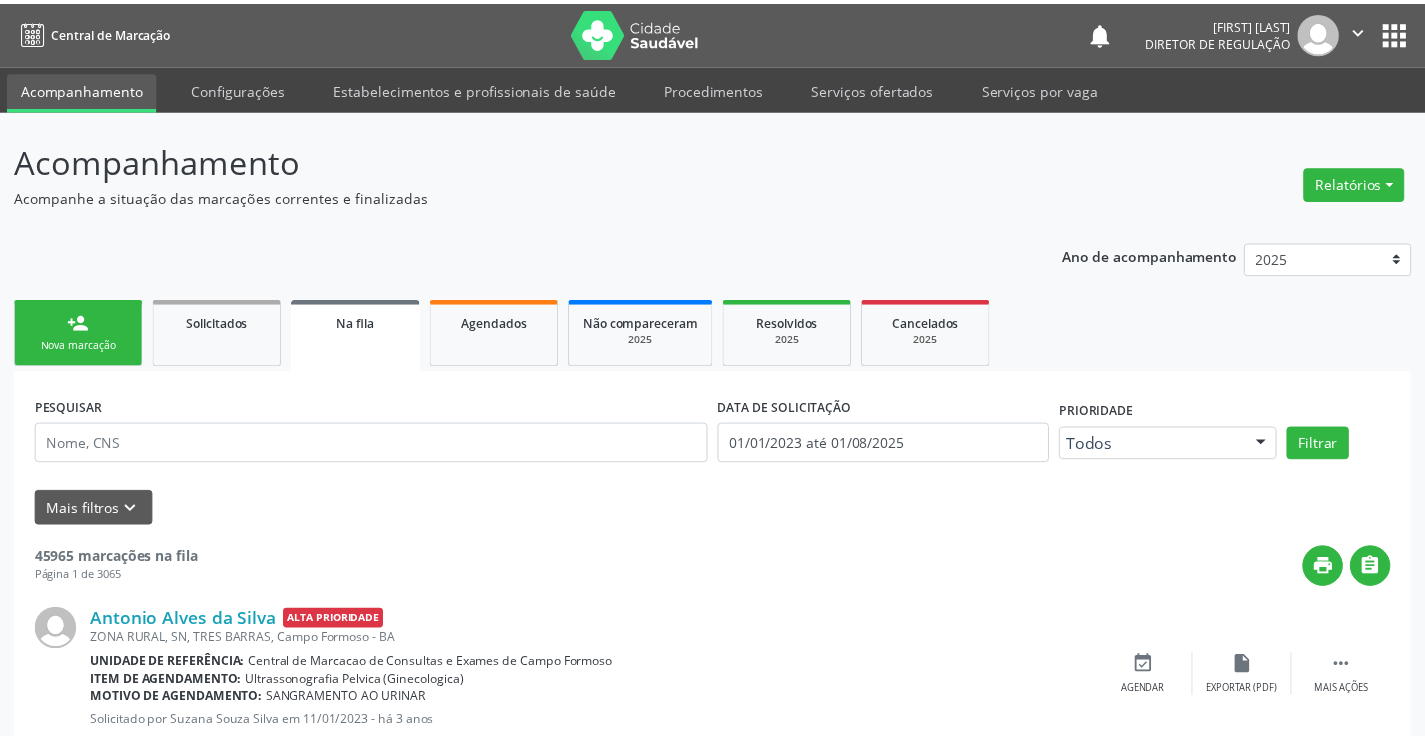 scroll, scrollTop: 0, scrollLeft: 0, axis: both 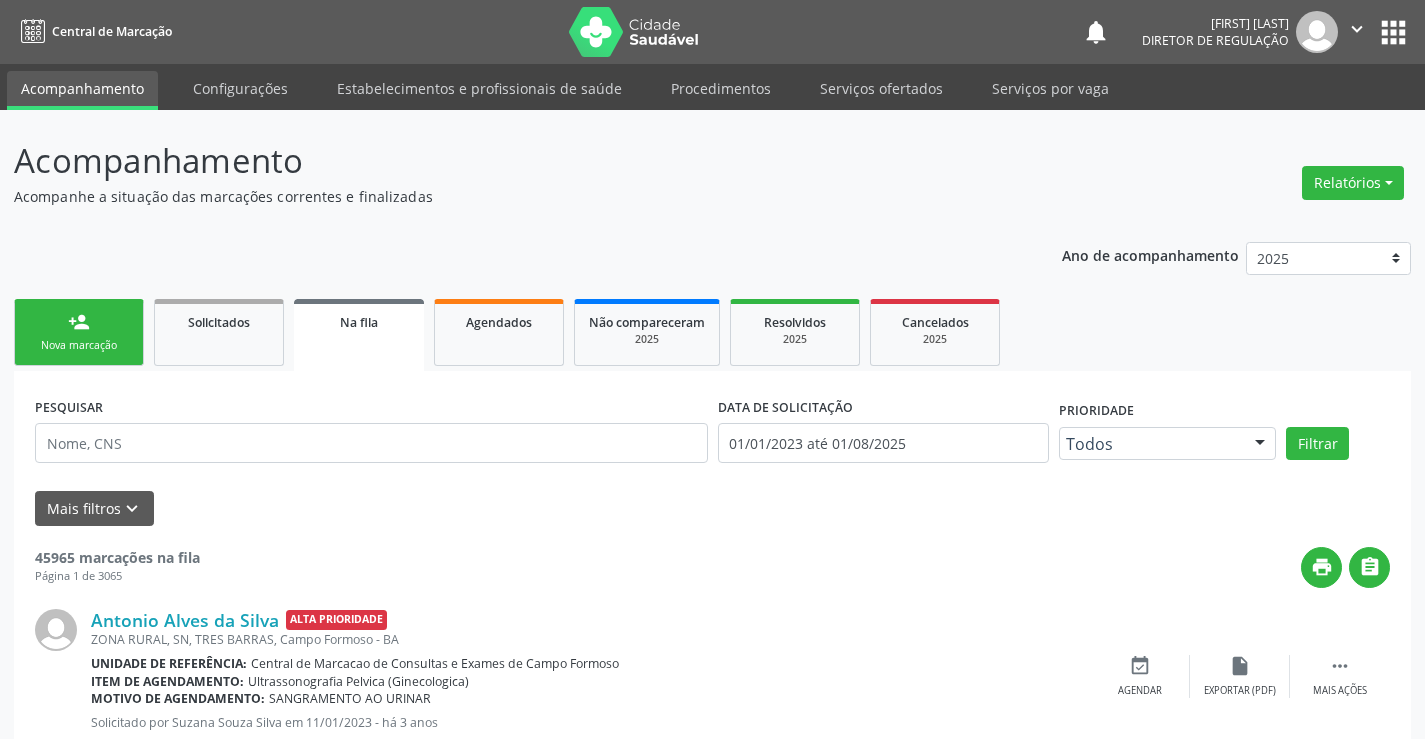 click on "person_add
Nova marcação" at bounding box center (79, 332) 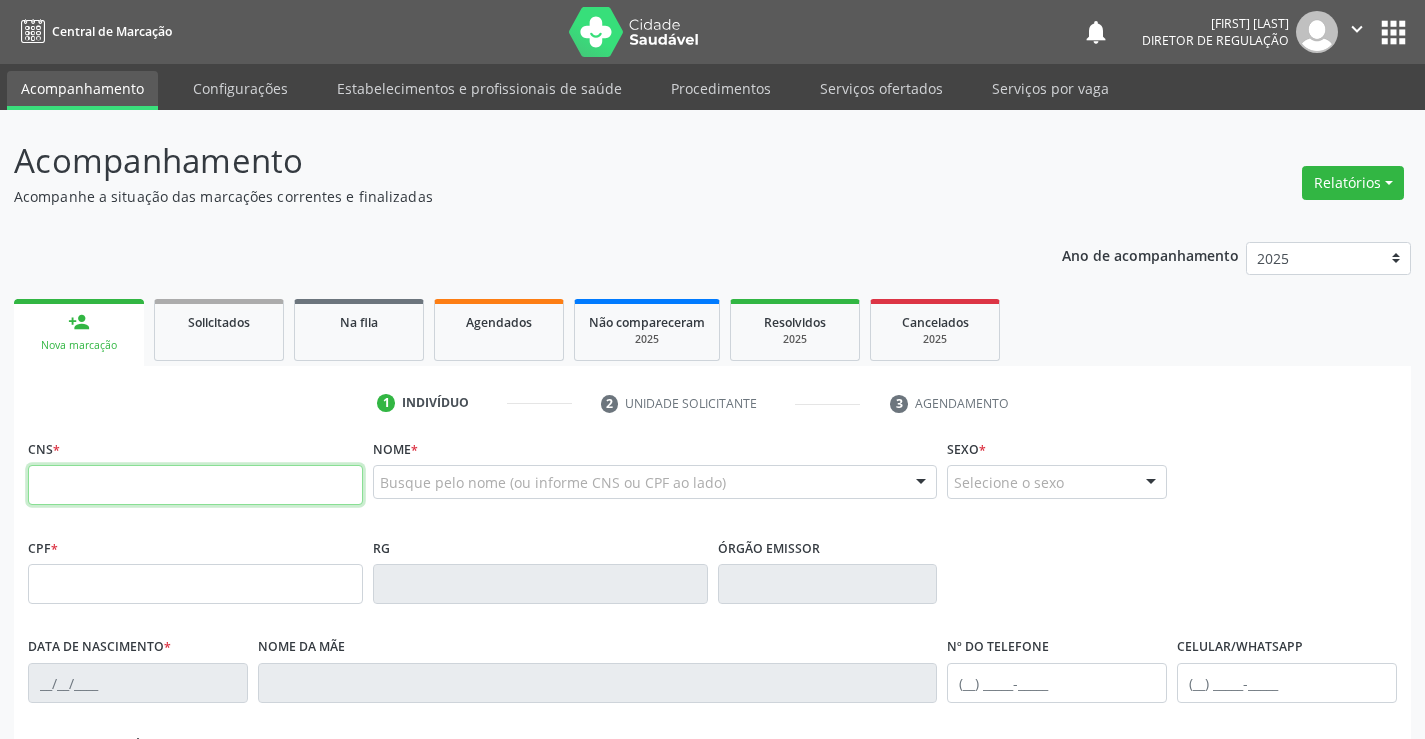 click at bounding box center [195, 485] 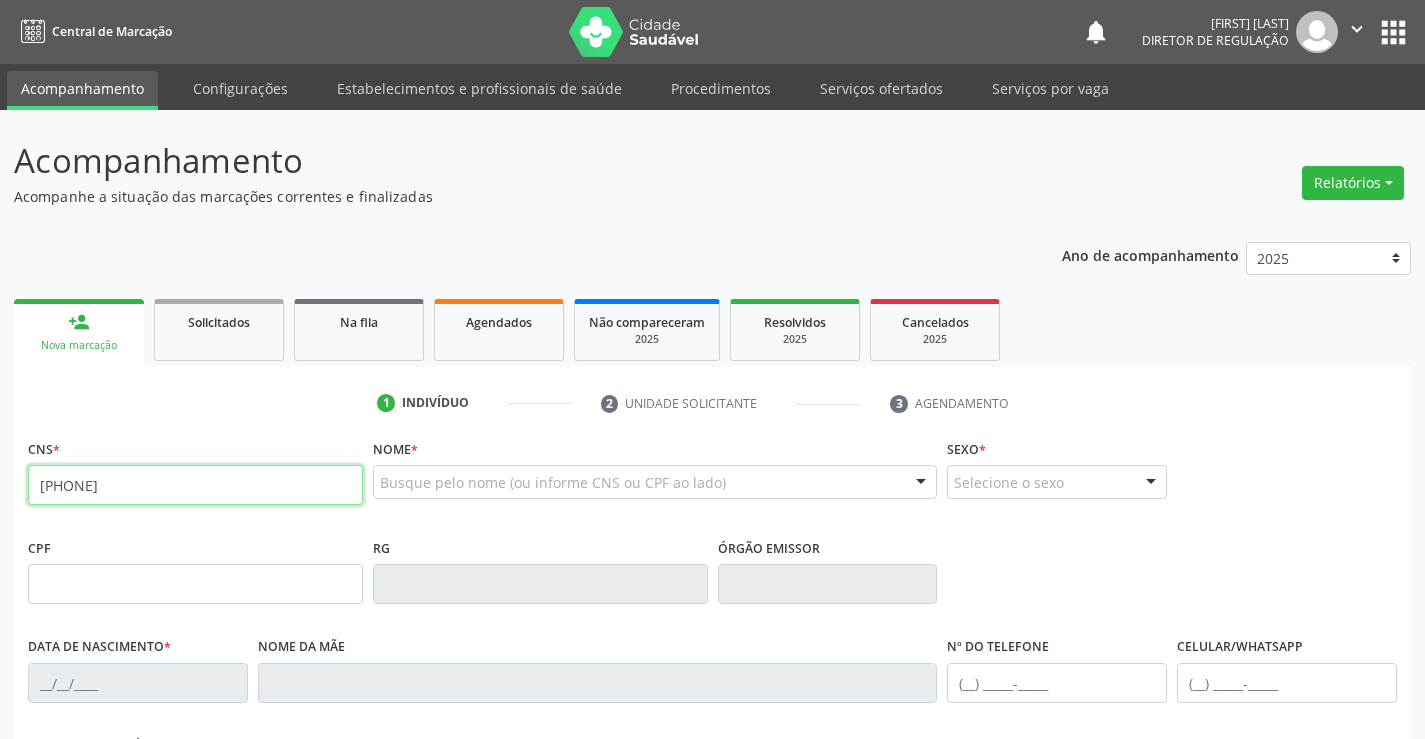 type on "[PHONE]" 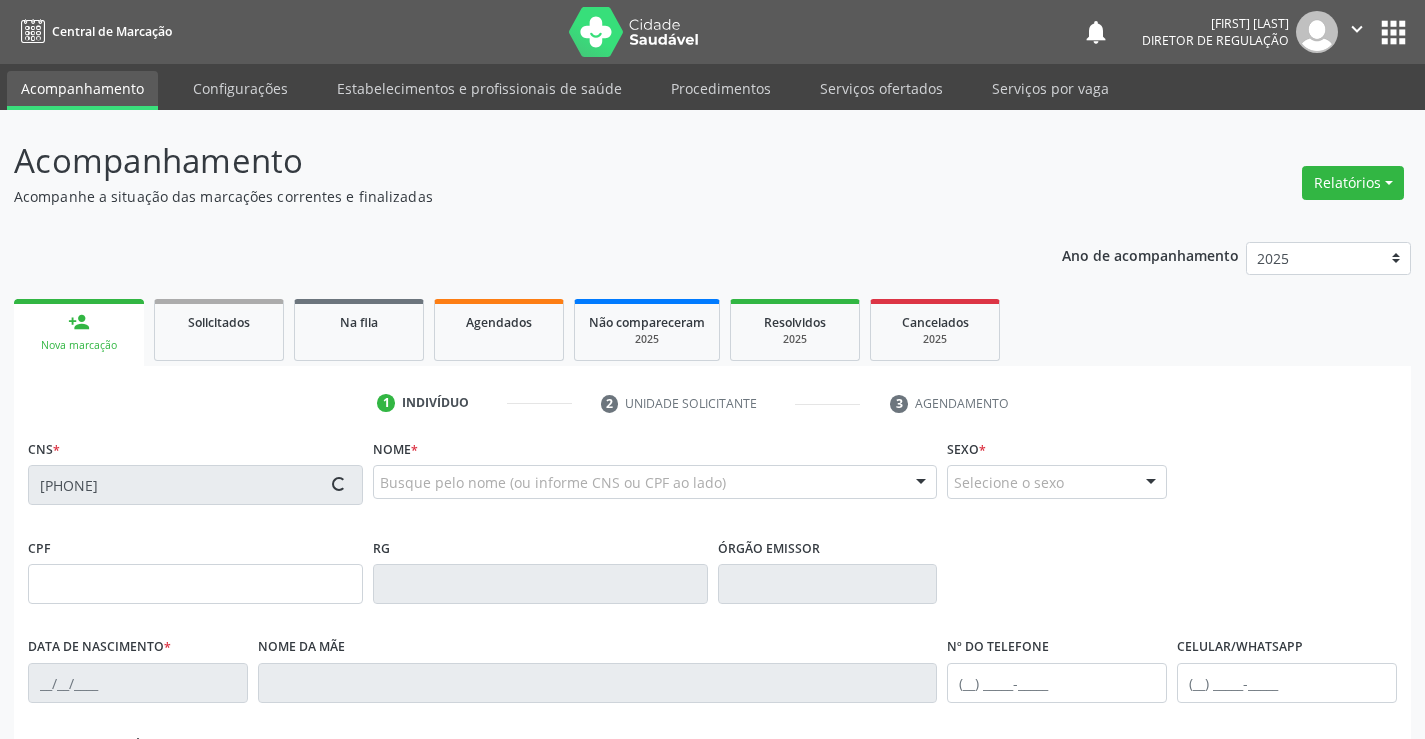 type on "152622469" 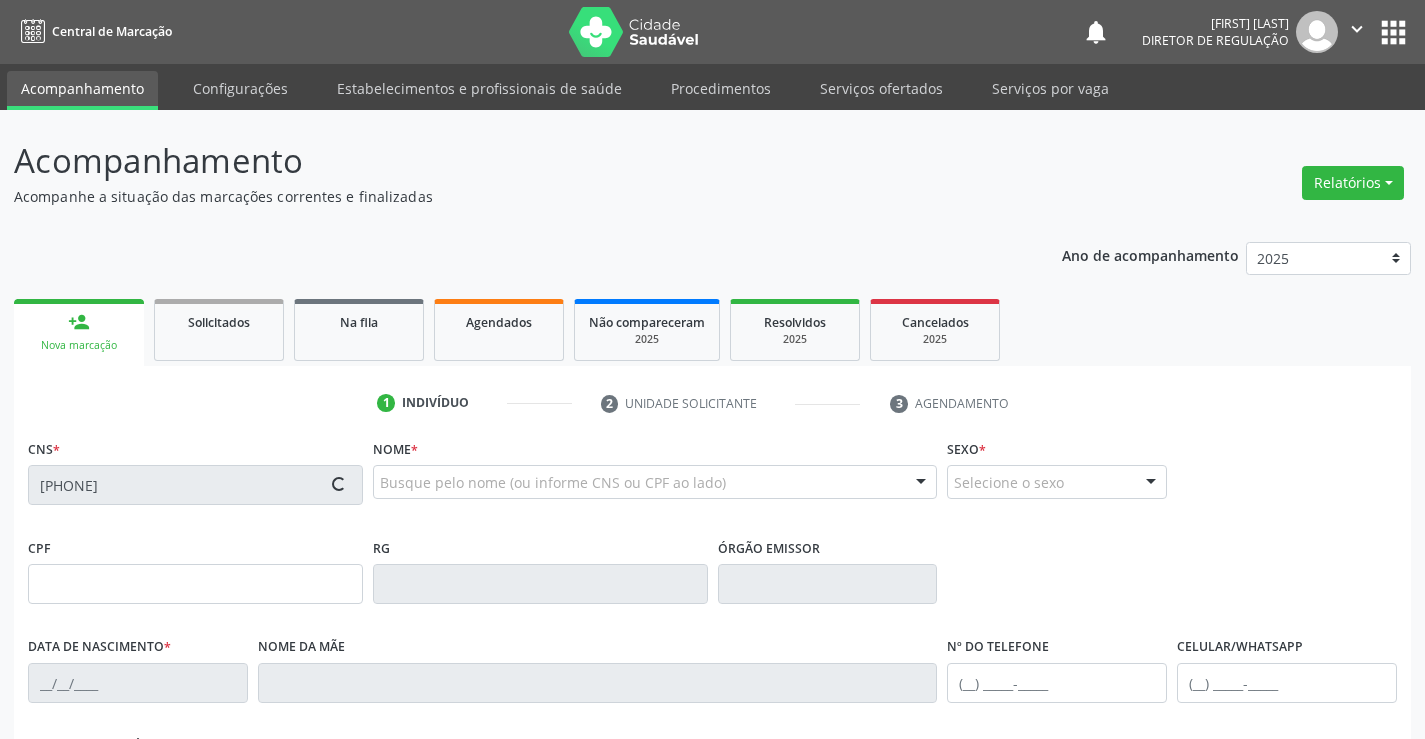 type on "[DATE]" 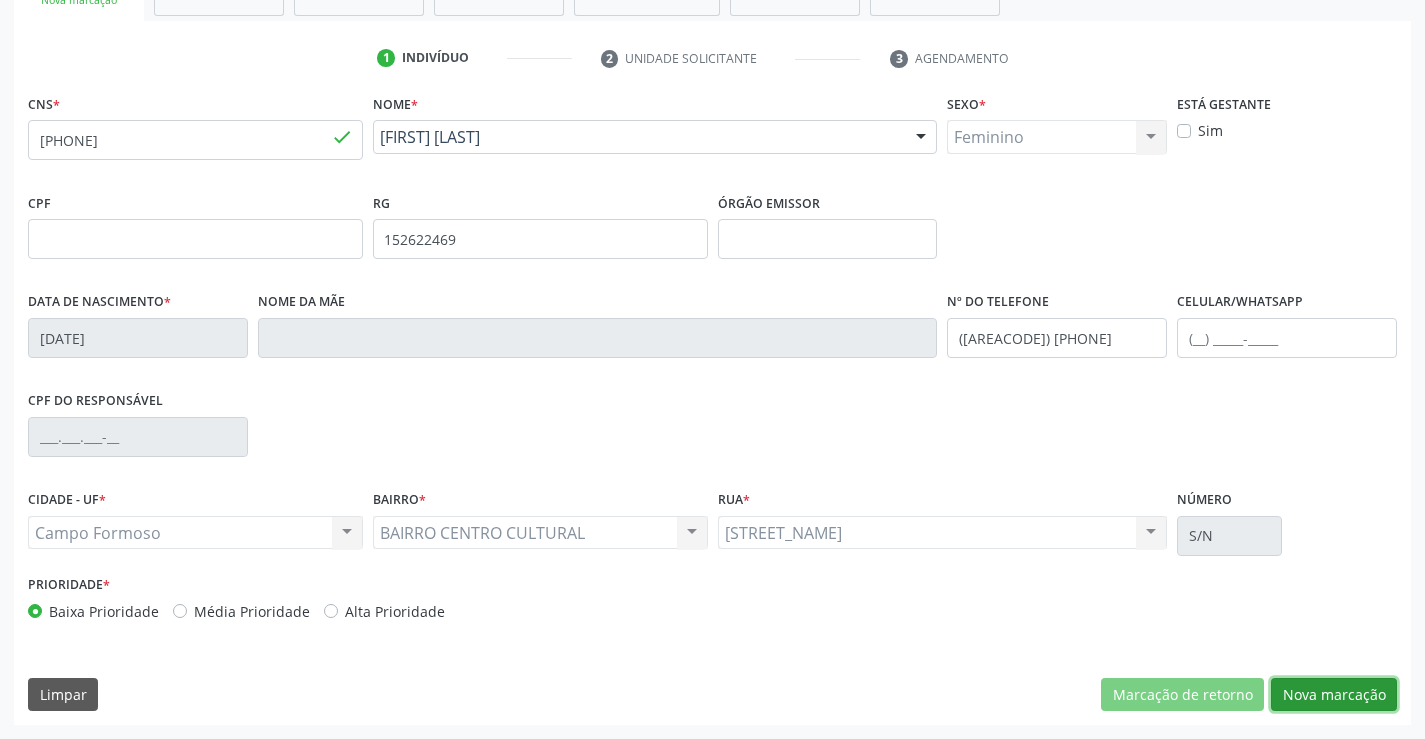 click on "Nova marcação" at bounding box center (1334, 695) 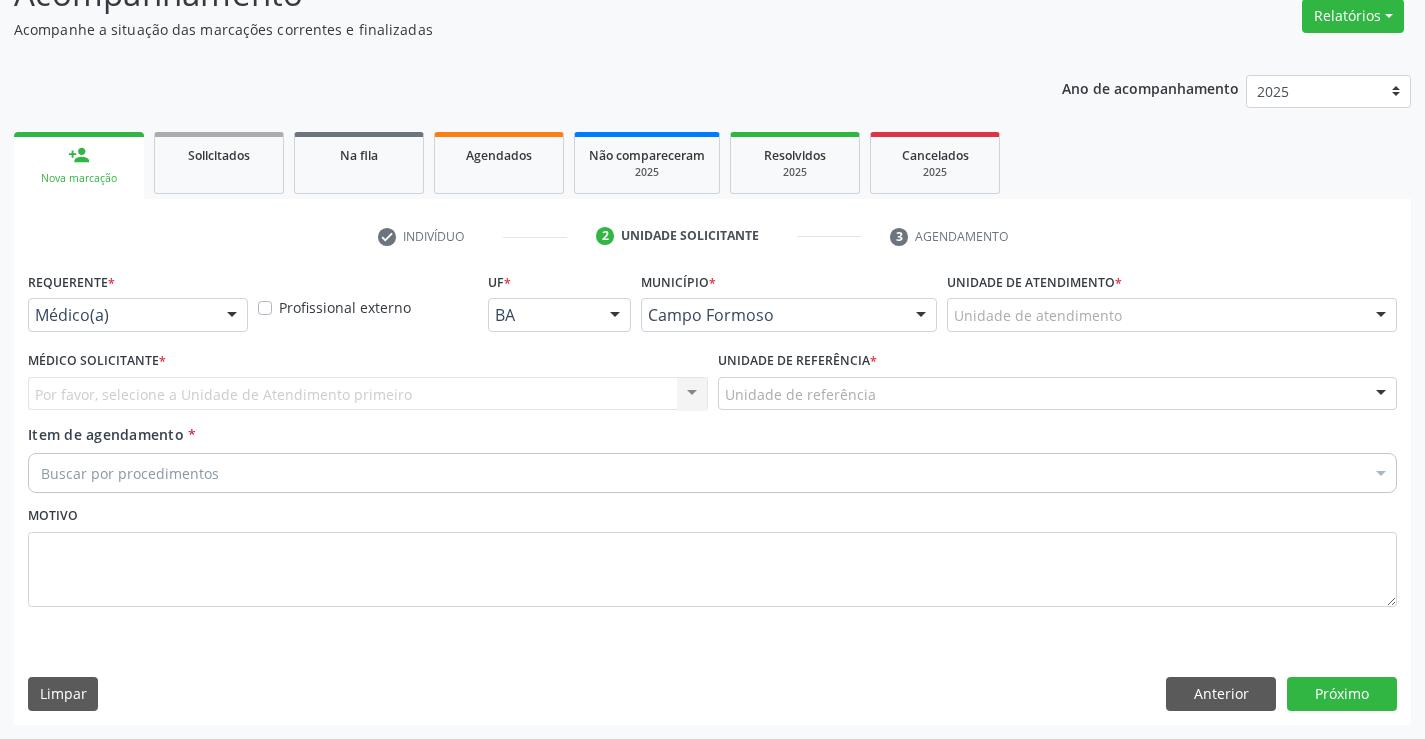 scroll, scrollTop: 167, scrollLeft: 0, axis: vertical 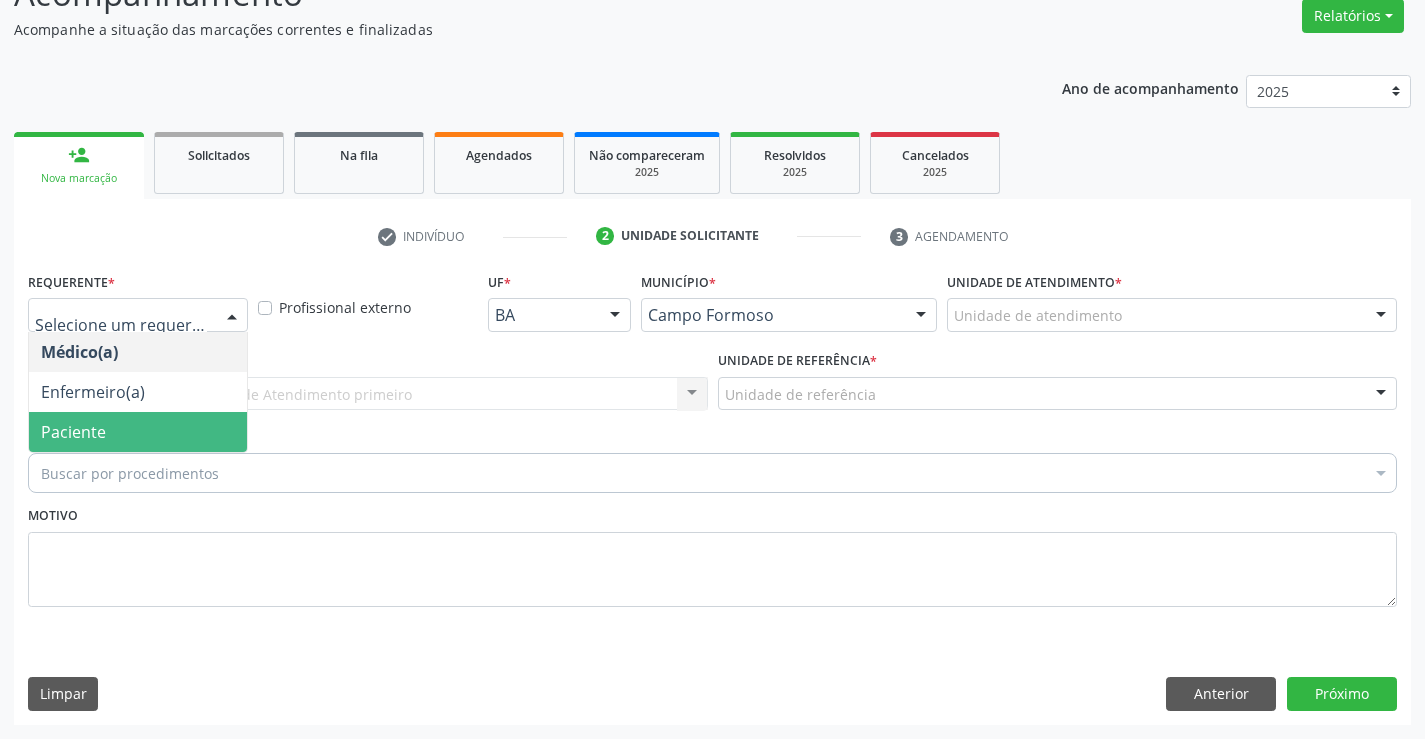 click on "Paciente" at bounding box center (138, 432) 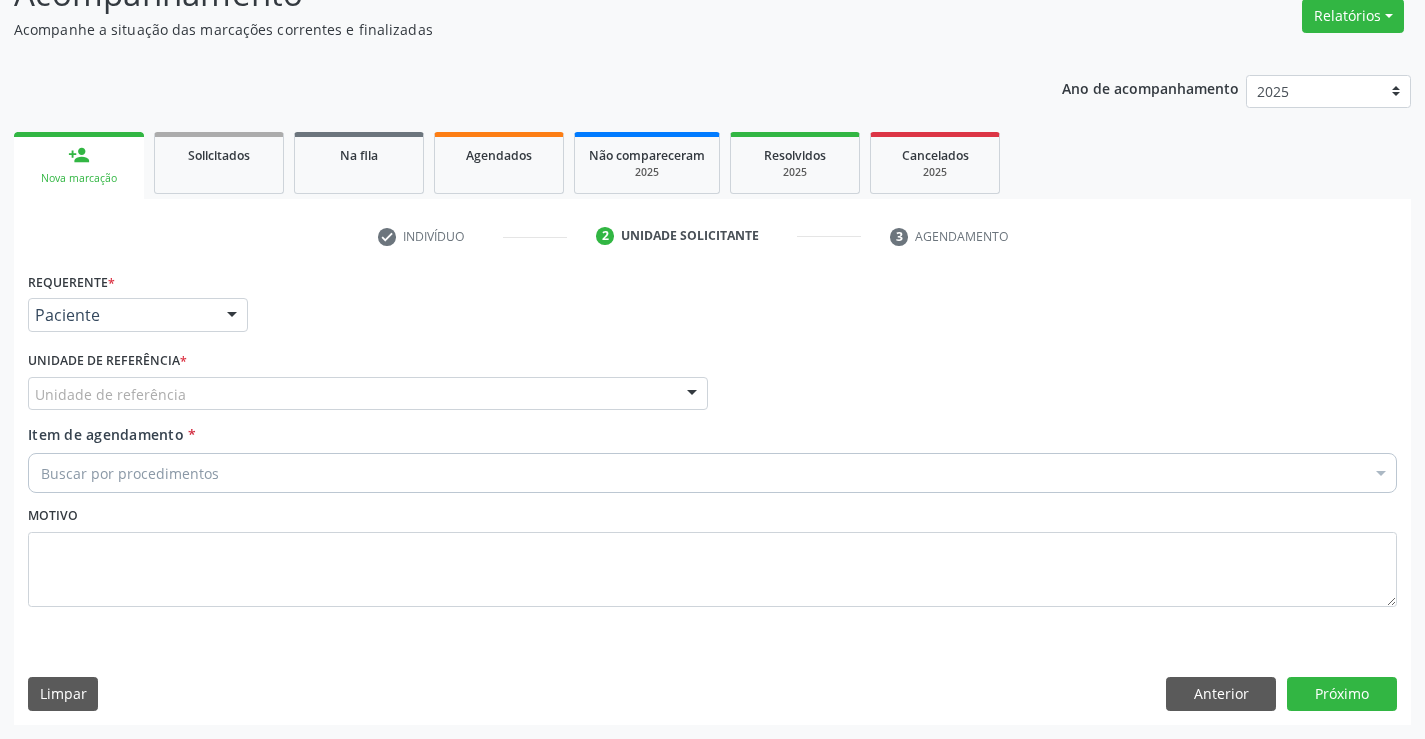 click on "Unidade de referência" at bounding box center [368, 394] 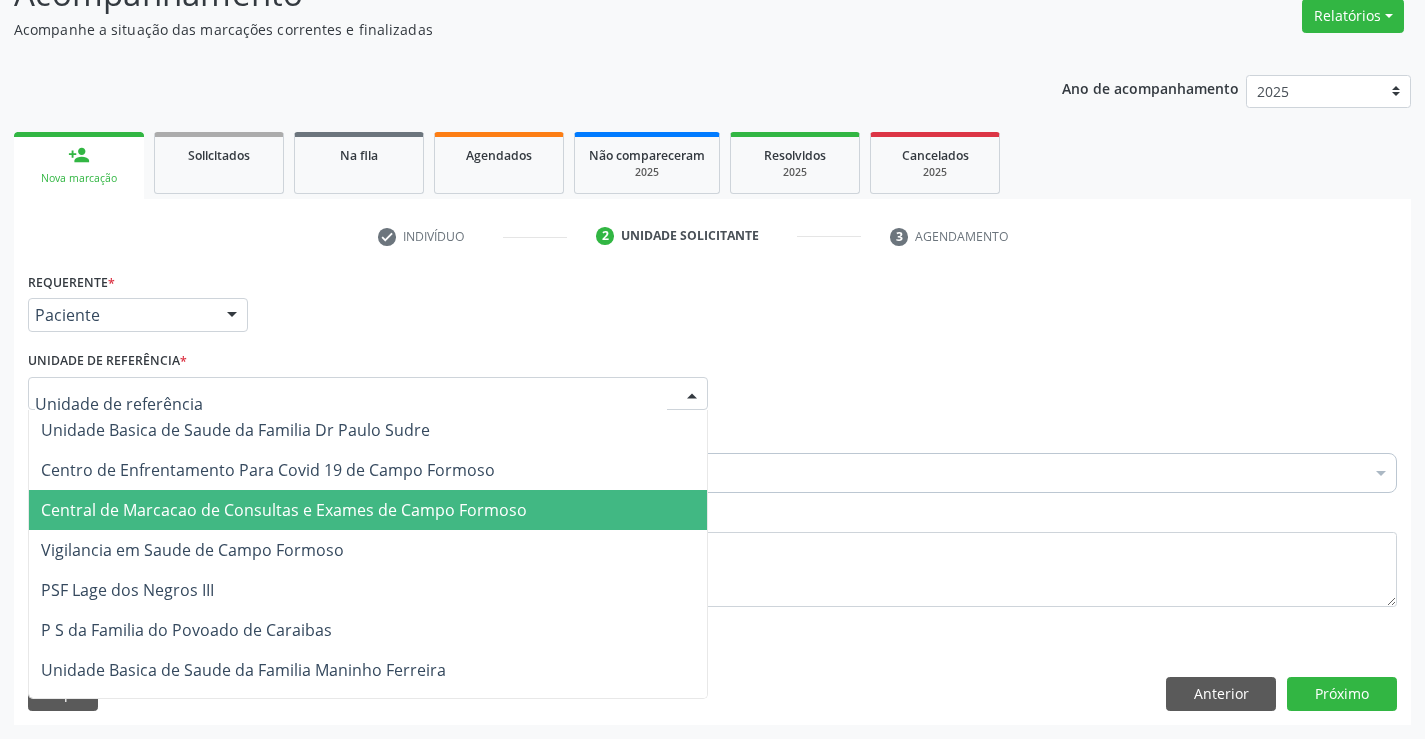 click on "Central de Marcacao de Consultas e Exames de Campo Formoso" at bounding box center (284, 510) 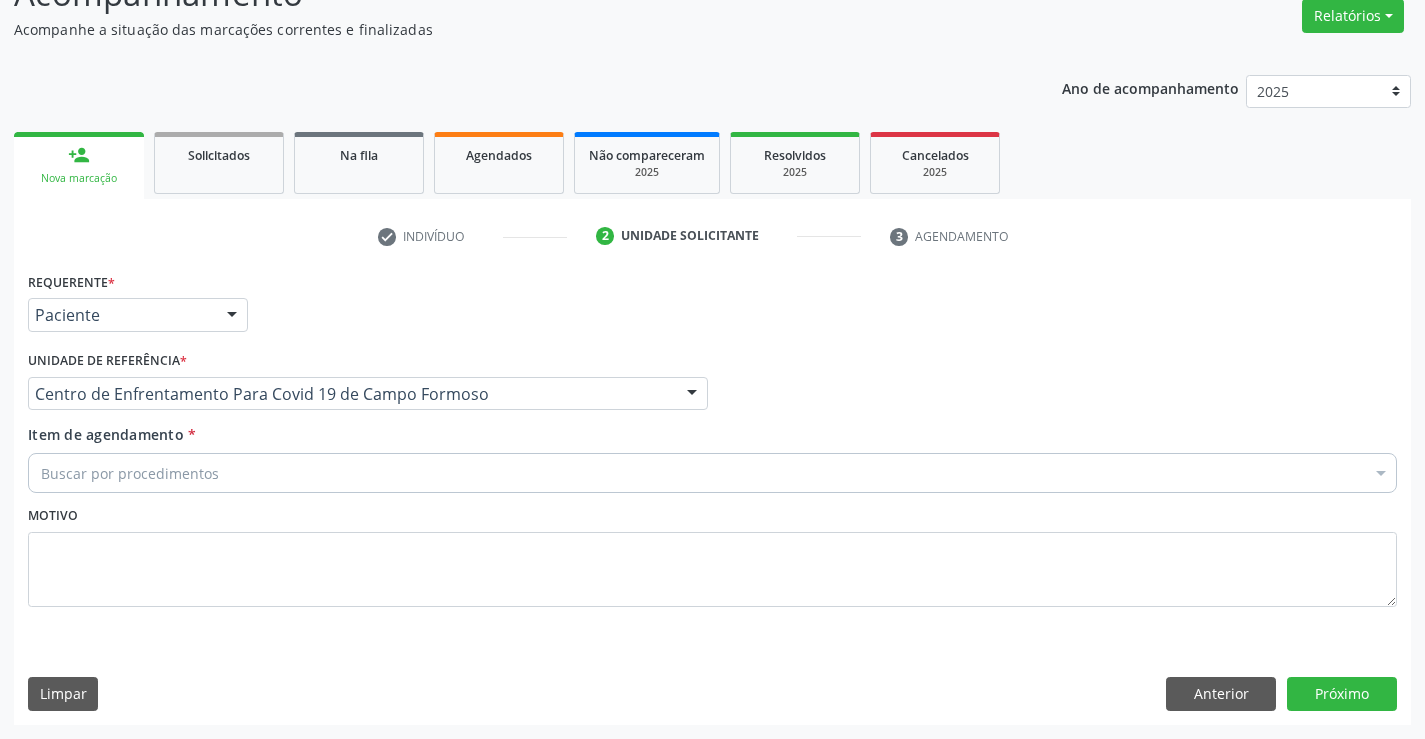 click on "Centro de Enfrentamento Para Covid 19 de Campo Formoso" at bounding box center (368, 394) 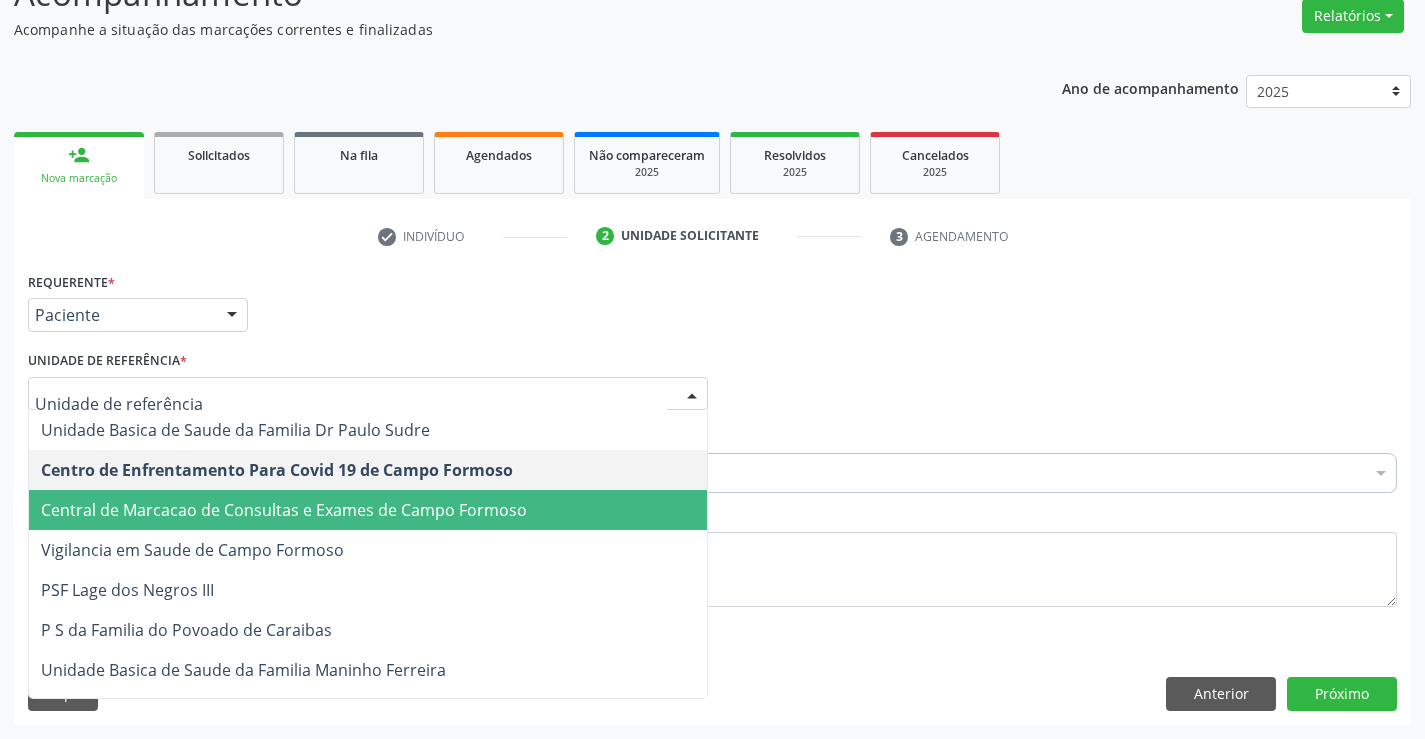 click on "Central de Marcacao de Consultas e Exames de Campo Formoso" at bounding box center (368, 510) 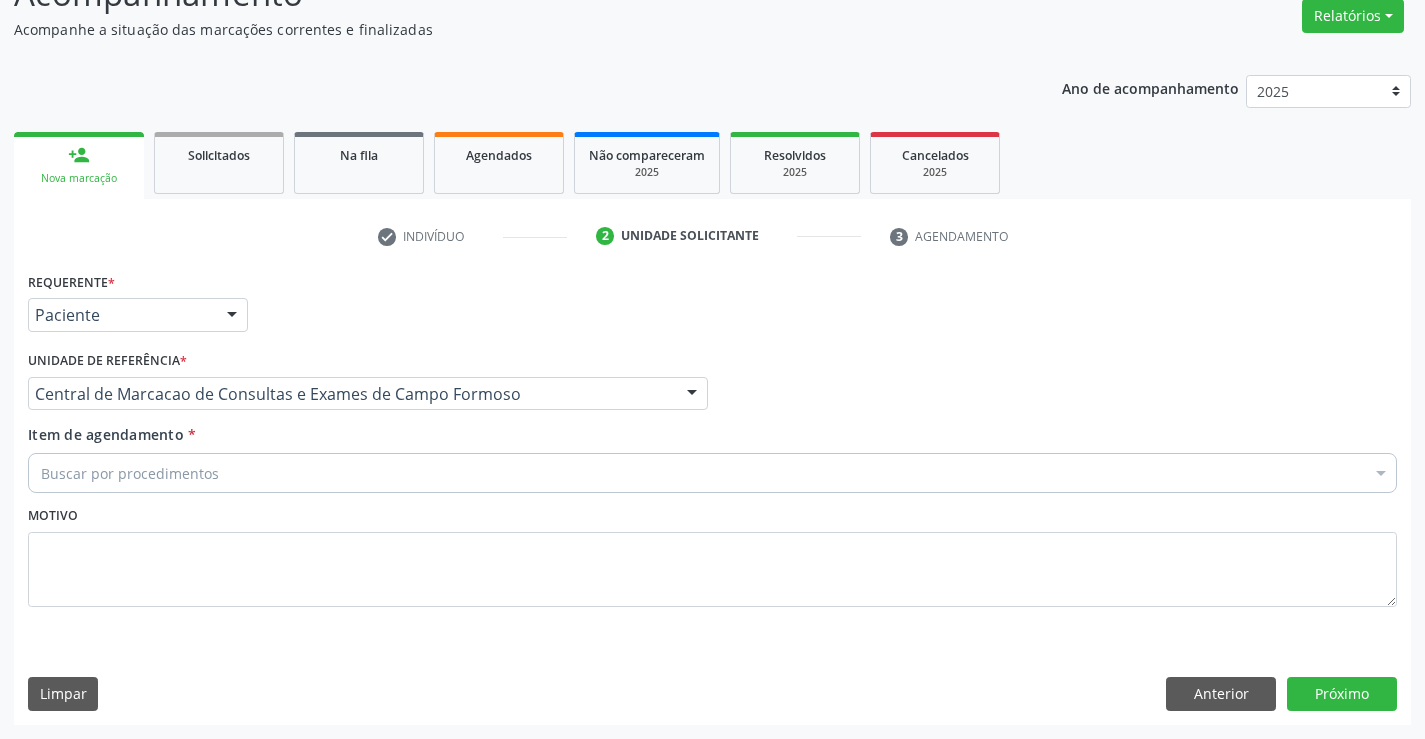 click on "Buscar por procedimentos" at bounding box center (712, 473) 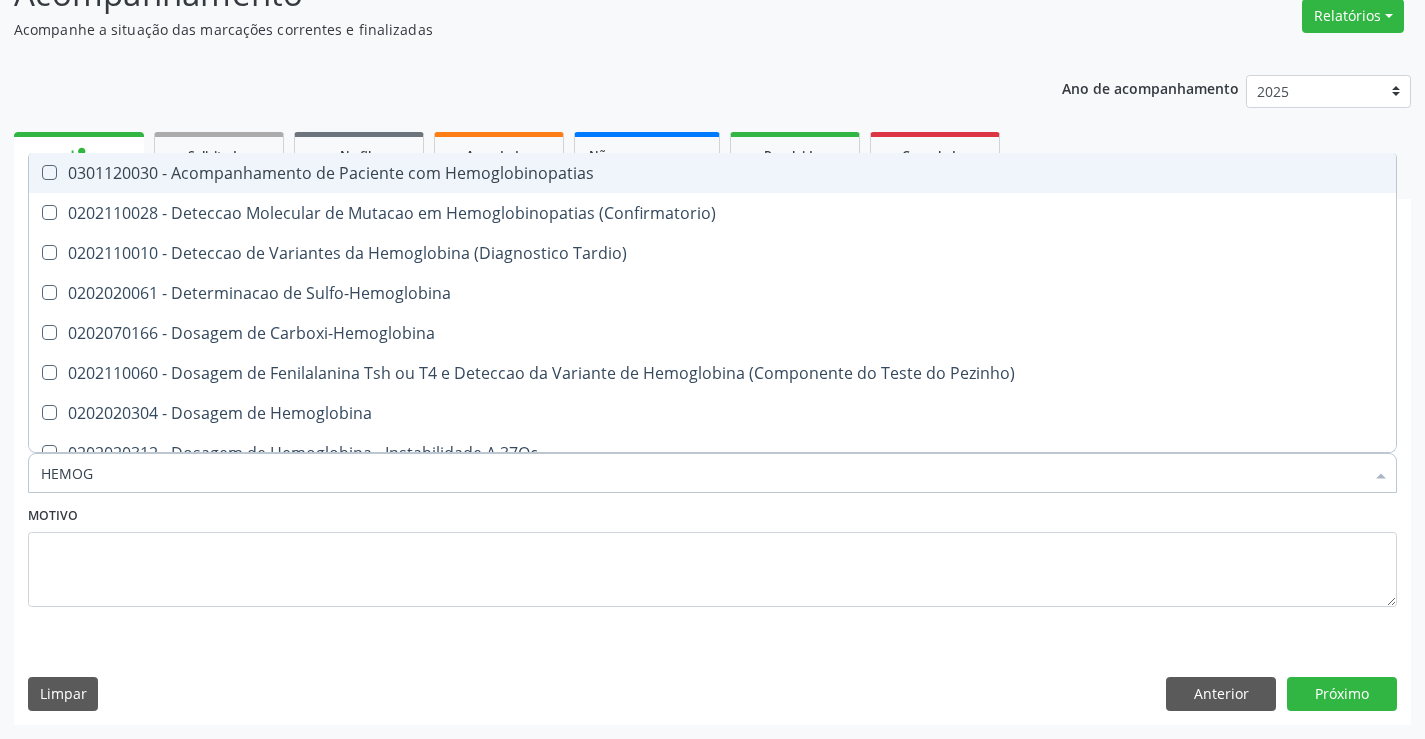 type on "HEMOGR" 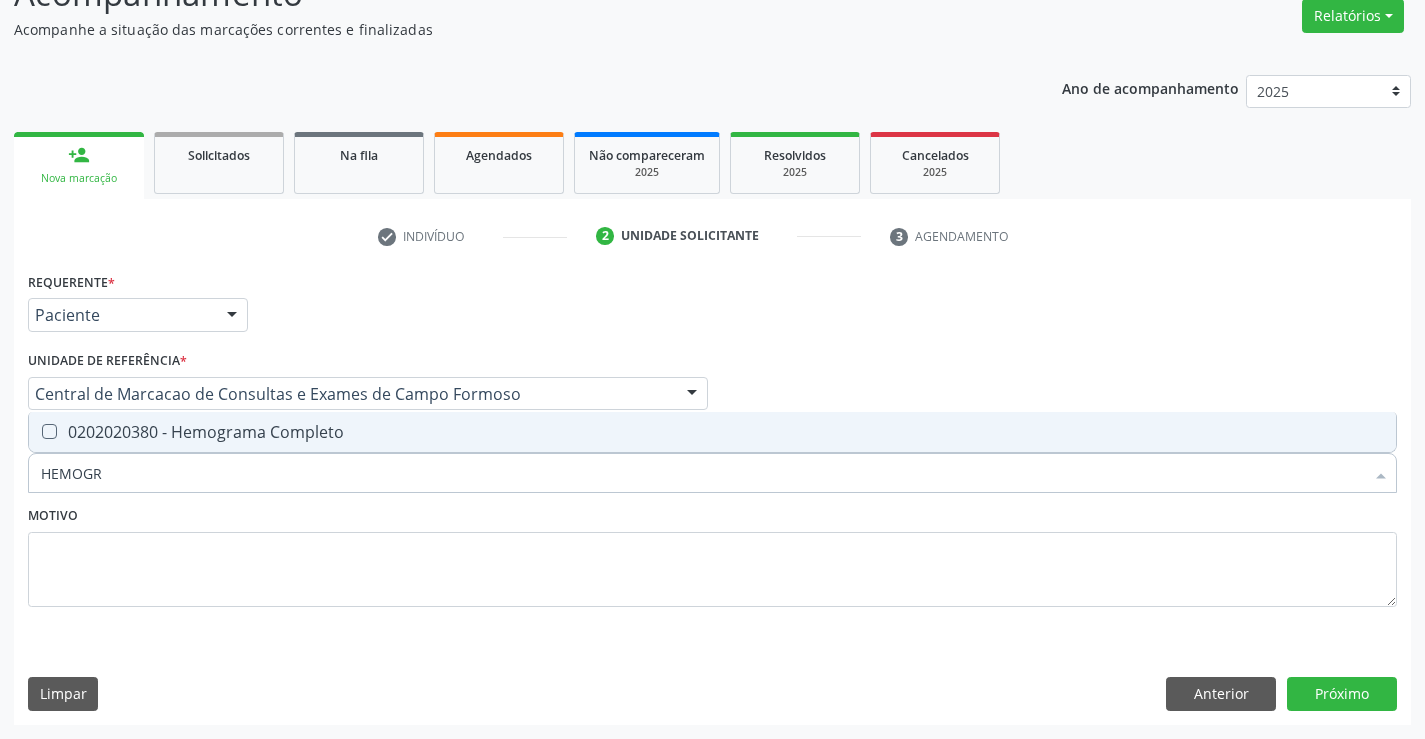 click on "0202020380 - Hemograma Completo" at bounding box center [712, 432] 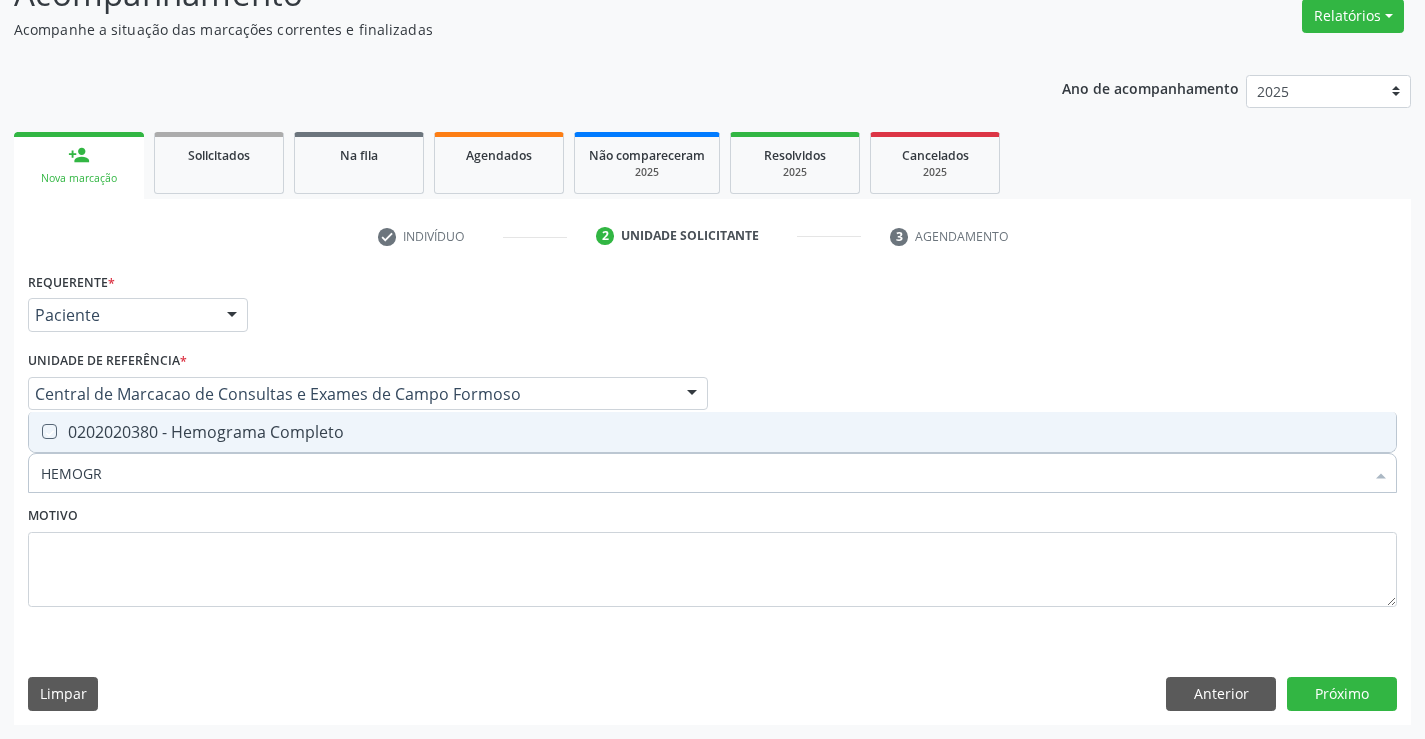 checkbox on "true" 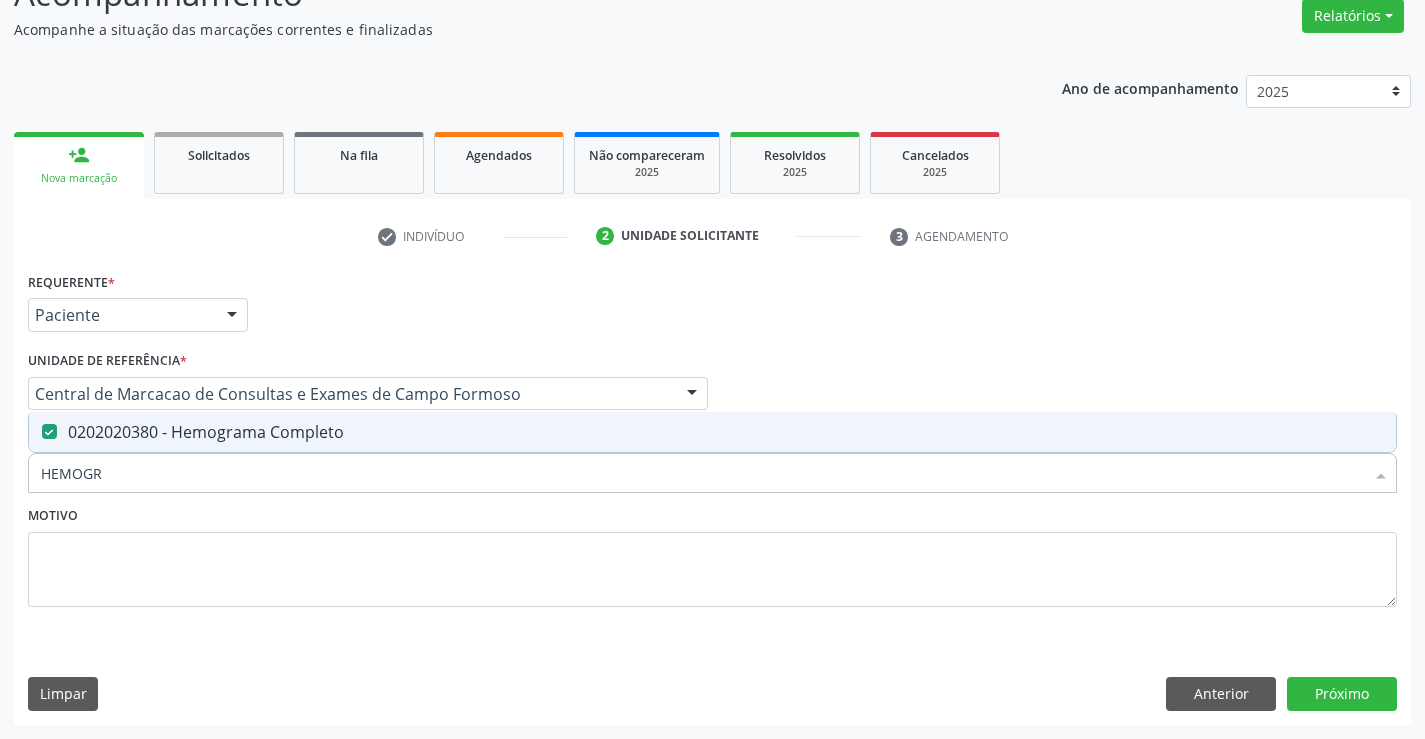 type on "HEMOGR" 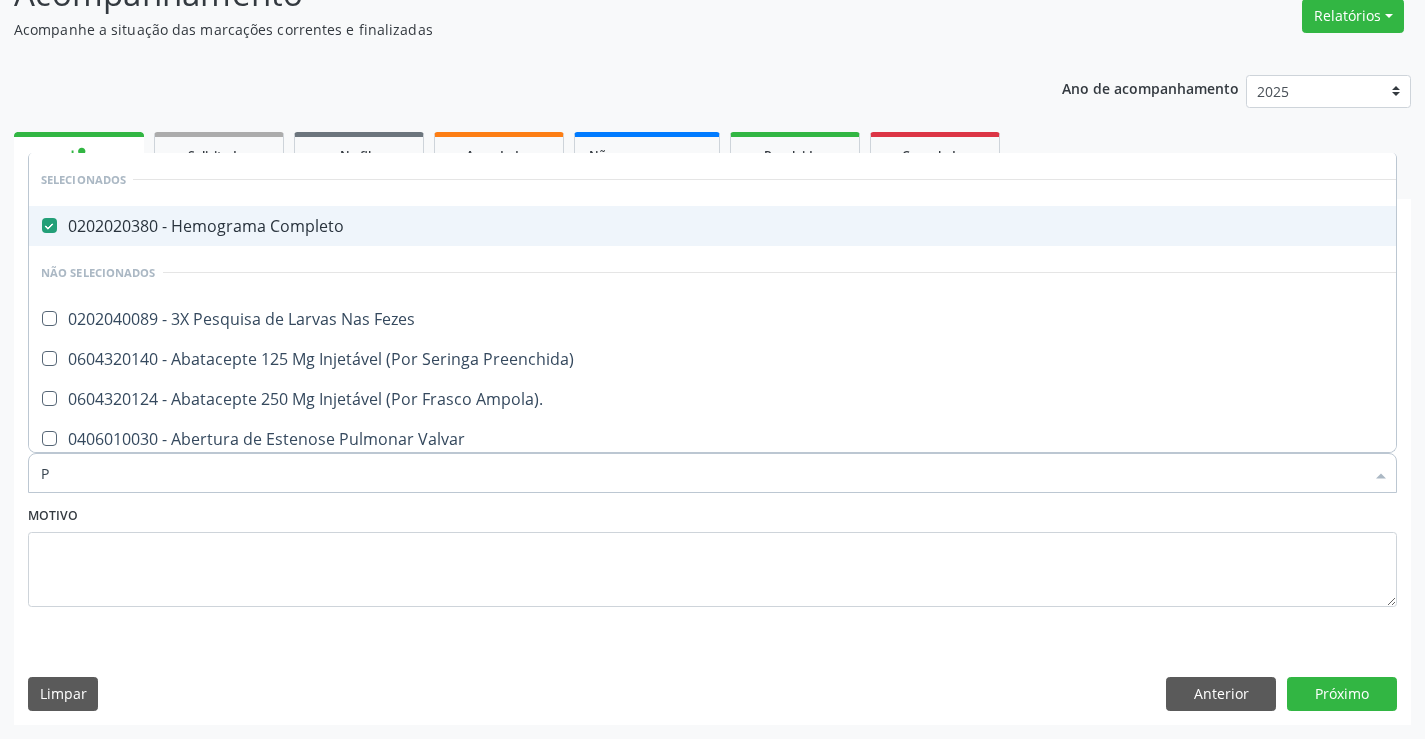 type on "PA" 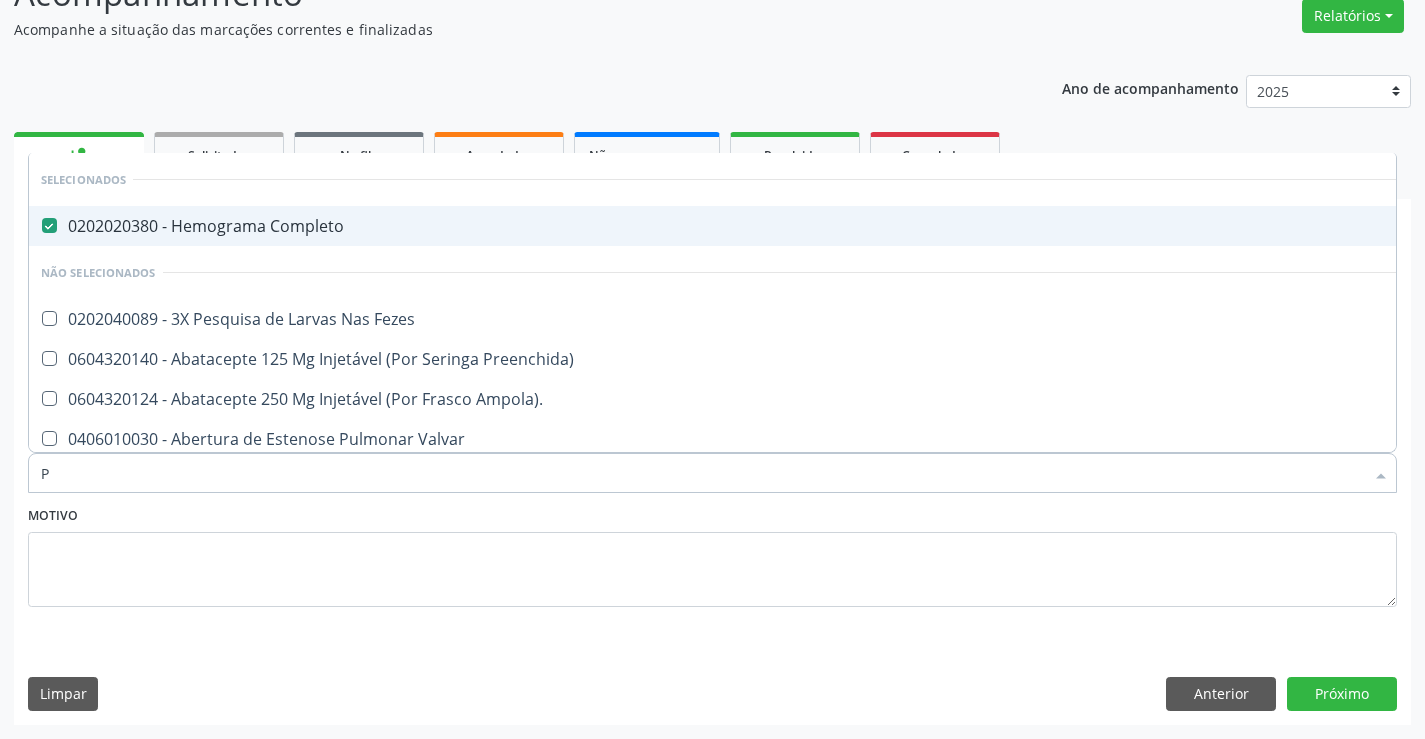 checkbox on "false" 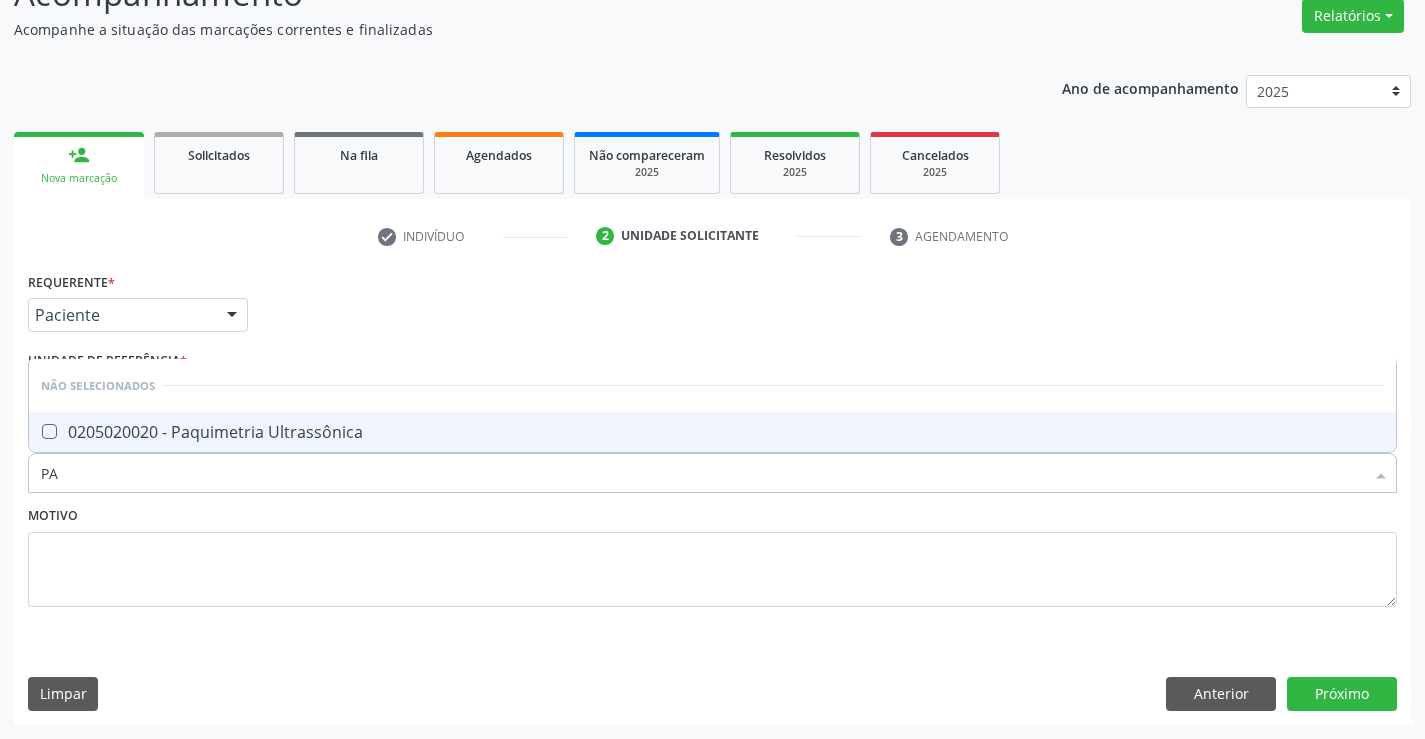 type on "P" 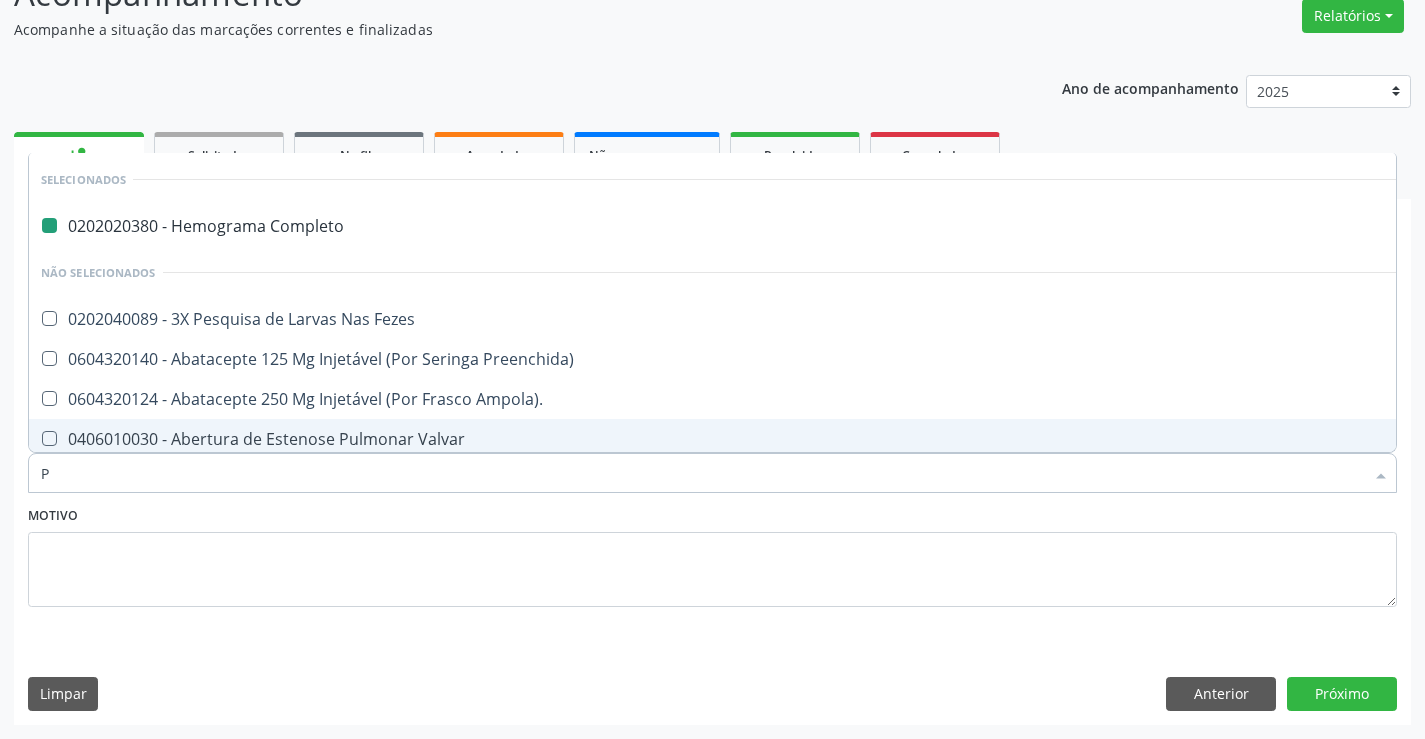 checkbox on "true" 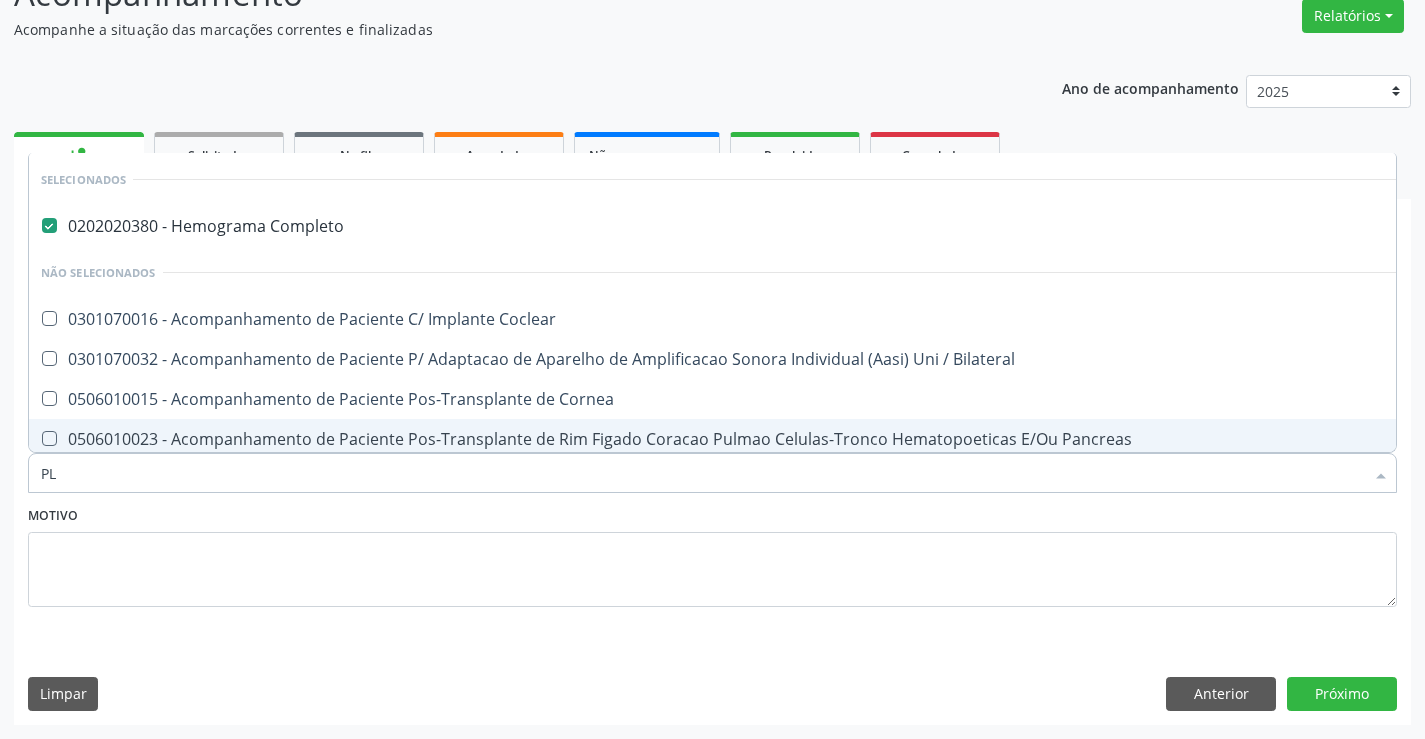 type on "PLA" 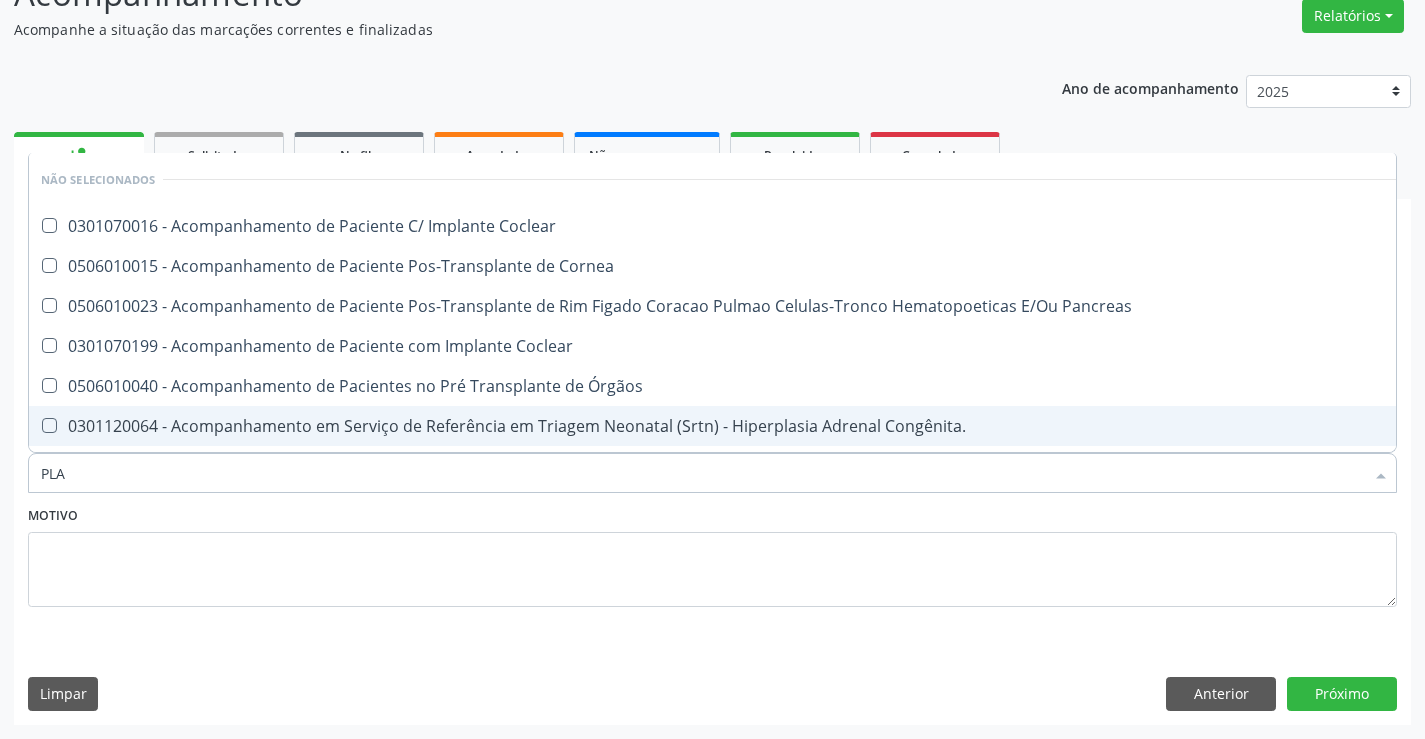 type on "PLAQ" 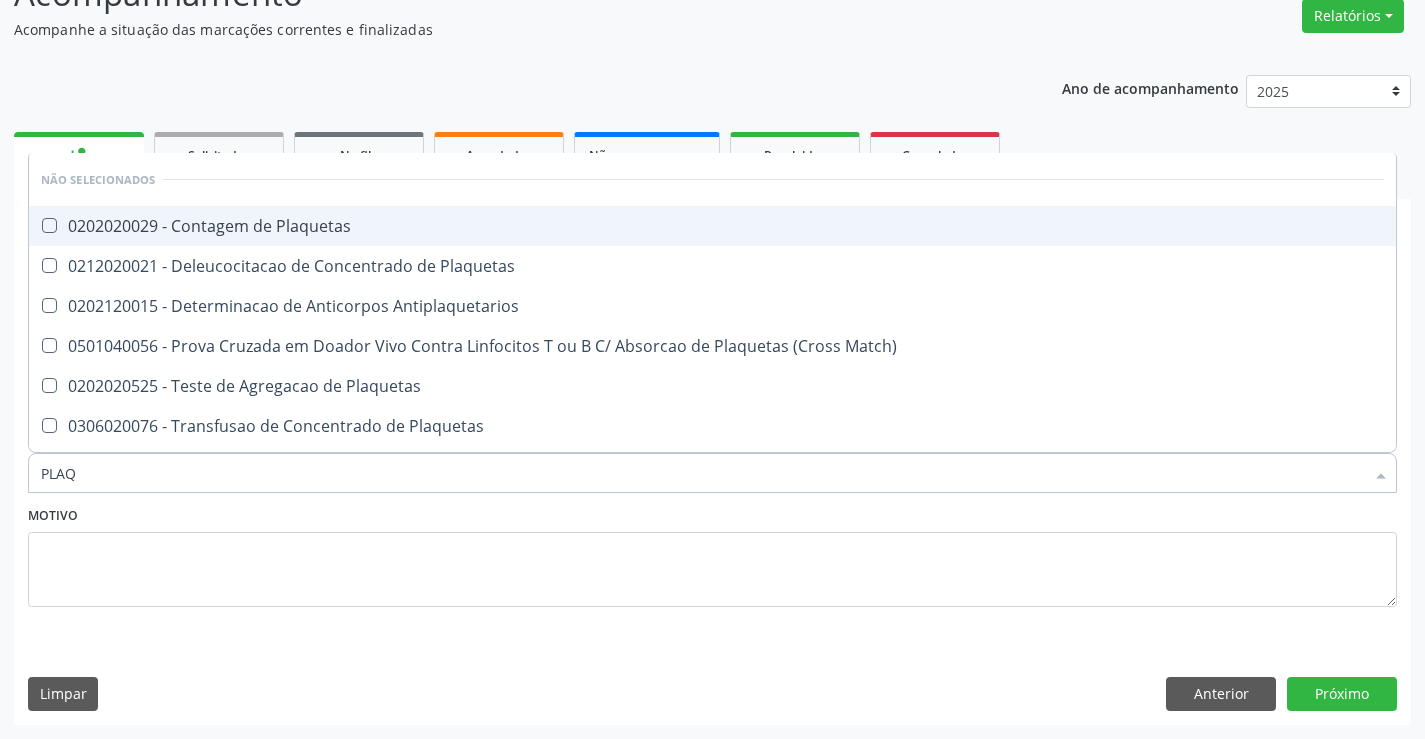 click on "0202020029 - Contagem de Plaquetas" at bounding box center (712, 226) 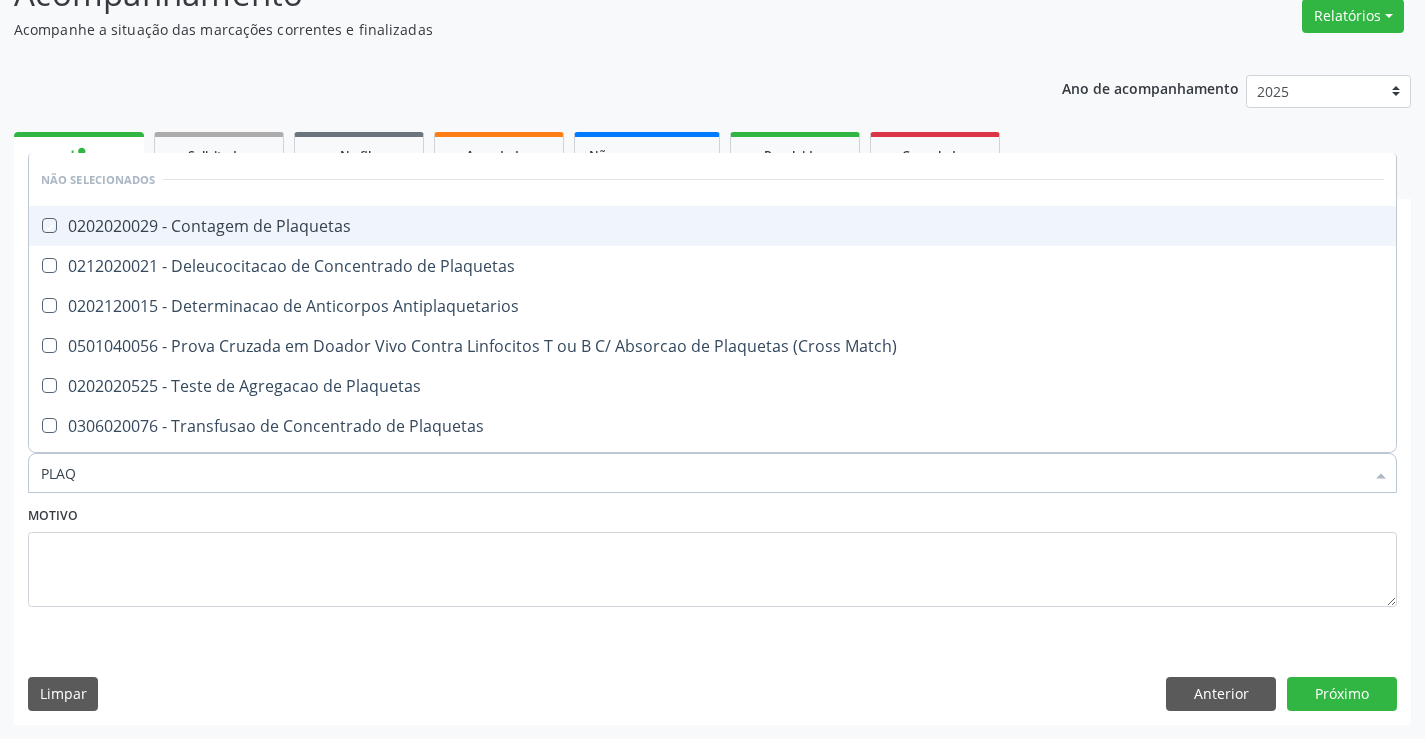checkbox on "true" 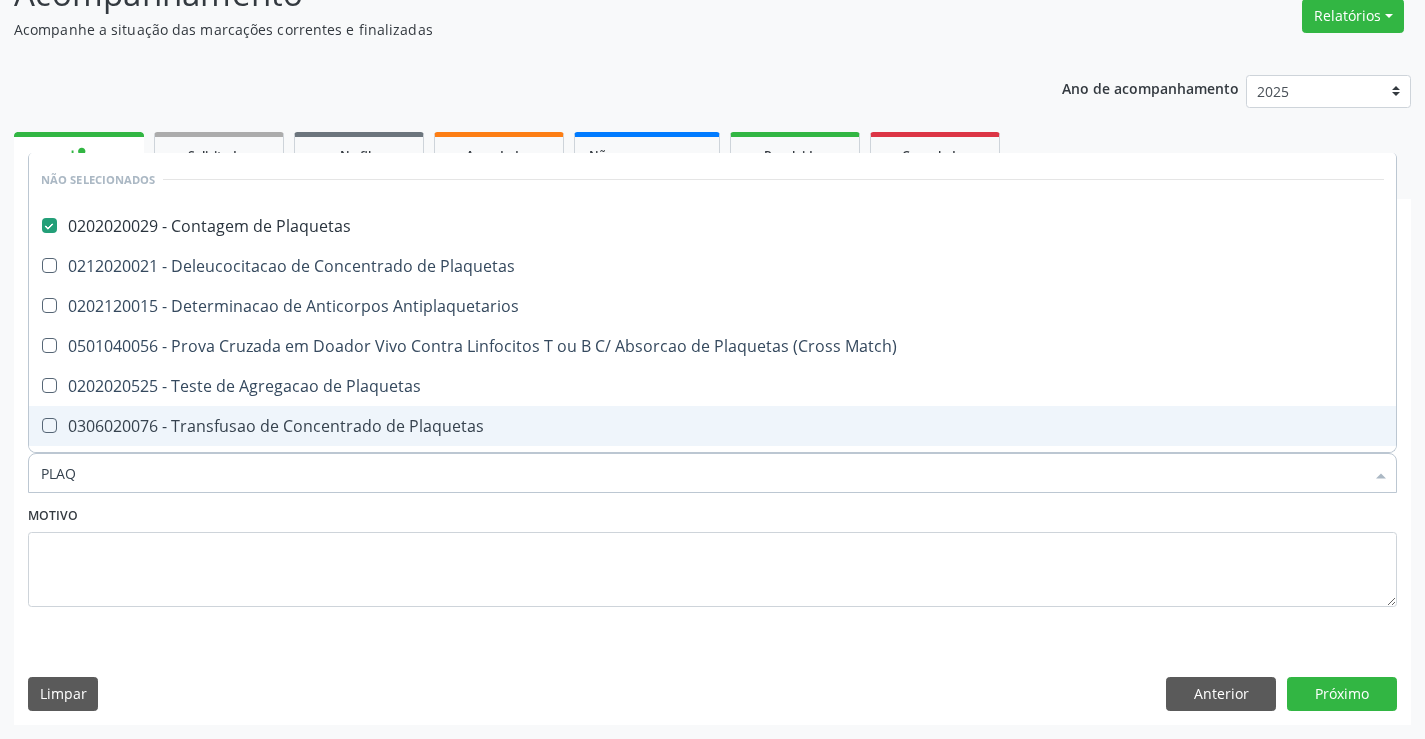 click on "Motivo" at bounding box center (712, 554) 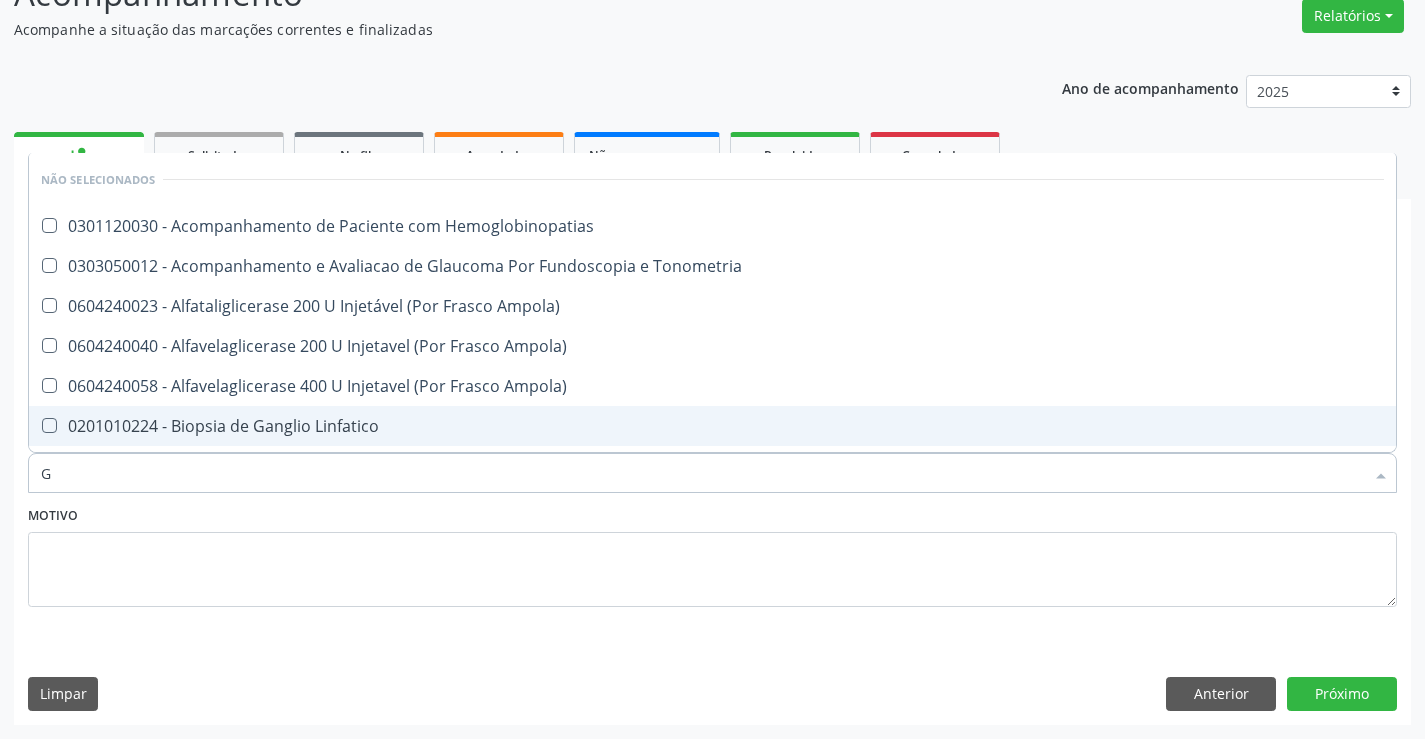 type on "GL" 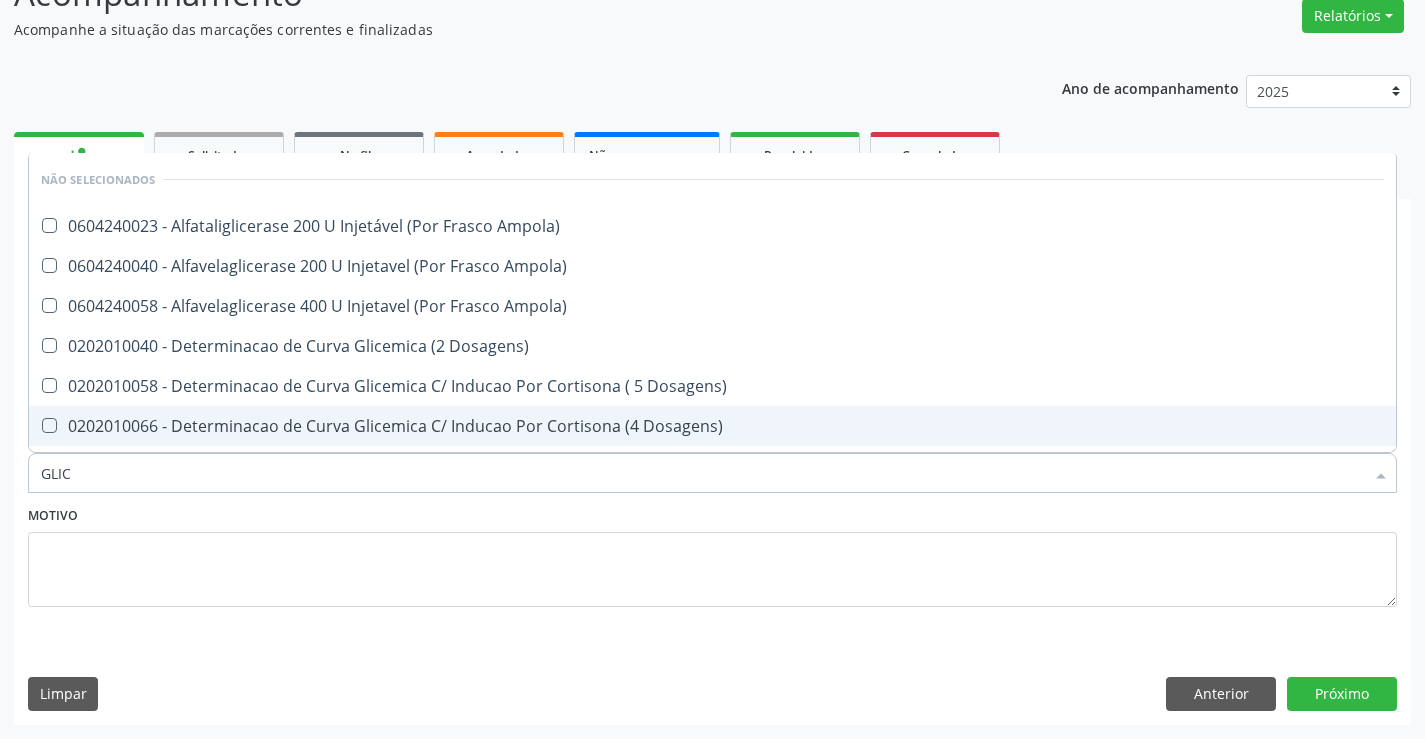 type on "GLICO" 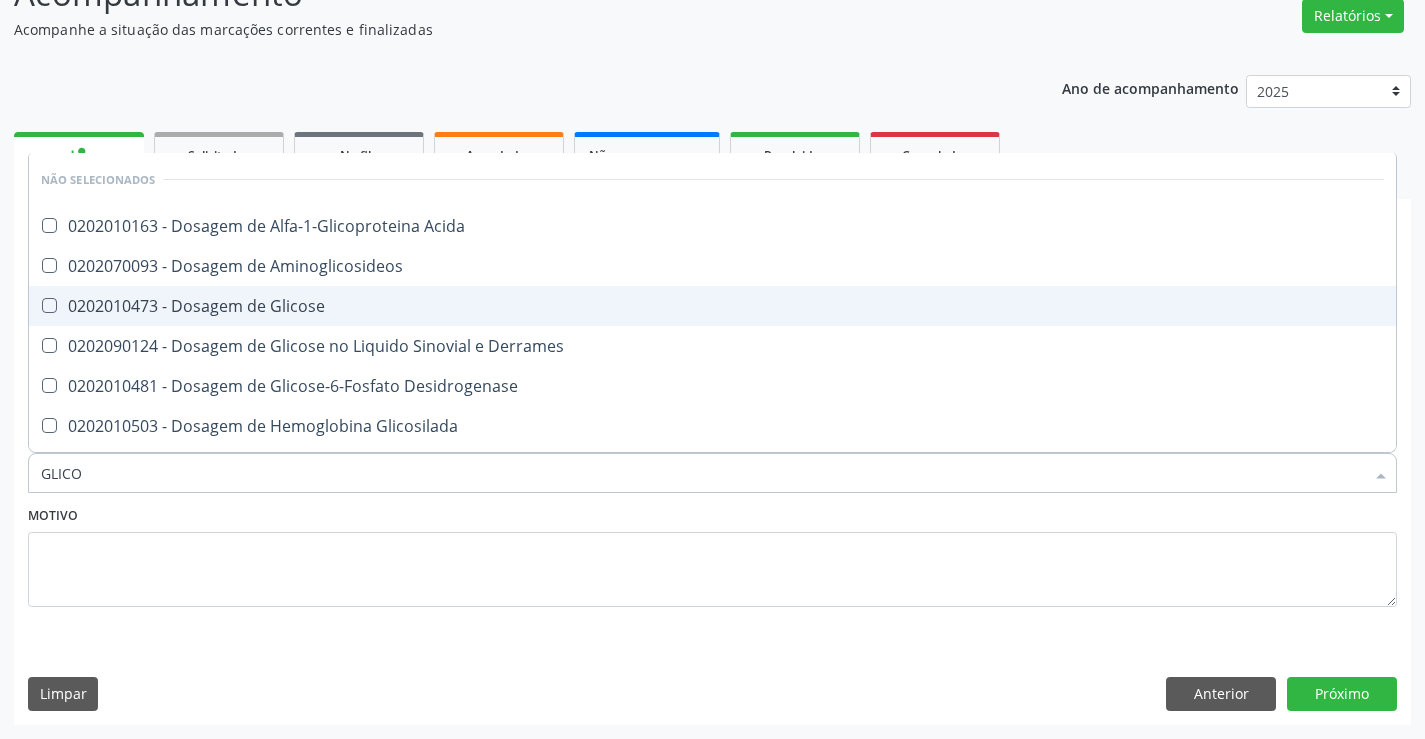 click on "0202010473 - Dosagem de Glicose" at bounding box center (712, 306) 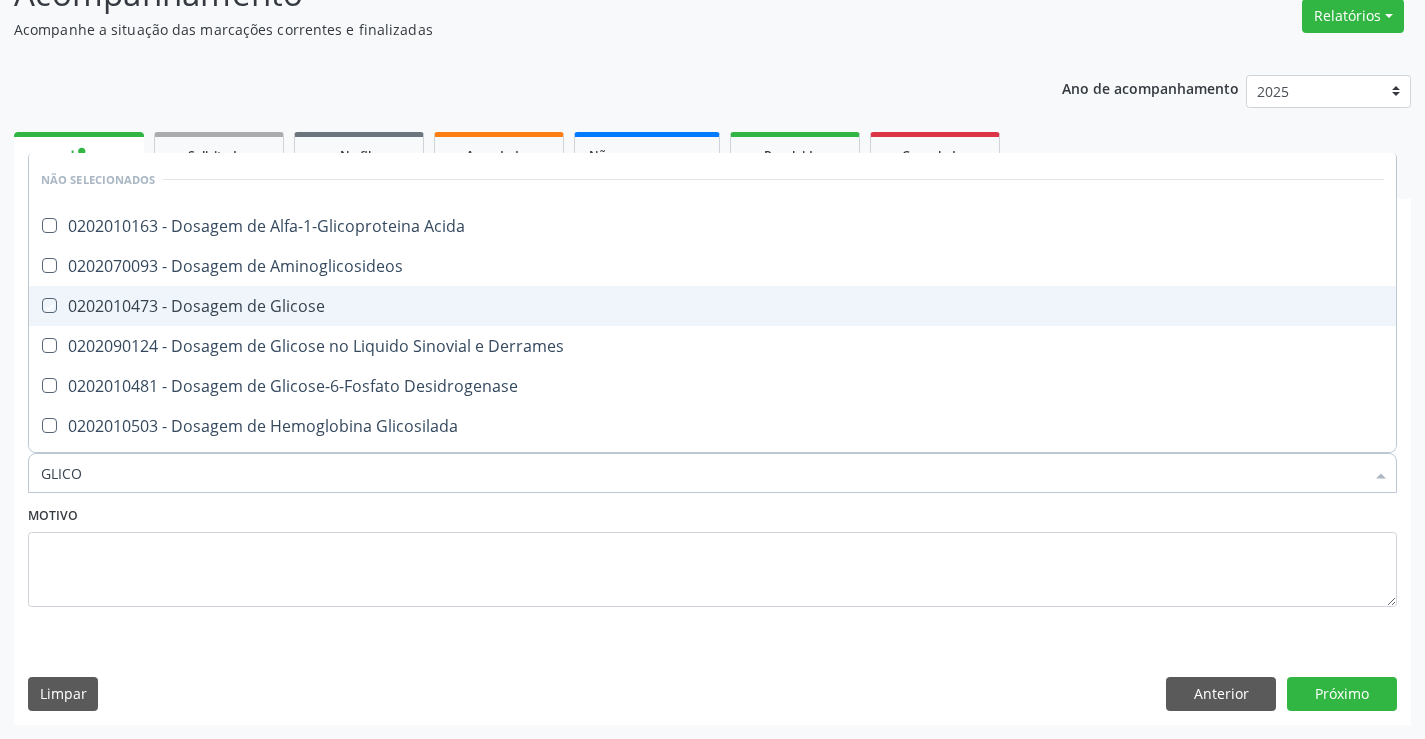 checkbox on "true" 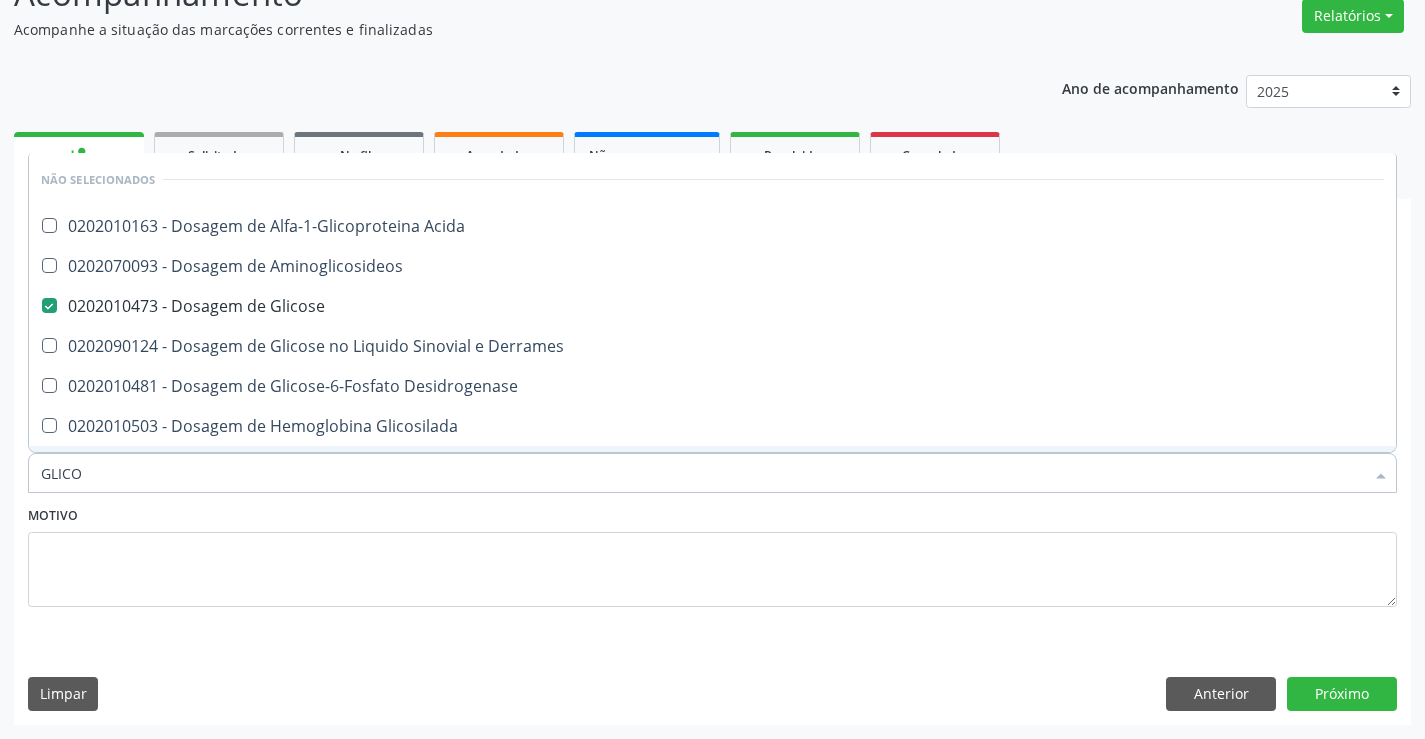 click on "GLICO" at bounding box center [702, 473] 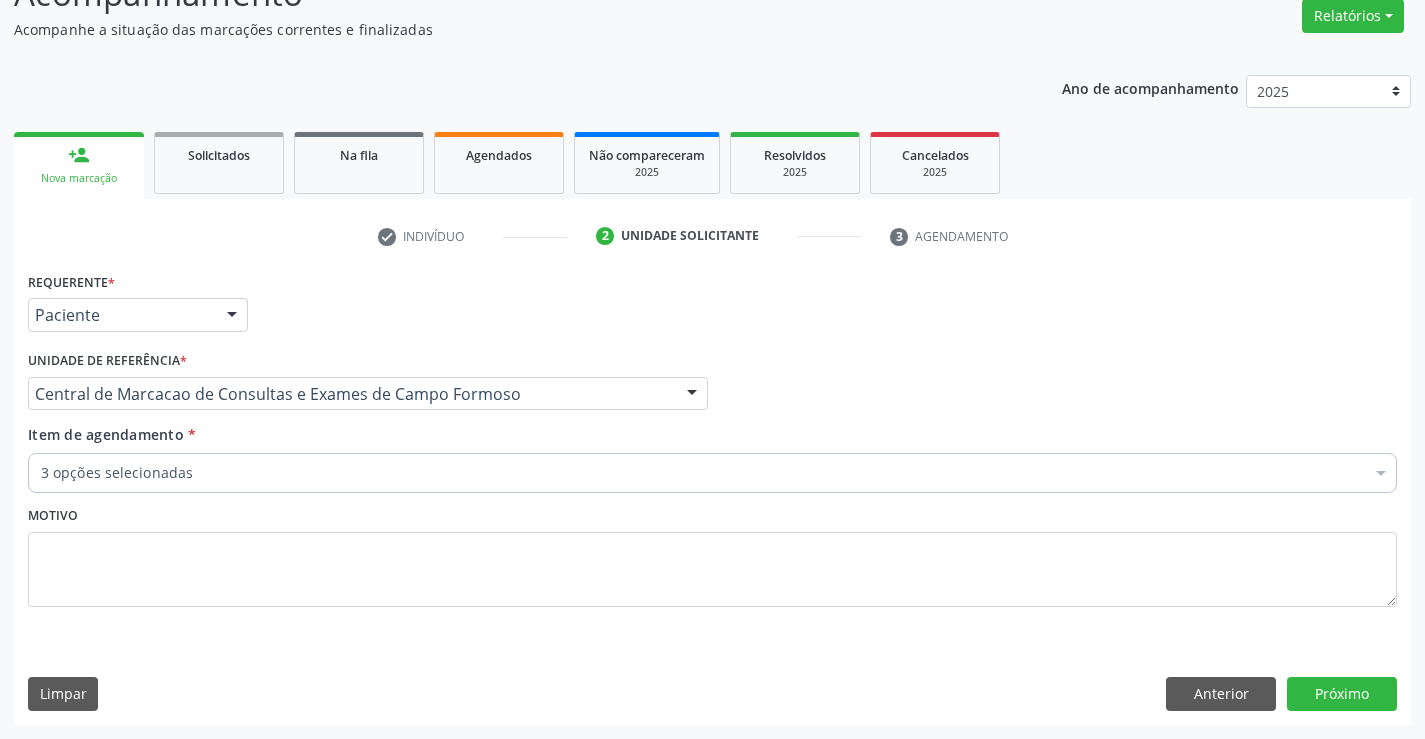 click on "Item de agendamento
*
3 opções selecionadas
Desfazer seleção
Selecionados
0202020380 - Hemograma Completo
0202020029 - Contagem de Plaquetas
0202010473 - Dosagem de Glicose
Não selecionados
0202040089 - 3X Pesquisa de Larvas Nas Fezes
0604320140 - Abatacepte 125 Mg Injetável (Por Seringa Preenchida)
0604320124 - Abatacepte 250 Mg Injetável (Por Frasco Ampola).
0603050018 - Abciximabe
0406010013 - Abertura de Comunicacao Inter-Atrial
0406010021 - Abertura de Estenose Aortica Valvar
0406011265 - Abertura de Estenose Aortica Valvar (Criança e Adolescente)
0406010030 - Abertura de Estenose Pulmonar Valvar
0406011273 - Abertura de Estenose Pulmonar Valvar (Criança e Adolescente)
0301080011 - Abordagem Cognitiva Comportamental do Fumante (Por Atendimento / Paciente)" at bounding box center [712, 455] 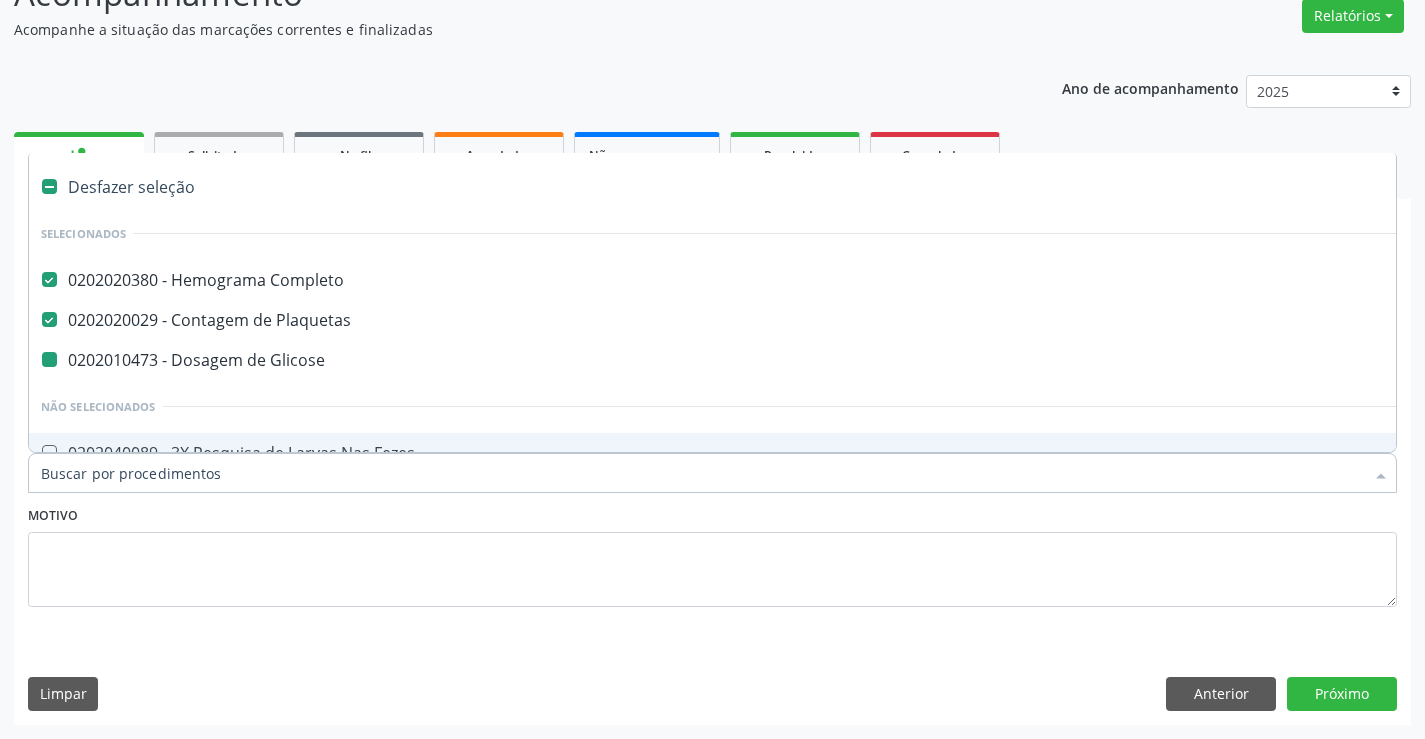 type on "U" 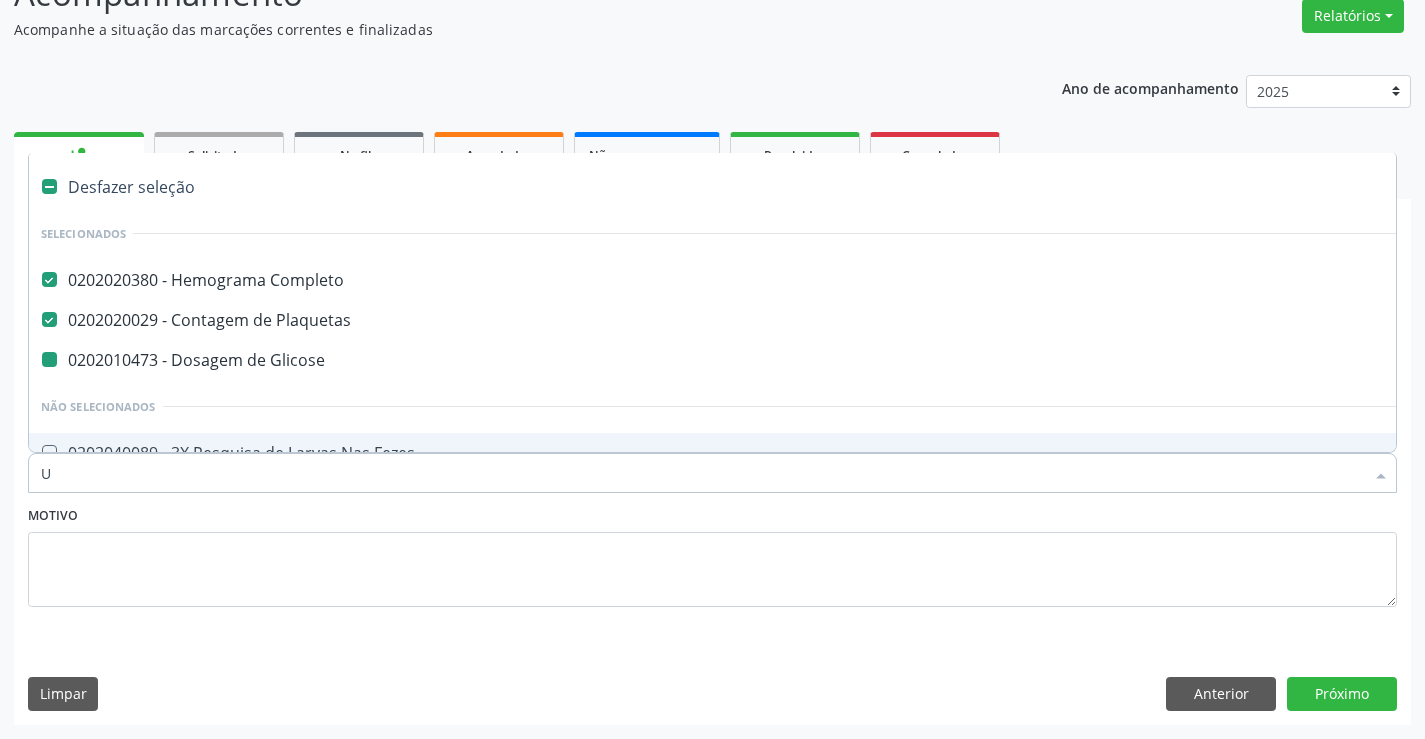 checkbox on "false" 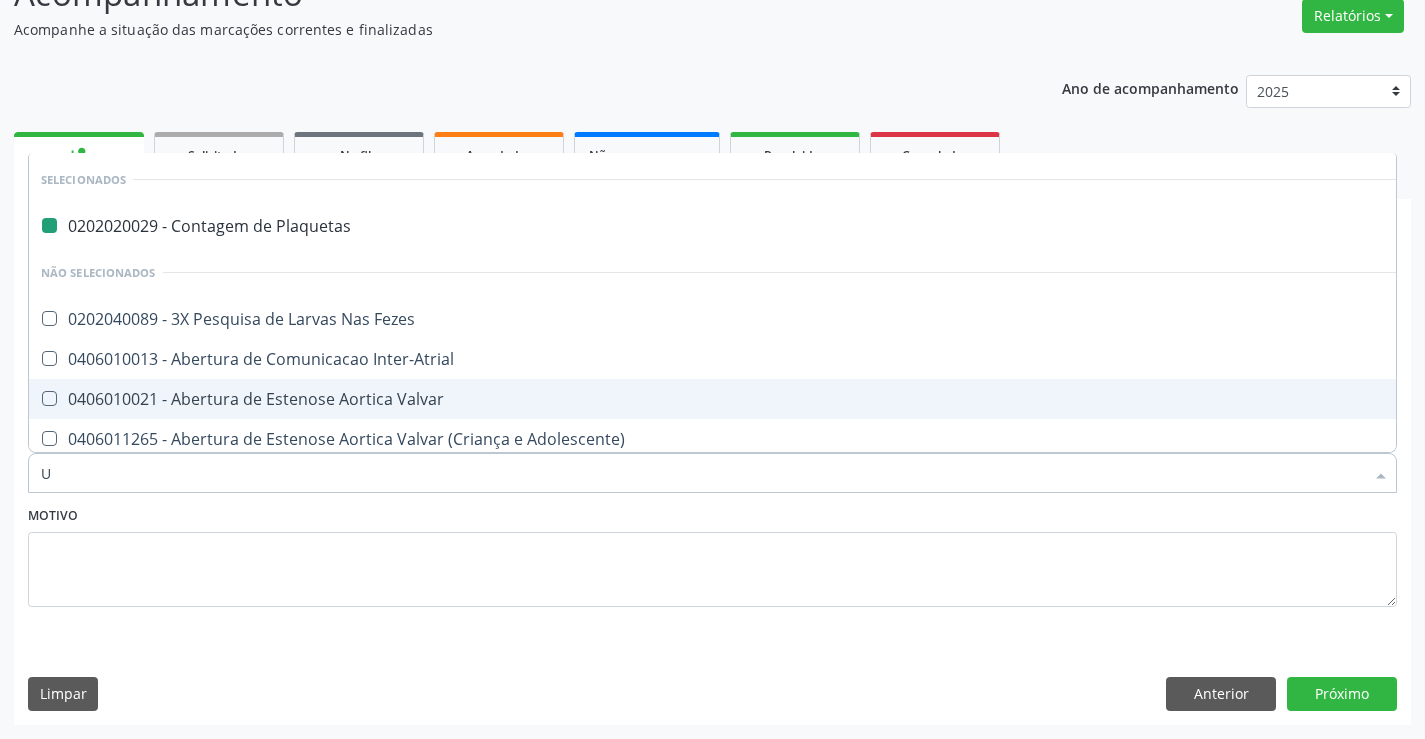 type on "UR" 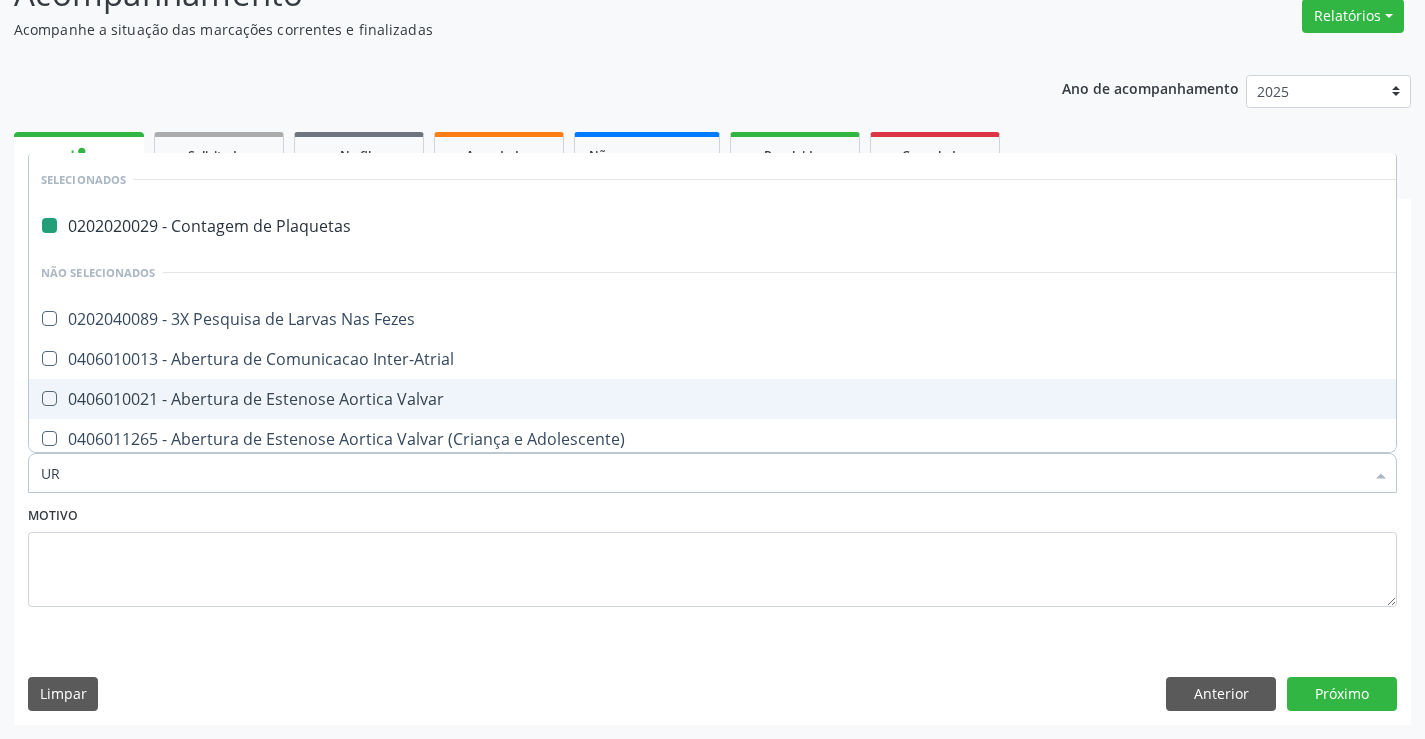 checkbox on "false" 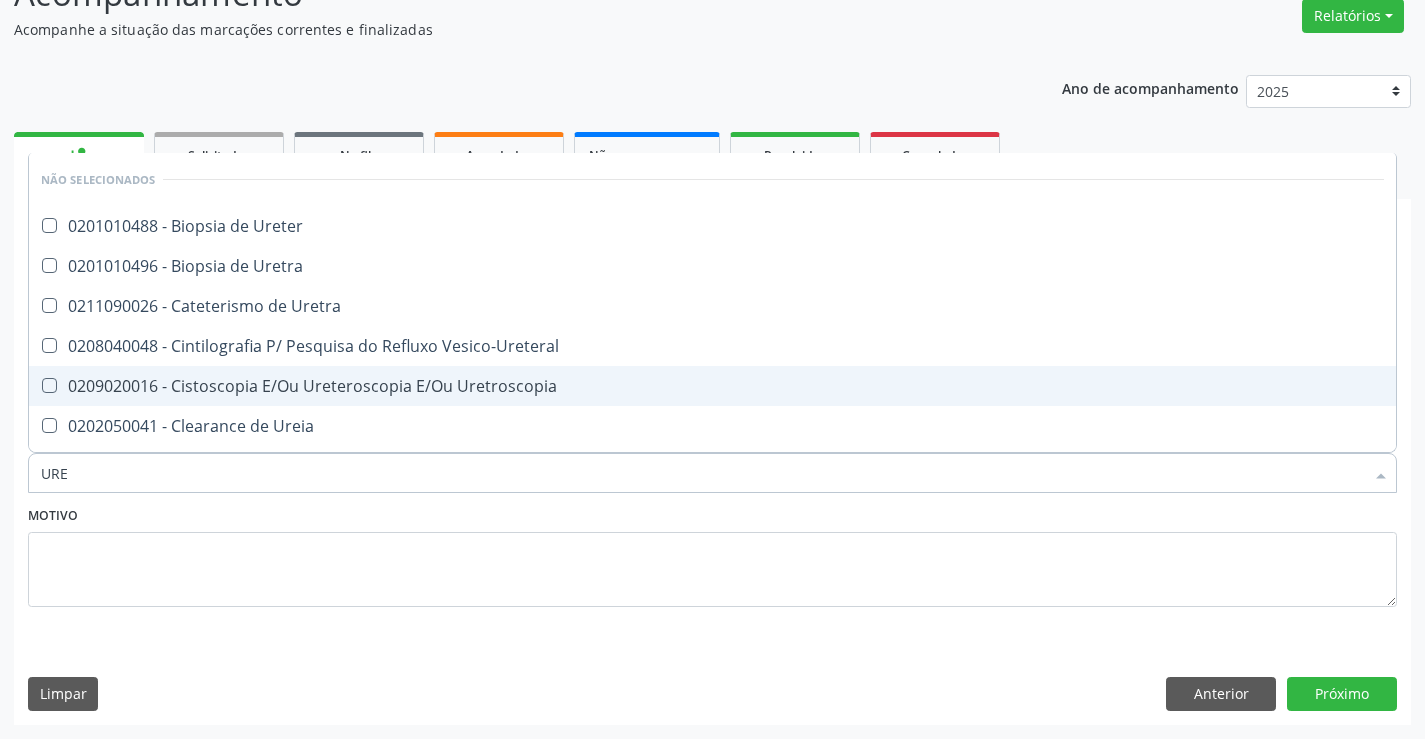 type on "UREI" 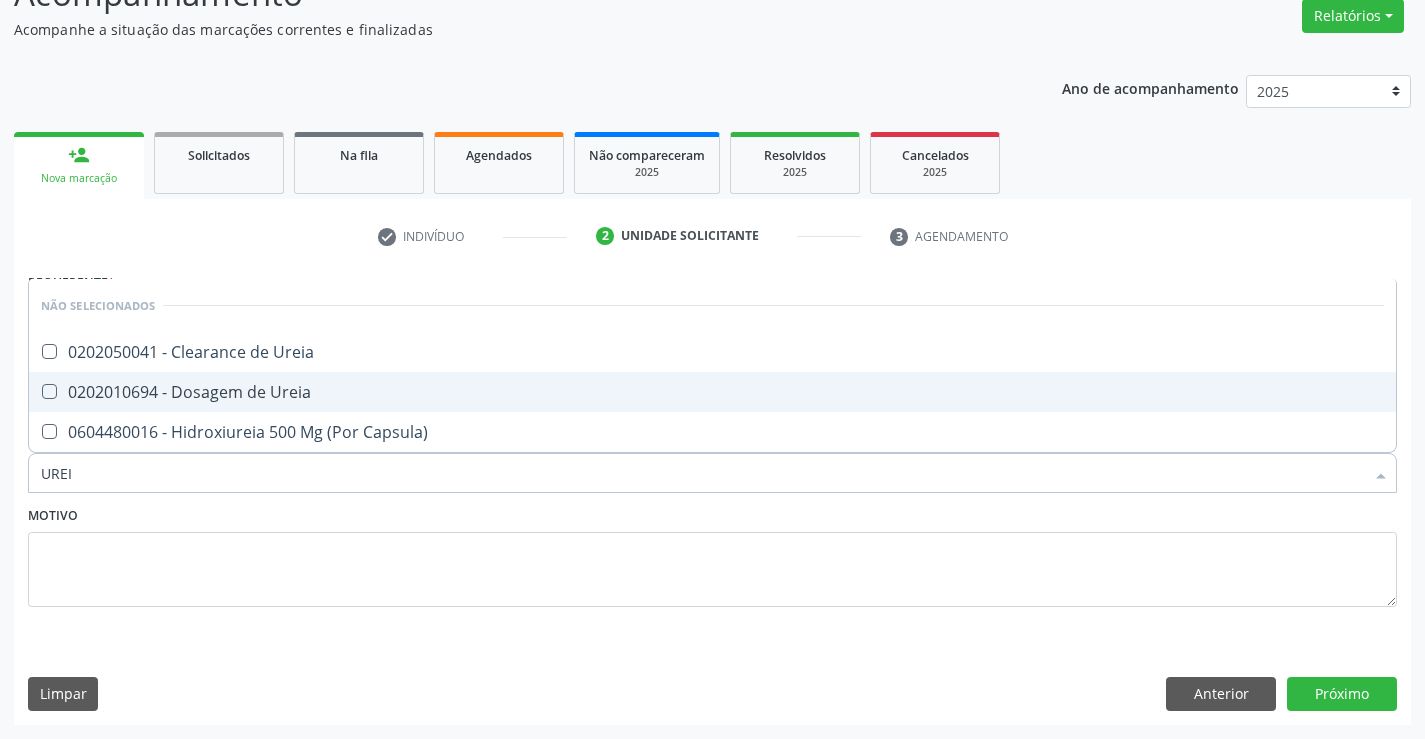 click on "0202010694 - Dosagem de Ureia" at bounding box center (712, 392) 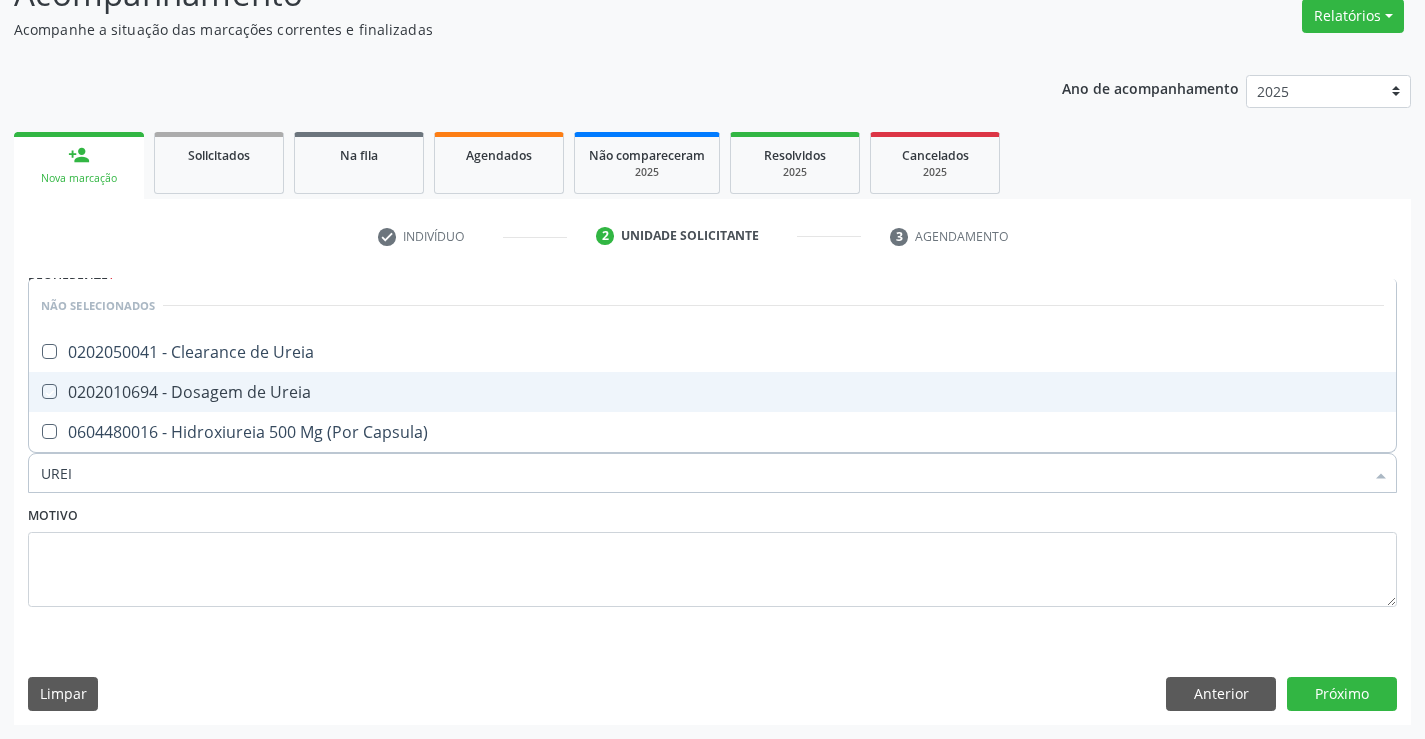 checkbox on "true" 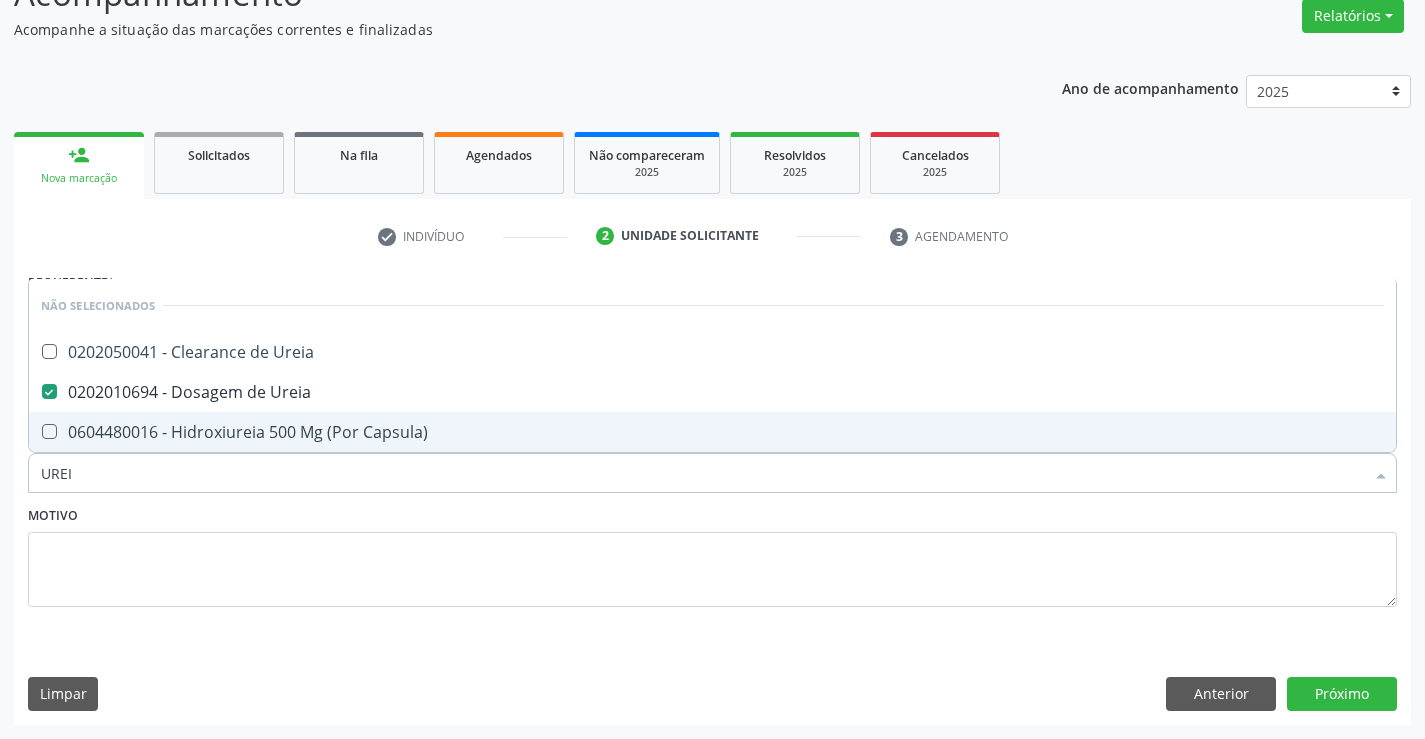 type on "UREI" 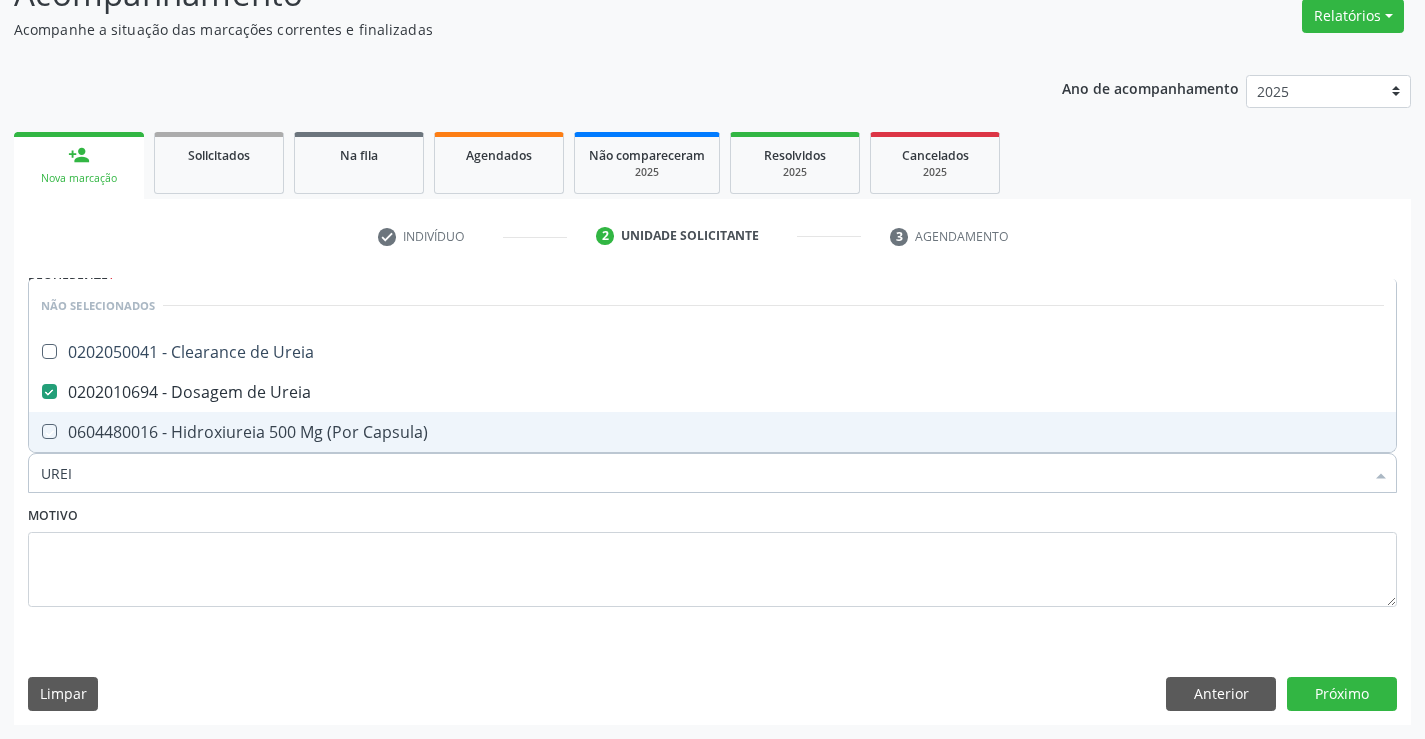 click on "Motivo" at bounding box center [712, 554] 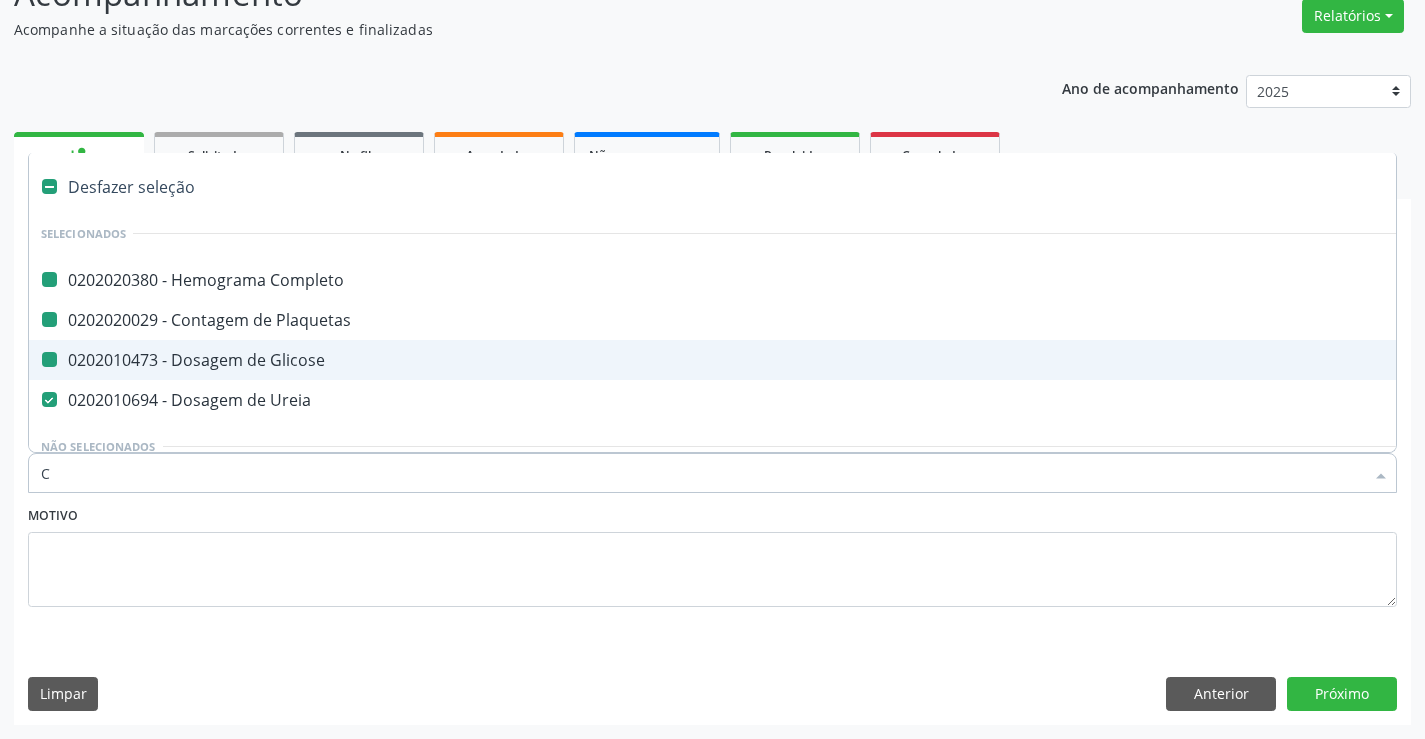 type on "CR" 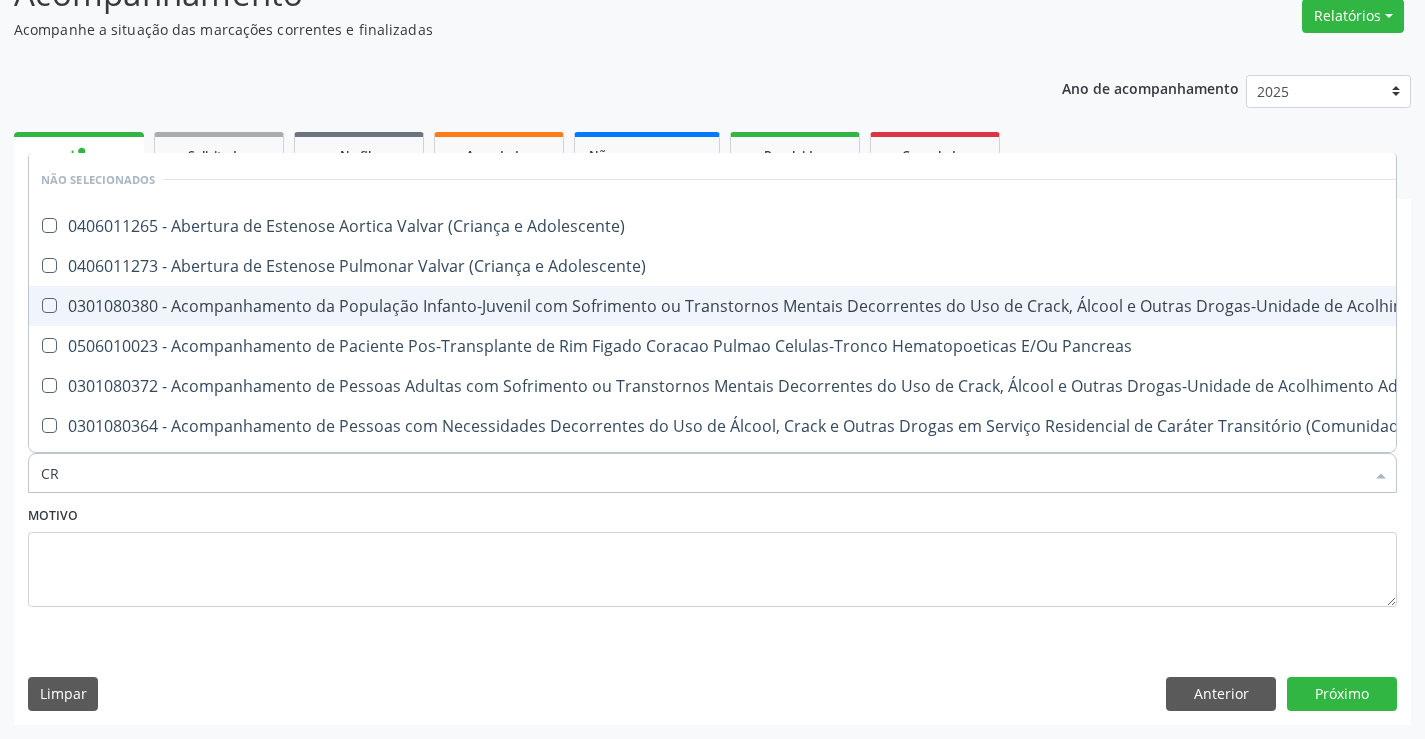 checkbox on "false" 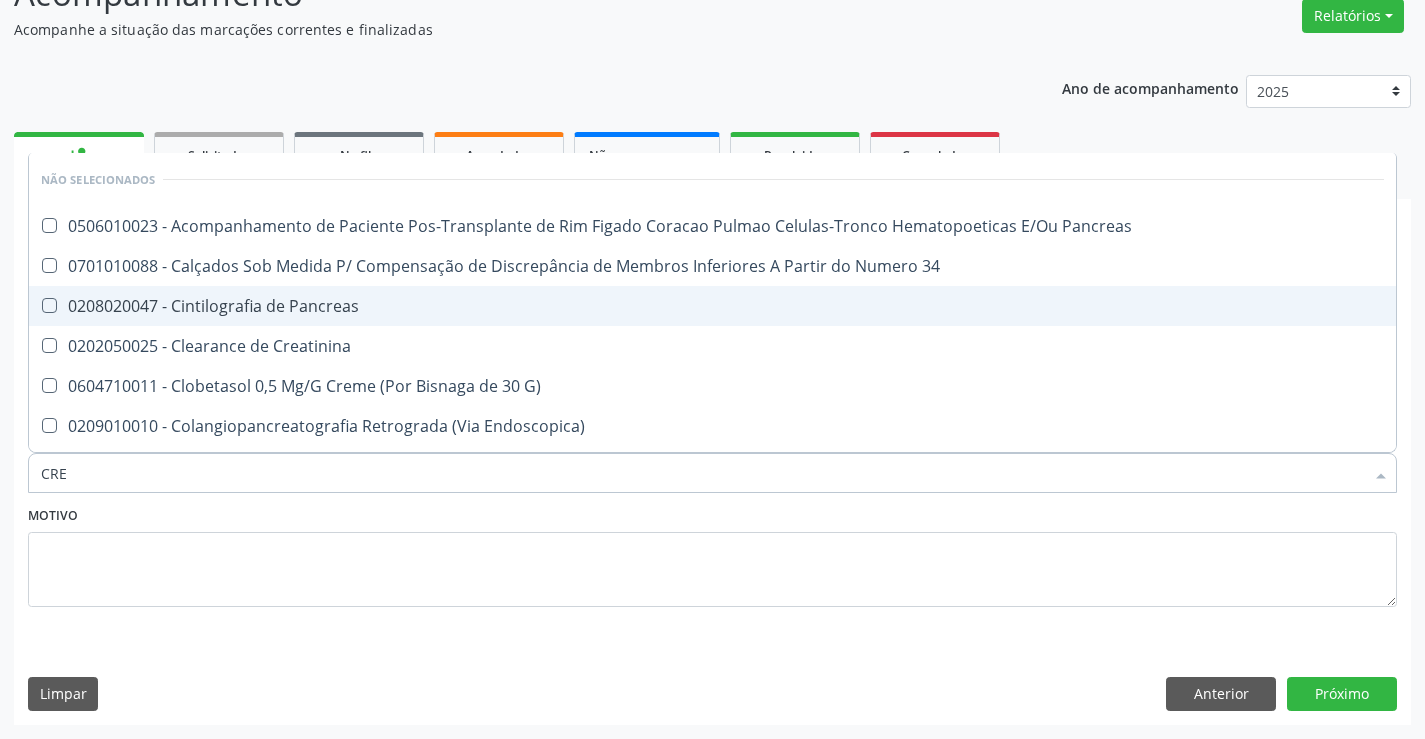 type on "CREA" 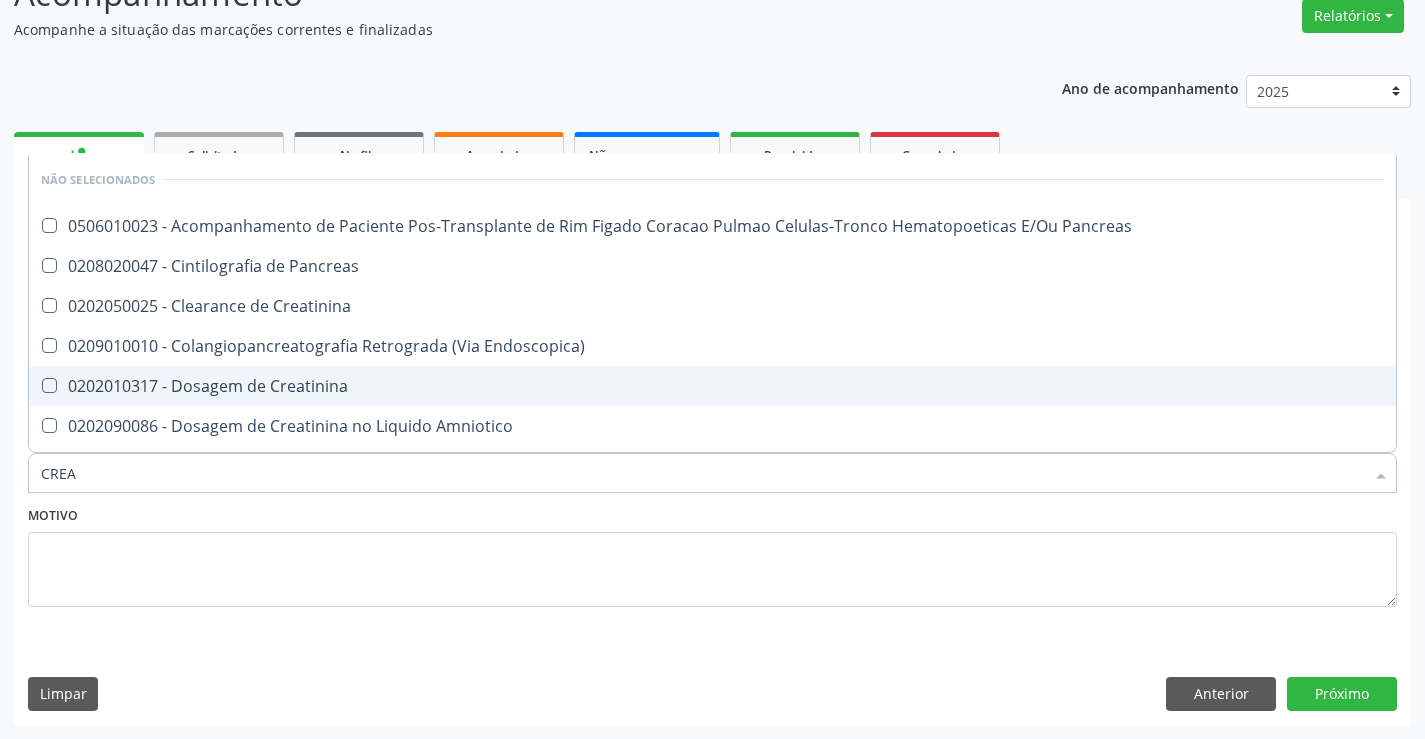 drag, startPoint x: 354, startPoint y: 402, endPoint x: 365, endPoint y: 466, distance: 64.93843 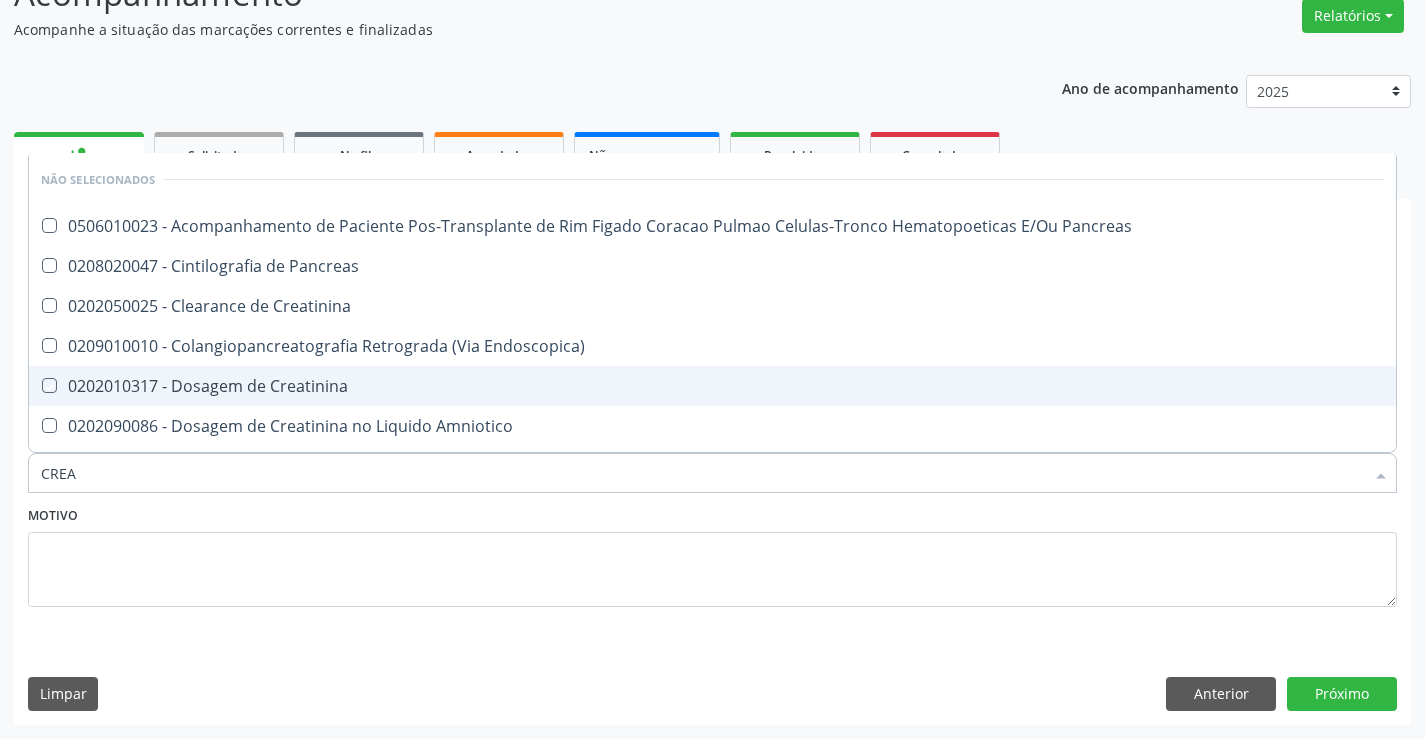 checkbox on "true" 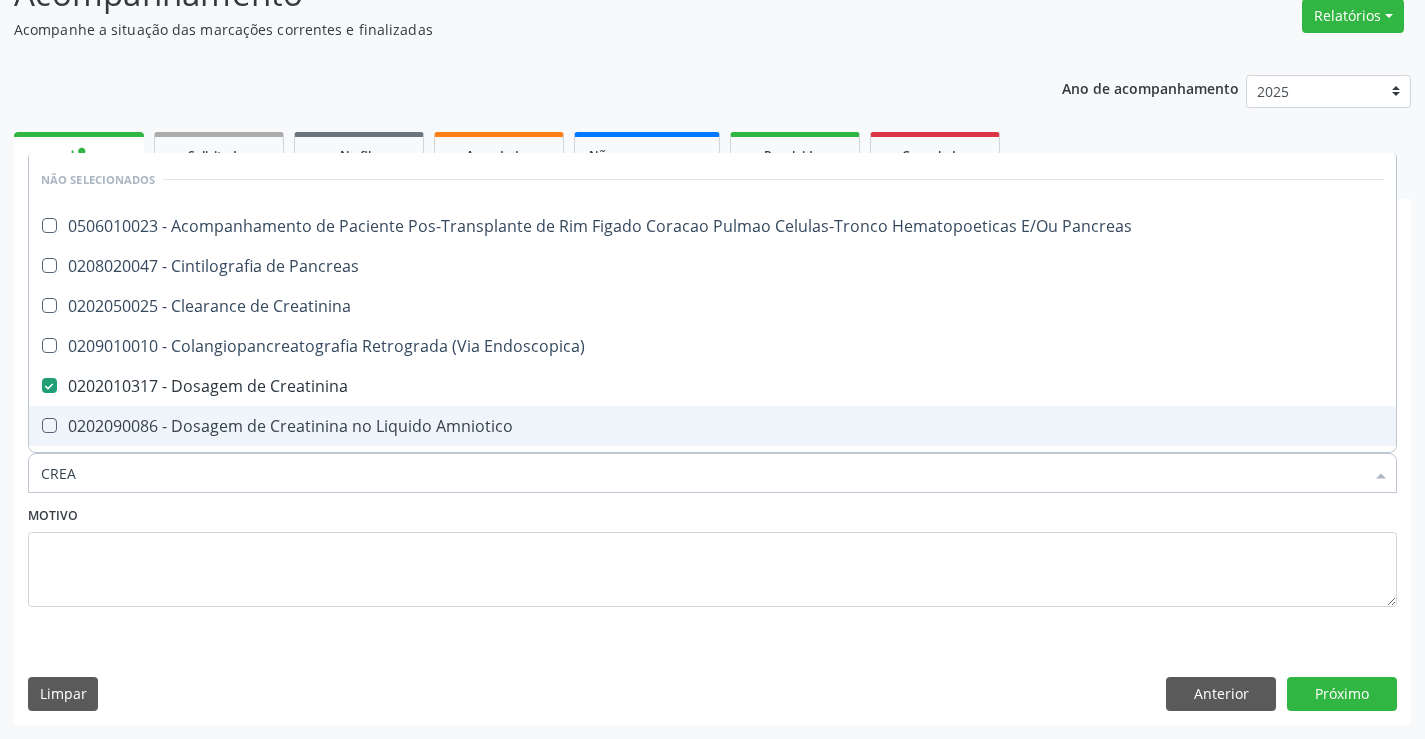 click on "Motivo" at bounding box center (712, 554) 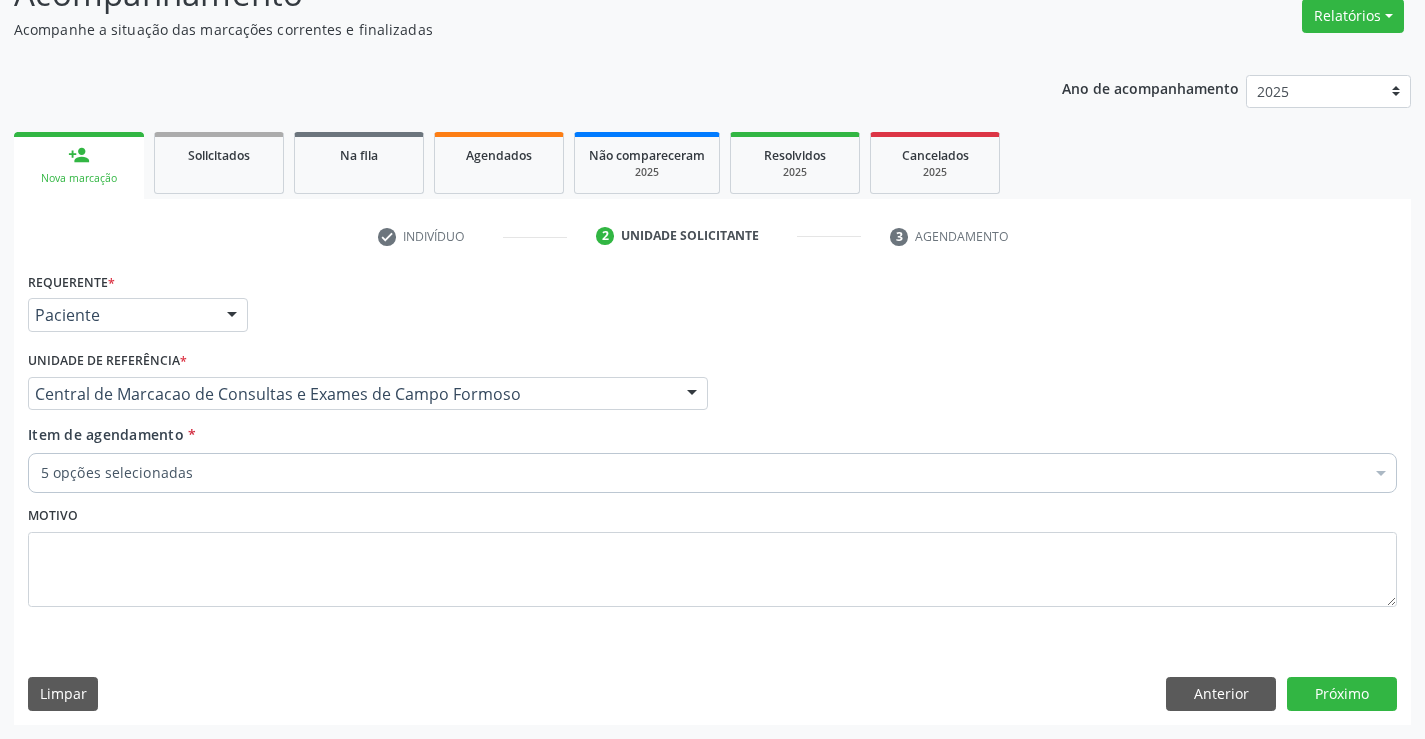 scroll, scrollTop: 74, scrollLeft: 0, axis: vertical 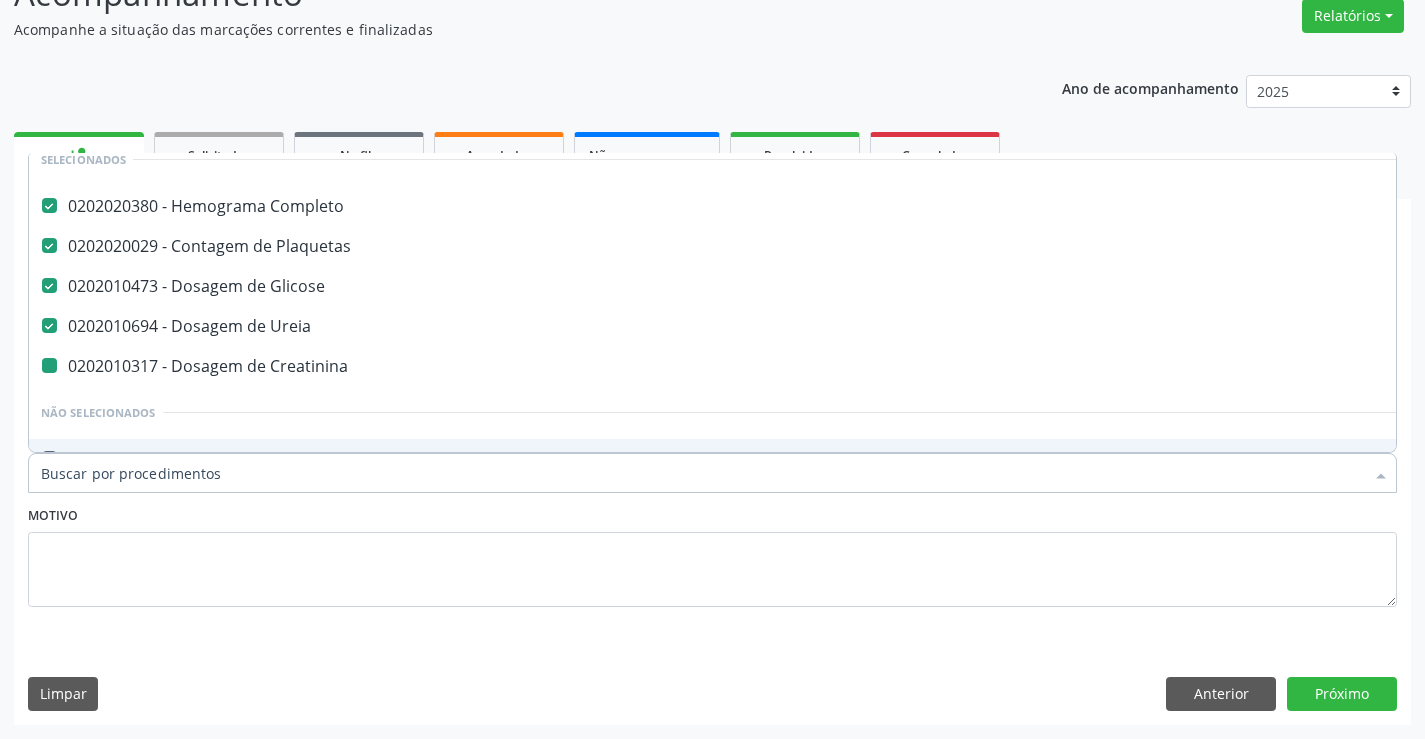 type on "T" 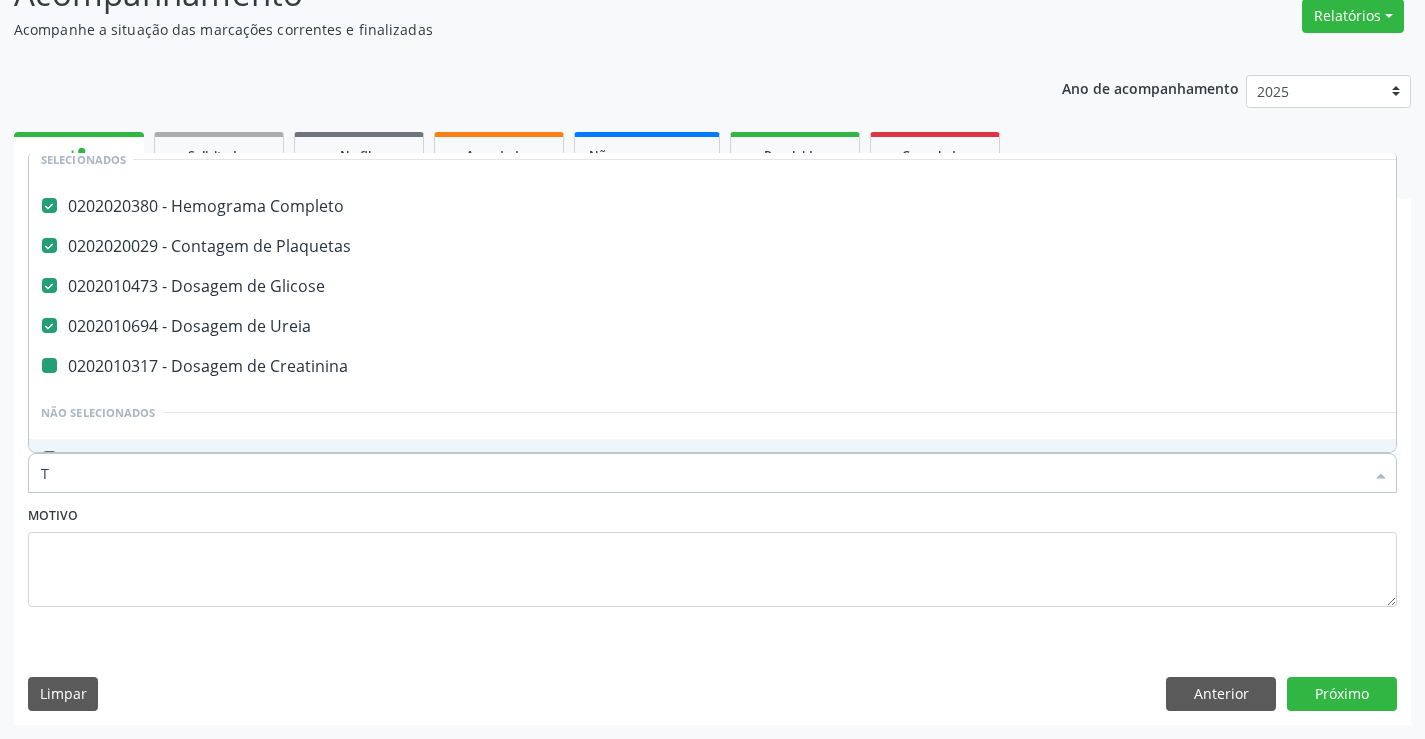 checkbox on "false" 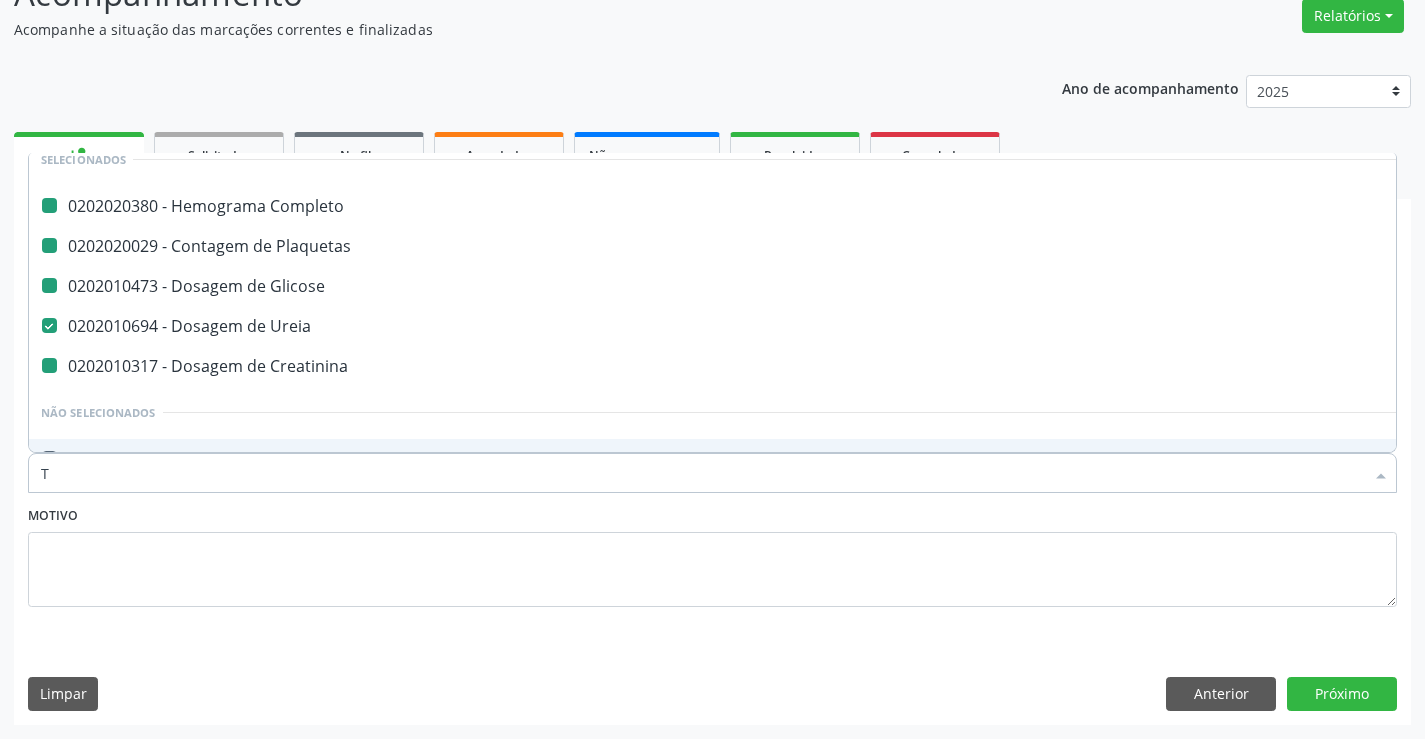 type on "TG" 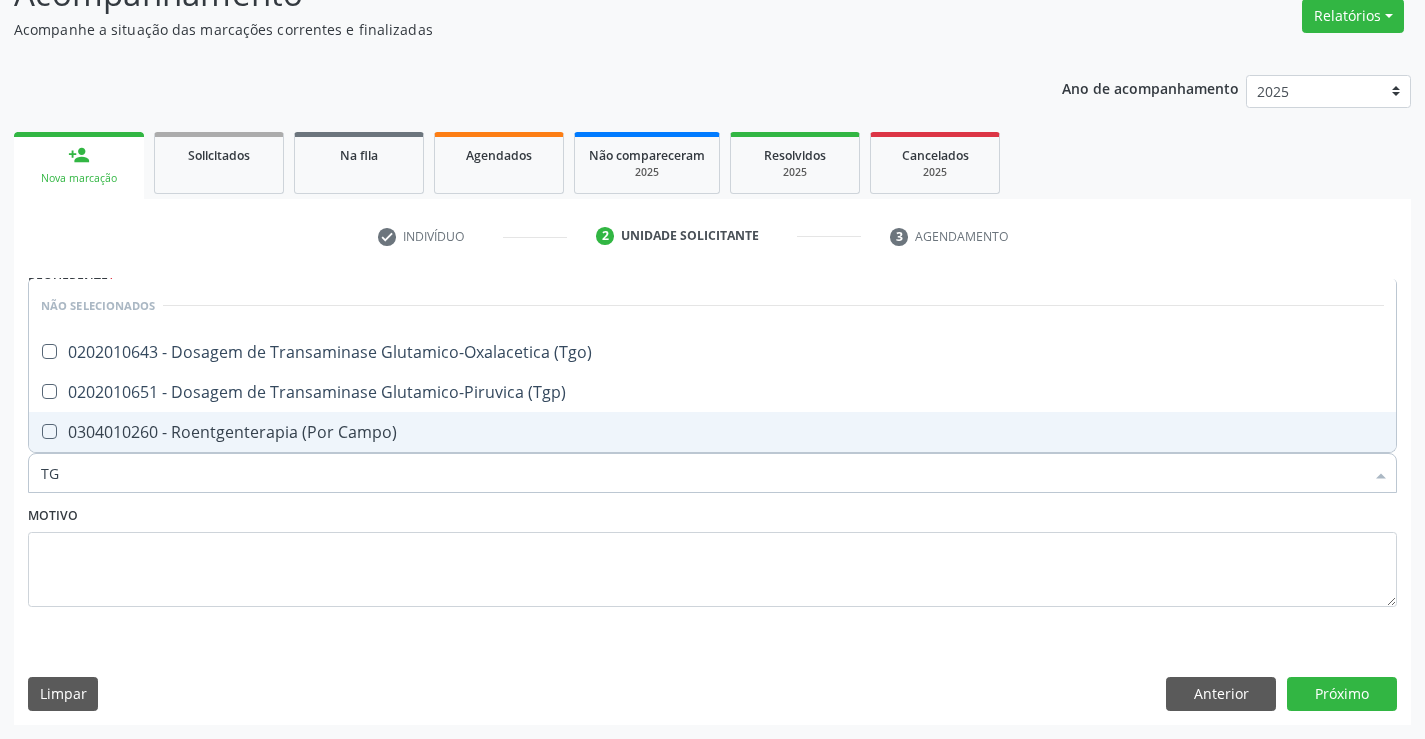 scroll, scrollTop: 0, scrollLeft: 0, axis: both 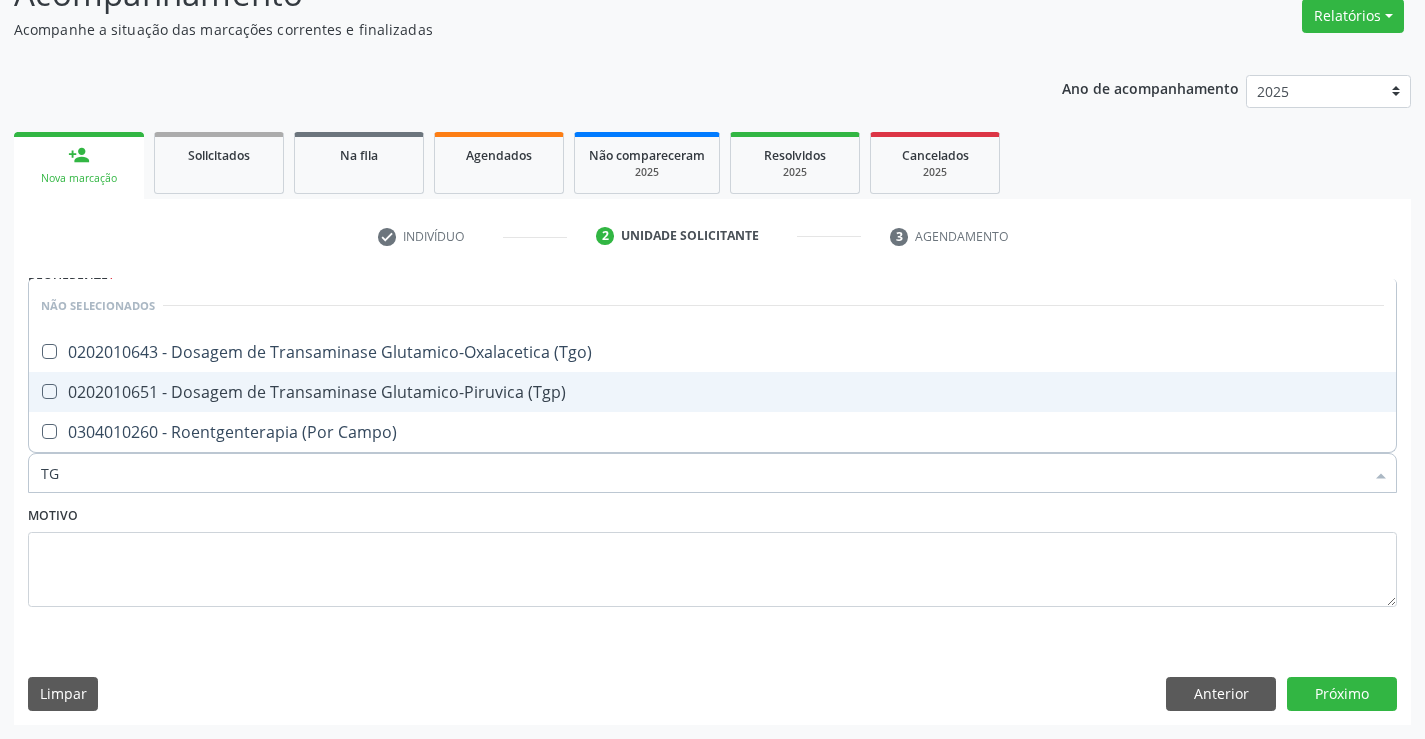 click on "0202010651 - Dosagem de Transaminase Glutamico-Piruvica (Tgp)" at bounding box center (712, 392) 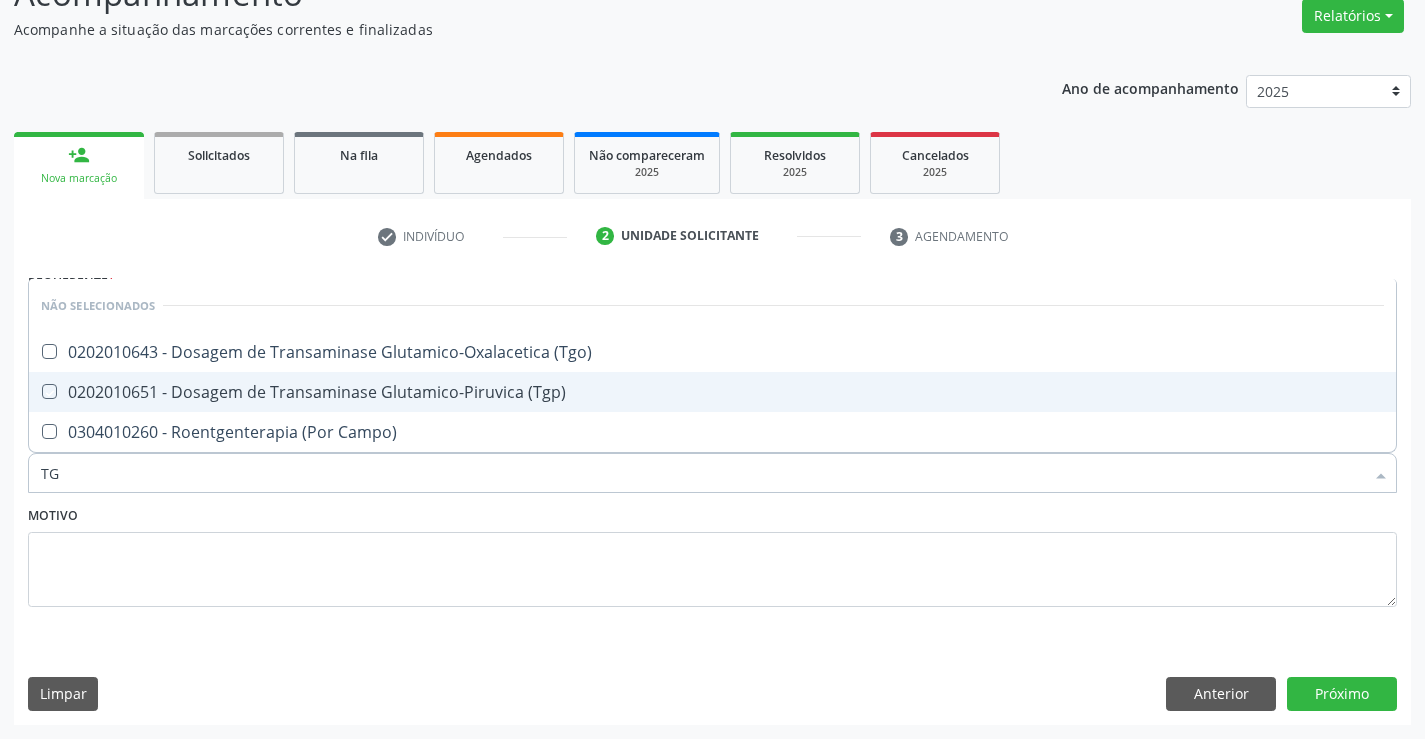 checkbox on "true" 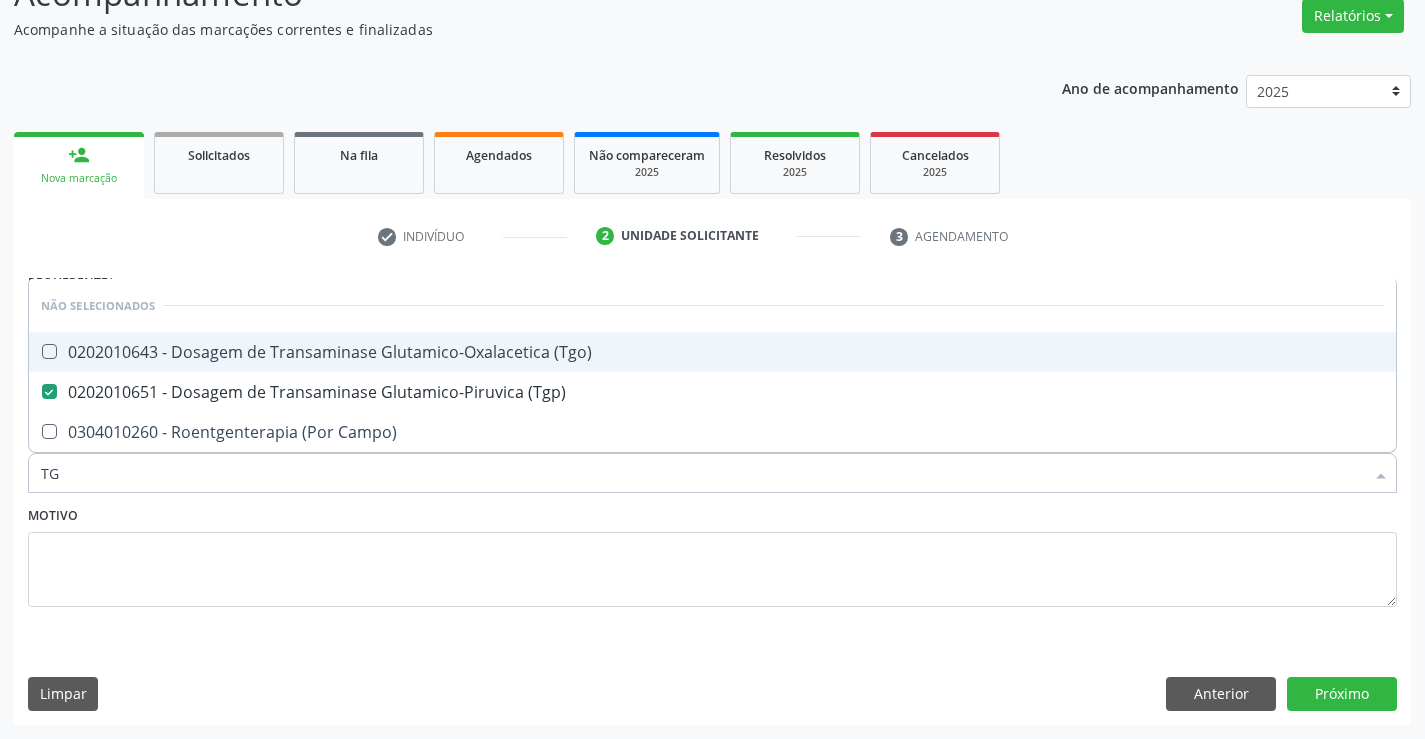 click on "0202010643 - Dosagem de Transaminase Glutamico-Oxalacetica (Tgo)" at bounding box center (712, 352) 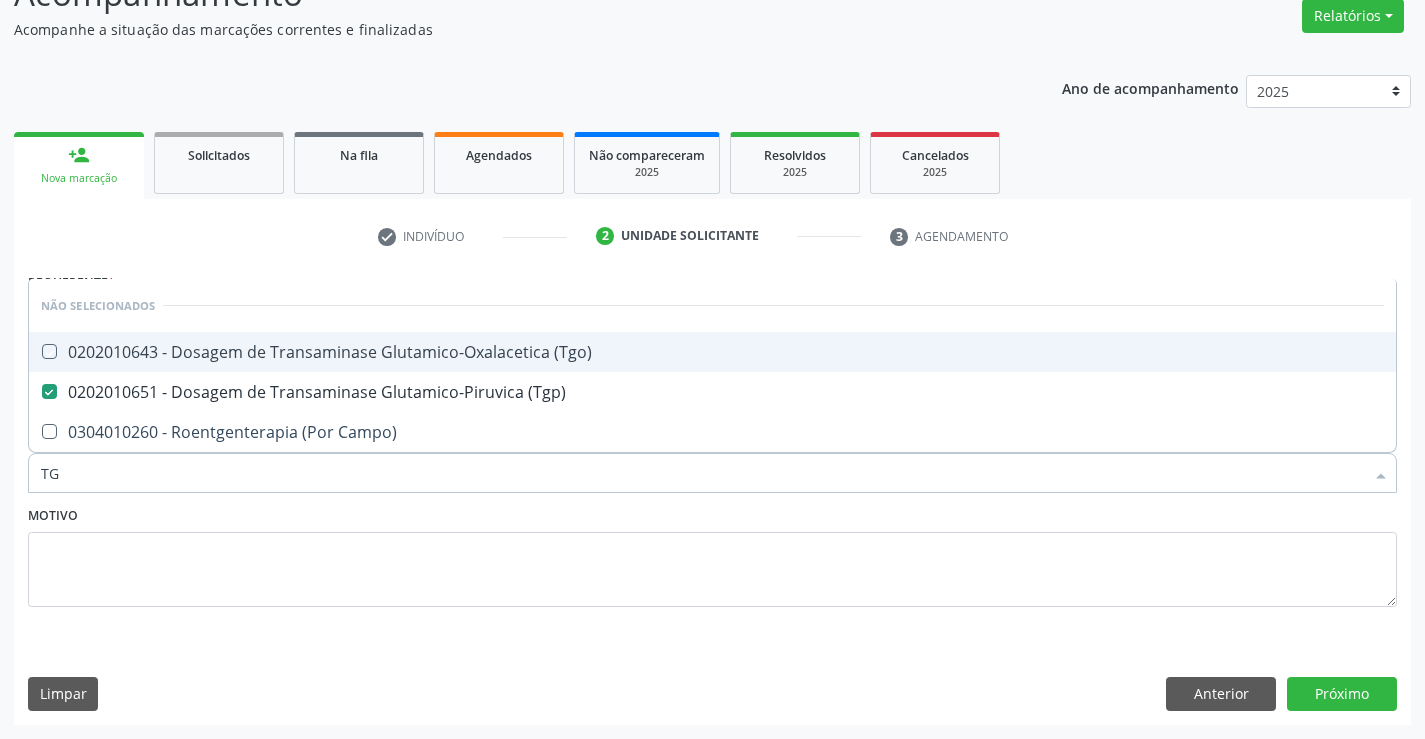 checkbox on "true" 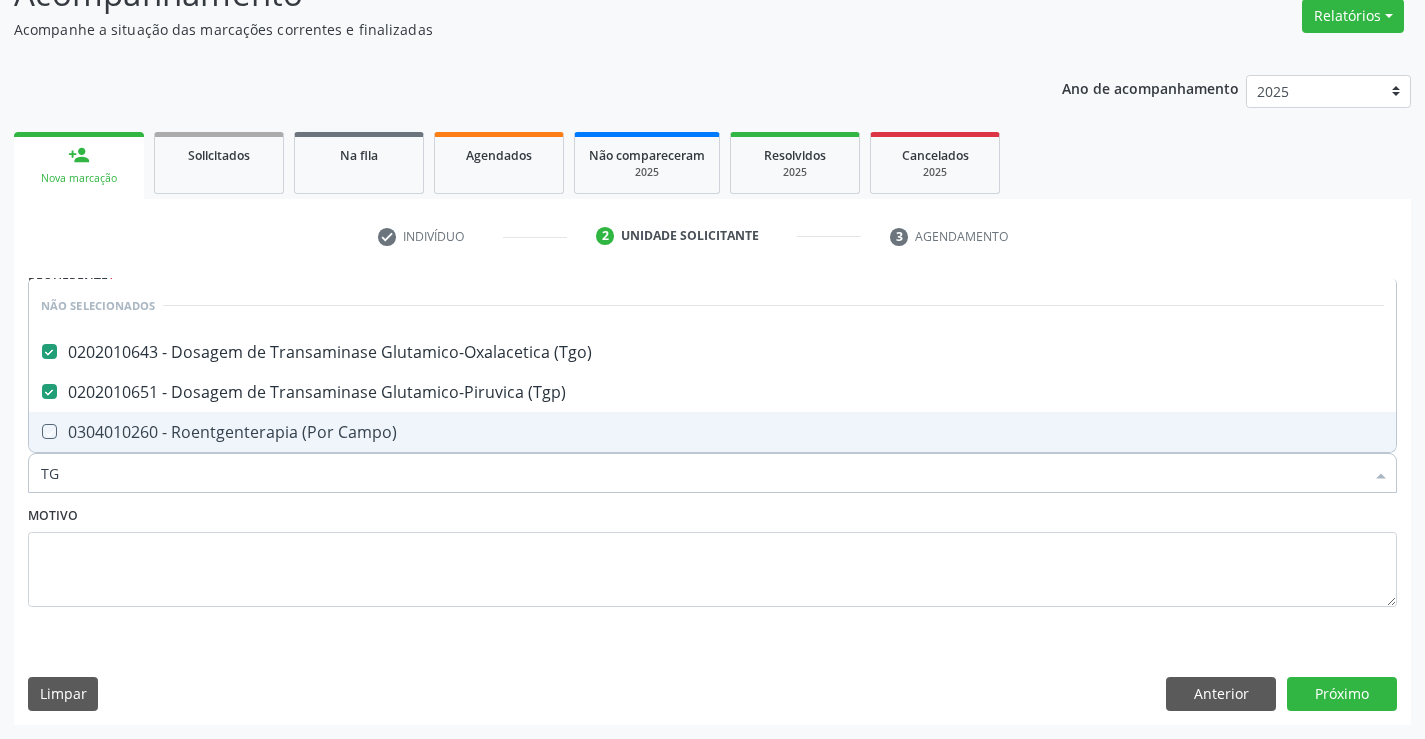 click on "Motivo" at bounding box center (712, 554) 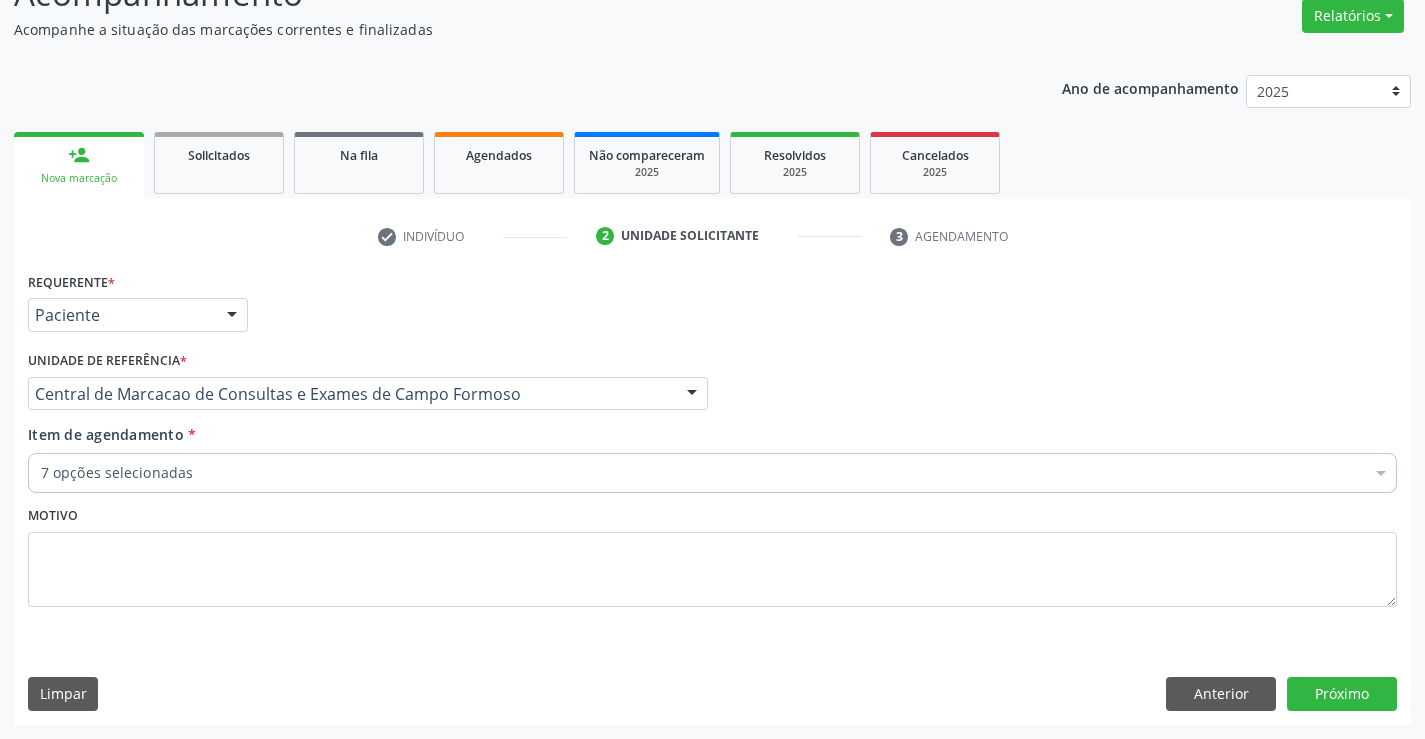 click on "Item de agendamento
*
7 opções selecionadas
Desfazer seleção
Selecionados
0202020380 - Hemograma Completo
0202020029 - Contagem de Plaquetas
0202010473 - Dosagem de Glicose
0202010694 - Dosagem de Ureia
0202010317 - Dosagem de Creatinina
0202010651 - Dosagem de Transaminase Glutamico-Piruvica (Tgp)
0202010643 - Dosagem de Transaminase Glutamico-Oxalacetica (Tgo)
Não selecionados
0202040089 - 3X Pesquisa de Larvas Nas Fezes
0604320140 - Abatacepte 125 Mg Injetável (Por Seringa Preenchida)
0604320124 - Abatacepte 250 Mg Injetável (Por Frasco Ampola).
0603050018 - Abciximabe
0406010013 - Abertura de Comunicacao Inter-Atrial
0406010021 - Abertura de Estenose Aortica Valvar
0406011265 - Abertura de Estenose Aortica Valvar (Criança e Adolescente)" at bounding box center (712, 462) 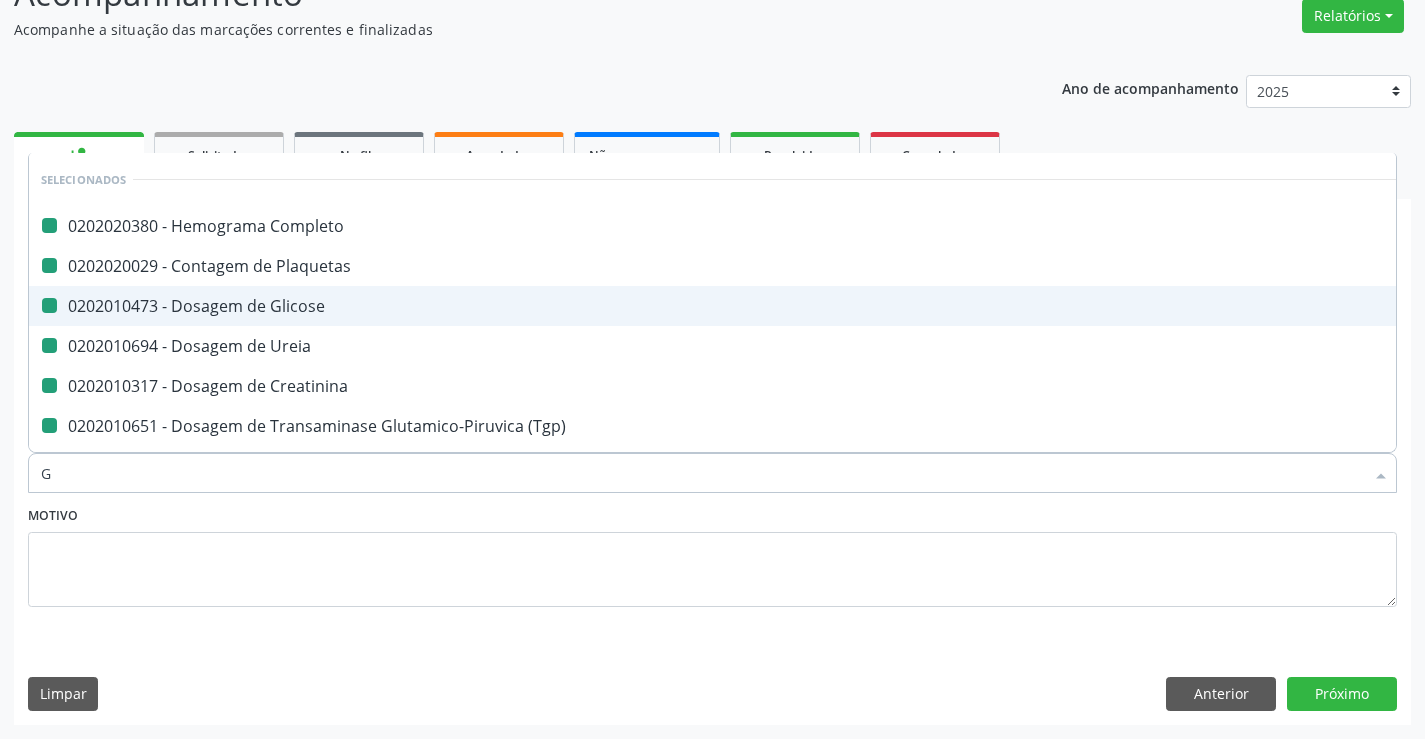 type on "GA" 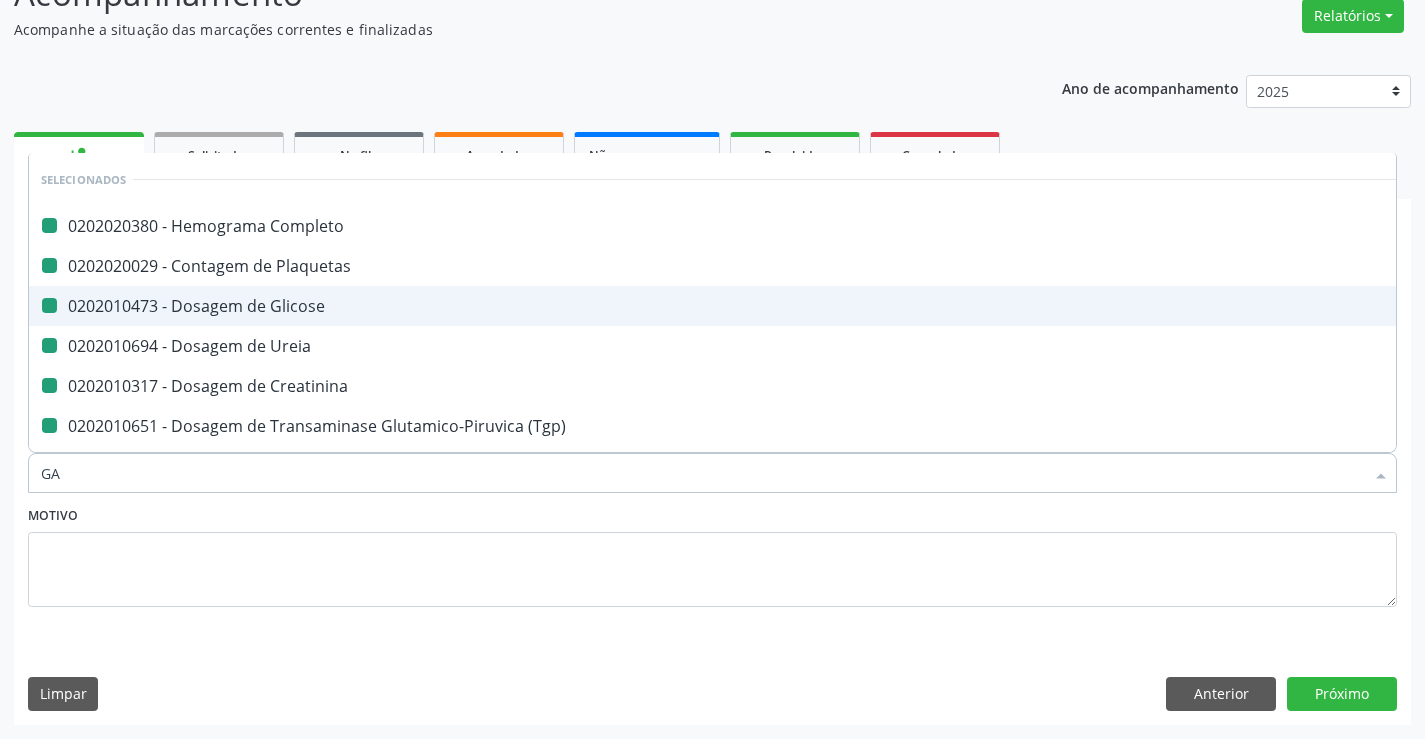 checkbox on "false" 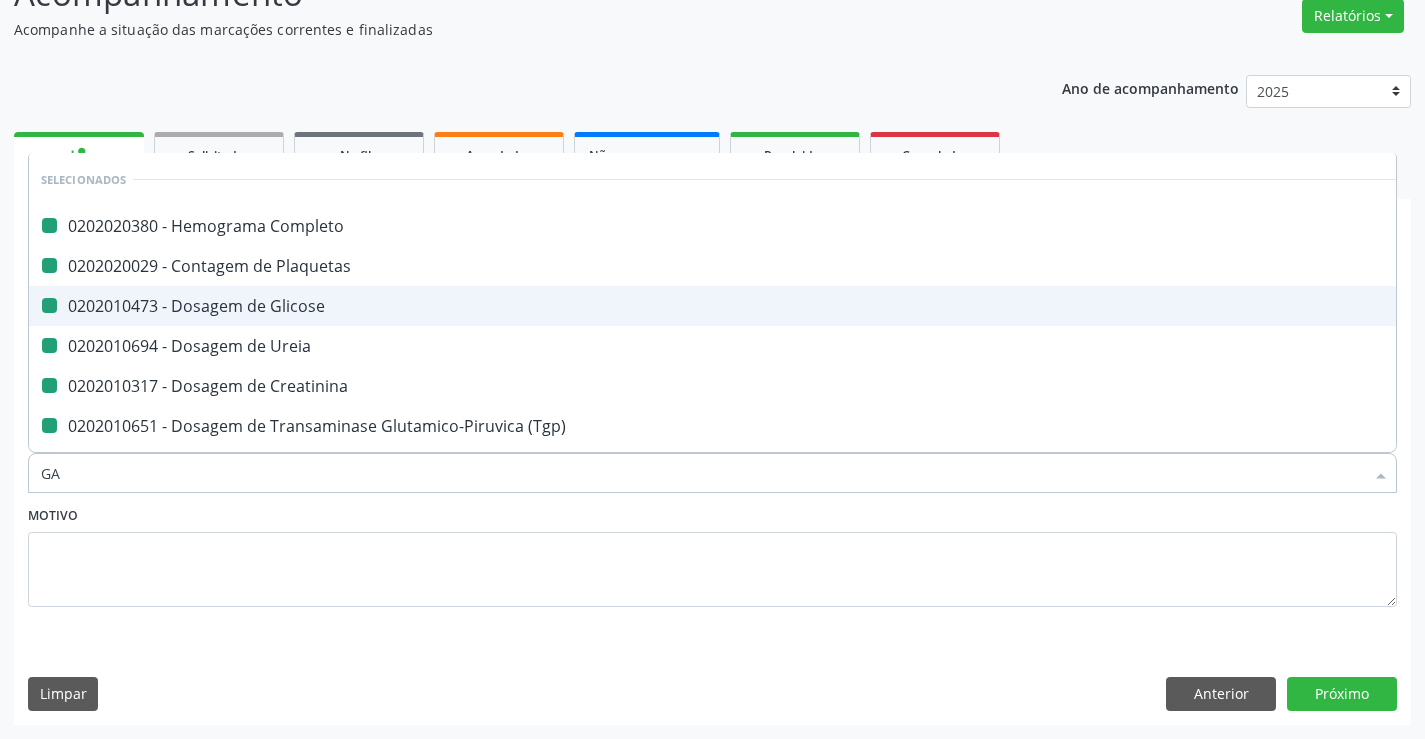checkbox on "false" 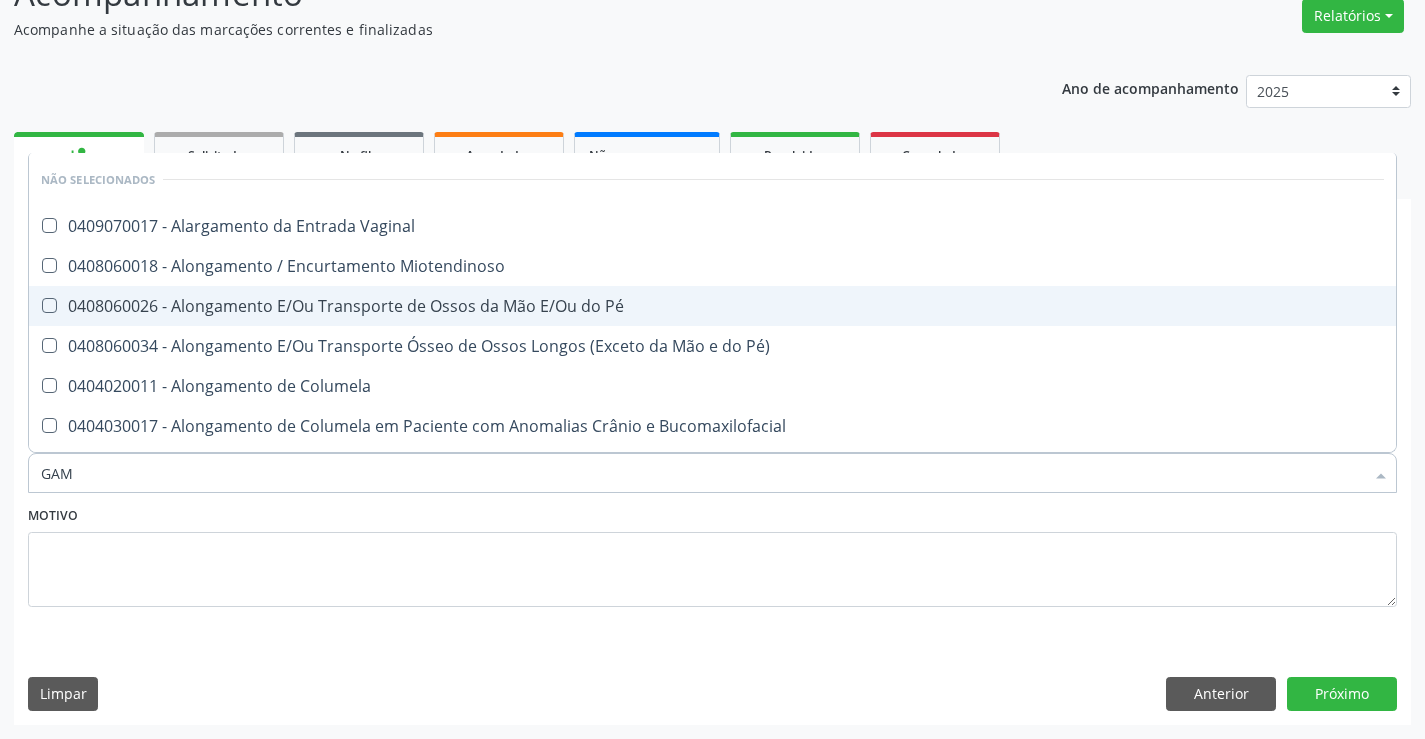 type on "GAMA" 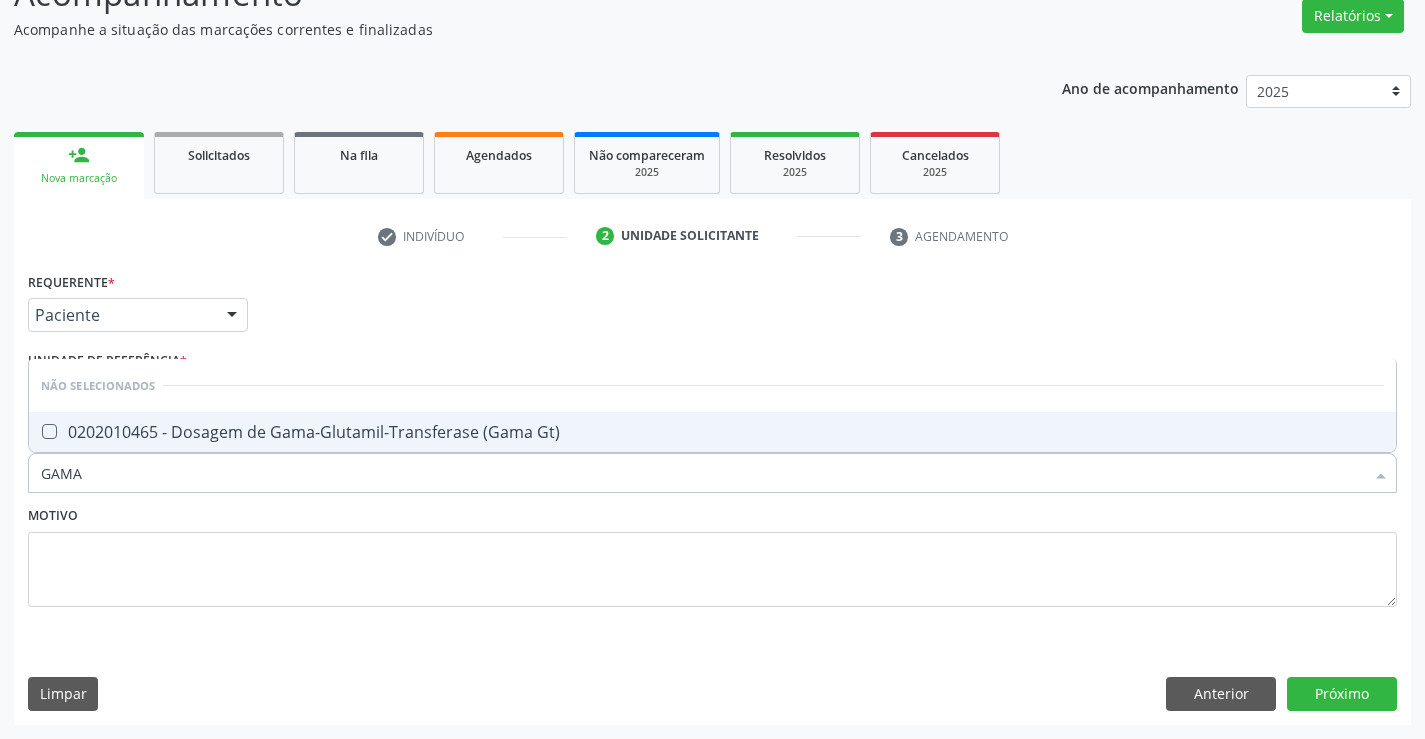 click on "0202010465 - Dosagem de Gama-Glutamil-Transferase (Gama Gt)" at bounding box center [712, 432] 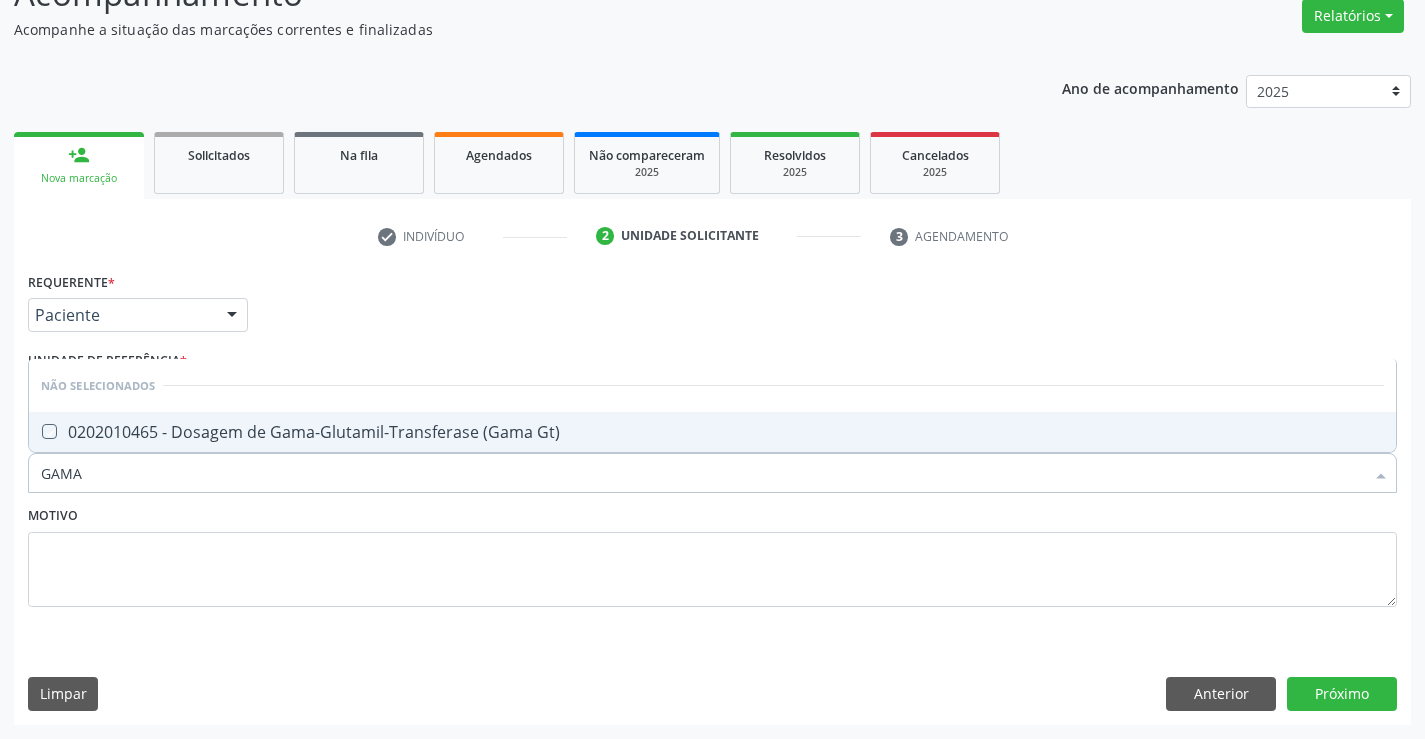 checkbox on "true" 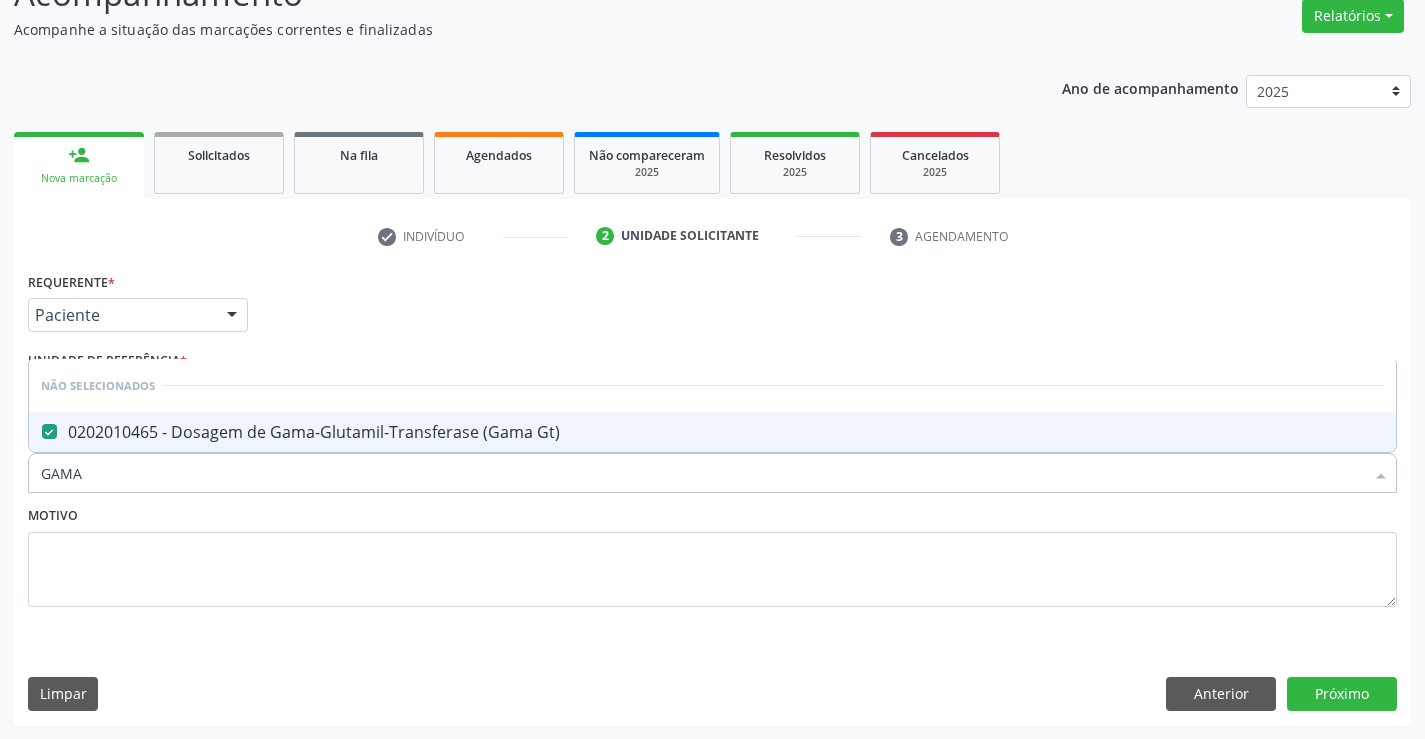 click on "Motivo" at bounding box center (712, 554) 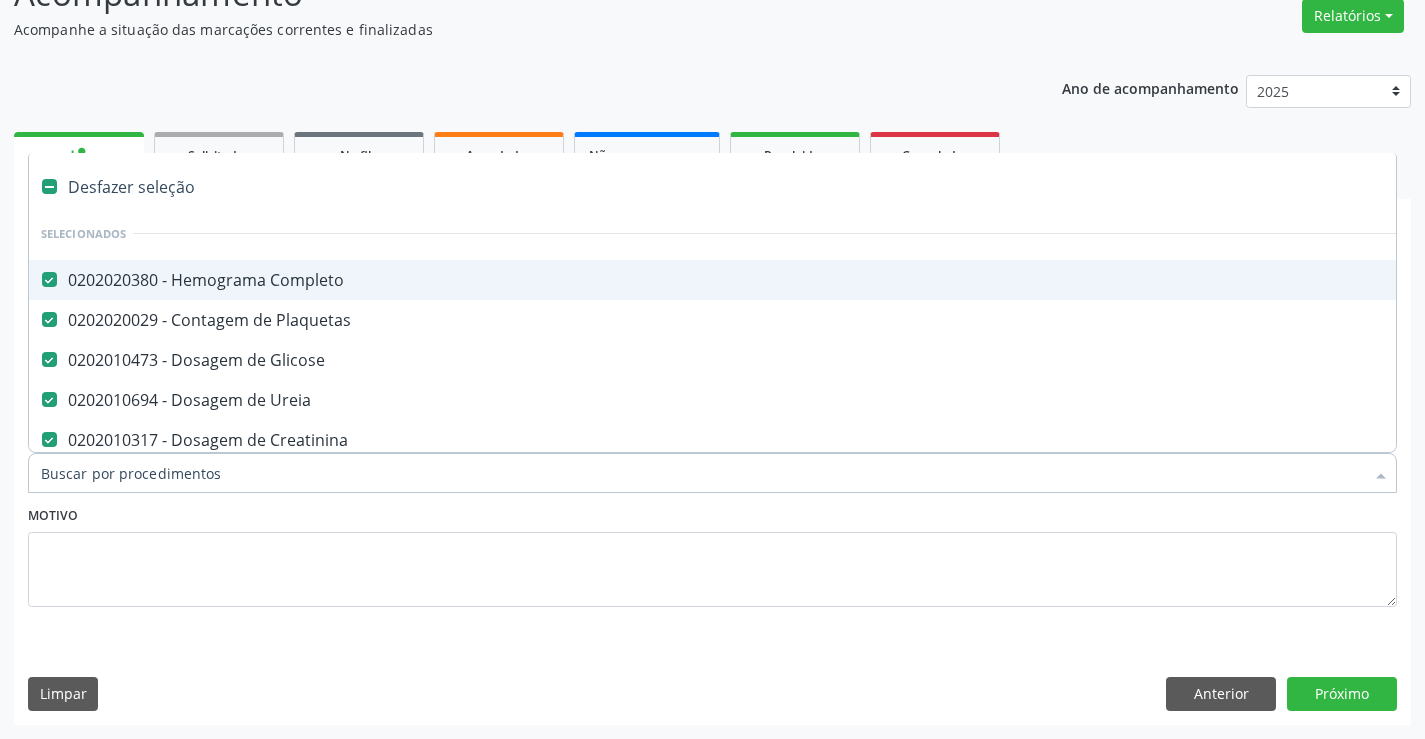type on "U" 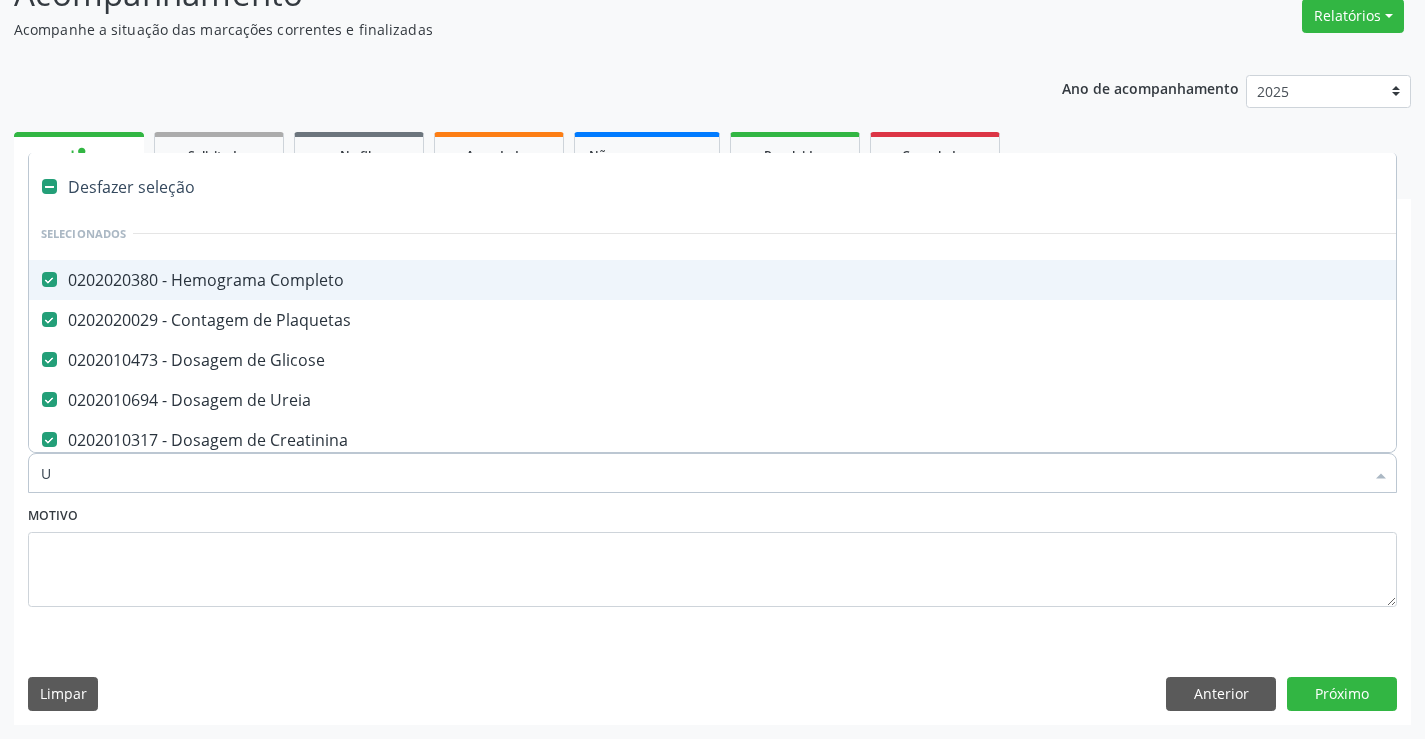 checkbox on "false" 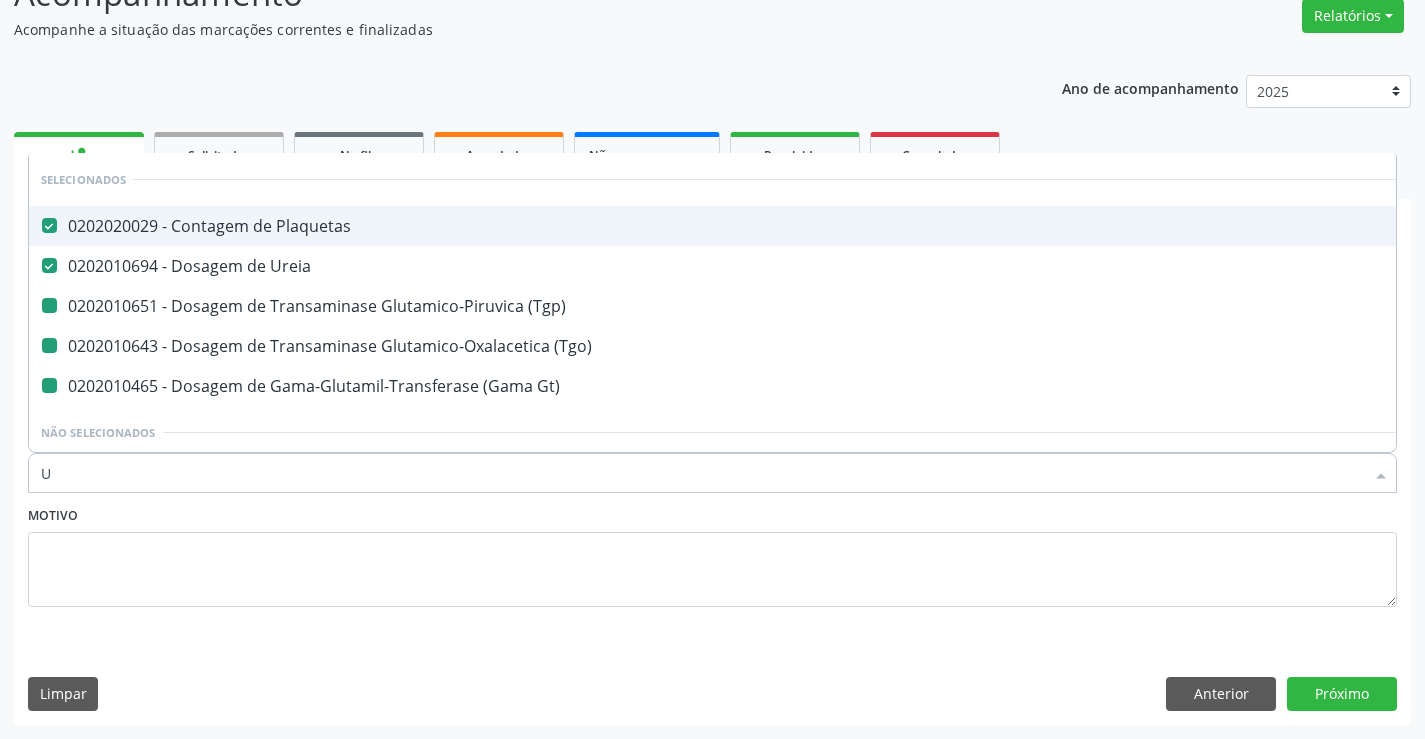 type on "UR" 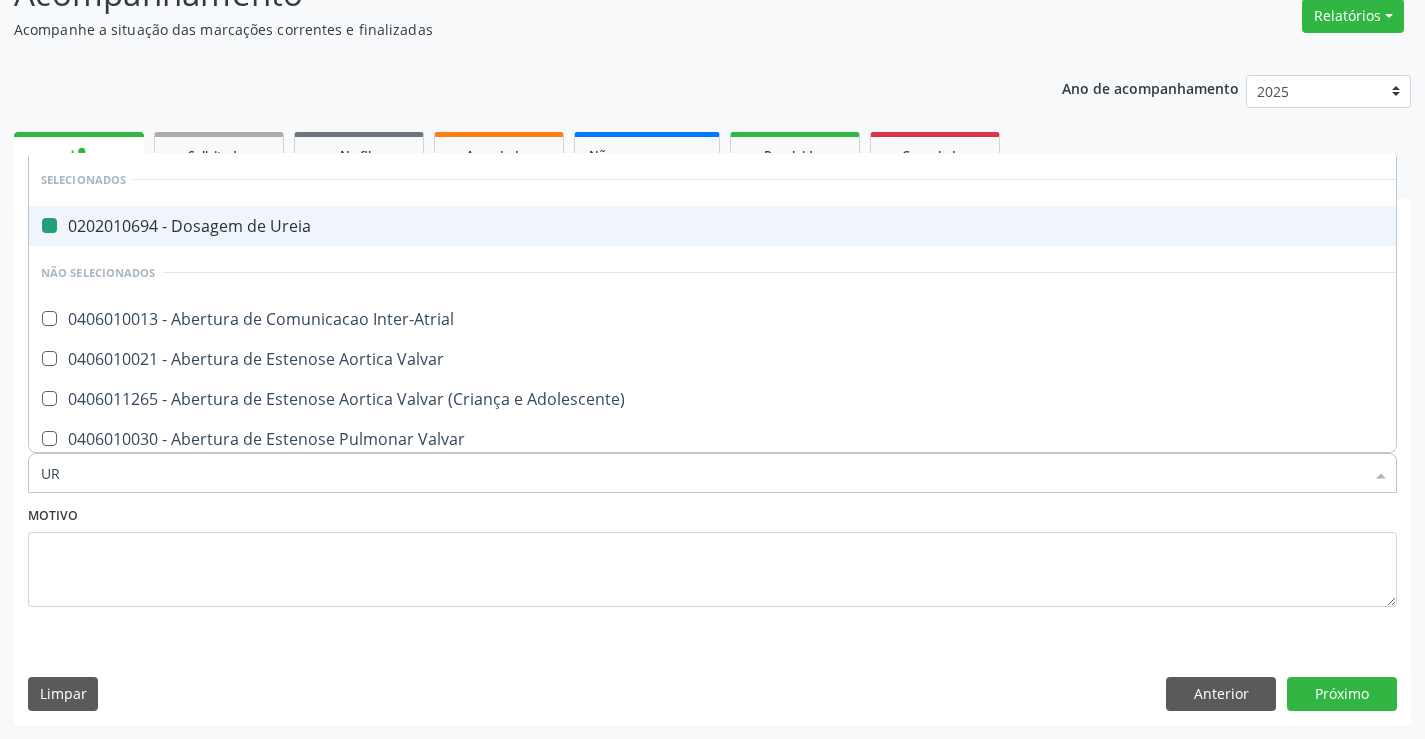 type on "URI" 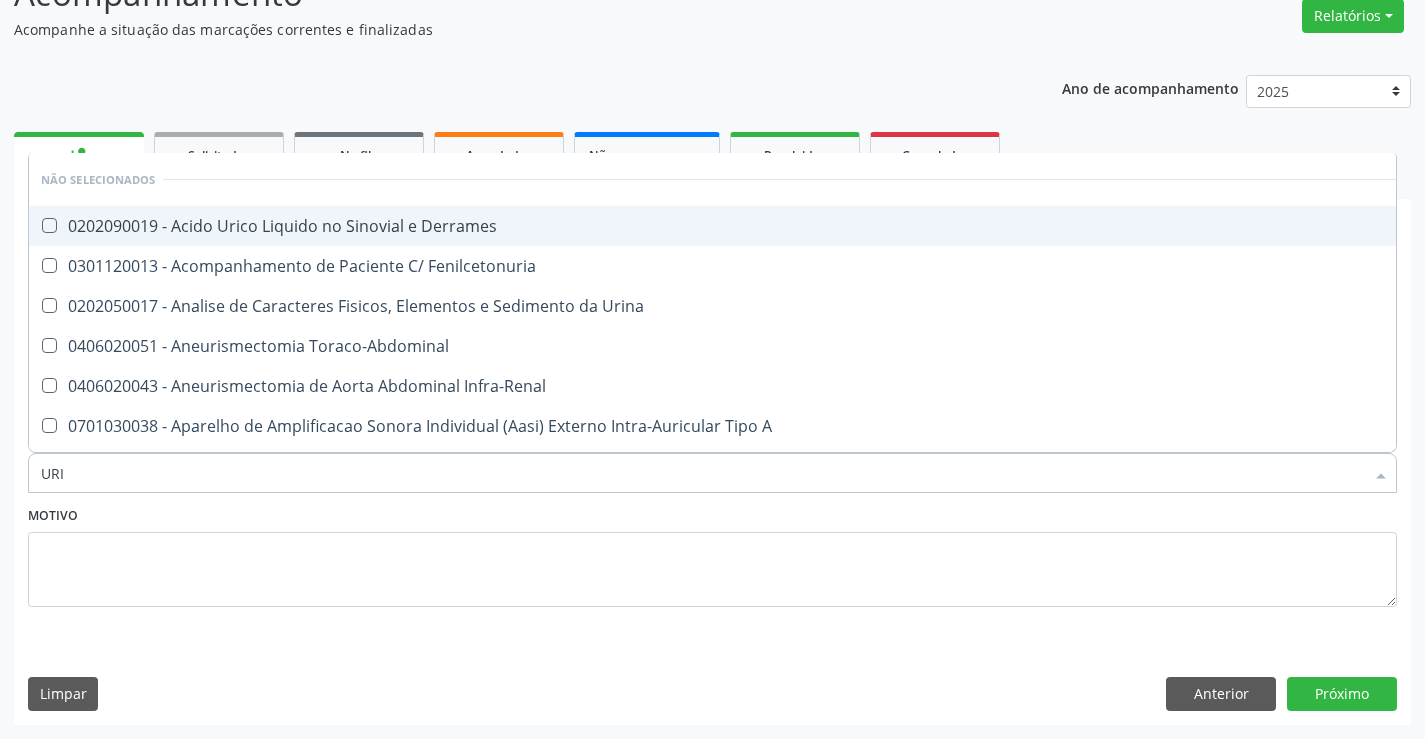 type on "URIN" 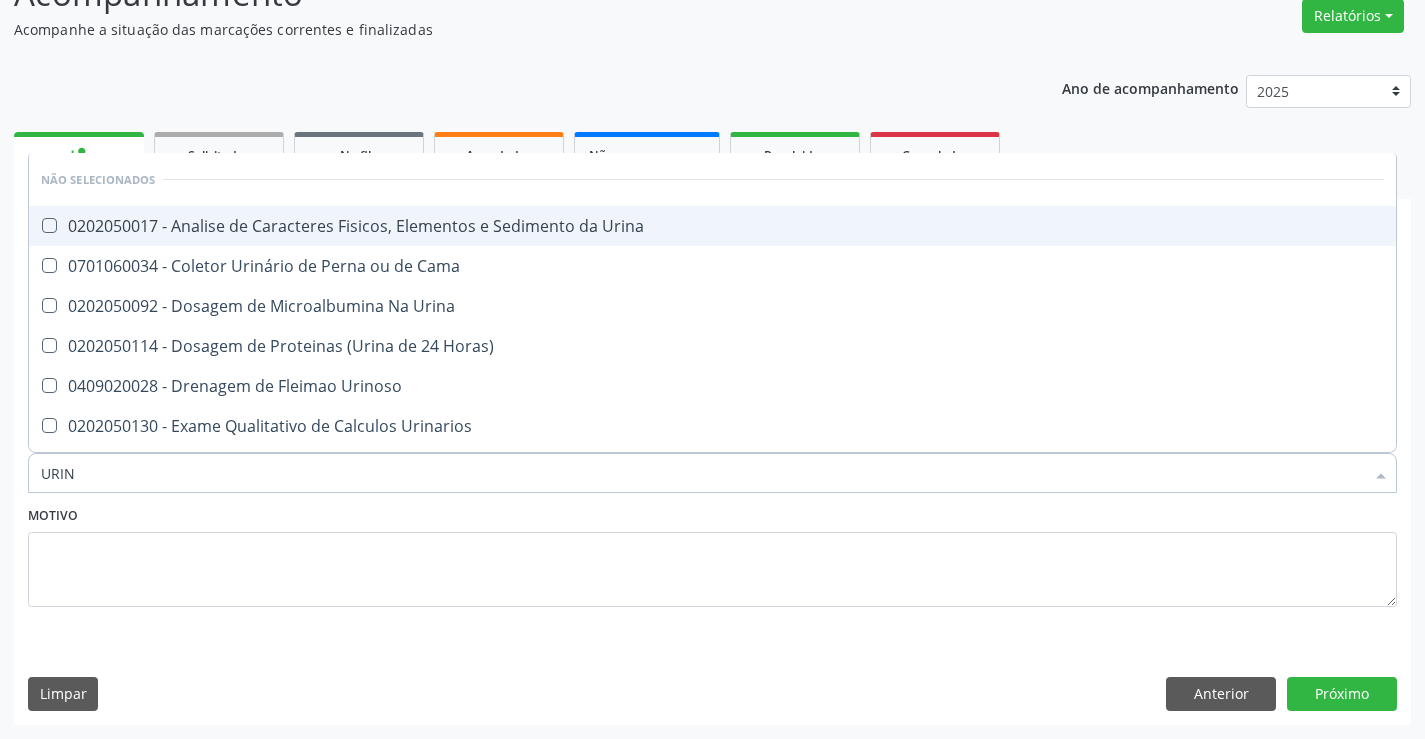 click on "0202050017 - Analise de Caracteres Fisicos, Elementos e Sedimento da Urina" at bounding box center (712, 226) 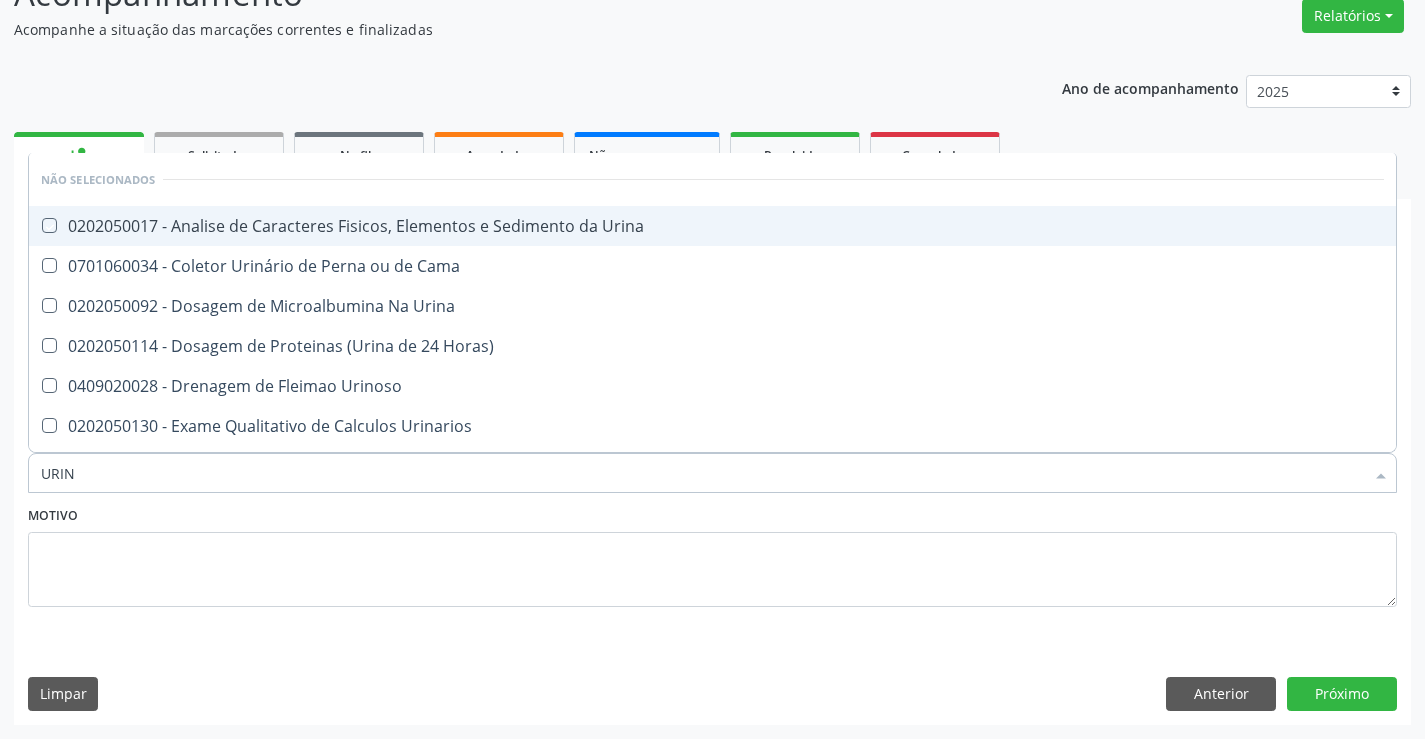 checkbox on "true" 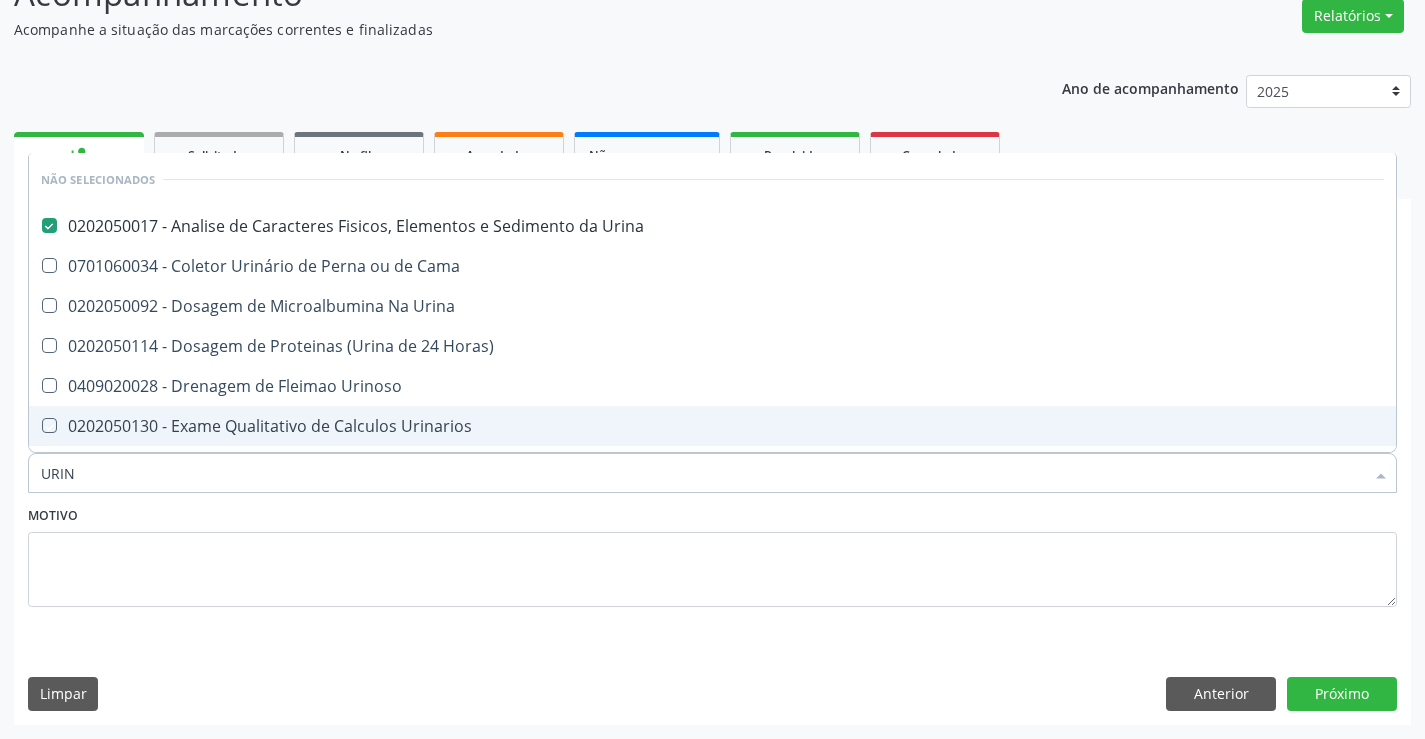 click on "Motivo" at bounding box center (712, 554) 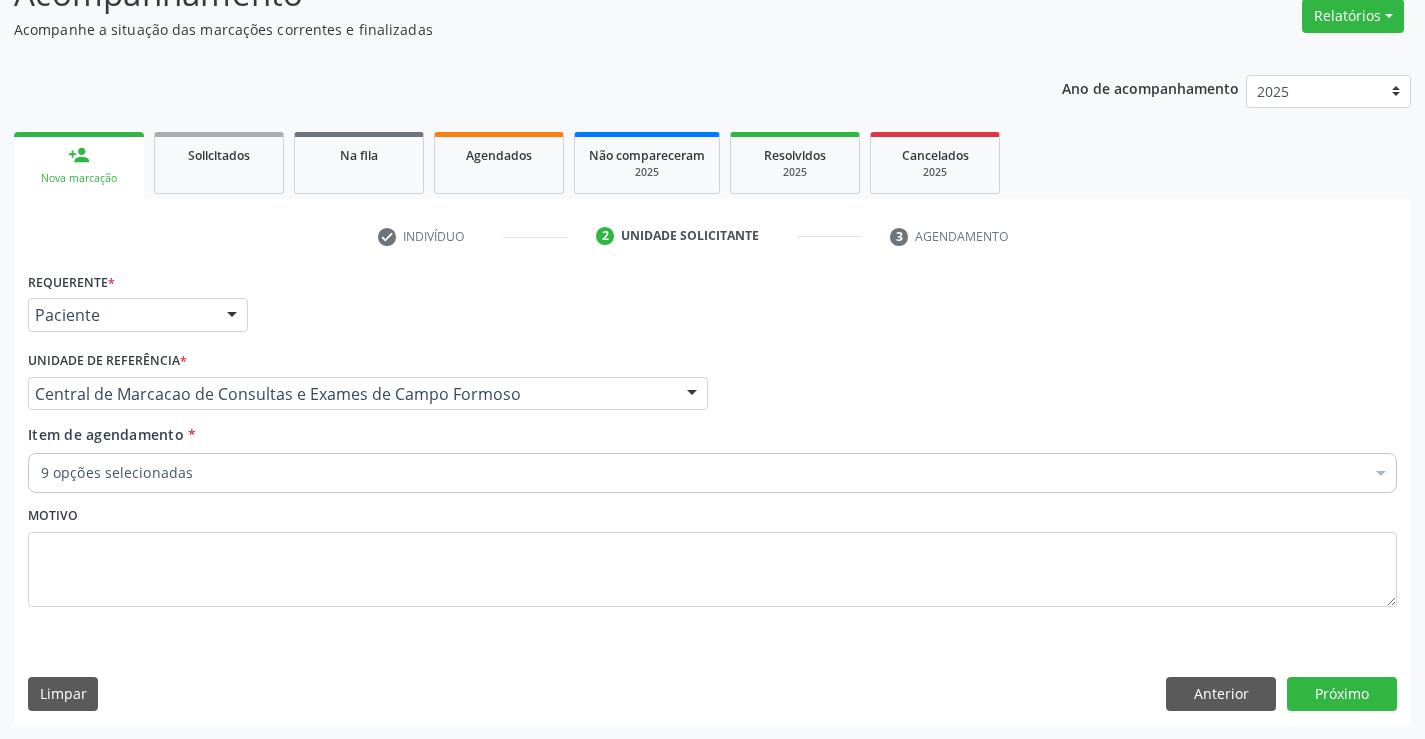 click on "9 opções selecionadas" at bounding box center (712, 473) 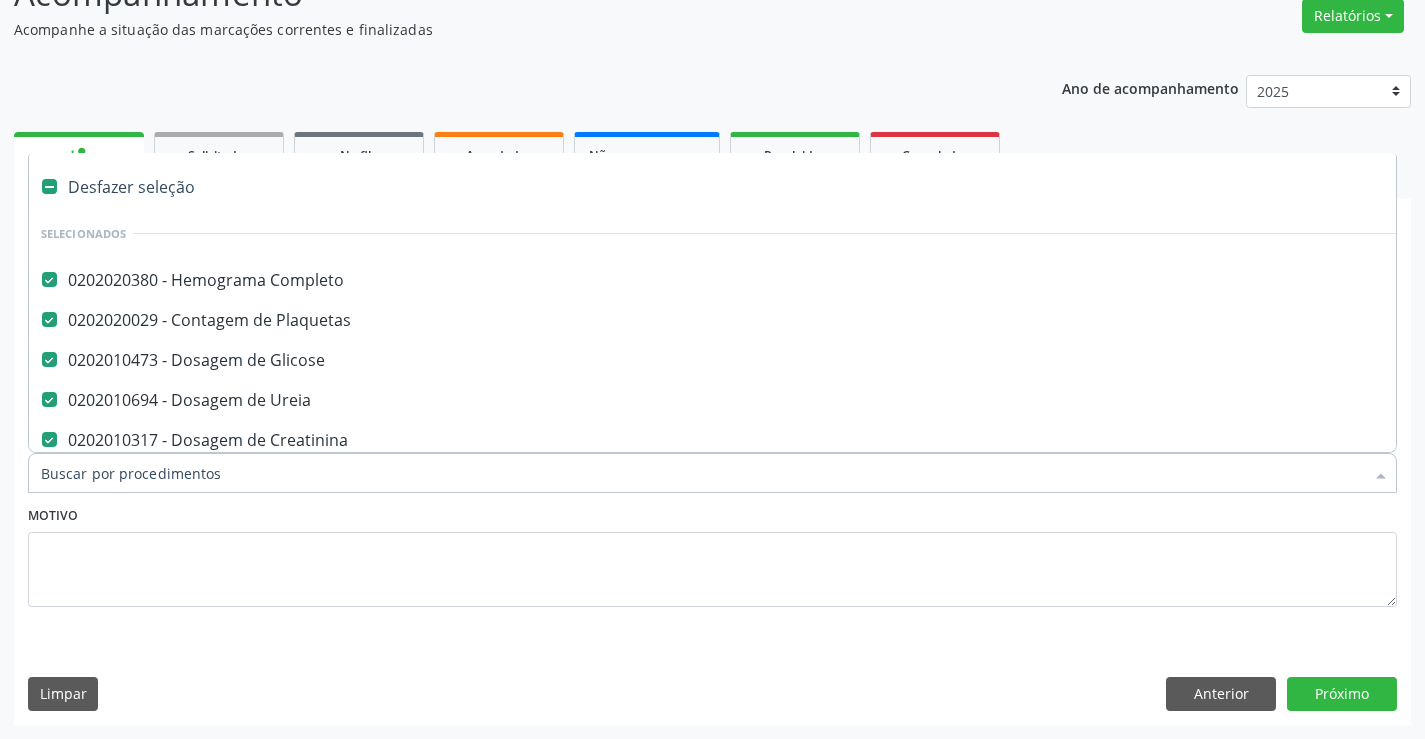 type on "C" 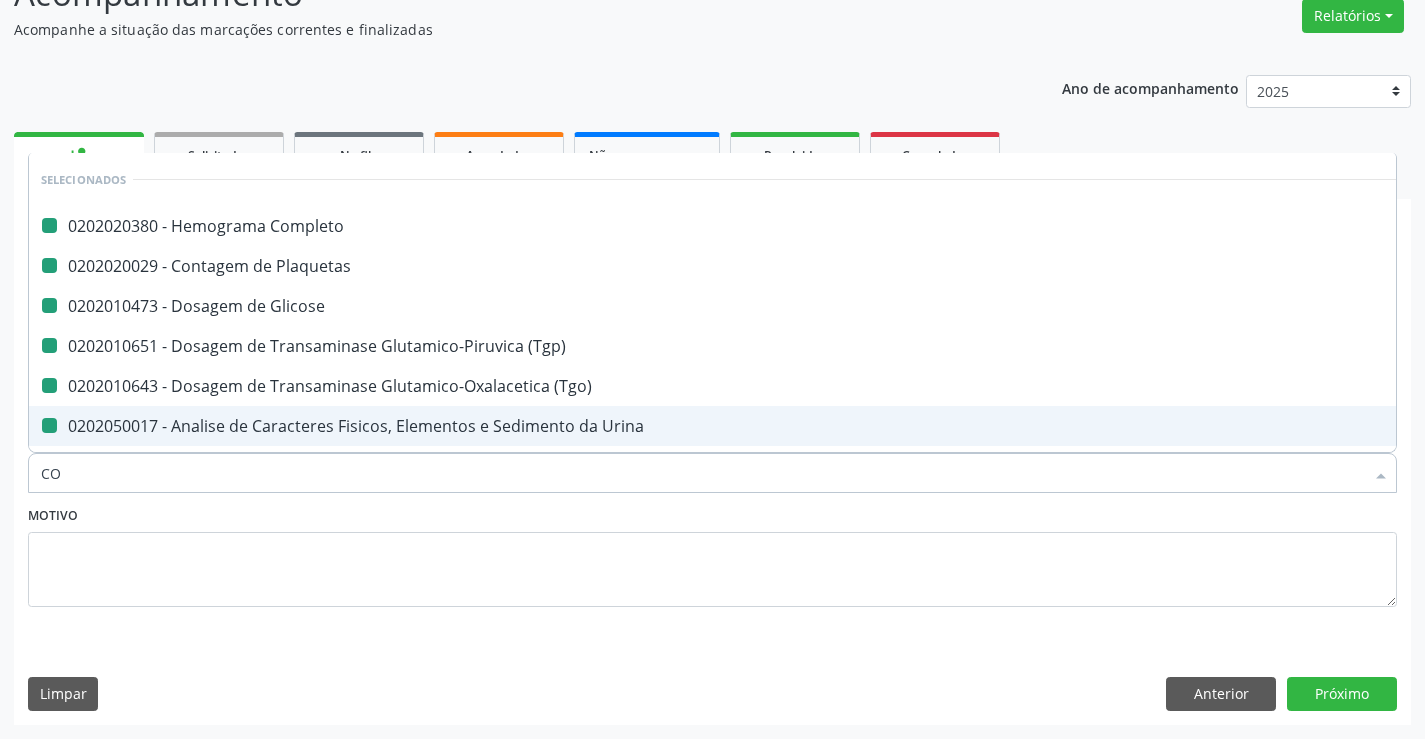 type on "COL" 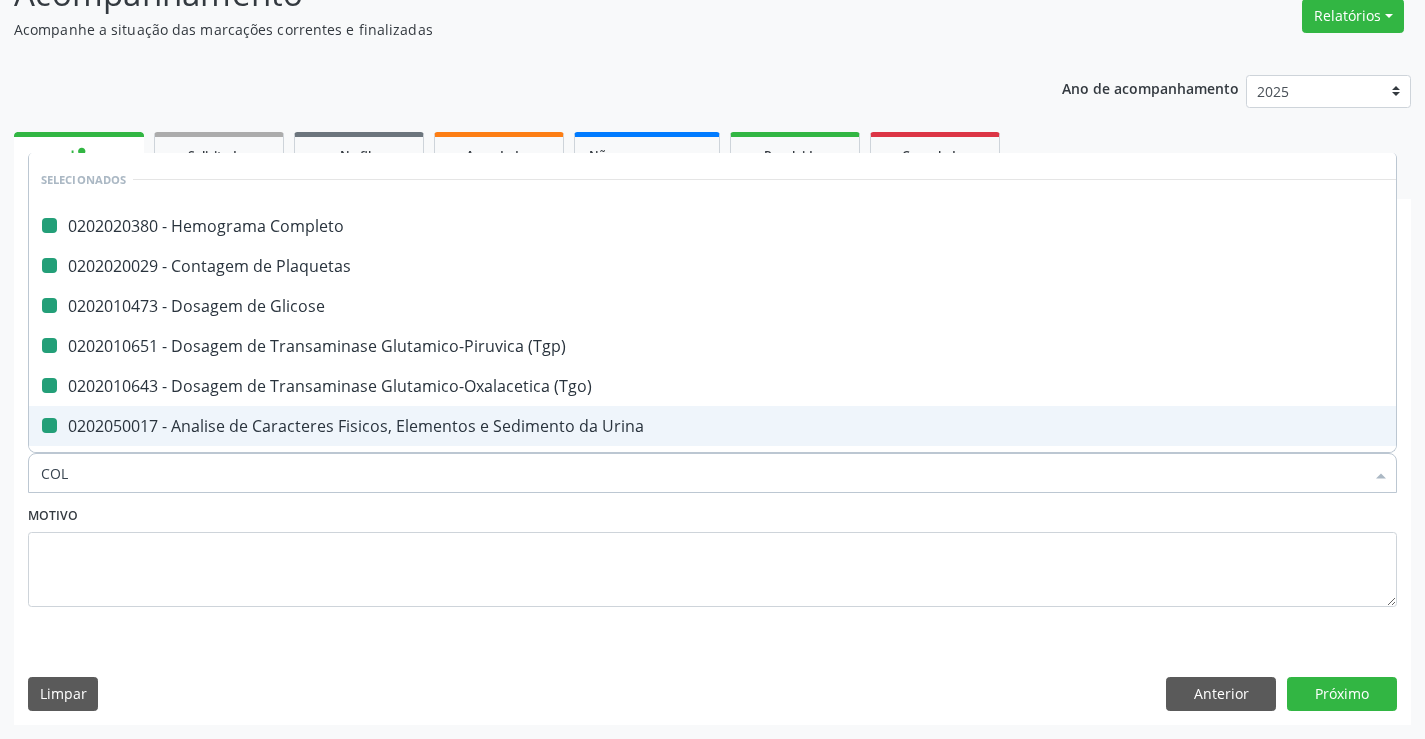 checkbox on "false" 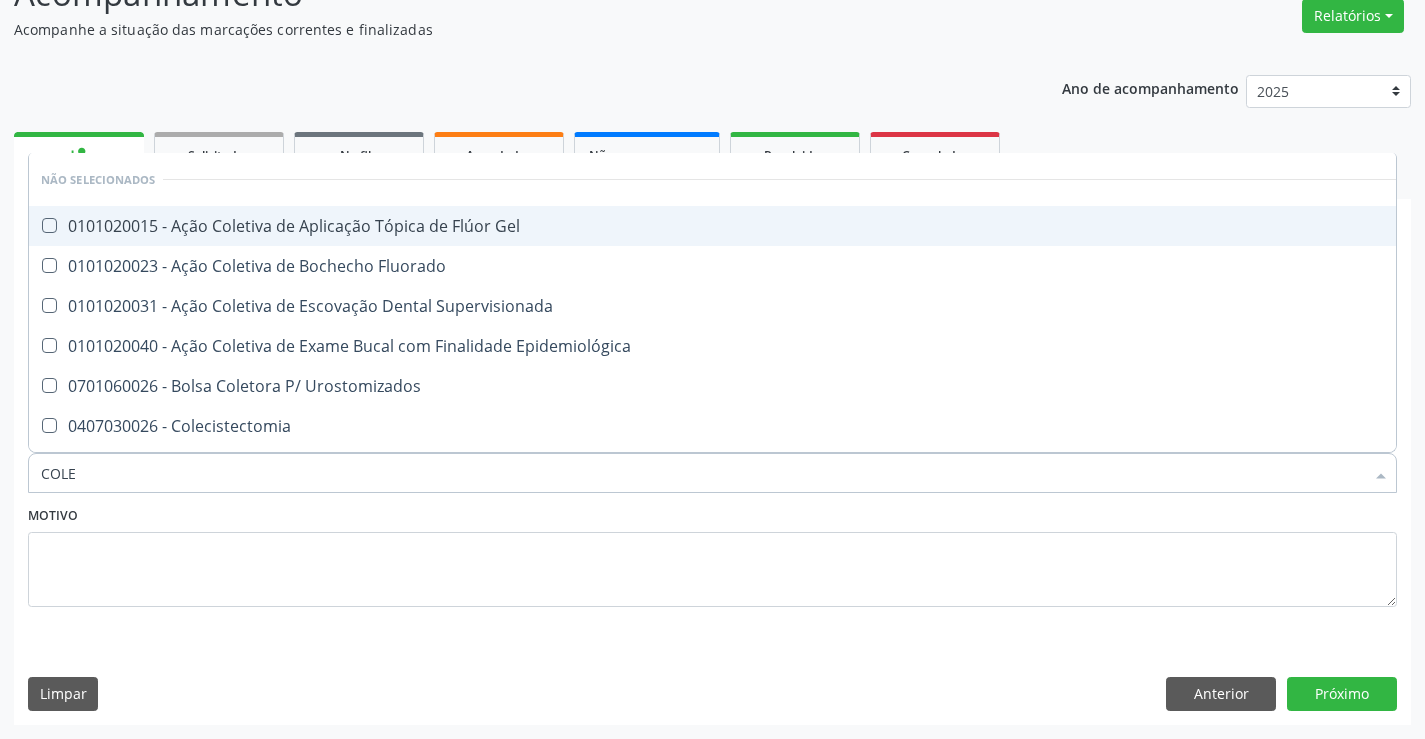 type on "COLES" 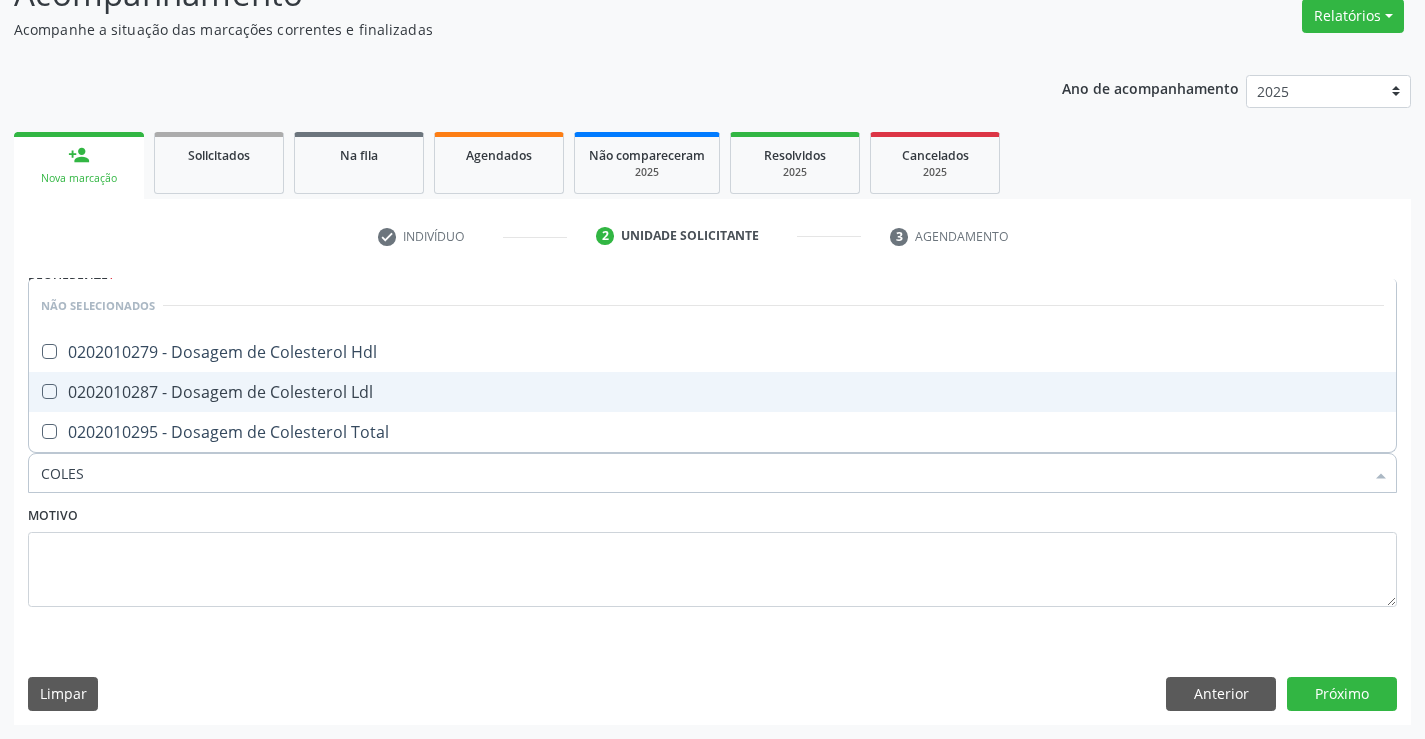 click on "0202010287 - Dosagem de Colesterol Ldl" at bounding box center [712, 392] 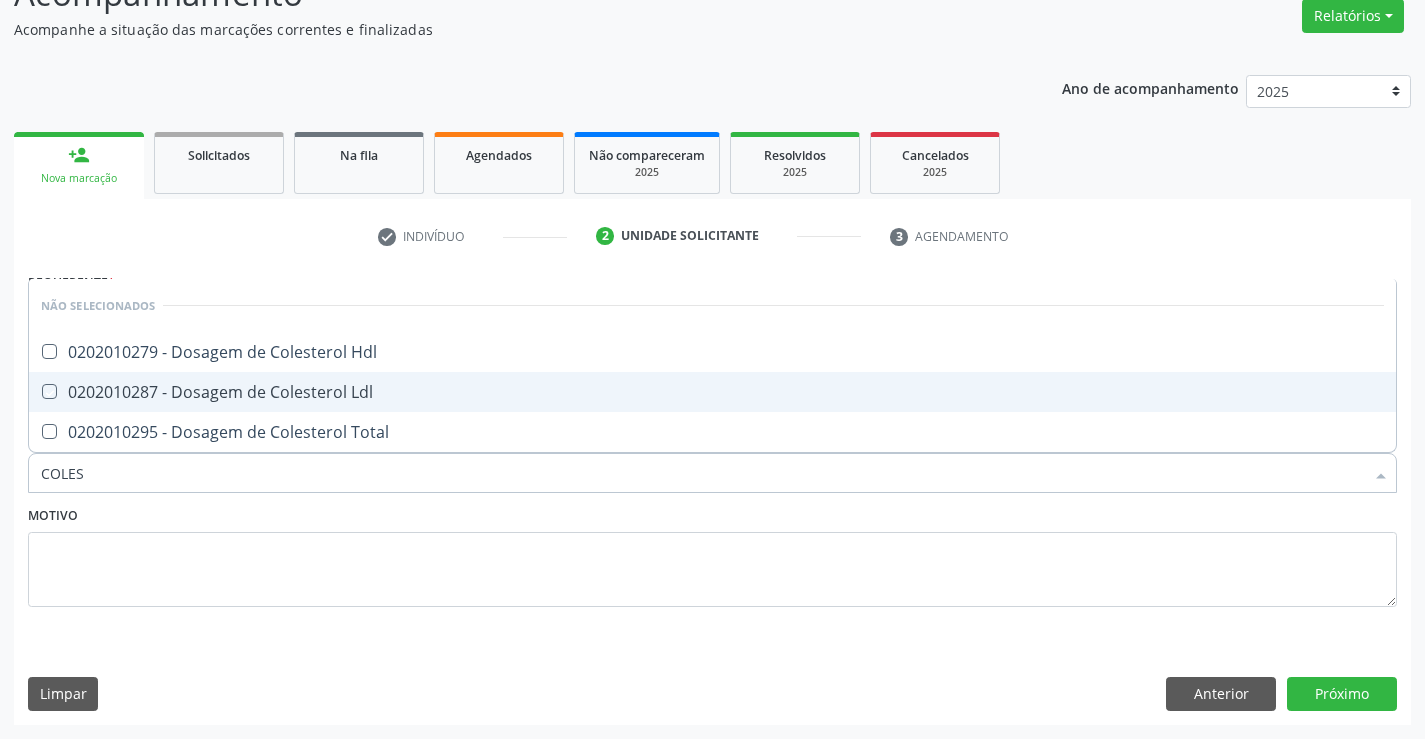 checkbox on "true" 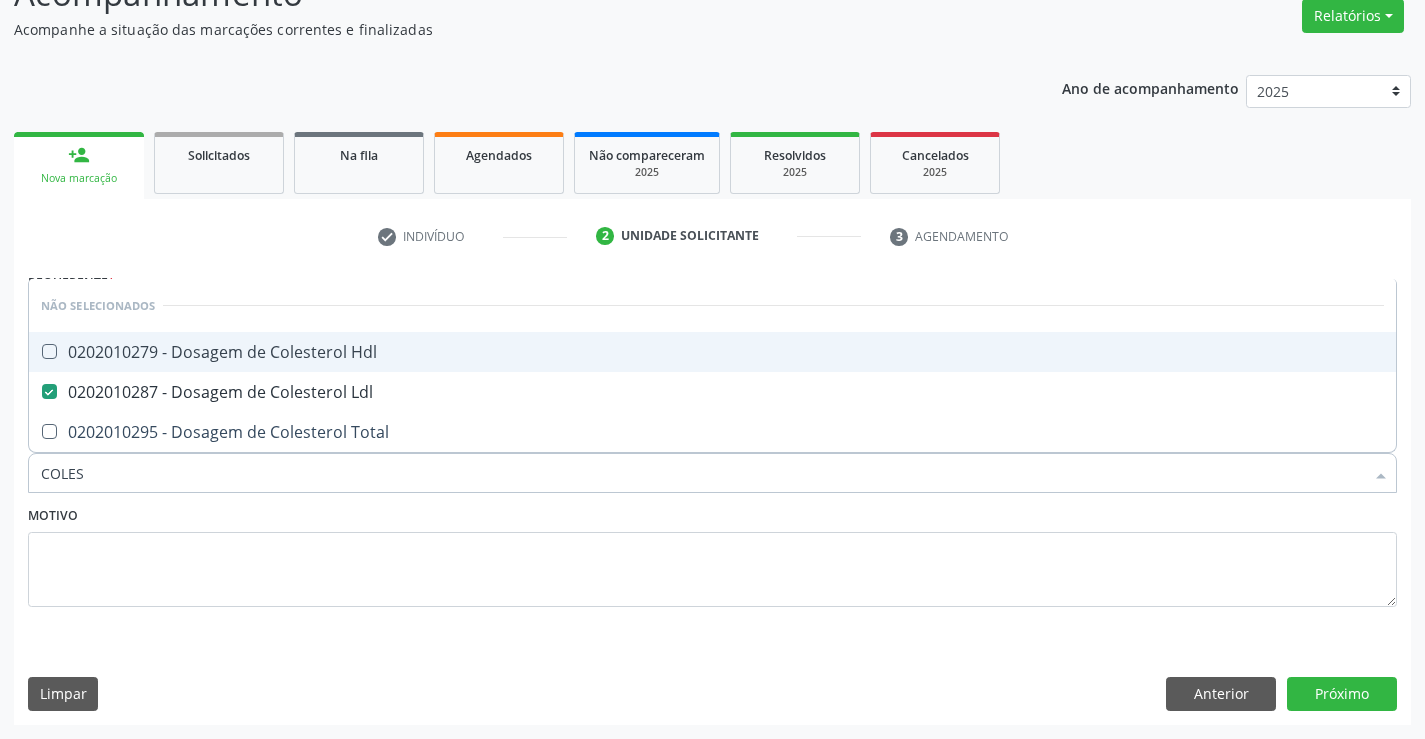 click on "0202010279 - Dosagem de Colesterol Hdl" at bounding box center [712, 352] 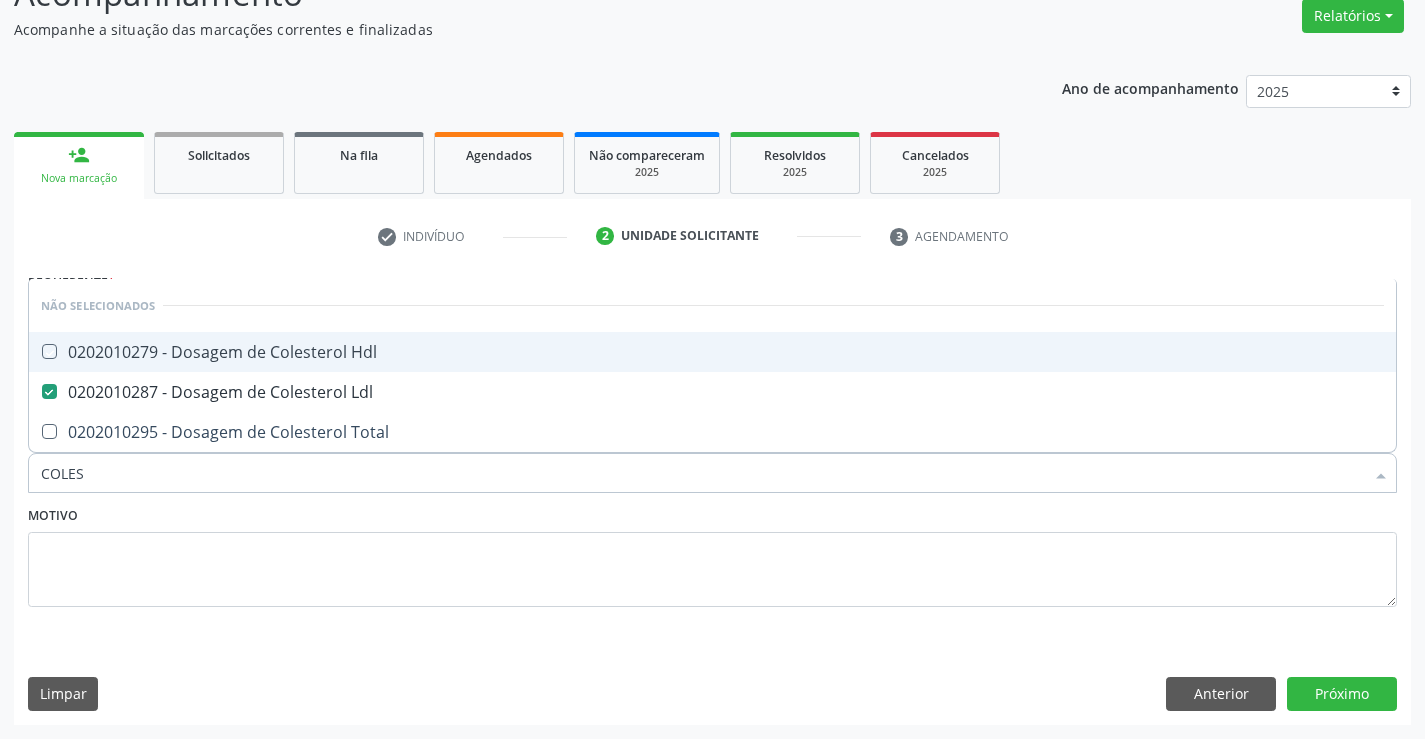 checkbox on "true" 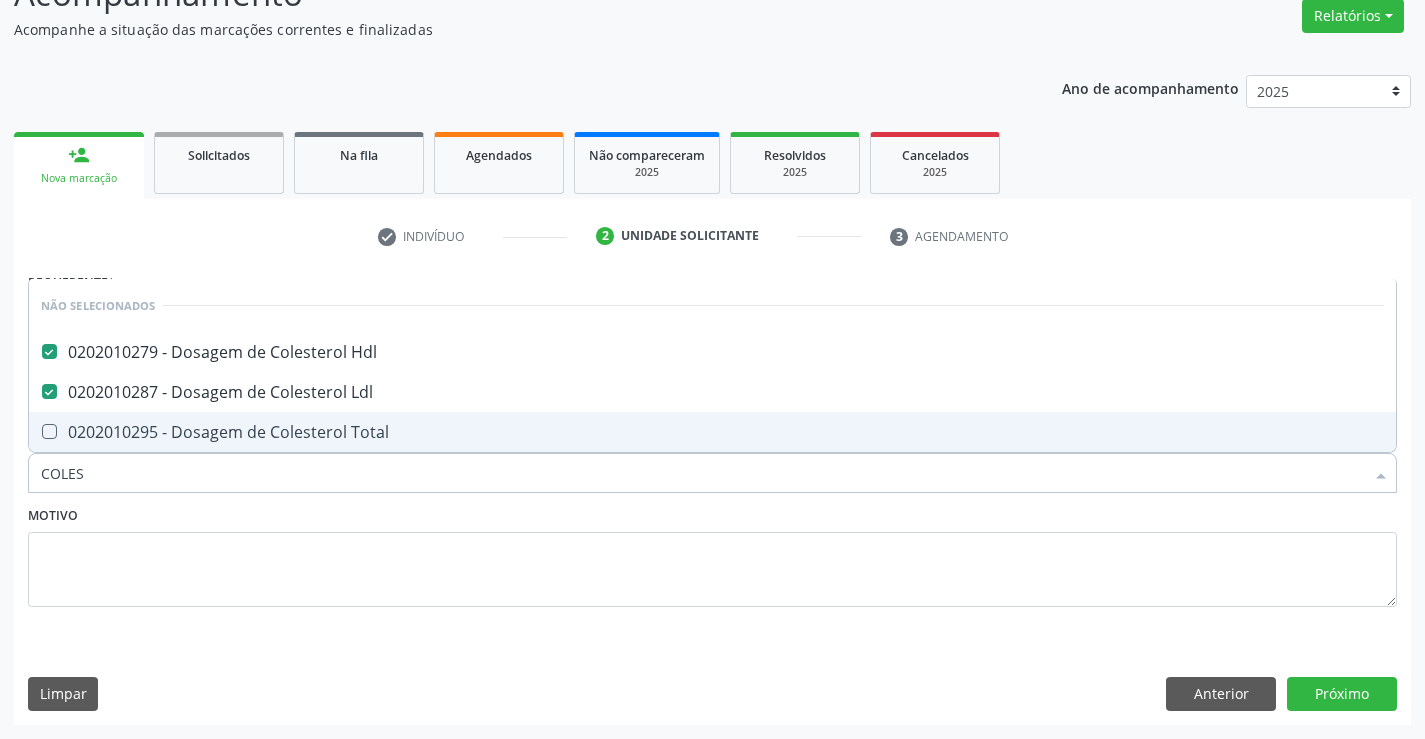 click on "0202010295 - Dosagem de Colesterol Total" at bounding box center [712, 432] 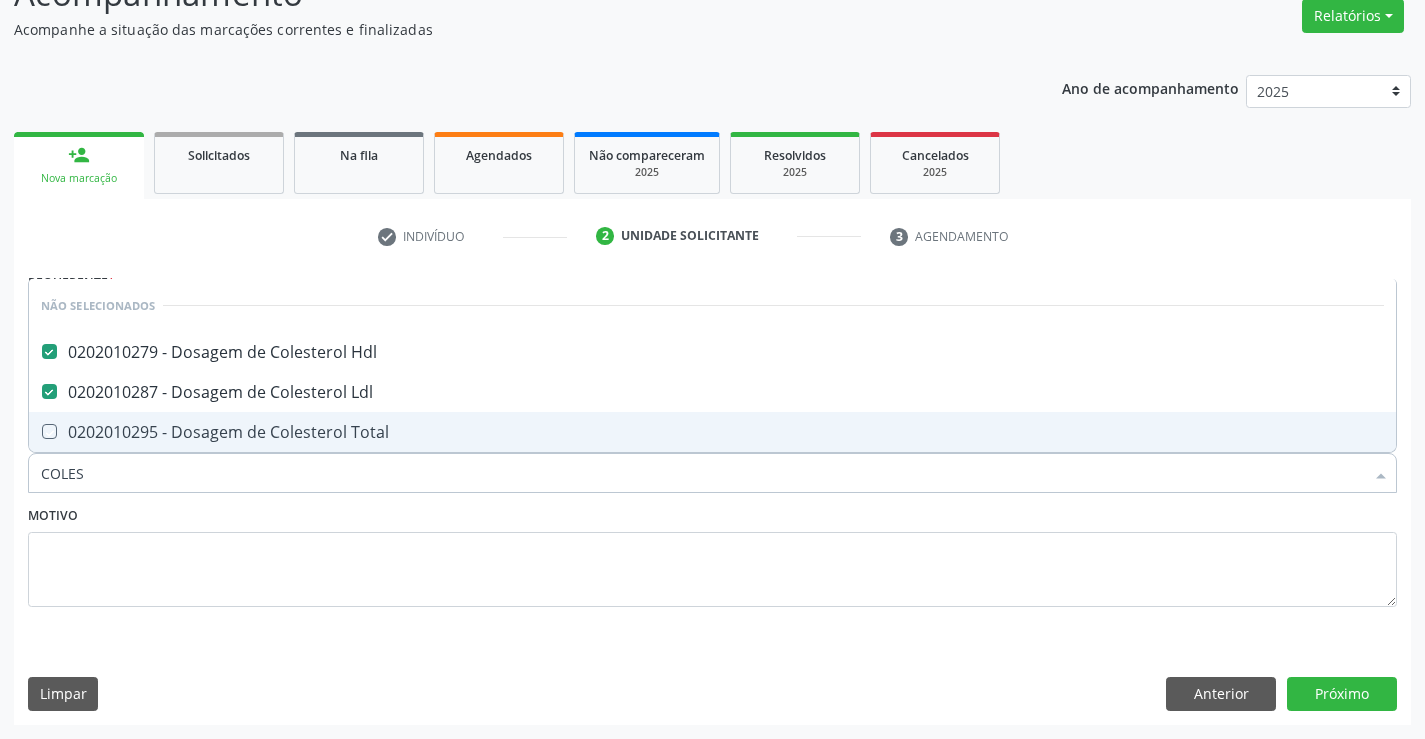 checkbox on "true" 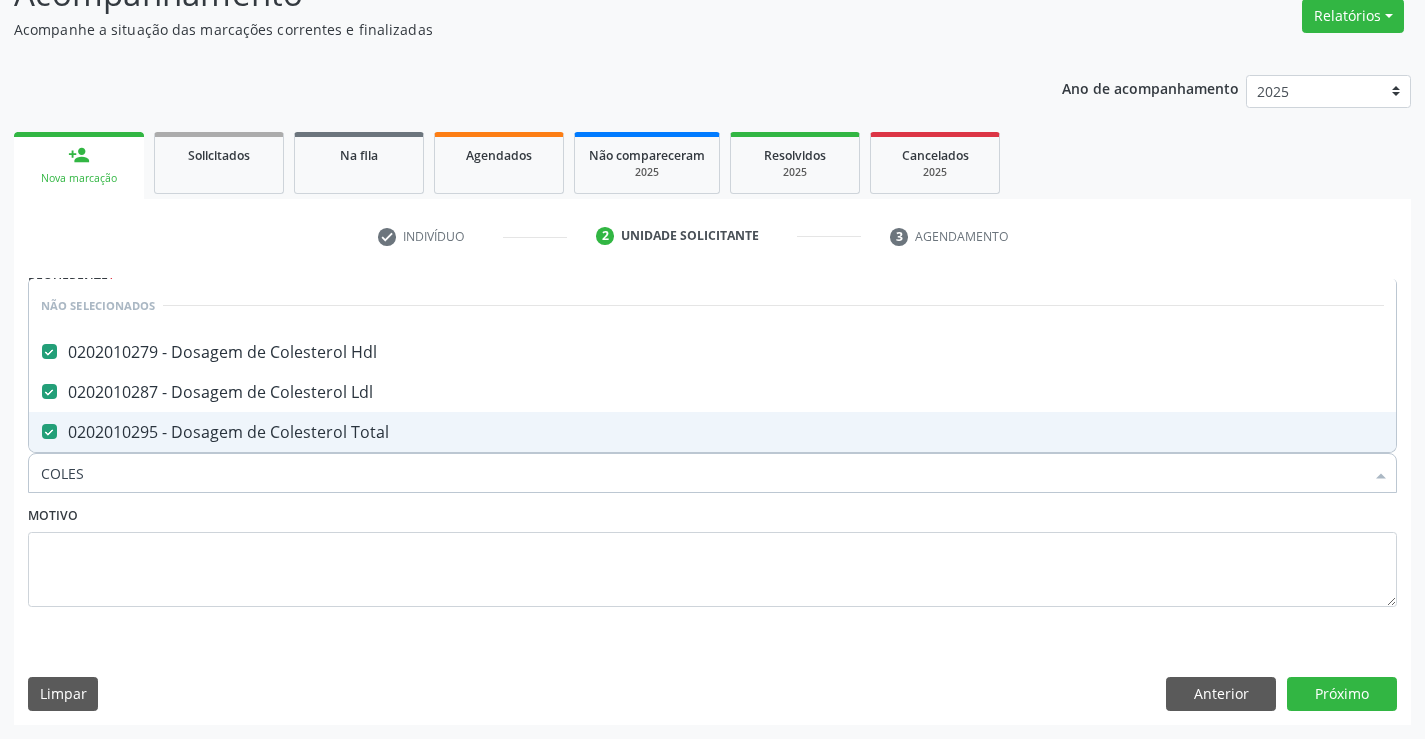 type on "COLES" 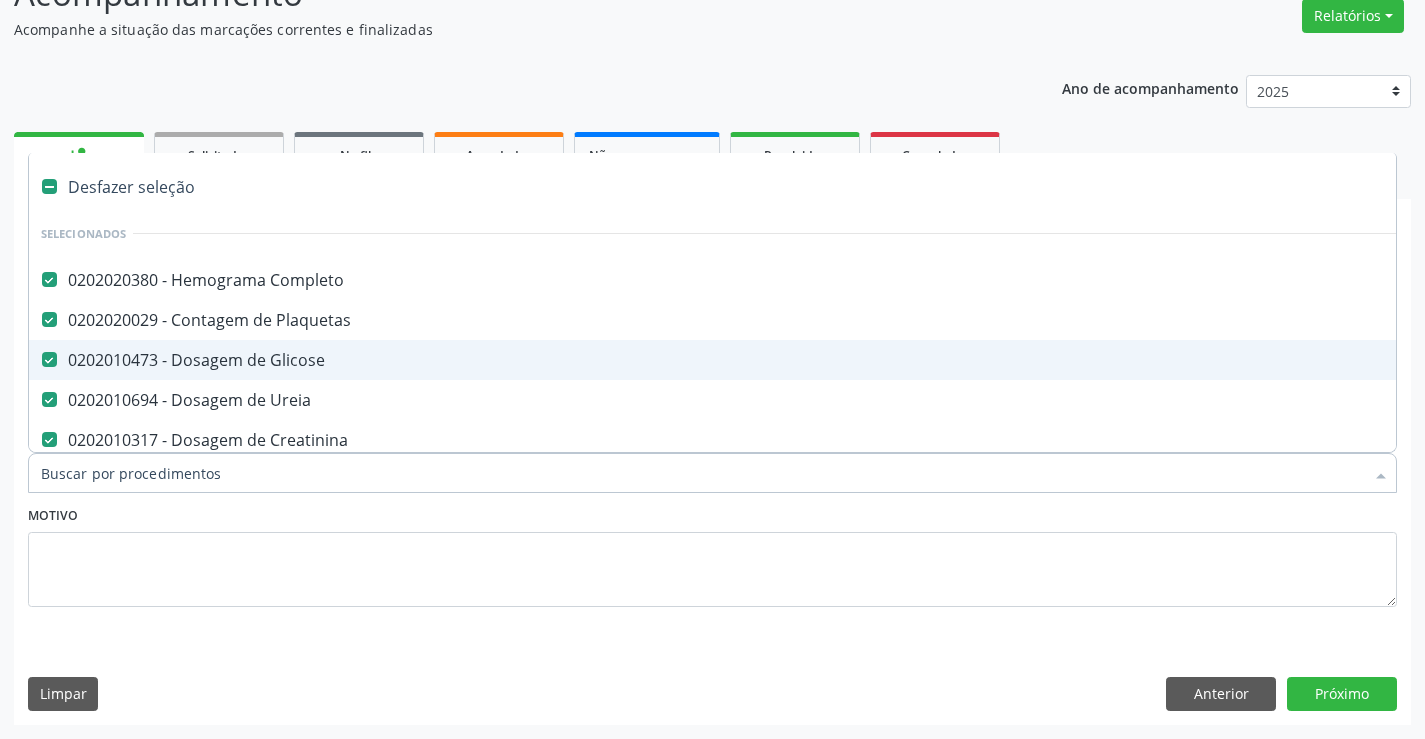 type on "T" 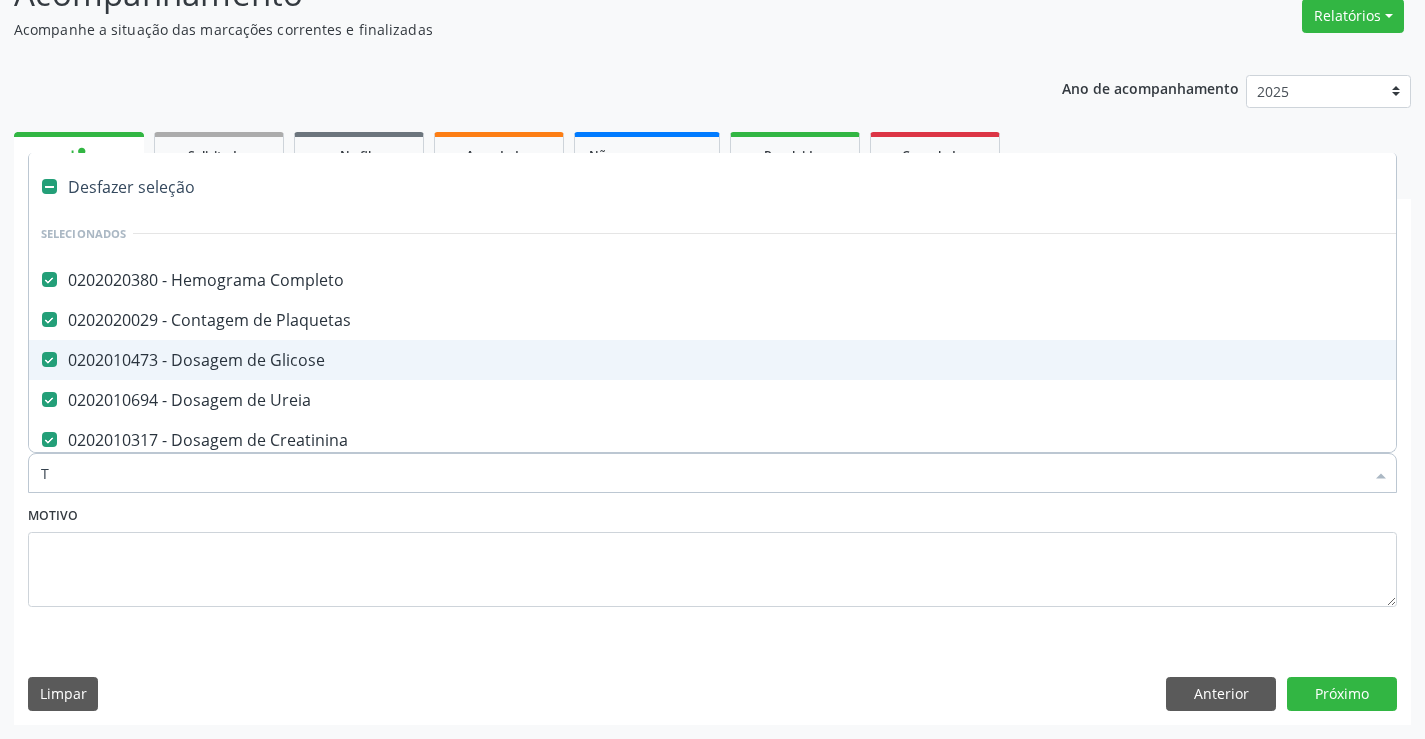 checkbox on "false" 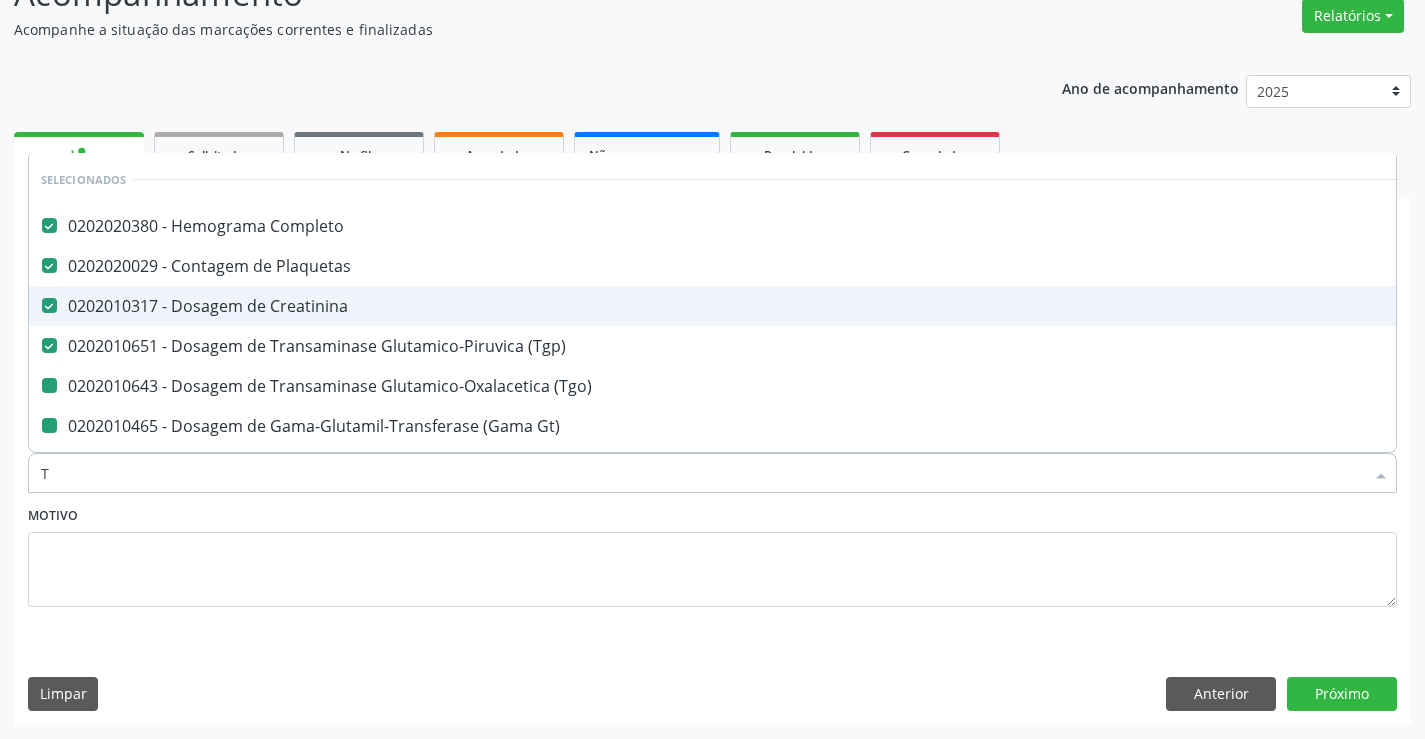type on "TR" 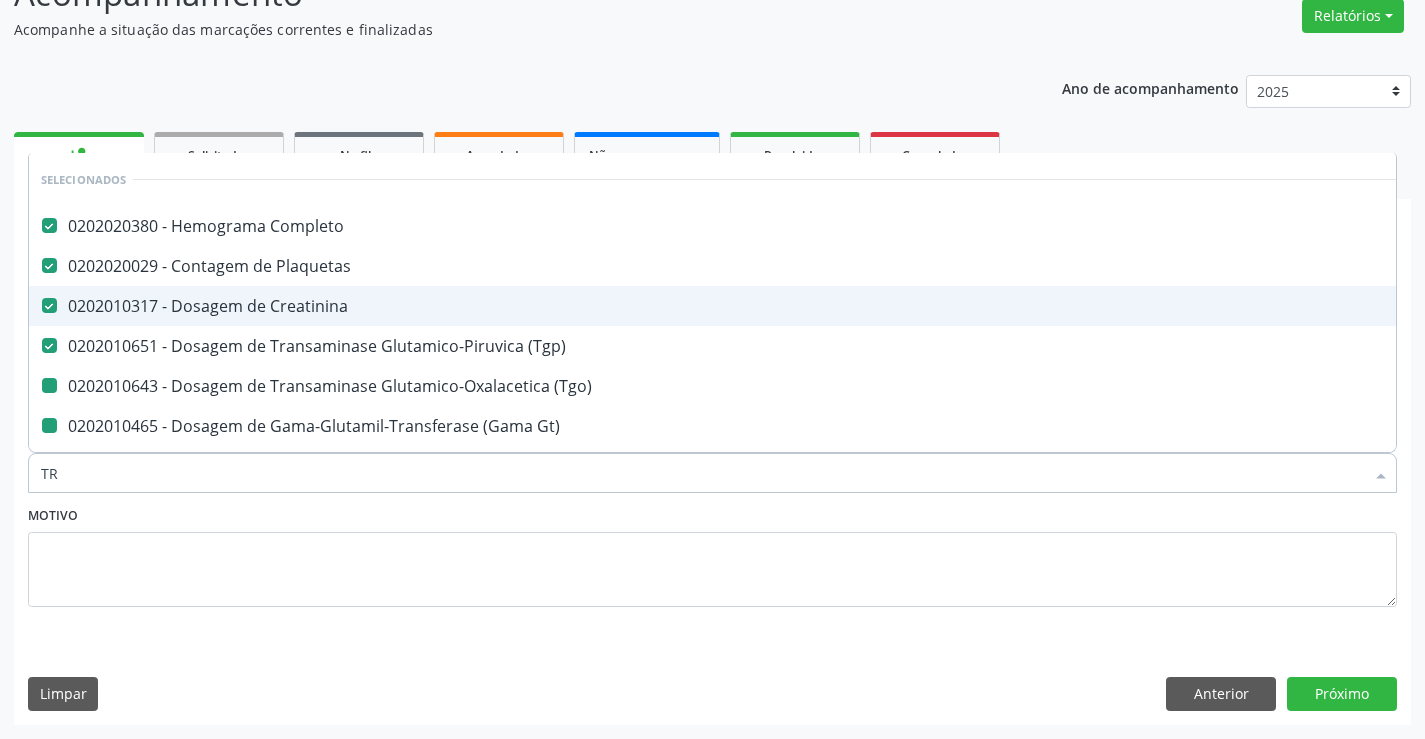 checkbox on "false" 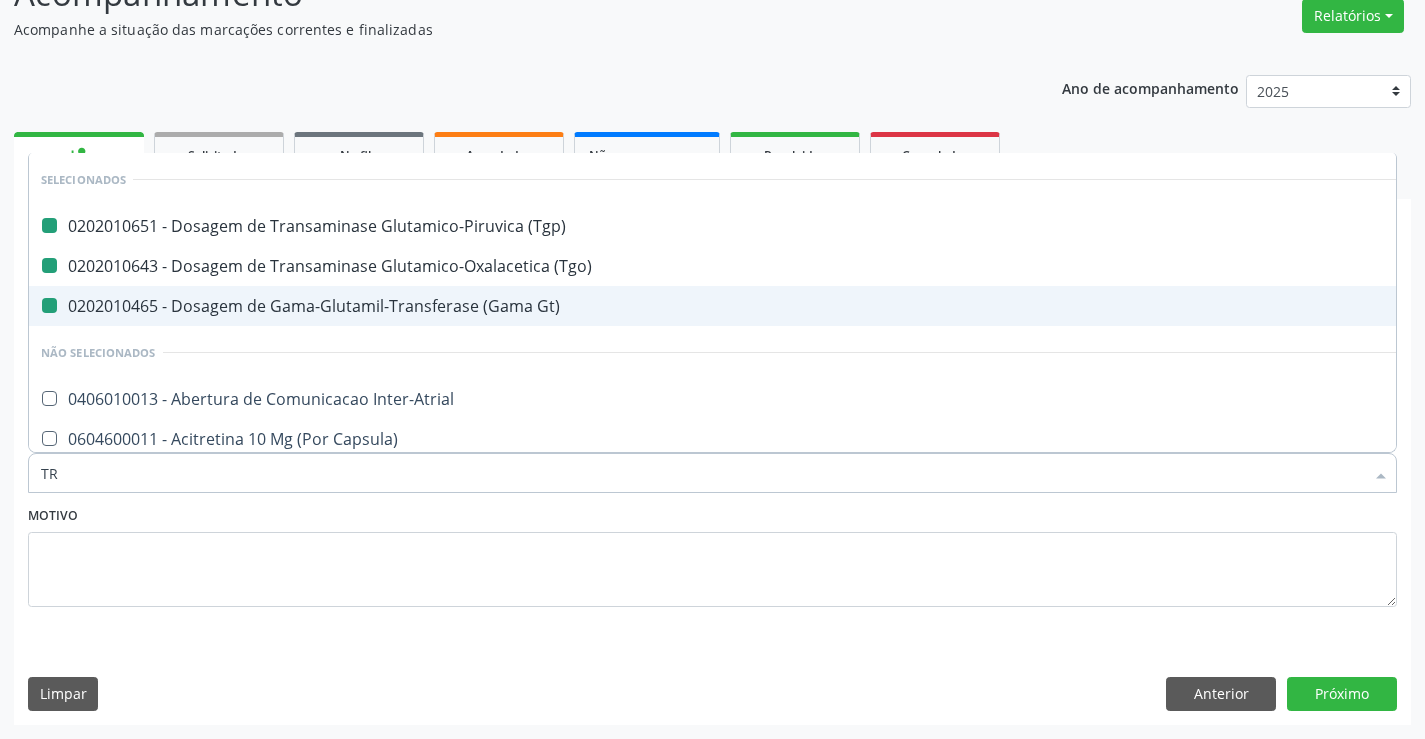 type on "TRI" 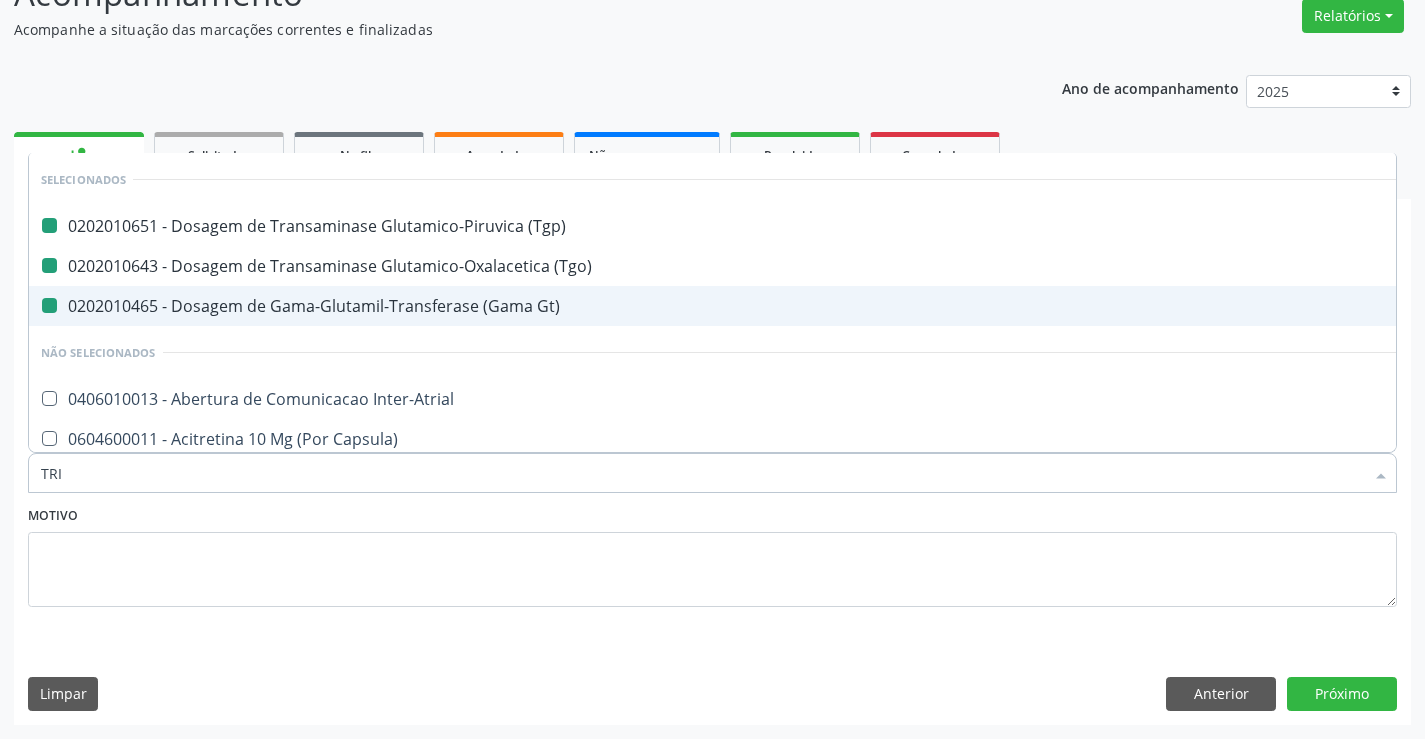 checkbox on "false" 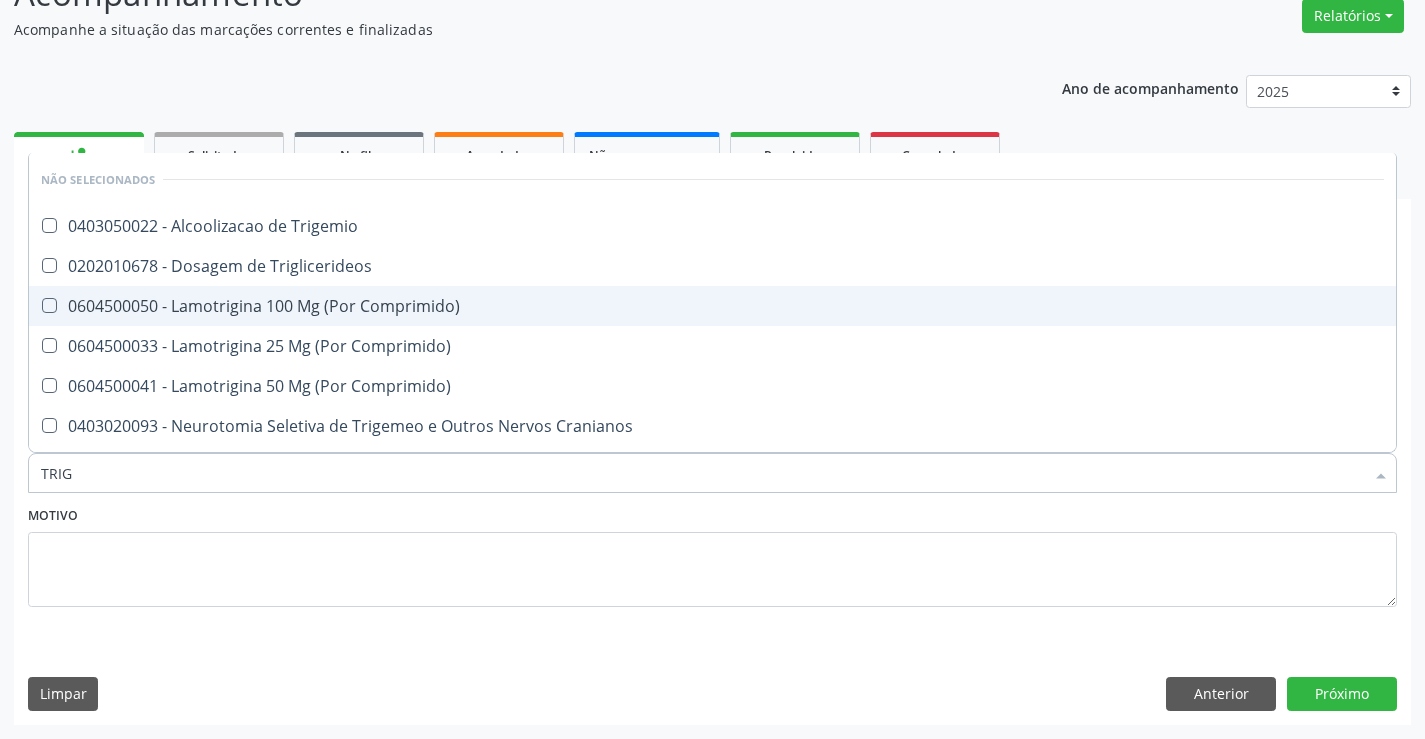 type on "TRIGL" 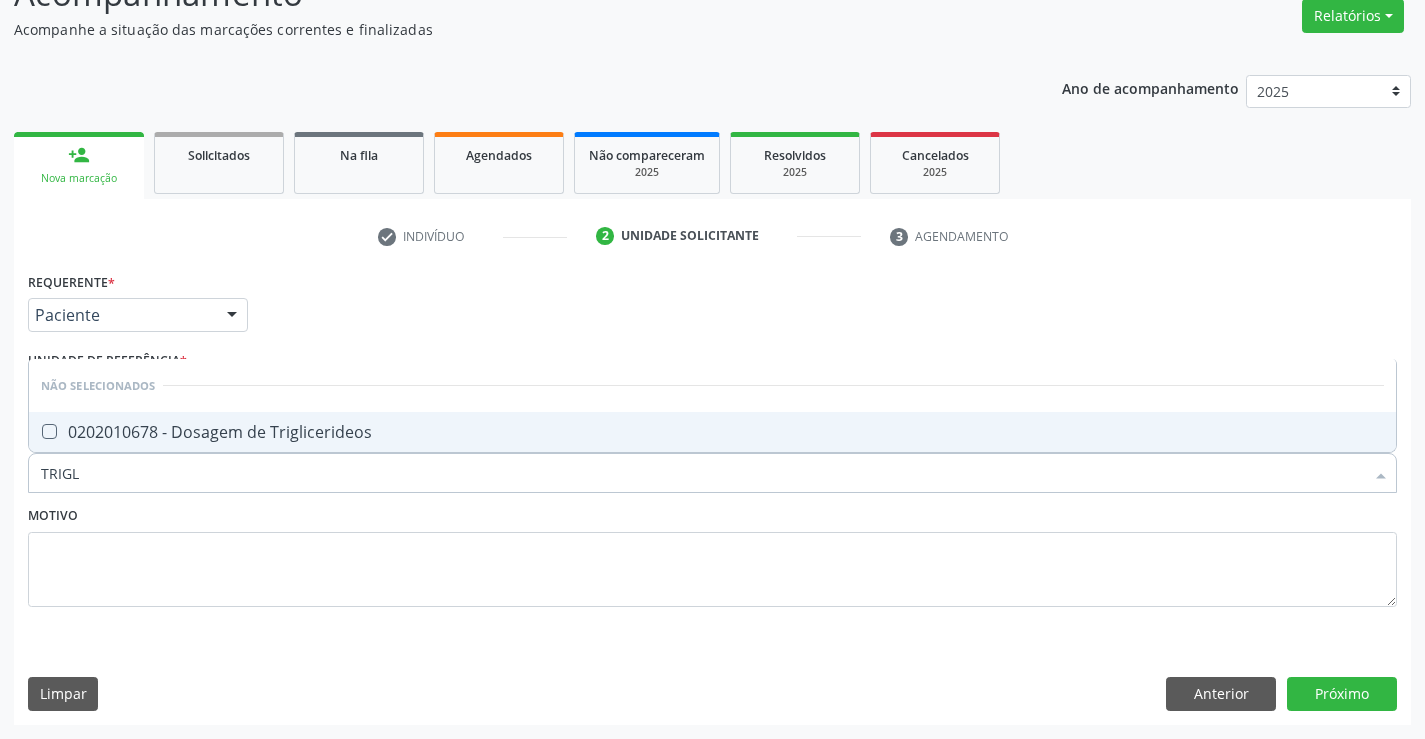 click on "0202010678 - Dosagem de Triglicerideos" at bounding box center (712, 432) 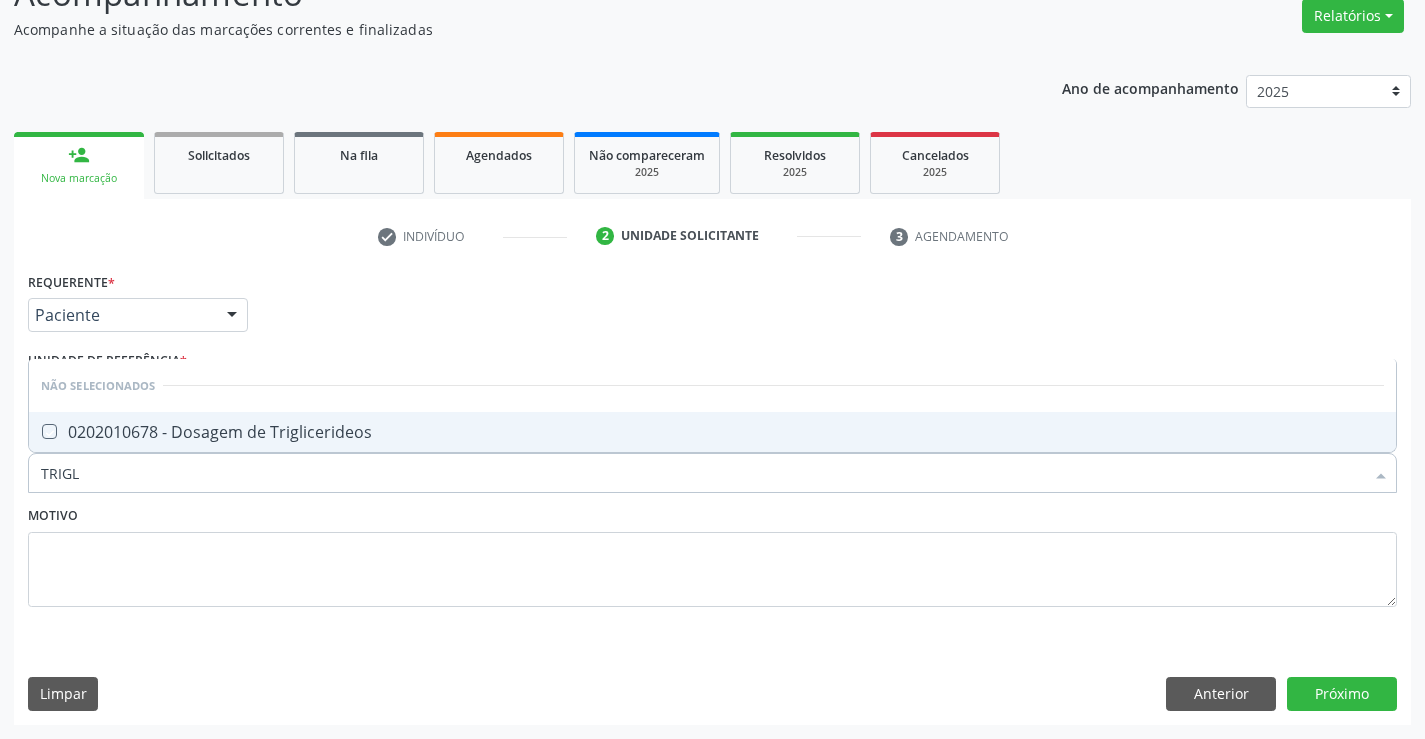 checkbox on "true" 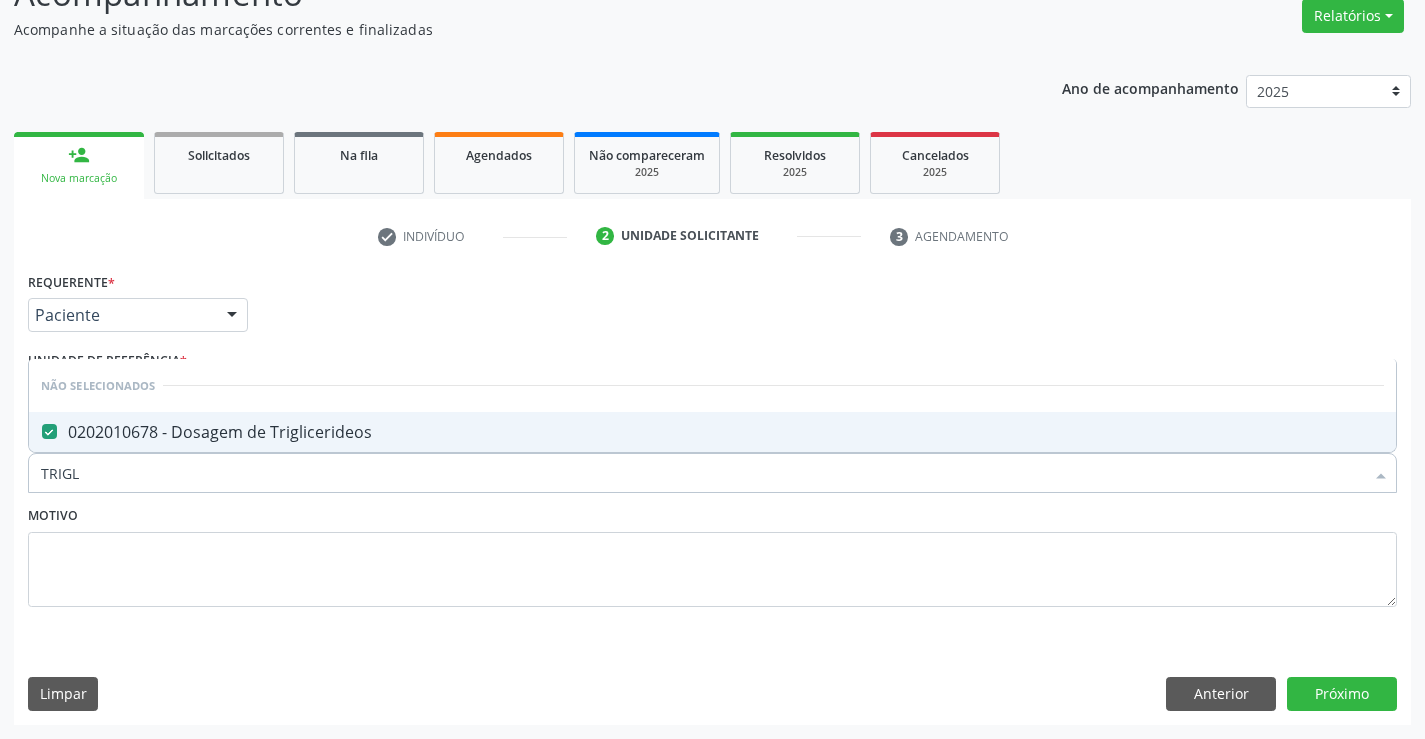 click on "Motivo" at bounding box center [712, 554] 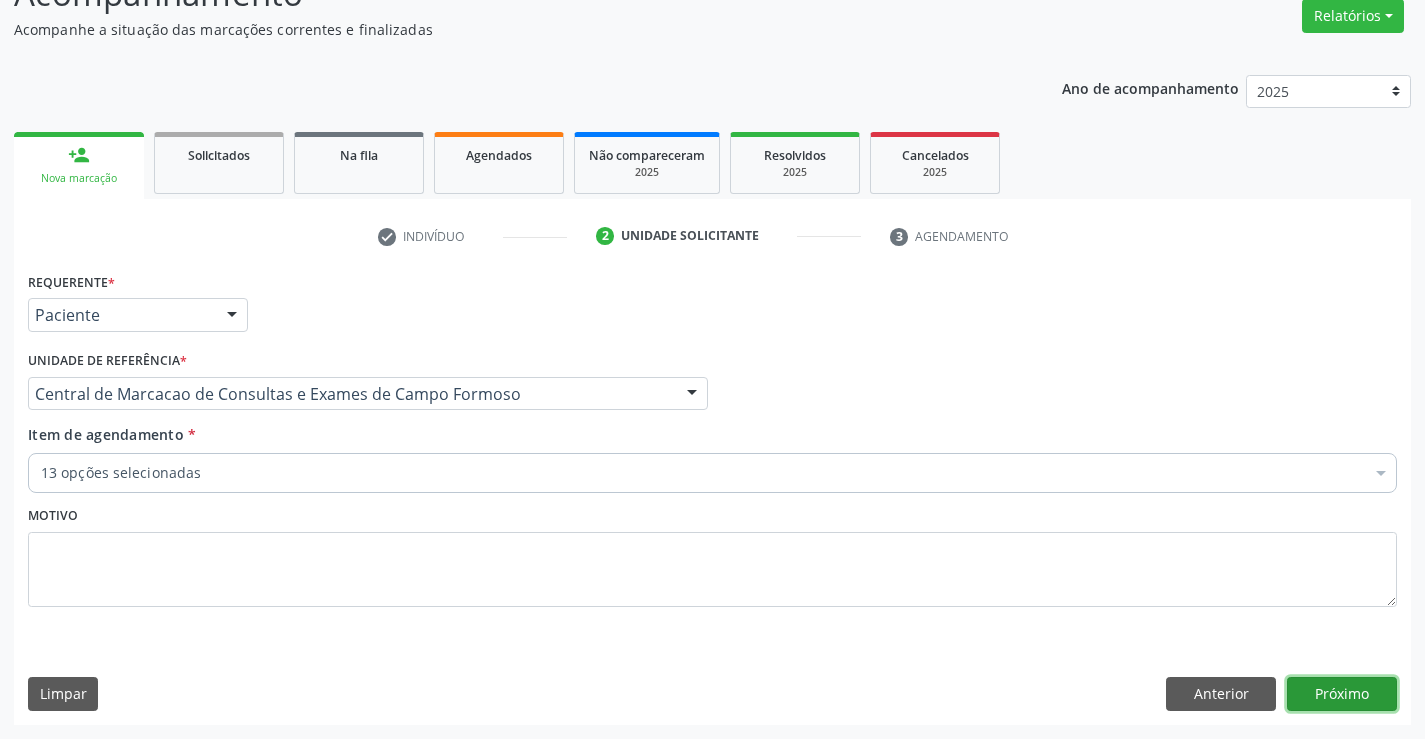 click on "Próximo" at bounding box center [1342, 694] 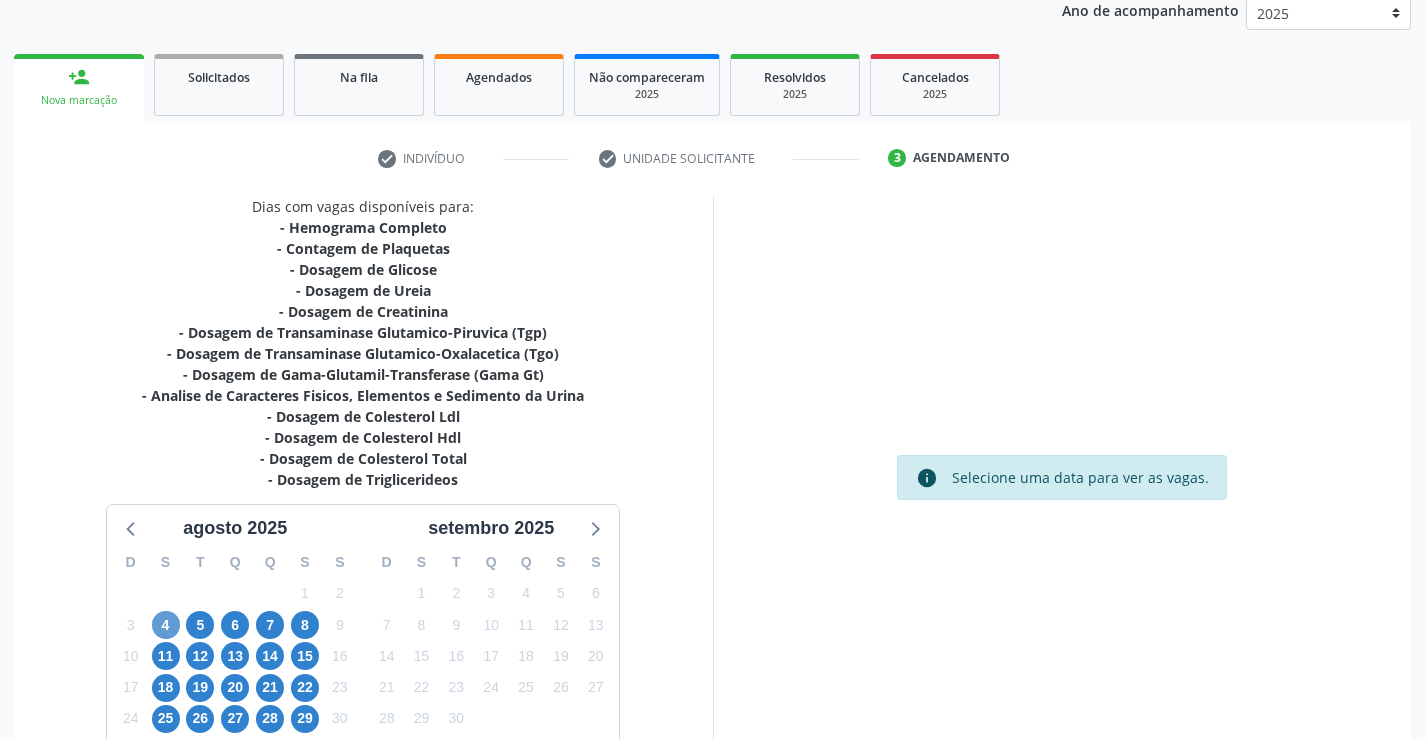 scroll, scrollTop: 267, scrollLeft: 0, axis: vertical 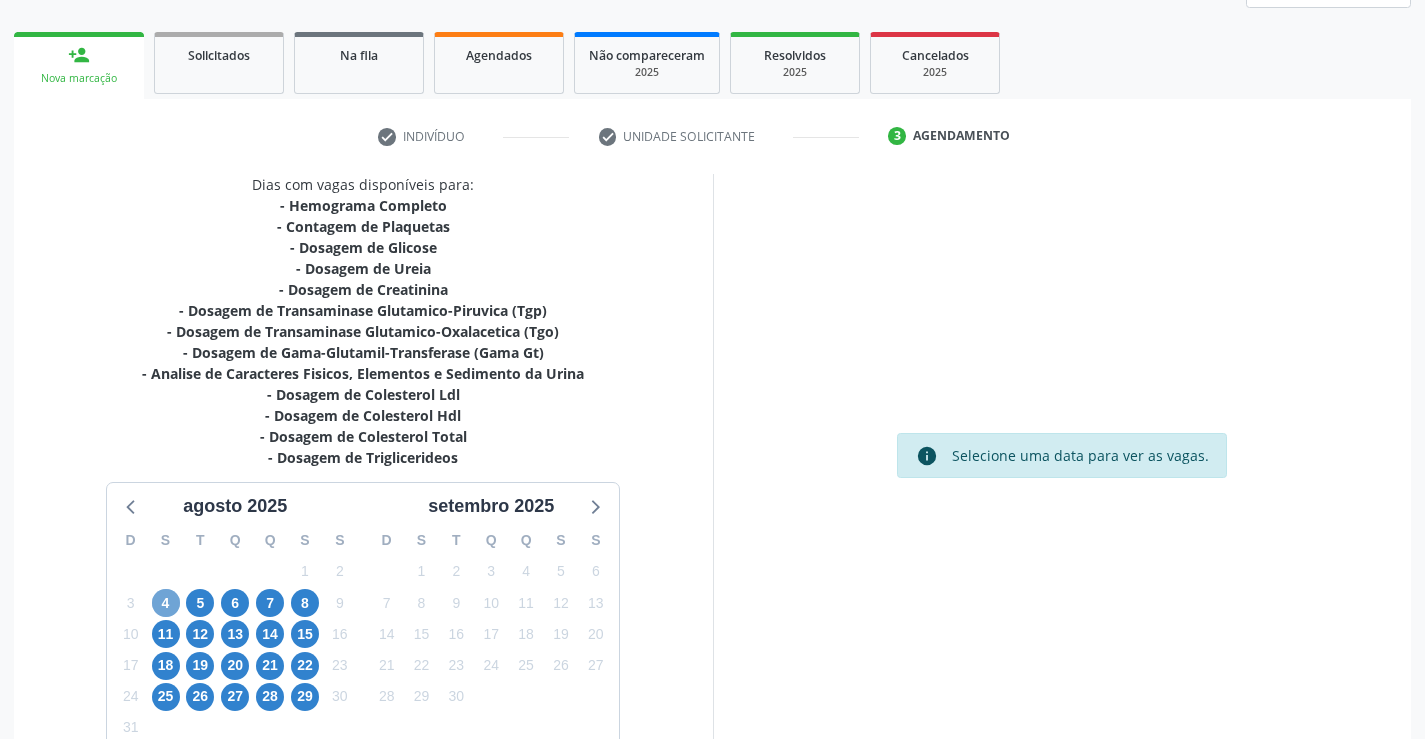 click on "4" at bounding box center [166, 603] 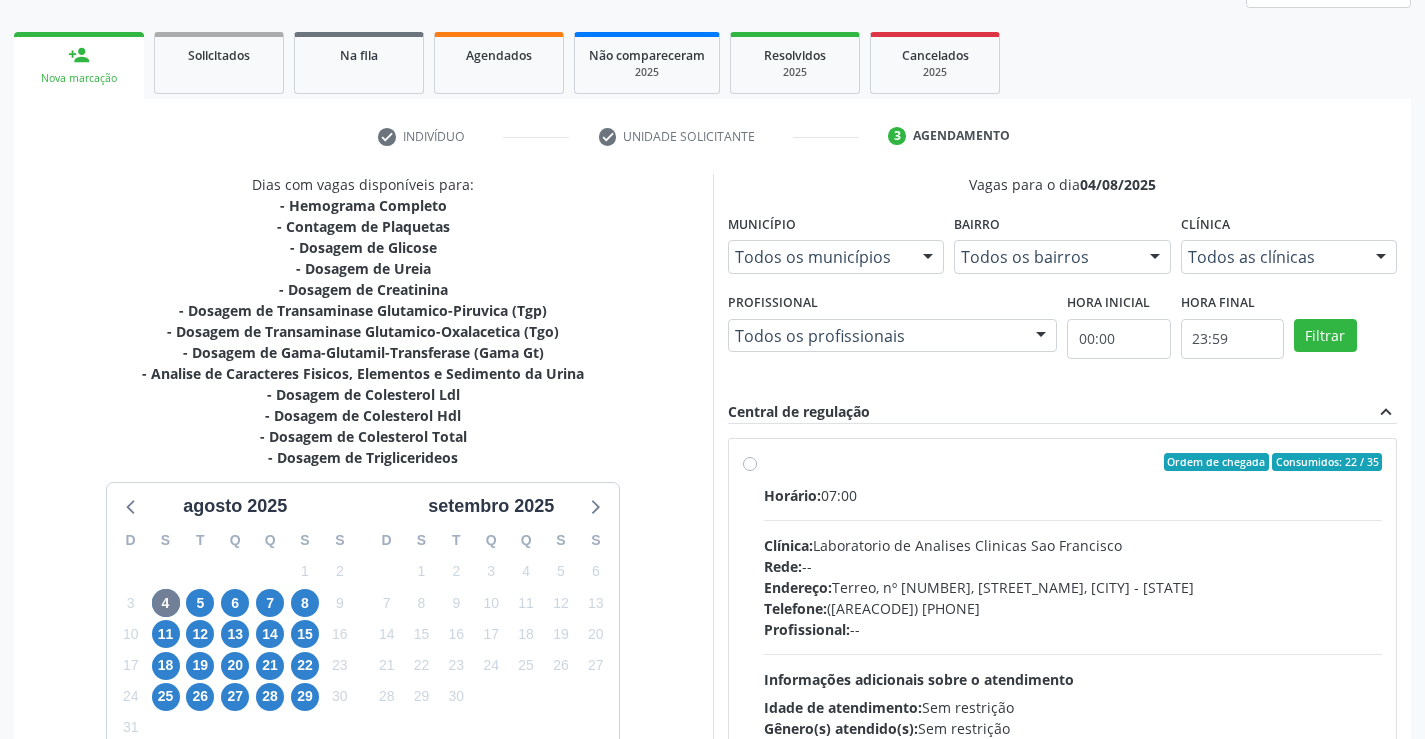 click on "Clínica:  Laboratorio de Analises Clinicas Sao Francisco" at bounding box center (1073, 545) 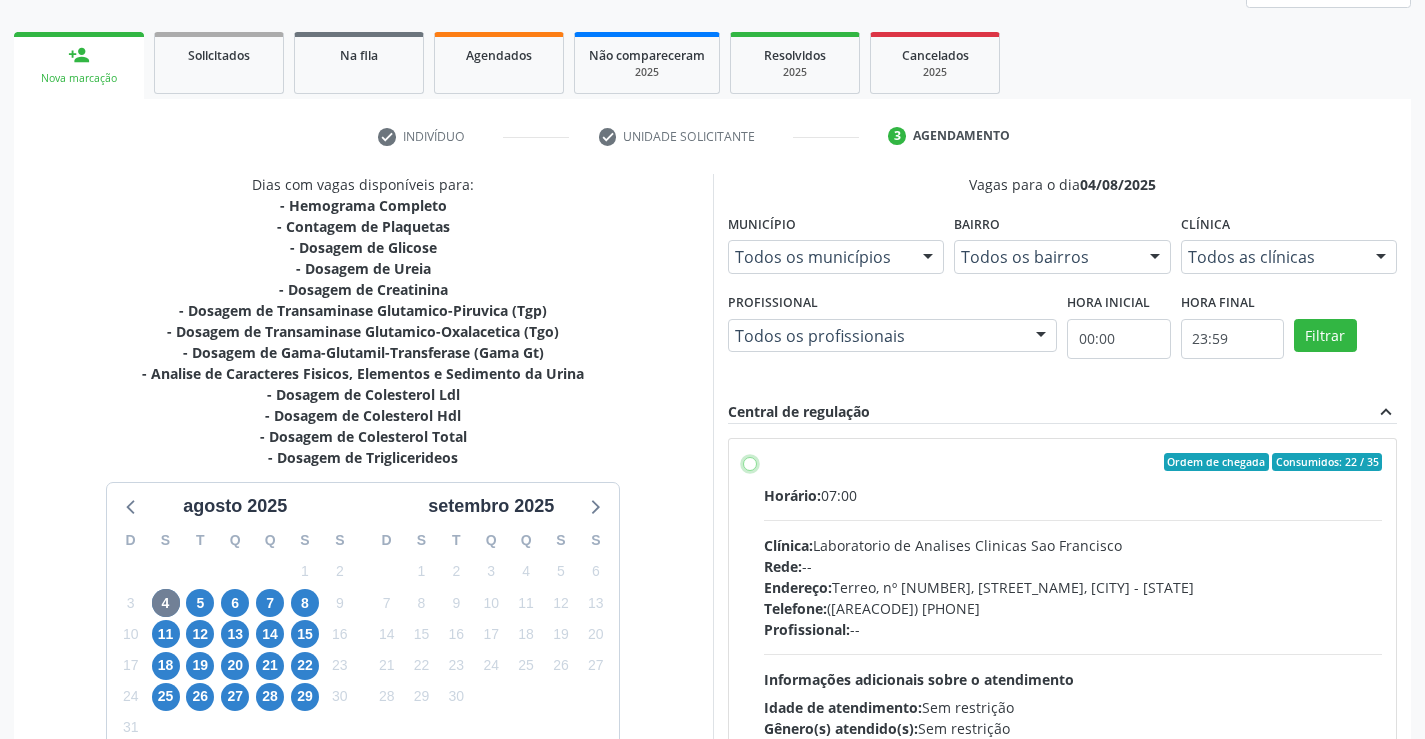 click on "Ordem de chegada
Consumidos: 22 / 35
Horário:   07:00
Clínica:  Laboratorio de Analises Clinicas Sao Francisco
Rede:
--
Endereço:   Terreo, nº [NUMBER], [STREET_NAME], [CITY] - [STATE]
Telefone:   ([AREACODE]) [PHONE]
Profissional:
--
Informações adicionais sobre o atendimento
Idade de atendimento:
Sem restrição
Gênero(s) atendido(s):
Sem restrição
Informações adicionais:
--" at bounding box center (750, 462) 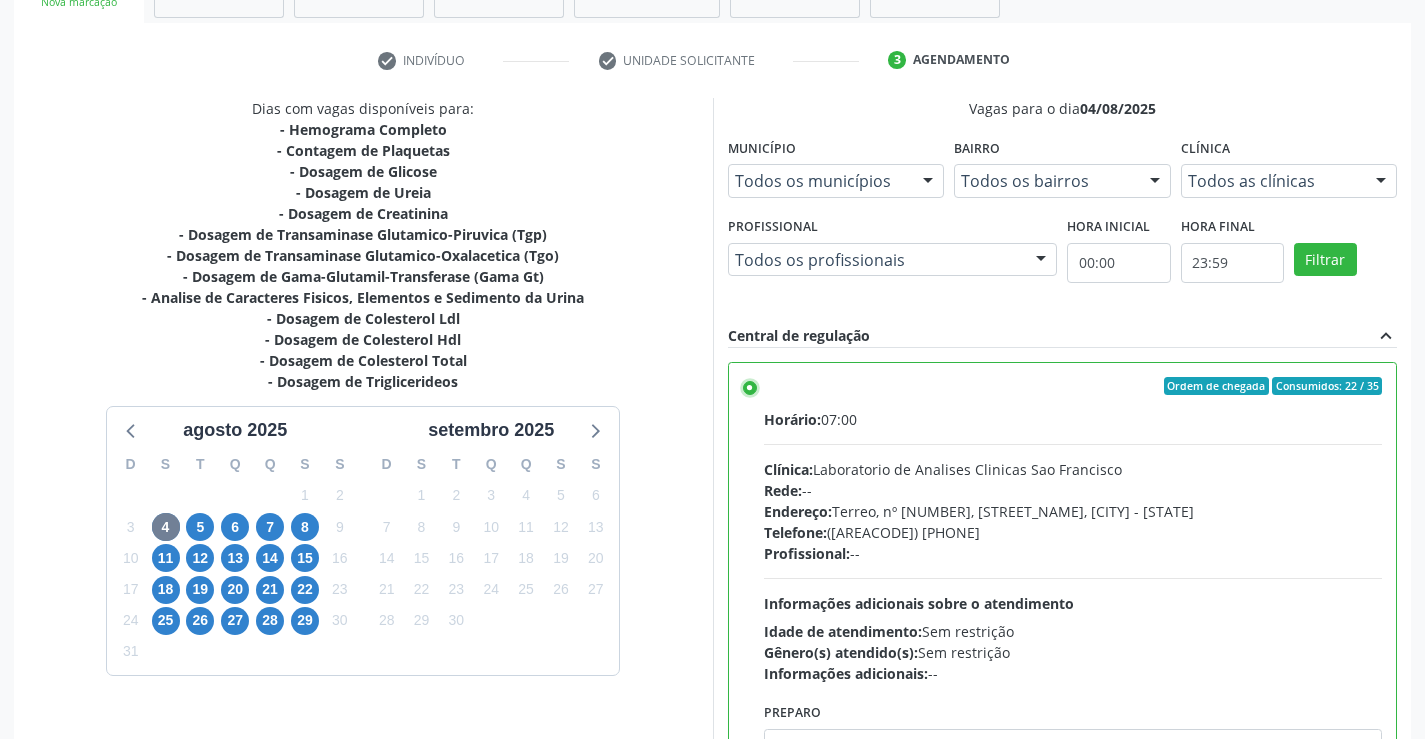 scroll, scrollTop: 456, scrollLeft: 0, axis: vertical 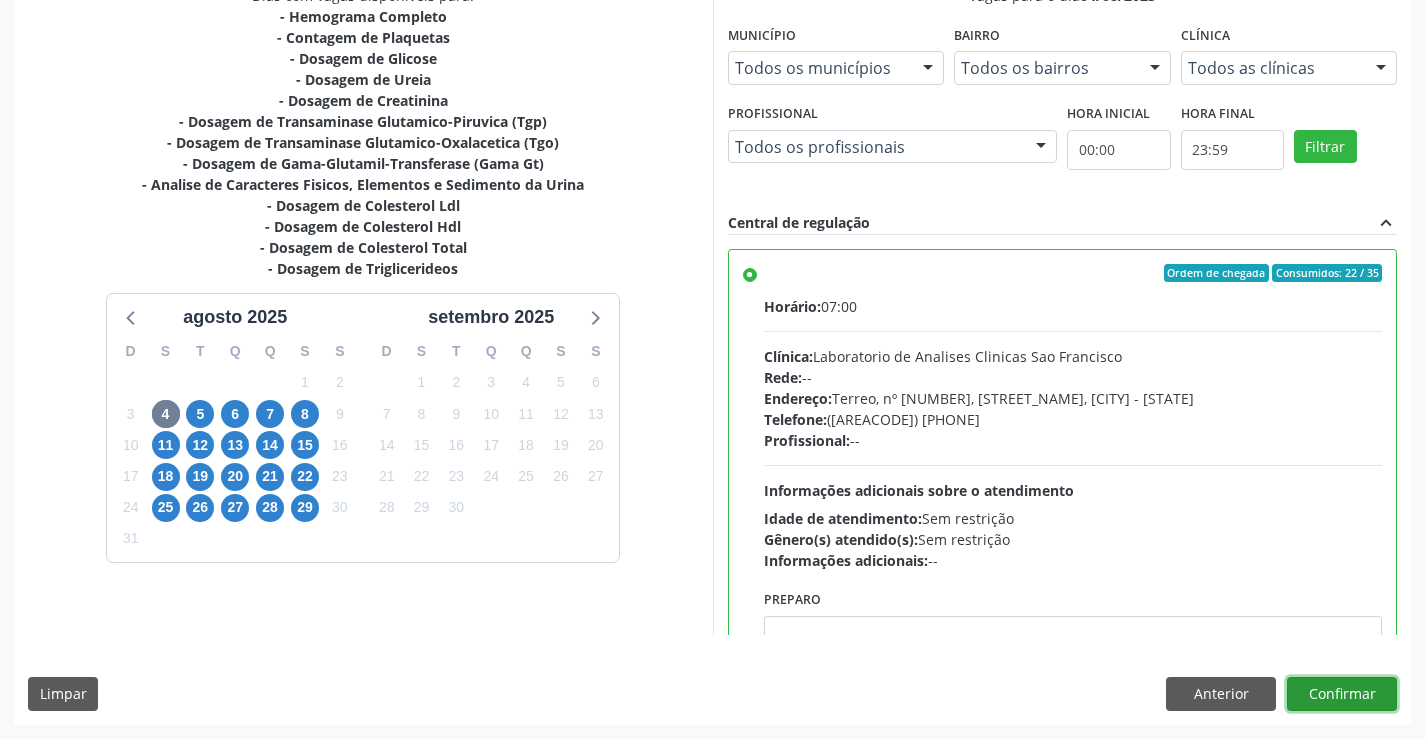 click on "Confirmar" at bounding box center (1342, 694) 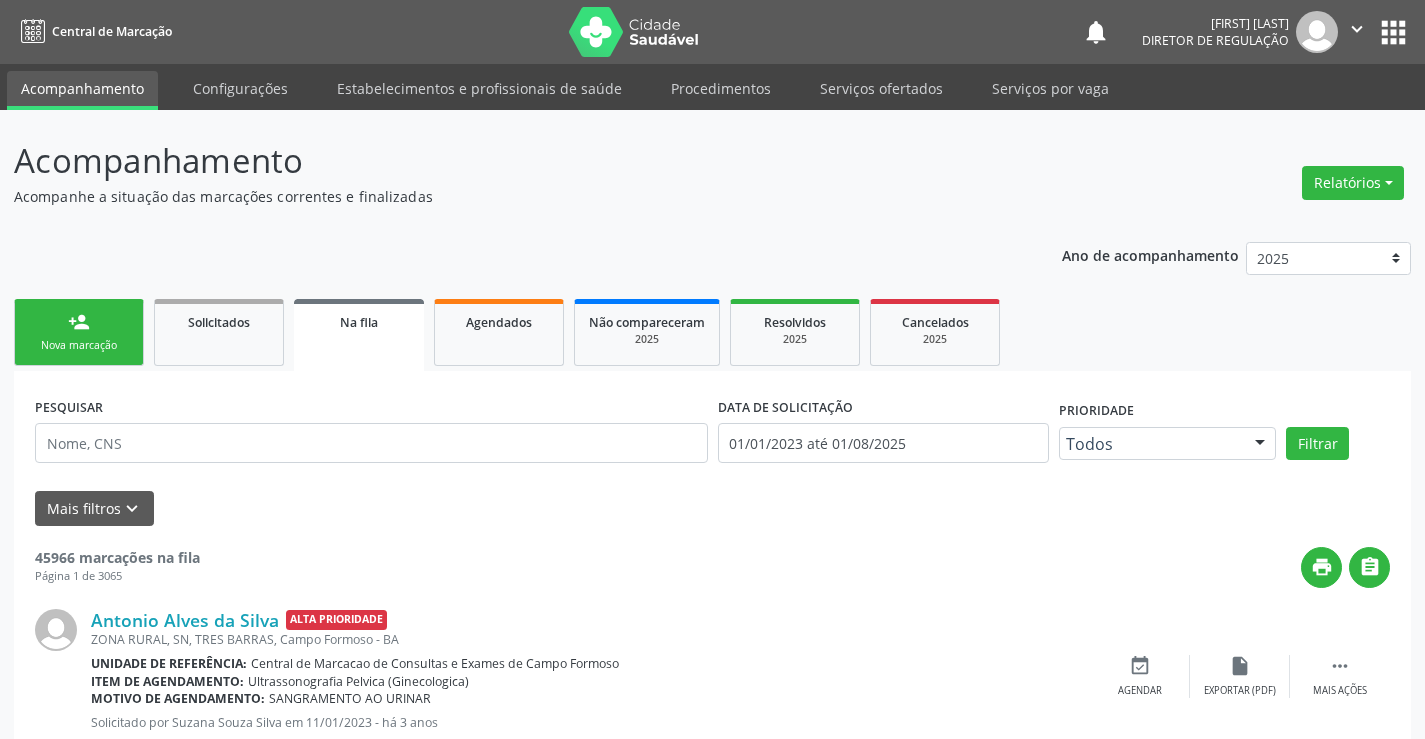 scroll, scrollTop: 0, scrollLeft: 0, axis: both 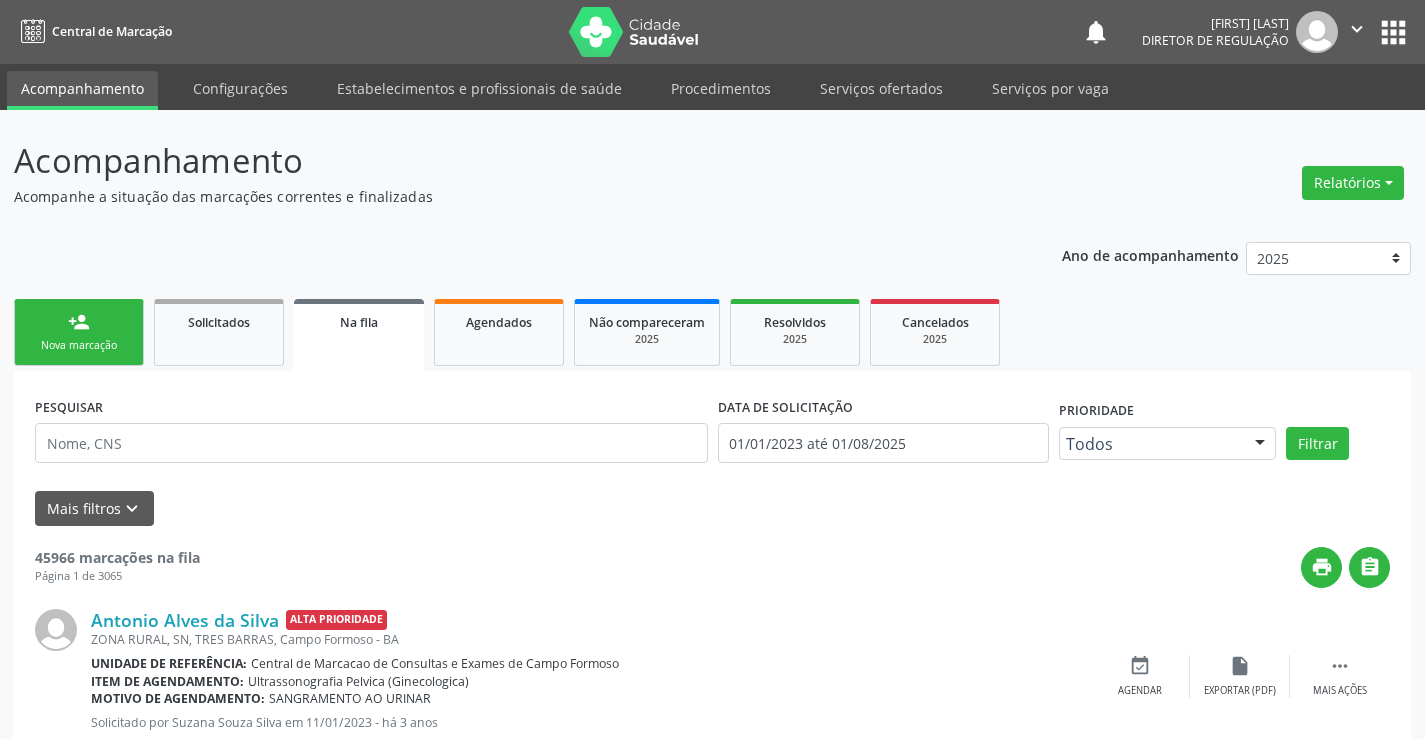 click on "Nova marcação" at bounding box center [79, 345] 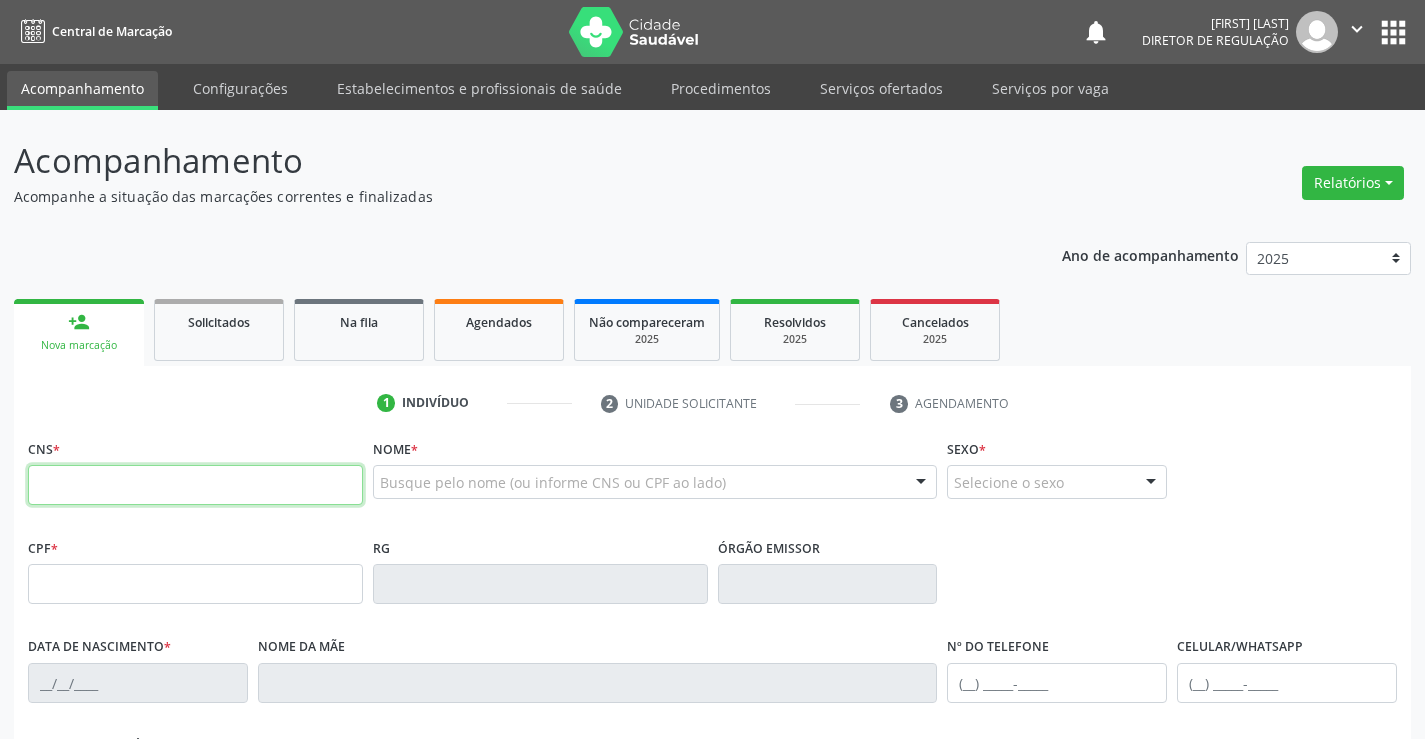 click at bounding box center [195, 485] 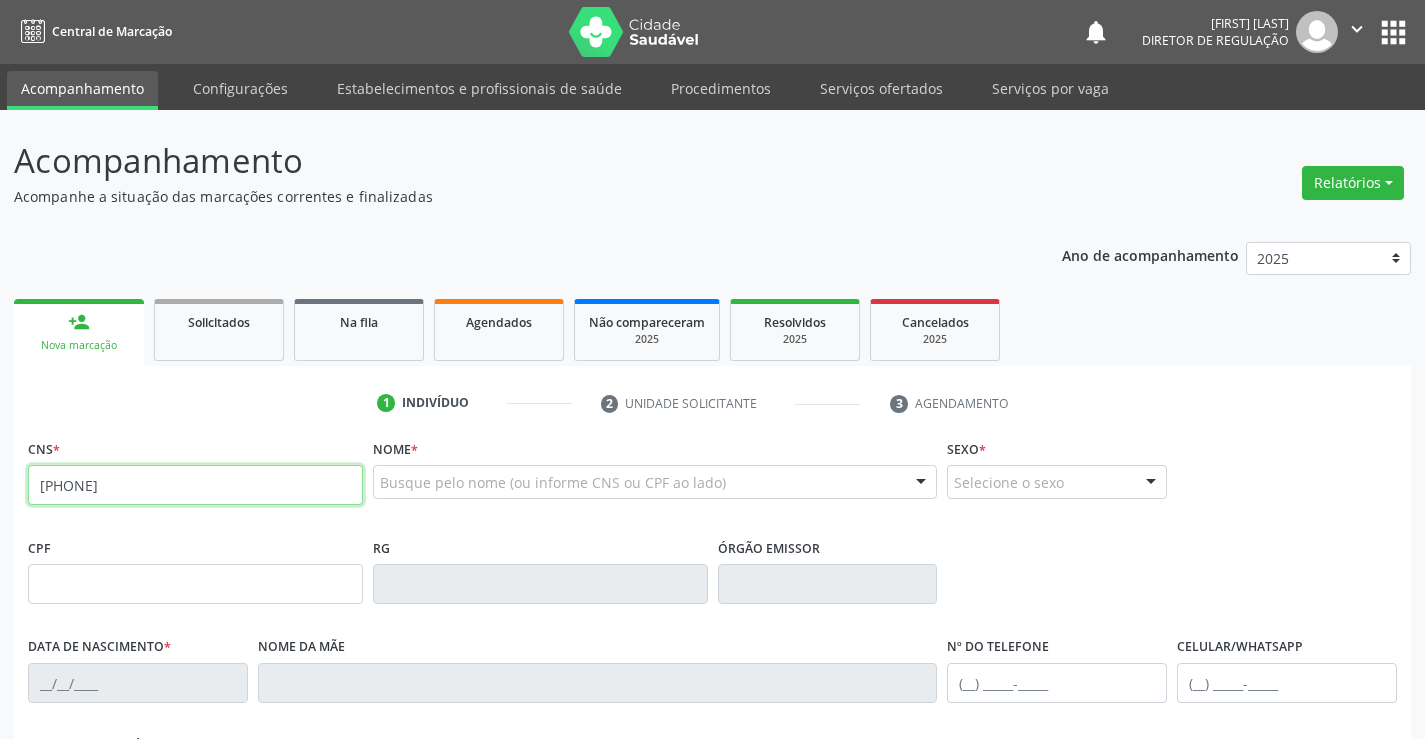 type on "[PHONE]" 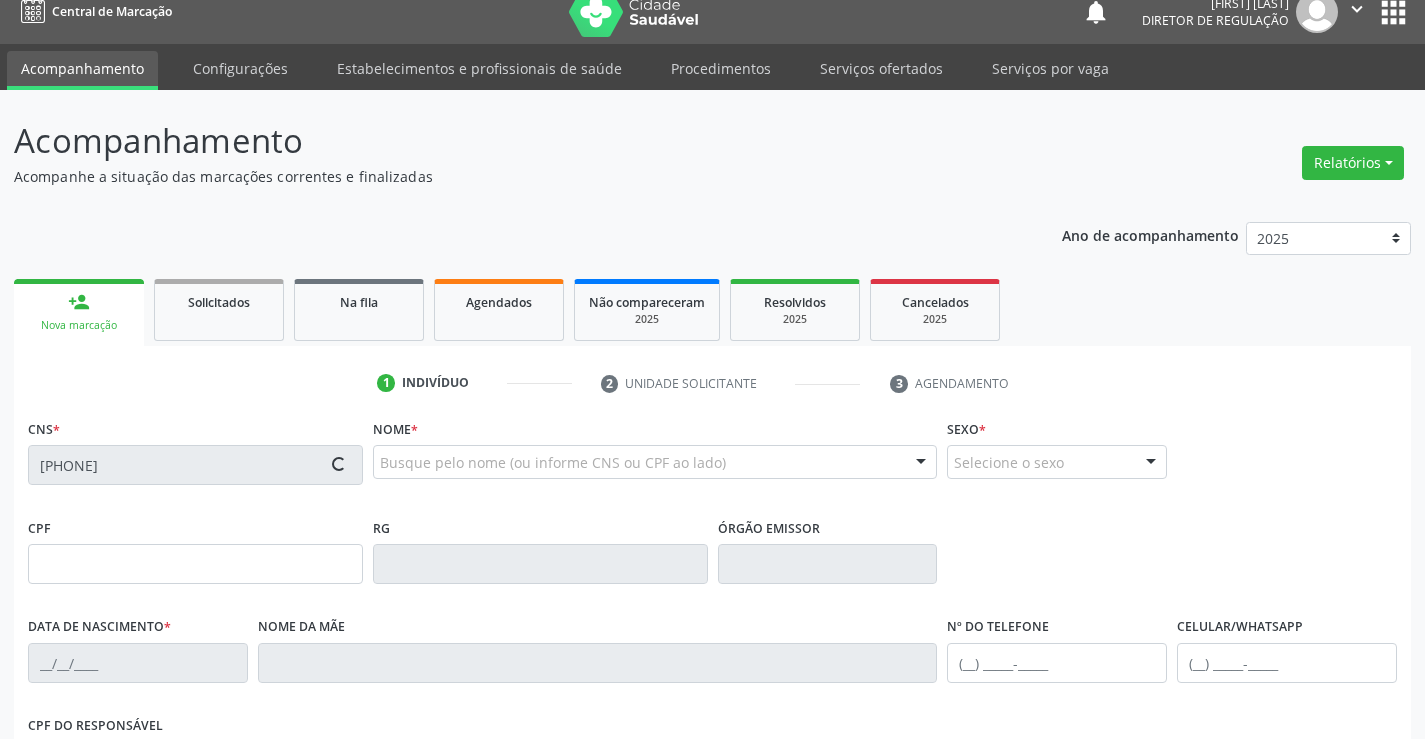 scroll, scrollTop: 345, scrollLeft: 0, axis: vertical 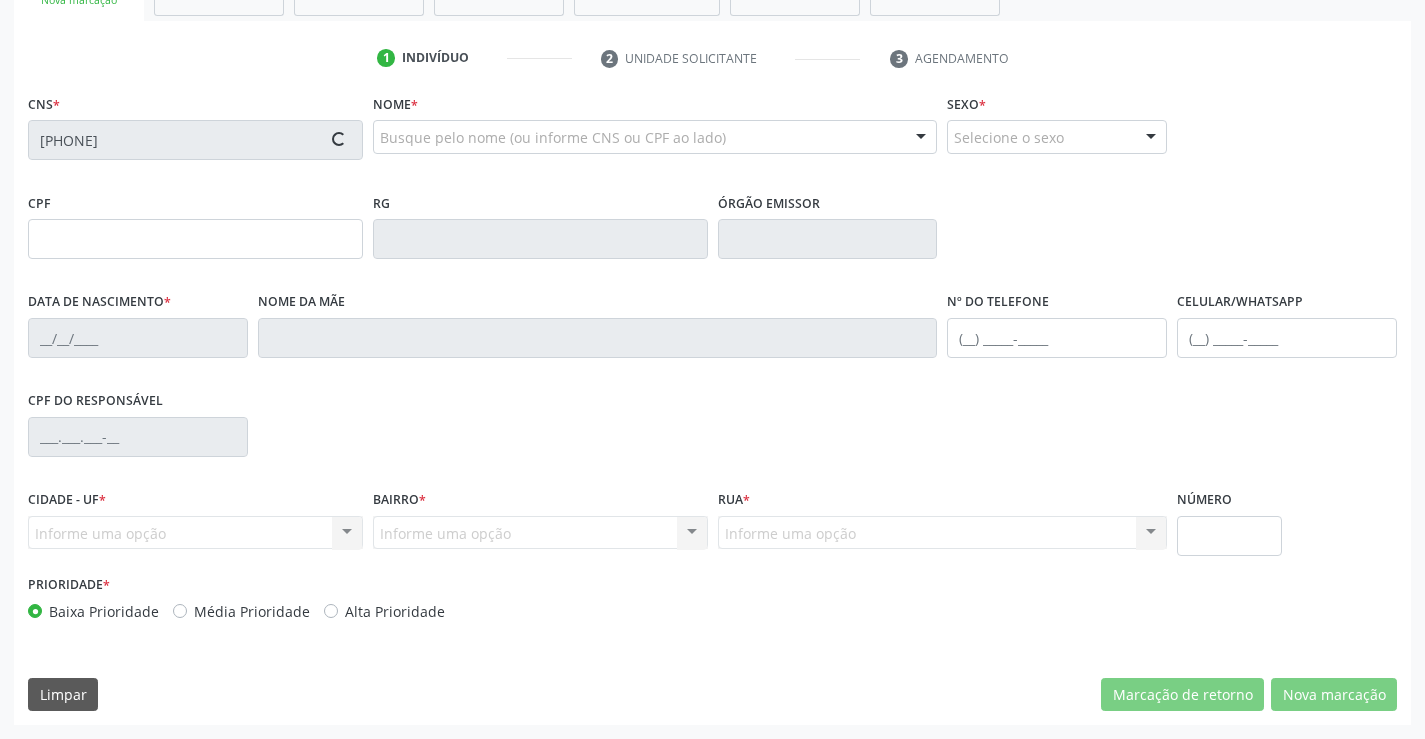type on "[DATE]" 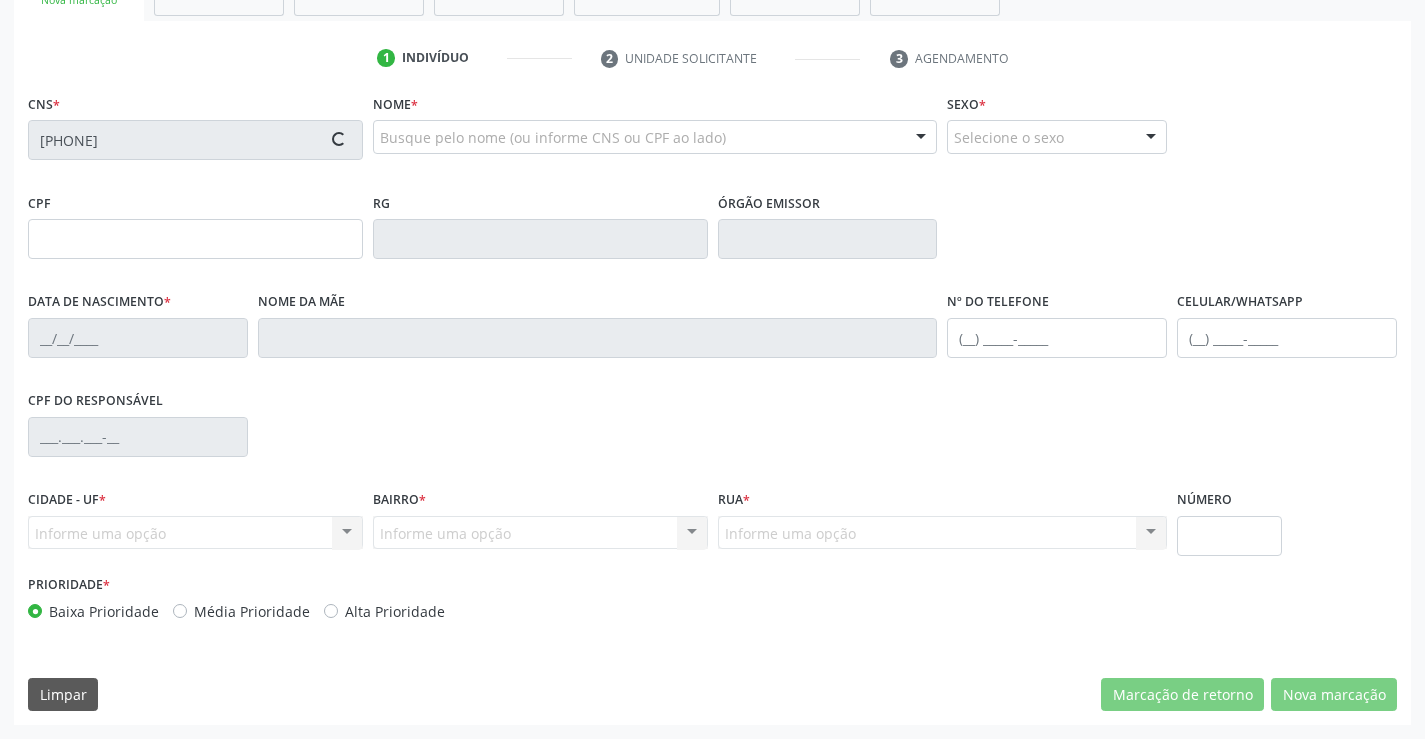 type on "([PHONE])" 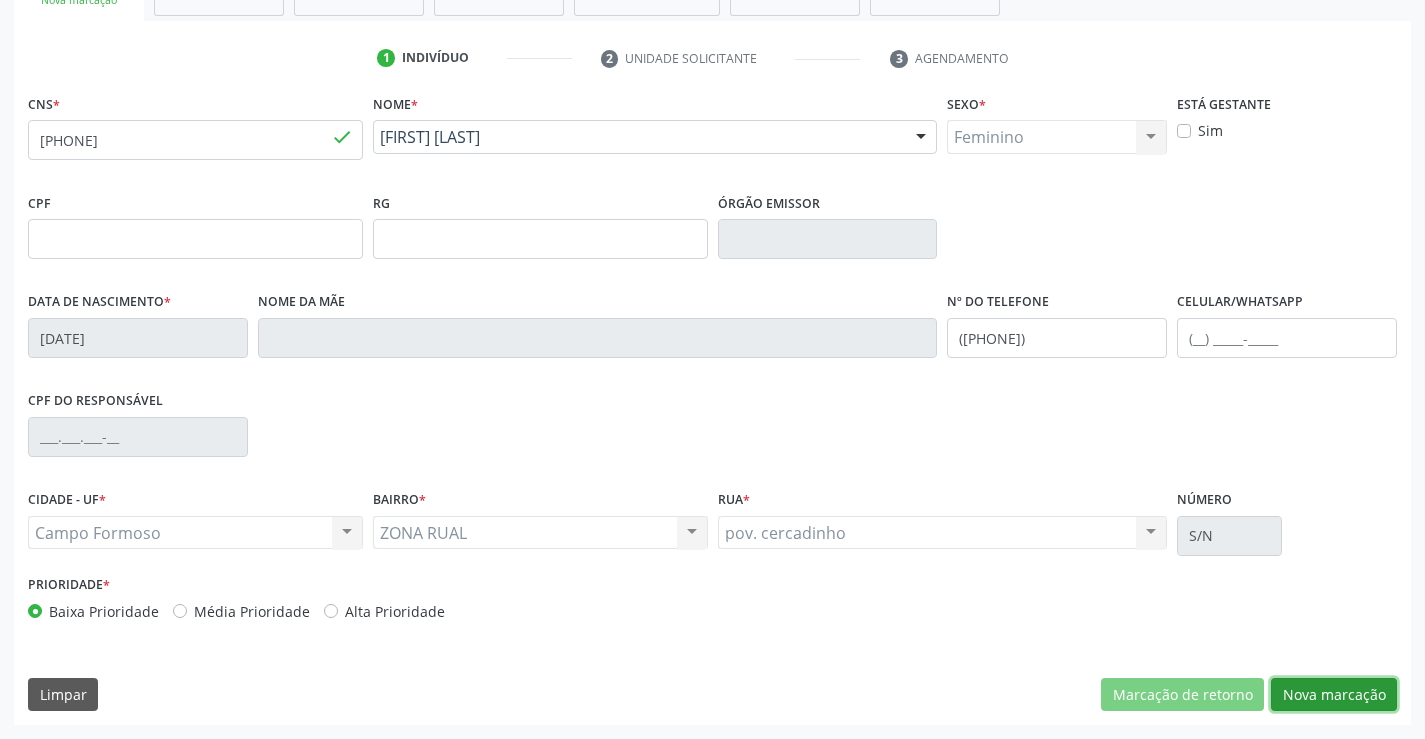click on "Nova marcação" at bounding box center [1334, 695] 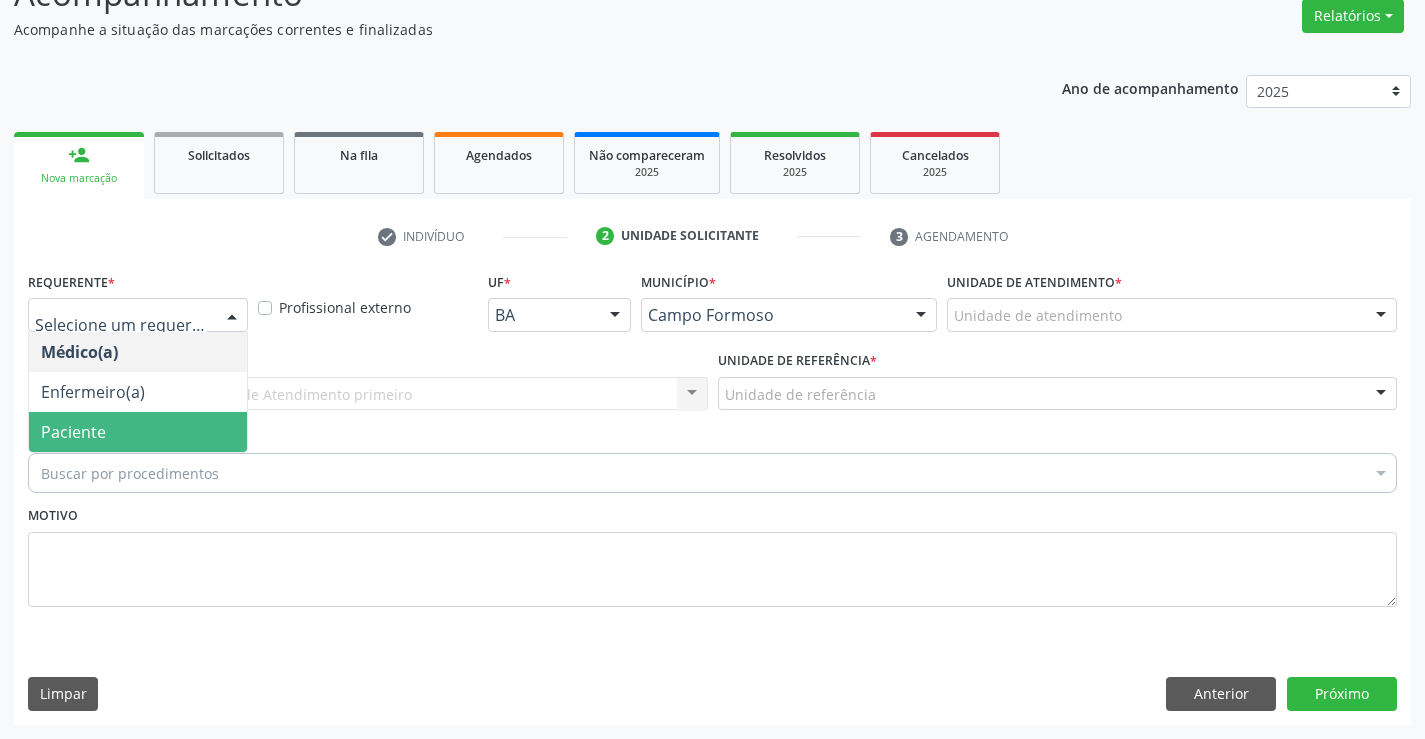 click on "Paciente" at bounding box center (138, 432) 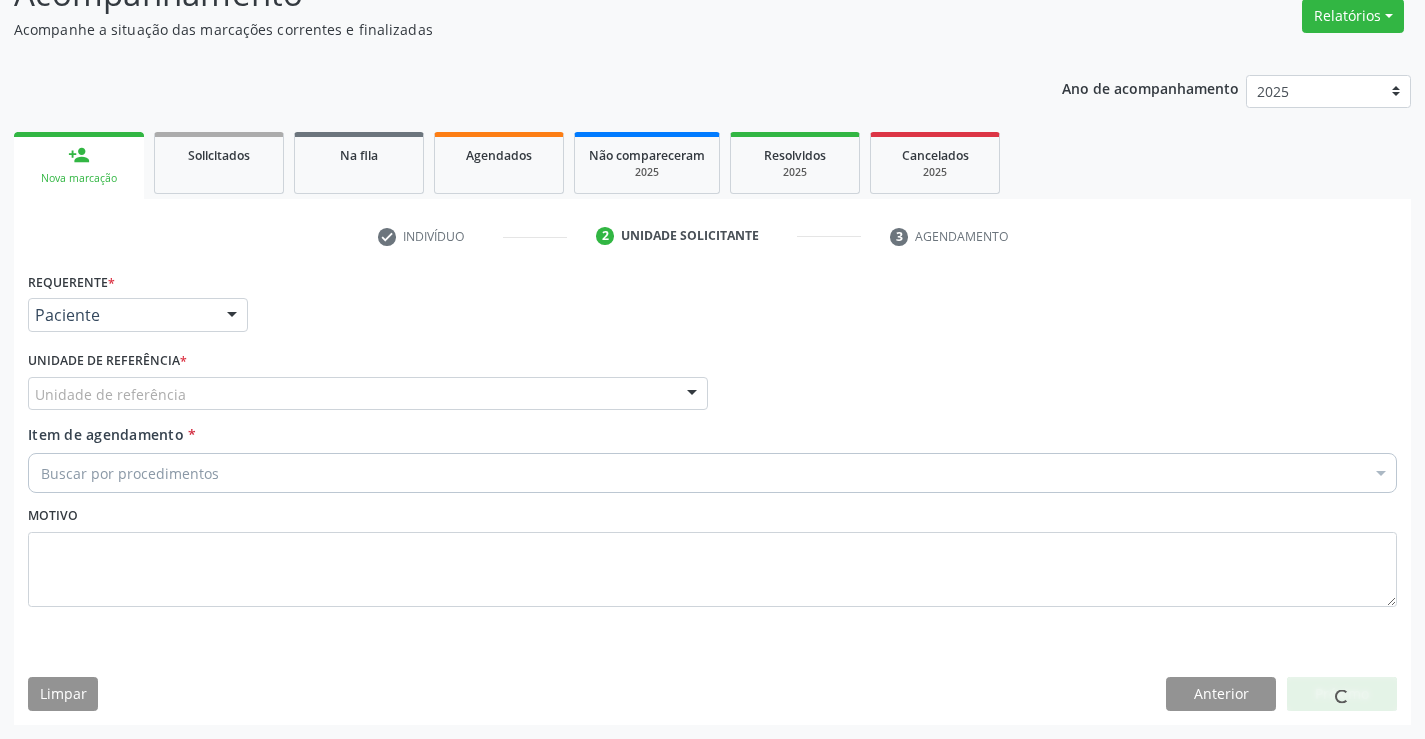 click on "Unidade de referência" at bounding box center (368, 394) 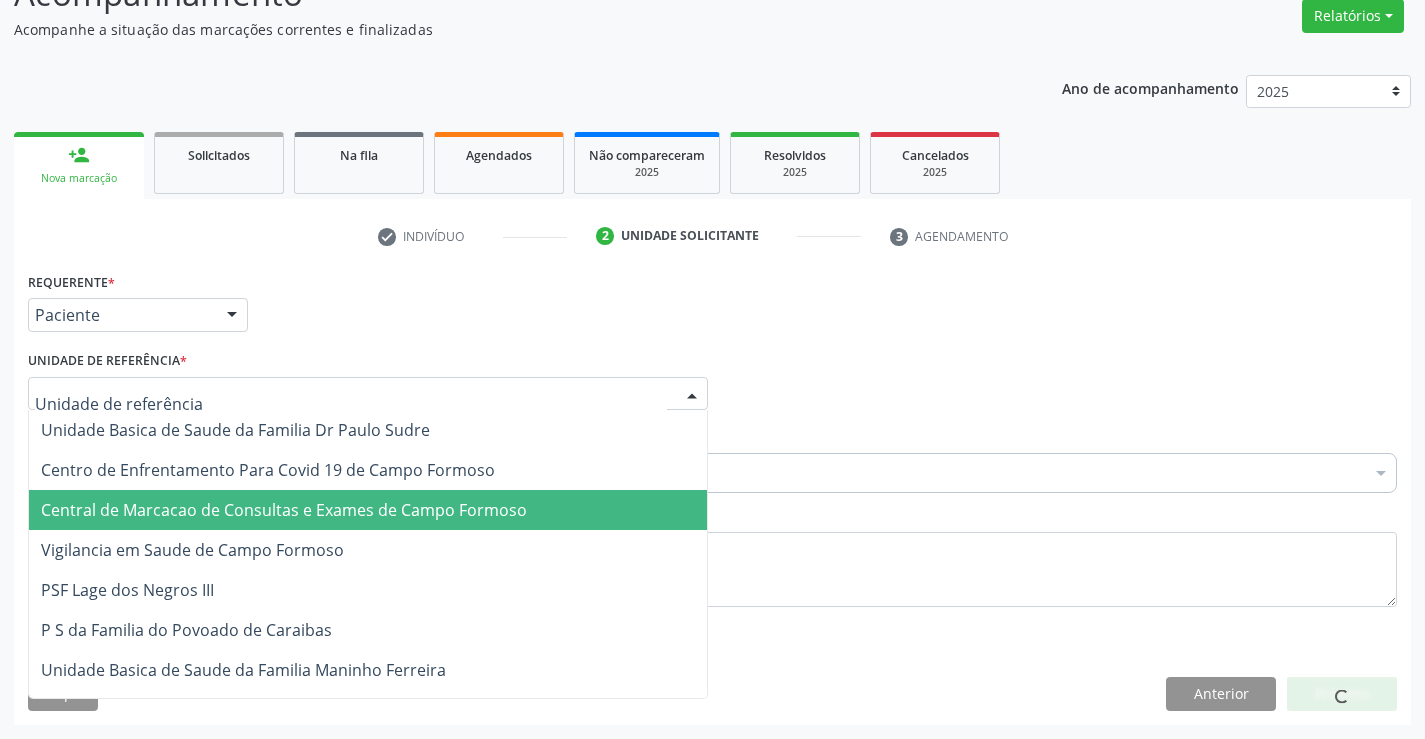 click on "Central de Marcacao de Consultas e Exames de Campo Formoso" at bounding box center [284, 510] 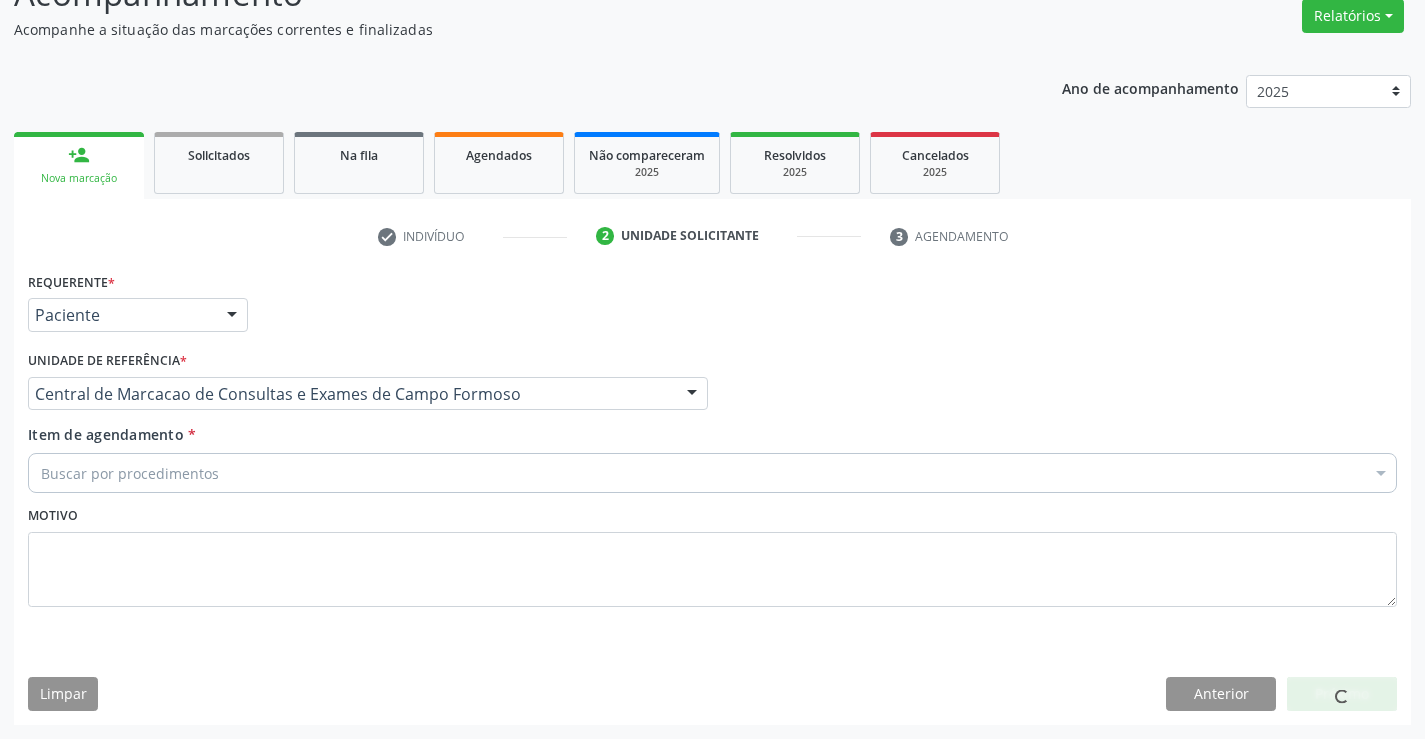 click on "Buscar por procedimentos" at bounding box center (712, 473) 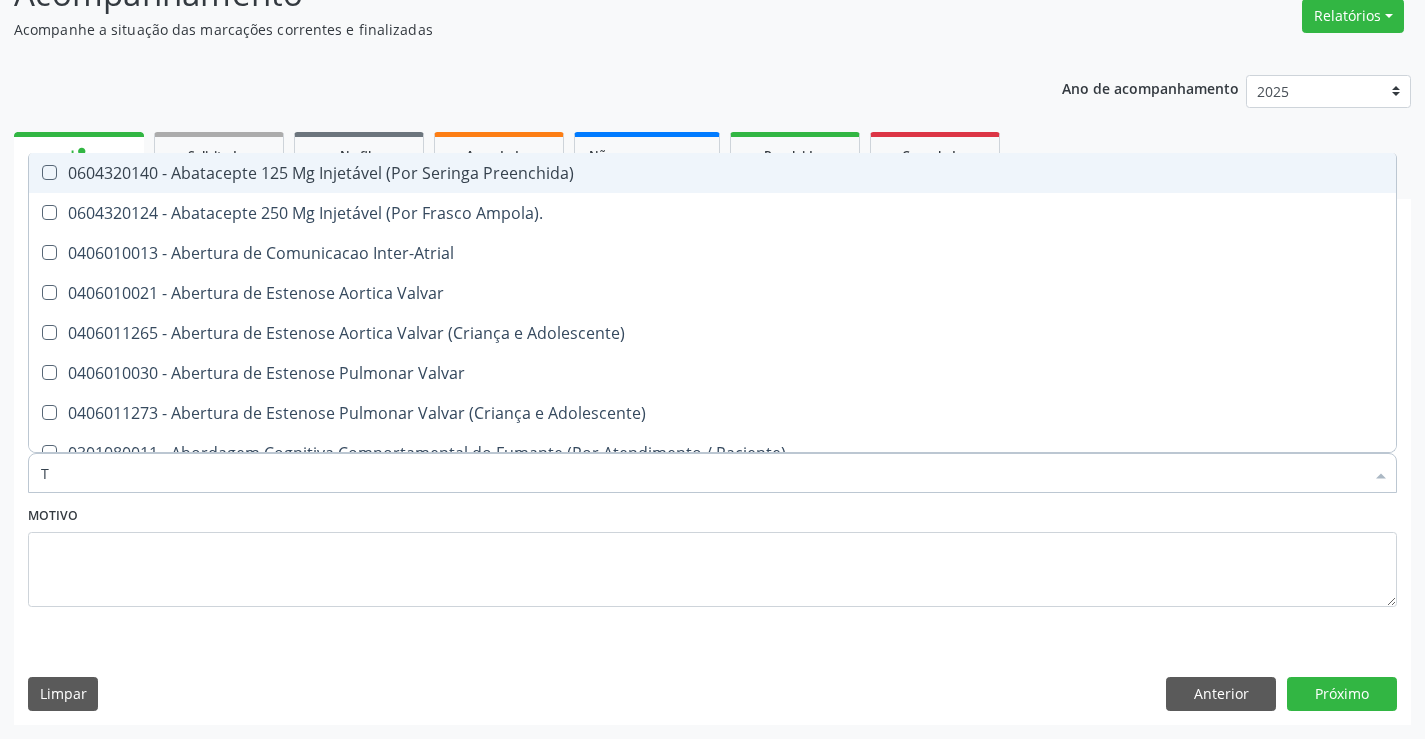 type on "TG" 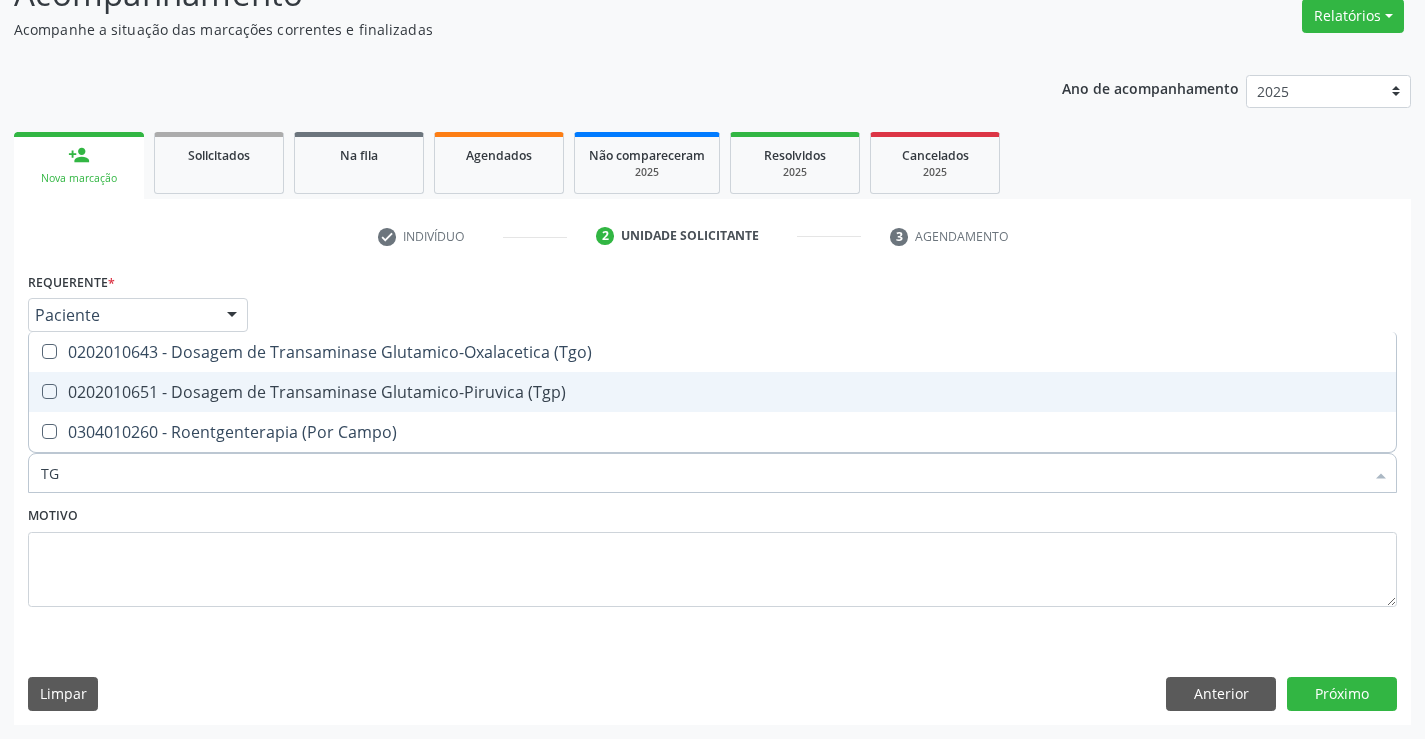 drag, startPoint x: 479, startPoint y: 333, endPoint x: 479, endPoint y: 388, distance: 55 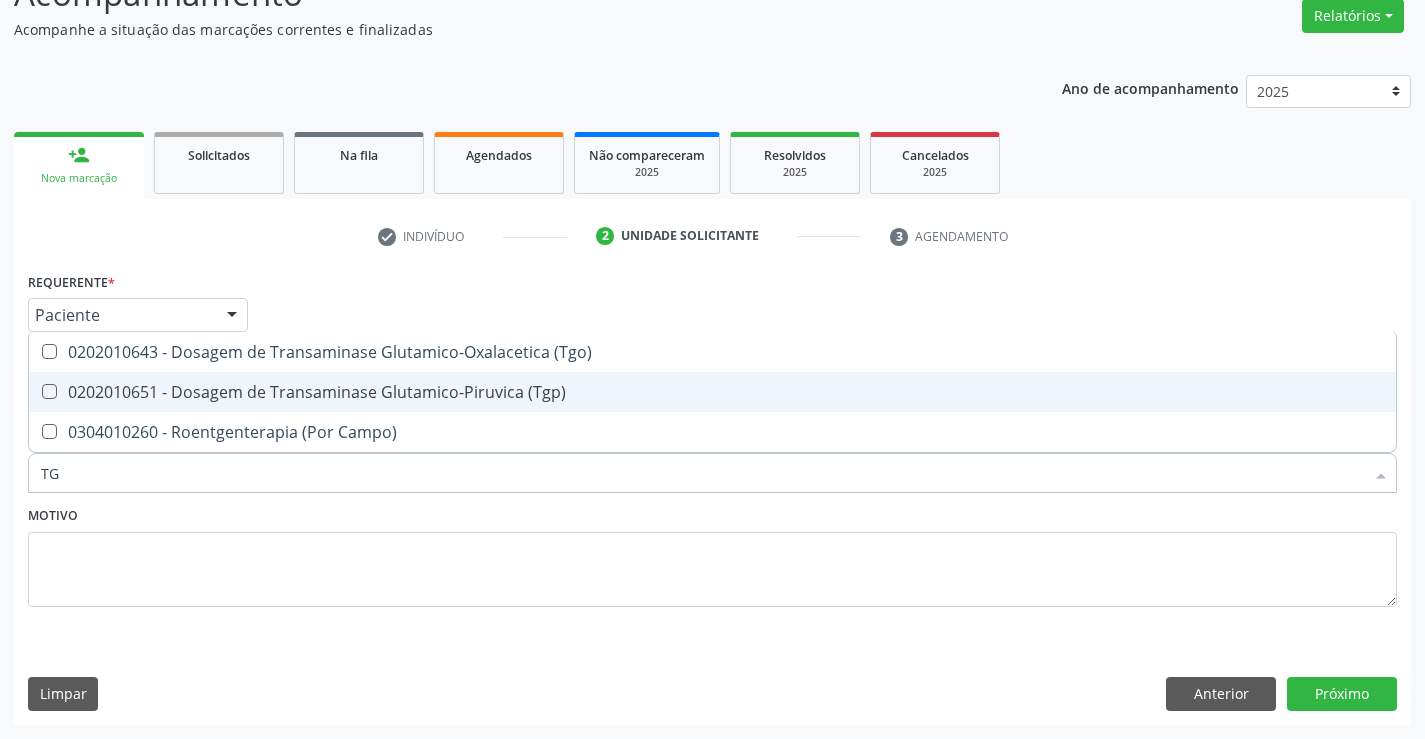checkbox on "true" 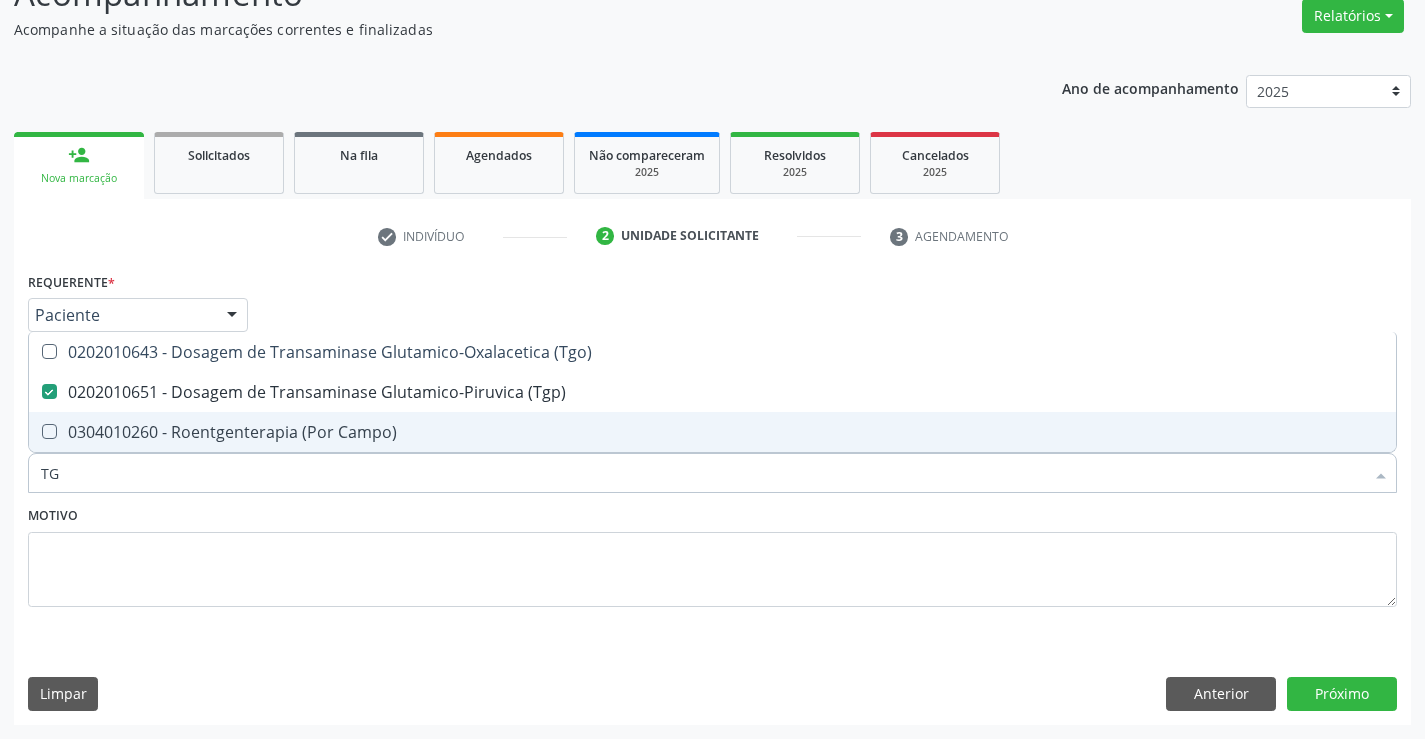 type on "TG" 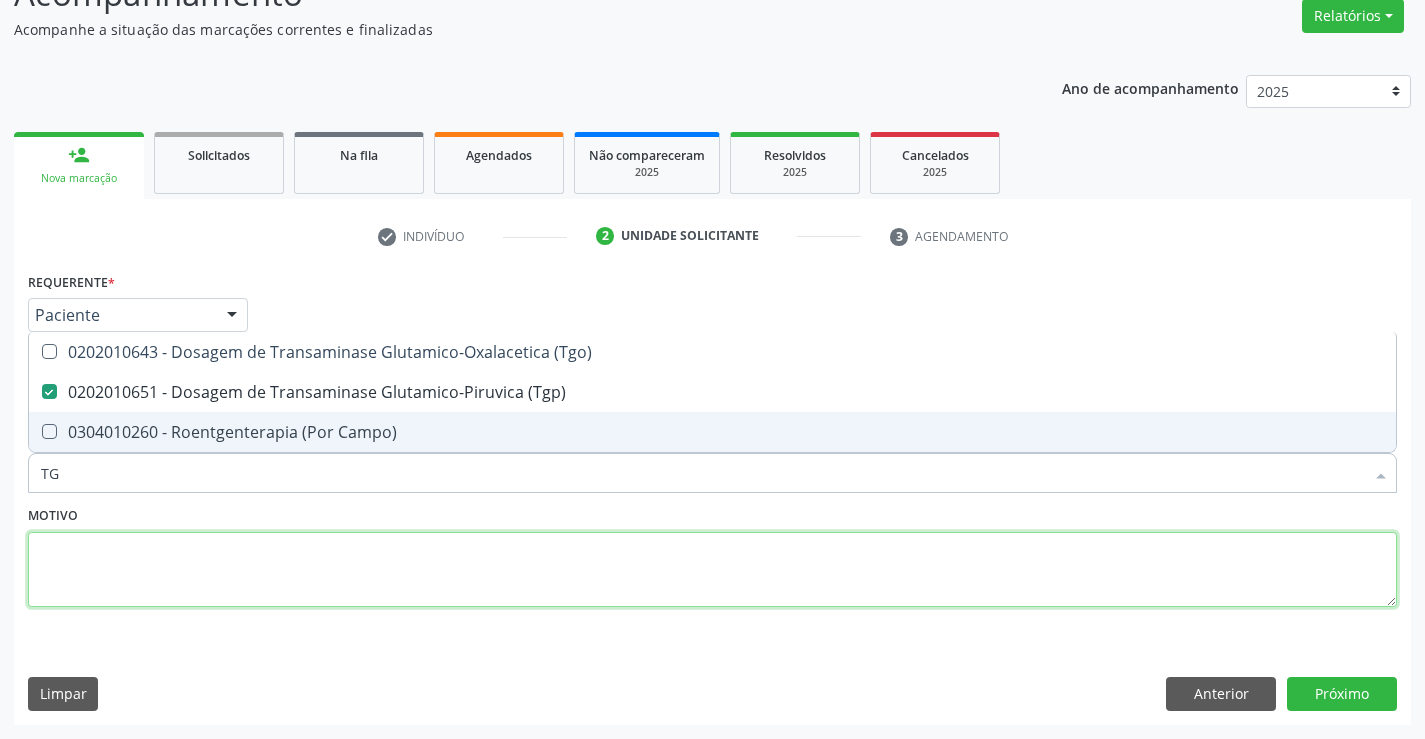 click at bounding box center [712, 570] 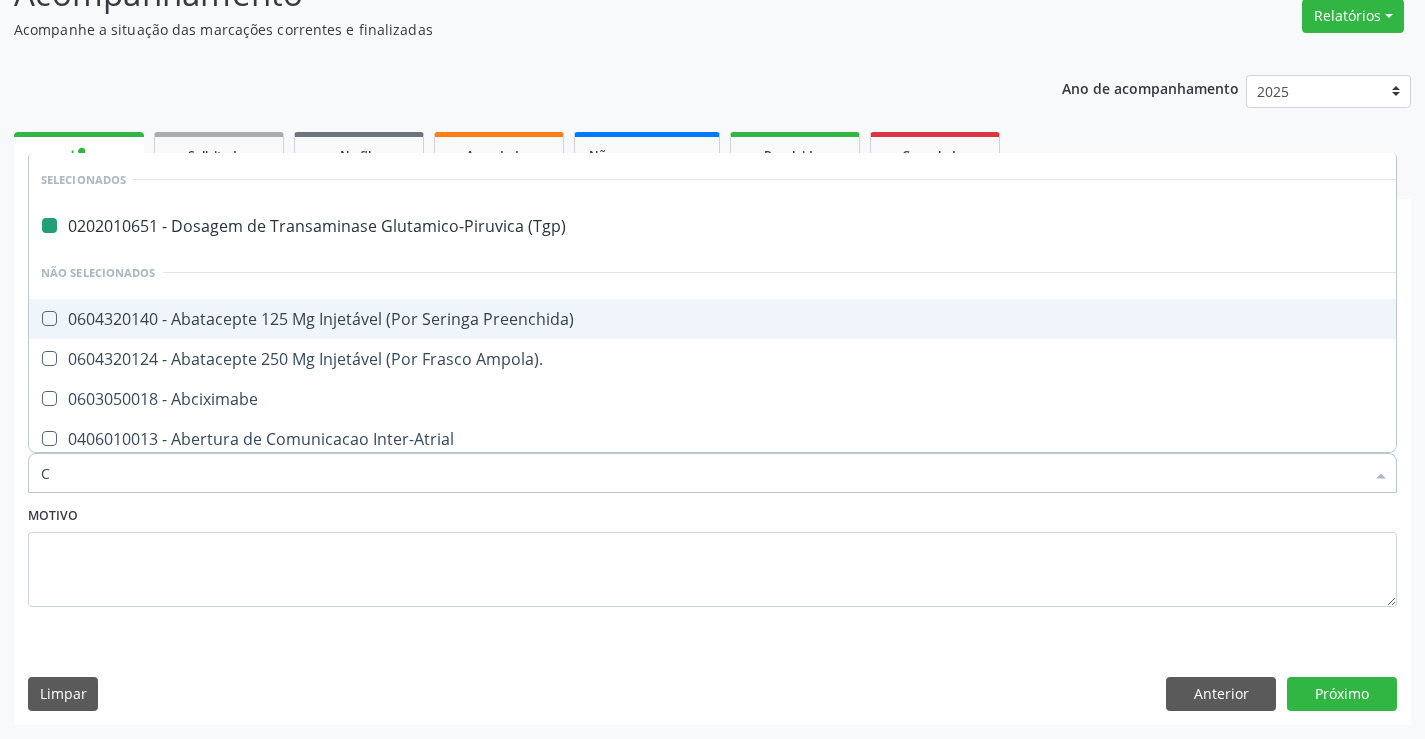 type on "CR" 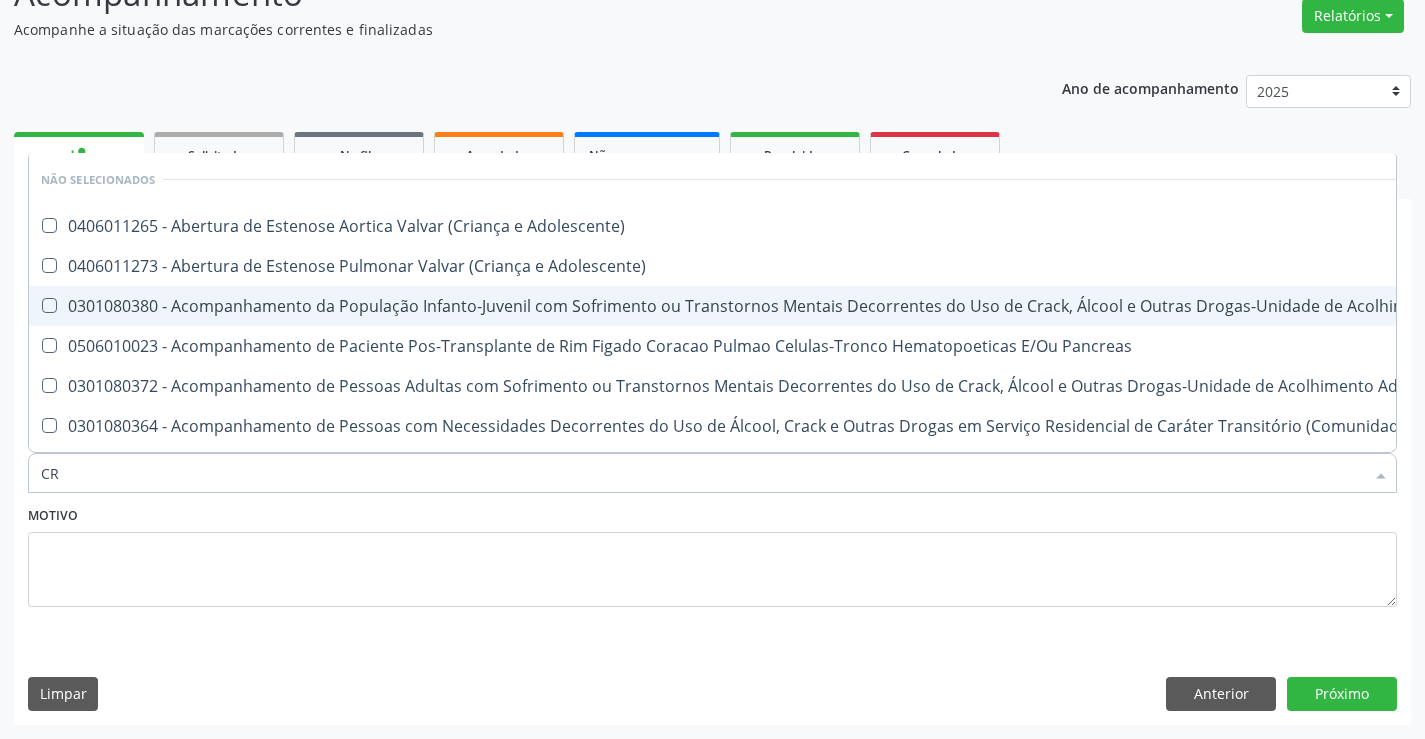 checkbox on "false" 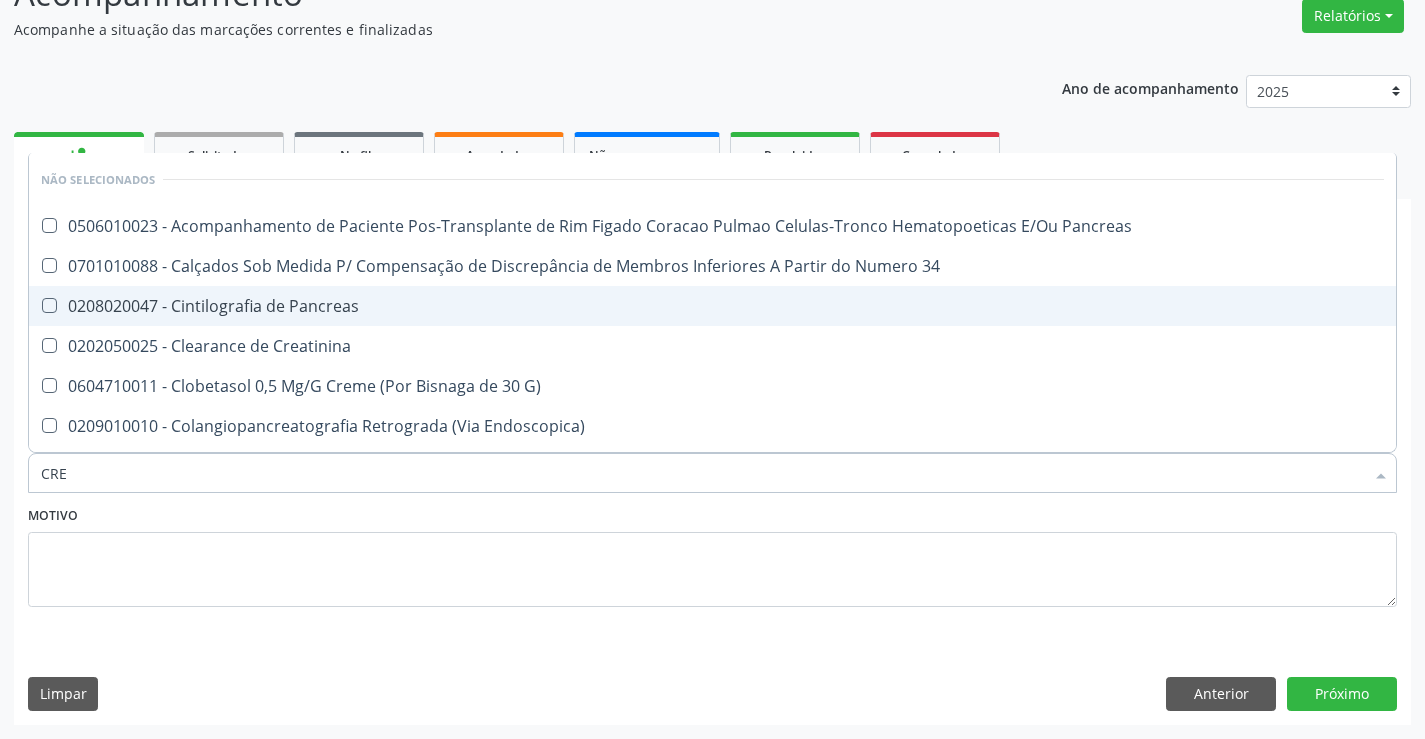 type on "CREA" 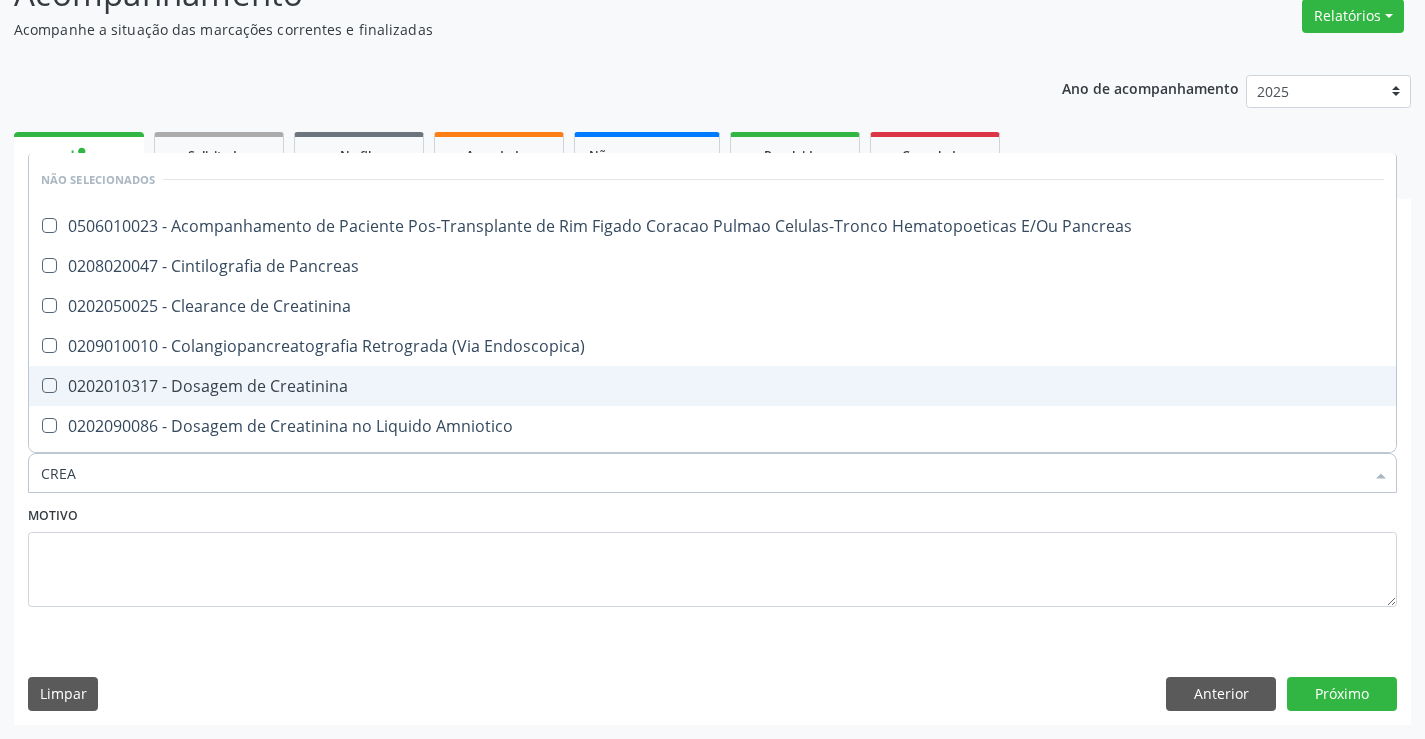 click on "0202010317 - Dosagem de Creatinina" at bounding box center [712, 386] 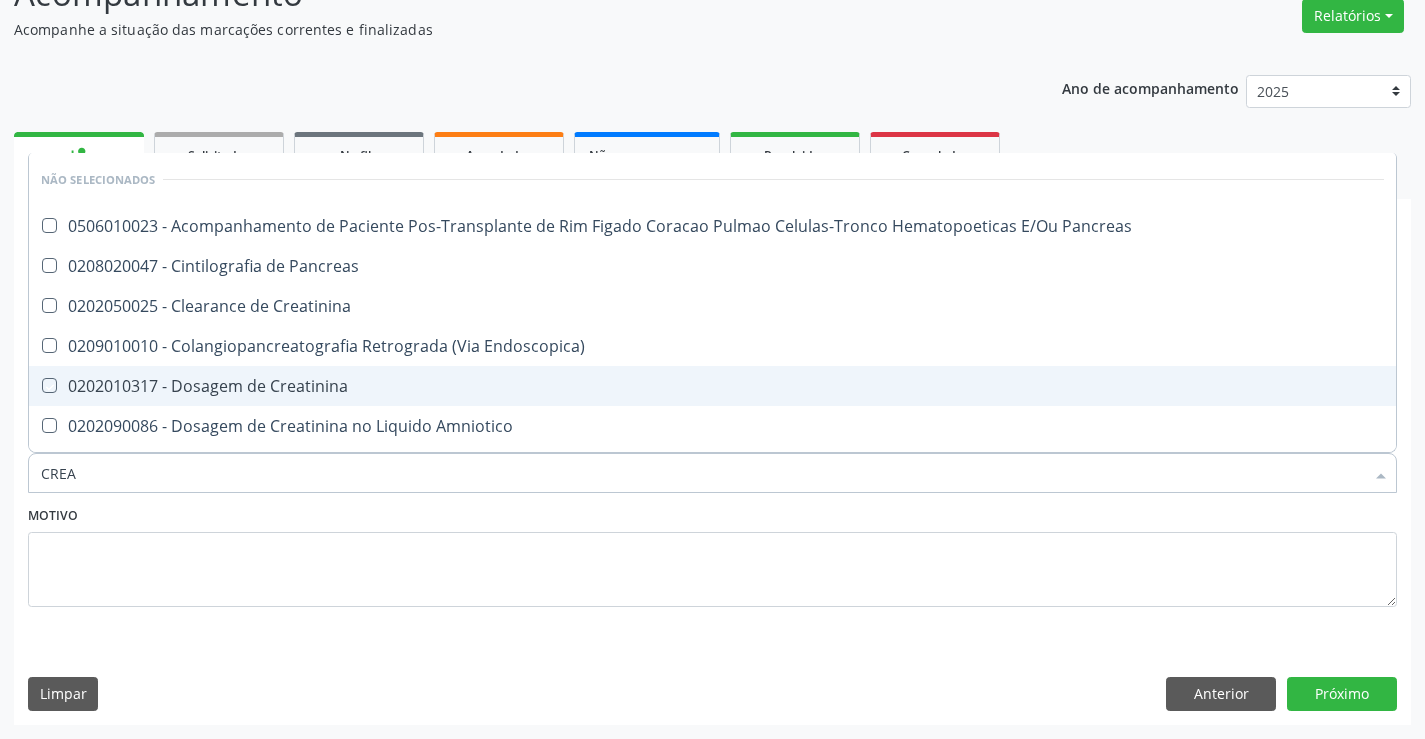 checkbox on "true" 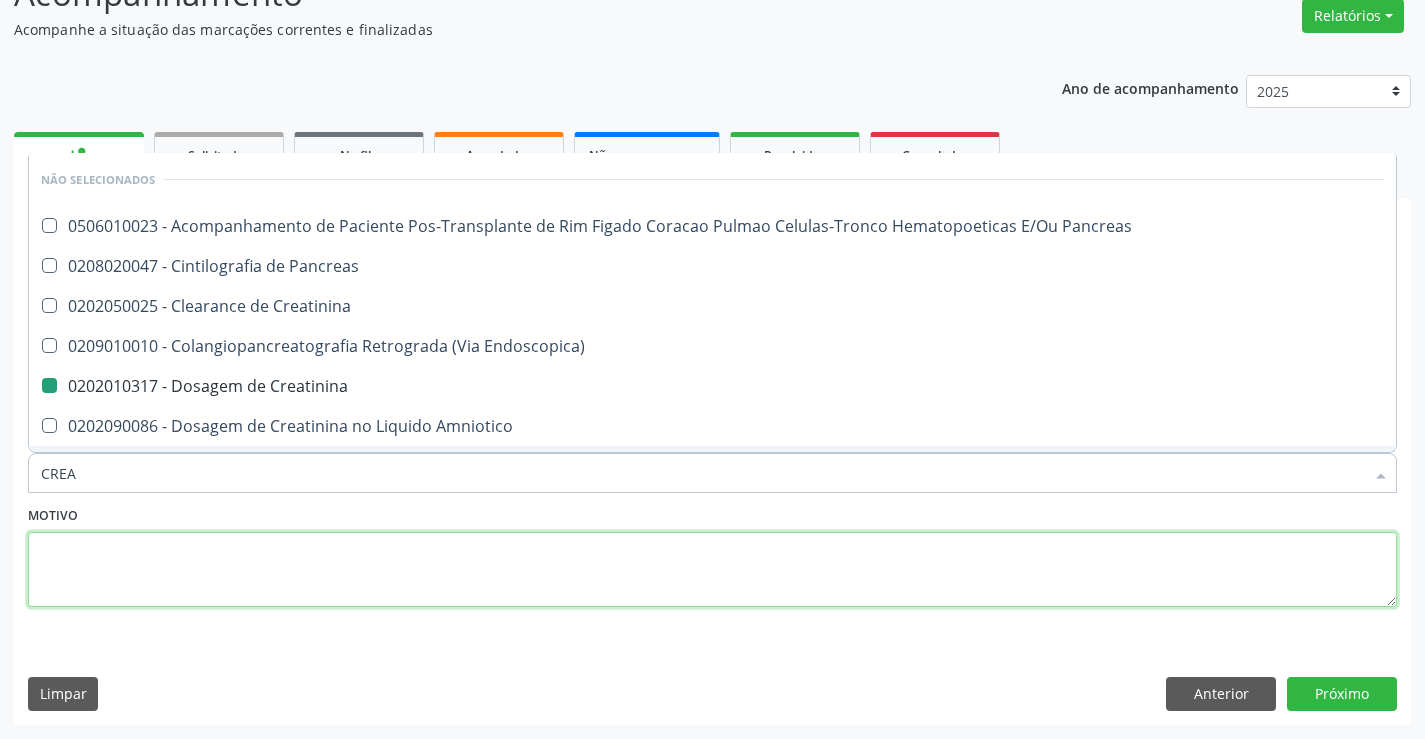 click at bounding box center [712, 570] 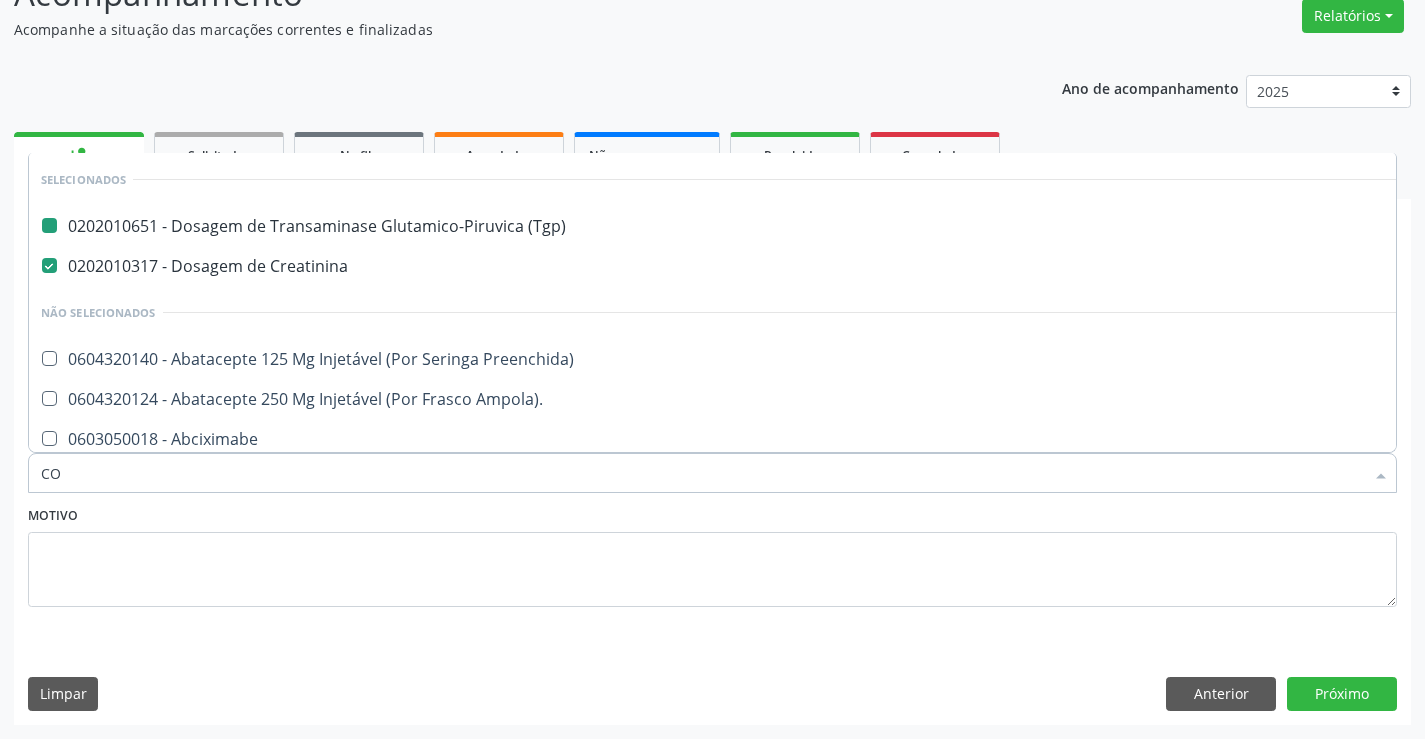type on "COL" 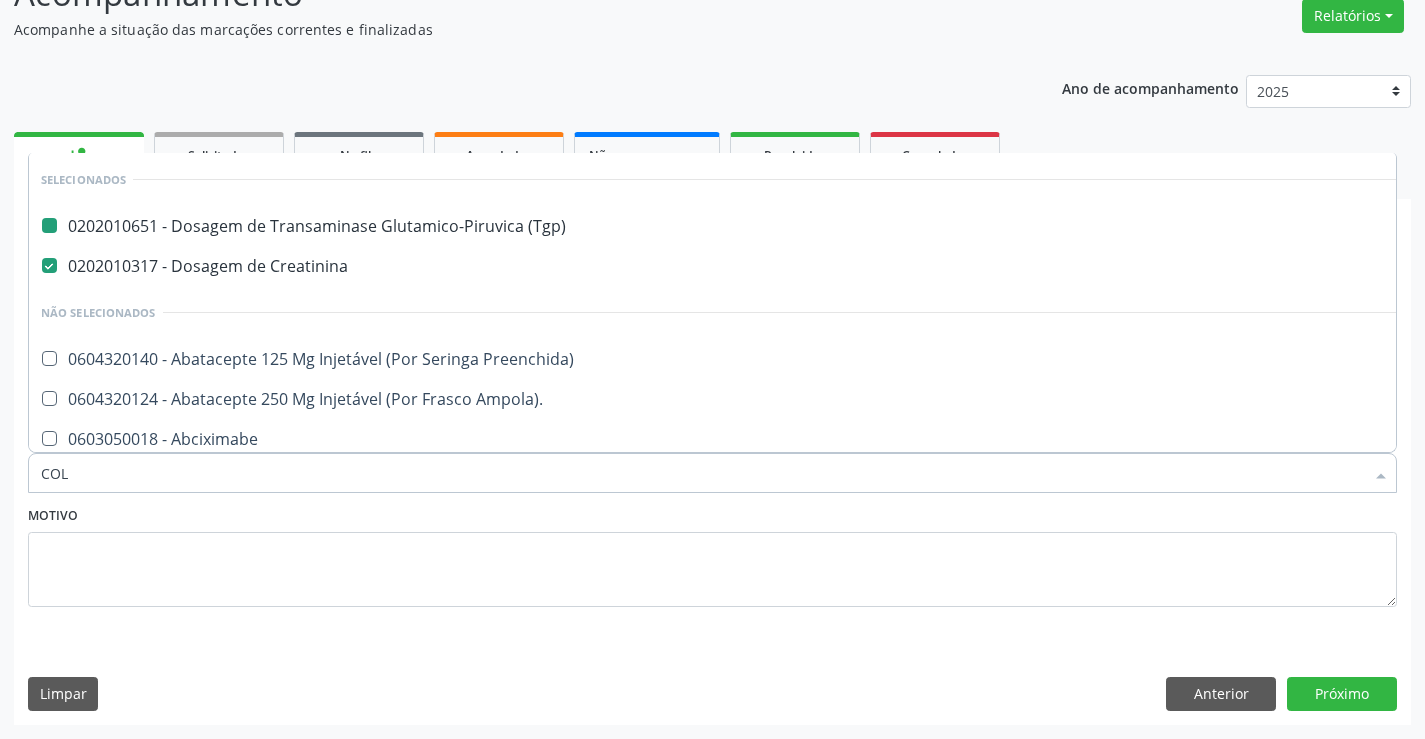 checkbox on "false" 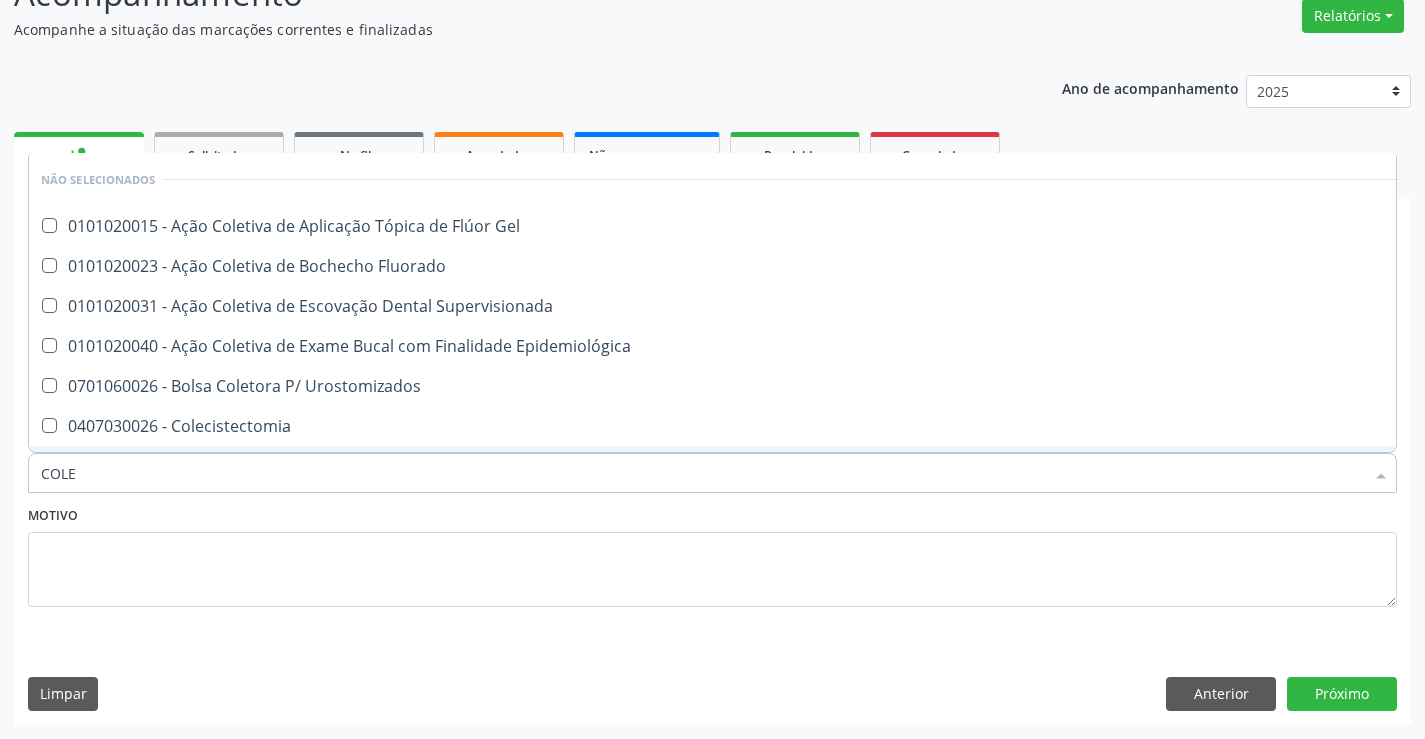 type on "COLES" 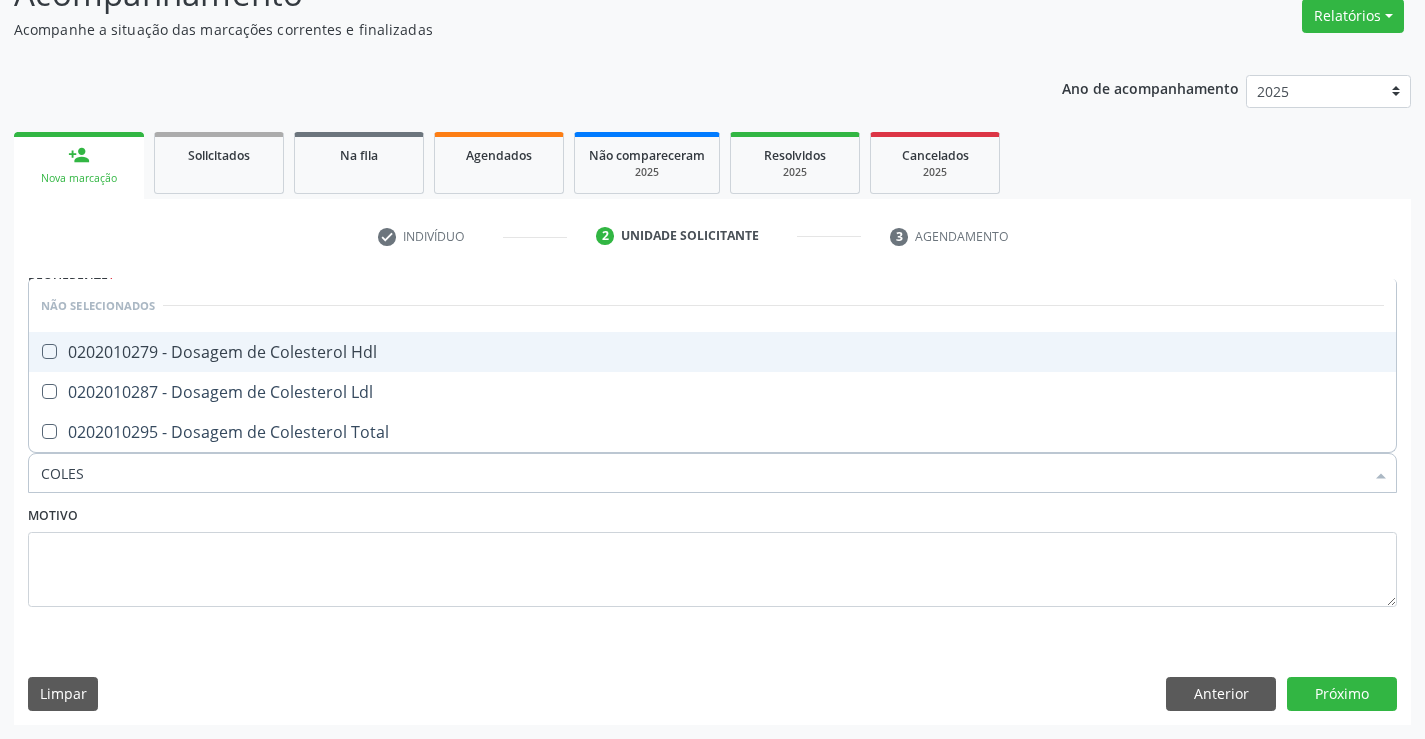 click on "0202010279 - Dosagem de Colesterol Hdl" at bounding box center [712, 352] 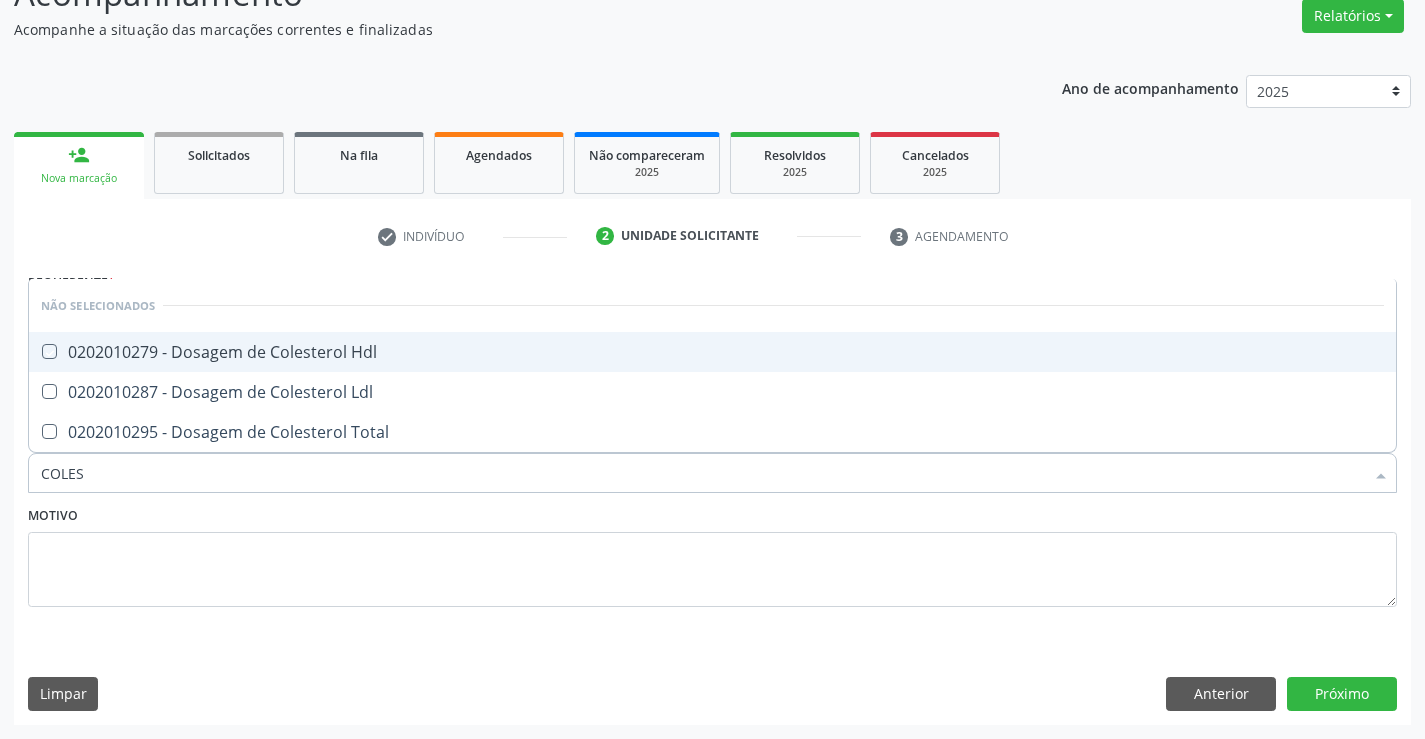 checkbox on "true" 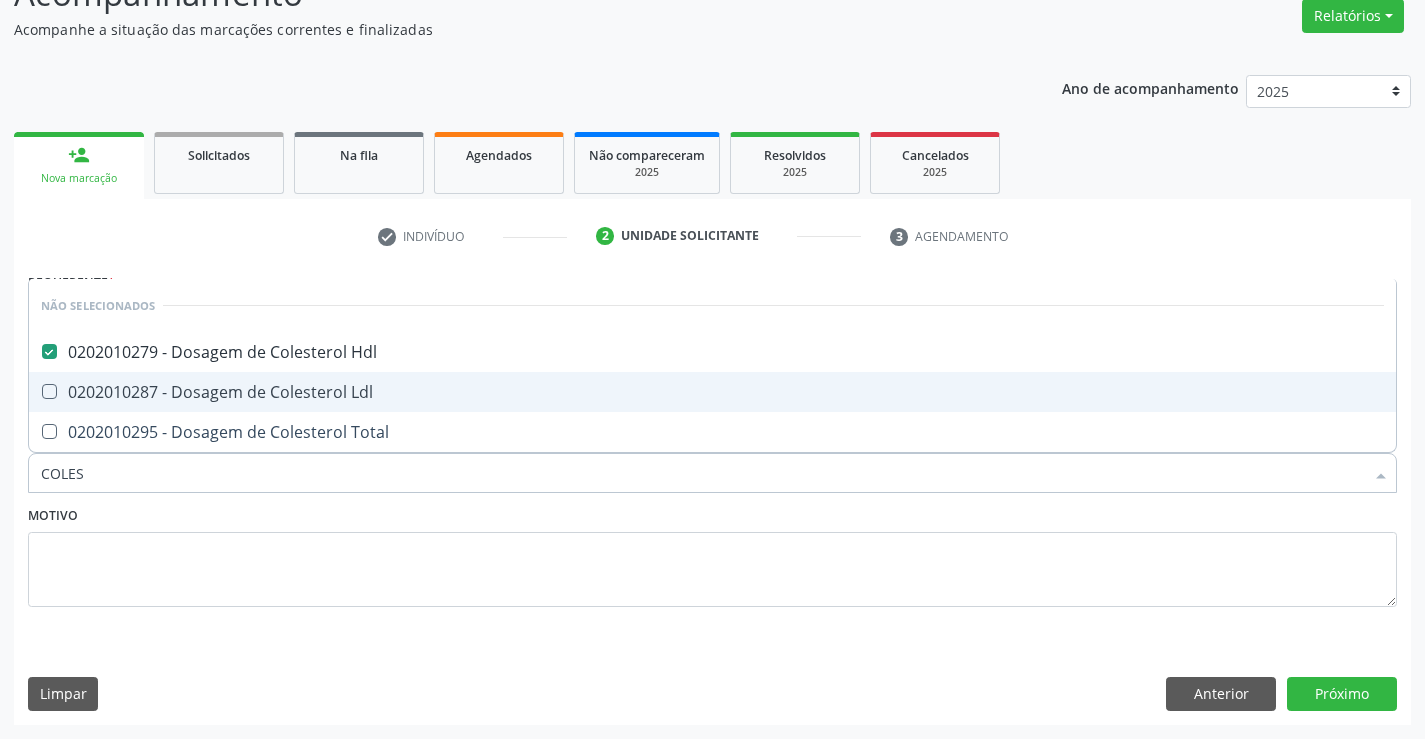 click on "0202010287 - Dosagem de Colesterol Ldl" at bounding box center [712, 392] 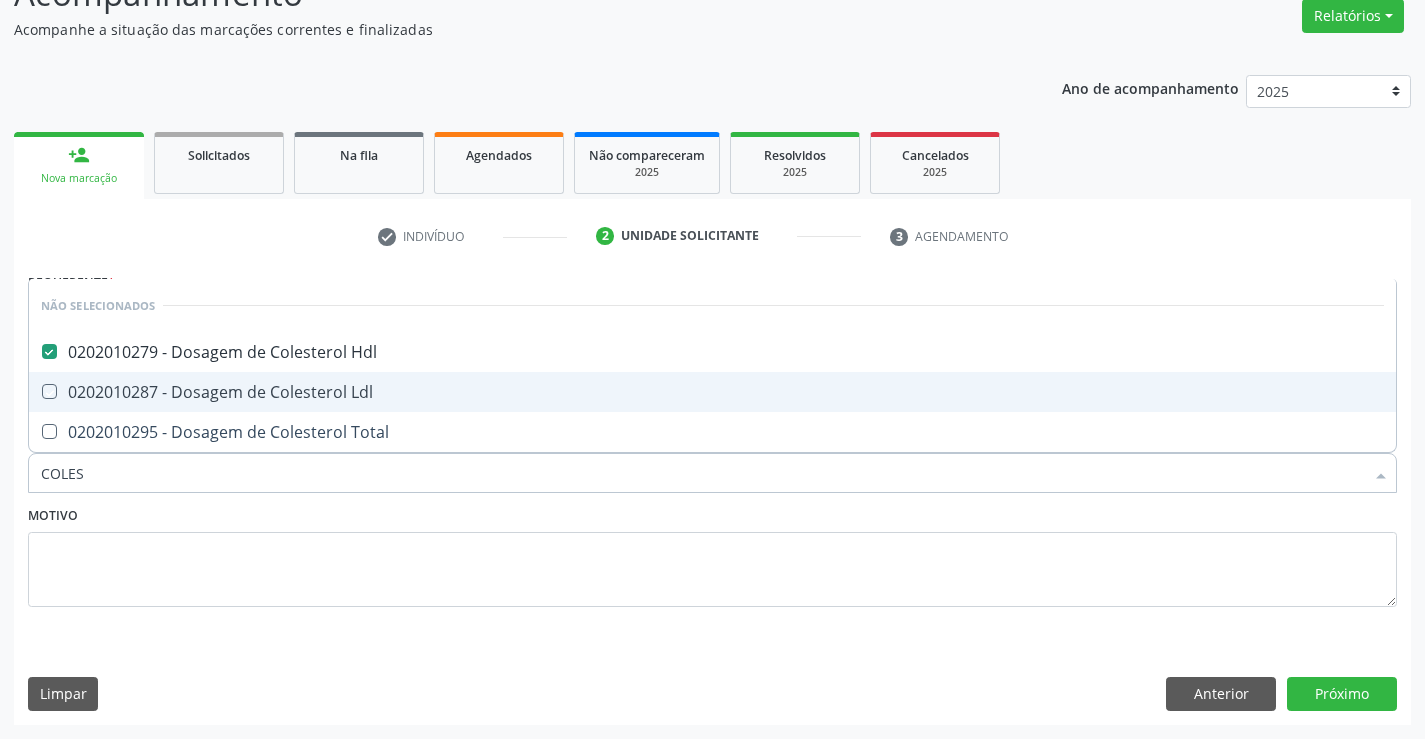 checkbox on "true" 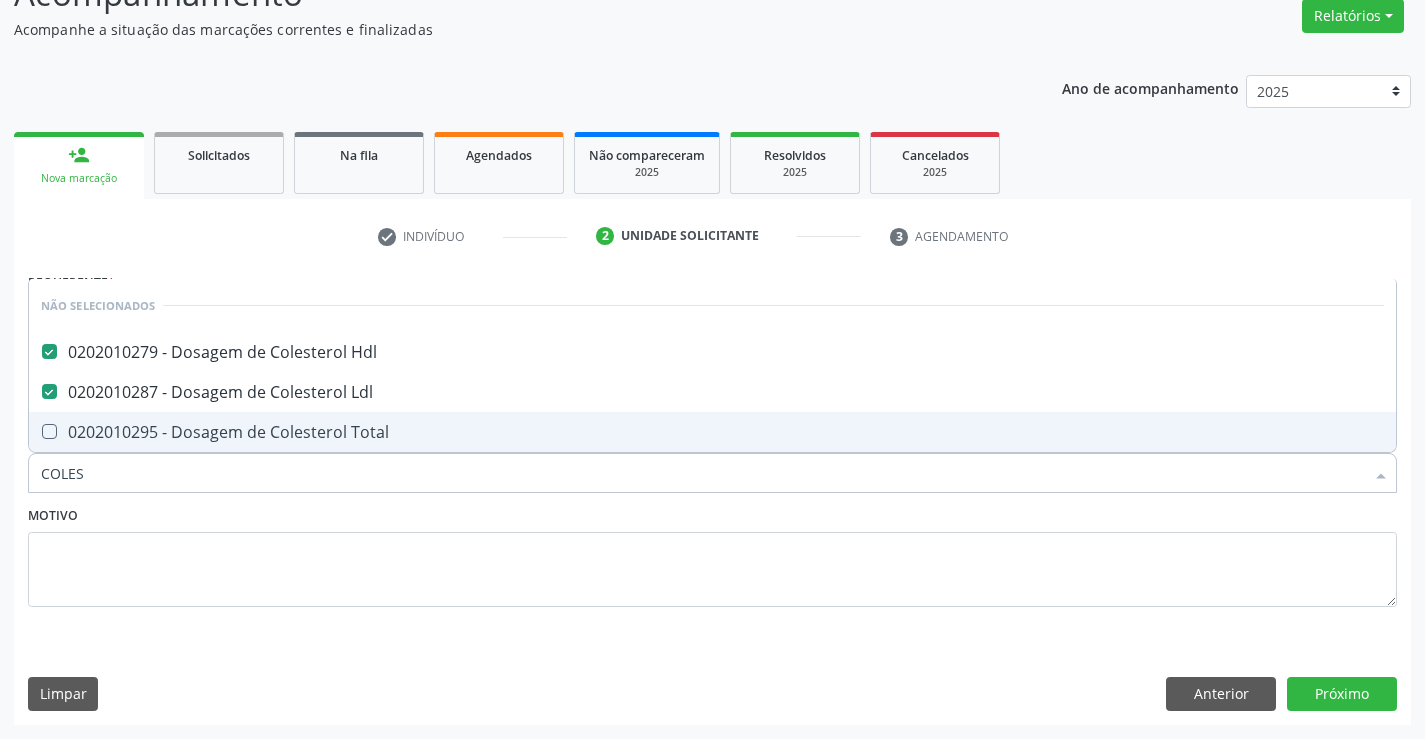 click on "0202010295 - Dosagem de Colesterol Total" at bounding box center [712, 432] 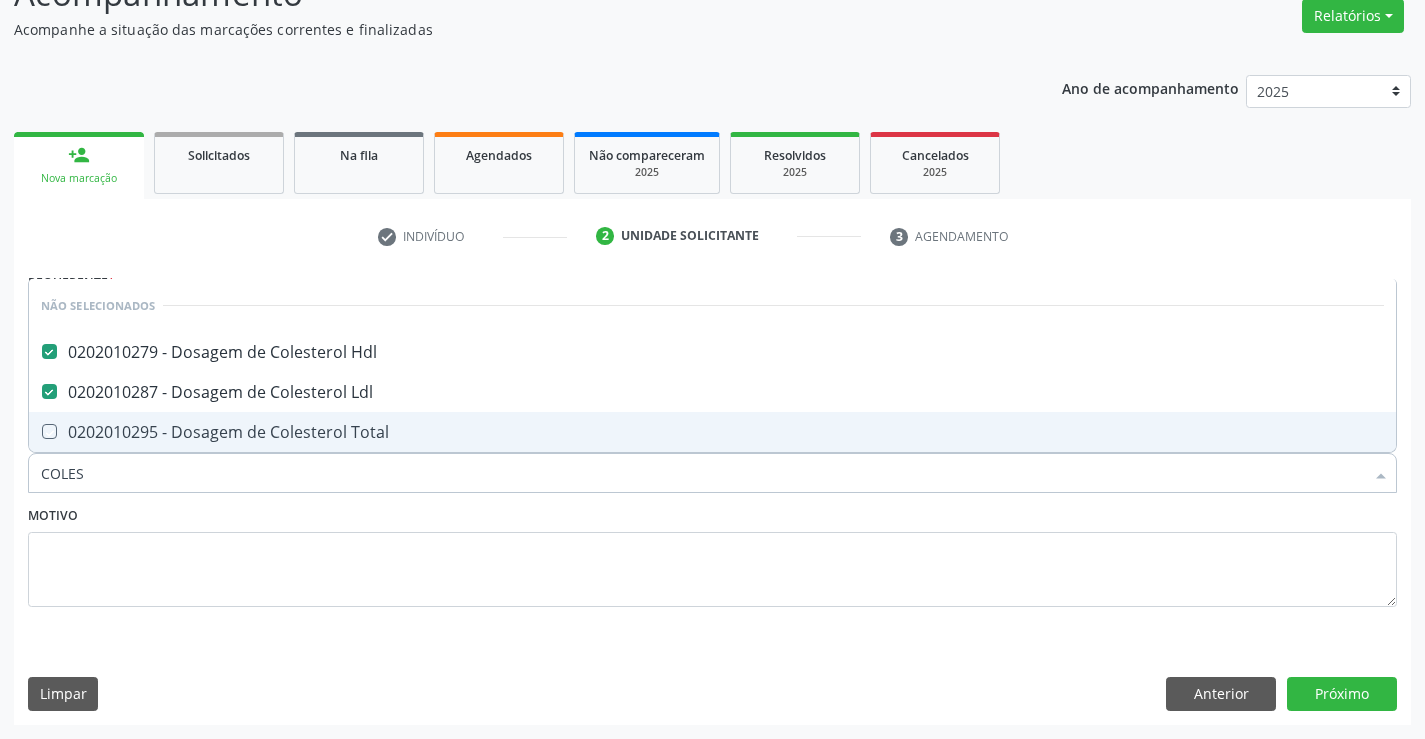 checkbox on "true" 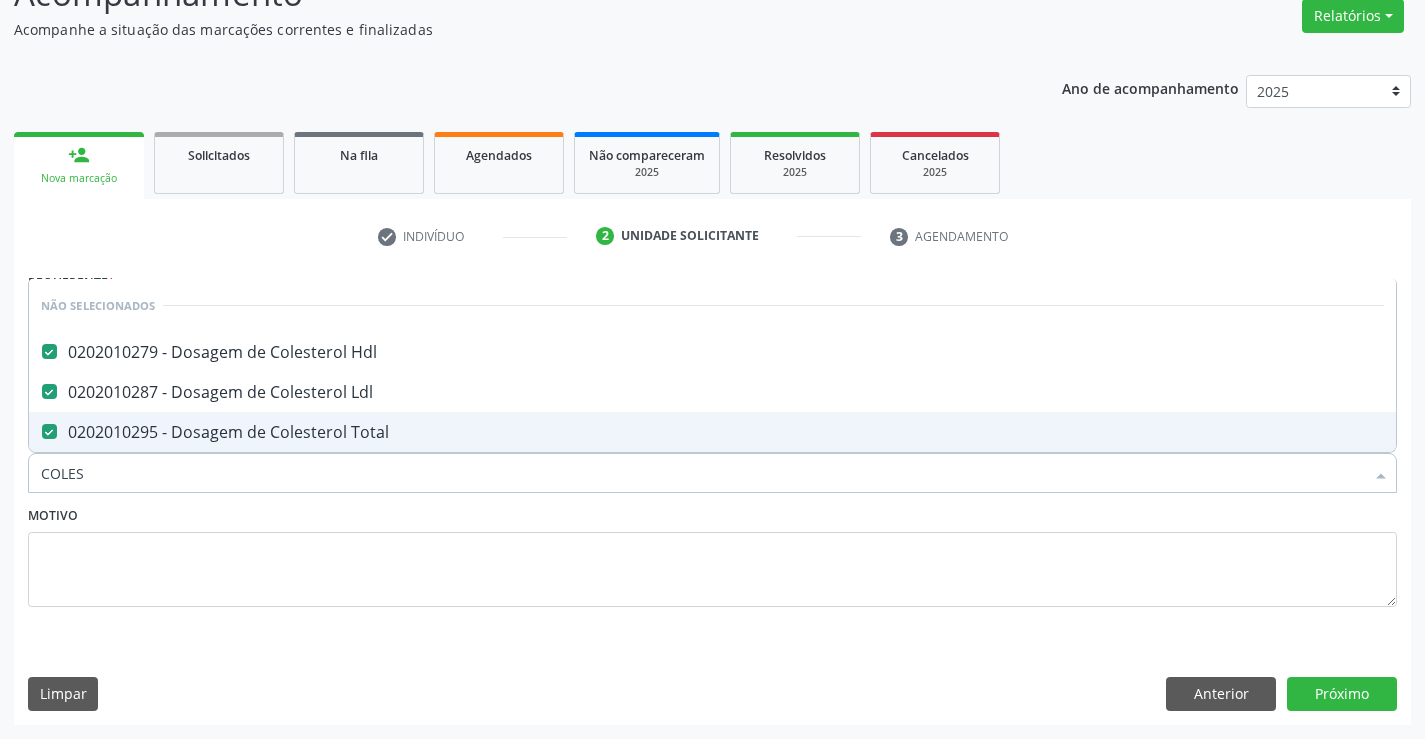 type on "COLES" 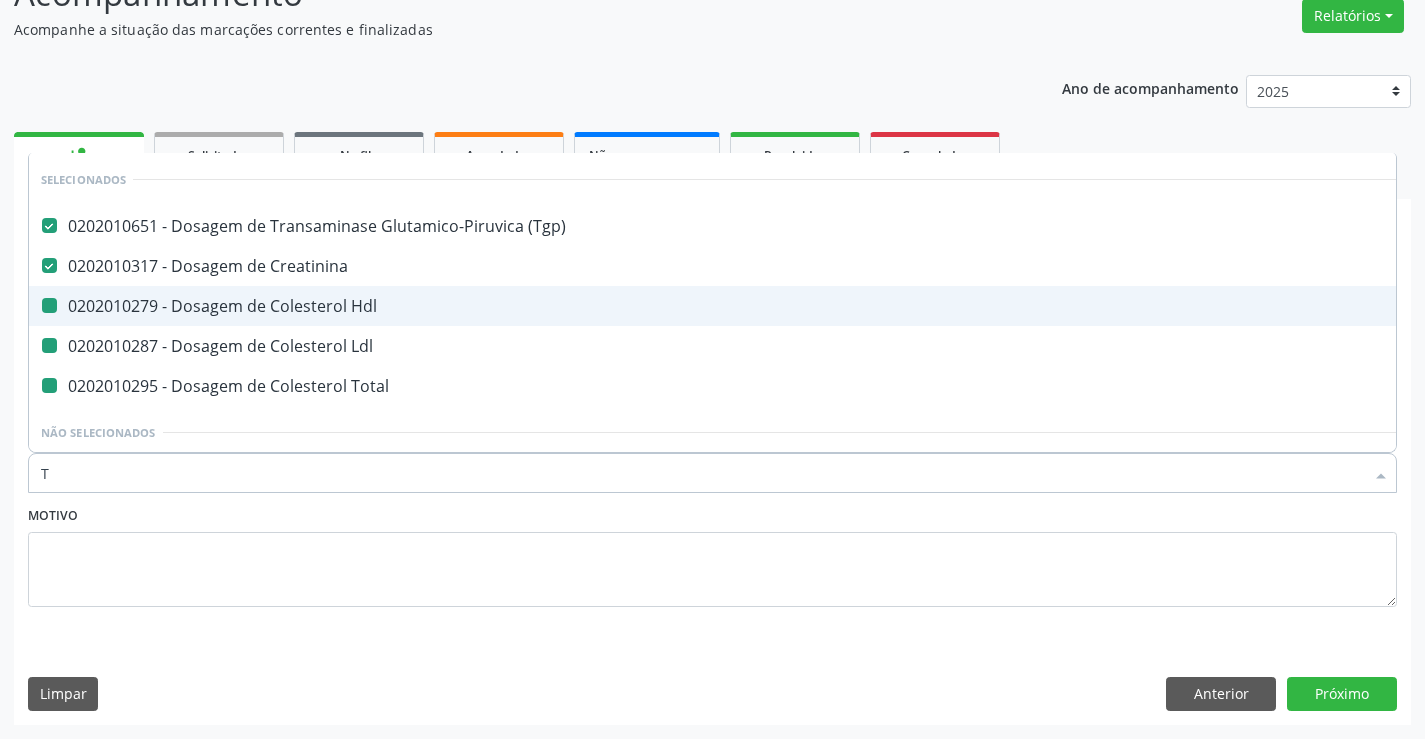 type on "TR" 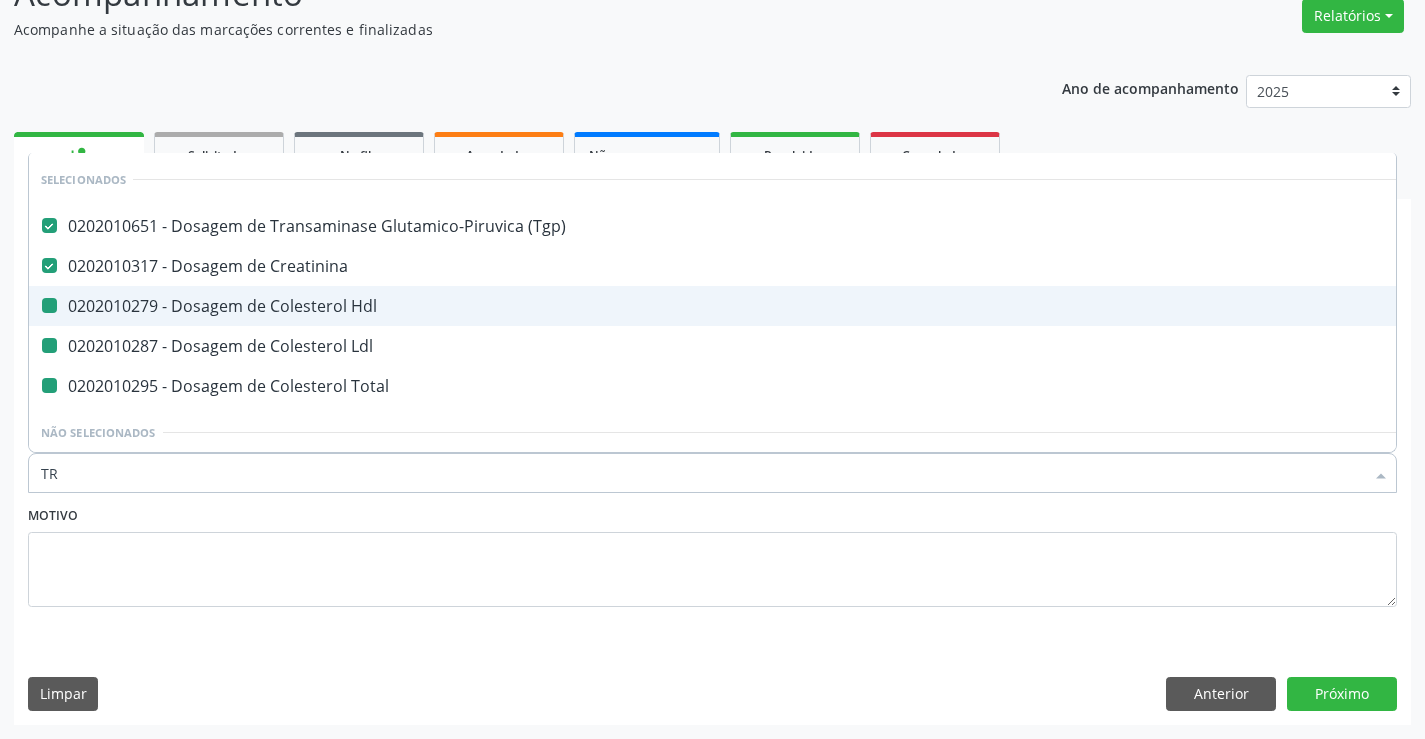 checkbox on "false" 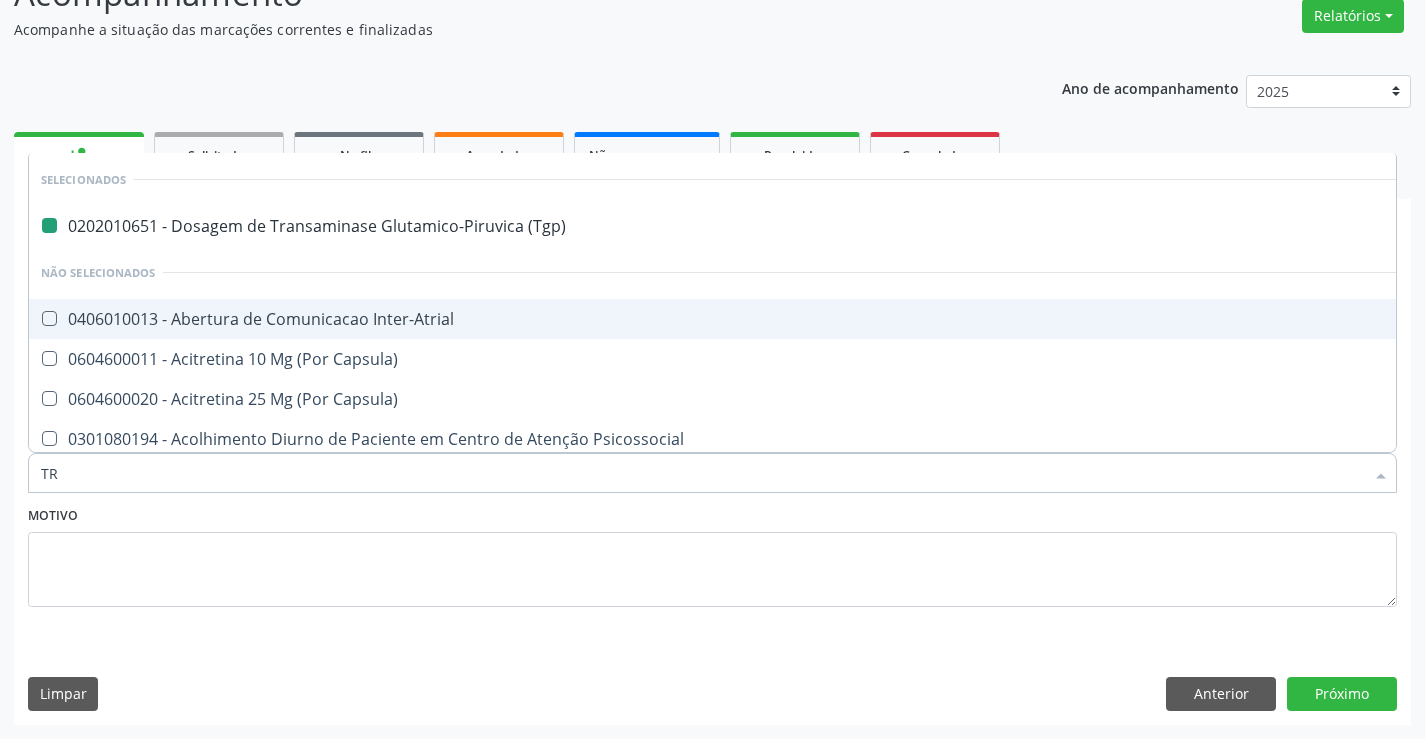 type on "TRI" 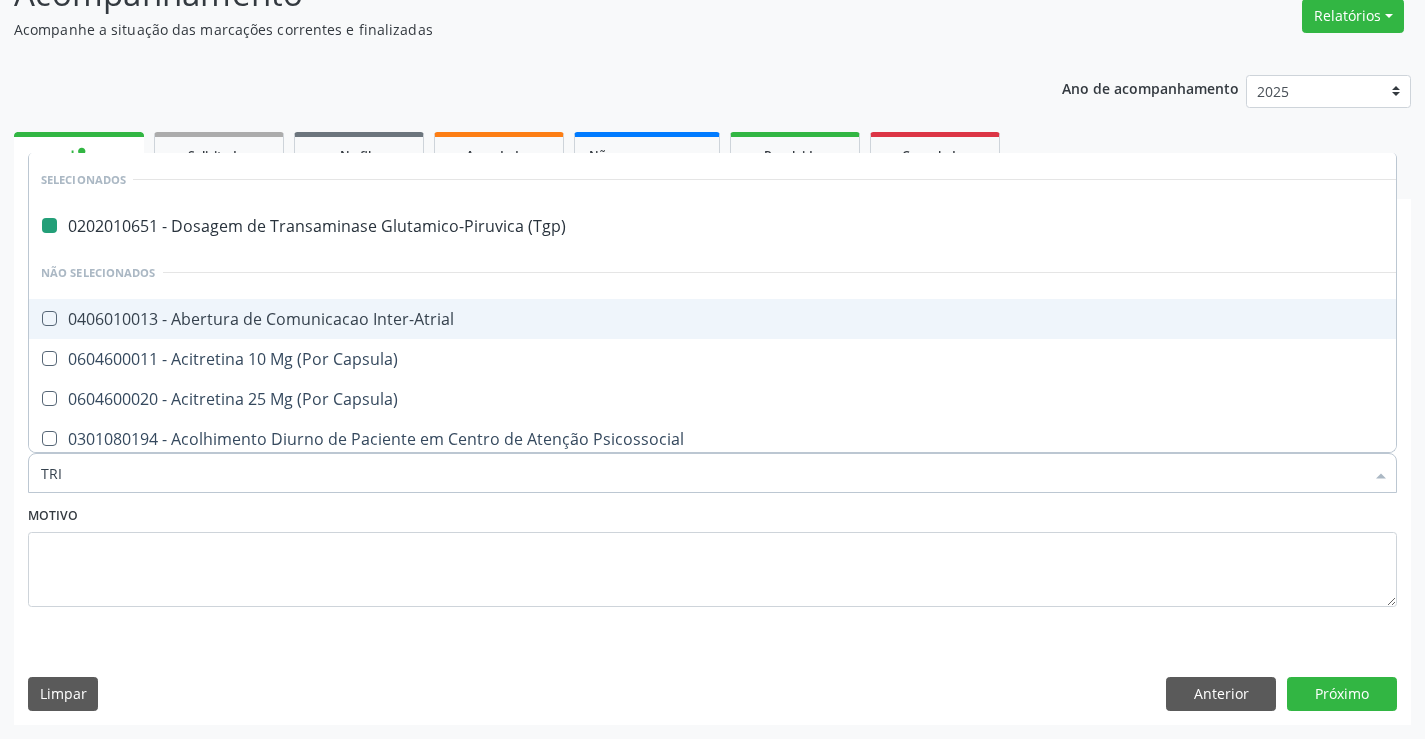 checkbox on "false" 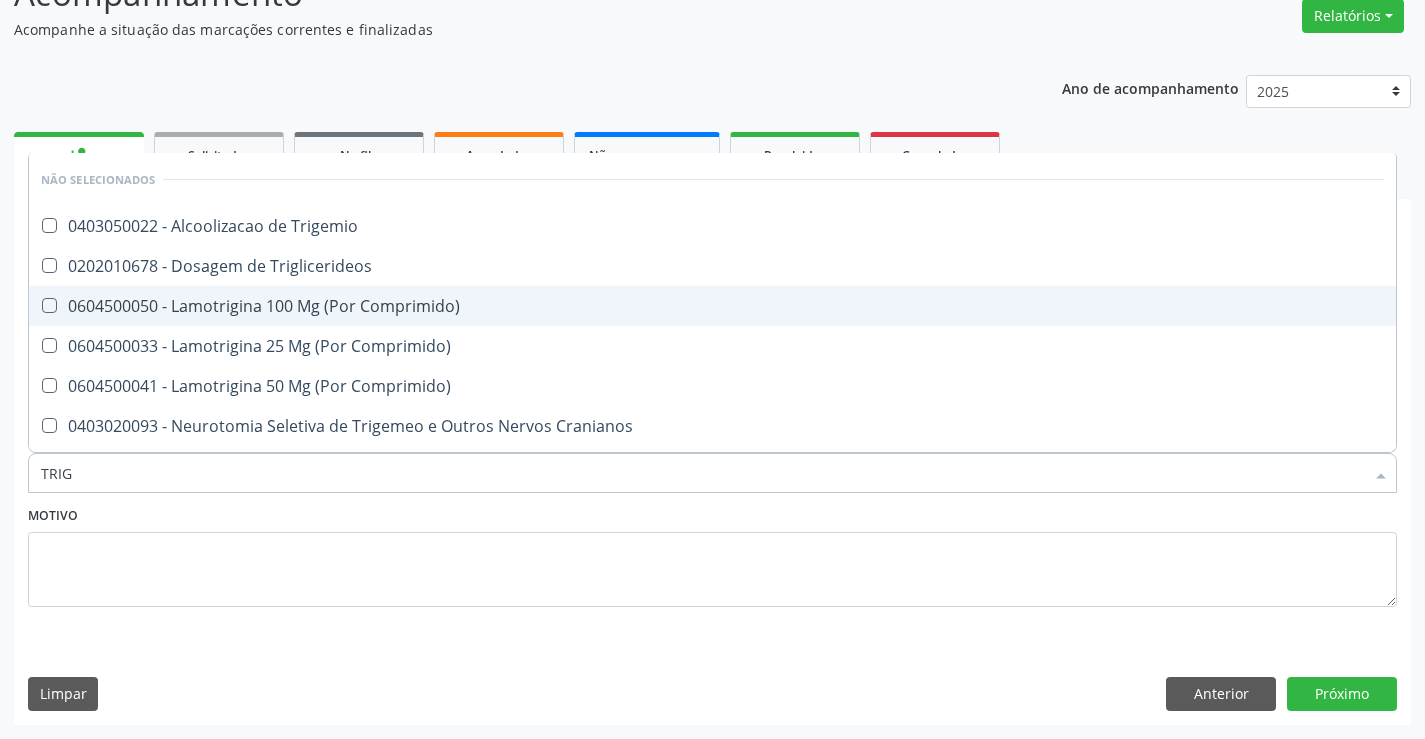 type on "TRIGL" 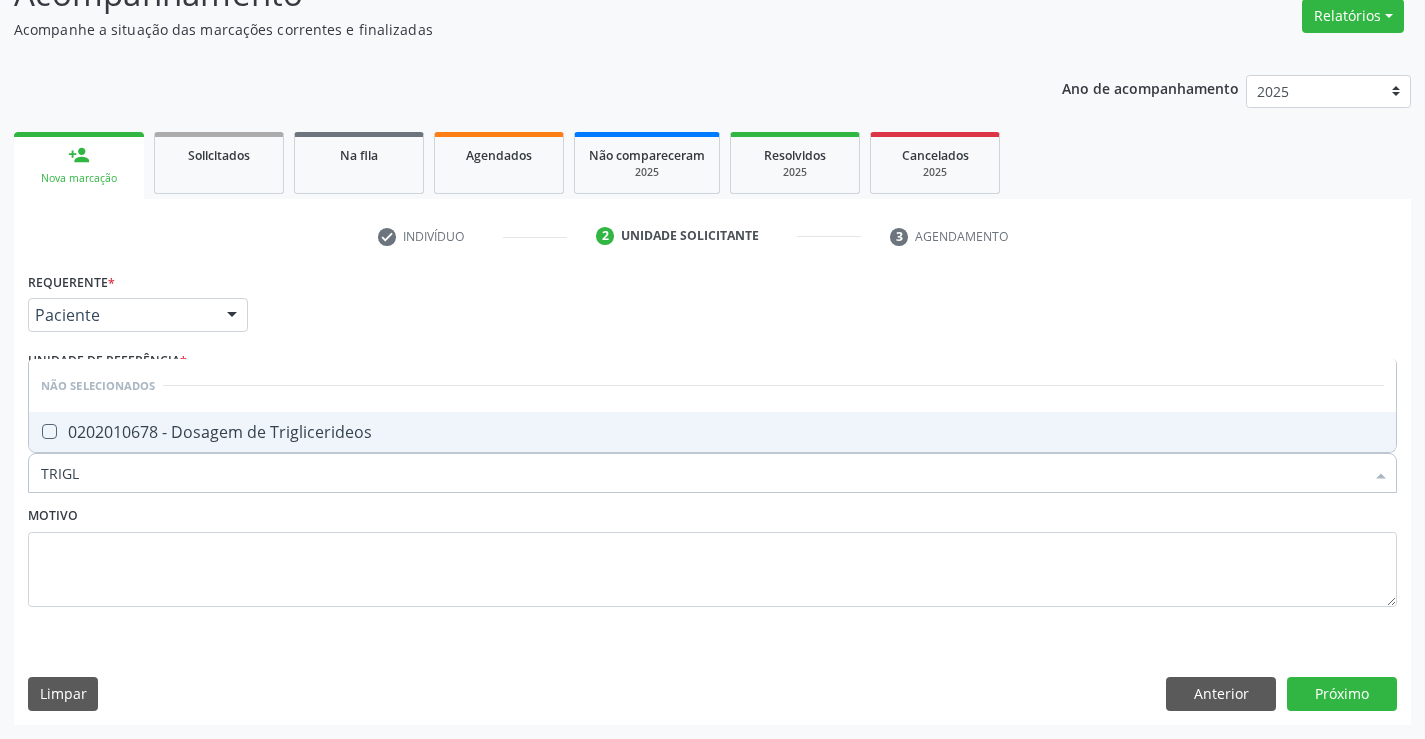 click on "0202010678 - Dosagem de Triglicerideos" at bounding box center (712, 432) 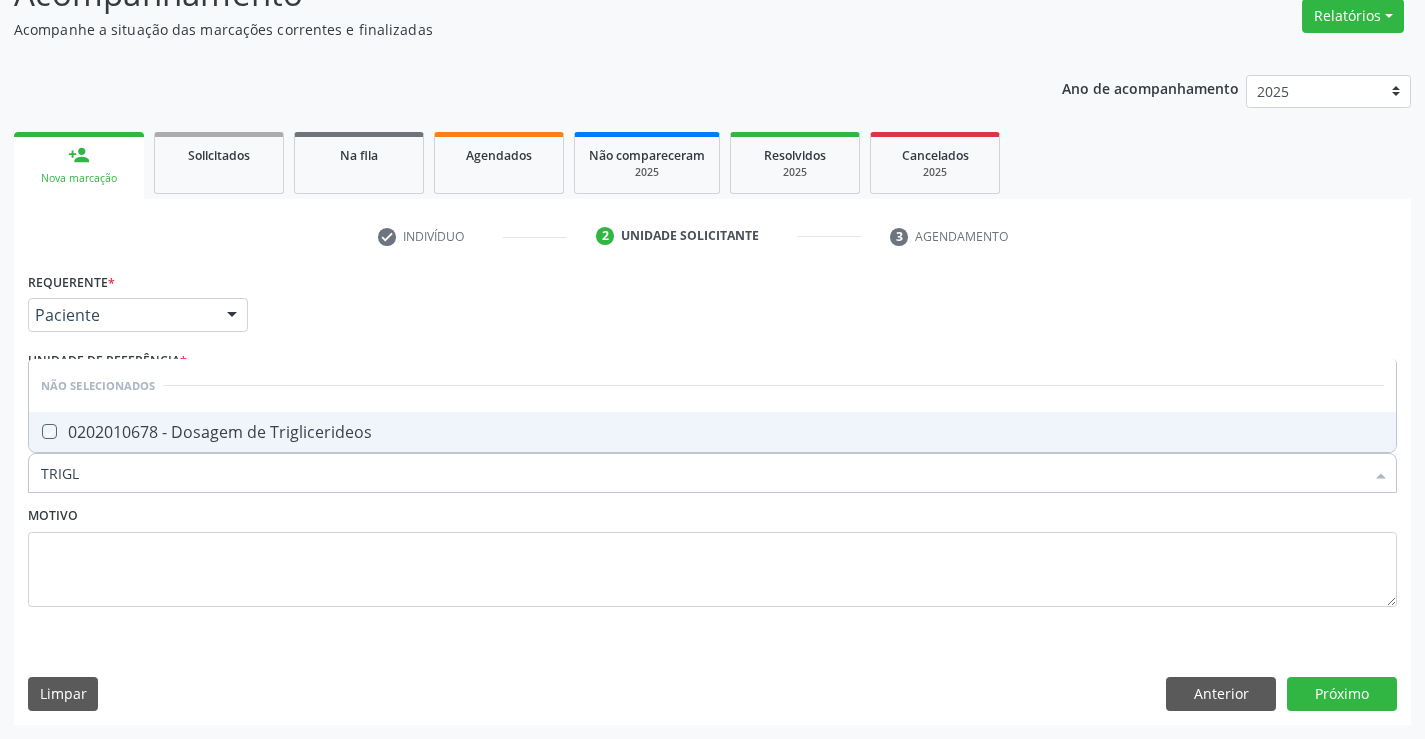 checkbox on "true" 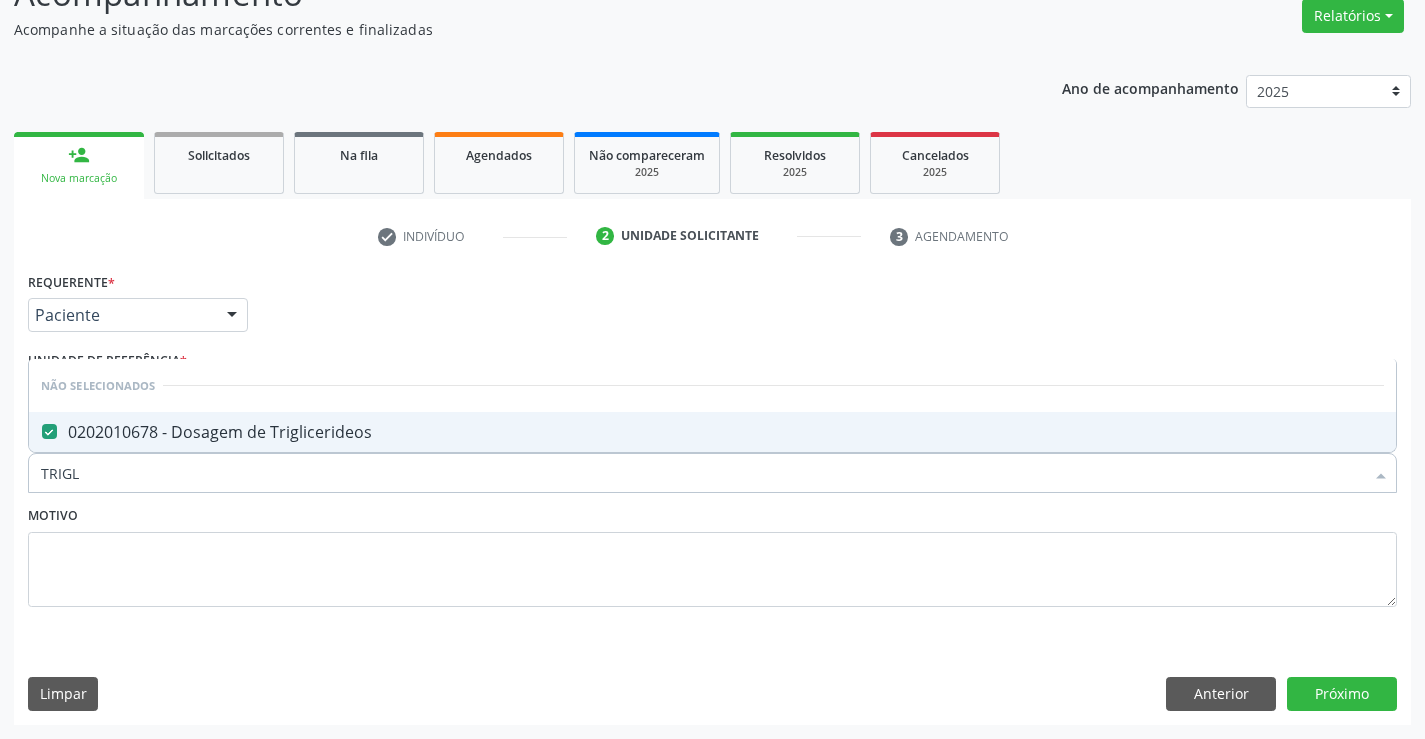 click on "Motivo" at bounding box center [712, 554] 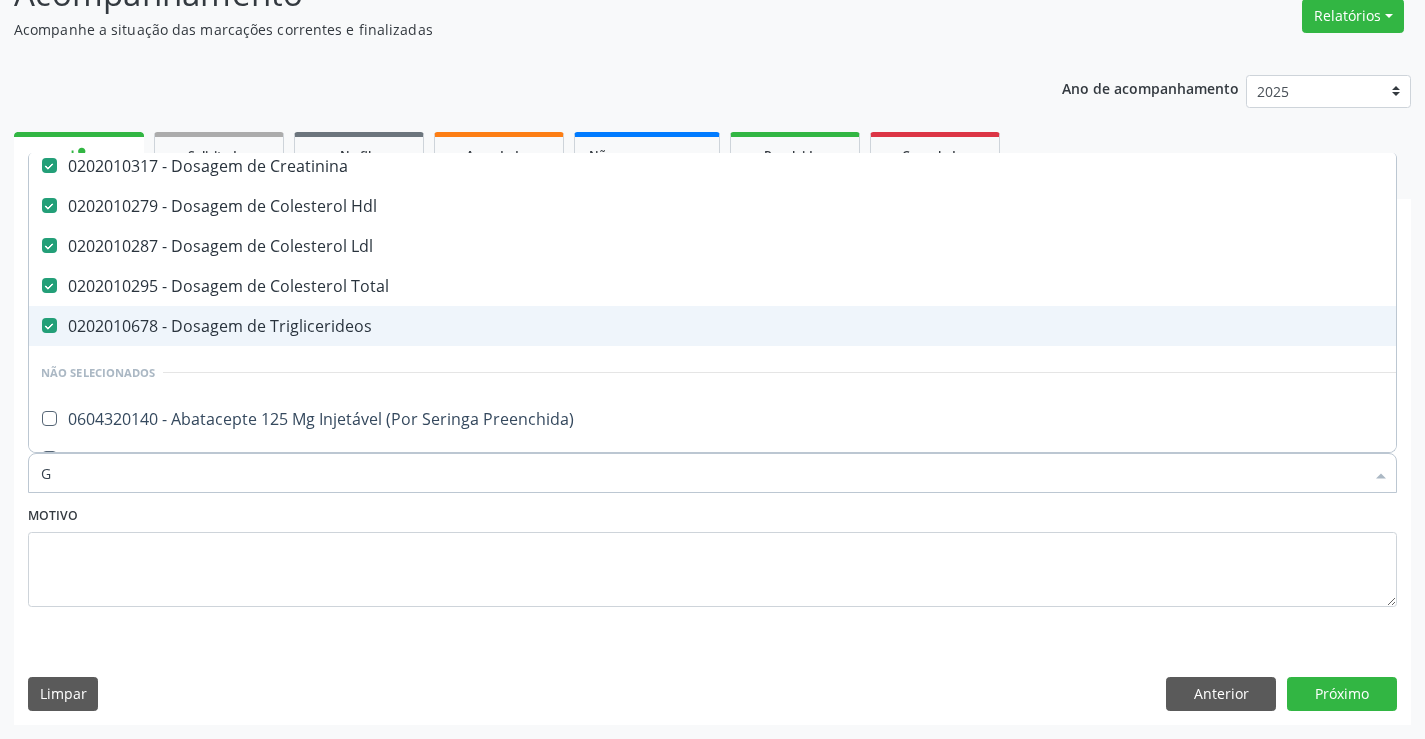 scroll, scrollTop: 46, scrollLeft: 0, axis: vertical 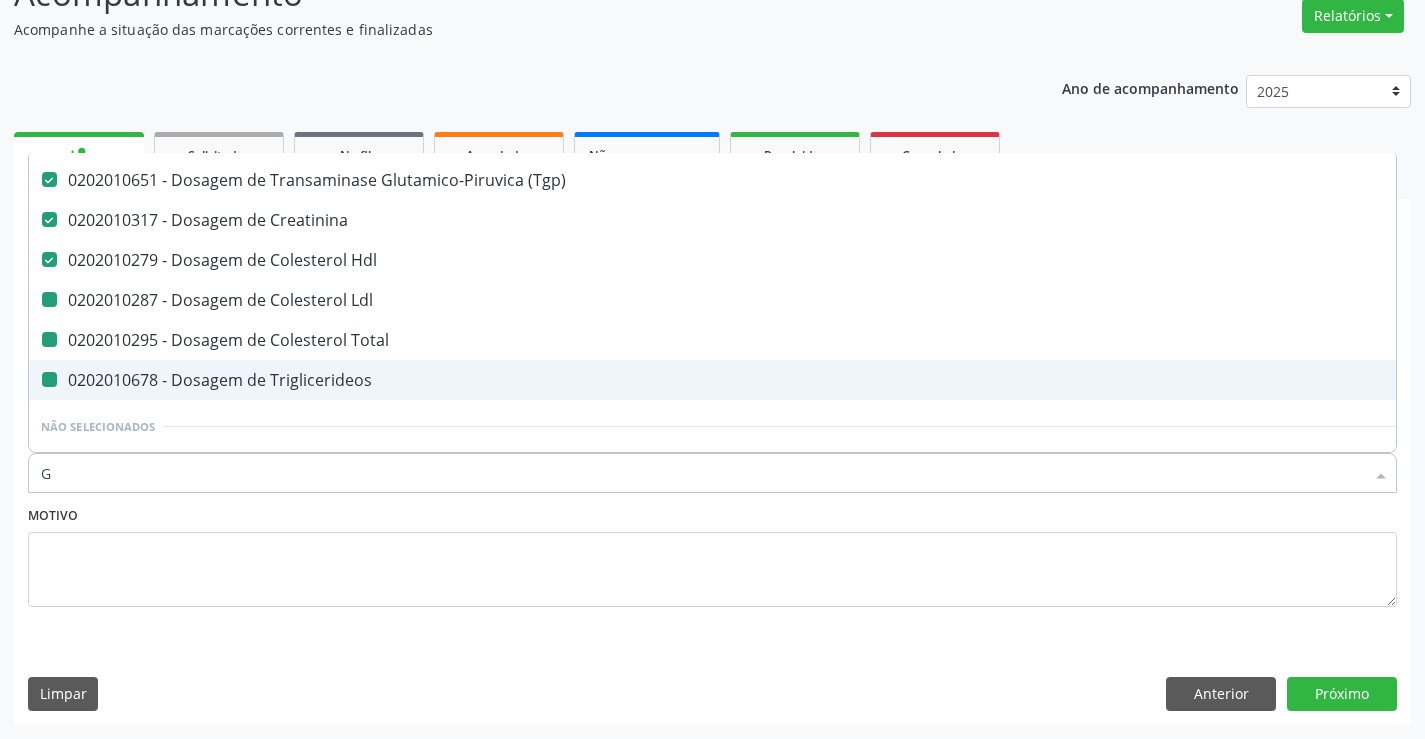 type on "GL" 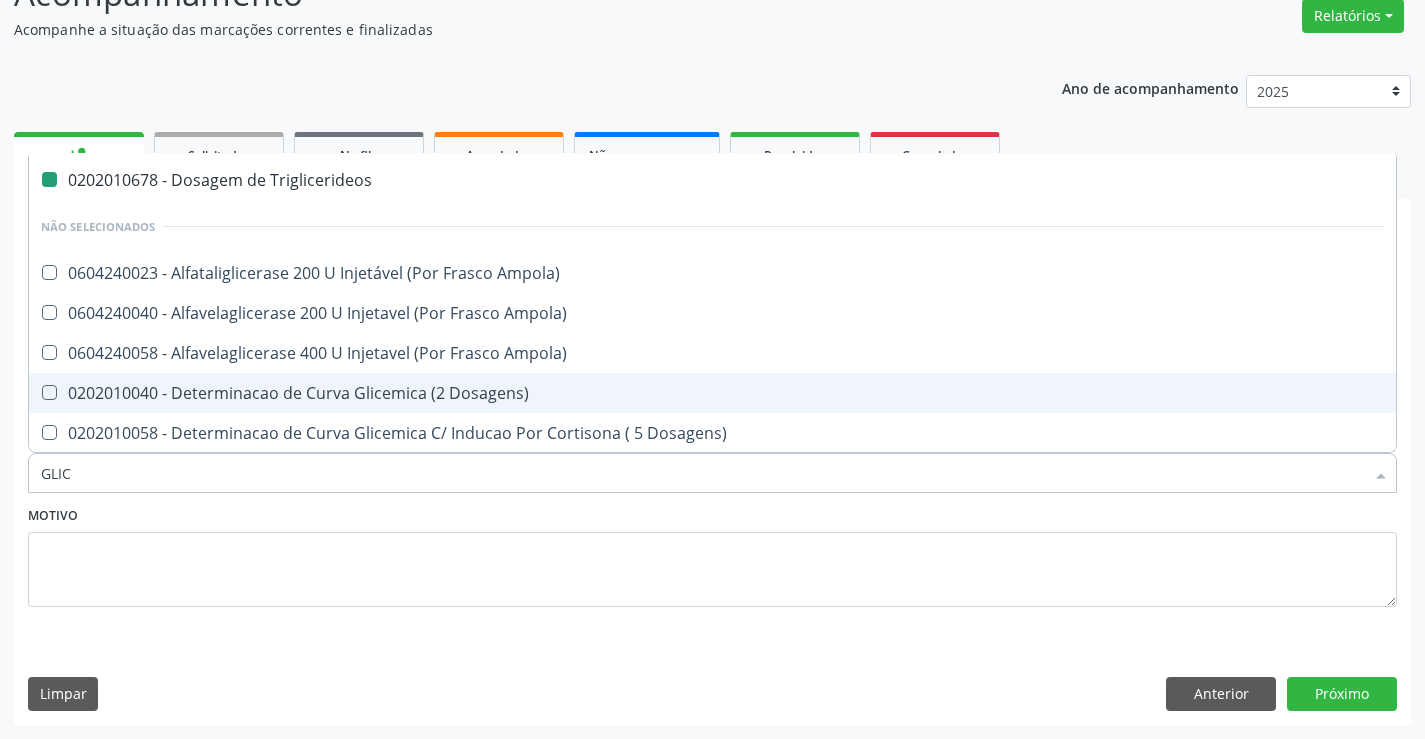 type on "GLICO" 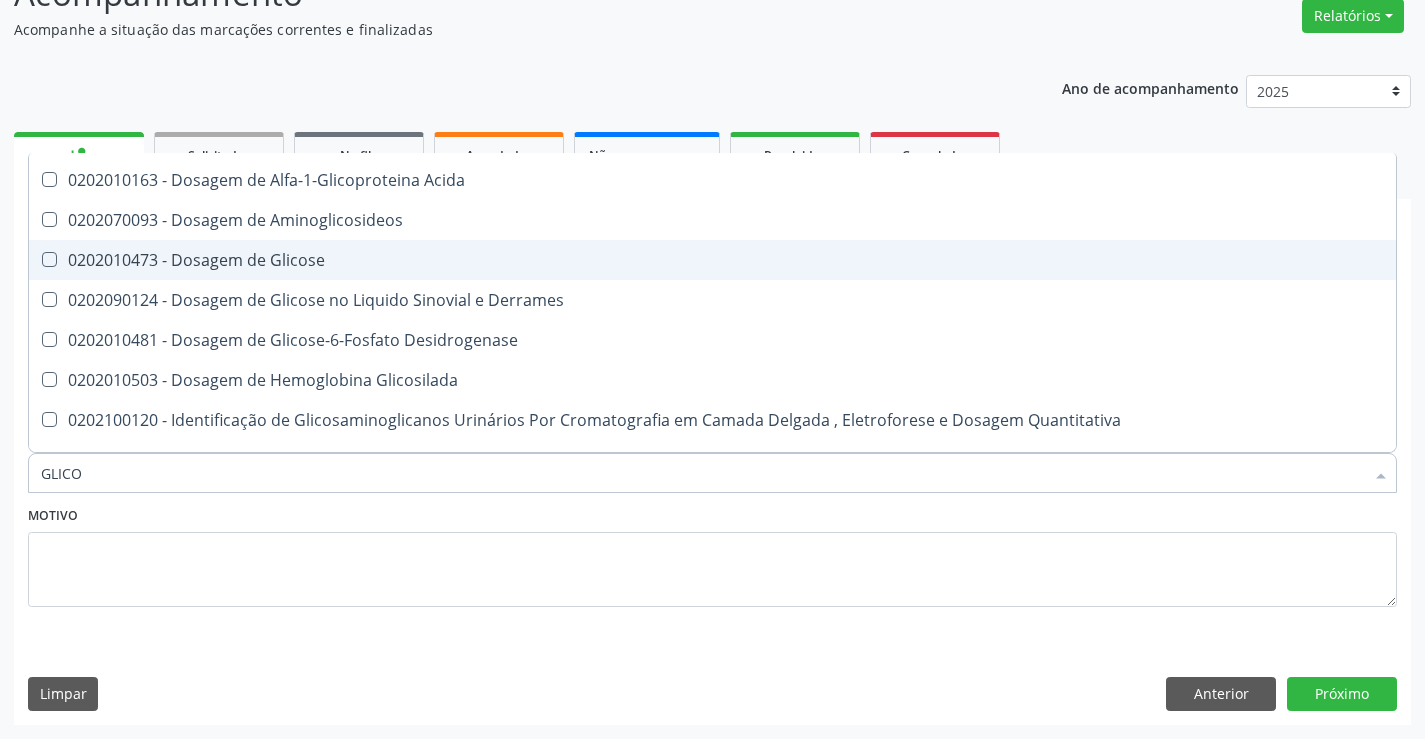 click on "0202010473 - Dosagem de Glicose" at bounding box center [712, 260] 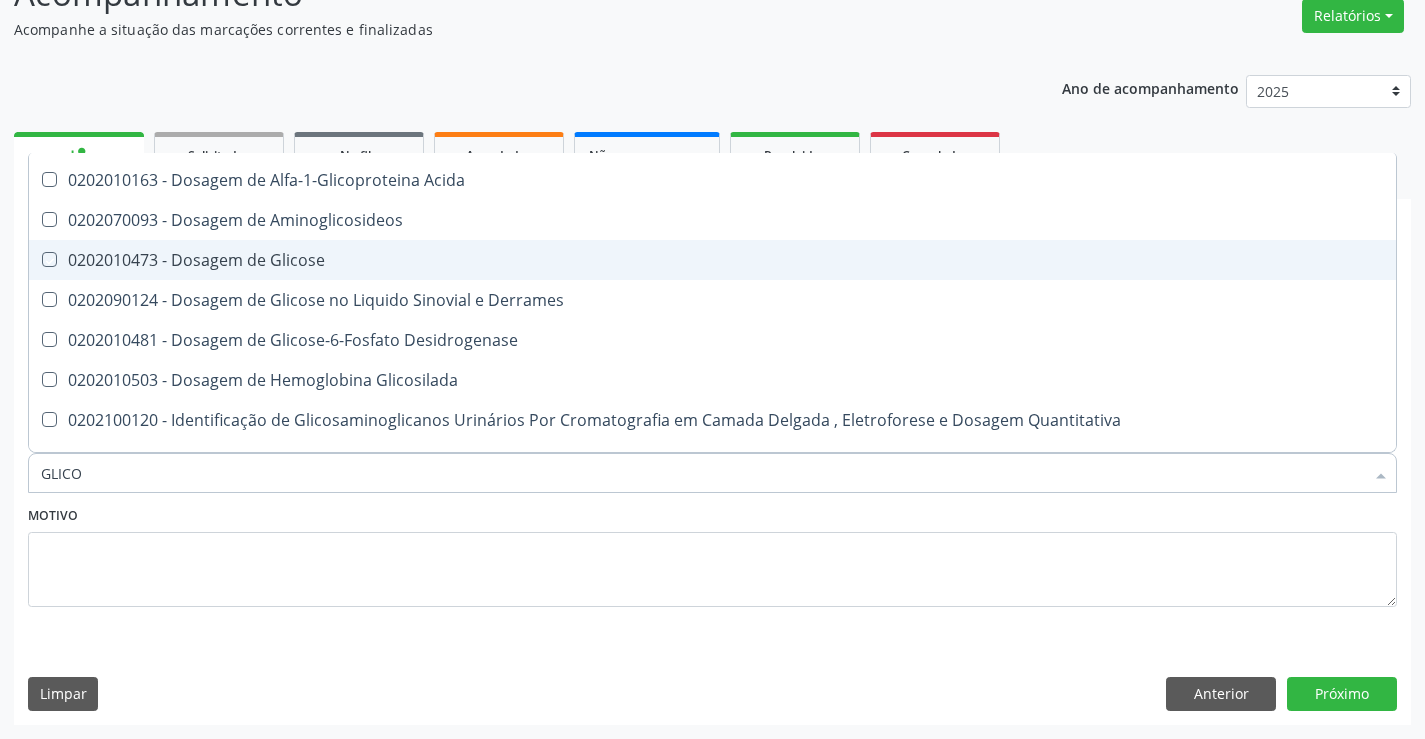 checkbox on "true" 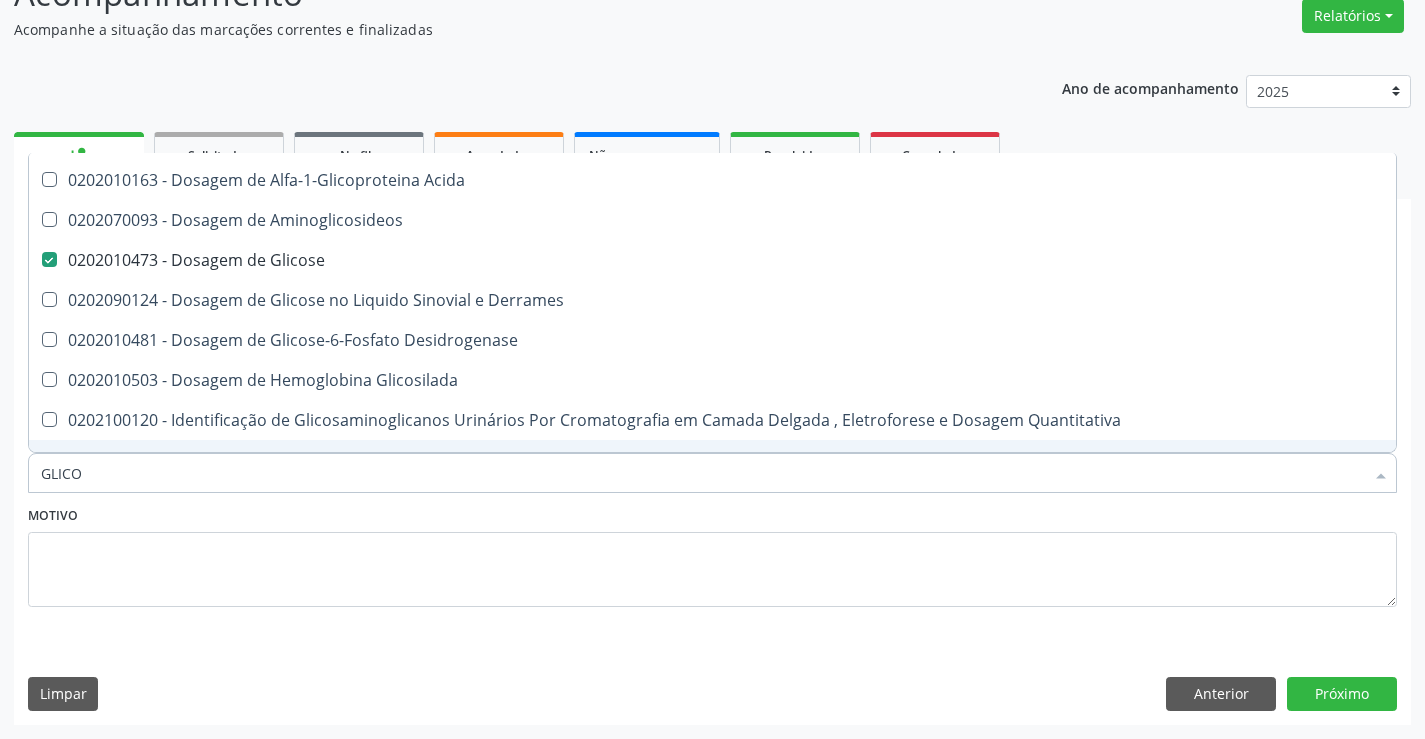 click on "Item de agendamento
*
GLICO
Desfazer seleção
Não selecionados
0202010163 - Dosagem de Alfa-1-Glicoproteina Acida
0202070093 - Dosagem de Aminoglicosideos
0202010473 - Dosagem de Glicose
0202090124 - Dosagem de Glicose no Liquido Sinovial e Derrames
0202010481 - Dosagem de Glicose-6-Fosfato Desidrogenase
0202010503 - Dosagem de Hemoglobina Glicosilada
0202100120 - Identificação de Glicosaminoglicanos Urinários Por Cromatografia em Camada Delgada , Eletroforese e Dosagem Quantitativa
0214010031 - Pesquisa de Glicose Na Urina
0202060454 - Teste de Supressao do Hgh Apos Glicose
Nenhum resultado encontrado para: " GLICO  "
Não há nenhuma opção para ser exibida." at bounding box center (712, 462) 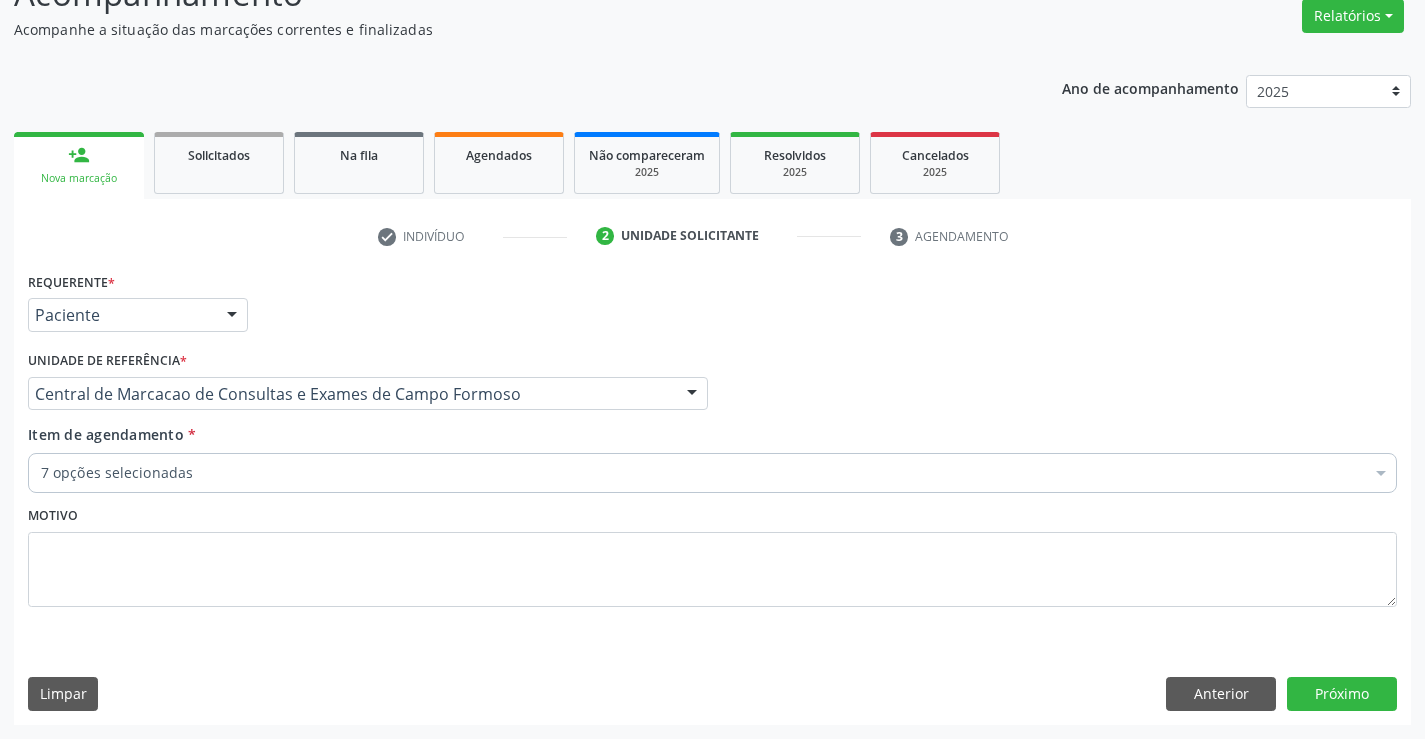 scroll, scrollTop: 0, scrollLeft: 0, axis: both 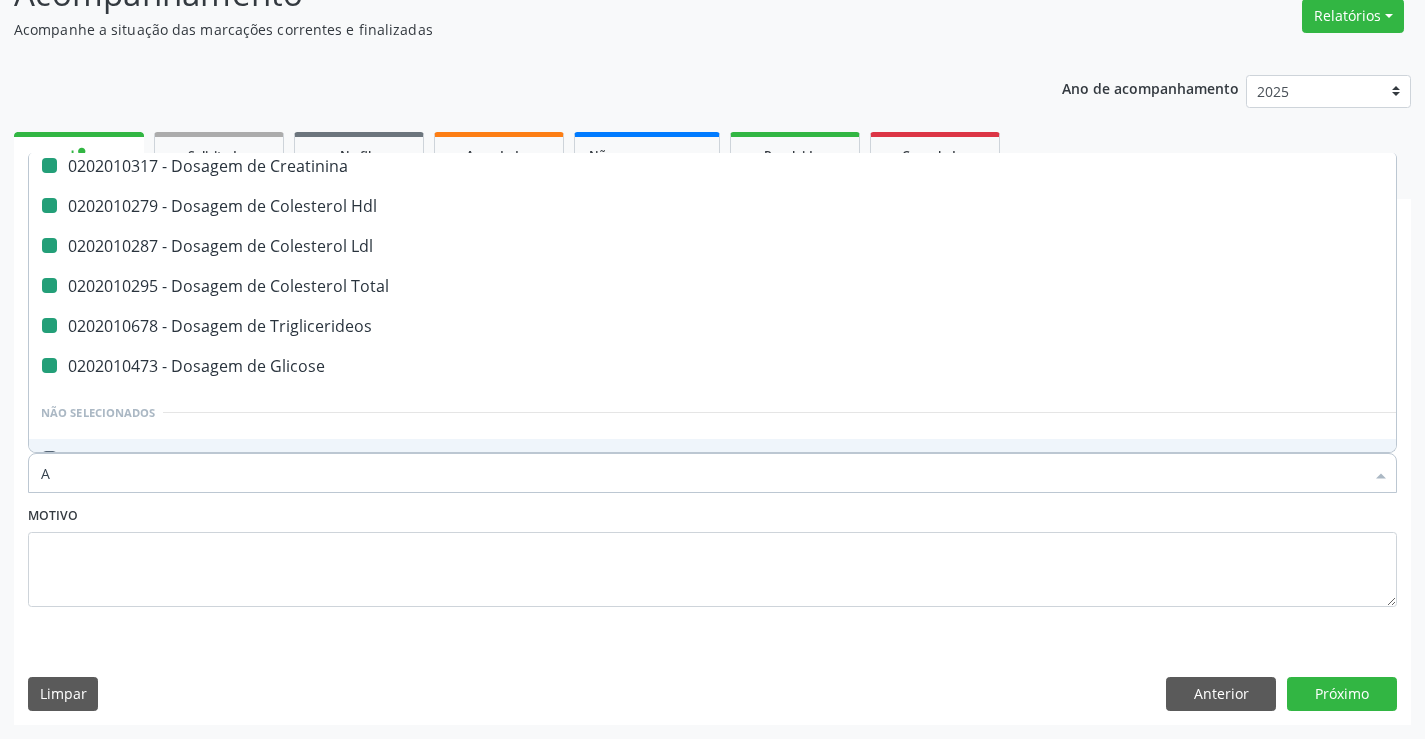 type on "AB" 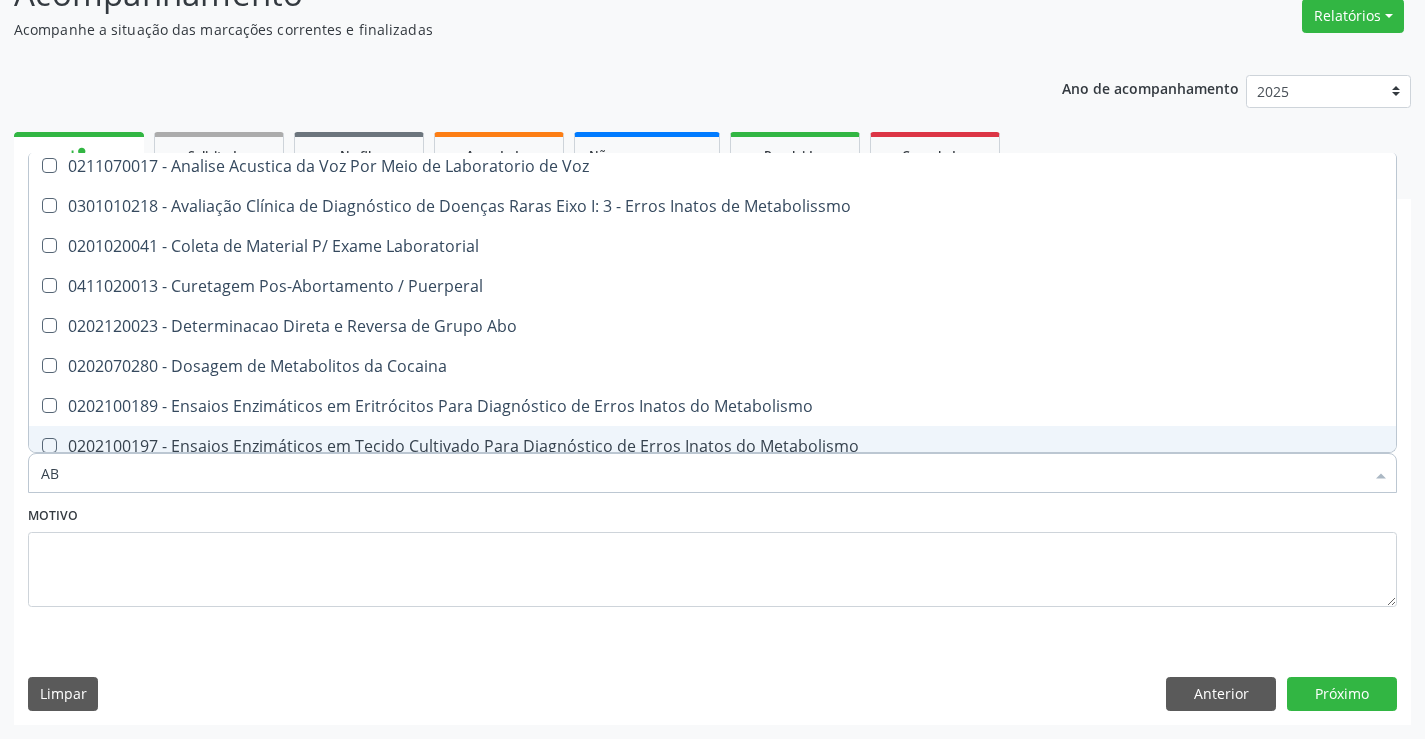 type on "ABO" 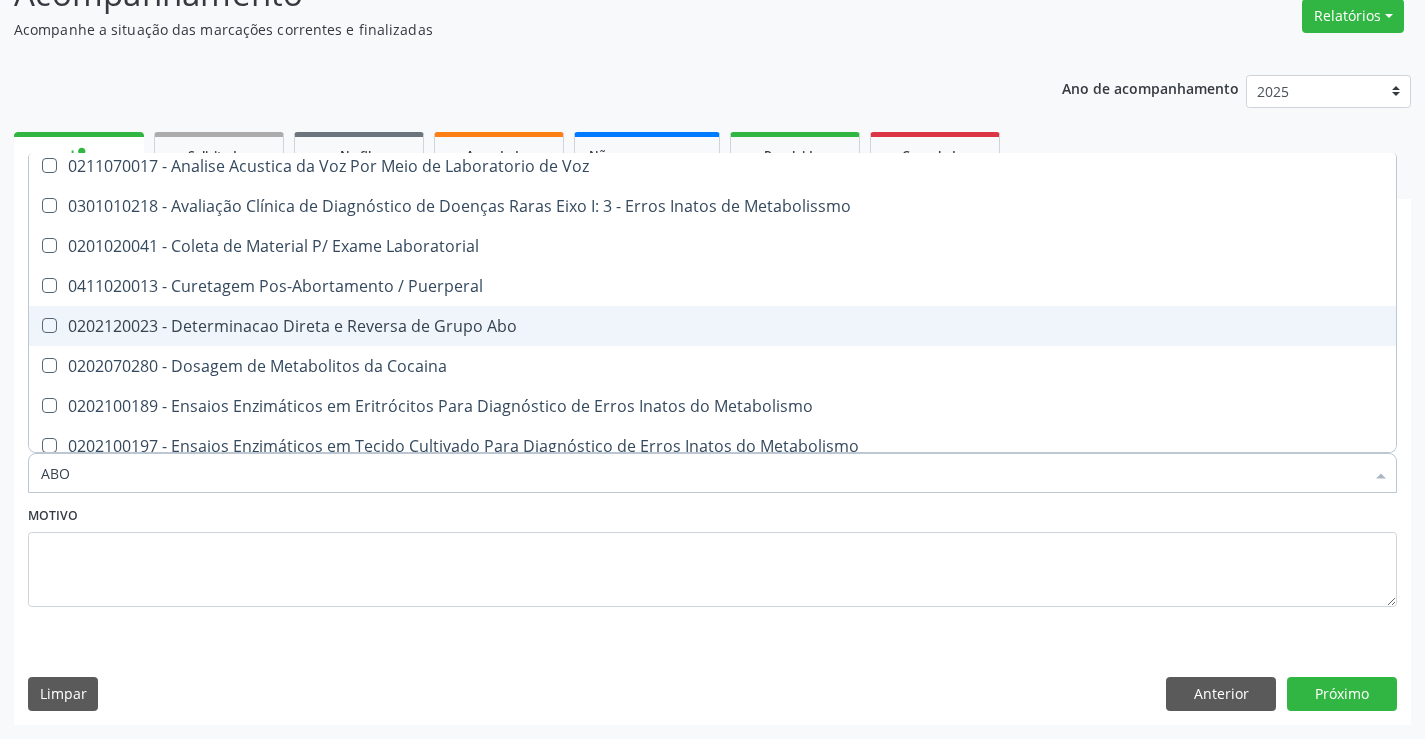 click on "0202120023 - Determinacao Direta e Reversa de Grupo Abo" at bounding box center [712, 326] 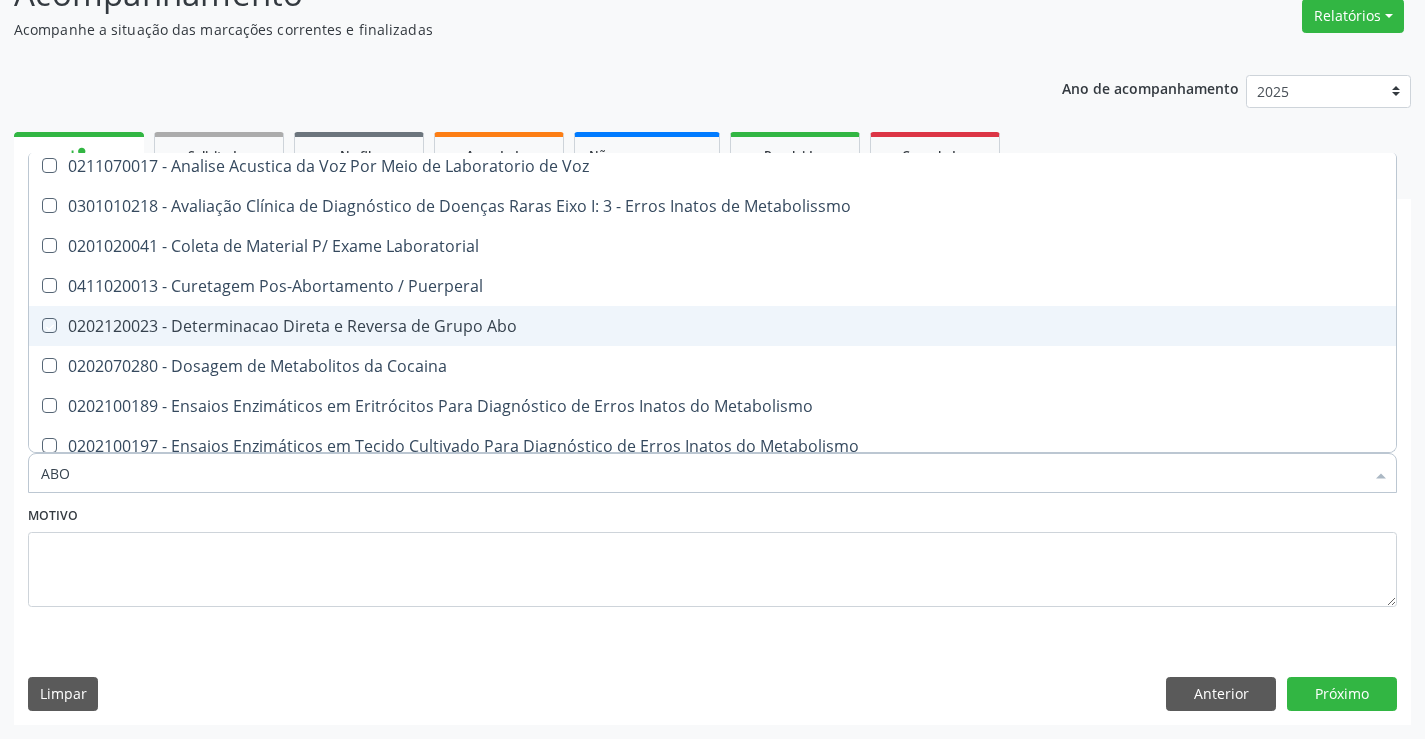 checkbox on "true" 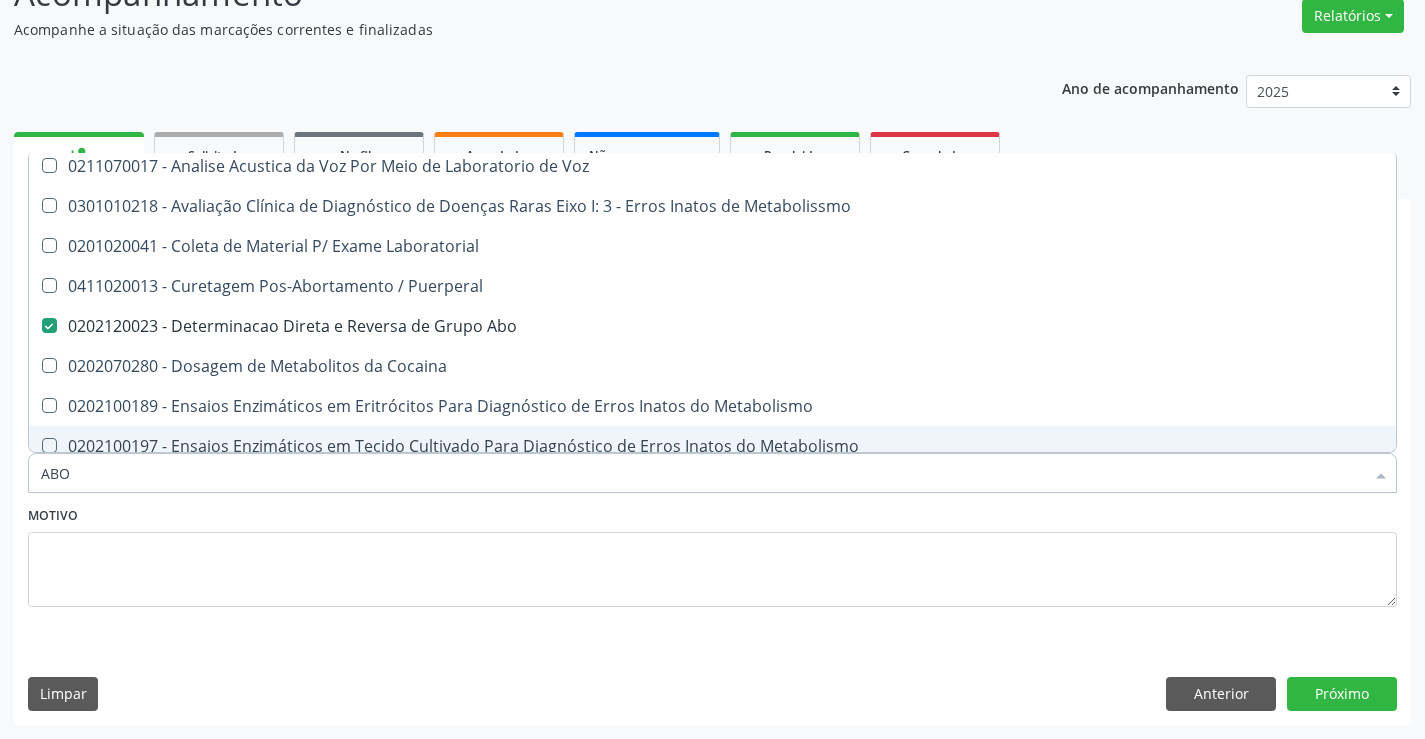 click on "Motivo" at bounding box center (712, 554) 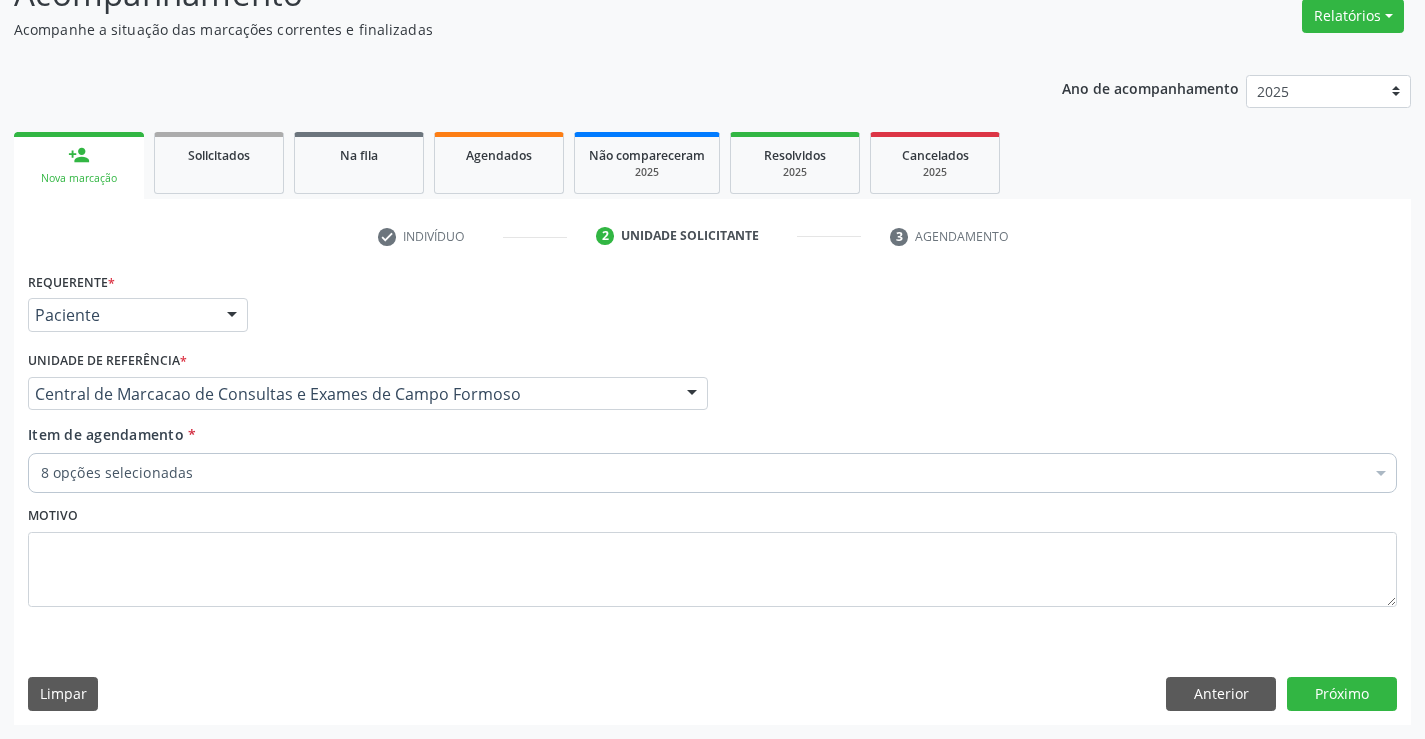 scroll, scrollTop: 194, scrollLeft: 0, axis: vertical 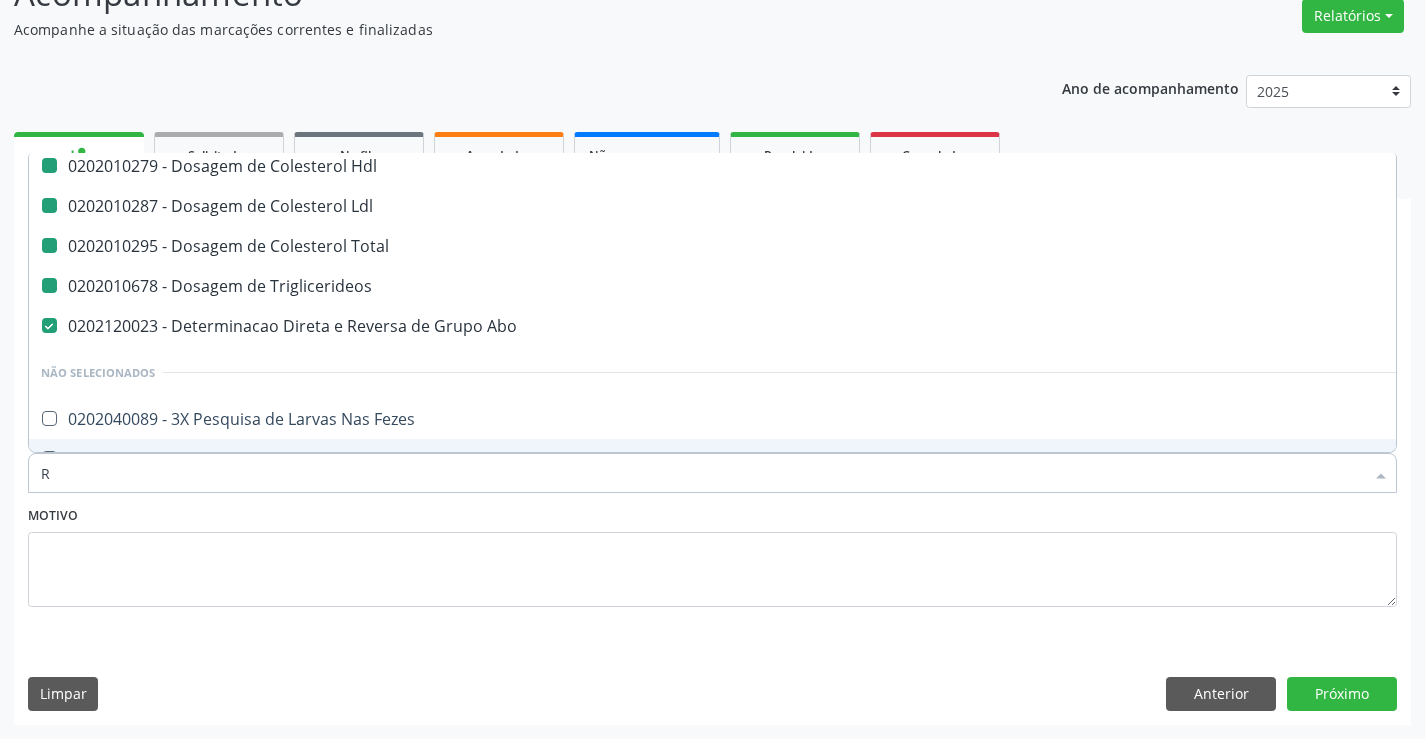 type on "RH" 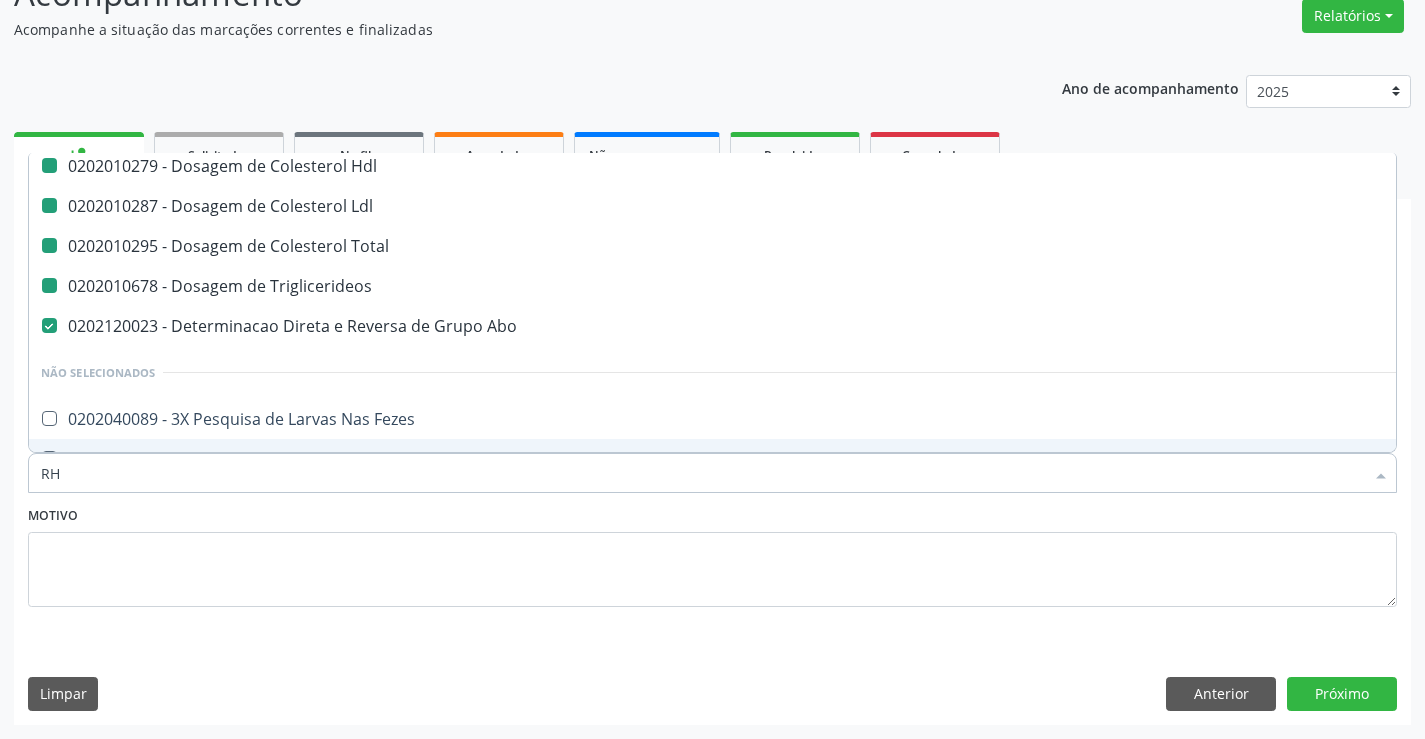 scroll, scrollTop: 0, scrollLeft: 0, axis: both 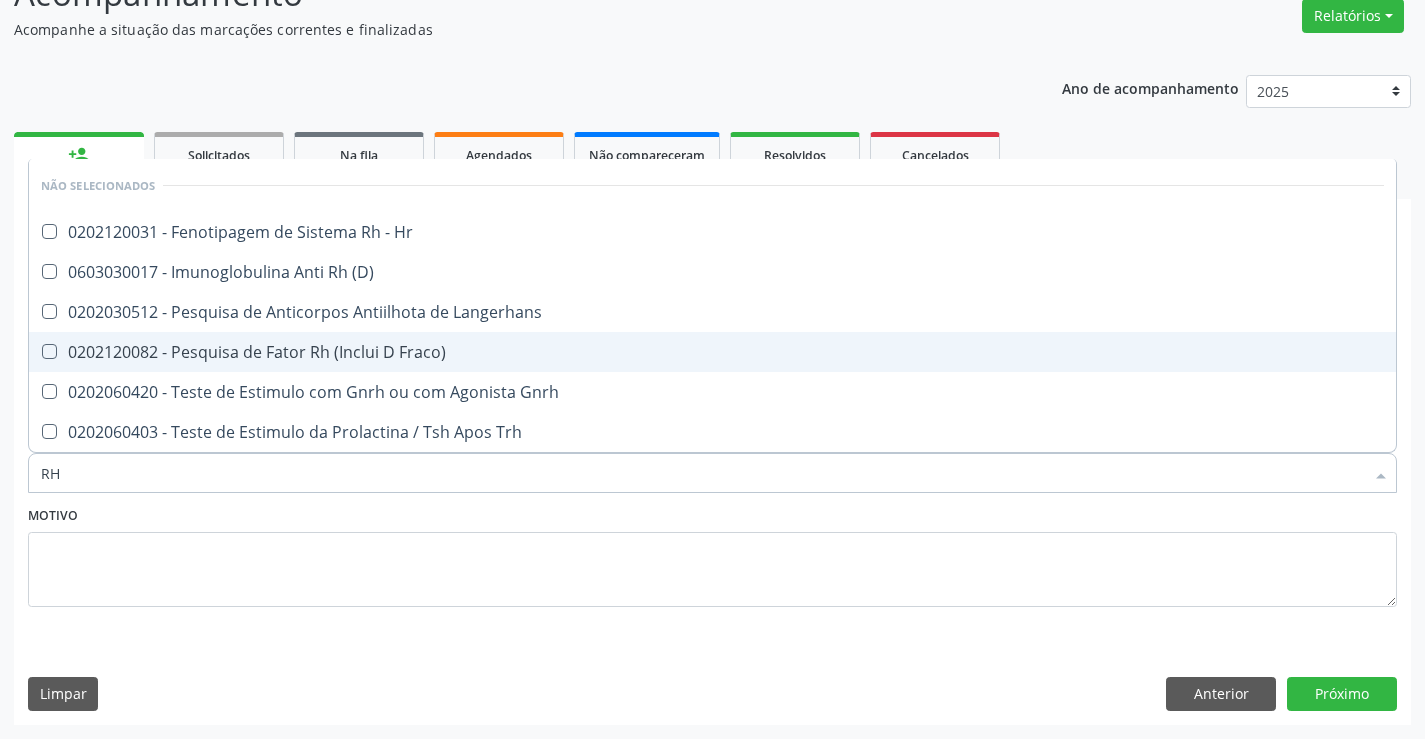 click on "0202120082 - Pesquisa de Fator Rh (Inclui D Fraco)" at bounding box center (712, 352) 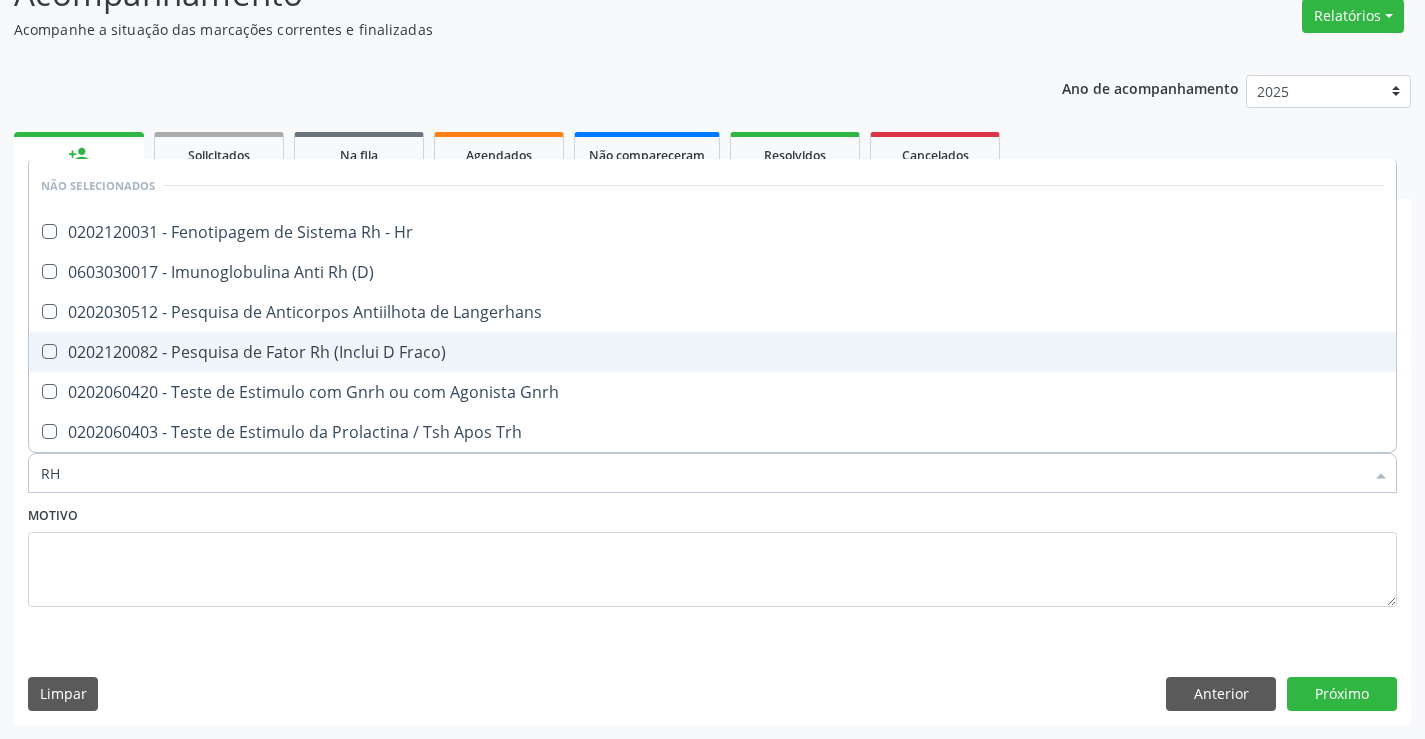 checkbox on "true" 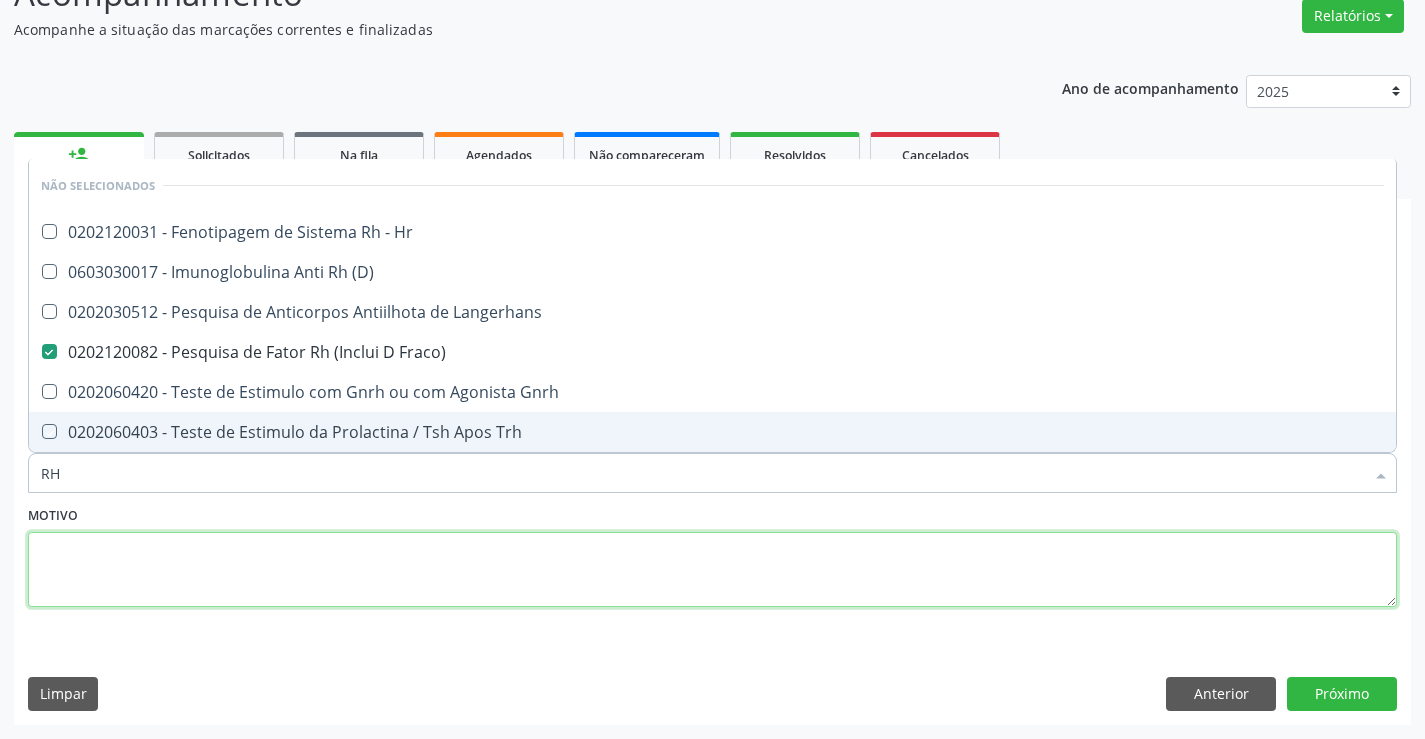 click at bounding box center (712, 570) 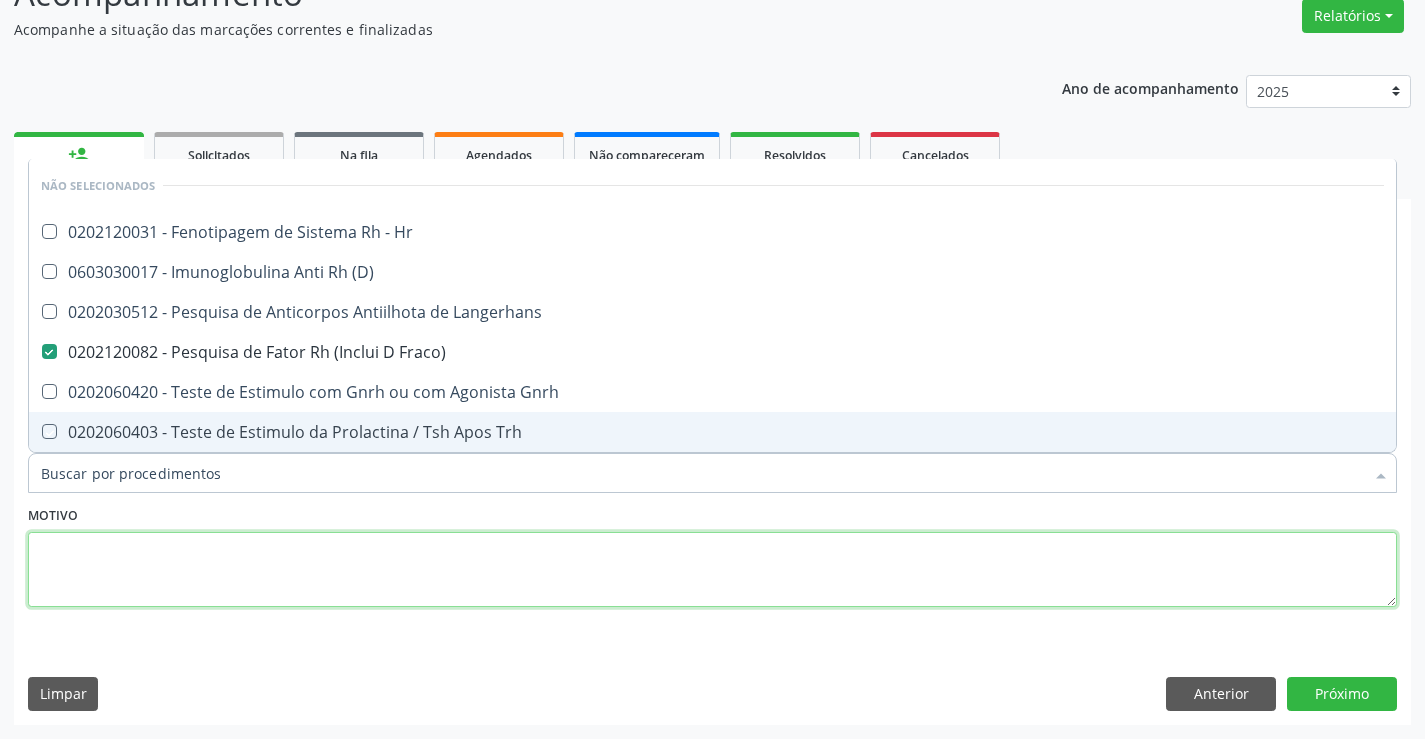 checkbox on "true" 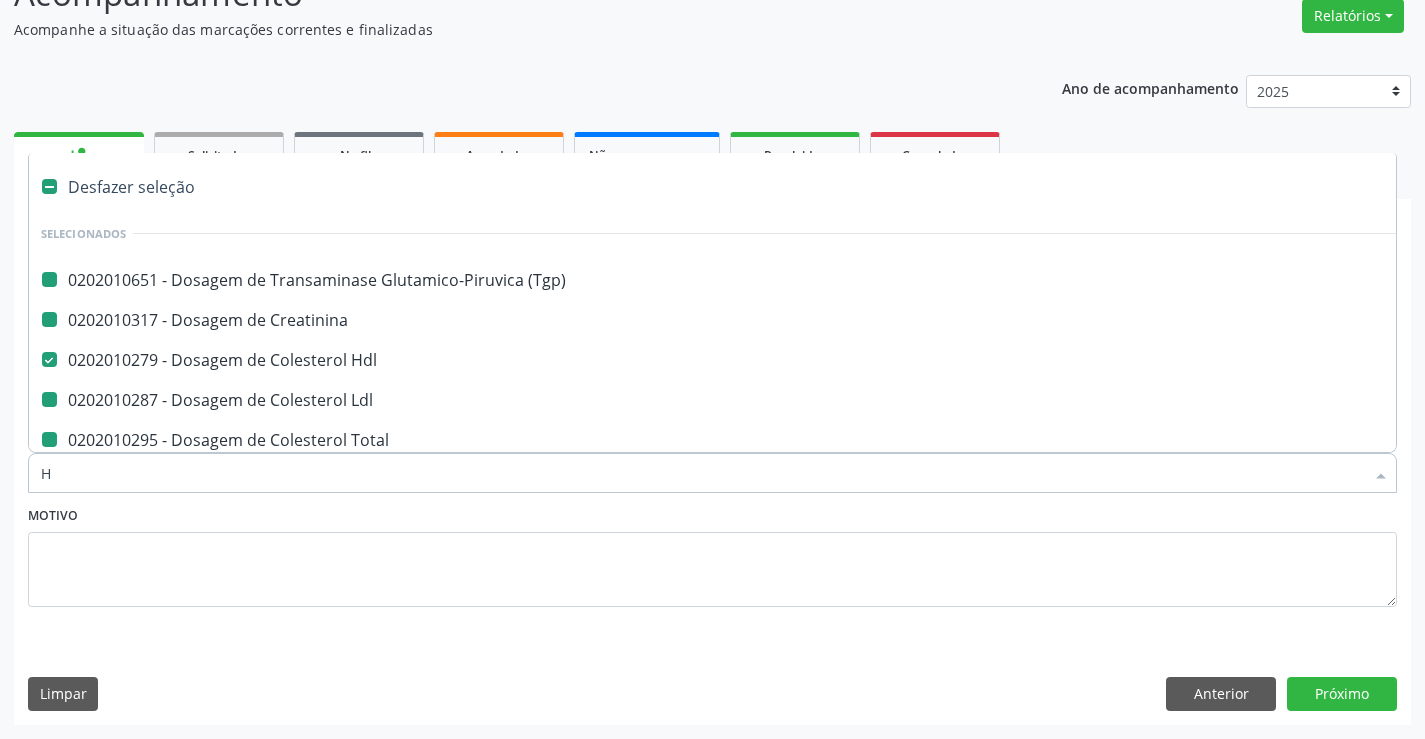 type on "HE" 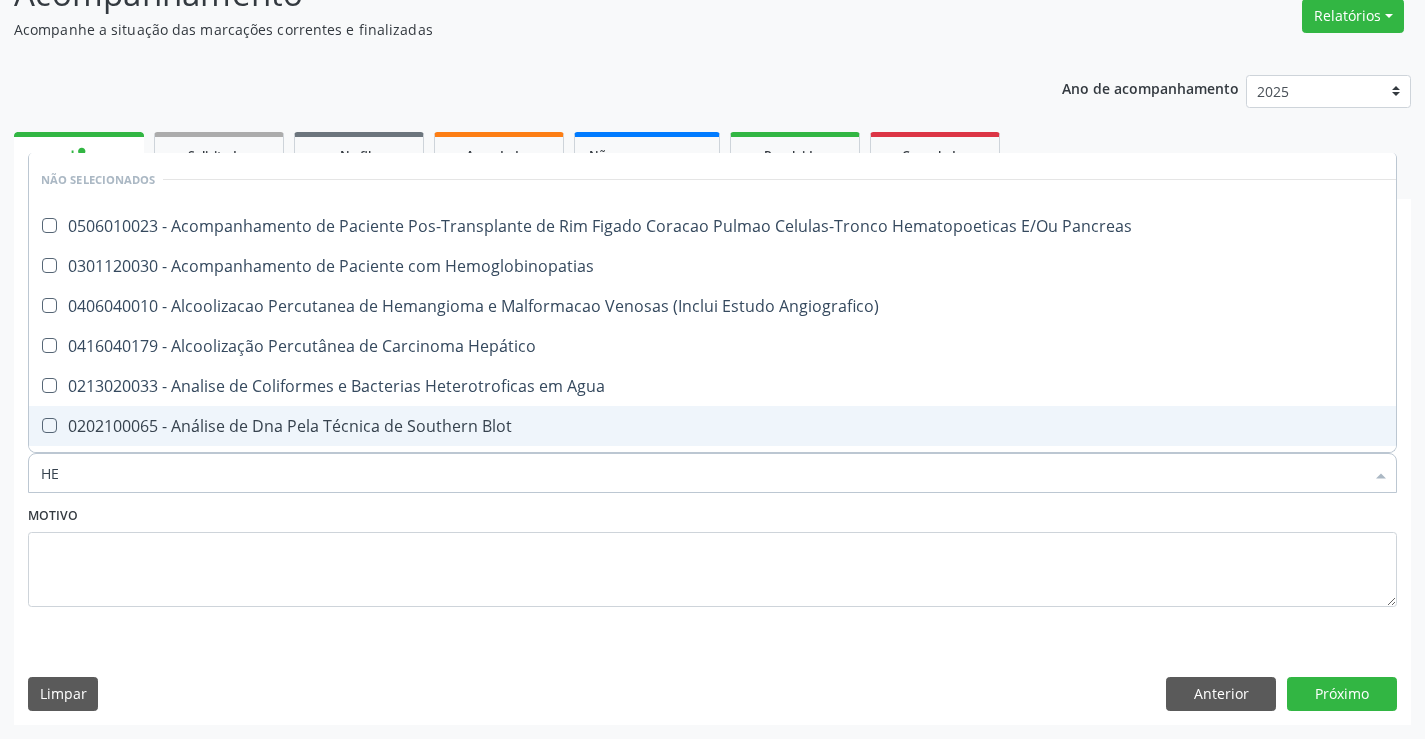 checkbox on "false" 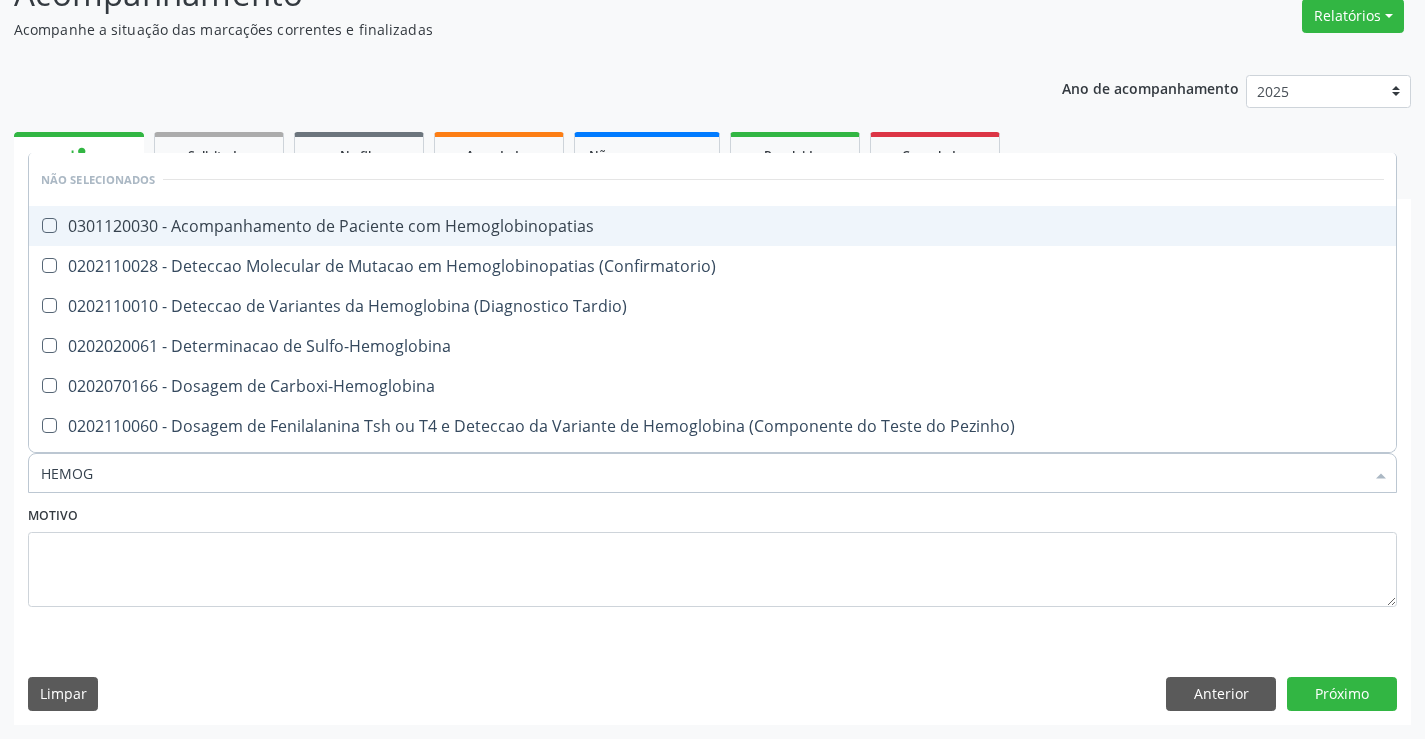 type on "HEMOGR" 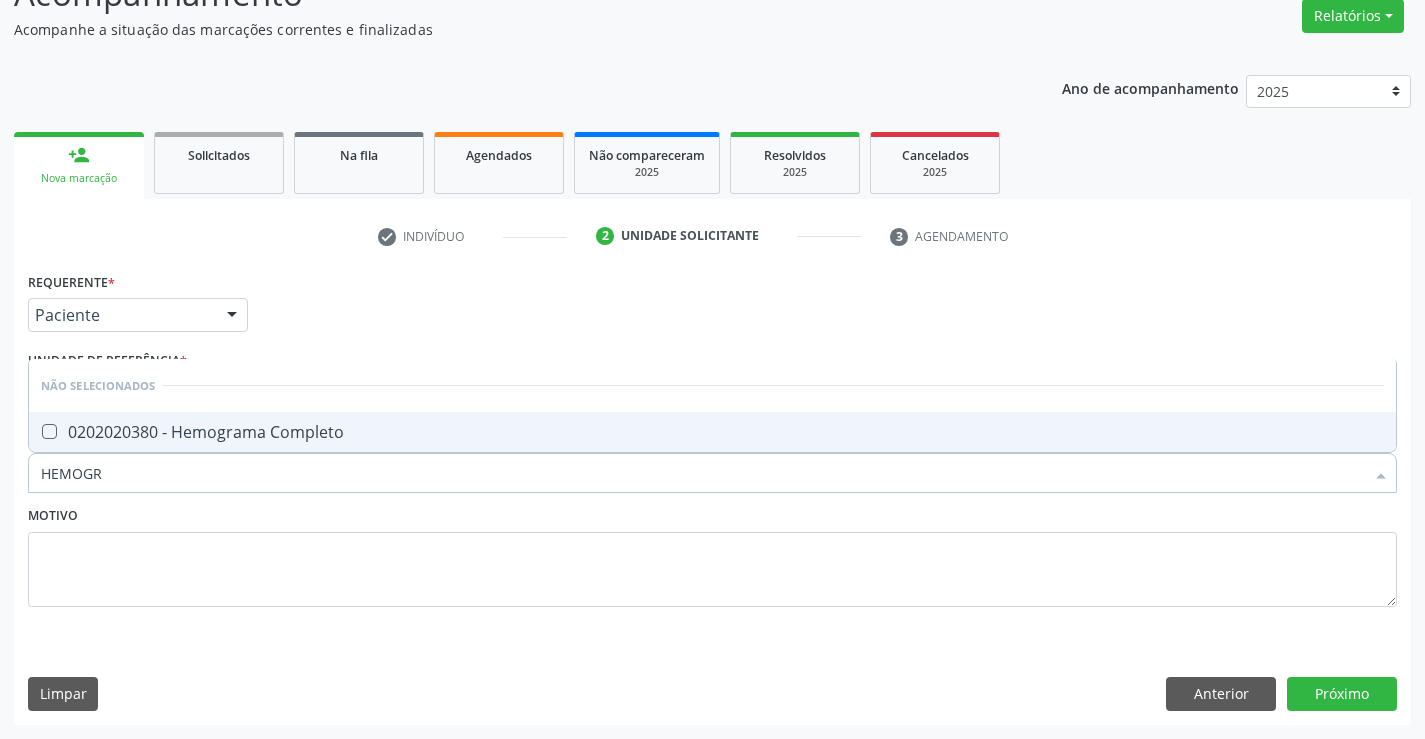 click on "0202020380 - Hemograma Completo" at bounding box center (712, 432) 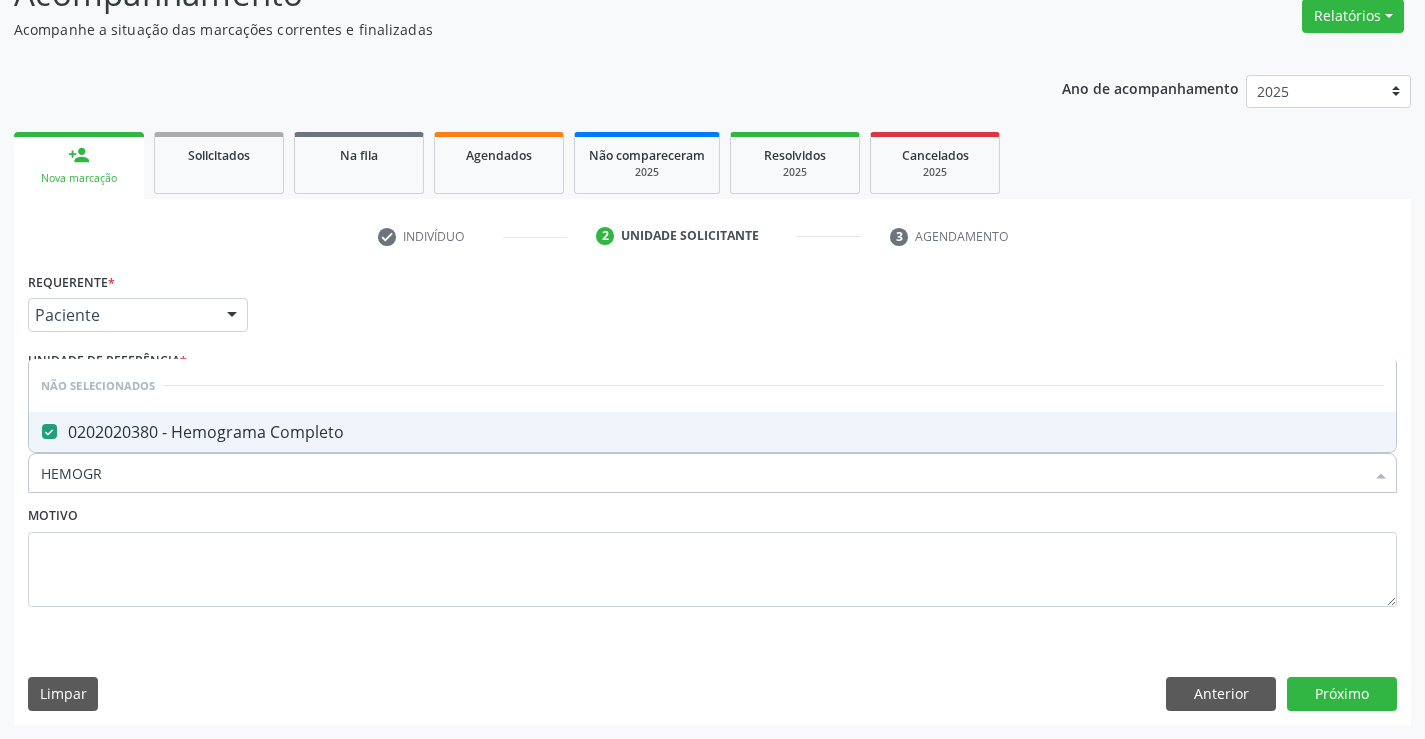 checkbox on "true" 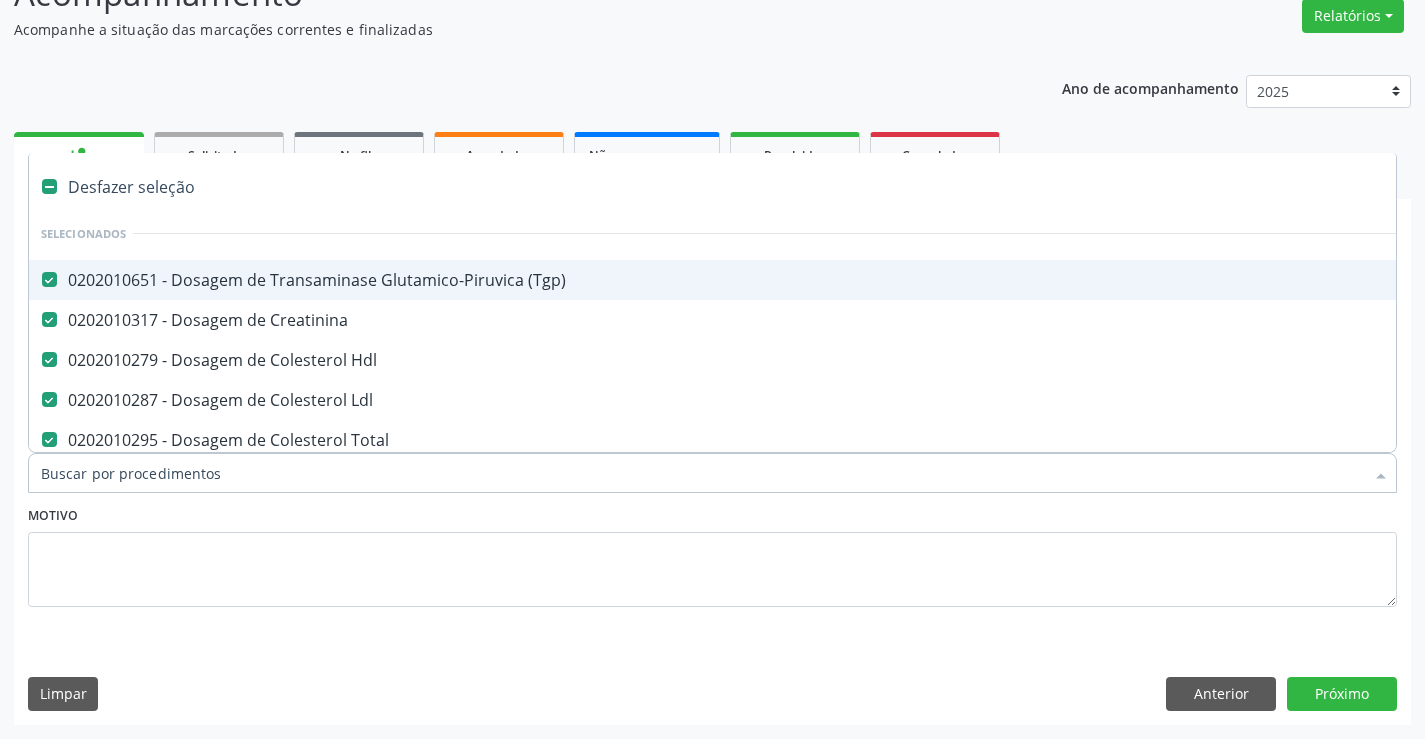 click at bounding box center (712, 473) 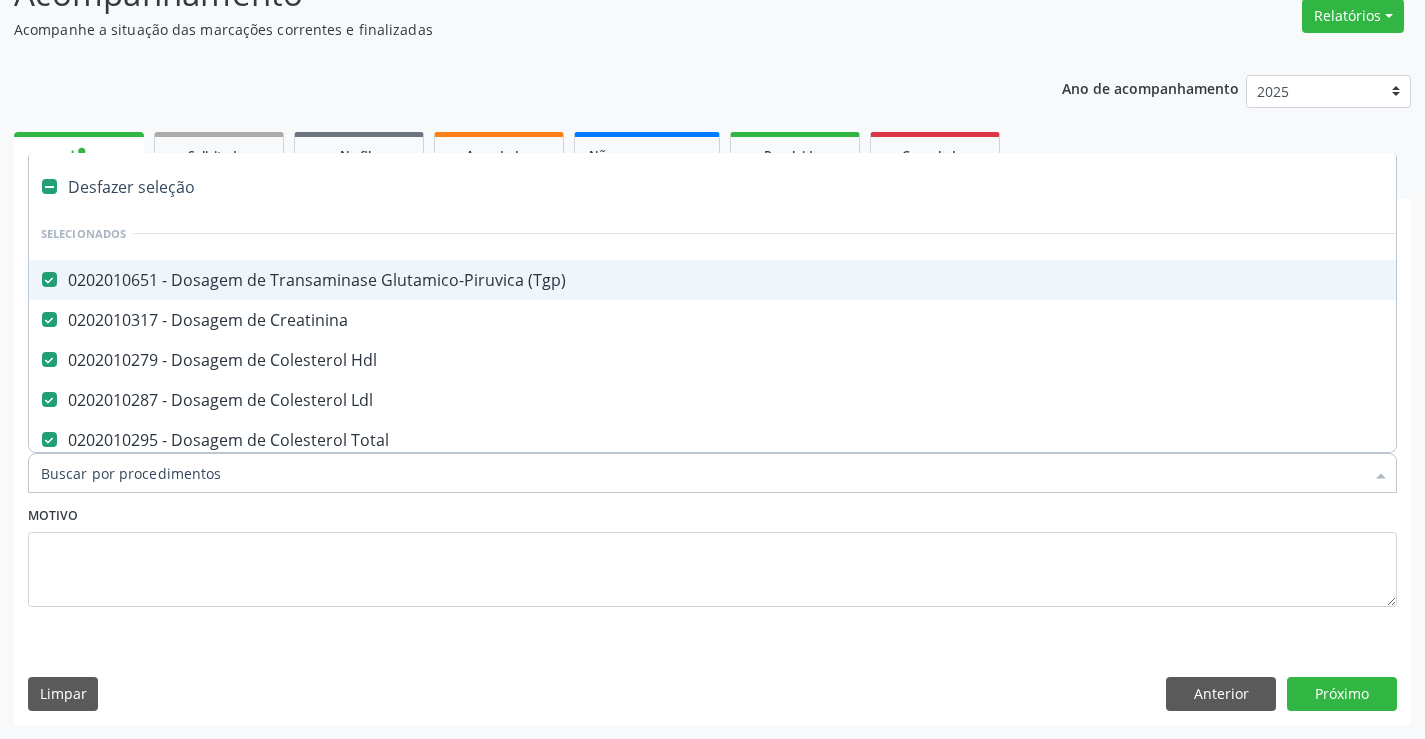 type on "P" 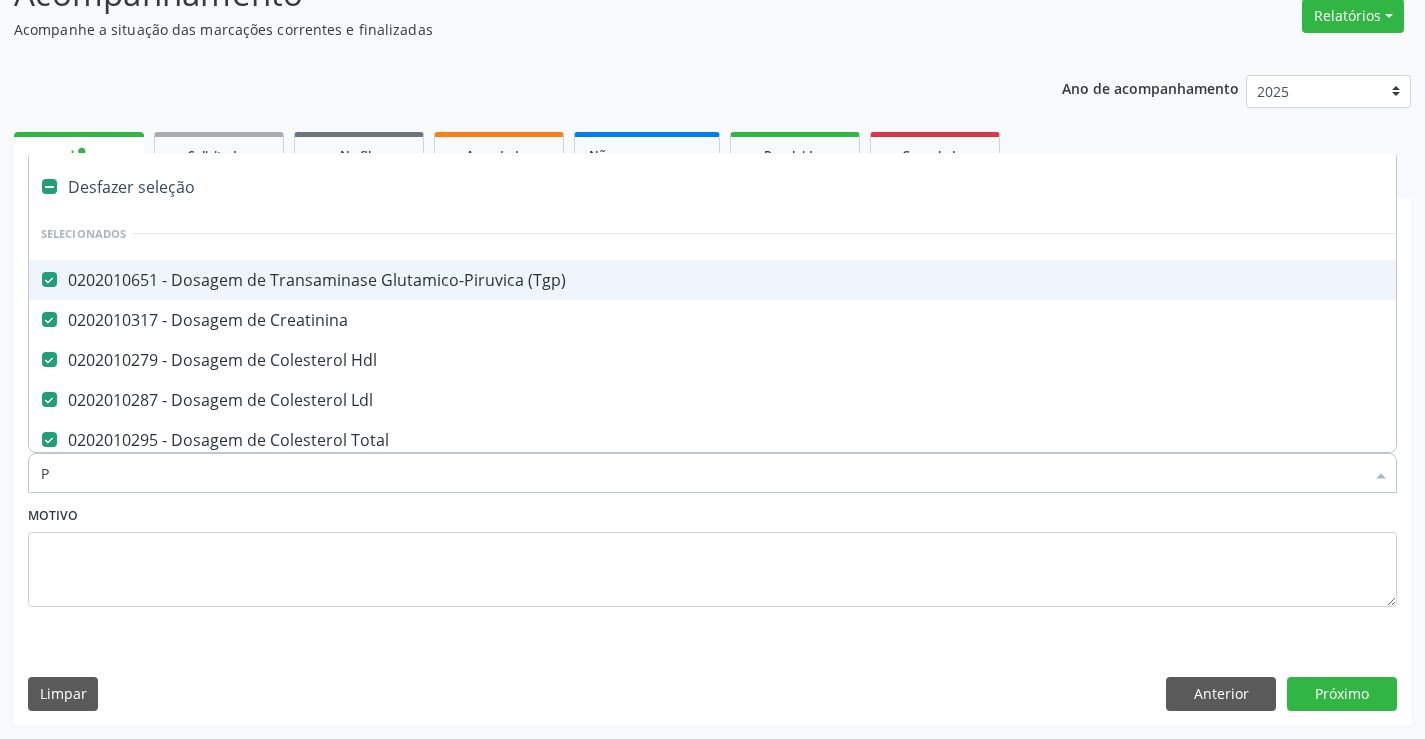 checkbox on "false" 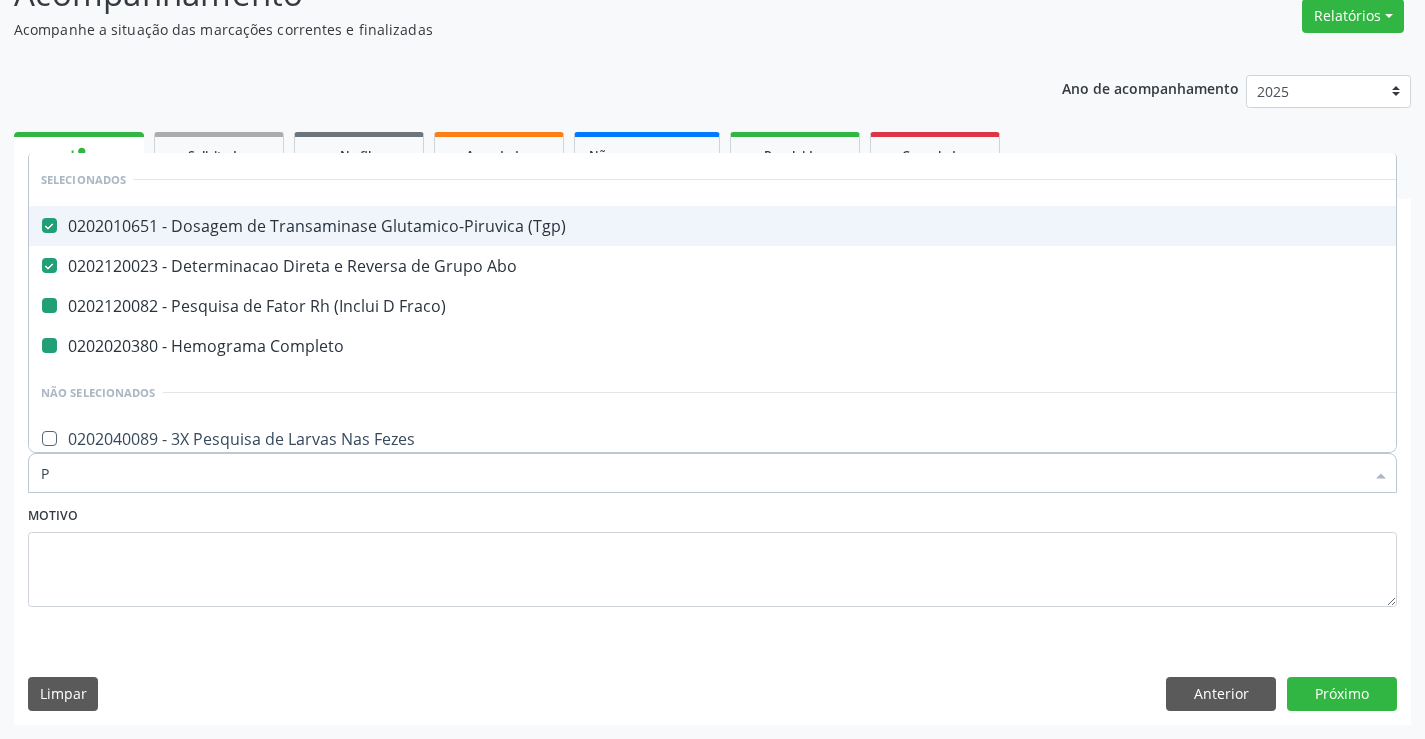 type on "PL" 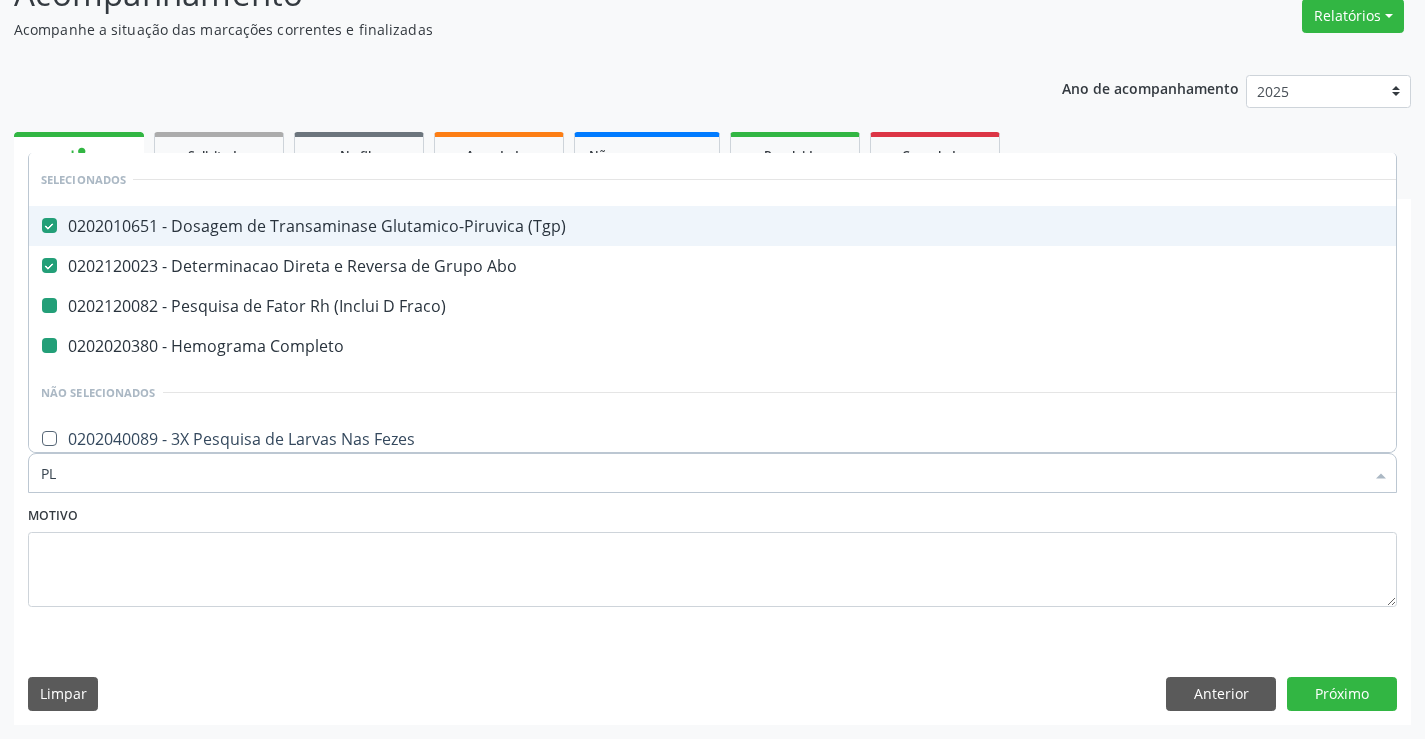 checkbox on "false" 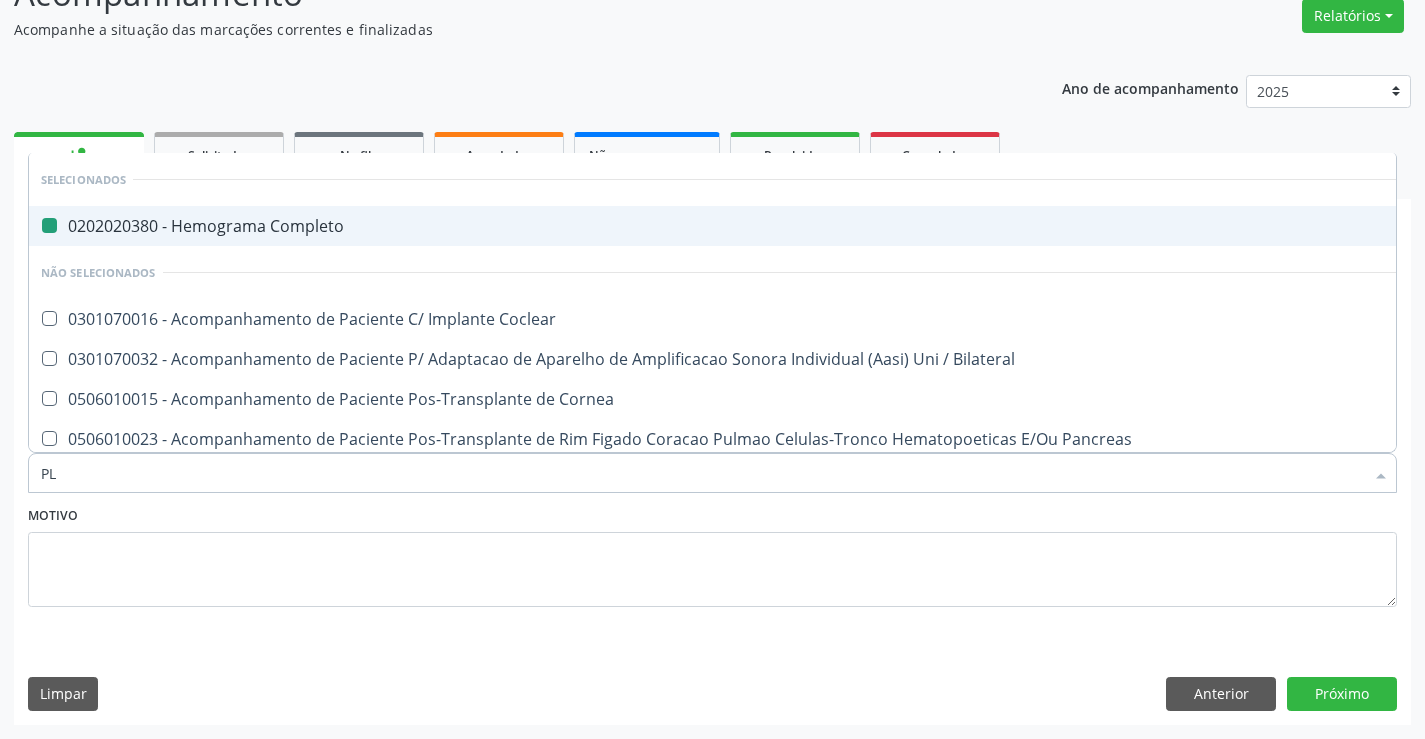 type on "PLA" 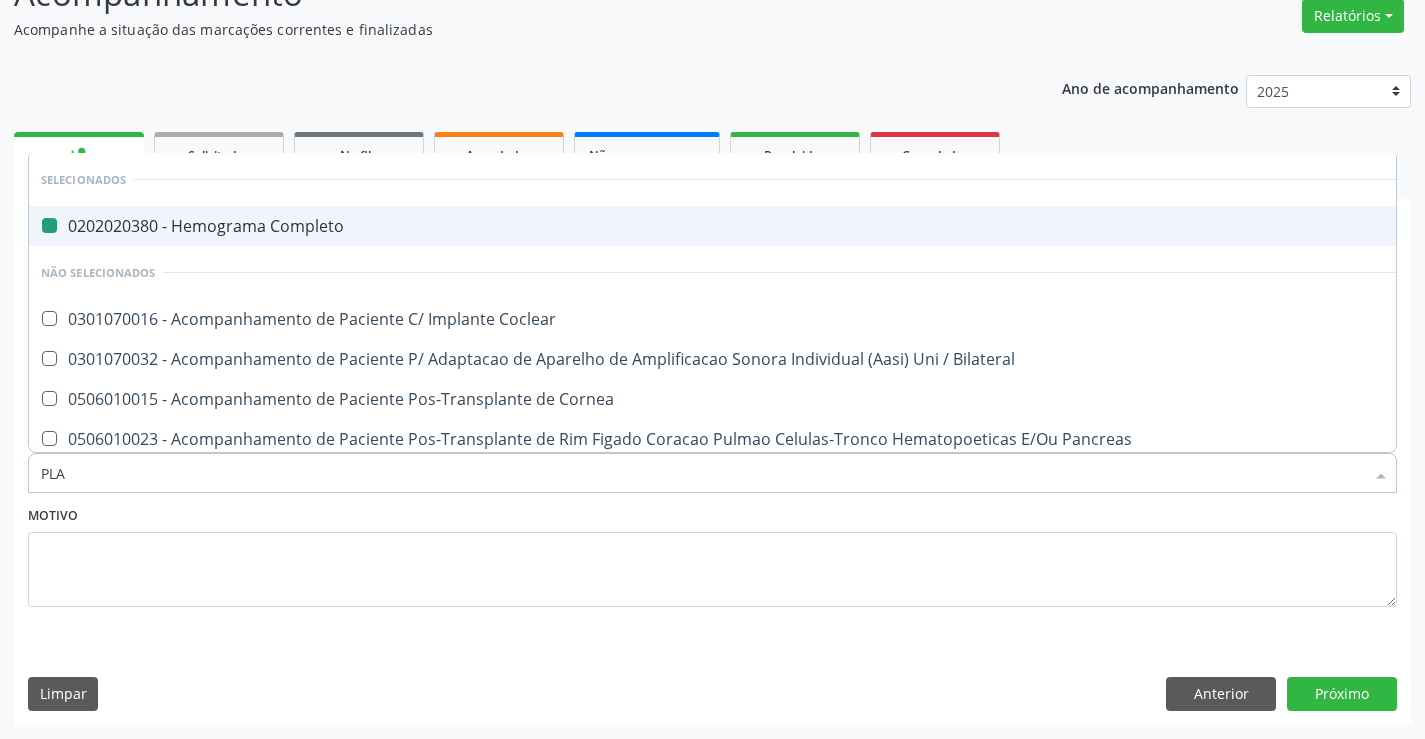 type on "PLAQ" 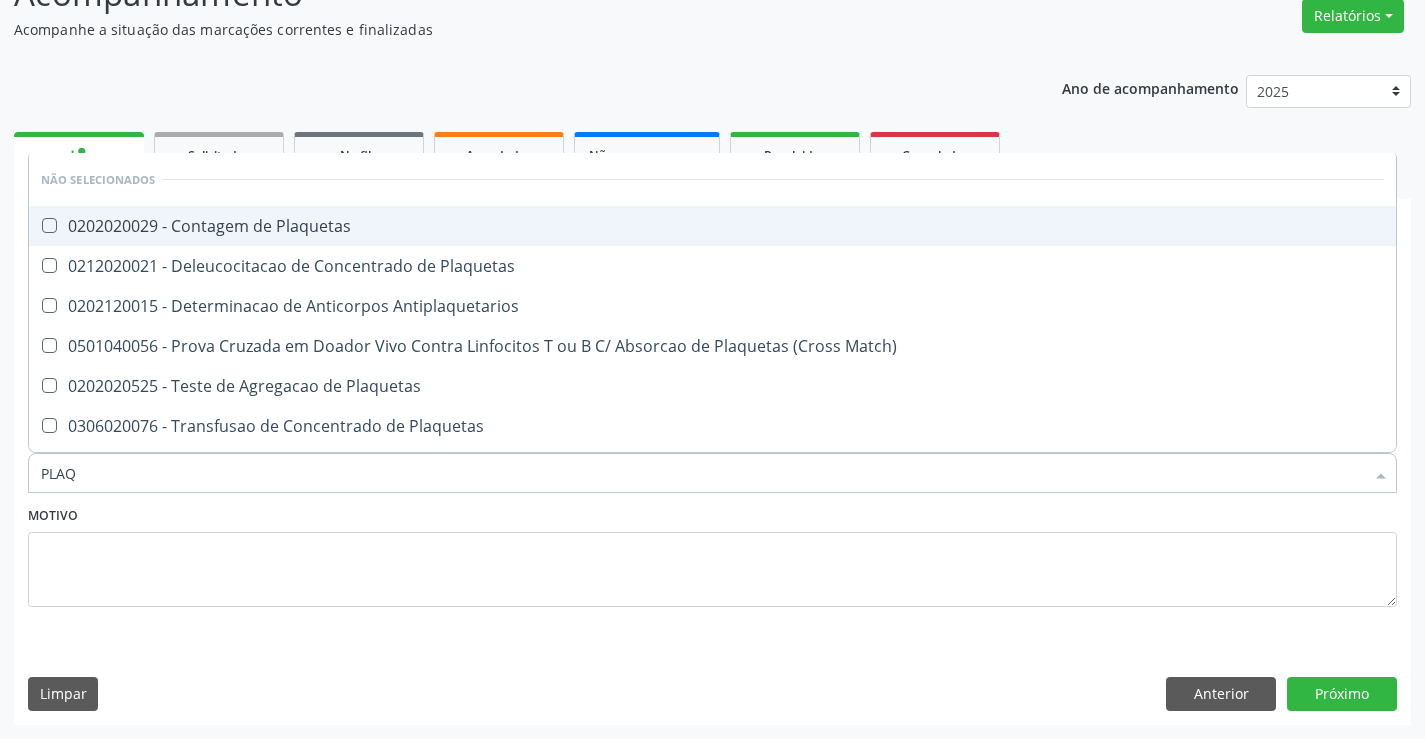 click on "0202020029 - Contagem de Plaquetas" at bounding box center [712, 226] 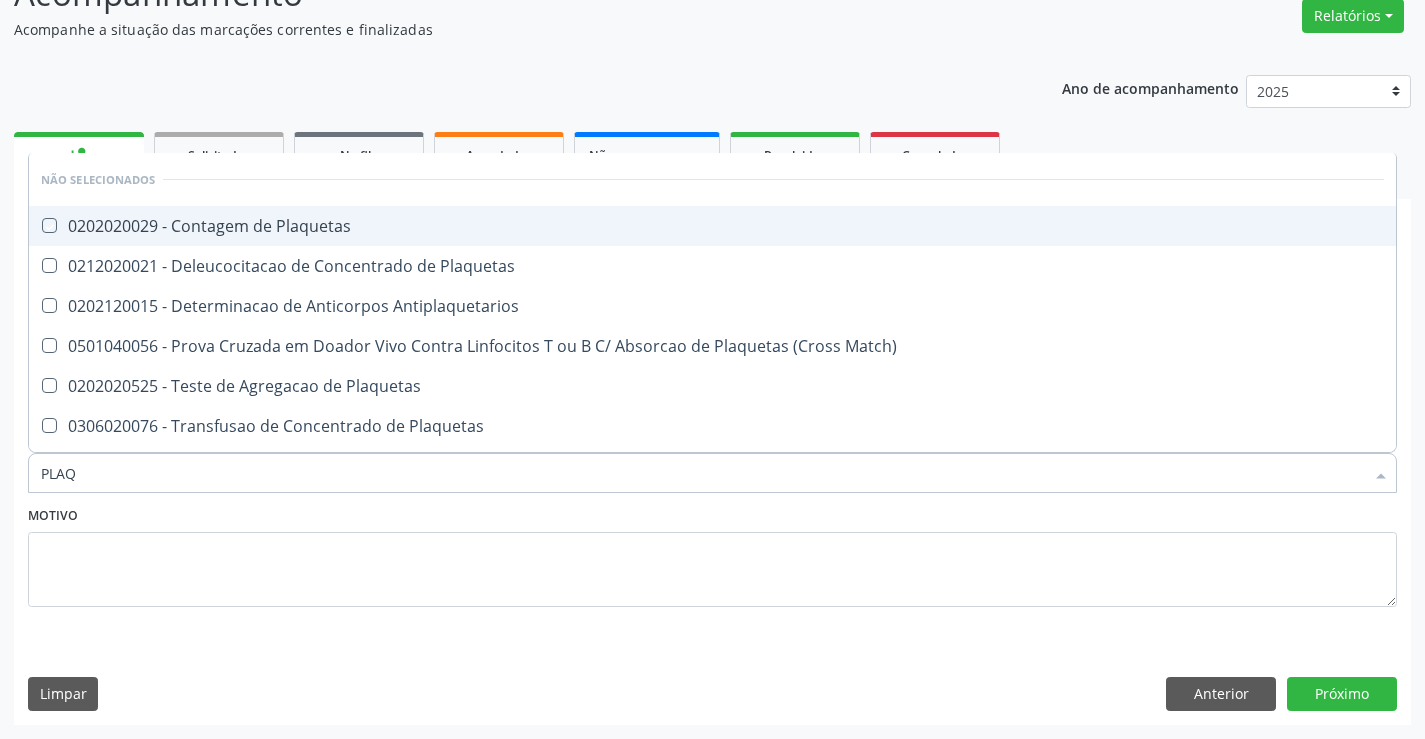checkbox on "true" 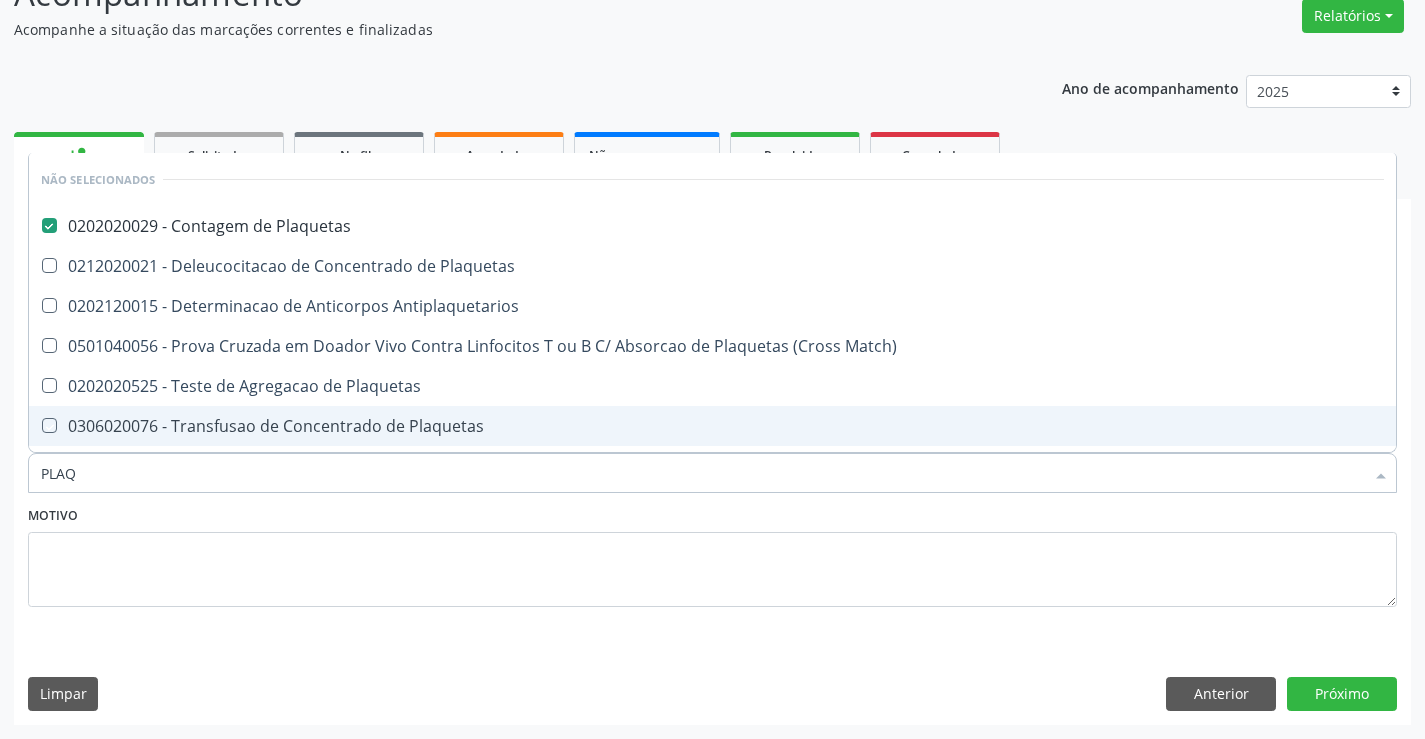 click on "Motivo" at bounding box center (712, 554) 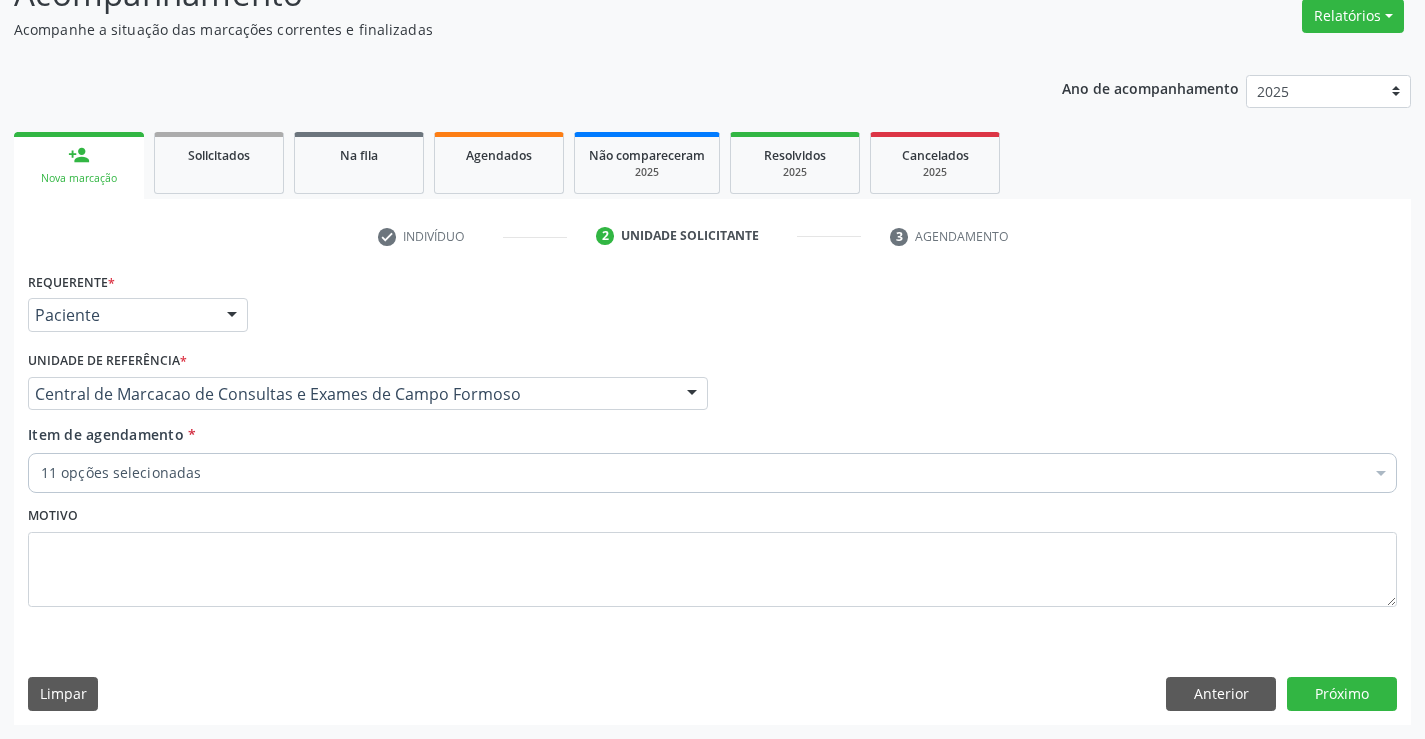 click on "11 opções selecionadas" at bounding box center (712, 473) 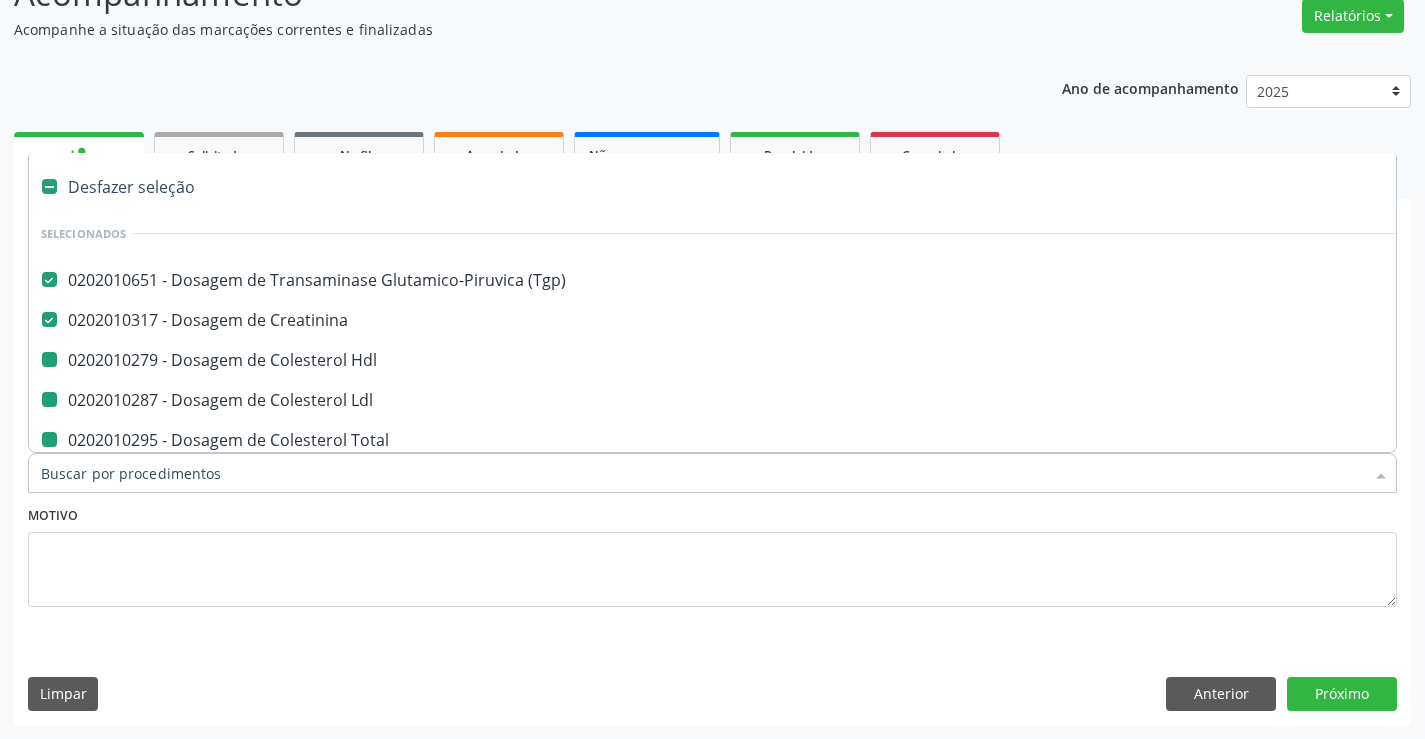 type on "F" 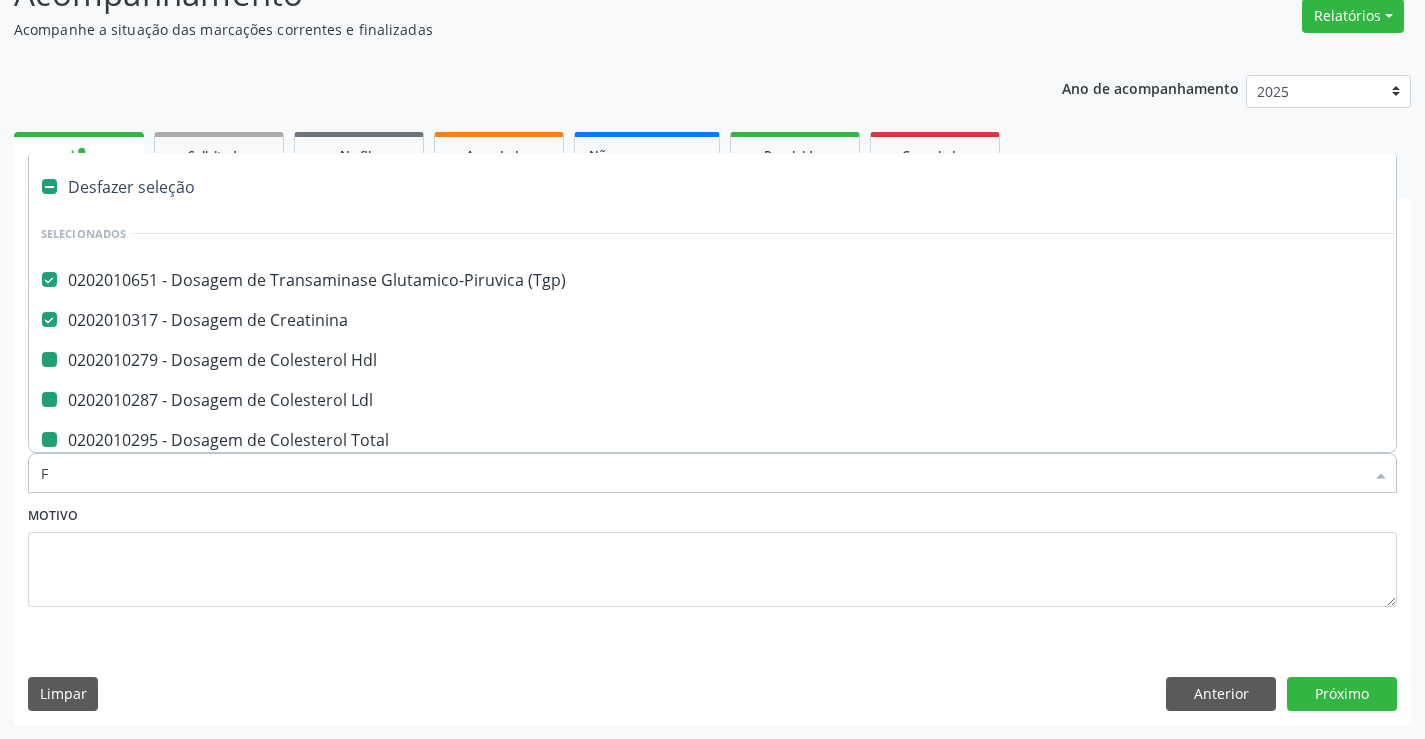 checkbox on "false" 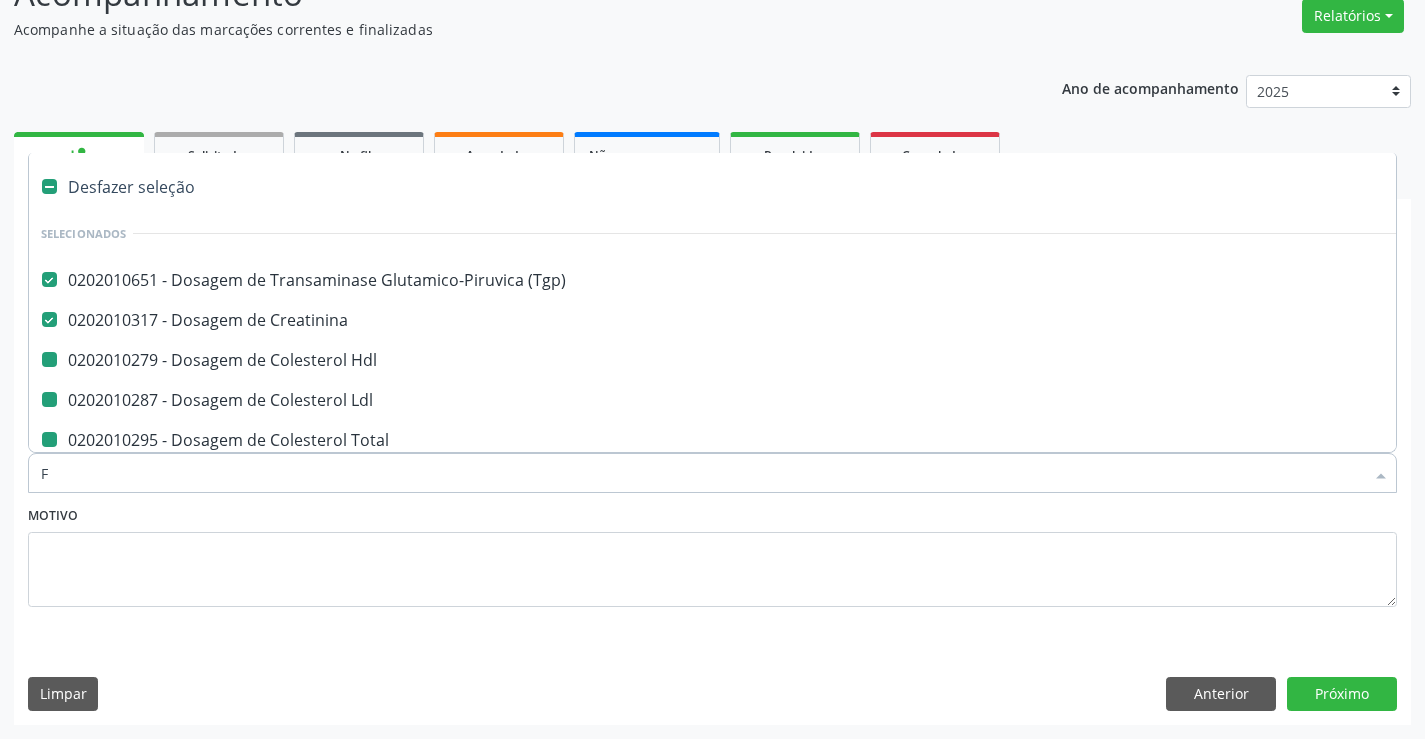 checkbox on "false" 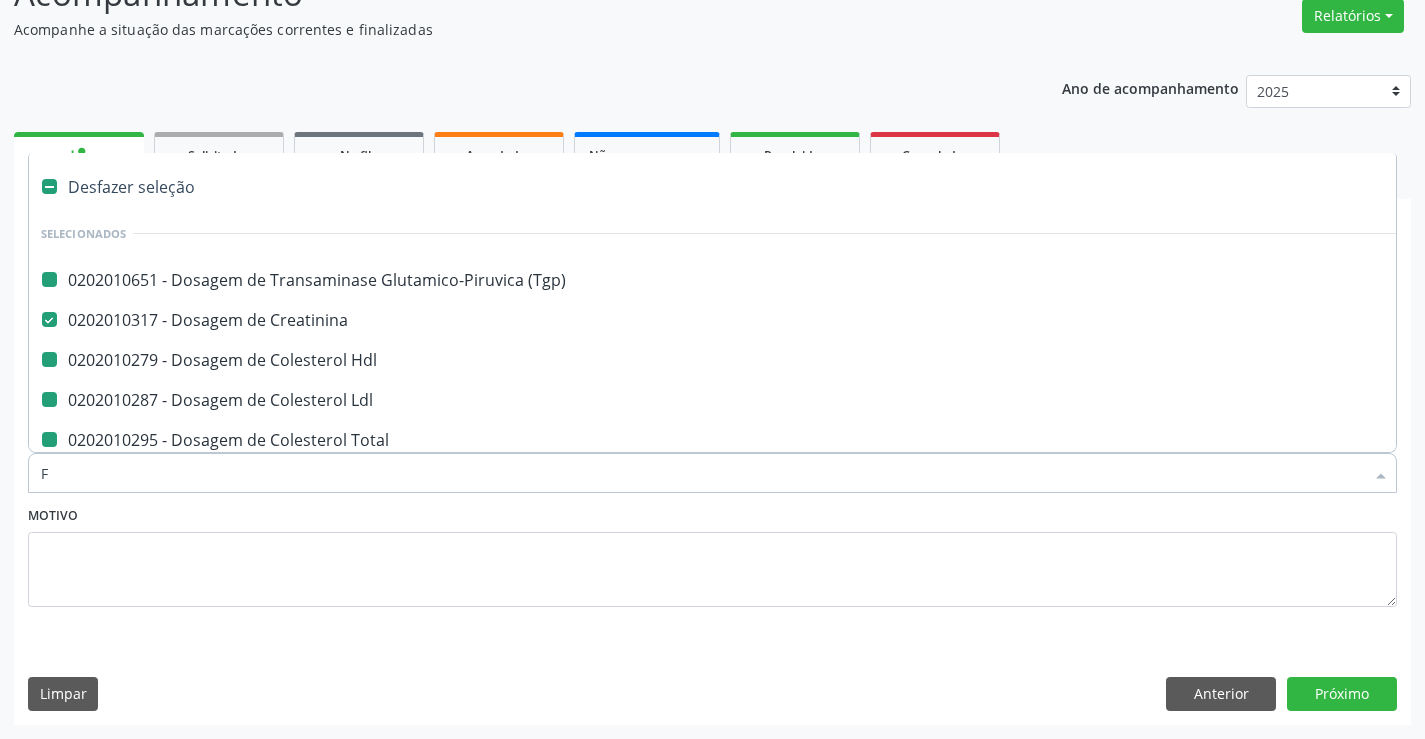 type on "FE" 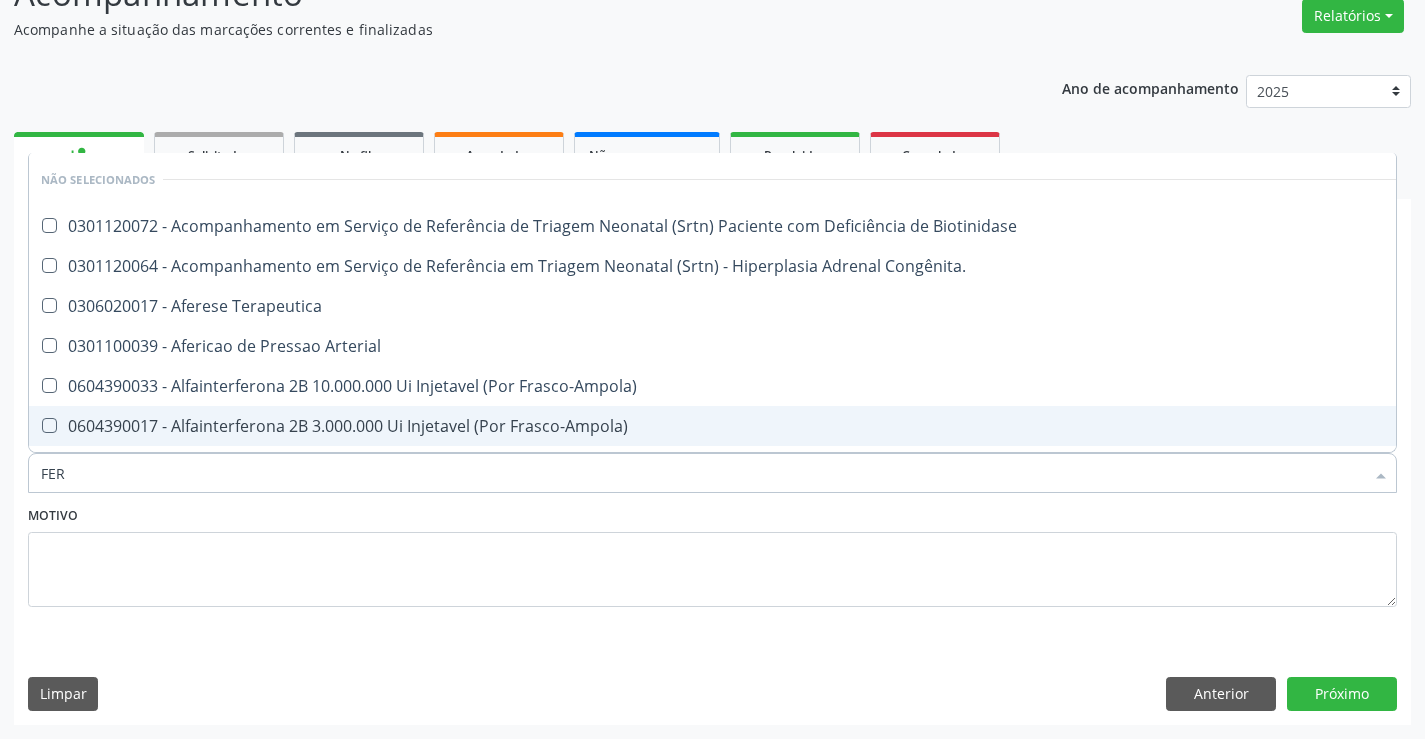 type on "FERR" 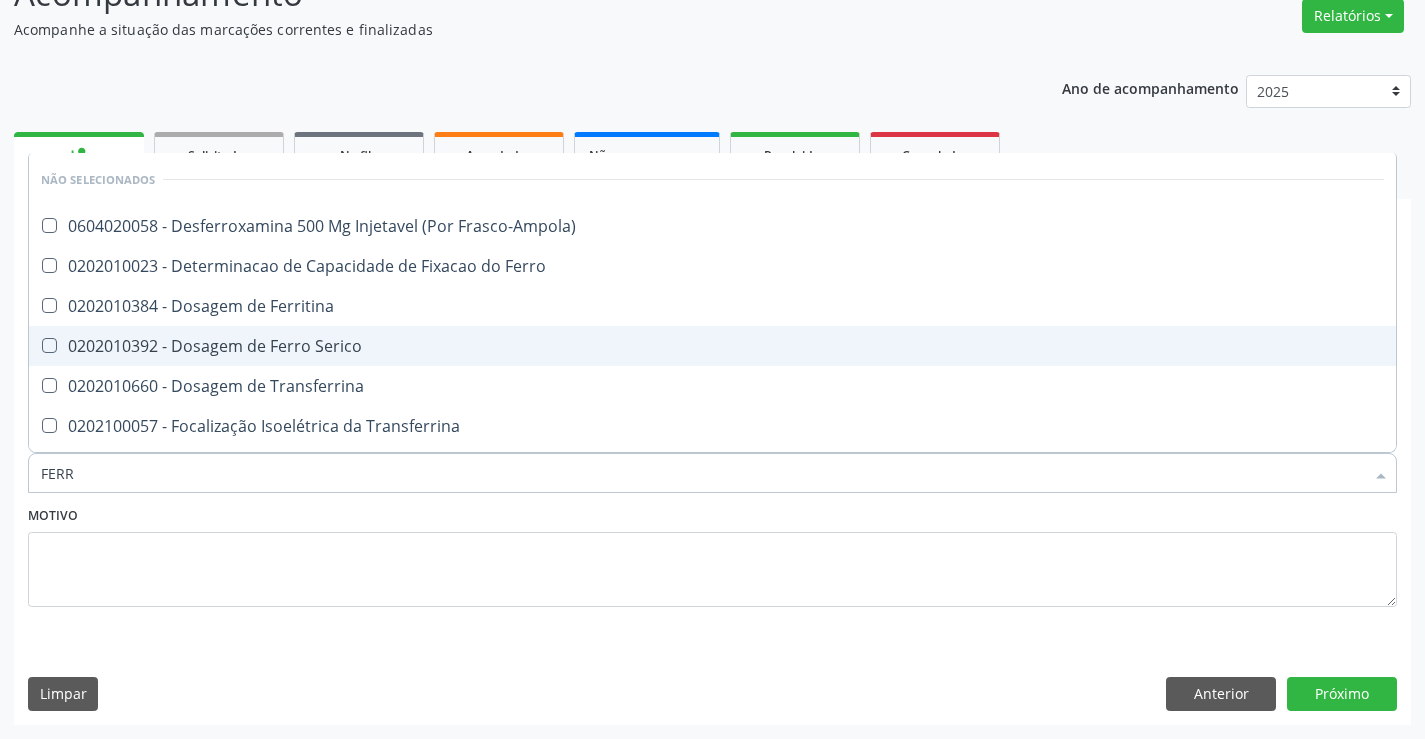 click on "0202010392 - Dosagem de Ferro Serico" at bounding box center (712, 346) 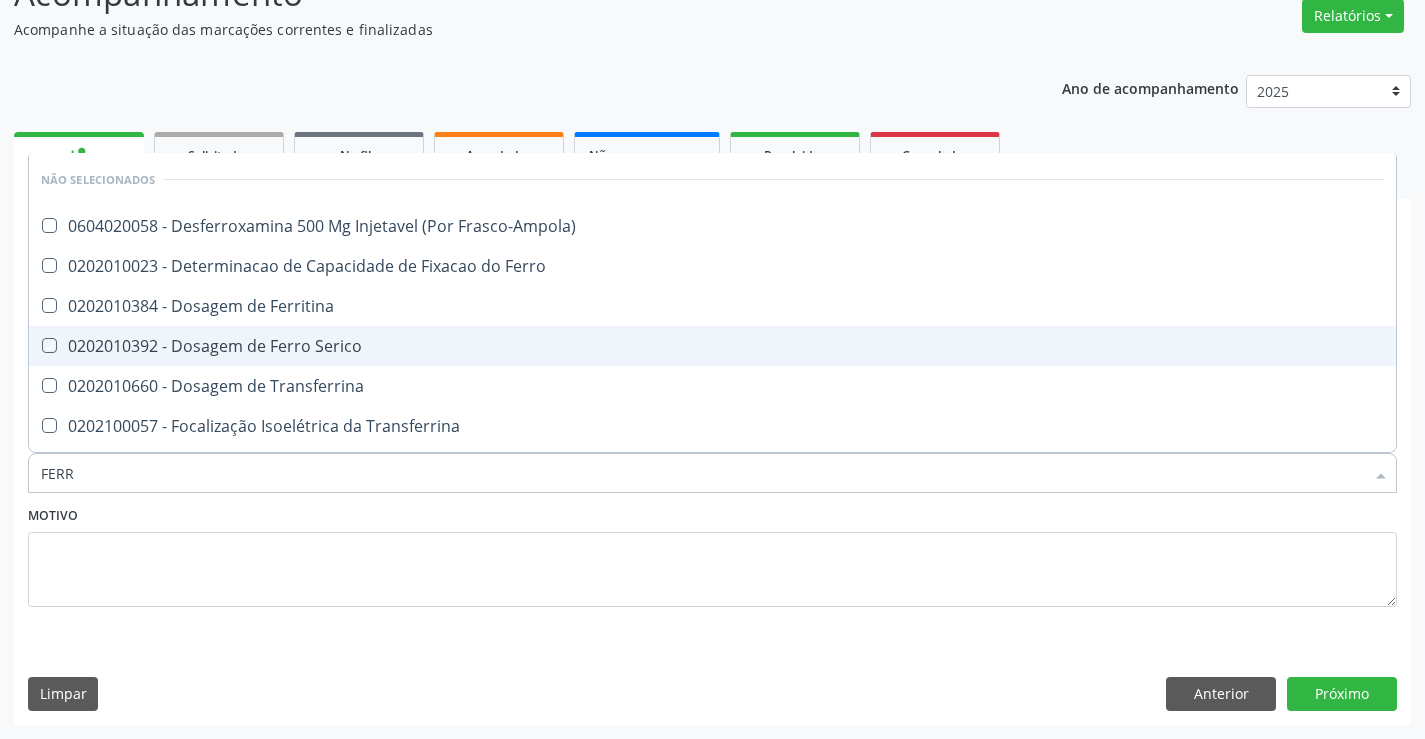 checkbox on "true" 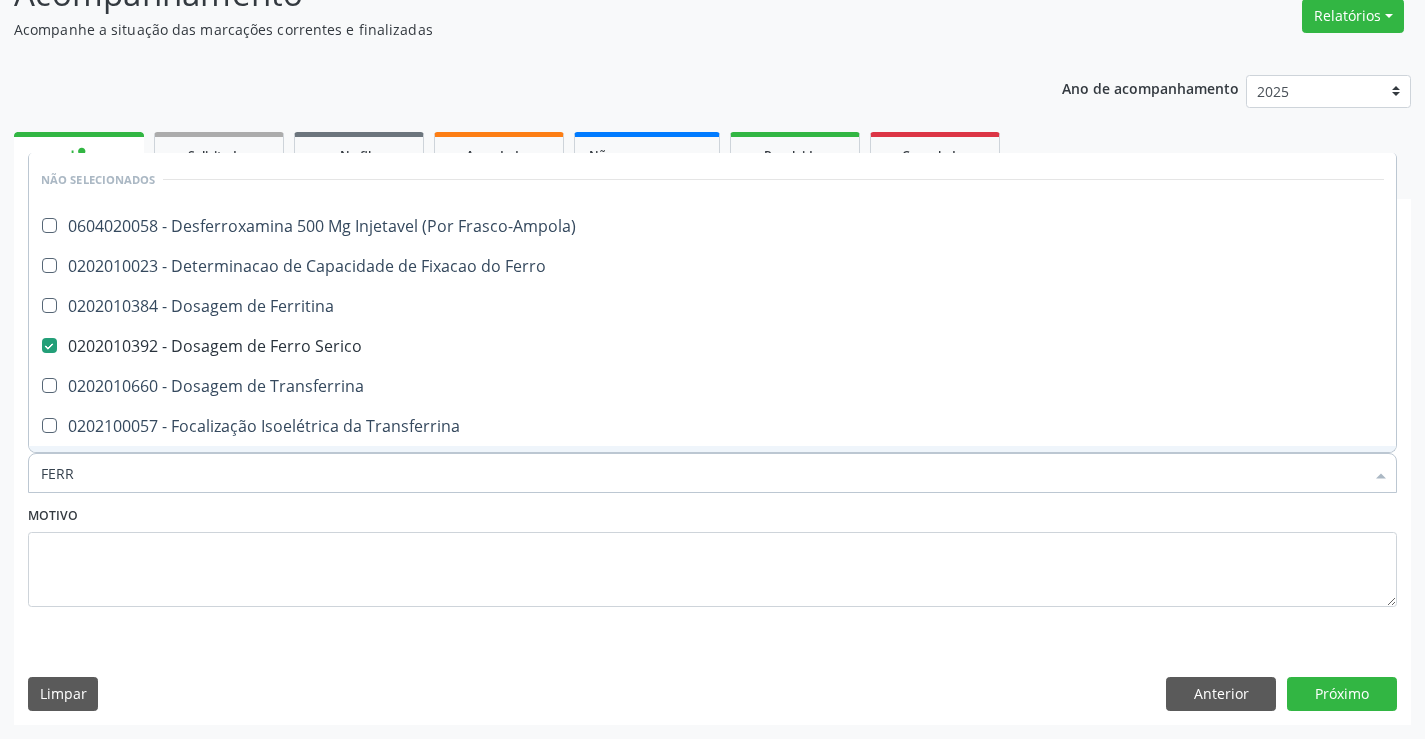 click on "Motivo" at bounding box center [712, 554] 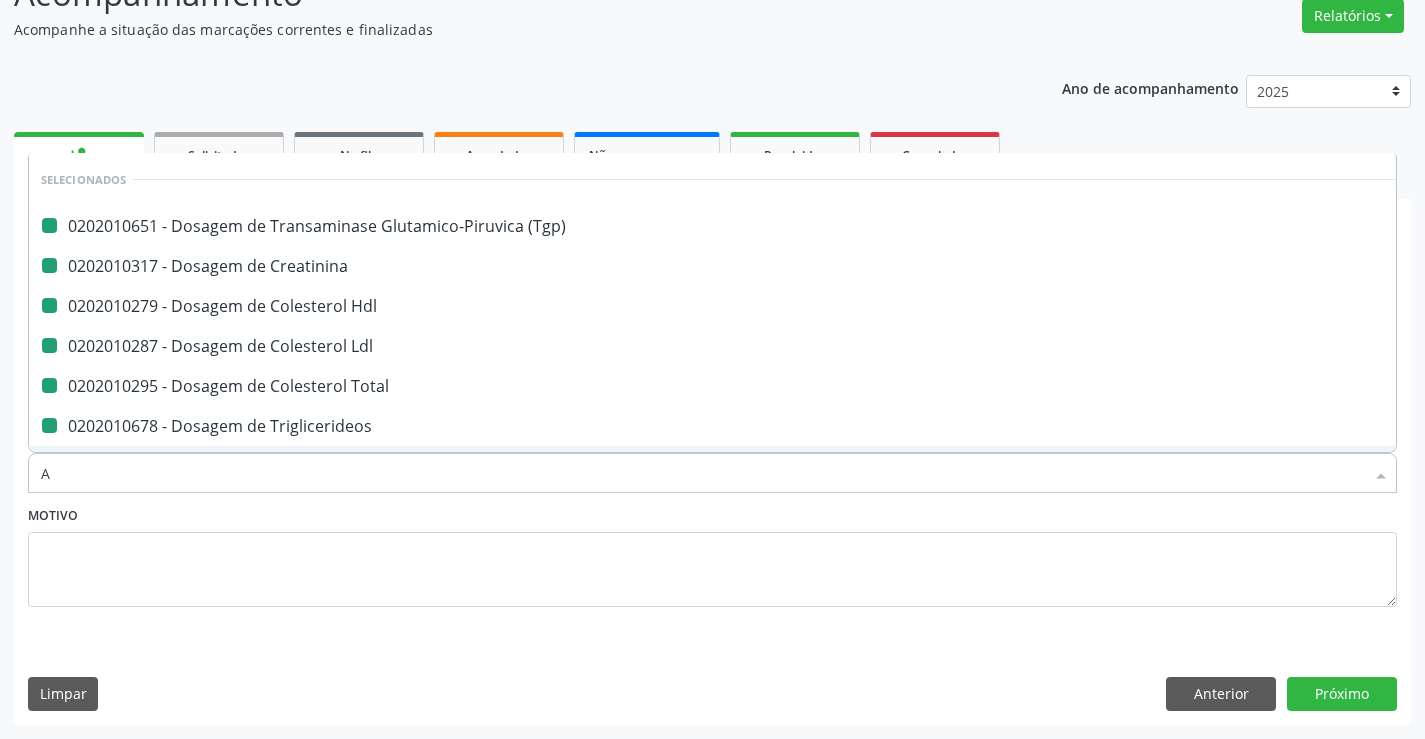 type on "AV" 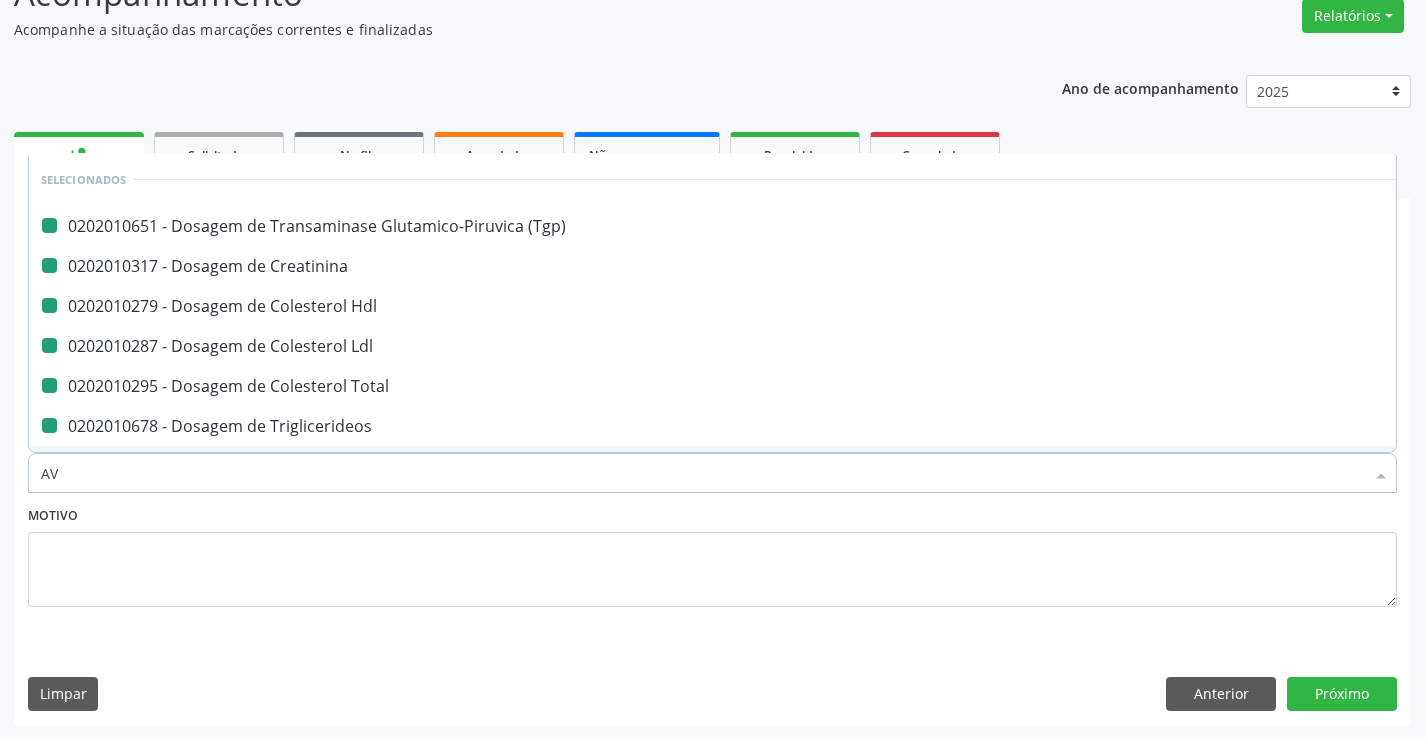 checkbox on "false" 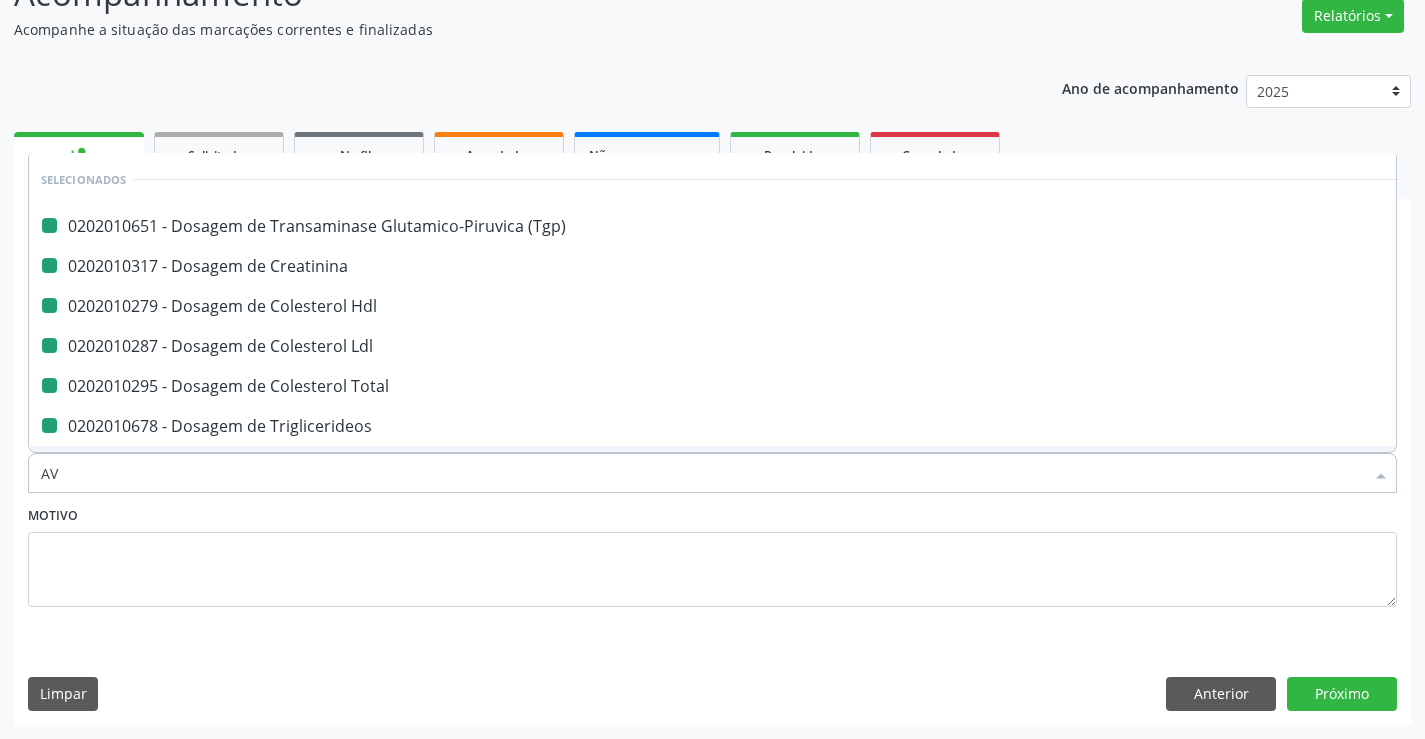 checkbox on "false" 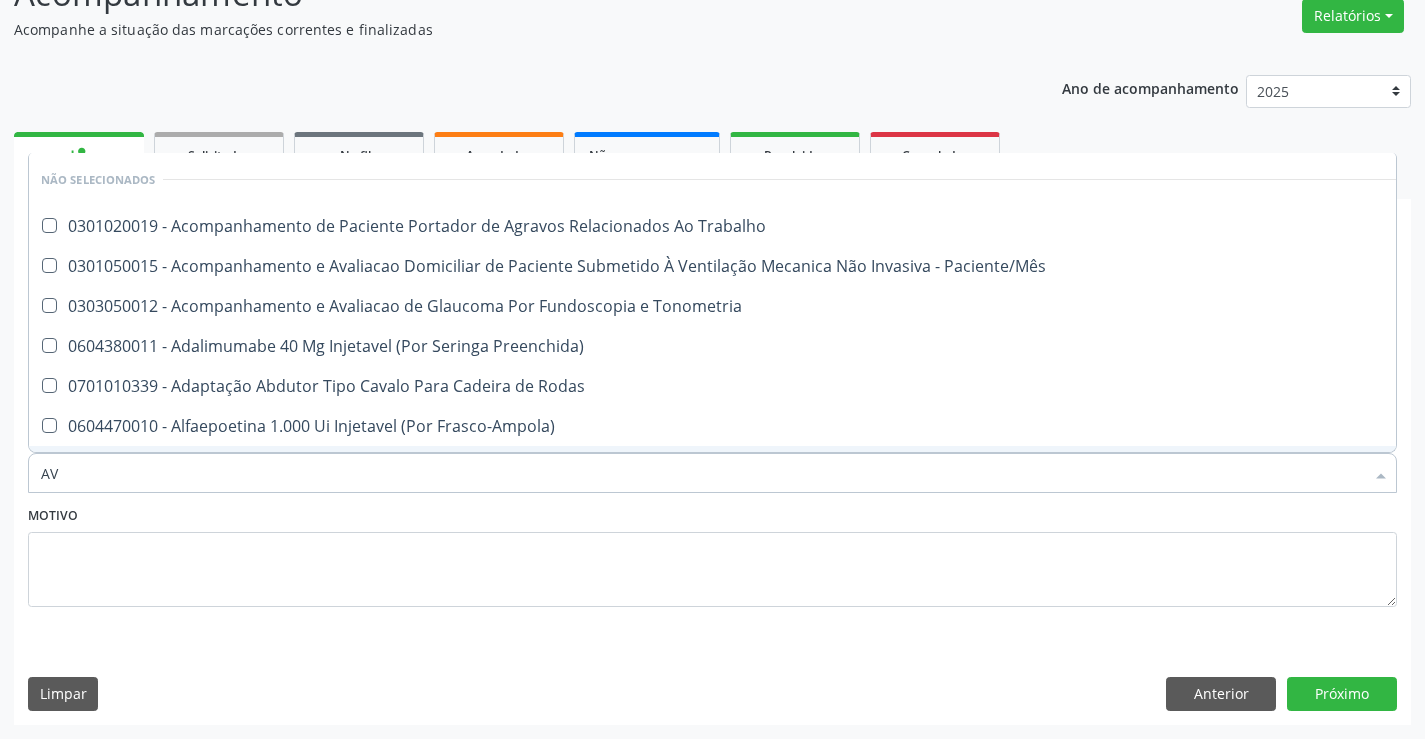 type on "A" 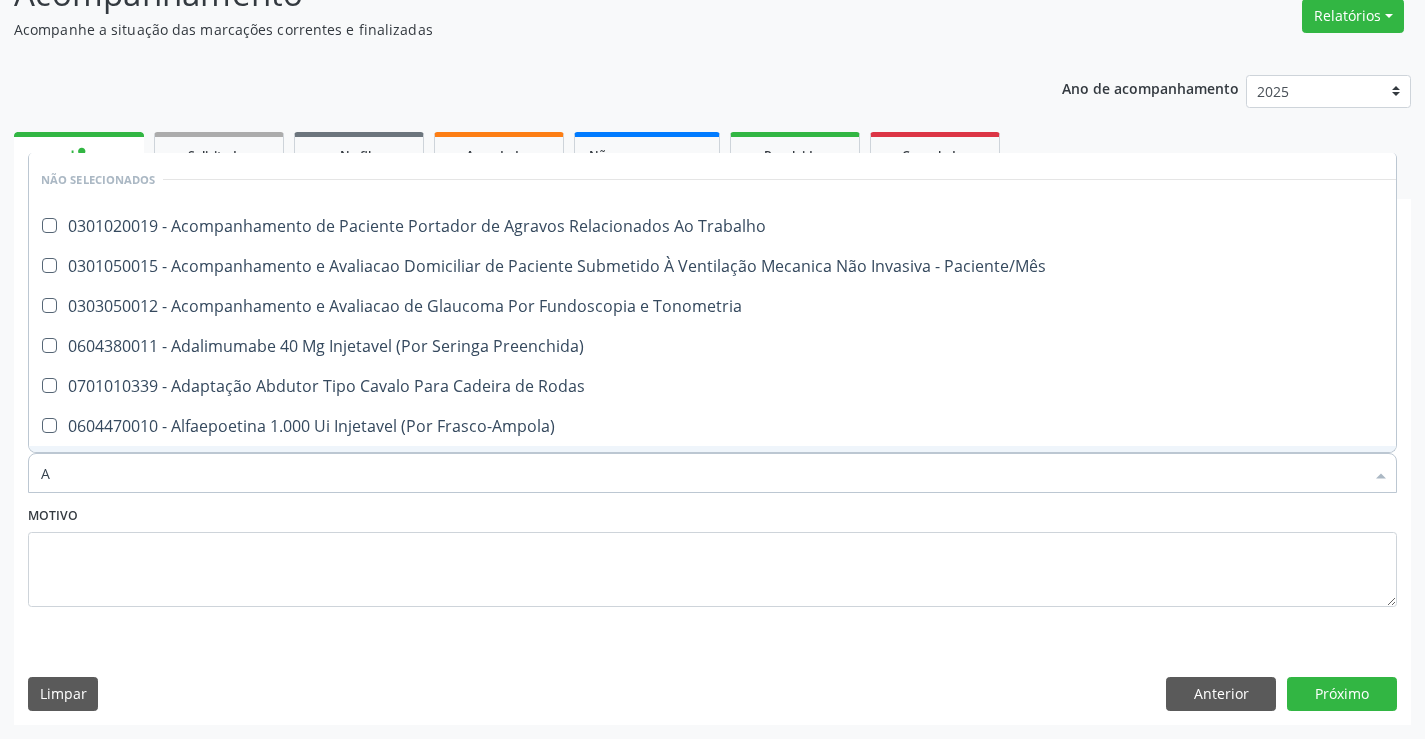 checkbox on "true" 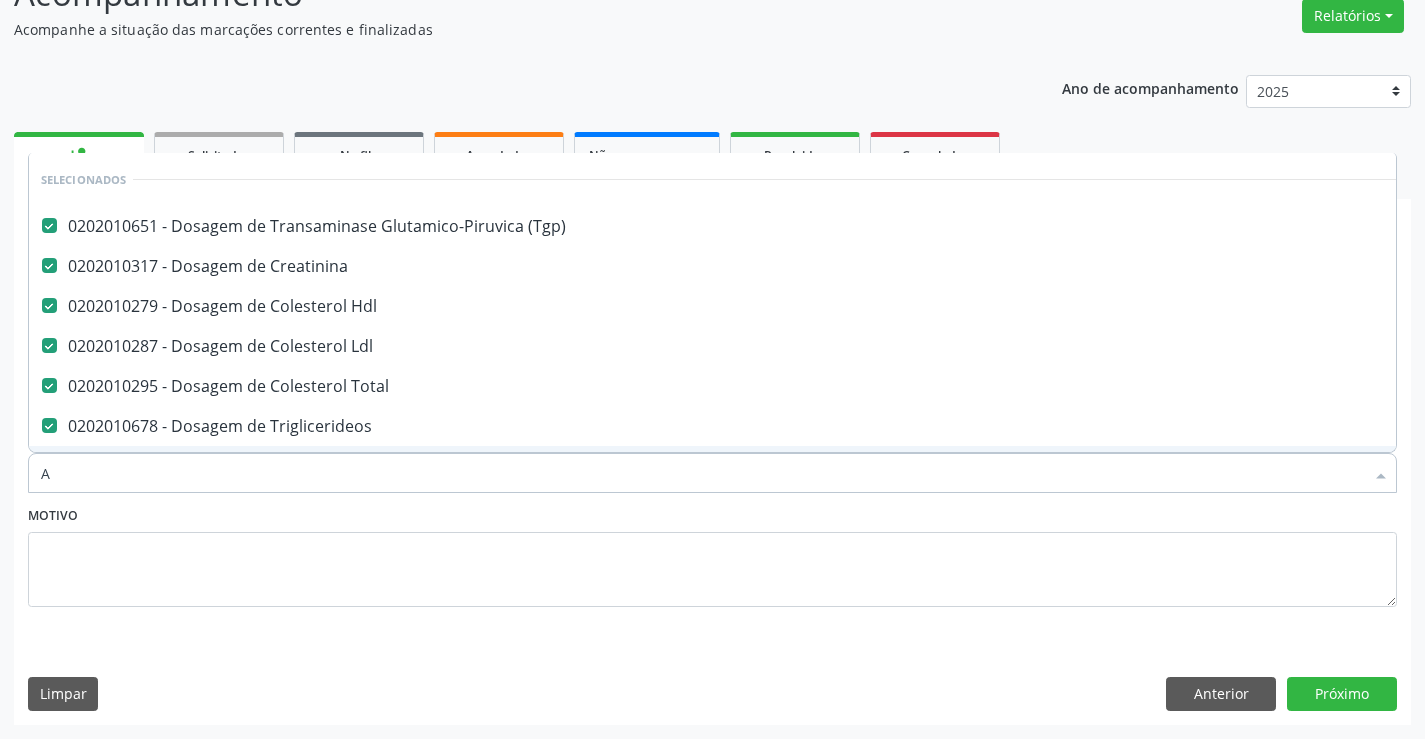 type on "AB" 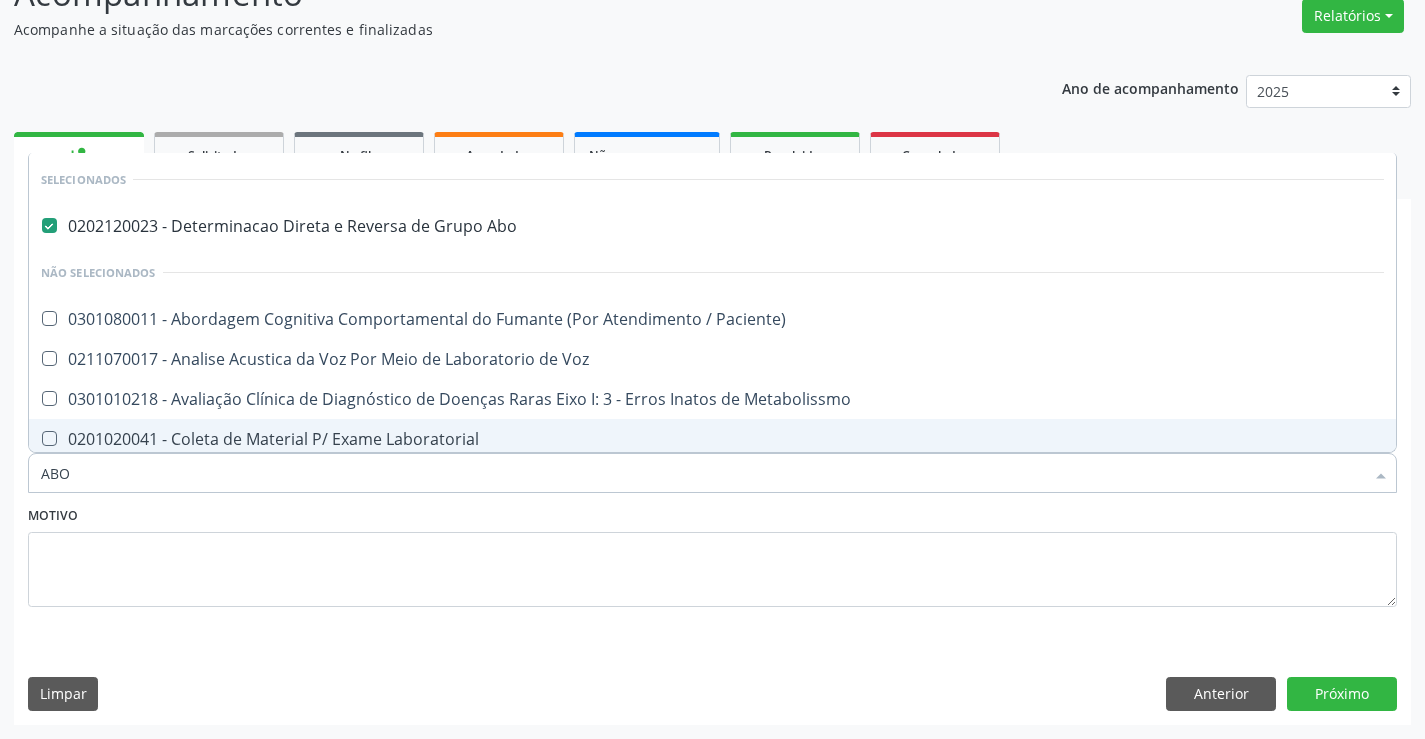 type on "ABO" 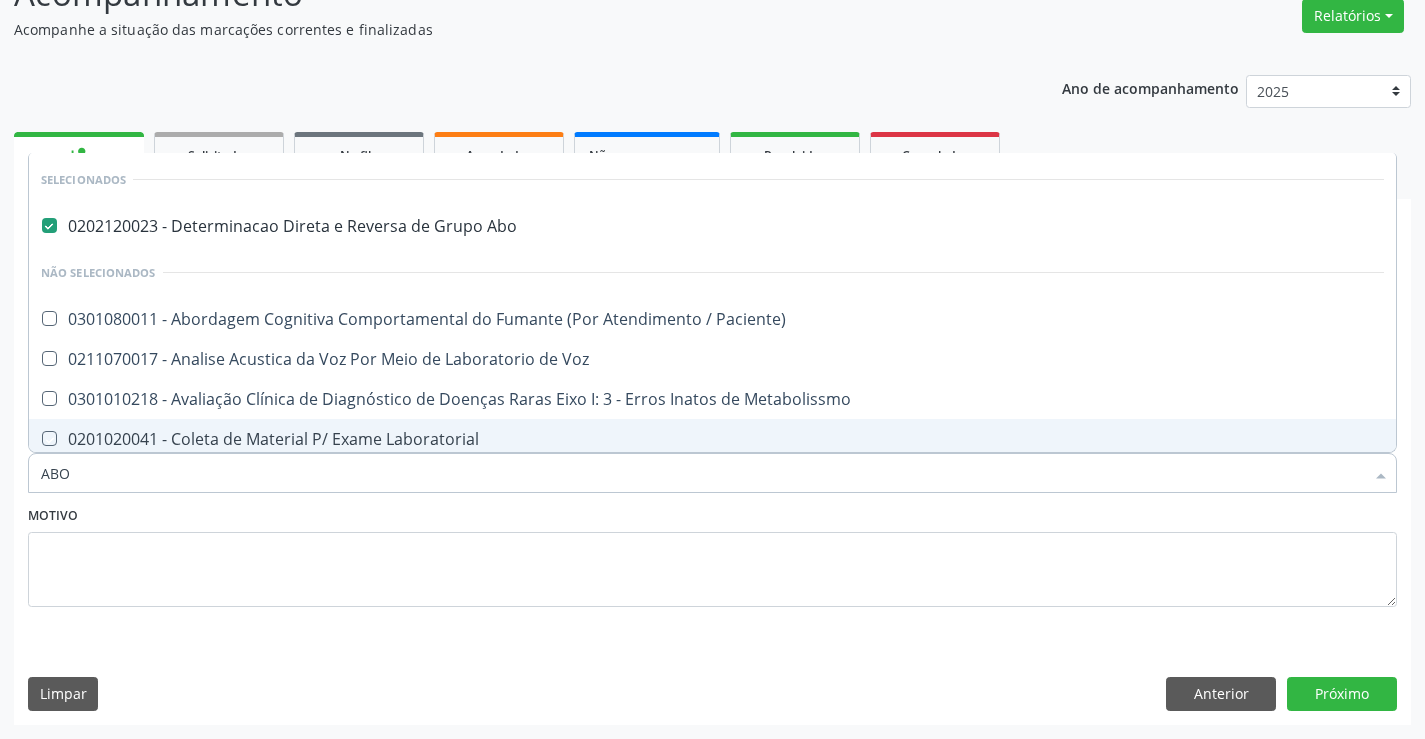 click on "Motivo" at bounding box center (712, 554) 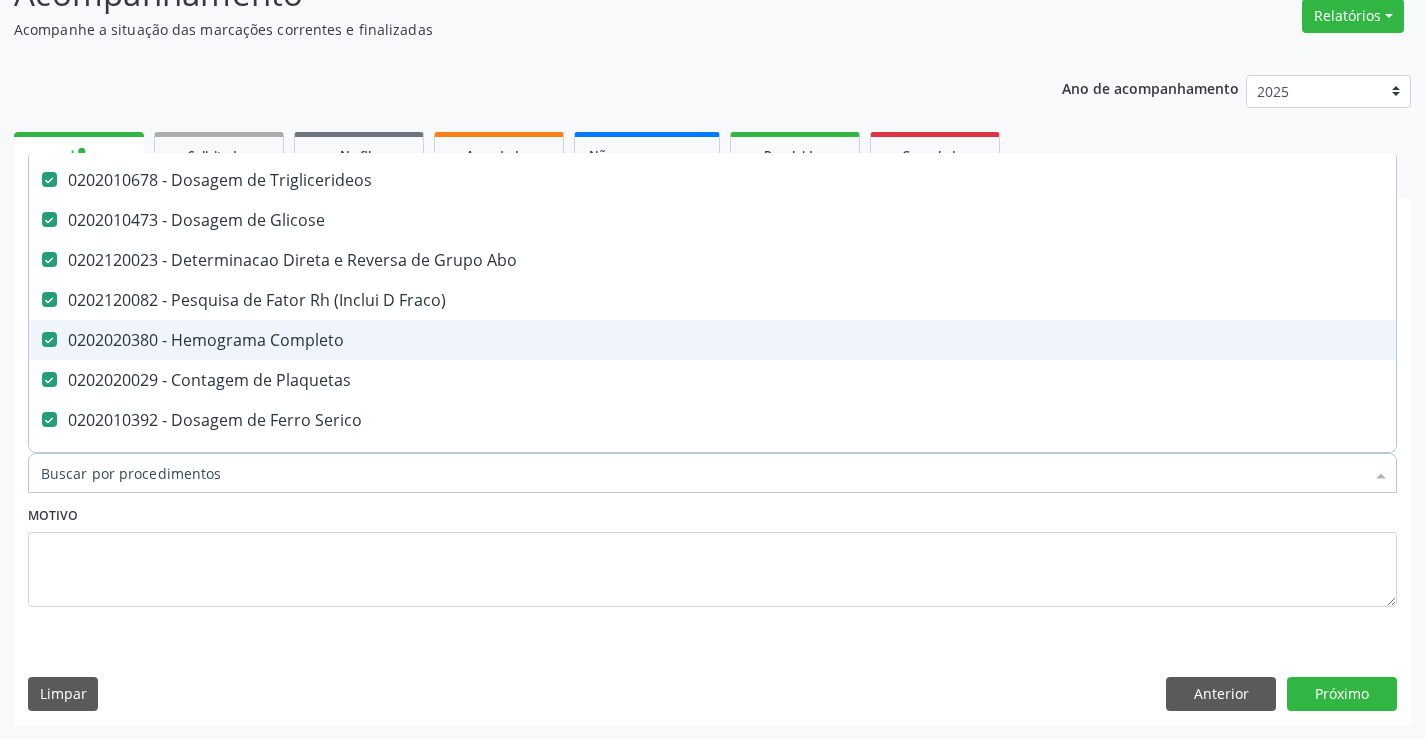 type on "U" 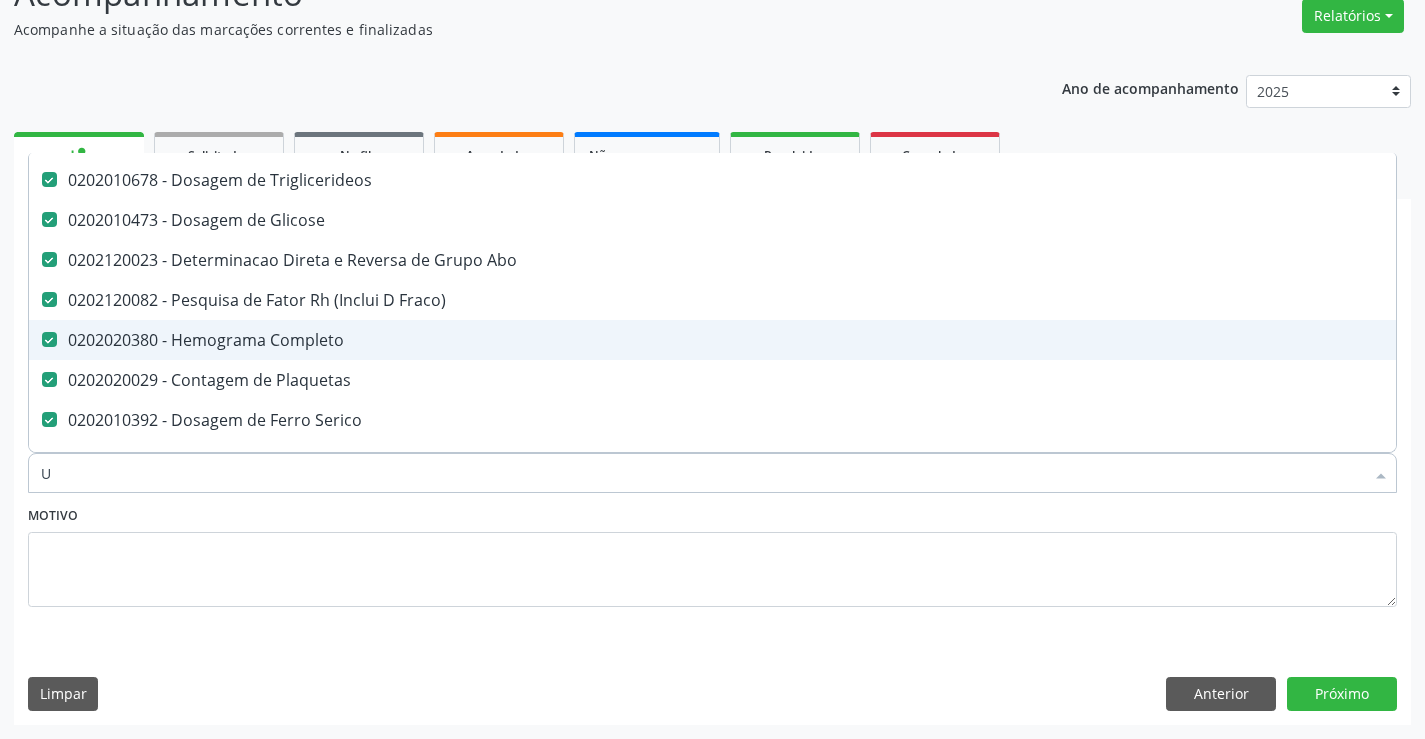 checkbox on "false" 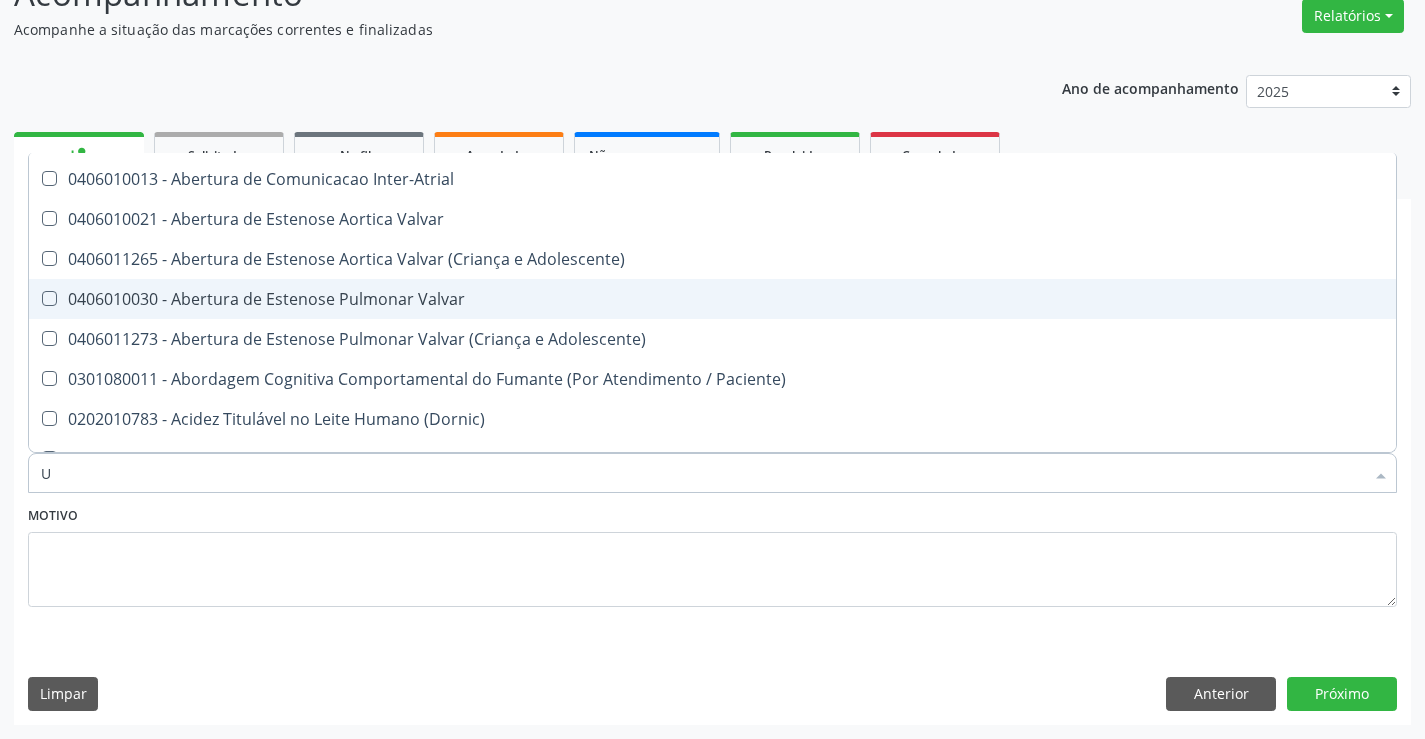 type on "UR" 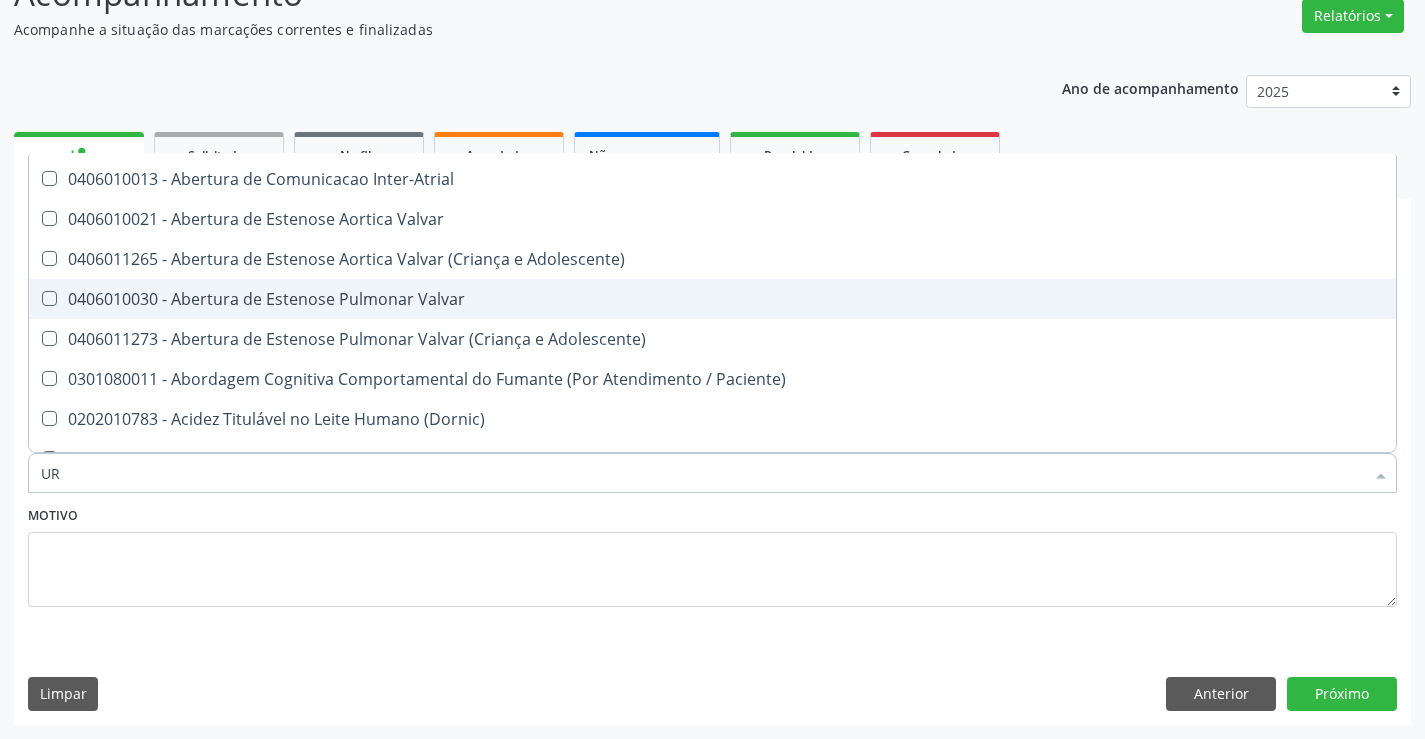 checkbox on "false" 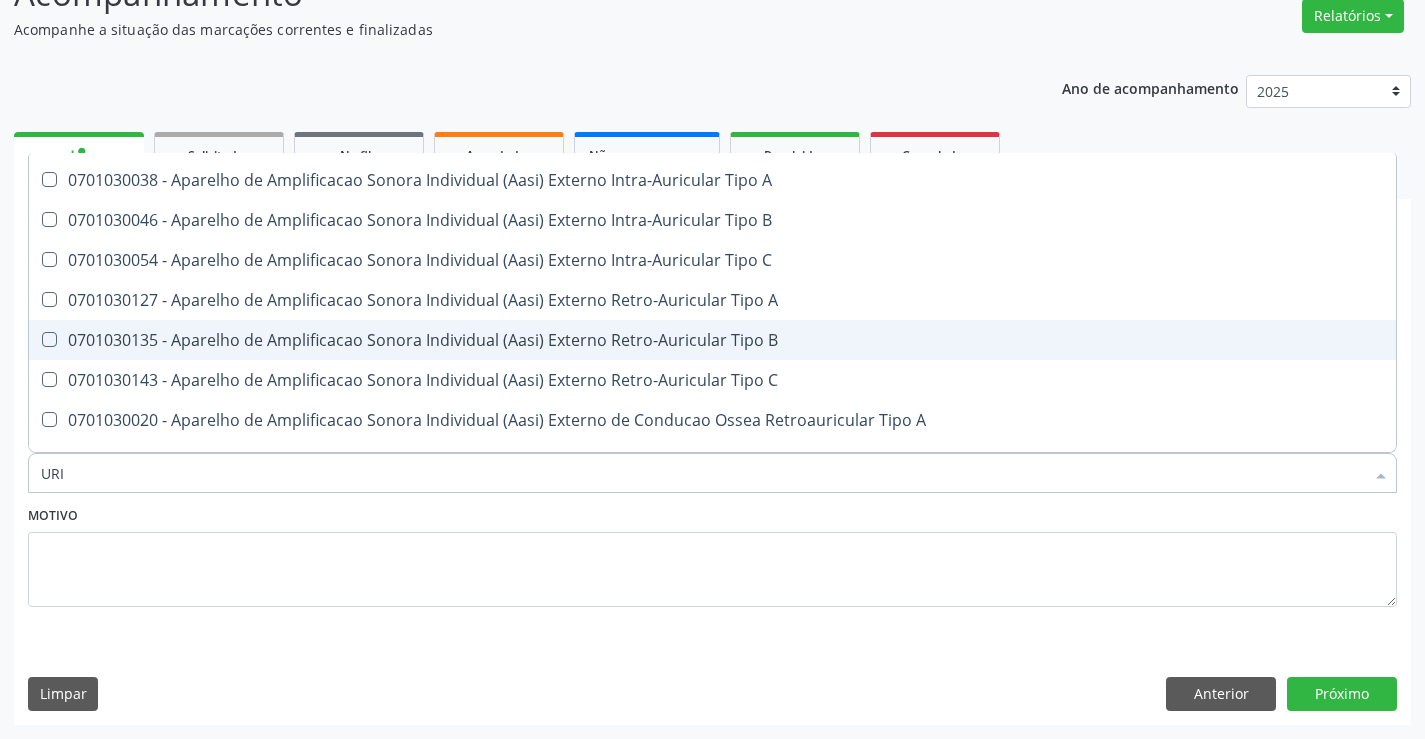 type on "URIN" 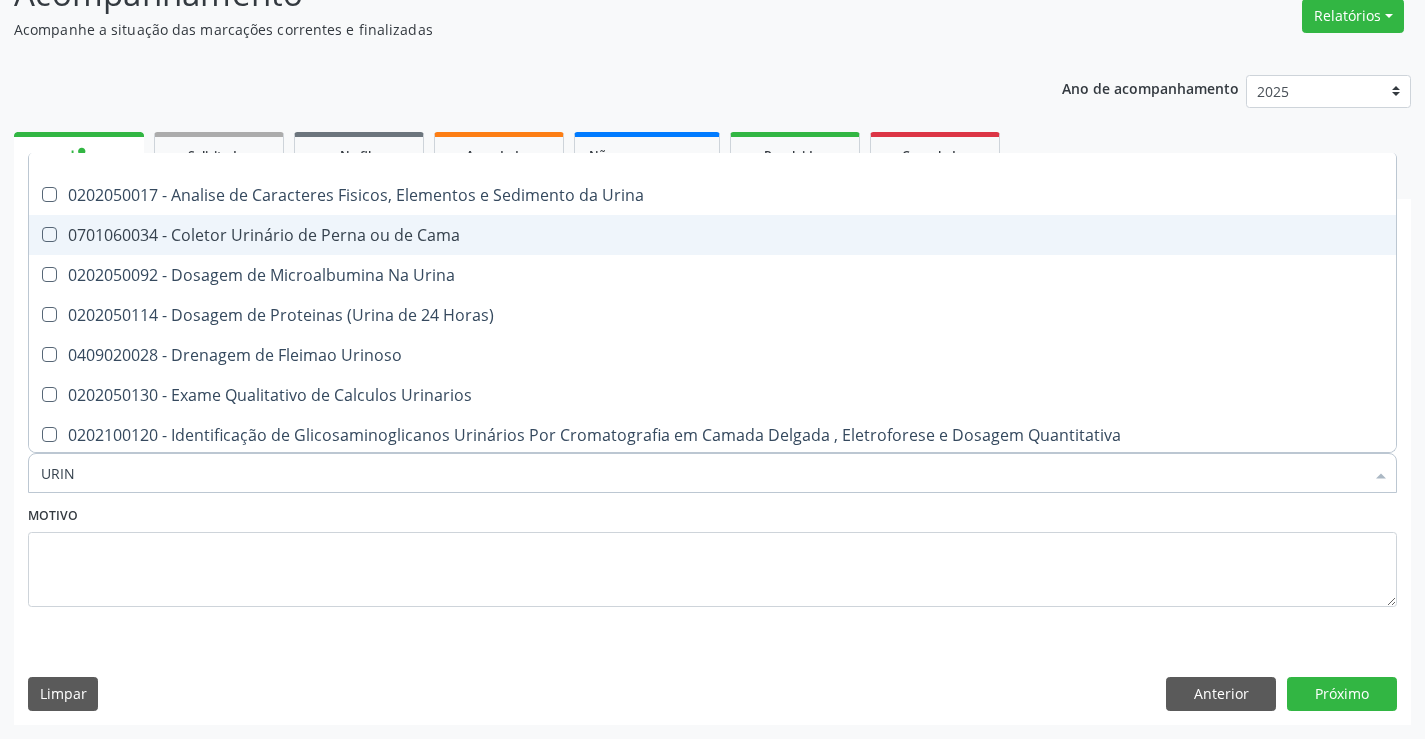 scroll, scrollTop: 0, scrollLeft: 0, axis: both 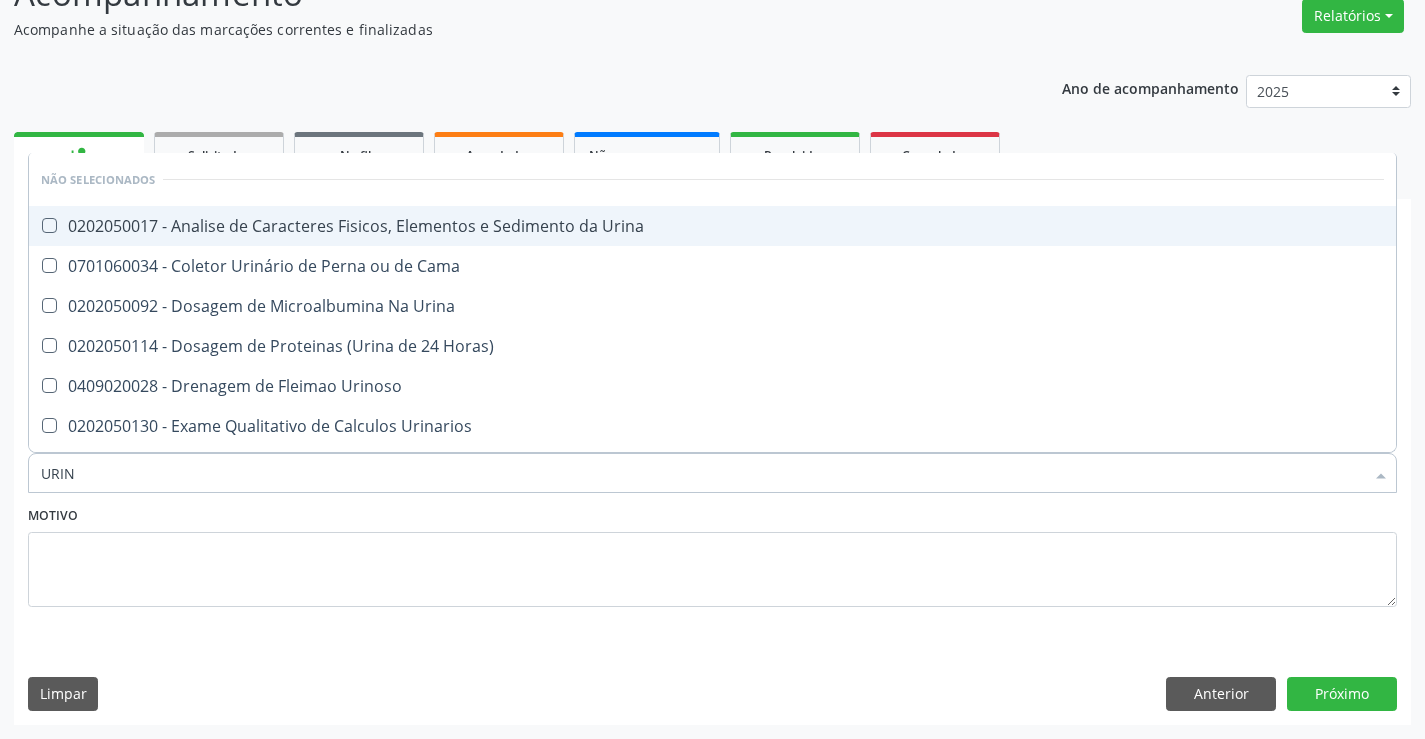 click on "0202050017 - Analise de Caracteres Fisicos, Elementos e Sedimento da Urina" at bounding box center [712, 226] 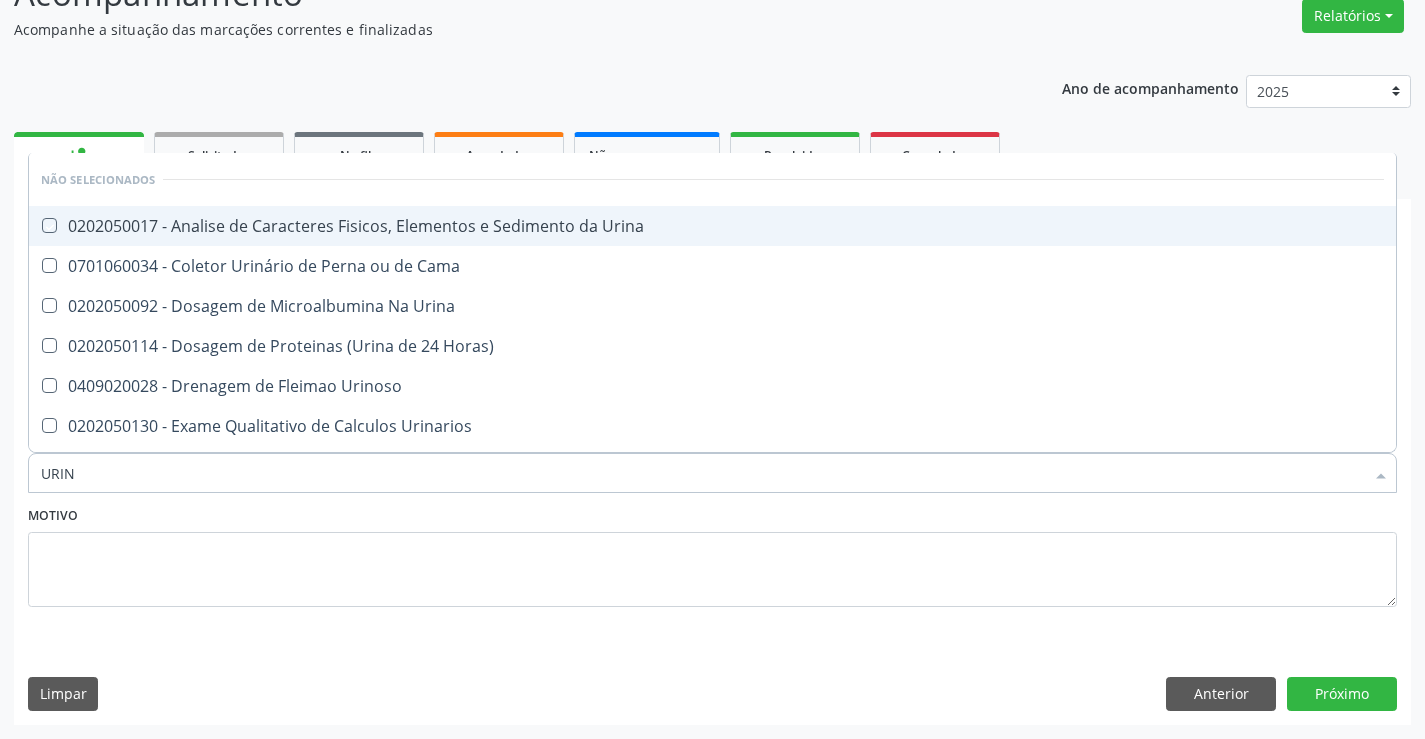 checkbox on "true" 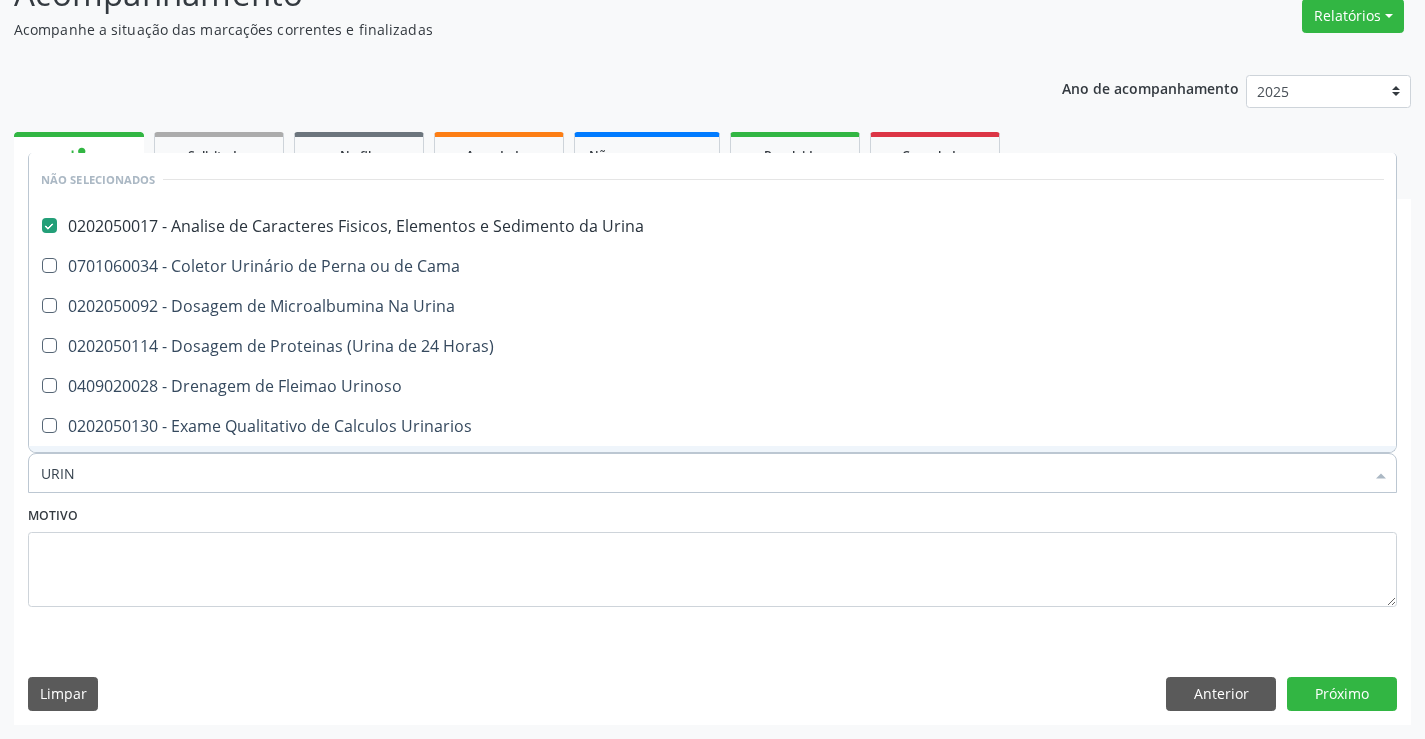 click on "Motivo" at bounding box center [712, 554] 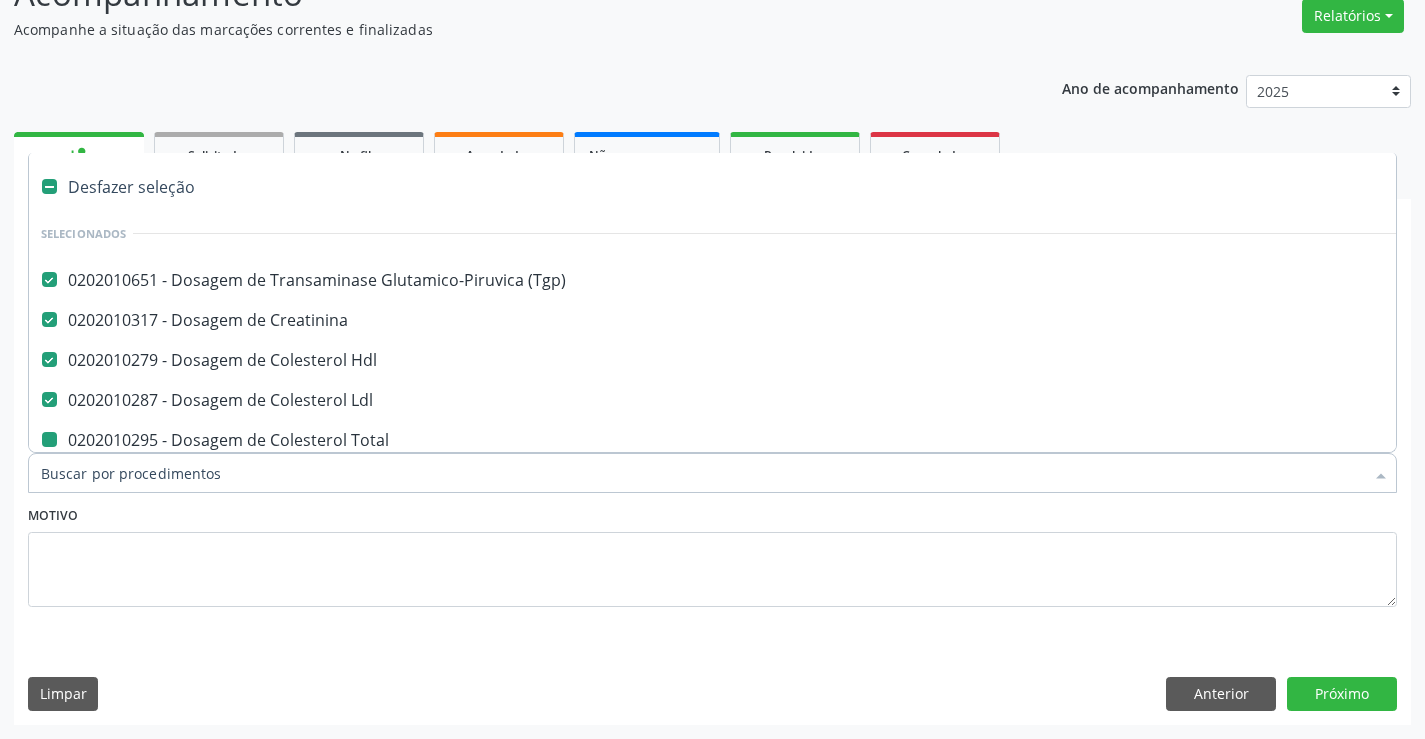type on "F" 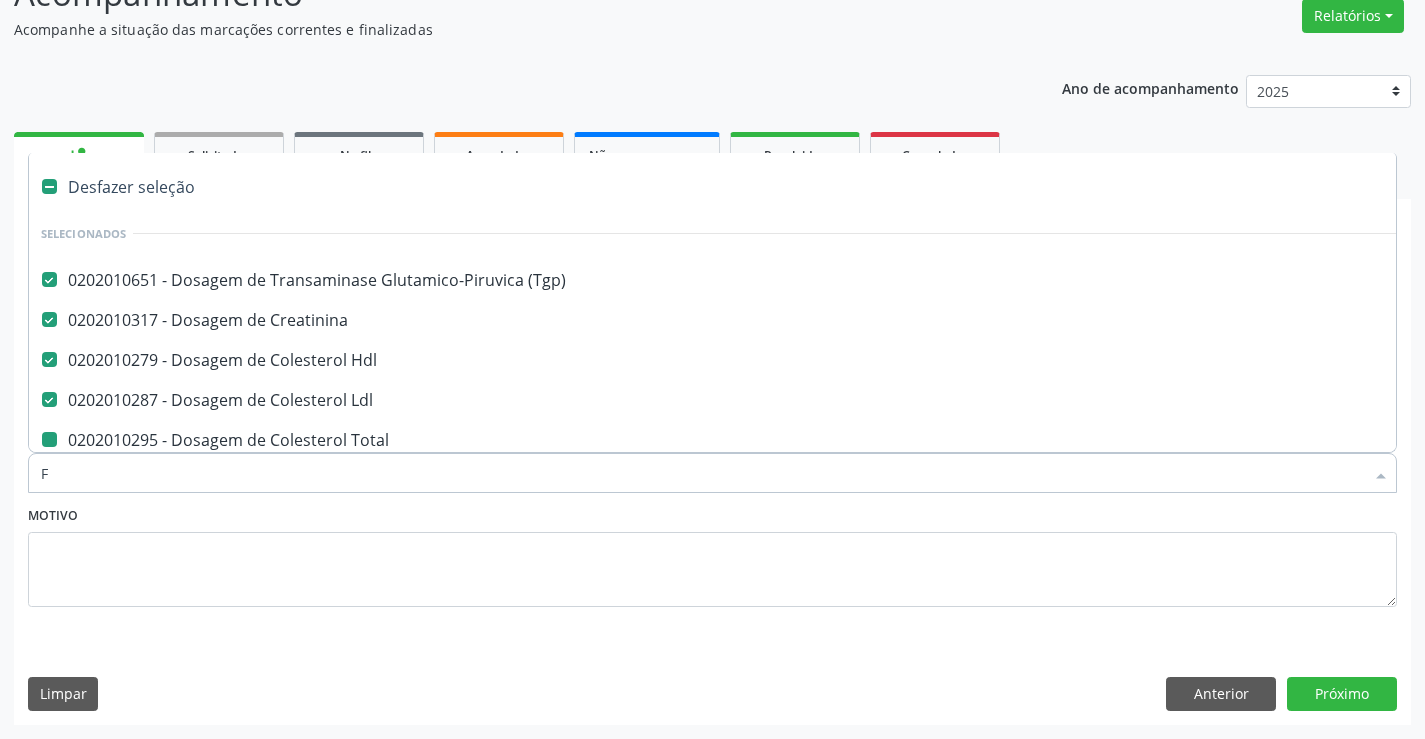 checkbox on "false" 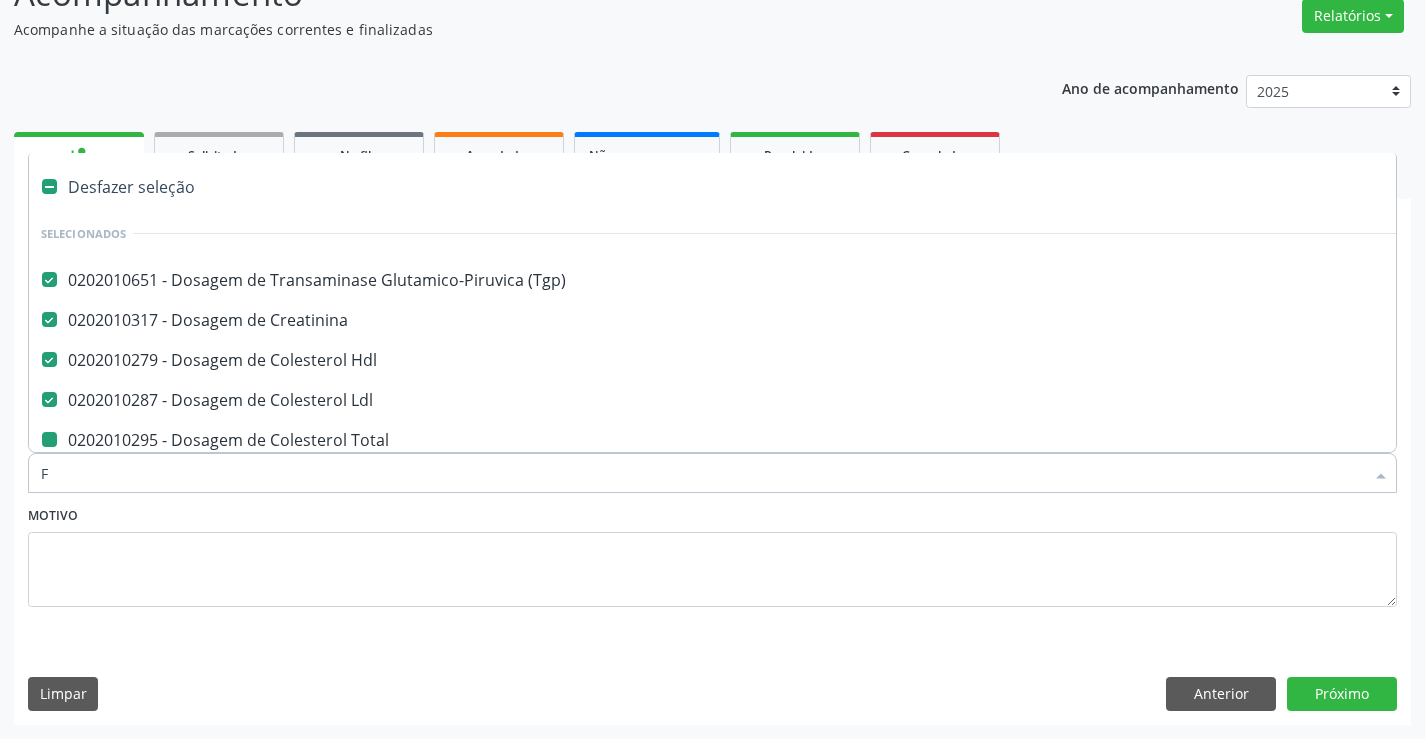 checkbox on "false" 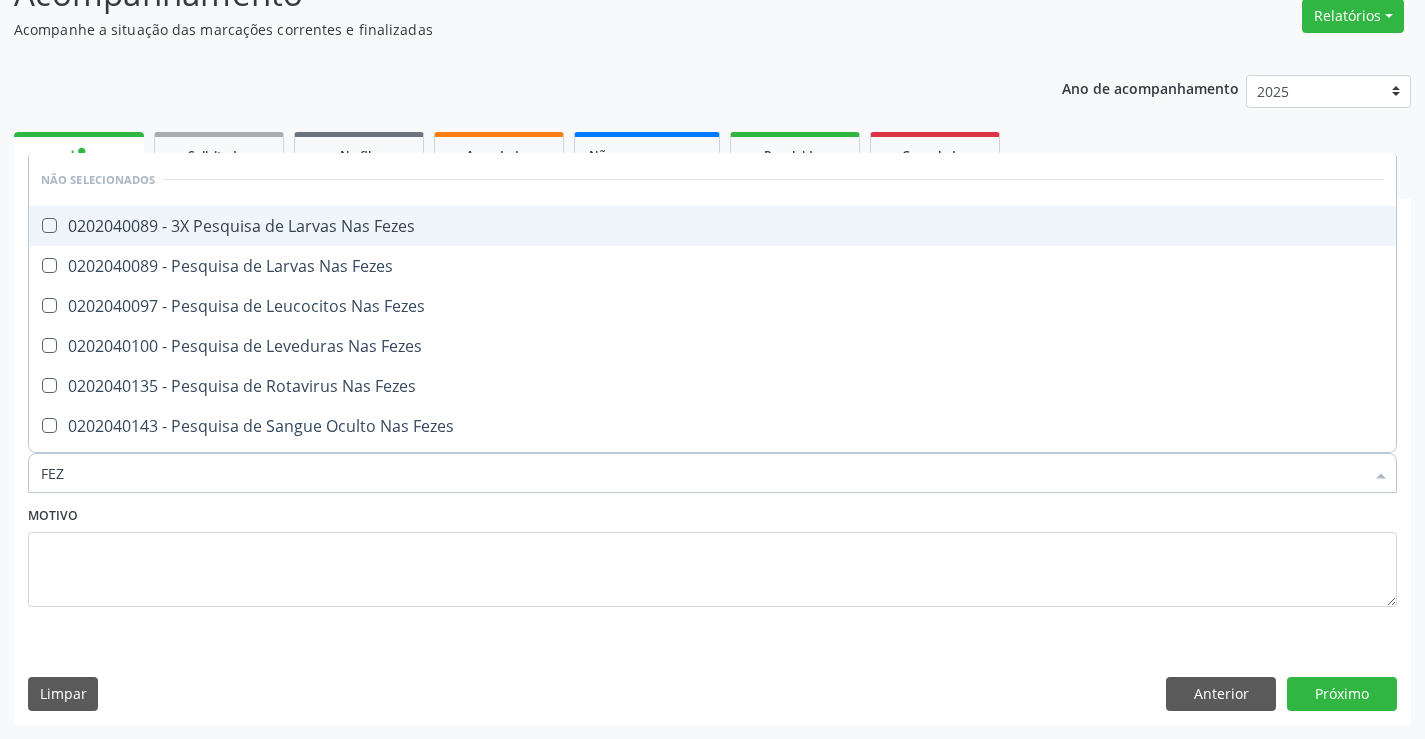click on "0202040089 - 3X Pesquisa de Larvas Nas Fezes" at bounding box center (712, 226) 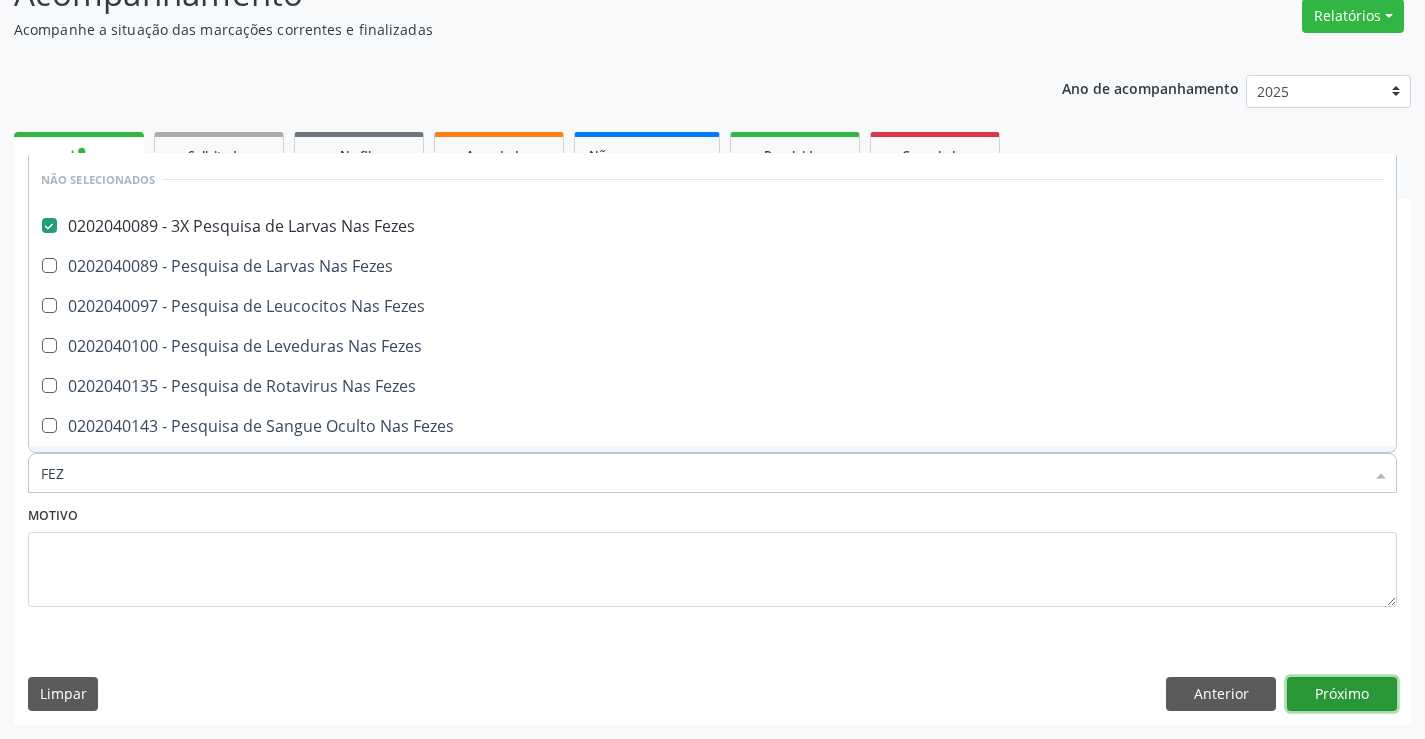 click on "Próximo" at bounding box center [1342, 694] 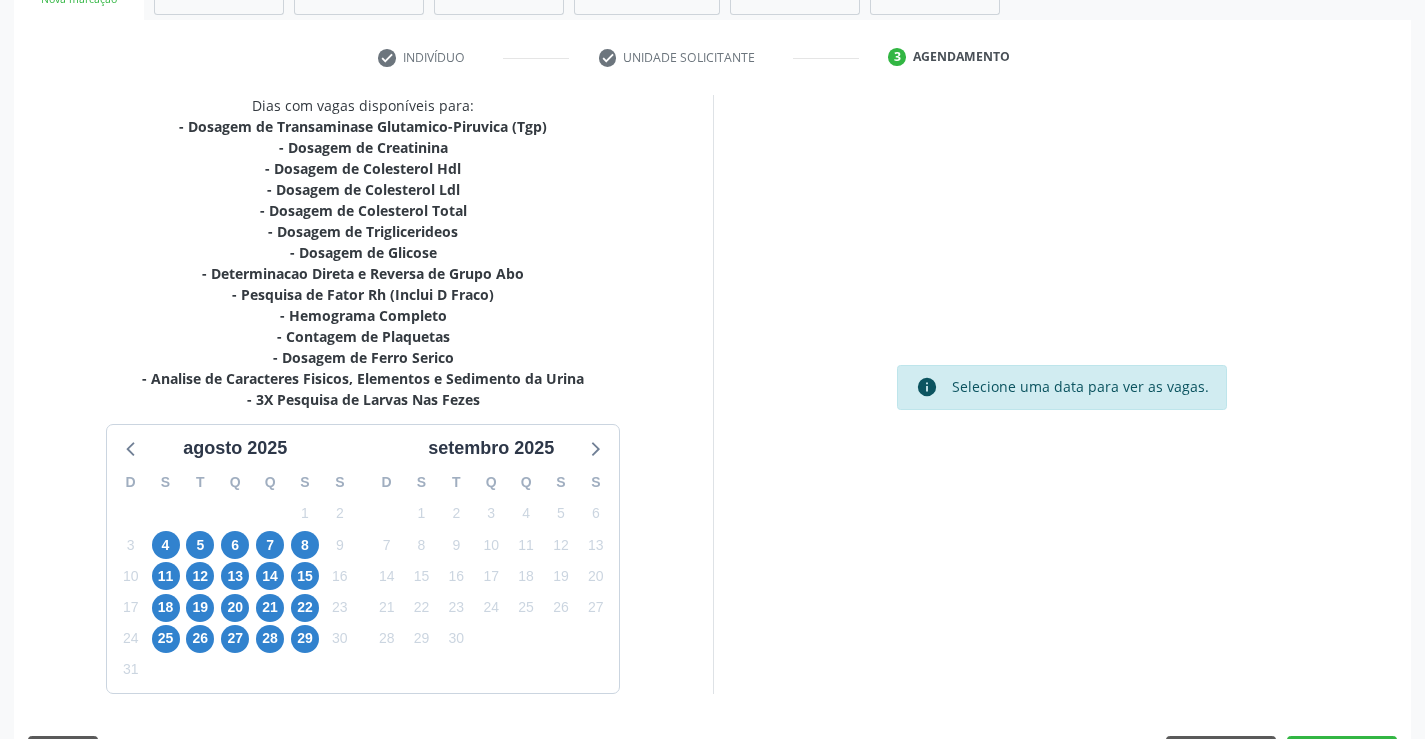 scroll, scrollTop: 404, scrollLeft: 0, axis: vertical 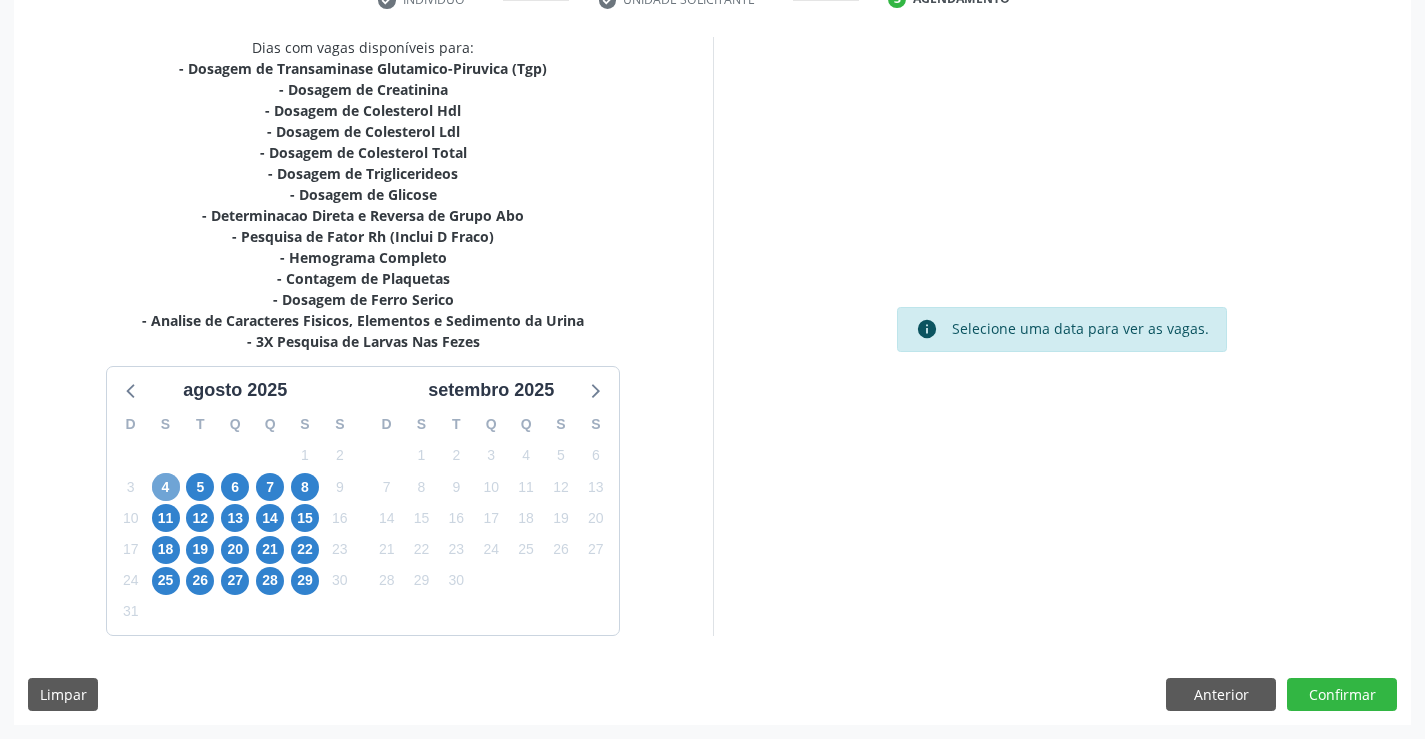 click on "4" at bounding box center [166, 487] 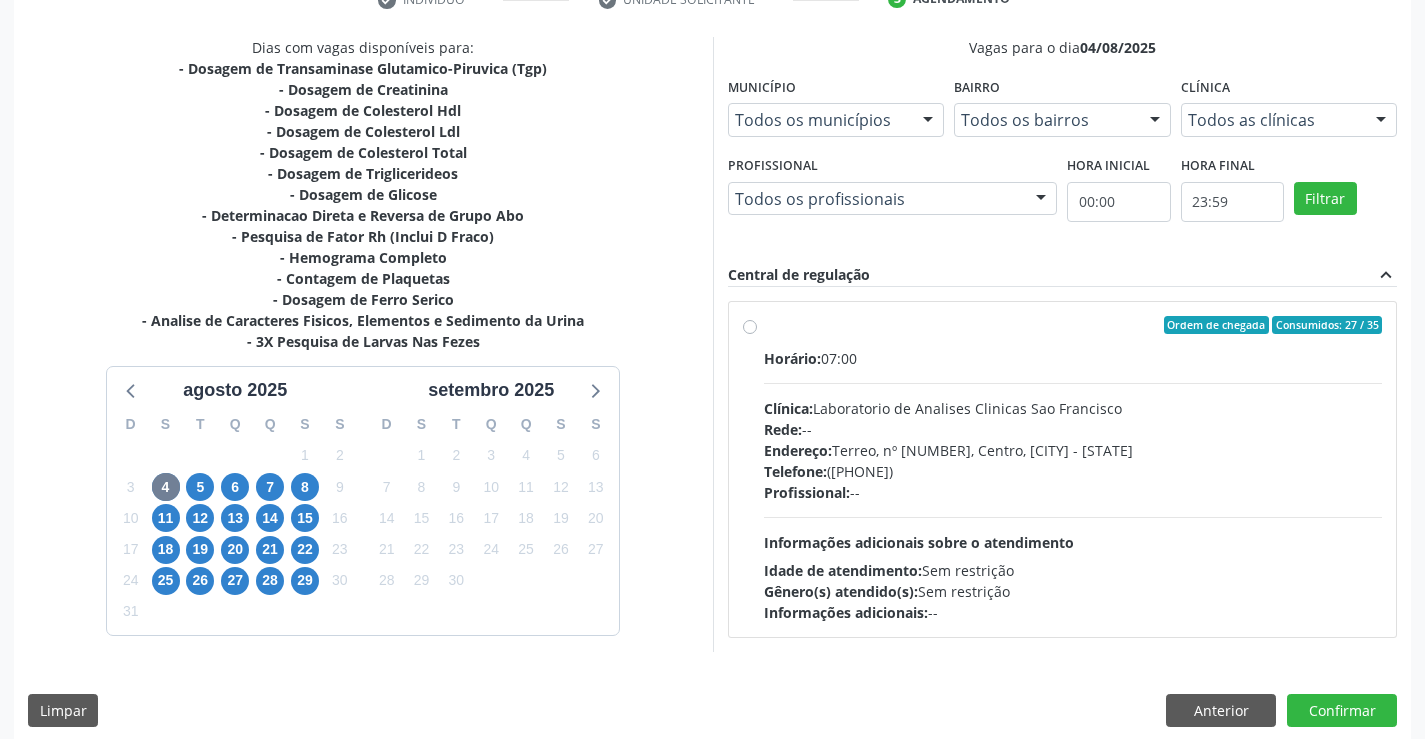 click on "Profissional:
--" at bounding box center [1073, 492] 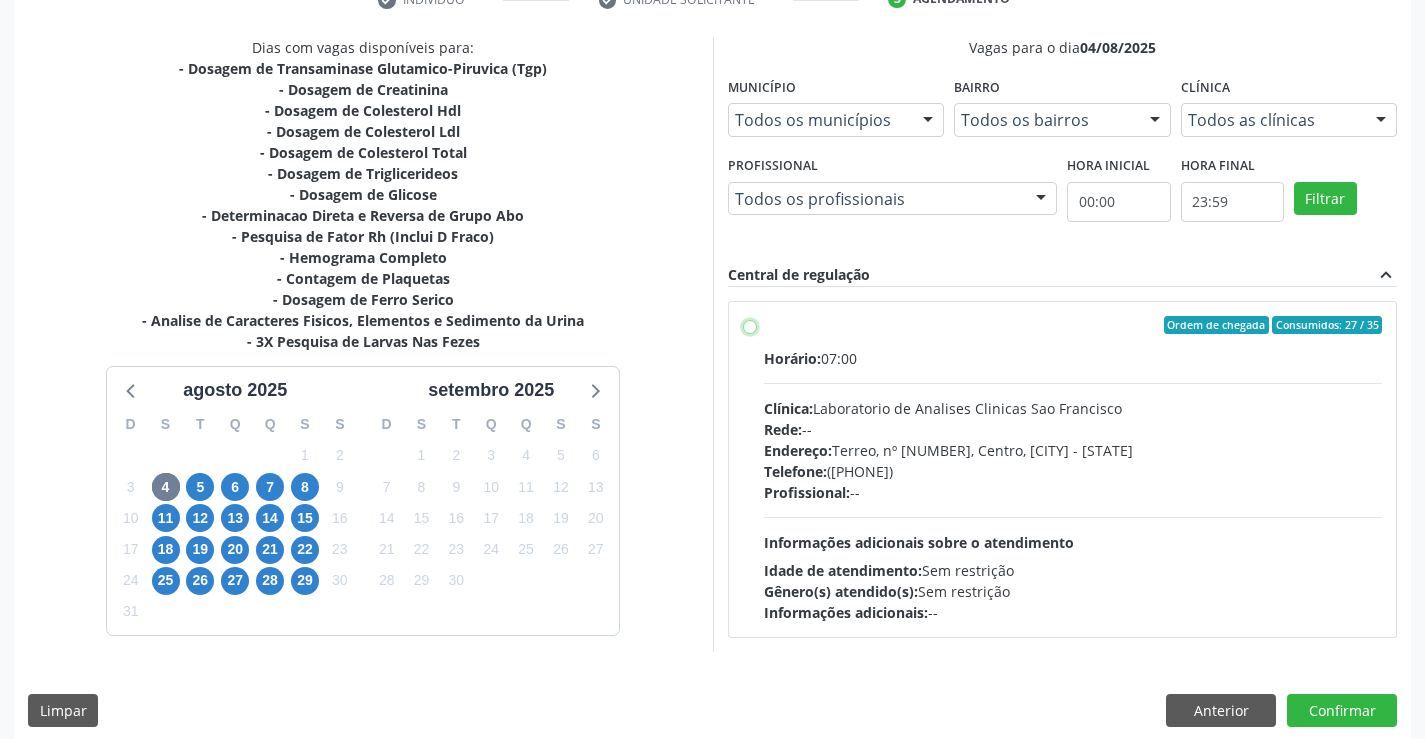 click on "Ordem de chegada
Consumidos: 27 / 35
Horário:   07:00
Clínica:  Laboratorio de Analises Clinicas Sao Francisco
Rede:
--
Endereço:   Terreo, nº 258, Centro, Campo Formoso - BA
Telefone:   (74) 36453588
Profissional:
--
Informações adicionais sobre o atendimento
Idade de atendimento:
Sem restrição
Gênero(s) atendido(s):
Sem restrição
Informações adicionais:
--" at bounding box center (750, 325) 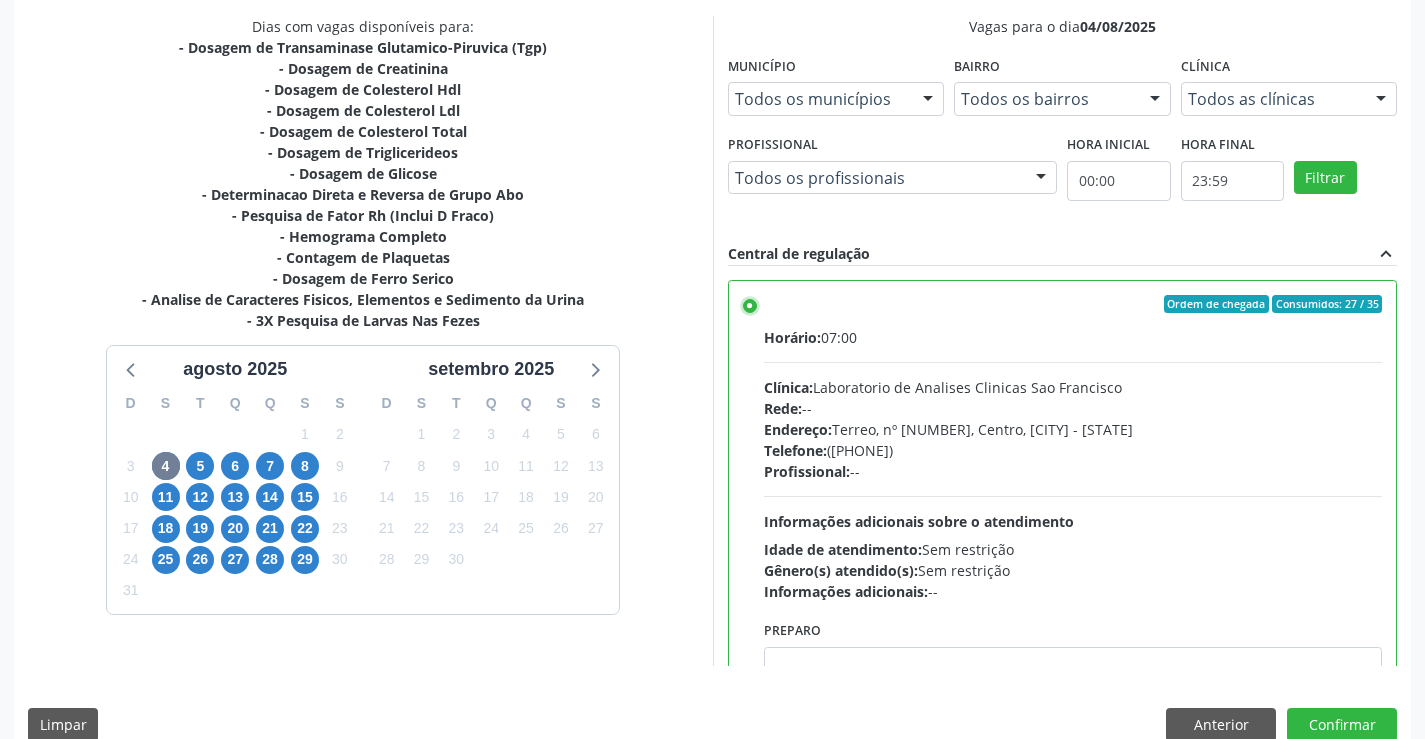 scroll, scrollTop: 456, scrollLeft: 0, axis: vertical 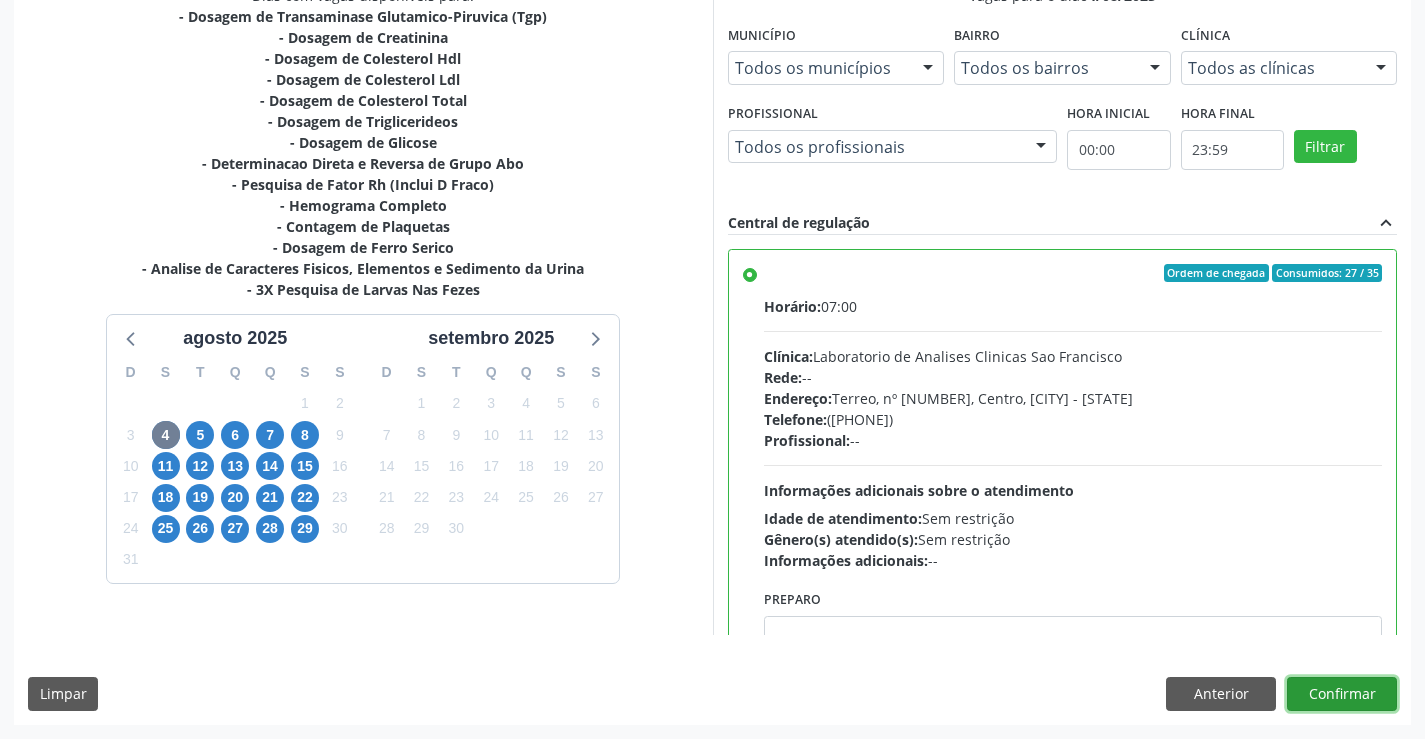 click on "Confirmar" at bounding box center (1342, 694) 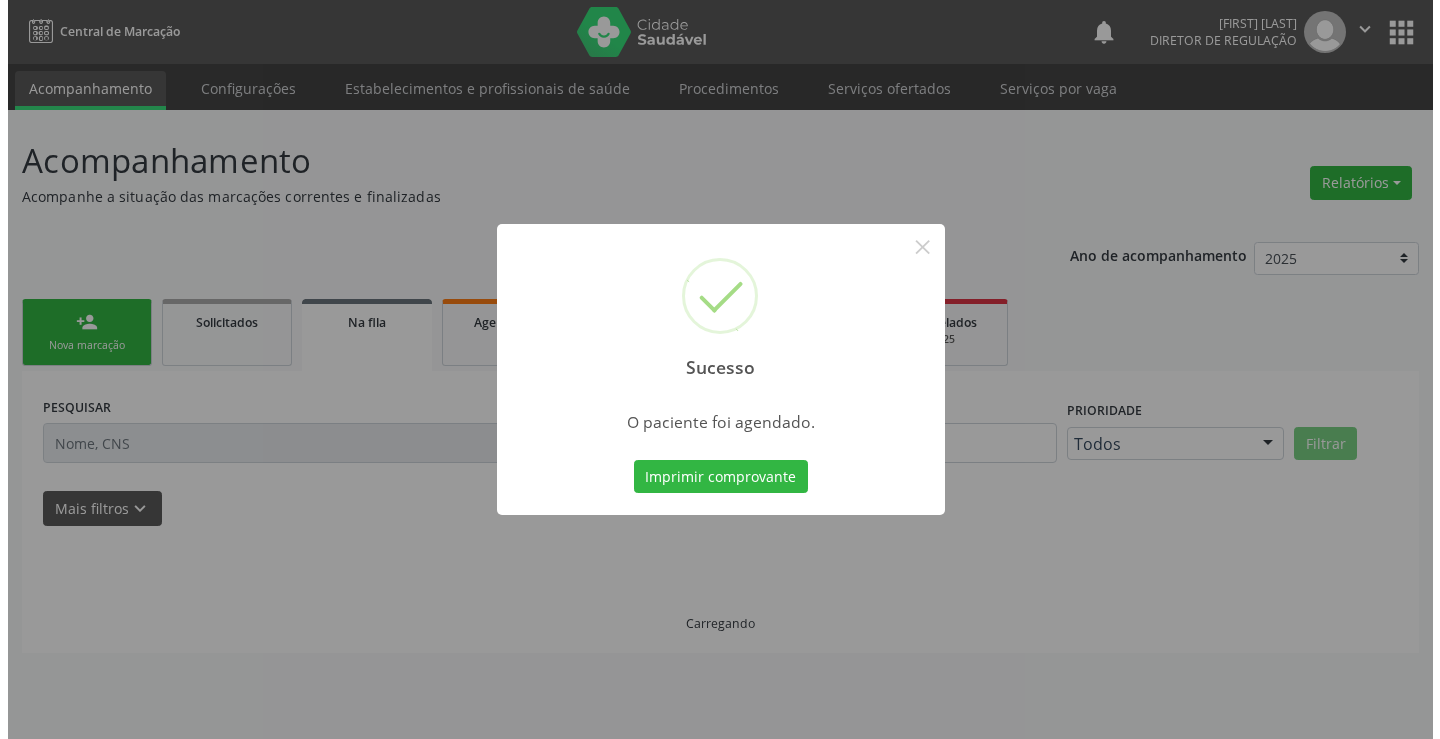 scroll, scrollTop: 0, scrollLeft: 0, axis: both 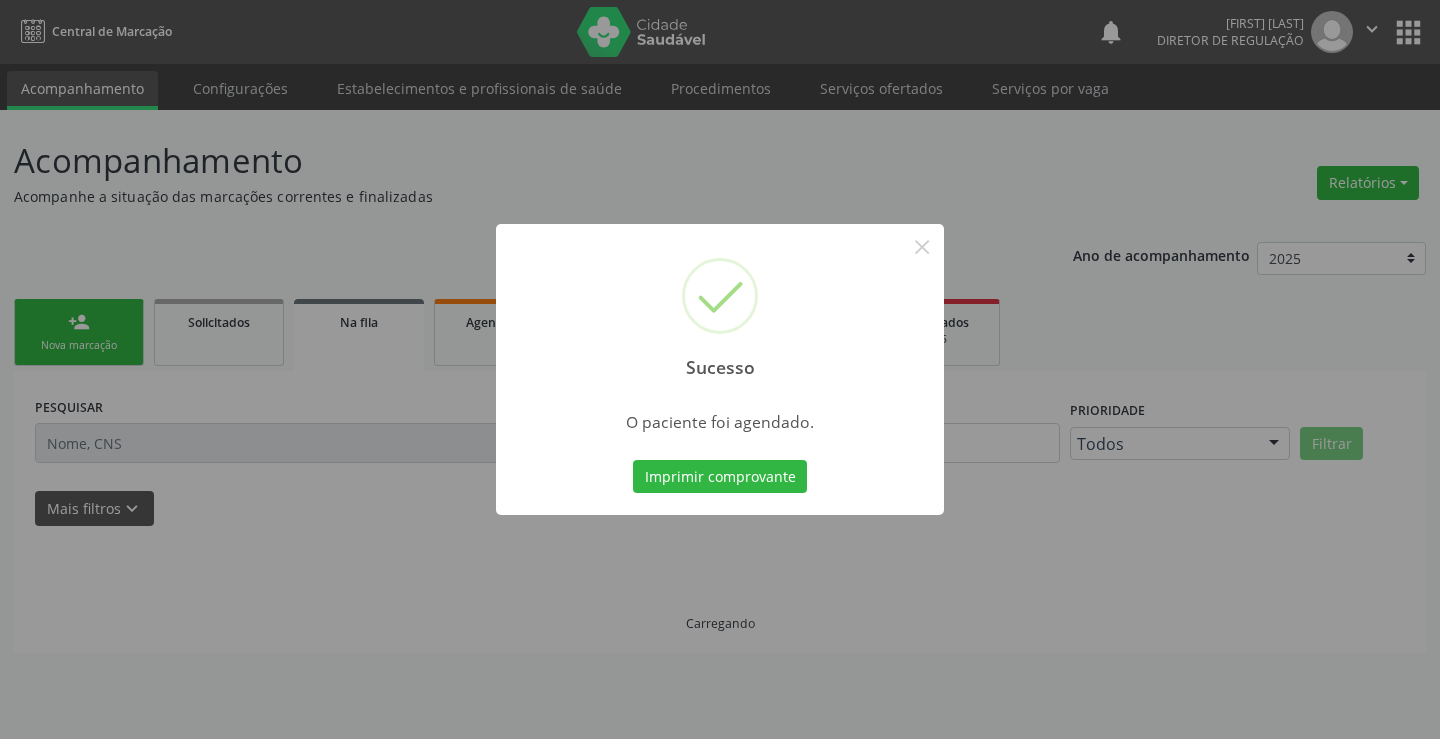 click on "Imprimir comprovante" at bounding box center [720, 477] 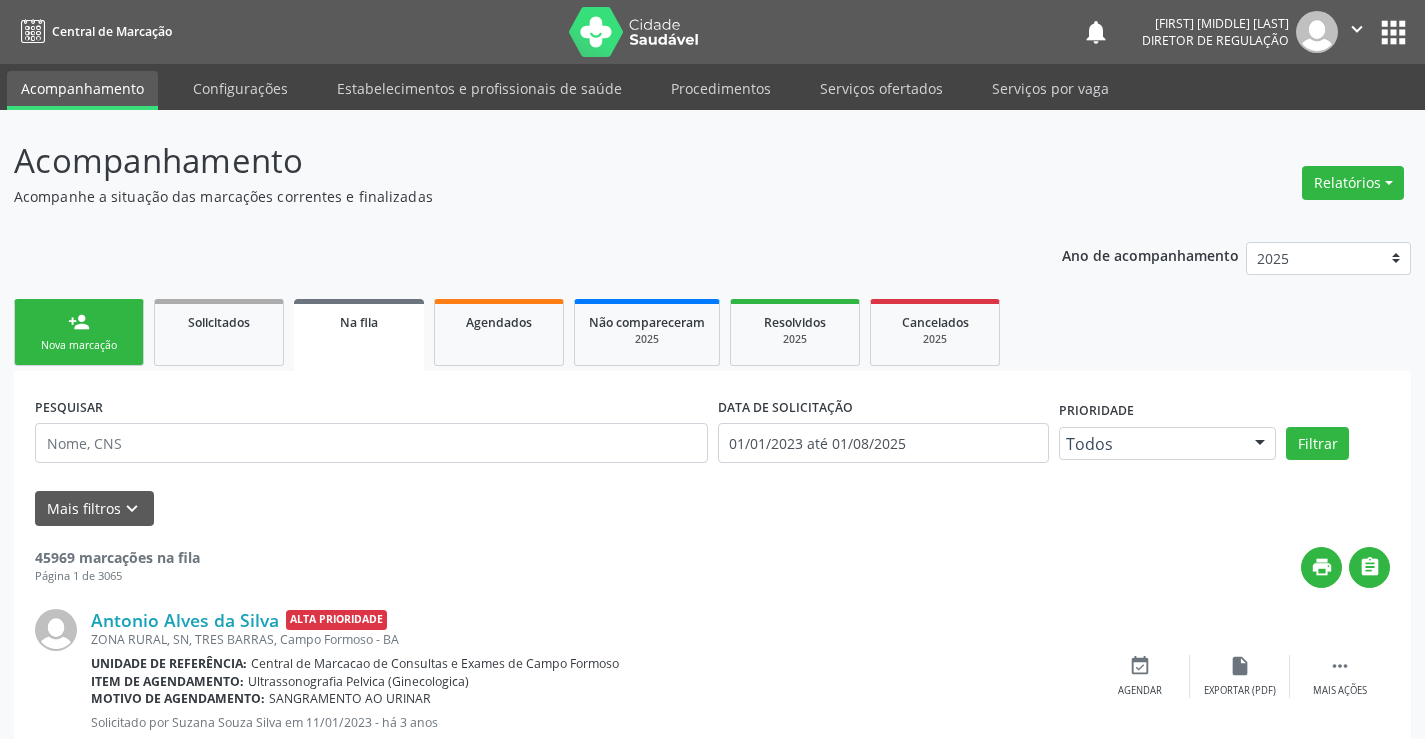 scroll, scrollTop: 0, scrollLeft: 0, axis: both 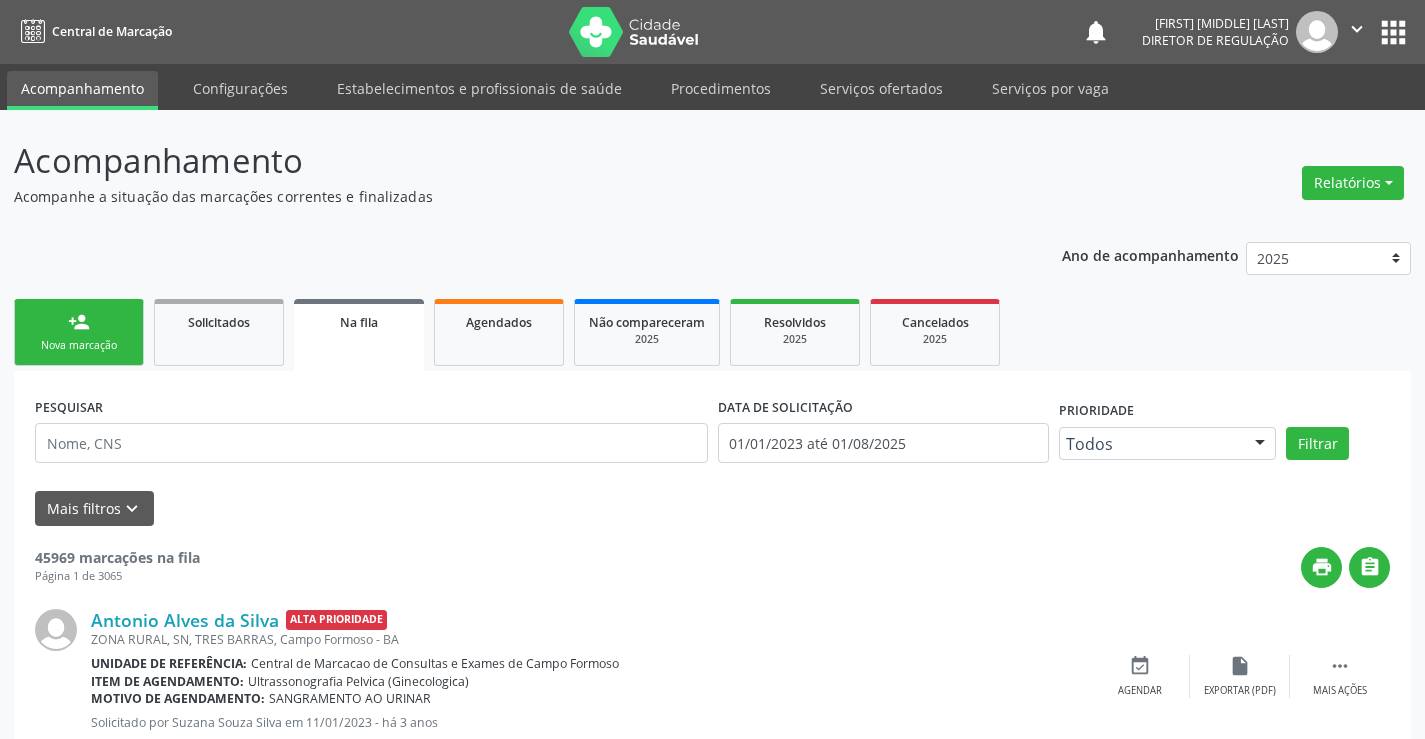 click on "person_add" at bounding box center [79, 322] 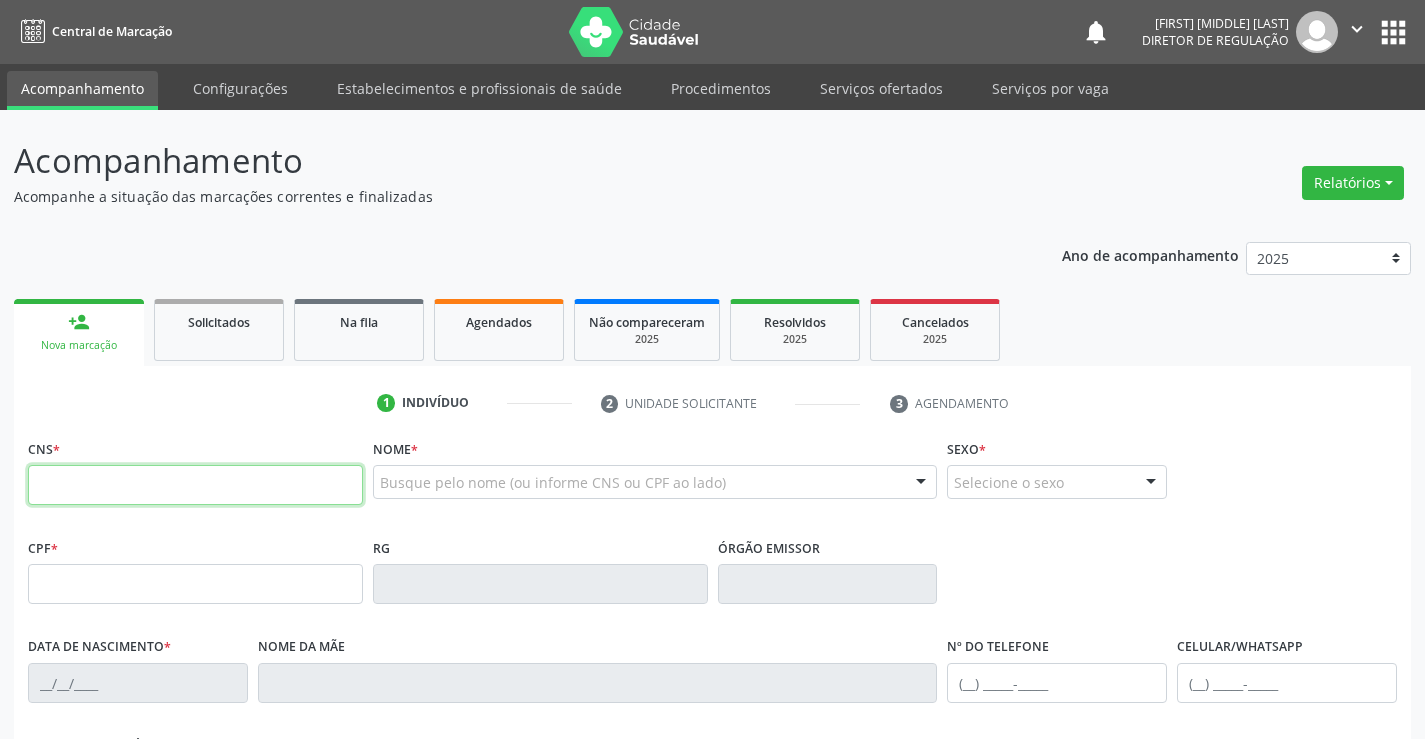 click at bounding box center (195, 485) 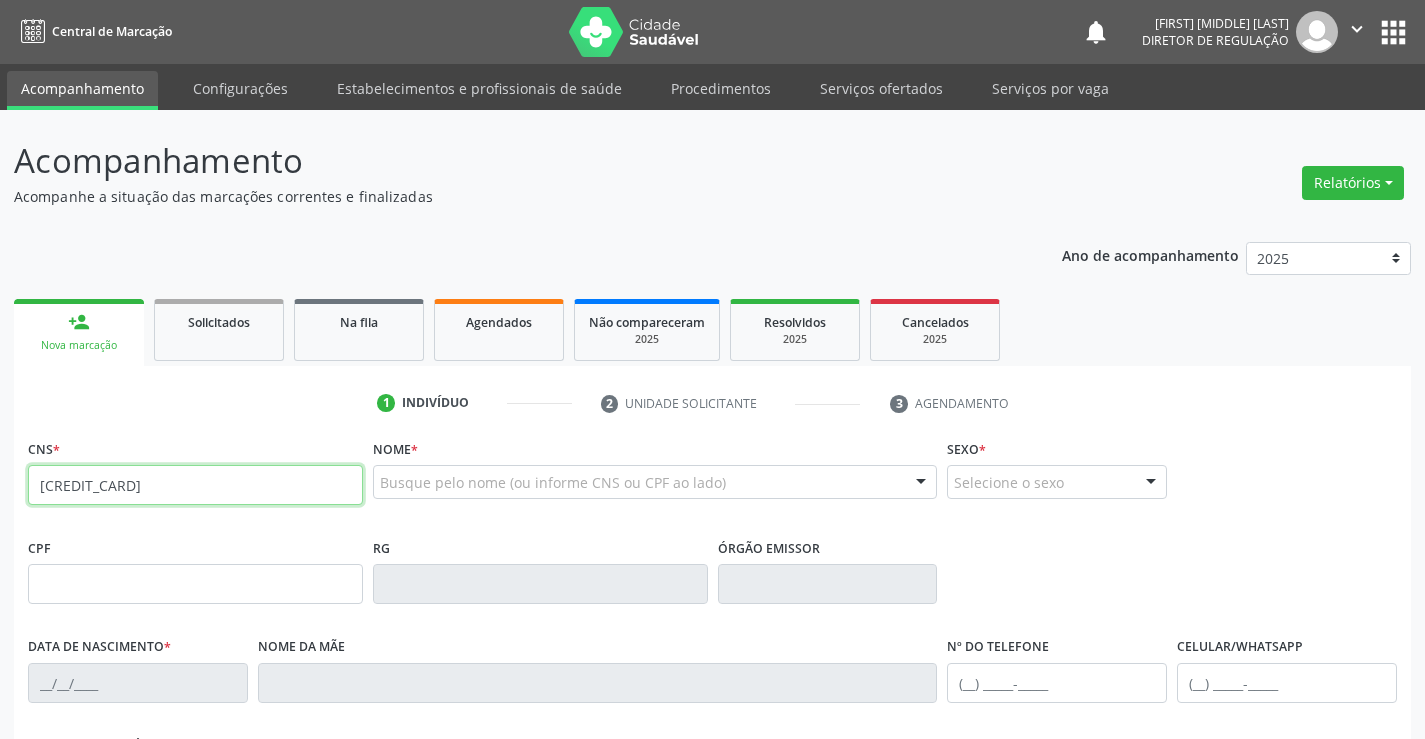 type on "[CREDIT_CARD]" 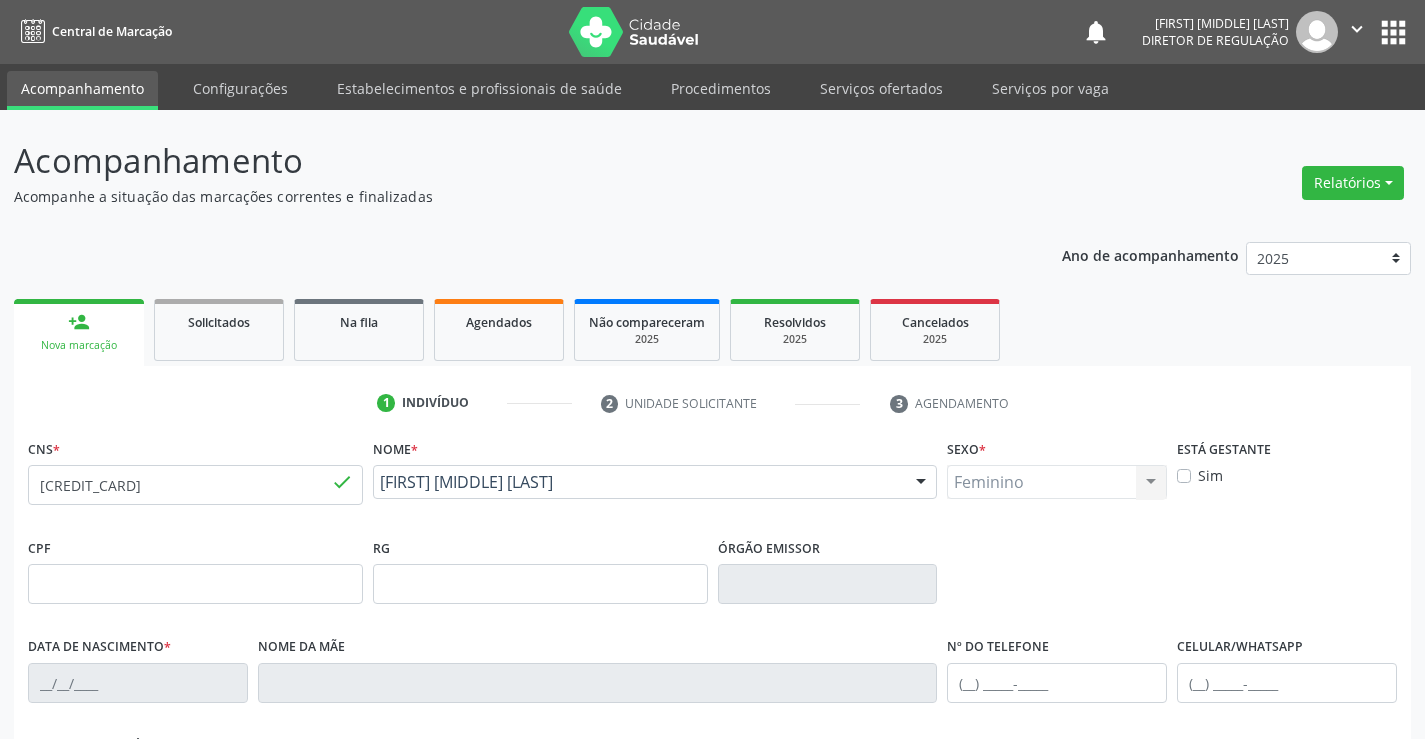 type on "[DATE]" 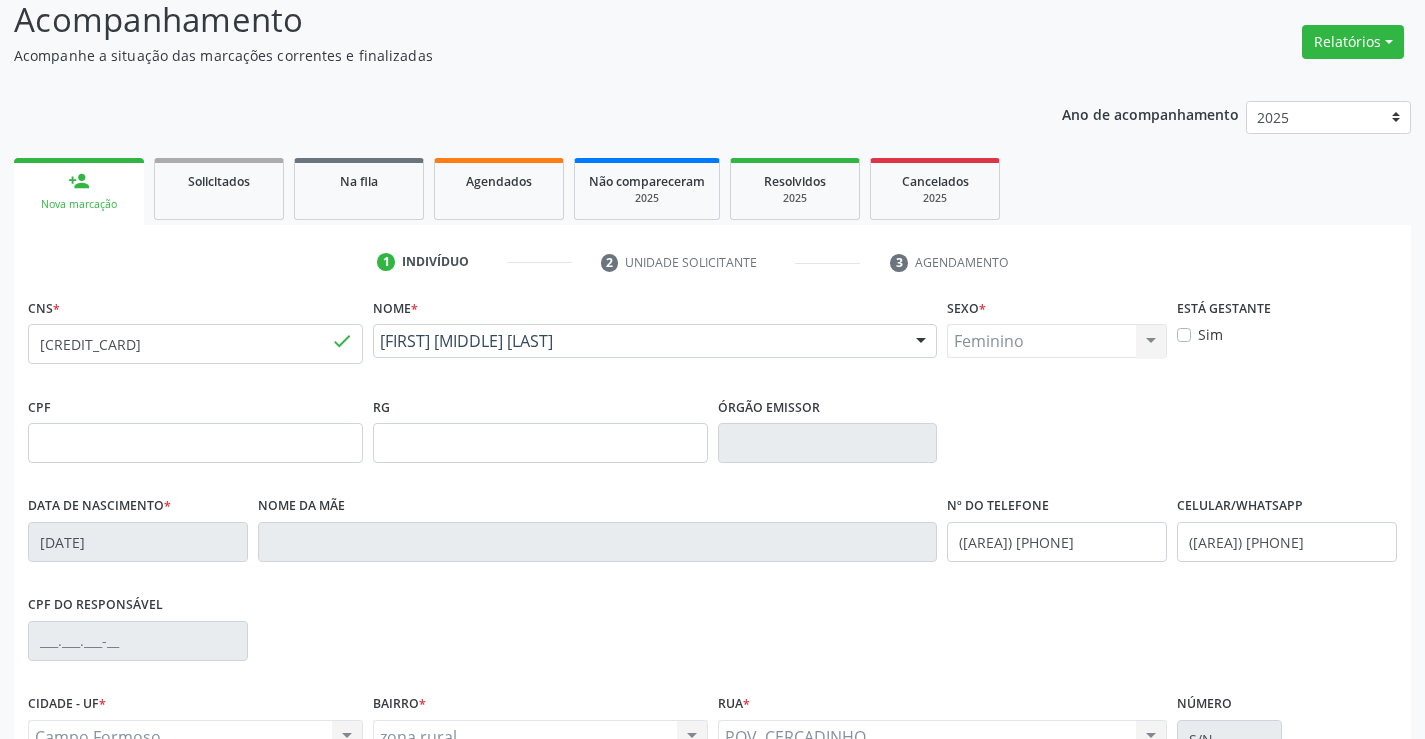 scroll, scrollTop: 345, scrollLeft: 0, axis: vertical 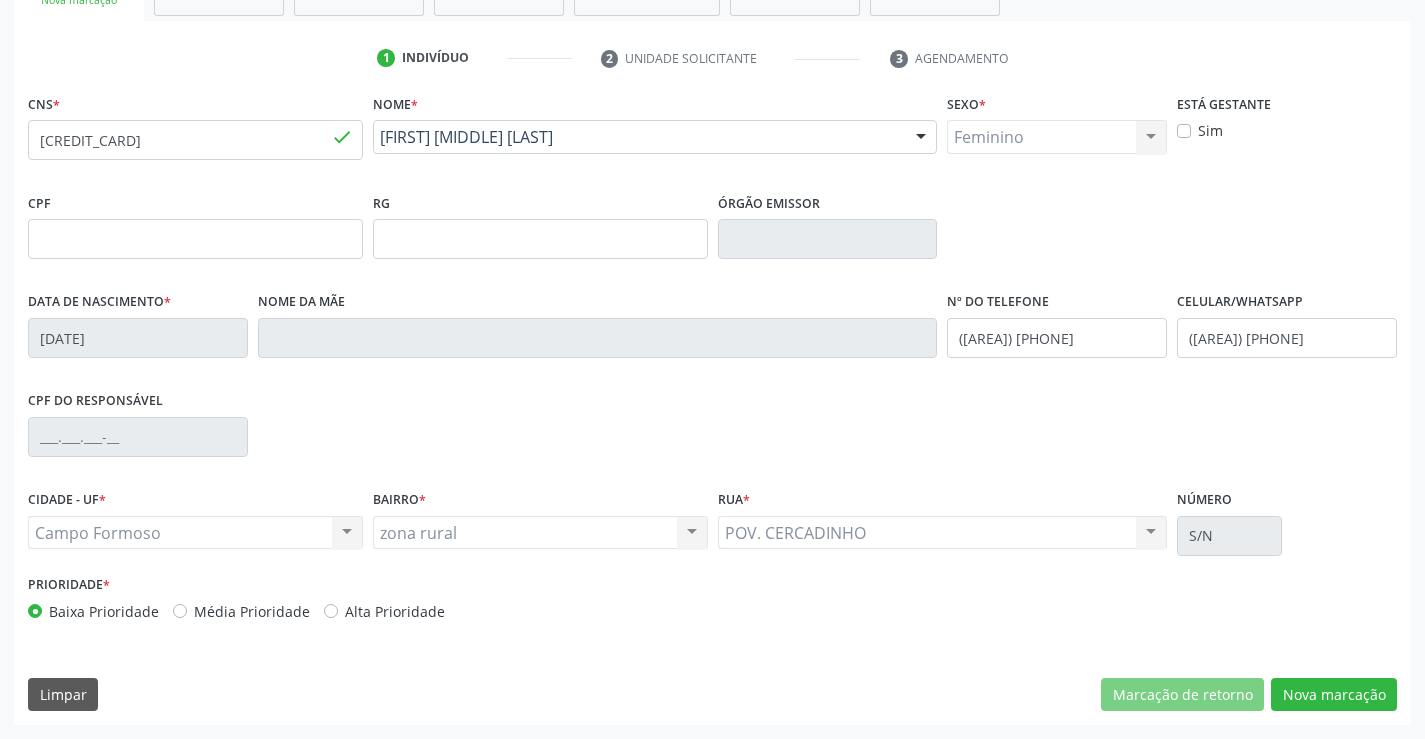 click on "CNS
*
[CREDIT_CARD]       done
Nome
*
[FIRST] [MIDDLE] [LAST]
[FIRST] [MIDDLE] [LAST]
CNS:
[CREDIT_CARD]
CPF:    --   Nascimento:
[DATE]
Nenhum resultado encontrado para: "   "
Digite o nome
Sexo
*
Feminino         Masculino   Feminino
Nenhum resultado encontrado para: "   "
Não há nenhuma opção para ser exibida.
Está gestante
Sim
CPF
RG
Órgão emissor
Data de nascimento
*
[DATE]
Nome da mãe
Nº do Telefone
([AREA]) [PHONE]
Celular/WhatsApp
([AREA]) [PHONE]
CPF do responsável
CIDADE - UF
*
[CITY]         [CITY]       "" at bounding box center (712, 407) 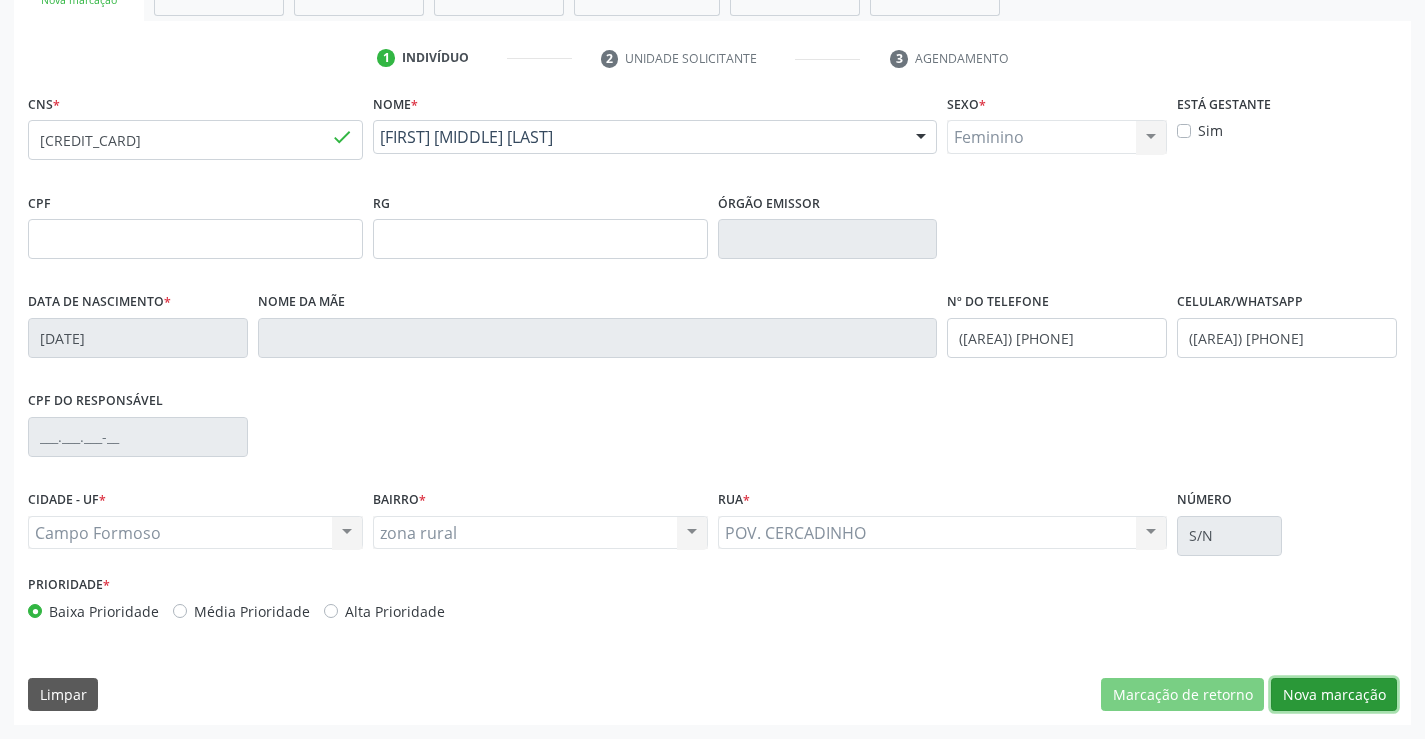 click on "Nova marcação" at bounding box center [1334, 695] 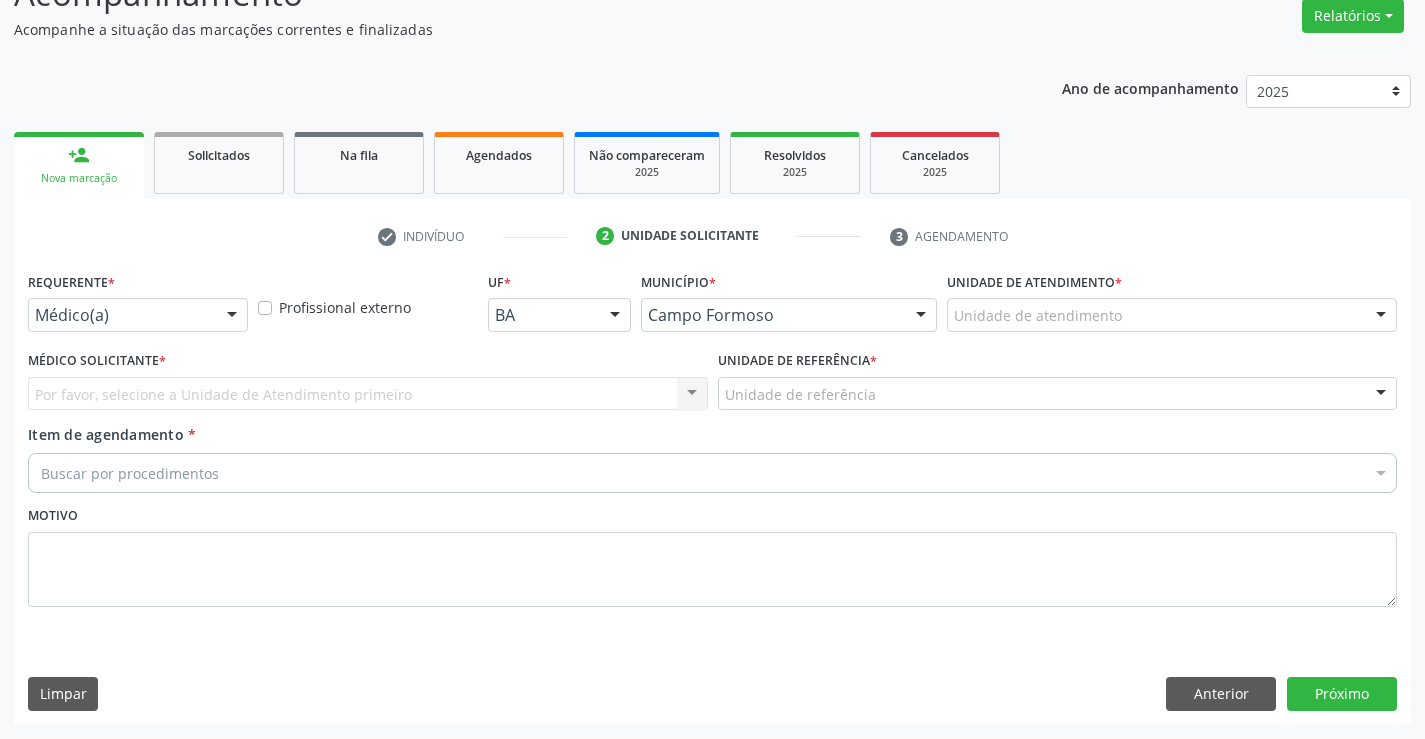 scroll, scrollTop: 167, scrollLeft: 0, axis: vertical 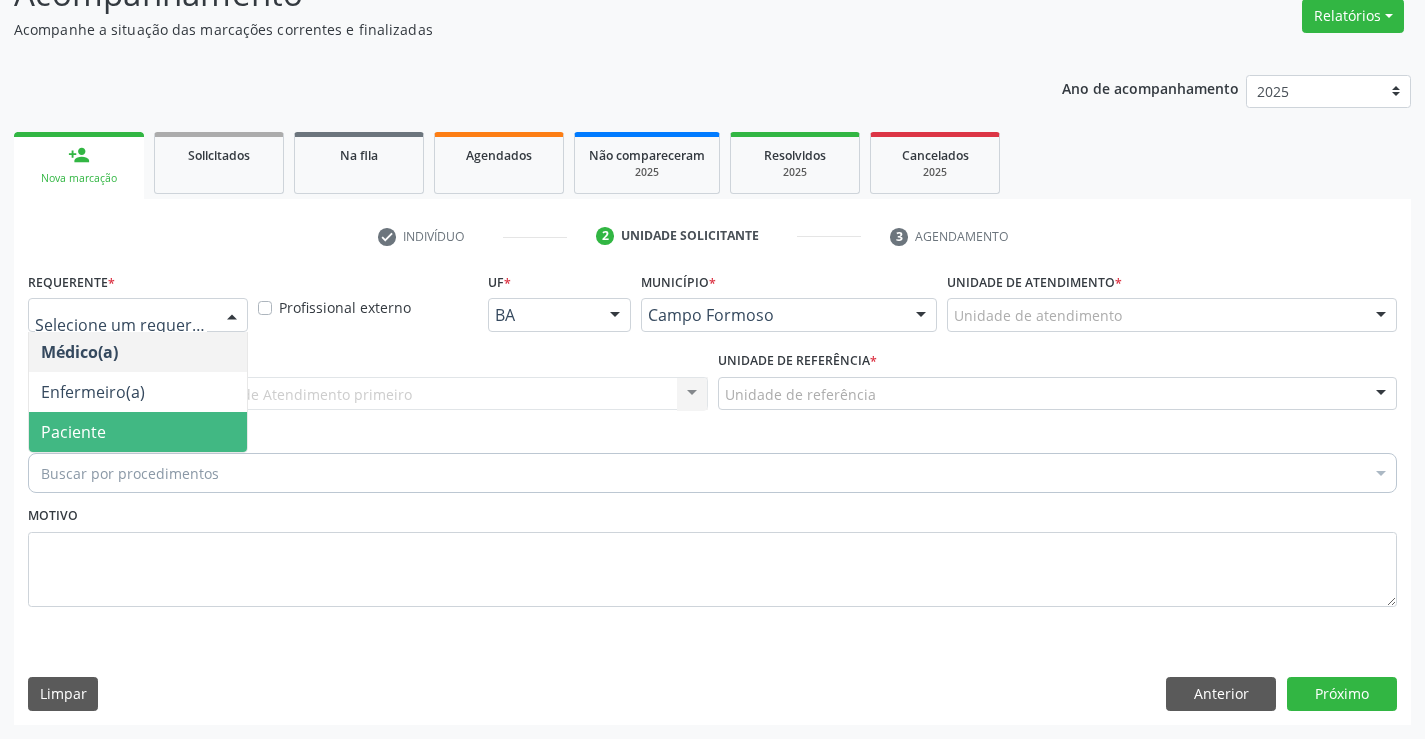 click on "Paciente" at bounding box center [138, 432] 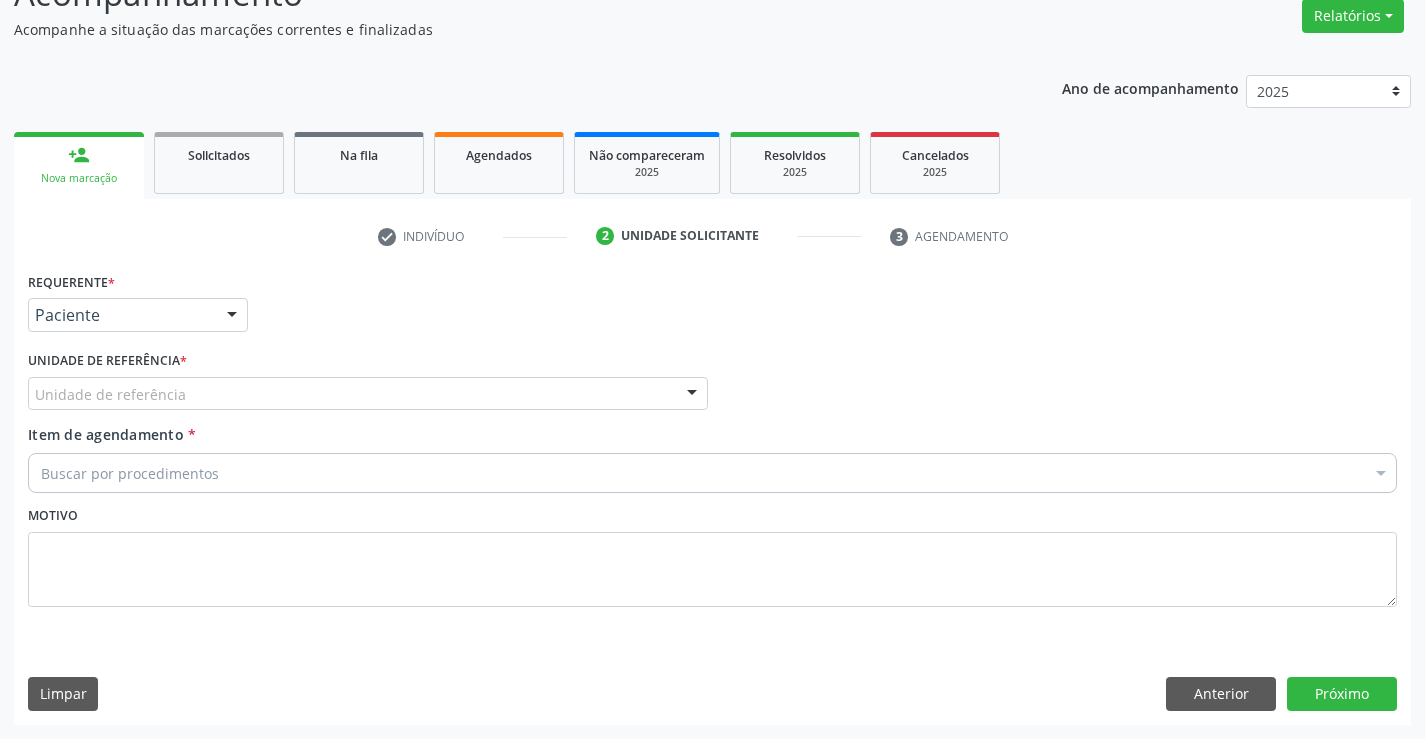 click on "Unidade de referência" at bounding box center [368, 394] 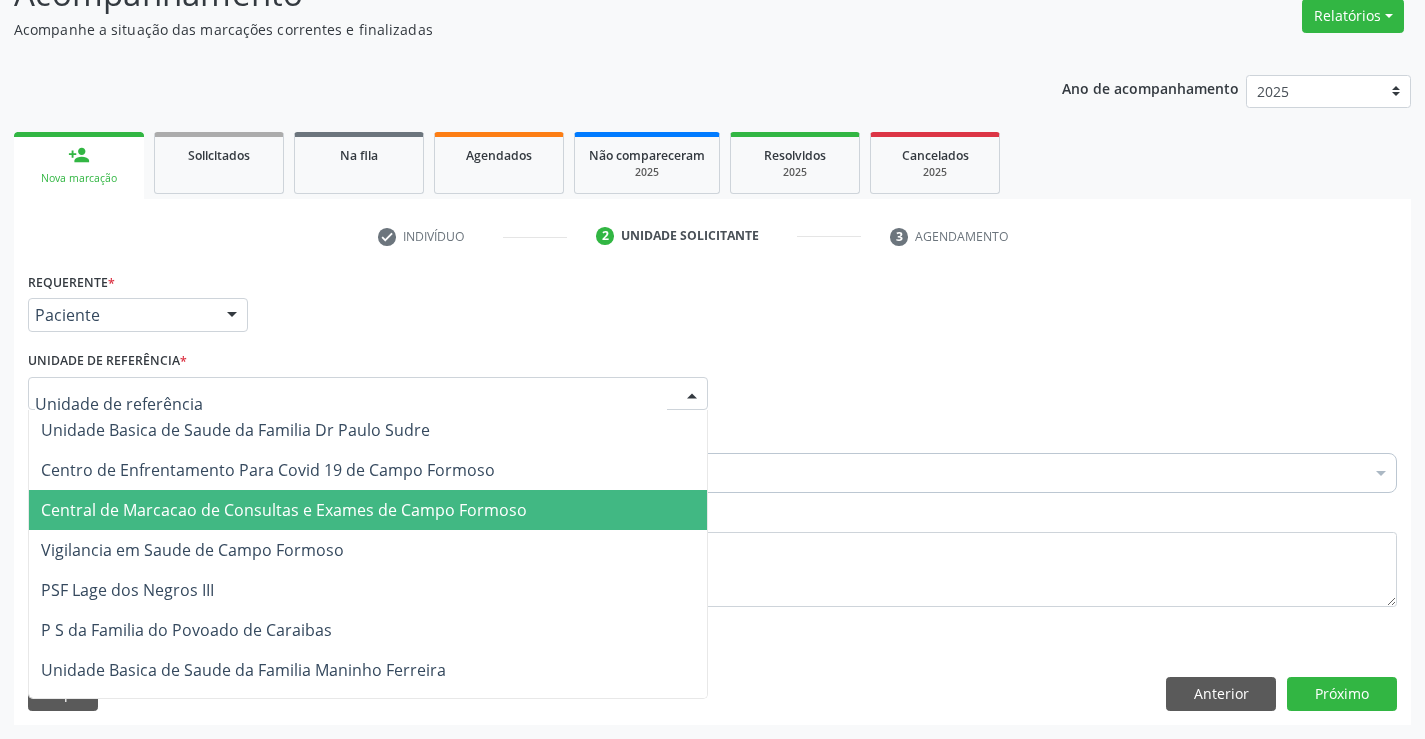 click on "Central de Marcacao de Consultas e Exames de Campo Formoso" at bounding box center (284, 510) 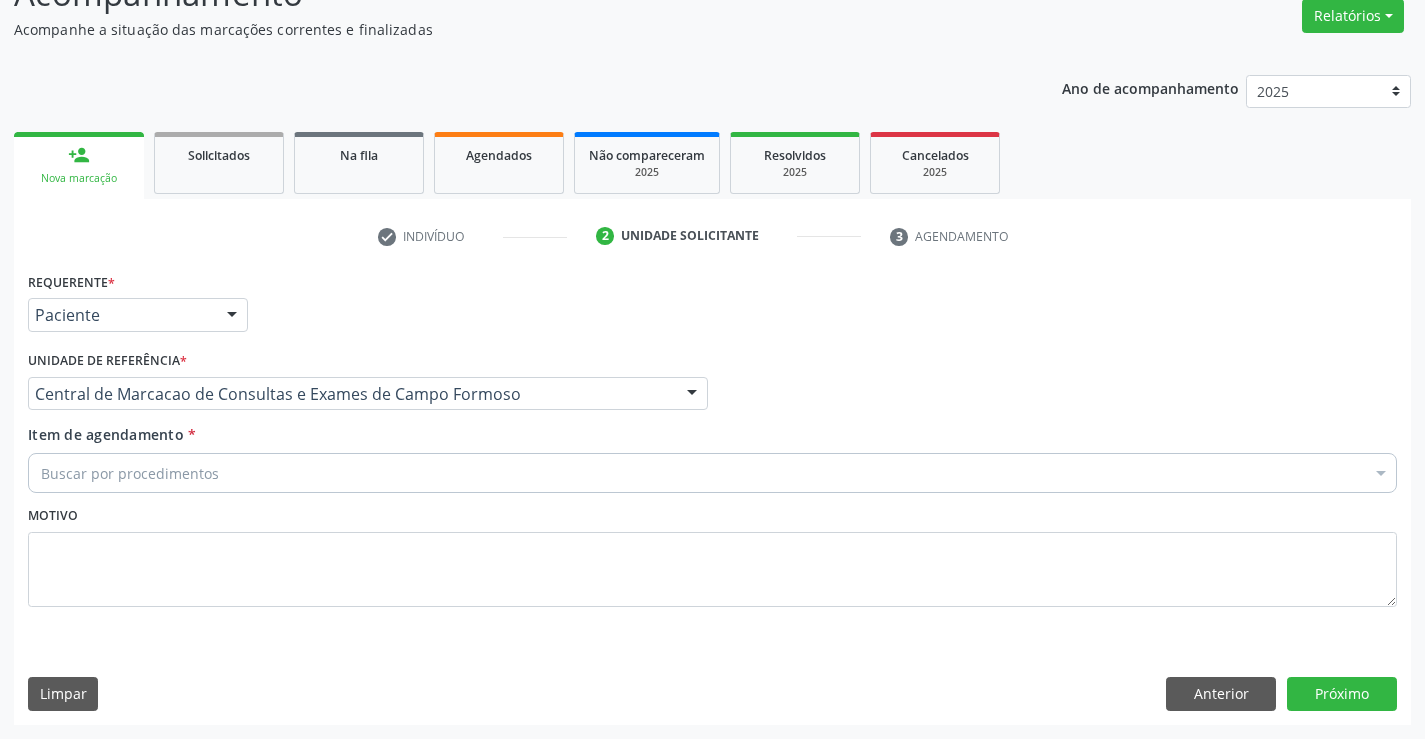 click on "Buscar por procedimentos" at bounding box center (712, 473) 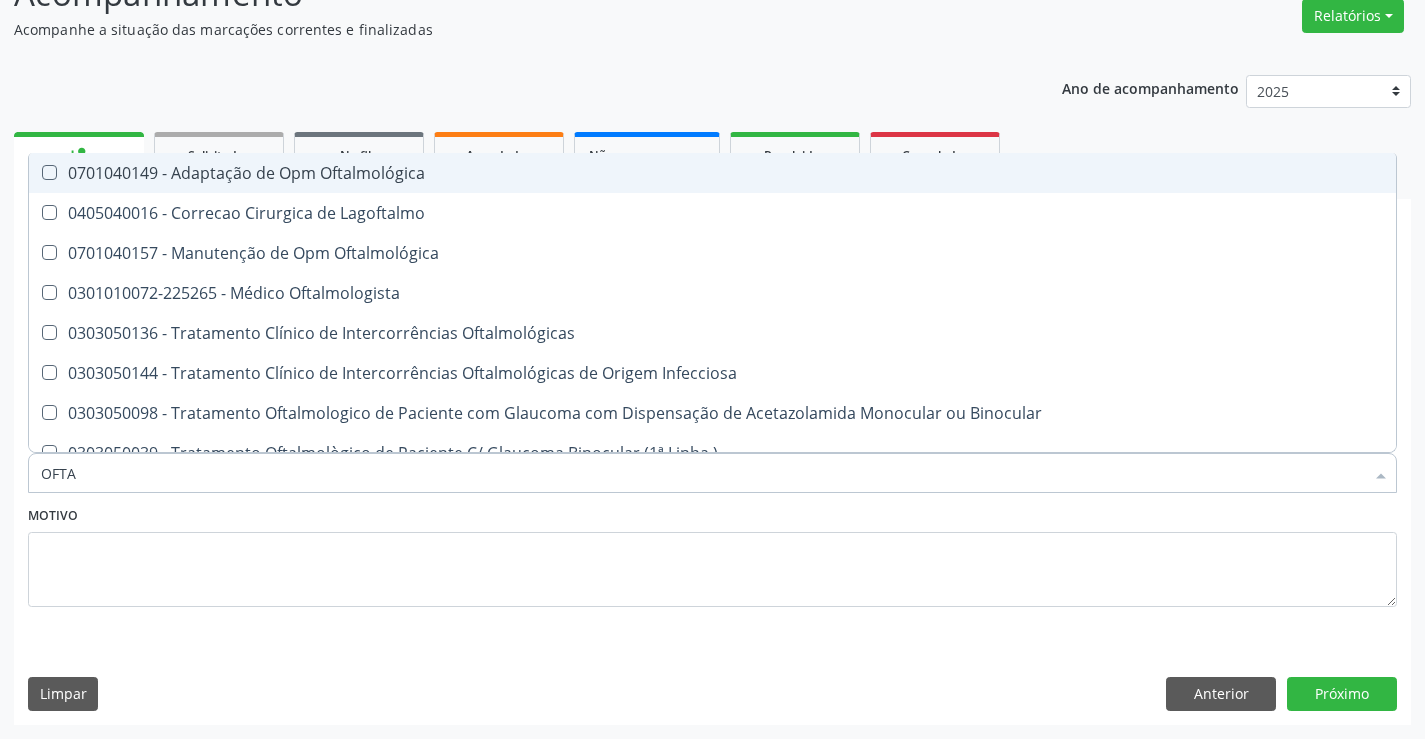 type on "OFTAL" 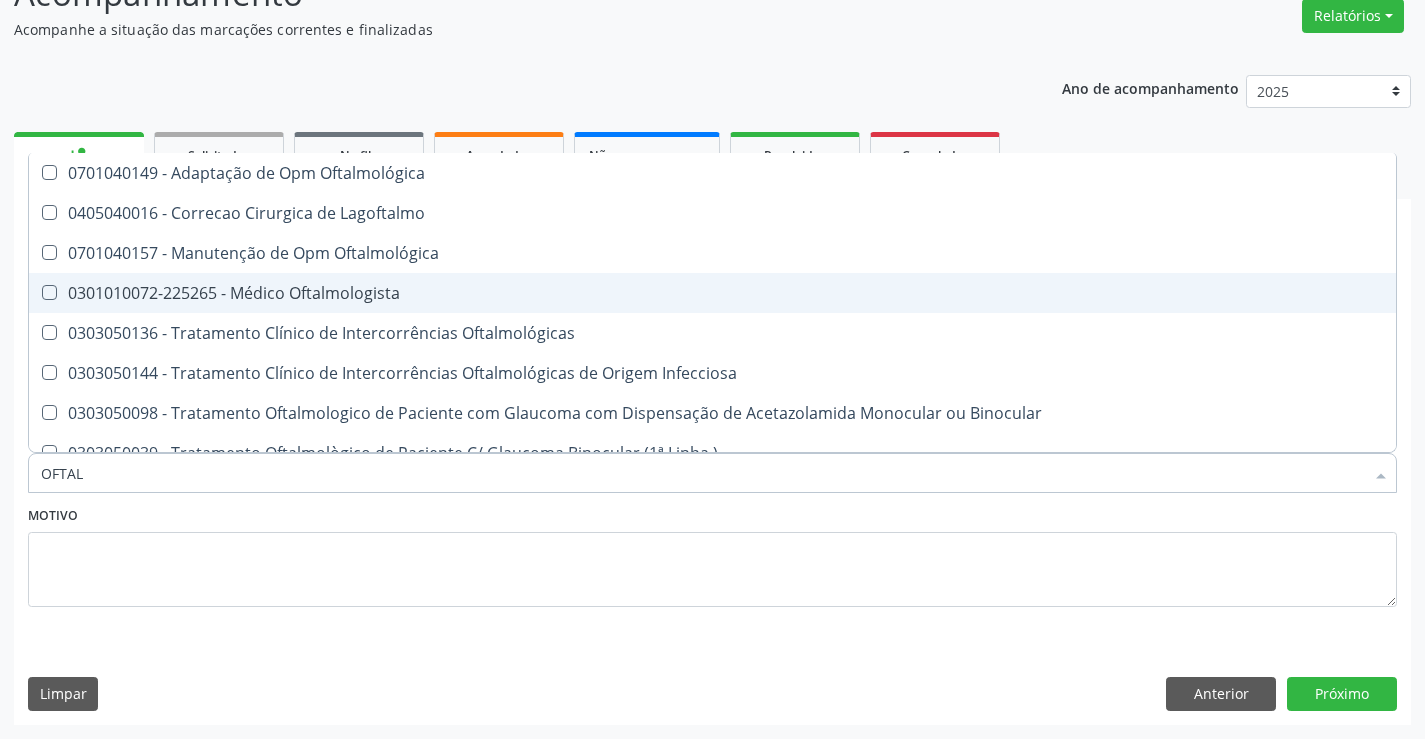 click on "0301010072-225265 - Médico Oftalmologista" at bounding box center [712, 293] 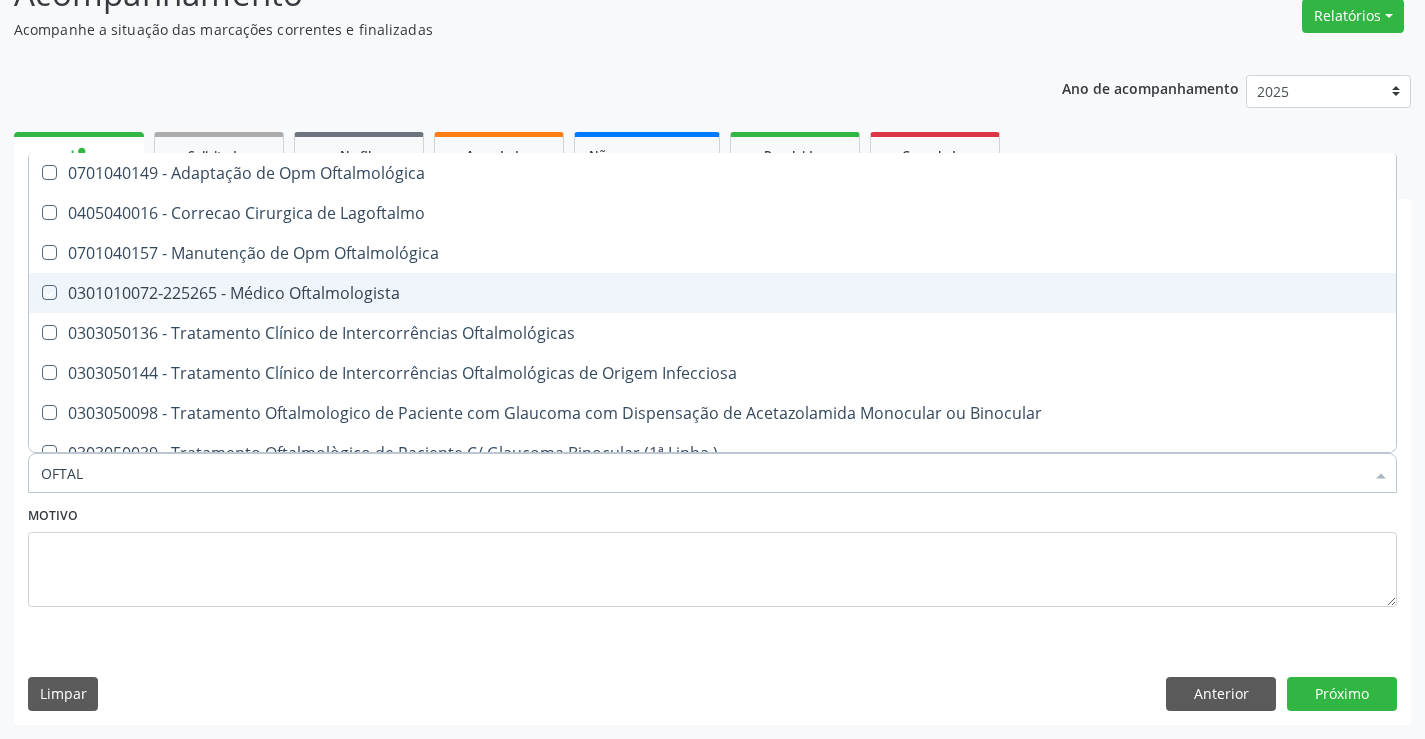 checkbox on "true" 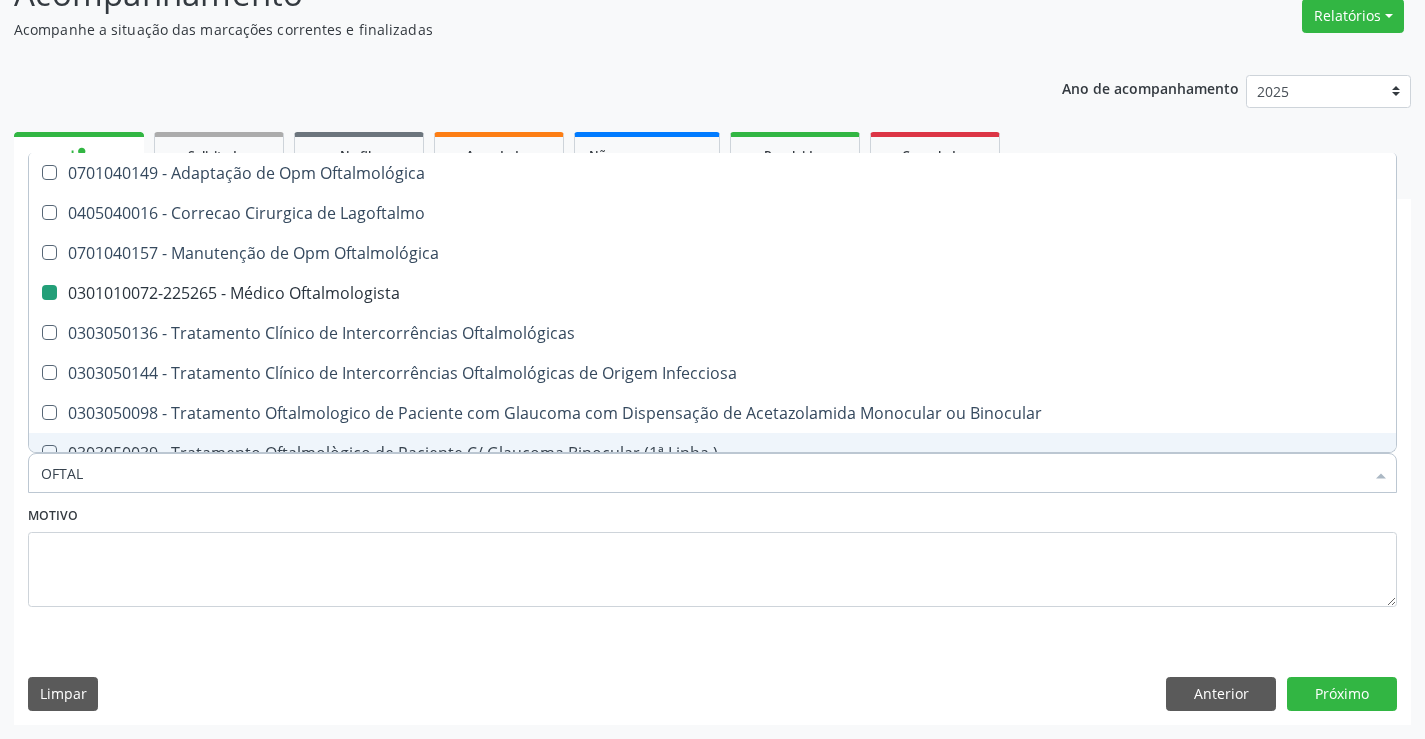 click on "Motivo" at bounding box center [712, 554] 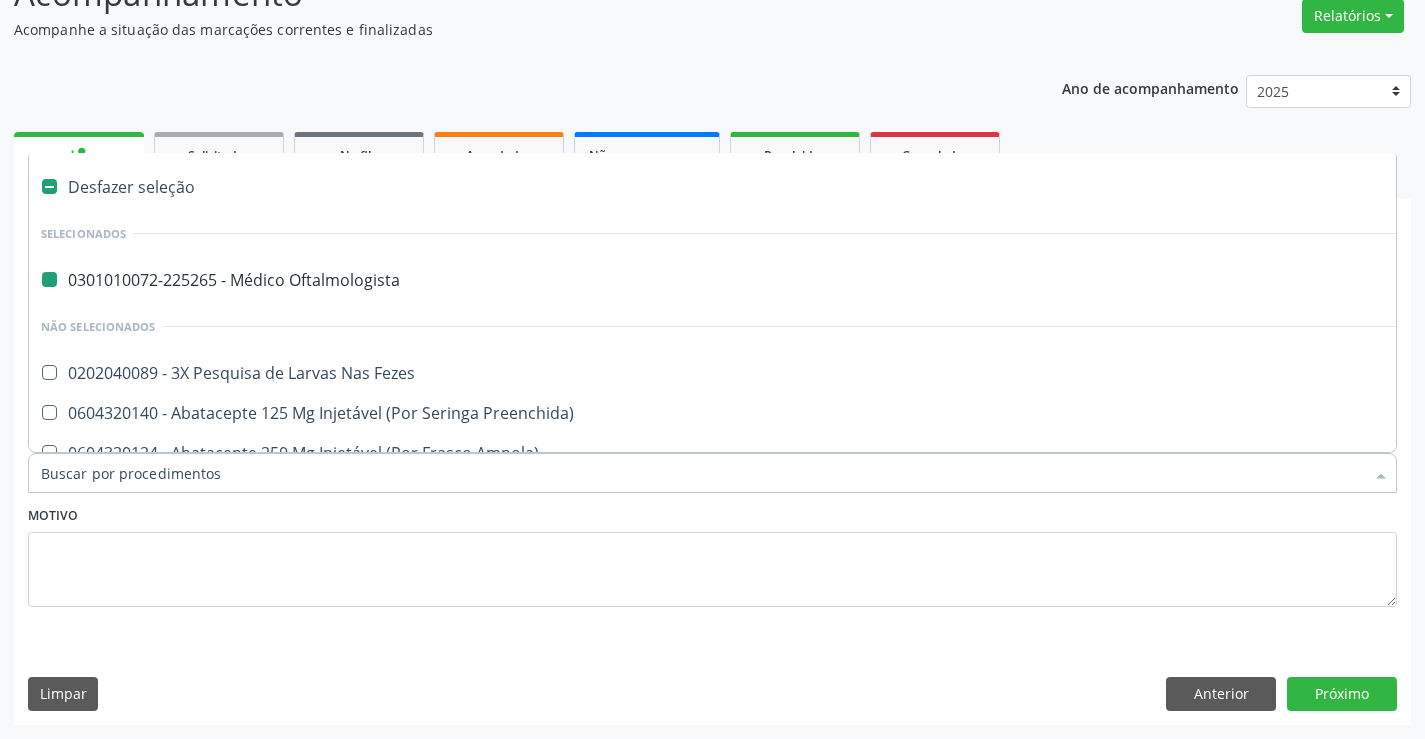 type on "E" 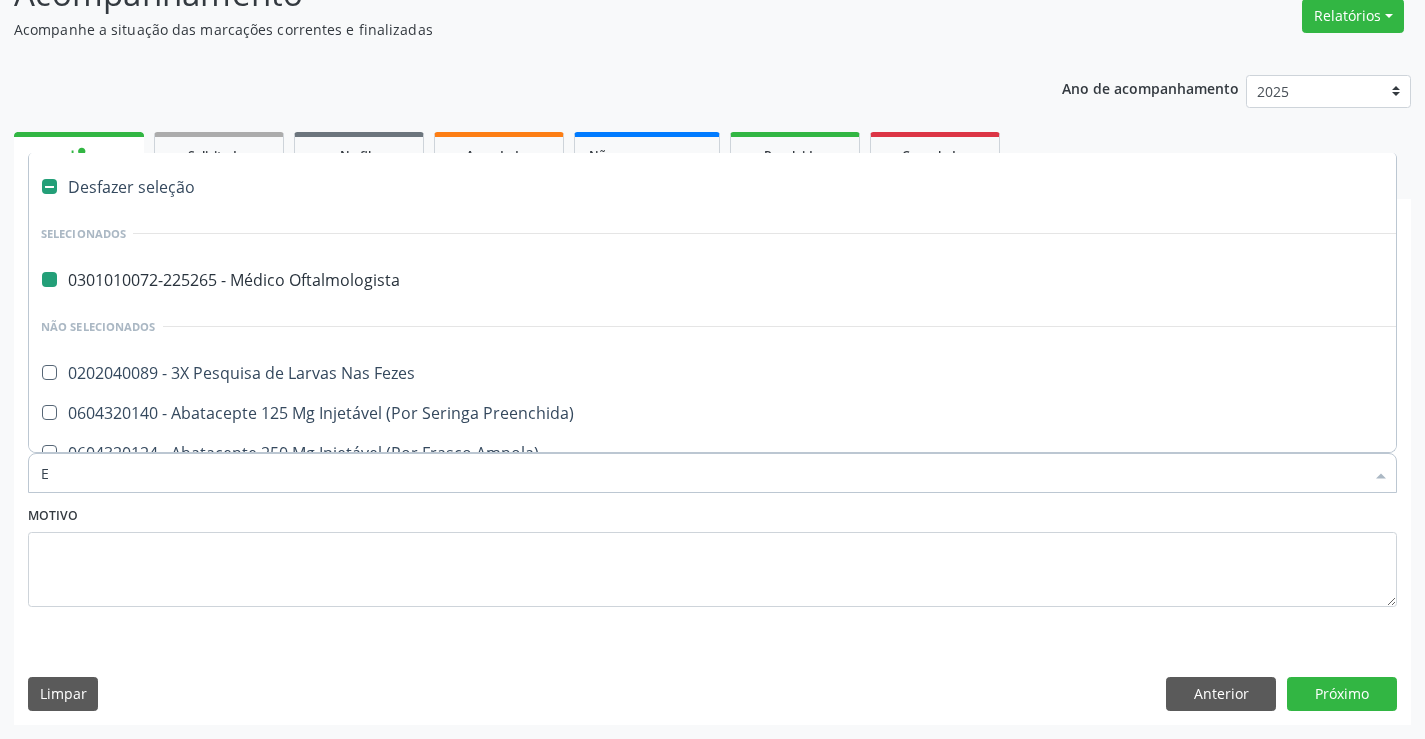 checkbox on "false" 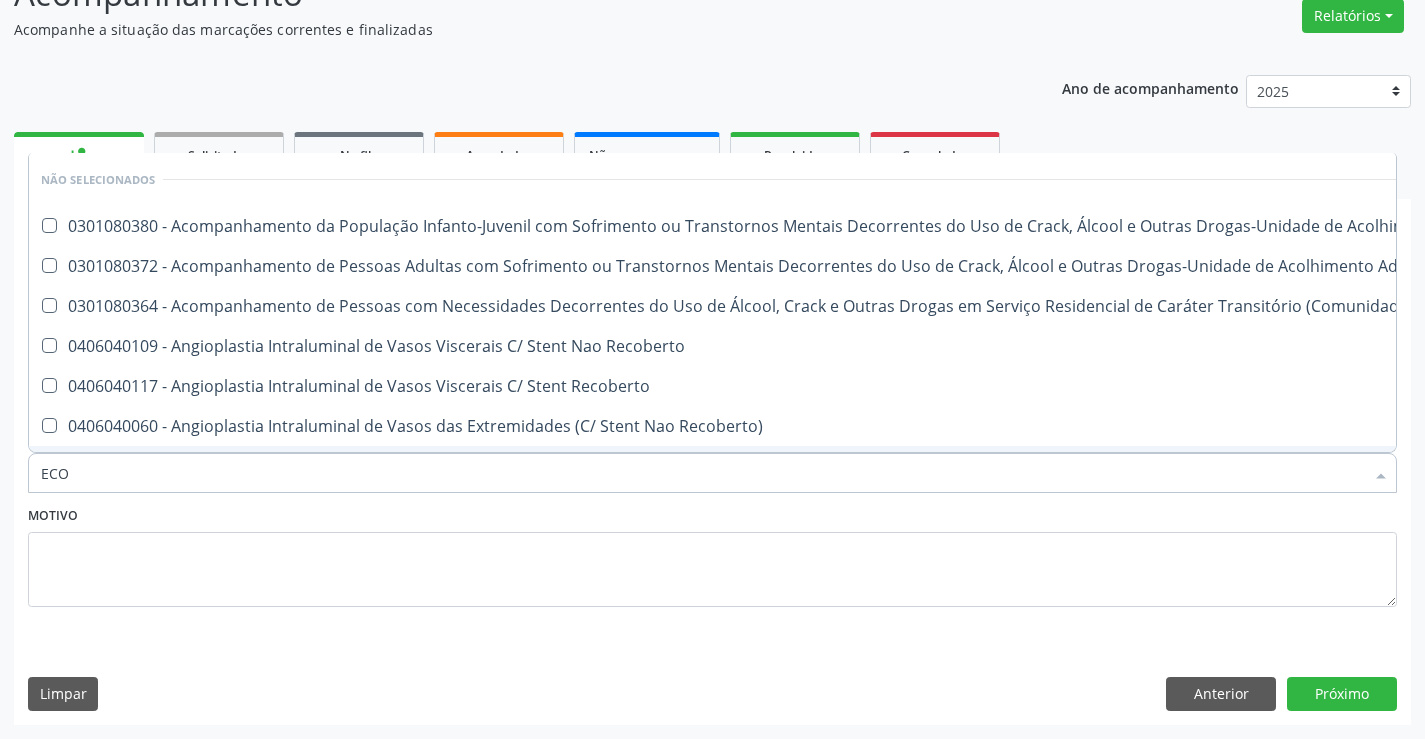 type on "ECOC" 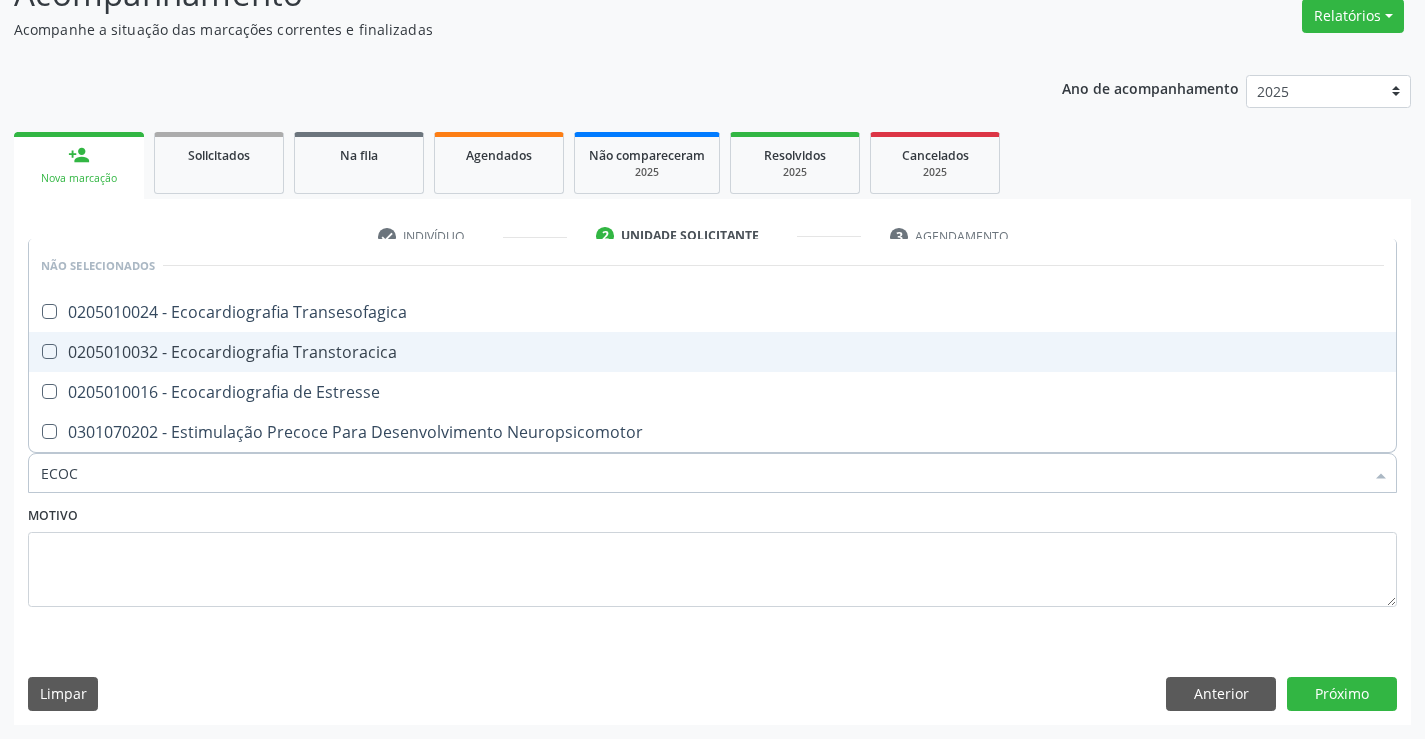 click on "0205010032 - Ecocardiografia Transtoracica" at bounding box center (712, 352) 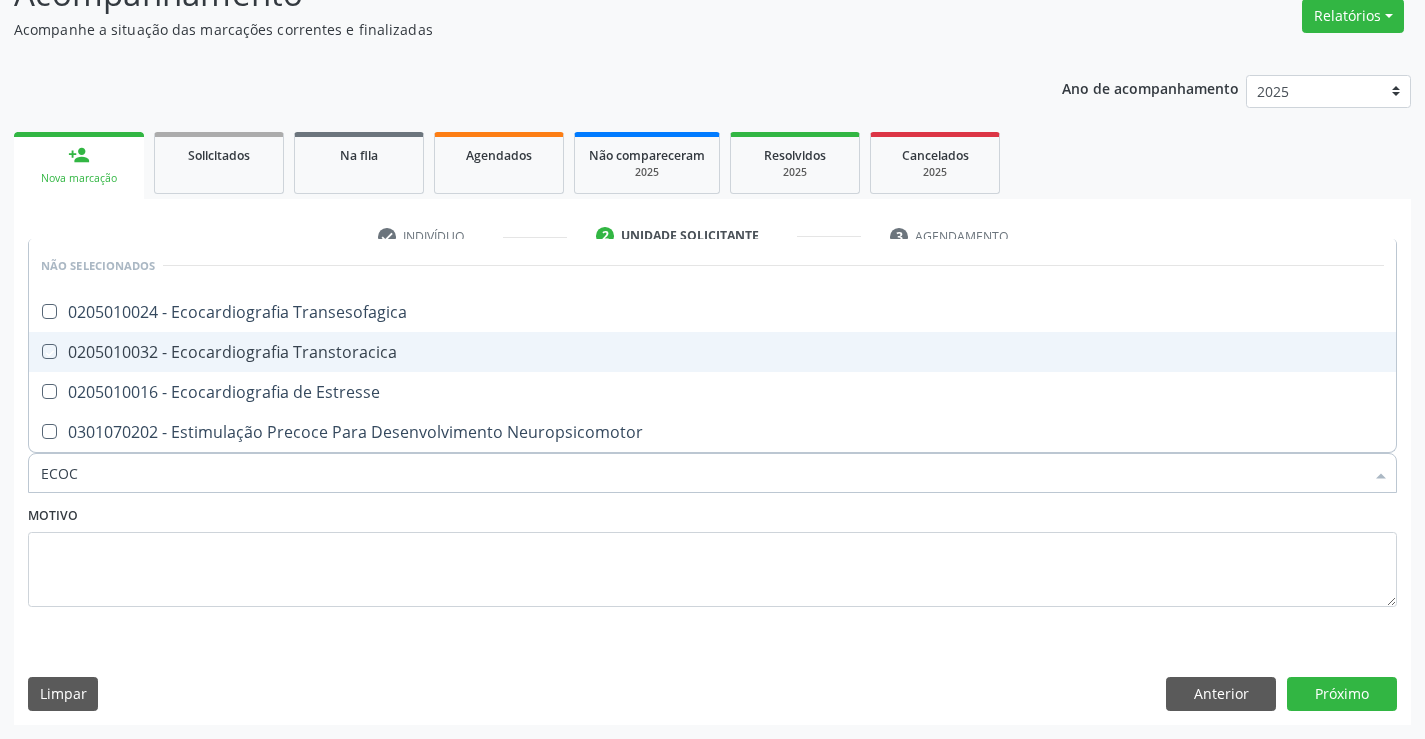 checkbox on "true" 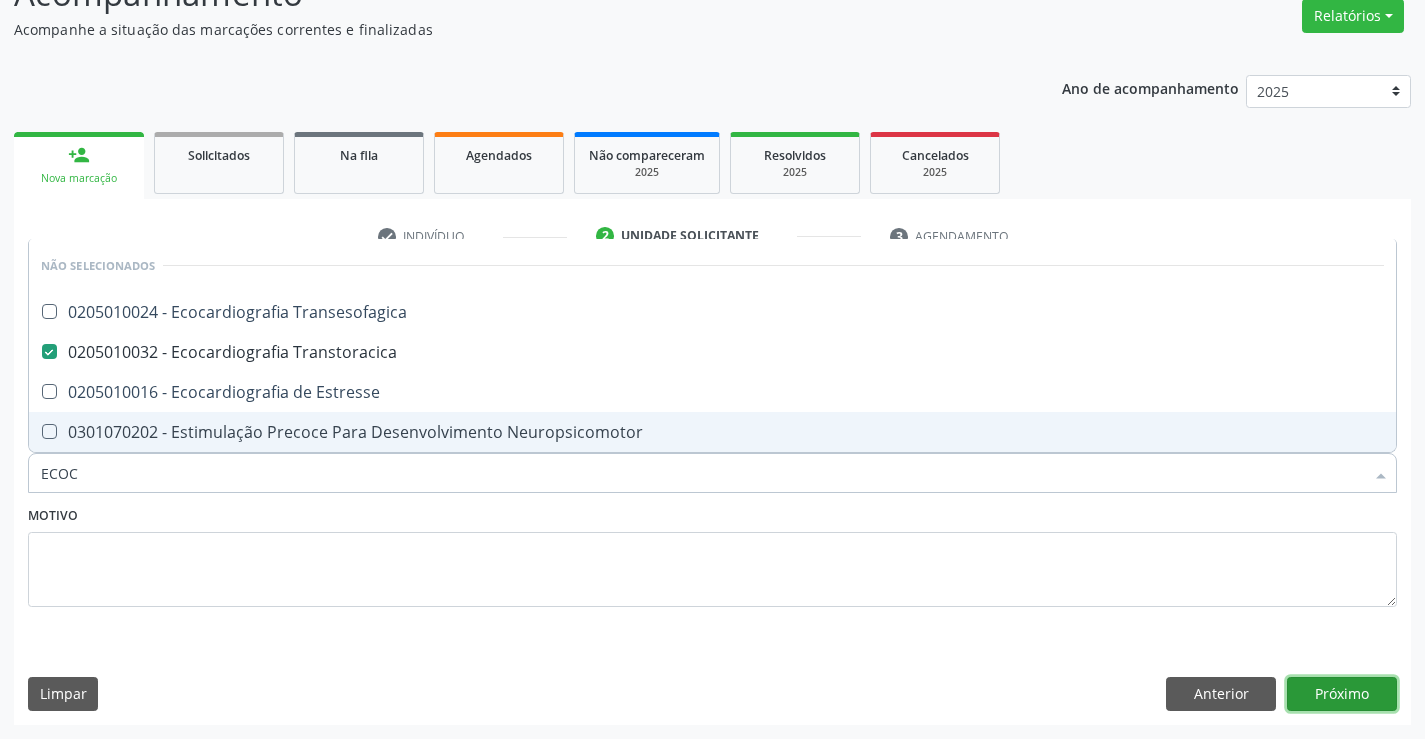 click on "Próximo" at bounding box center [1342, 694] 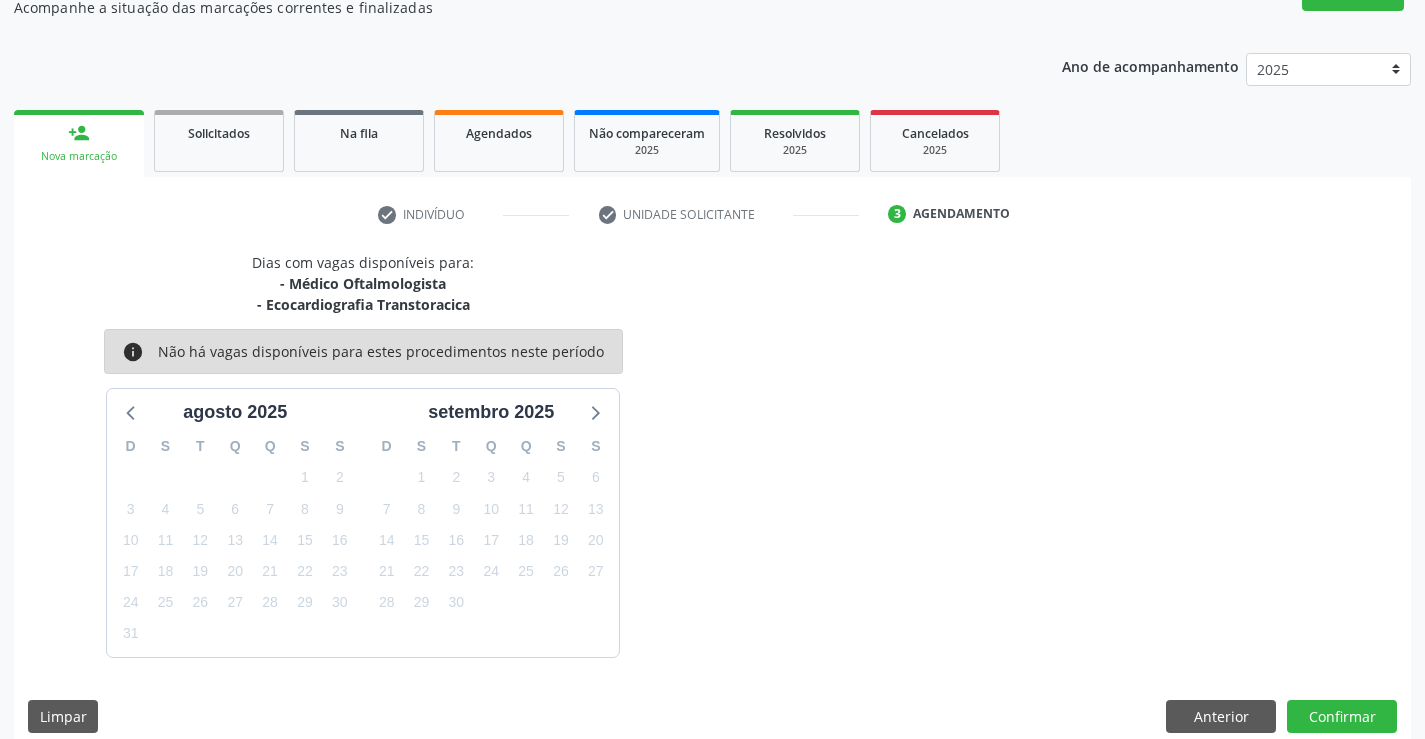 scroll, scrollTop: 211, scrollLeft: 0, axis: vertical 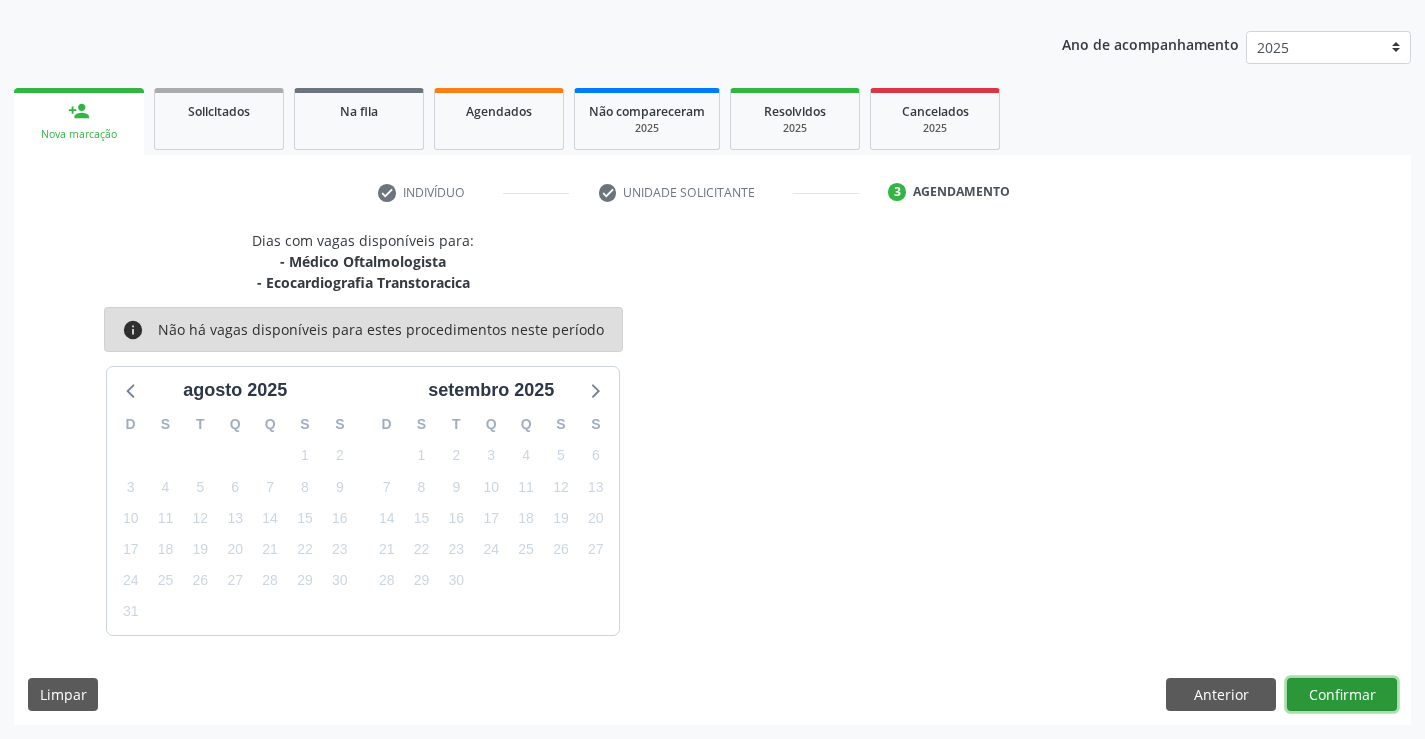 click on "Confirmar" at bounding box center (1342, 695) 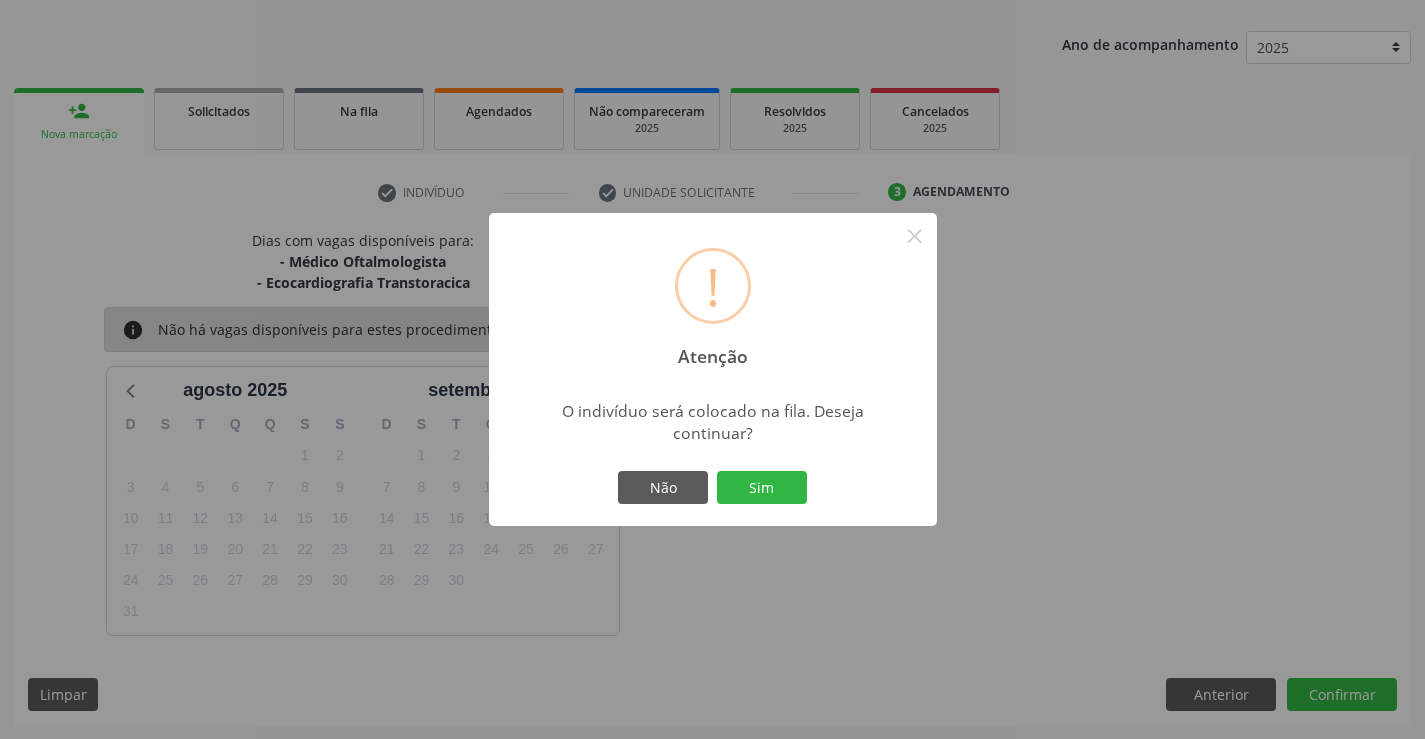 type 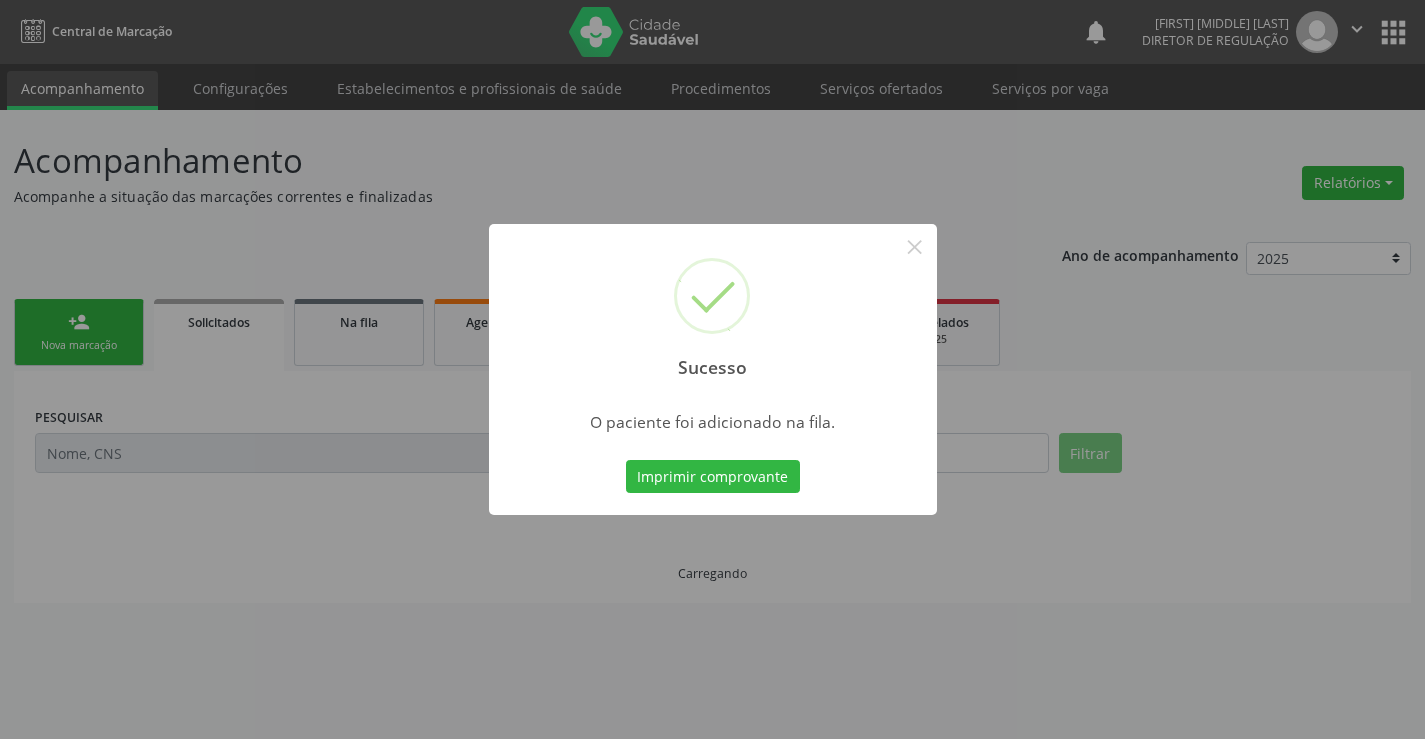 scroll, scrollTop: 0, scrollLeft: 0, axis: both 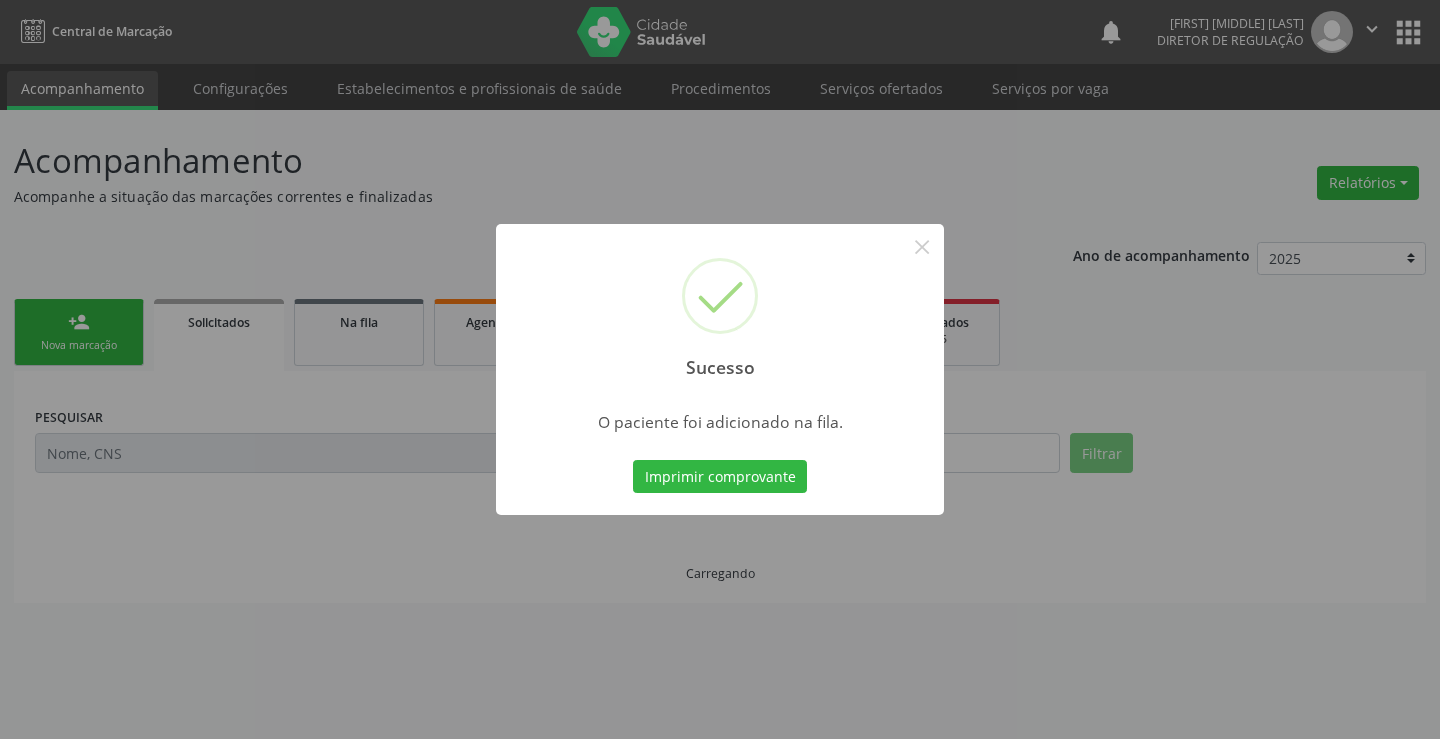 type 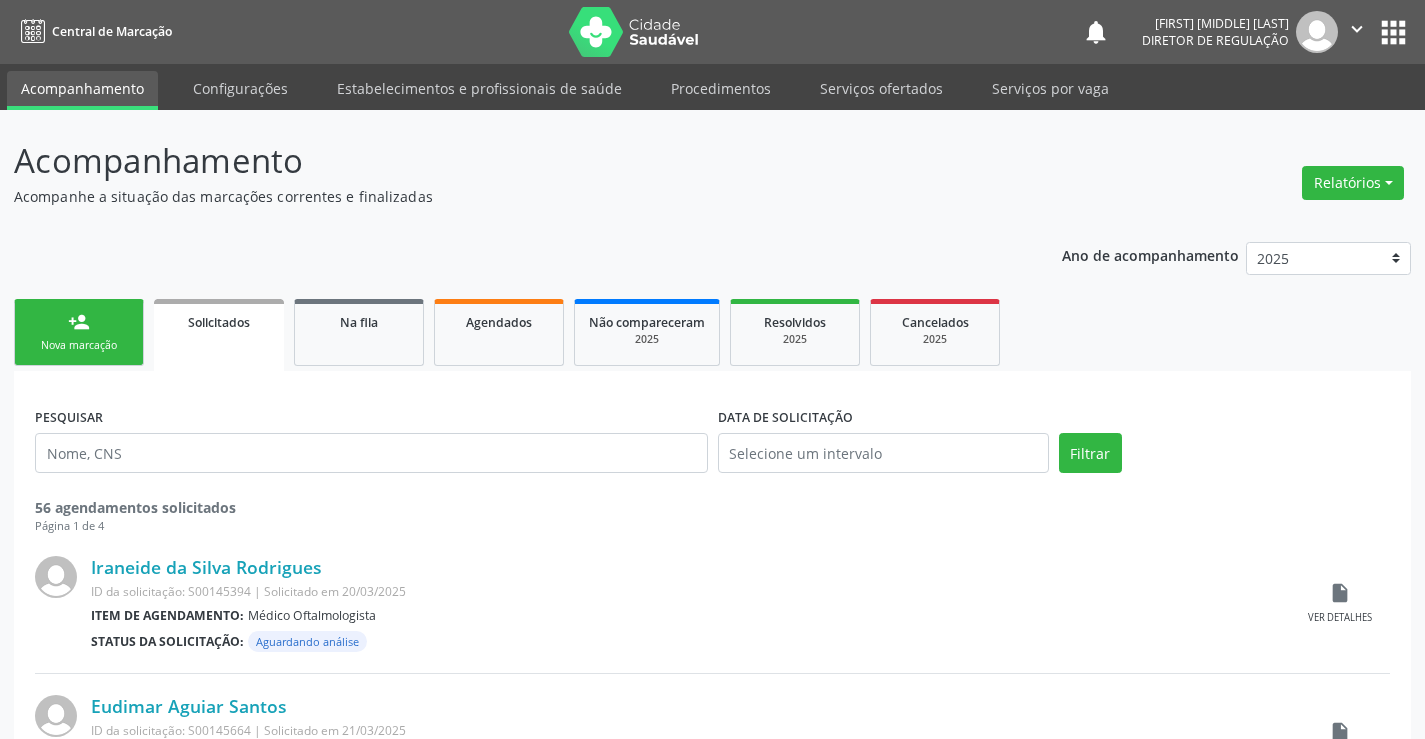 drag, startPoint x: 1360, startPoint y: 29, endPoint x: 1343, endPoint y: 44, distance: 22.671568 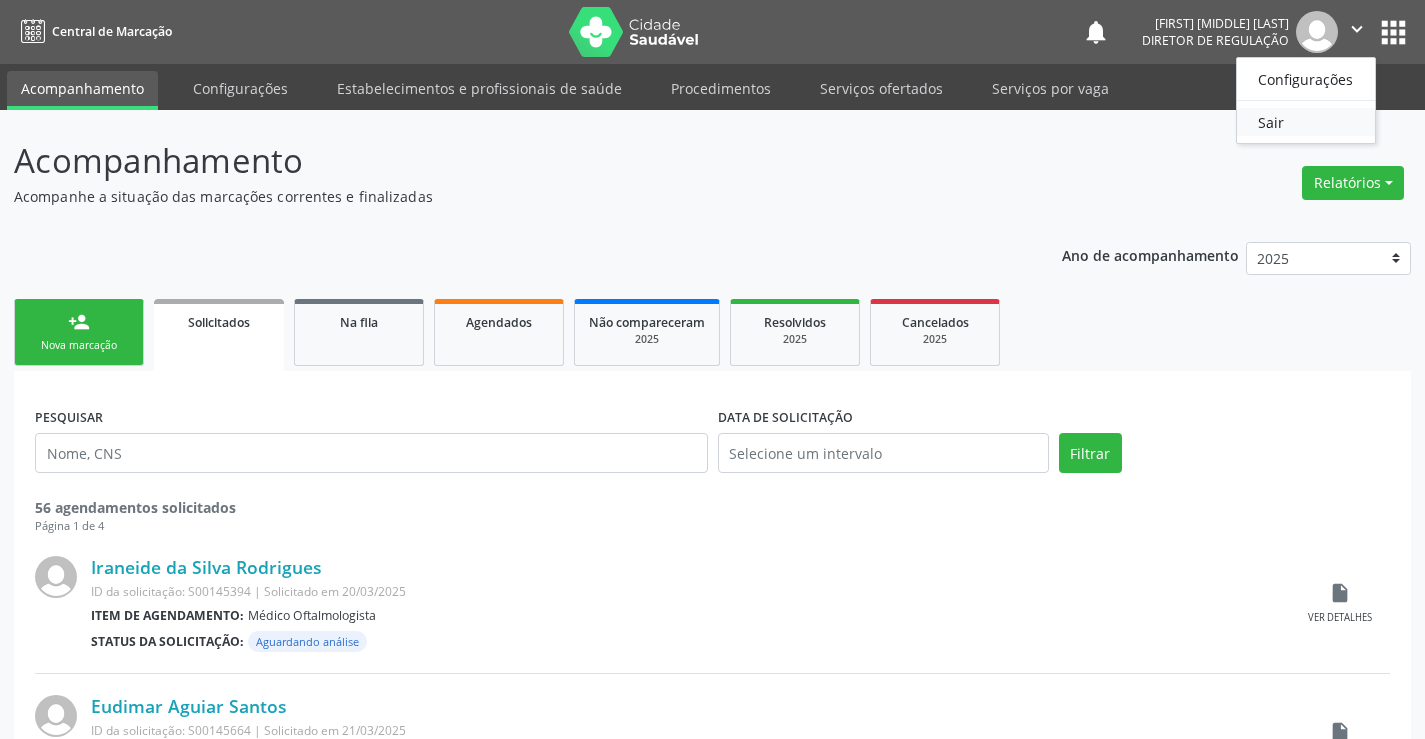 click on "Sair" at bounding box center (1306, 122) 